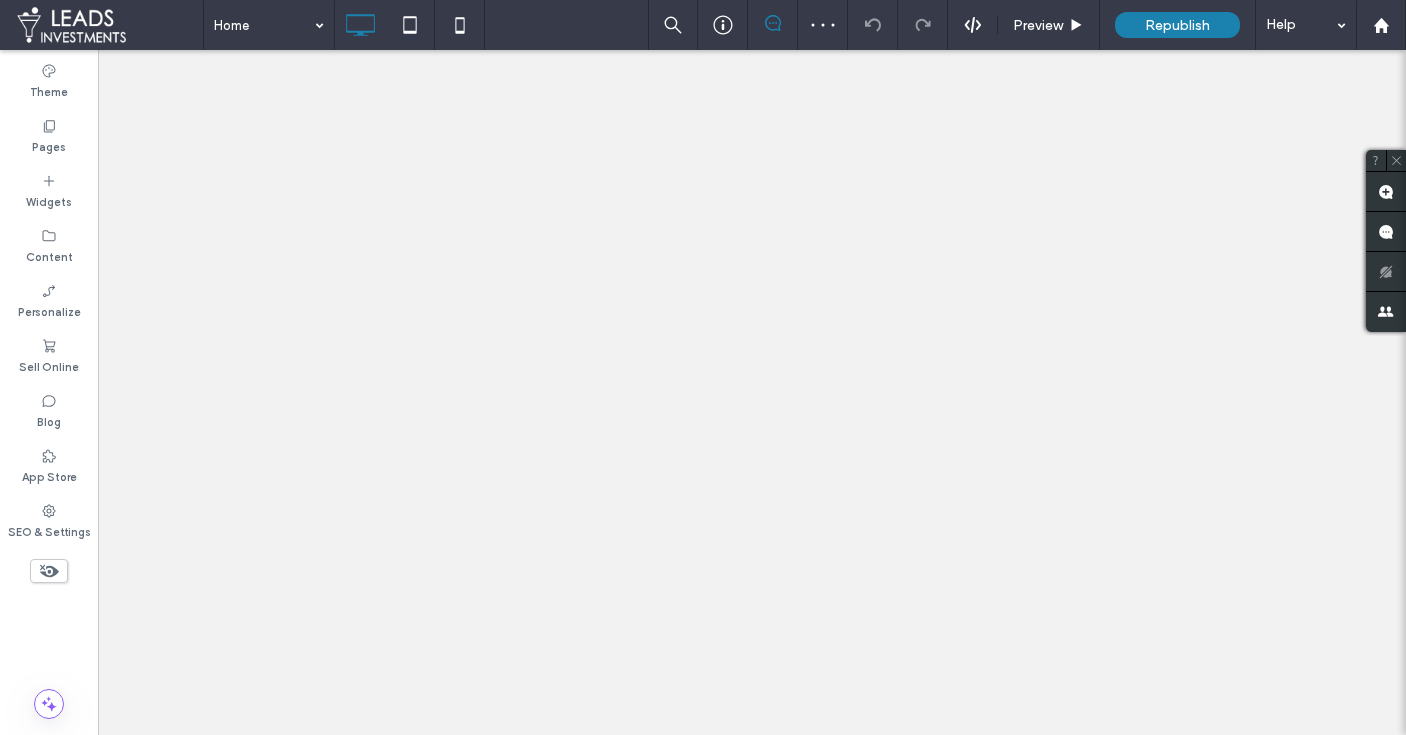 scroll, scrollTop: 0, scrollLeft: 0, axis: both 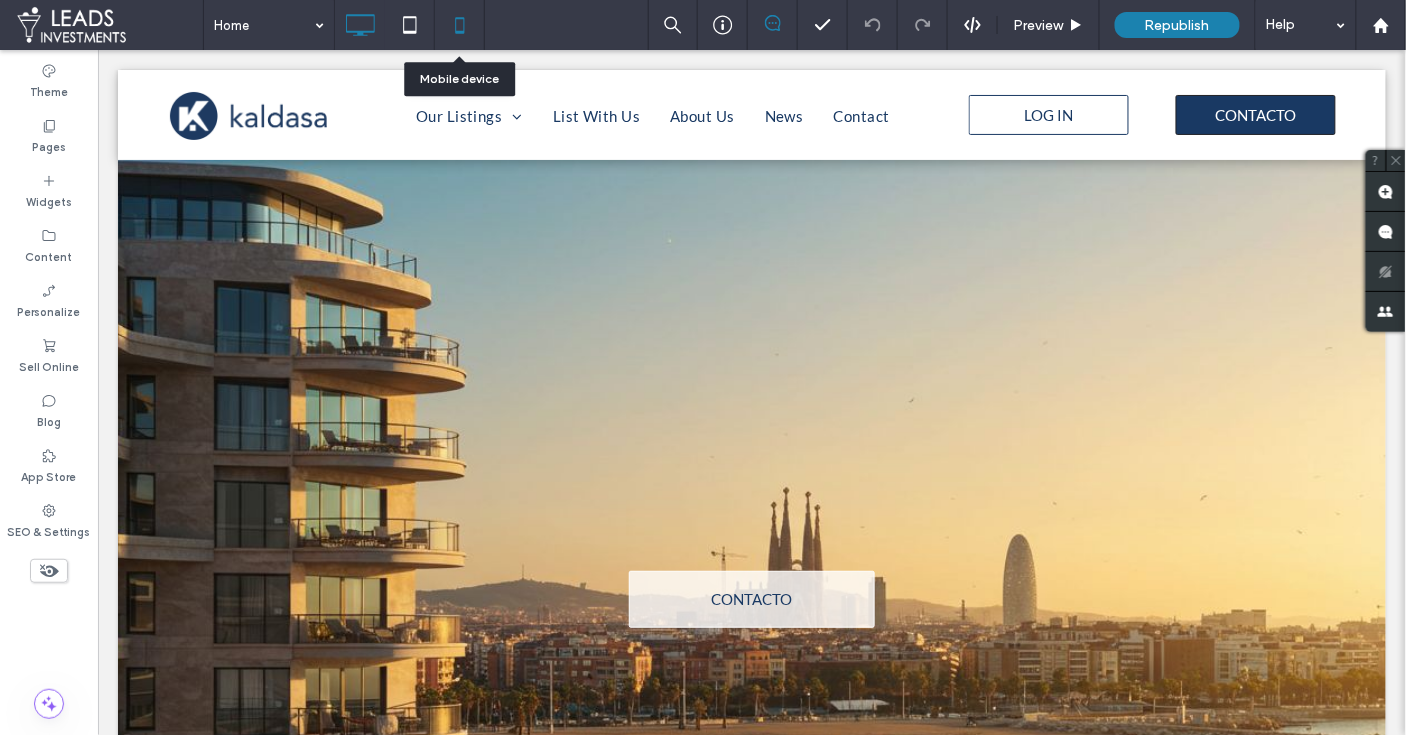click 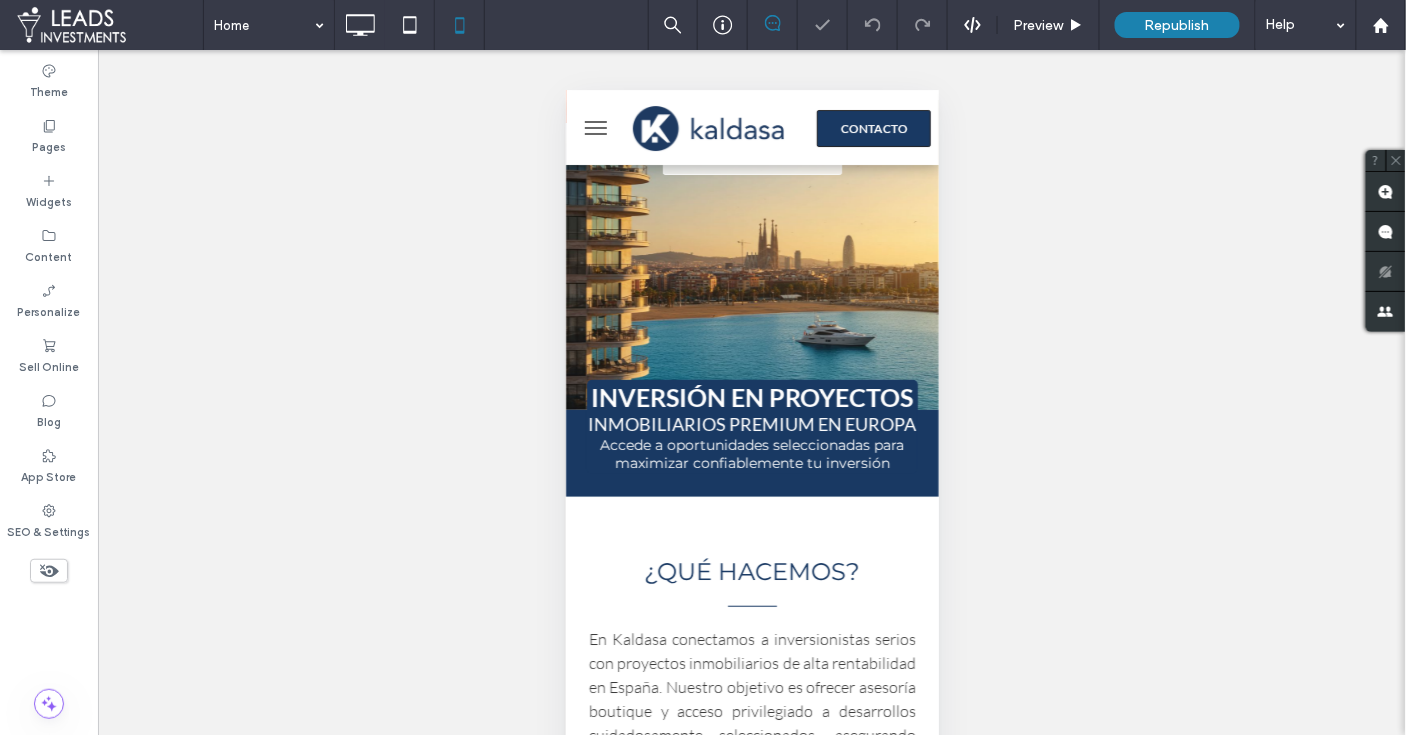 scroll, scrollTop: 0, scrollLeft: 0, axis: both 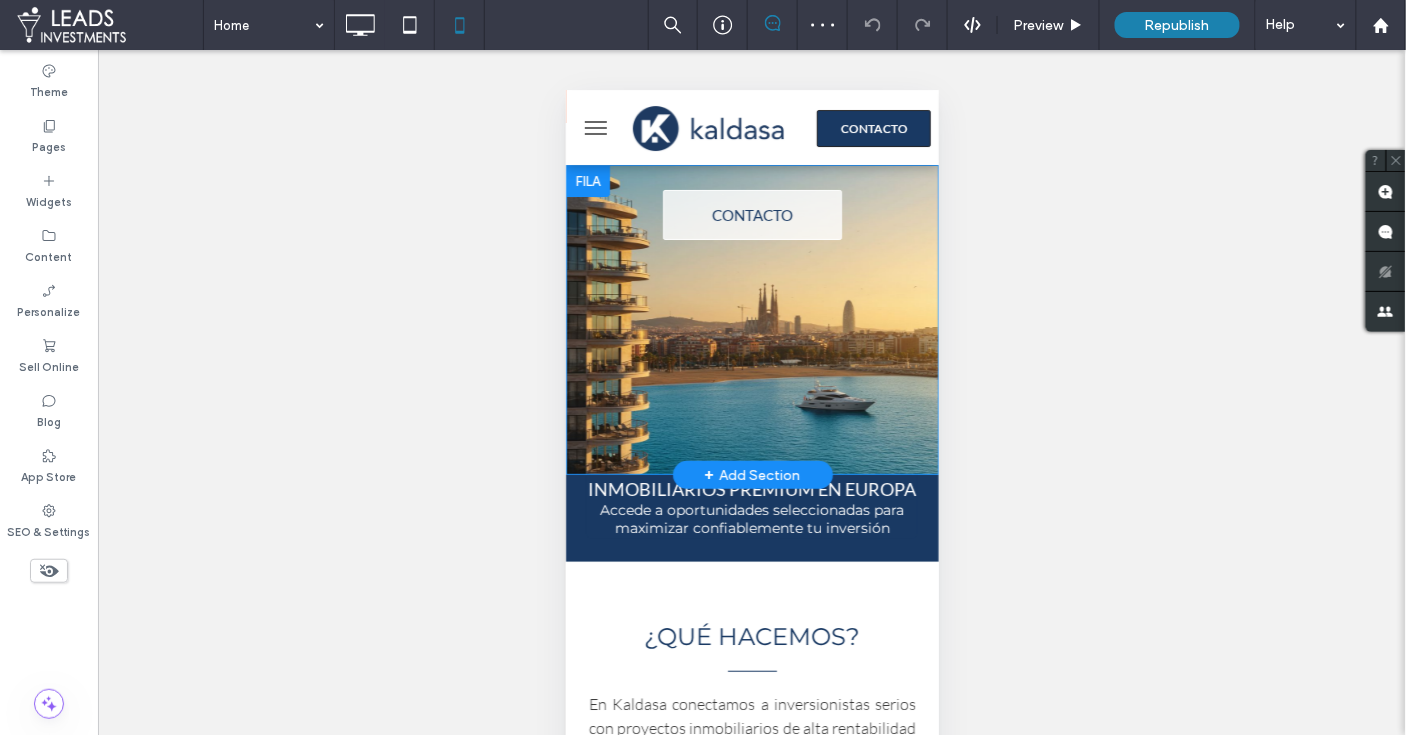 click on "CONTACTO
ASK OUR AGENTS
Click To Paste
Row + Add Section" at bounding box center (751, 319) 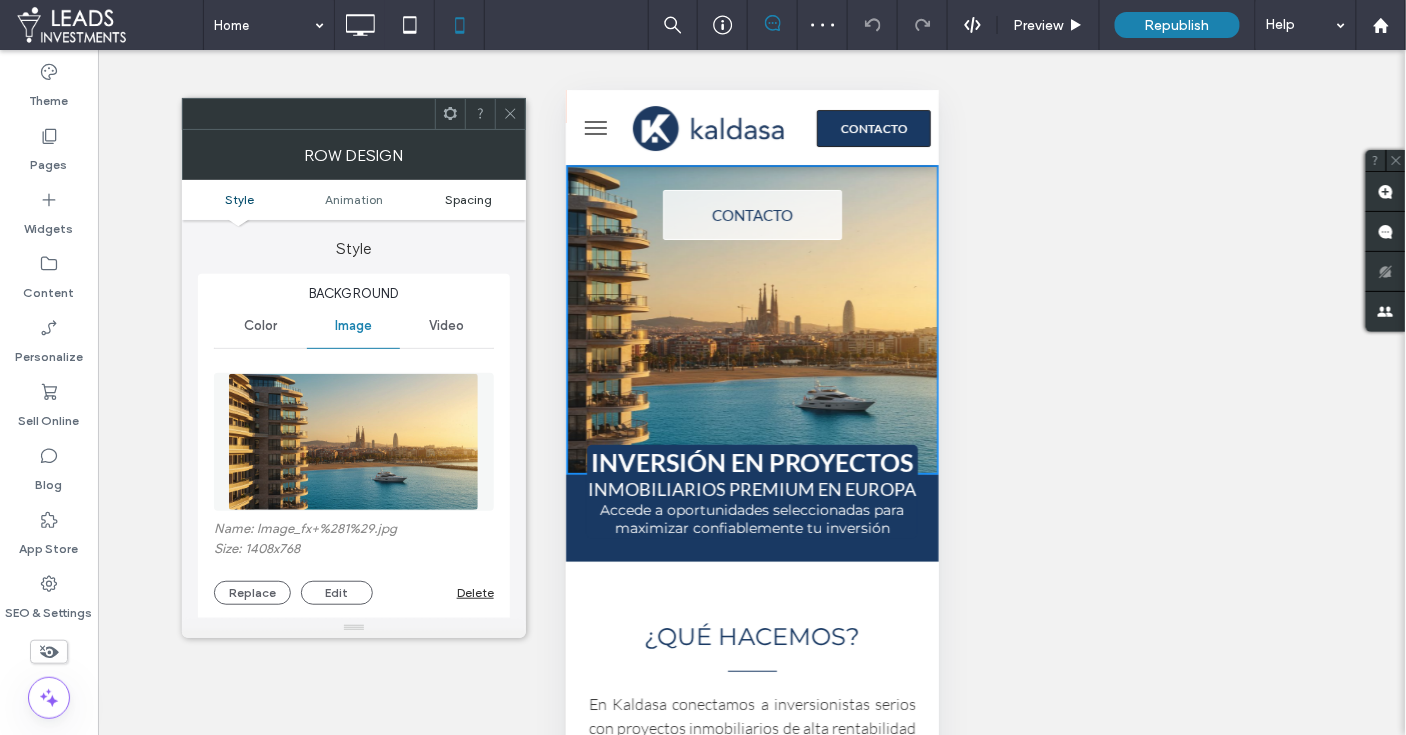 click on "Spacing" at bounding box center (468, 199) 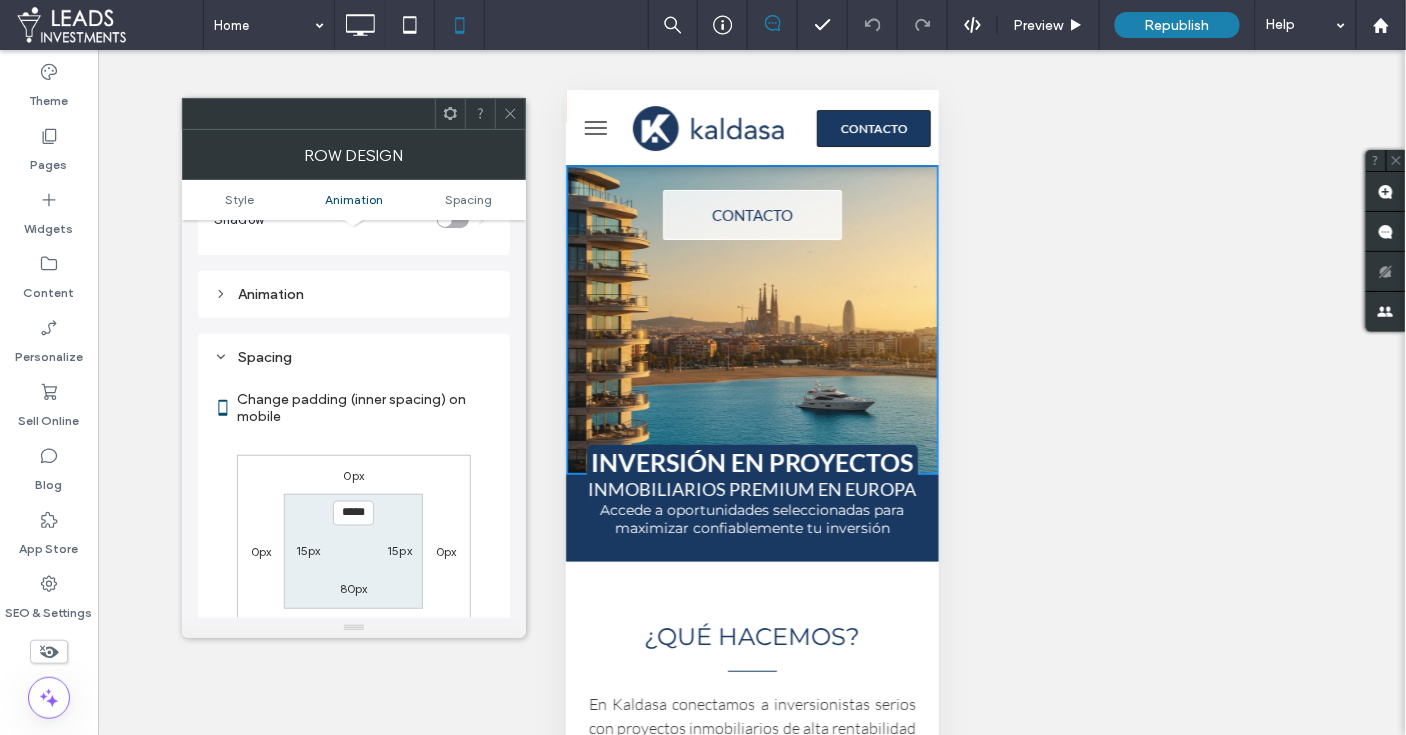 scroll, scrollTop: 948, scrollLeft: 0, axis: vertical 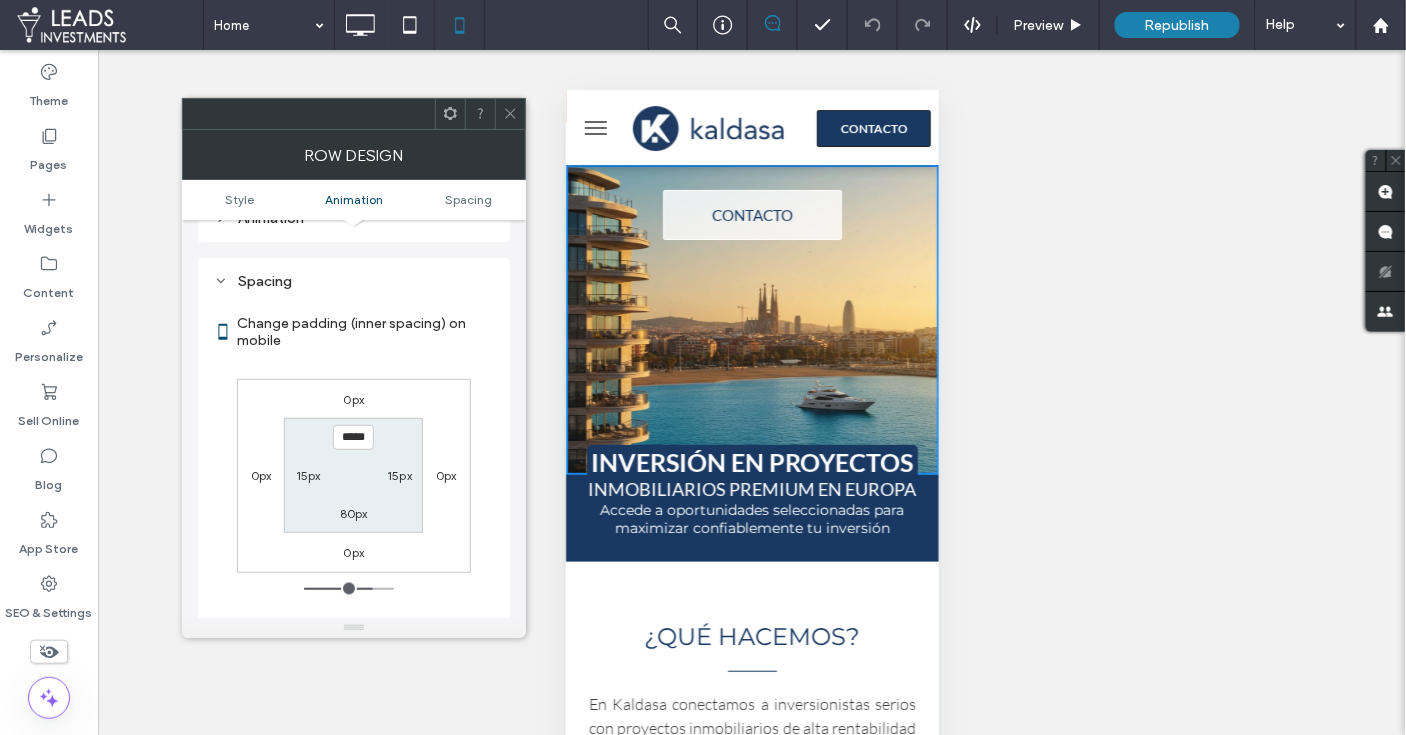 drag, startPoint x: 348, startPoint y: 415, endPoint x: 358, endPoint y: 425, distance: 14.142136 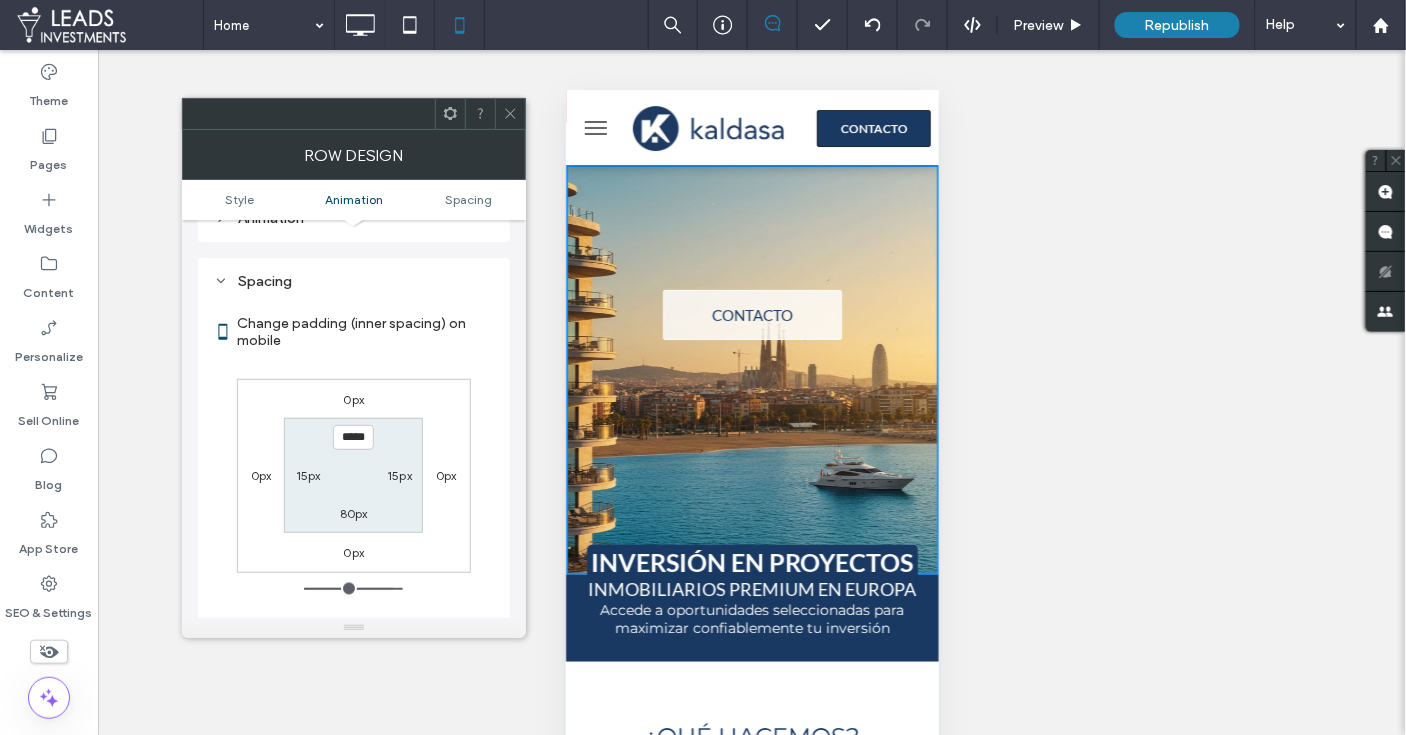 type on "*****" 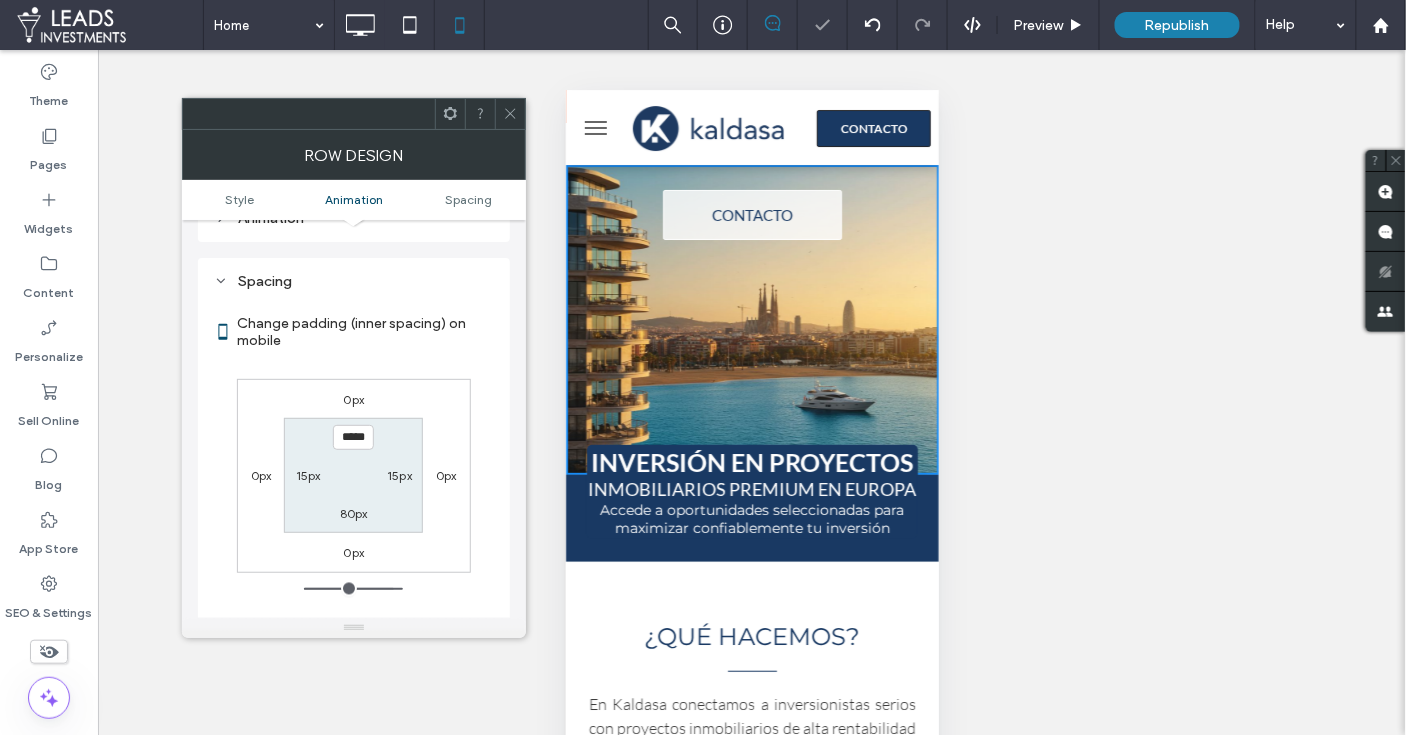type on "***" 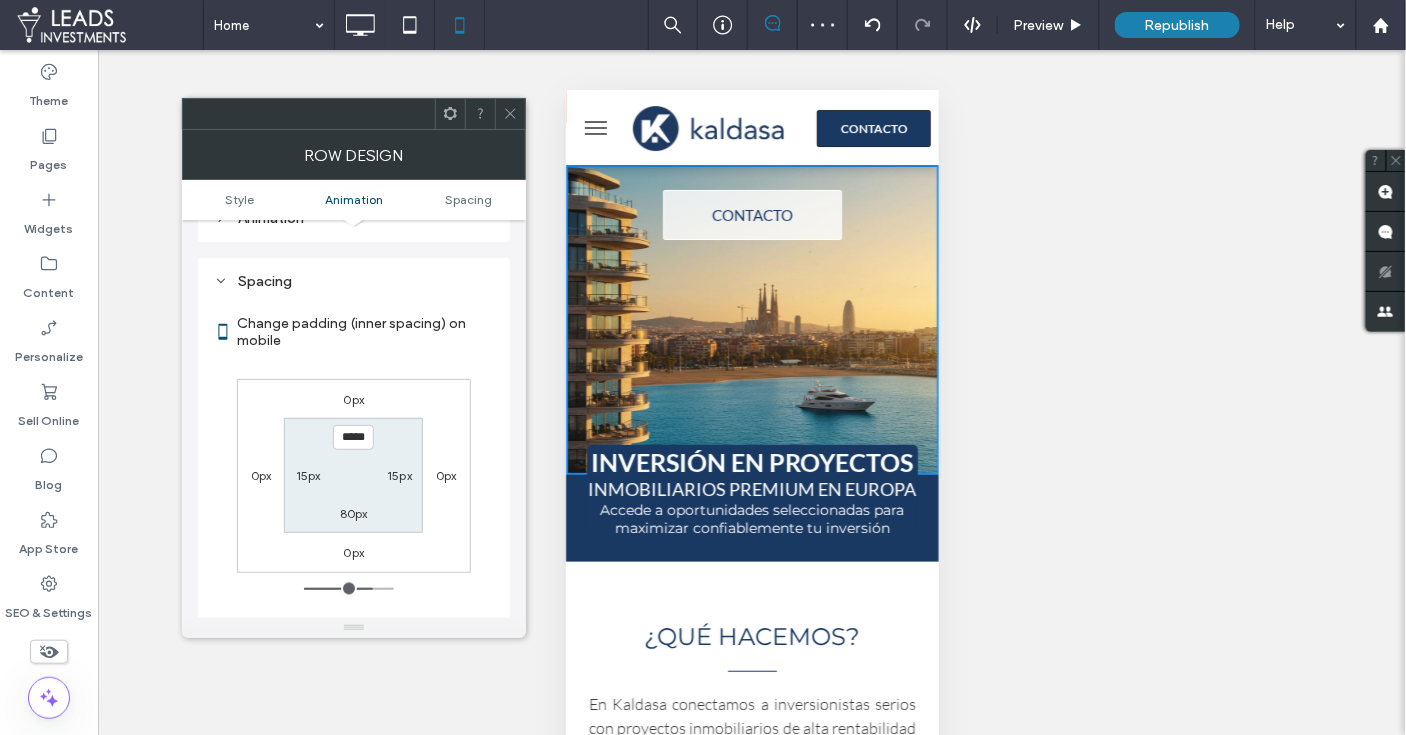 type on "*****" 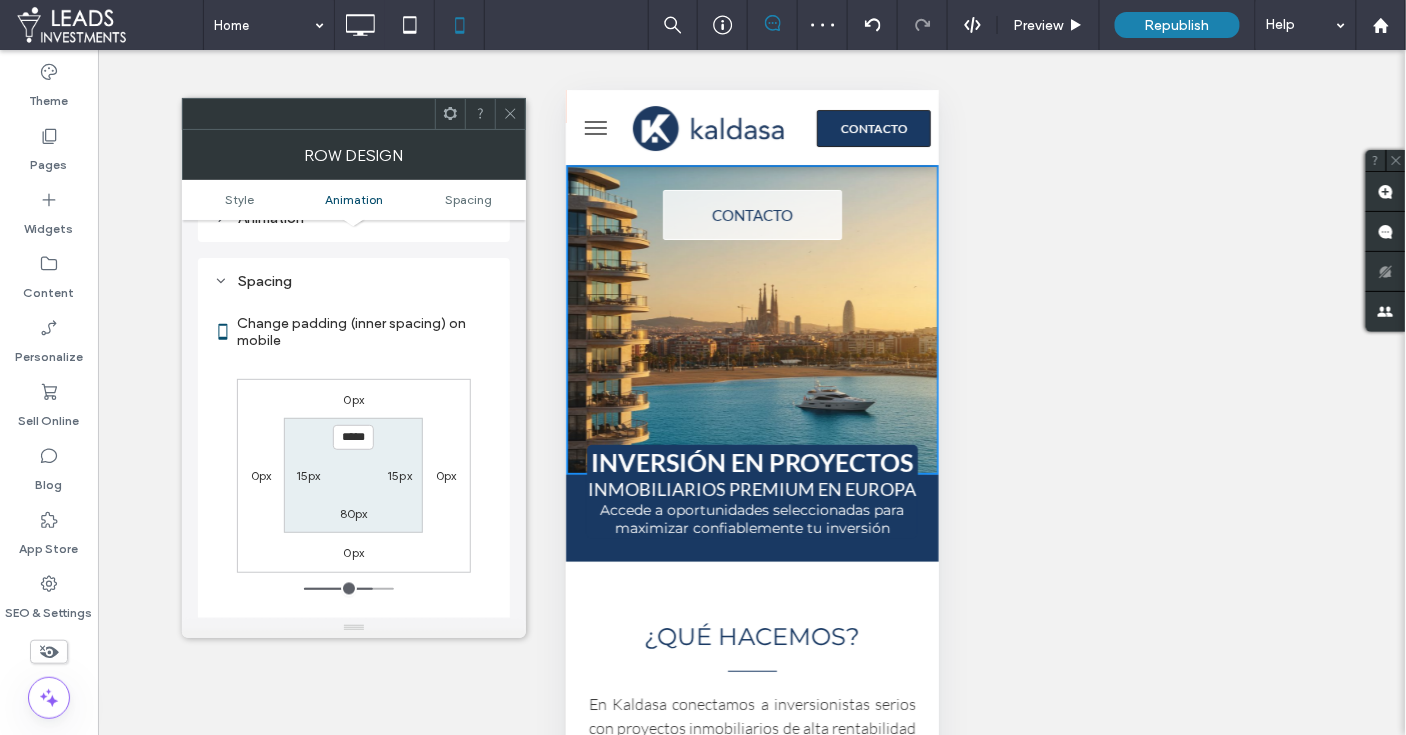type on "***" 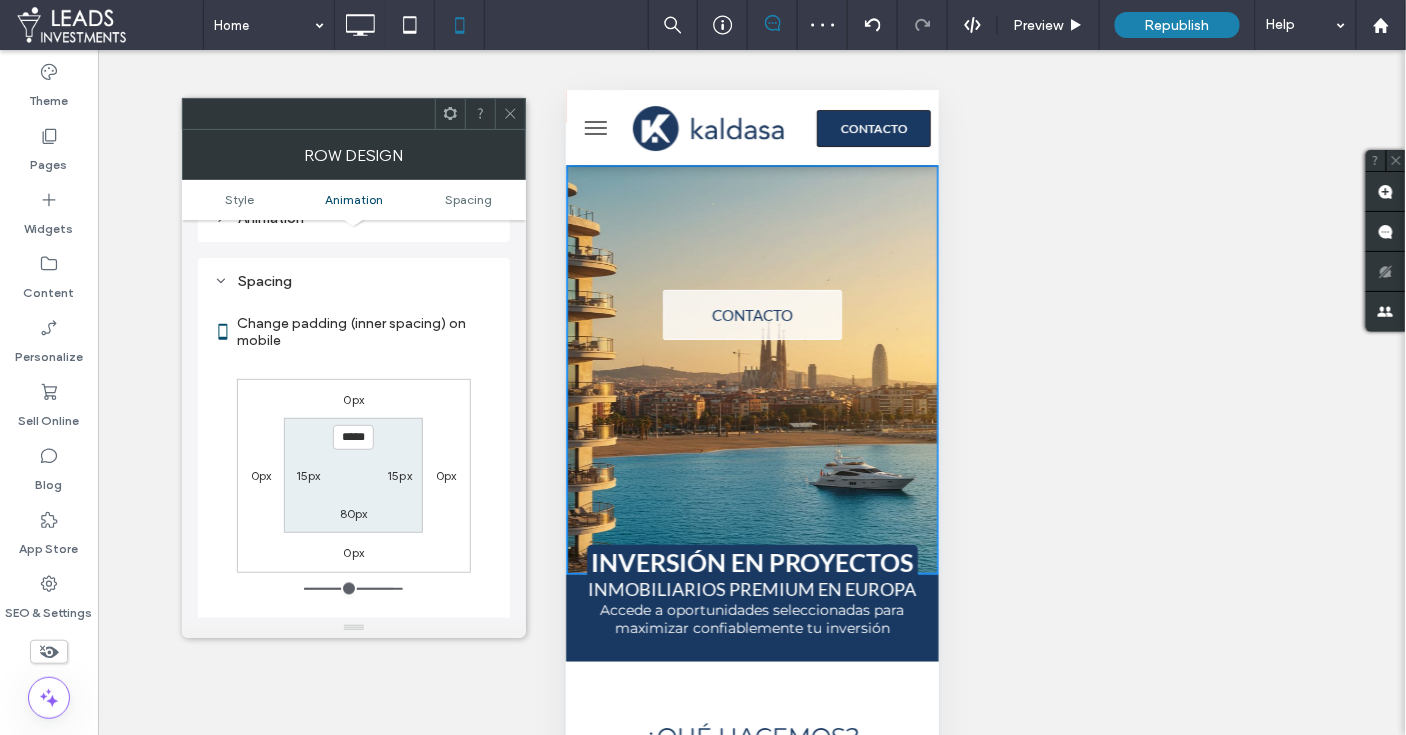 click 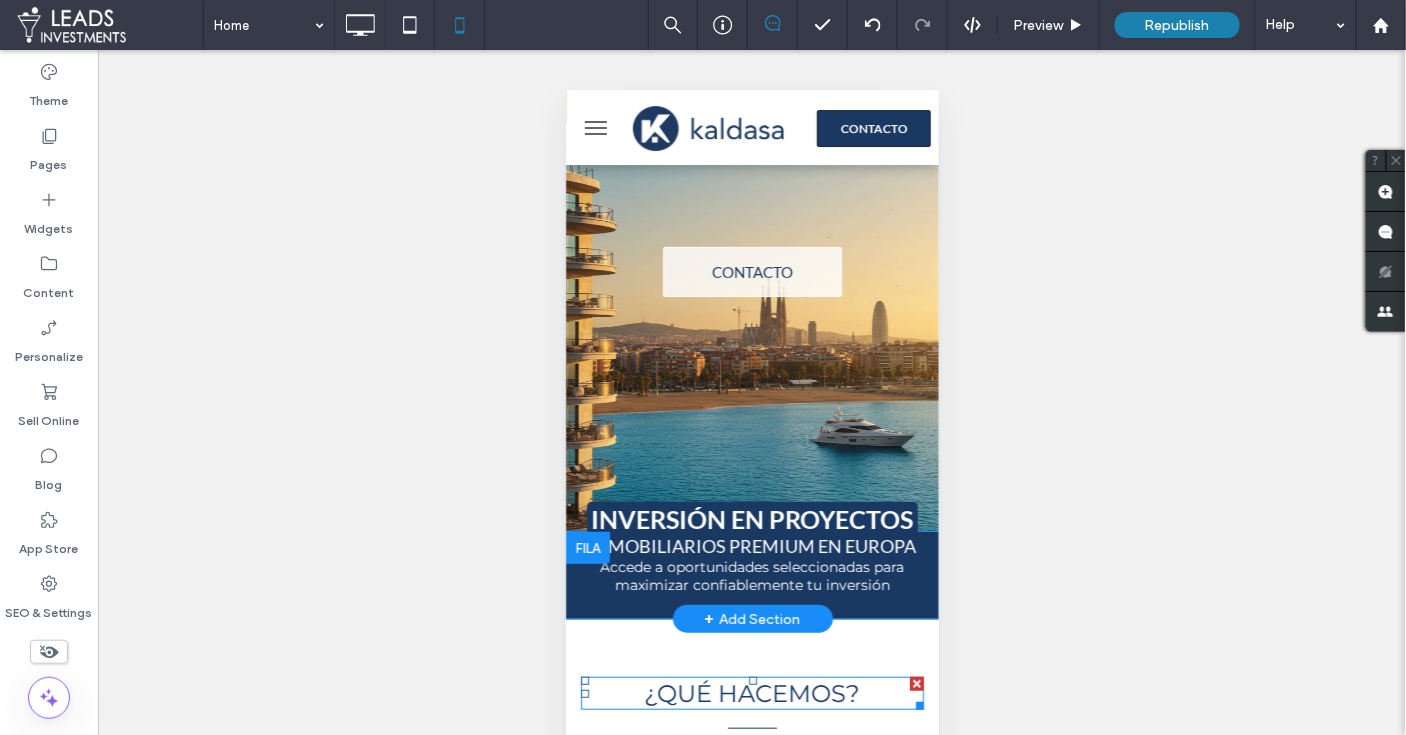 scroll, scrollTop: 0, scrollLeft: 0, axis: both 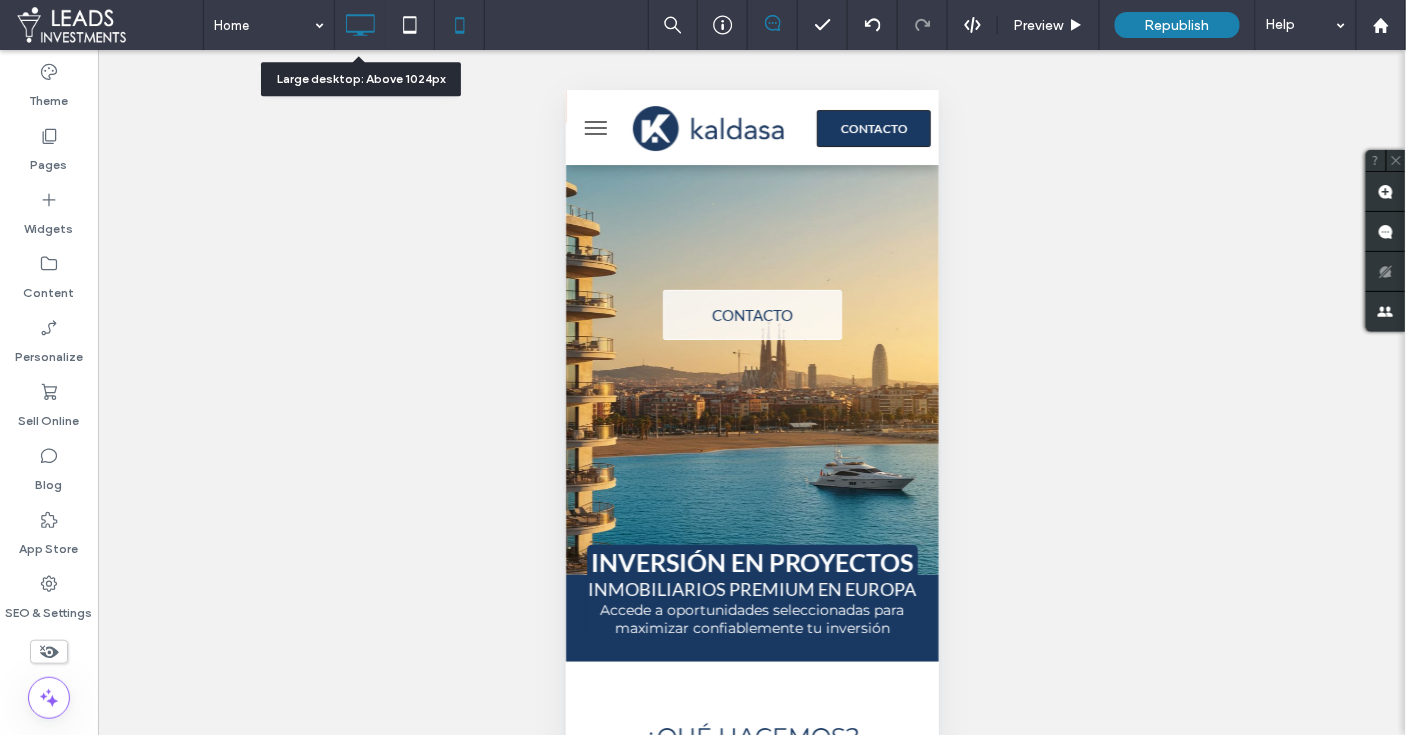 click 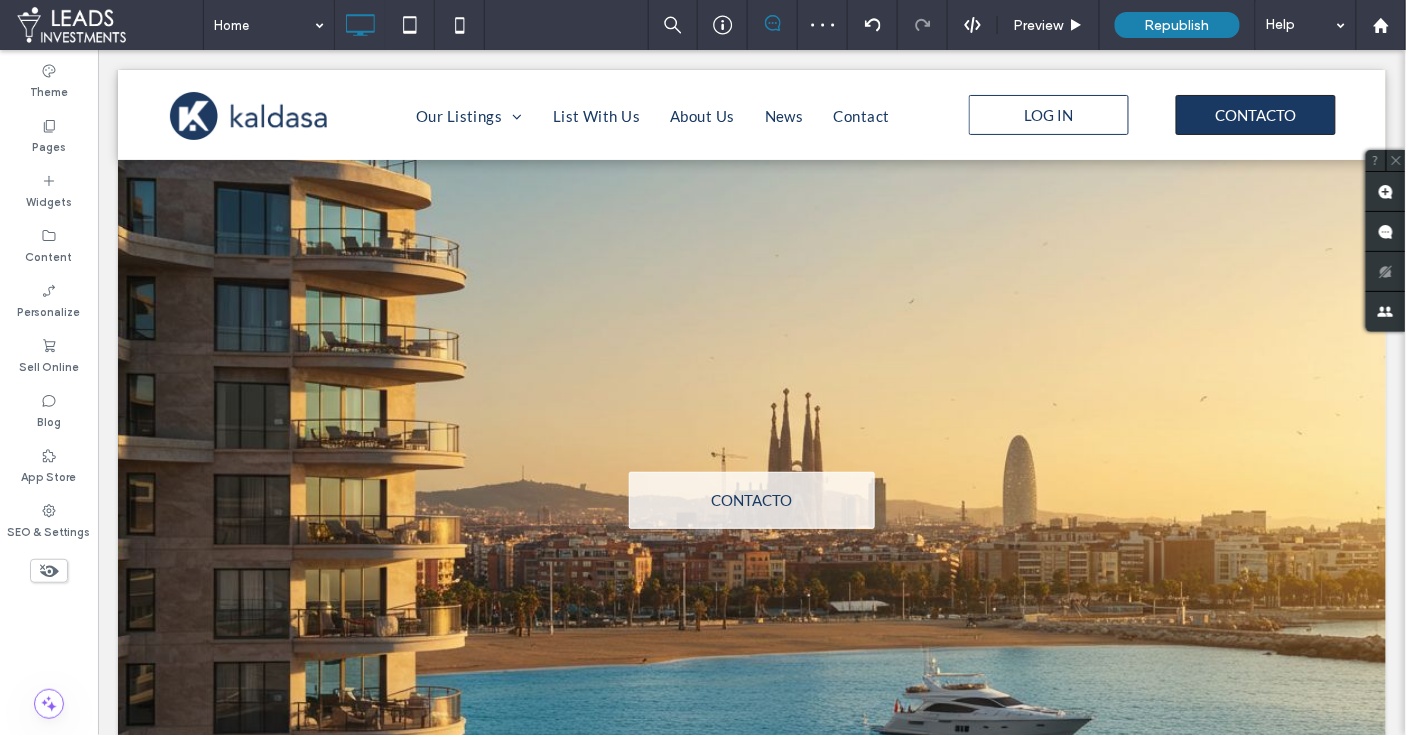 scroll, scrollTop: 0, scrollLeft: 0, axis: both 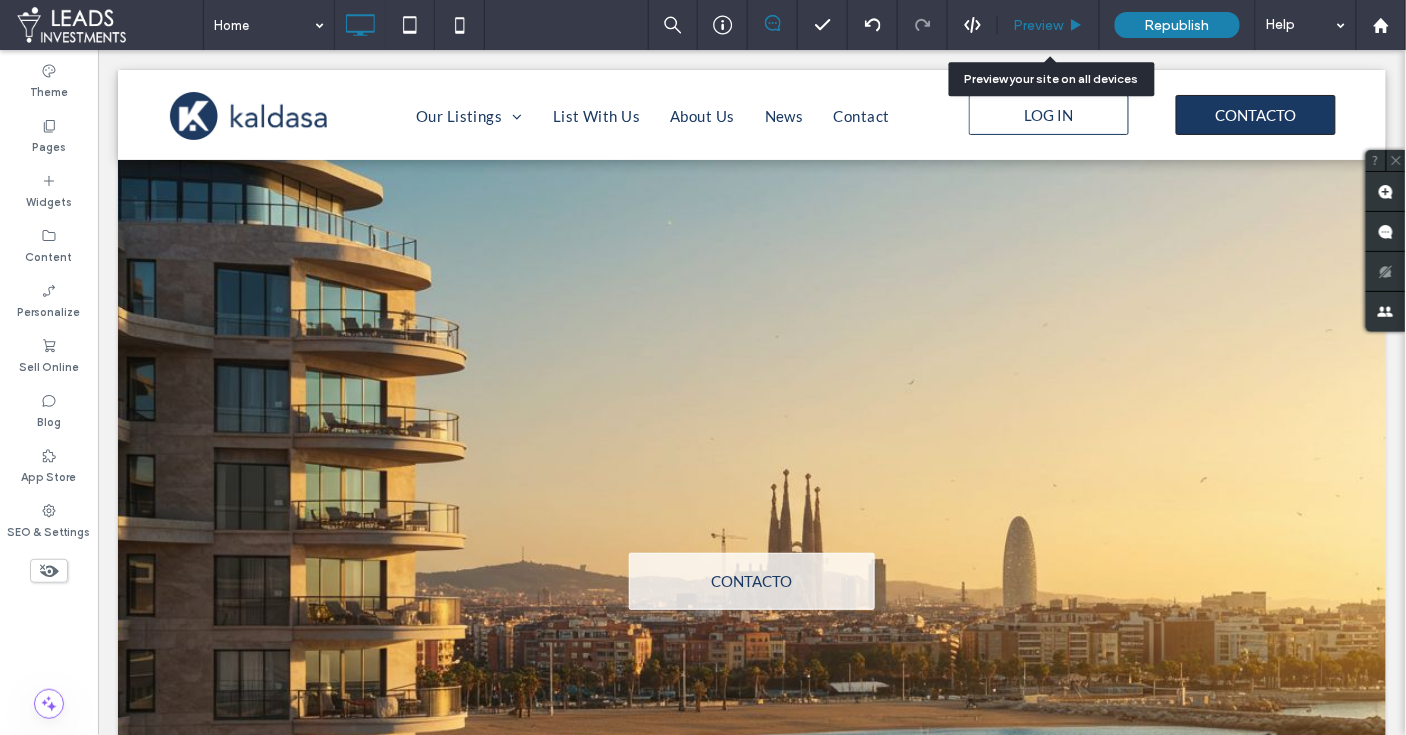 drag, startPoint x: 1024, startPoint y: 16, endPoint x: 952, endPoint y: 158, distance: 159.21056 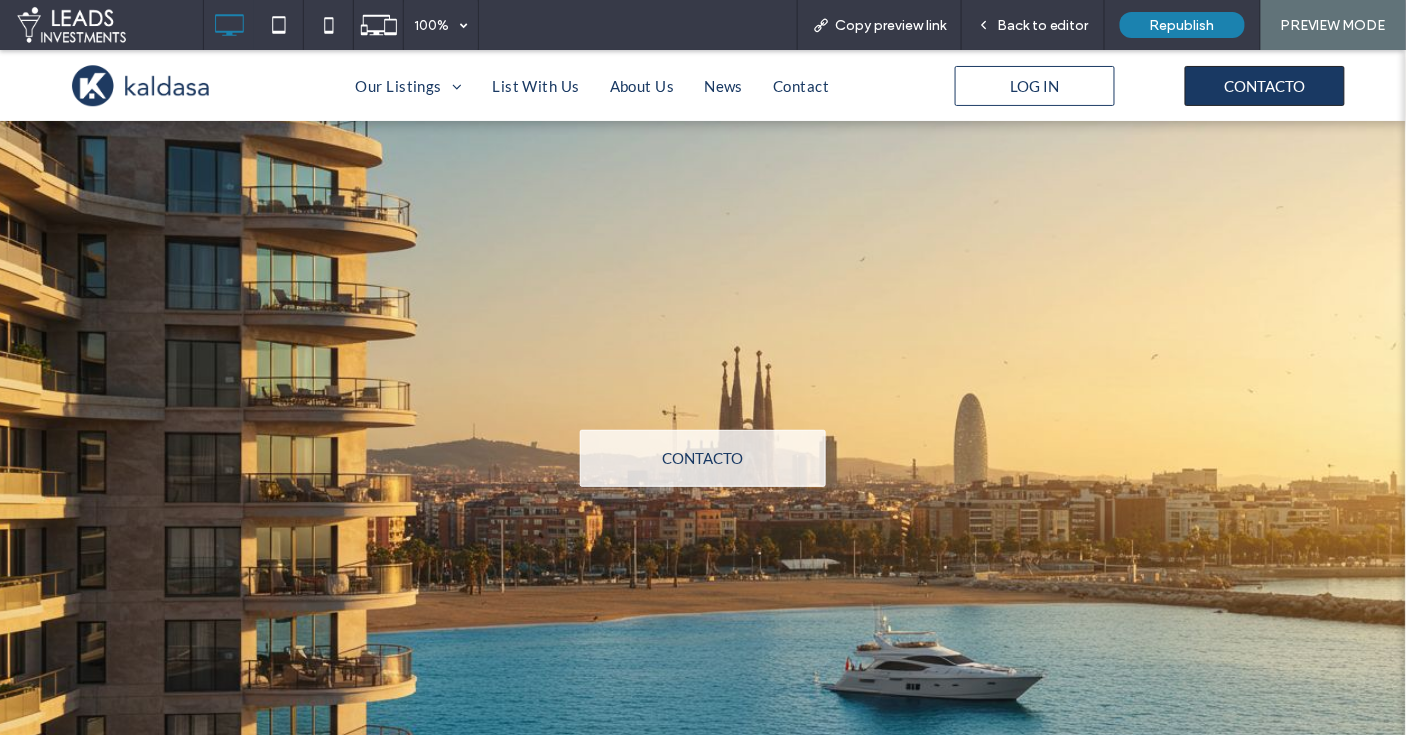 scroll, scrollTop: 0, scrollLeft: 0, axis: both 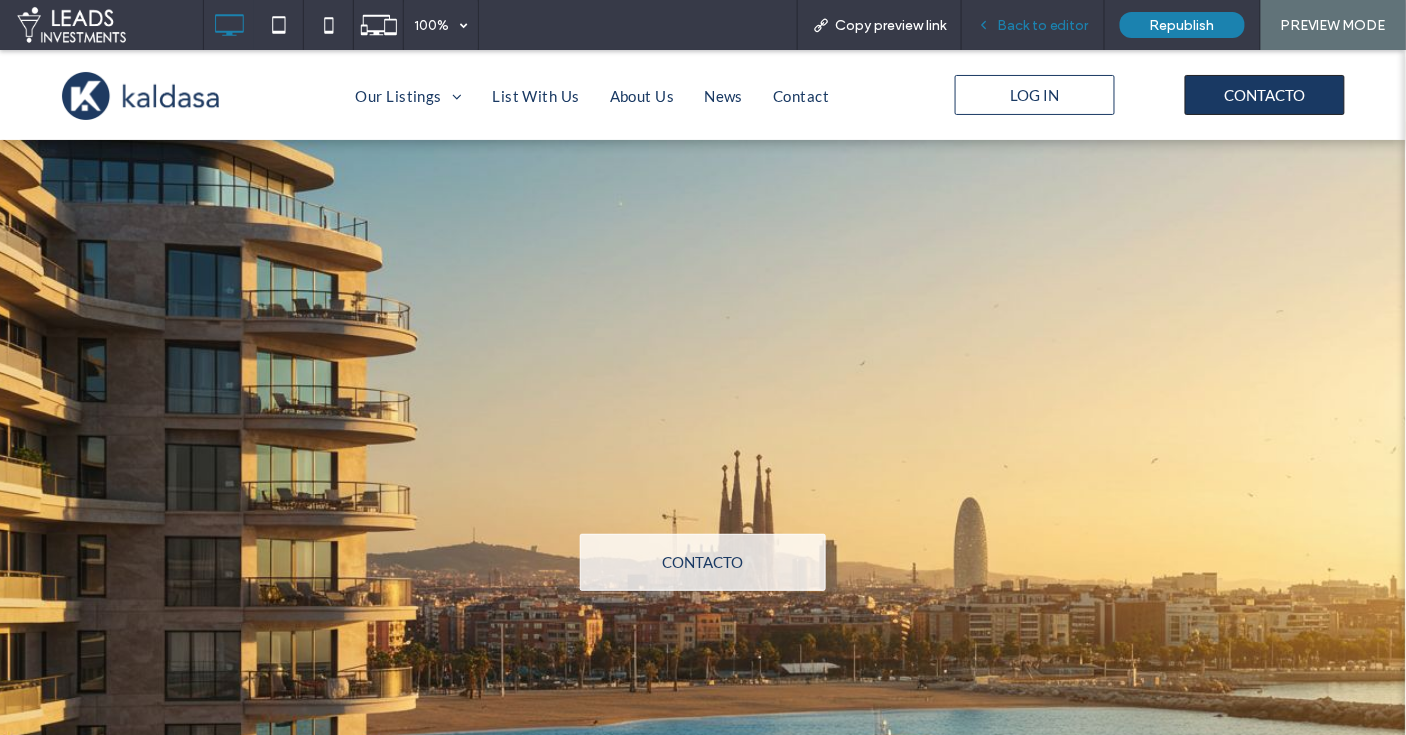 drag, startPoint x: 1054, startPoint y: 28, endPoint x: 825, endPoint y: 265, distance: 329.5603 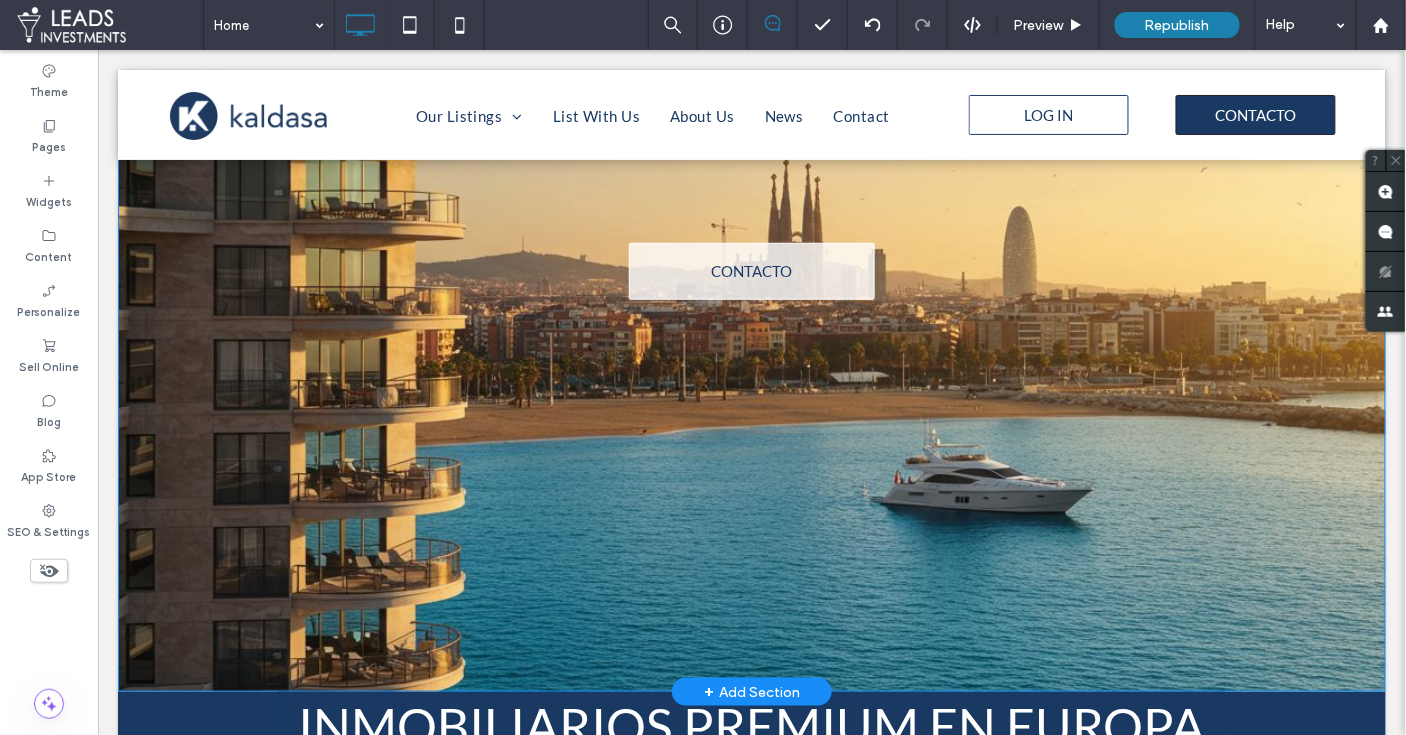 scroll, scrollTop: 0, scrollLeft: 0, axis: both 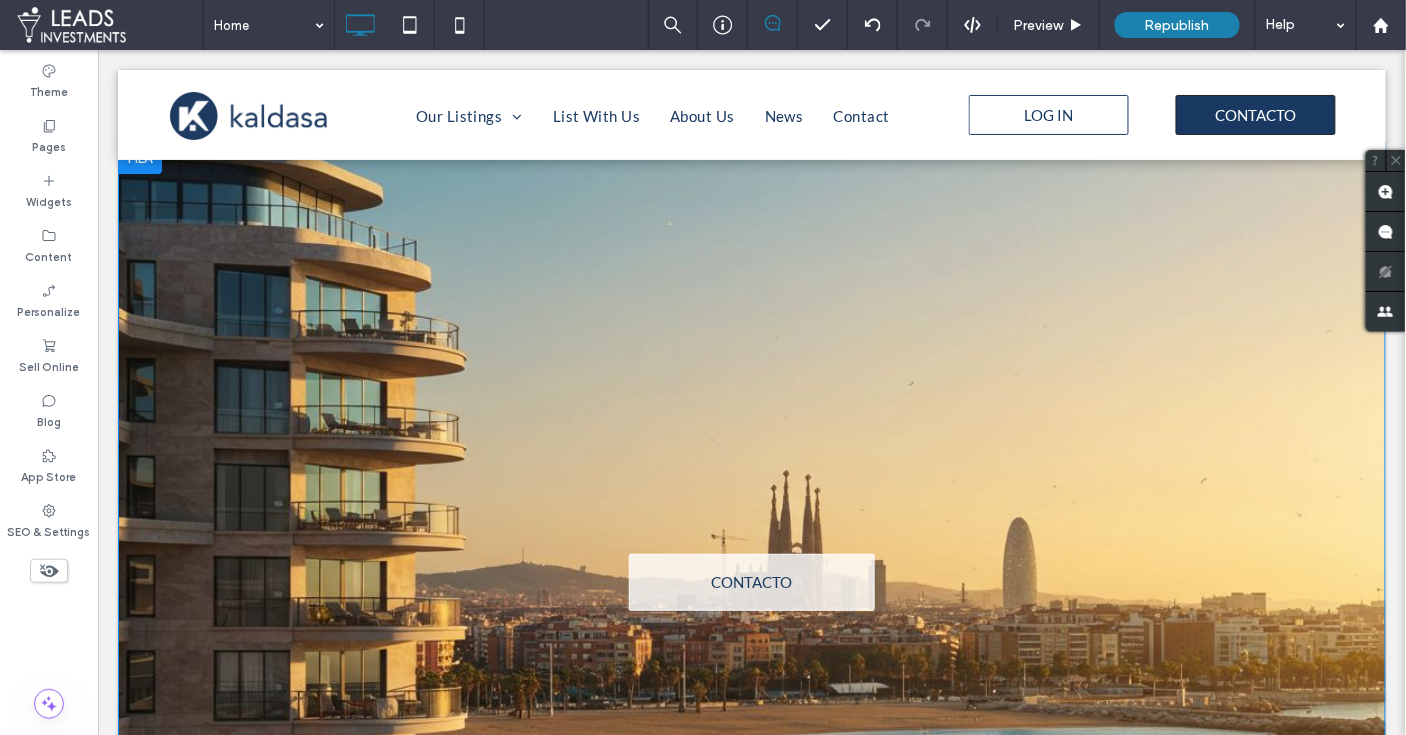 click on "CONTACTO
ASK OUR AGENTS
Click To Paste
Row + Add Section" at bounding box center (751, 571) 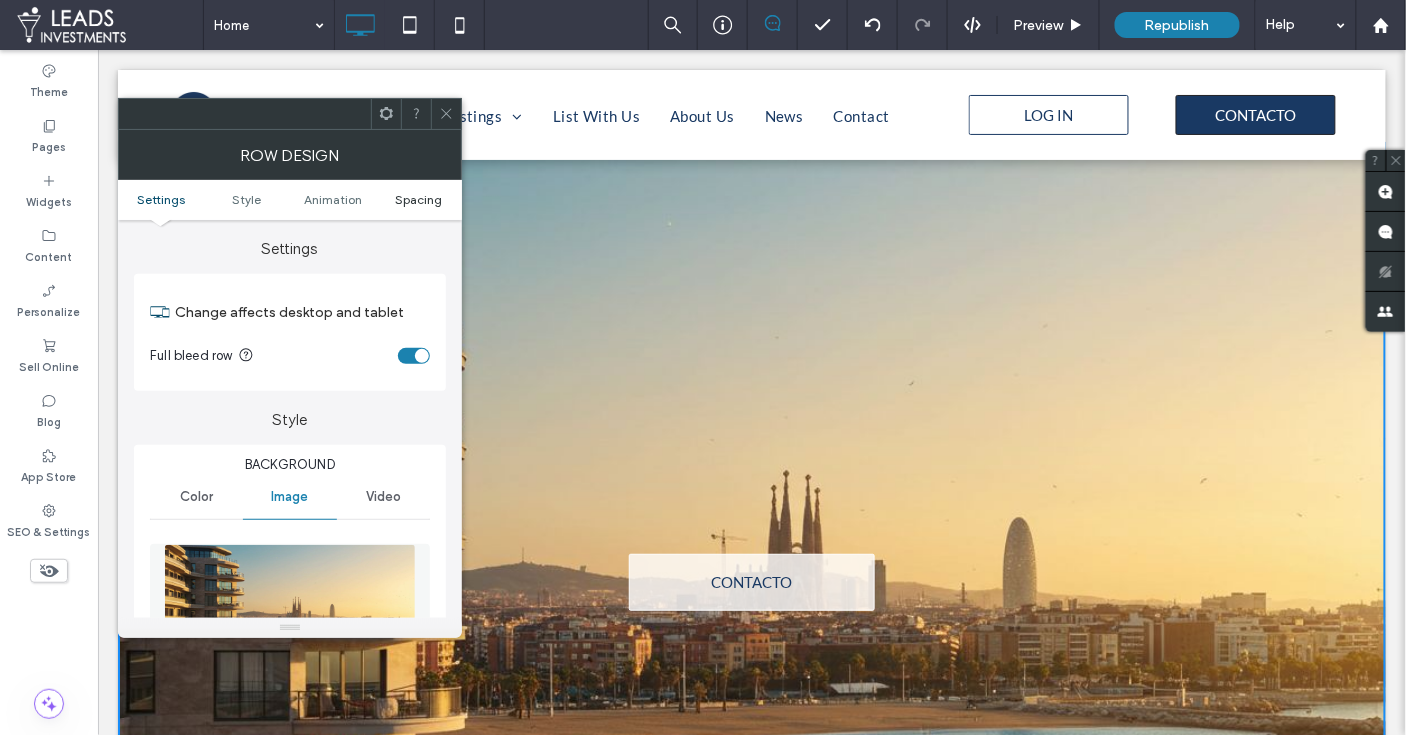 click on "Spacing" at bounding box center (418, 199) 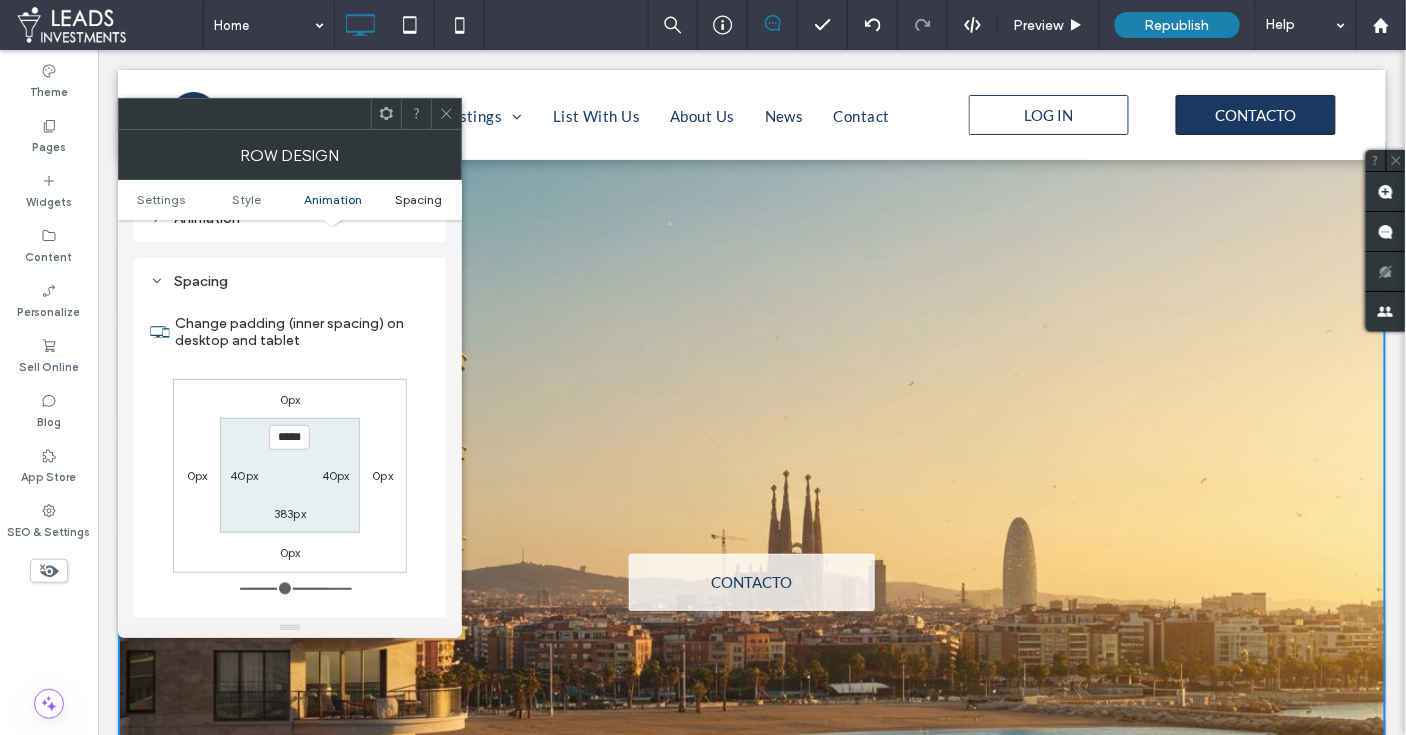 scroll, scrollTop: 1197, scrollLeft: 0, axis: vertical 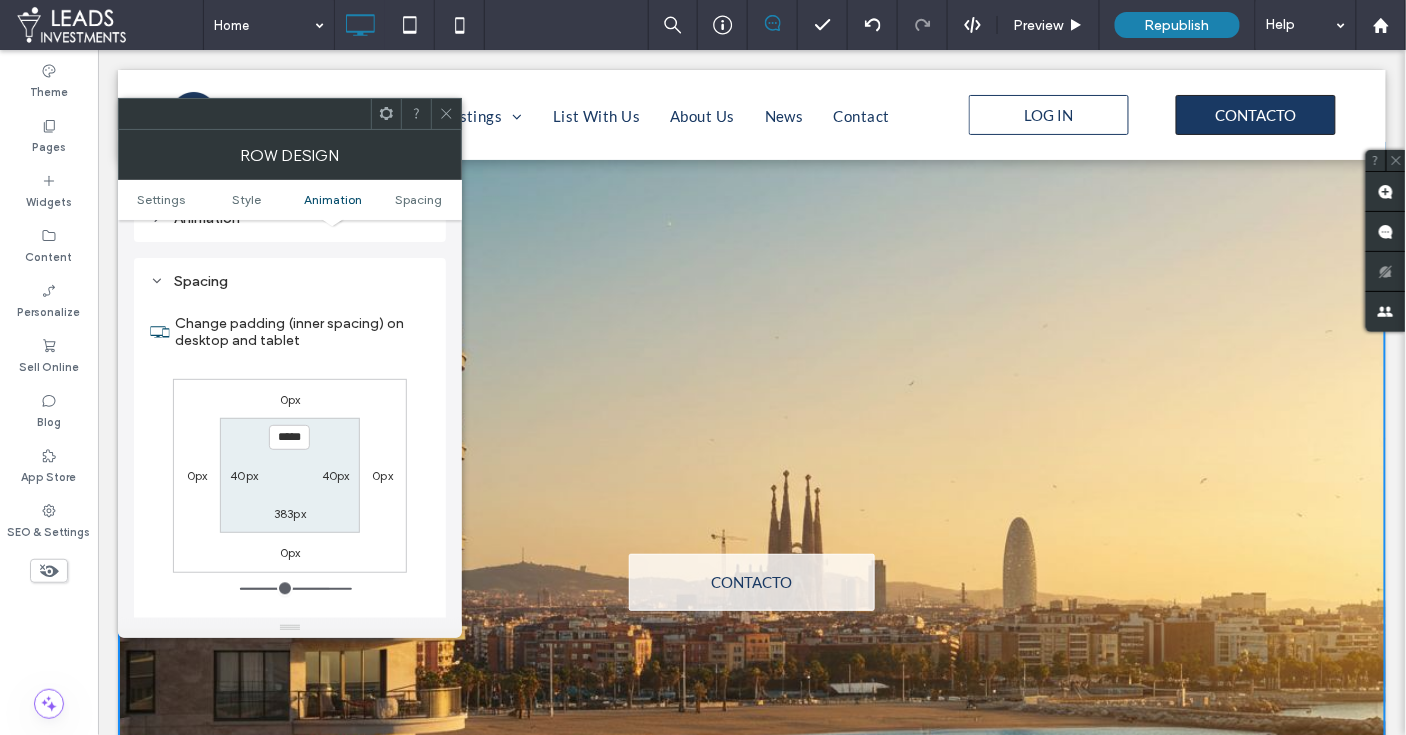 click on "*****" at bounding box center (289, 437) 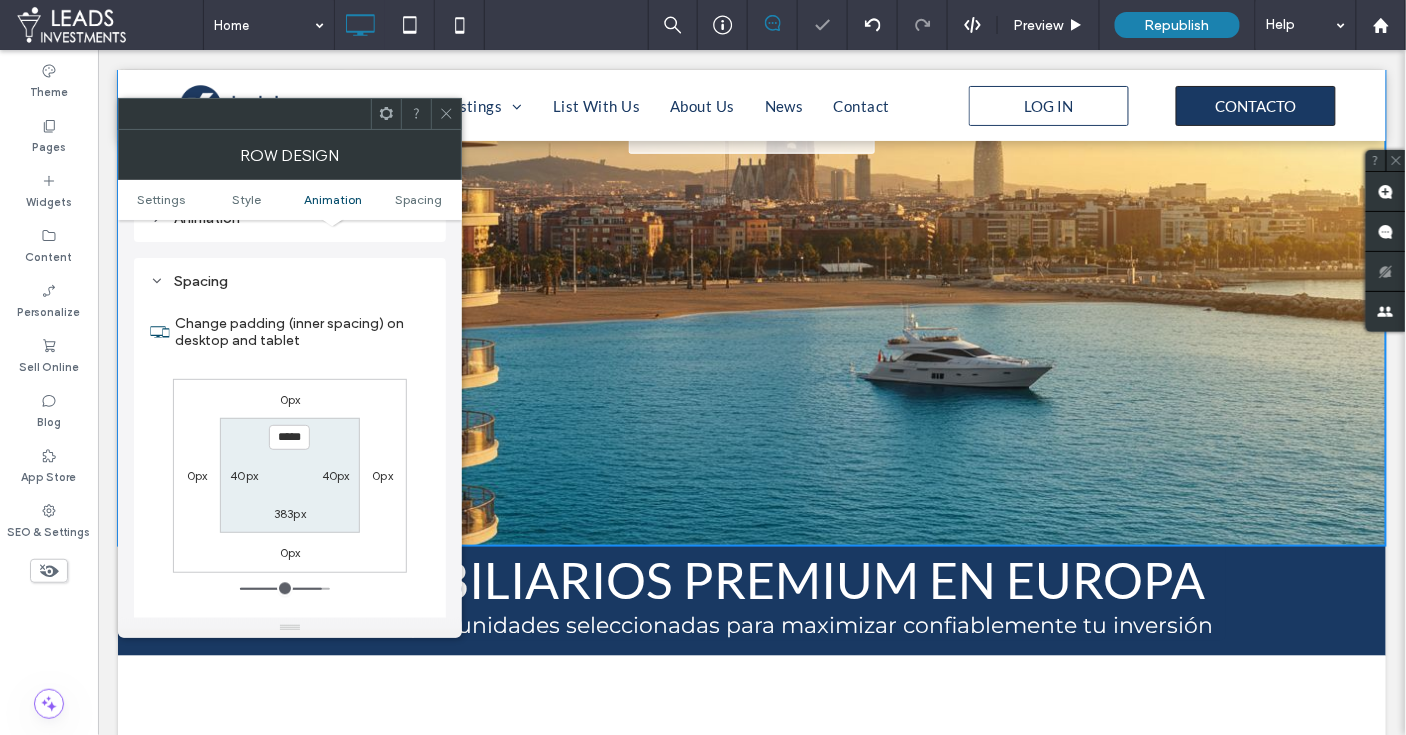 scroll, scrollTop: 356, scrollLeft: 0, axis: vertical 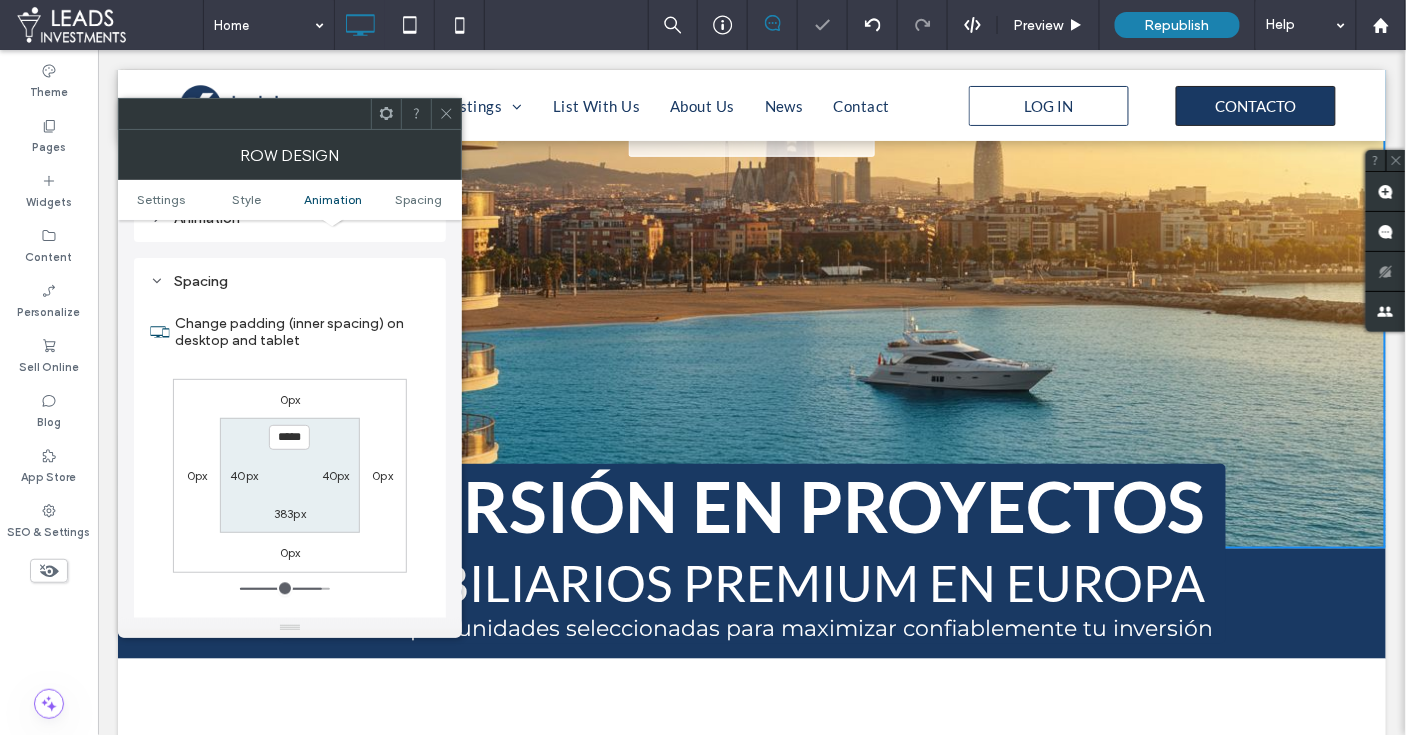 click 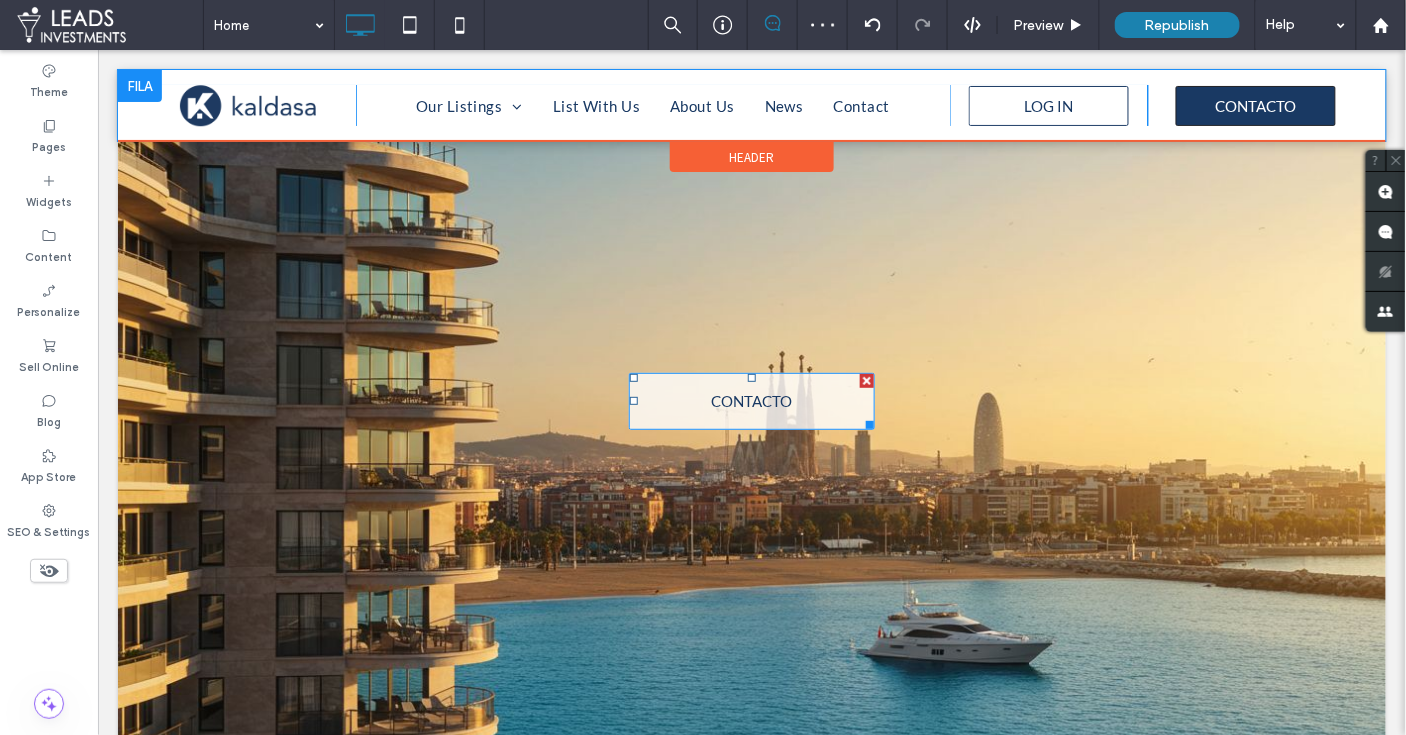 scroll, scrollTop: 0, scrollLeft: 0, axis: both 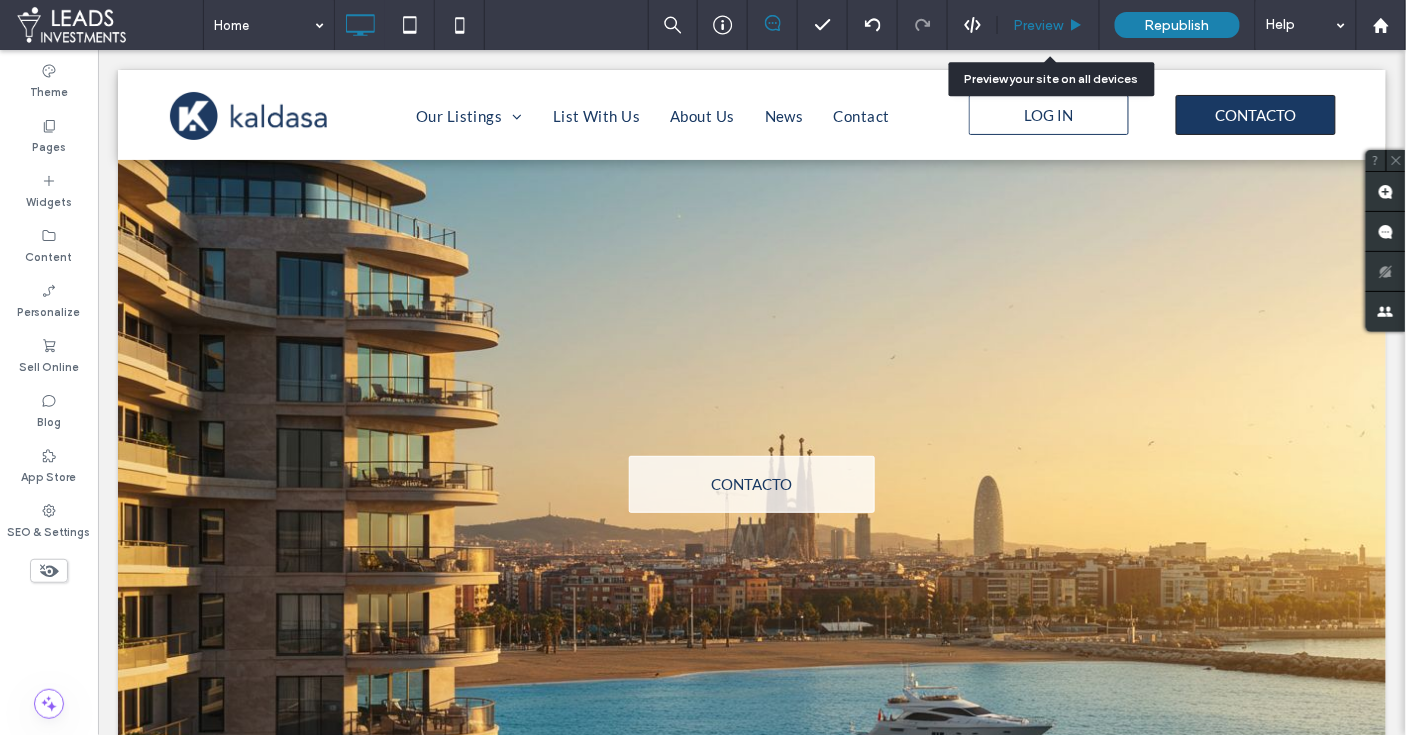 click on "Preview" at bounding box center [1038, 25] 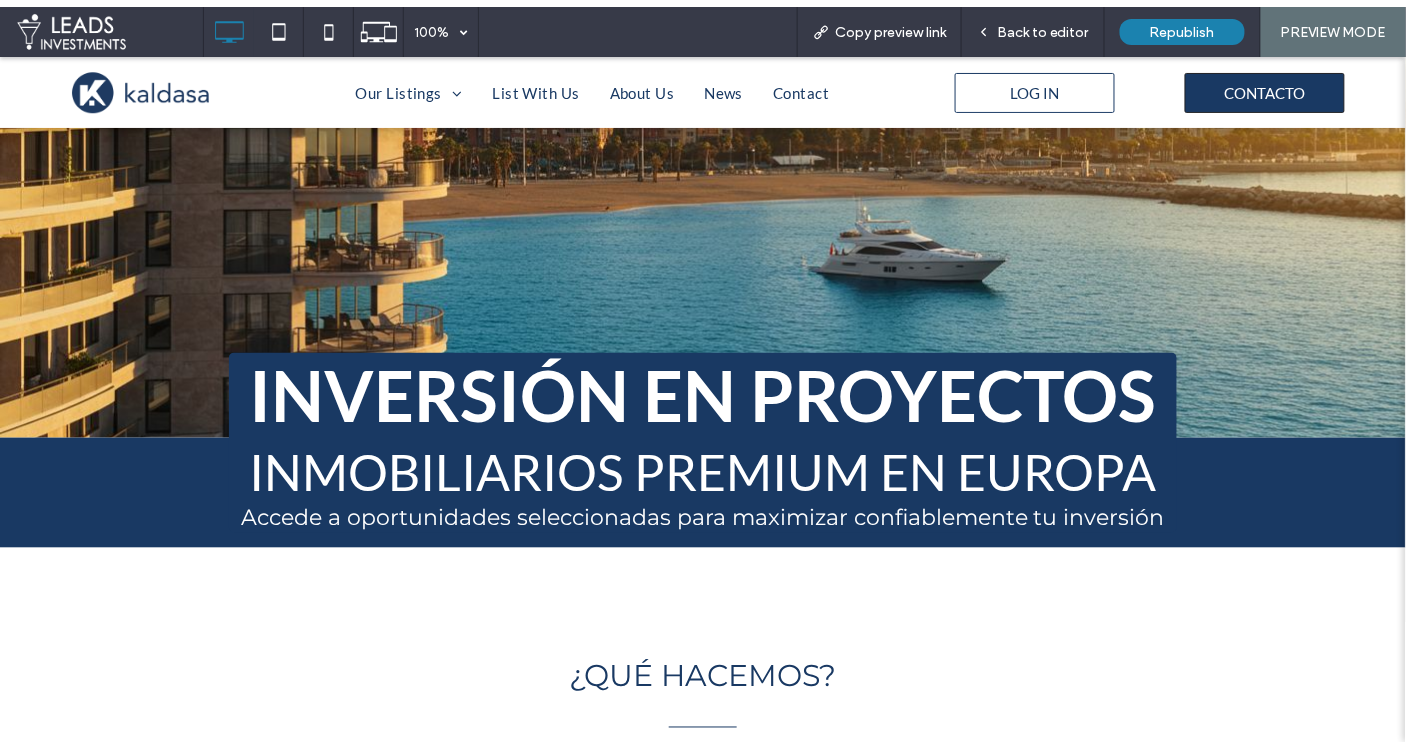 scroll, scrollTop: 0, scrollLeft: 0, axis: both 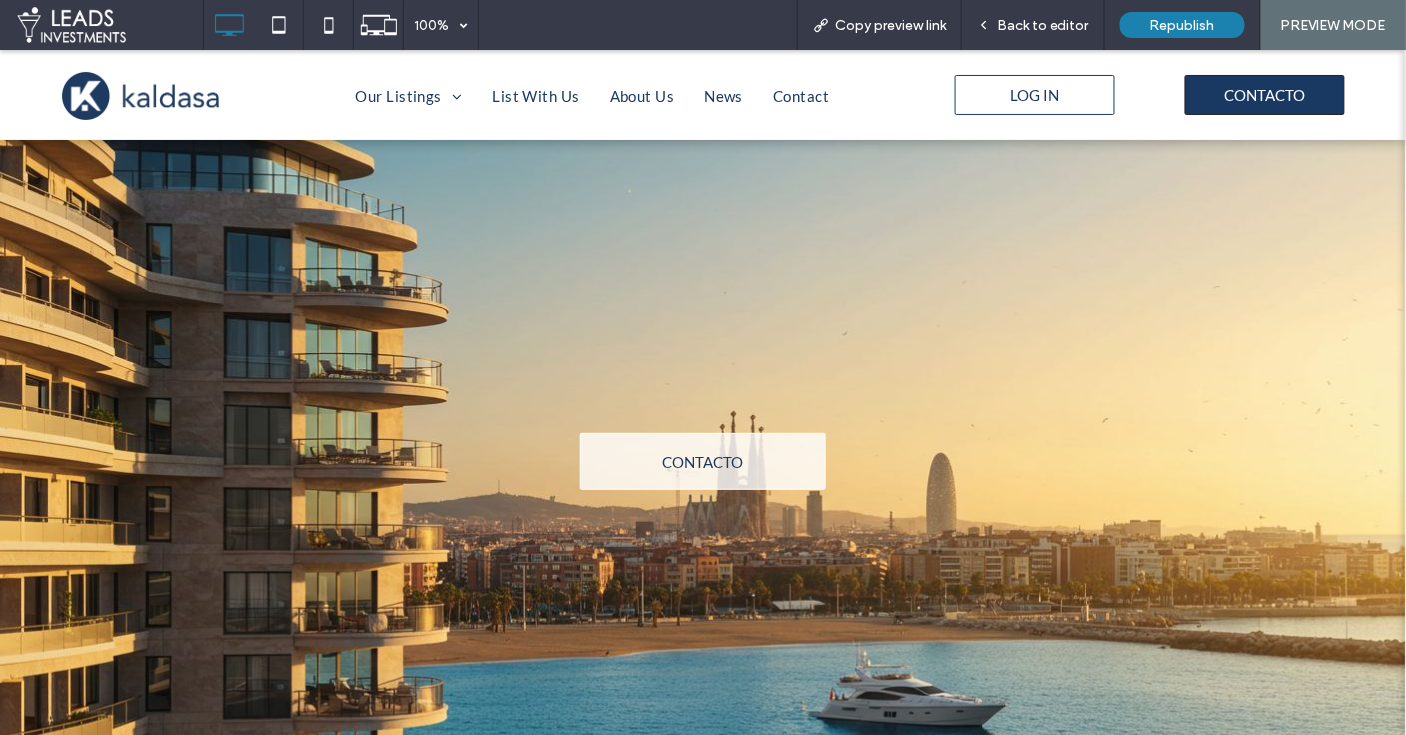 click on "CONTACTO
ASK OUR AGENTS
Click To Paste
Row + Add Section" at bounding box center [703, 500] 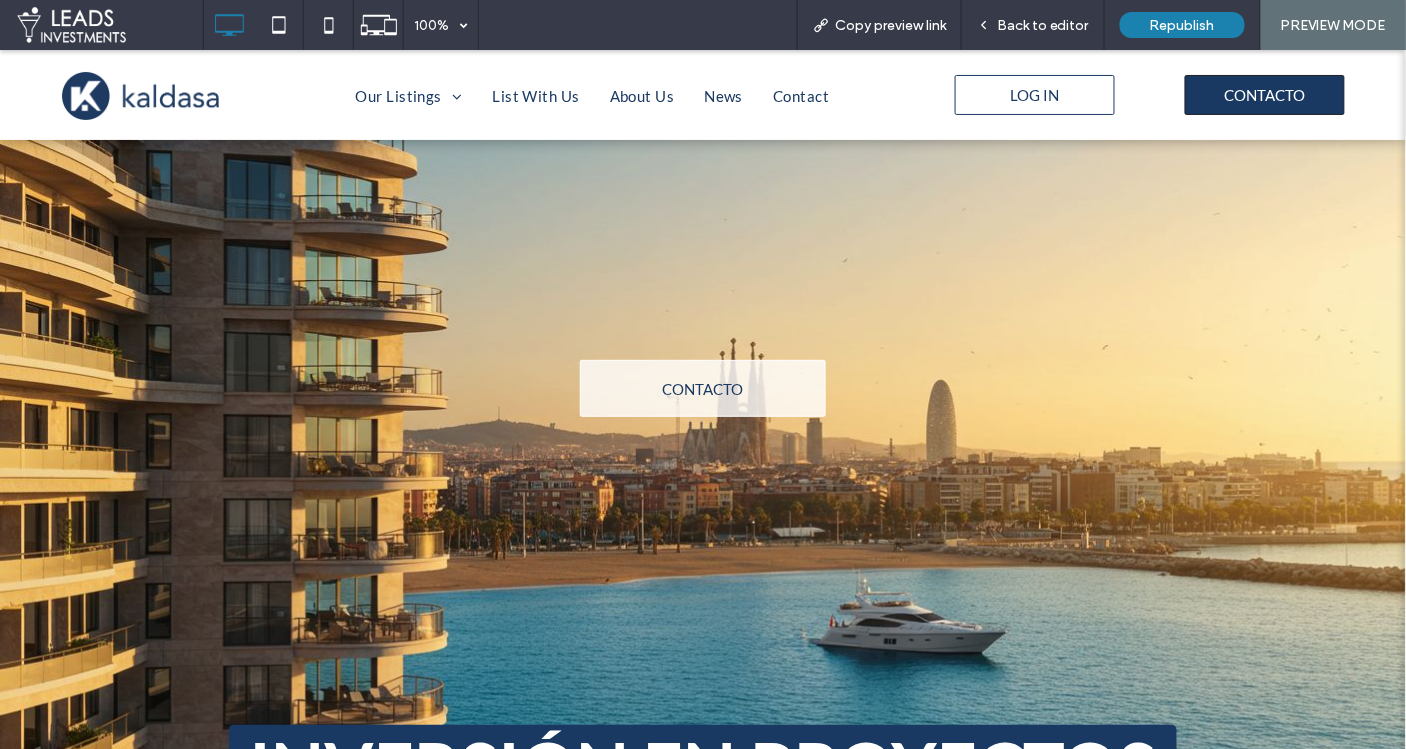 scroll, scrollTop: 0, scrollLeft: 0, axis: both 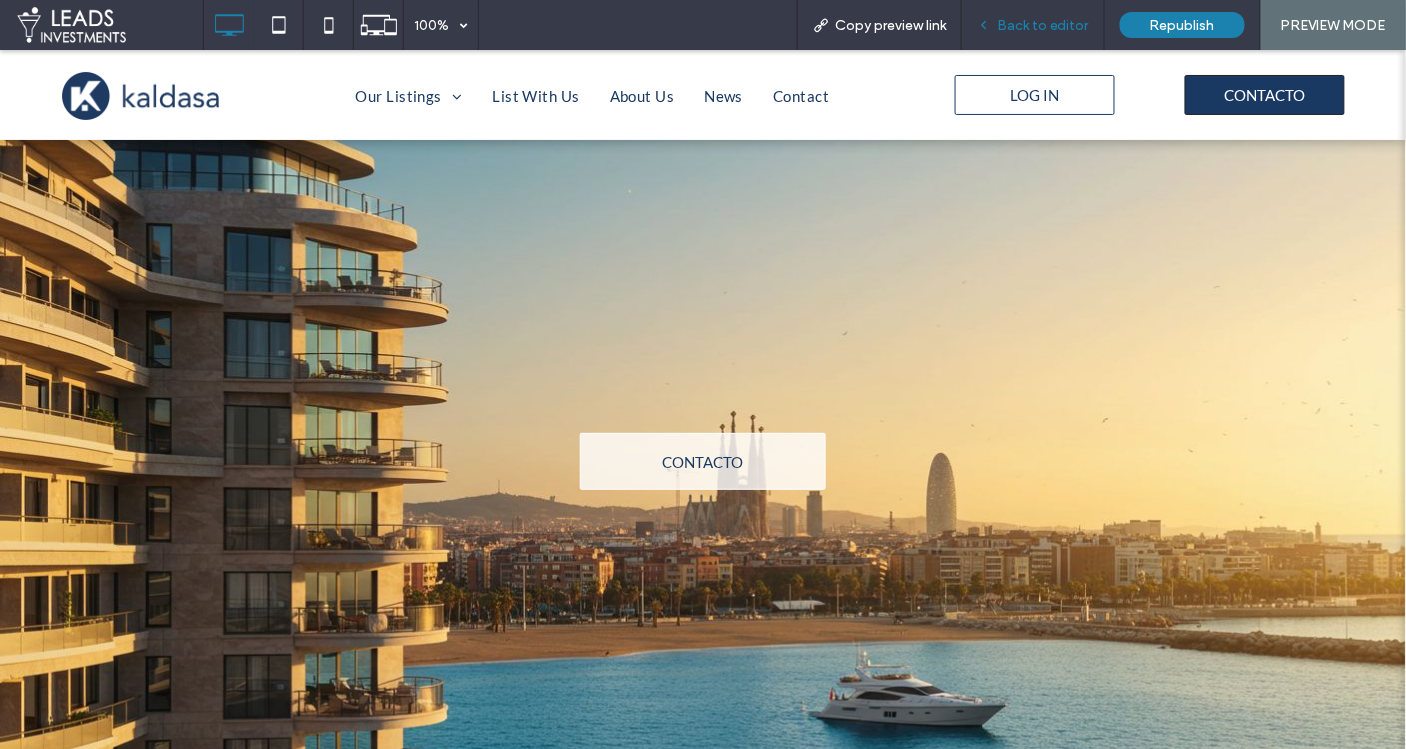 click on "Back to editor" at bounding box center [1043, 25] 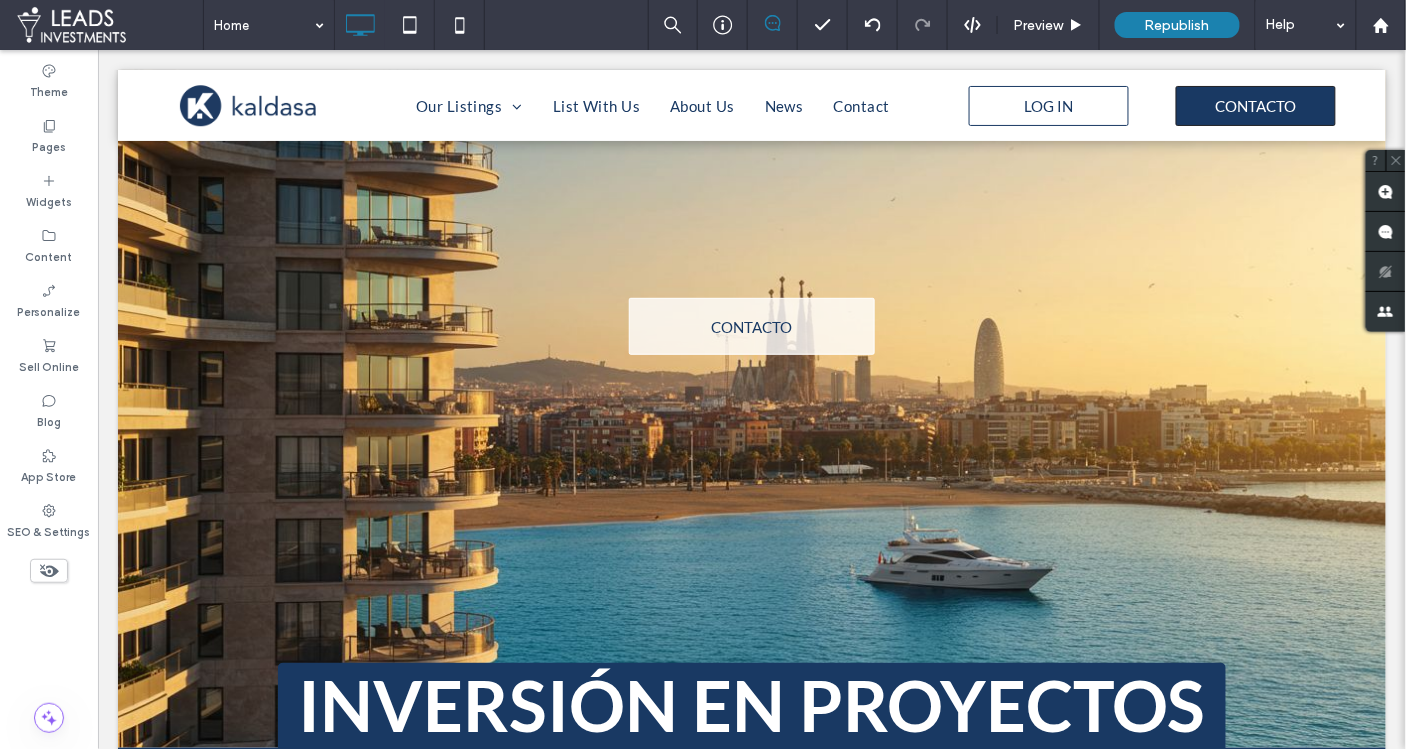 scroll, scrollTop: 144, scrollLeft: 0, axis: vertical 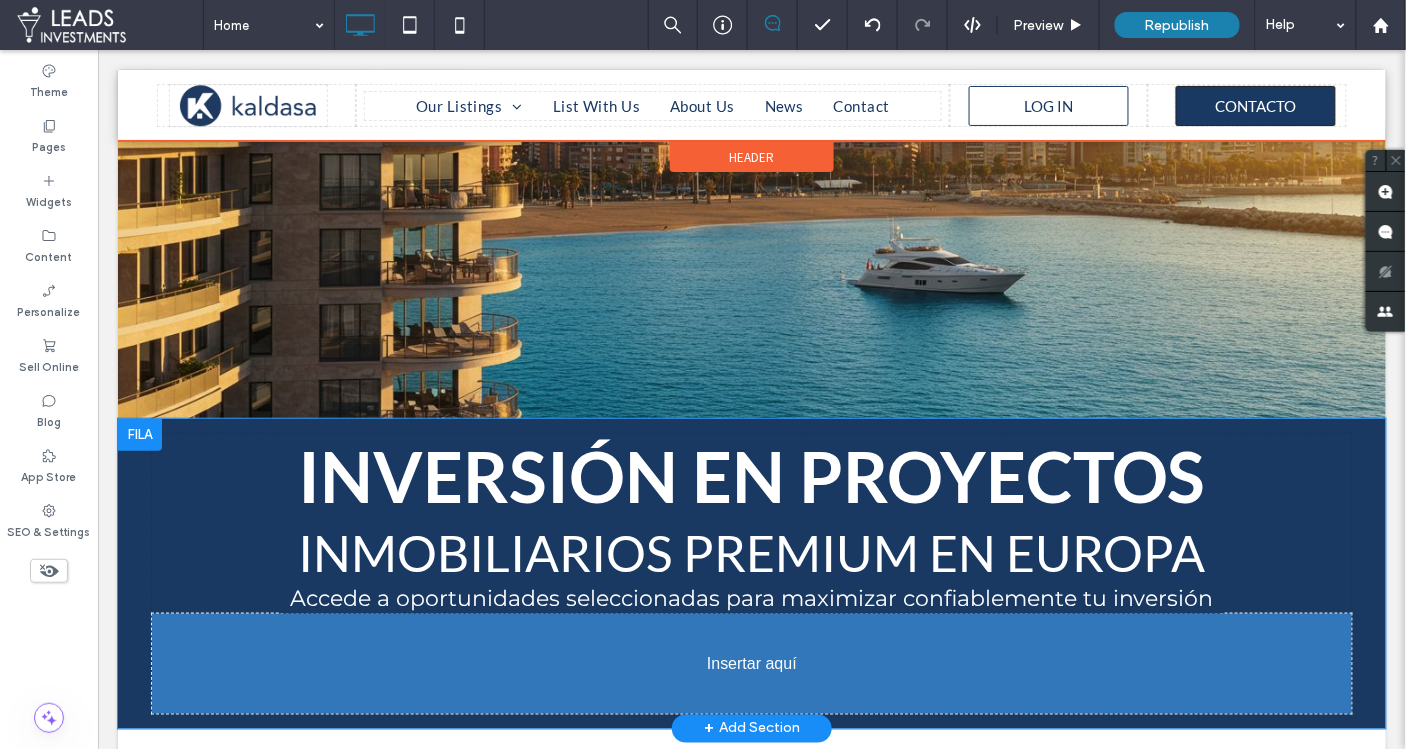 drag, startPoint x: 681, startPoint y: 311, endPoint x: 696, endPoint y: 612, distance: 301.37354 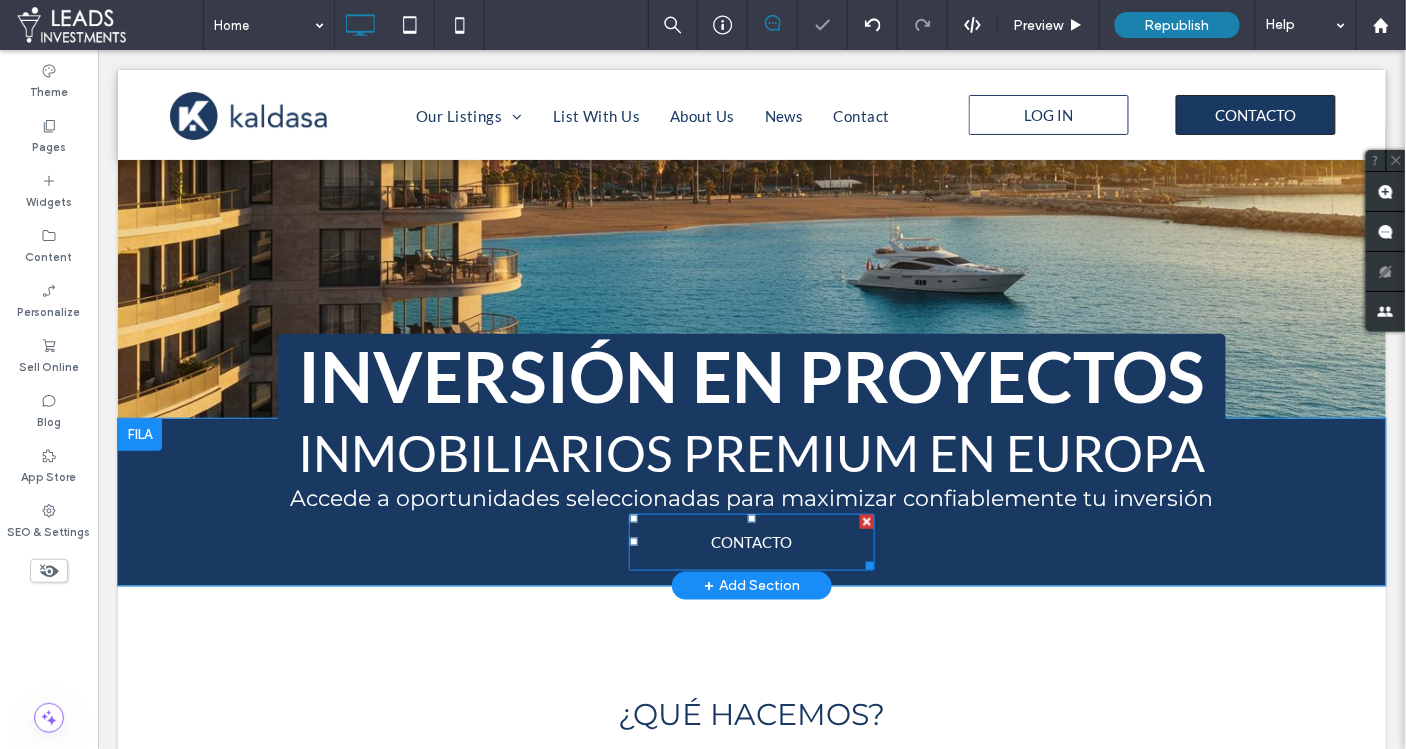 scroll, scrollTop: 396, scrollLeft: 0, axis: vertical 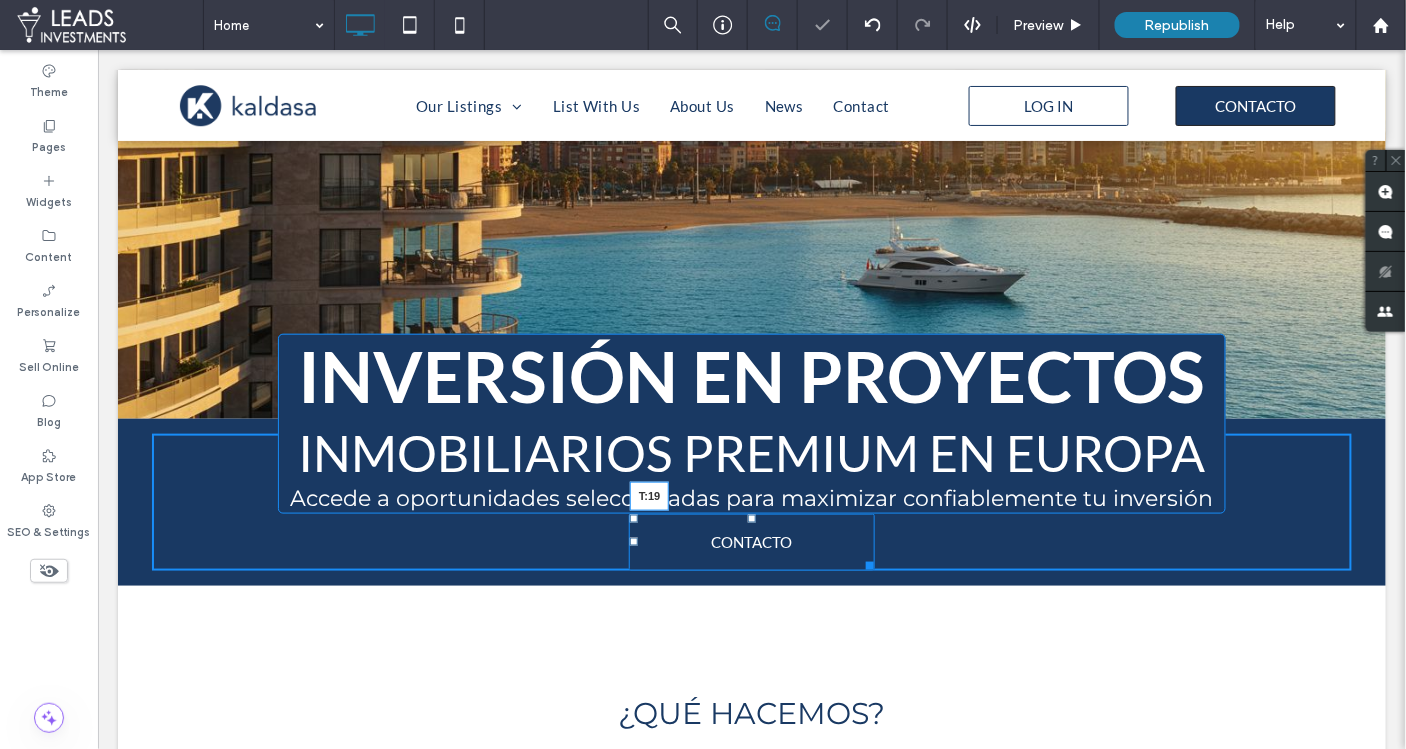 drag, startPoint x: 751, startPoint y: 514, endPoint x: 850, endPoint y: 584, distance: 121.24768 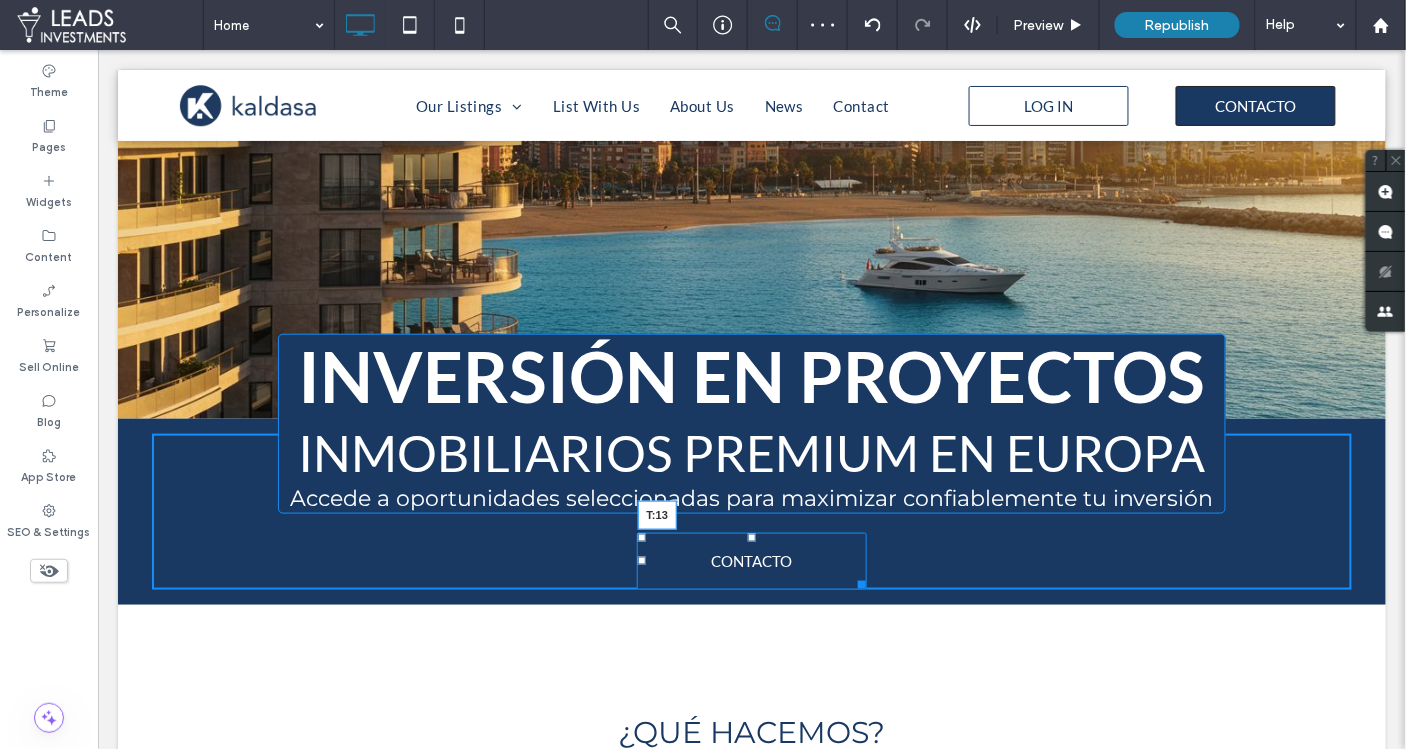 drag, startPoint x: 754, startPoint y: 535, endPoint x: 862, endPoint y: 594, distance: 123.065025 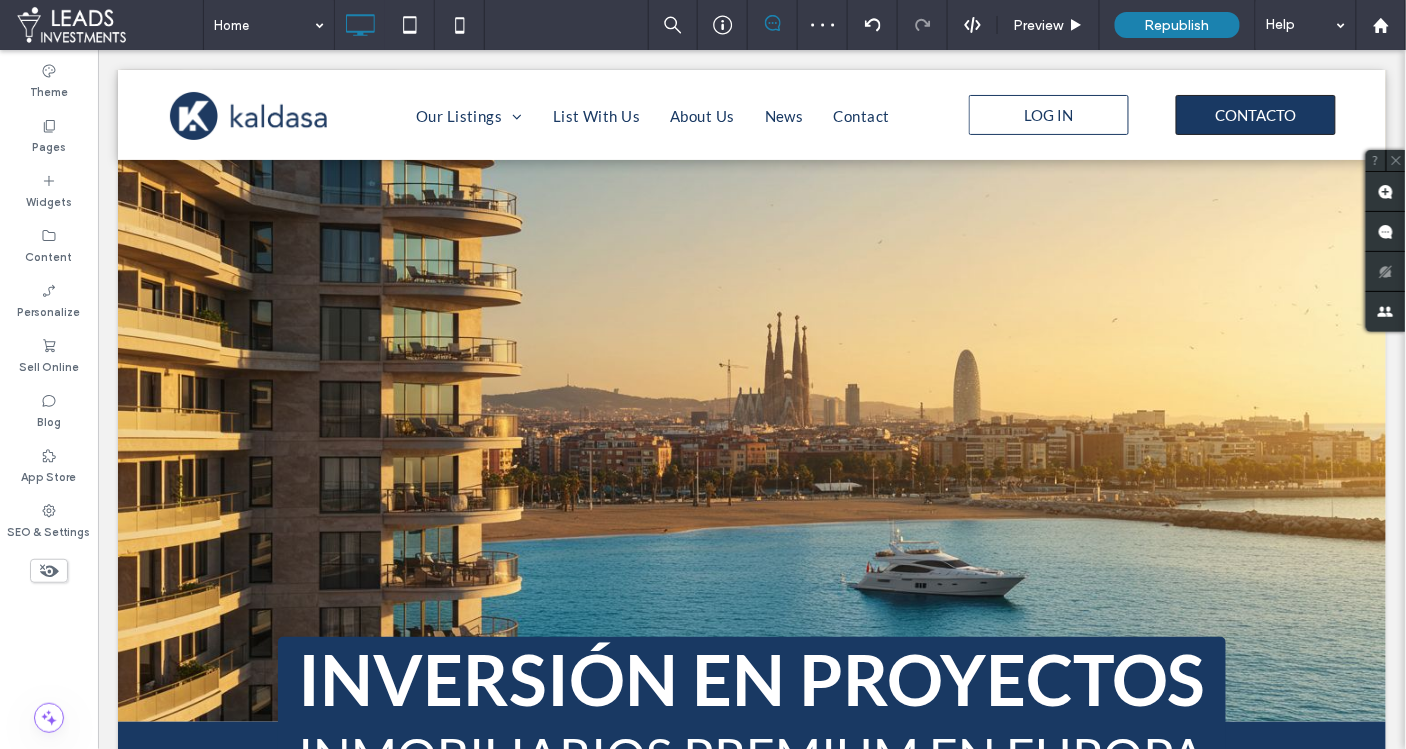 scroll, scrollTop: 0, scrollLeft: 0, axis: both 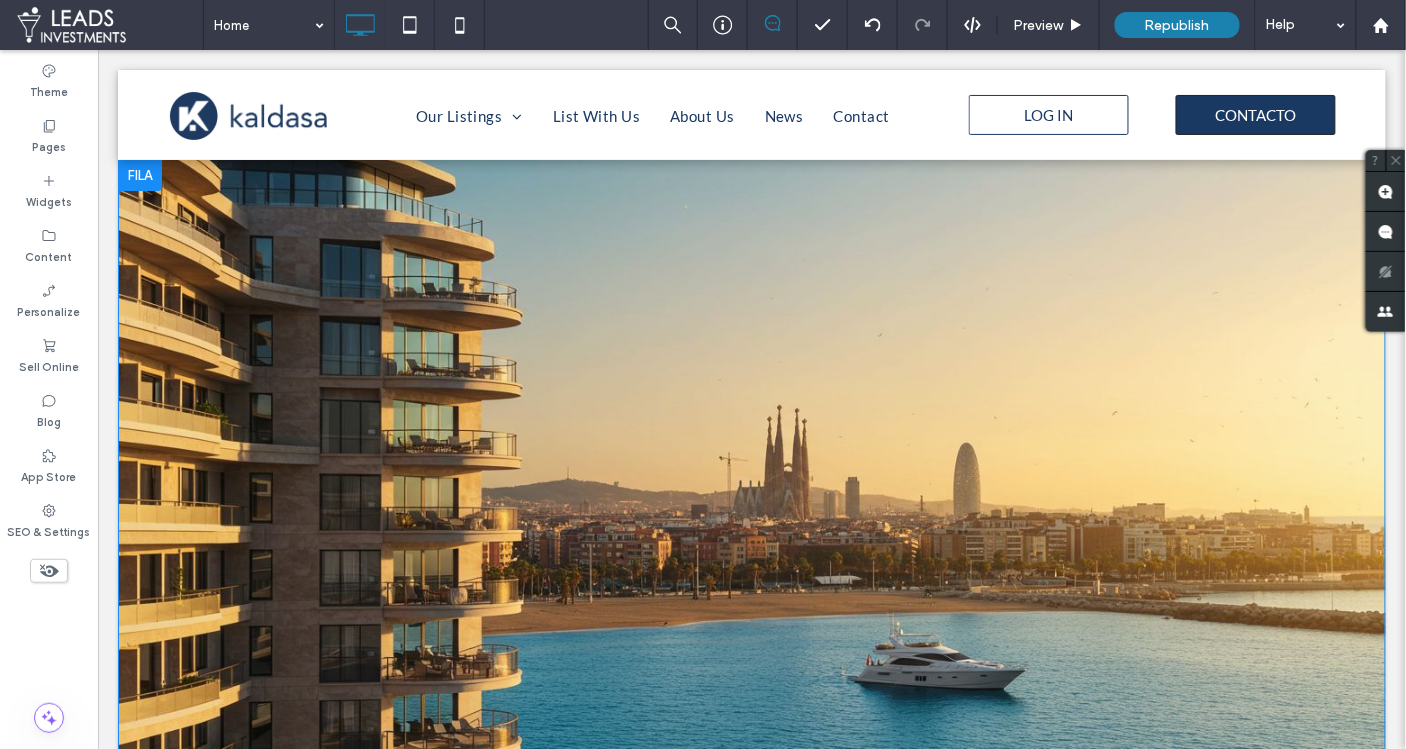 click on "ASK OUR AGENTS
Click To Paste
Row + Add Section" at bounding box center (751, 486) 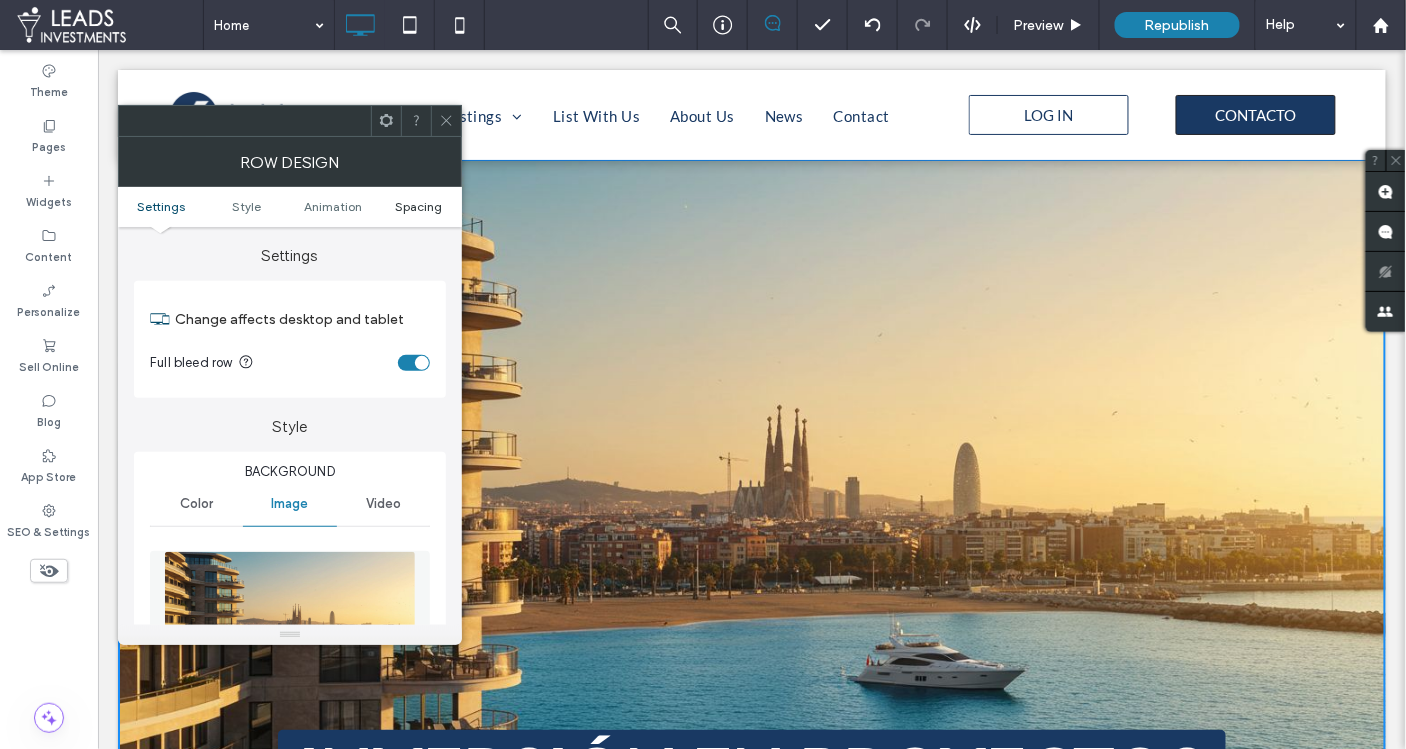 click on "Spacing" at bounding box center [418, 206] 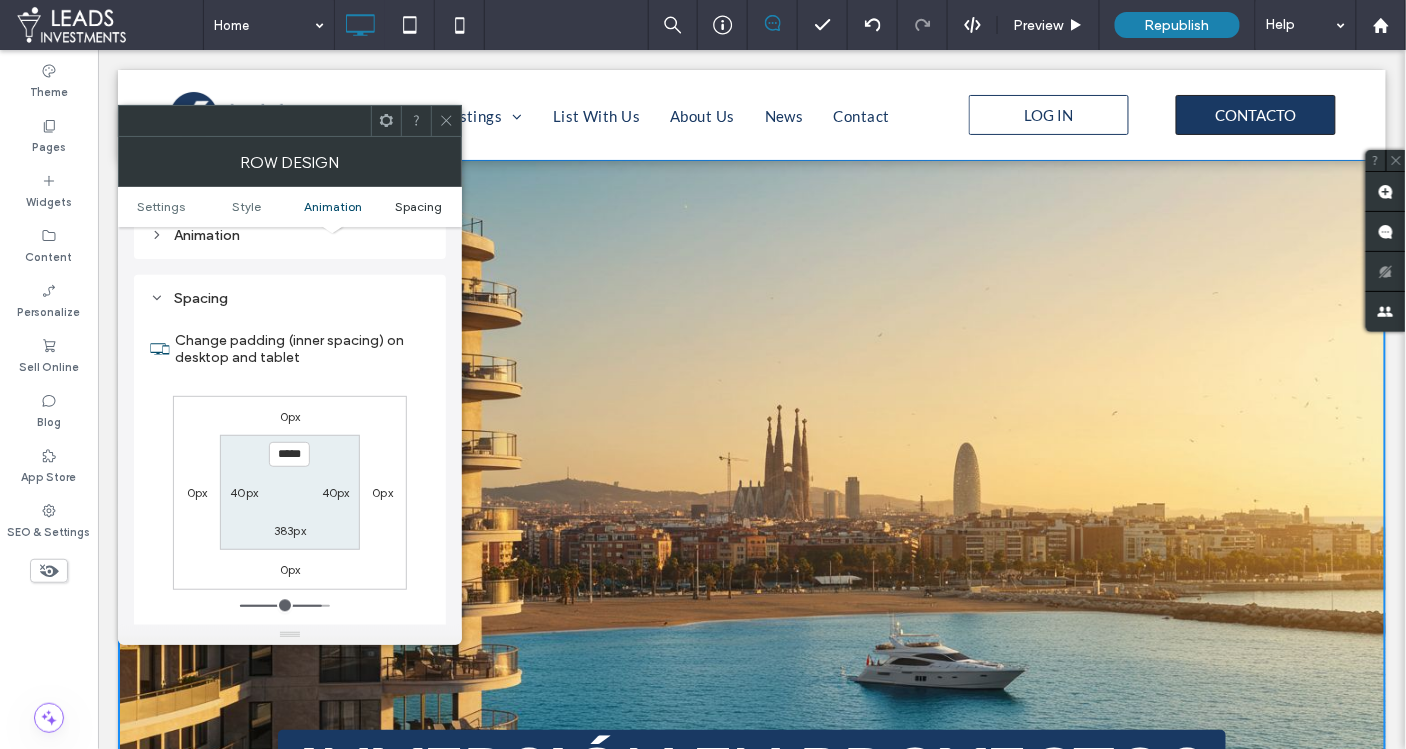 scroll, scrollTop: 1197, scrollLeft: 0, axis: vertical 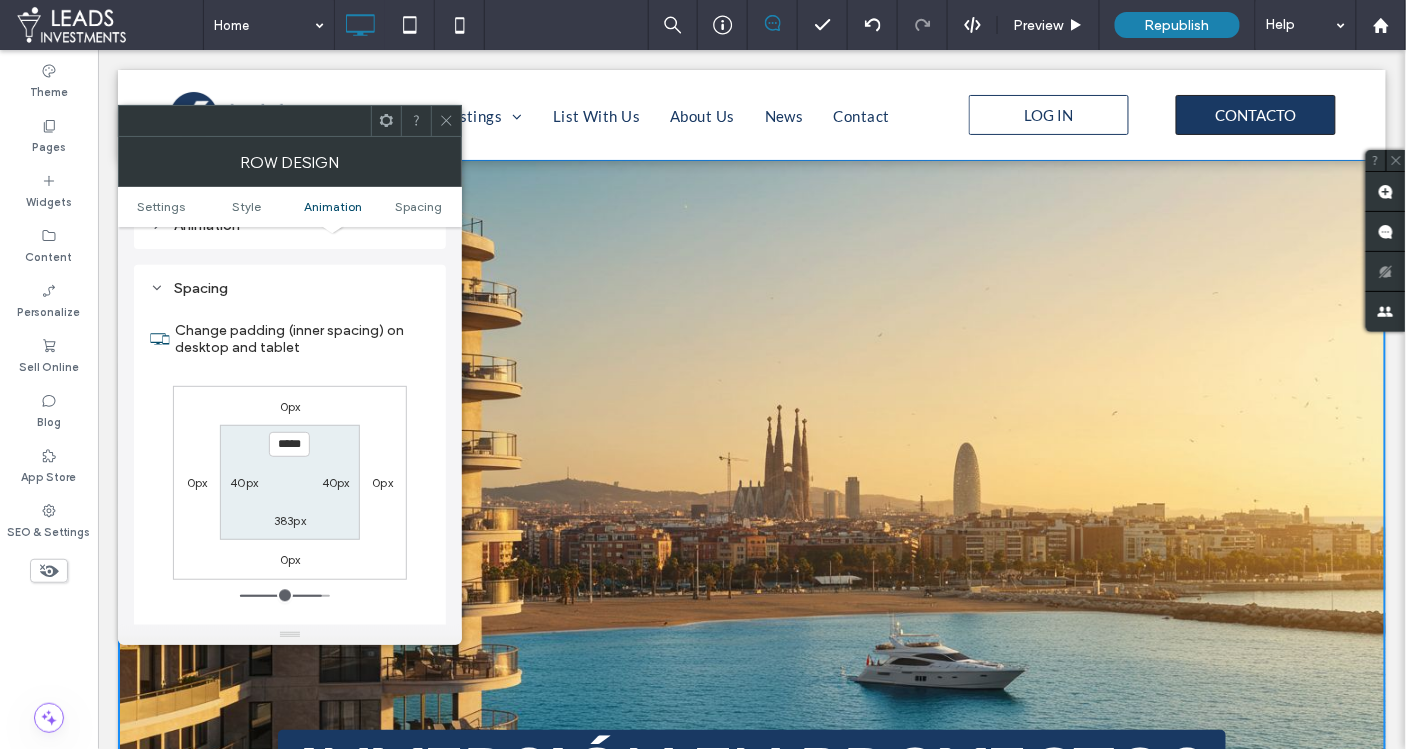 click on "383px" at bounding box center (290, 520) 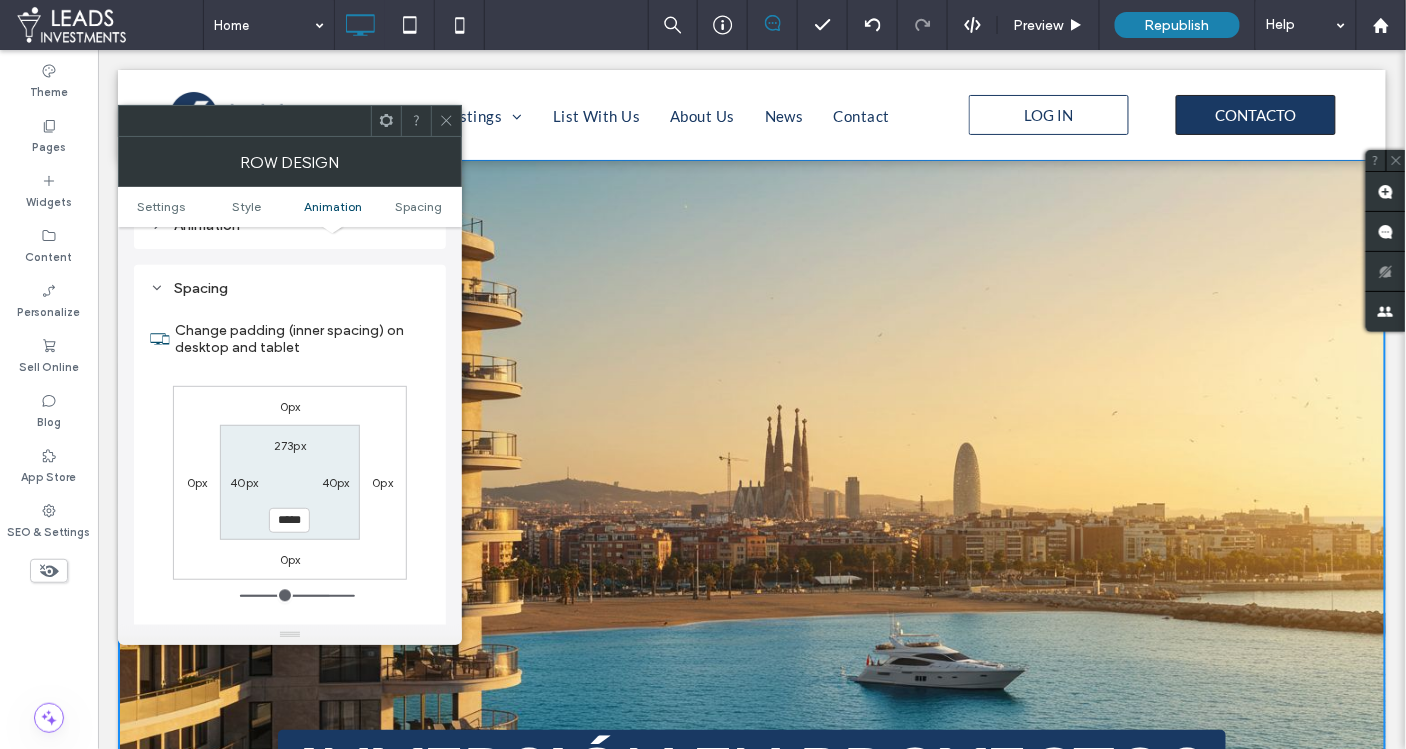 click on "*****" at bounding box center (289, 520) 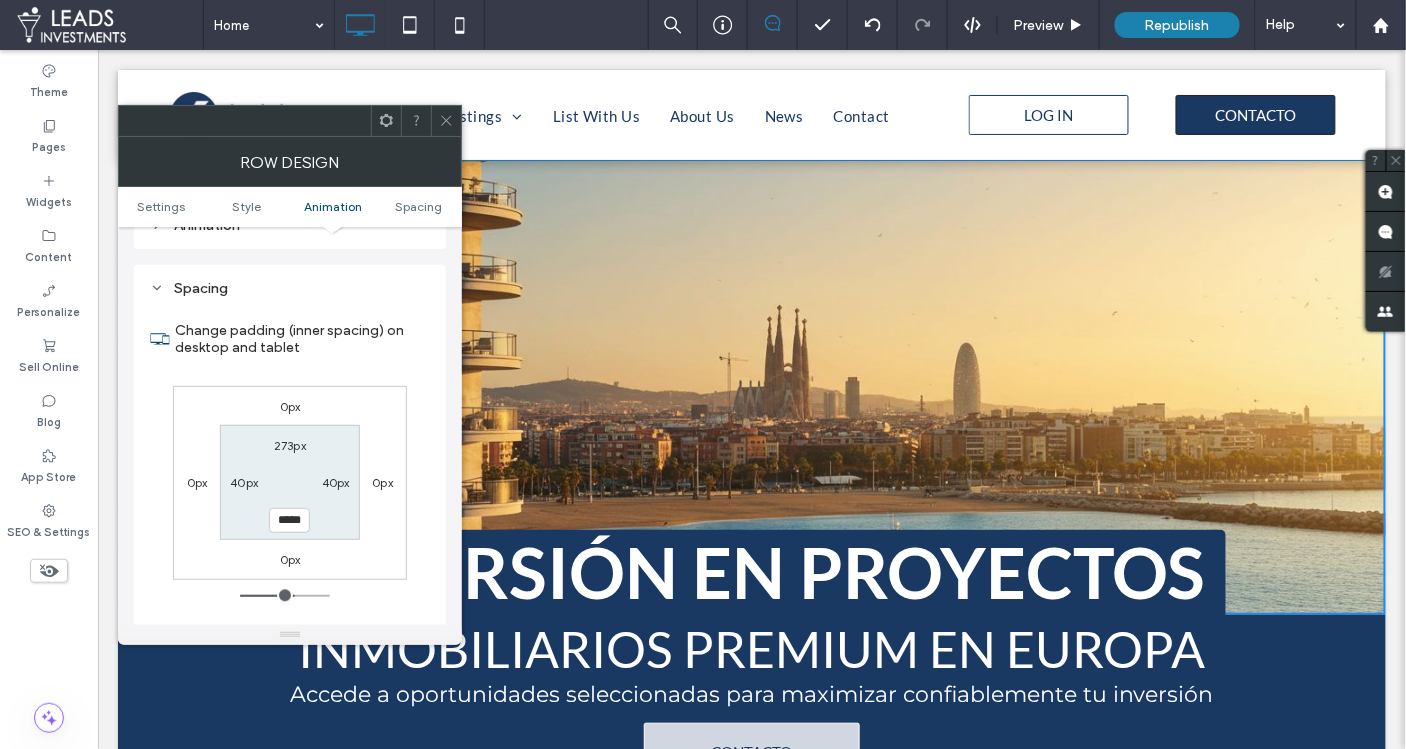 click at bounding box center [446, 121] 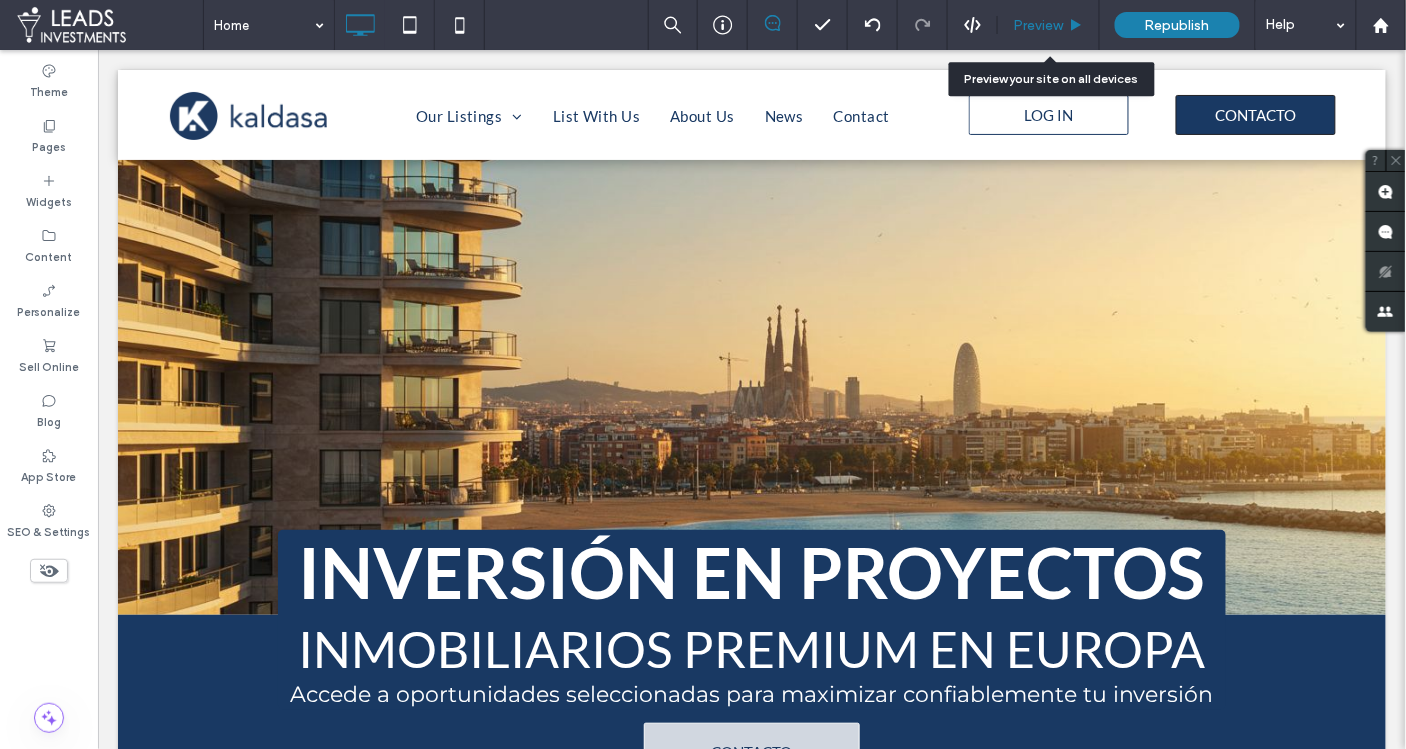 click on "Preview" at bounding box center (1038, 25) 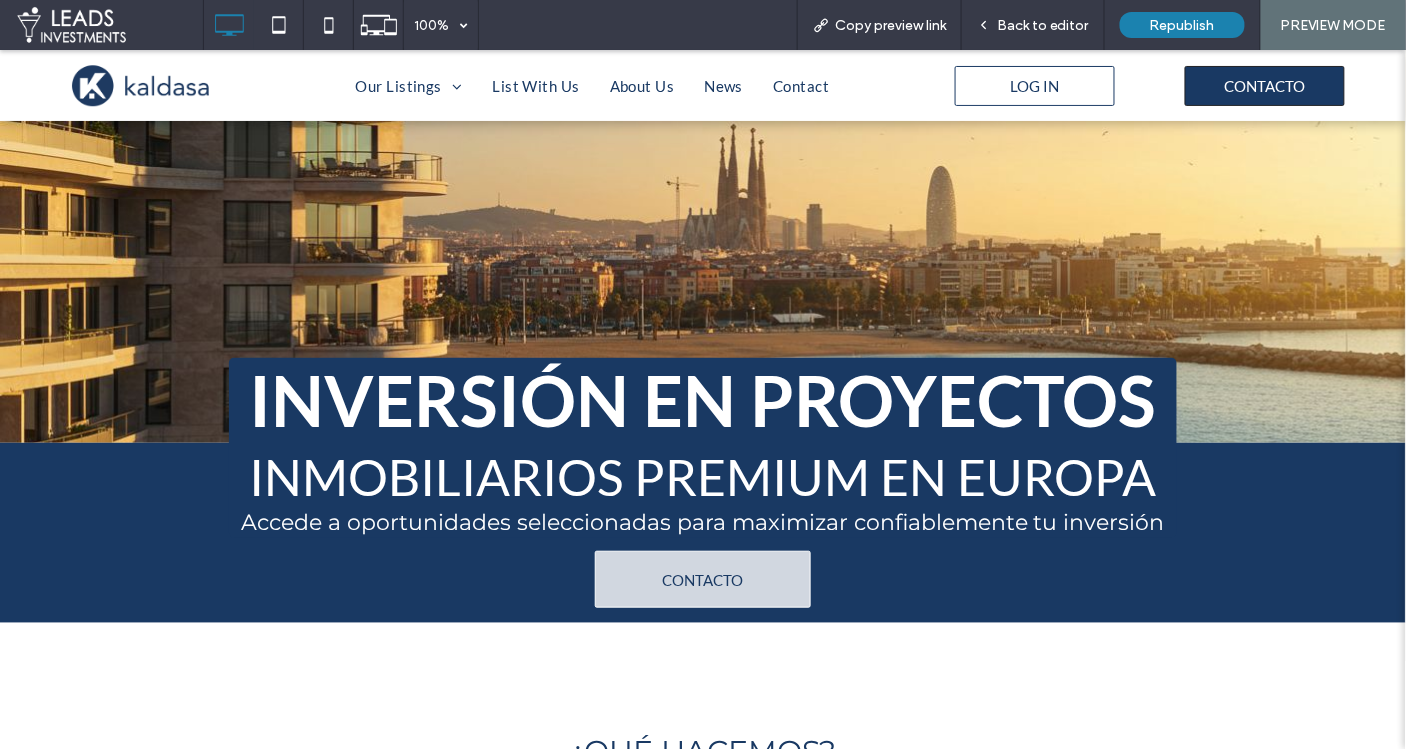 scroll, scrollTop: 0, scrollLeft: 0, axis: both 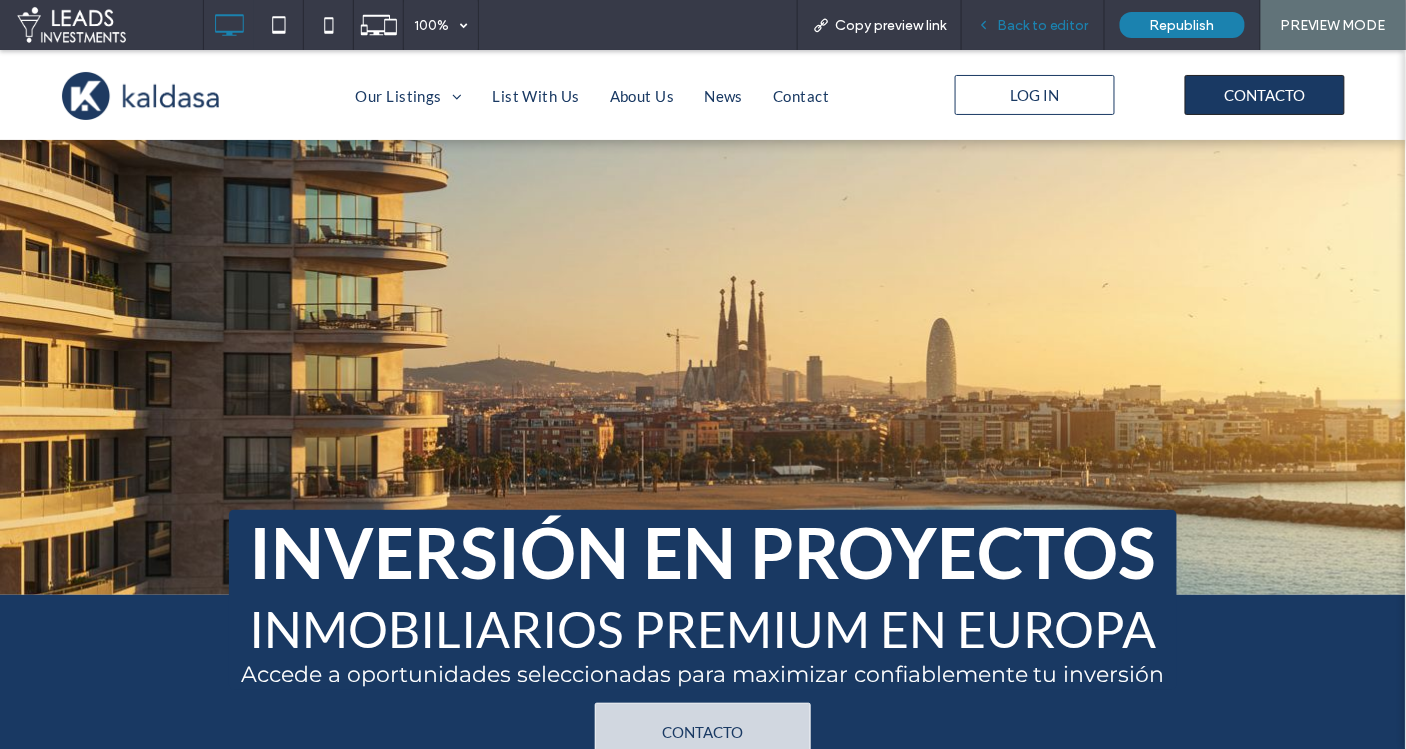 click on "Back to editor" at bounding box center (1043, 25) 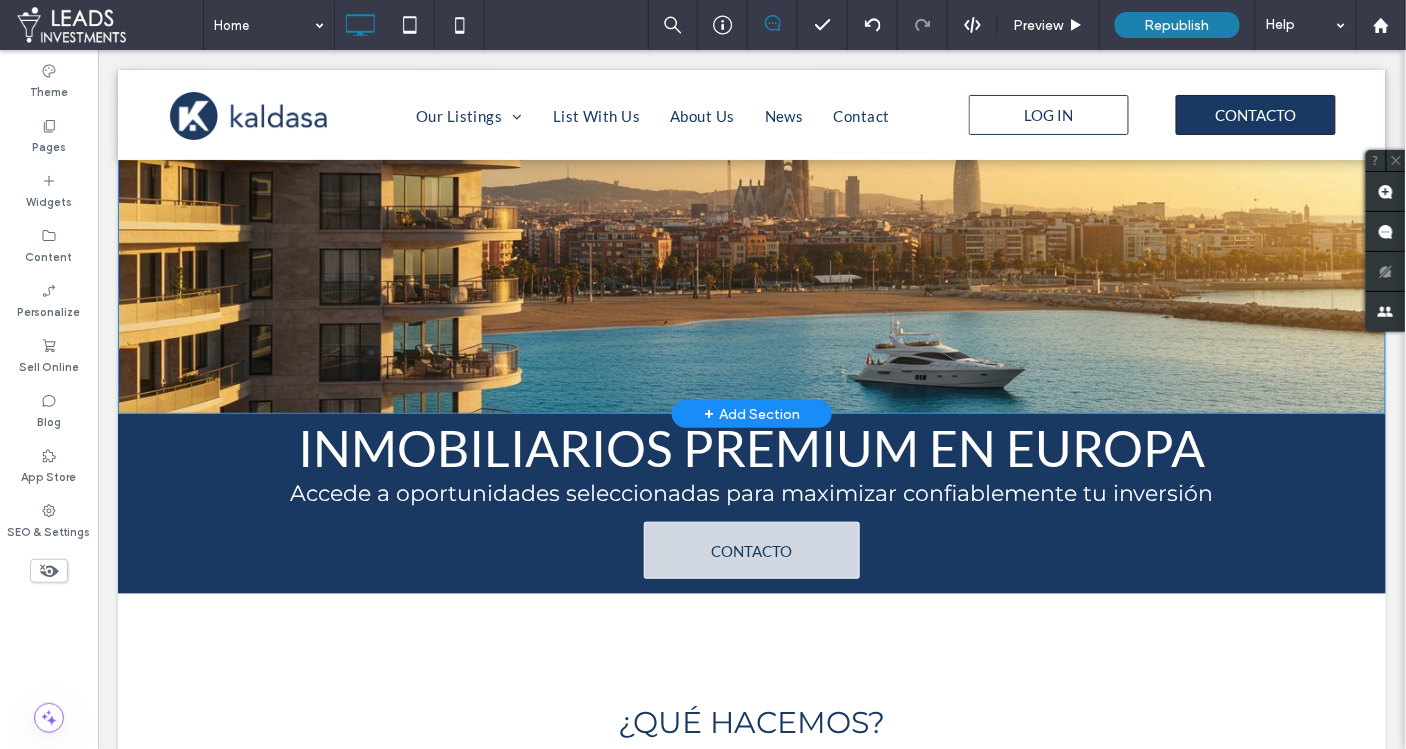 scroll, scrollTop: 0, scrollLeft: 0, axis: both 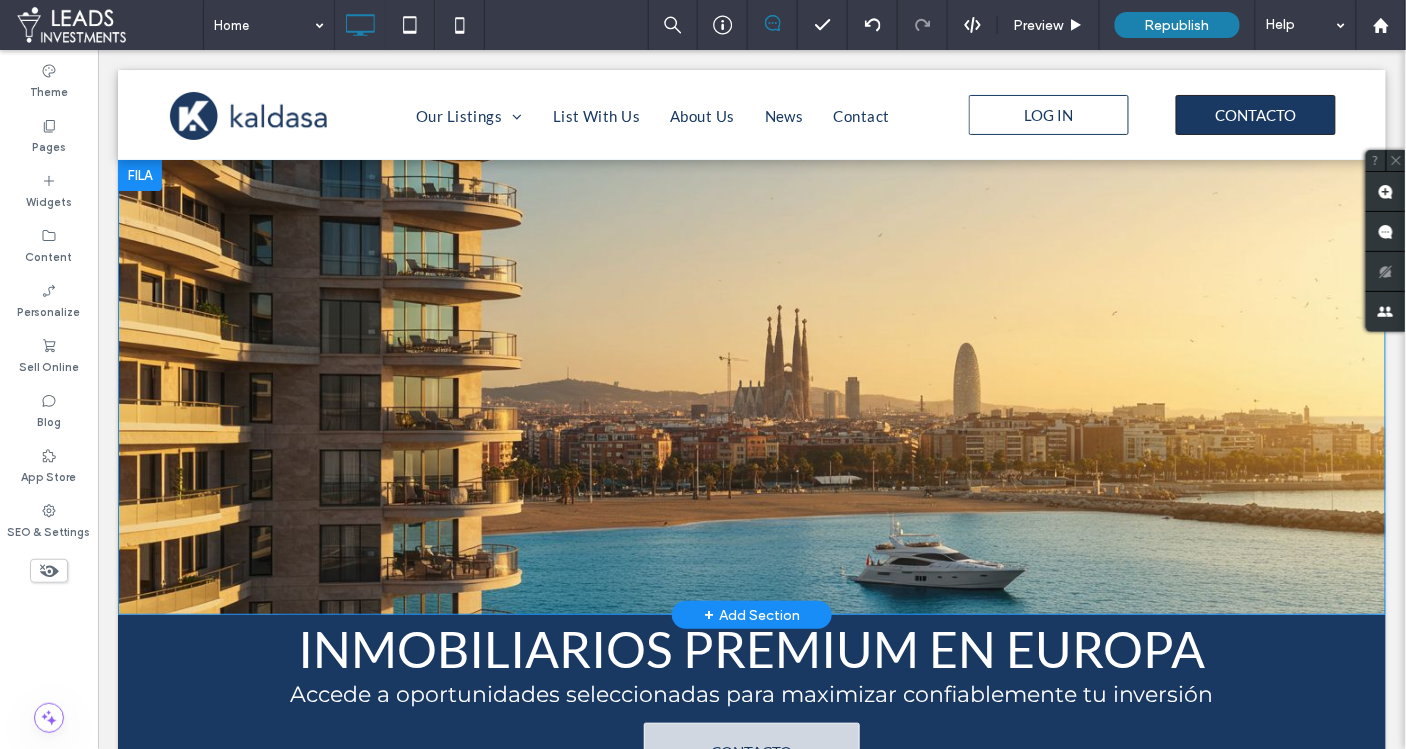 click on "ASK OUR AGENTS
Click To Paste
Row + Add Section" at bounding box center [751, 386] 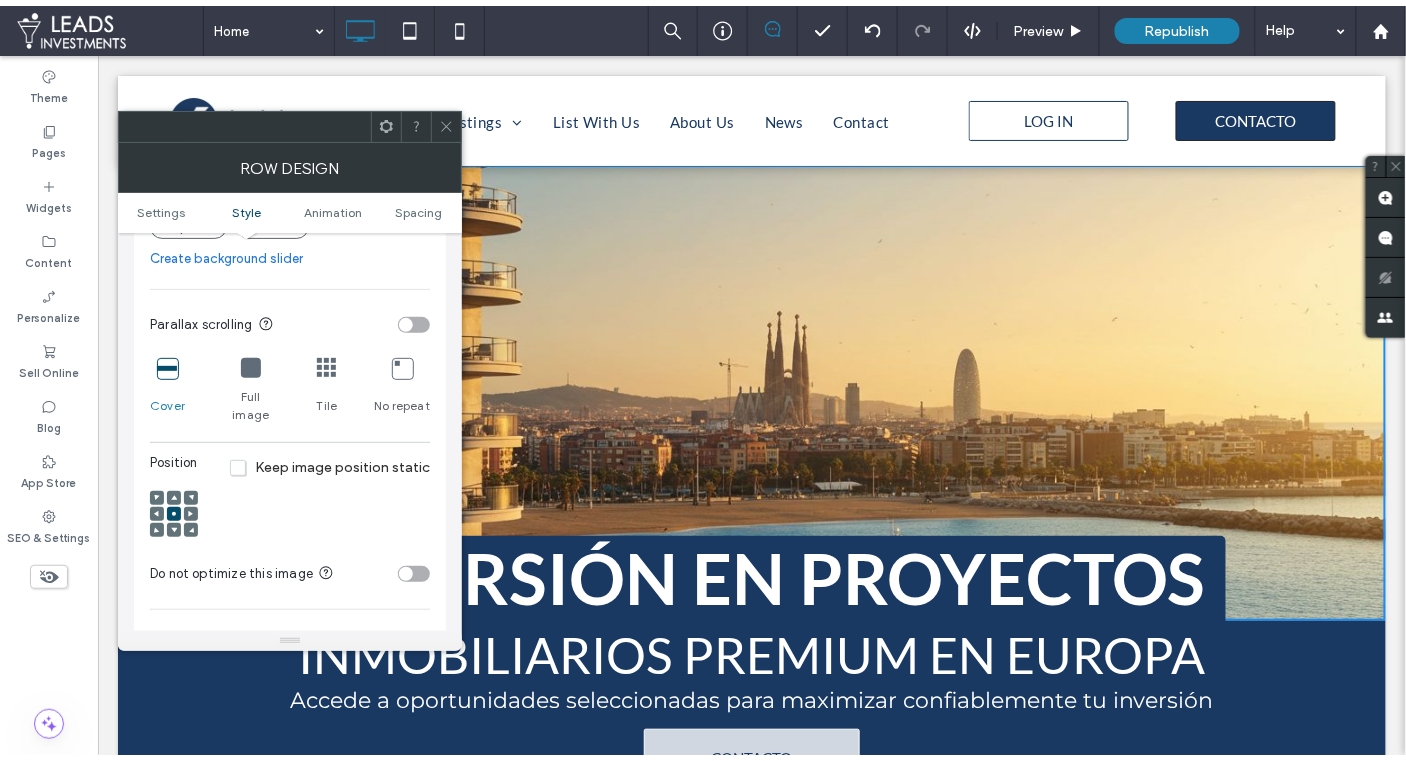 scroll, scrollTop: 594, scrollLeft: 0, axis: vertical 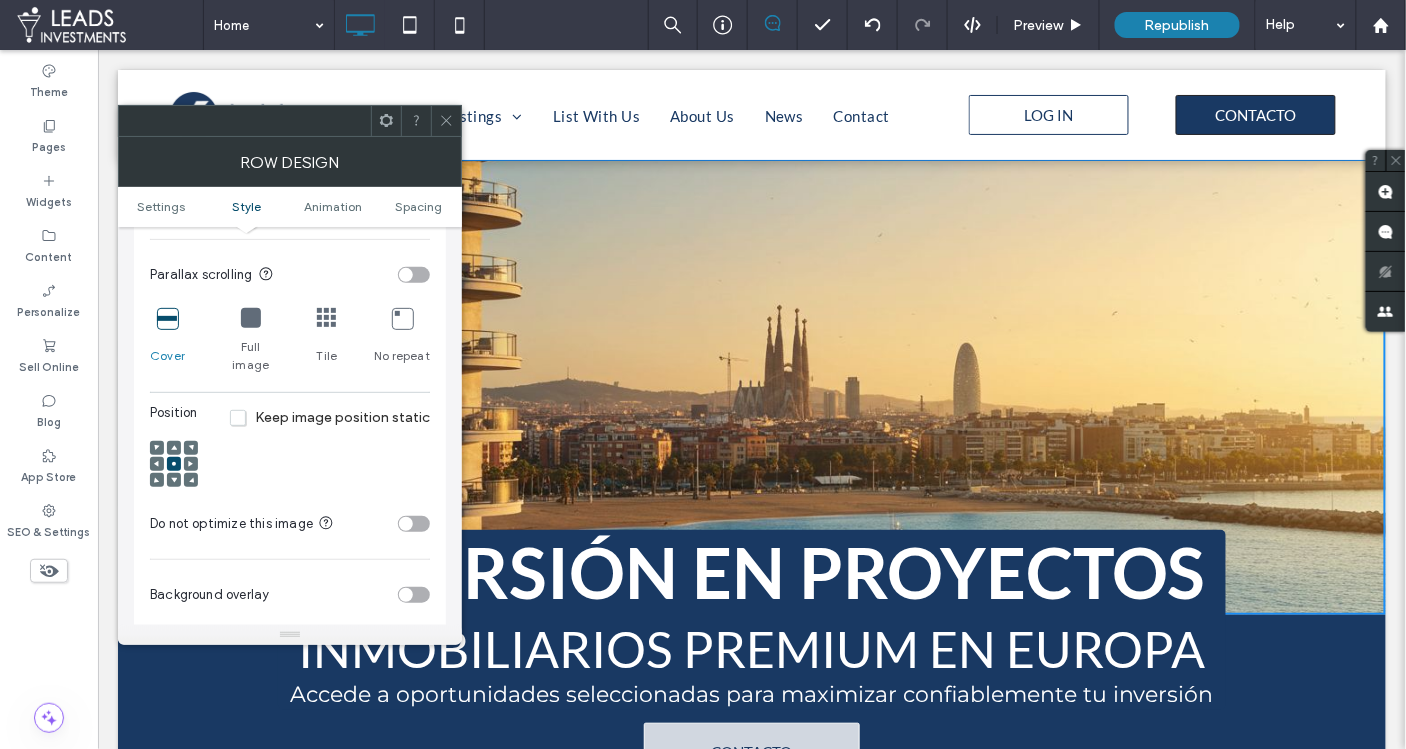 click at bounding box center (174, 448) 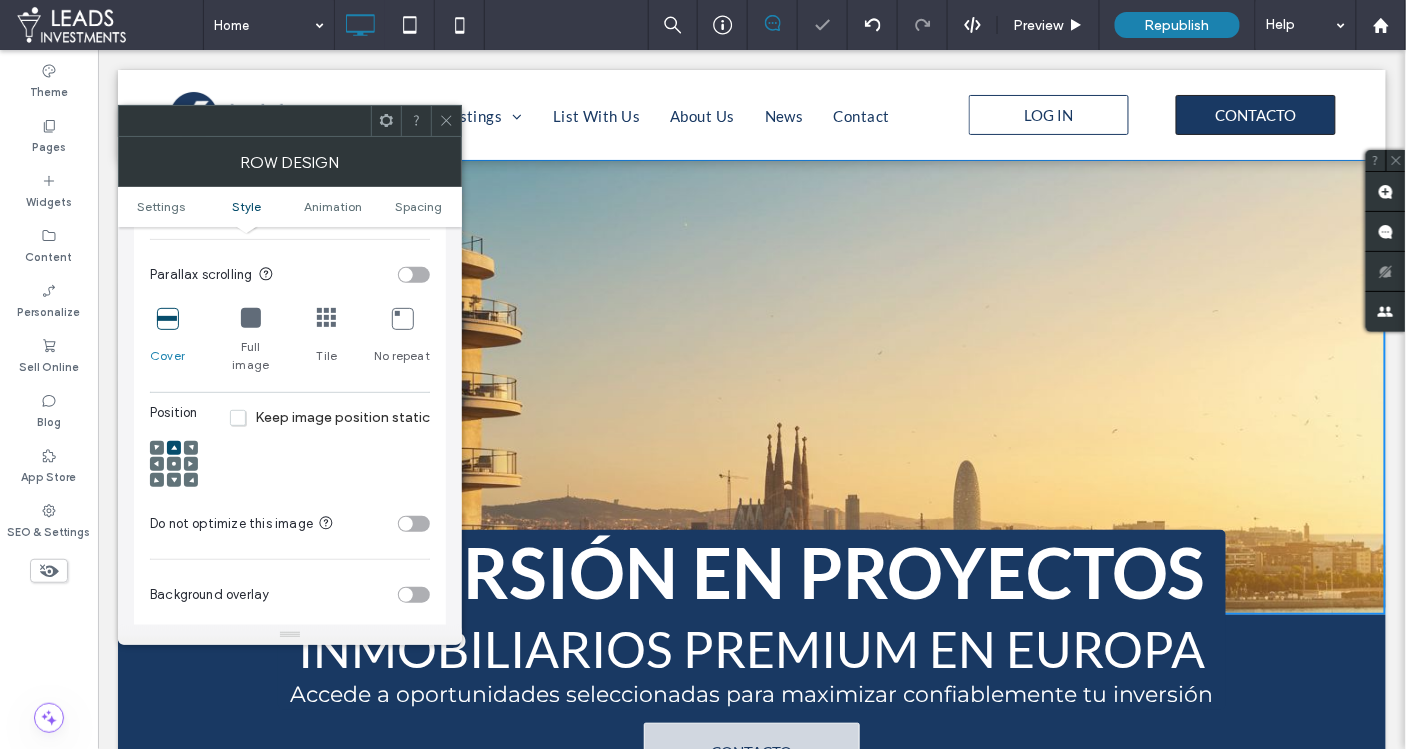 click at bounding box center (174, 480) 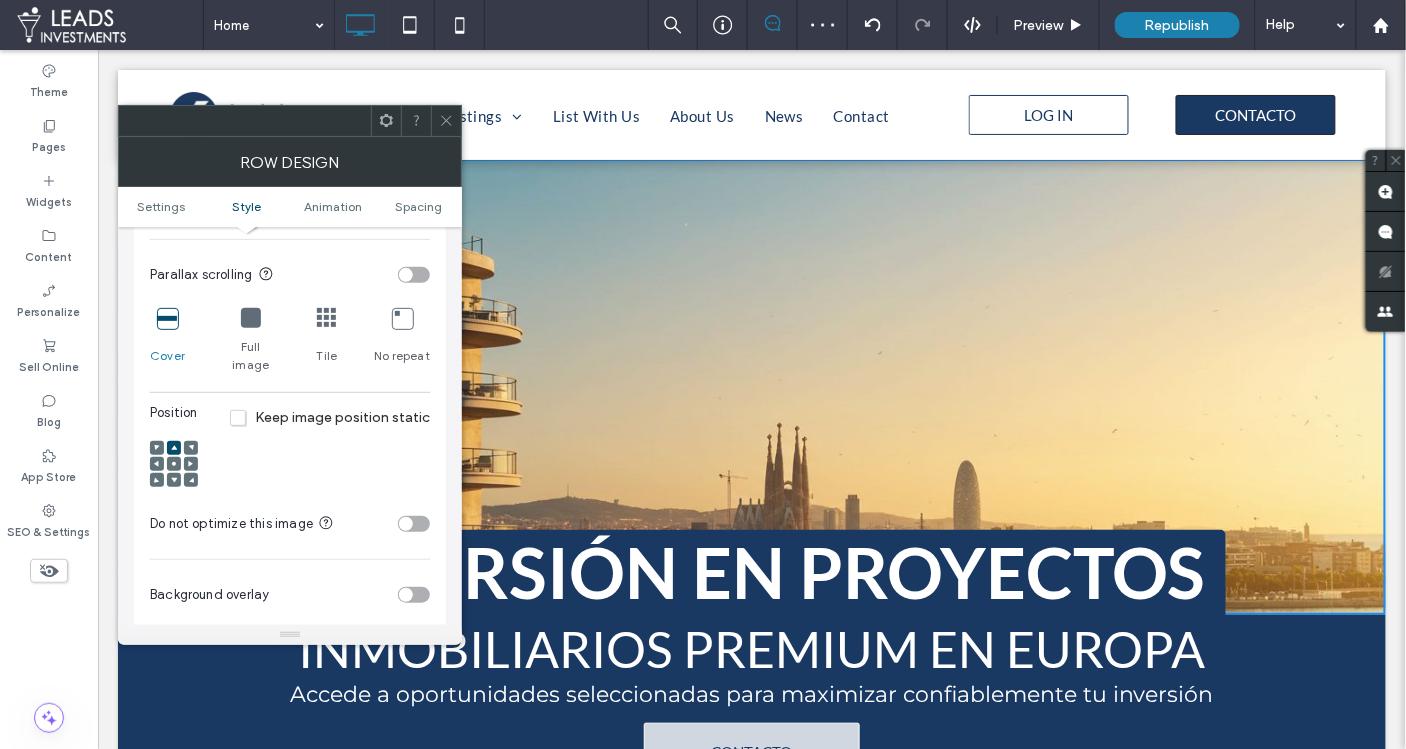 click at bounding box center [174, 480] 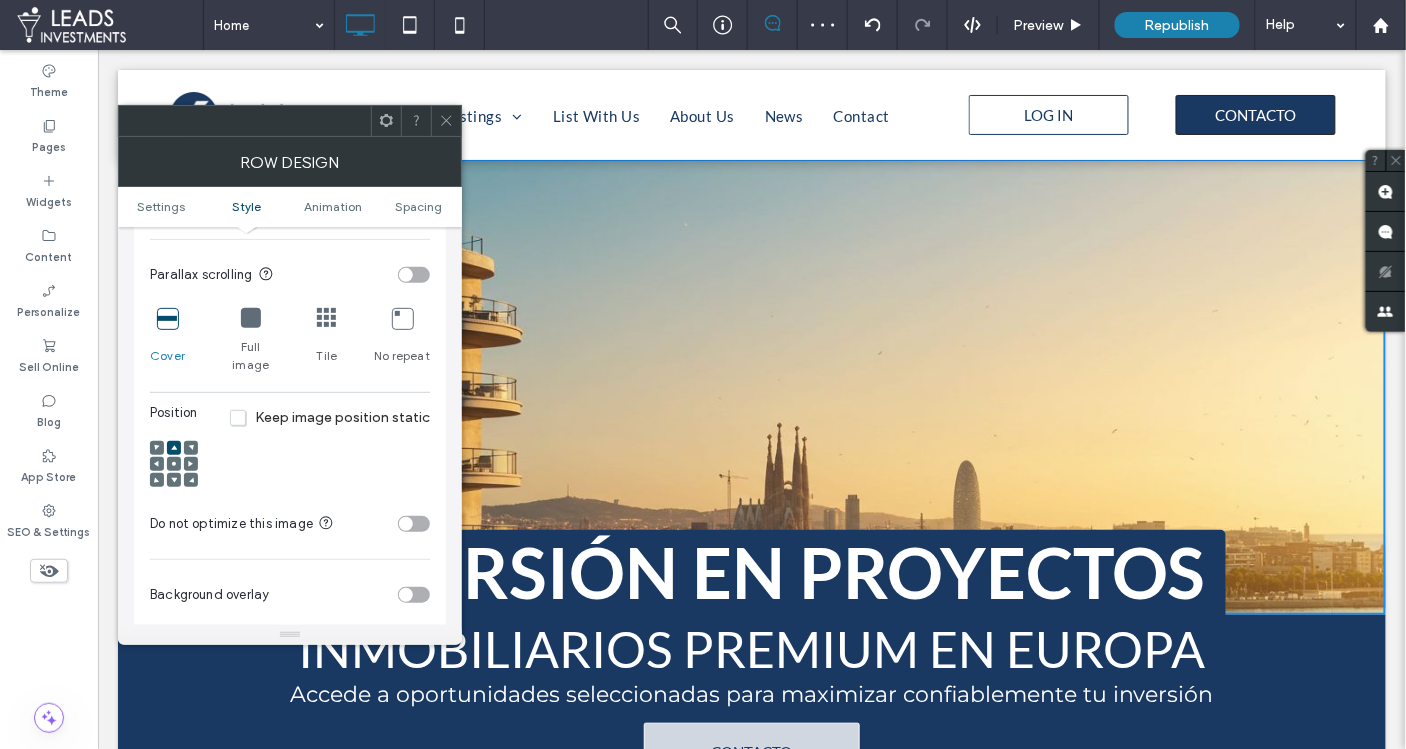 click 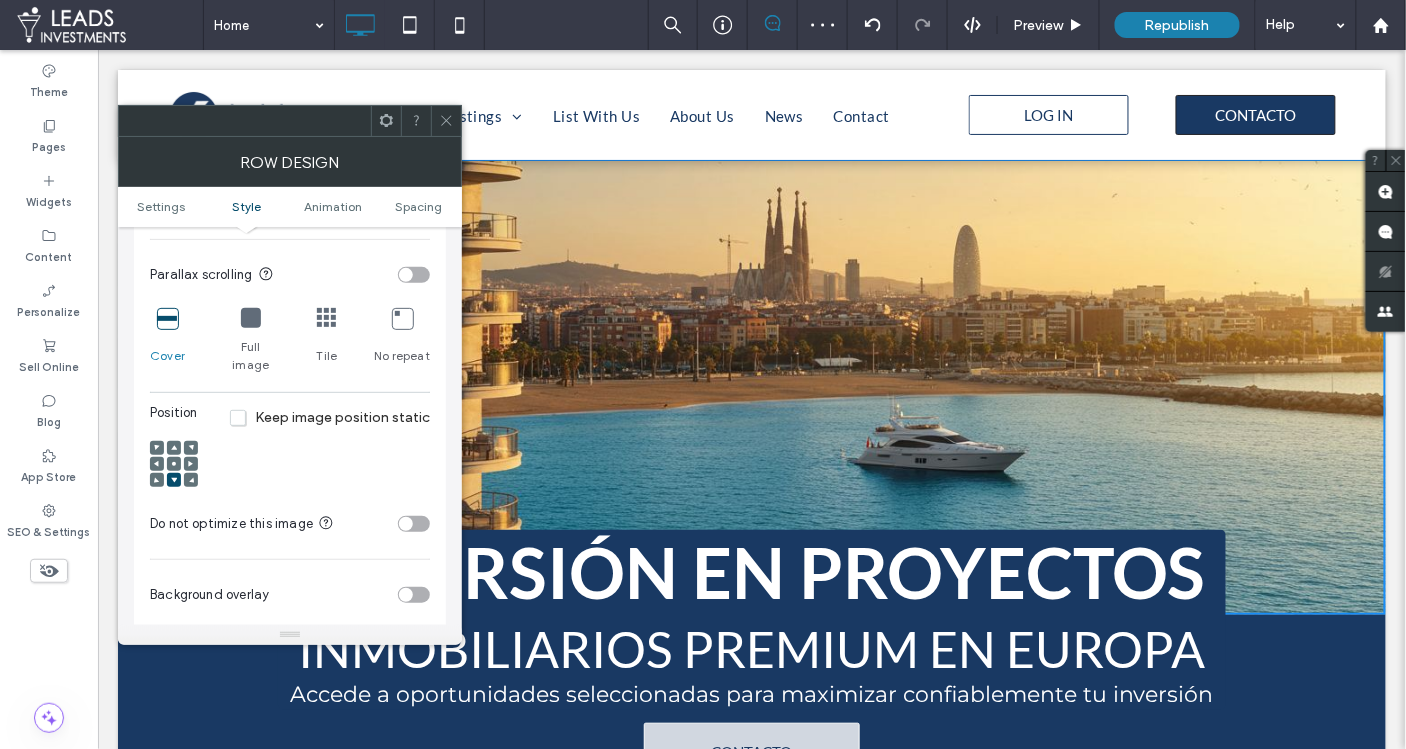 click 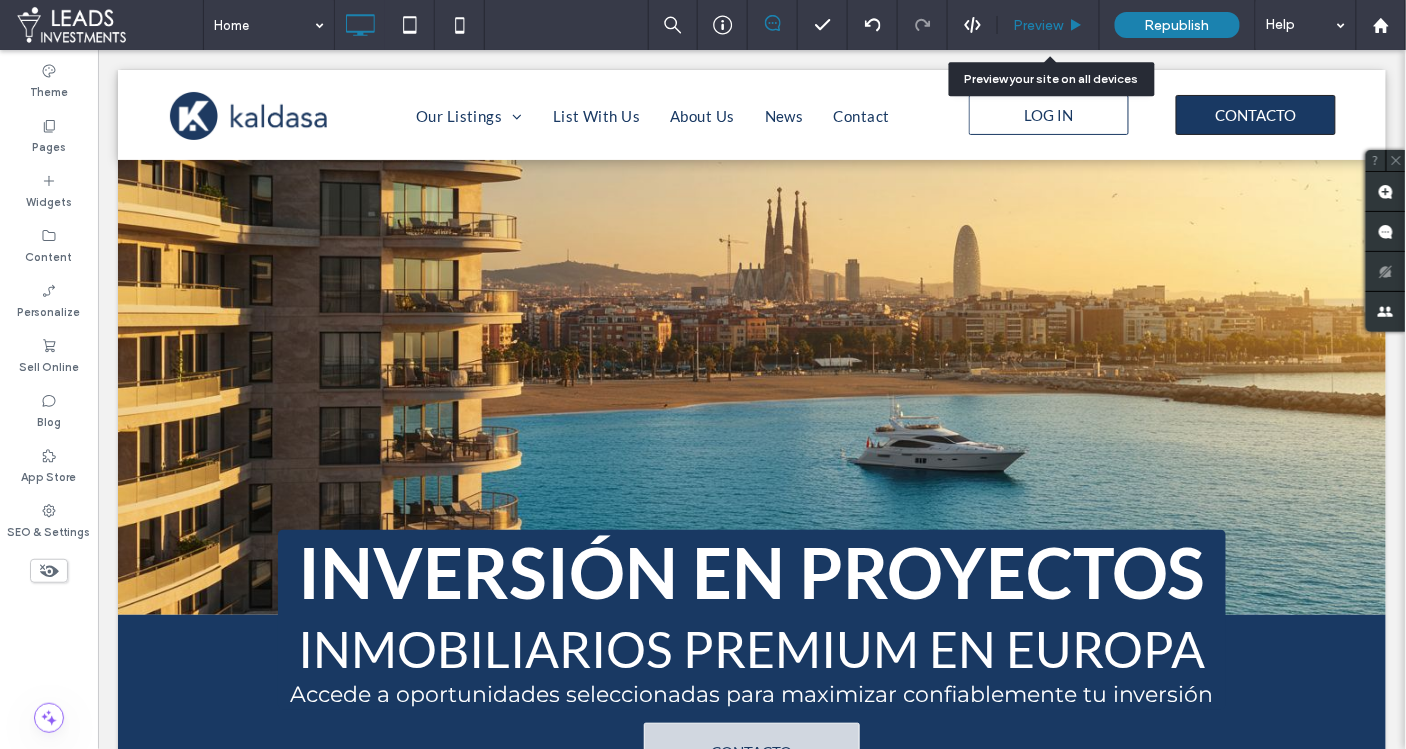 drag, startPoint x: 1024, startPoint y: 30, endPoint x: 612, endPoint y: 512, distance: 634.0883 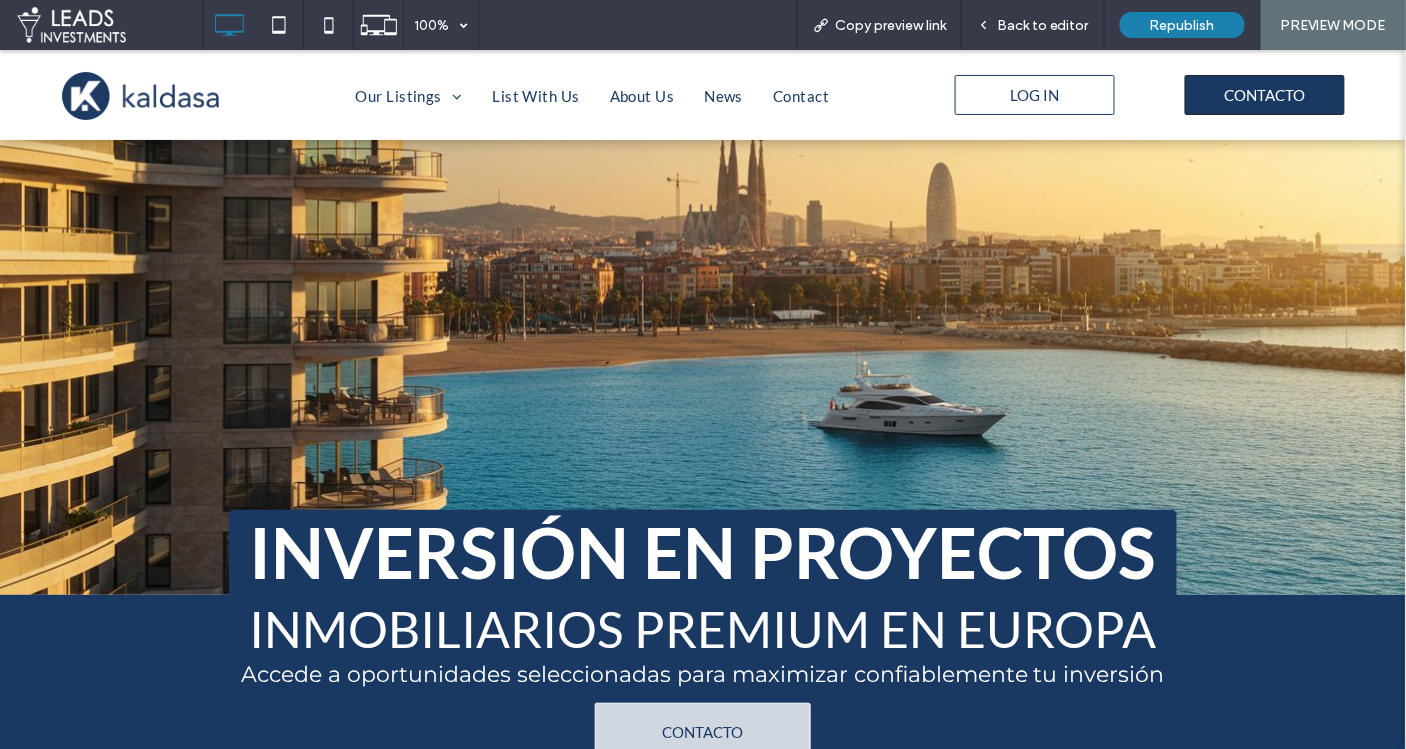 drag, startPoint x: 1279, startPoint y: 743, endPoint x: 1264, endPoint y: 744, distance: 15.033297 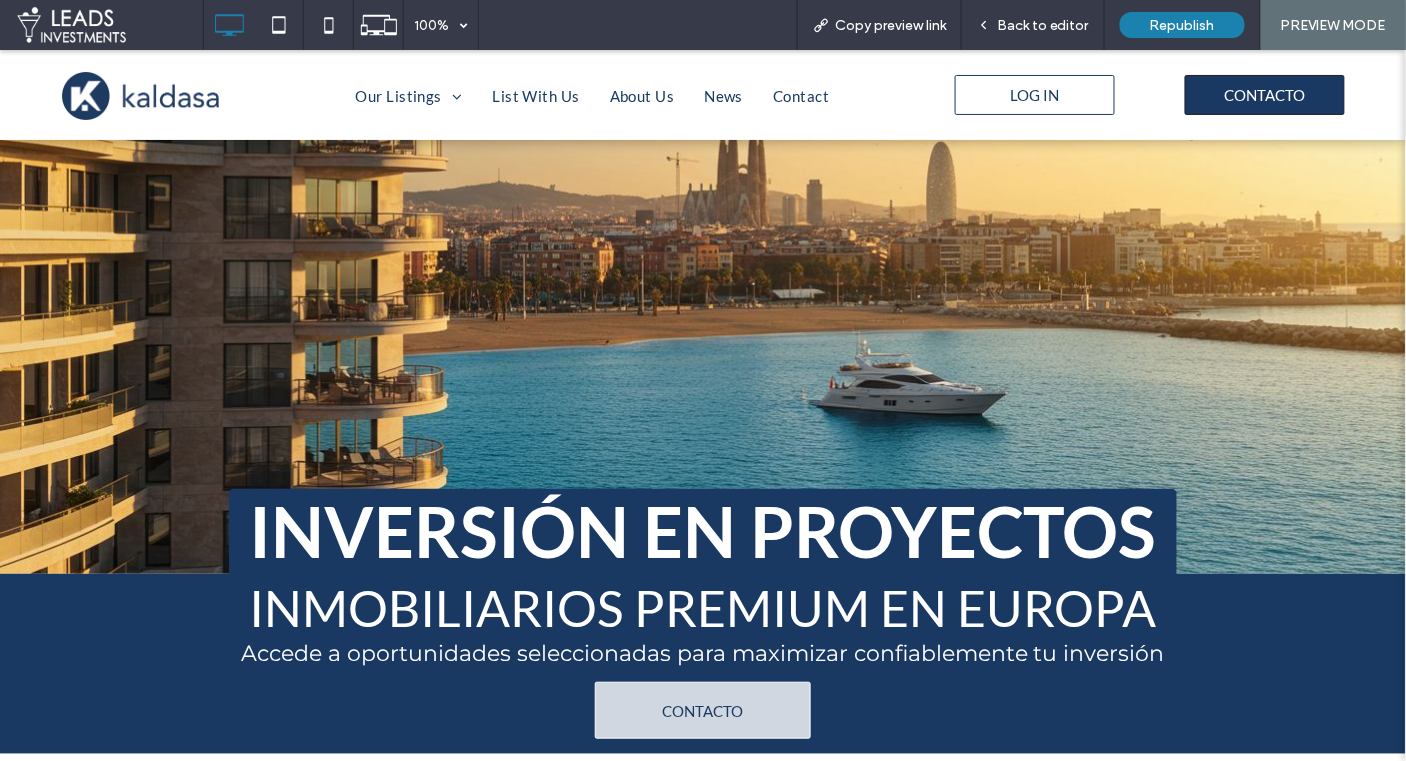 scroll, scrollTop: 0, scrollLeft: 0, axis: both 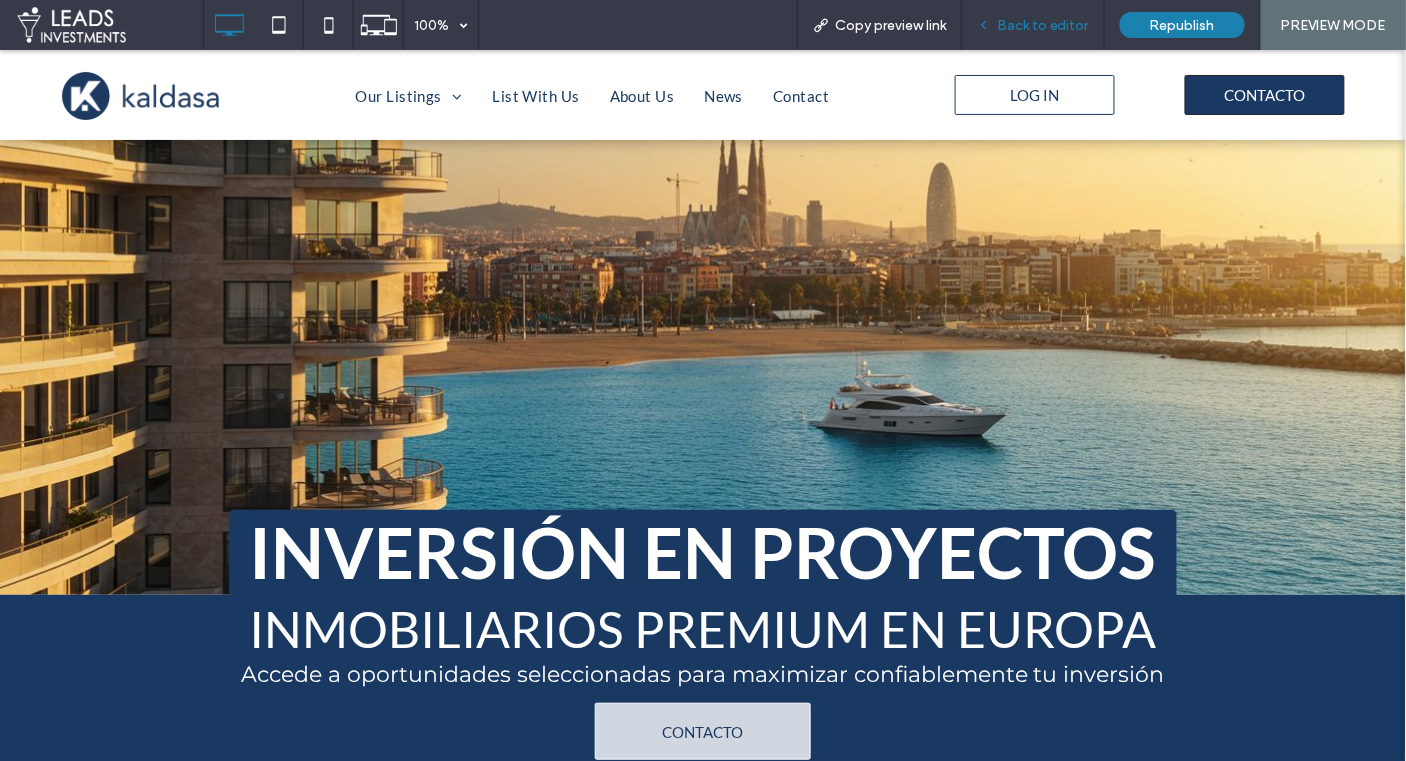 drag, startPoint x: 1037, startPoint y: 23, endPoint x: 986, endPoint y: 2, distance: 55.154327 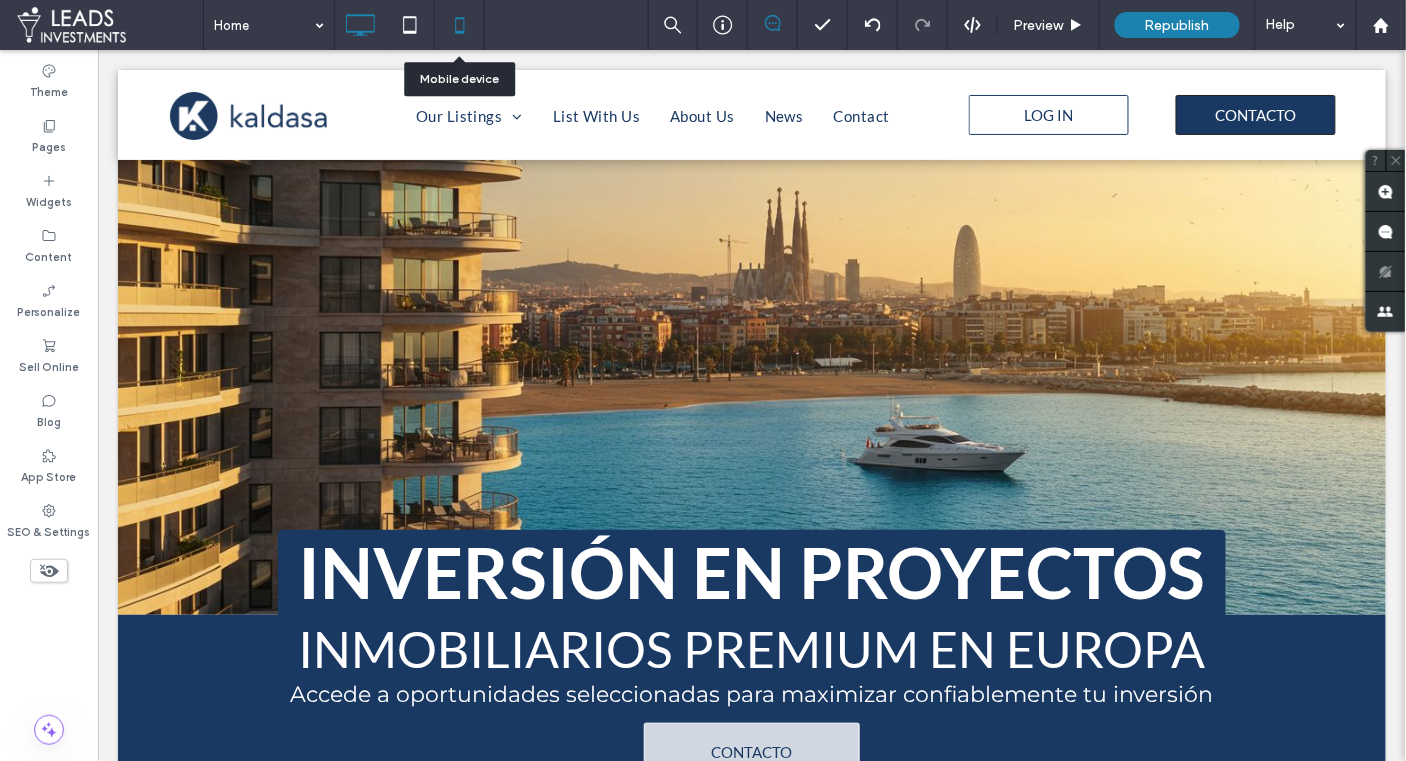click 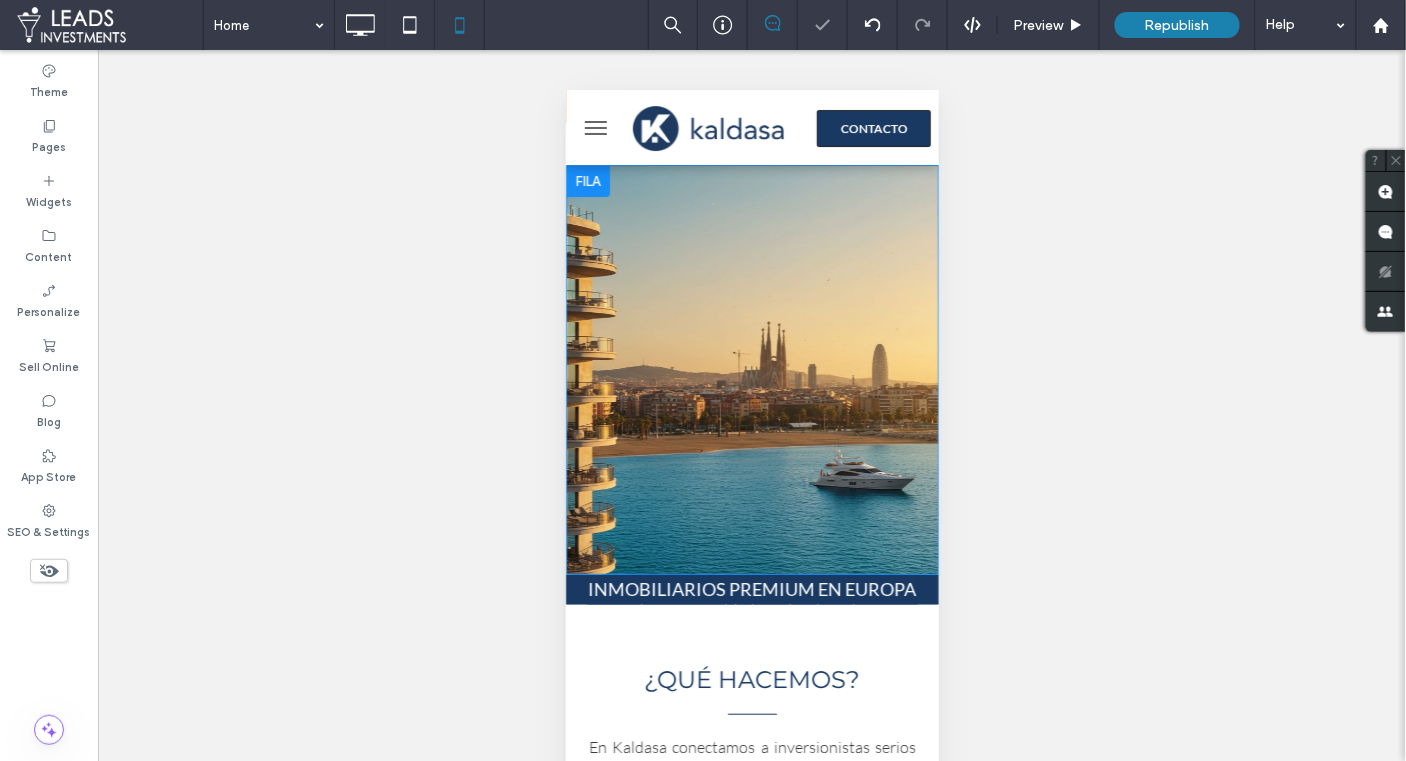 scroll, scrollTop: 0, scrollLeft: 0, axis: both 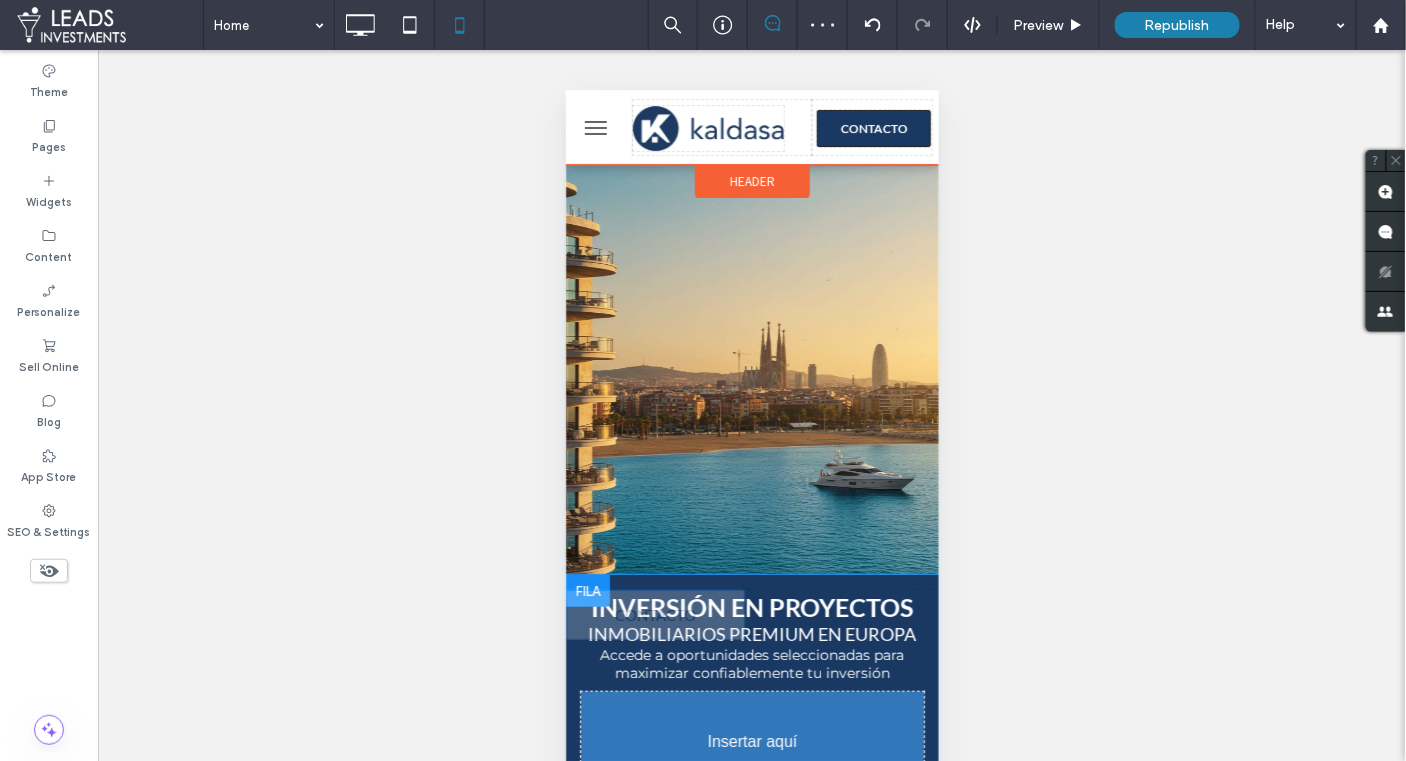 drag, startPoint x: 700, startPoint y: 573, endPoint x: 689, endPoint y: 650, distance: 77.781746 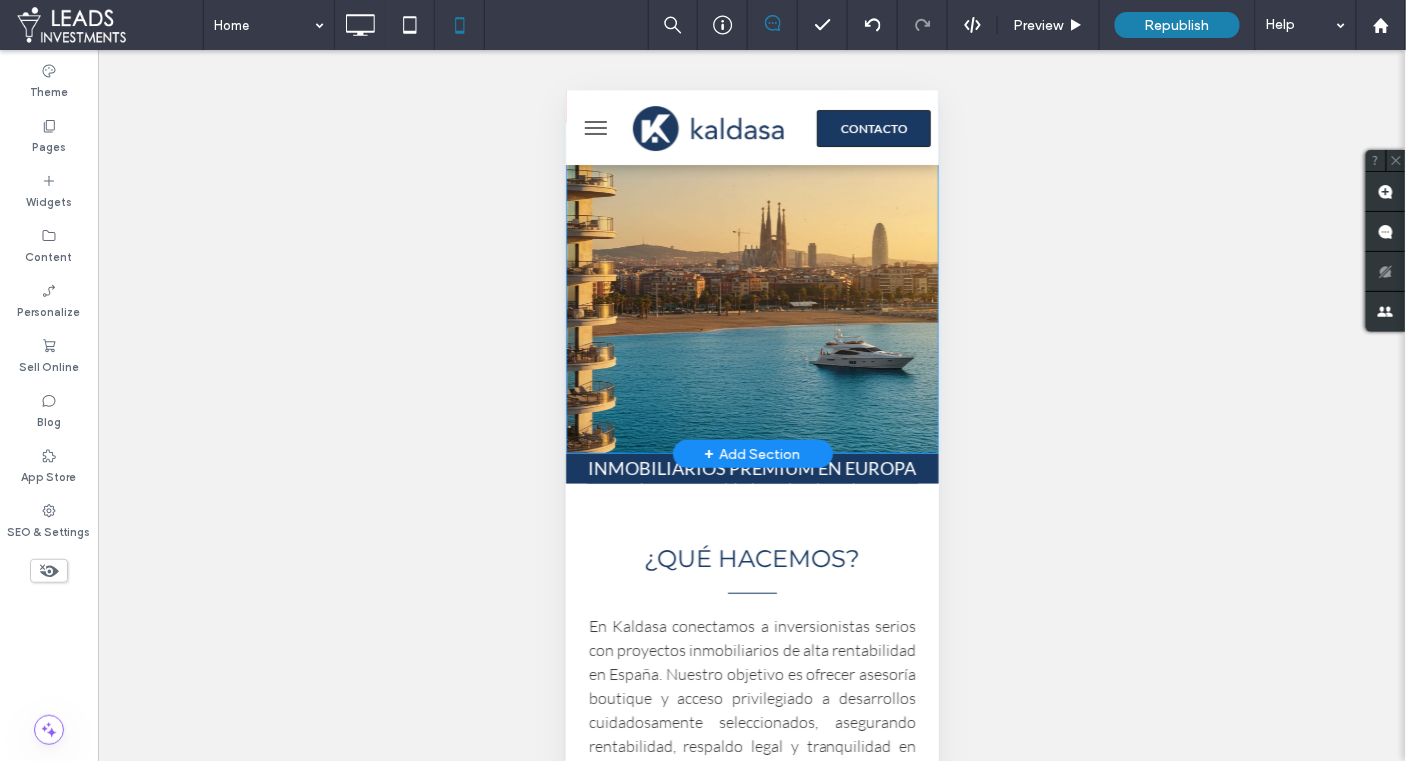scroll, scrollTop: 148, scrollLeft: 0, axis: vertical 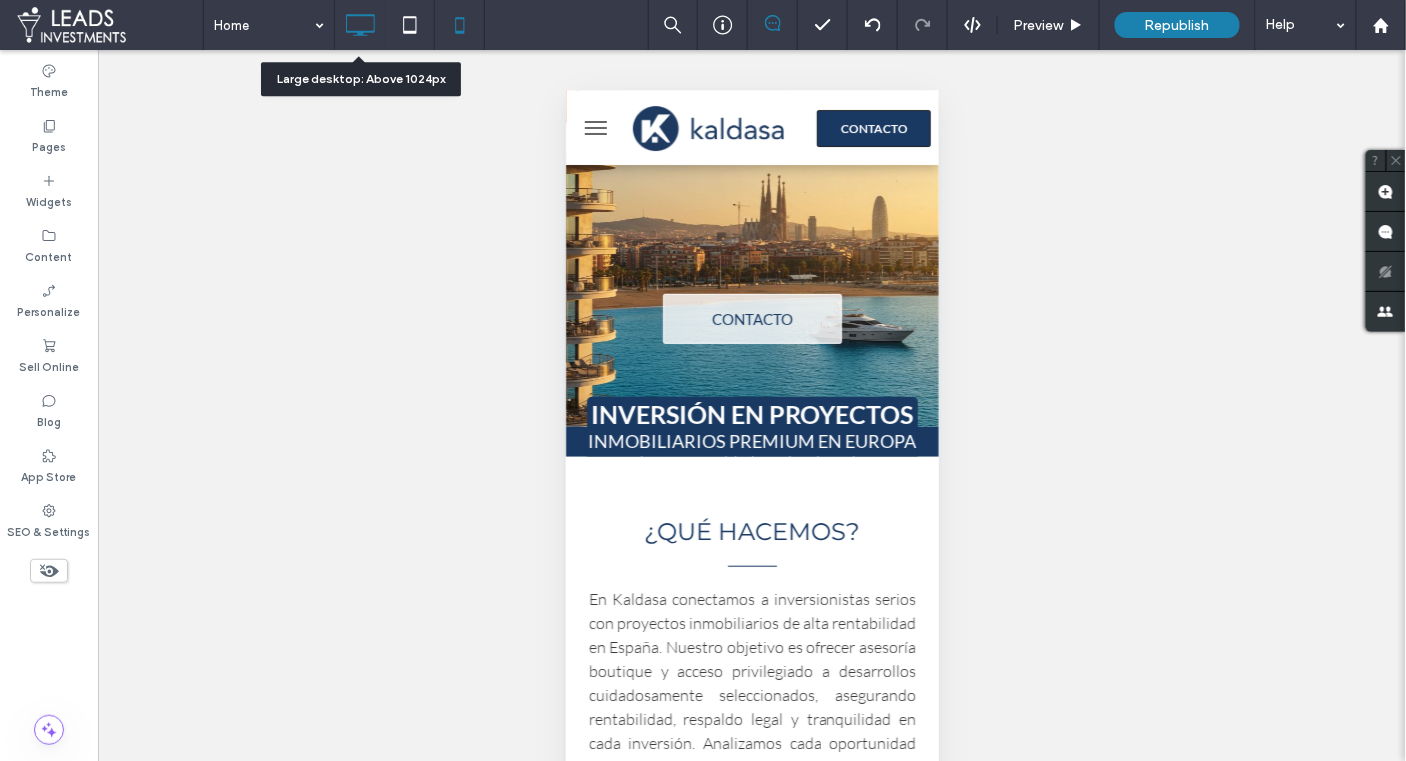 click 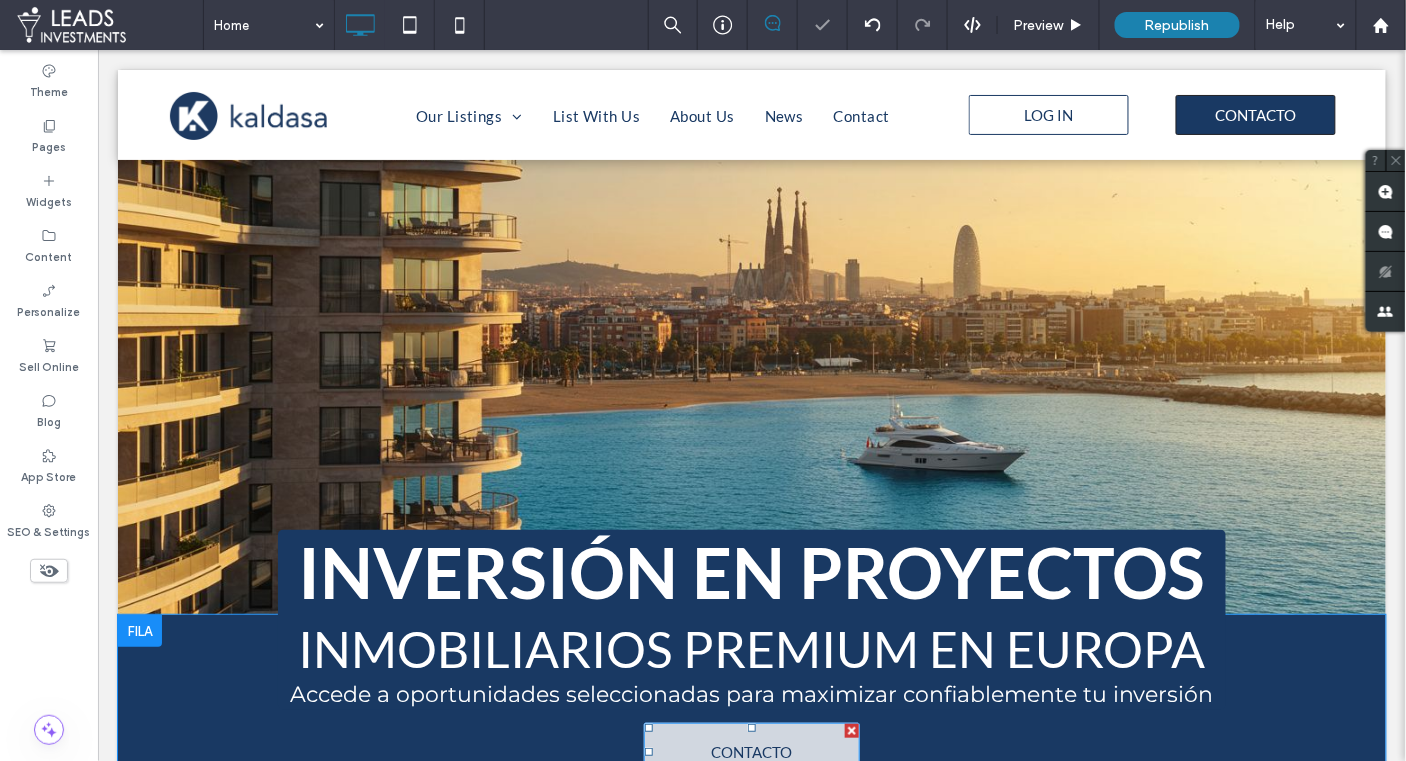 scroll, scrollTop: 100, scrollLeft: 0, axis: vertical 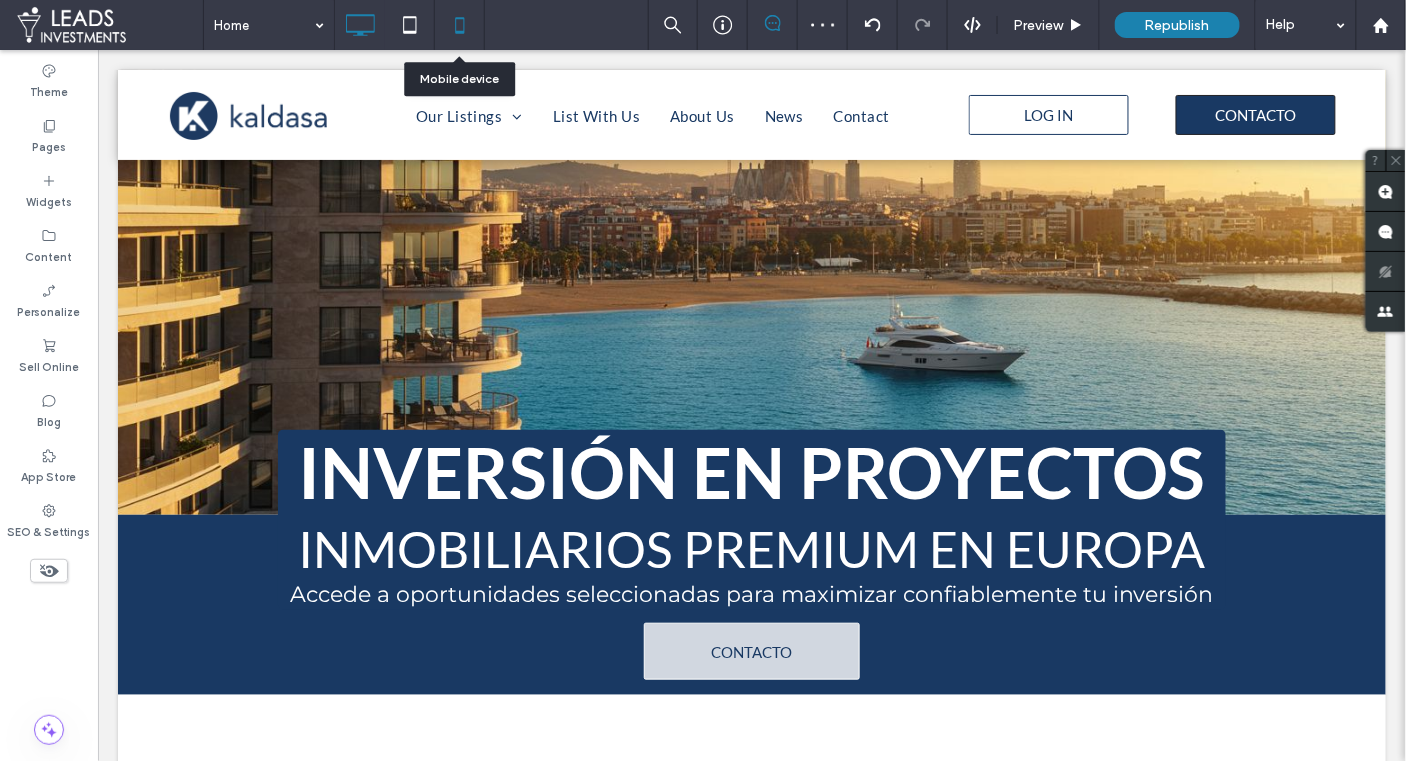click 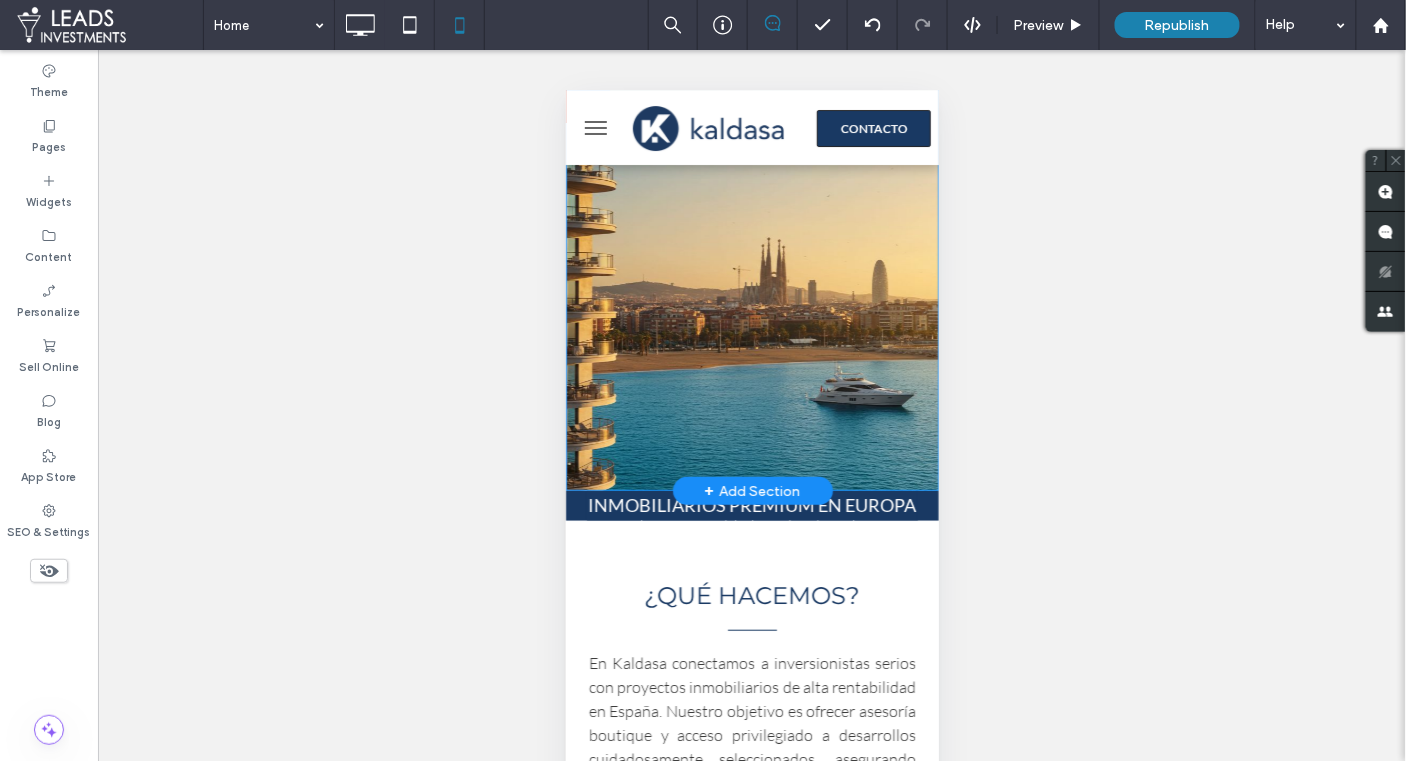 scroll, scrollTop: 0, scrollLeft: 0, axis: both 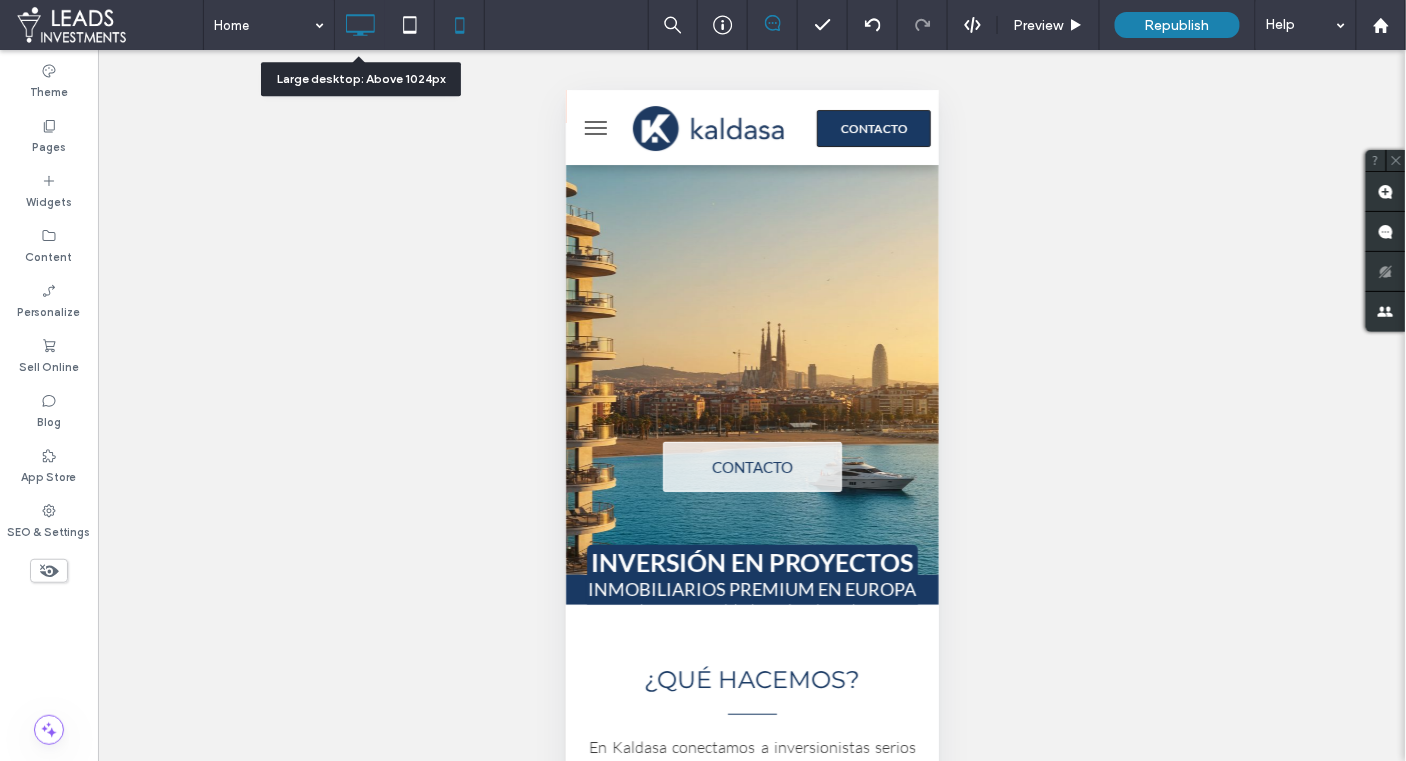 click 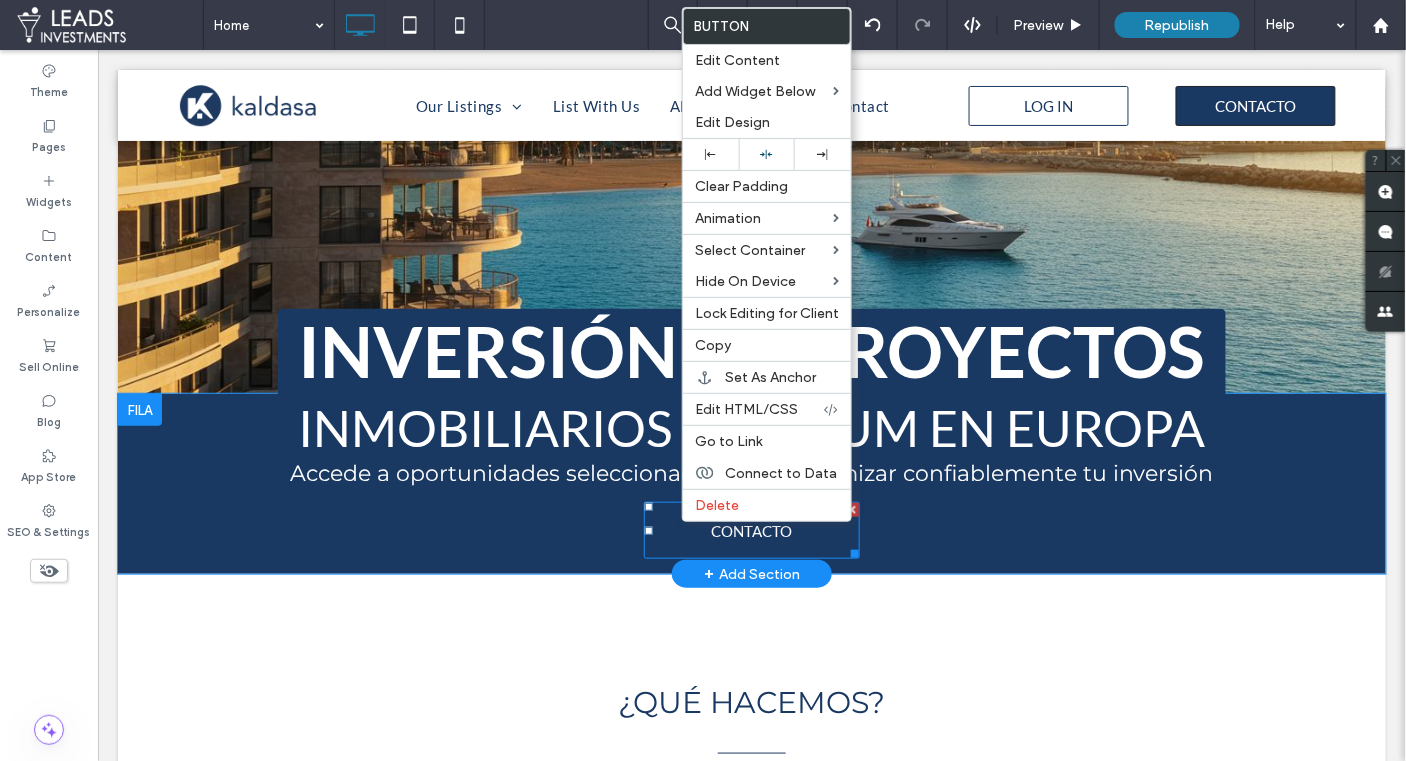 scroll, scrollTop: 221, scrollLeft: 0, axis: vertical 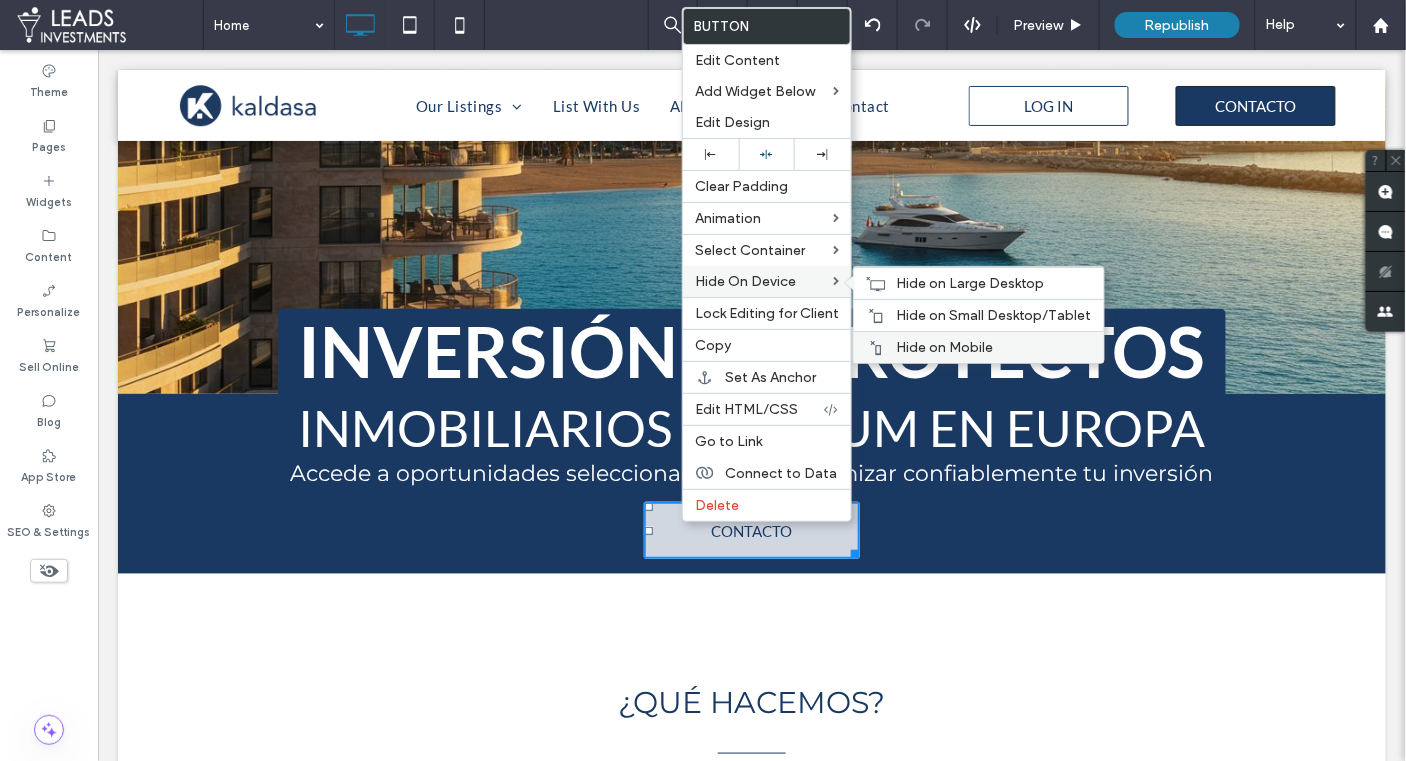 click on "Hide on Mobile" at bounding box center [944, 347] 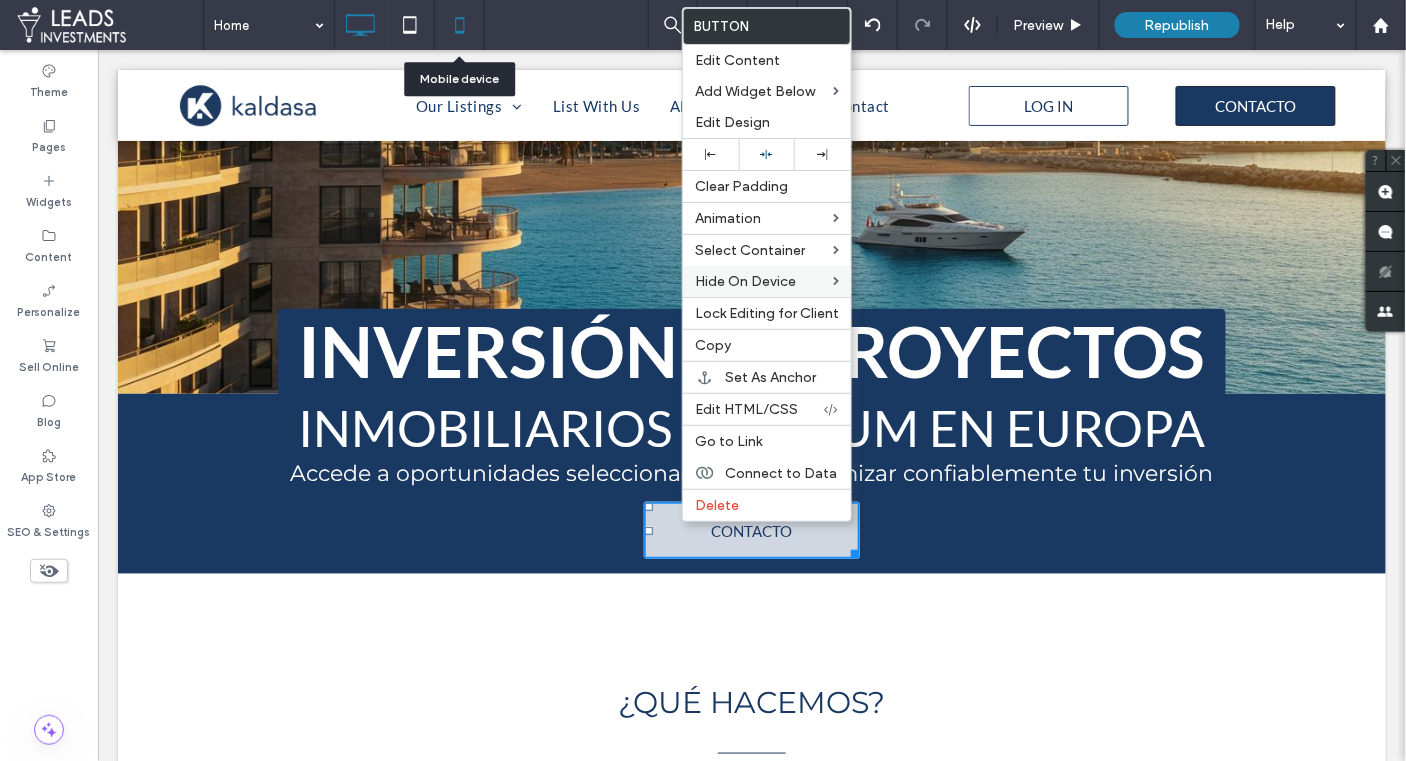 click 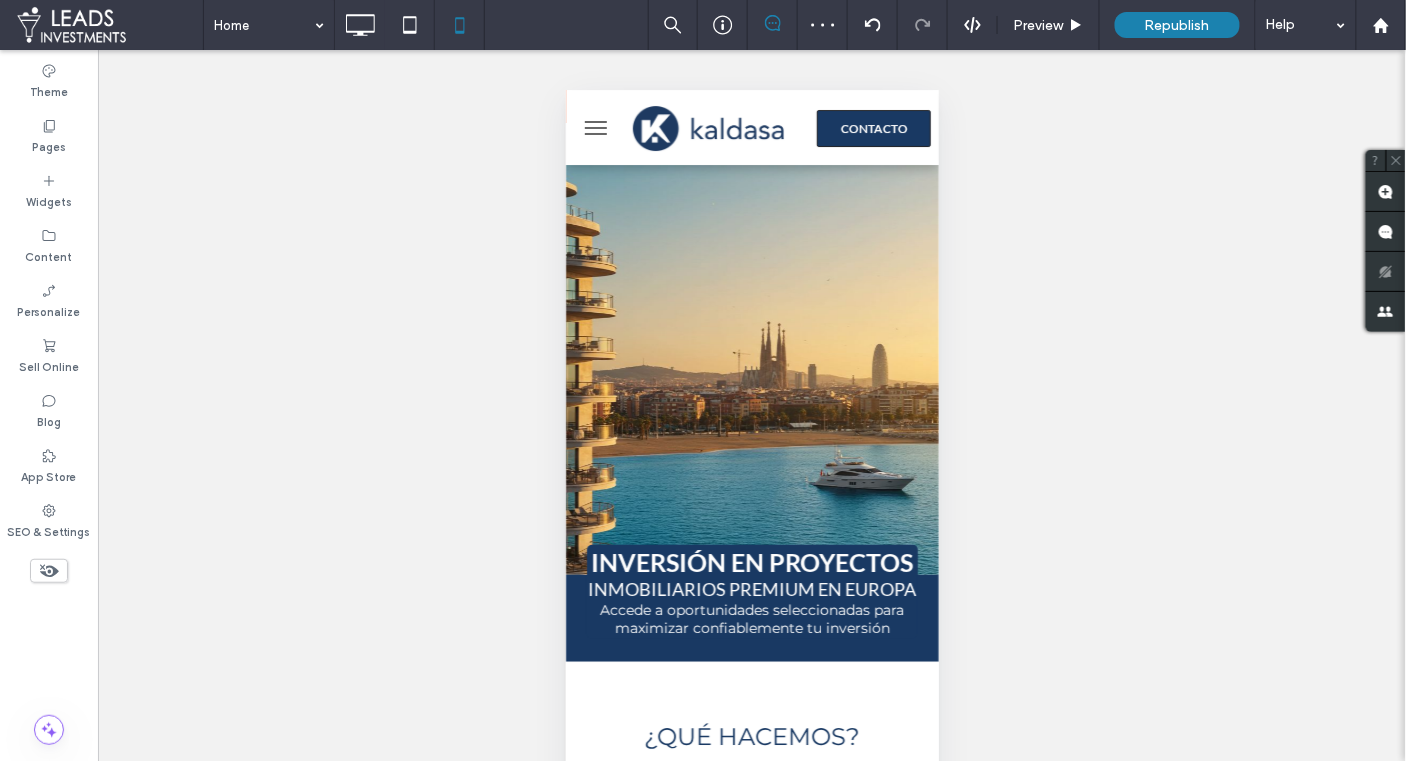 scroll, scrollTop: 0, scrollLeft: 0, axis: both 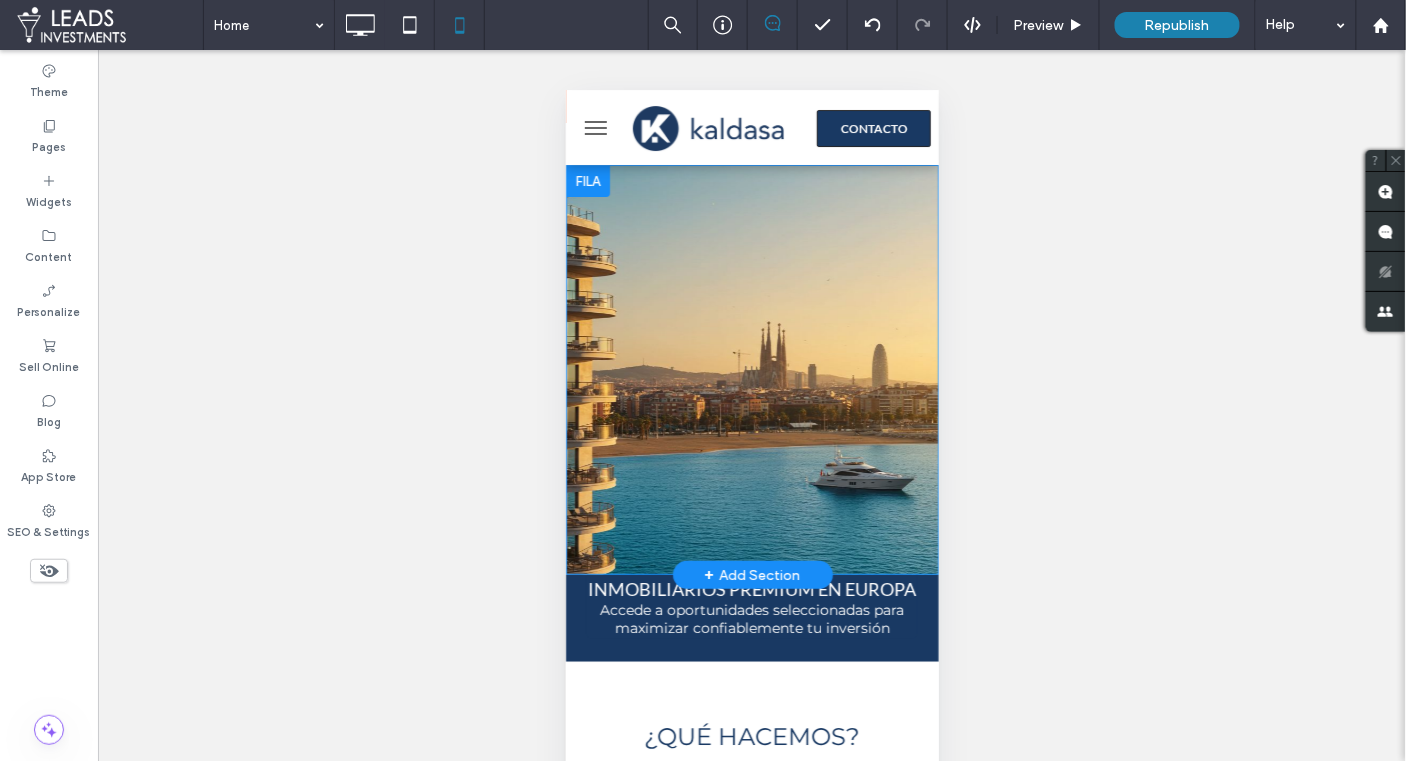 click on "ASK OUR AGENTS
Click To Paste
Row + Add Section" at bounding box center [751, 369] 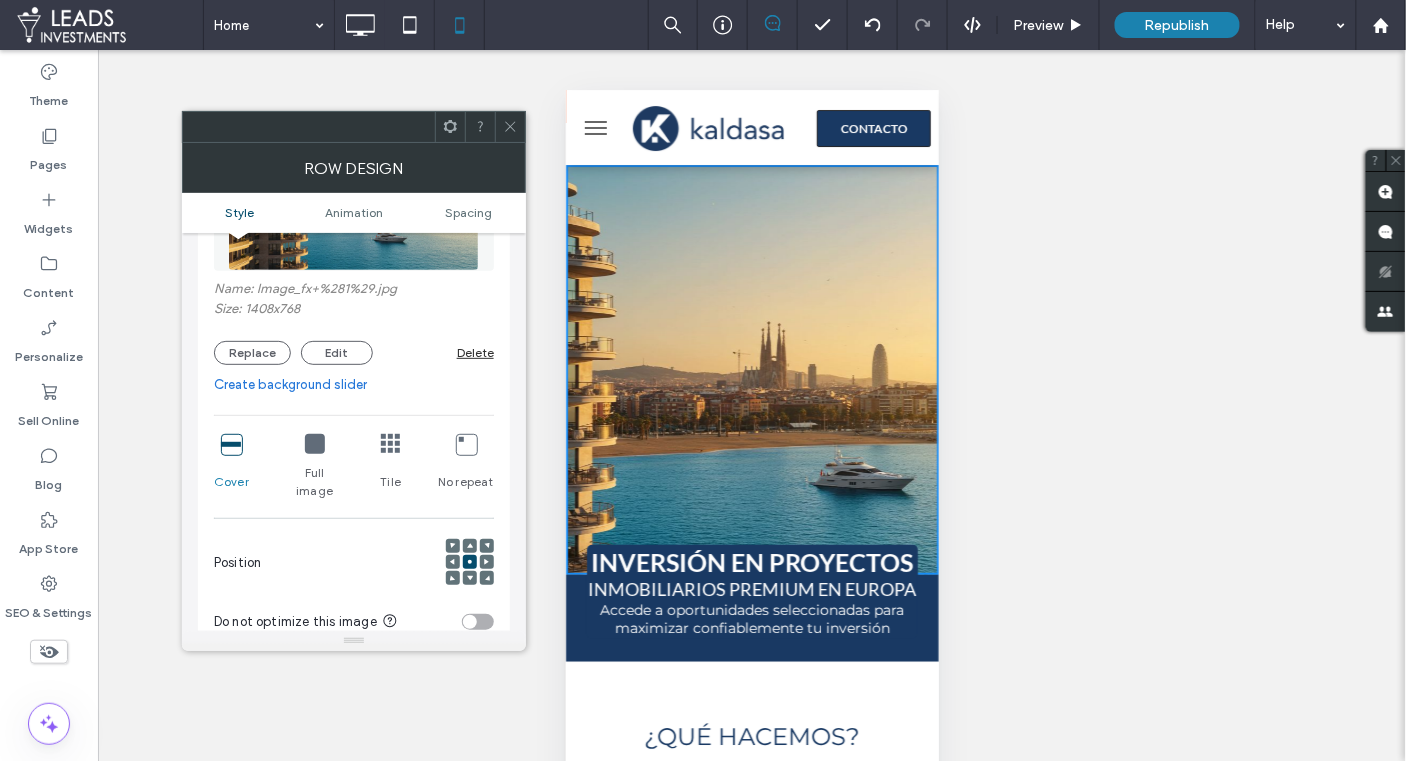 scroll, scrollTop: 256, scrollLeft: 0, axis: vertical 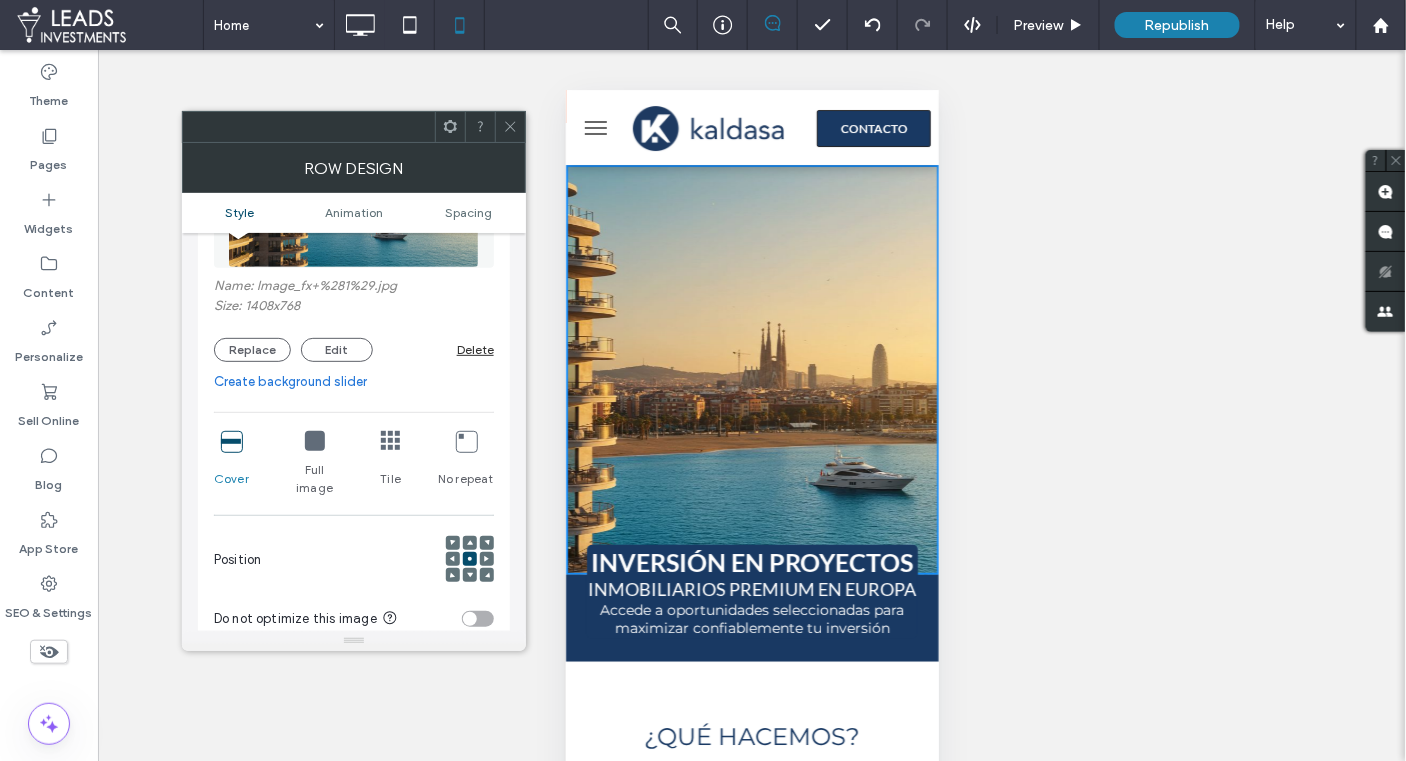 click 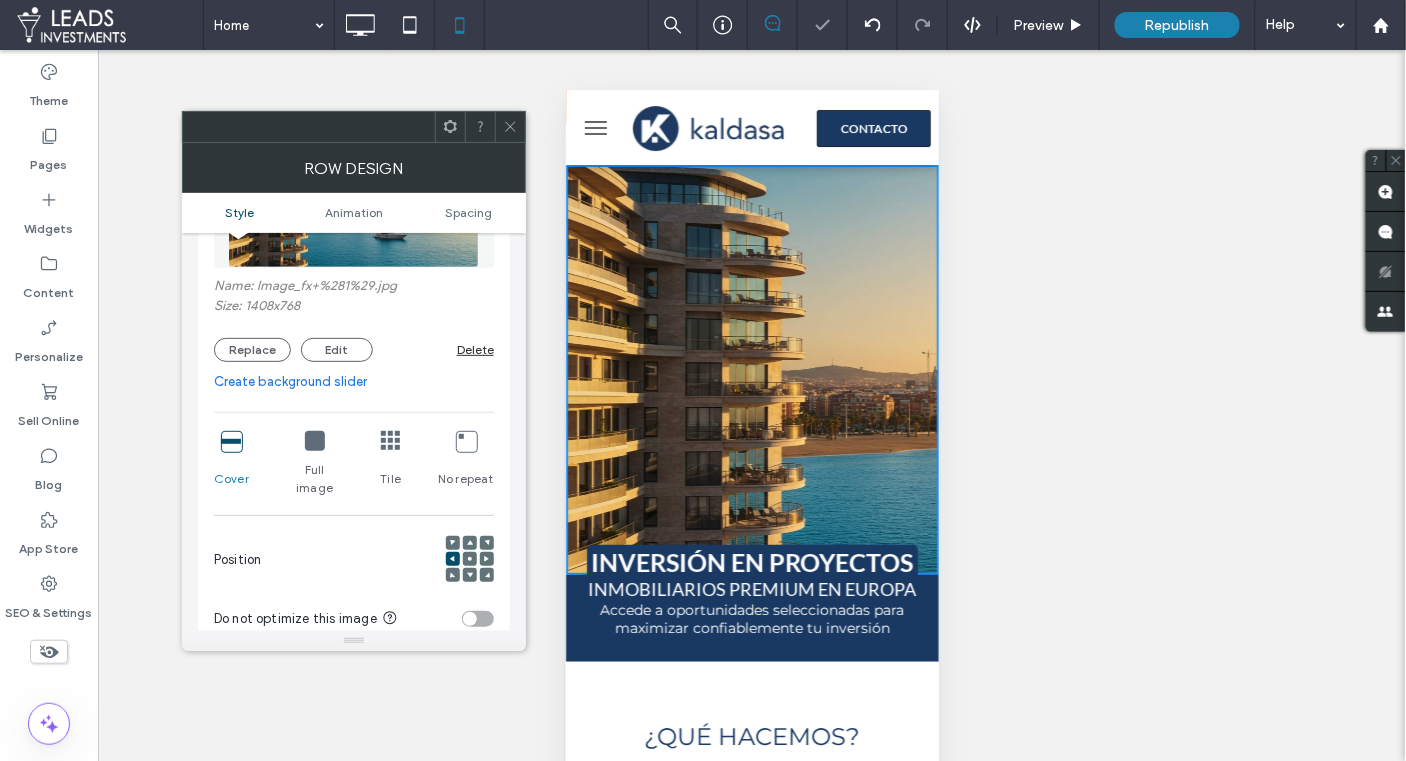 click 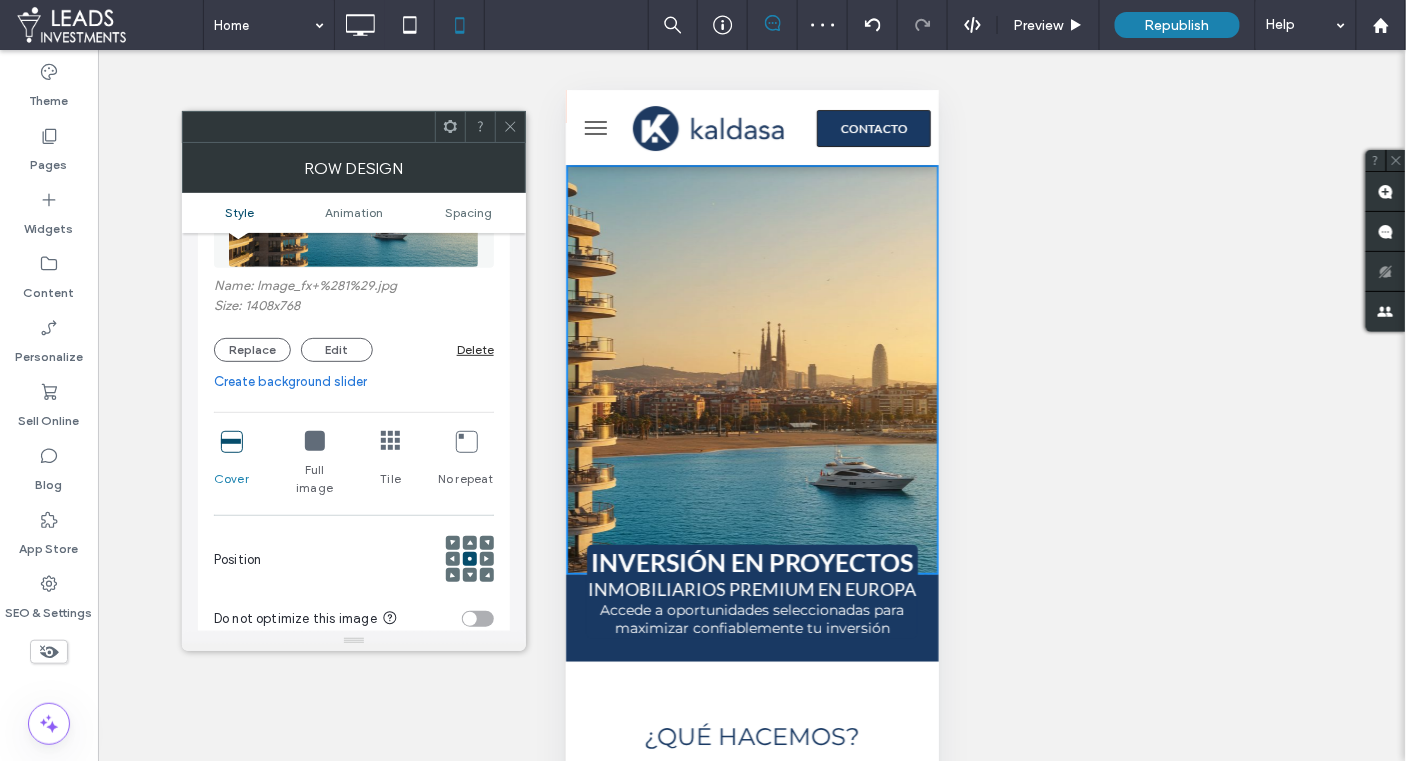 click 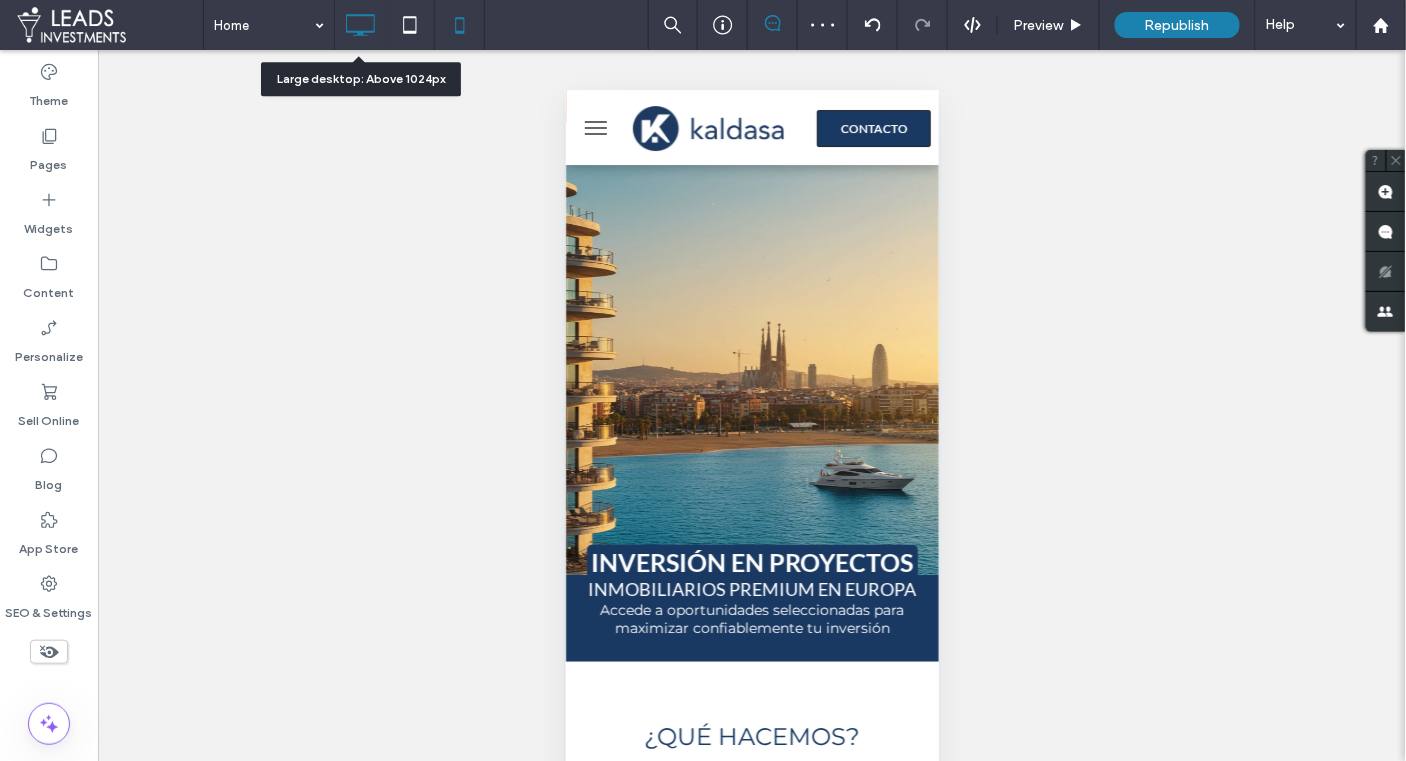 click 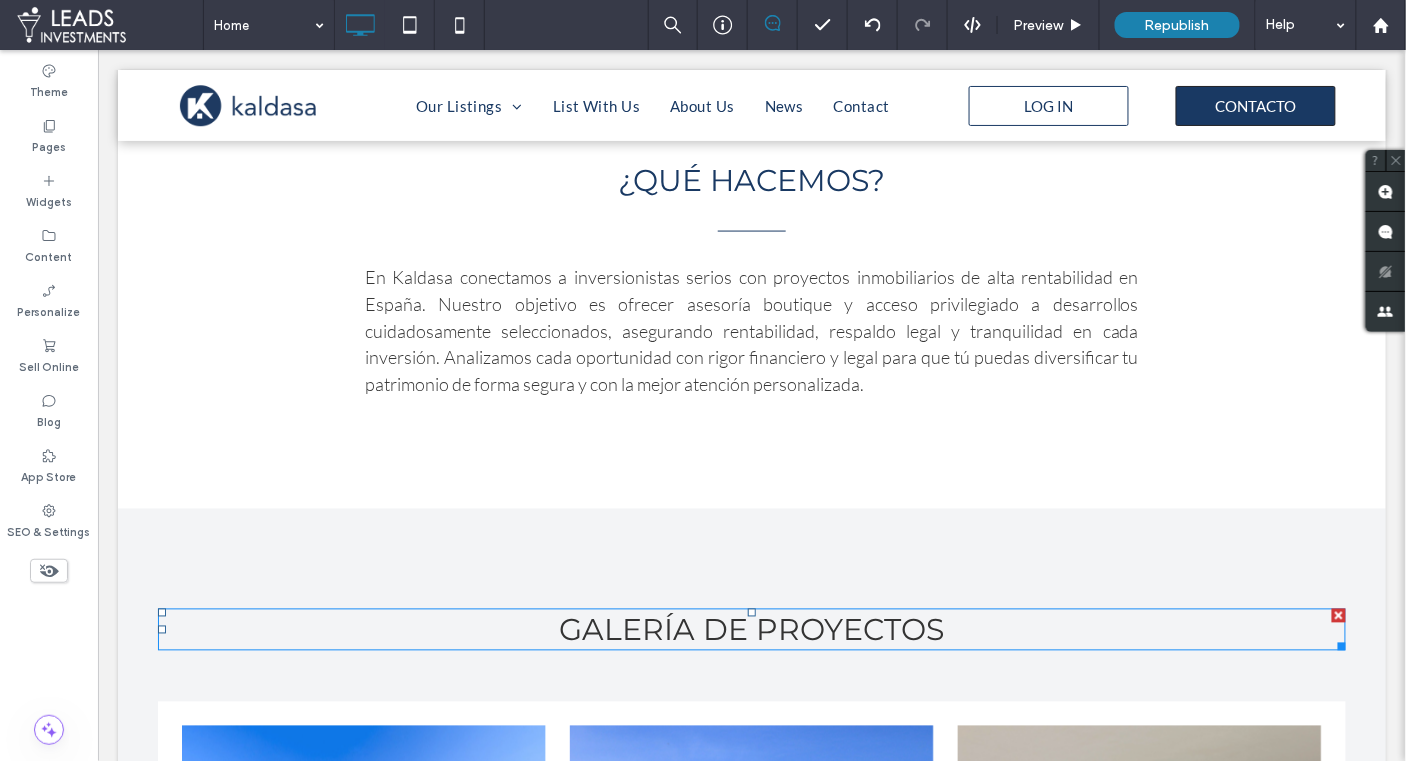 scroll, scrollTop: 0, scrollLeft: 0, axis: both 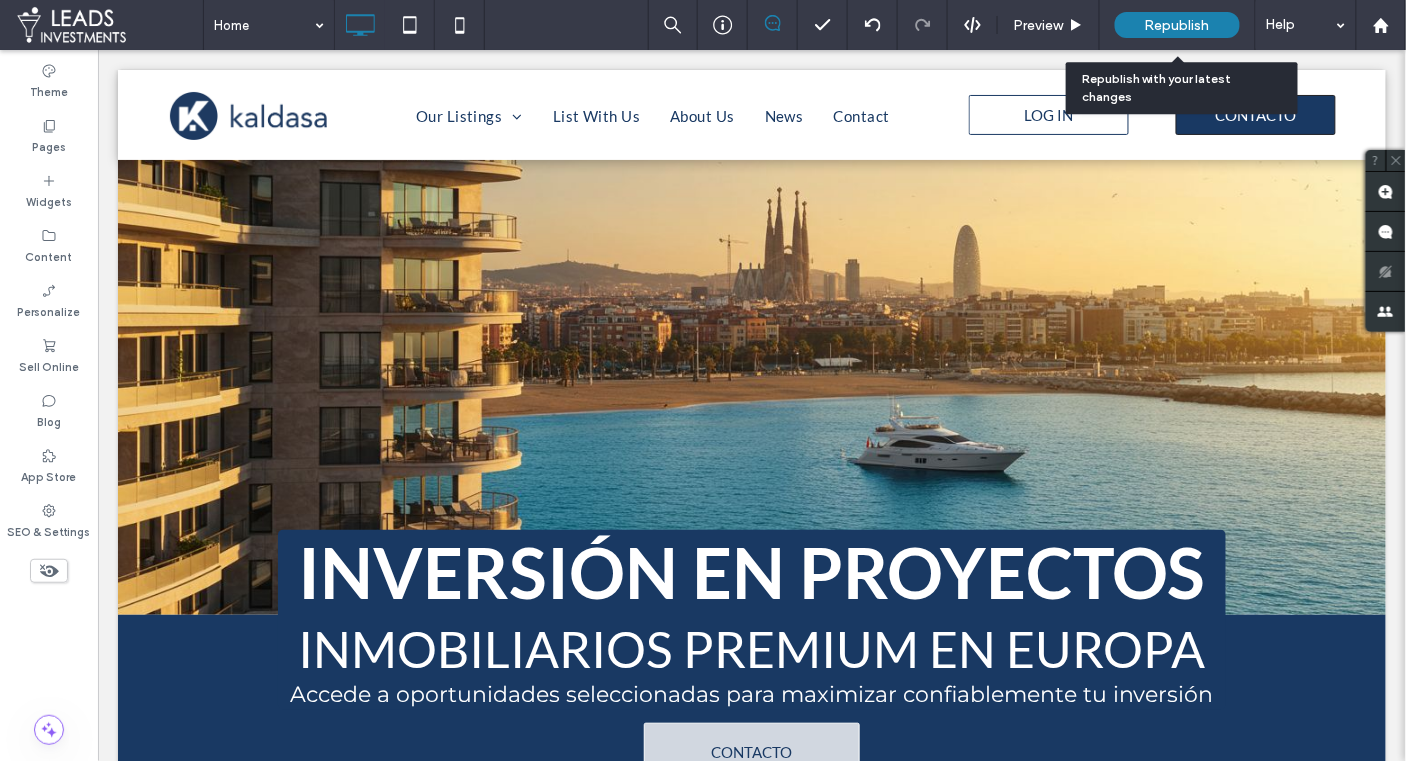 click on "Republish" at bounding box center [1177, 25] 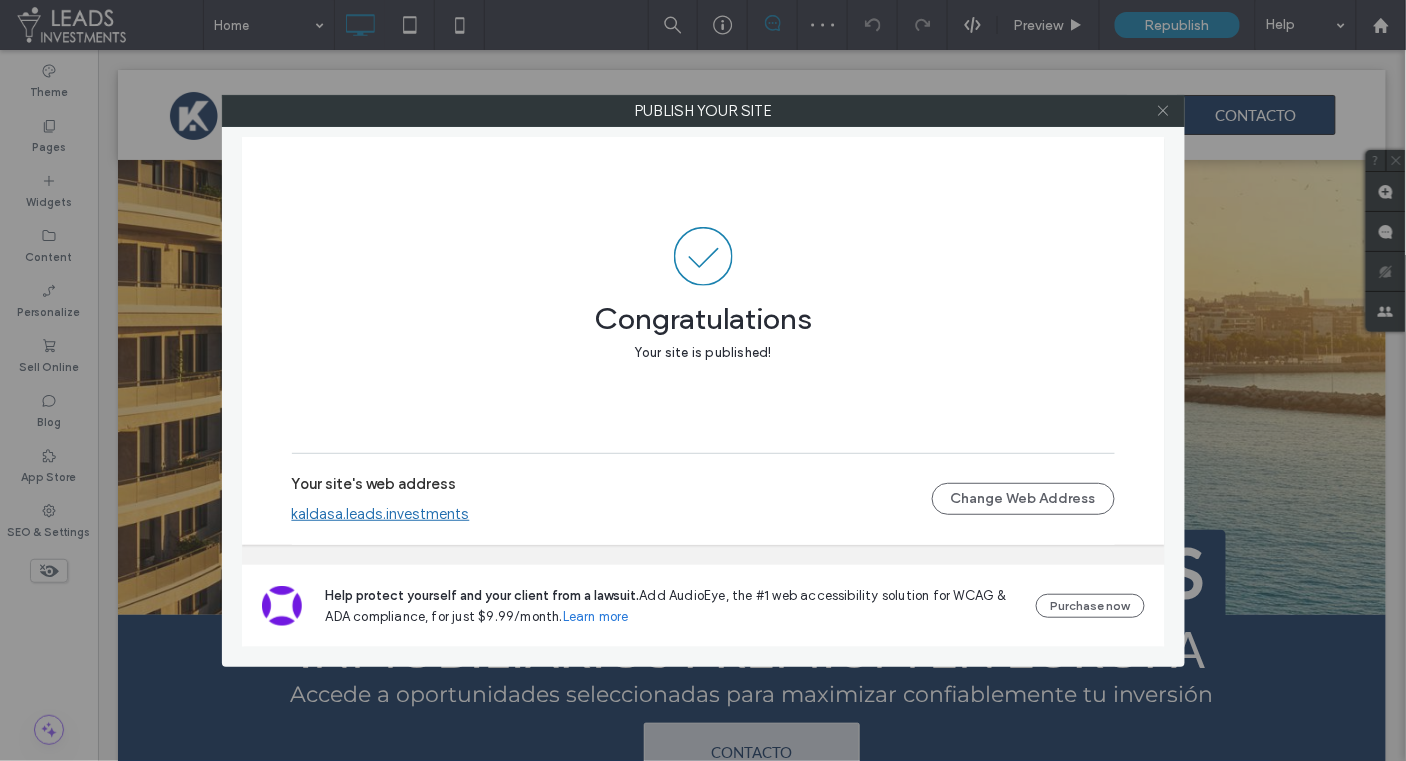 click 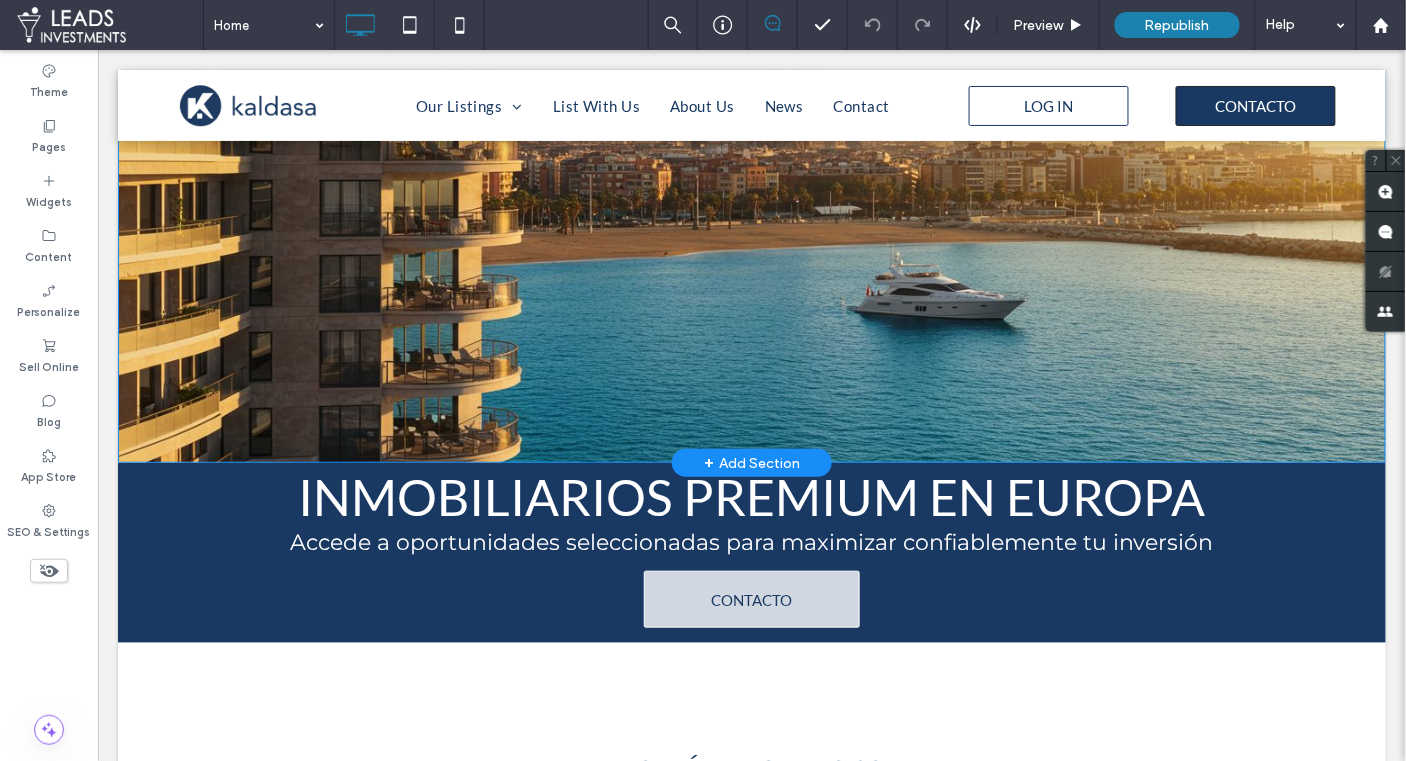 scroll, scrollTop: 0, scrollLeft: 0, axis: both 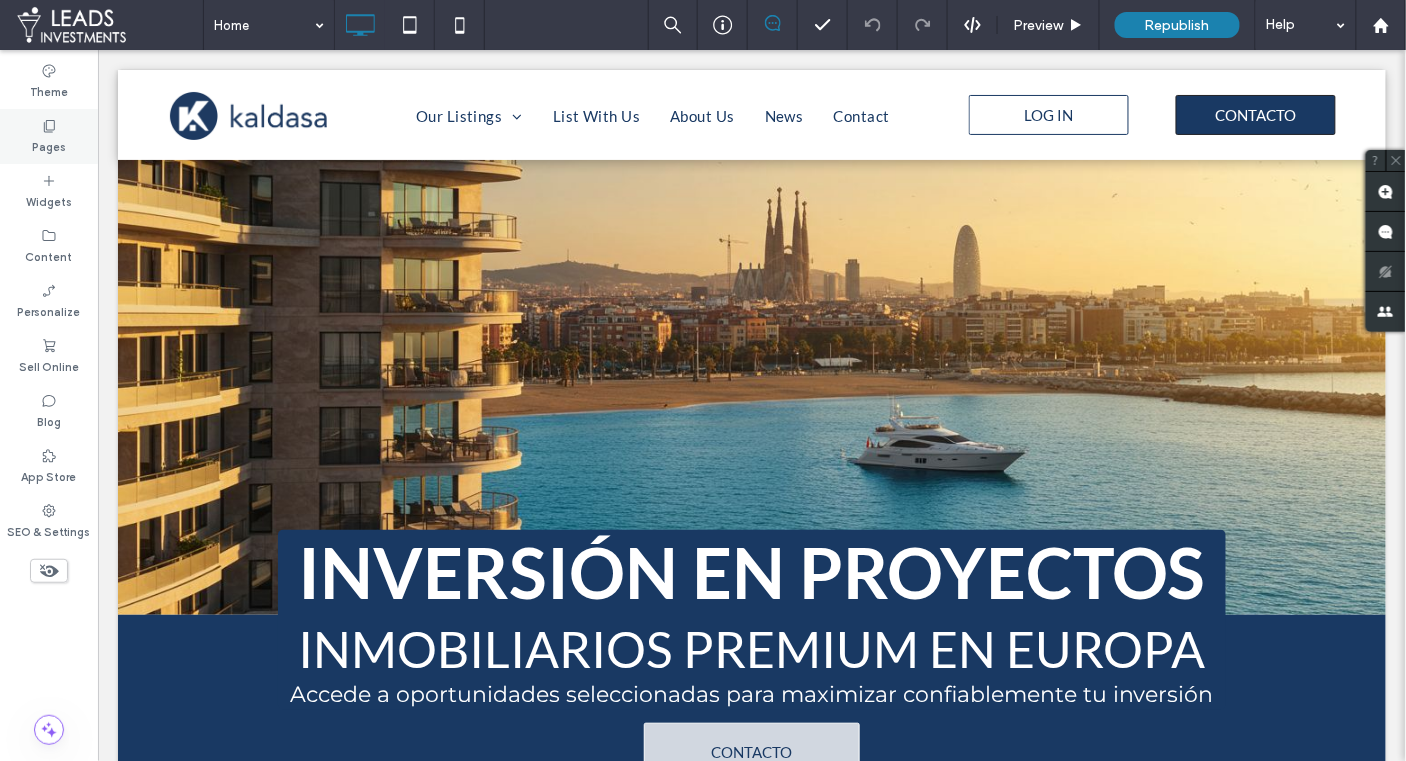 click on "Pages" at bounding box center [49, 136] 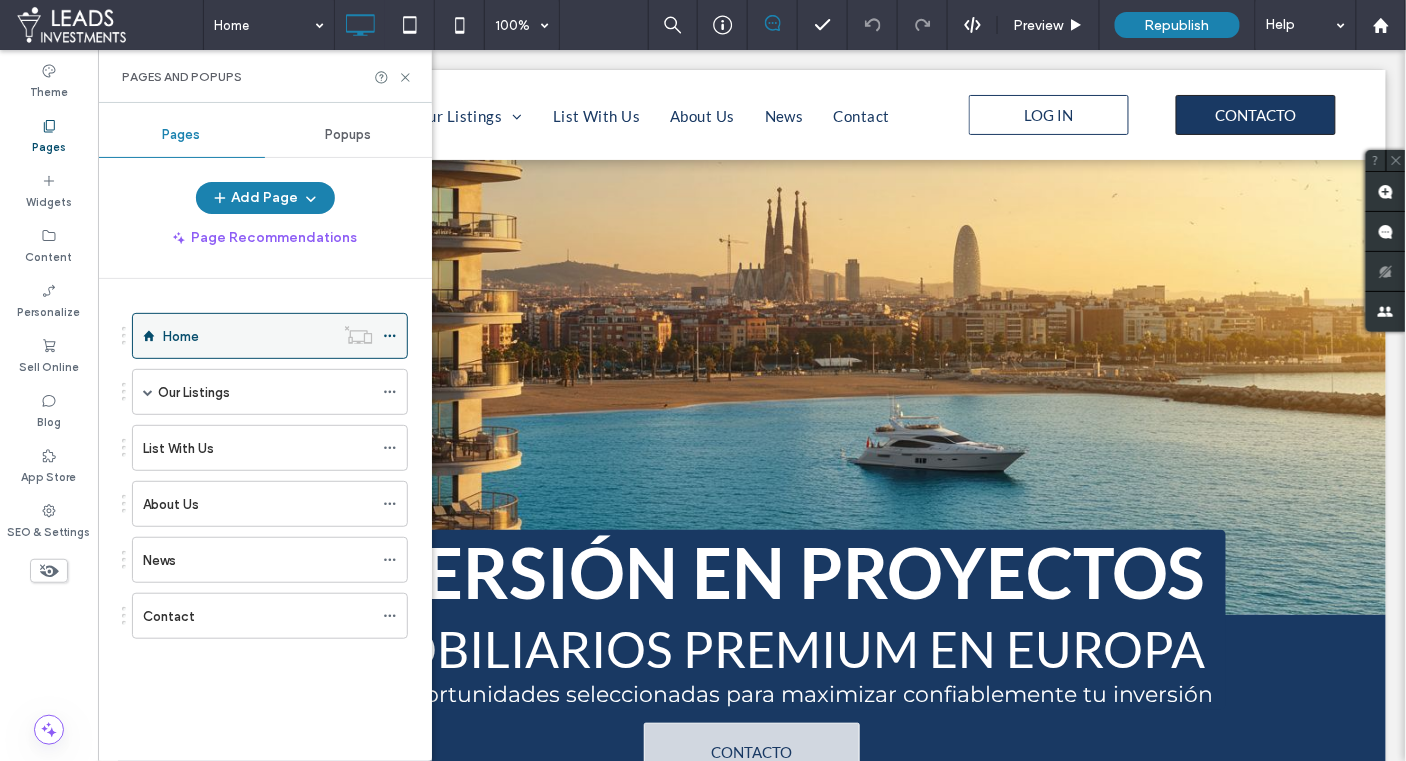 click 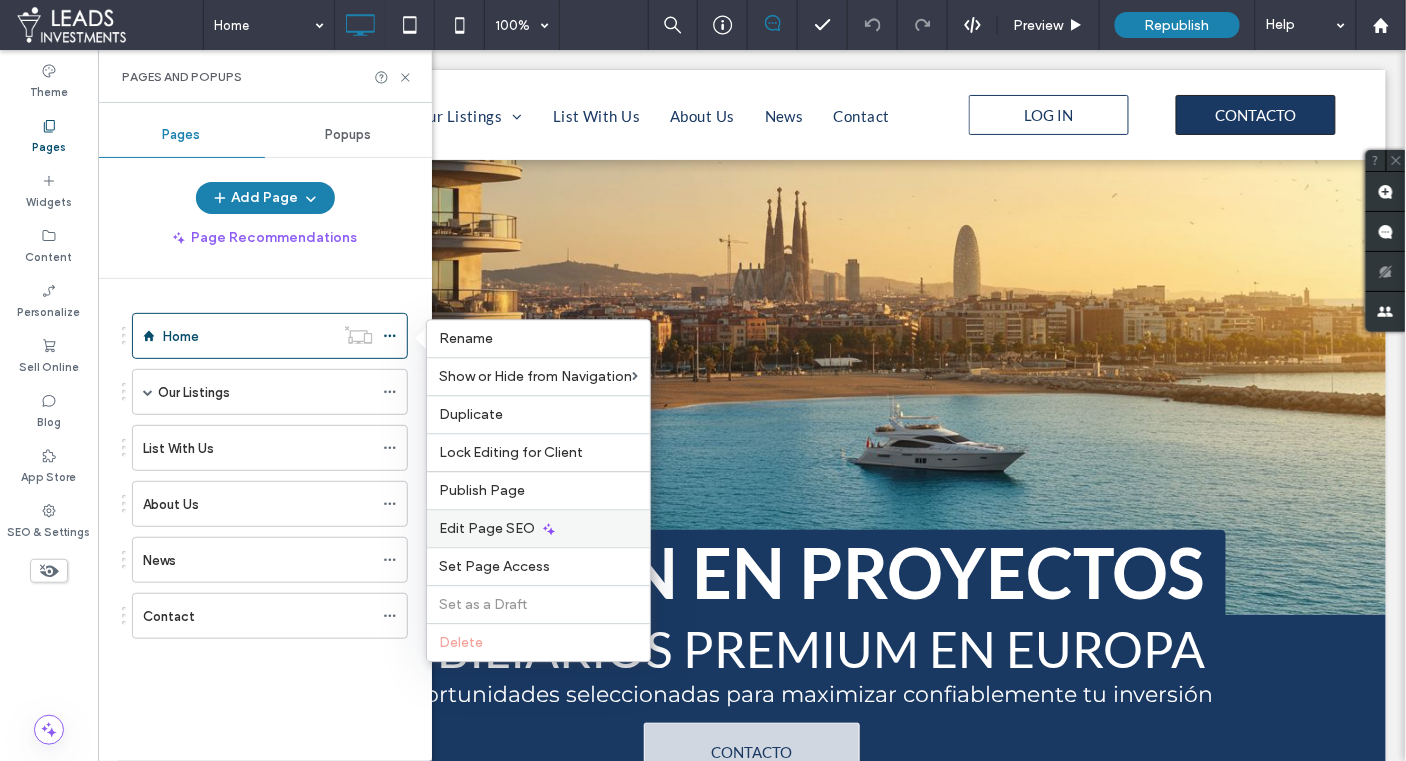 click on "Edit Page SEO" at bounding box center (487, 528) 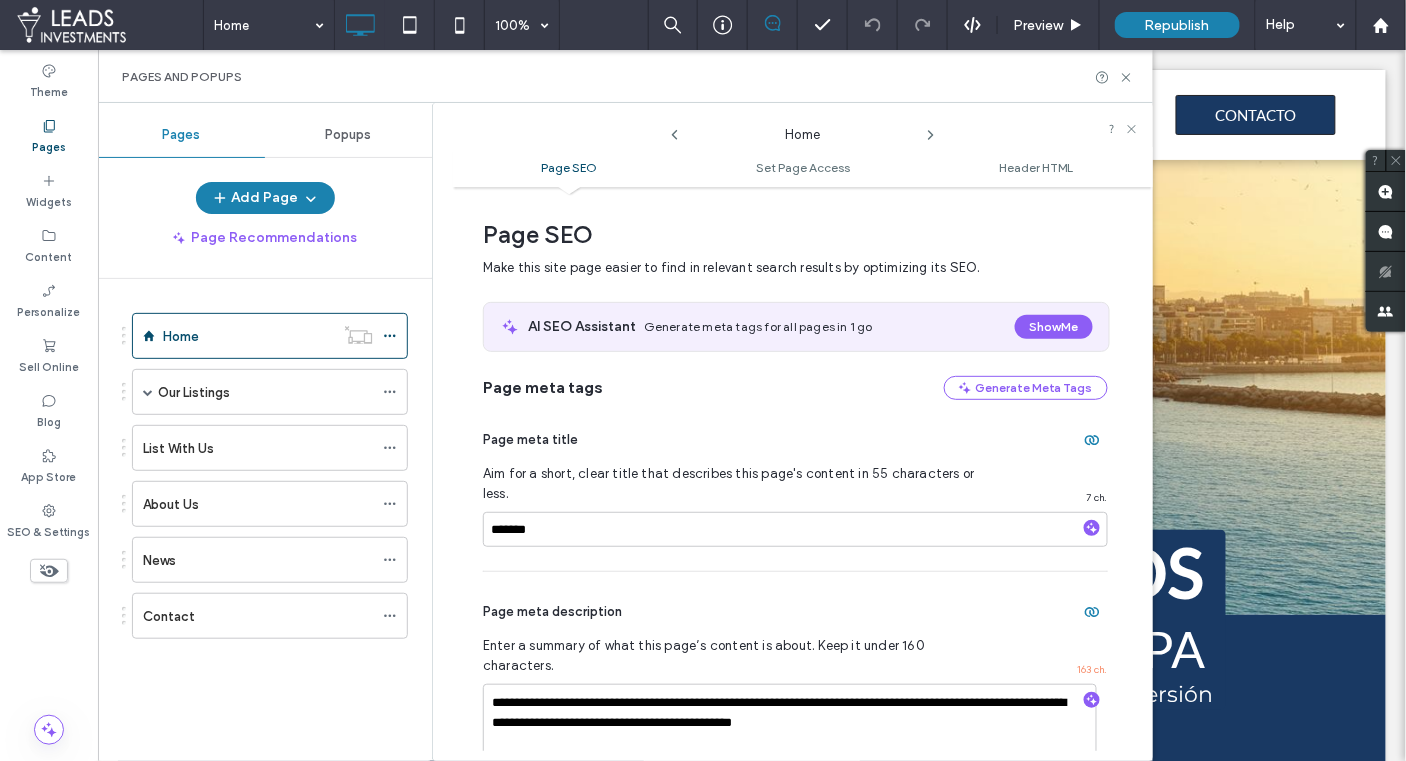 scroll, scrollTop: 0, scrollLeft: 0, axis: both 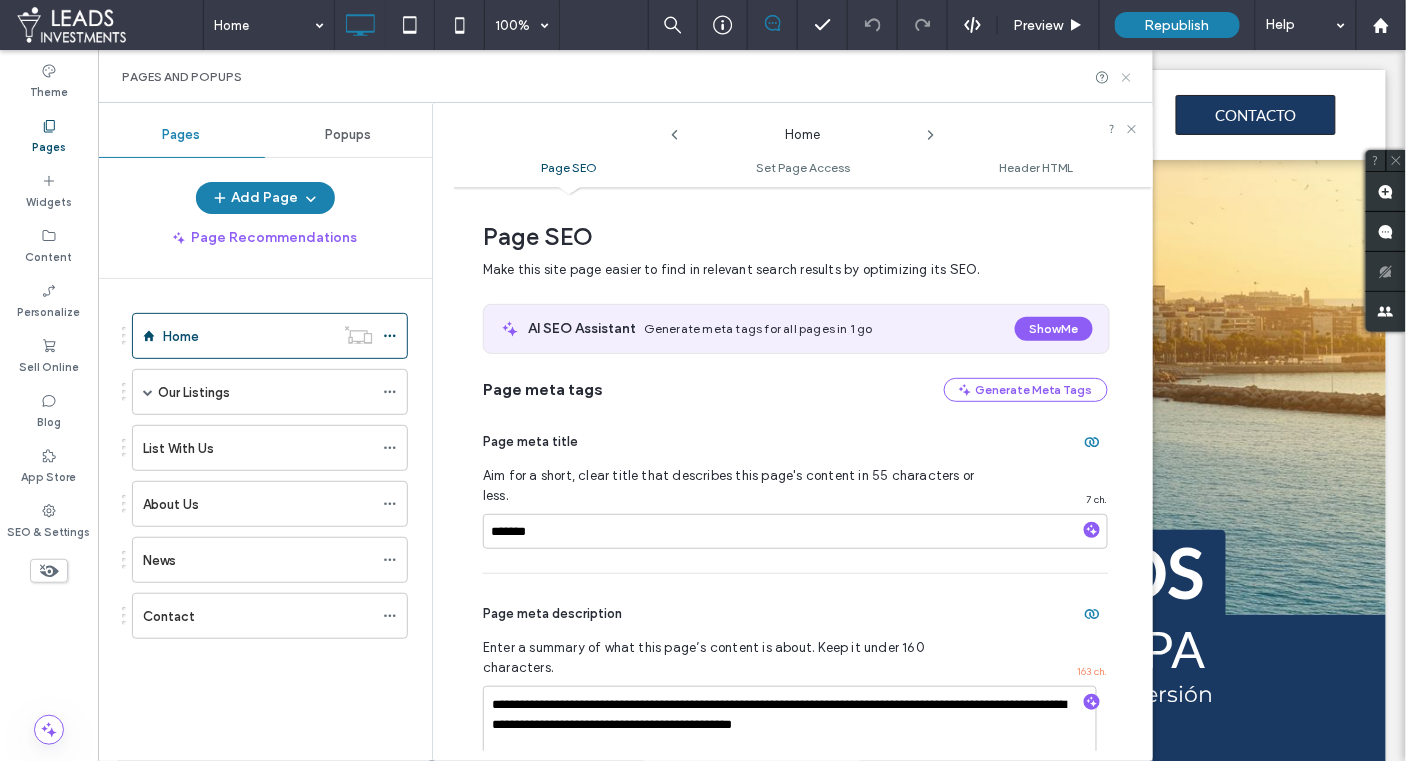 drag, startPoint x: 1129, startPoint y: 75, endPoint x: 935, endPoint y: 71, distance: 194.04123 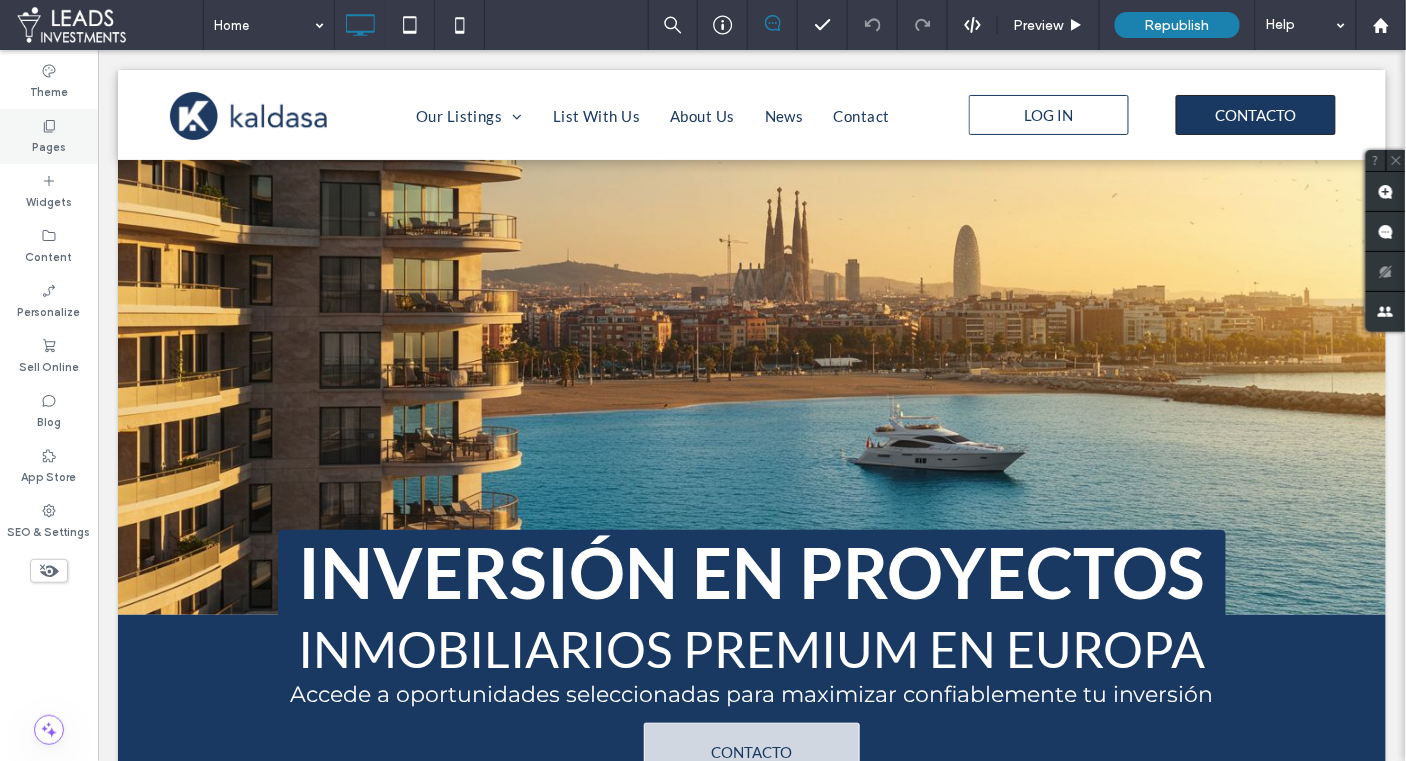 click on "Pages" at bounding box center (49, 136) 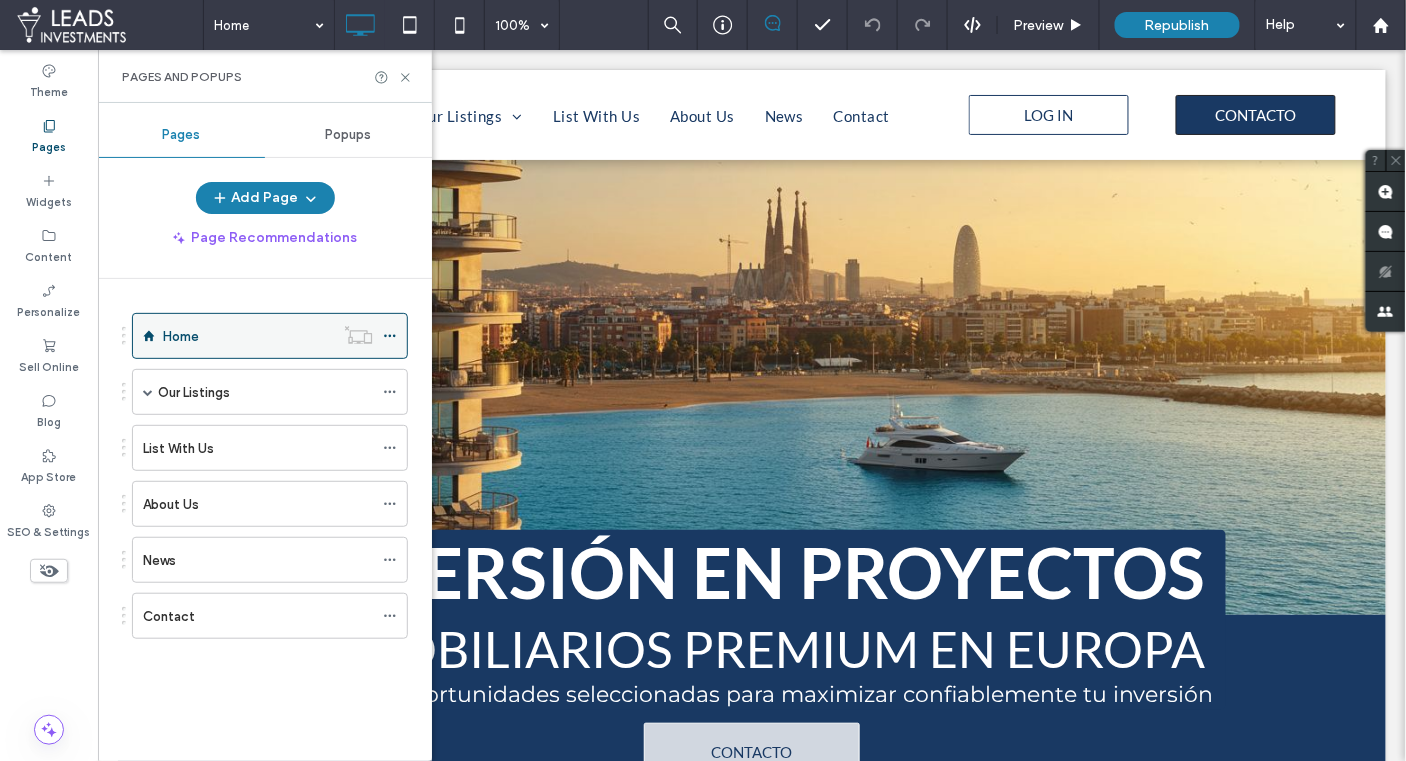 click 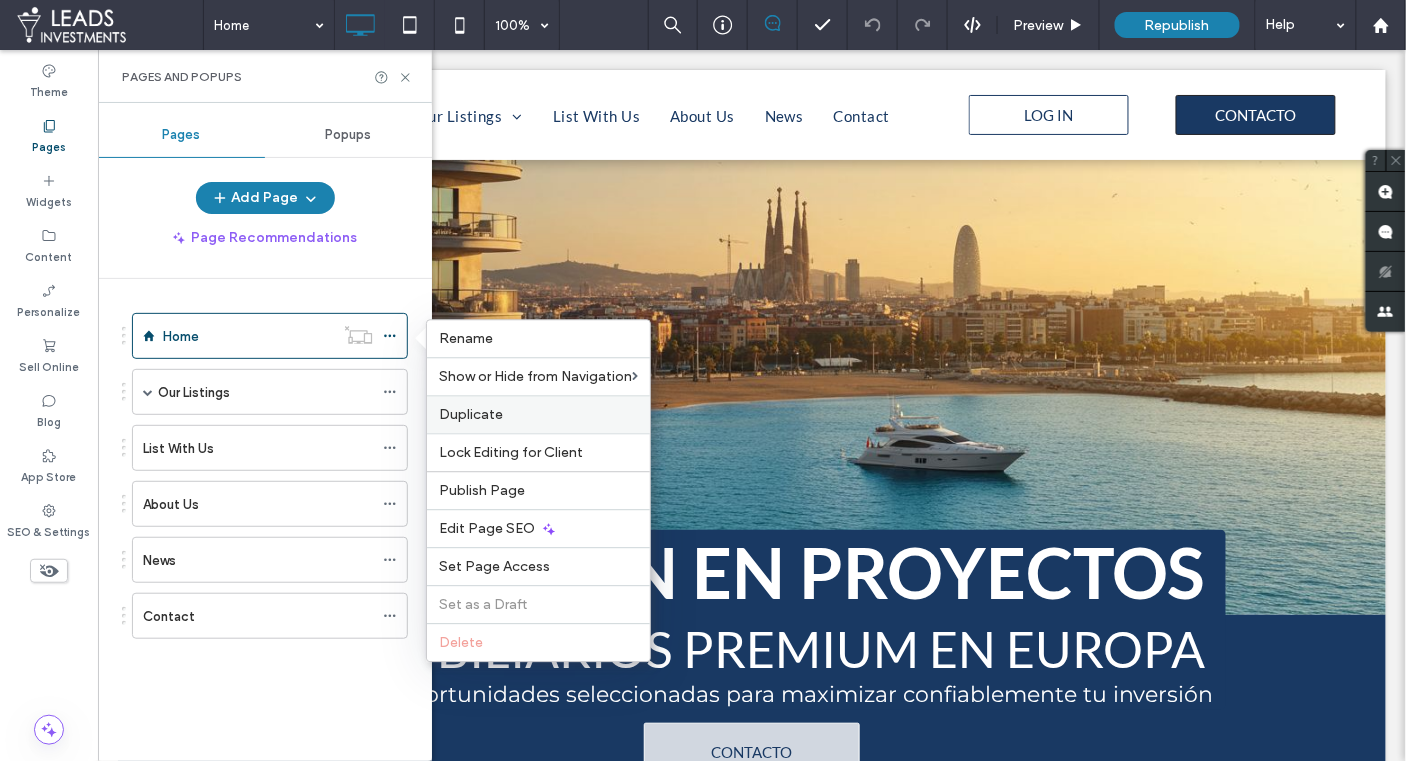 click on "Duplicate" at bounding box center [538, 414] 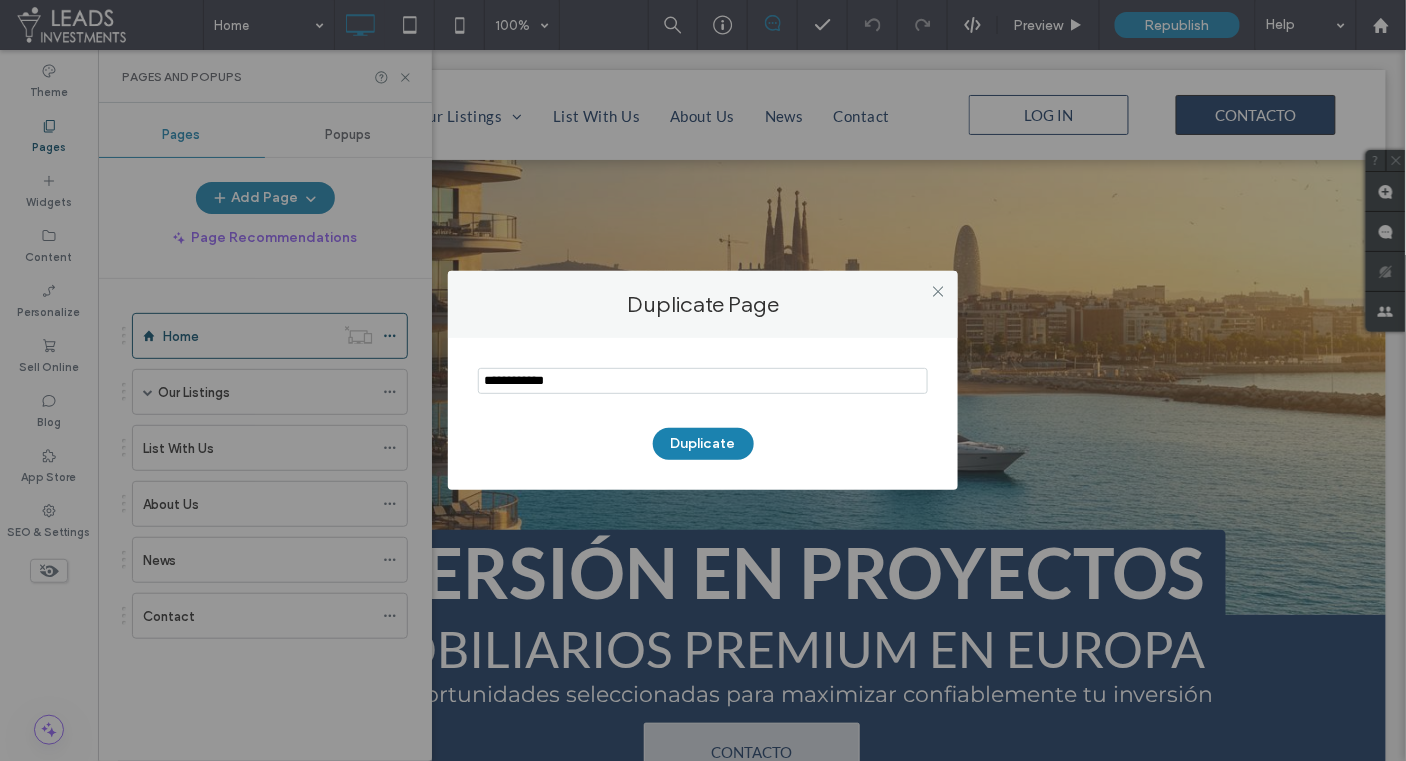 drag, startPoint x: 597, startPoint y: 384, endPoint x: 405, endPoint y: 360, distance: 193.49419 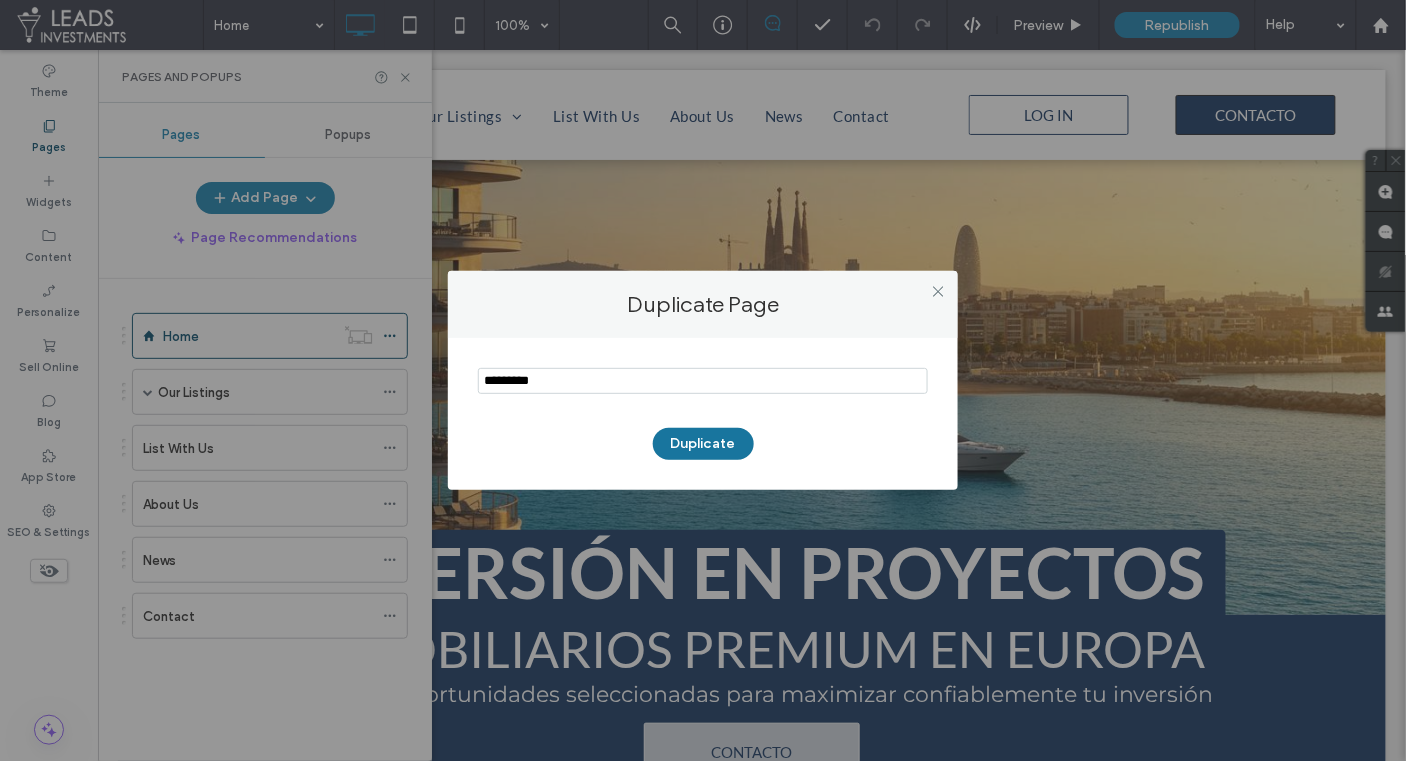 type on "*********" 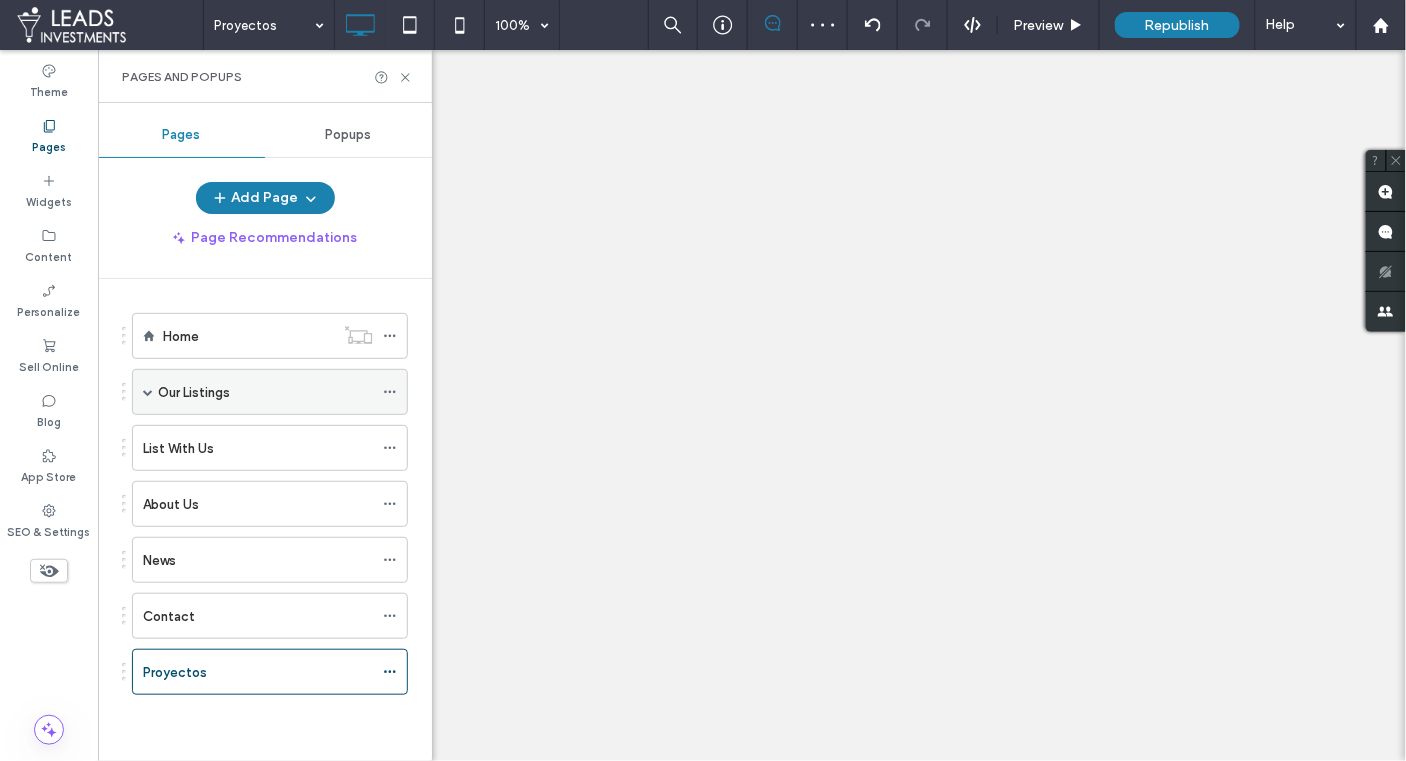 click at bounding box center (703, 380) 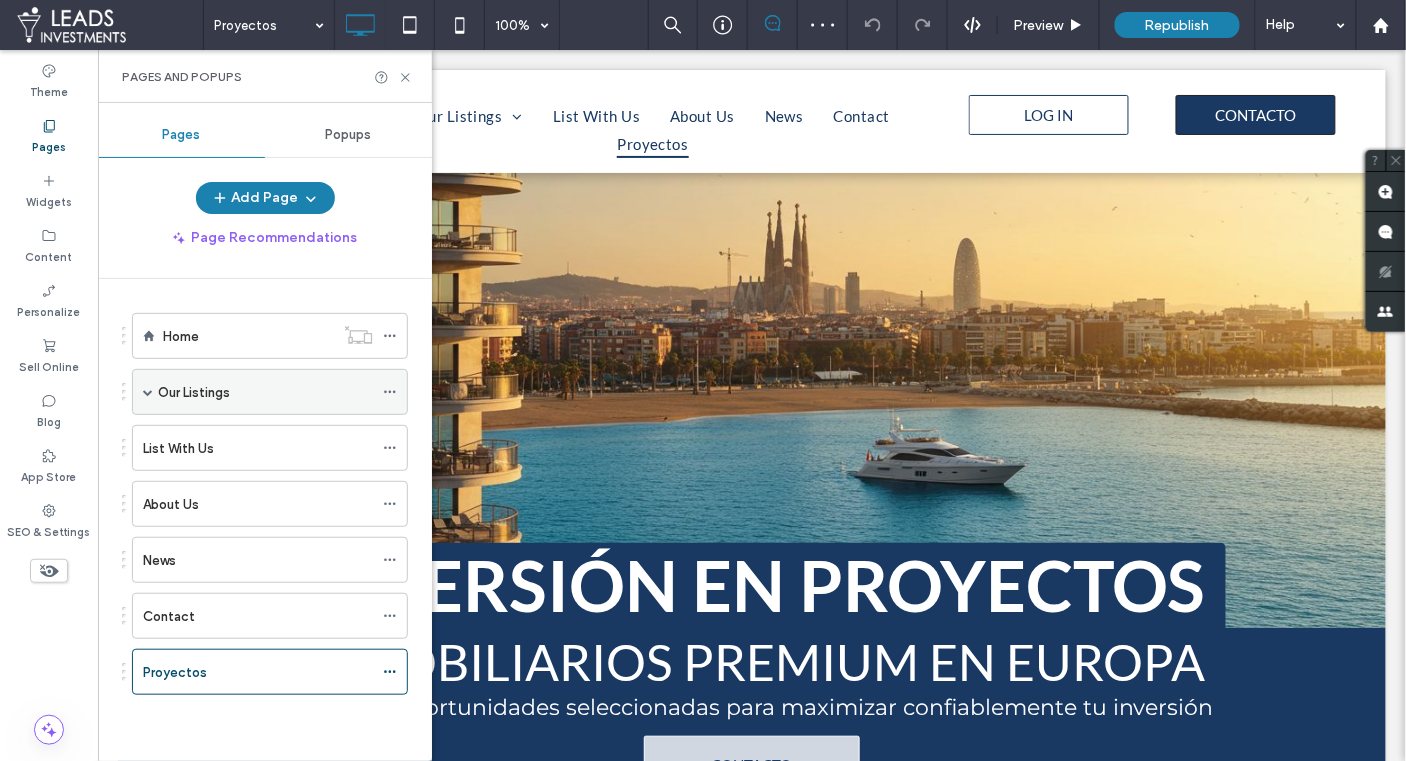 scroll, scrollTop: 0, scrollLeft: 0, axis: both 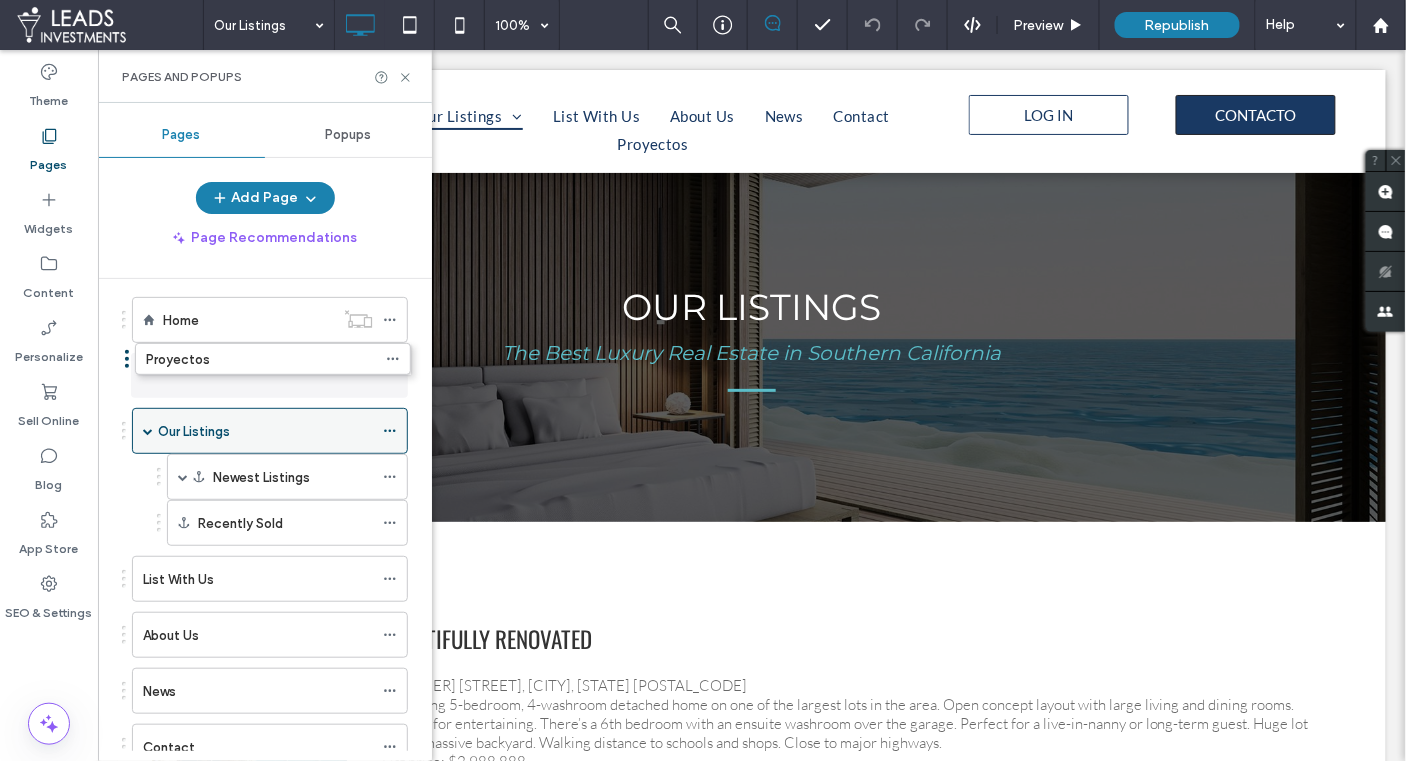 drag, startPoint x: 226, startPoint y: 682, endPoint x: 227, endPoint y: 371, distance: 311.00162 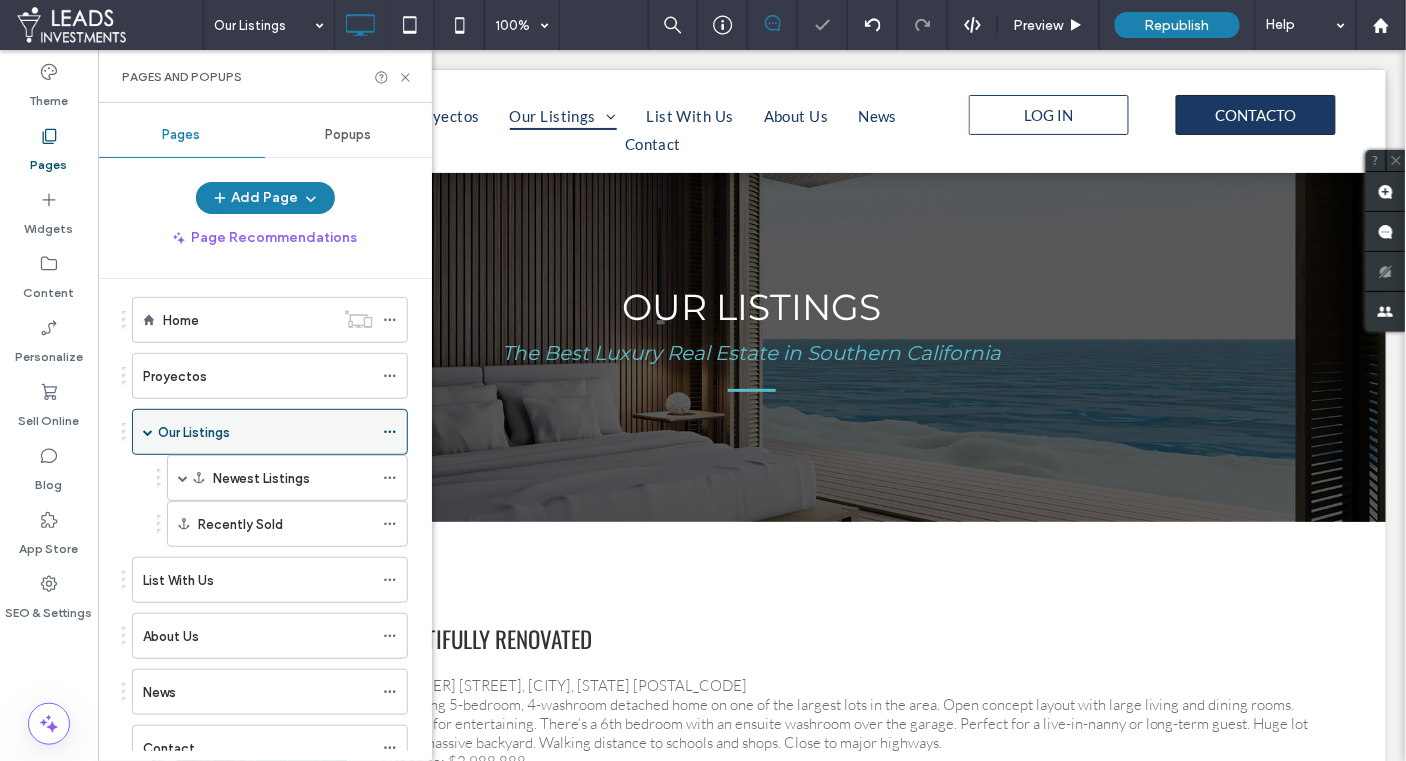 click at bounding box center (148, 432) 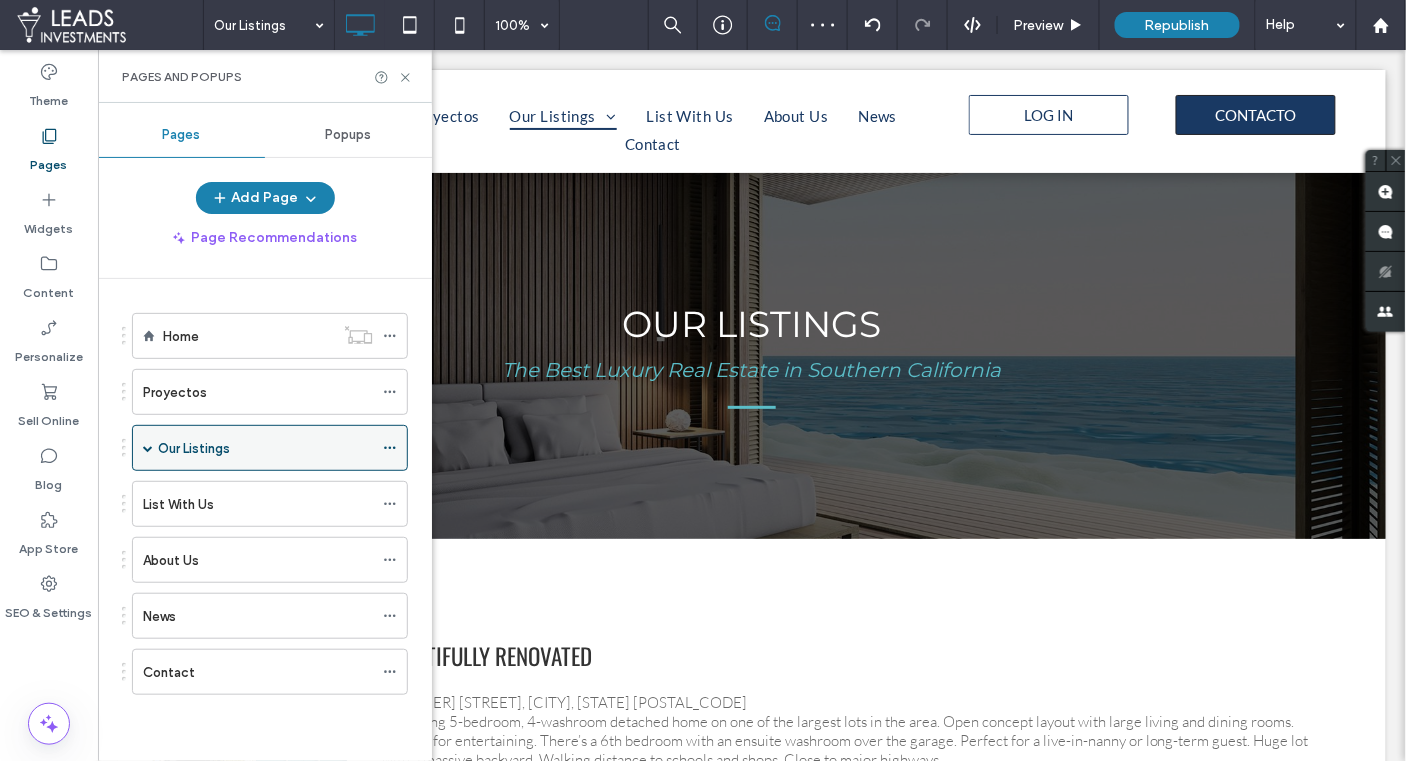 click 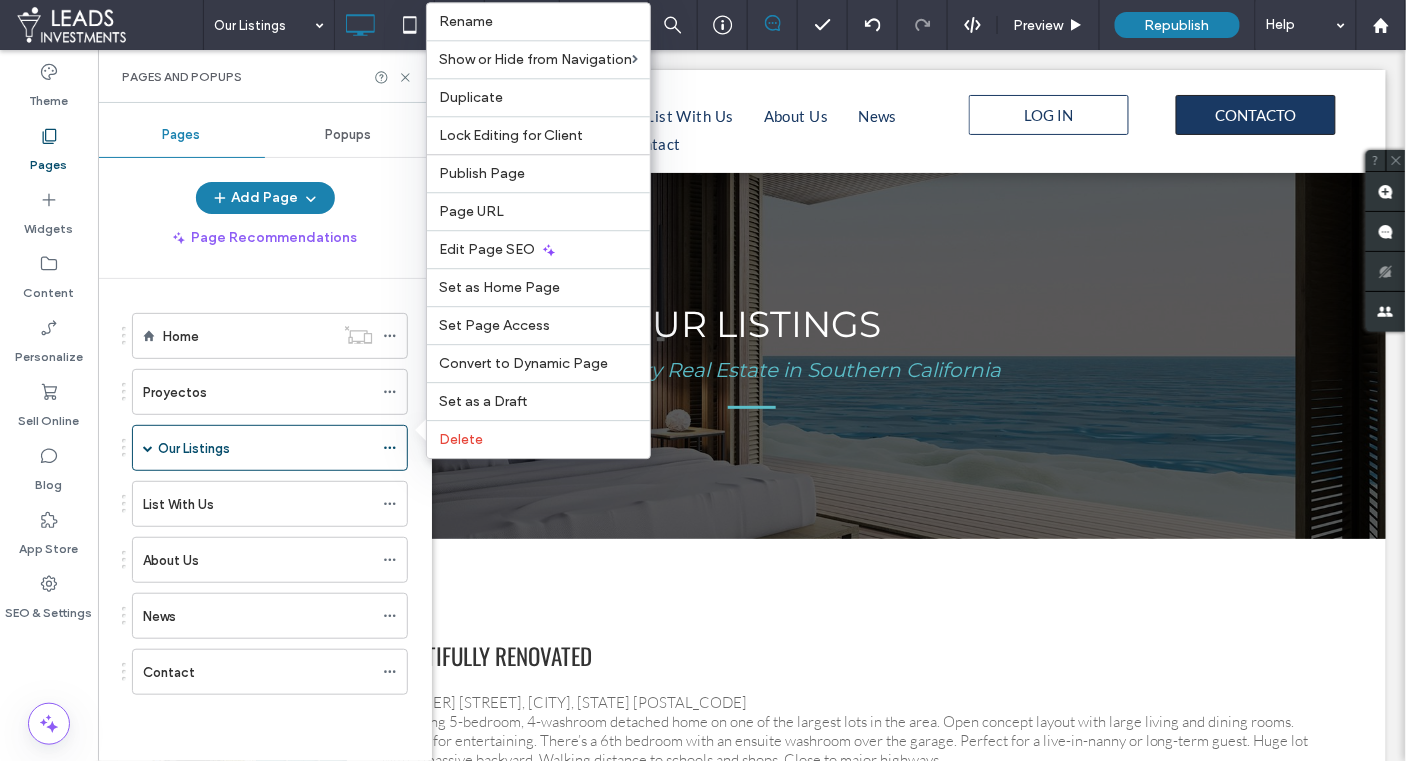 click on "Add Page" at bounding box center [265, 198] 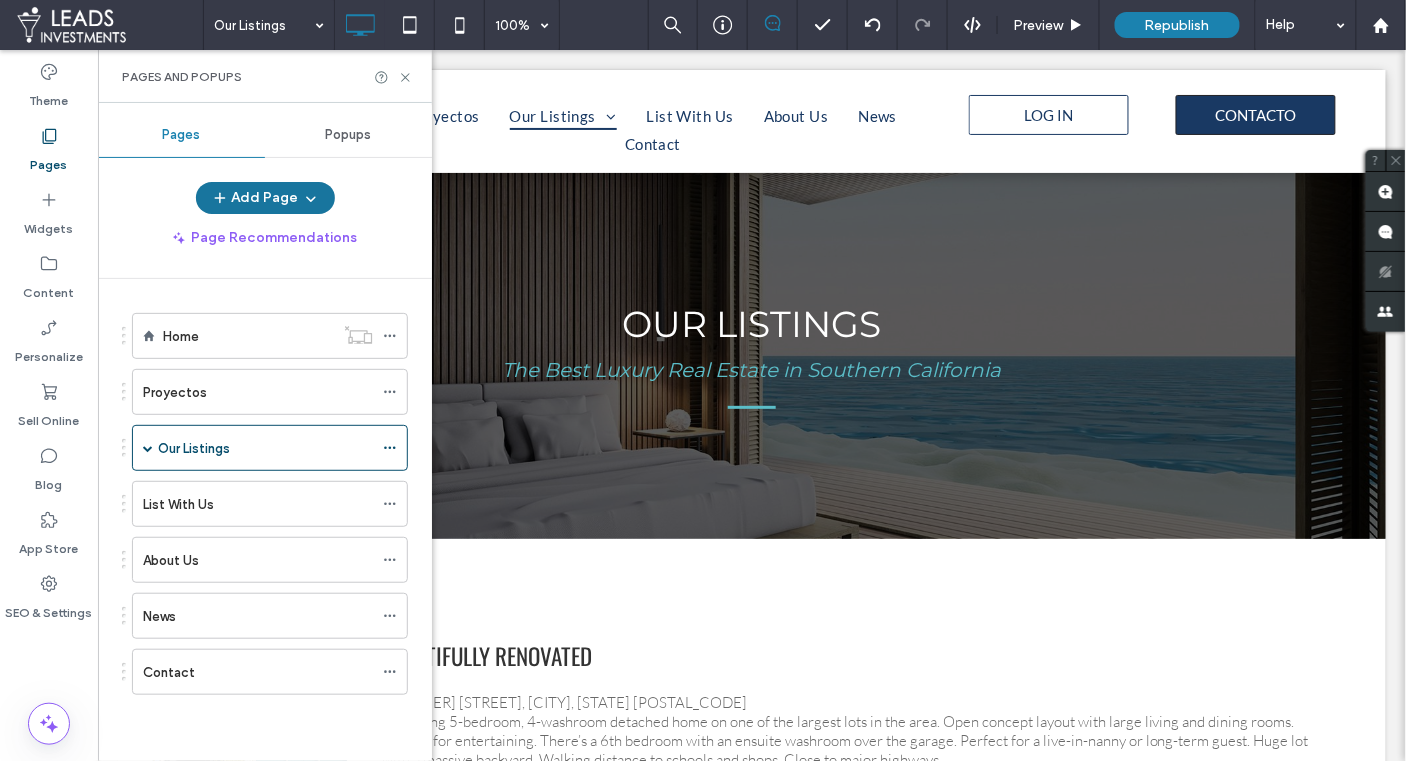 click on "Add Page" at bounding box center [265, 198] 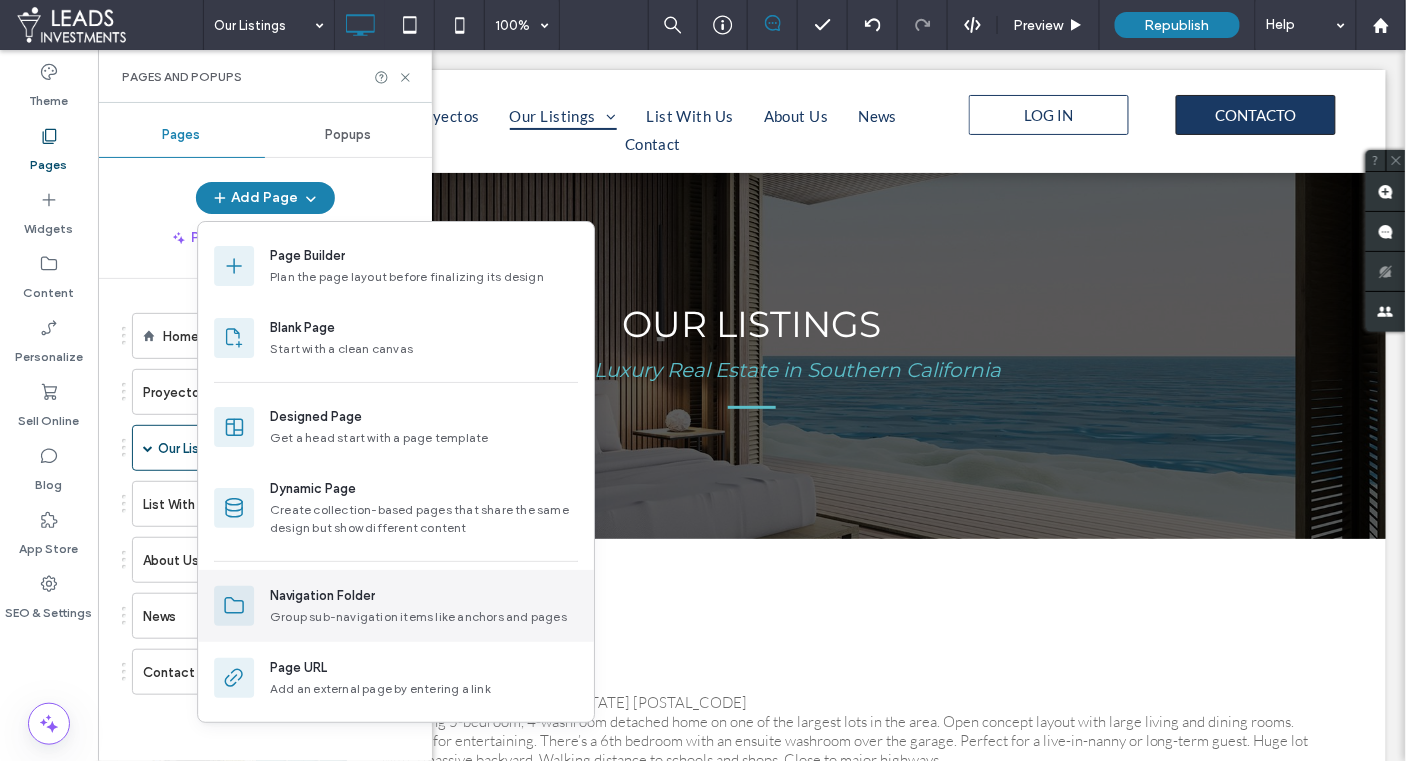 click on "Group sub-navigation items like anchors and pages" at bounding box center (424, 617) 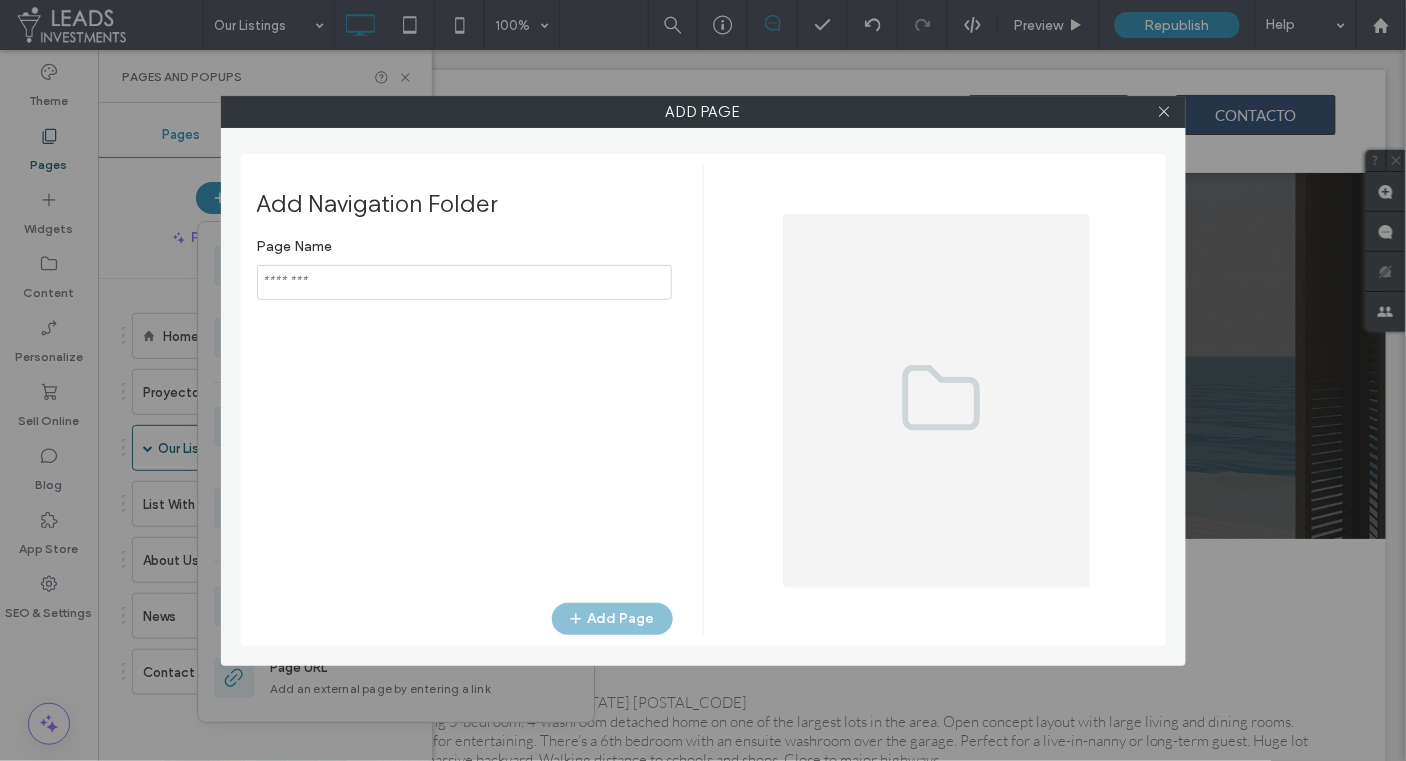 click at bounding box center [464, 282] 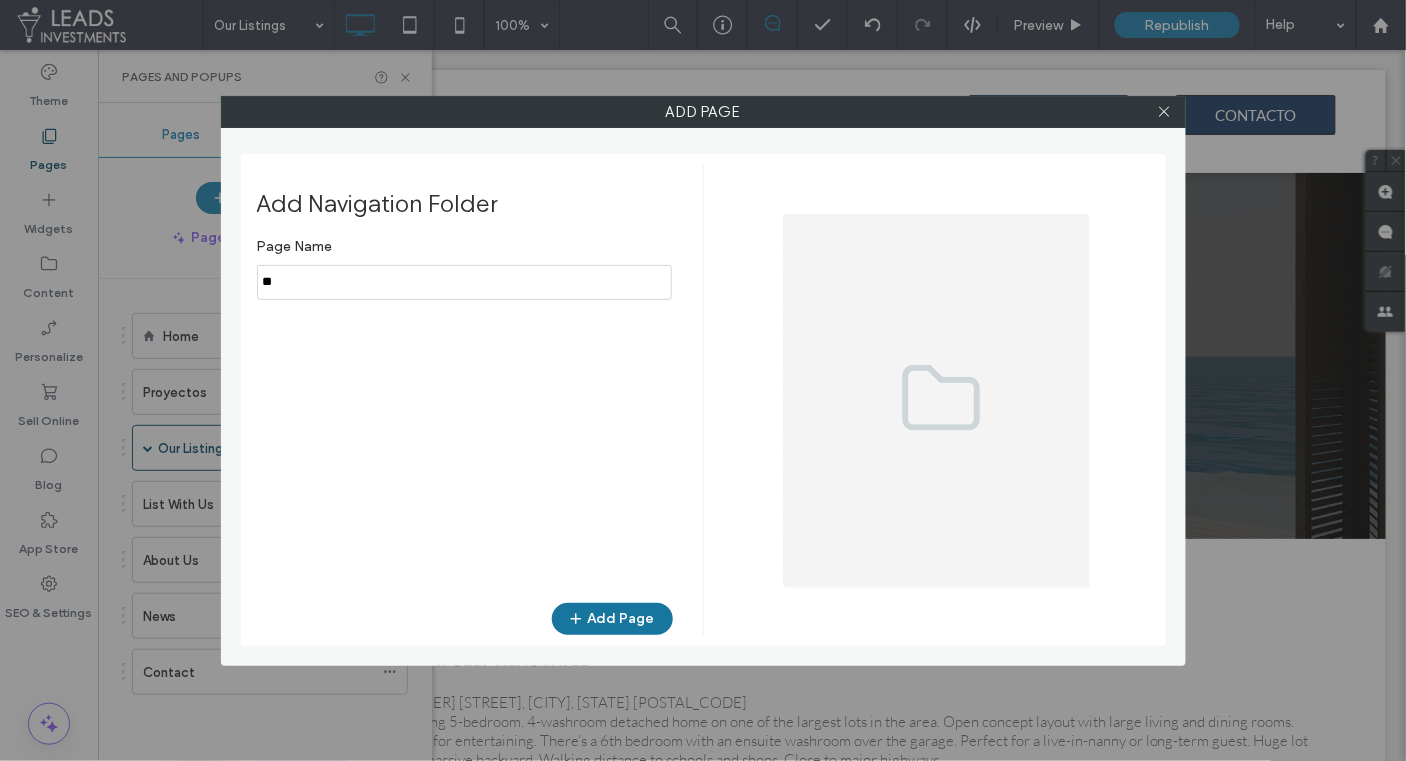 type on "**" 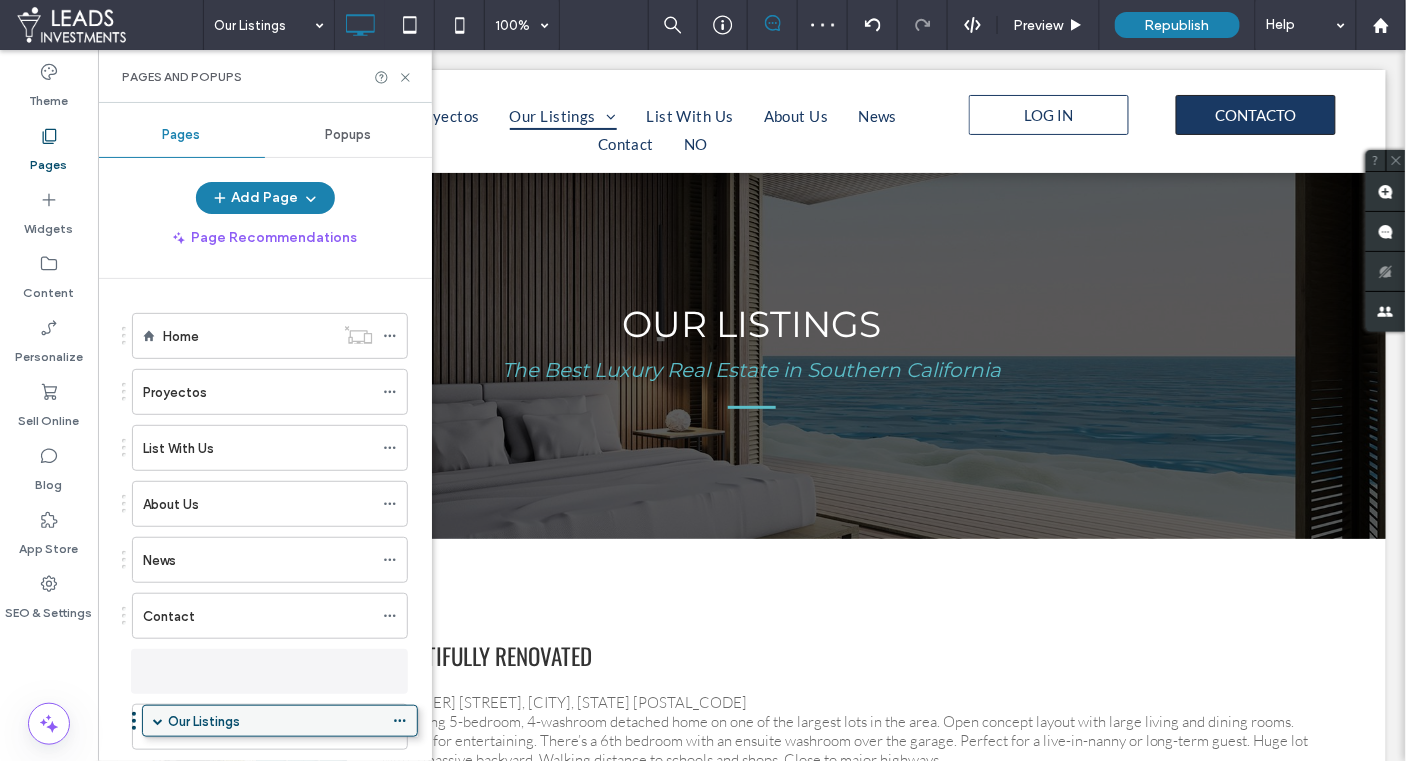 scroll, scrollTop: 41, scrollLeft: 0, axis: vertical 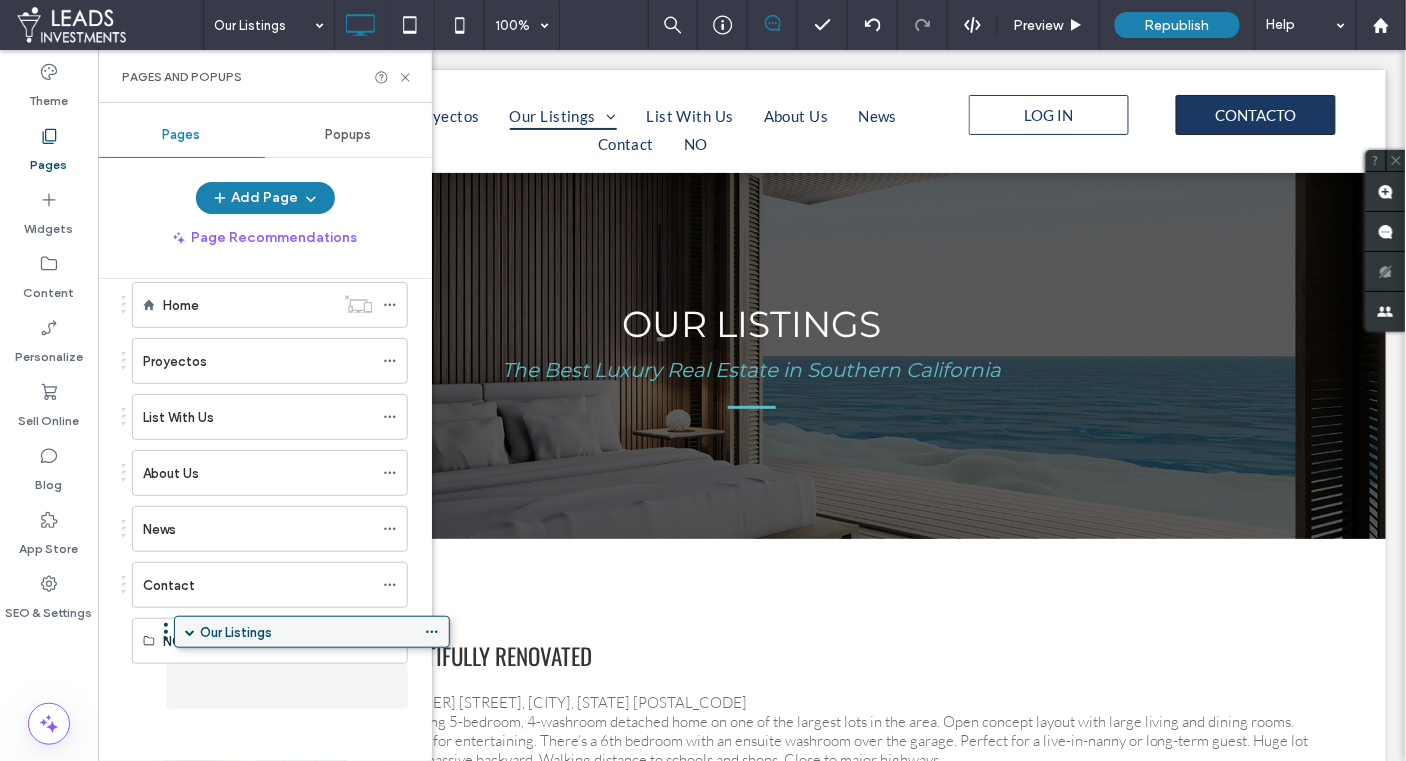 drag, startPoint x: 247, startPoint y: 407, endPoint x: 290, endPoint y: 642, distance: 238.90166 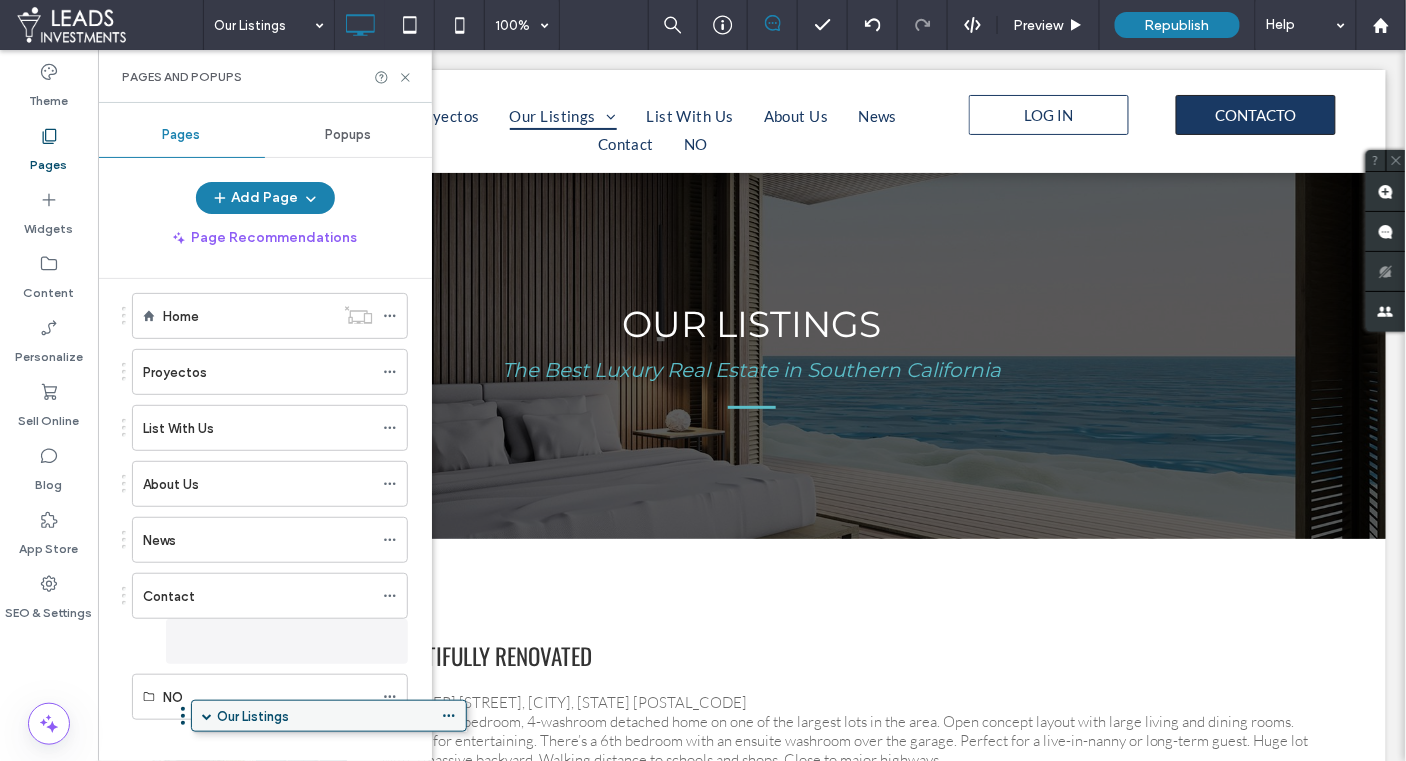 scroll, scrollTop: 31, scrollLeft: 0, axis: vertical 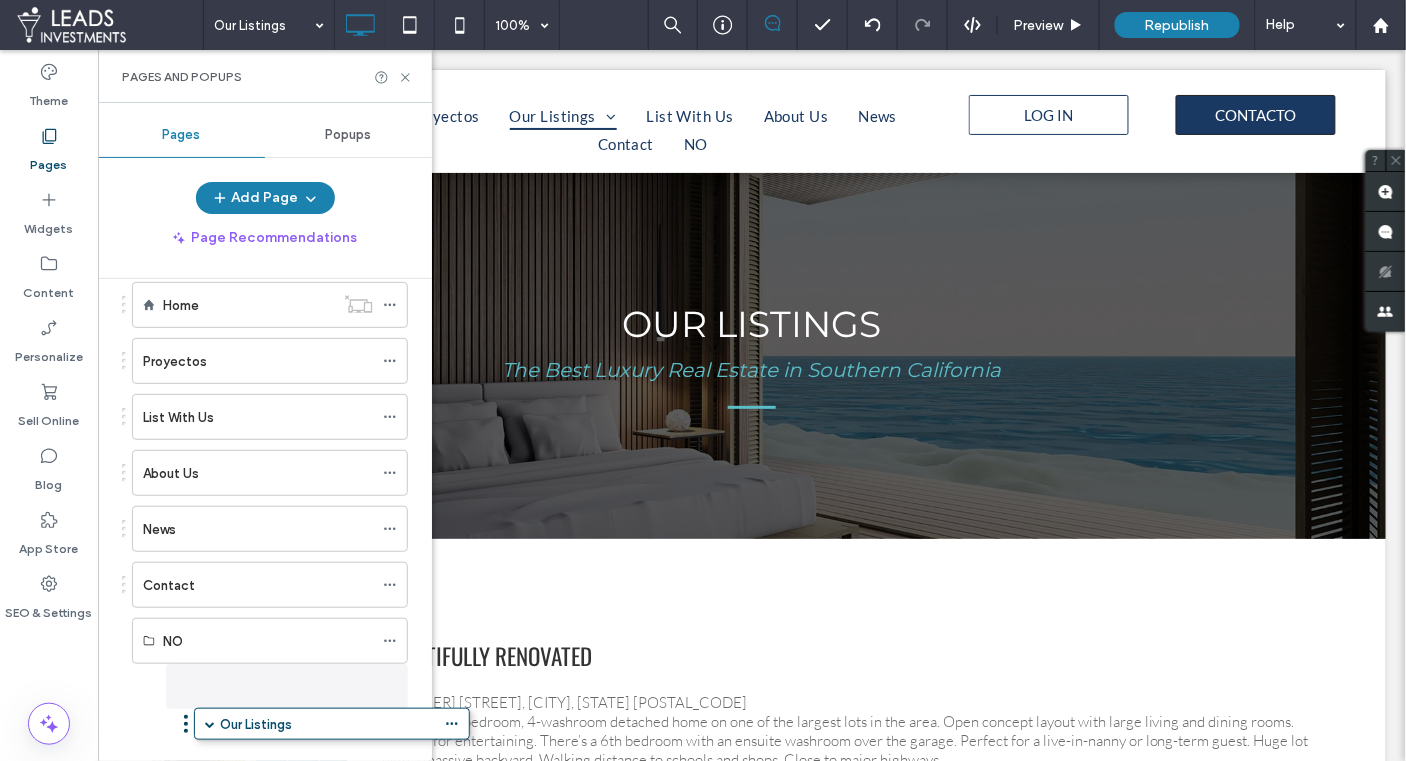 drag, startPoint x: 198, startPoint y: 401, endPoint x: 262, endPoint y: 727, distance: 332.2228 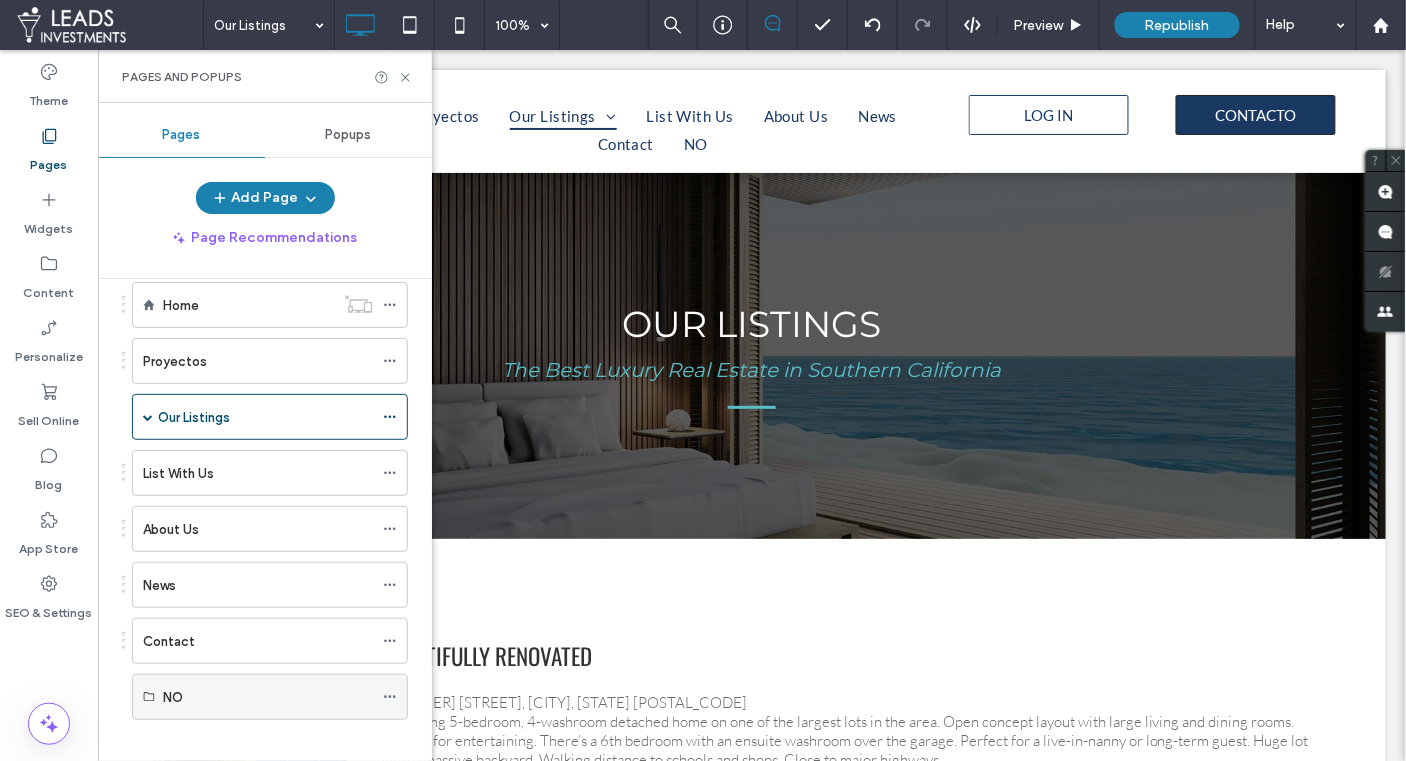 scroll, scrollTop: 41, scrollLeft: 0, axis: vertical 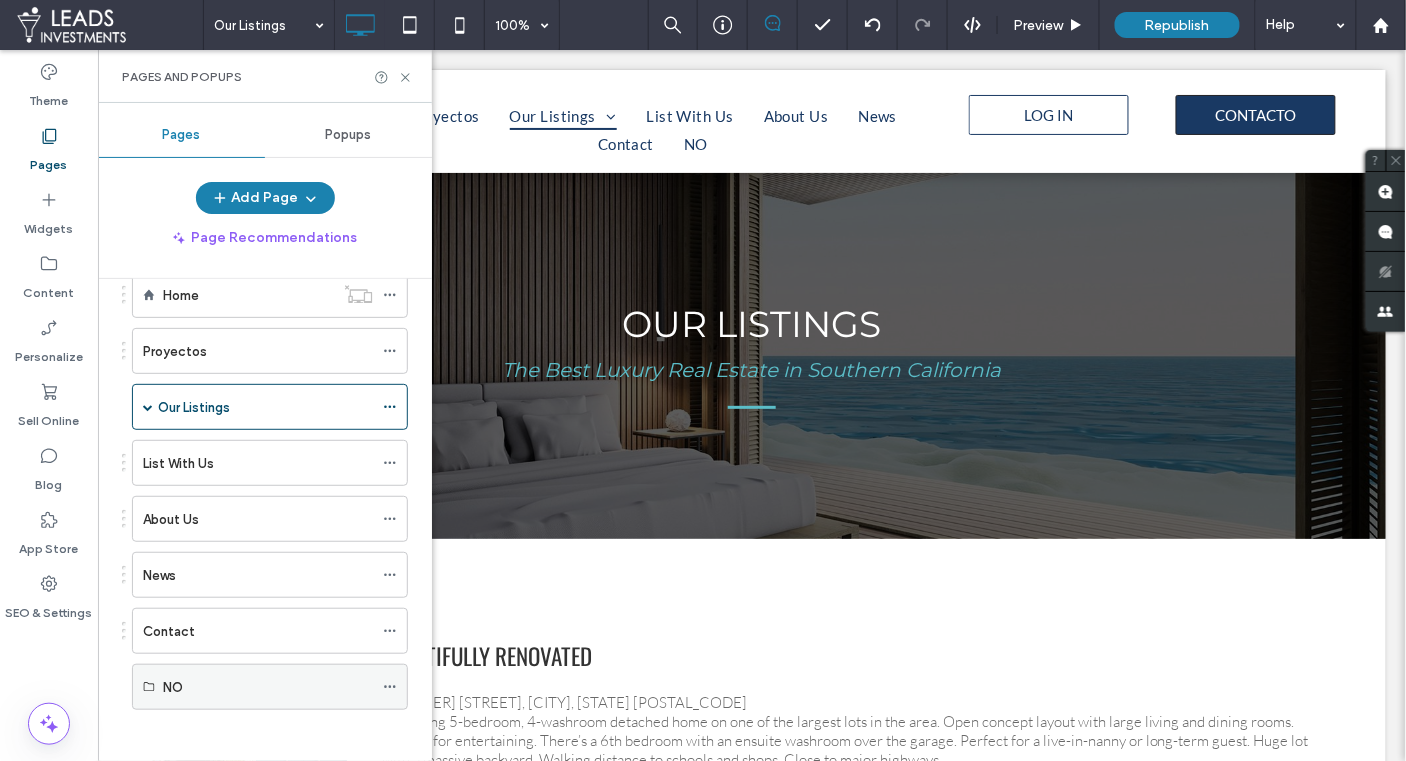click on "NO" at bounding box center [268, 687] 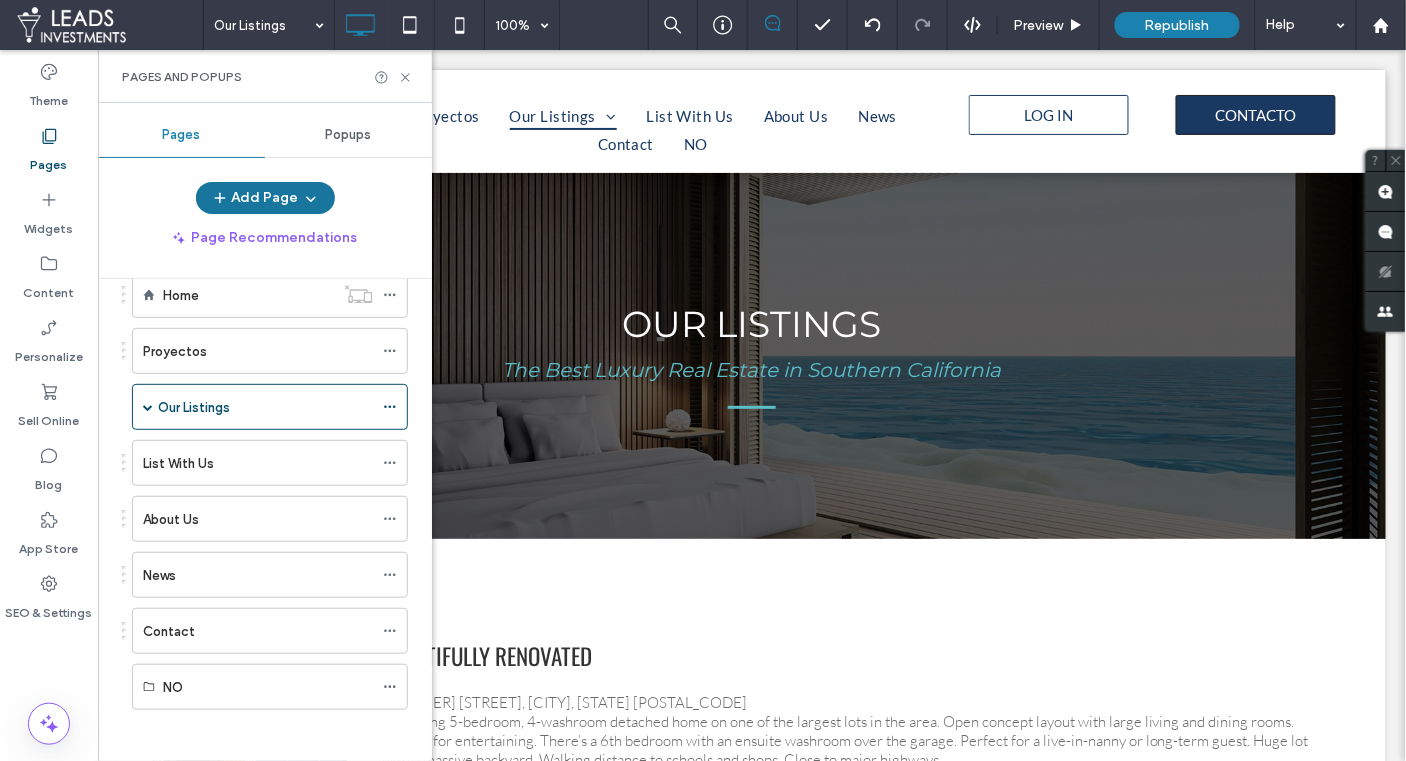 click at bounding box center [309, 198] 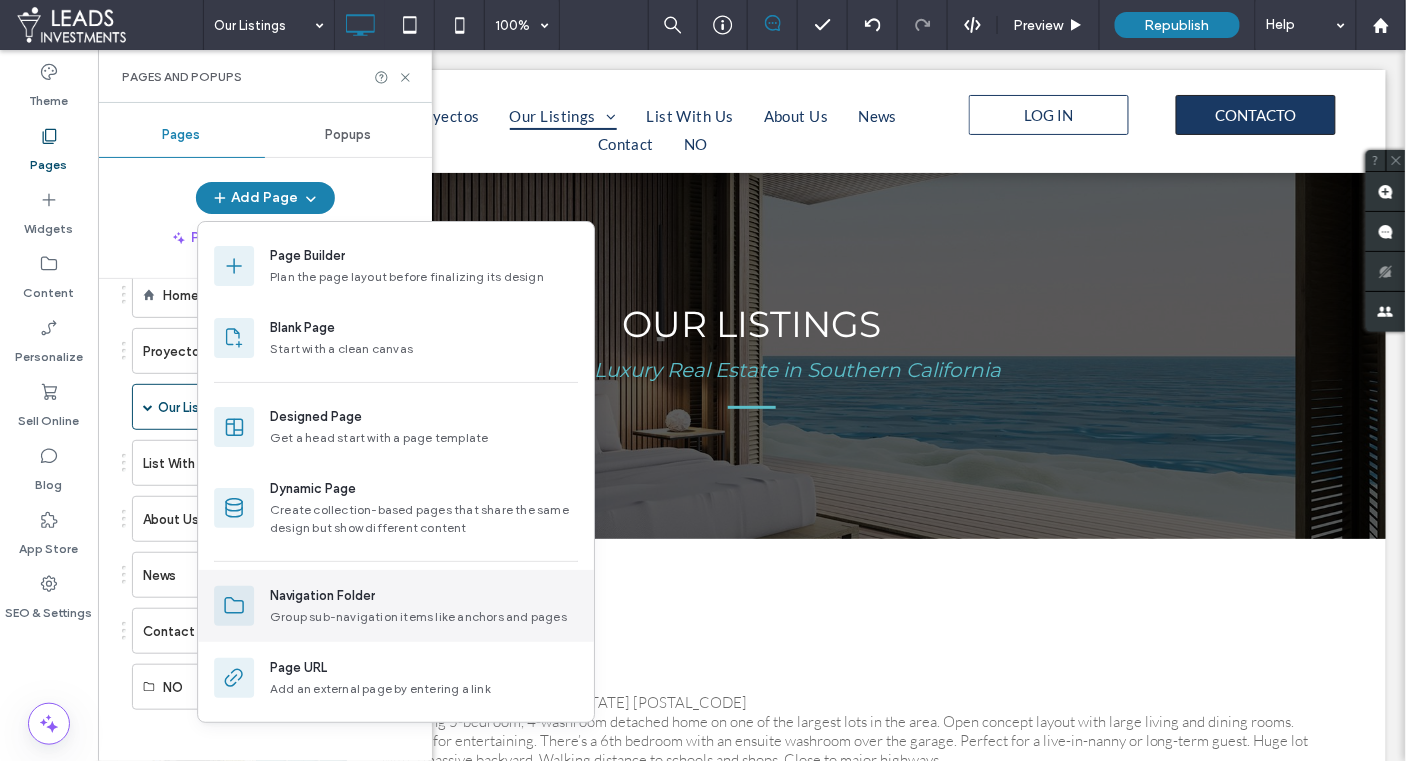 click on "Group sub-navigation items like anchors and pages" at bounding box center (424, 617) 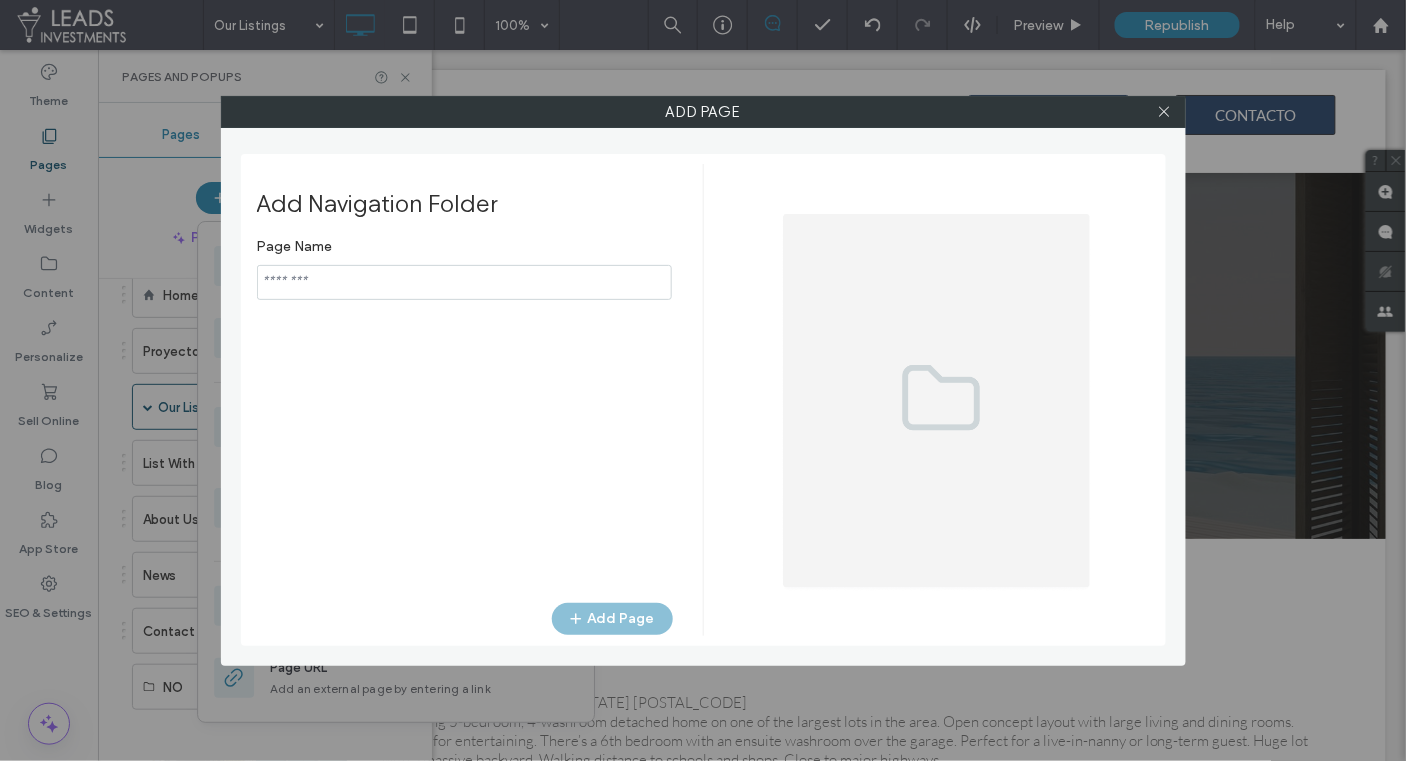 click at bounding box center [464, 282] 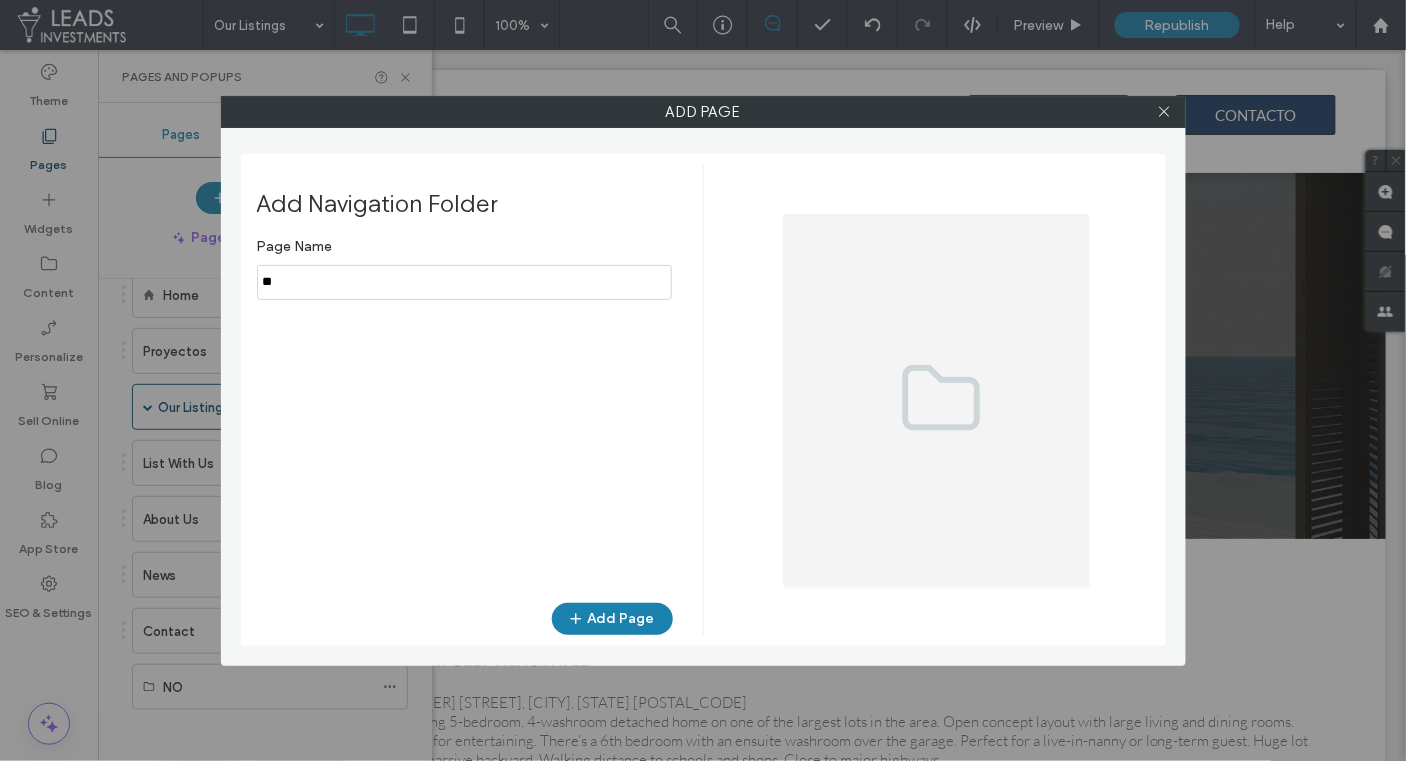 type on "**" 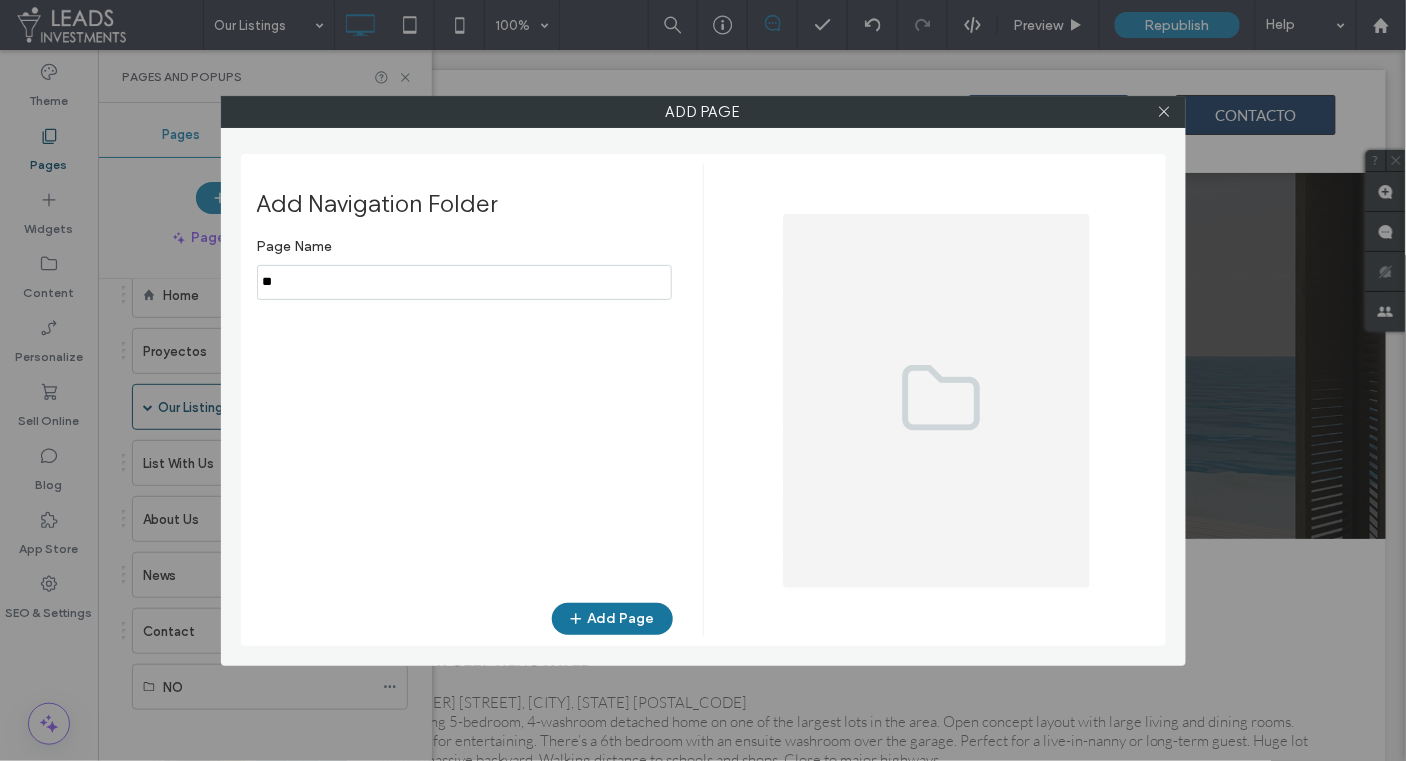 click on "Add Page" at bounding box center (612, 619) 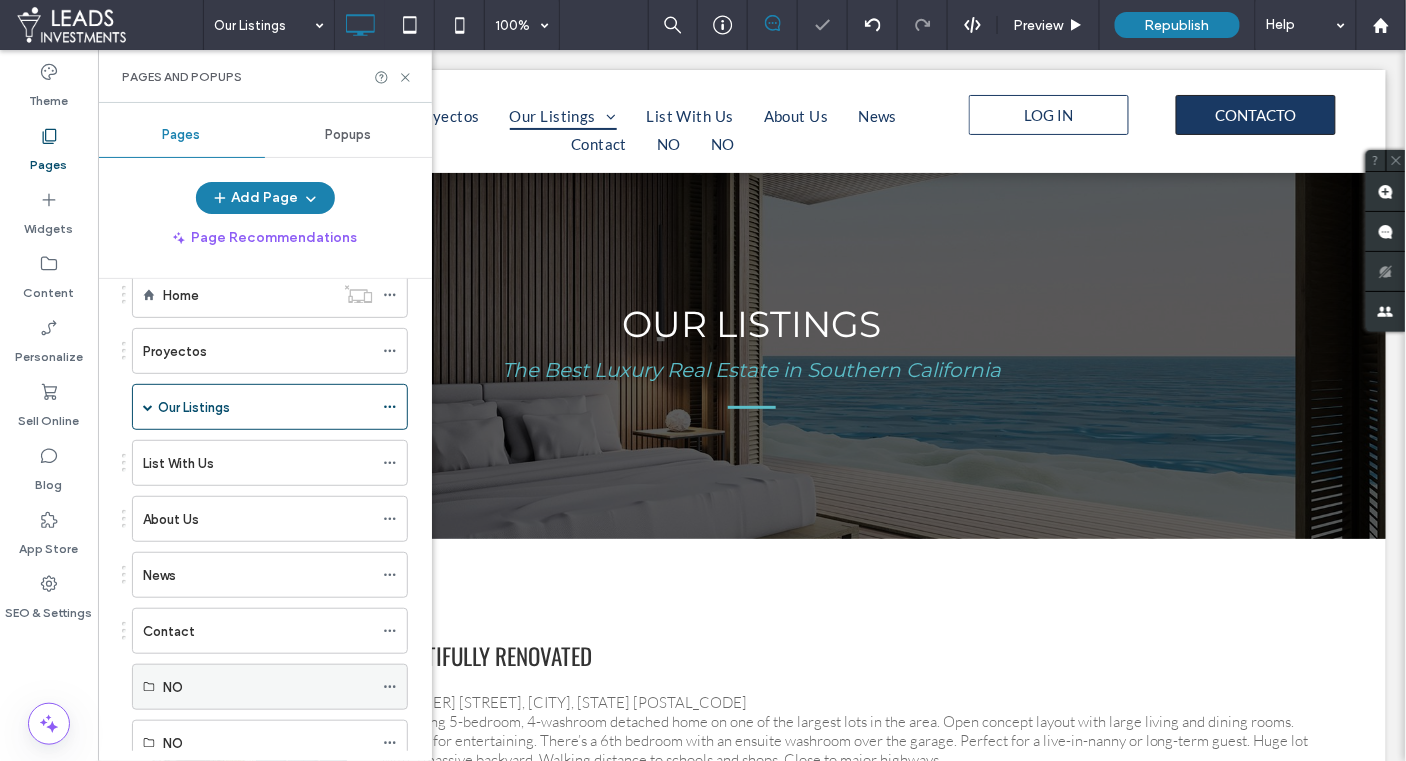 click at bounding box center [395, 687] 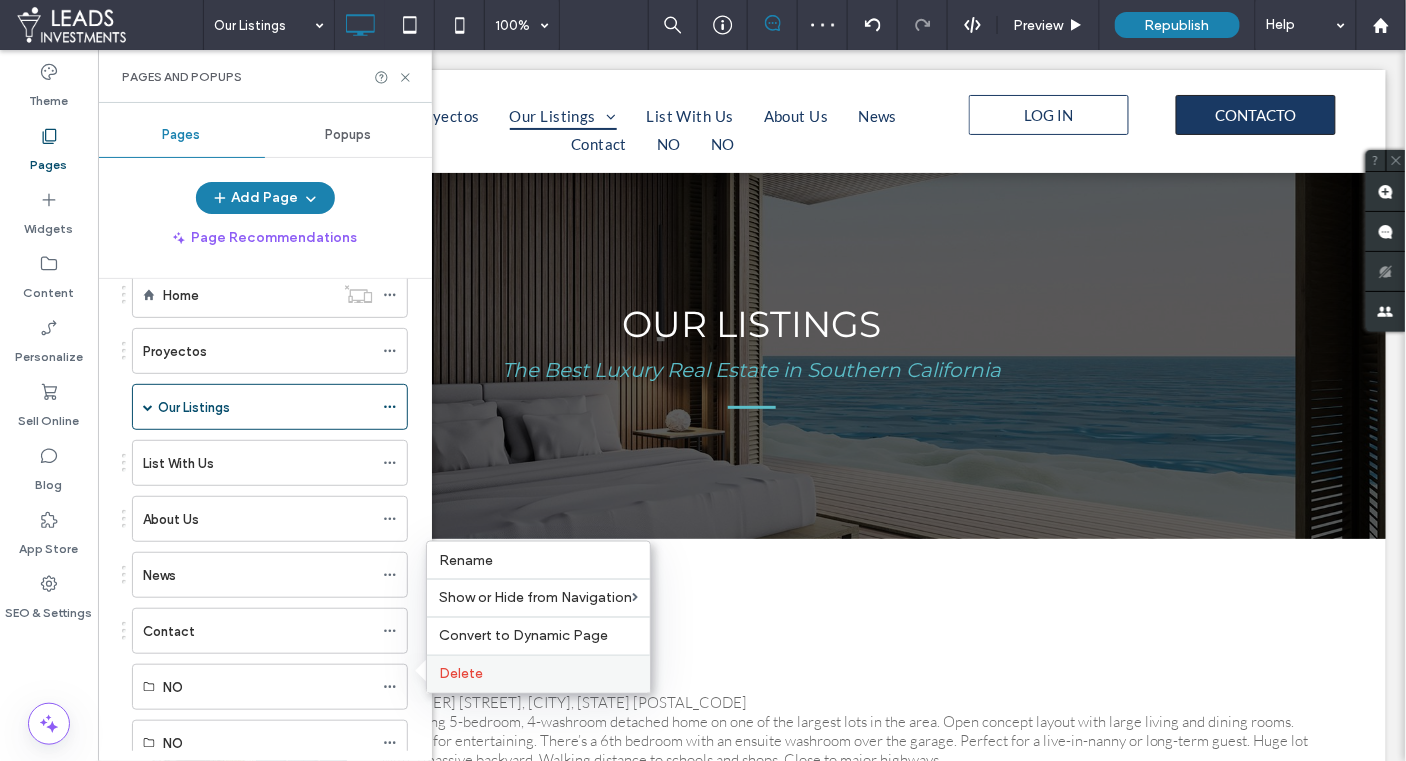 click on "Delete" at bounding box center [461, 674] 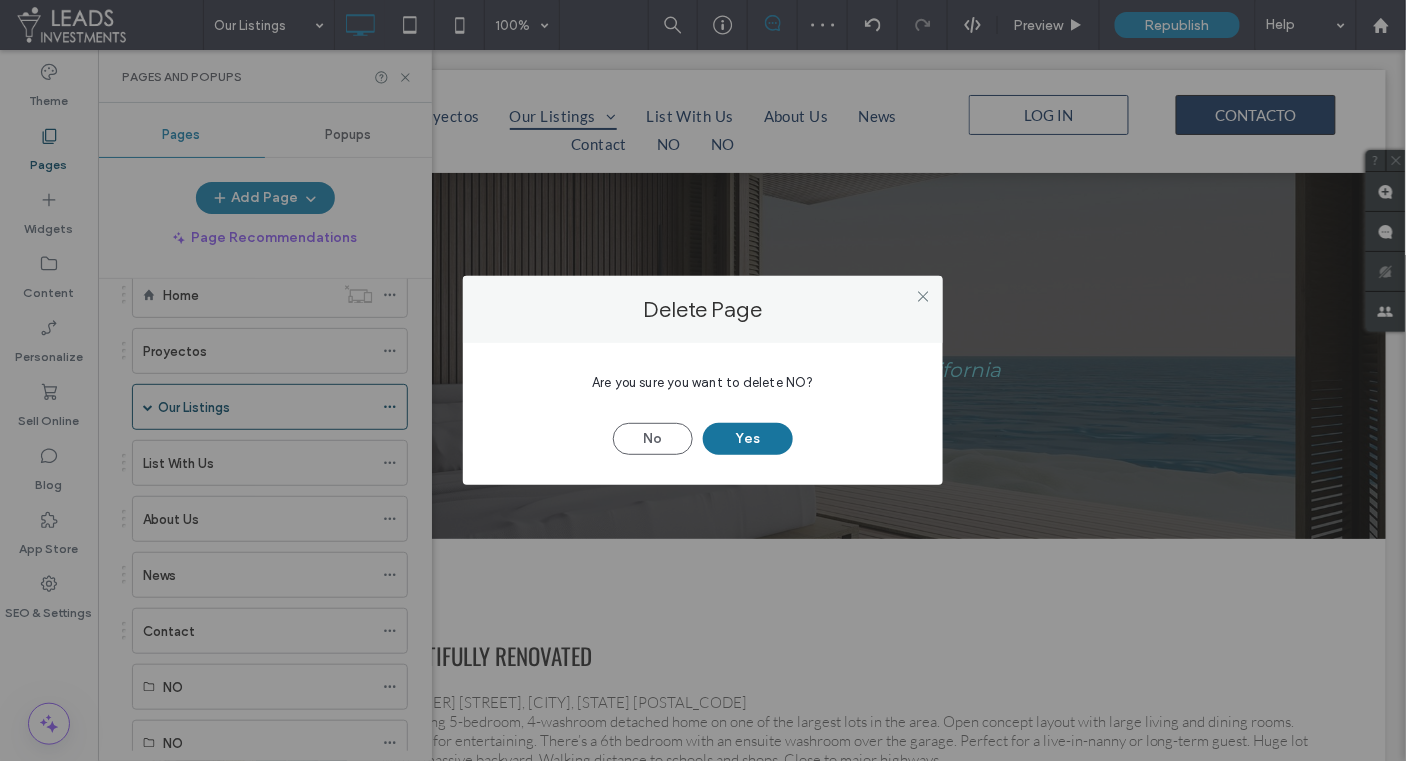 click on "Yes" at bounding box center [748, 439] 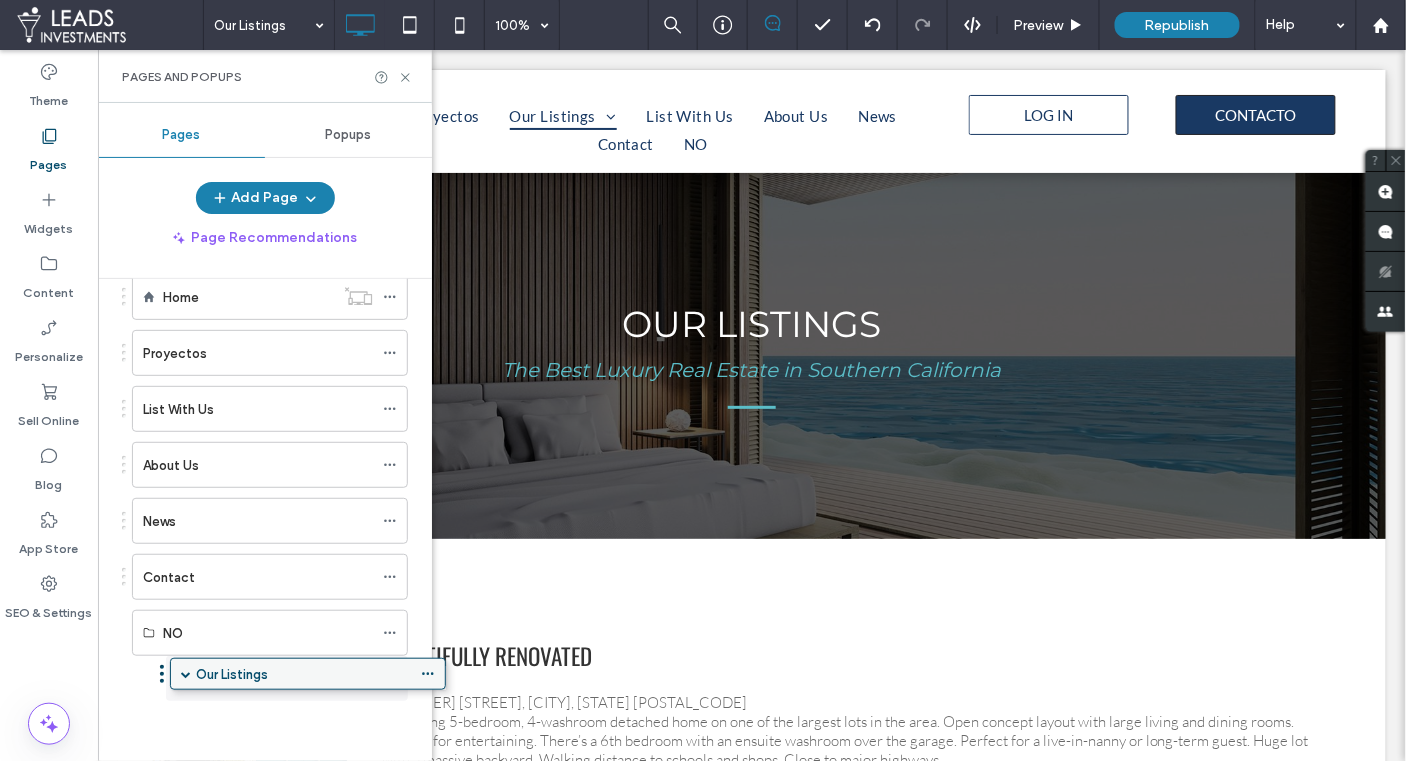 scroll, scrollTop: 31, scrollLeft: 0, axis: vertical 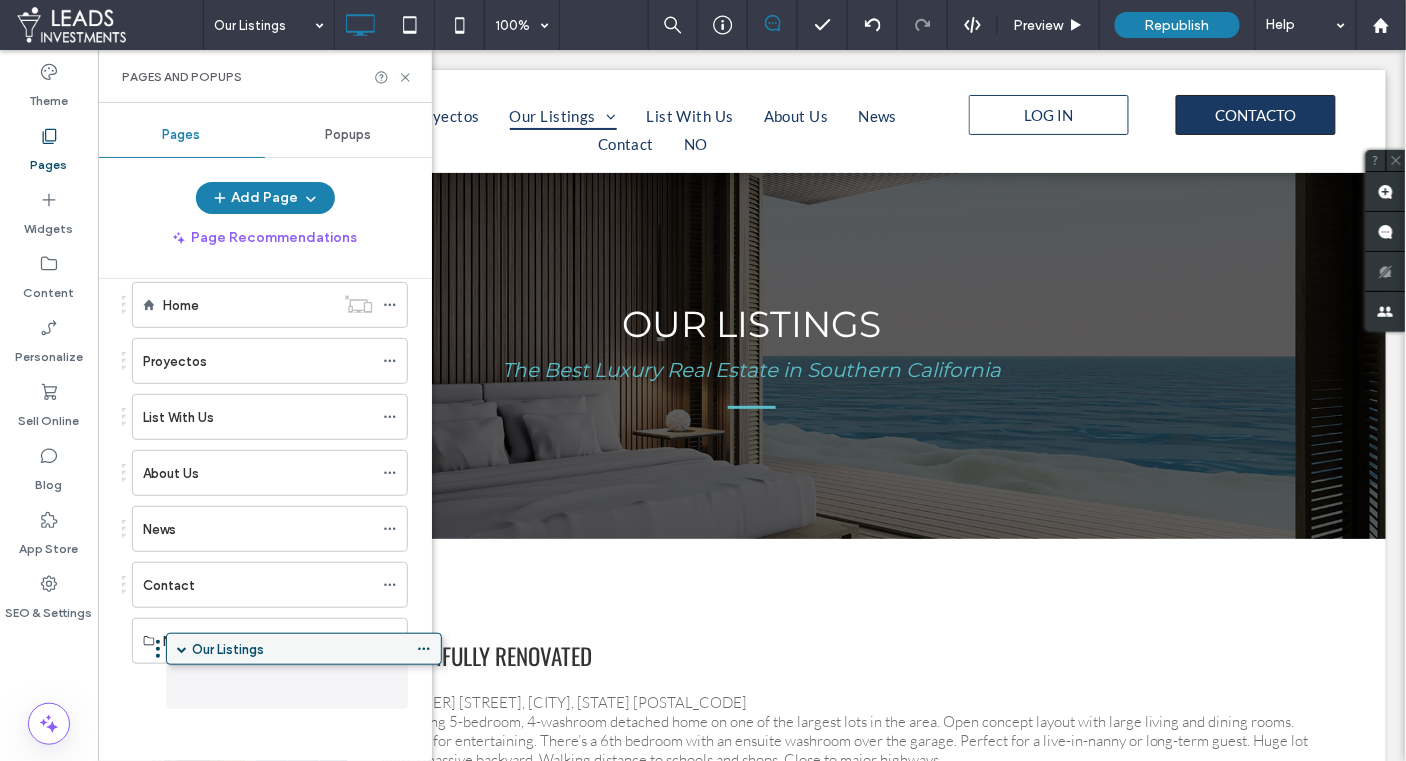 drag, startPoint x: 223, startPoint y: 401, endPoint x: 257, endPoint y: 653, distance: 254.28331 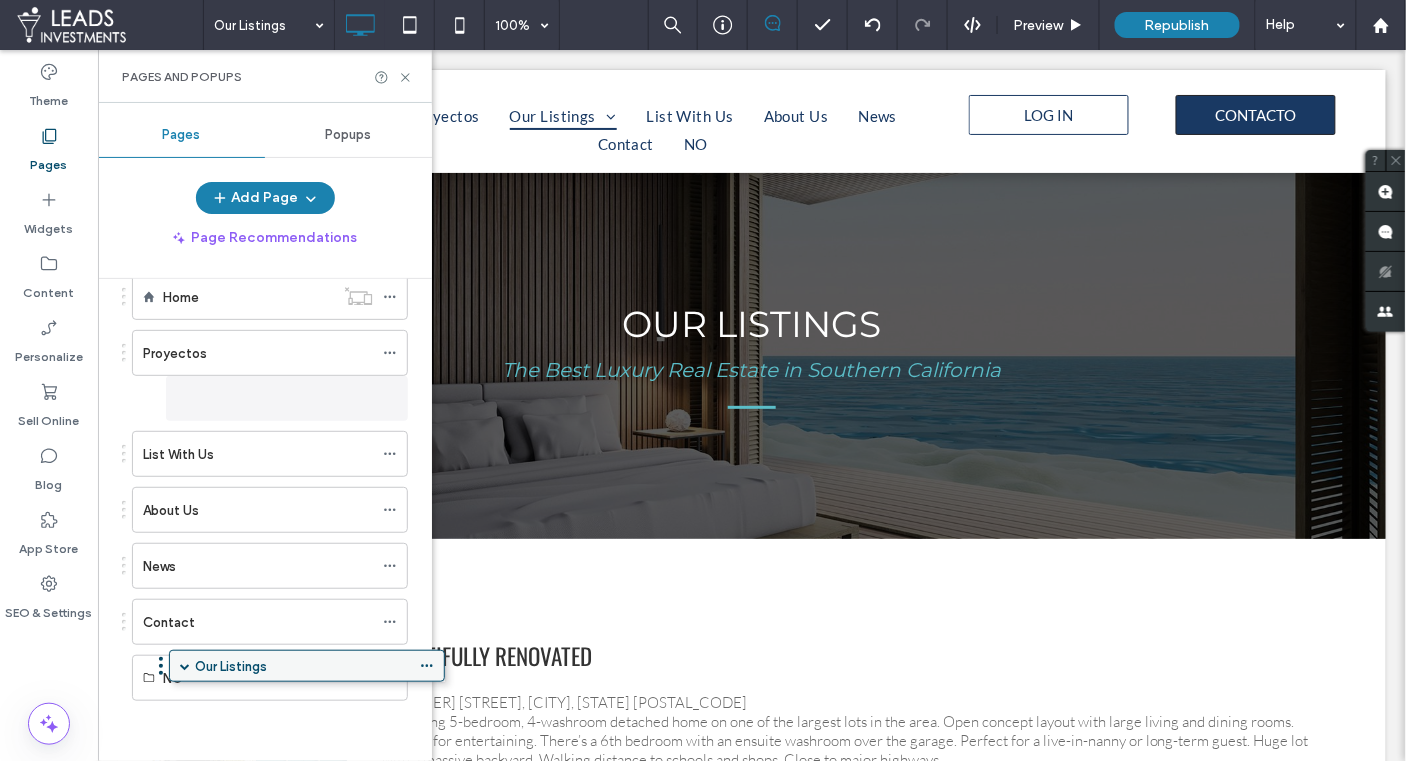 scroll, scrollTop: 0, scrollLeft: 0, axis: both 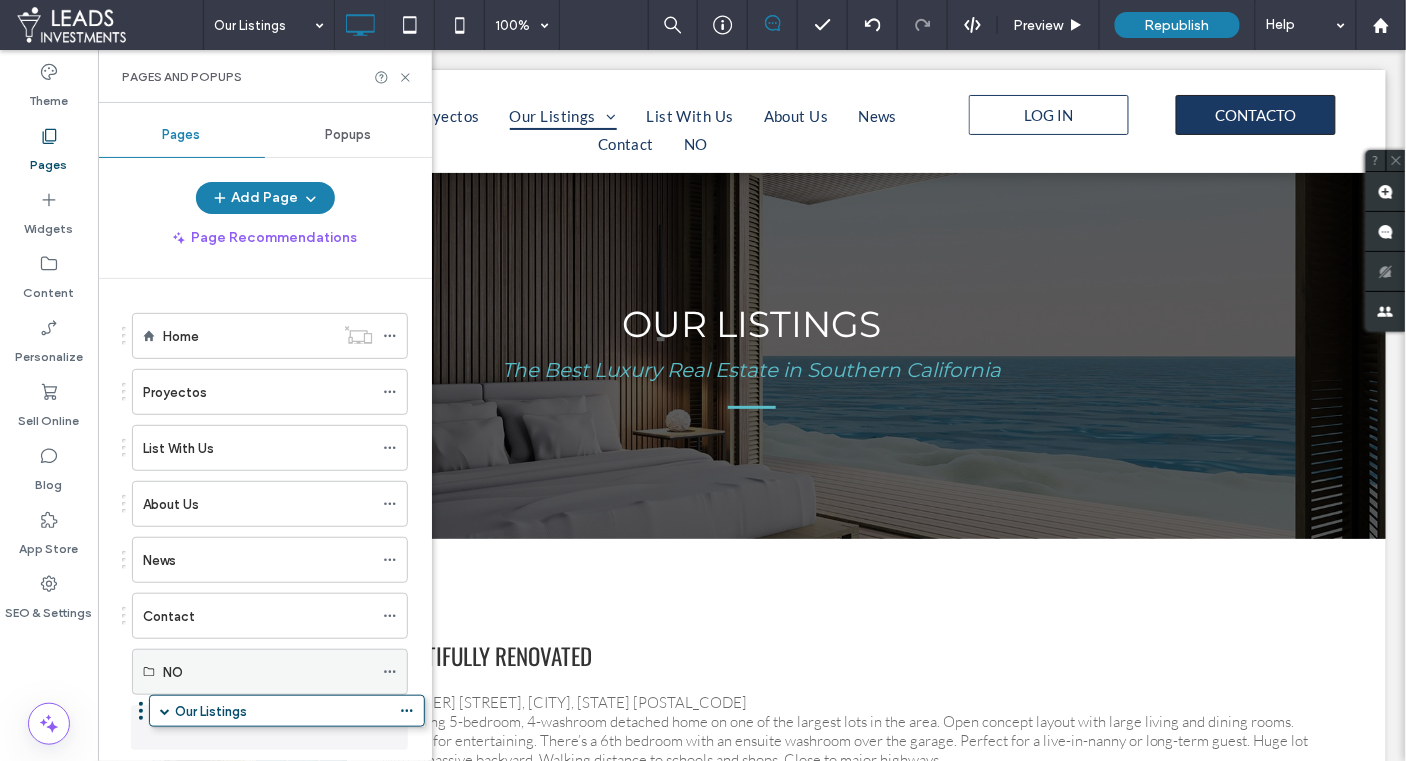 drag, startPoint x: 191, startPoint y: 398, endPoint x: 209, endPoint y: 712, distance: 314.5155 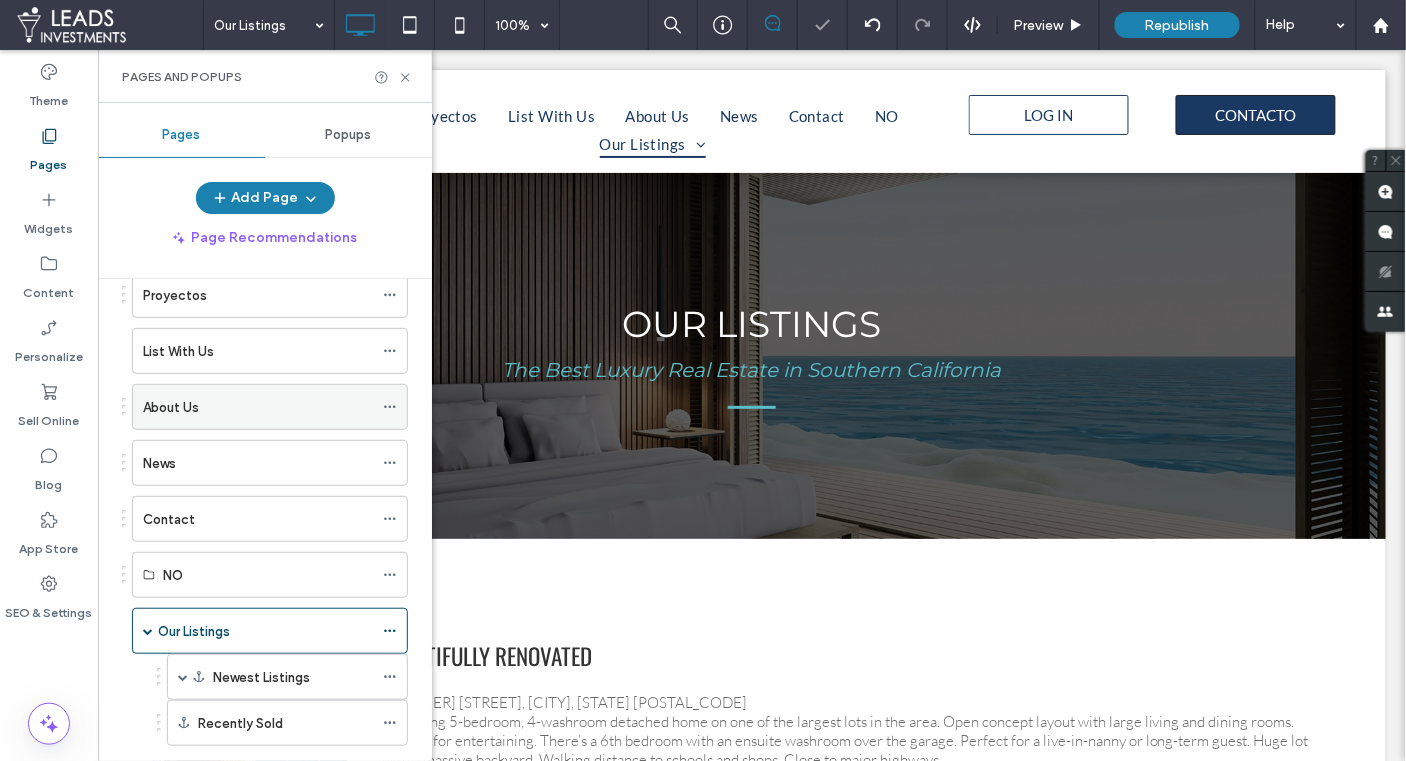 scroll, scrollTop: 102, scrollLeft: 0, axis: vertical 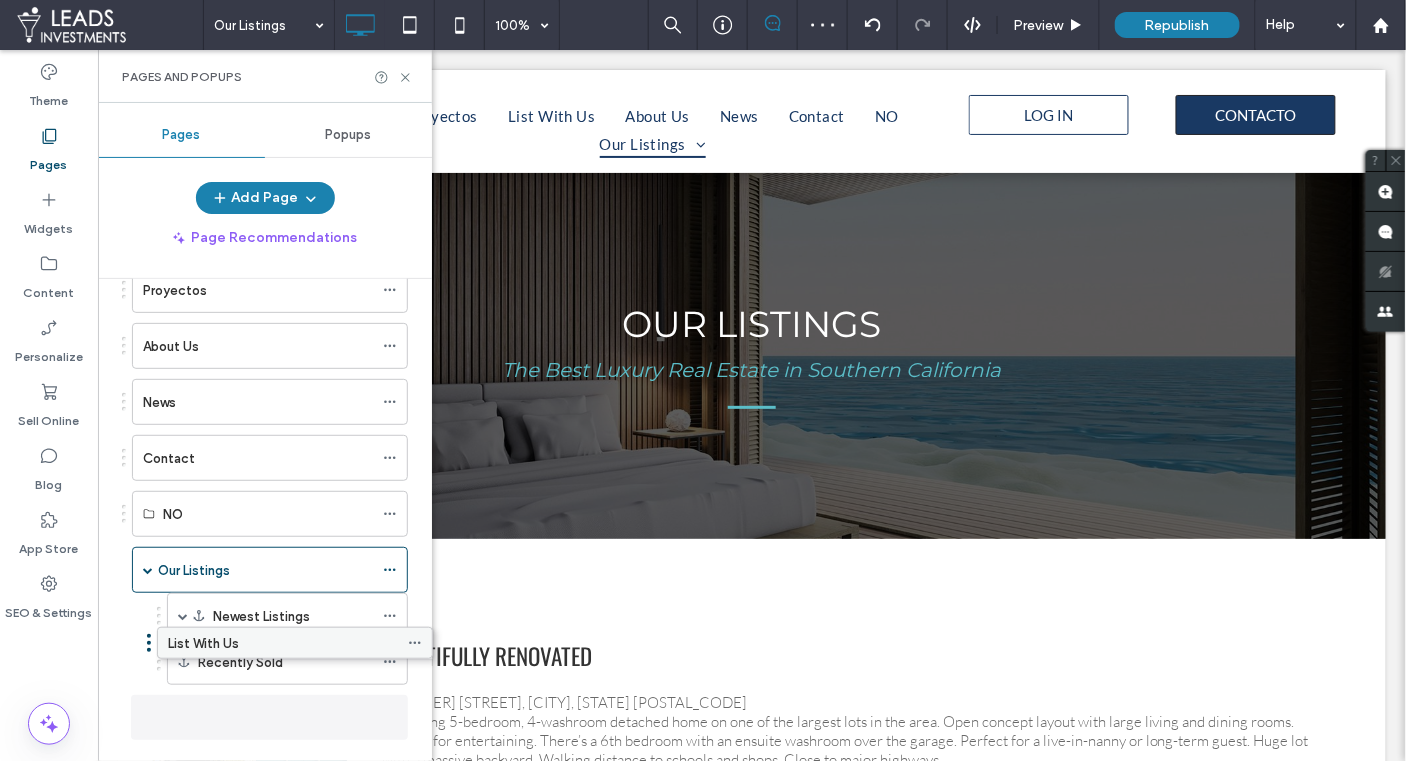 drag, startPoint x: 218, startPoint y: 342, endPoint x: 243, endPoint y: 649, distance: 308.01624 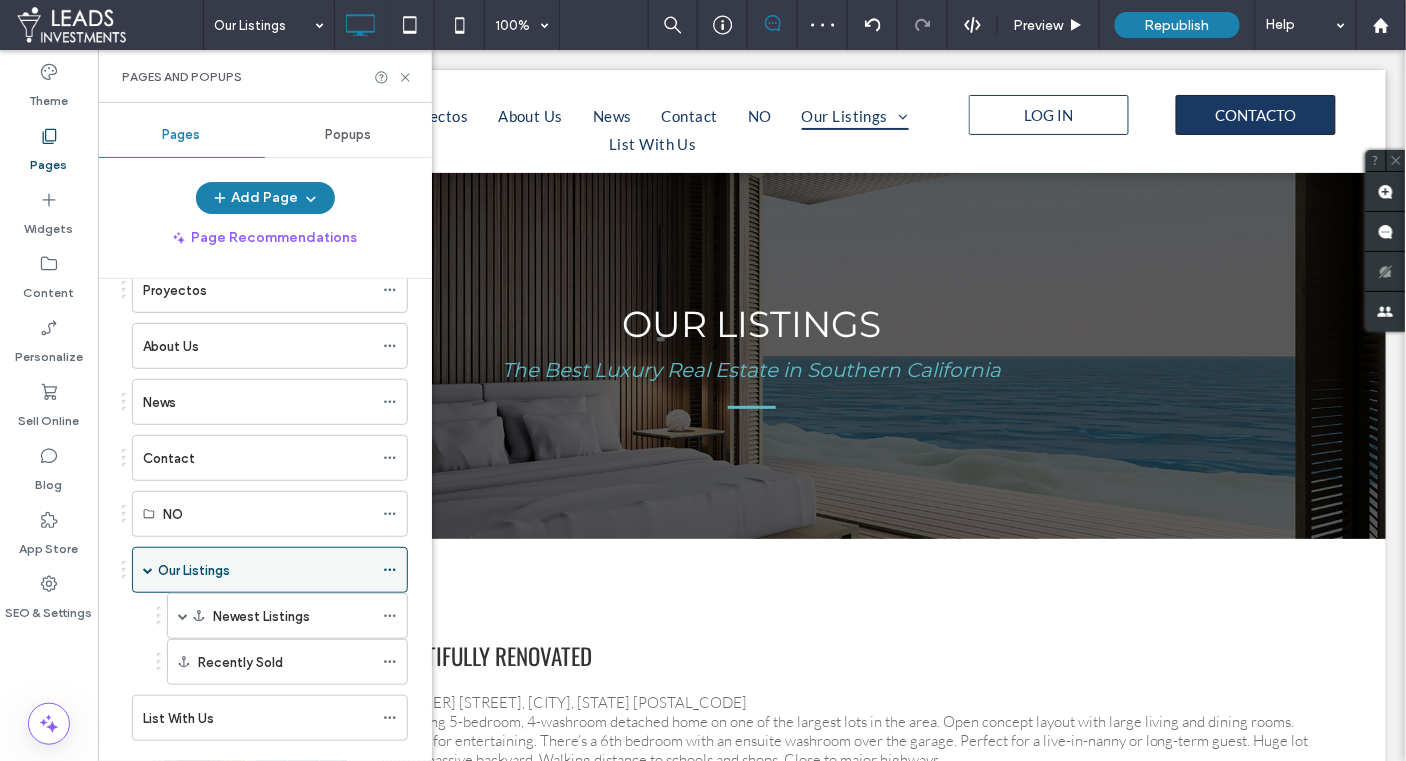 click at bounding box center [148, 570] 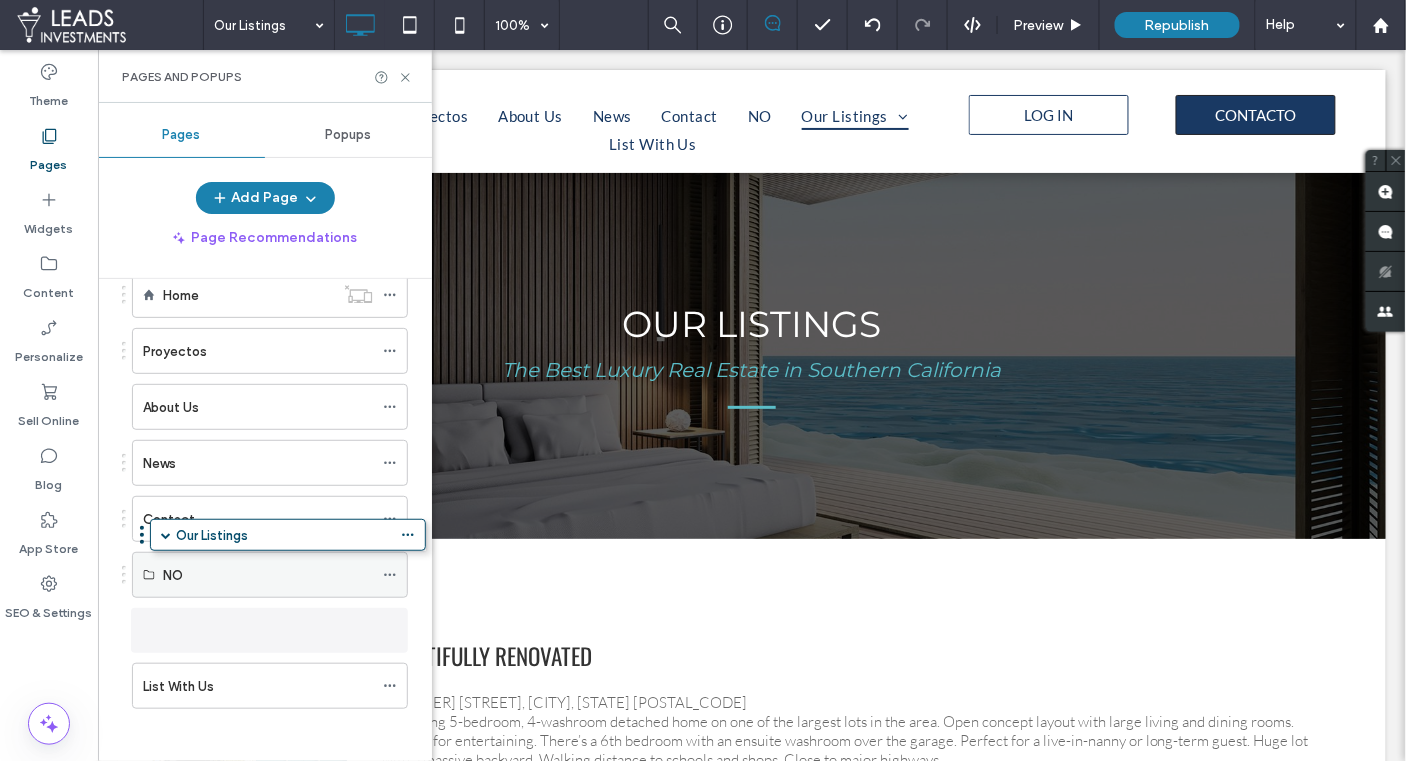 scroll, scrollTop: 0, scrollLeft: 0, axis: both 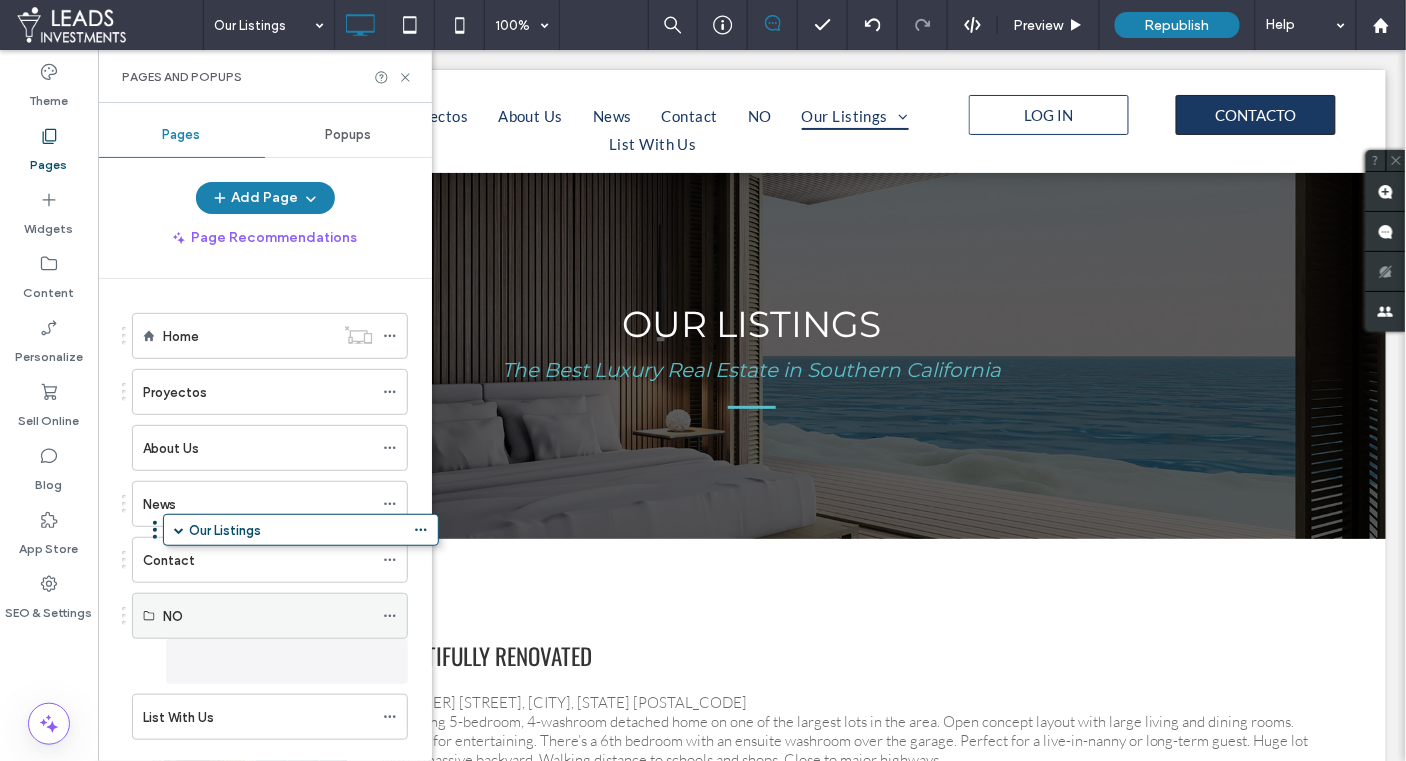 drag, startPoint x: 168, startPoint y: 626, endPoint x: 199, endPoint y: 600, distance: 40.459858 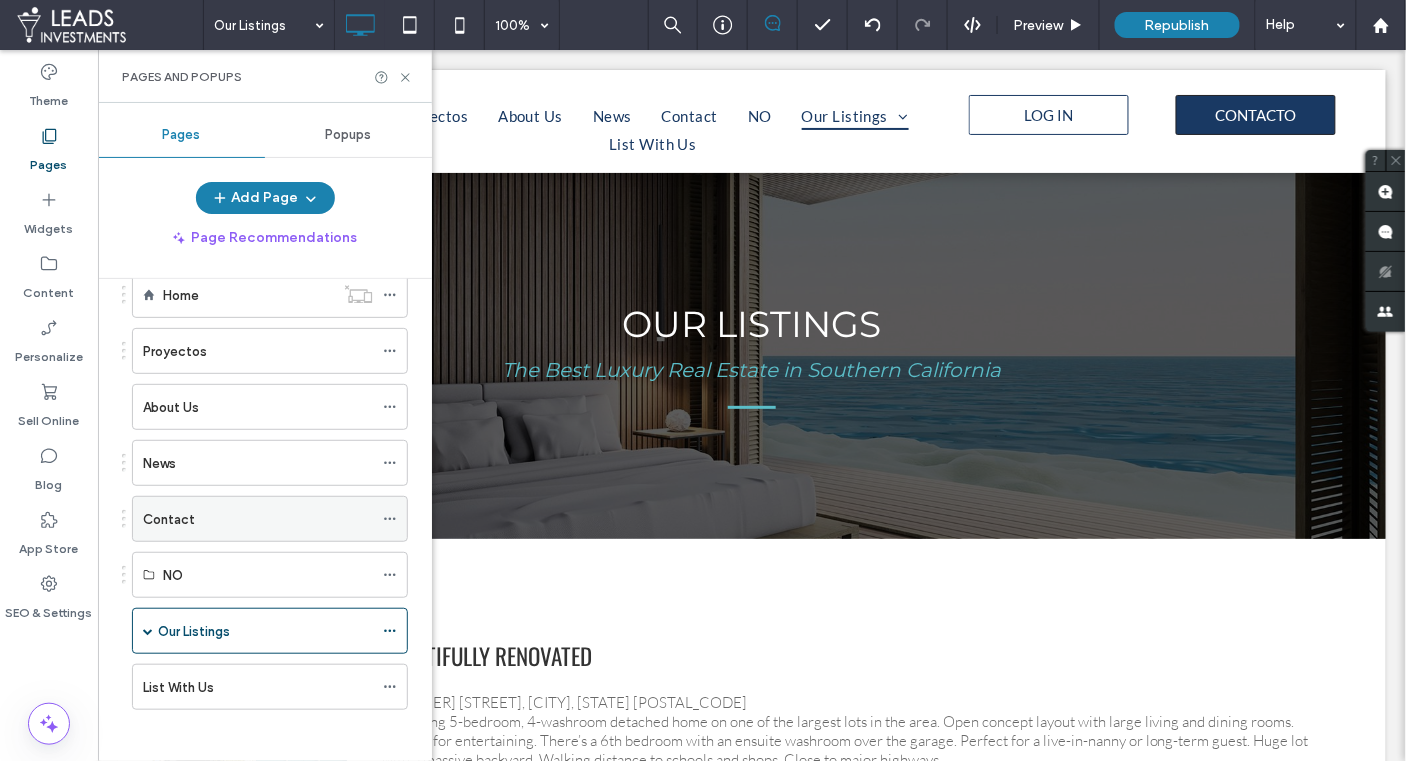 scroll, scrollTop: 0, scrollLeft: 0, axis: both 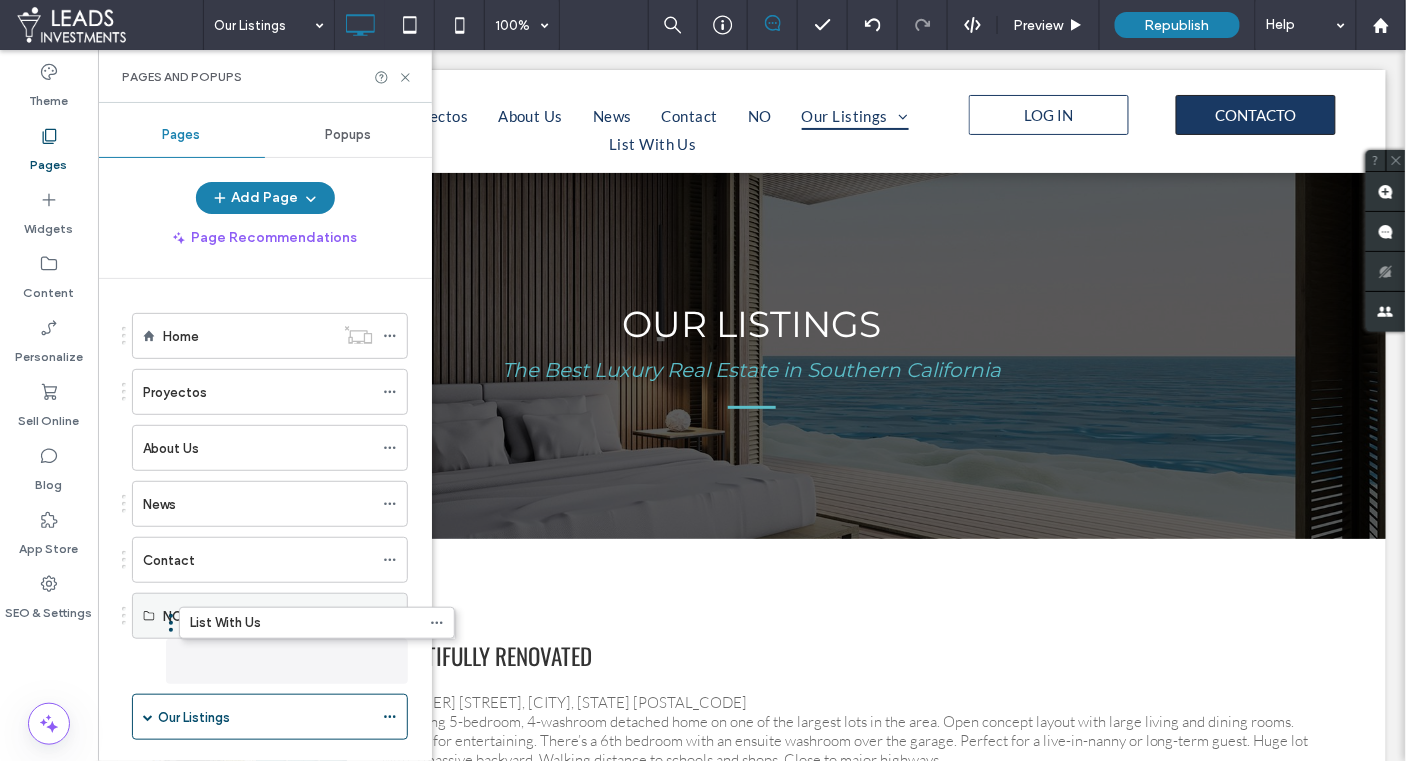 drag, startPoint x: 172, startPoint y: 679, endPoint x: 219, endPoint y: 630, distance: 67.89698 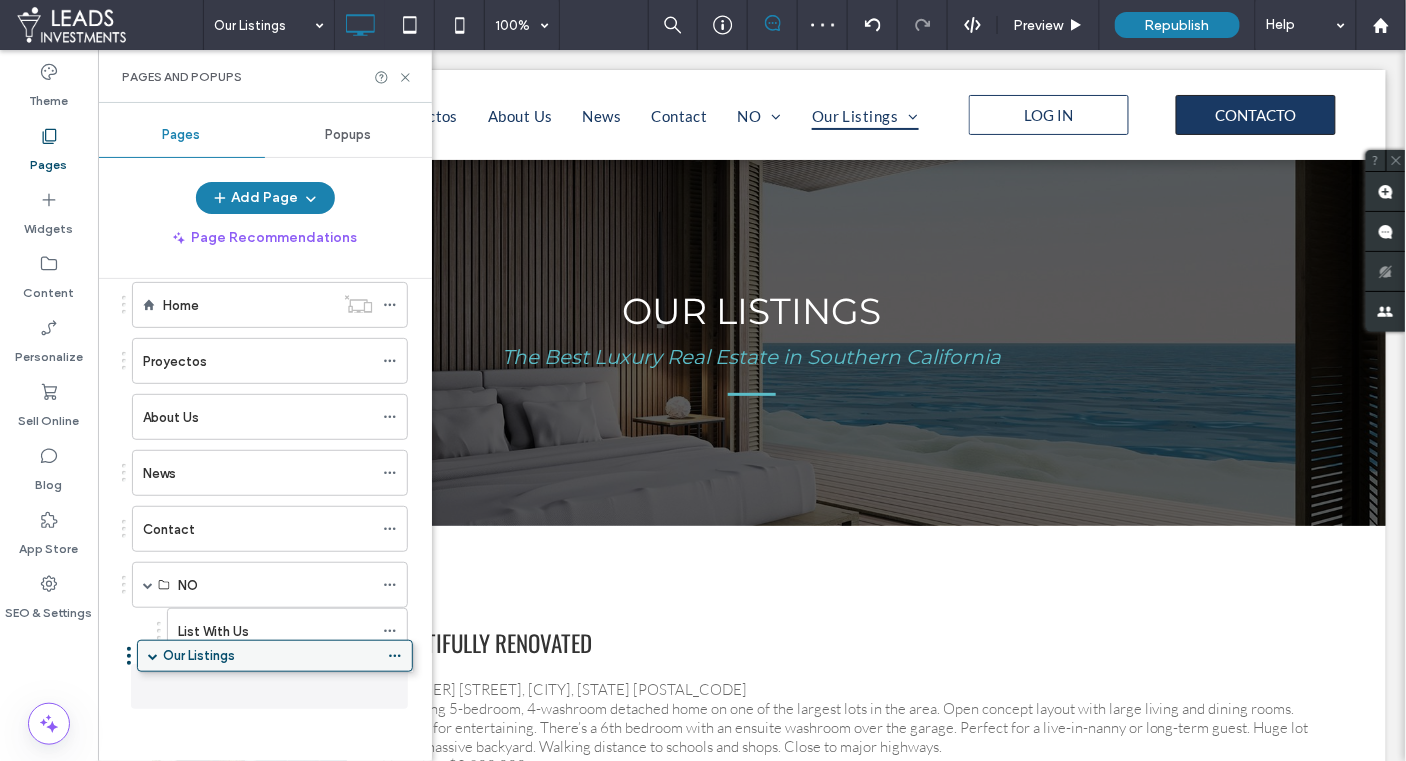 scroll, scrollTop: 0, scrollLeft: 0, axis: both 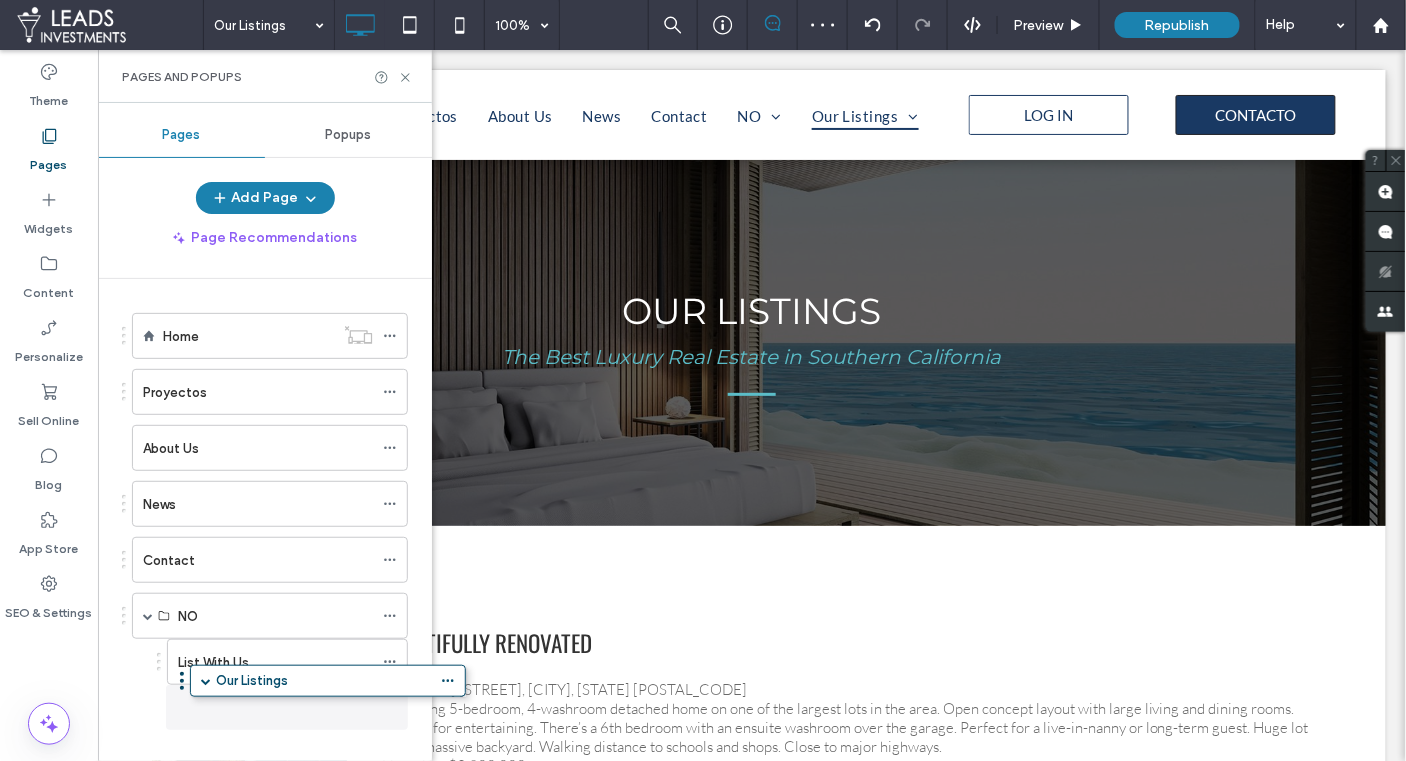 drag, startPoint x: 183, startPoint y: 678, endPoint x: 242, endPoint y: 689, distance: 60.016663 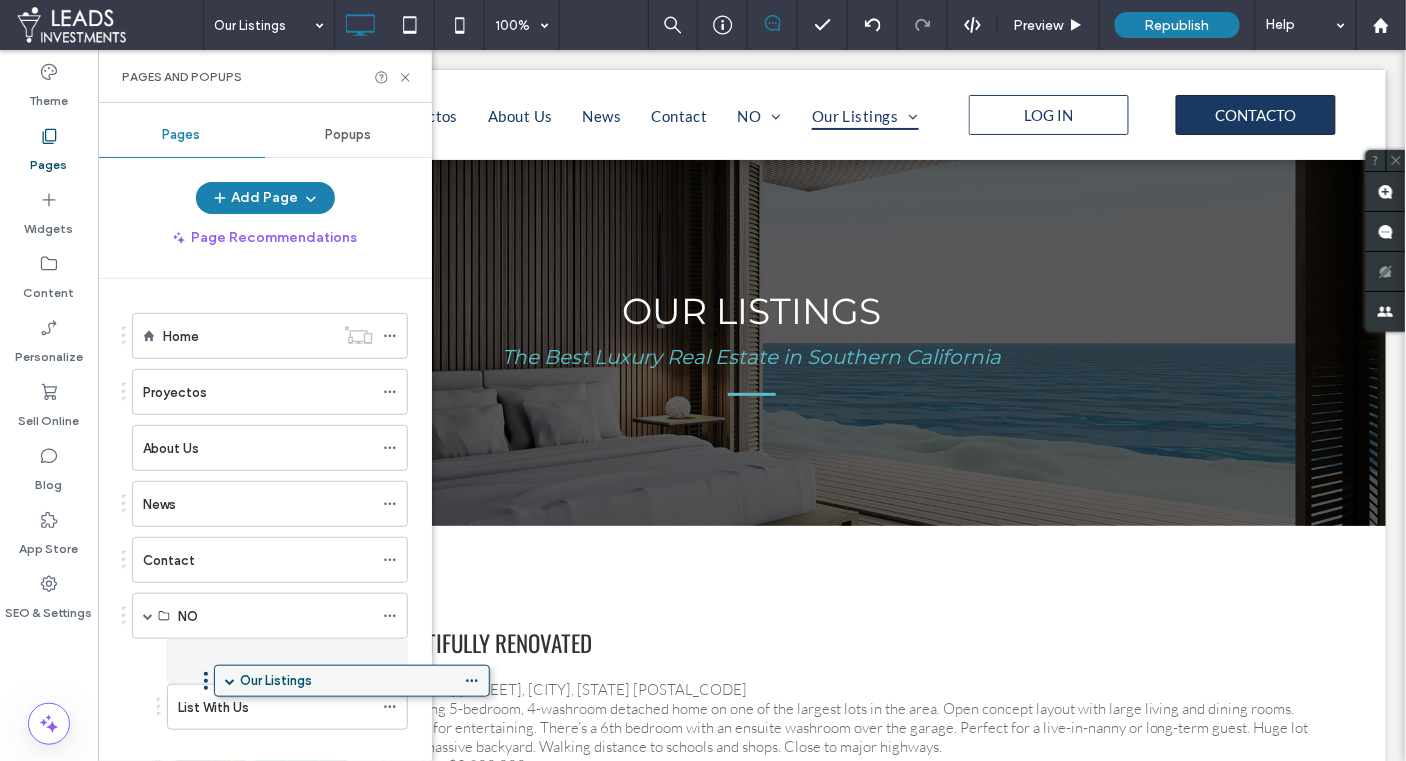 drag, startPoint x: 214, startPoint y: 697, endPoint x: 232, endPoint y: 689, distance: 19.697716 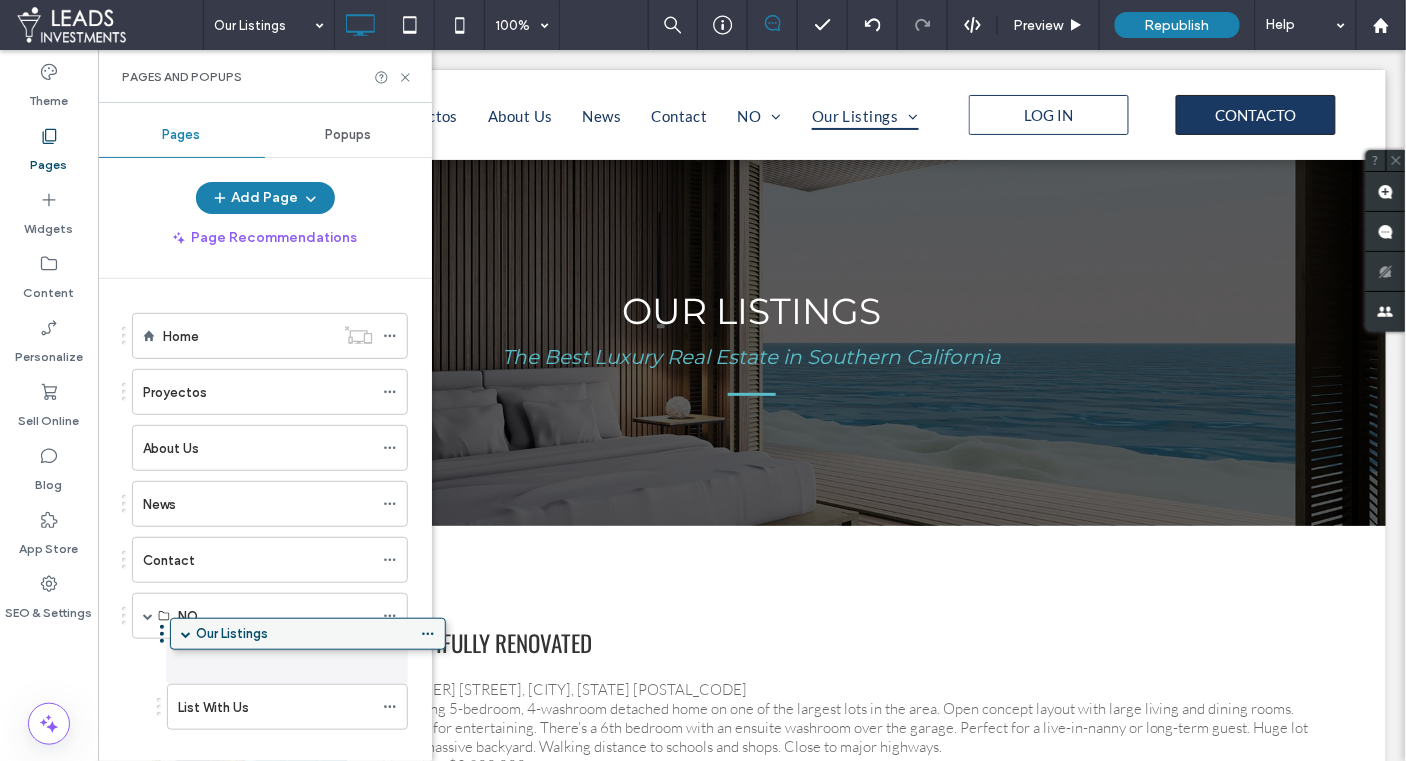 drag, startPoint x: 198, startPoint y: 706, endPoint x: 237, endPoint y: 637, distance: 79.25907 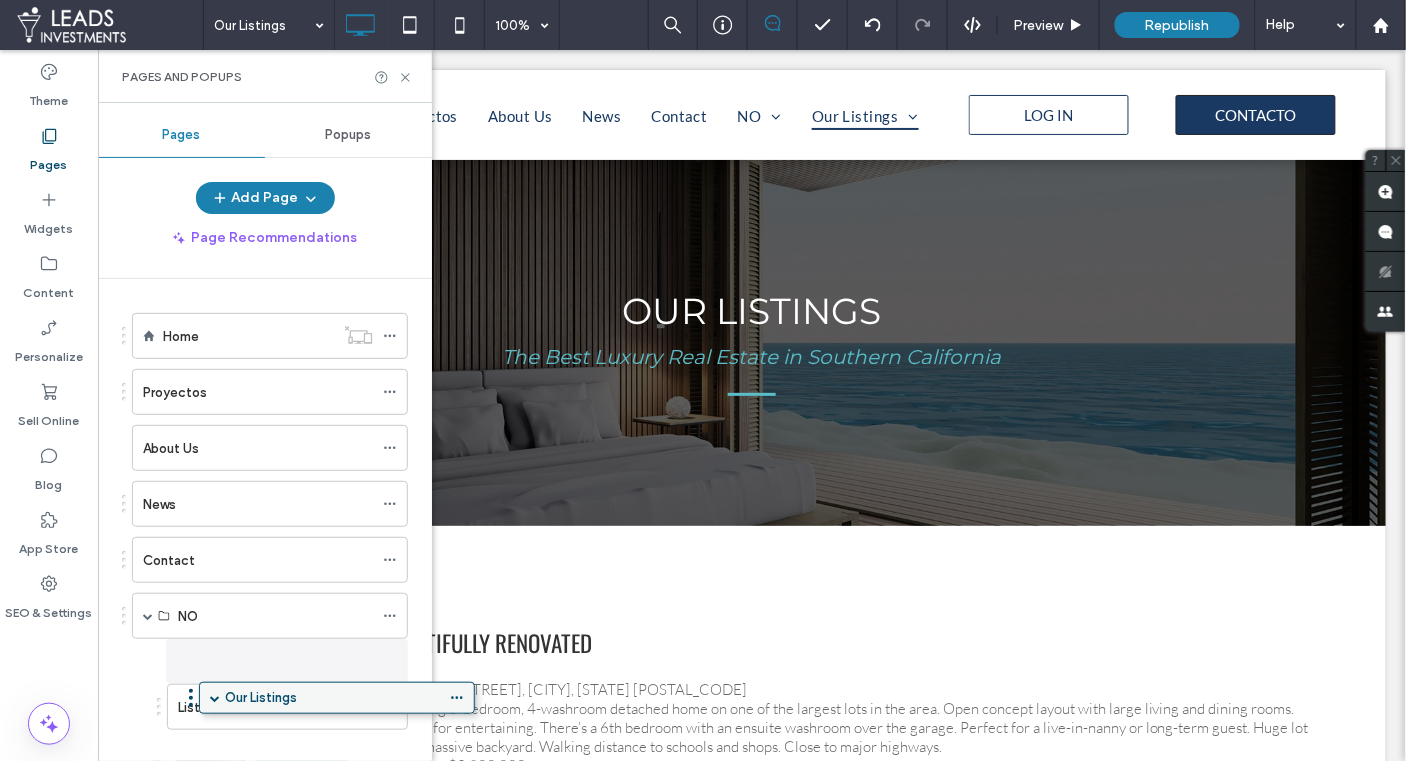drag, startPoint x: 166, startPoint y: 699, endPoint x: 233, endPoint y: 693, distance: 67.26812 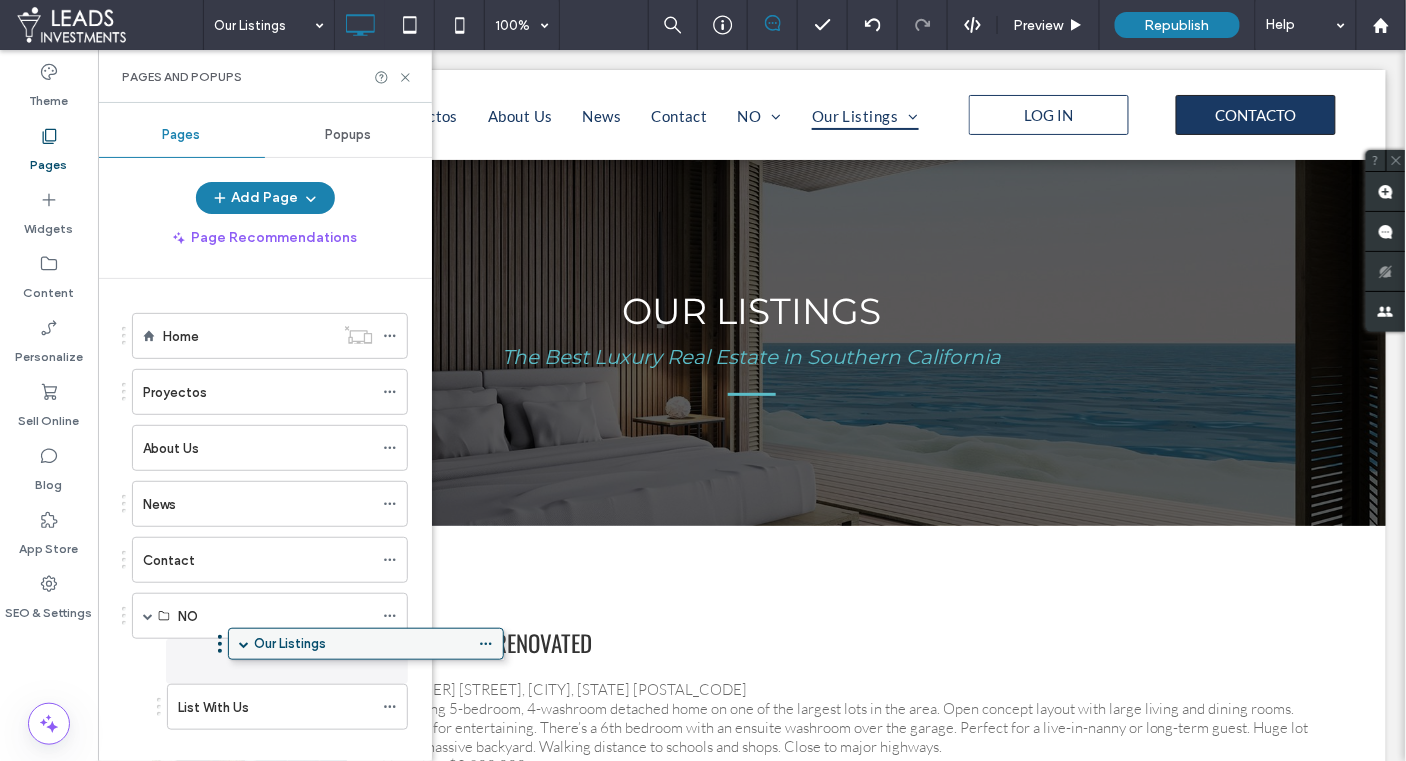 drag, startPoint x: 174, startPoint y: 697, endPoint x: 270, endPoint y: 637, distance: 113.20777 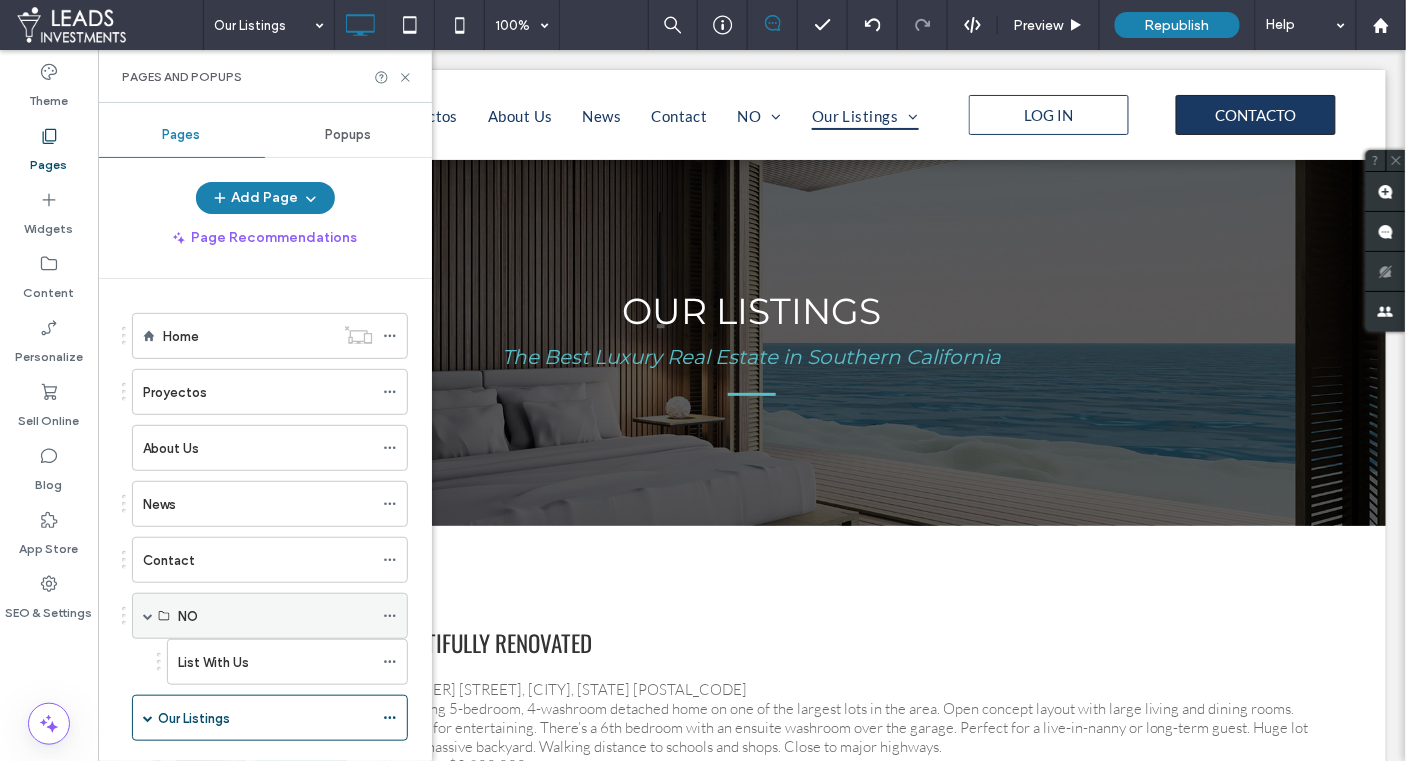 click at bounding box center [148, 616] 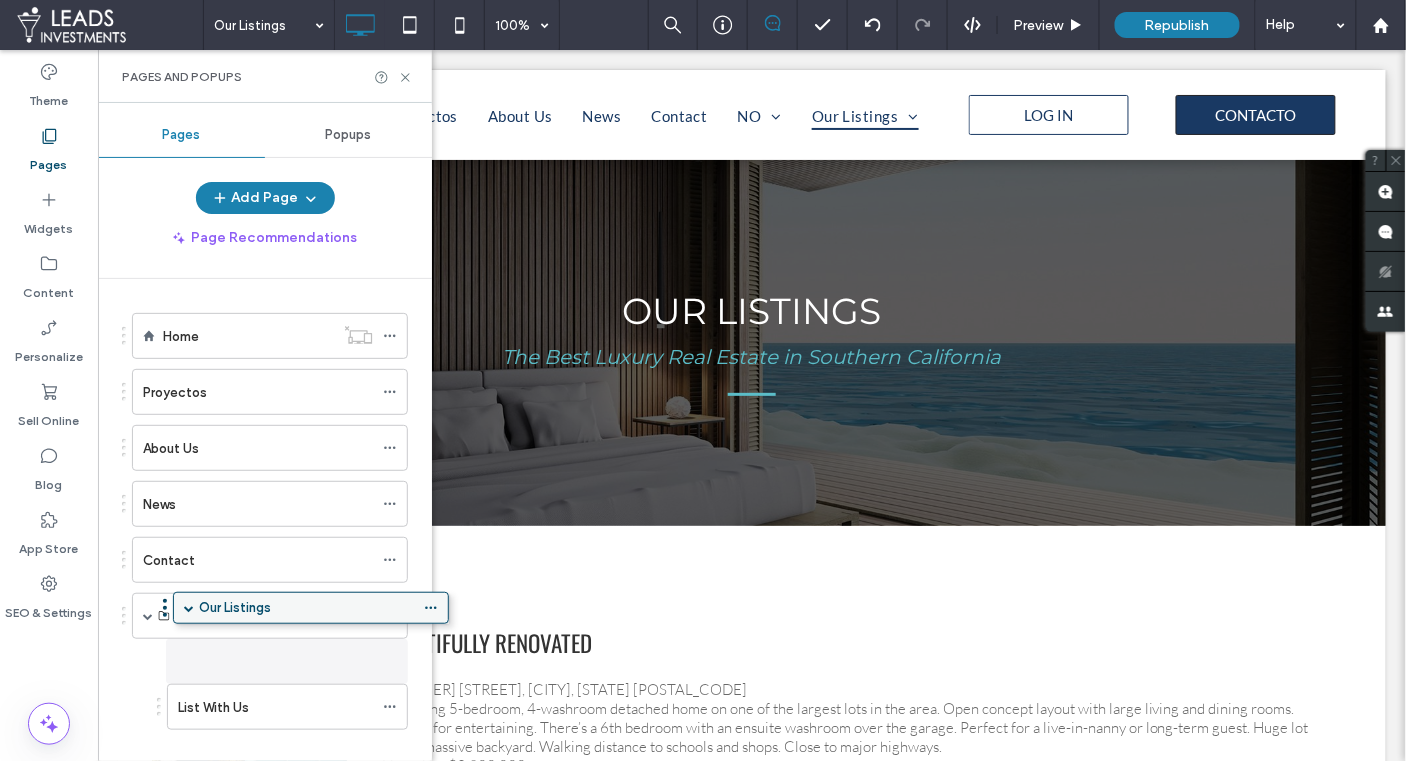 drag, startPoint x: 174, startPoint y: 663, endPoint x: 215, endPoint y: 612, distance: 65.43699 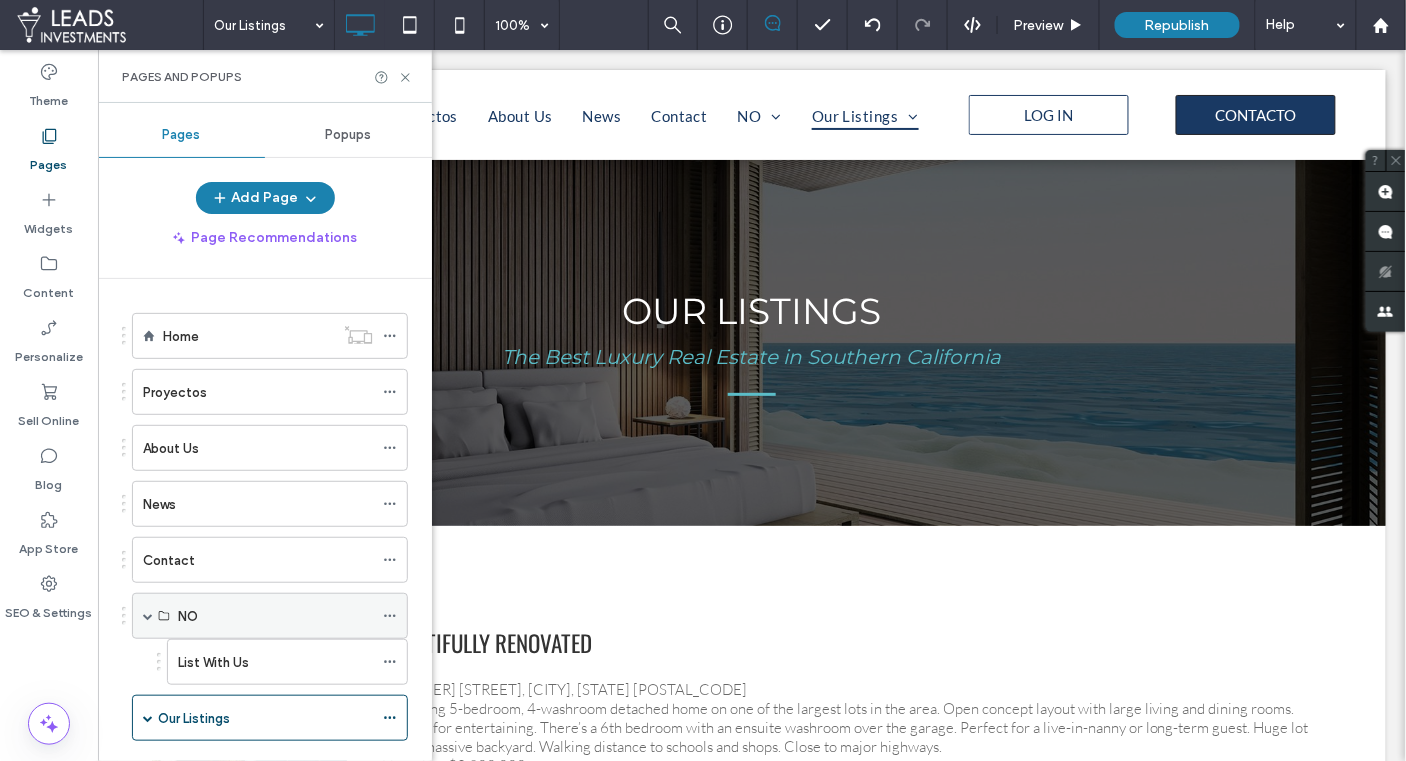 click at bounding box center (148, 616) 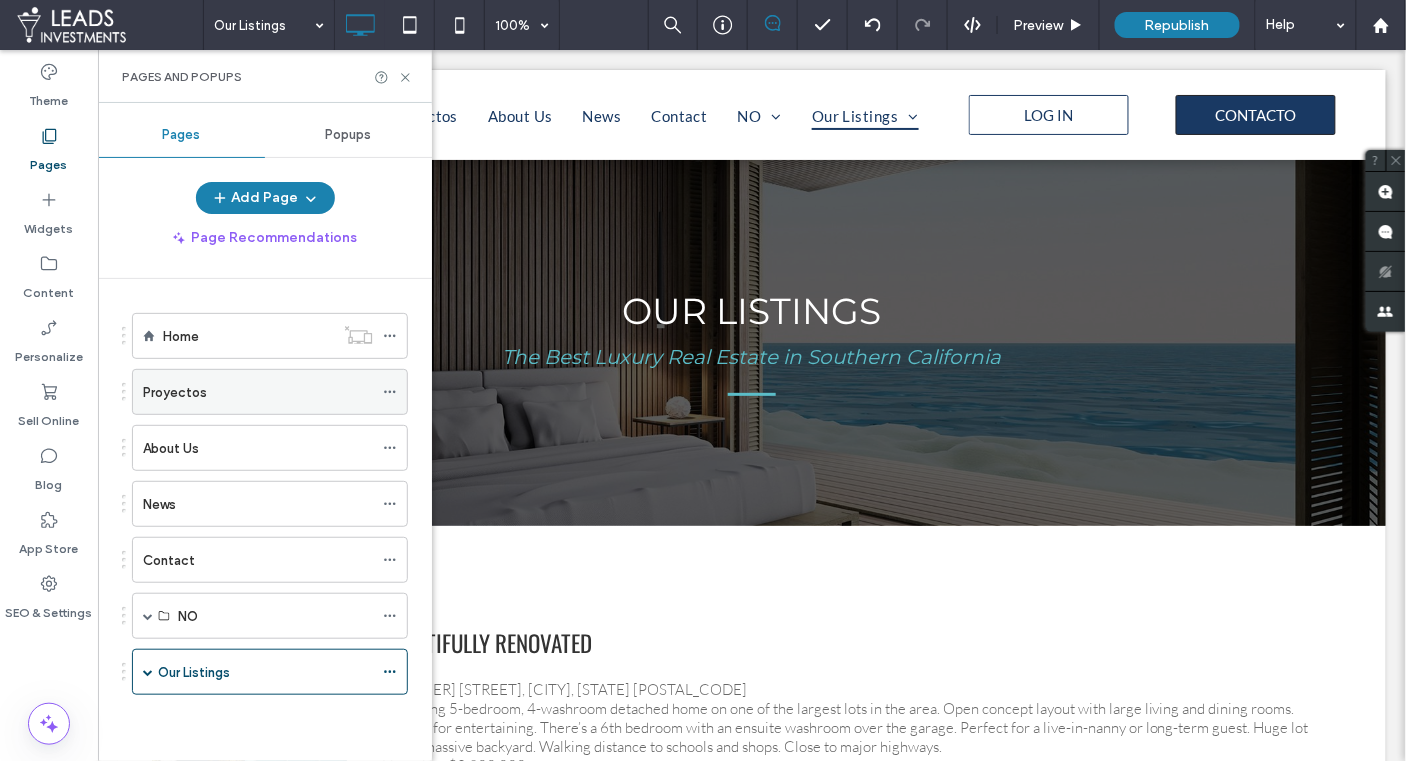 click on "Proyectos" at bounding box center [258, 392] 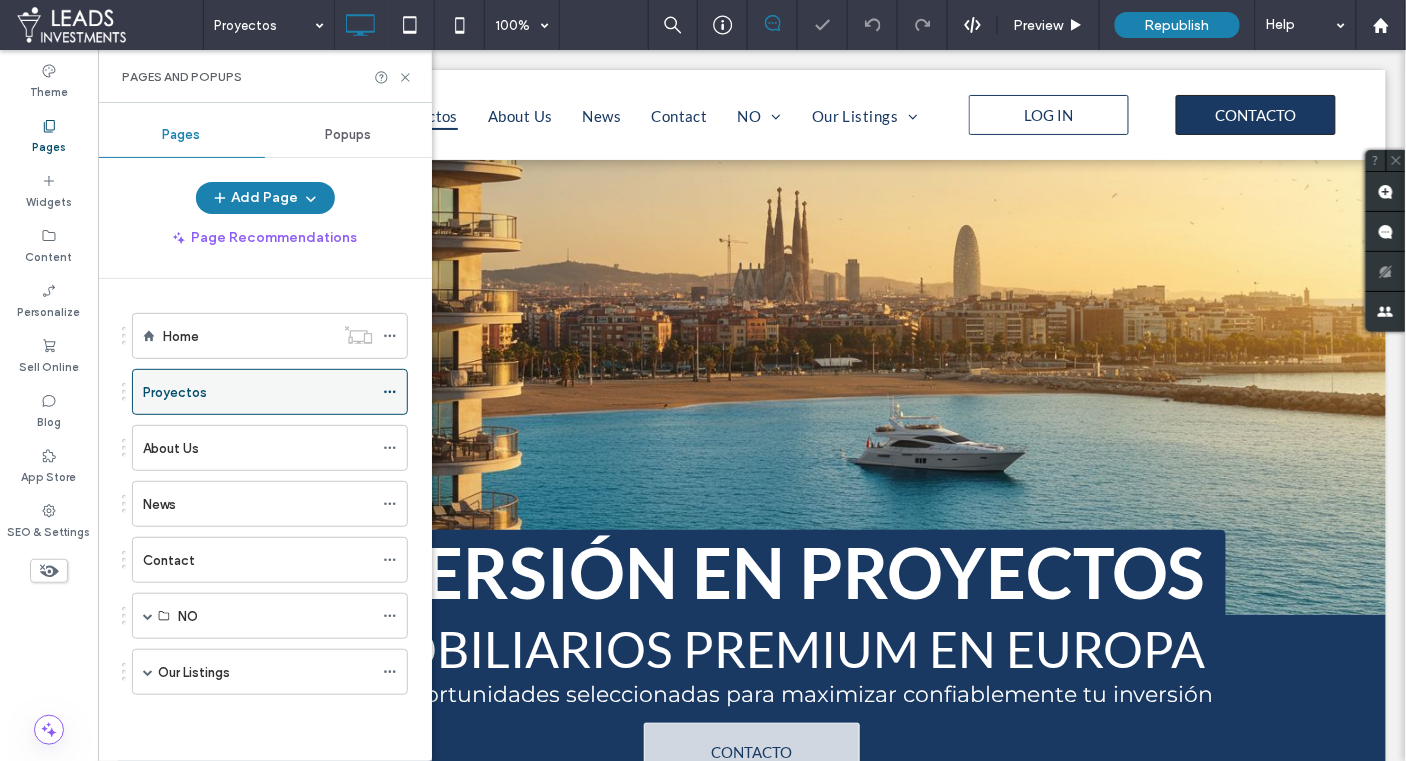 scroll, scrollTop: 0, scrollLeft: 0, axis: both 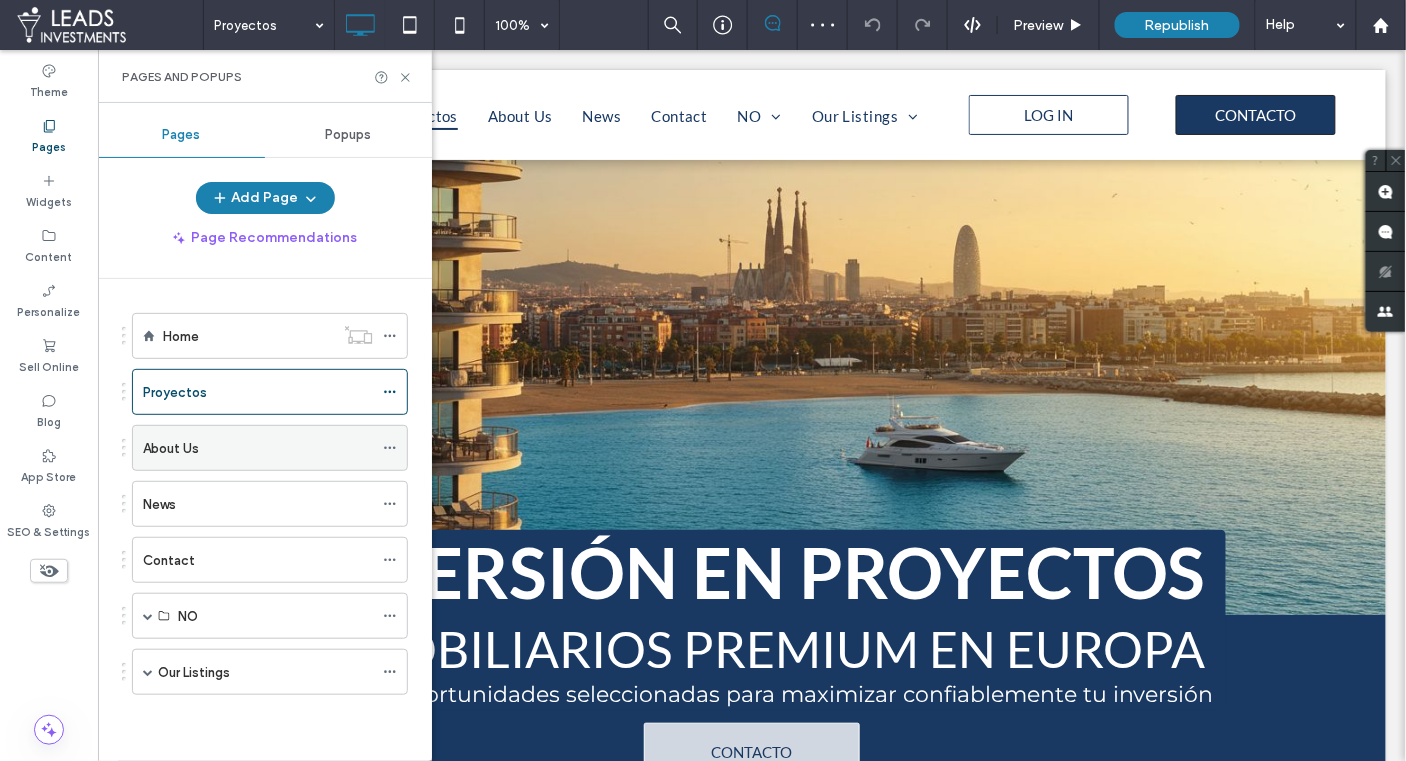 click on "About Us" at bounding box center [258, 448] 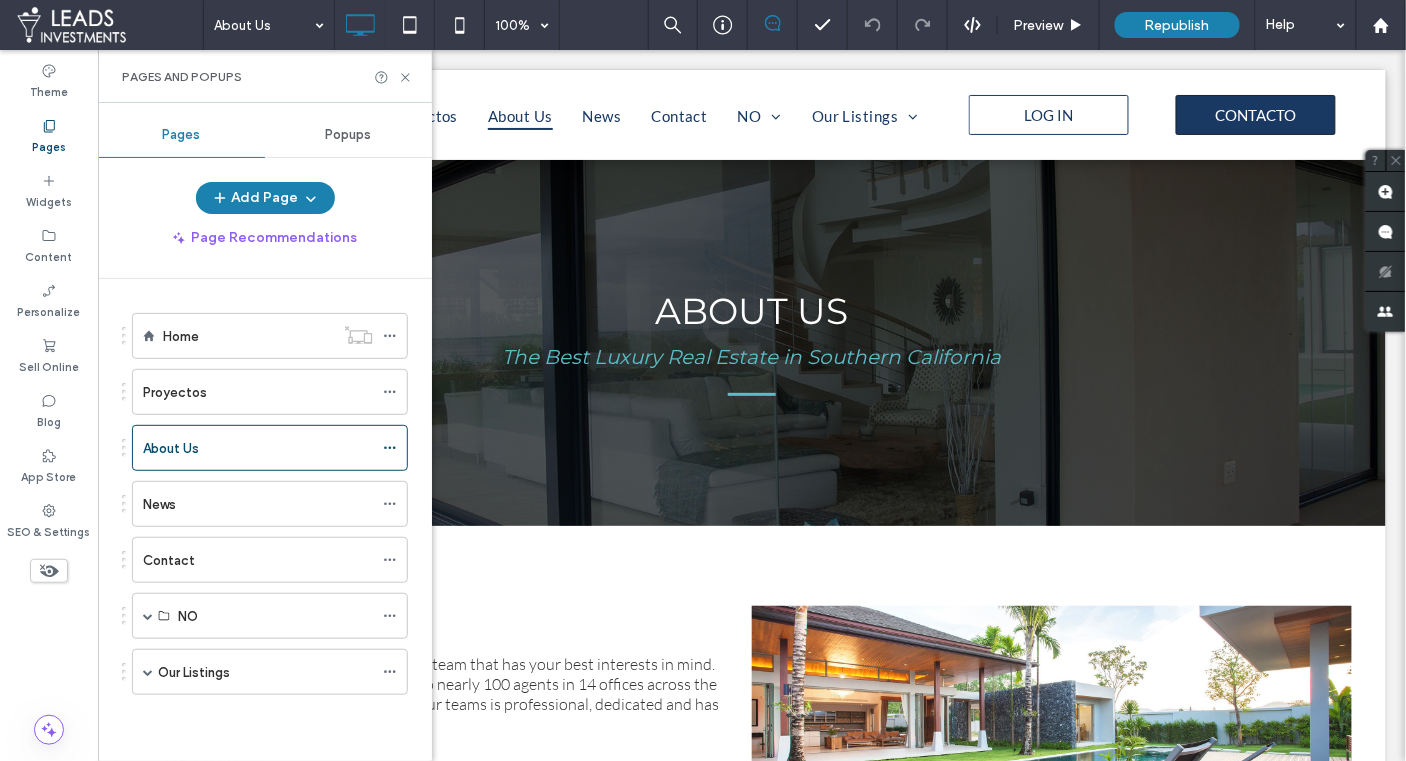 scroll, scrollTop: 0, scrollLeft: 0, axis: both 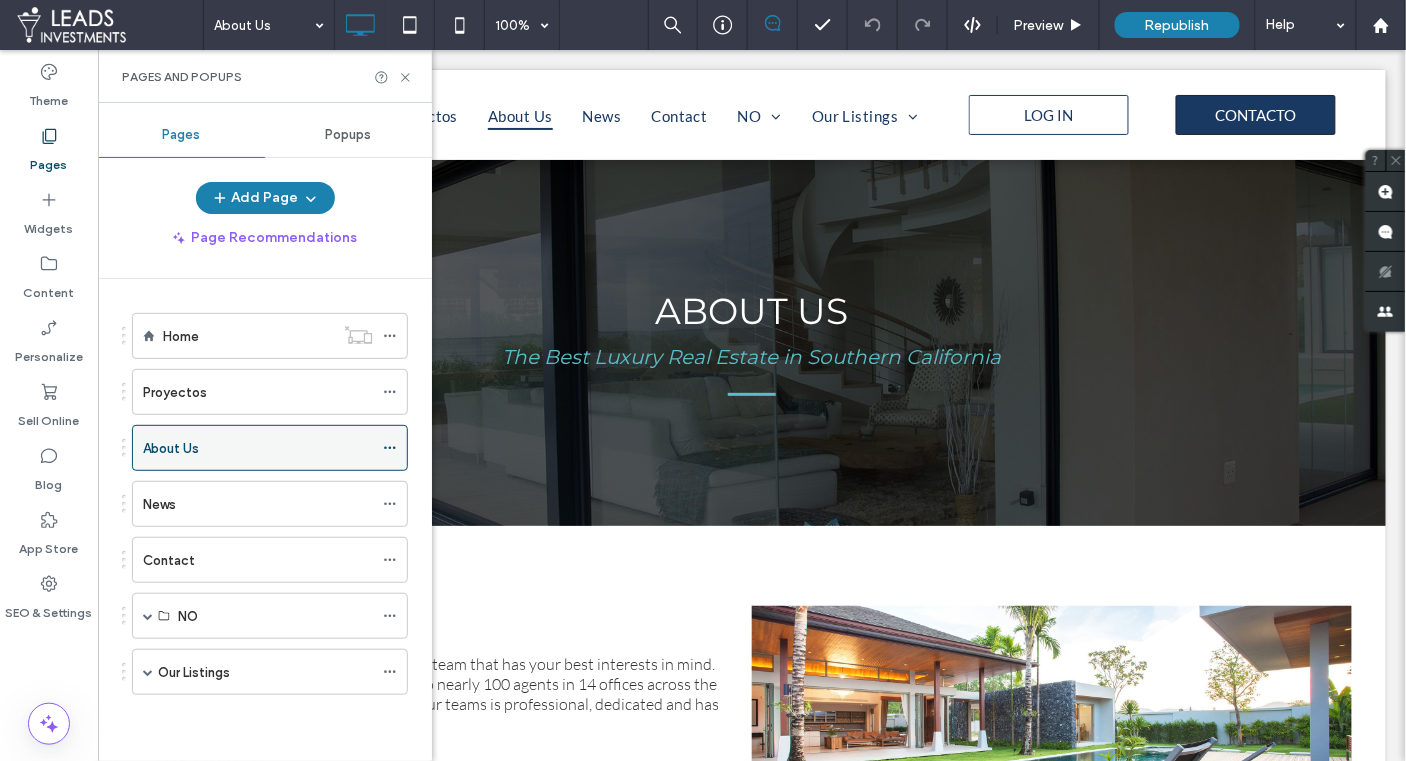 click 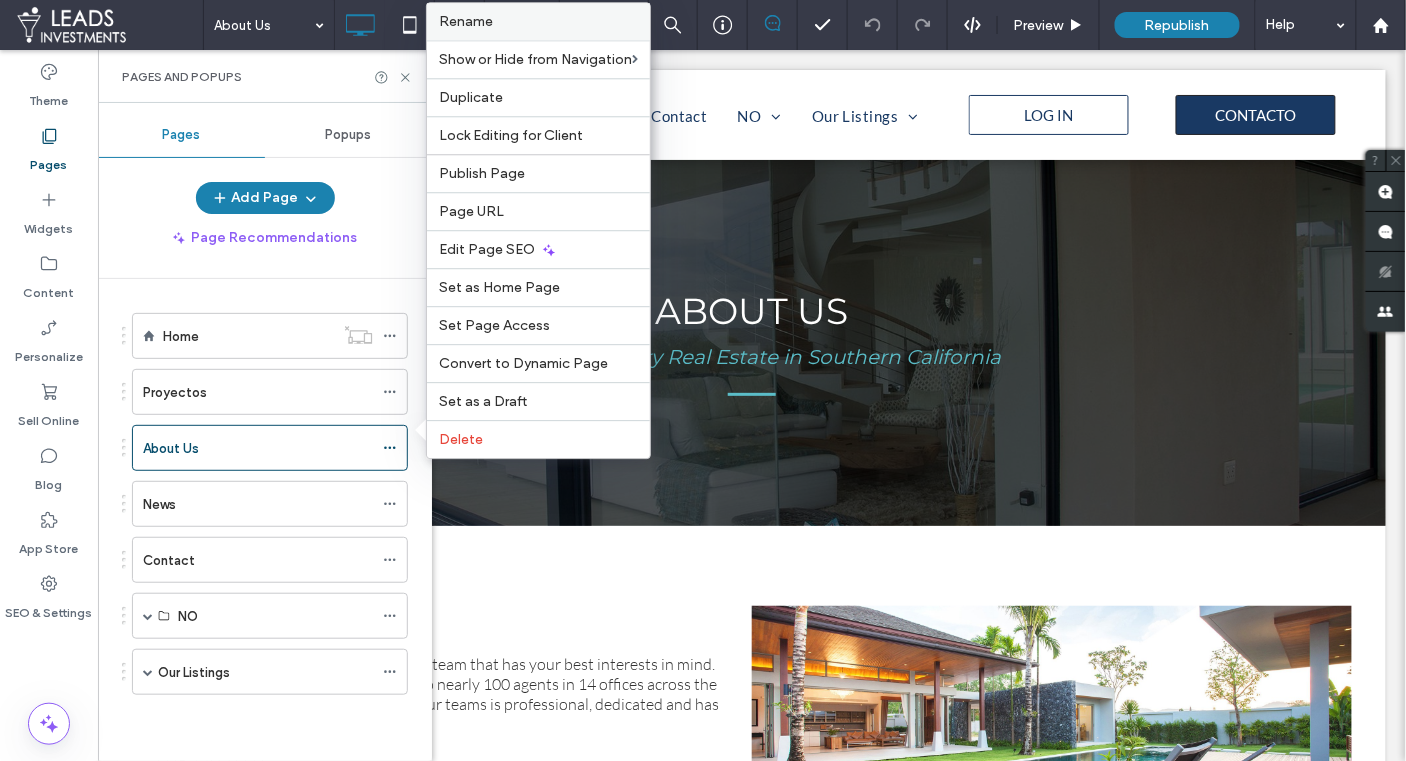 click on "Rename" at bounding box center (538, 21) 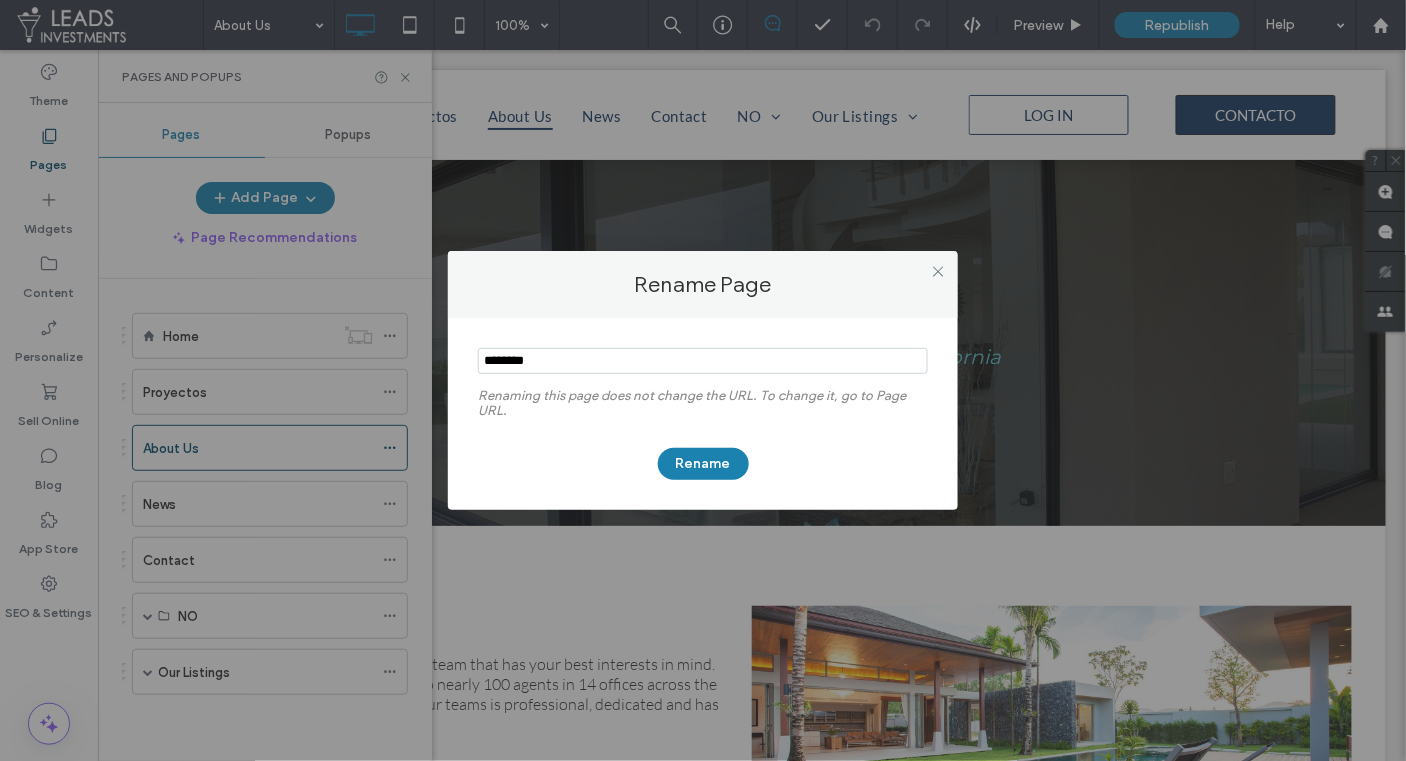 drag, startPoint x: 570, startPoint y: 362, endPoint x: 433, endPoint y: 347, distance: 137.81873 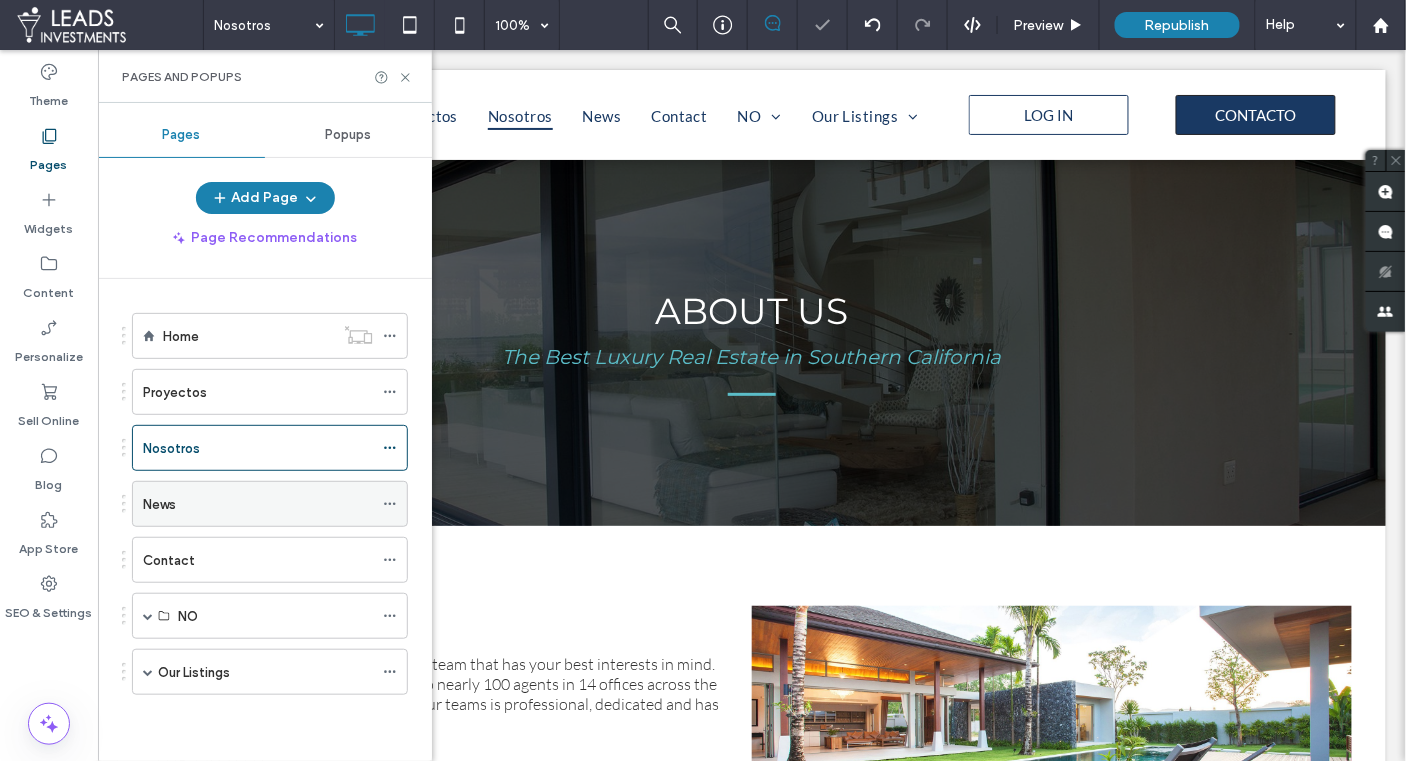 click on "News" at bounding box center (258, 504) 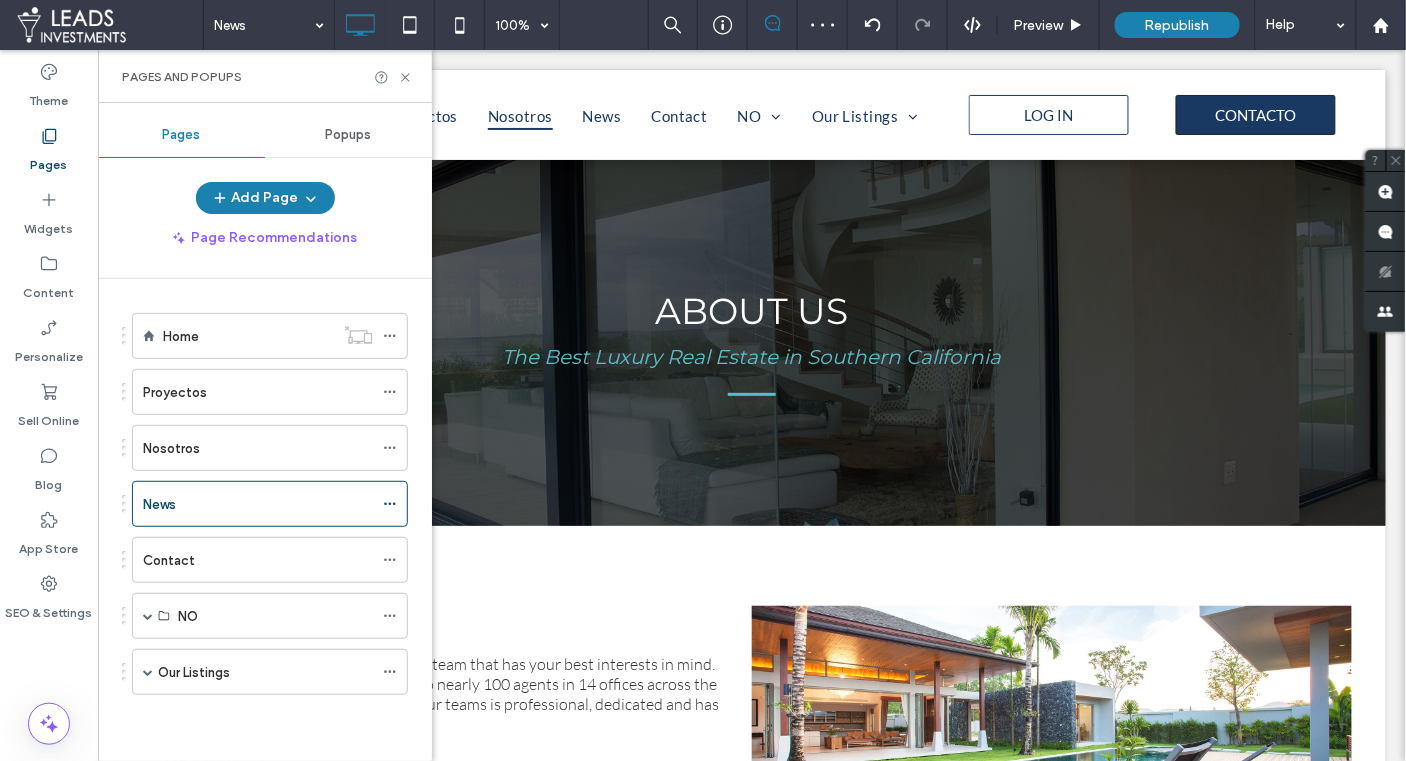 click on "News 100% Preview Republish Help
Site Comments Team & Clients Automate new comments Instantly notify your team when someone adds or updates a comment on a site. See Zap Examples
Theme Pages Widgets Content Personalize Sell Online Blog App Store SEO & Settings Pages and Popups Pages Popups Add Page Page Recommendations Home Proyectos Nosotros News Contact NO List With Us Our Listings Newest Listings Single Listing Recently Sold
Unhide?
Yes
Unhide?
Yes" at bounding box center (703, 380) 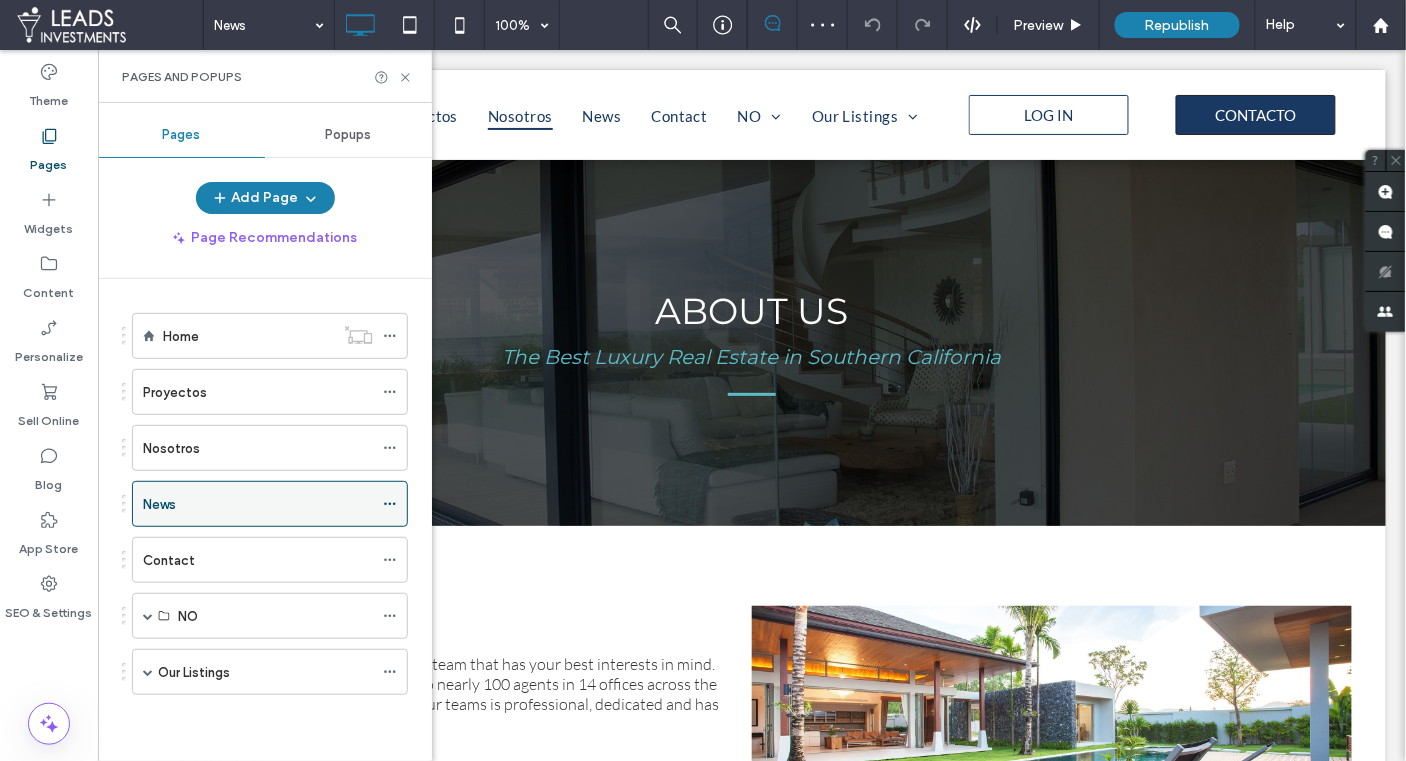 click 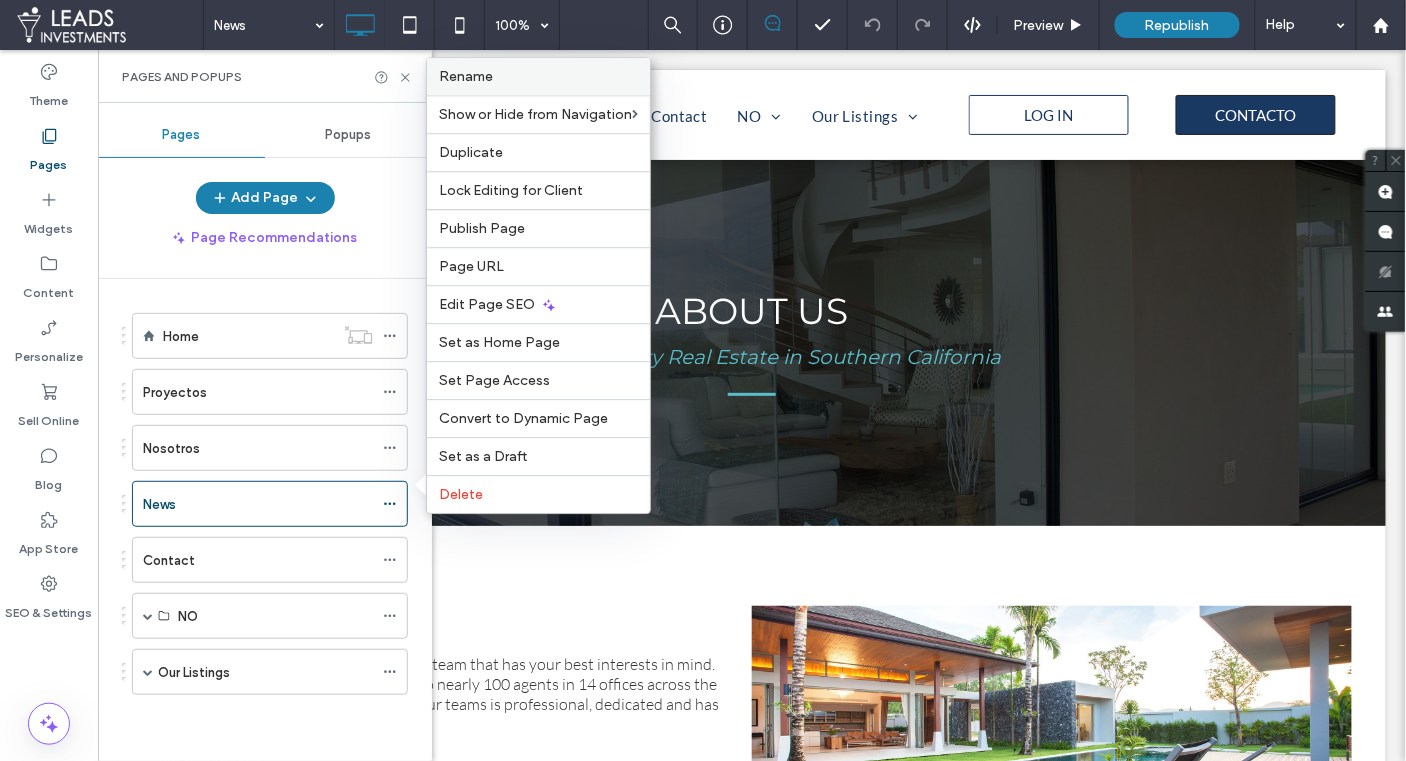 click on "Rename" at bounding box center [466, 76] 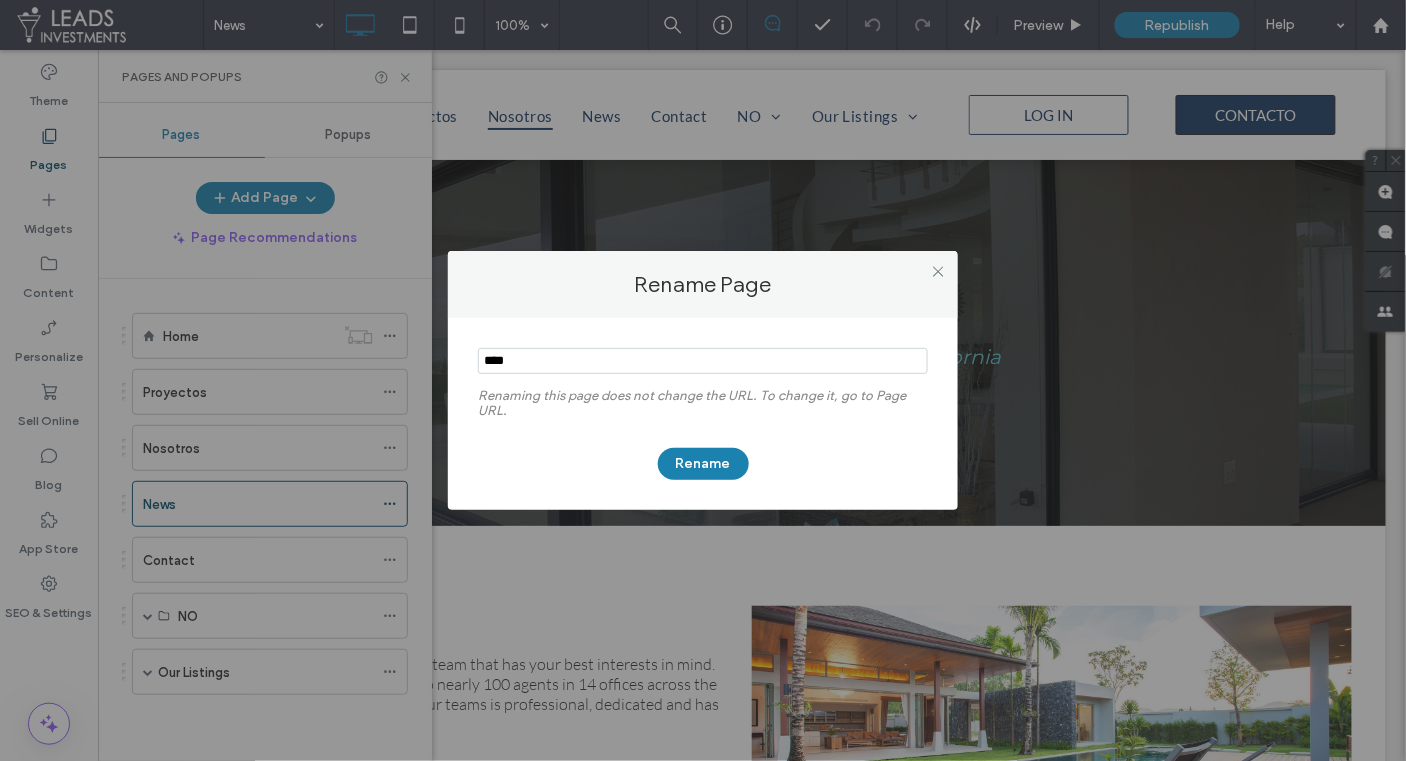 drag, startPoint x: 546, startPoint y: 363, endPoint x: 461, endPoint y: 356, distance: 85.28775 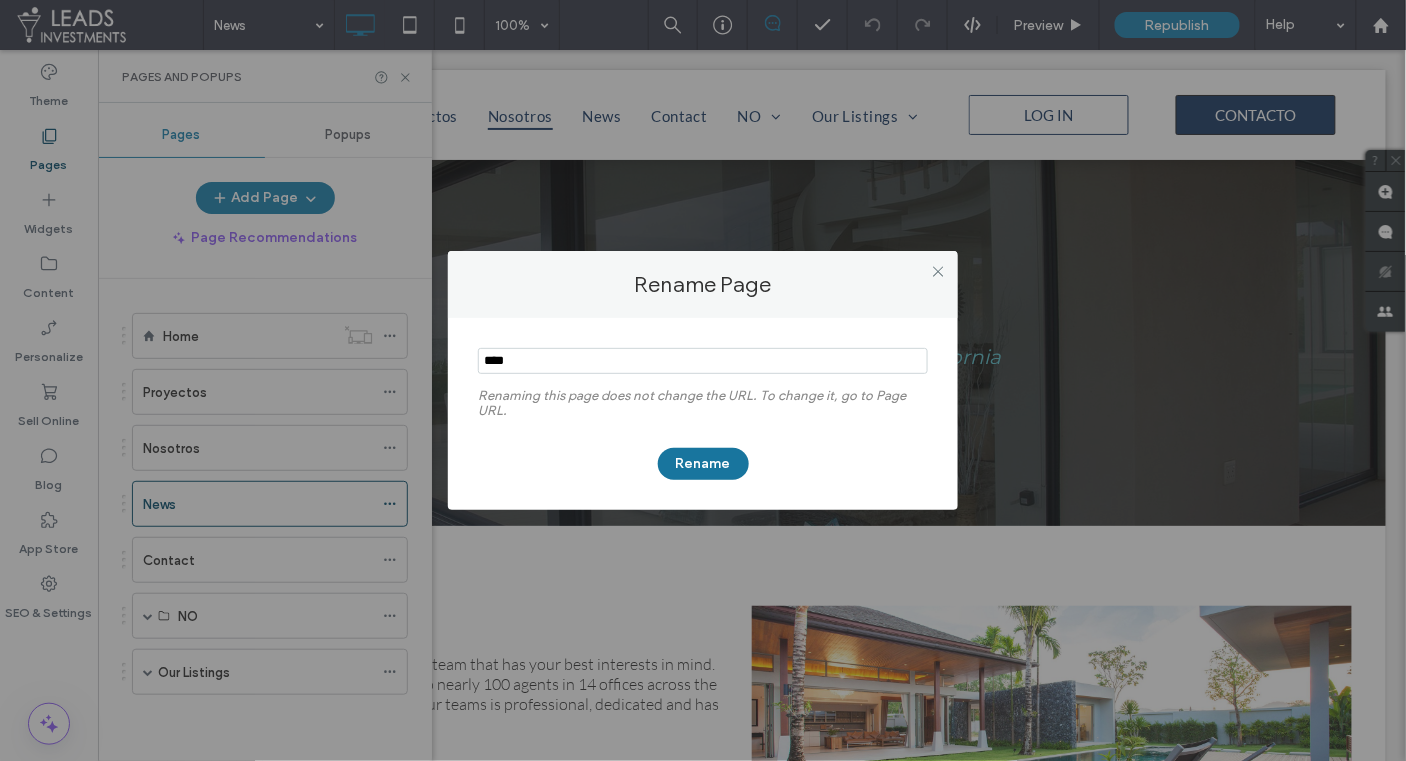 type on "****" 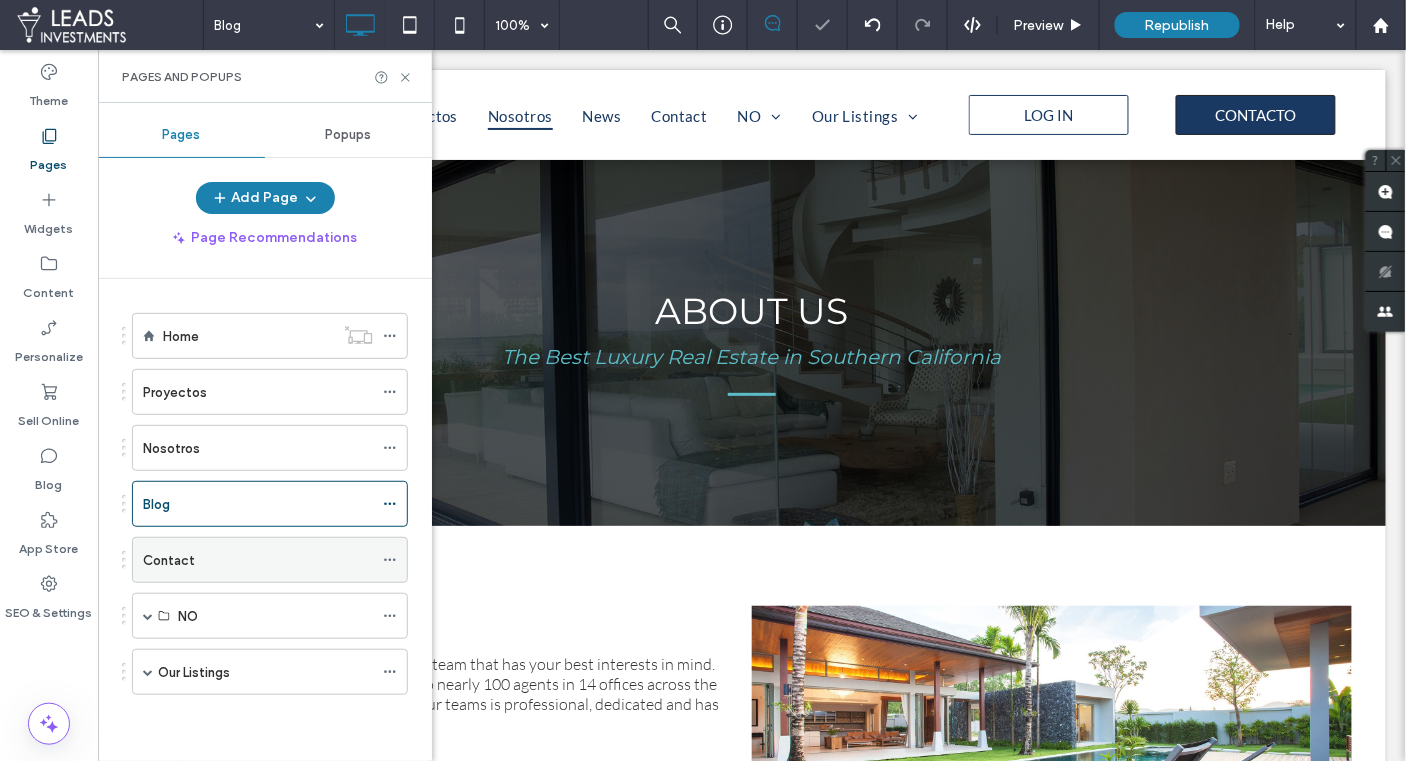 click 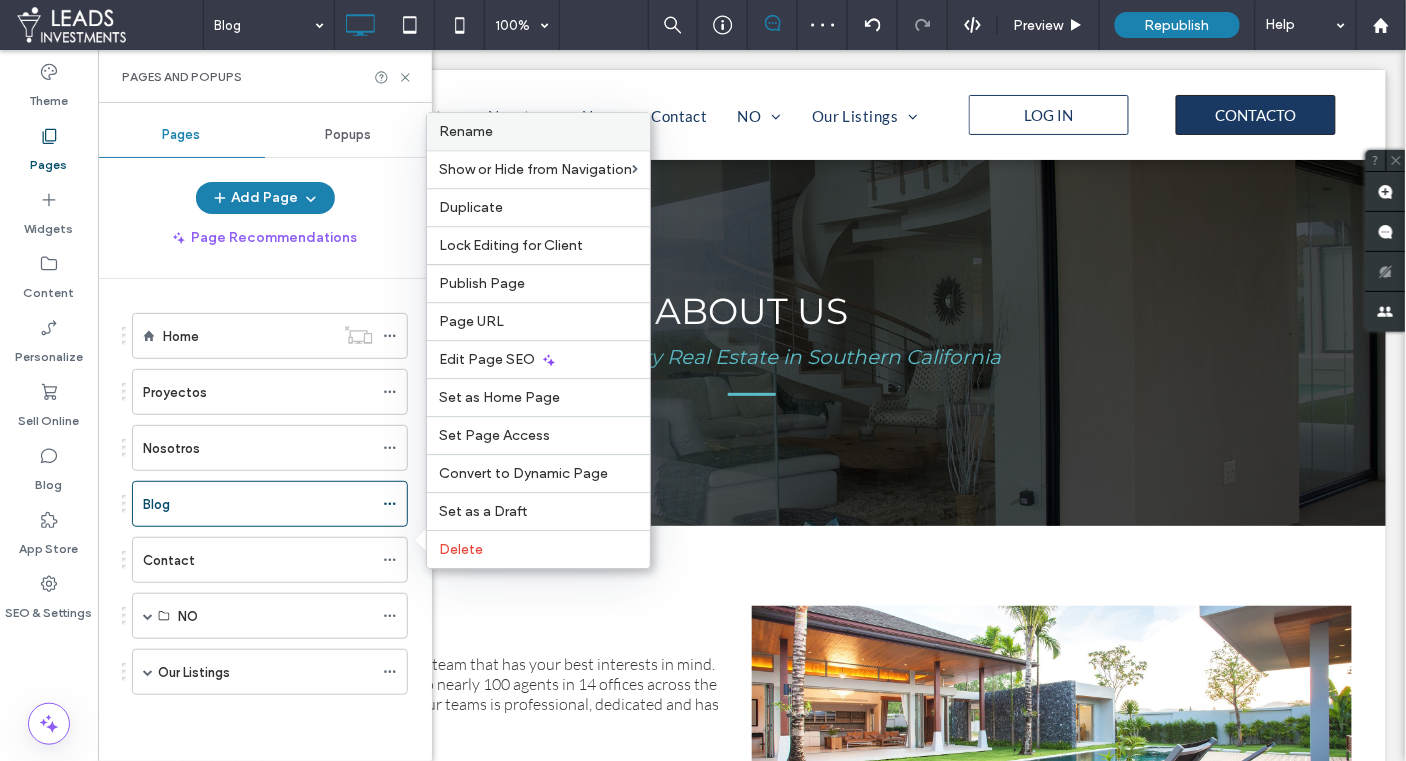 click on "Rename" at bounding box center [538, 131] 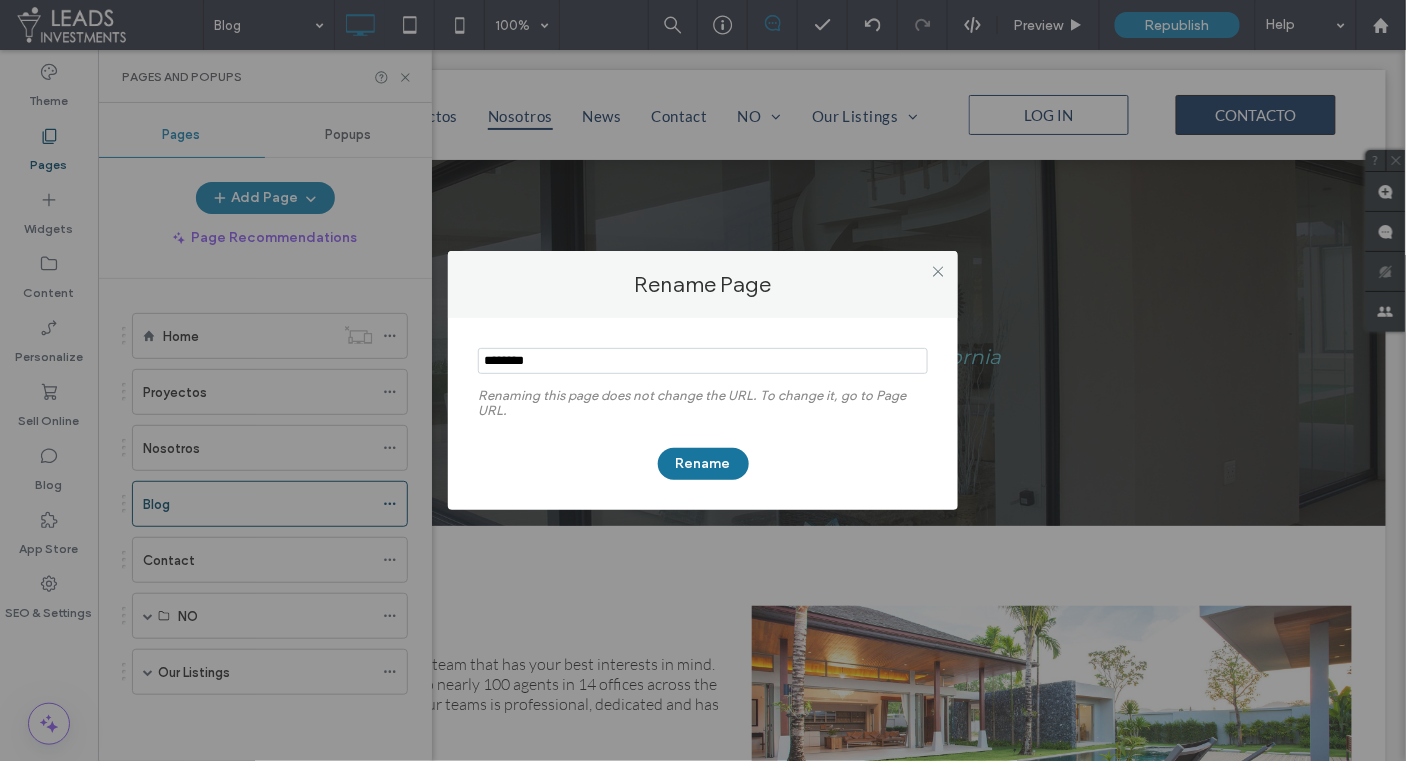 type on "********" 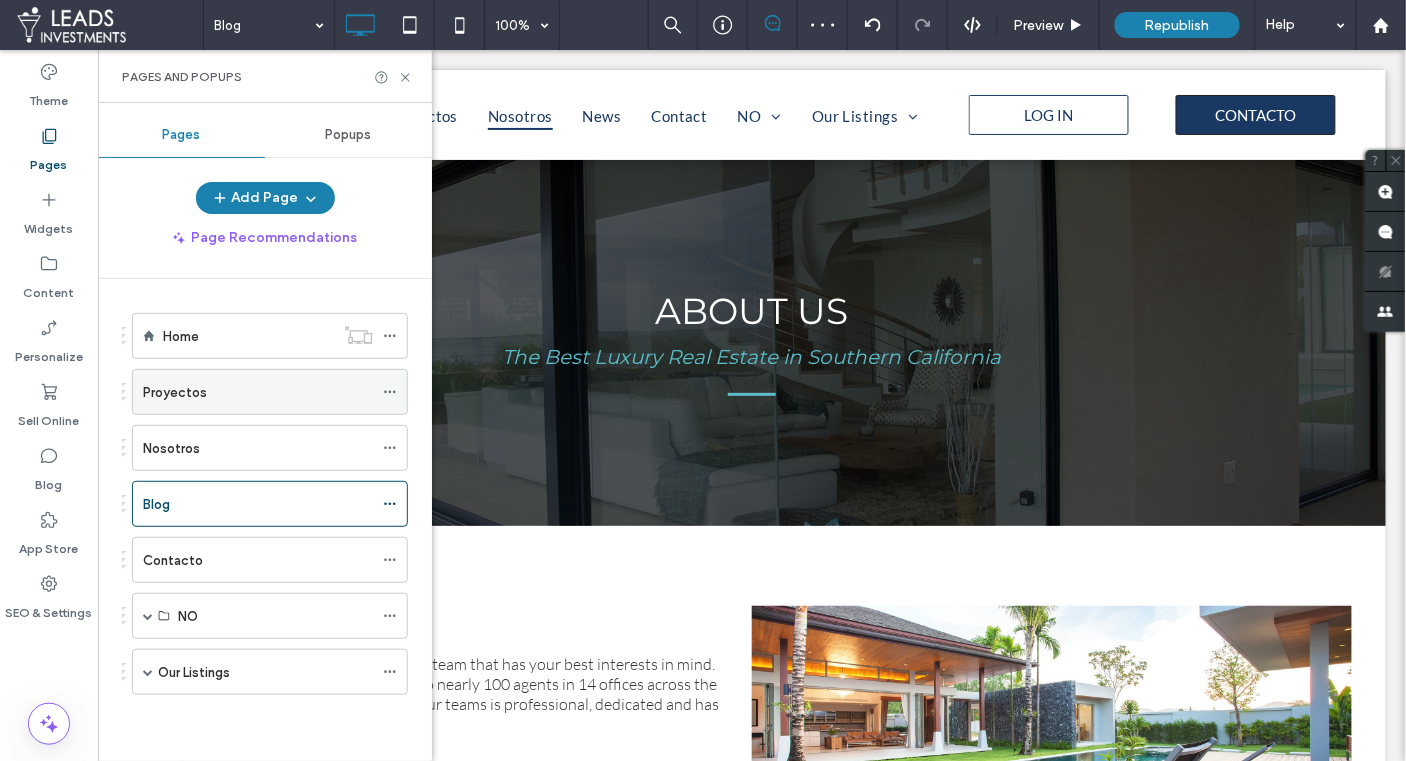 click on "Proyectos" at bounding box center [258, 392] 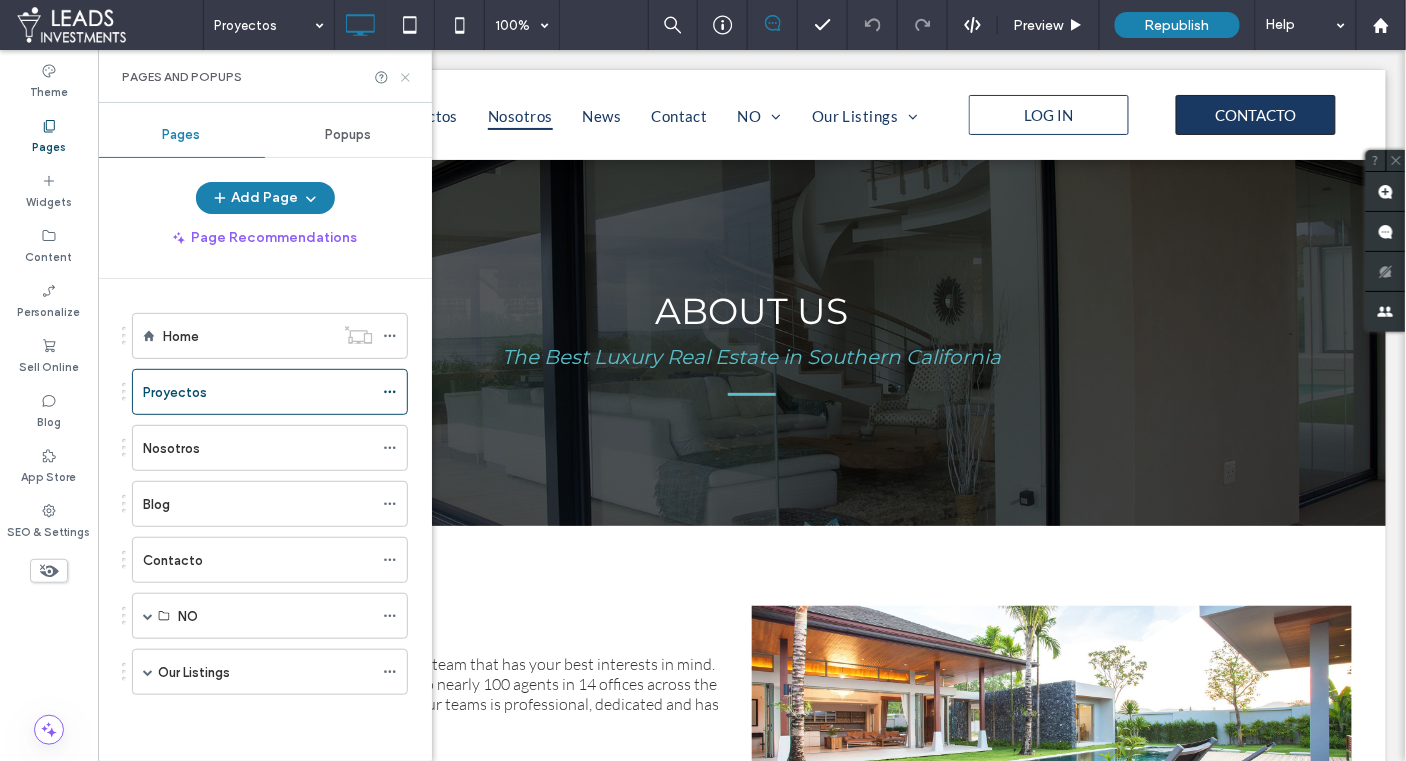 click 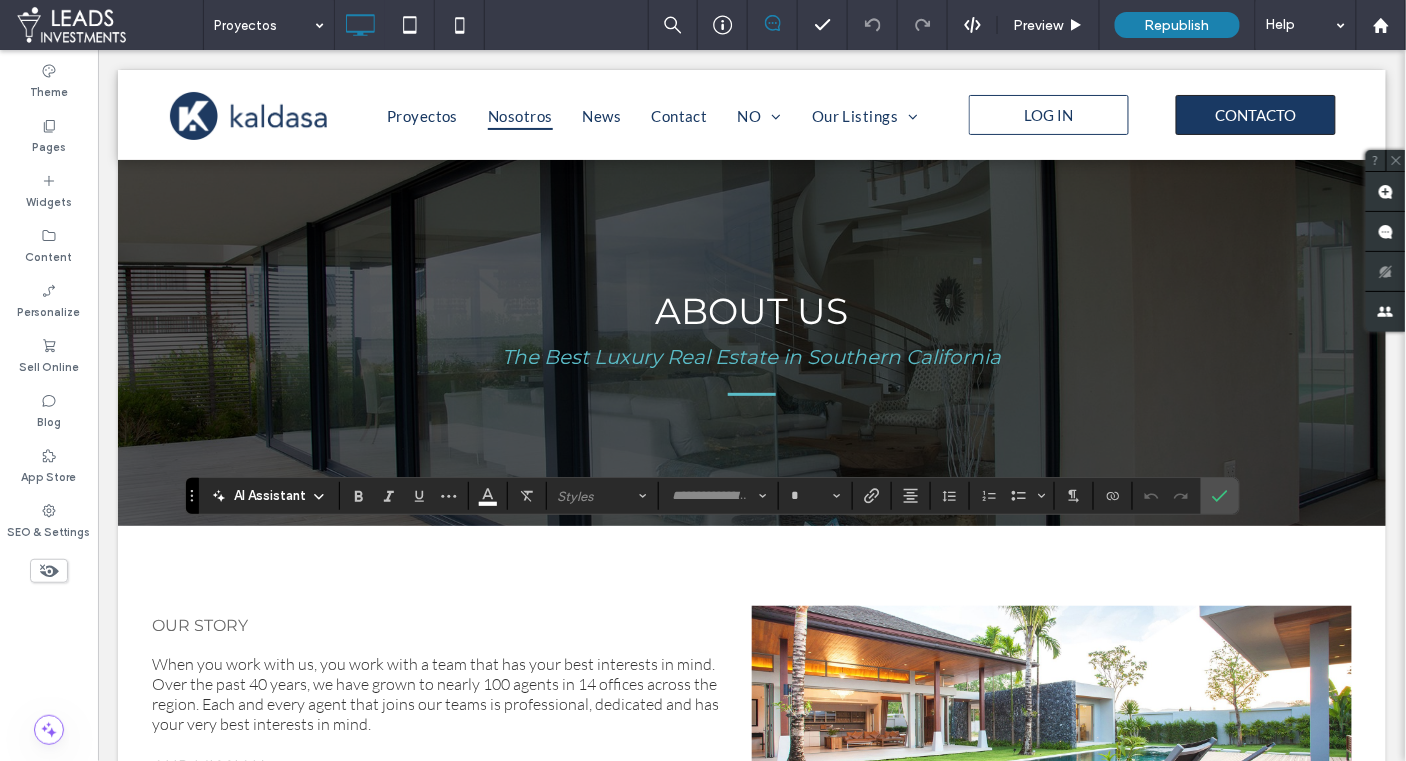type on "****" 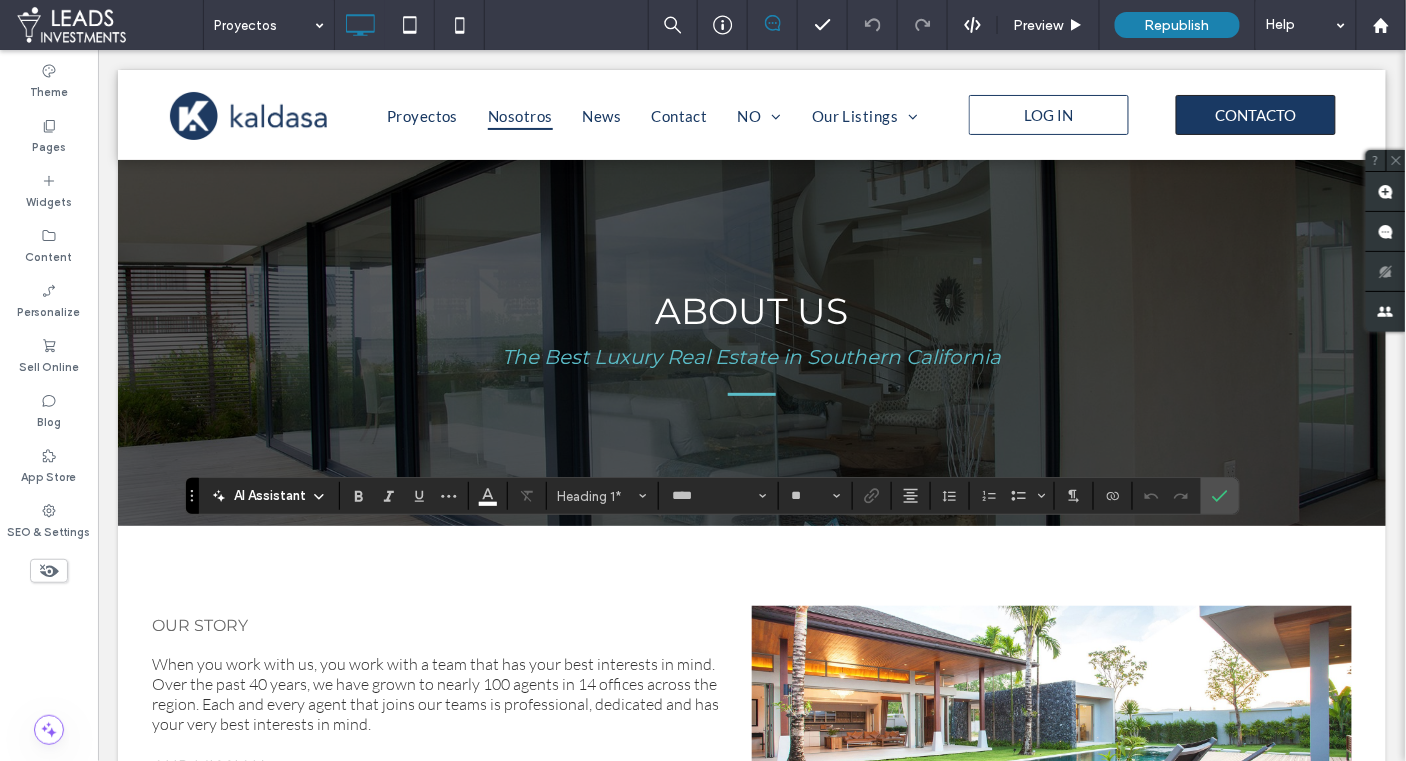type on "**" 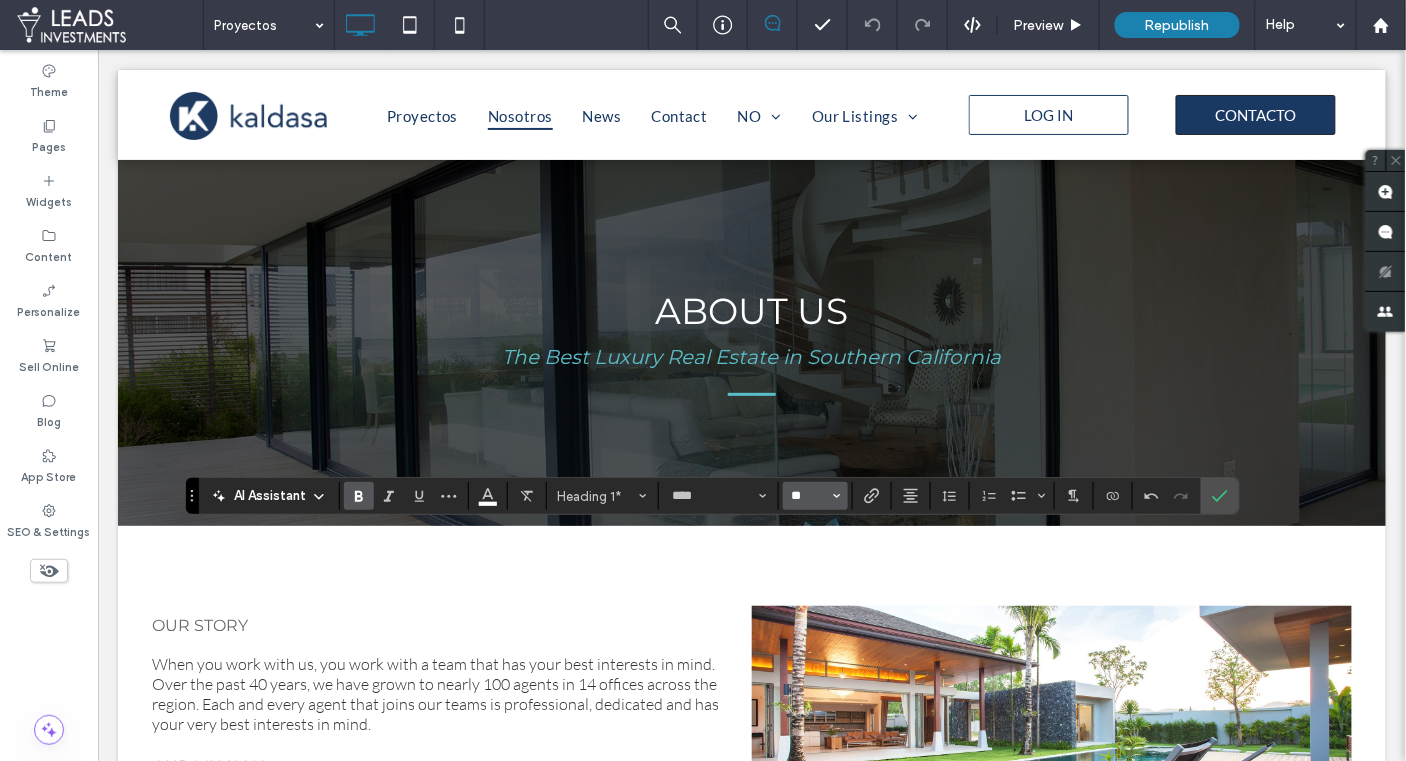 click on "**" at bounding box center [809, 496] 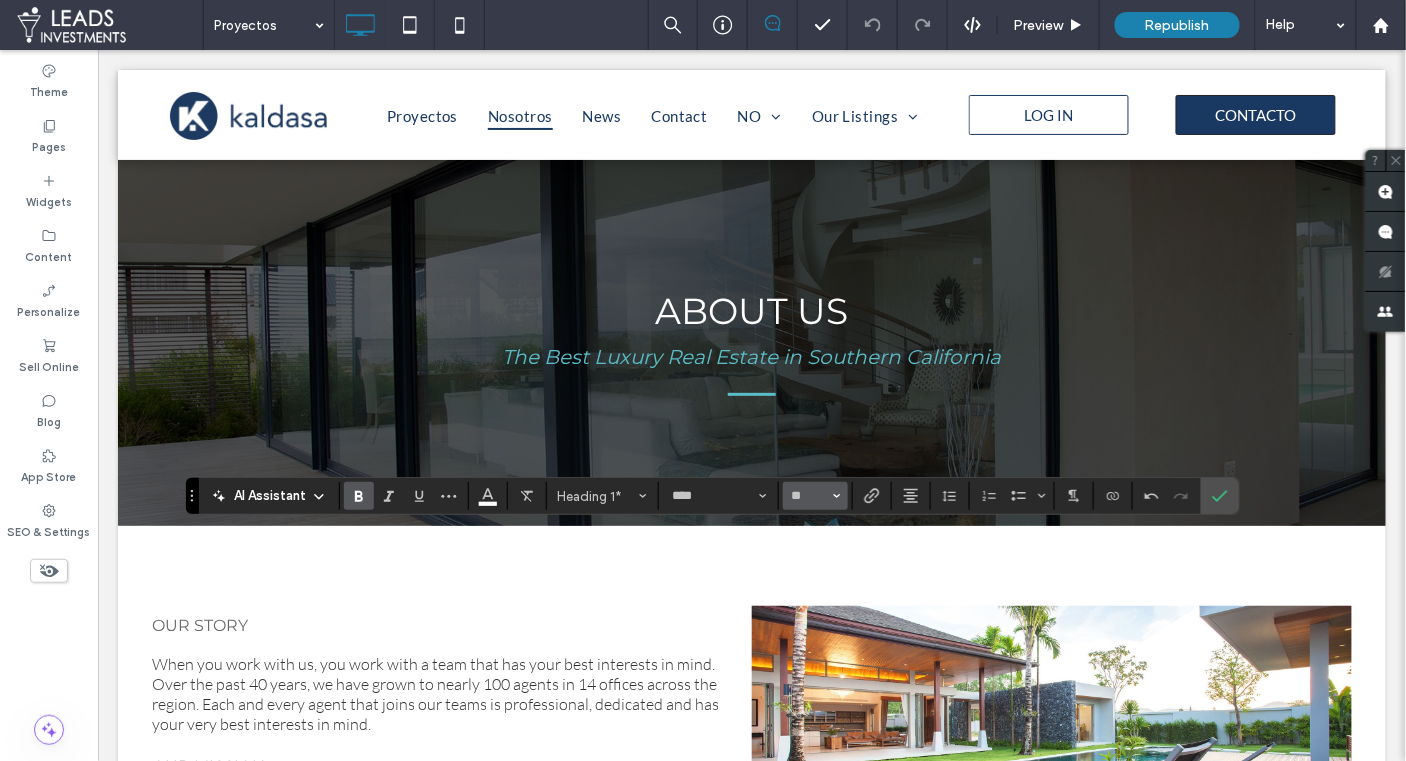 type on "**" 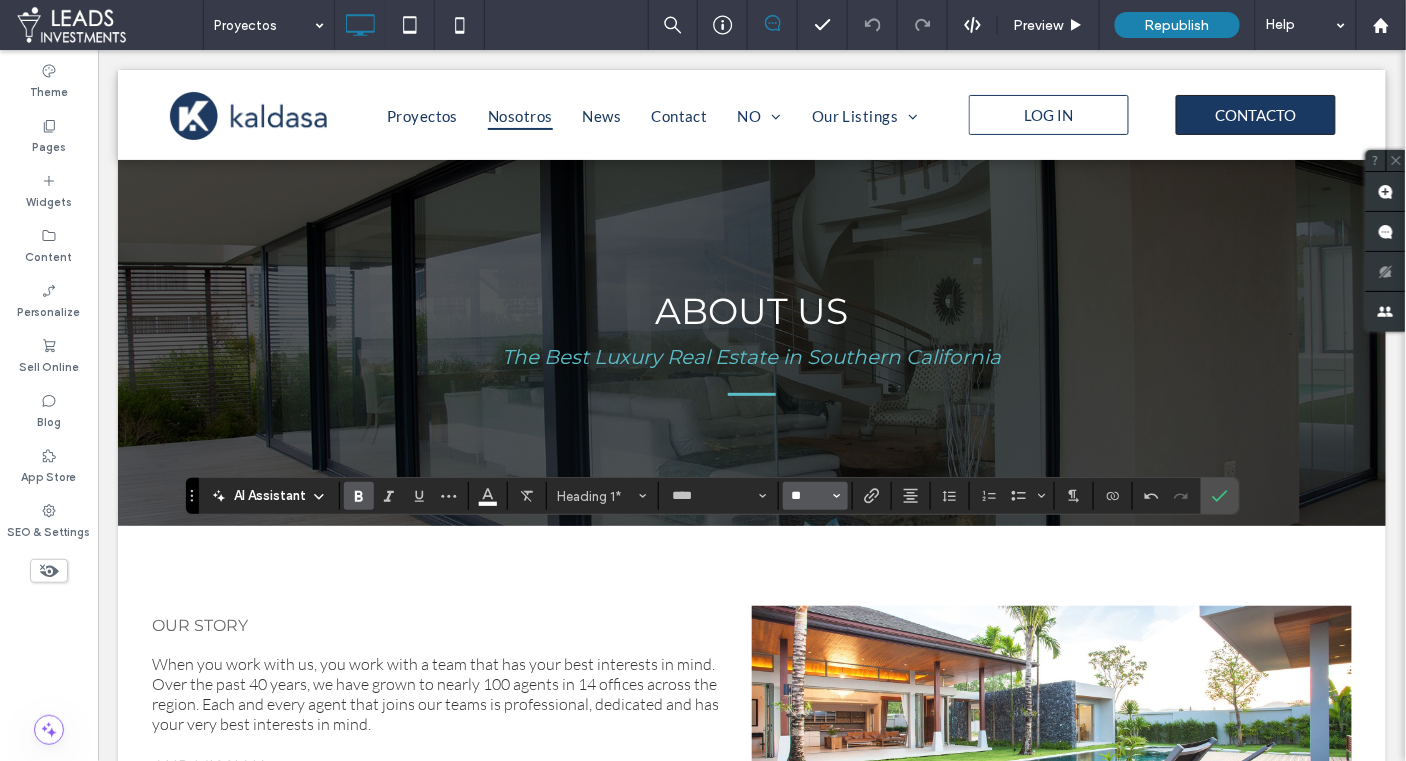 click on "**" at bounding box center [809, 496] 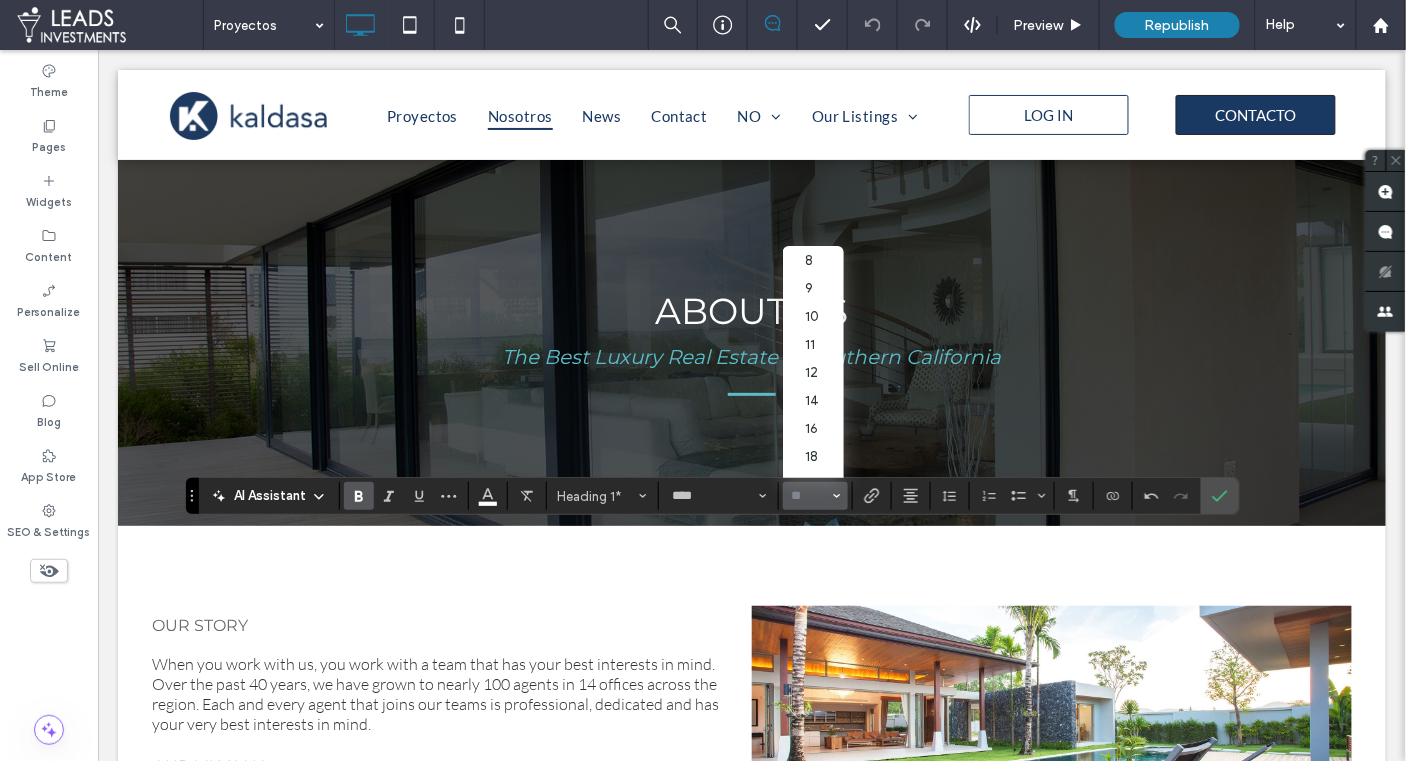 type on "*" 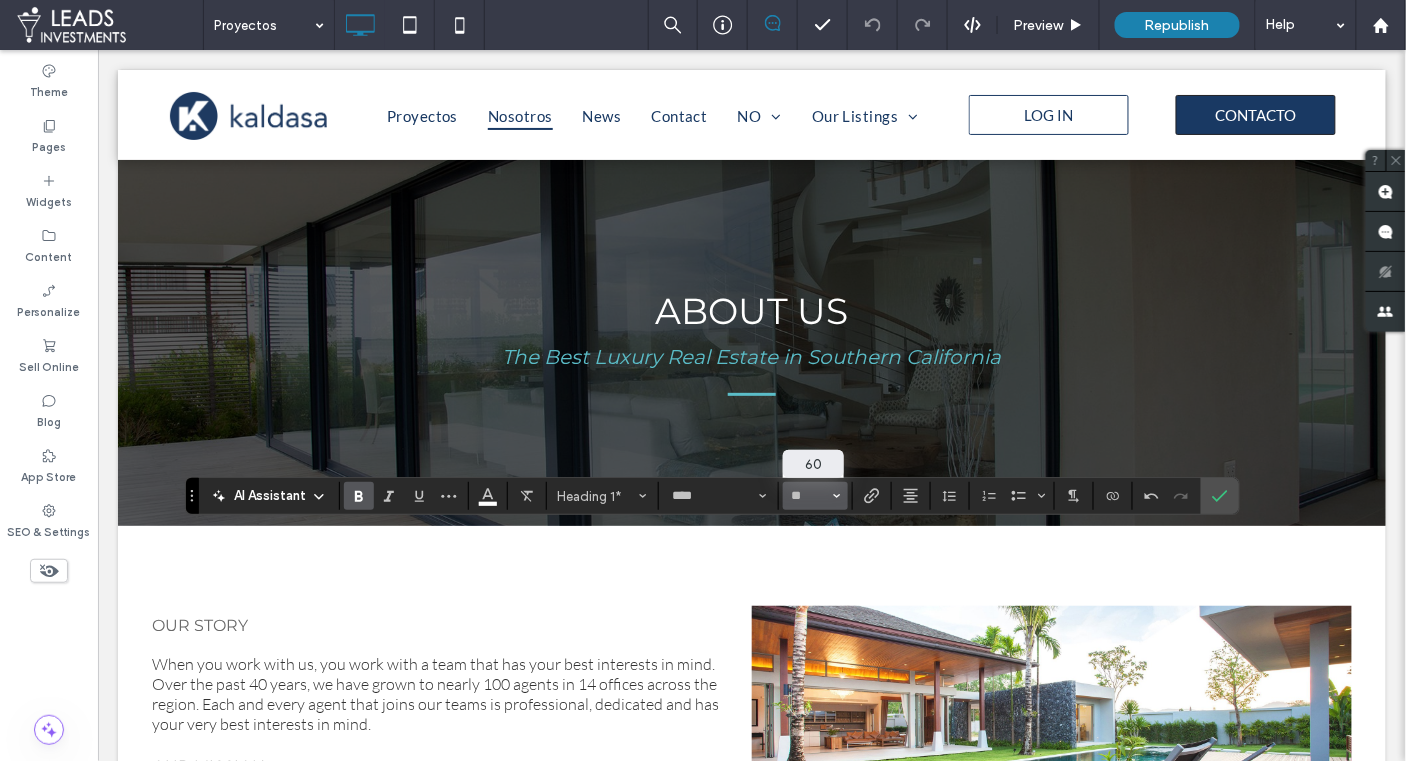 type on "**" 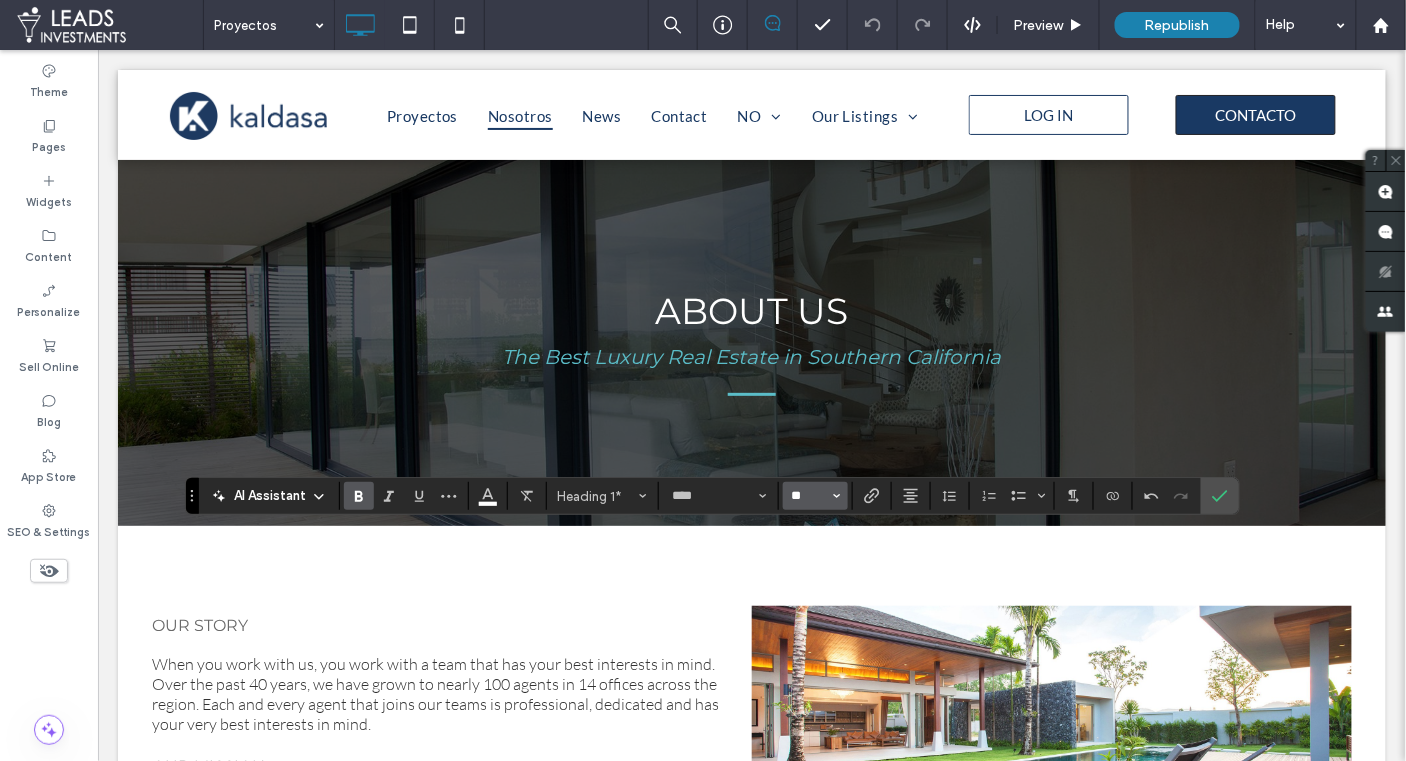 click on "**" at bounding box center (809, 496) 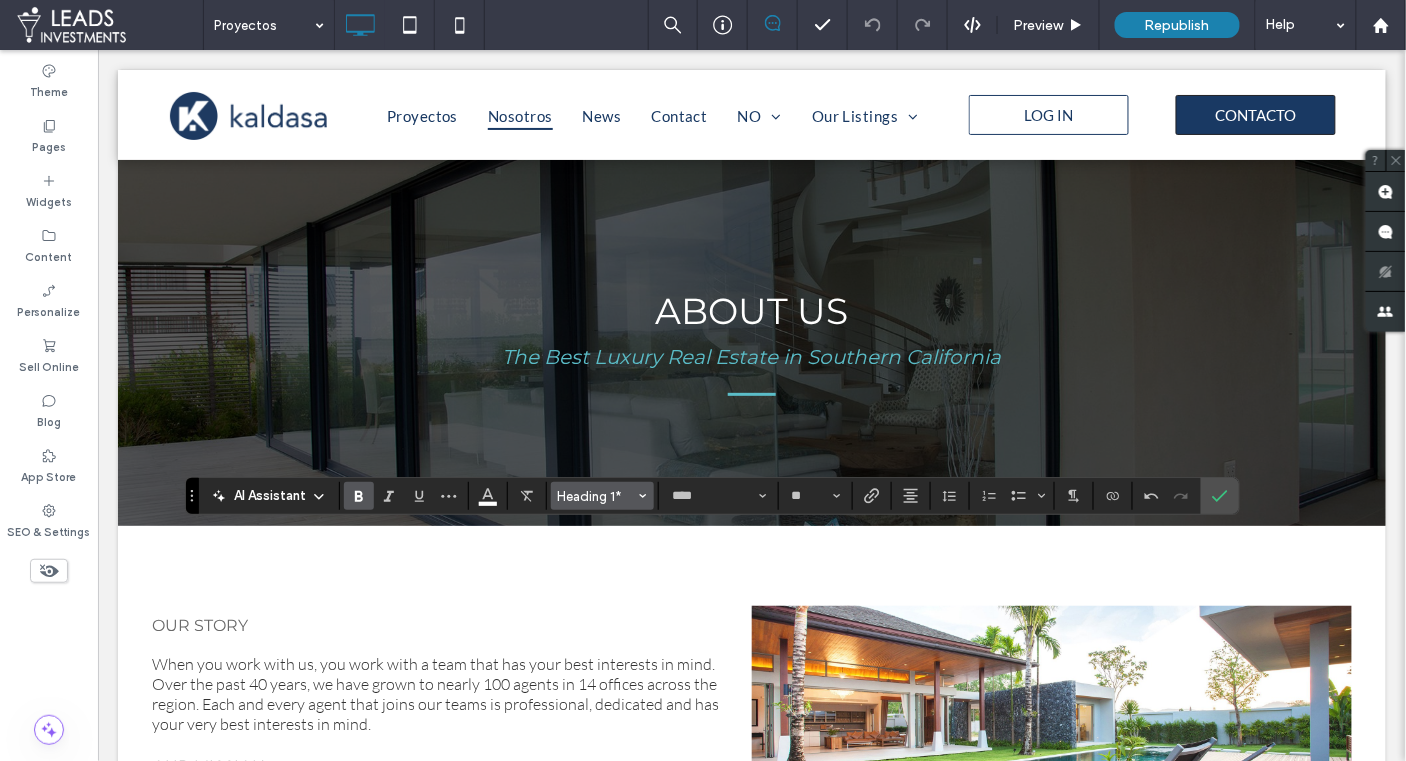 type on "**" 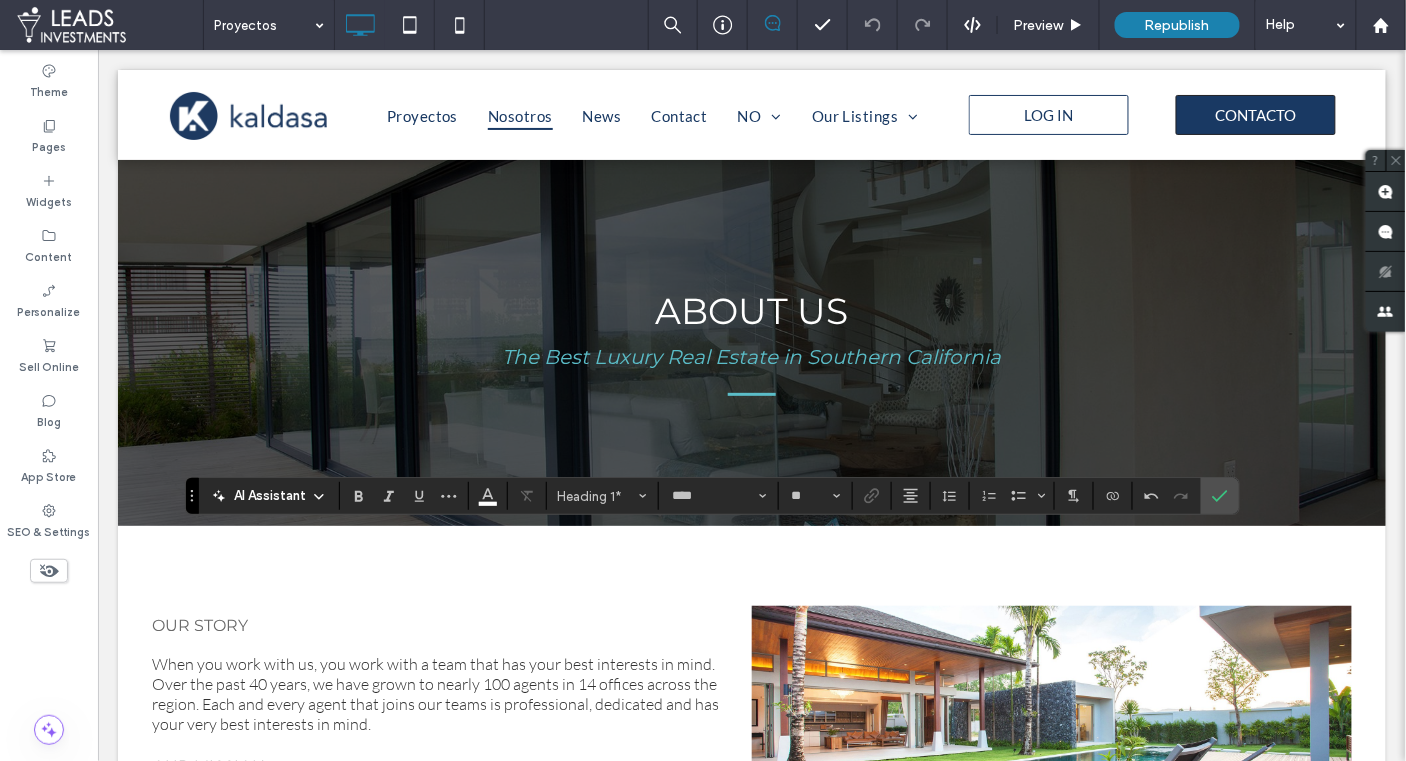 type on "**********" 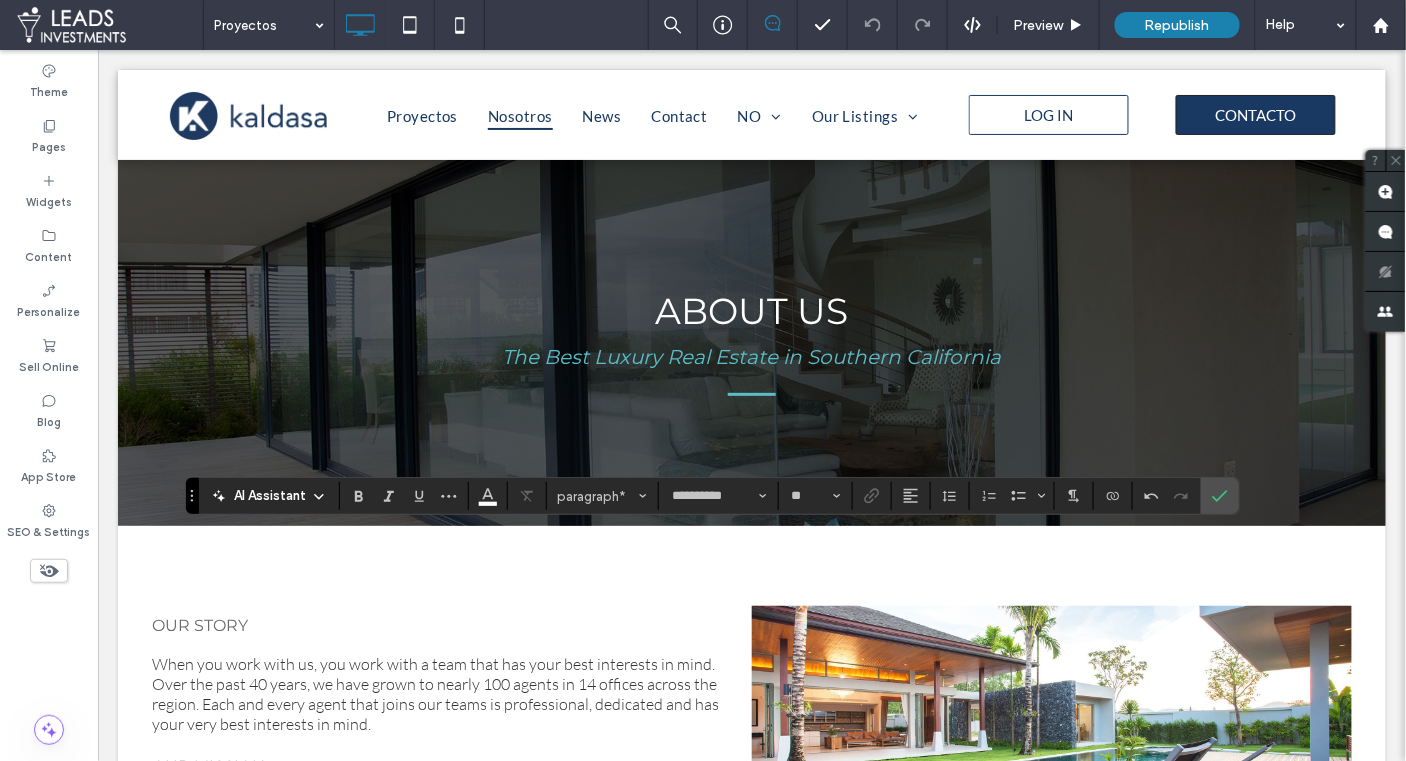 type on "****" 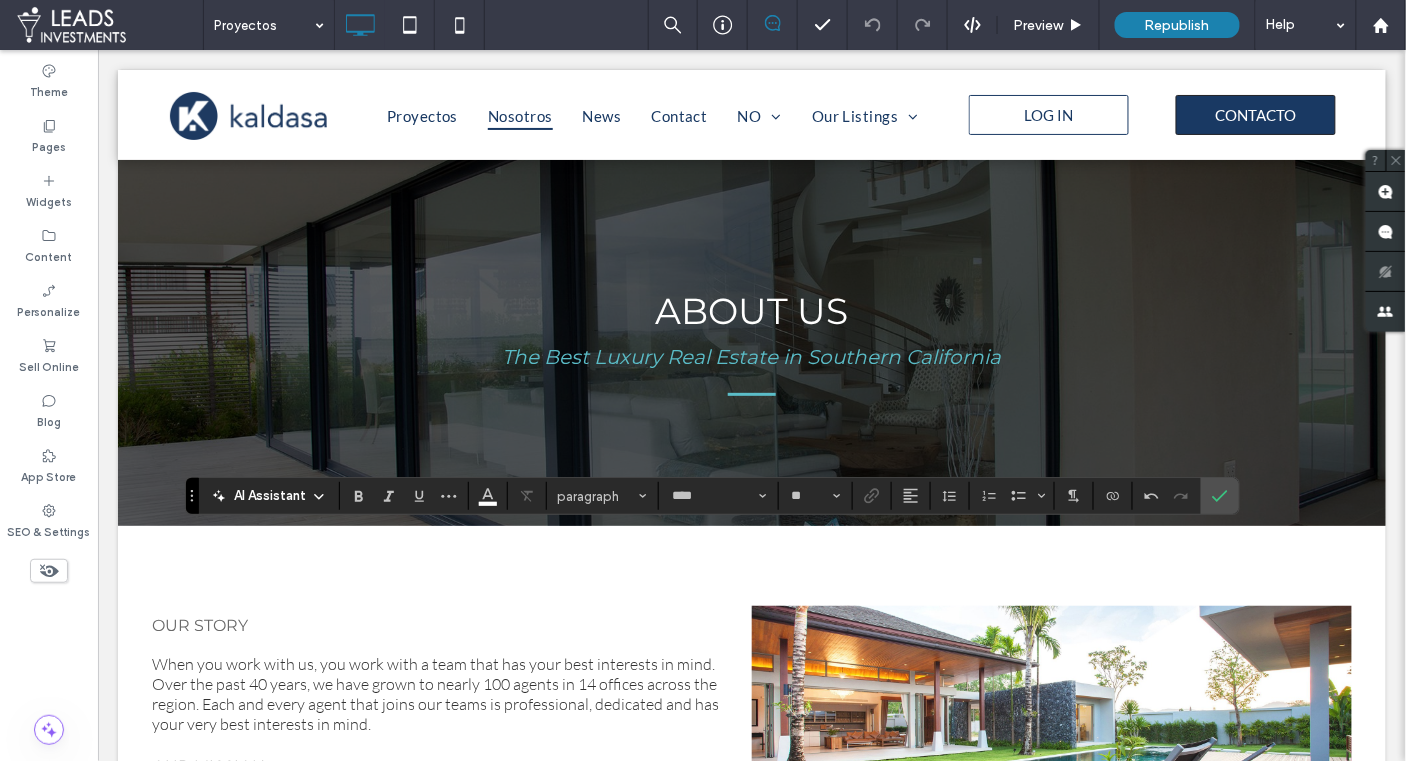 type on "**********" 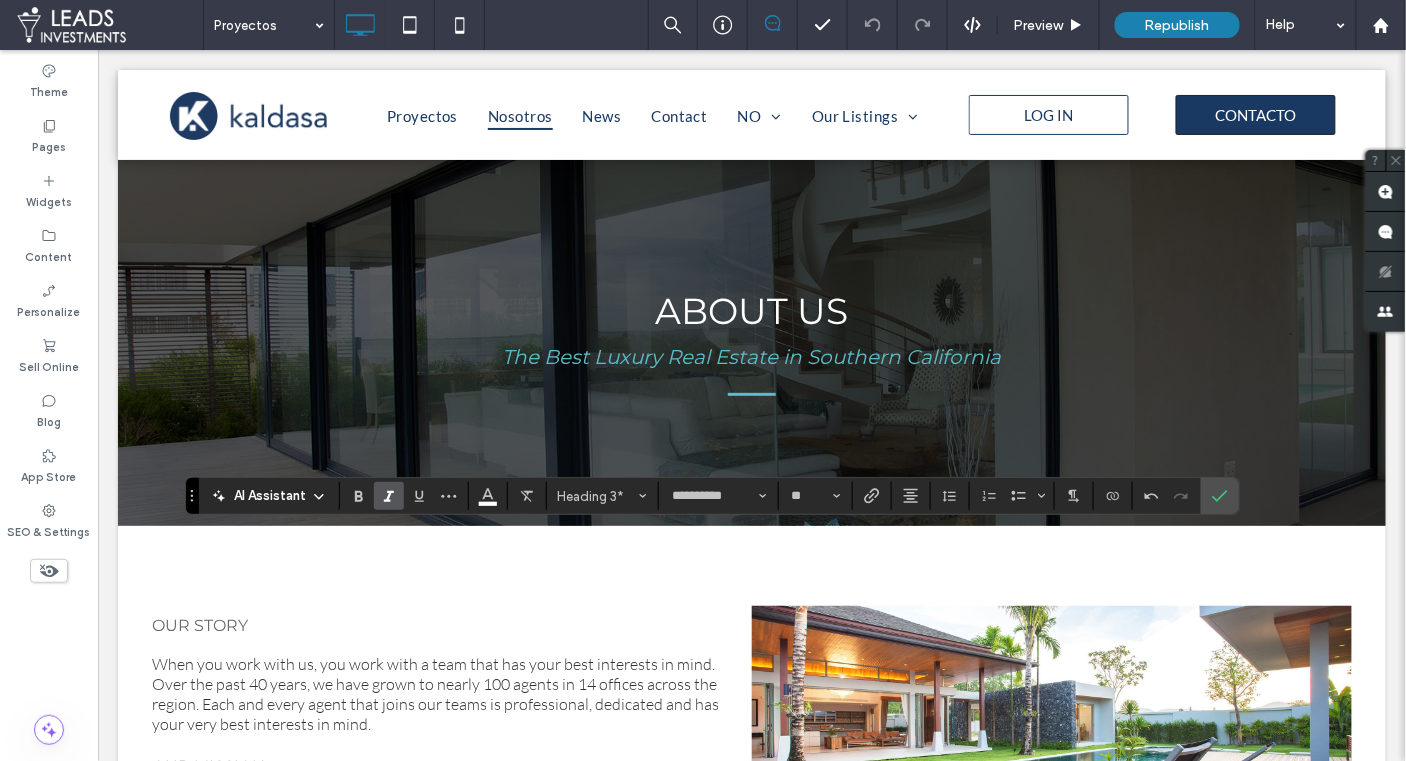 click 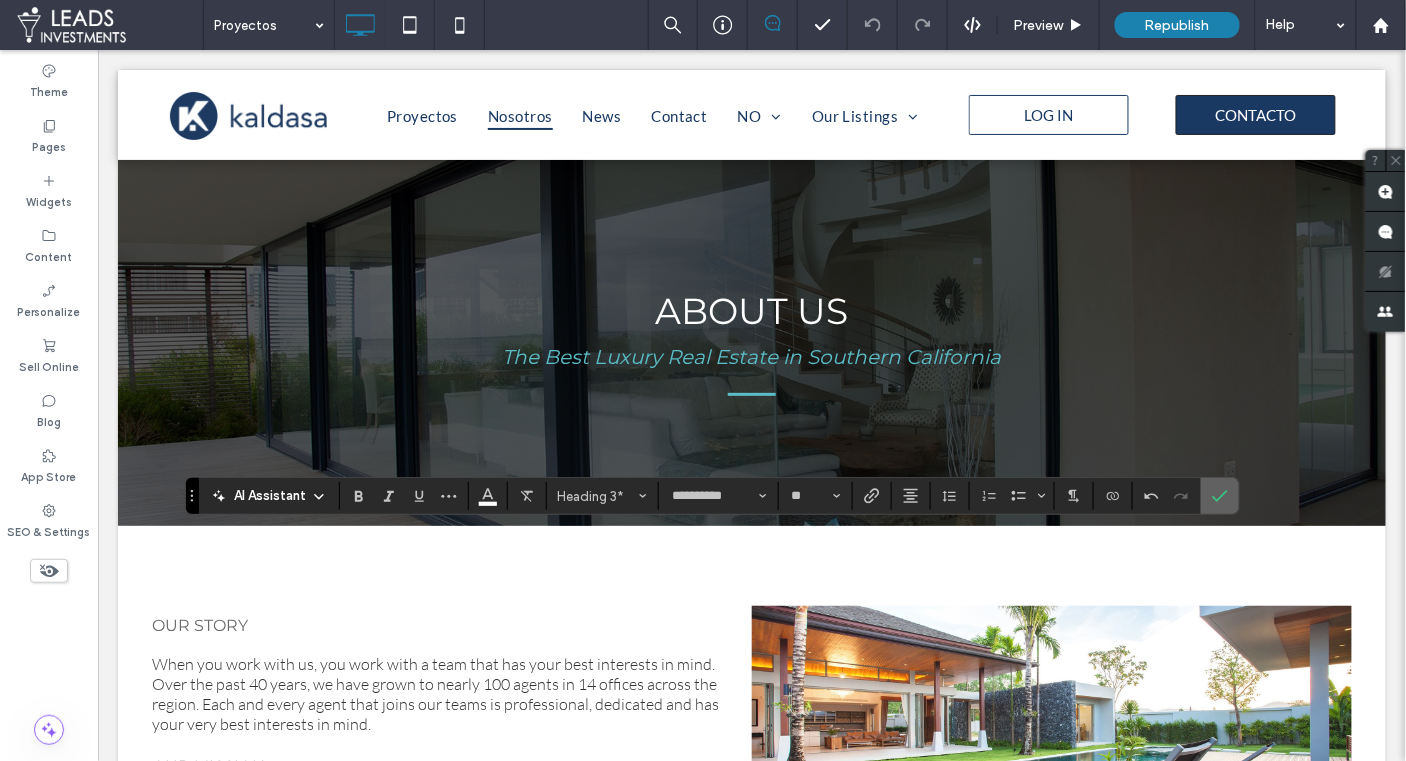 click at bounding box center (1220, 496) 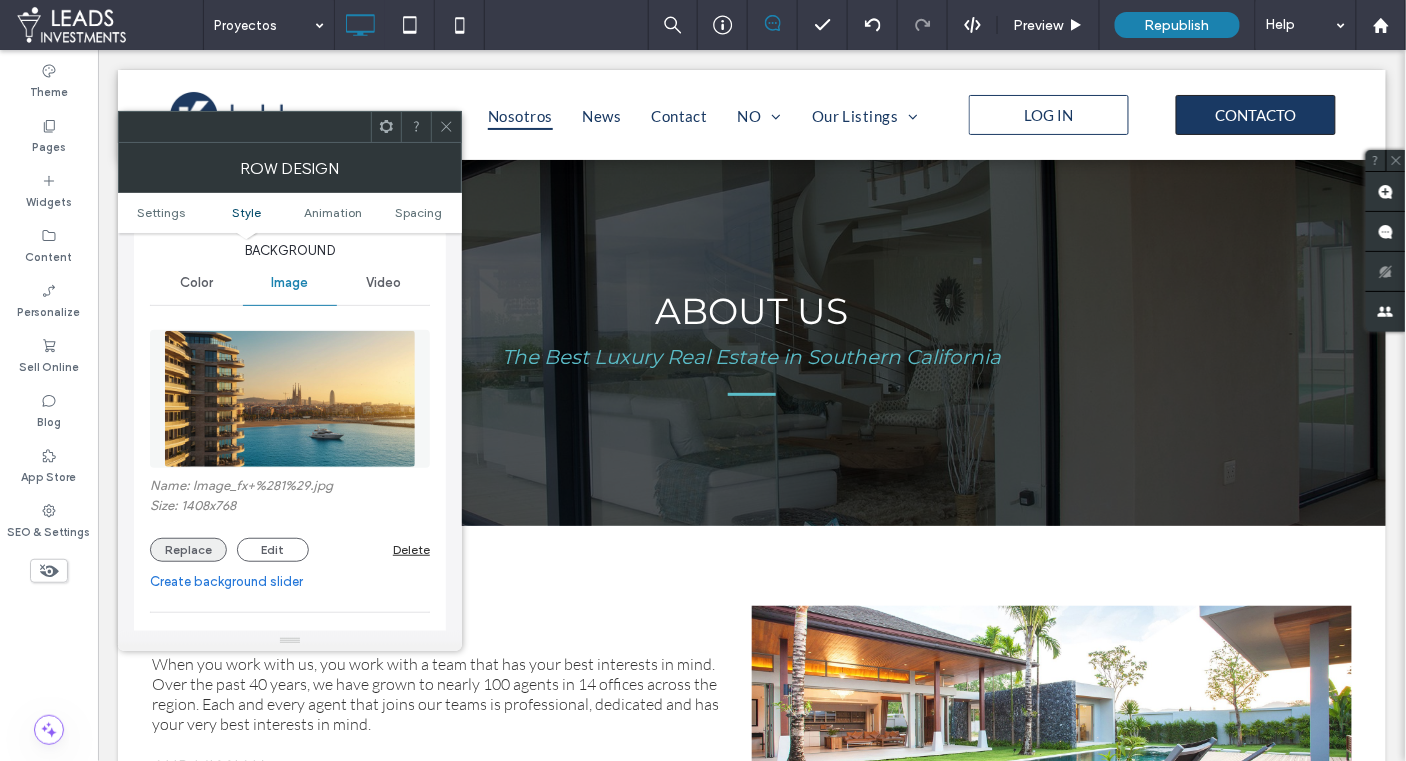 scroll, scrollTop: 245, scrollLeft: 0, axis: vertical 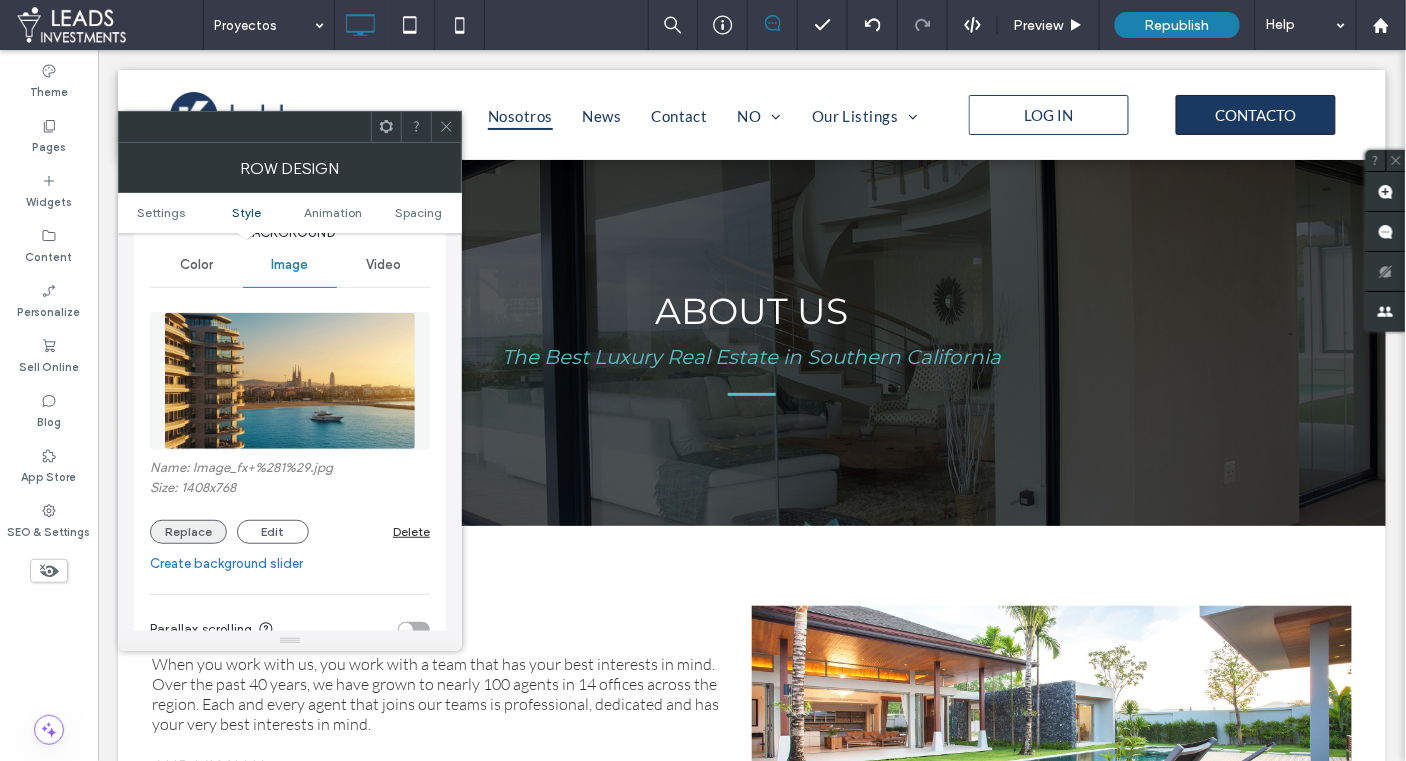 click on "Replace" at bounding box center (188, 532) 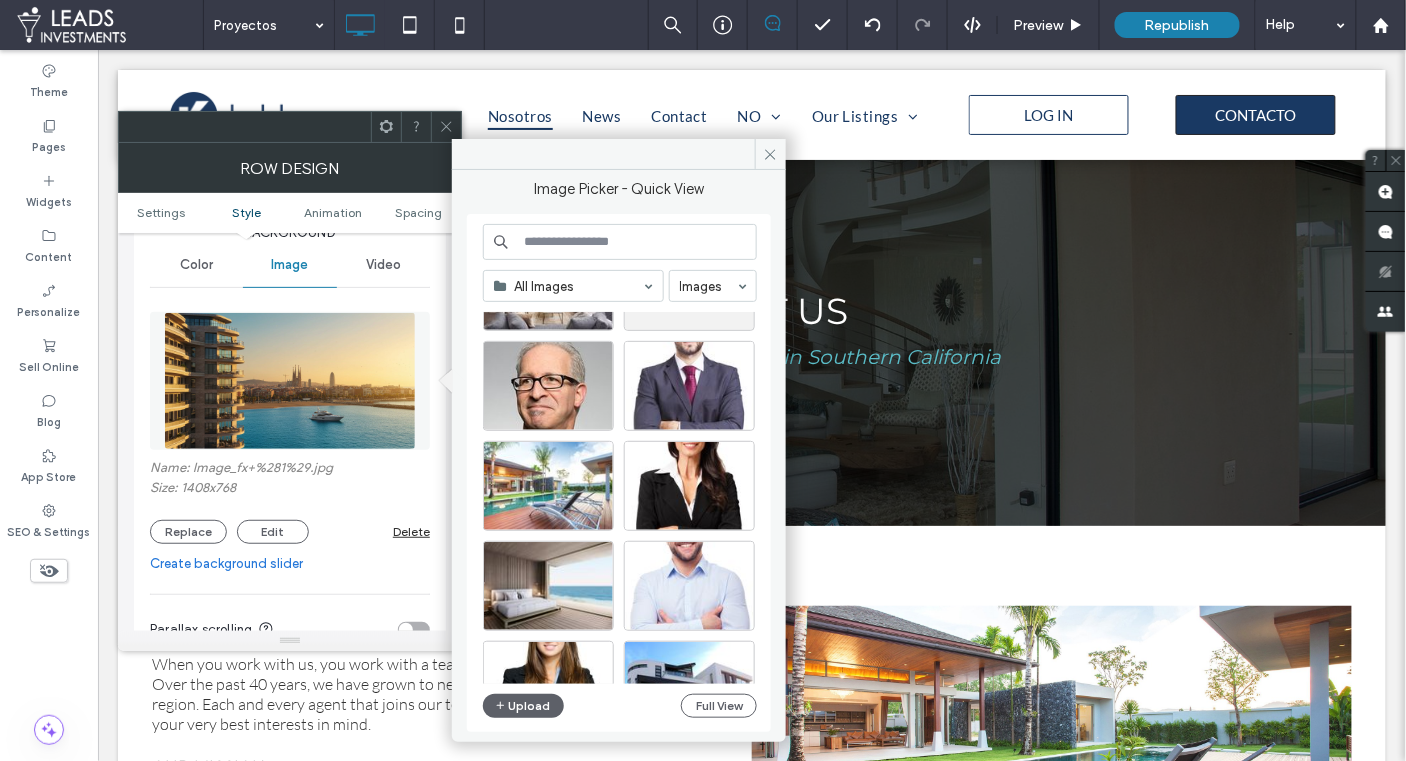 scroll, scrollTop: 1006, scrollLeft: 0, axis: vertical 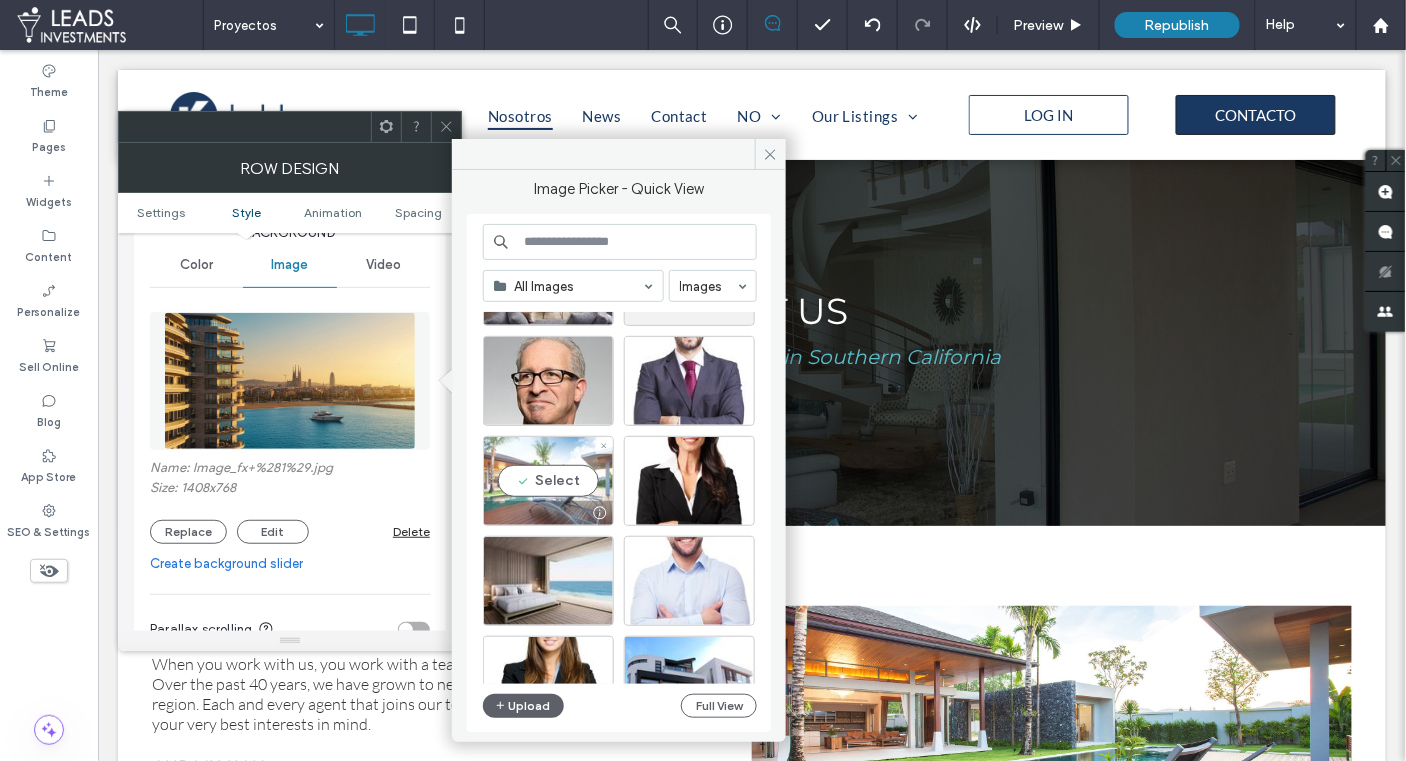 click on "Select" at bounding box center (548, 481) 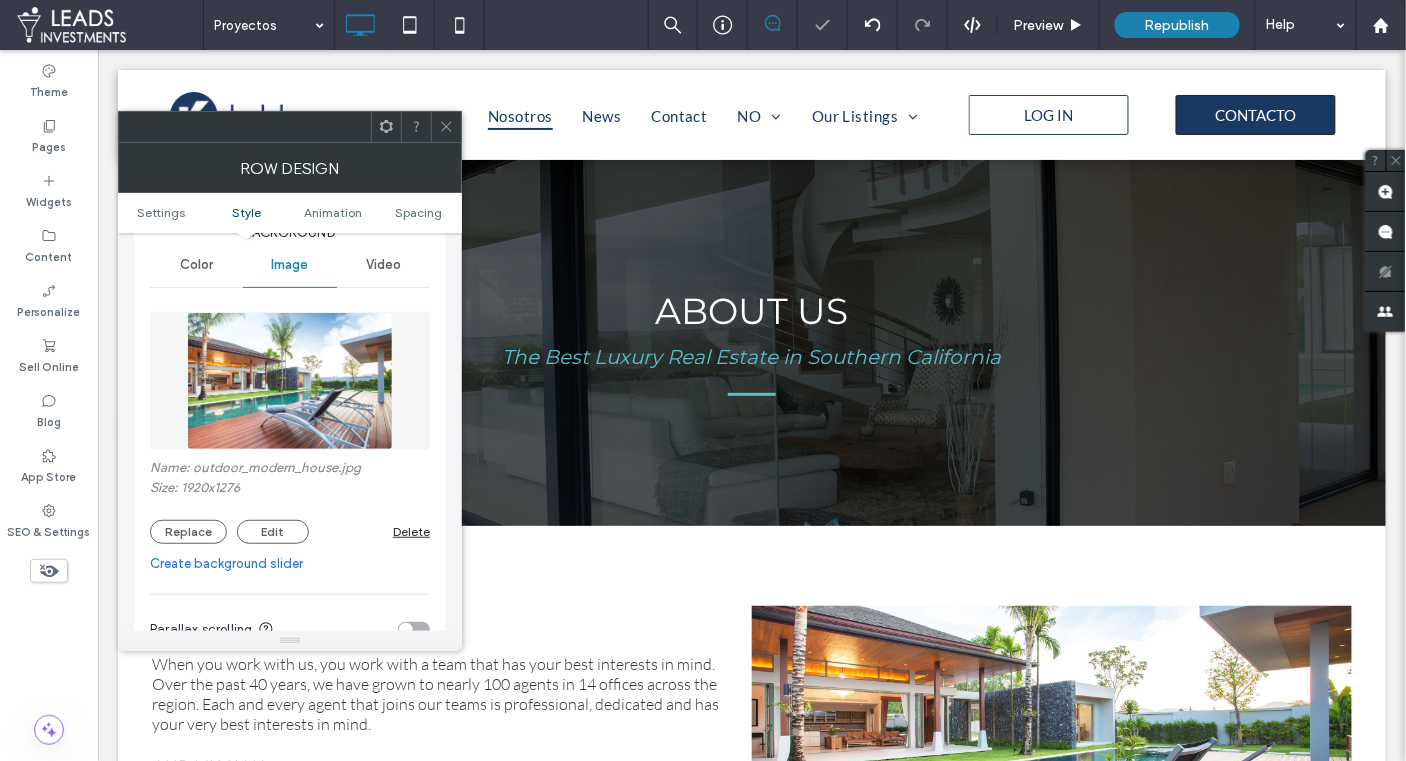 drag, startPoint x: 206, startPoint y: 530, endPoint x: 249, endPoint y: 510, distance: 47.423622 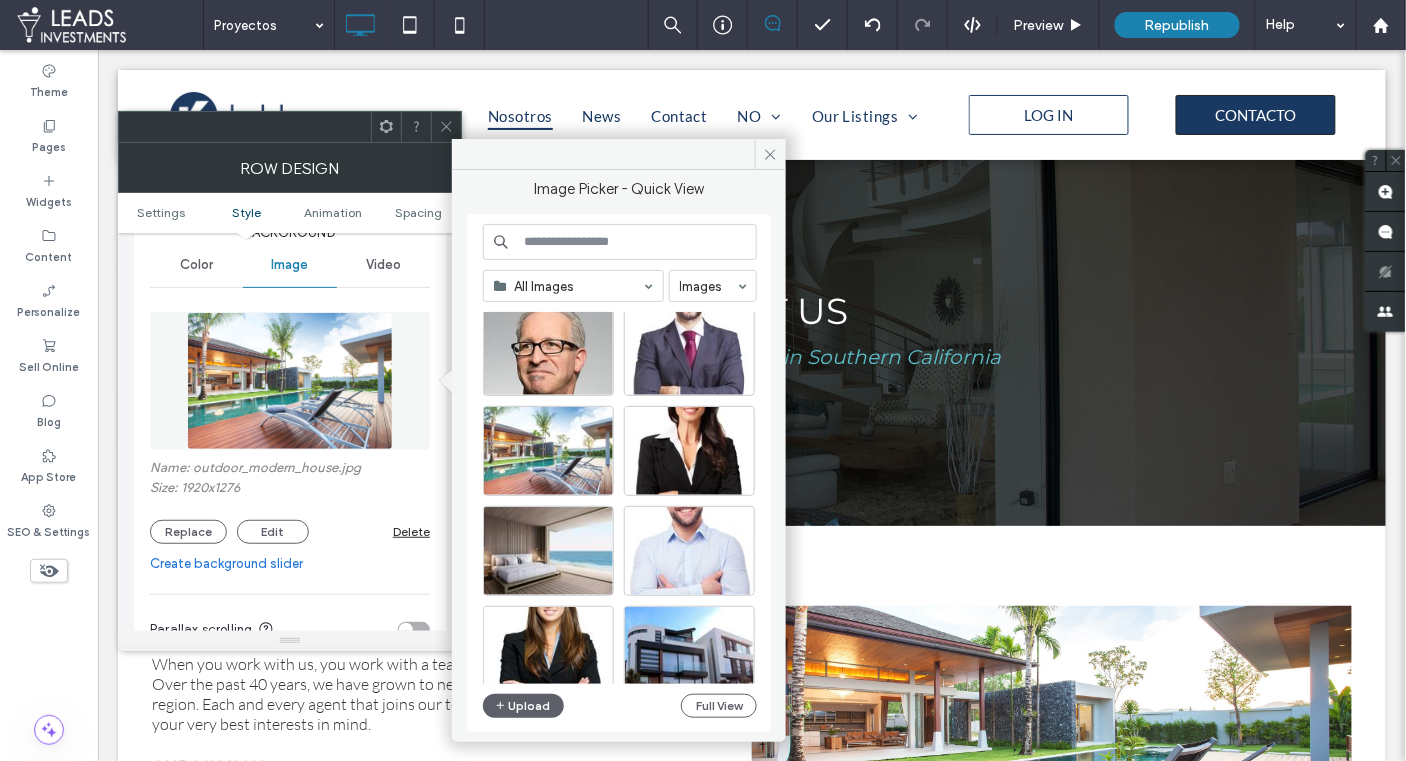 scroll, scrollTop: 1108, scrollLeft: 0, axis: vertical 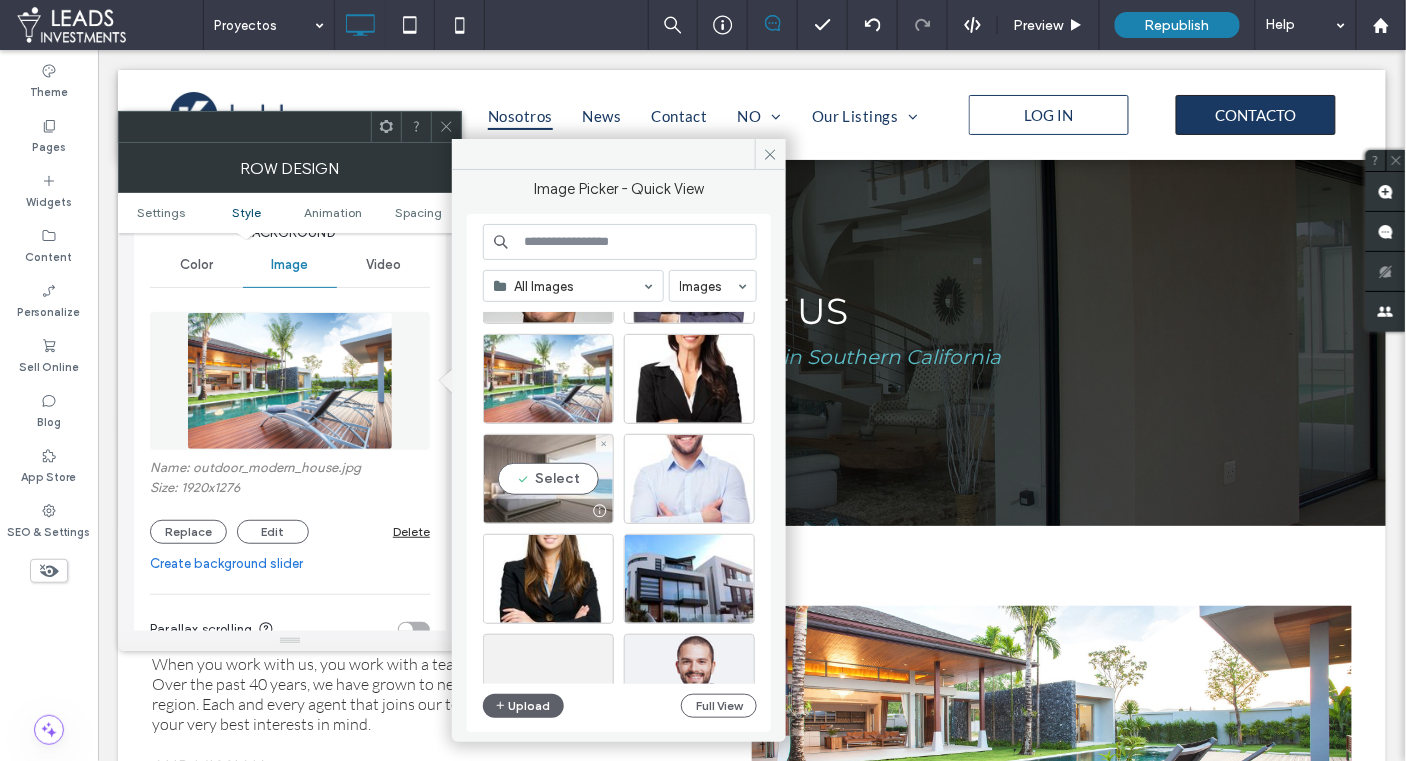 click on "Select" at bounding box center (548, 479) 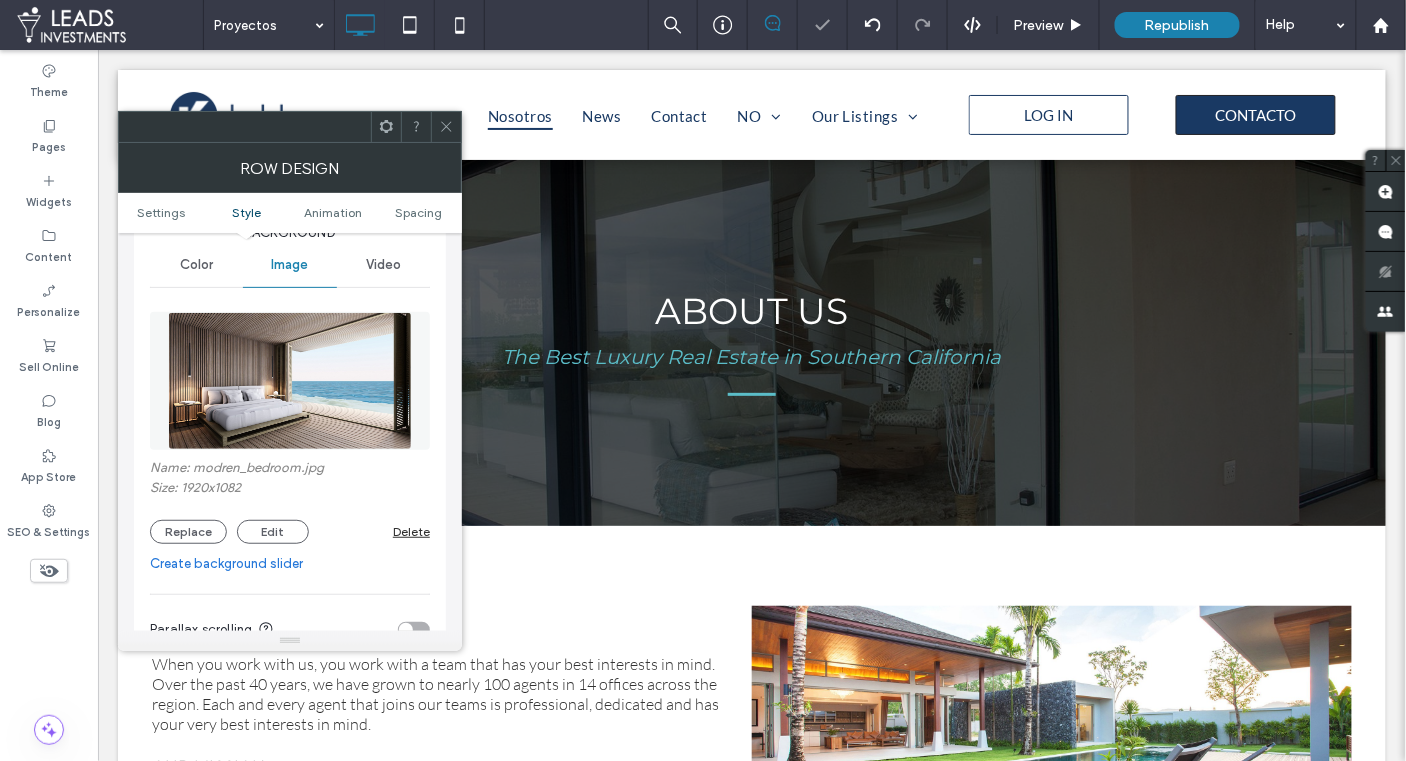 click 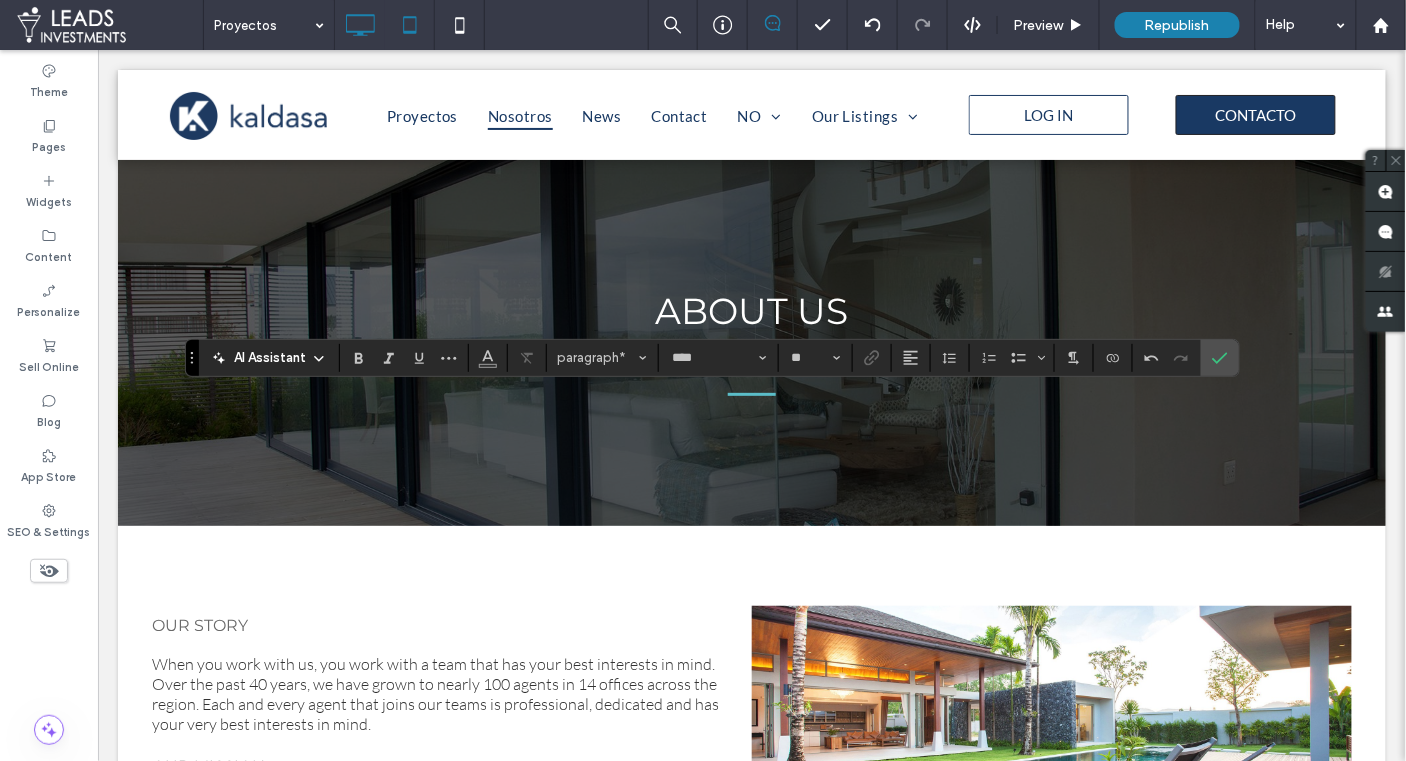 type on "**" 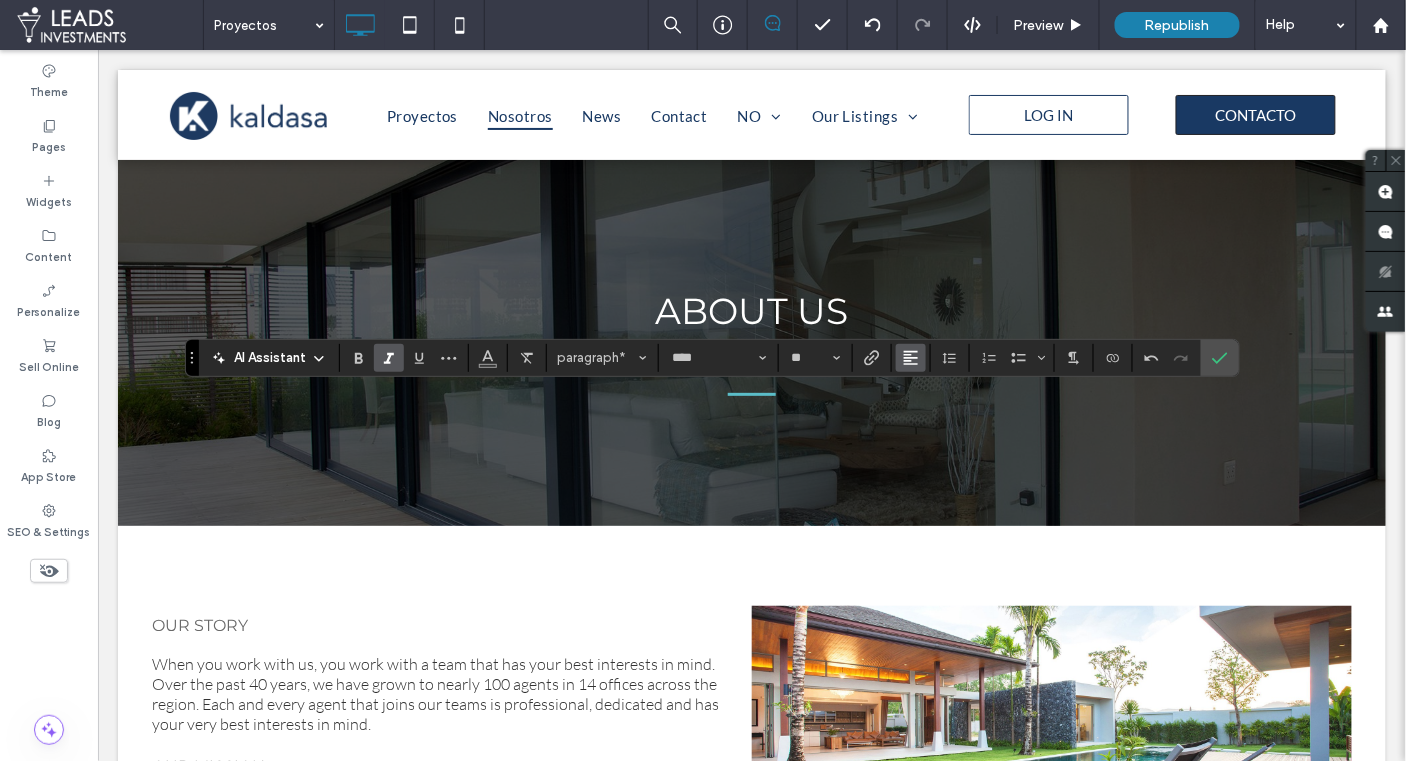 click 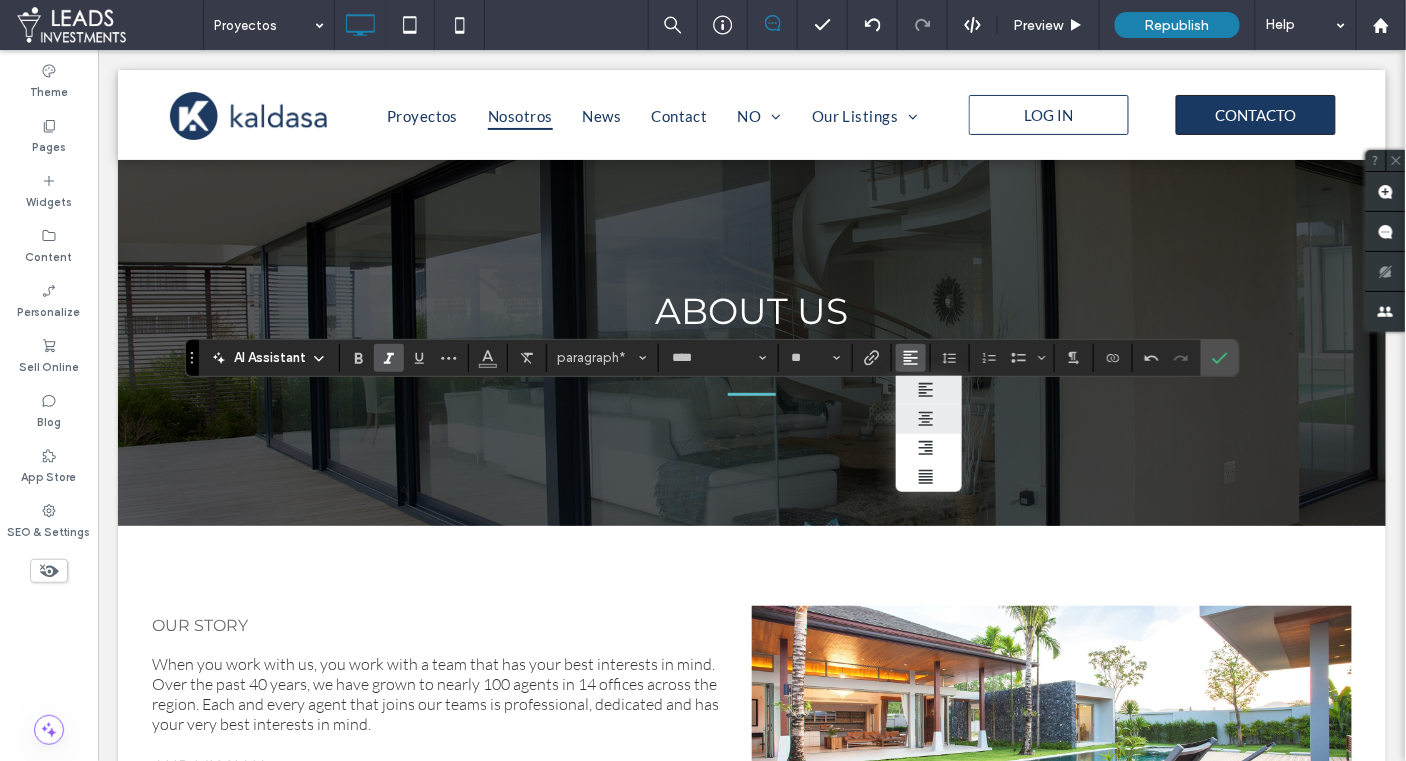 click 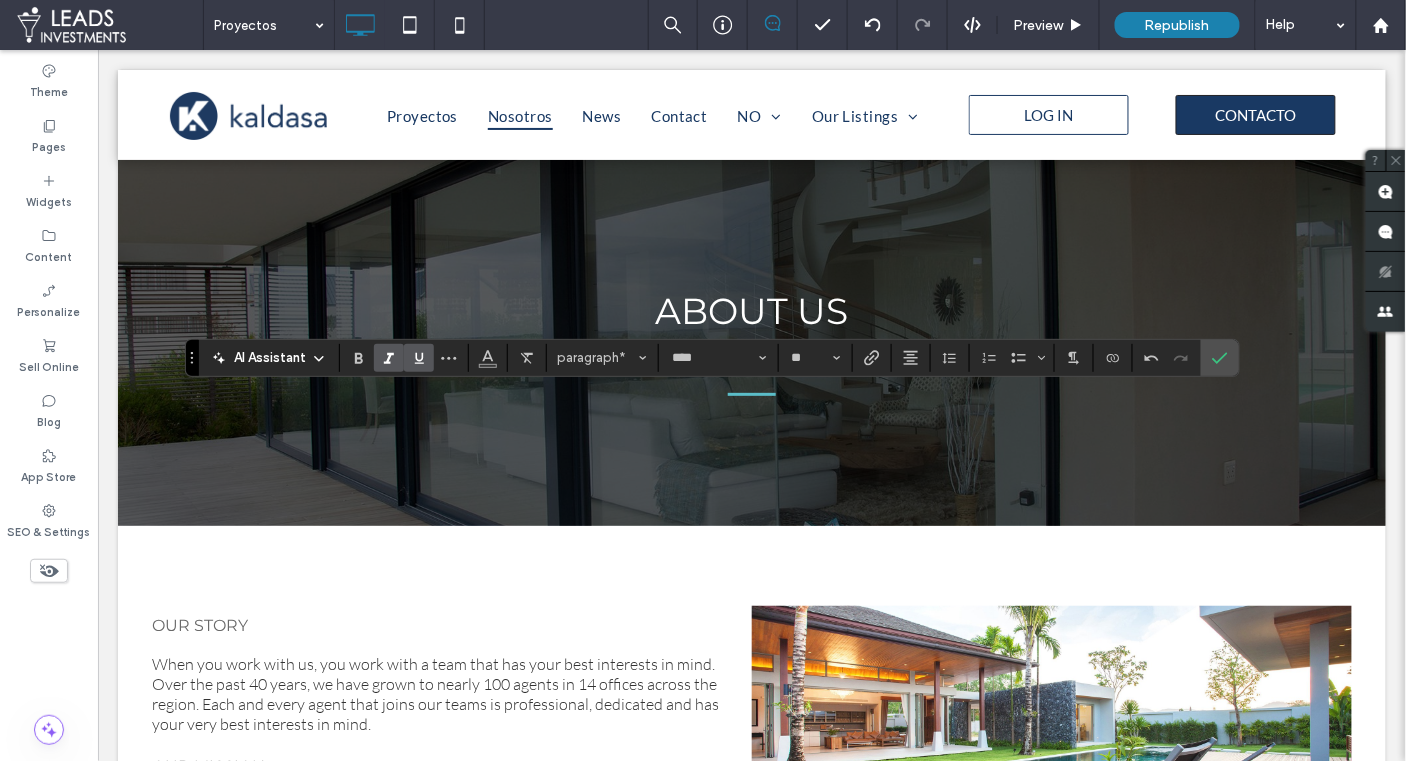 drag, startPoint x: 387, startPoint y: 357, endPoint x: 411, endPoint y: 362, distance: 24.5153 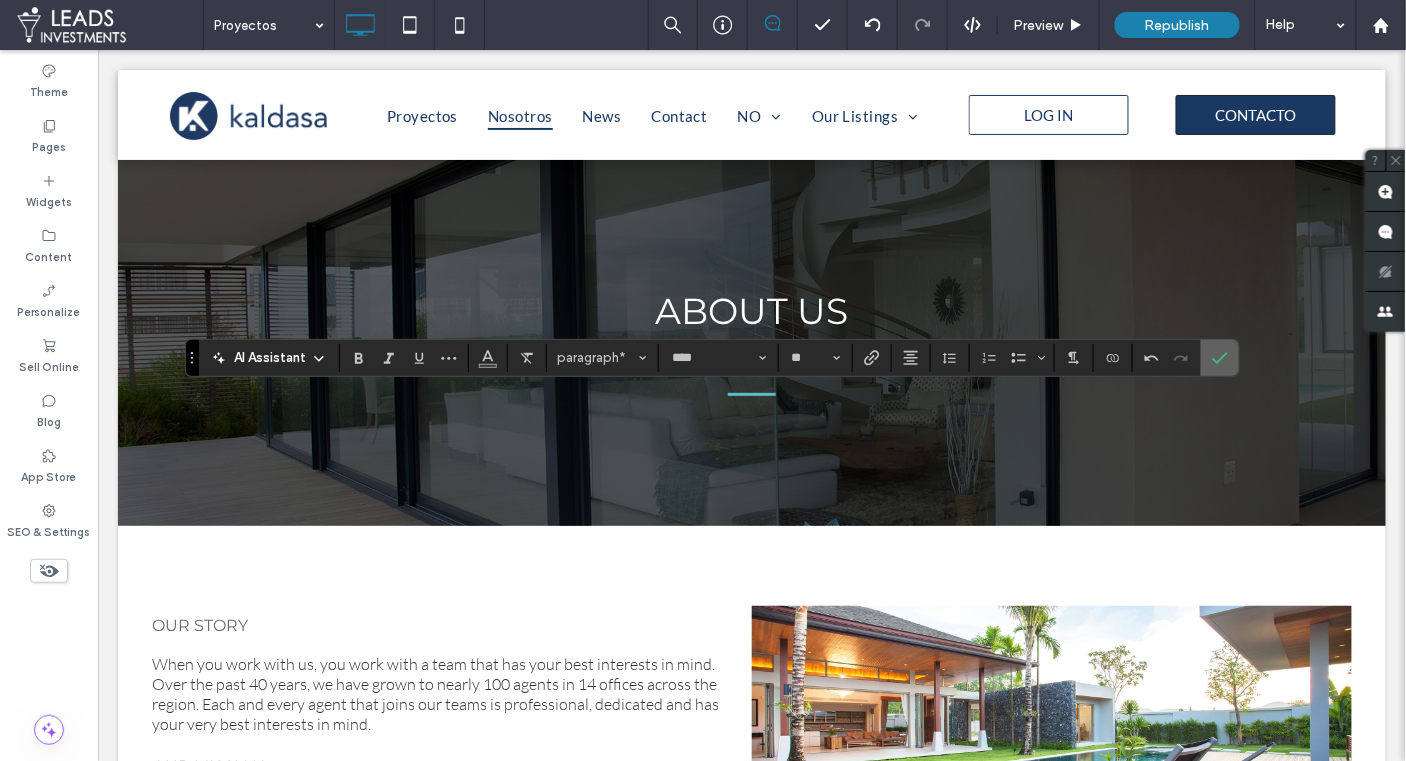 click at bounding box center [1220, 358] 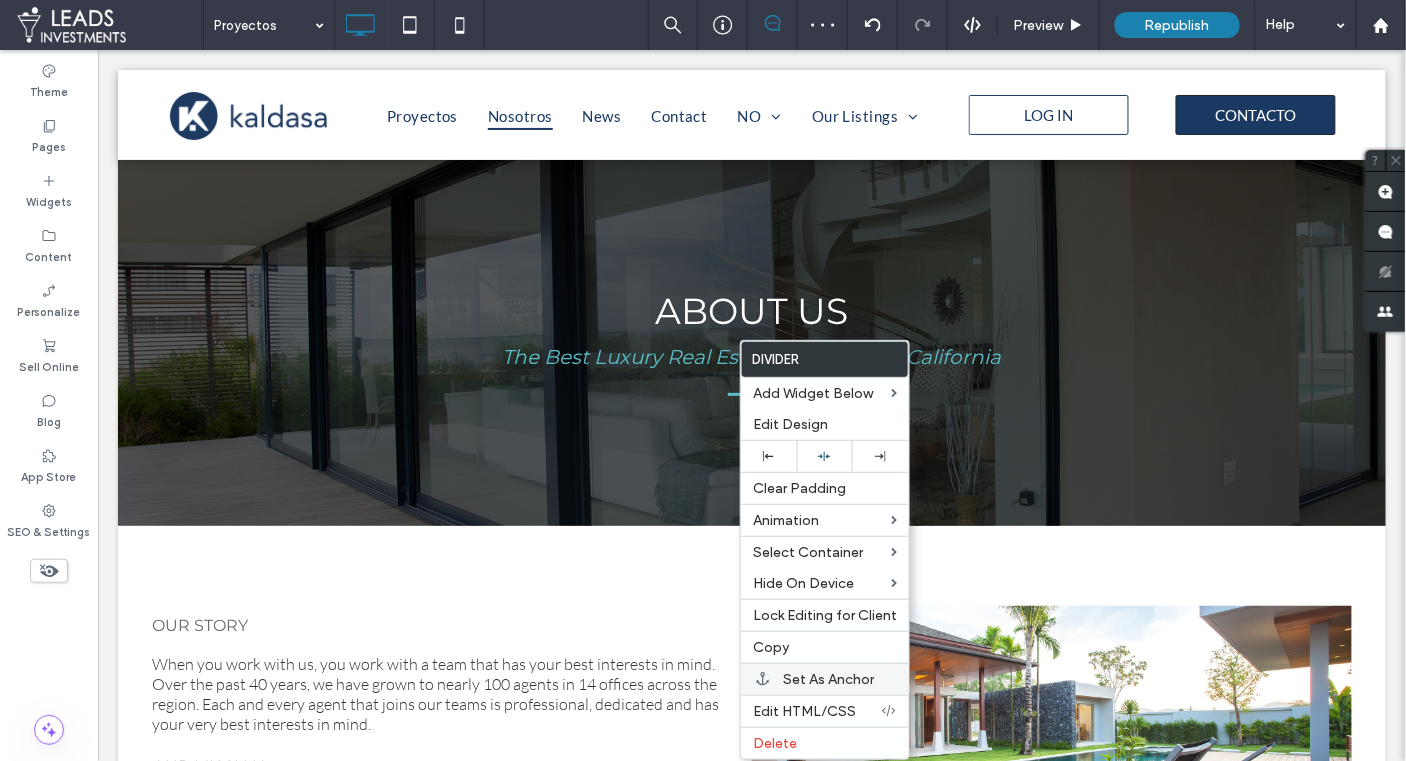 drag, startPoint x: 820, startPoint y: 734, endPoint x: 815, endPoint y: 662, distance: 72.1734 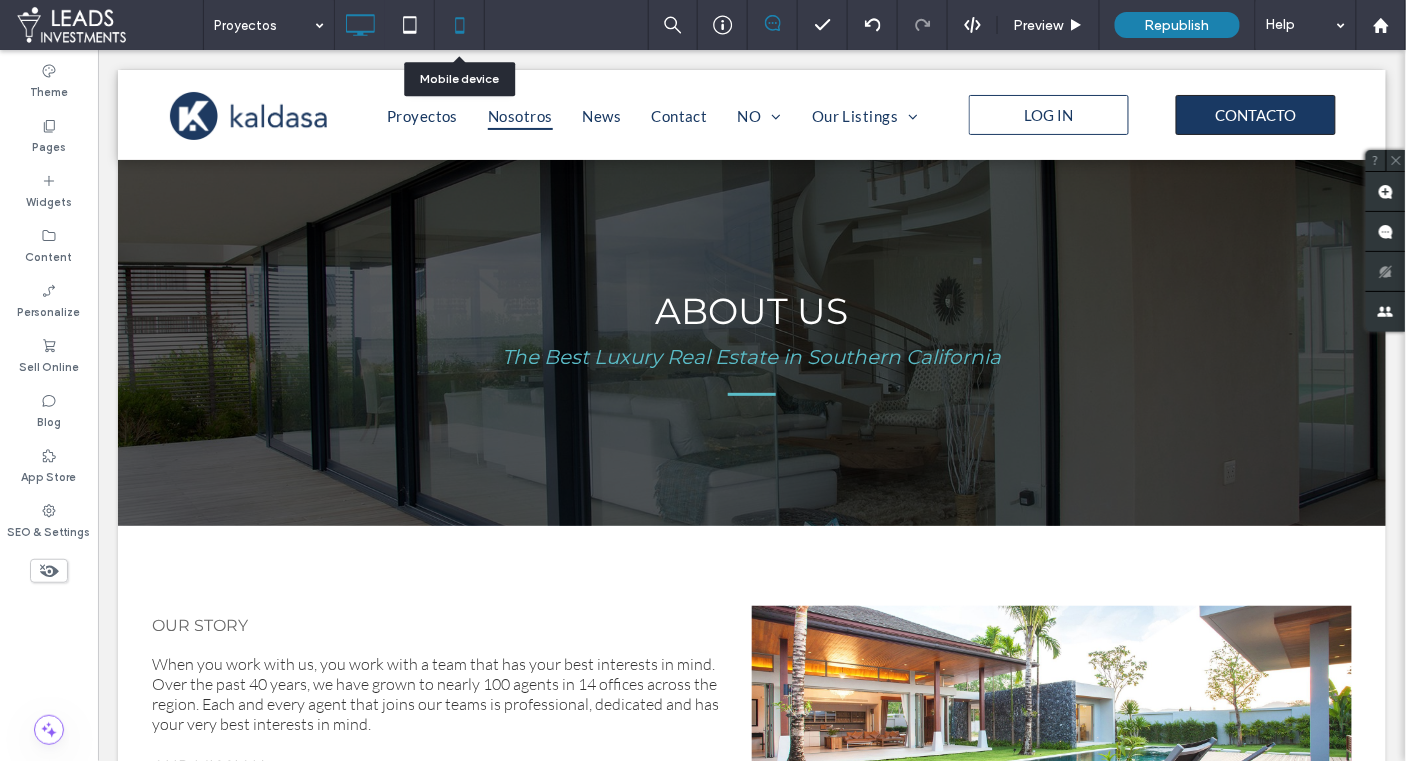 click 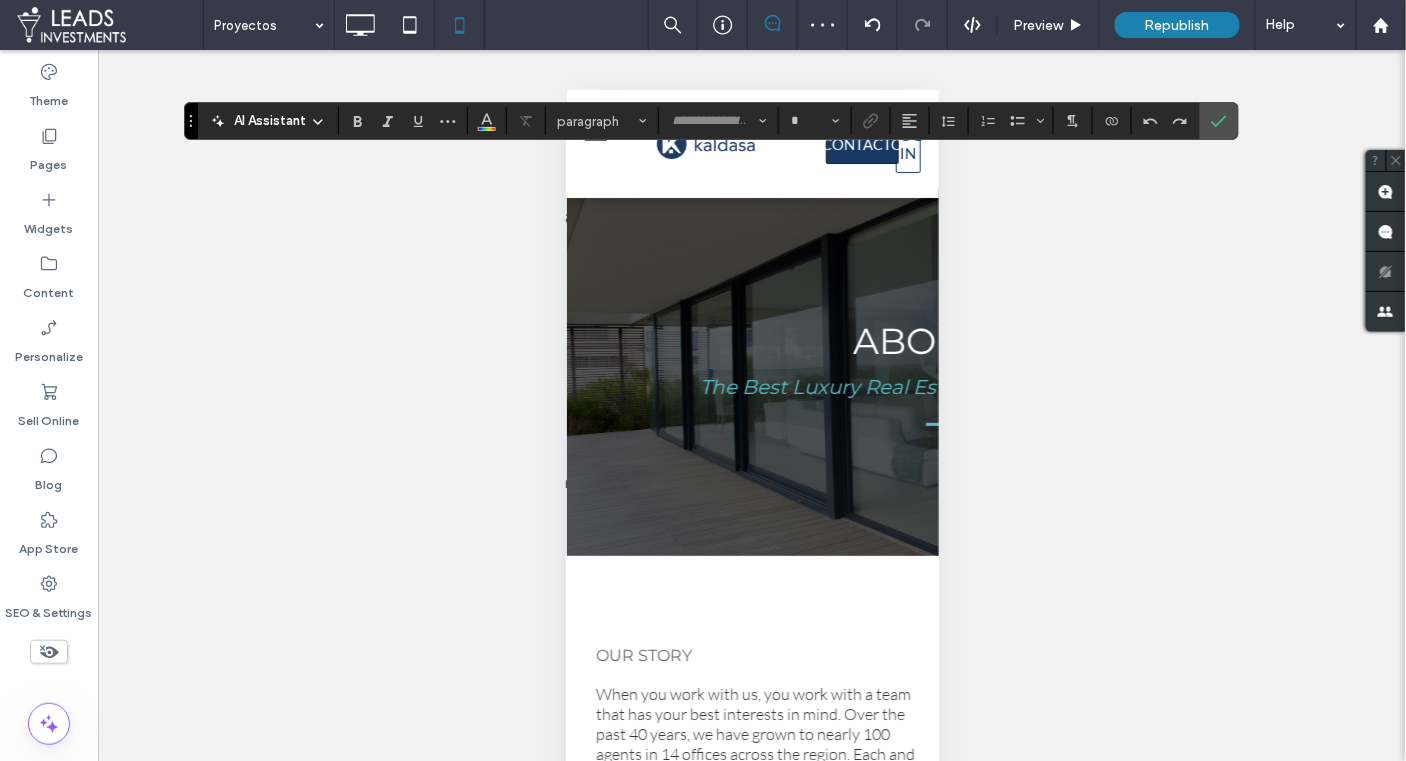 type on "****" 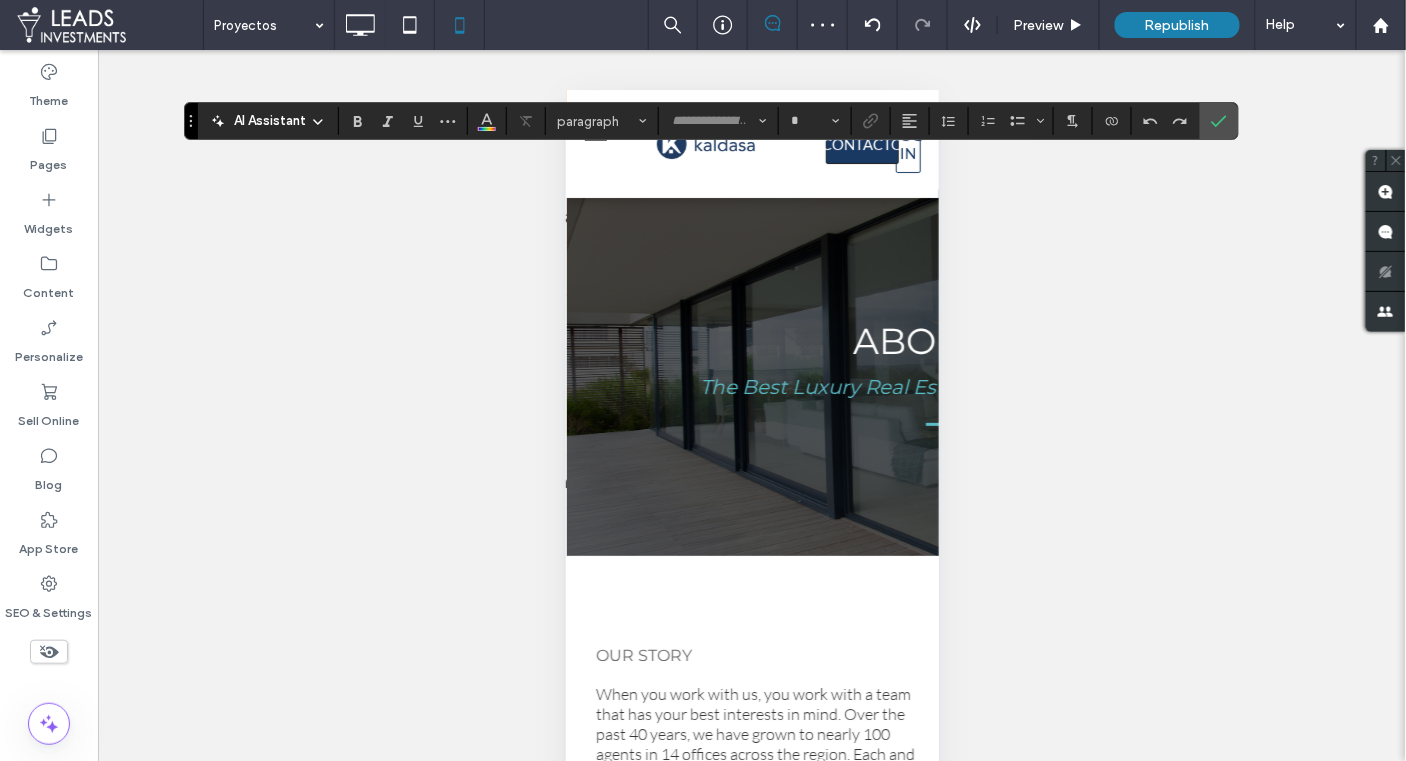 type on "**" 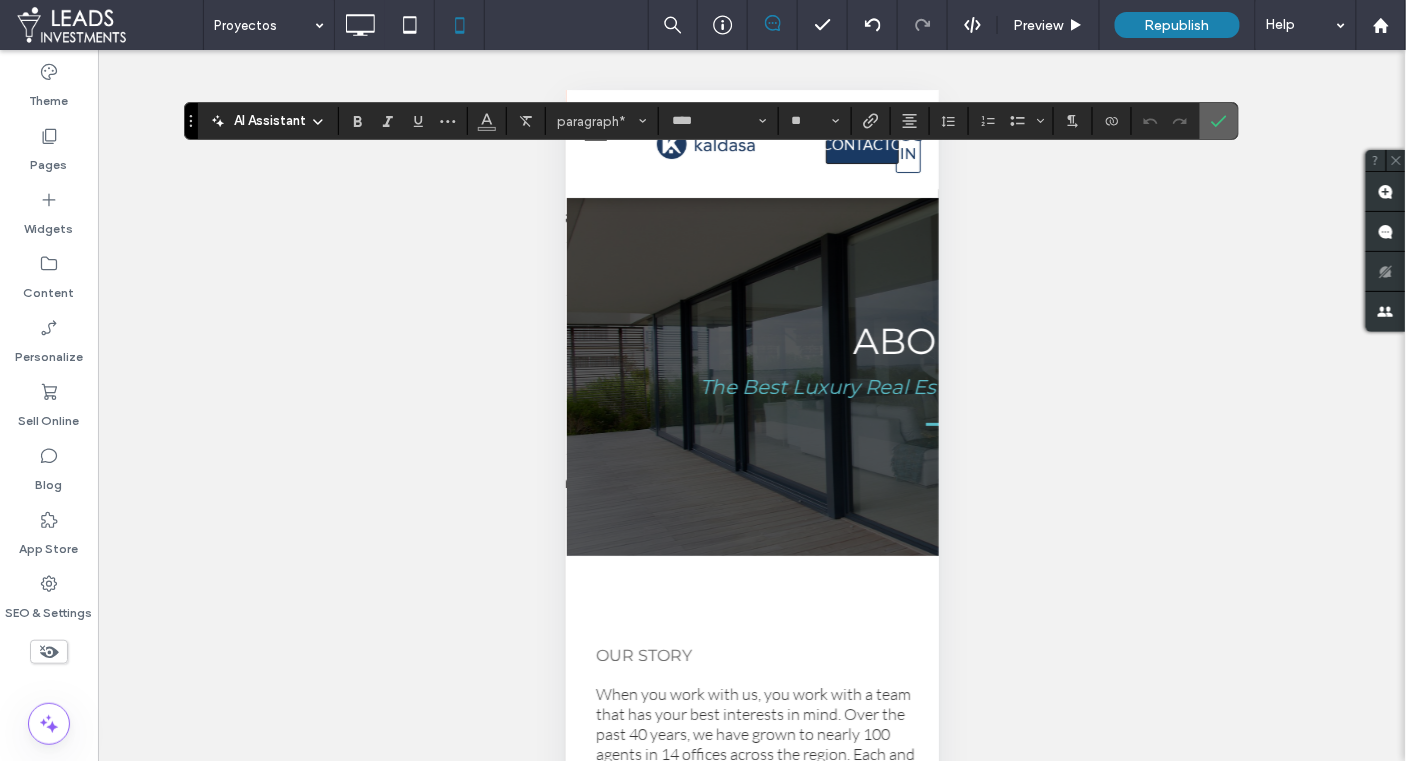 click 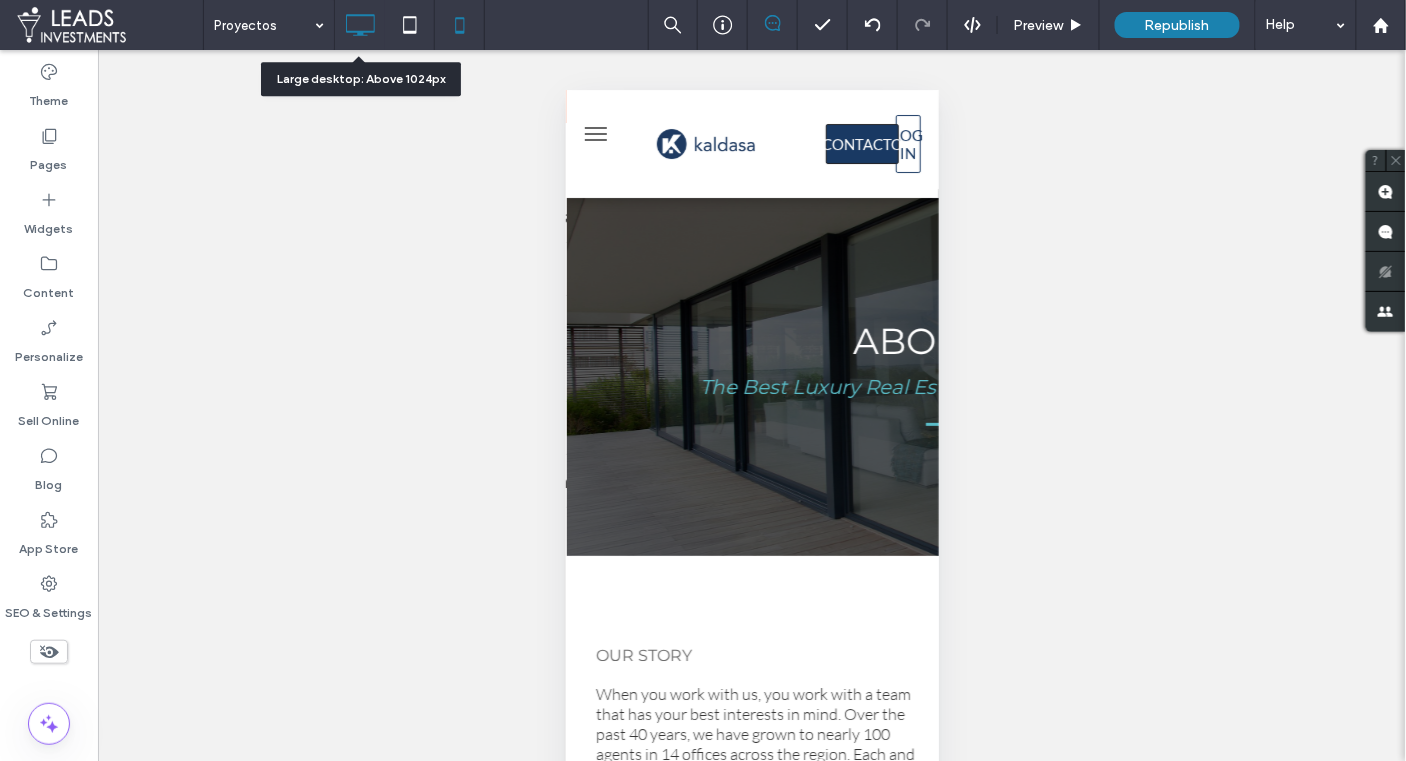 click 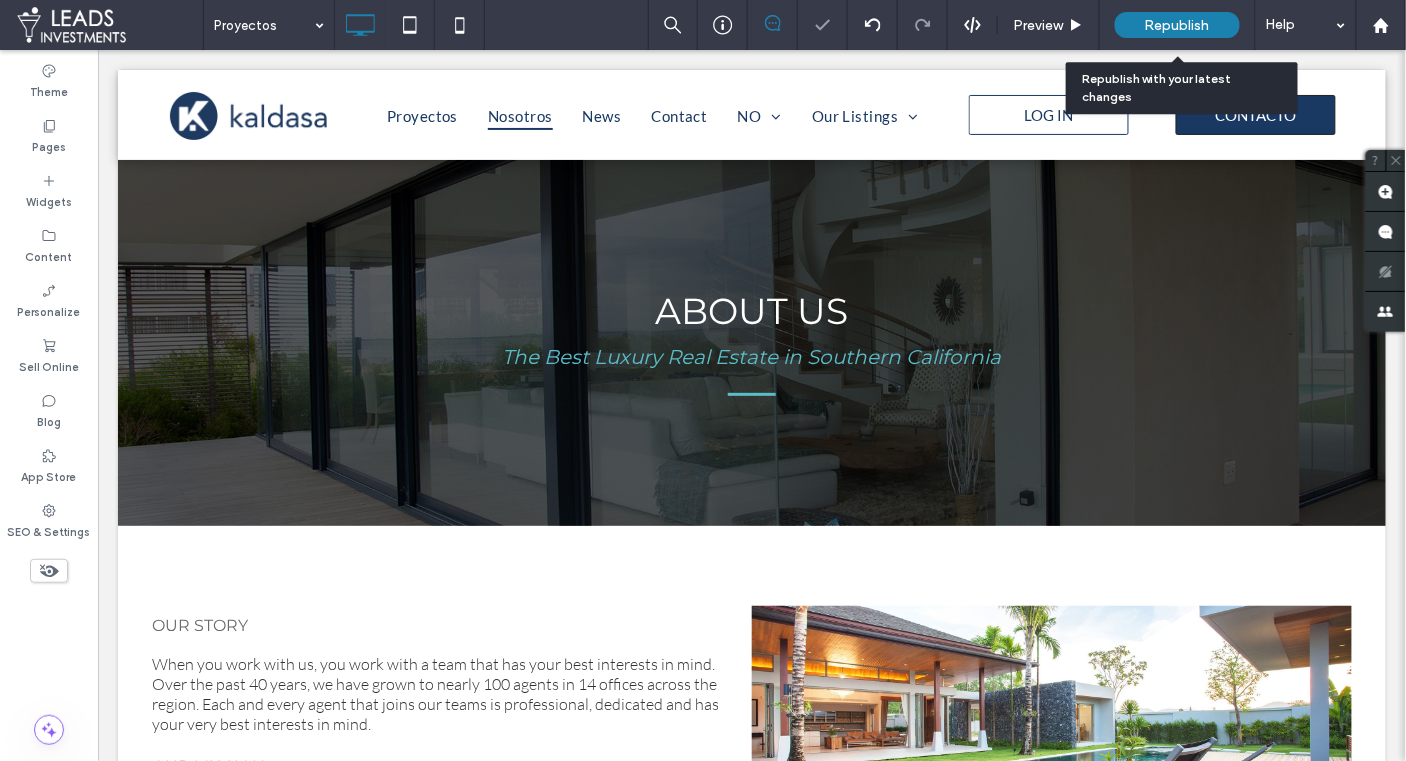 click on "Republish" at bounding box center (1177, 25) 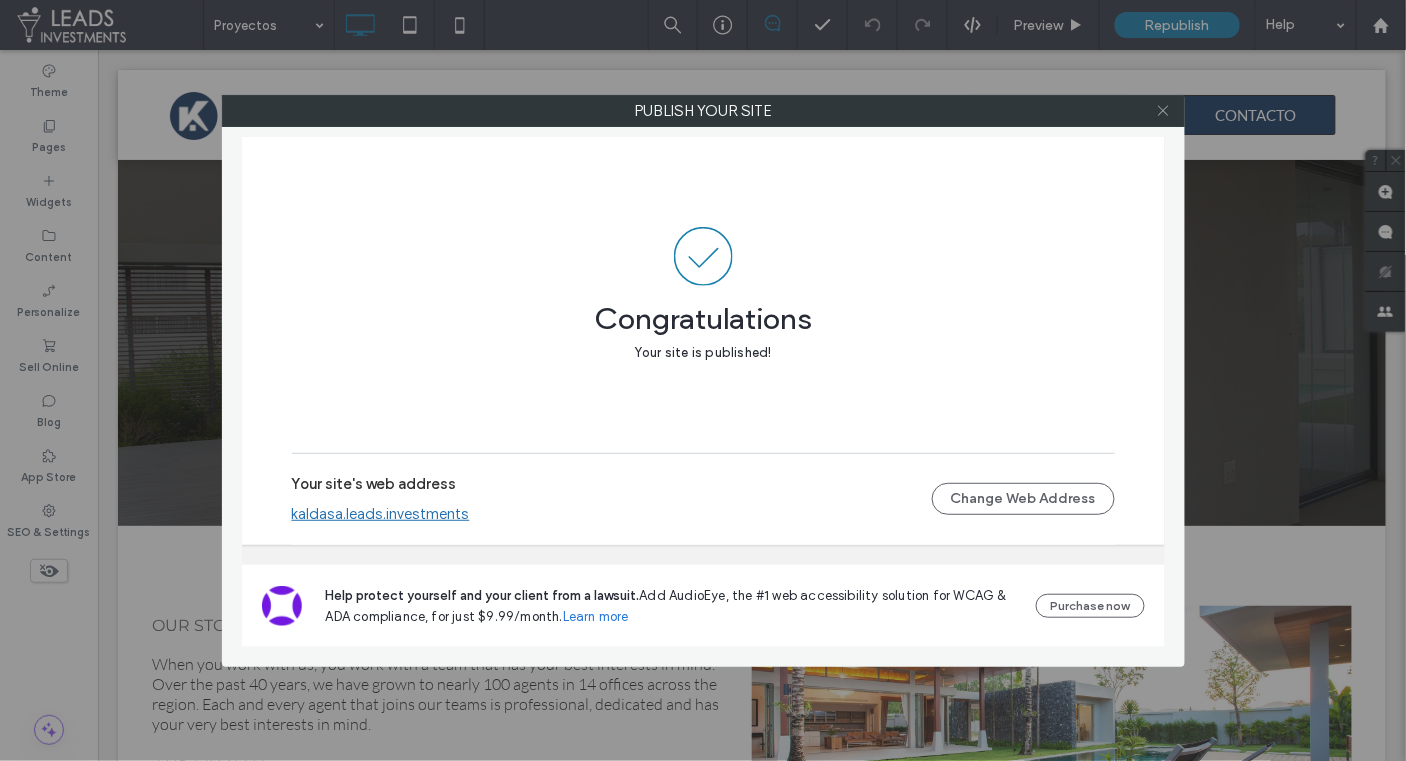click 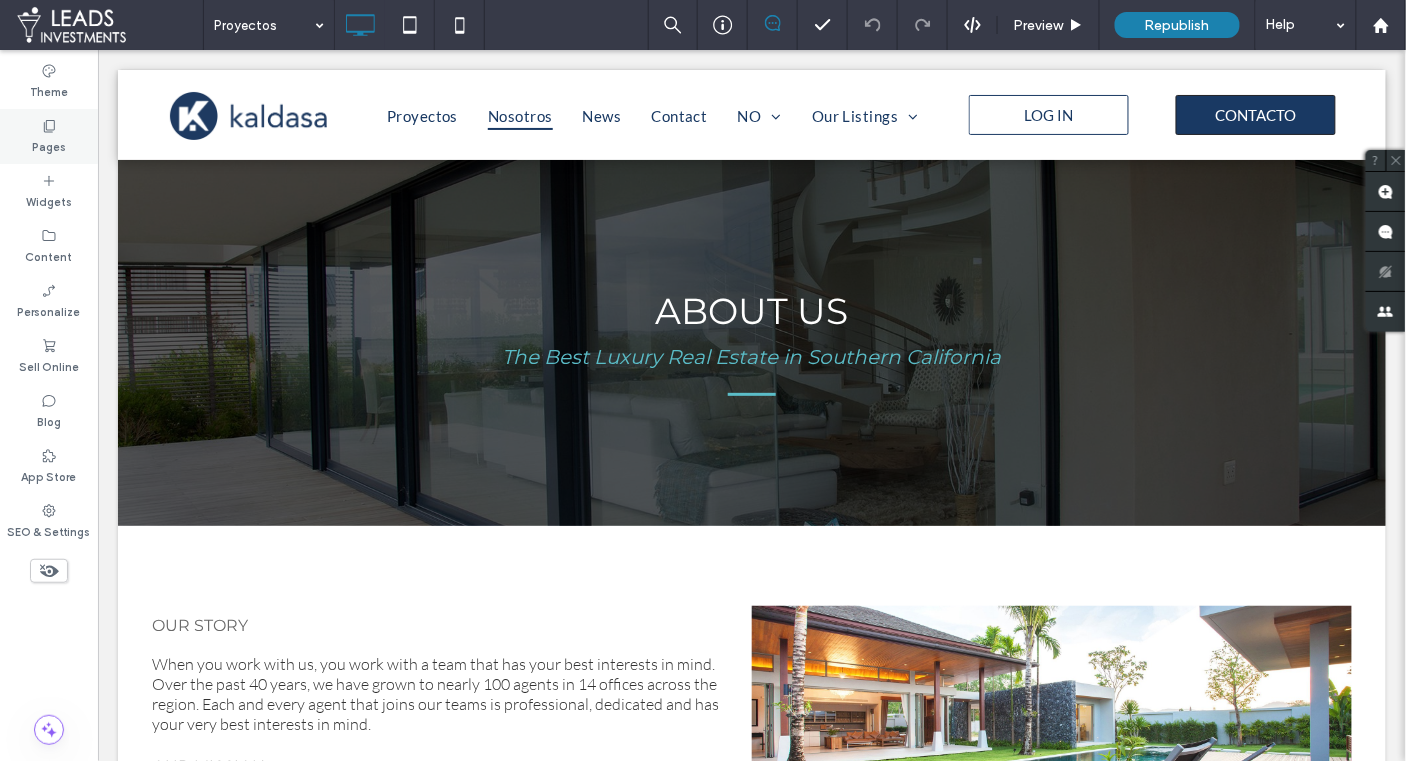 click on "Pages" at bounding box center (49, 136) 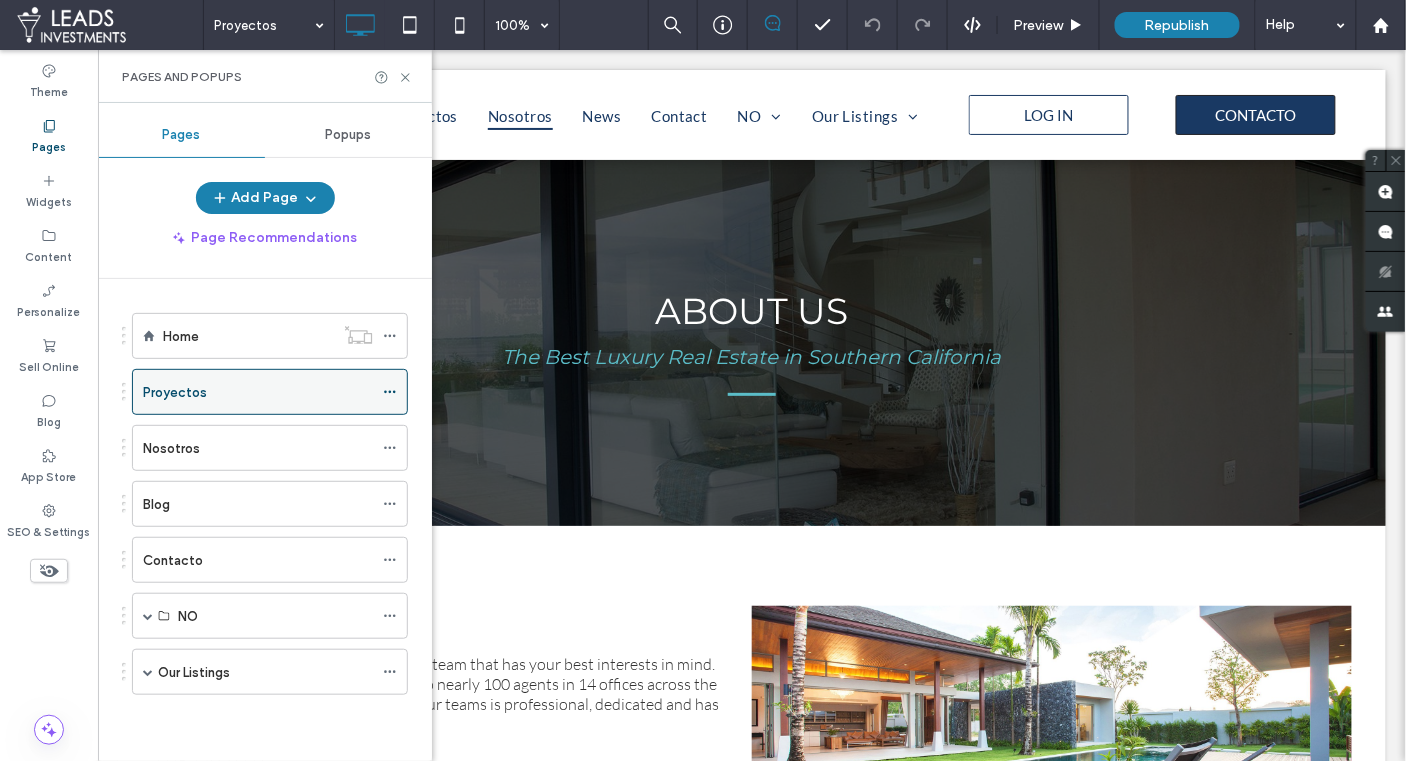 click 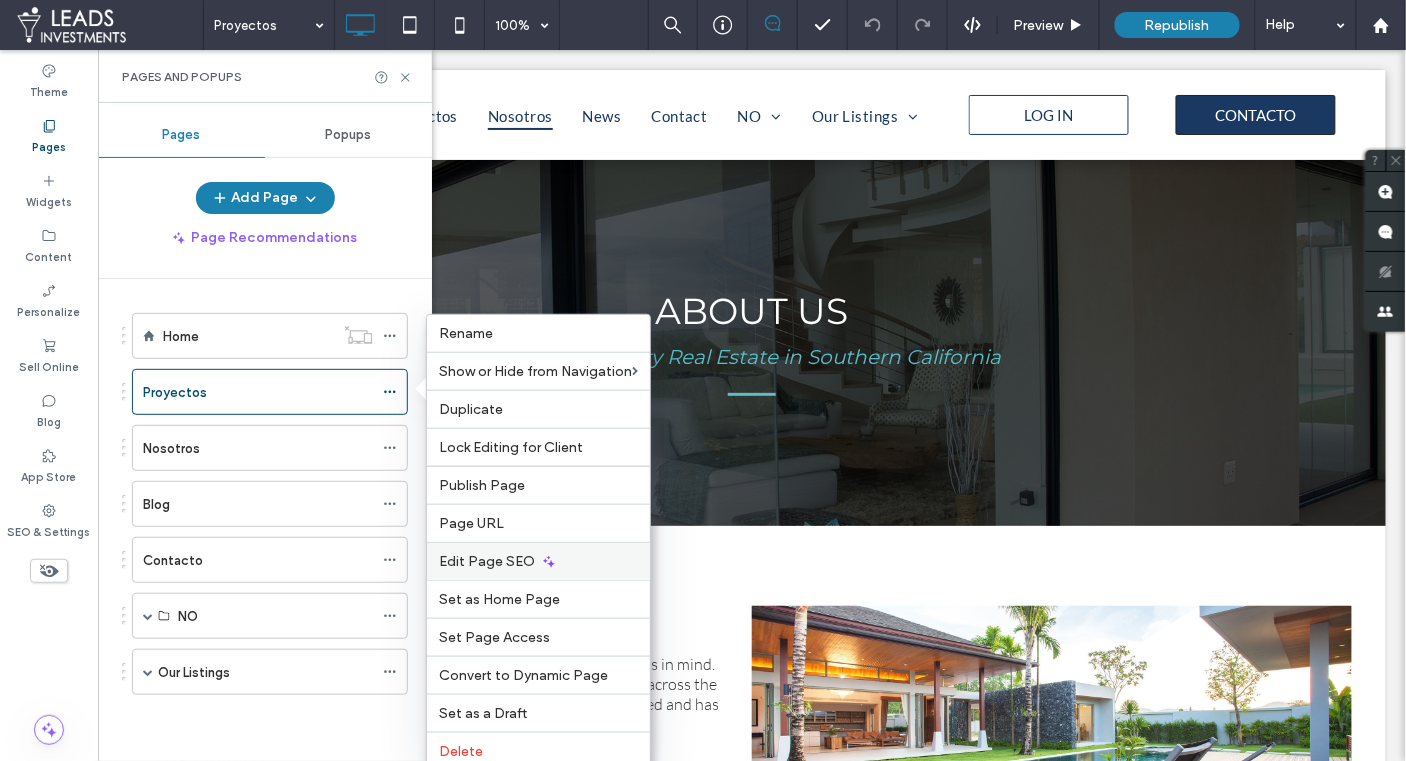 click on "Edit Page SEO" at bounding box center (487, 561) 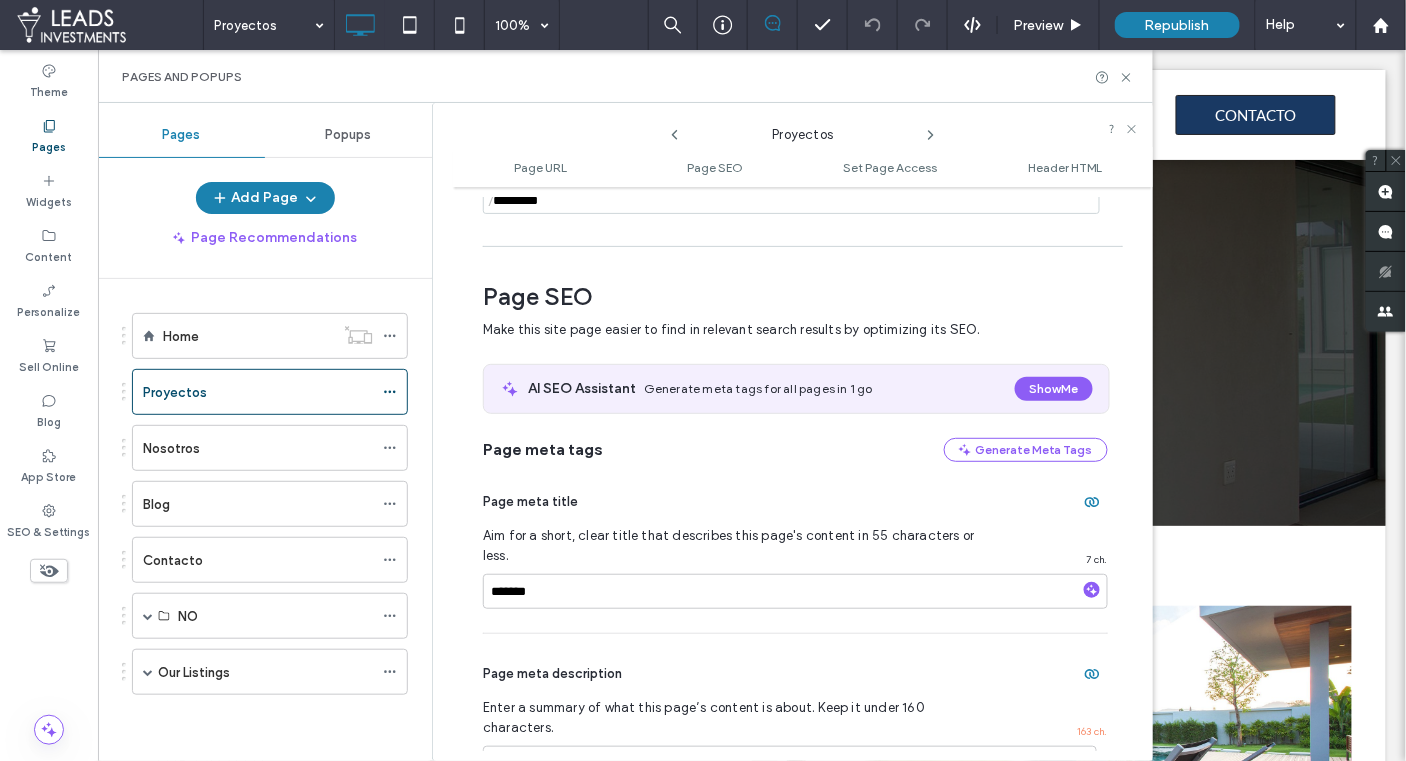 scroll, scrollTop: 248, scrollLeft: 0, axis: vertical 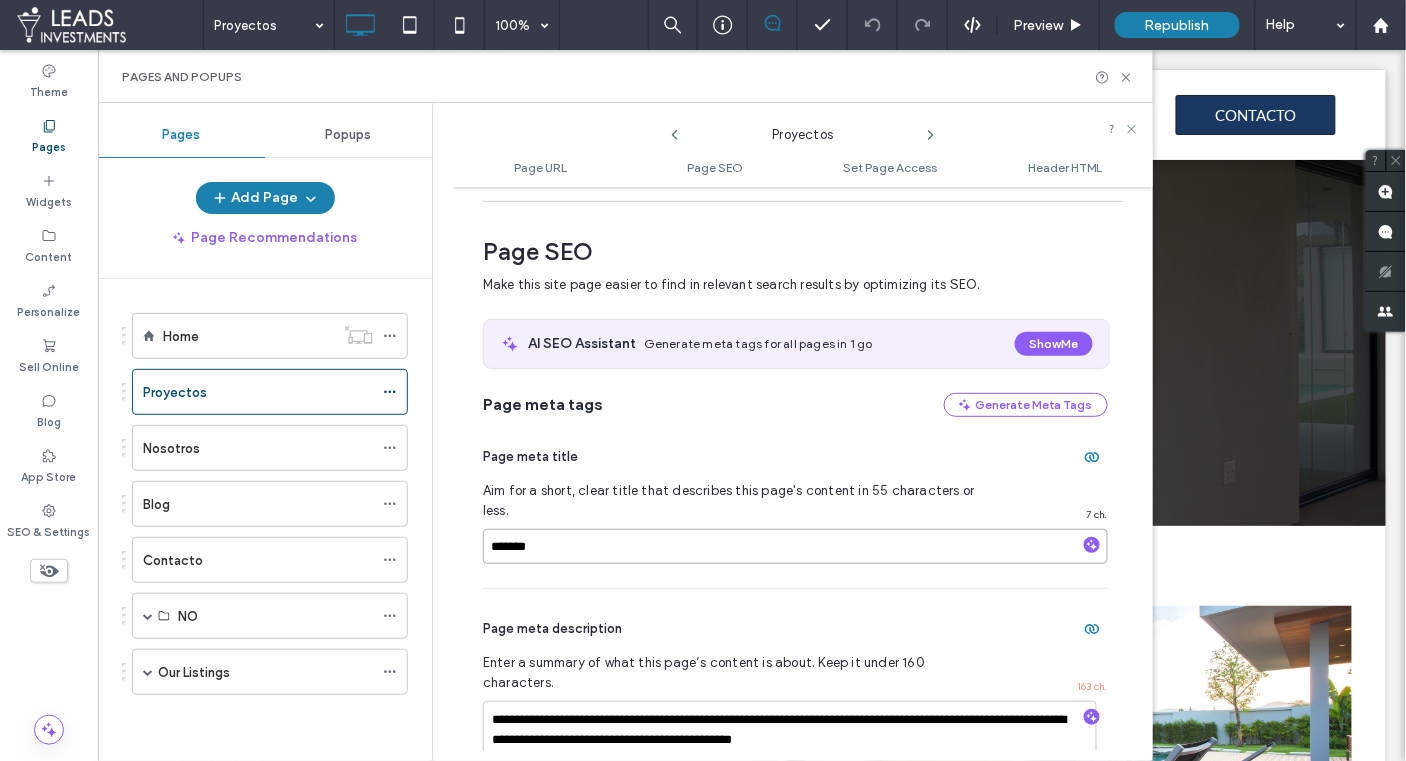 drag, startPoint x: 490, startPoint y: 521, endPoint x: 566, endPoint y: 594, distance: 105.380264 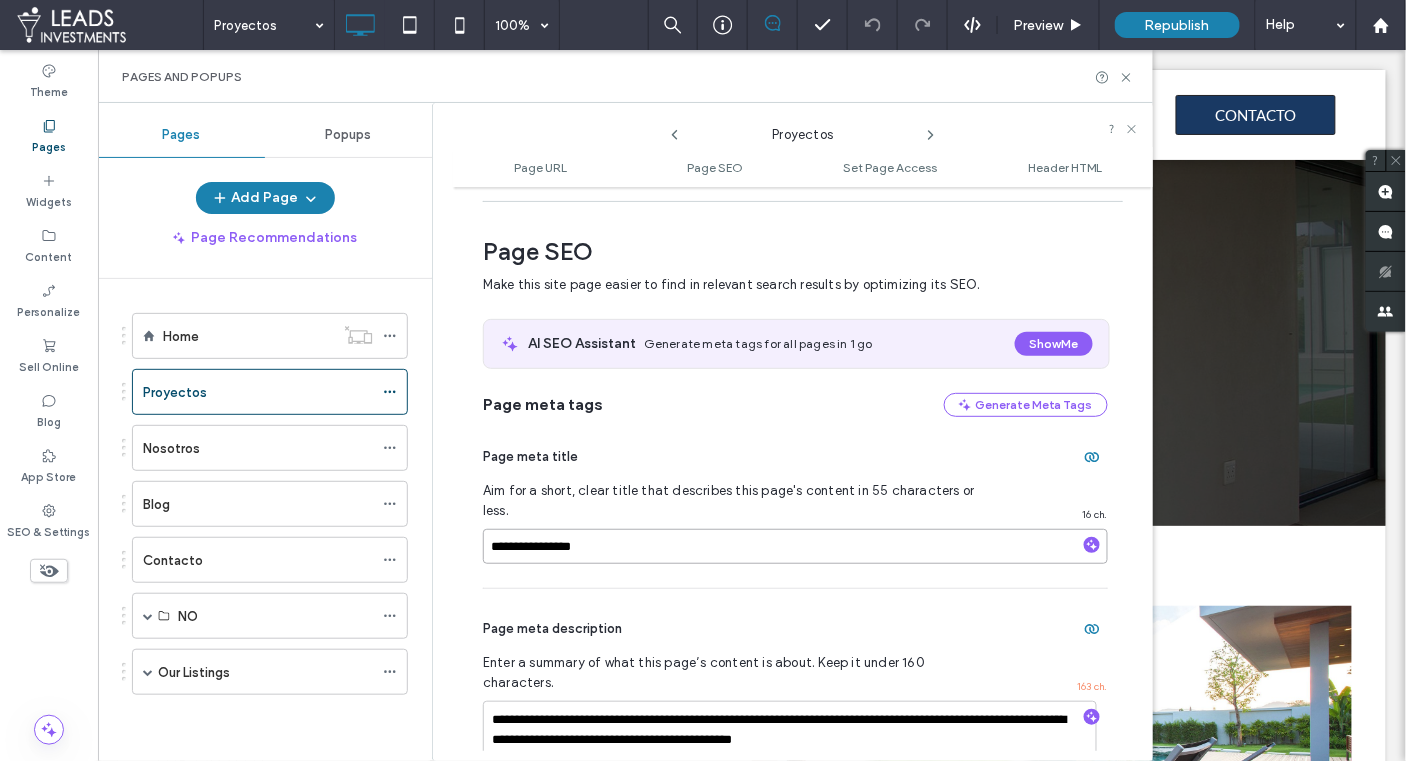 type on "**********" 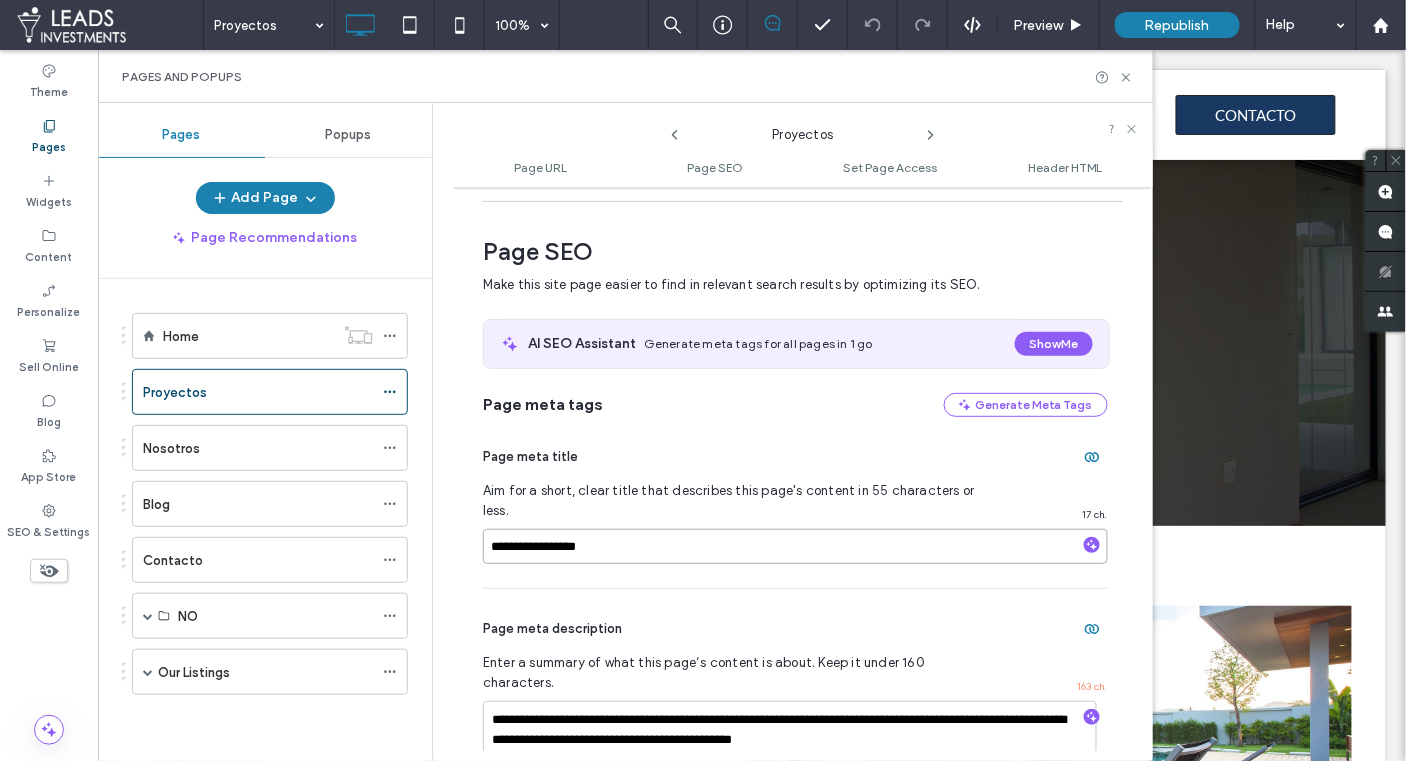 drag, startPoint x: 555, startPoint y: 525, endPoint x: 563, endPoint y: 563, distance: 38.832977 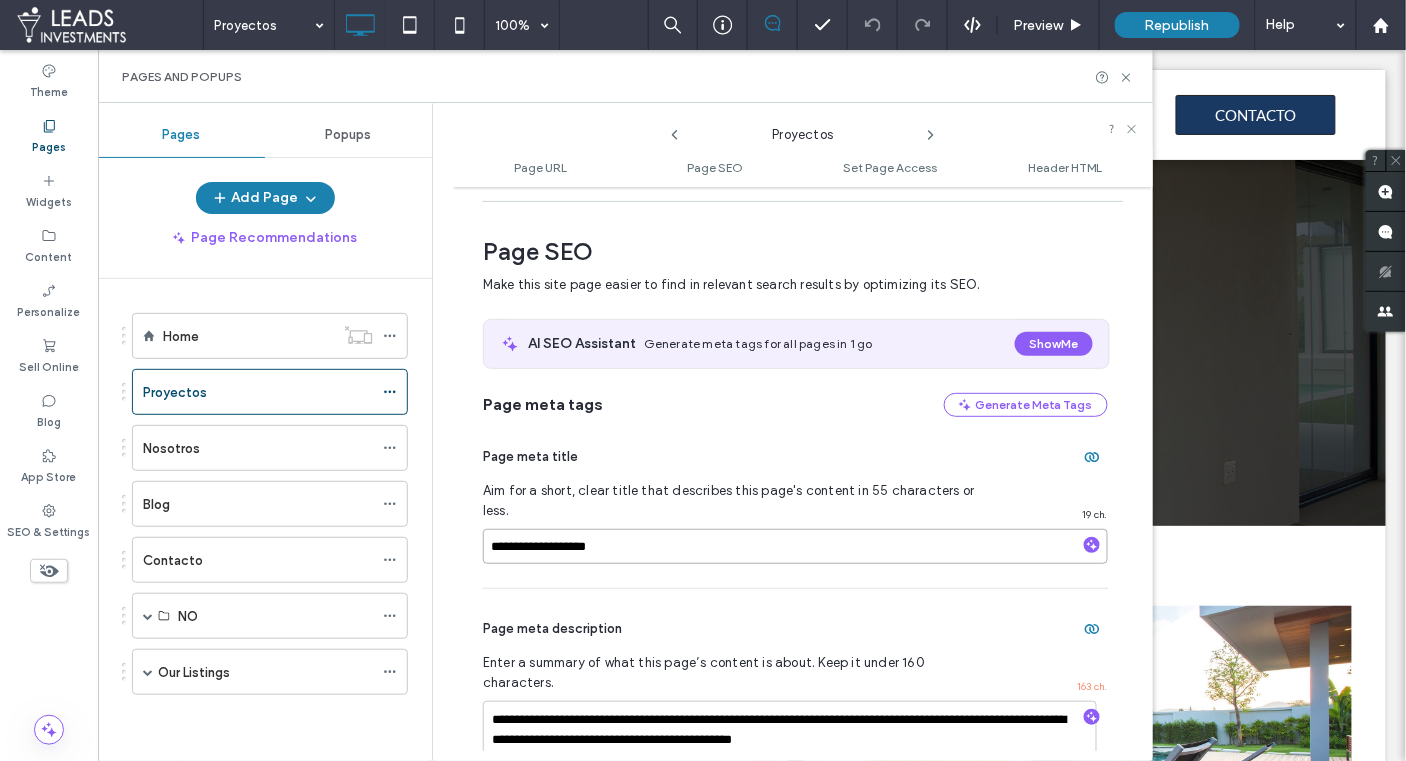 drag, startPoint x: 553, startPoint y: 526, endPoint x: 556, endPoint y: 542, distance: 16.27882 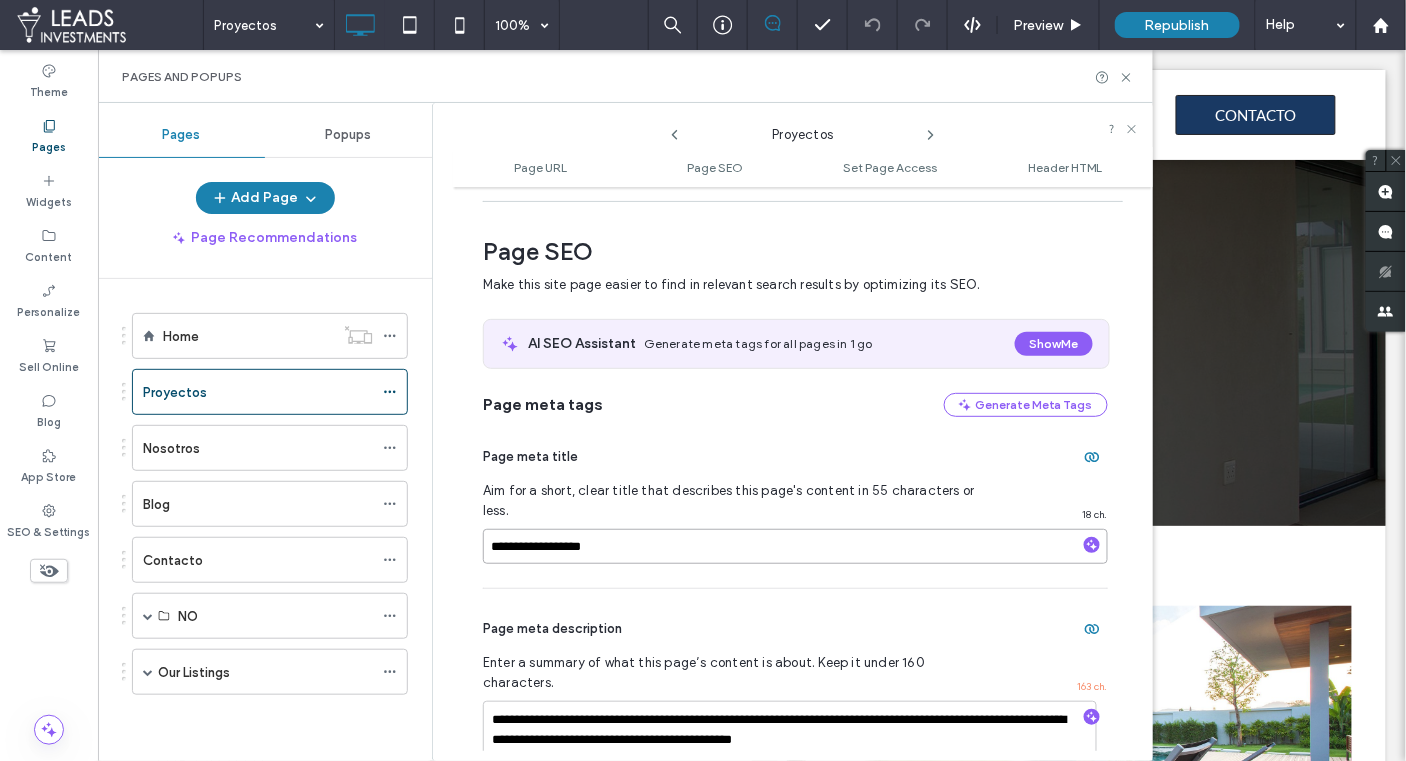 type on "**********" 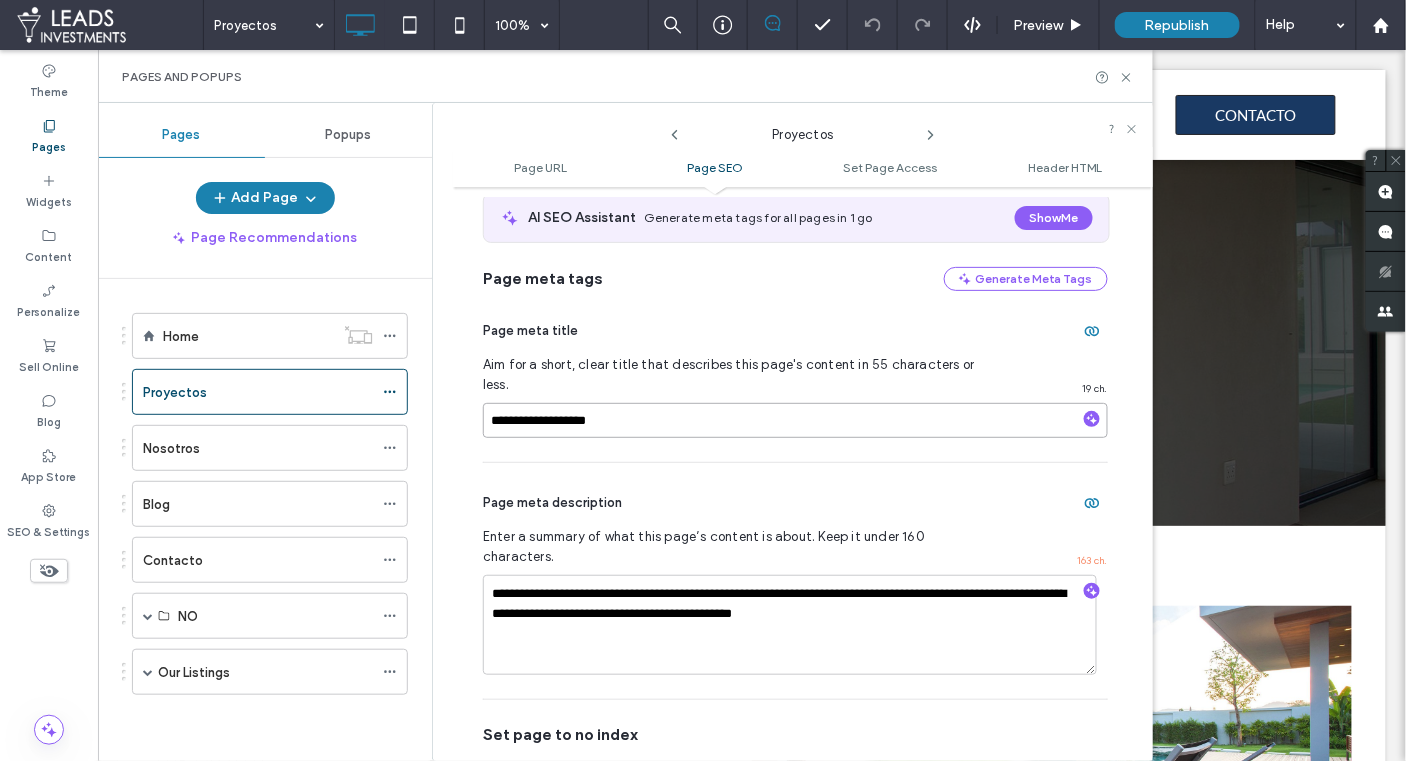 scroll, scrollTop: 376, scrollLeft: 0, axis: vertical 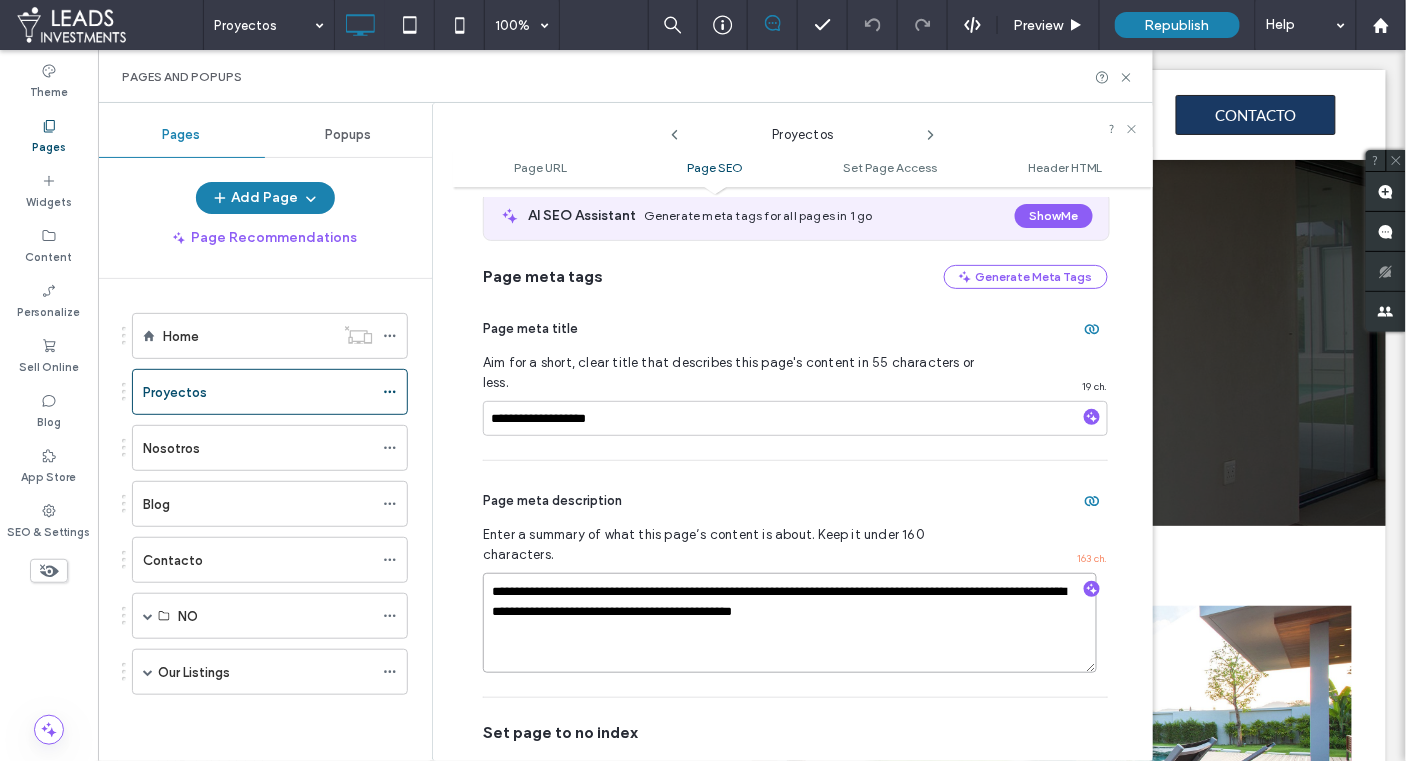 drag, startPoint x: 486, startPoint y: 546, endPoint x: 1090, endPoint y: 572, distance: 604.5593 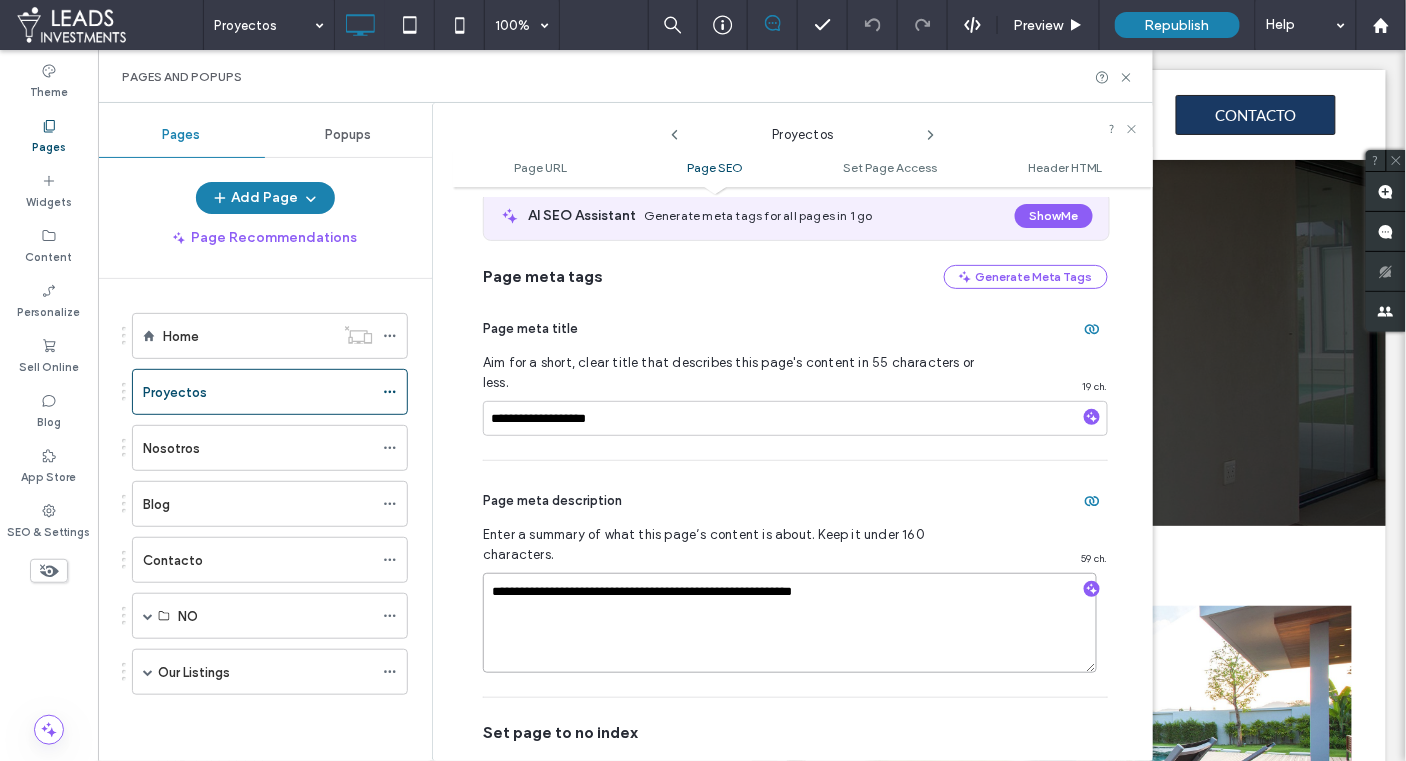 type on "**********" 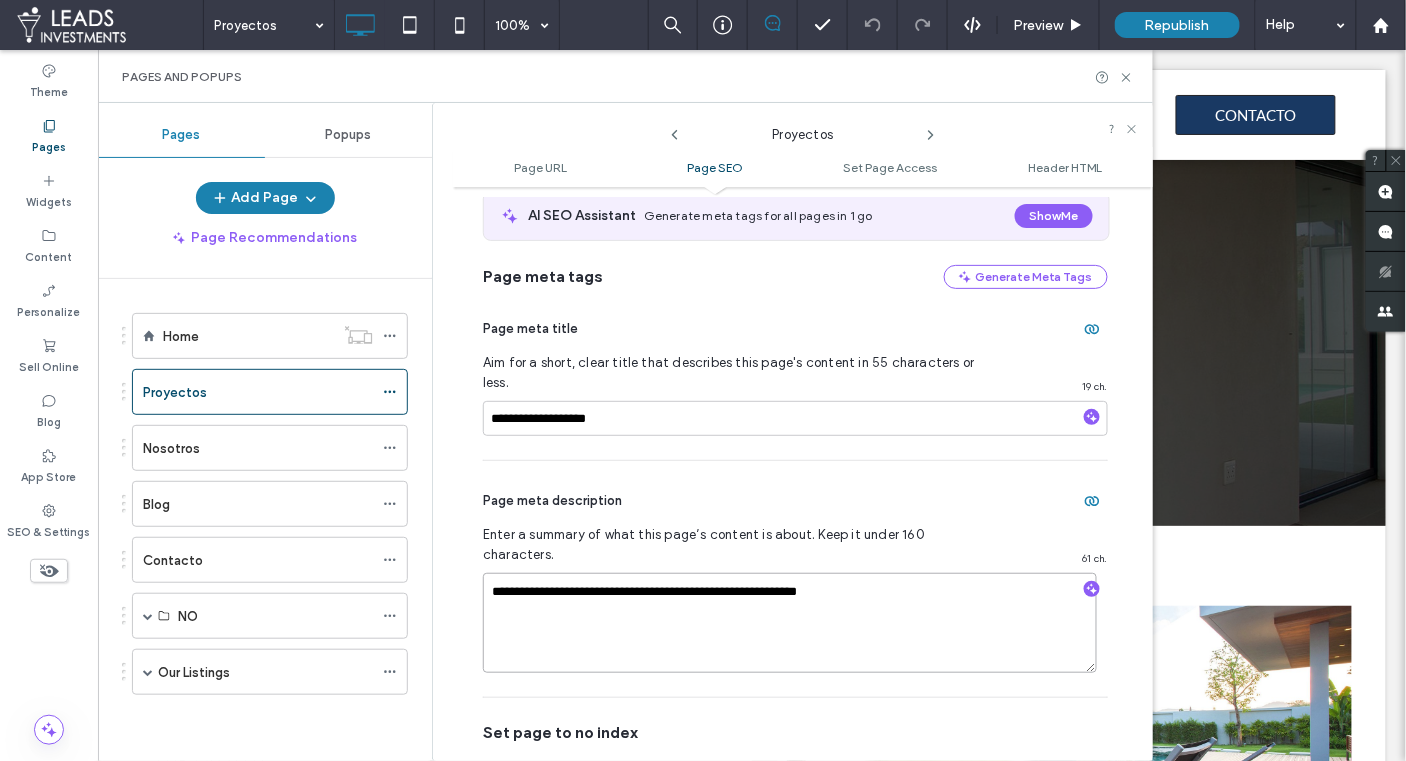 click on "**********" at bounding box center (790, 623) 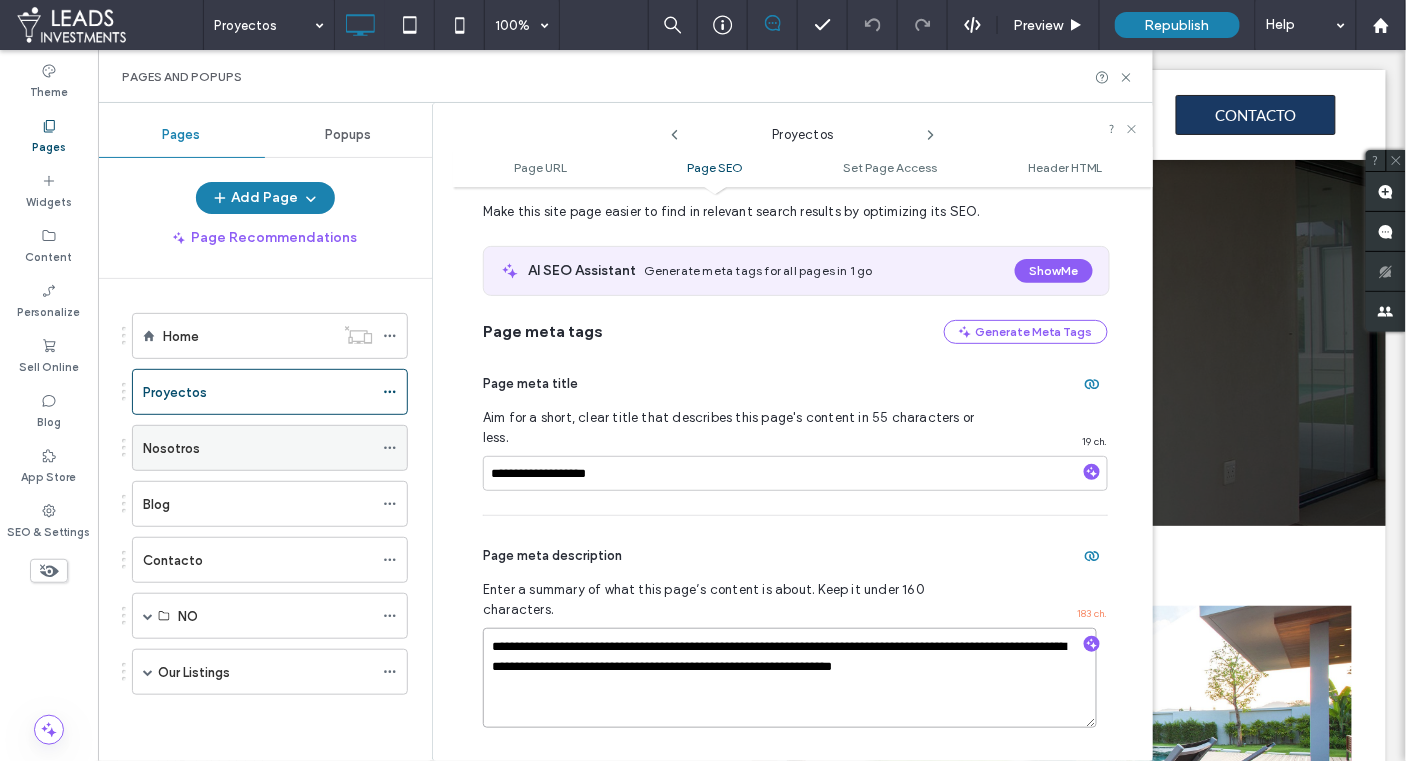 scroll, scrollTop: 220, scrollLeft: 0, axis: vertical 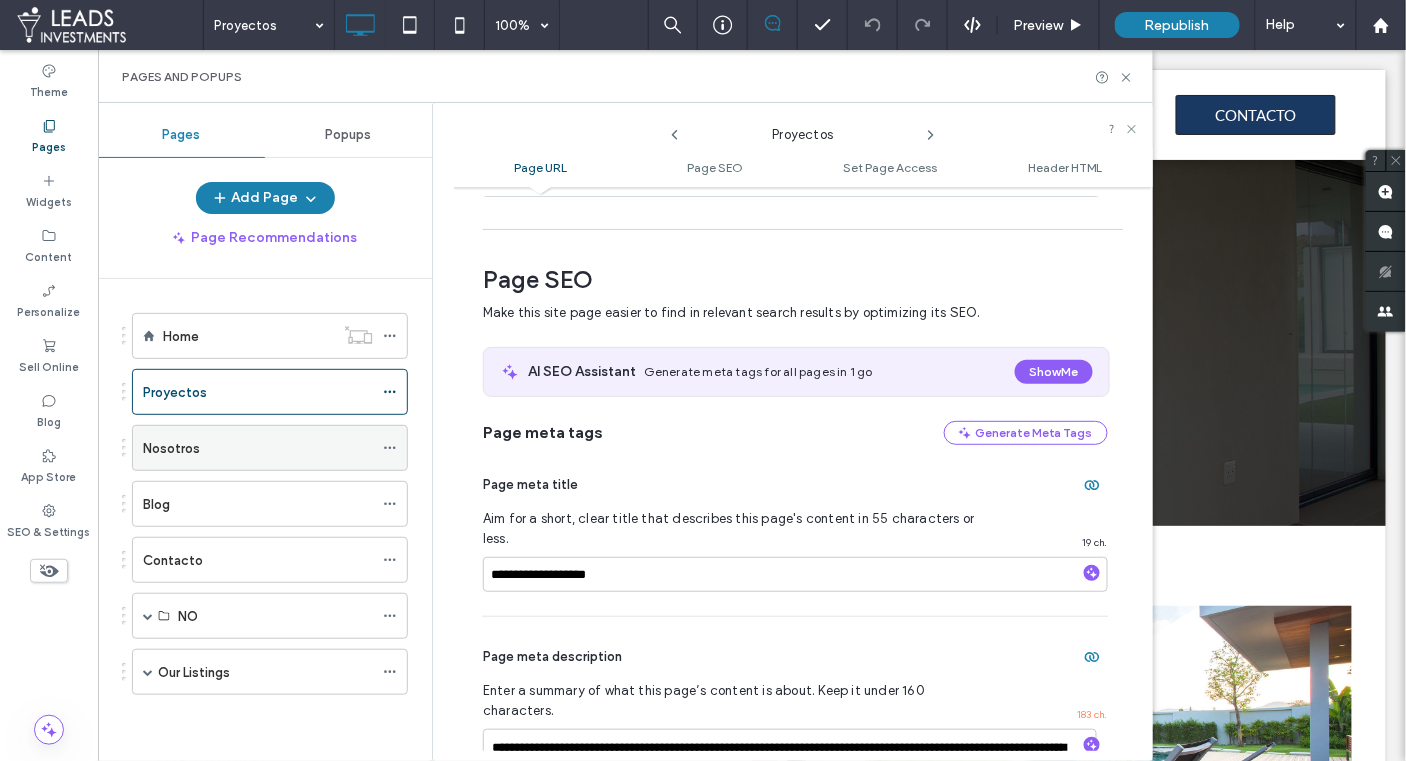 click on "Nosotros" at bounding box center (258, 448) 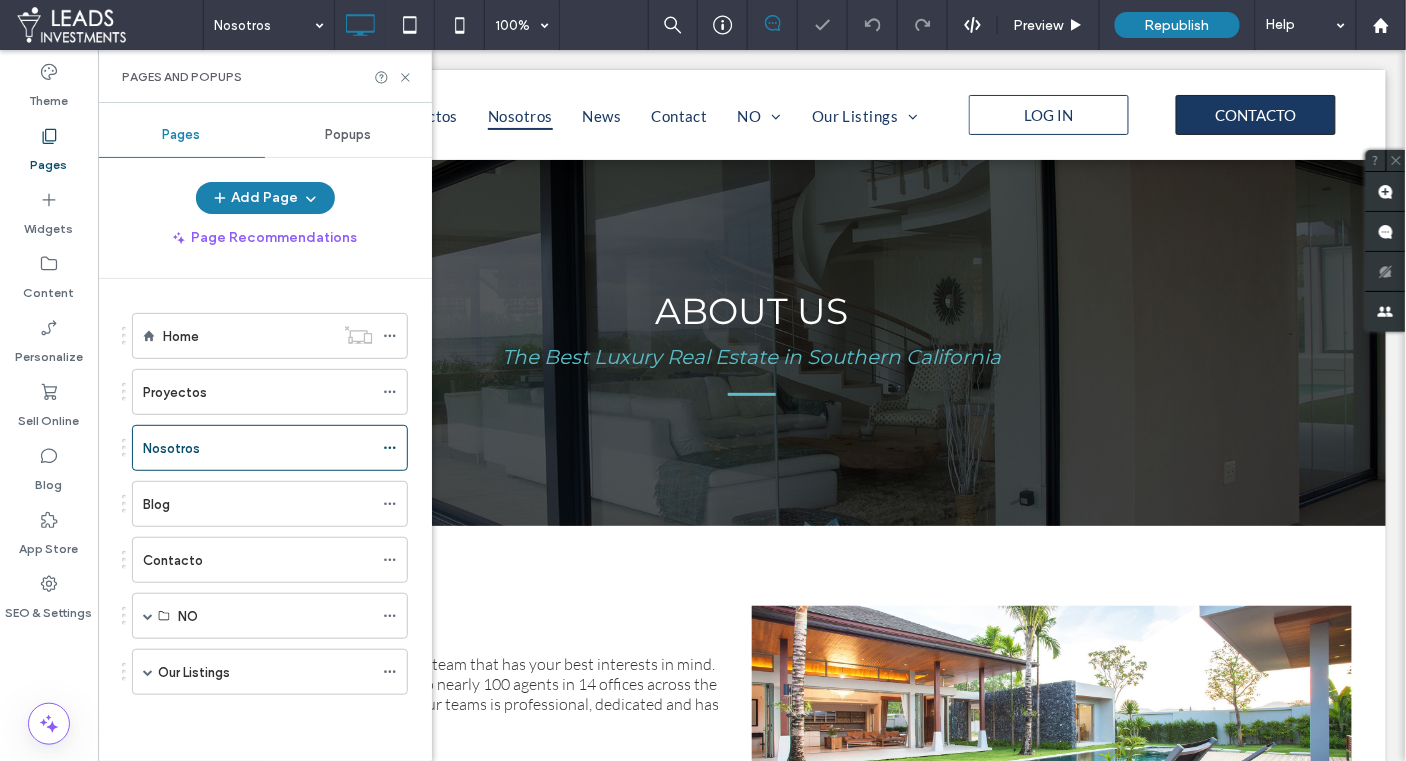 drag, startPoint x: 337, startPoint y: 384, endPoint x: 392, endPoint y: 384, distance: 55 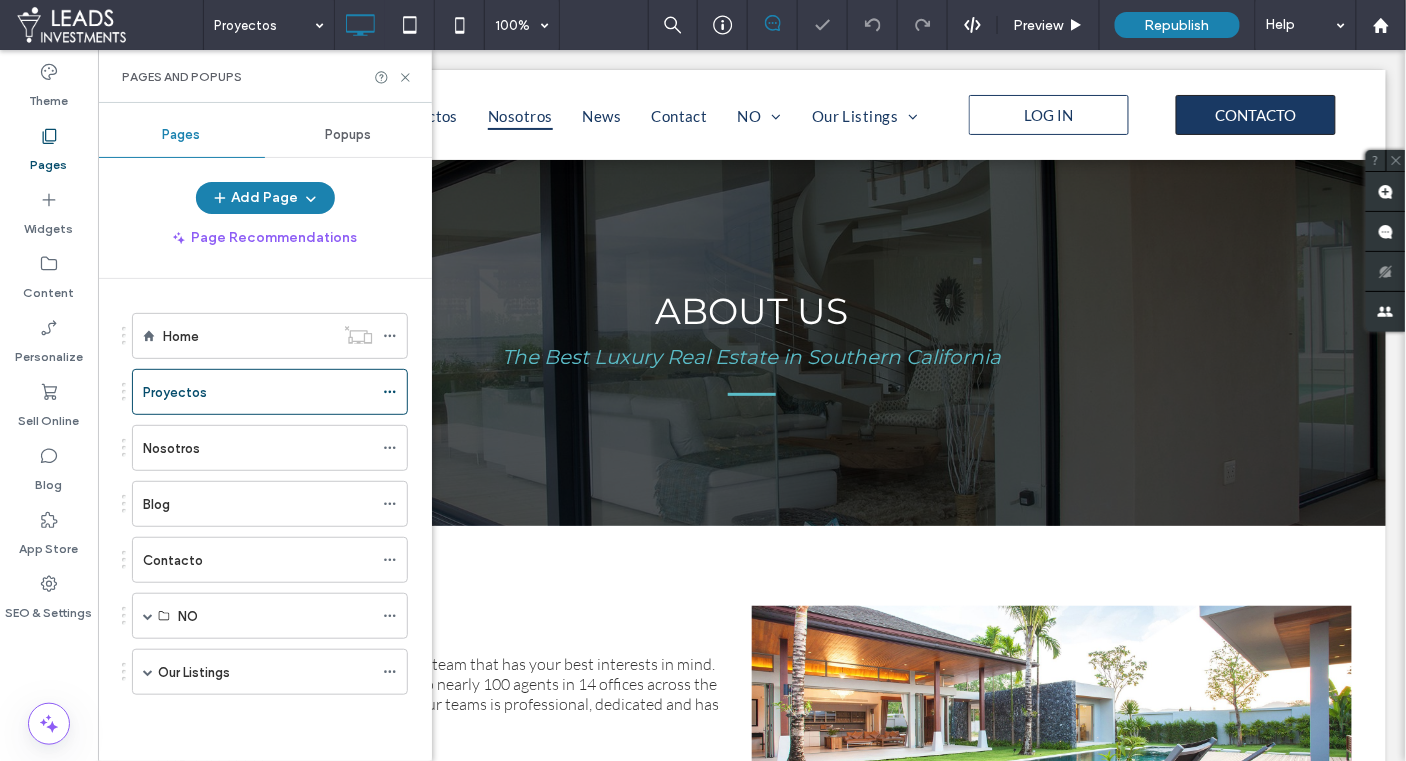 click at bounding box center [703, 380] 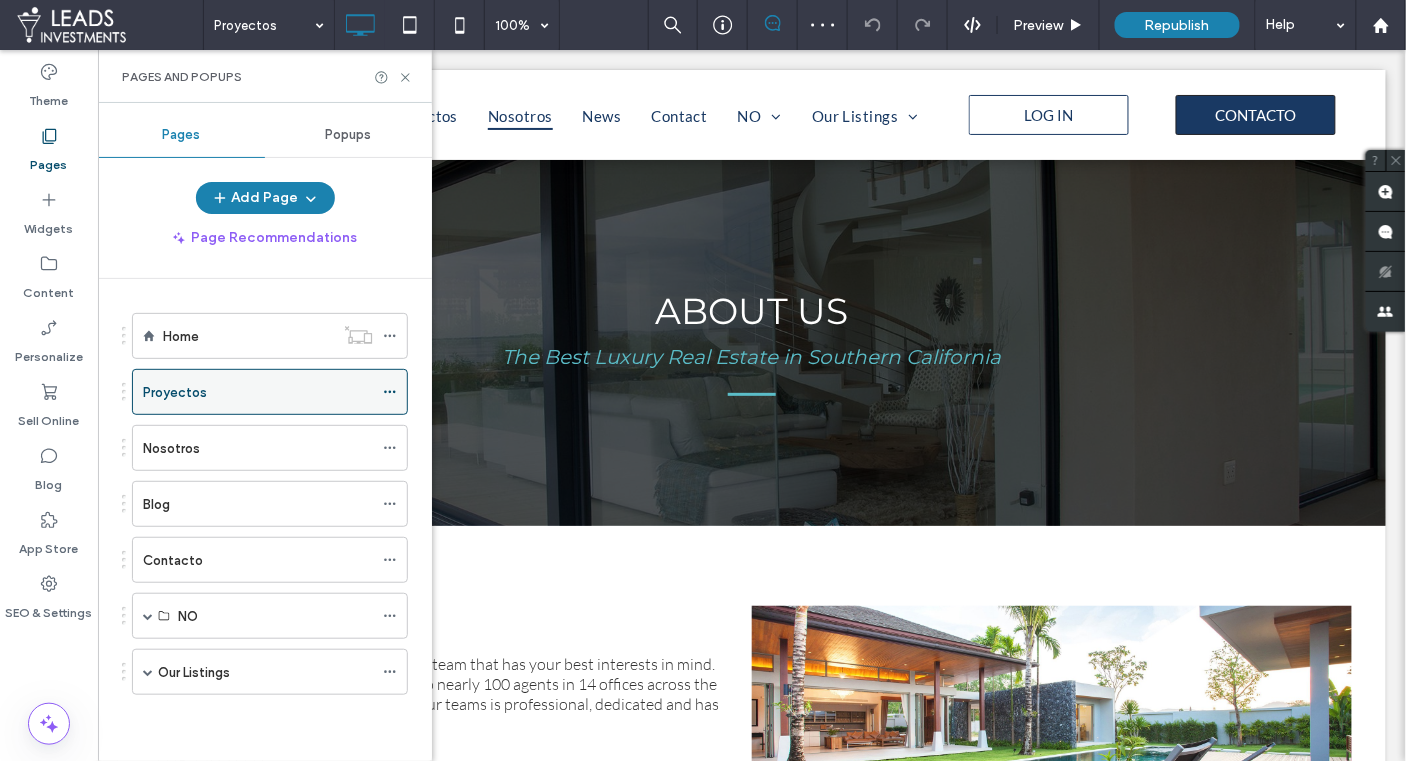 click 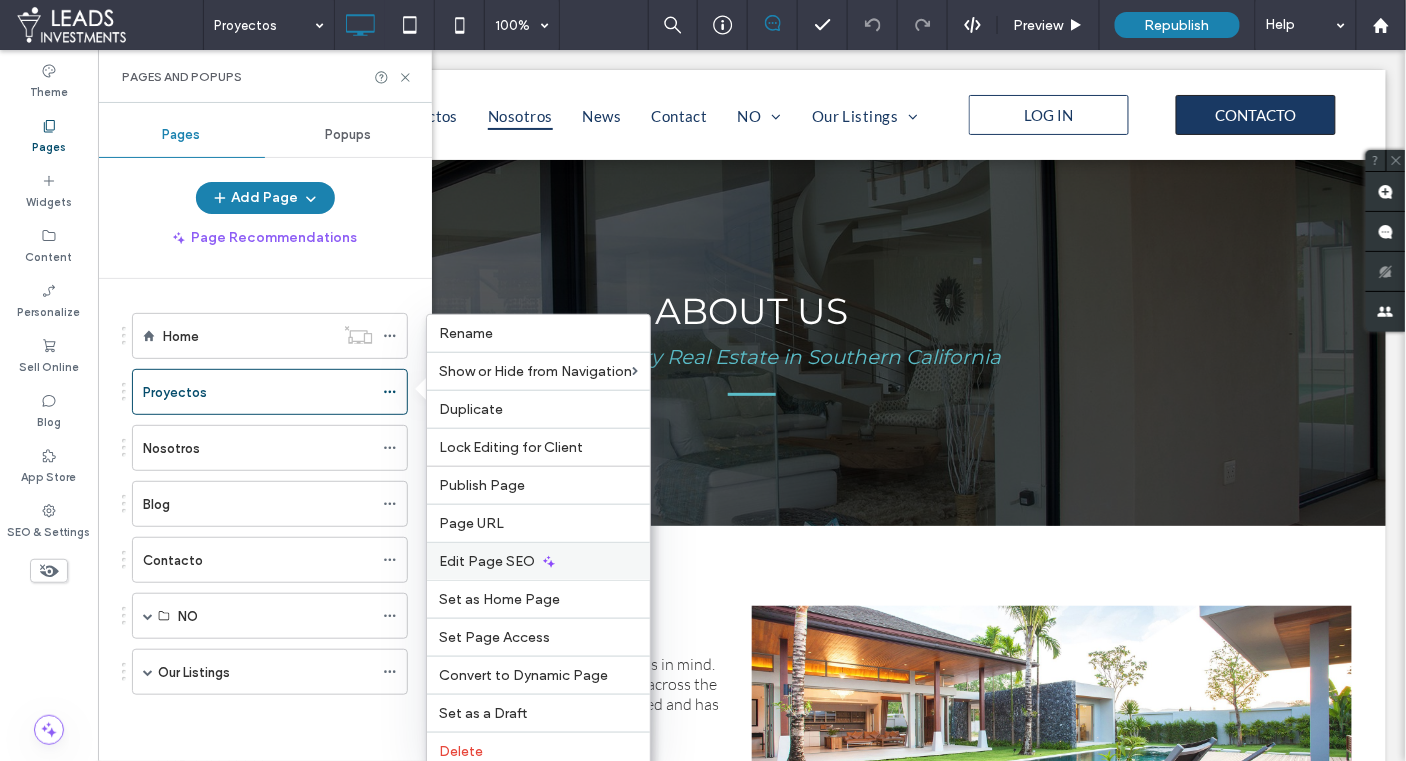 click on "Edit Page SEO" at bounding box center [487, 561] 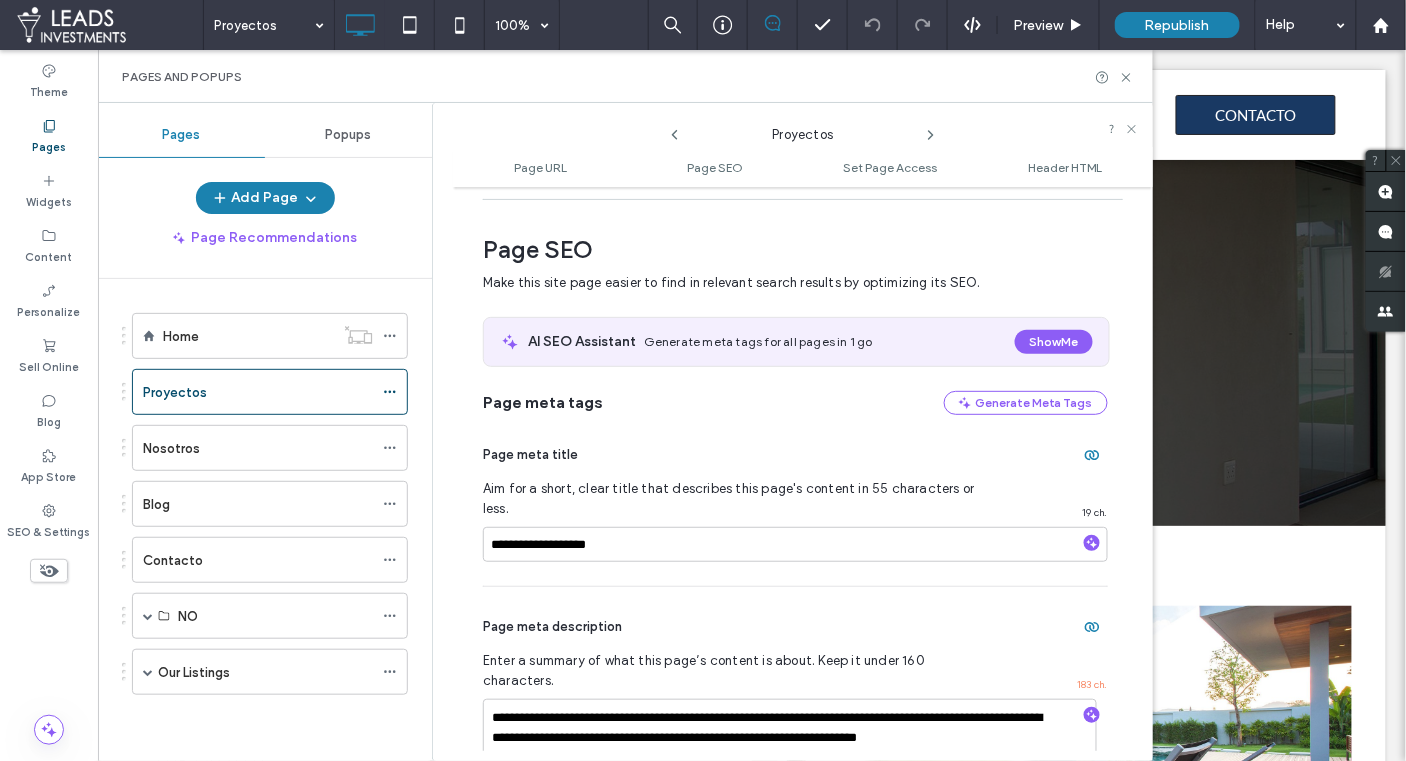 scroll, scrollTop: 272, scrollLeft: 0, axis: vertical 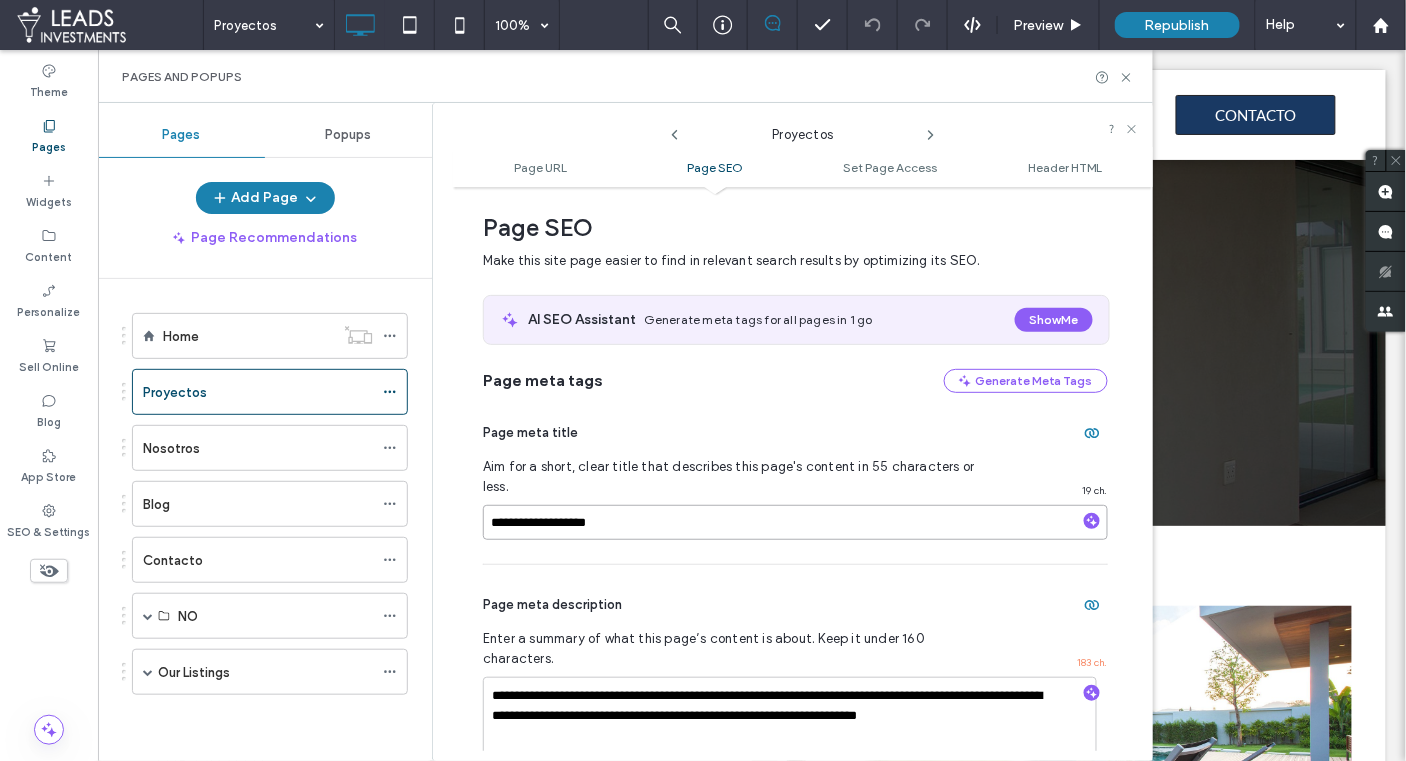 drag, startPoint x: 620, startPoint y: 502, endPoint x: 483, endPoint y: 495, distance: 137.17871 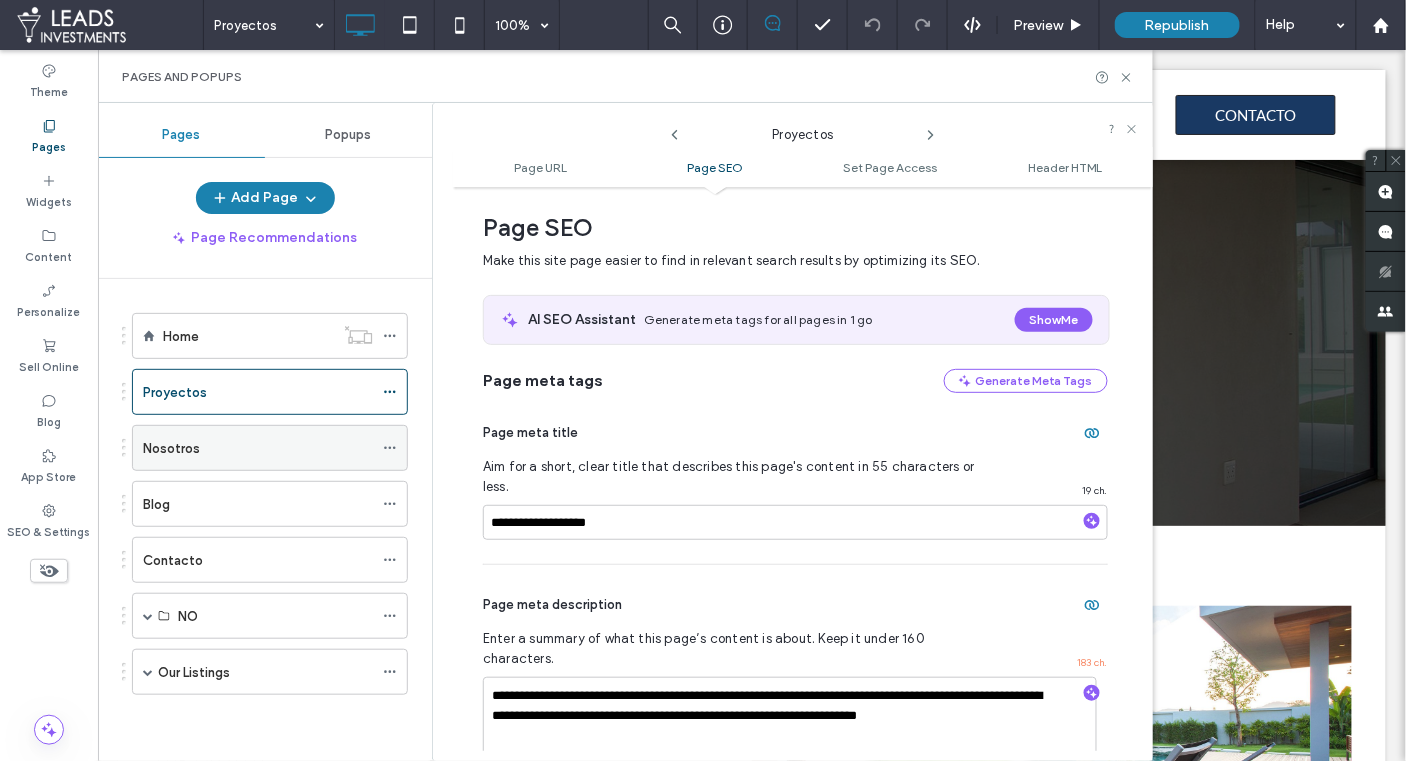 click on "Nosotros" at bounding box center [258, 448] 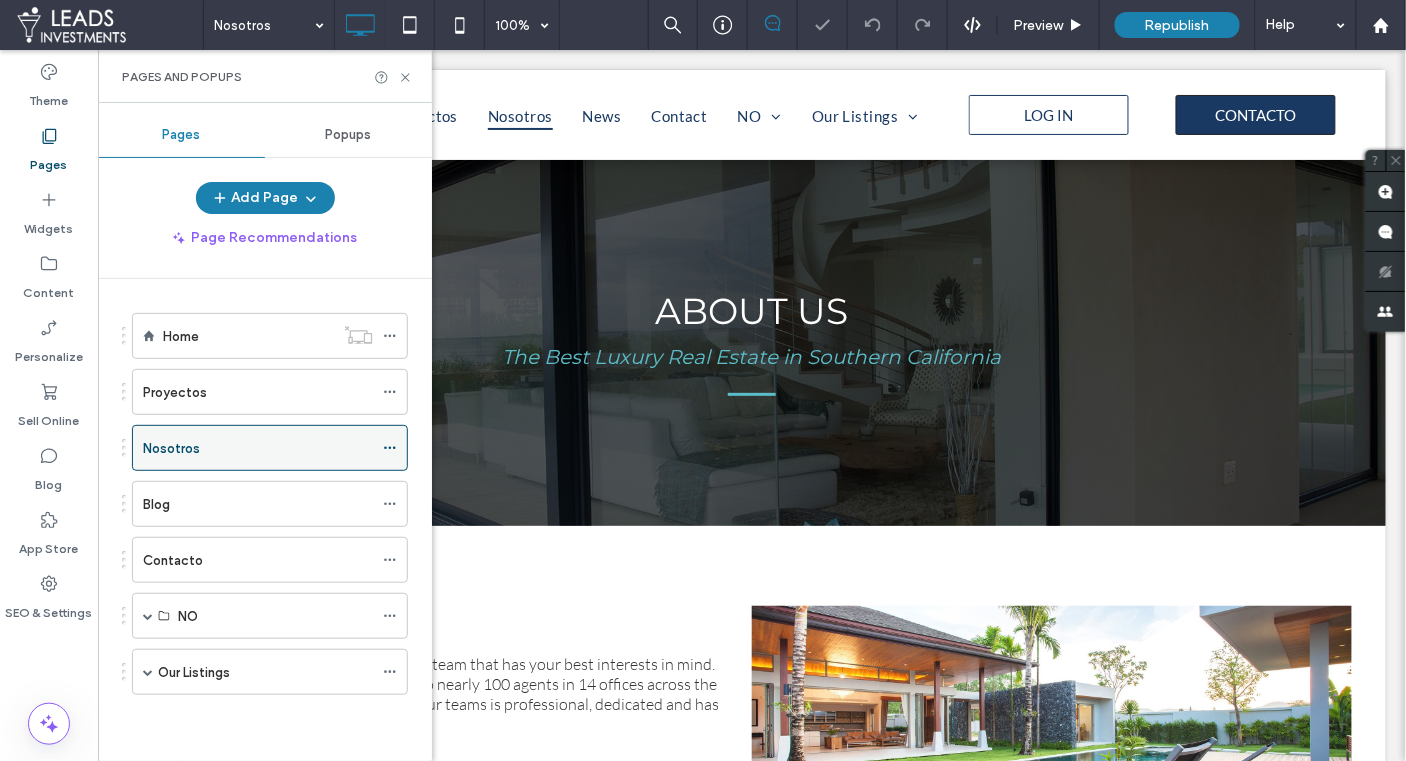 click 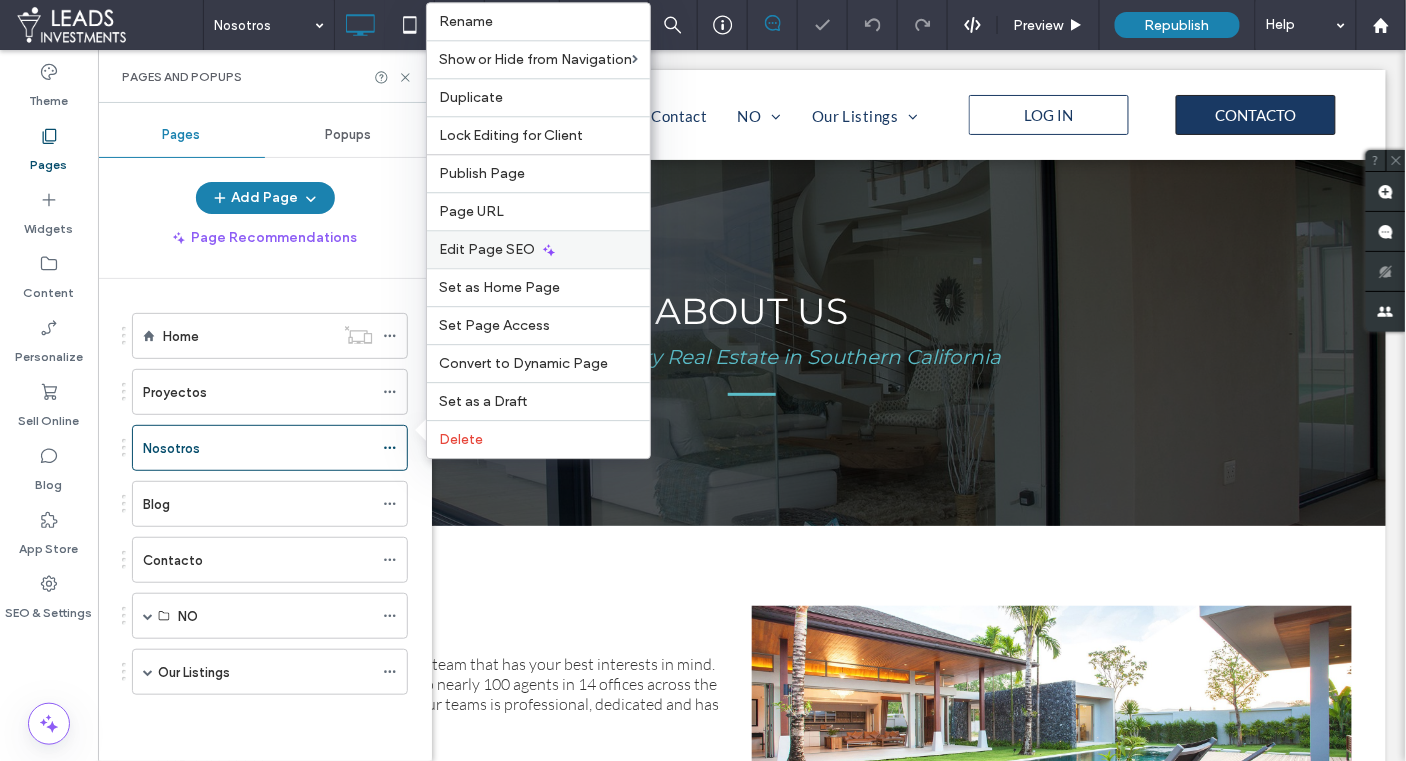 click on "Edit Page SEO" at bounding box center (487, 249) 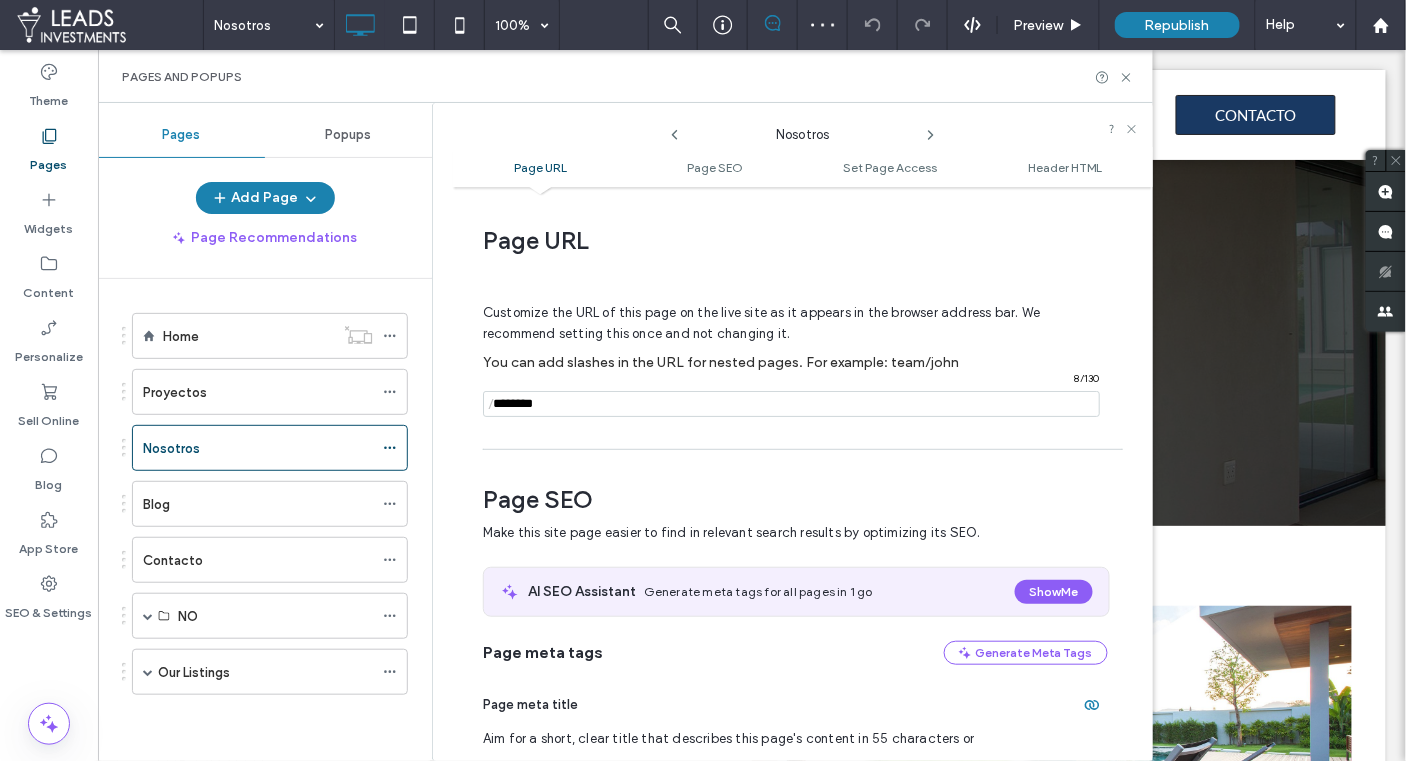 scroll, scrollTop: 272, scrollLeft: 0, axis: vertical 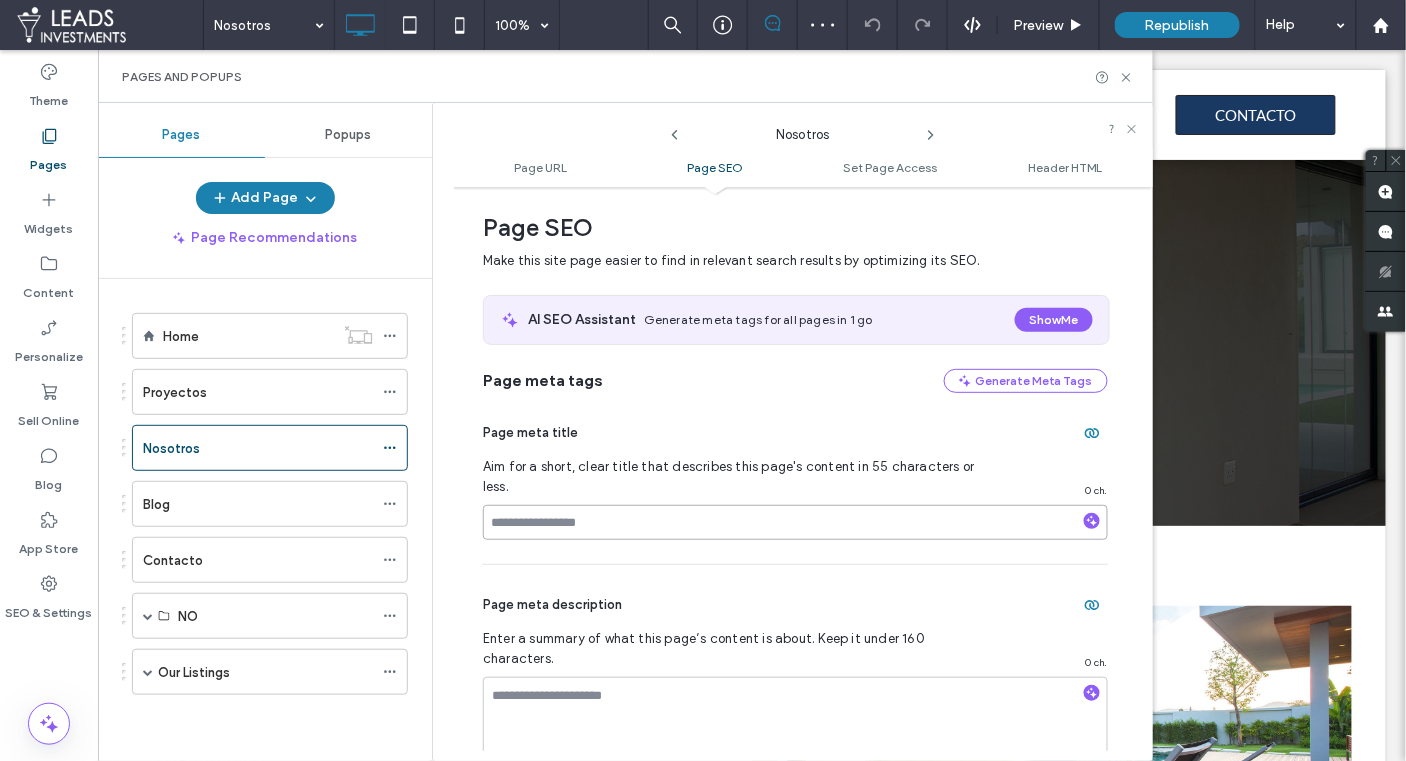 click at bounding box center [795, 522] 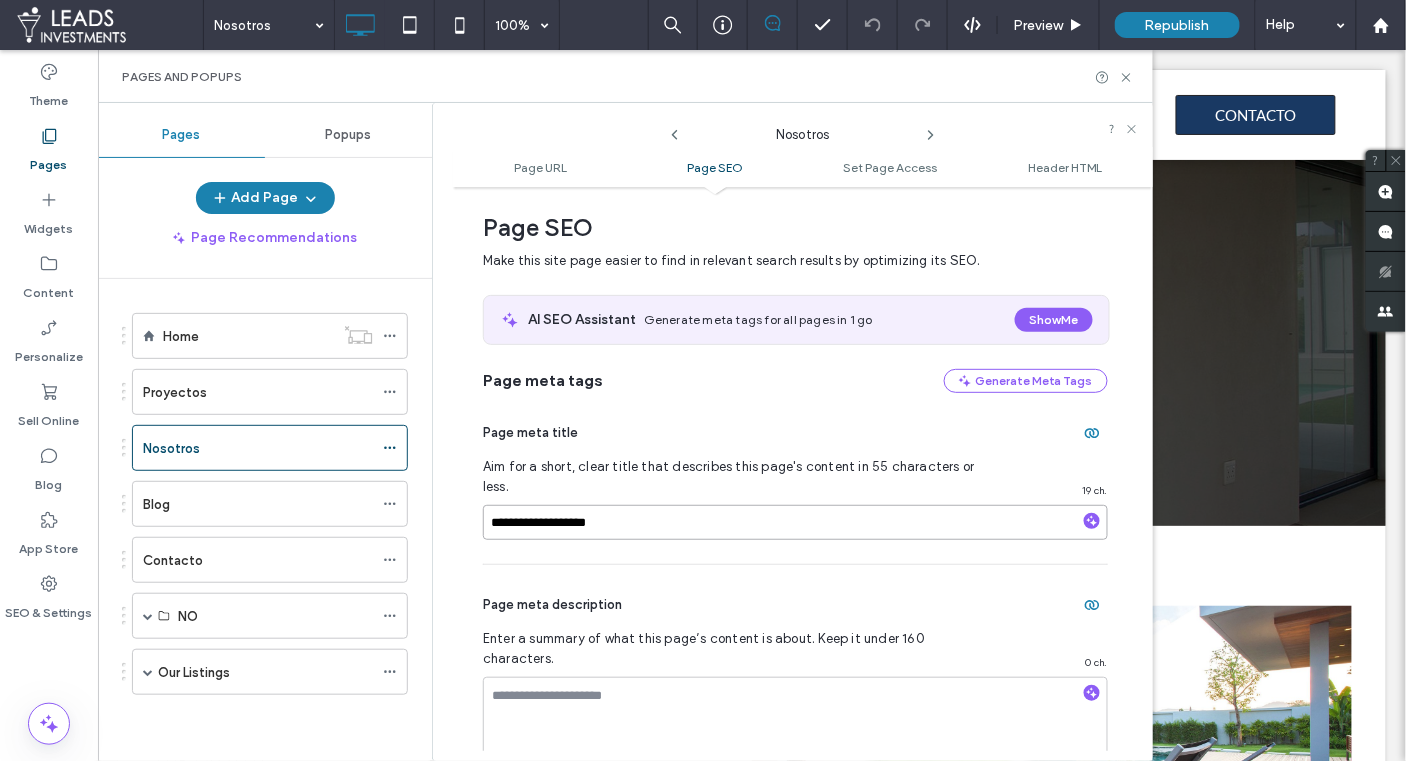 drag, startPoint x: 549, startPoint y: 502, endPoint x: 449, endPoint y: 496, distance: 100.17984 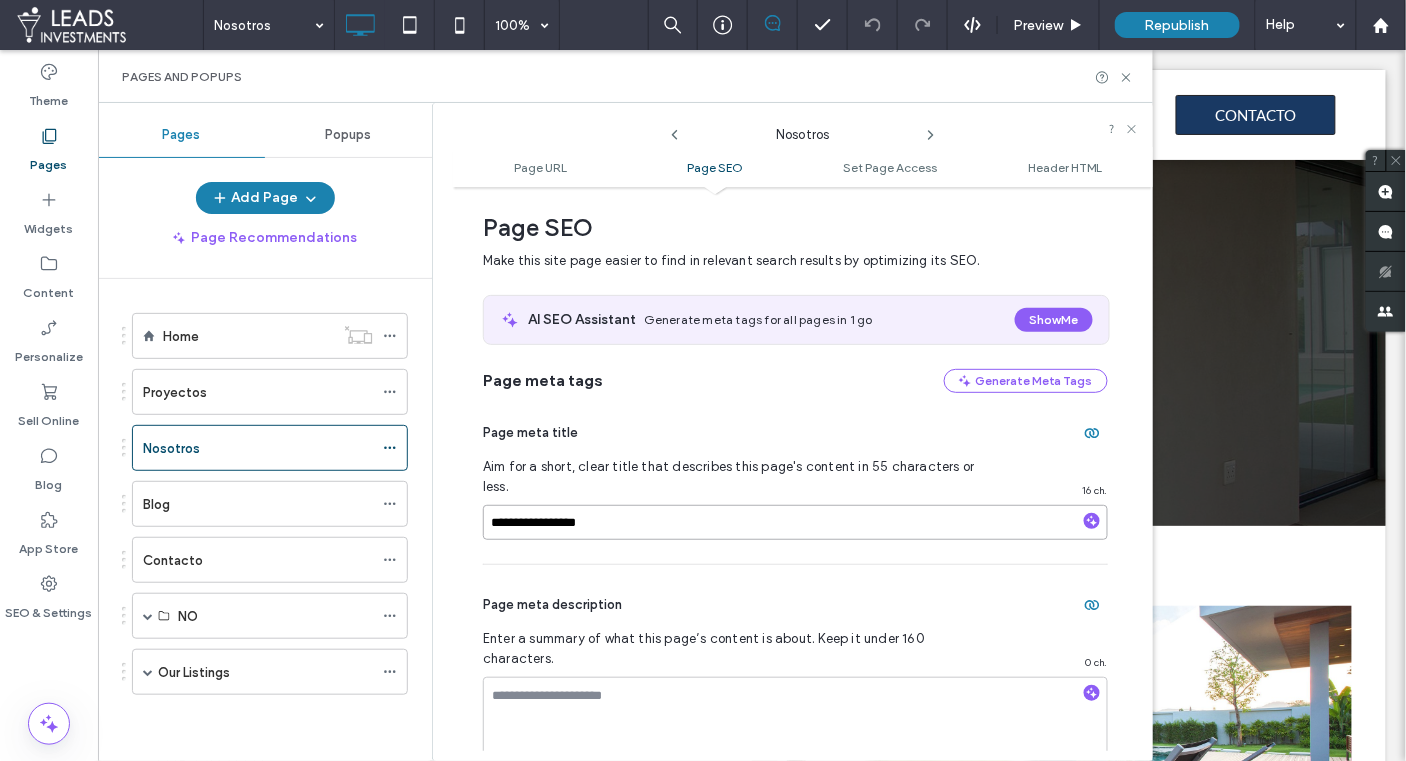type on "**********" 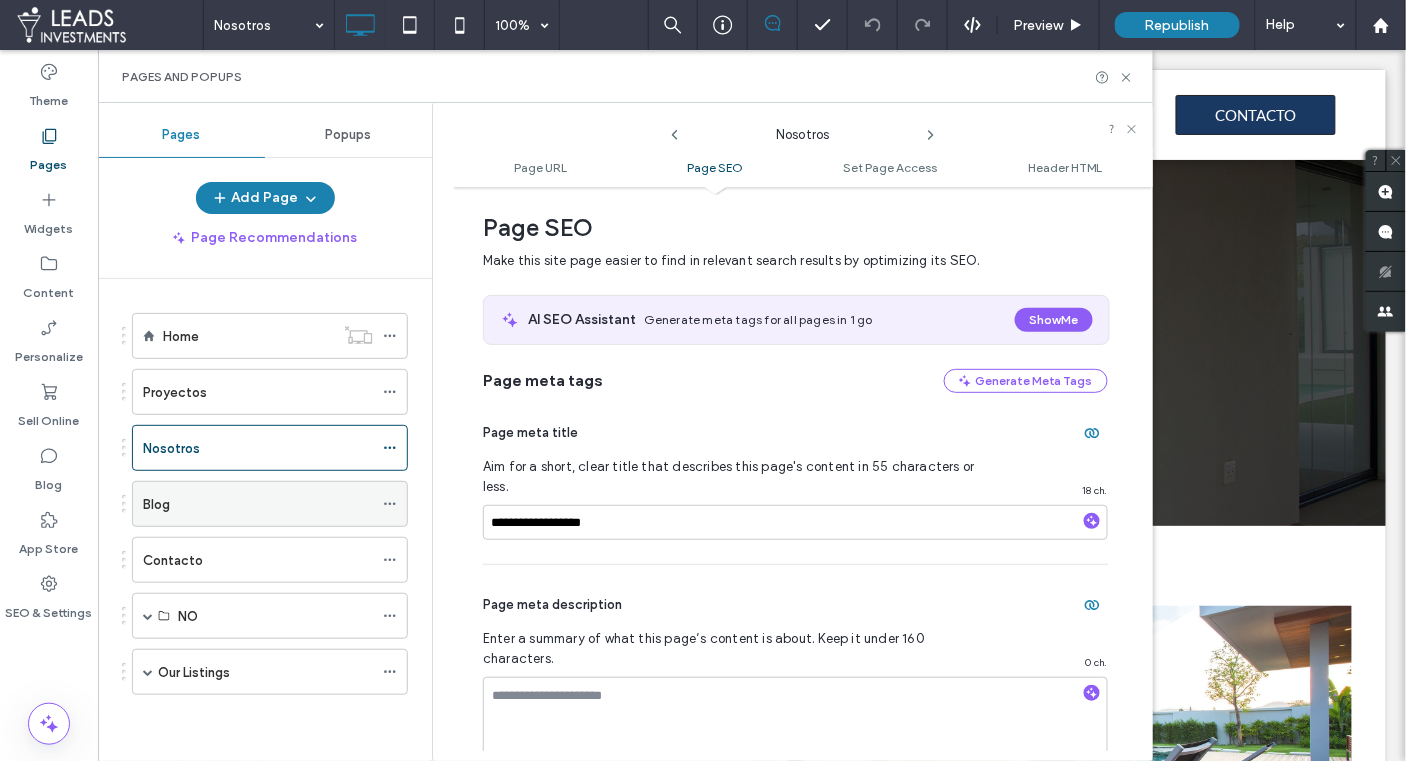 click on "Blog" at bounding box center [258, 504] 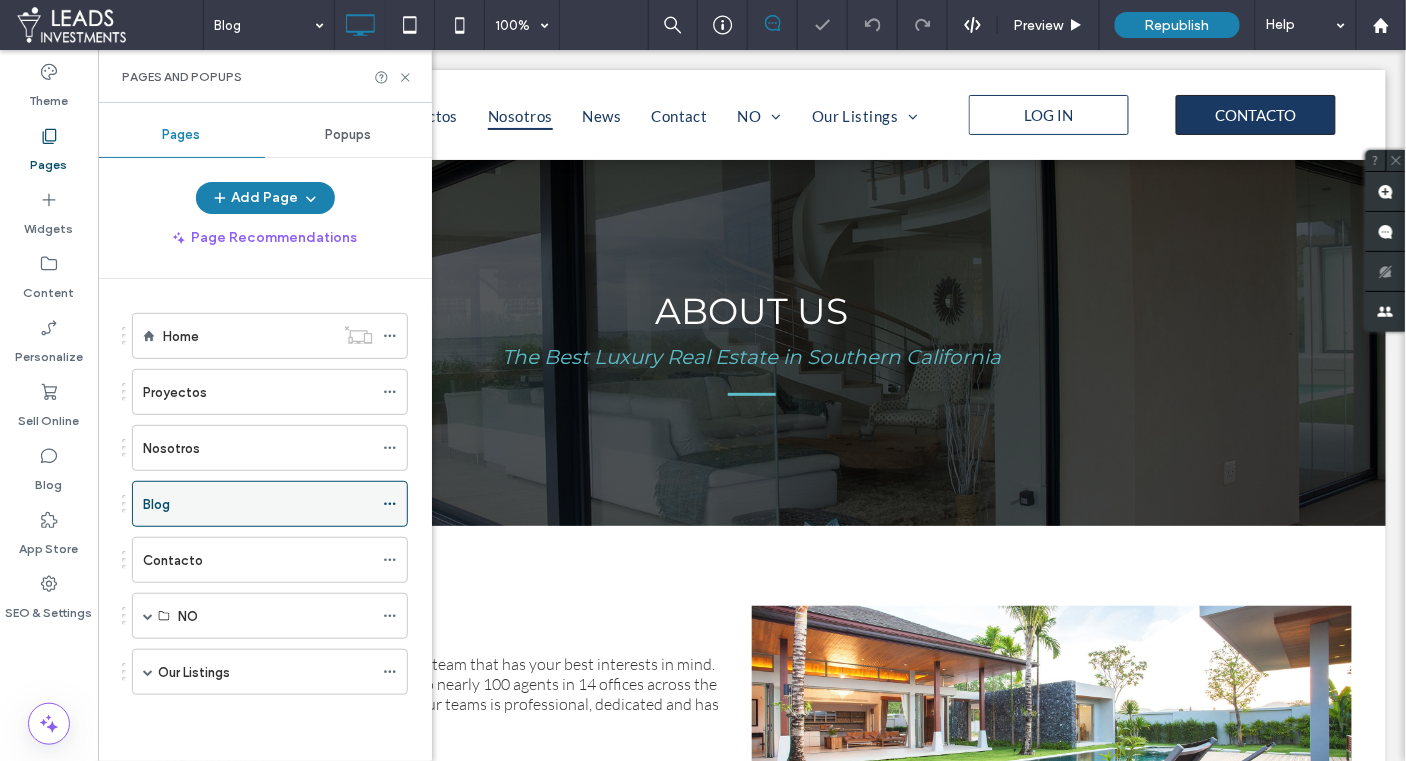 click 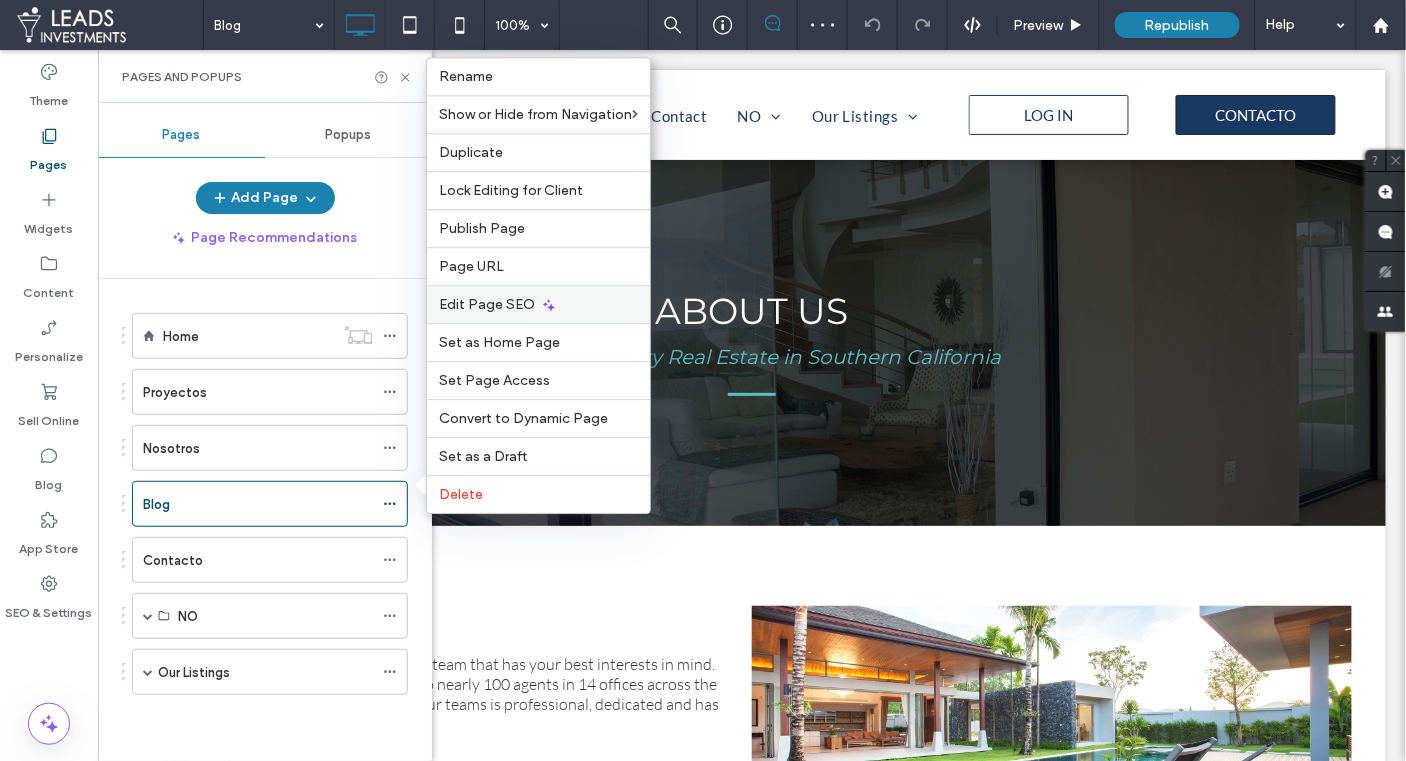 click on "Edit Page SEO" at bounding box center (487, 304) 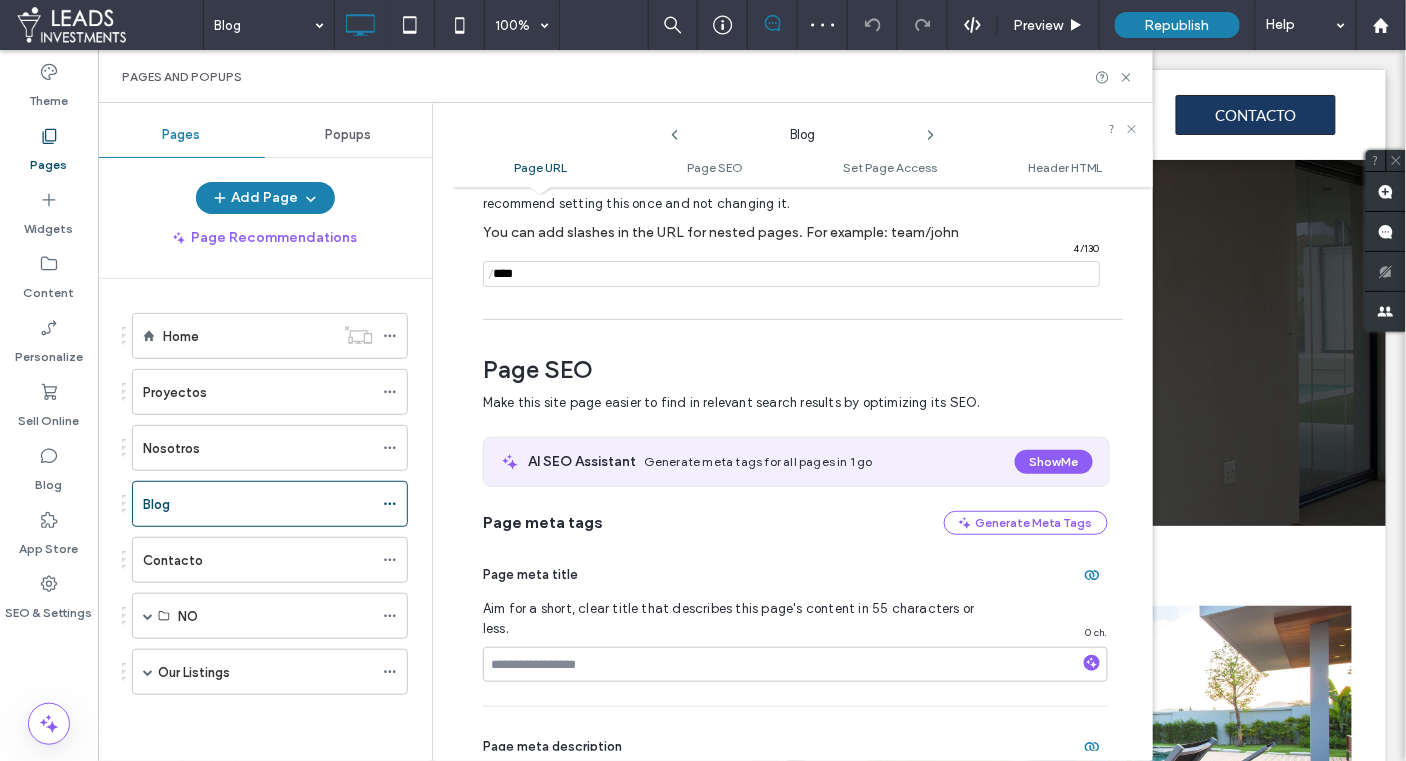 scroll, scrollTop: 272, scrollLeft: 0, axis: vertical 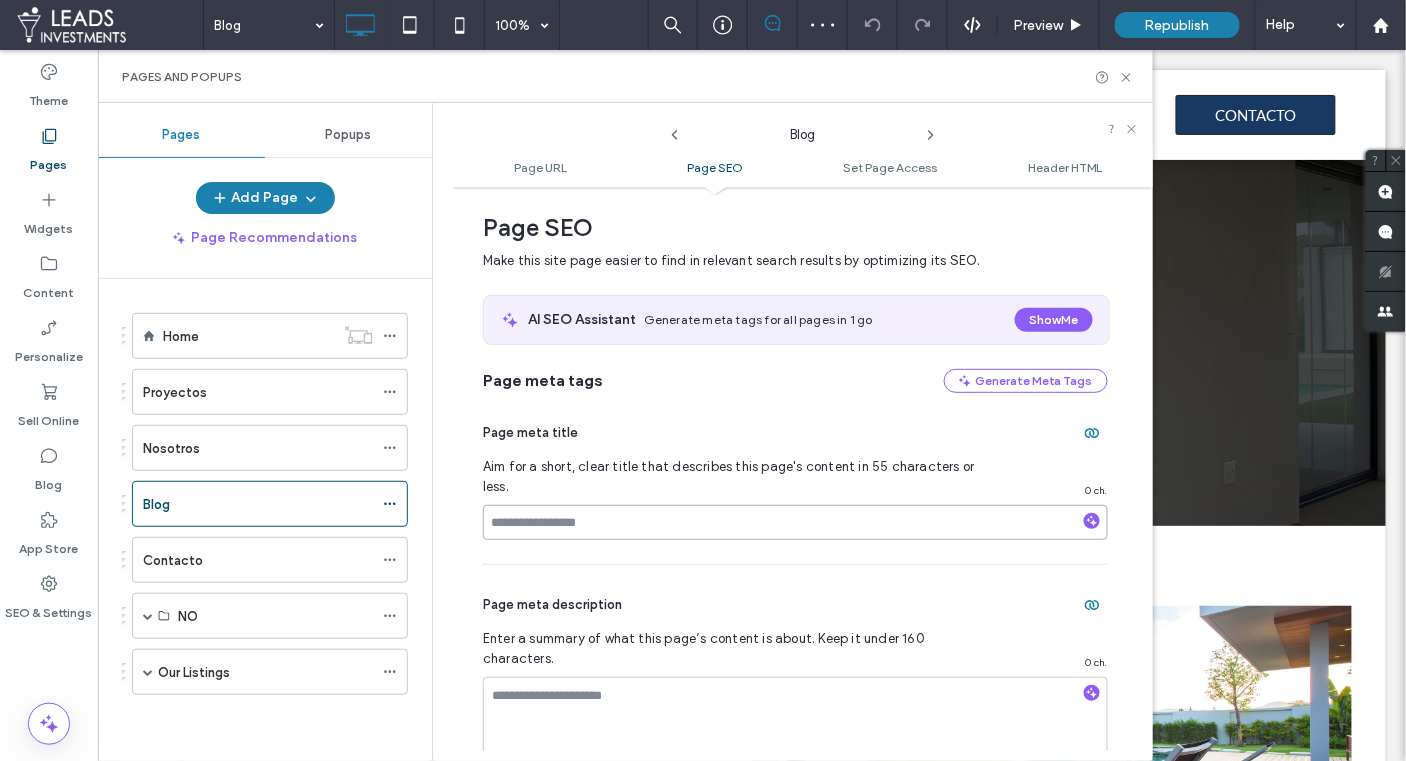 click at bounding box center [795, 522] 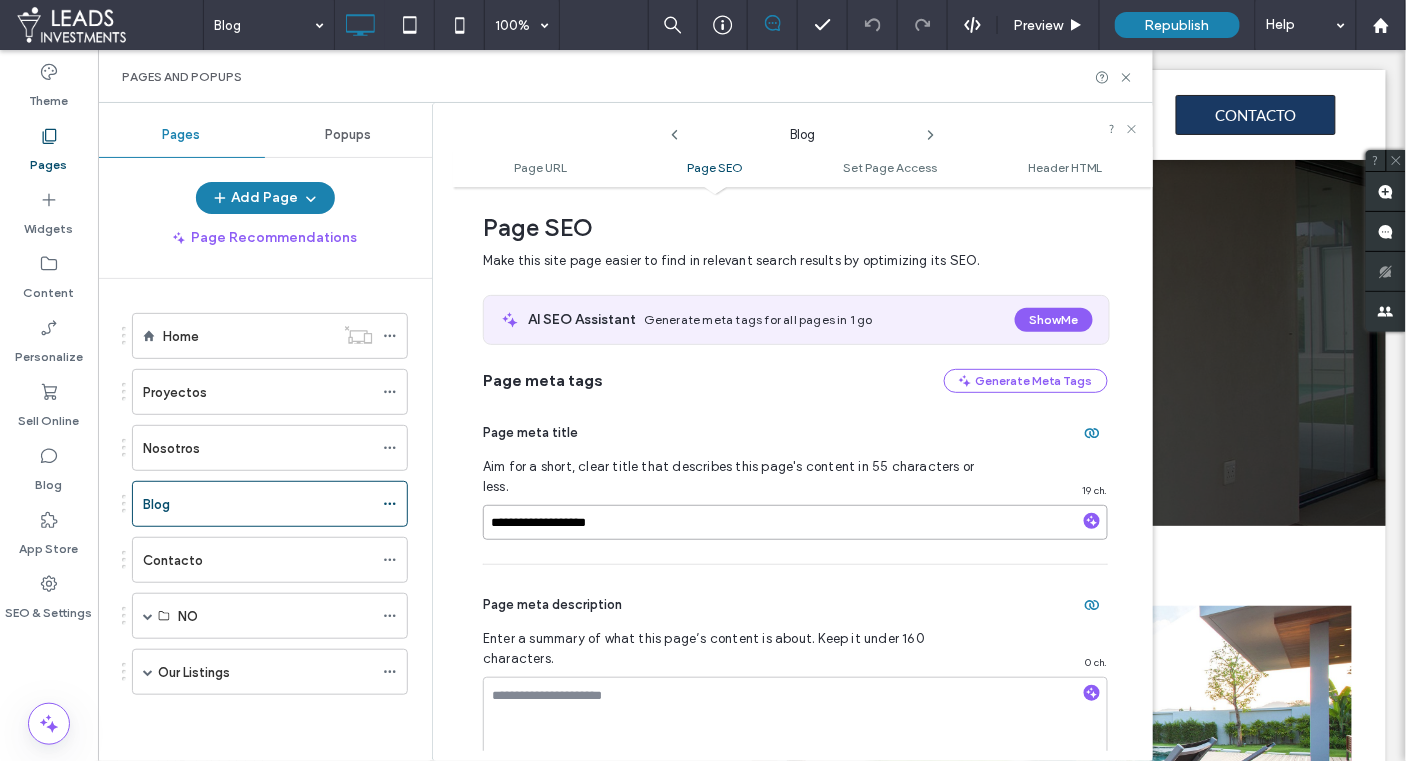 drag, startPoint x: 550, startPoint y: 504, endPoint x: 462, endPoint y: 492, distance: 88.814415 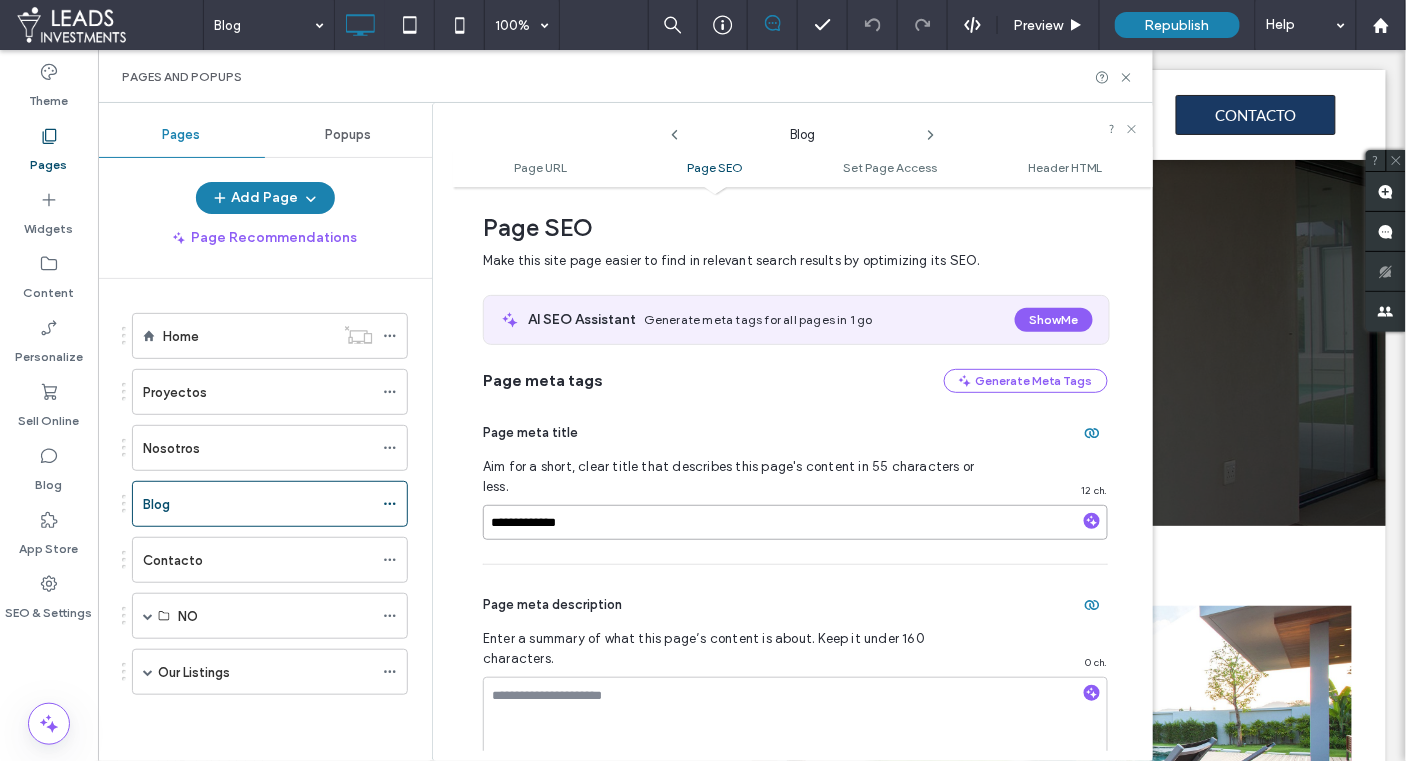 type on "**********" 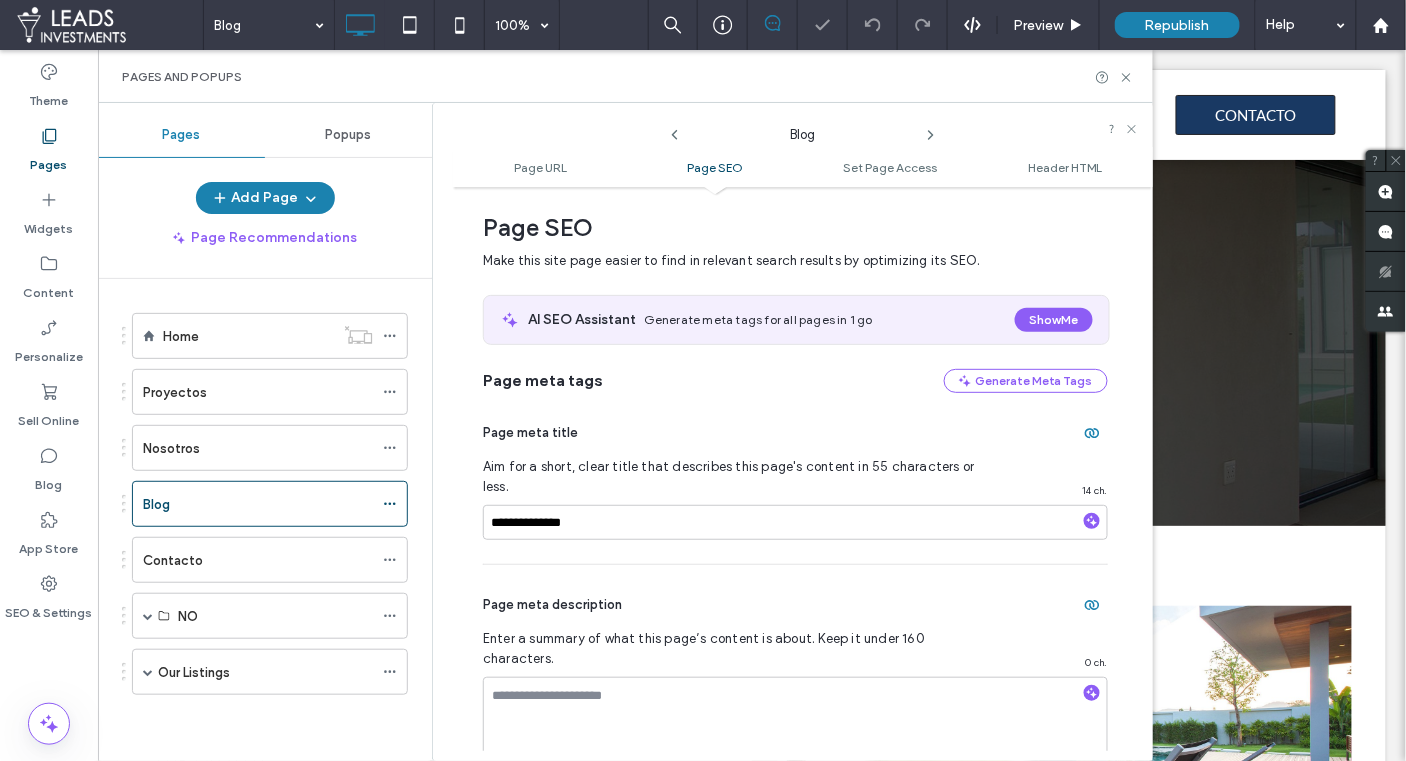 click on "Contacto" at bounding box center [258, 560] 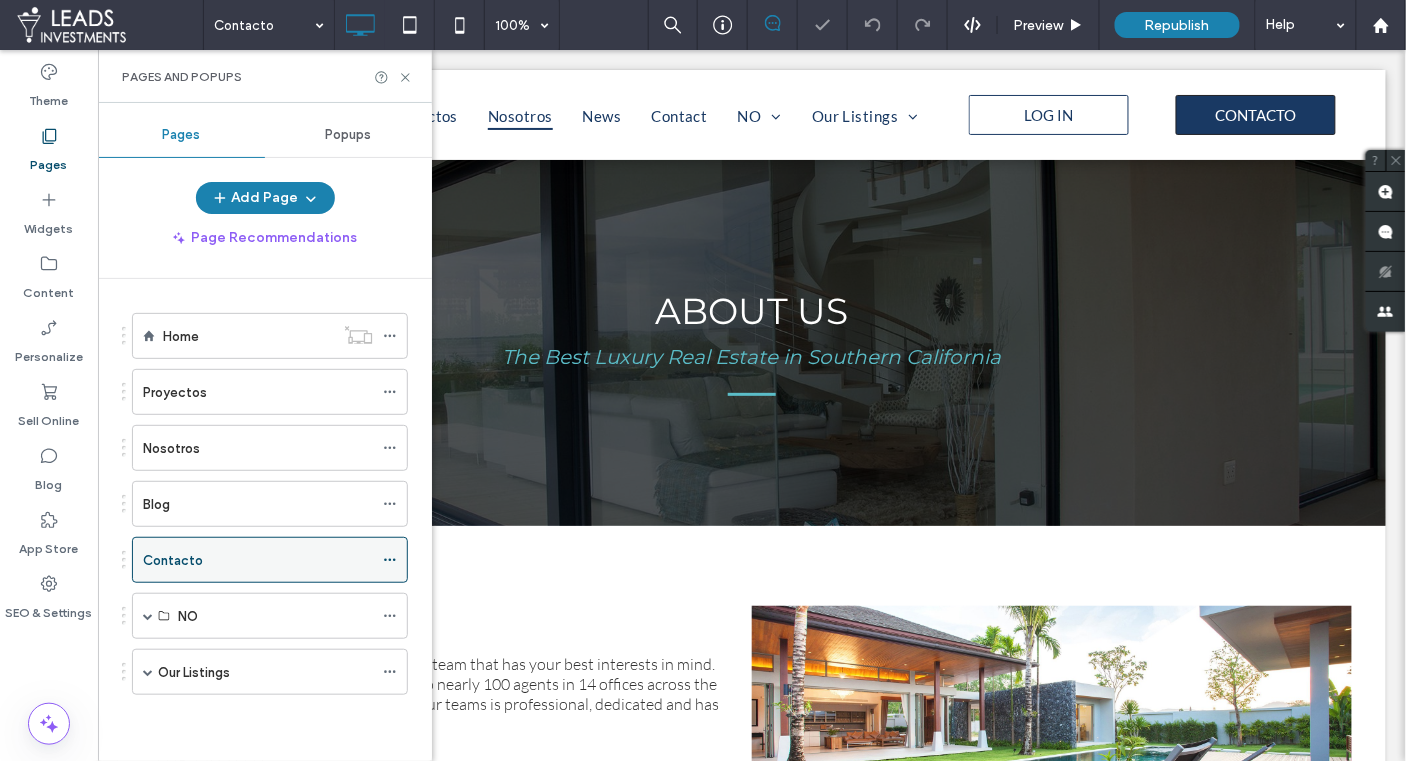 click 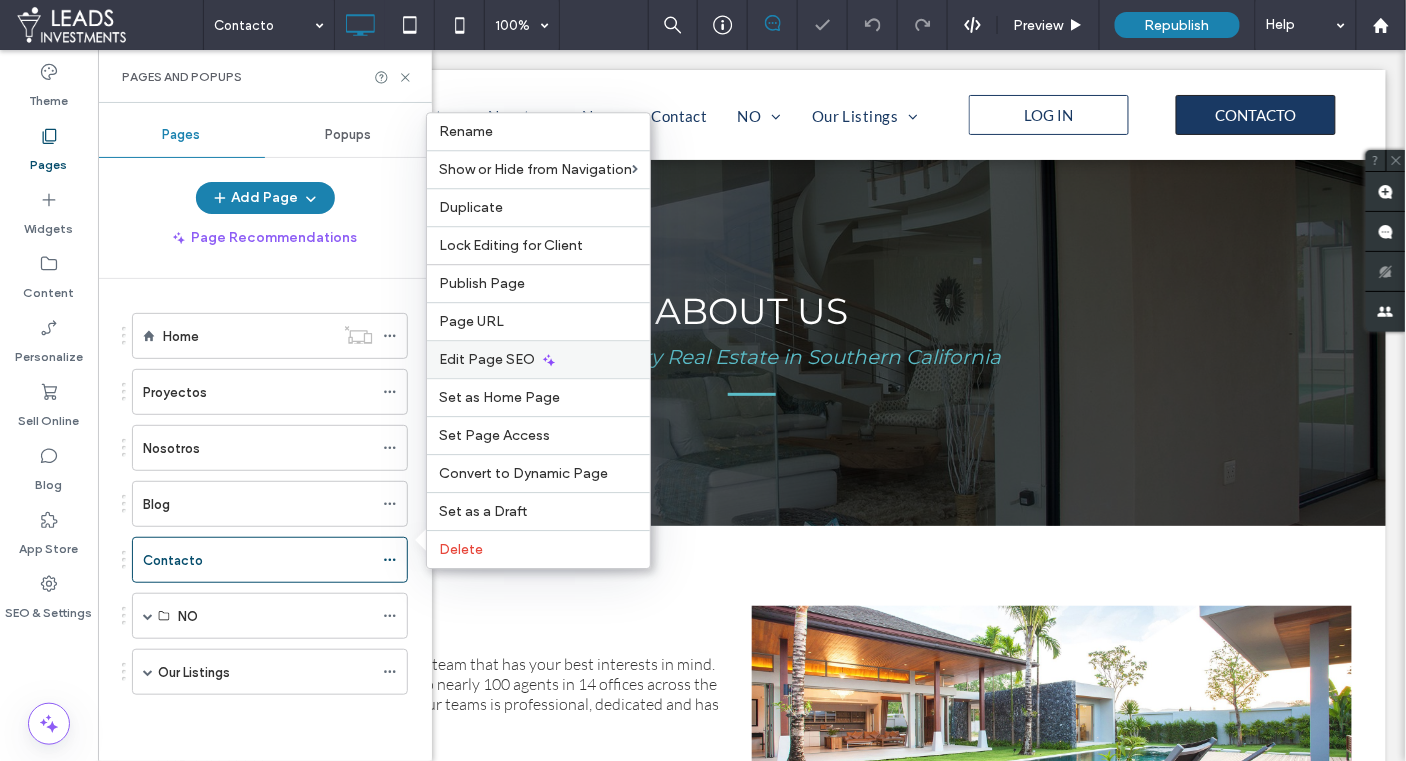 click on "Edit Page SEO" at bounding box center (487, 359) 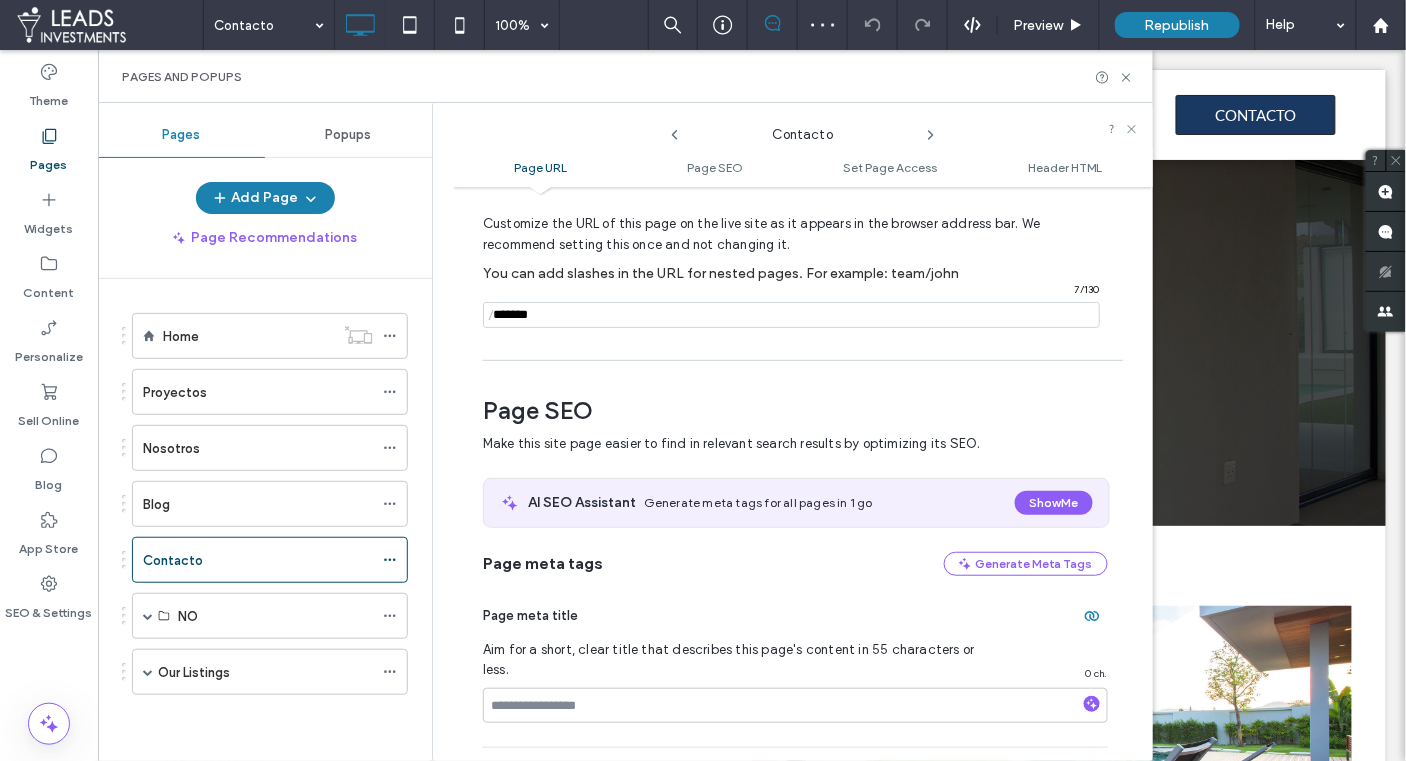 scroll, scrollTop: 87, scrollLeft: 0, axis: vertical 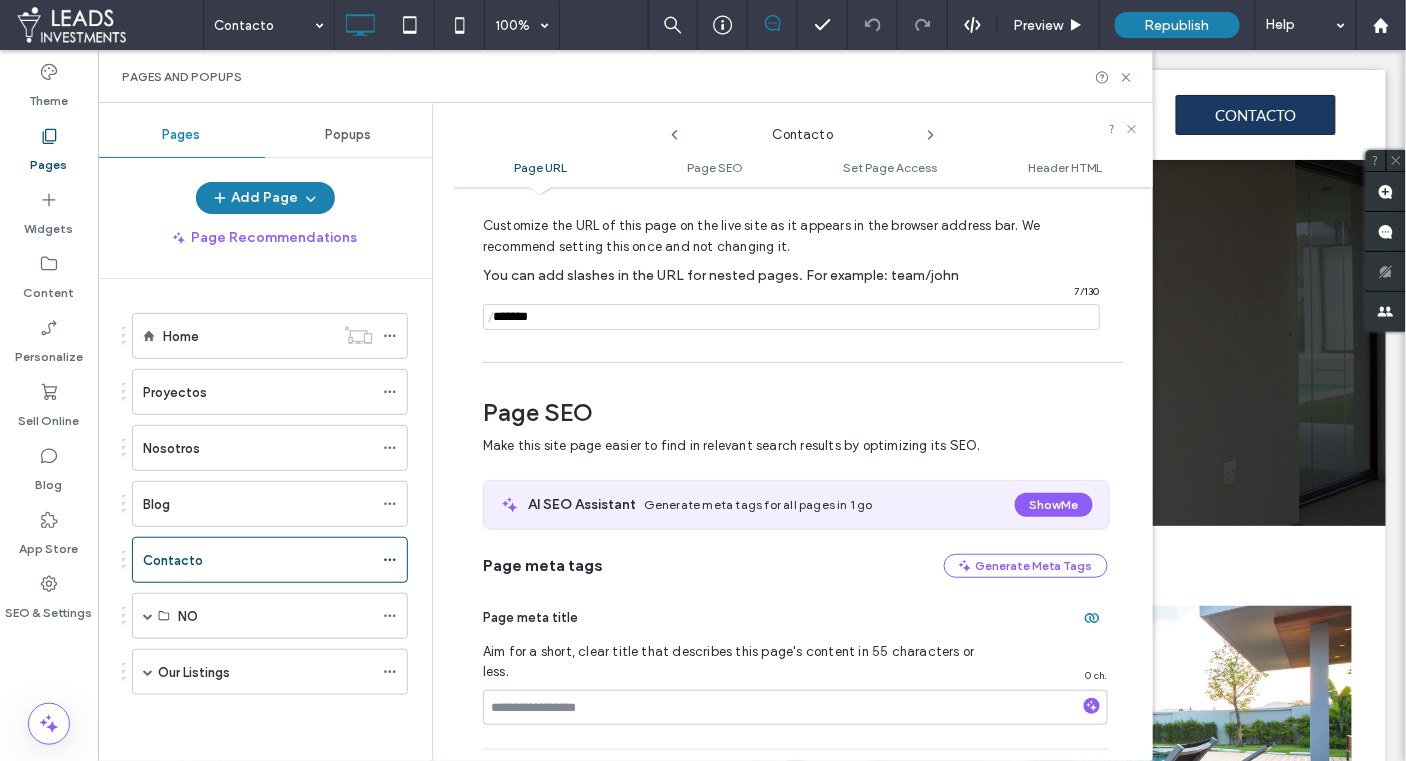 click at bounding box center (791, 317) 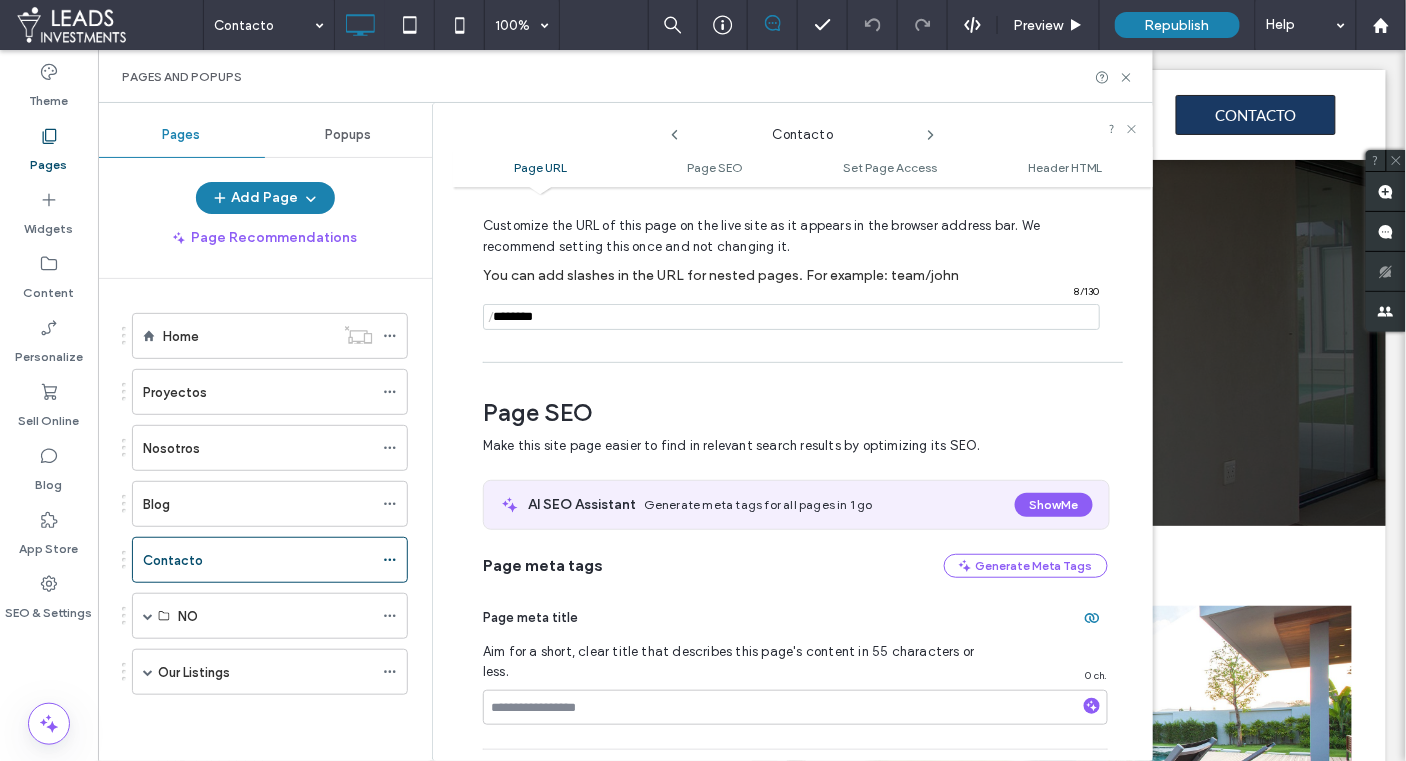 type on "********" 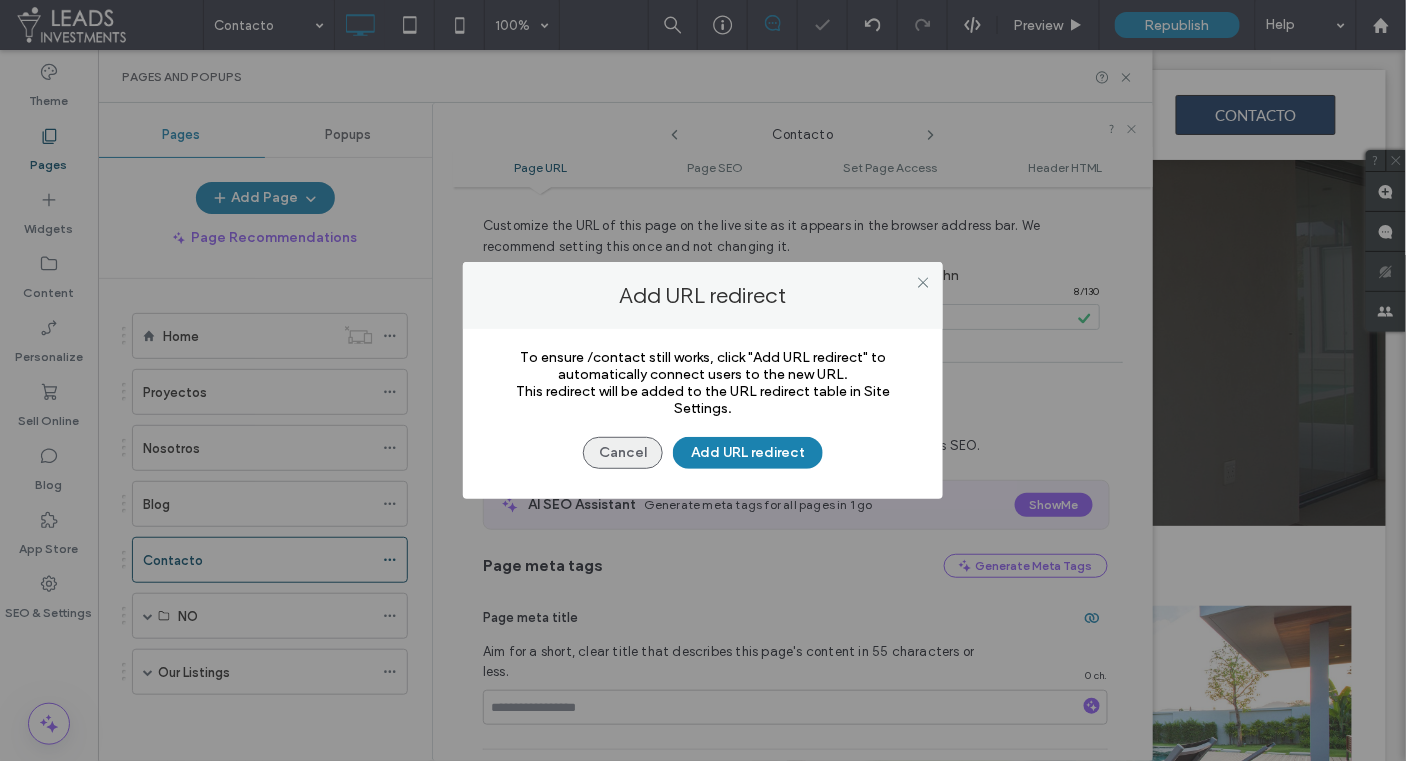 click on "Cancel" at bounding box center (623, 453) 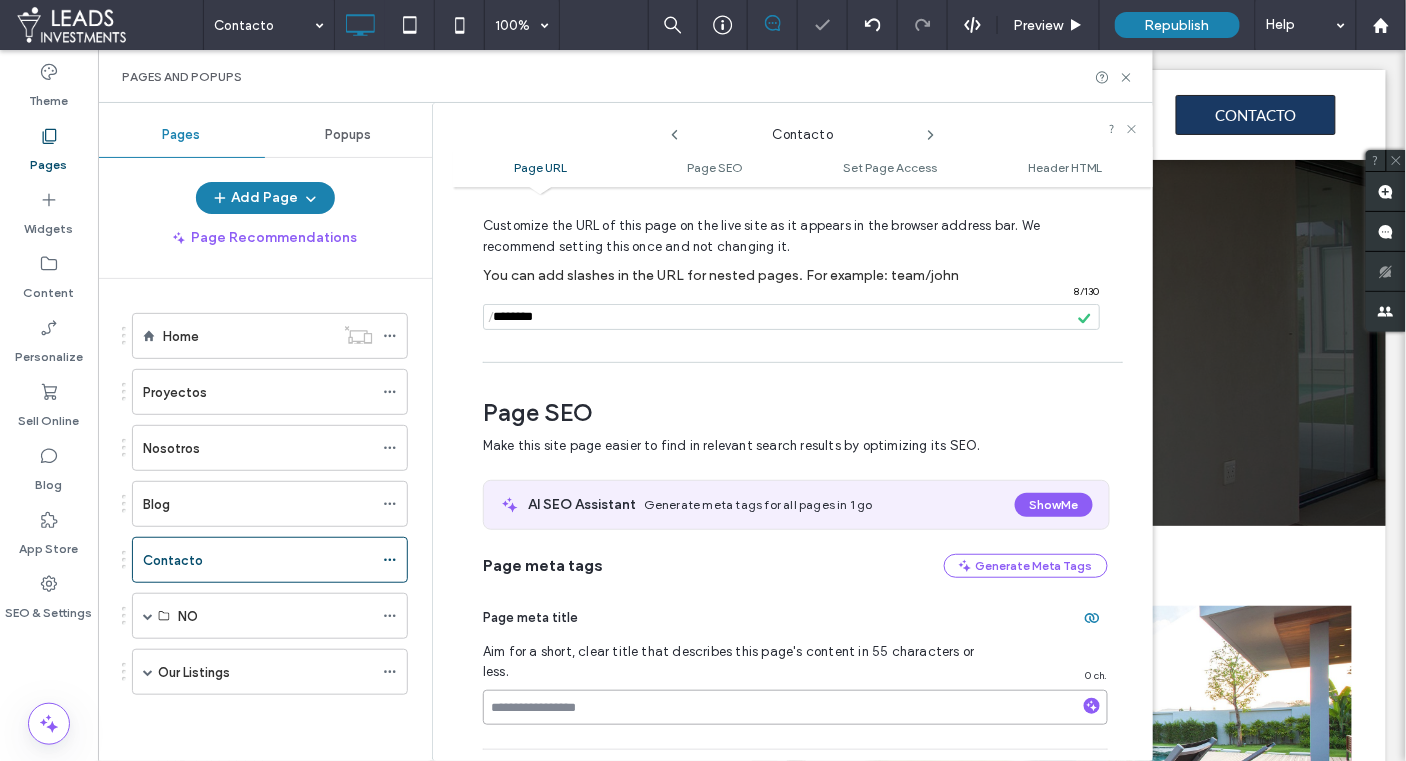 click at bounding box center [795, 707] 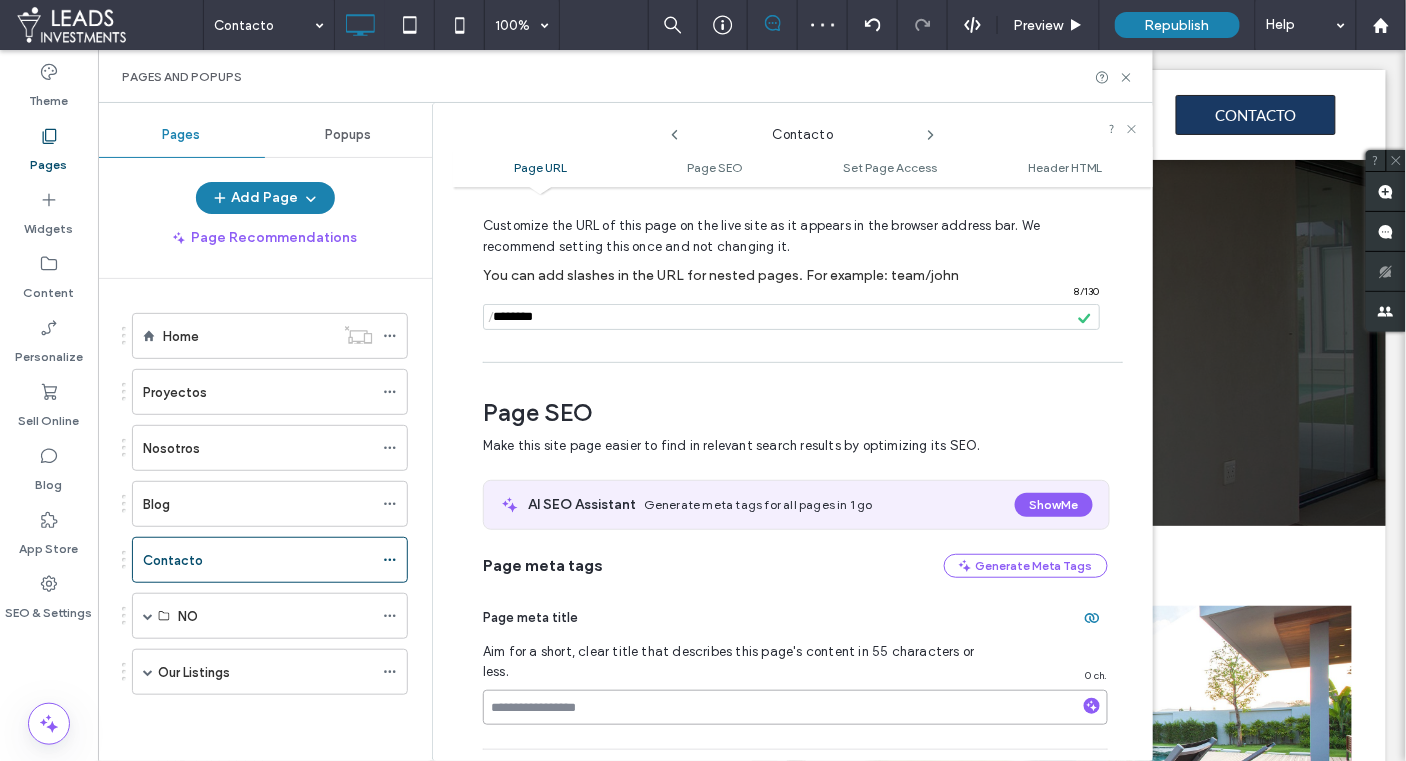 paste on "**********" 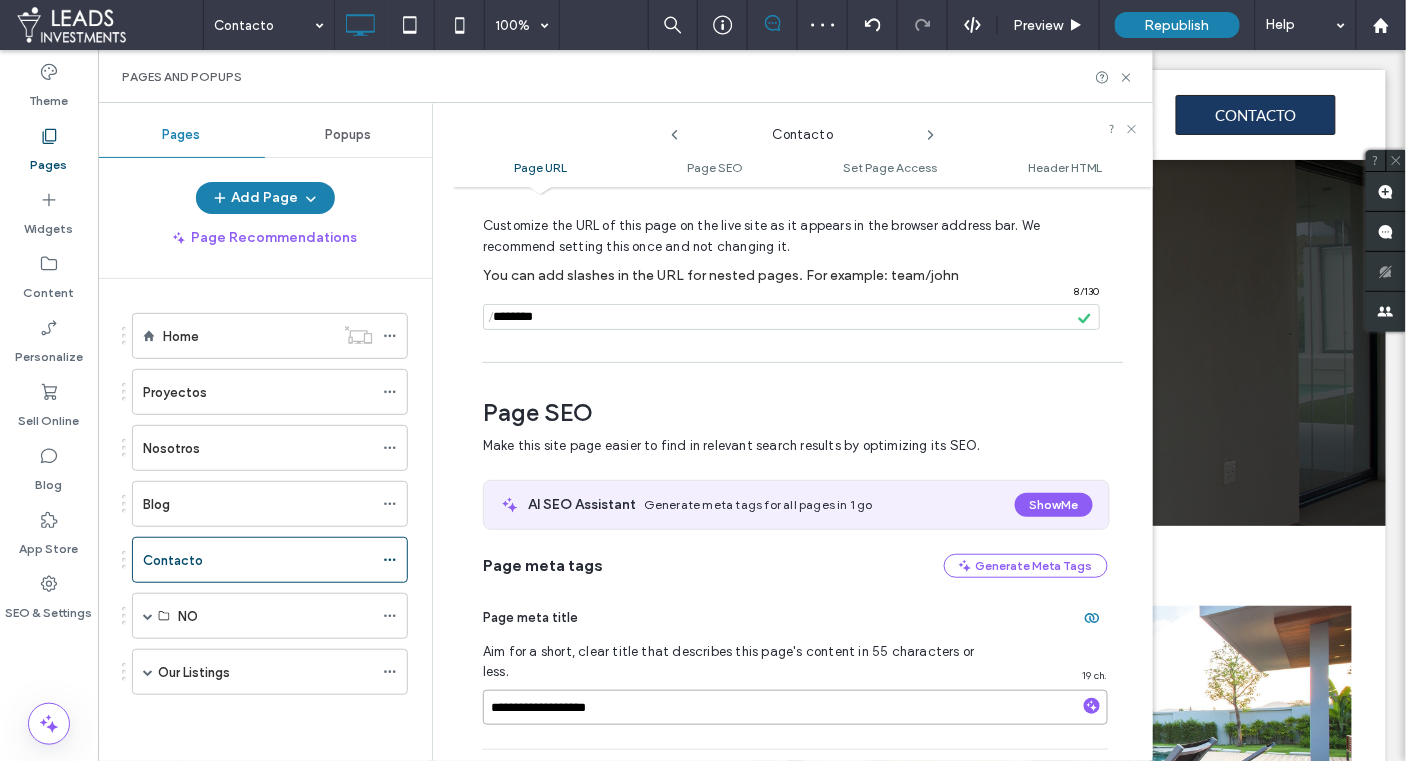 drag, startPoint x: 550, startPoint y: 689, endPoint x: 448, endPoint y: 675, distance: 102.9563 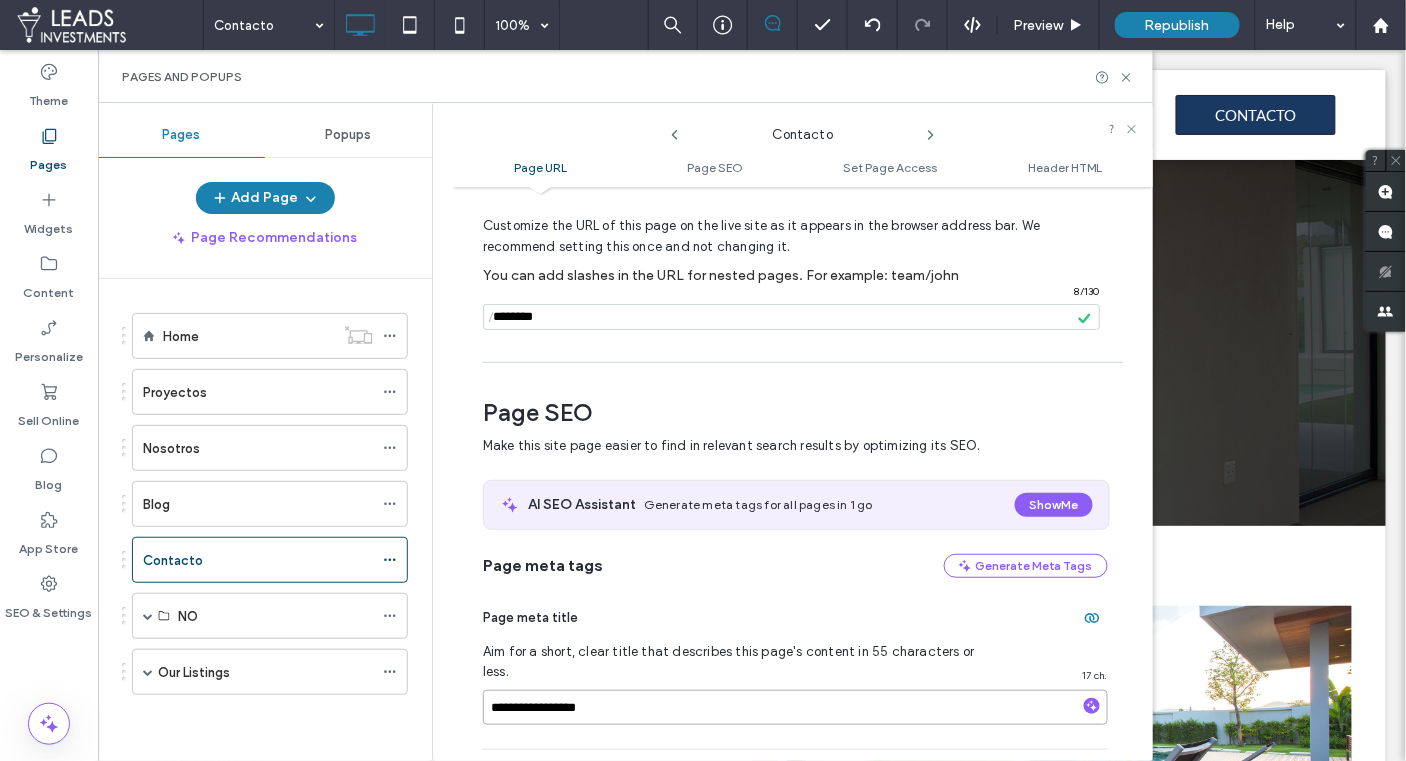 type on "**********" 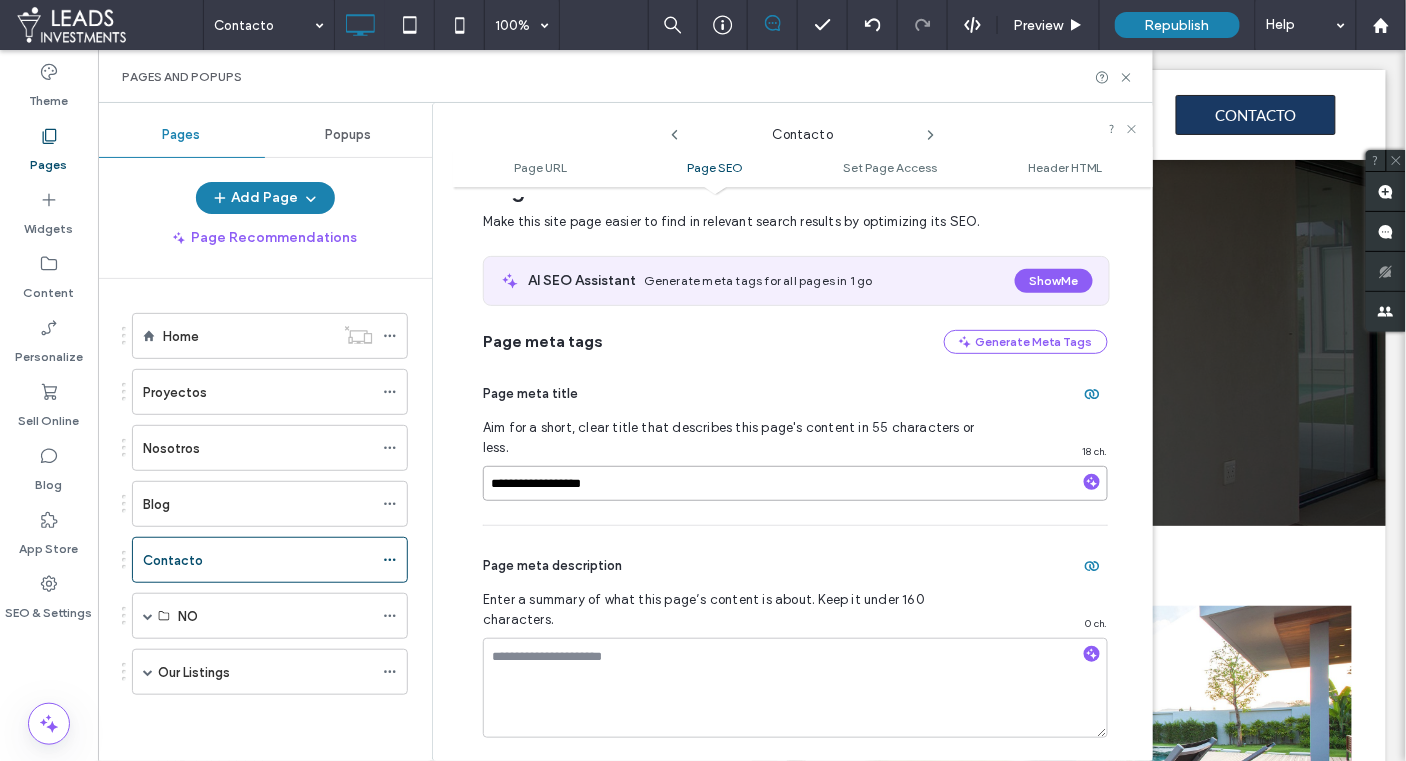 scroll, scrollTop: 313, scrollLeft: 0, axis: vertical 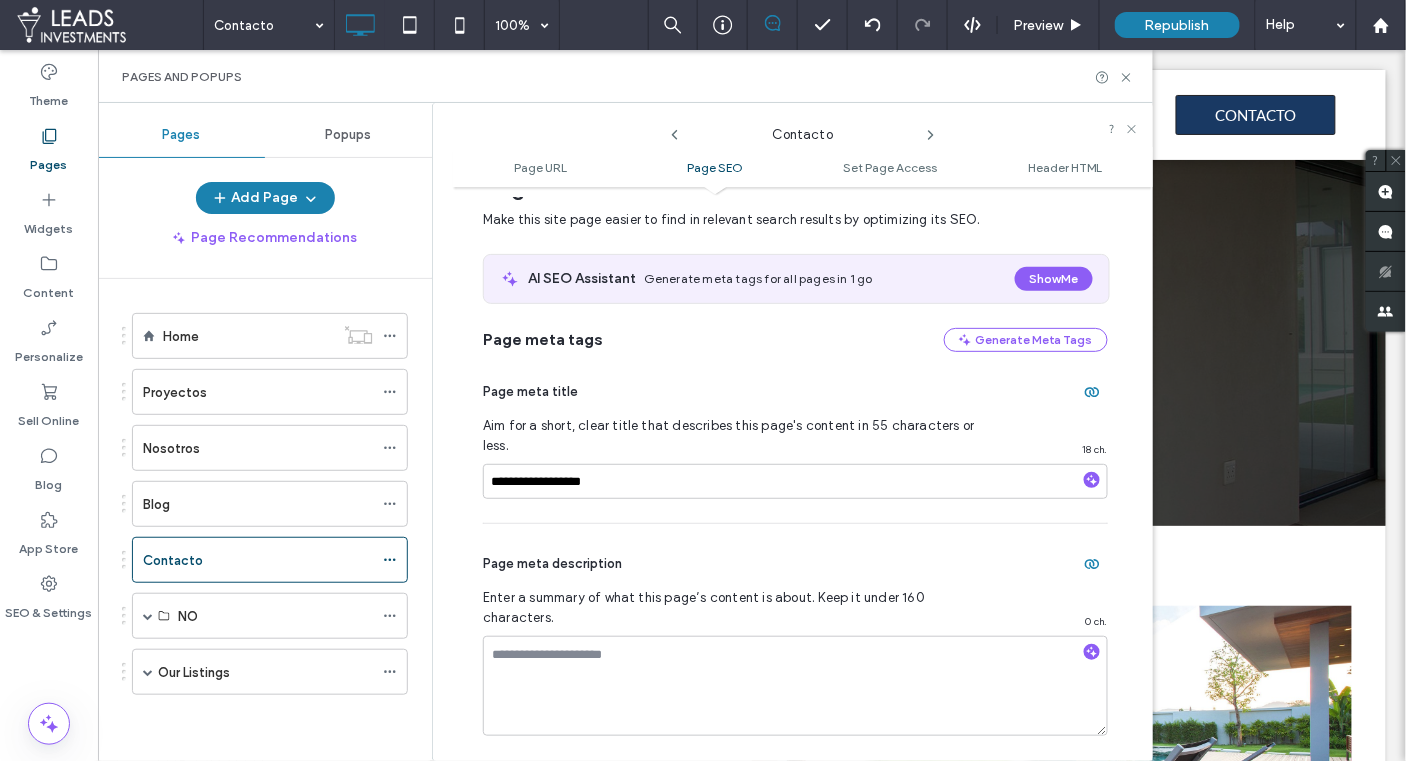 click on "Blog" at bounding box center [258, 504] 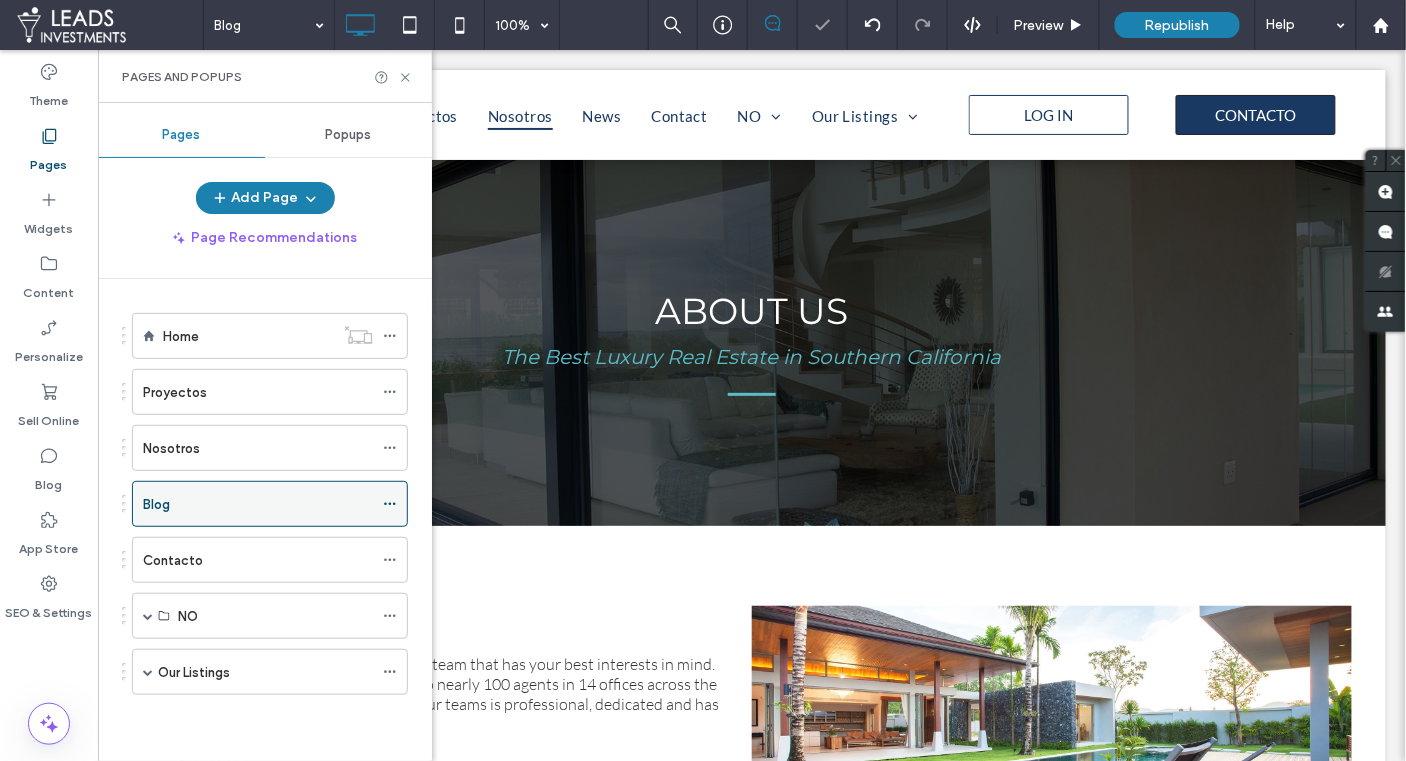 click on "Blog 100% Preview Republish Help
Site Comments Team & Clients Automate new comments Instantly notify your team when someone adds or updates a comment on a site. See Zap Examples
Theme Pages Widgets Content Personalize Sell Online Blog App Store SEO & Settings Pages and Popups Pages Popups Add Page Page Recommendations Home Proyectos Nosotros Blog Contacto NO List With Us Our Listings Newest Listings Single Listing Recently Sold
Unhide?
Yes
Unhide?
Yes" at bounding box center [703, 380] 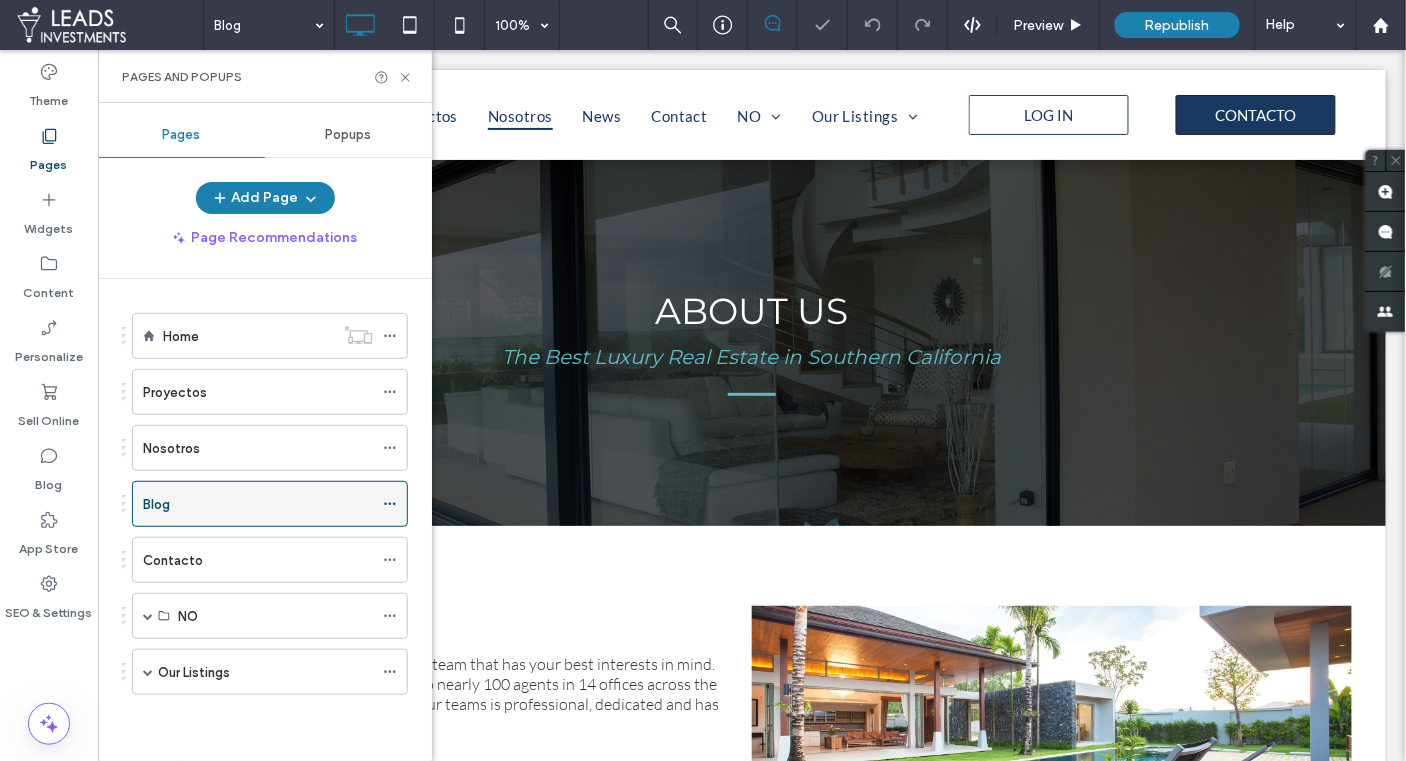click 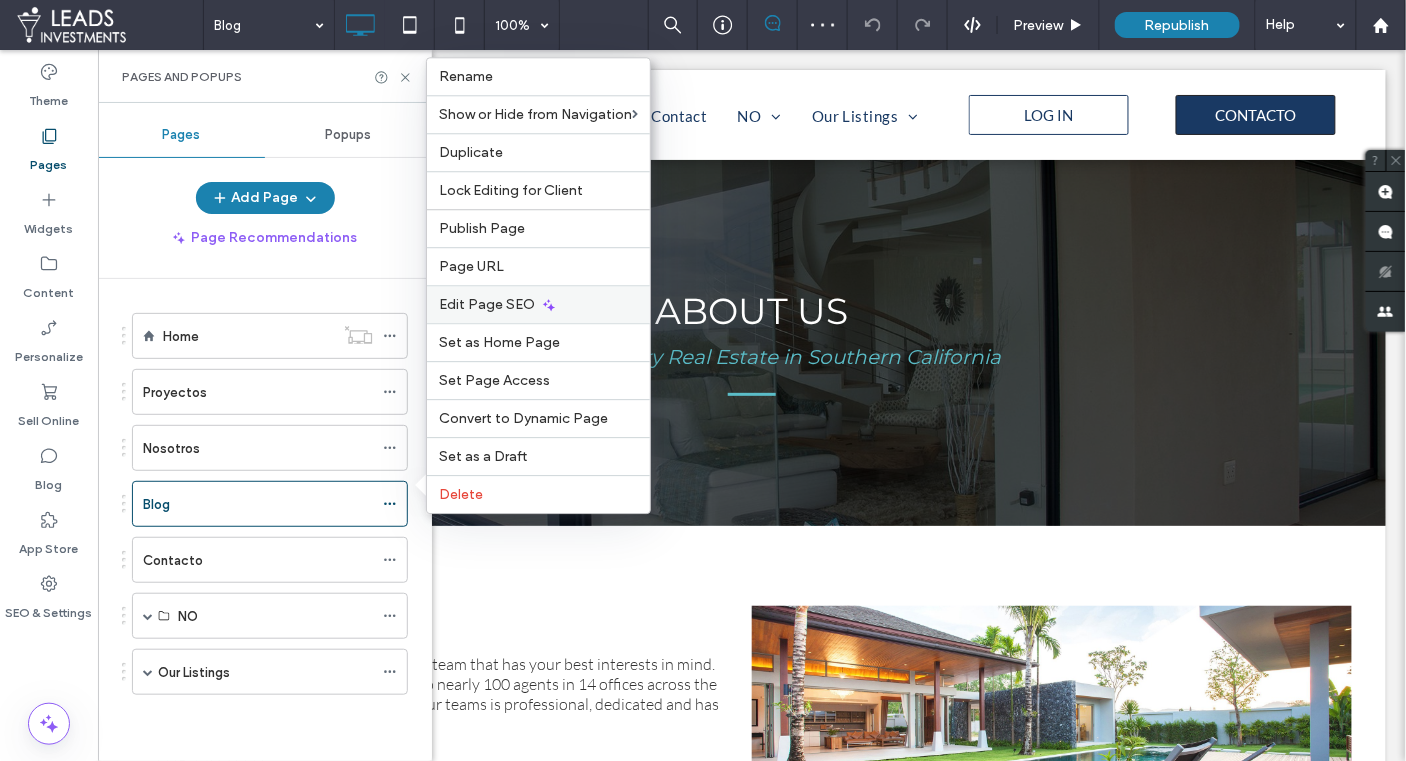 click on "Edit Page SEO" at bounding box center [538, 304] 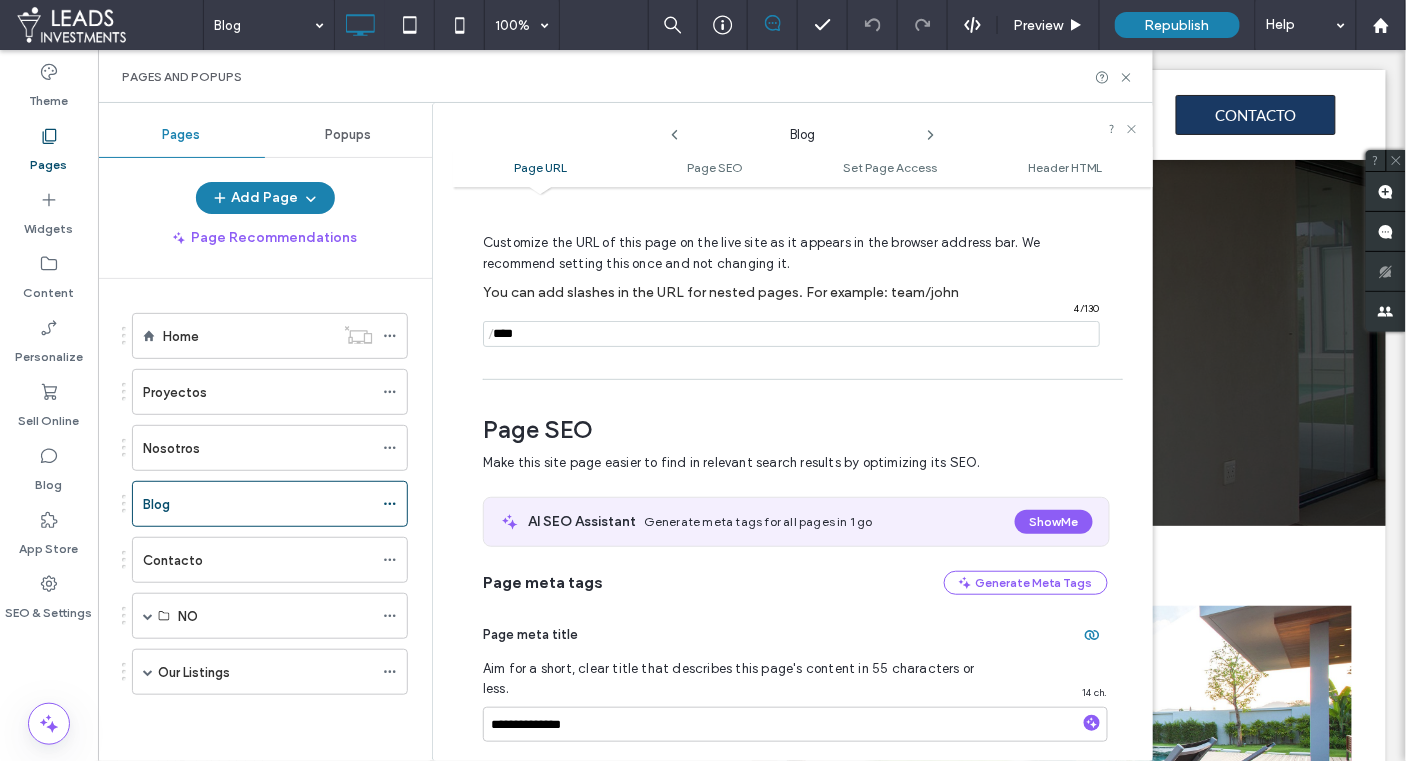 scroll, scrollTop: 57, scrollLeft: 0, axis: vertical 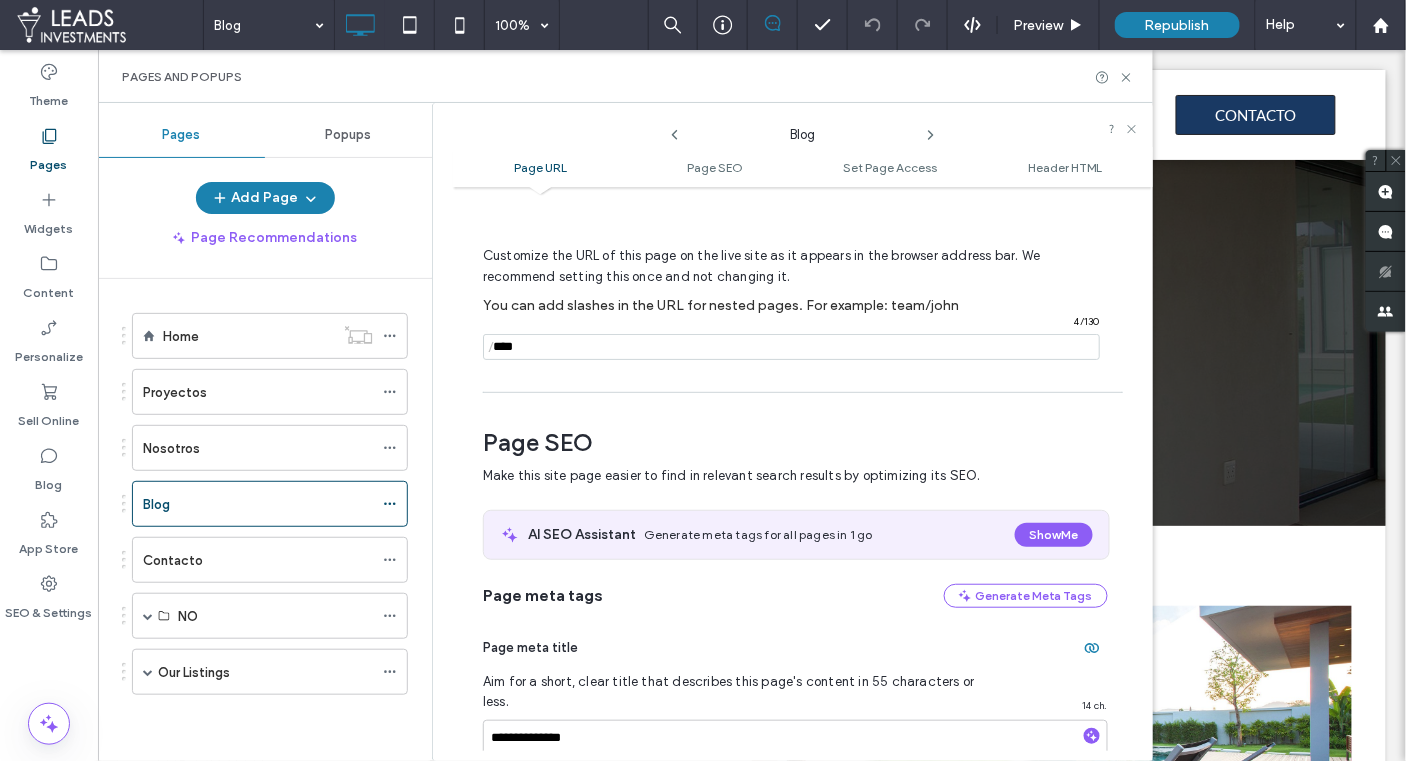 drag, startPoint x: 548, startPoint y: 347, endPoint x: 493, endPoint y: 350, distance: 55.081757 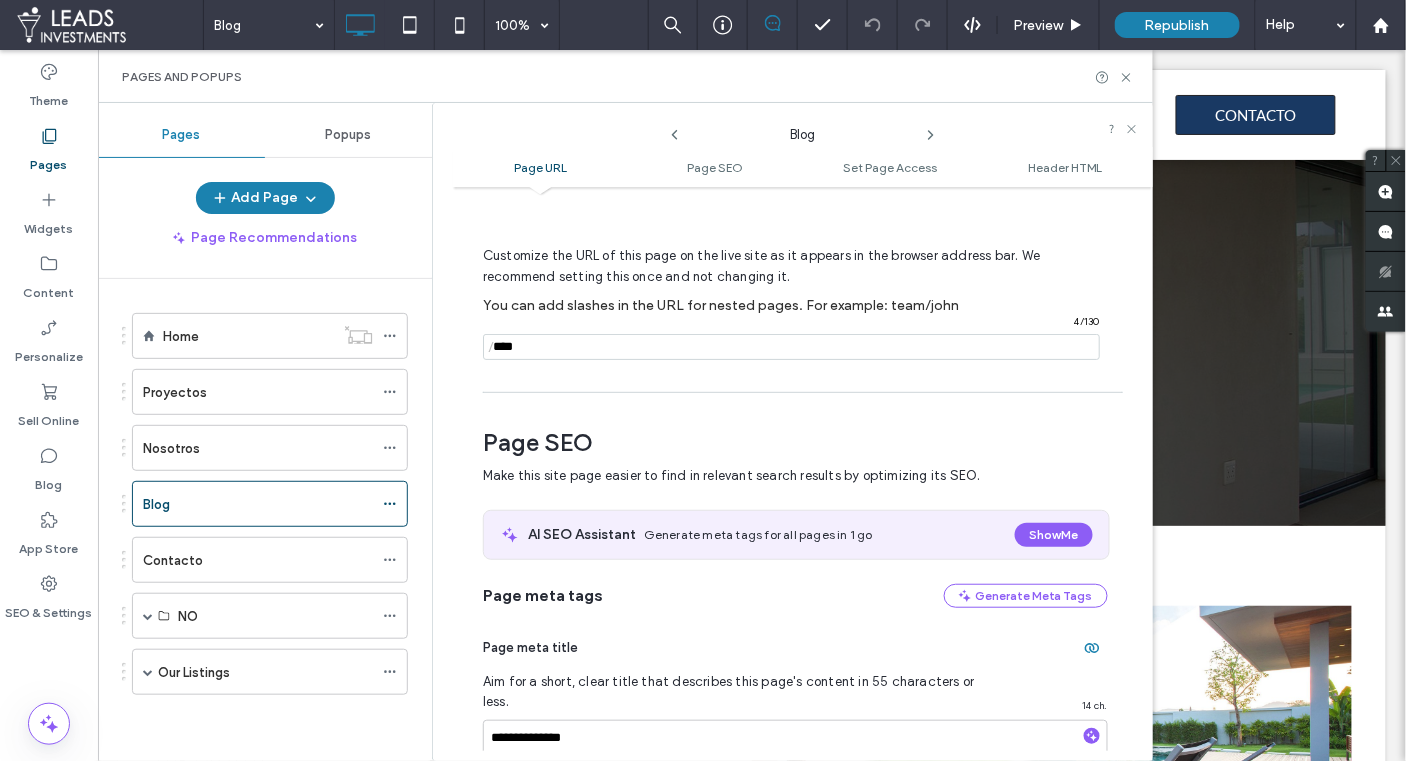 type on "****" 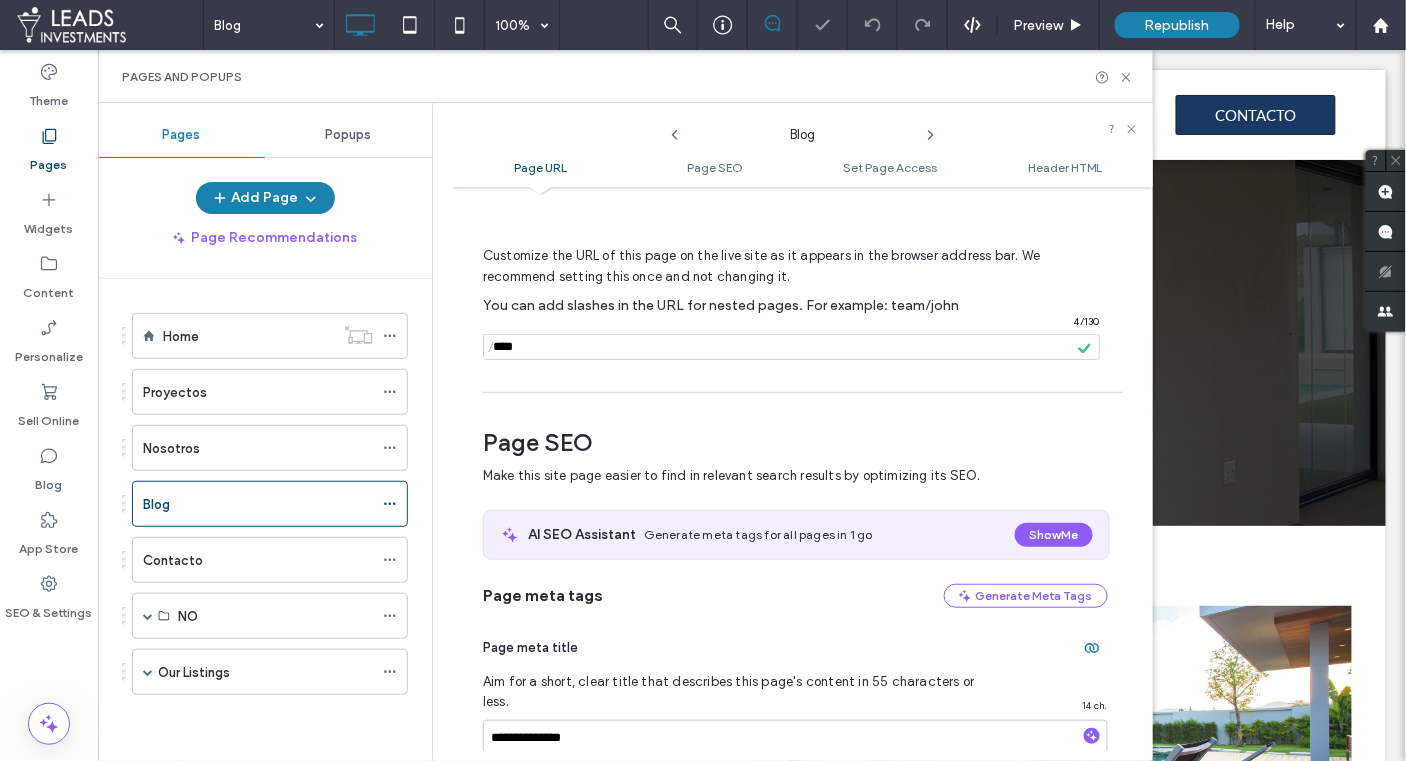 click on "Customize the URL of this page on the live site as it appears in the browser address bar. We recommend setting this once and not changing it. You can add slashes in the URL for nested pages. For example: team/john / 4 / 130" at bounding box center [795, 294] 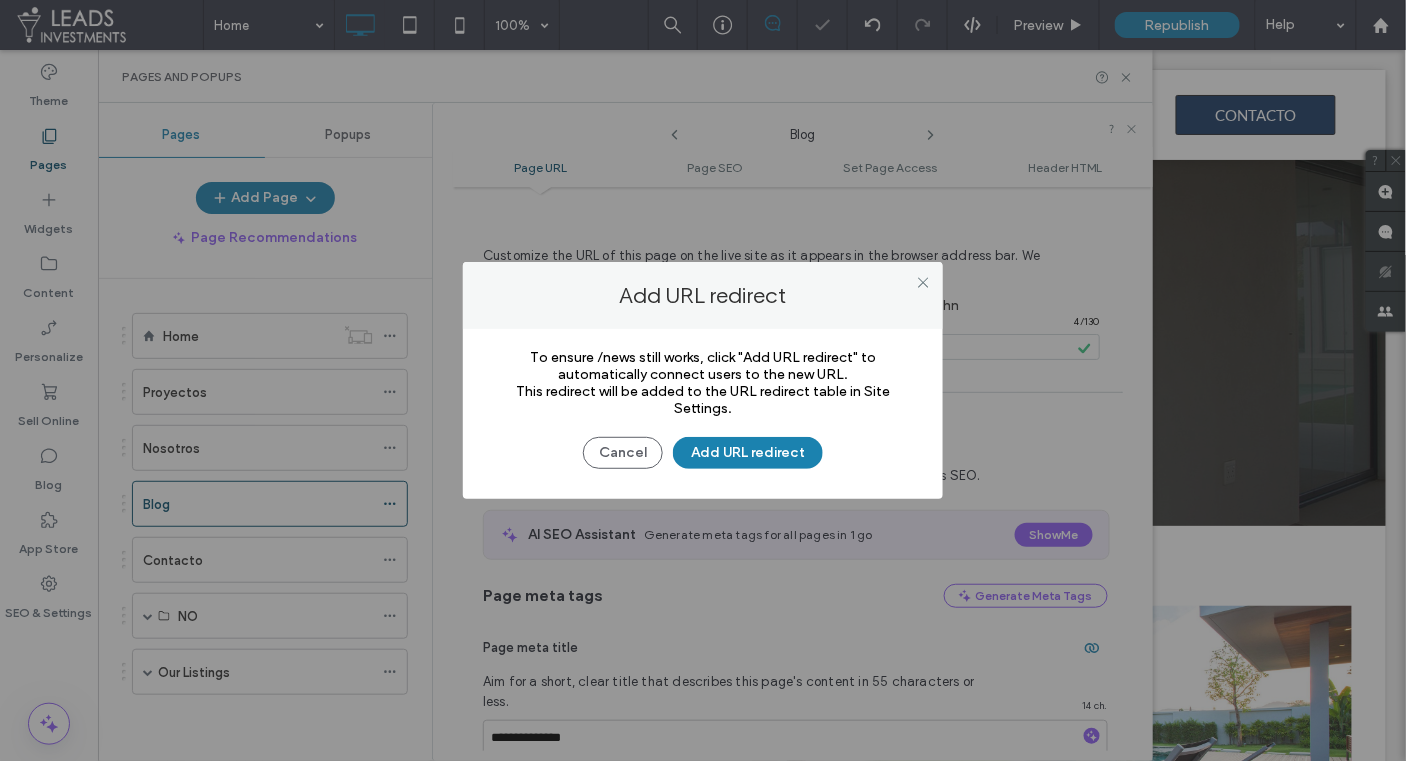 drag, startPoint x: 608, startPoint y: 461, endPoint x: 619, endPoint y: 457, distance: 11.7046995 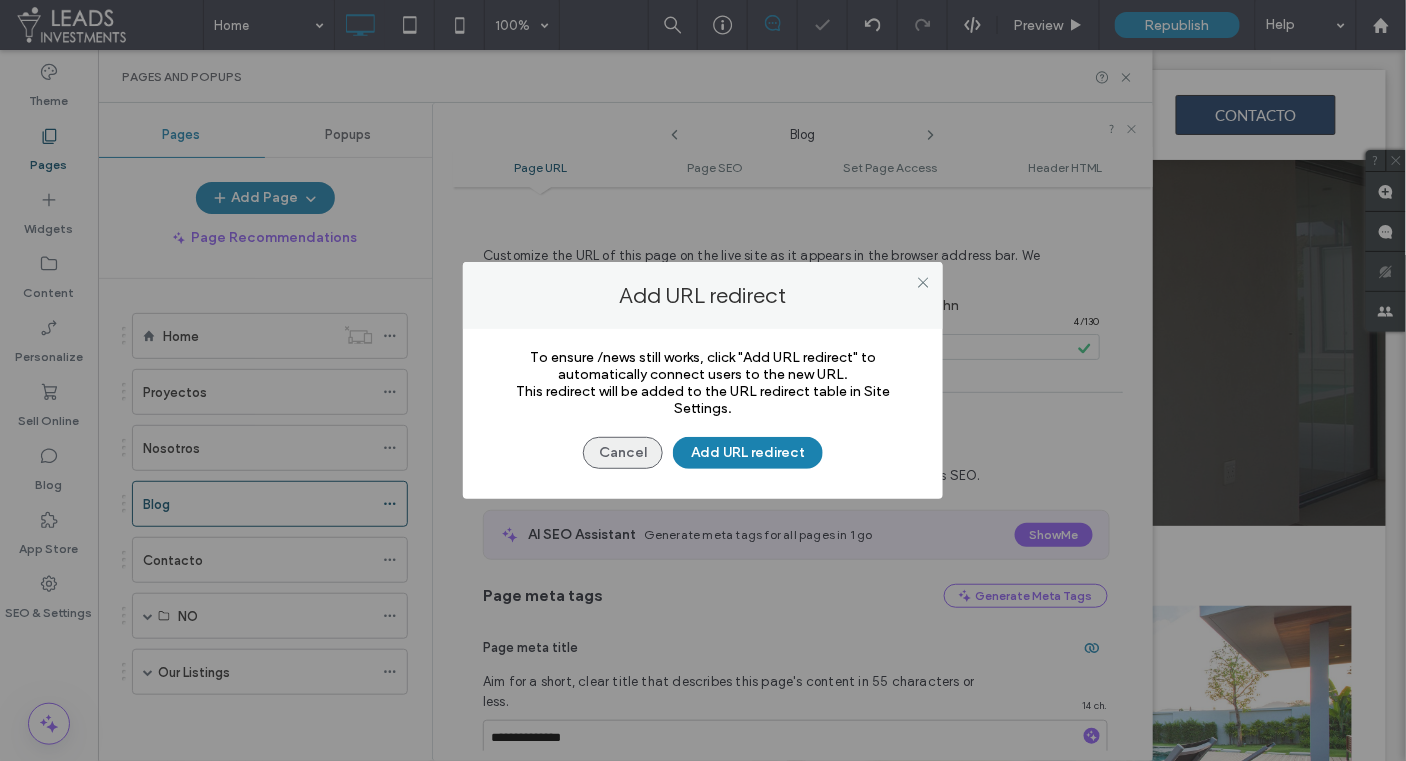 click on "Cancel" at bounding box center (623, 453) 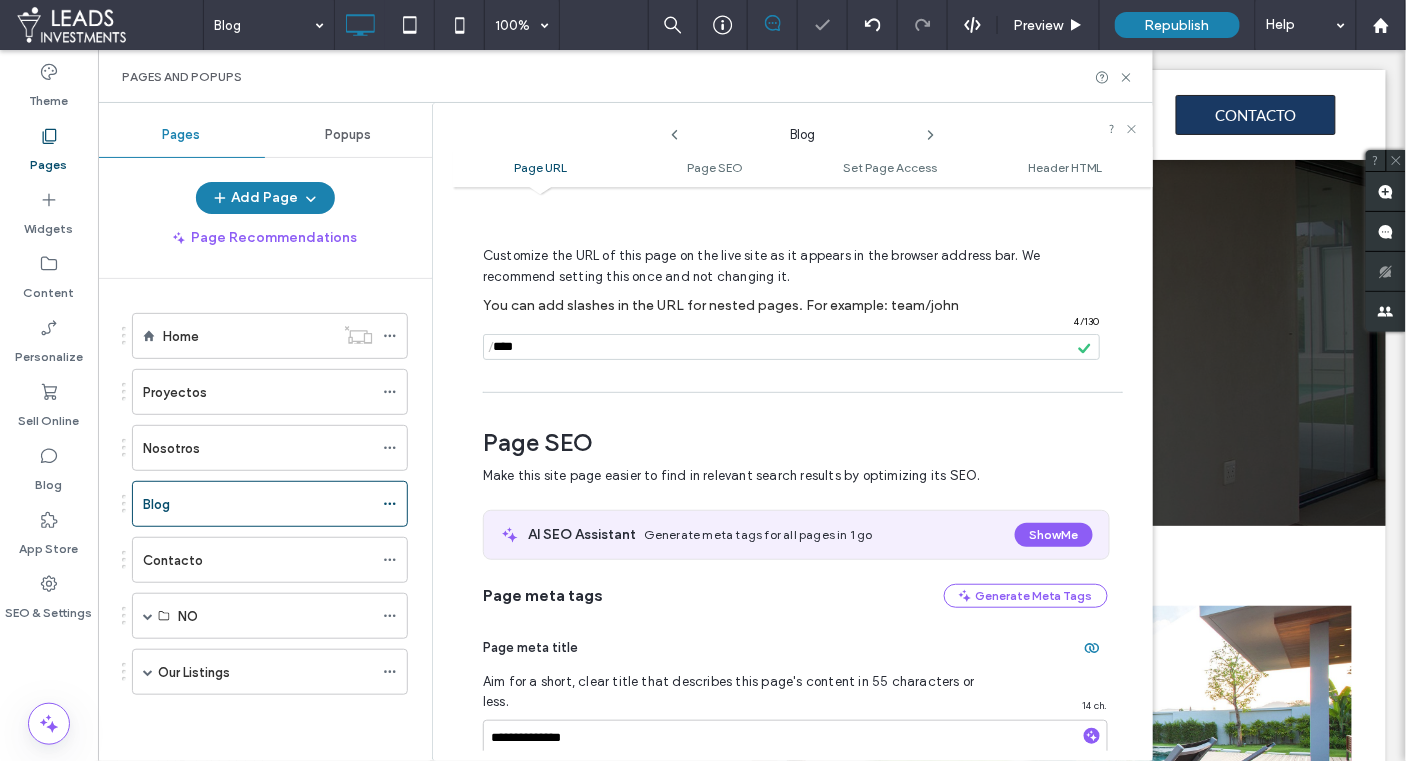 click on "Page SEO" at bounding box center (795, 443) 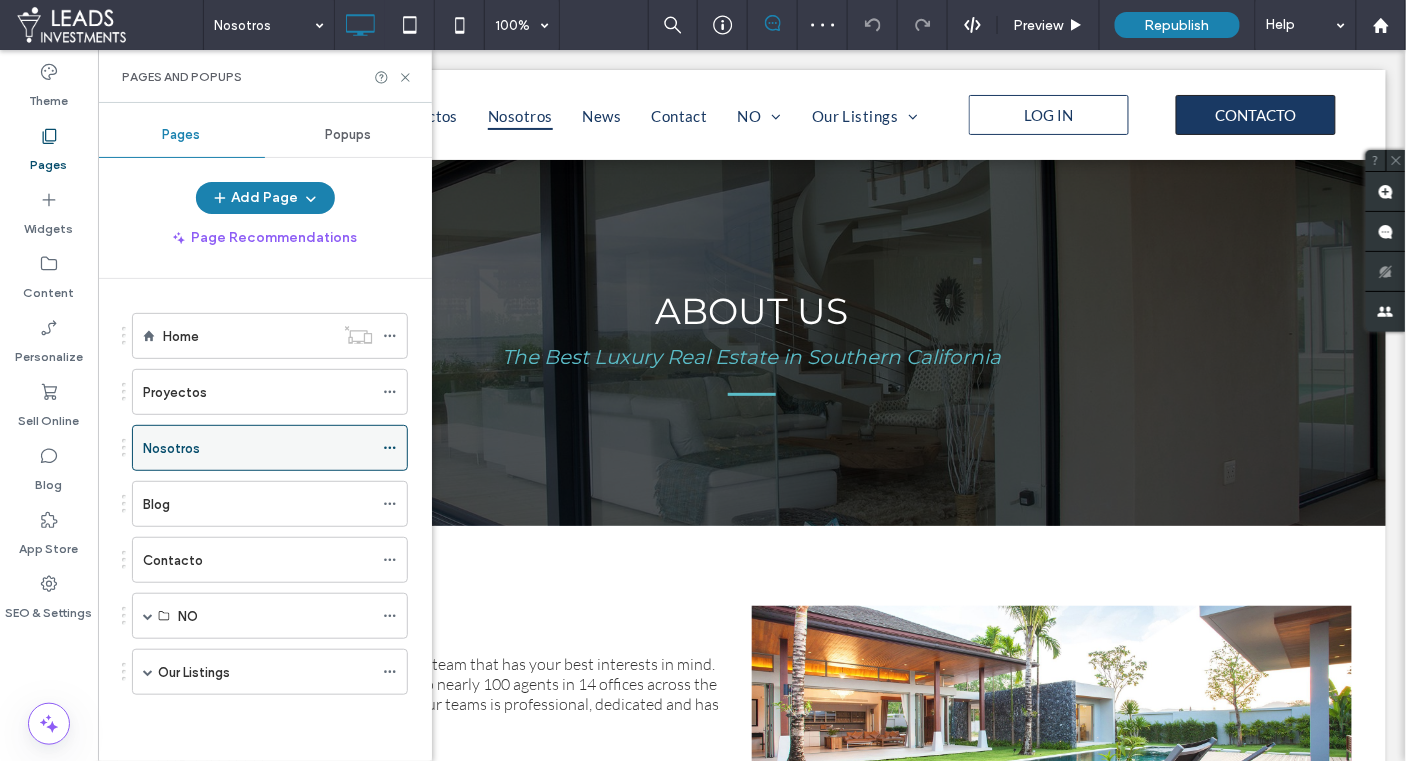 click 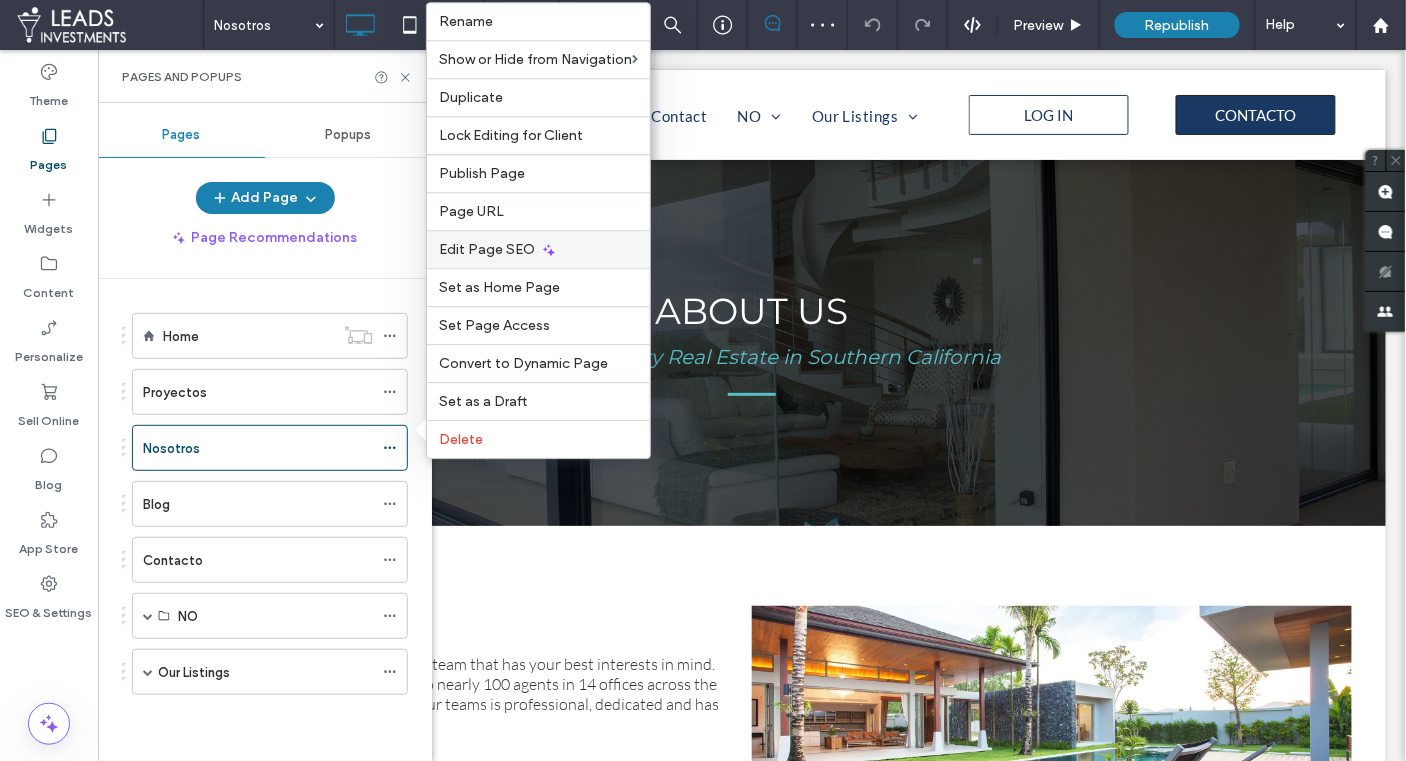 click on "Edit Page SEO" at bounding box center [487, 249] 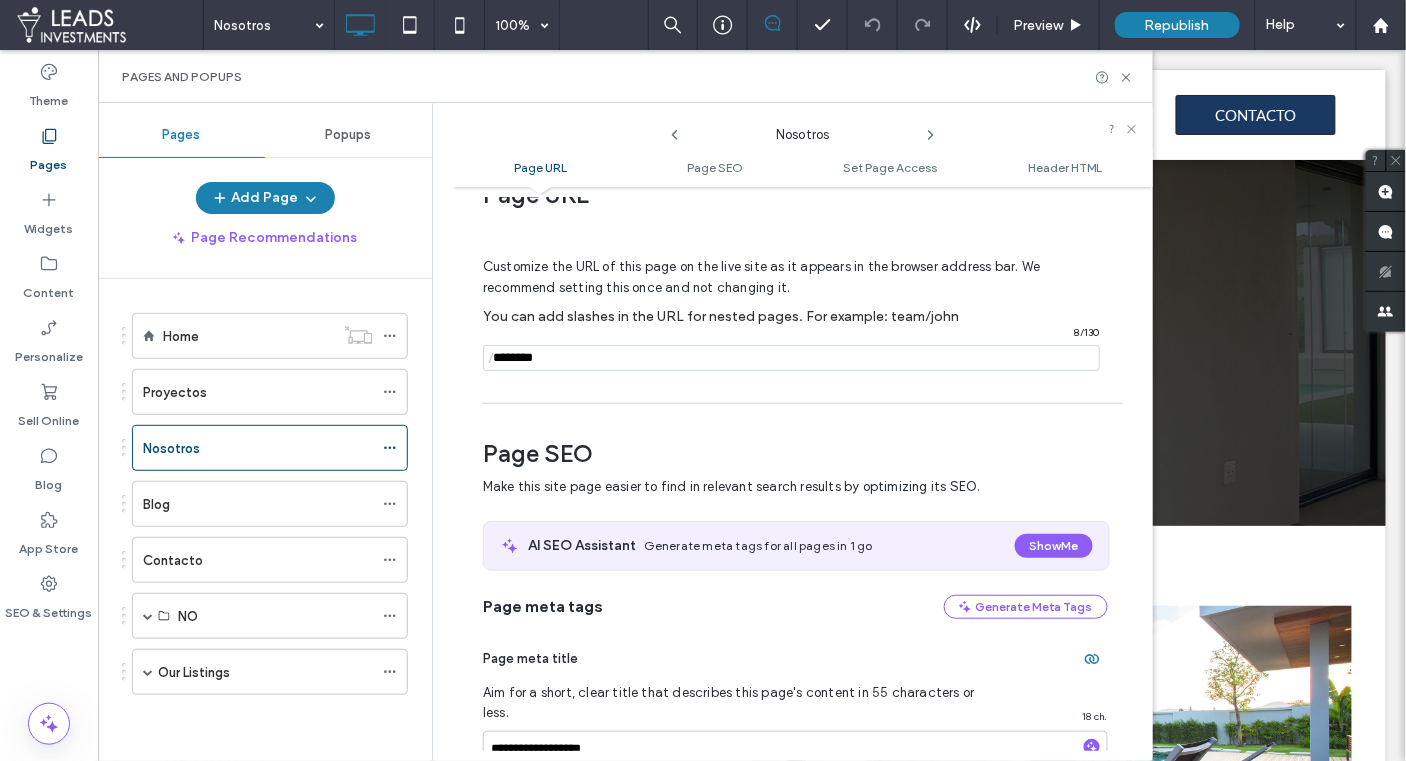 scroll, scrollTop: 39, scrollLeft: 0, axis: vertical 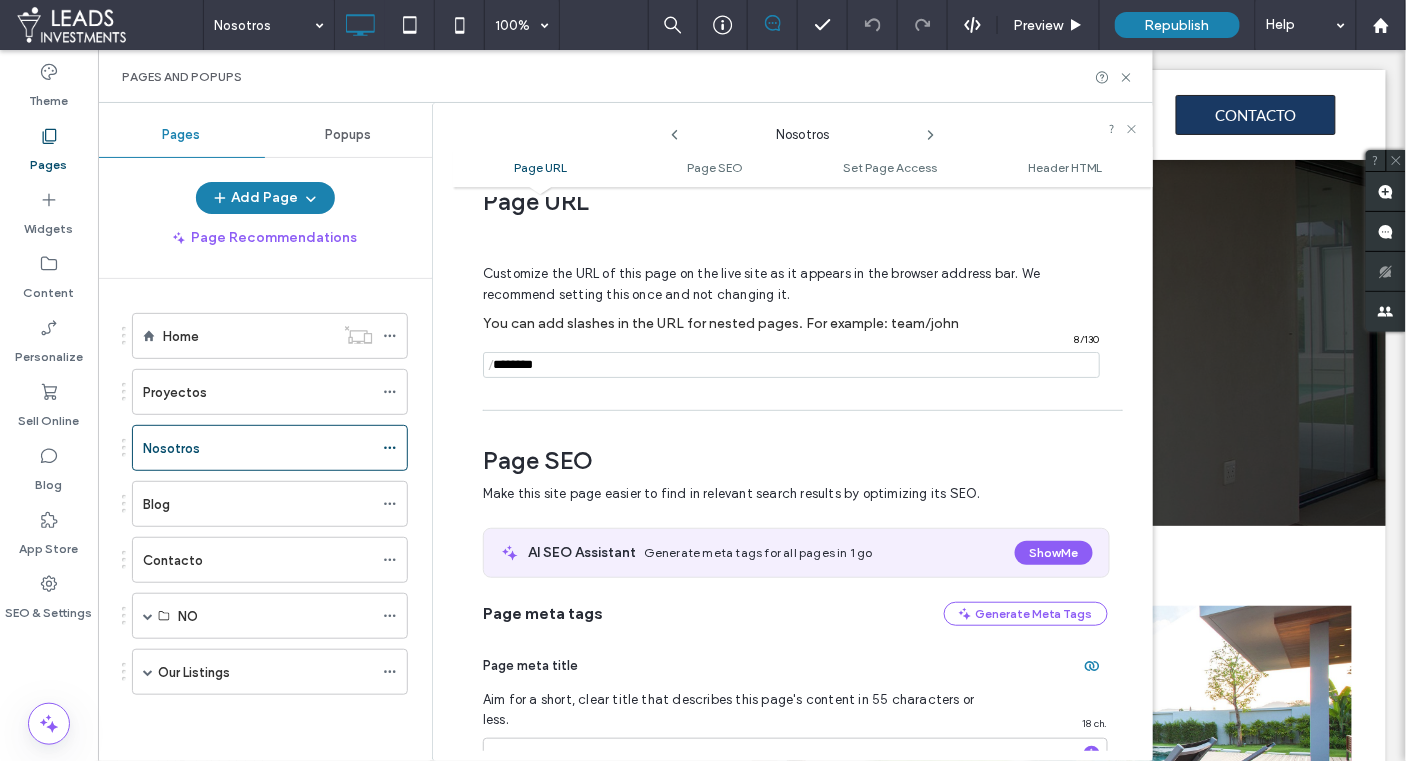drag, startPoint x: 565, startPoint y: 366, endPoint x: 481, endPoint y: 367, distance: 84.00595 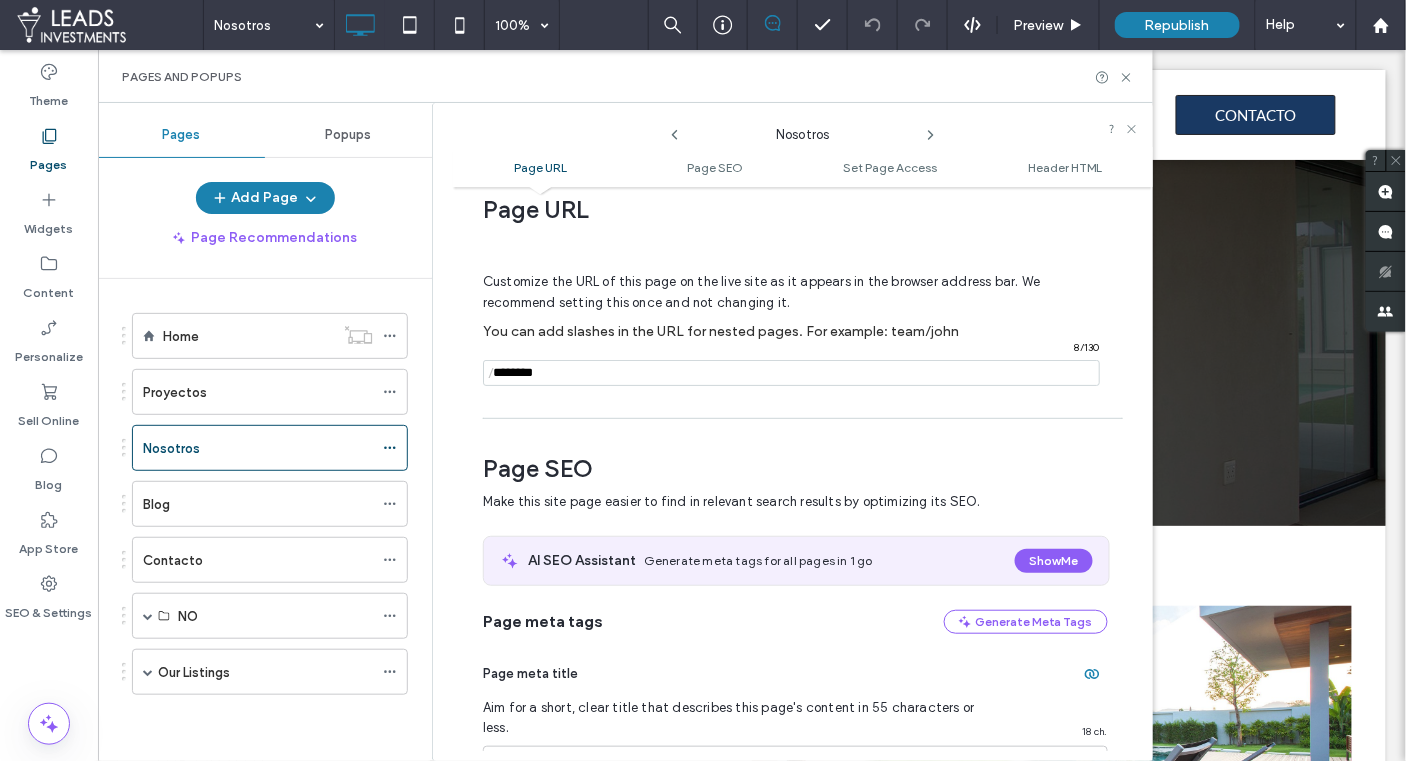 type on "********" 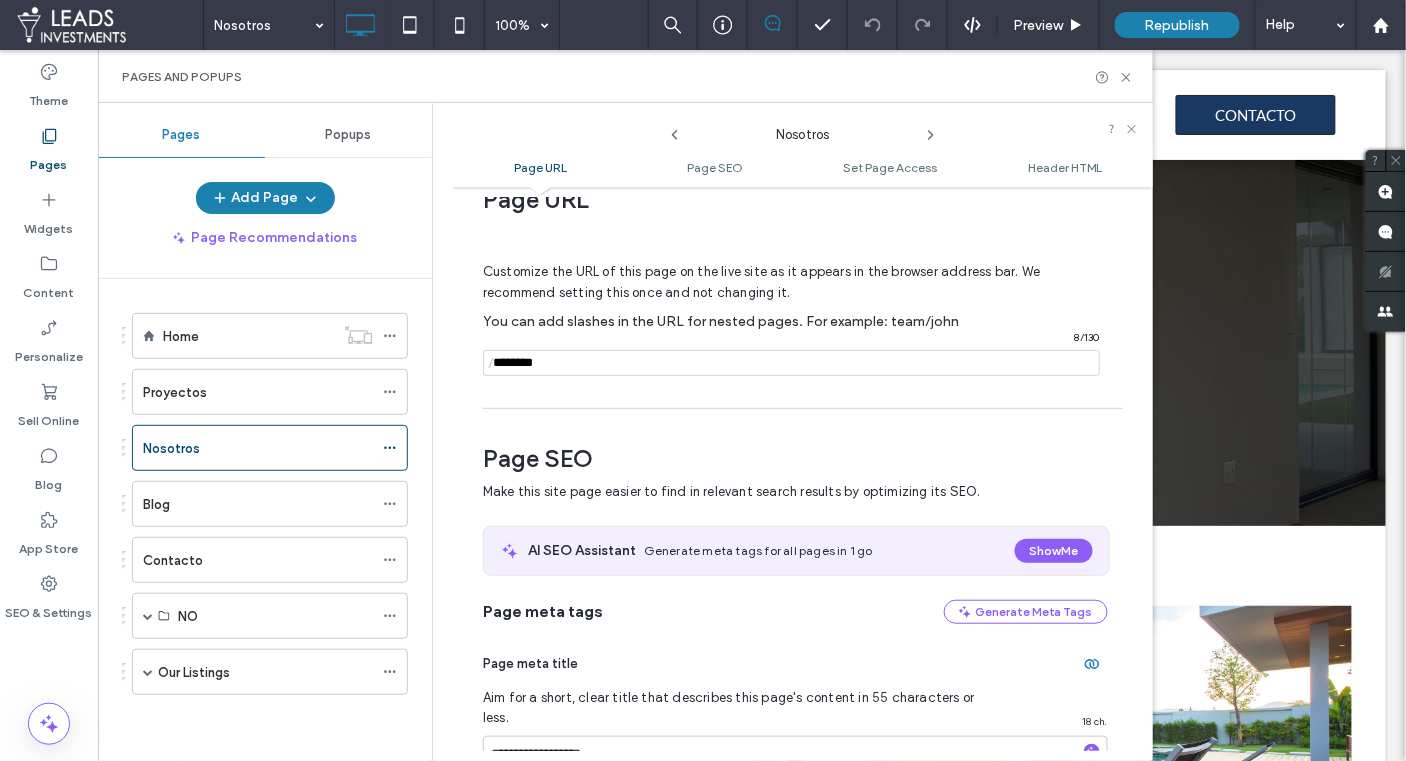 click on "**********" at bounding box center [803, 474] 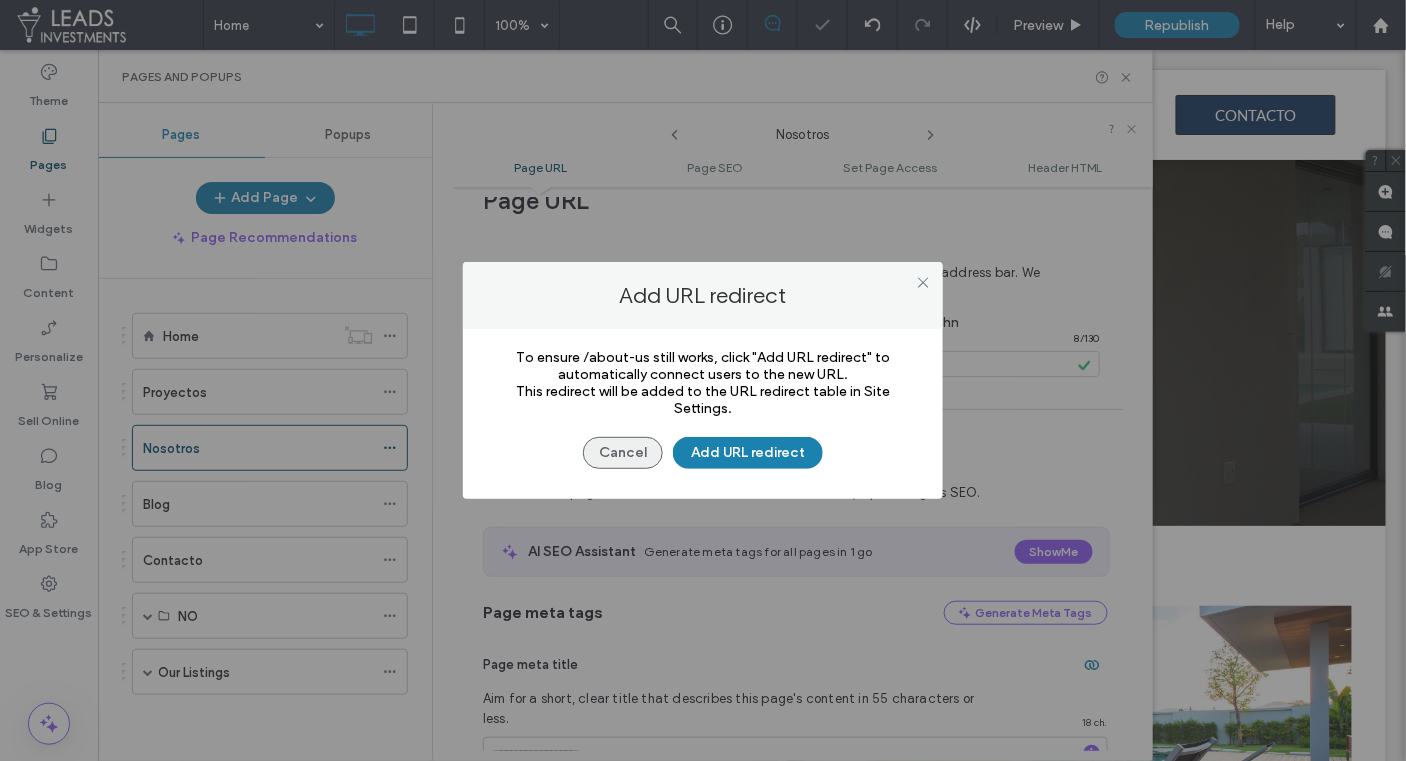 click on "Cancel" at bounding box center [623, 453] 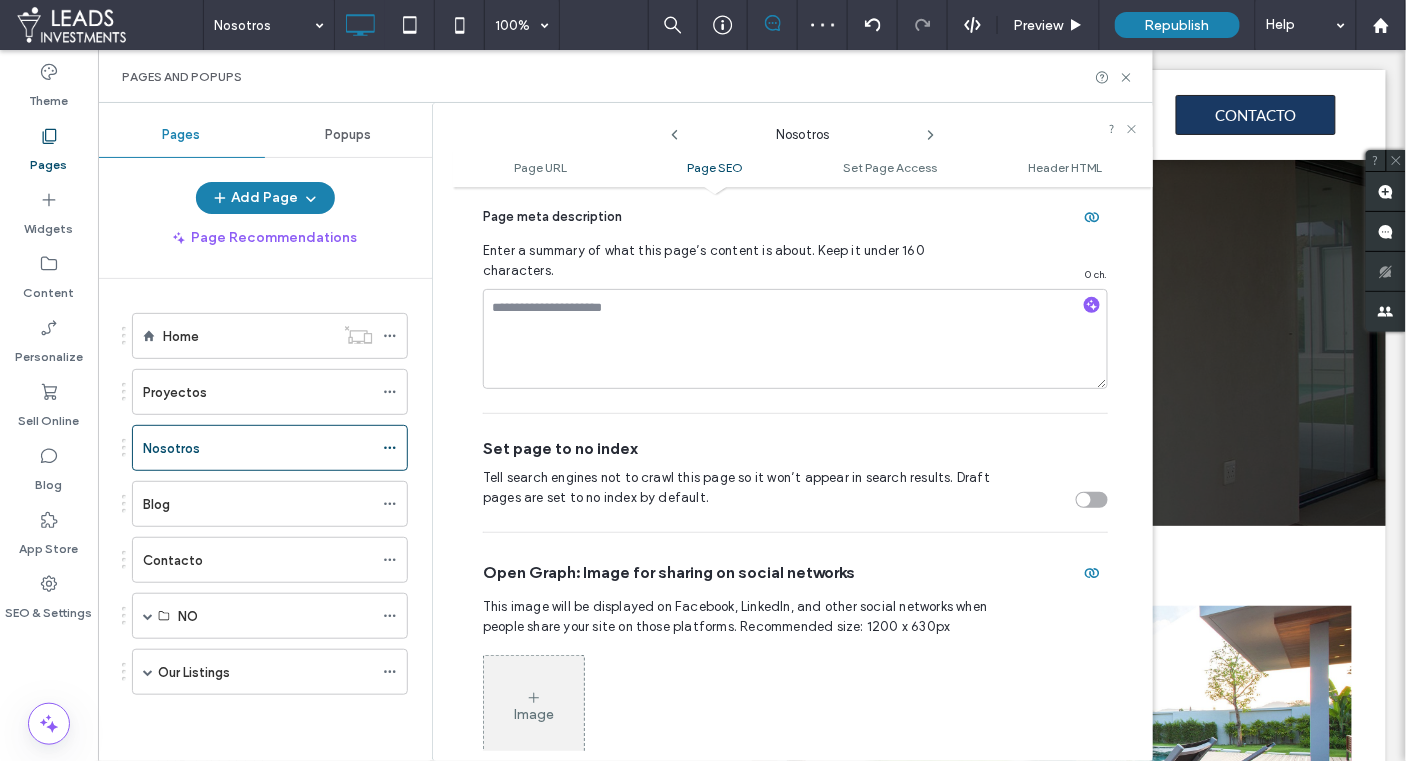 scroll, scrollTop: 652, scrollLeft: 0, axis: vertical 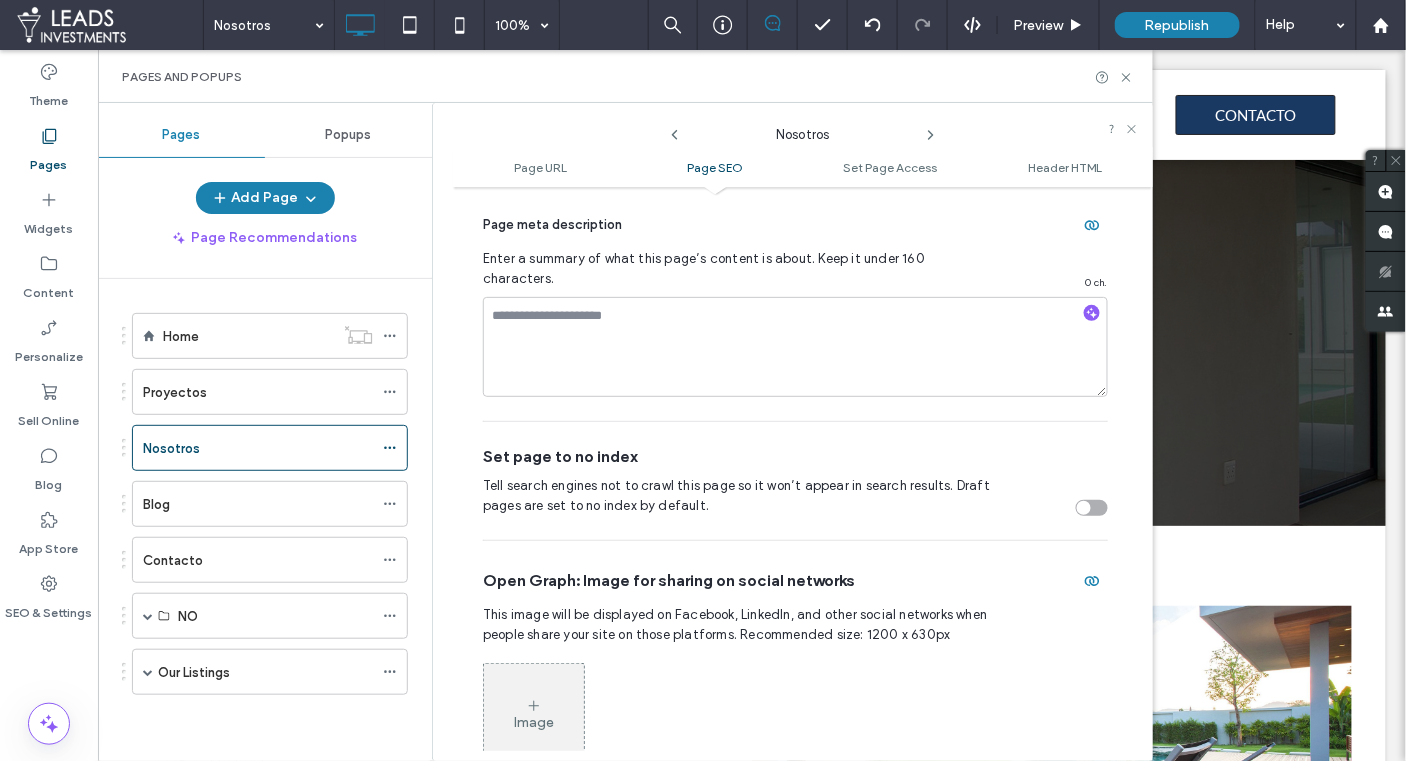 click on "Home" at bounding box center [248, 336] 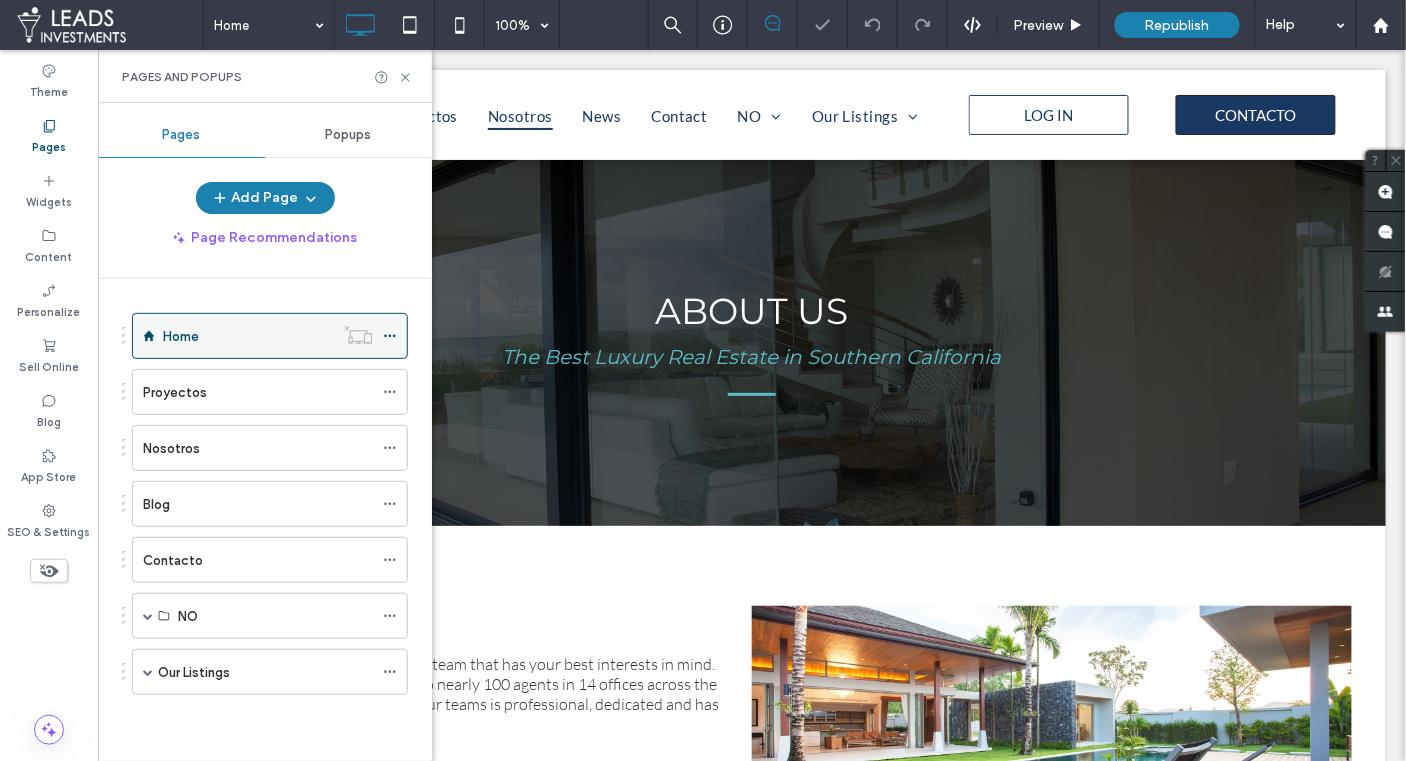 click 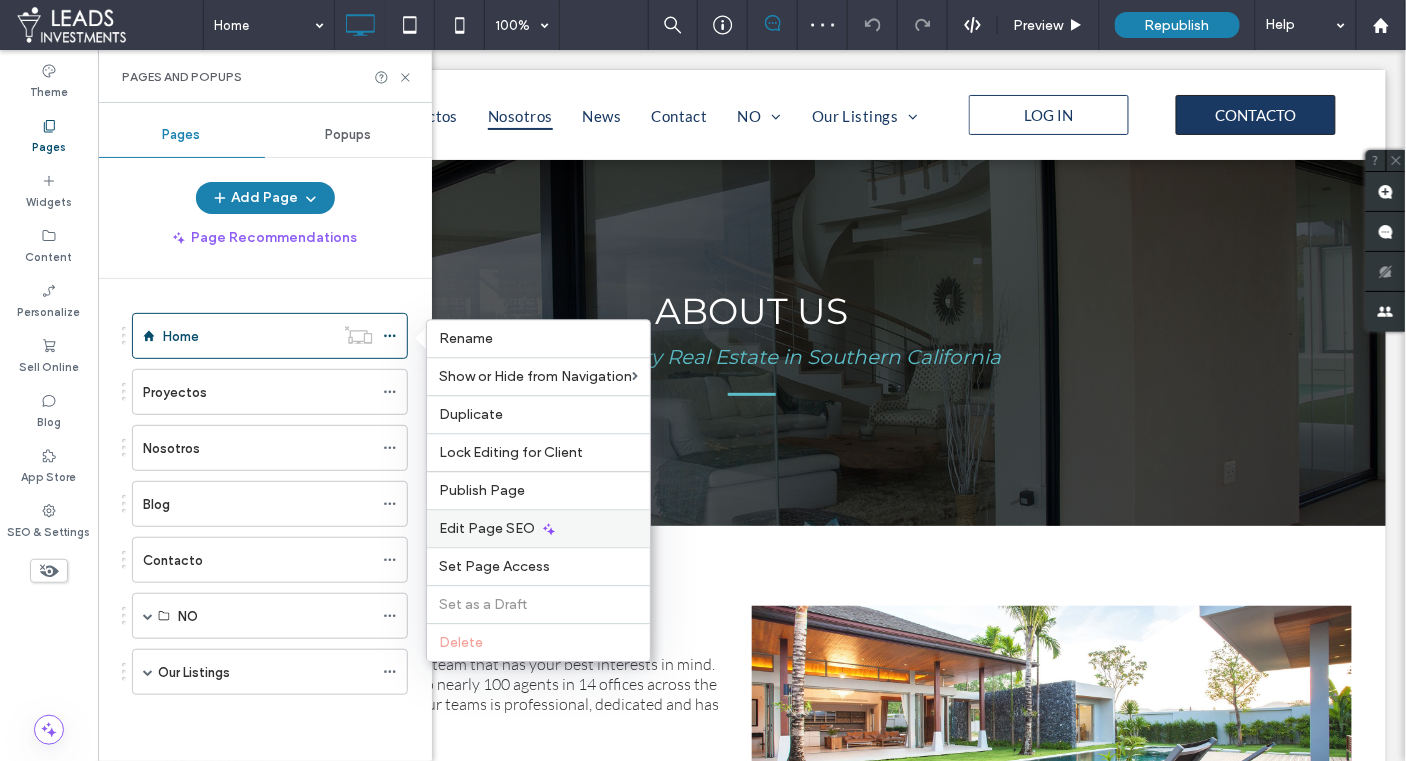 click on "Edit Page SEO" at bounding box center (487, 528) 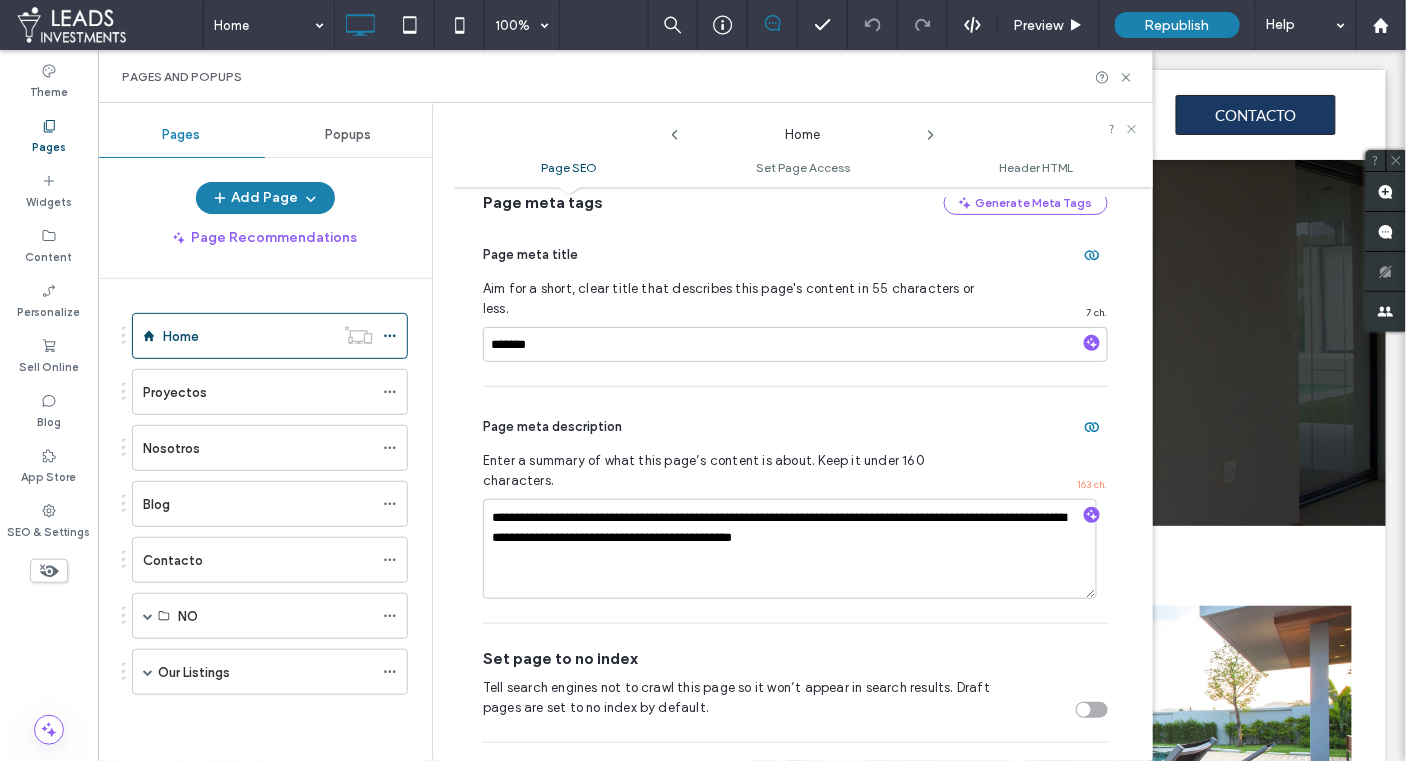 scroll, scrollTop: 206, scrollLeft: 0, axis: vertical 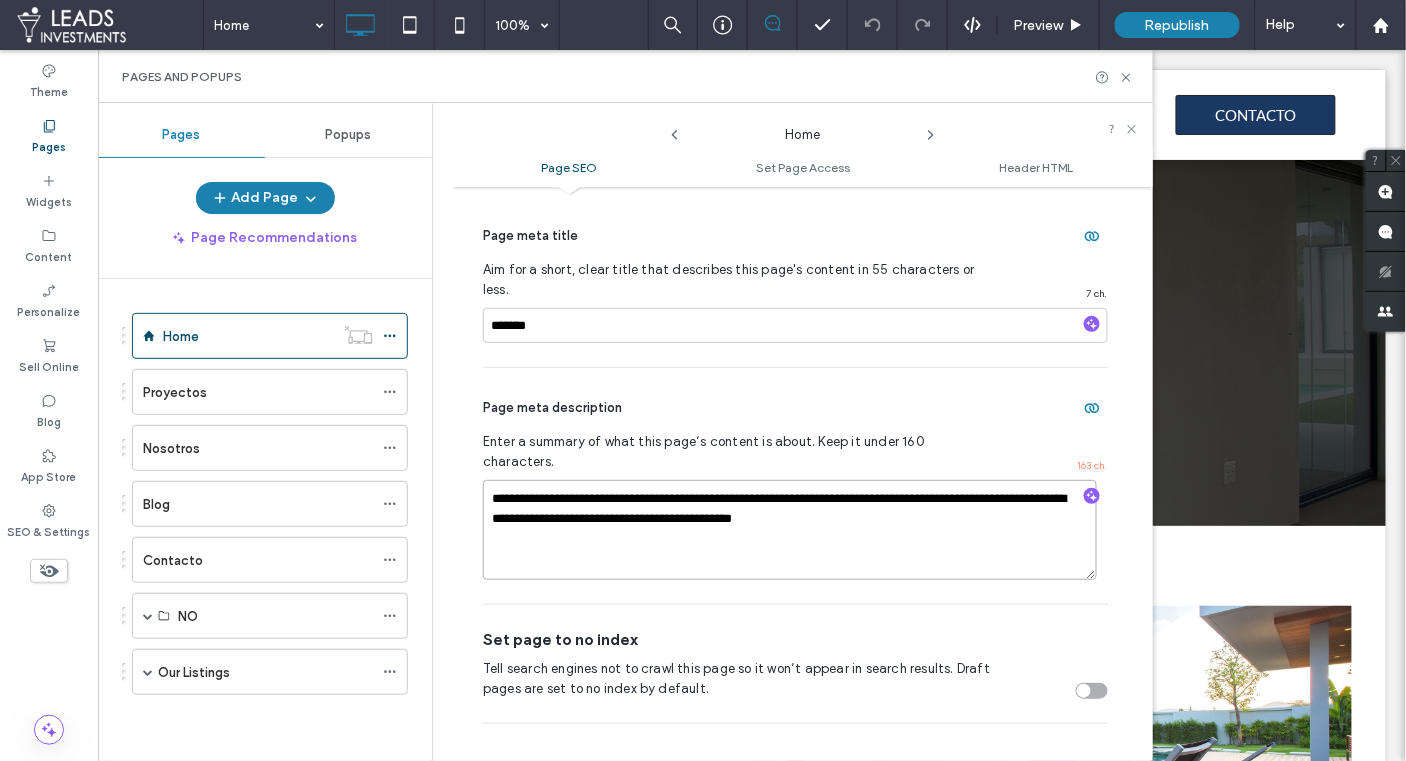 drag, startPoint x: 487, startPoint y: 455, endPoint x: 1050, endPoint y: 542, distance: 569.6824 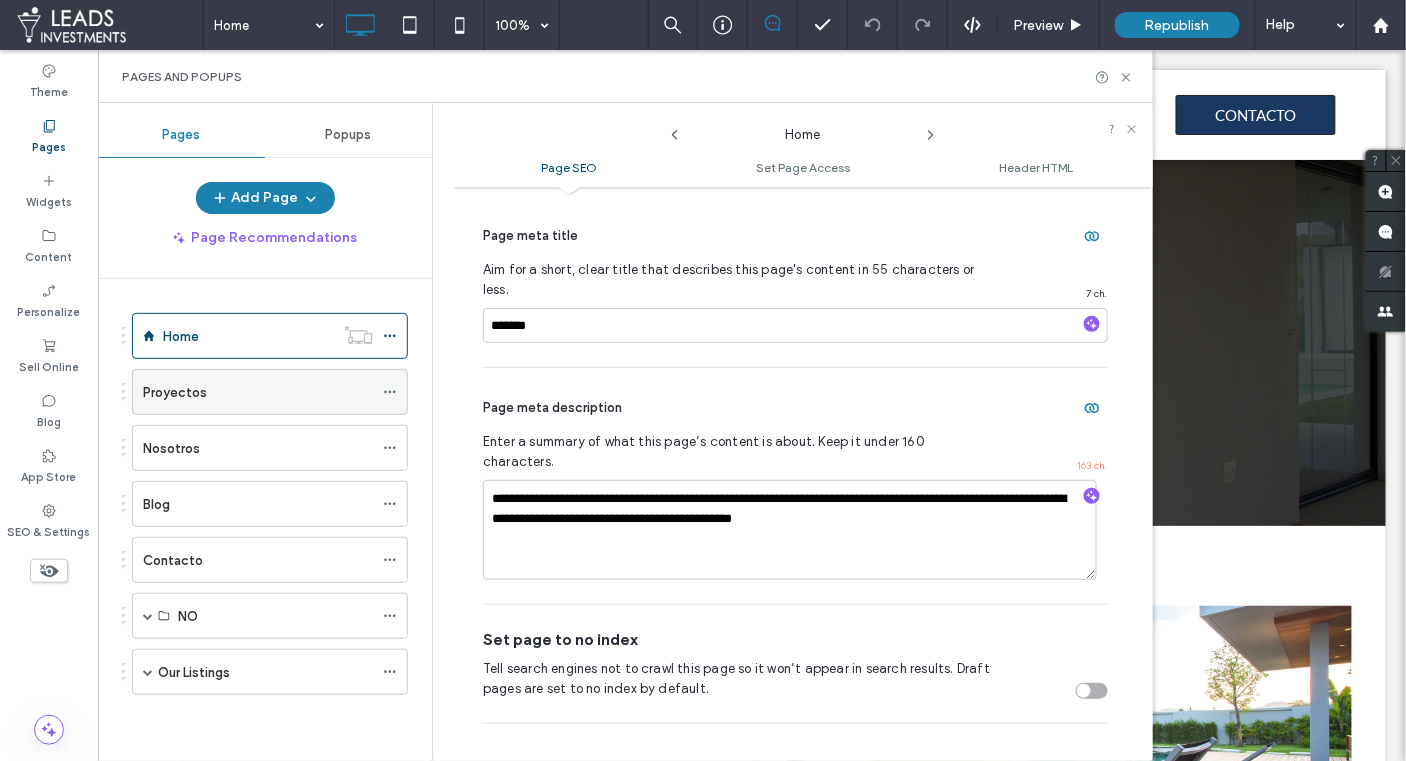 click on "Proyectos" at bounding box center (258, 392) 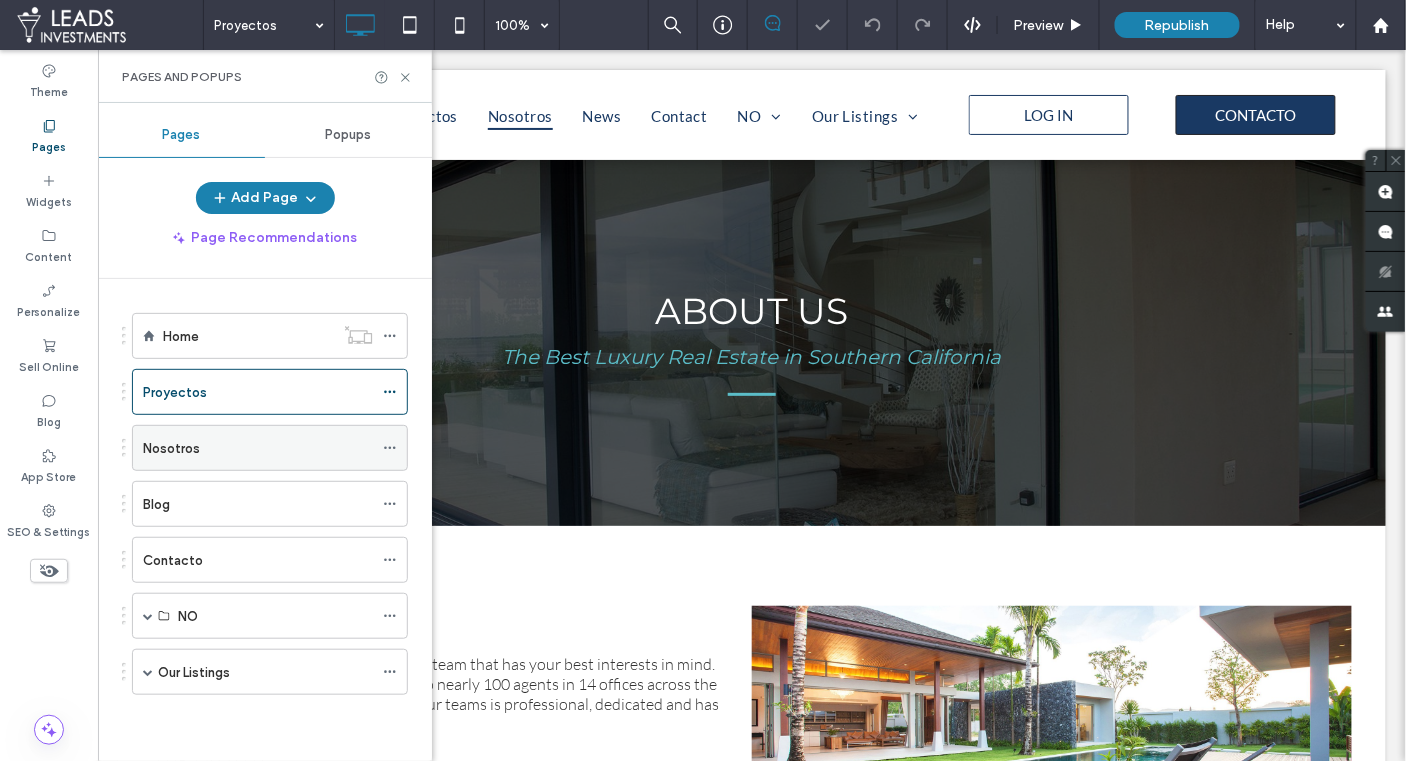 click on "Nosotros" at bounding box center (258, 448) 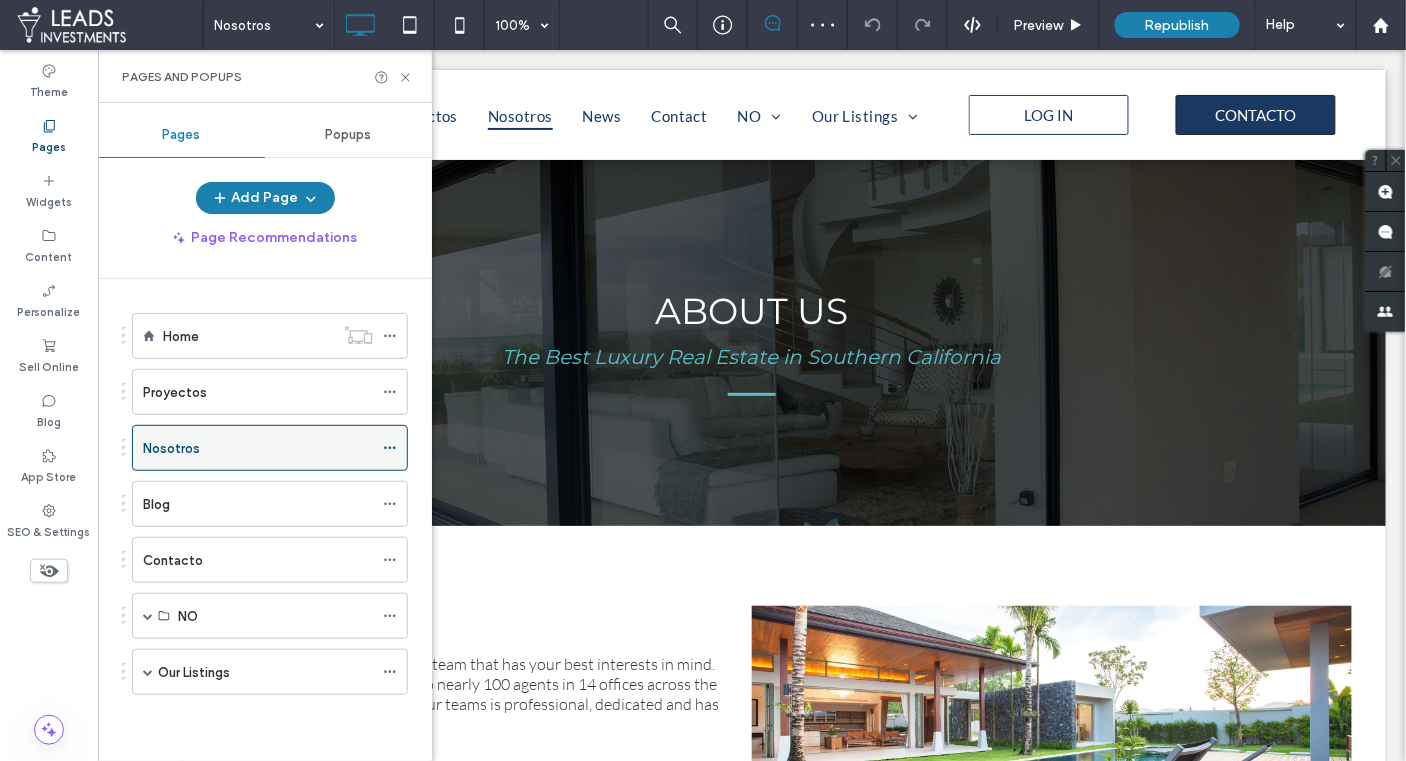 click on "Nosotros 100% Preview Republish Help
Site Comments Team & Clients Automate new comments Instantly notify your team when someone adds or updates a comment on a site. See Zap Examples
Theme Pages Widgets Content Personalize Sell Online Blog App Store SEO & Settings Pages and Popups Pages Popups Add Page Page Recommendations Home Proyectos Nosotros Blog Contacto NO List With Us Our Listings Newest Listings Single Listing Recently Sold
Unhide?
Yes
Unhide?
Yes" at bounding box center [703, 380] 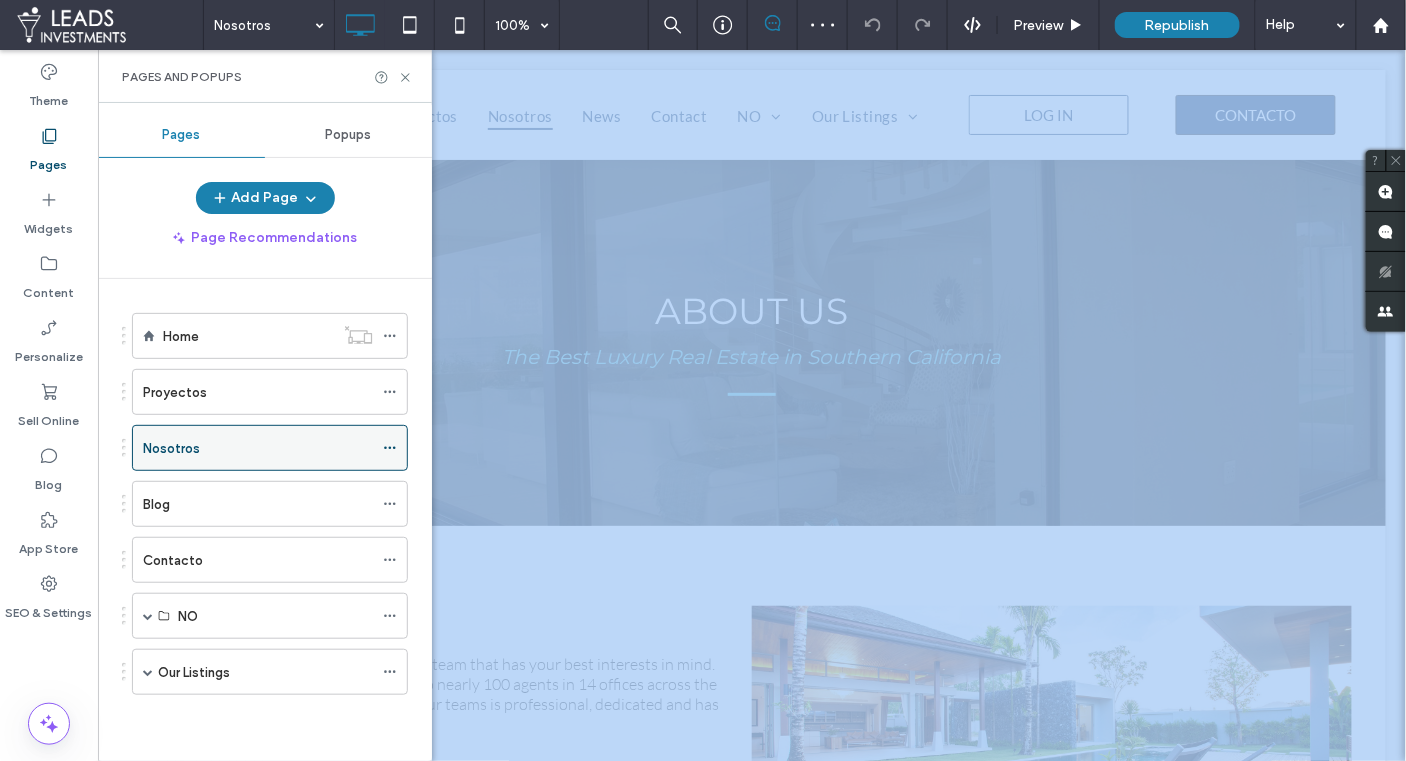 click 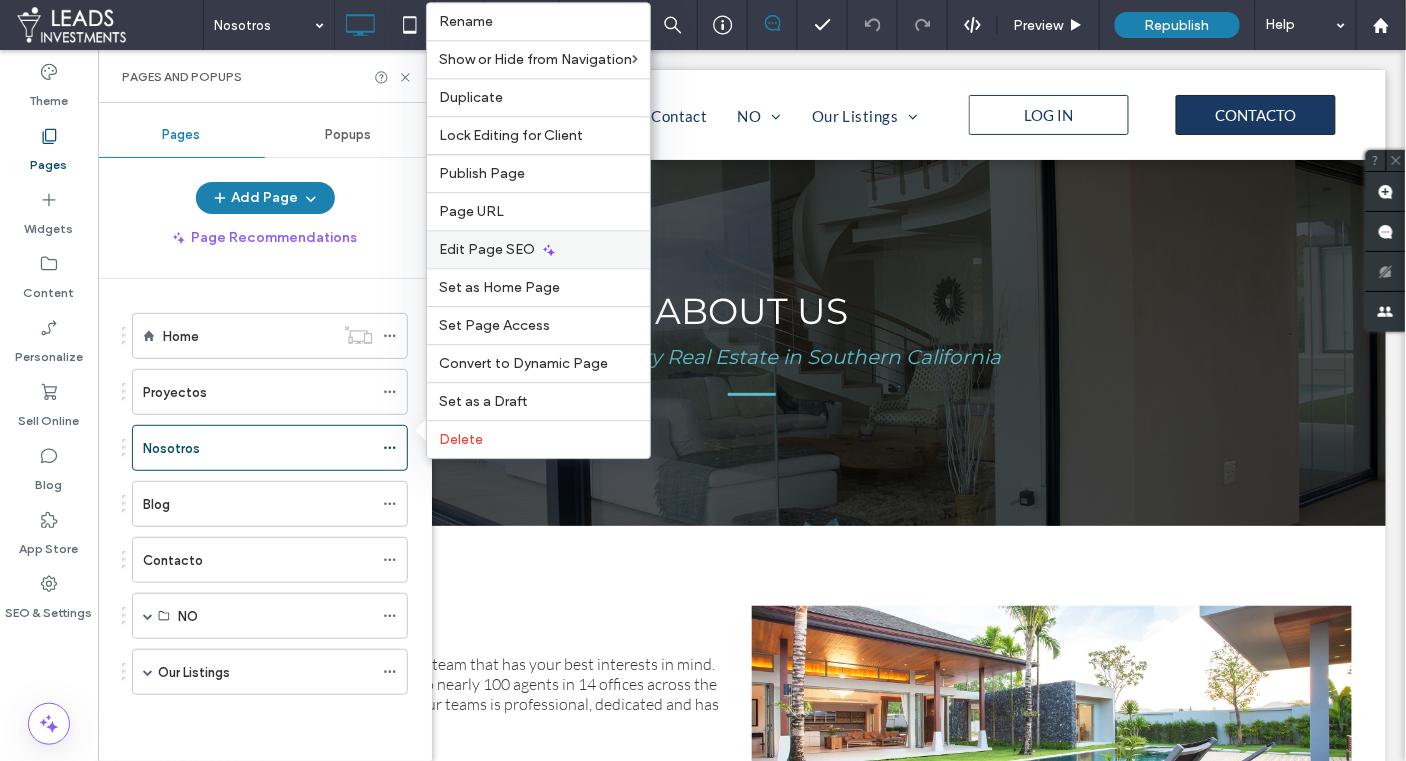 click on "Edit Page SEO" at bounding box center (487, 249) 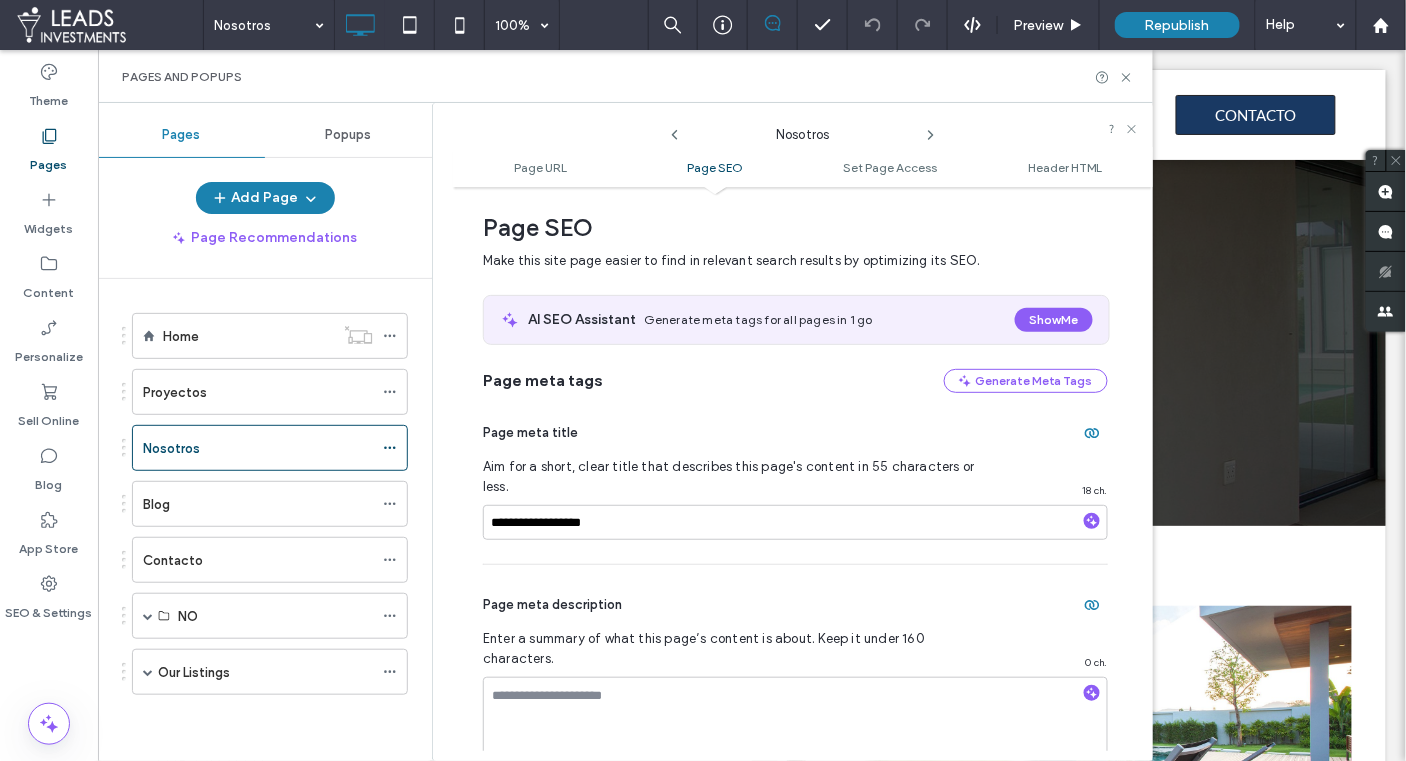 scroll, scrollTop: 482, scrollLeft: 0, axis: vertical 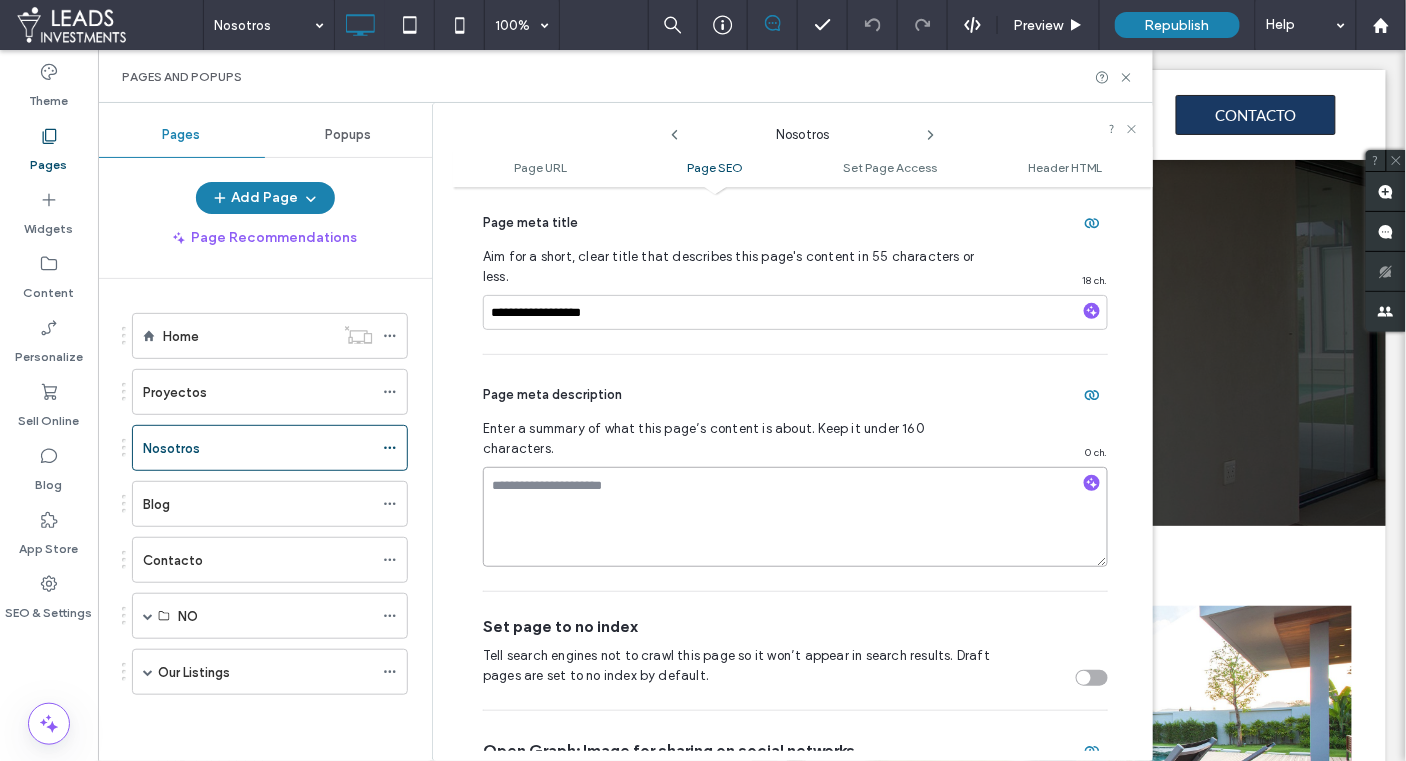 click at bounding box center [795, 517] 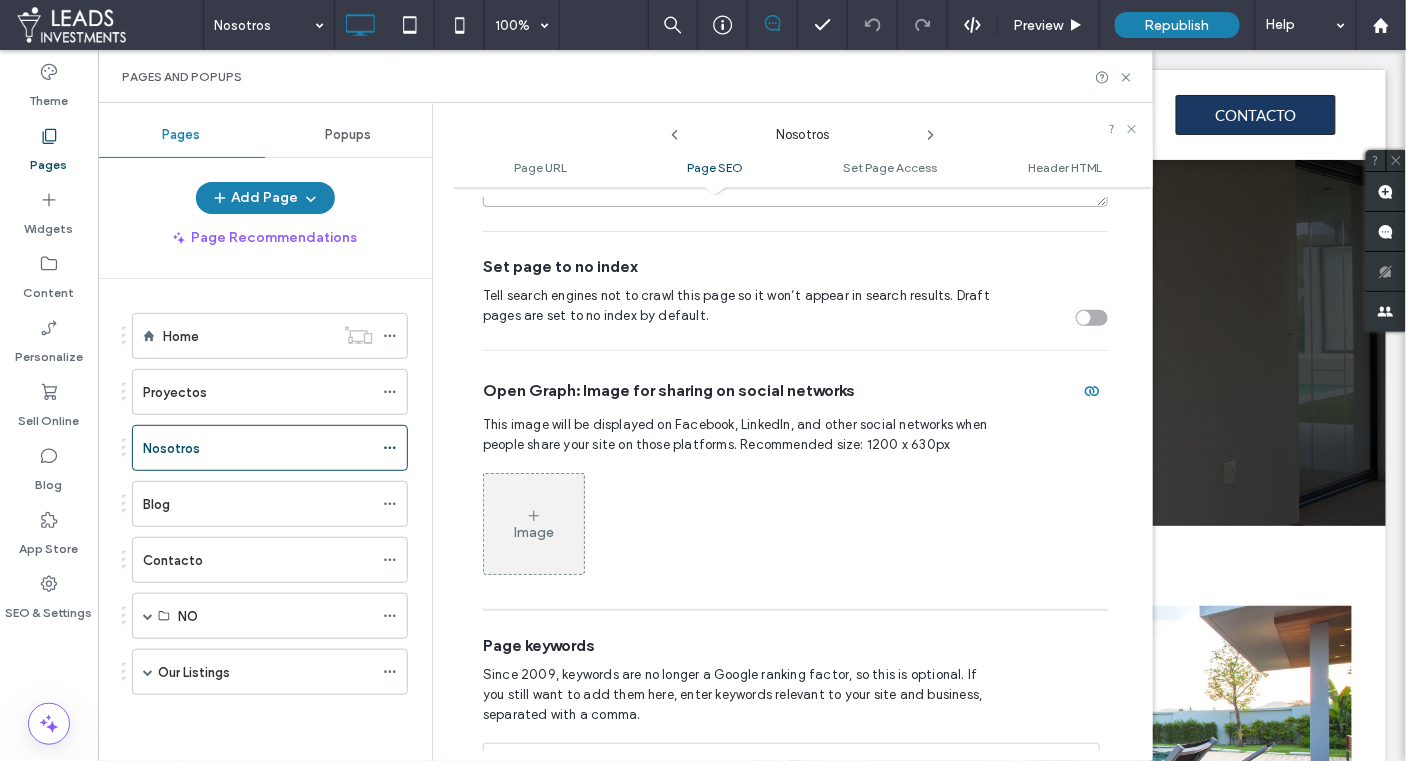 scroll, scrollTop: 846, scrollLeft: 0, axis: vertical 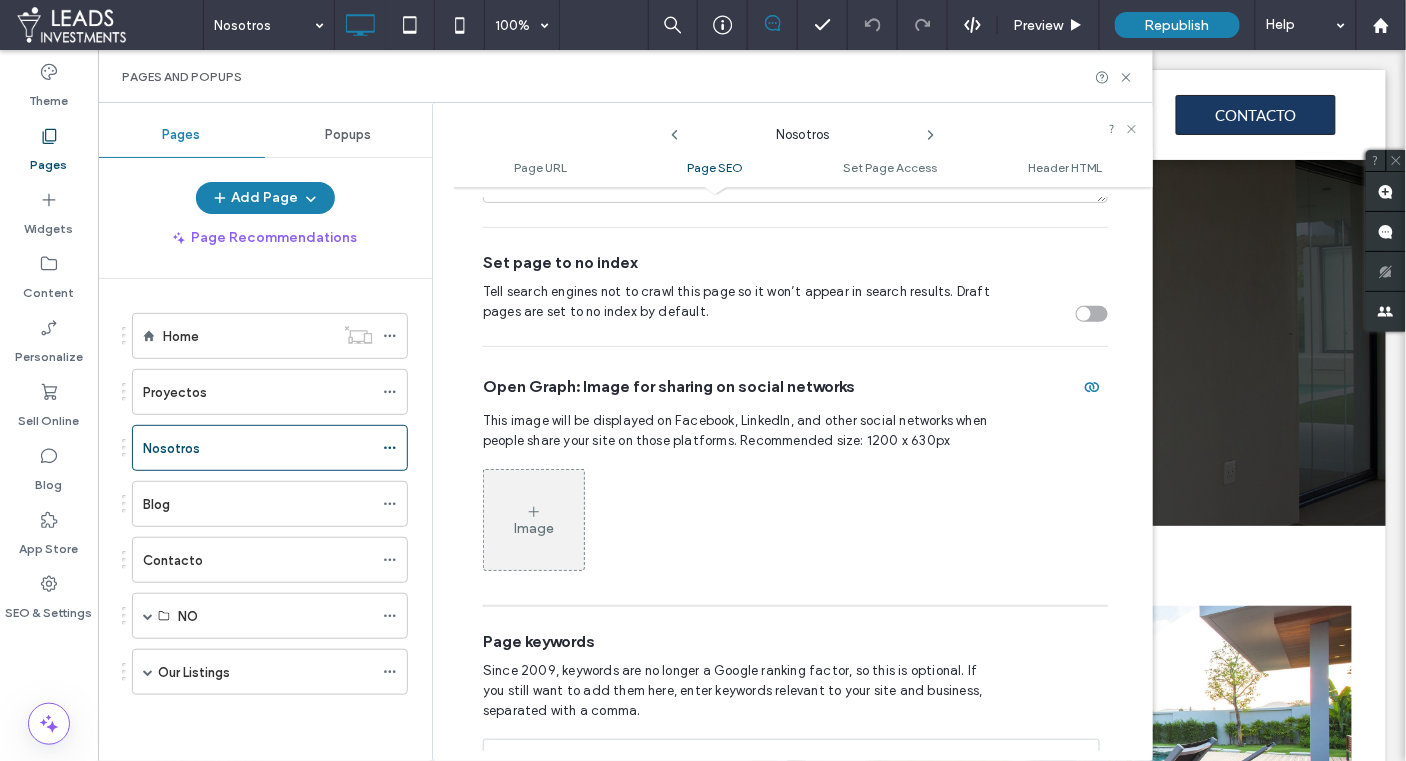 click 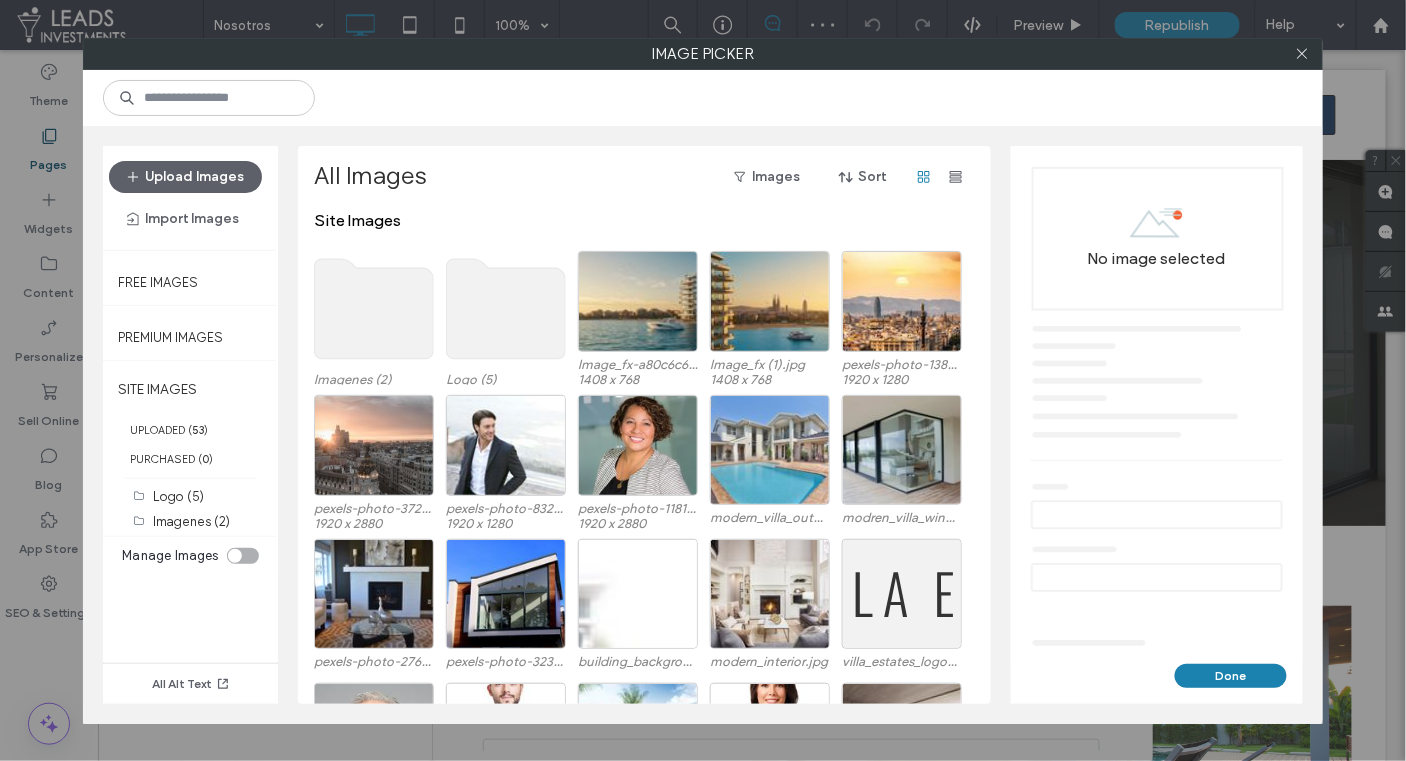 click 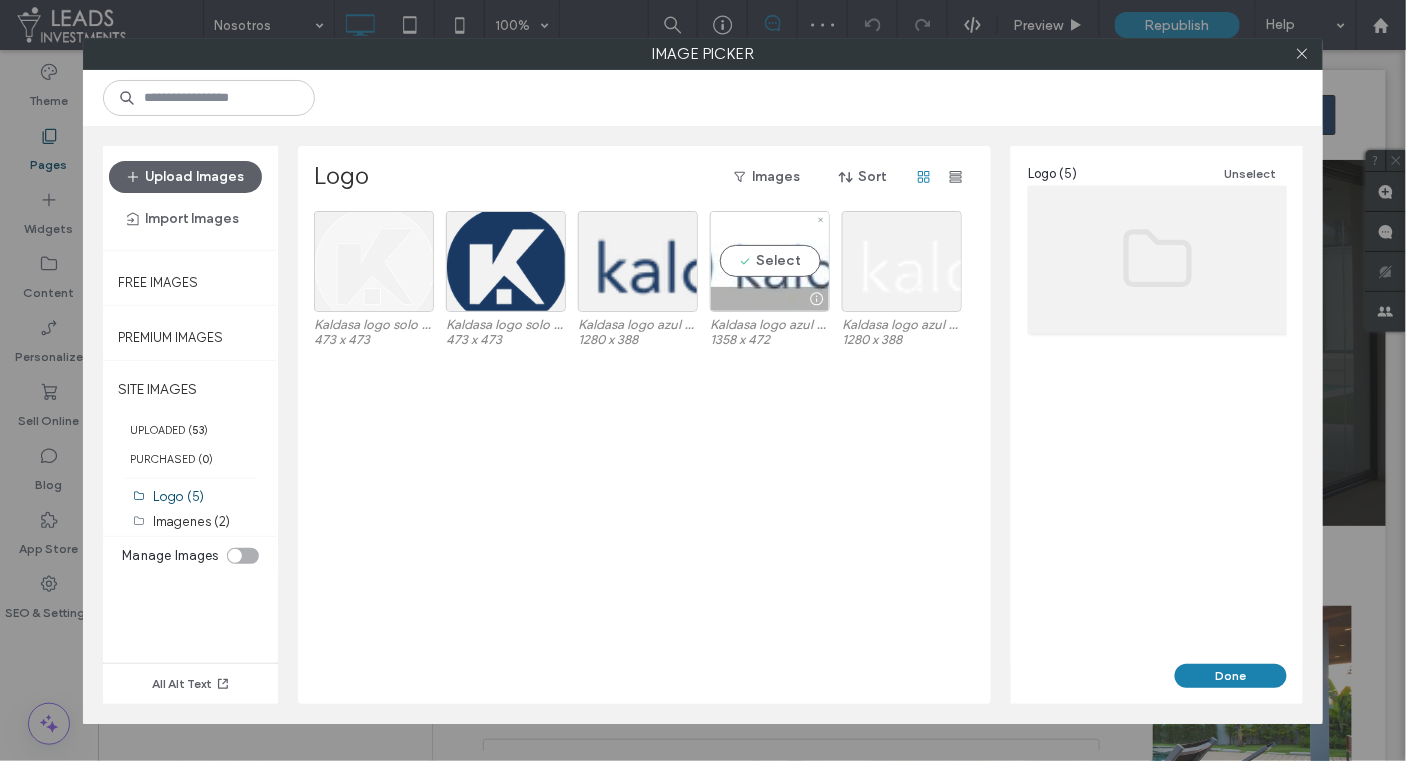 click on "Select" at bounding box center (770, 261) 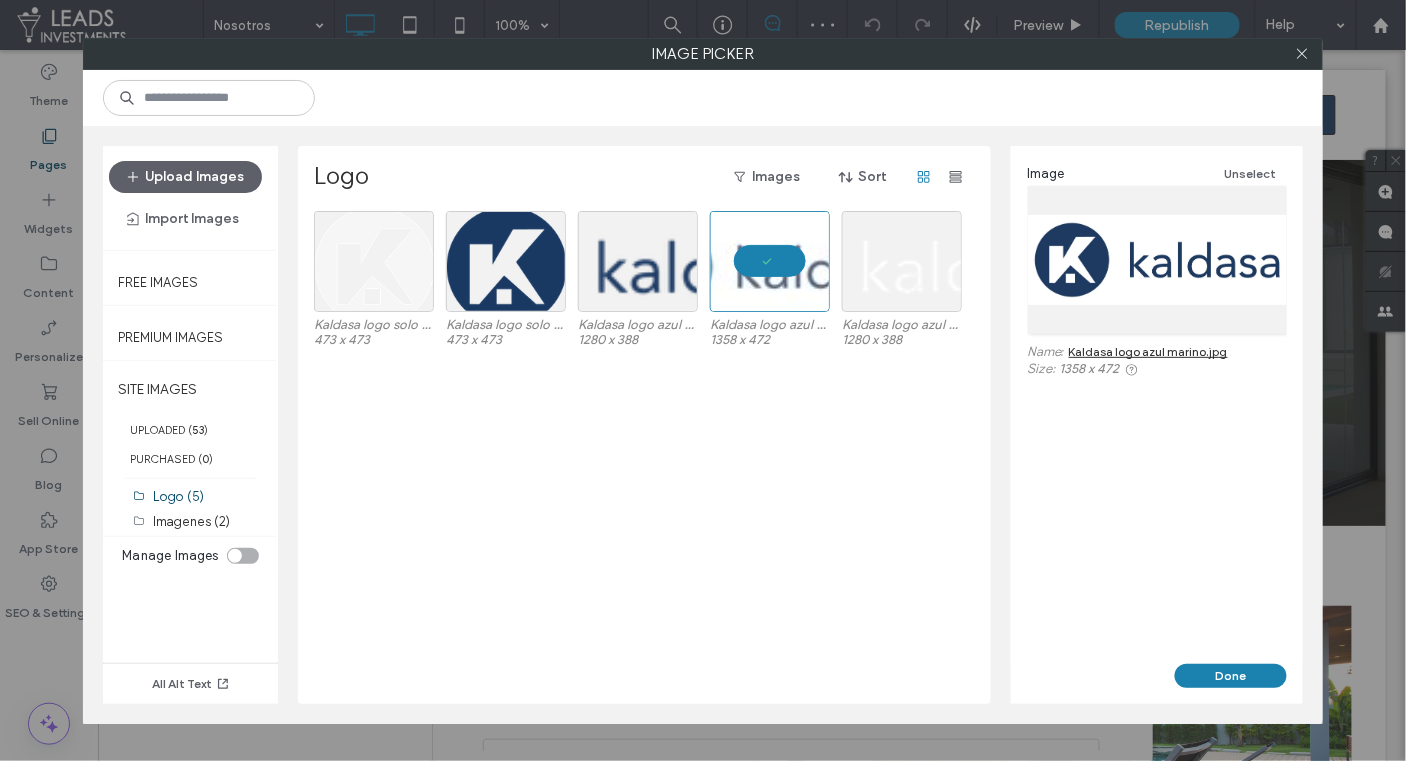 click on "Done" at bounding box center [1231, 676] 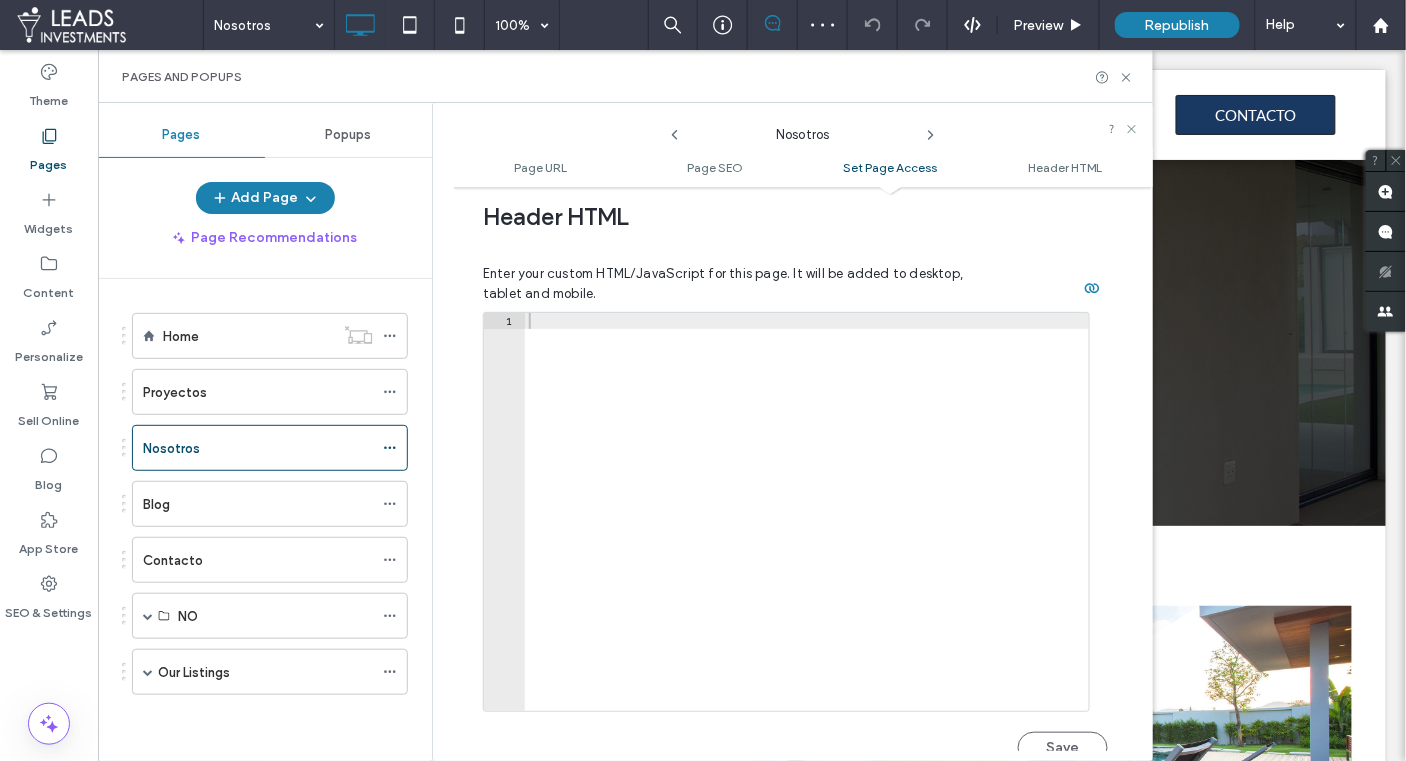 scroll, scrollTop: 1919, scrollLeft: 0, axis: vertical 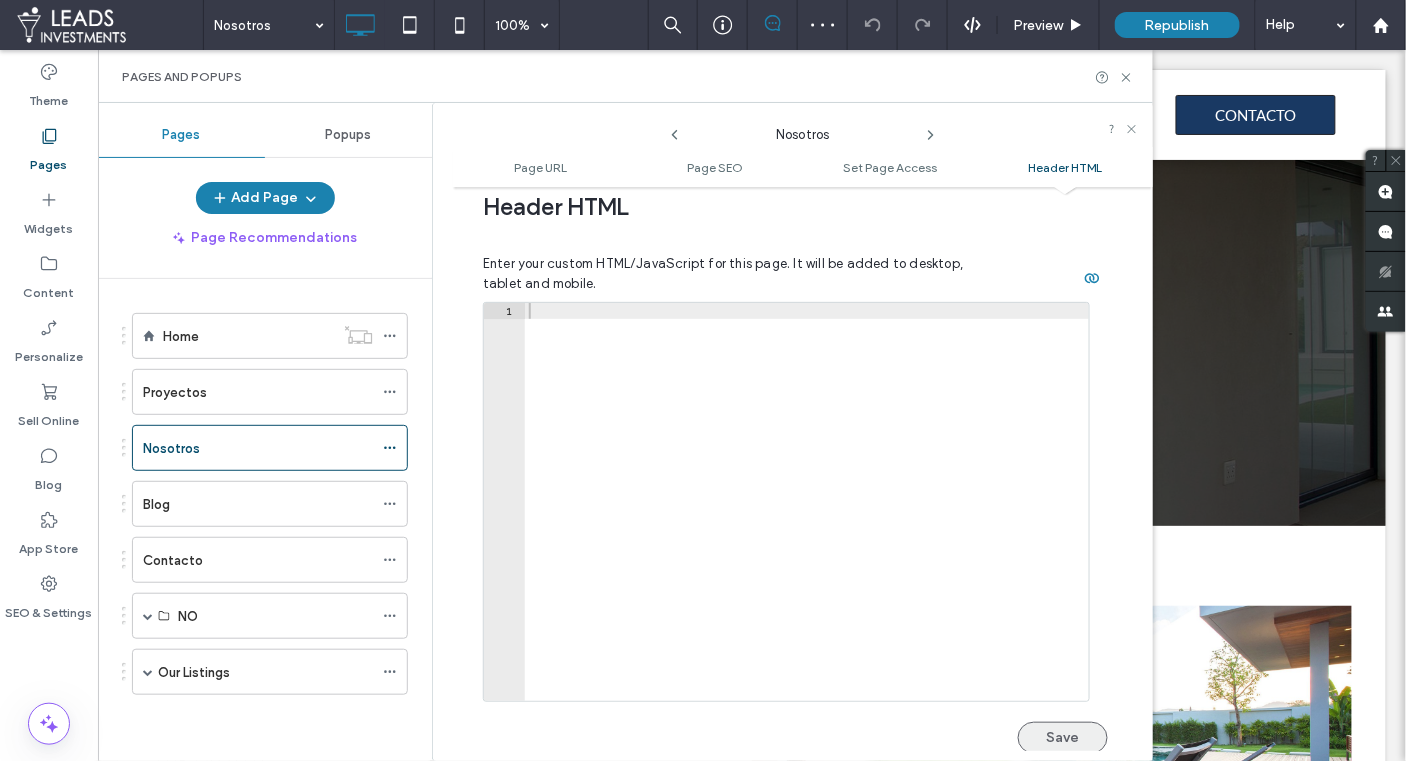 click on "Save" at bounding box center [1063, 738] 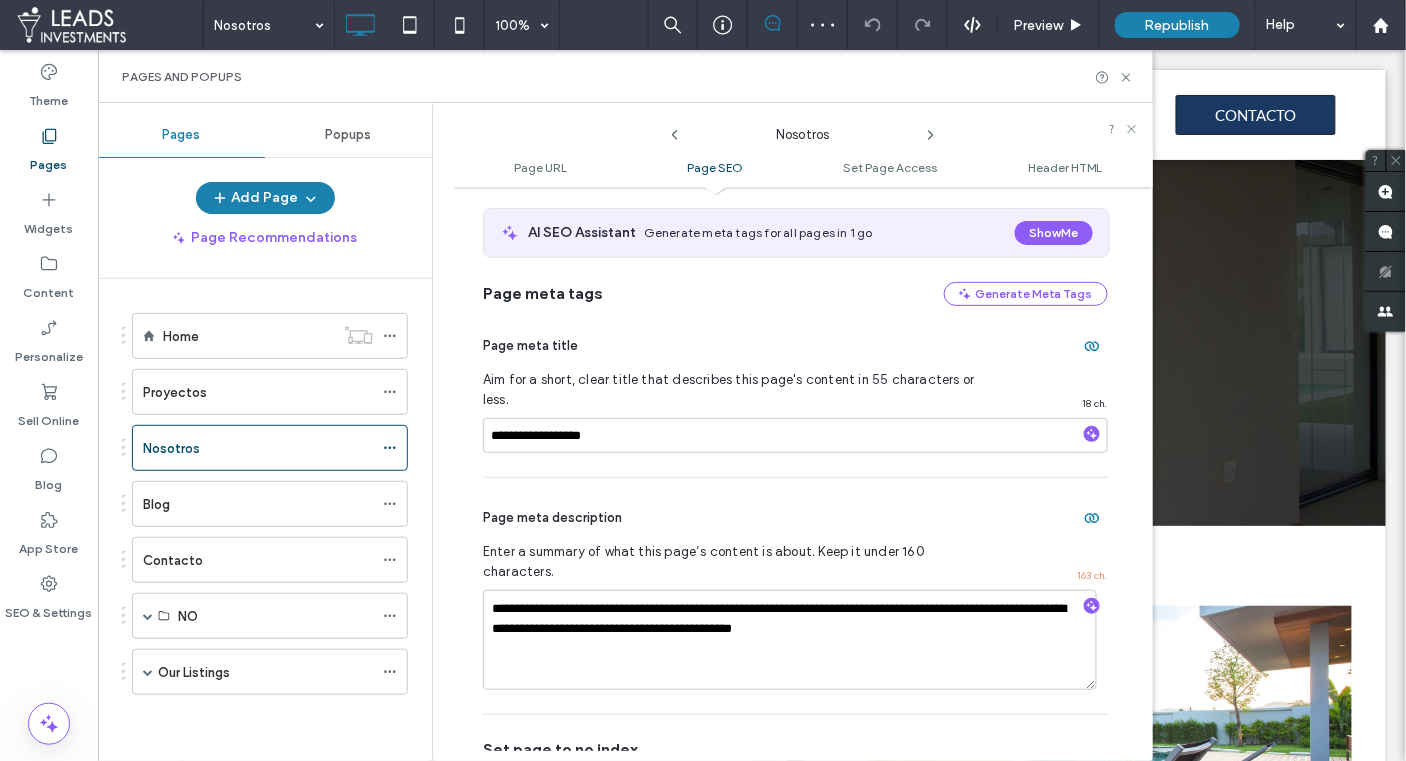 scroll, scrollTop: 0, scrollLeft: 0, axis: both 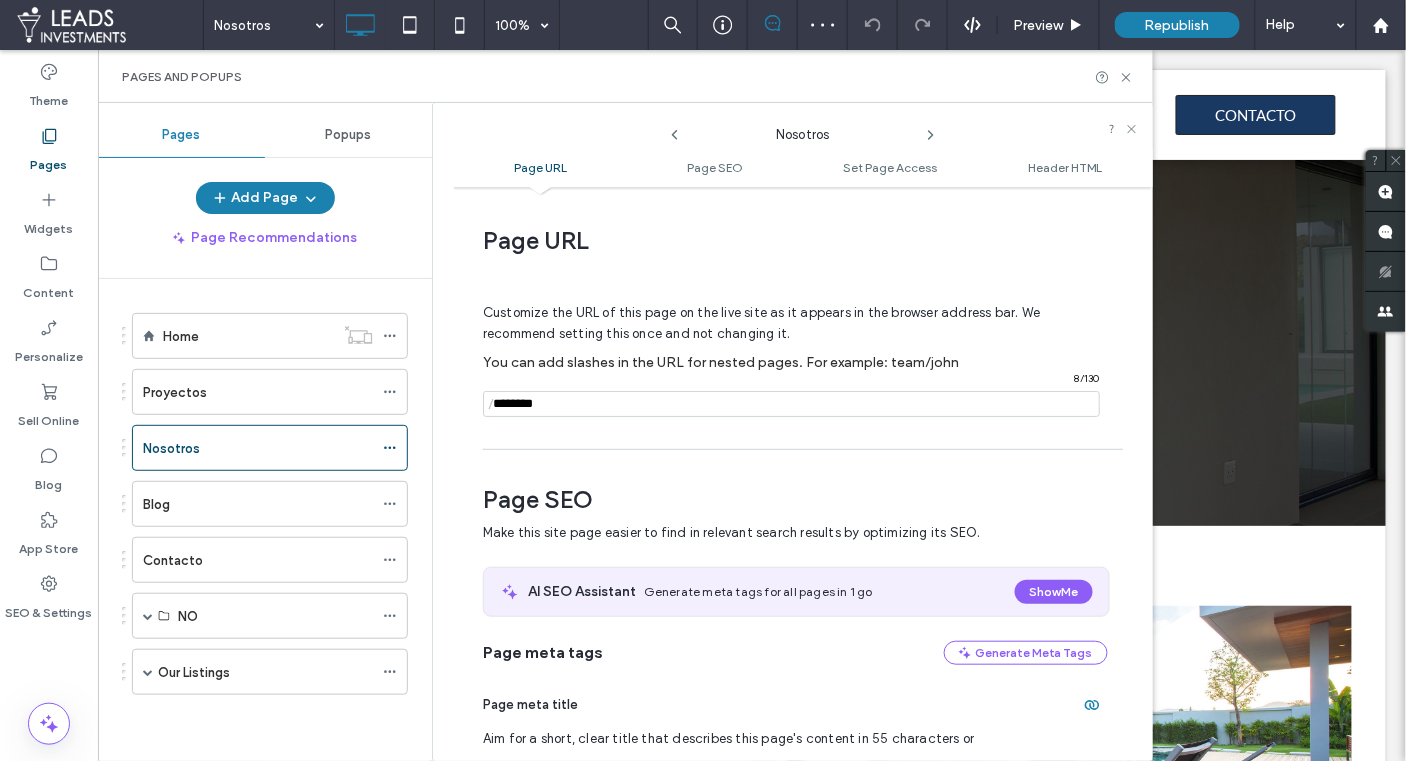 click on "Blog" at bounding box center (258, 504) 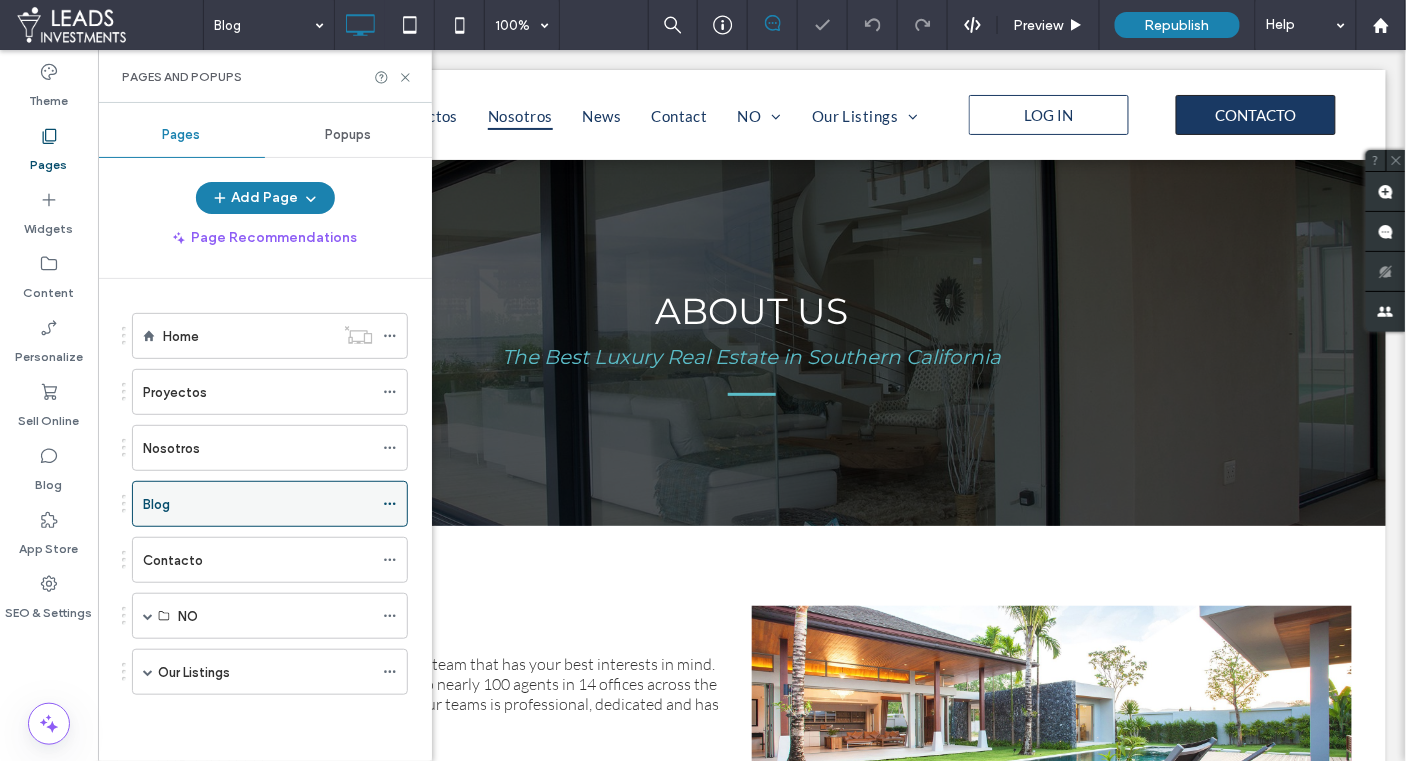 click 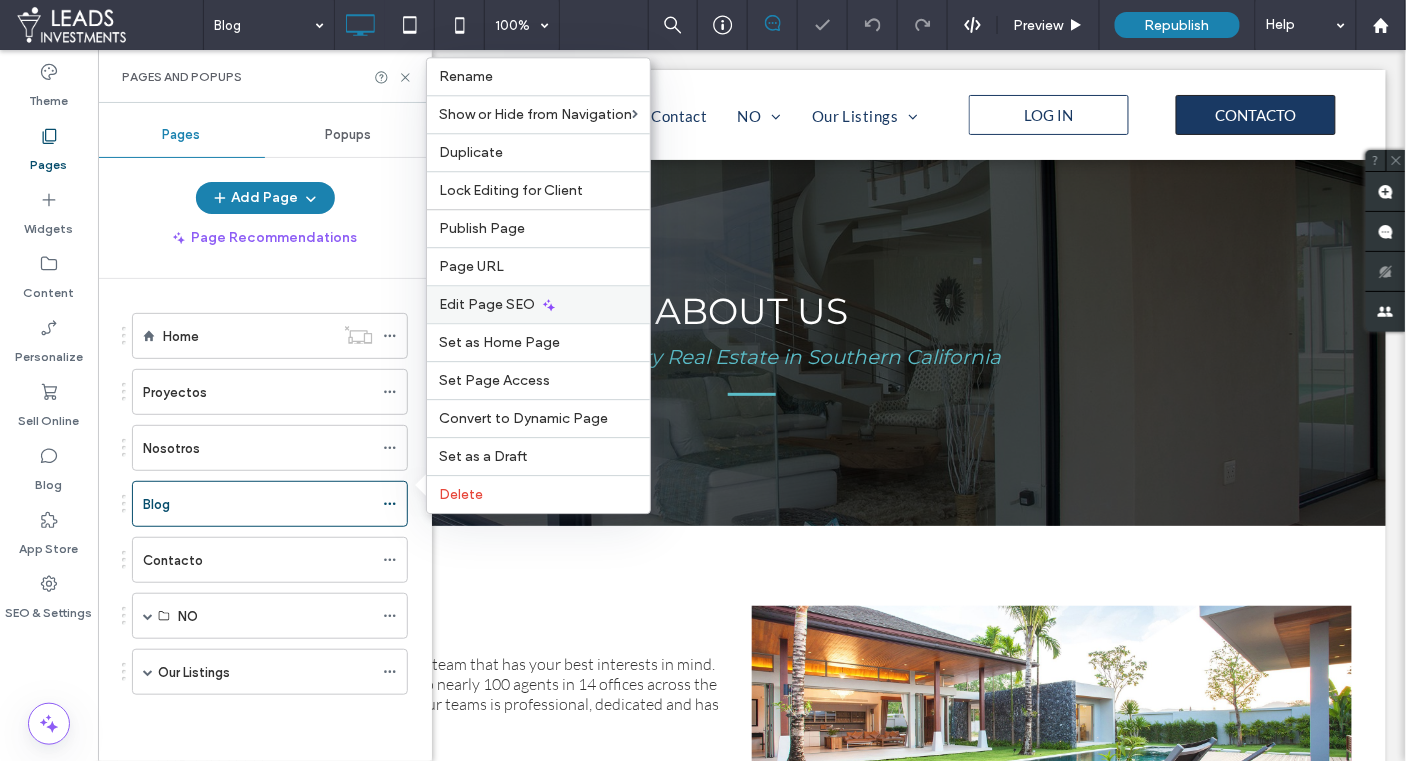 click on "Edit Page SEO" at bounding box center (487, 304) 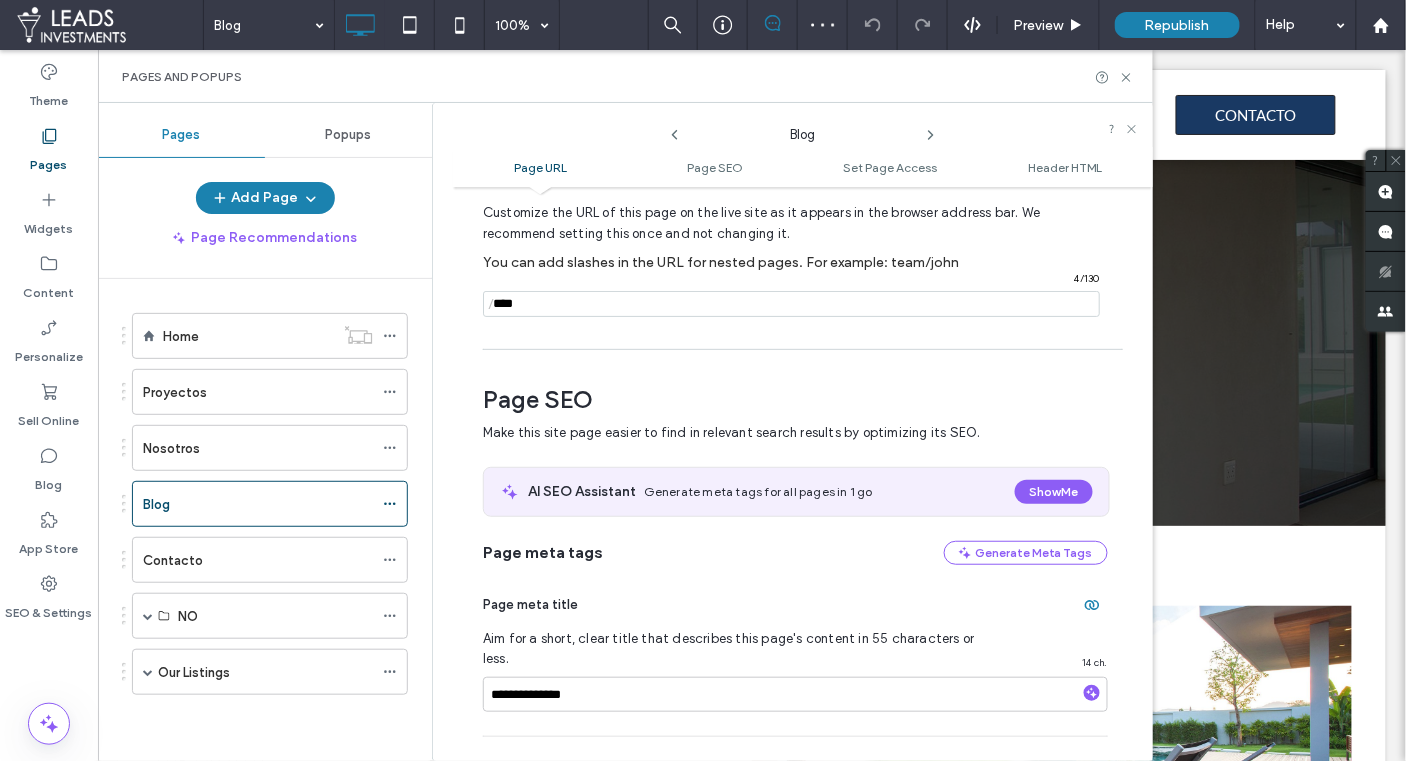 scroll, scrollTop: 272, scrollLeft: 0, axis: vertical 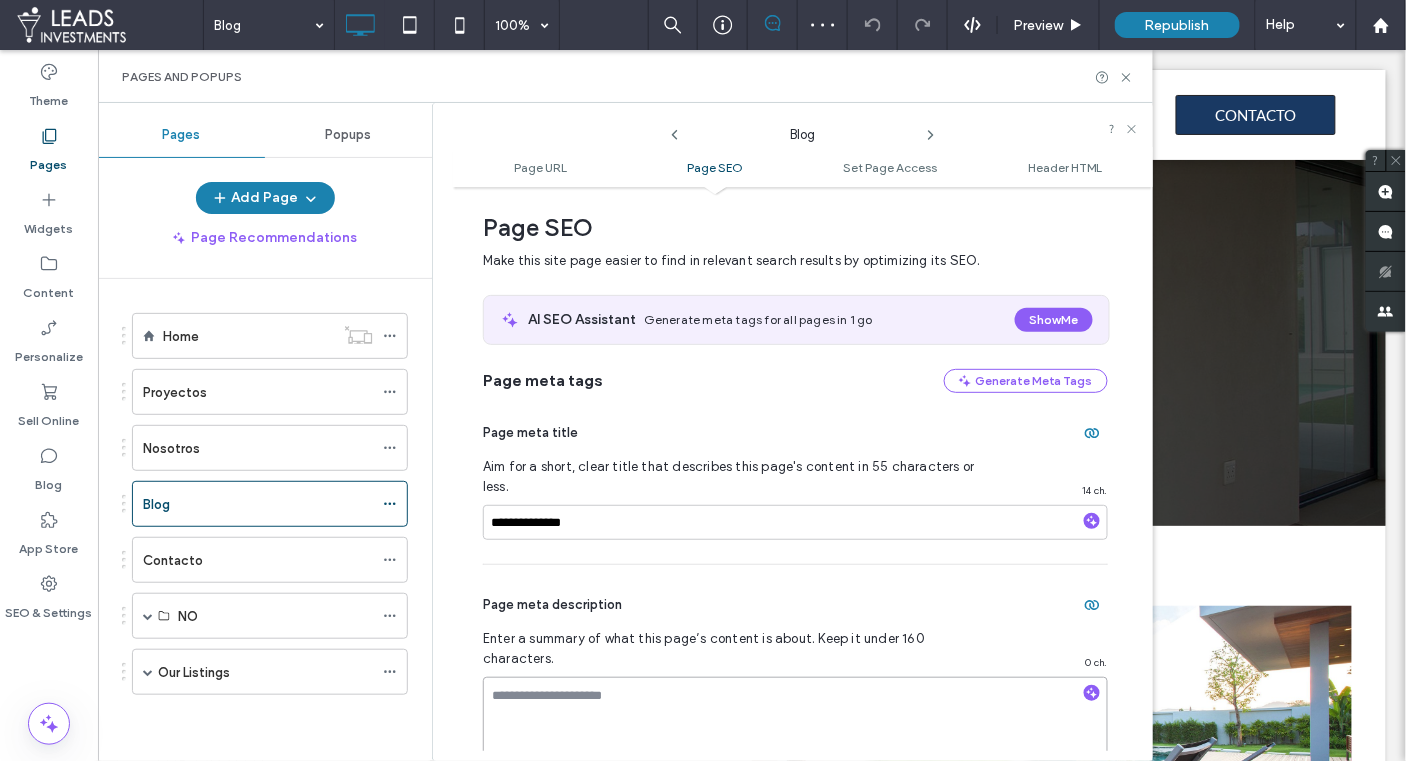 click at bounding box center [795, 727] 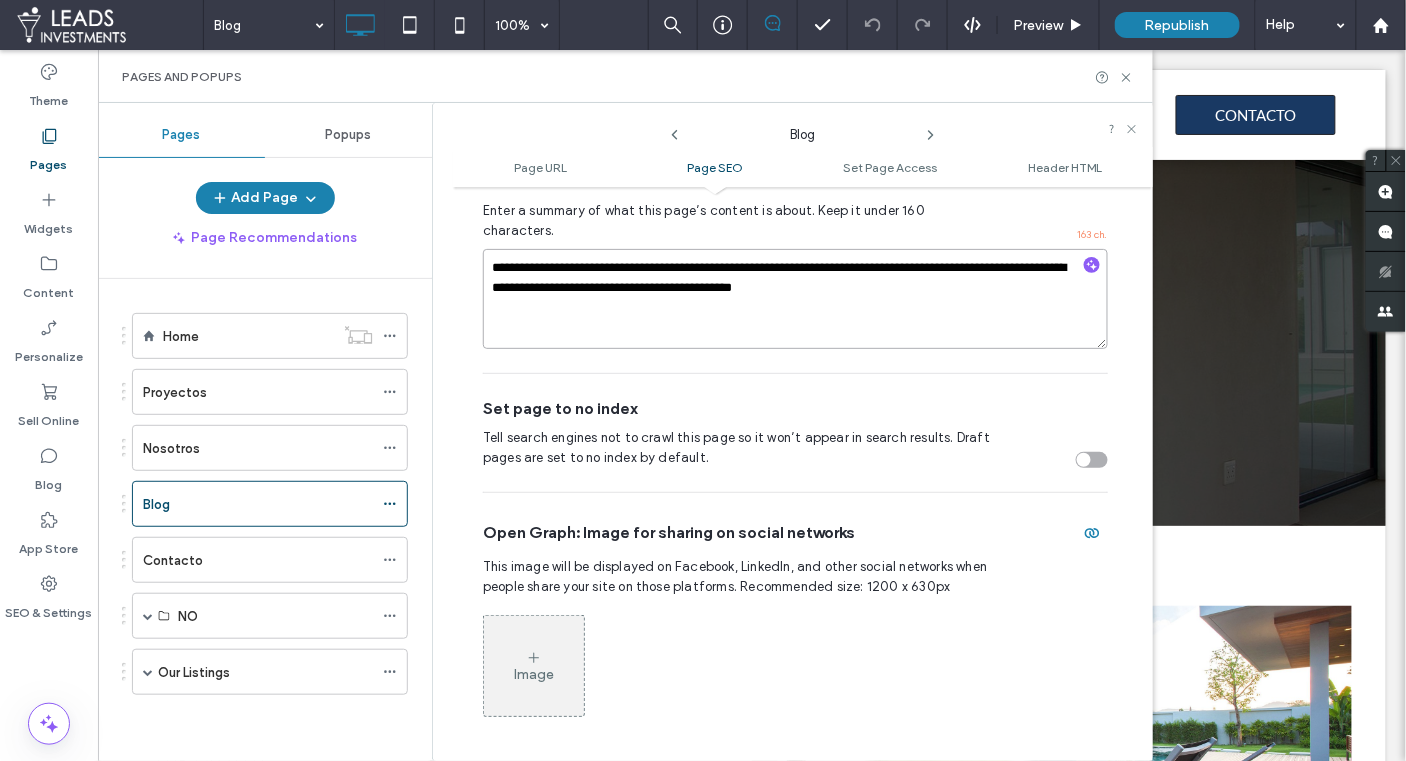 scroll, scrollTop: 771, scrollLeft: 0, axis: vertical 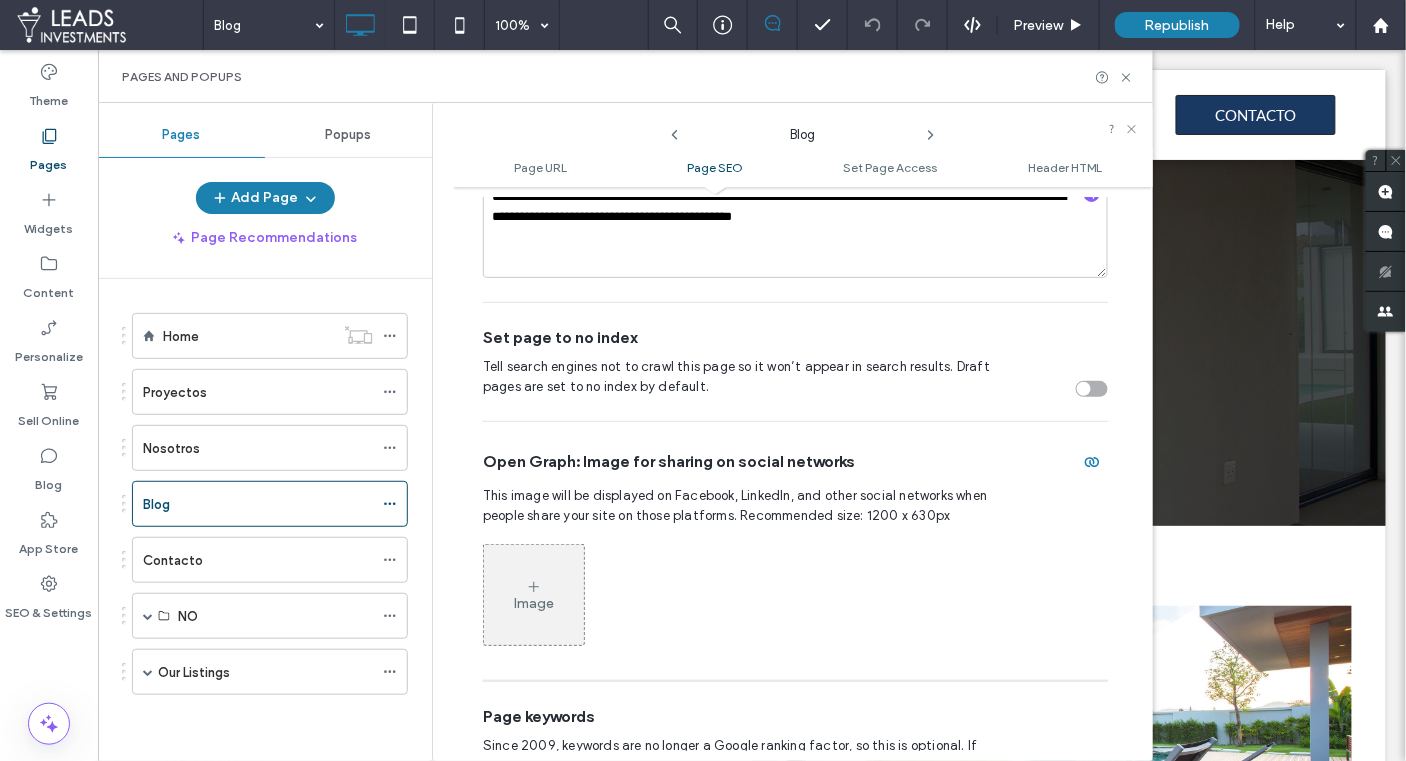 click on "Image" at bounding box center [534, 595] 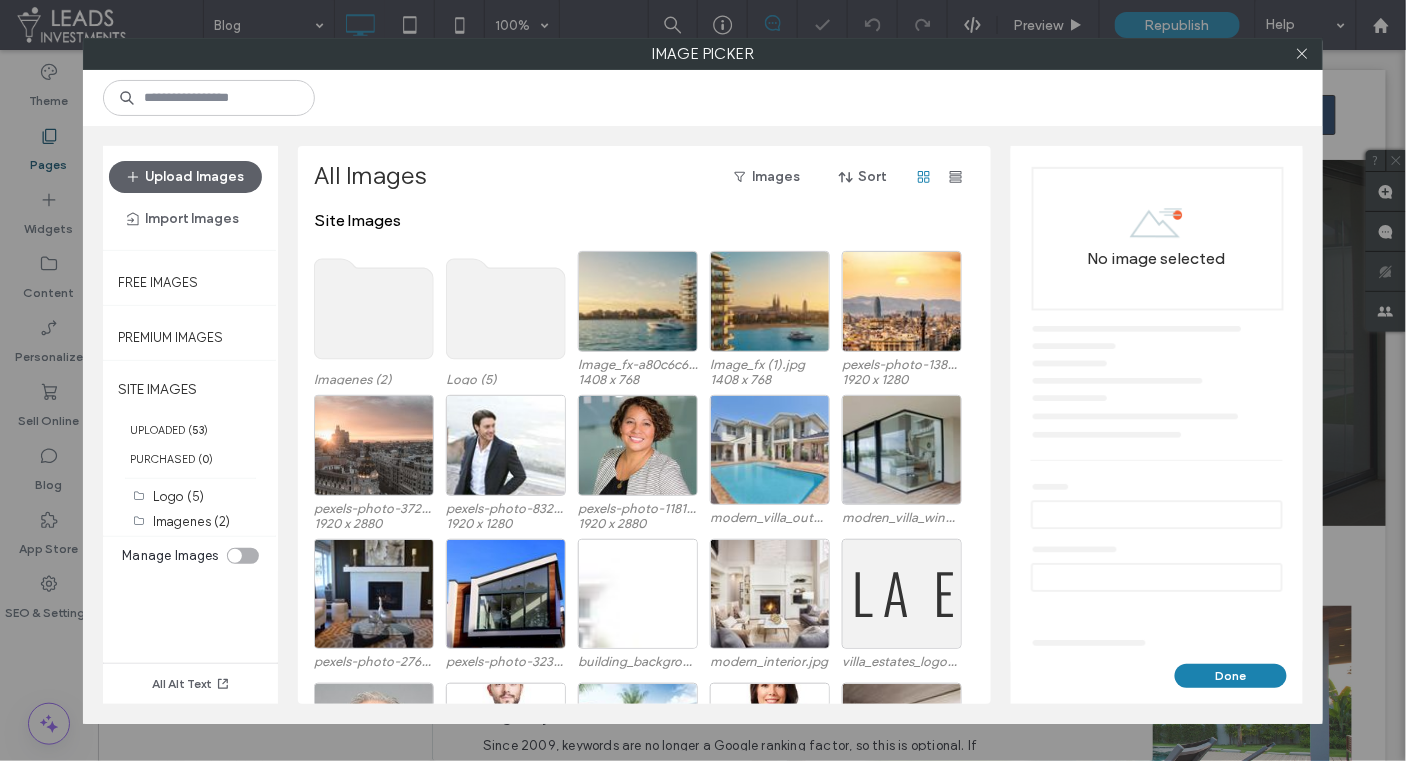 click 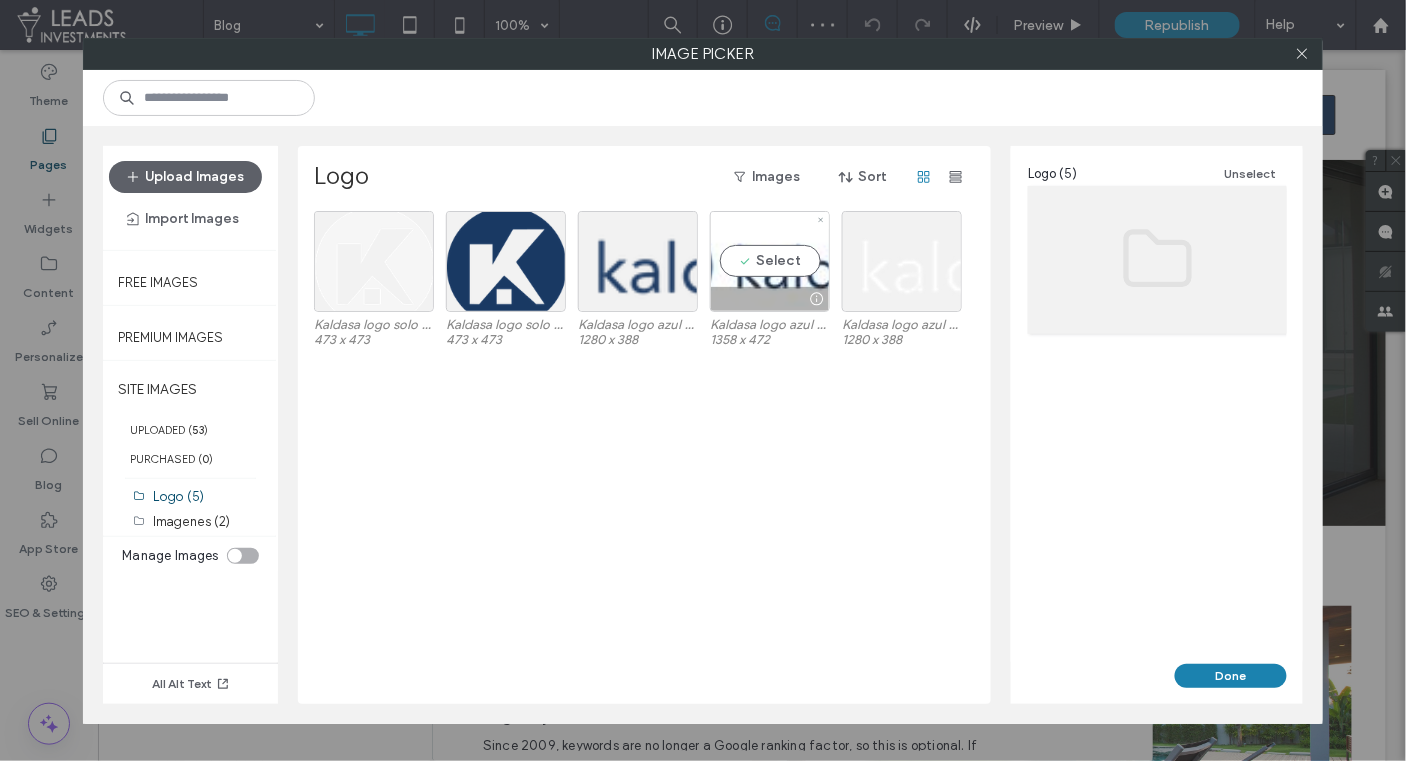 drag, startPoint x: 780, startPoint y: 276, endPoint x: 983, endPoint y: 386, distance: 230.88742 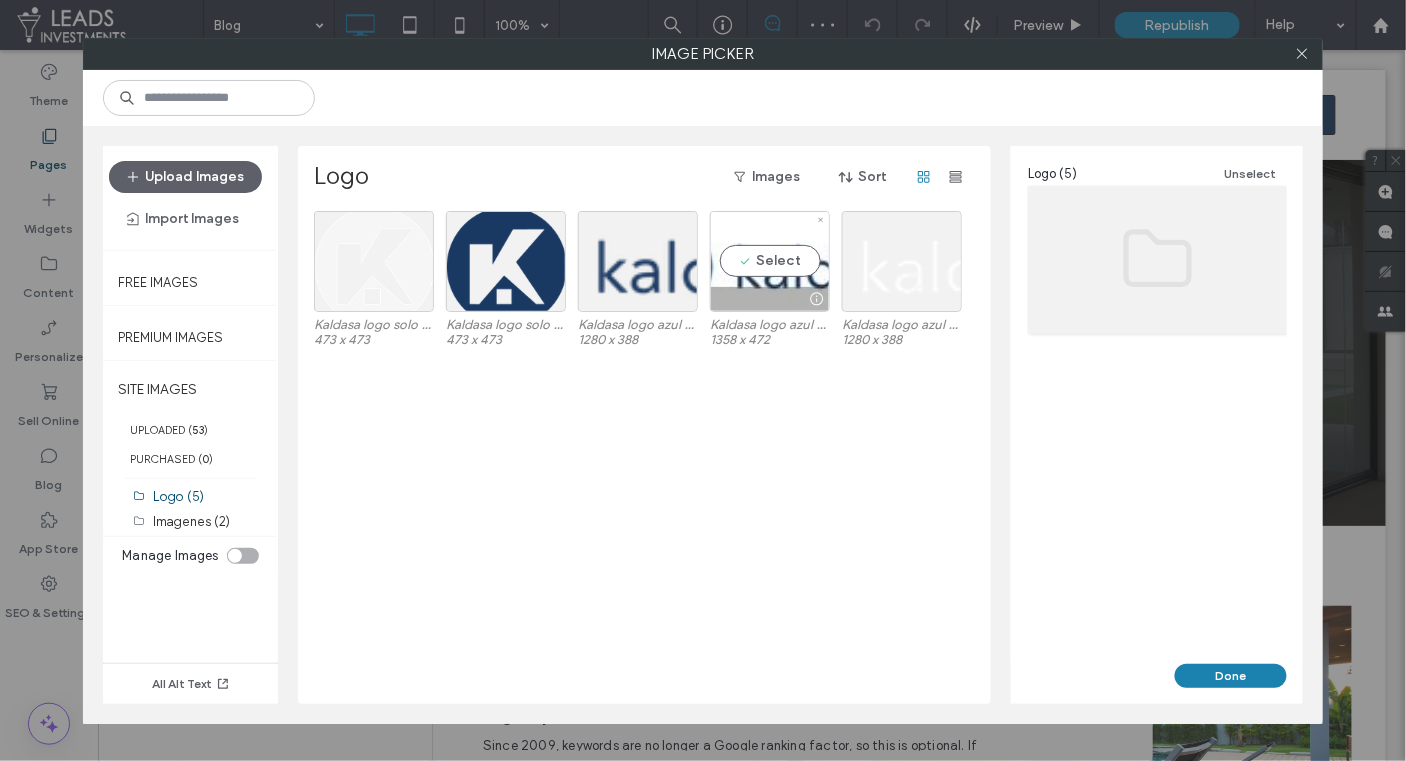 click on "Select" at bounding box center (770, 261) 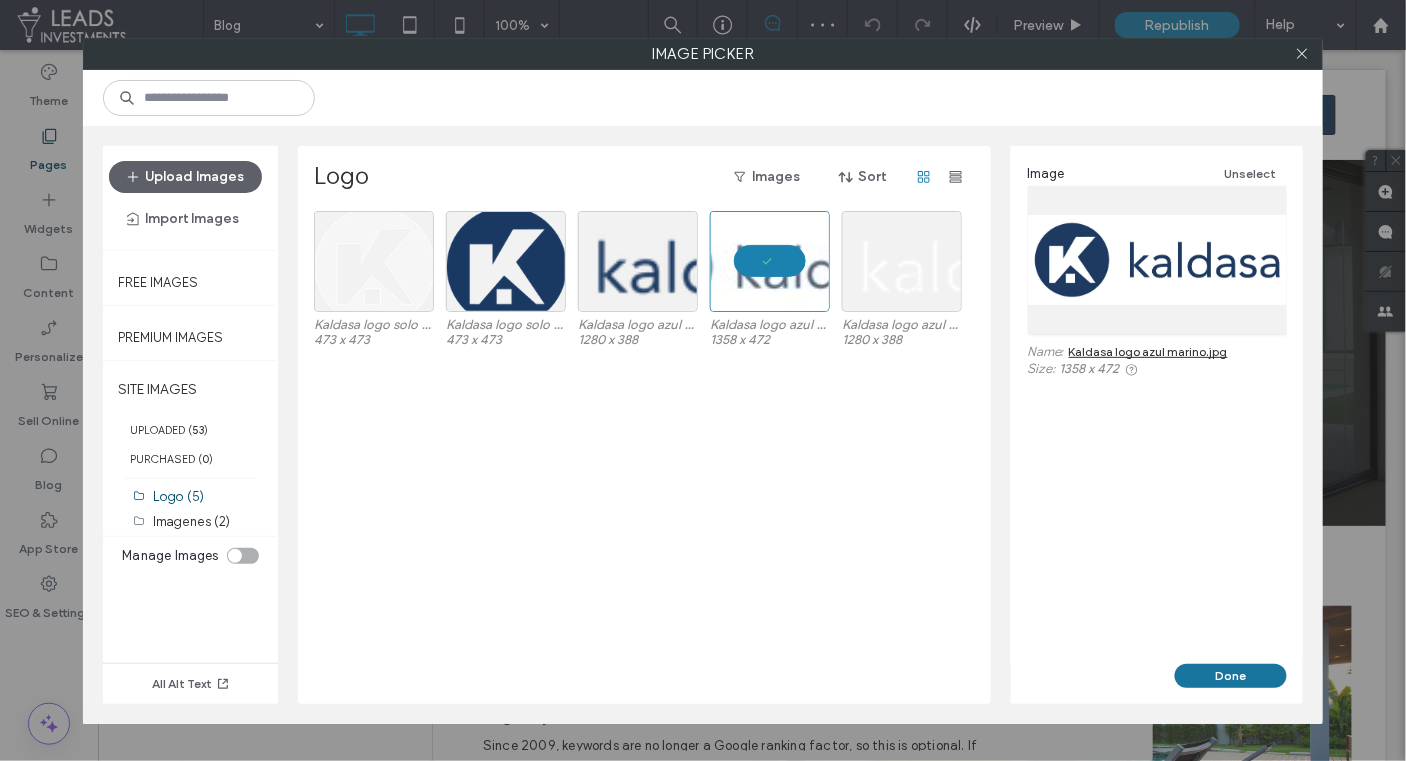 click on "Done" at bounding box center (1231, 676) 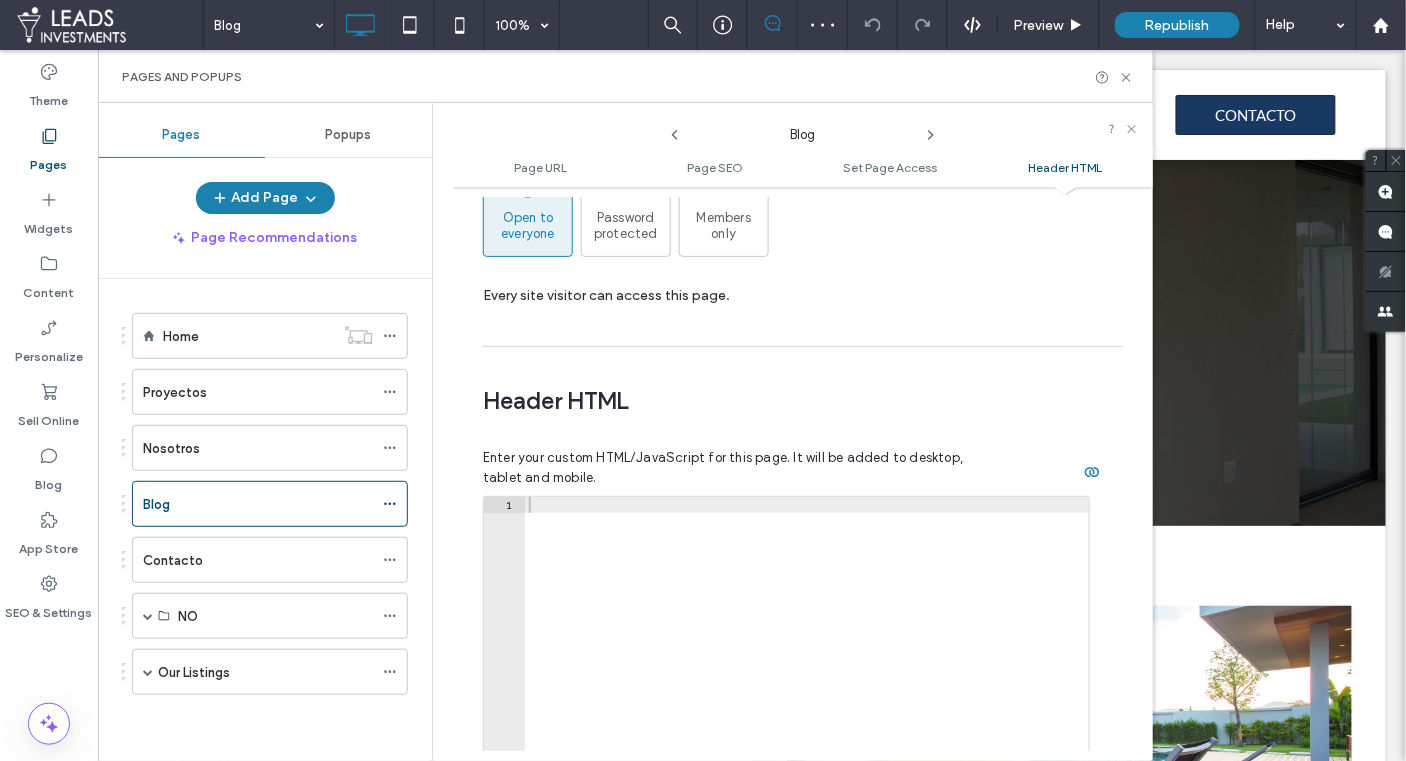 scroll, scrollTop: 1919, scrollLeft: 0, axis: vertical 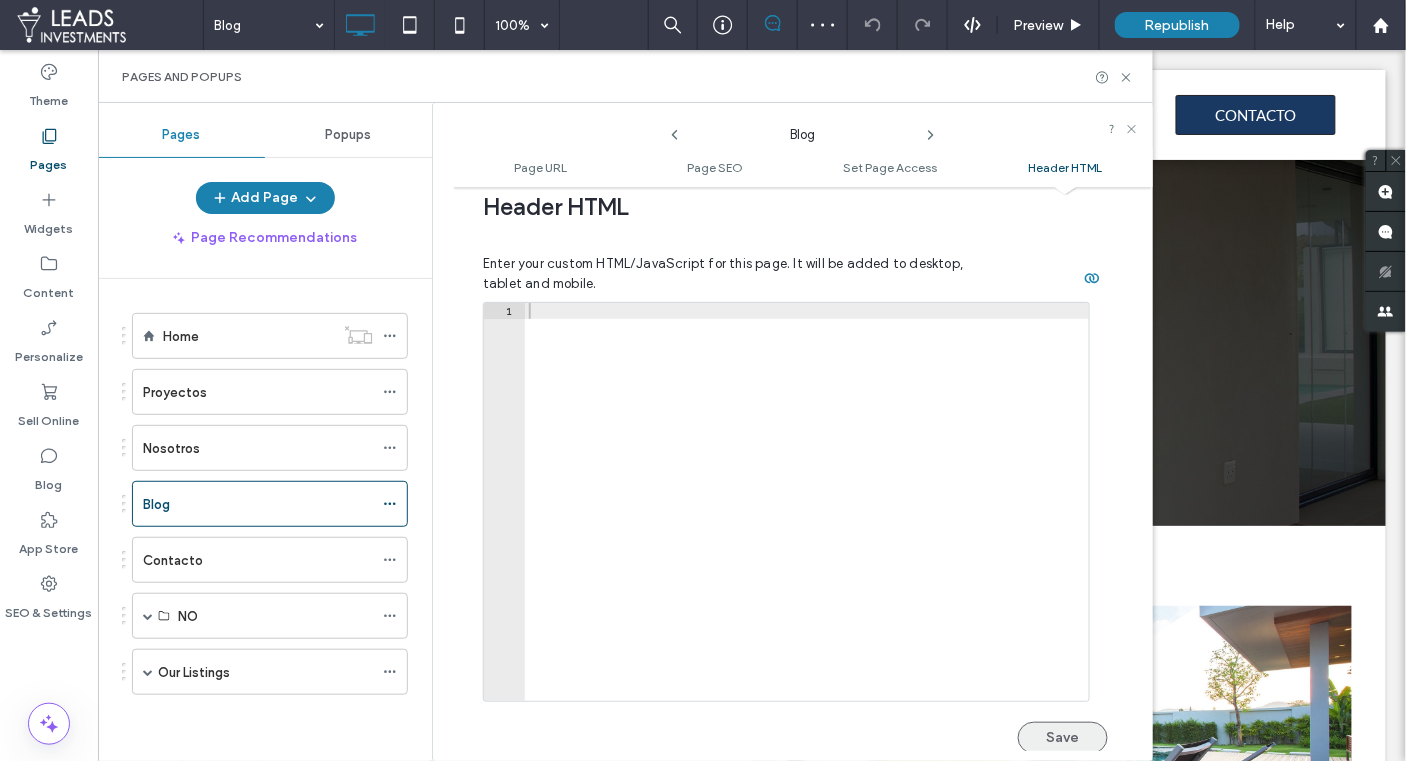 click on "Save" at bounding box center [1063, 738] 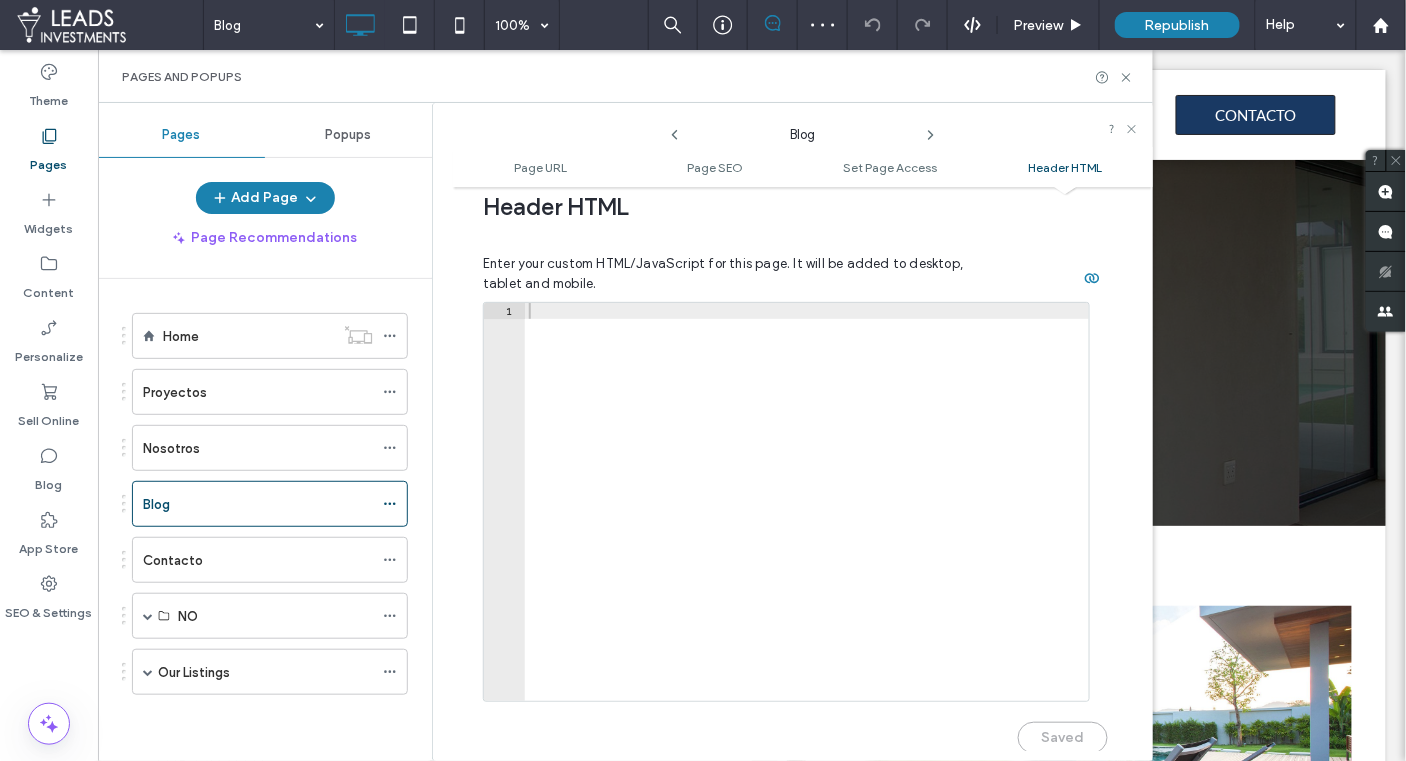 click on "Contacto" at bounding box center [258, 560] 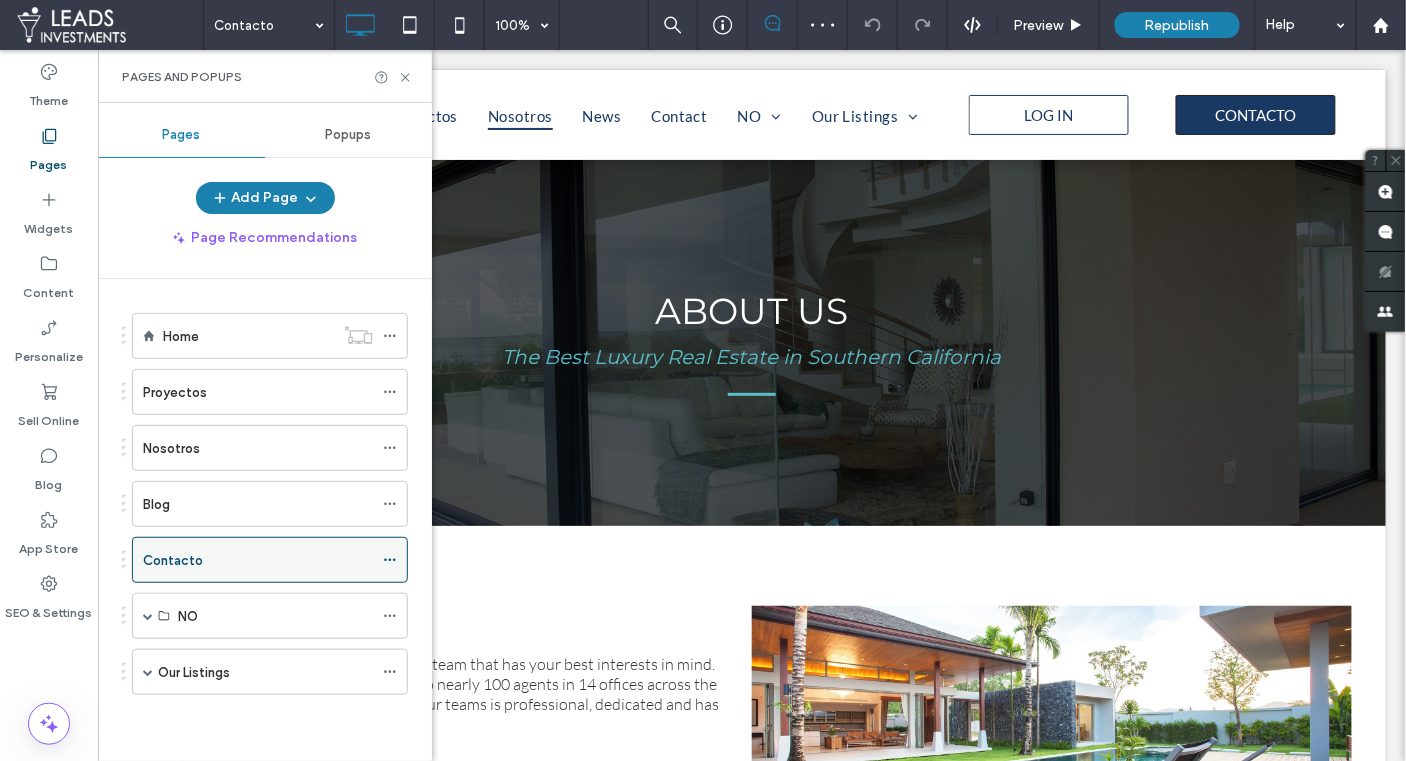 click 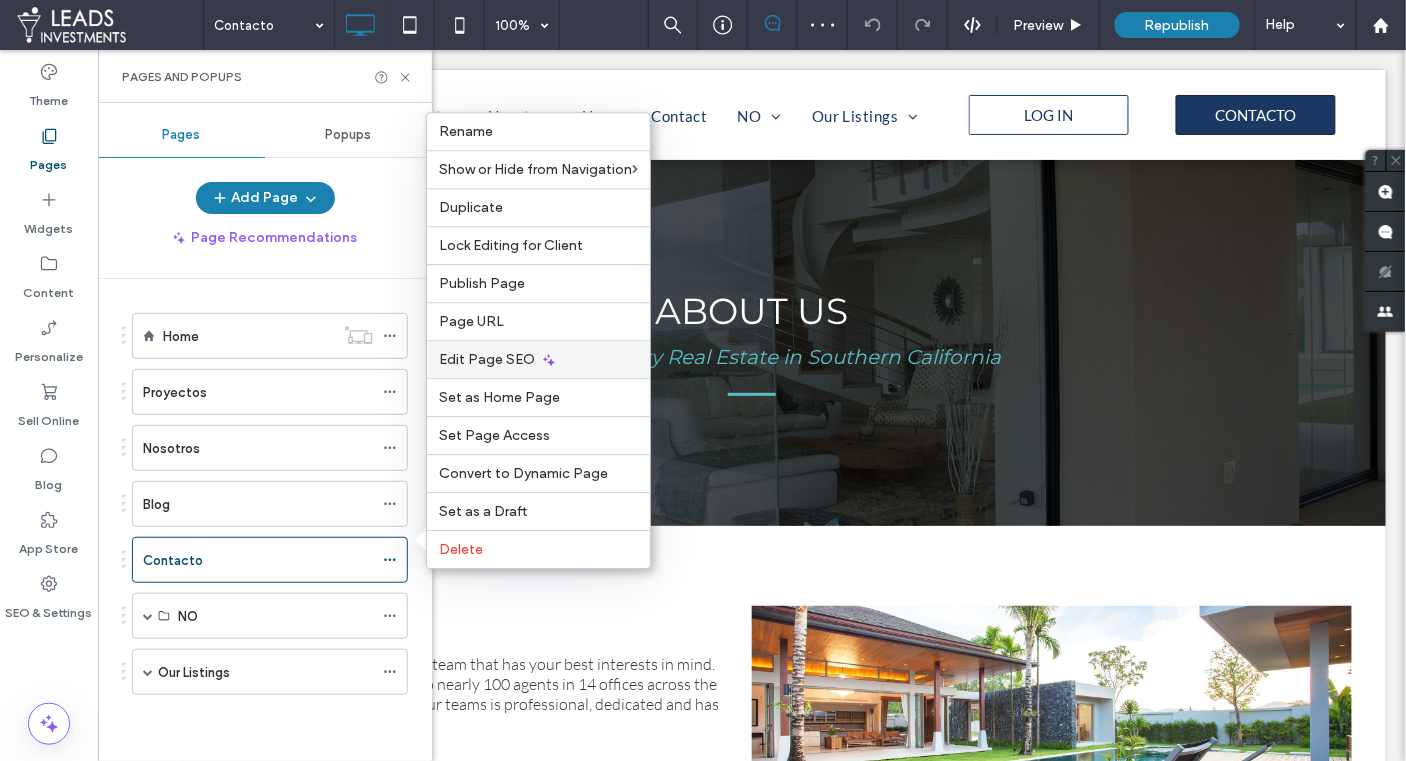 click on "Edit Page SEO" at bounding box center [487, 359] 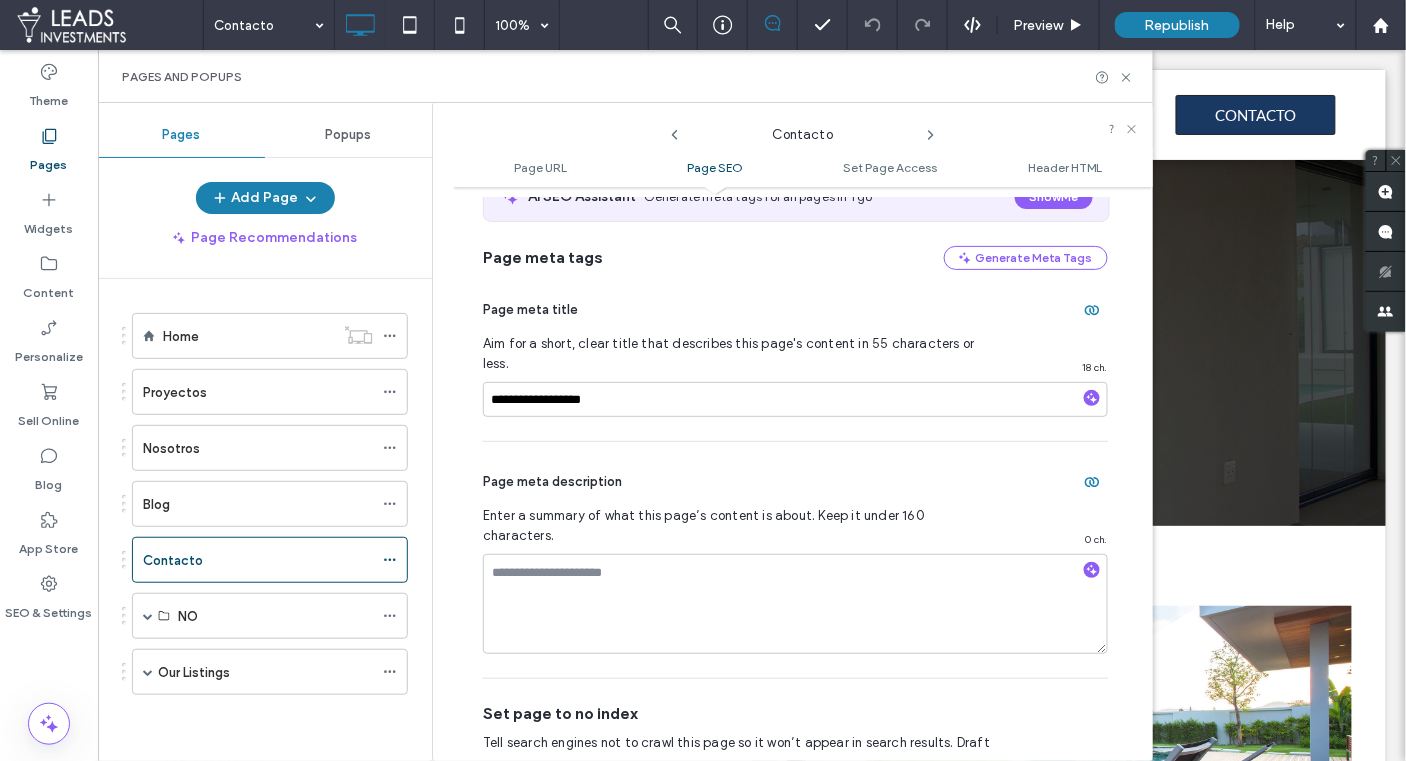 scroll, scrollTop: 439, scrollLeft: 0, axis: vertical 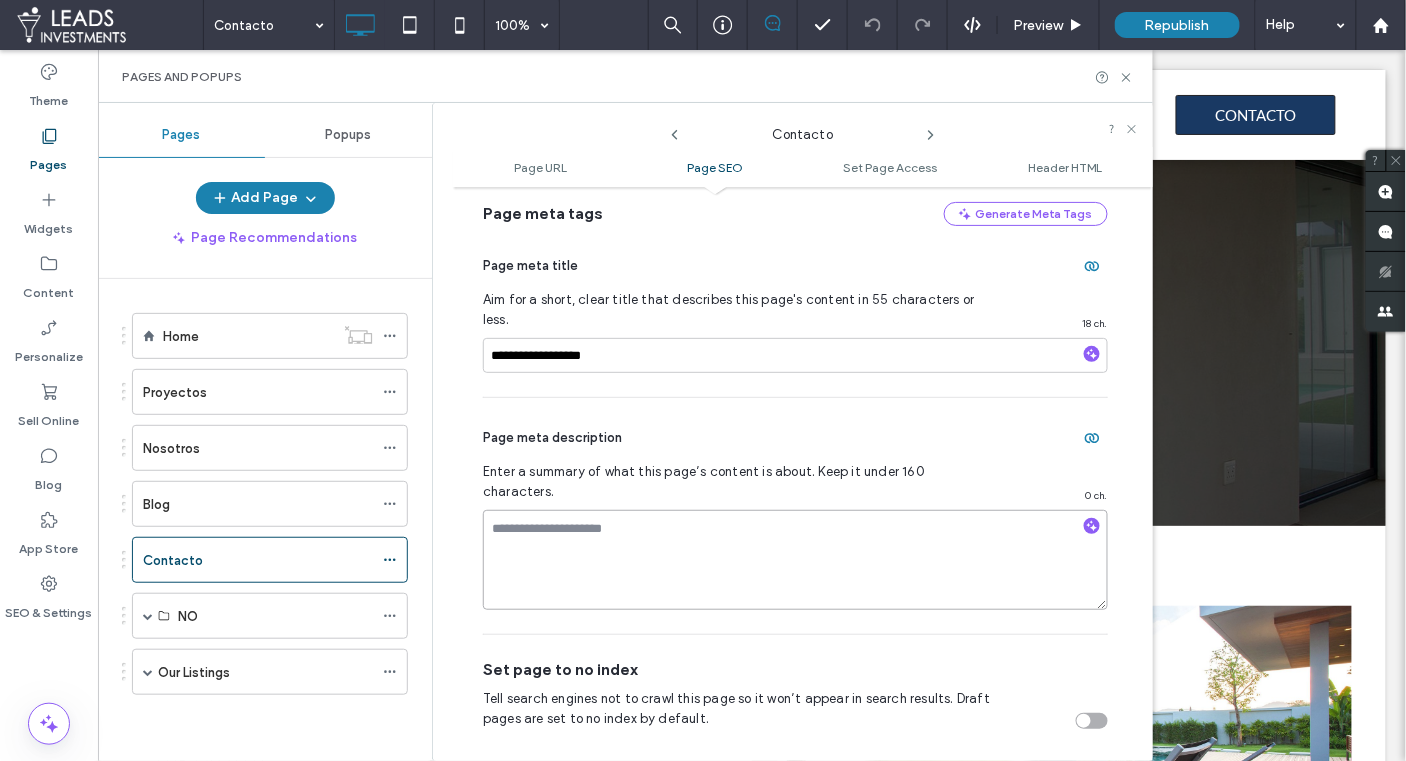 click at bounding box center [795, 560] 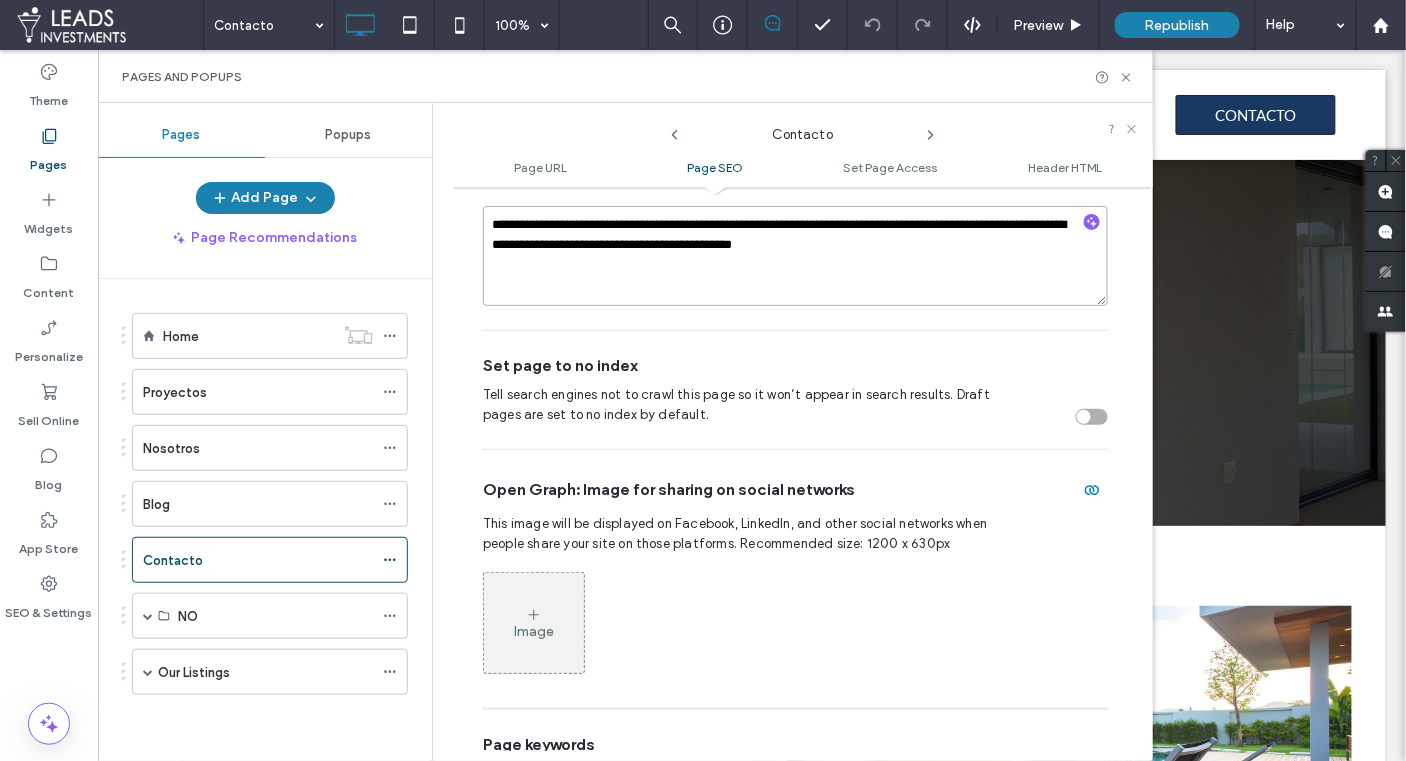 scroll, scrollTop: 758, scrollLeft: 0, axis: vertical 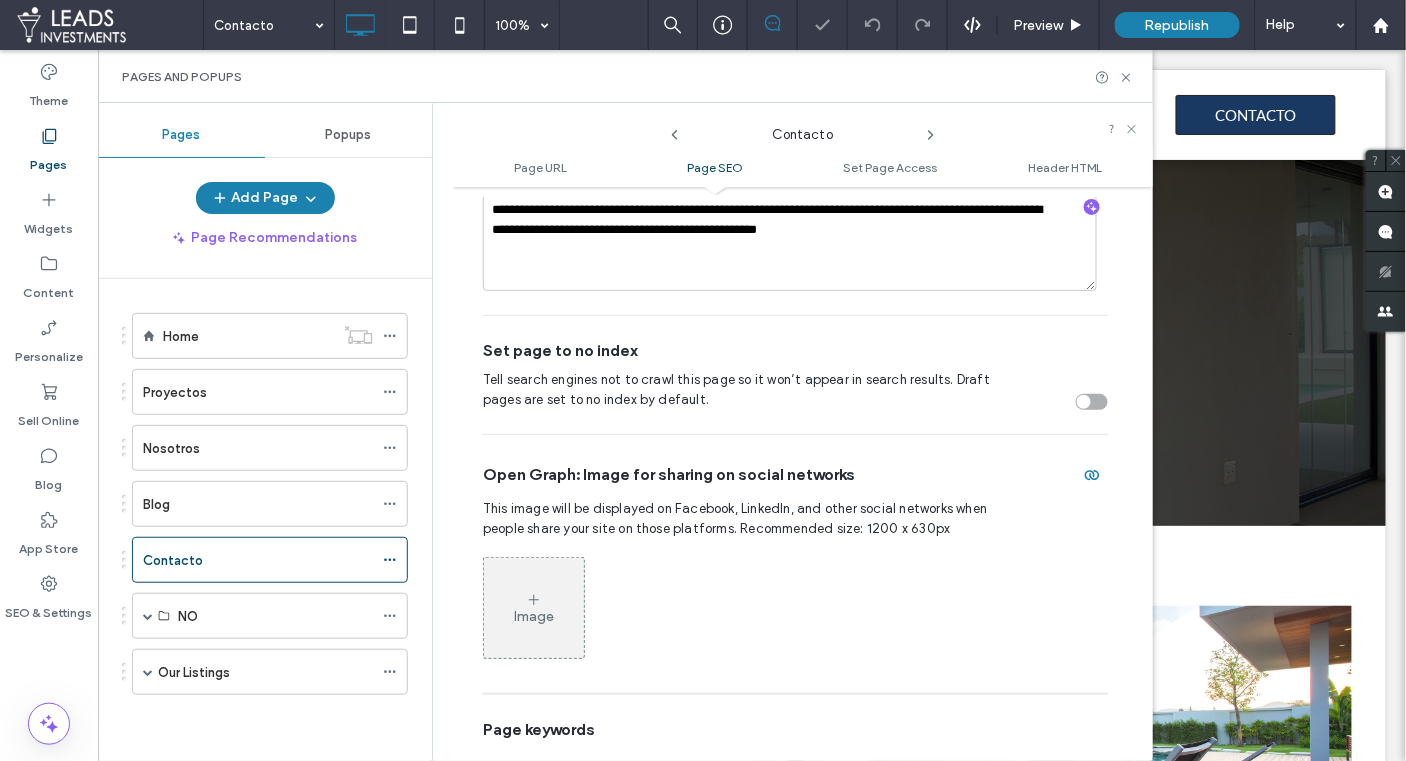click on "Image" at bounding box center [534, 608] 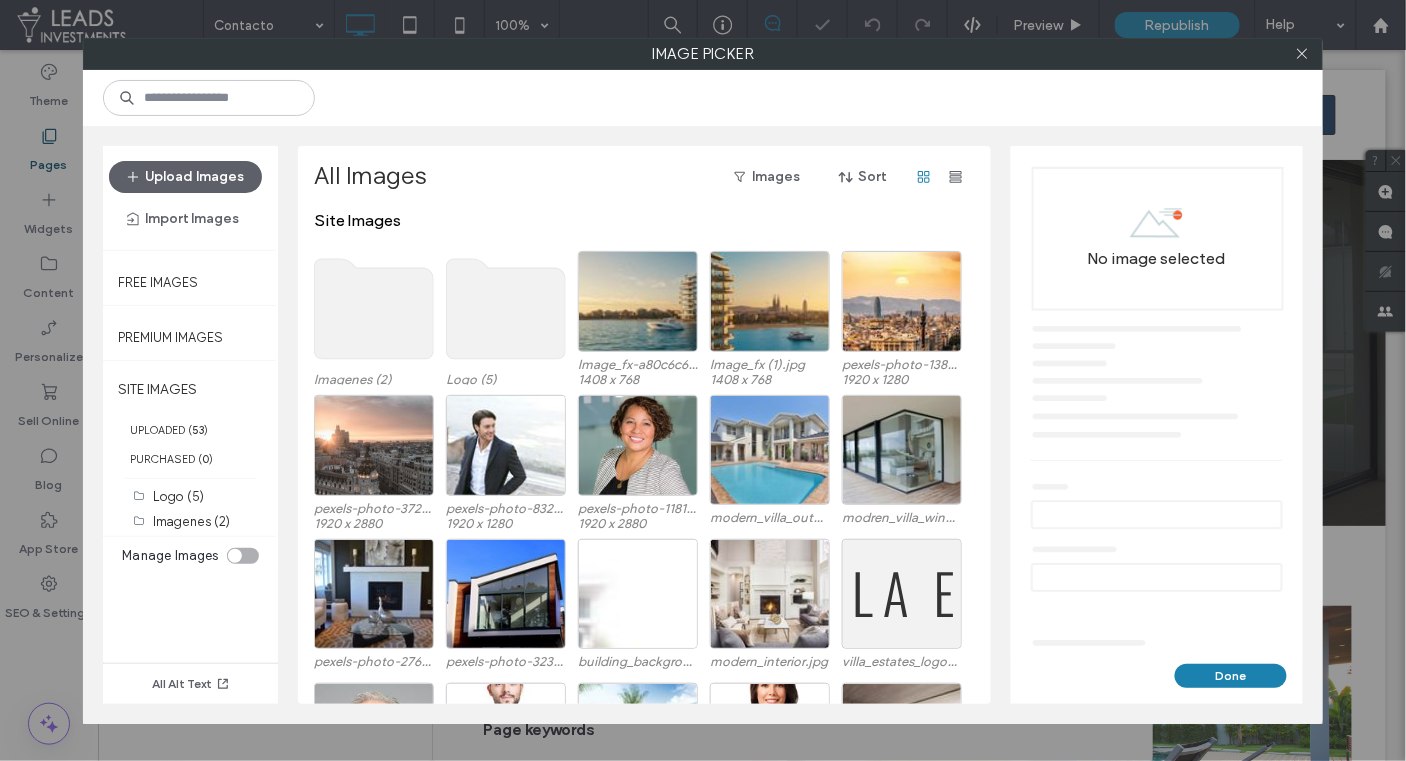 click 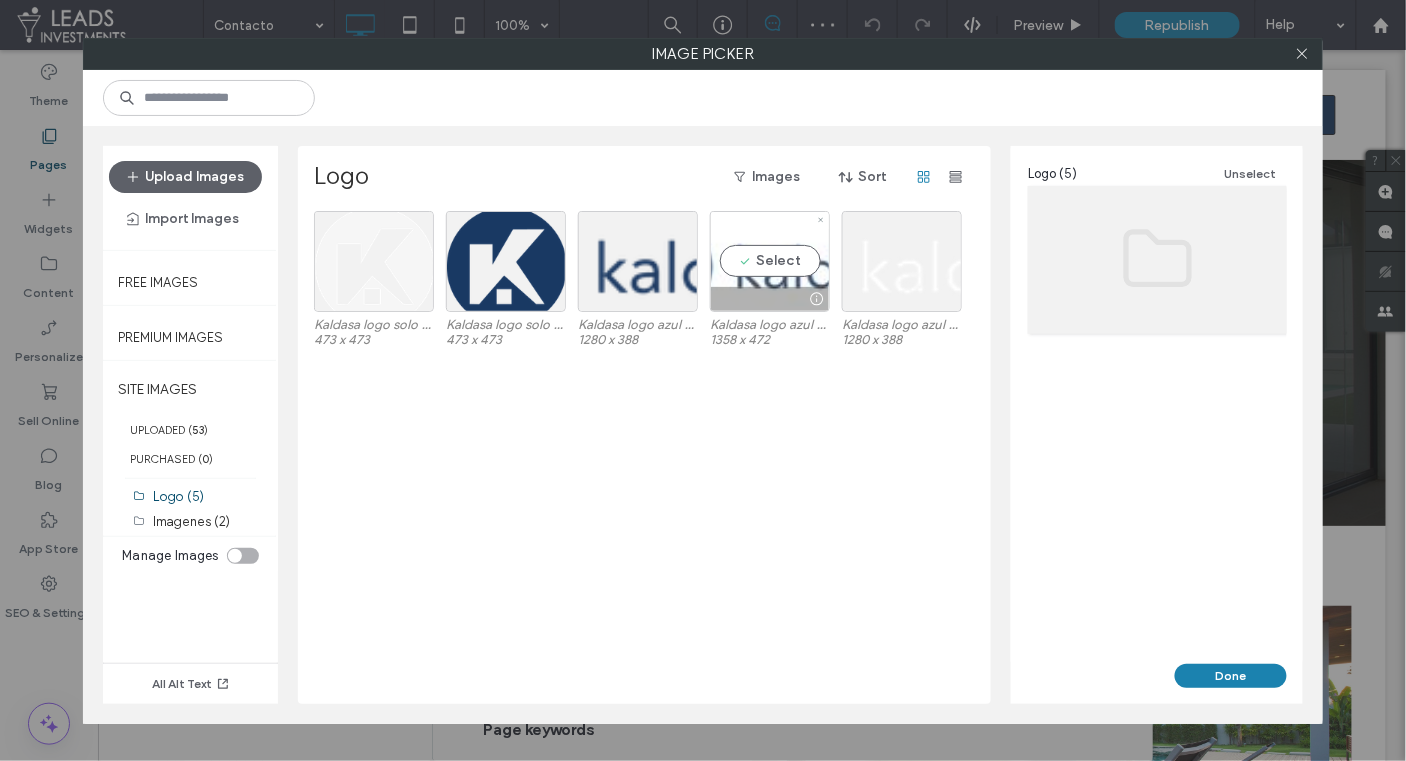 click on "Select" at bounding box center (770, 261) 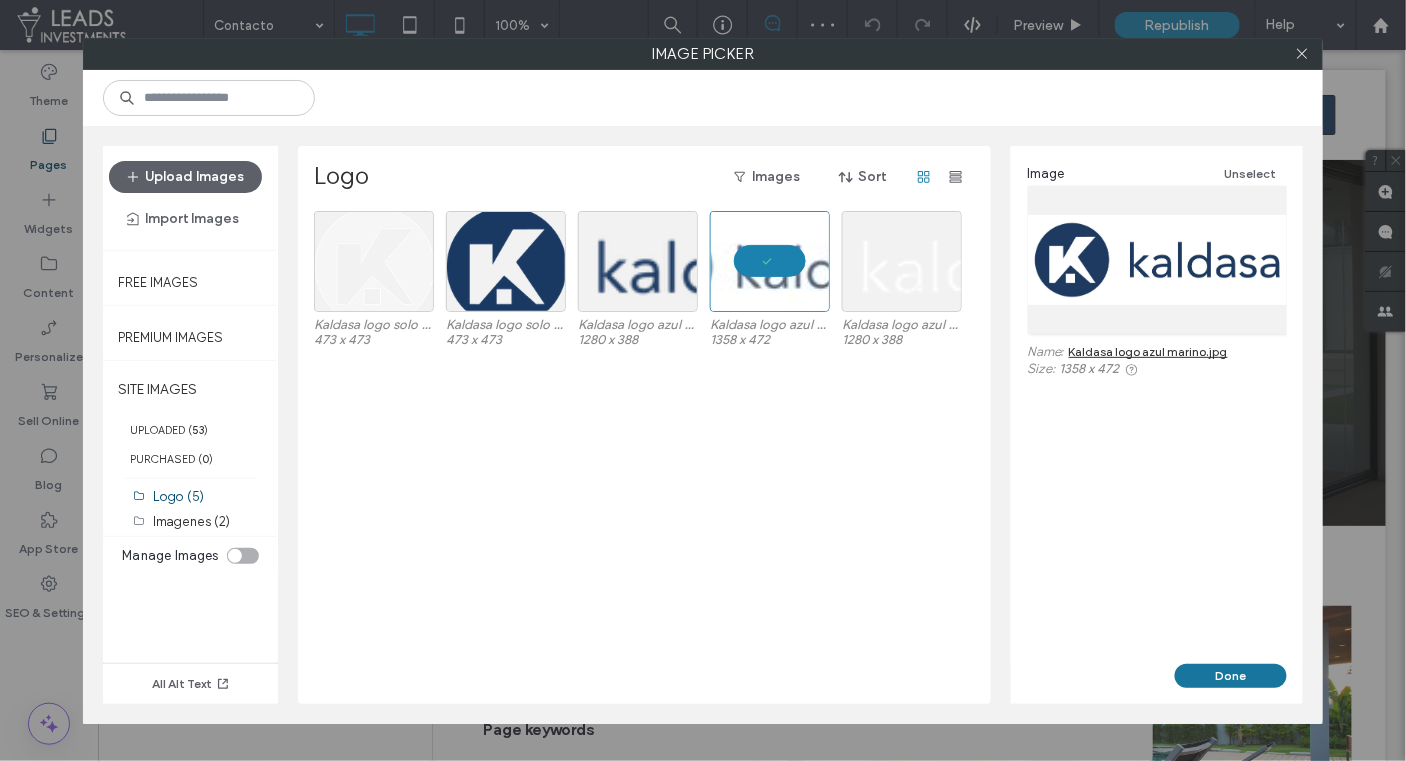 click on "Done" at bounding box center (1231, 676) 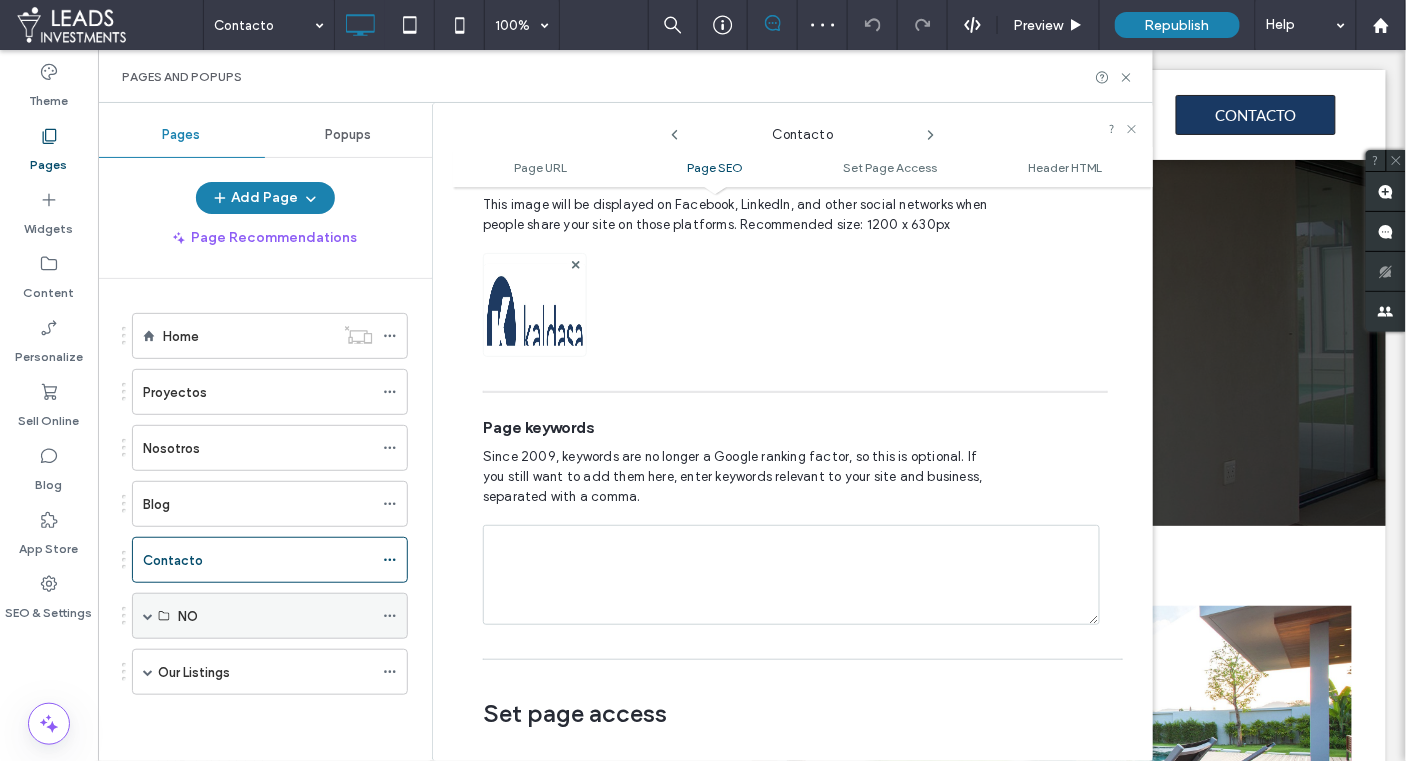 scroll, scrollTop: 1077, scrollLeft: 0, axis: vertical 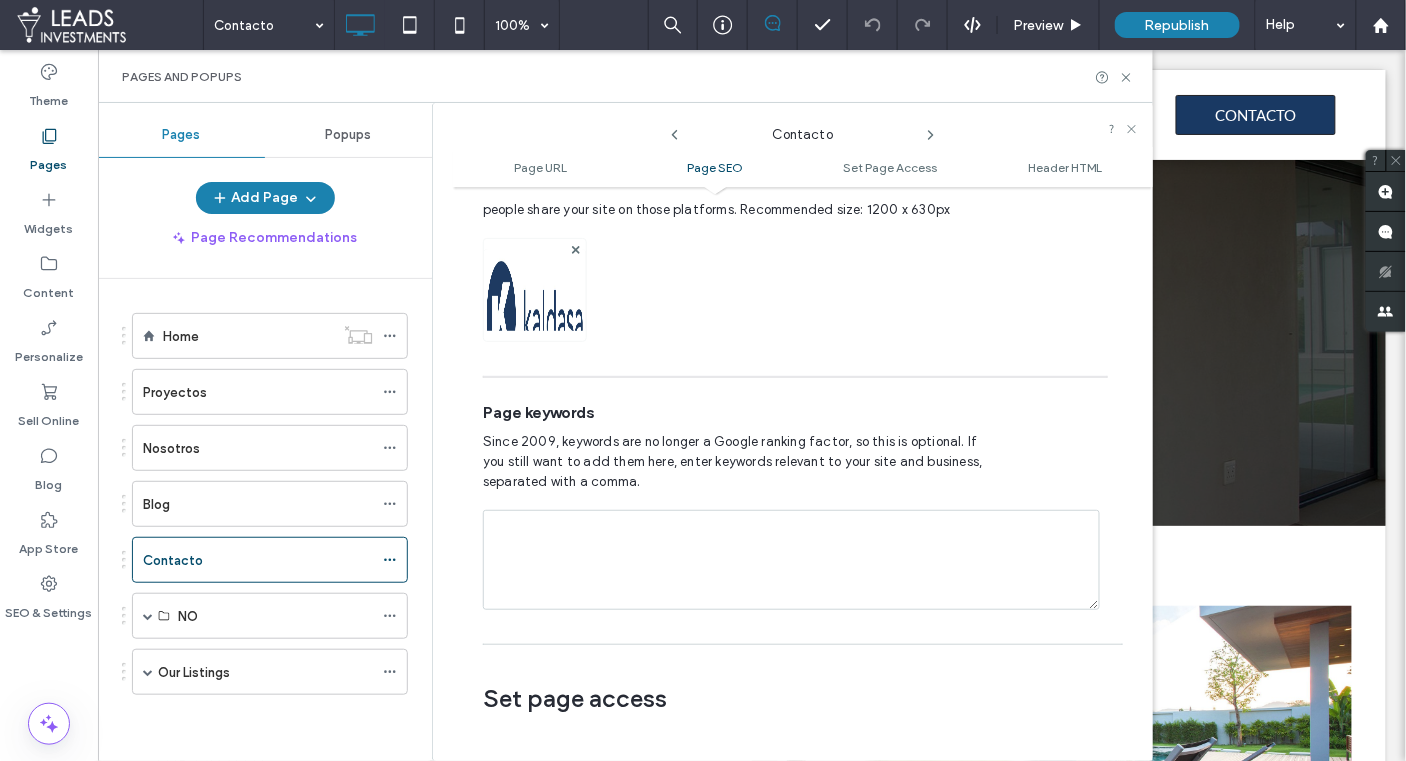 click on "Nosotros" at bounding box center (258, 448) 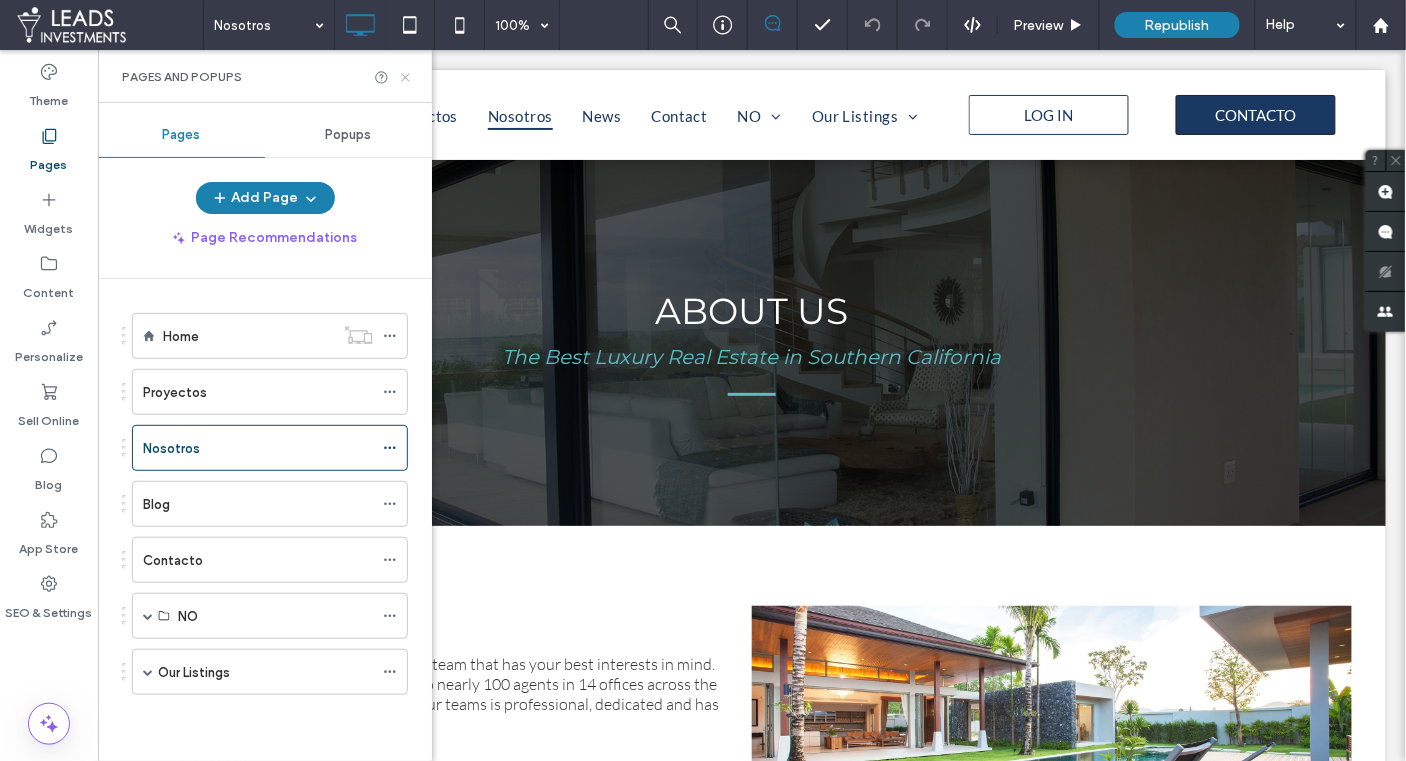 click 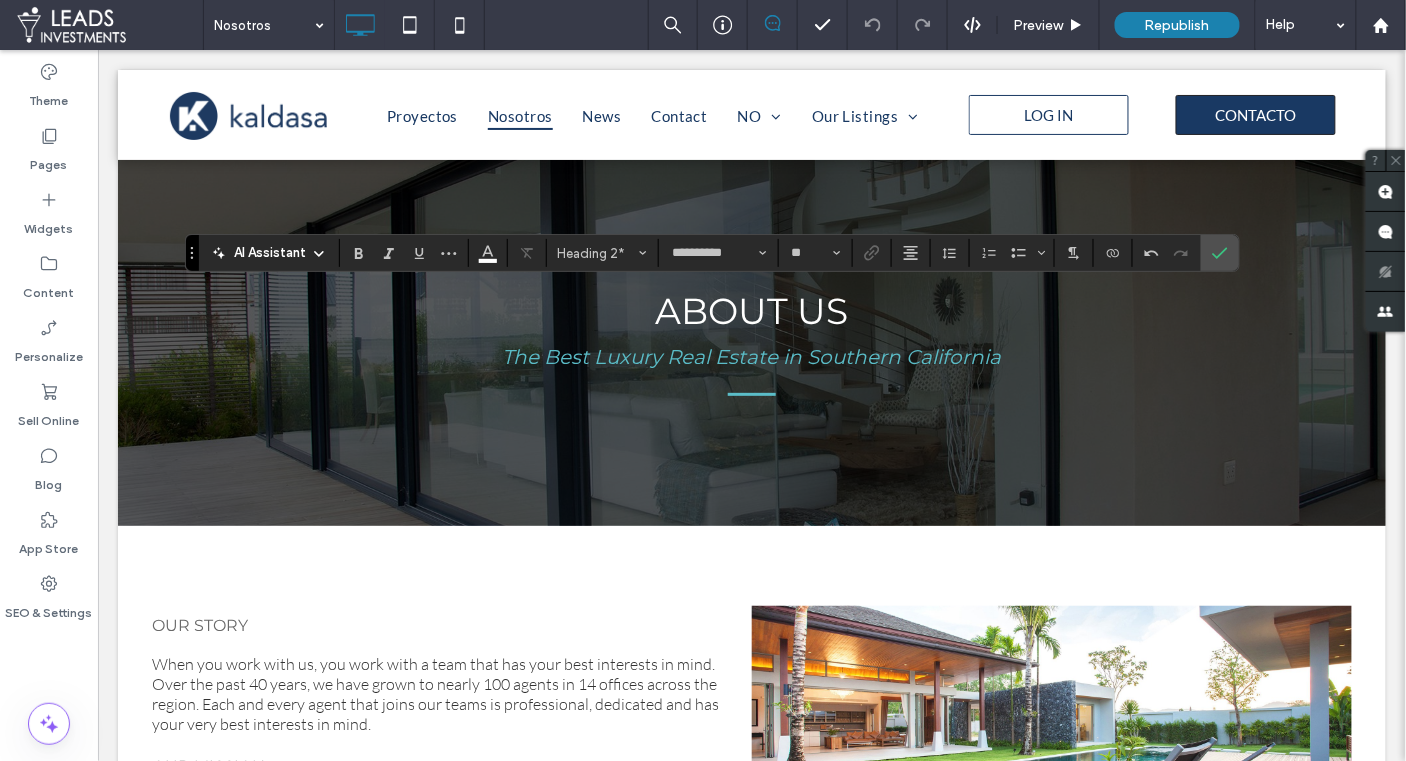 type on "****" 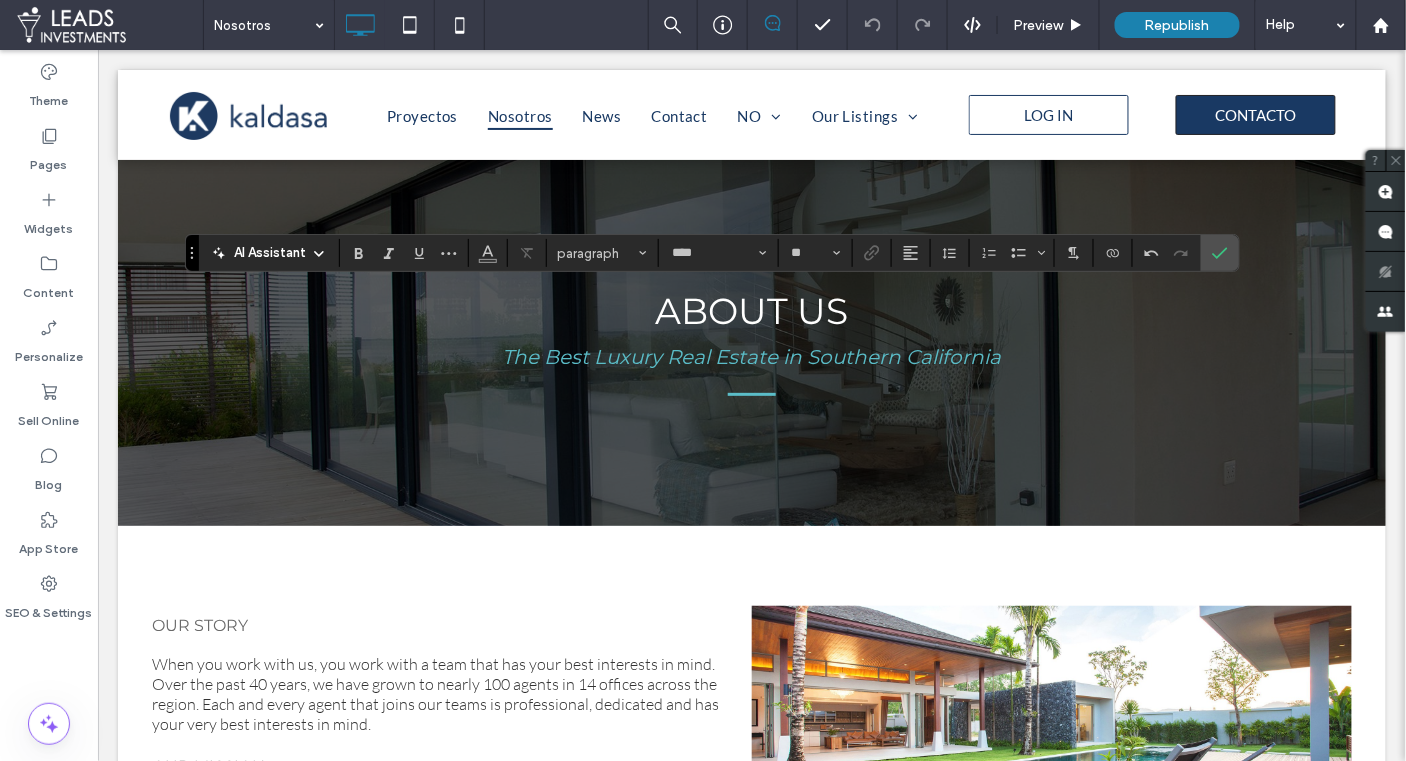 type on "**********" 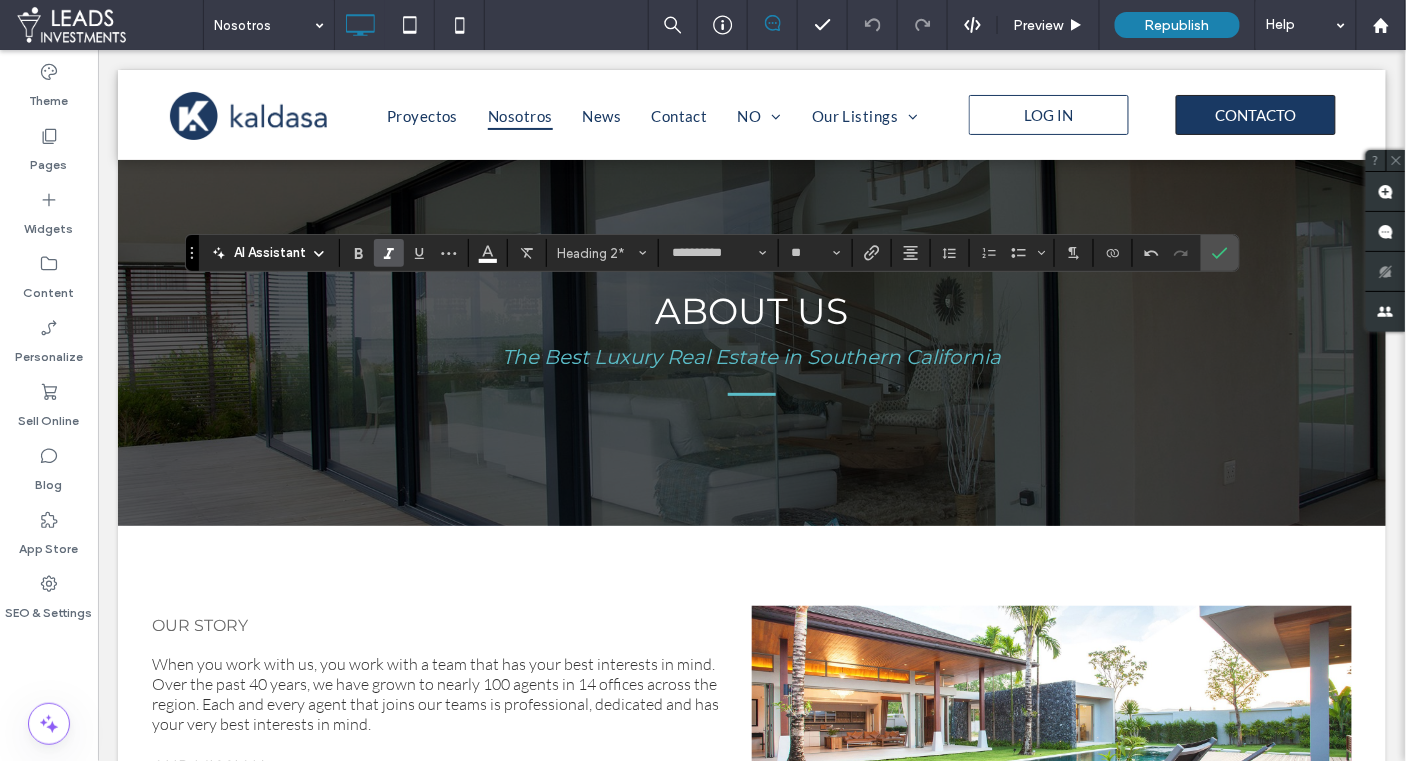 click 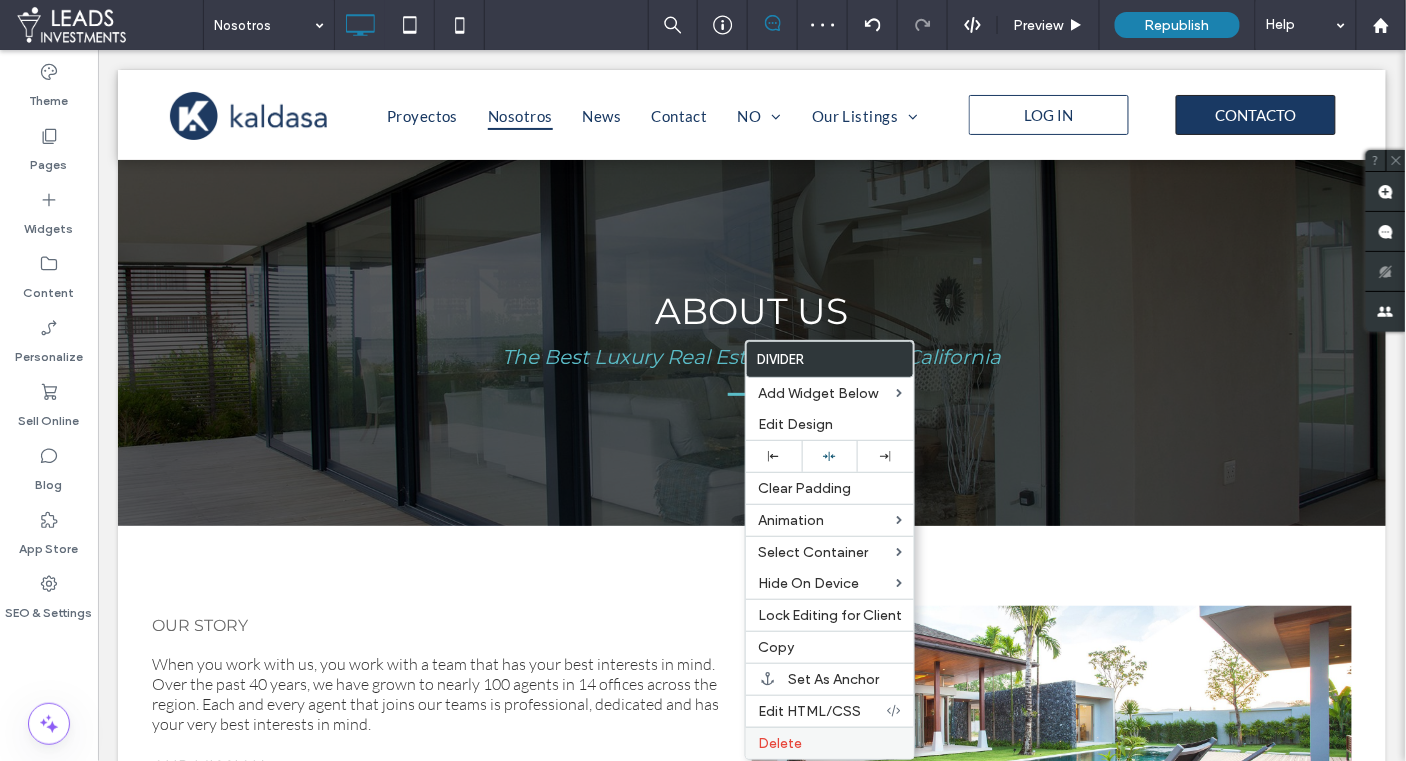 click on "Delete" at bounding box center (830, 743) 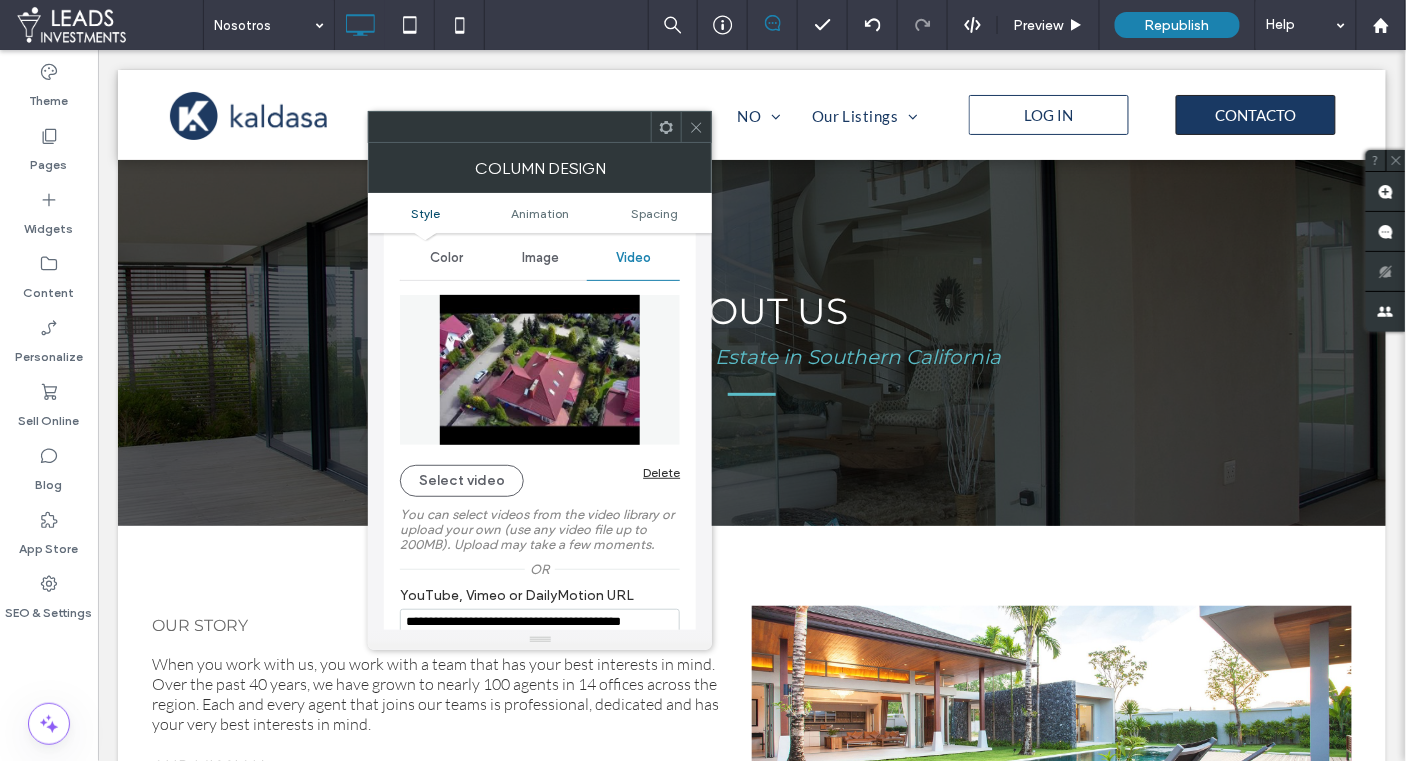 scroll, scrollTop: 135, scrollLeft: 0, axis: vertical 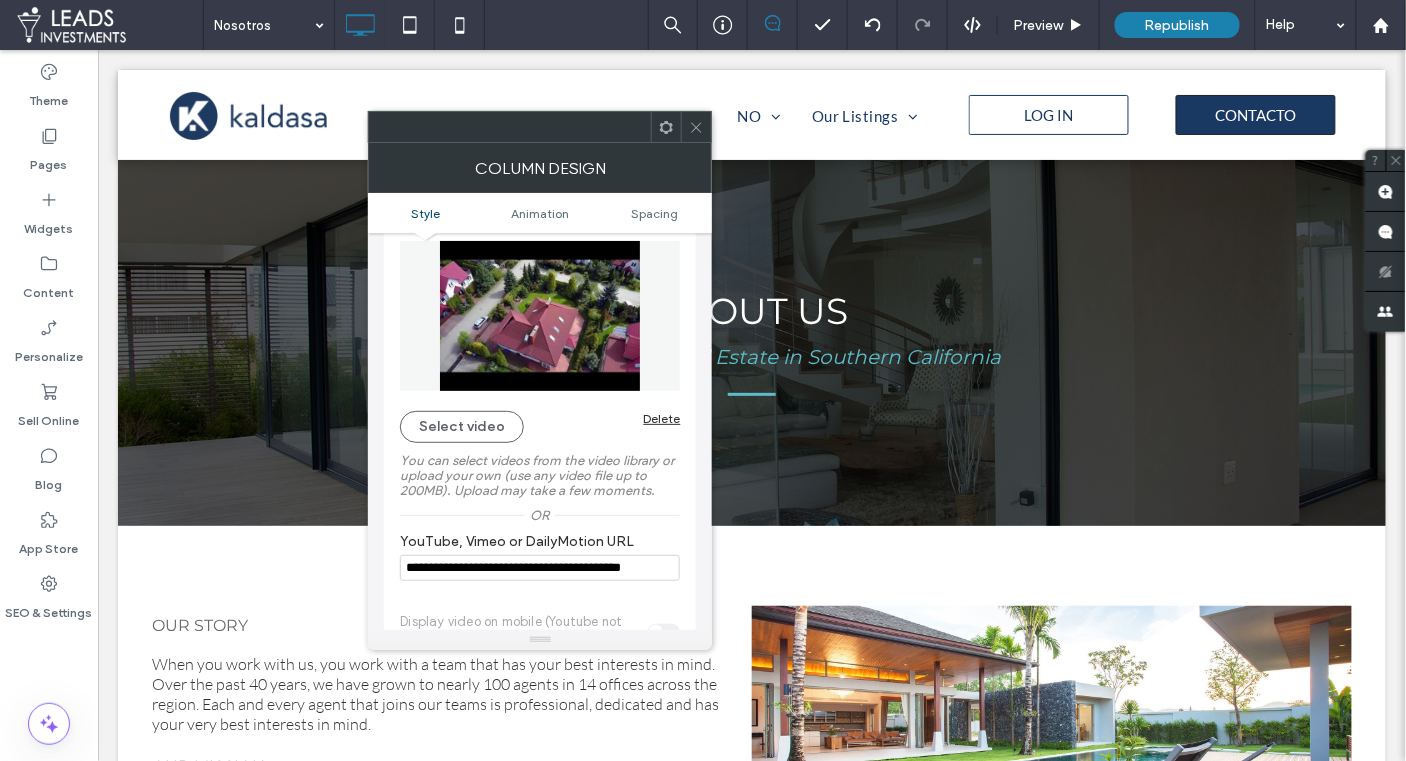 click on "Delete" at bounding box center [661, 418] 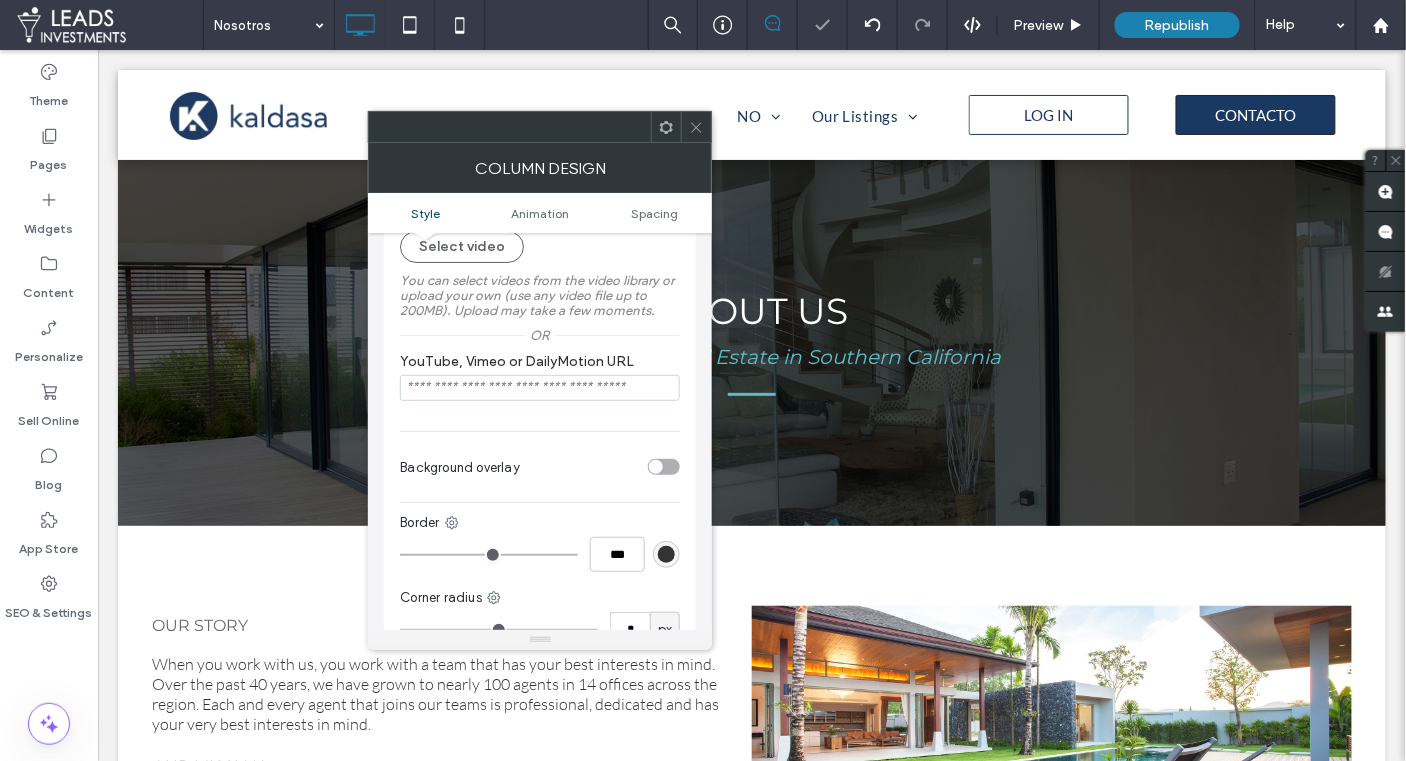 scroll, scrollTop: 0, scrollLeft: 0, axis: both 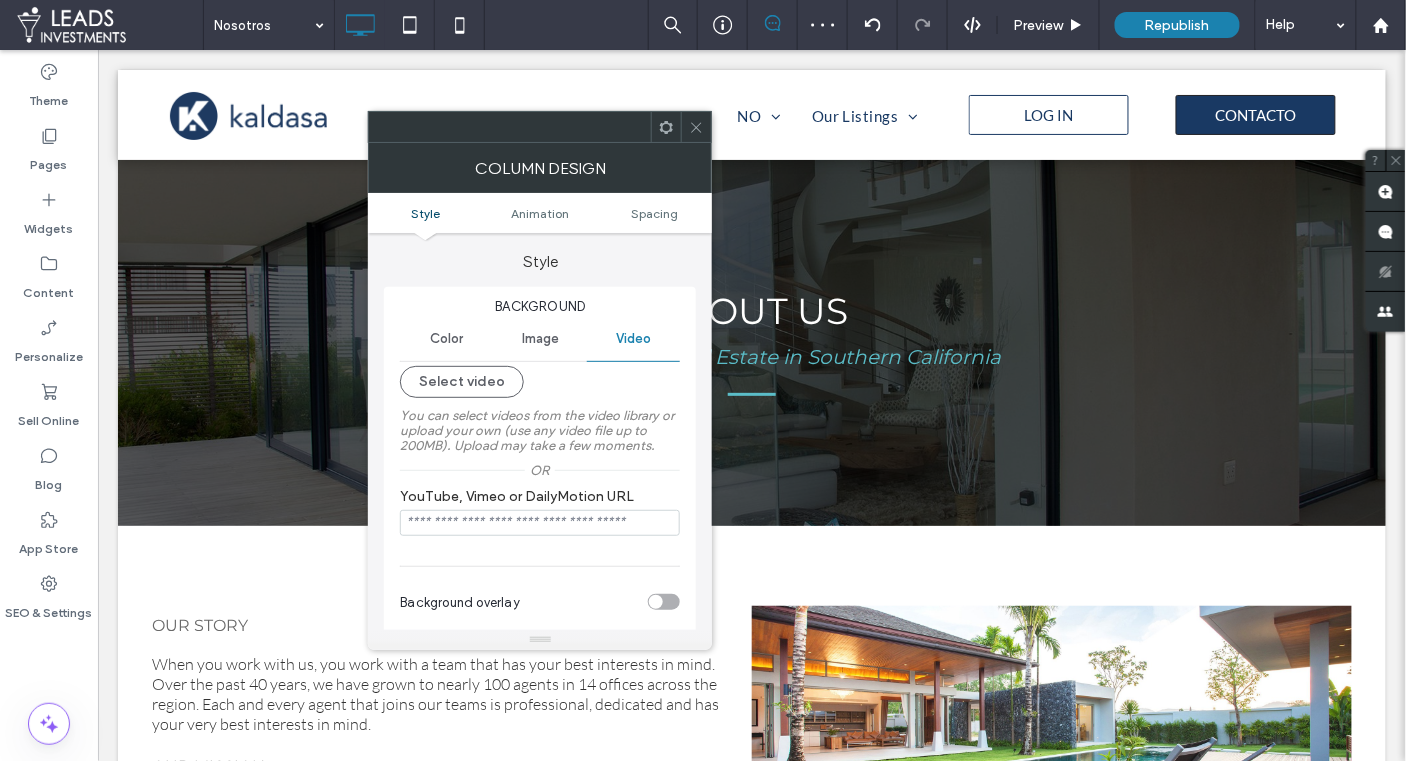 click on "Image" at bounding box center [540, 339] 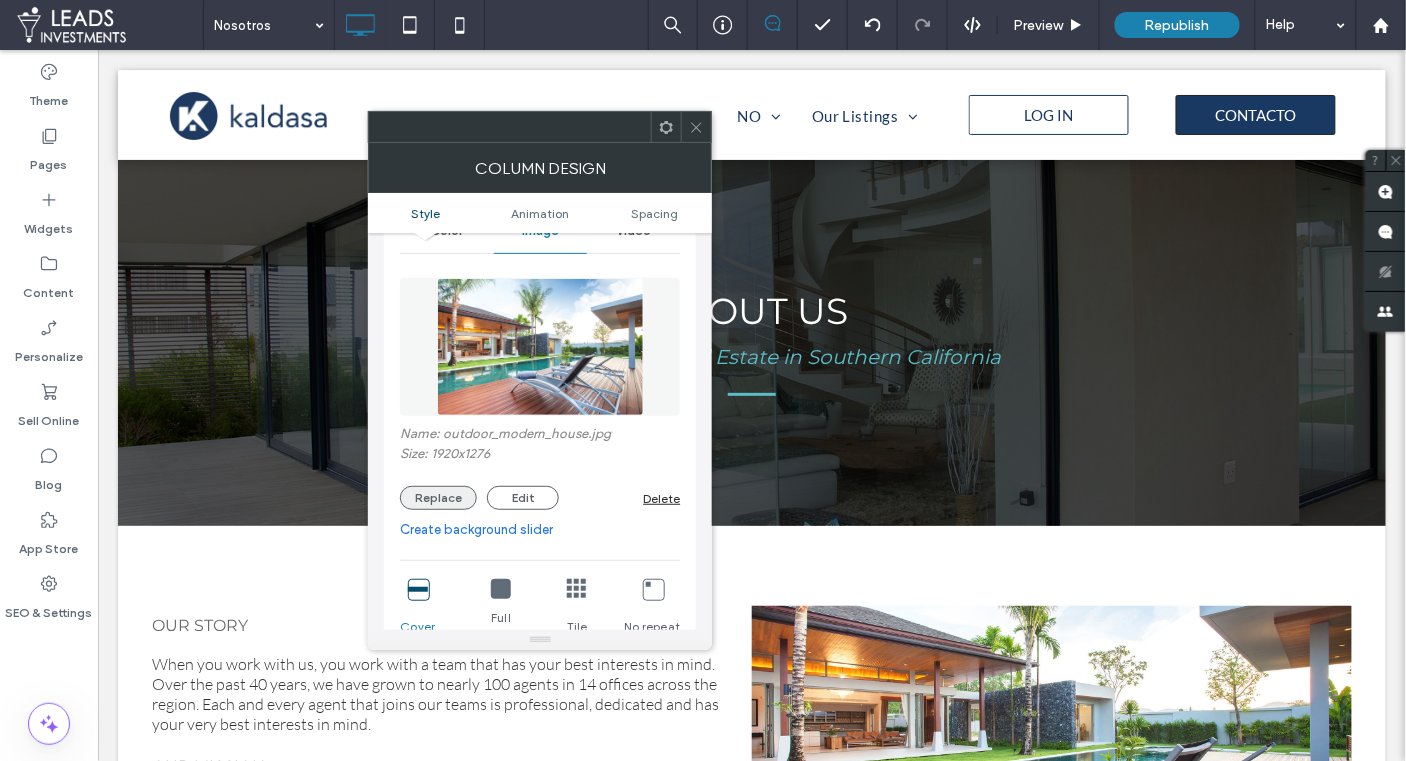 scroll, scrollTop: 107, scrollLeft: 0, axis: vertical 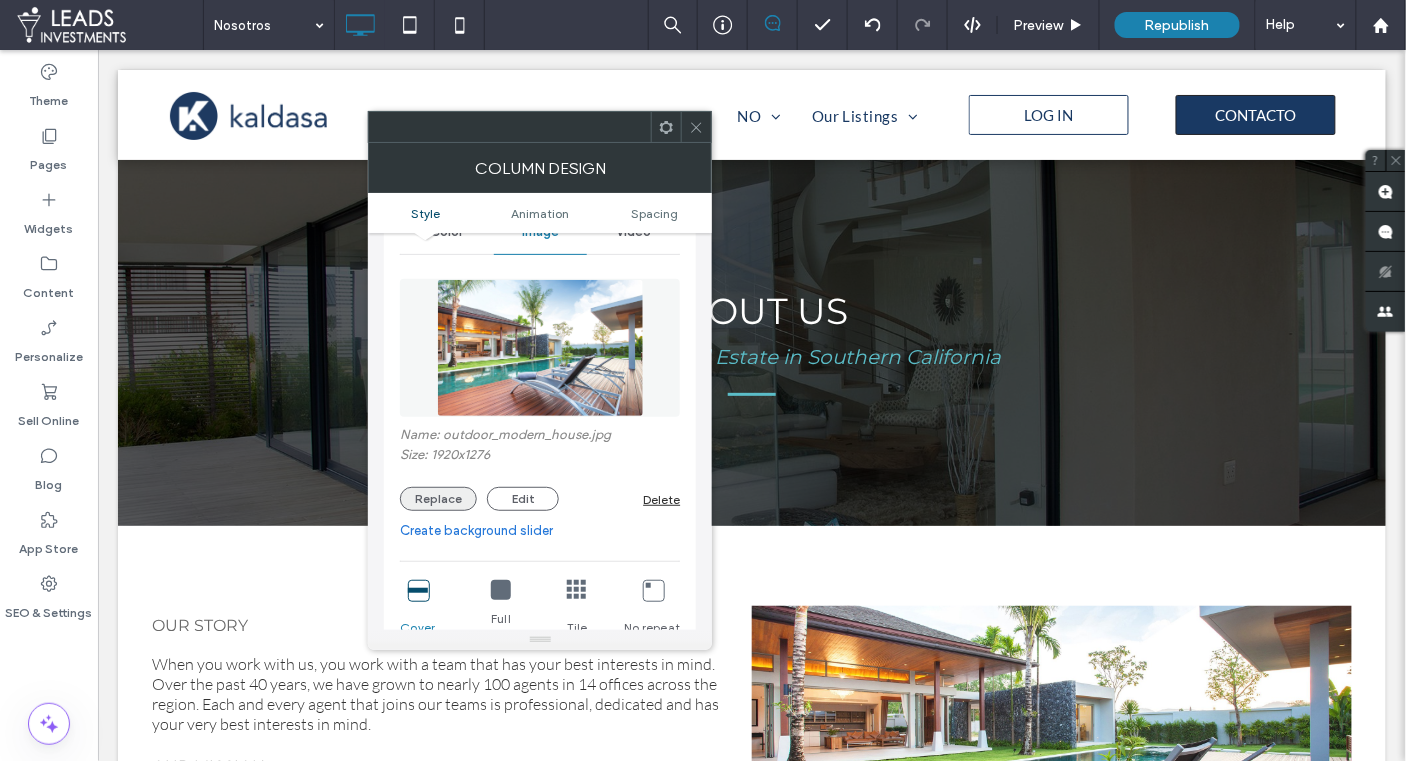 click on "Replace" at bounding box center (438, 499) 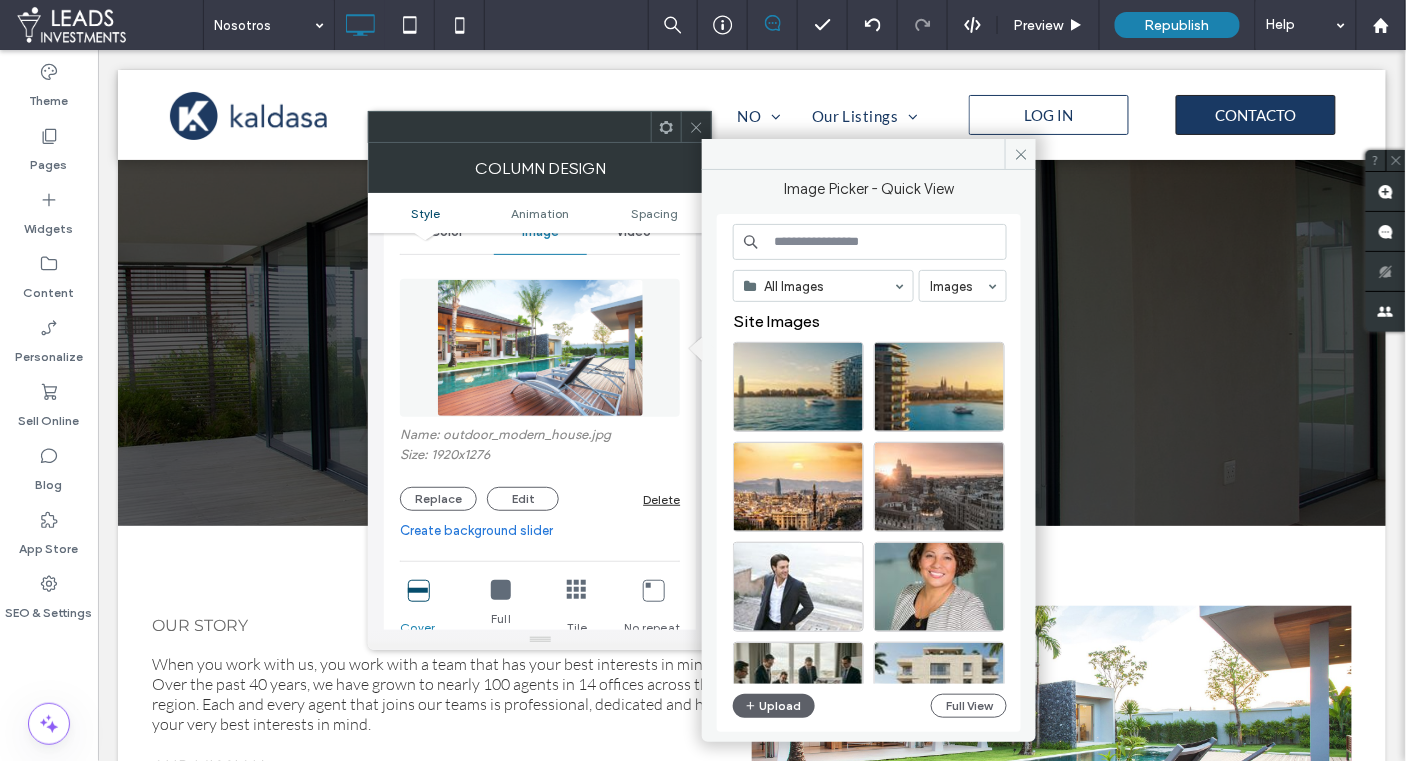 click at bounding box center [870, 242] 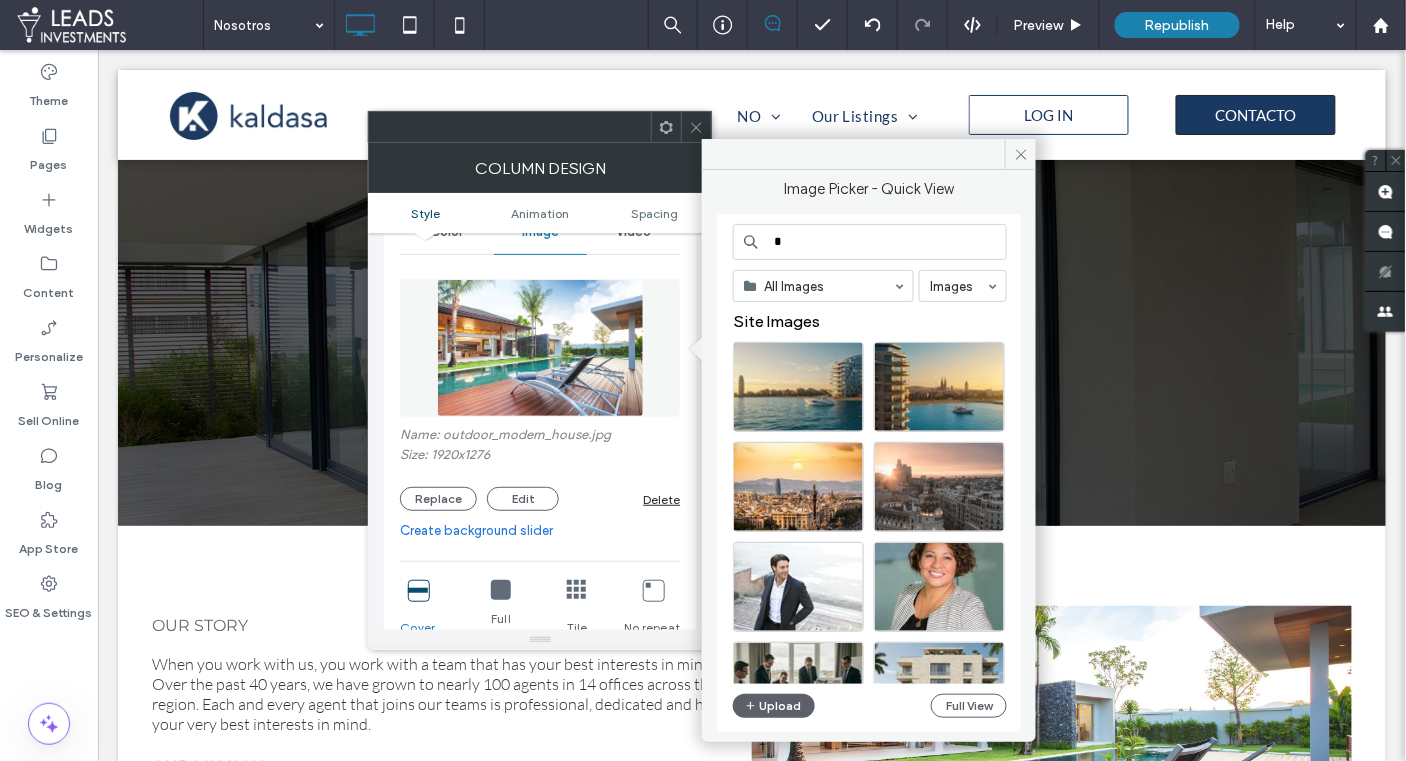 type on "*" 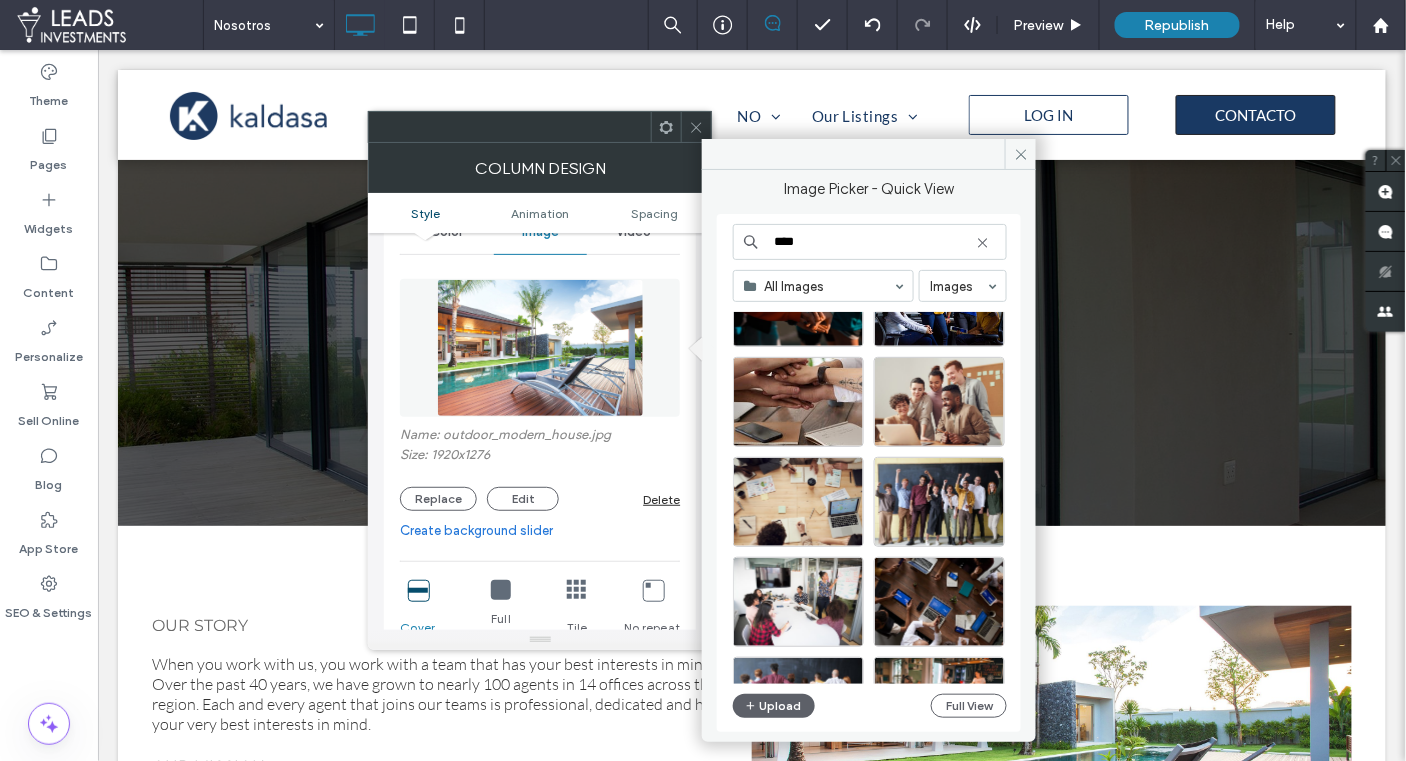 scroll, scrollTop: 791, scrollLeft: 0, axis: vertical 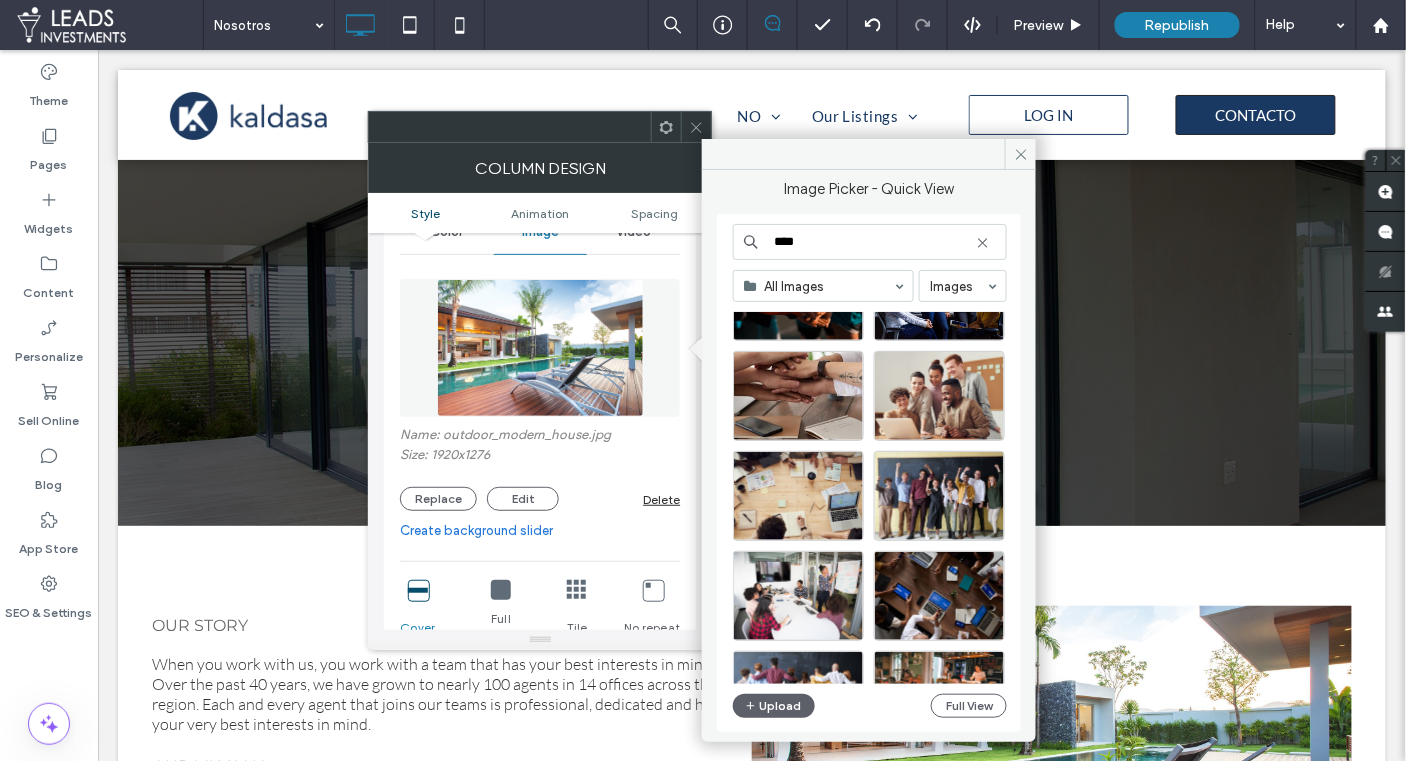 drag, startPoint x: 774, startPoint y: 244, endPoint x: 779, endPoint y: 276, distance: 32.38827 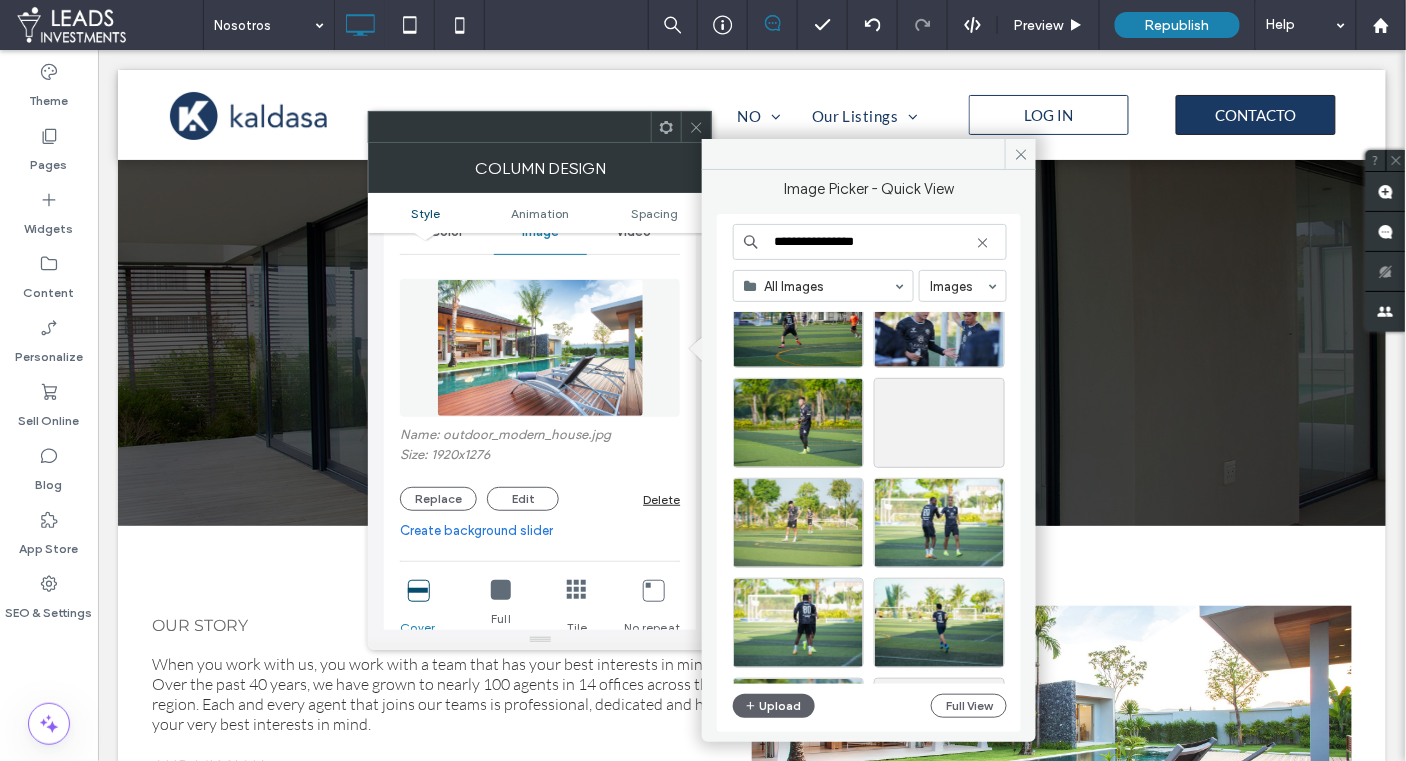 scroll, scrollTop: 0, scrollLeft: 0, axis: both 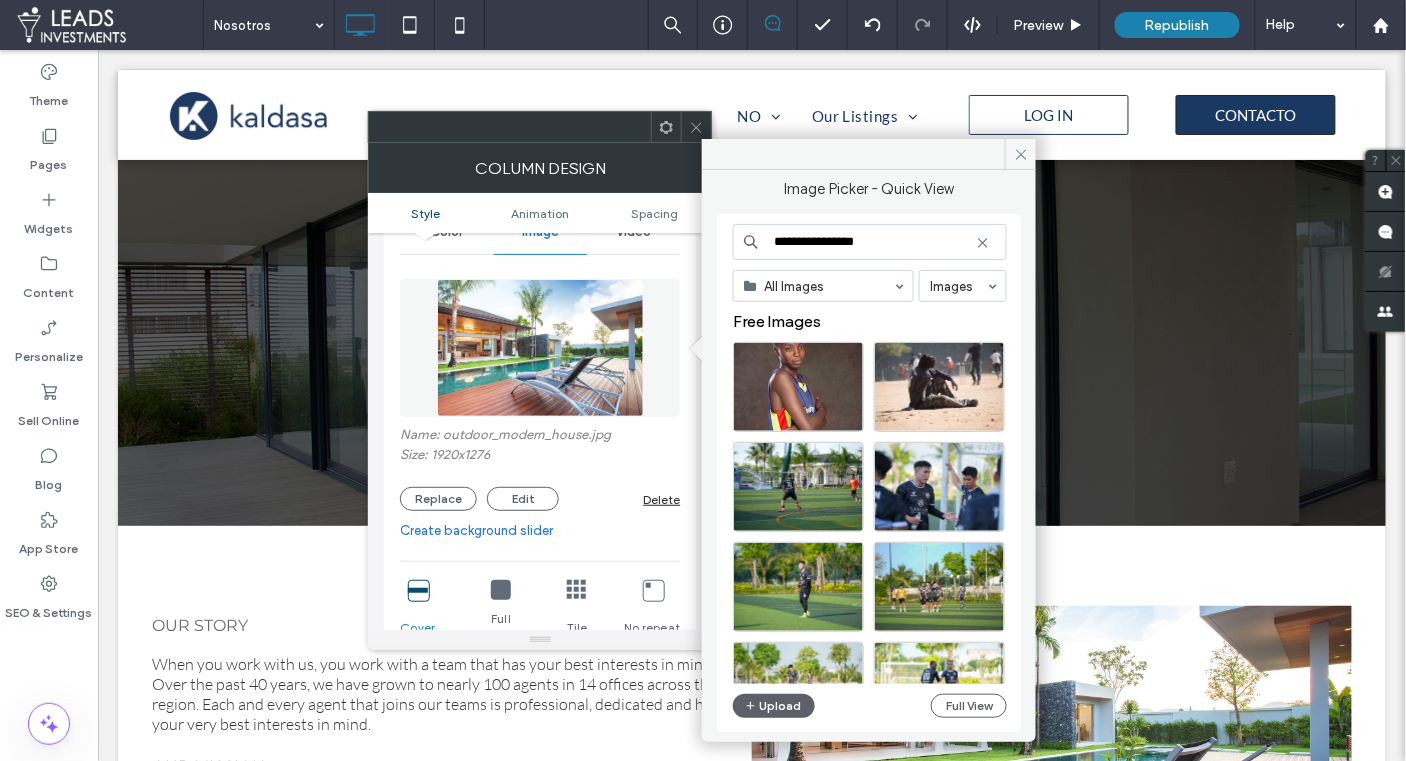 drag, startPoint x: 848, startPoint y: 239, endPoint x: 755, endPoint y: 234, distance: 93.13431 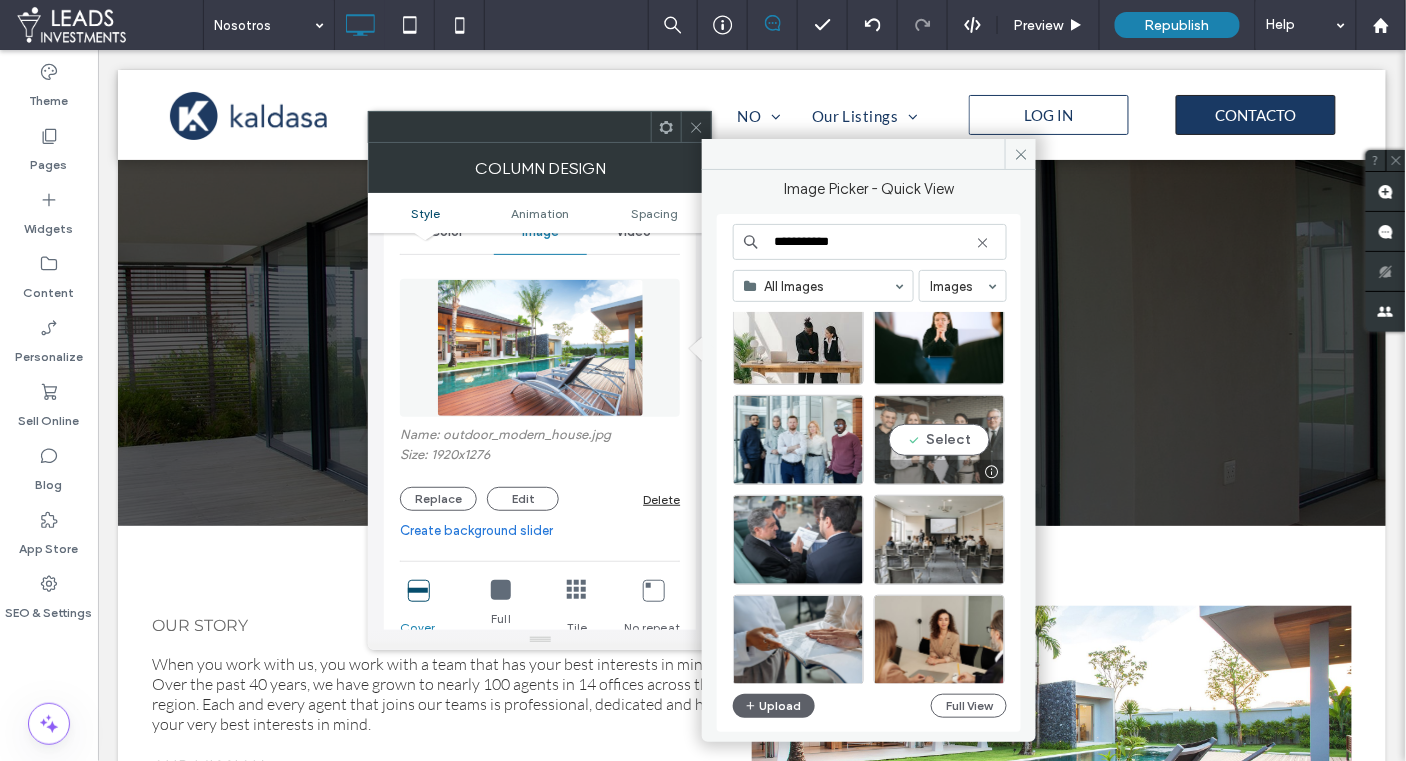 scroll, scrollTop: 346, scrollLeft: 0, axis: vertical 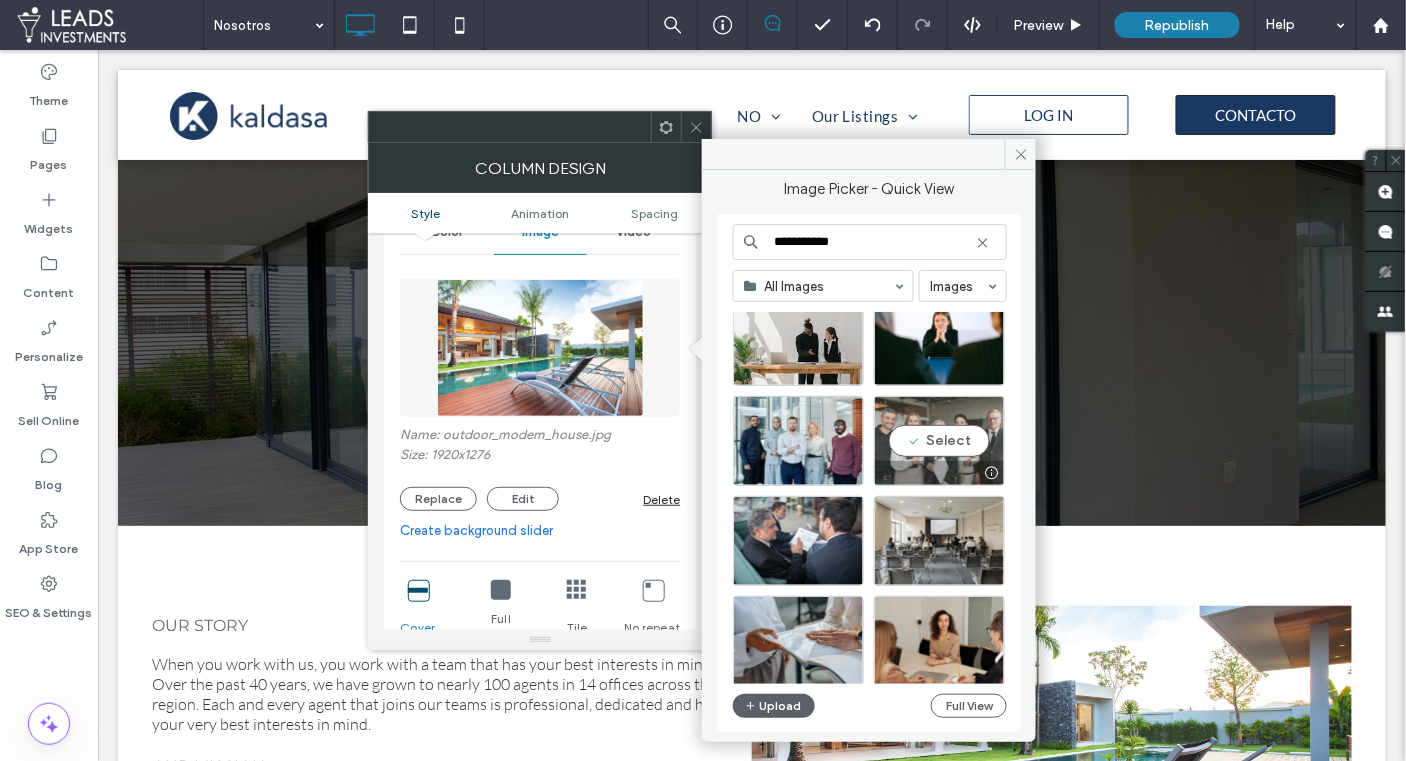 type on "**********" 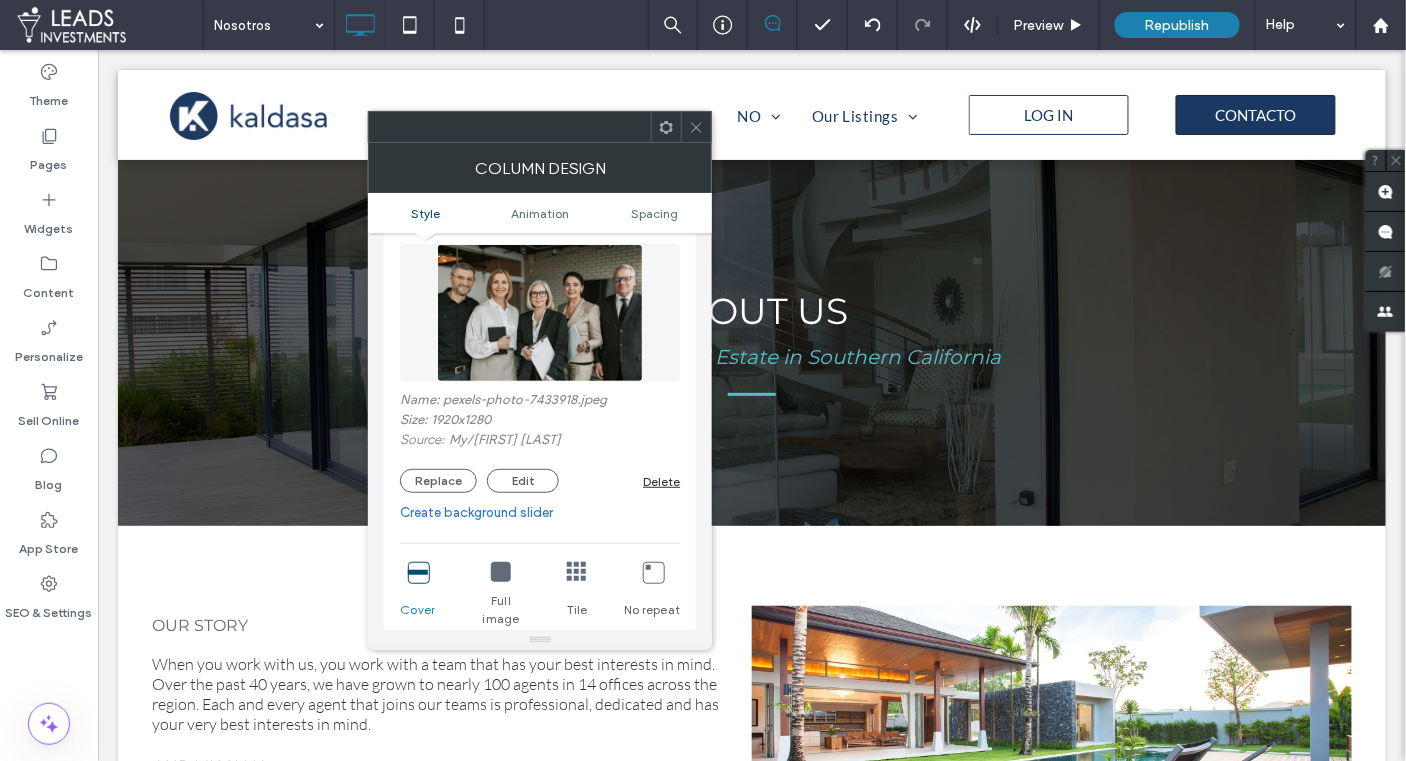 scroll, scrollTop: 133, scrollLeft: 0, axis: vertical 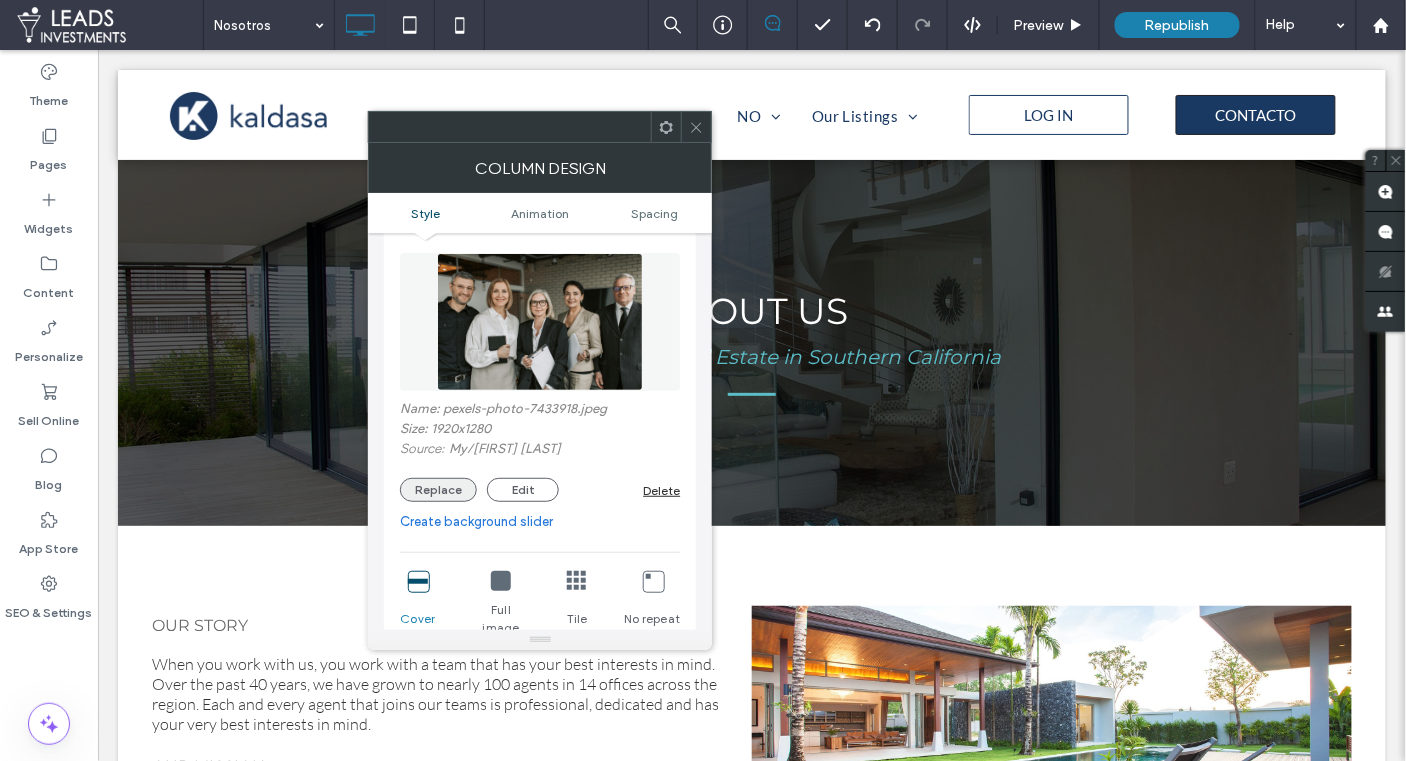 click on "Replace" at bounding box center [438, 490] 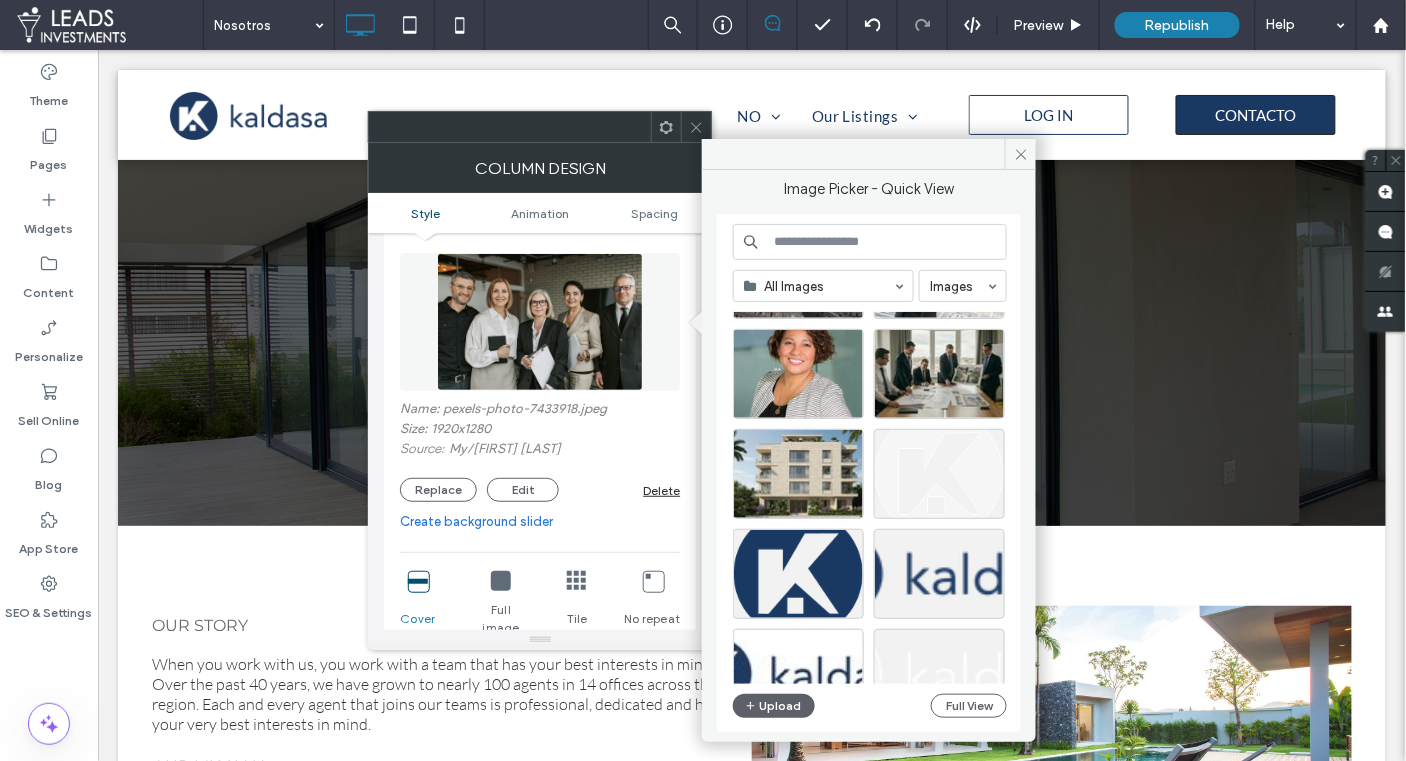 scroll, scrollTop: 0, scrollLeft: 0, axis: both 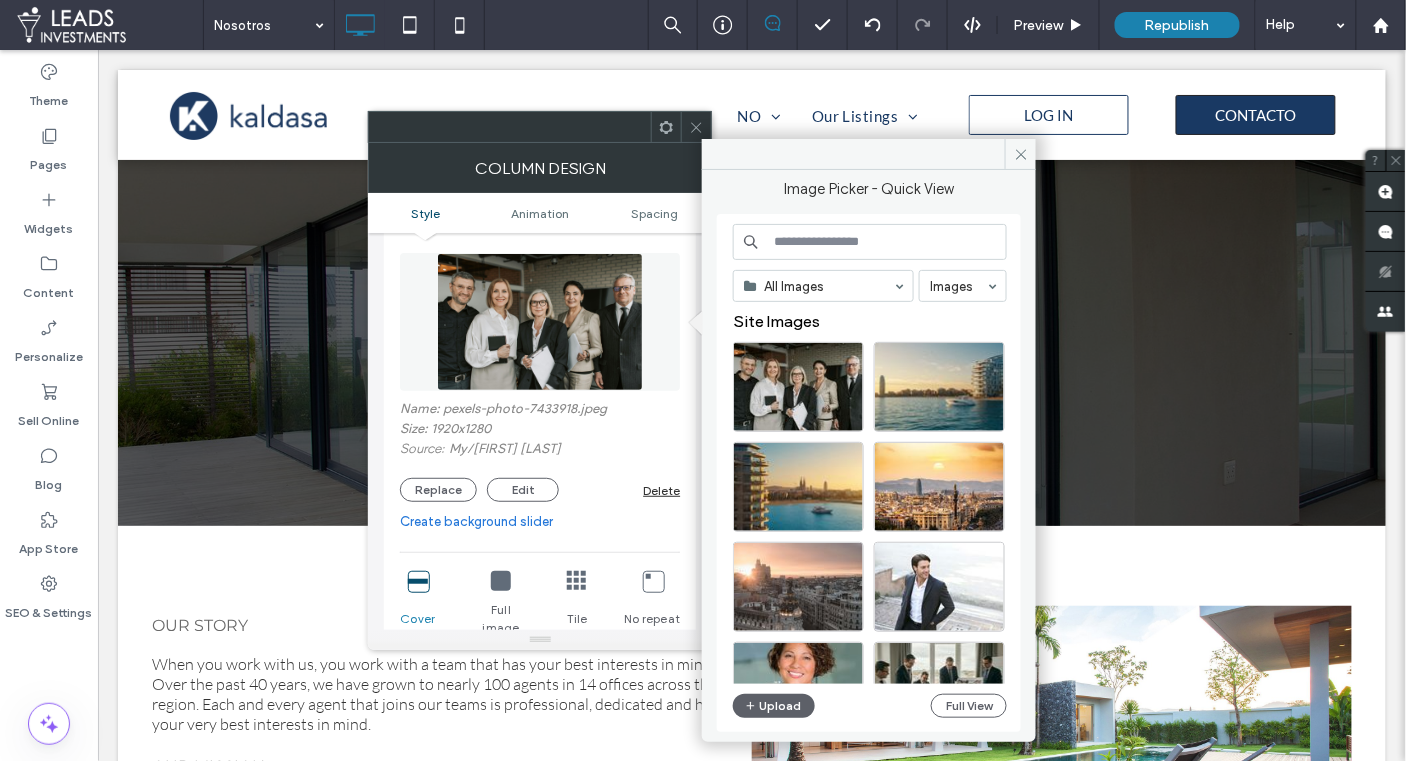 click at bounding box center [870, 242] 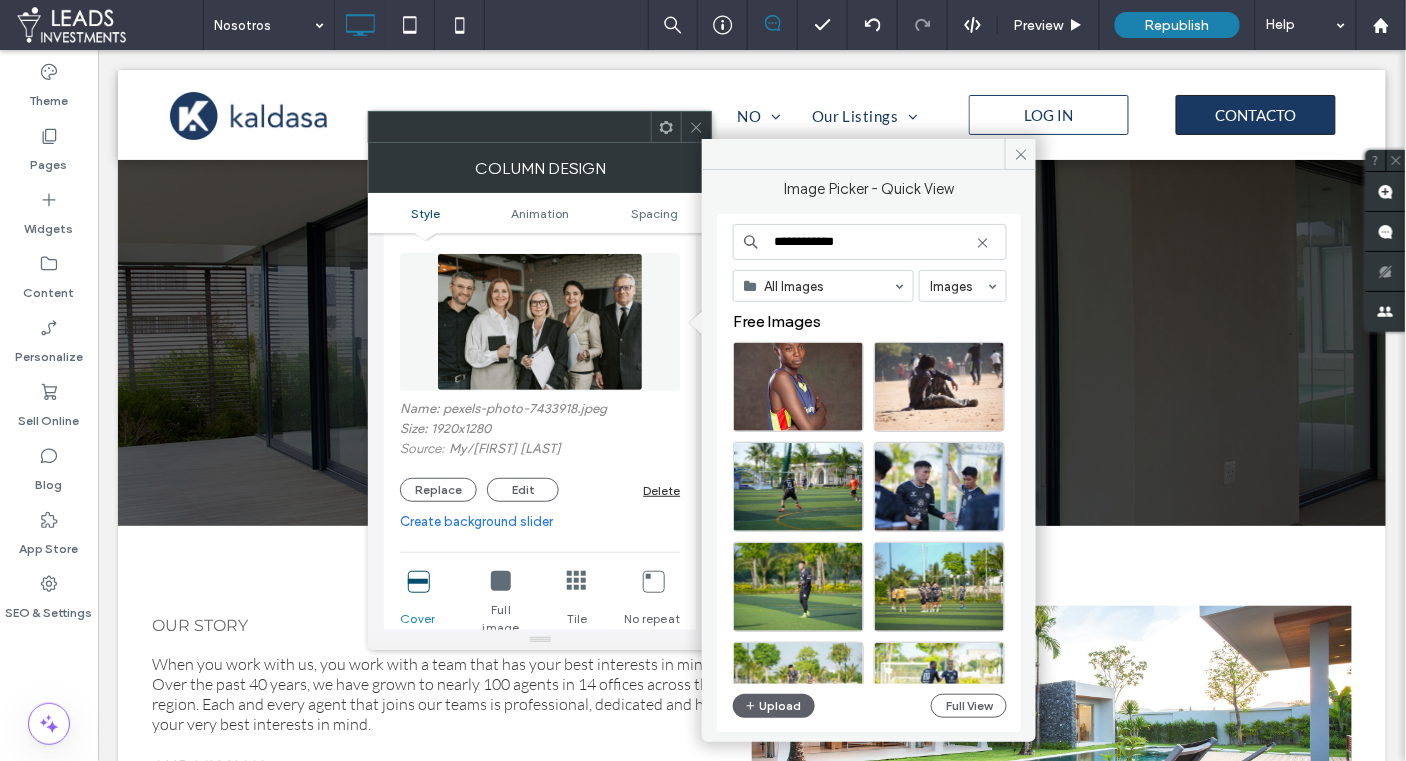 click on "**********" at bounding box center (870, 242) 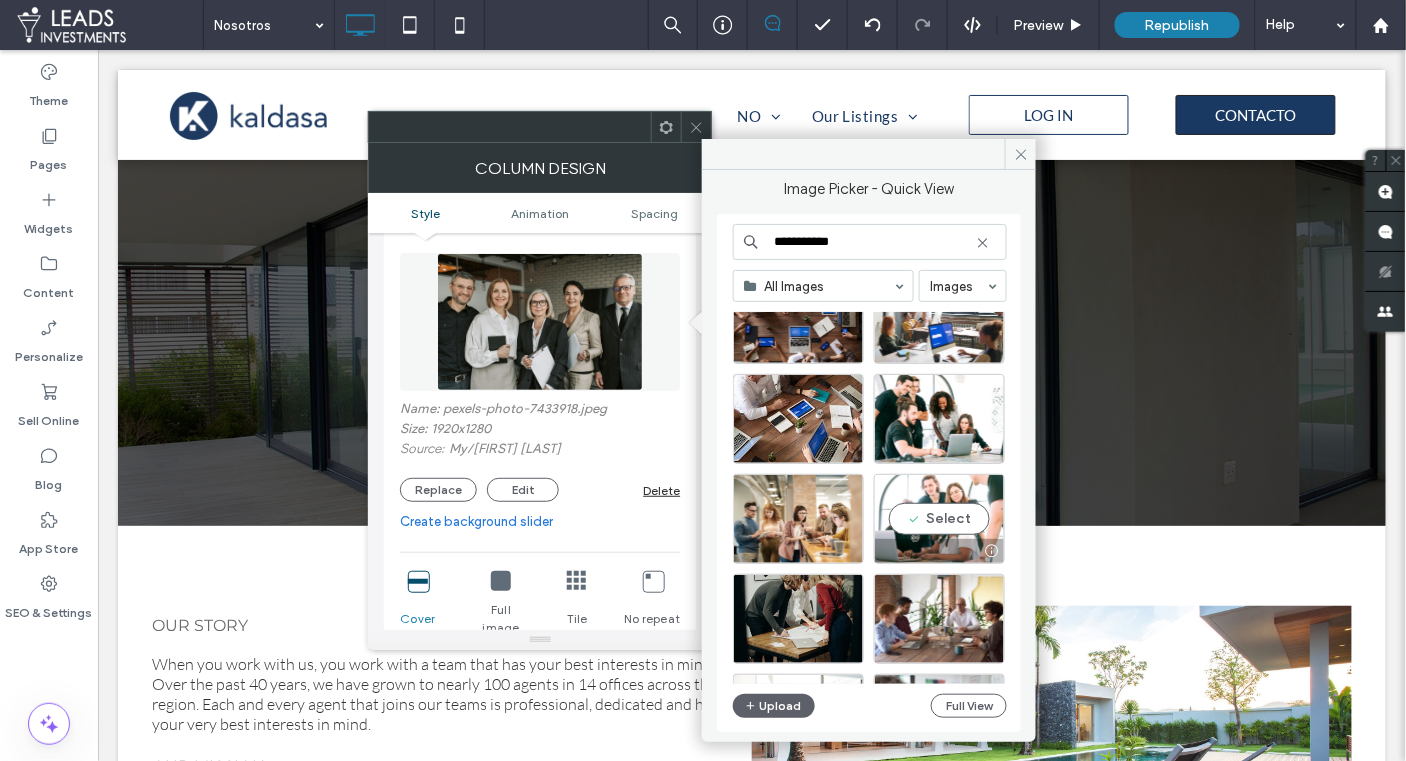 scroll, scrollTop: 1071, scrollLeft: 0, axis: vertical 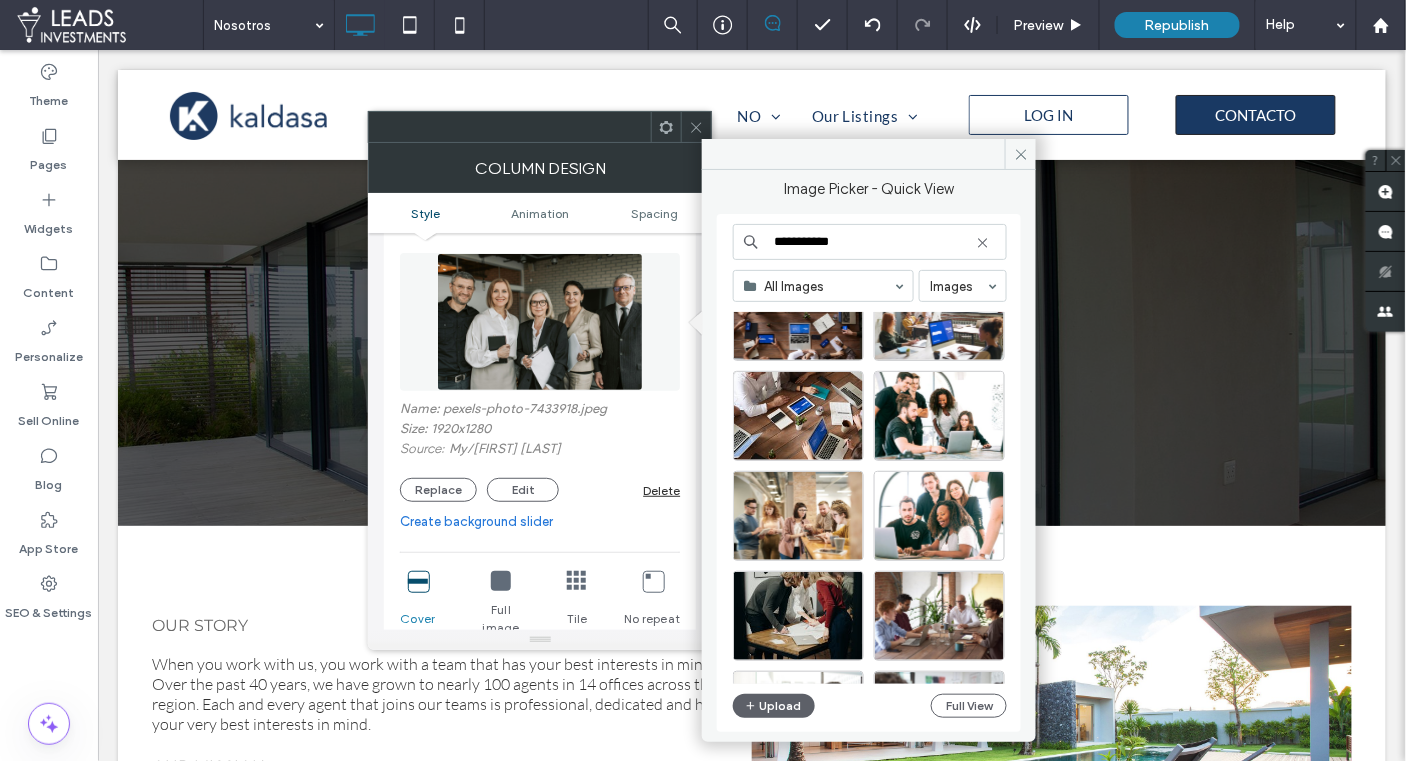 drag, startPoint x: 810, startPoint y: 239, endPoint x: 813, endPoint y: 272, distance: 33.13608 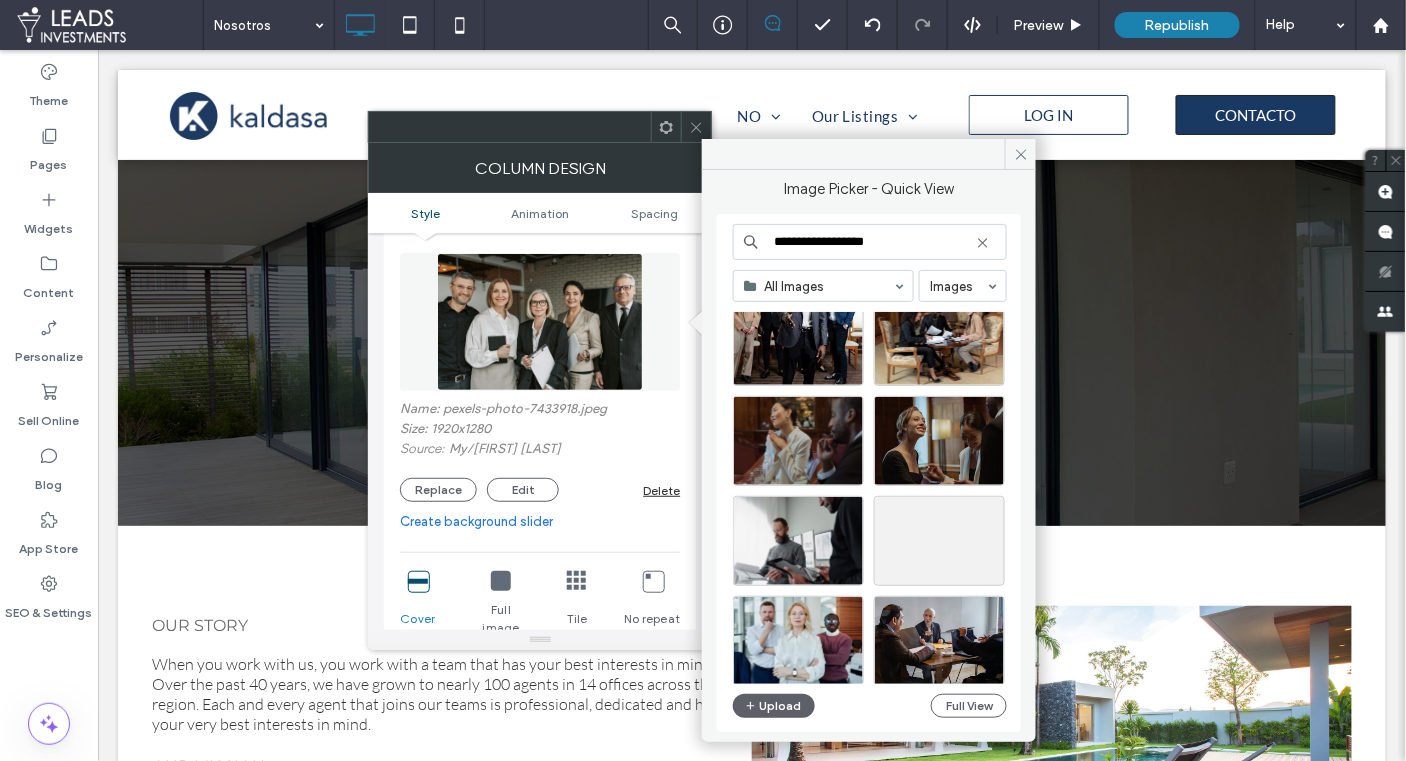 scroll, scrollTop: 4753, scrollLeft: 0, axis: vertical 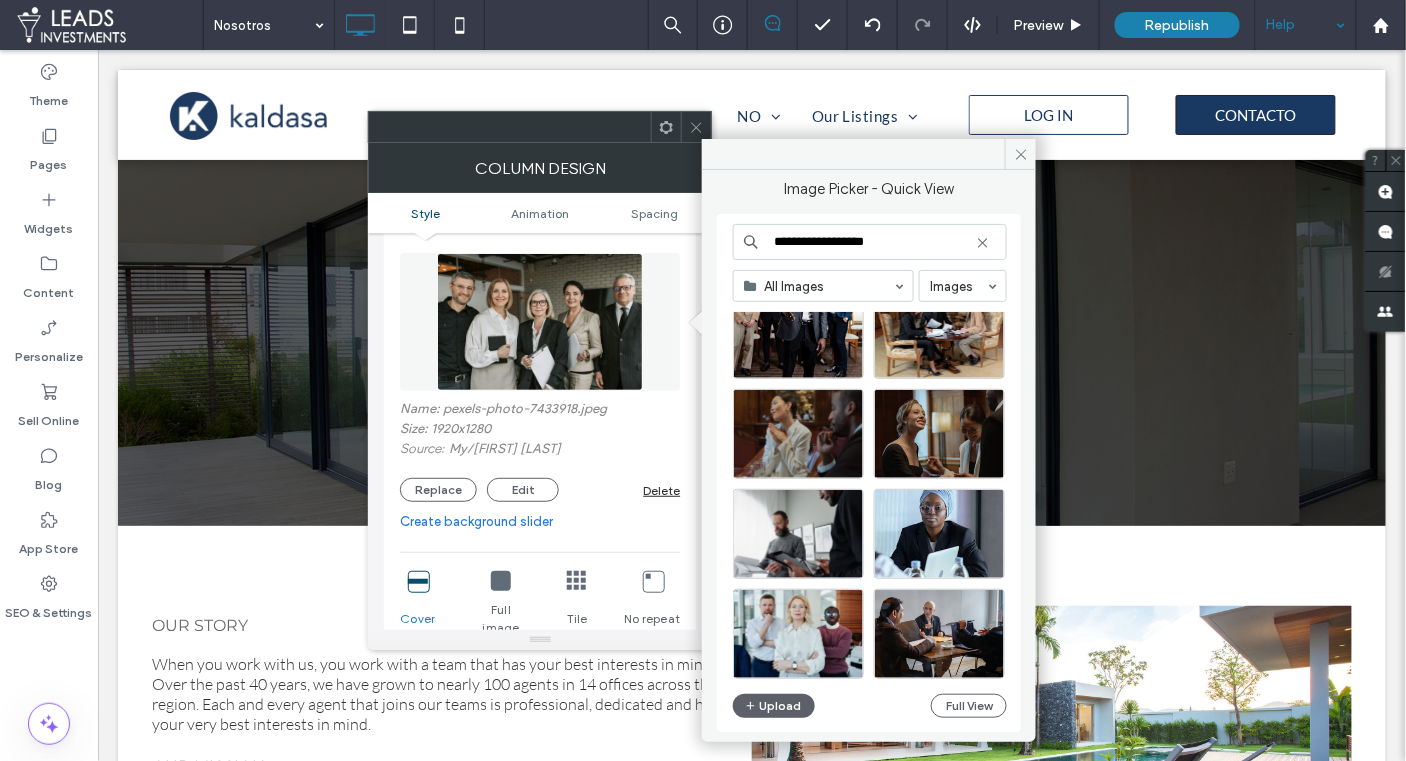 type on "**********" 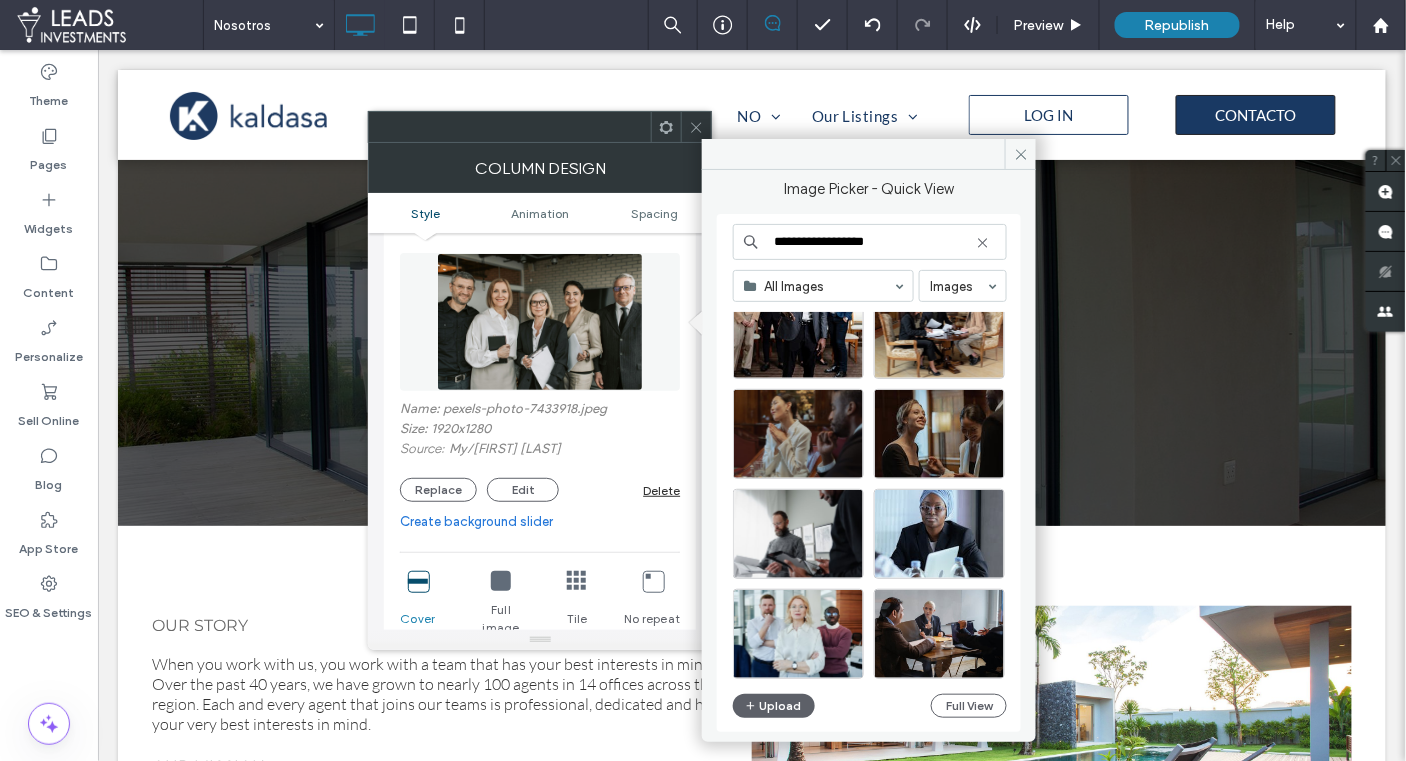 click 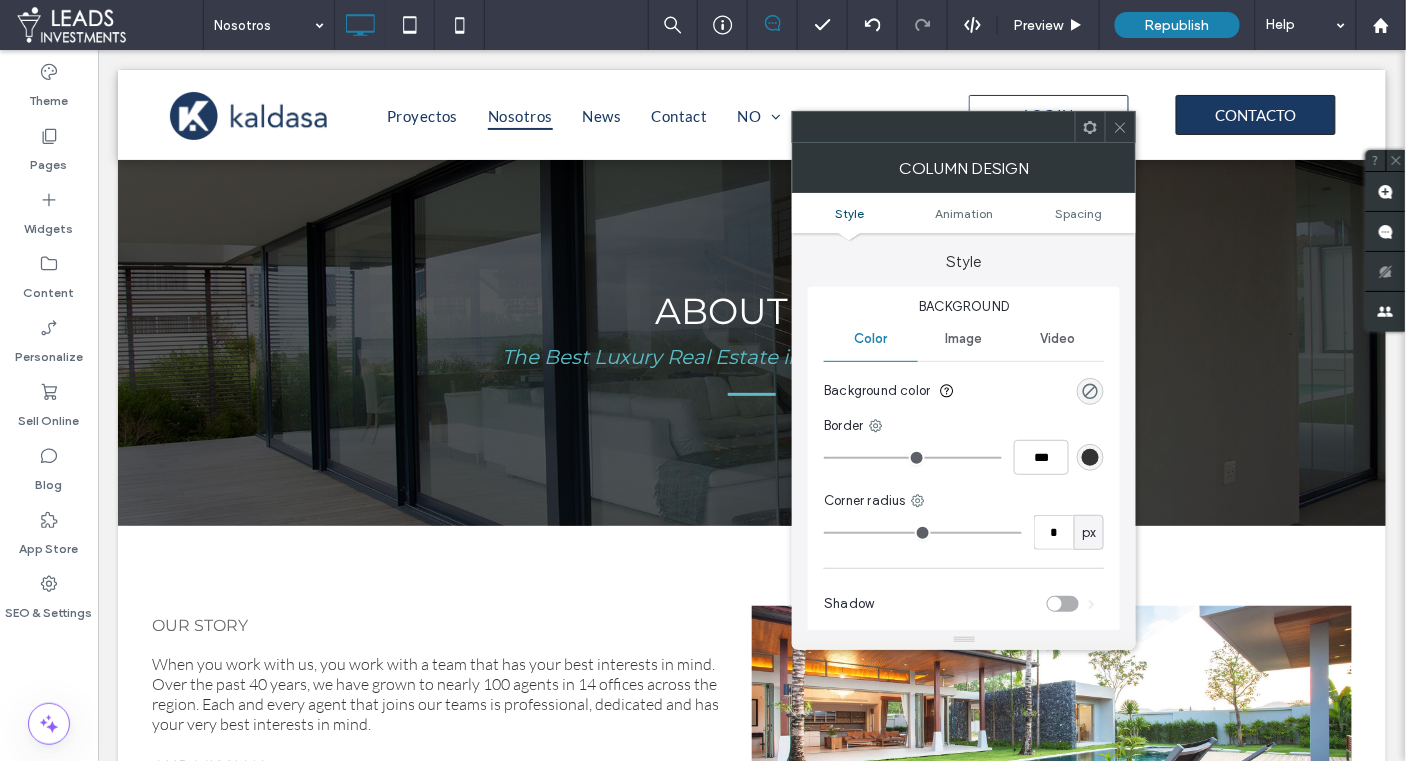 click at bounding box center (1120, 127) 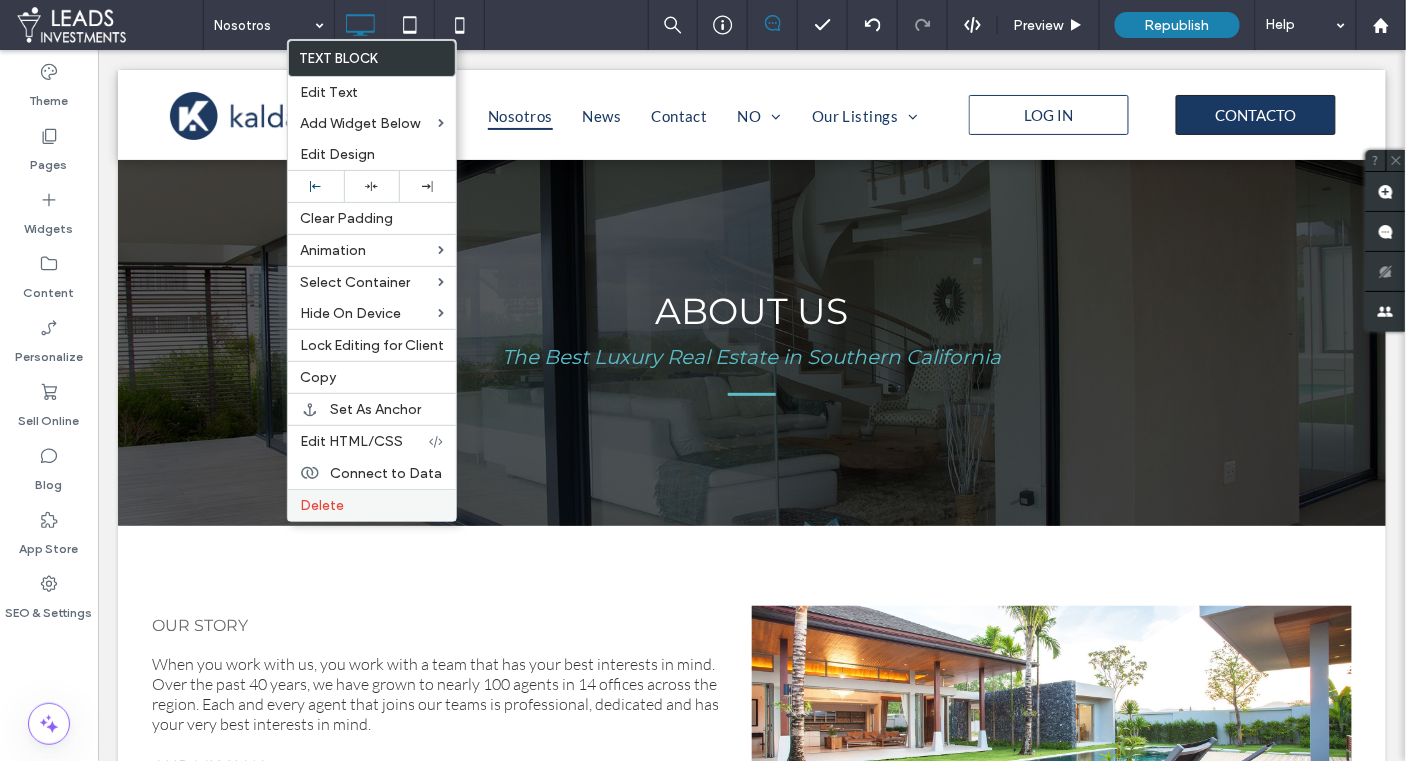 click on "Delete" at bounding box center [322, 505] 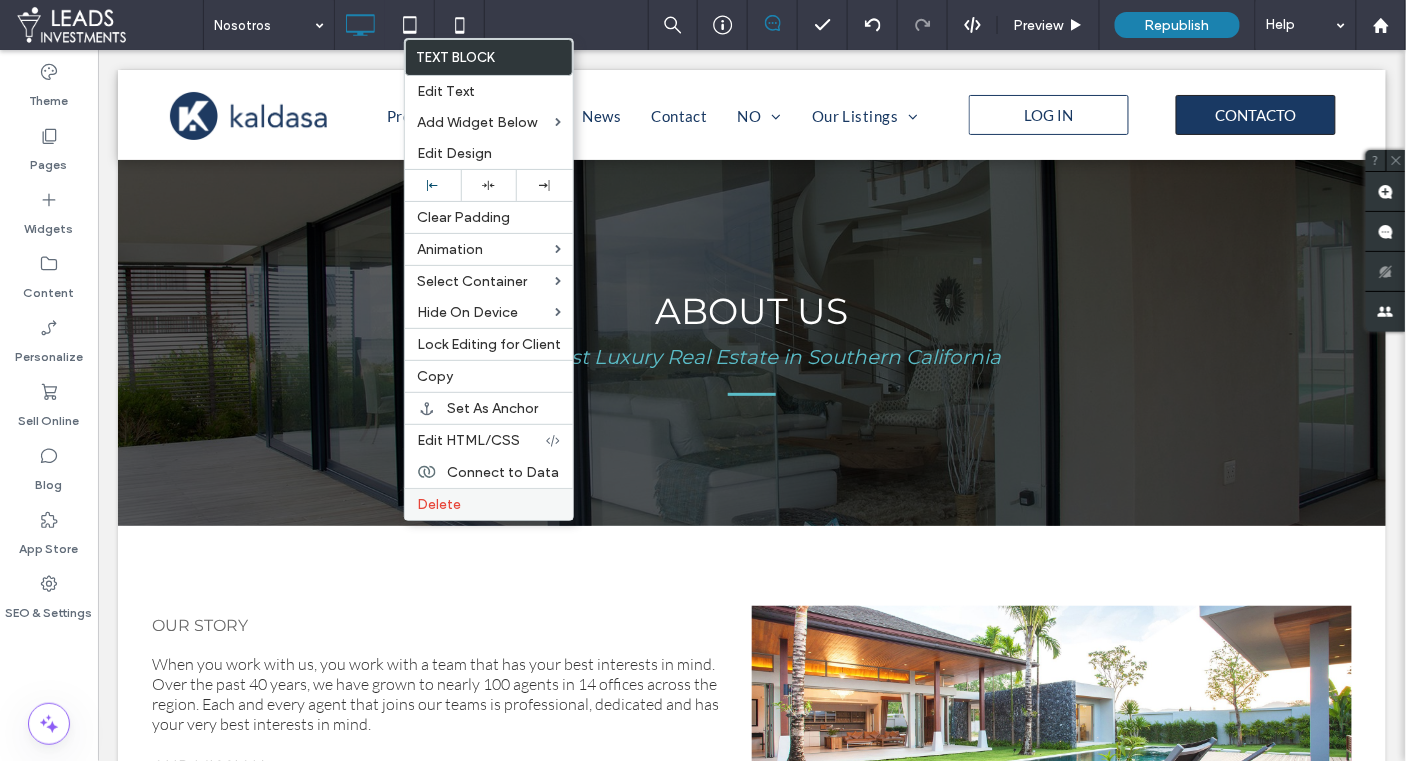 click on "Delete" at bounding box center (439, 504) 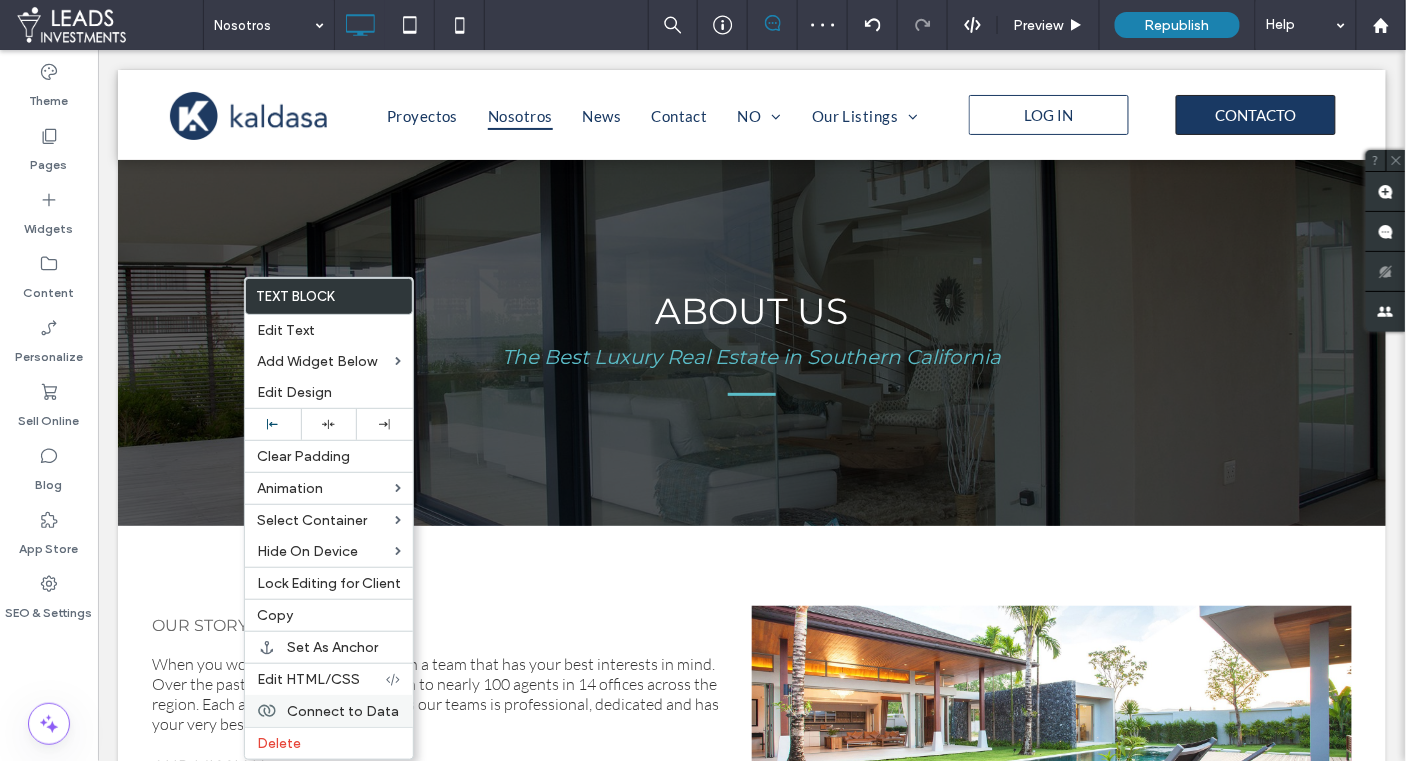 drag, startPoint x: 296, startPoint y: 731, endPoint x: 321, endPoint y: 698, distance: 41.400482 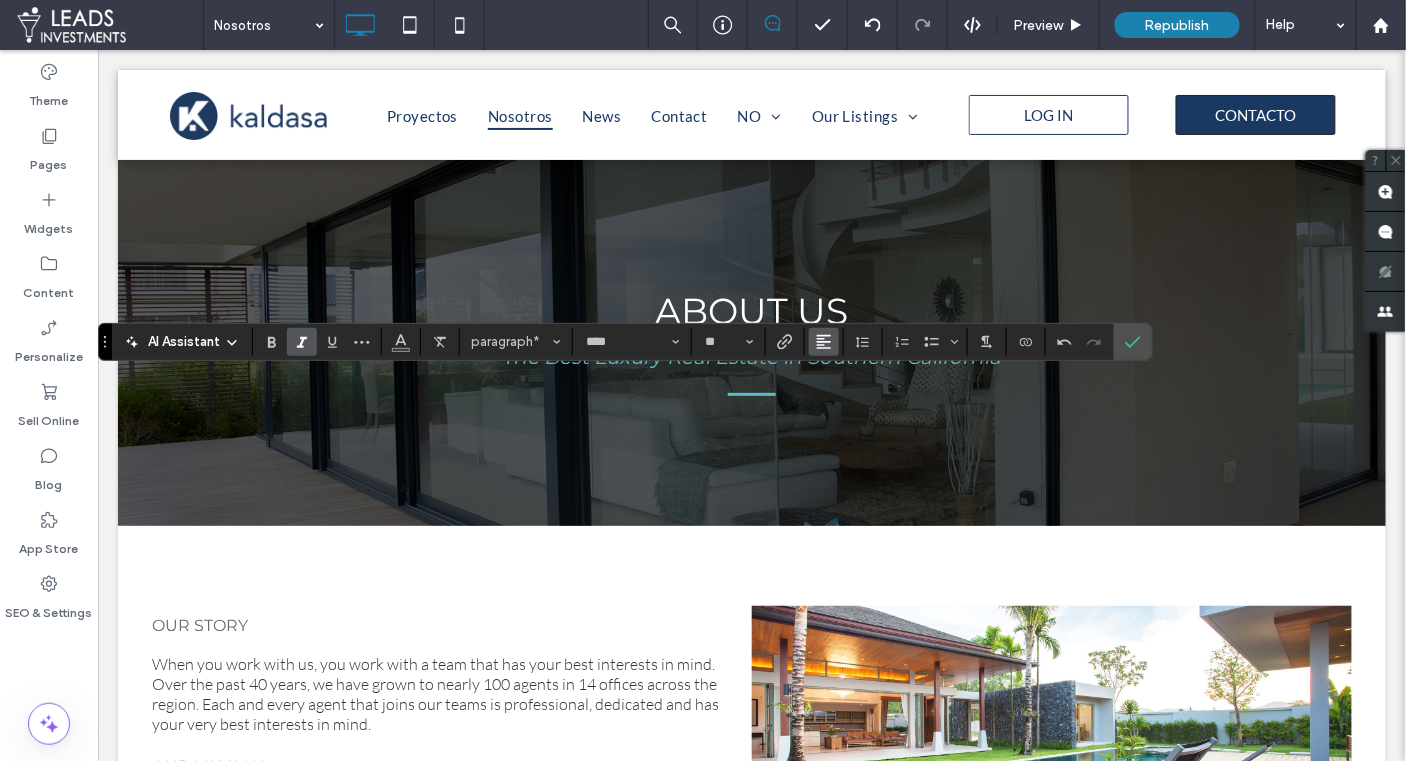 click 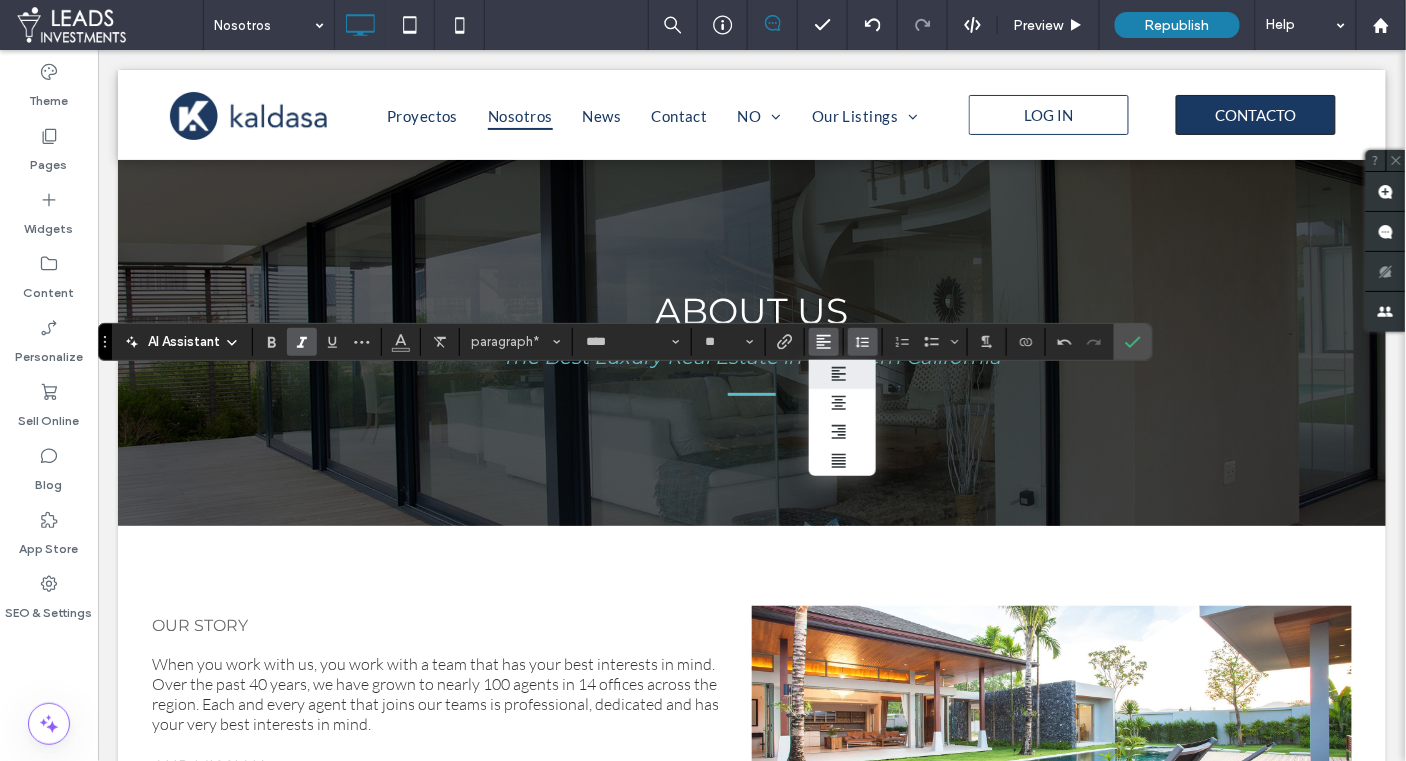click 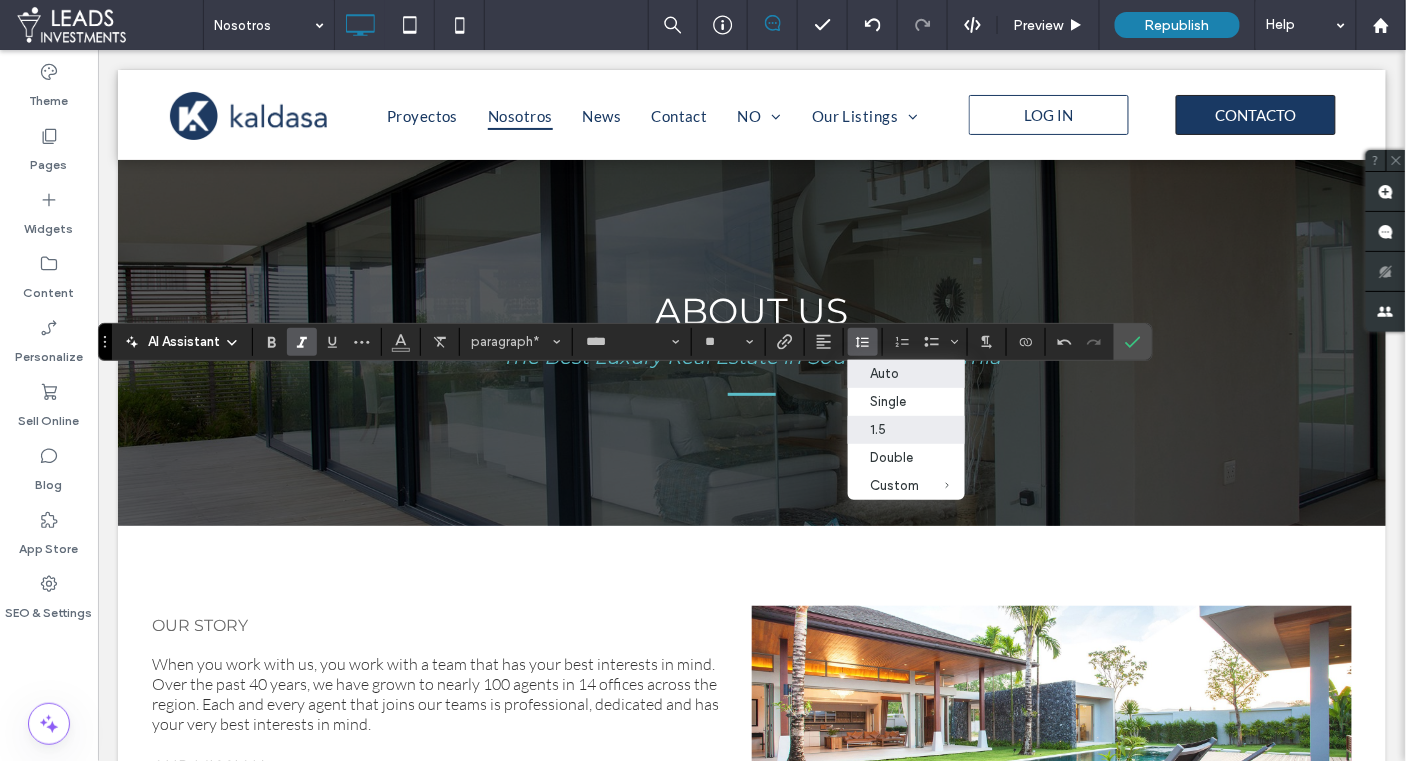 click on "1.5" at bounding box center (894, 429) 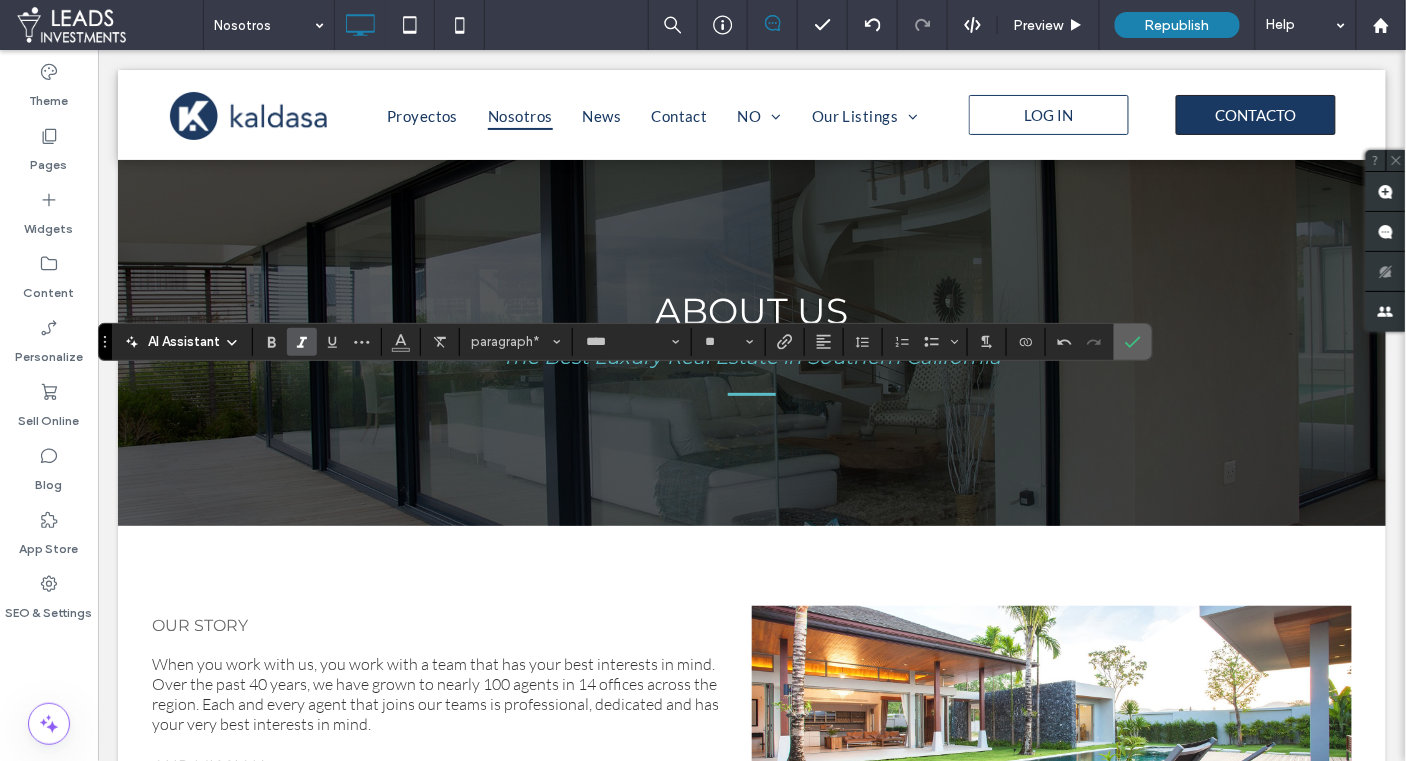 click 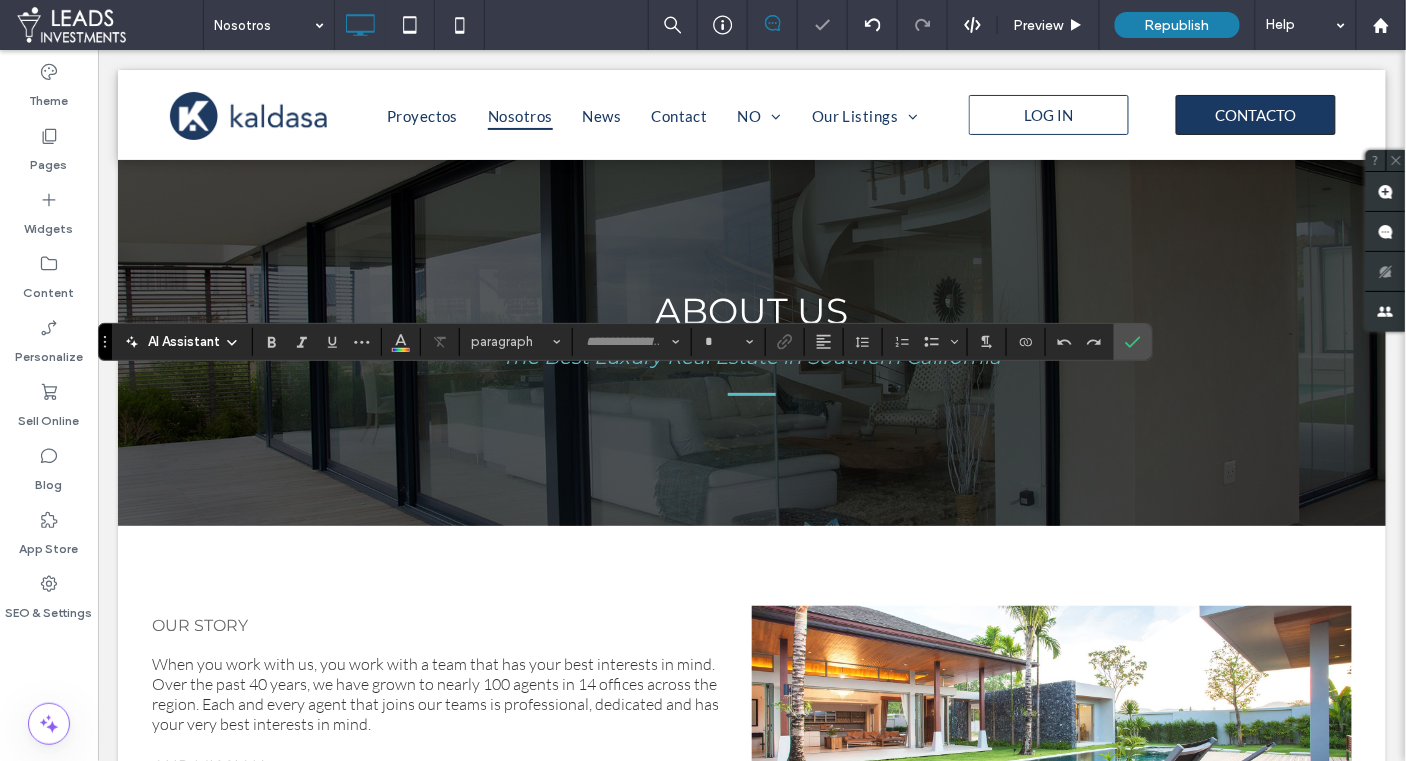 type on "****" 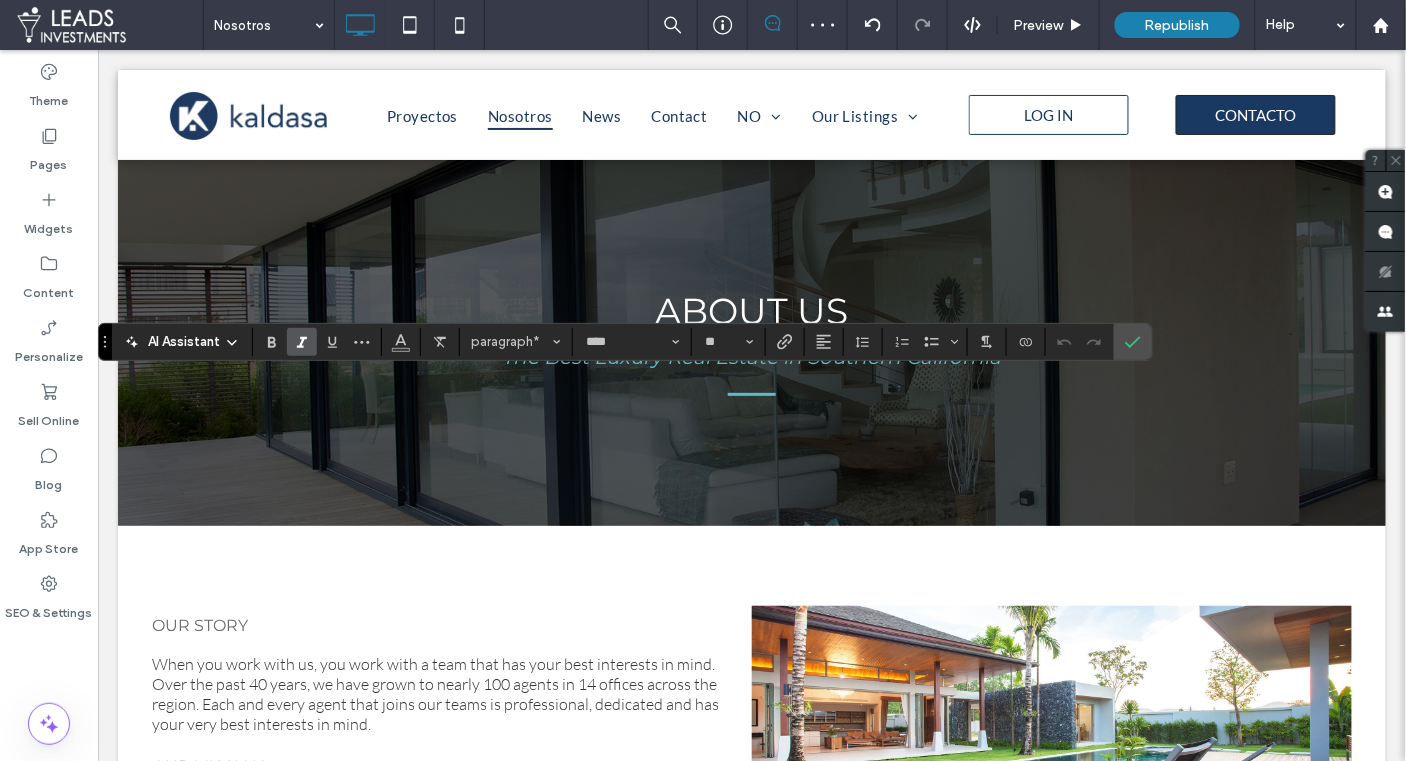 click 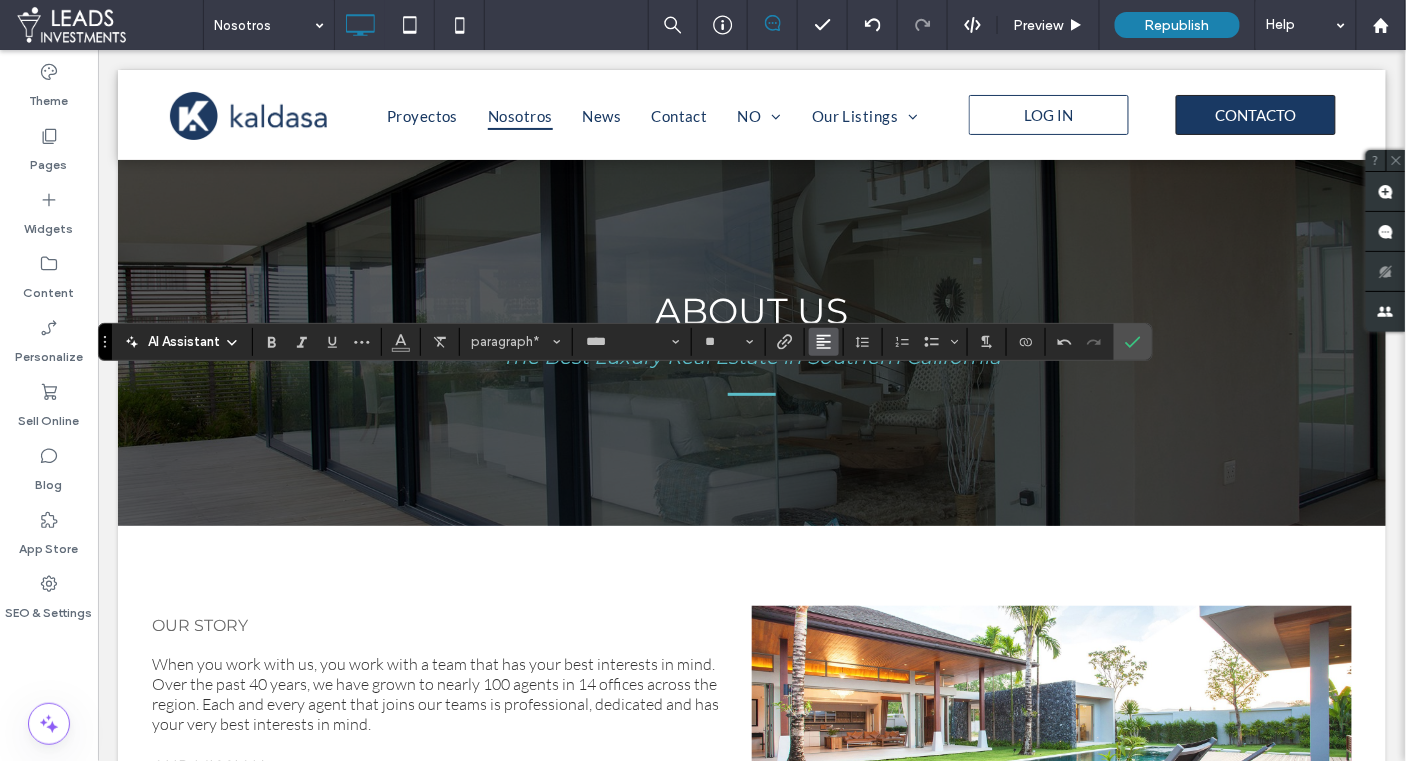 click 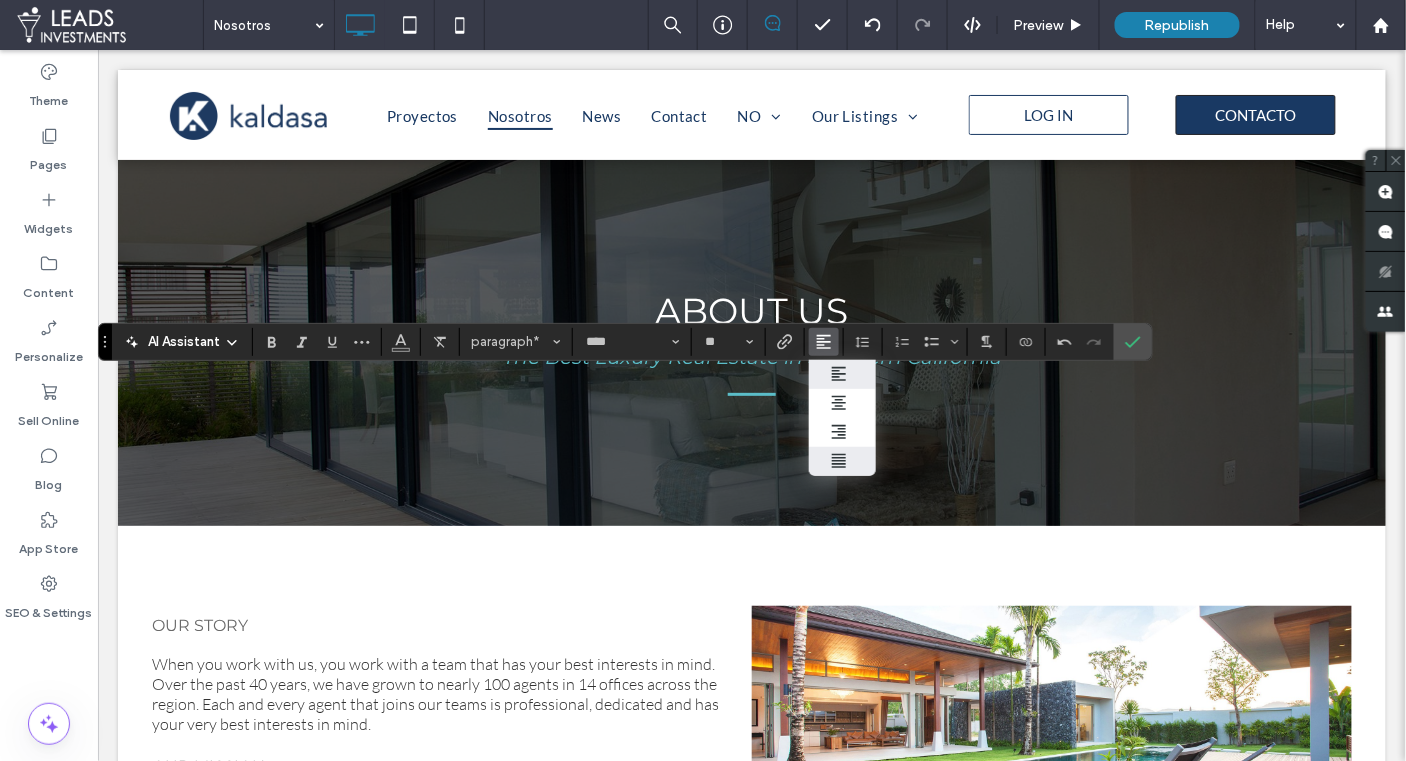 click 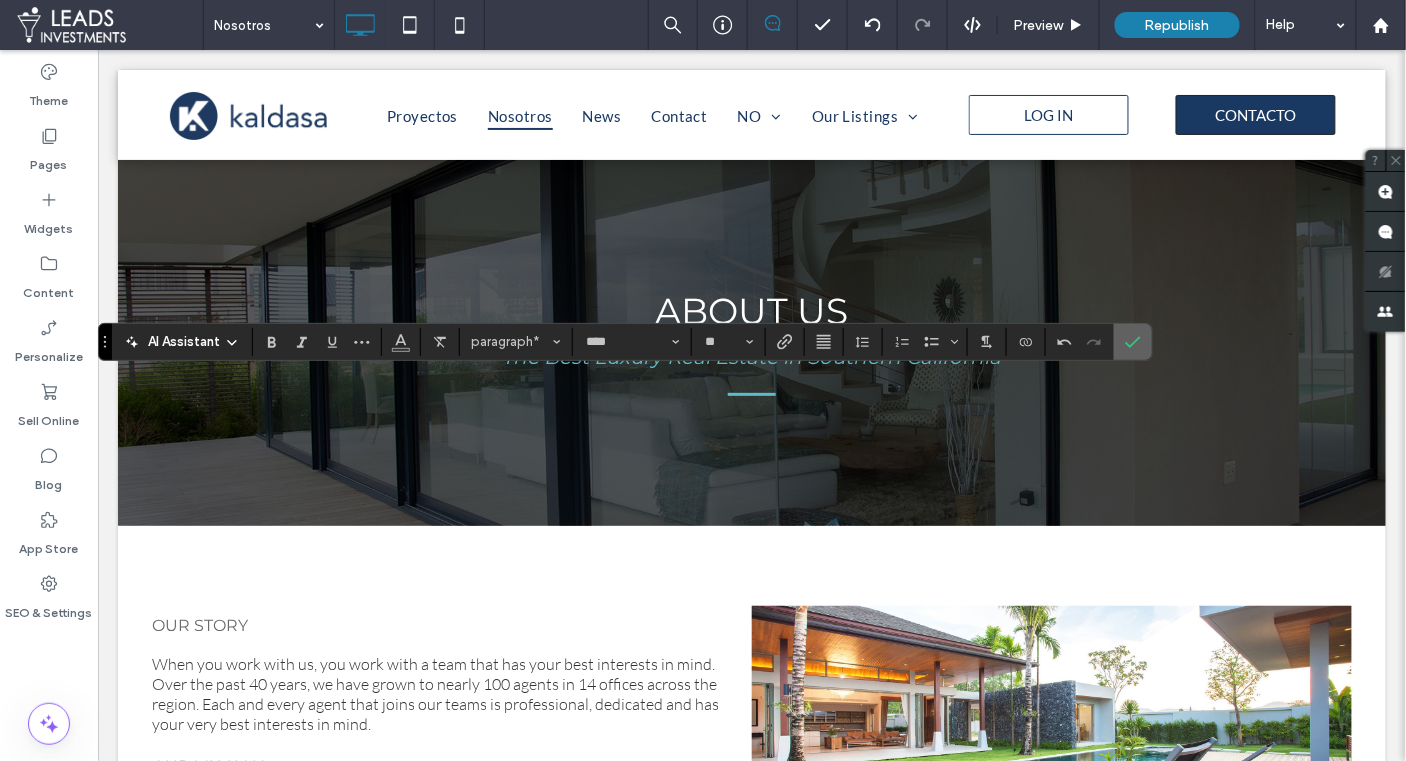 click 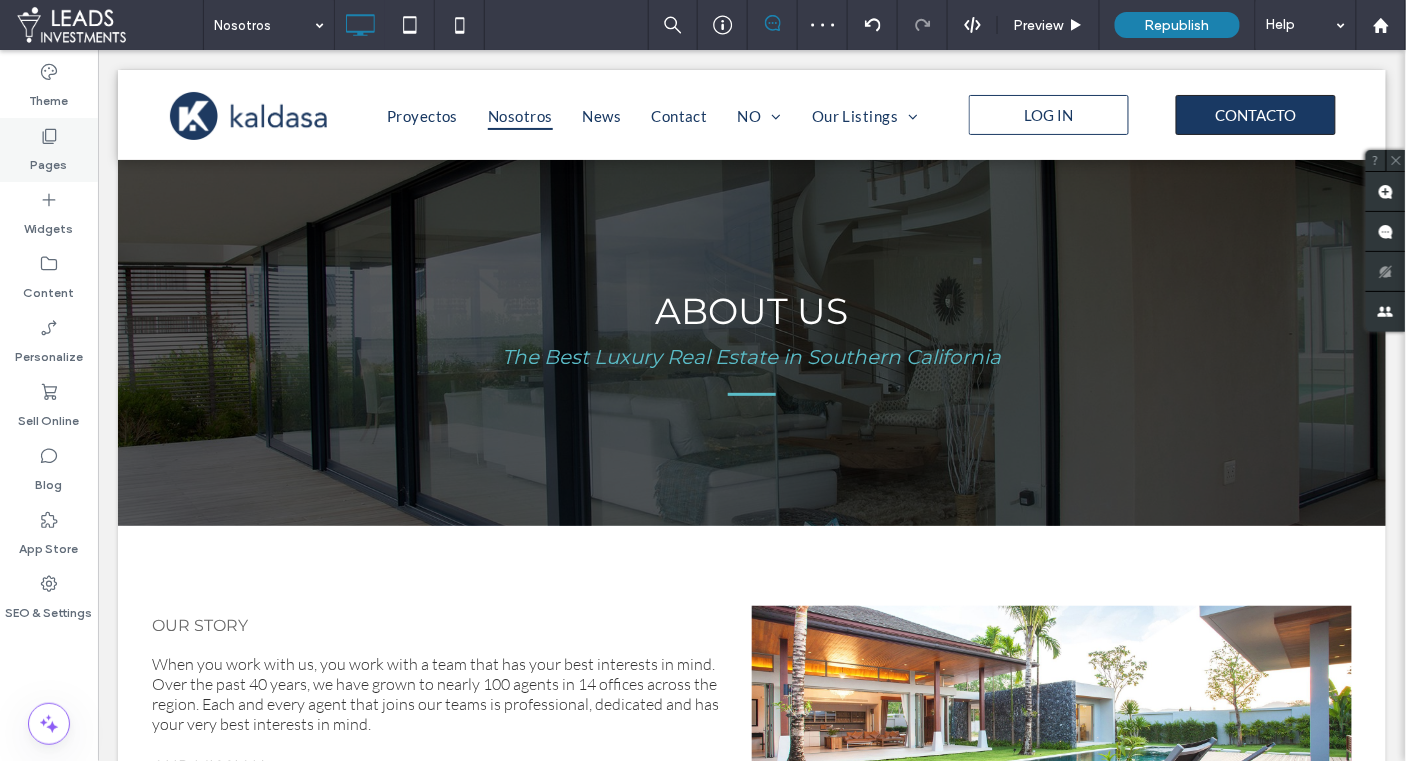 click 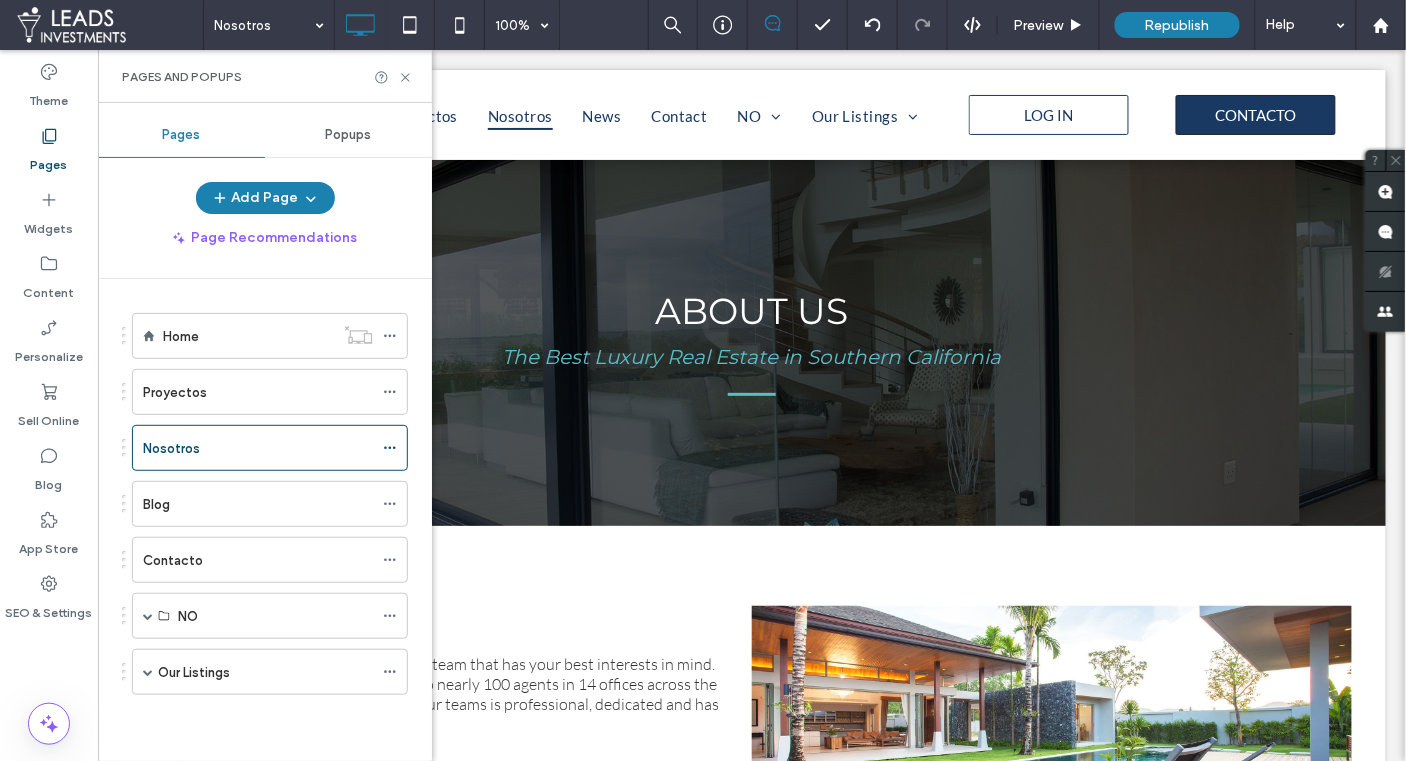 click on "Home" at bounding box center (181, 336) 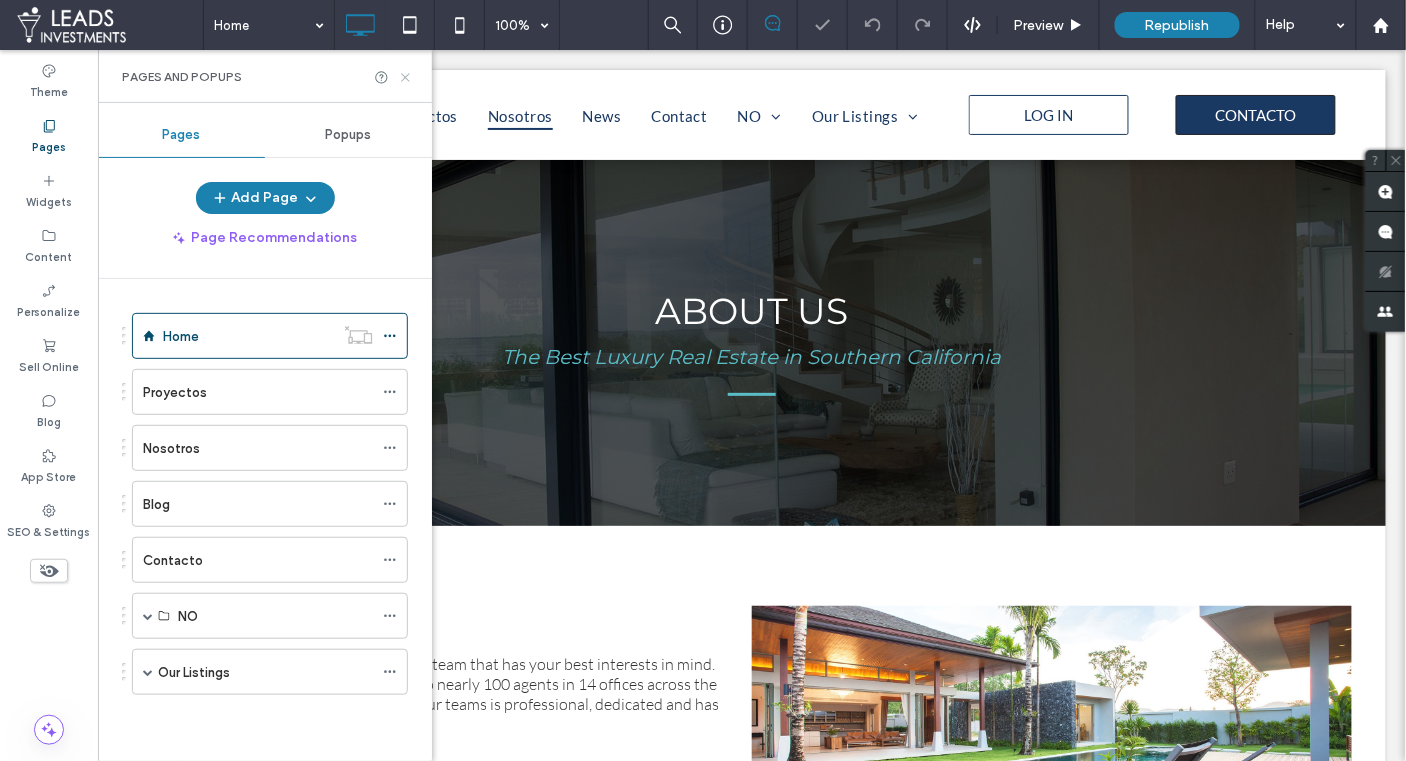 click 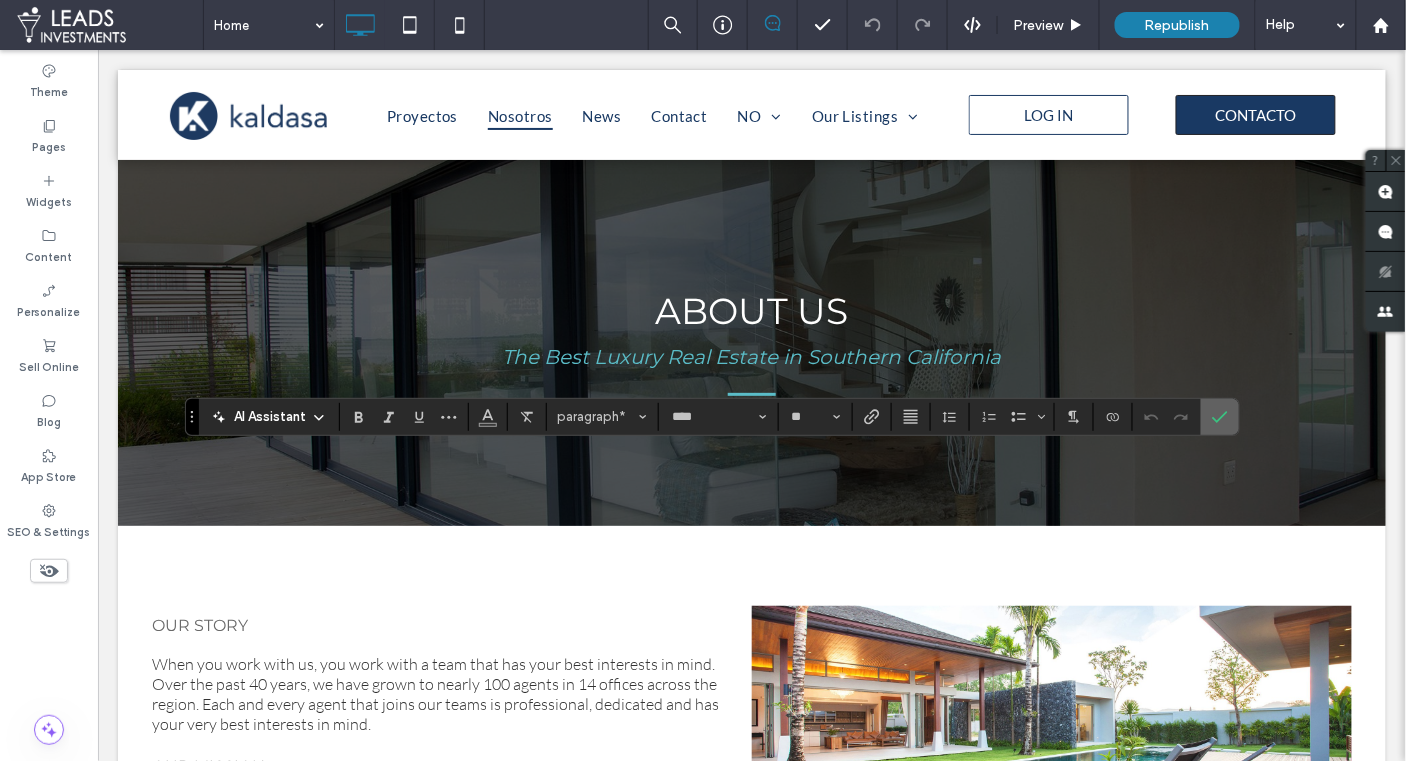 click 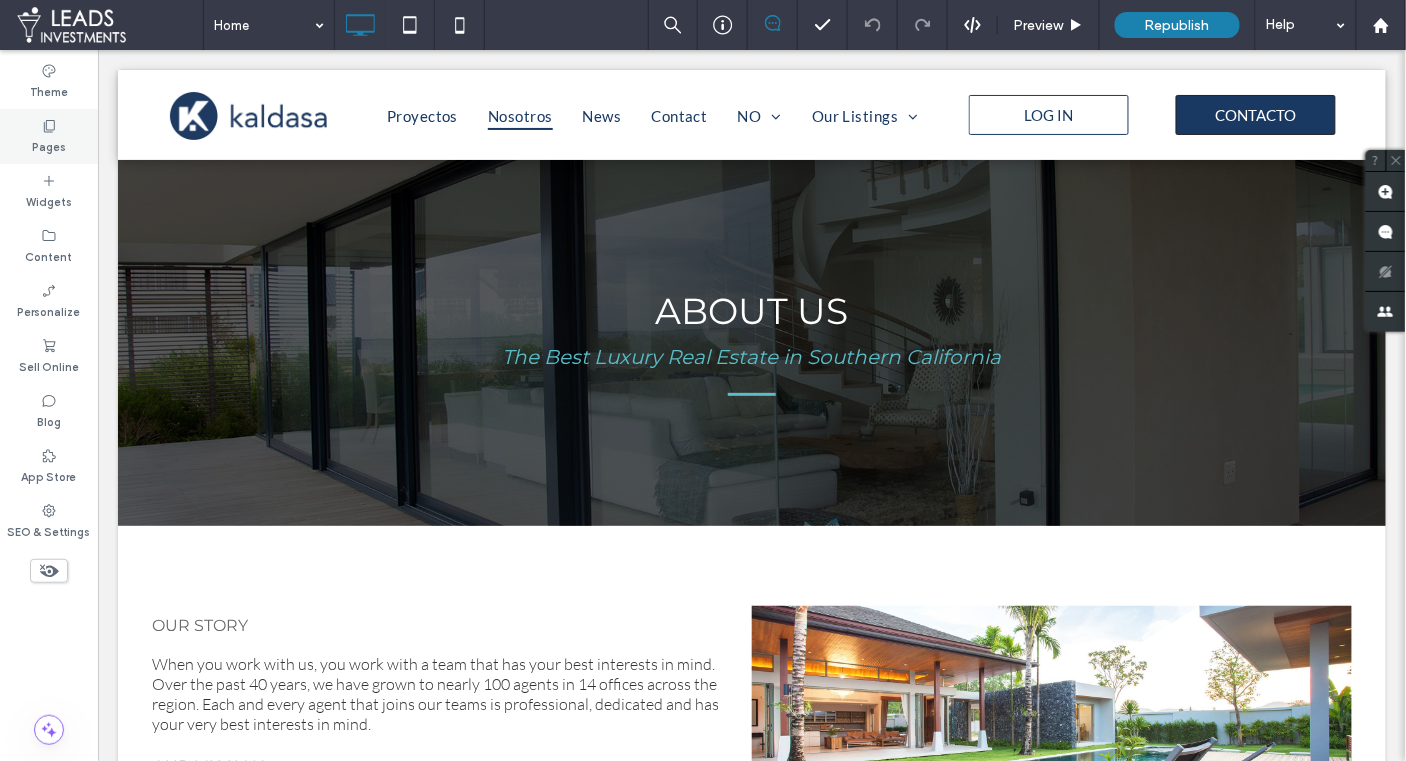 click on "Pages" at bounding box center (49, 145) 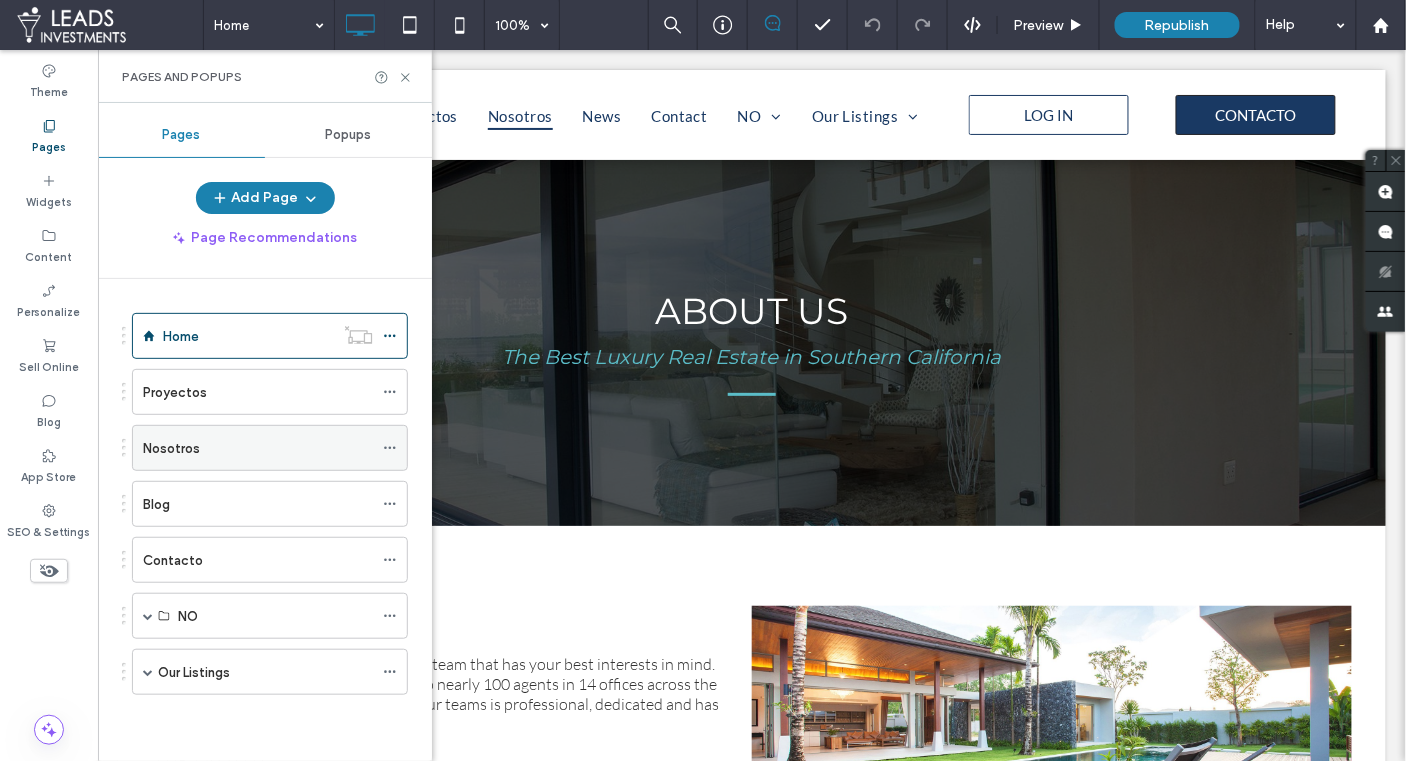 click on "Nosotros" at bounding box center (258, 448) 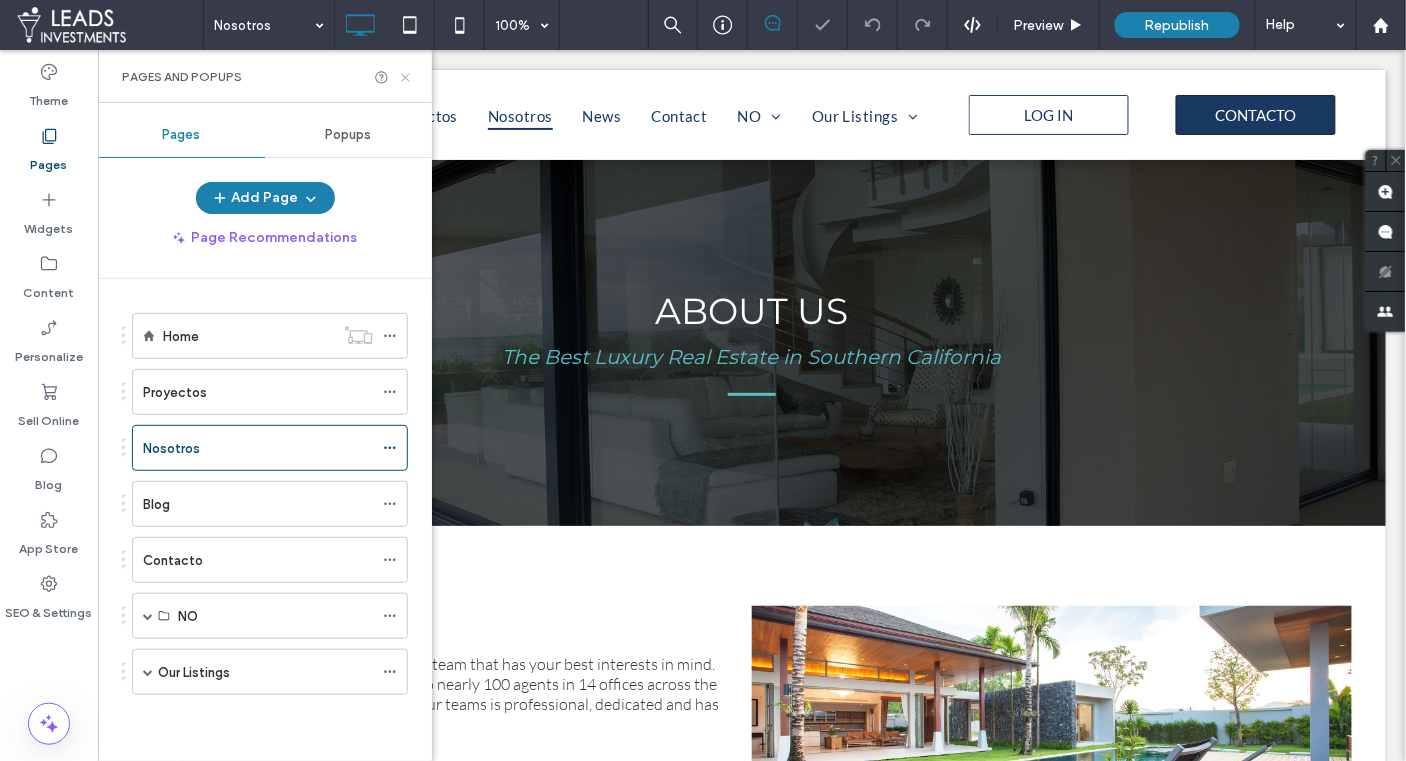 click 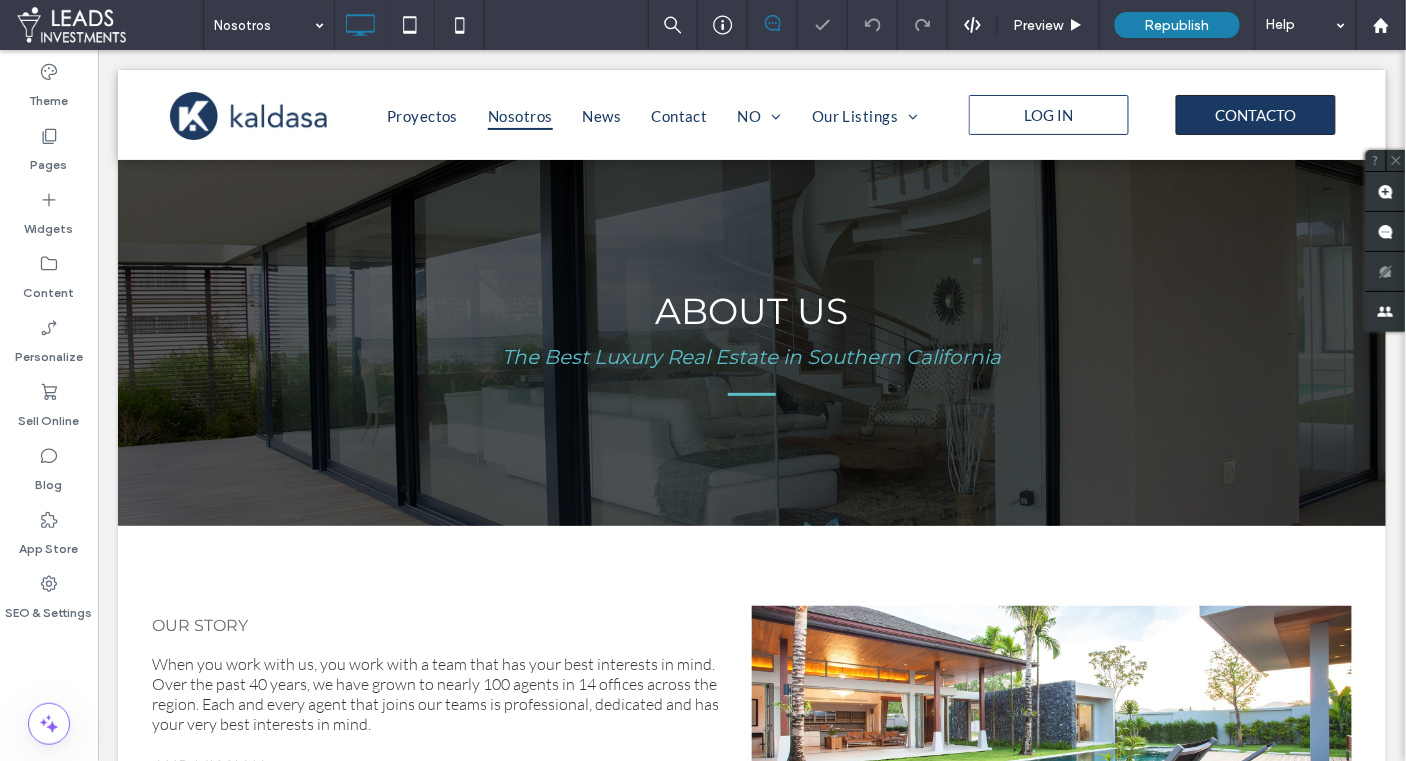 type on "****" 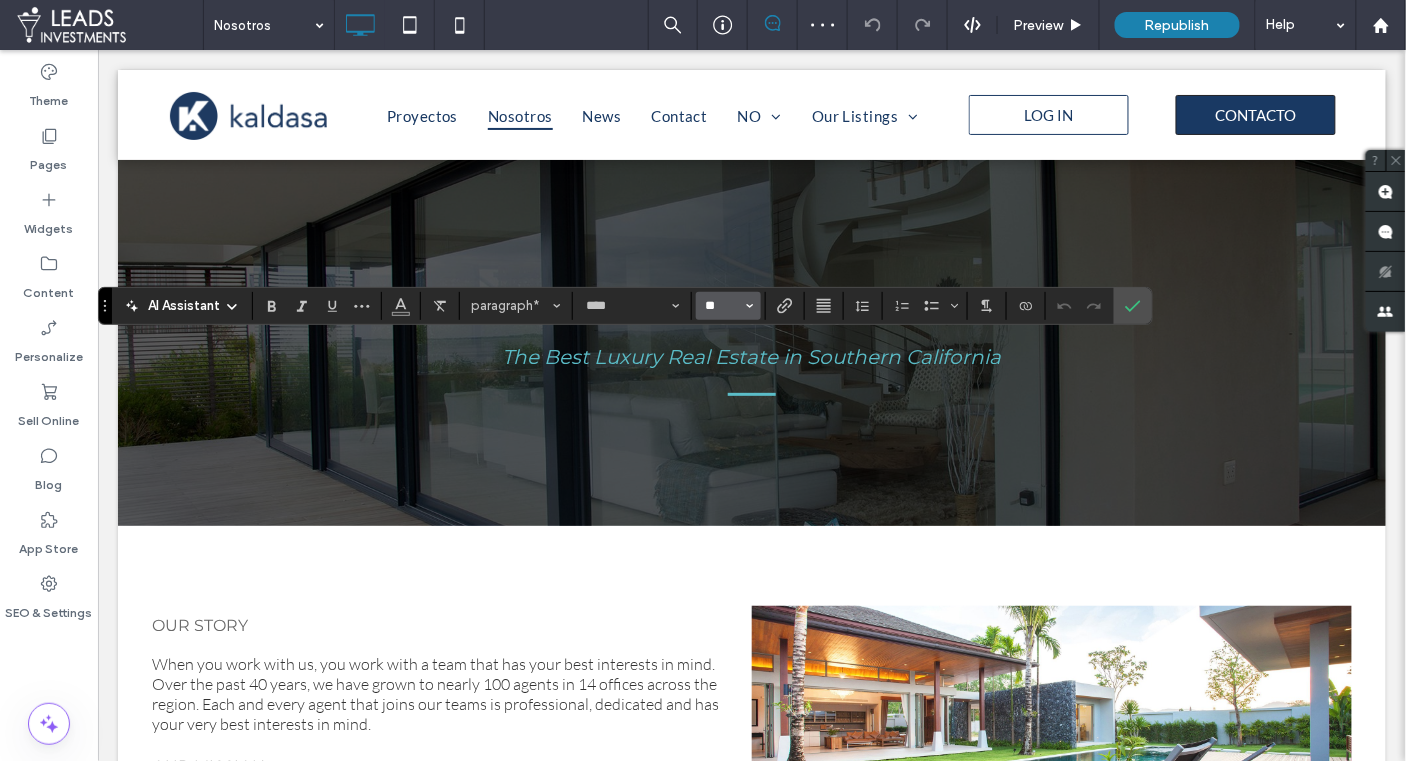click on "**" at bounding box center [722, 306] 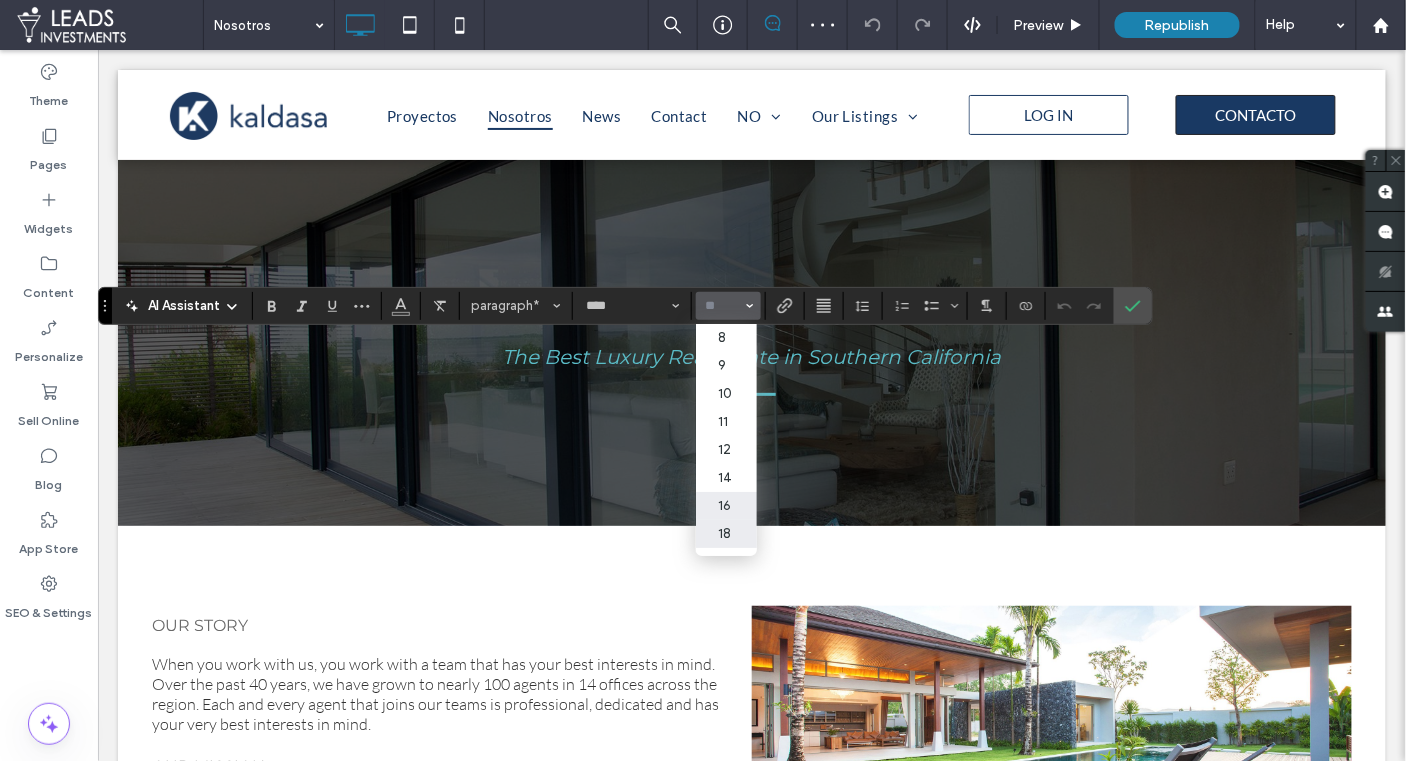 click on "18" at bounding box center (726, 534) 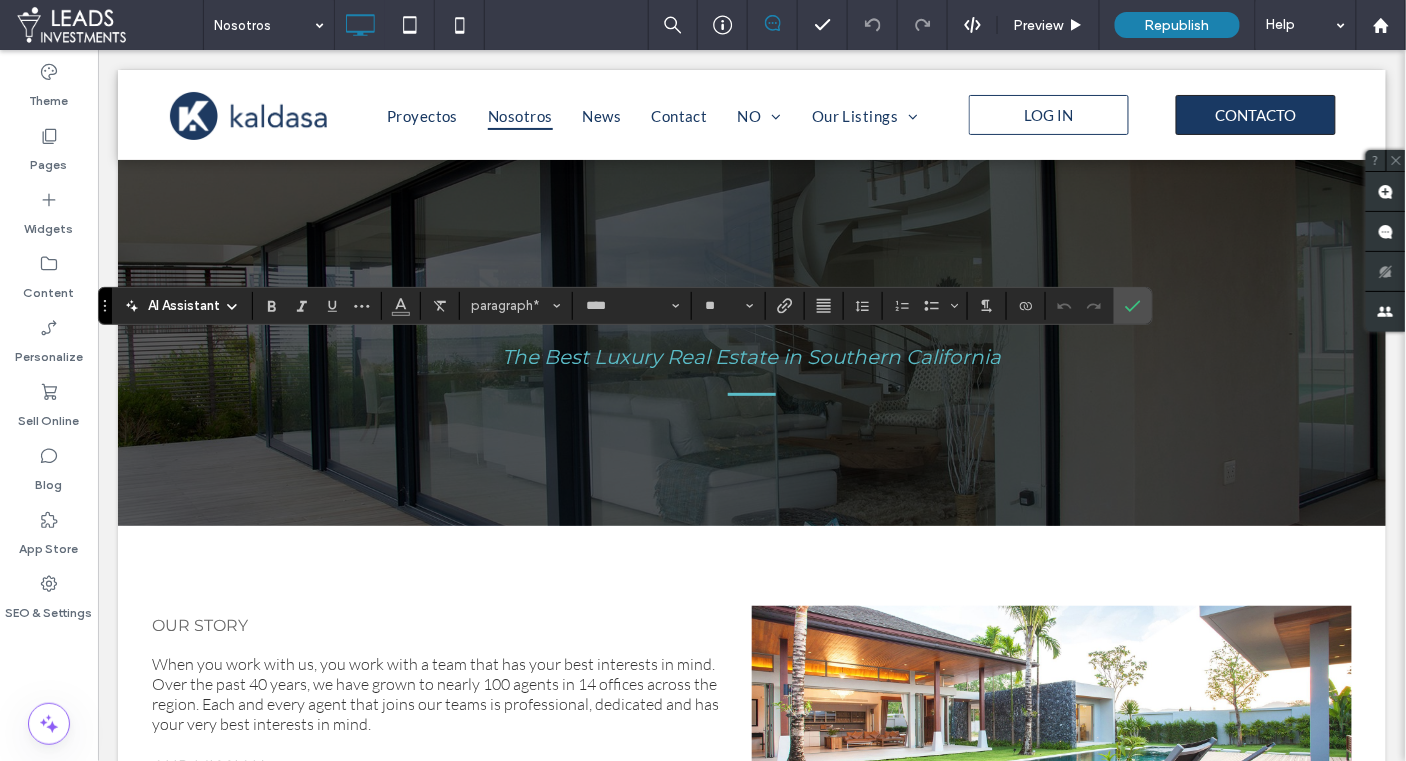 type on "**" 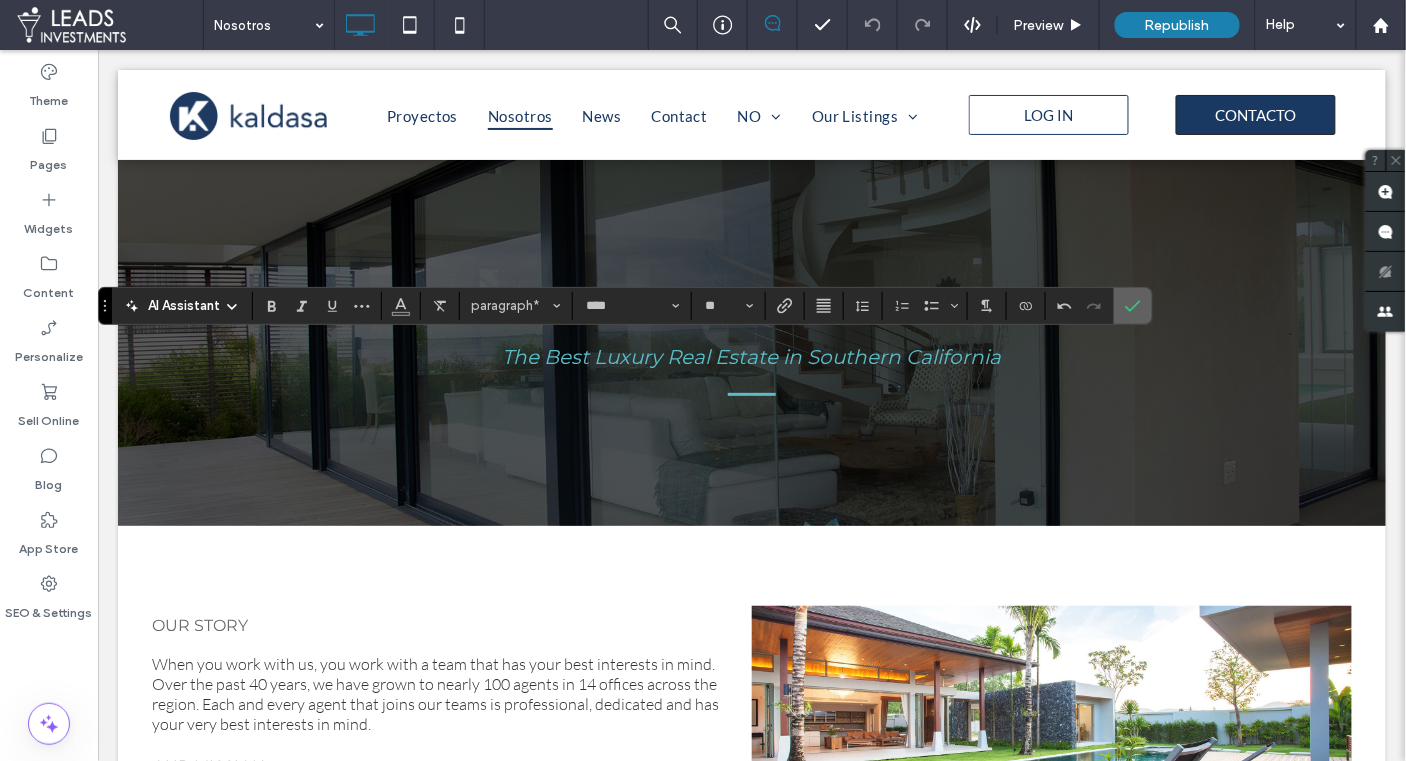 click at bounding box center (1129, 306) 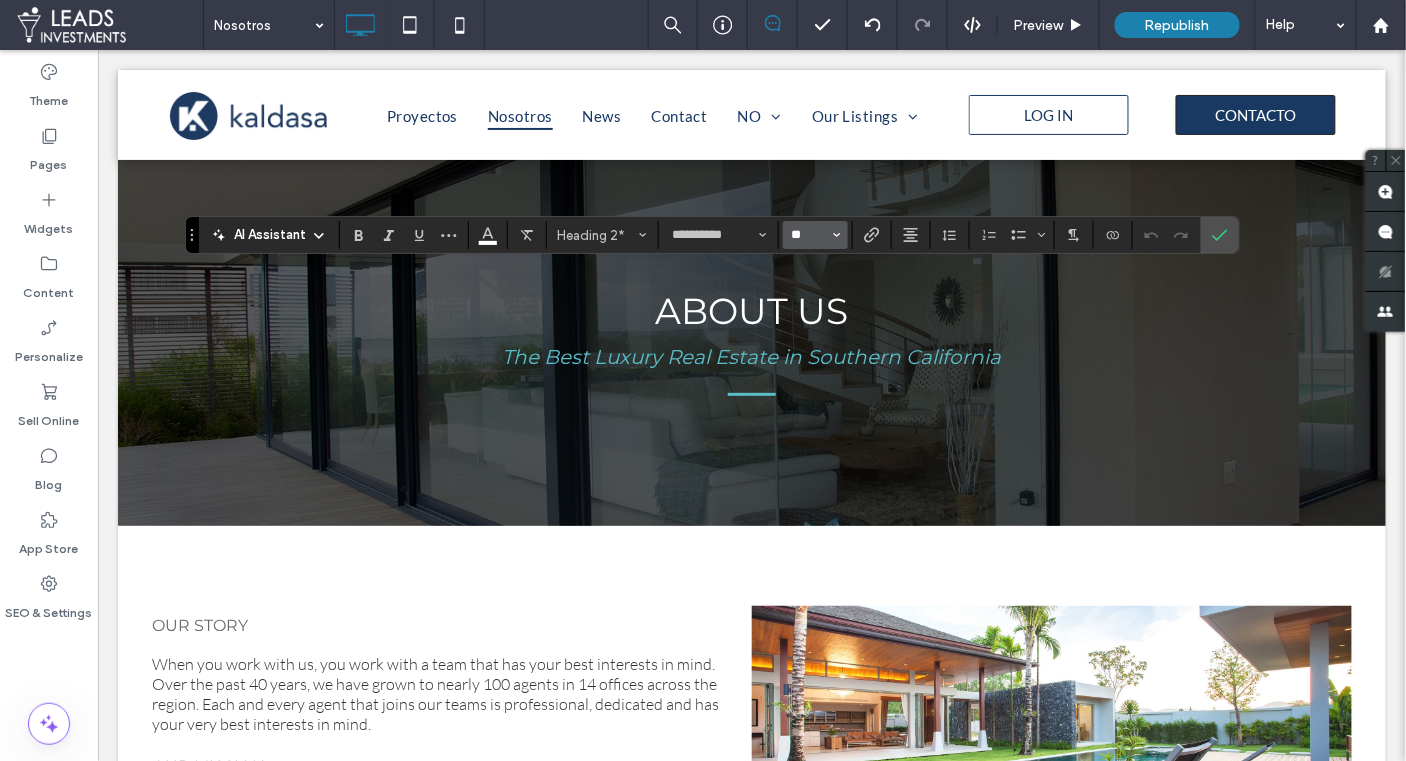 click on "**" at bounding box center (809, 235) 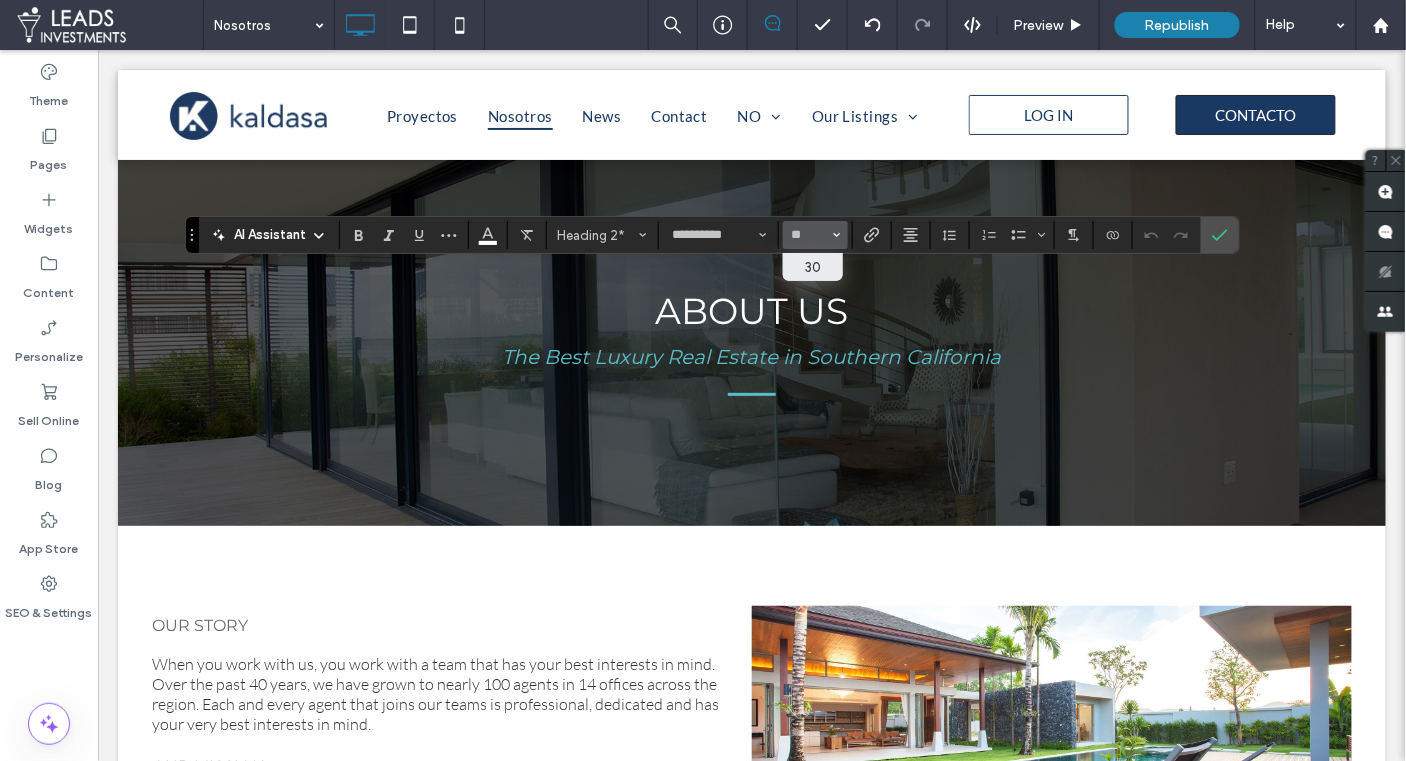 type on "**" 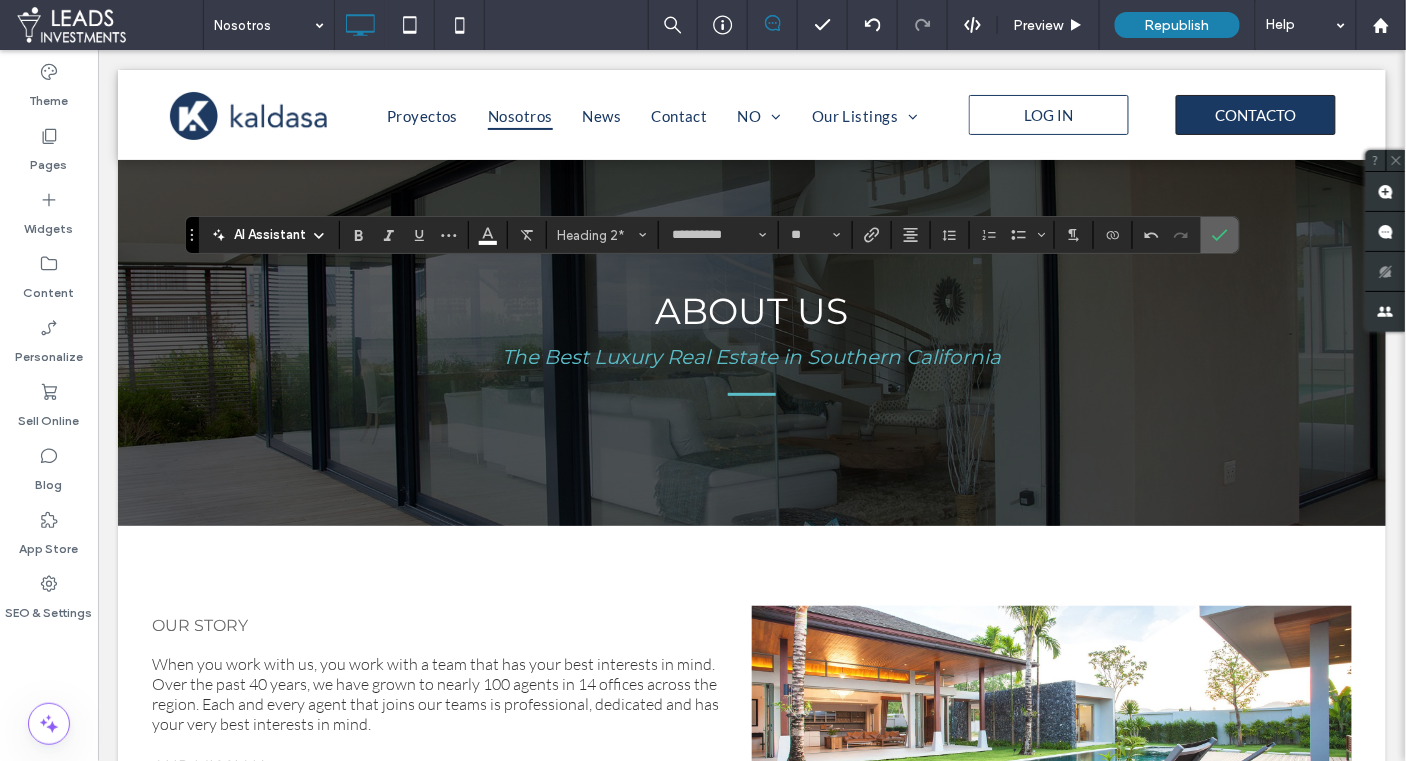 click 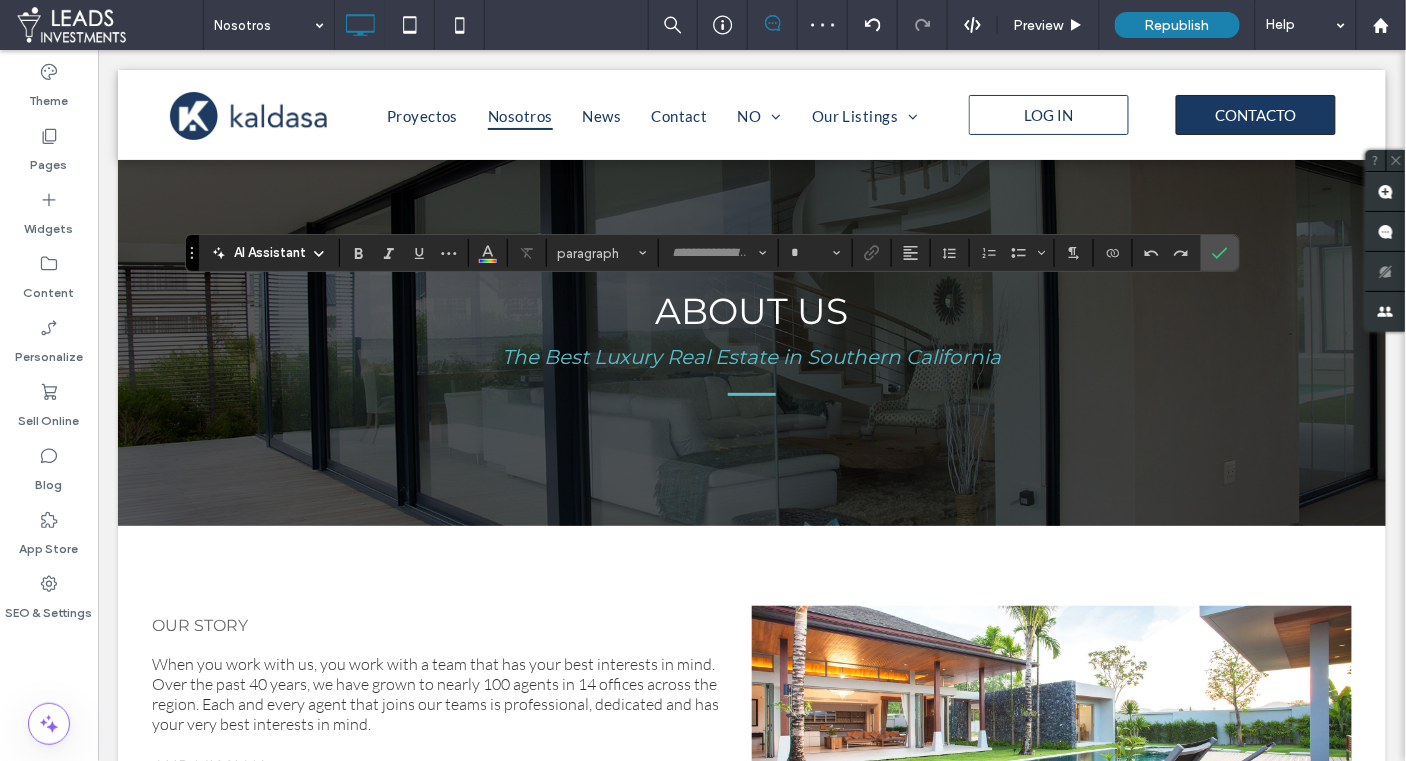 type on "**********" 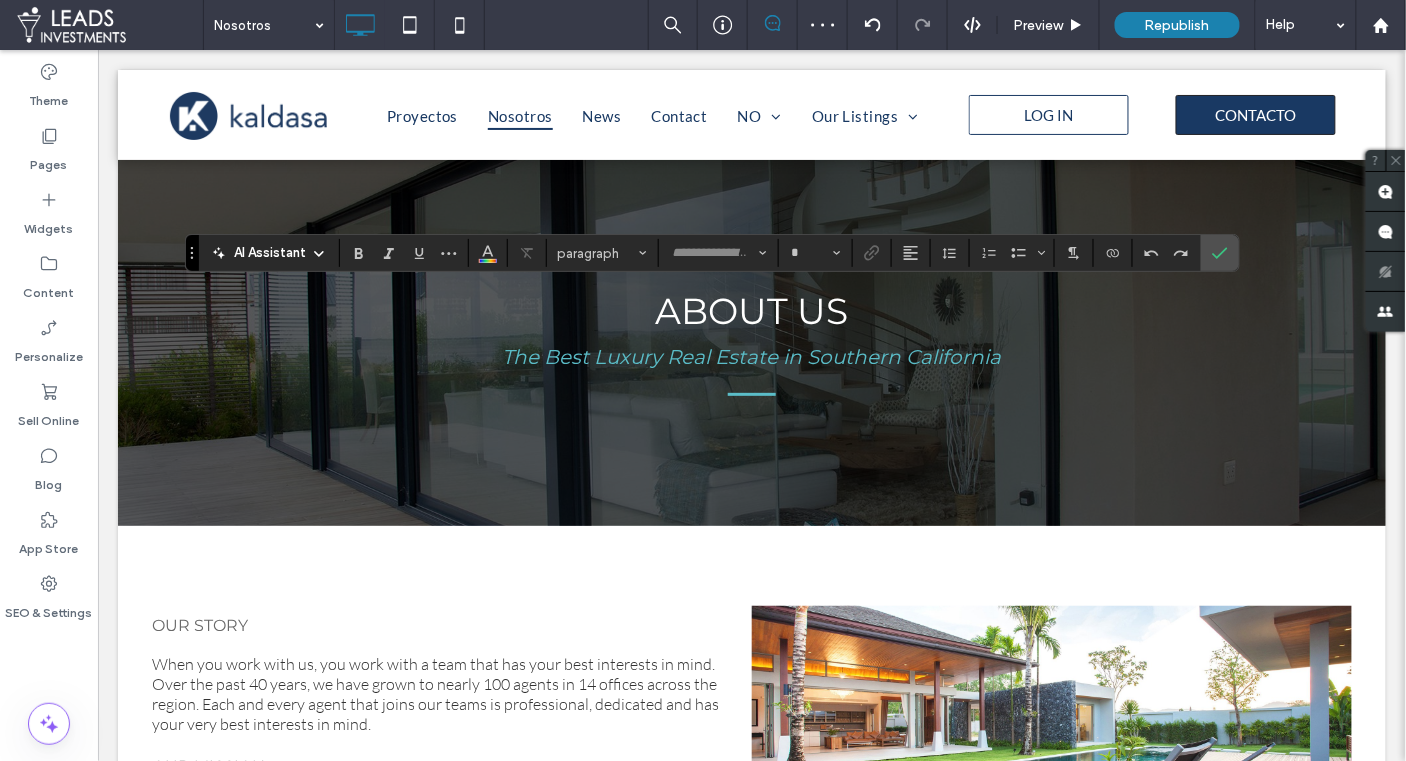 type on "**" 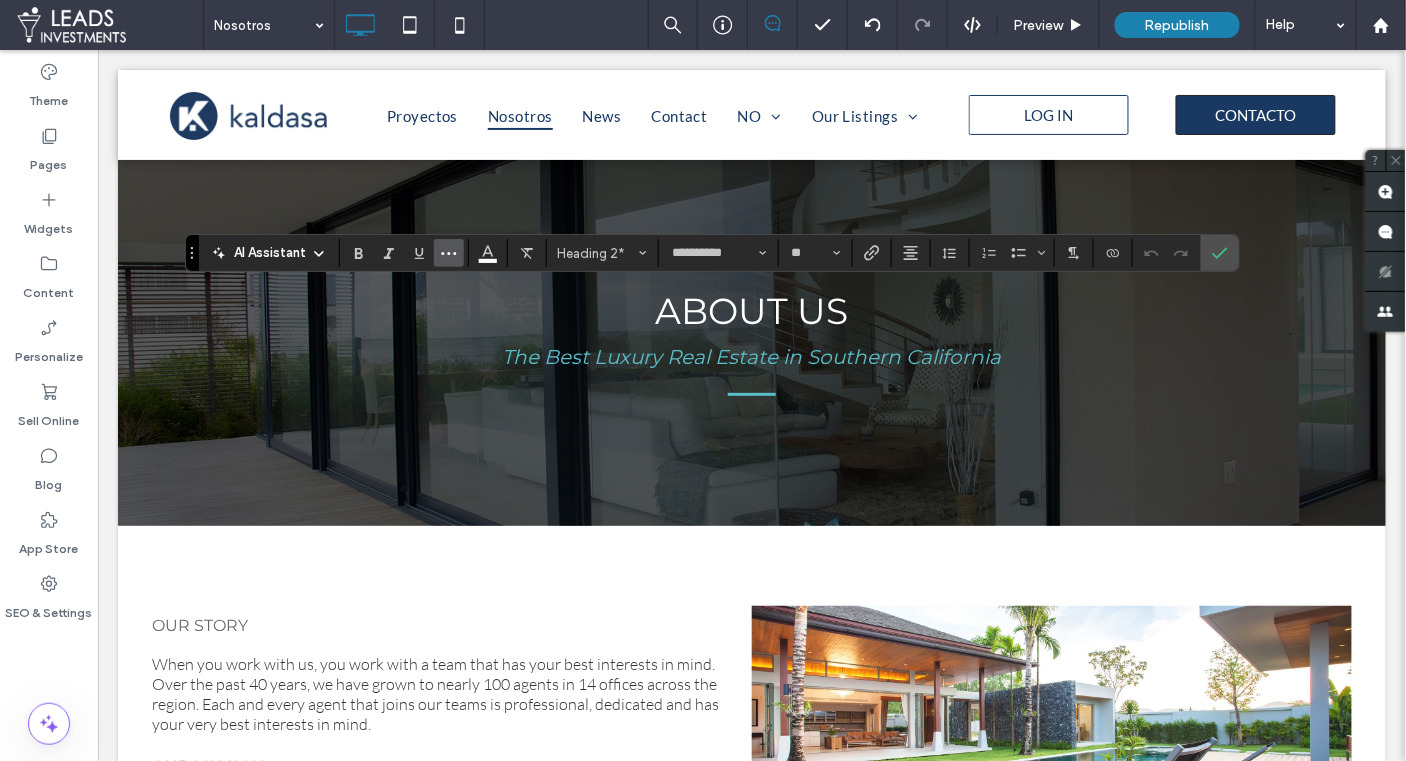 click 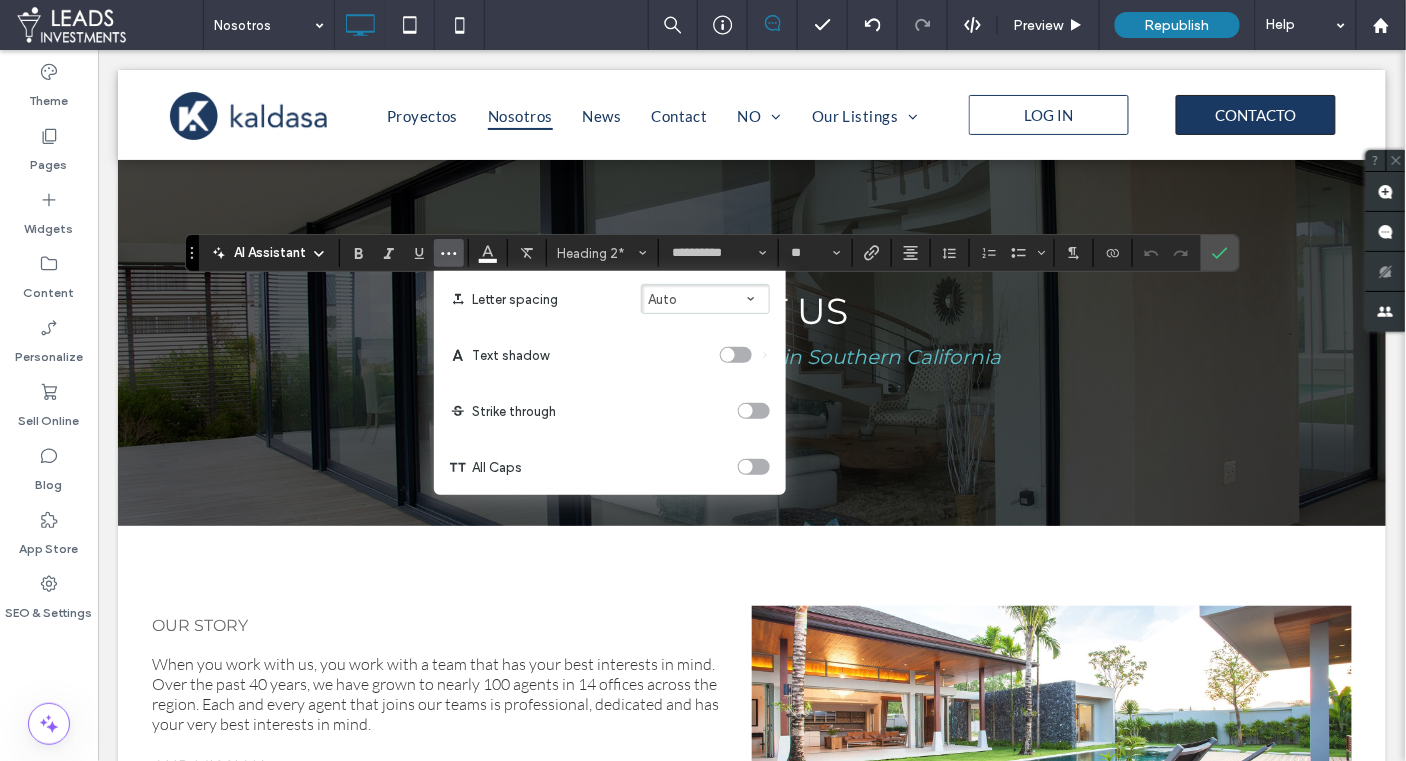 click at bounding box center (754, 467) 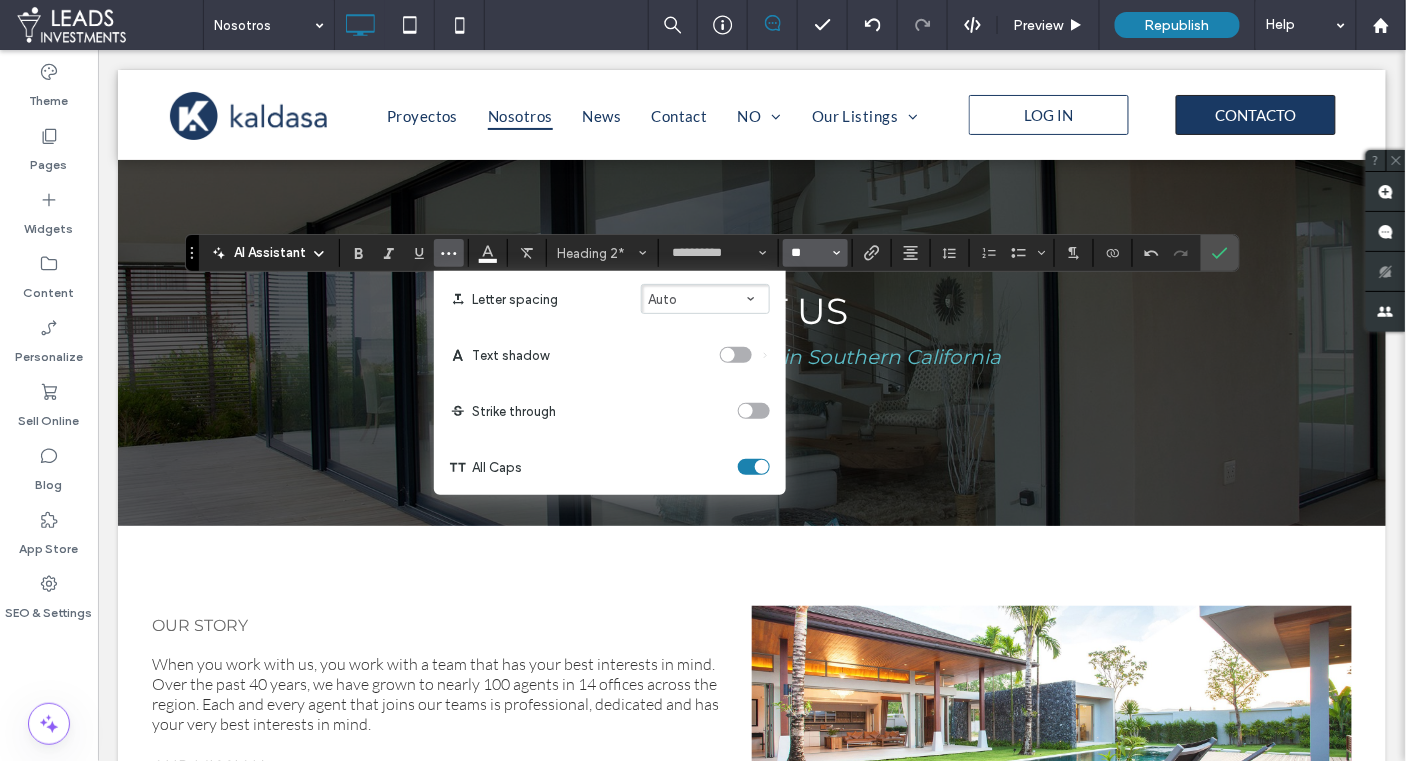 click on "**" at bounding box center [809, 253] 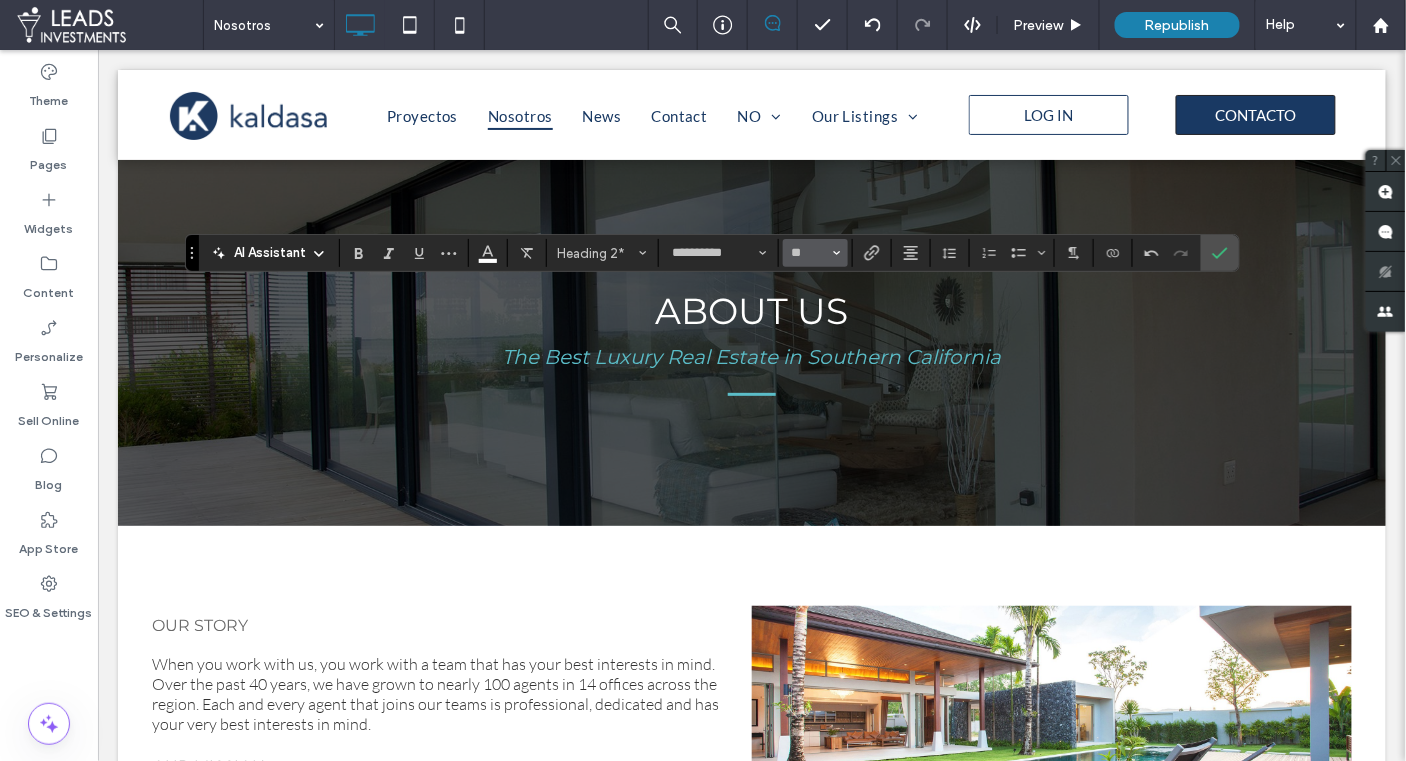 type on "**" 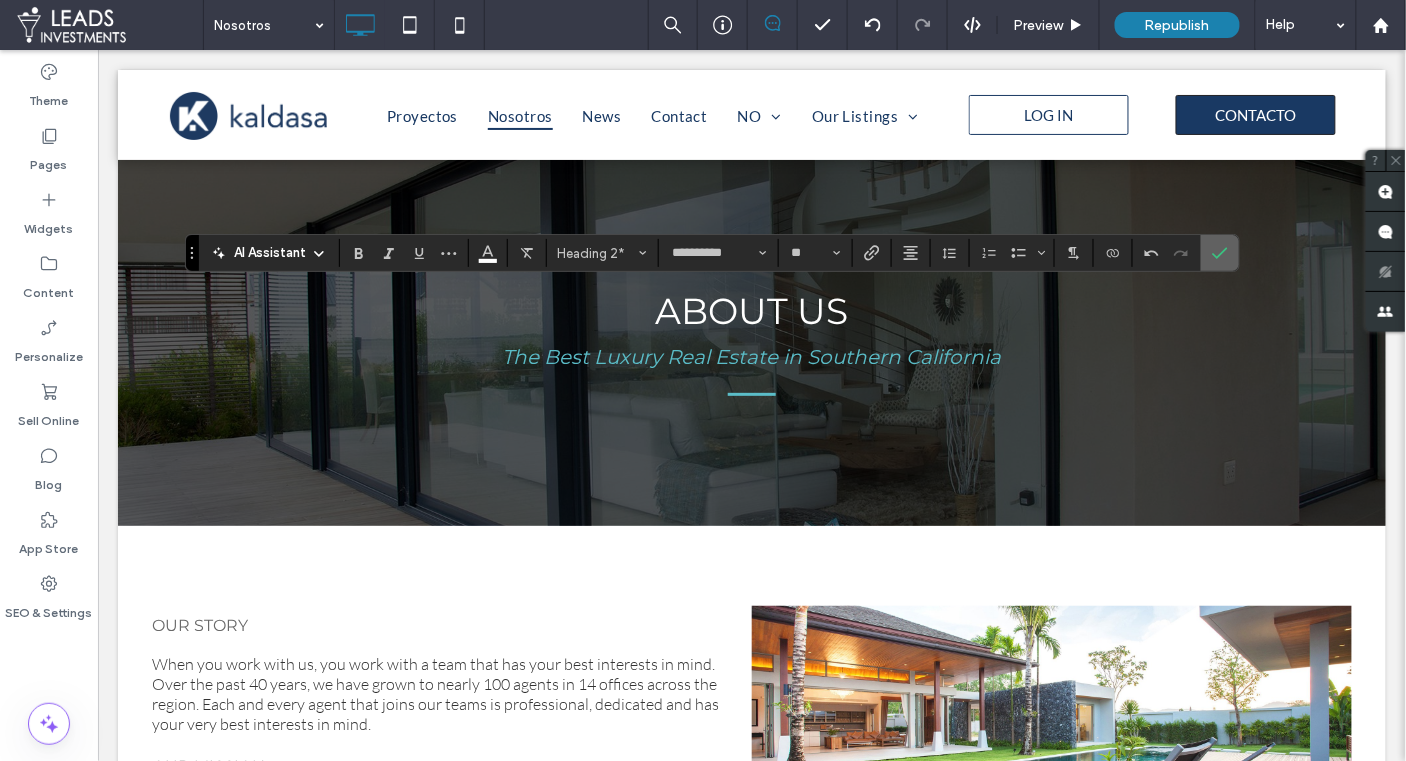 click 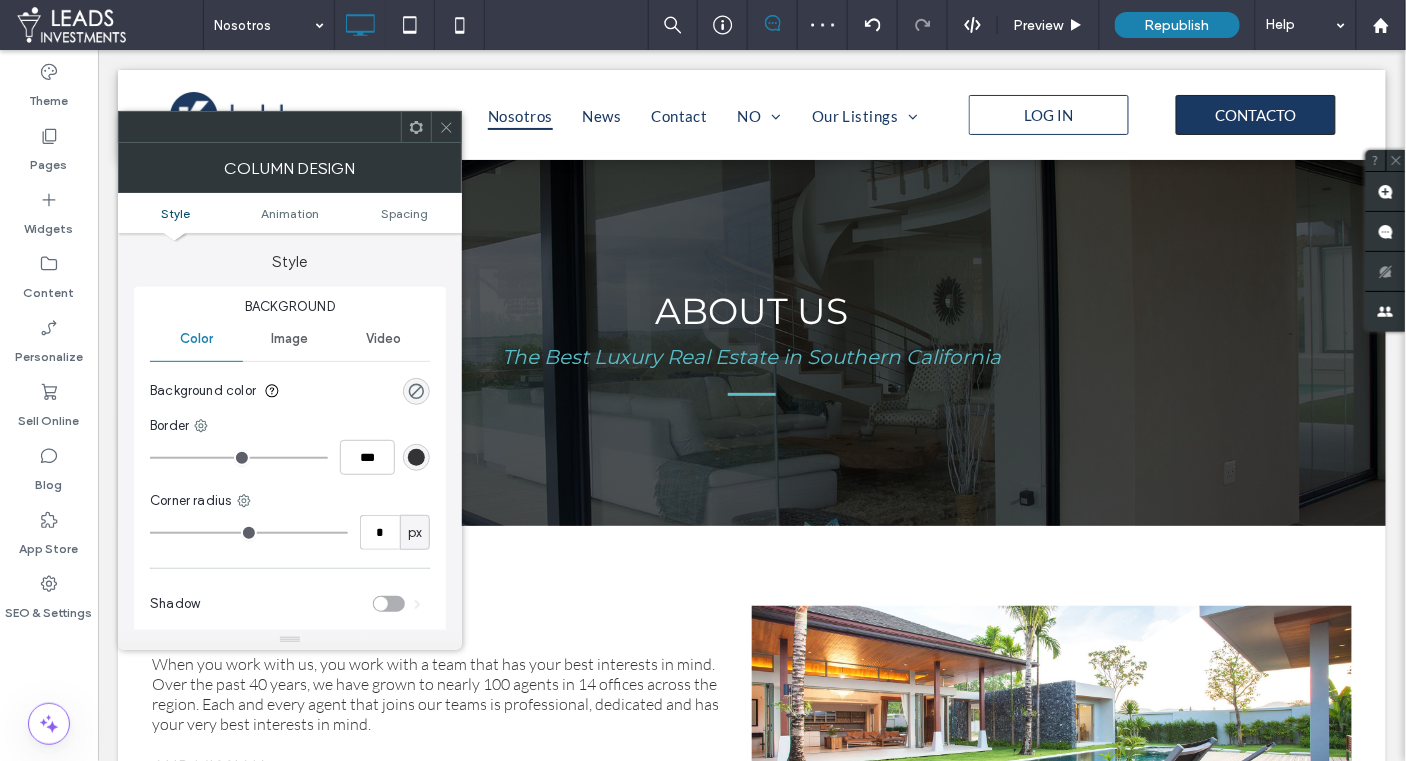 click at bounding box center [446, 127] 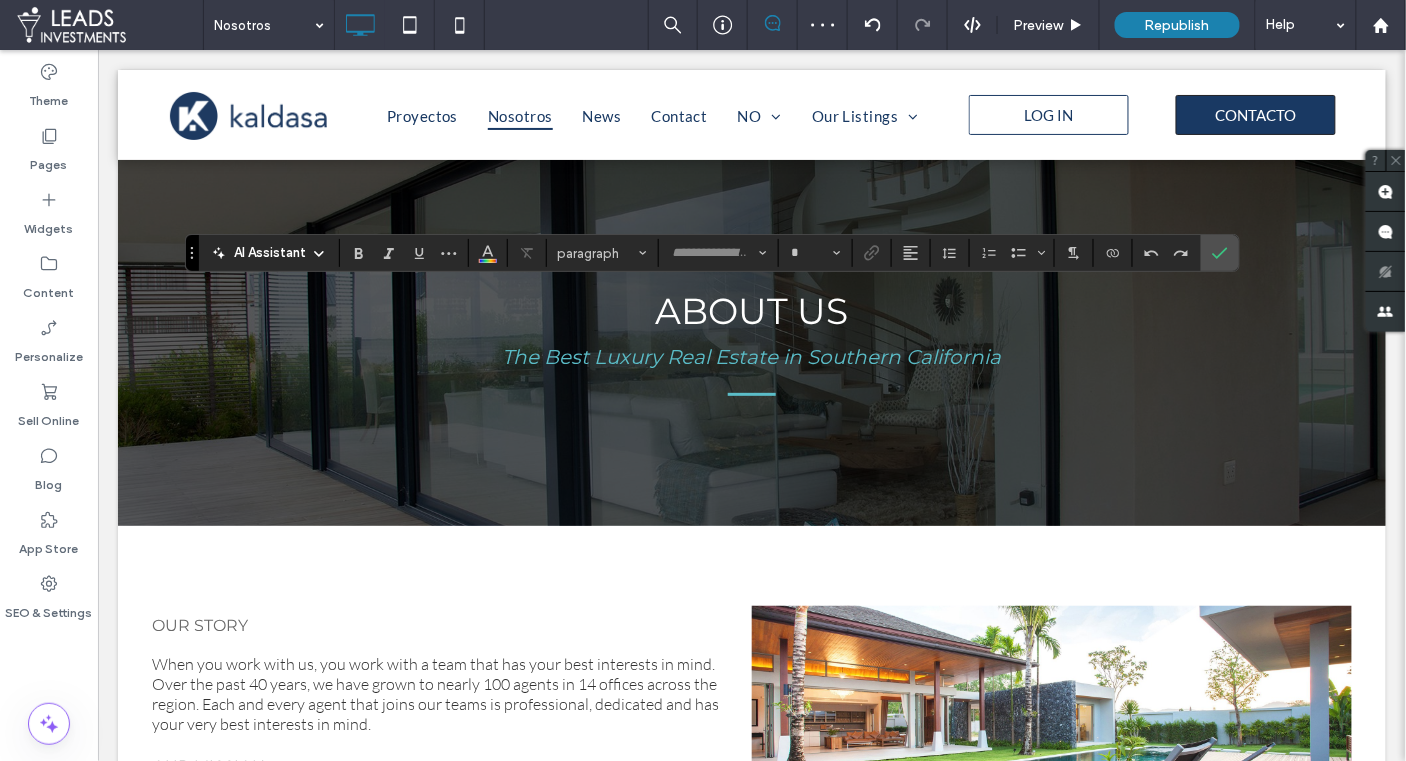type on "**********" 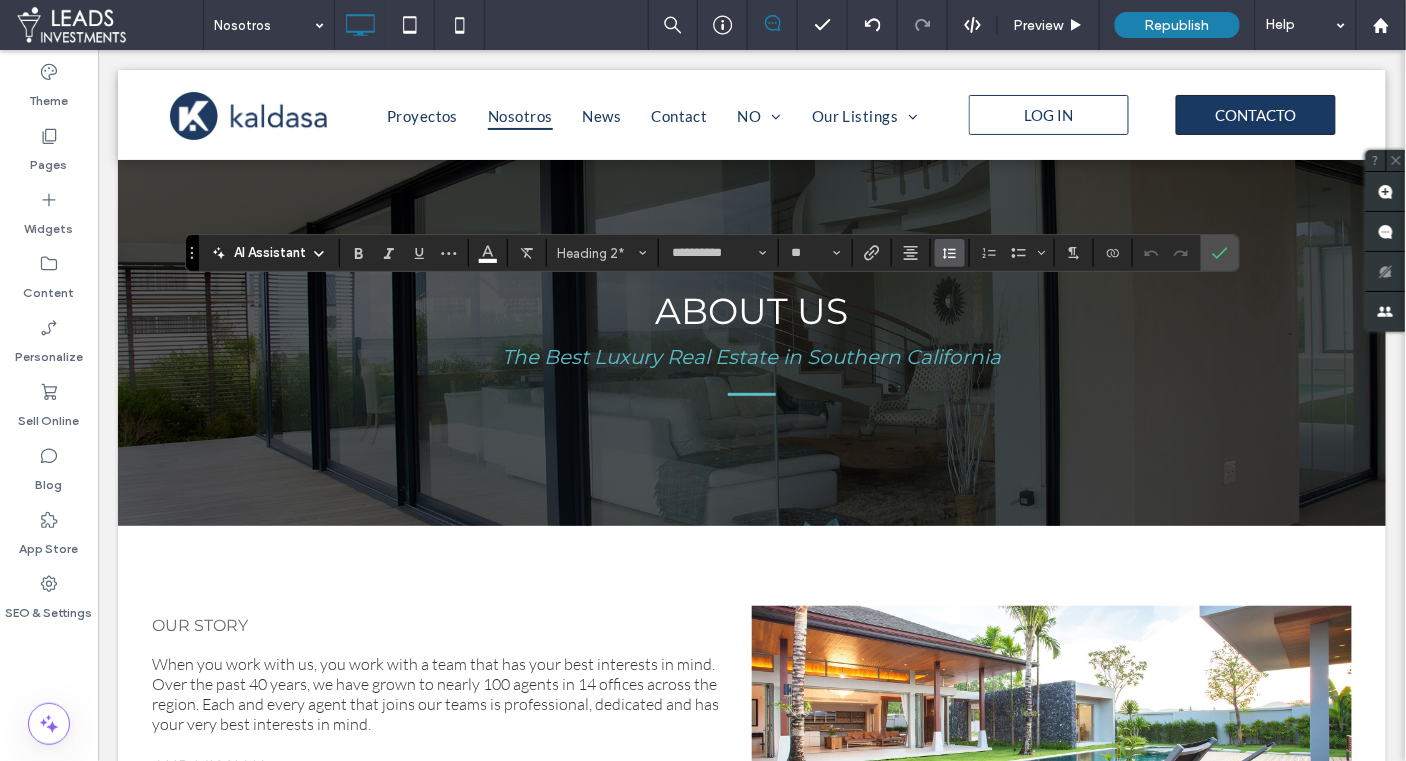 click 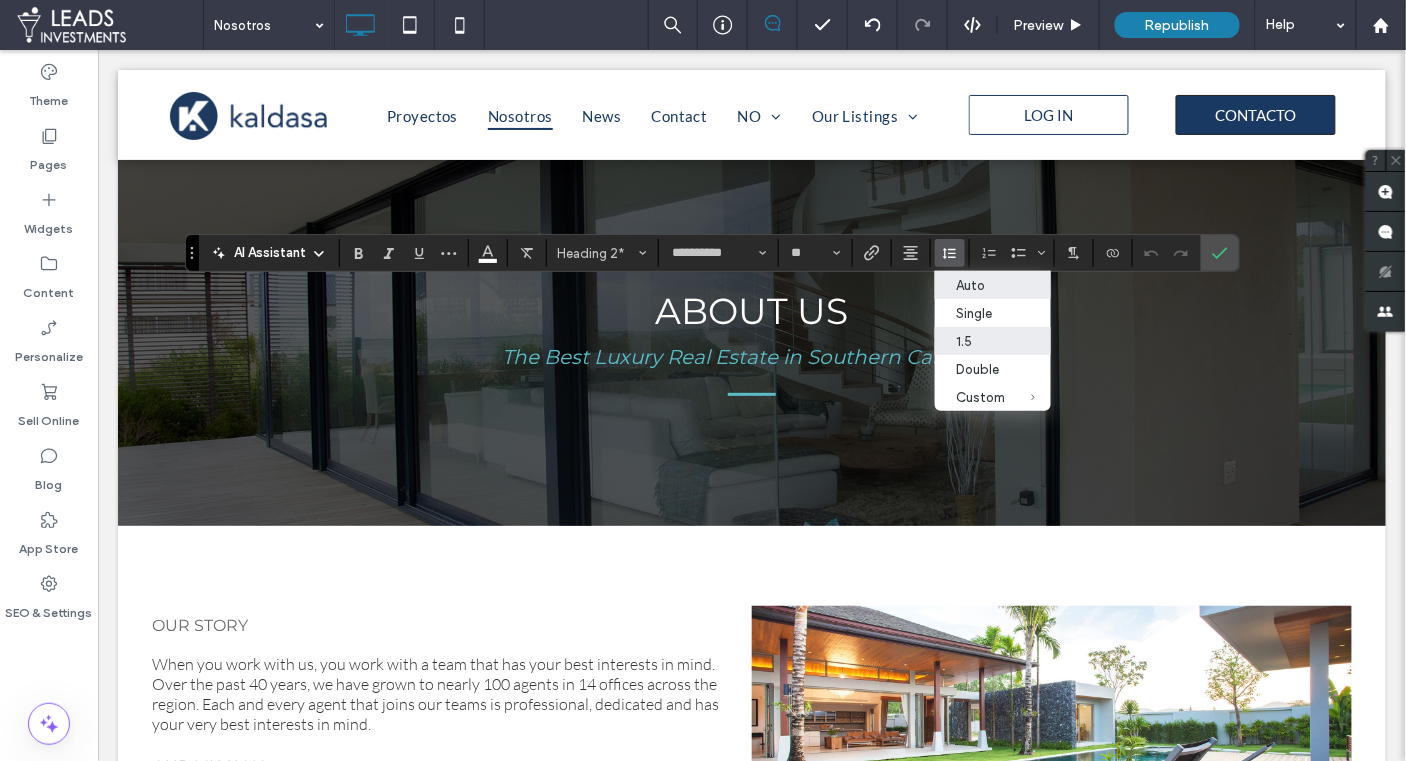 click on "1.5" at bounding box center (981, 341) 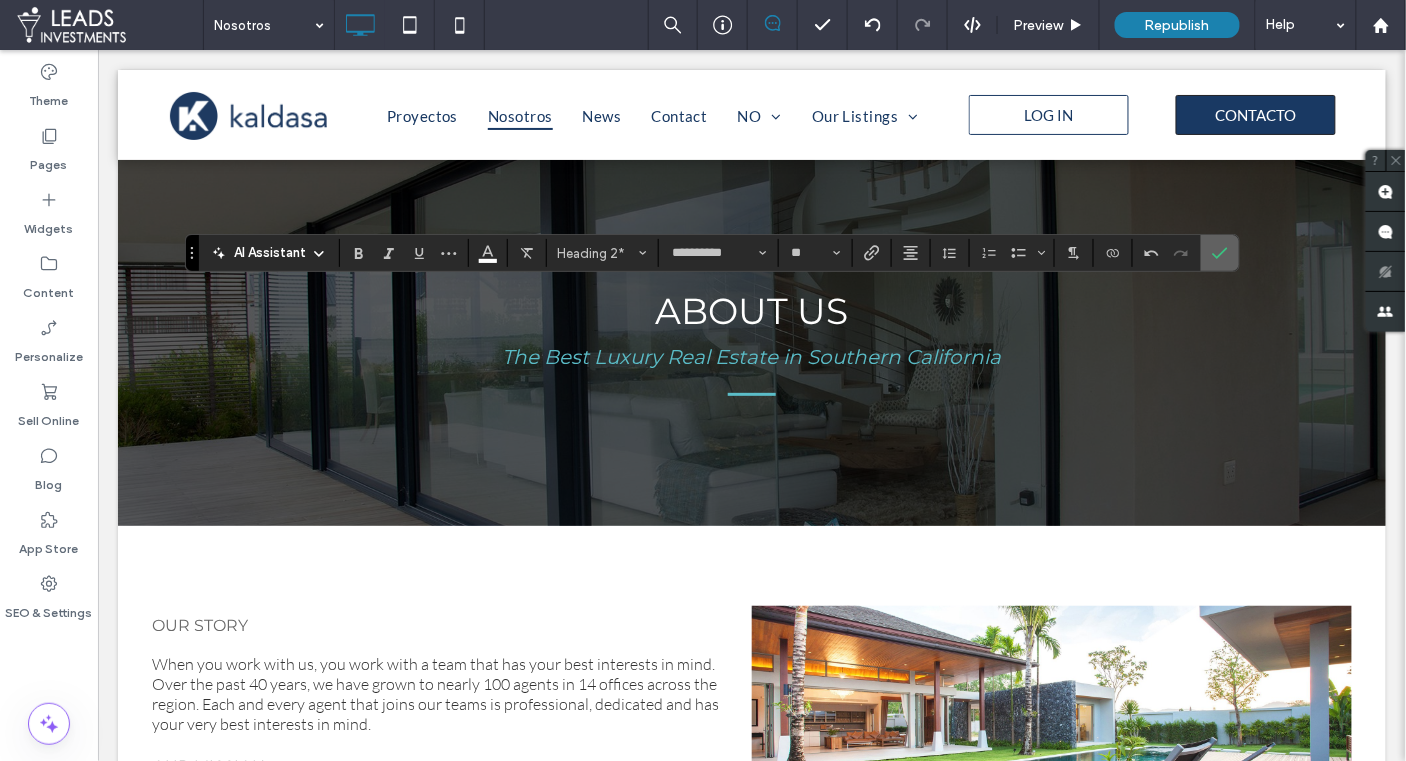 click at bounding box center [1220, 253] 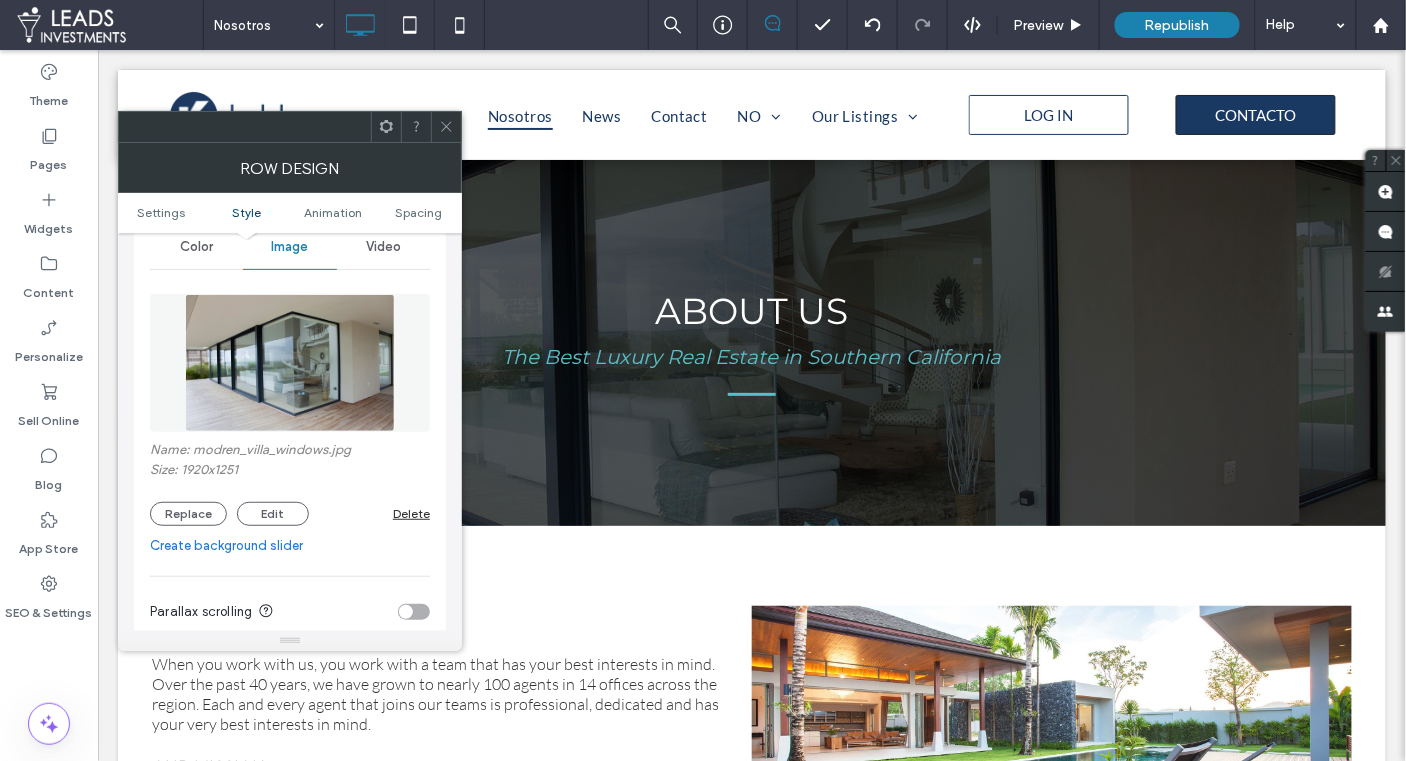 scroll, scrollTop: 271, scrollLeft: 0, axis: vertical 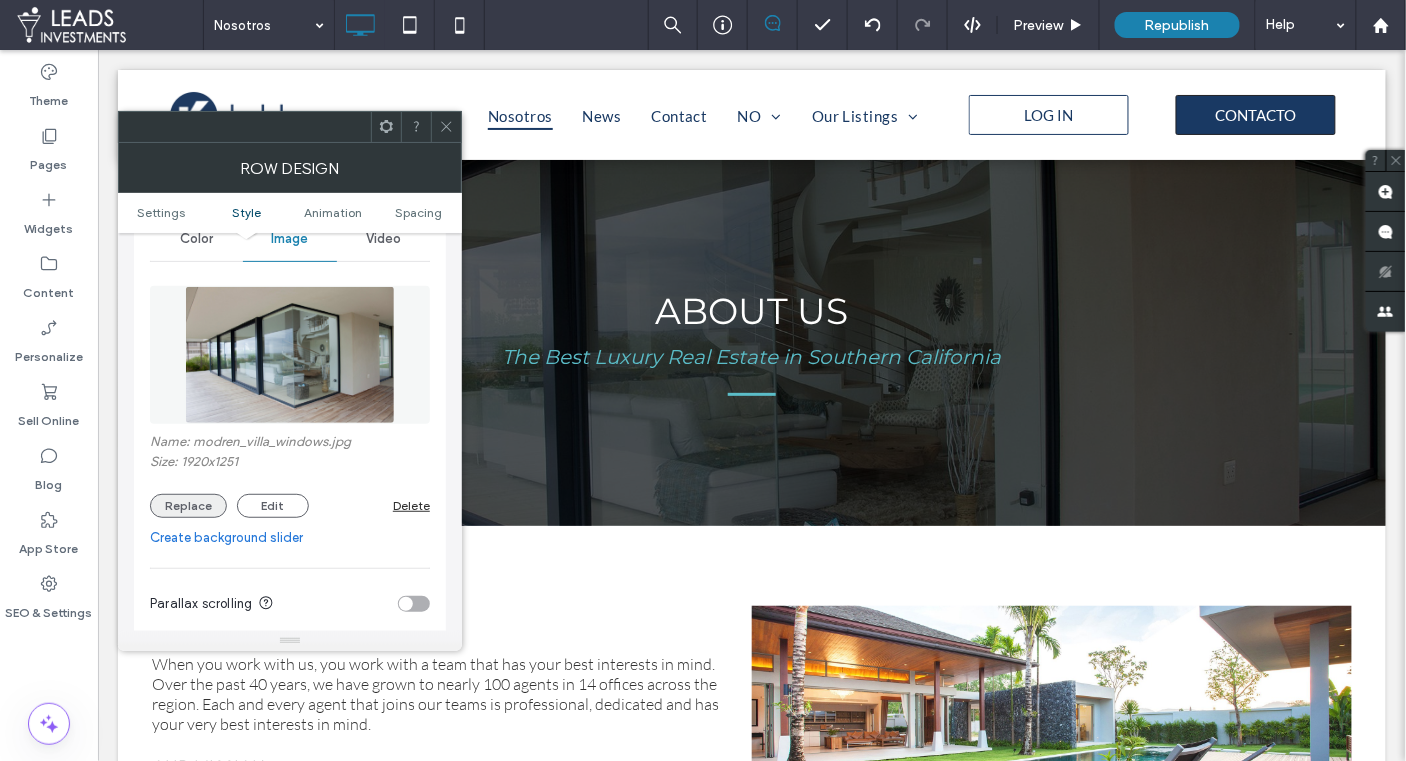 click on "Replace" at bounding box center (188, 506) 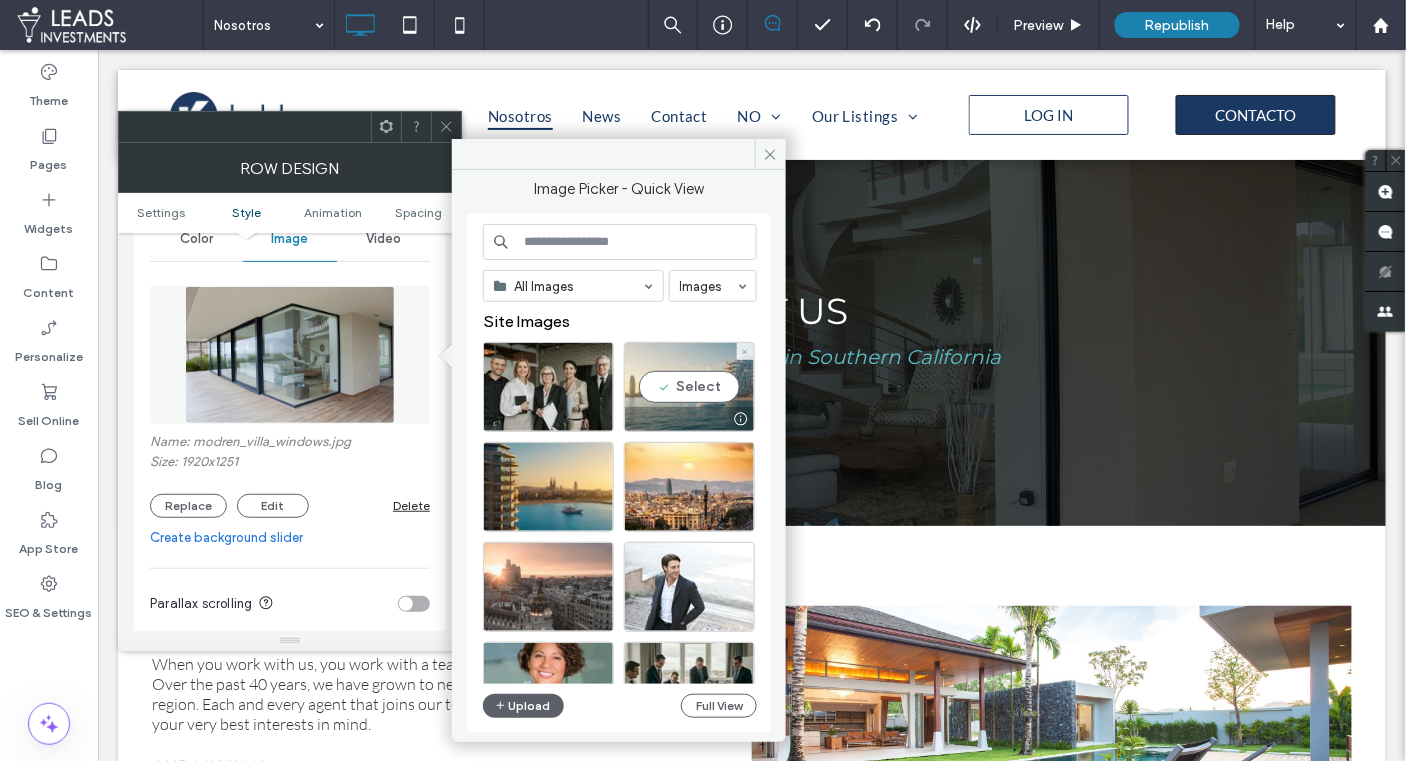 click on "Select" at bounding box center [689, 387] 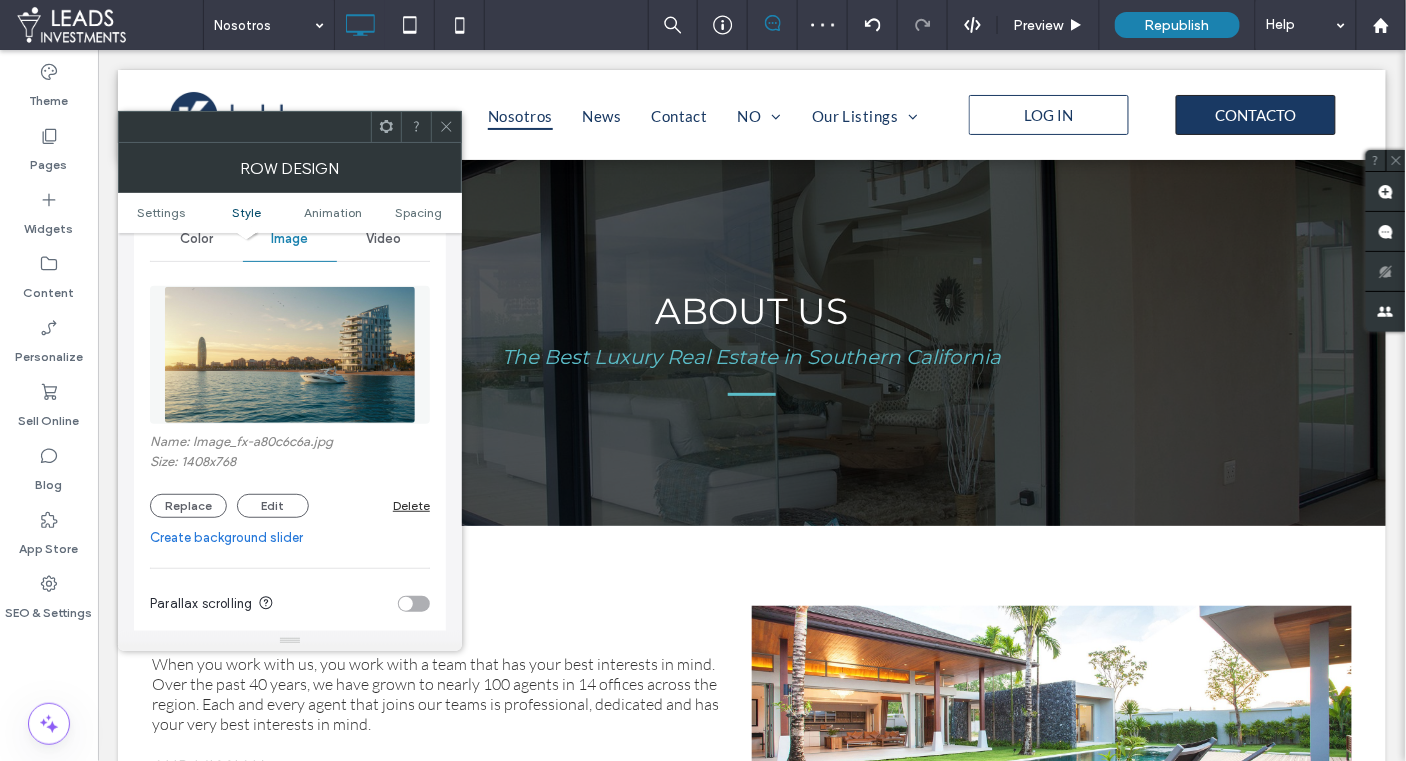 drag, startPoint x: 445, startPoint y: 122, endPoint x: 455, endPoint y: 129, distance: 12.206555 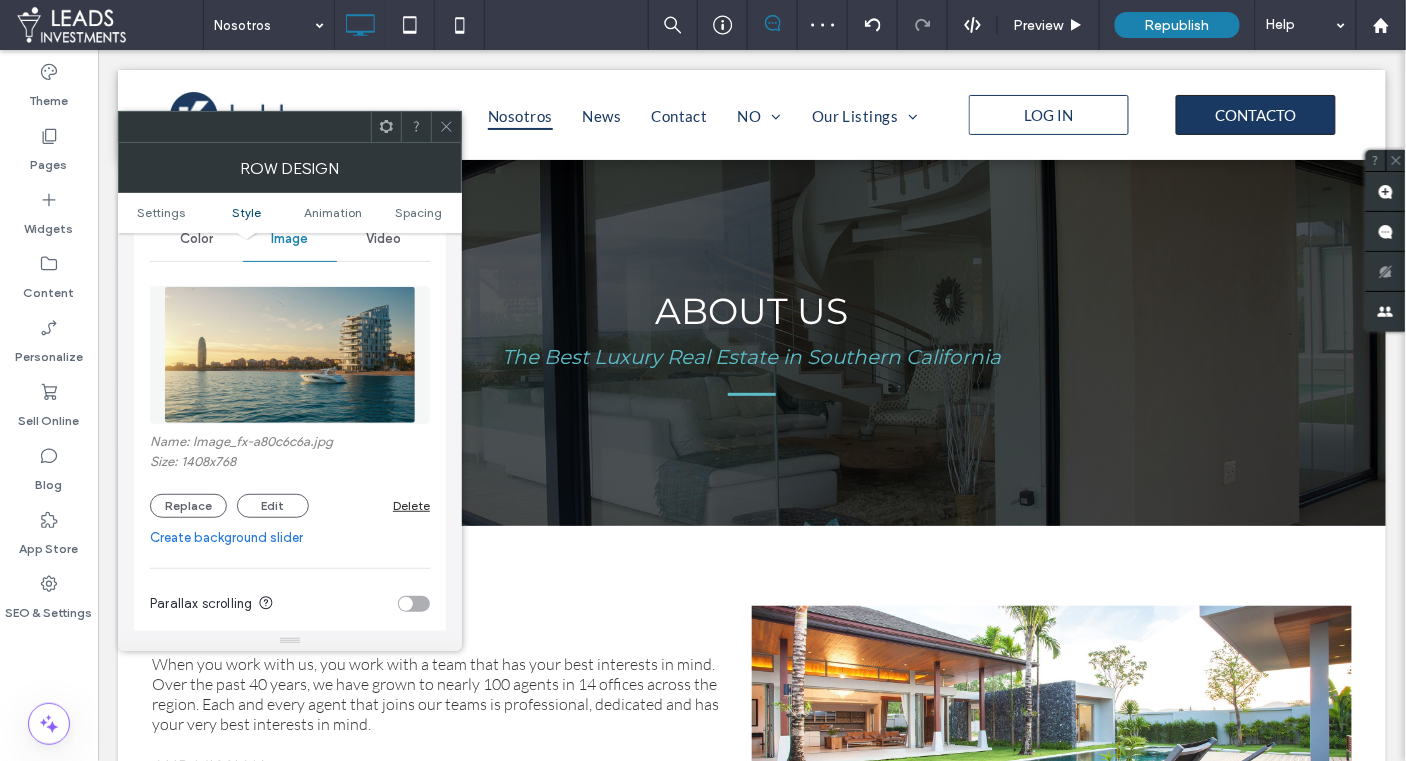 click 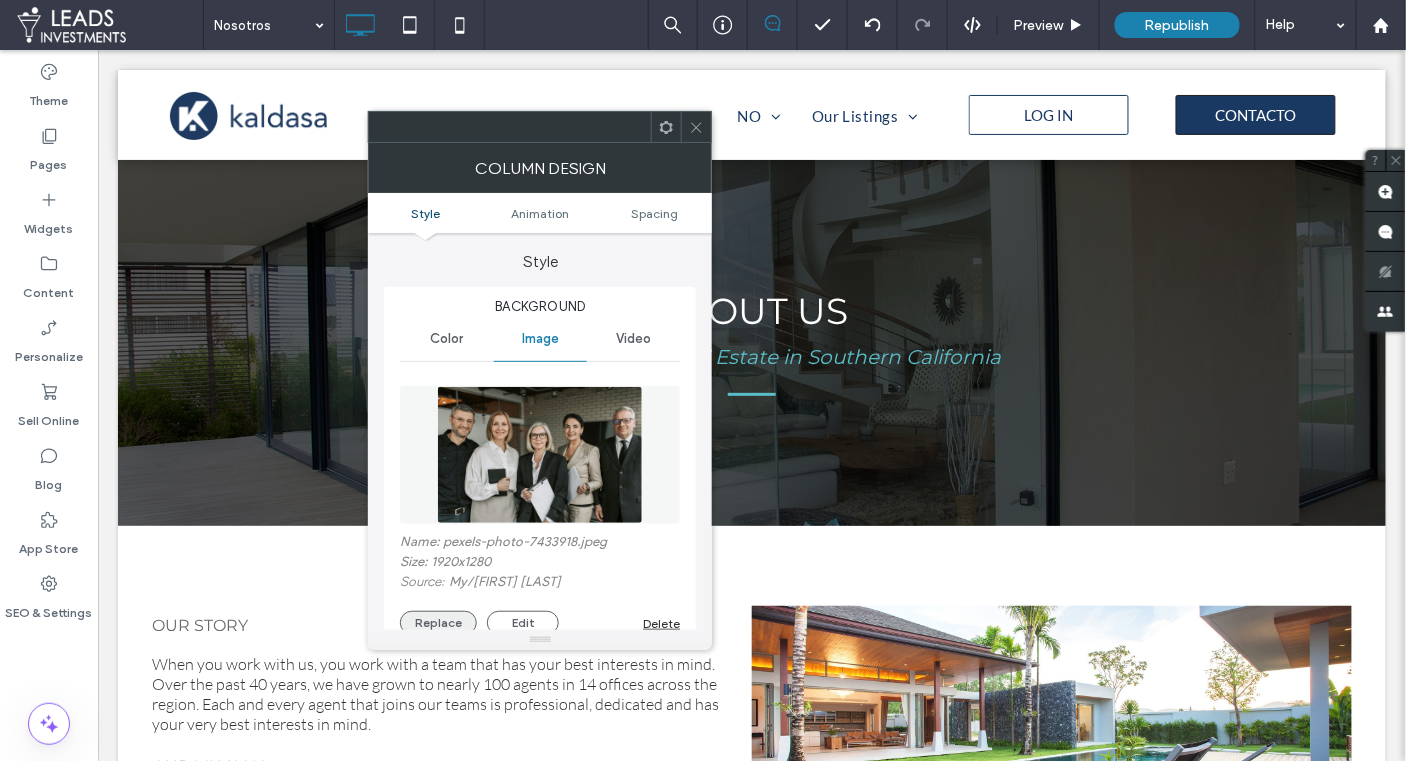 click on "Replace" at bounding box center (438, 623) 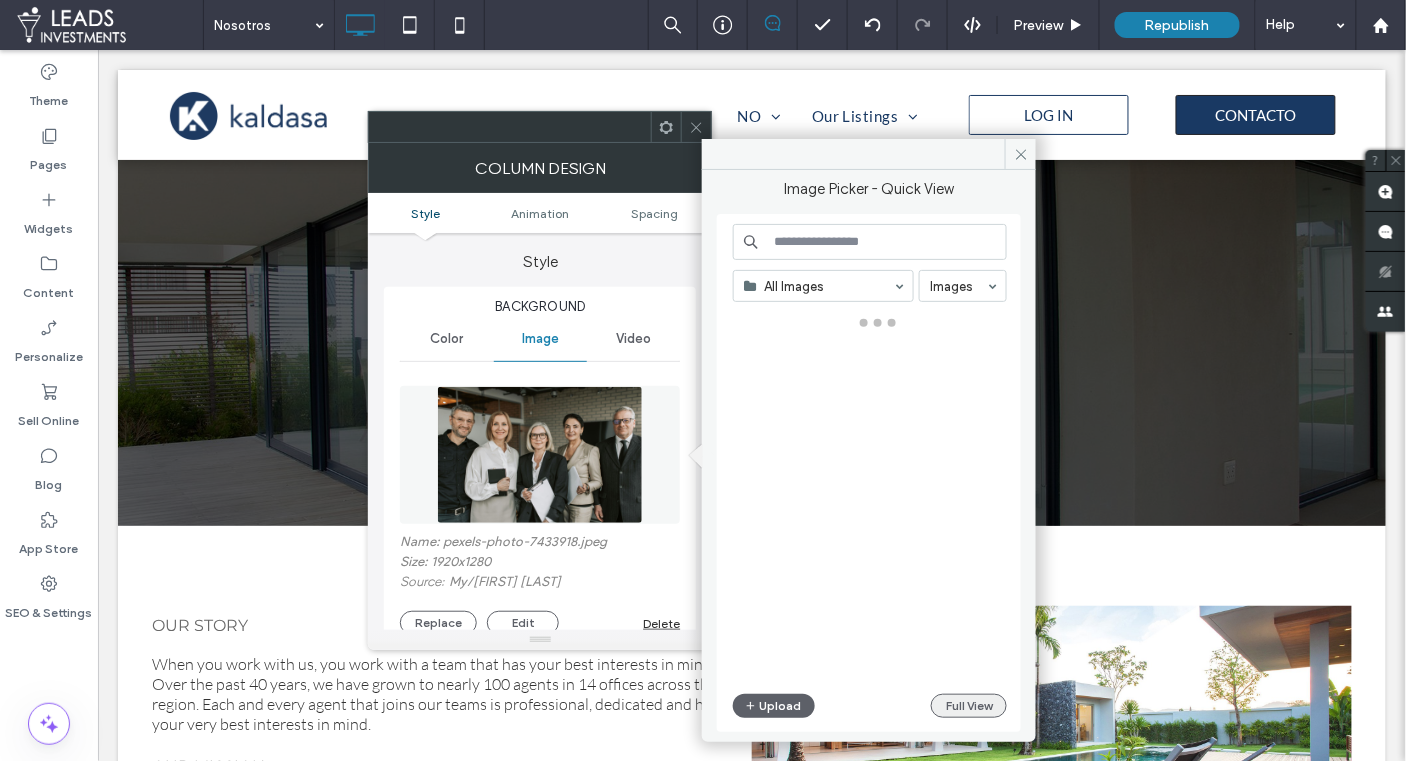 click on "Full View" at bounding box center [969, 706] 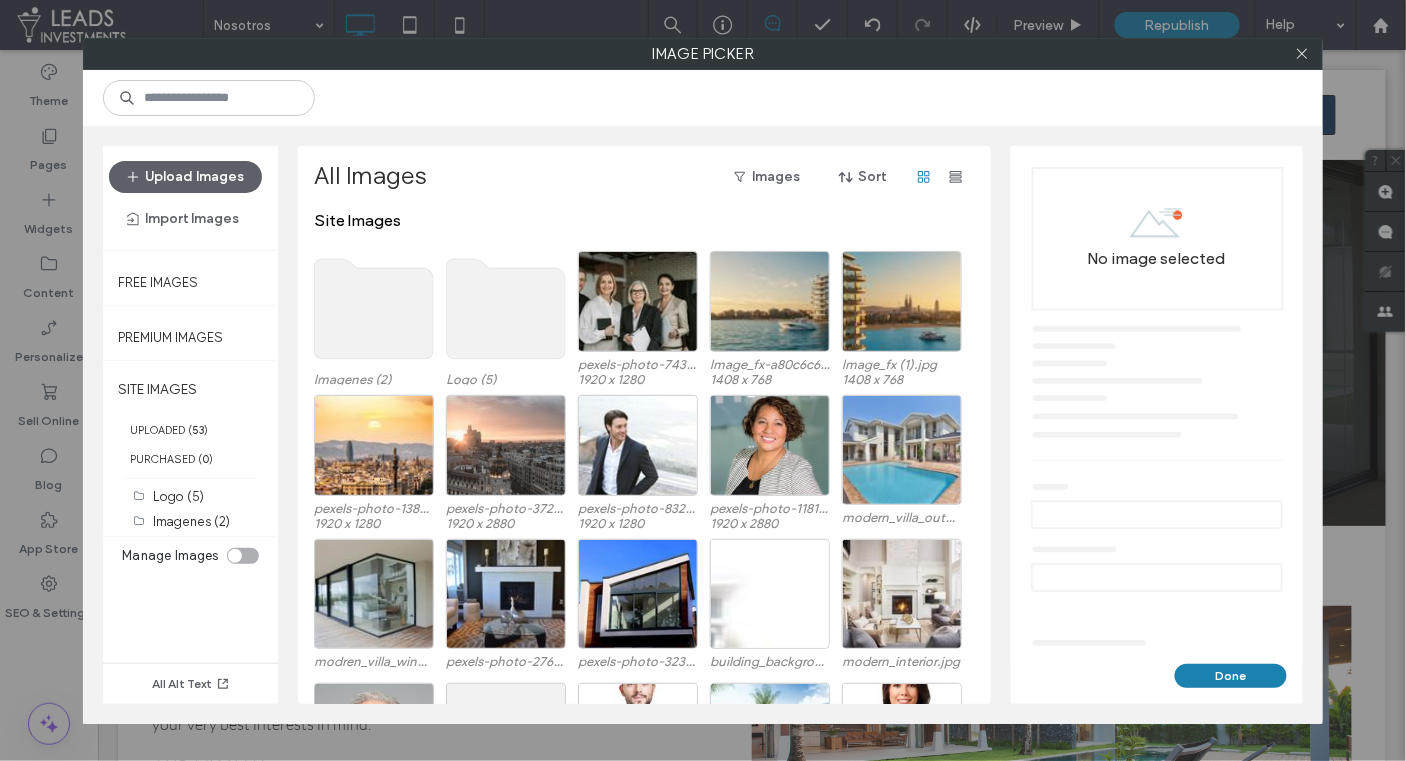 click 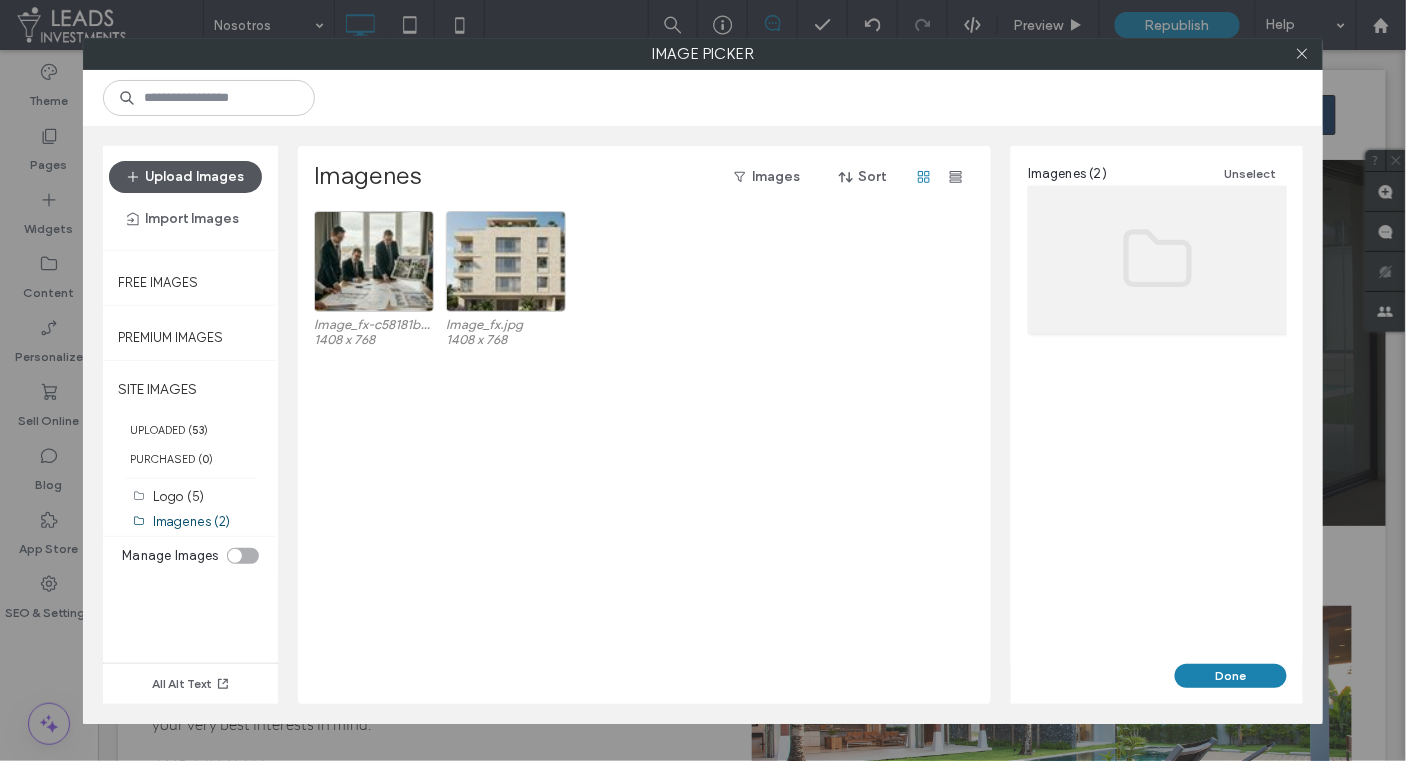 click on "Upload Images" at bounding box center [185, 177] 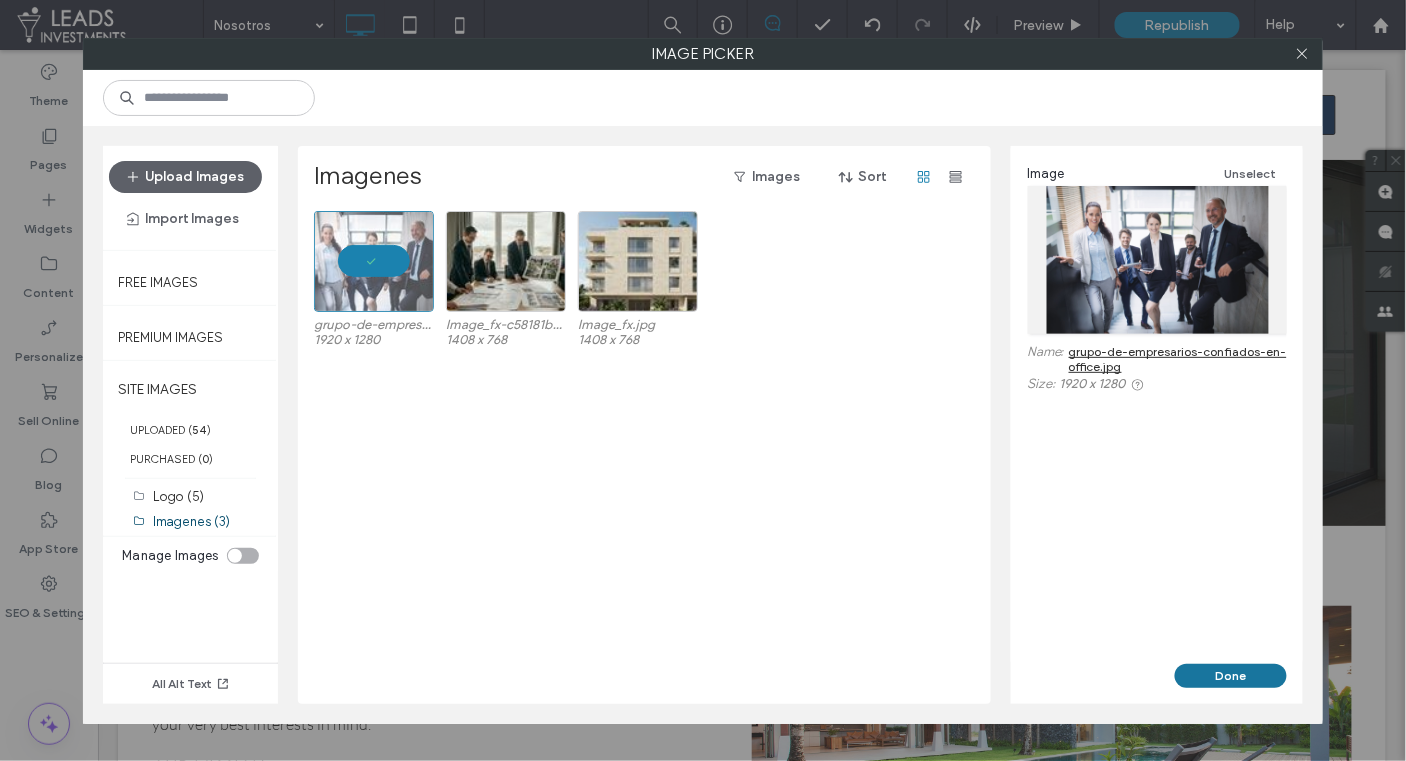click on "Done" at bounding box center (1231, 676) 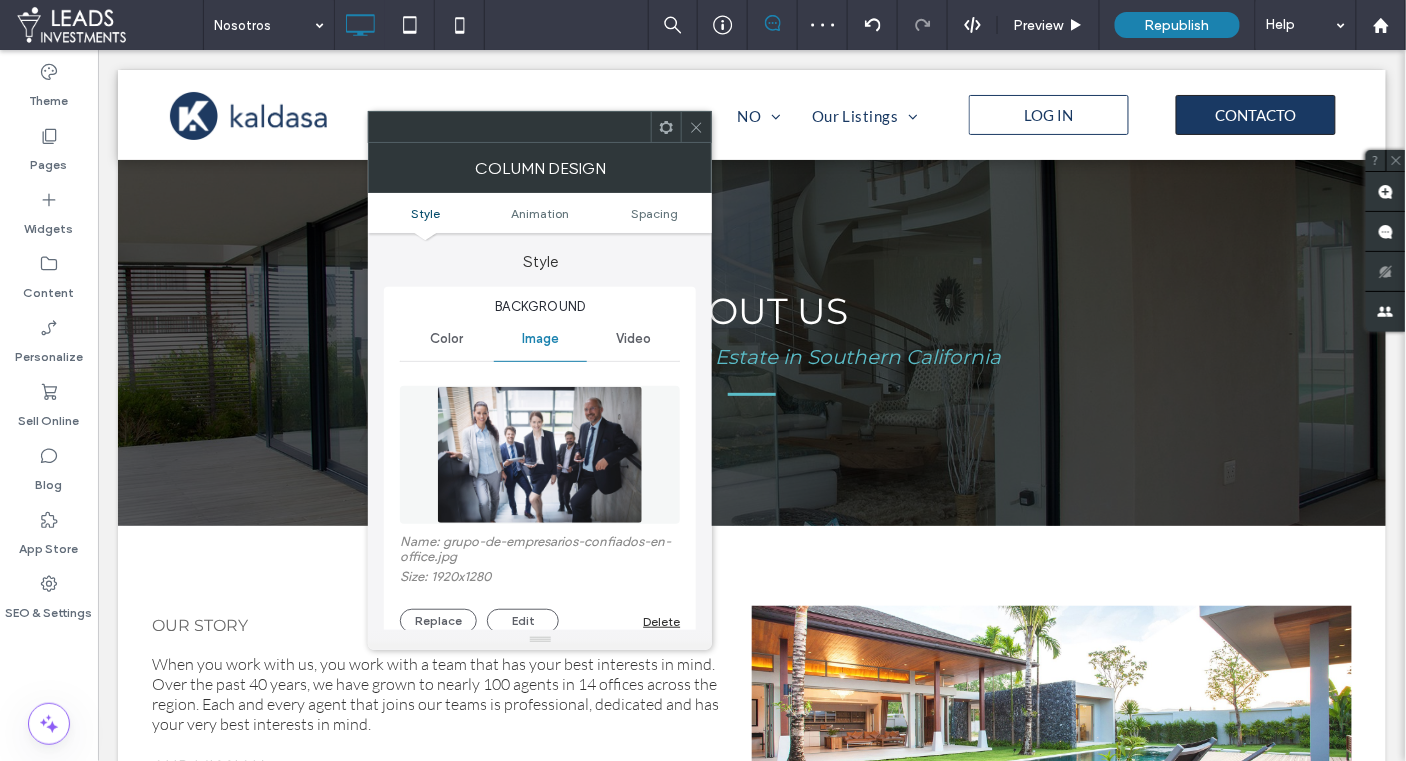 click 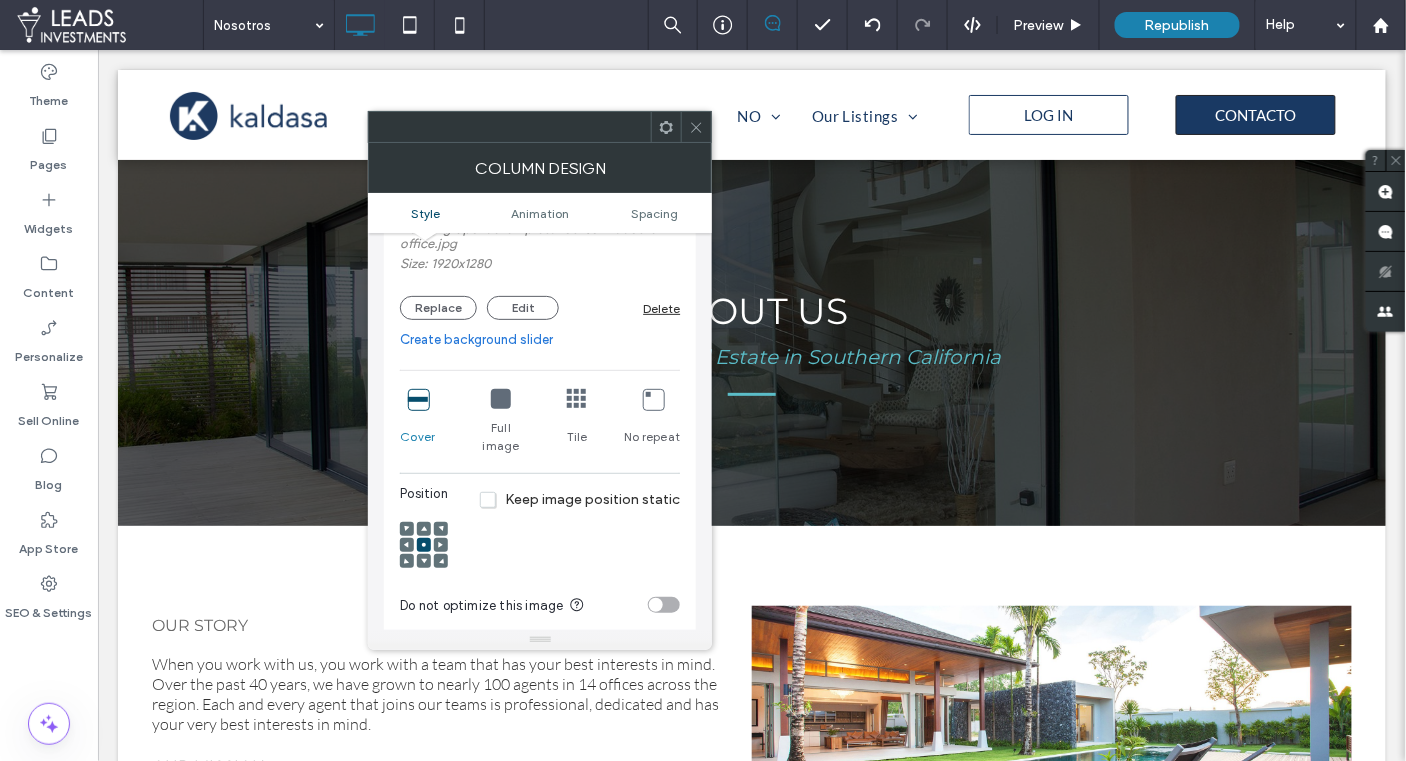 scroll, scrollTop: 320, scrollLeft: 0, axis: vertical 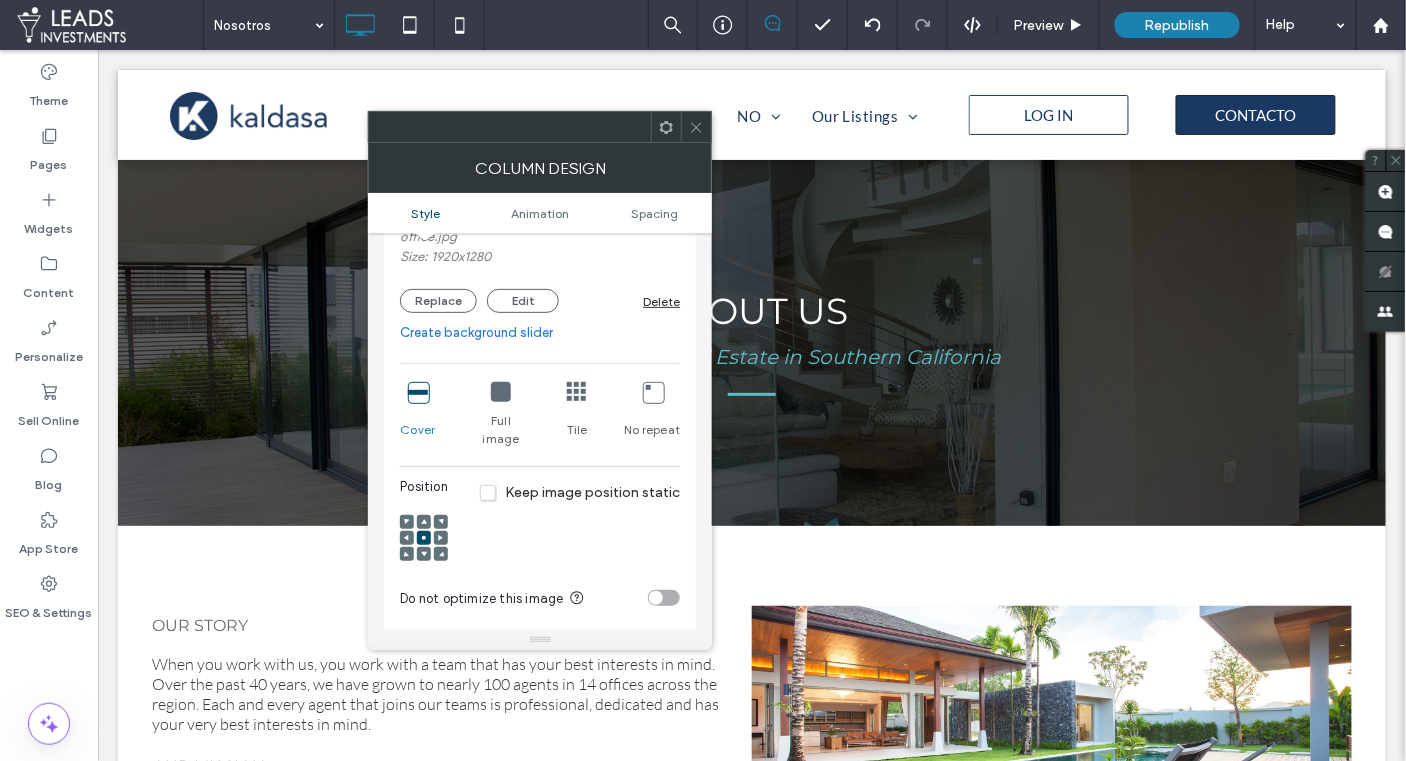 click 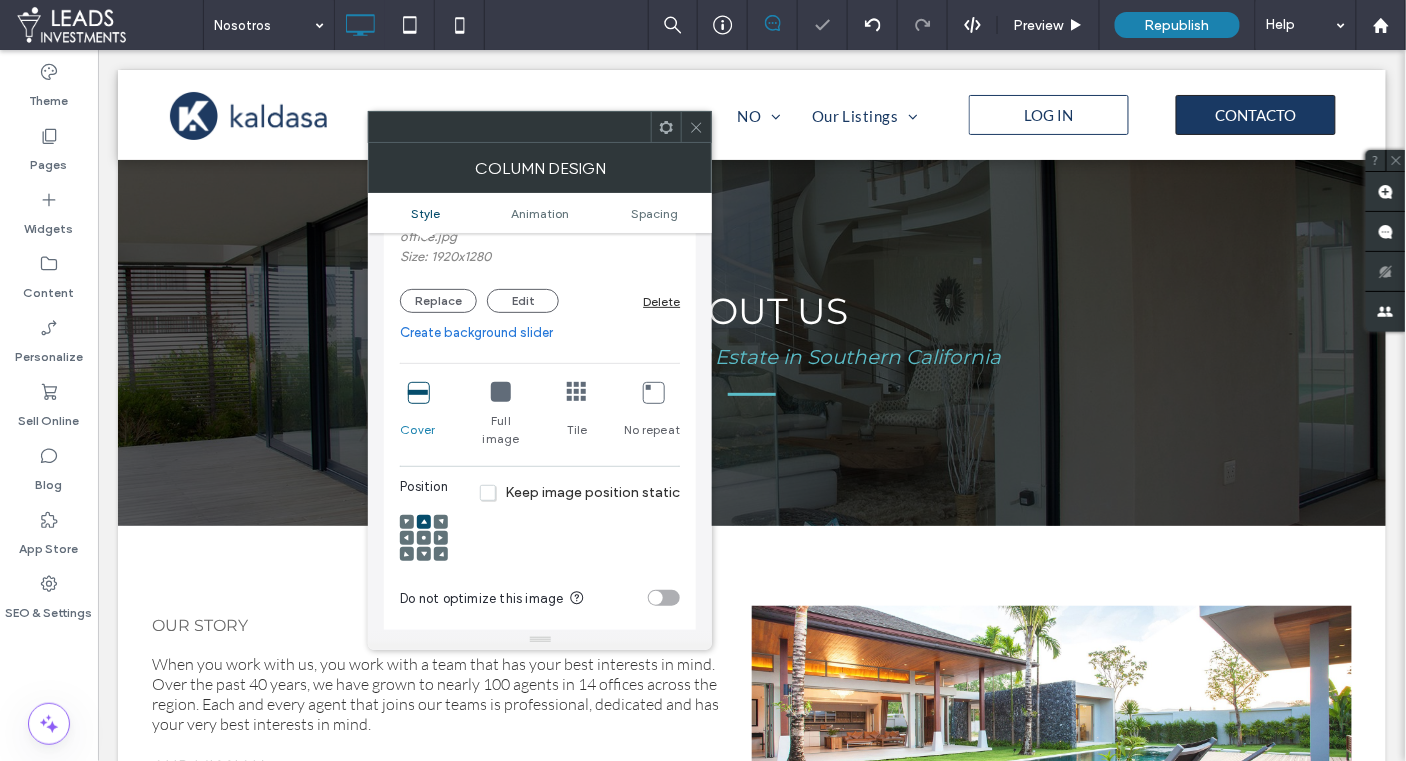 click 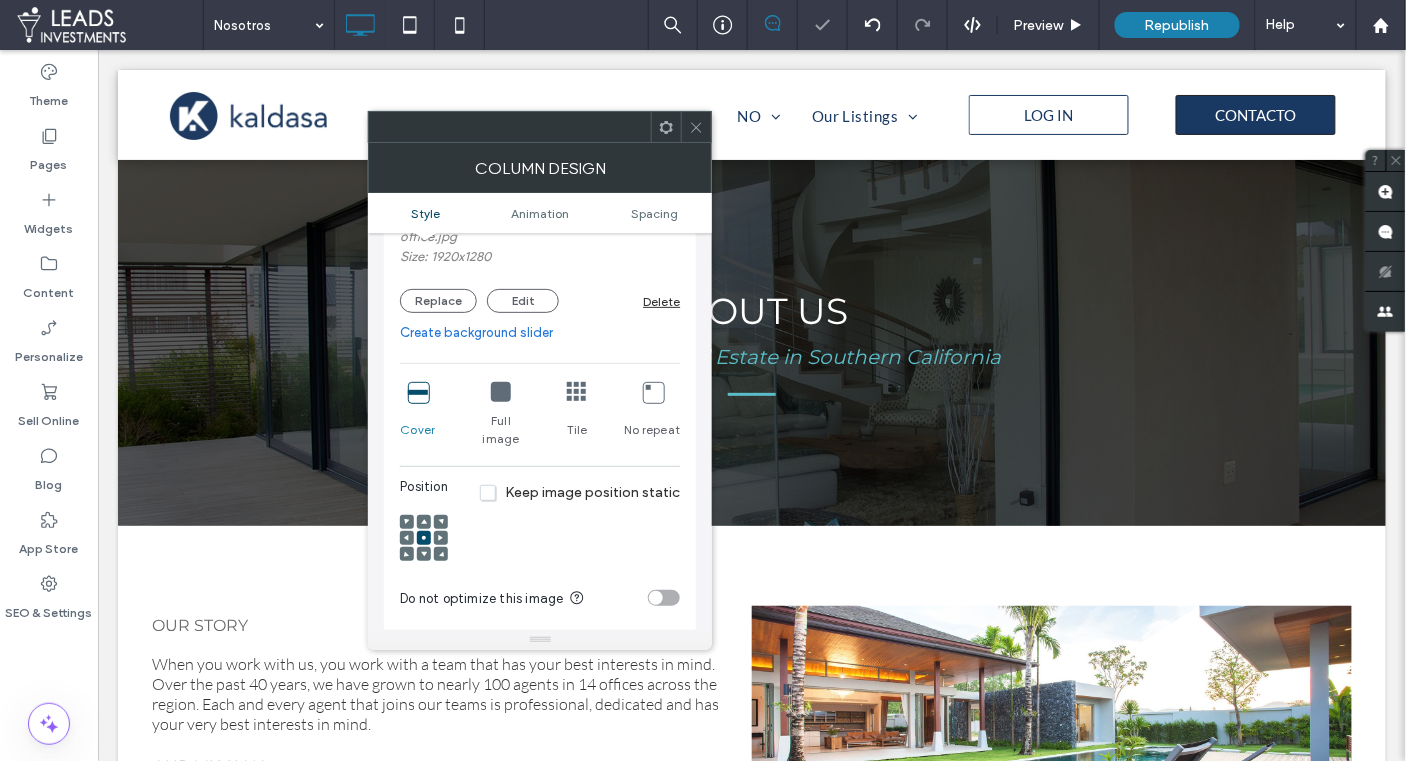 click 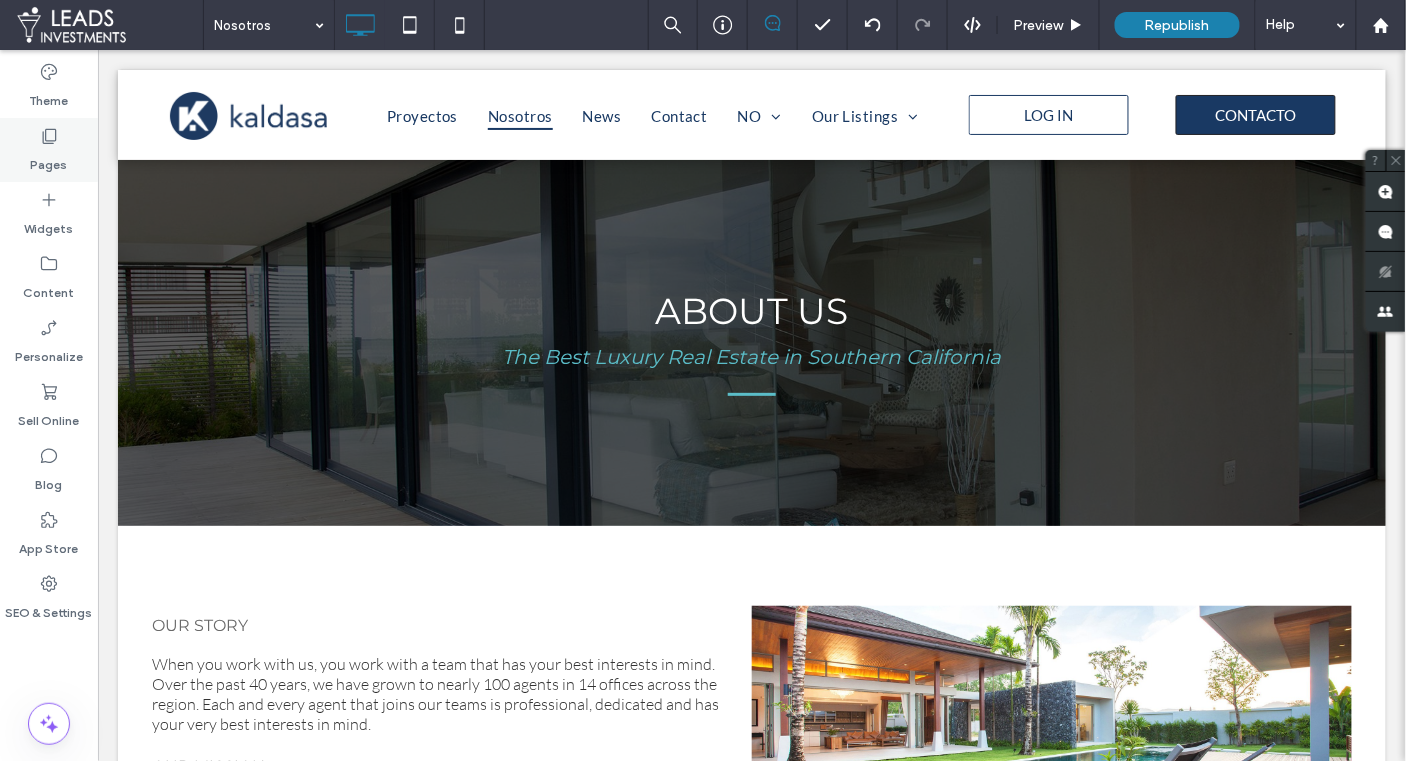 click on "Pages" at bounding box center [49, 160] 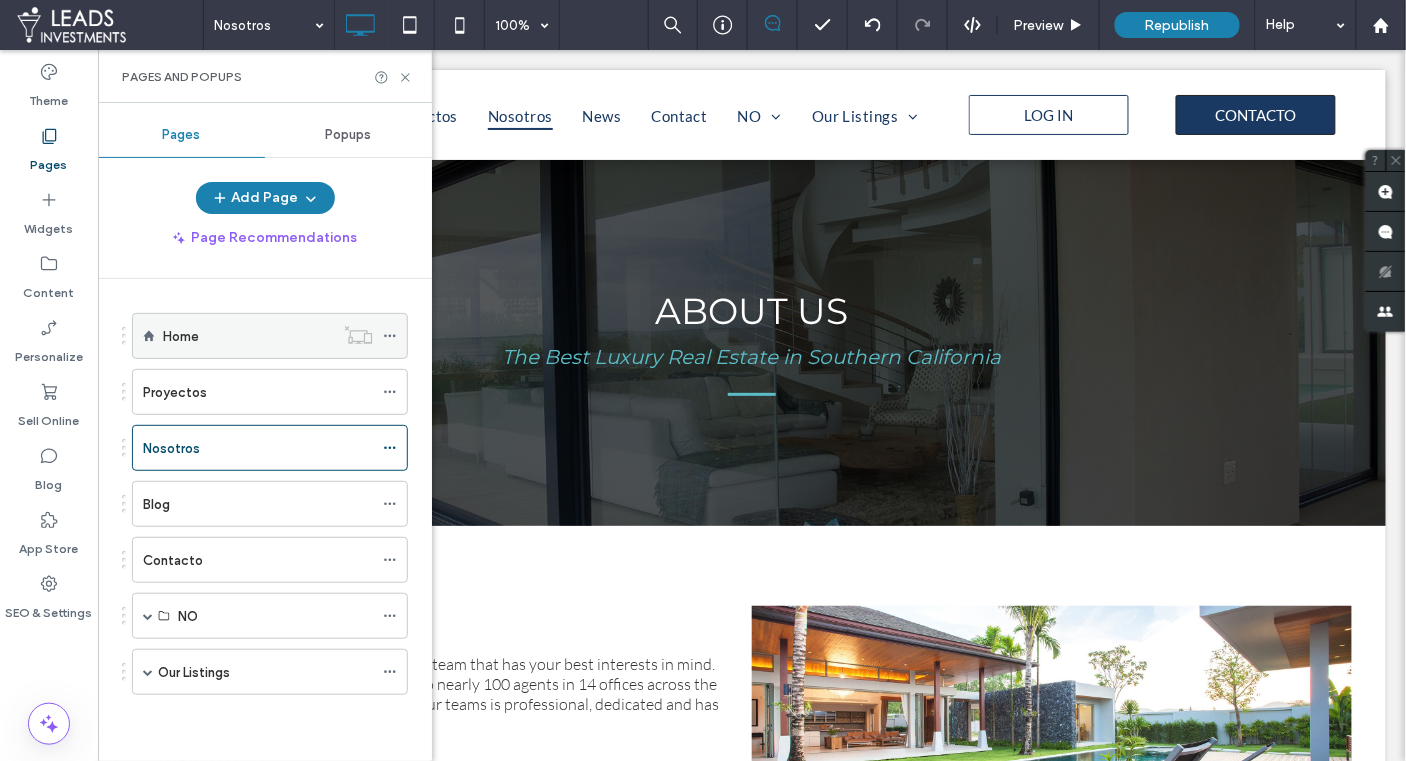 click on "Home" at bounding box center (181, 336) 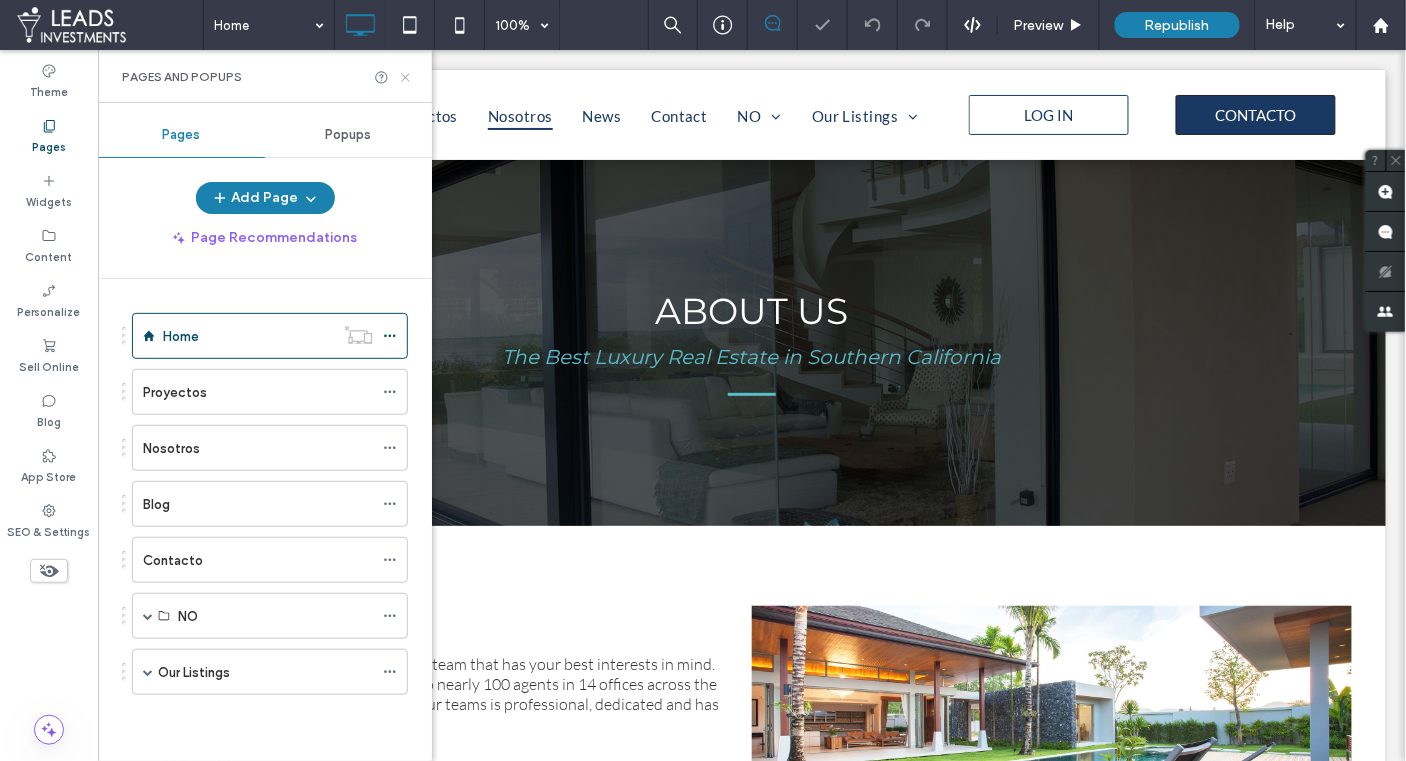 click 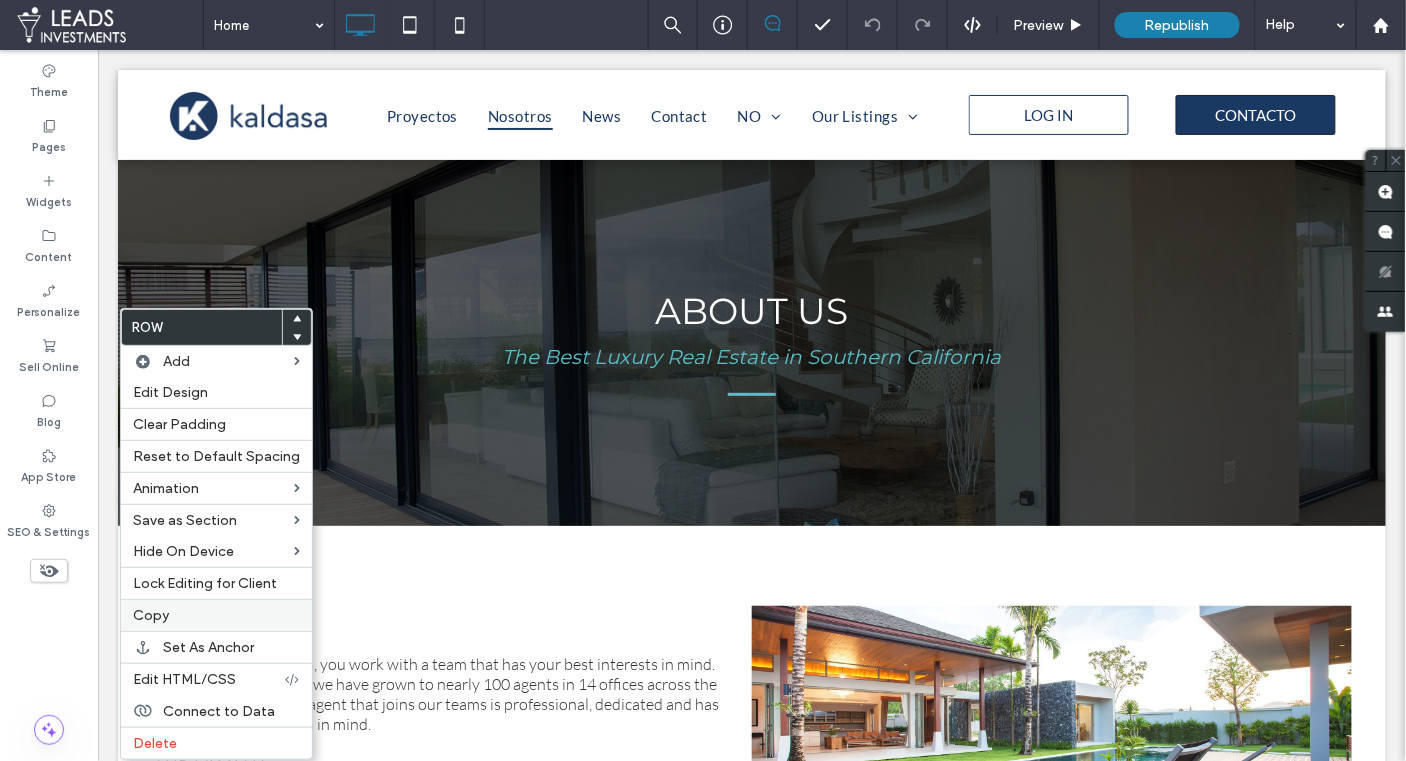 click on "Copy" at bounding box center [216, 615] 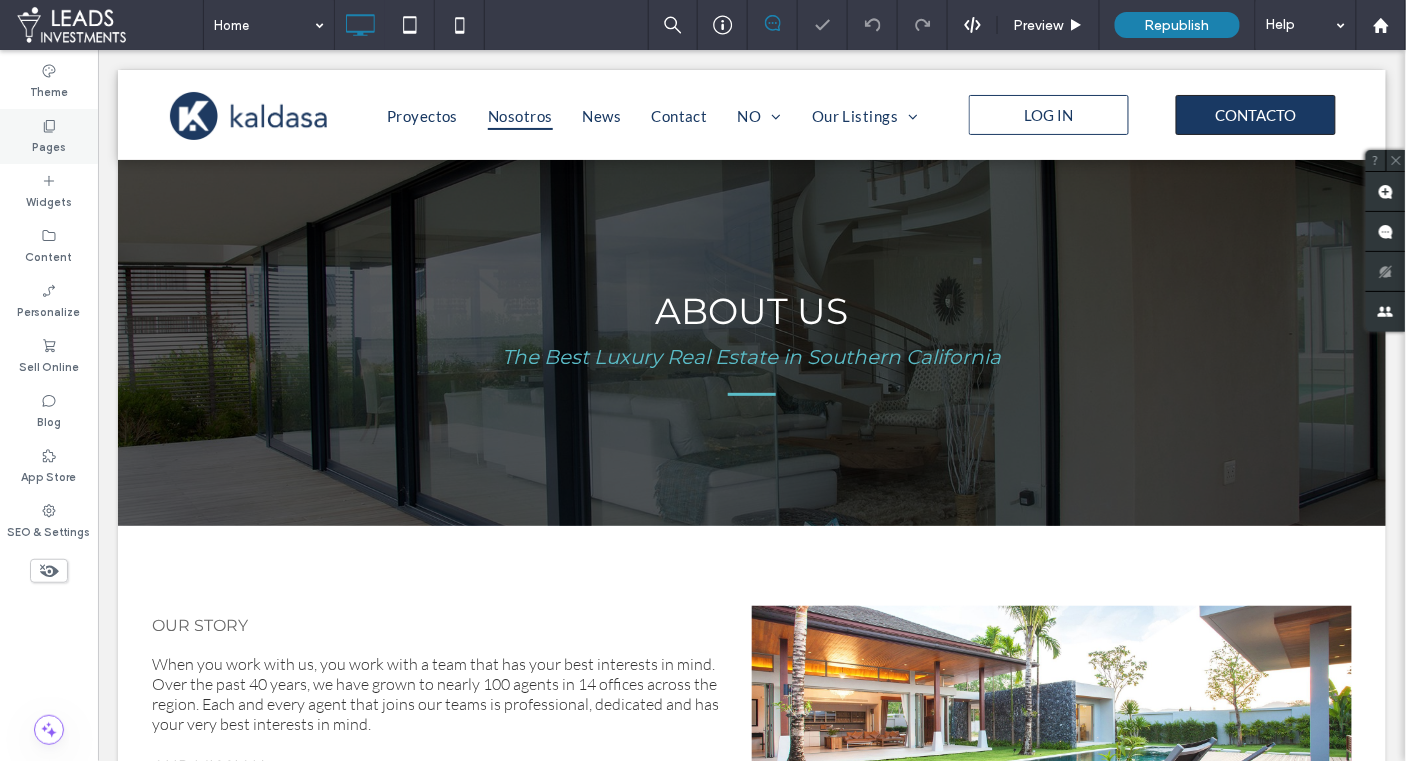click on "Pages" at bounding box center (49, 136) 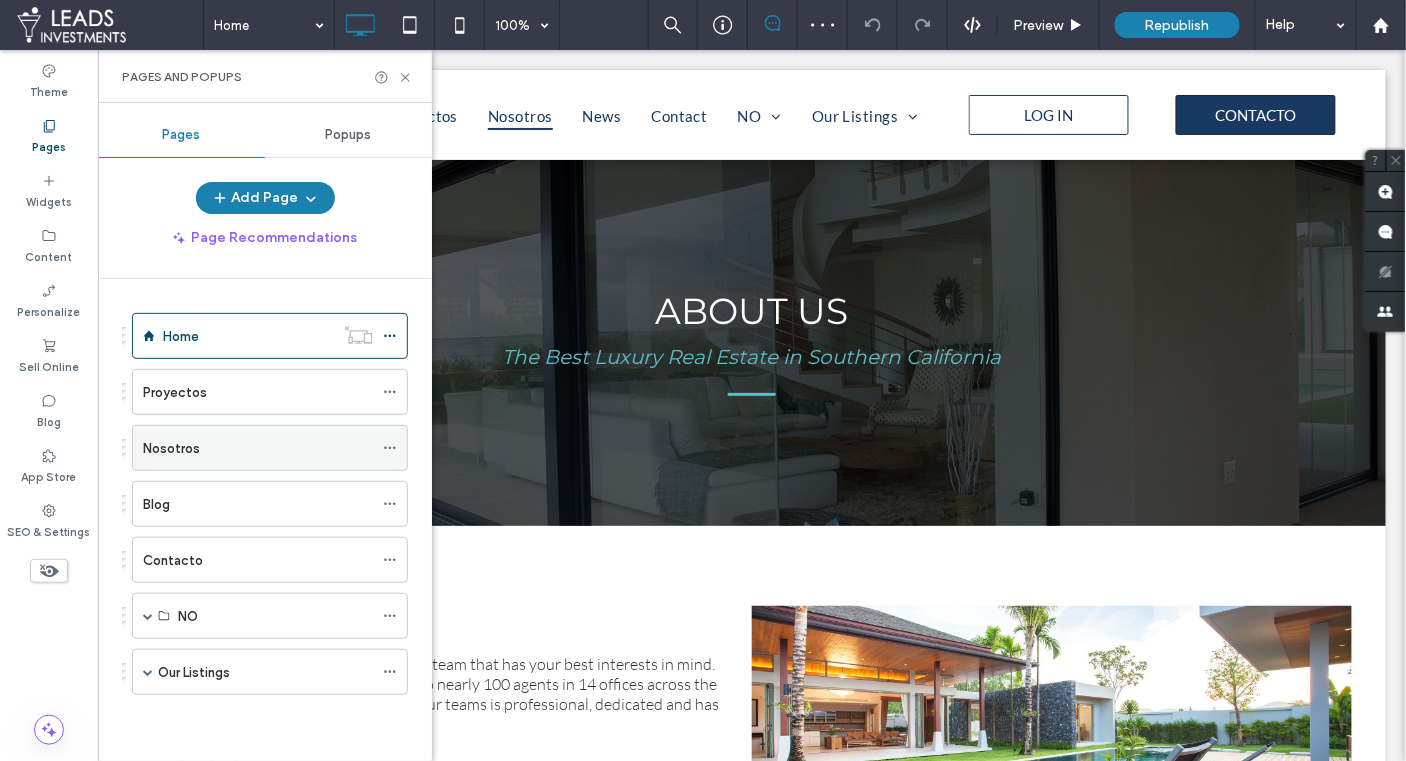 click on "Nosotros" at bounding box center [258, 448] 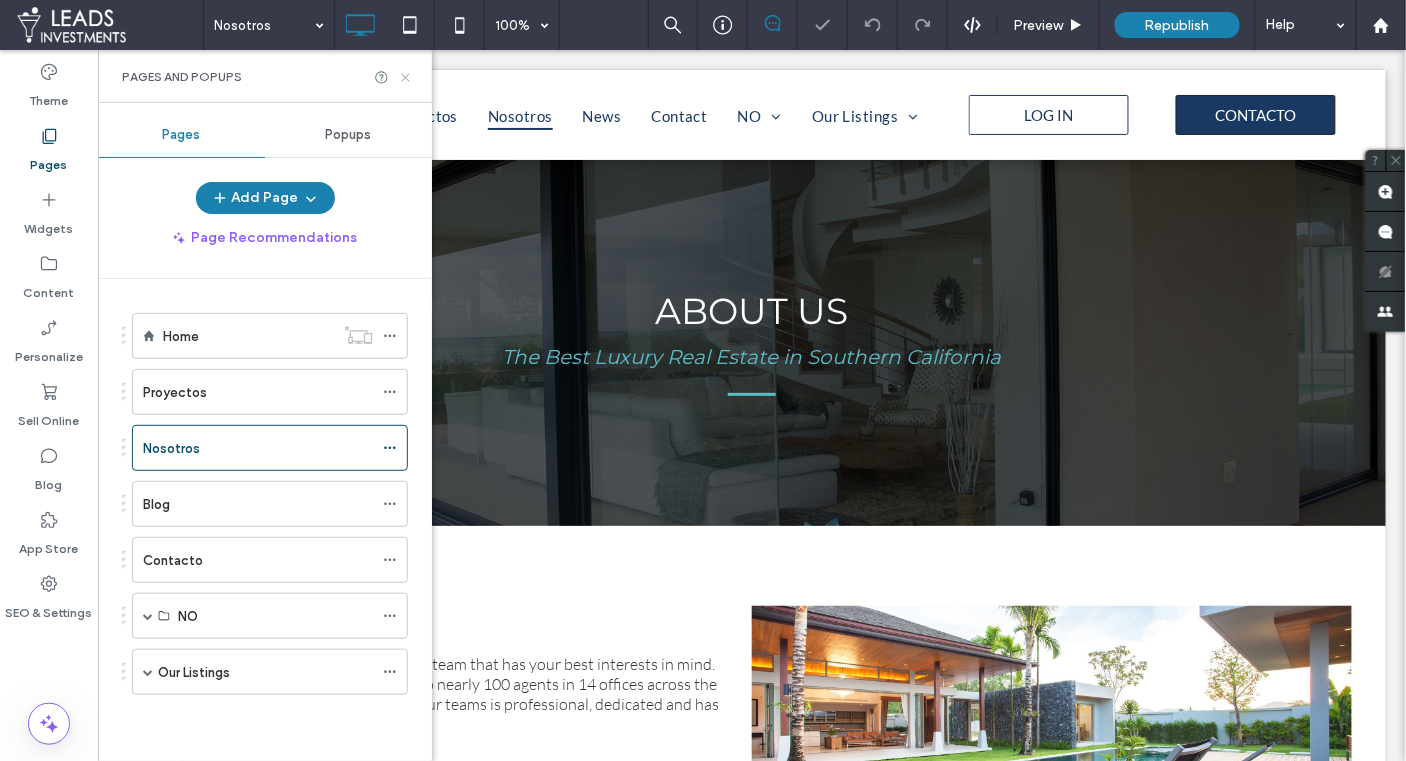 click 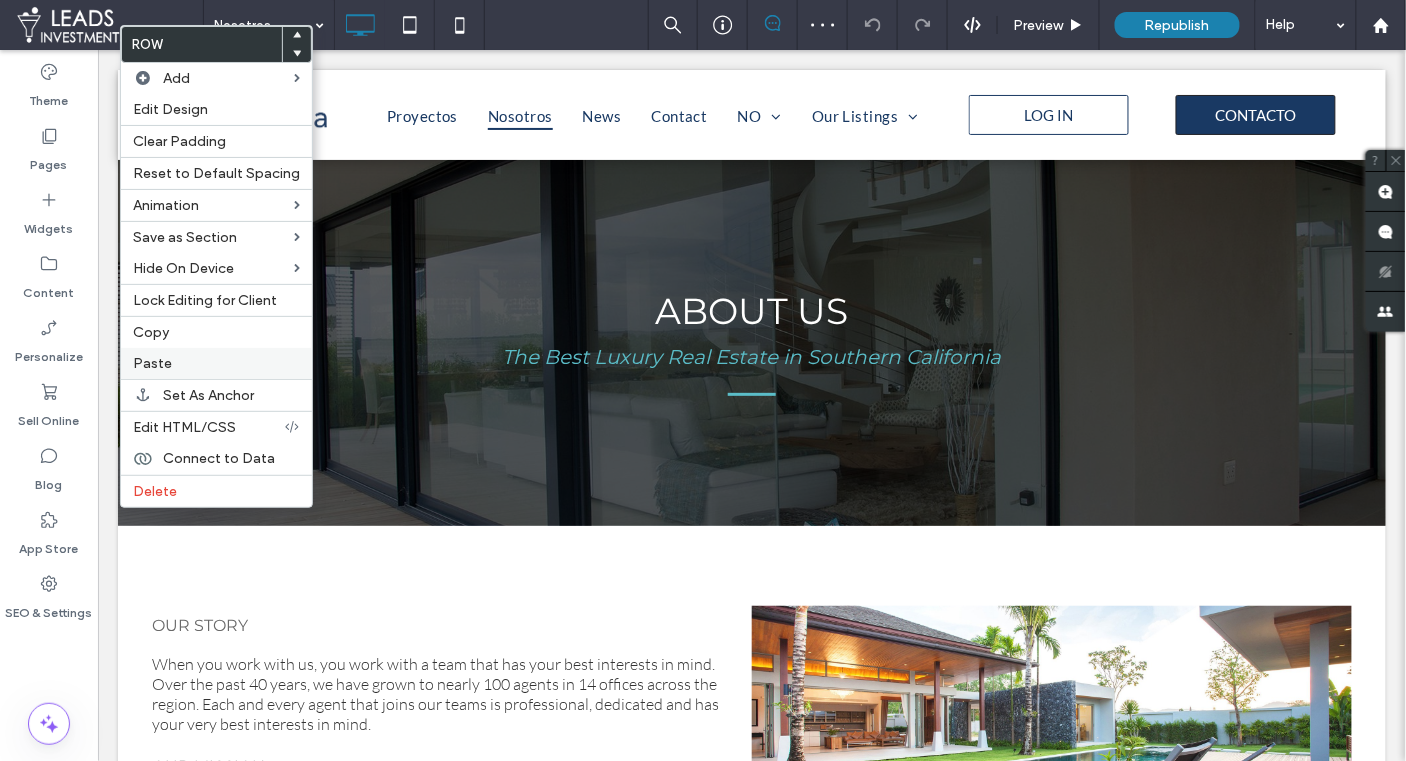 click on "Paste" at bounding box center (216, 363) 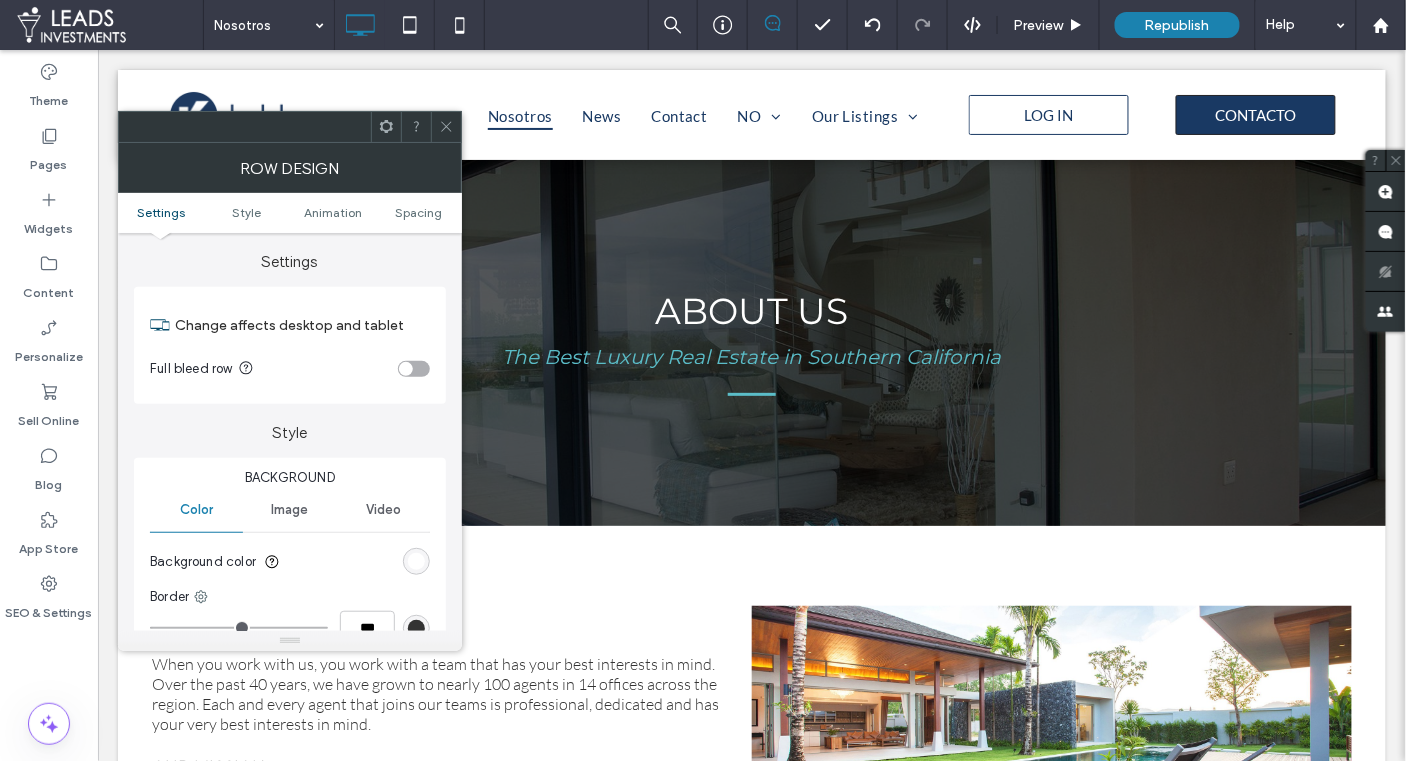 click at bounding box center [416, 561] 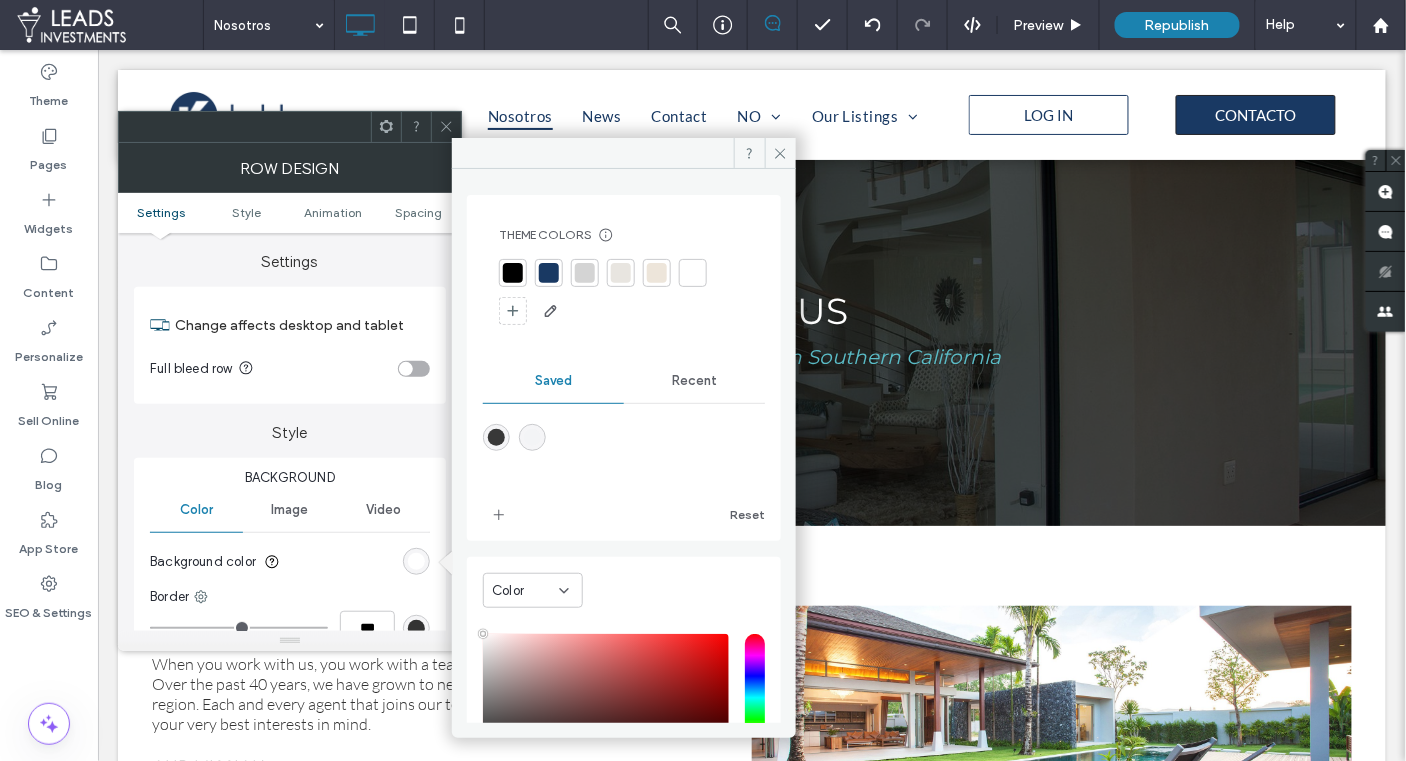 click at bounding box center (532, 437) 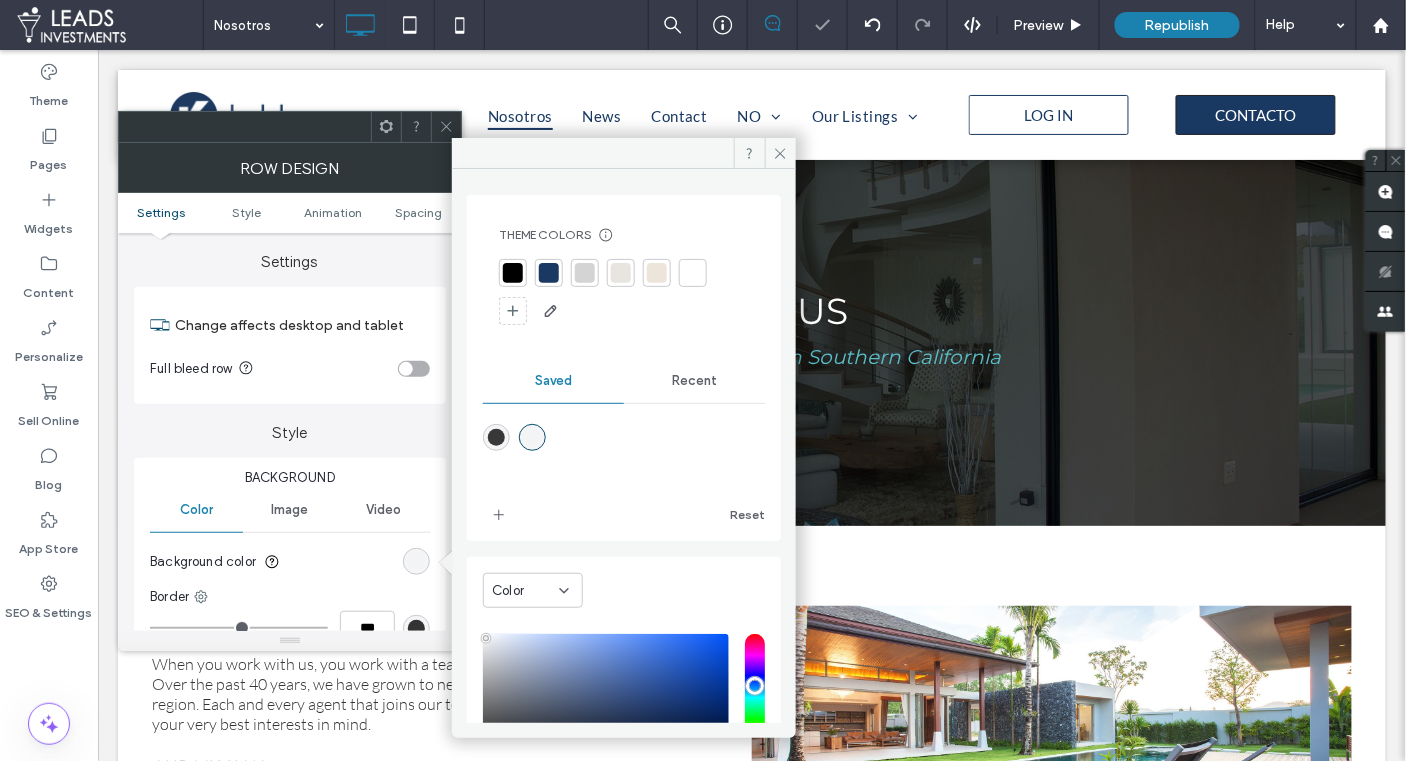 click 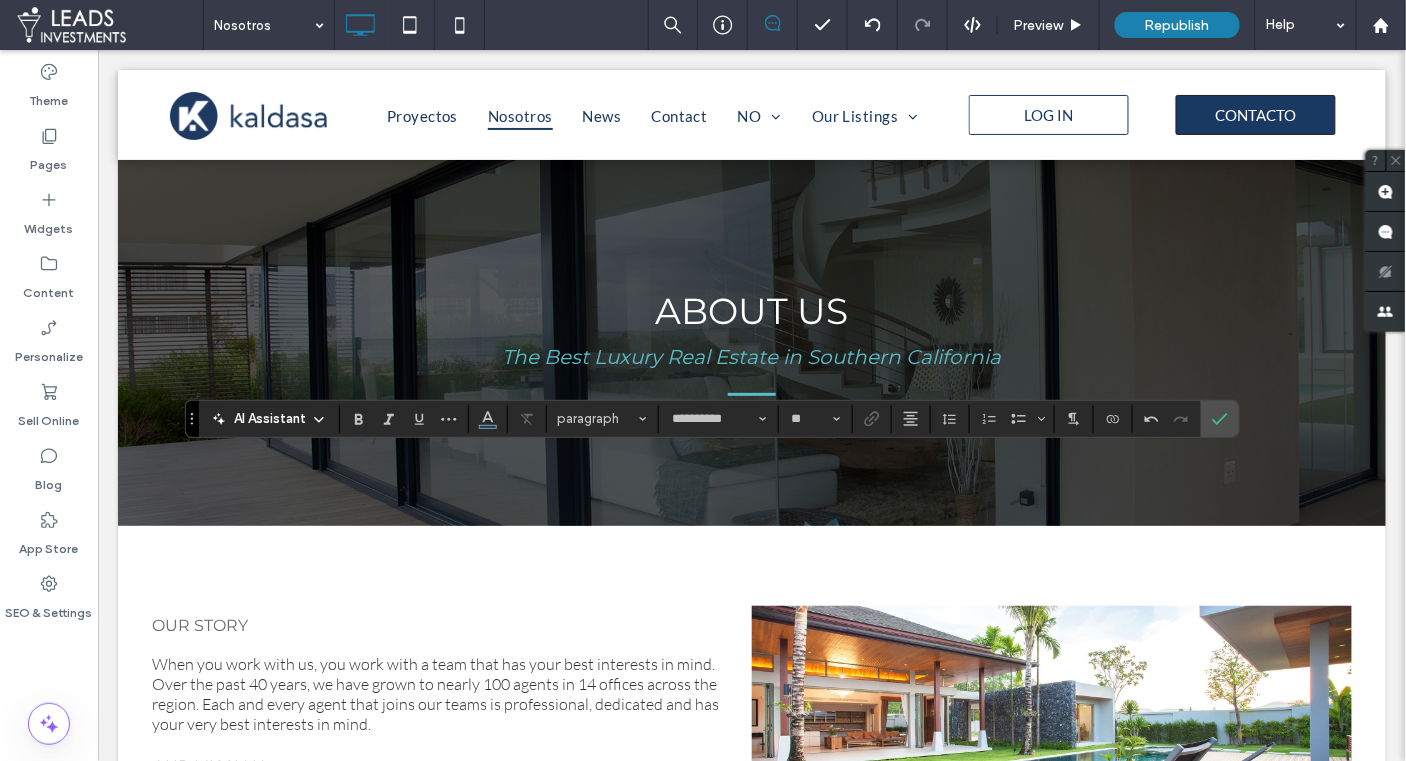 type on "**" 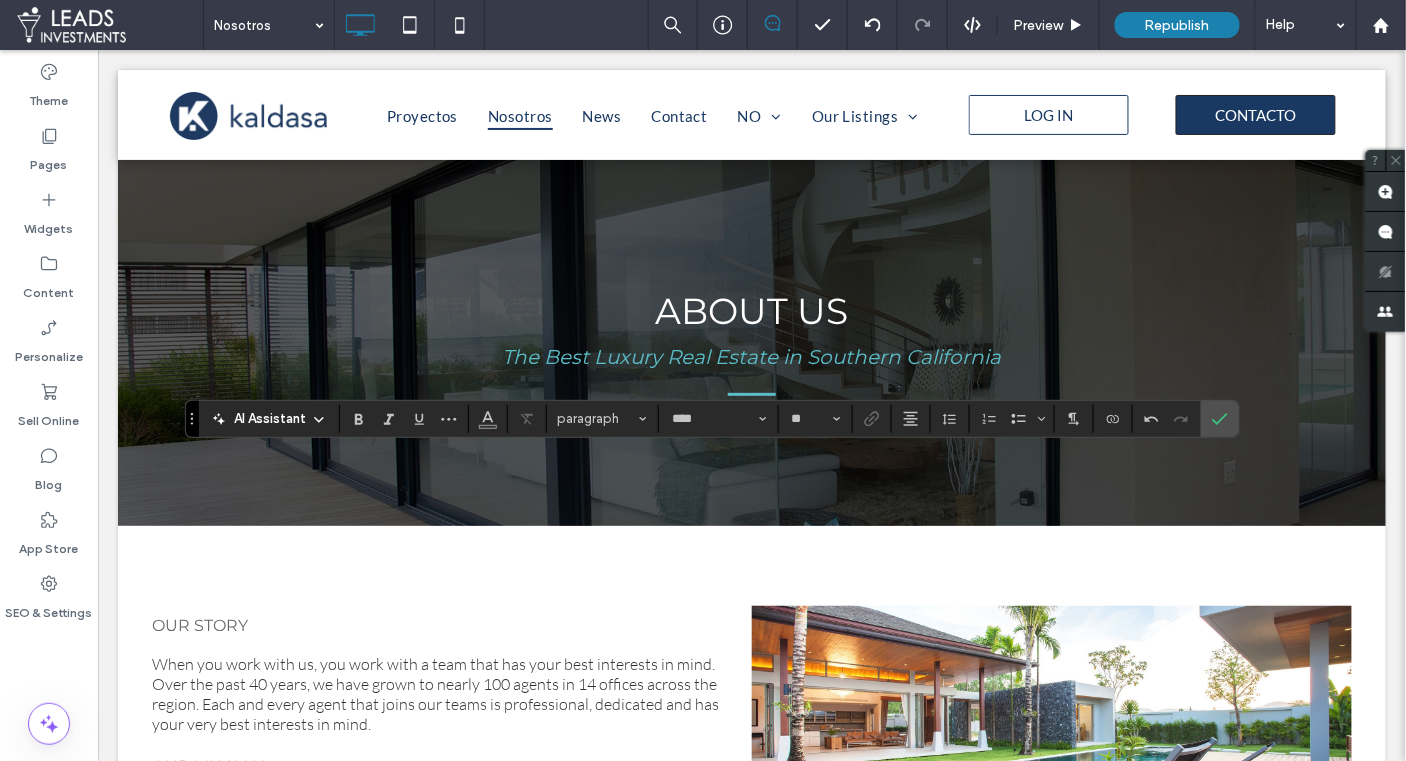 type on "**********" 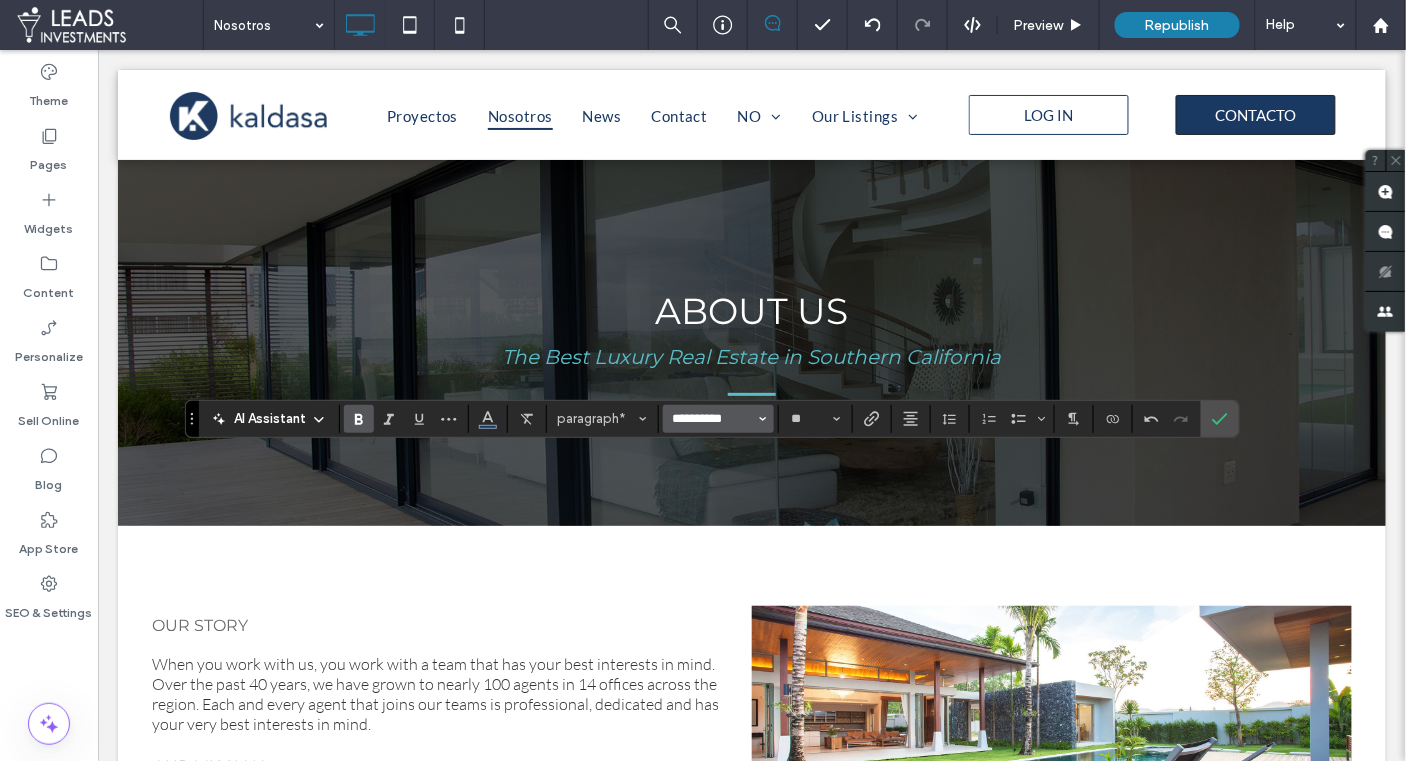 click on "**********" at bounding box center [712, 419] 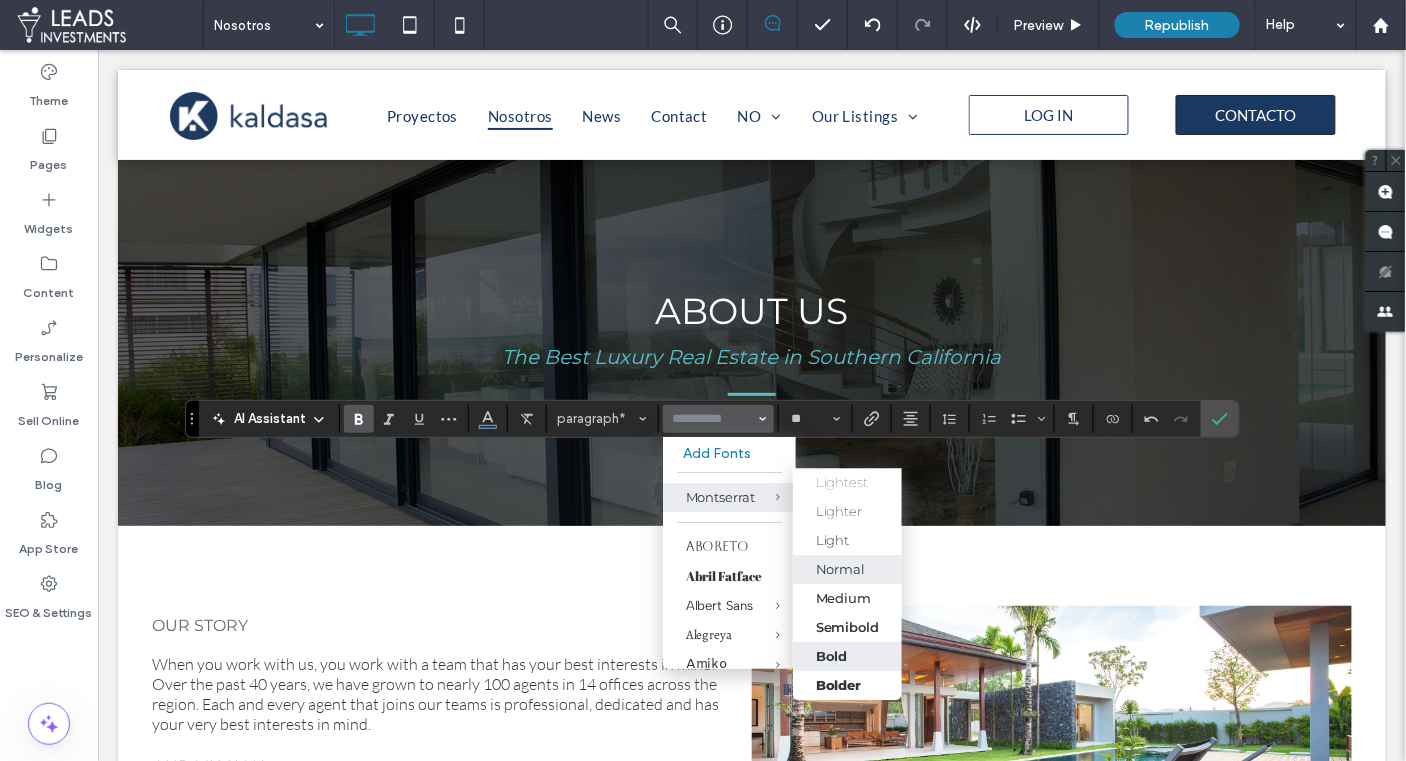 click on "Normal" at bounding box center (841, 570) 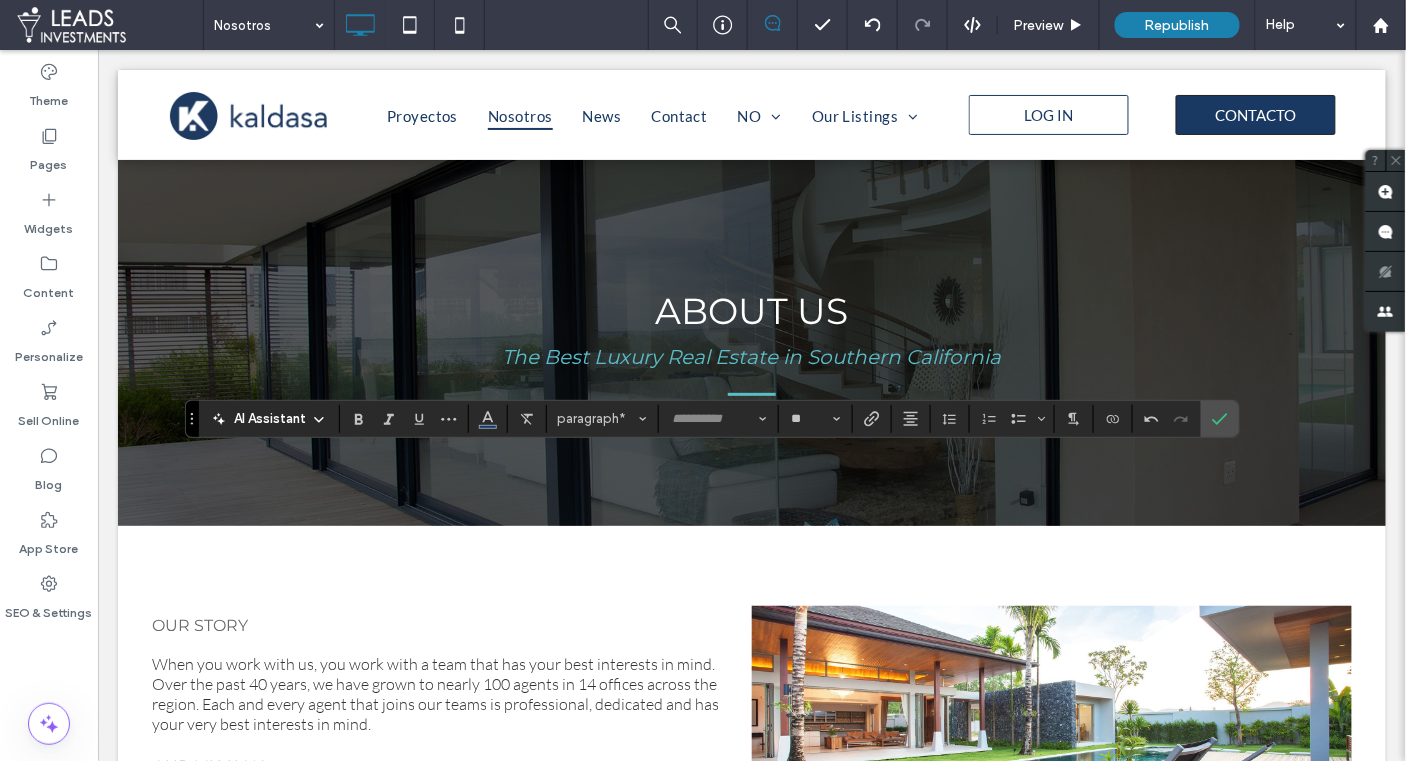 type on "**********" 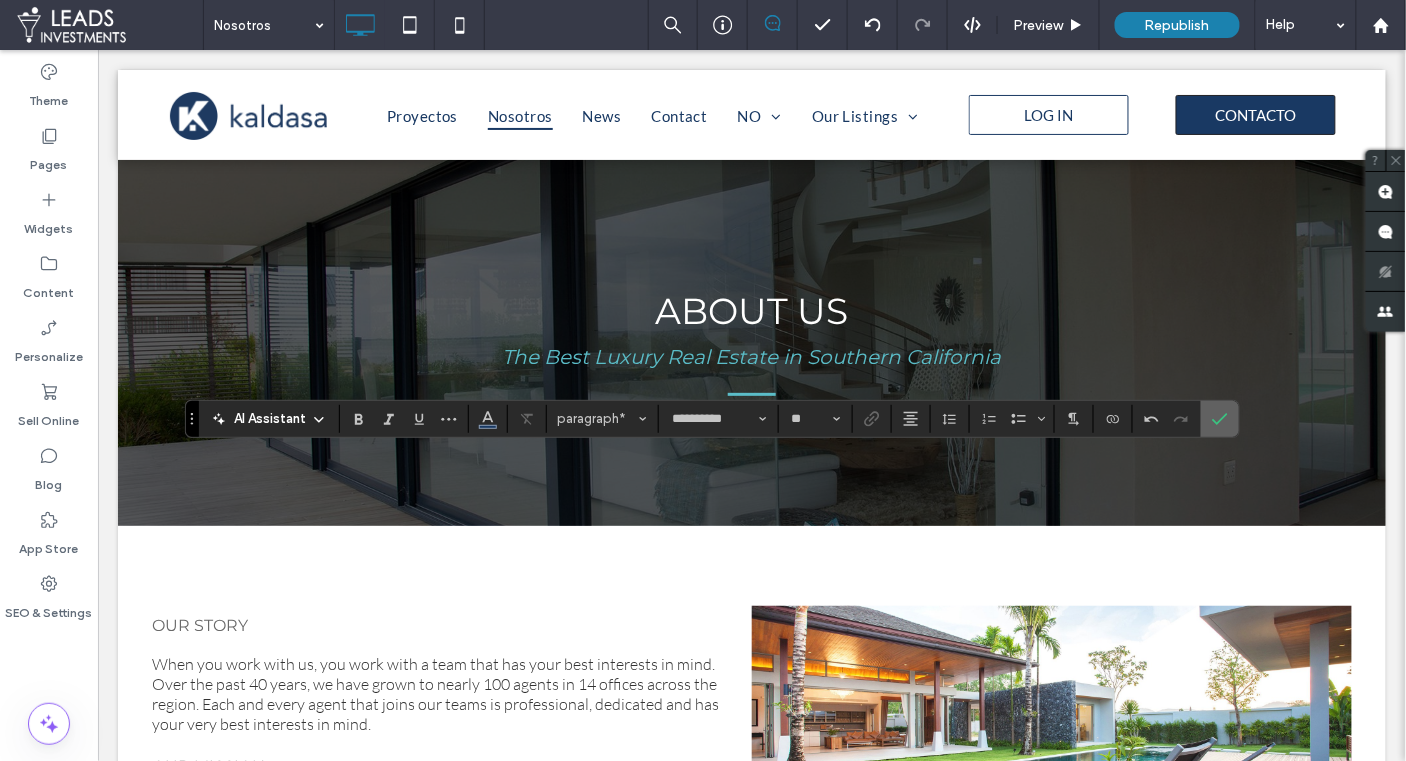 click 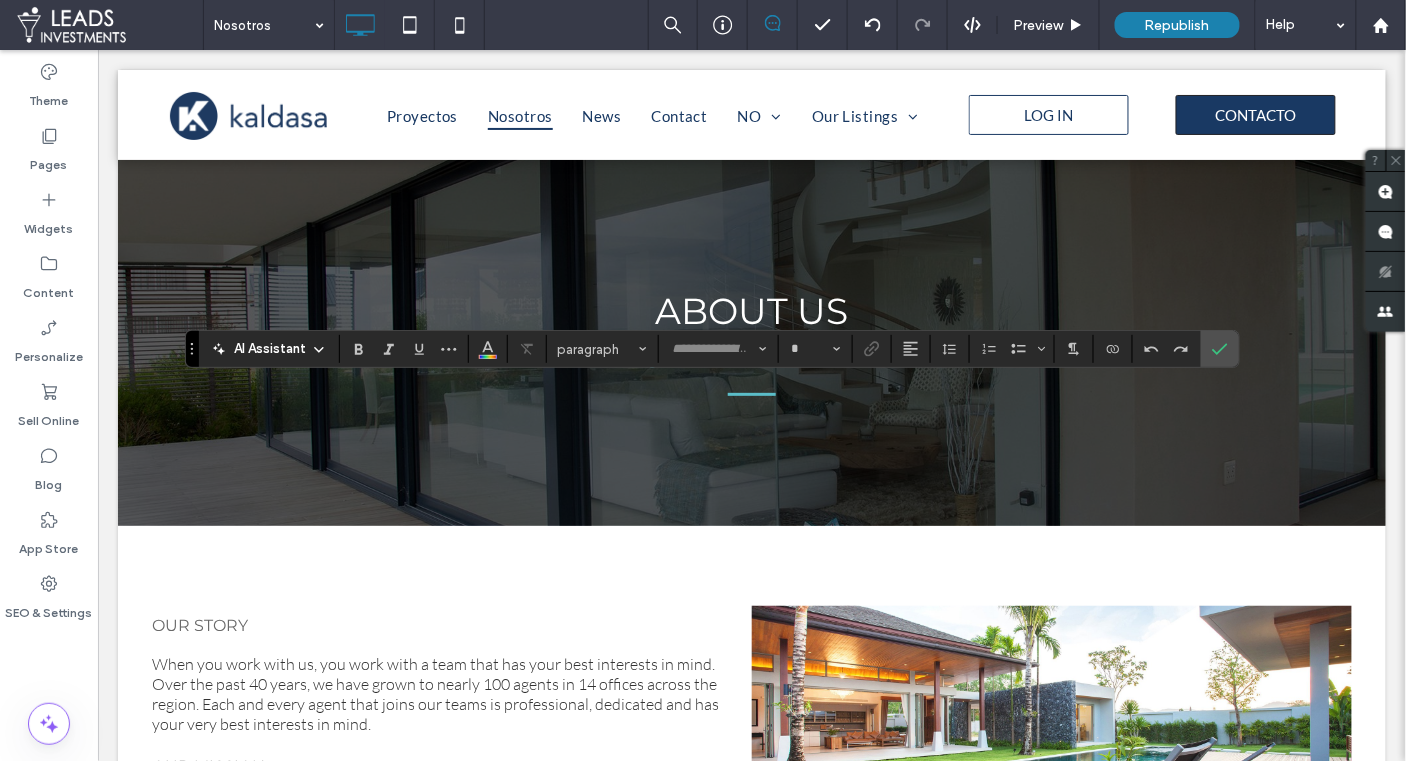 type on "****" 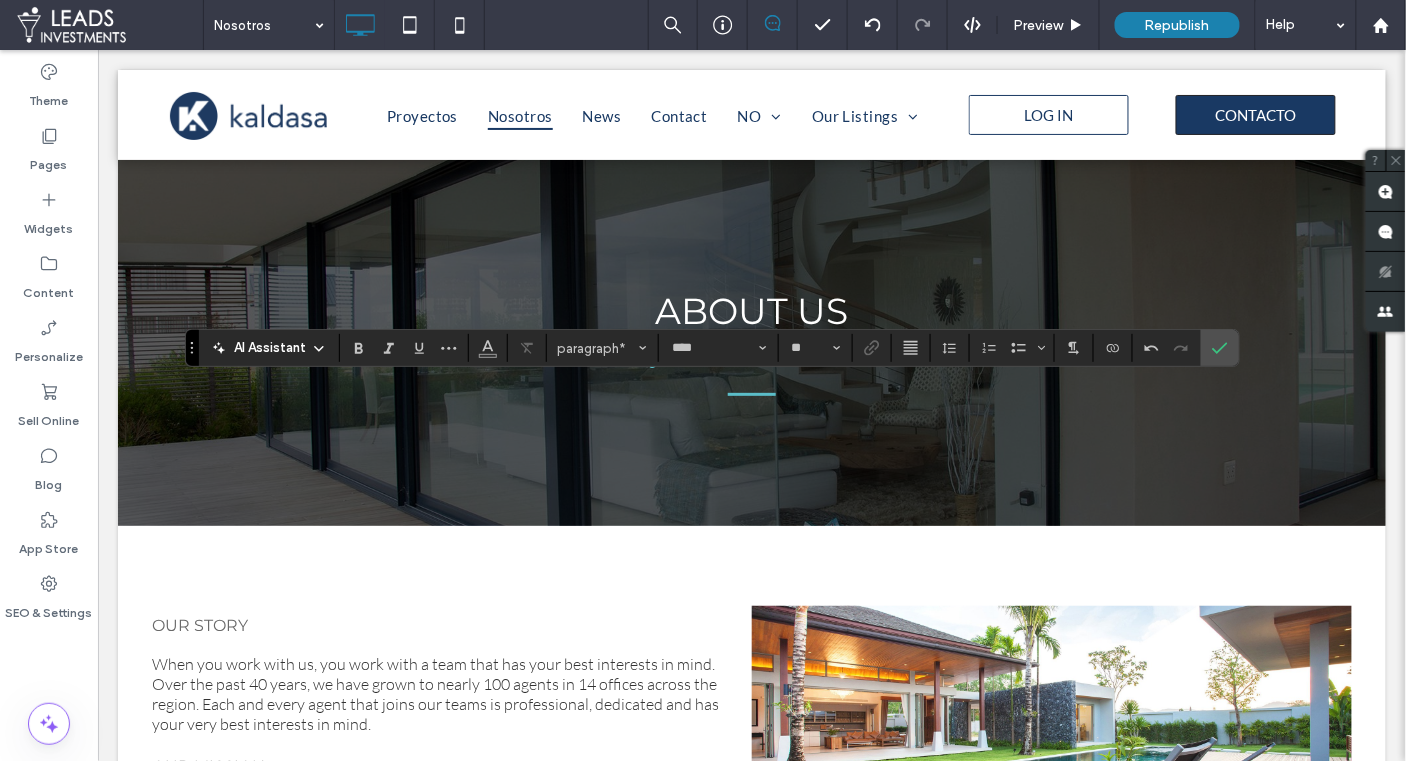 type on "**" 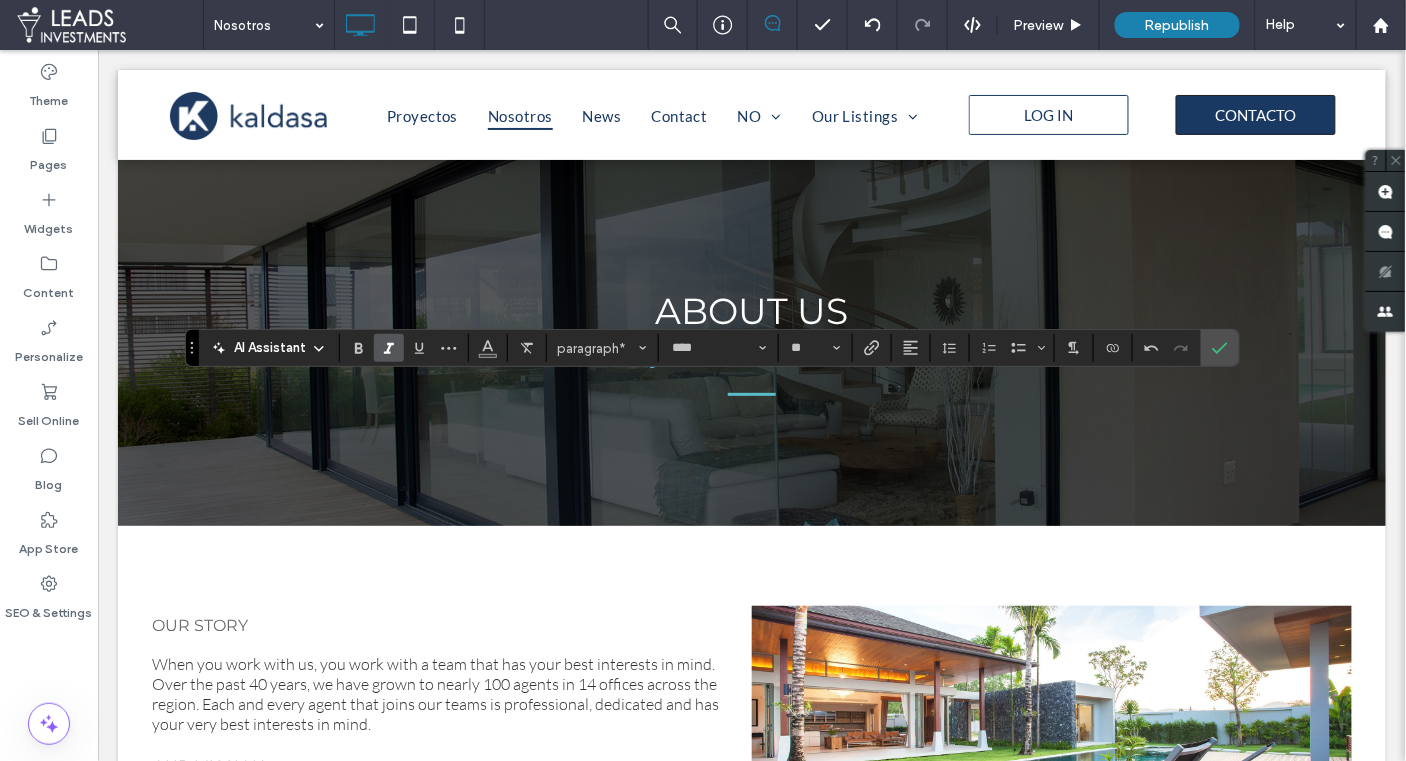 click 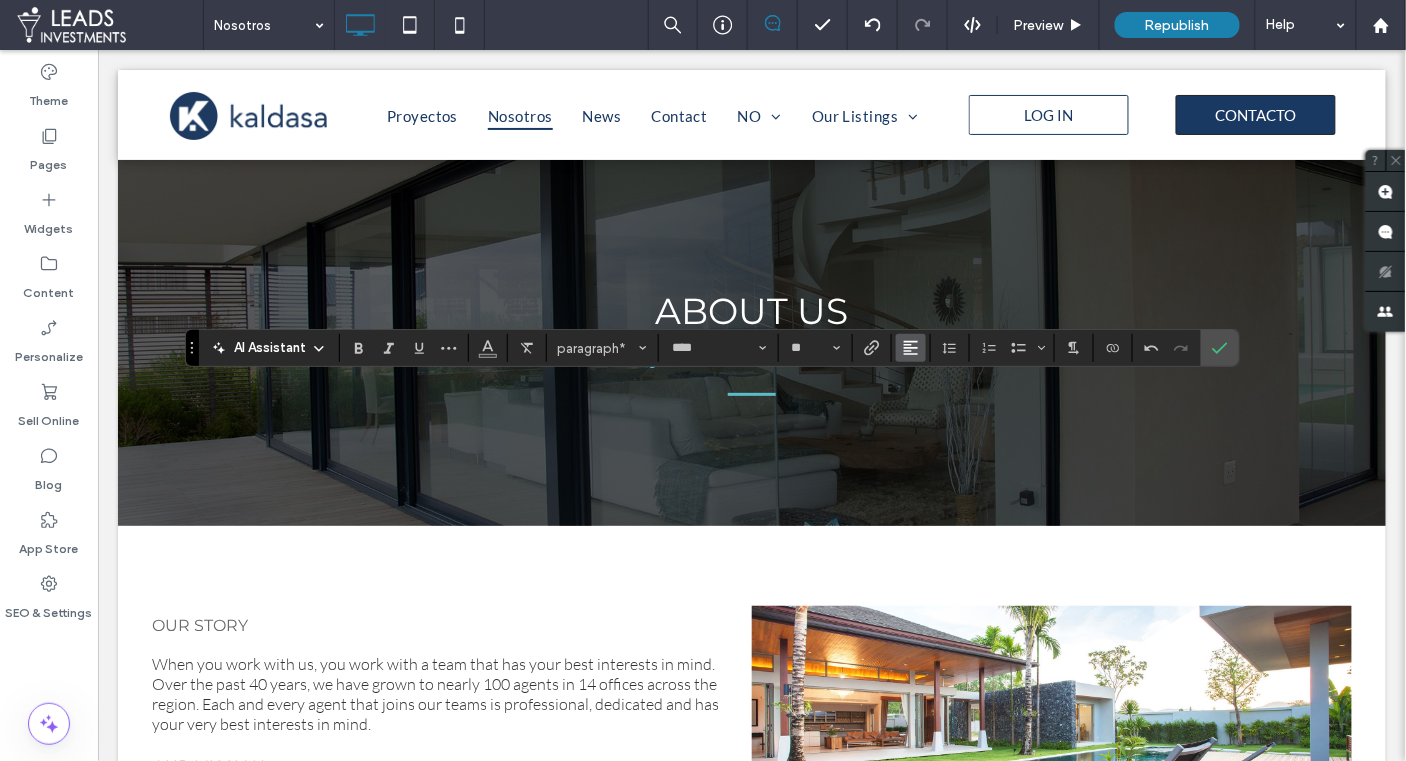 click 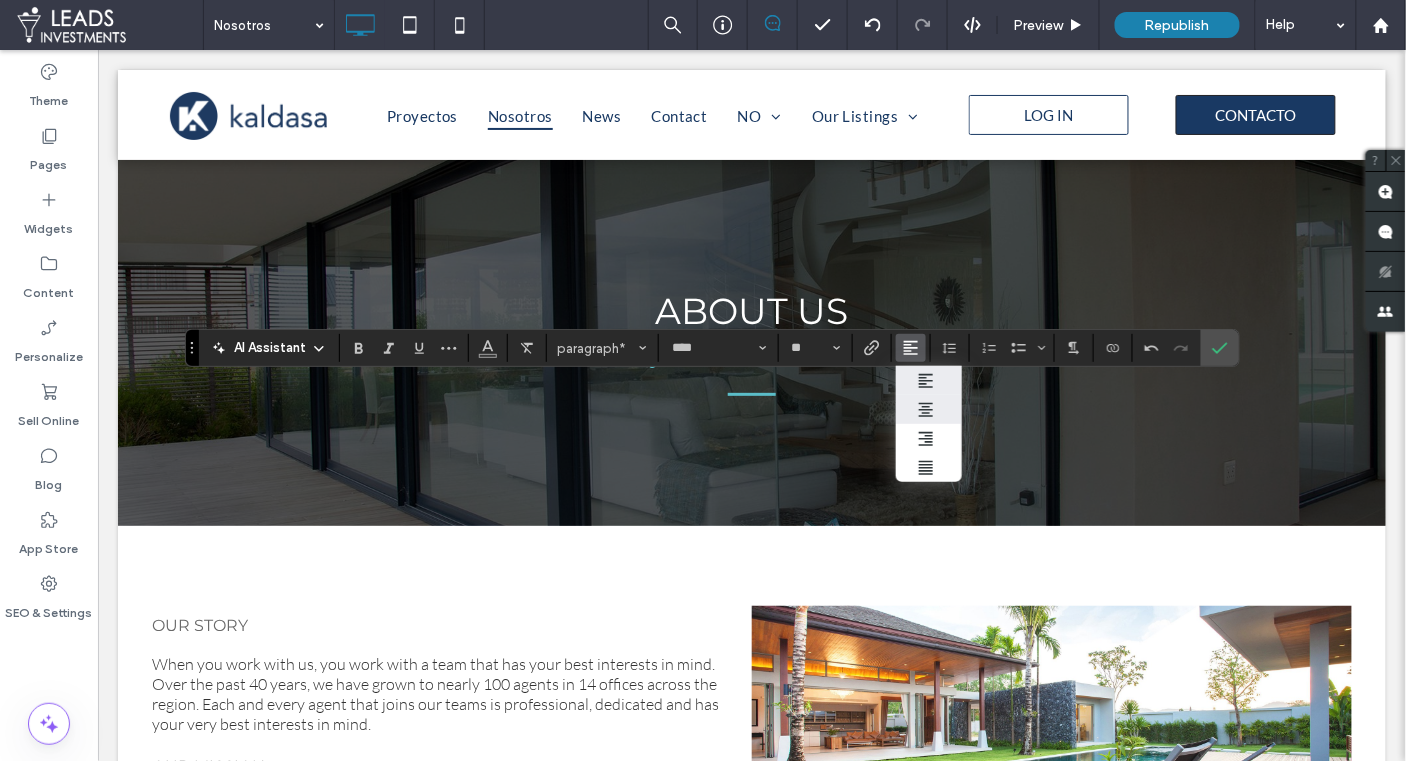 click at bounding box center [929, 409] 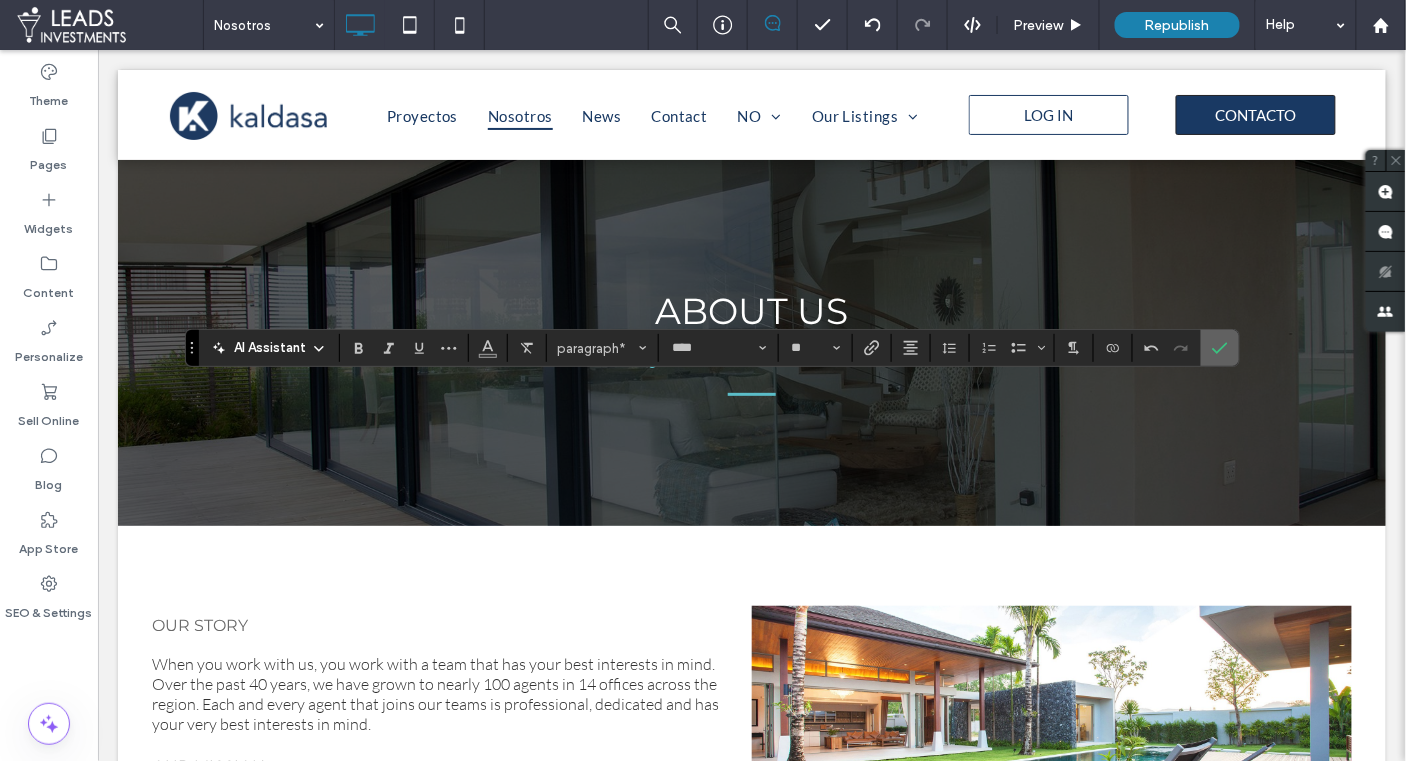click 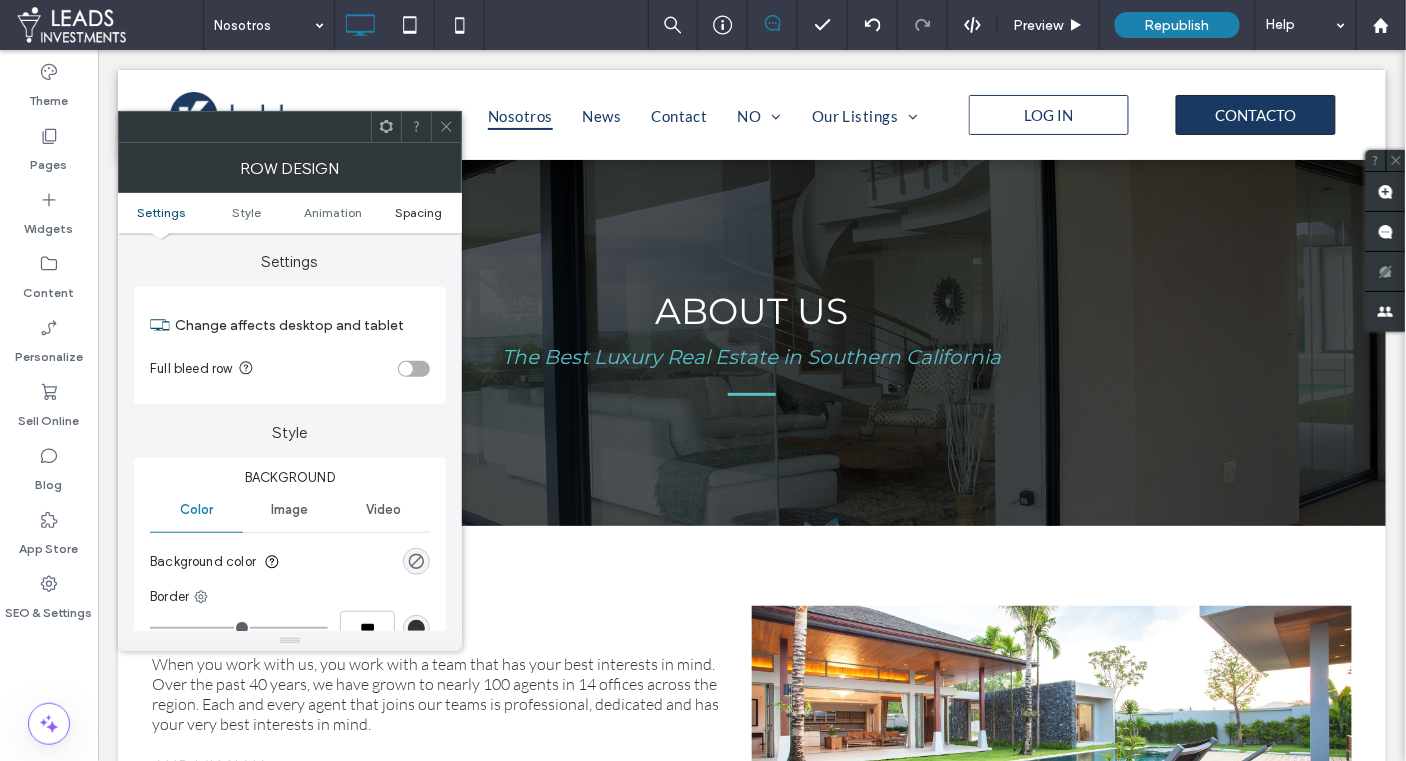 click on "Spacing" at bounding box center [418, 212] 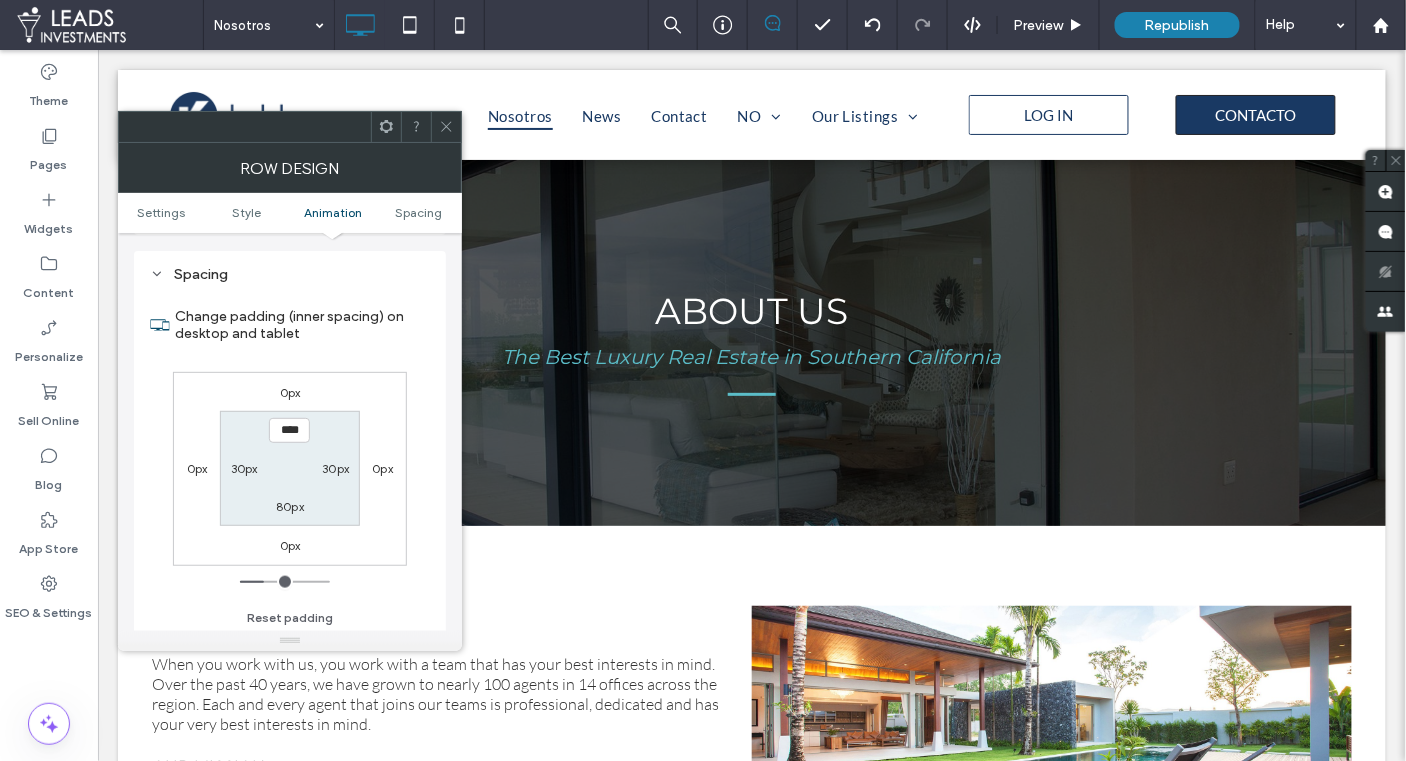 scroll, scrollTop: 563, scrollLeft: 0, axis: vertical 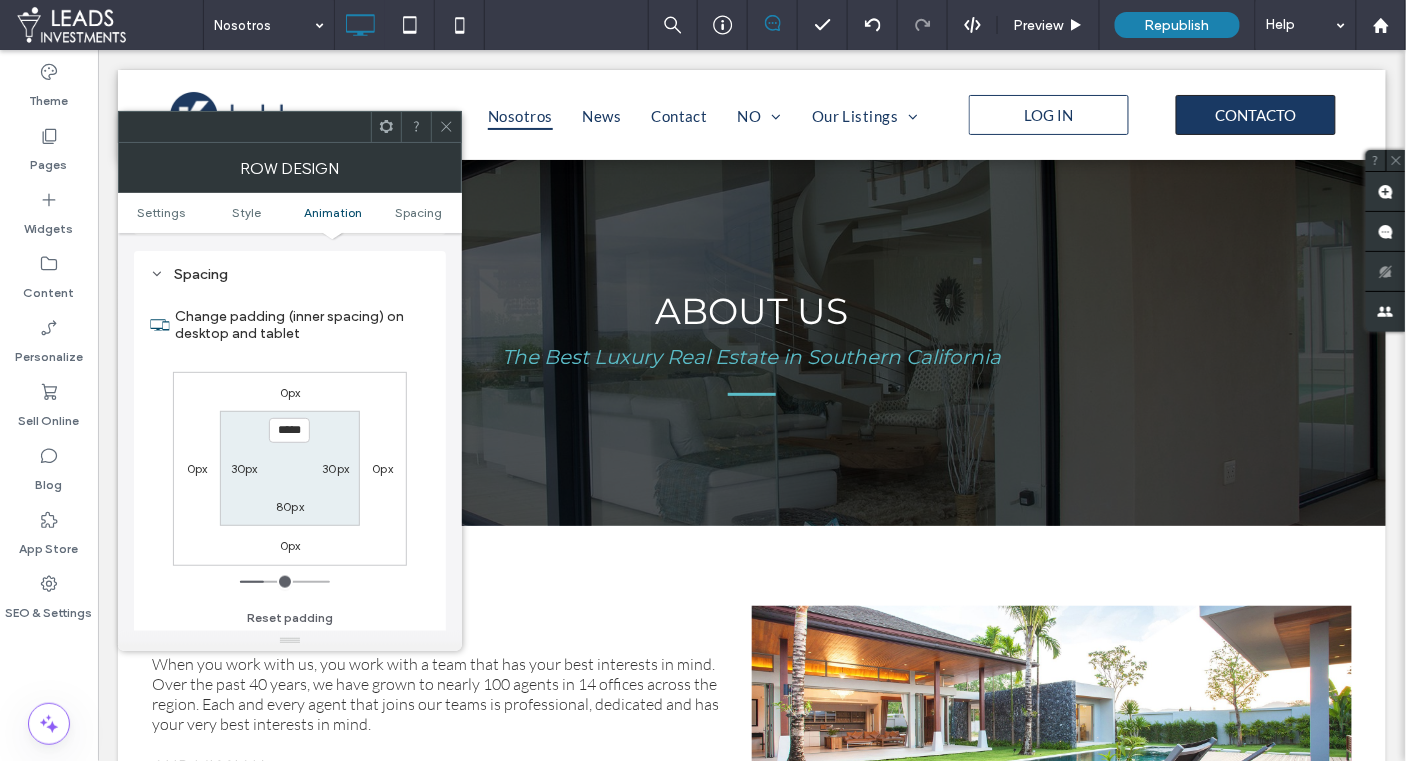 type on "*****" 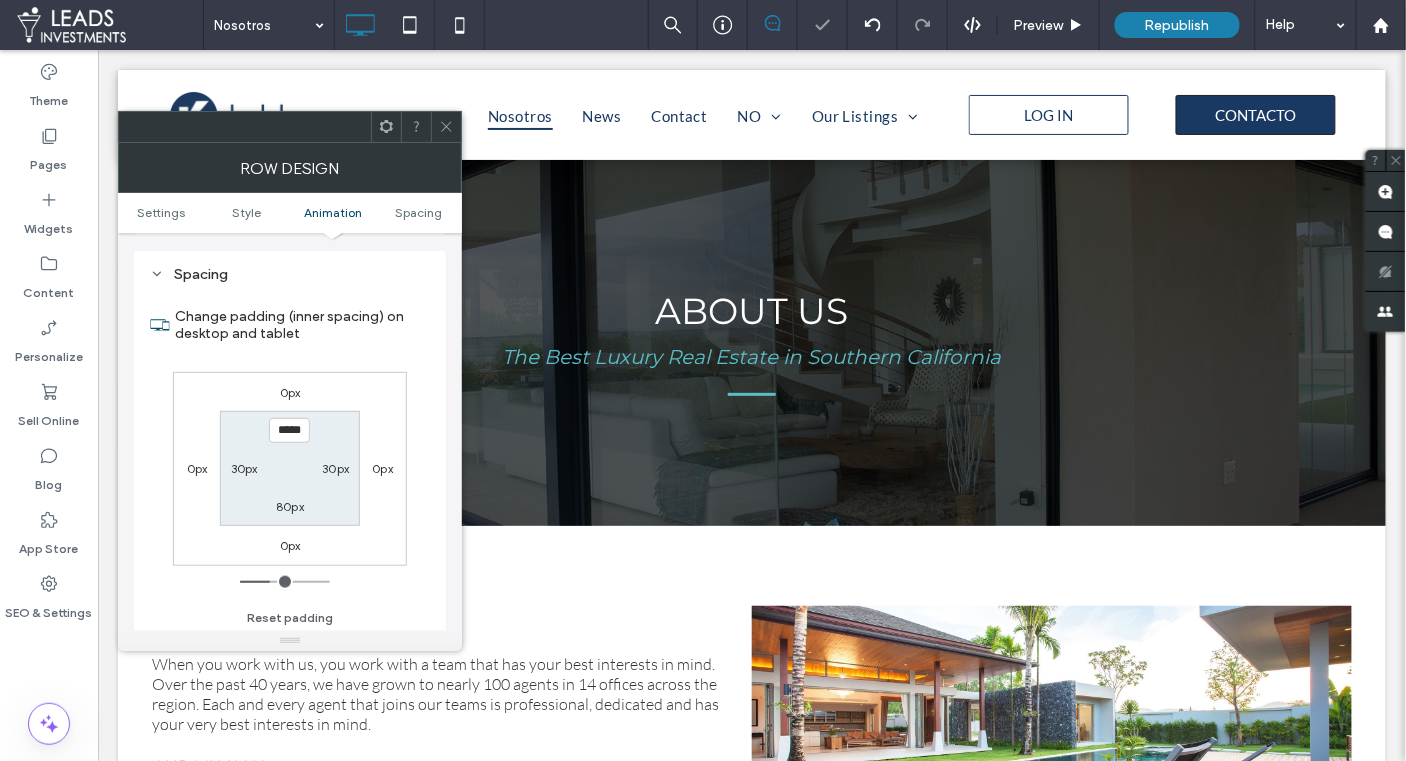 click on "80px" at bounding box center (290, 506) 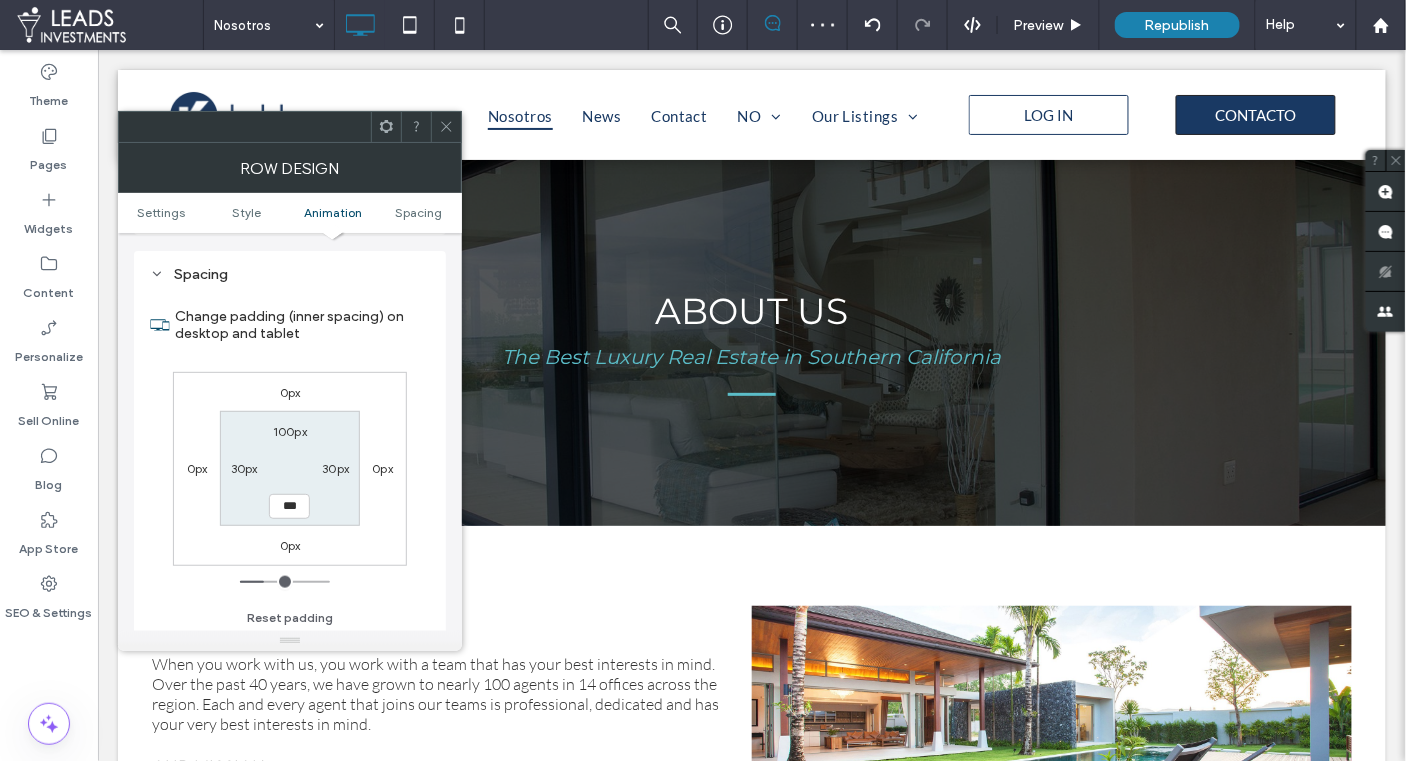 type on "***" 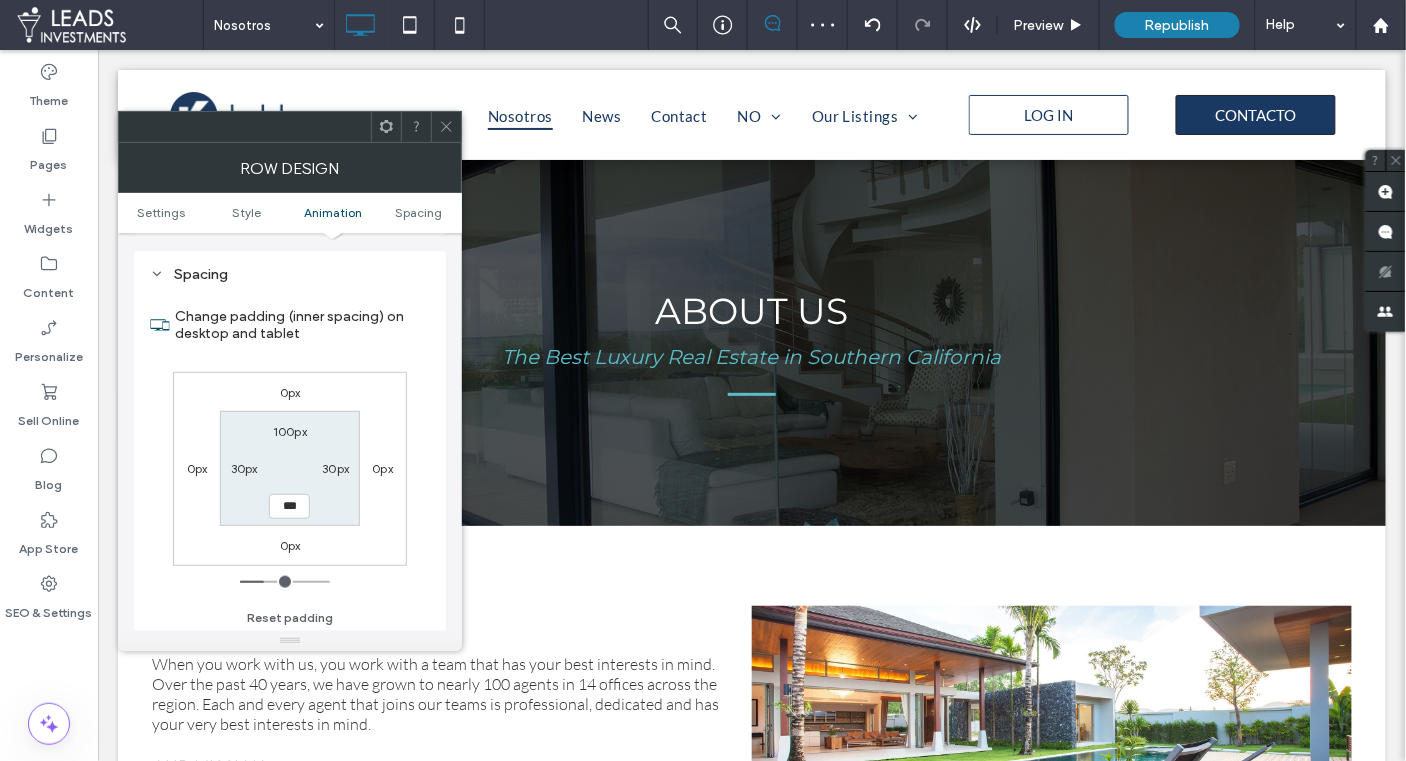 type on "***" 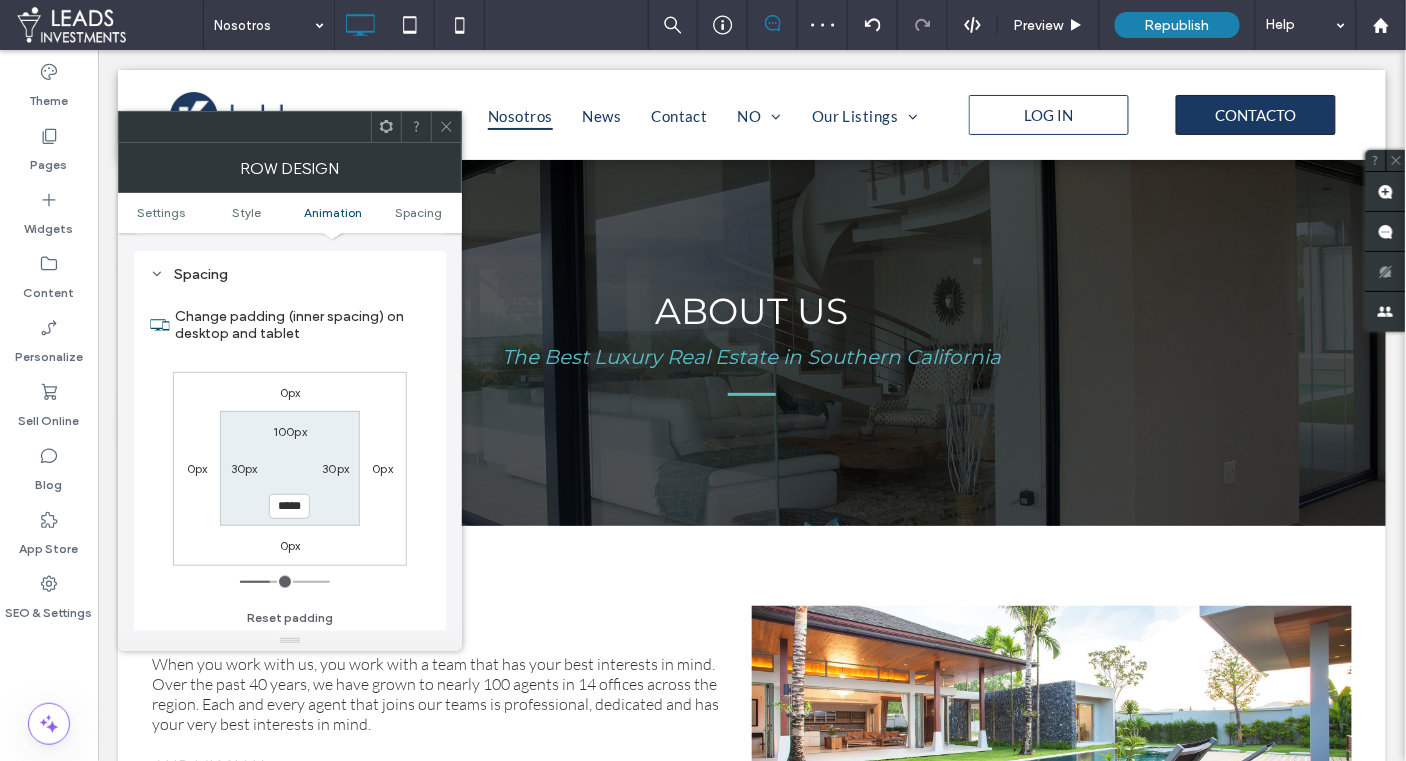 click 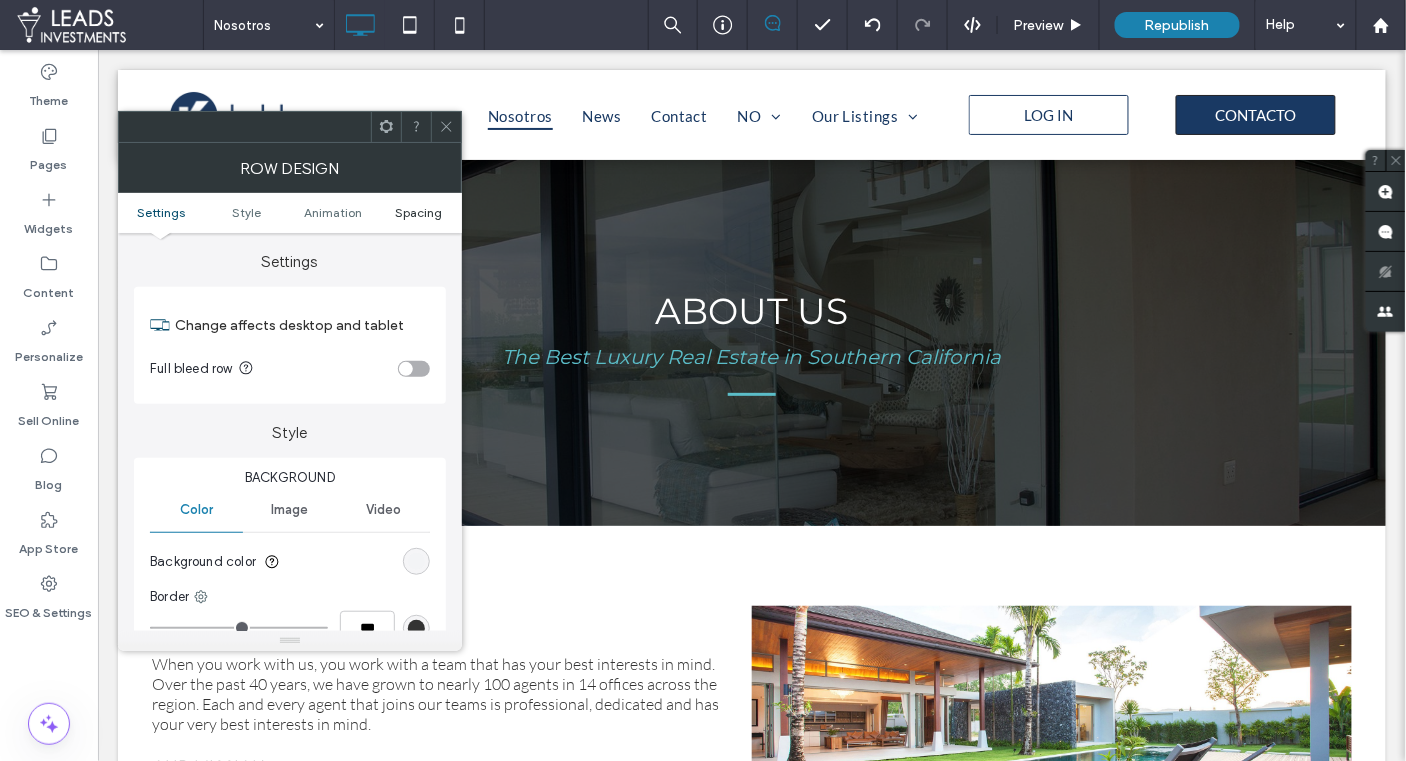 click on "Spacing" at bounding box center [418, 212] 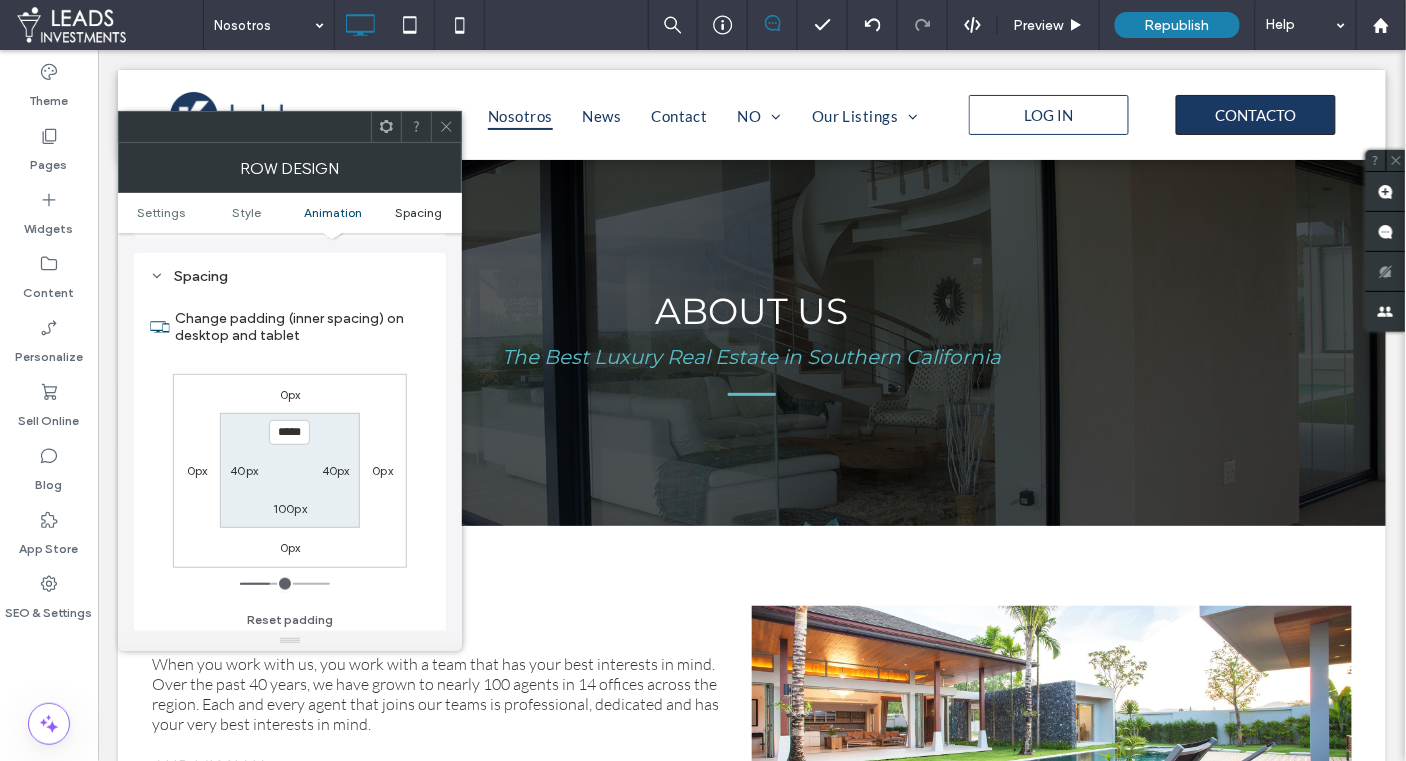 scroll, scrollTop: 563, scrollLeft: 0, axis: vertical 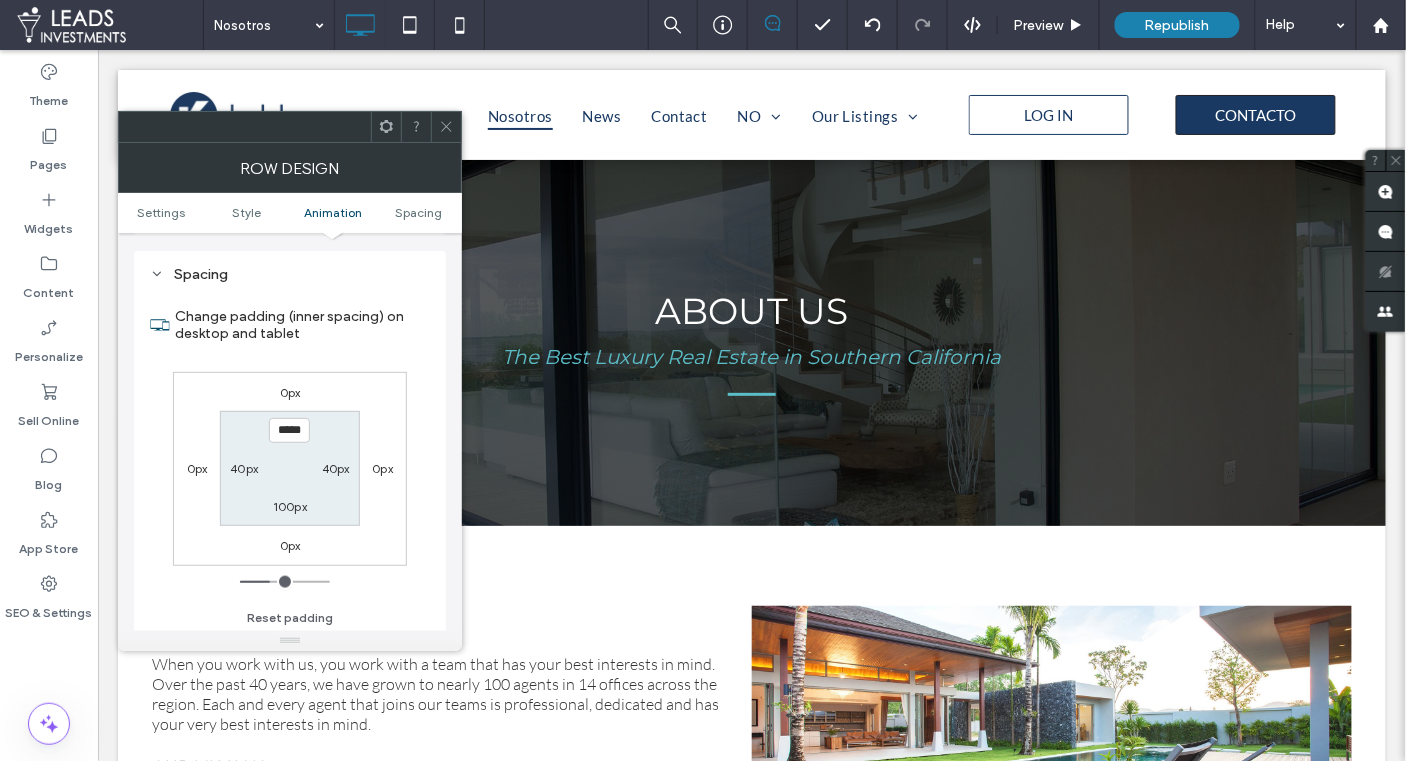 drag, startPoint x: 449, startPoint y: 123, endPoint x: 461, endPoint y: 125, distance: 12.165525 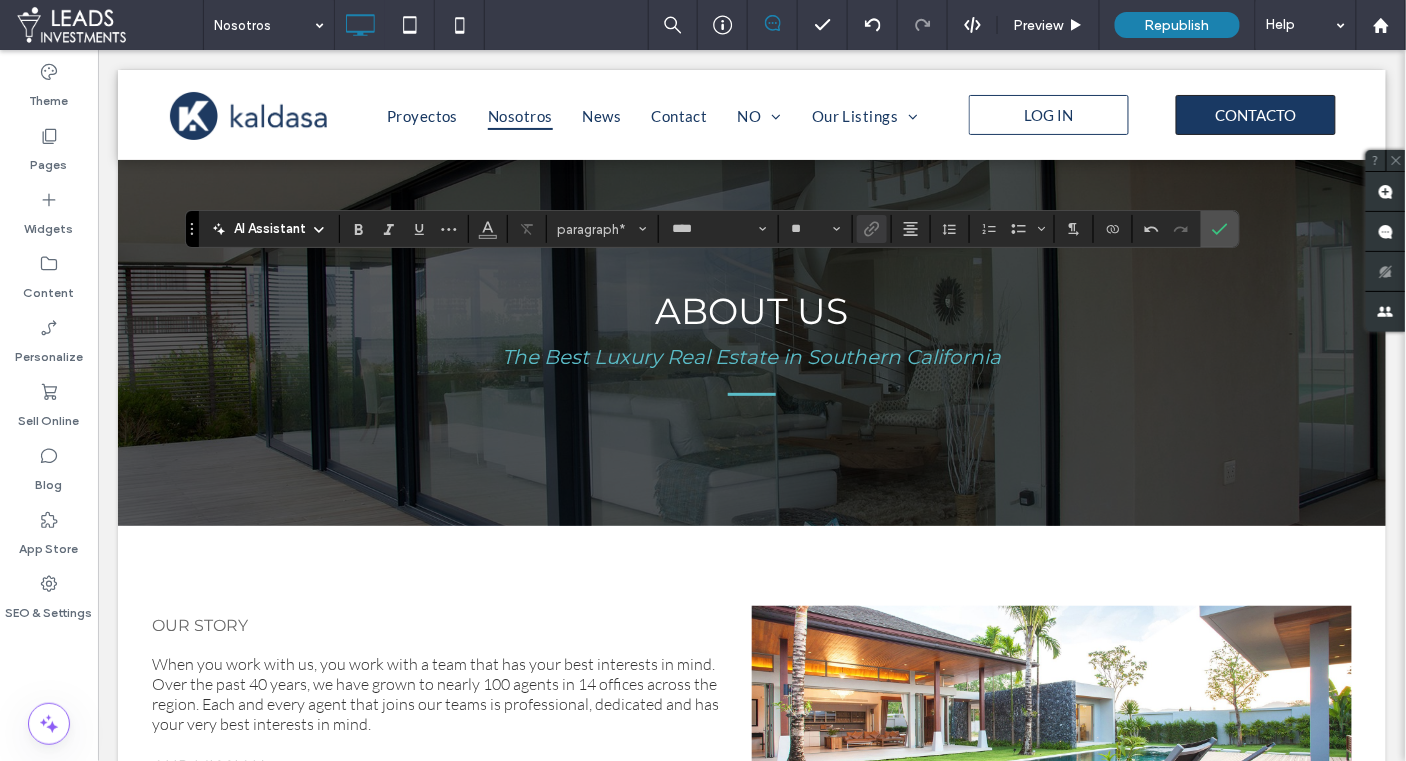 type on "*" 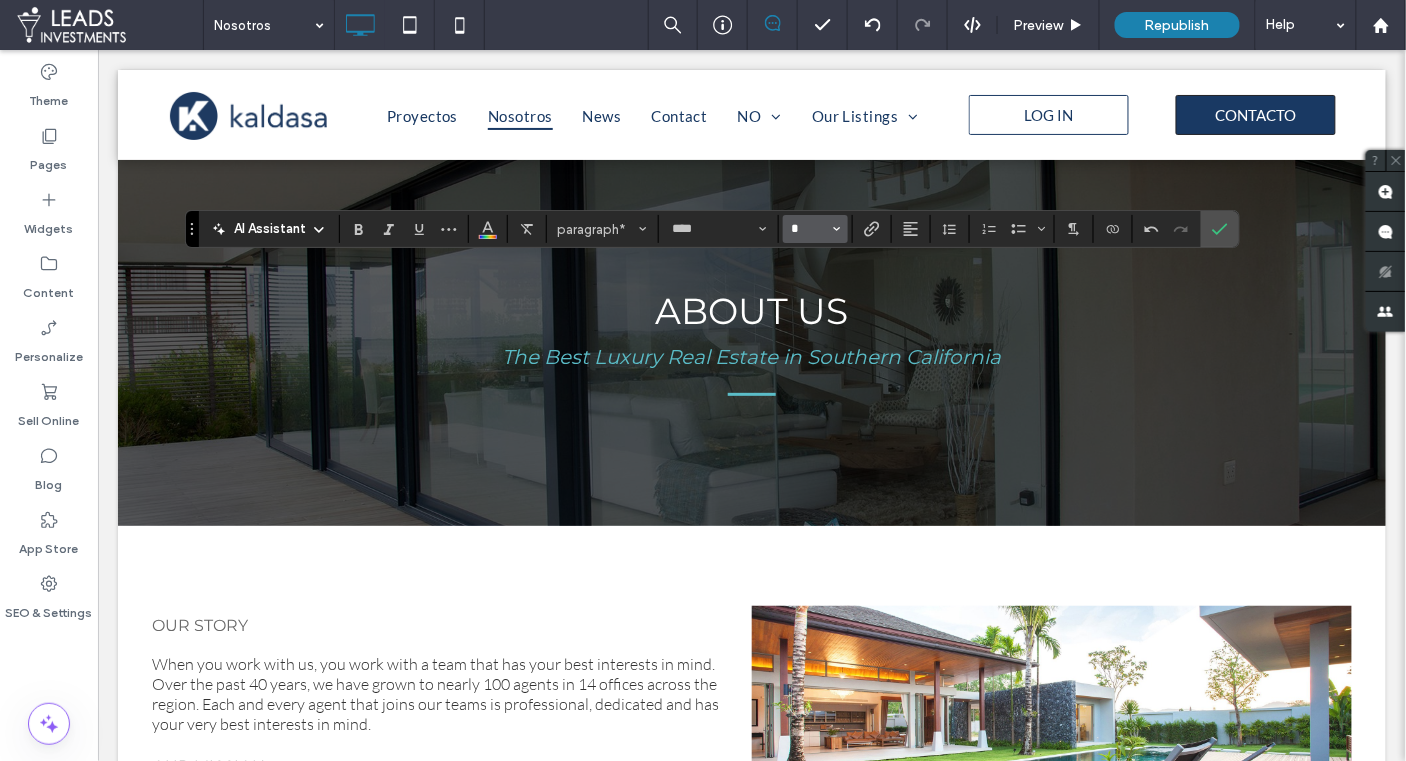 click on "*" at bounding box center [809, 229] 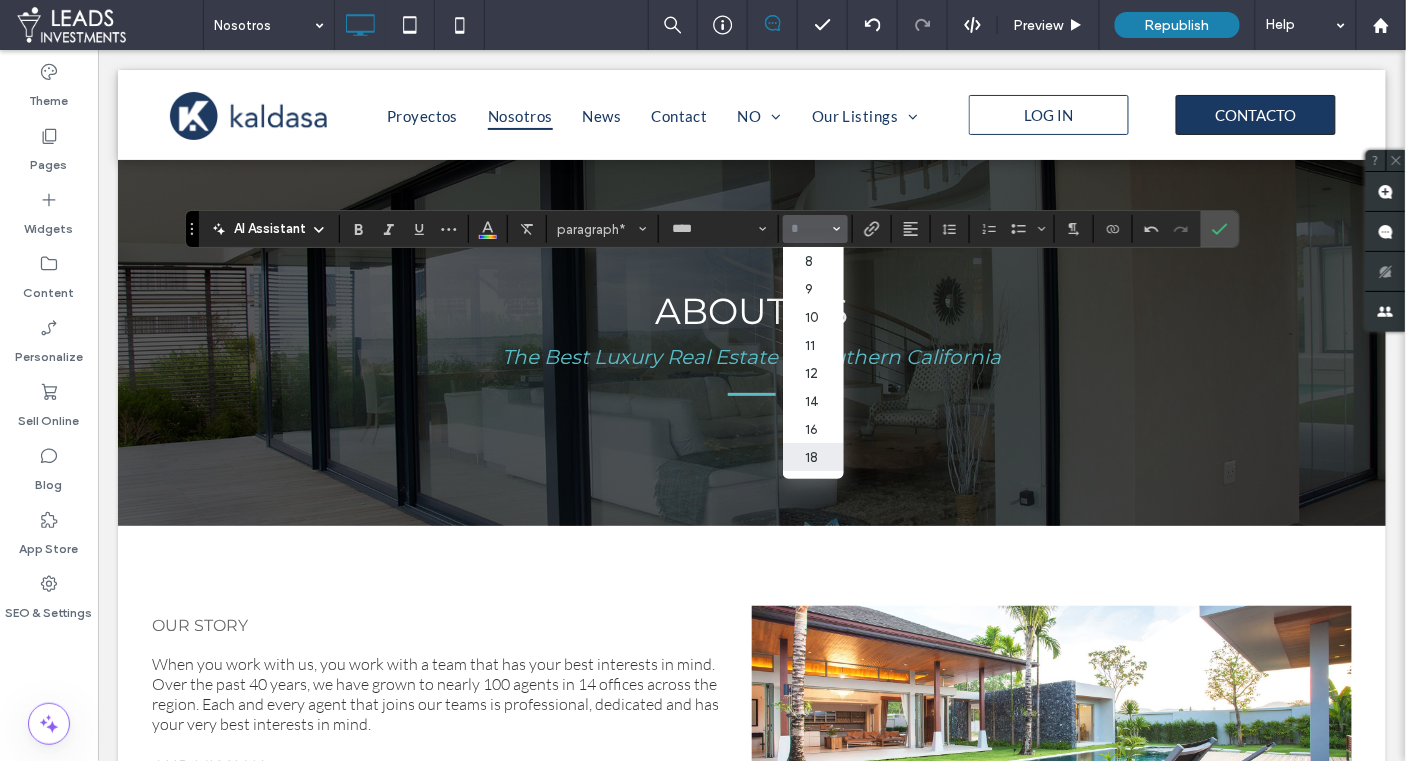 click 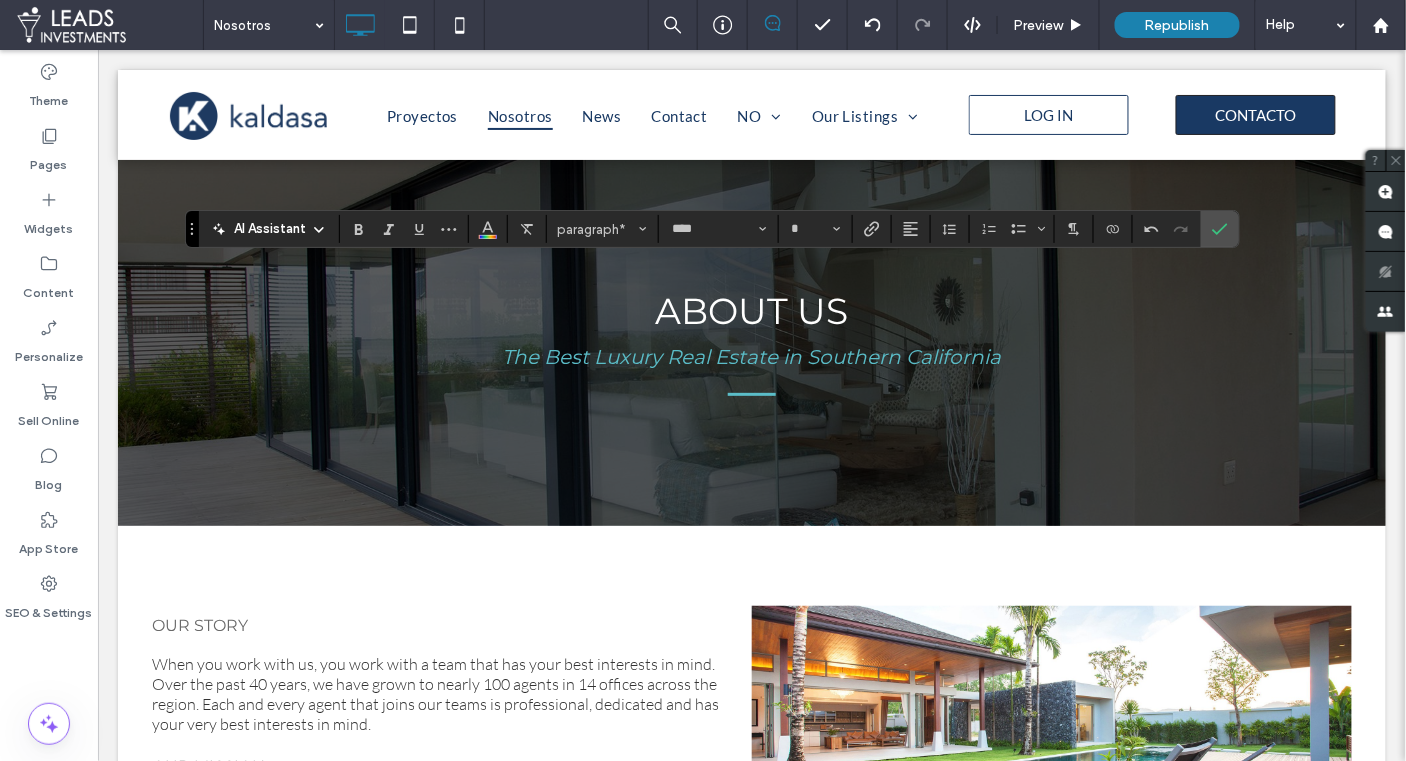 type on "**" 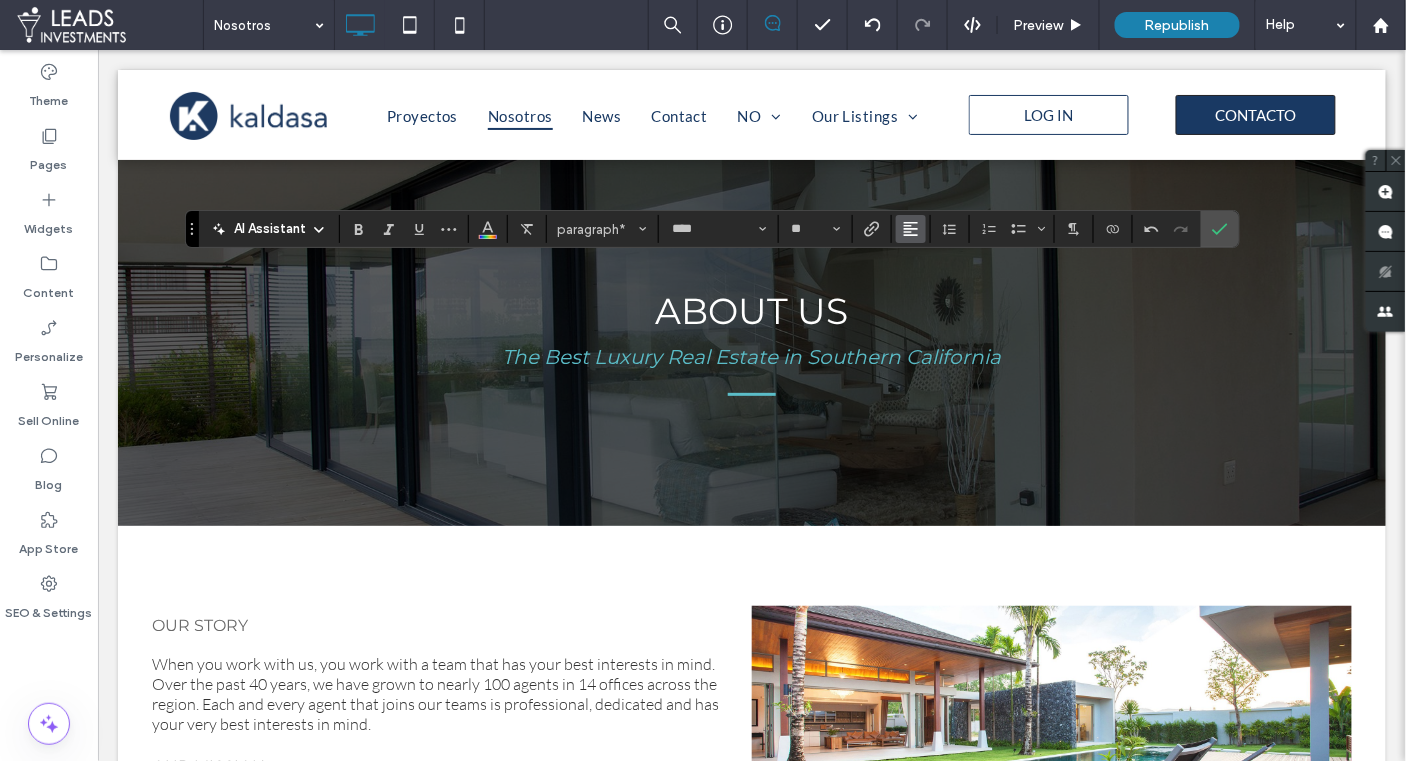 click 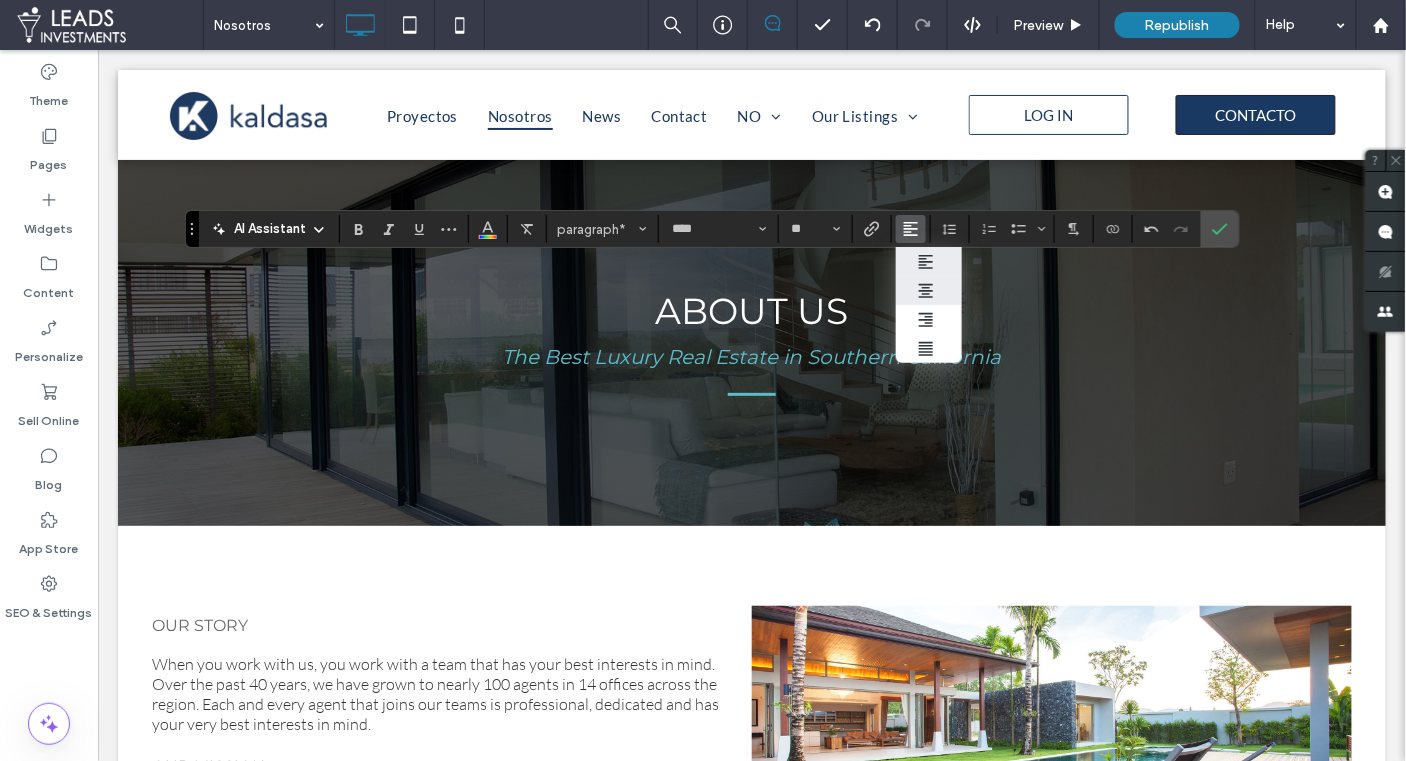 click 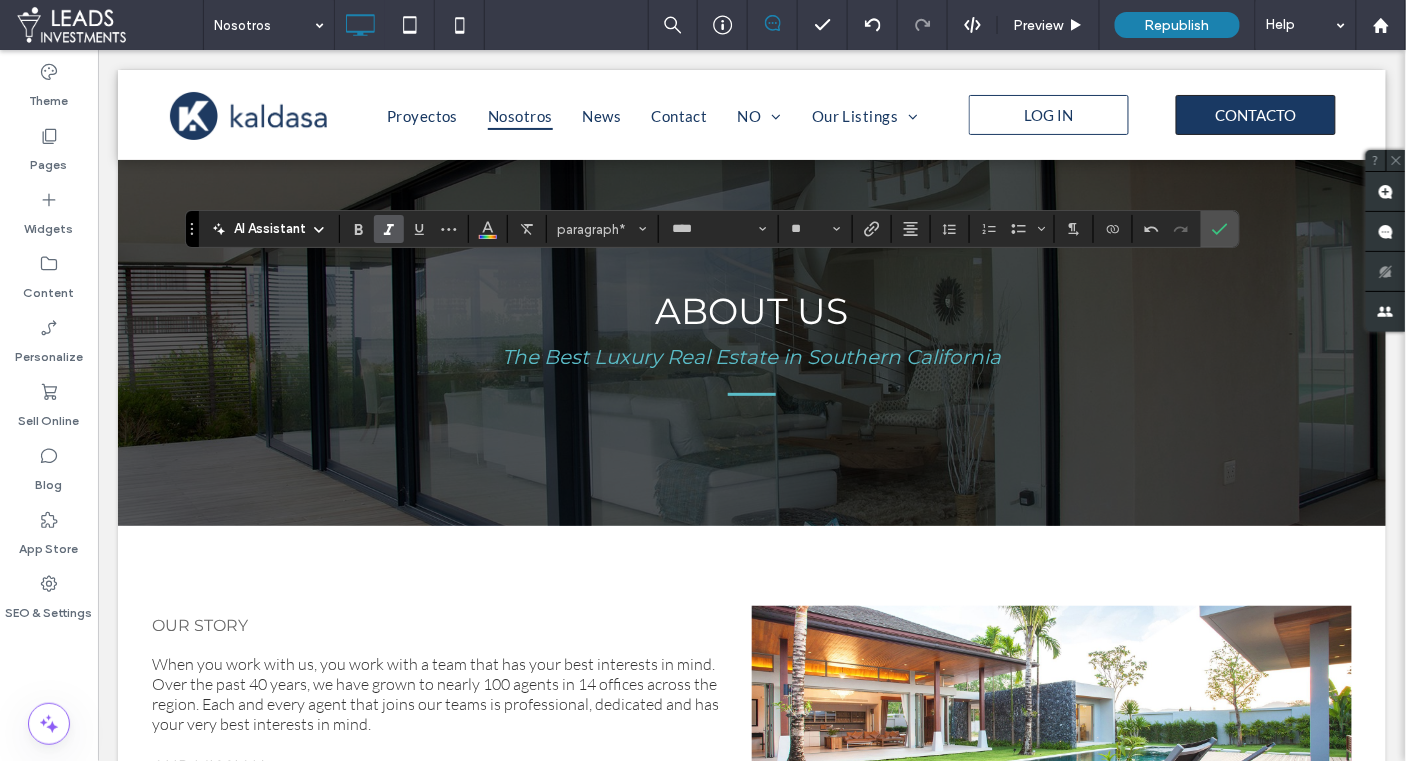 click 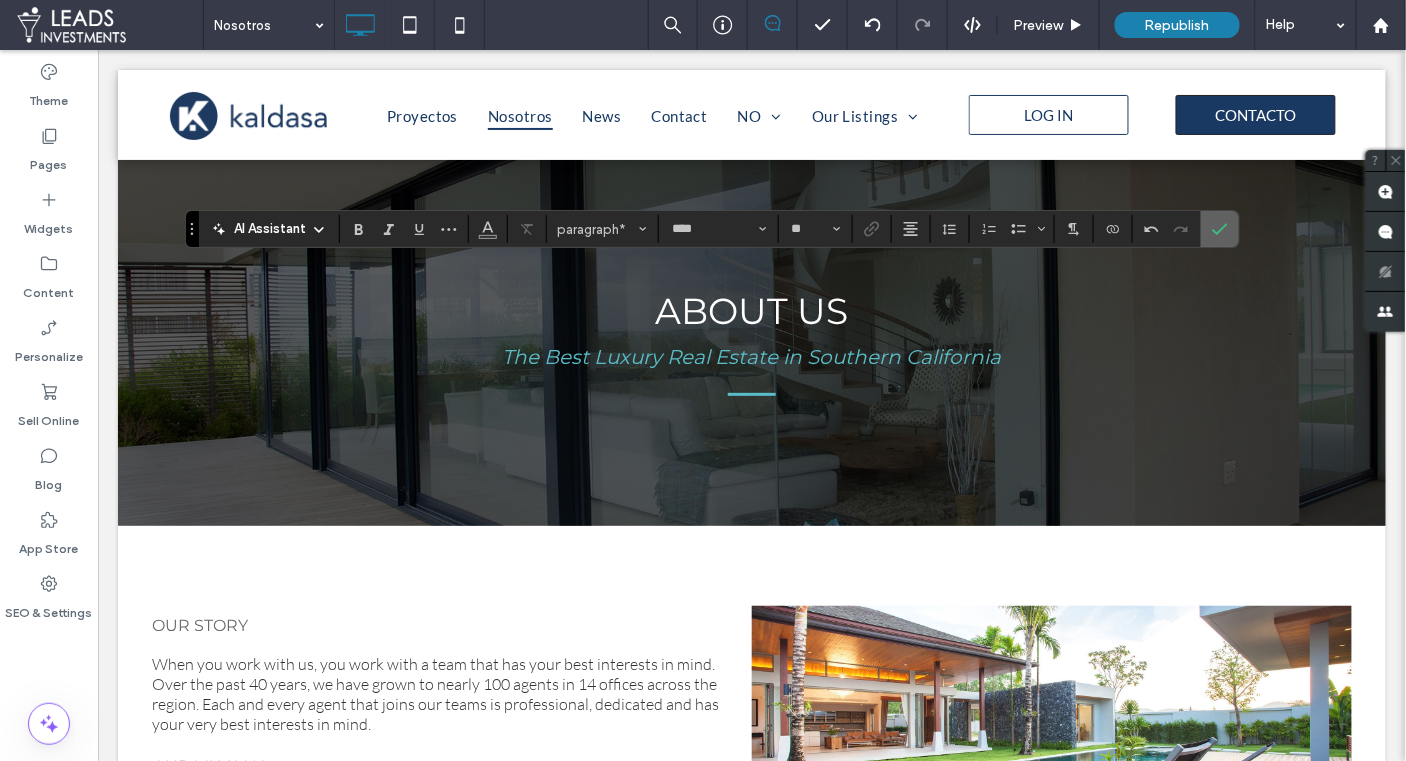 click 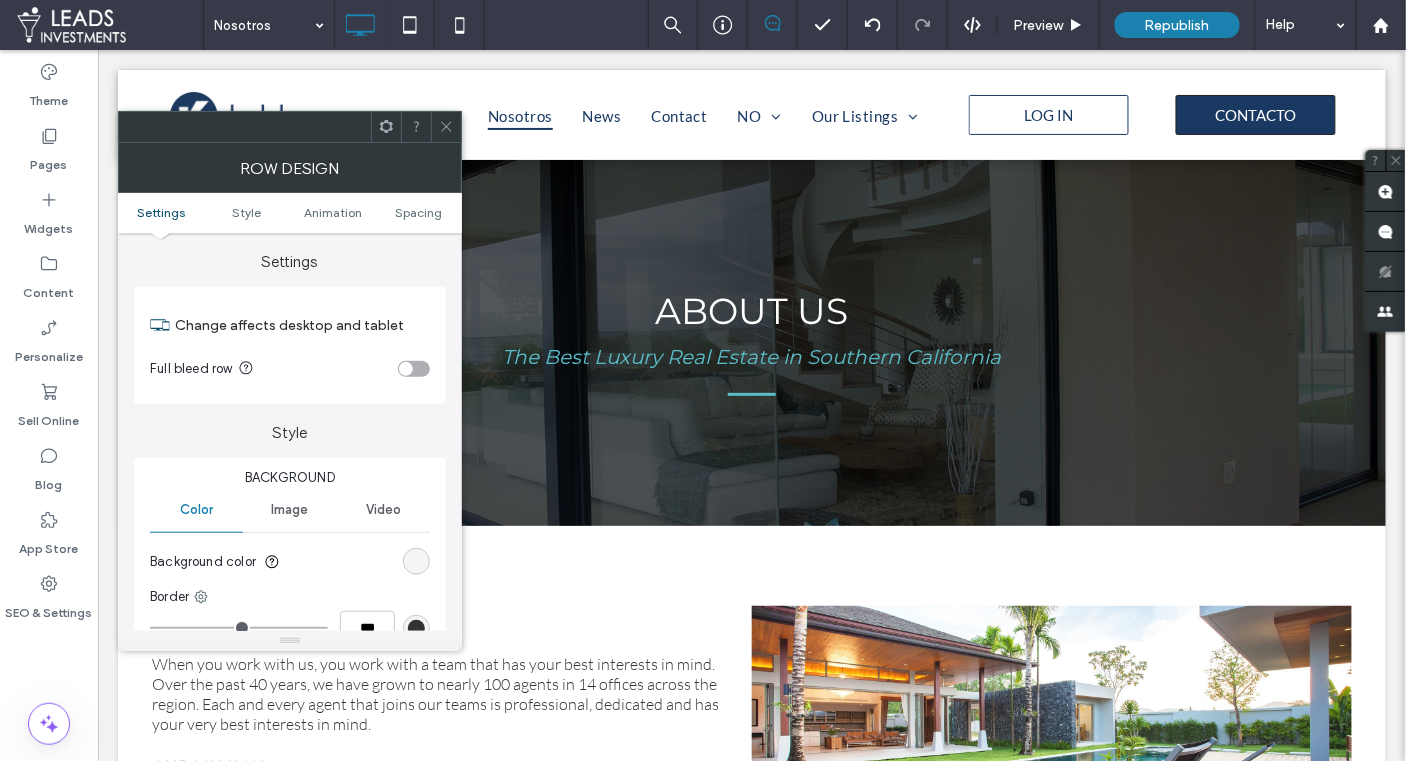 click at bounding box center [416, 561] 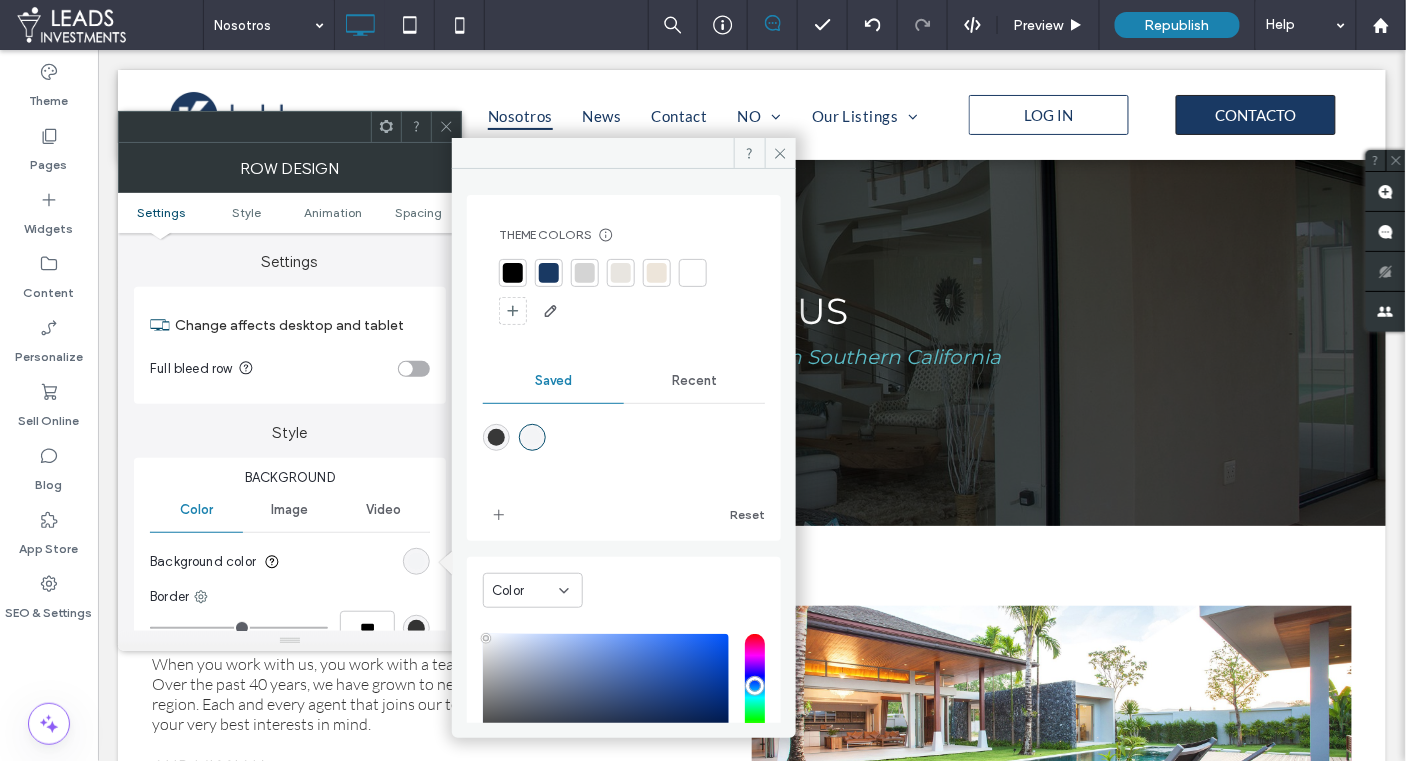 click at bounding box center [693, 273] 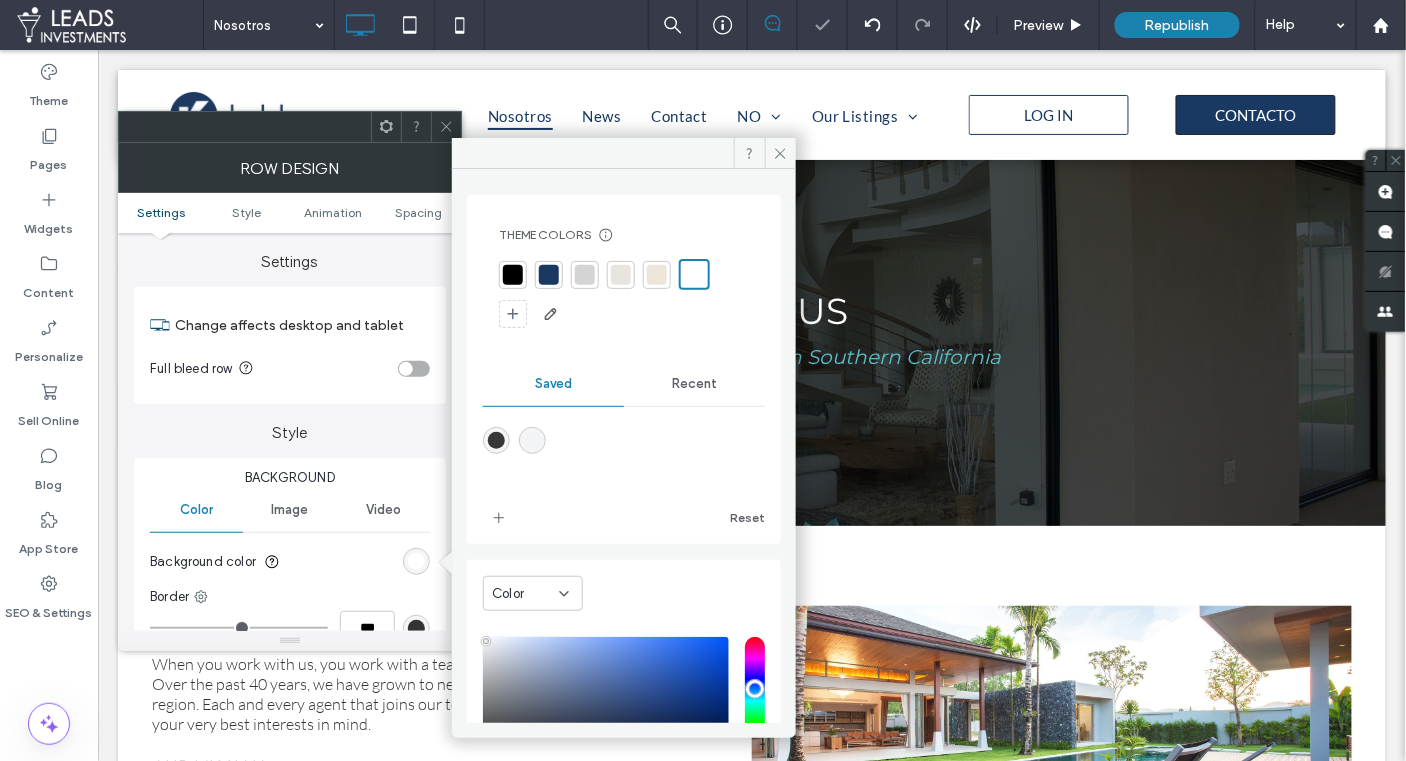 click 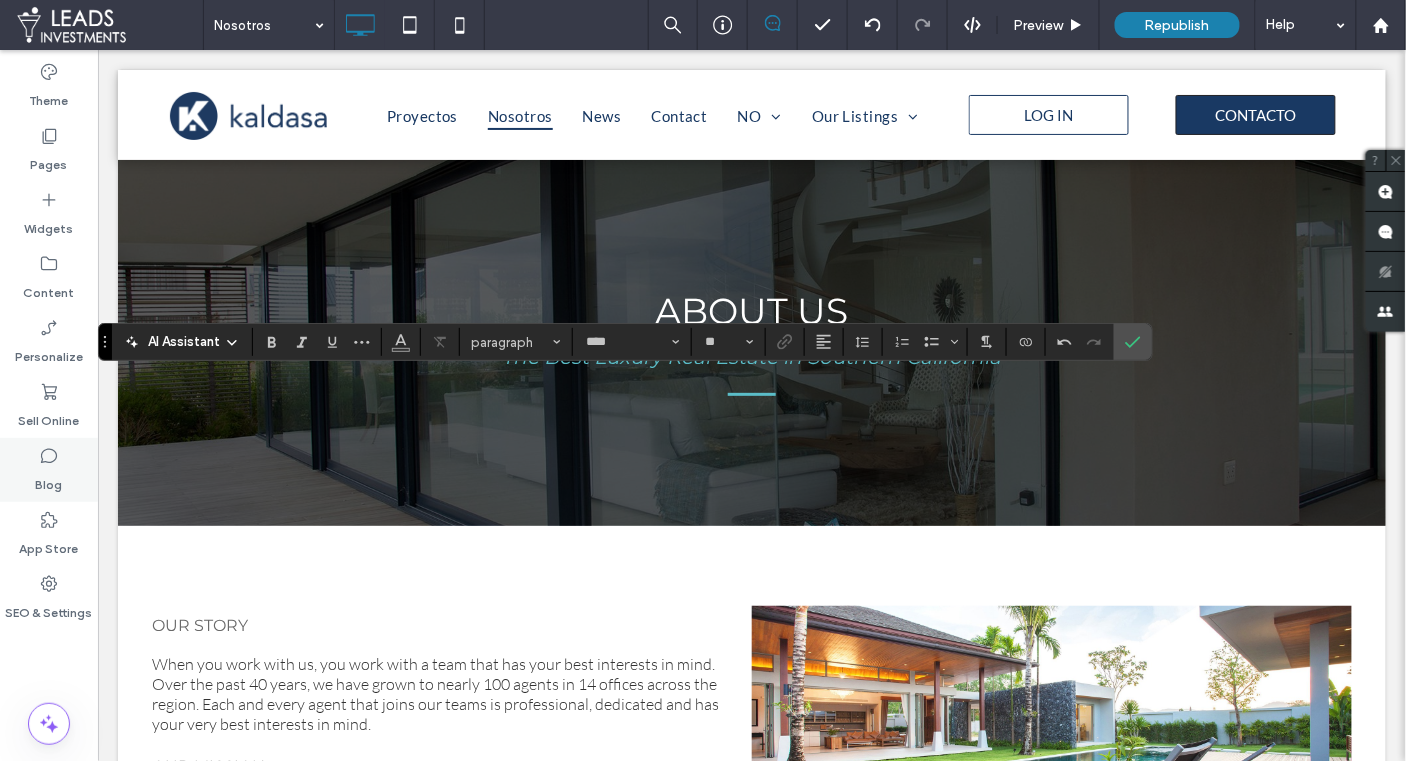 type on "**********" 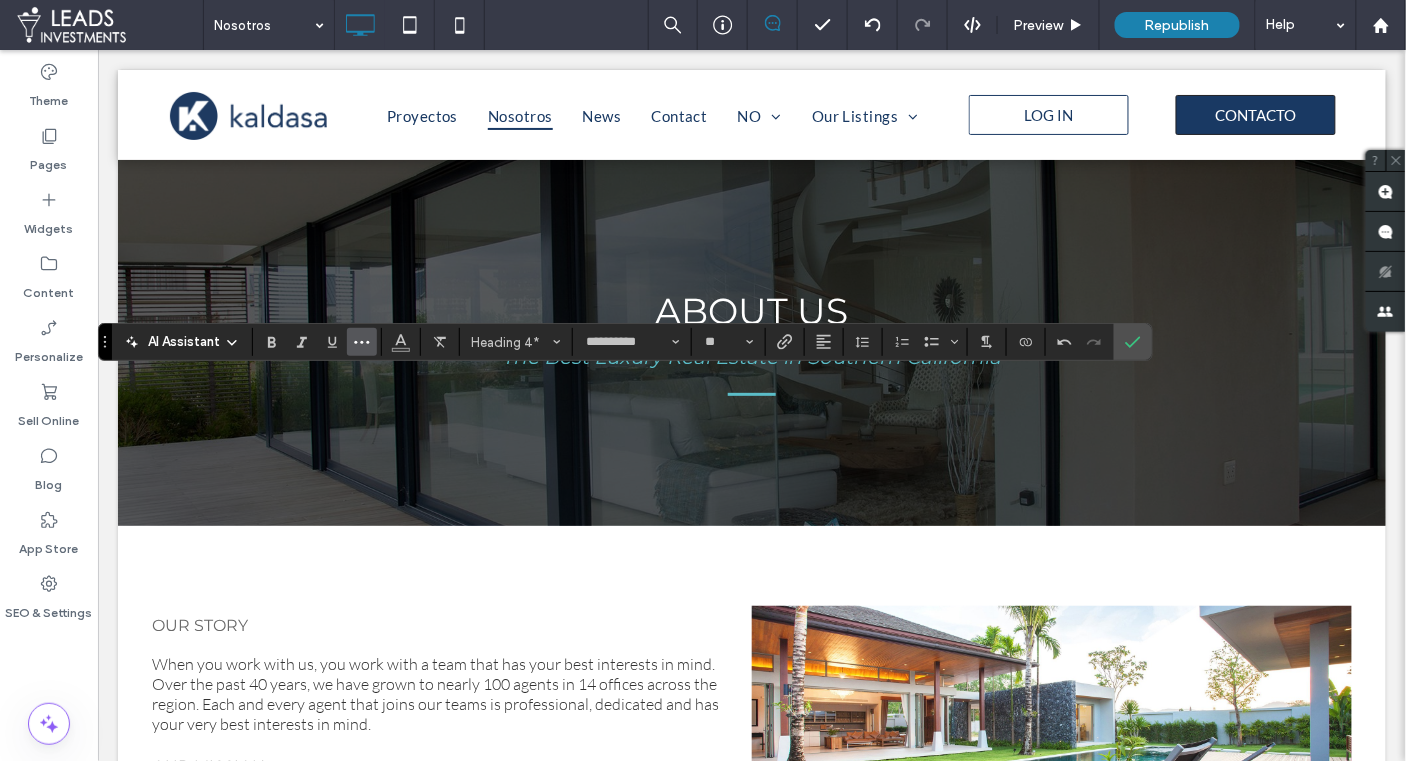 click 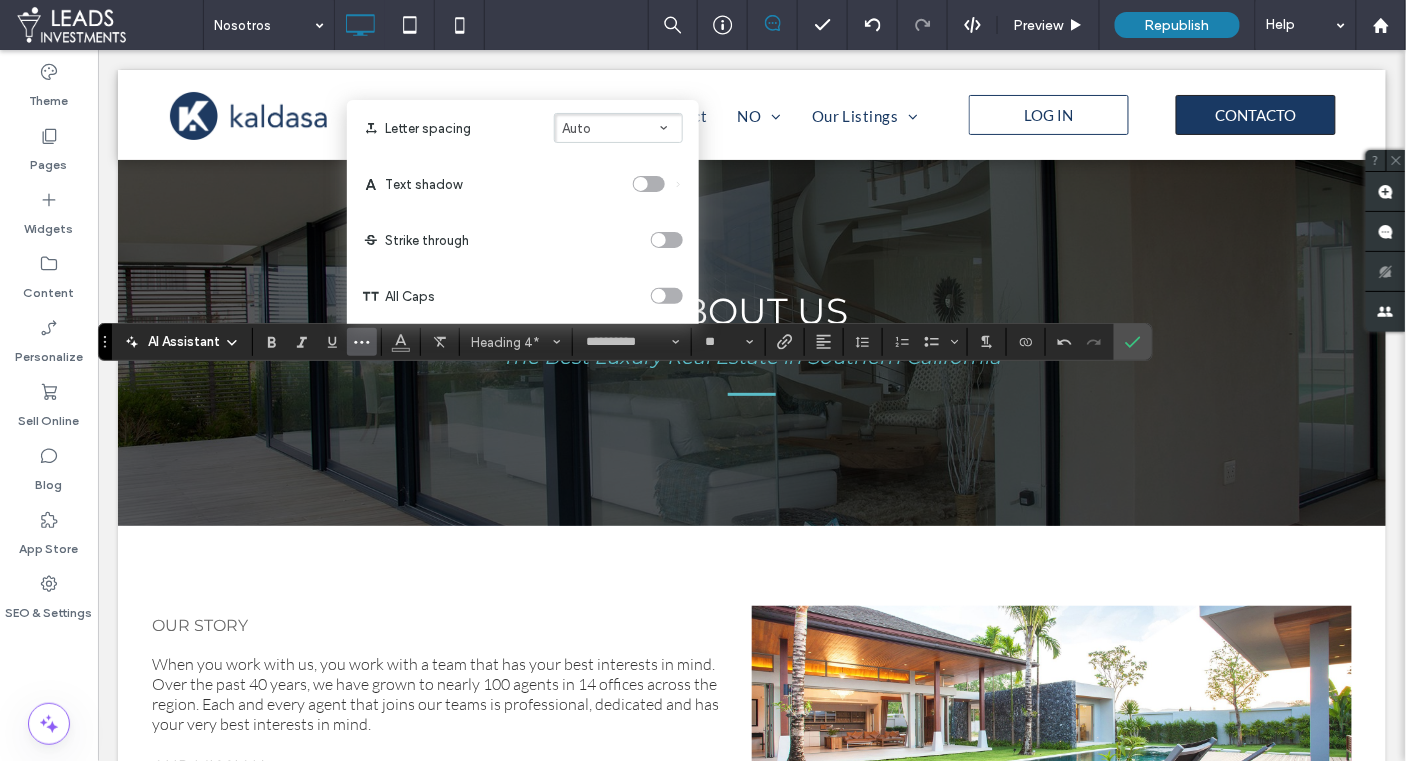 click at bounding box center (659, 296) 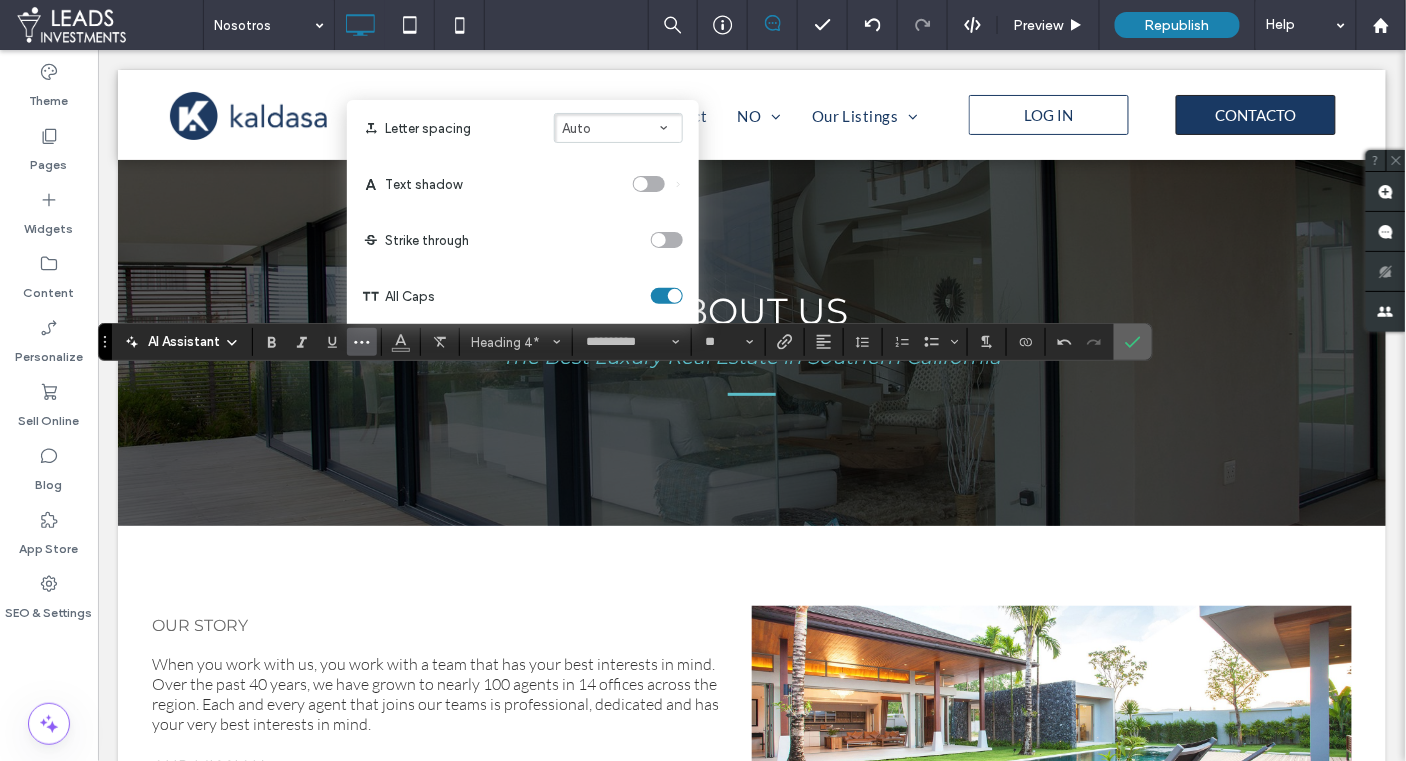 click 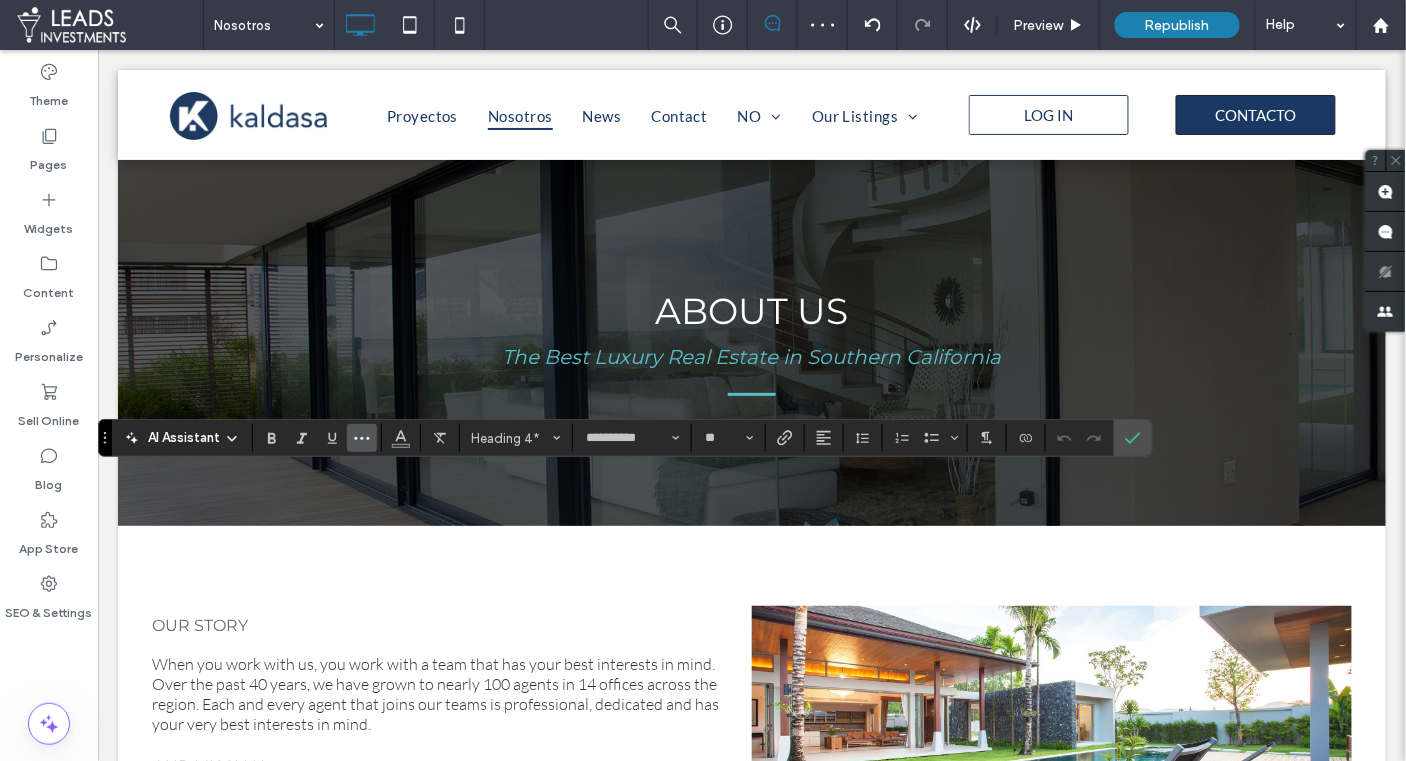 click 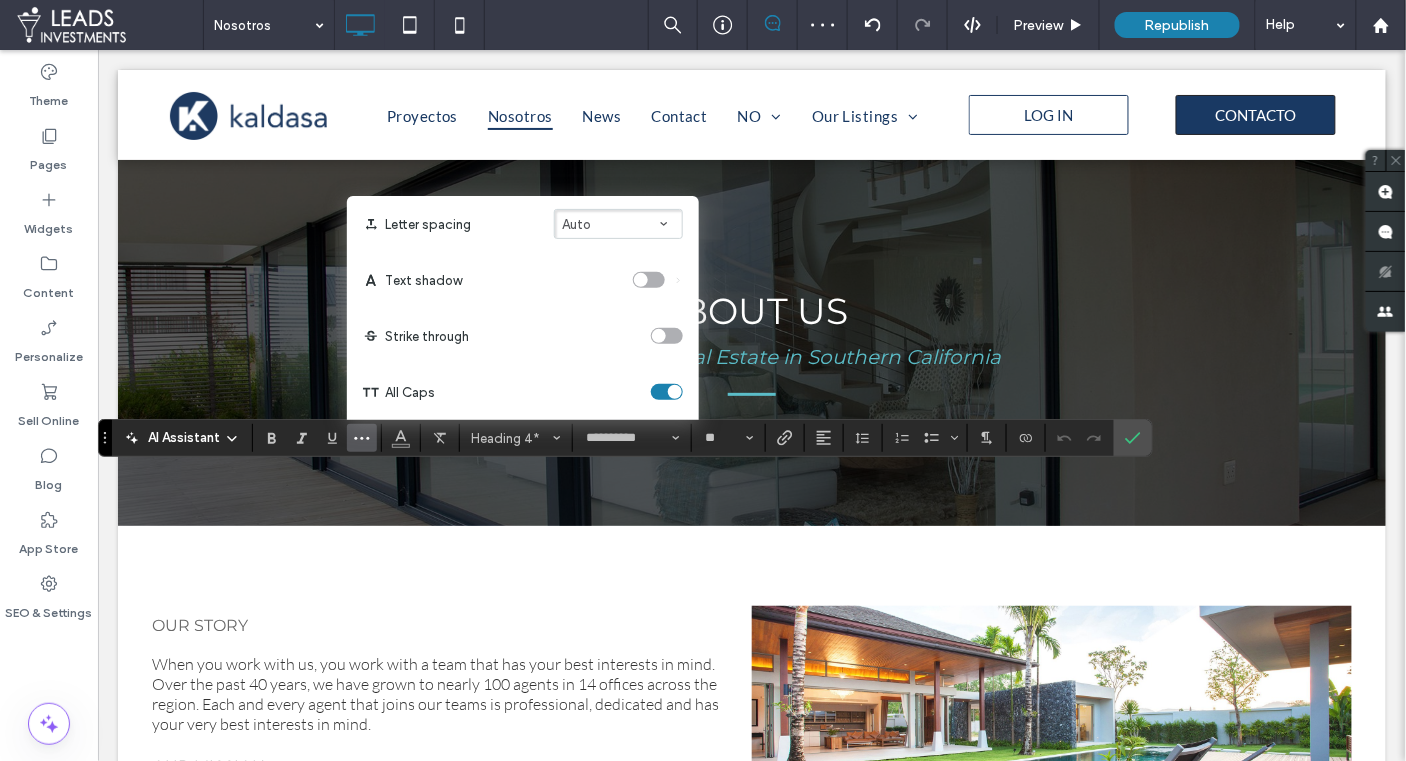 click at bounding box center (667, 392) 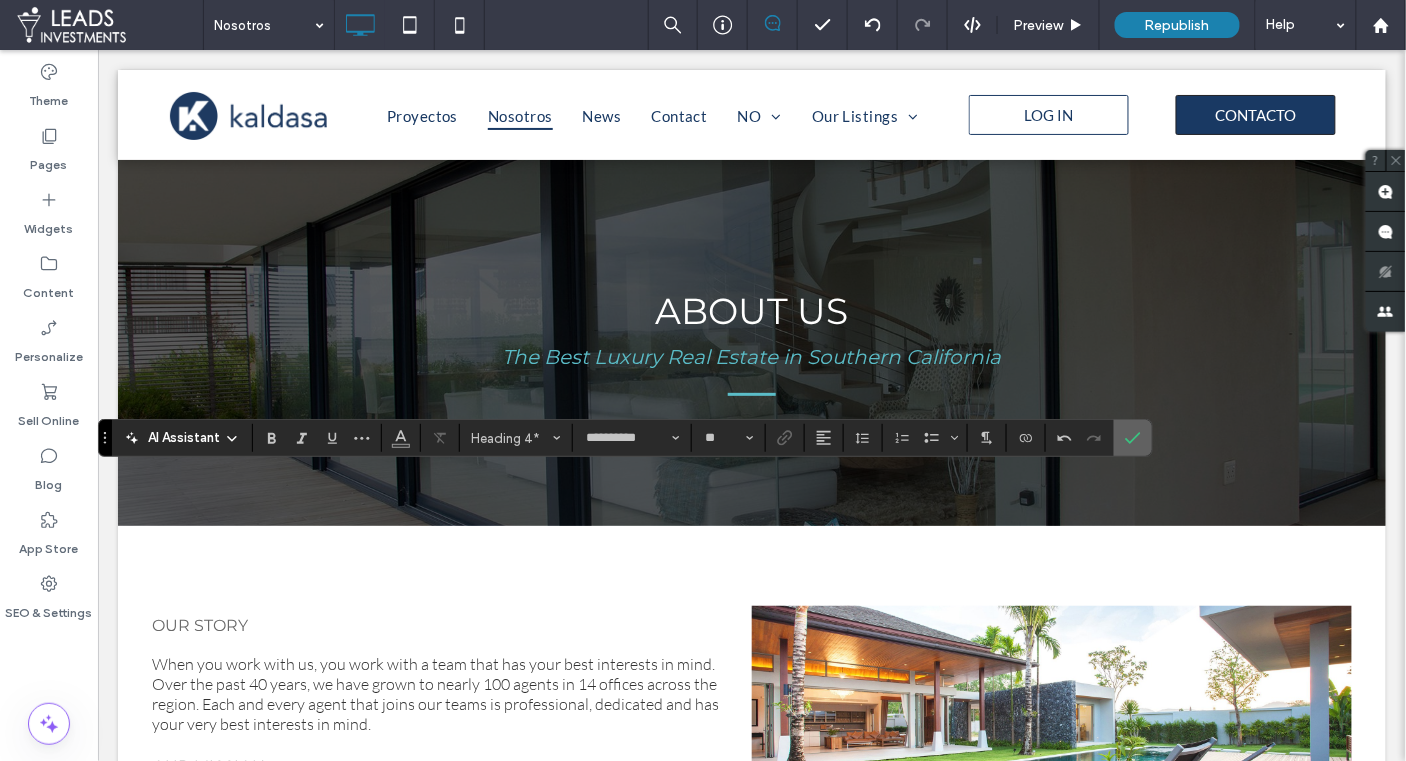 click 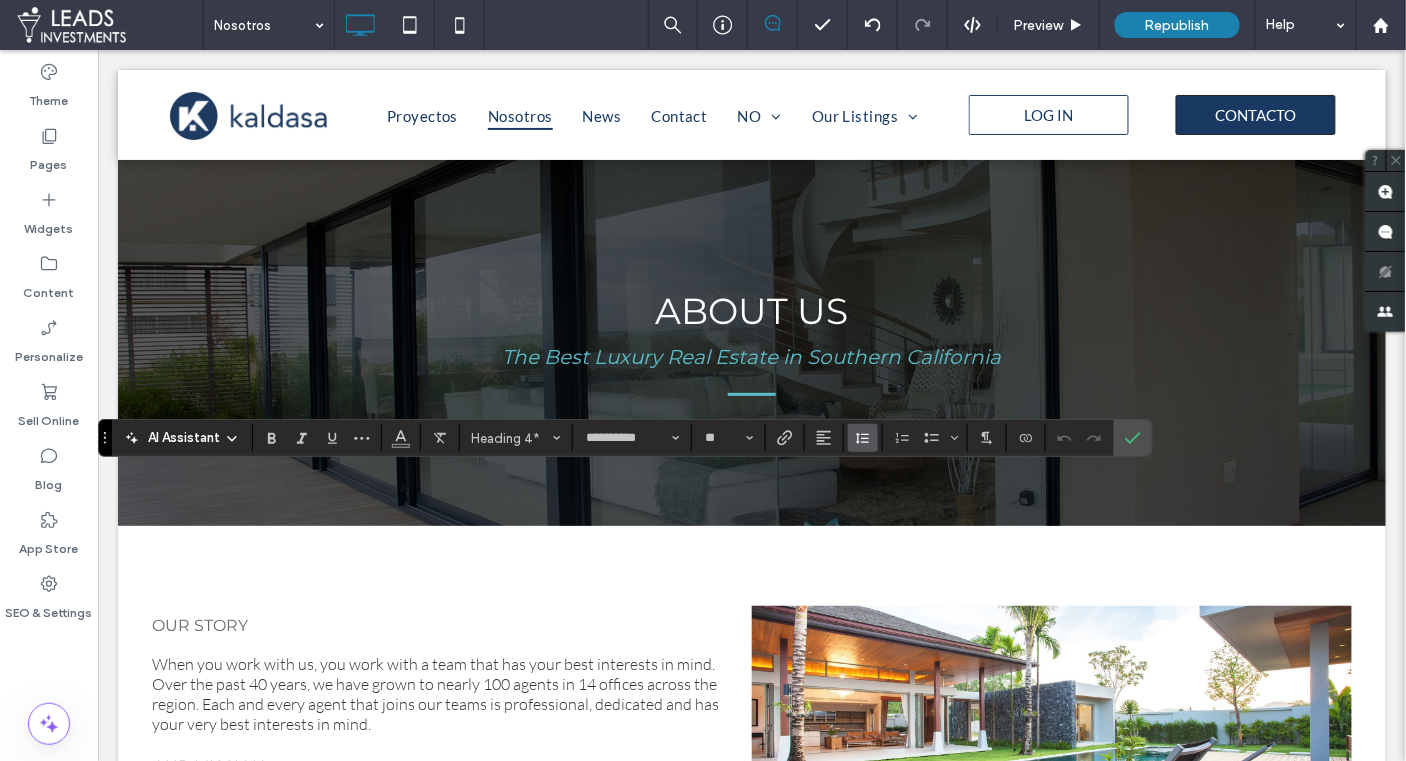 click 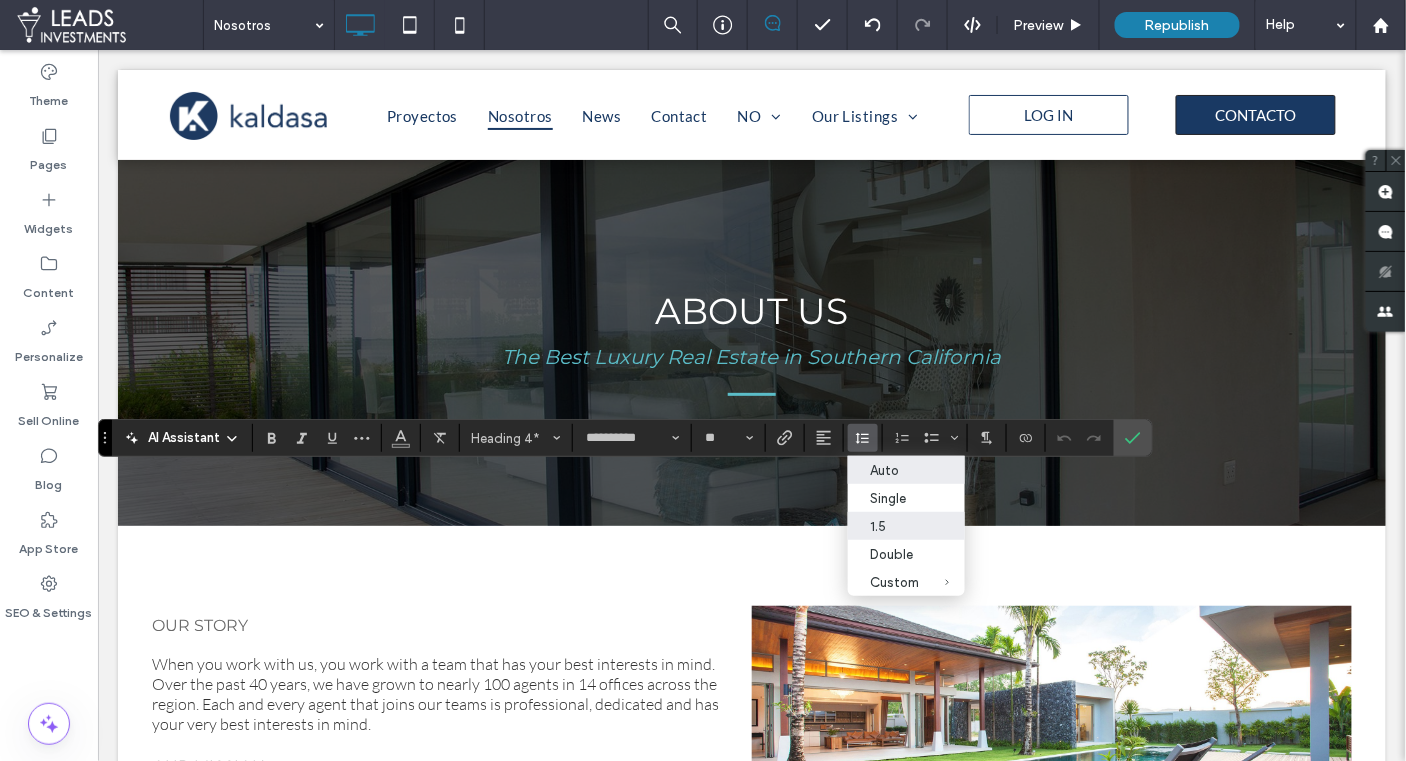 click on "1.5" at bounding box center [894, 526] 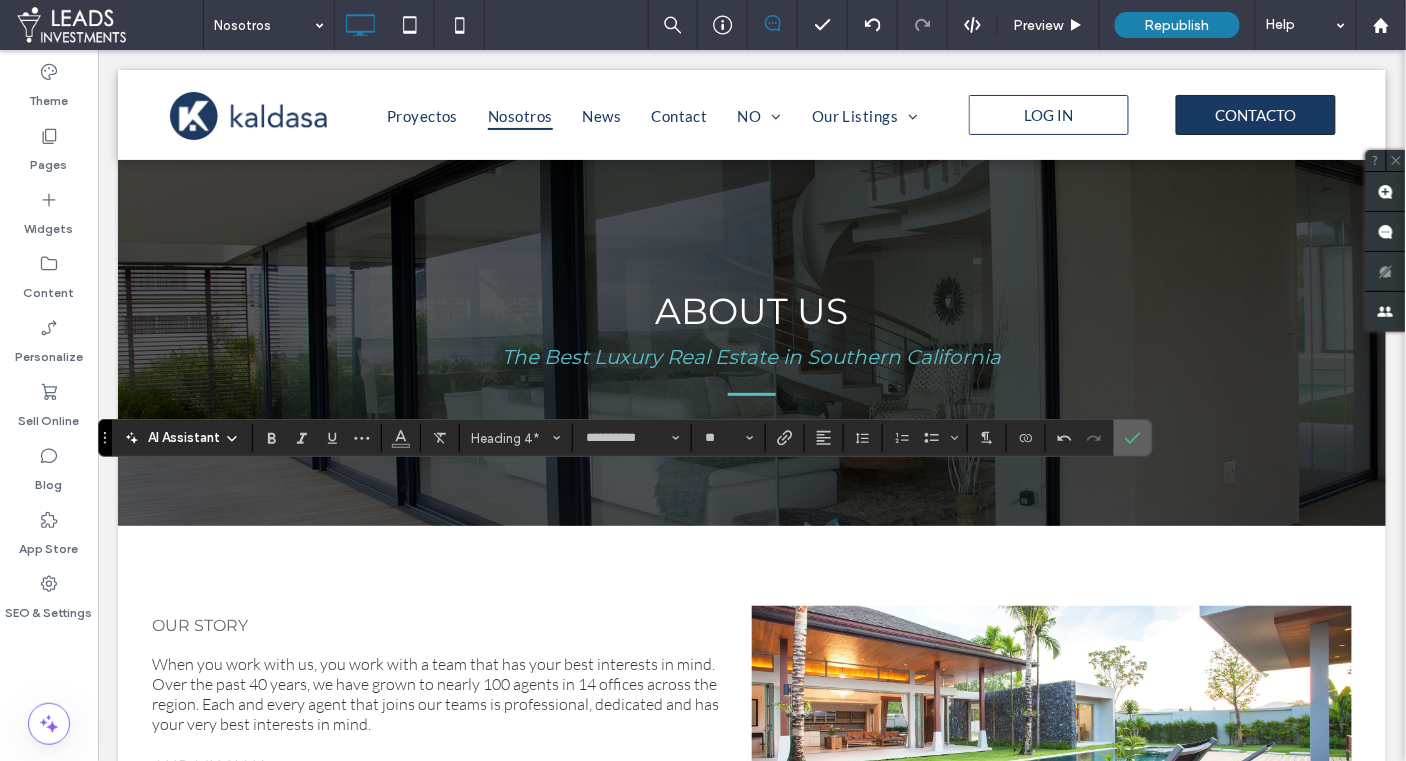 click 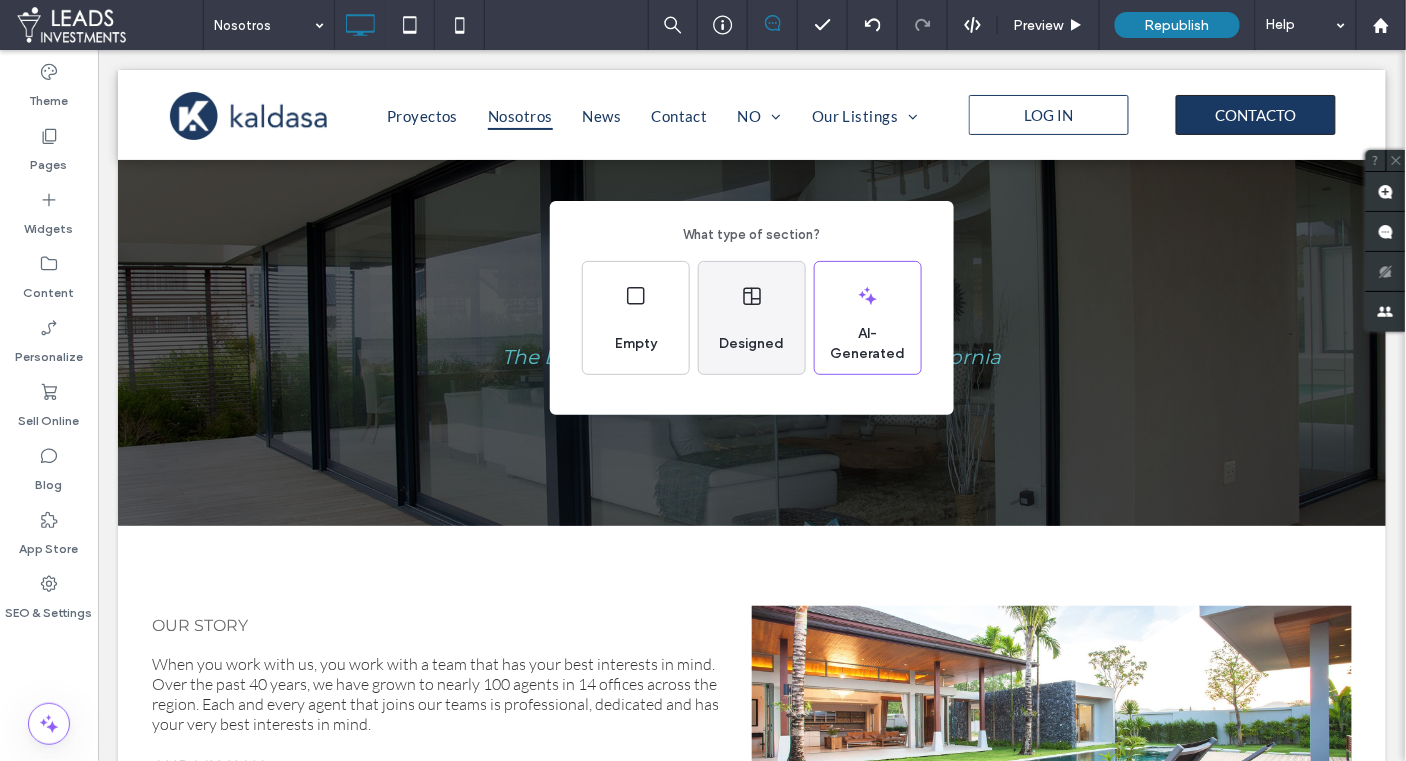 click on "Designed" at bounding box center (752, 318) 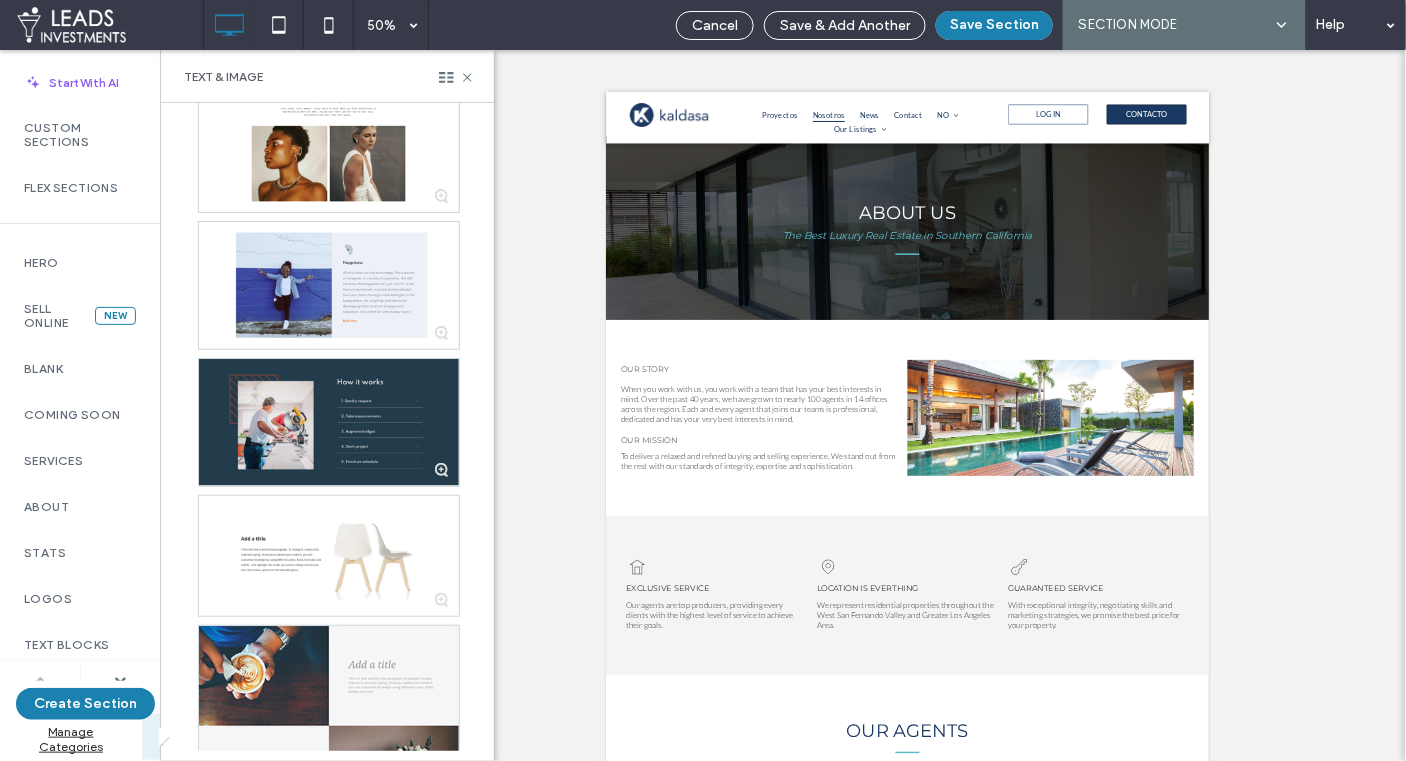 scroll, scrollTop: 612, scrollLeft: 0, axis: vertical 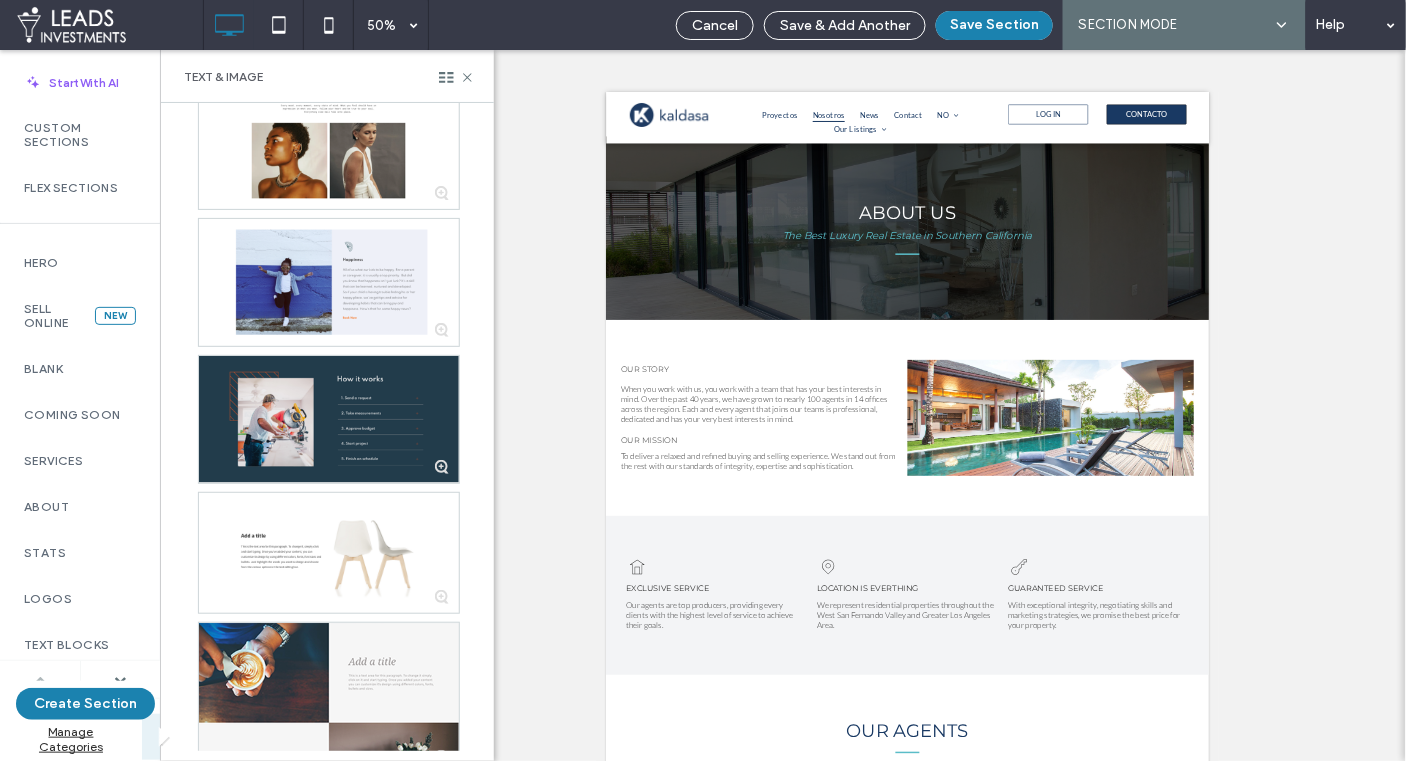 click at bounding box center (329, 419) 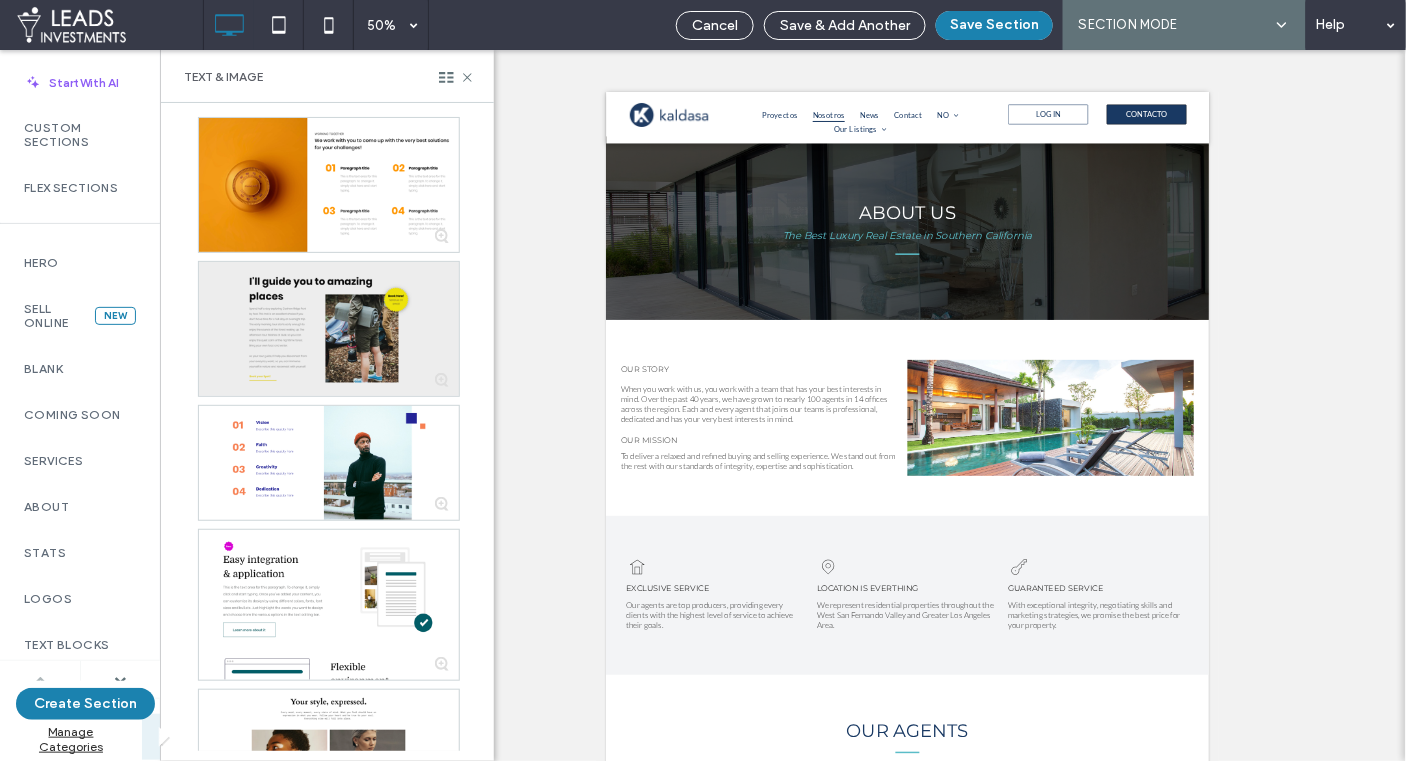 scroll, scrollTop: 0, scrollLeft: 0, axis: both 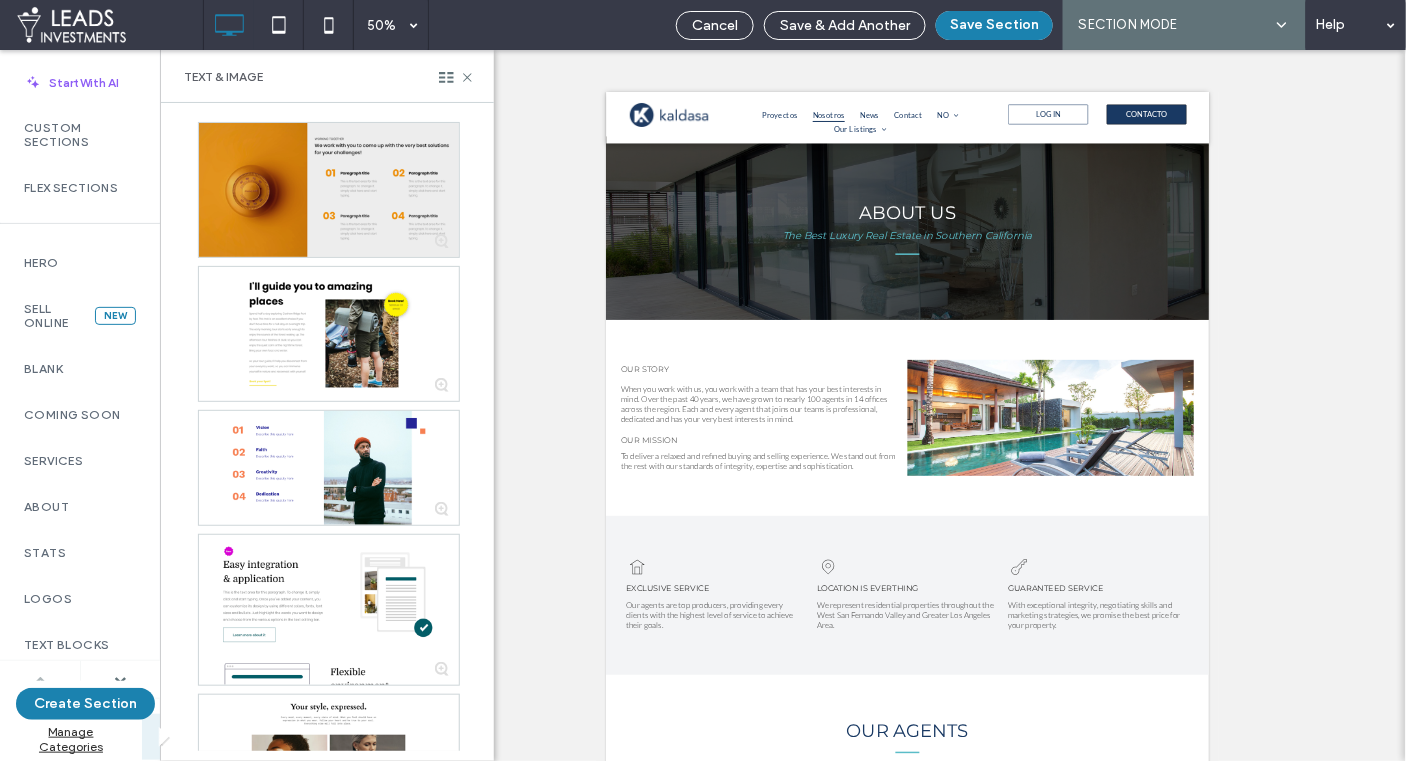 click at bounding box center [329, 190] 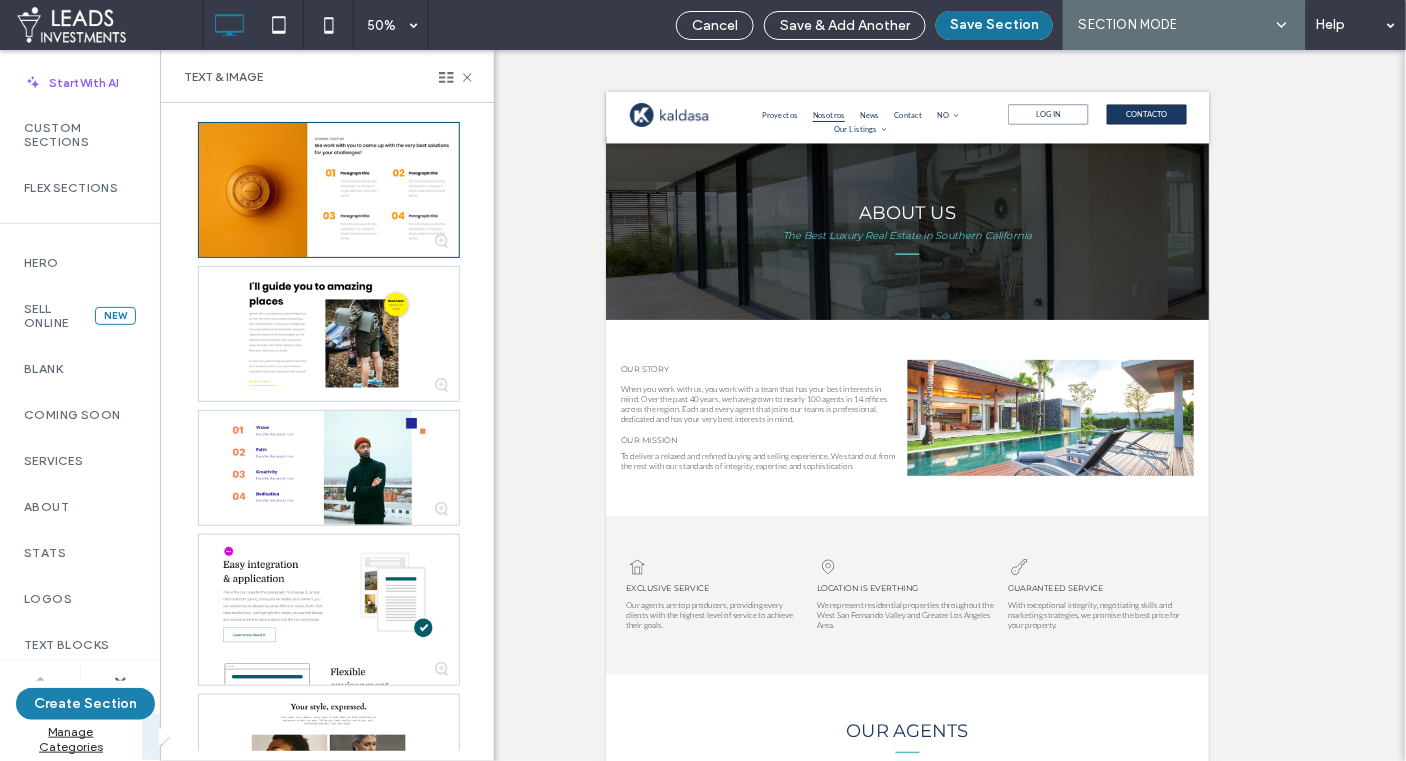 click on "Save Section" at bounding box center [994, 25] 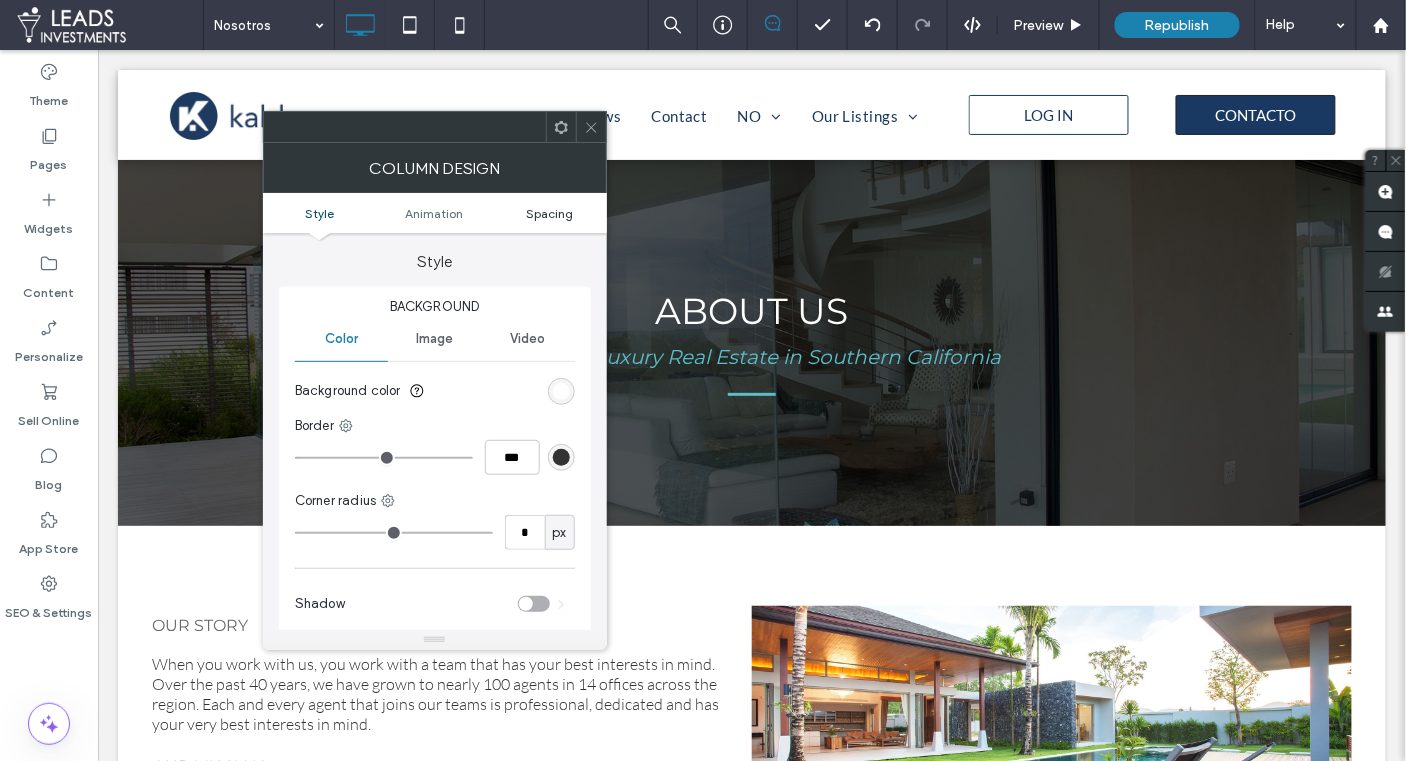 click on "Spacing" at bounding box center [549, 213] 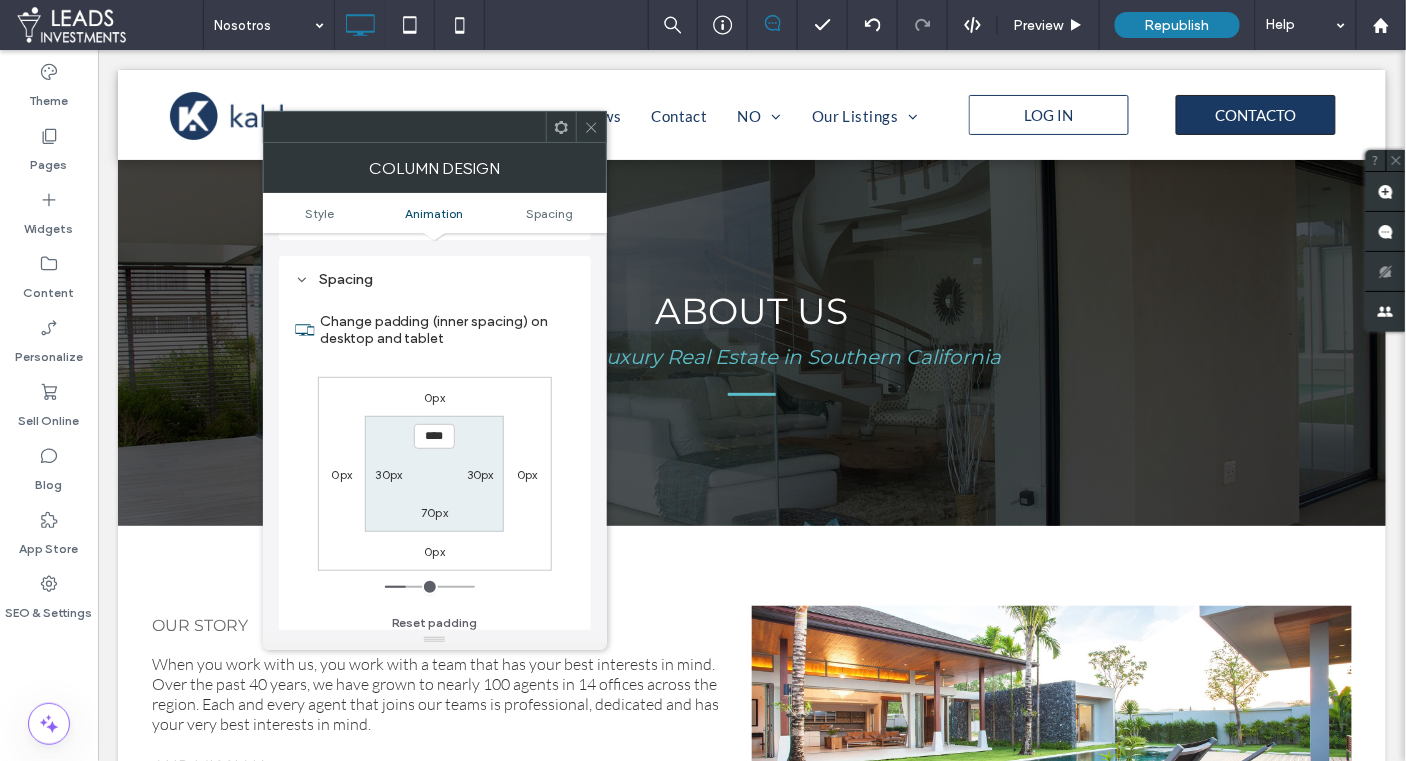 scroll, scrollTop: 467, scrollLeft: 0, axis: vertical 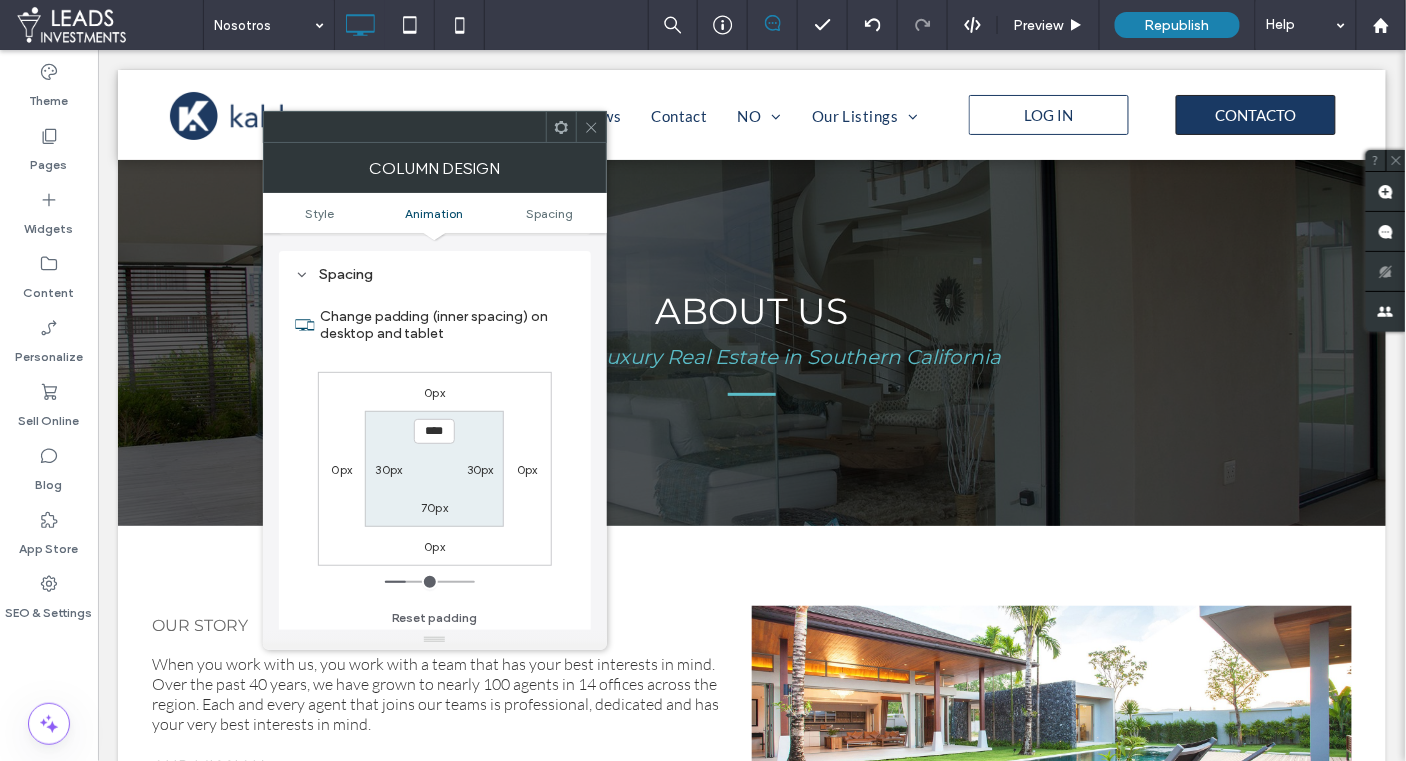 drag, startPoint x: 426, startPoint y: 425, endPoint x: 430, endPoint y: 463, distance: 38.209946 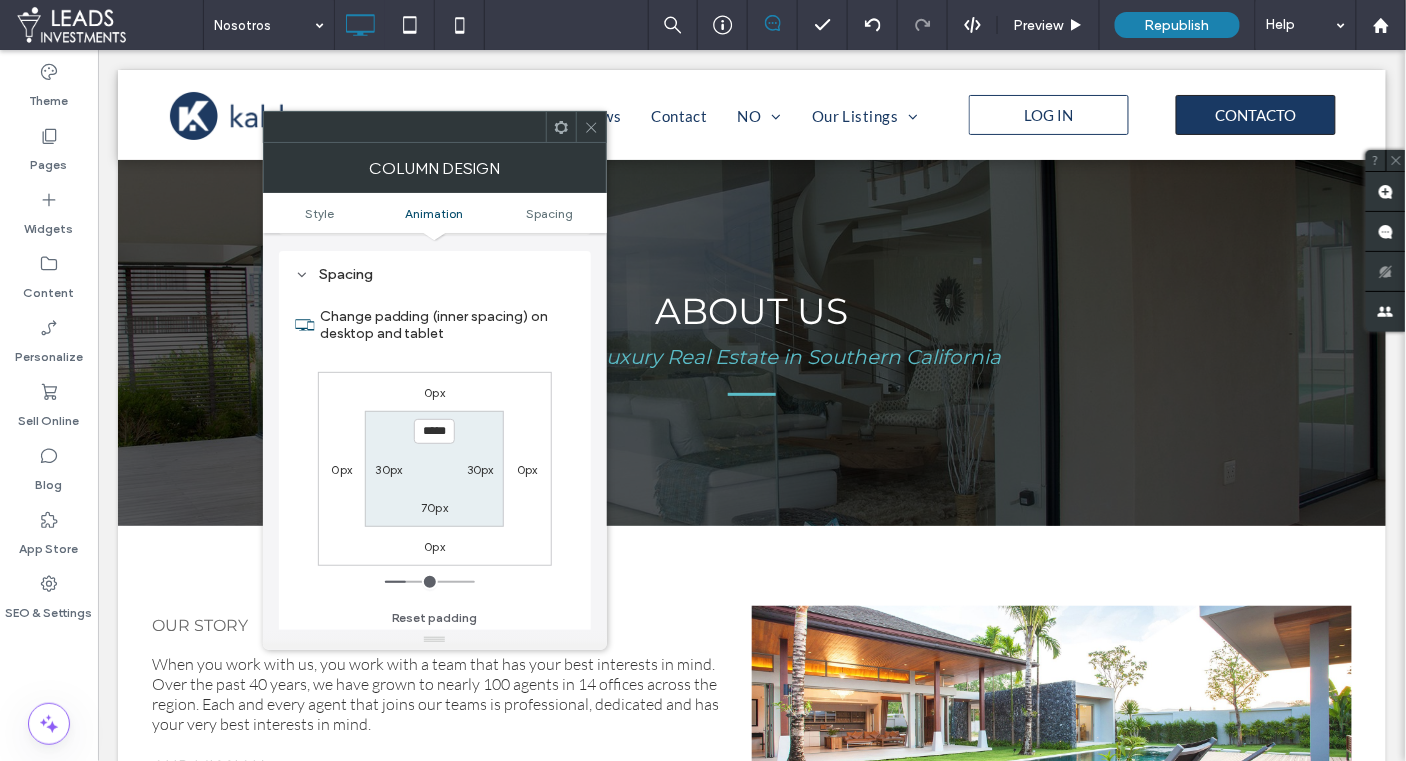 type on "*****" 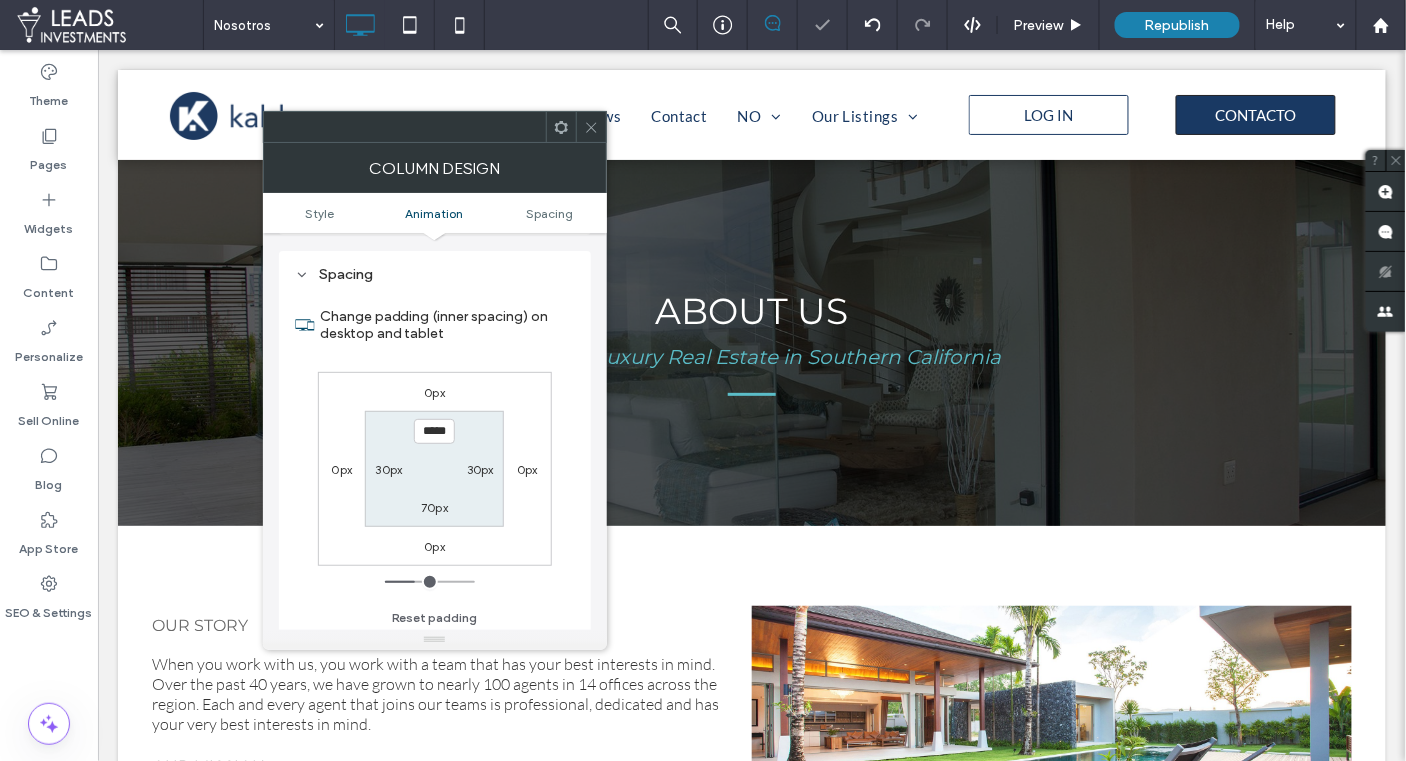 click on "70px" at bounding box center (434, 507) 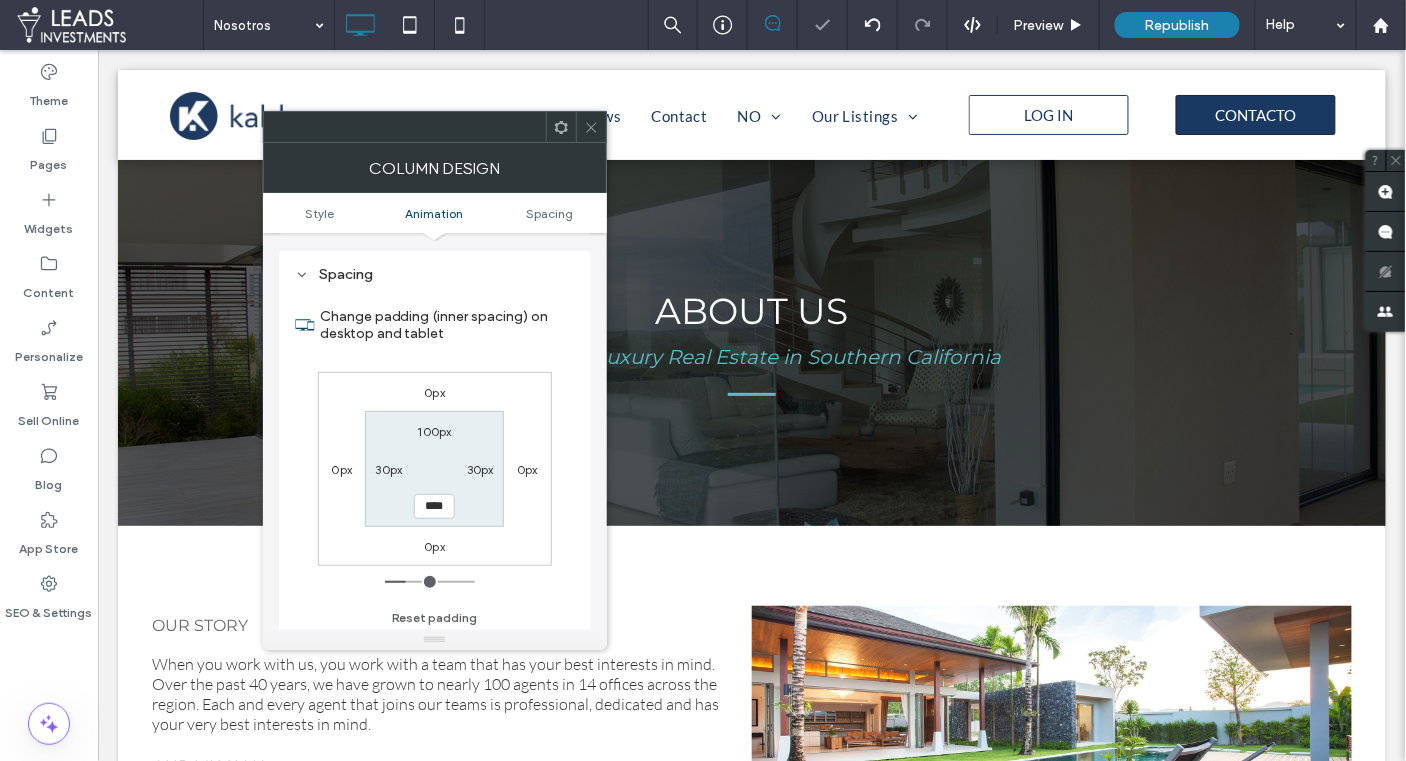 click on "****" at bounding box center (434, 506) 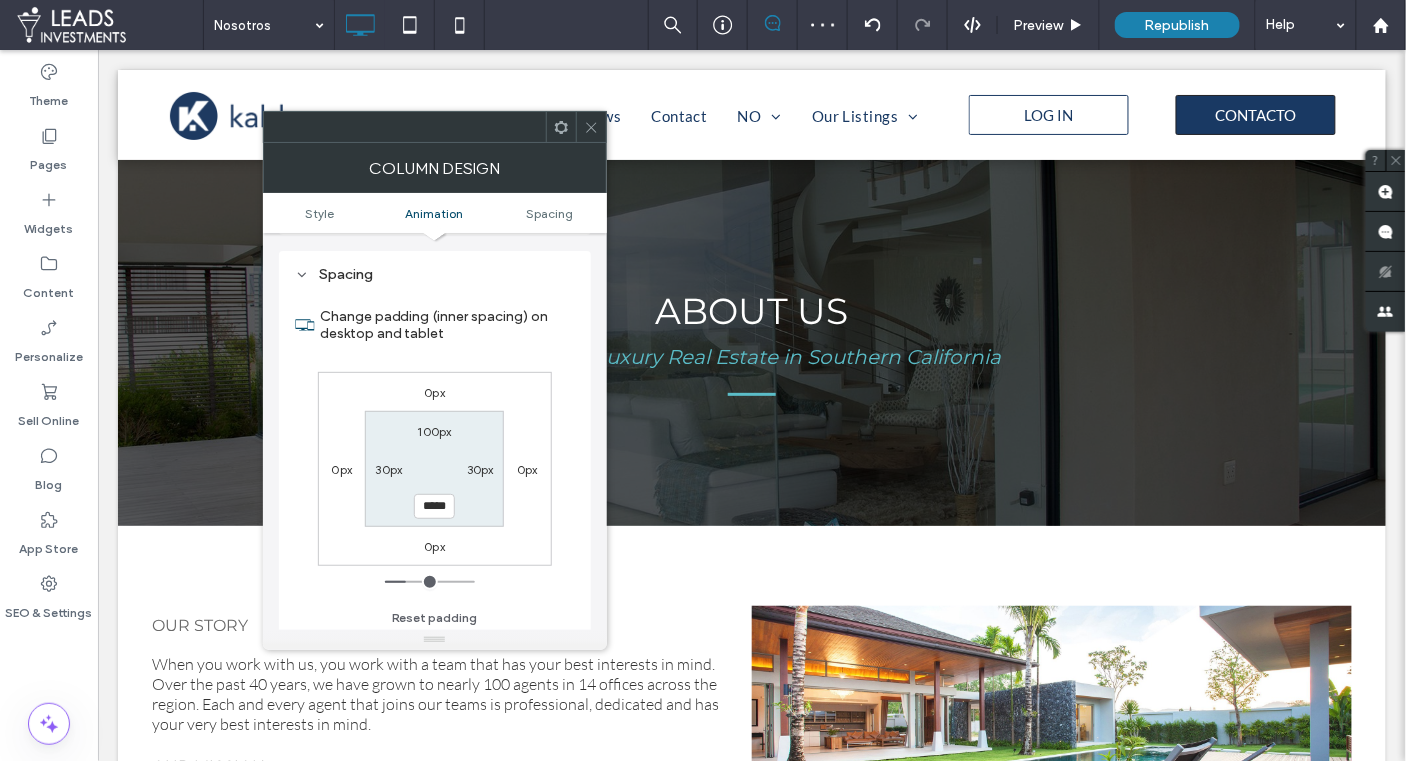 type on "*****" 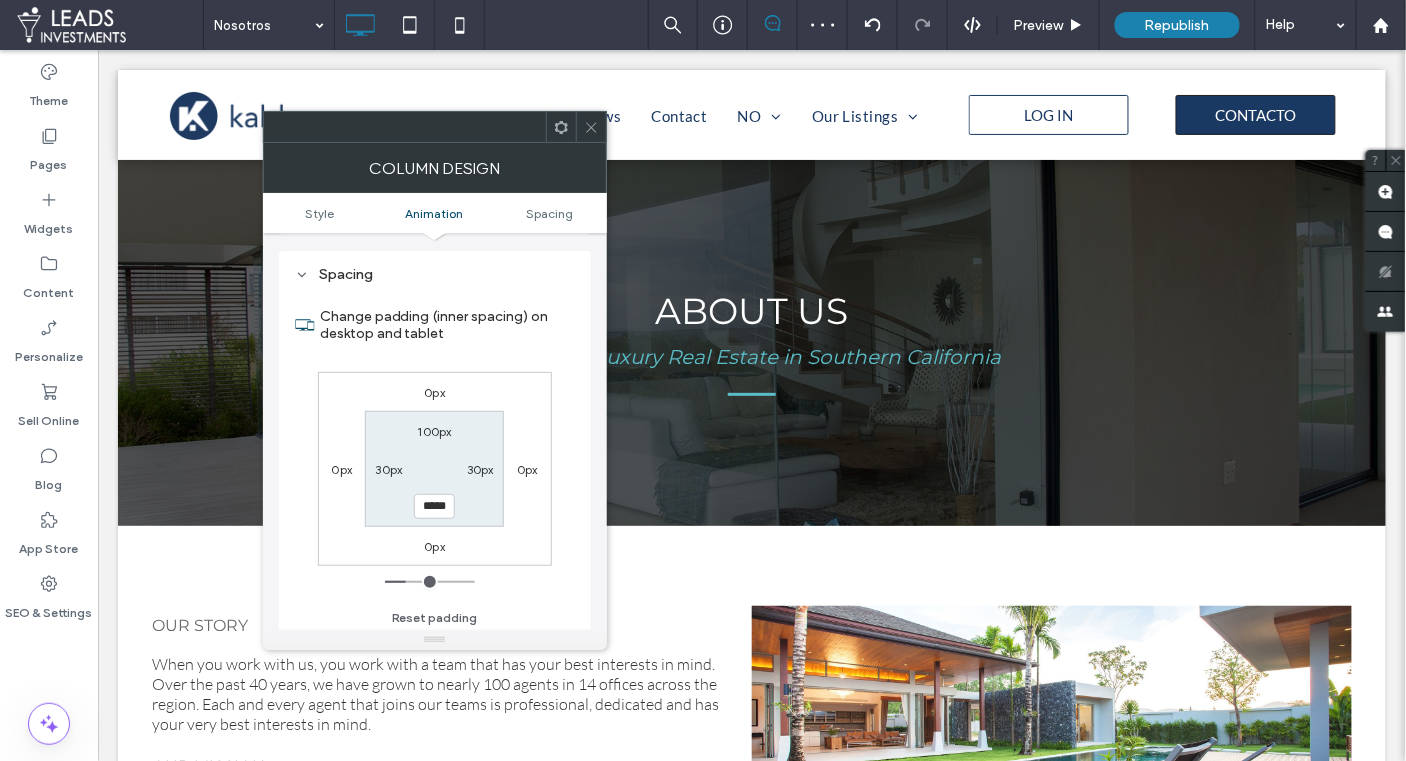 type on "***" 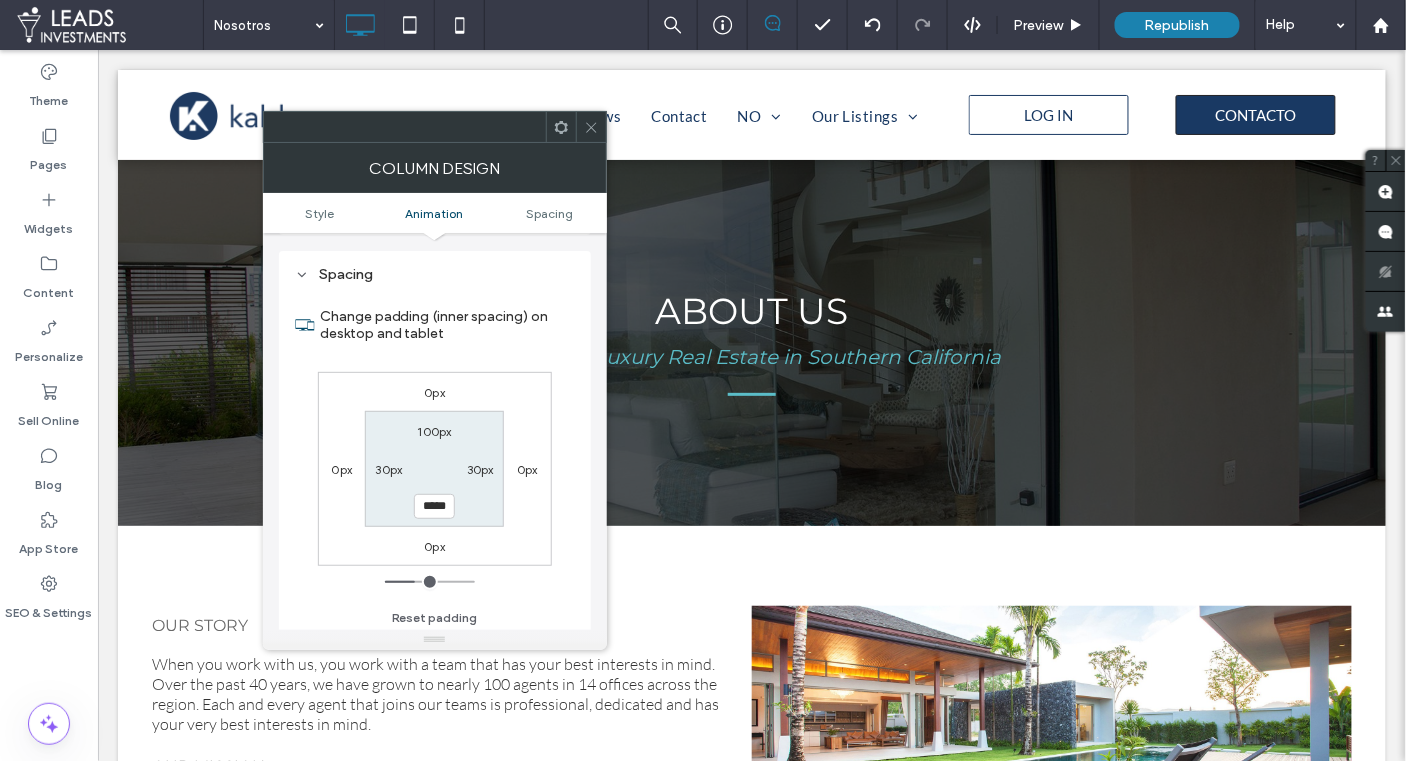 drag, startPoint x: 599, startPoint y: 125, endPoint x: 591, endPoint y: 135, distance: 12.806249 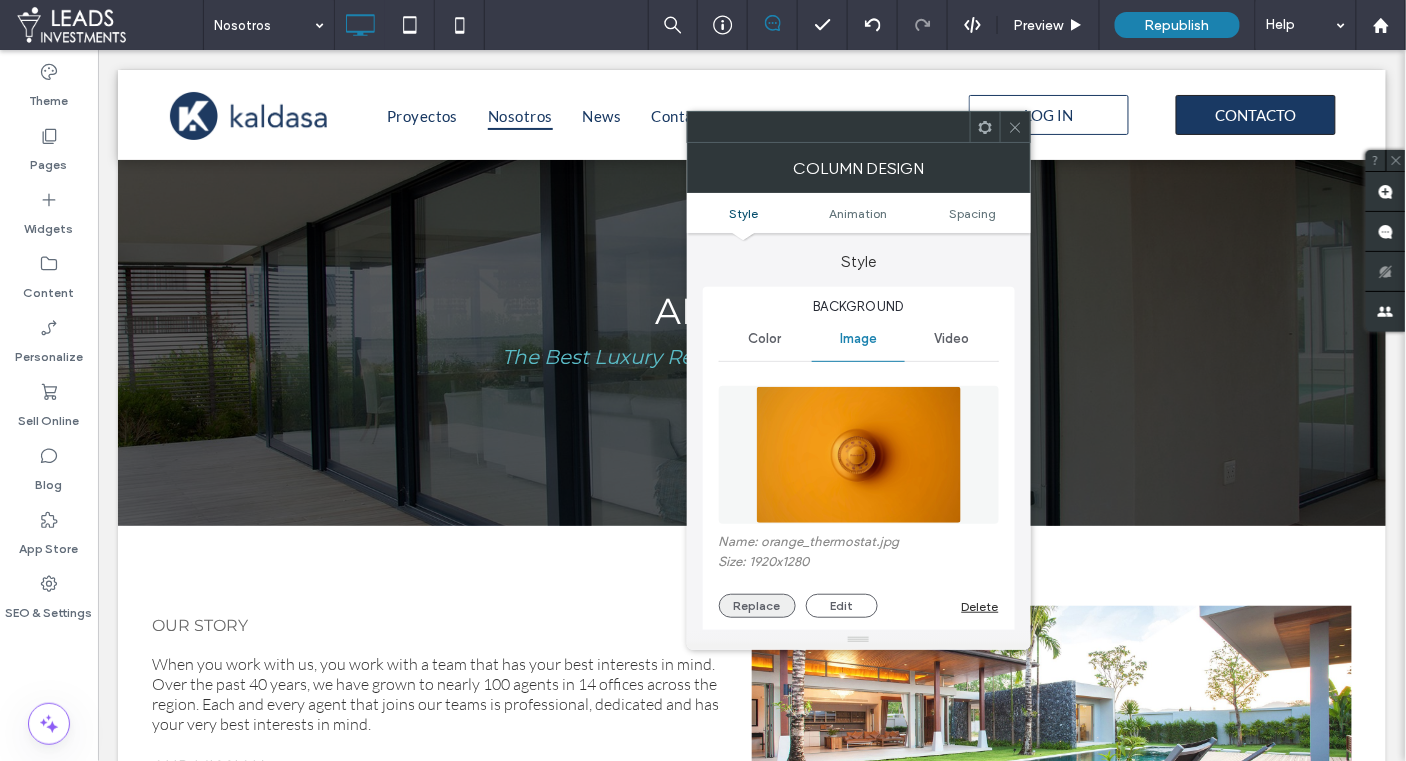click on "Replace" at bounding box center (757, 606) 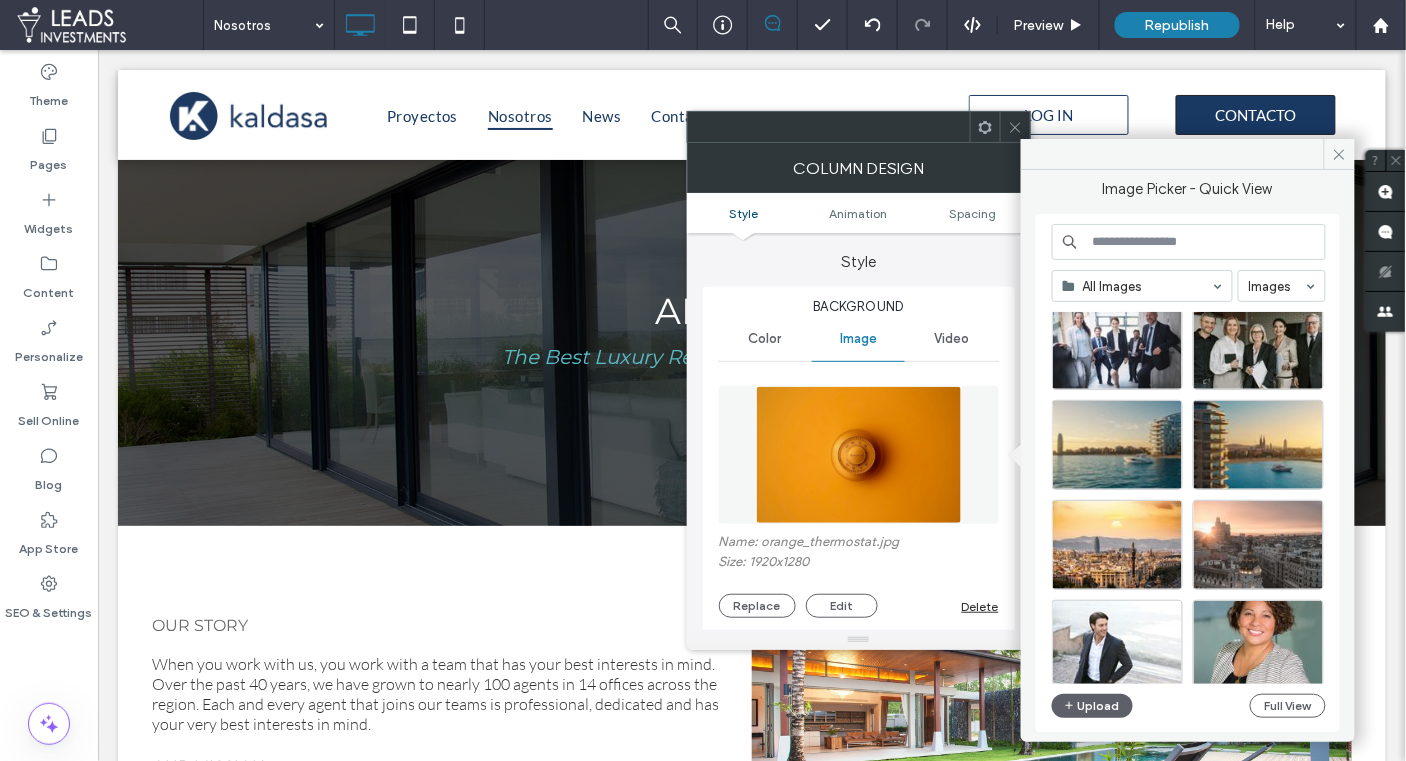 scroll, scrollTop: 0, scrollLeft: 0, axis: both 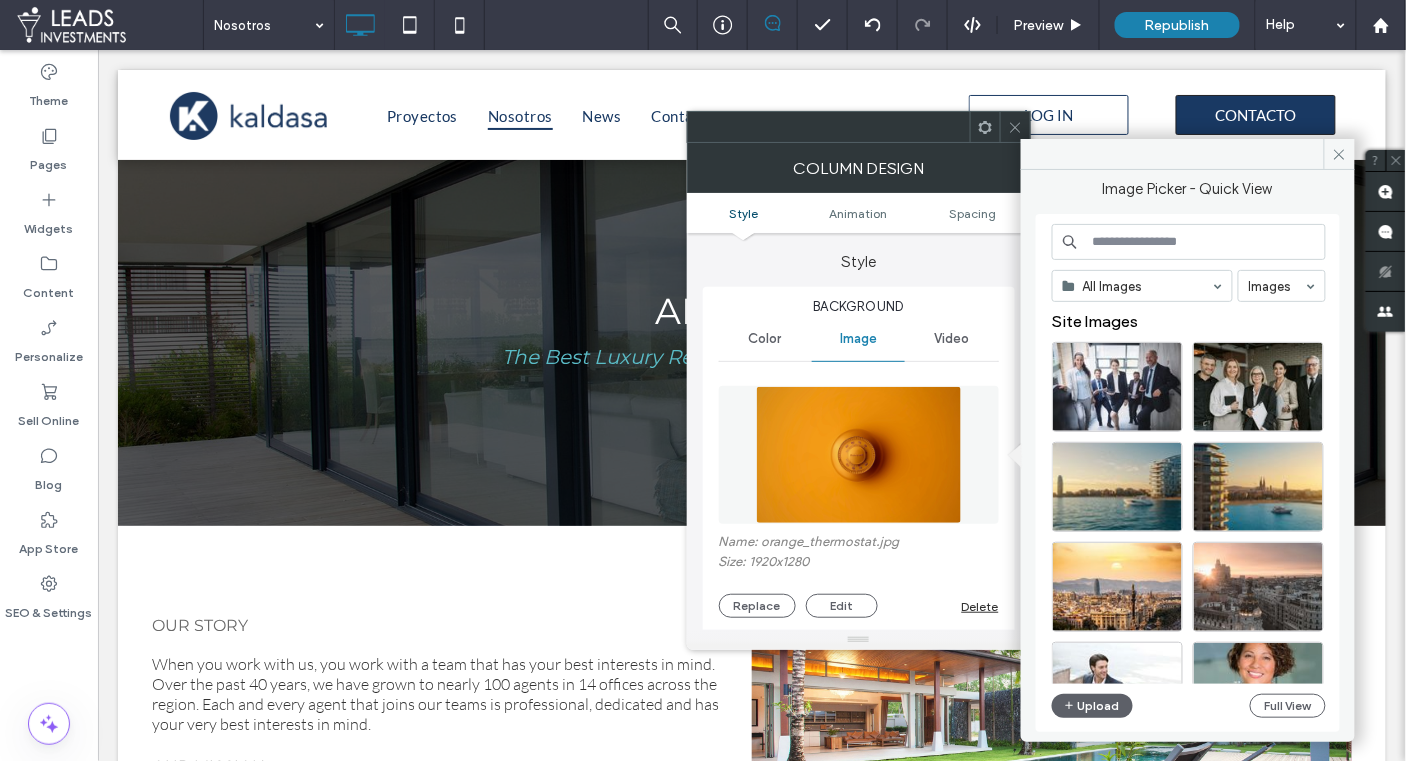 click at bounding box center [1189, 242] 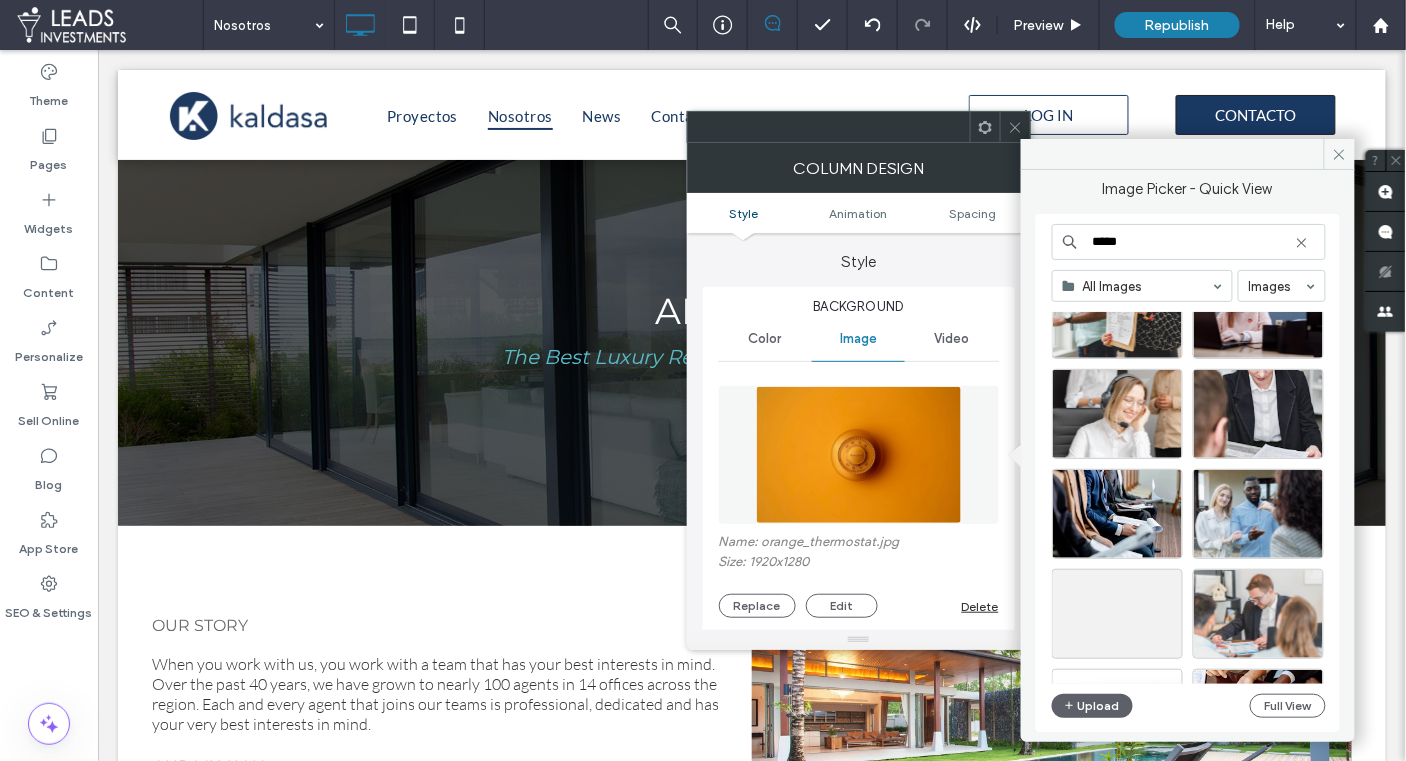 scroll, scrollTop: 1871, scrollLeft: 0, axis: vertical 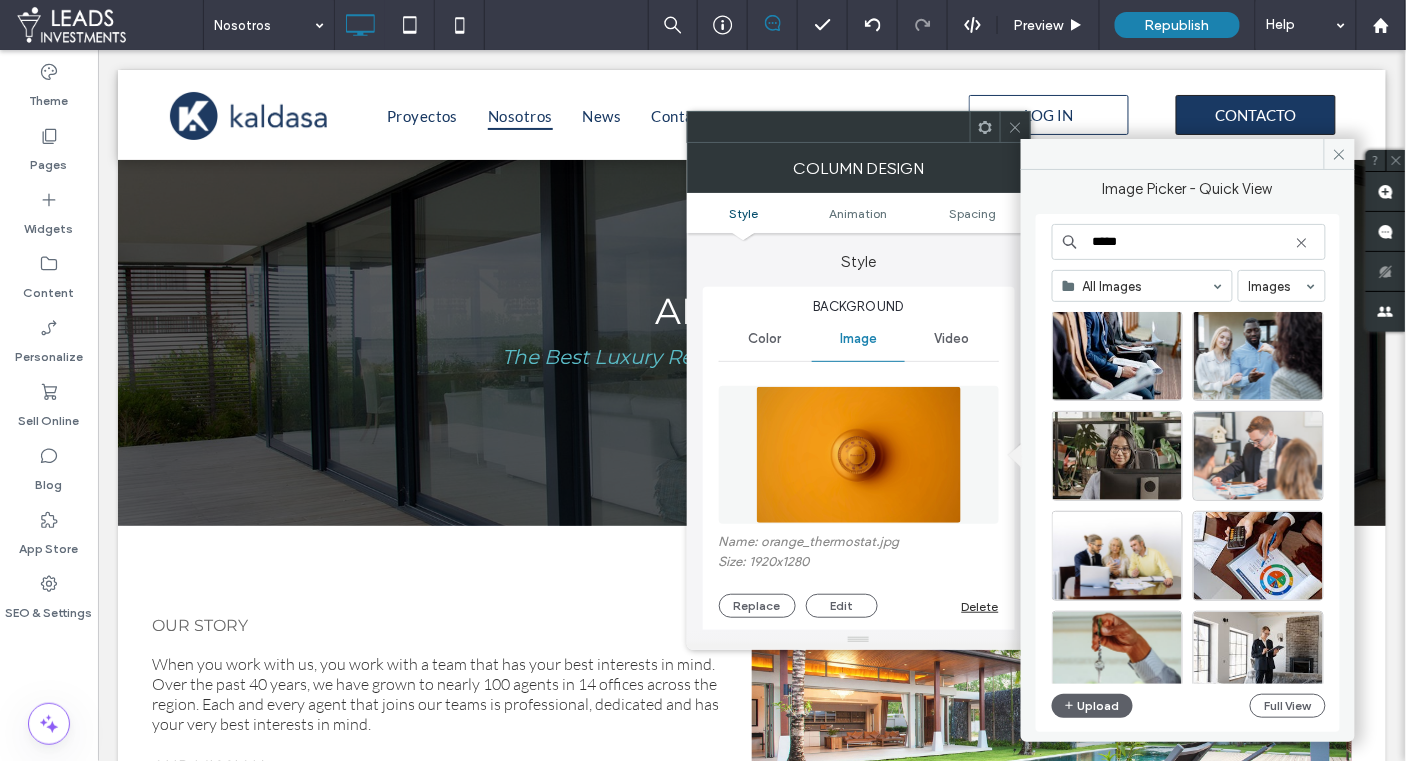 type on "*****" 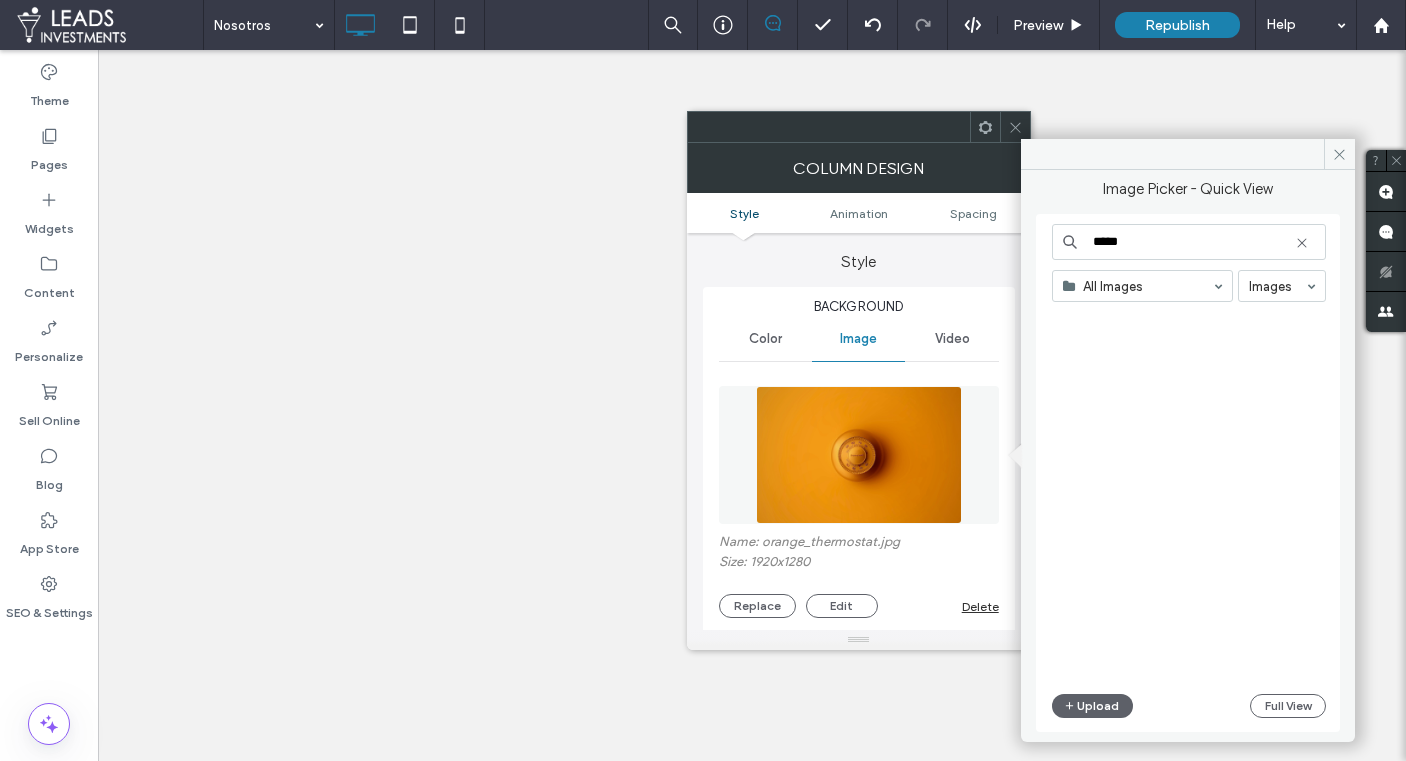 scroll, scrollTop: 0, scrollLeft: 0, axis: both 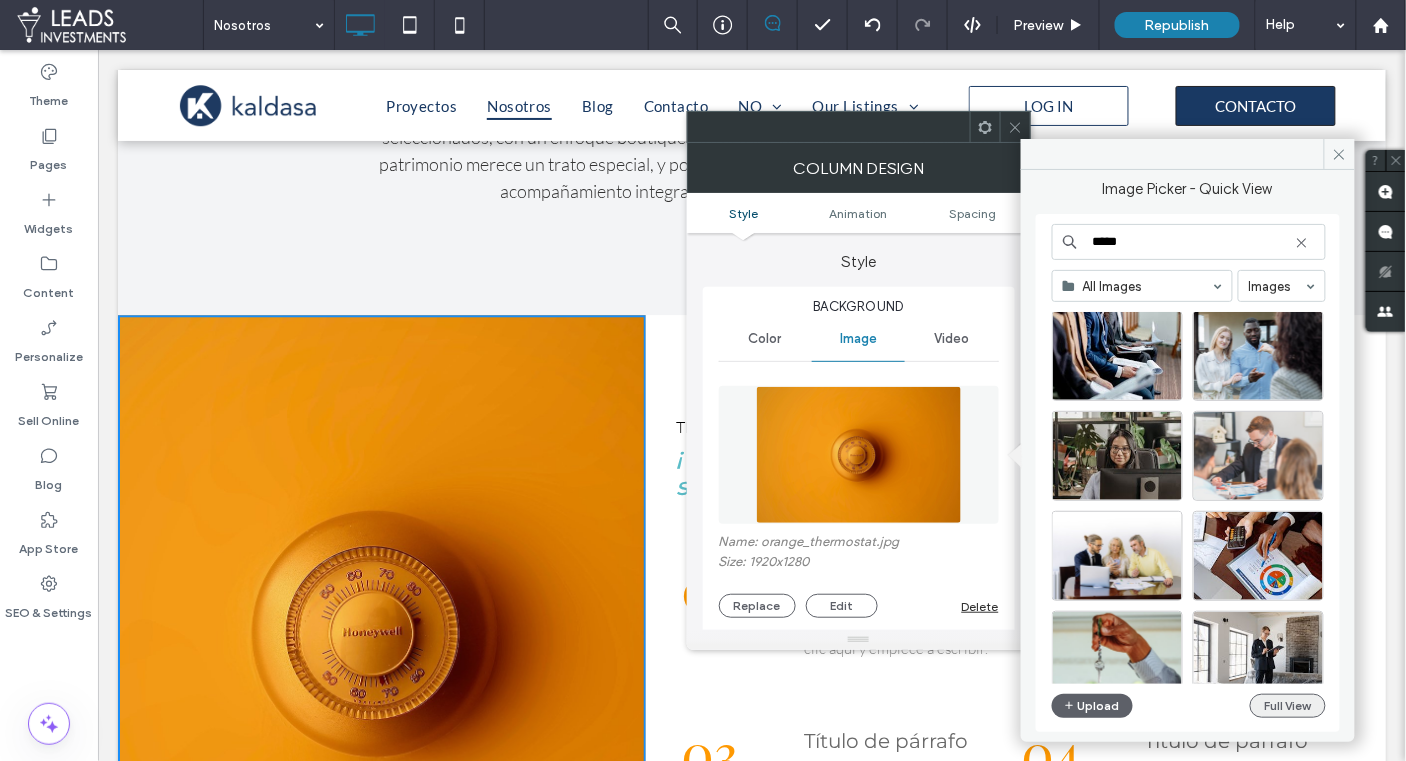 click on "Full View" at bounding box center [1288, 706] 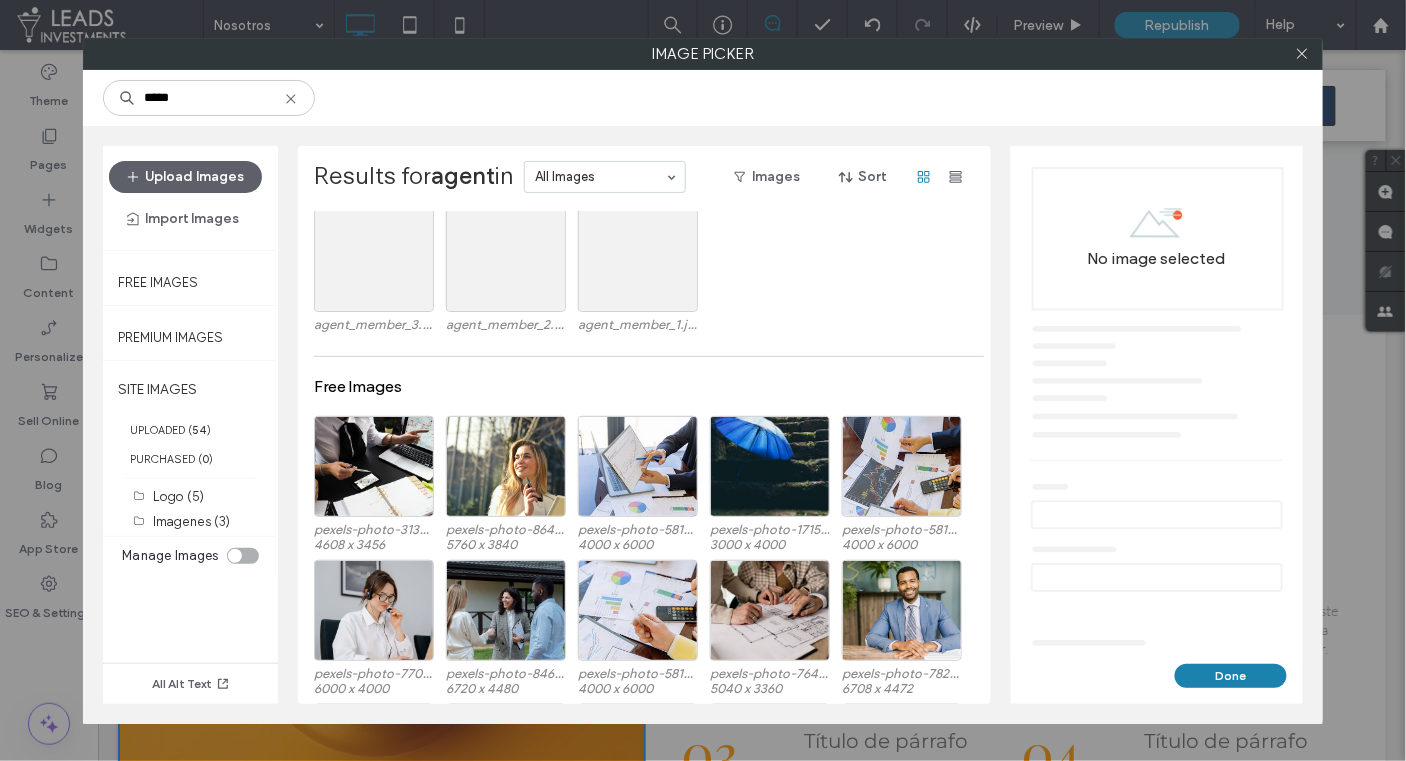 scroll, scrollTop: 195, scrollLeft: 0, axis: vertical 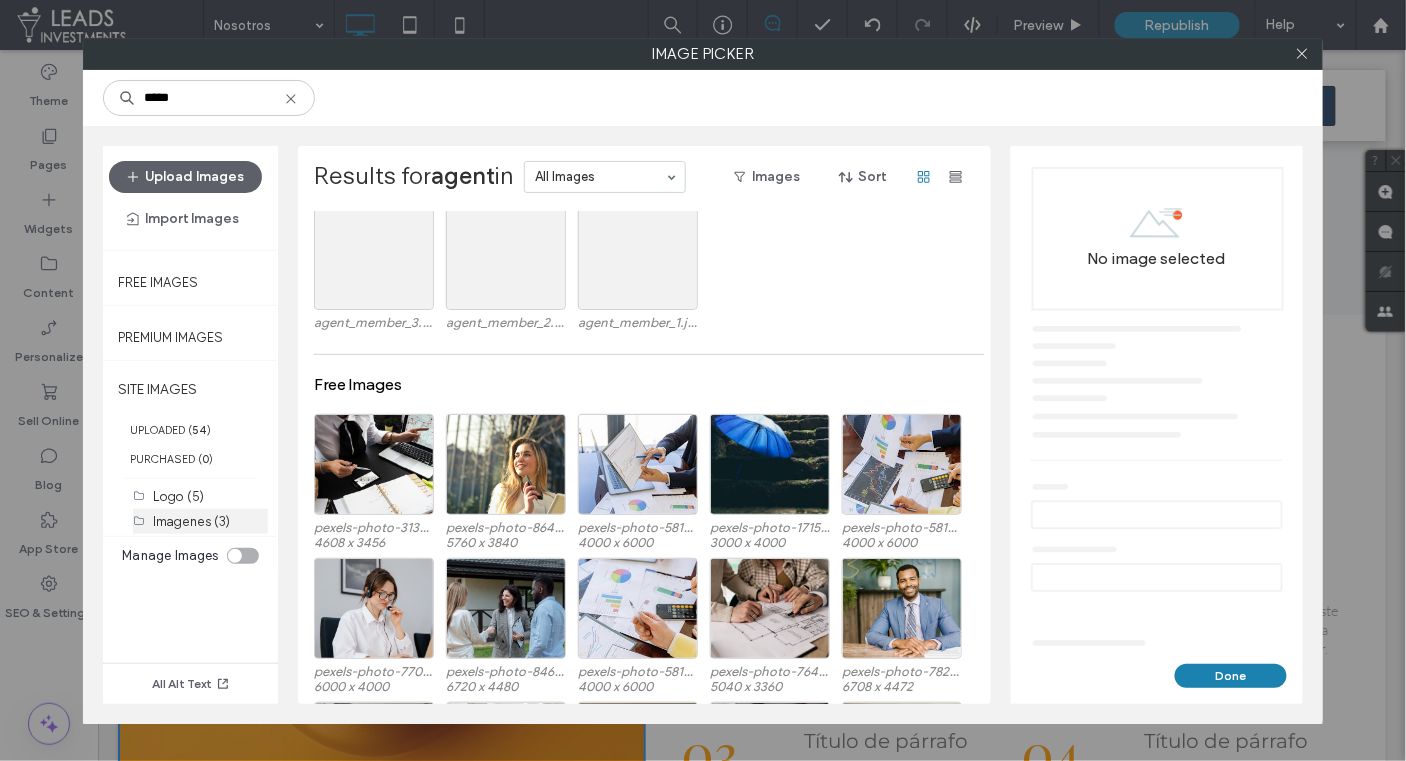 click on "Imagenes (3)" at bounding box center (191, 521) 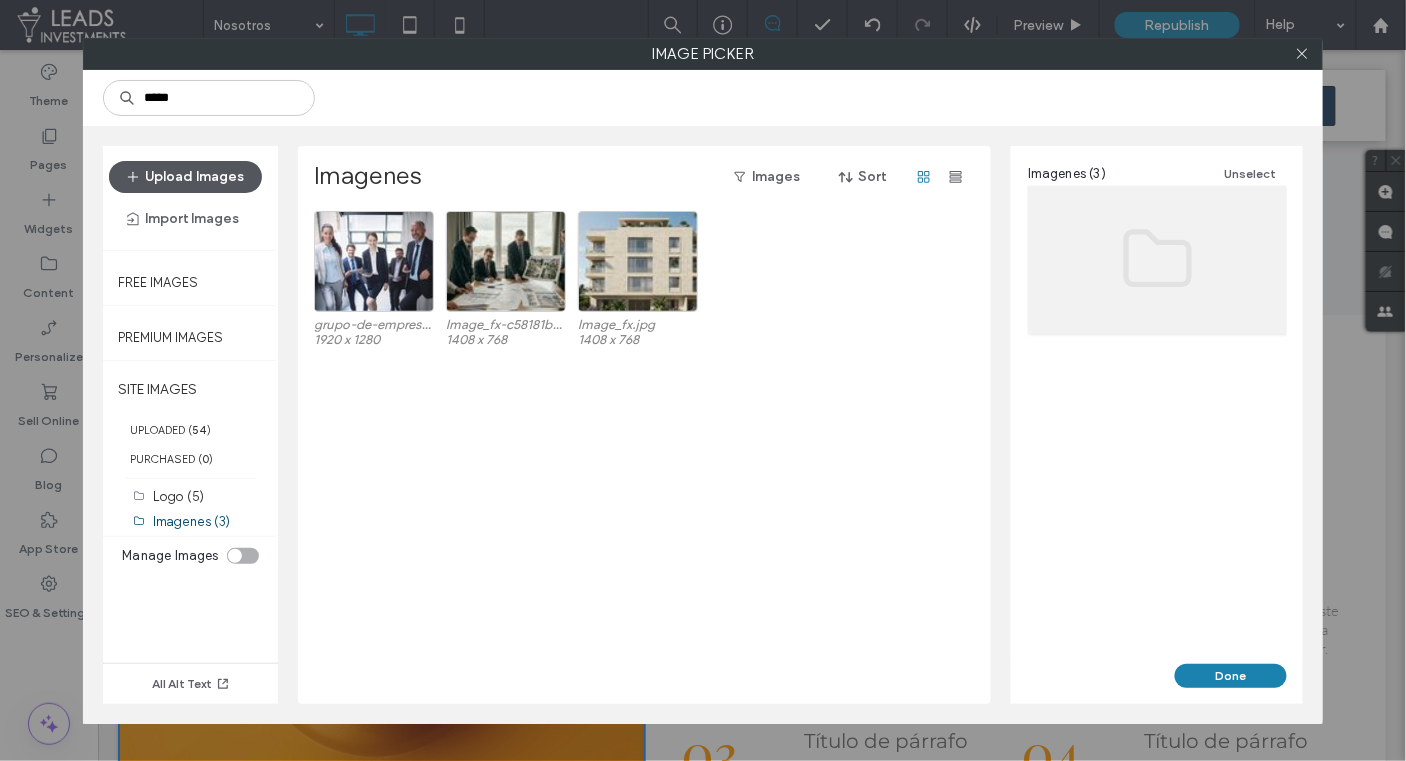 click on "Upload Images" at bounding box center (185, 177) 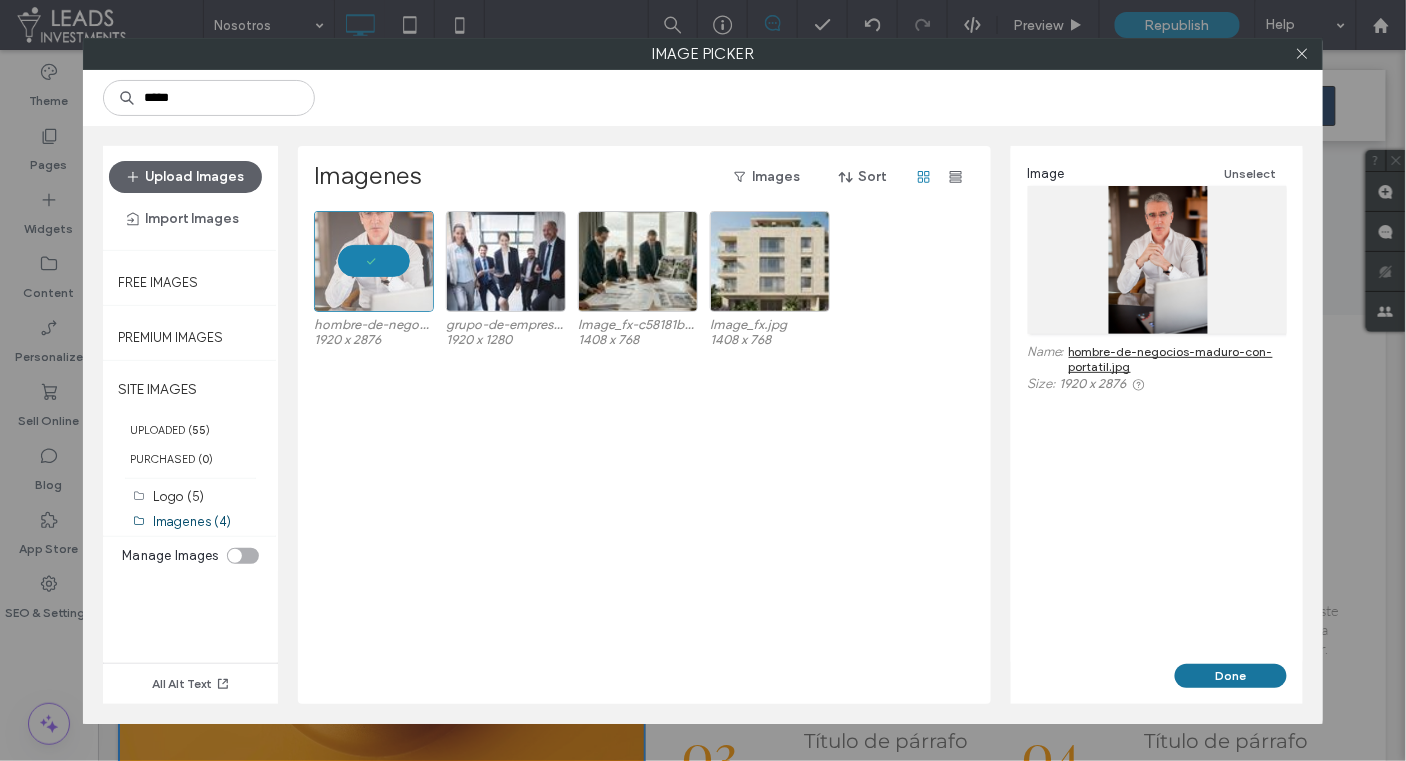 click on "Done" at bounding box center (1231, 676) 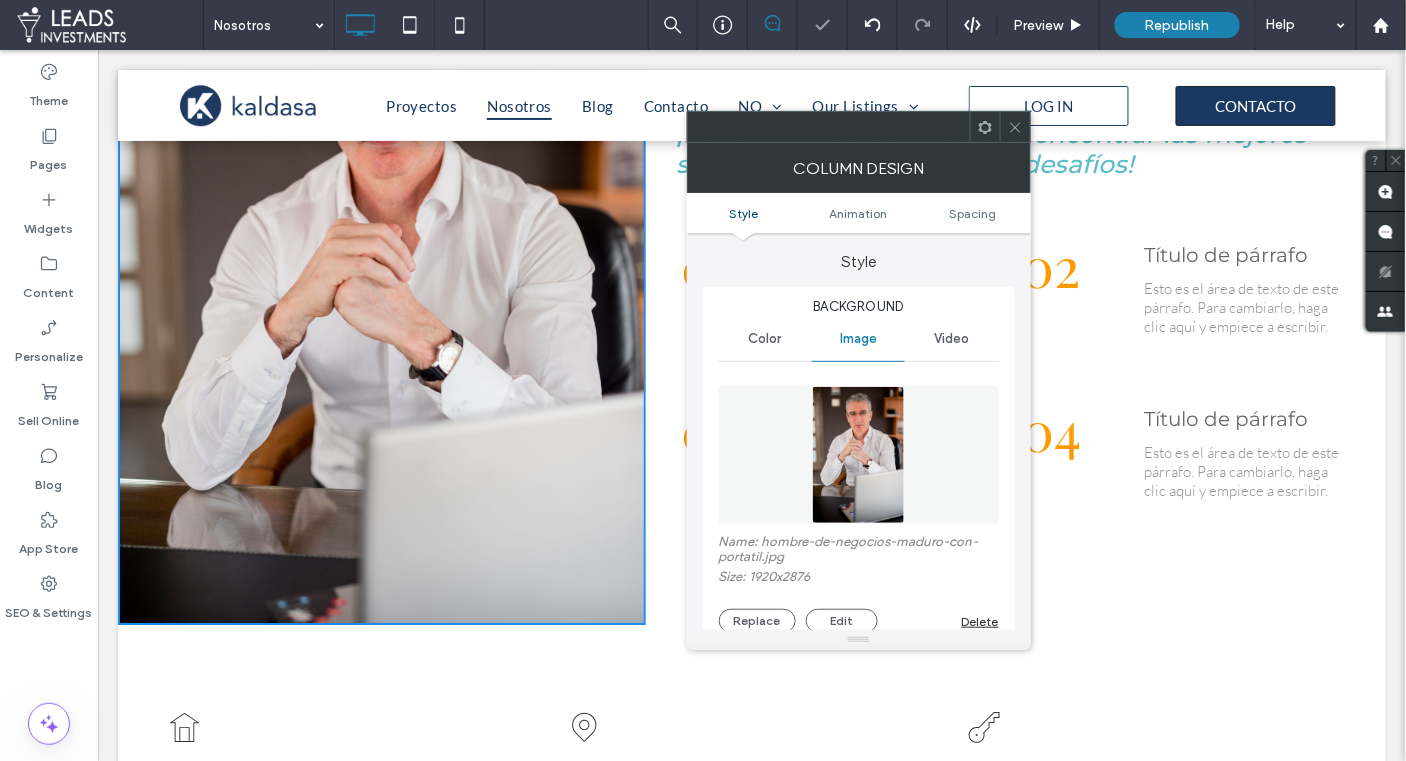 scroll, scrollTop: 1601, scrollLeft: 0, axis: vertical 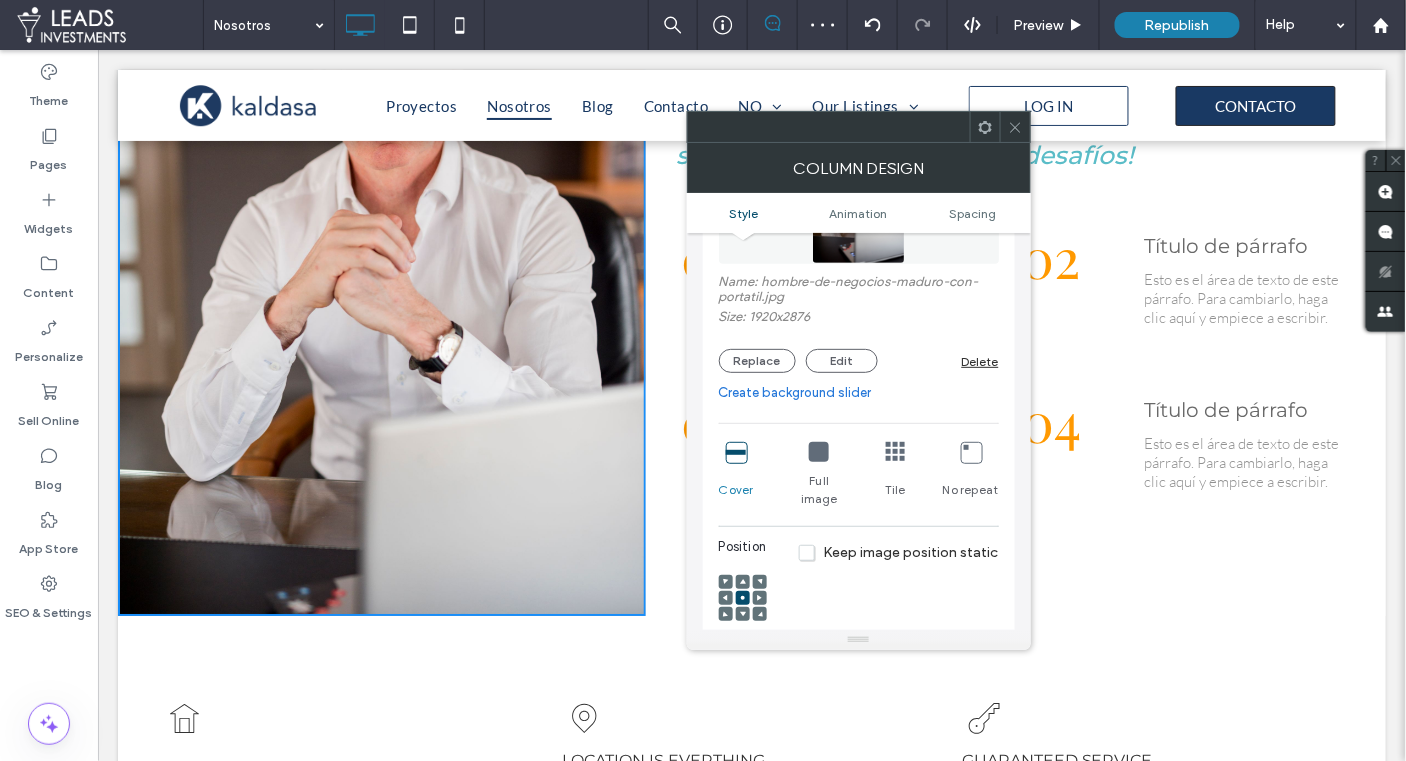 click at bounding box center (743, 582) 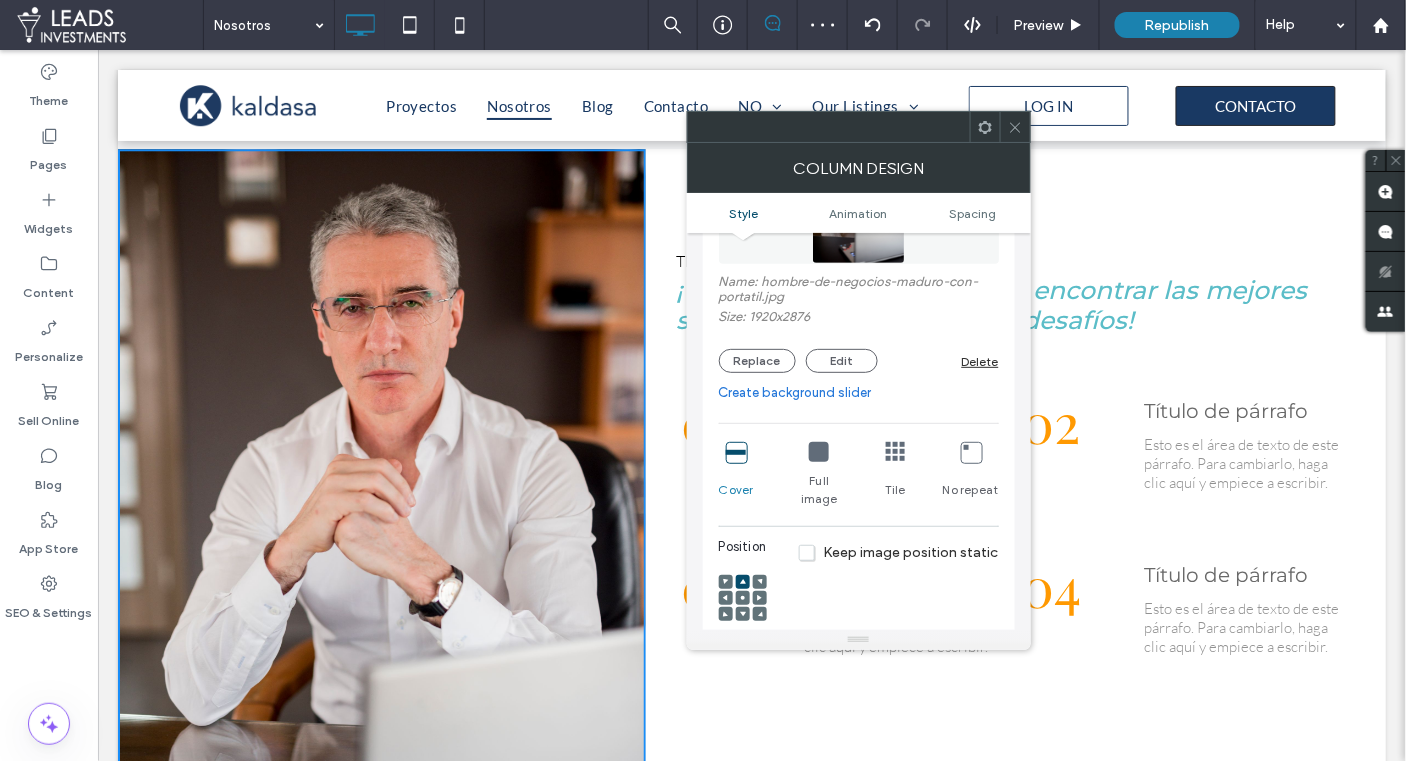 scroll, scrollTop: 1433, scrollLeft: 0, axis: vertical 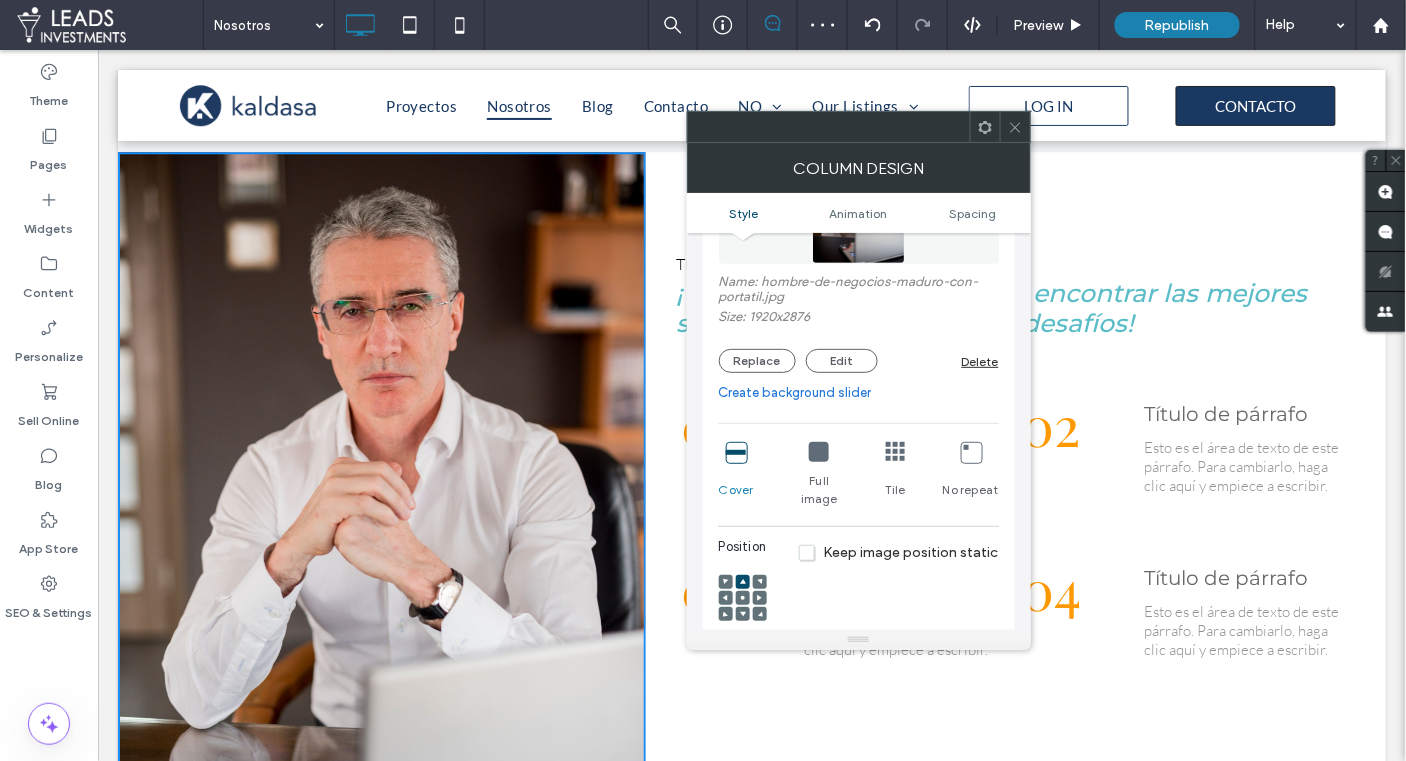 click 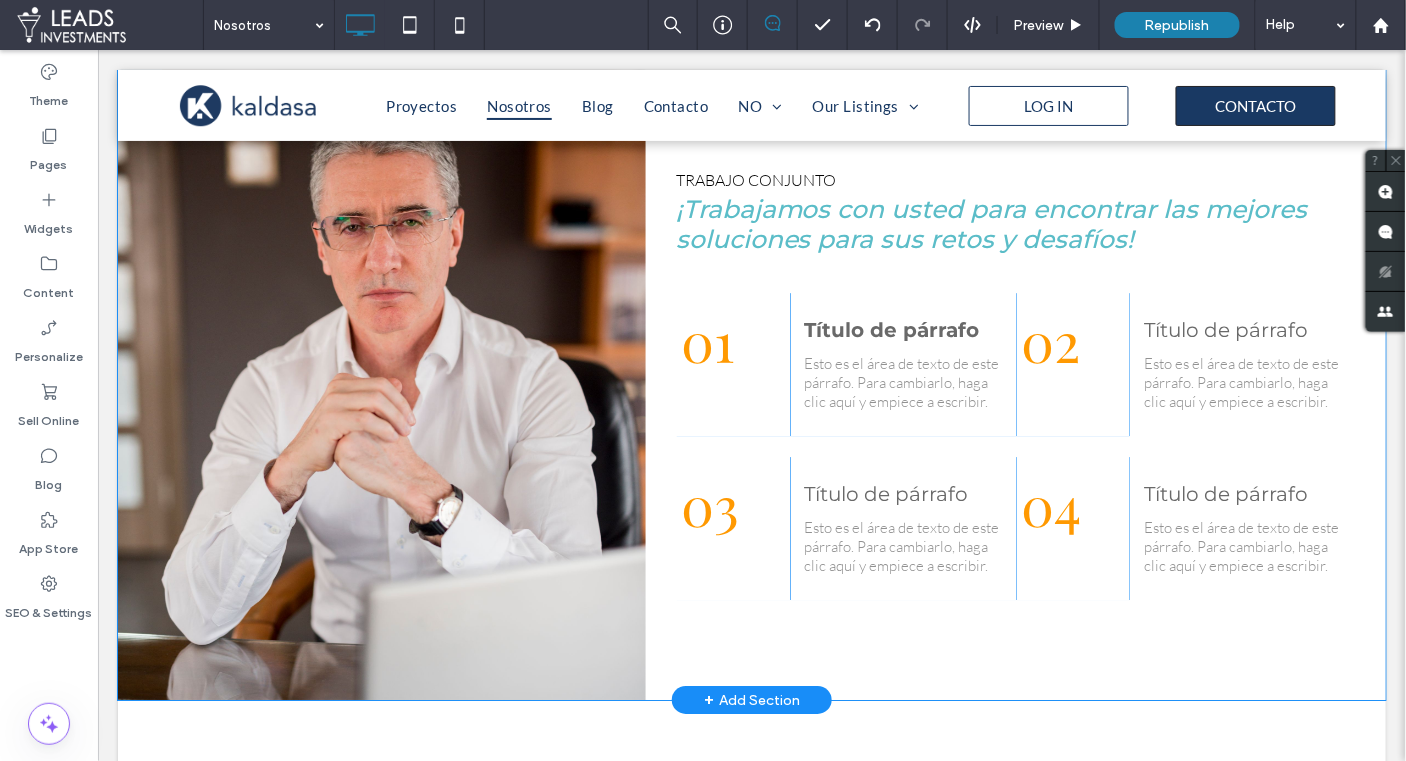 scroll, scrollTop: 1528, scrollLeft: 0, axis: vertical 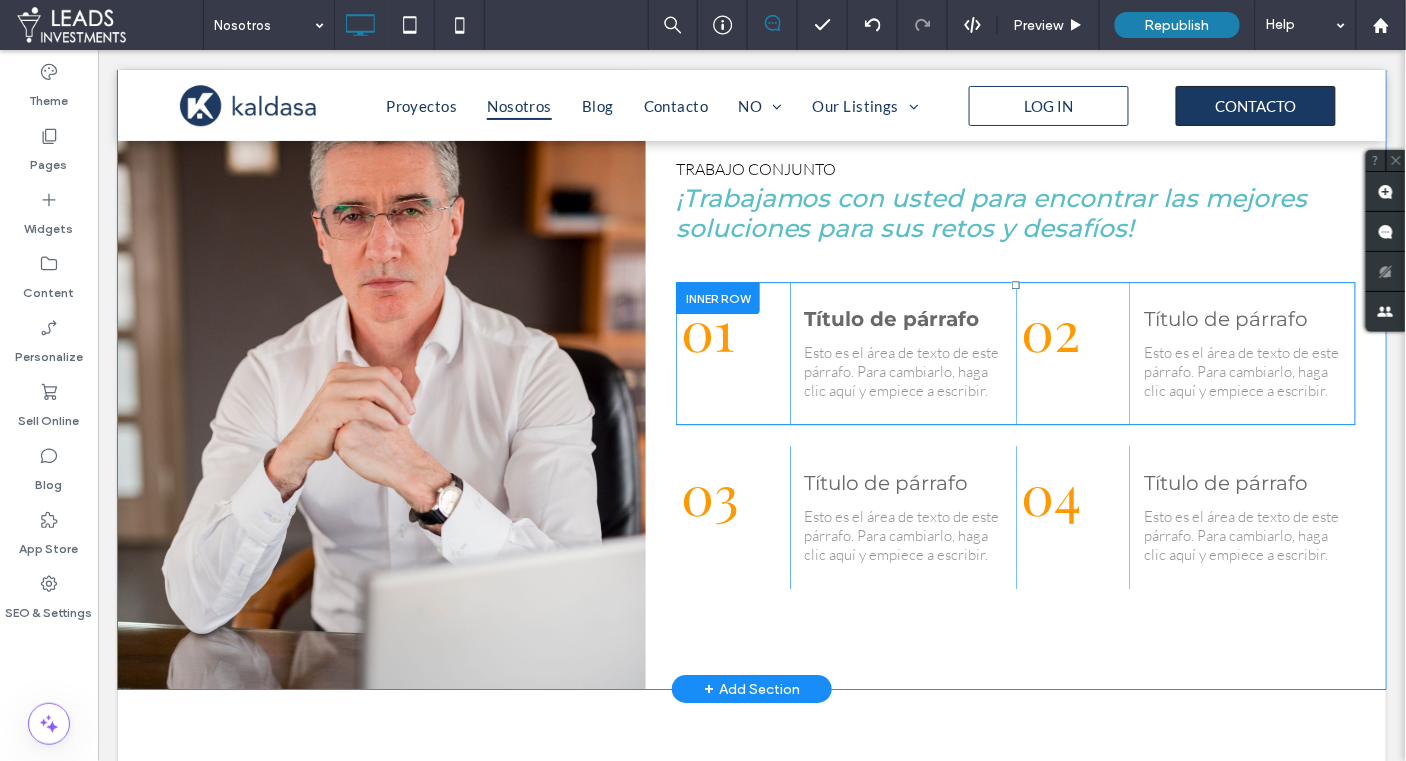 click at bounding box center (717, 296) 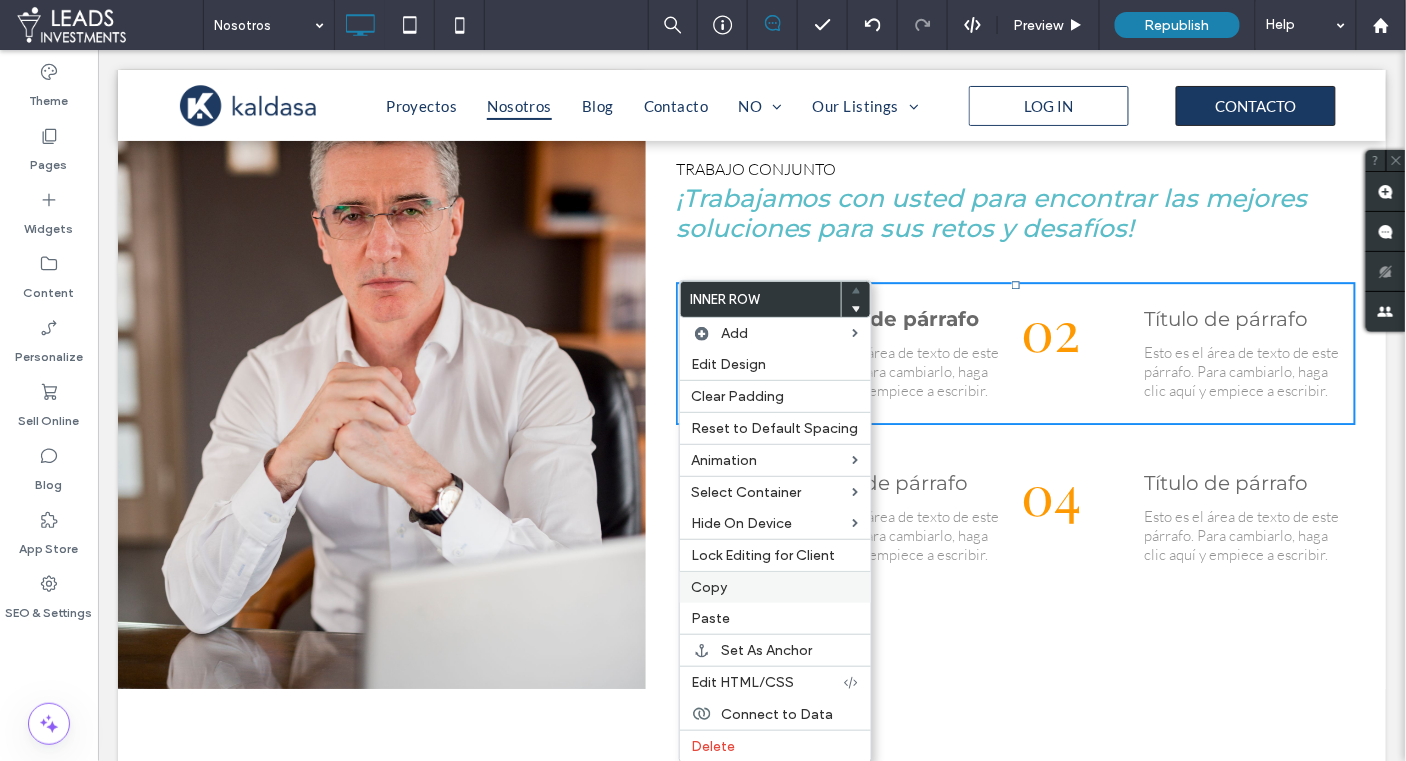 click on "Copy" at bounding box center (775, 587) 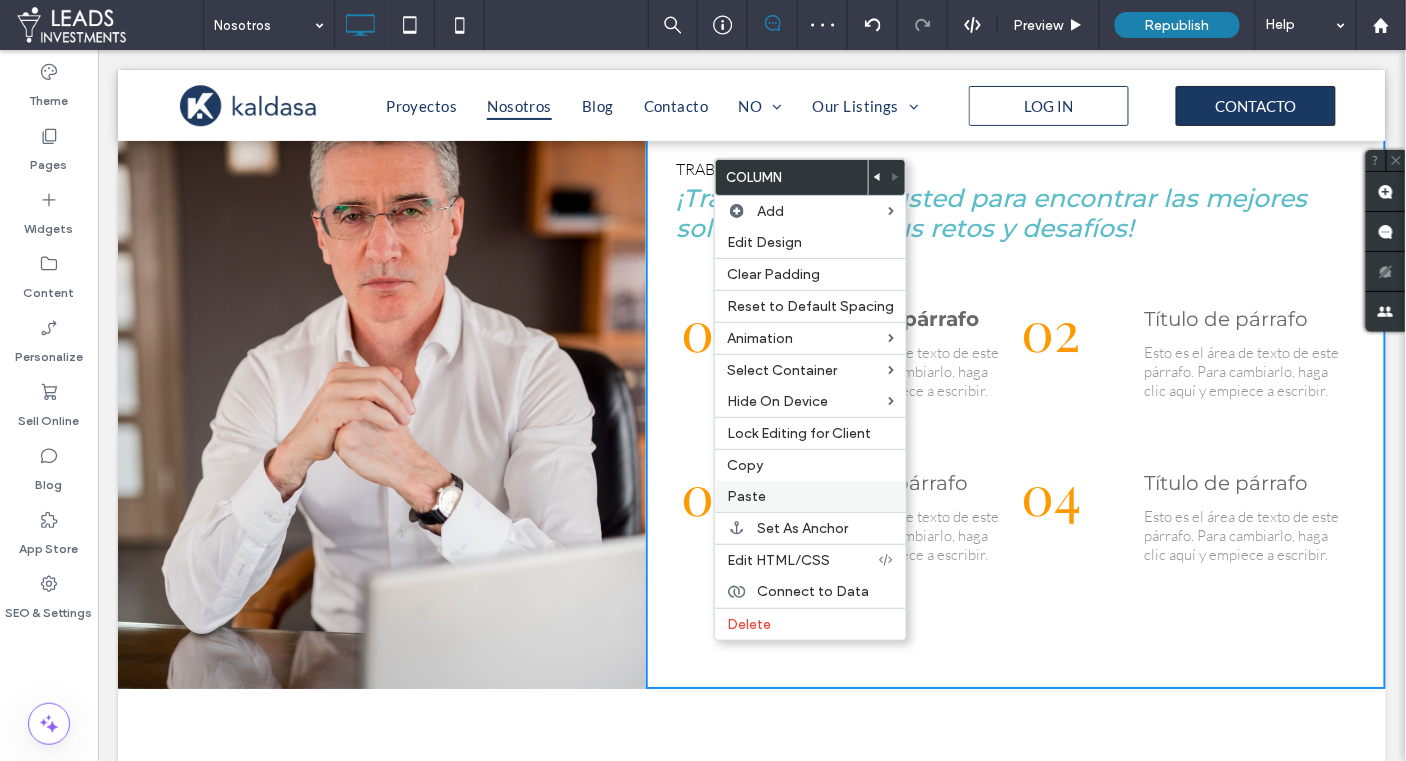click on "Paste" at bounding box center [746, 496] 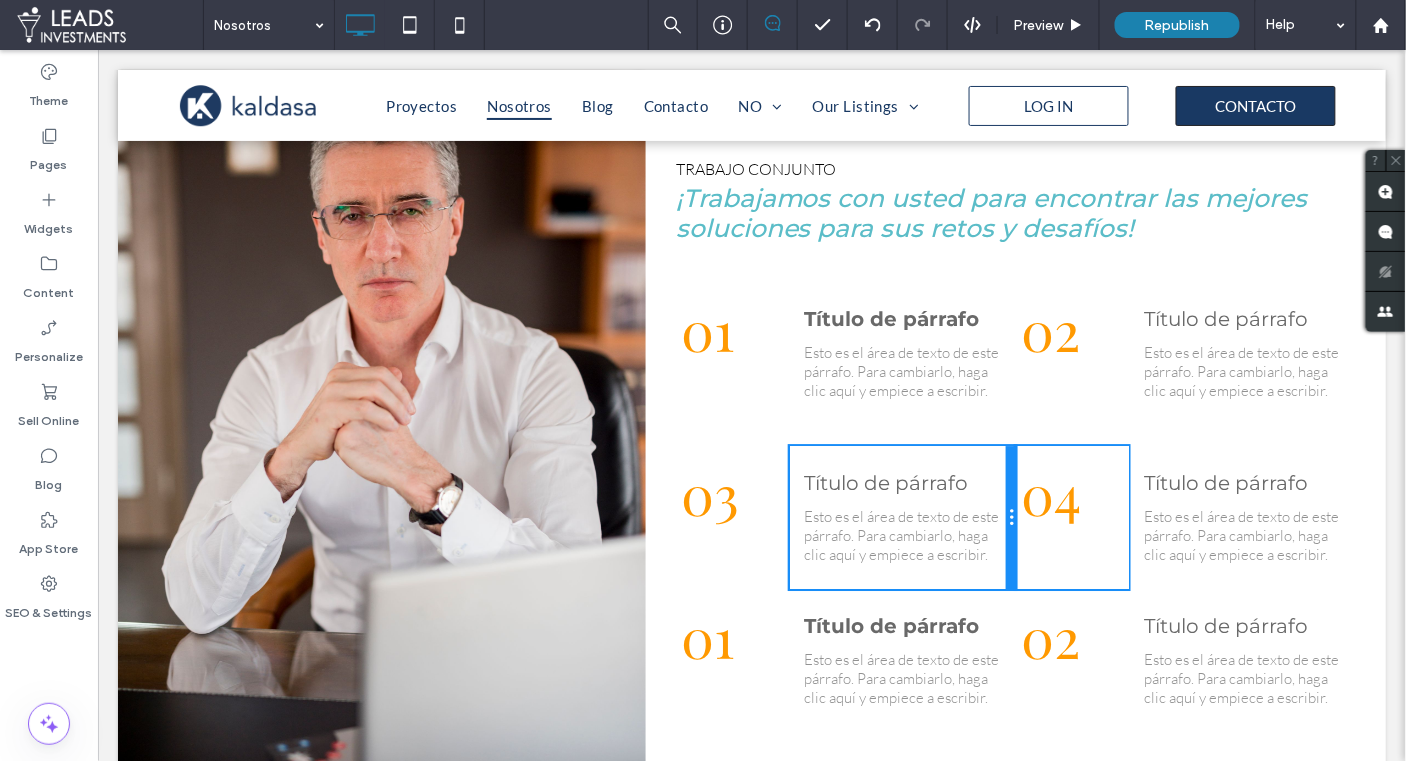drag, startPoint x: 1014, startPoint y: 443, endPoint x: 996, endPoint y: 484, distance: 44.777225 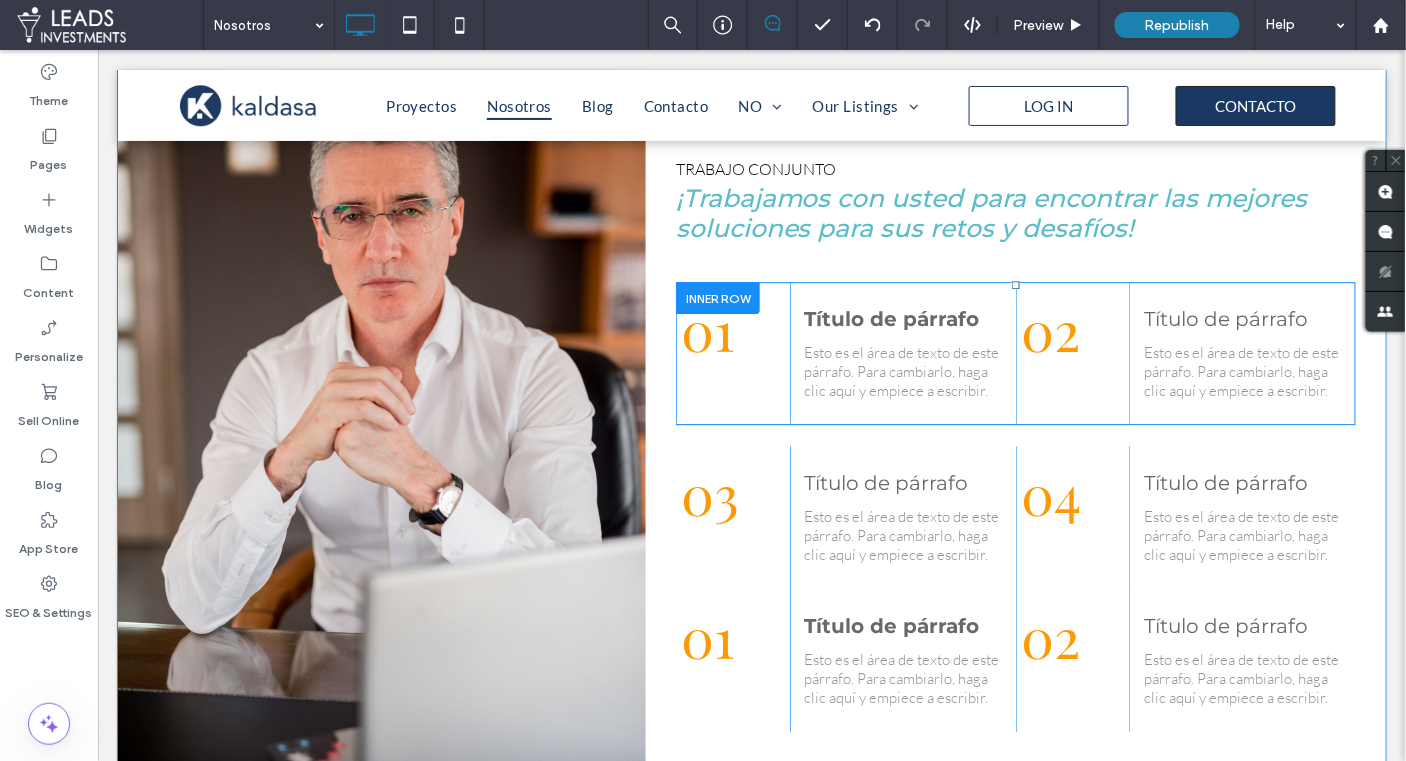 click at bounding box center [717, 296] 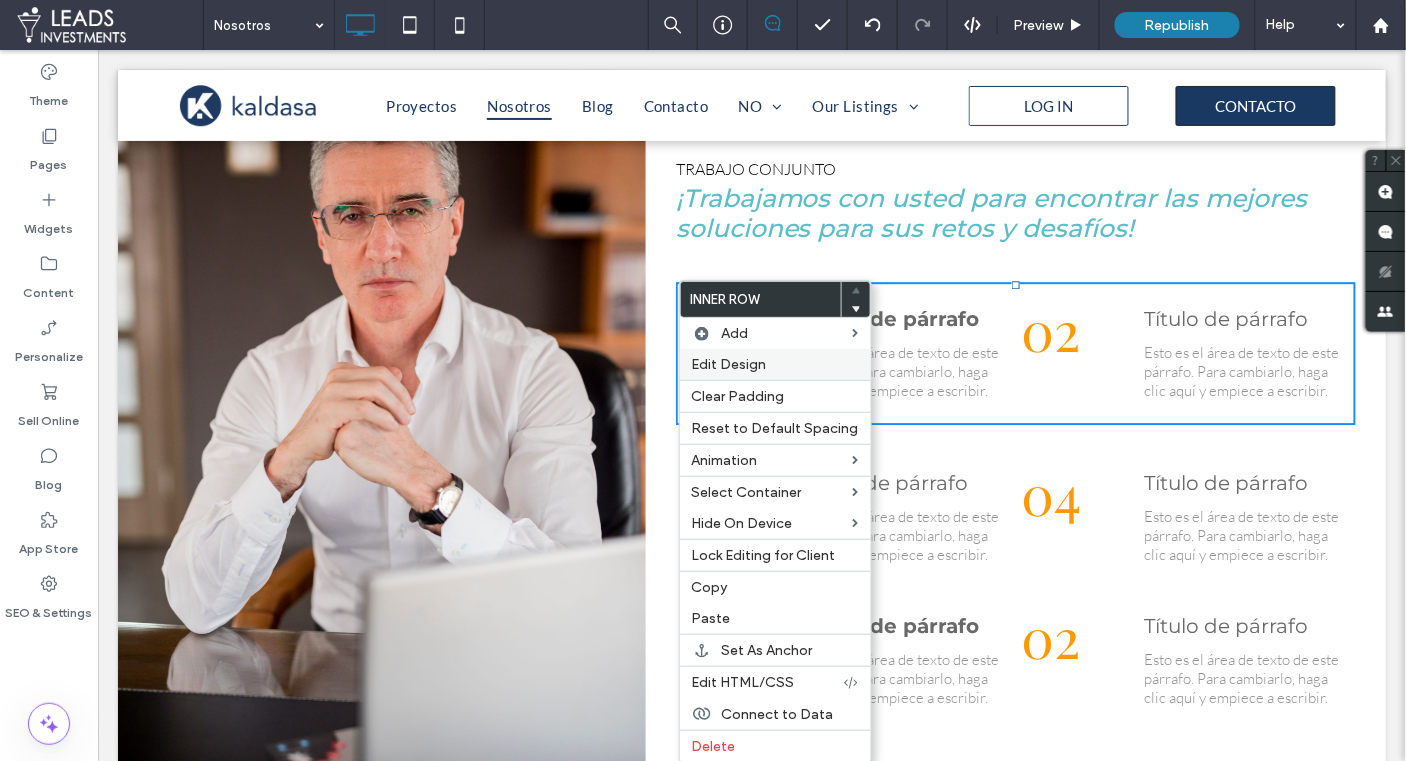 click on "Edit Design" at bounding box center [729, 364] 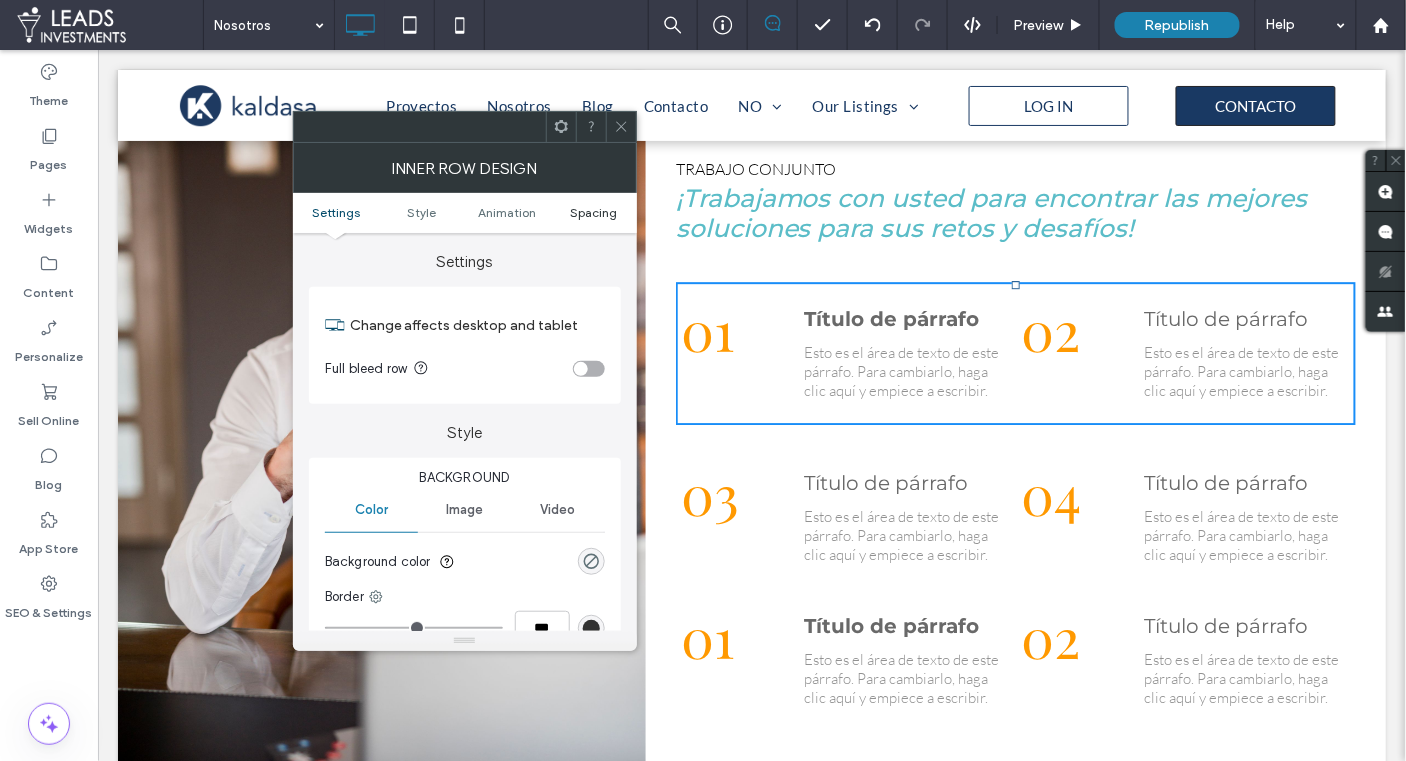 click on "Settings Style Animation Spacing" at bounding box center (465, 213) 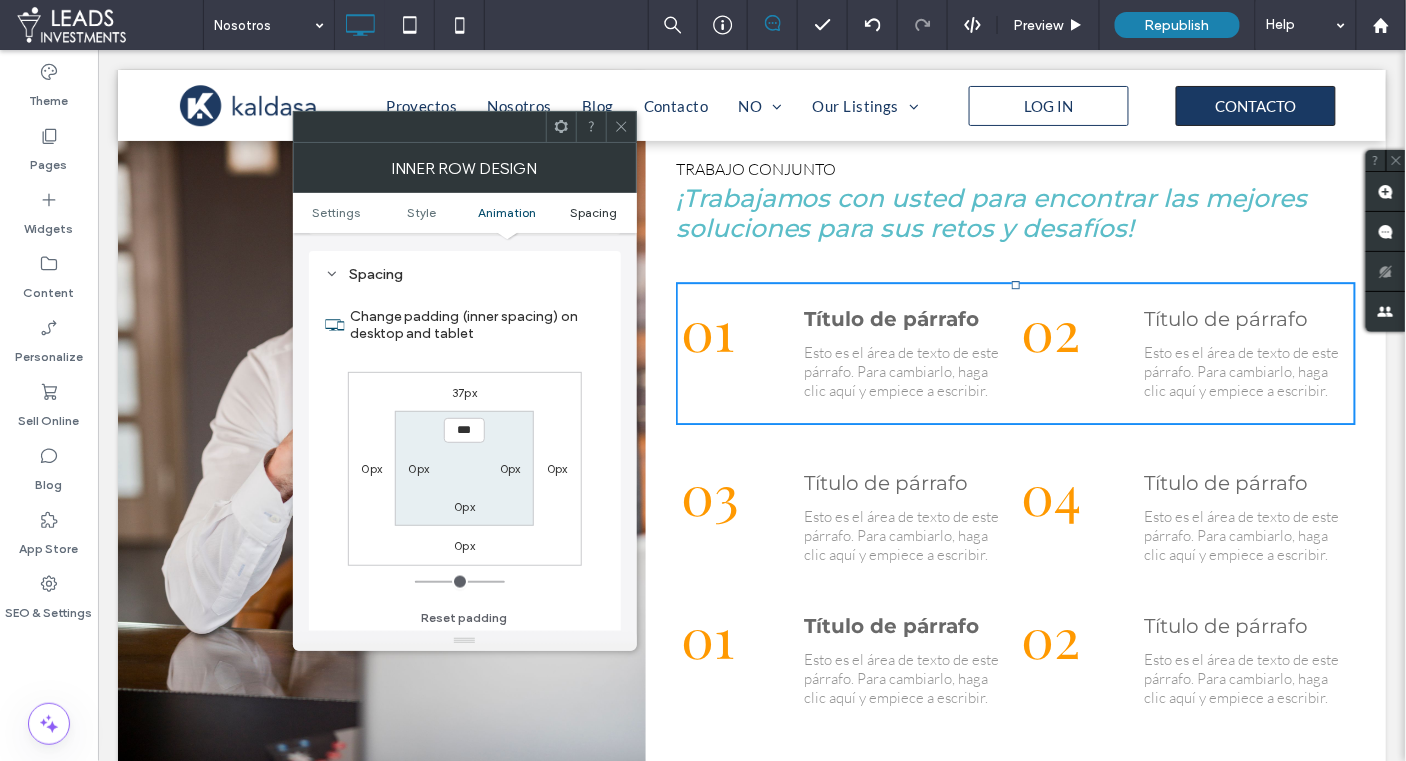 scroll, scrollTop: 638, scrollLeft: 0, axis: vertical 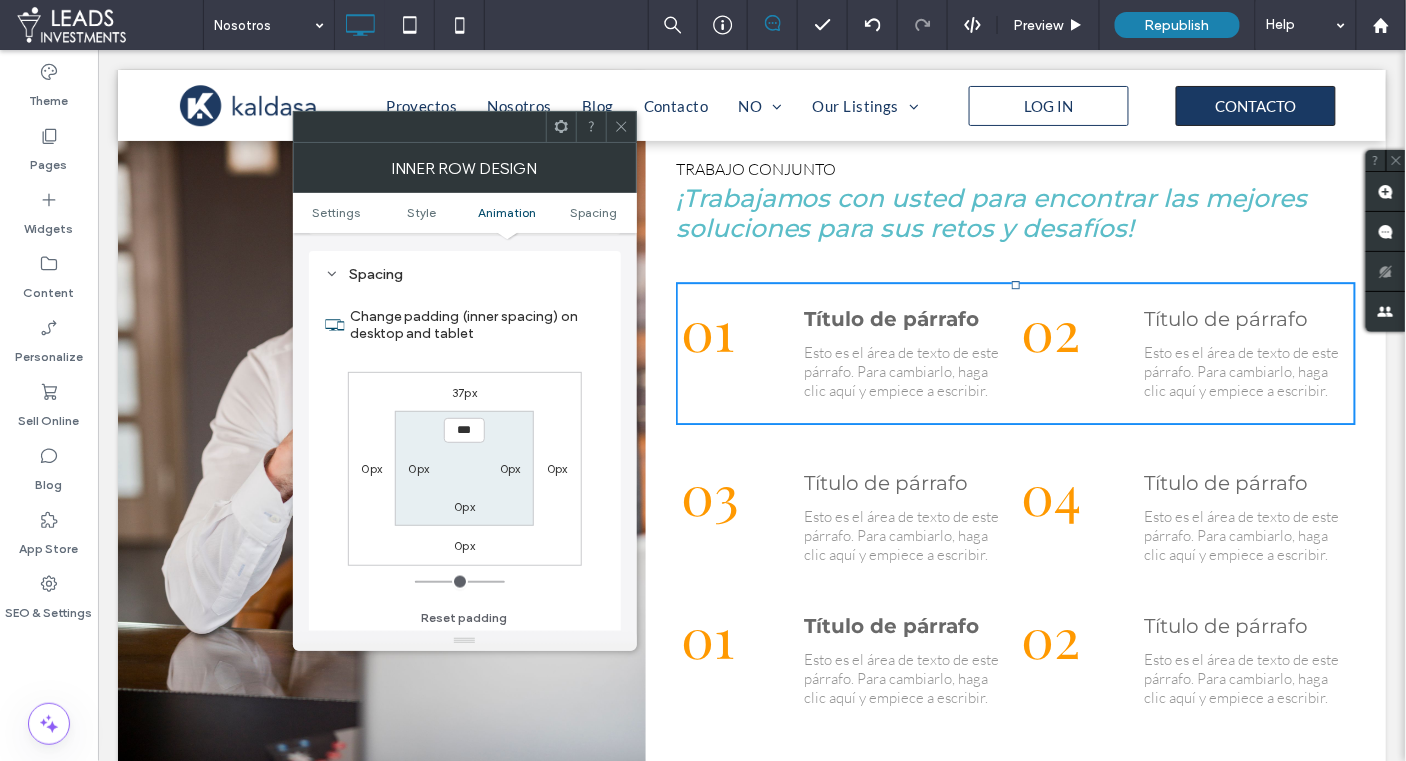 click 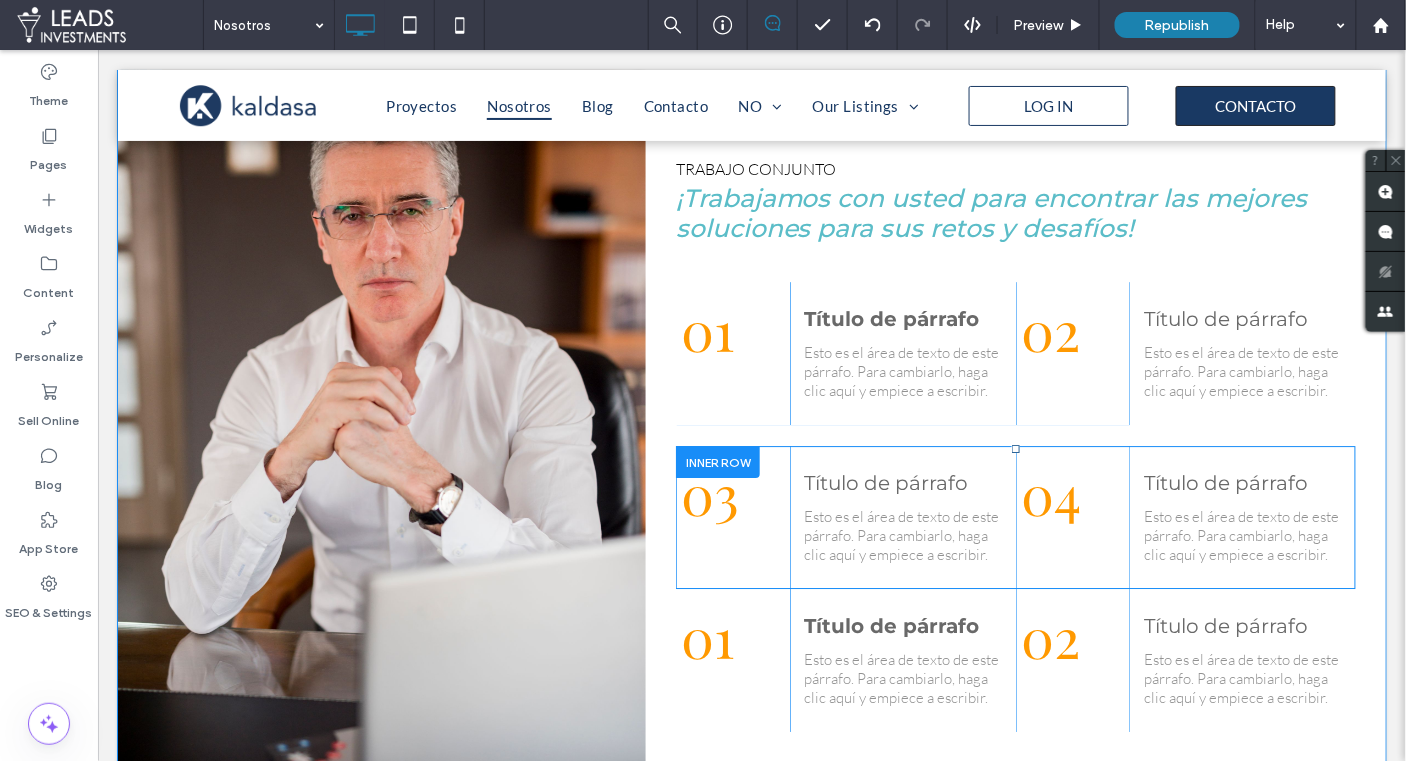 click at bounding box center (717, 460) 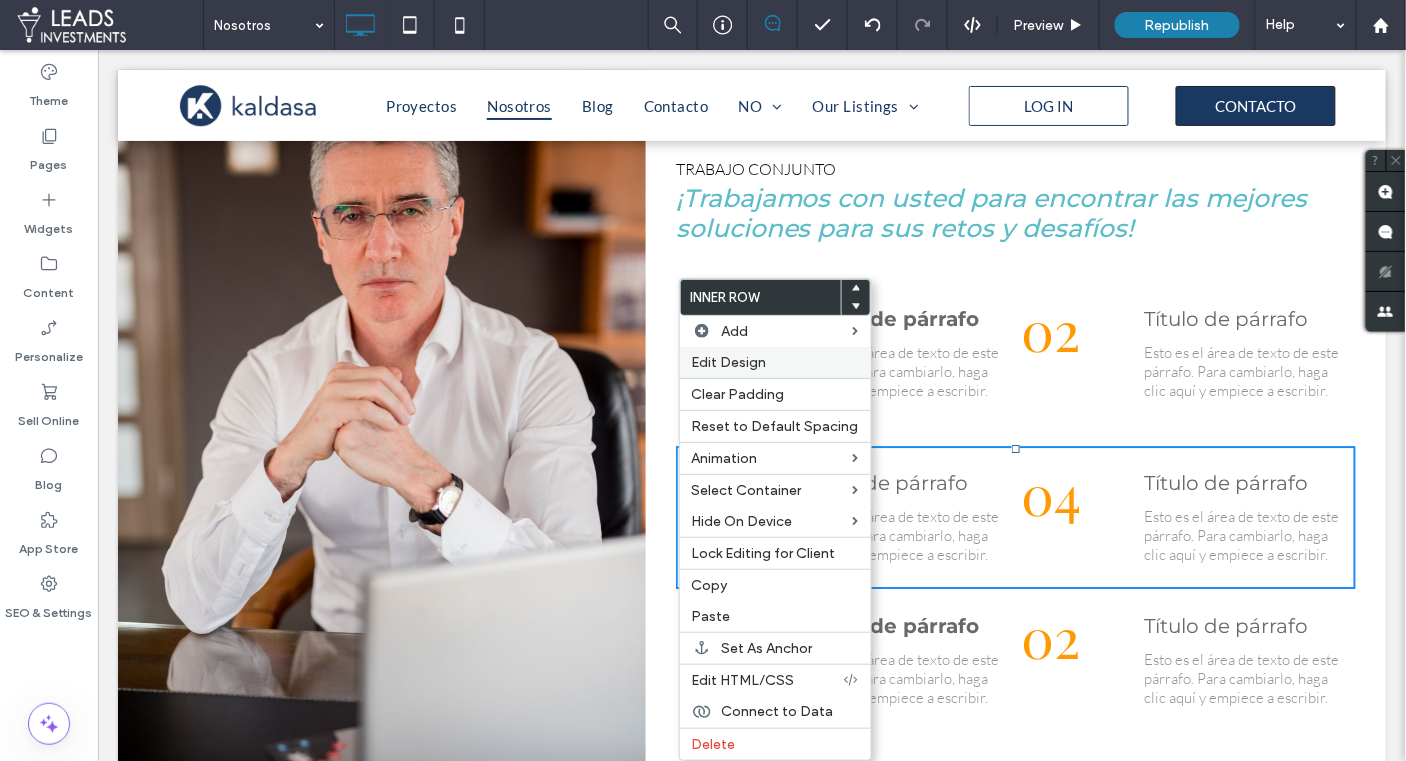 click on "Edit Design" at bounding box center [729, 362] 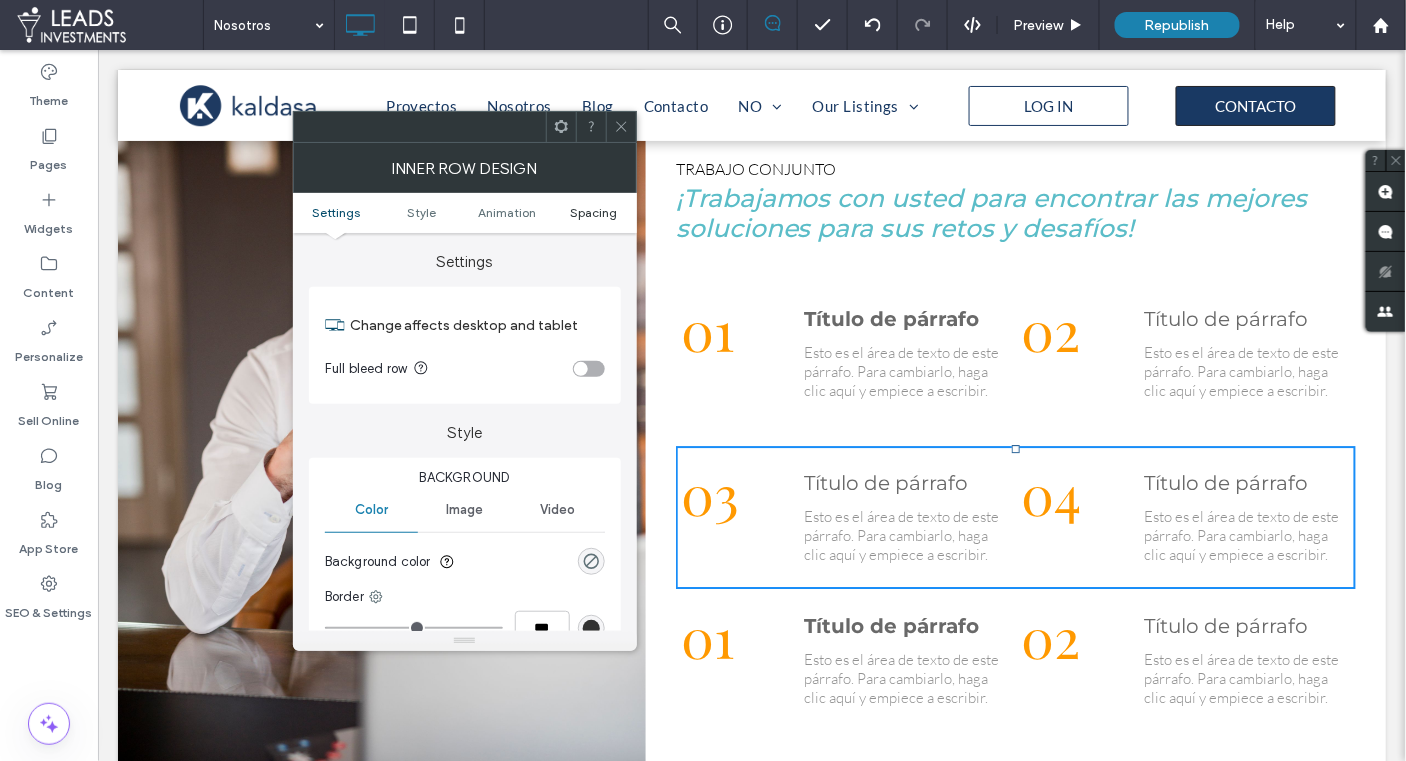 click on "Spacing" at bounding box center [593, 212] 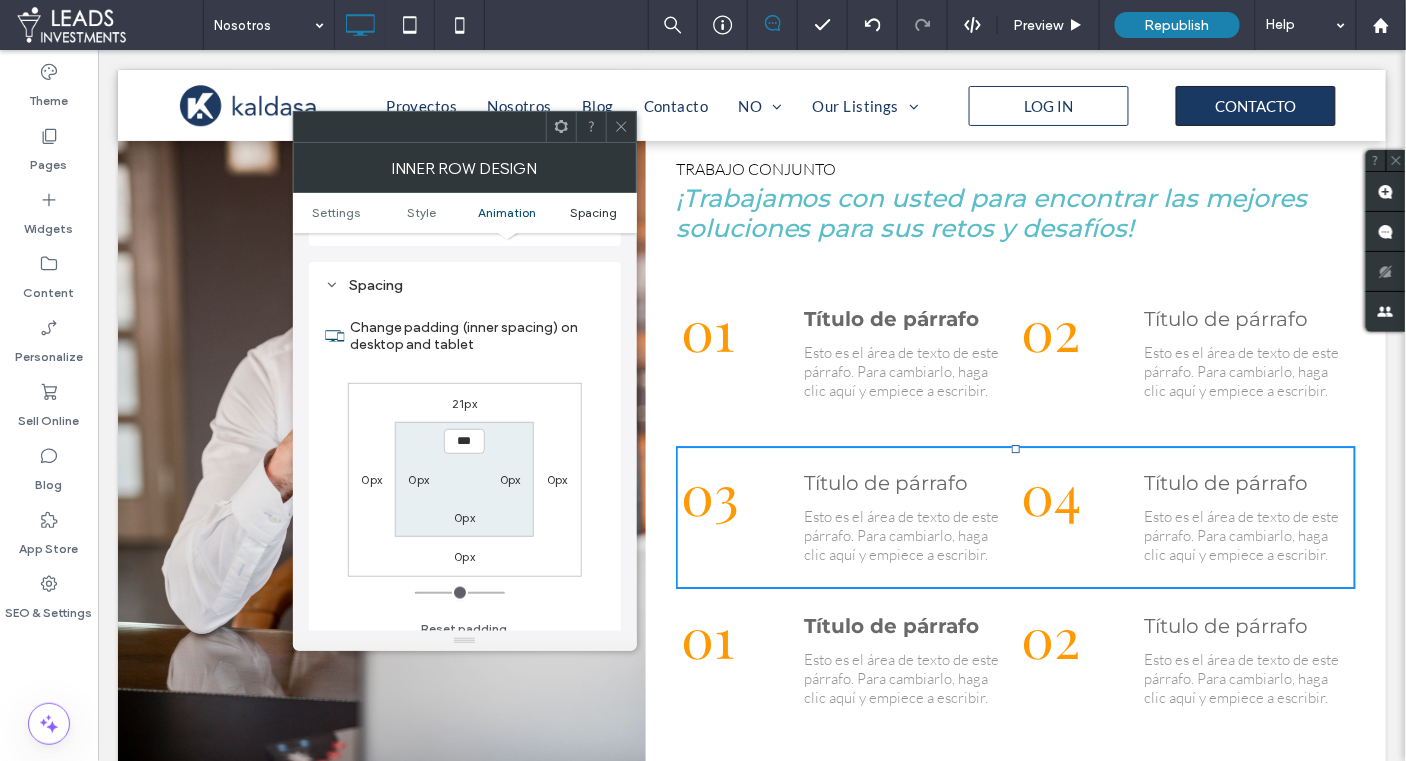 scroll, scrollTop: 638, scrollLeft: 0, axis: vertical 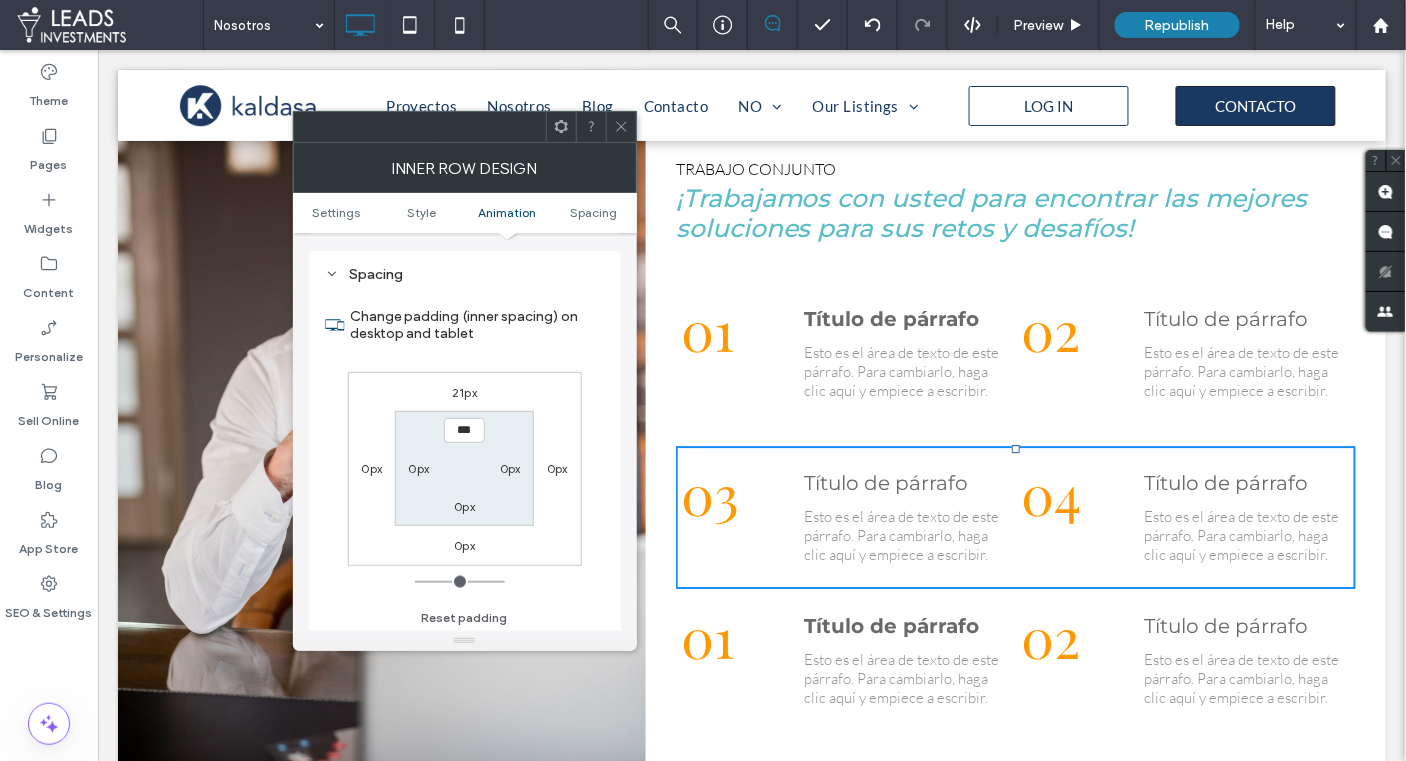 click 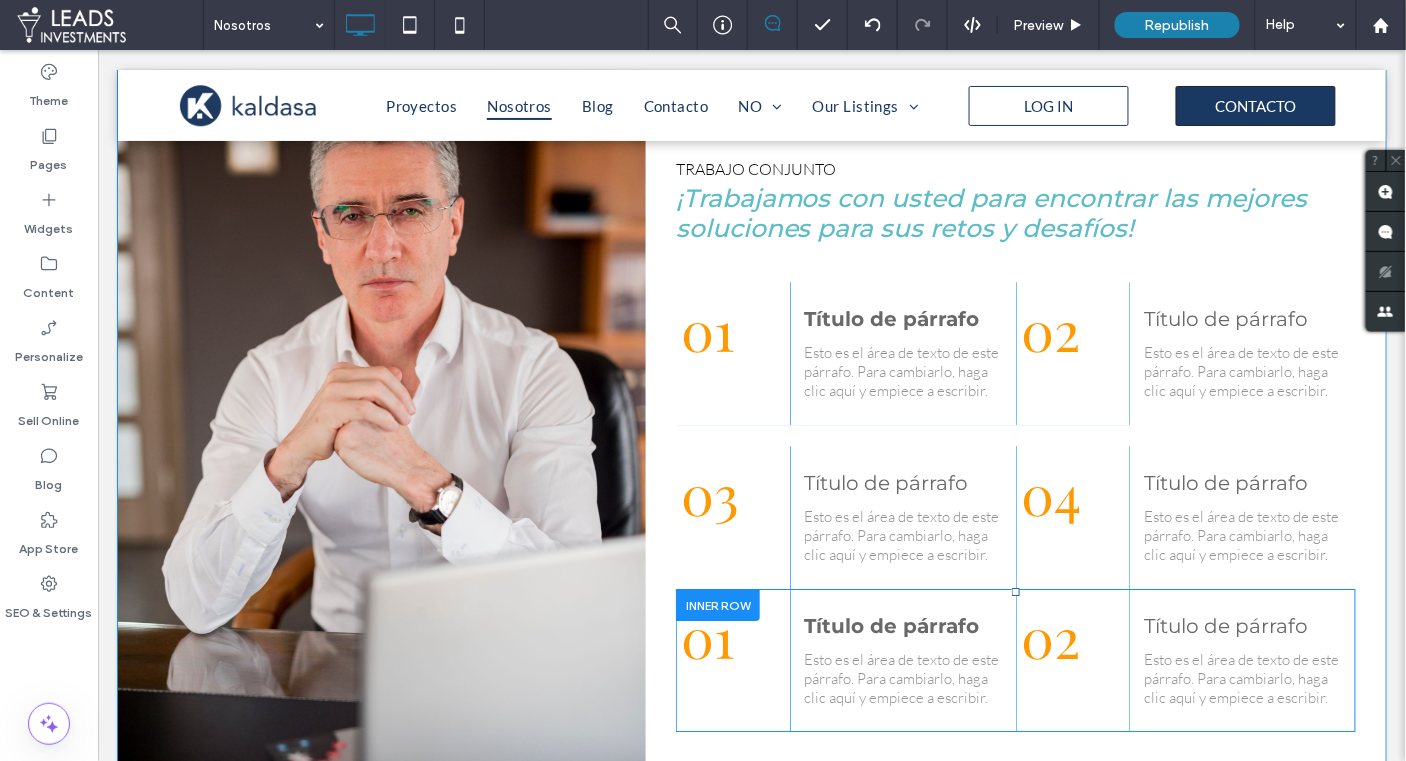 click at bounding box center (717, 603) 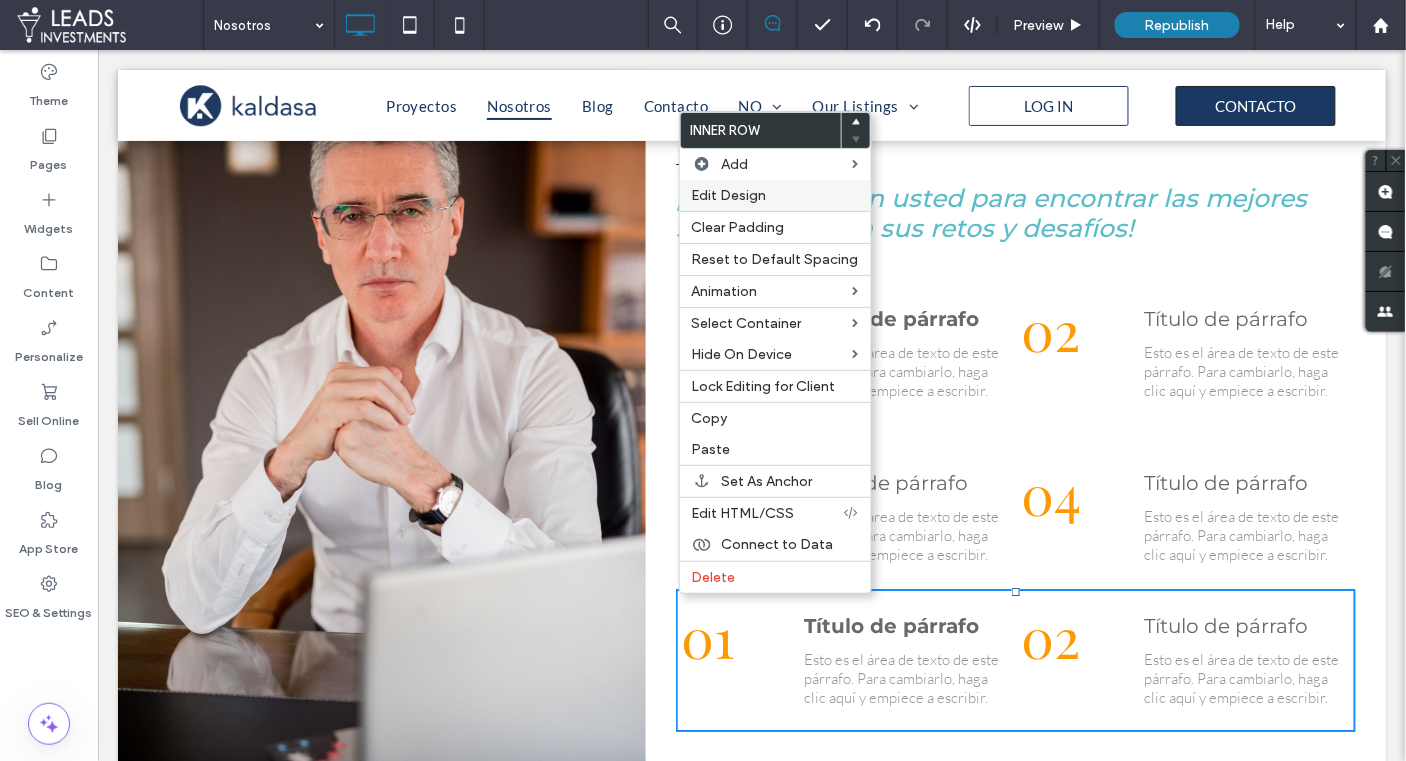 click on "Edit Design" at bounding box center (729, 195) 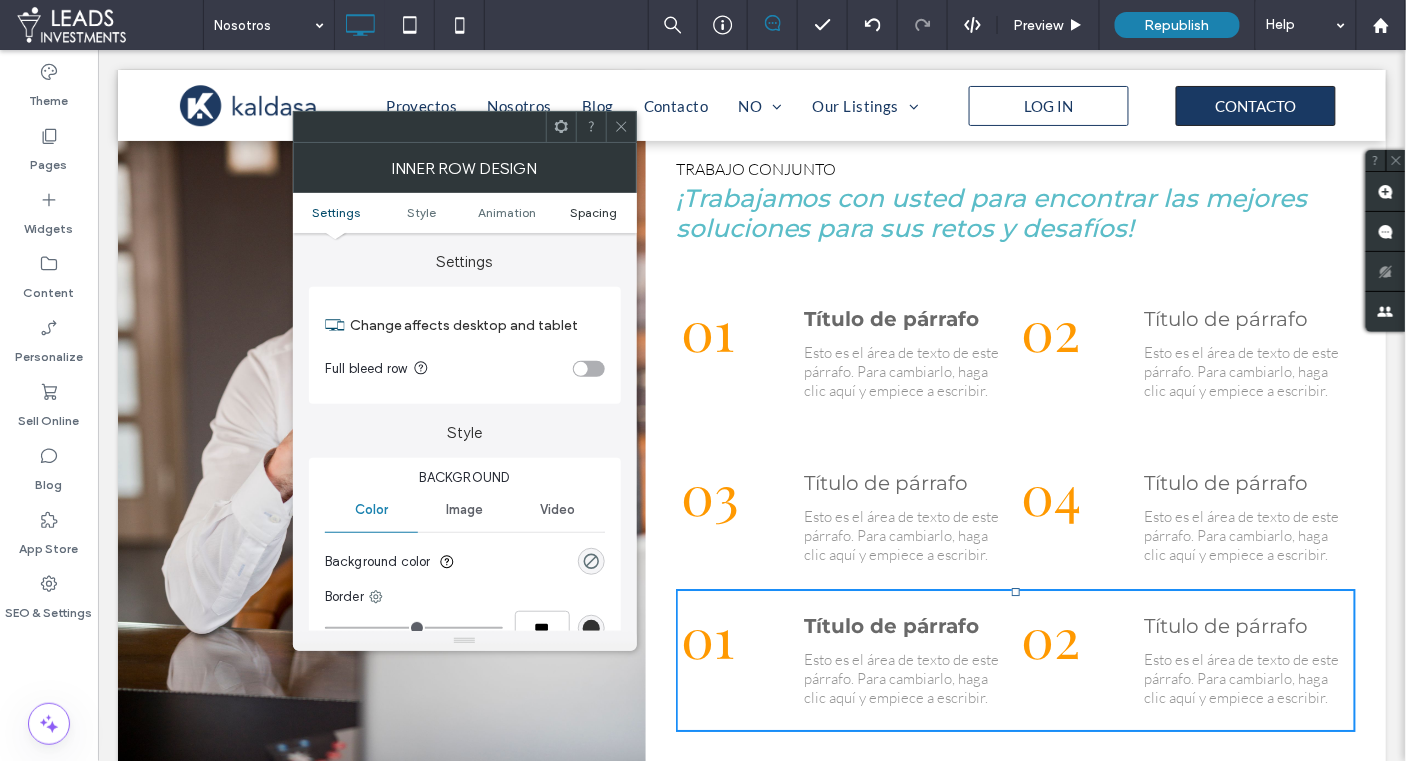 click on "Spacing" at bounding box center (593, 212) 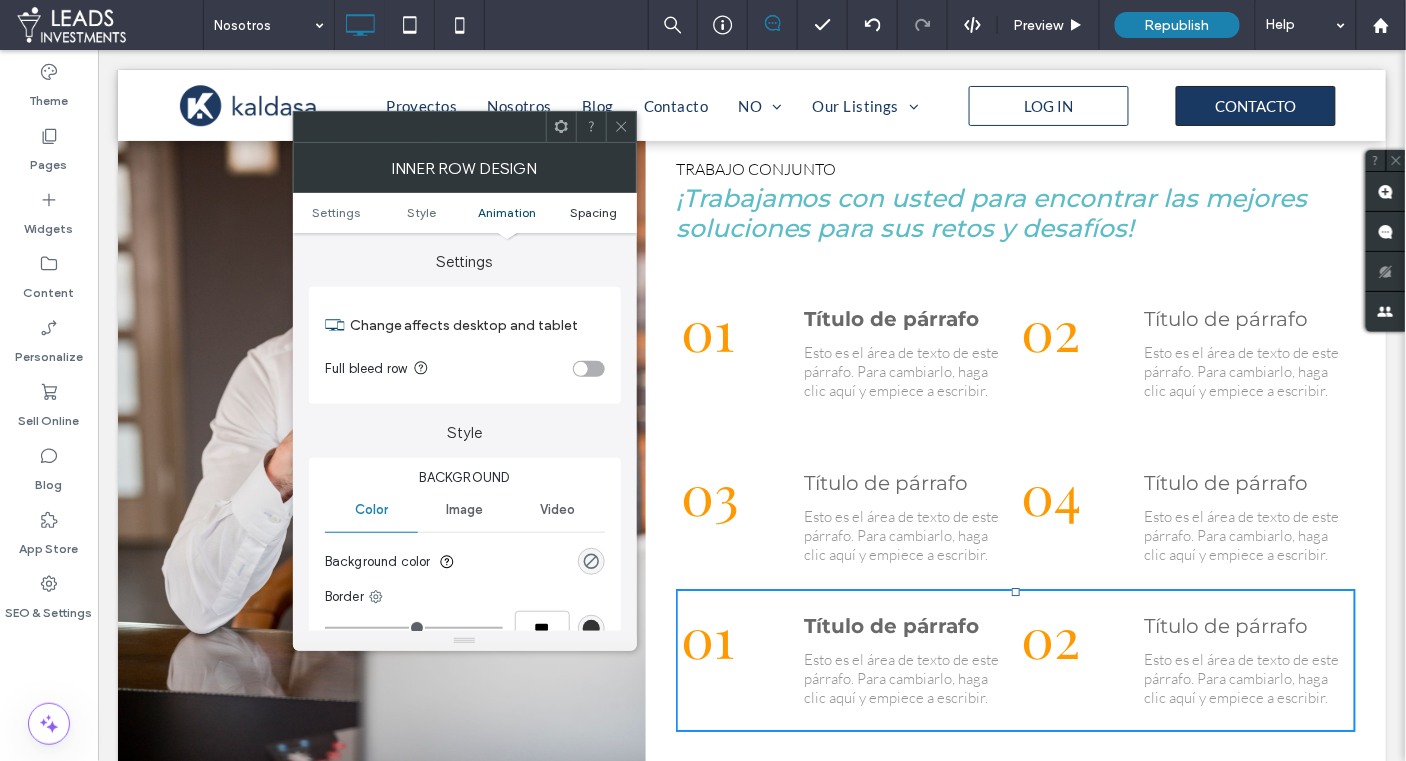 scroll, scrollTop: 638, scrollLeft: 0, axis: vertical 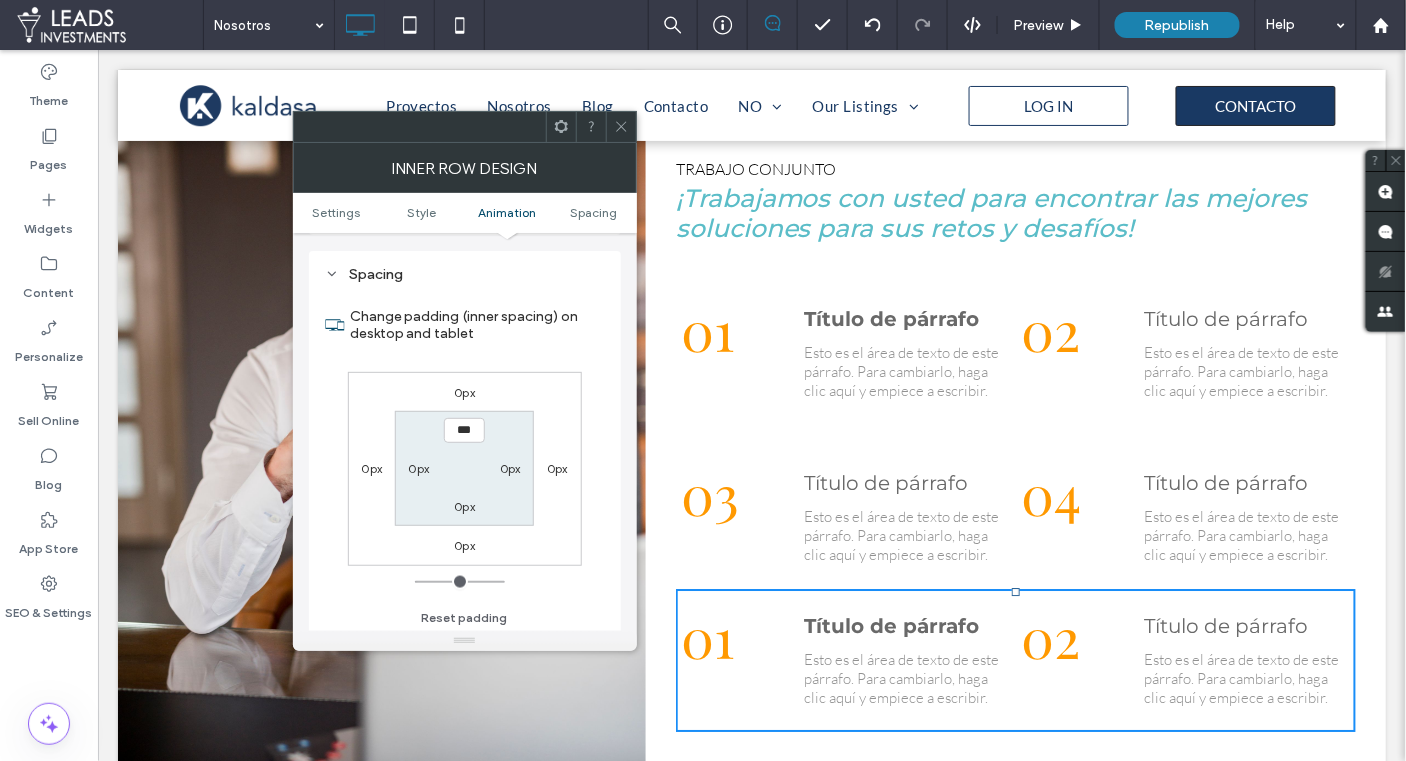 drag, startPoint x: 473, startPoint y: 389, endPoint x: 511, endPoint y: 406, distance: 41.62932 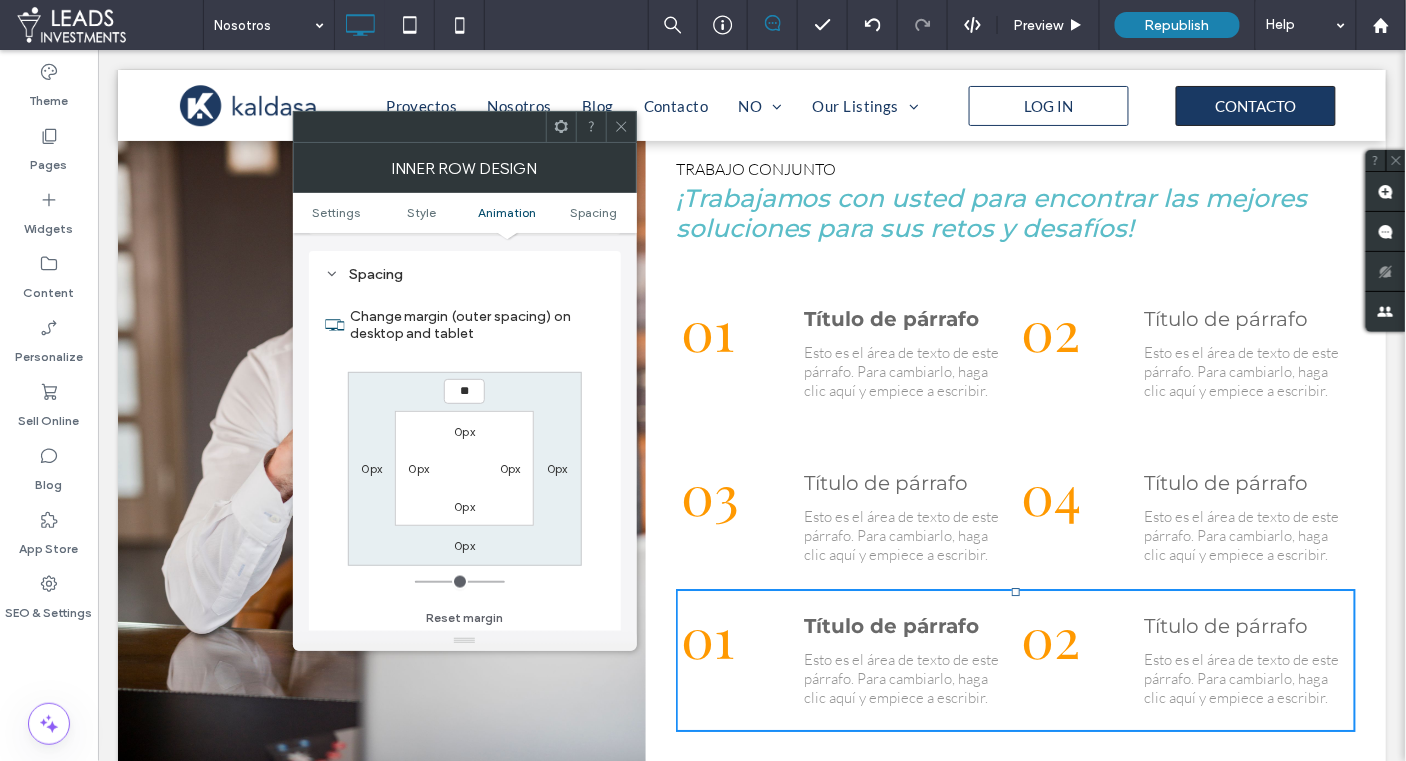 type on "**" 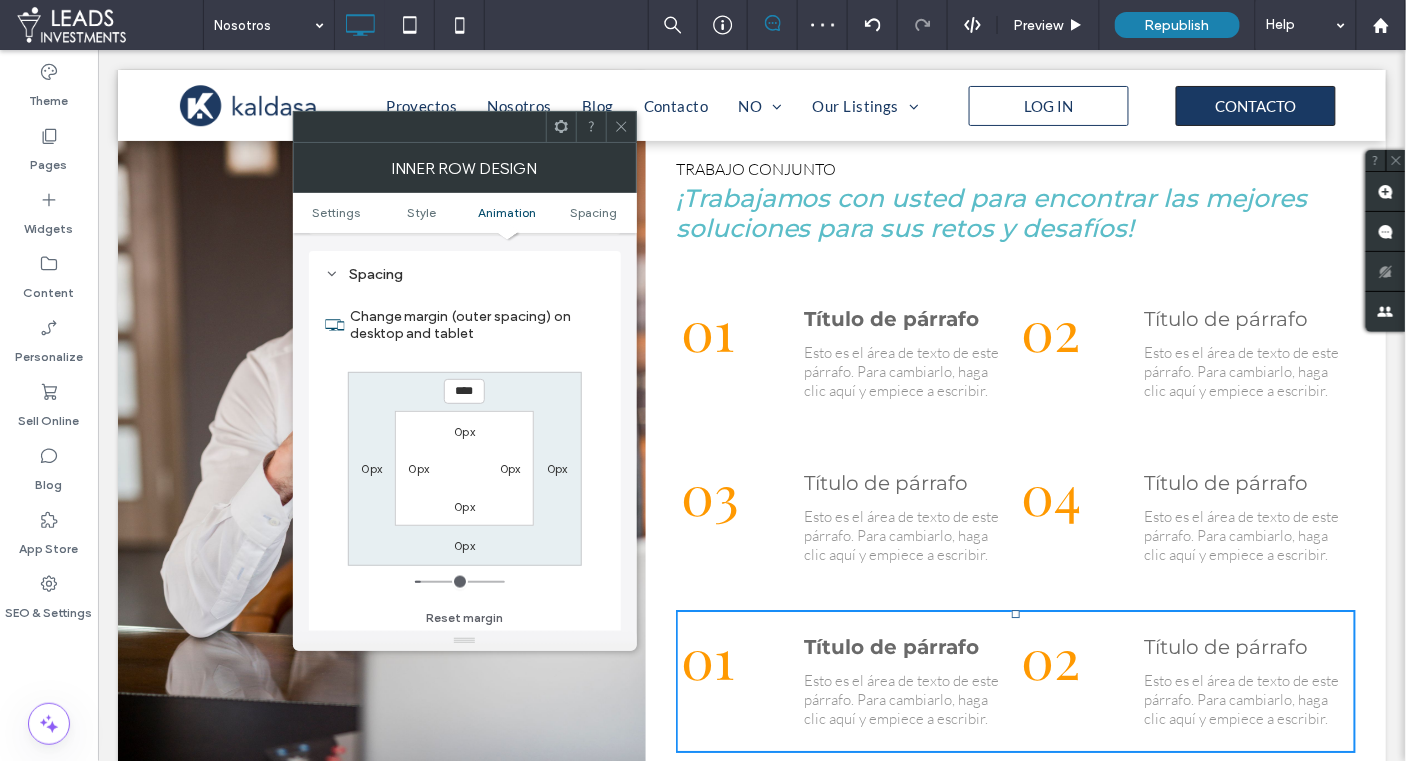click 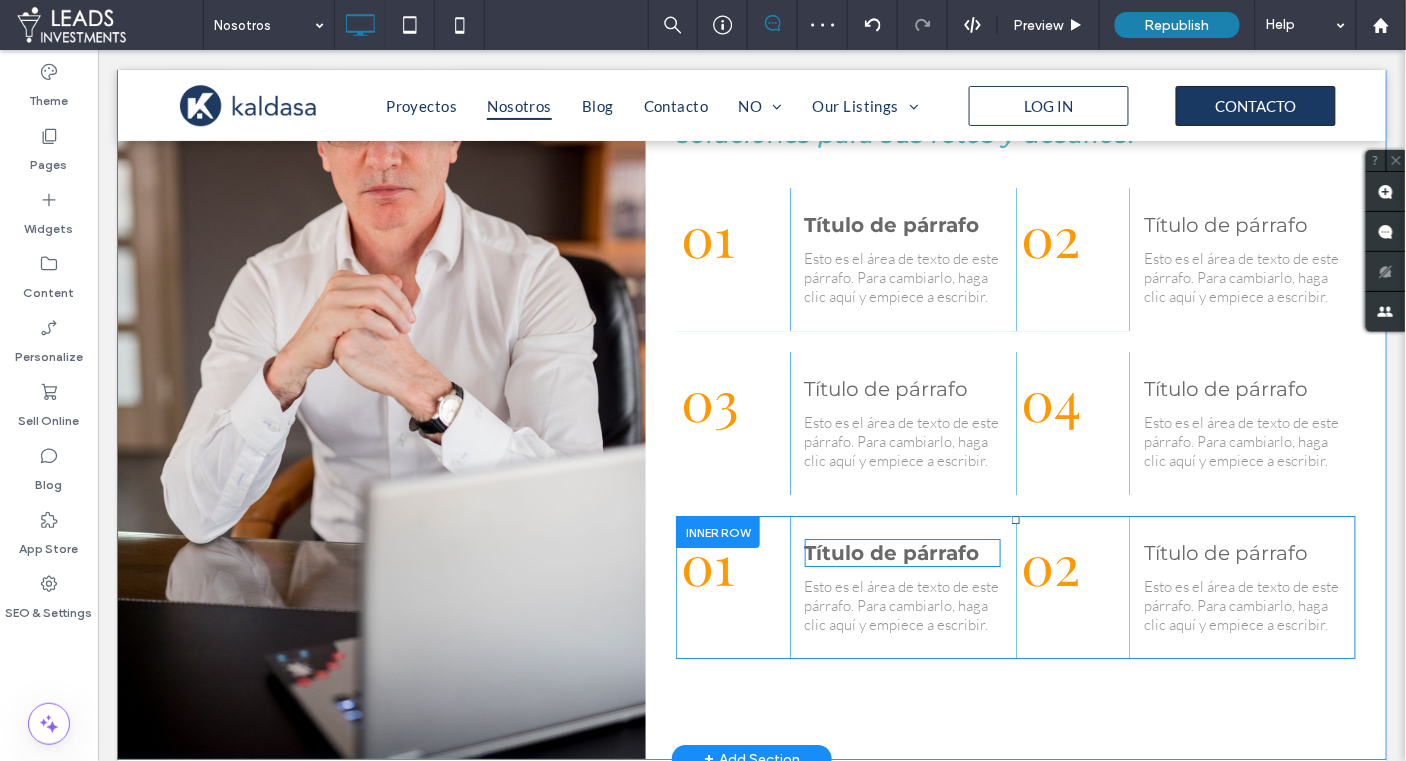 scroll, scrollTop: 1648, scrollLeft: 0, axis: vertical 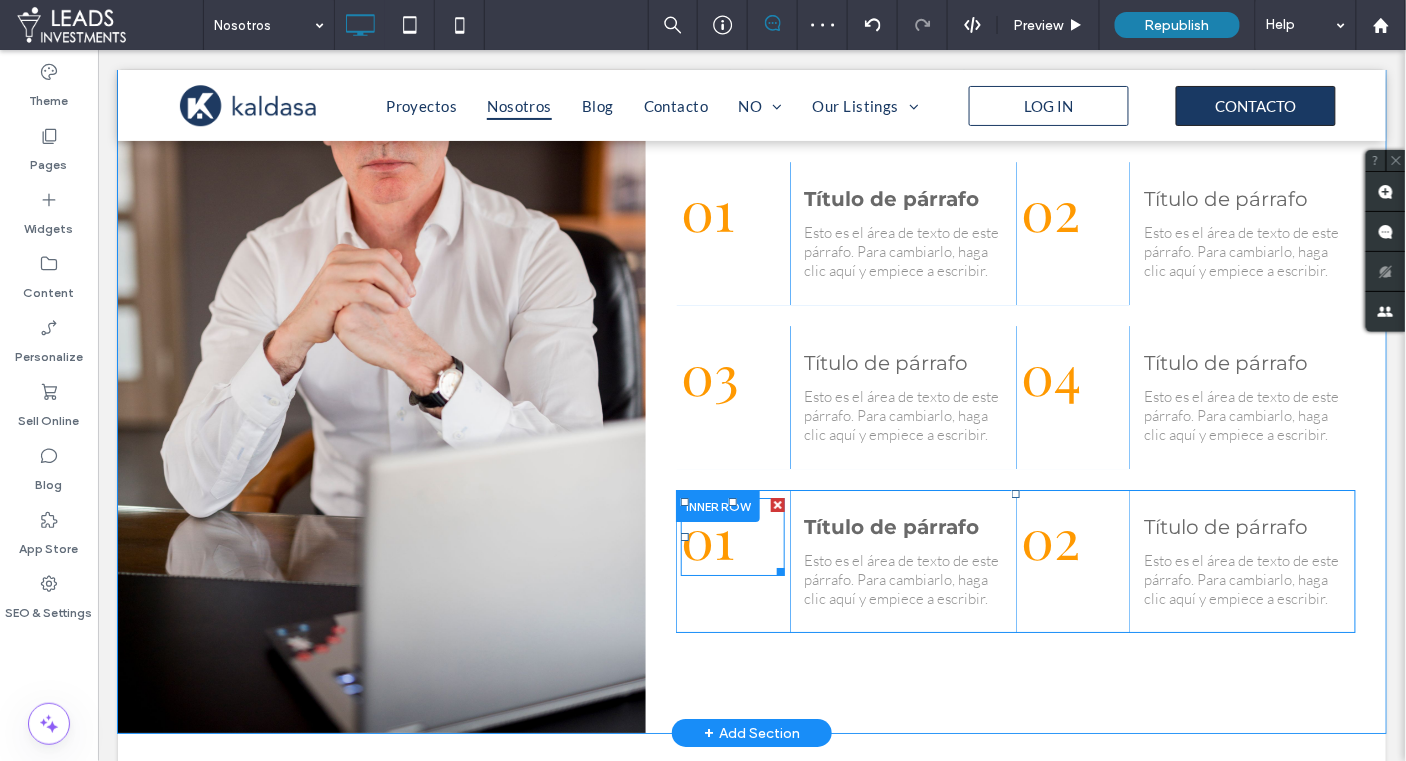 click on "01" at bounding box center (731, 536) 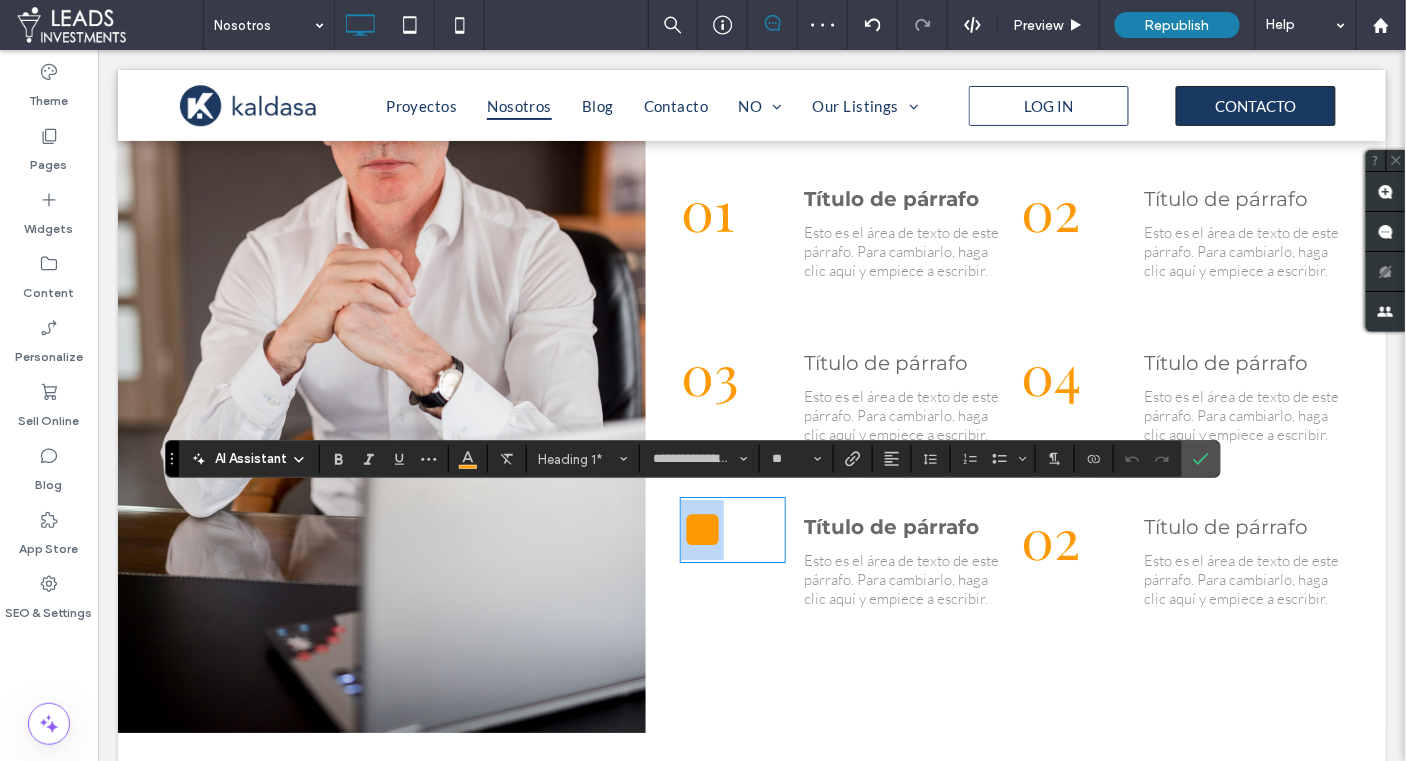 click on "**" at bounding box center [731, 529] 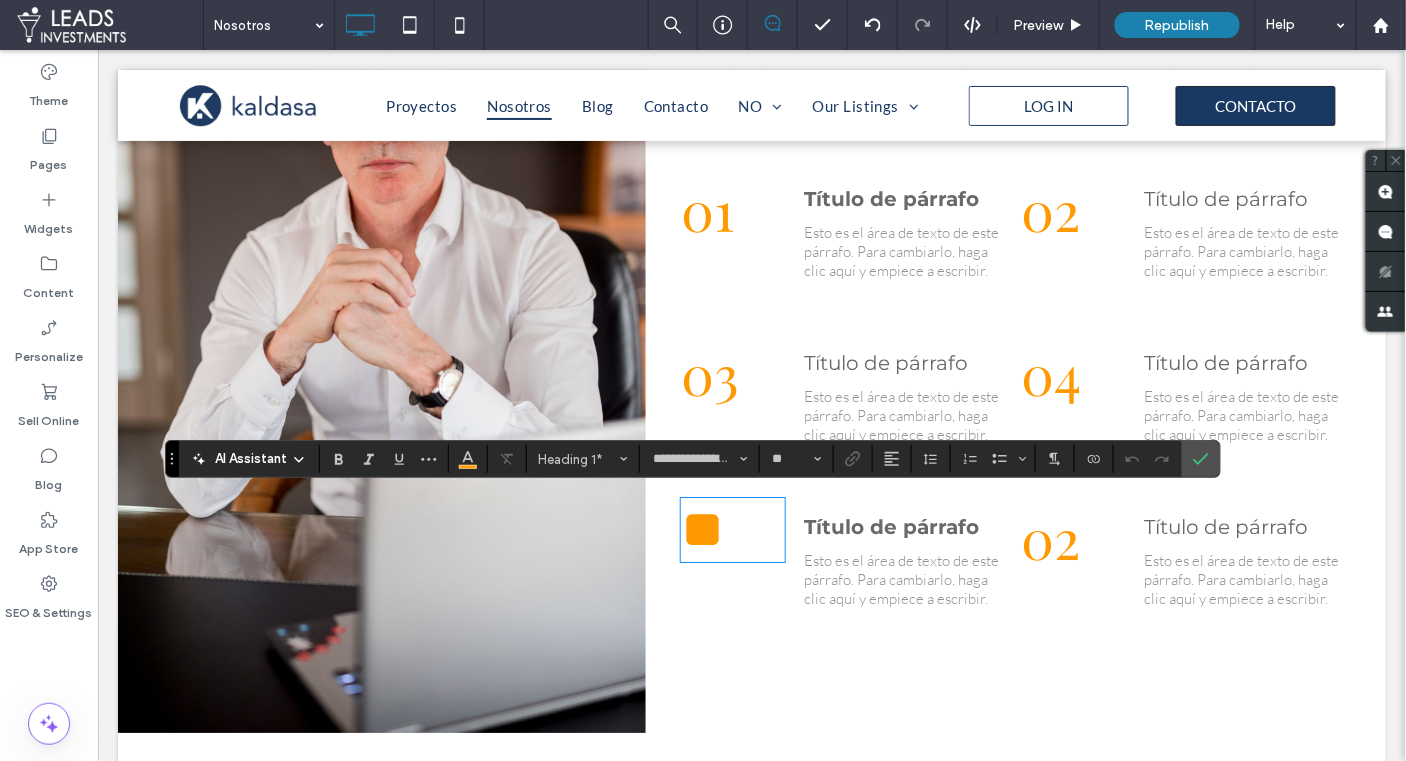 type 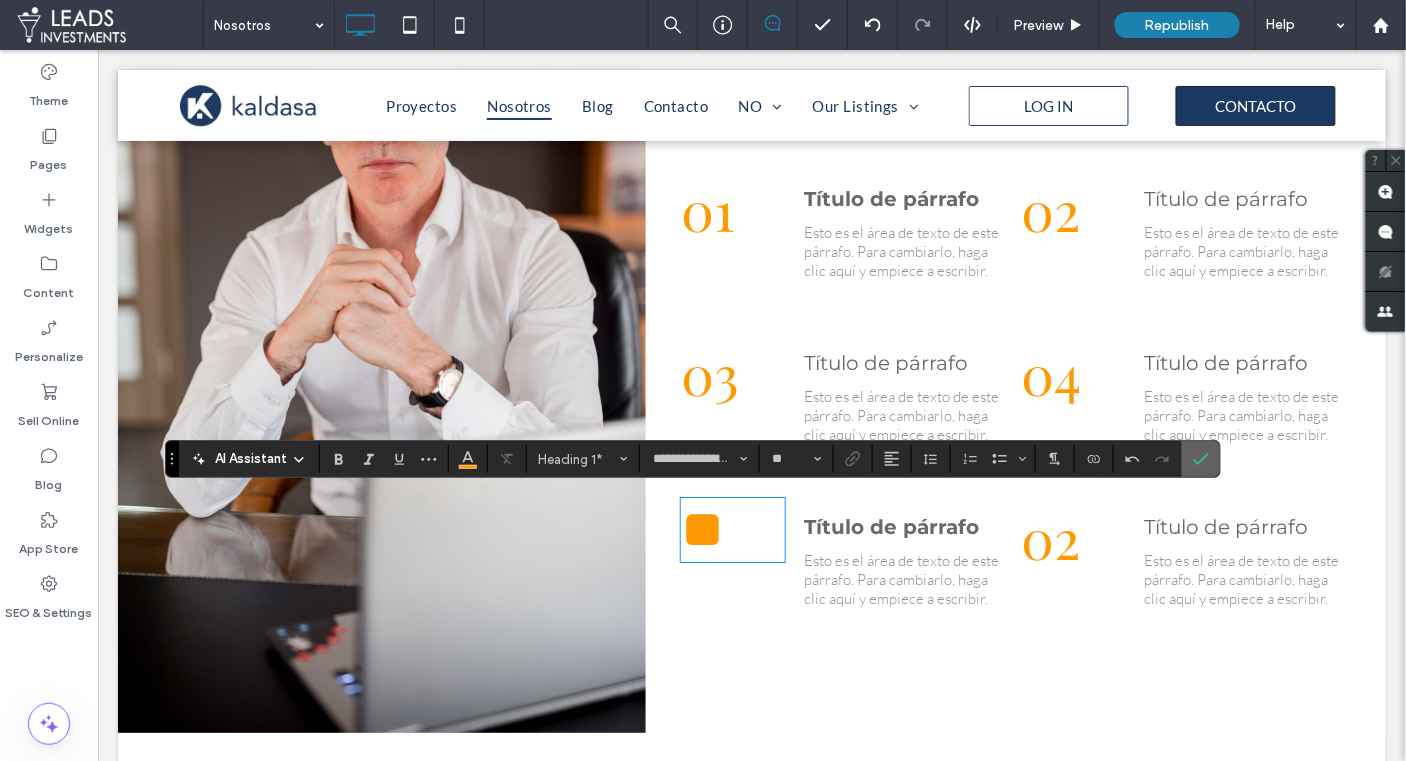 click 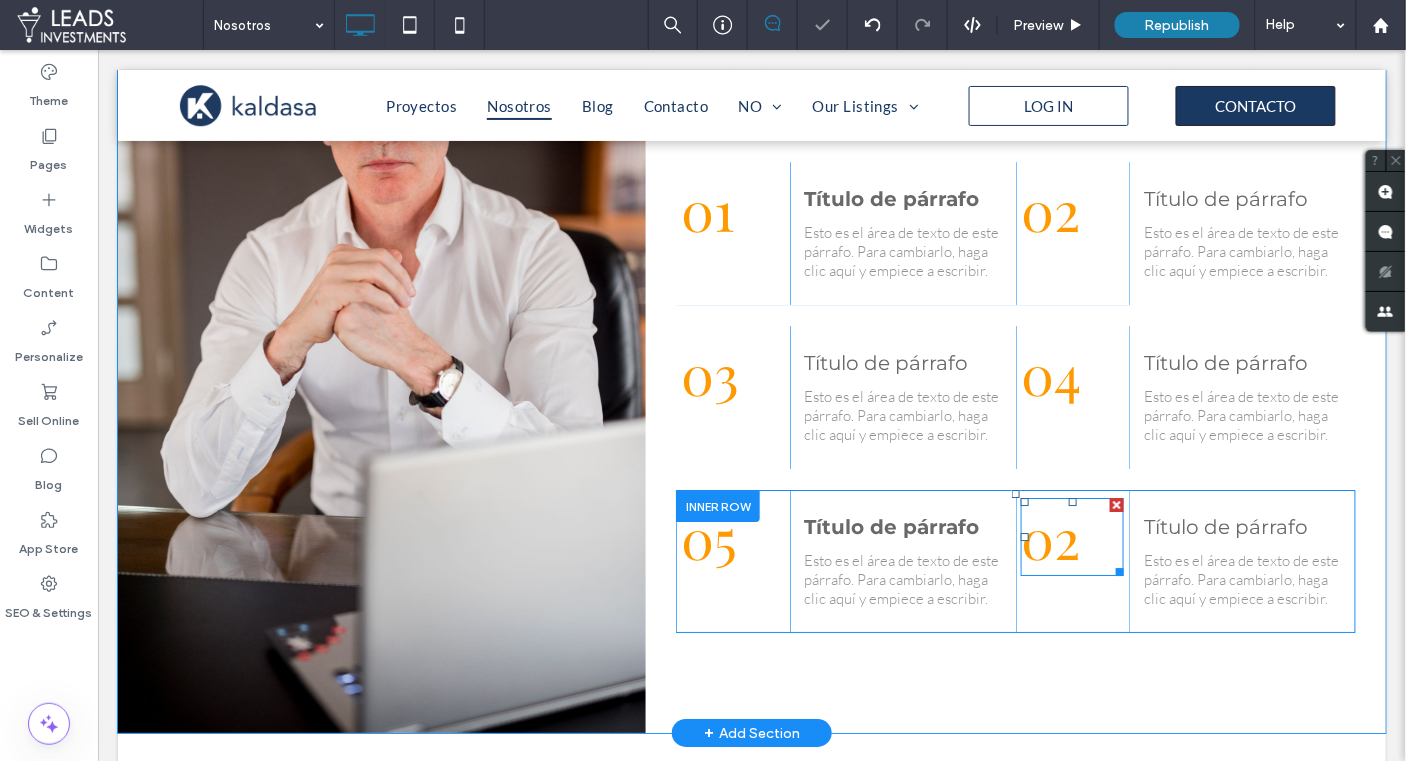click on "02" at bounding box center [1071, 536] 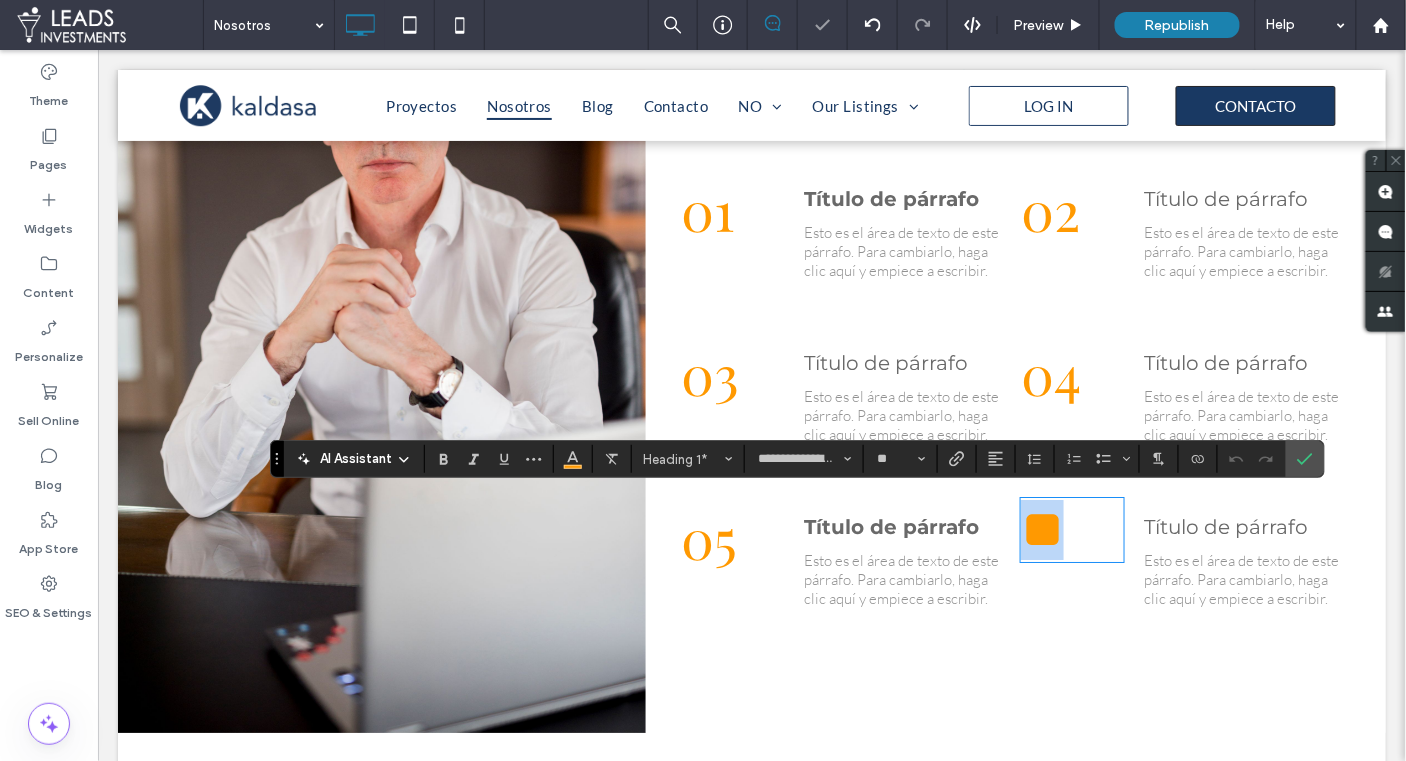 click on "**" at bounding box center [1071, 529] 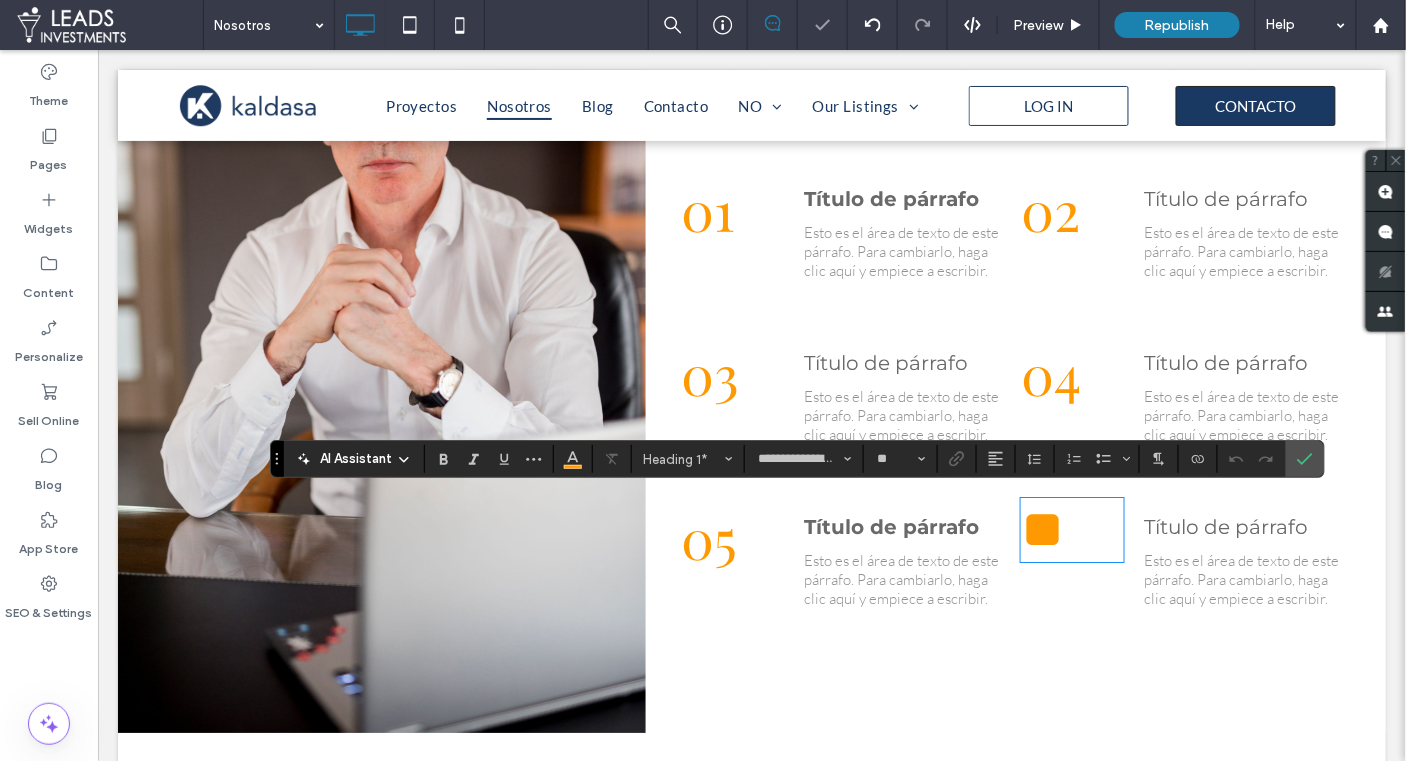type 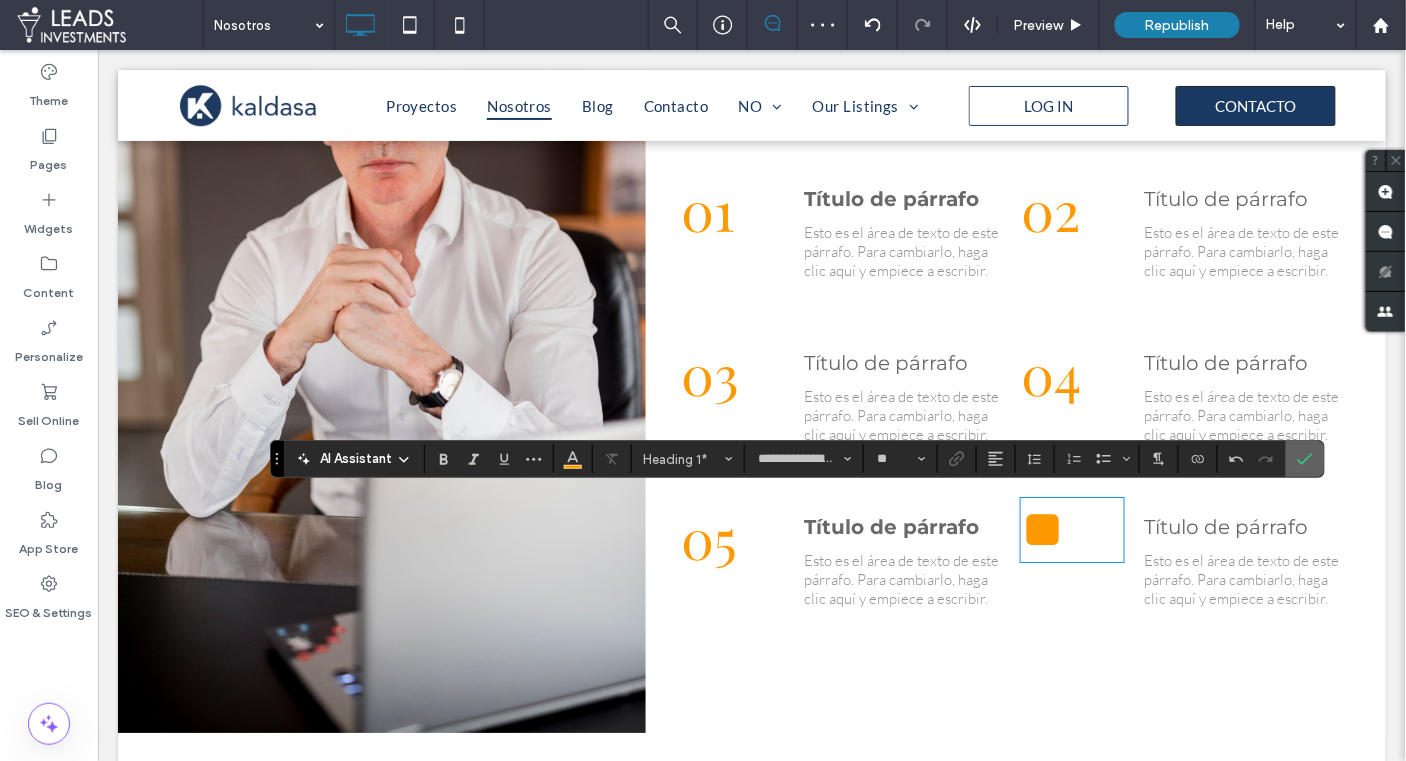 click 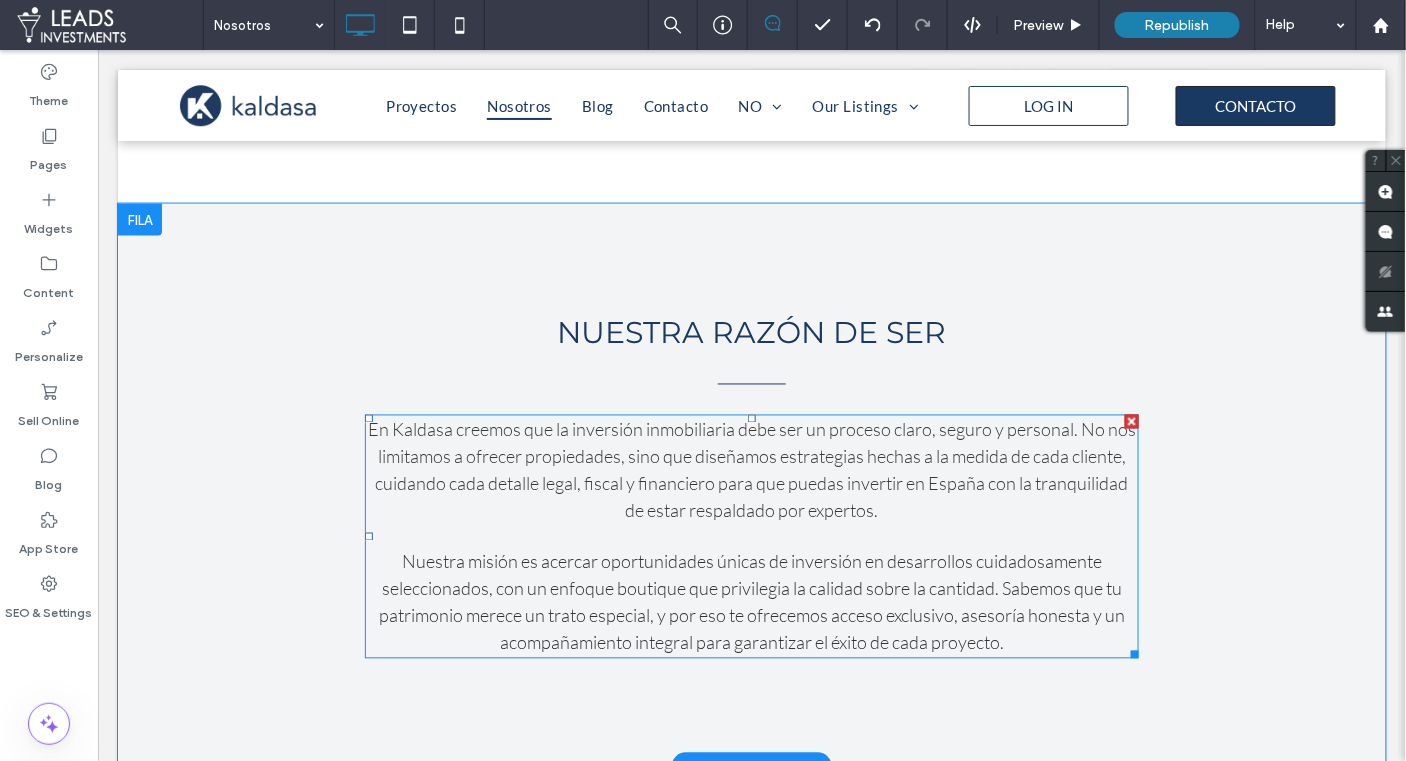 scroll, scrollTop: 814, scrollLeft: 0, axis: vertical 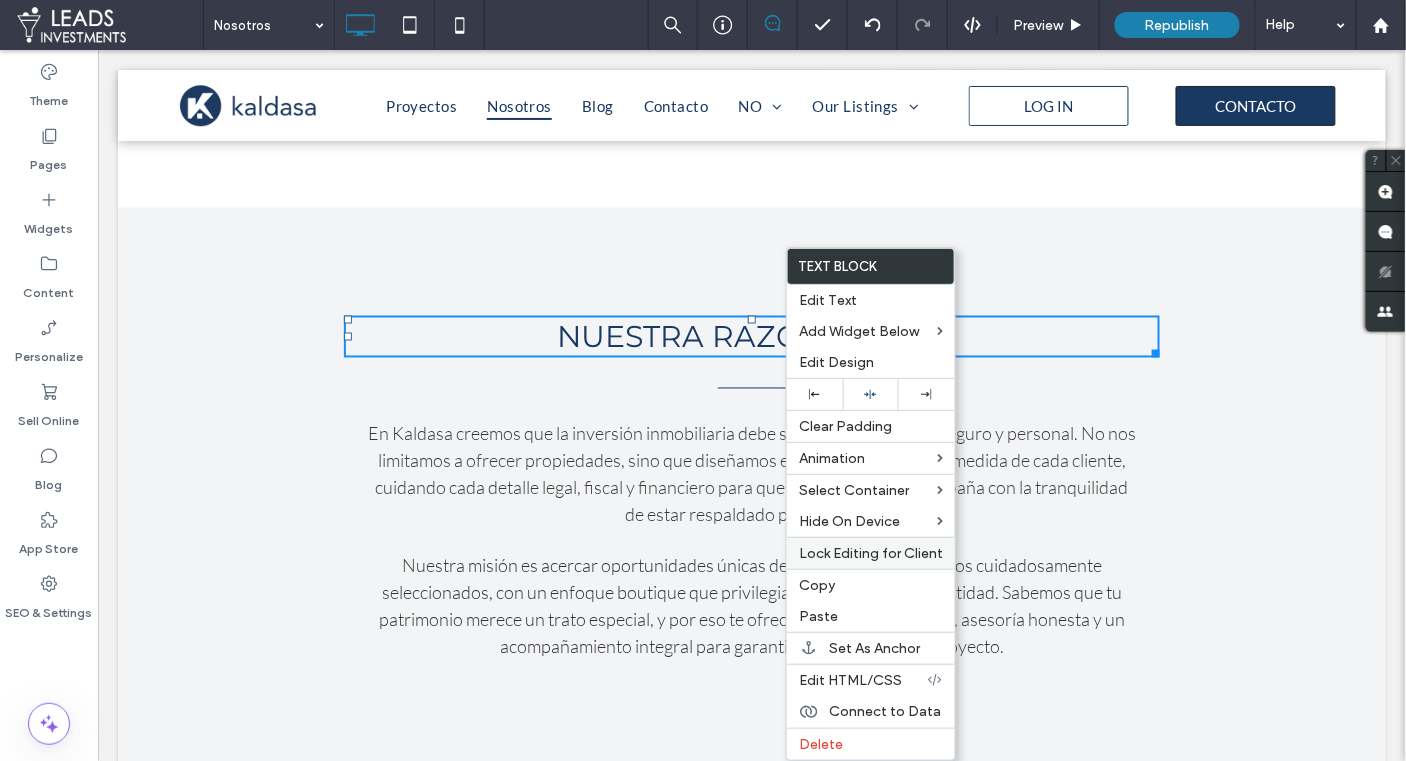 drag, startPoint x: 827, startPoint y: 579, endPoint x: 841, endPoint y: 558, distance: 25.23886 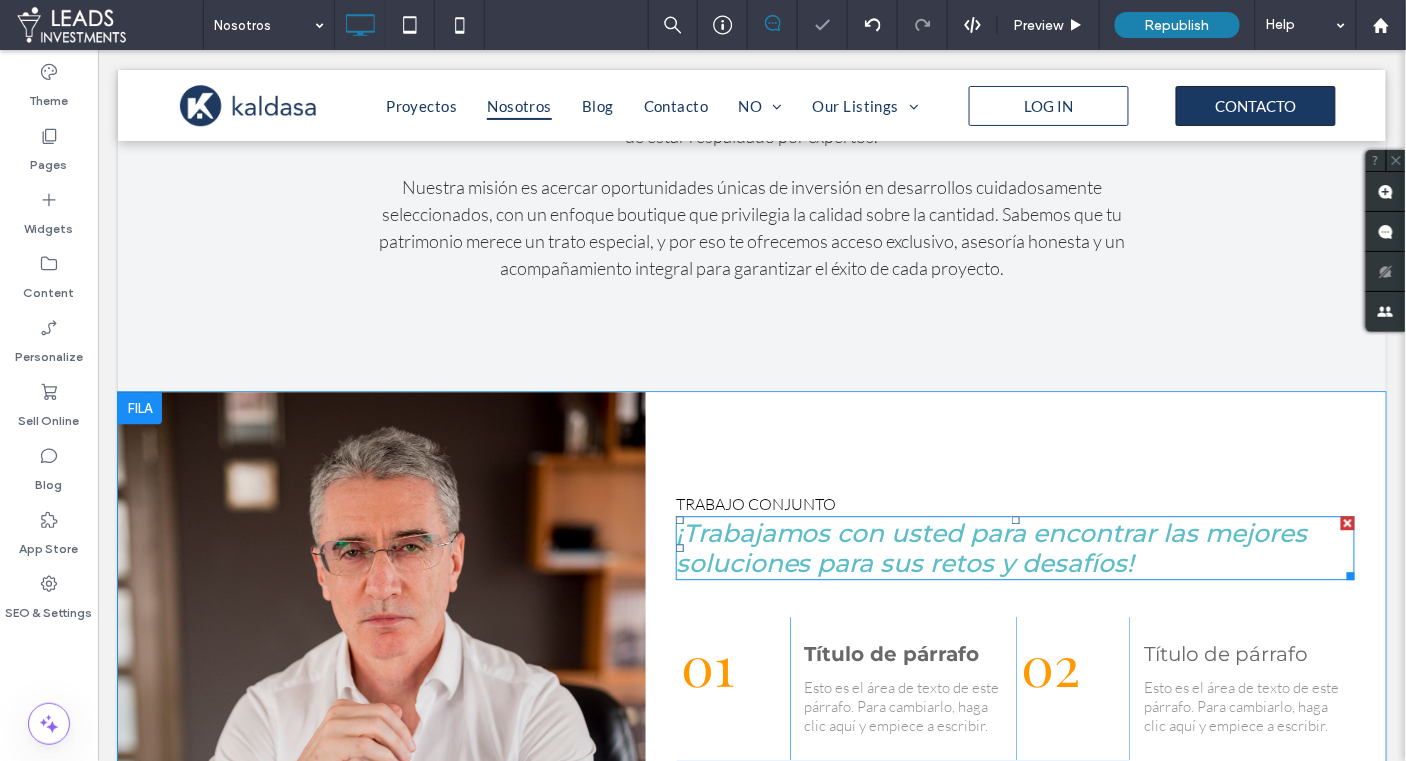scroll, scrollTop: 1200, scrollLeft: 0, axis: vertical 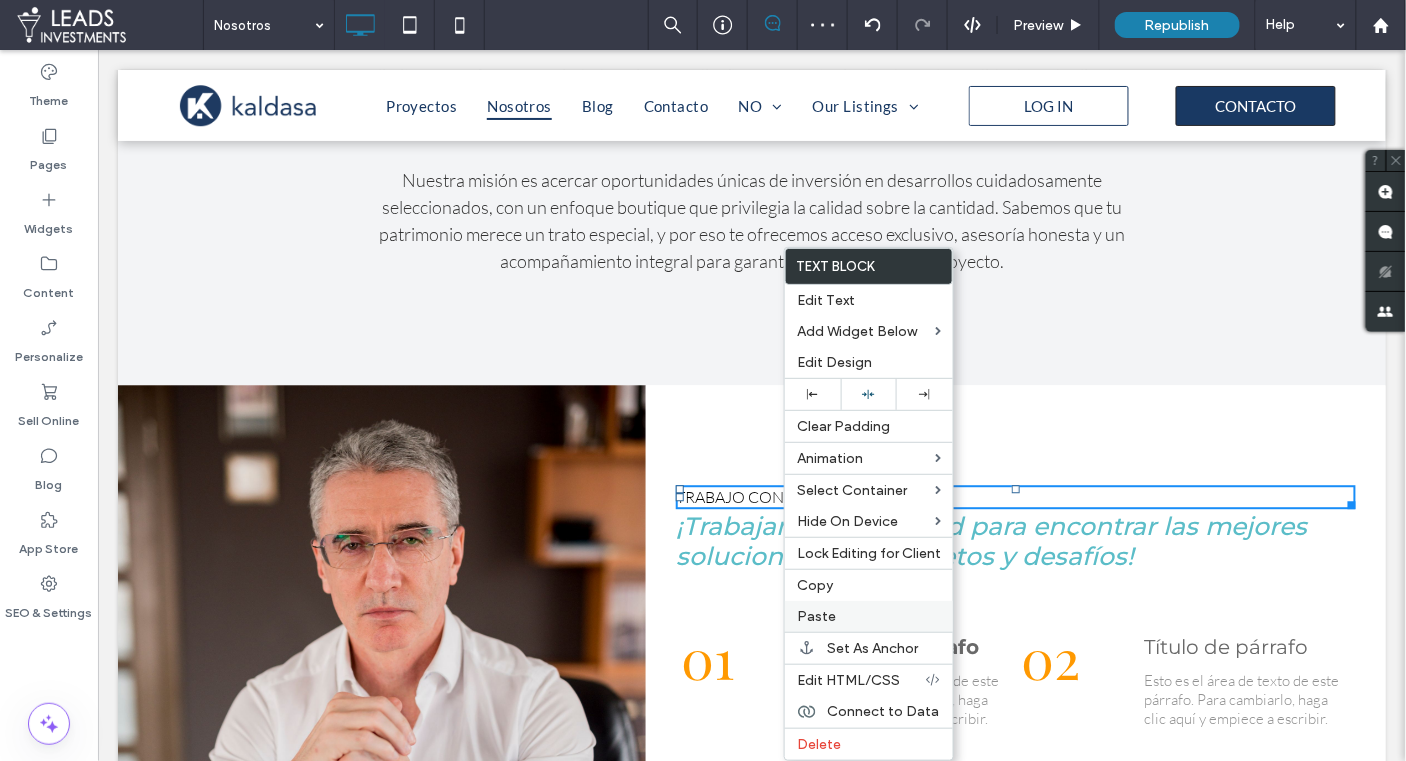 click on "Paste" at bounding box center (816, 616) 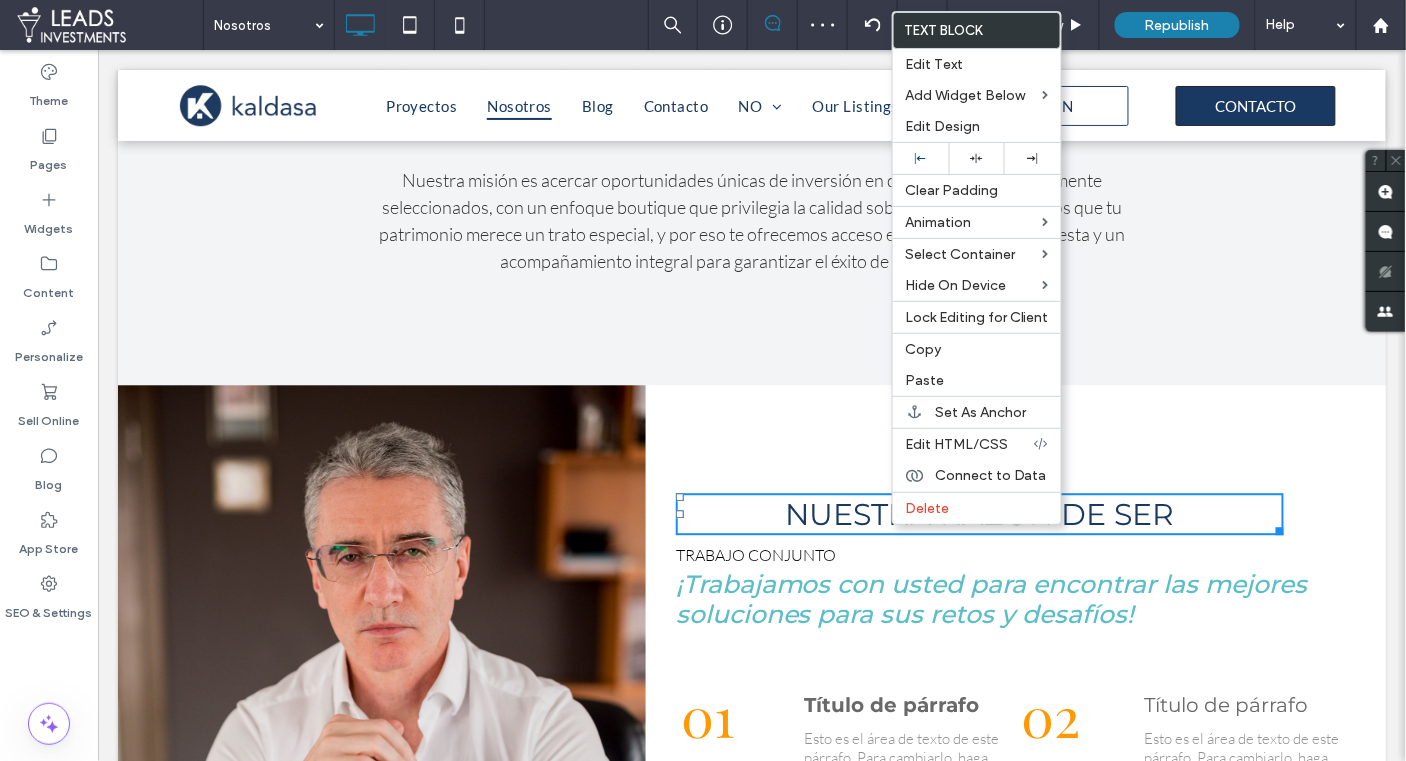 click on "NUESTRA RAZÓN DE SER" at bounding box center [979, 513] 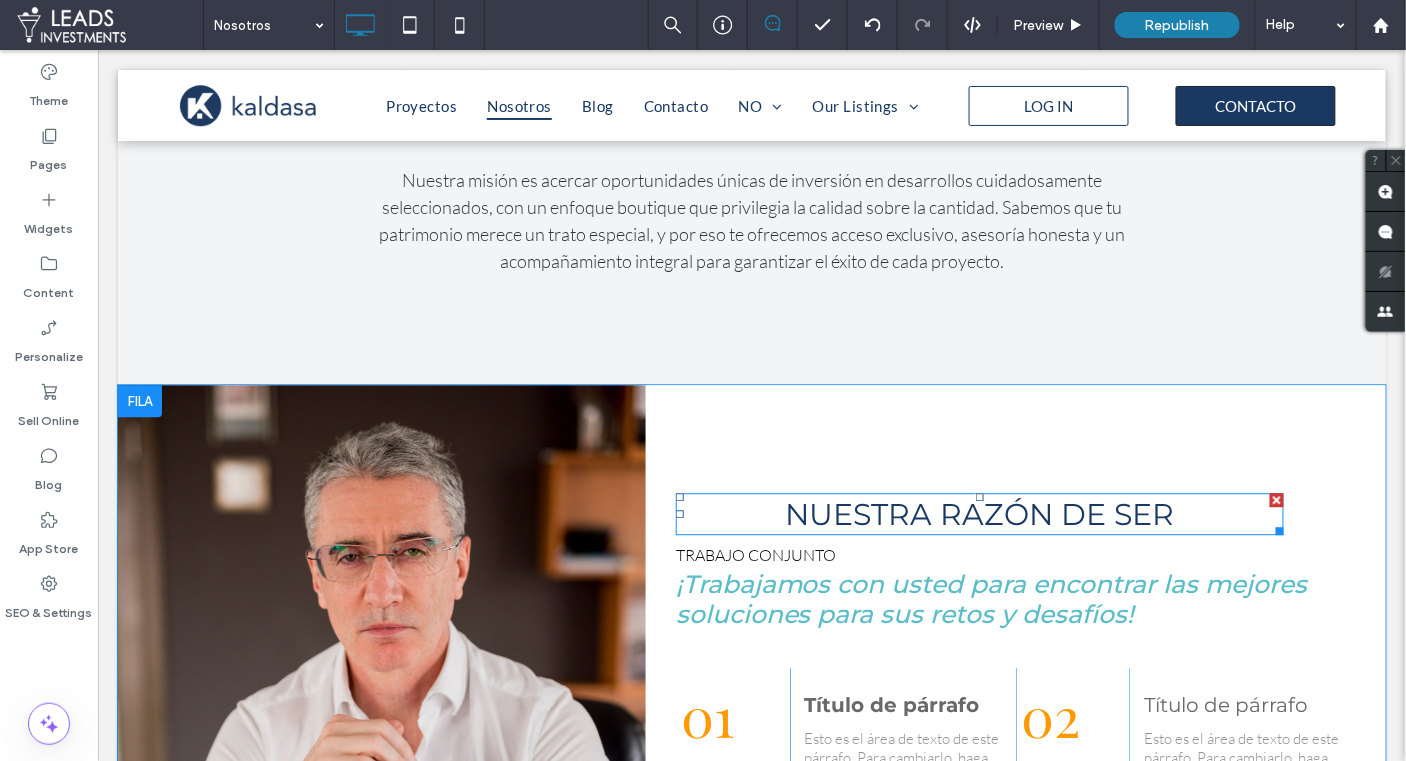 click on "NUESTRA RAZÓN DE SER" at bounding box center (979, 513) 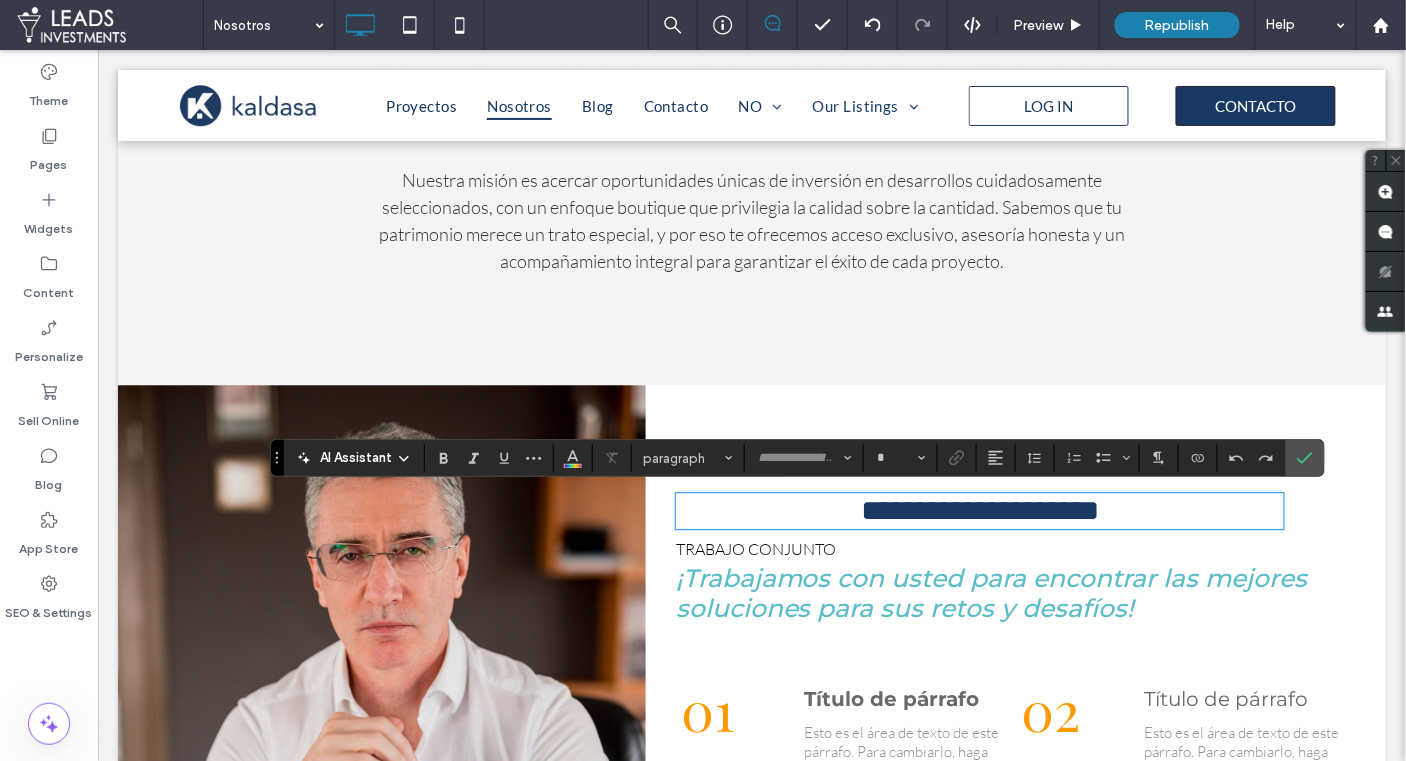 type on "**********" 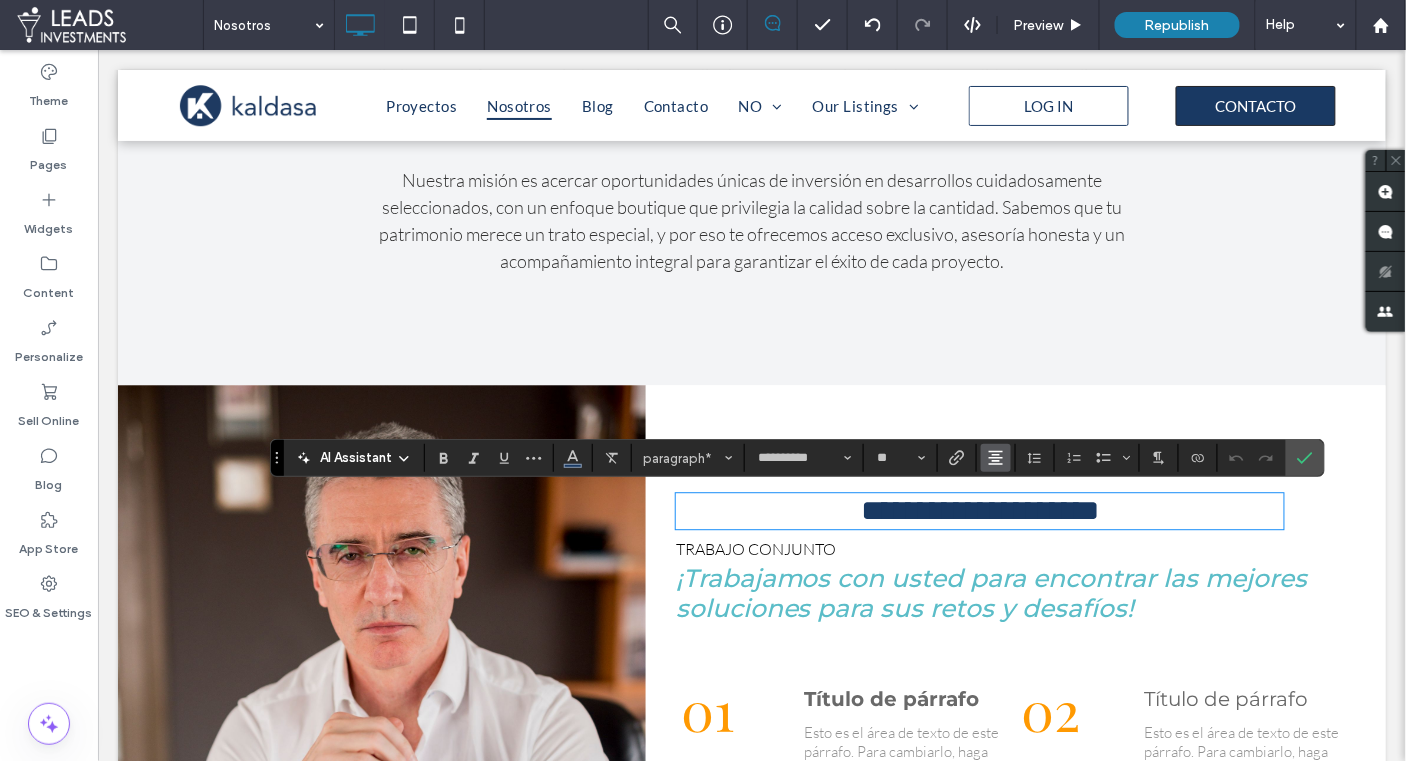 click 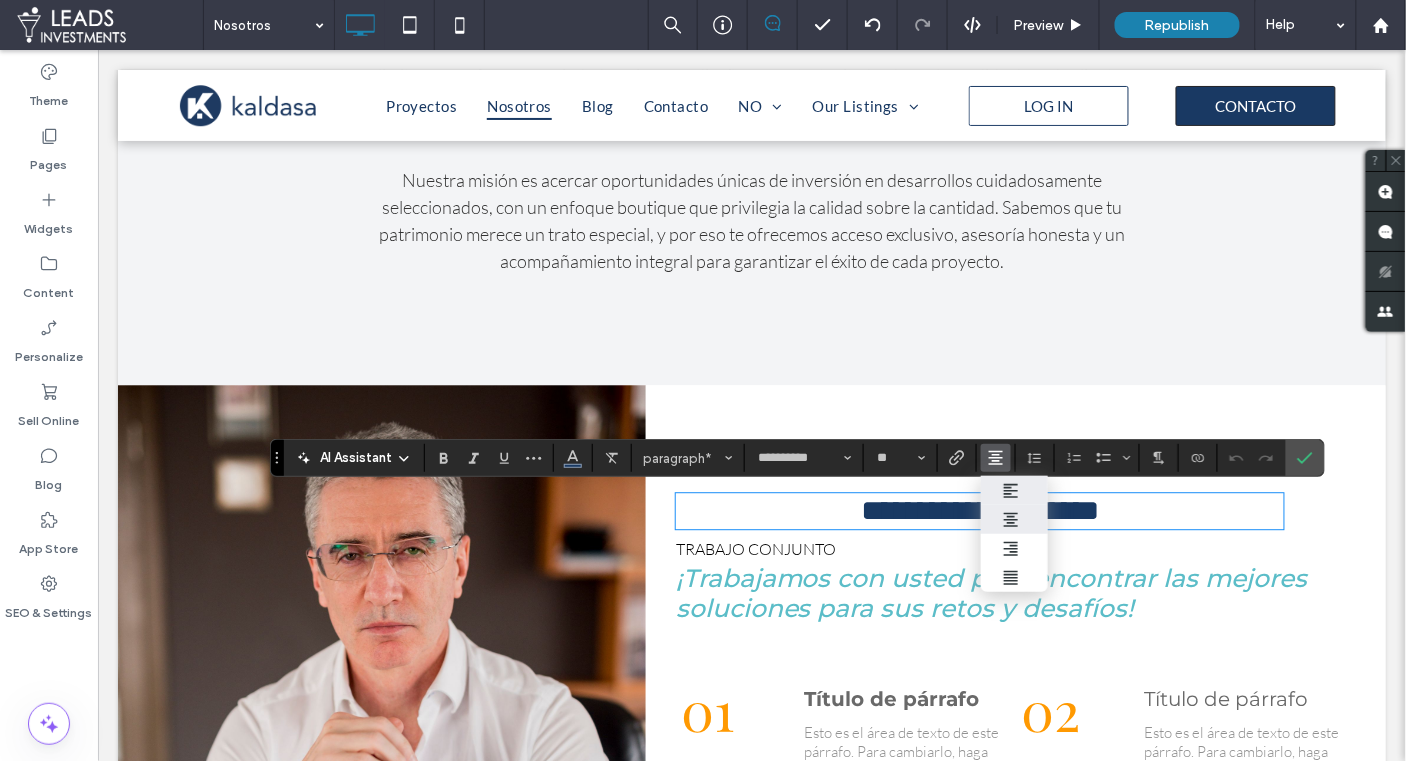 click at bounding box center [1014, 490] 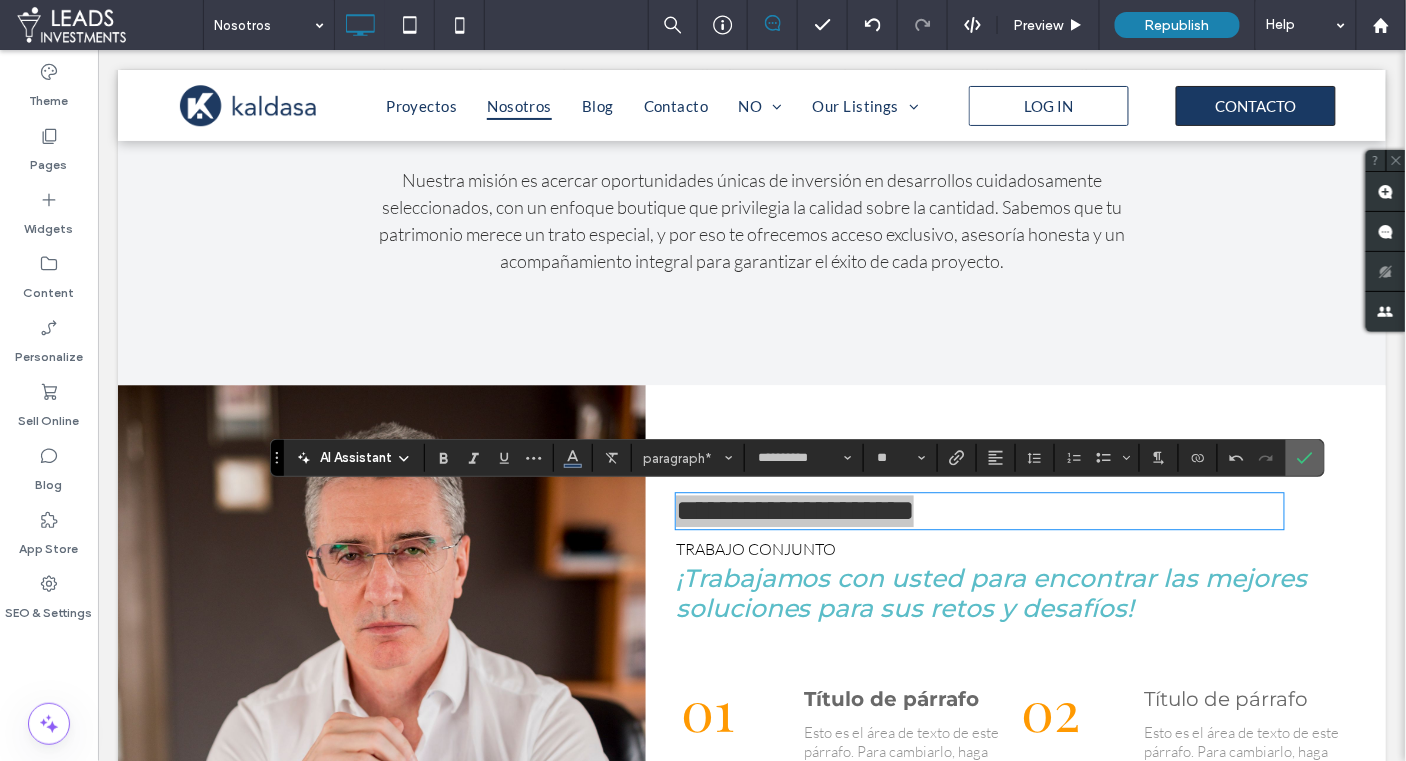 click 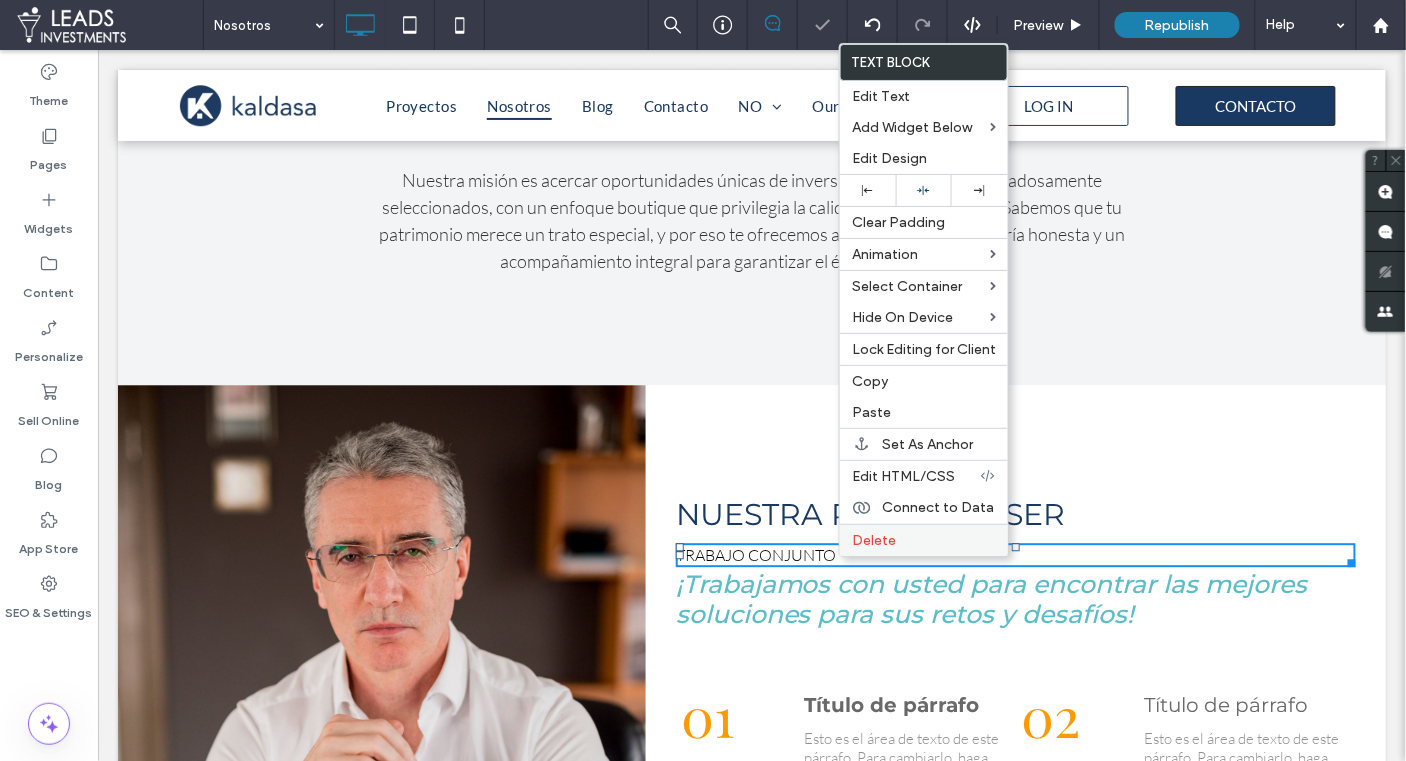 click on "Delete" at bounding box center [874, 540] 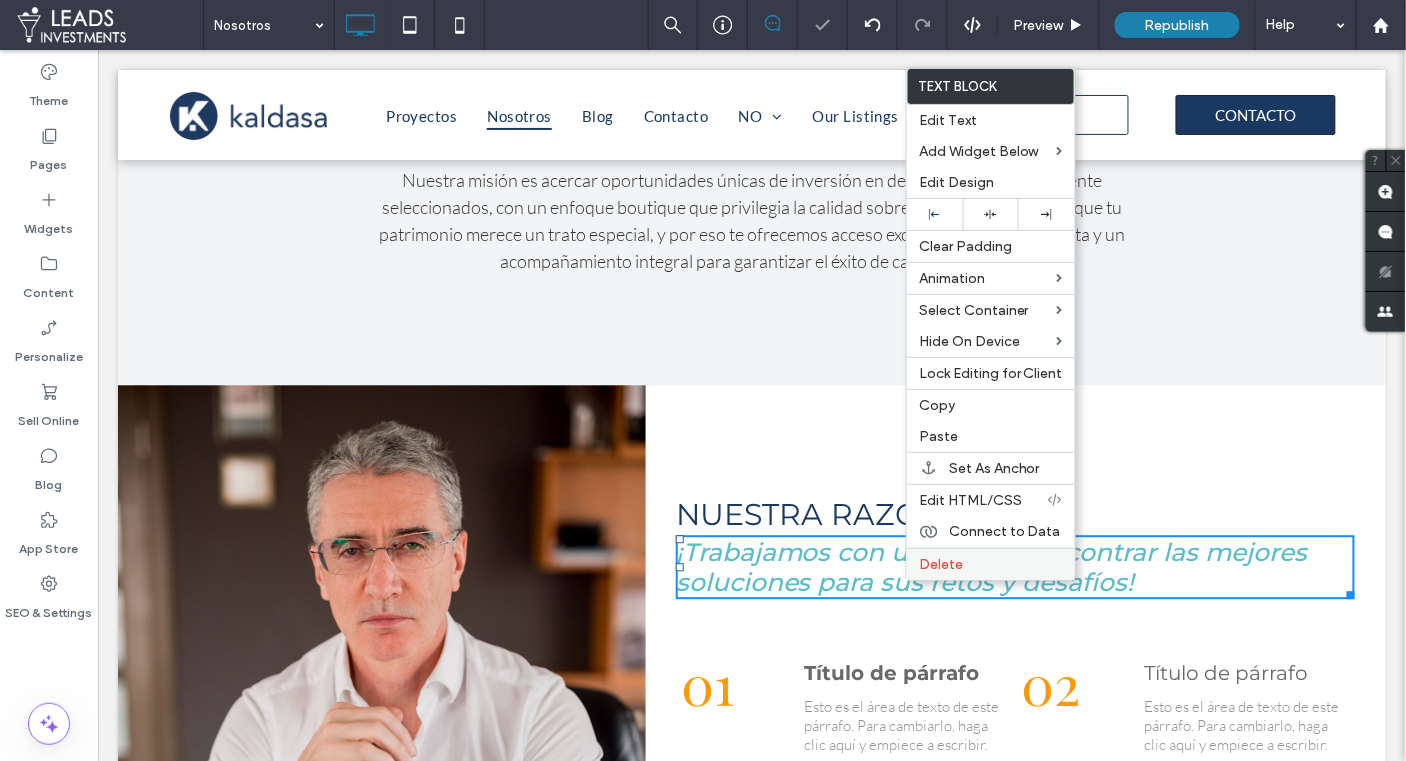 click on "Delete" at bounding box center [941, 564] 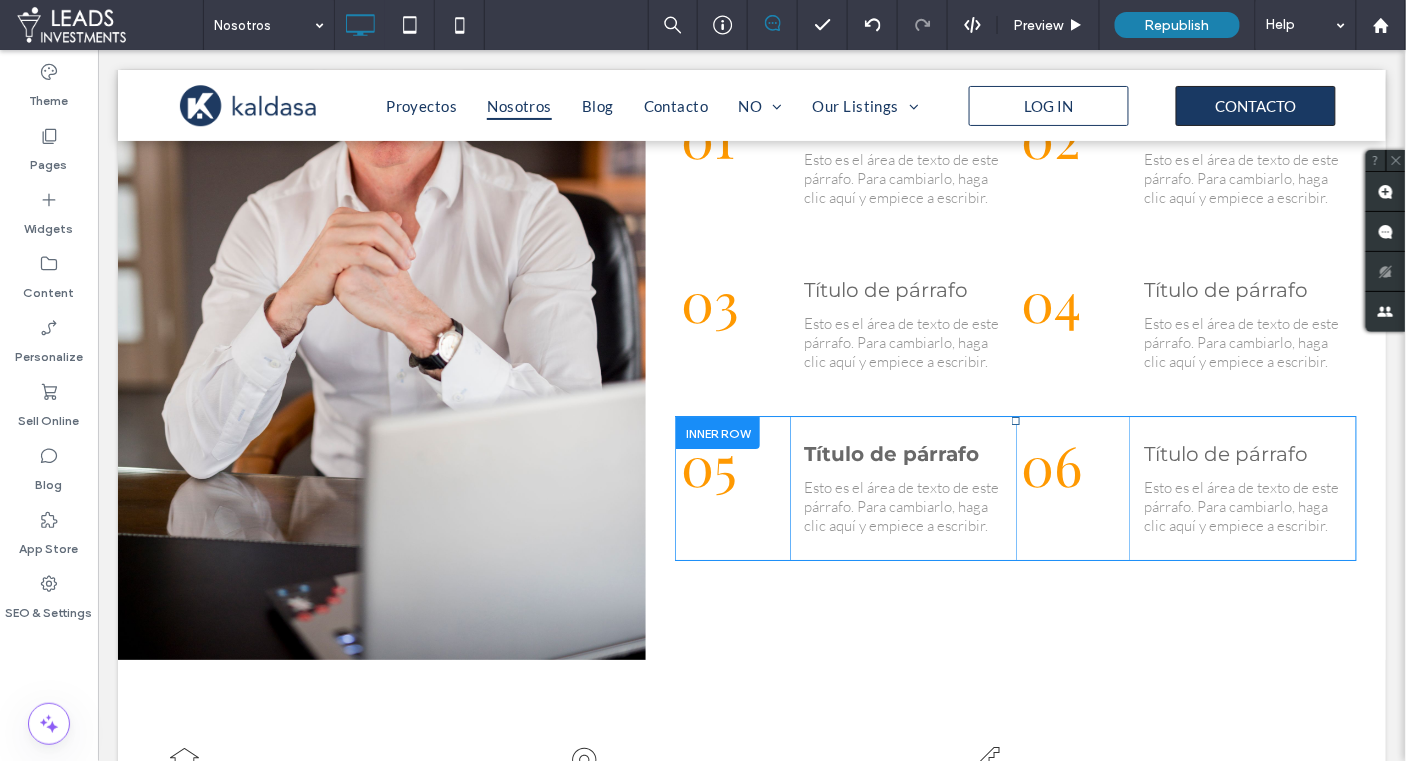 scroll, scrollTop: 1642, scrollLeft: 0, axis: vertical 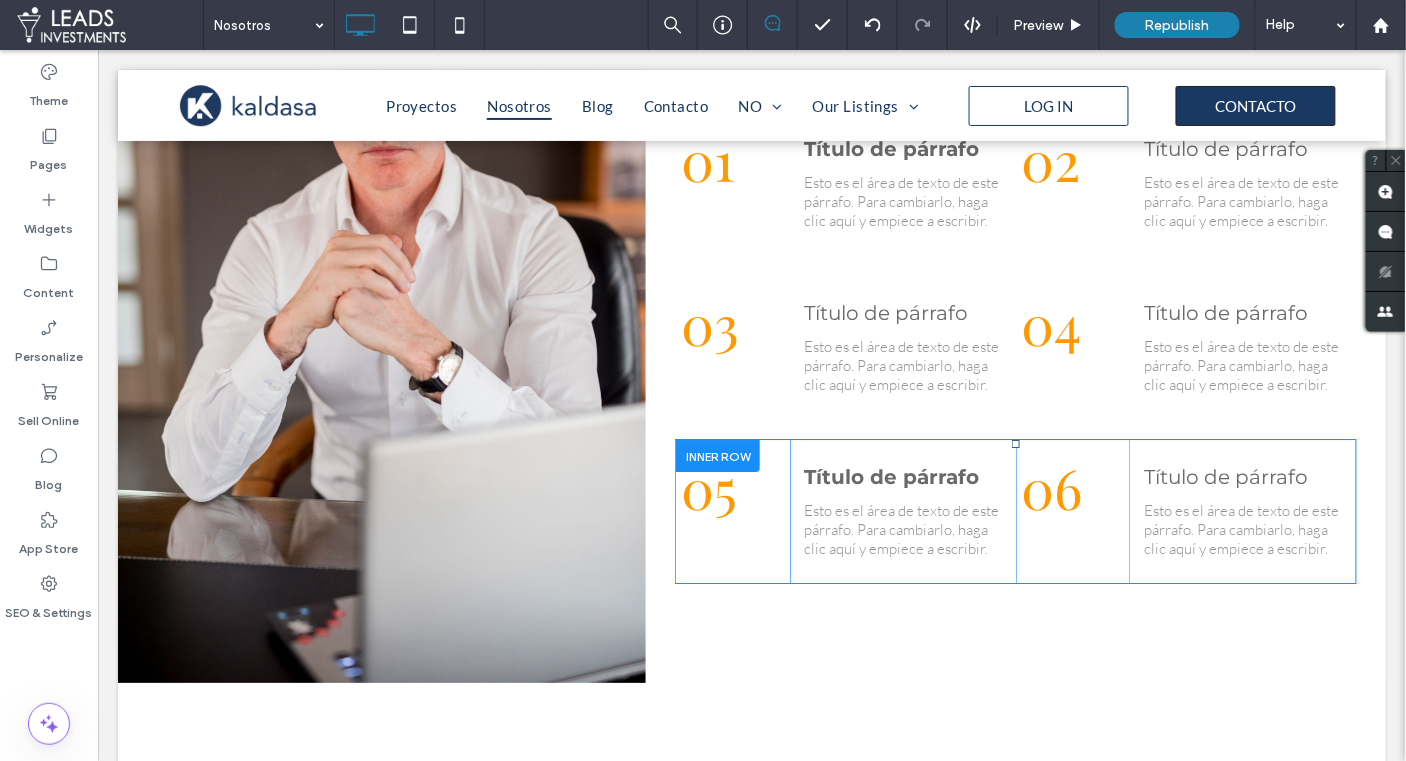 click at bounding box center (717, 454) 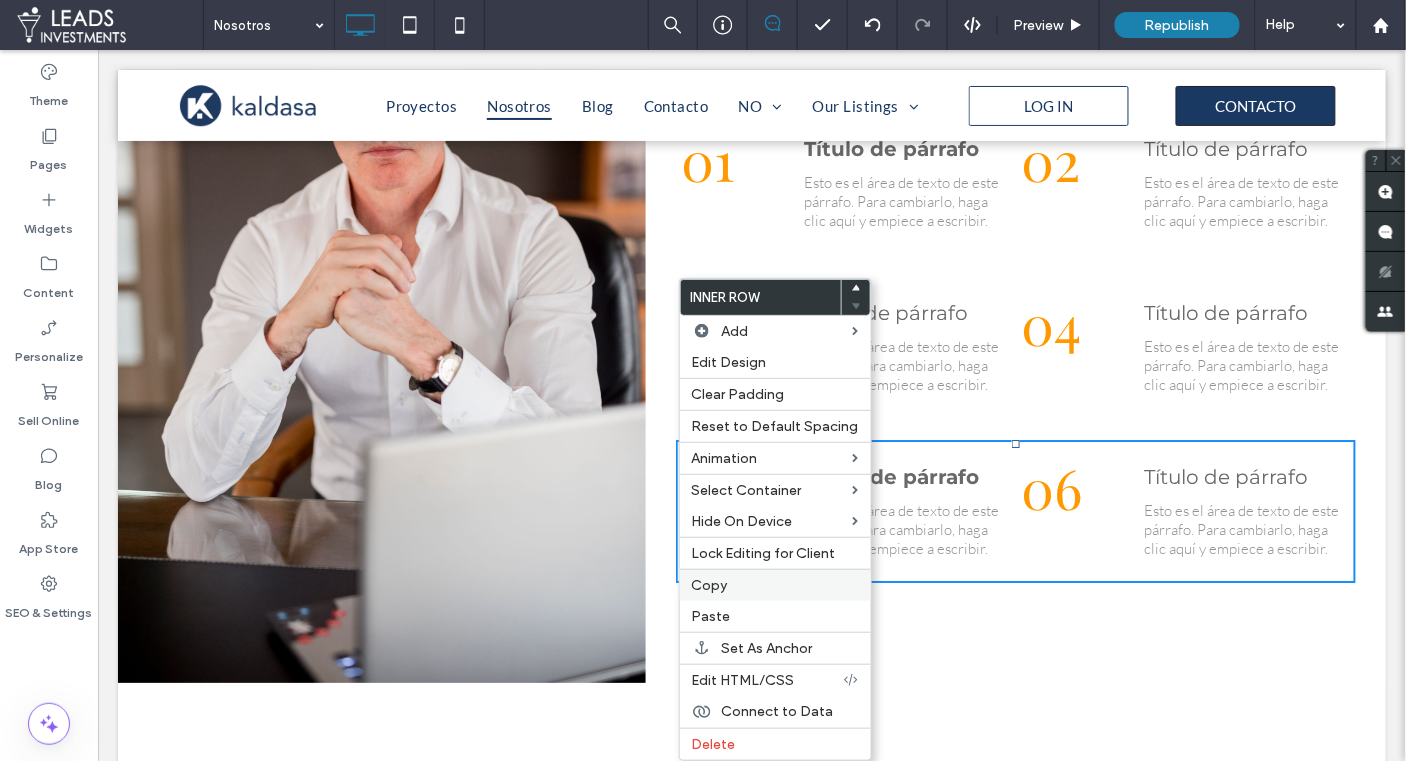 click on "Copy" at bounding box center [710, 585] 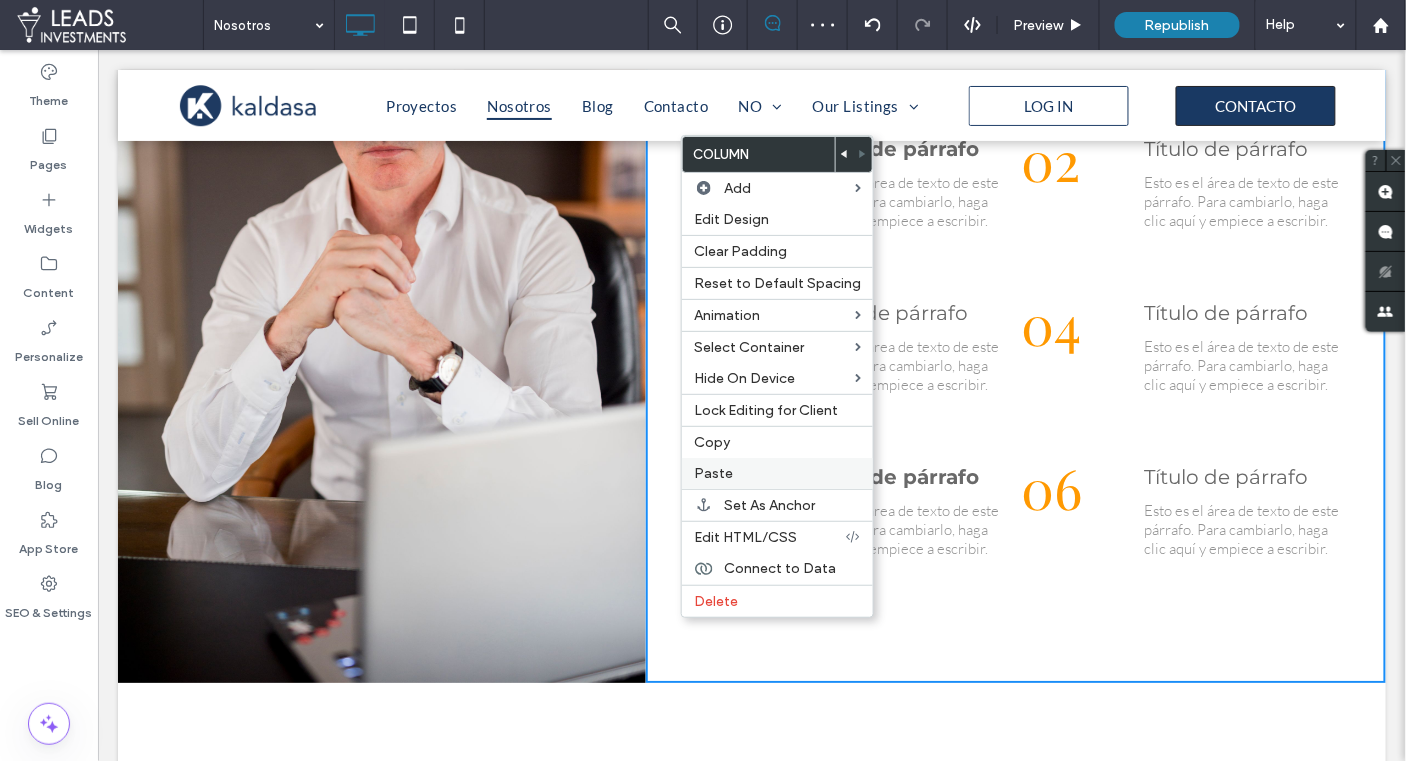 click on "Paste" at bounding box center [777, 473] 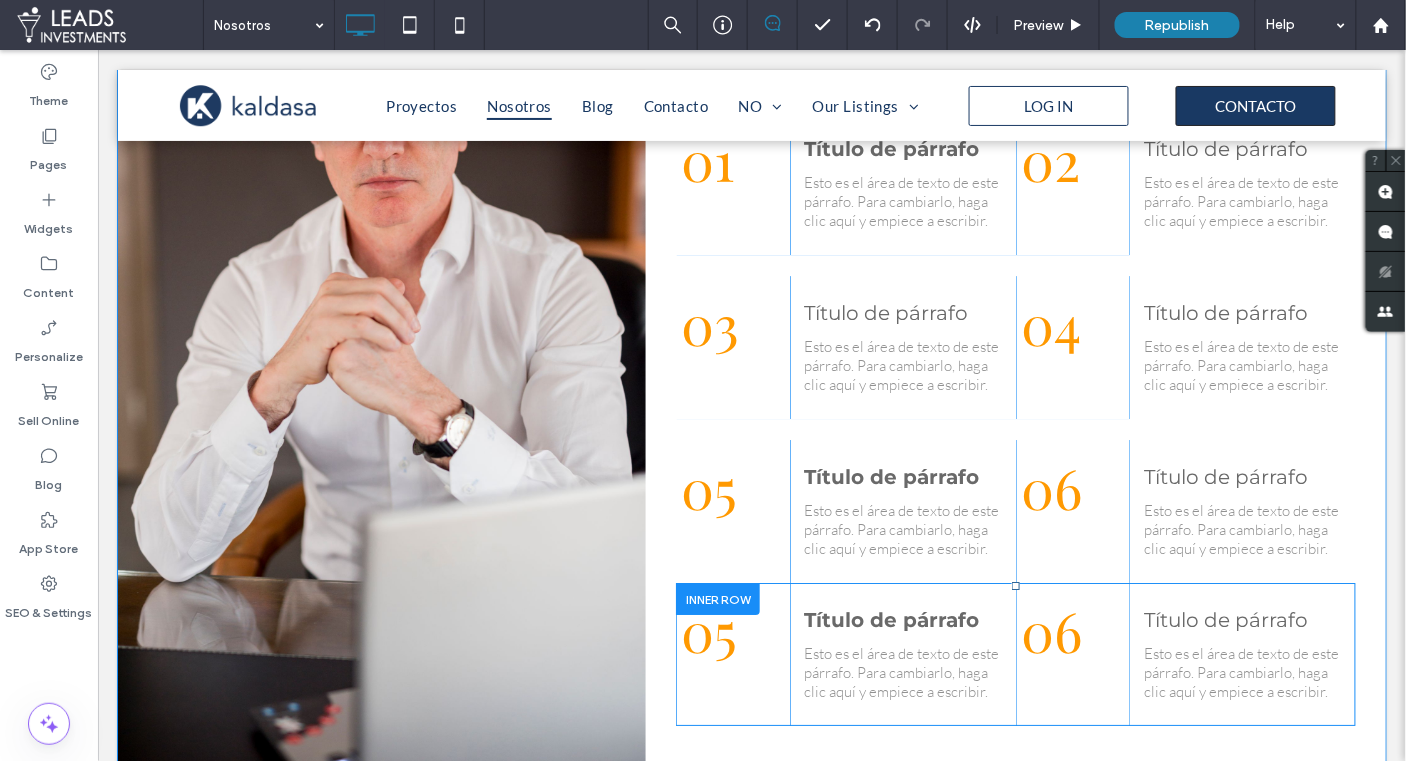 click at bounding box center [717, 597] 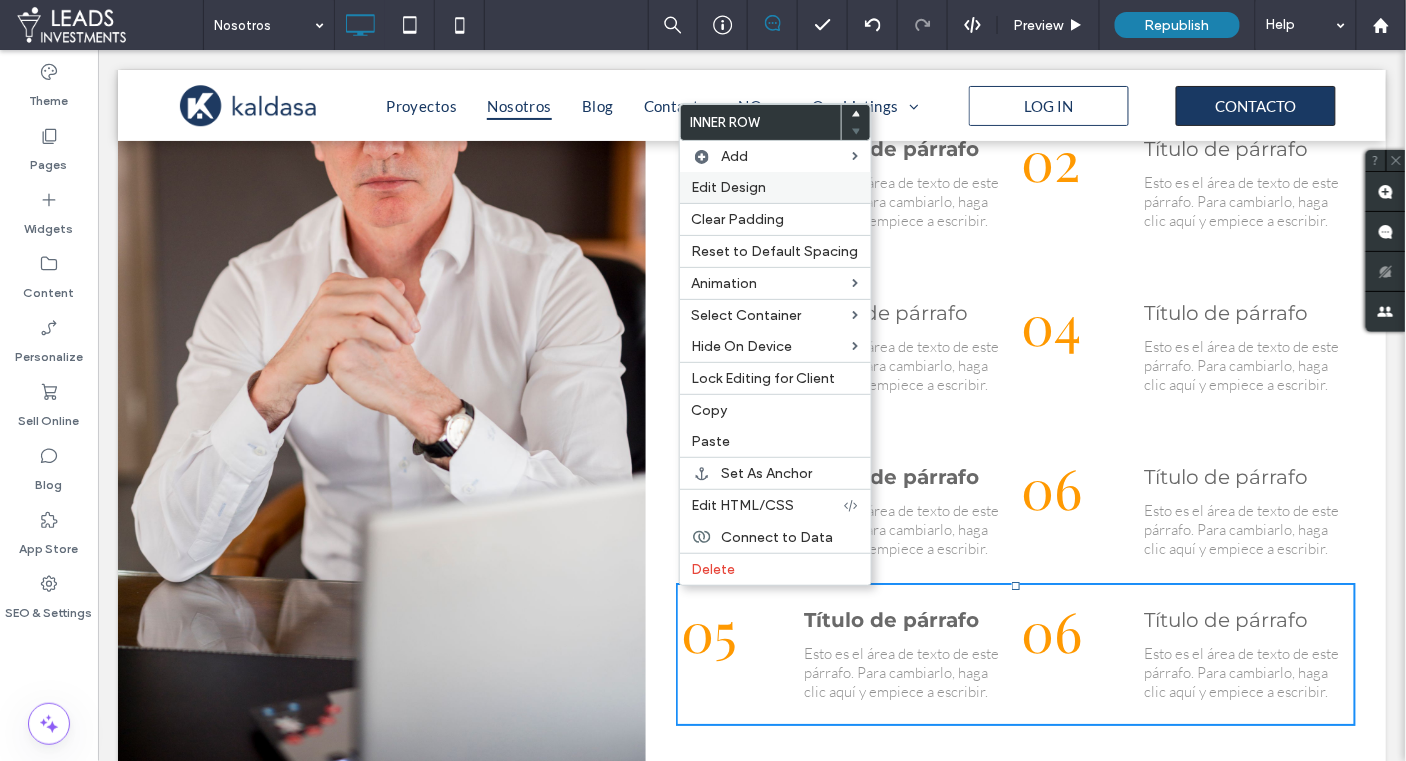 click on "Edit Design" at bounding box center [729, 187] 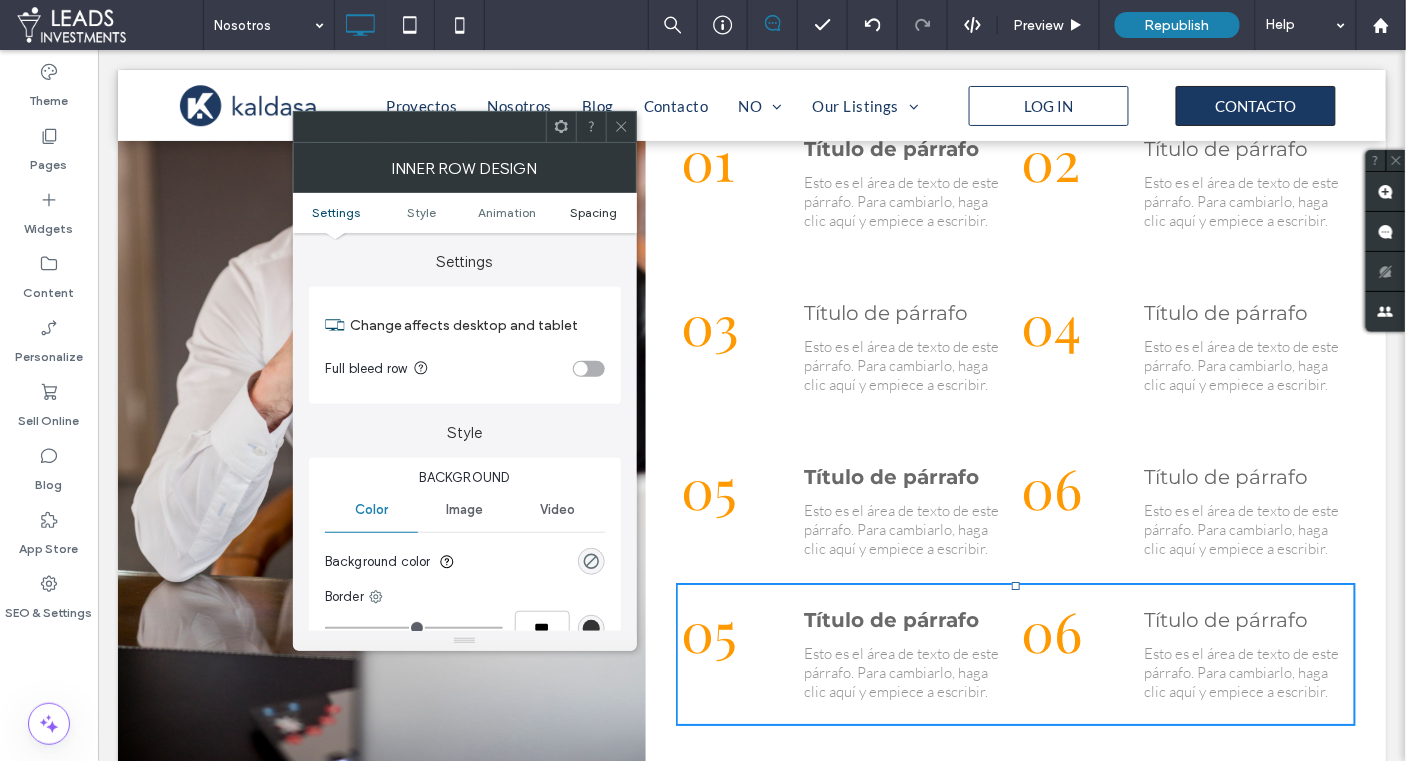 click on "Spacing" at bounding box center [593, 212] 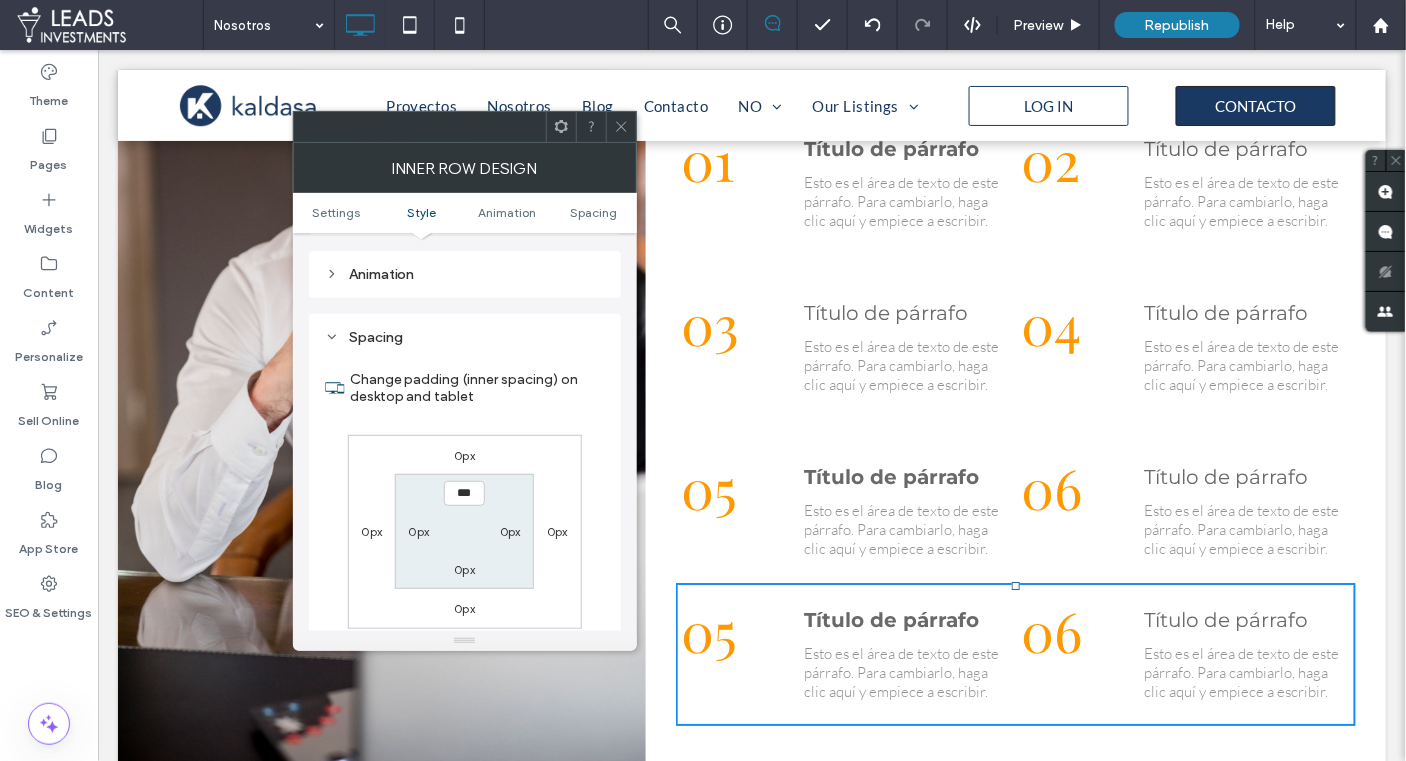 scroll, scrollTop: 638, scrollLeft: 0, axis: vertical 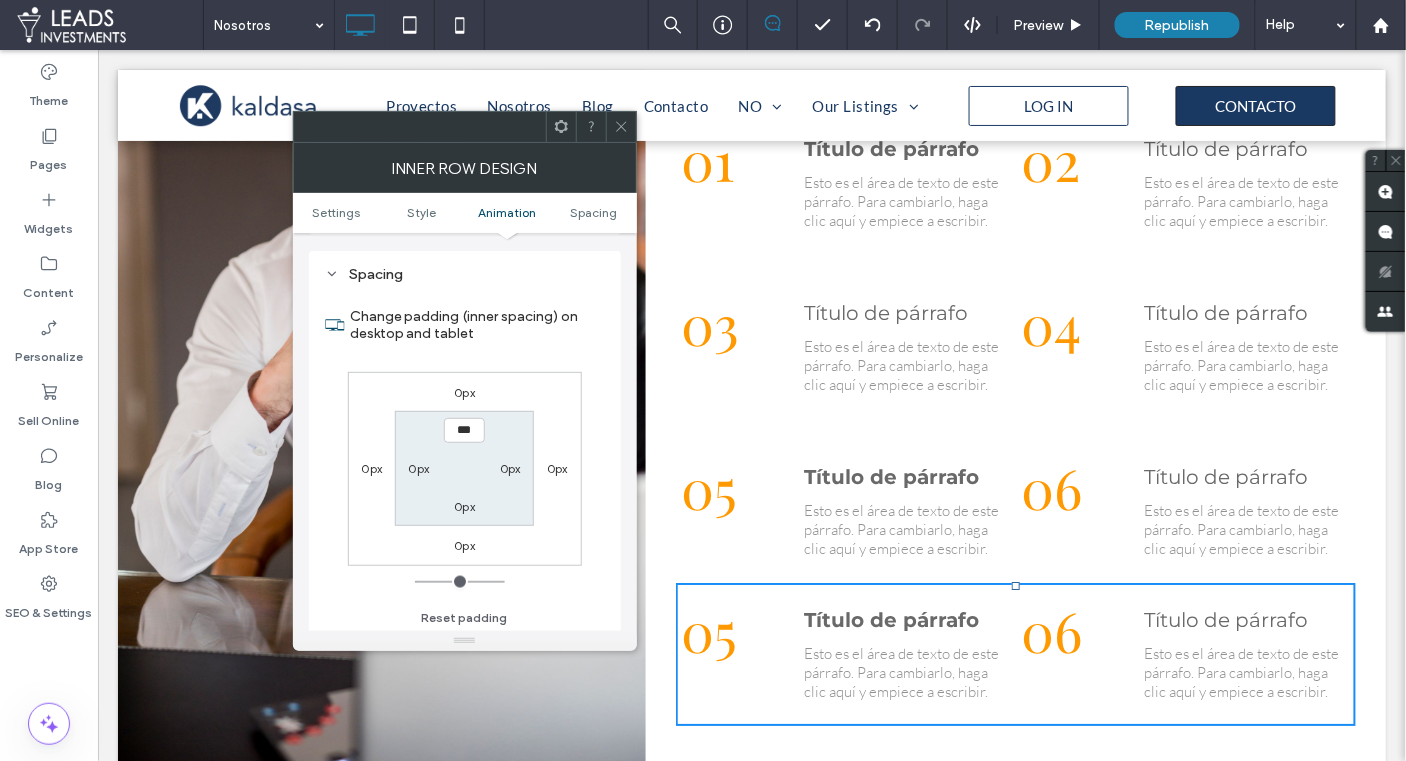 click on "0px" at bounding box center [464, 392] 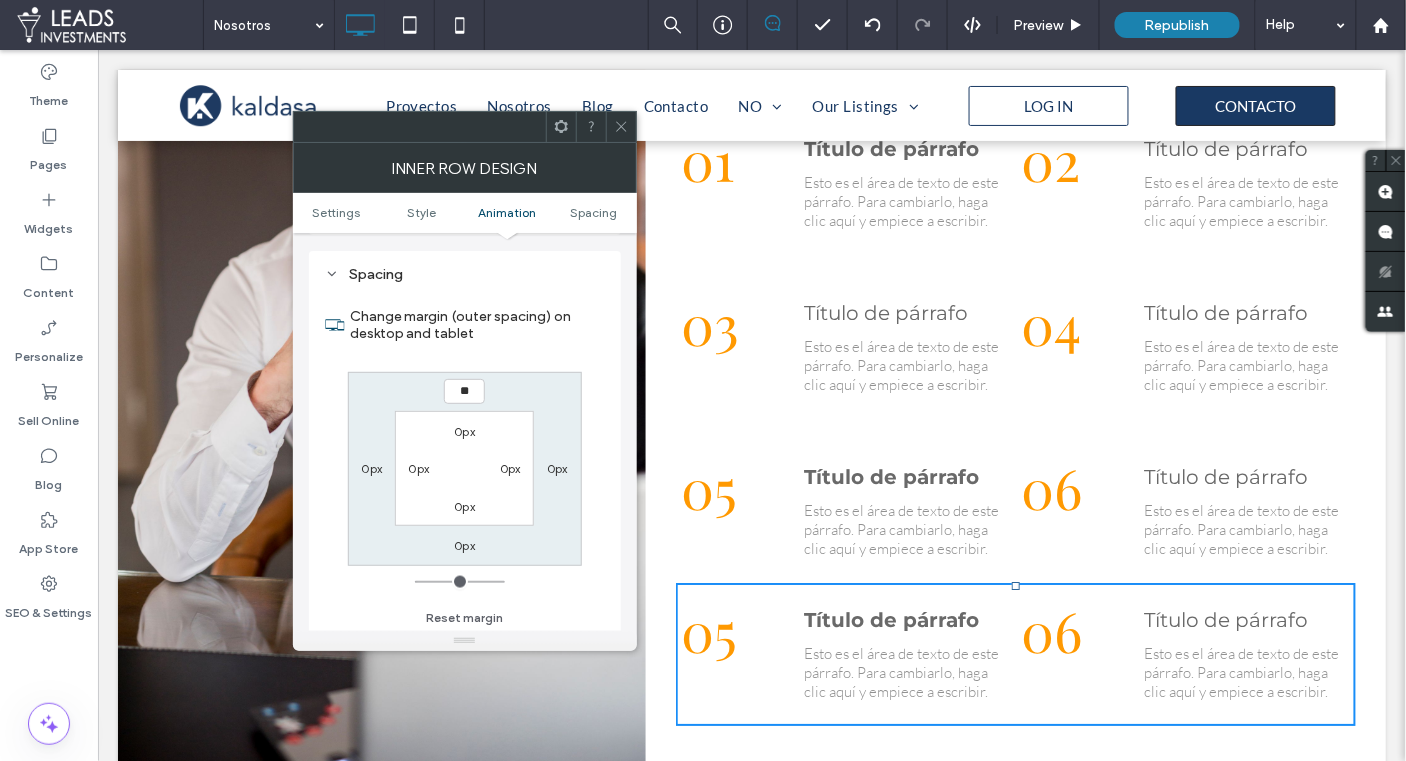 type on "**" 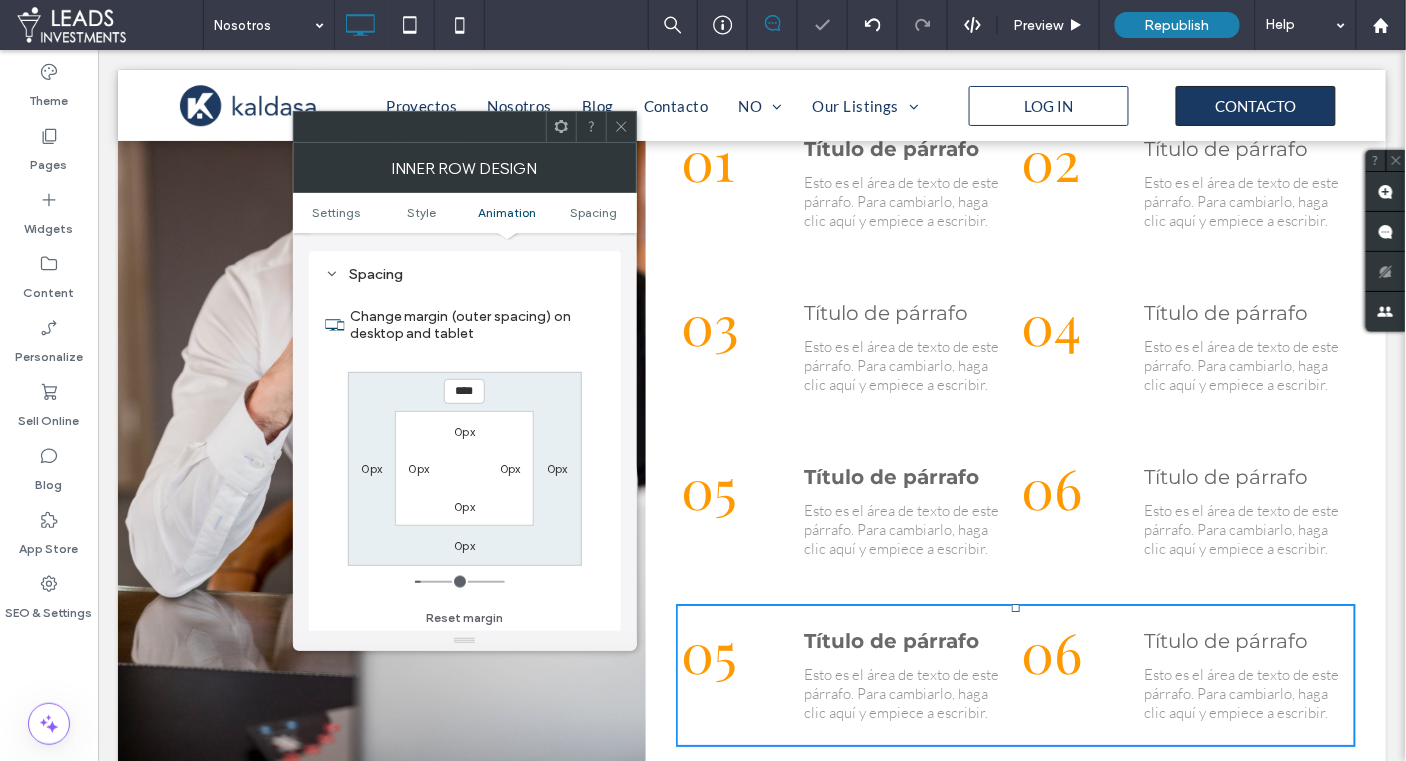 drag, startPoint x: 620, startPoint y: 122, endPoint x: 629, endPoint y: 127, distance: 10.29563 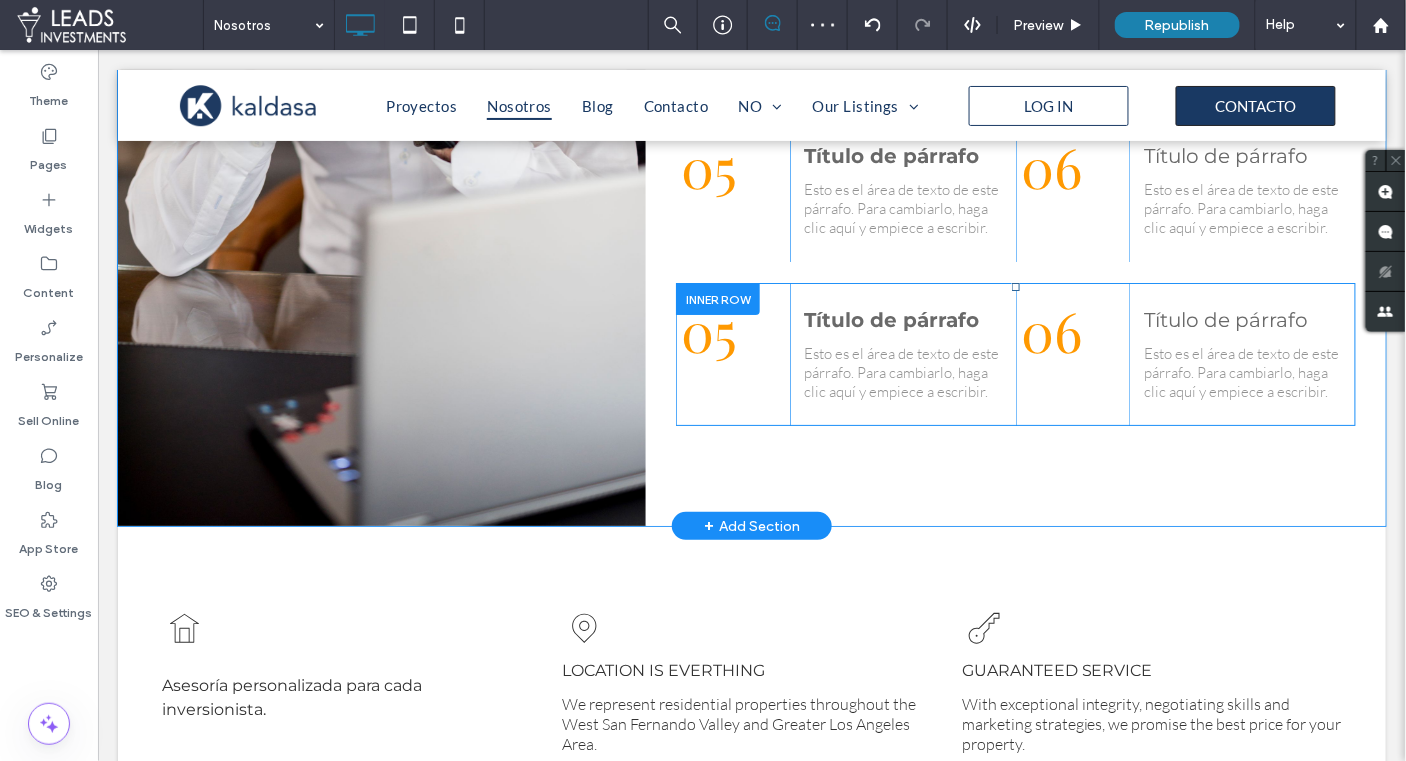 scroll, scrollTop: 1975, scrollLeft: 0, axis: vertical 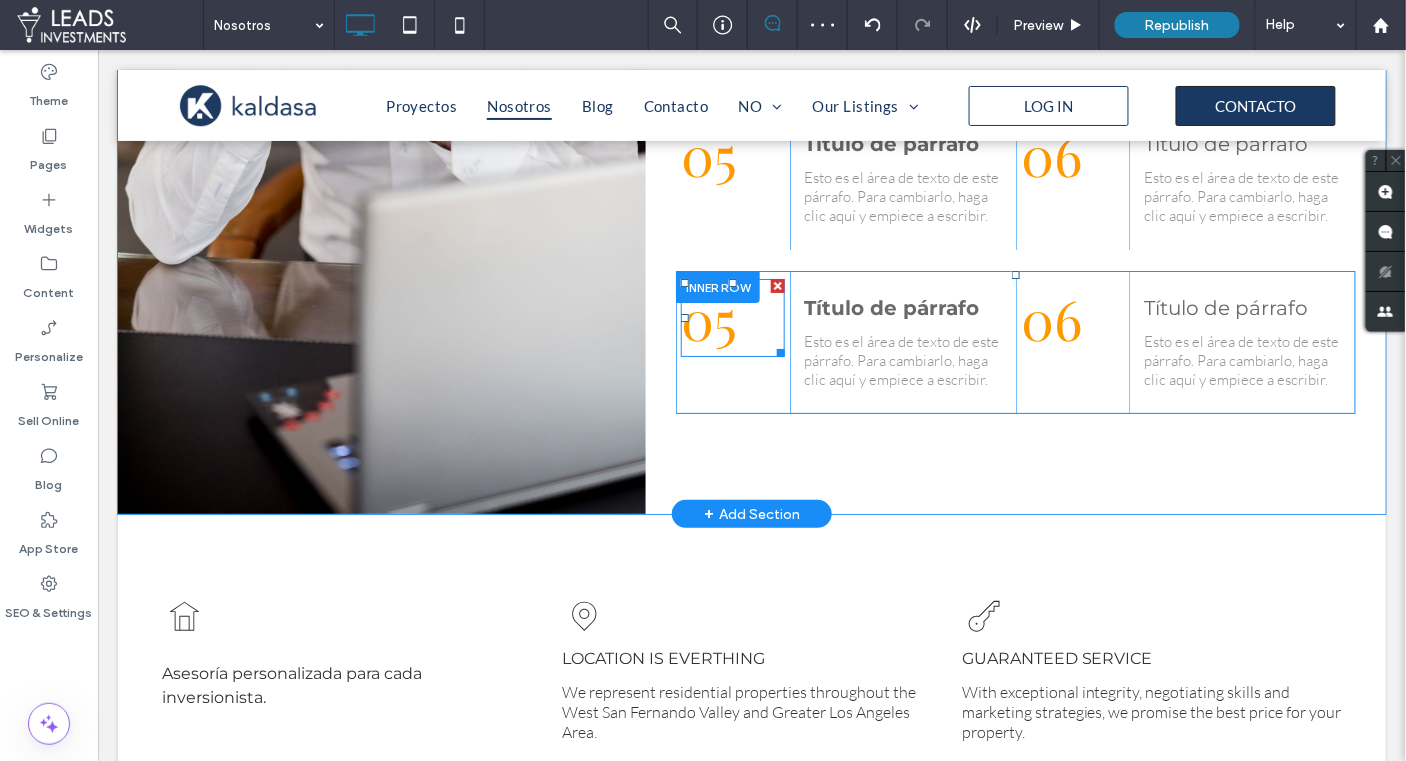 click on "05" at bounding box center (708, 317) 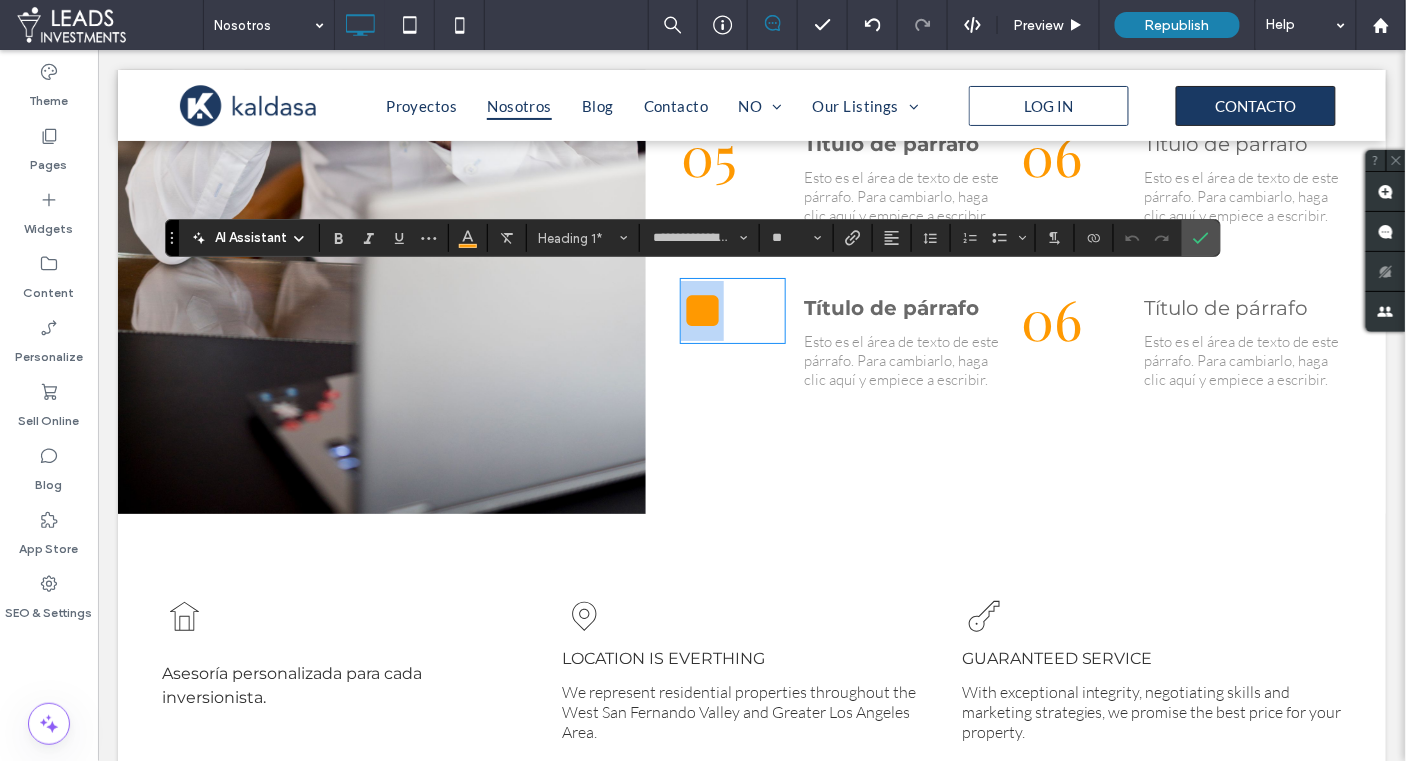 click on "**" at bounding box center (731, 310) 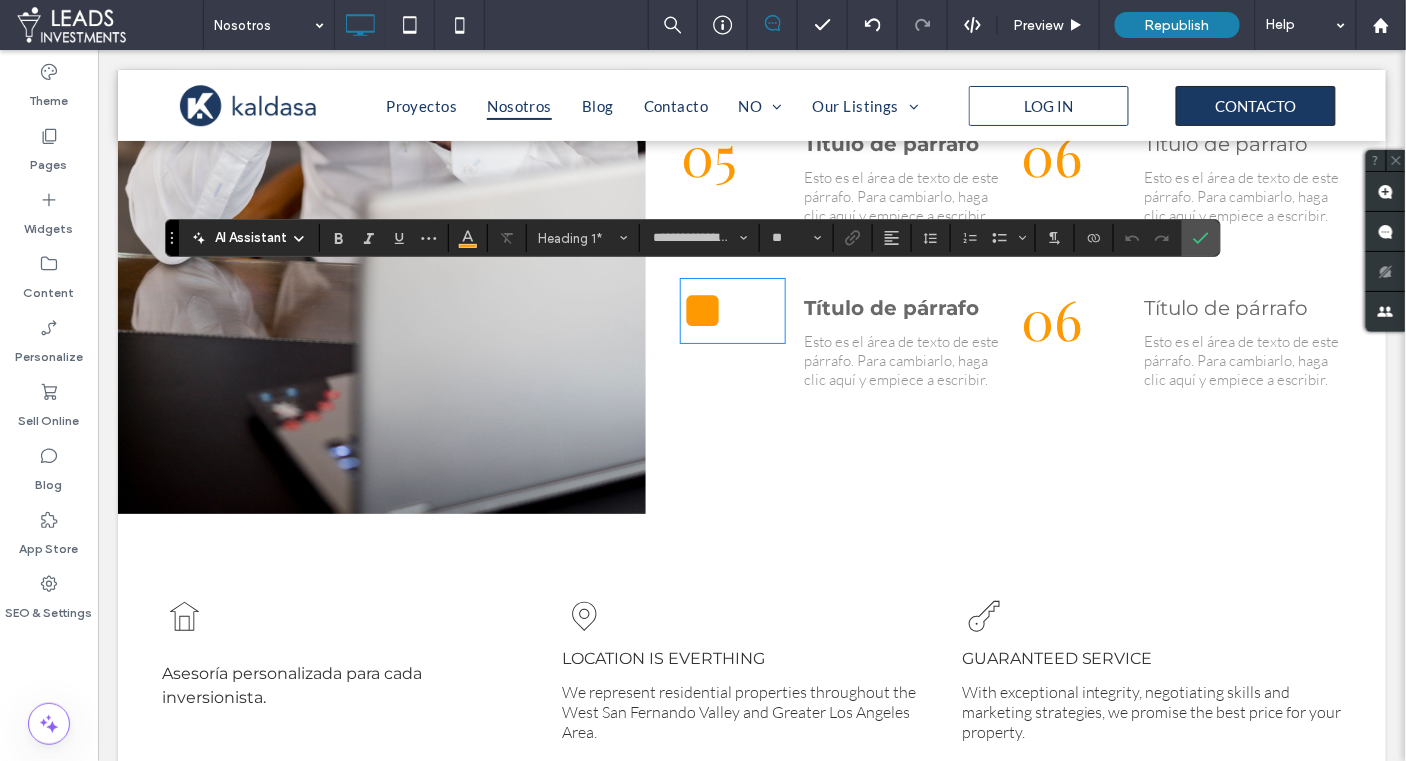 type 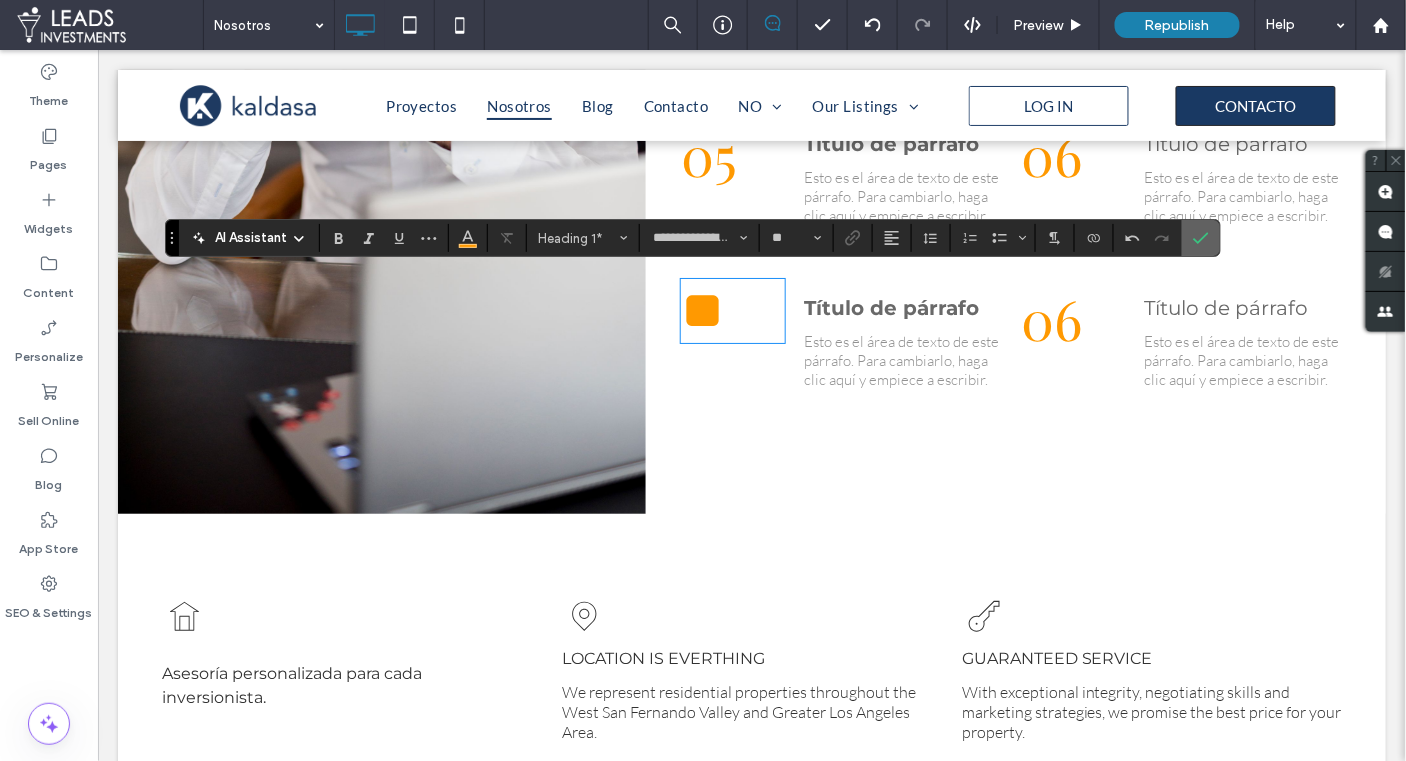 click 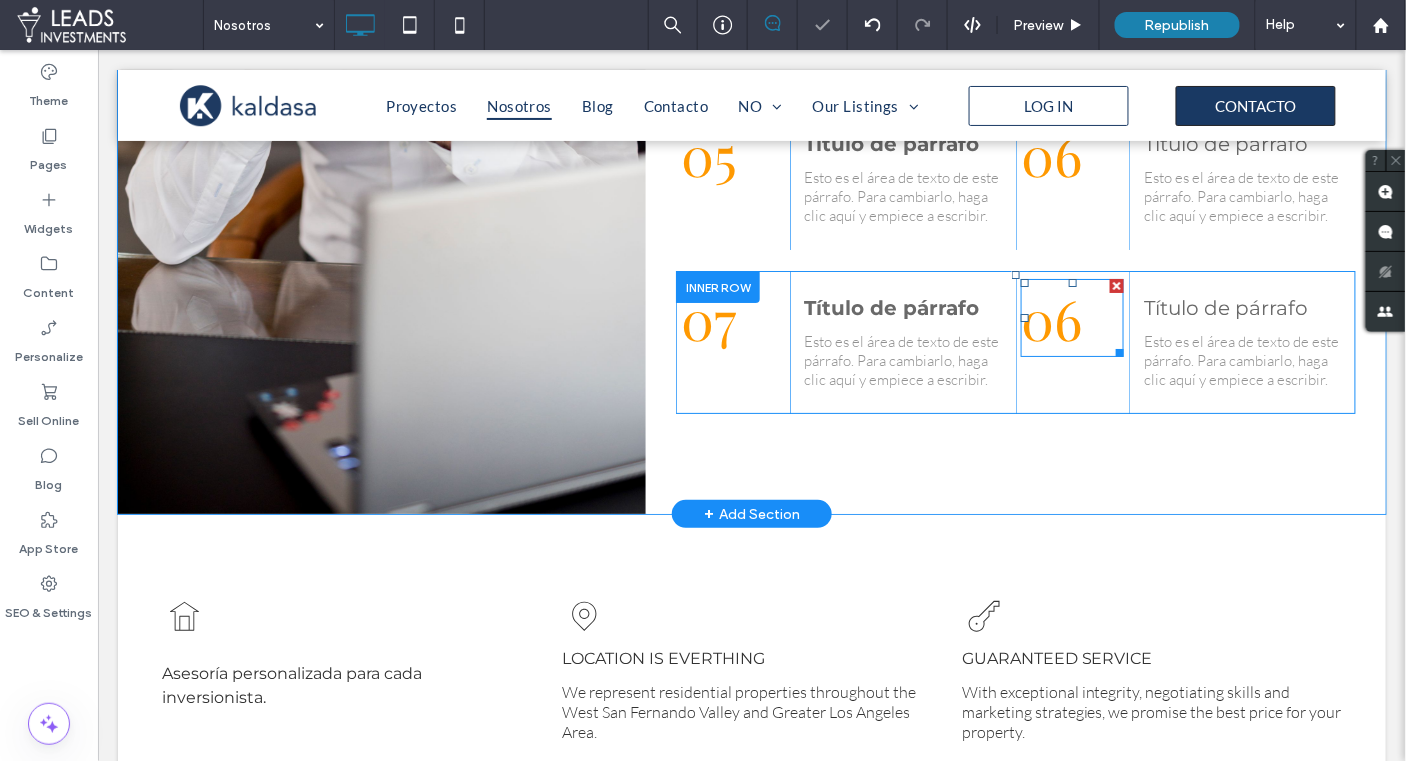 click on "06" at bounding box center [1050, 317] 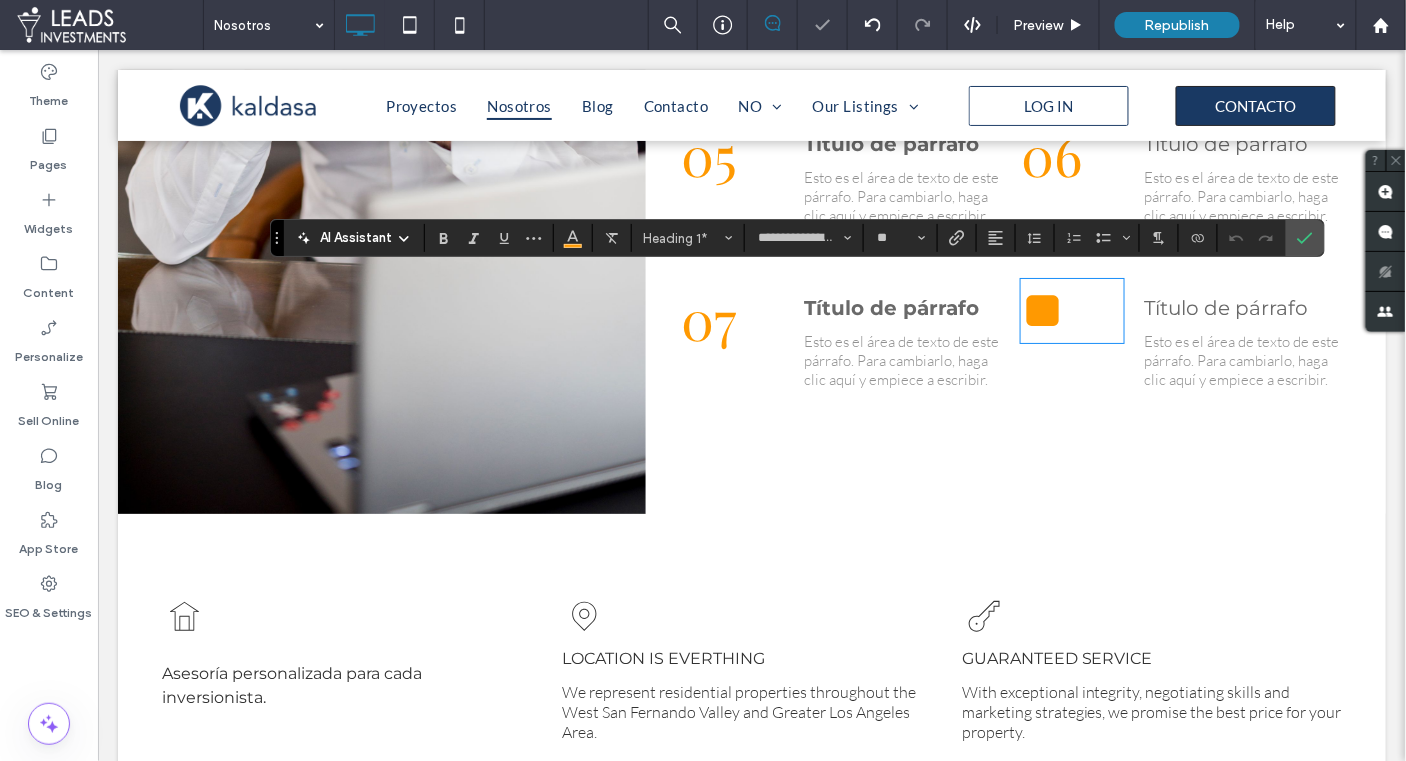 click on "**" at bounding box center [1041, 309] 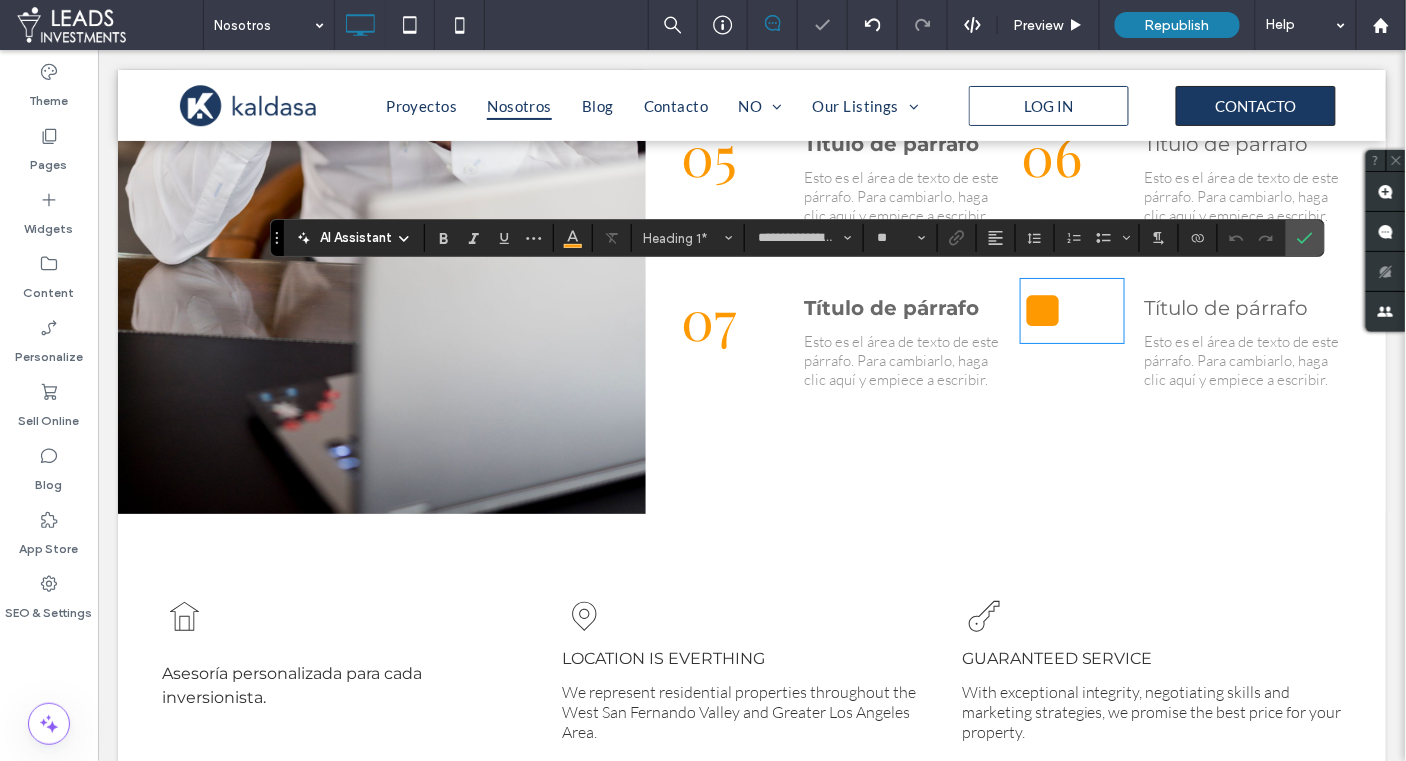type 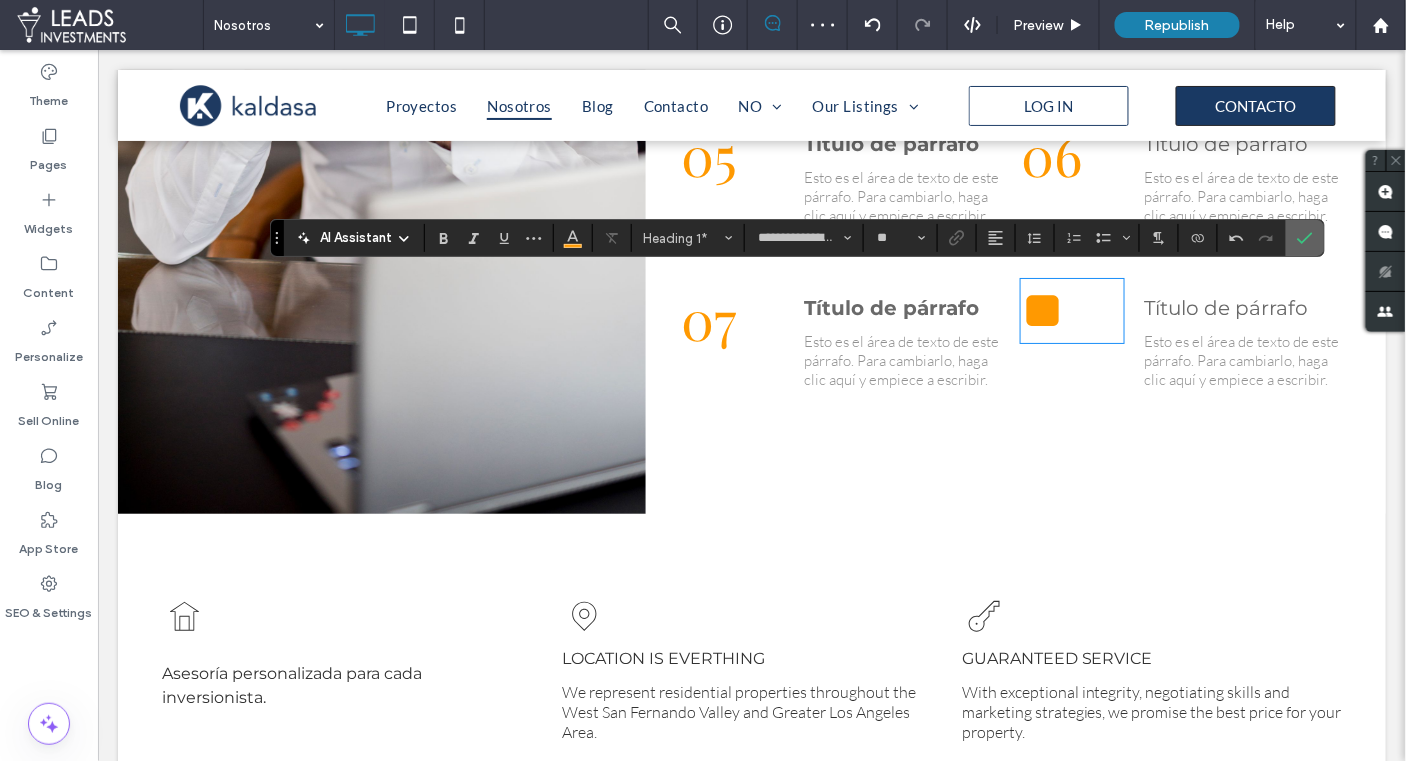 click at bounding box center [1305, 238] 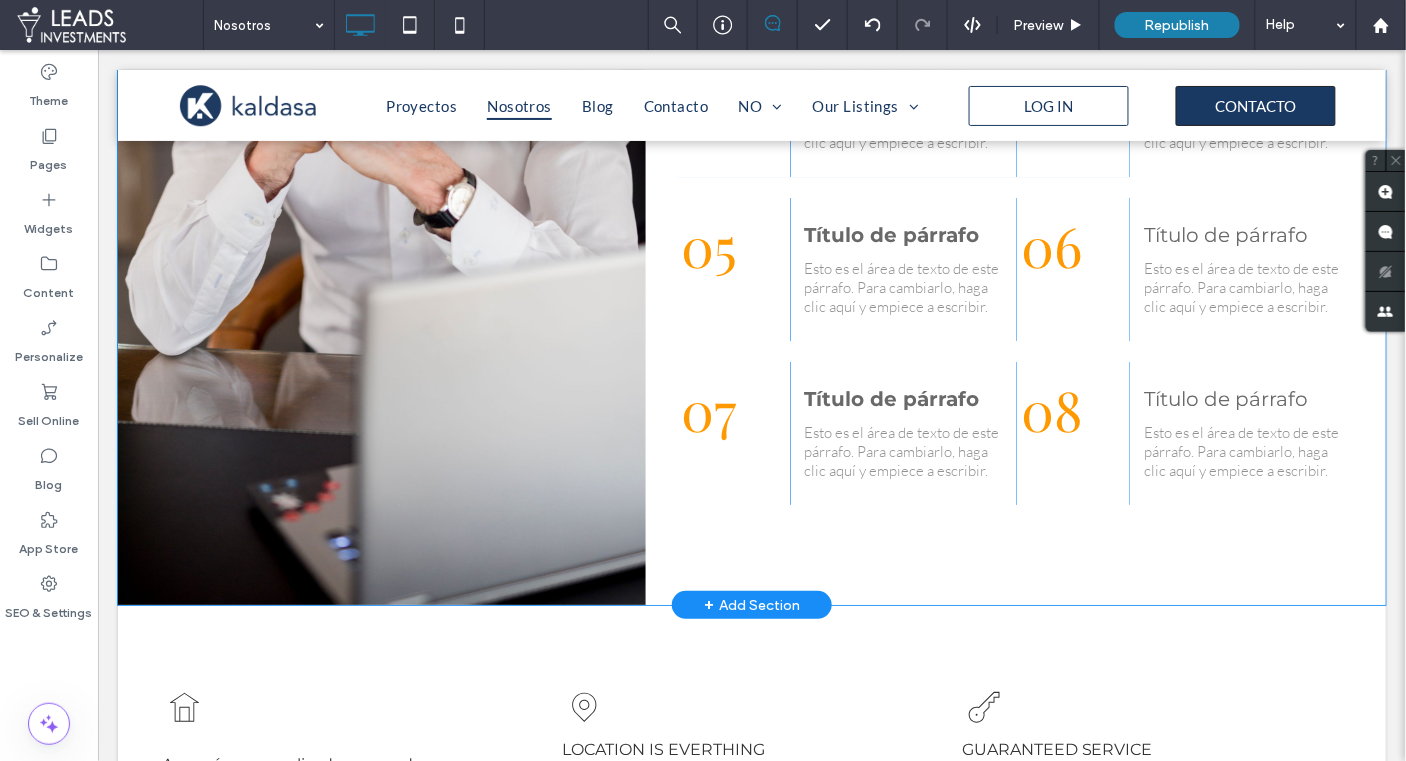 scroll, scrollTop: 1908, scrollLeft: 0, axis: vertical 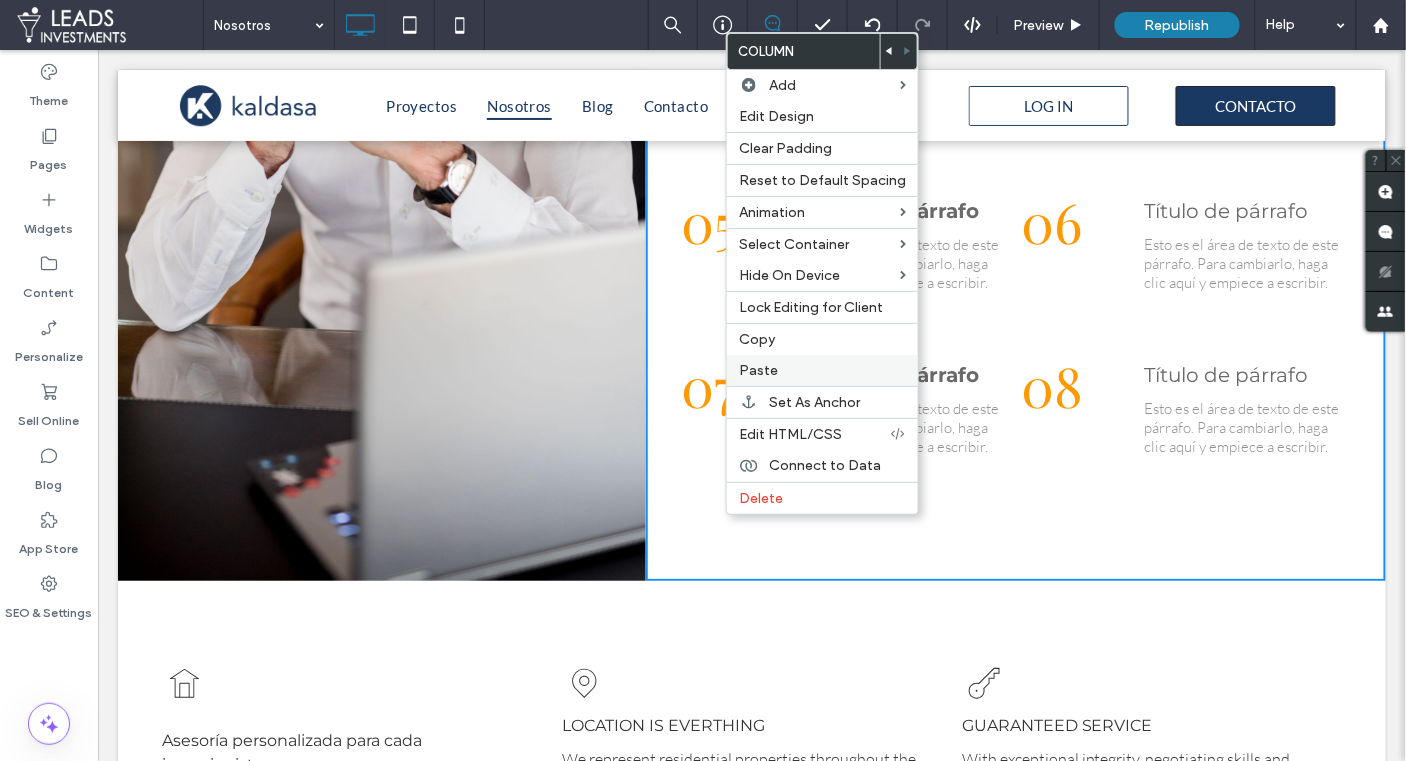 click on "Paste" at bounding box center (822, 370) 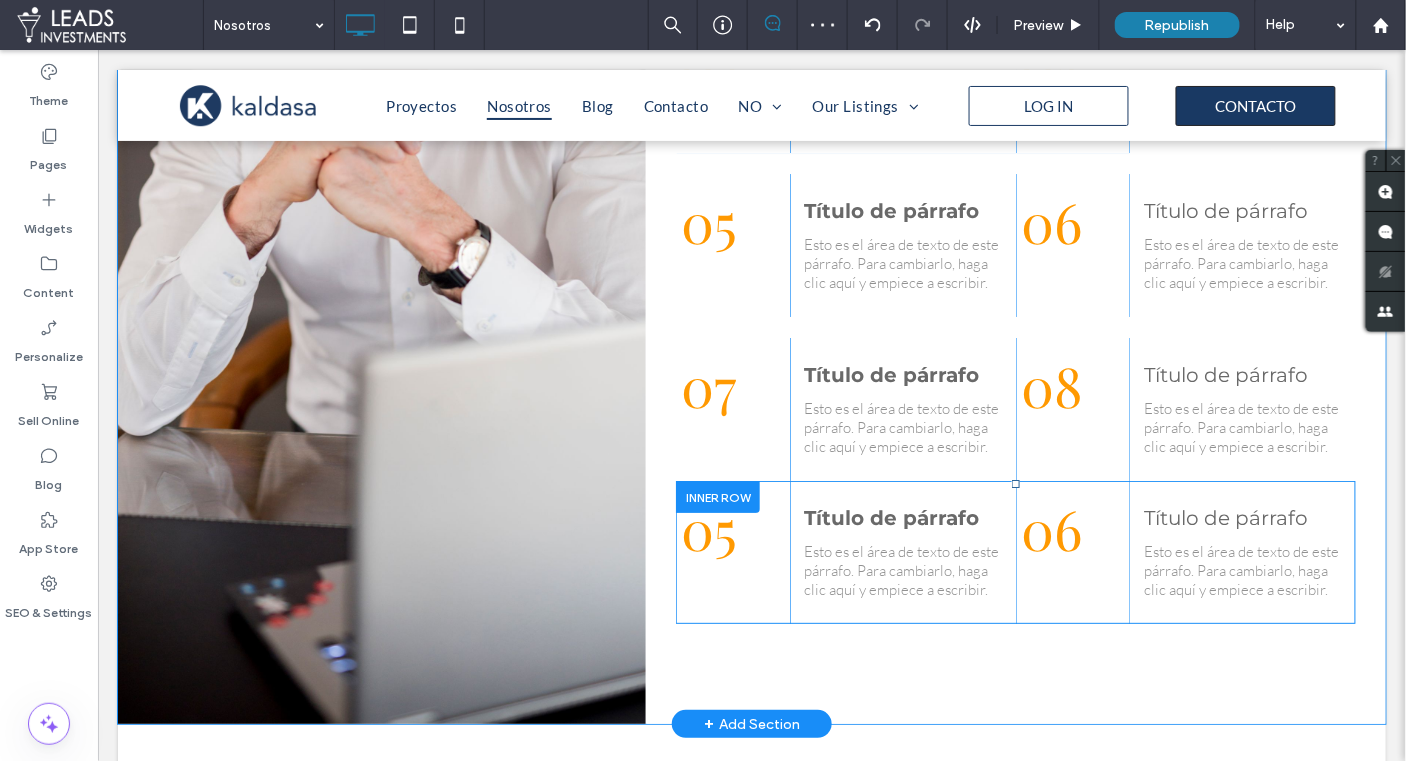 click at bounding box center [717, 495] 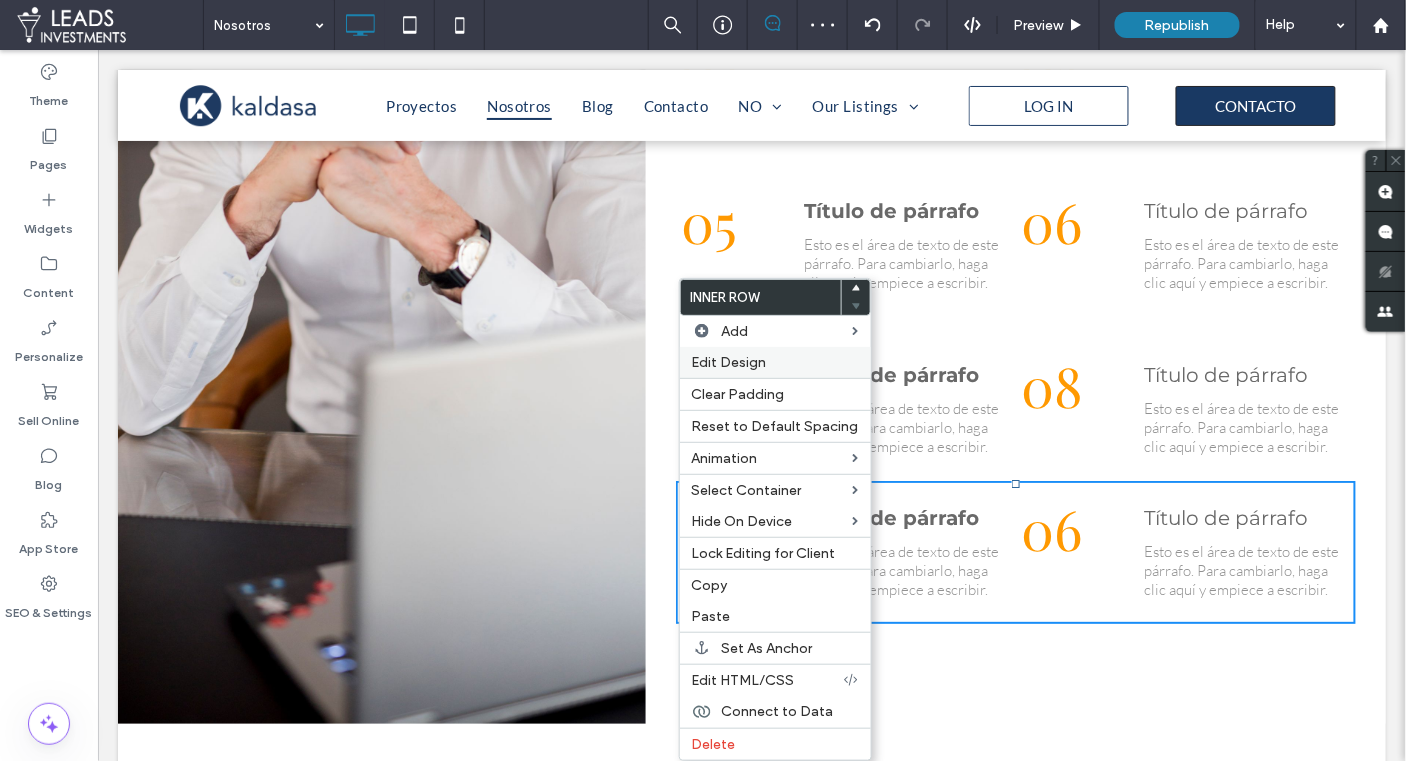 click on "Edit Design" at bounding box center (729, 362) 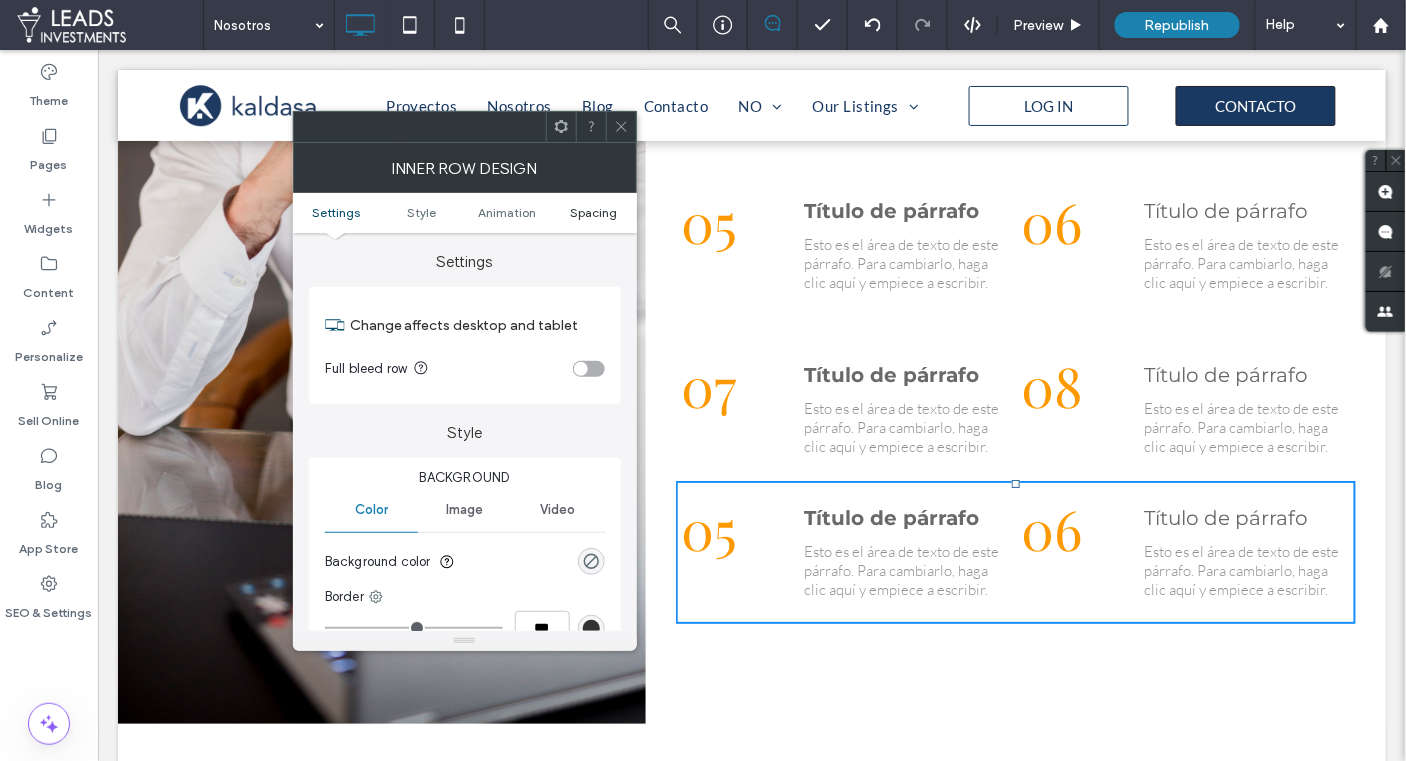 click on "Spacing" at bounding box center (593, 212) 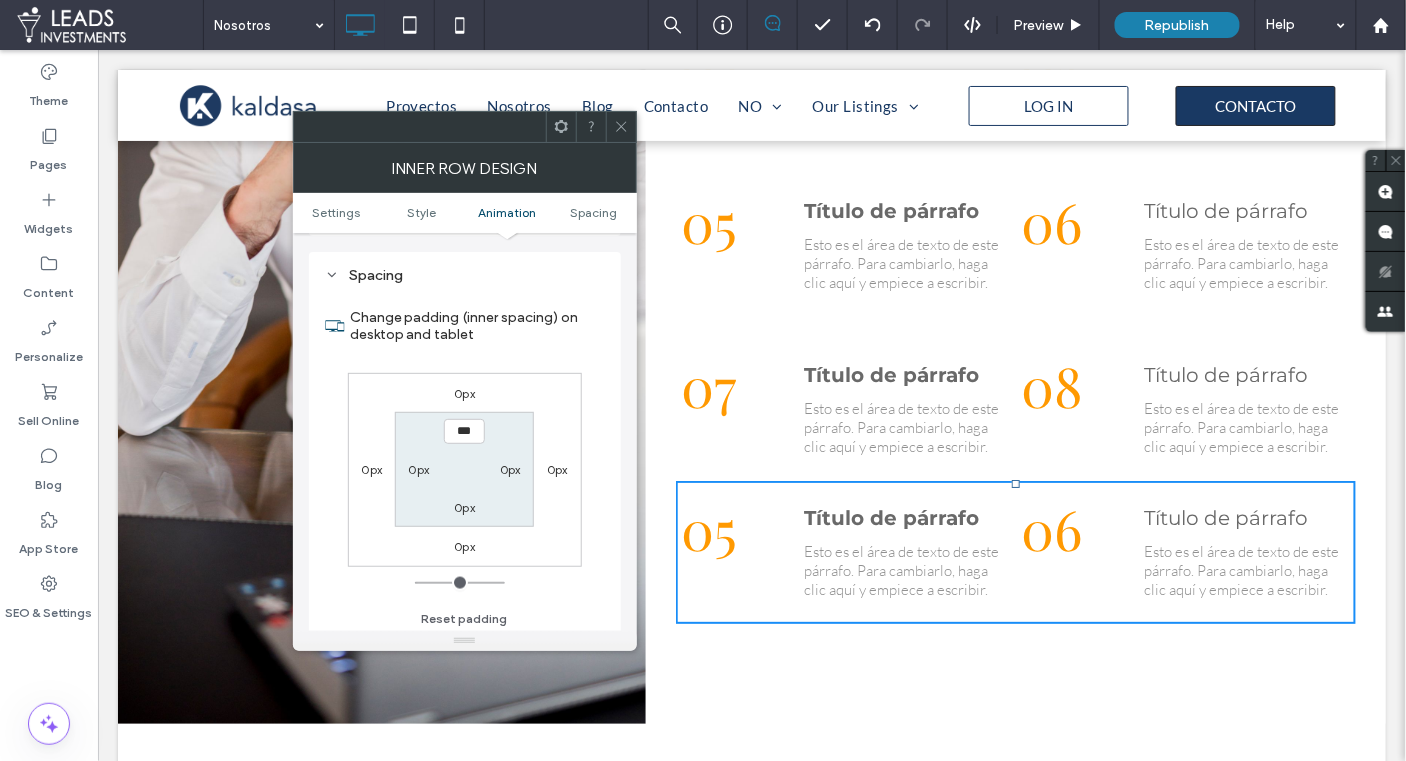scroll, scrollTop: 638, scrollLeft: 0, axis: vertical 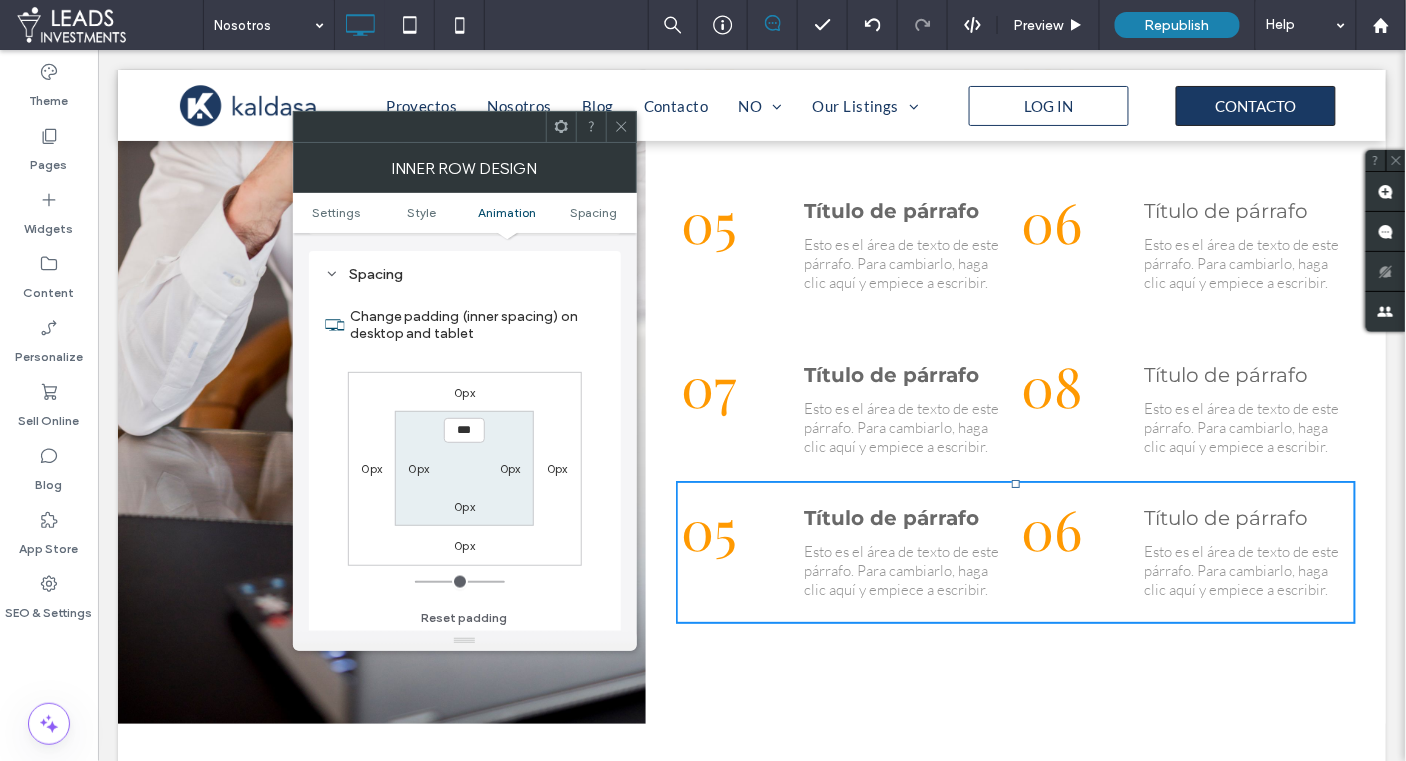 click on "0px" at bounding box center [464, 392] 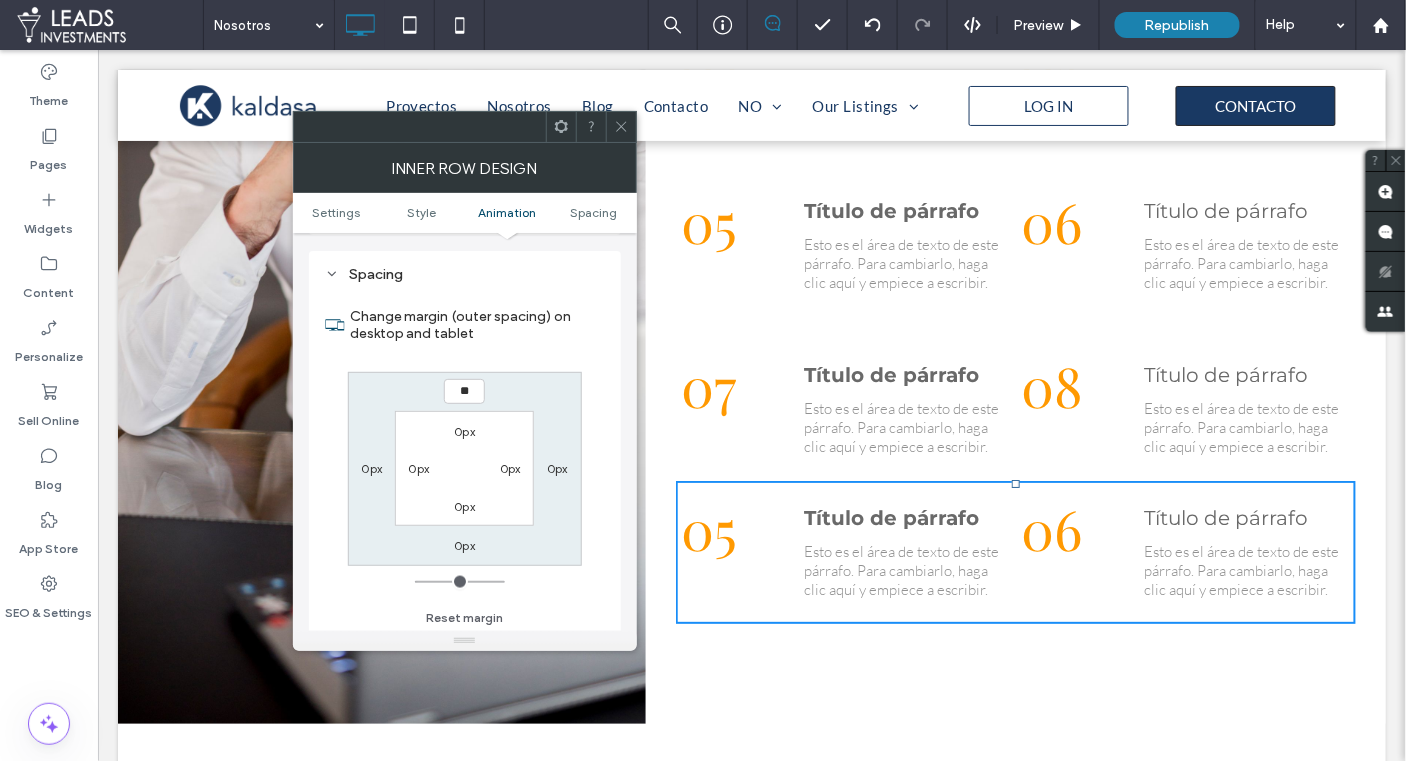 type on "**" 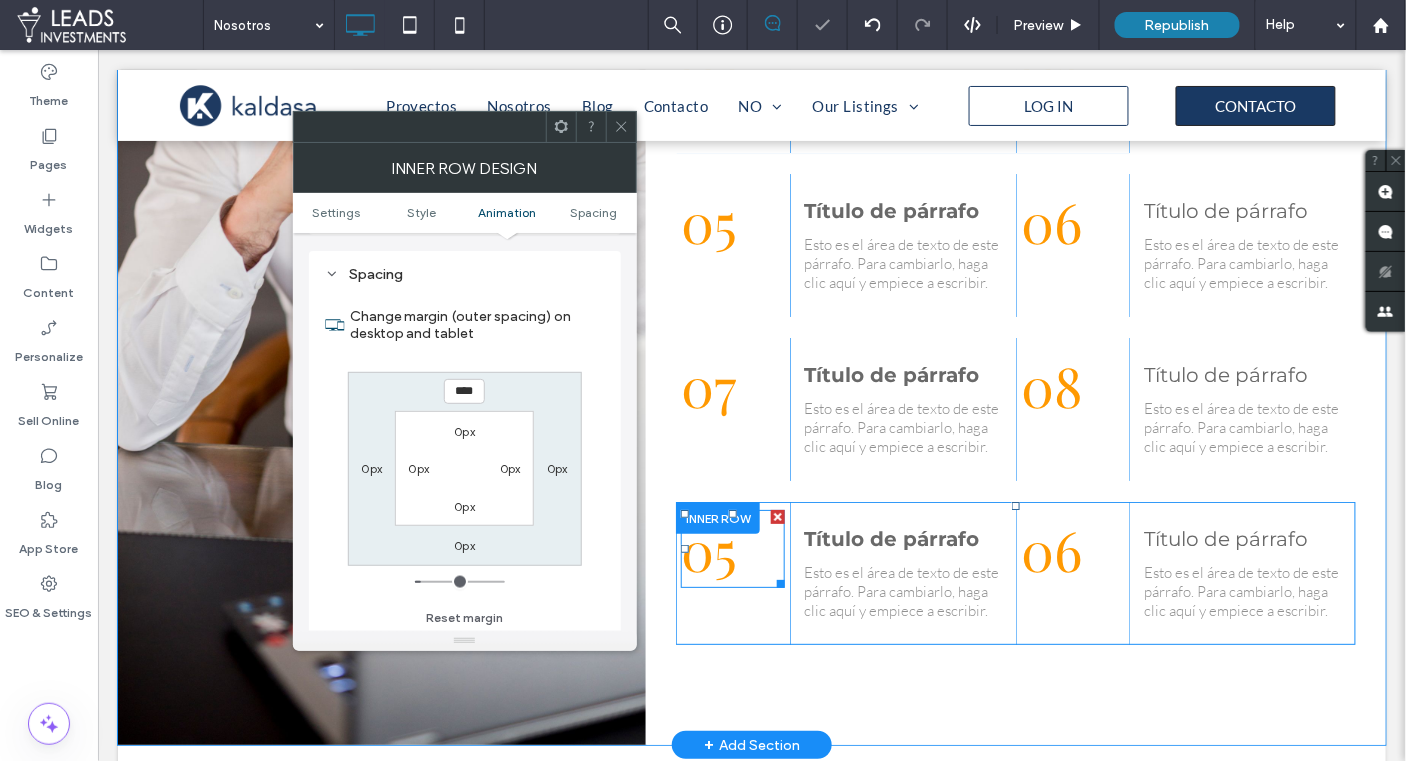 click on "05" at bounding box center [731, 548] 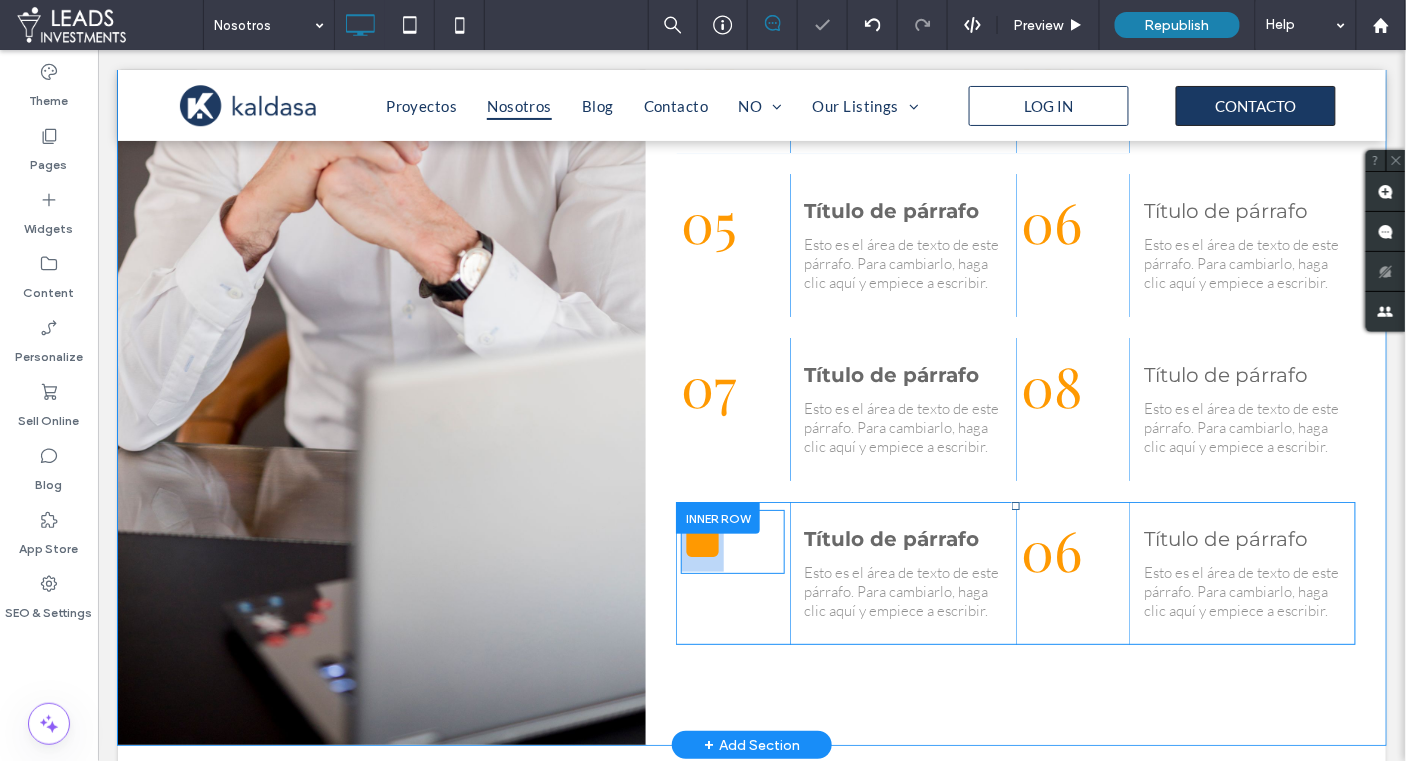 type on "**********" 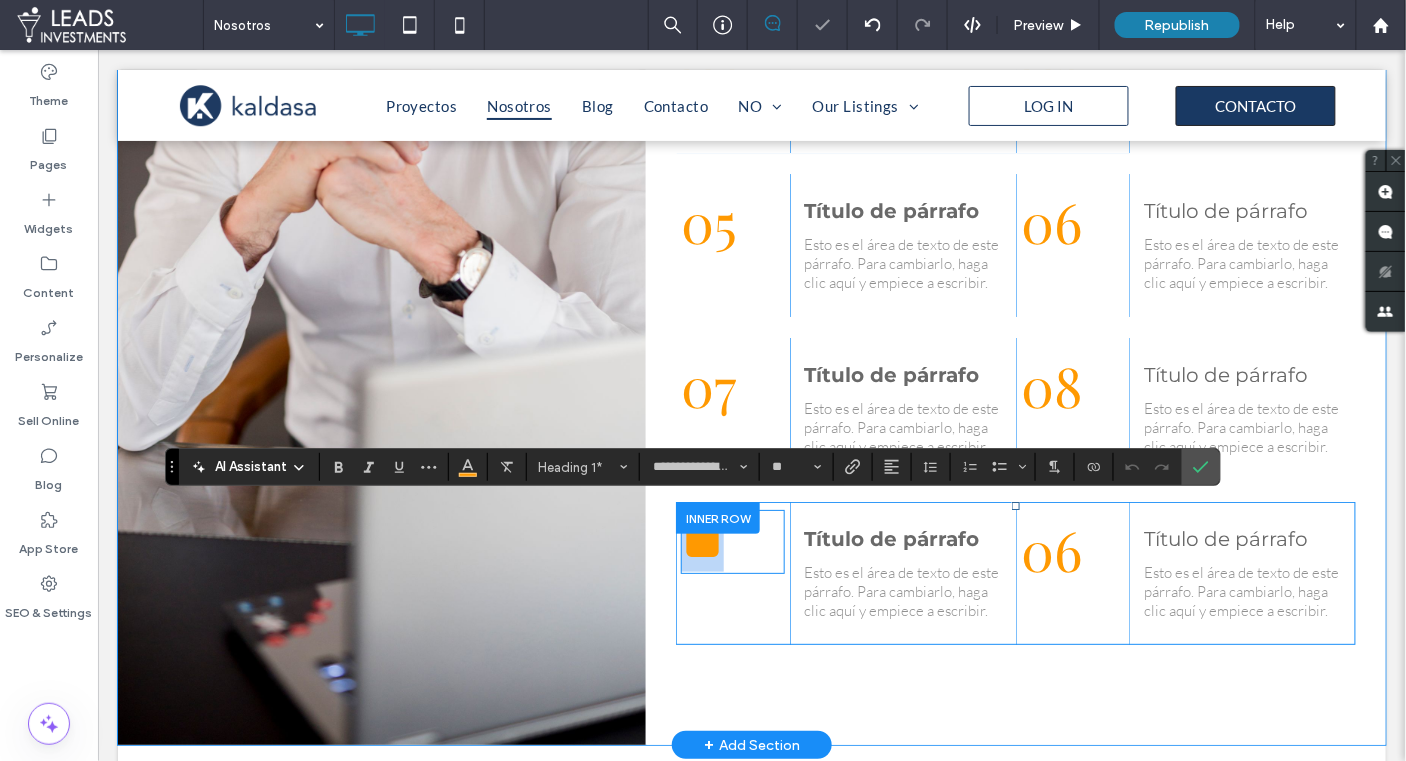click on "**" at bounding box center [731, 541] 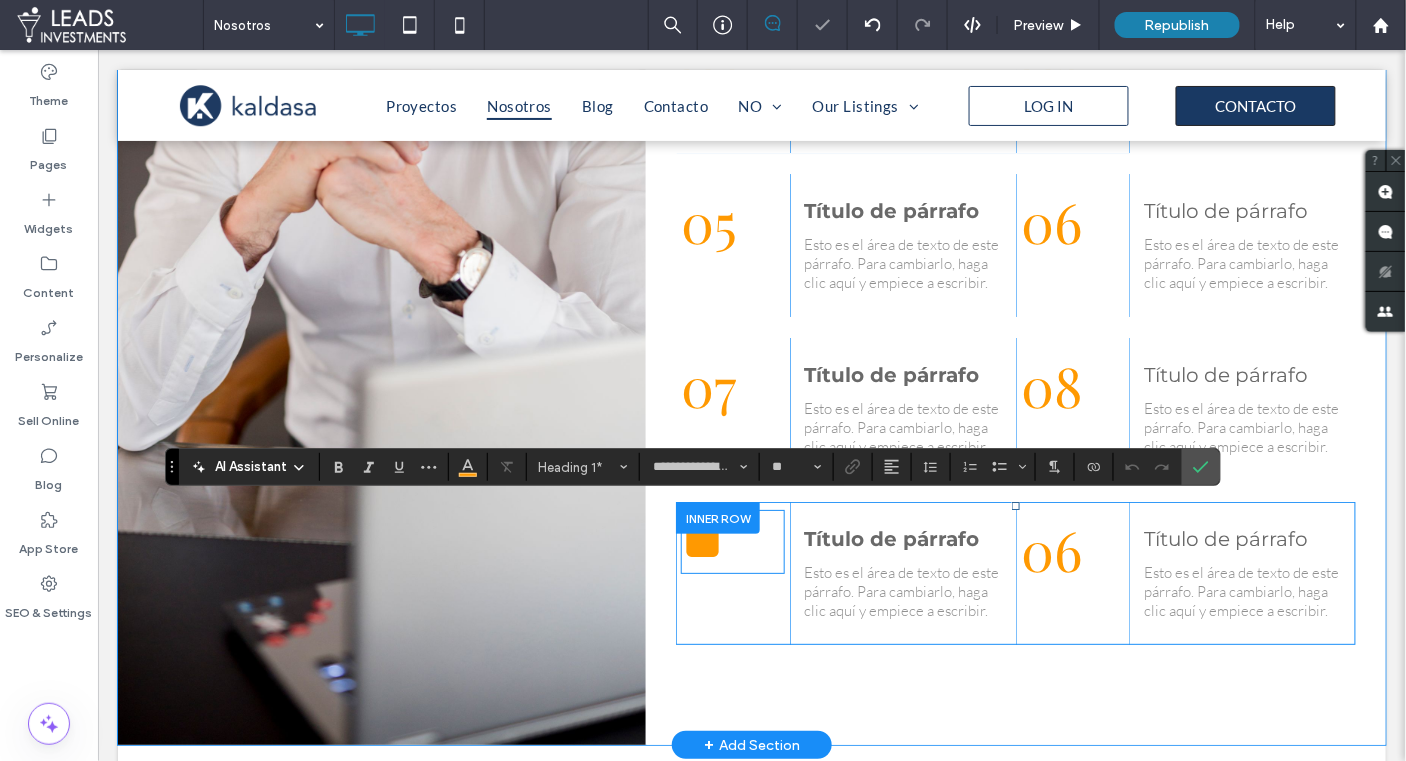type 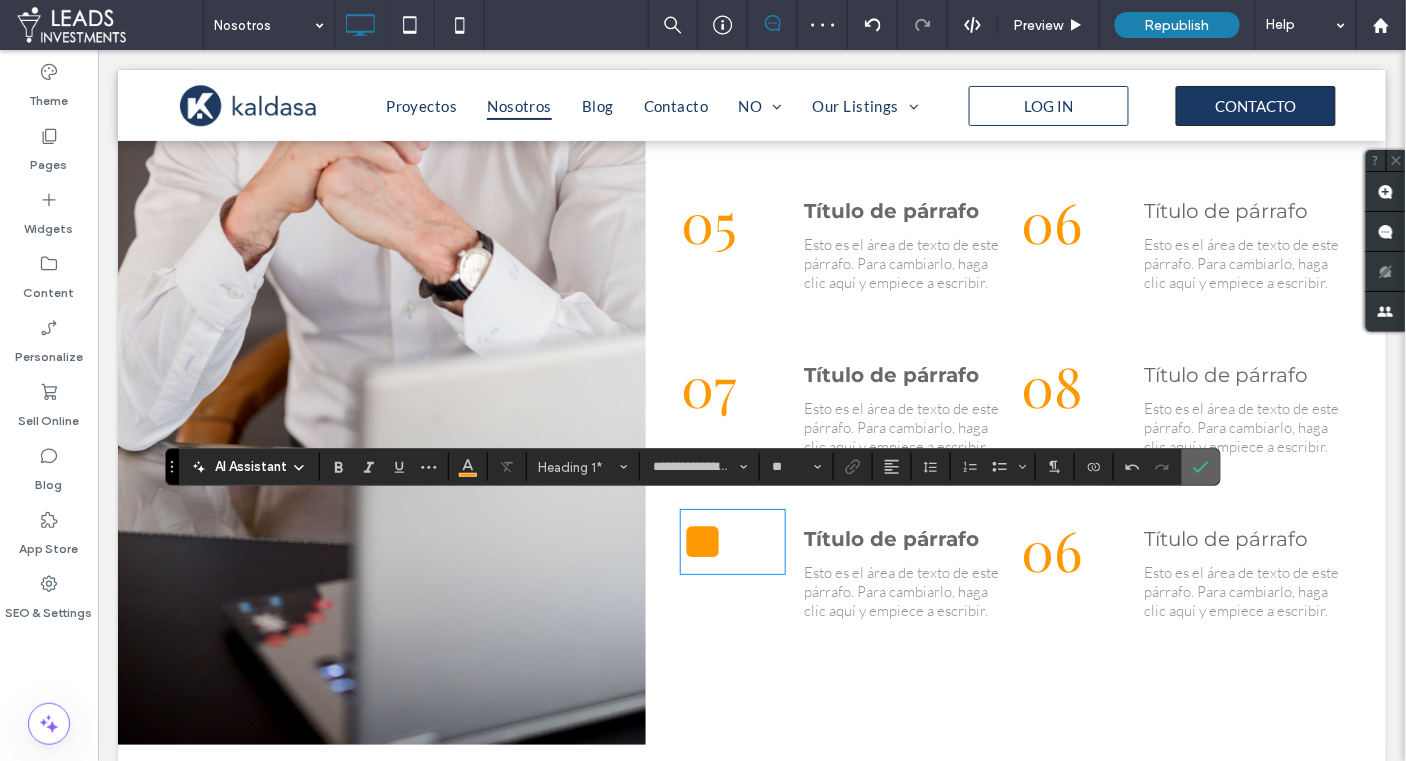click 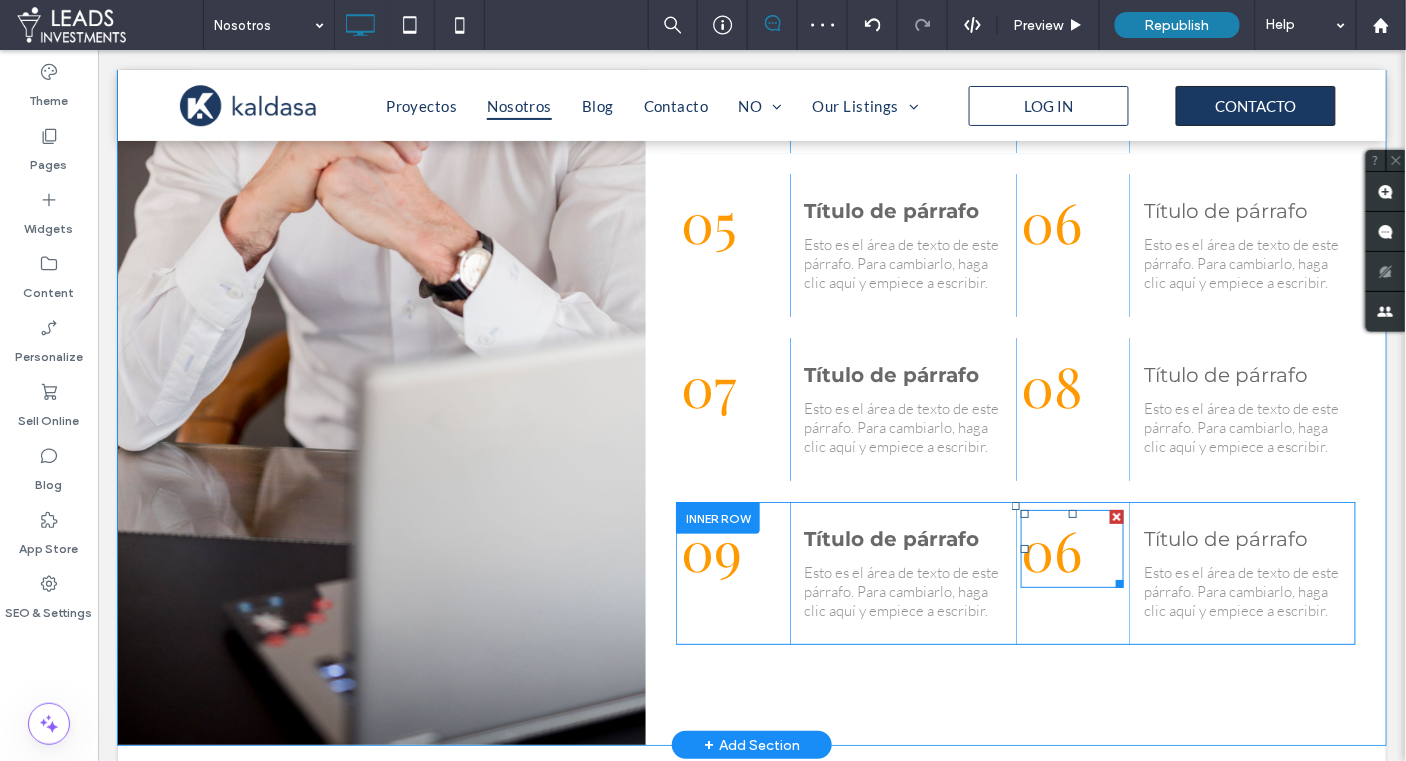 click on "06" at bounding box center (1050, 548) 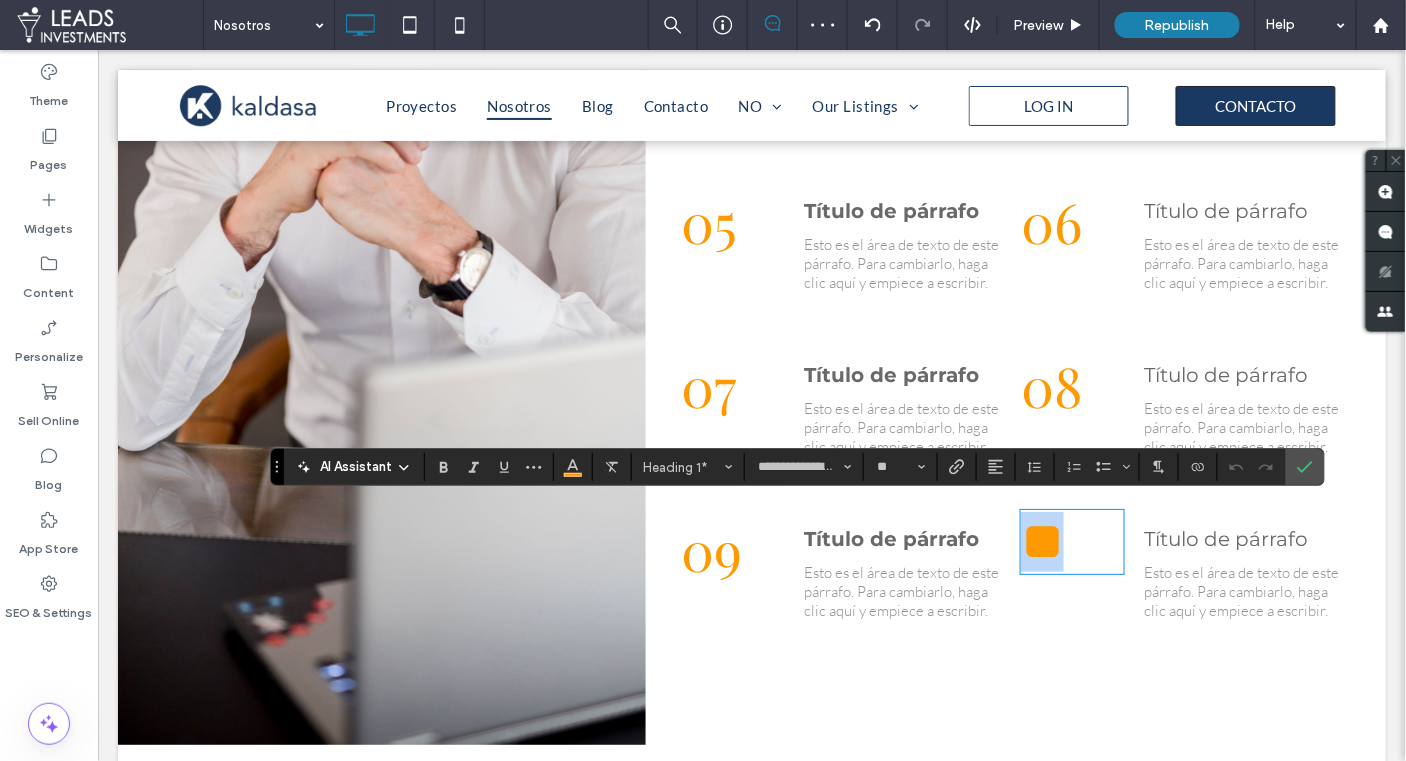 click on "**" at bounding box center (1071, 541) 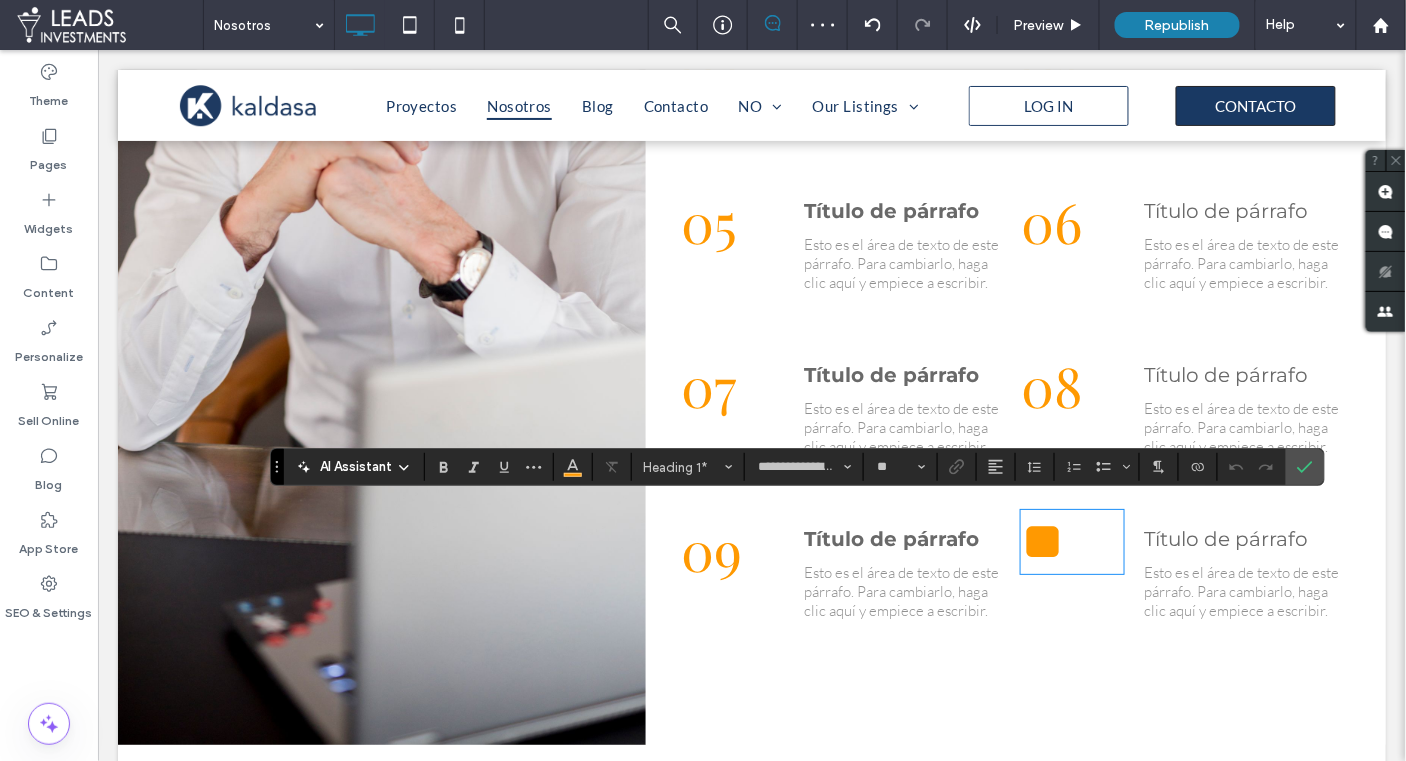 type 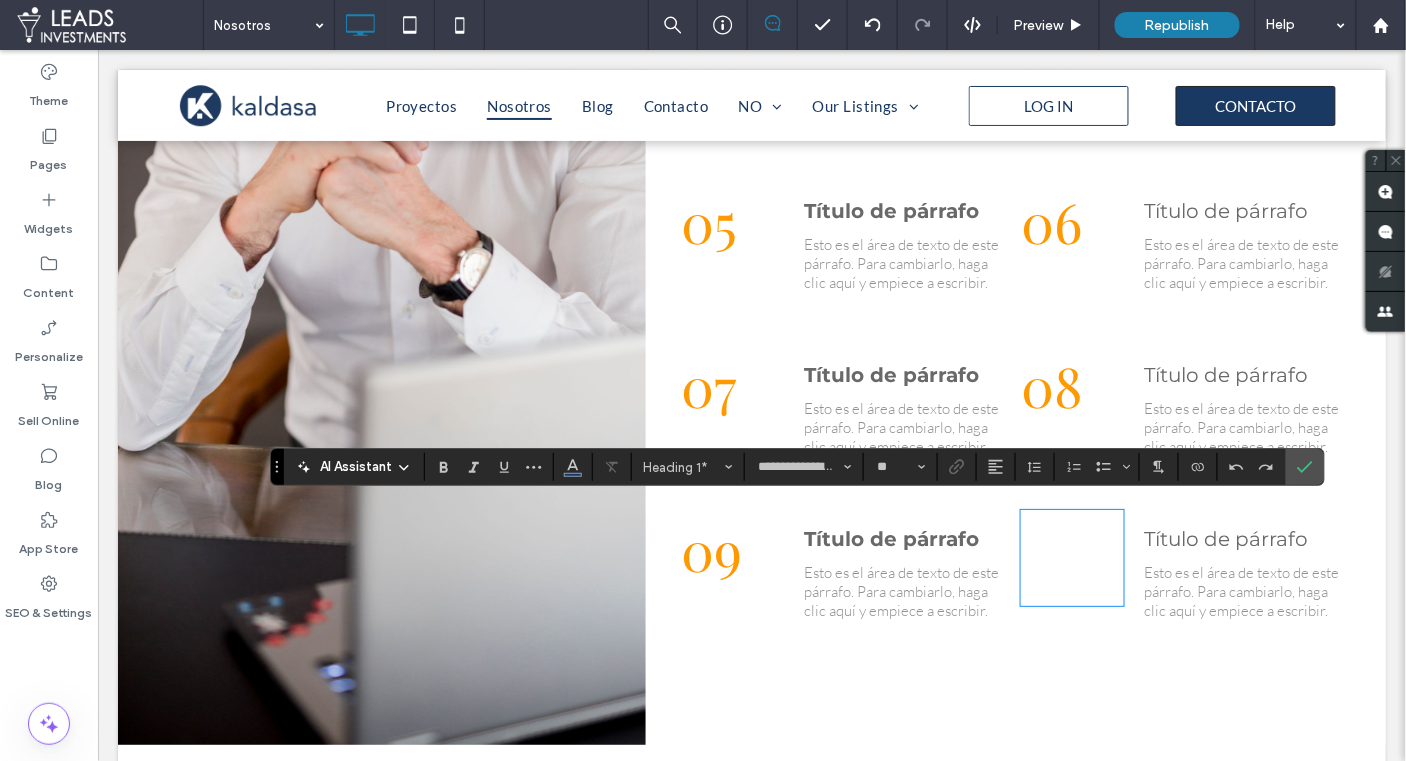 type on "**" 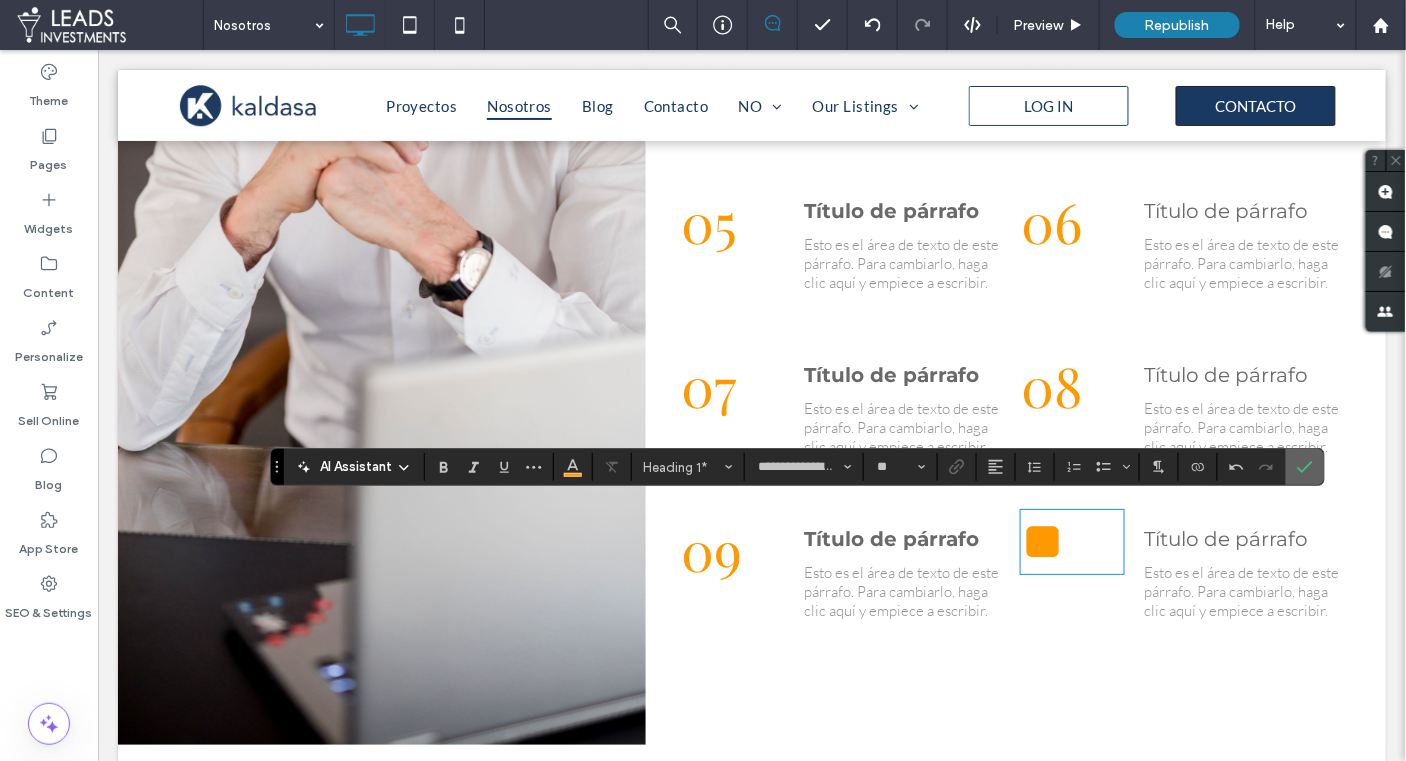 click 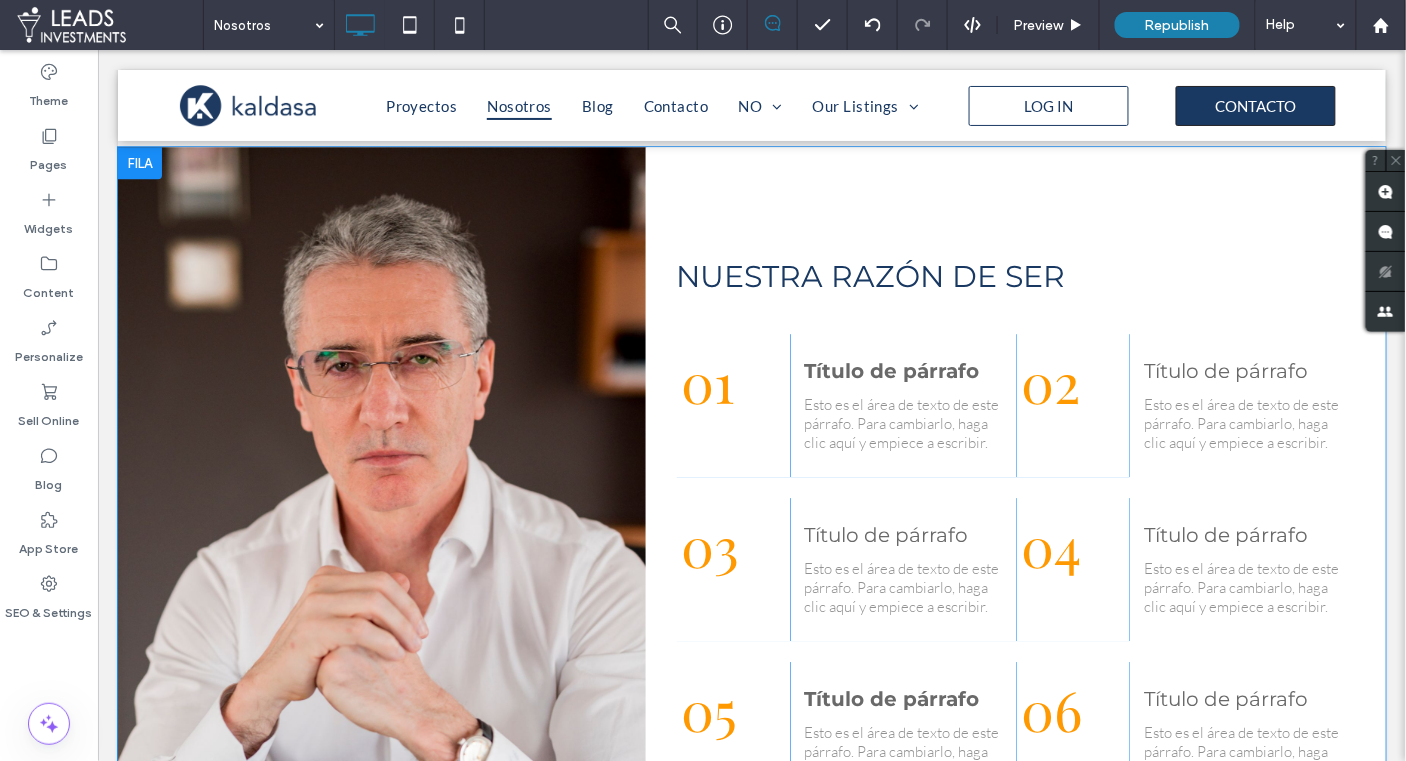 scroll, scrollTop: 1397, scrollLeft: 0, axis: vertical 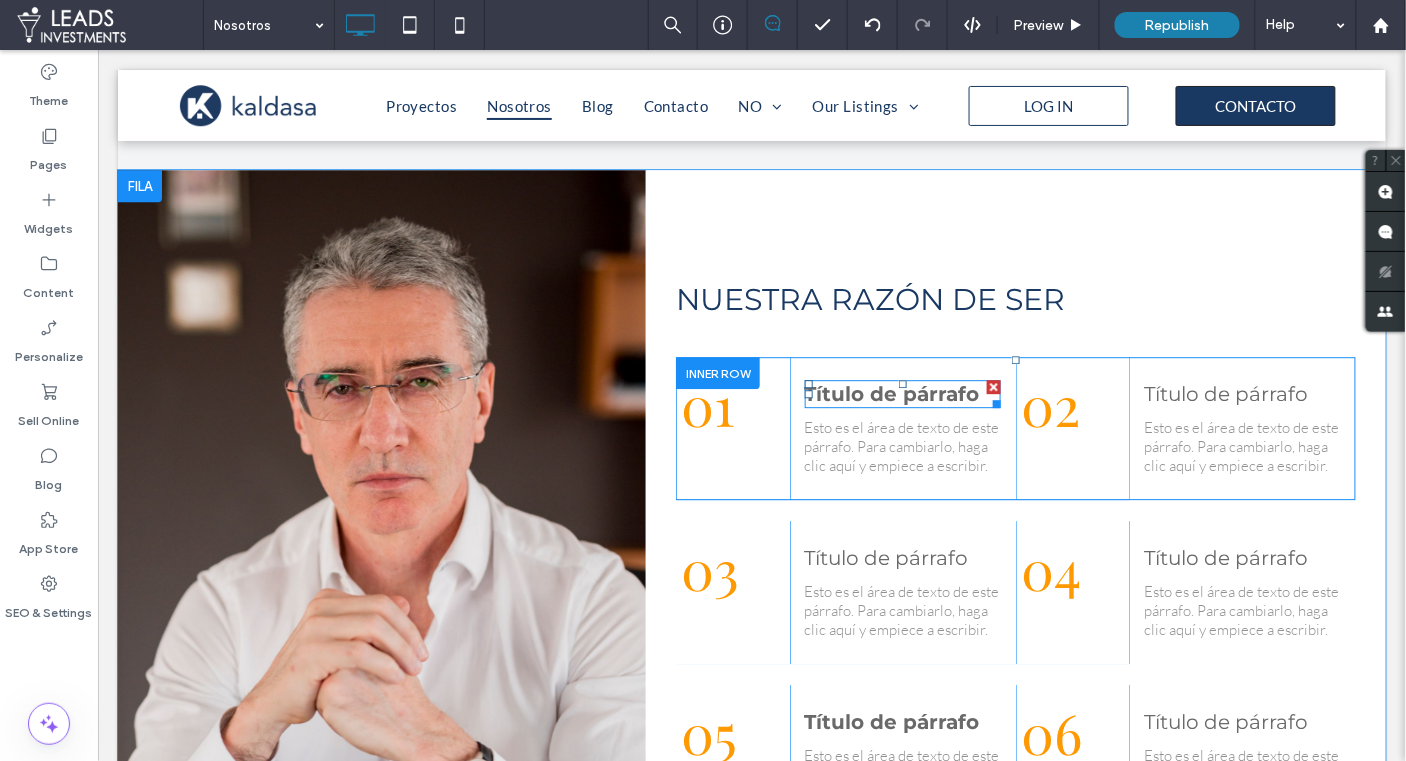 click on "Título de párrafo" at bounding box center [891, 393] 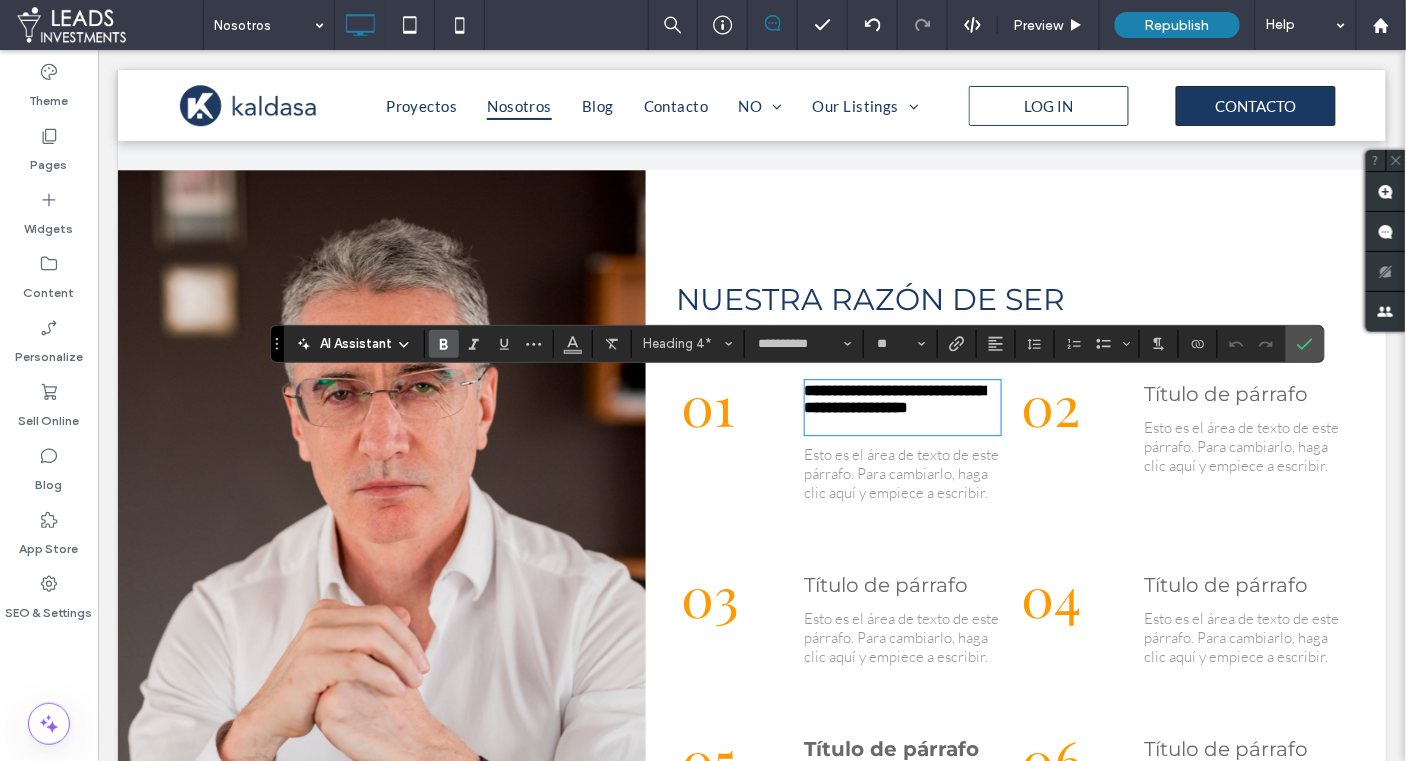 type on "****" 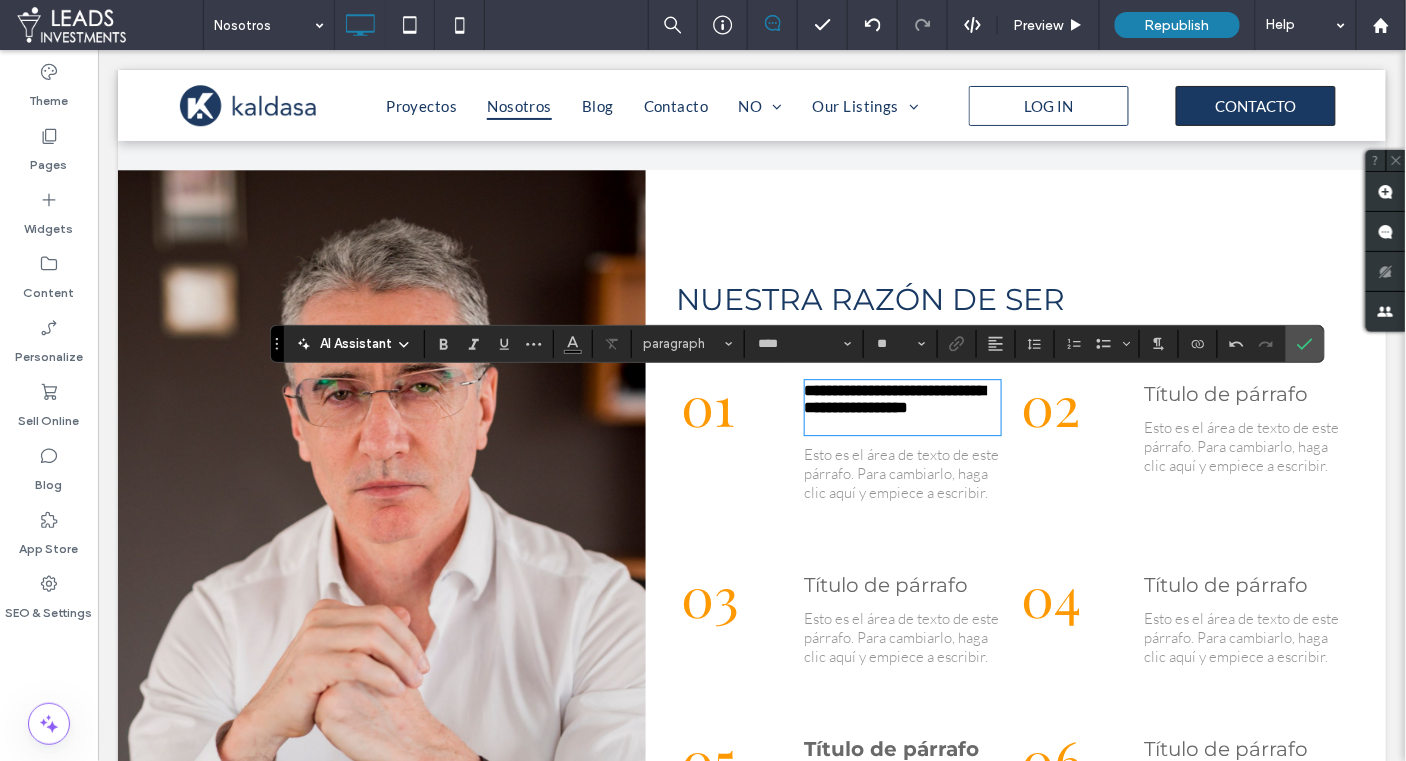 scroll, scrollTop: 0, scrollLeft: 0, axis: both 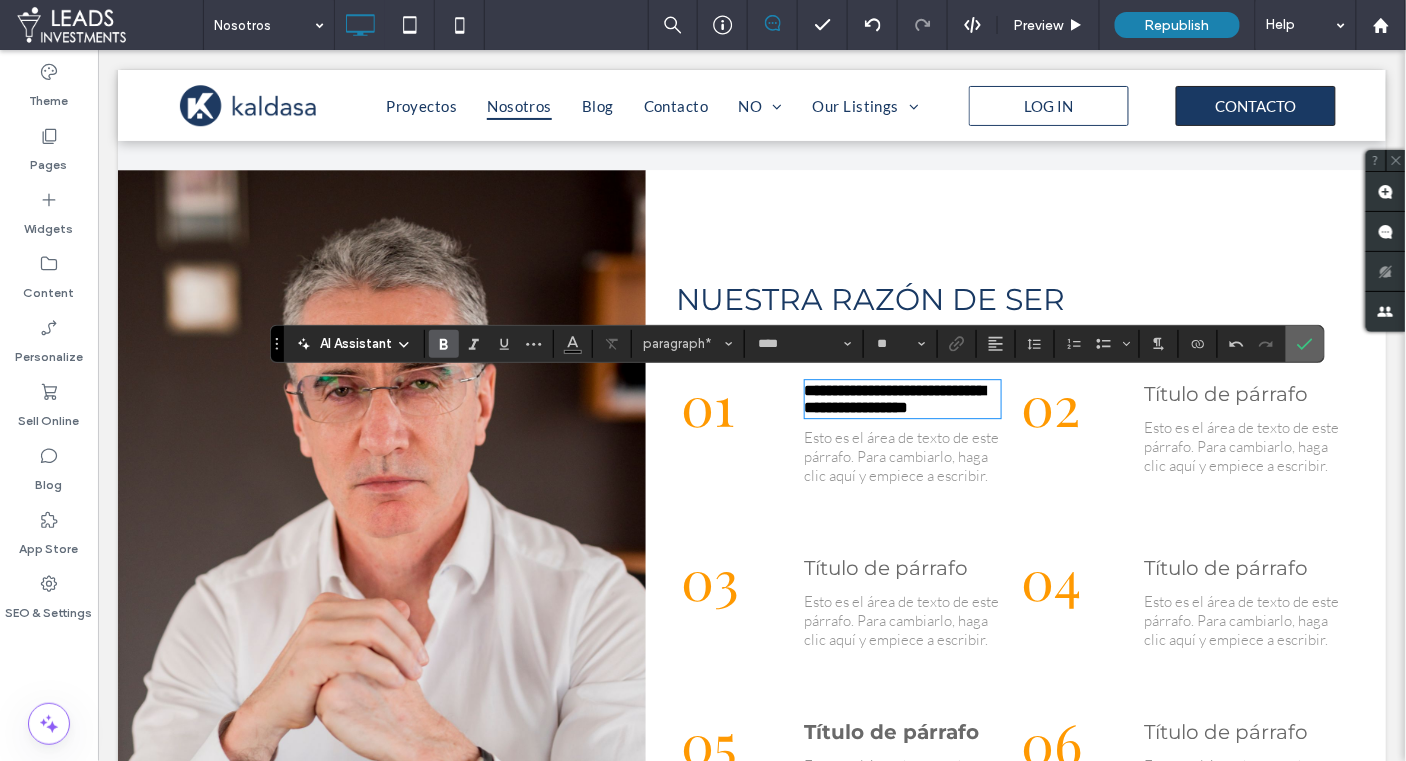 click at bounding box center [1301, 344] 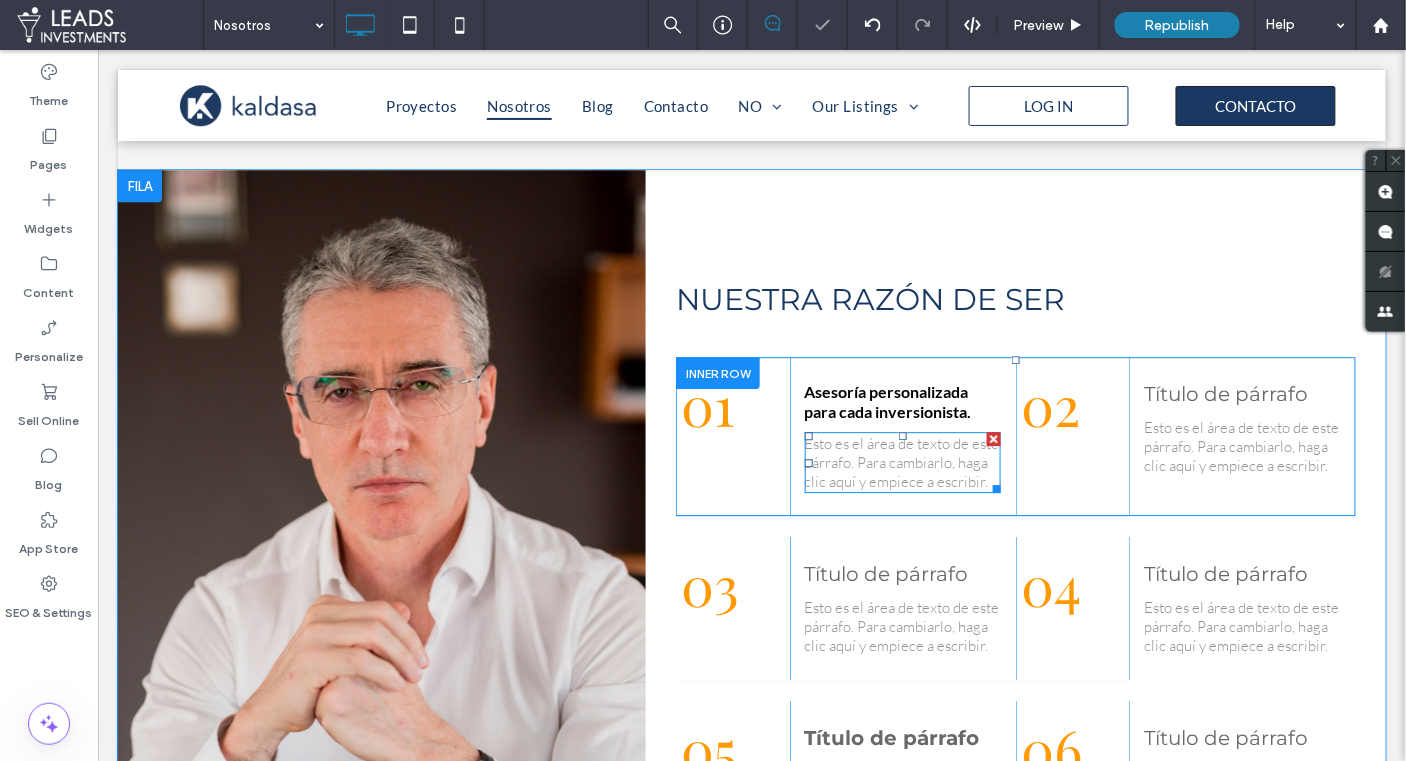 drag, startPoint x: 993, startPoint y: 434, endPoint x: 1088, endPoint y: 484, distance: 107.35455 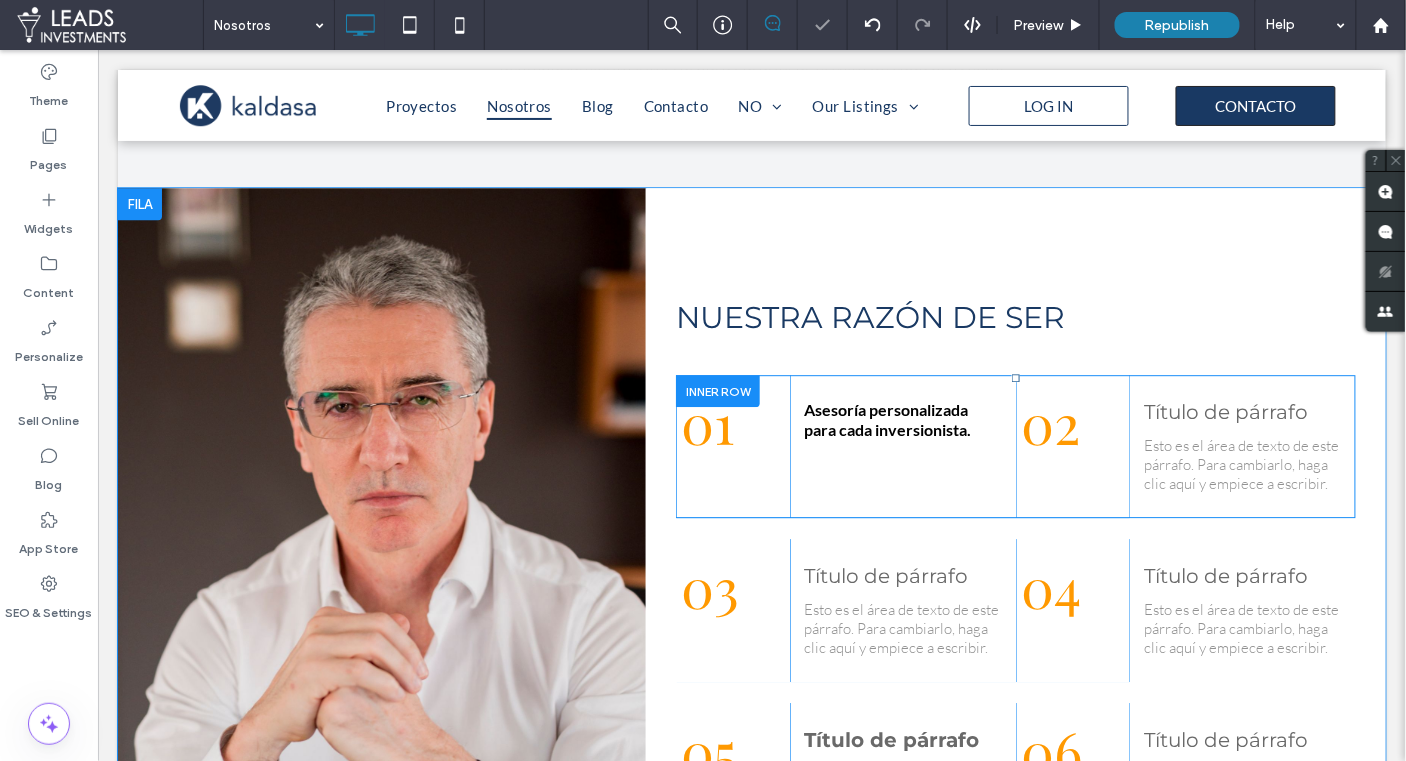 scroll, scrollTop: 1415, scrollLeft: 0, axis: vertical 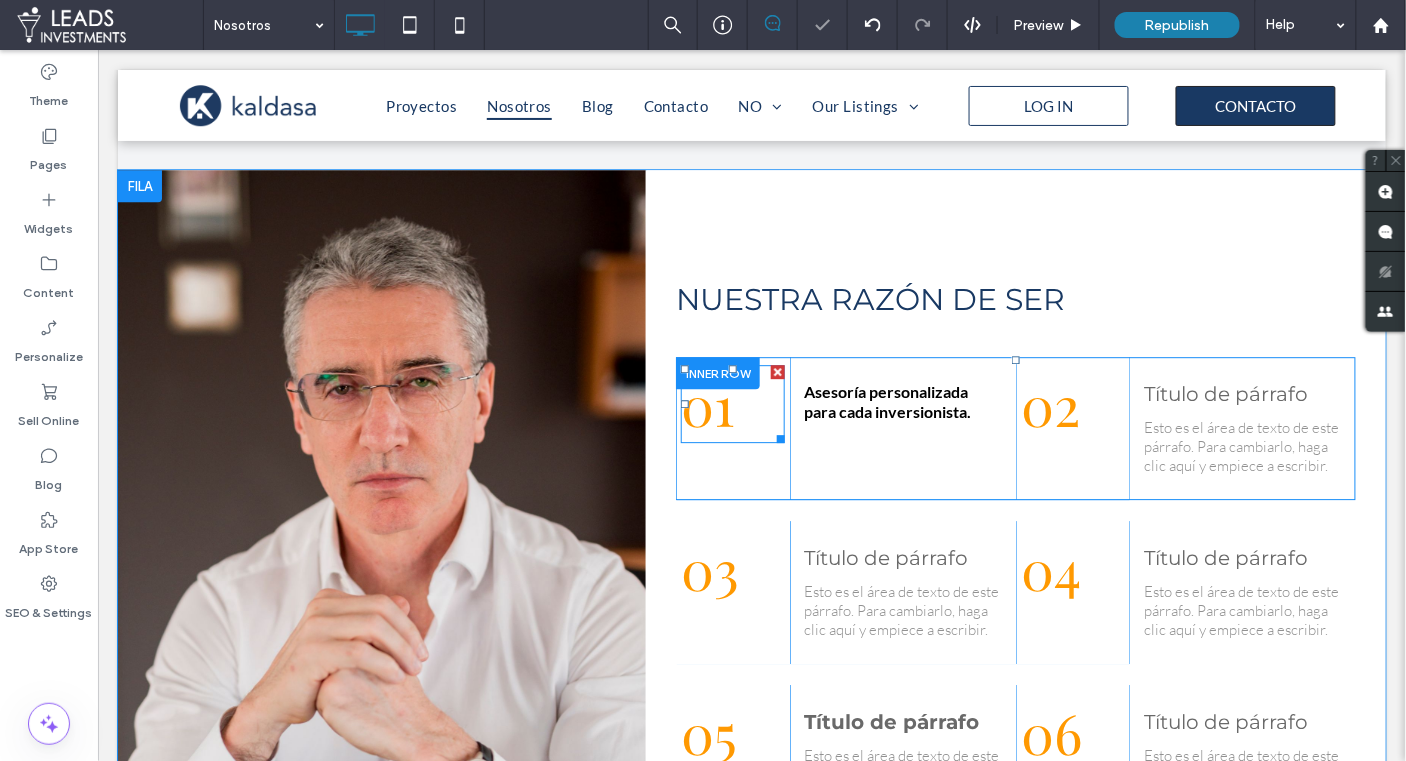 click on "01" at bounding box center [731, 403] 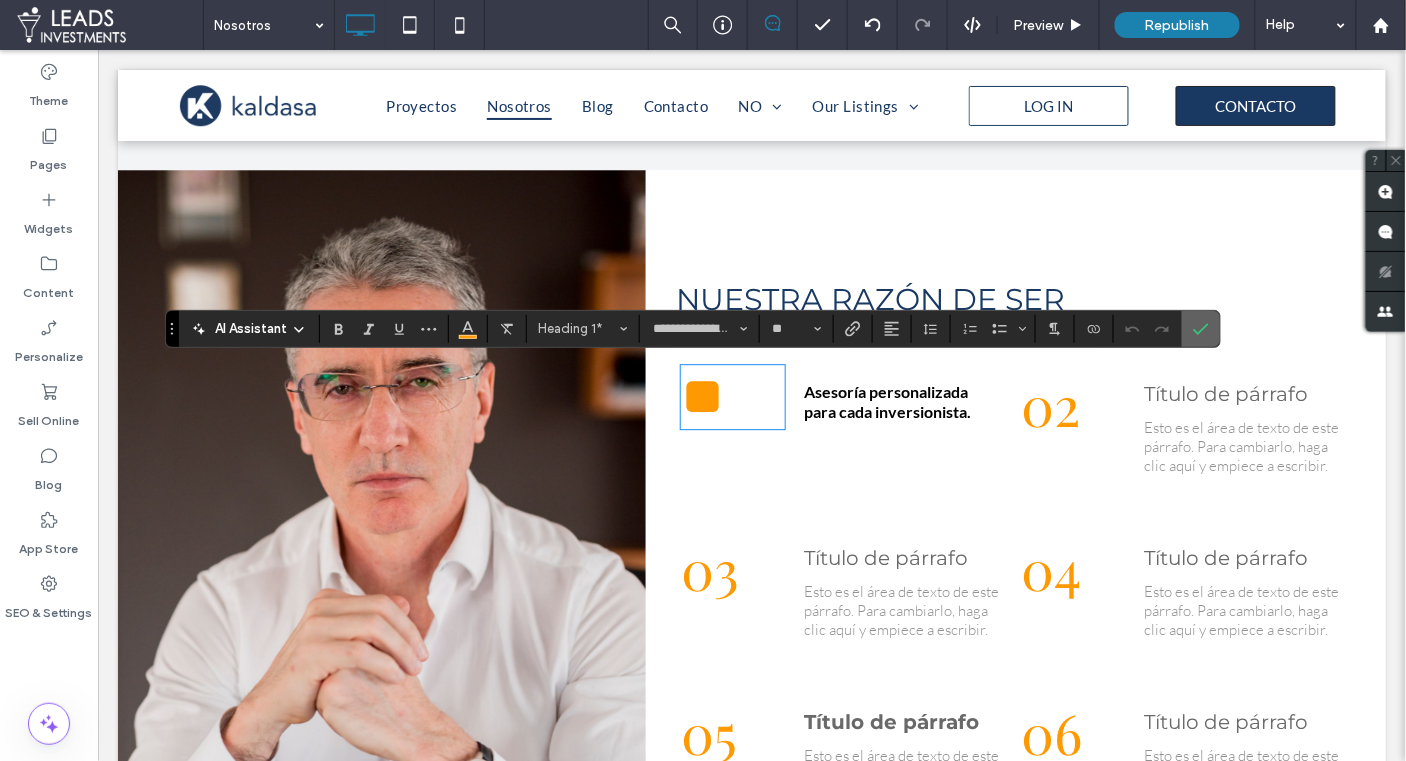 click at bounding box center [1201, 329] 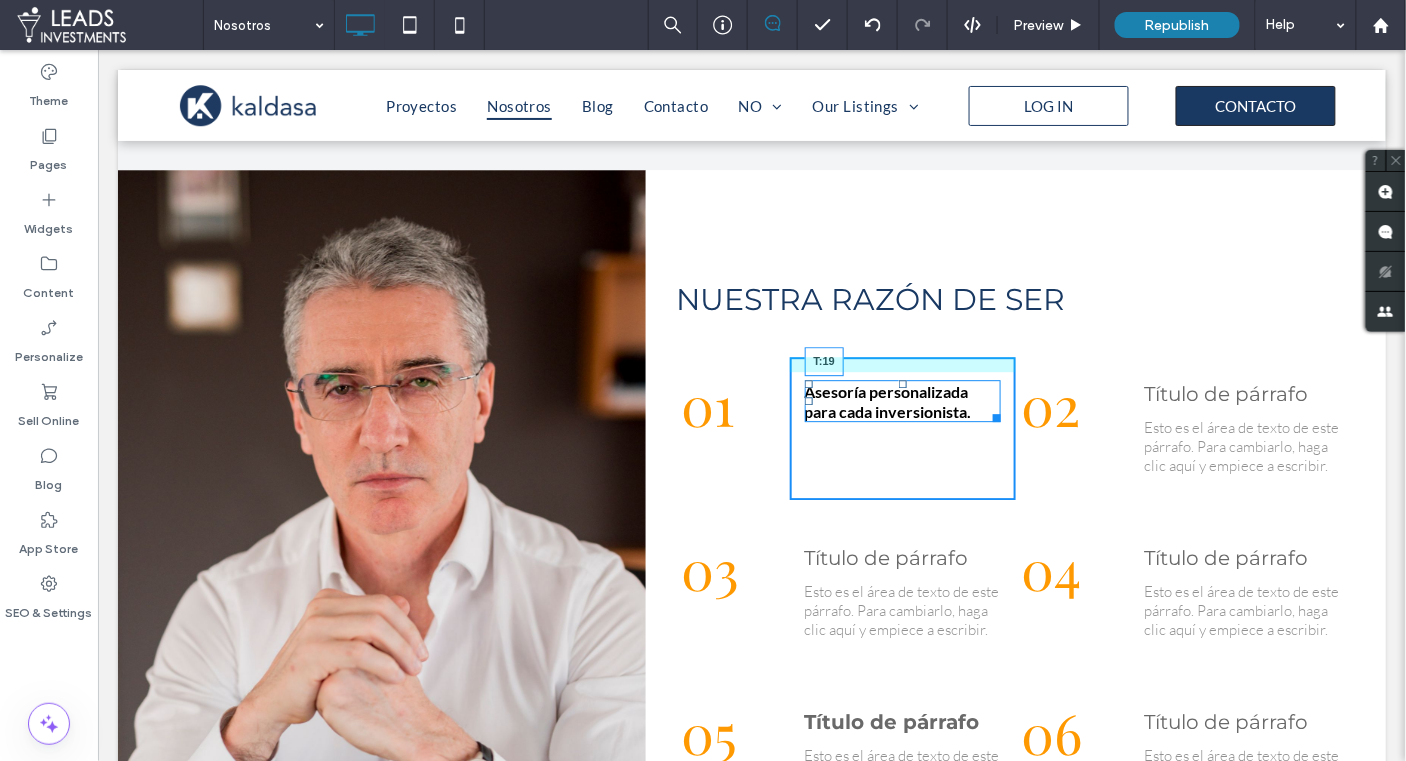 drag, startPoint x: 904, startPoint y: 381, endPoint x: 1008, endPoint y: 446, distance: 122.641754 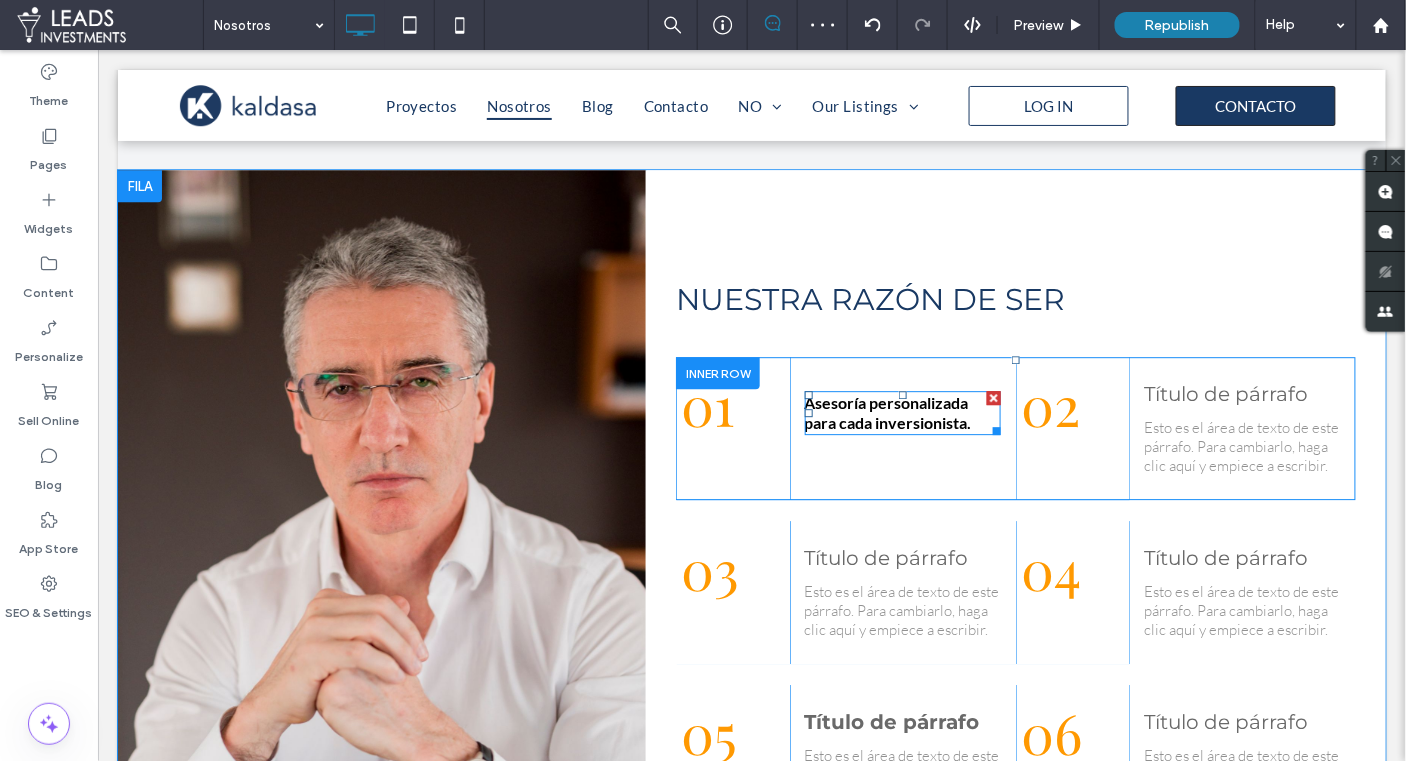 click on "Asesoría personalizada para cada inversionista." at bounding box center (887, 411) 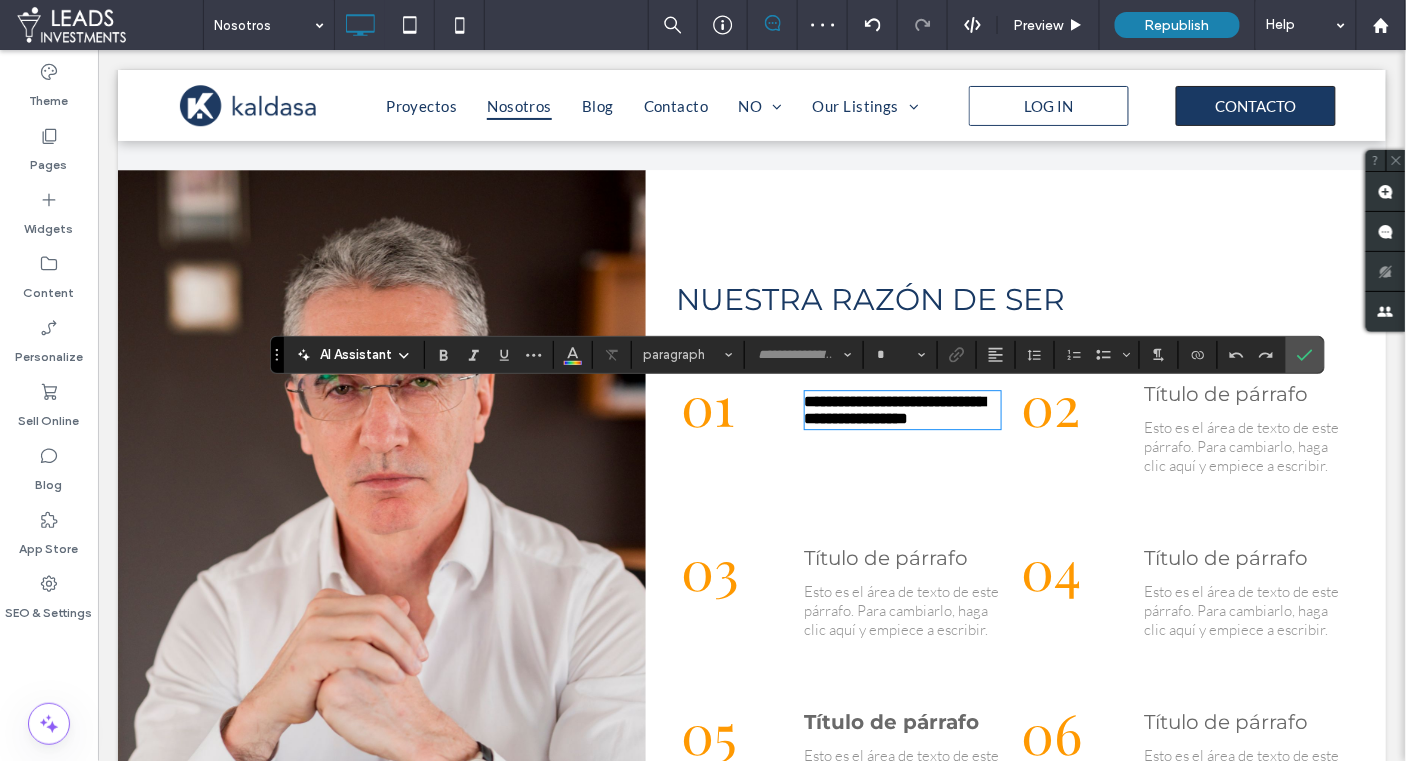 type on "****" 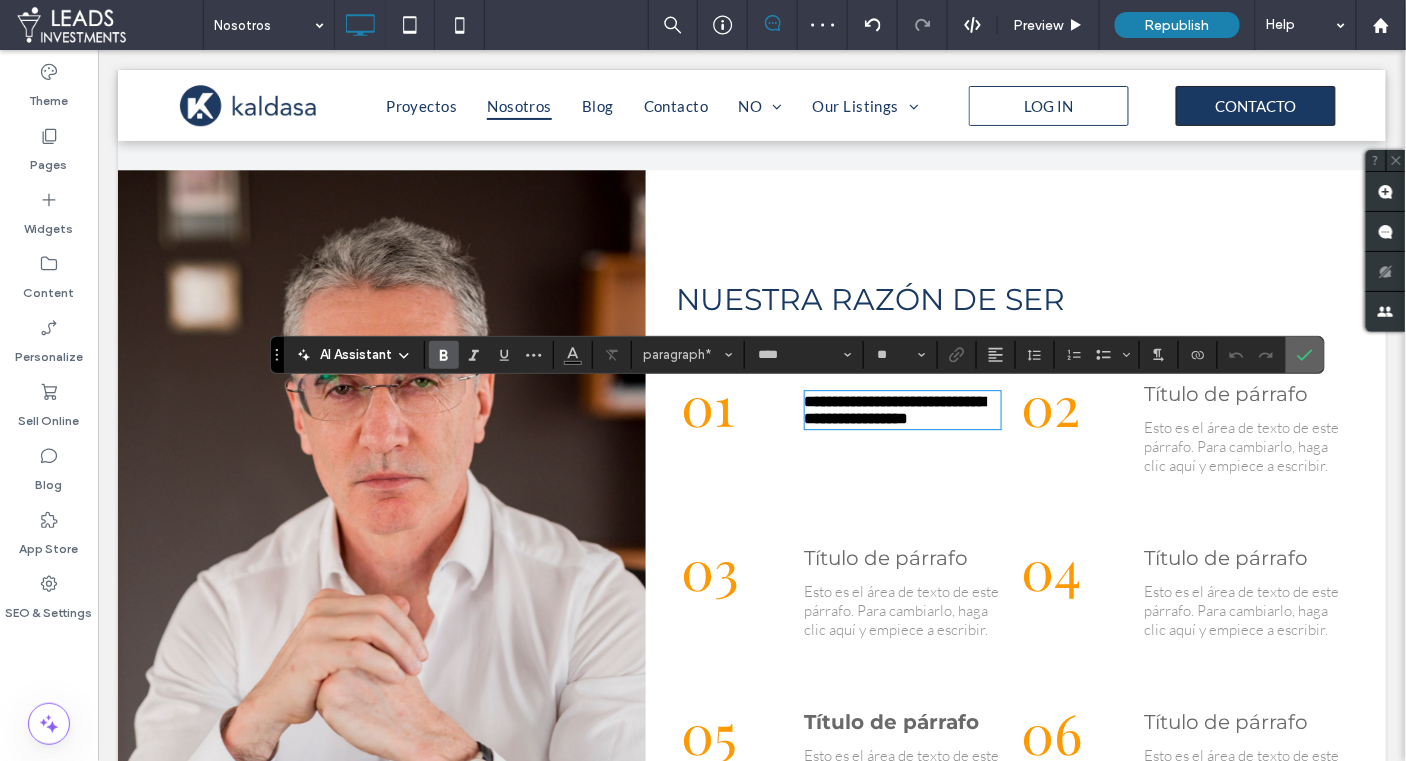click 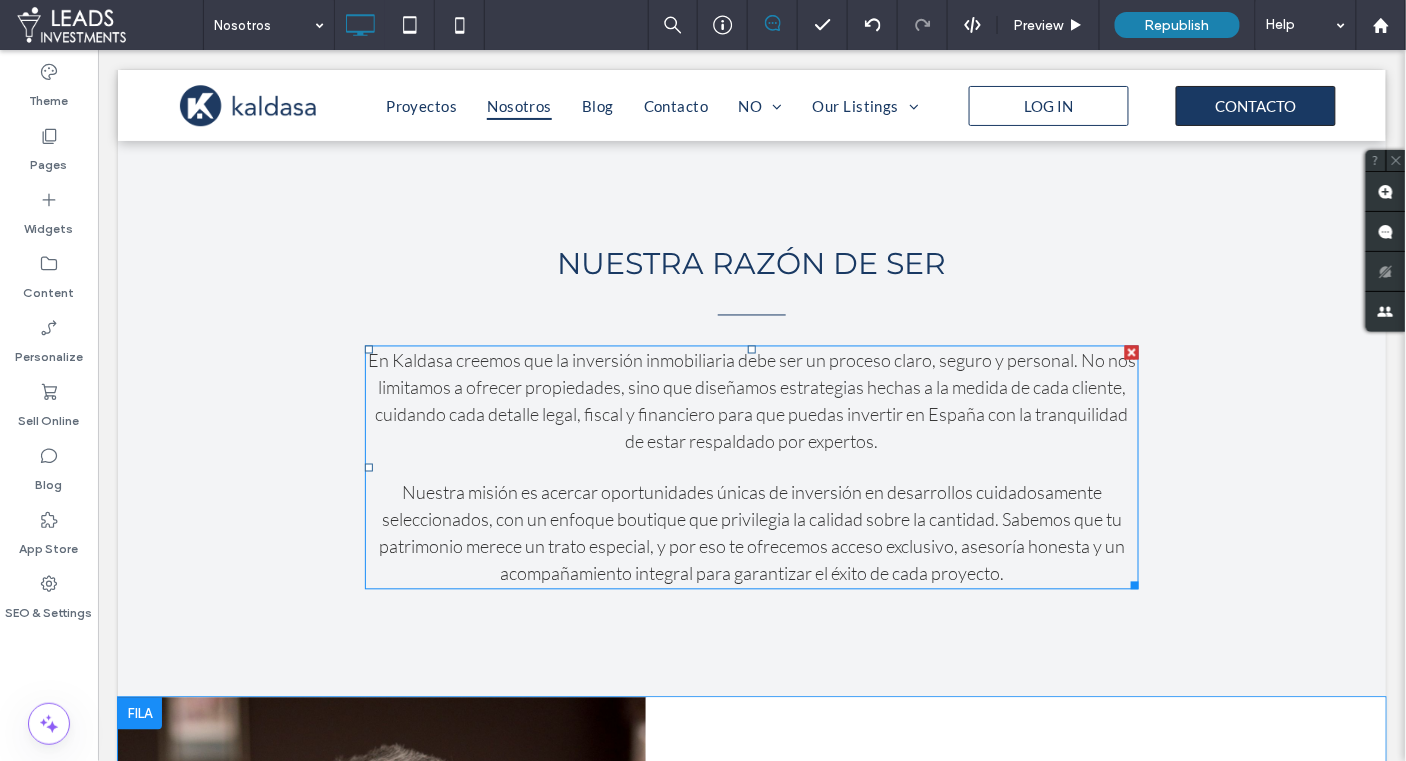 scroll, scrollTop: 873, scrollLeft: 0, axis: vertical 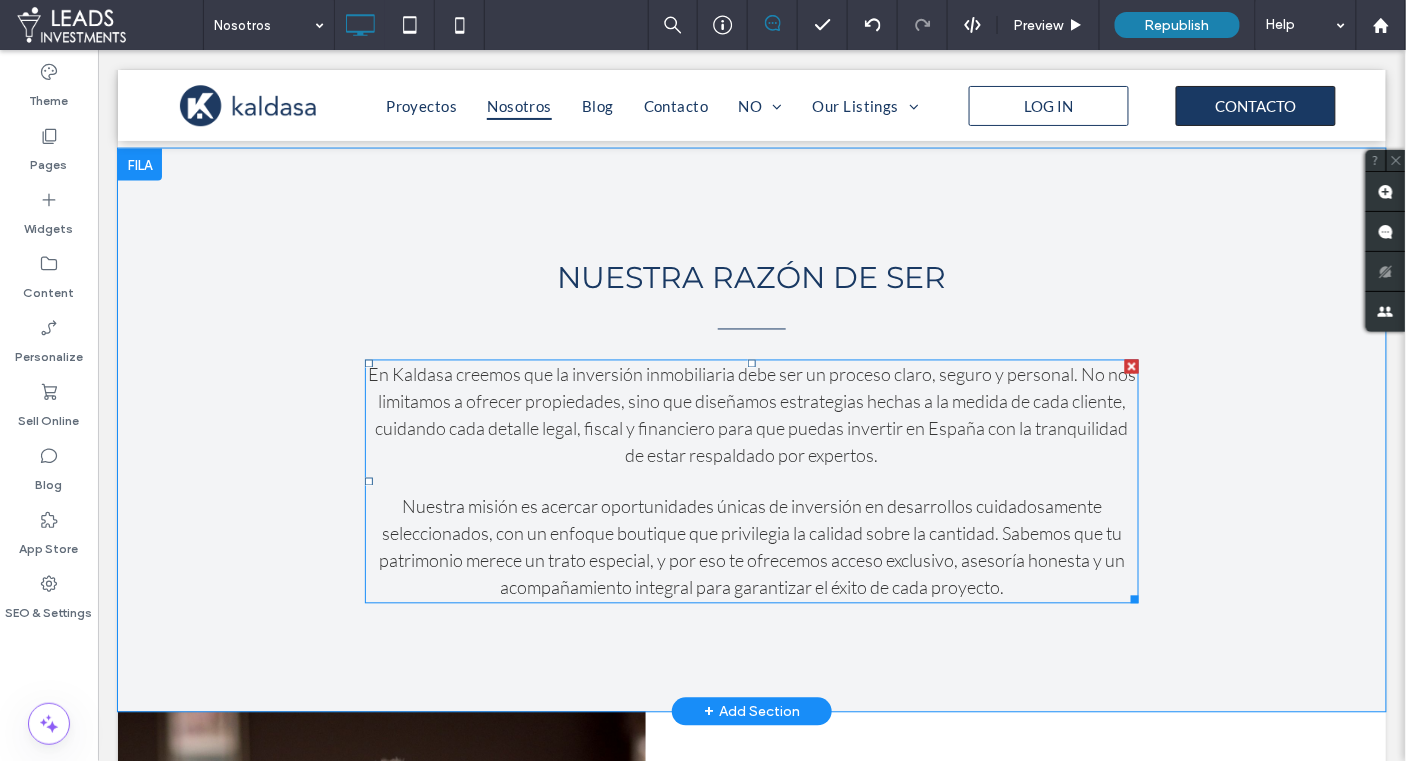 click on "En Kaldasa creemos que la inversión inmobiliaria debe ser un proceso claro, seguro y personal. No nos limitamos a ofrecer propiedades, sino que diseñamos estrategias hechas a la medida de cada cliente, cuidando cada detalle legal, fiscal y financiero para que puedas invertir en España con la tranquilidad de estar respaldado por expertos." at bounding box center (751, 415) 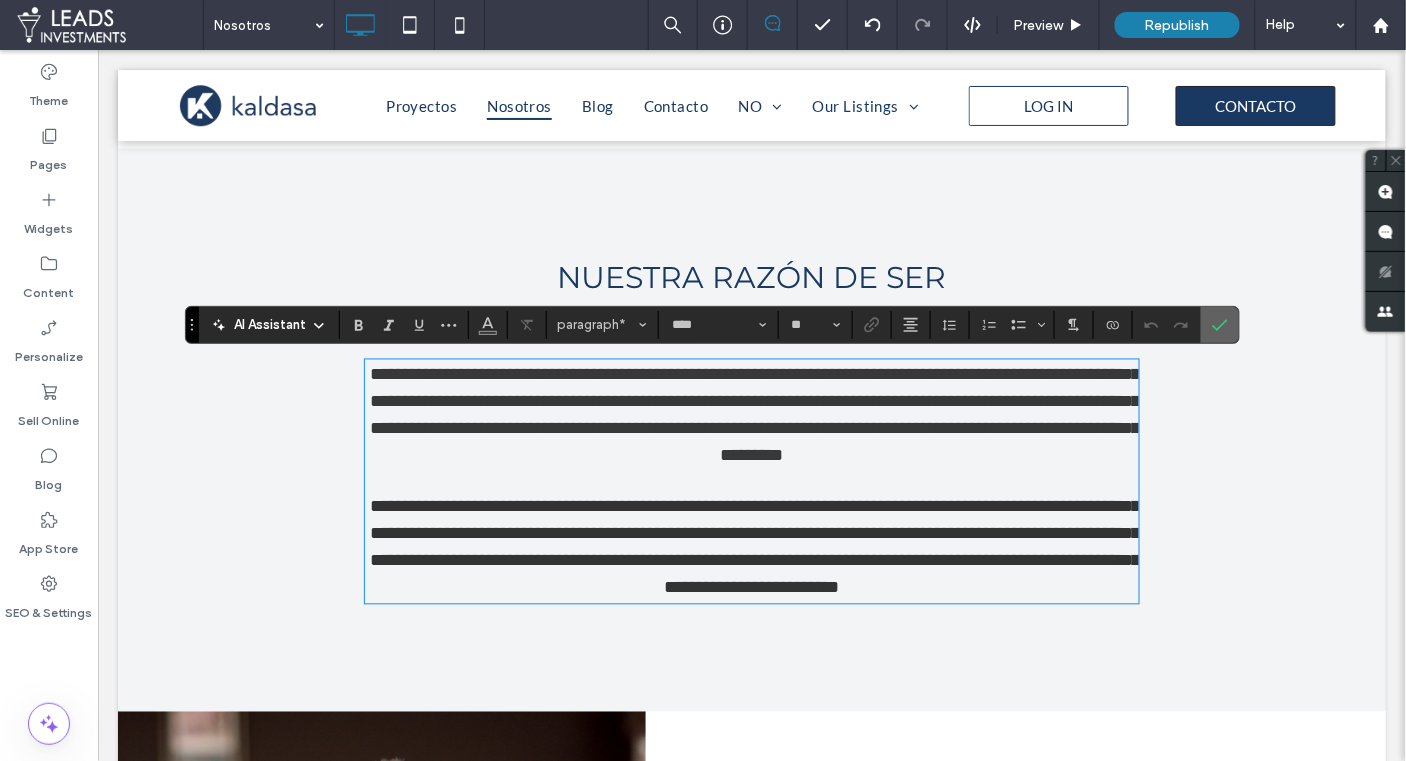 click 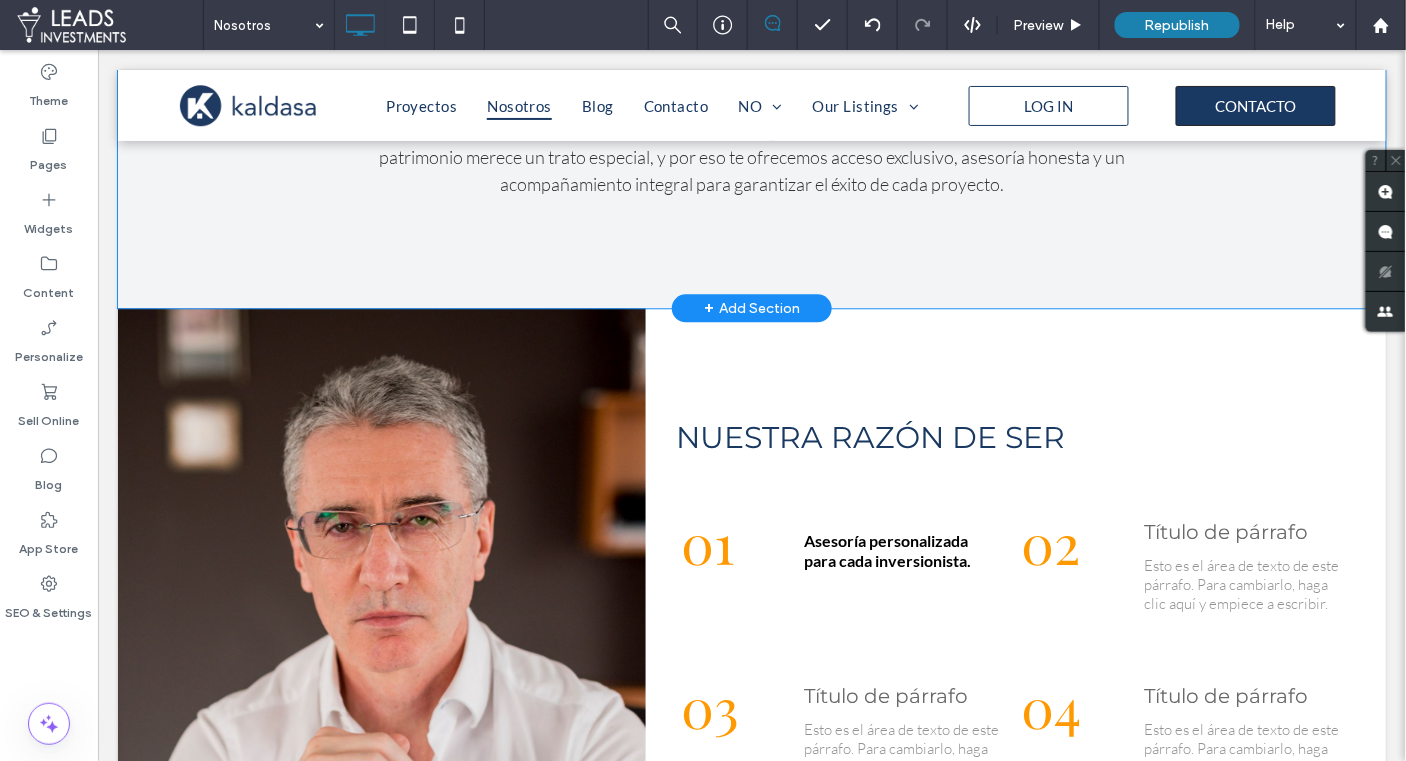 scroll, scrollTop: 1375, scrollLeft: 0, axis: vertical 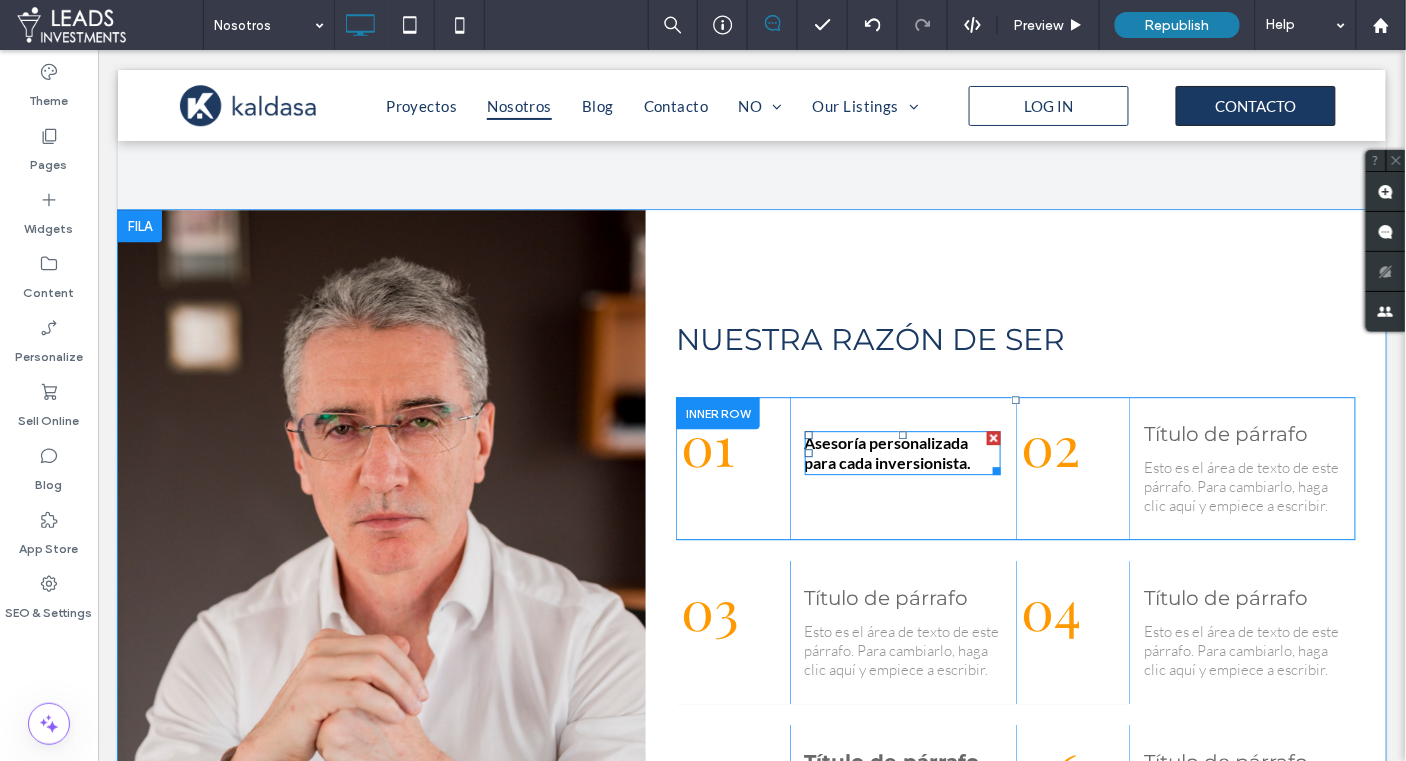 click on "Asesoría personalizada para cada inversionista." at bounding box center (887, 451) 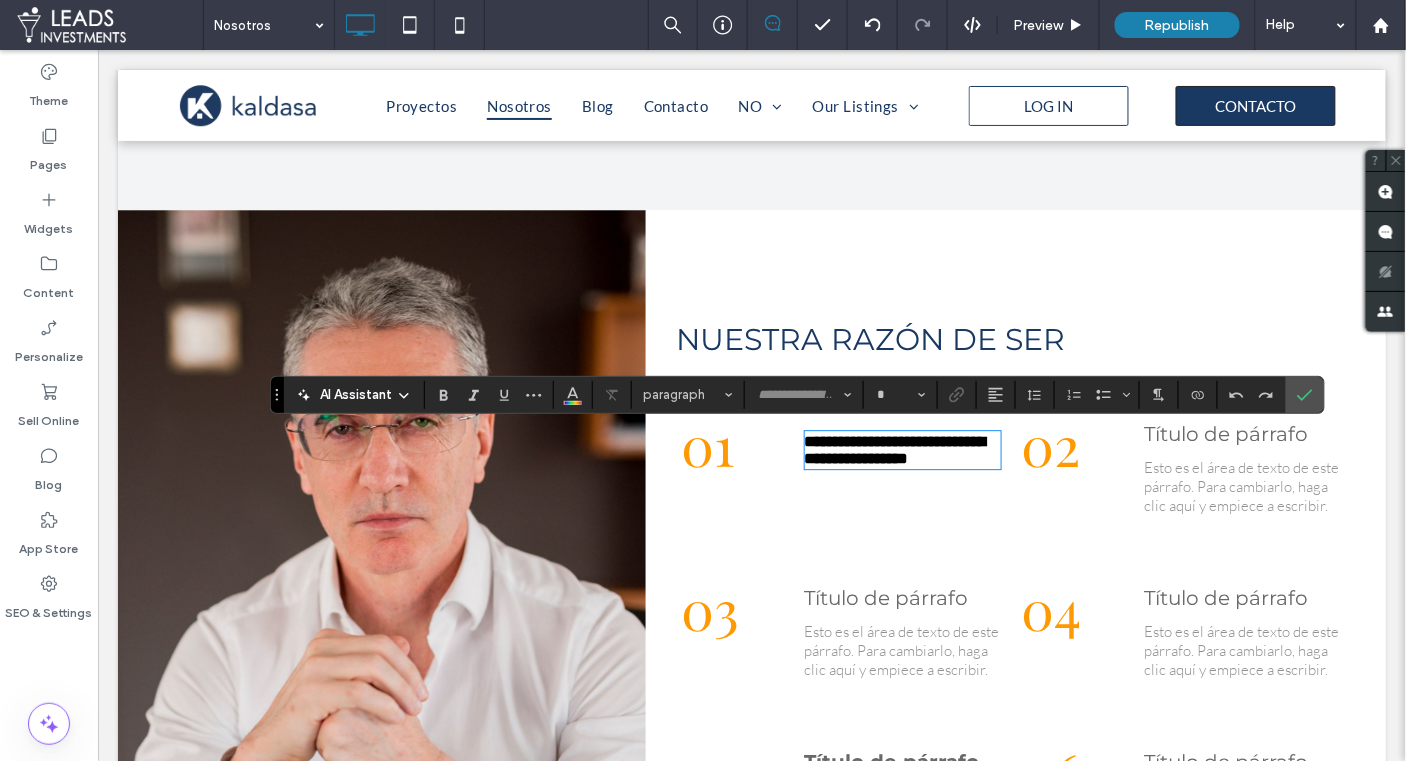 type on "****" 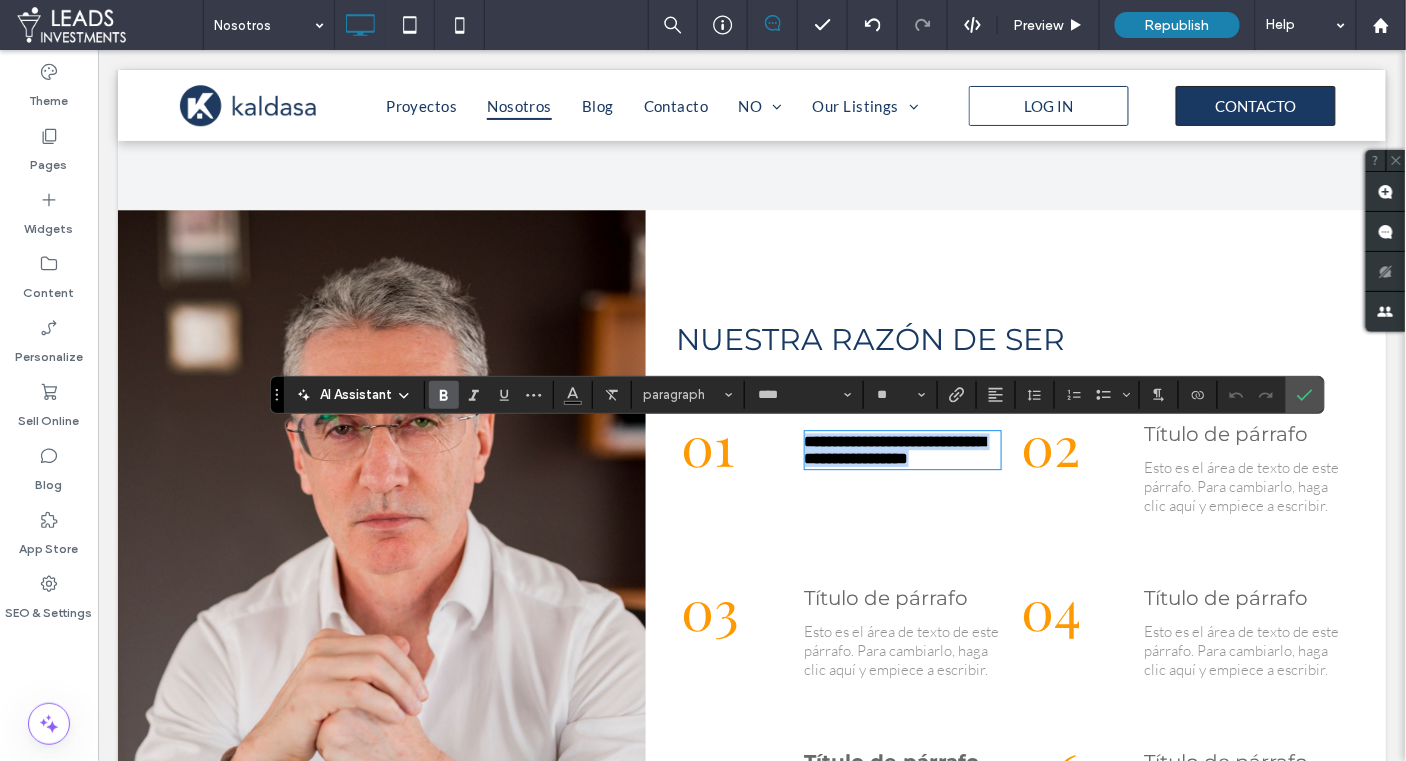 drag, startPoint x: 976, startPoint y: 458, endPoint x: 745, endPoint y: 438, distance: 231.86418 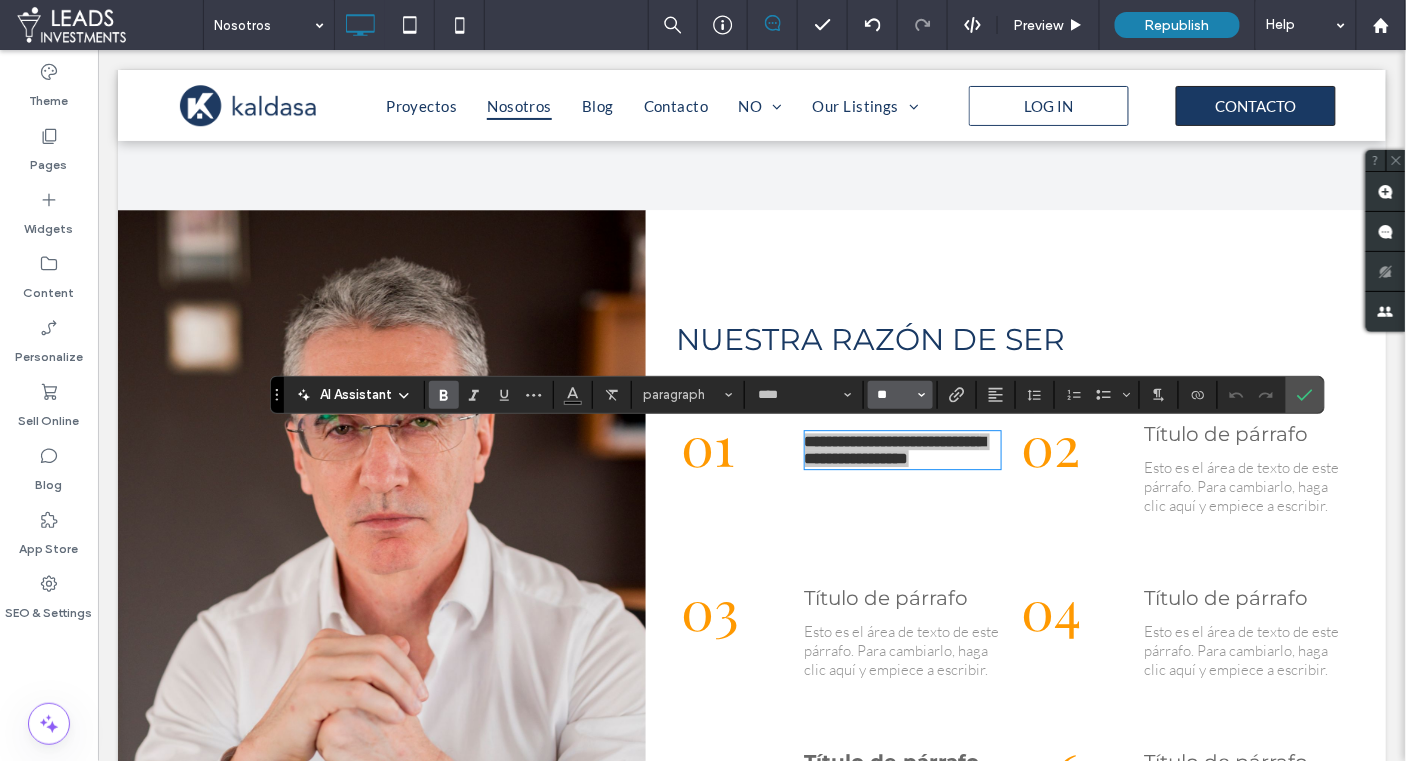 click on "**" at bounding box center [894, 395] 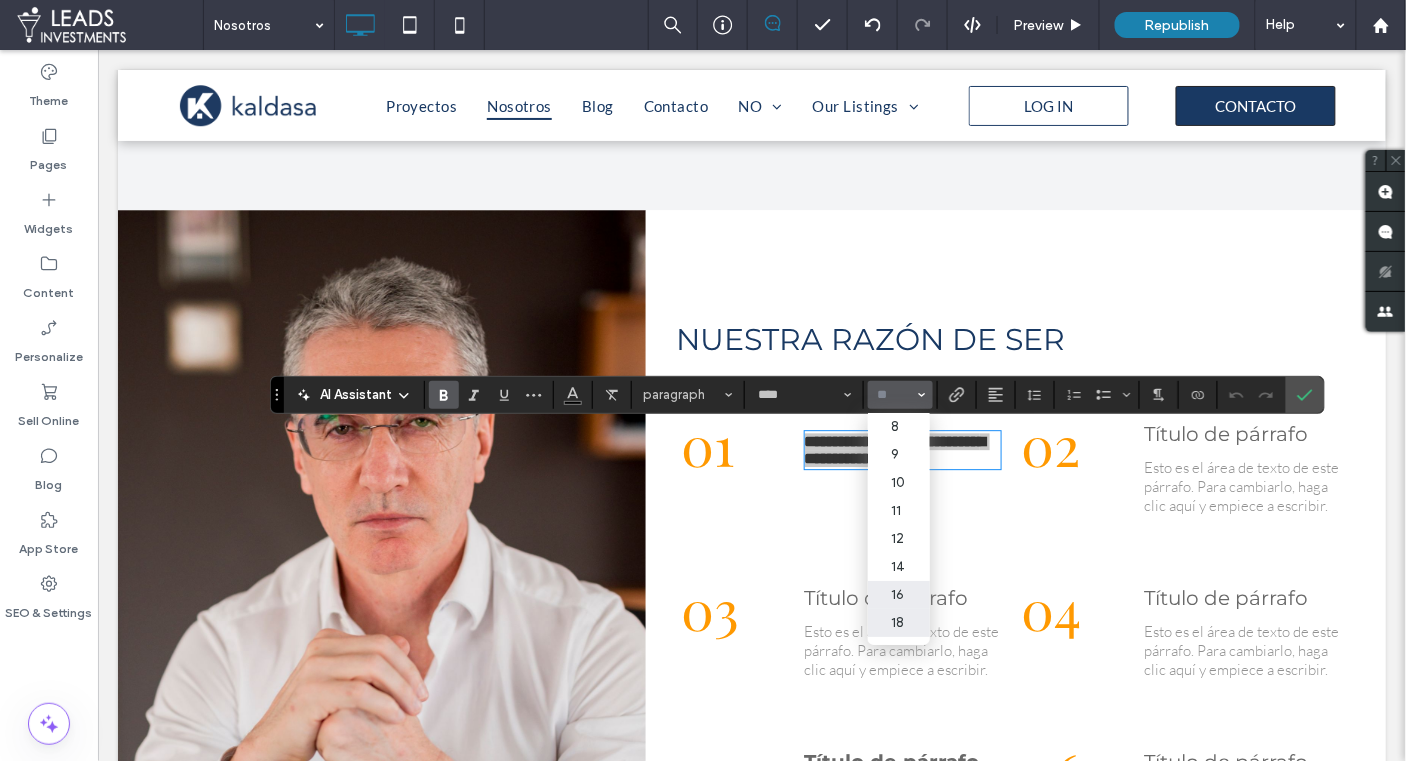 click on "18" at bounding box center (898, 623) 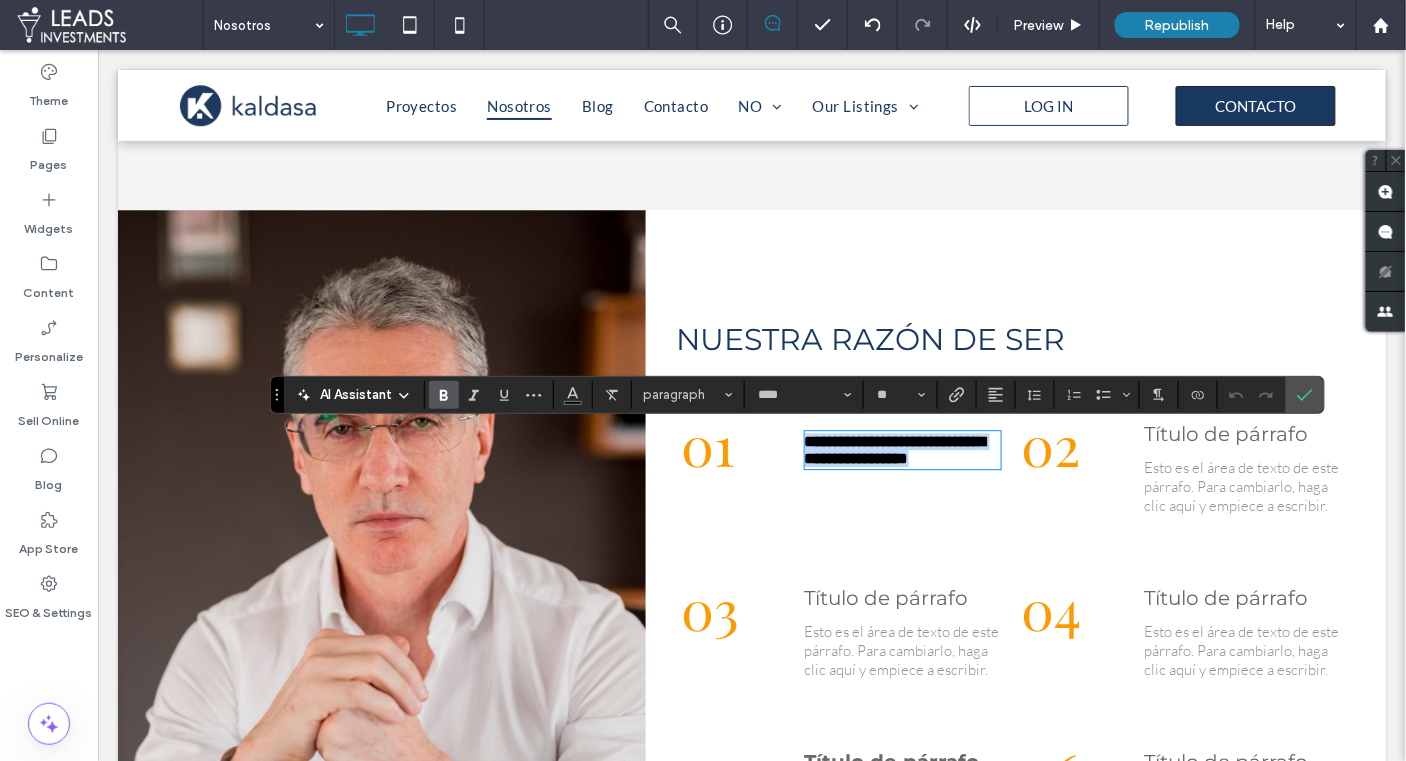 type on "**" 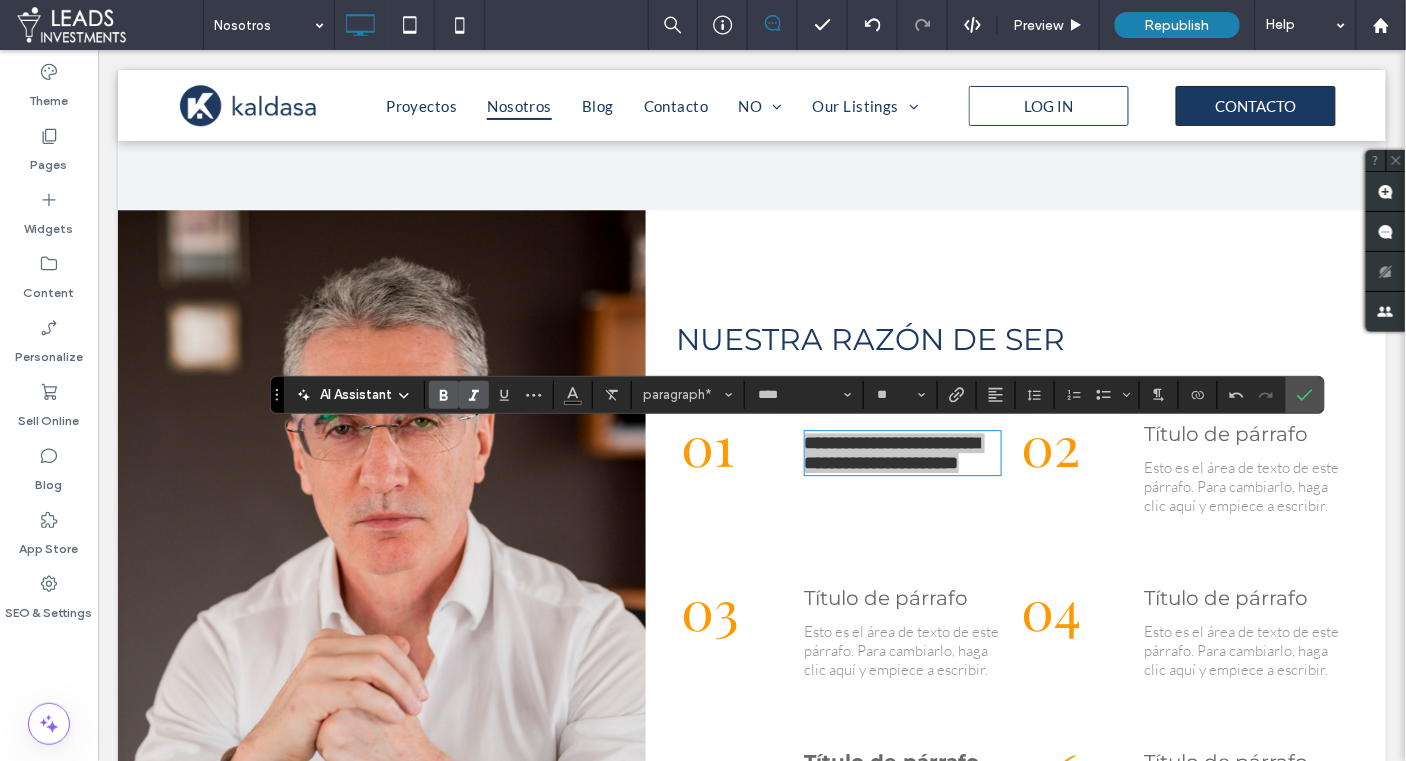 drag, startPoint x: 441, startPoint y: 394, endPoint x: 481, endPoint y: 399, distance: 40.311287 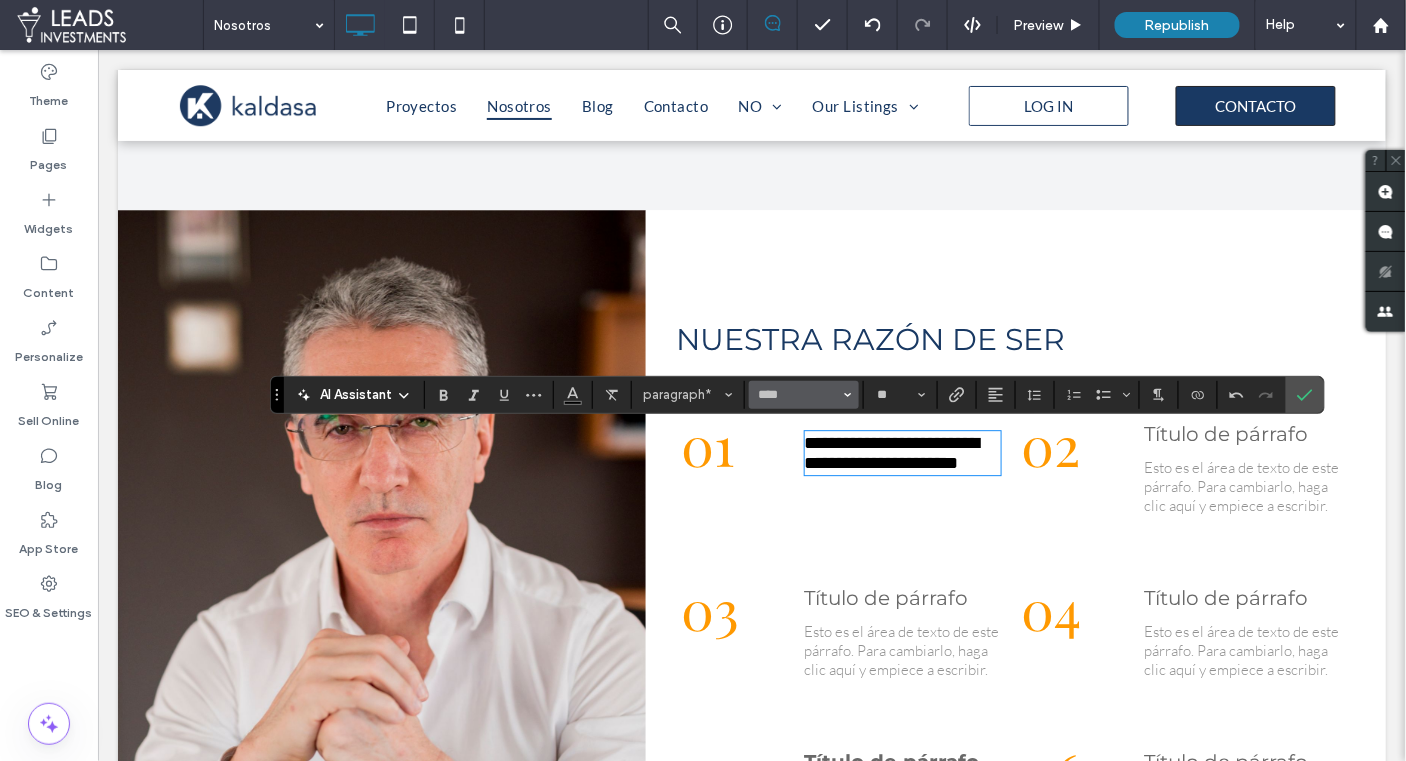 click 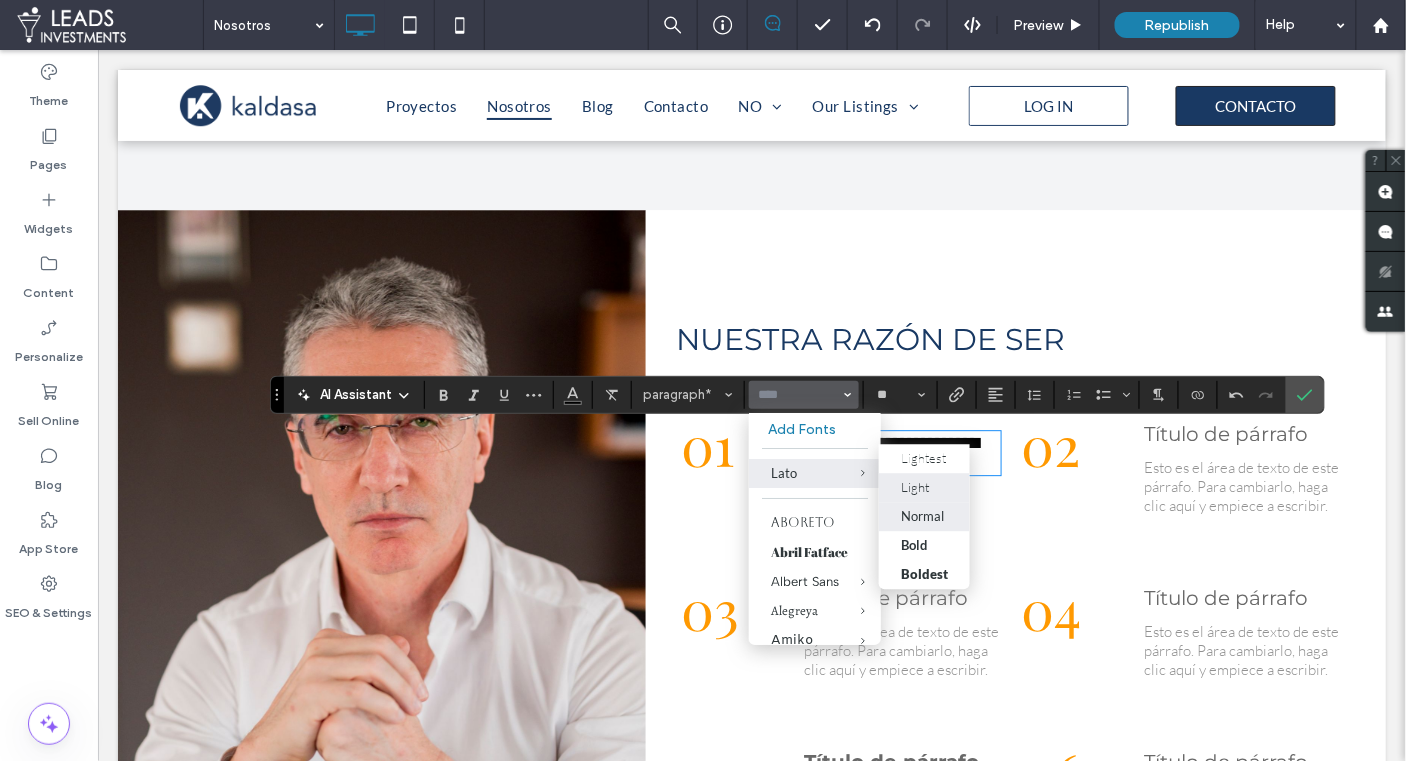 click on "Light" at bounding box center [924, 488] 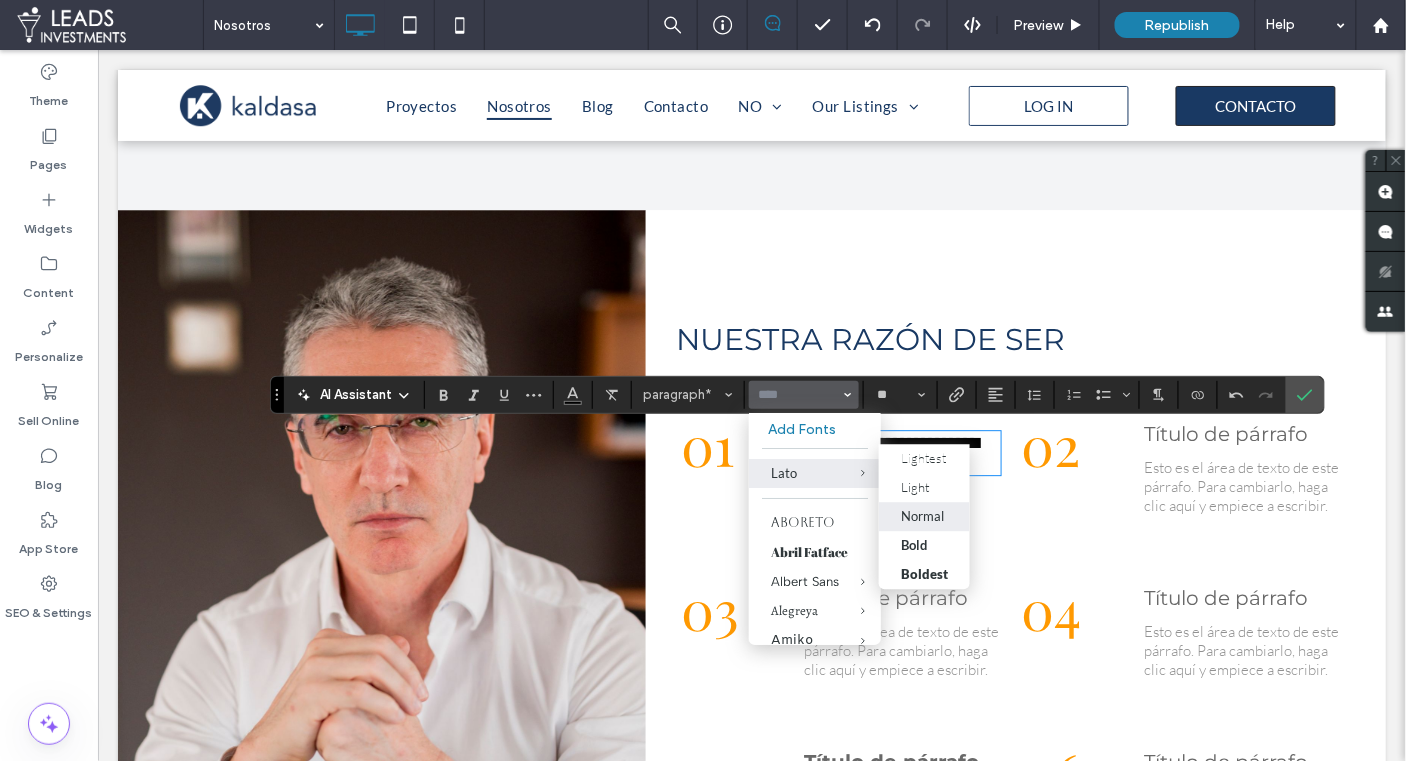 type on "****" 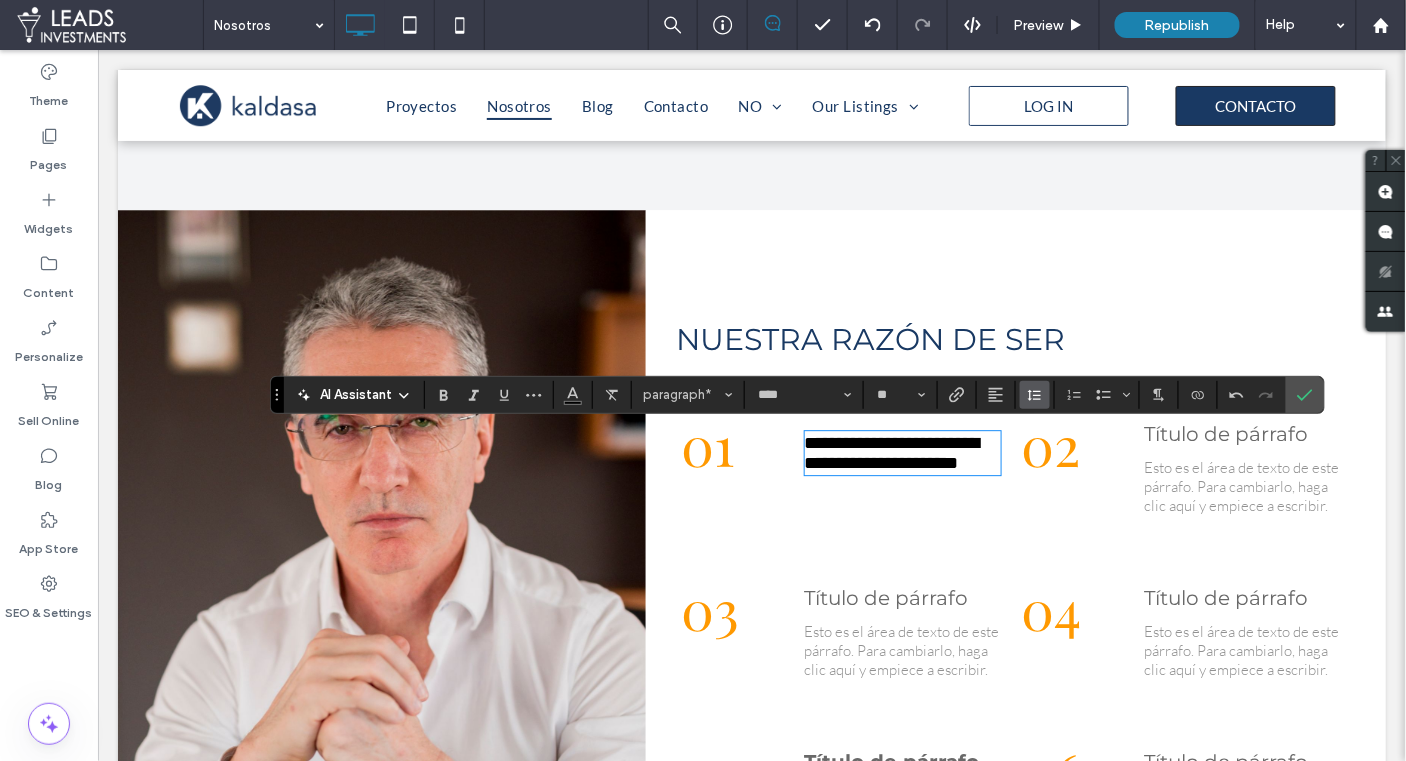 click 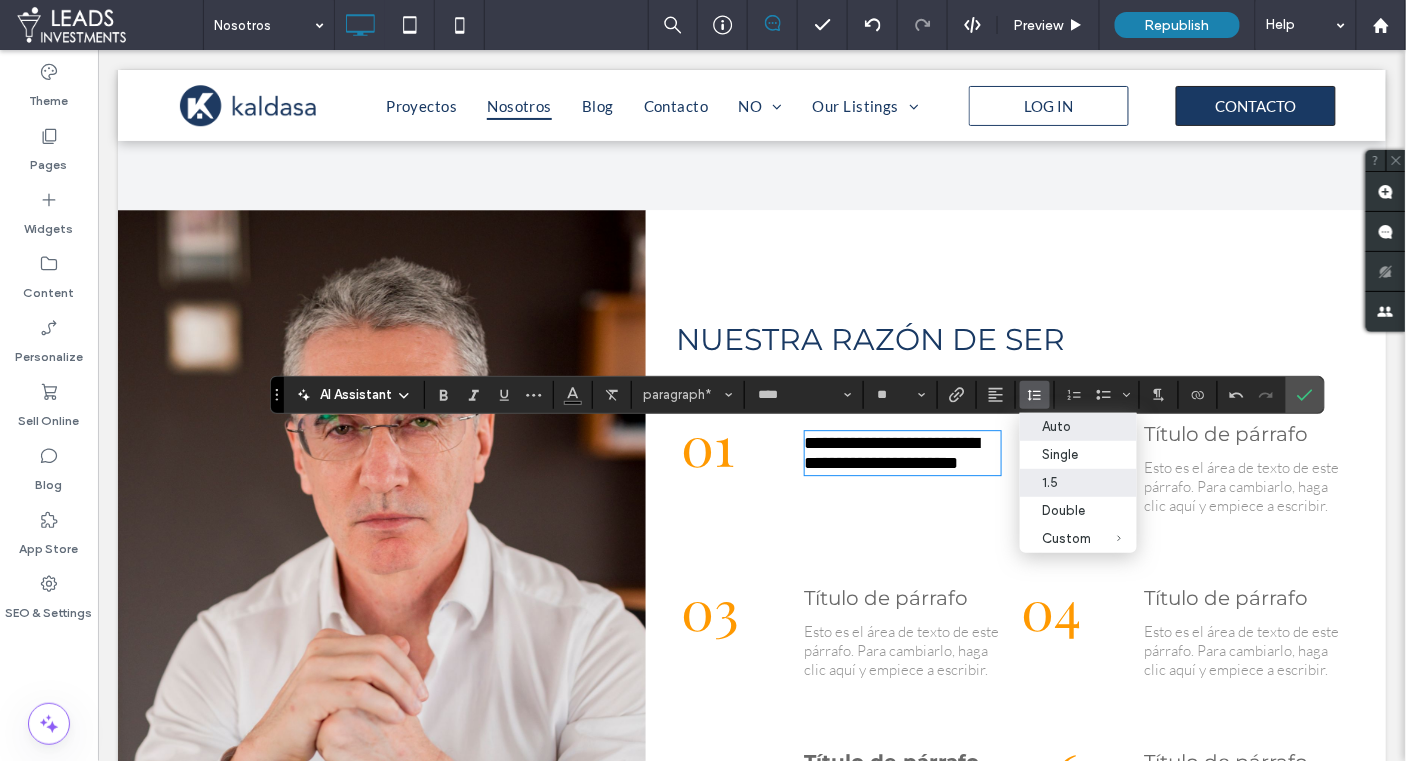 click on "1.5" at bounding box center [1066, 482] 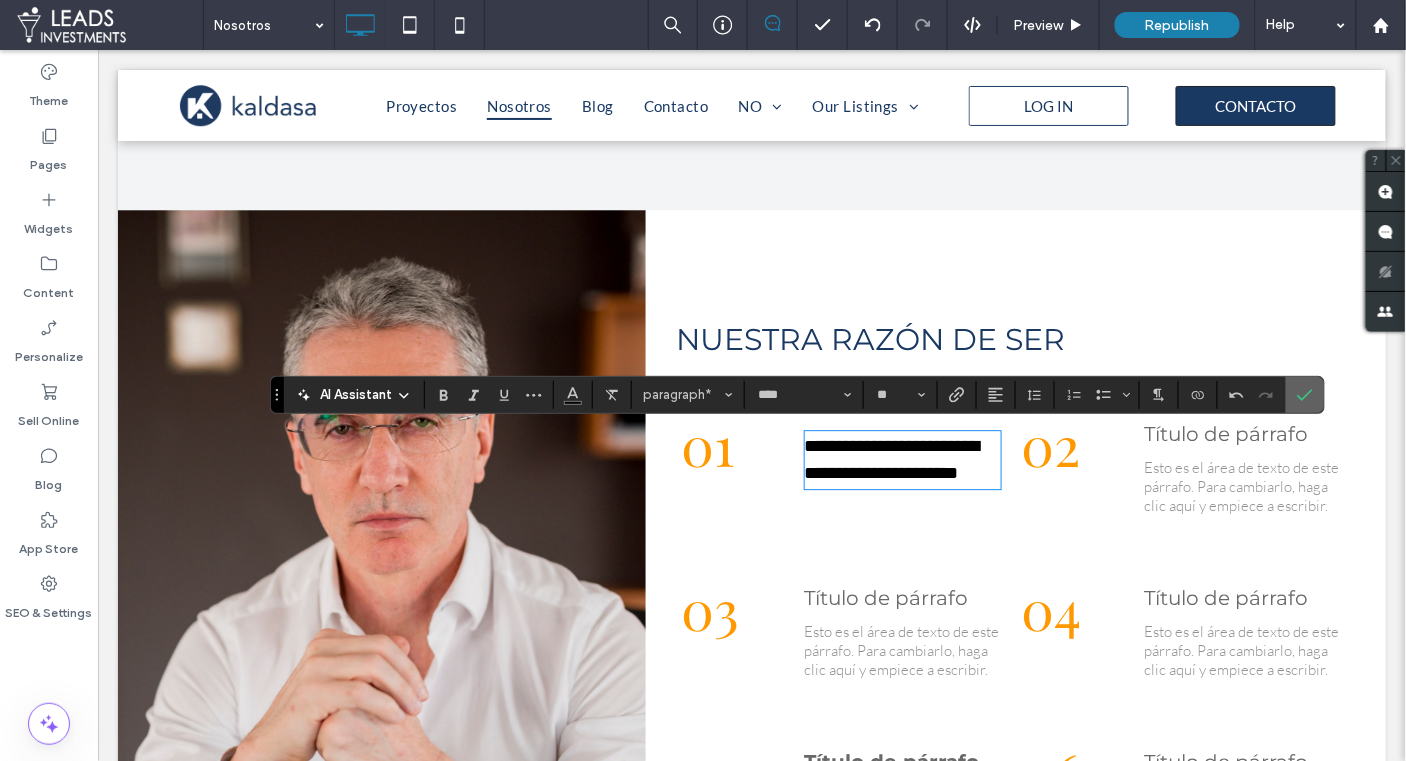 click 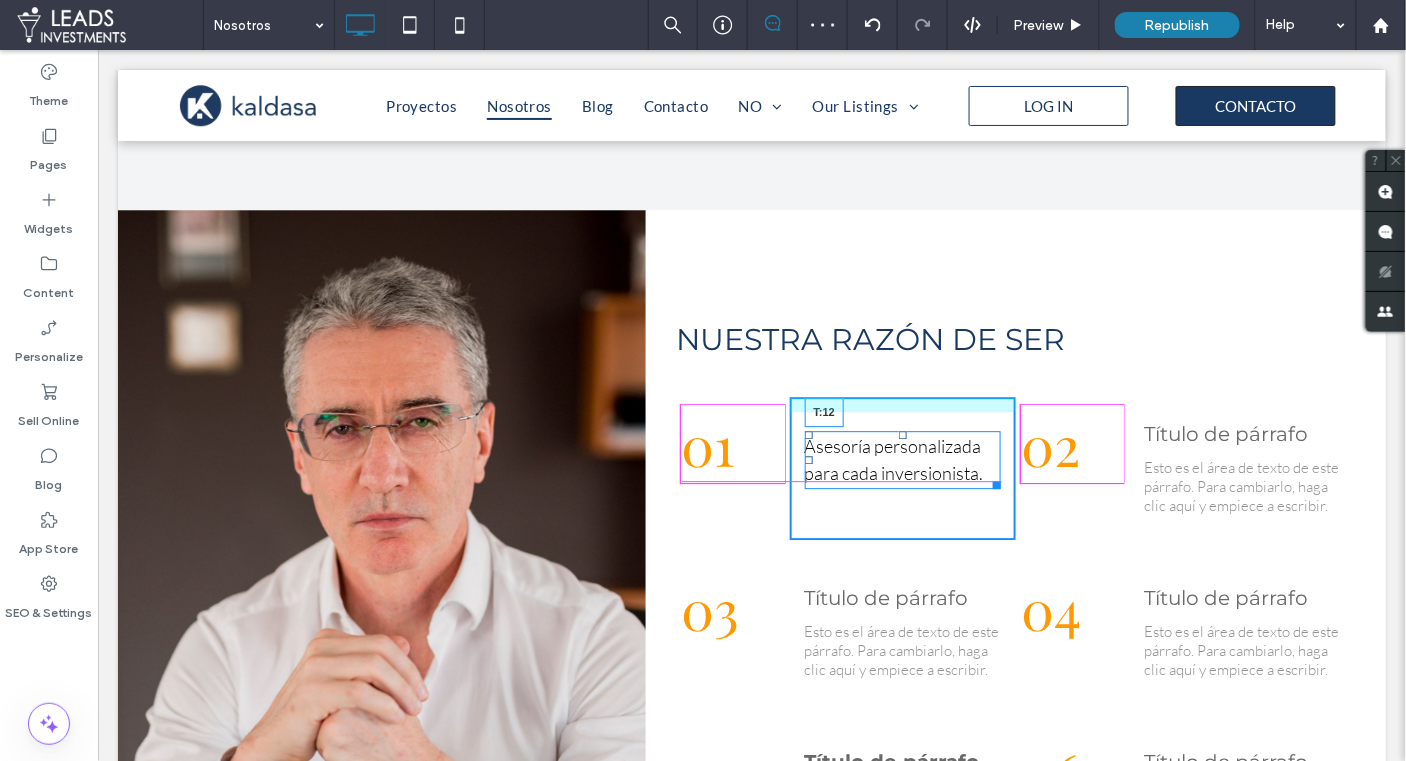 click at bounding box center (902, 434) 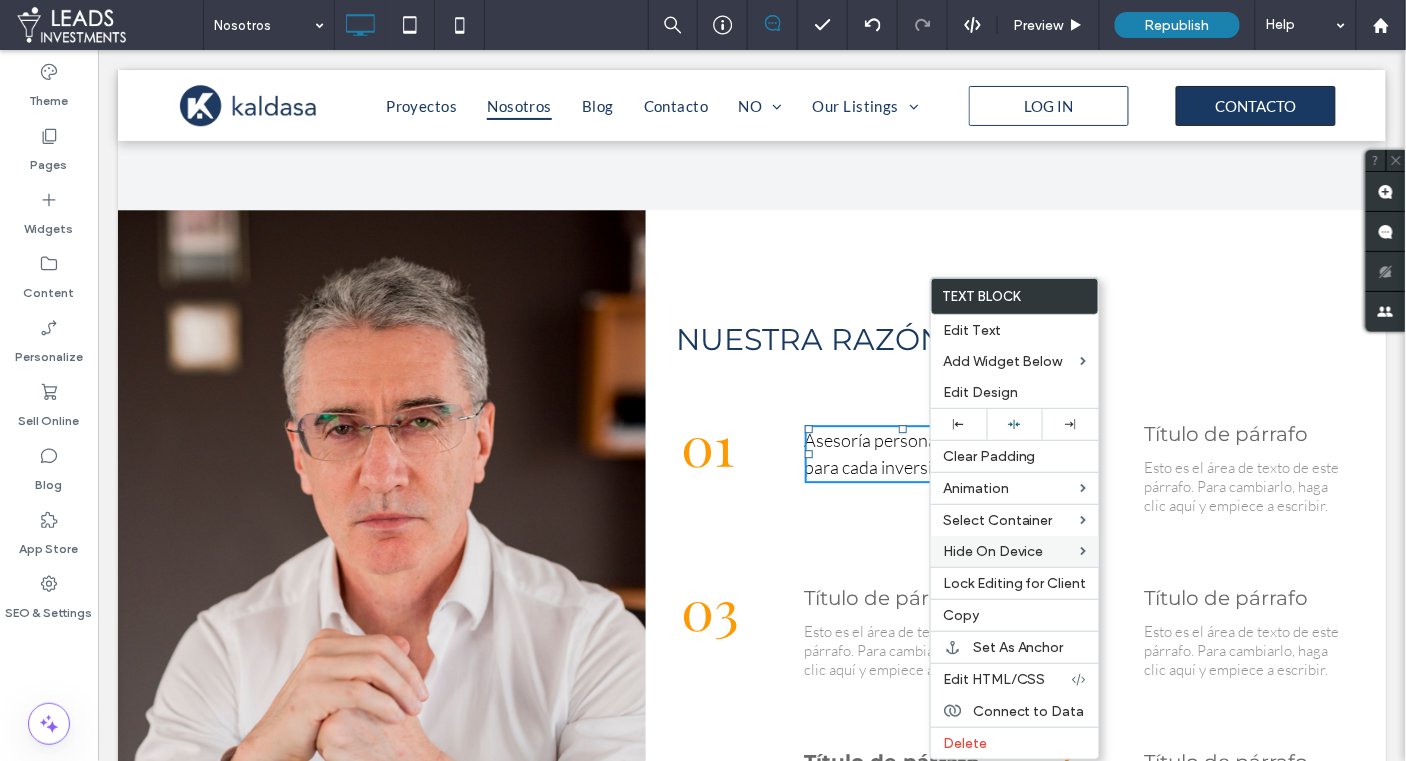 drag, startPoint x: 996, startPoint y: 604, endPoint x: 1089, endPoint y: 536, distance: 115.2085 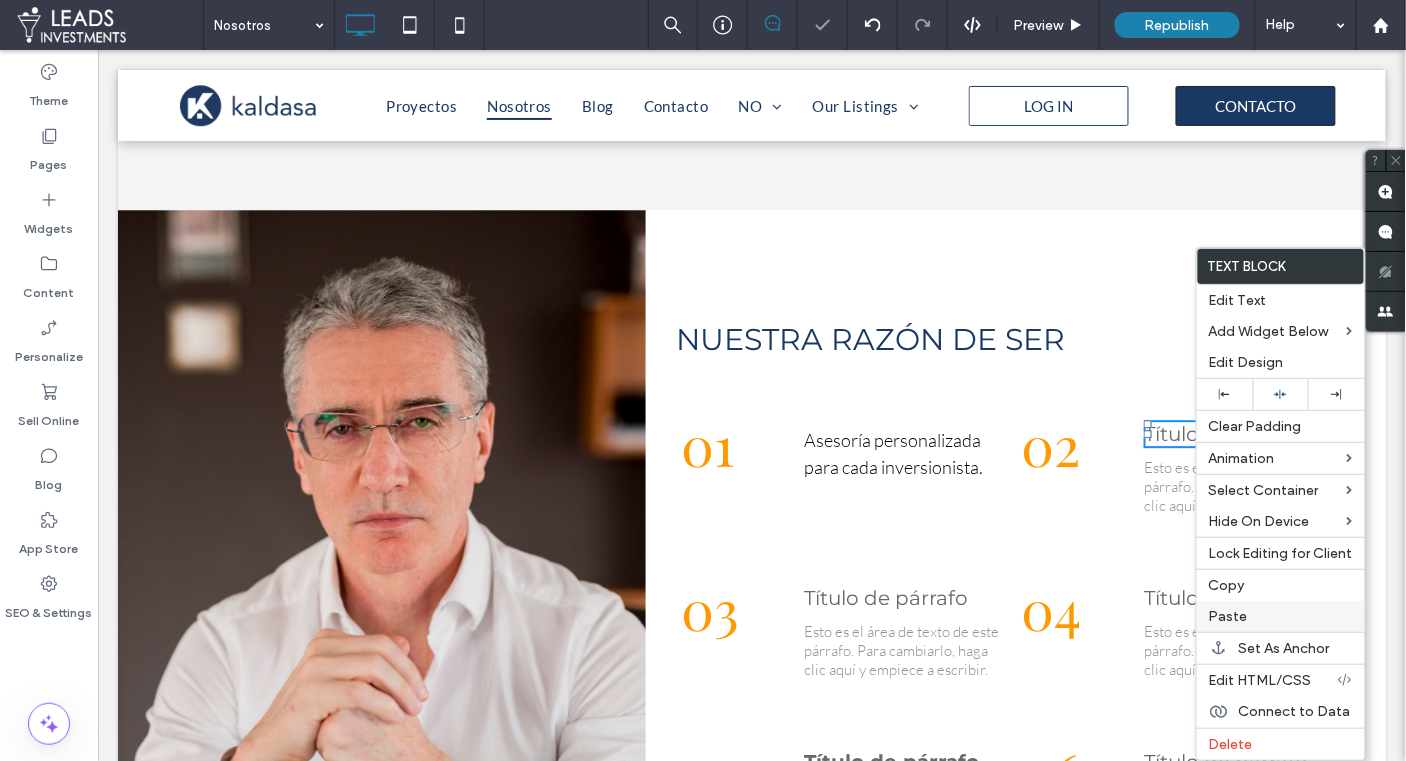 click on "Paste" at bounding box center [1228, 616] 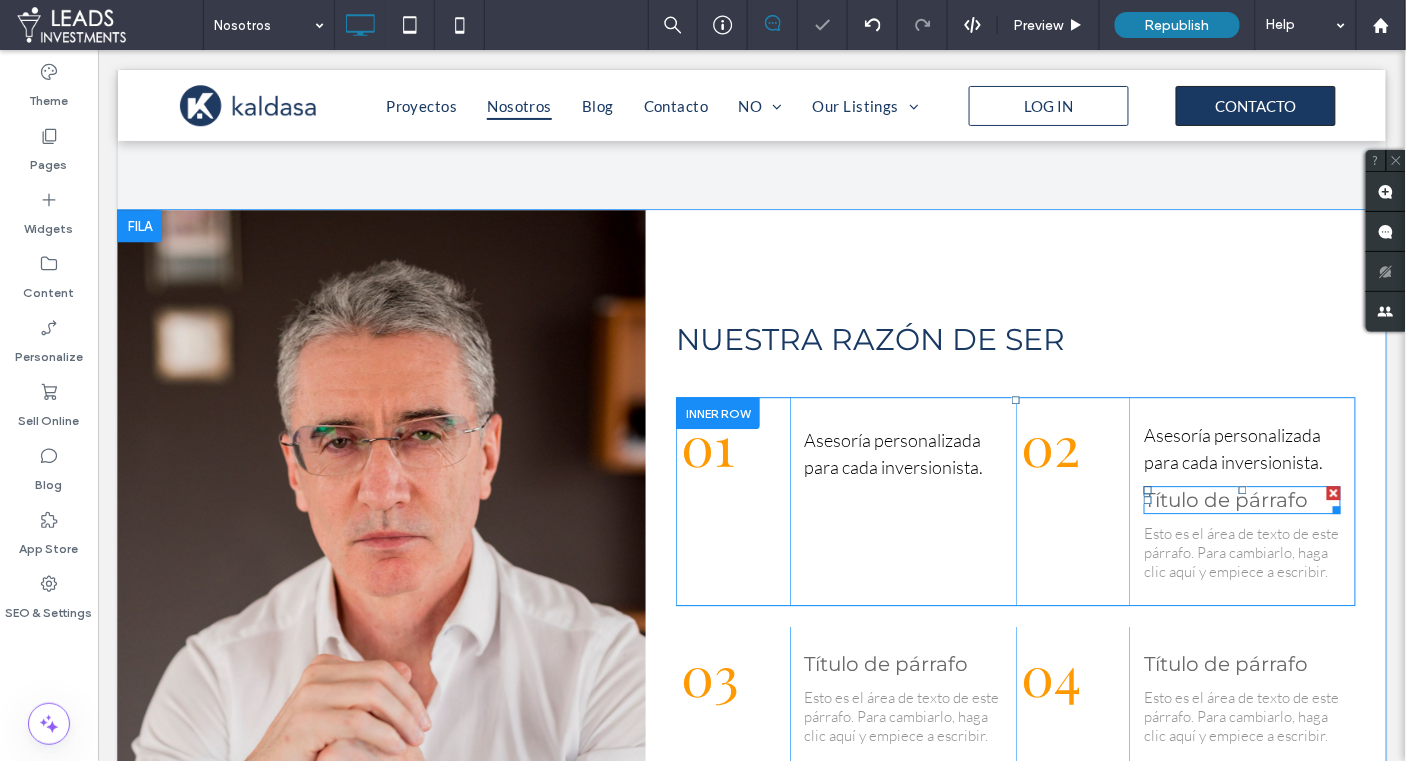 click at bounding box center (1333, 492) 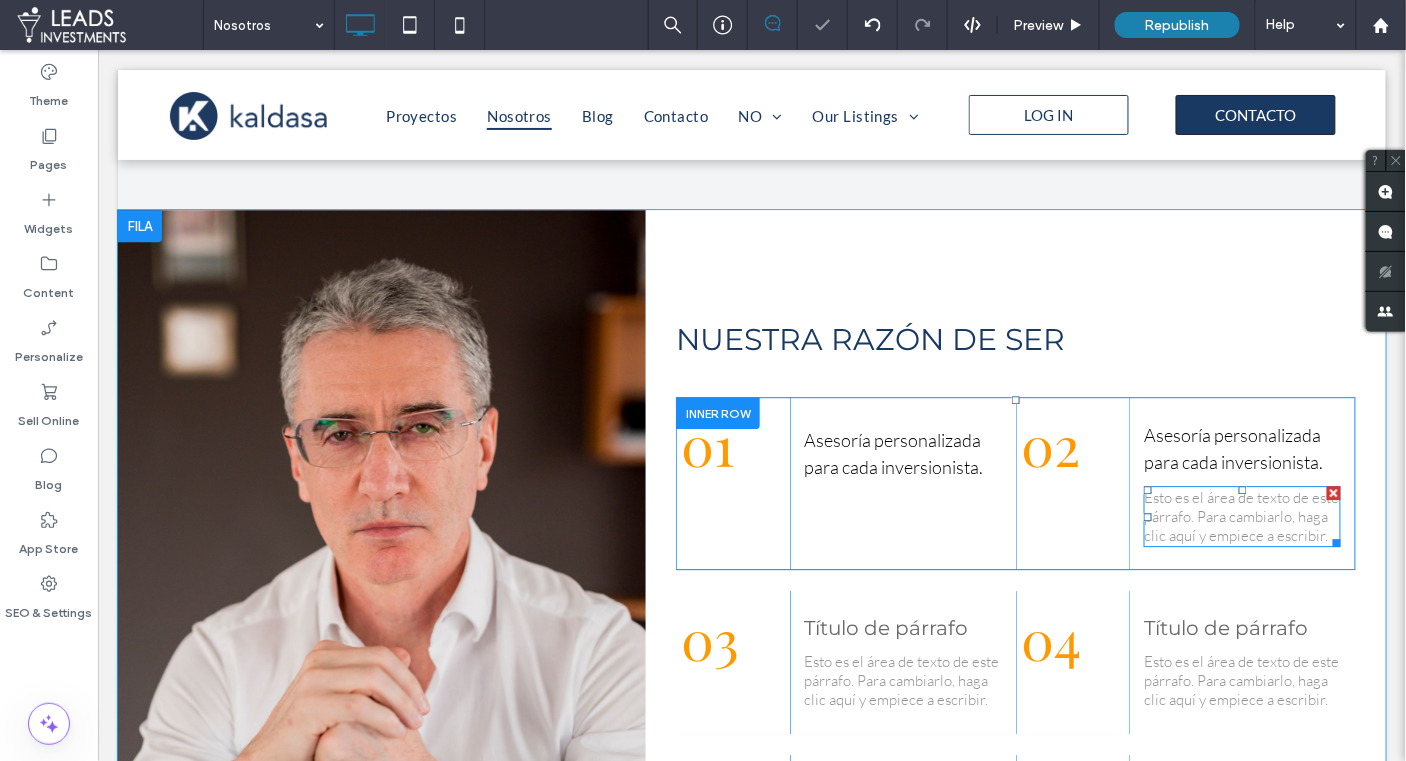 drag, startPoint x: 1334, startPoint y: 489, endPoint x: 1424, endPoint y: 539, distance: 102.9563 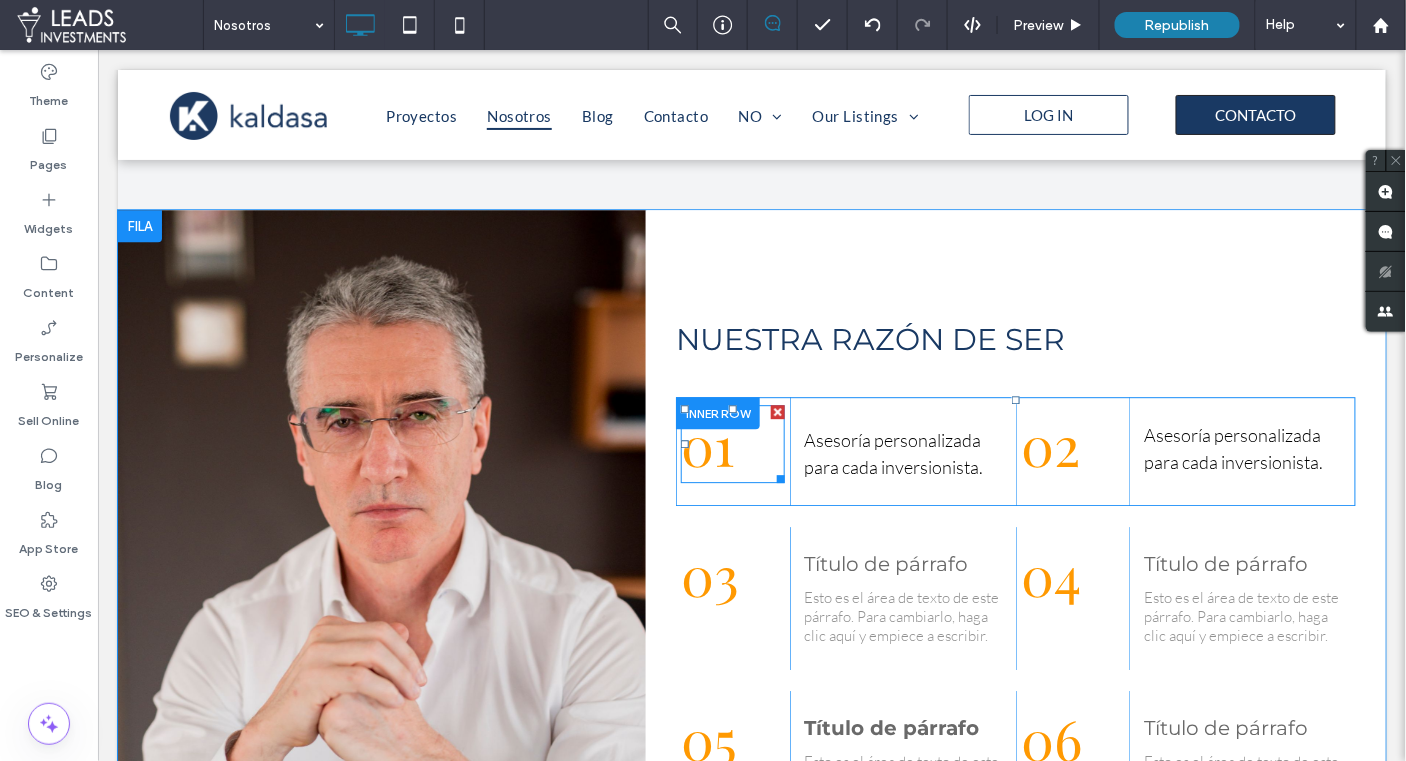 click on "01" at bounding box center [706, 443] 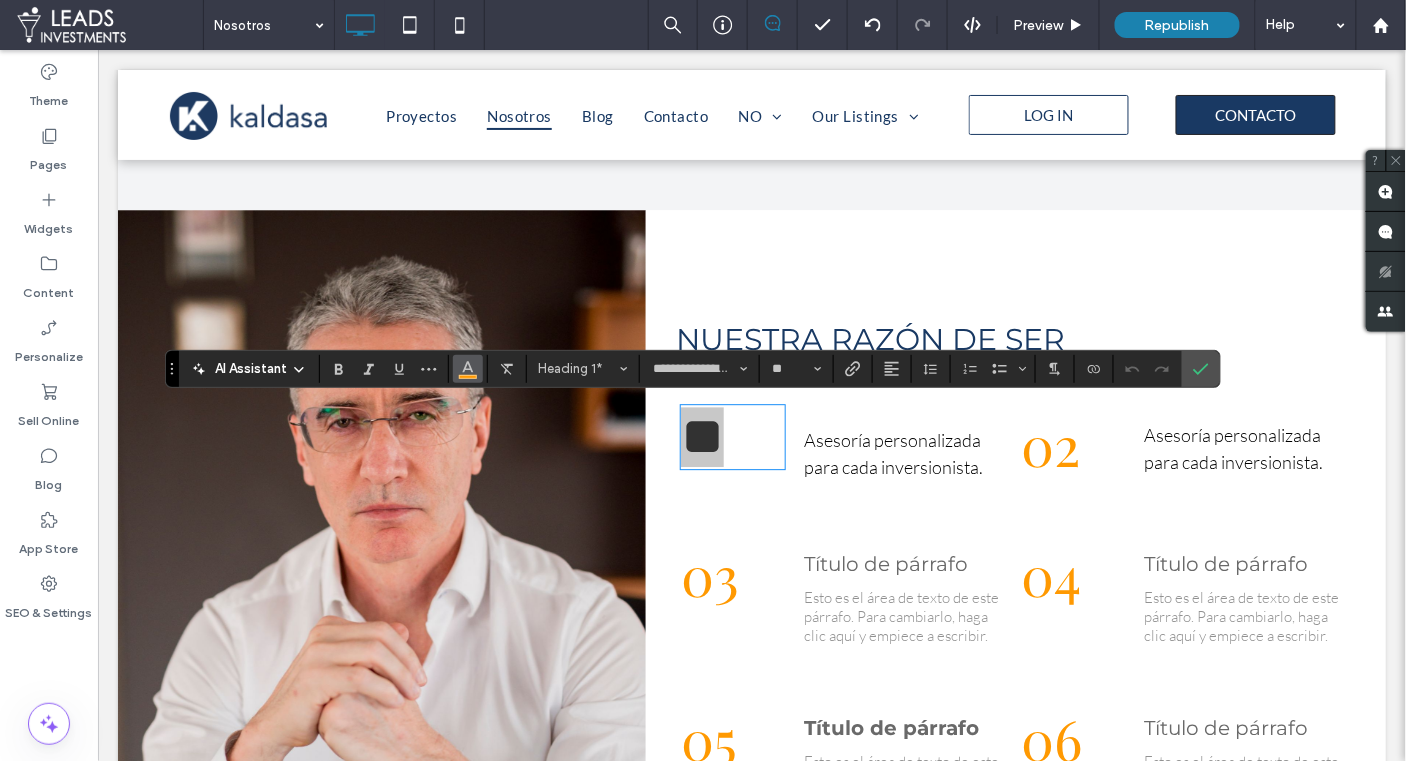 click 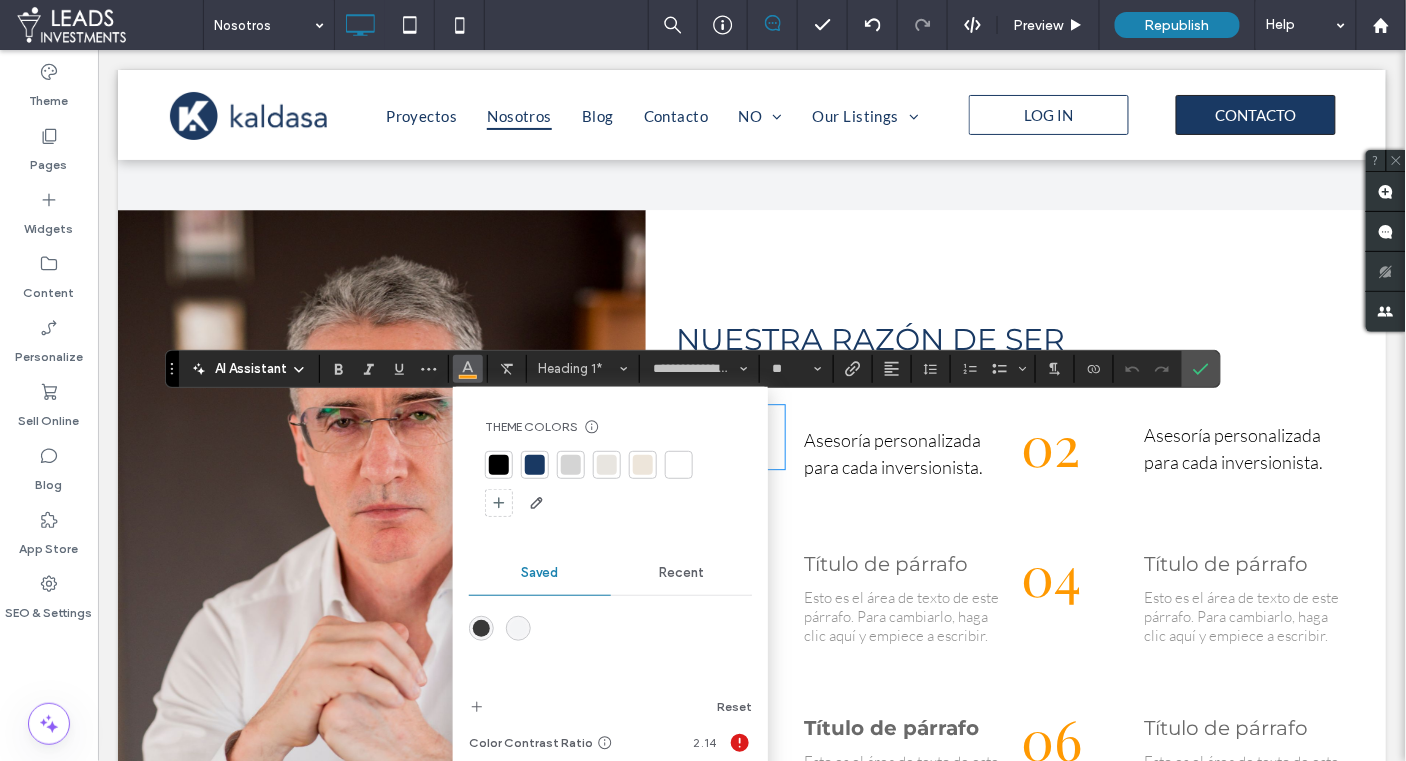 click at bounding box center [535, 465] 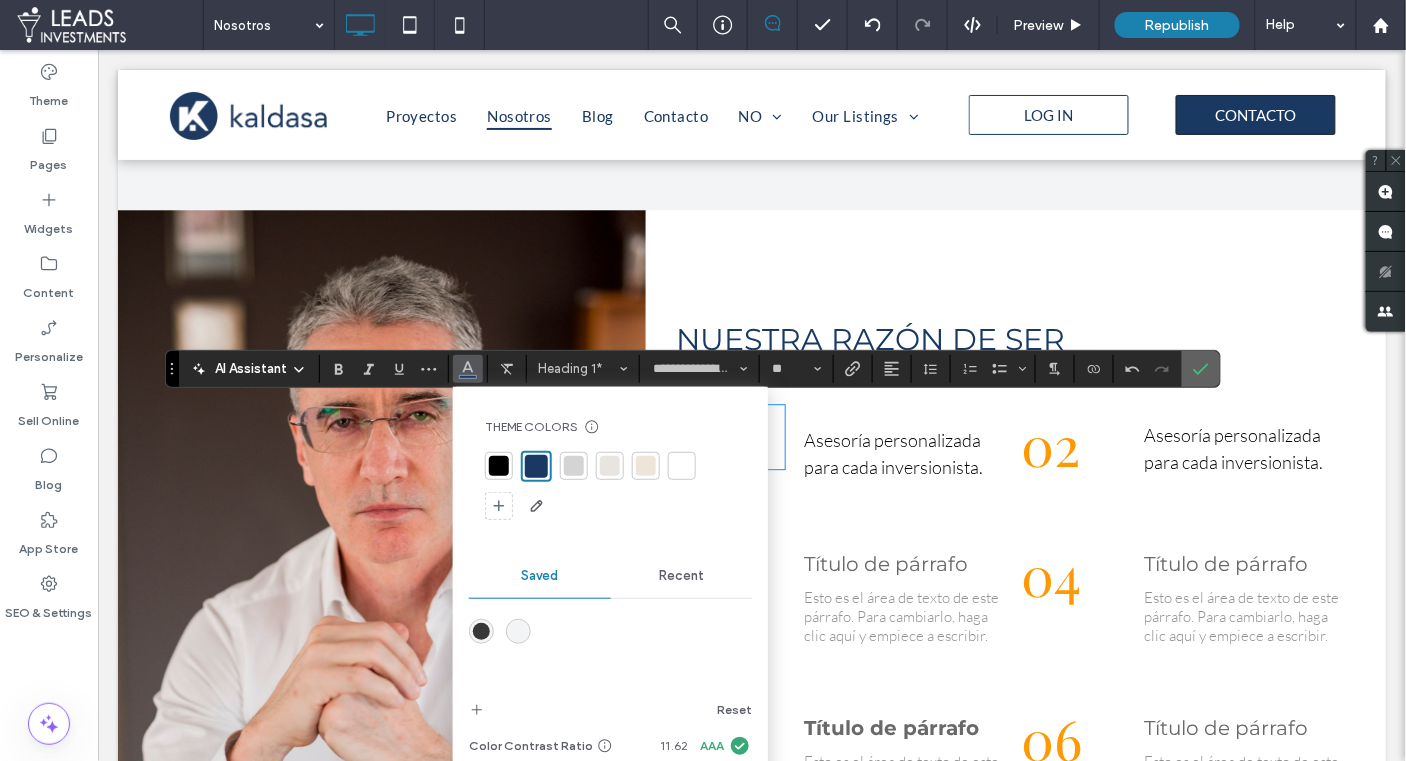 click 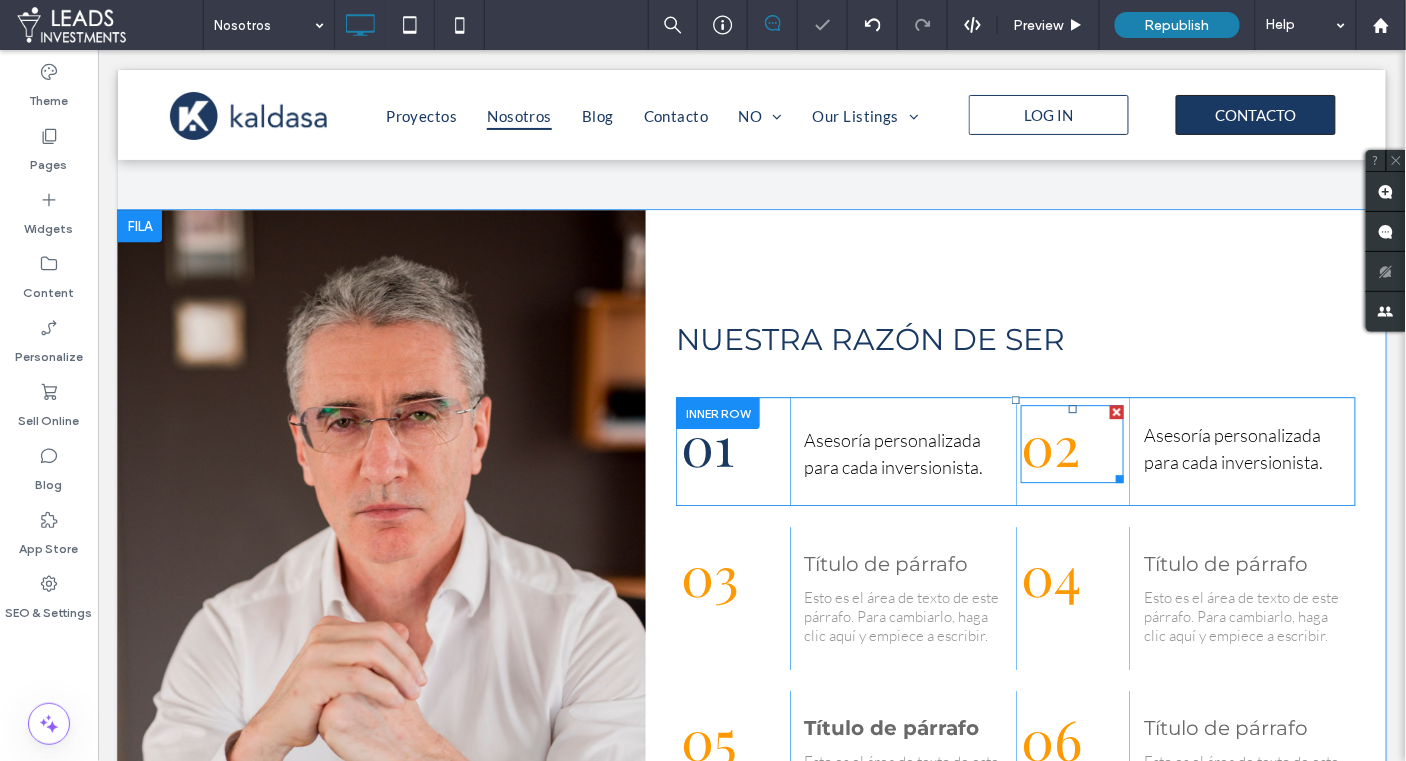 click on "02" at bounding box center [1049, 443] 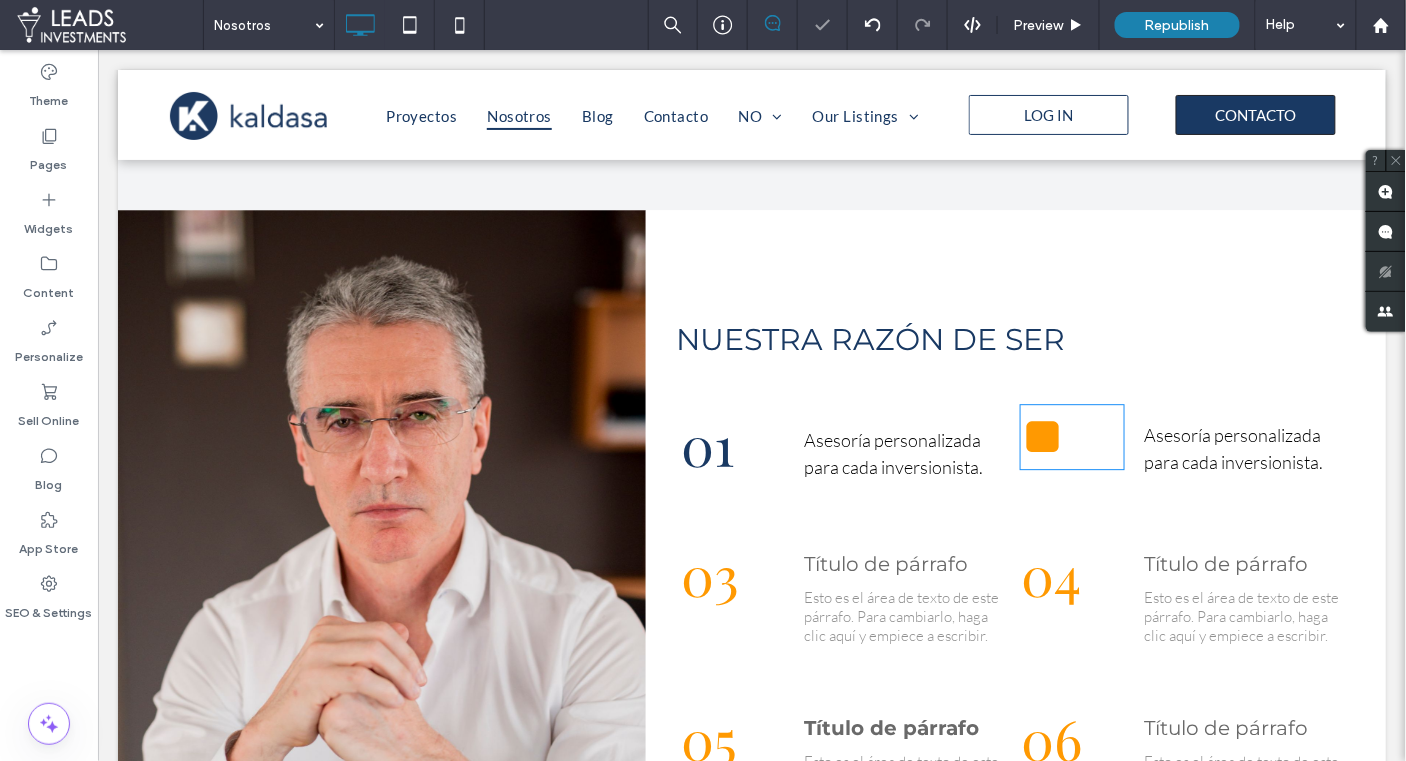 type on "**********" 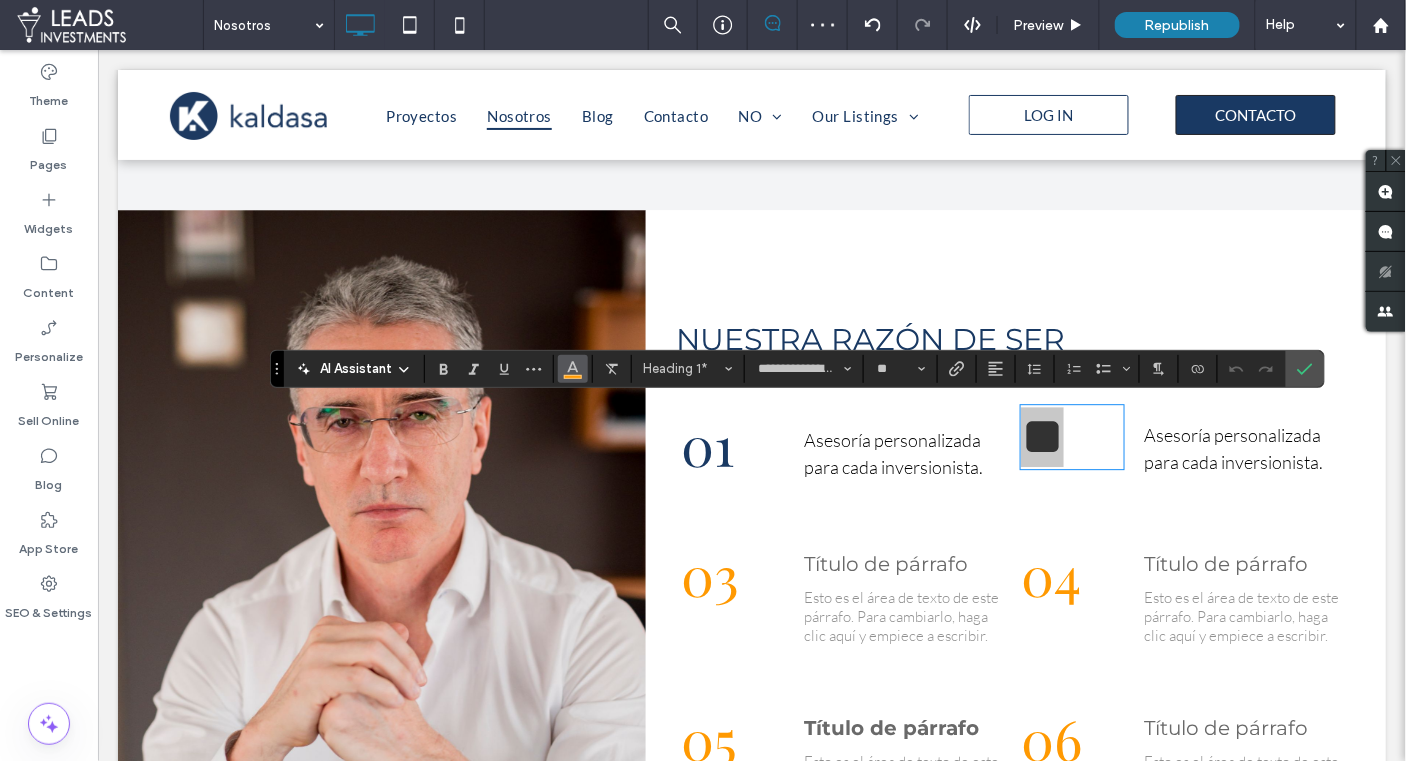 click at bounding box center (573, 369) 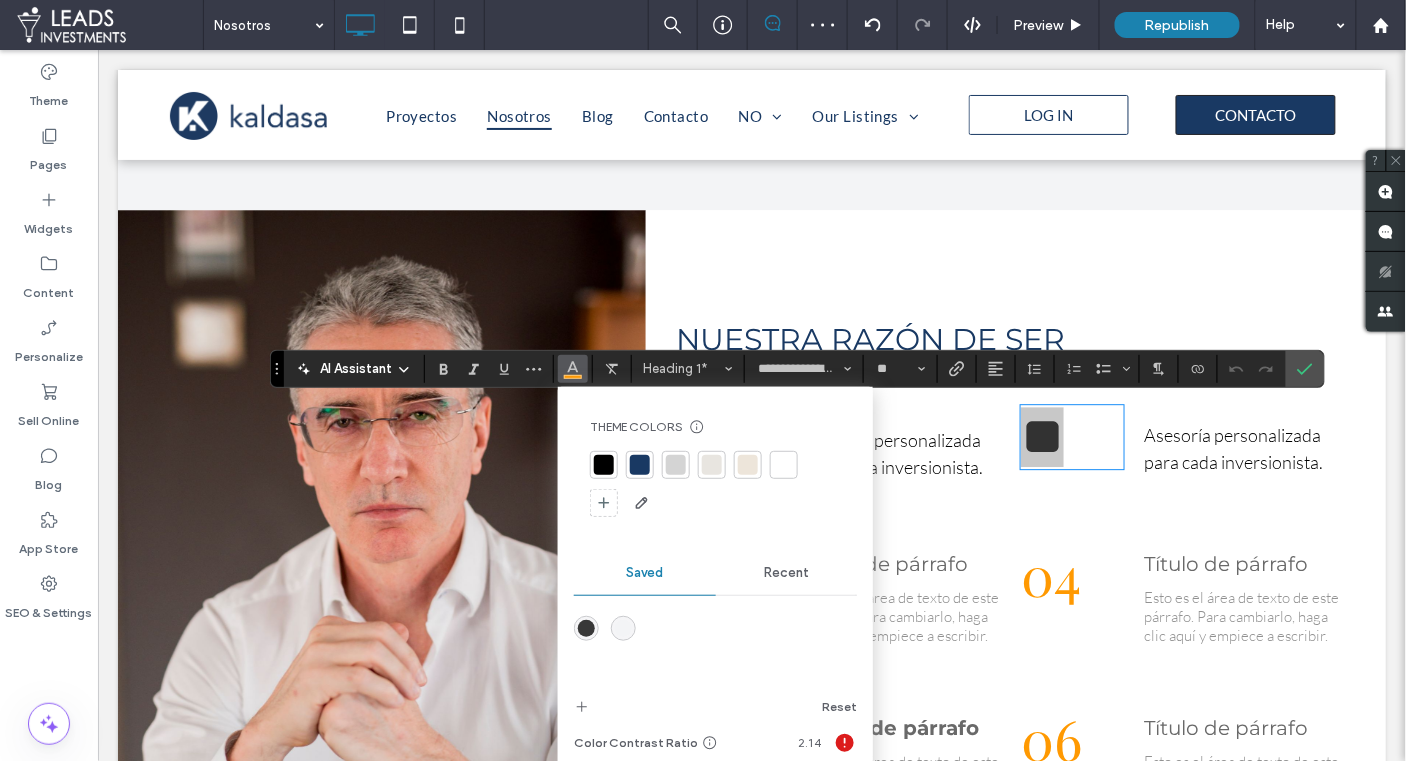 drag, startPoint x: 639, startPoint y: 466, endPoint x: 678, endPoint y: 465, distance: 39.012817 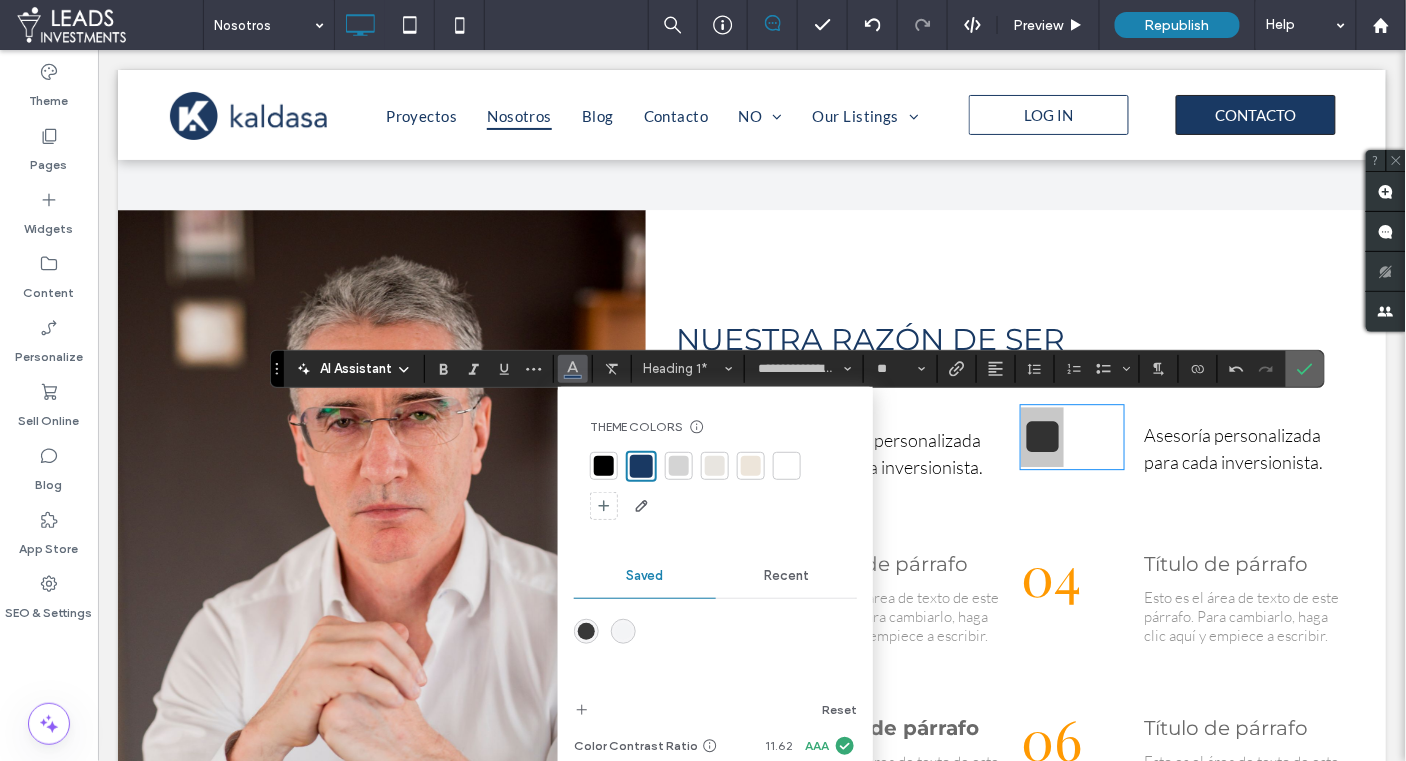 click 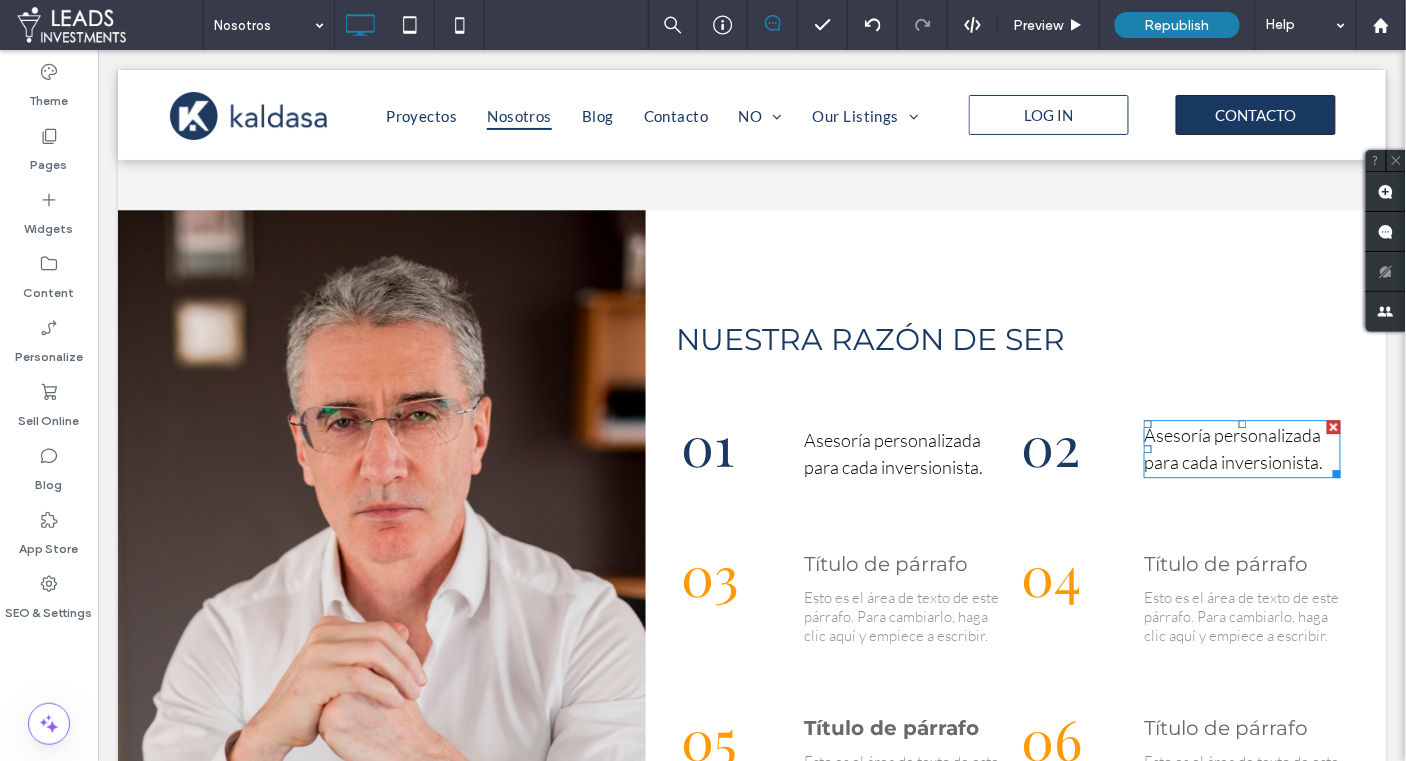 click on "Asesoría personalizada para cada inversionista." at bounding box center (1232, 447) 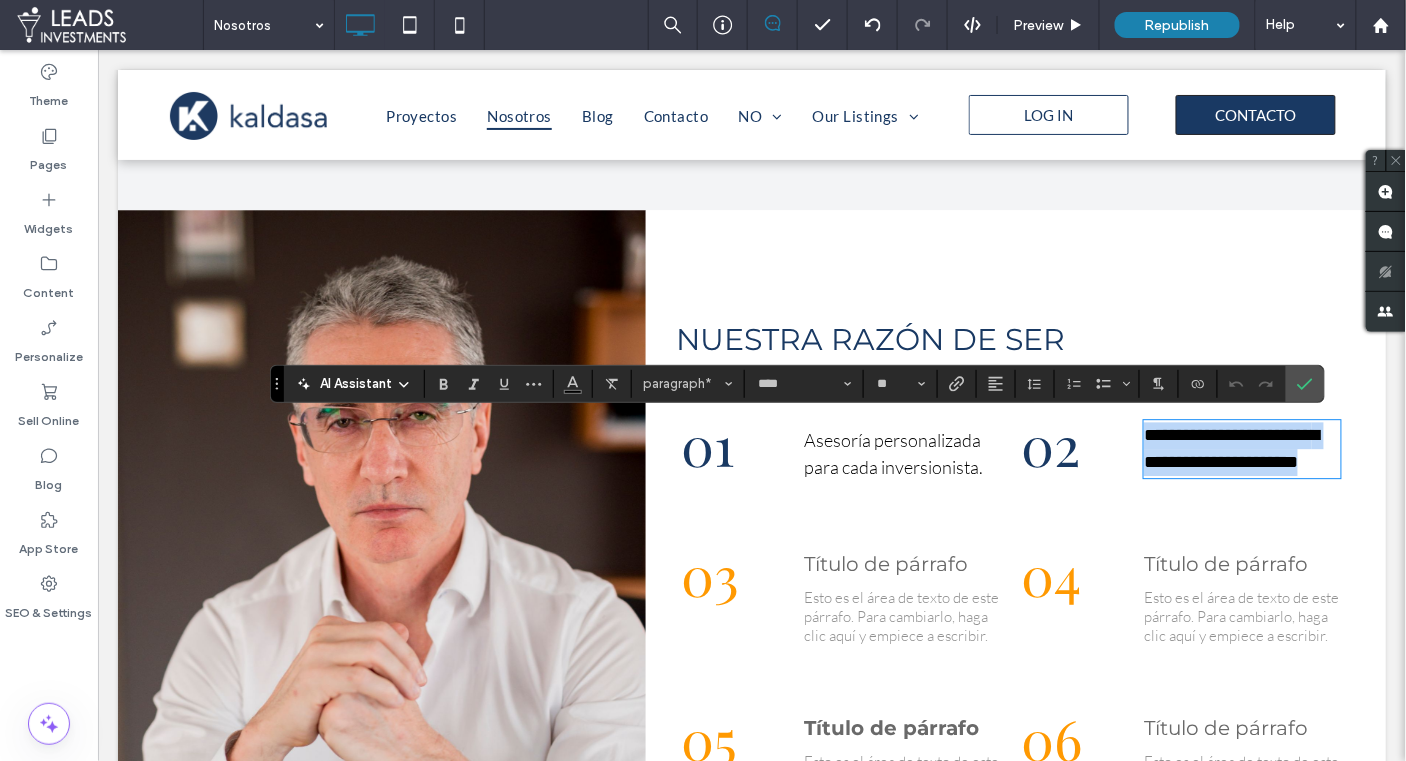 click on "**********" at bounding box center (1230, 447) 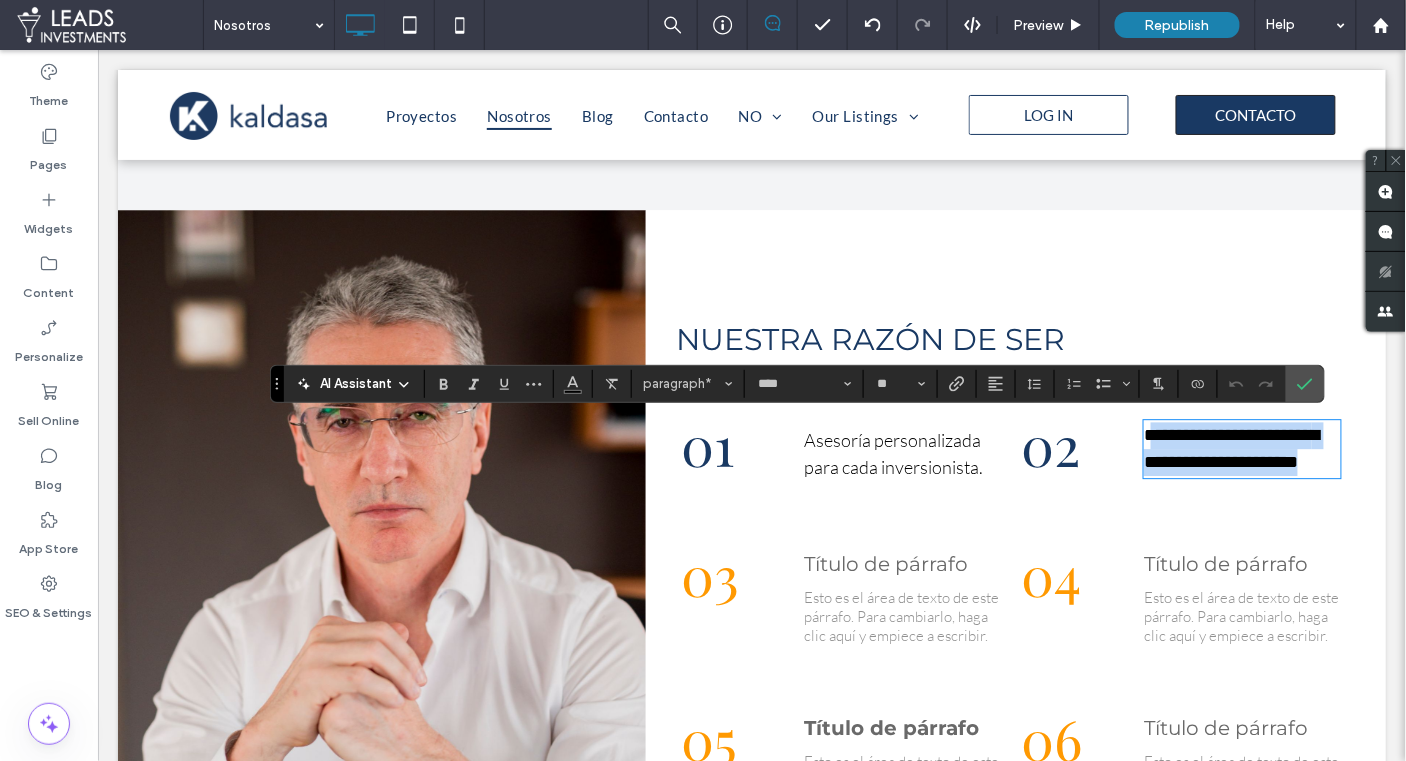 drag, startPoint x: 1323, startPoint y: 459, endPoint x: 1156, endPoint y: 437, distance: 168.44287 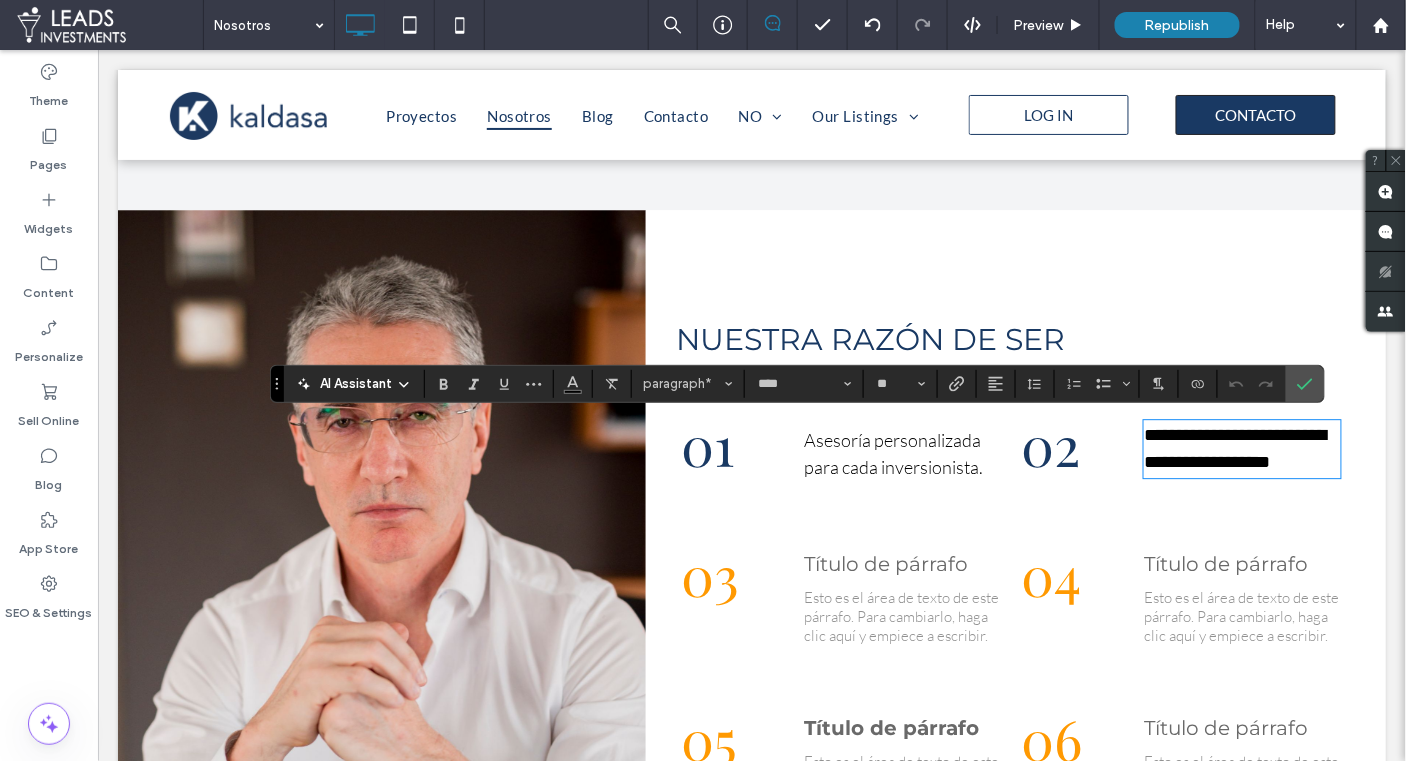 scroll, scrollTop: 0, scrollLeft: 0, axis: both 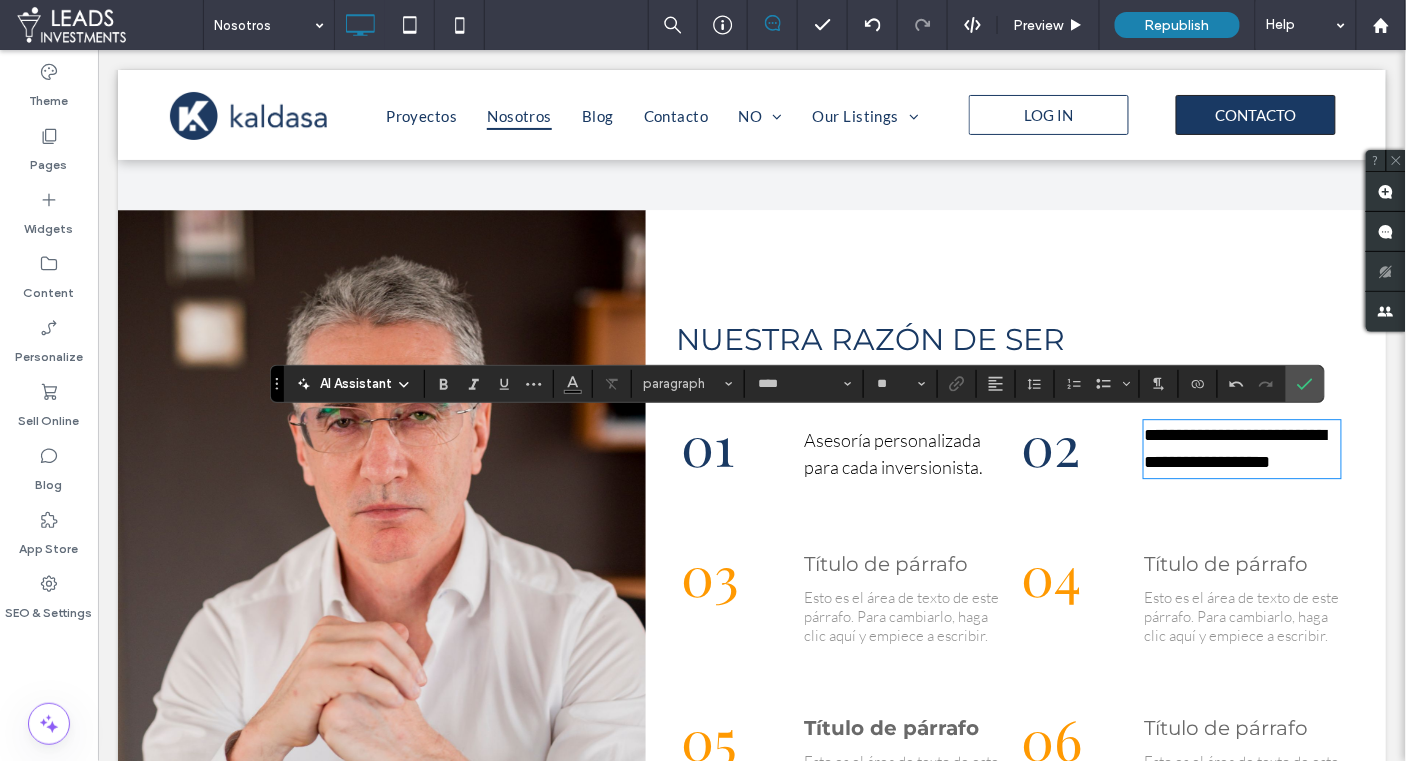 drag, startPoint x: 1152, startPoint y: 434, endPoint x: 1169, endPoint y: 485, distance: 53.75872 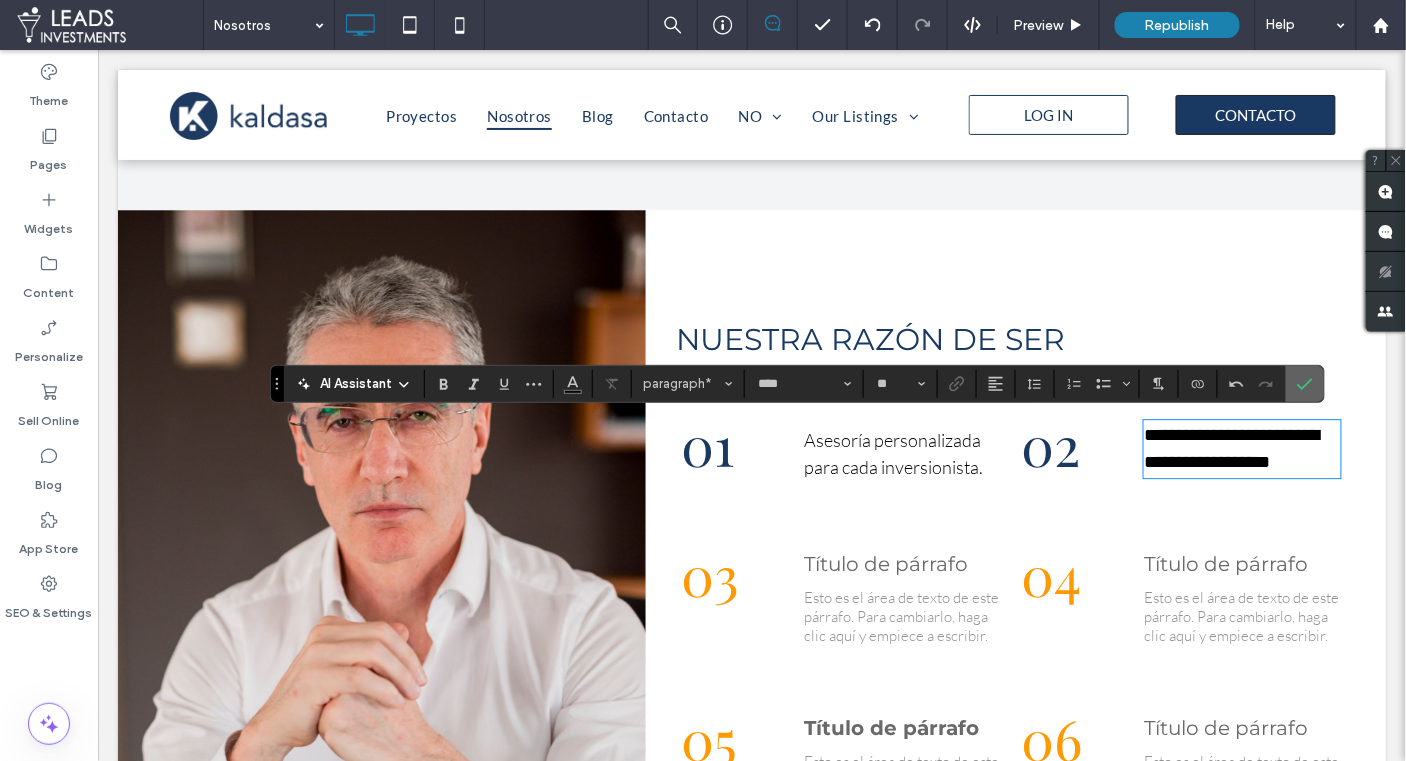 drag, startPoint x: 1299, startPoint y: 387, endPoint x: 961, endPoint y: 402, distance: 338.33267 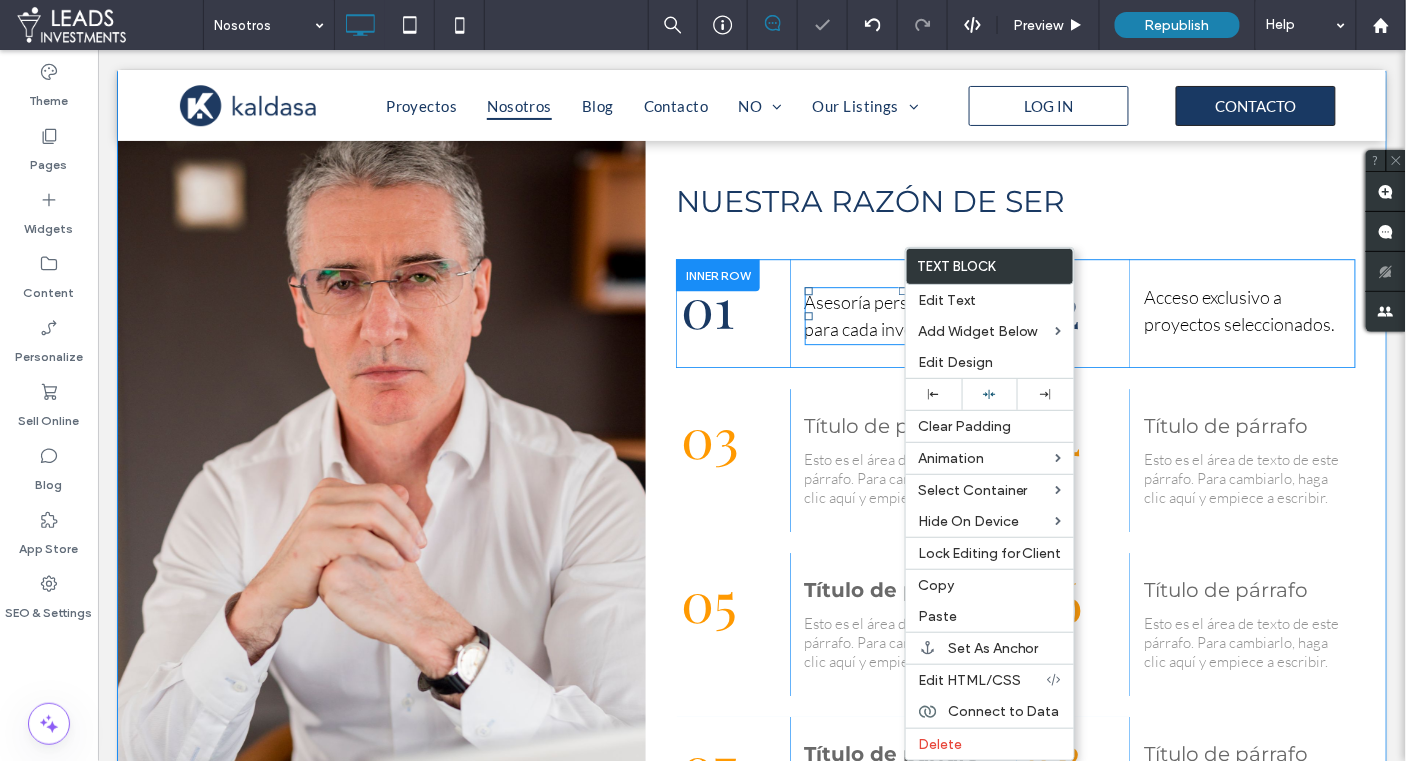 scroll, scrollTop: 1477, scrollLeft: 0, axis: vertical 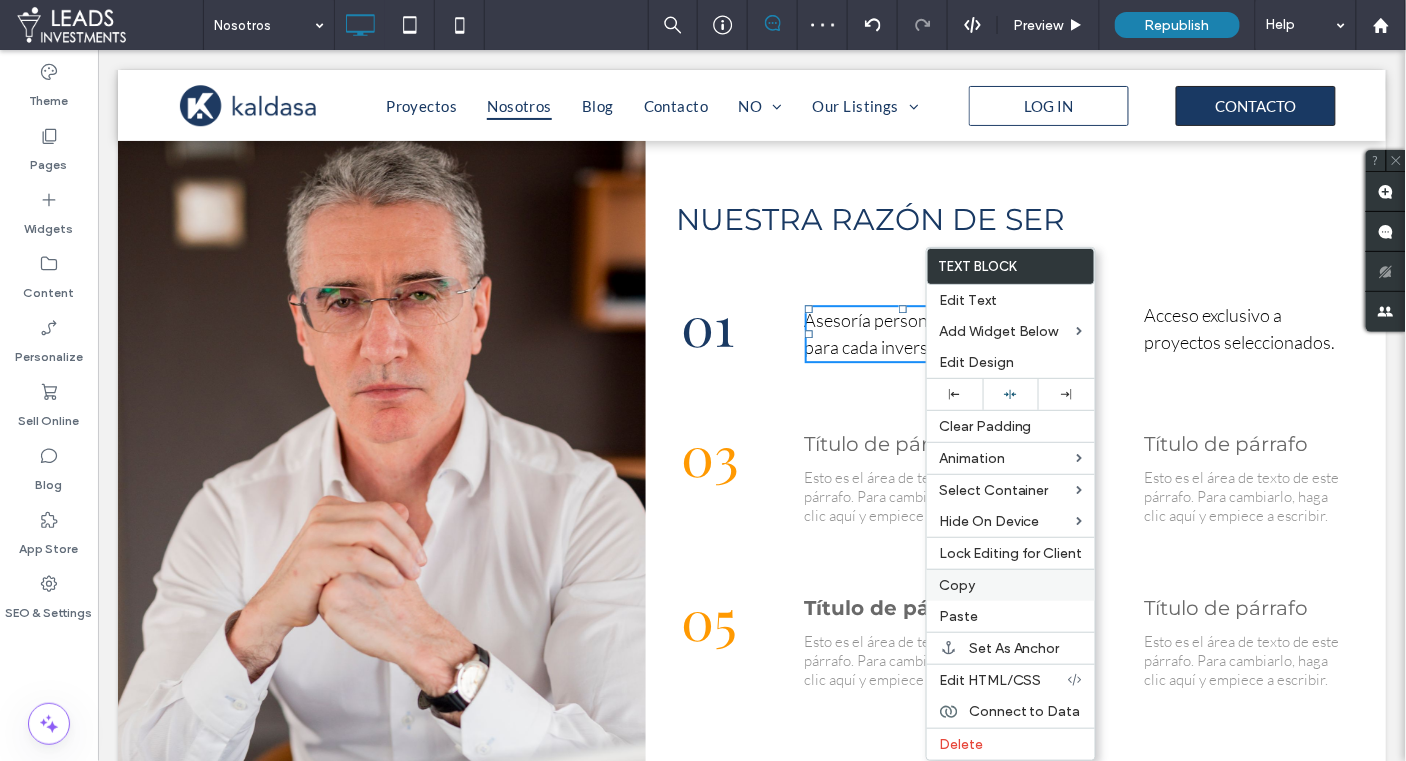 click on "Copy" at bounding box center [957, 585] 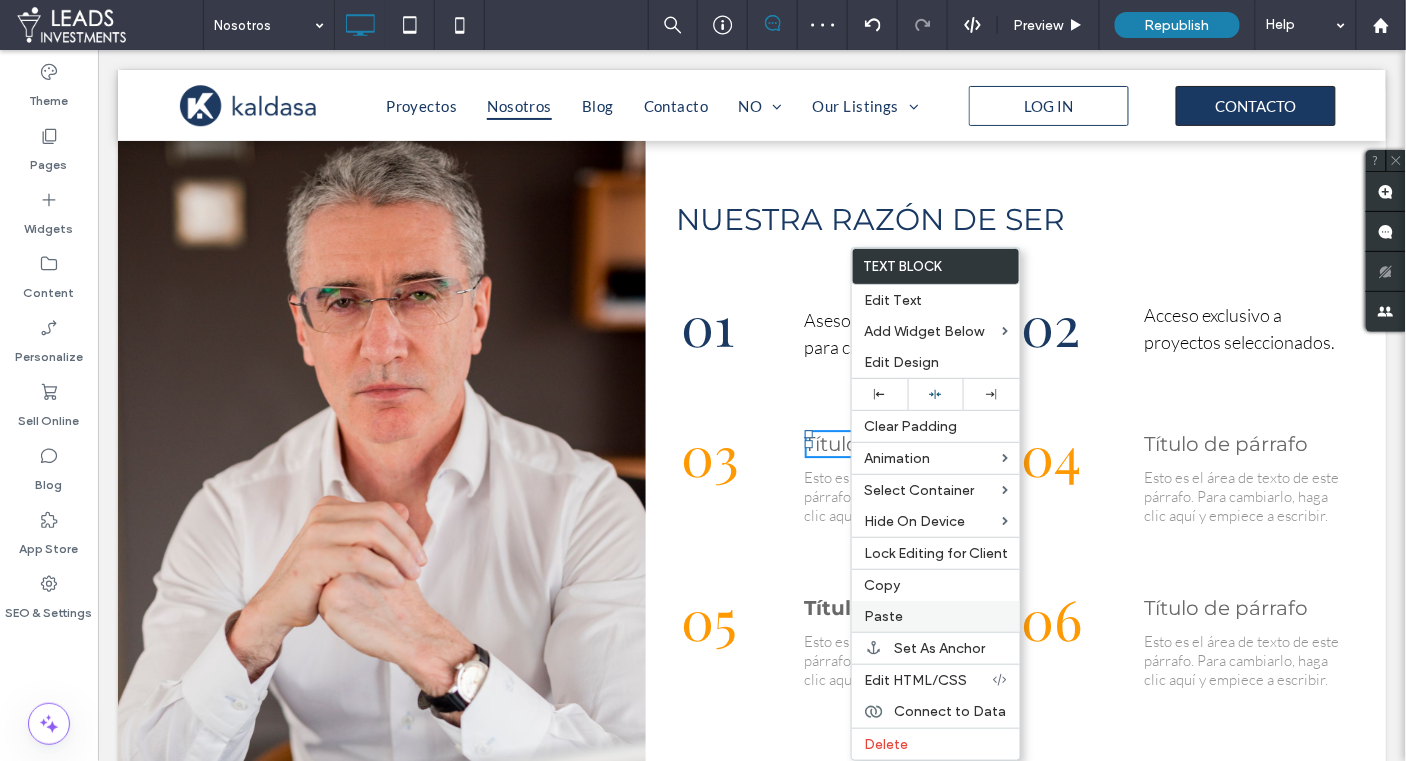 click on "Paste" at bounding box center (936, 616) 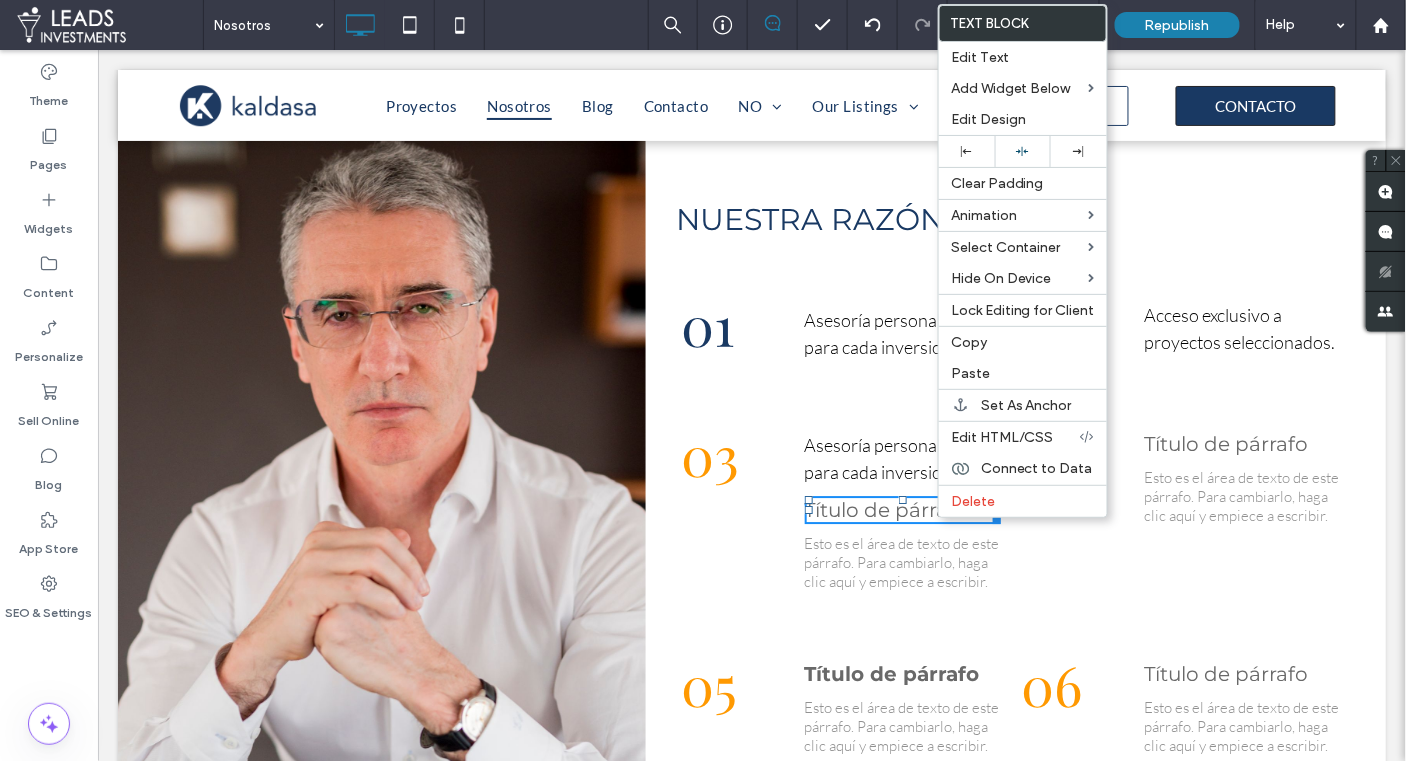 drag, startPoint x: 969, startPoint y: 487, endPoint x: 942, endPoint y: 534, distance: 54.20332 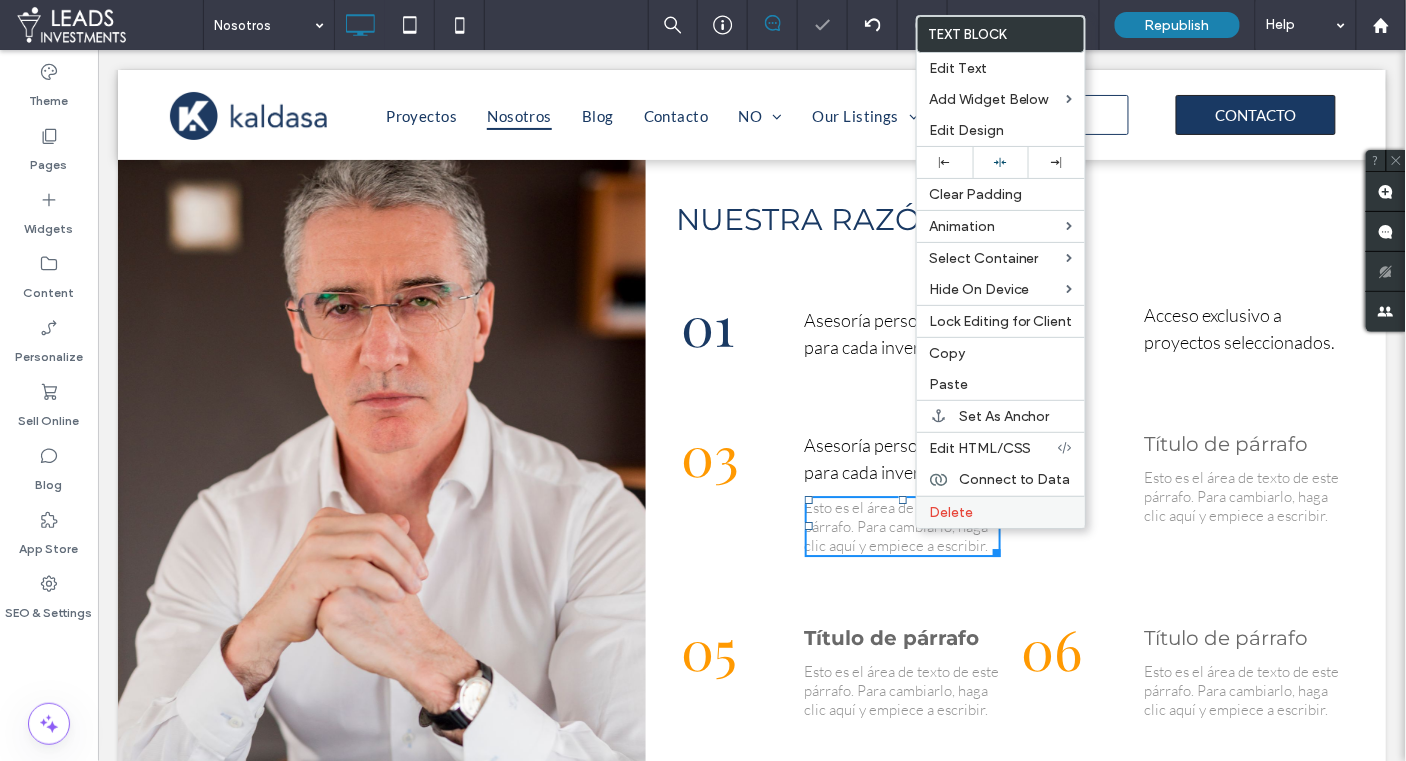 click on "Delete" at bounding box center (951, 512) 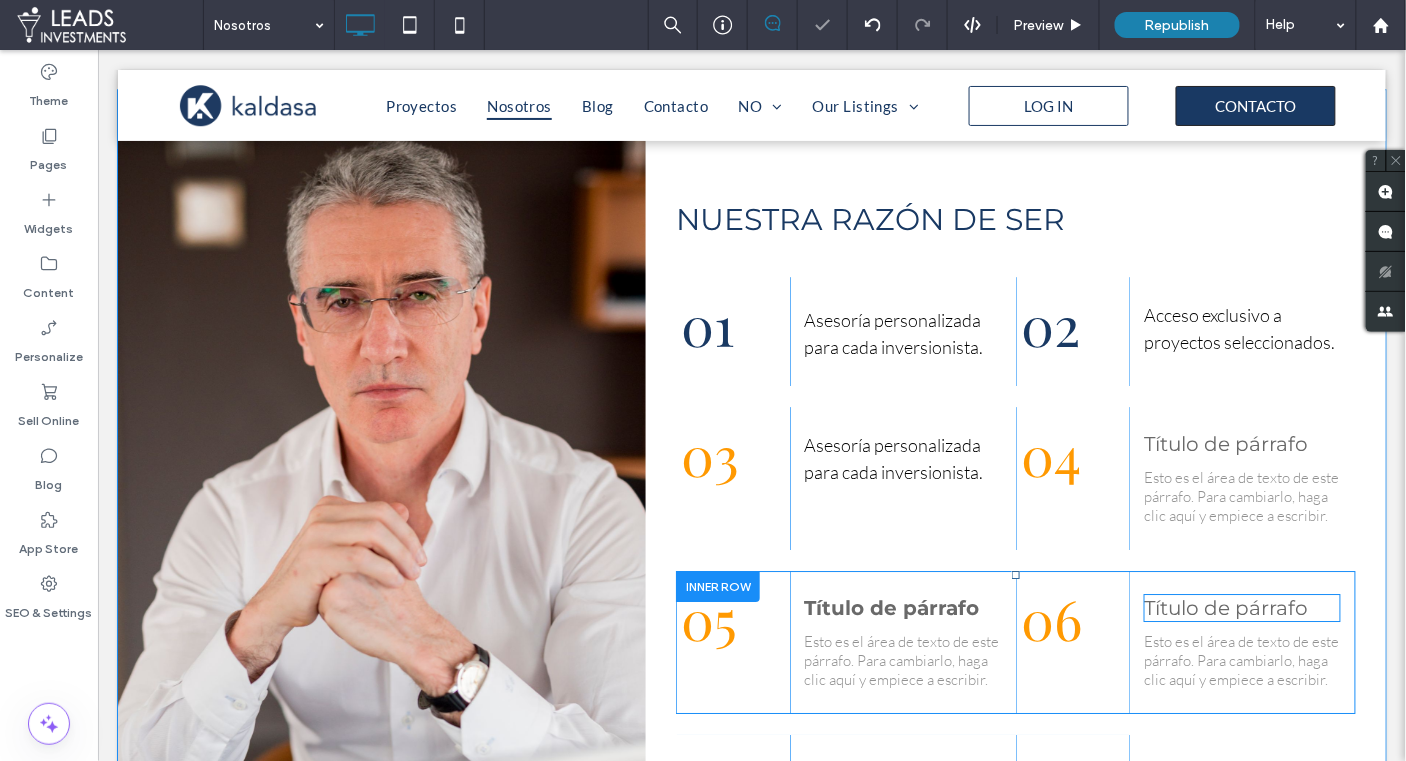 scroll, scrollTop: 1491, scrollLeft: 0, axis: vertical 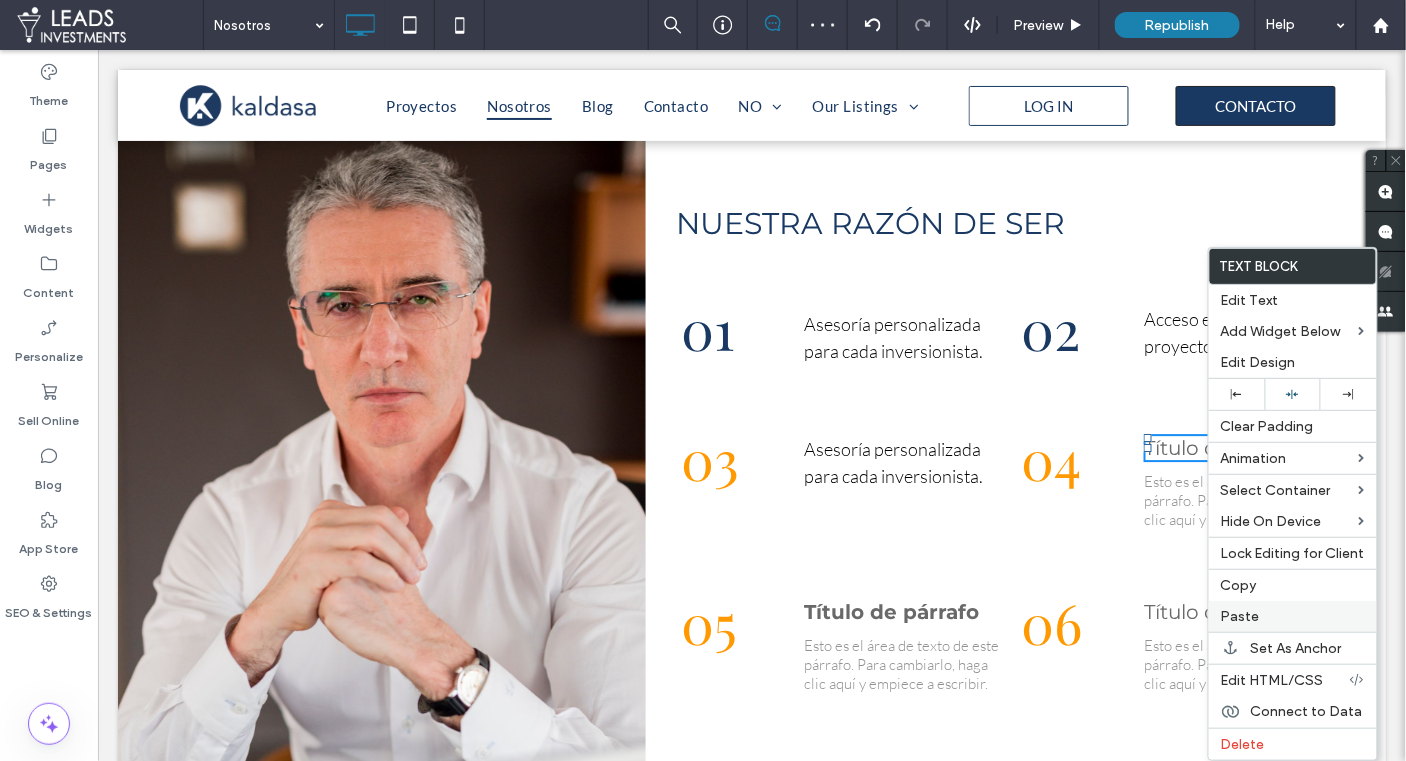 click on "Paste" at bounding box center [1240, 616] 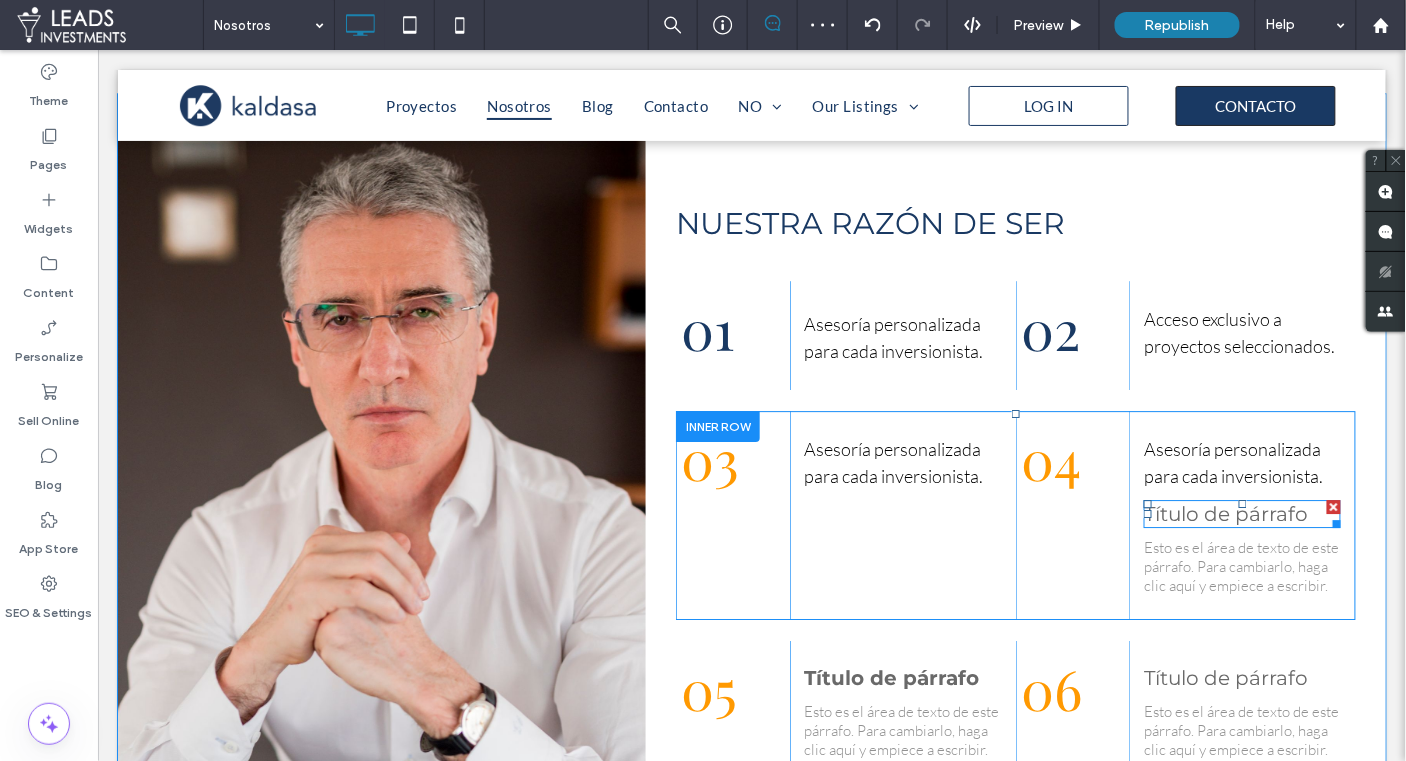 click at bounding box center (1333, 506) 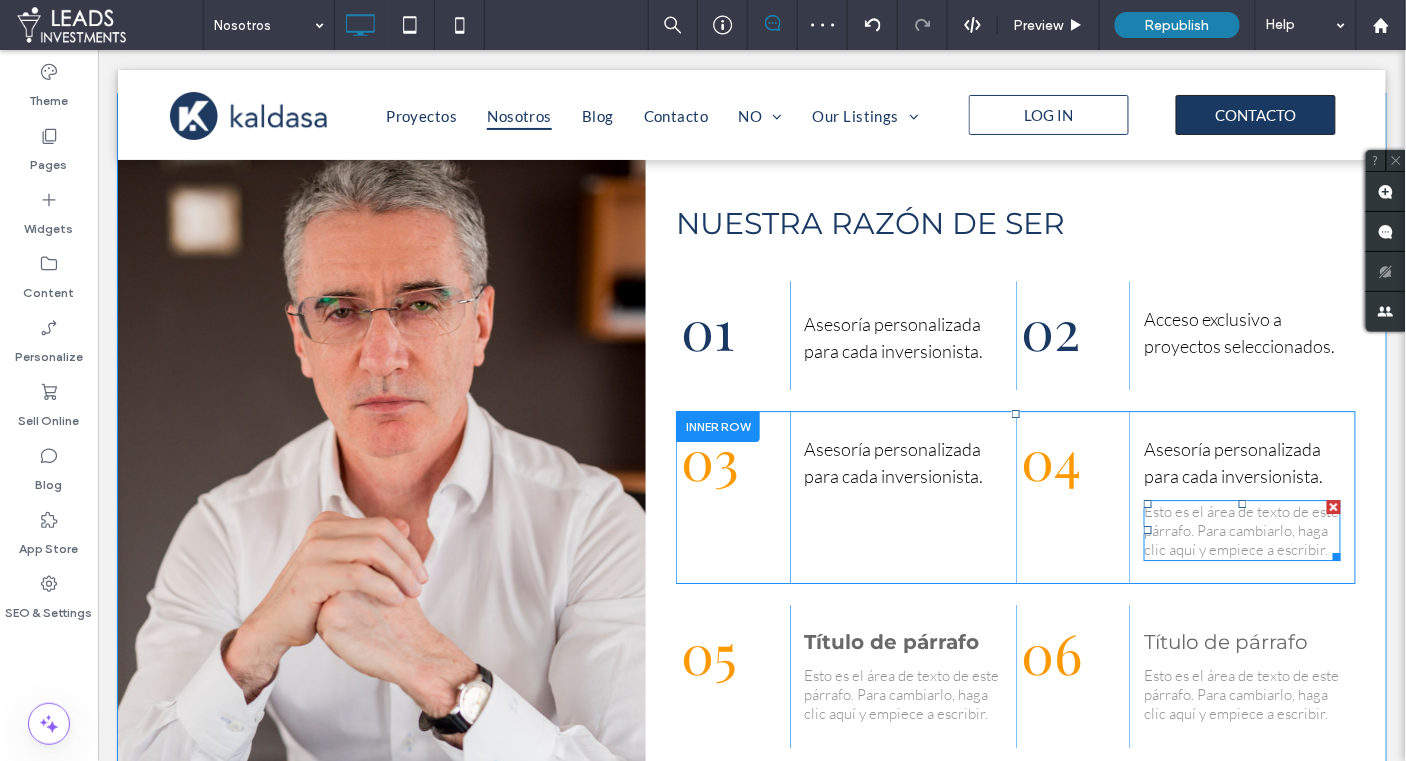 click at bounding box center (1333, 506) 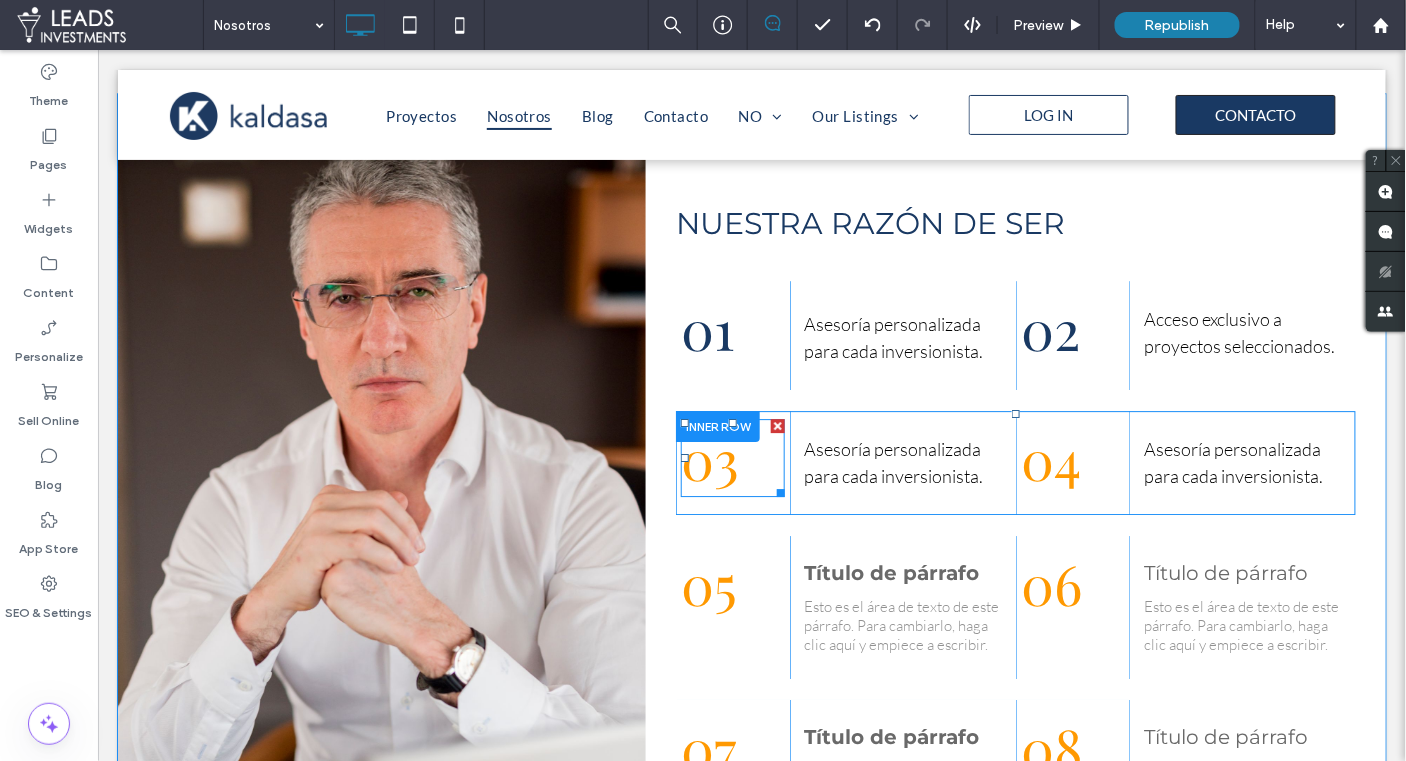 click on "03" at bounding box center (709, 457) 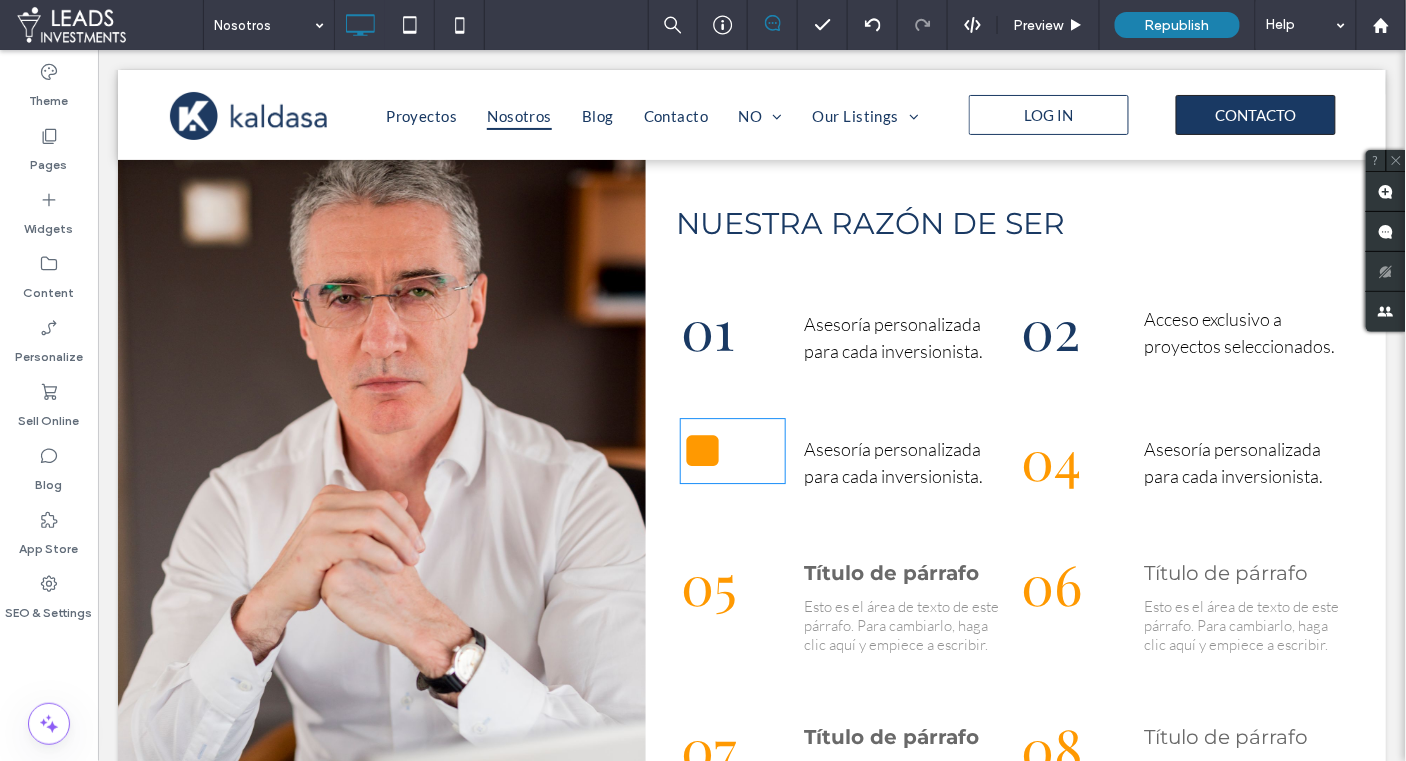 type on "**********" 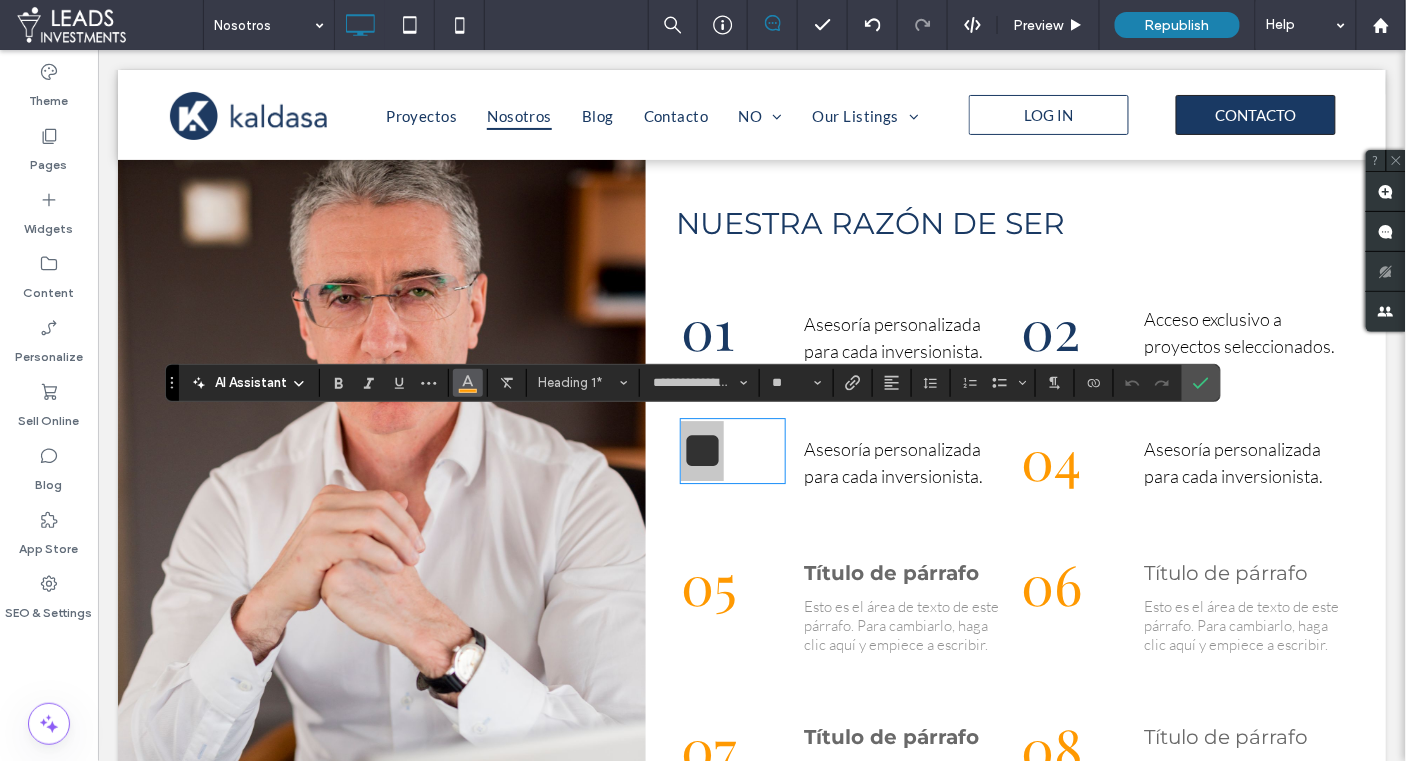 click 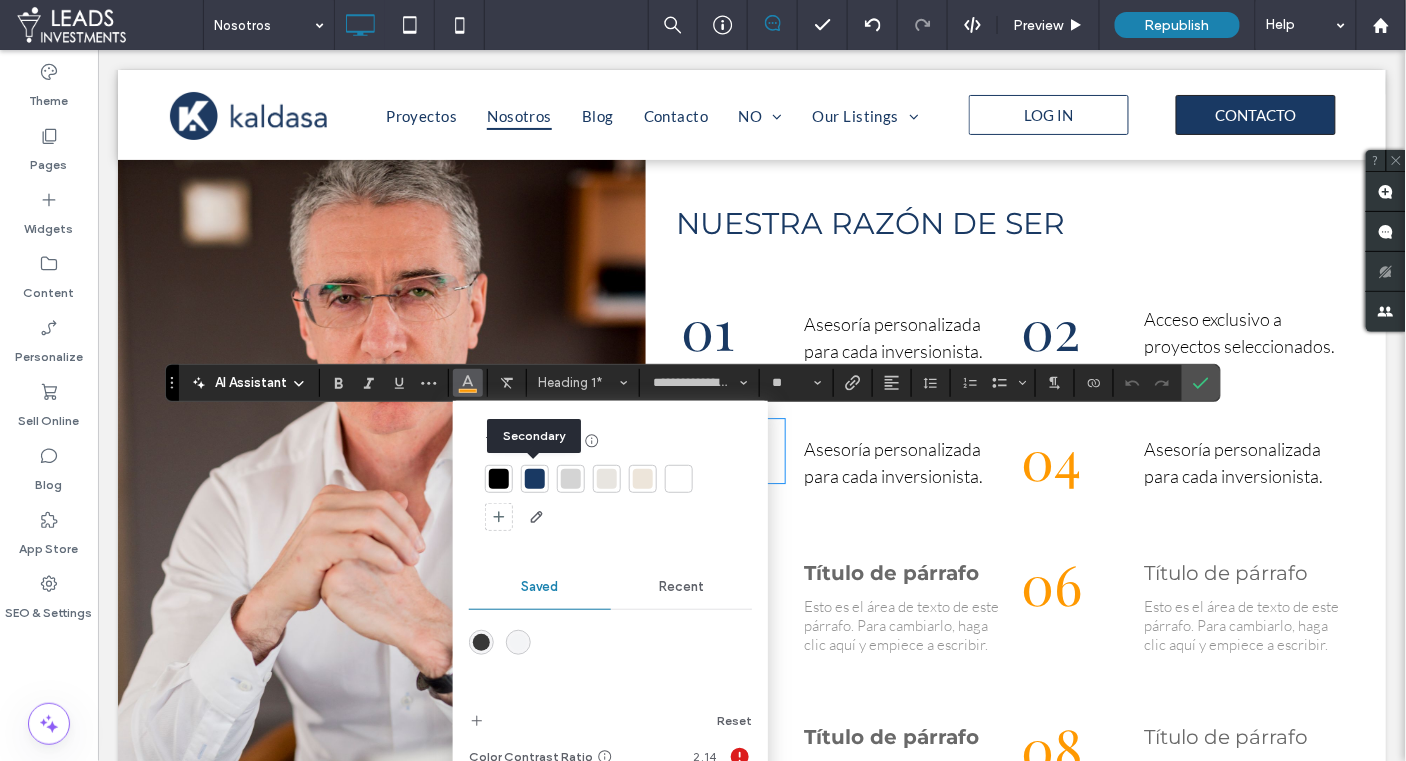 click at bounding box center [535, 479] 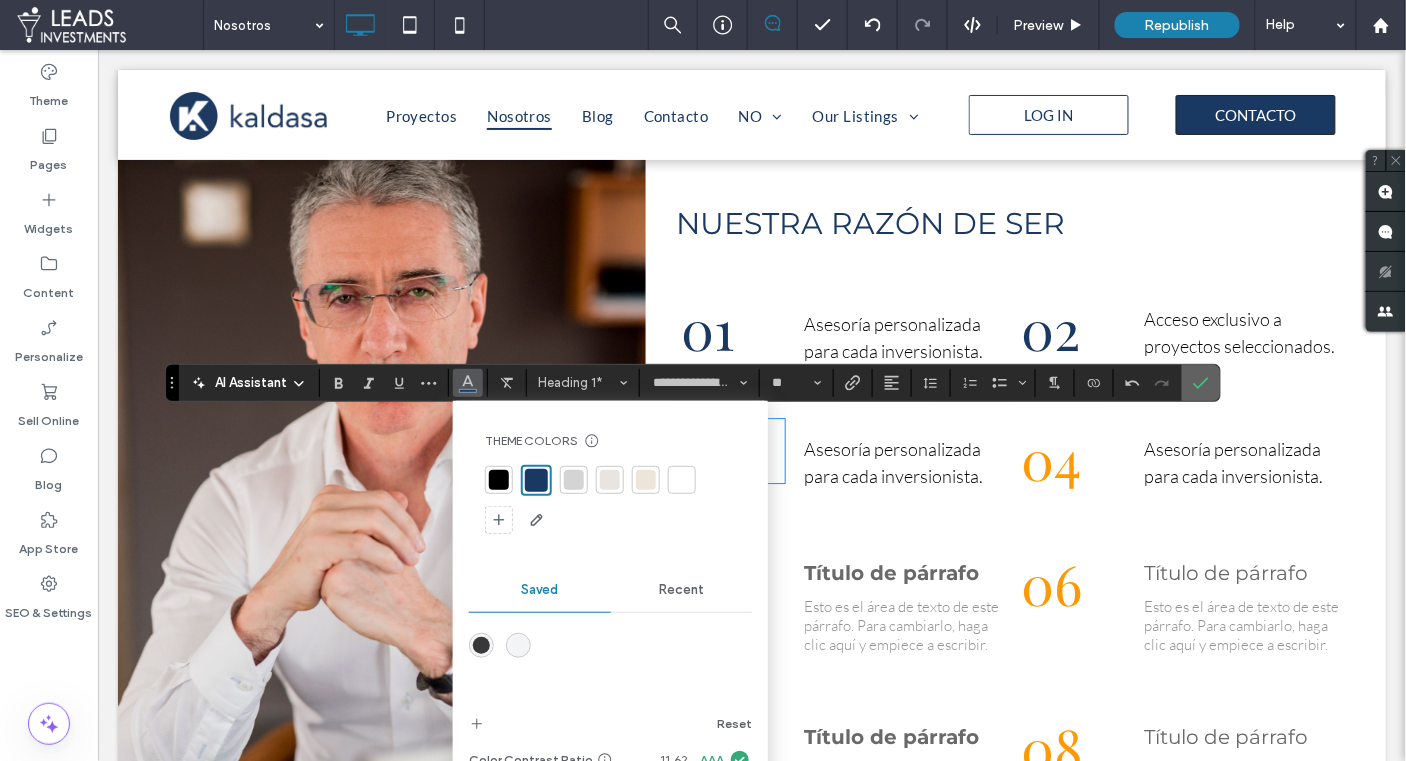 click at bounding box center [1201, 383] 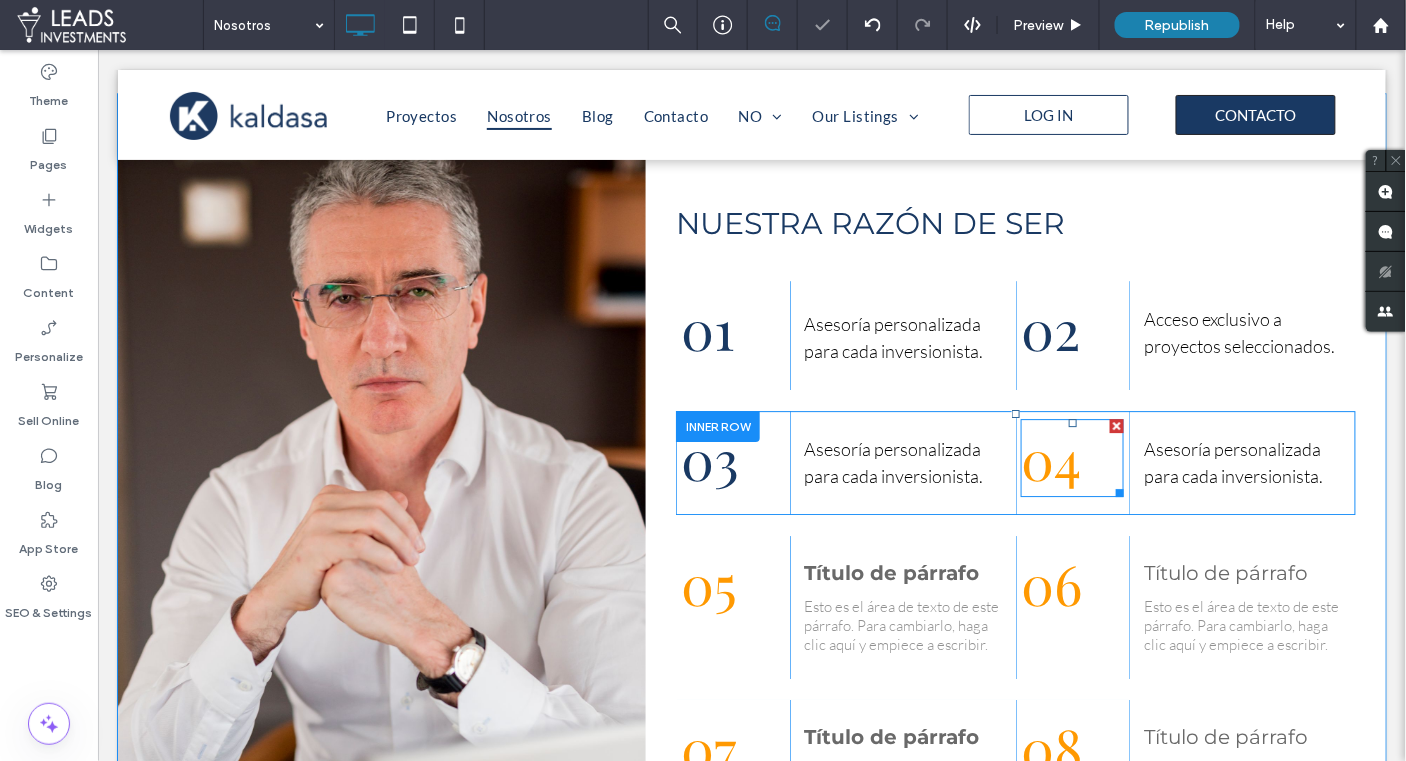 click on "04" at bounding box center [1050, 457] 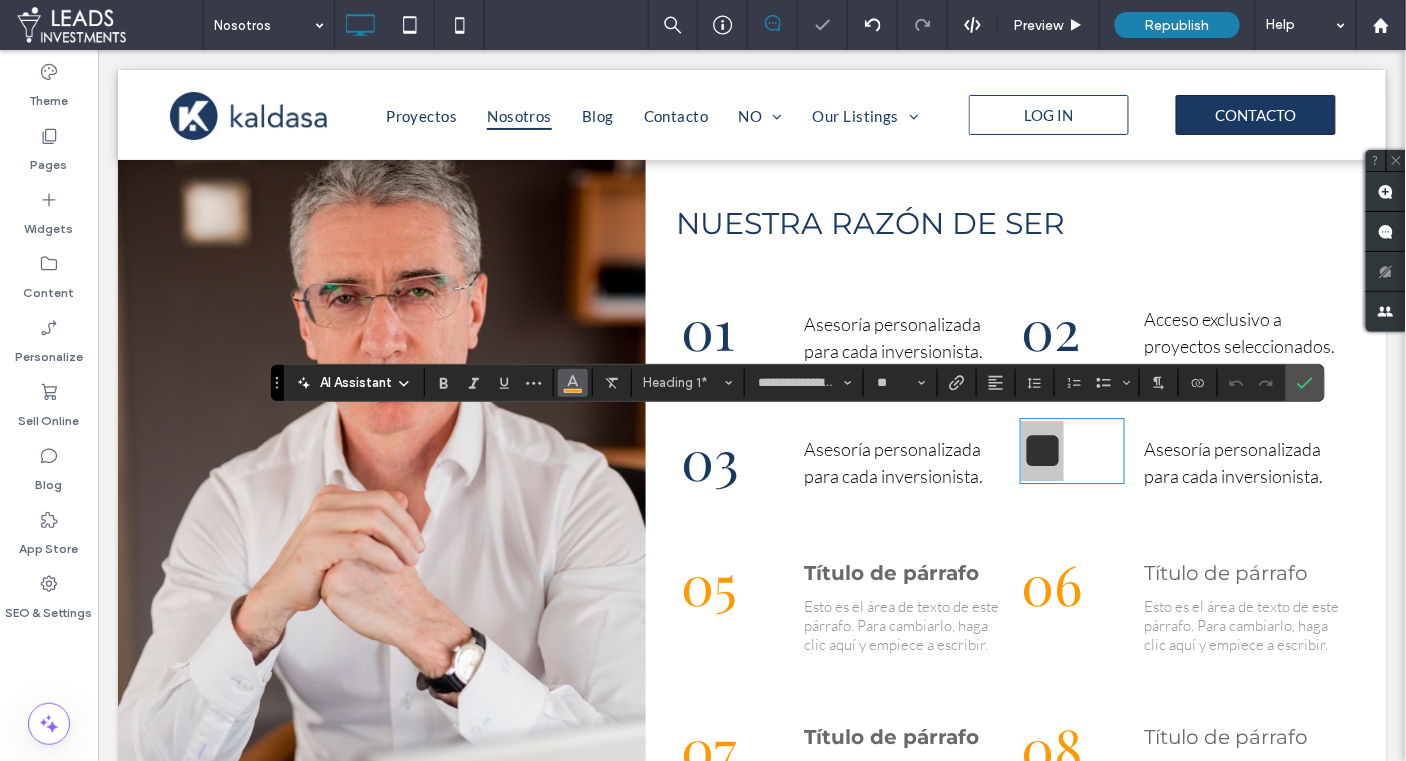 click at bounding box center [573, 383] 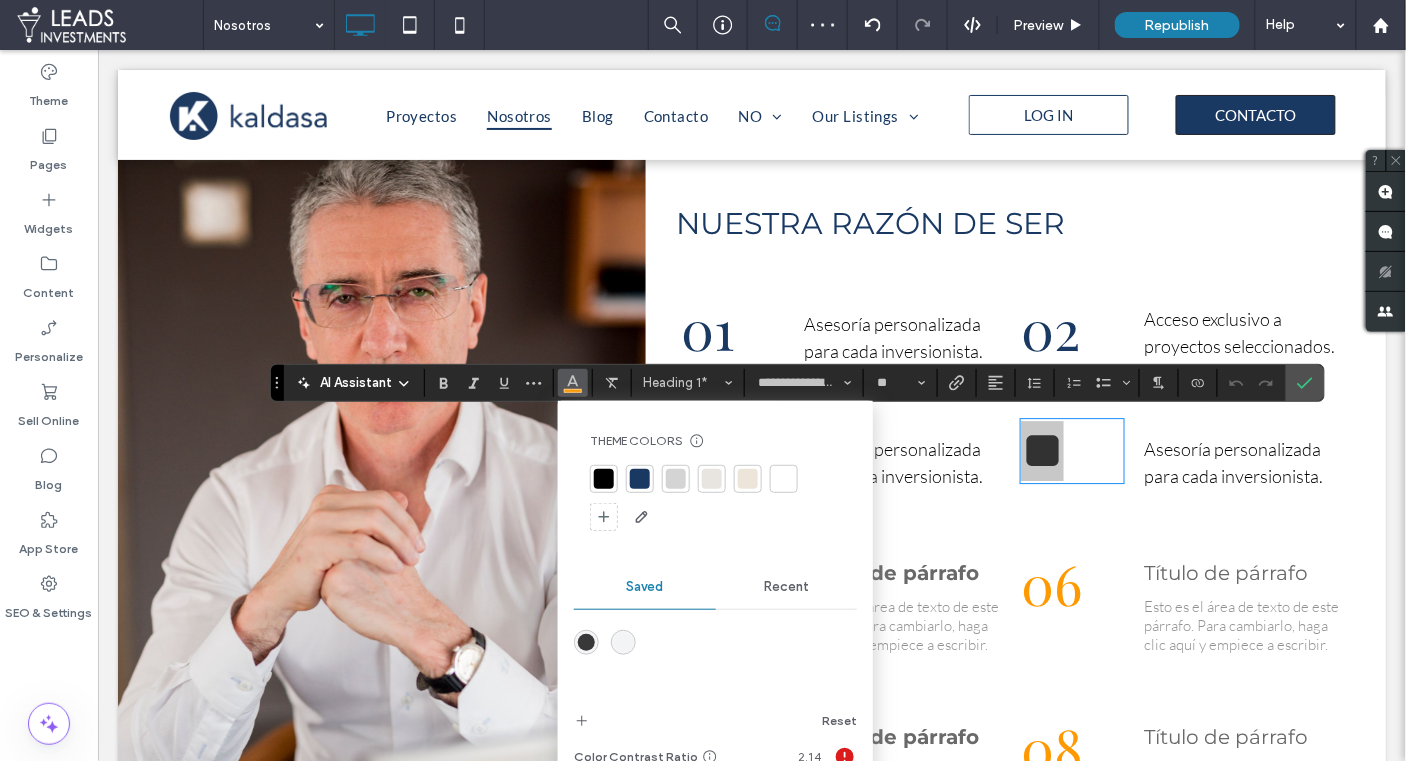 click at bounding box center [640, 479] 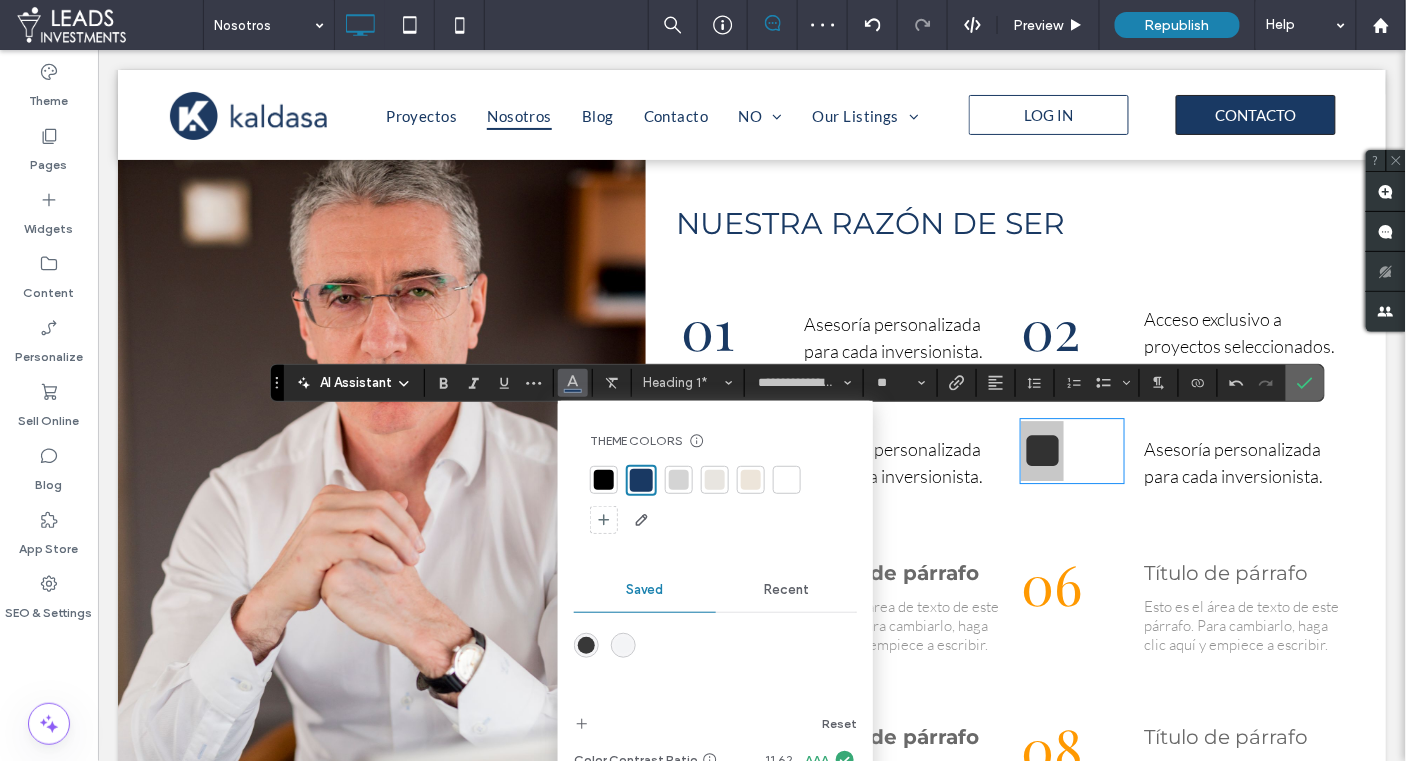 click 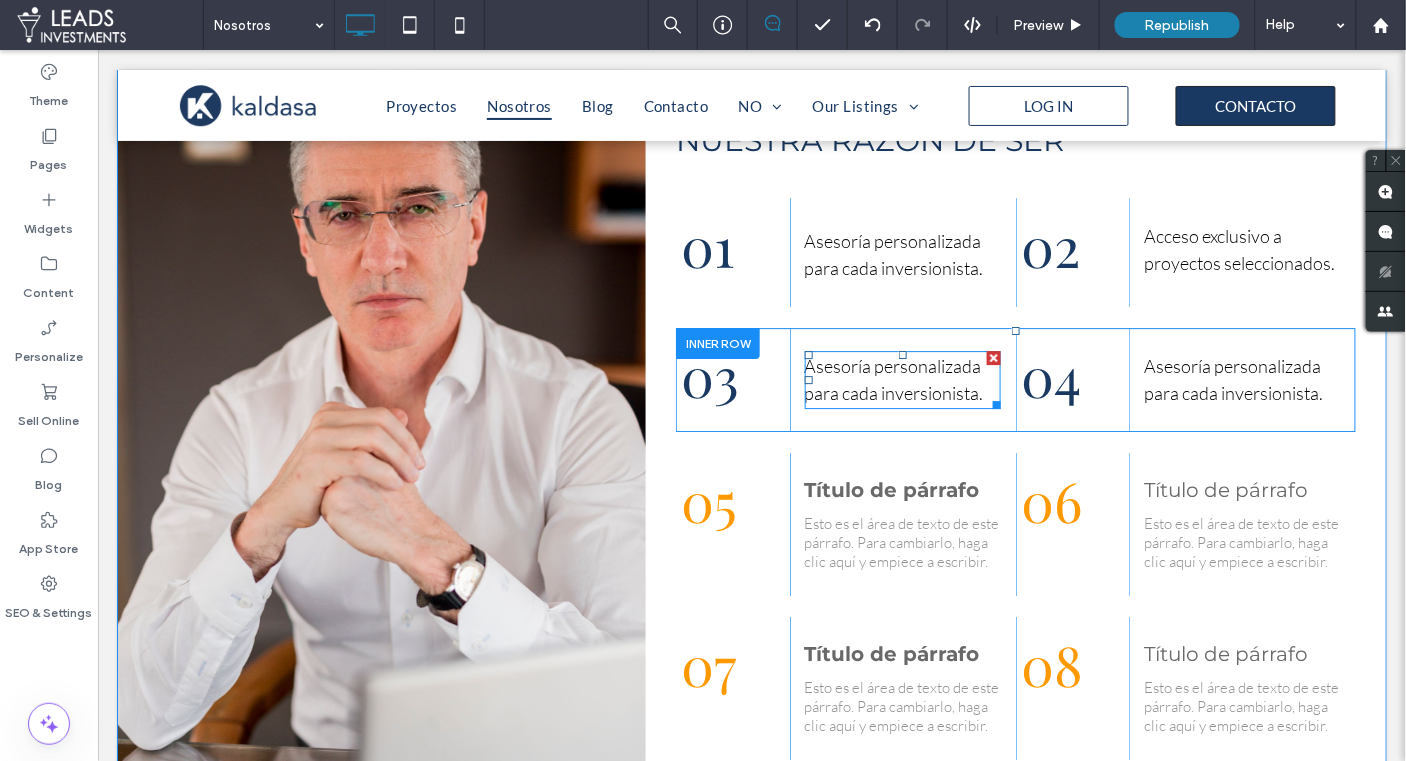 scroll, scrollTop: 1601, scrollLeft: 0, axis: vertical 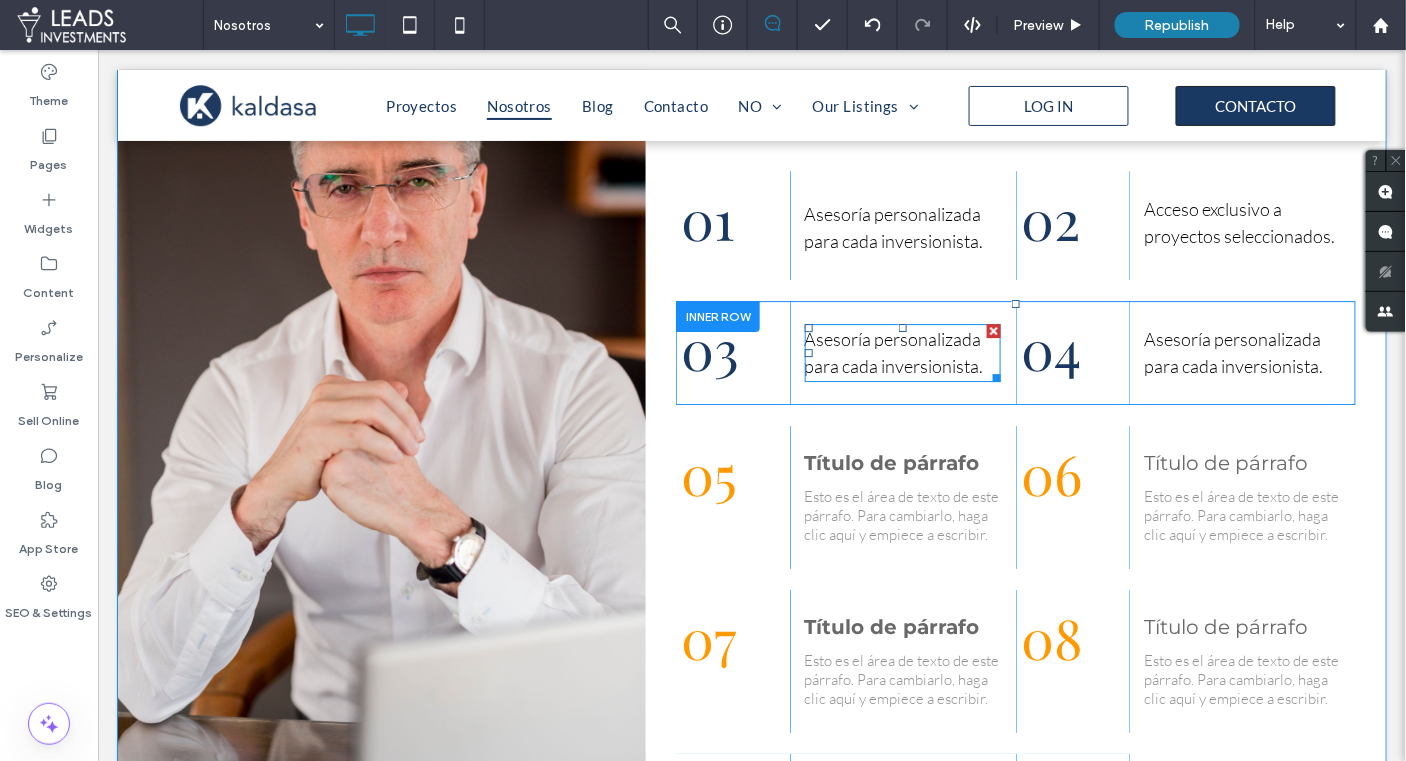 click on "Asesoría personalizada para cada inversionista." at bounding box center (902, 352) 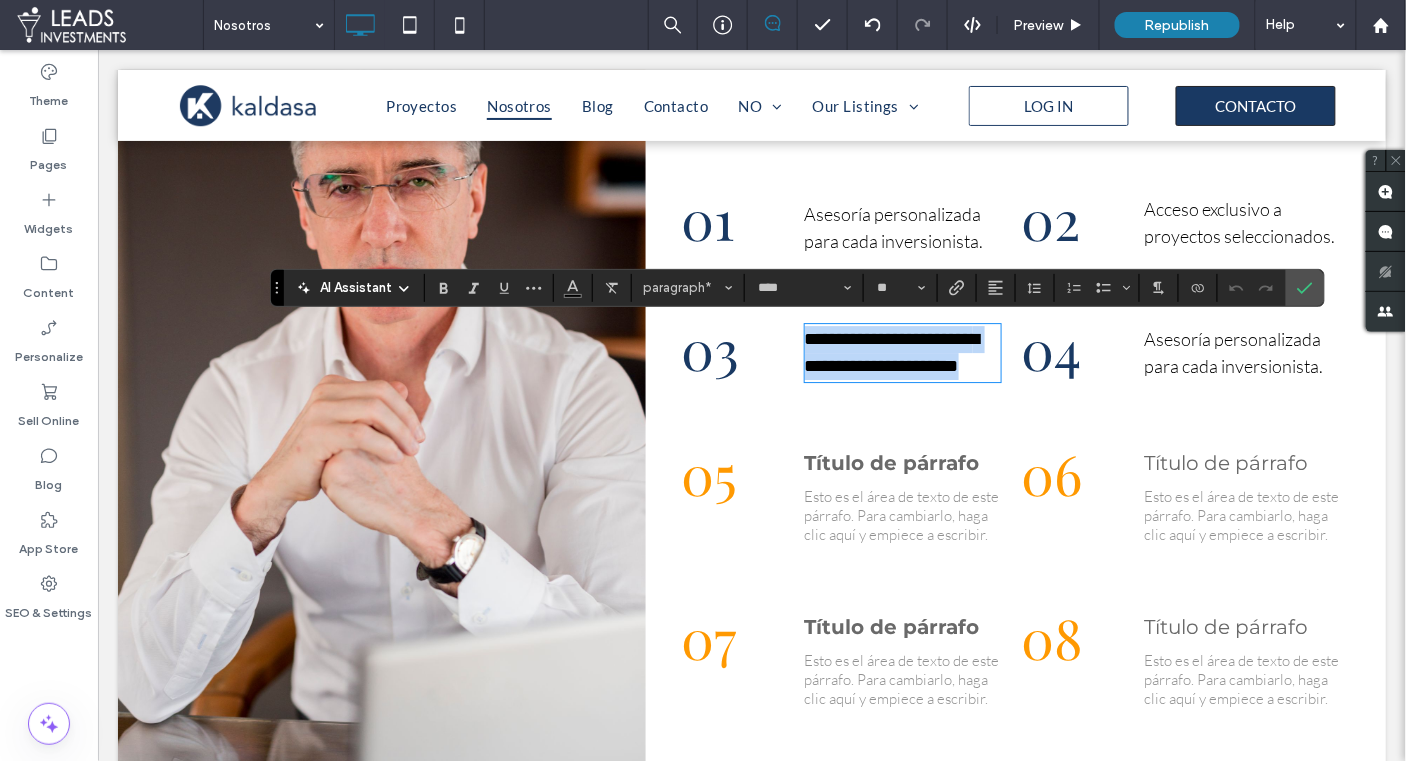 drag, startPoint x: 940, startPoint y: 356, endPoint x: 1003, endPoint y: 363, distance: 63.387695 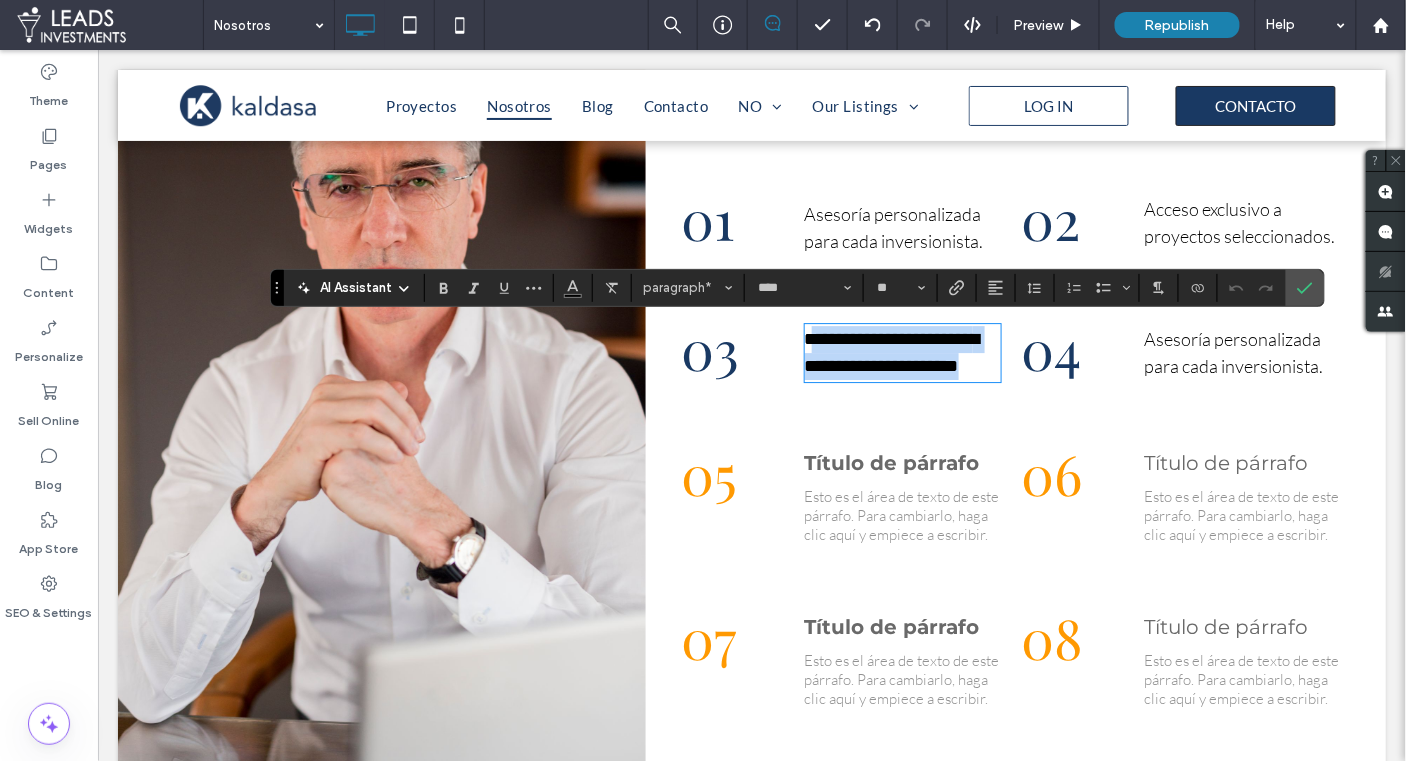 drag, startPoint x: 986, startPoint y: 364, endPoint x: 813, endPoint y: 346, distance: 173.9339 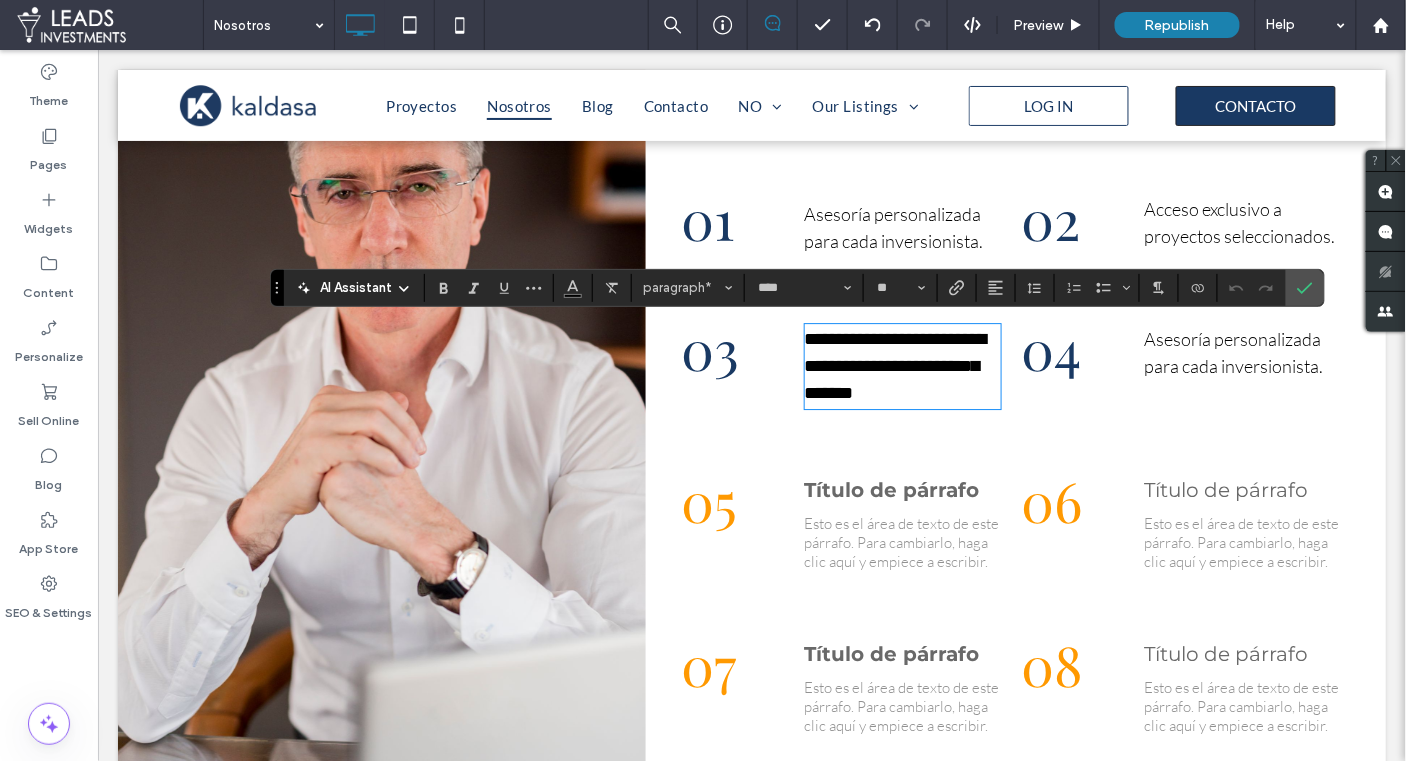 scroll, scrollTop: 0, scrollLeft: 0, axis: both 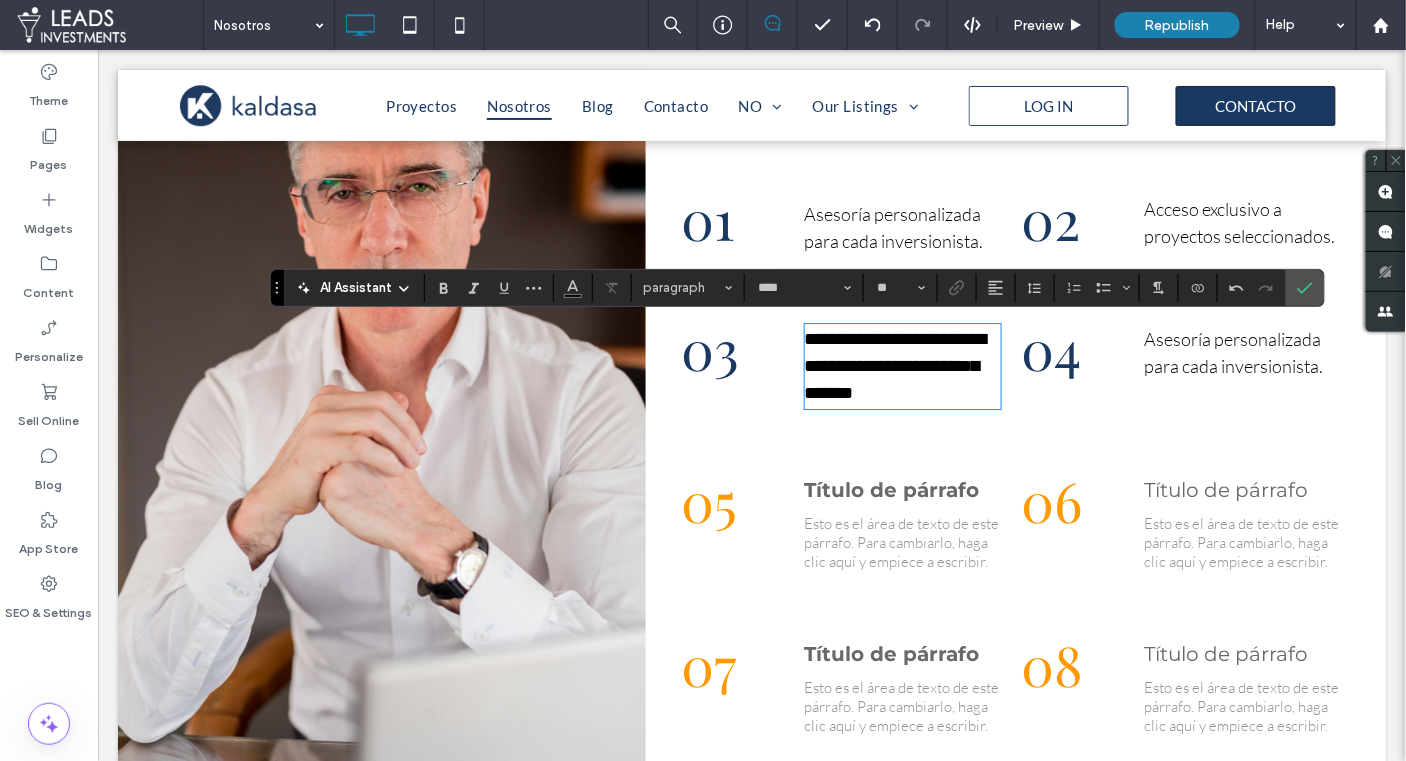 type on "**" 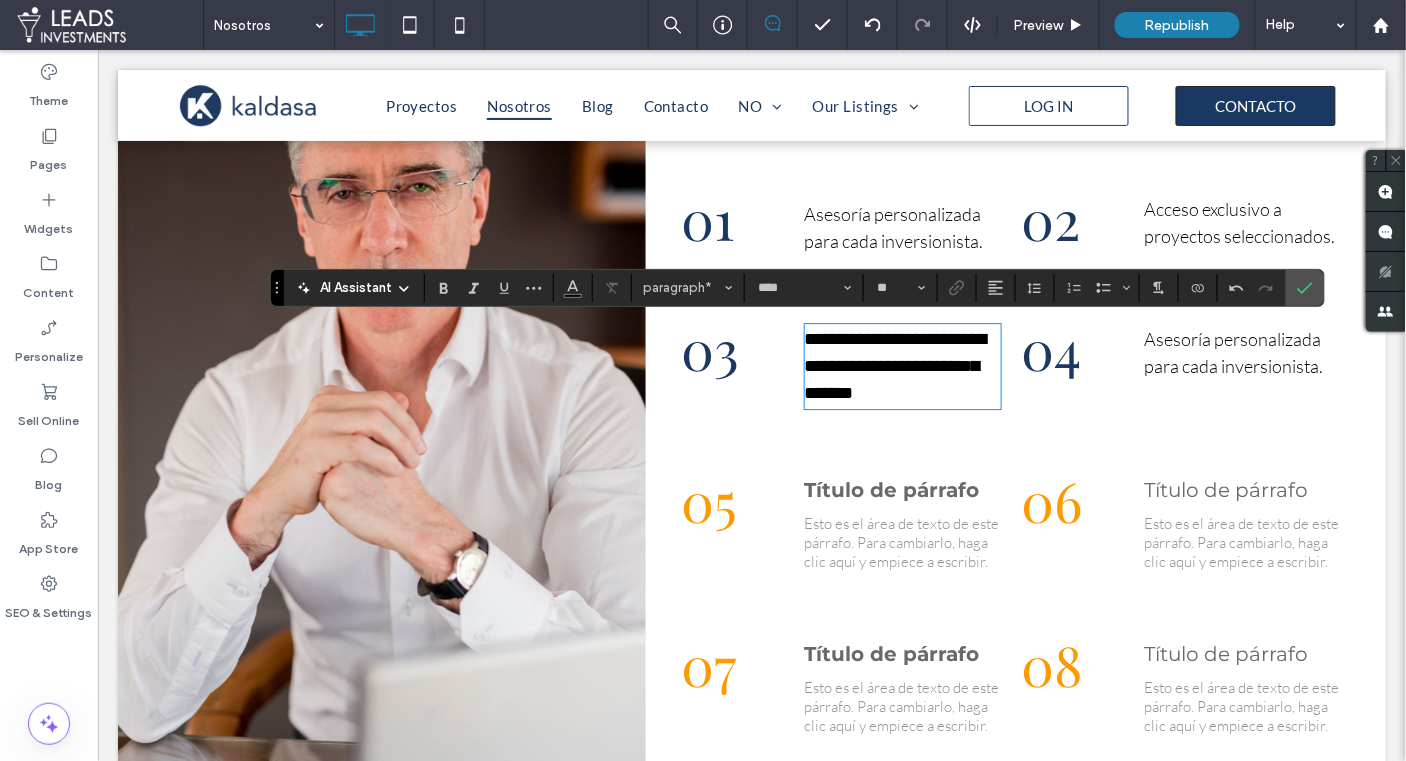 drag, startPoint x: 817, startPoint y: 334, endPoint x: 834, endPoint y: 367, distance: 37.12142 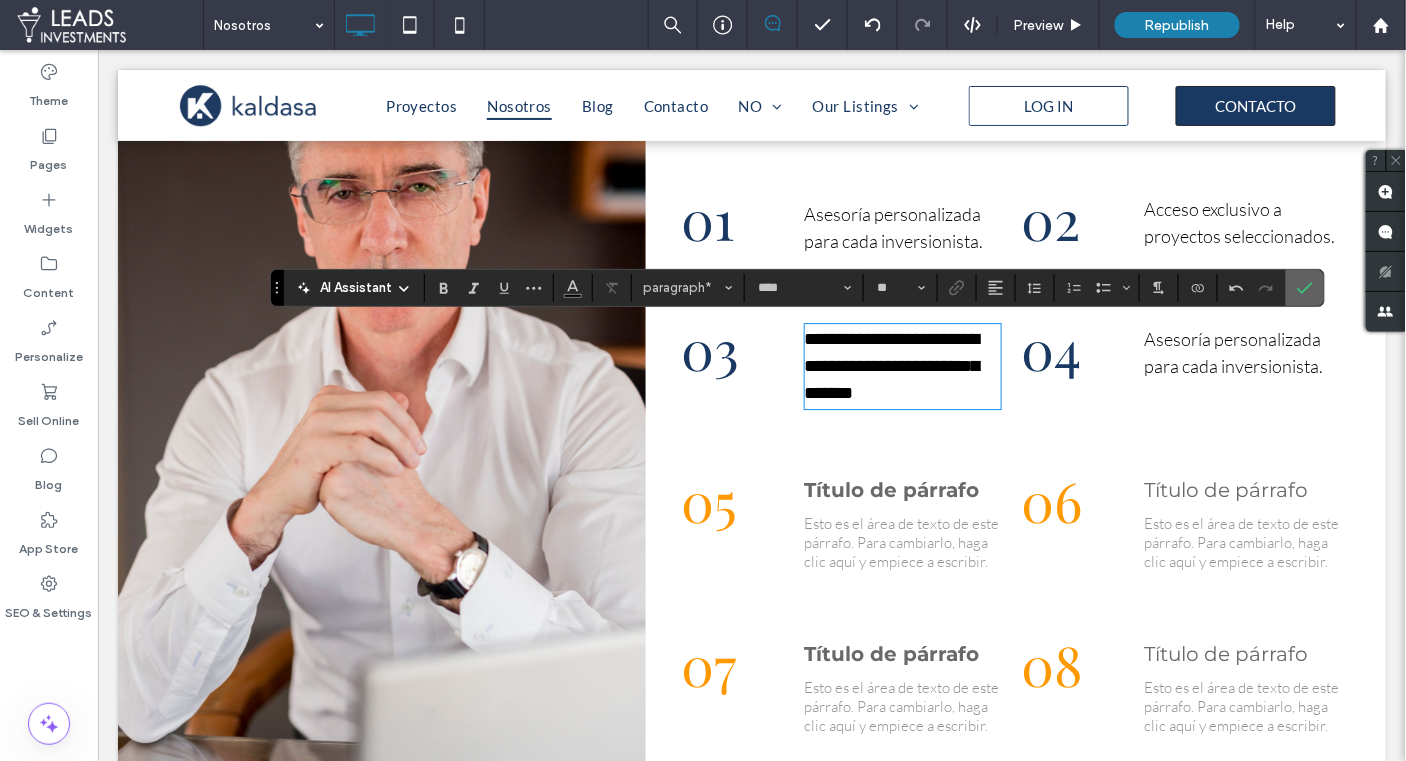 click 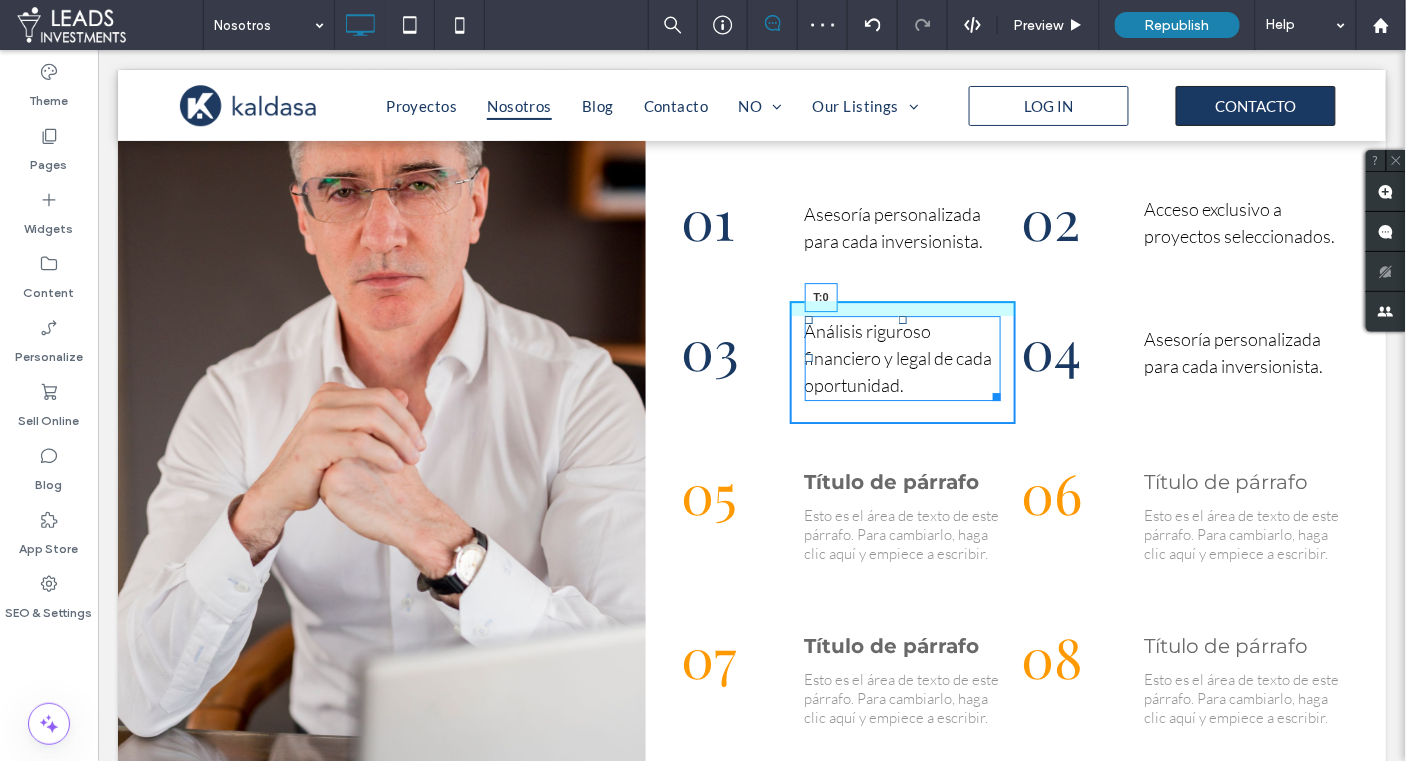 click at bounding box center [902, 319] 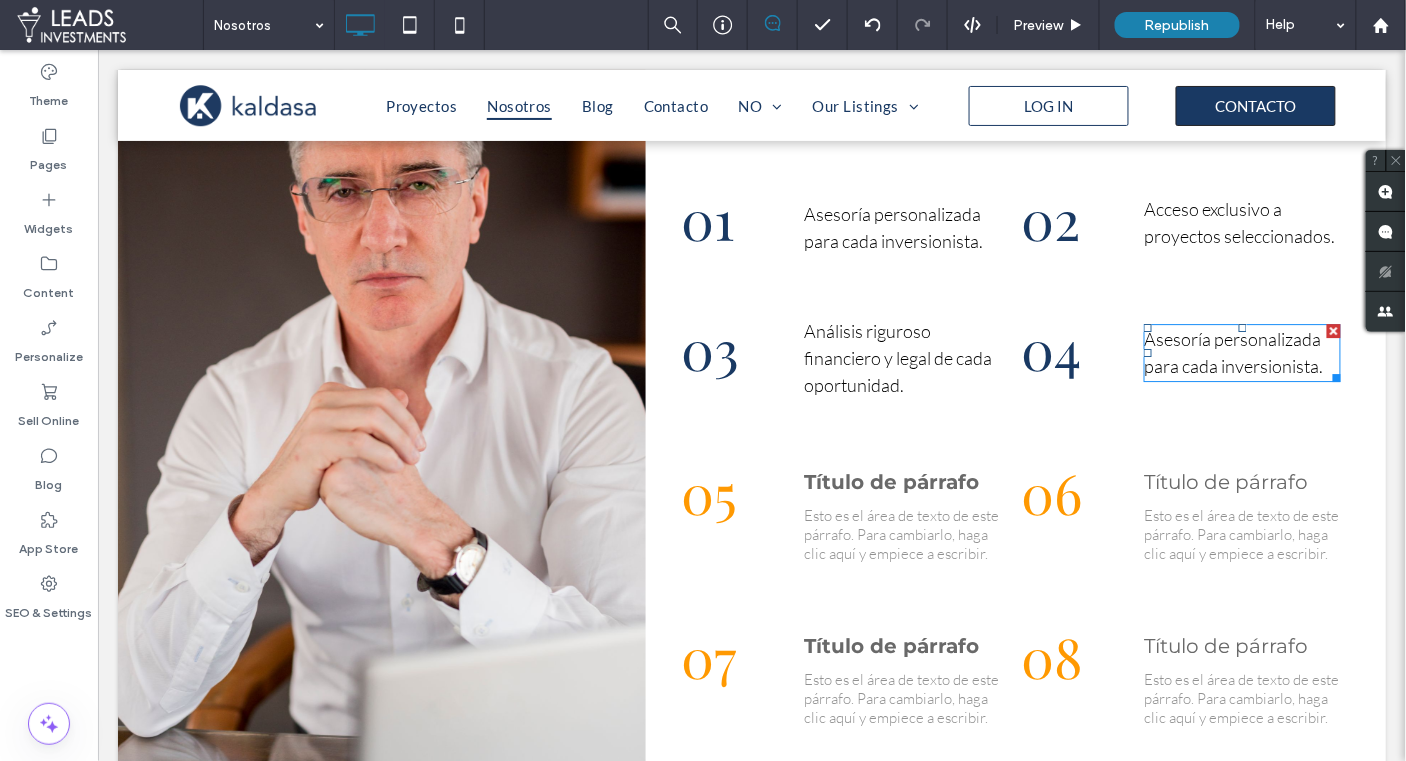 click on "Asesoría personalizada para cada inversionista." at bounding box center [1232, 351] 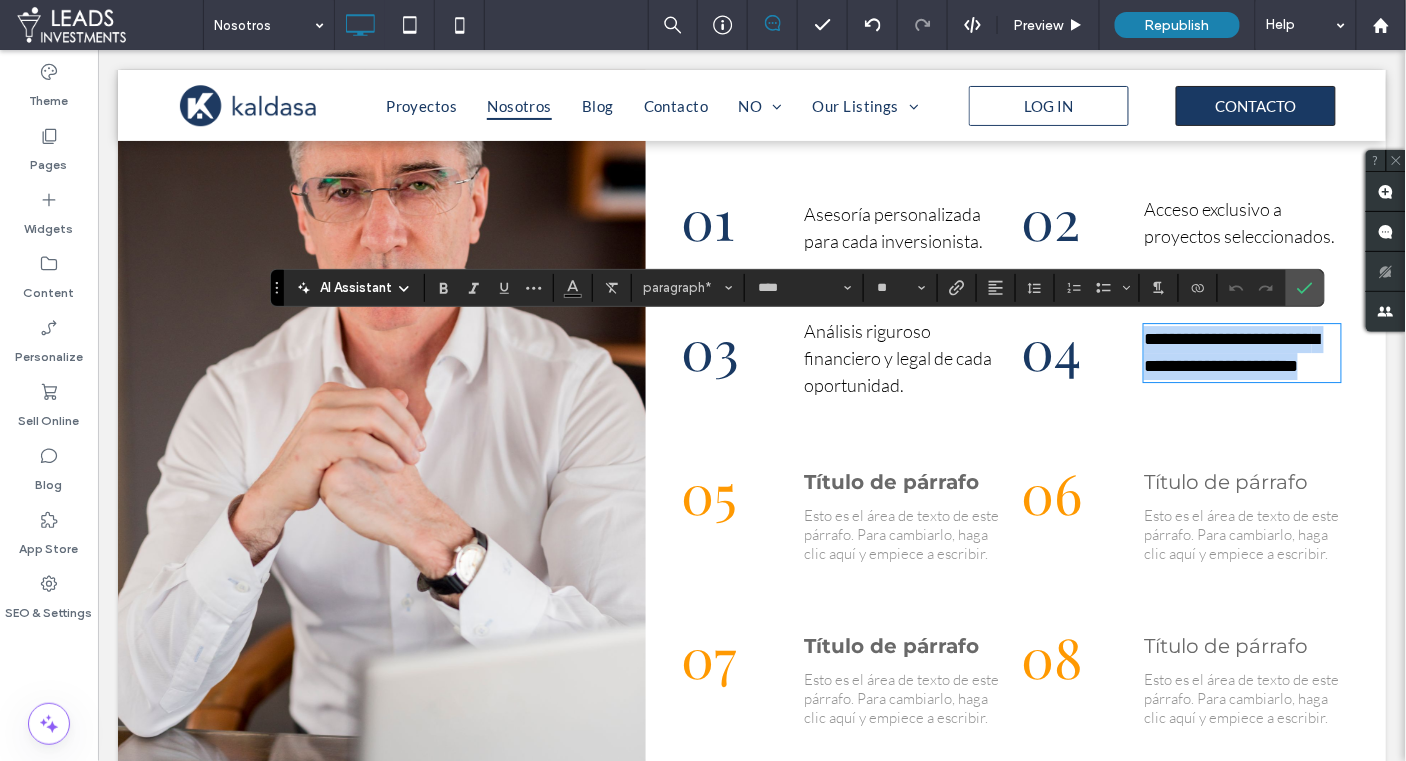 drag, startPoint x: 1204, startPoint y: 357, endPoint x: 1194, endPoint y: 353, distance: 10.770329 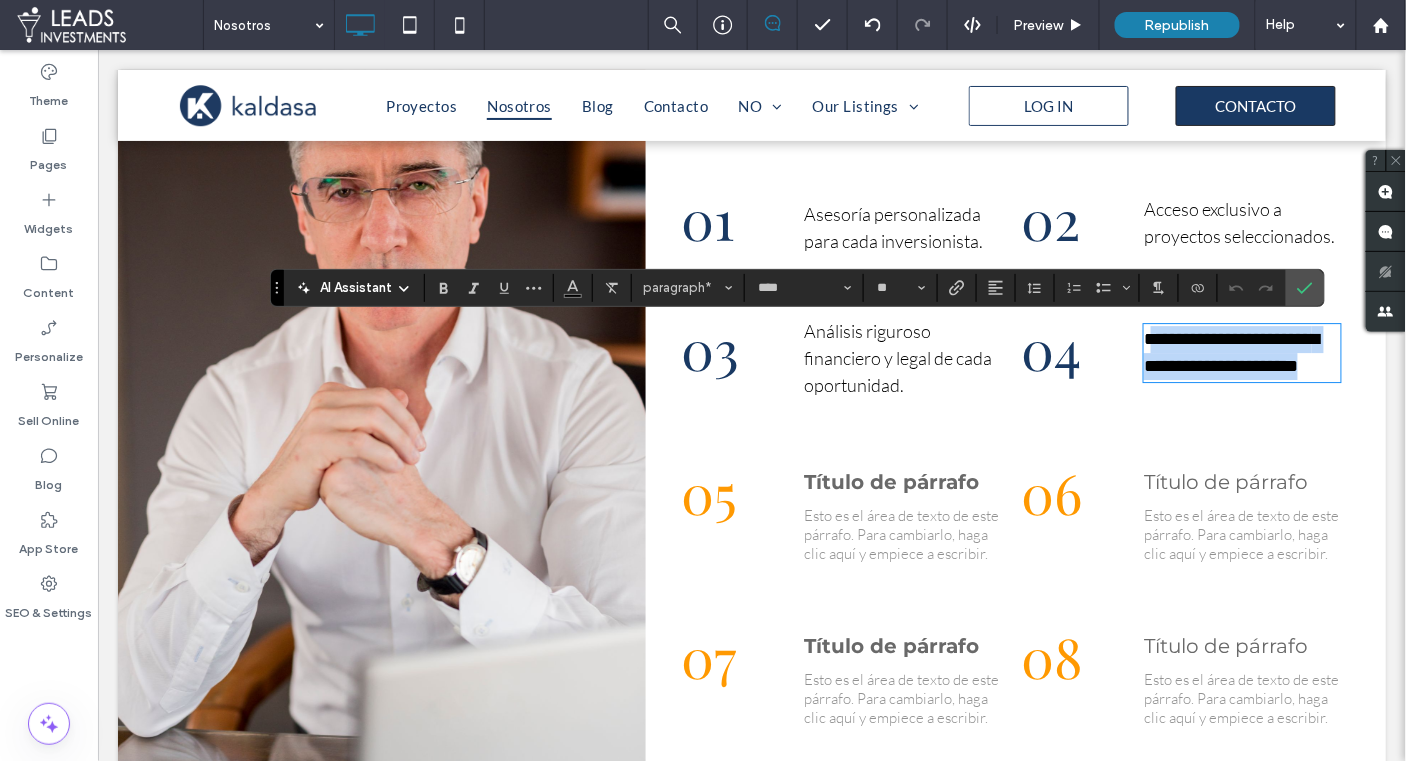 drag, startPoint x: 1154, startPoint y: 336, endPoint x: 1365, endPoint y: 376, distance: 214.75801 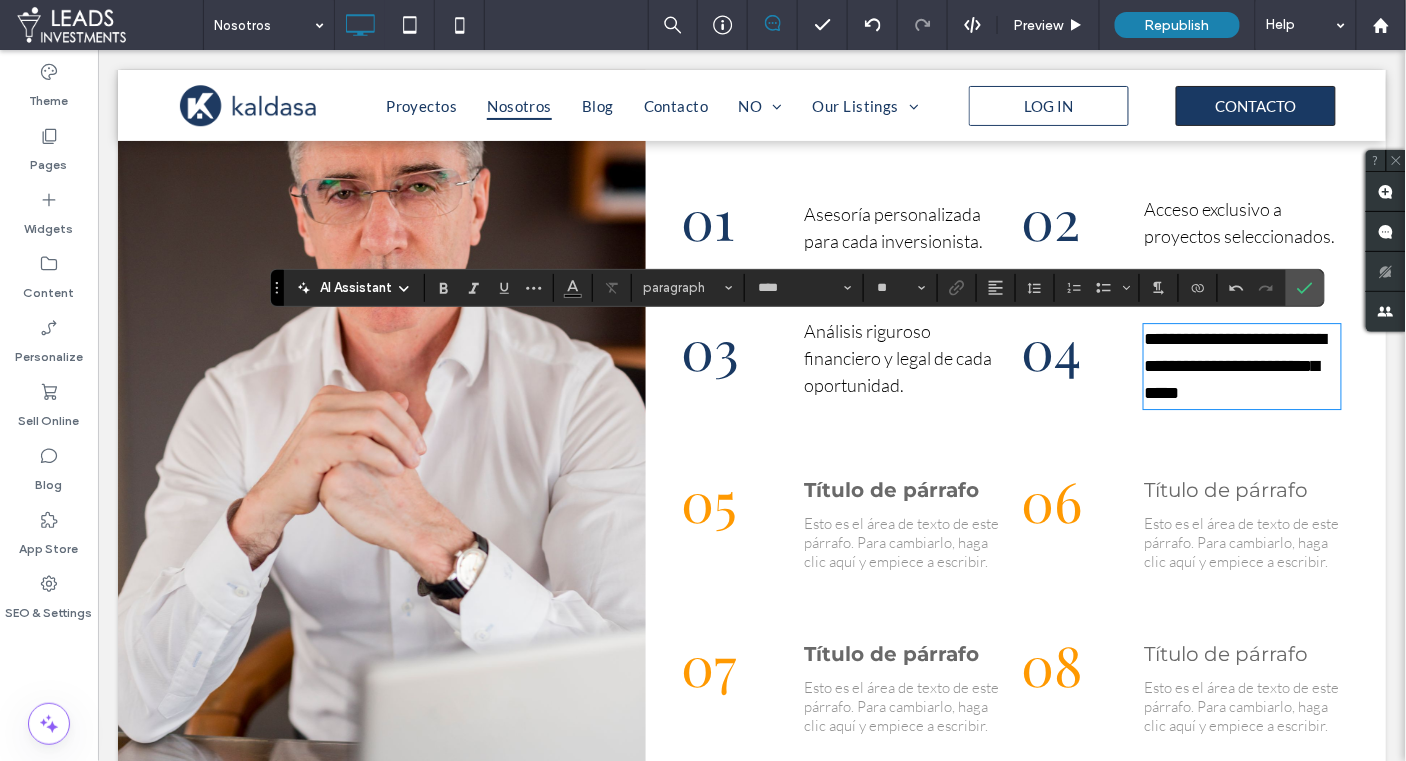 type on "**" 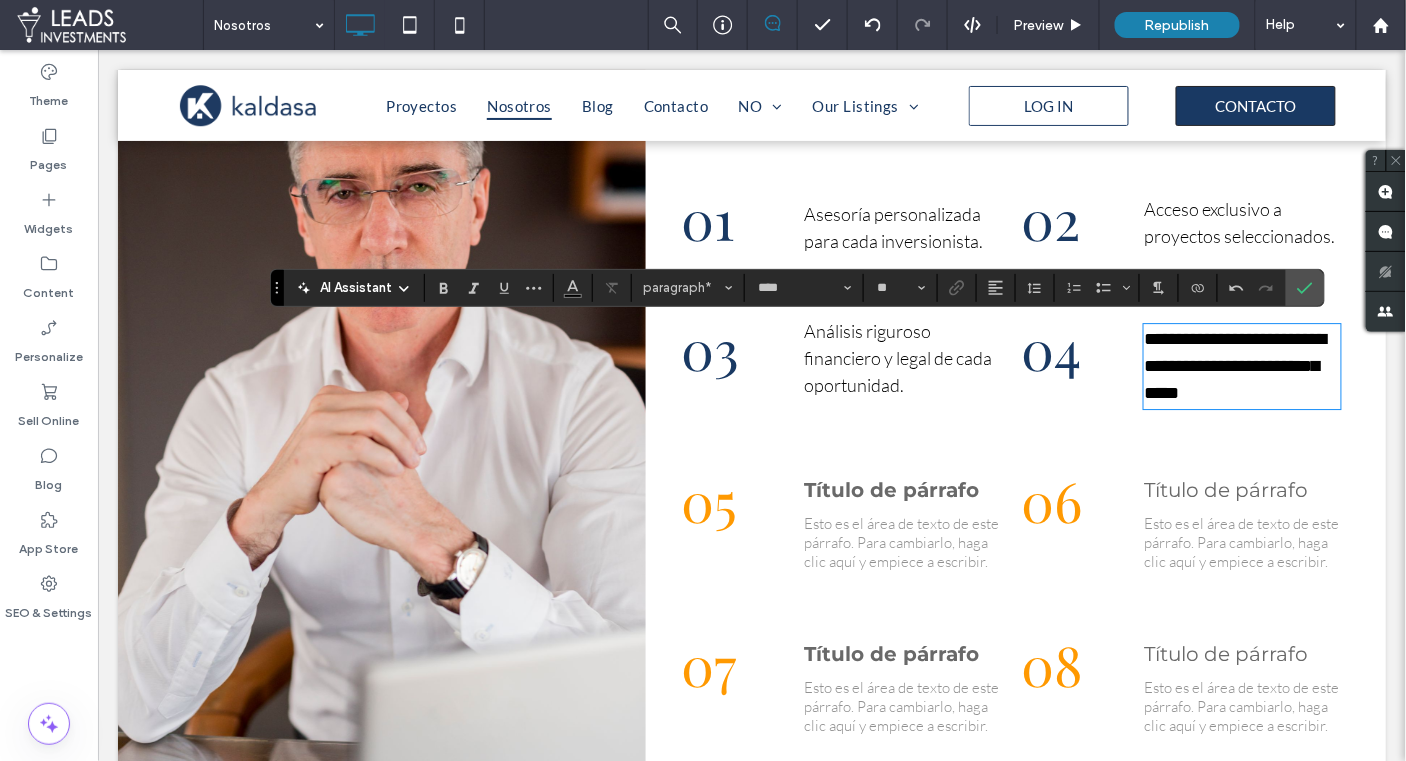 click on "**********" at bounding box center (1234, 365) 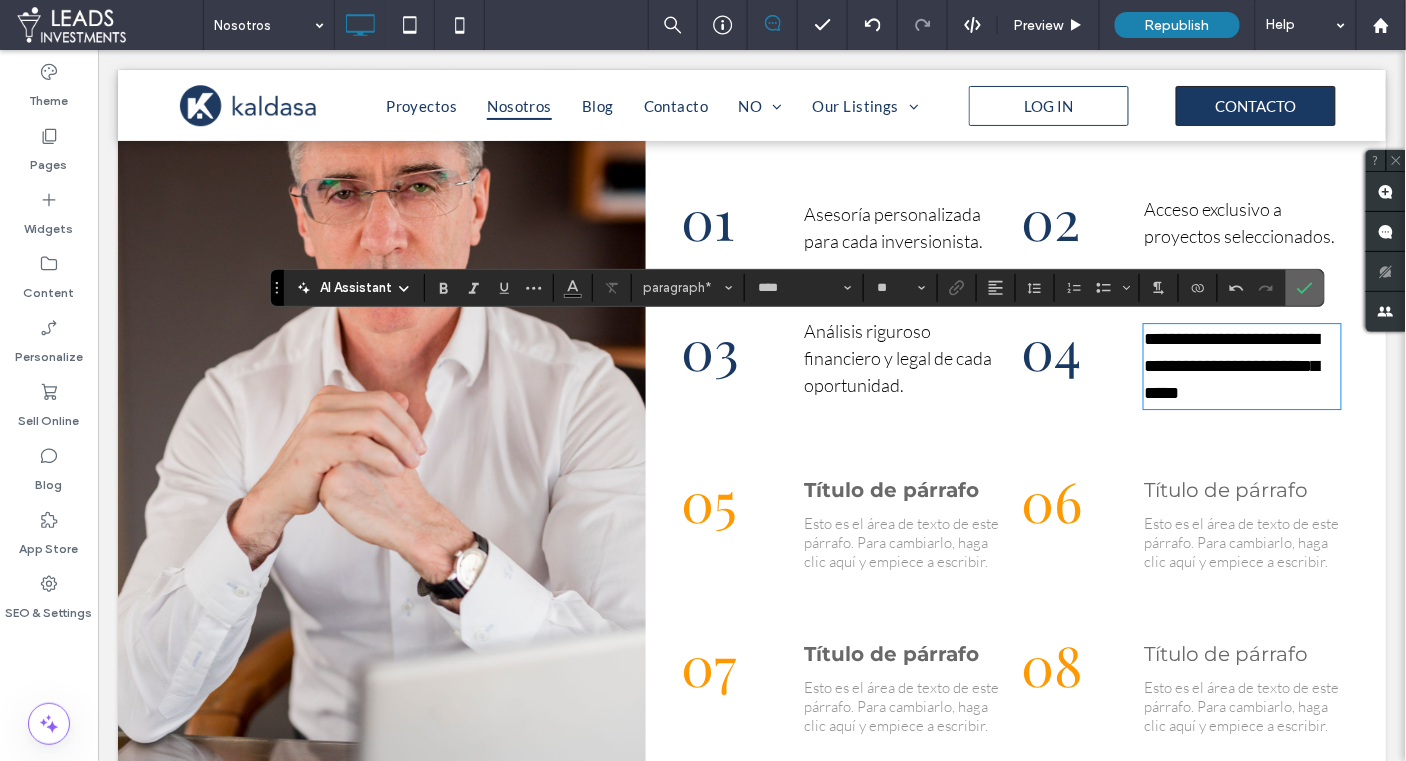 click at bounding box center (1305, 288) 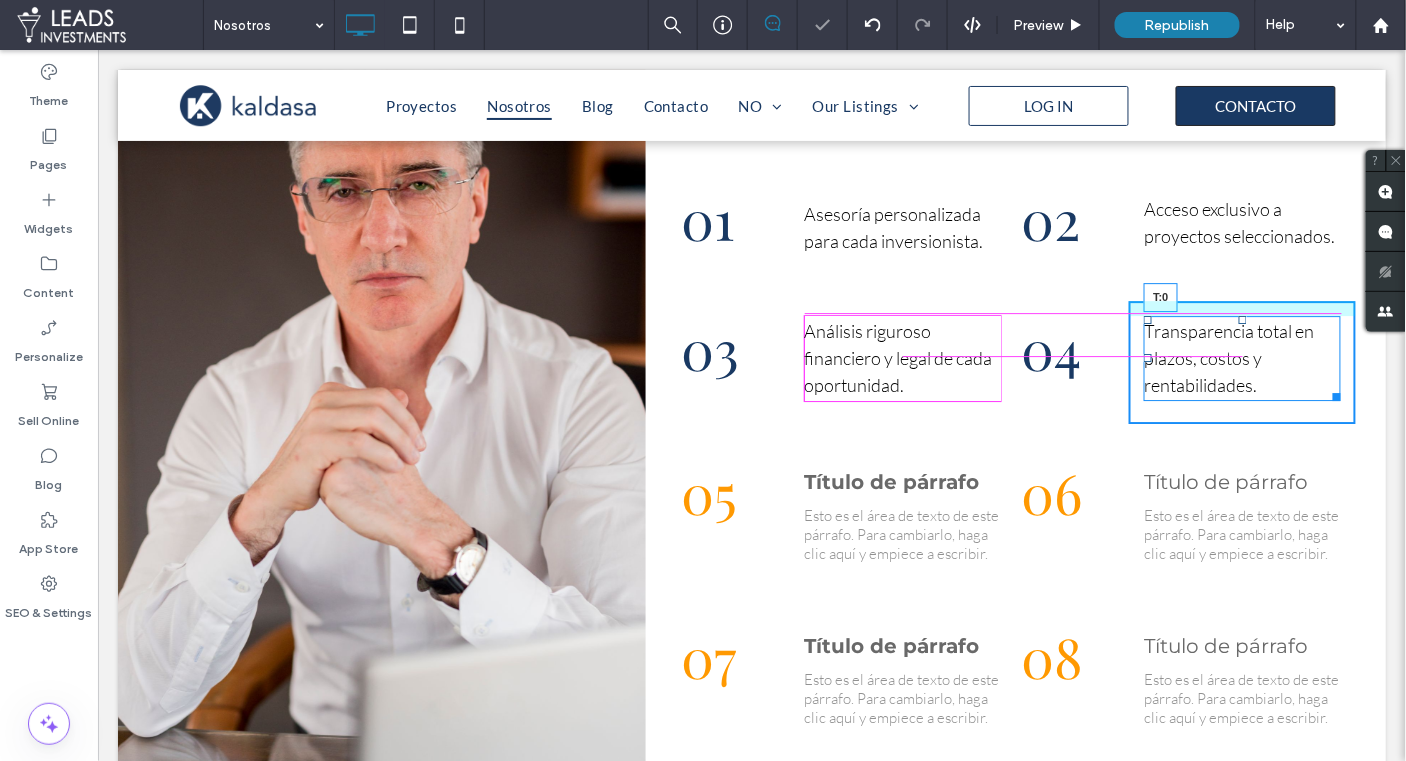 click at bounding box center [1242, 319] 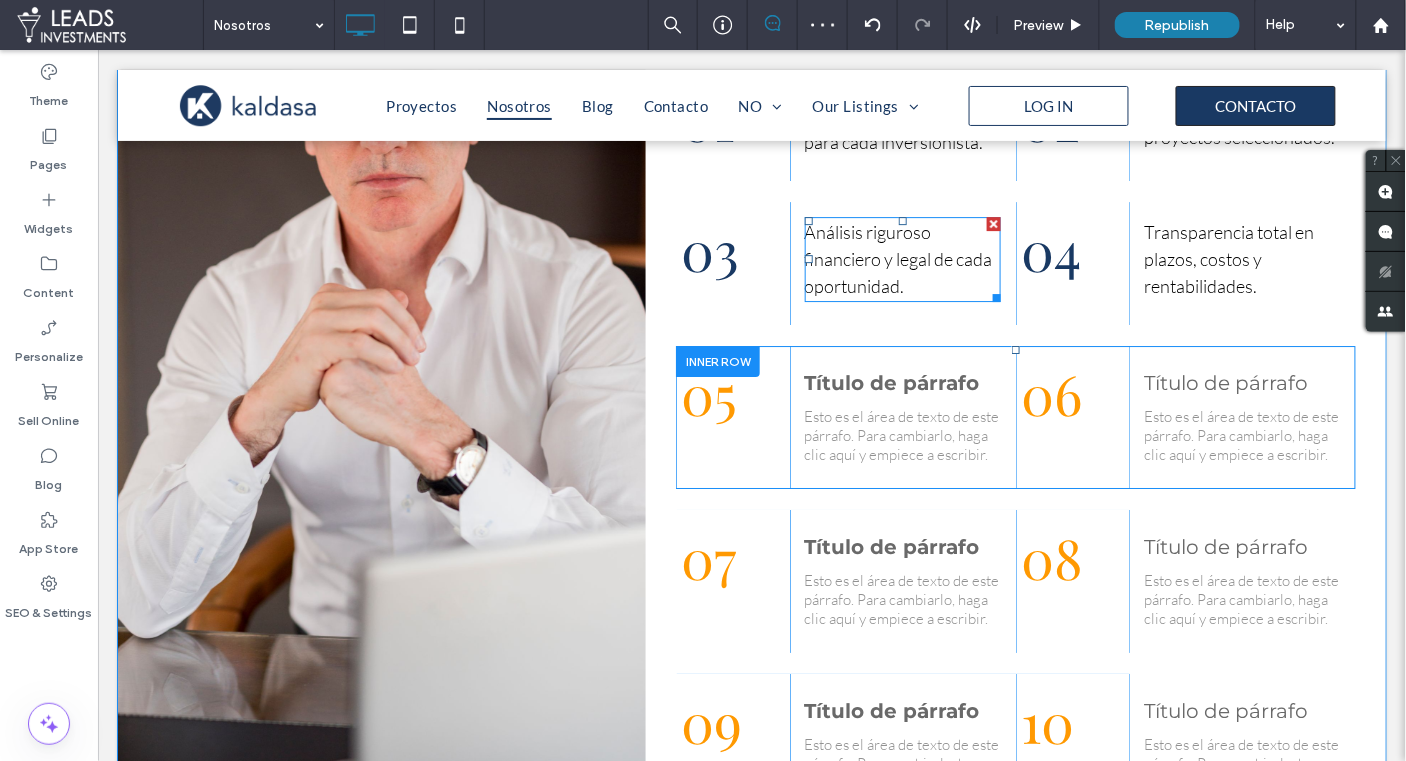 scroll, scrollTop: 1714, scrollLeft: 0, axis: vertical 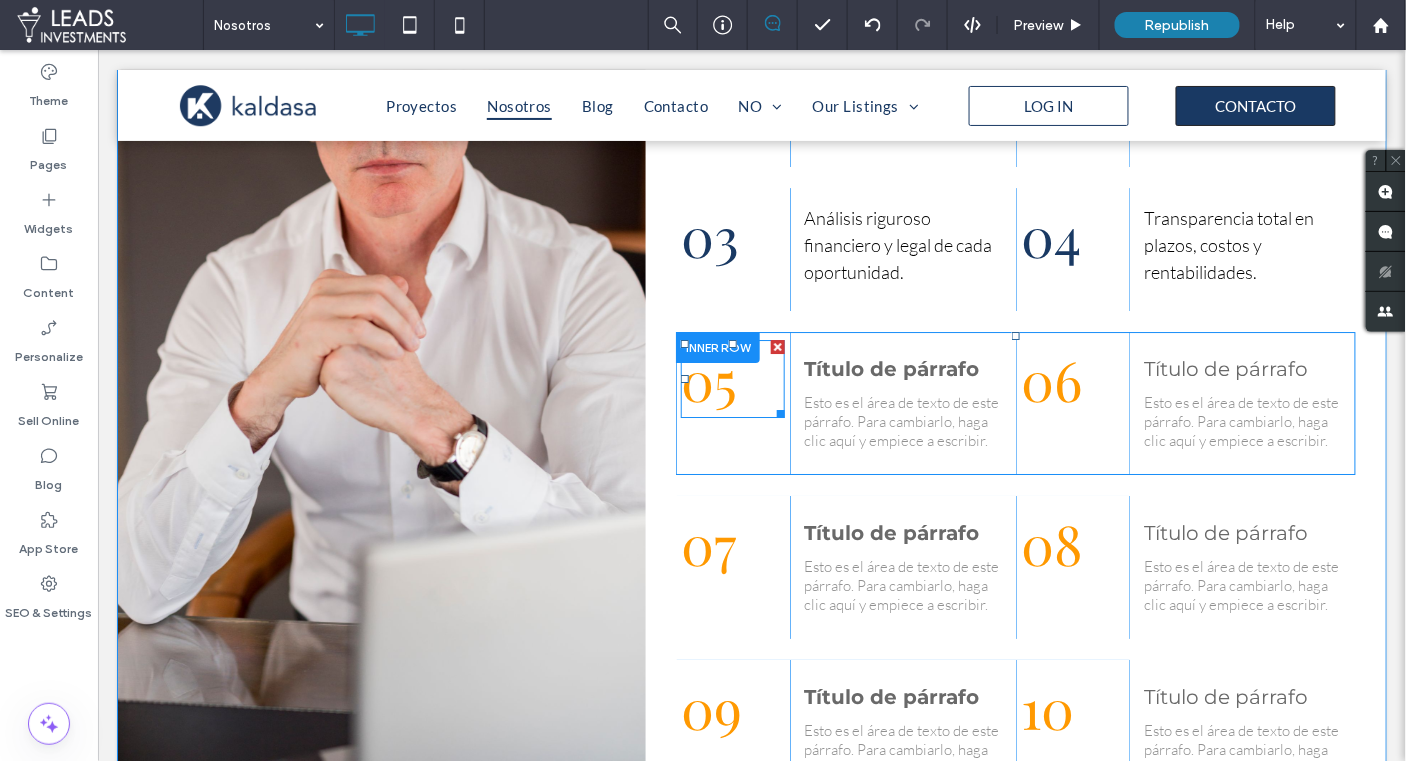 click on "05" at bounding box center (708, 378) 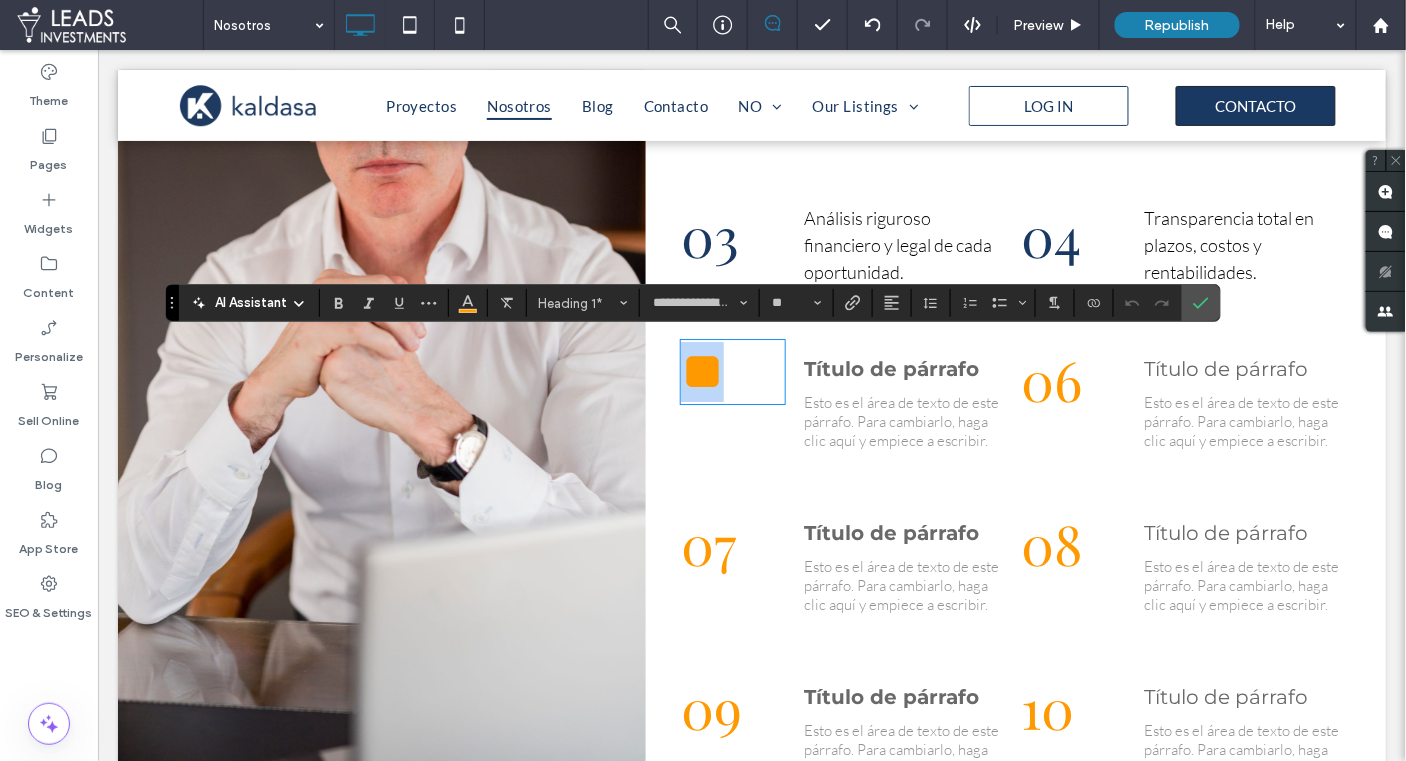 drag, startPoint x: 739, startPoint y: 390, endPoint x: 663, endPoint y: 386, distance: 76.105194 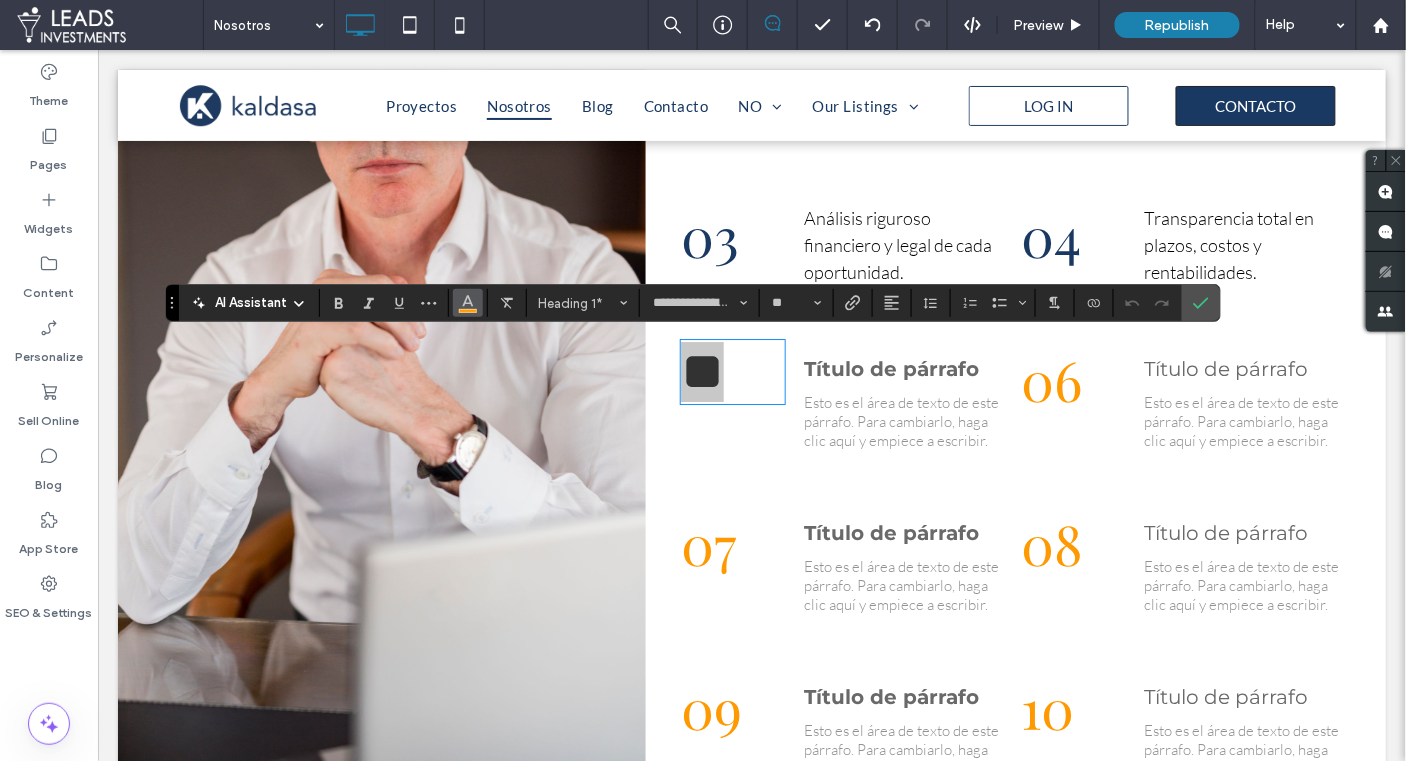 click at bounding box center (468, 301) 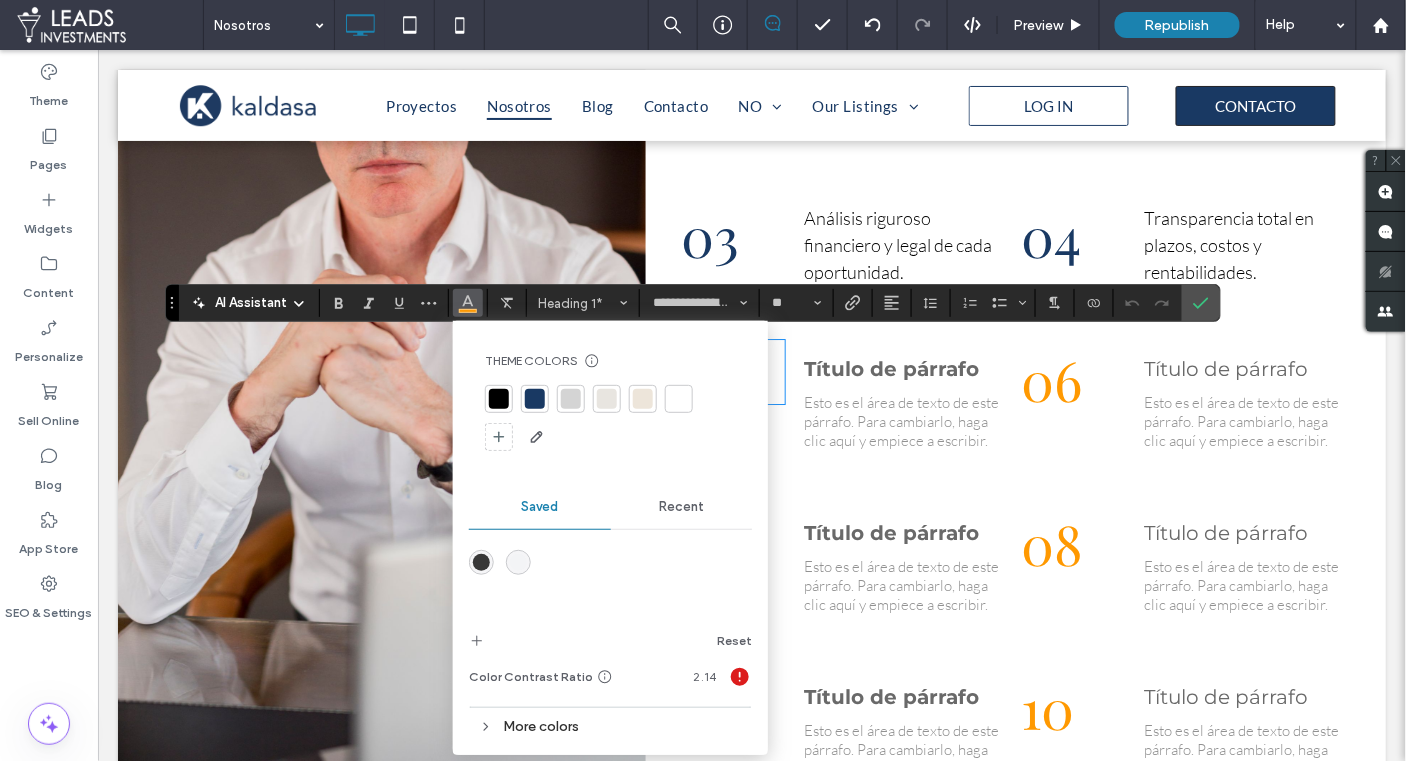 drag, startPoint x: 536, startPoint y: 400, endPoint x: 659, endPoint y: 398, distance: 123.01626 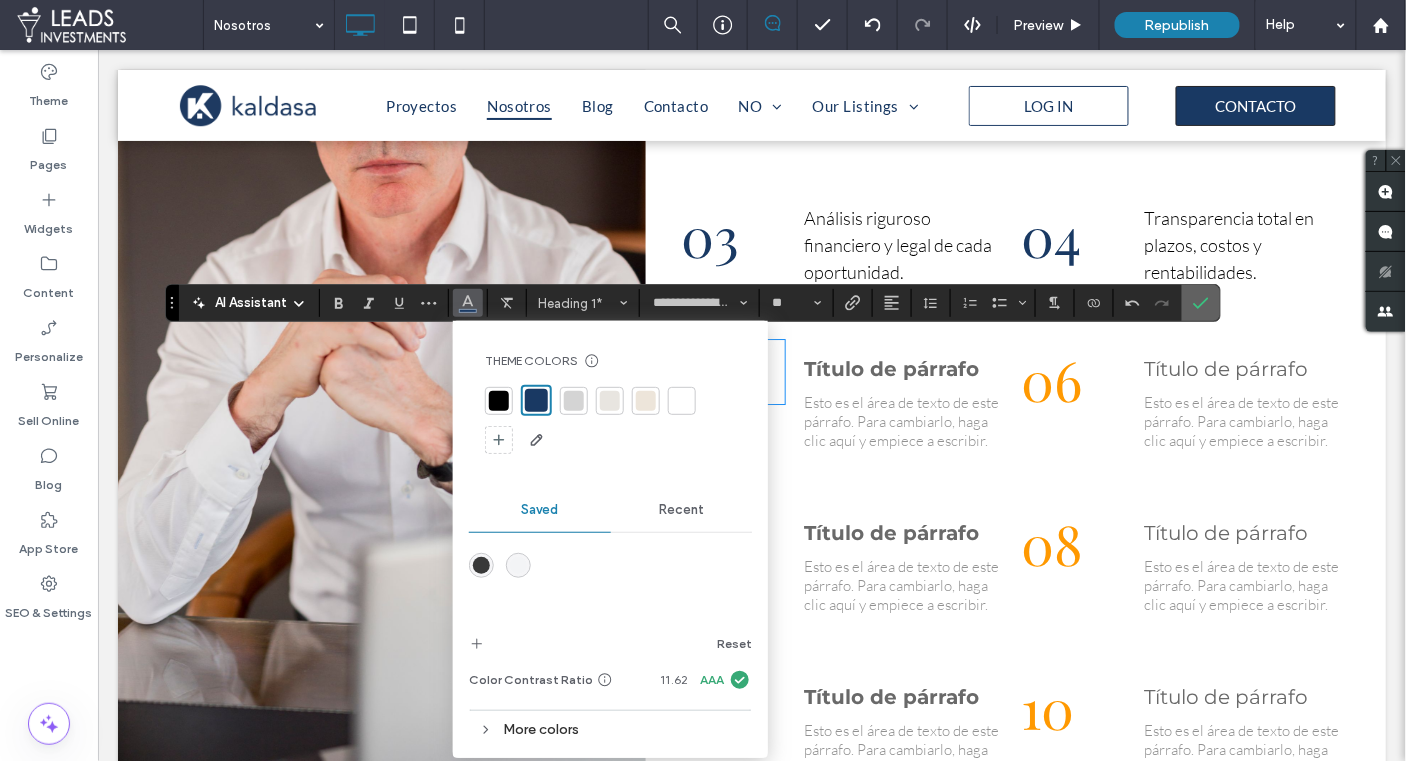 click 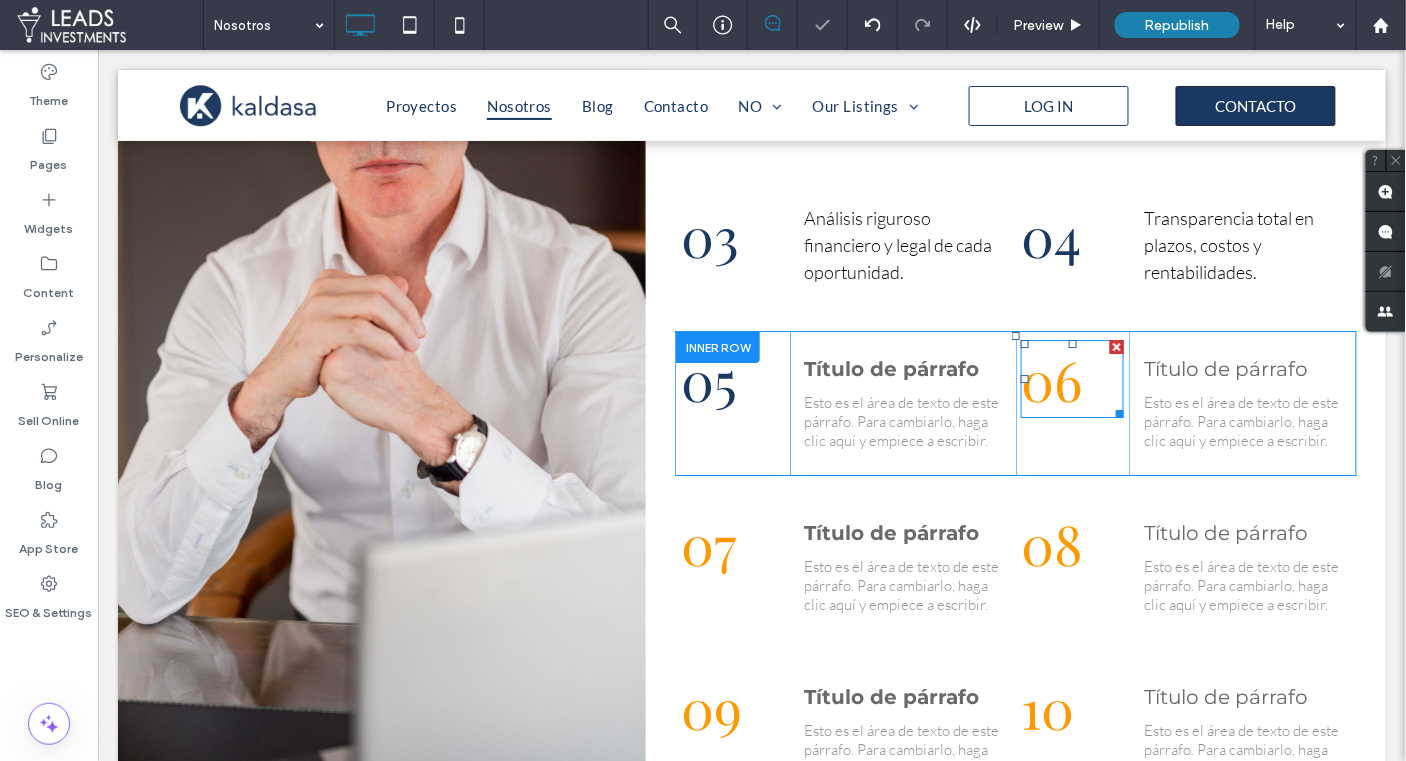 click on "06" at bounding box center [1050, 378] 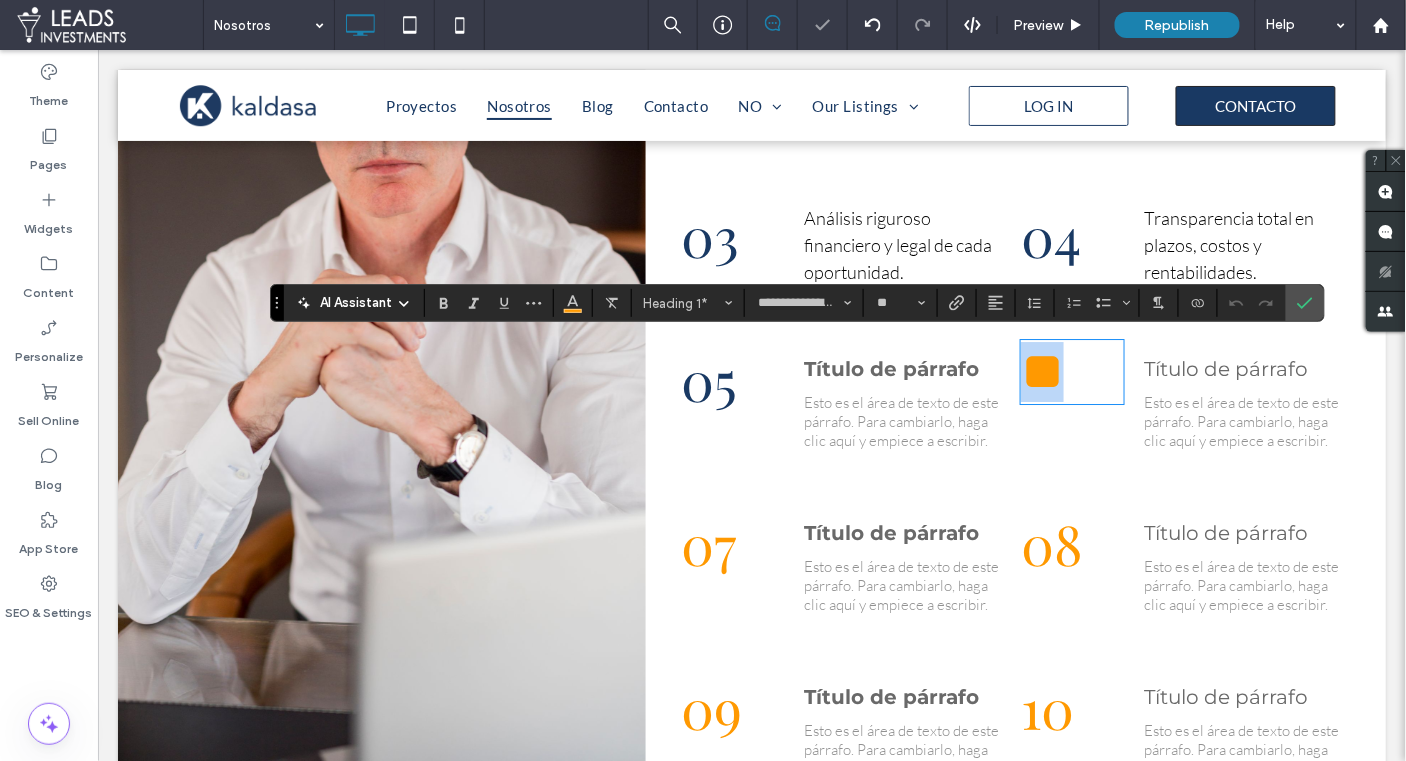 drag, startPoint x: 1079, startPoint y: 380, endPoint x: 612, endPoint y: 356, distance: 467.6163 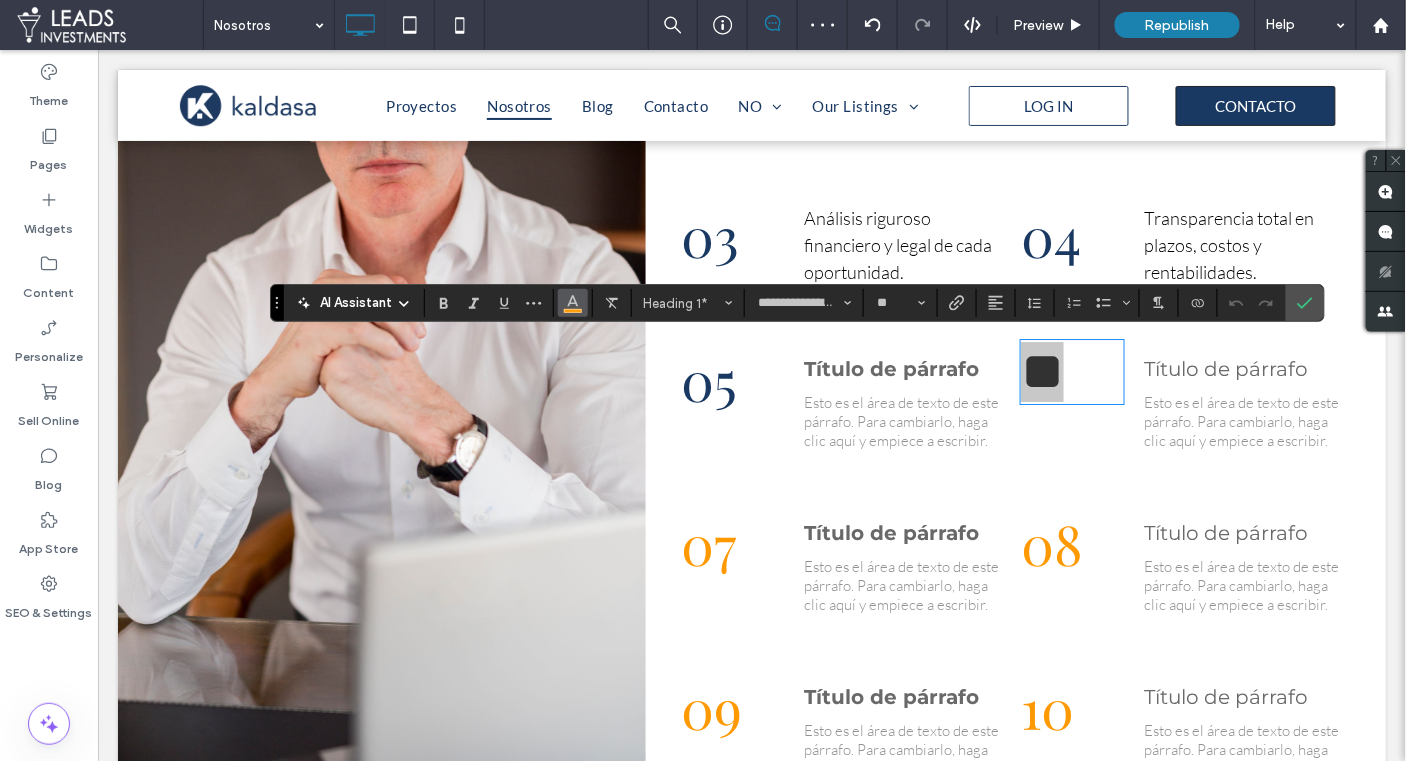 click at bounding box center (573, 301) 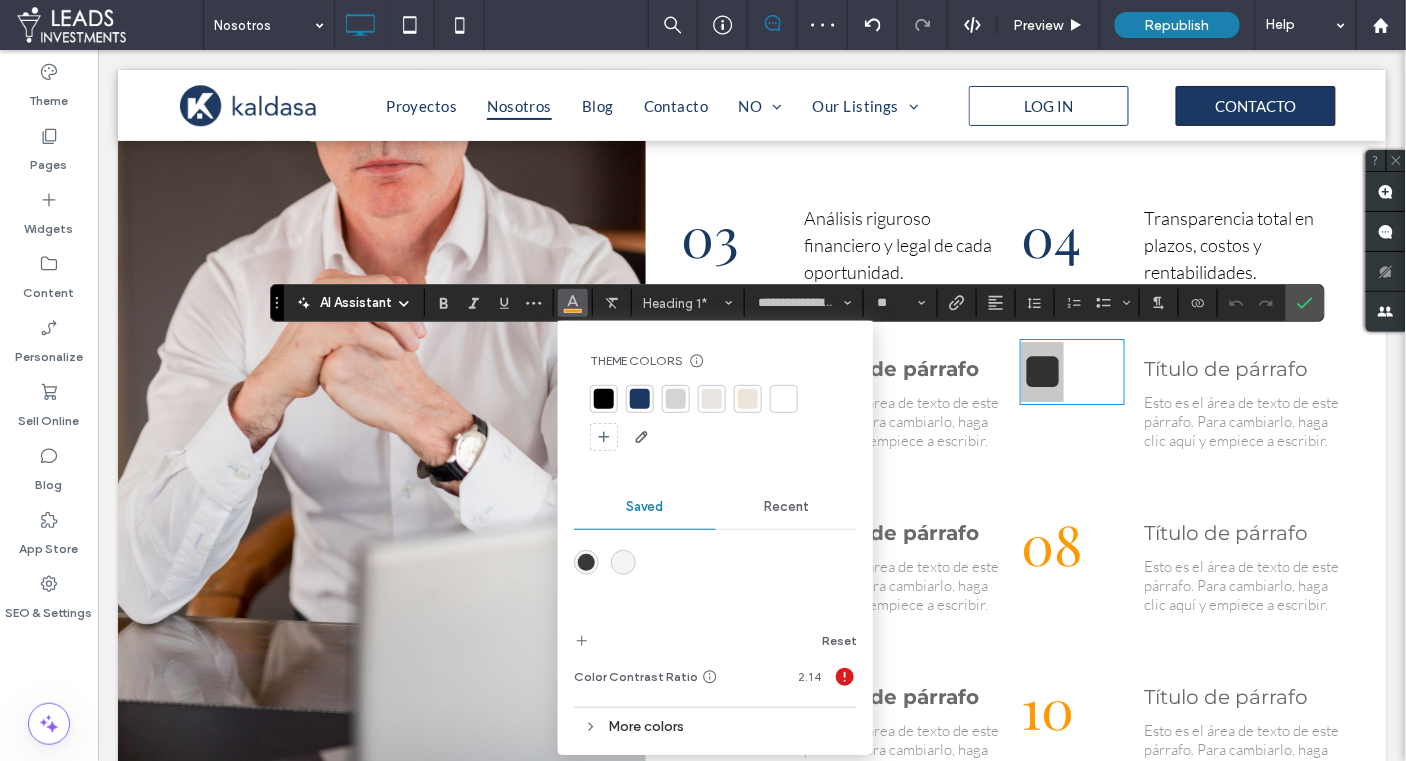 drag, startPoint x: 637, startPoint y: 401, endPoint x: 856, endPoint y: 402, distance: 219.00229 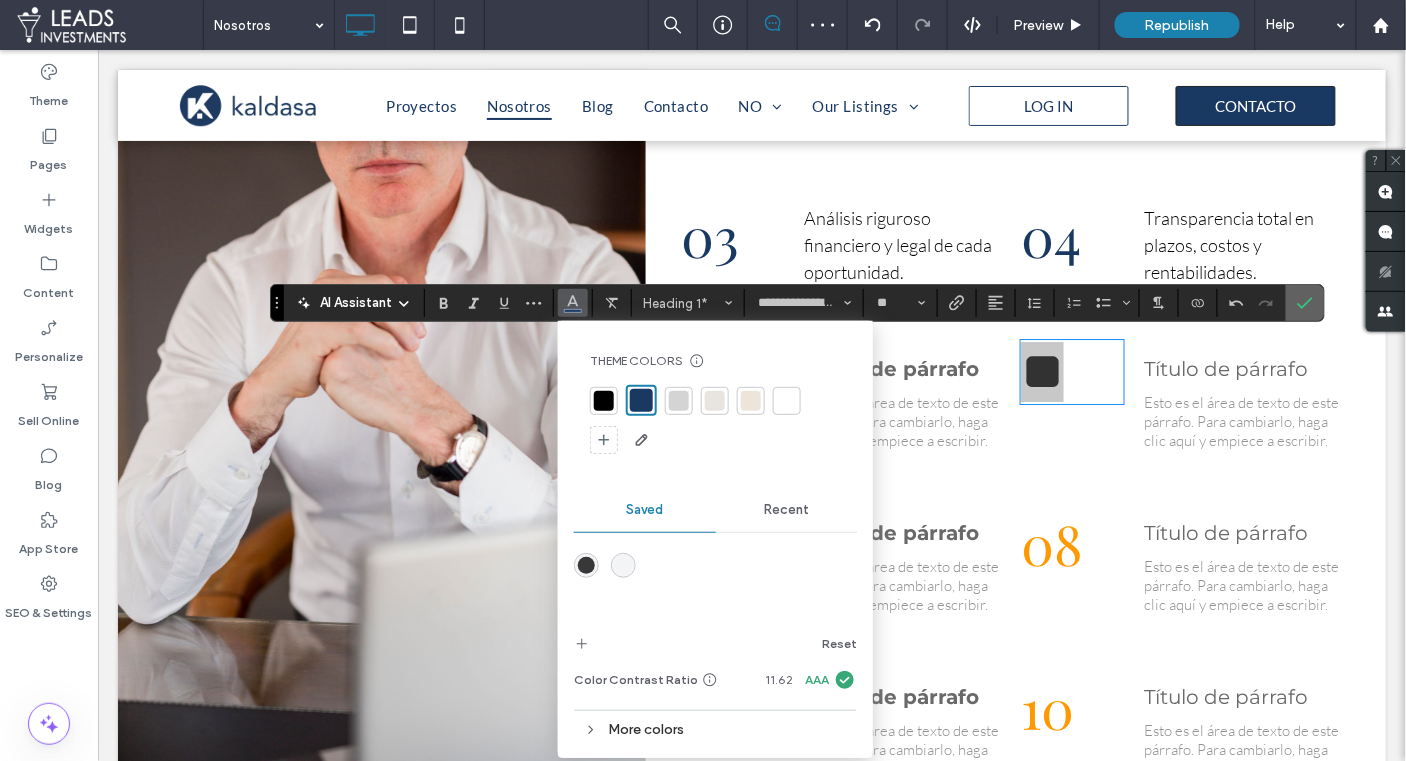 click 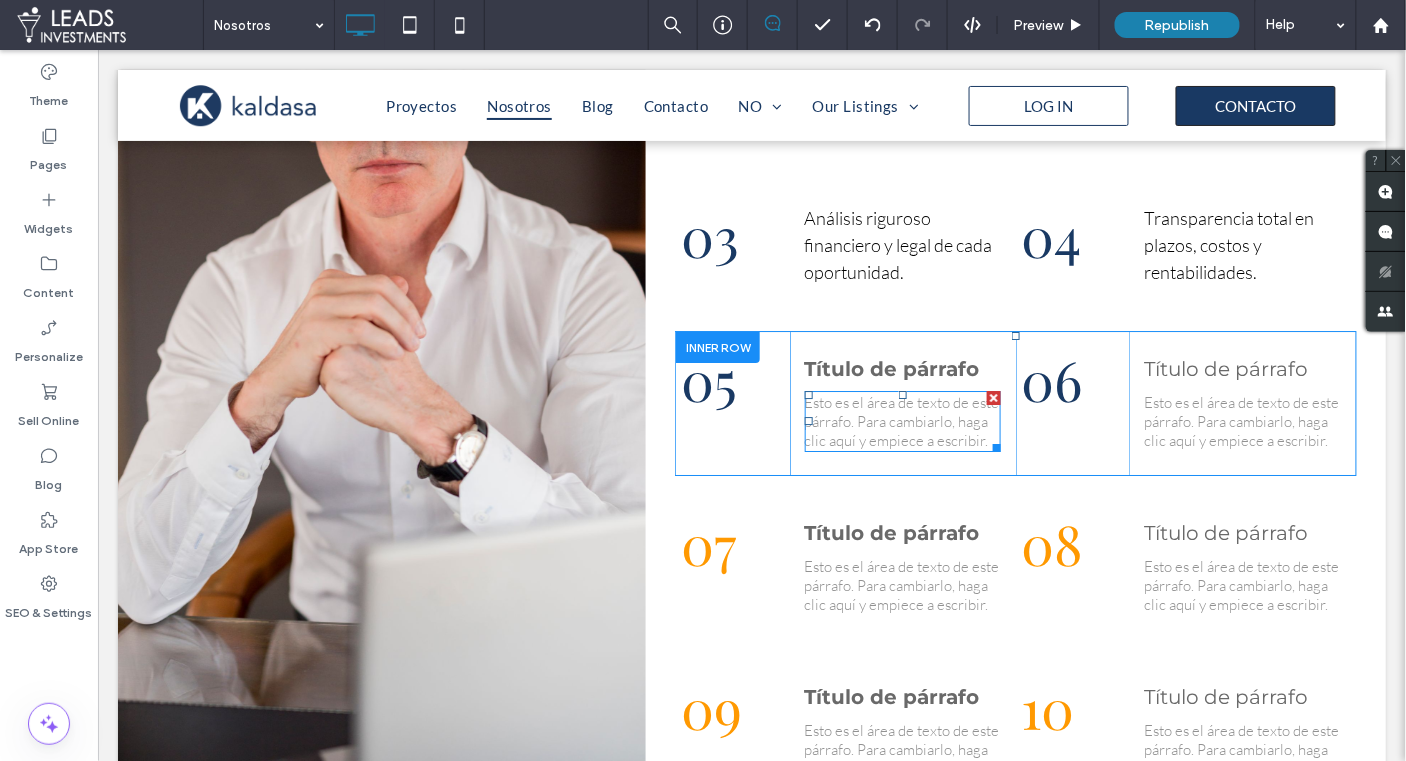 click on "Esto es el área de texto de este párrafo. Para cambiarlo, haga clic aquí y empiece a escribir." at bounding box center [901, 420] 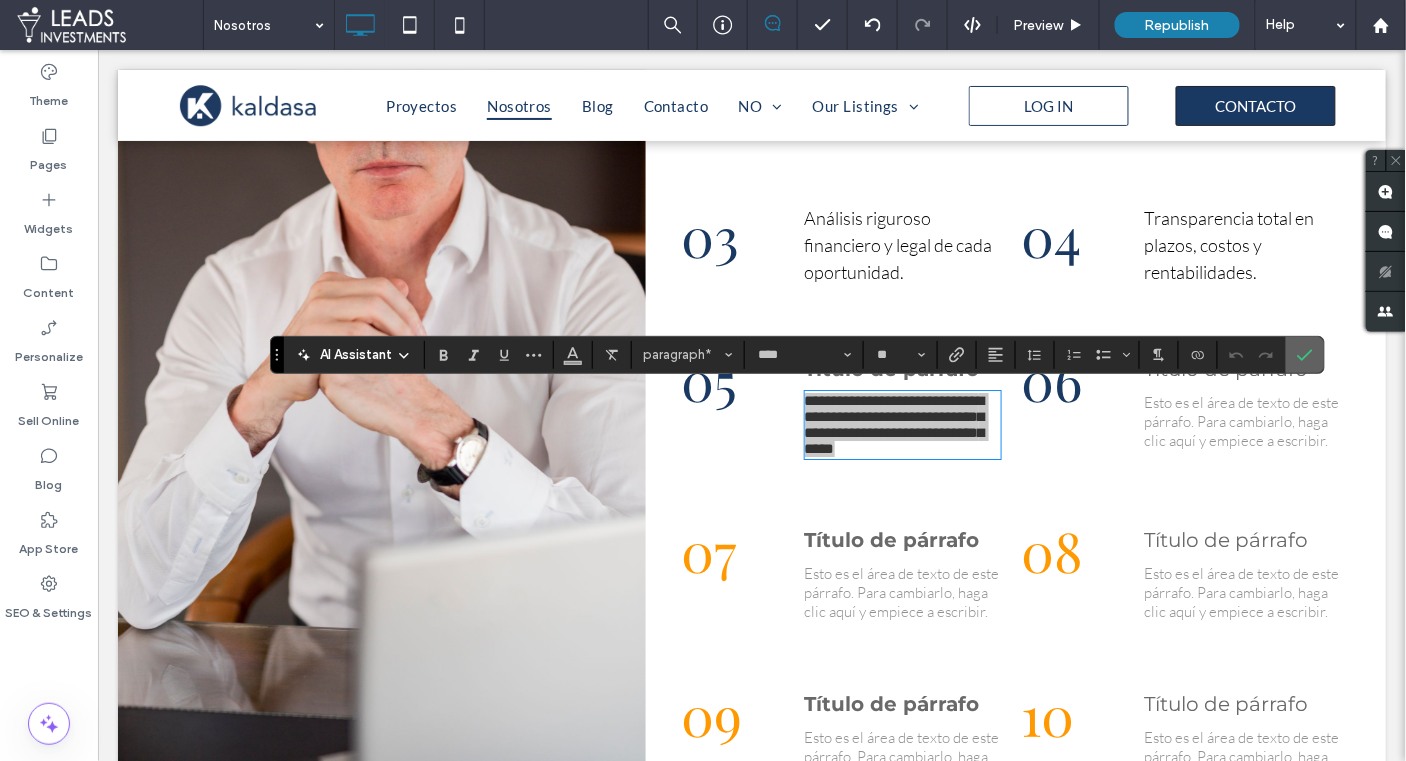click 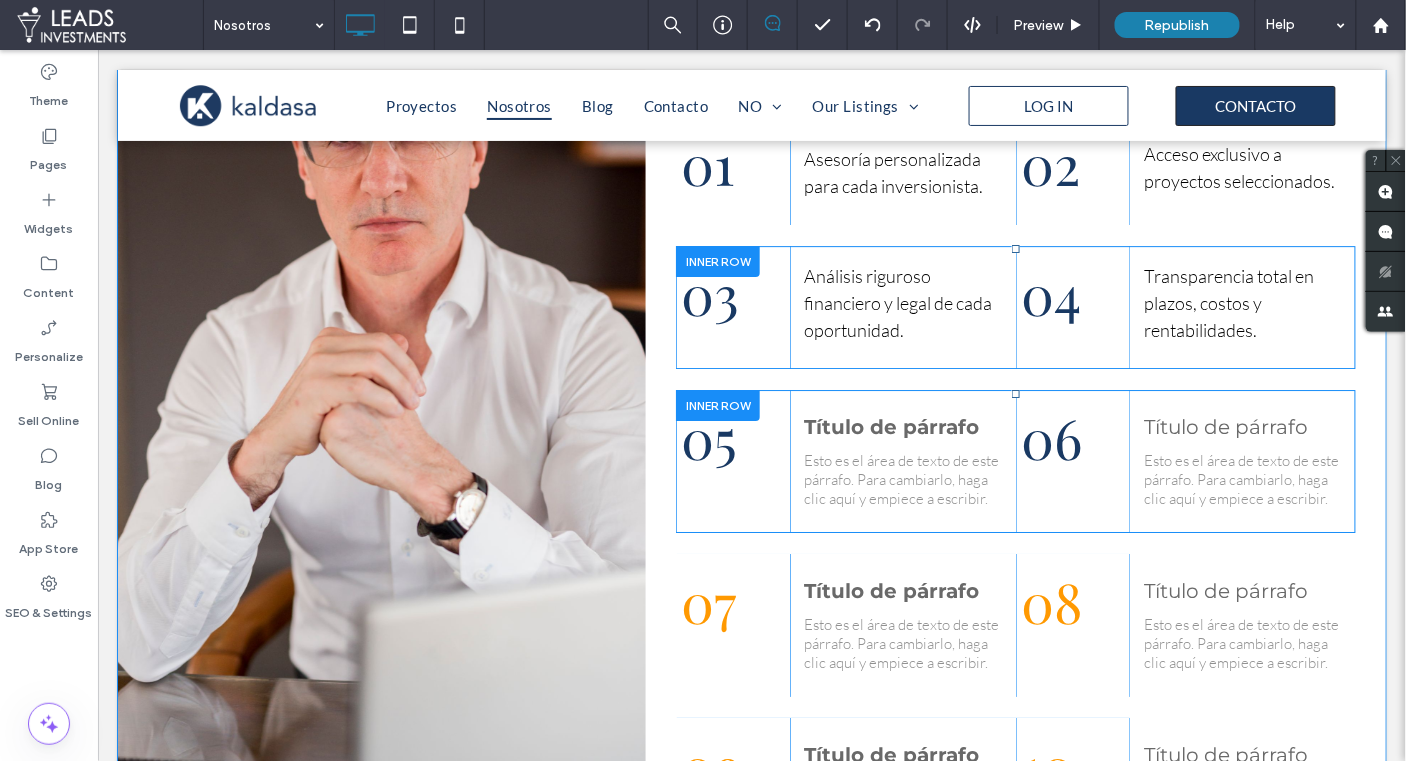 scroll, scrollTop: 1602, scrollLeft: 0, axis: vertical 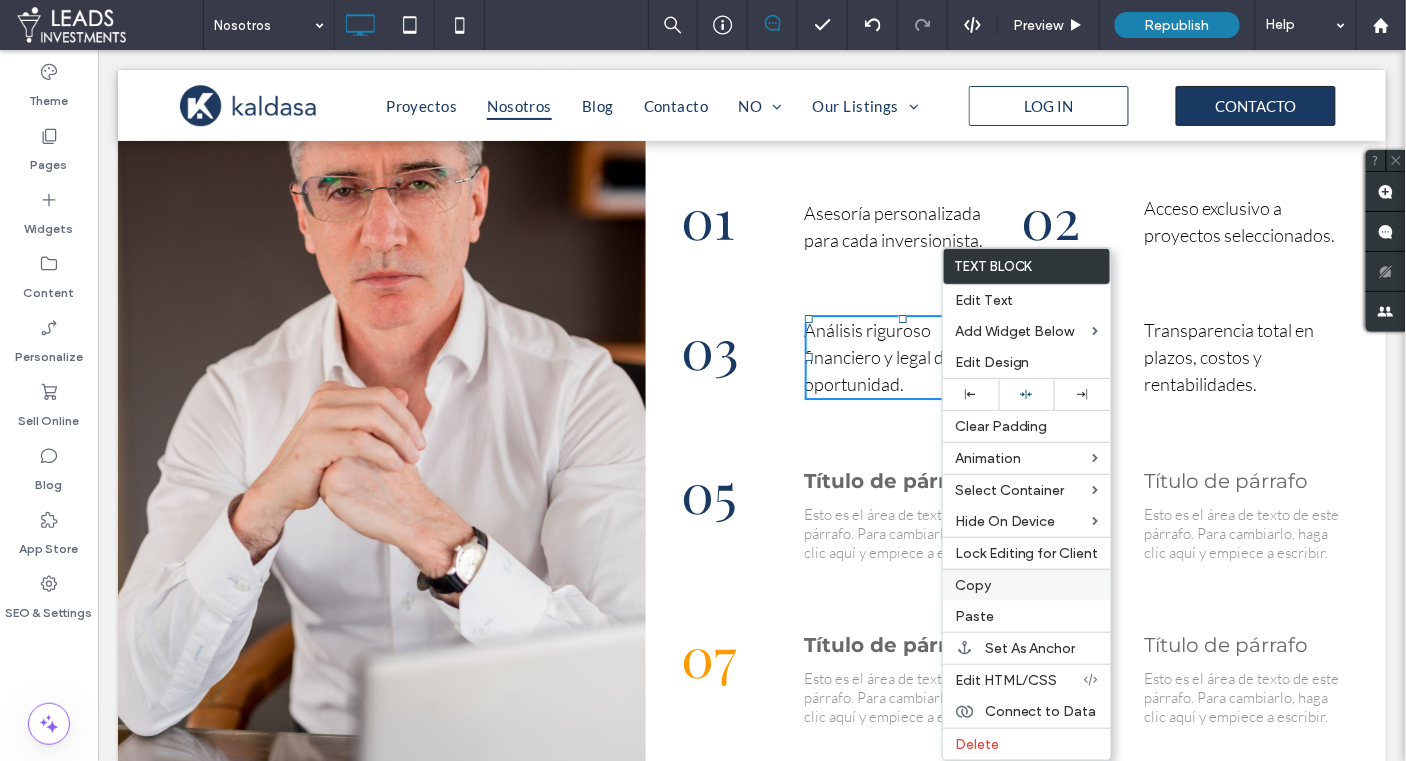click on "Copy" at bounding box center [1027, 585] 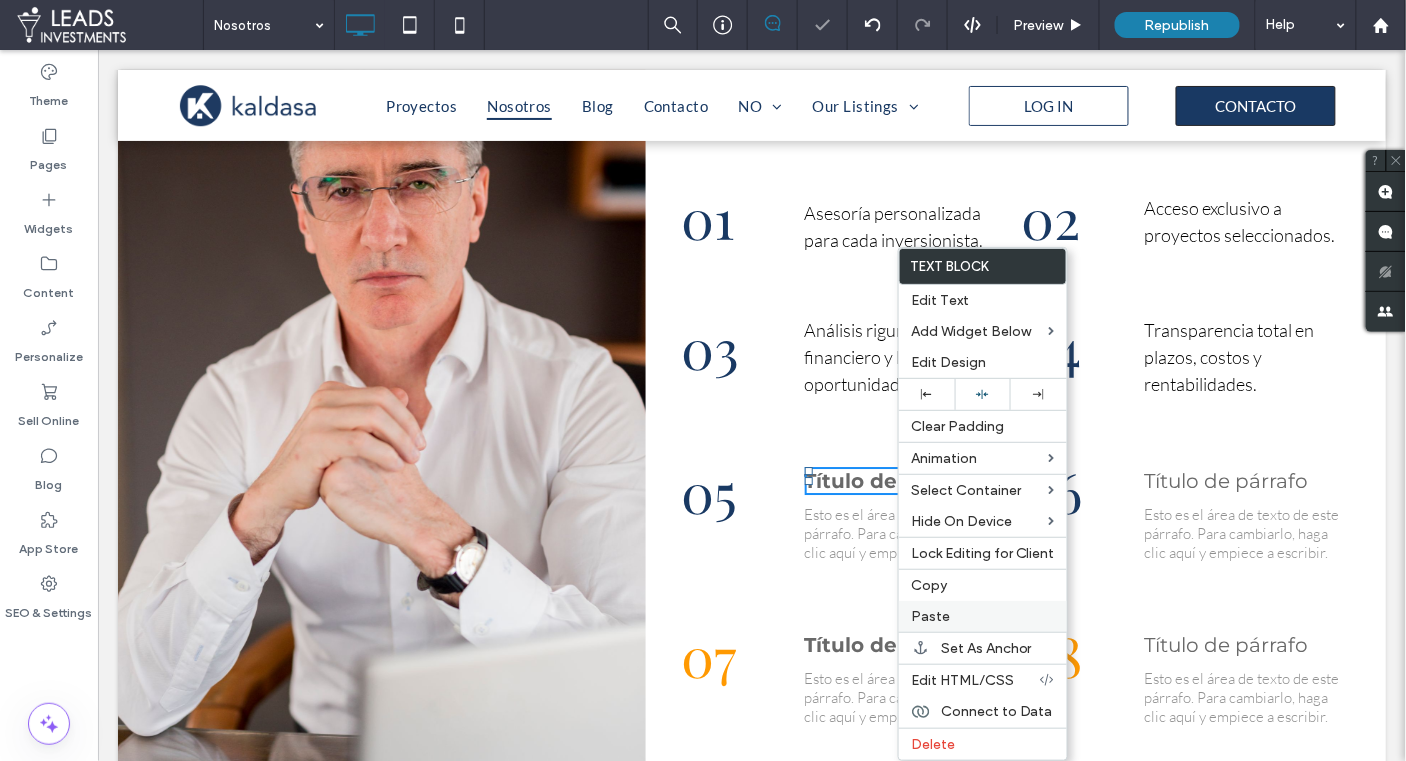 click on "Paste" at bounding box center [983, 616] 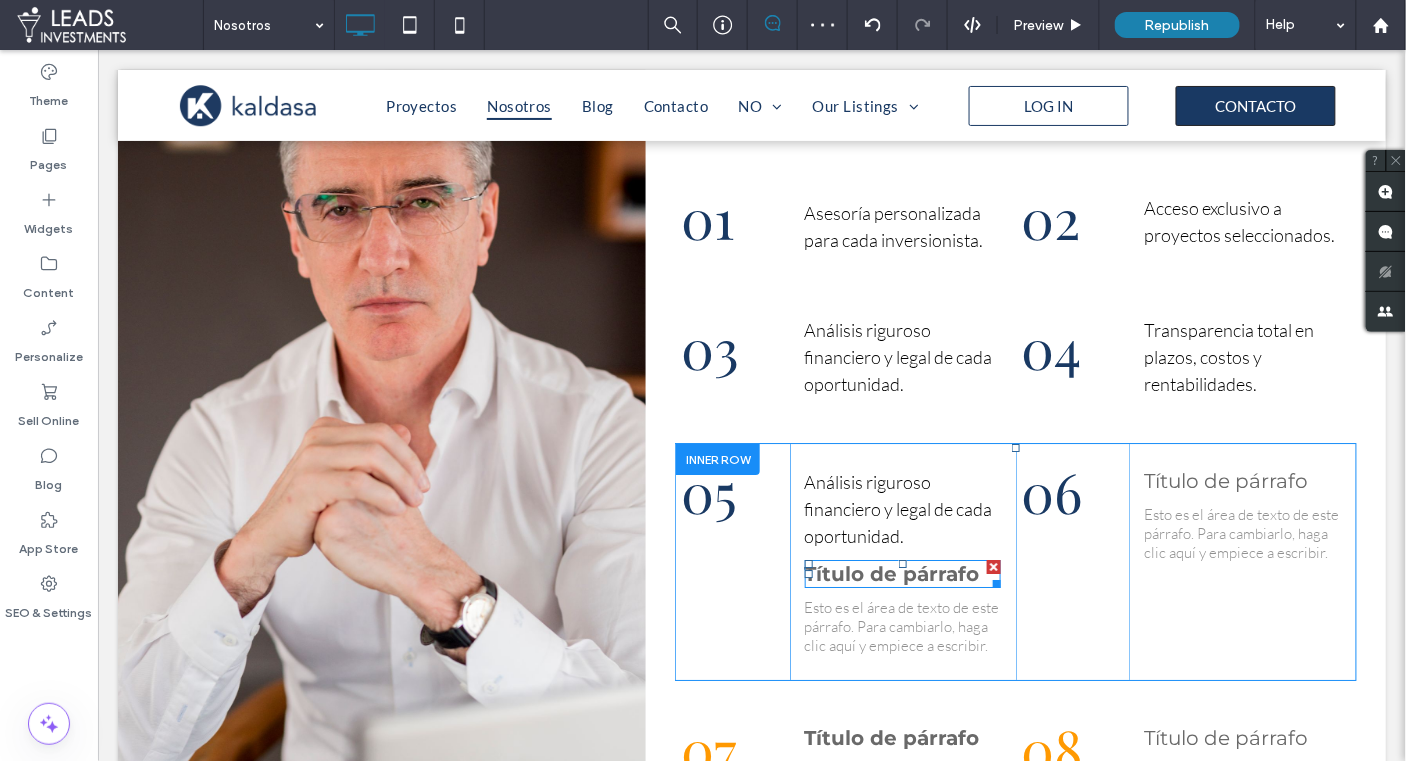 click at bounding box center (993, 566) 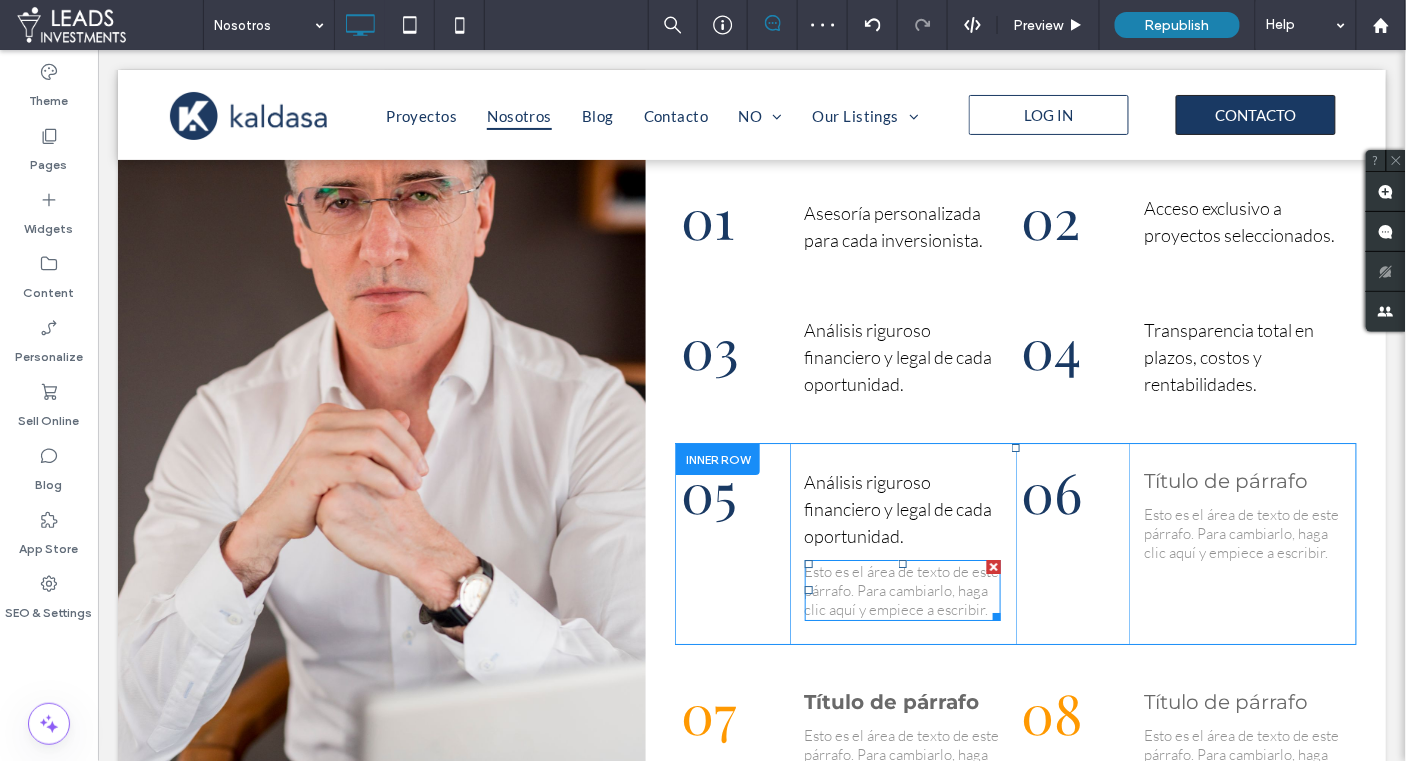 click at bounding box center [993, 566] 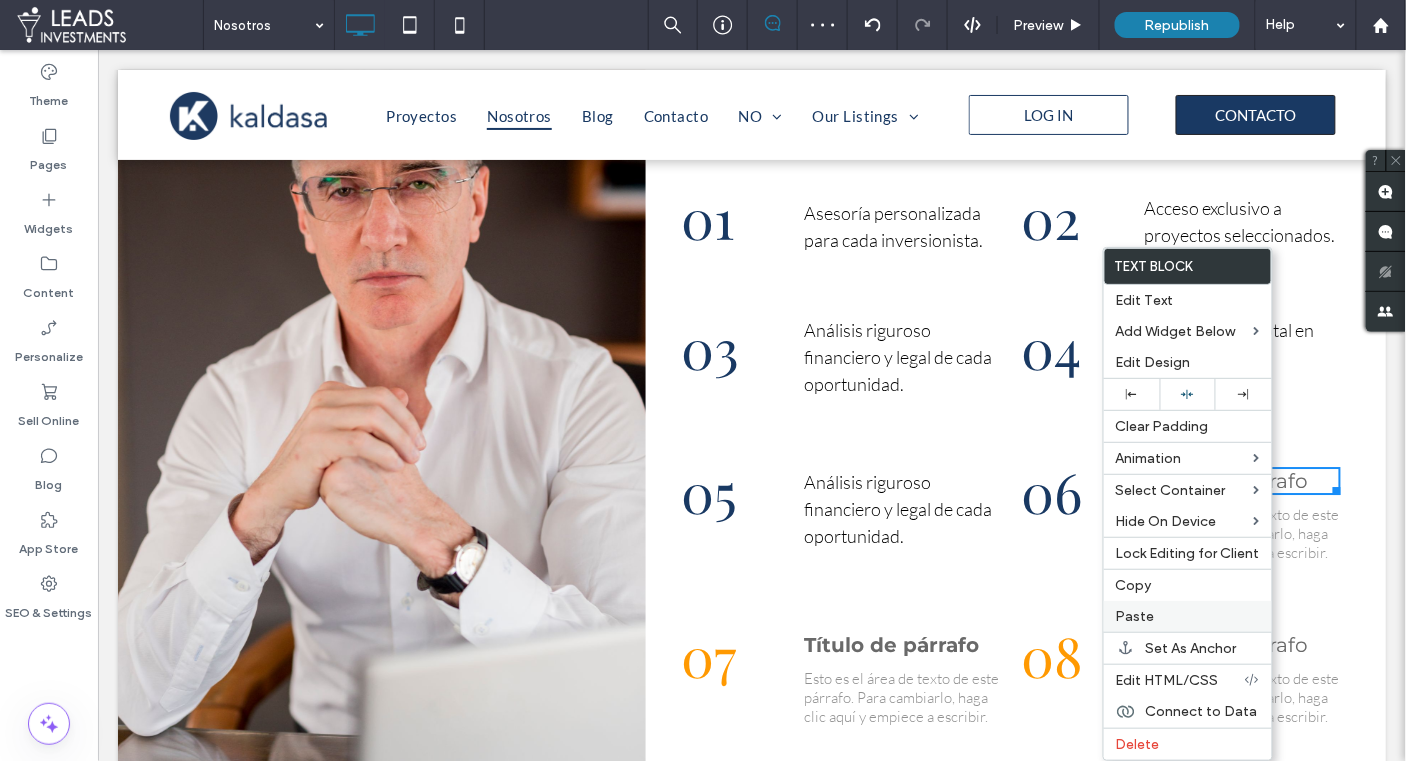 click on "Paste" at bounding box center (1188, 616) 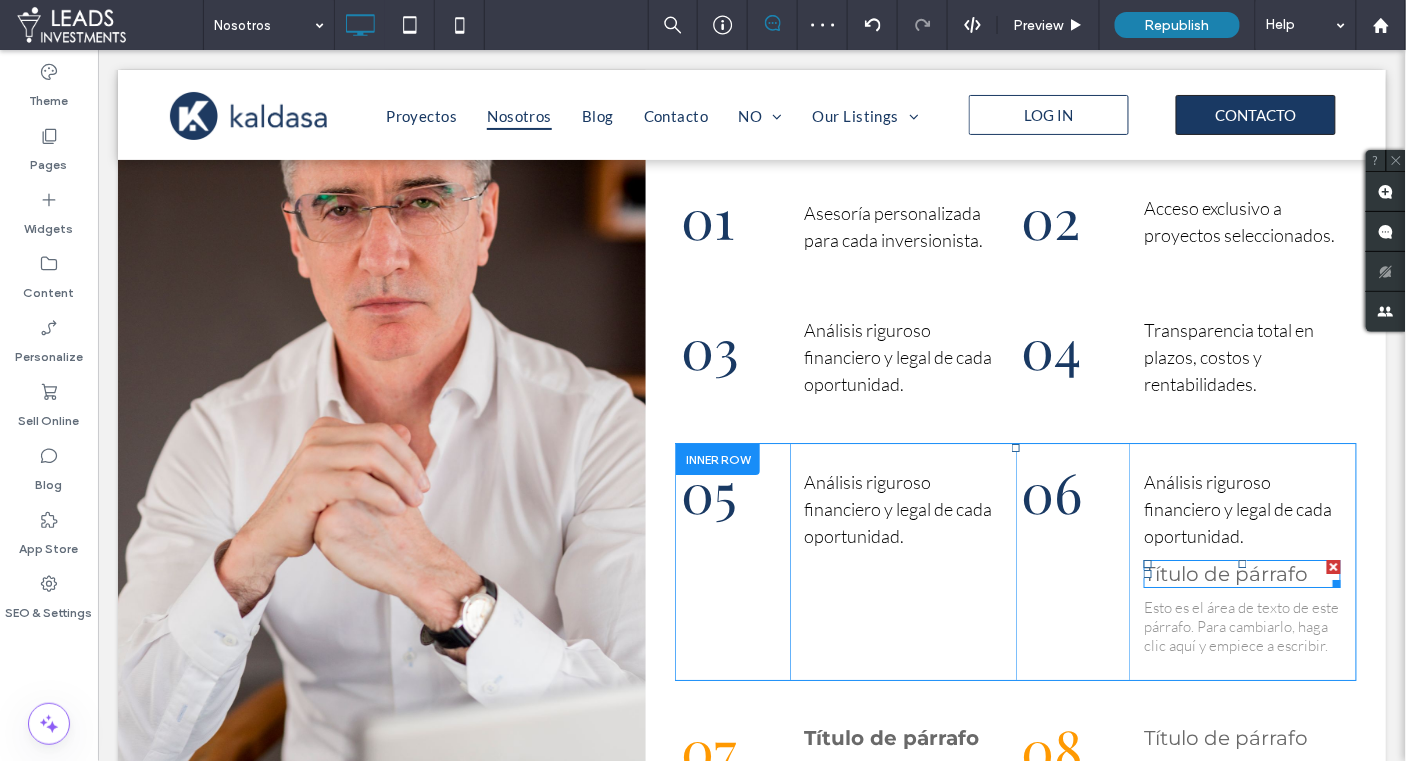 click at bounding box center [1333, 566] 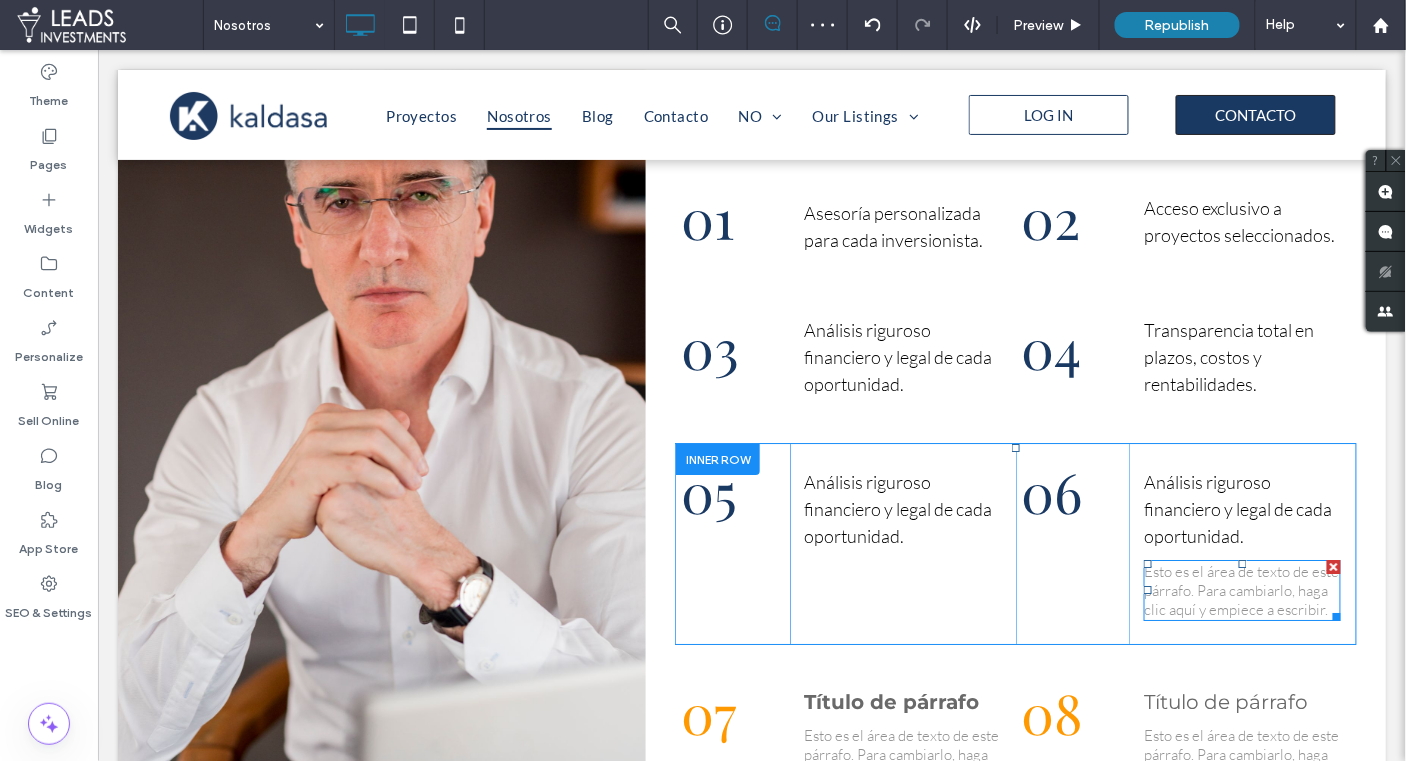 click at bounding box center (1333, 566) 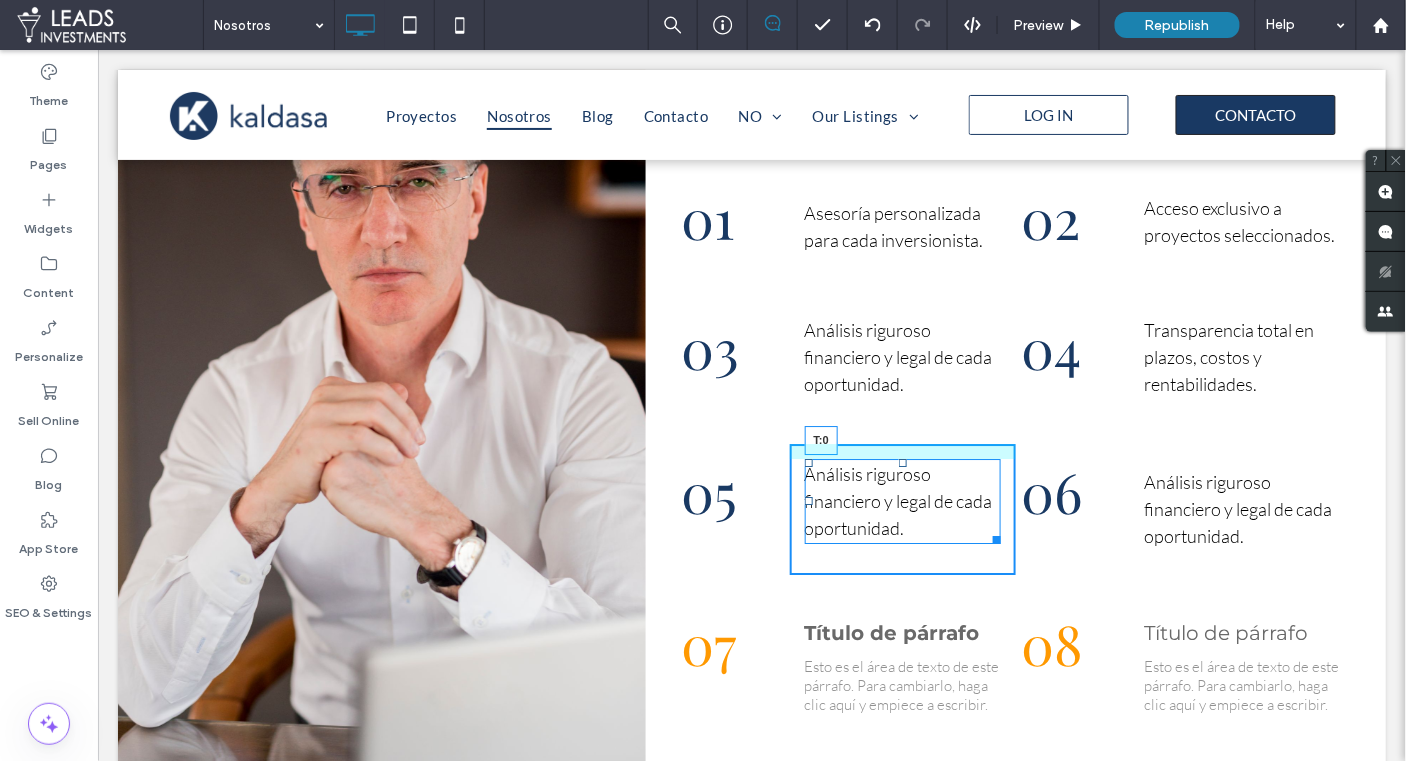 click on "Análisis riguroso financiero y legal de cada oportunidad. T:0" at bounding box center (902, 500) 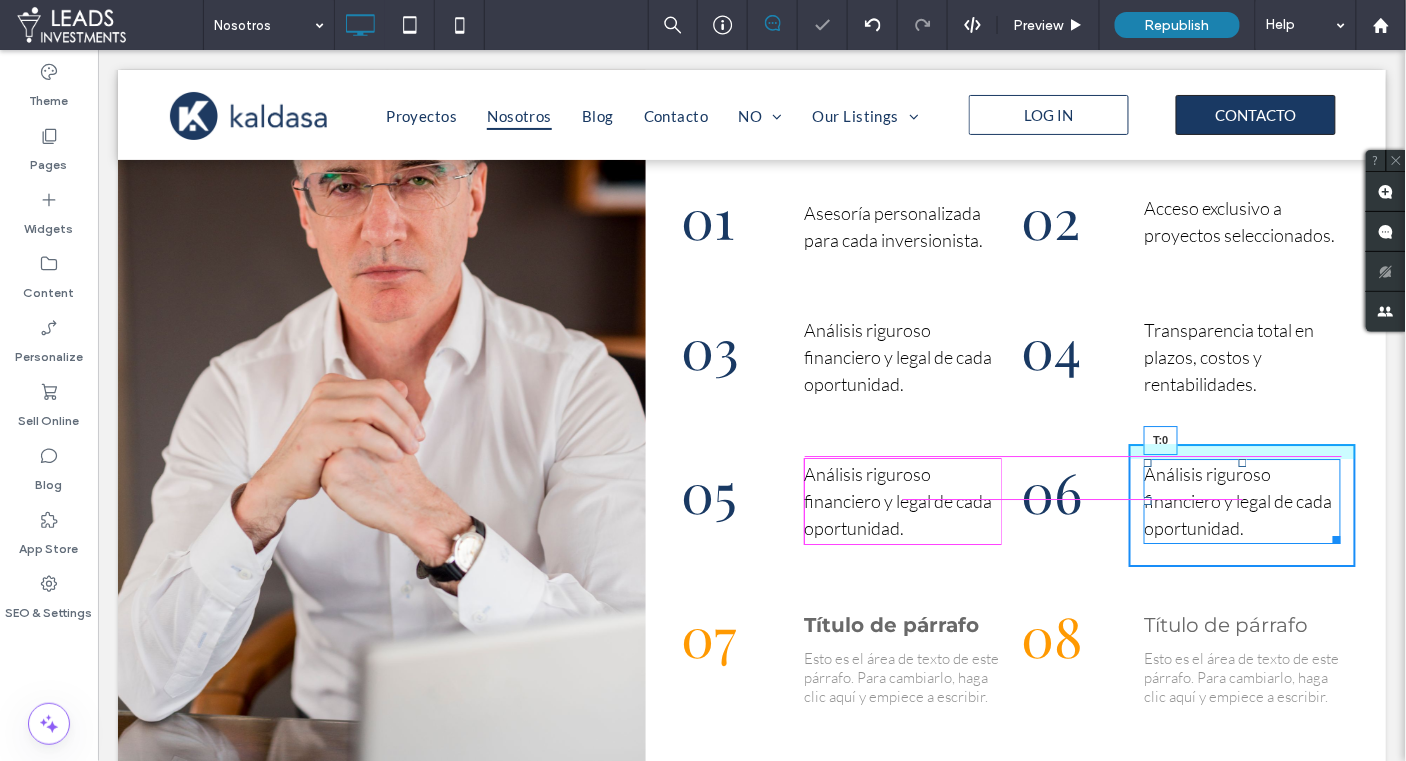 click at bounding box center (1242, 462) 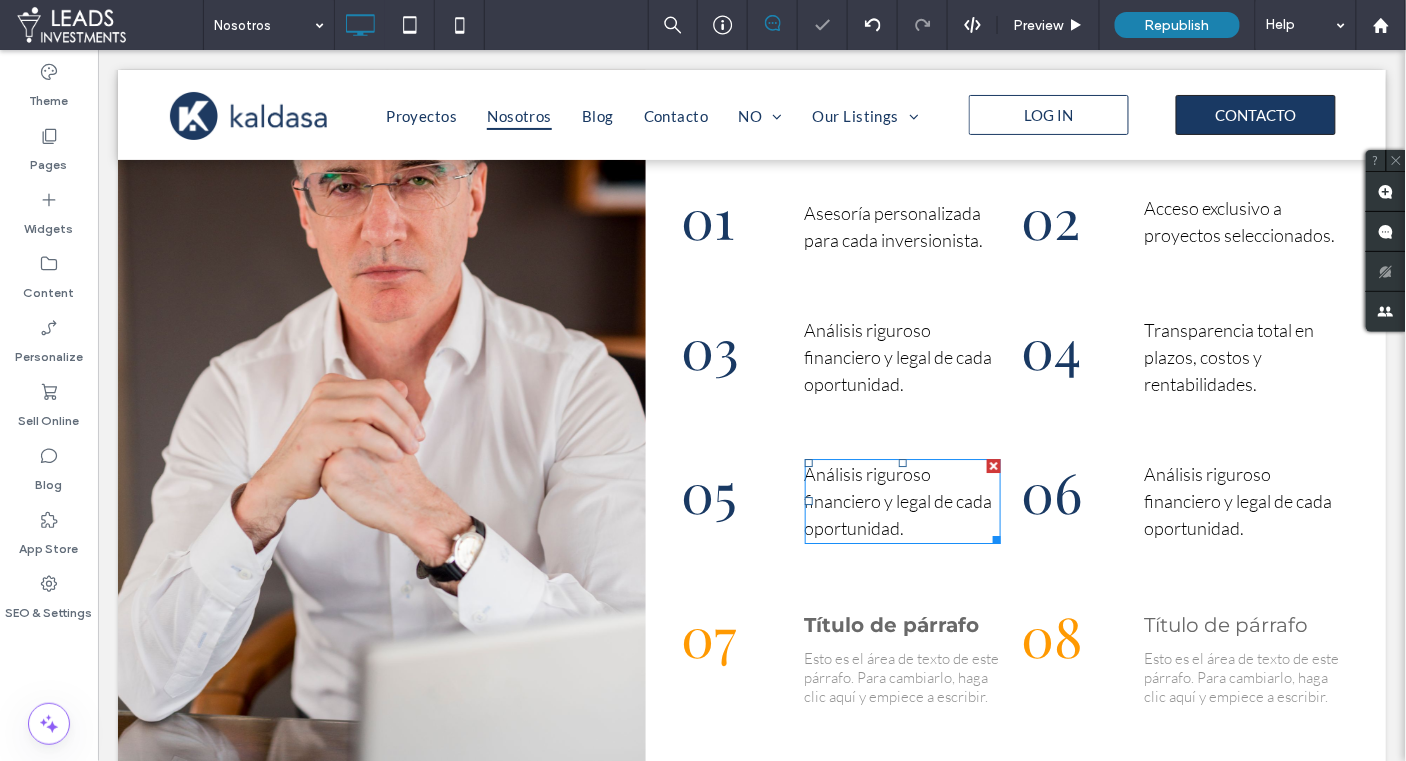 click on "Análisis riguroso financiero y legal de cada oportunidad." at bounding box center (898, 500) 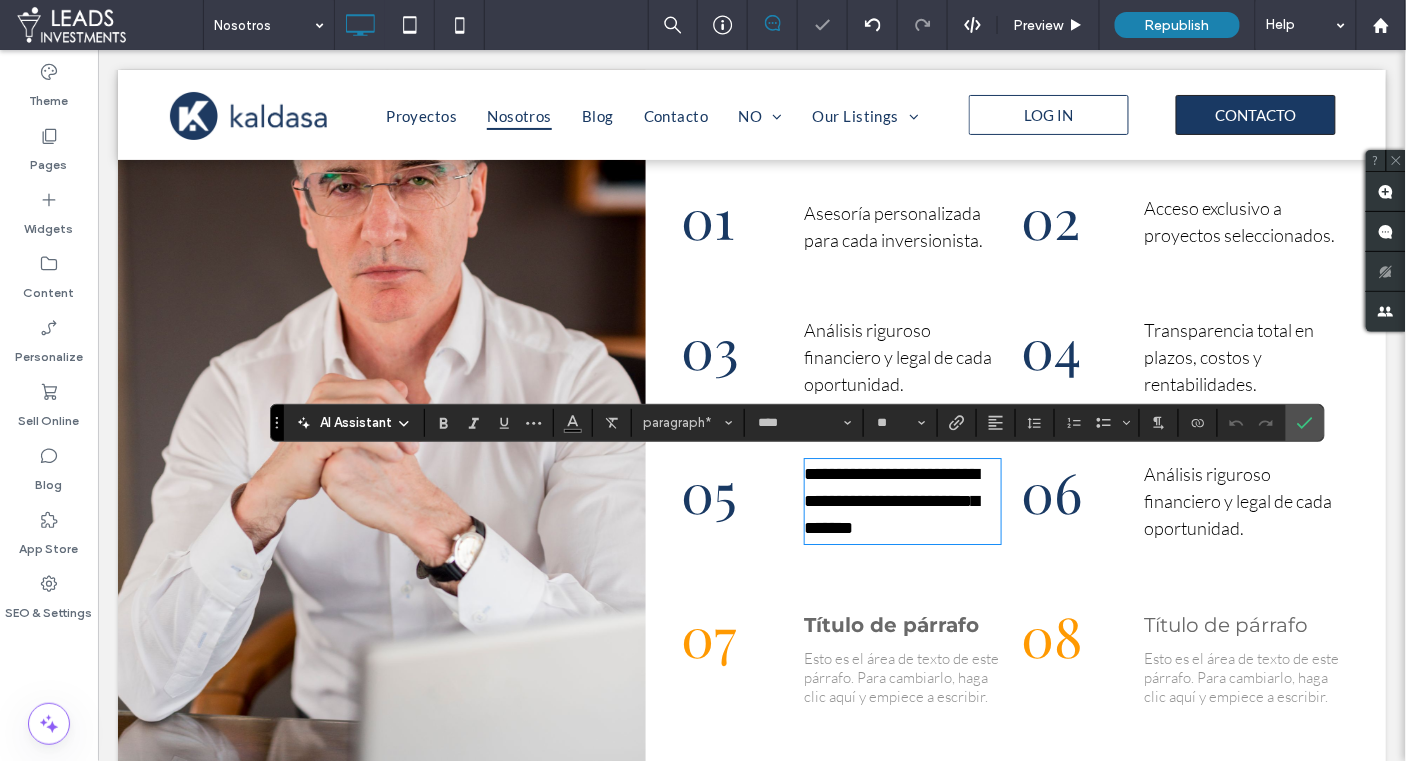 click on "**********" at bounding box center (891, 500) 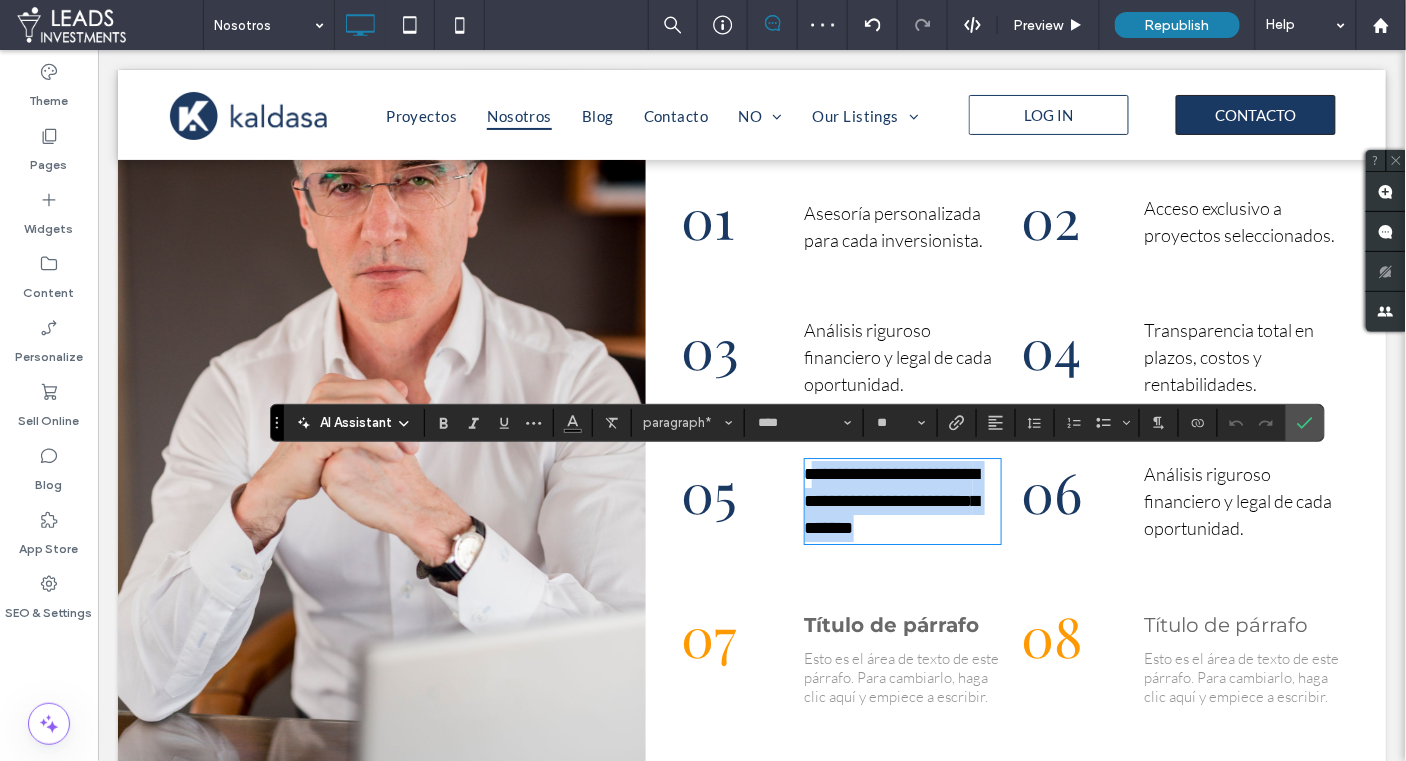 drag, startPoint x: 915, startPoint y: 523, endPoint x: 817, endPoint y: 480, distance: 107.01869 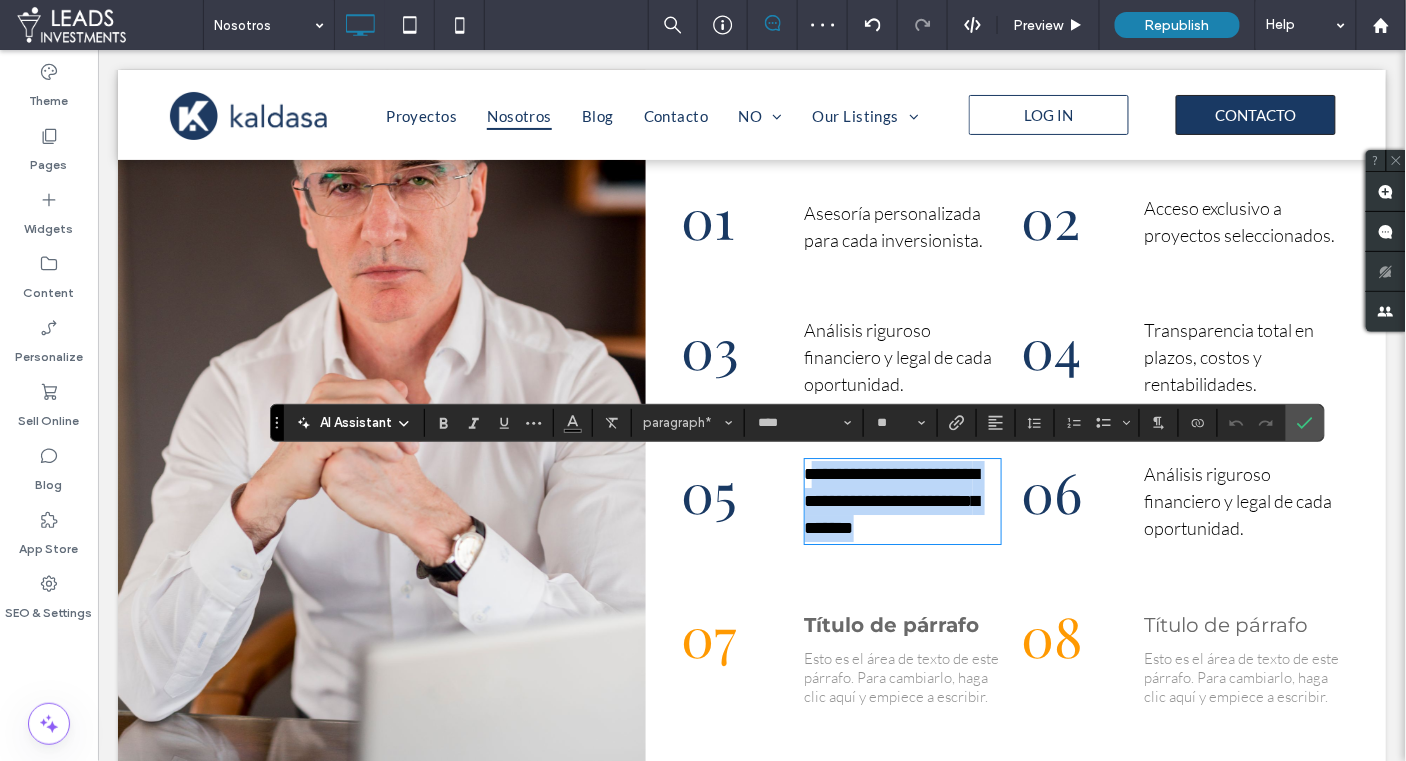 click on "**********" at bounding box center (902, 500) 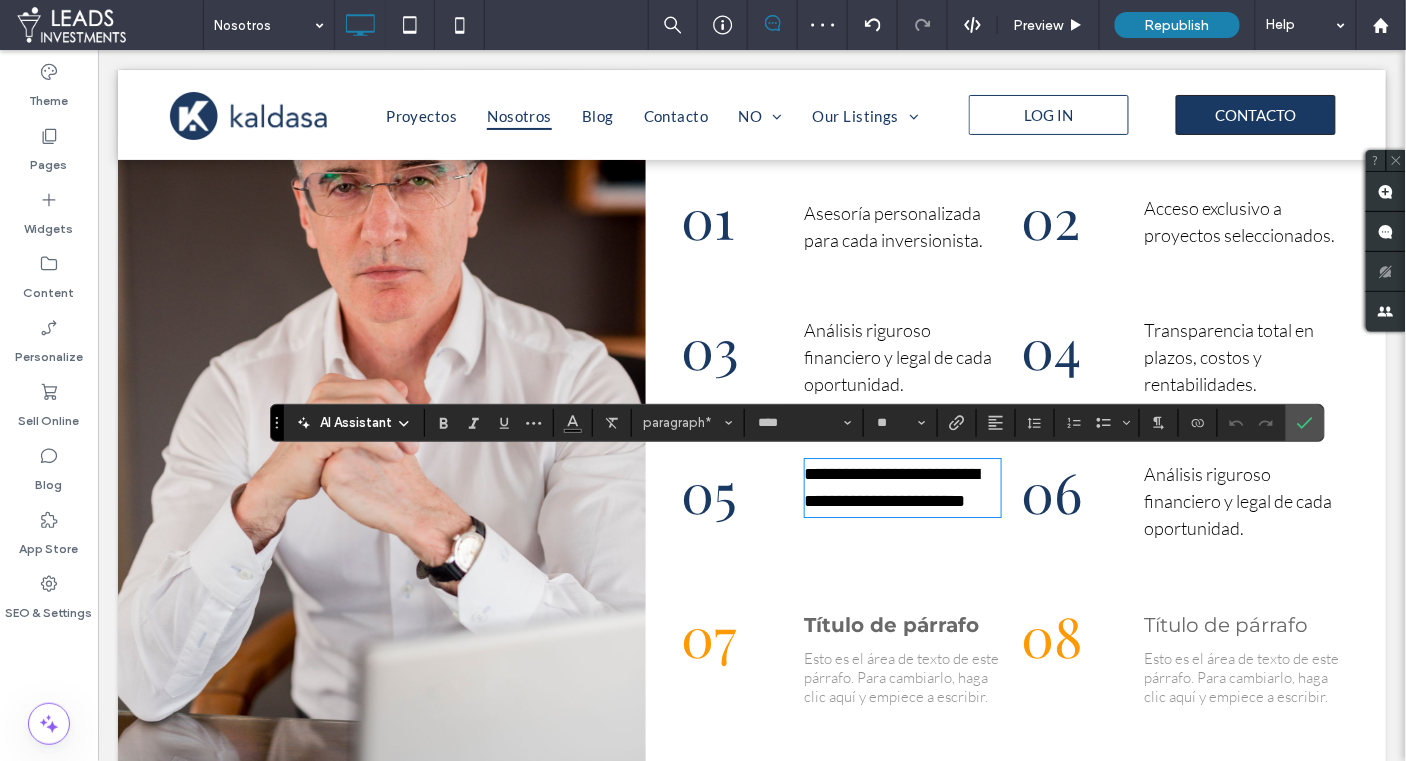scroll, scrollTop: 0, scrollLeft: 0, axis: both 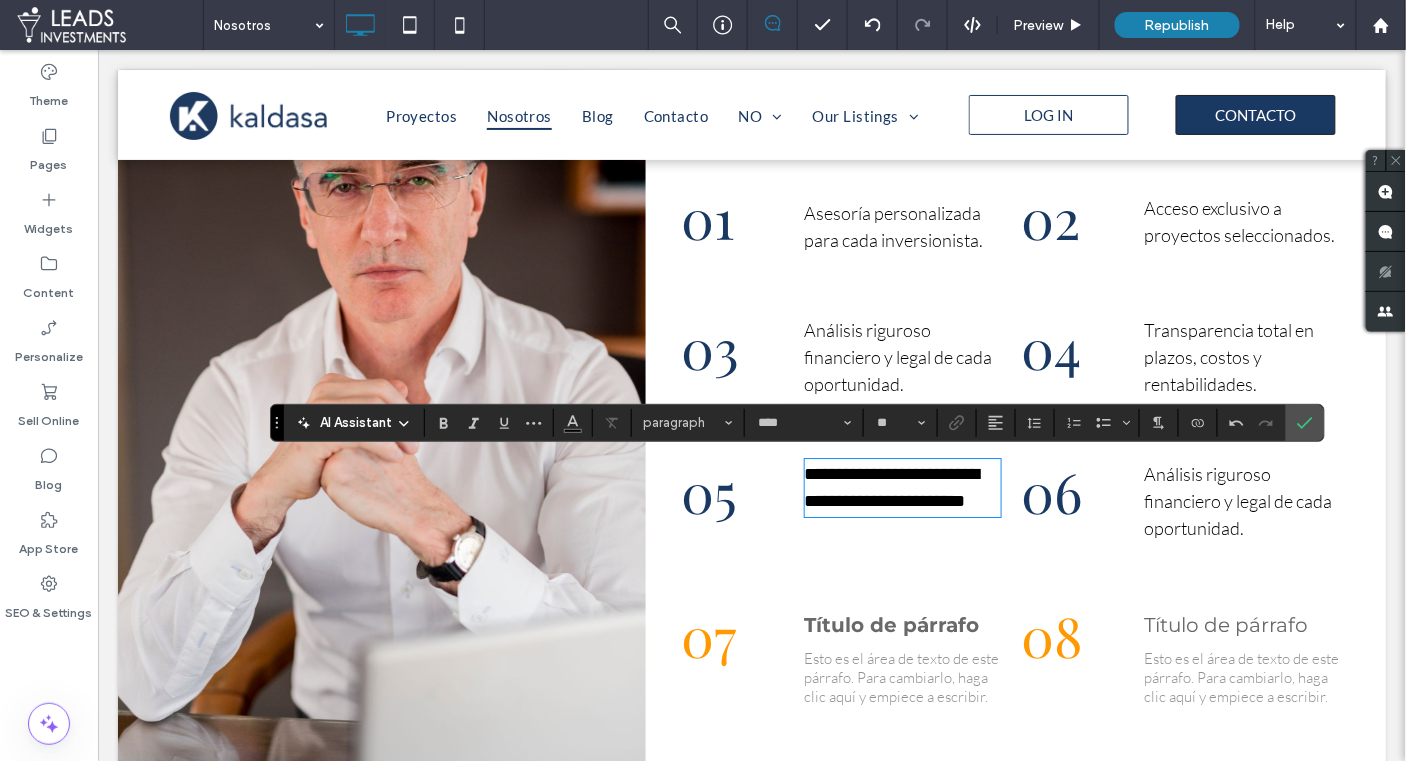type on "**" 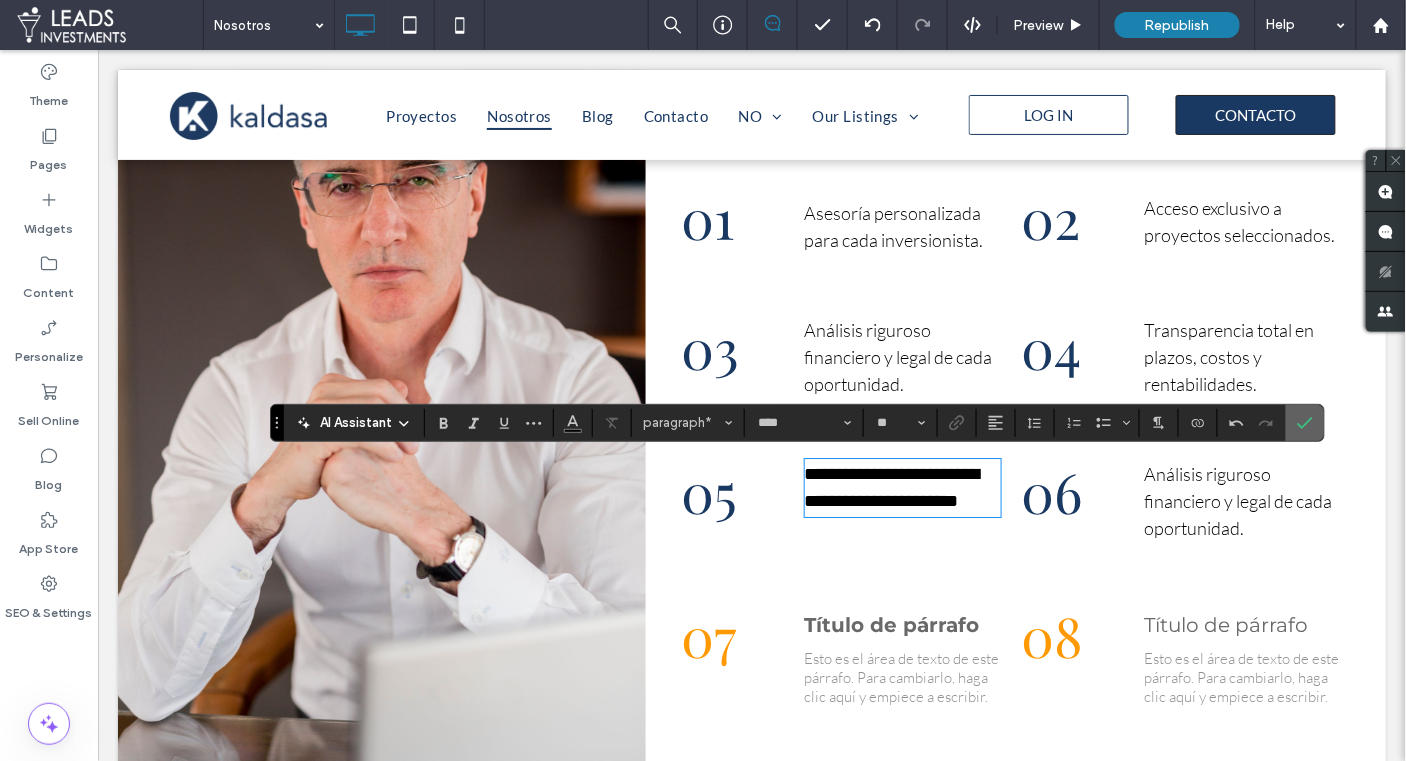 click 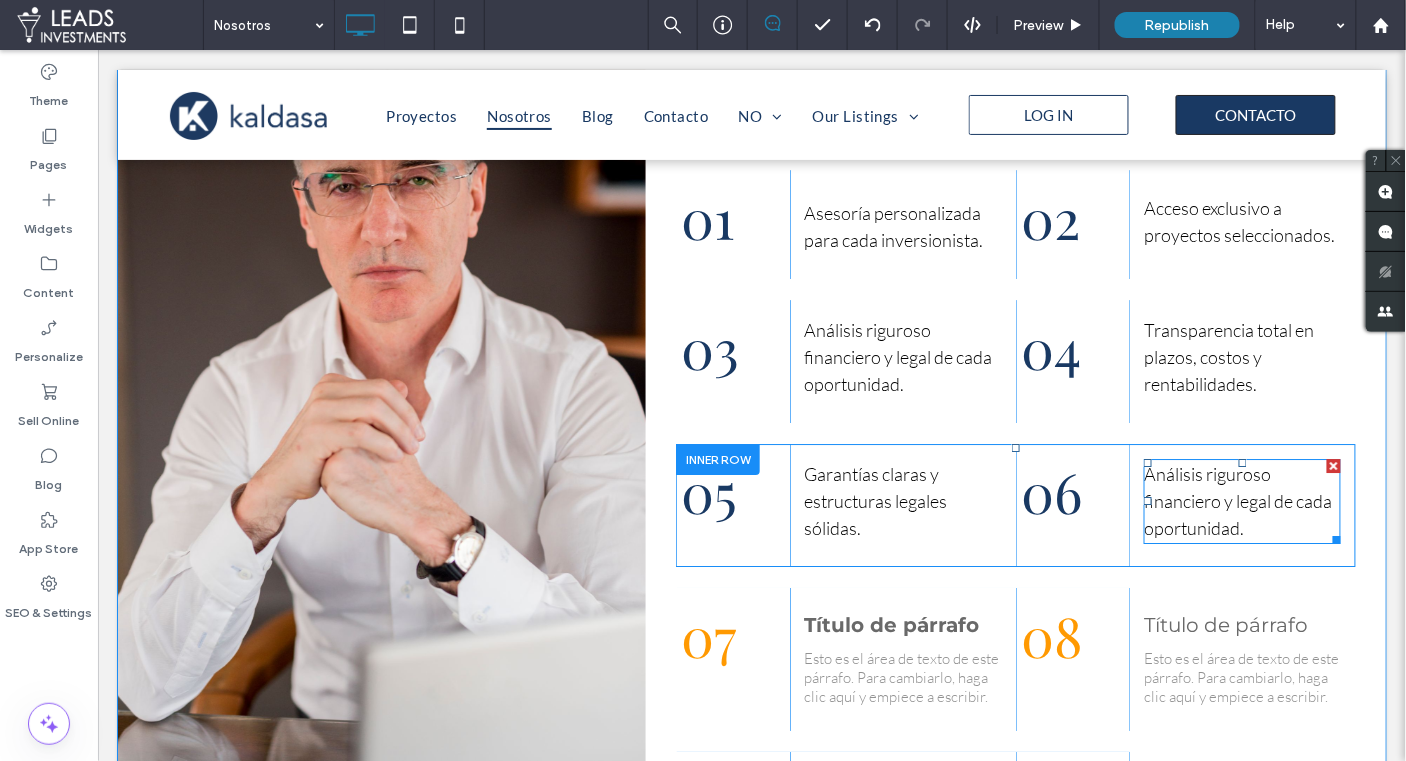 click on "Análisis riguroso financiero y legal de cada oportunidad." at bounding box center [1237, 500] 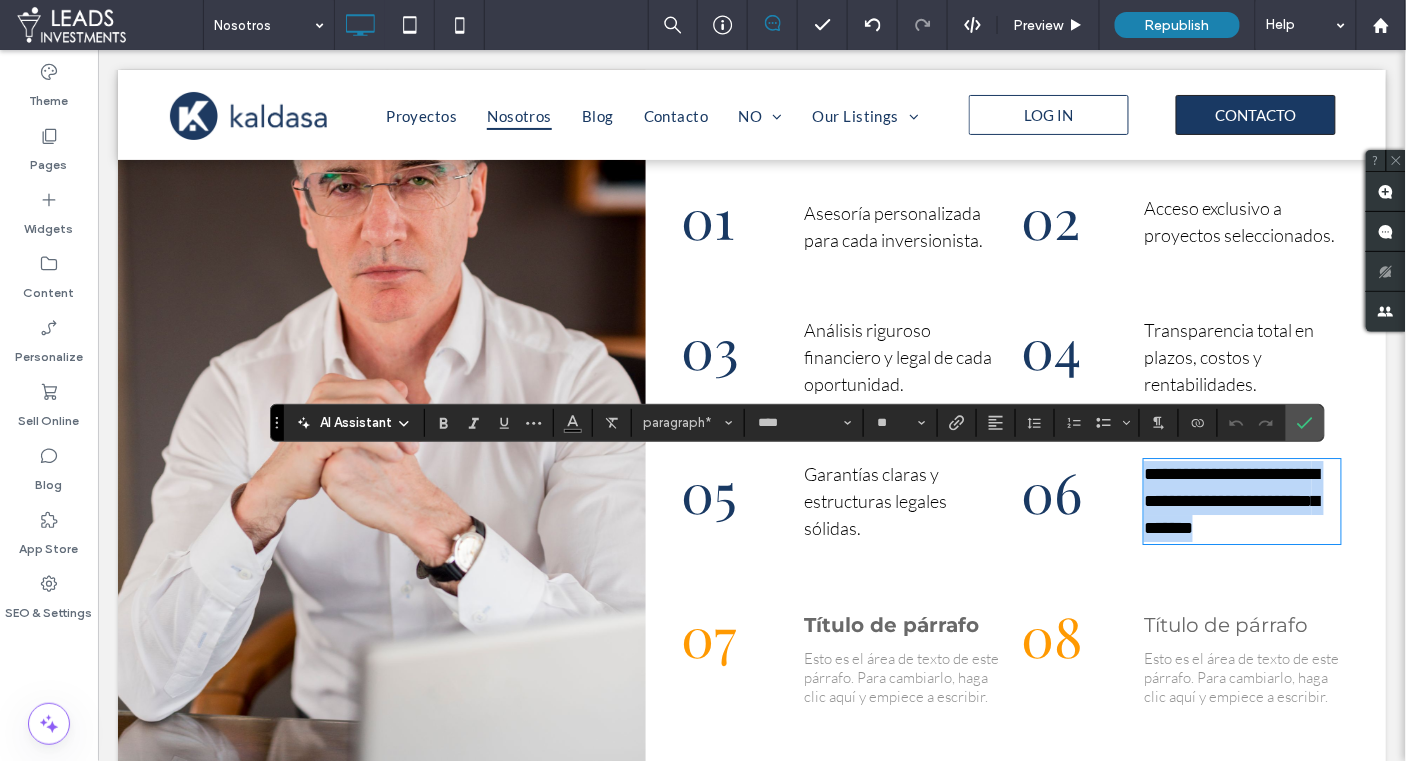 drag, startPoint x: 1195, startPoint y: 498, endPoint x: 1235, endPoint y: 514, distance: 43.081318 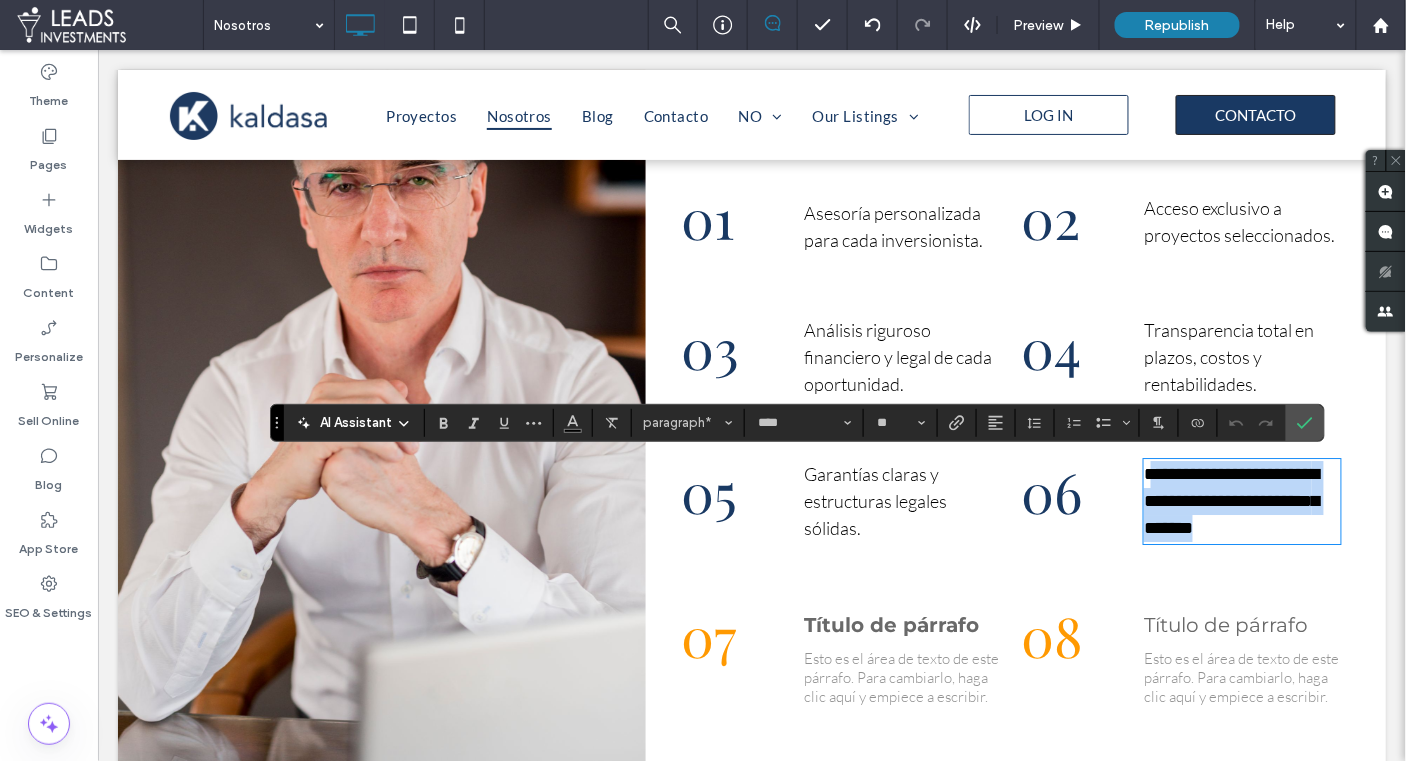 drag, startPoint x: 1167, startPoint y: 504, endPoint x: 1154, endPoint y: 479, distance: 28.178005 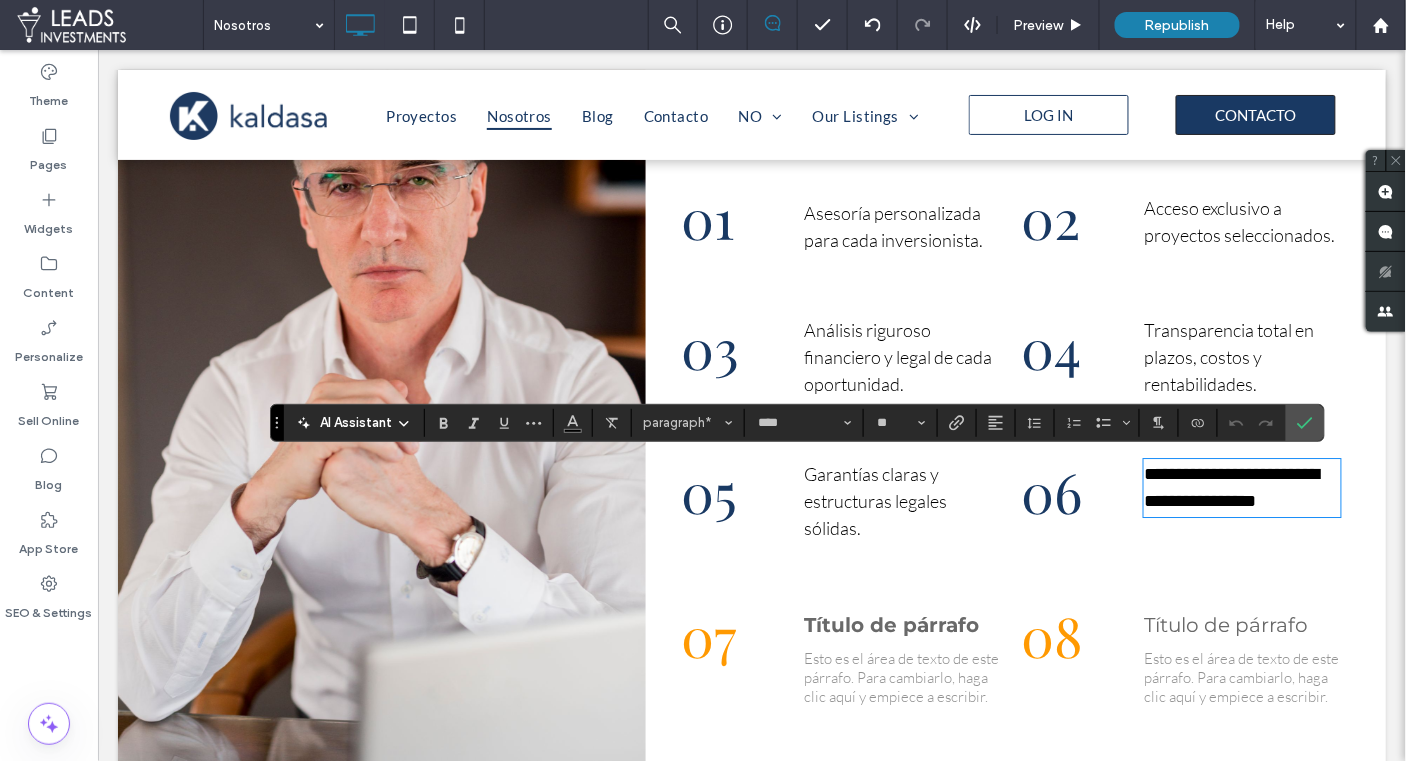 scroll, scrollTop: 0, scrollLeft: 0, axis: both 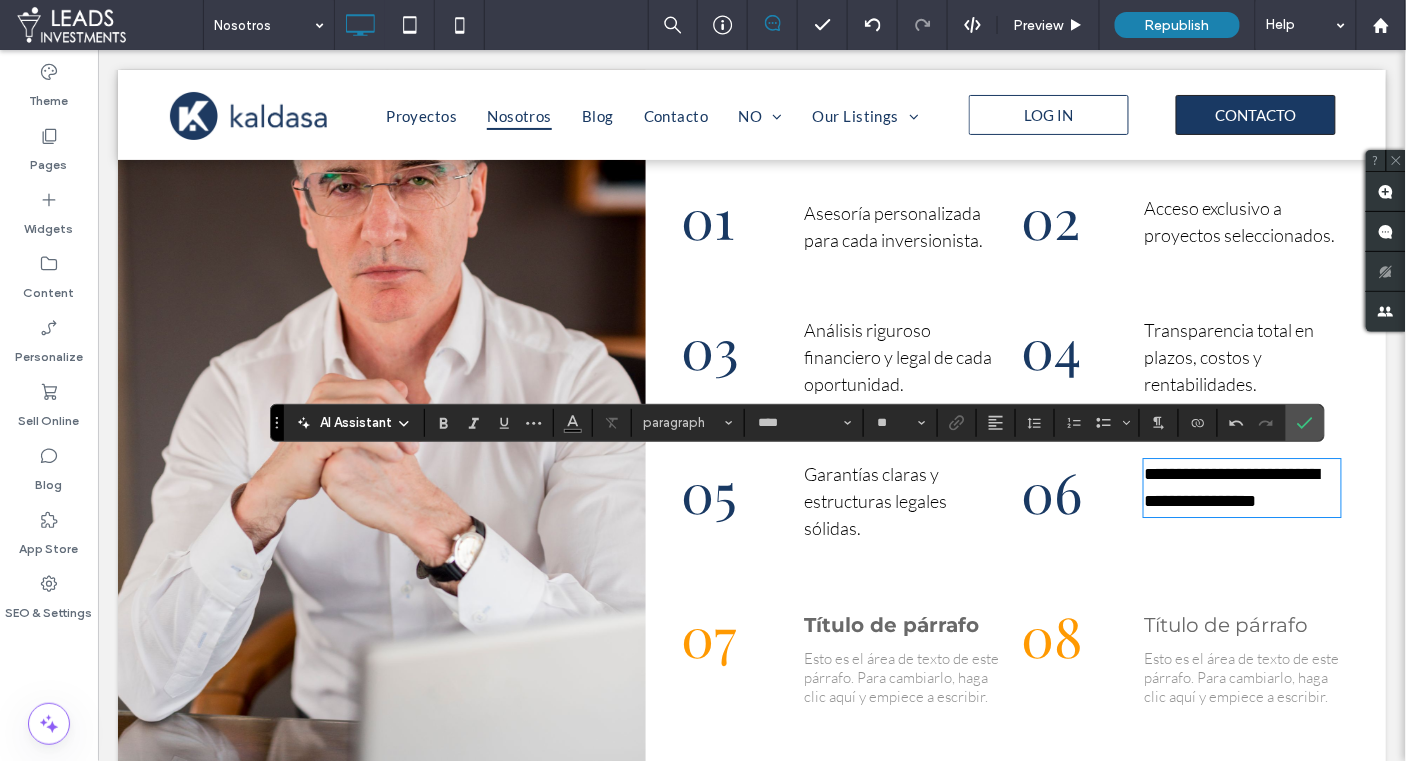 type on "**" 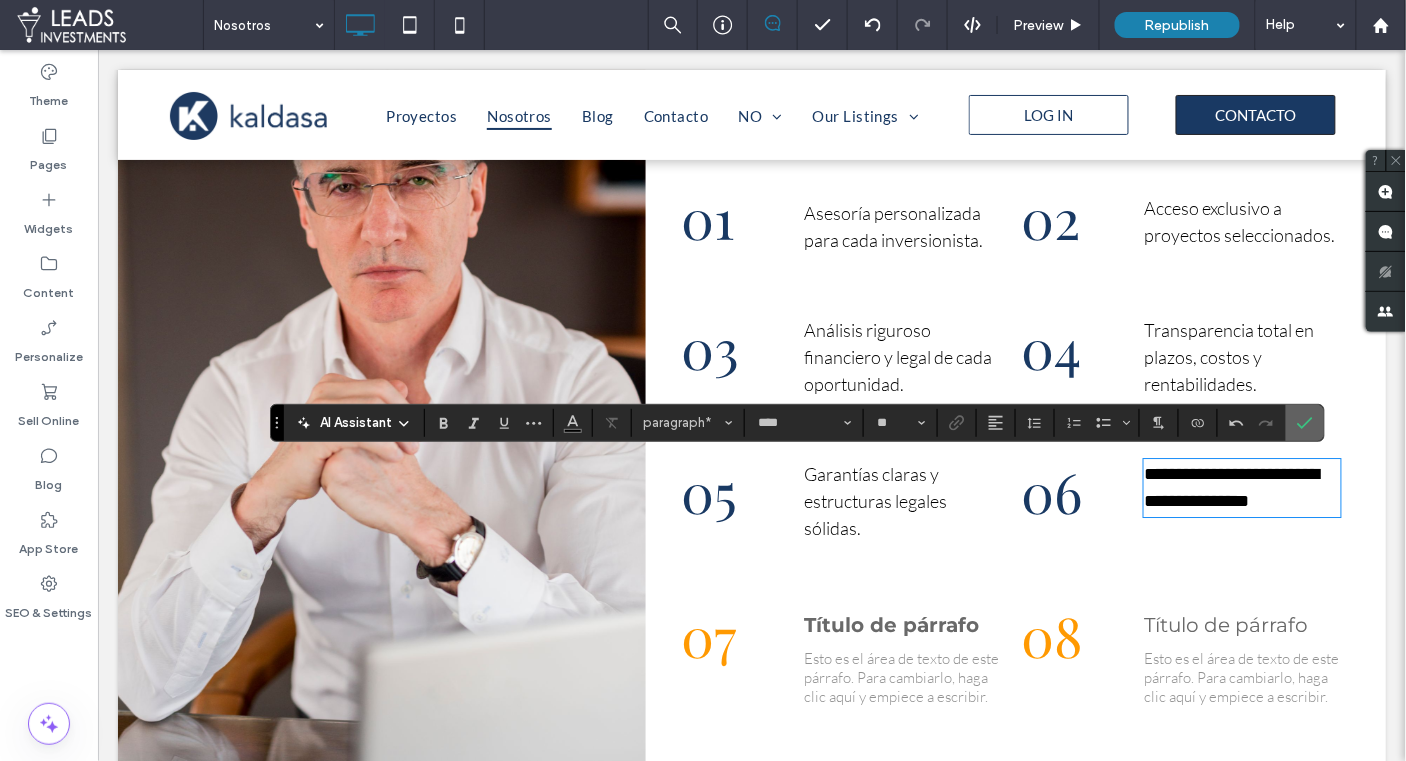 click 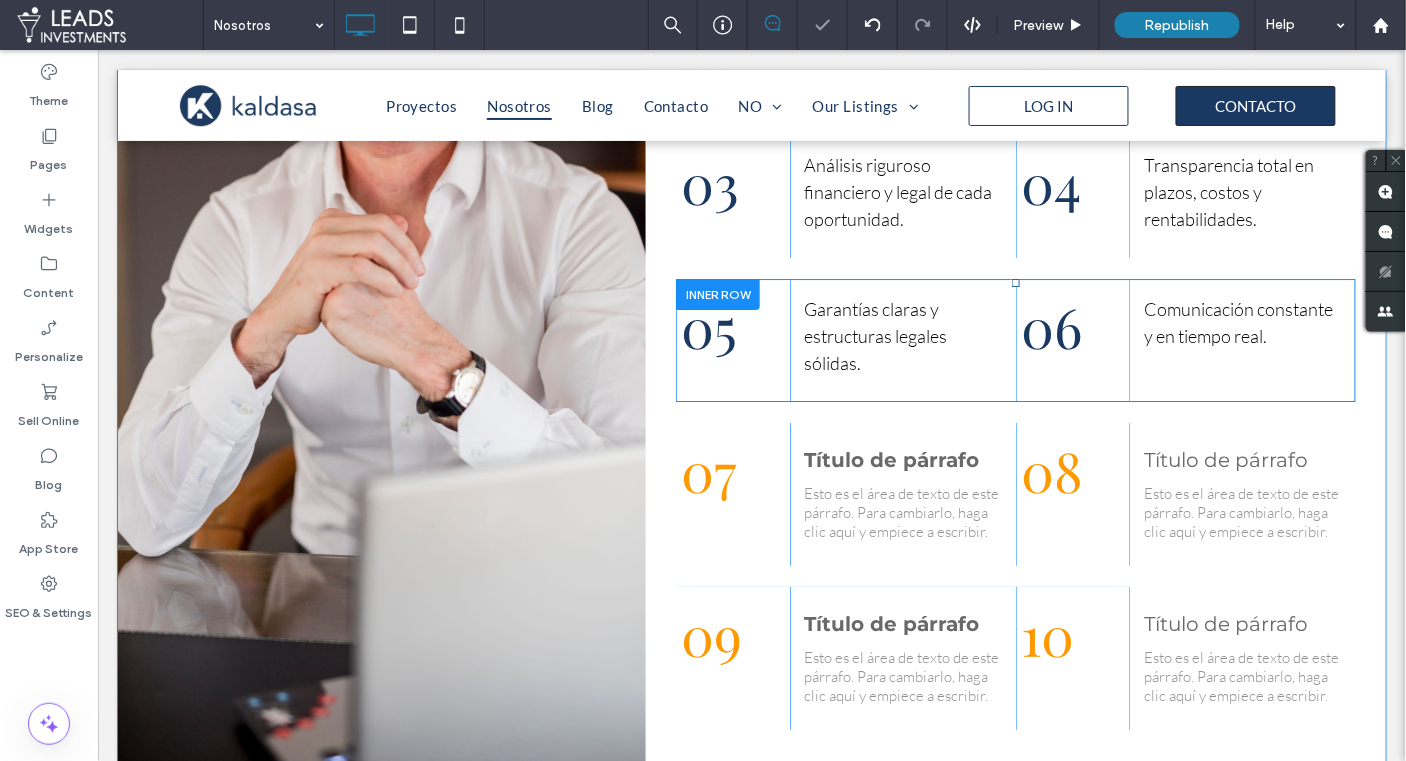 scroll, scrollTop: 1749, scrollLeft: 0, axis: vertical 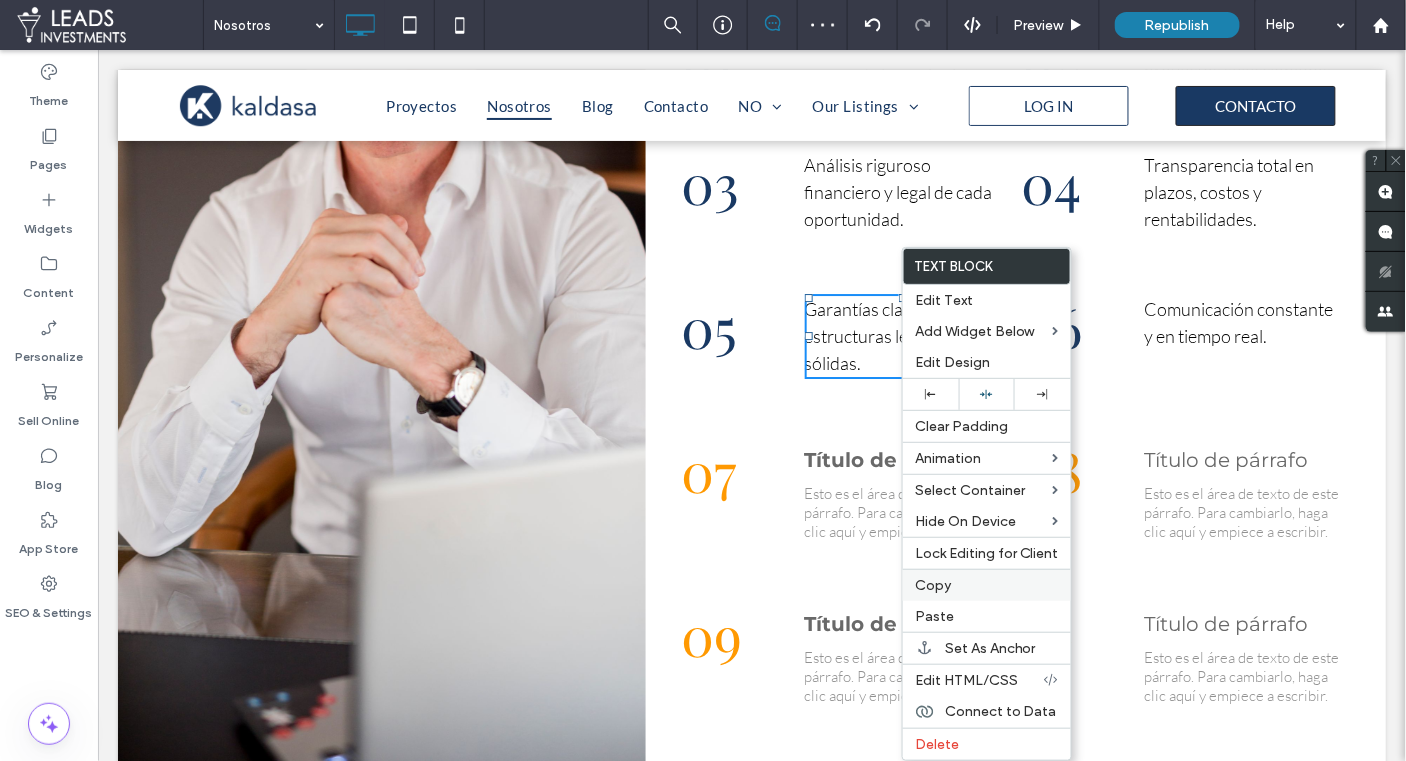 drag, startPoint x: 972, startPoint y: 572, endPoint x: 791, endPoint y: 427, distance: 231.91809 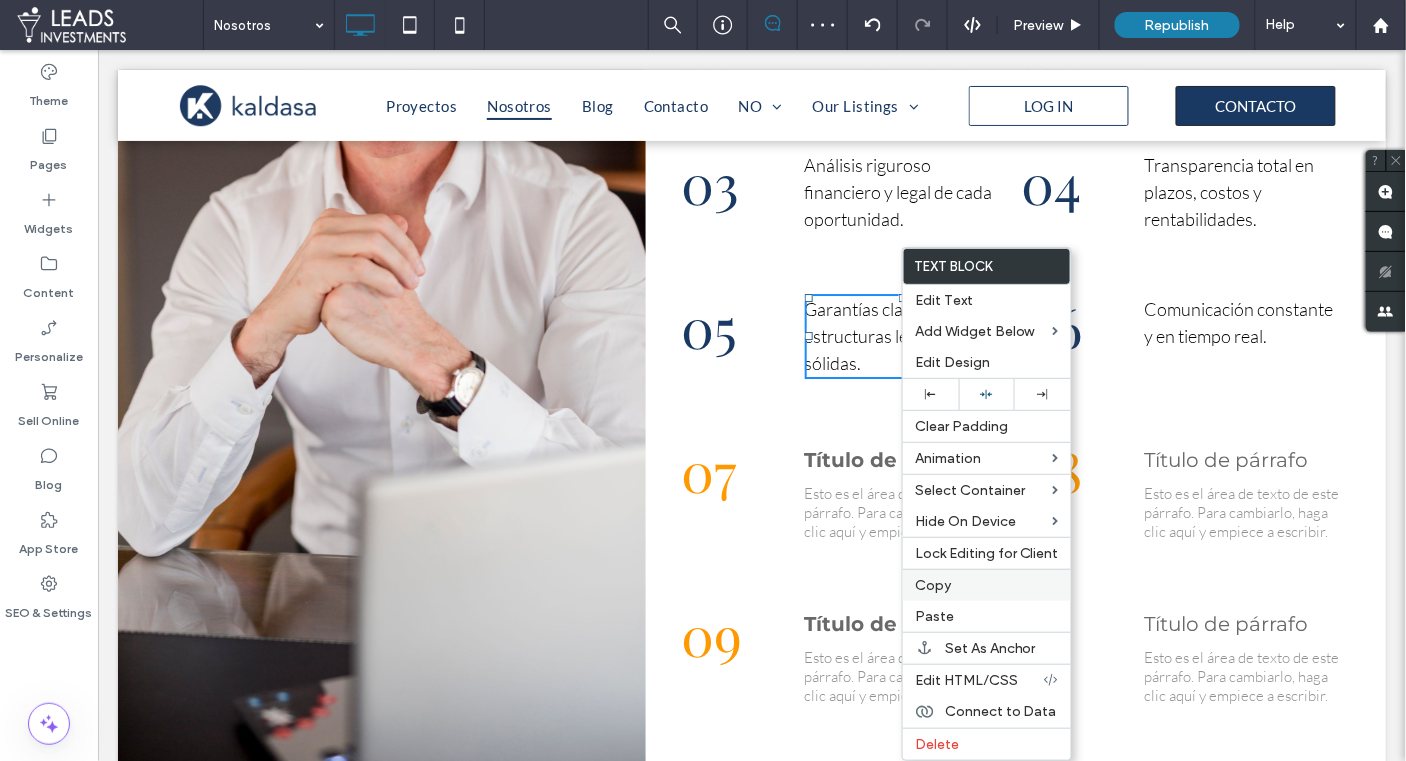 click on "Copy" at bounding box center (987, 585) 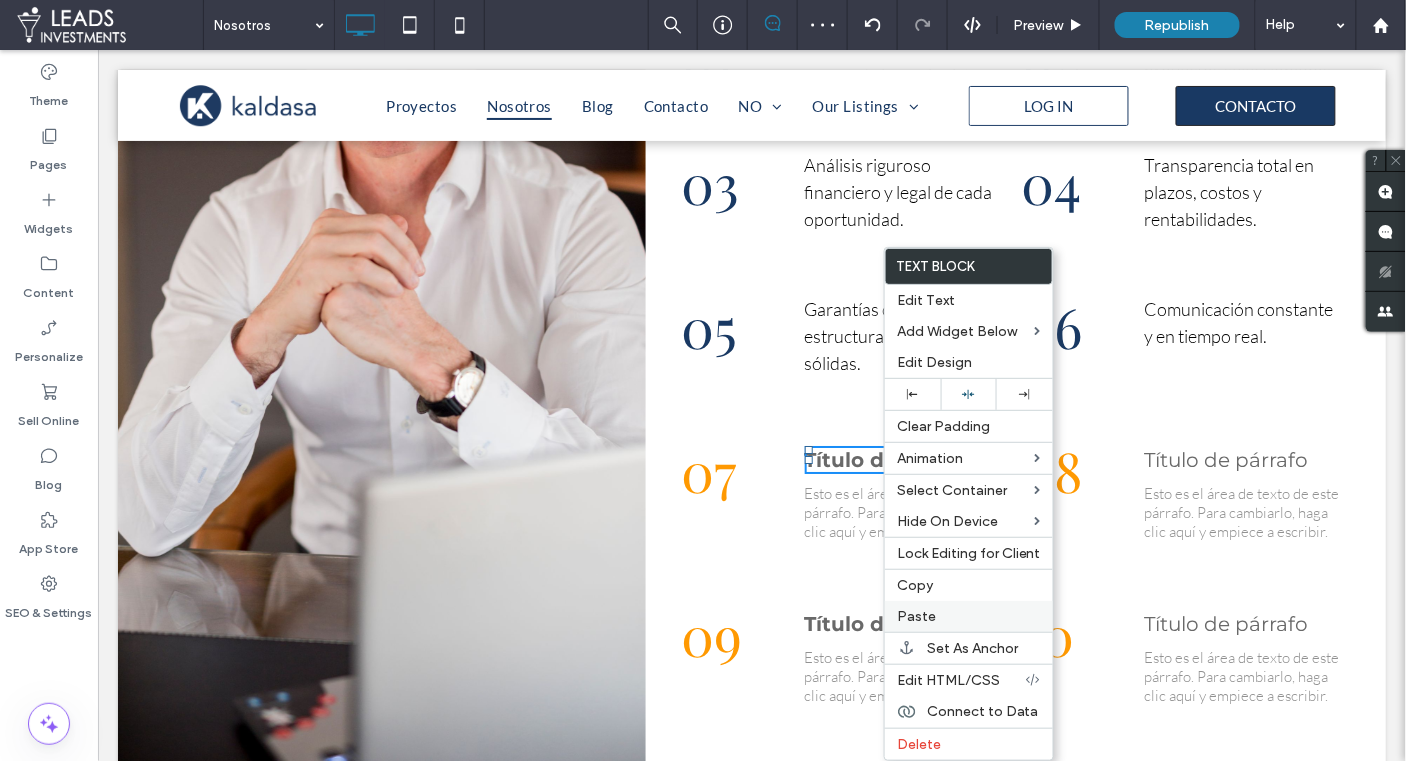 drag, startPoint x: 928, startPoint y: 606, endPoint x: 945, endPoint y: 599, distance: 18.384777 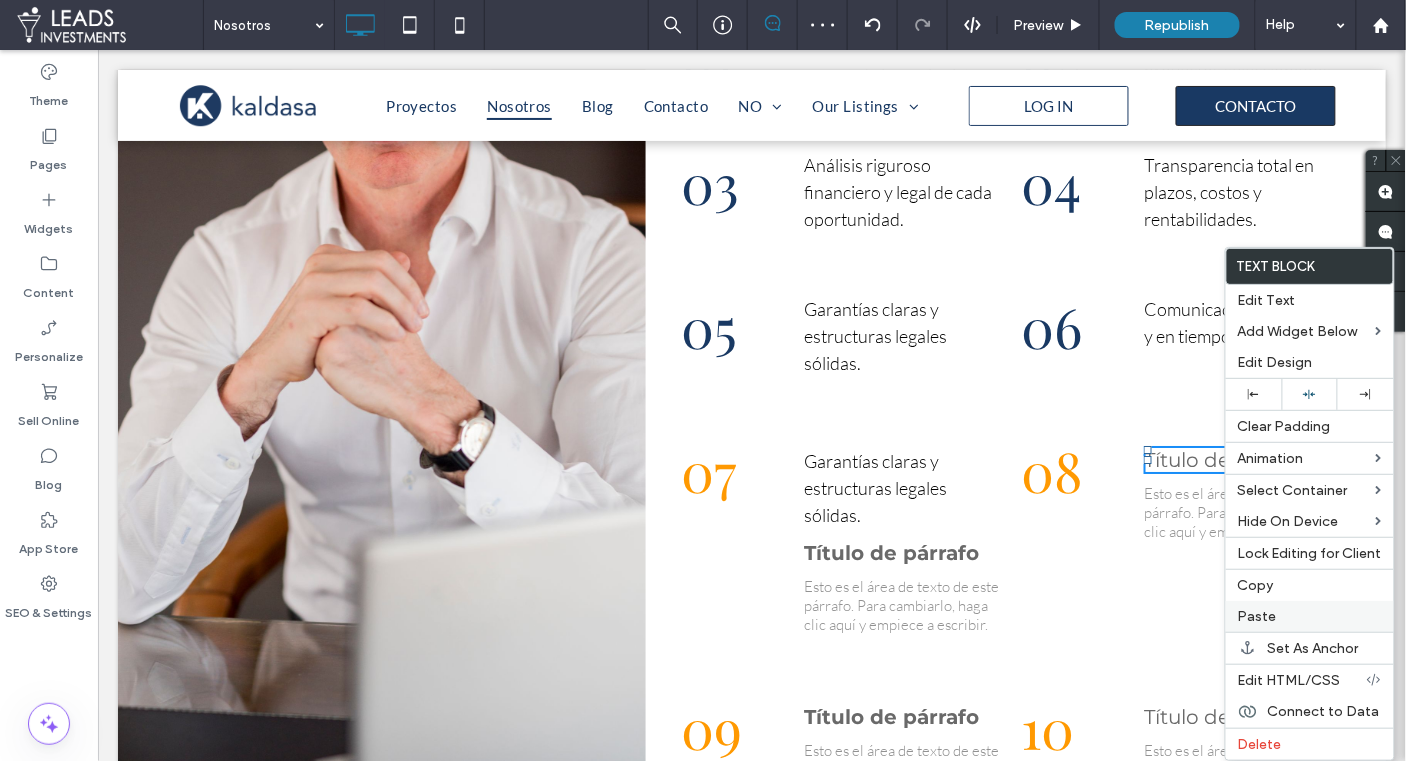 click on "Paste" at bounding box center (1257, 616) 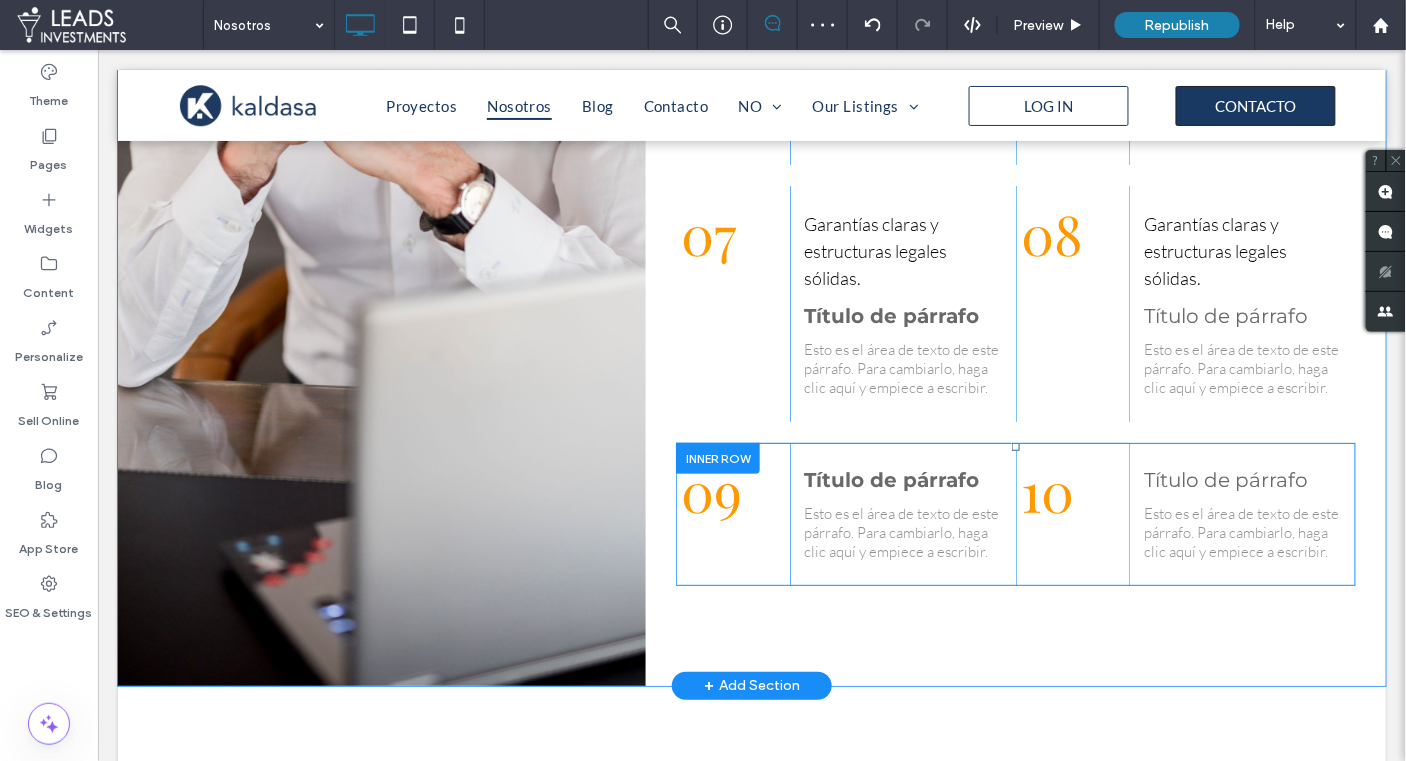 scroll, scrollTop: 1987, scrollLeft: 0, axis: vertical 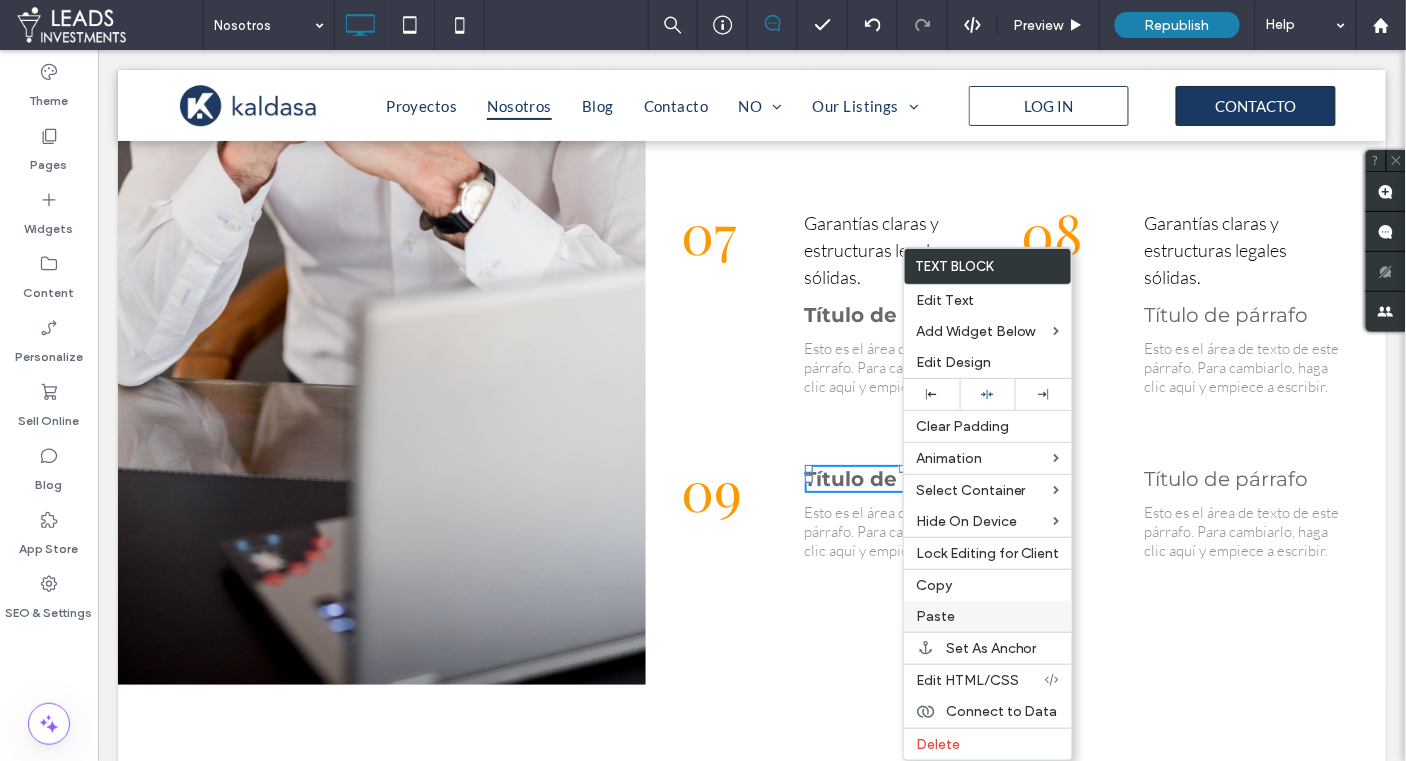 click on "Paste" at bounding box center (935, 616) 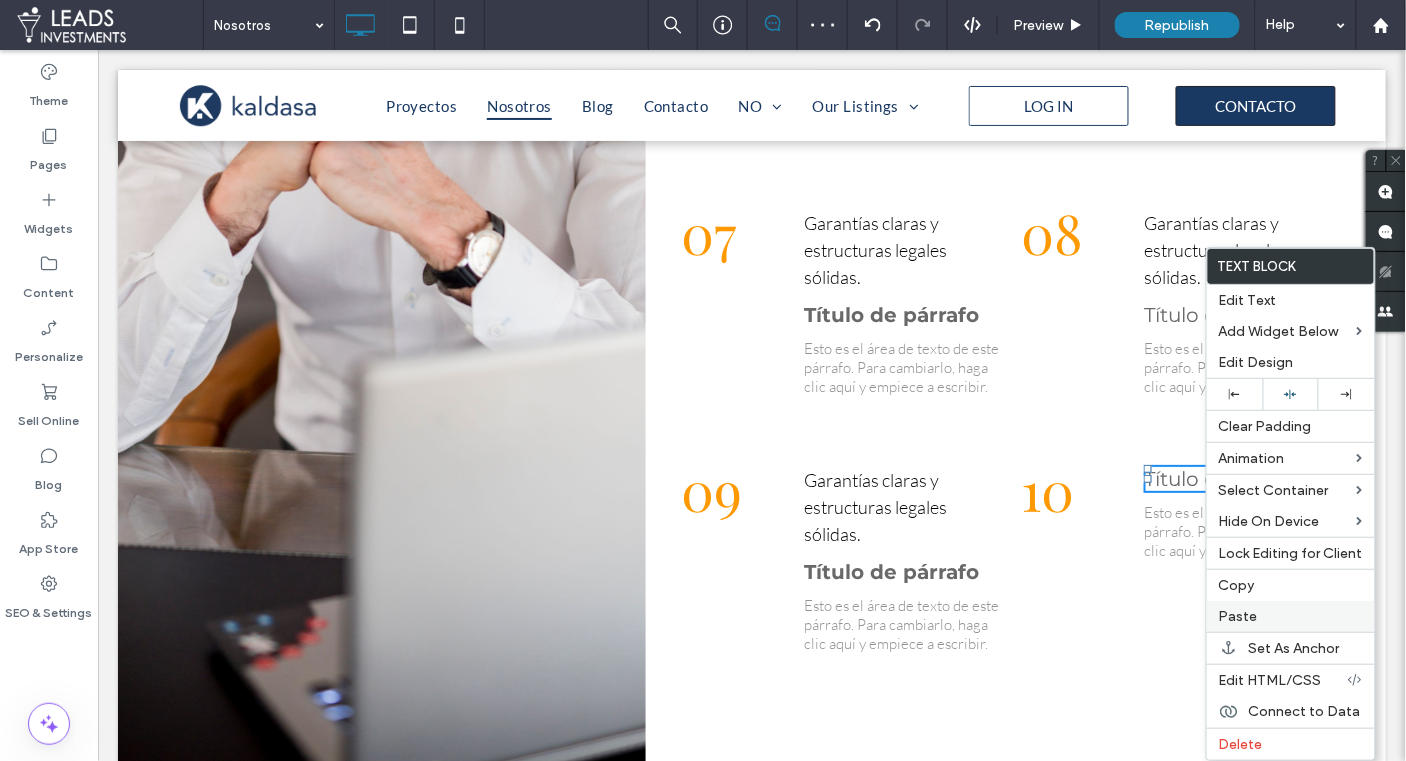 click on "Paste" at bounding box center [1238, 616] 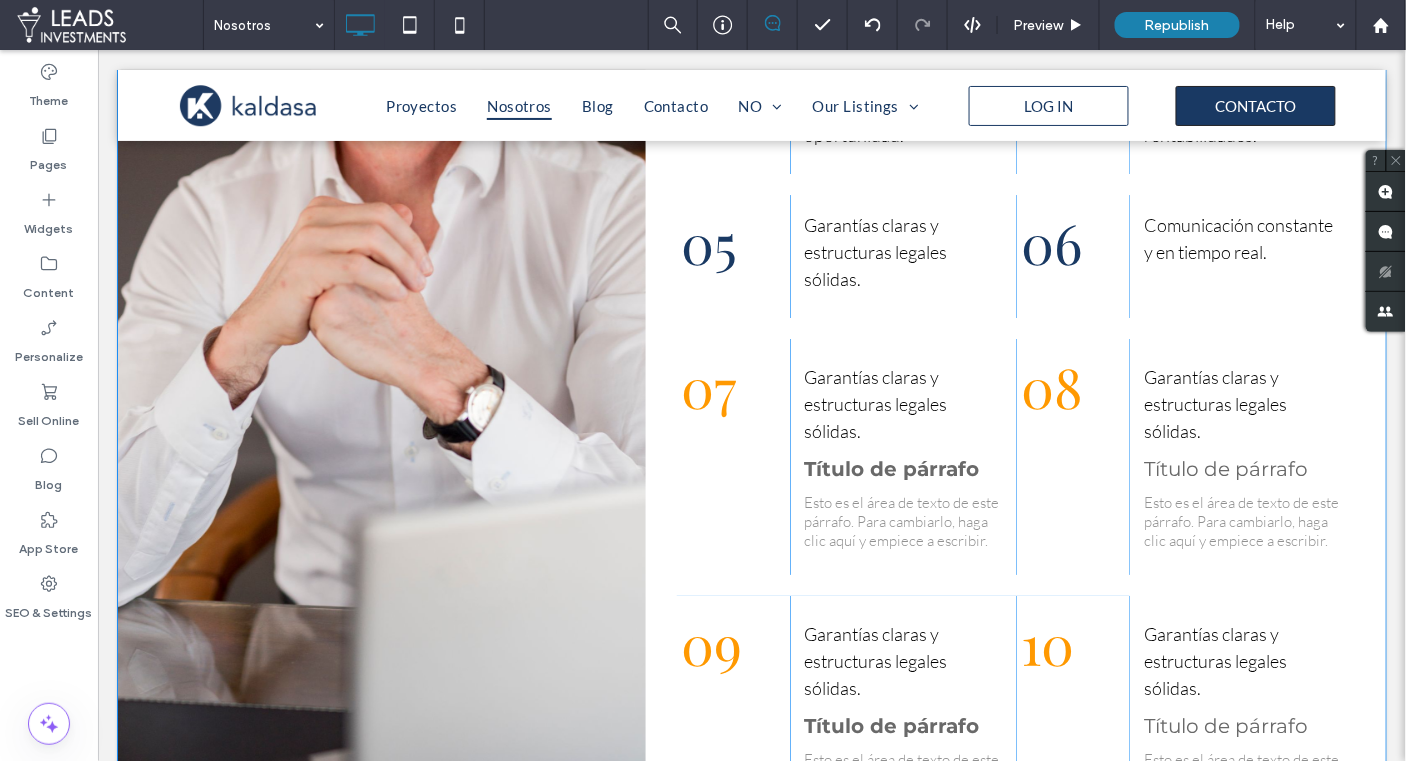 scroll, scrollTop: 1825, scrollLeft: 0, axis: vertical 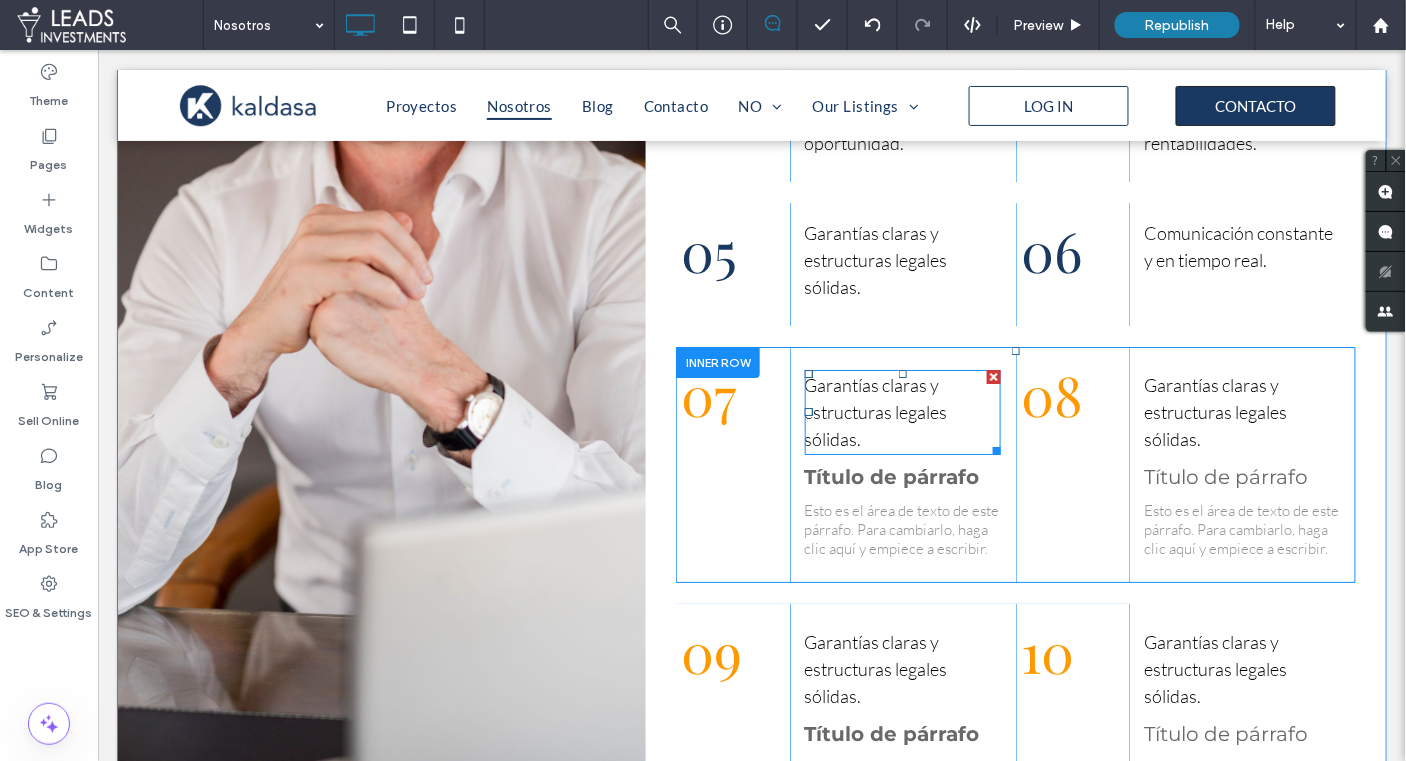 click on "Garantías claras y estructuras legales sólidas." at bounding box center (875, 411) 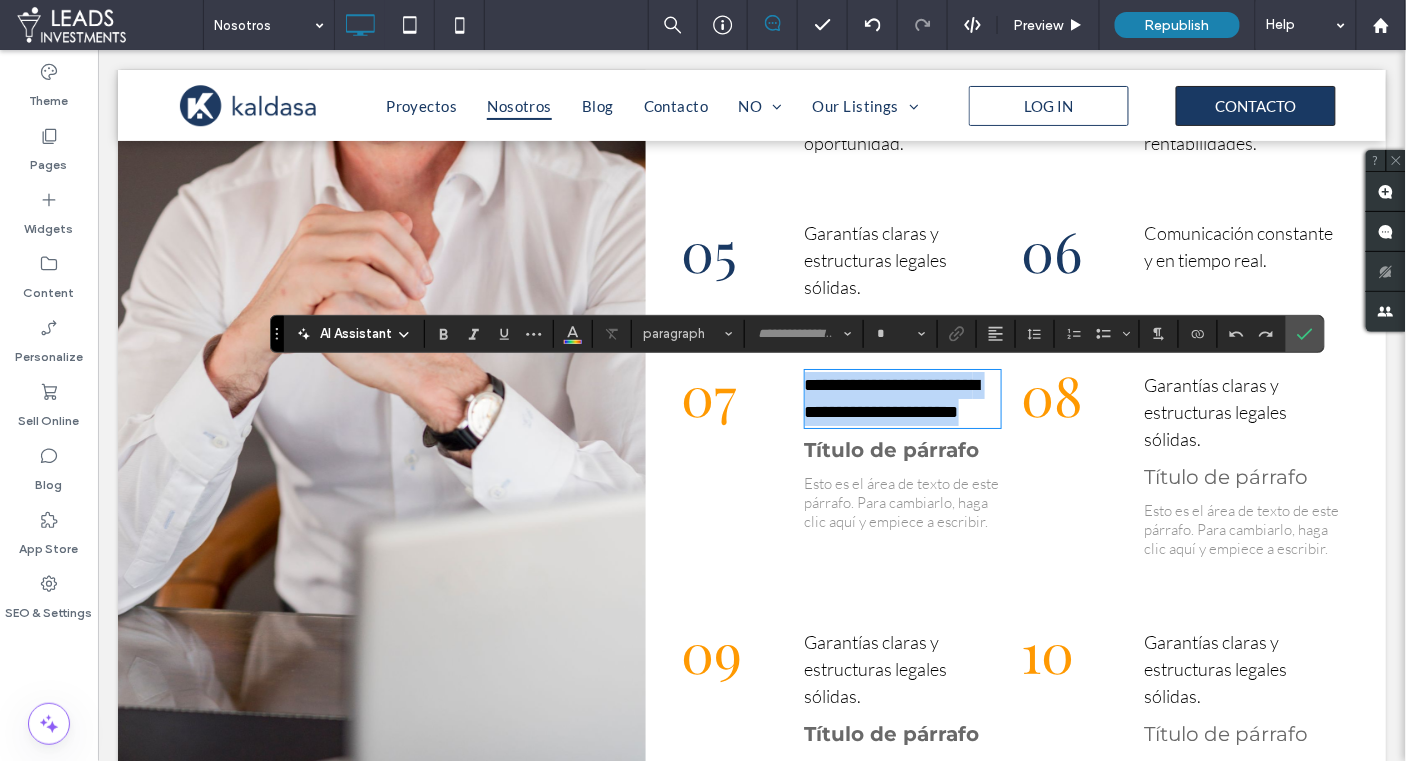 type on "****" 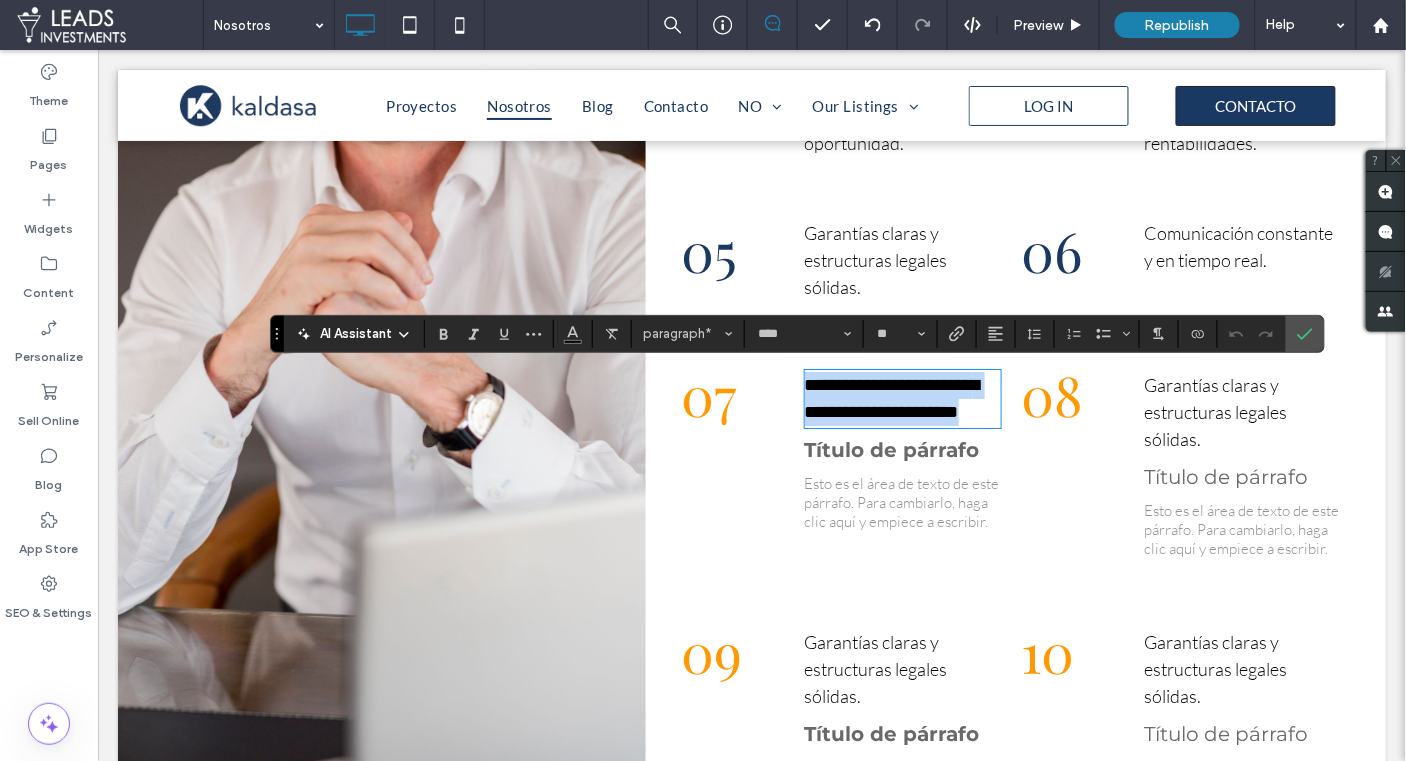 click on "**********" at bounding box center (902, 398) 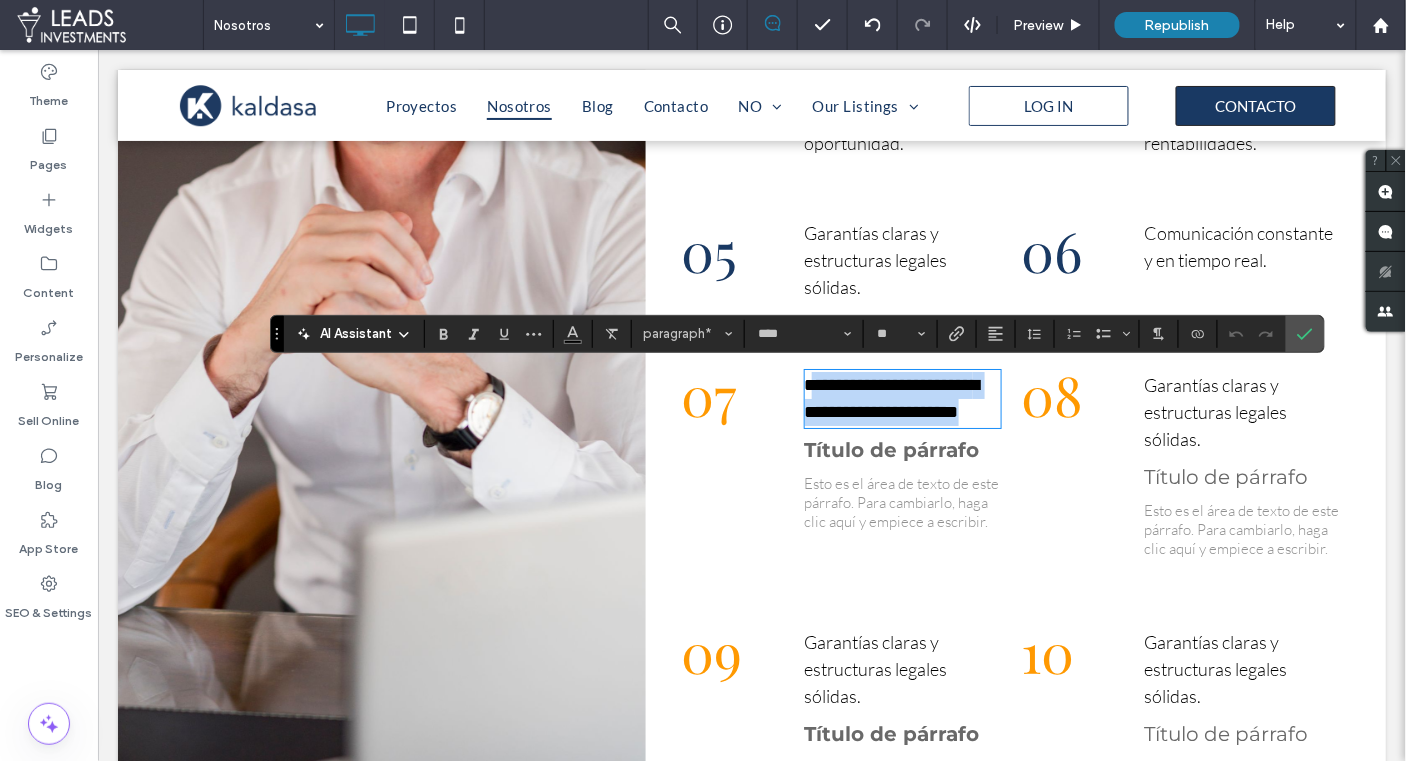 drag, startPoint x: 882, startPoint y: 436, endPoint x: 824, endPoint y: 386, distance: 76.57676 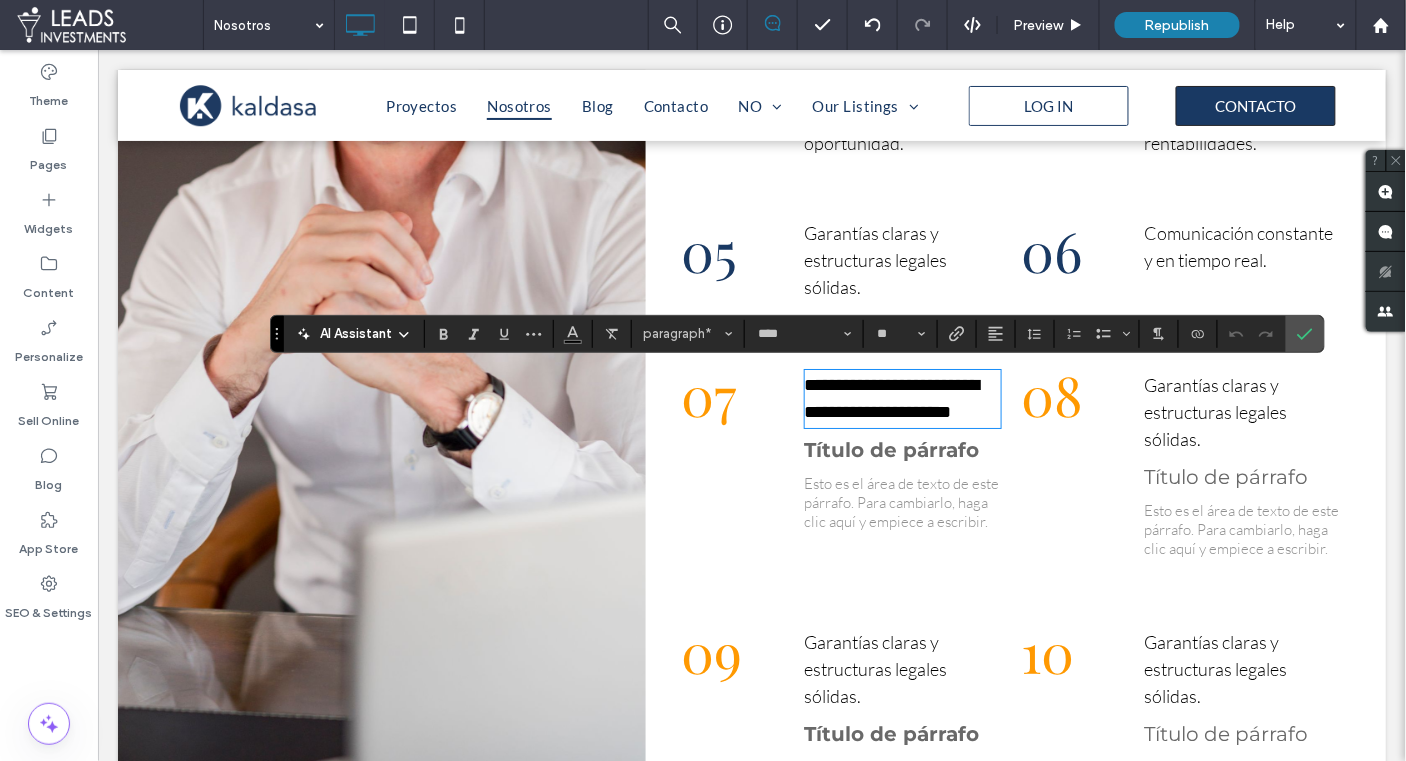 scroll, scrollTop: 0, scrollLeft: 0, axis: both 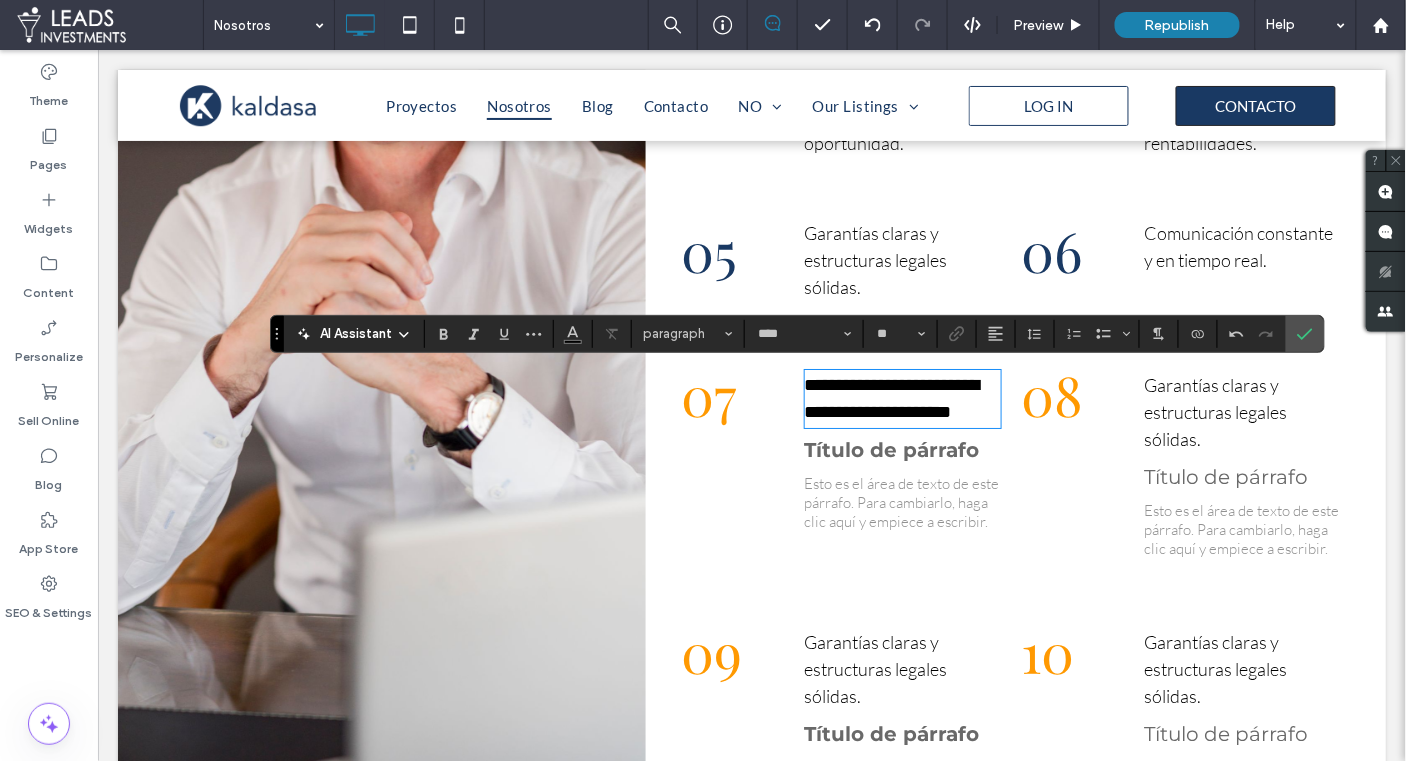 type on "**" 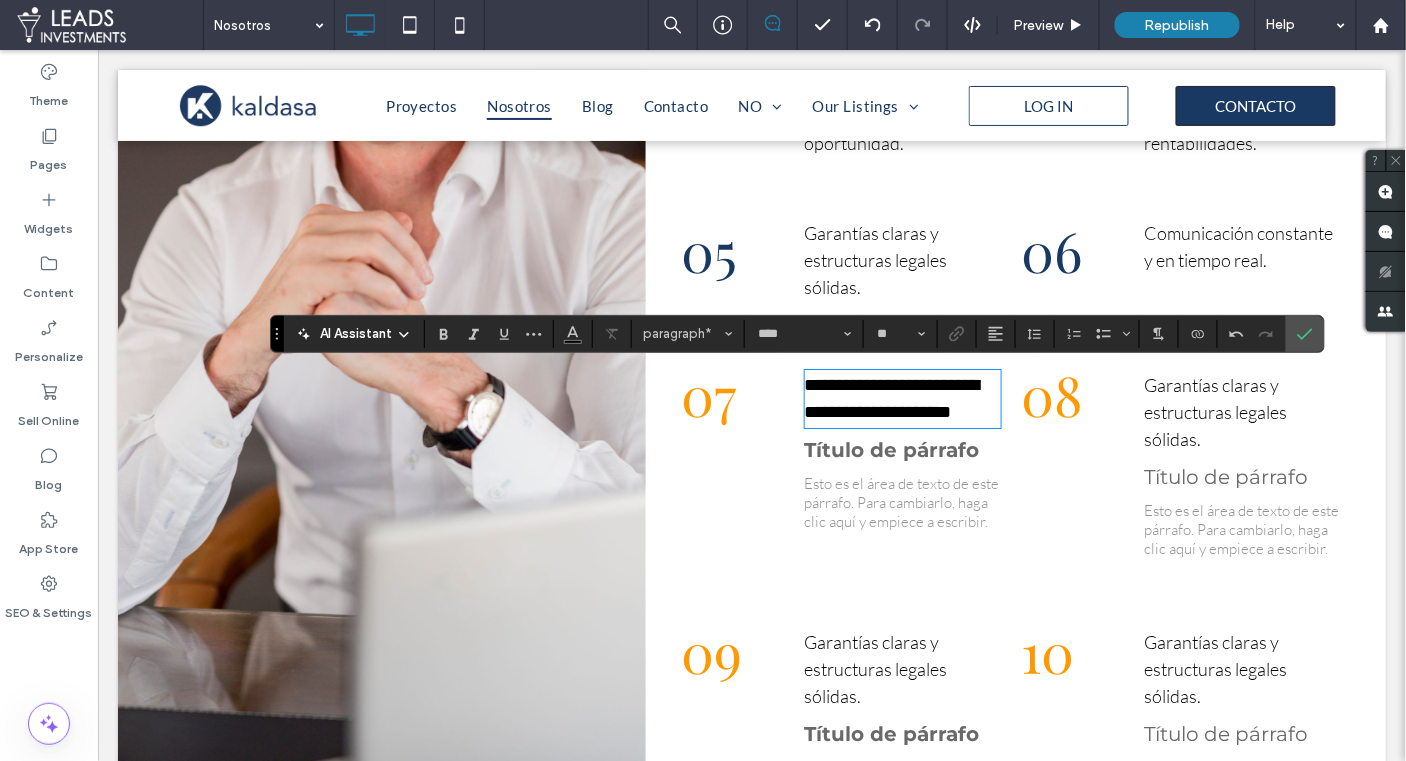 click on "**********" at bounding box center (891, 397) 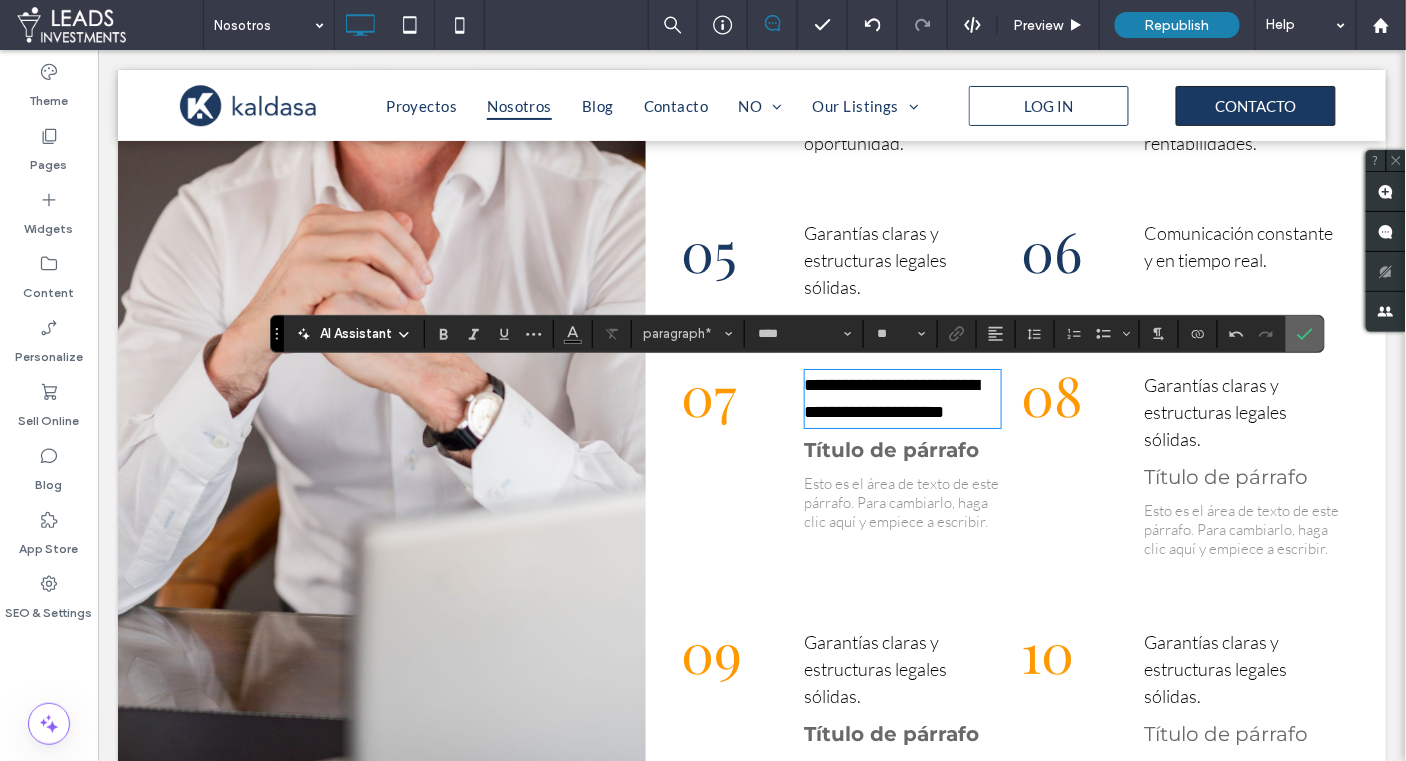 click 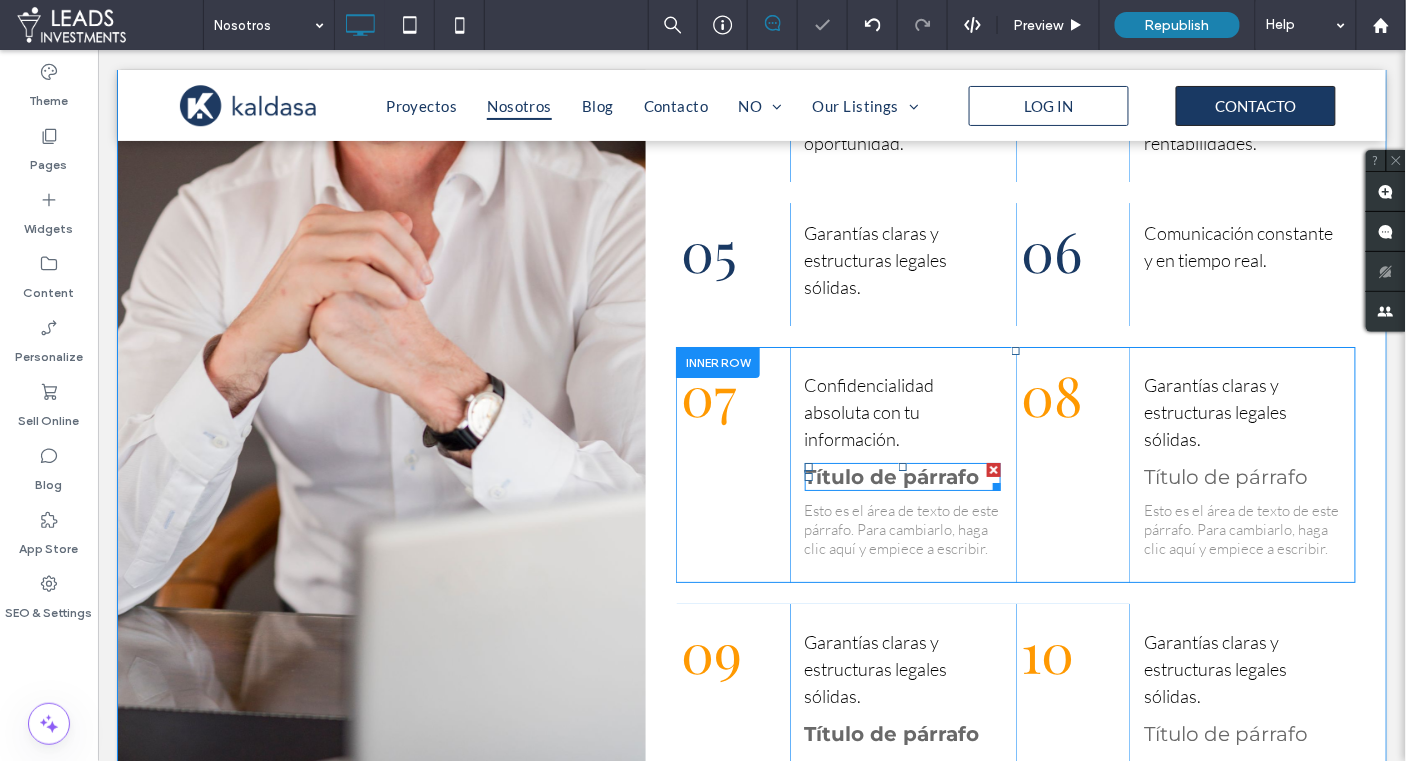 click at bounding box center (993, 469) 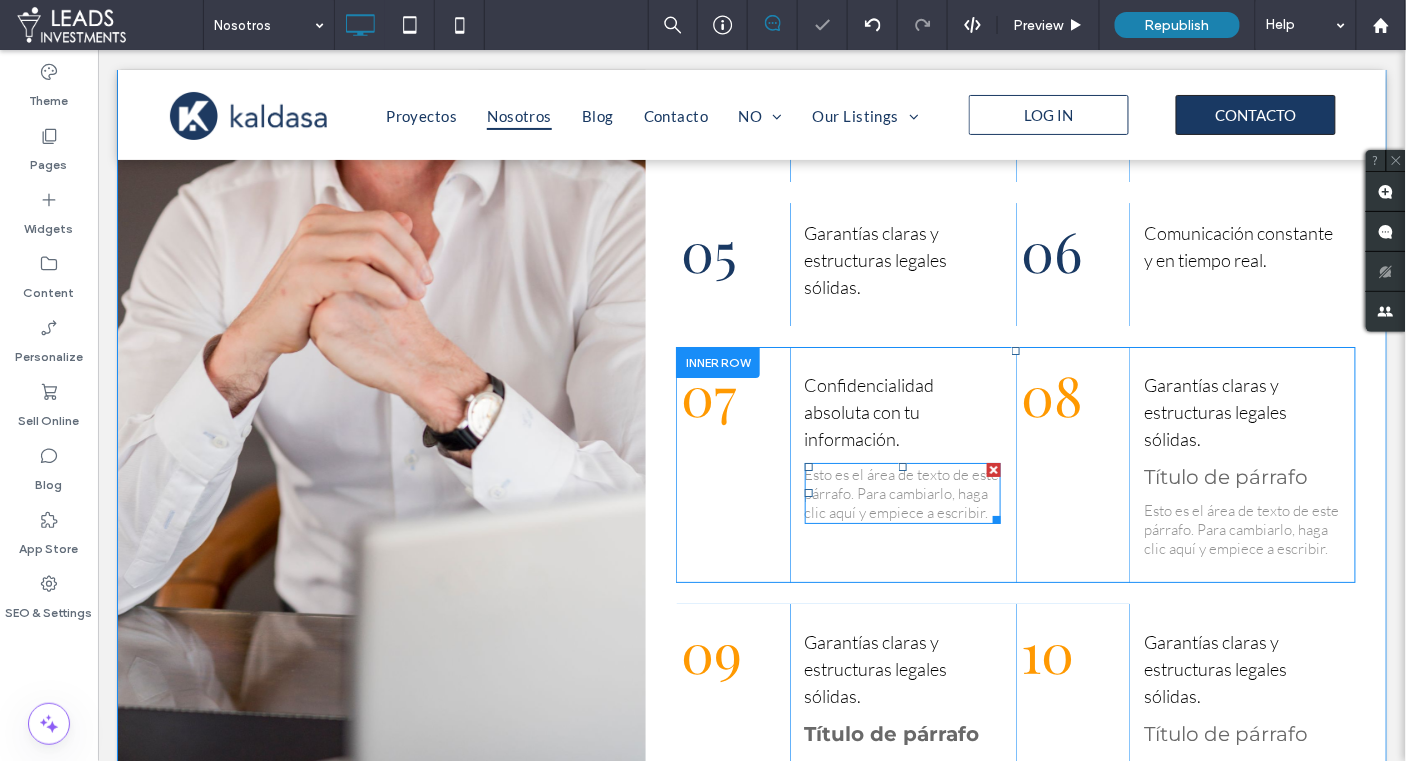 click at bounding box center (993, 469) 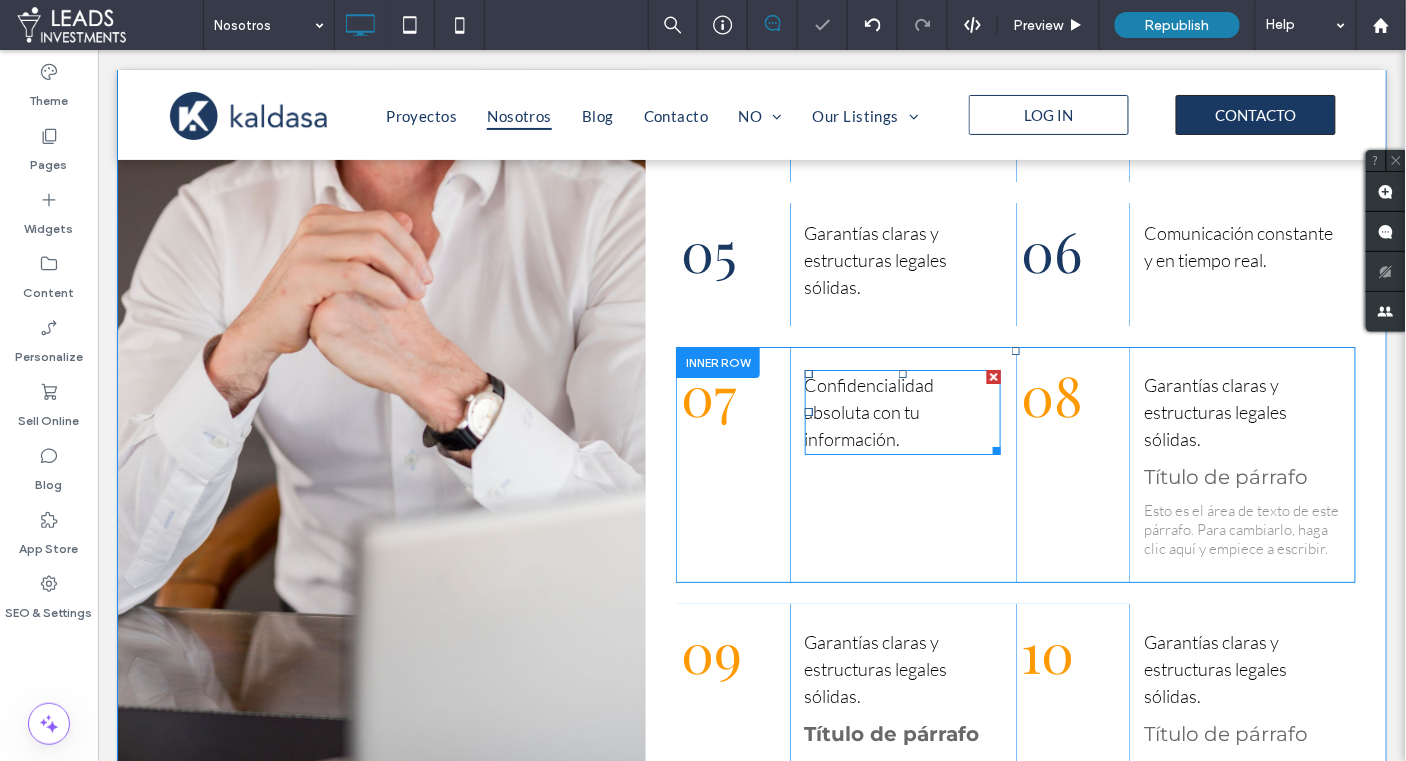 scroll, scrollTop: 1843, scrollLeft: 0, axis: vertical 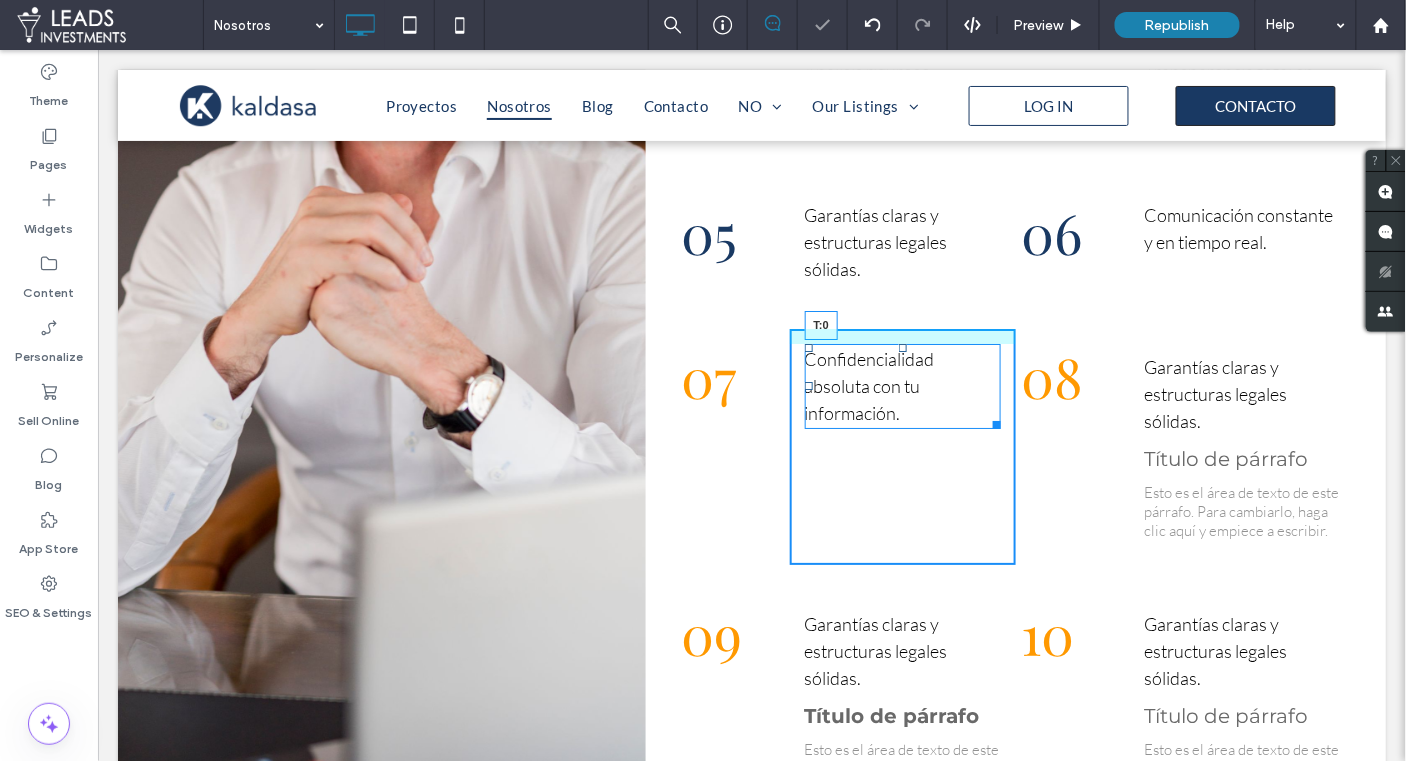 click on "Confidencialidad absoluta con tu información. T:0" at bounding box center (902, 385) 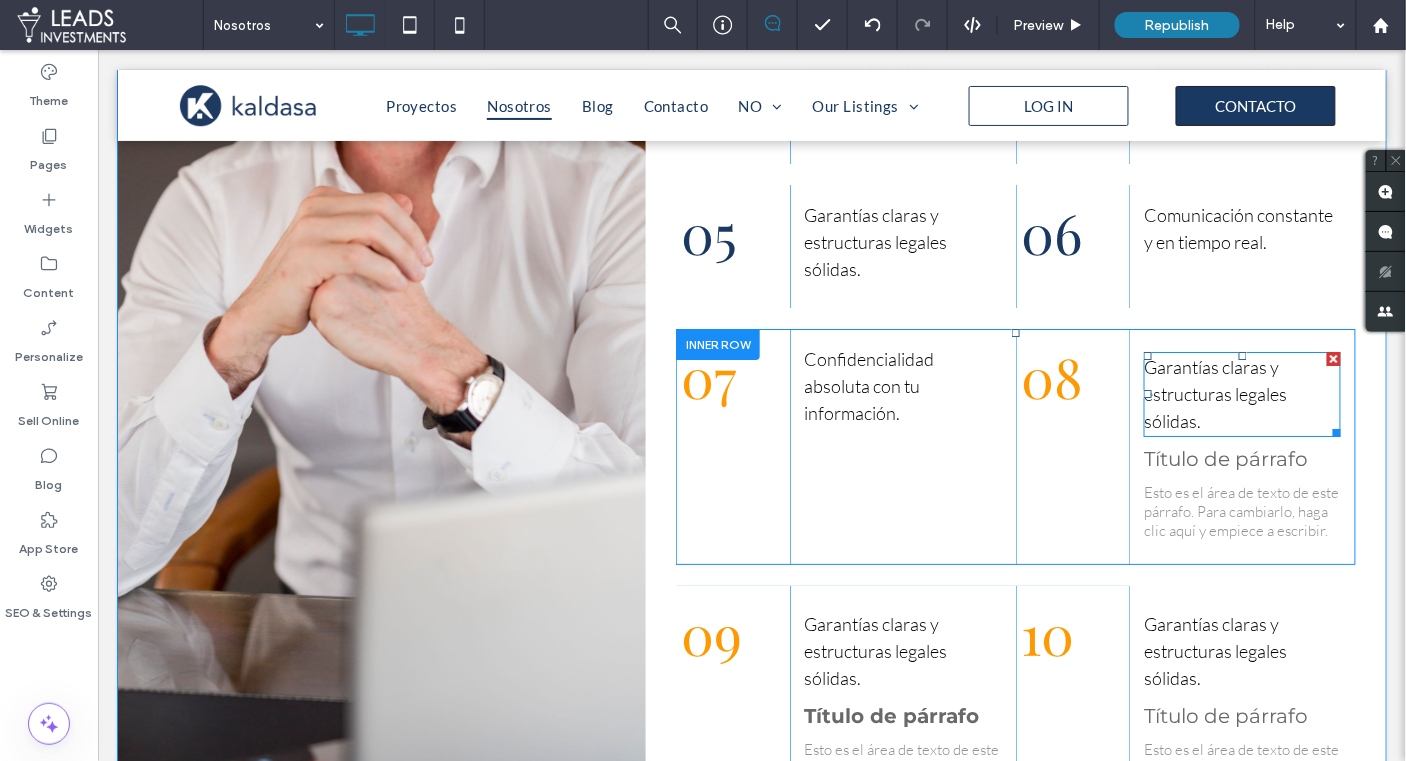 click on "Garantías claras y estructuras legales sólidas." at bounding box center (1214, 393) 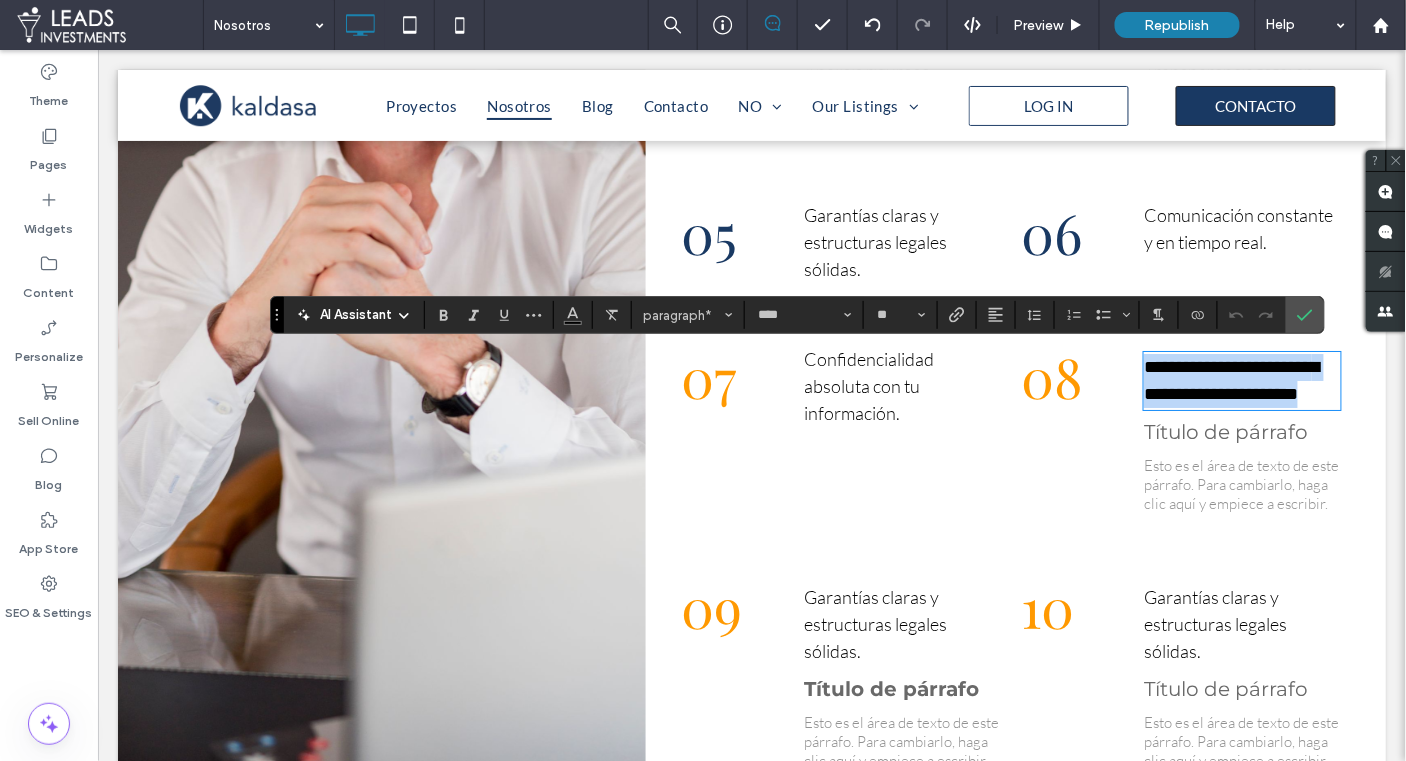 click on "**********" at bounding box center (1241, 380) 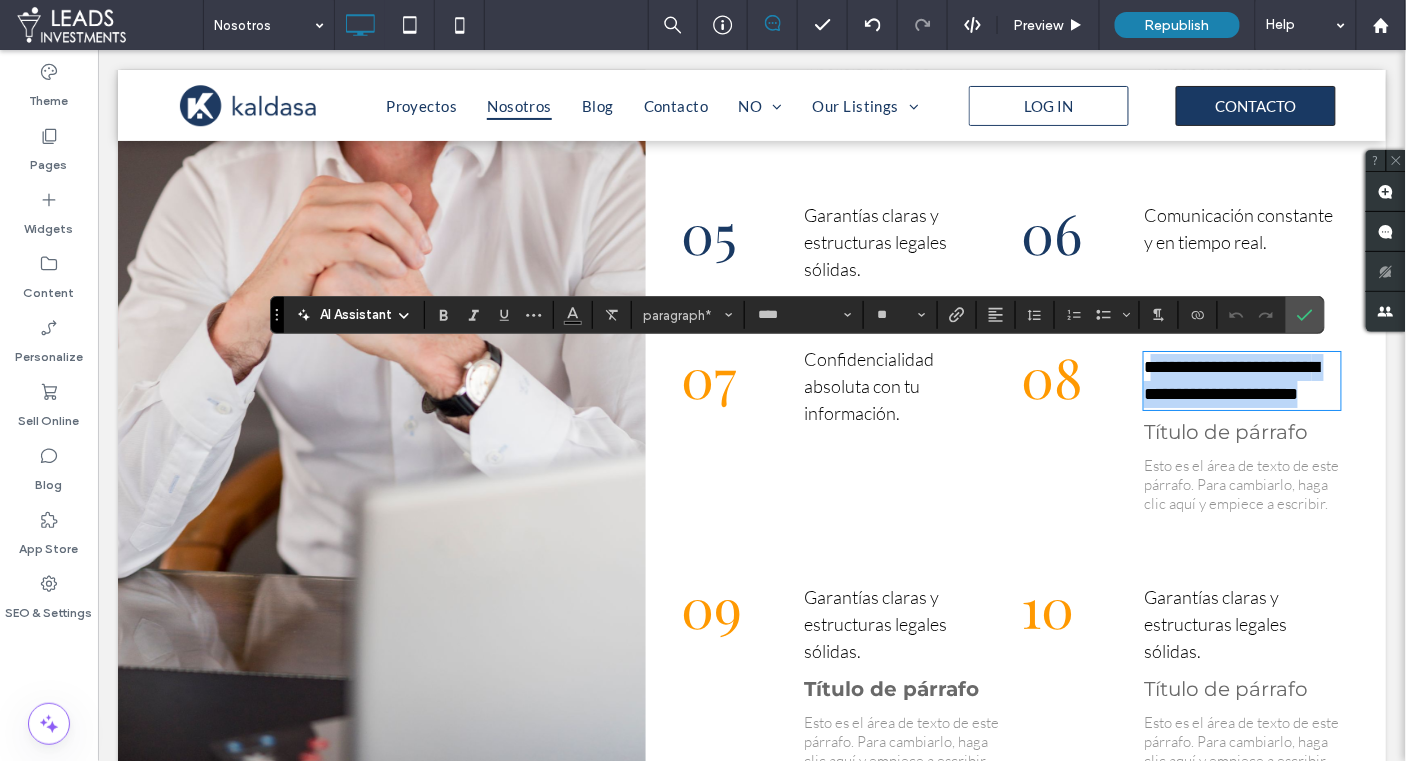 drag, startPoint x: 1217, startPoint y: 420, endPoint x: 1161, endPoint y: 366, distance: 77.7946 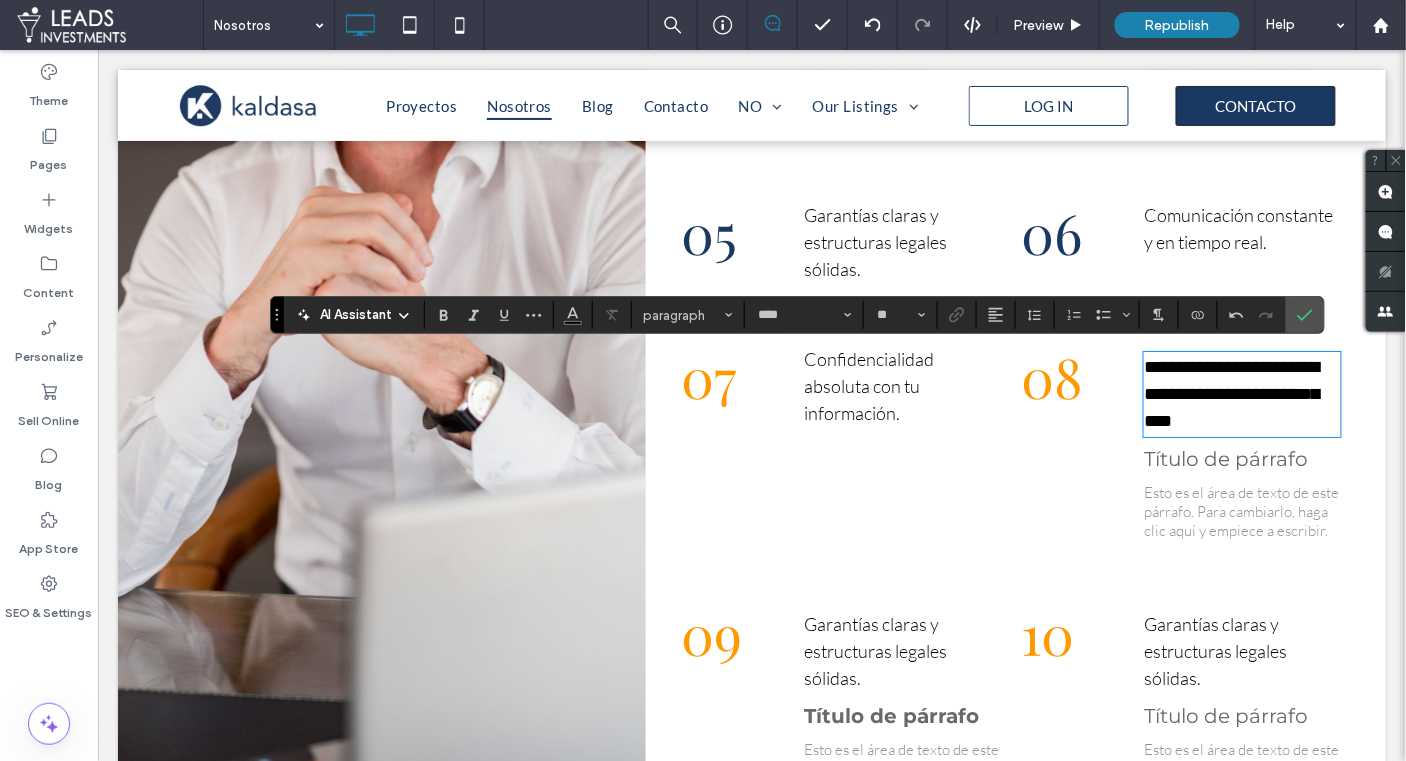 type on "**" 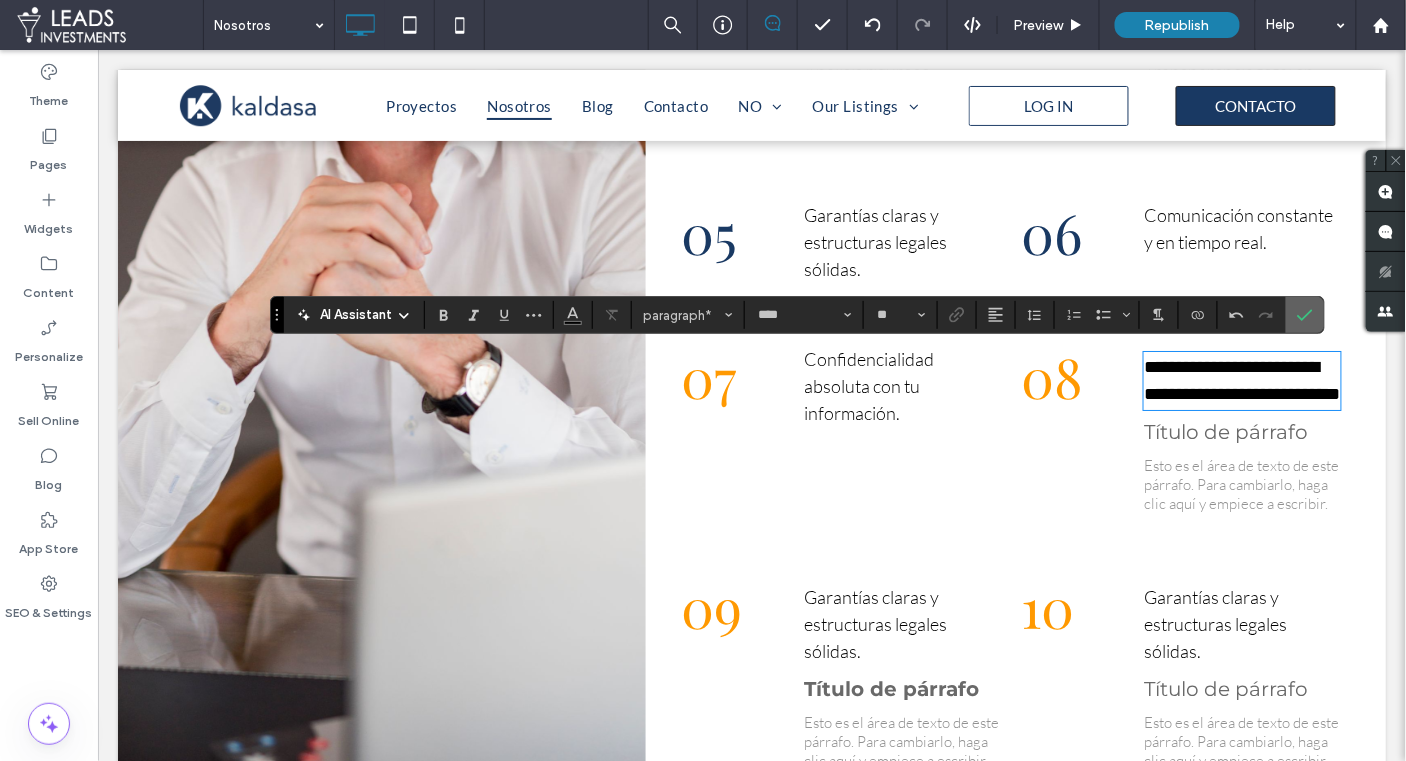 click 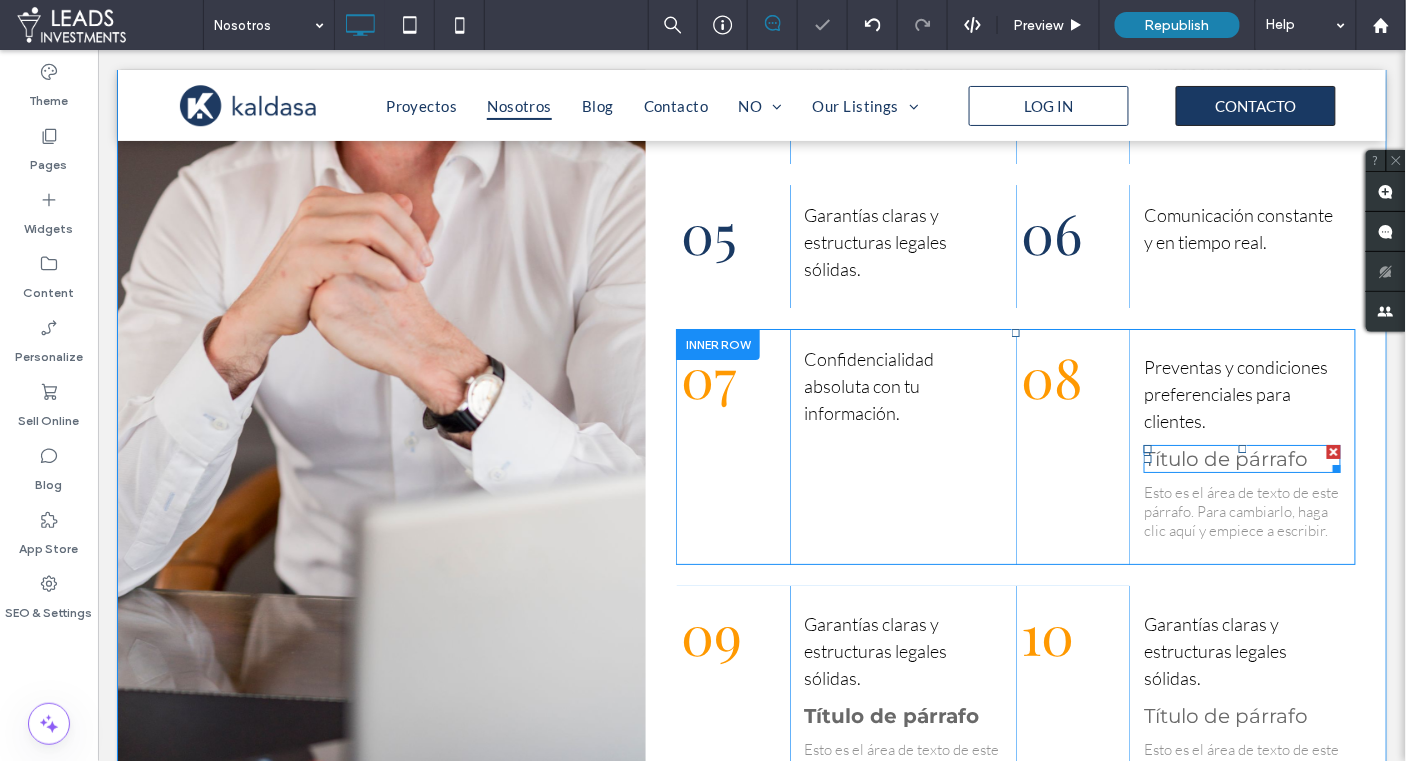 click at bounding box center (1333, 451) 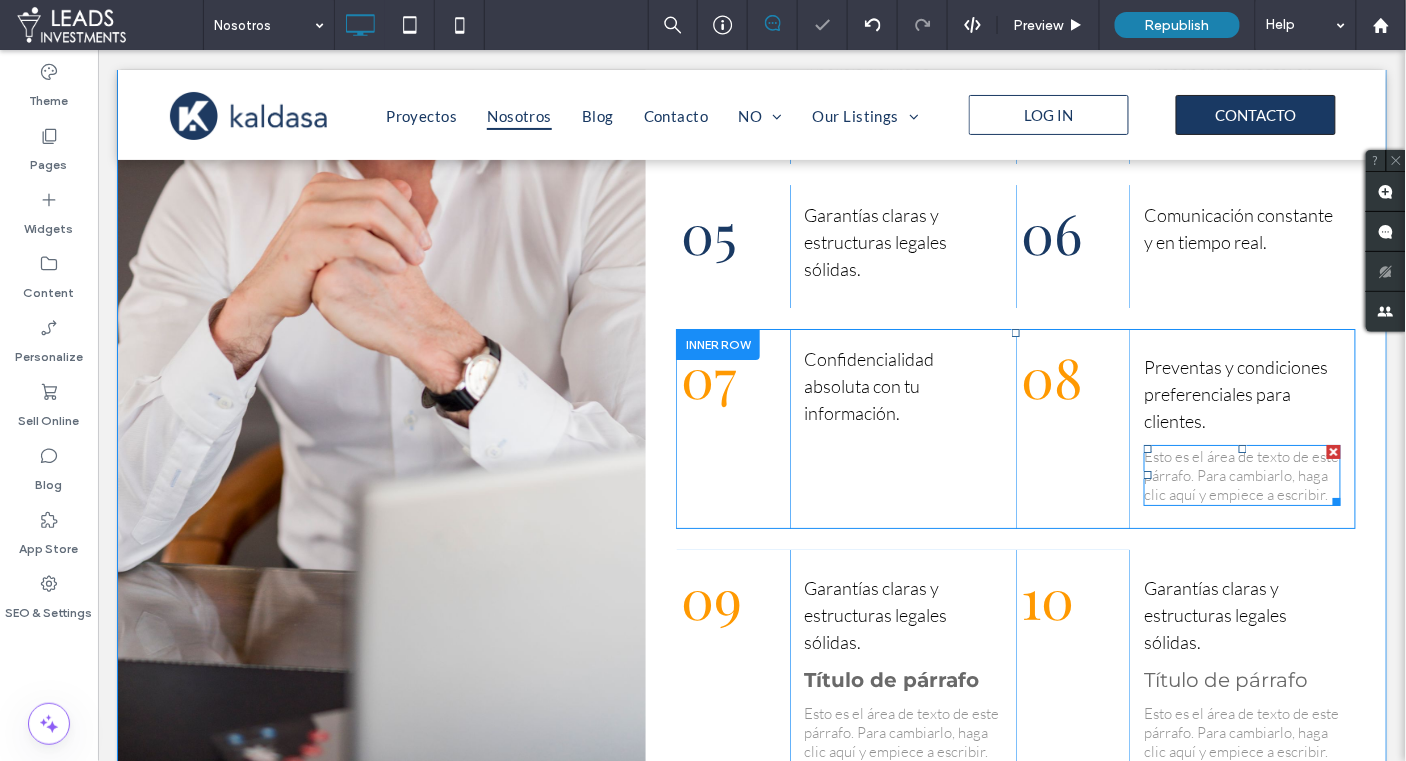 click at bounding box center (1333, 451) 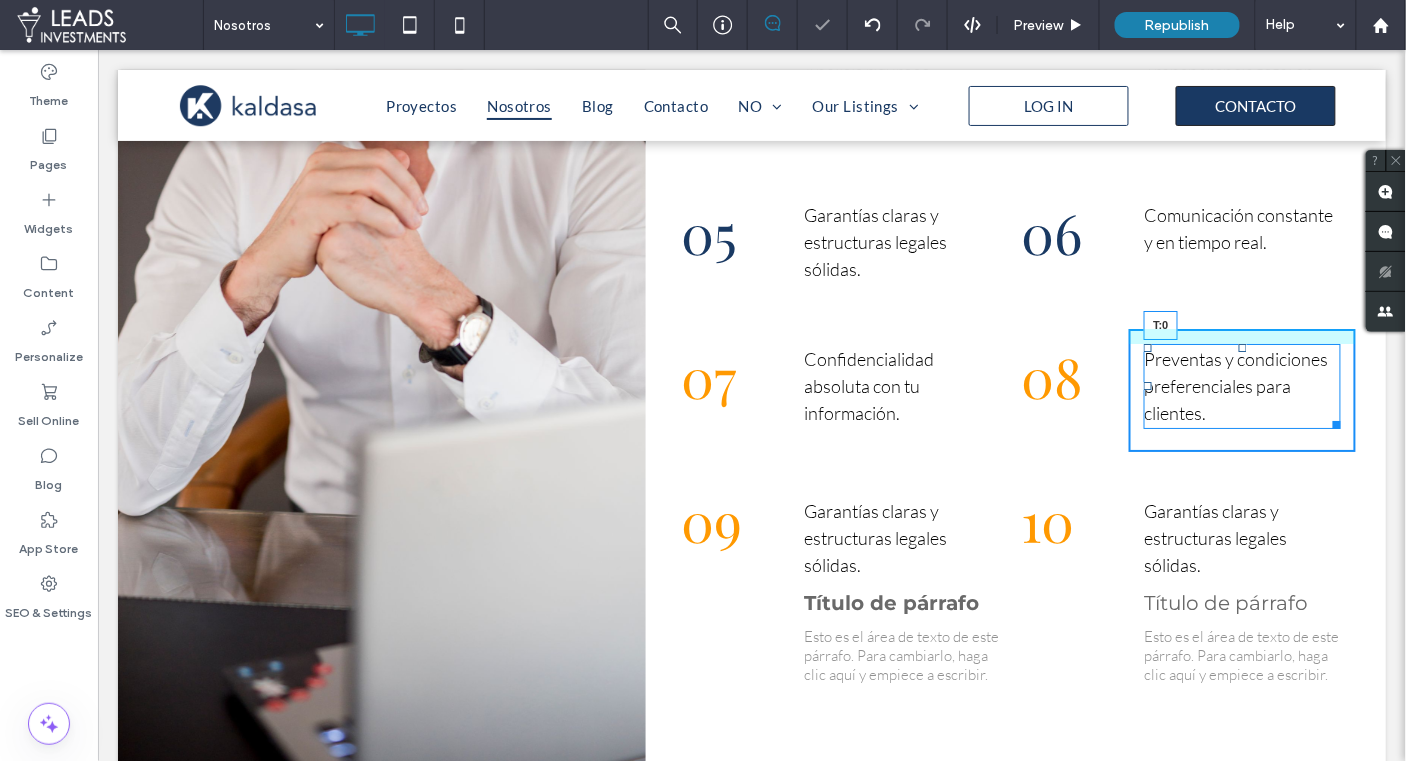 scroll, scrollTop: 1843, scrollLeft: 0, axis: vertical 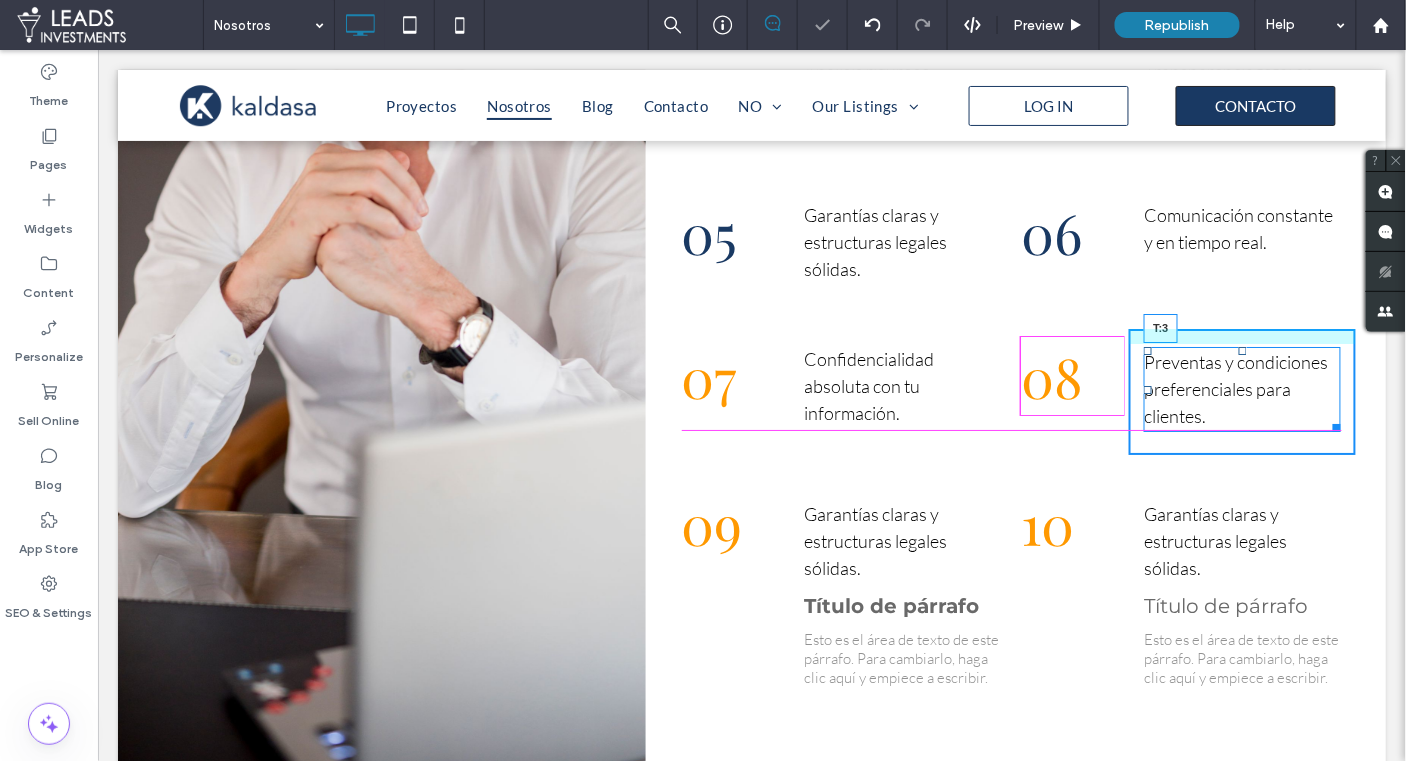click at bounding box center (1242, 350) 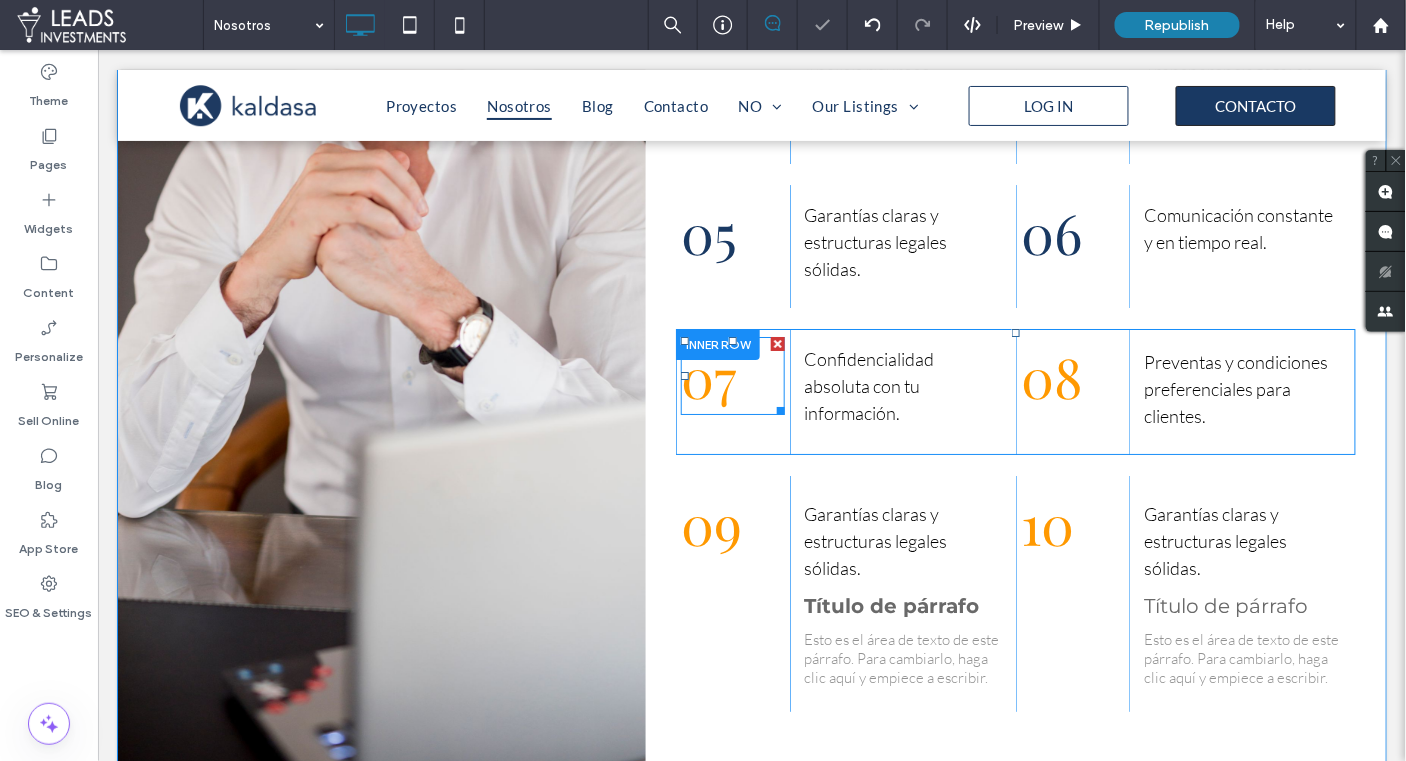 click on "07" at bounding box center [707, 375] 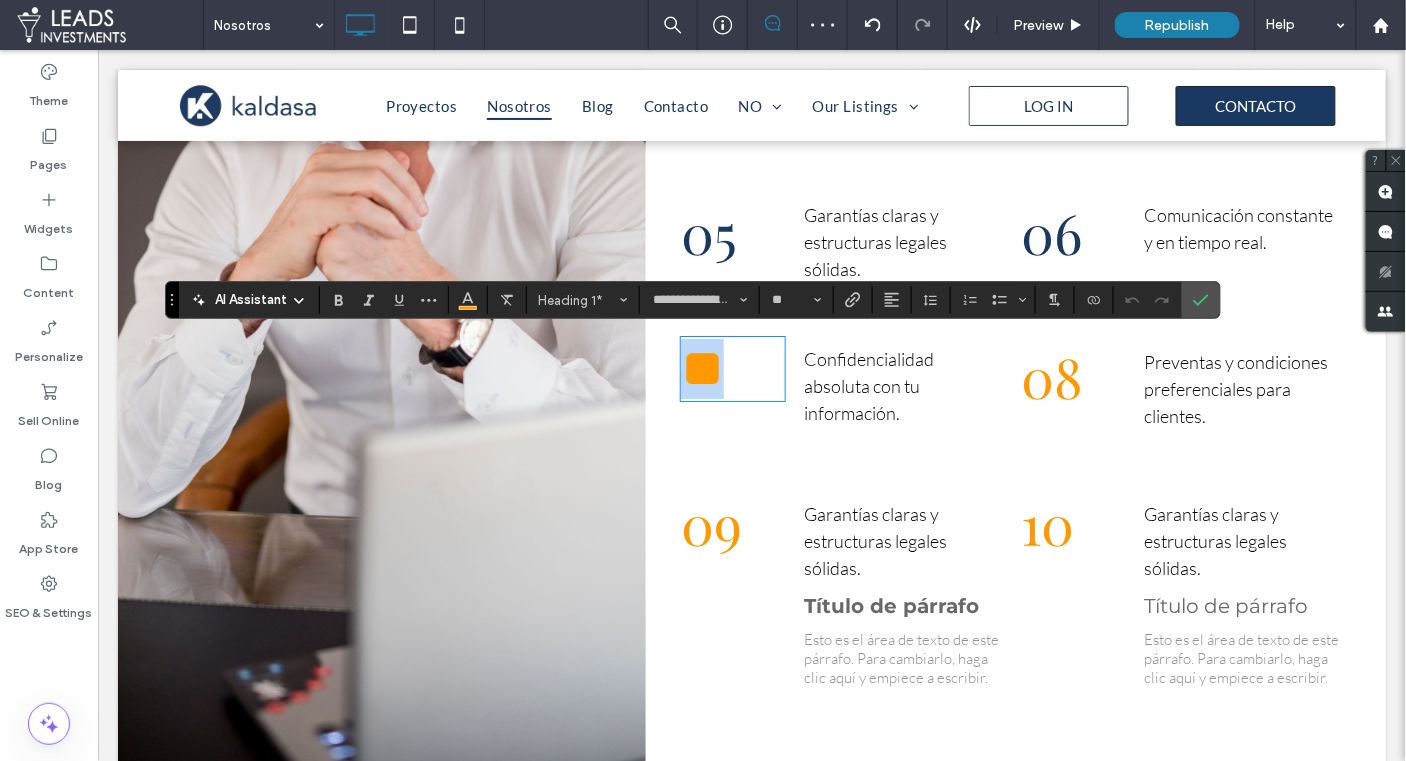 drag, startPoint x: 738, startPoint y: 389, endPoint x: 692, endPoint y: 384, distance: 46.270943 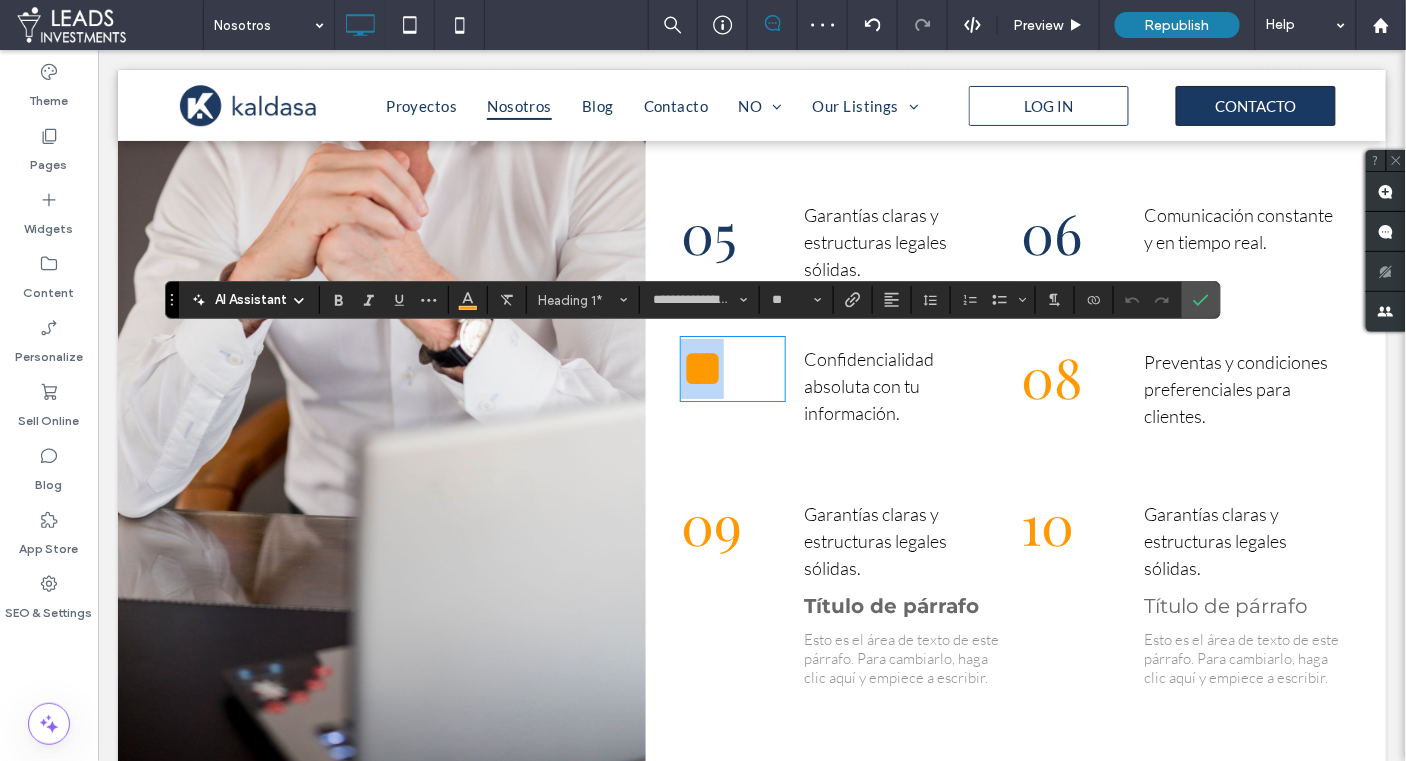 click on "**" at bounding box center [731, 368] 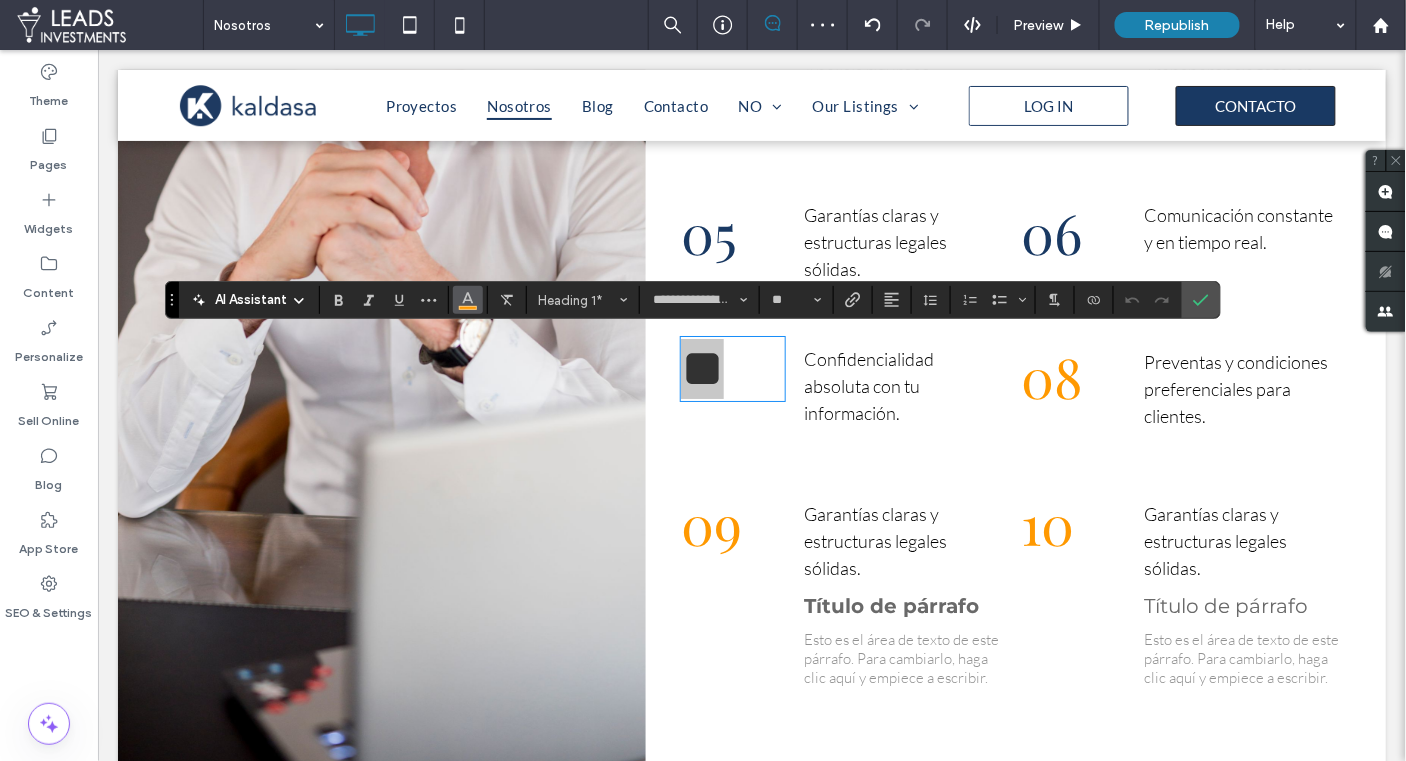 click 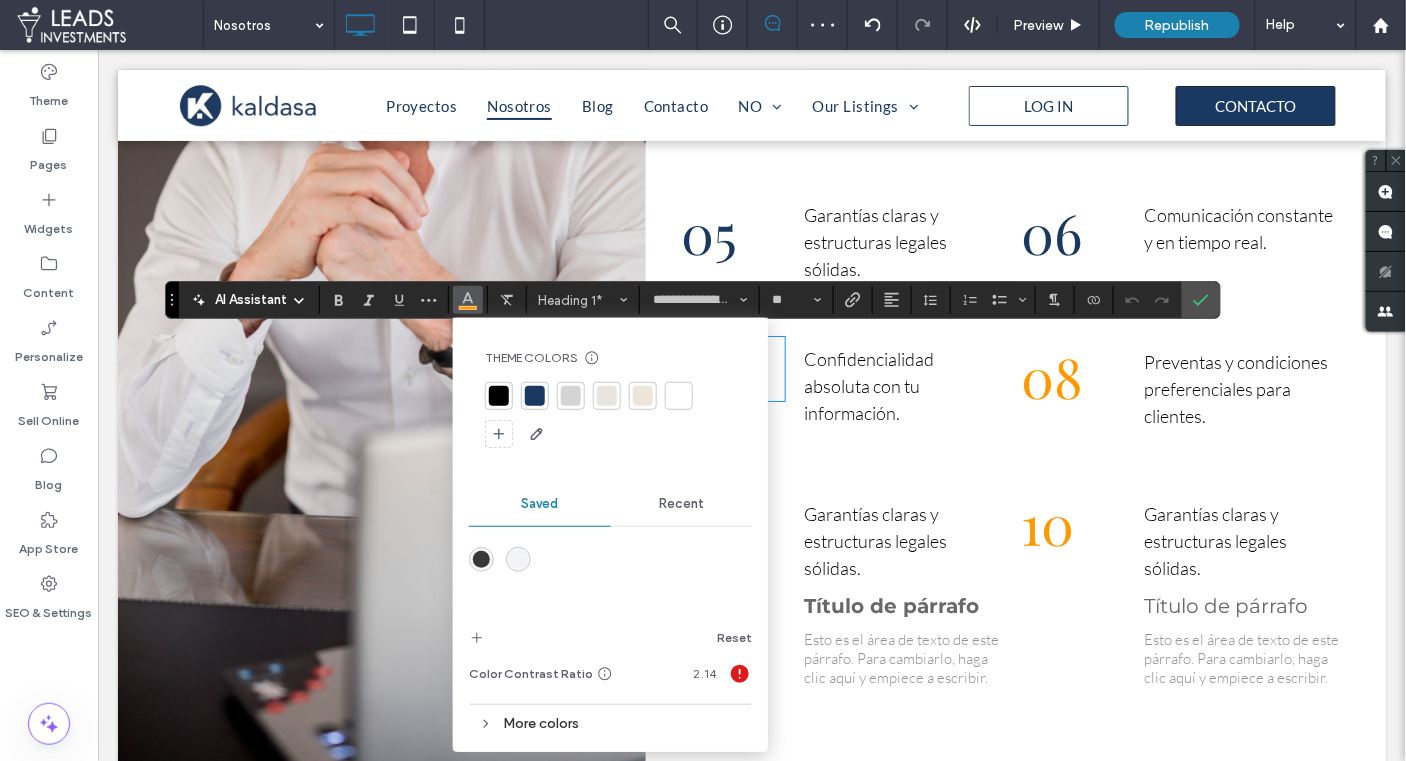 drag, startPoint x: 526, startPoint y: 400, endPoint x: 623, endPoint y: 390, distance: 97.5141 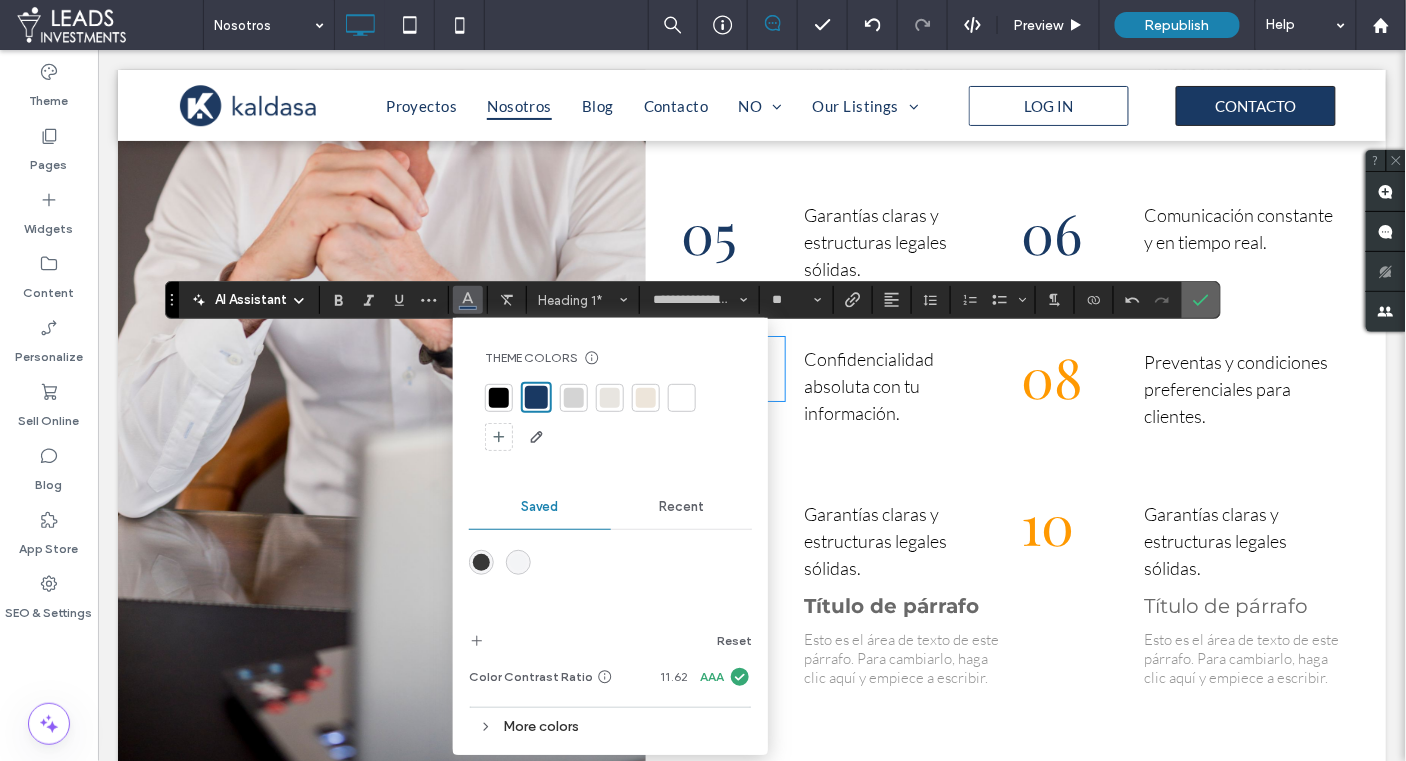 click 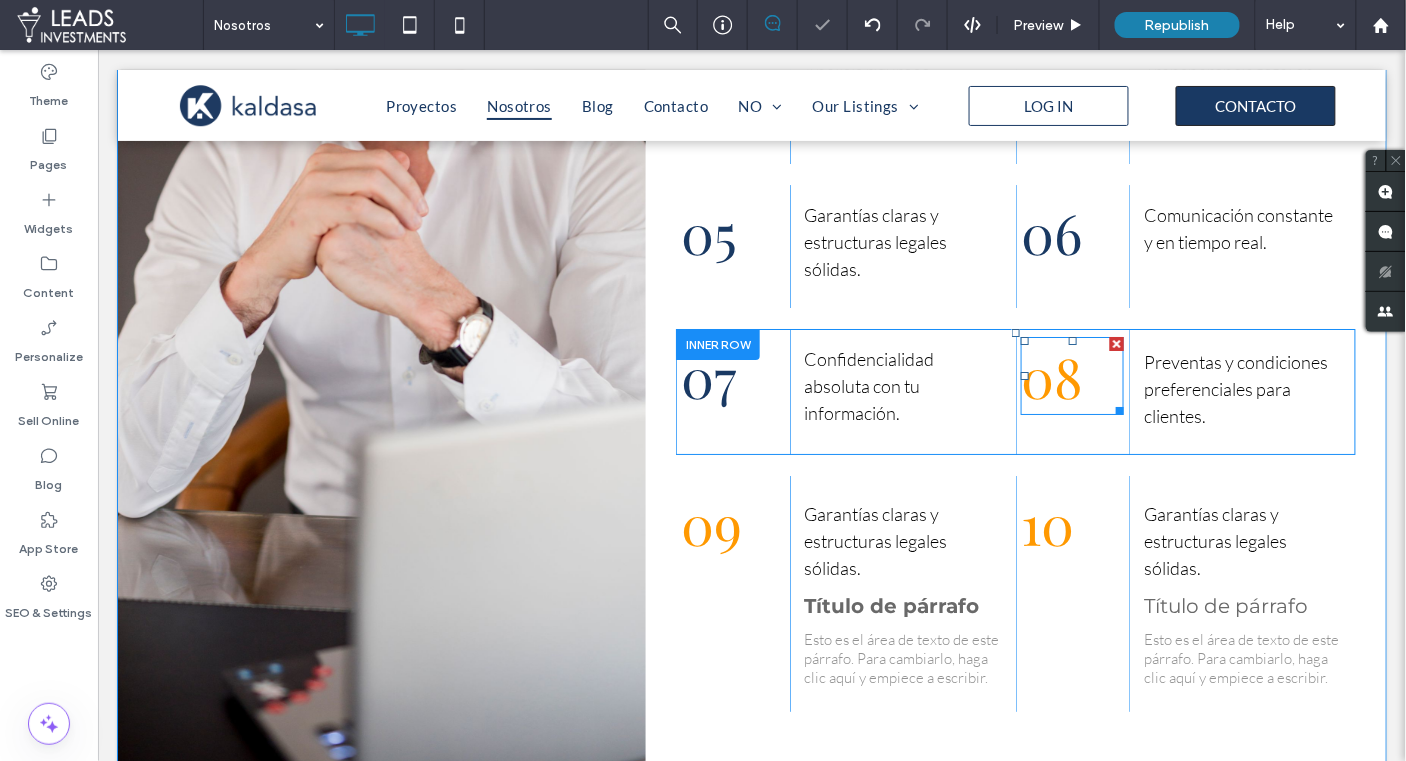 click on "08" at bounding box center [1051, 375] 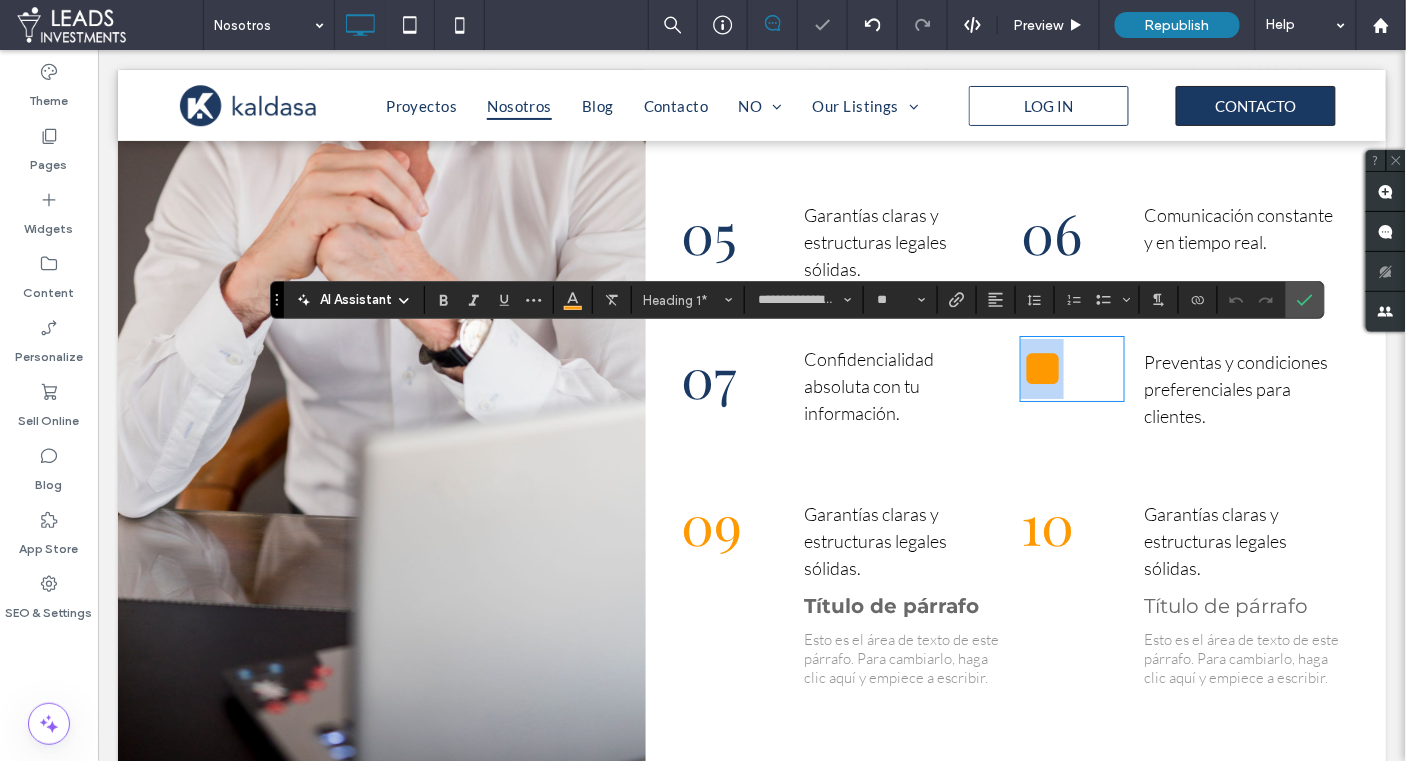 drag, startPoint x: 1079, startPoint y: 387, endPoint x: 1009, endPoint y: 385, distance: 70.028564 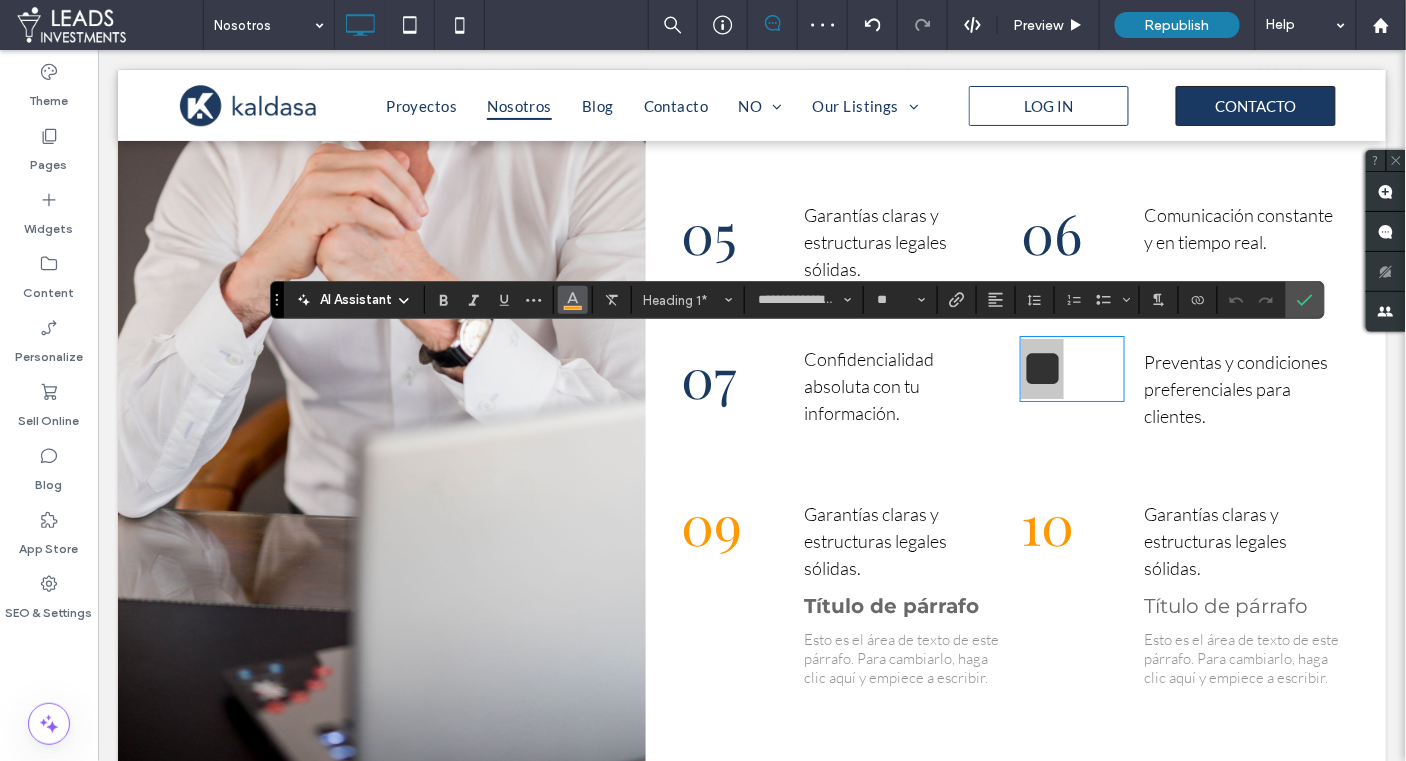 click 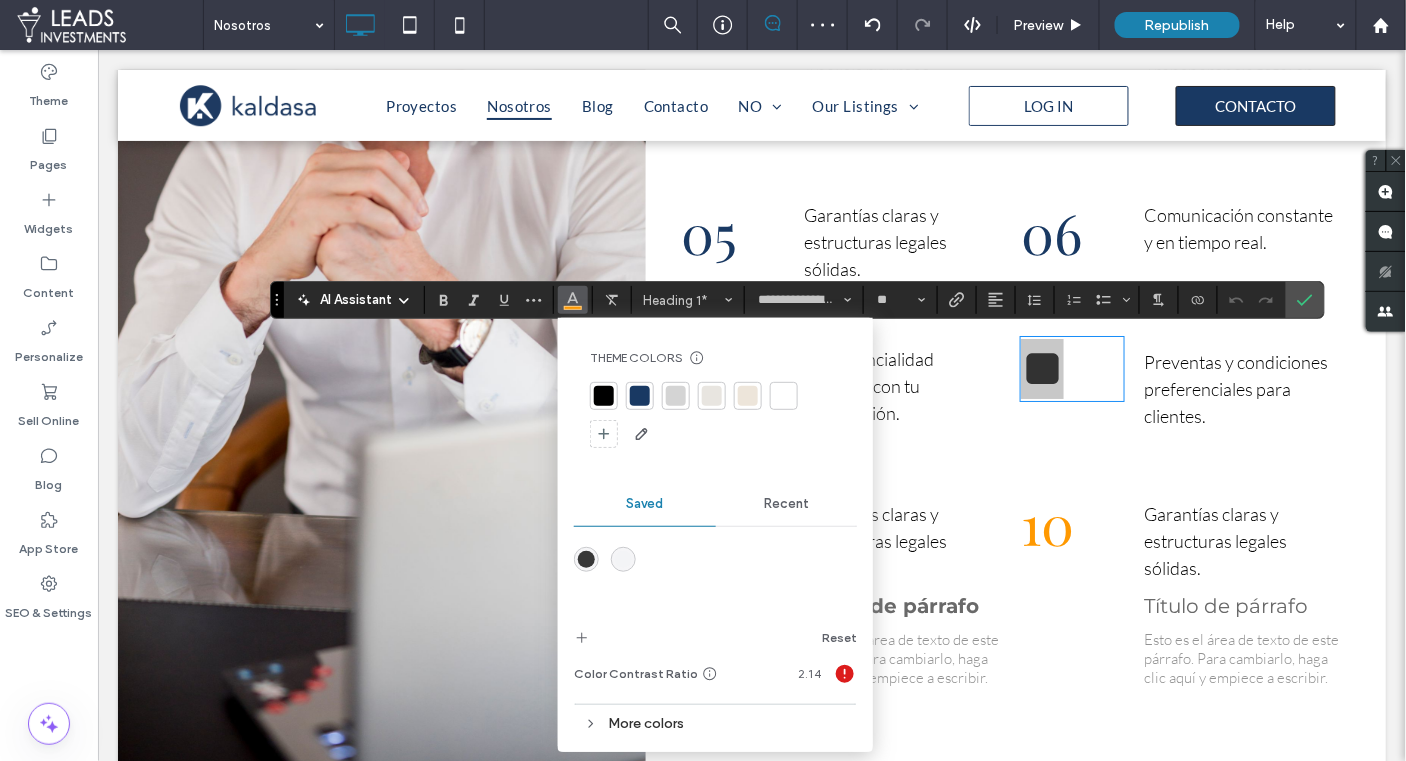 click at bounding box center [640, 396] 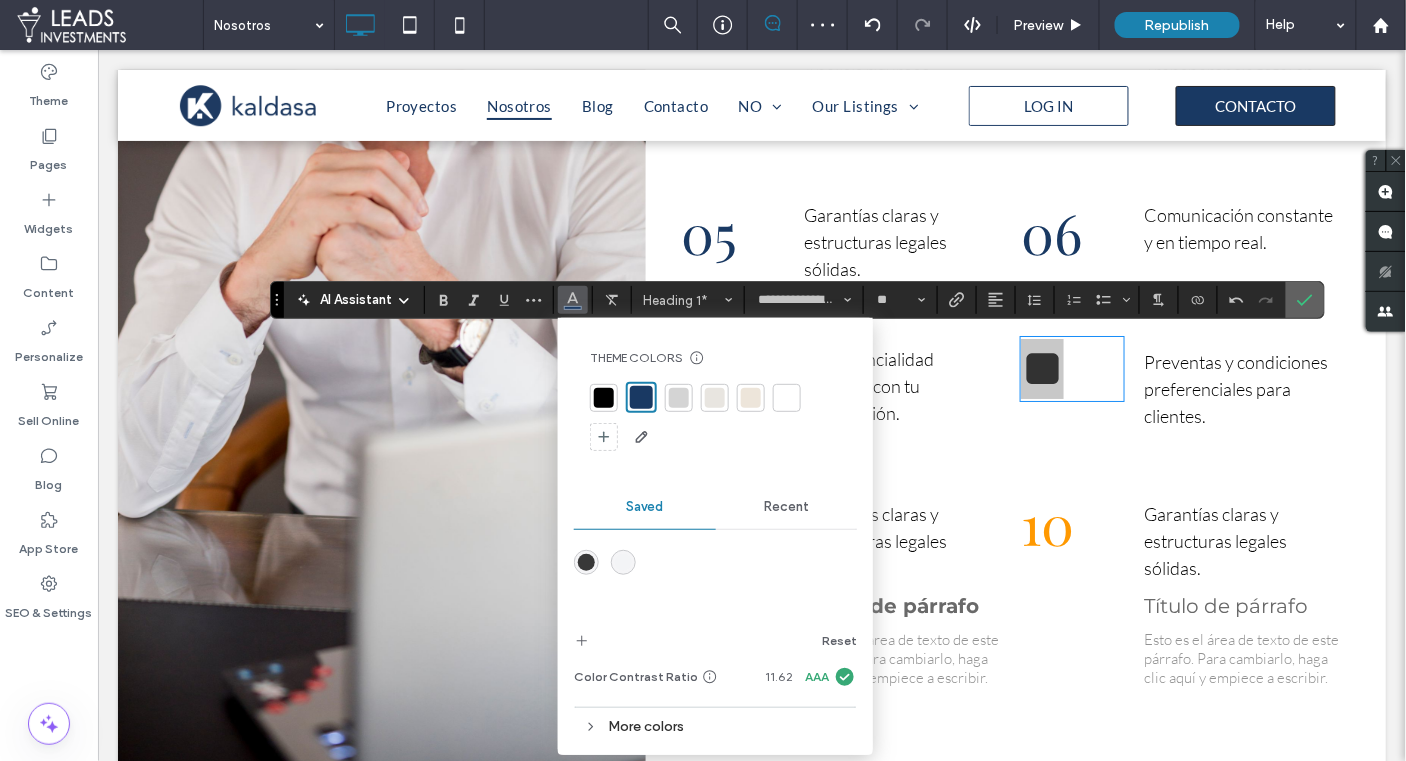 click at bounding box center [1305, 300] 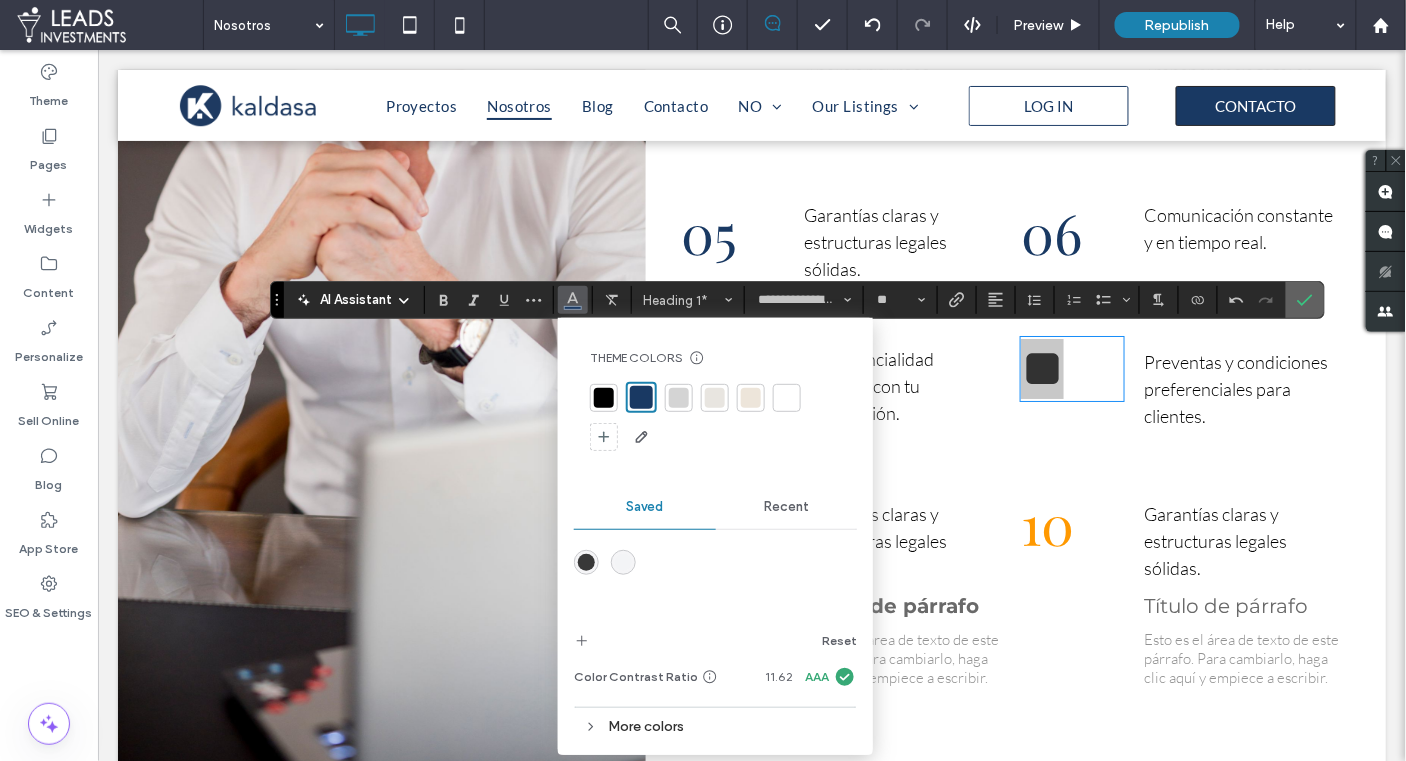 drag, startPoint x: 1299, startPoint y: 312, endPoint x: 875, endPoint y: 431, distance: 440.38278 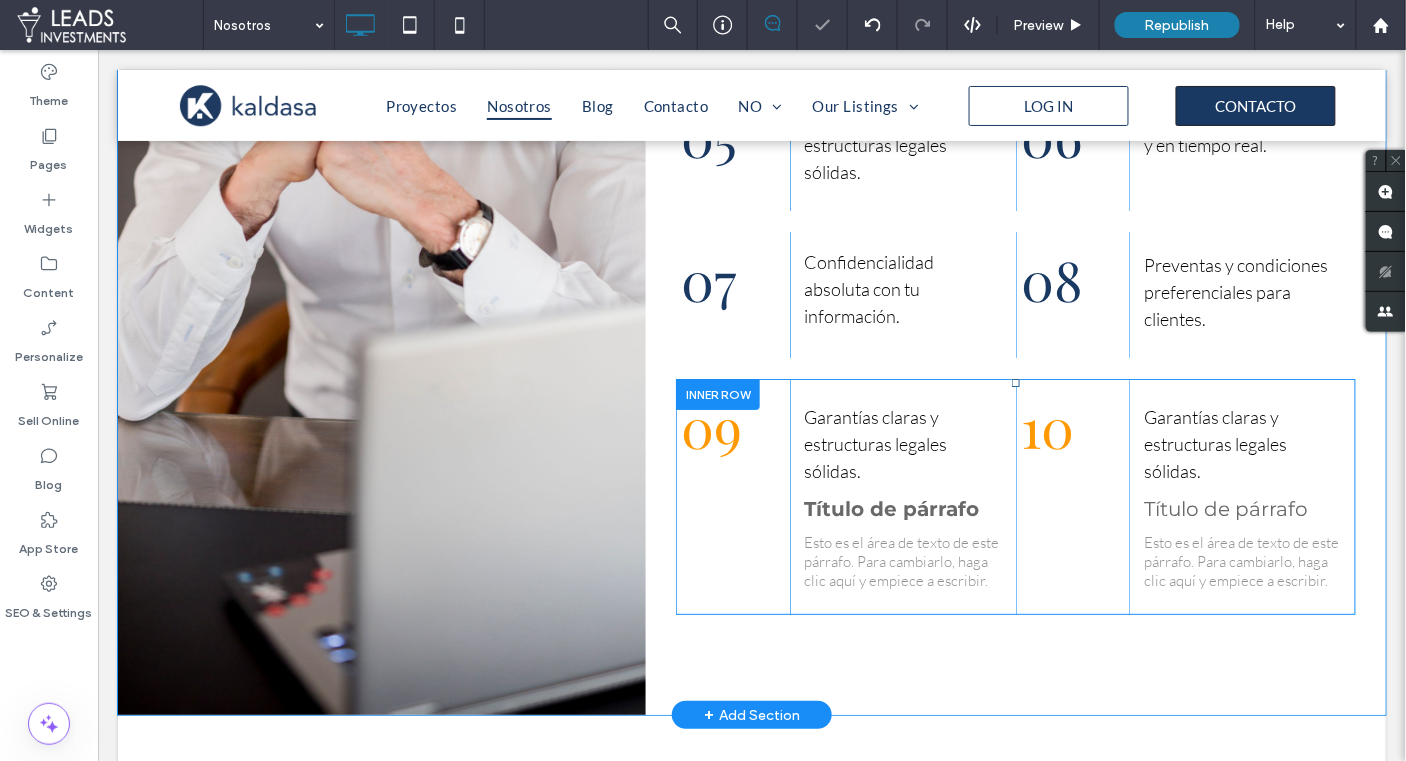 scroll, scrollTop: 1962, scrollLeft: 0, axis: vertical 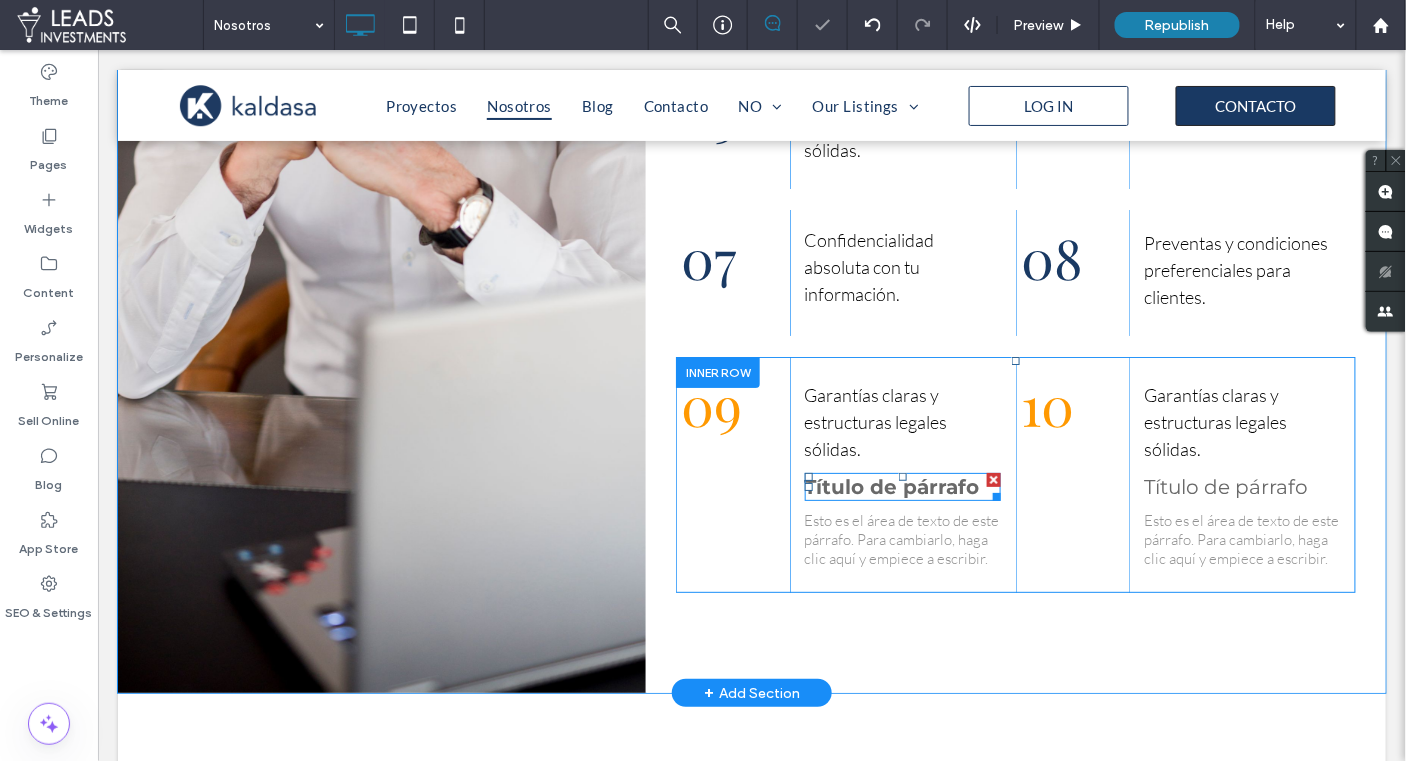 drag, startPoint x: 998, startPoint y: 475, endPoint x: 1085, endPoint y: 546, distance: 112.29426 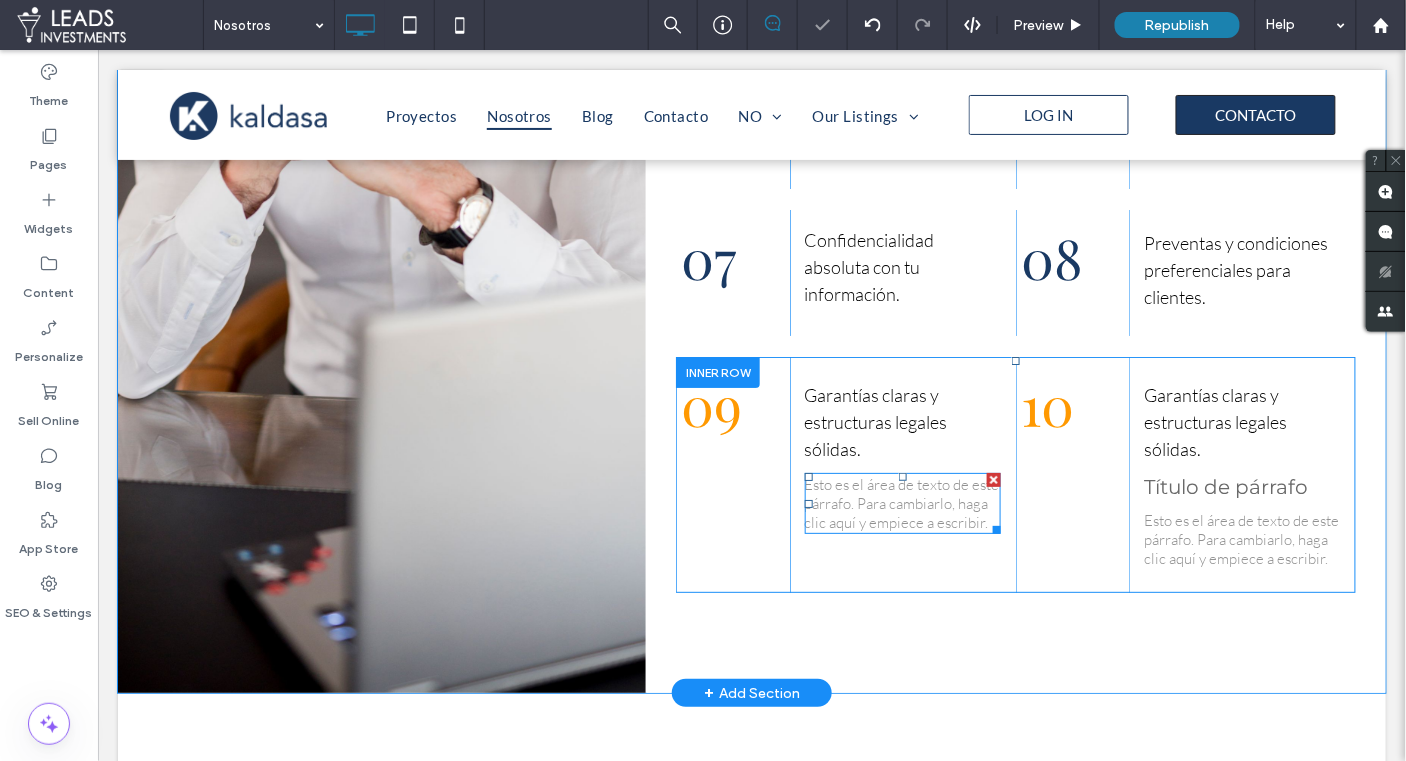 click at bounding box center [993, 479] 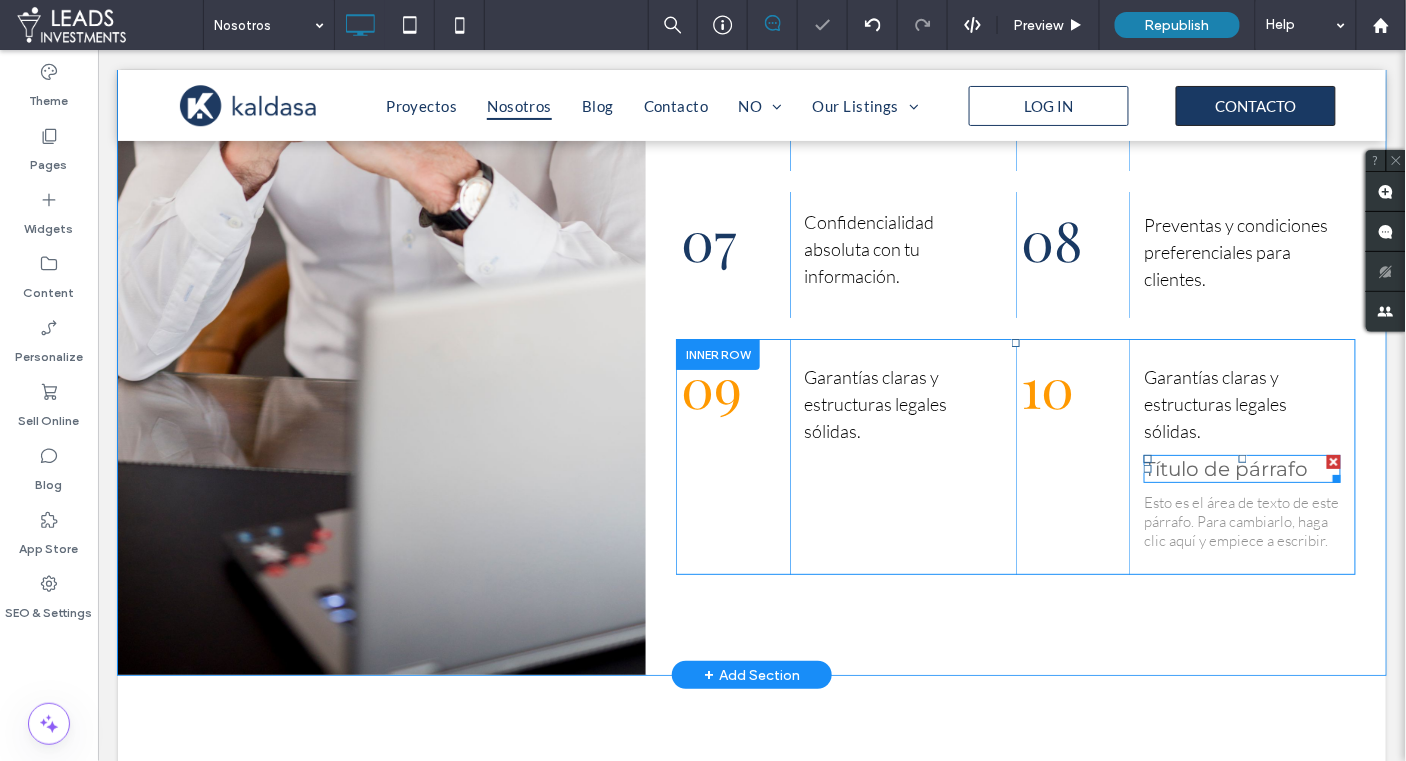 scroll, scrollTop: 1962, scrollLeft: 0, axis: vertical 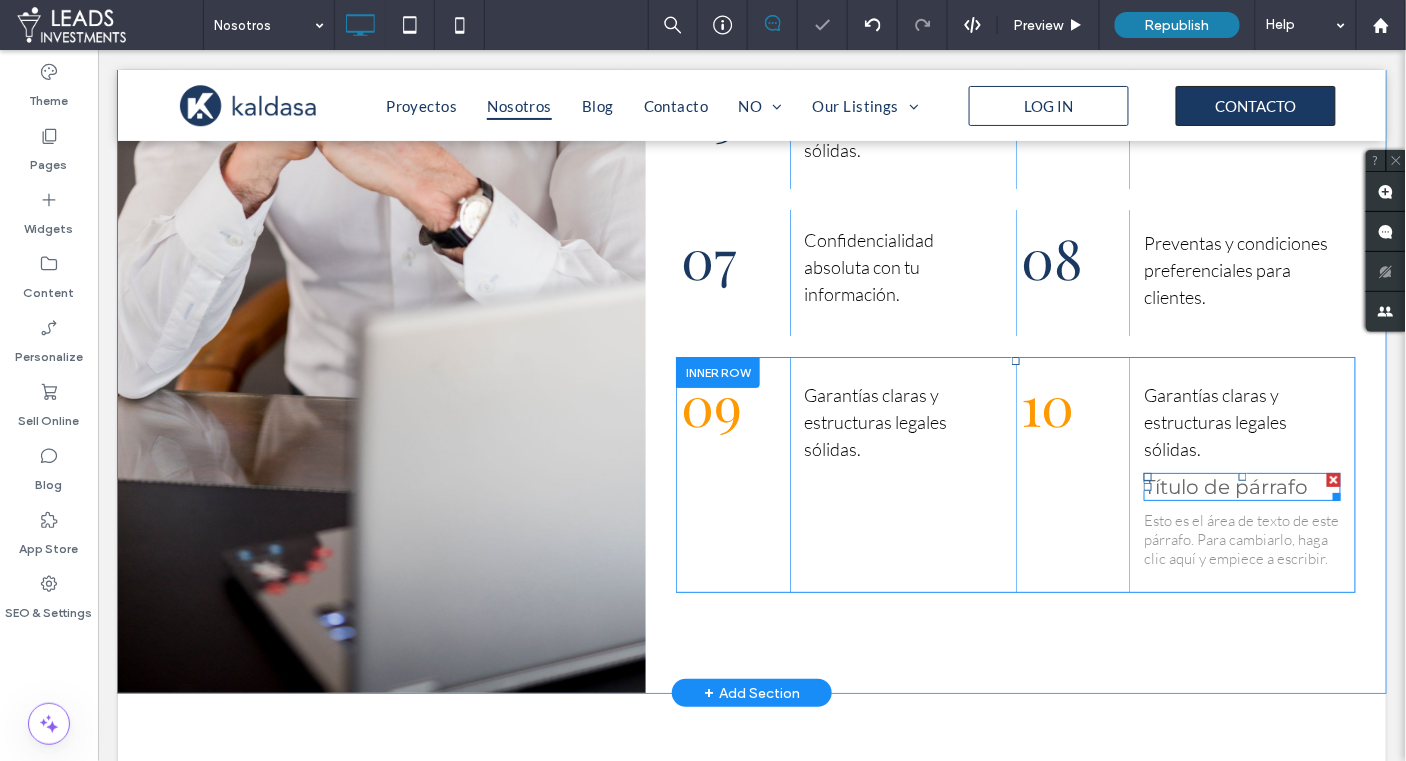 click at bounding box center [1333, 479] 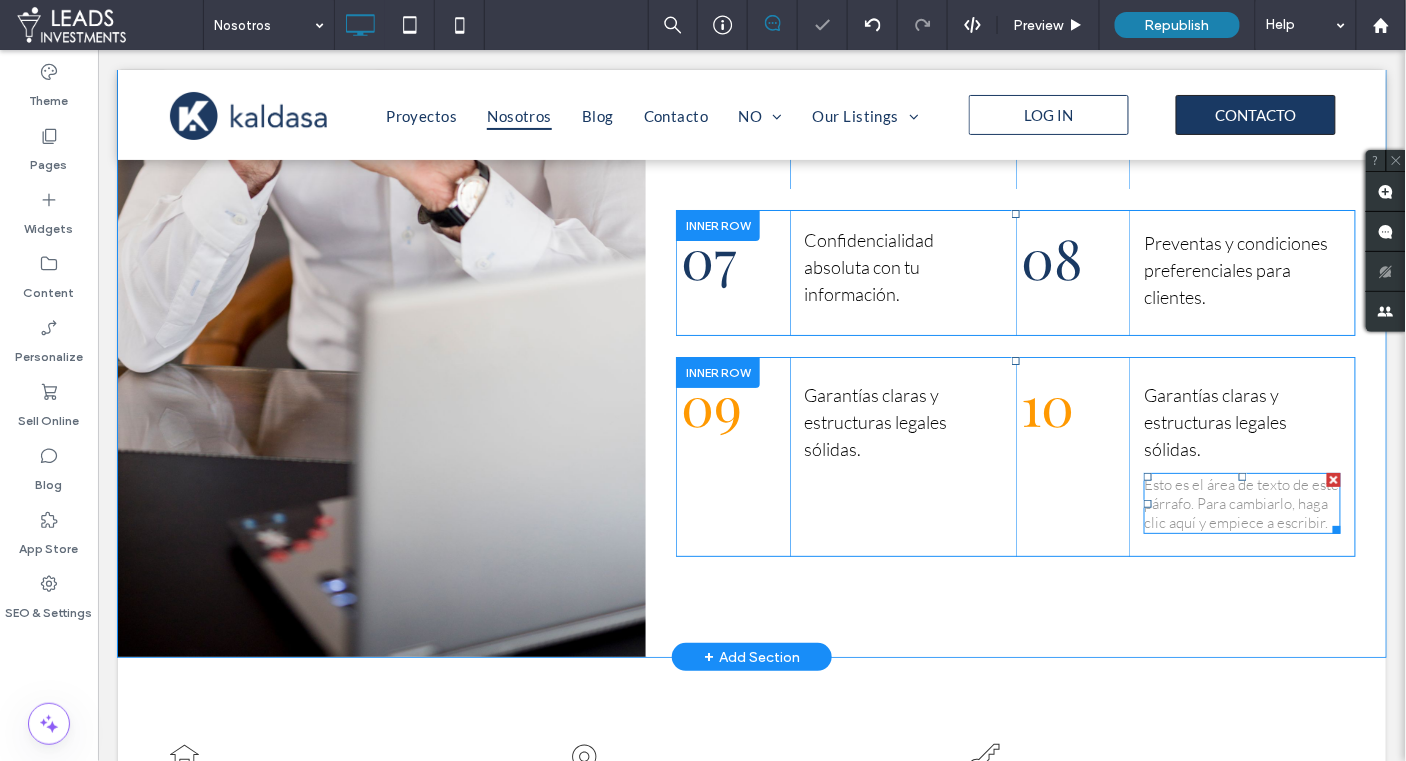 drag, startPoint x: 1333, startPoint y: 475, endPoint x: 707, endPoint y: 243, distance: 667.60767 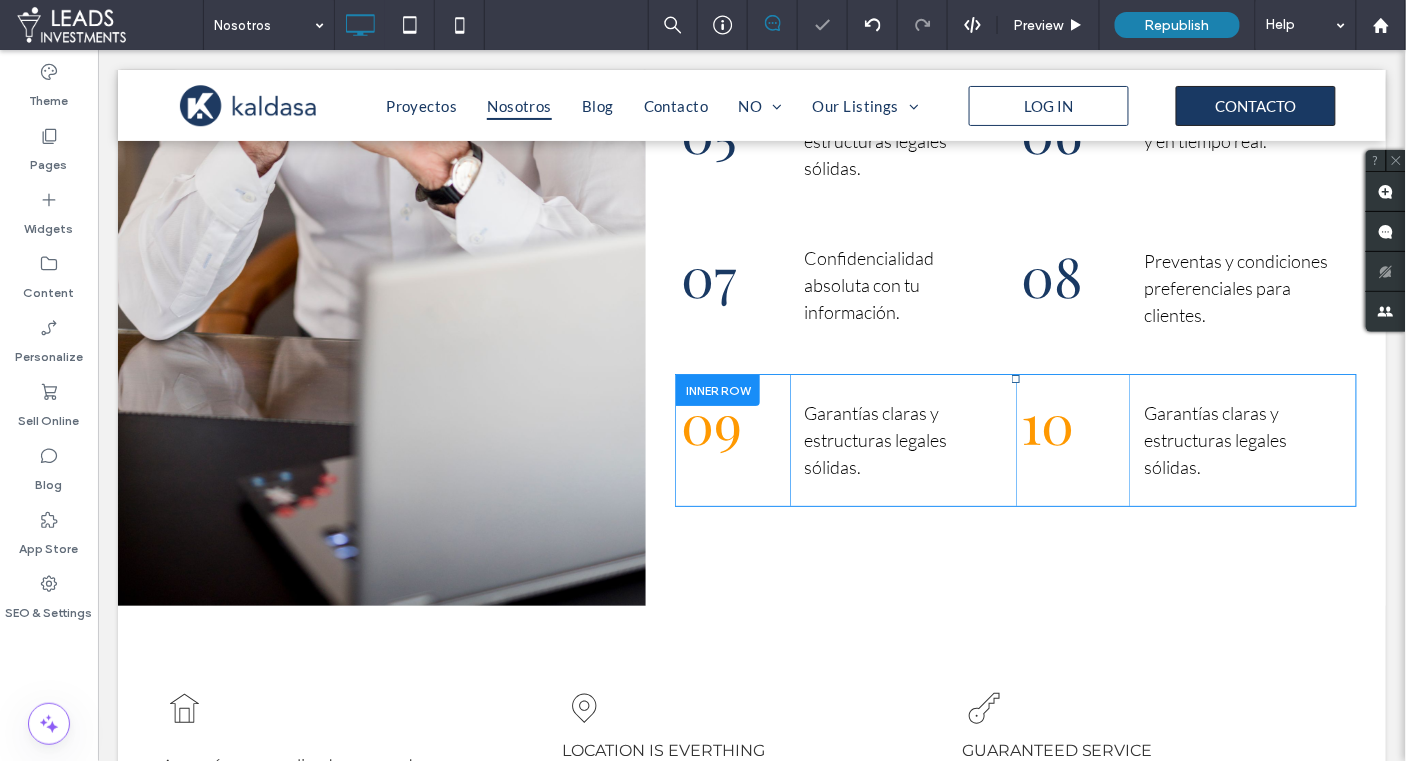 scroll, scrollTop: 1980, scrollLeft: 0, axis: vertical 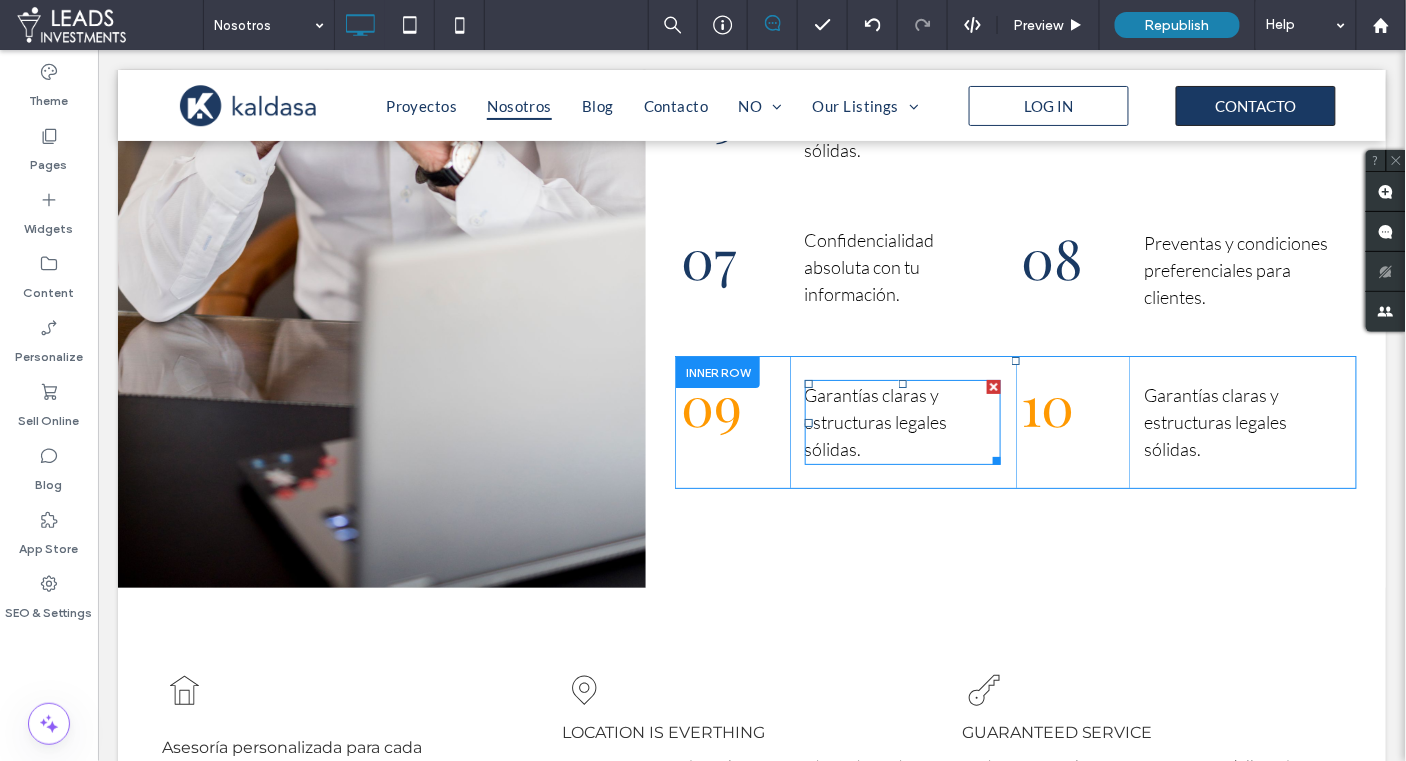 click on "Garantías claras y estructuras legales sólidas." at bounding box center [902, 421] 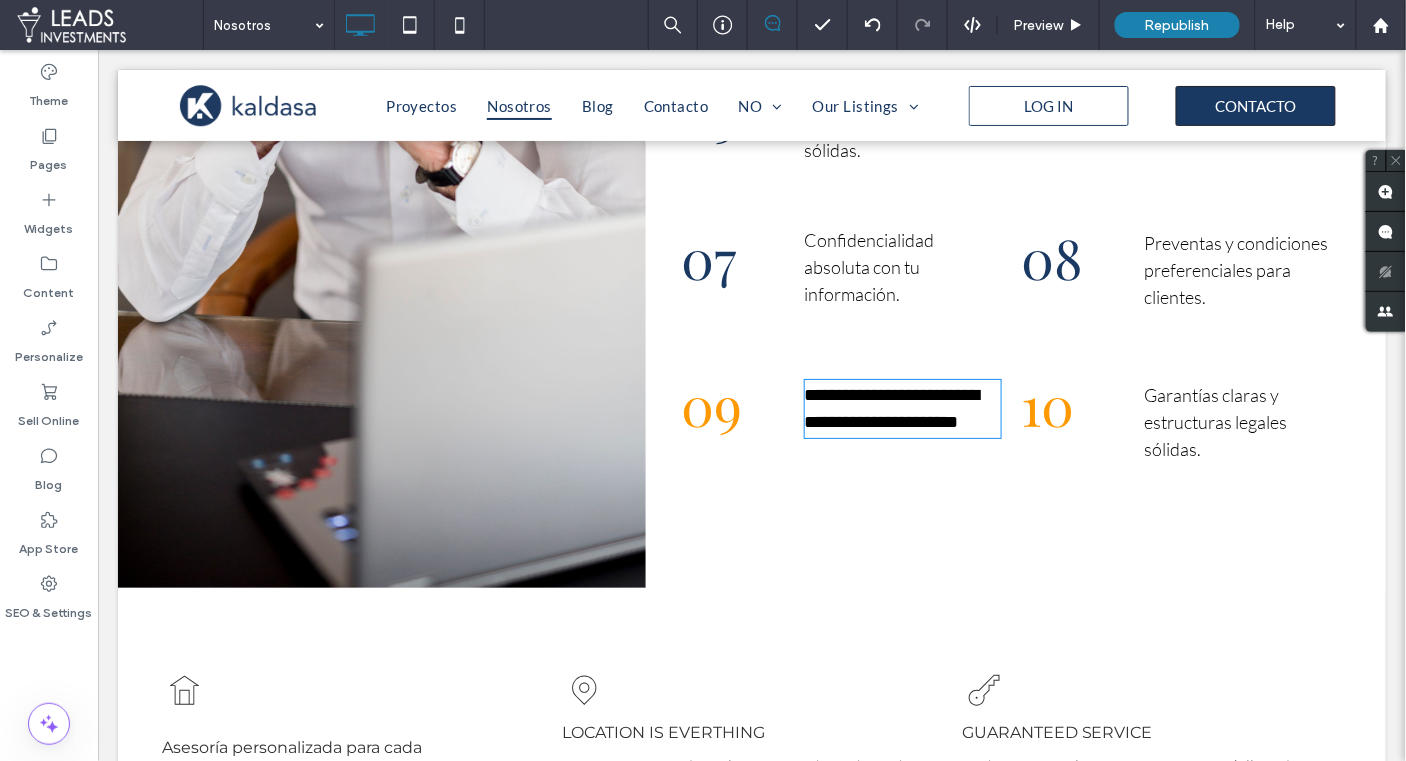 type on "****" 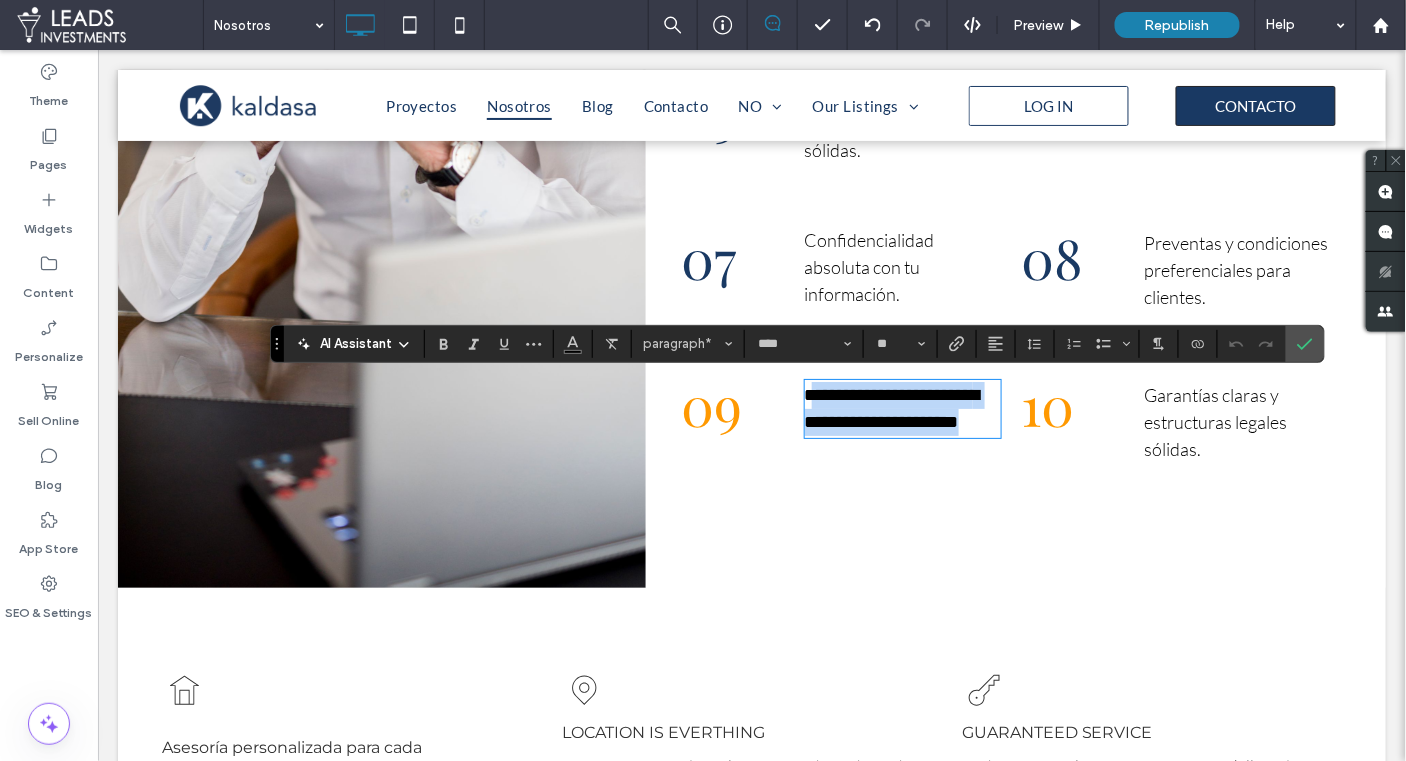drag, startPoint x: 837, startPoint y: 419, endPoint x: 816, endPoint y: 398, distance: 29.698484 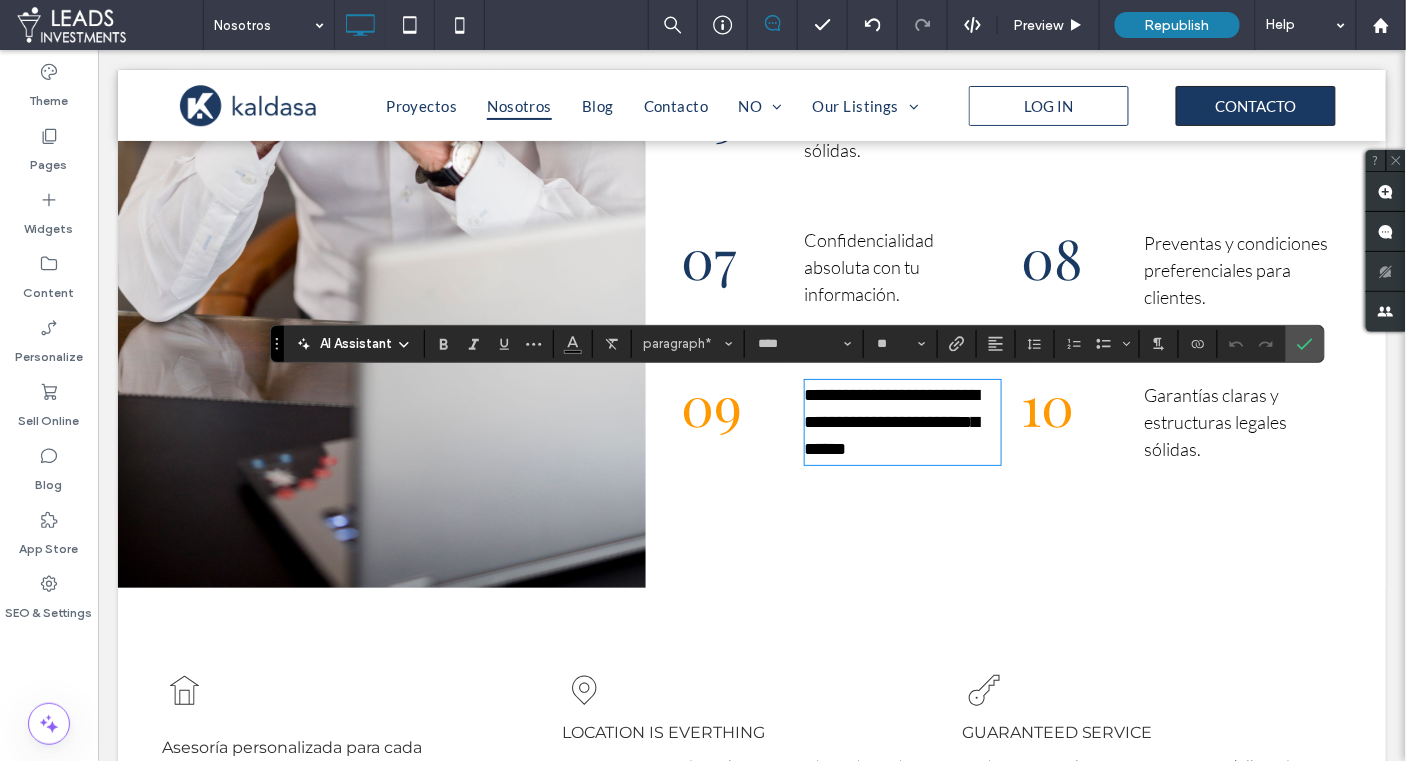 scroll, scrollTop: 0, scrollLeft: 0, axis: both 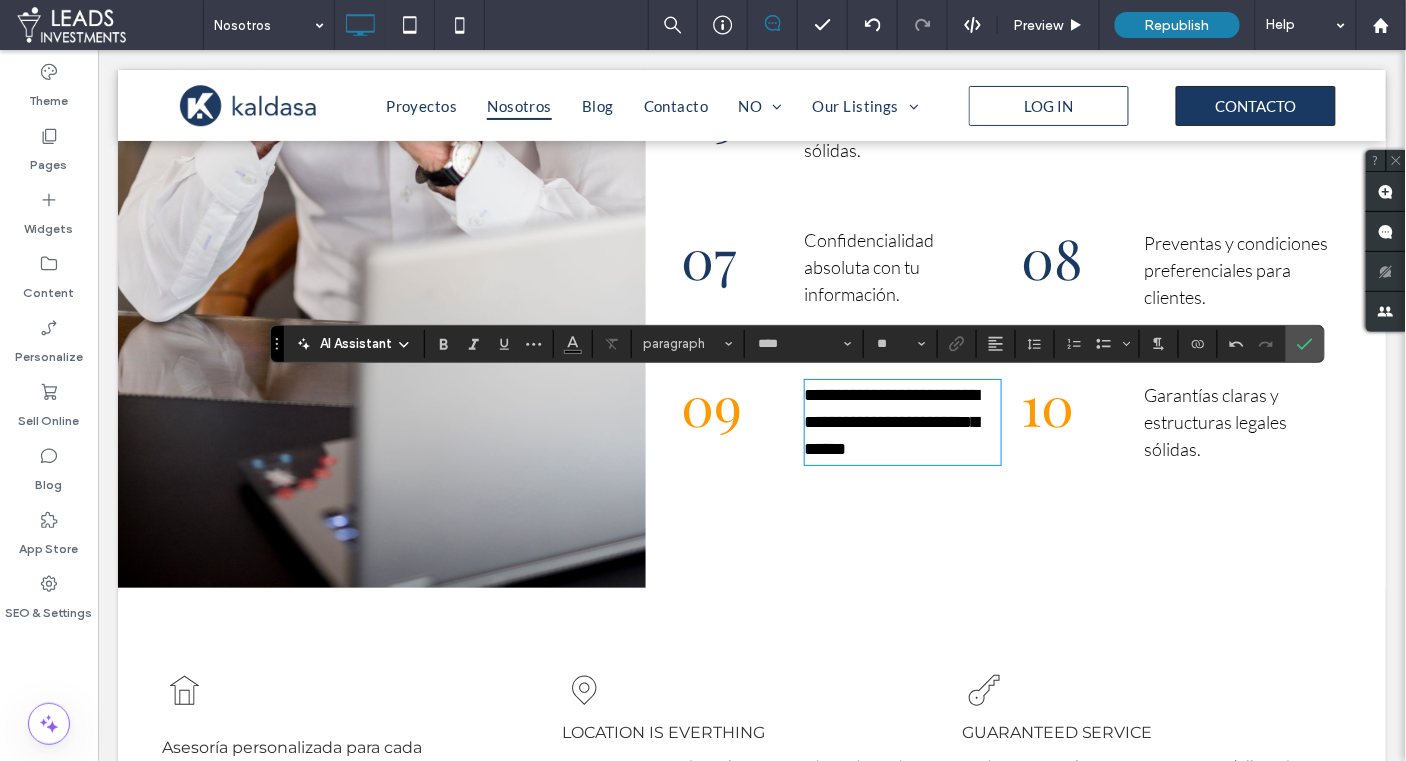 type on "**" 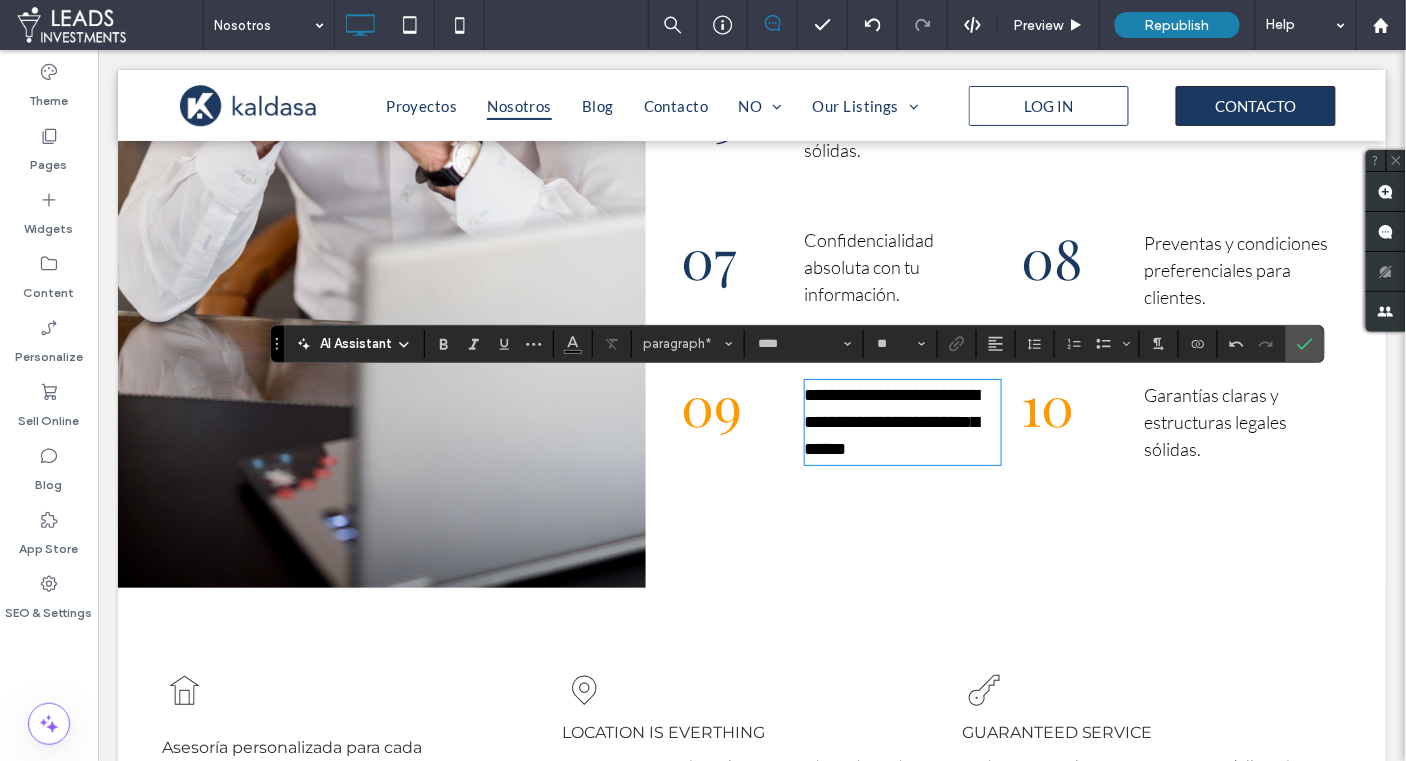 click on "**********" at bounding box center [891, 421] 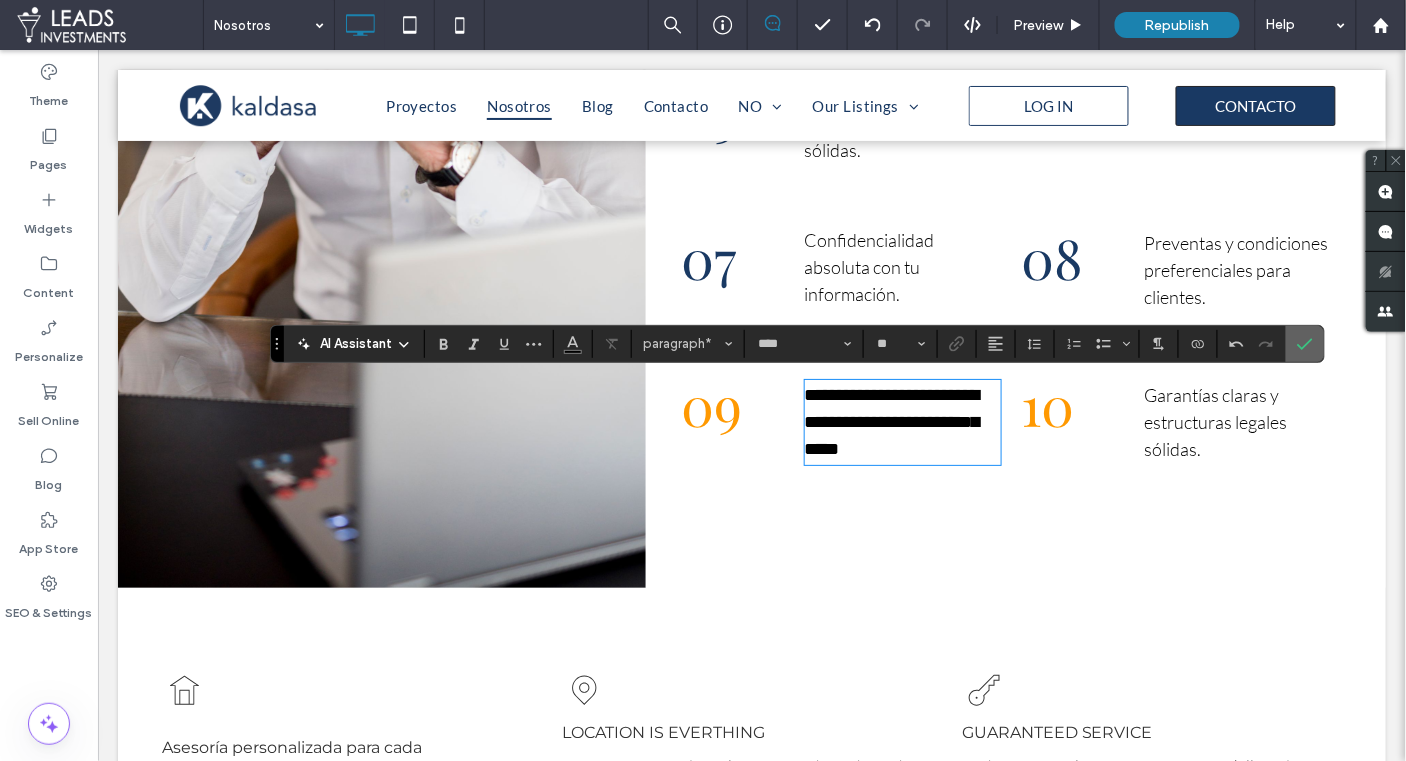 click 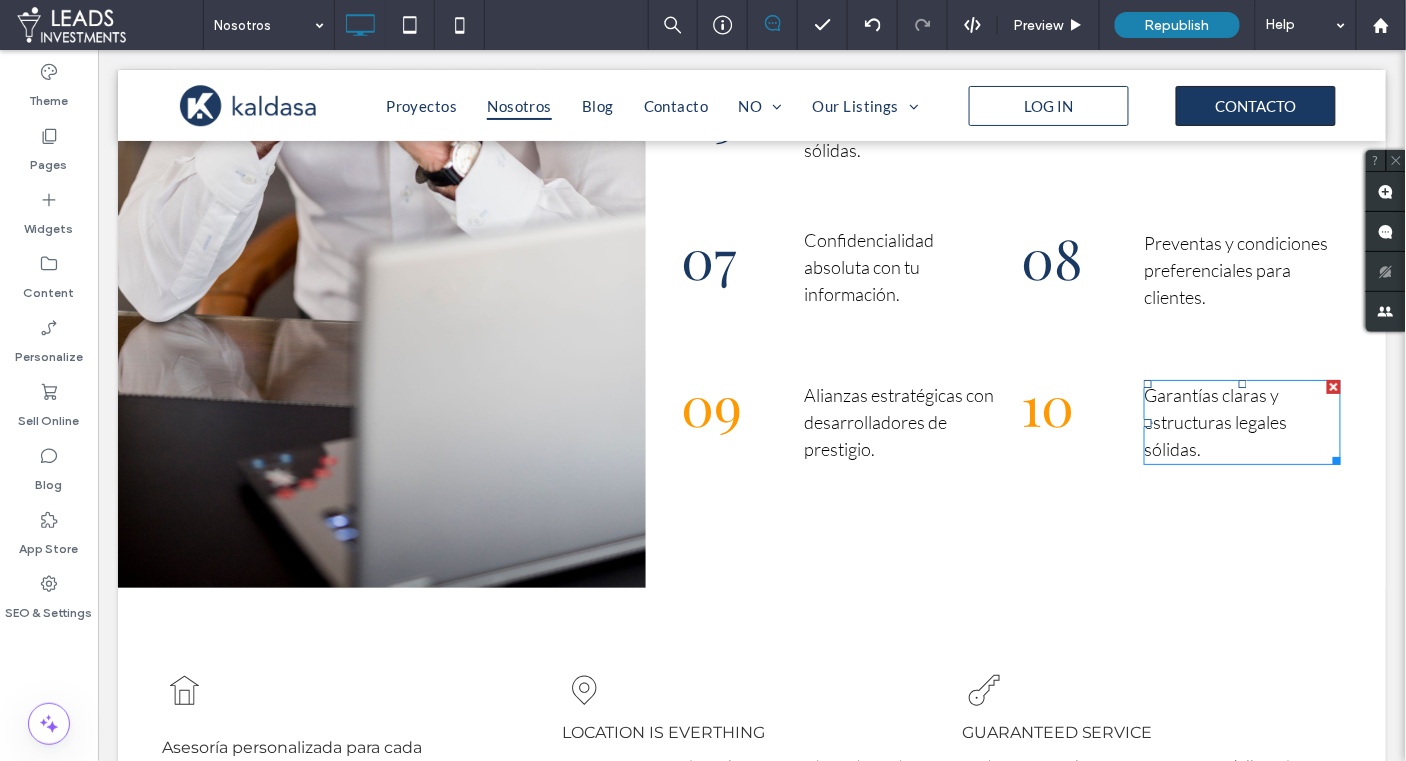 click on "Garantías claras y estructuras legales sólidas." at bounding box center [1241, 421] 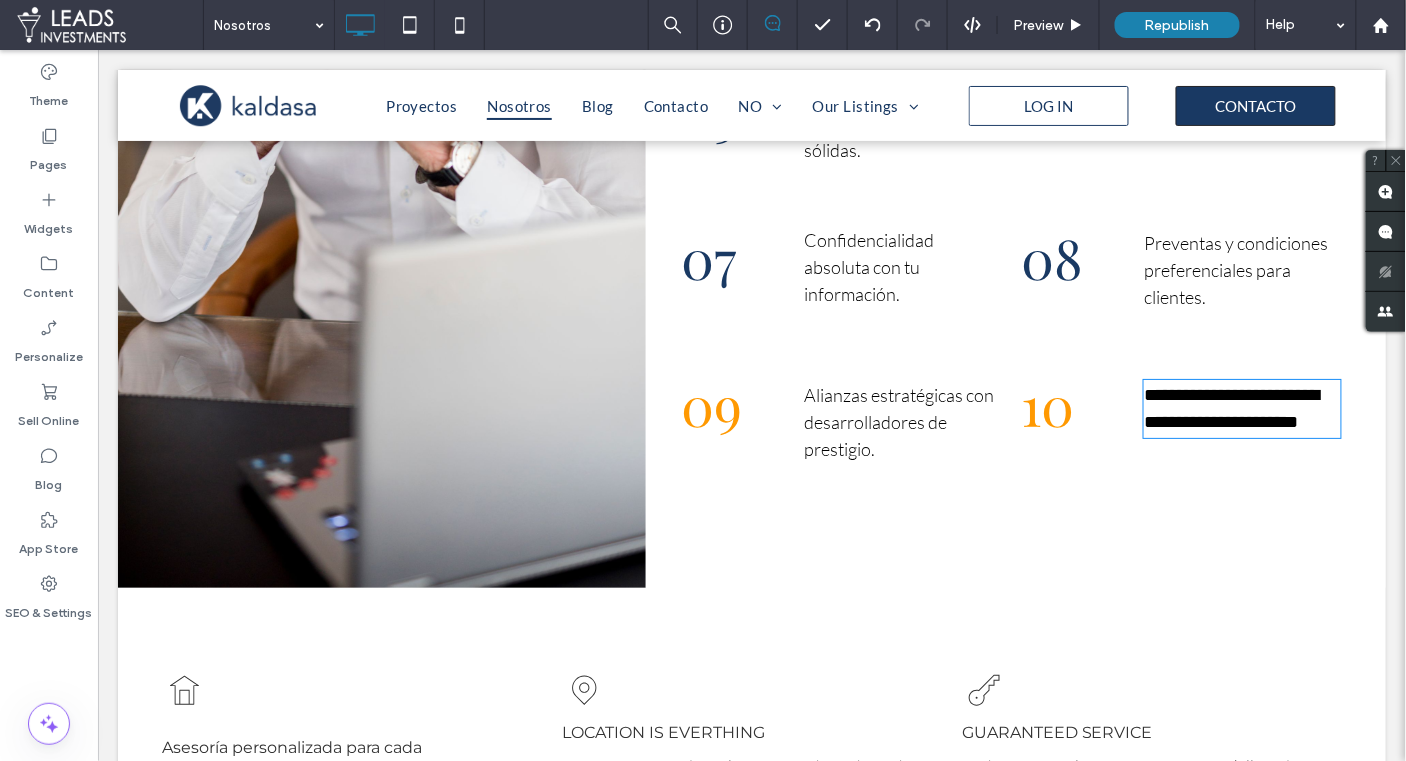 type on "****" 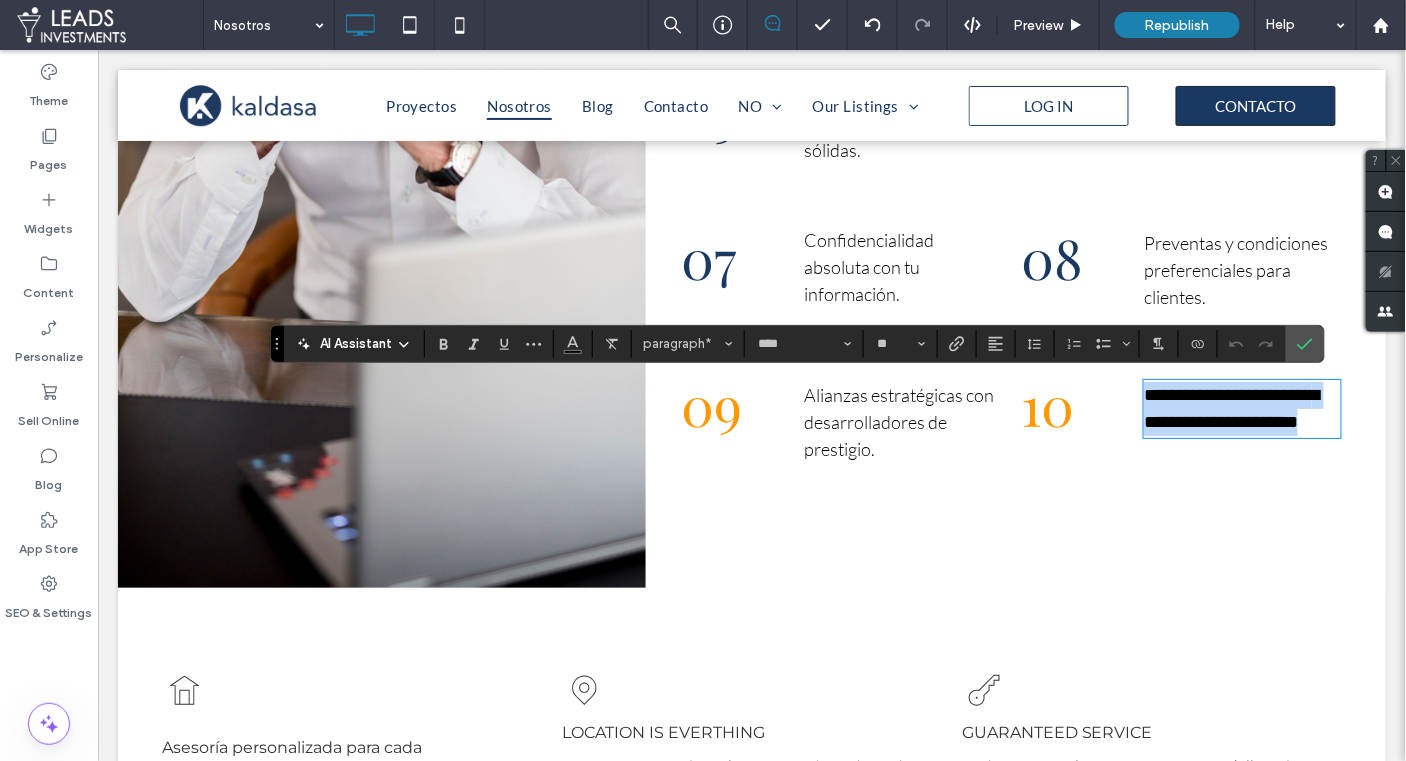 click on "**********" at bounding box center [1241, 408] 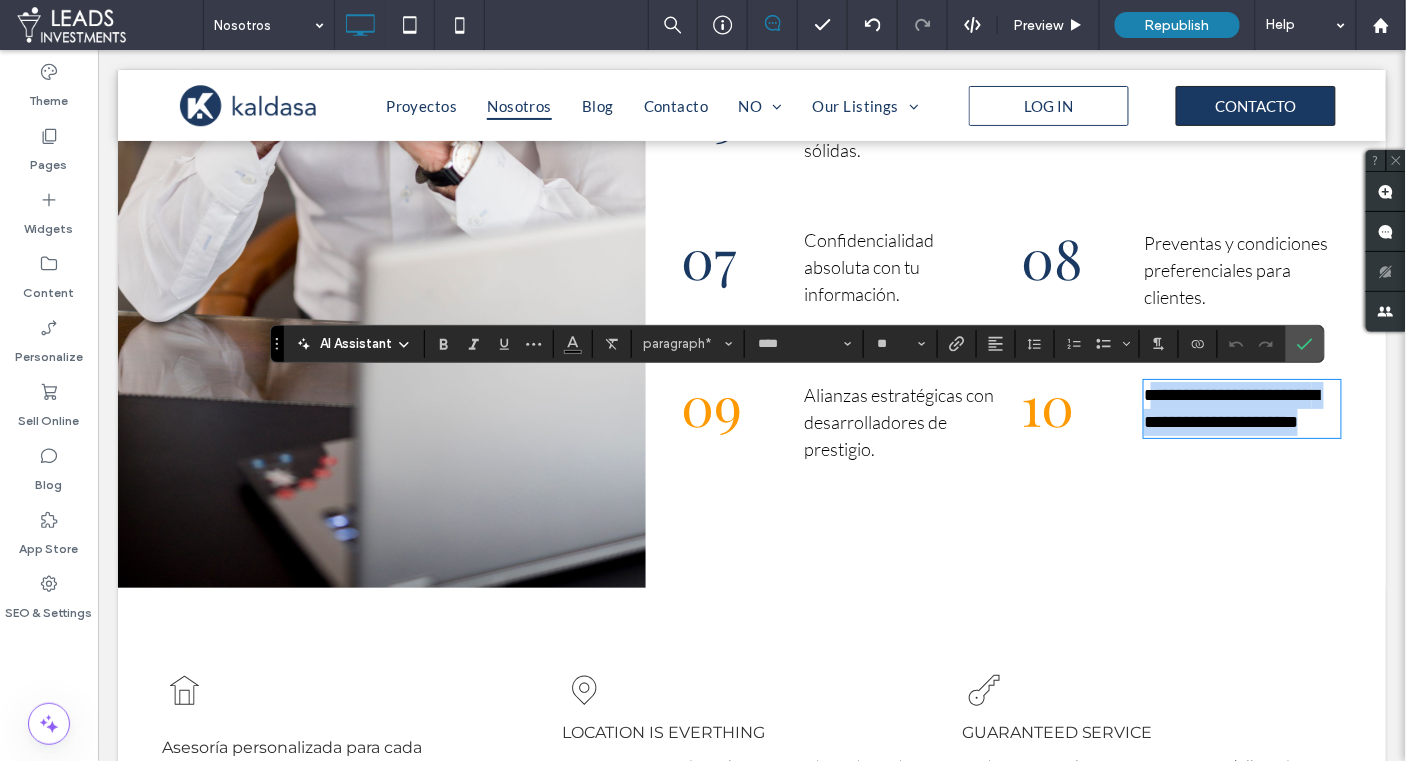 drag, startPoint x: 1220, startPoint y: 445, endPoint x: 1155, endPoint y: 390, distance: 85.146935 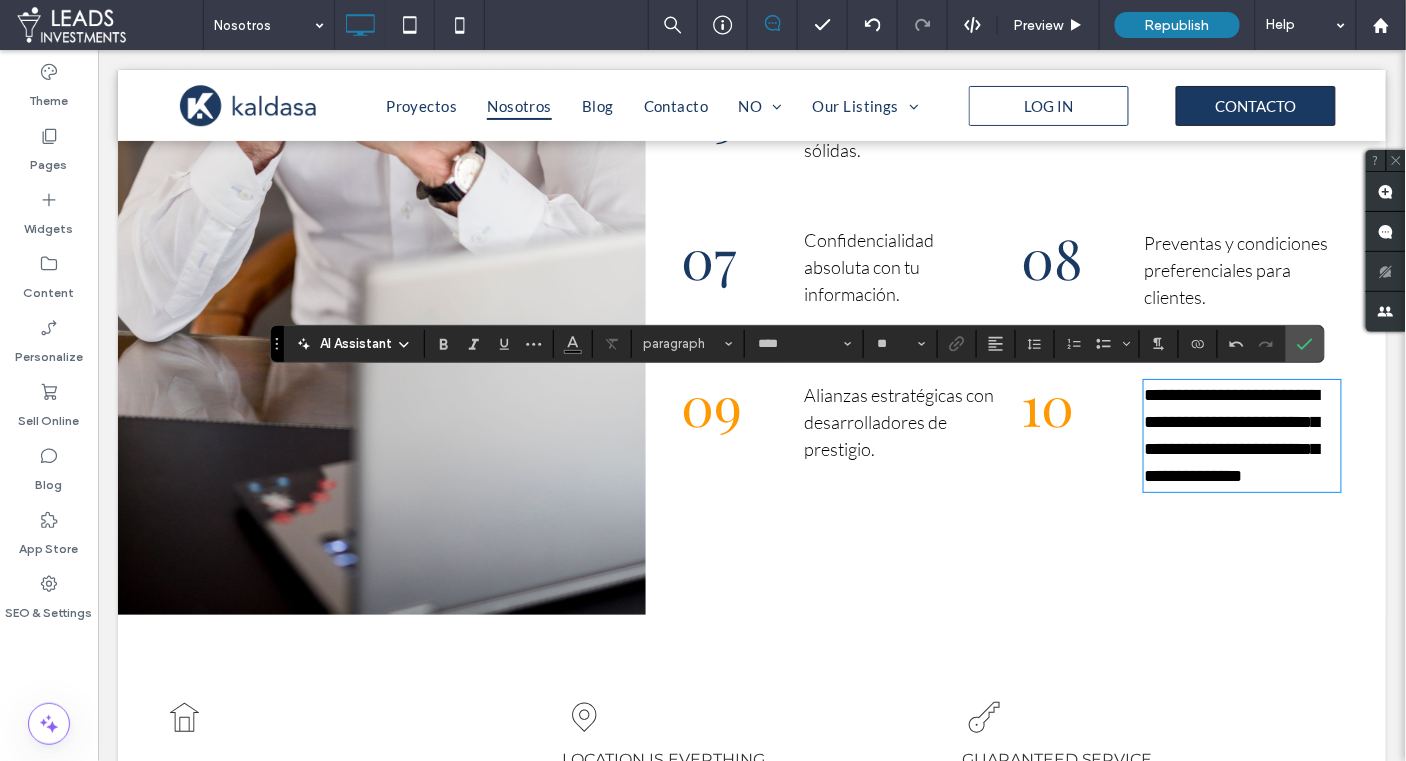 type on "**" 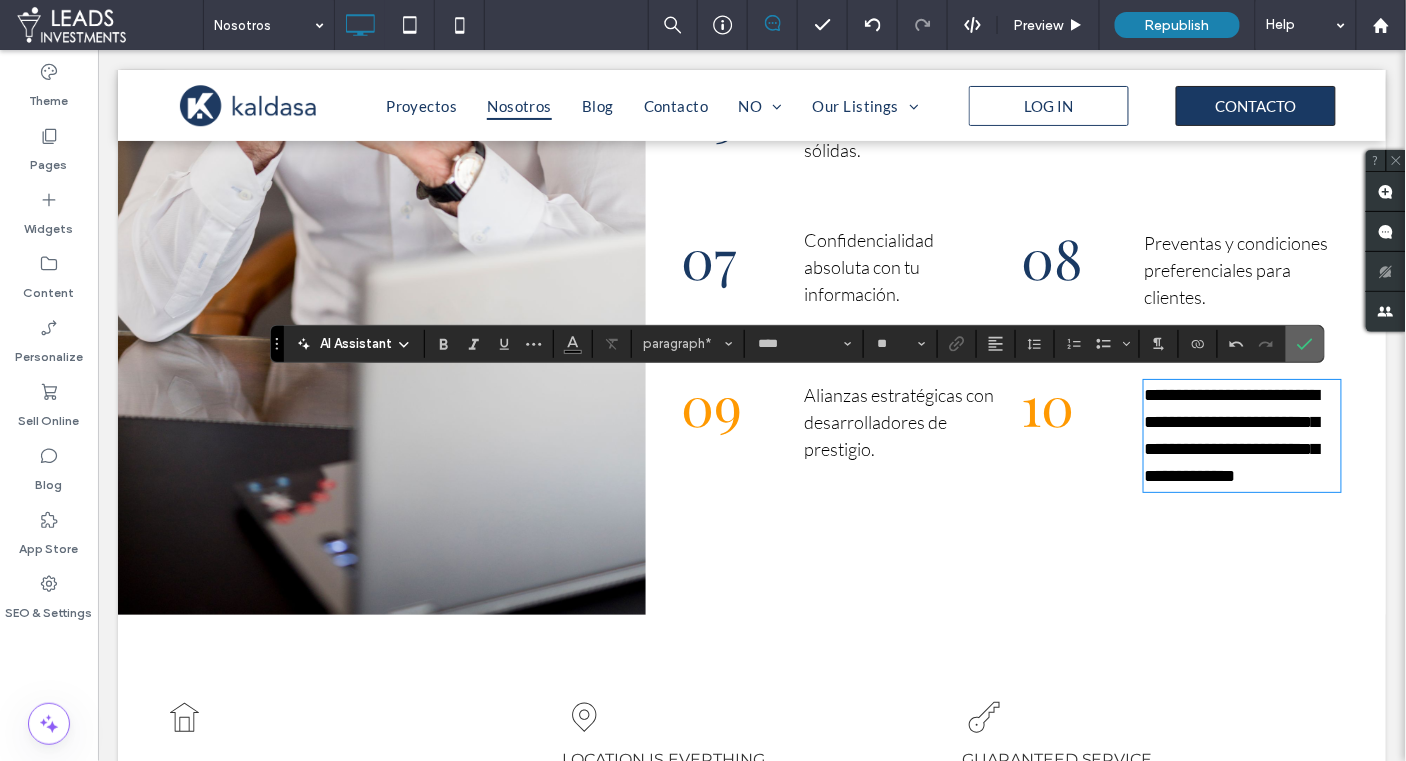 click 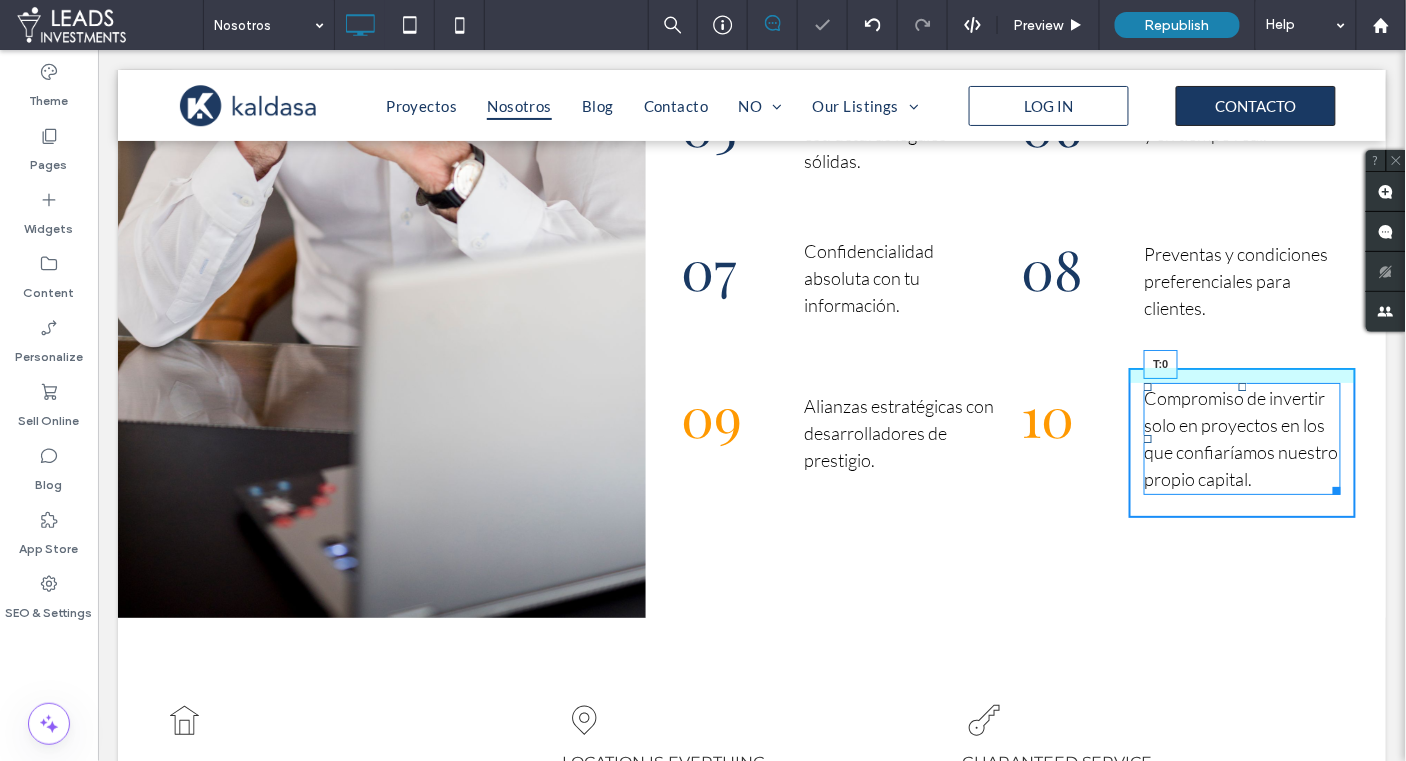 drag, startPoint x: 1241, startPoint y: 384, endPoint x: 1330, endPoint y: 429, distance: 99.72964 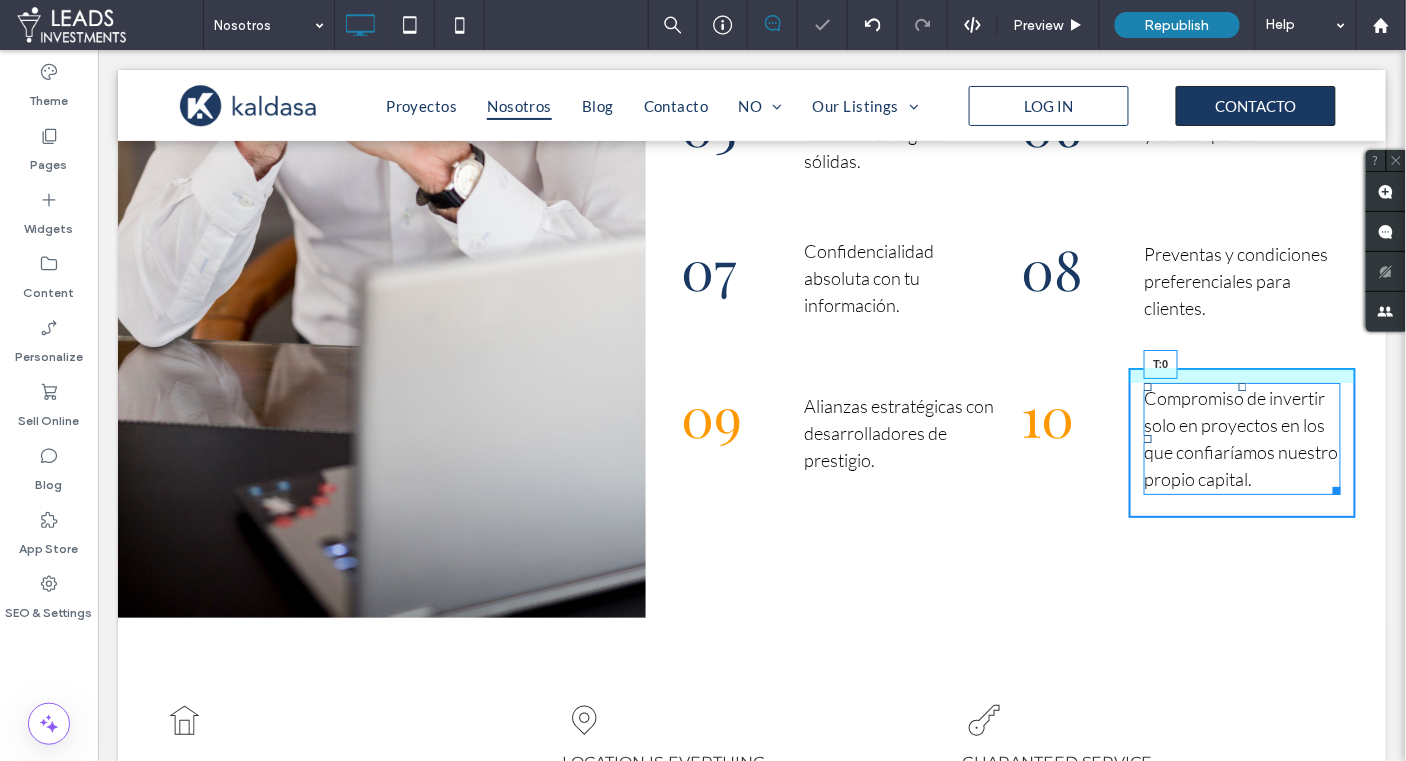 scroll, scrollTop: 1967, scrollLeft: 0, axis: vertical 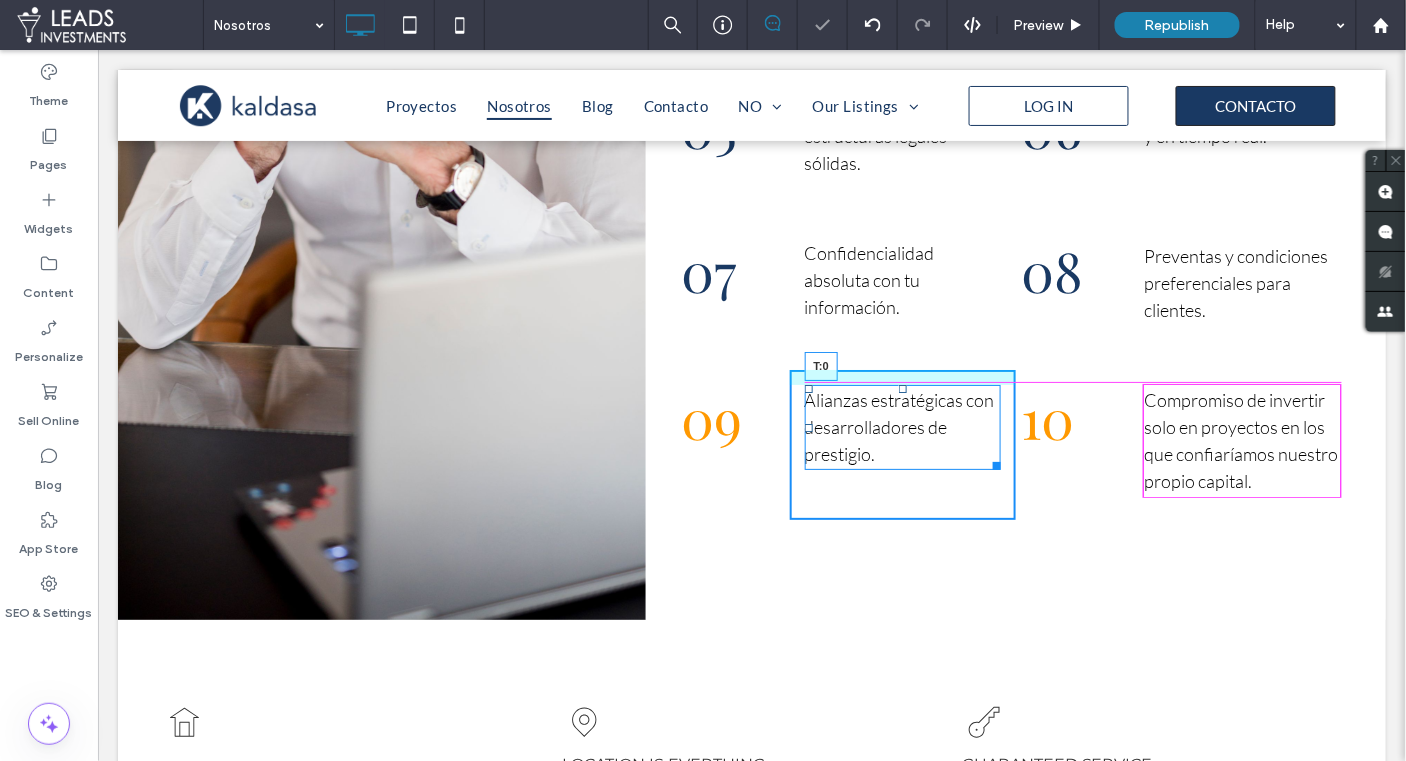 click at bounding box center [902, 388] 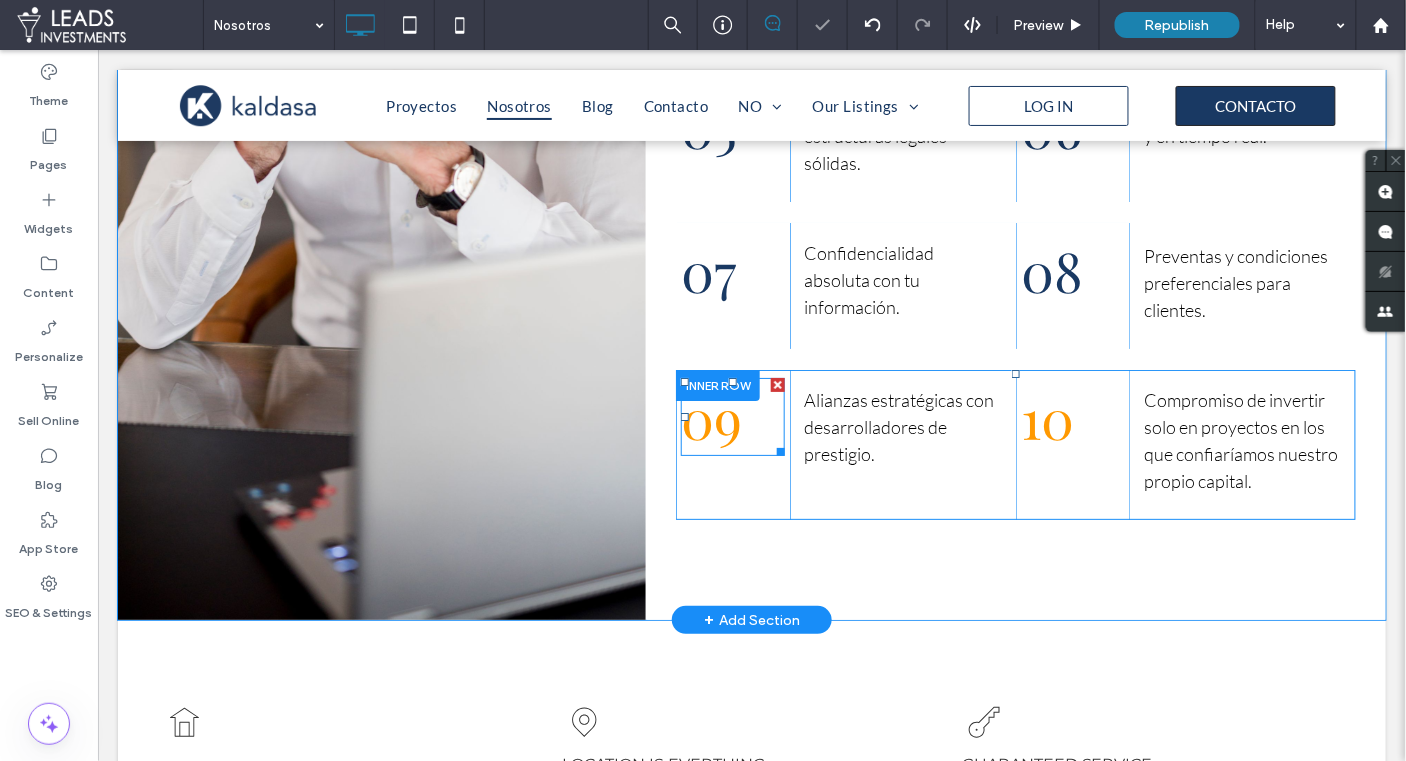 click on "09" at bounding box center [710, 416] 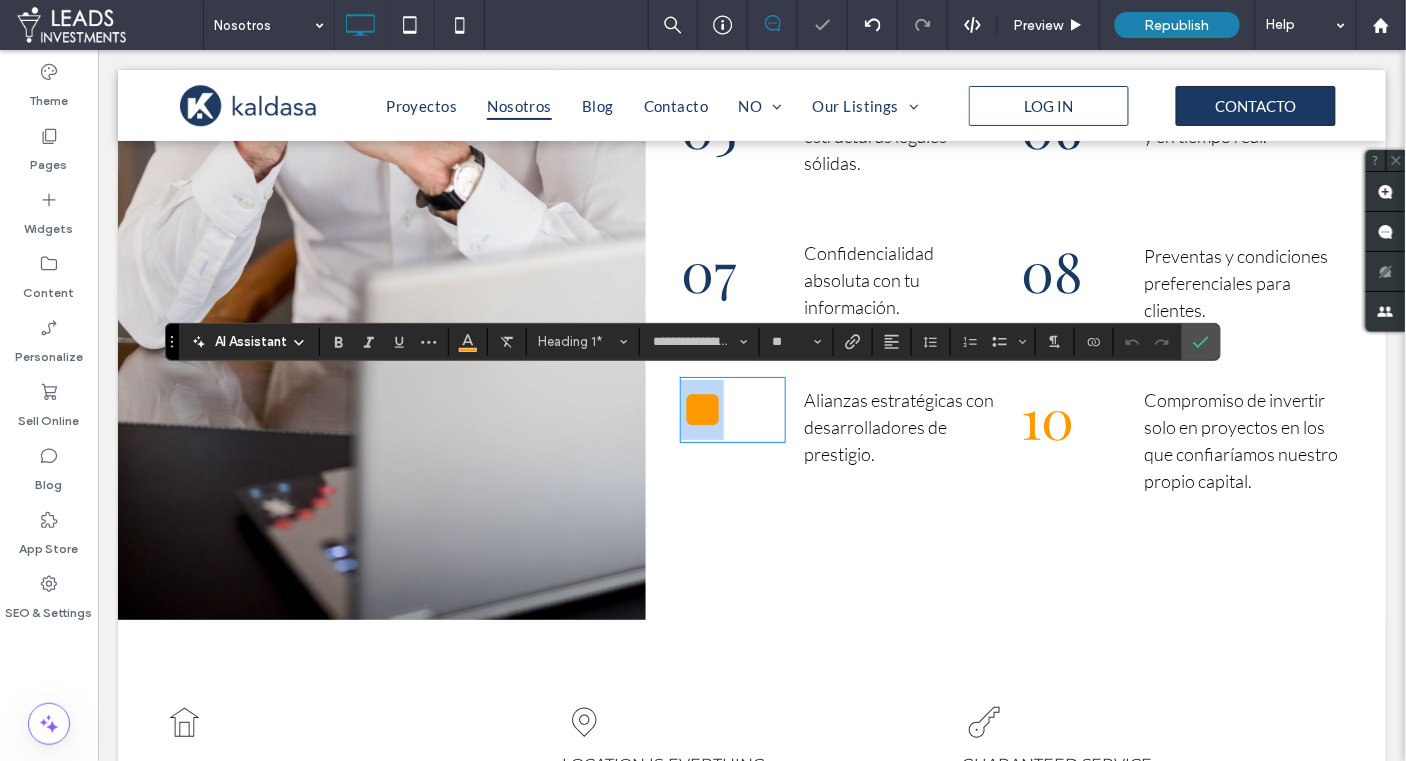 click on "** Click To Paste     Click To Paste" at bounding box center (731, 444) 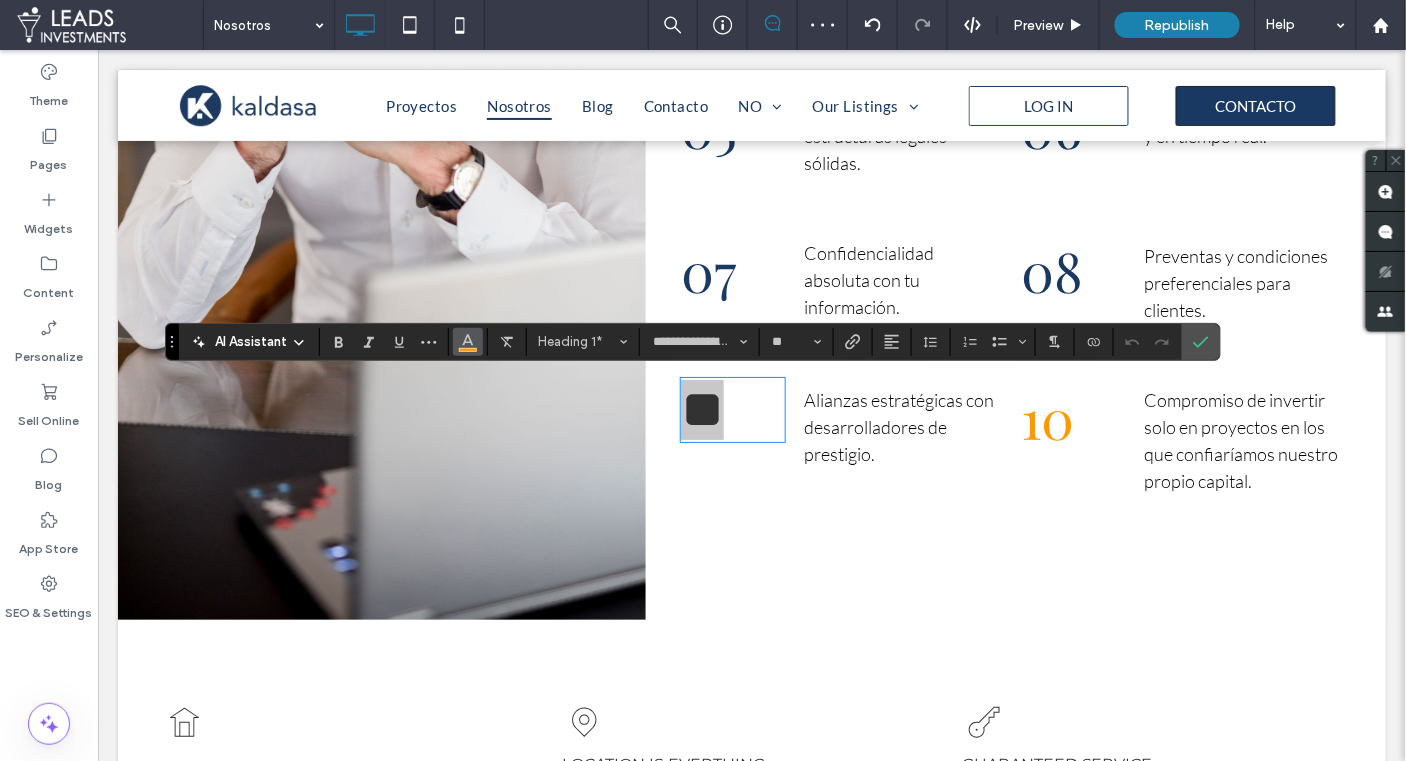 click at bounding box center [468, 340] 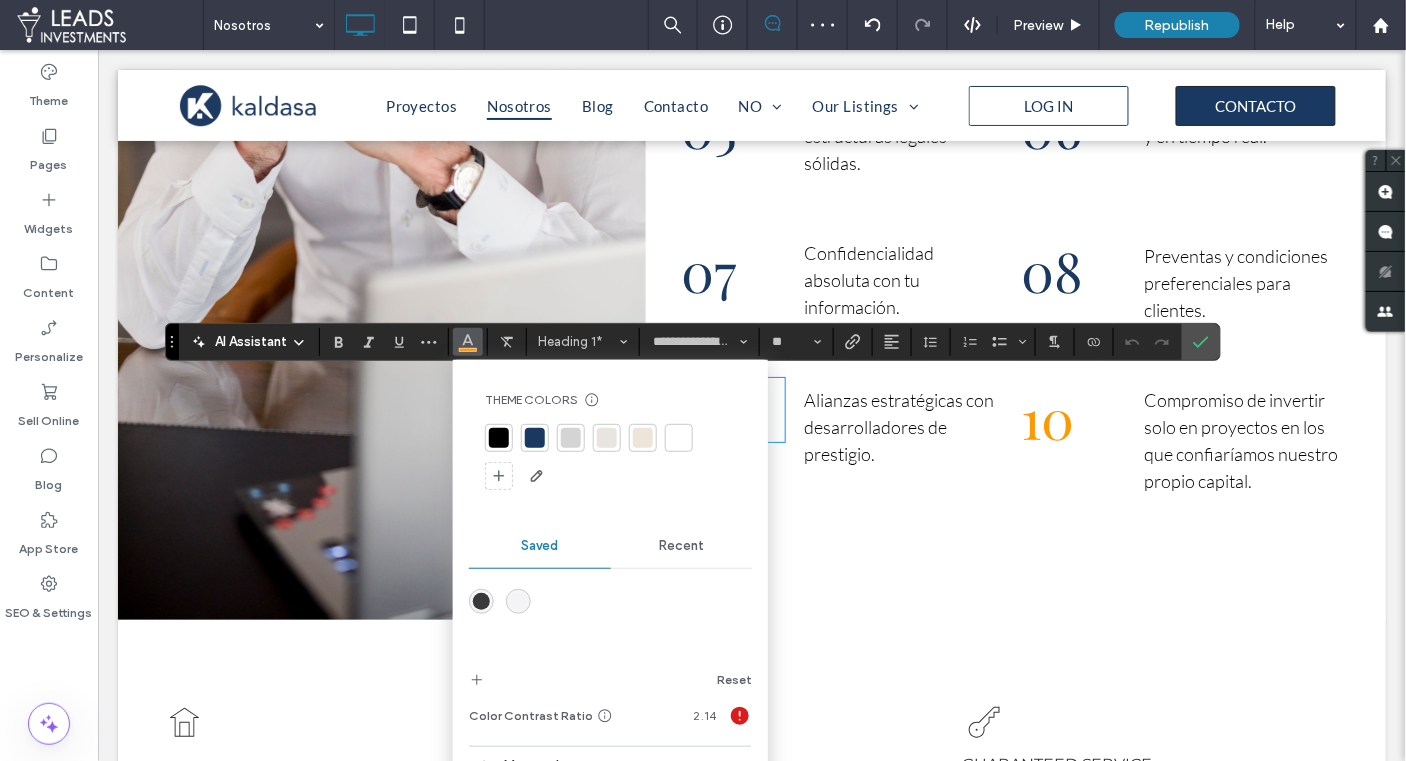 click at bounding box center [535, 438] 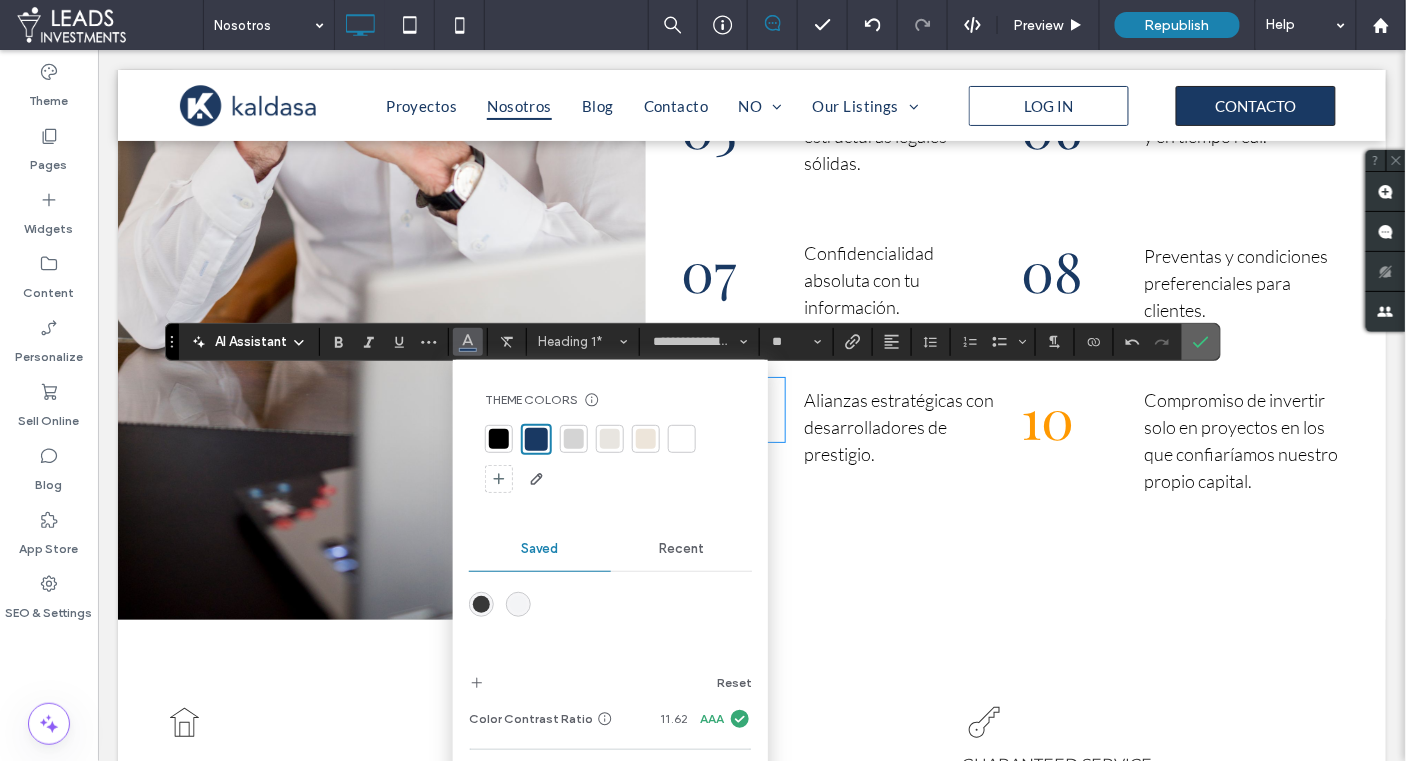 click 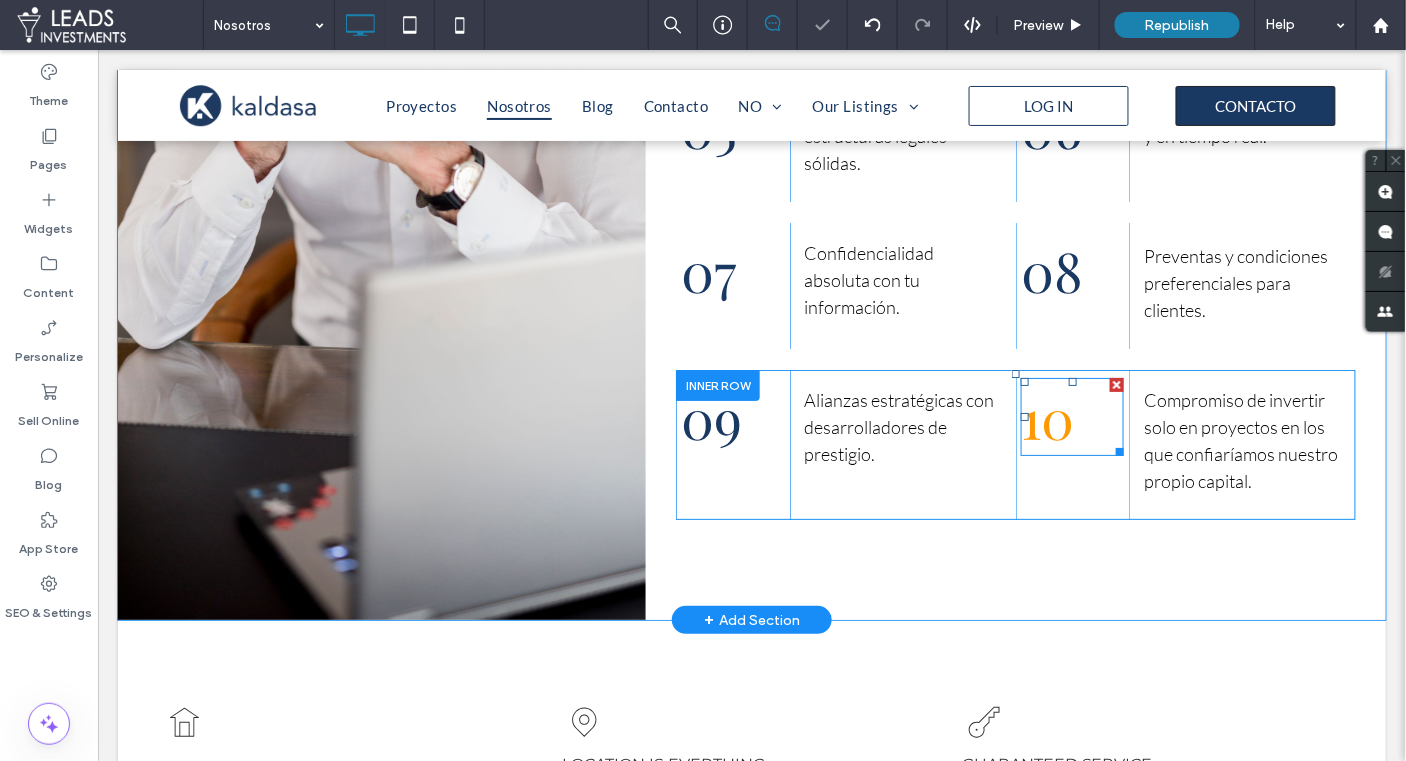 click on "10" at bounding box center [1046, 416] 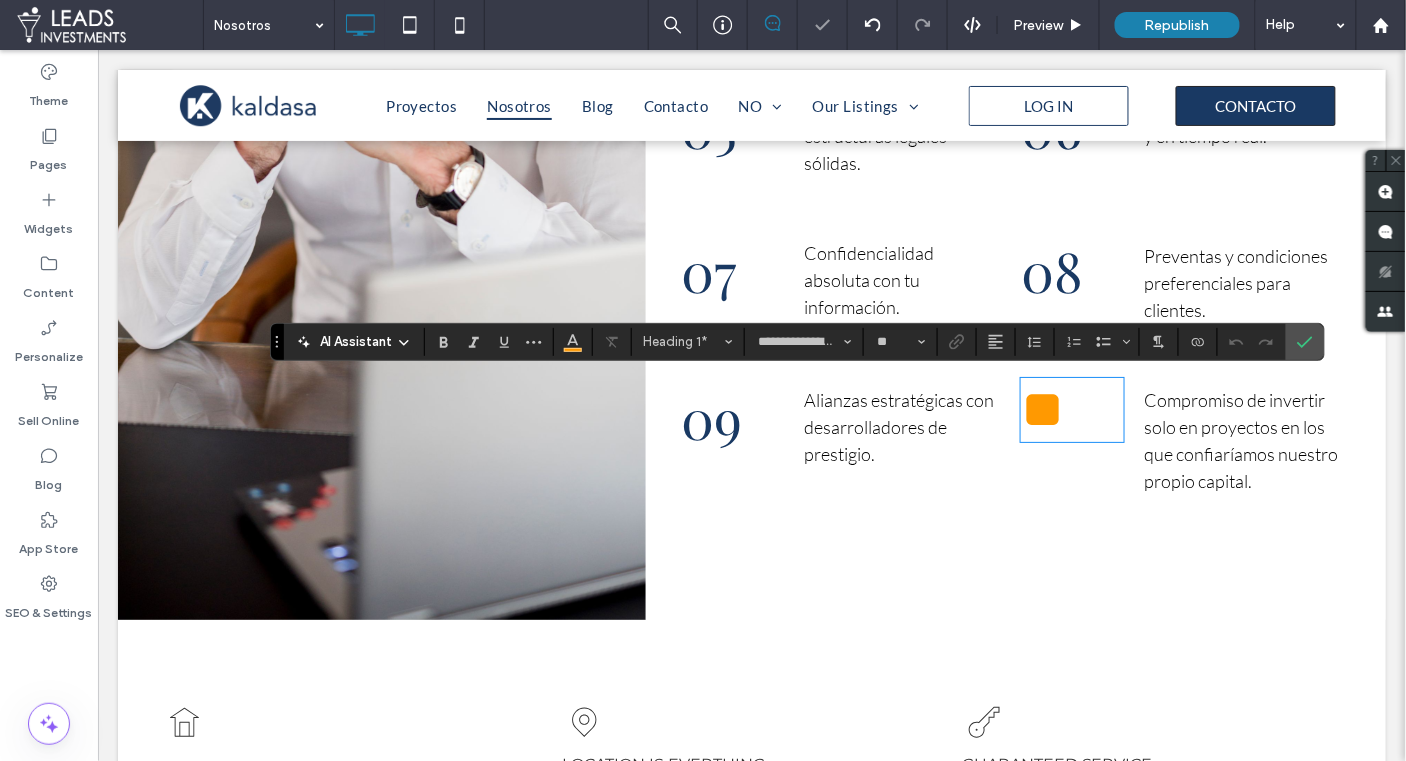 drag, startPoint x: 1084, startPoint y: 428, endPoint x: 996, endPoint y: 422, distance: 88.20431 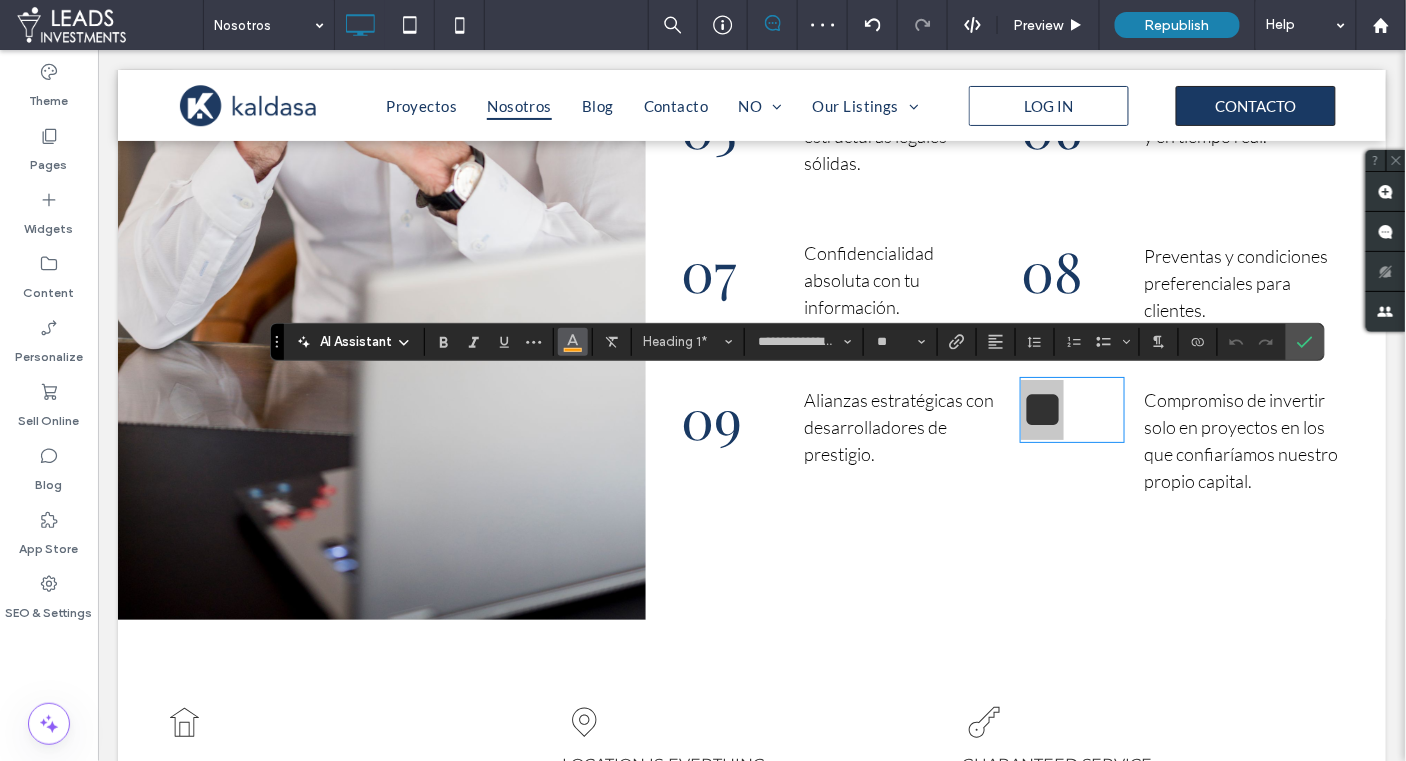 click 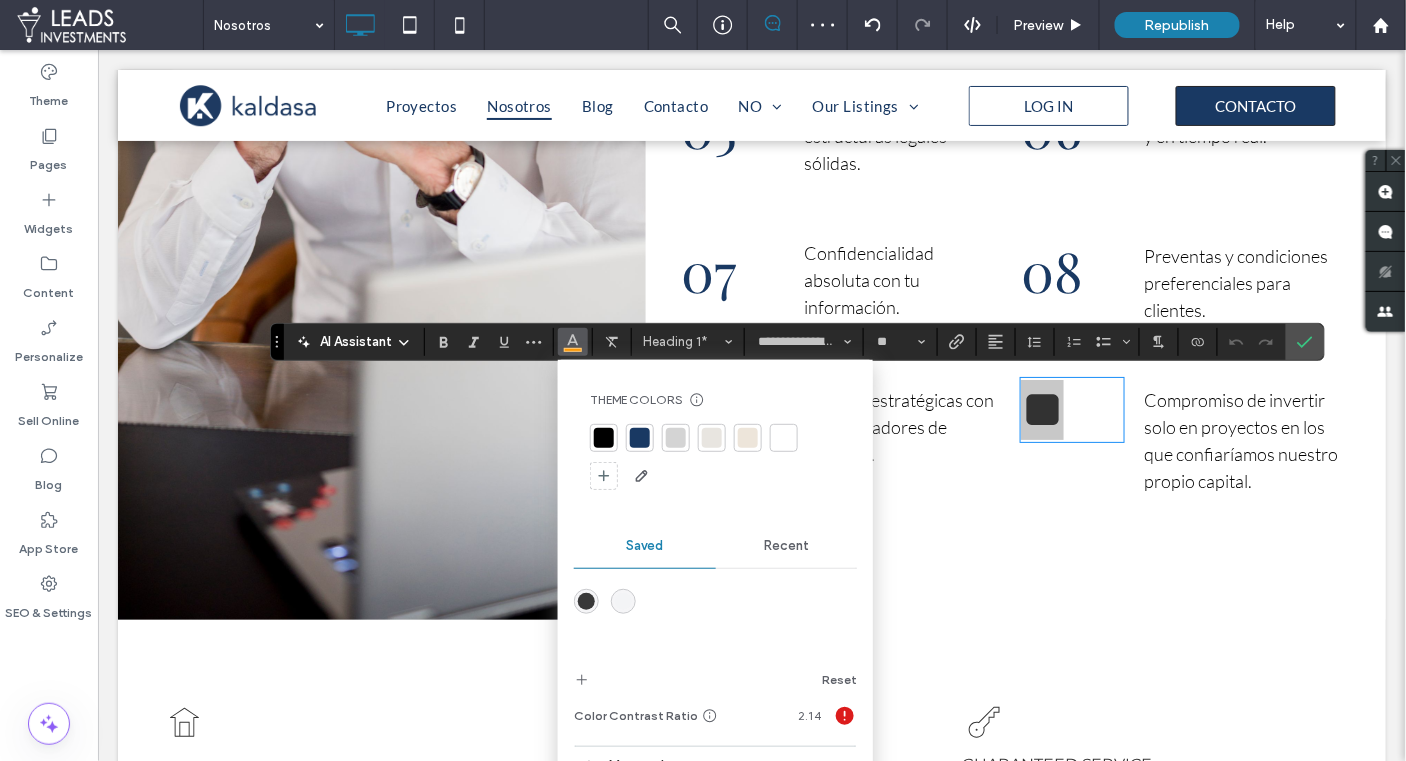 drag, startPoint x: 632, startPoint y: 436, endPoint x: 783, endPoint y: 416, distance: 152.31874 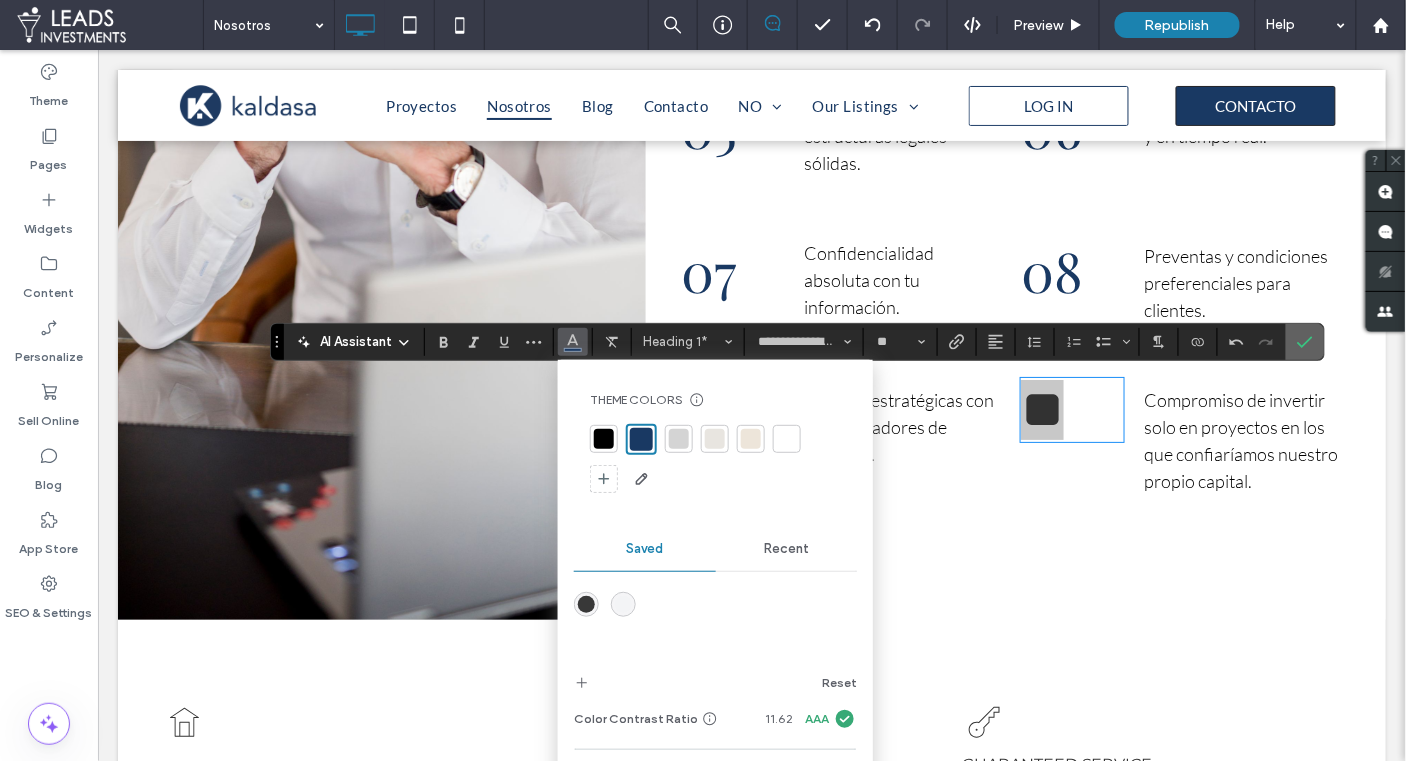 click 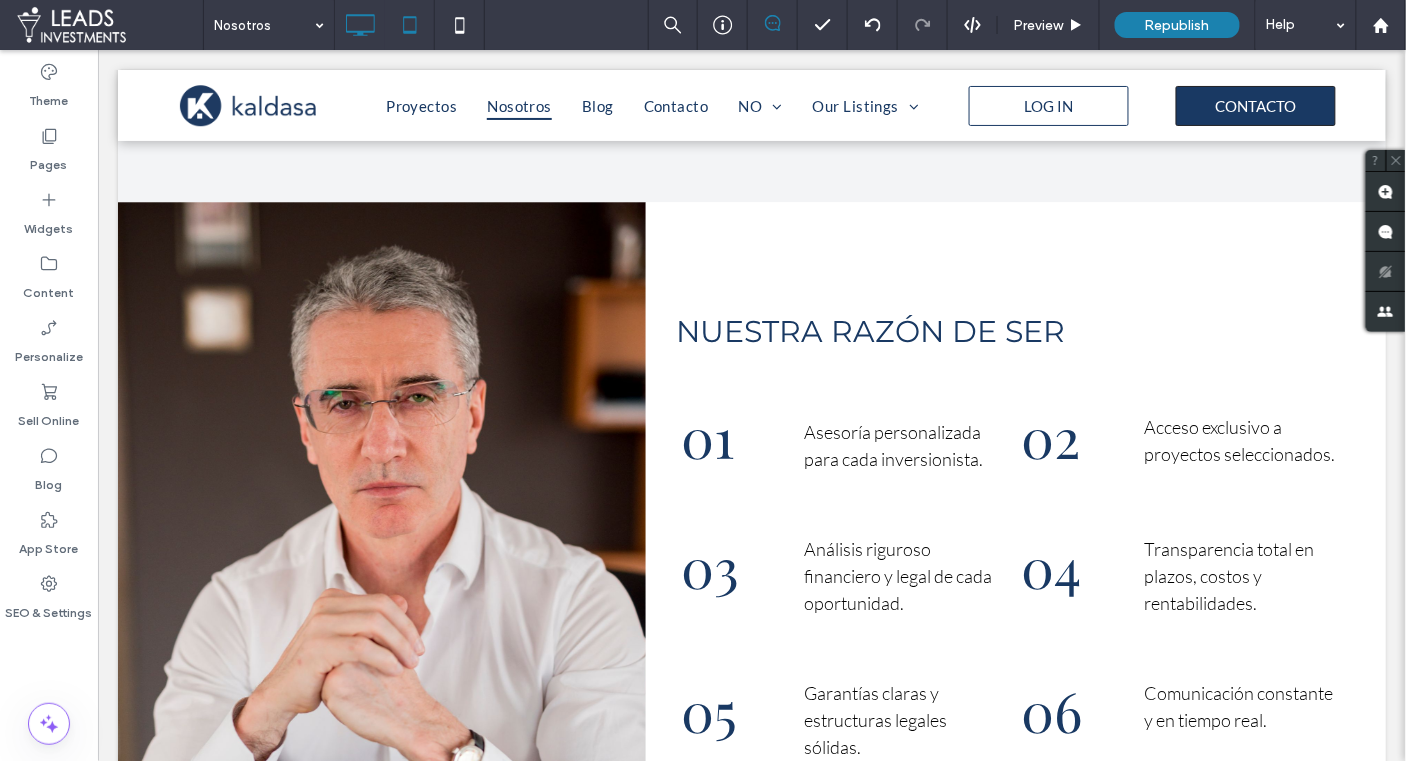 scroll, scrollTop: 1346, scrollLeft: 0, axis: vertical 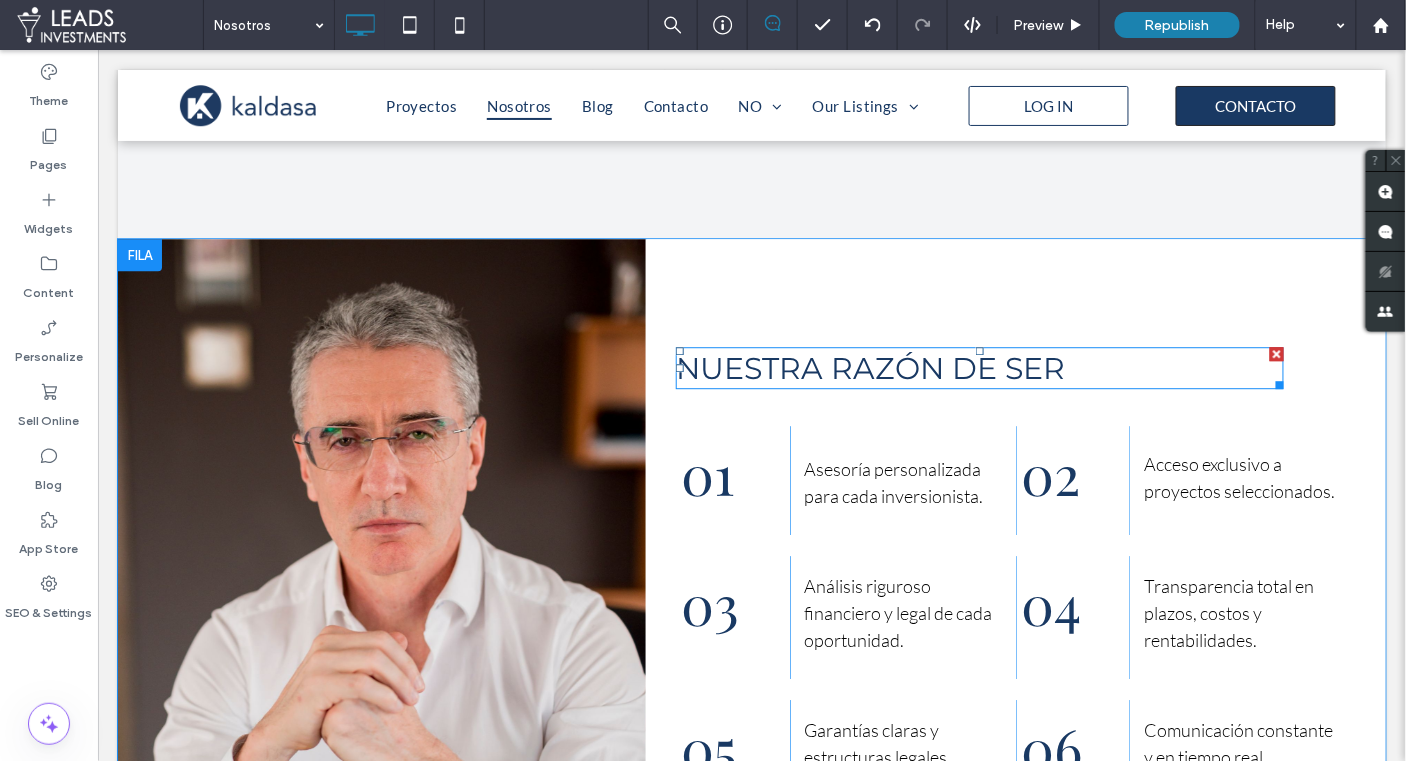click on "NUESTRA RAZÓN DE SER" at bounding box center (869, 367) 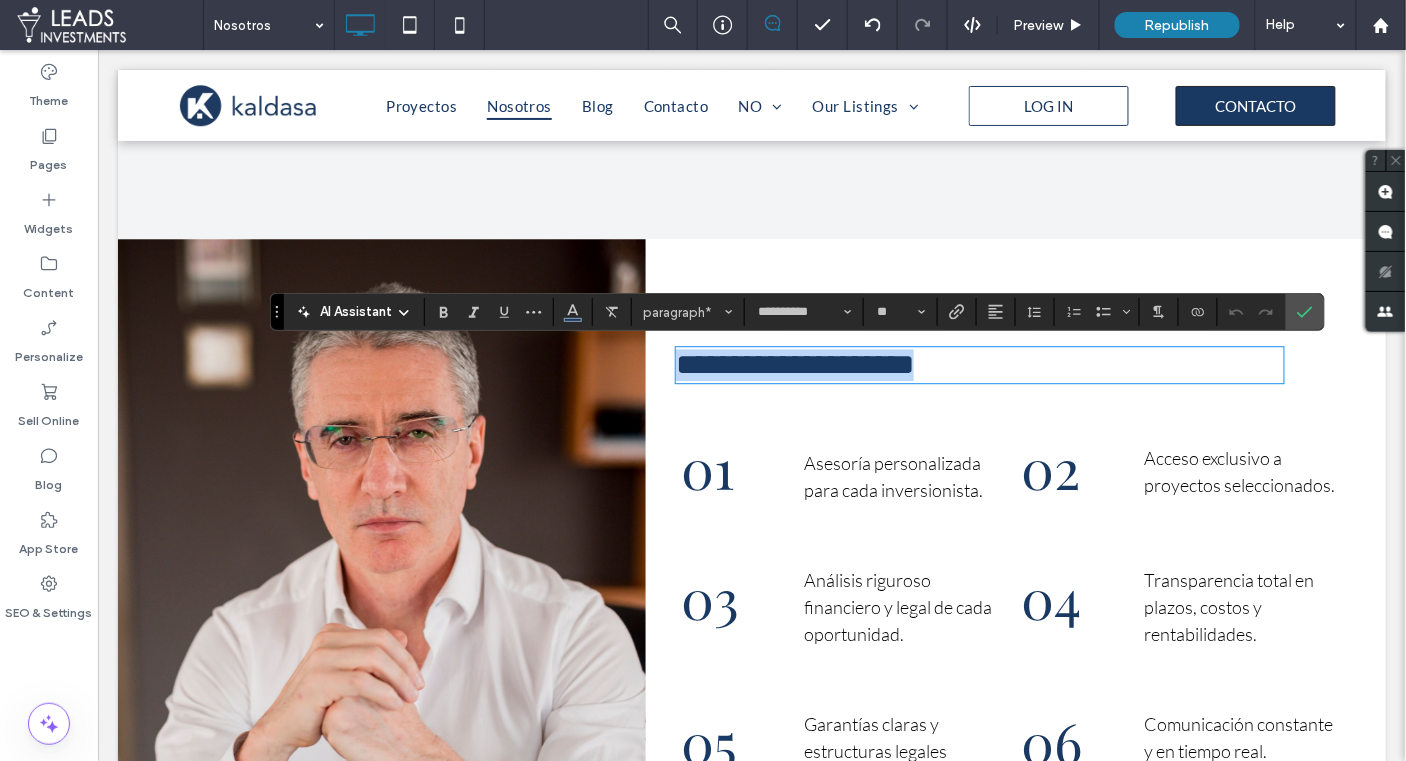 click on "**********" at bounding box center (794, 363) 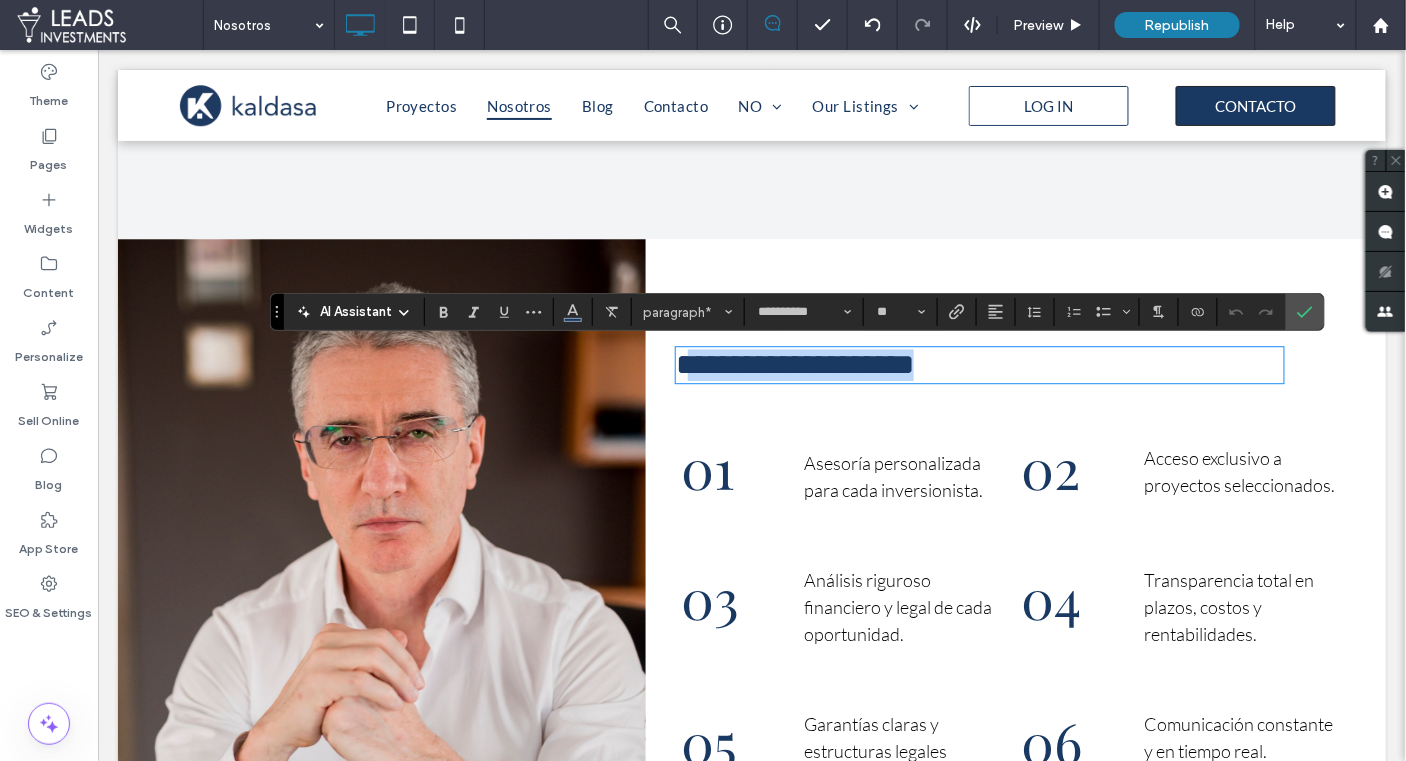 drag, startPoint x: 706, startPoint y: 370, endPoint x: 1192, endPoint y: 383, distance: 486.17383 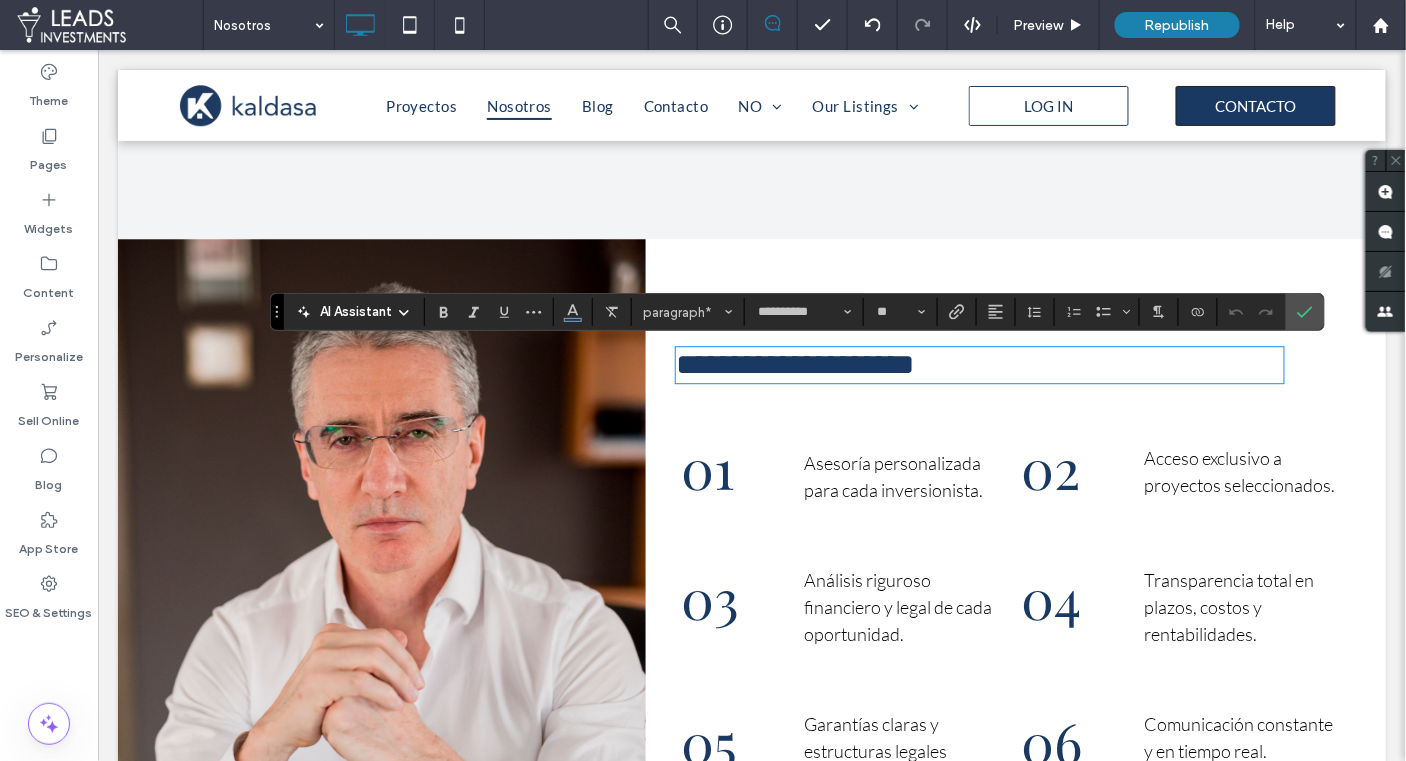 type on "****" 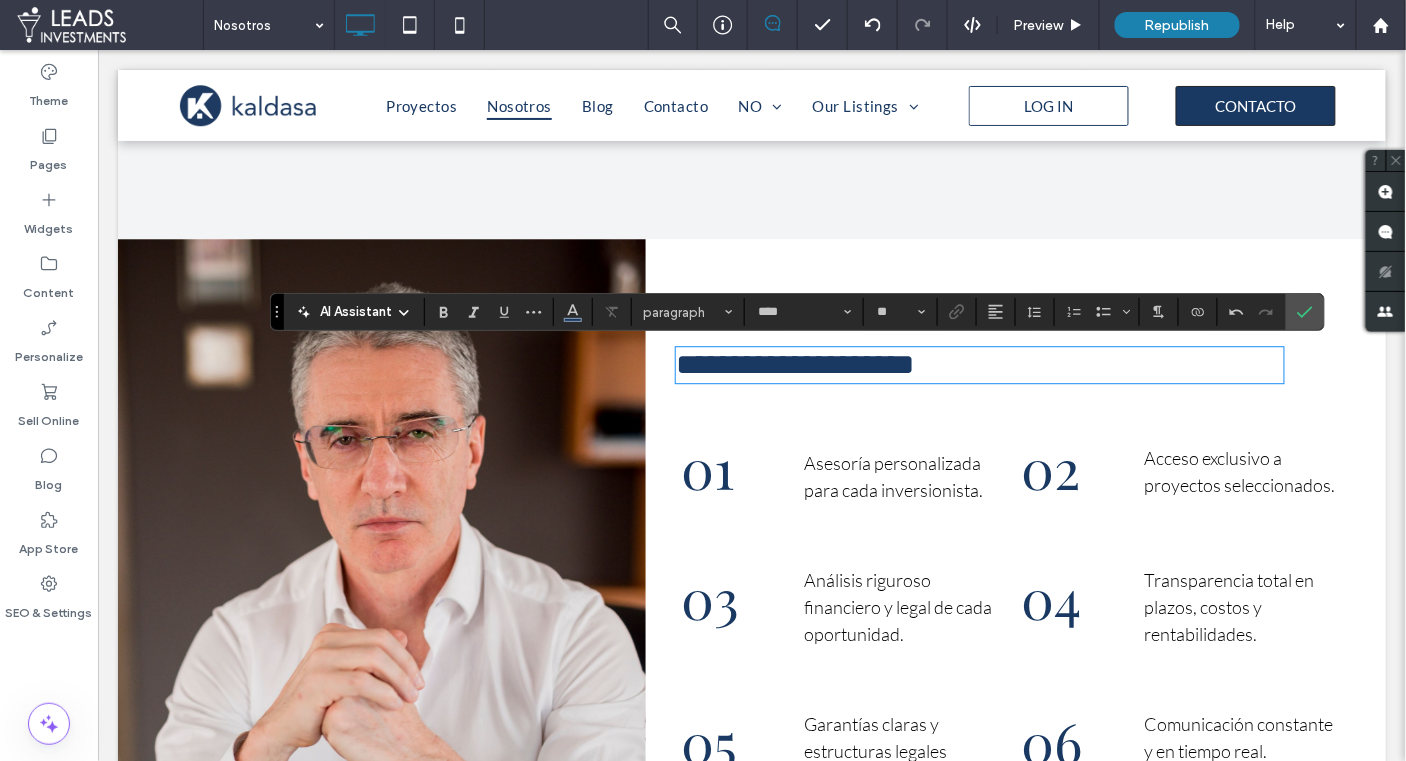 scroll, scrollTop: 0, scrollLeft: 0, axis: both 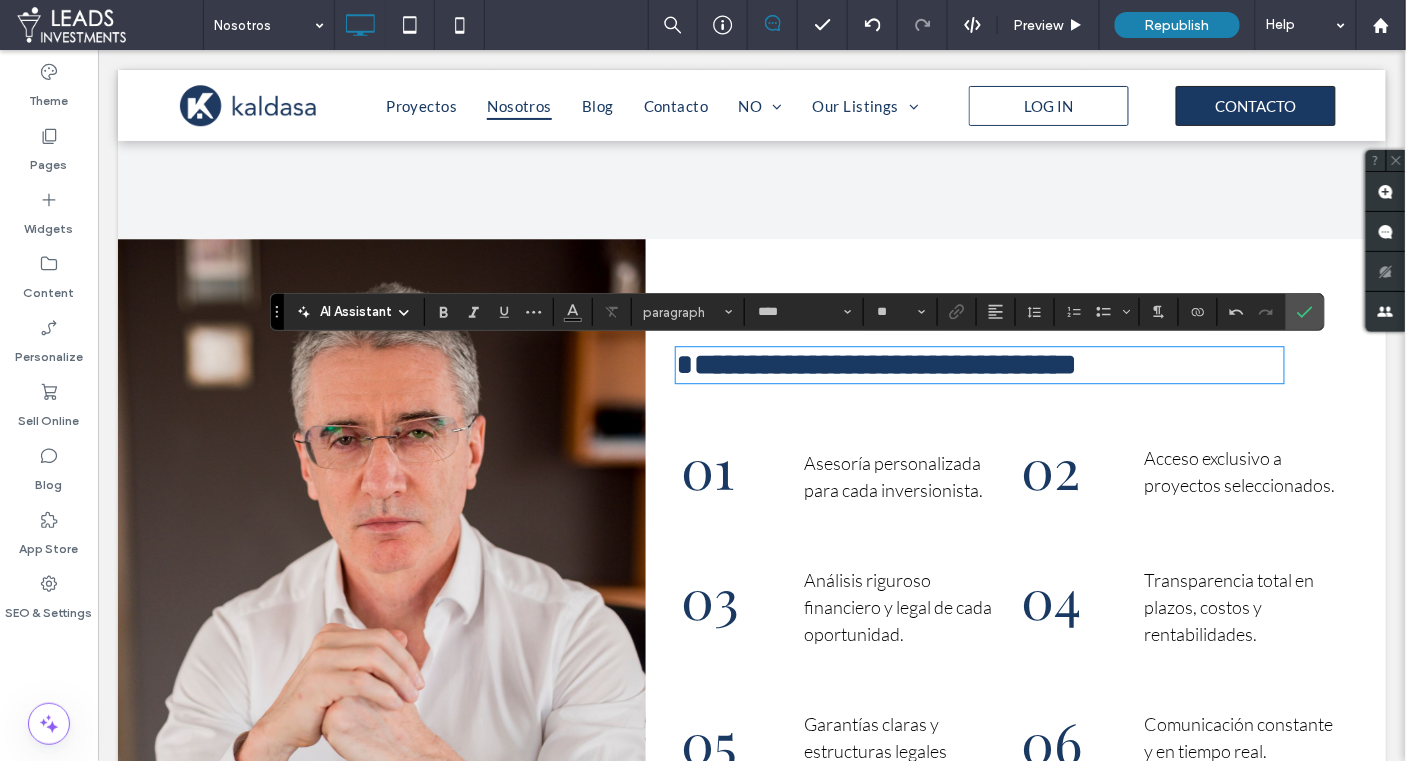 type on "**********" 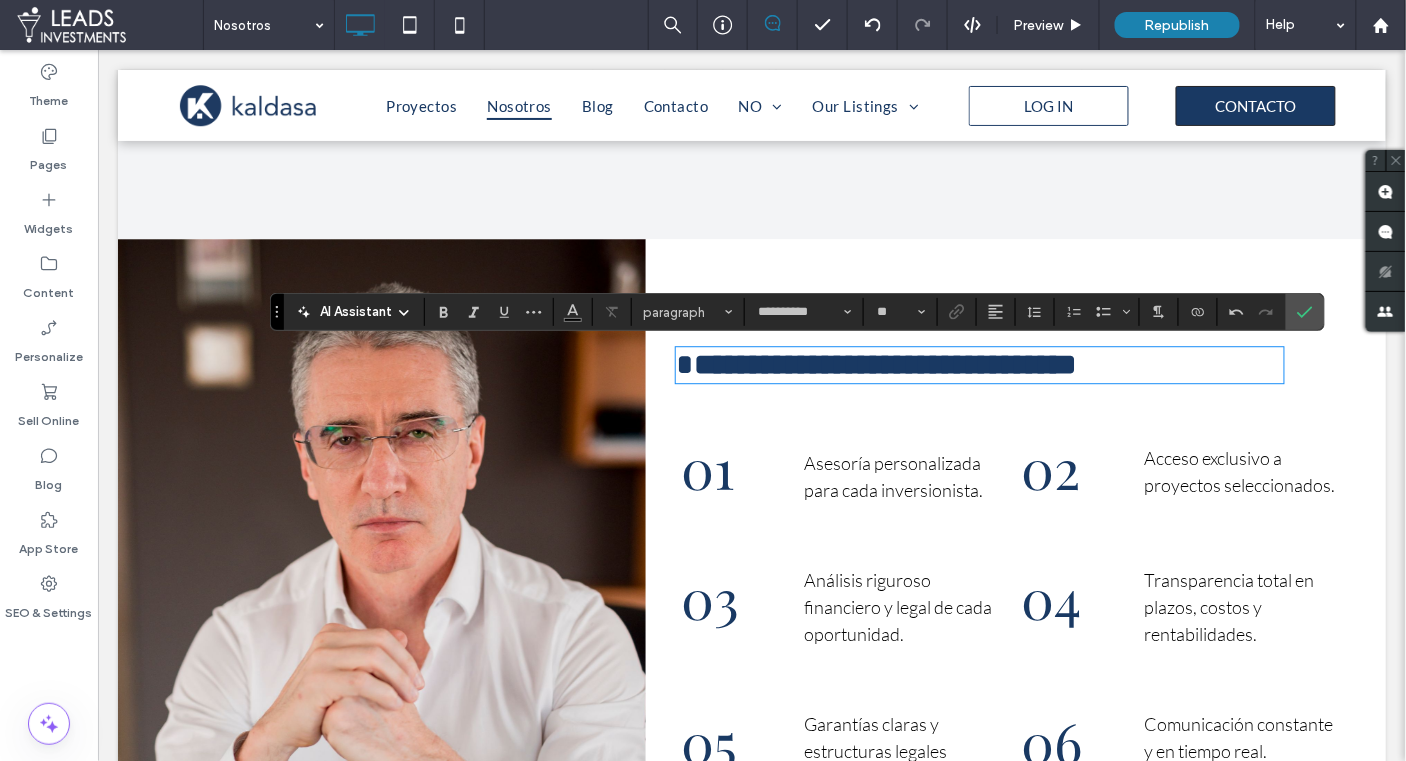 click on "**********" at bounding box center (884, 363) 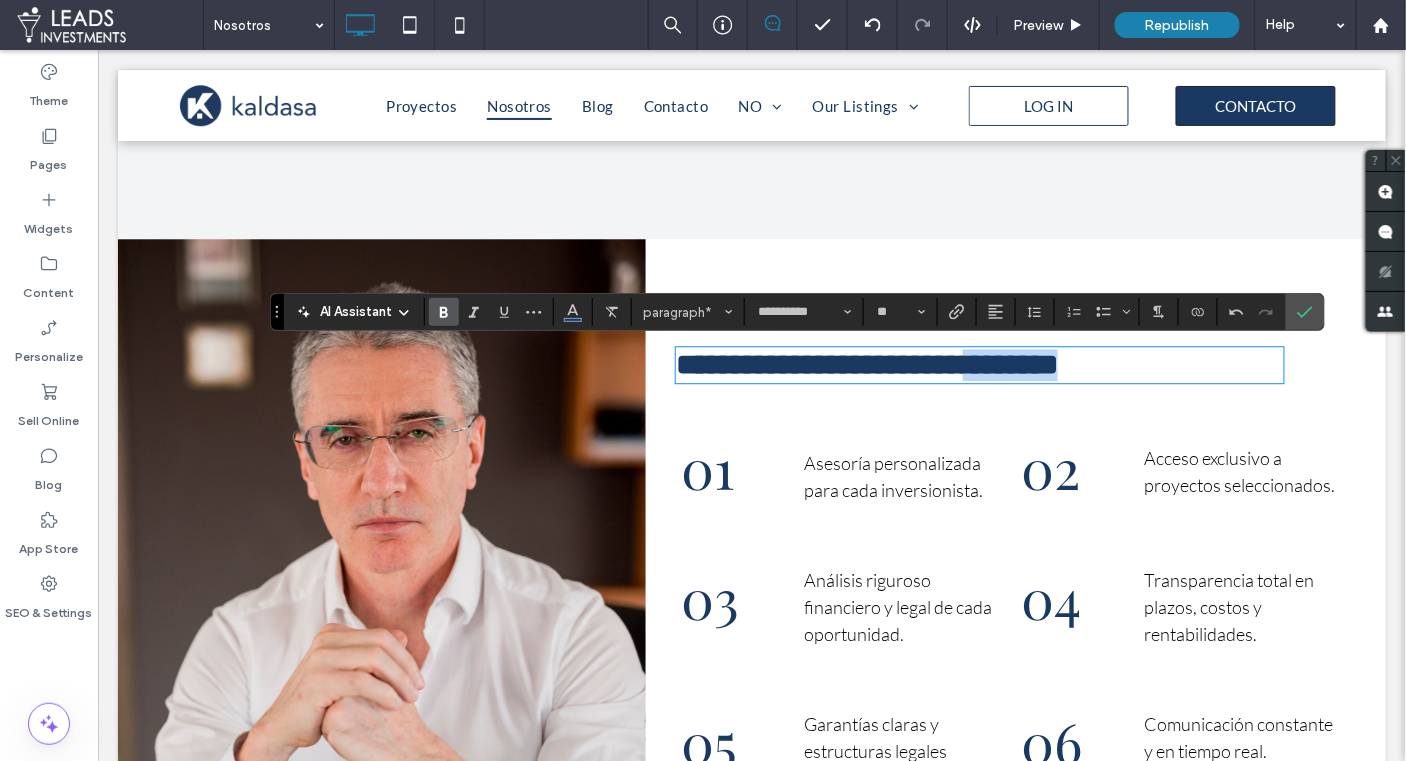 drag, startPoint x: 821, startPoint y: 406, endPoint x: 643, endPoint y: 351, distance: 186.30351 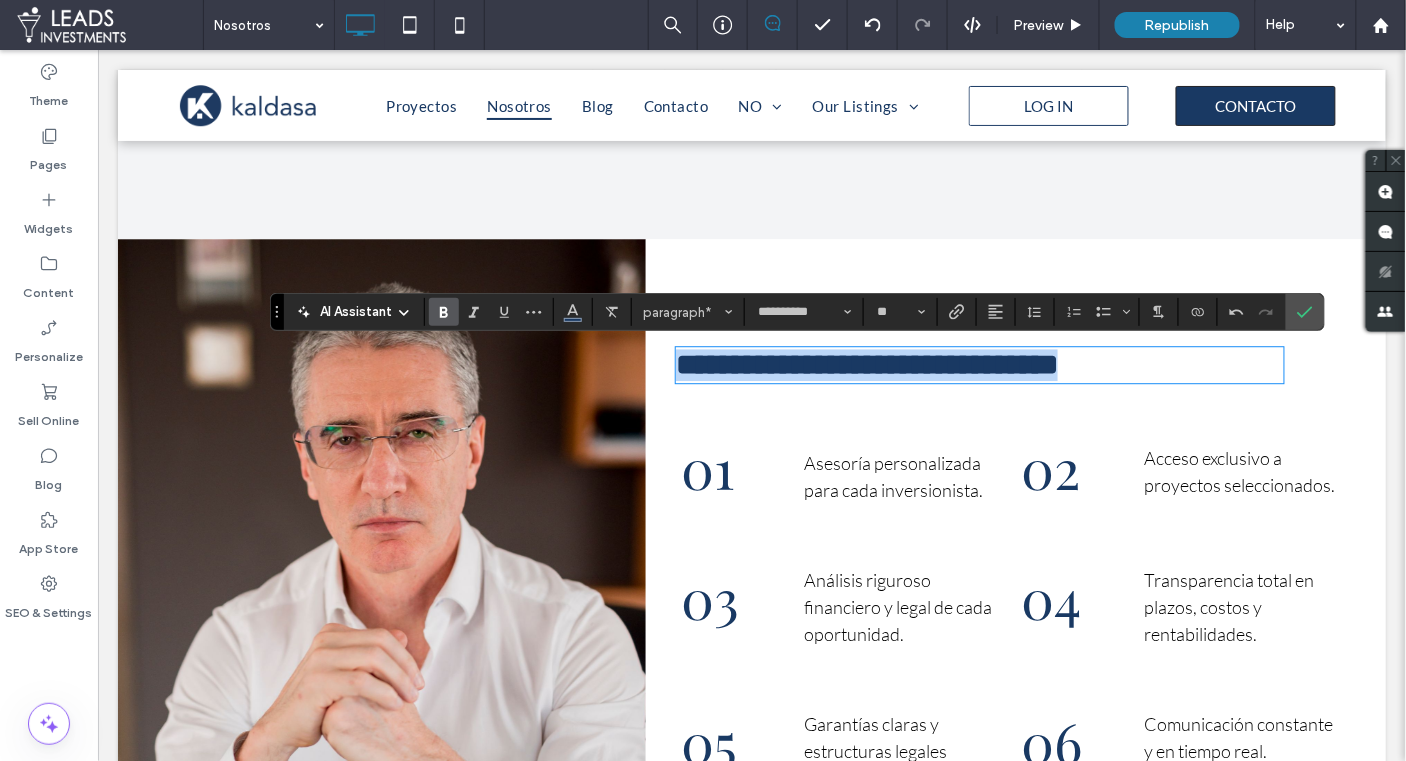 drag, startPoint x: 688, startPoint y: 363, endPoint x: 513, endPoint y: 346, distance: 175.82378 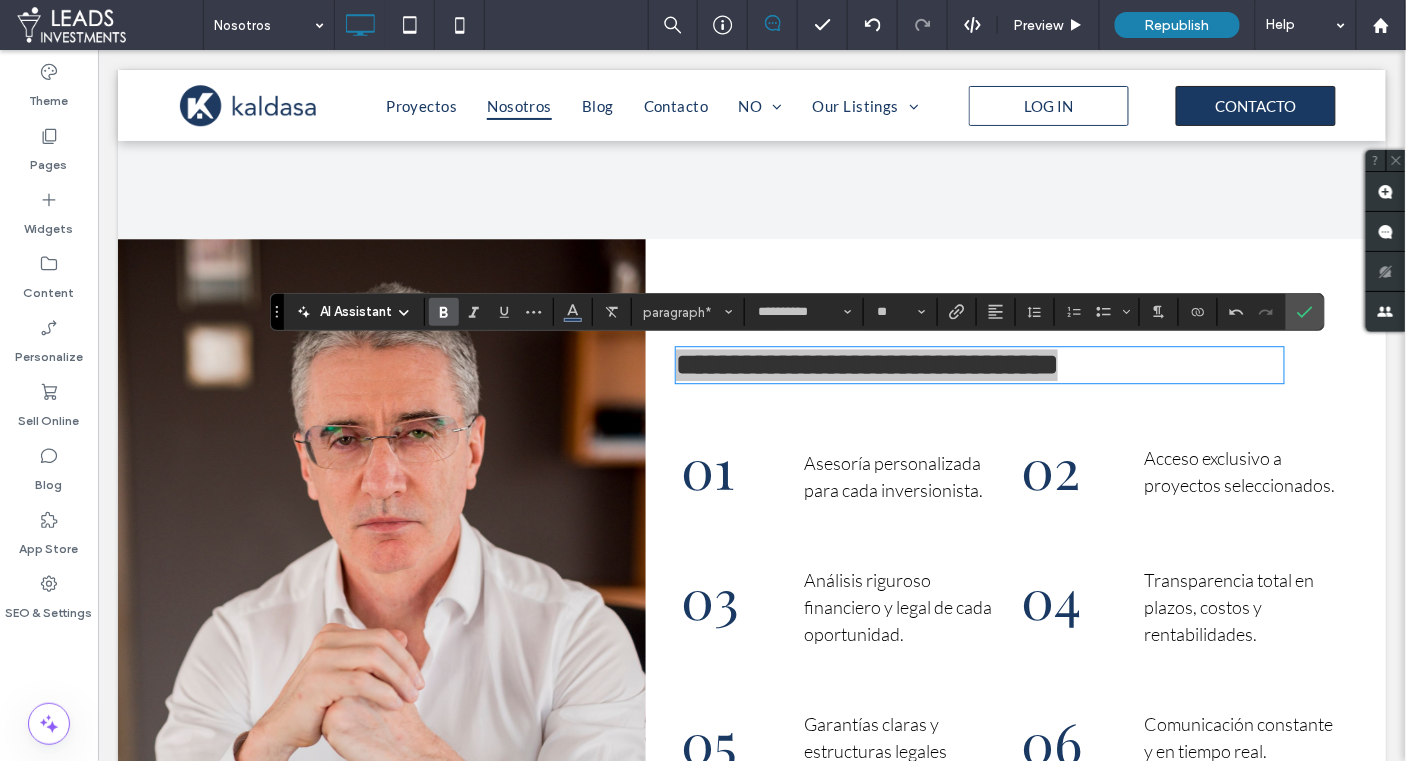 drag, startPoint x: 442, startPoint y: 312, endPoint x: 453, endPoint y: 315, distance: 11.401754 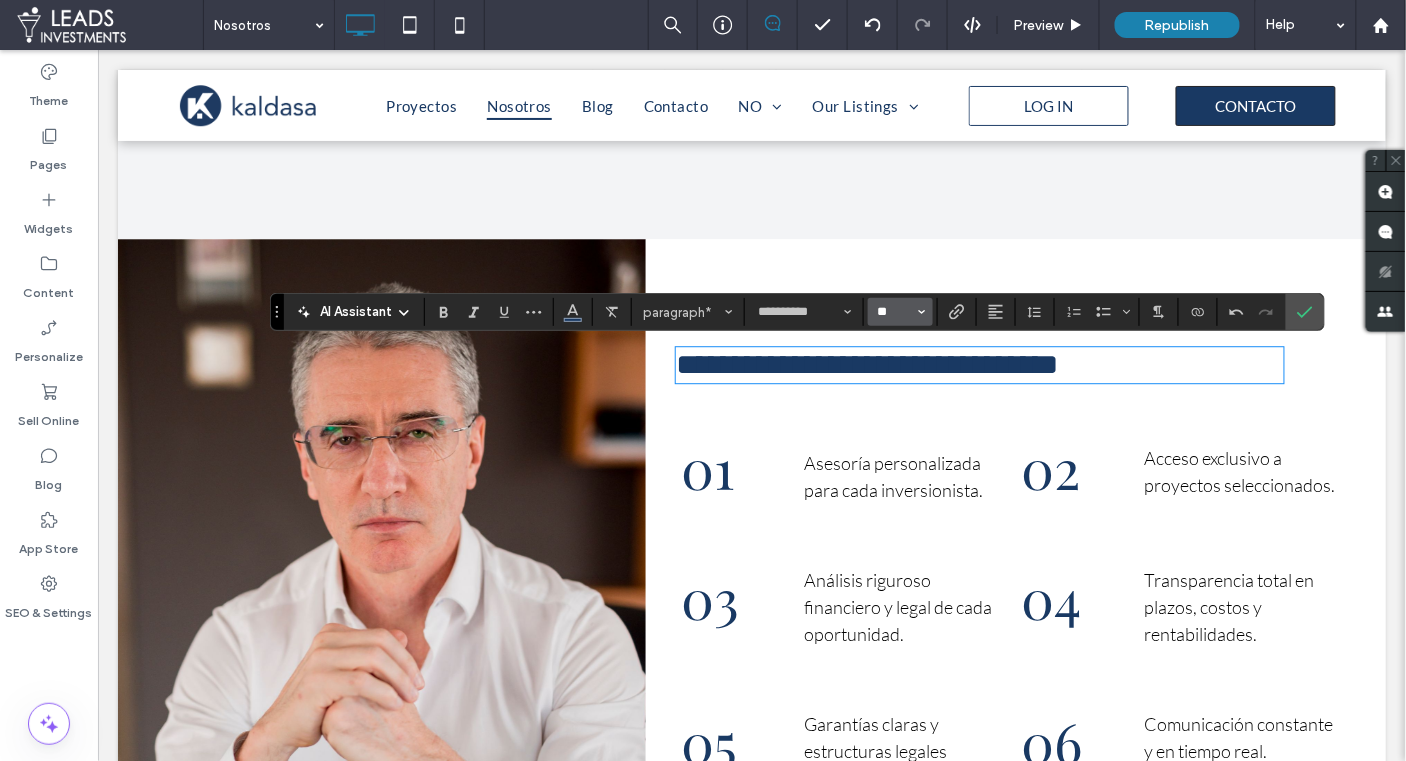 click on "**" at bounding box center [894, 312] 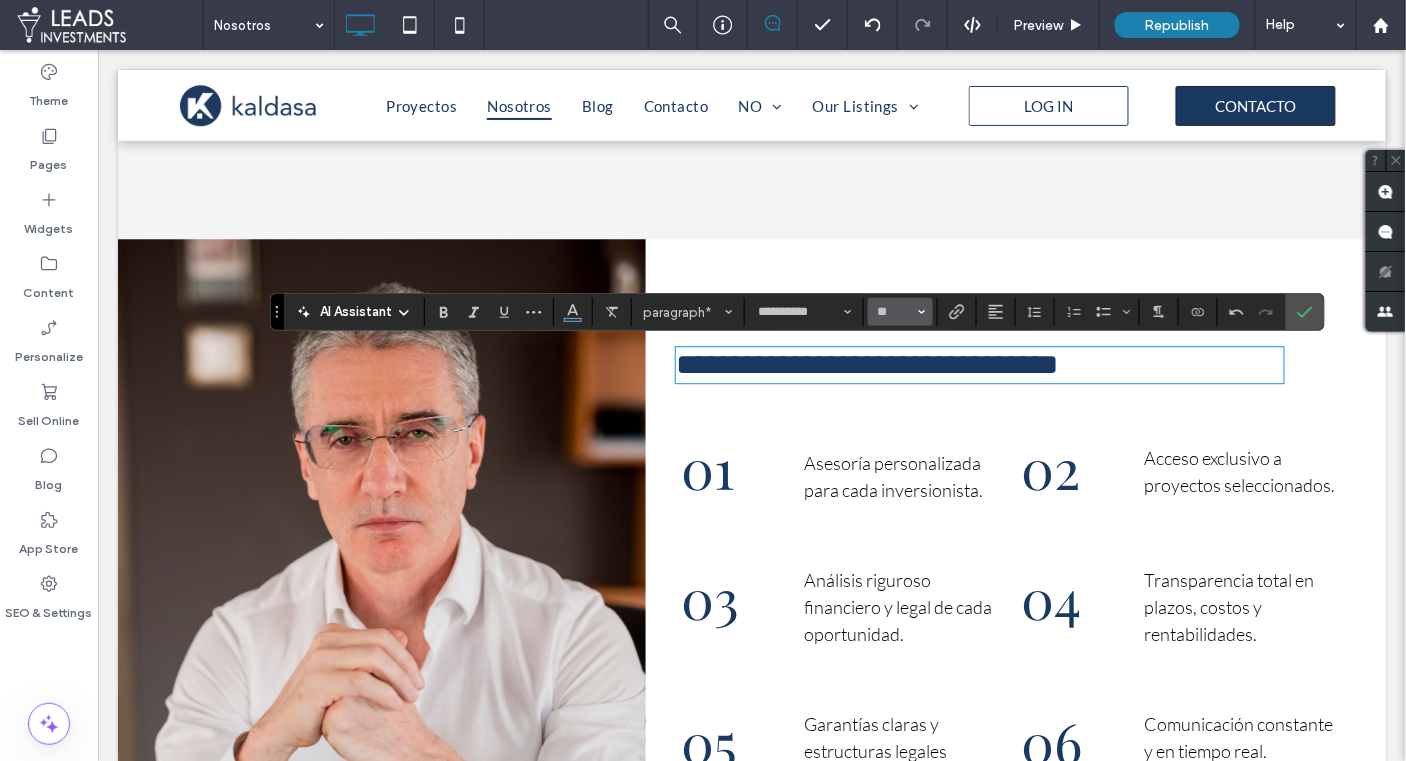 type on "**" 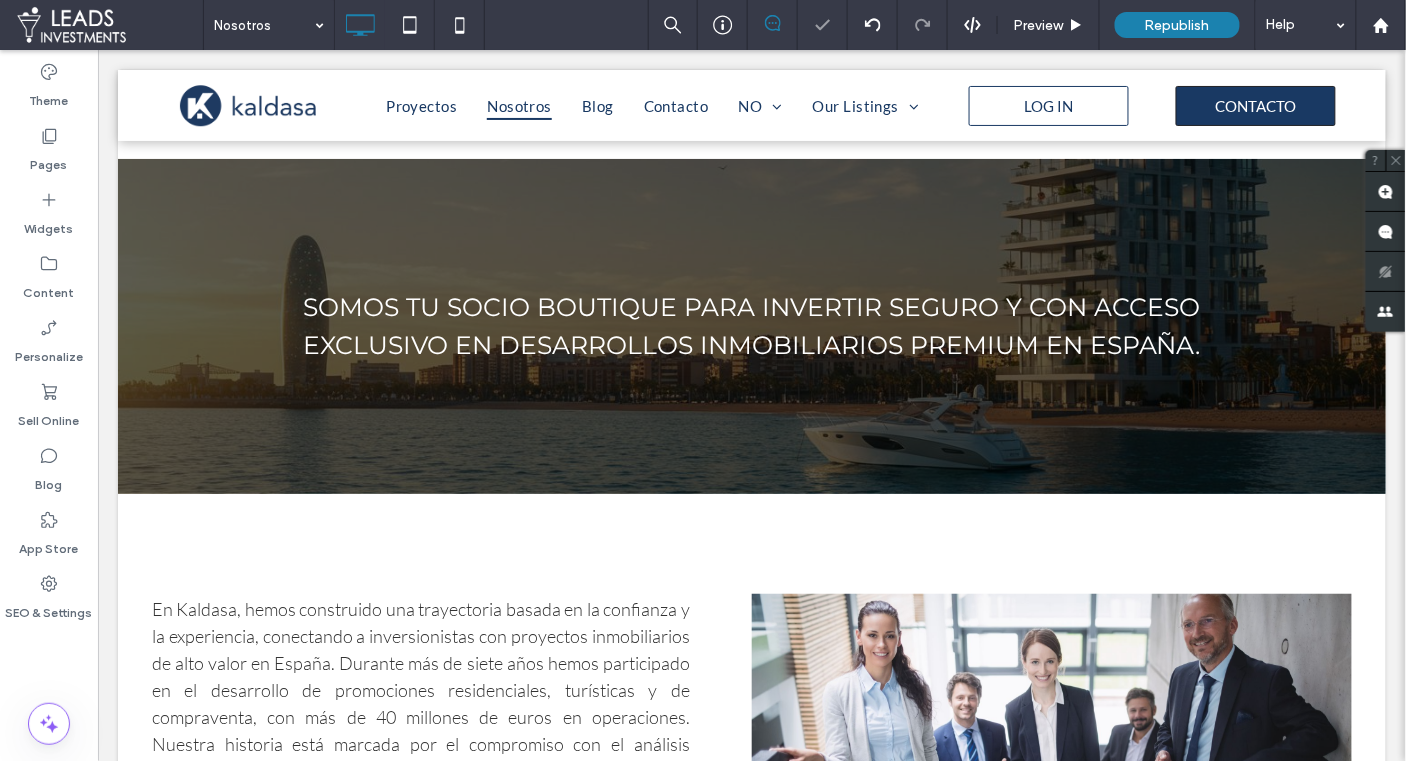scroll, scrollTop: 1347, scrollLeft: 0, axis: vertical 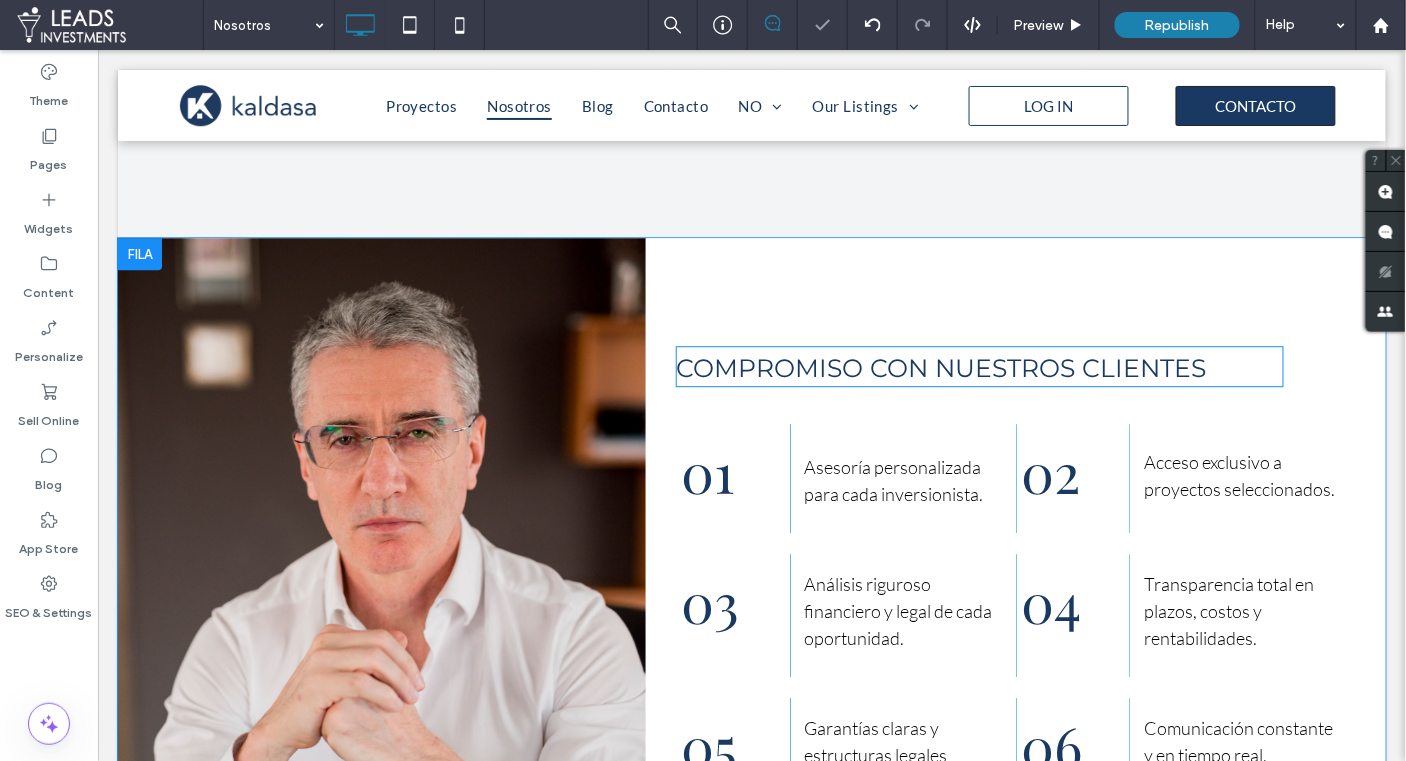 click on "COMPROMISO CON NUESTROS CLIENTES" at bounding box center (940, 367) 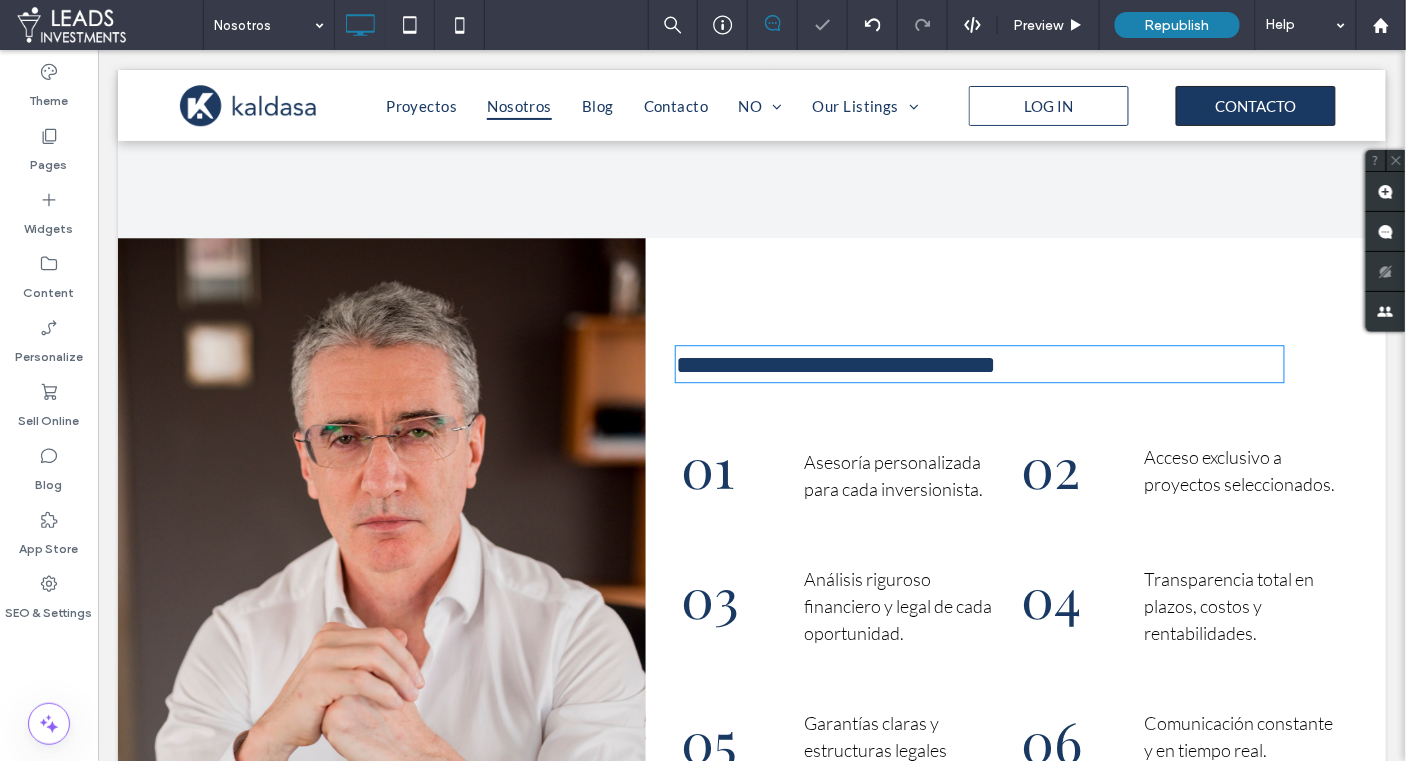 scroll, scrollTop: 0, scrollLeft: 0, axis: both 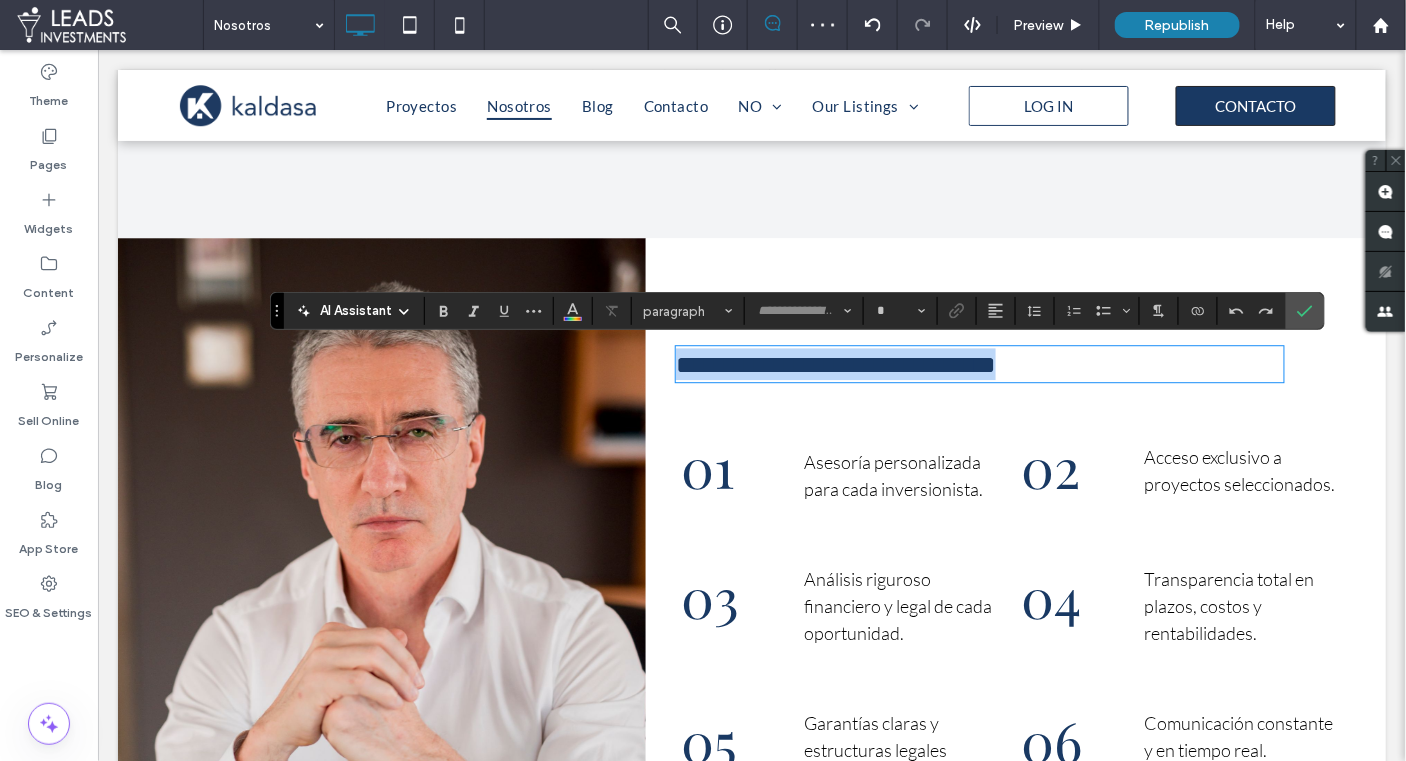 type on "**********" 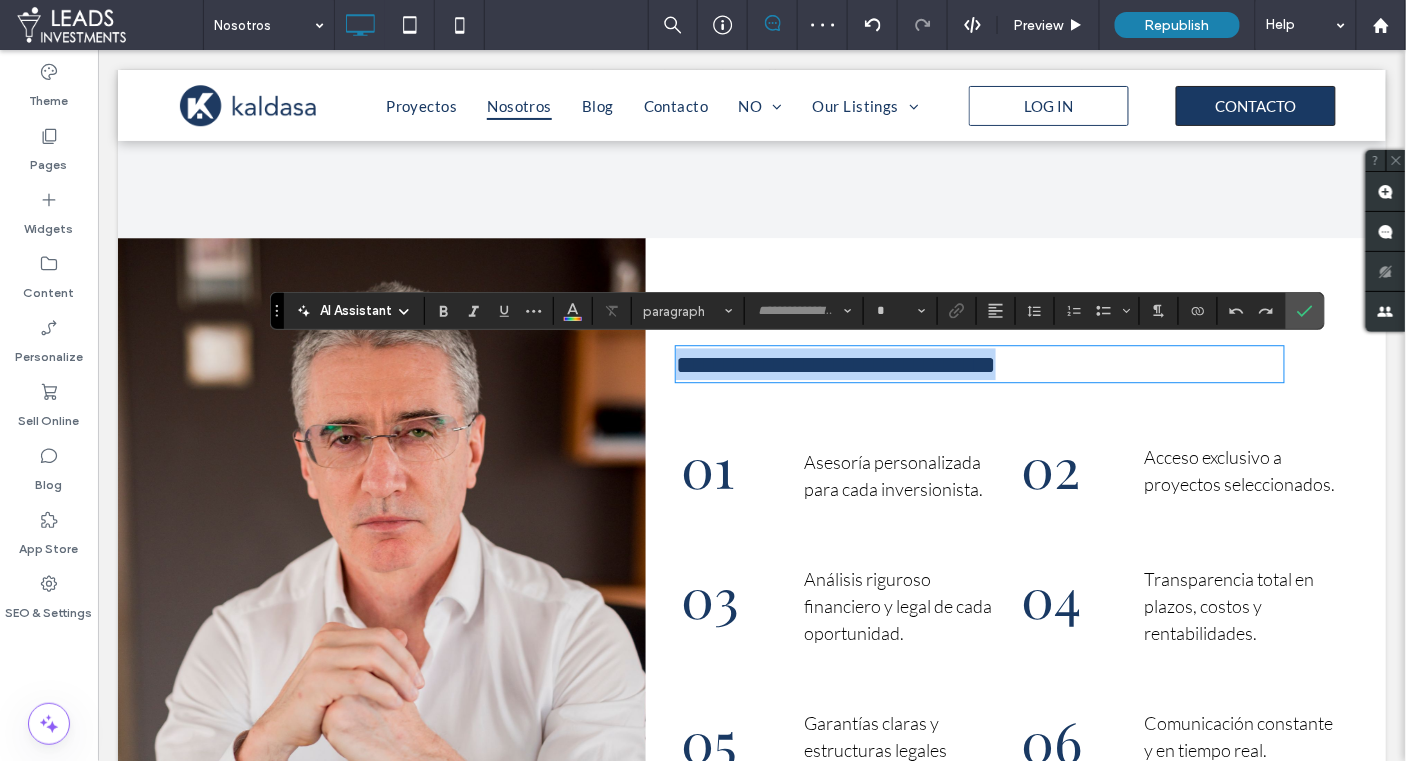 type on "**" 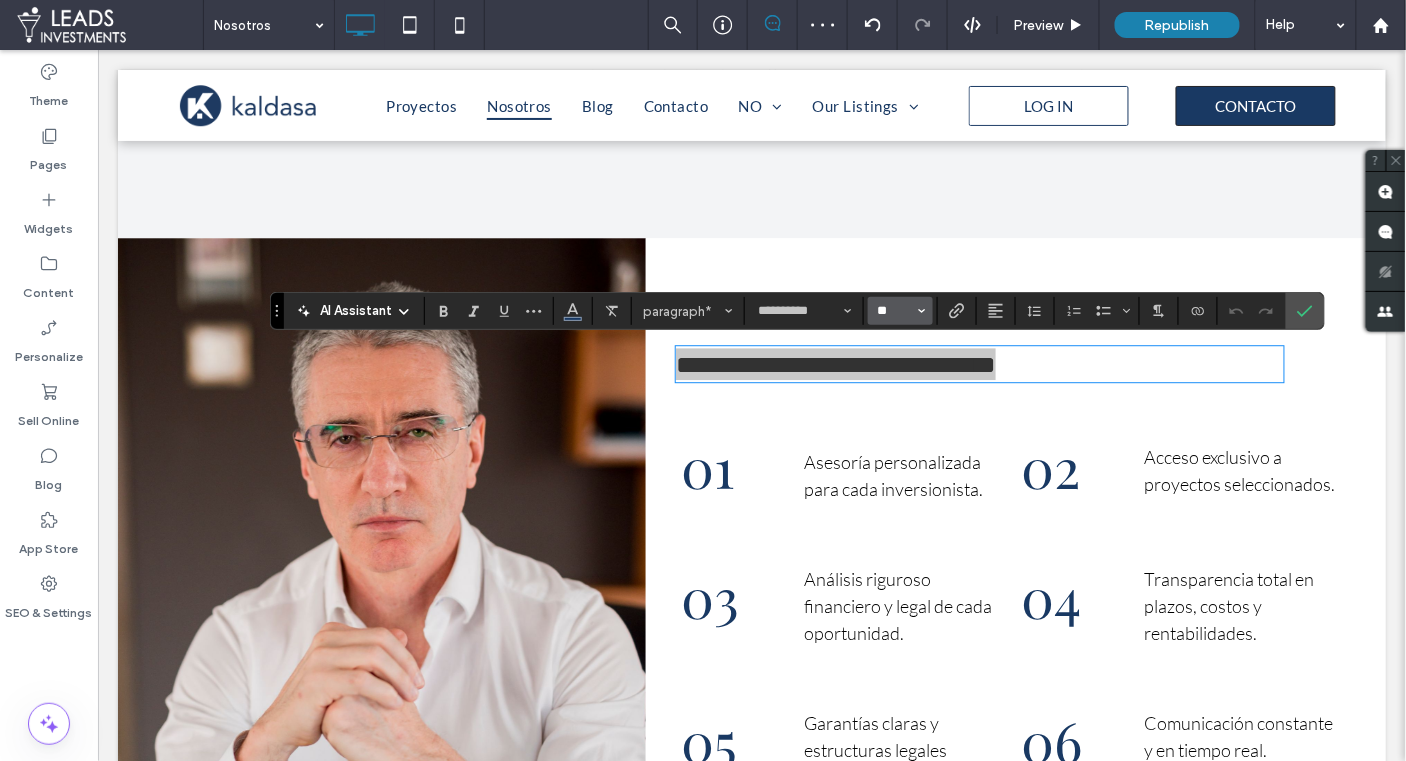 click on "**" at bounding box center (894, 311) 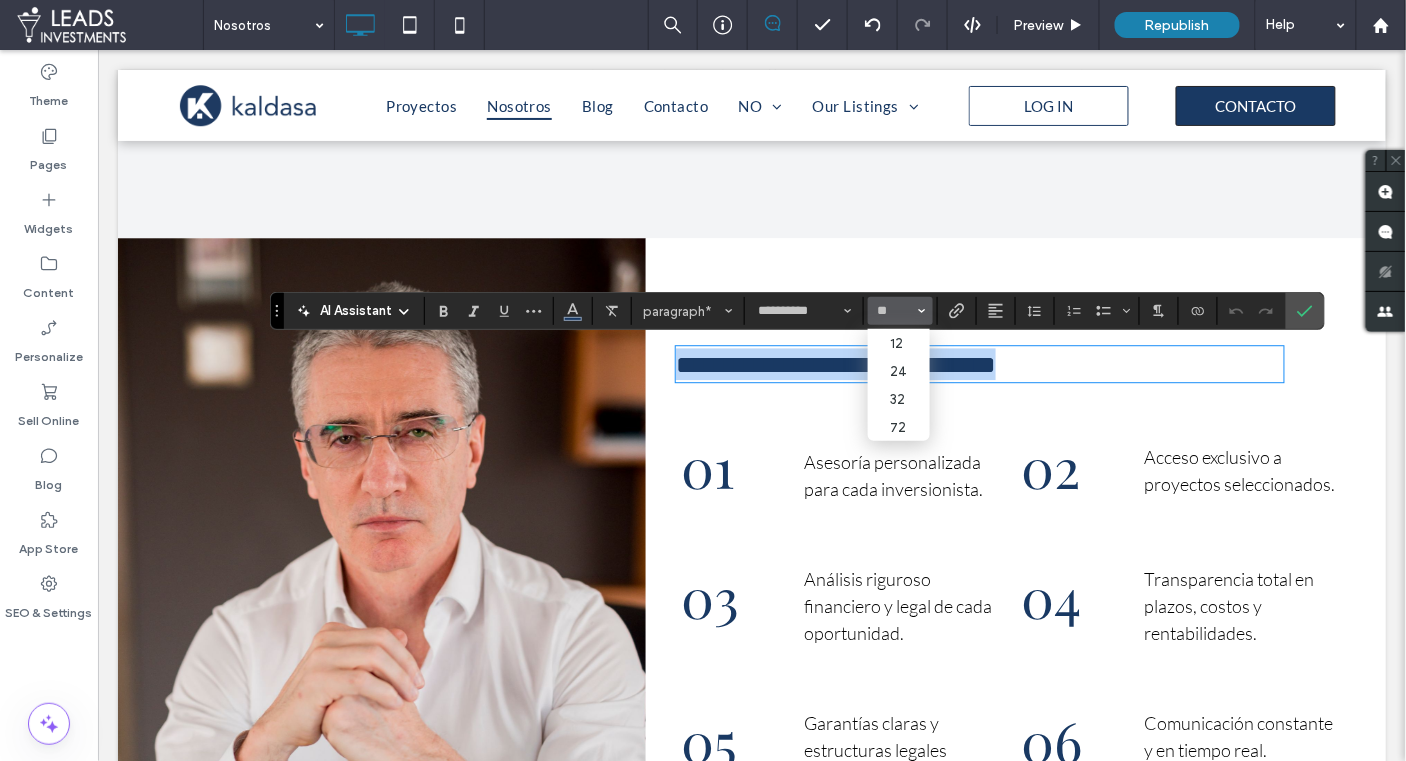 type on "**" 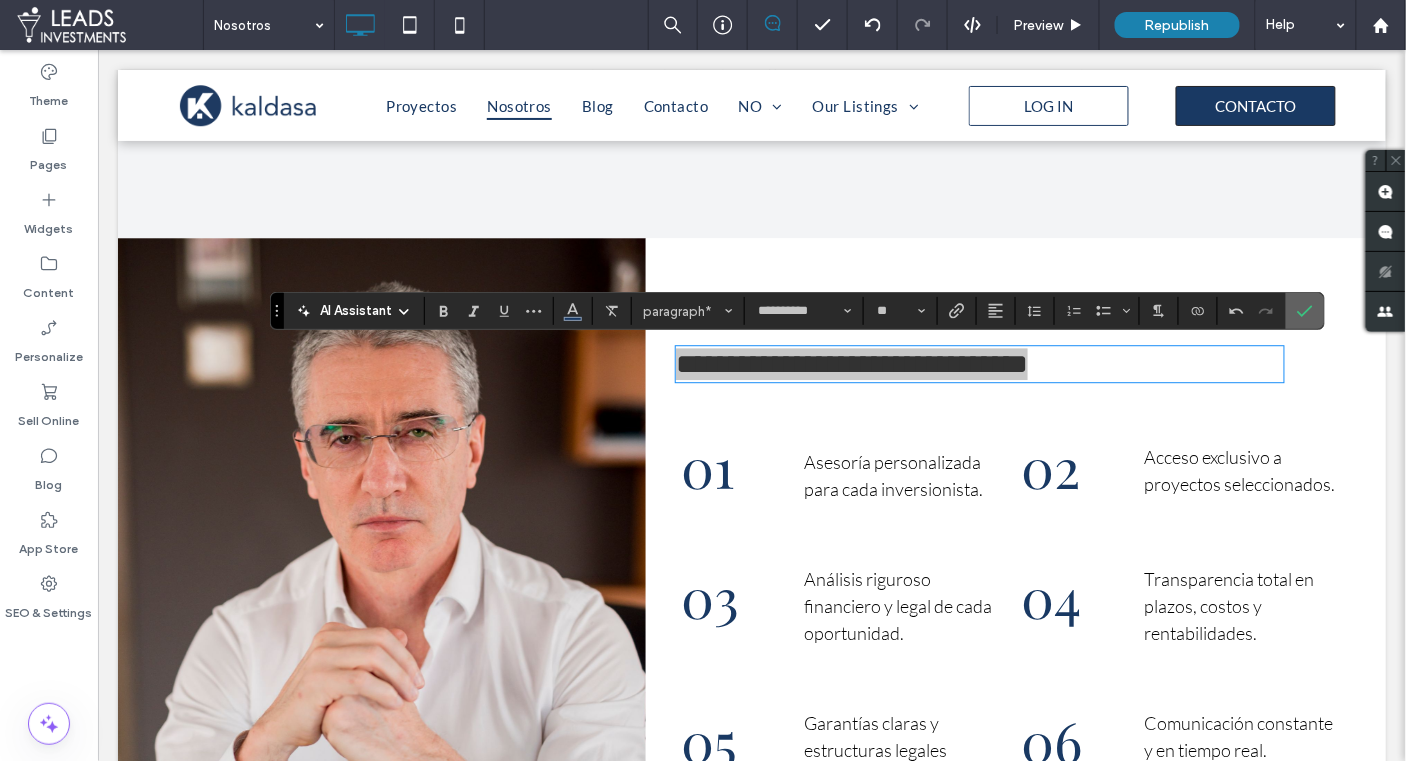 drag, startPoint x: 1296, startPoint y: 306, endPoint x: 1002, endPoint y: 348, distance: 296.98486 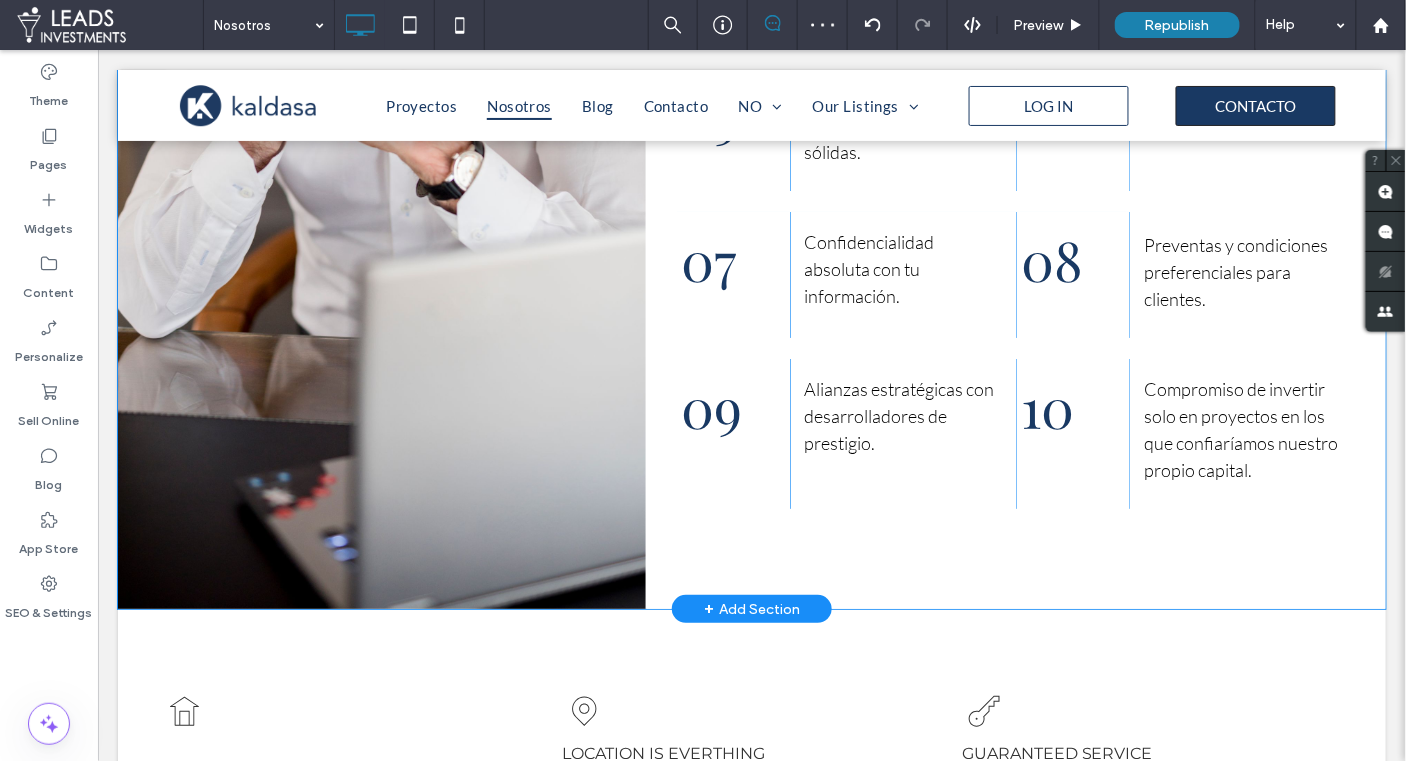 scroll, scrollTop: 1993, scrollLeft: 0, axis: vertical 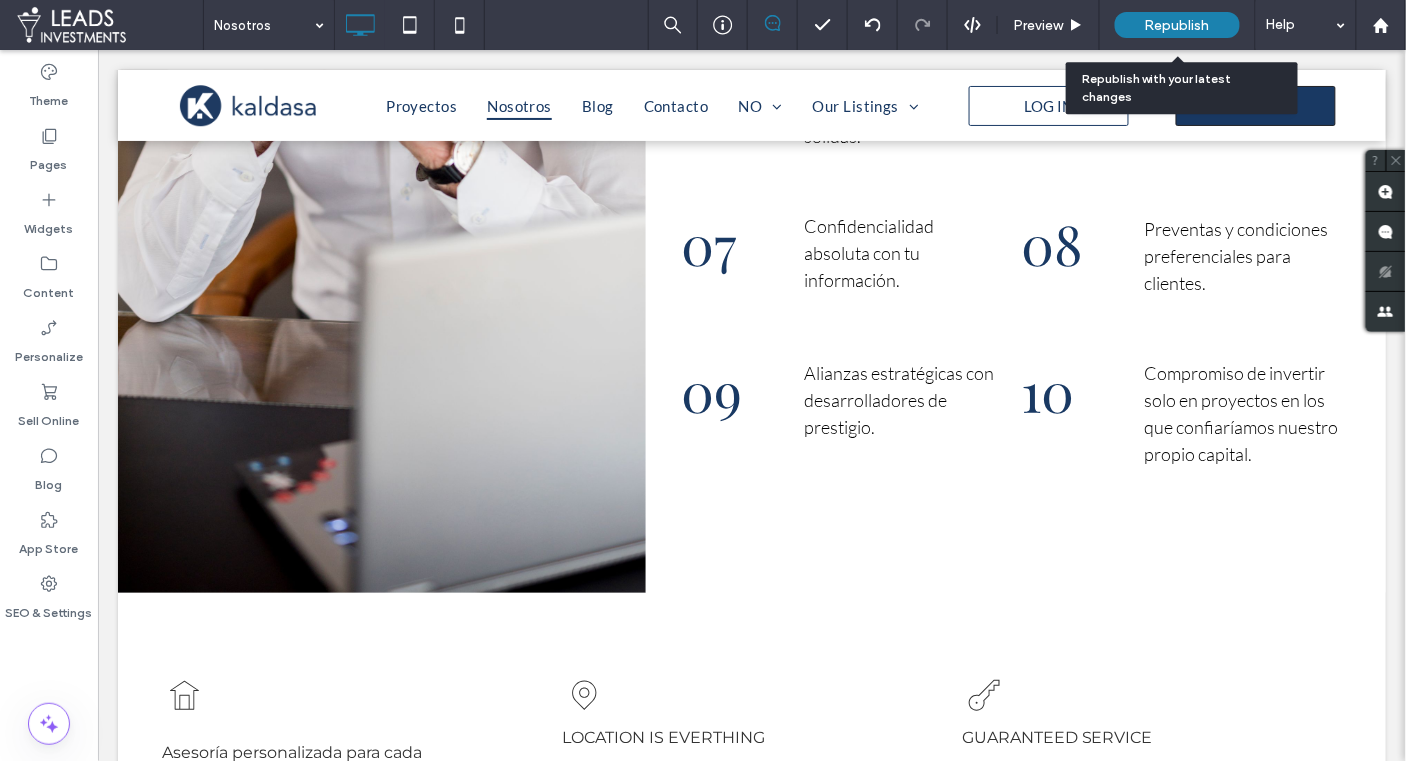 click on "Republish" at bounding box center [1177, 25] 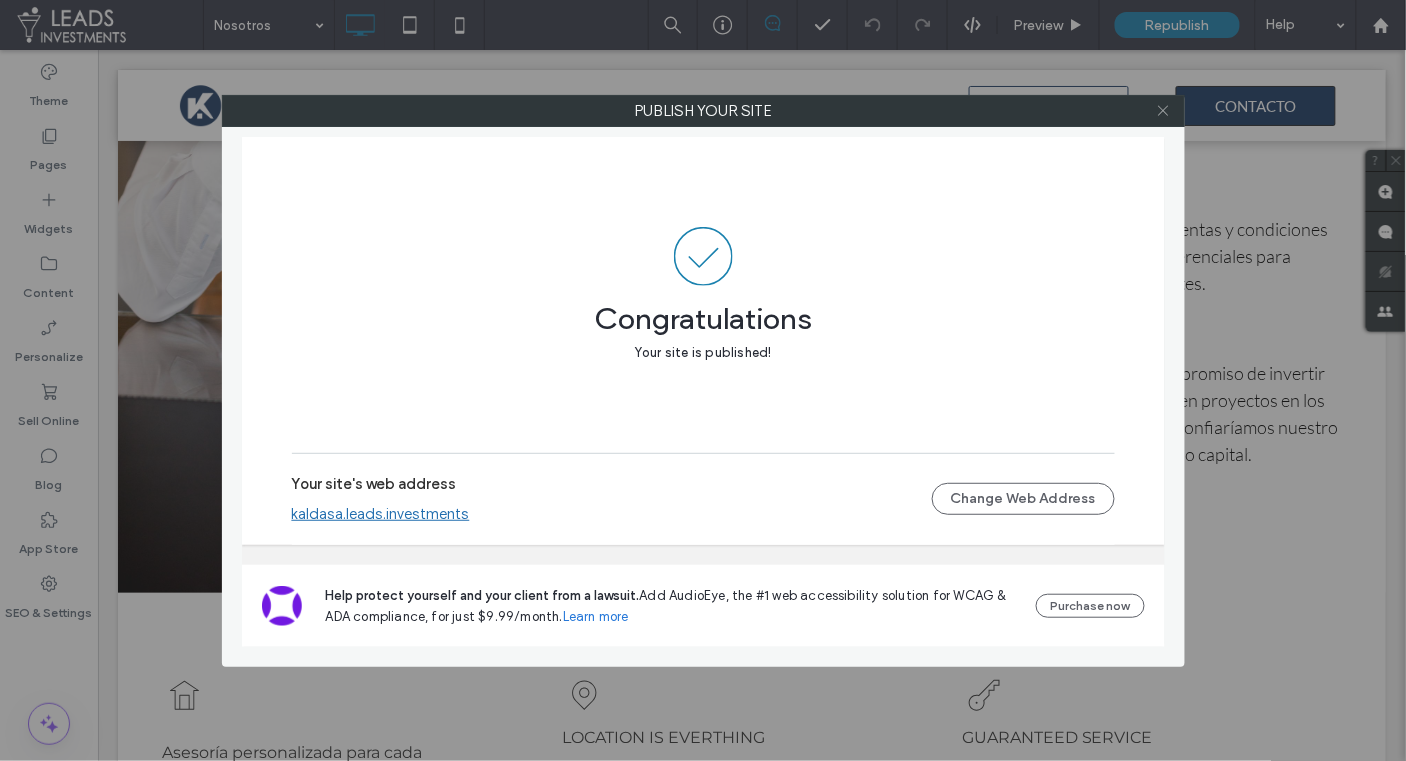 click 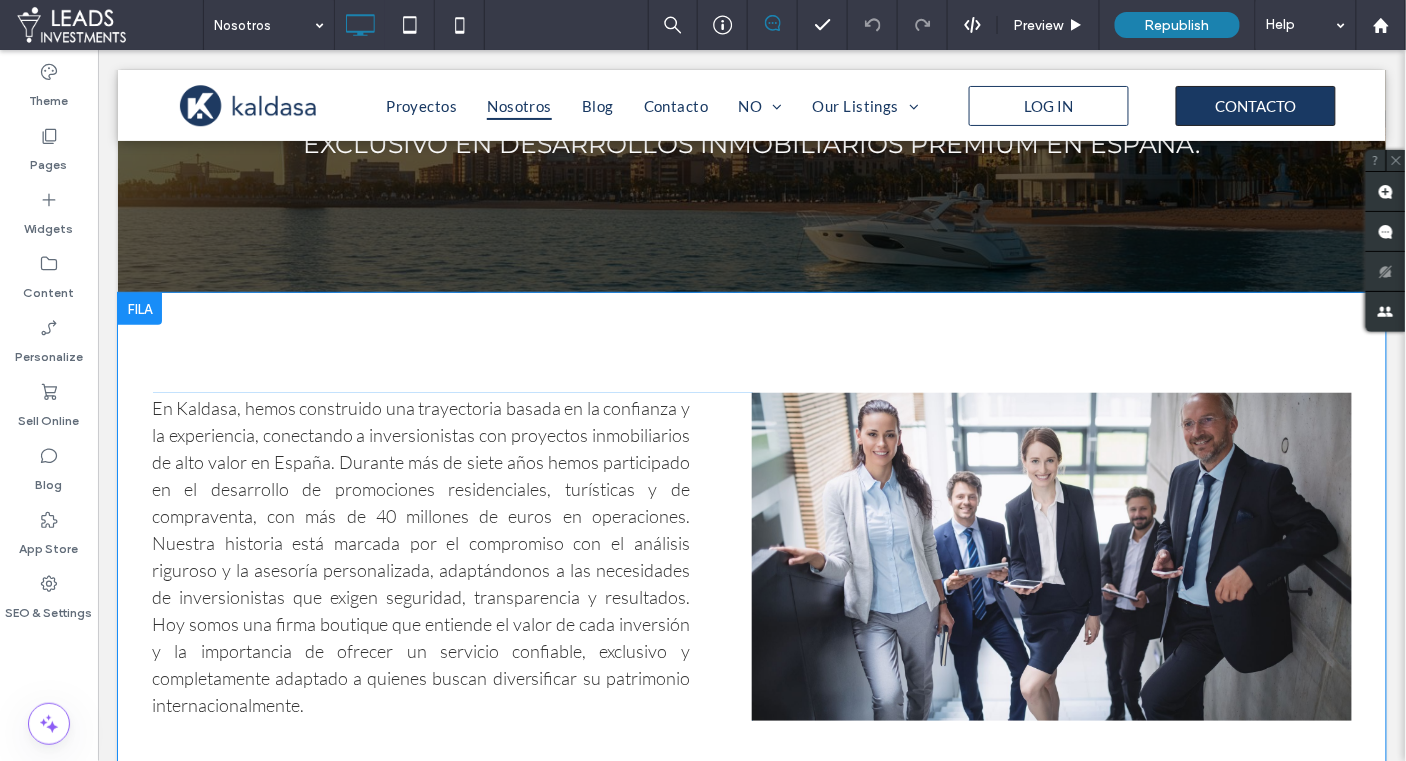 scroll, scrollTop: 265, scrollLeft: 0, axis: vertical 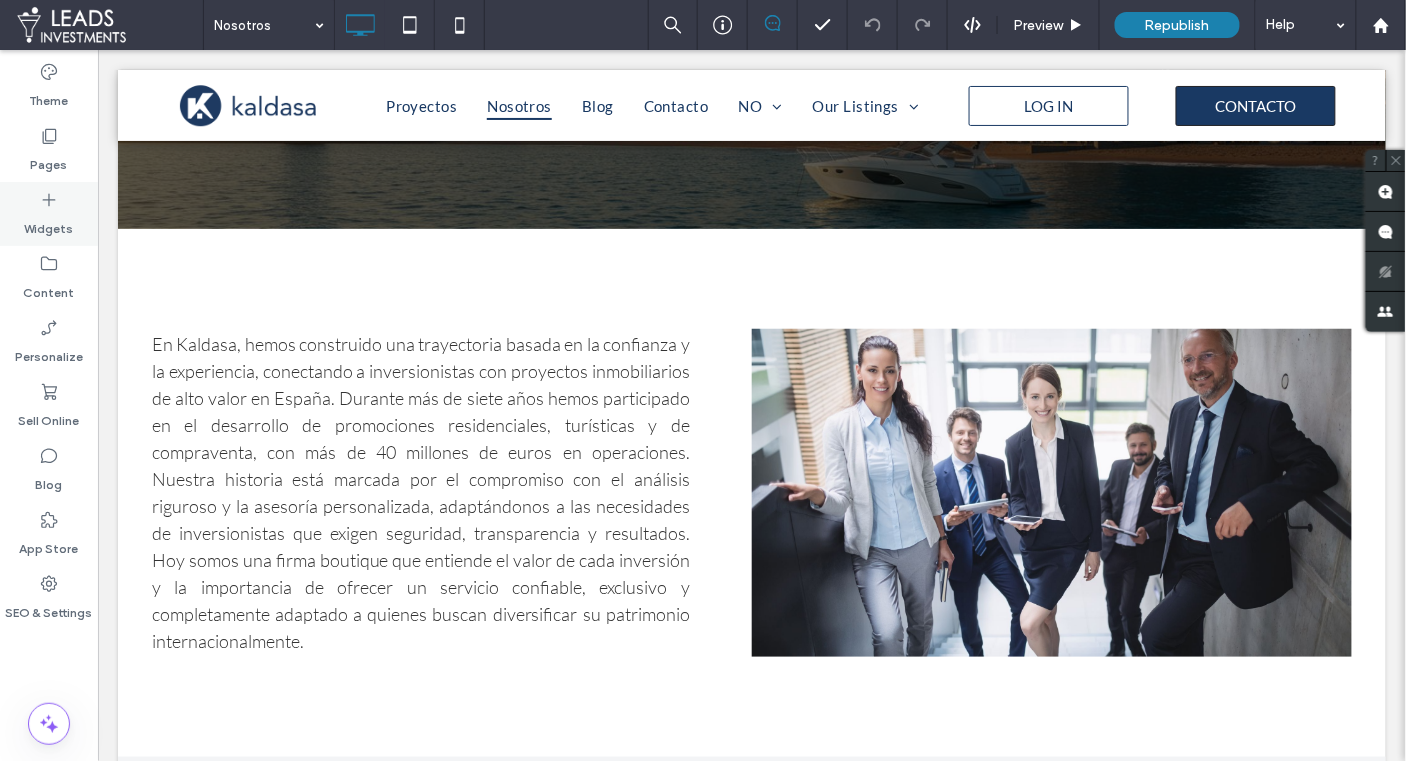 click 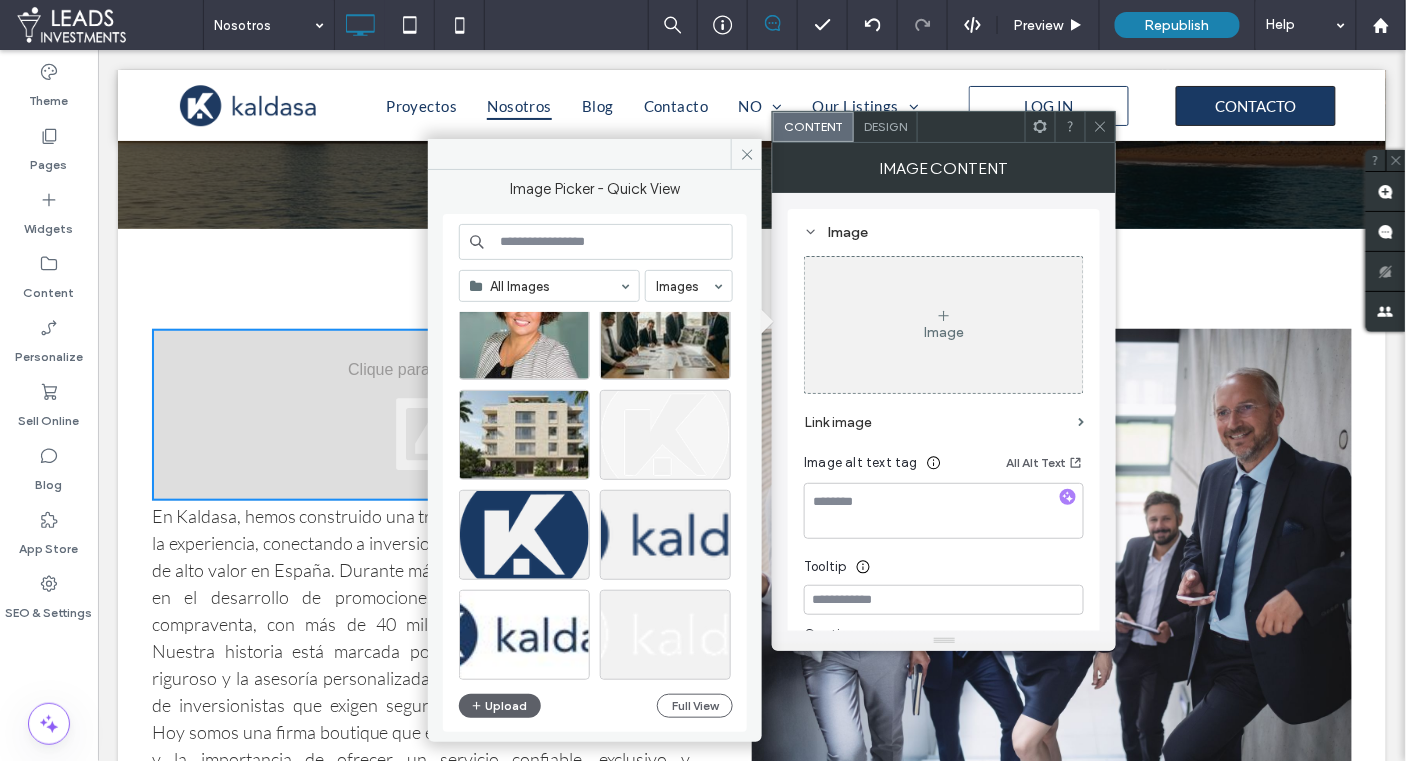 scroll, scrollTop: 447, scrollLeft: 0, axis: vertical 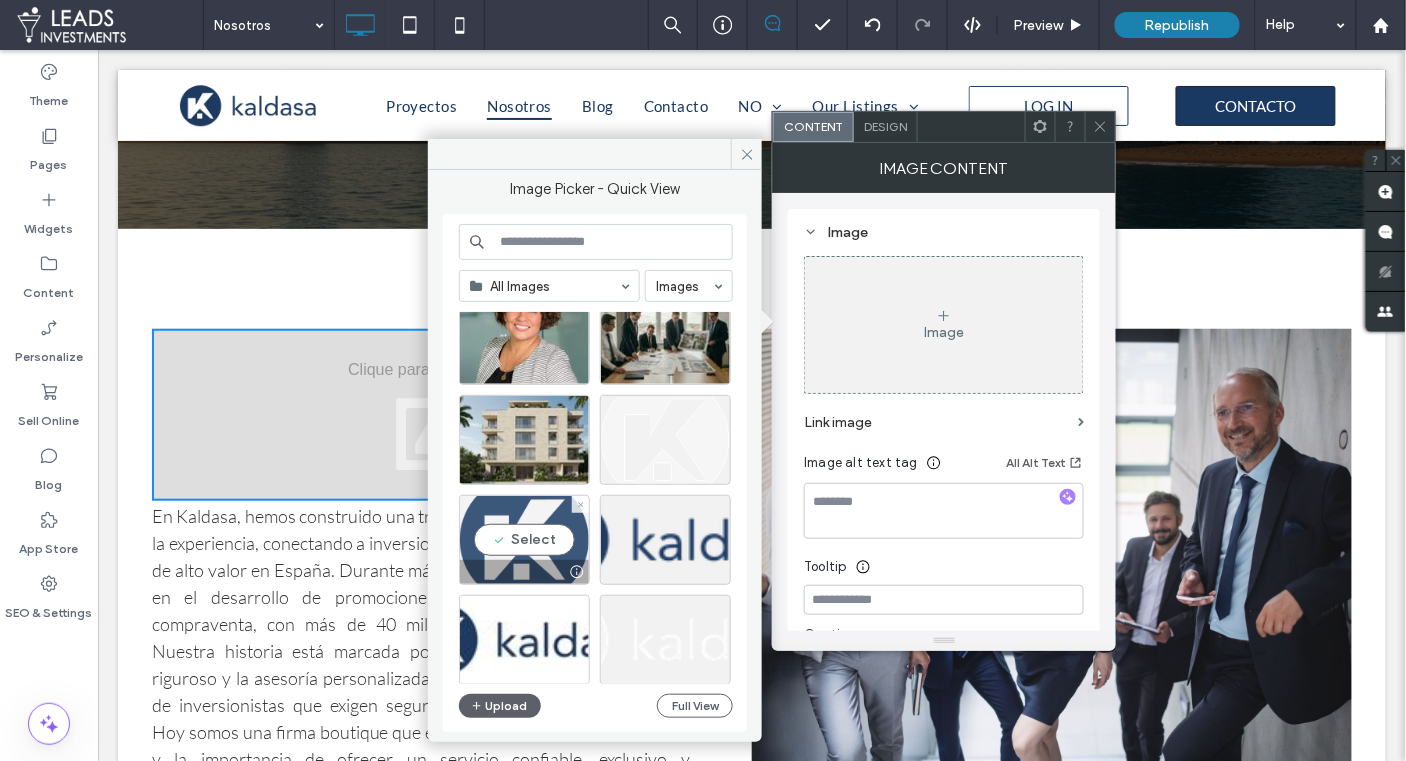 drag, startPoint x: 537, startPoint y: 538, endPoint x: 452, endPoint y: 499, distance: 93.52005 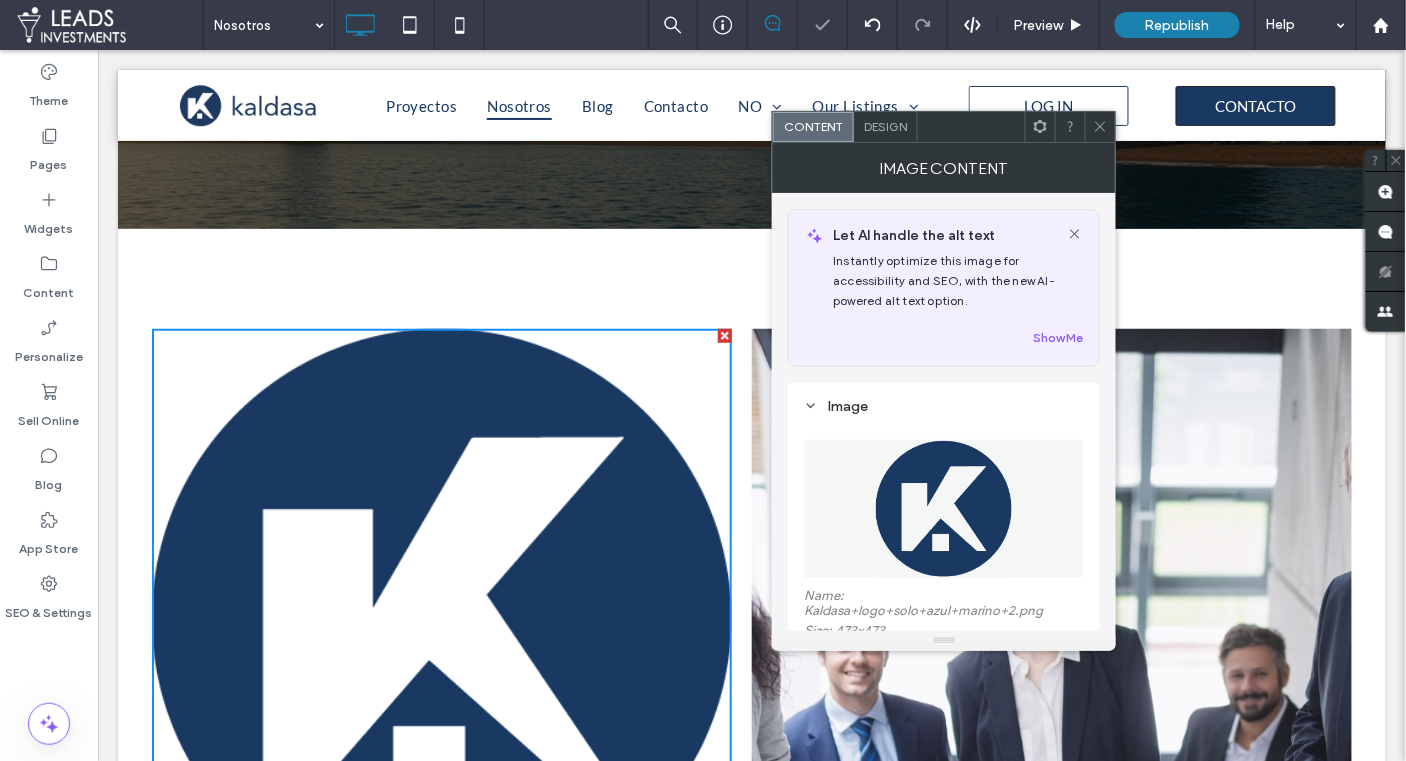 drag, startPoint x: 368, startPoint y: 452, endPoint x: 1106, endPoint y: 125, distance: 807.20074 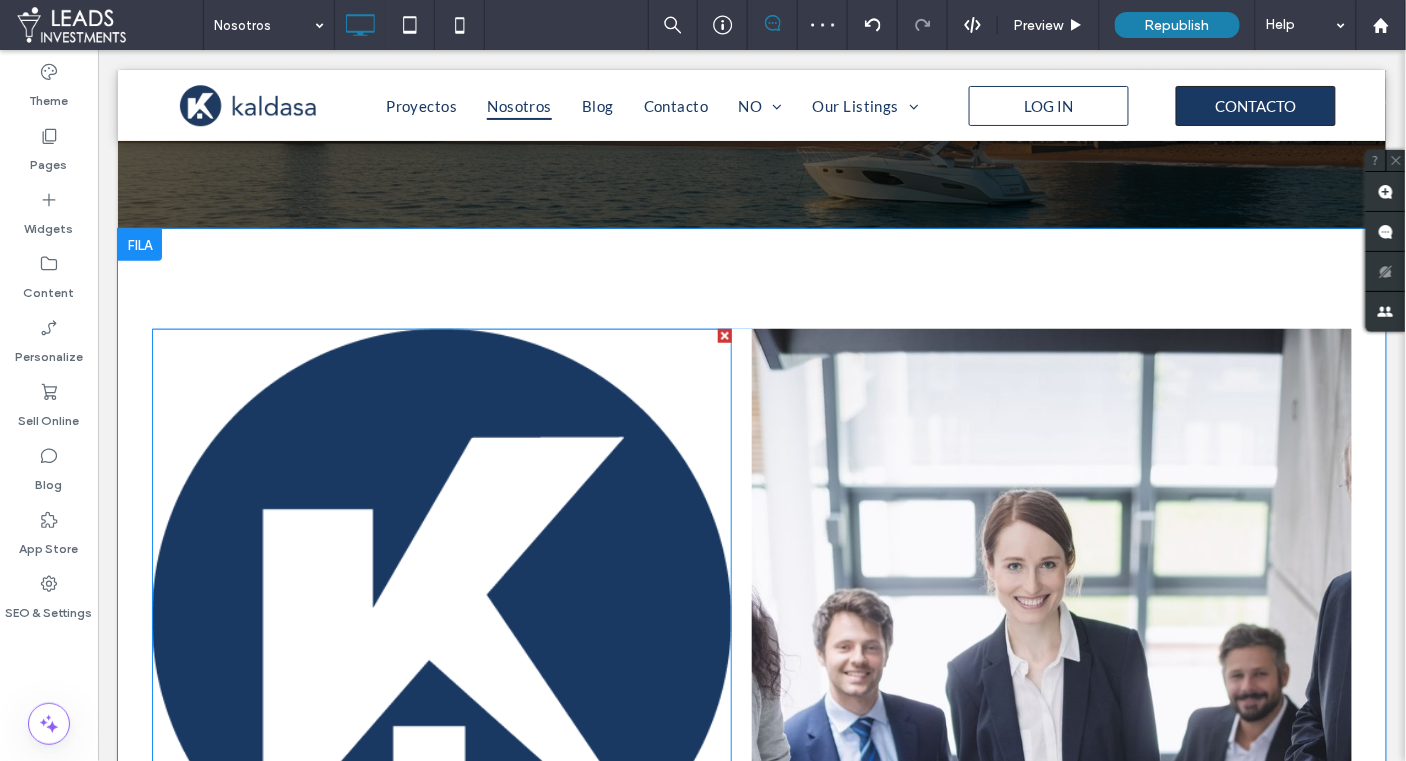 scroll, scrollTop: 454, scrollLeft: 0, axis: vertical 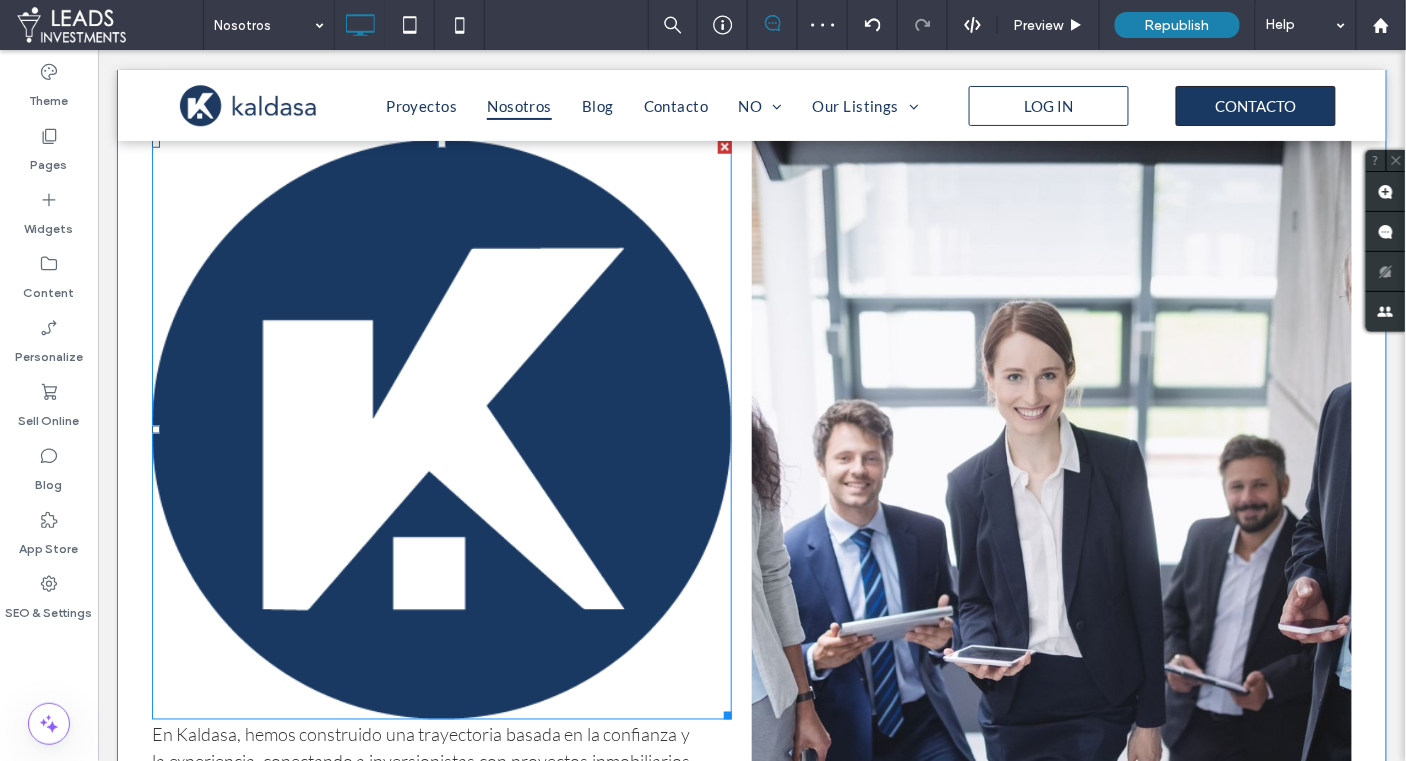 click at bounding box center [441, 429] 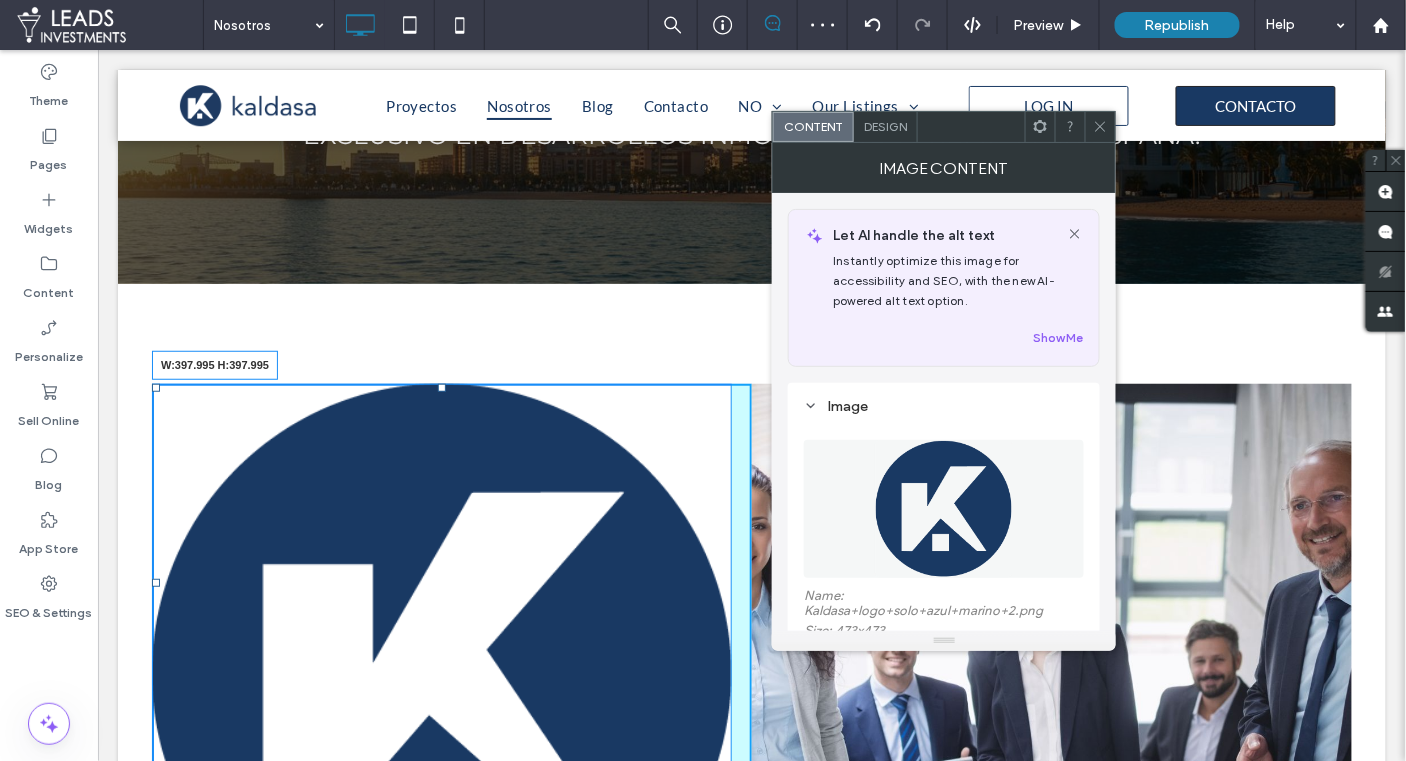 scroll, scrollTop: 0, scrollLeft: 0, axis: both 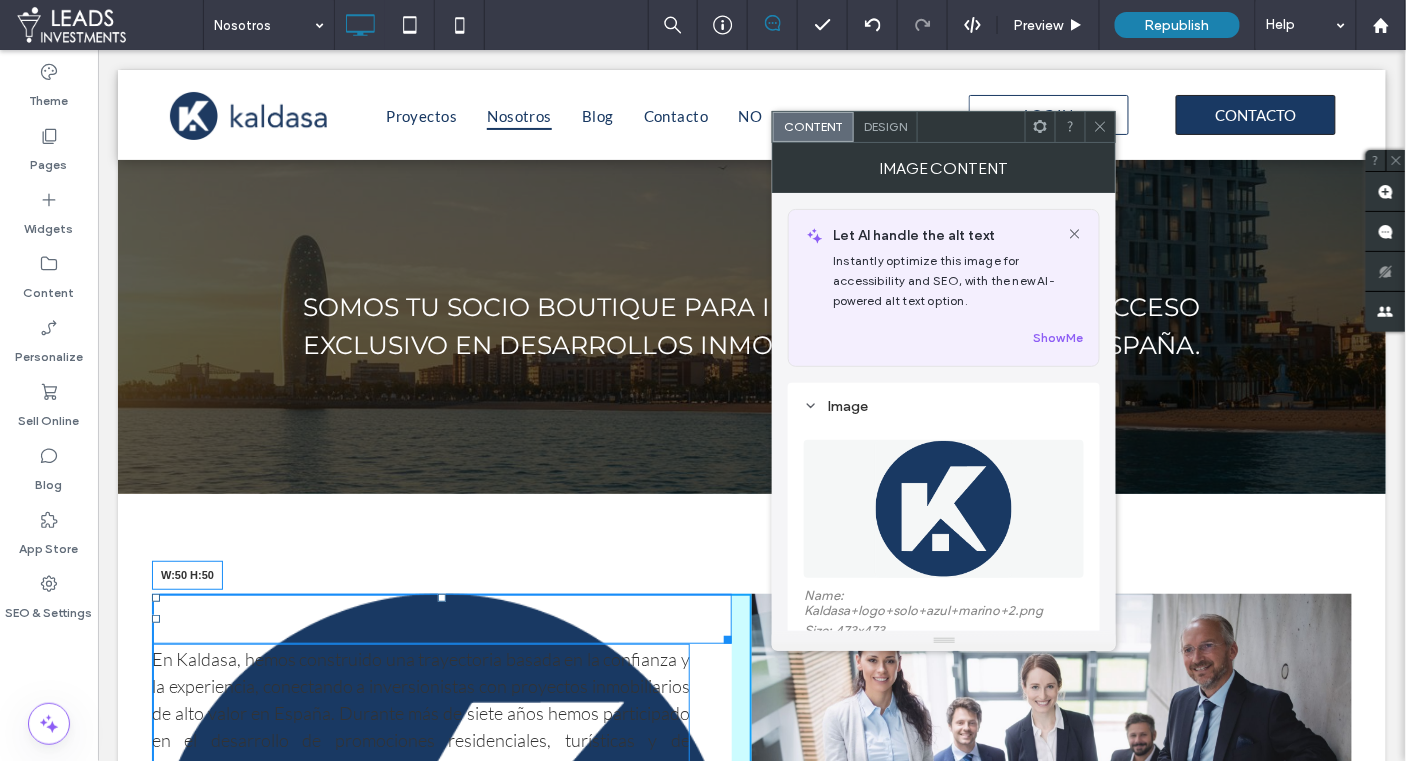 drag, startPoint x: 726, startPoint y: 718, endPoint x: 460, endPoint y: 630, distance: 280.17853 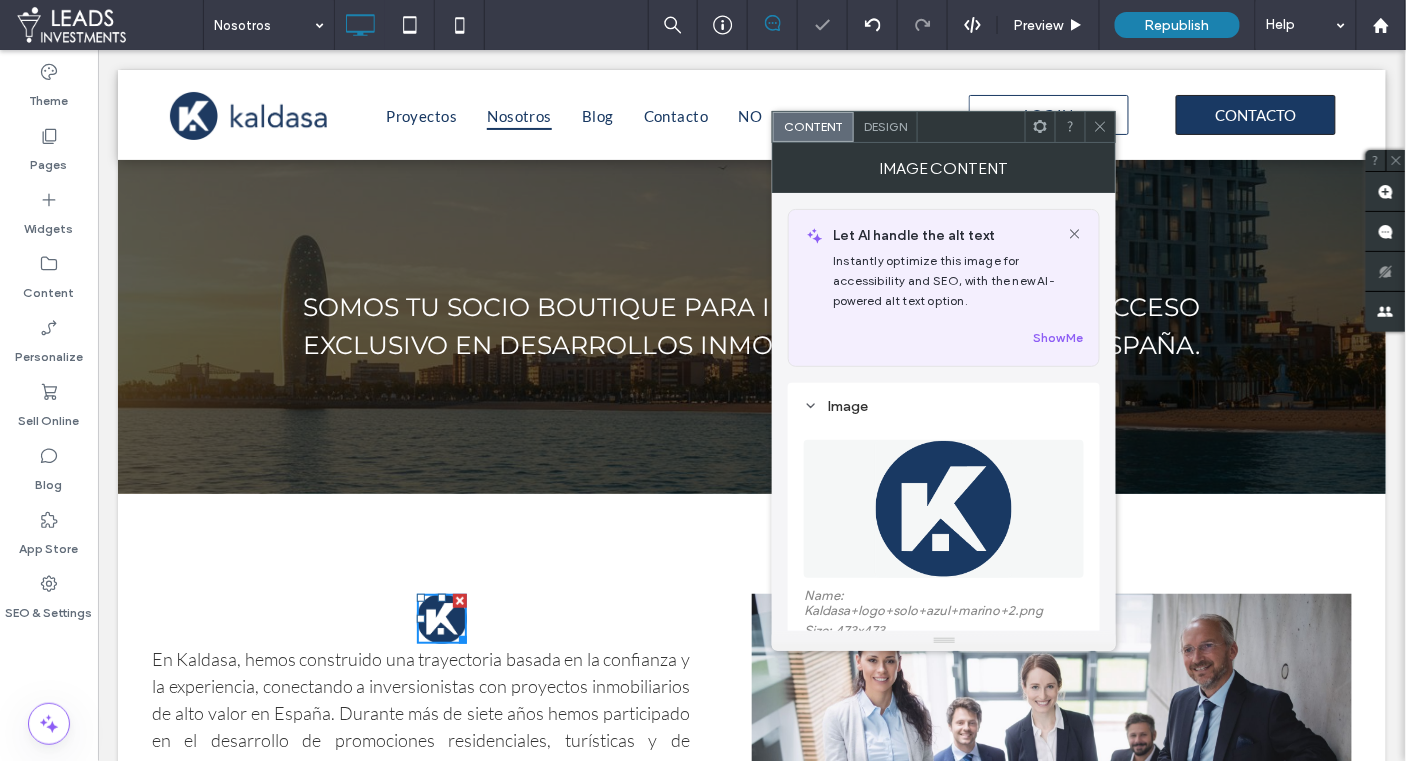 click 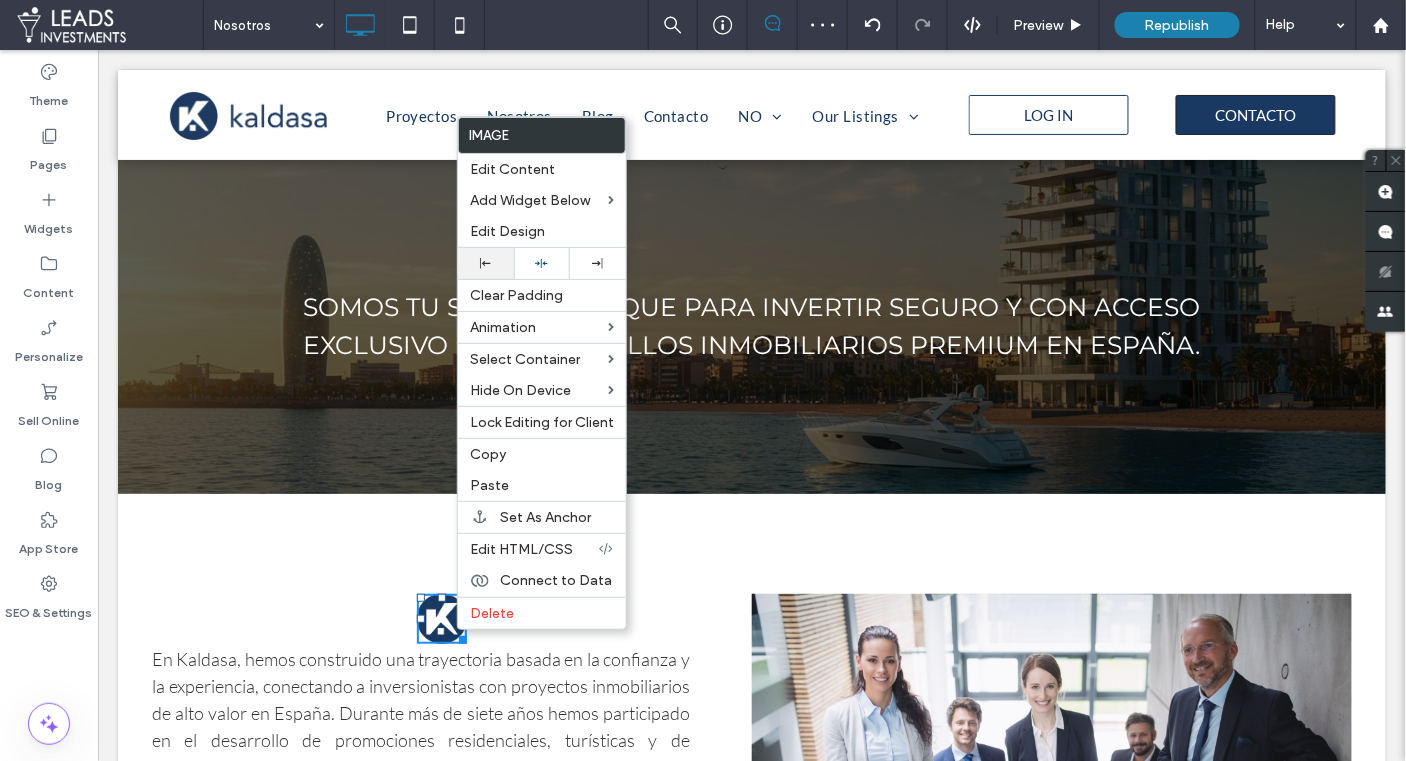 click at bounding box center [486, 263] 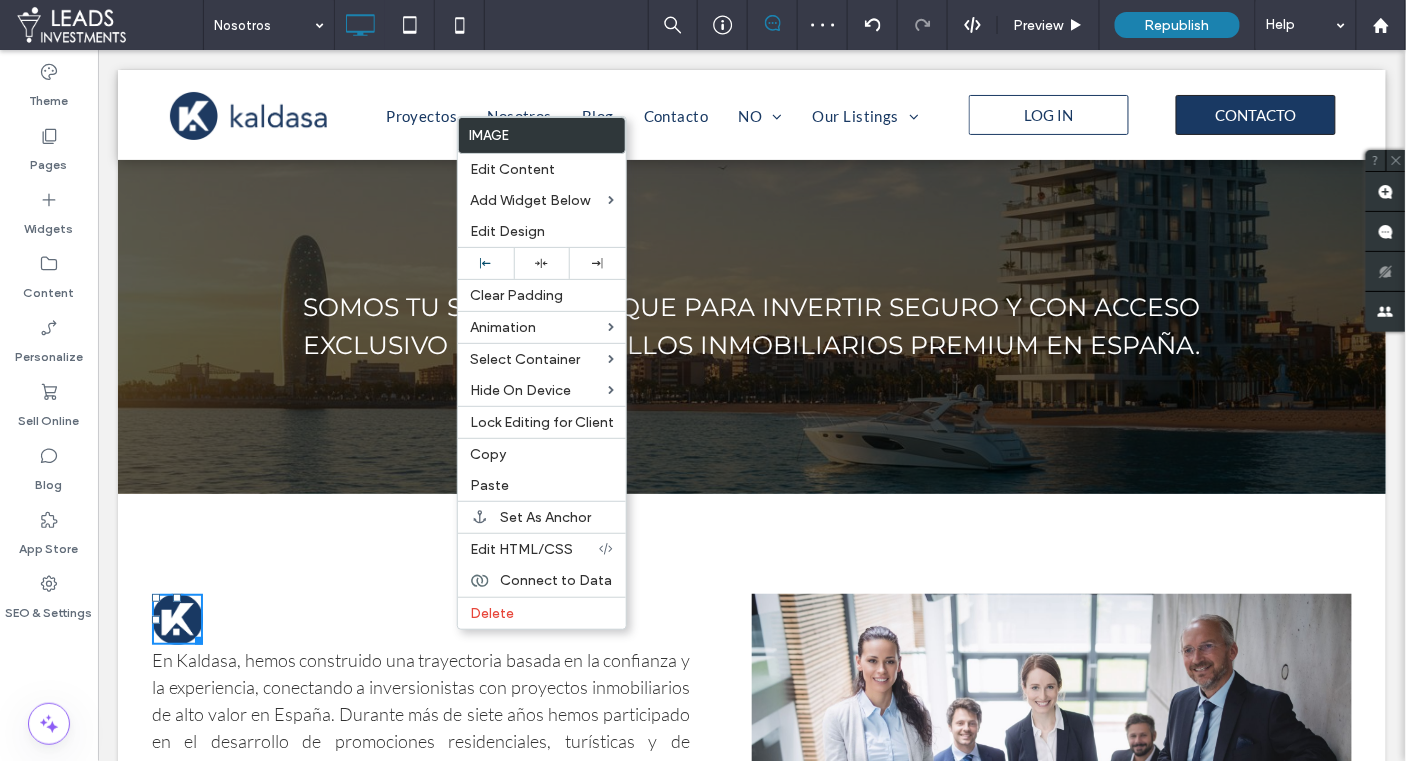 click on "En Kaldasa, hemos construido una trayectoria basada en la confianza y la experiencia, conectando a inversionistas con proyectos inmobiliarios de alto valor en [COUNTRY]. Durante más de siete años hemos participado en el desarrollo de promociones residenciales, turísticas y de compraventa, con más de 40 millones de euros en operaciones. Nuestra historia está marcada por el compromiso con el análisis riguroso y la asesoría personalizada, adaptándonos a las necesidades de inversionistas que exigen seguridad, transparencia y resultados. Hoy somos una firma boutique que entiende el valor de cada inversión y la importancia de ofrecer un servicio confiable, exclusivo y completamente adaptado a quienes buscan diversificar su patrimonio internacionalmente. Click To Paste     Click To Paste
Click To Paste     Click To Paste
Row + Add Section" at bounding box center [751, 782] 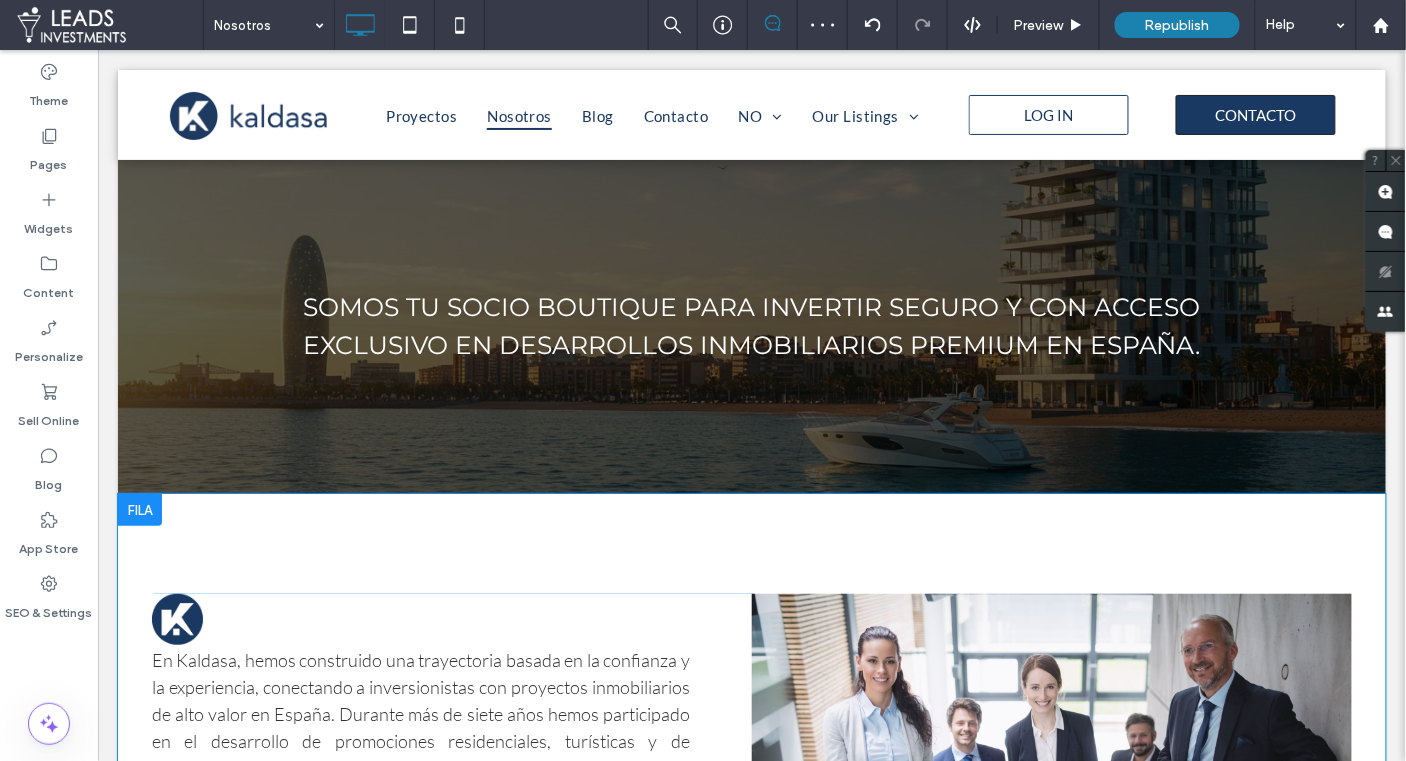 scroll, scrollTop: 35, scrollLeft: 0, axis: vertical 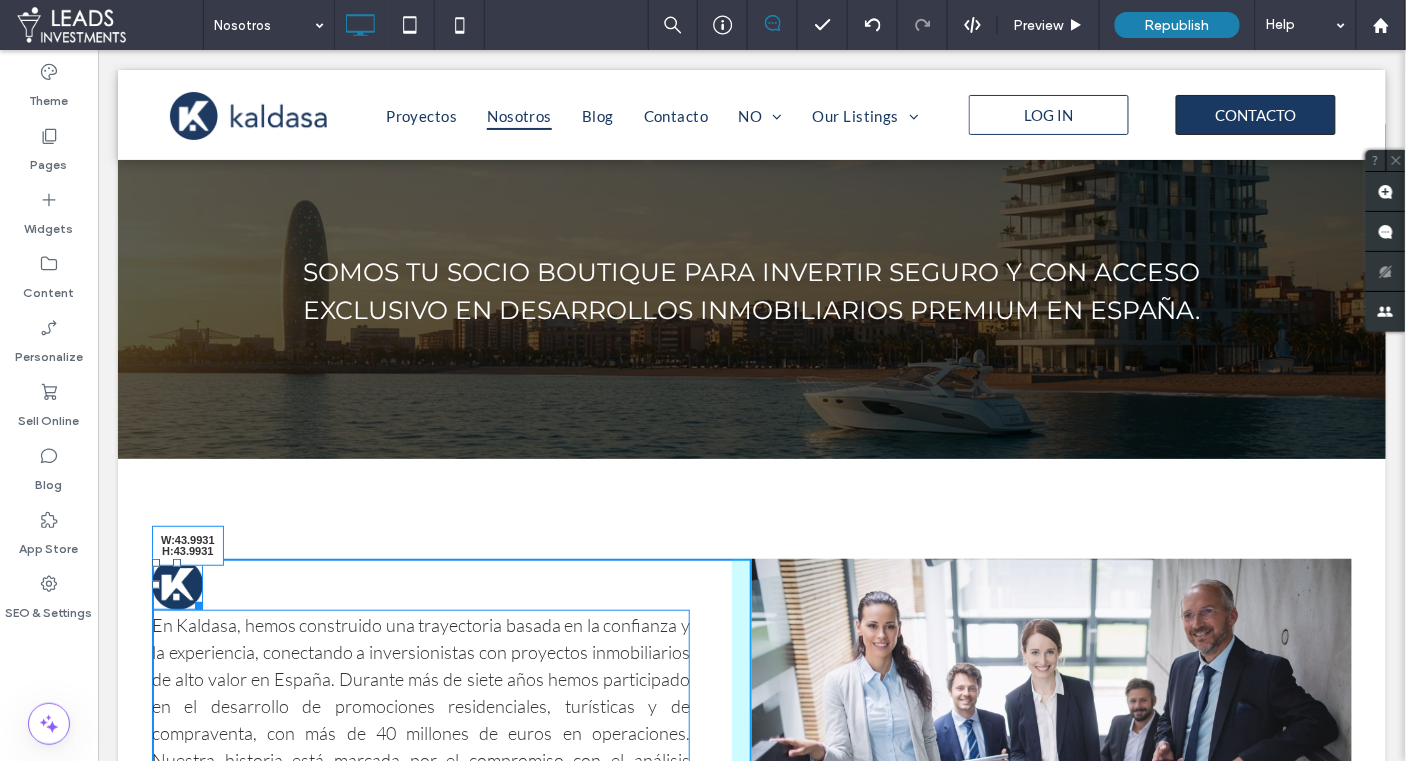 click at bounding box center [194, 601] 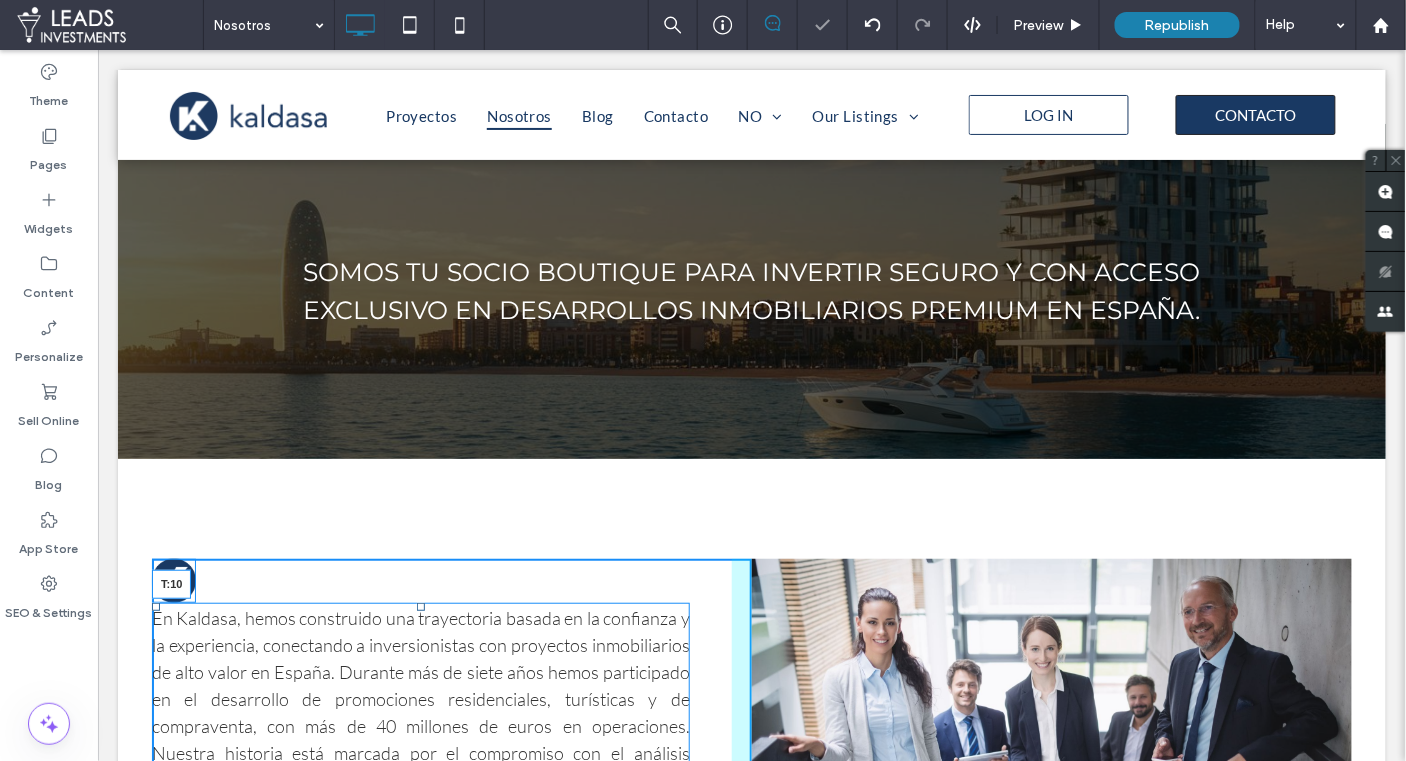drag, startPoint x: 417, startPoint y: 604, endPoint x: 417, endPoint y: 615, distance: 11 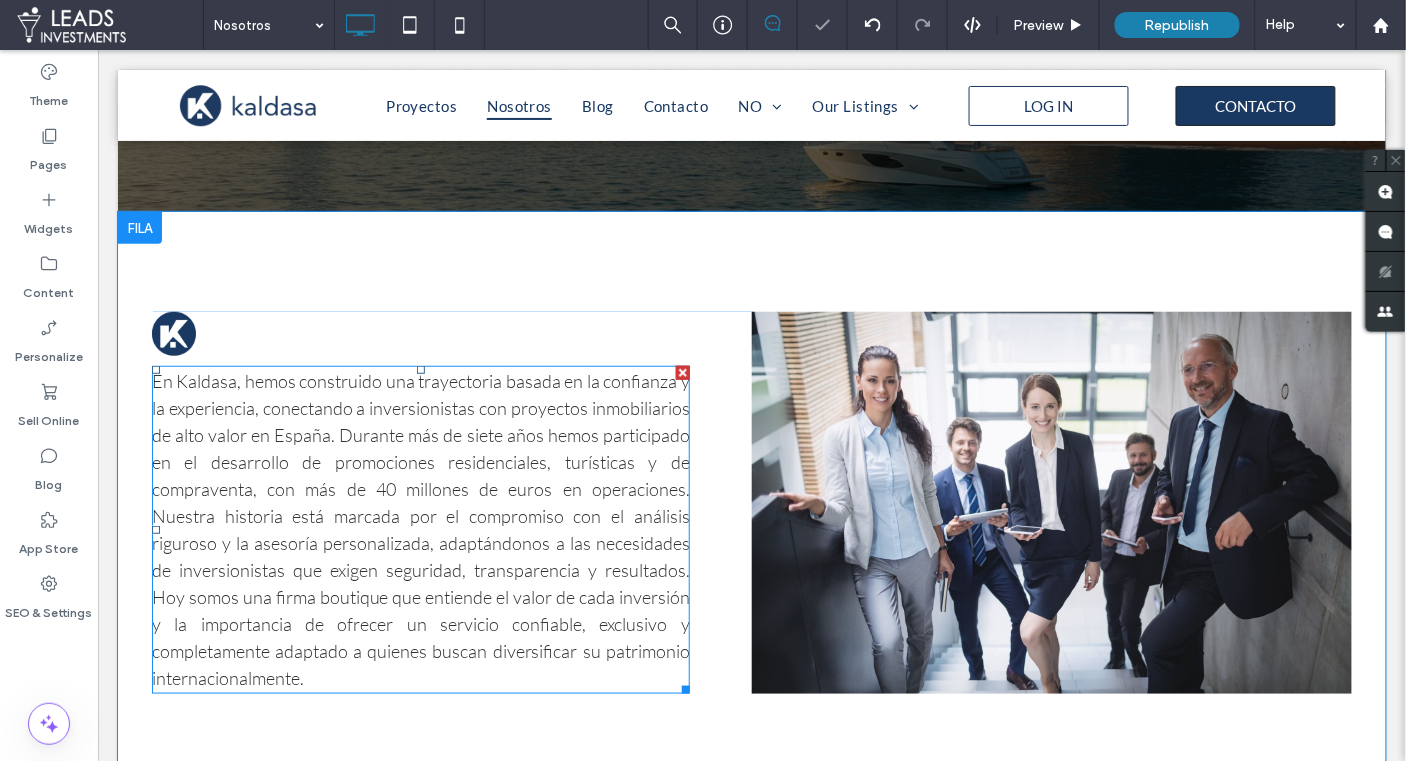 scroll, scrollTop: 383, scrollLeft: 0, axis: vertical 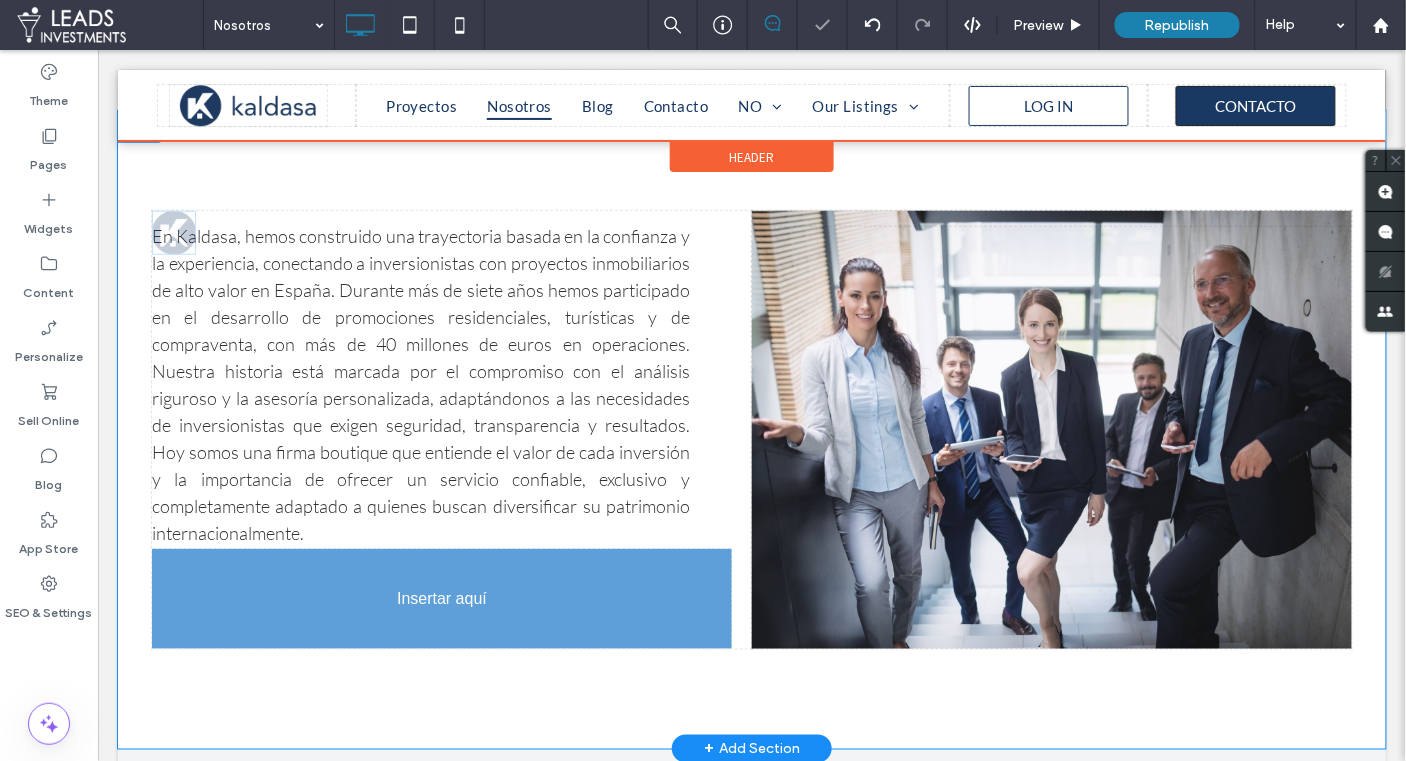 drag, startPoint x: 171, startPoint y: 225, endPoint x: 173, endPoint y: 564, distance: 339.0059 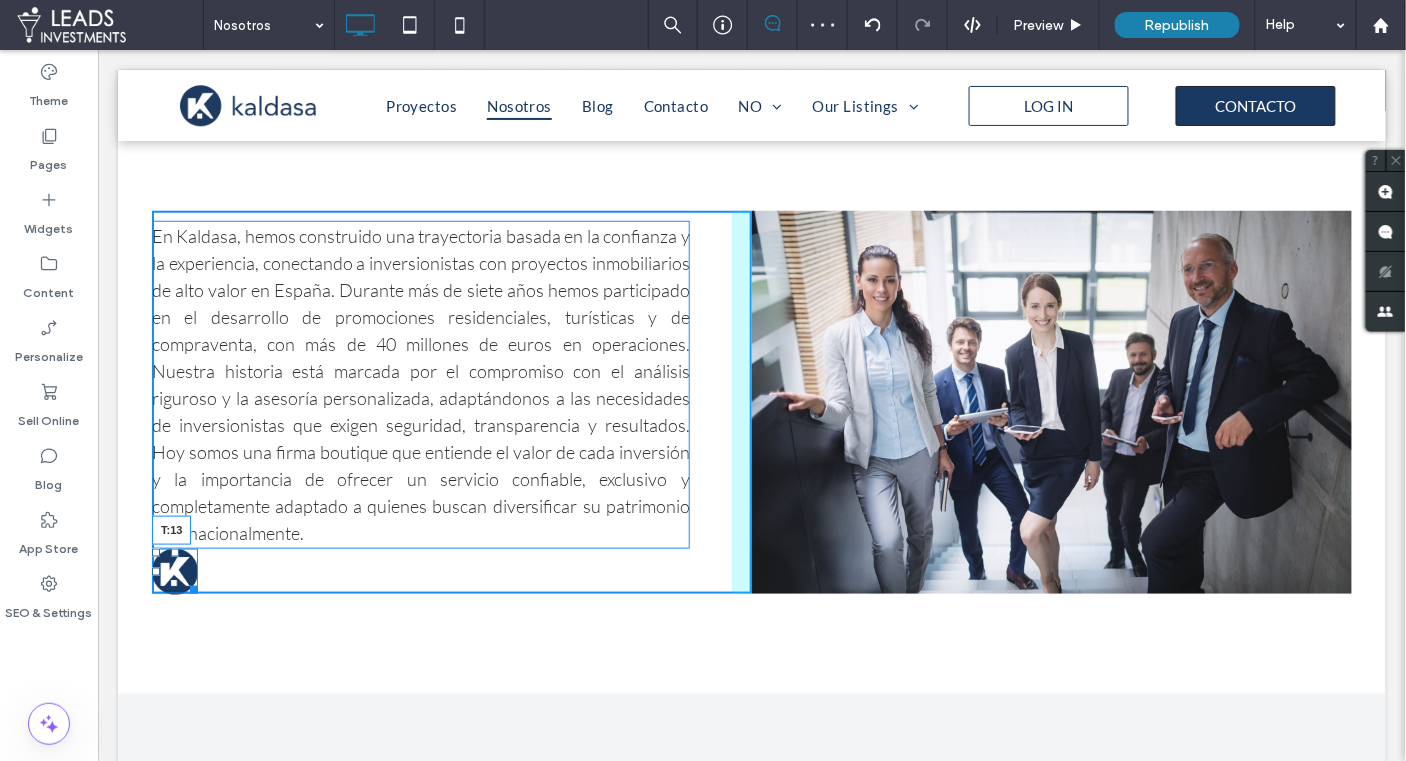 drag, startPoint x: 172, startPoint y: 550, endPoint x: 172, endPoint y: 565, distance: 15 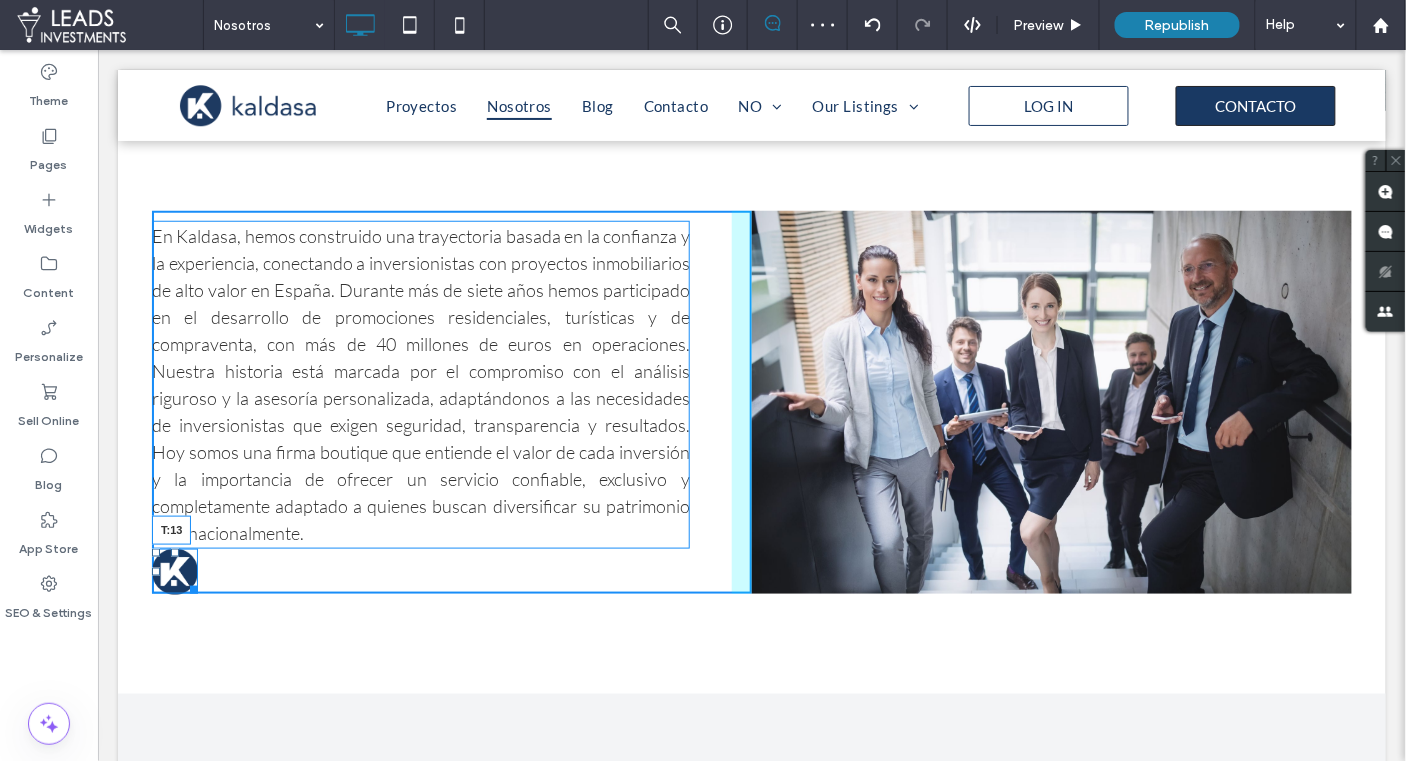 click at bounding box center [174, 552] 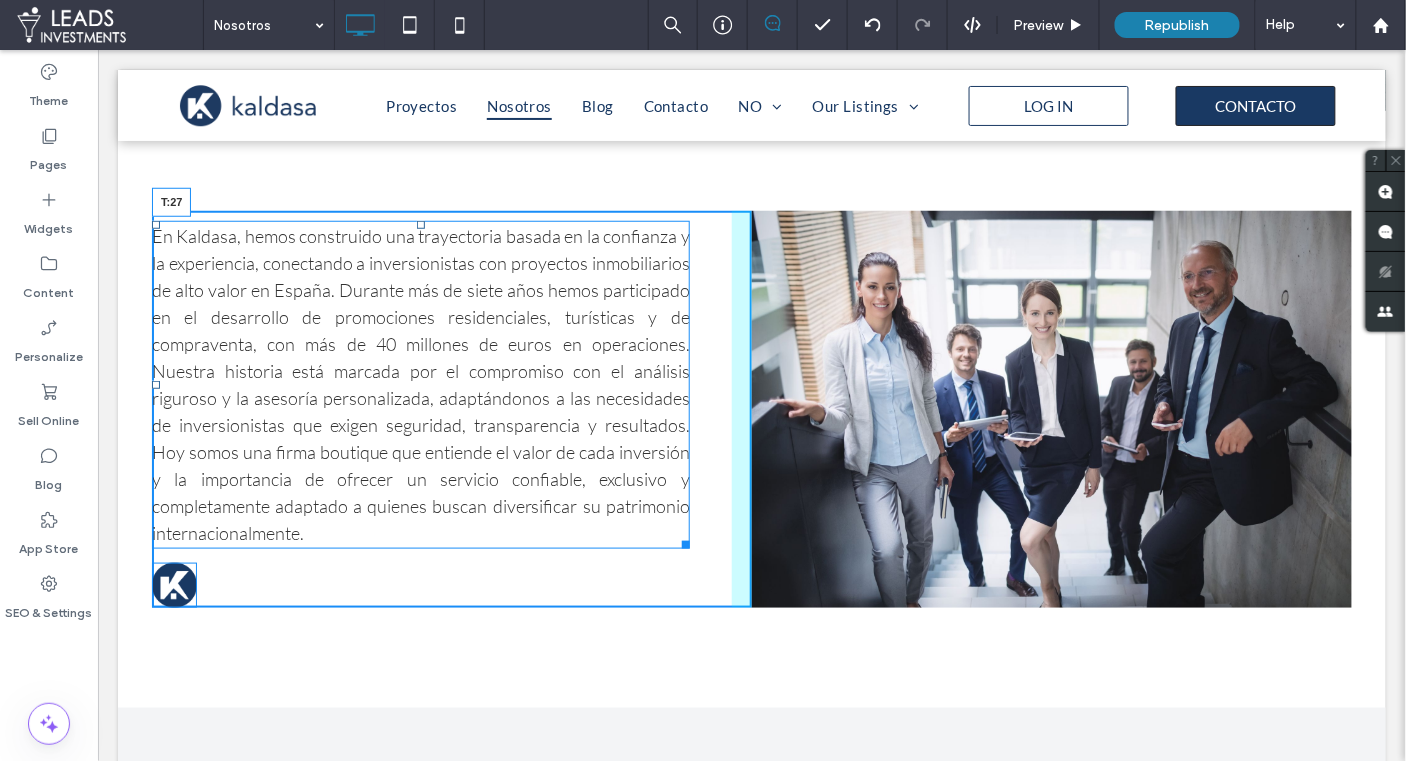 drag, startPoint x: 421, startPoint y: 225, endPoint x: 419, endPoint y: 241, distance: 16.124516 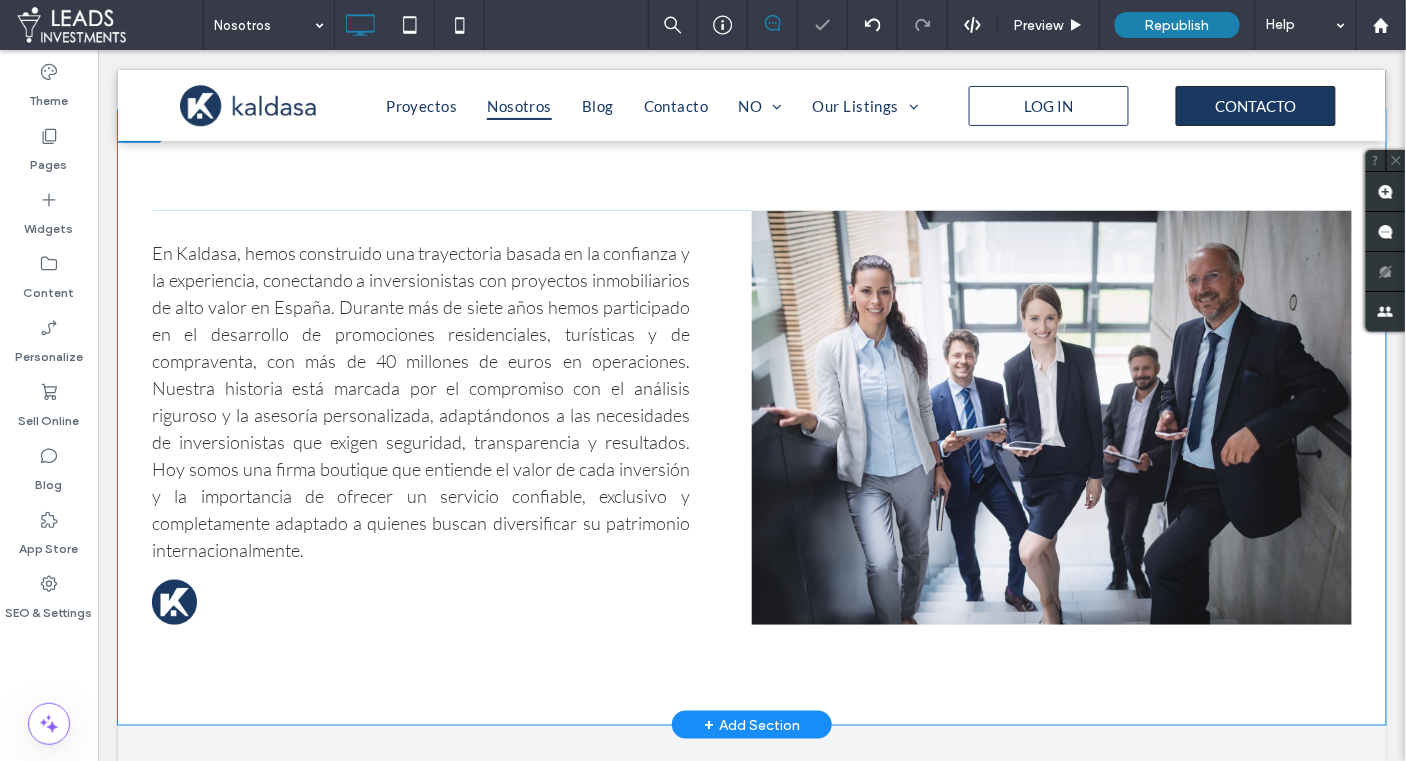 click on "En Kaldasa, hemos construido una trayectoria basada en la confianza y la experiencia, conectando a inversionistas con proyectos inmobiliarios de alto valor en España. Durante más de siete años hemos participado en el desarrollo de promociones residenciales, turísticas y de compraventa, con más de 40 millones de euros en operaciones. Nuestra historia está marcada por el compromiso con el análisis riguroso y la asesoría personalizada, adaptándonos a las necesidades de inversionistas que exigen seguridad, transparencia y resultados. Hoy somos una firma boutique que entiende el valor de cada inversión y la importancia de ofrecer un servicio confiable, exclusivo y completamente adaptado a quienes buscan diversificar su patrimonio internacionalmente. Click To Paste     Click To Paste" at bounding box center [451, 417] 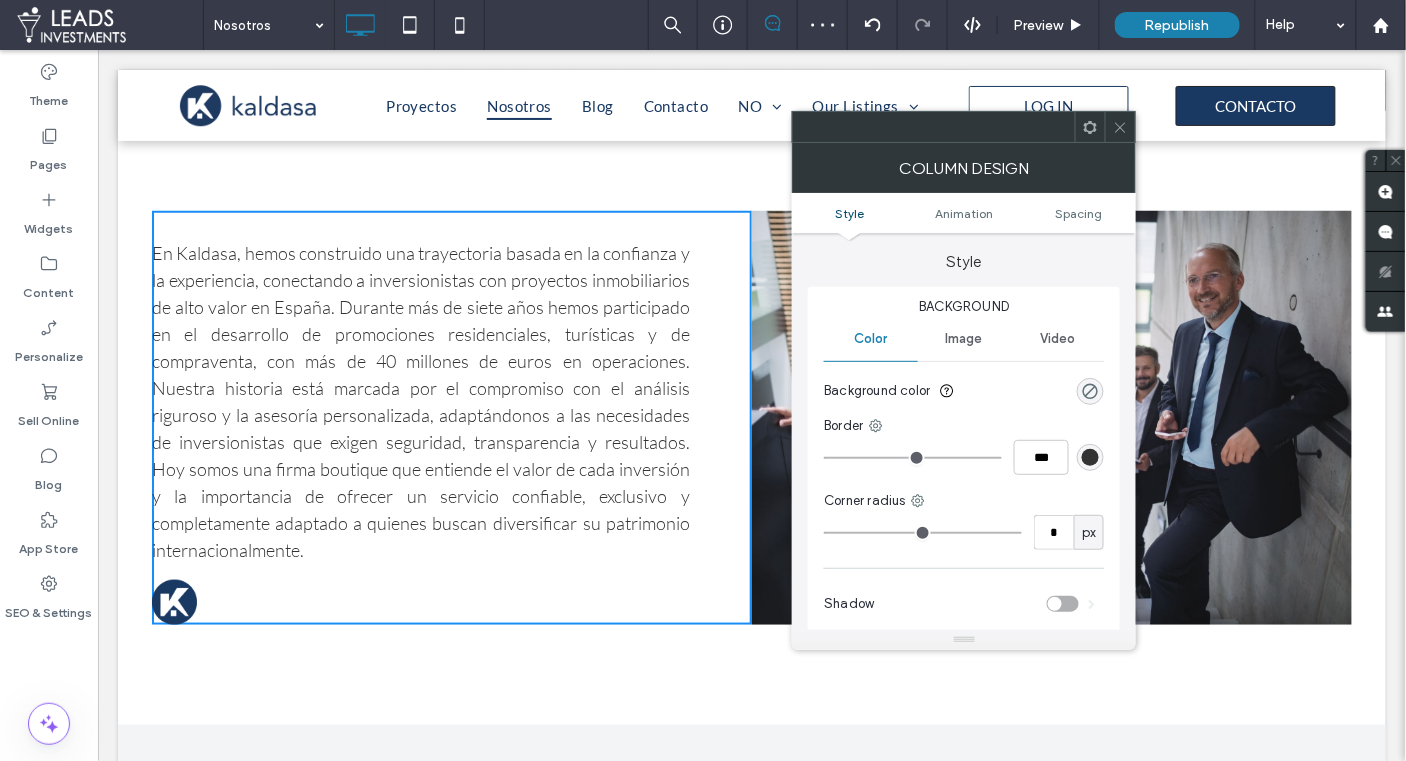 click on "Style Animation Spacing" at bounding box center (964, 213) 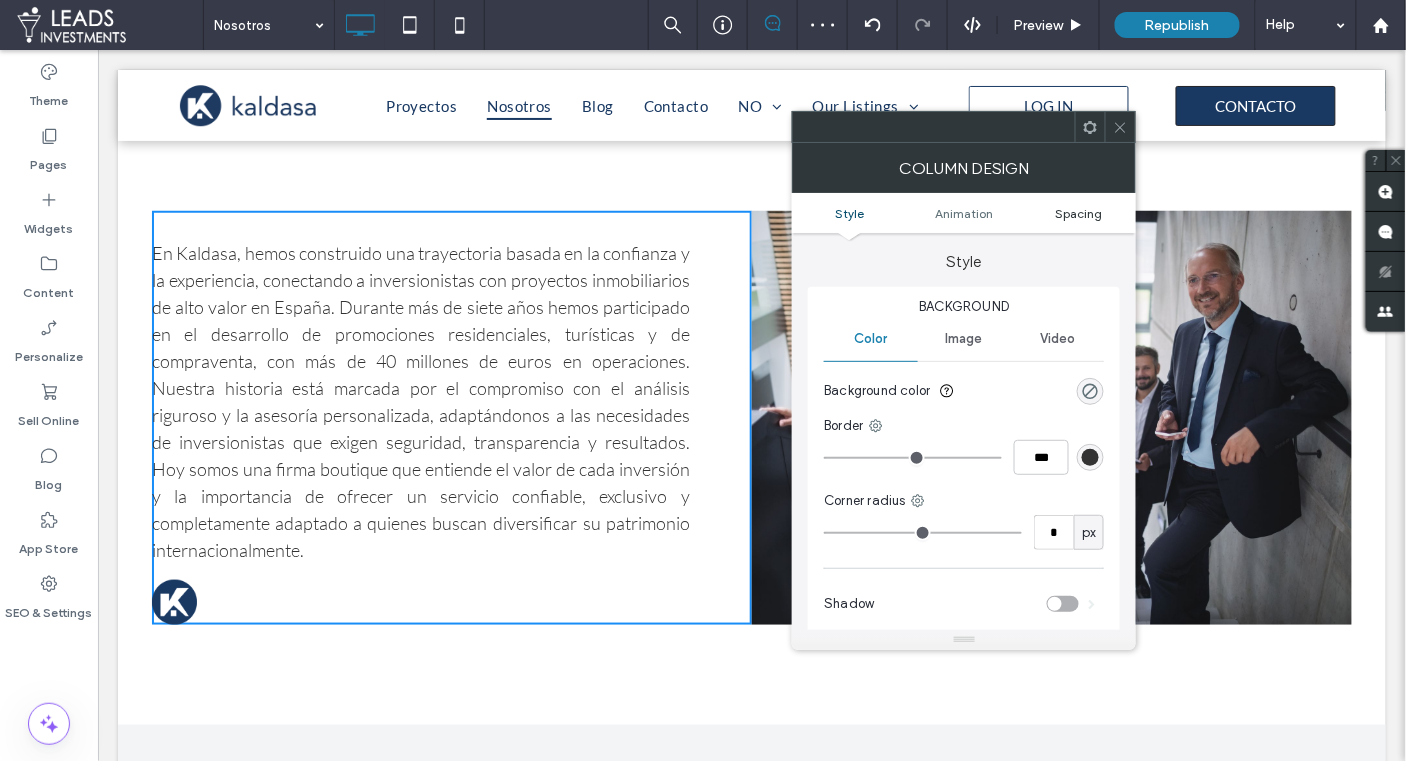 click on "Spacing" at bounding box center [1079, 213] 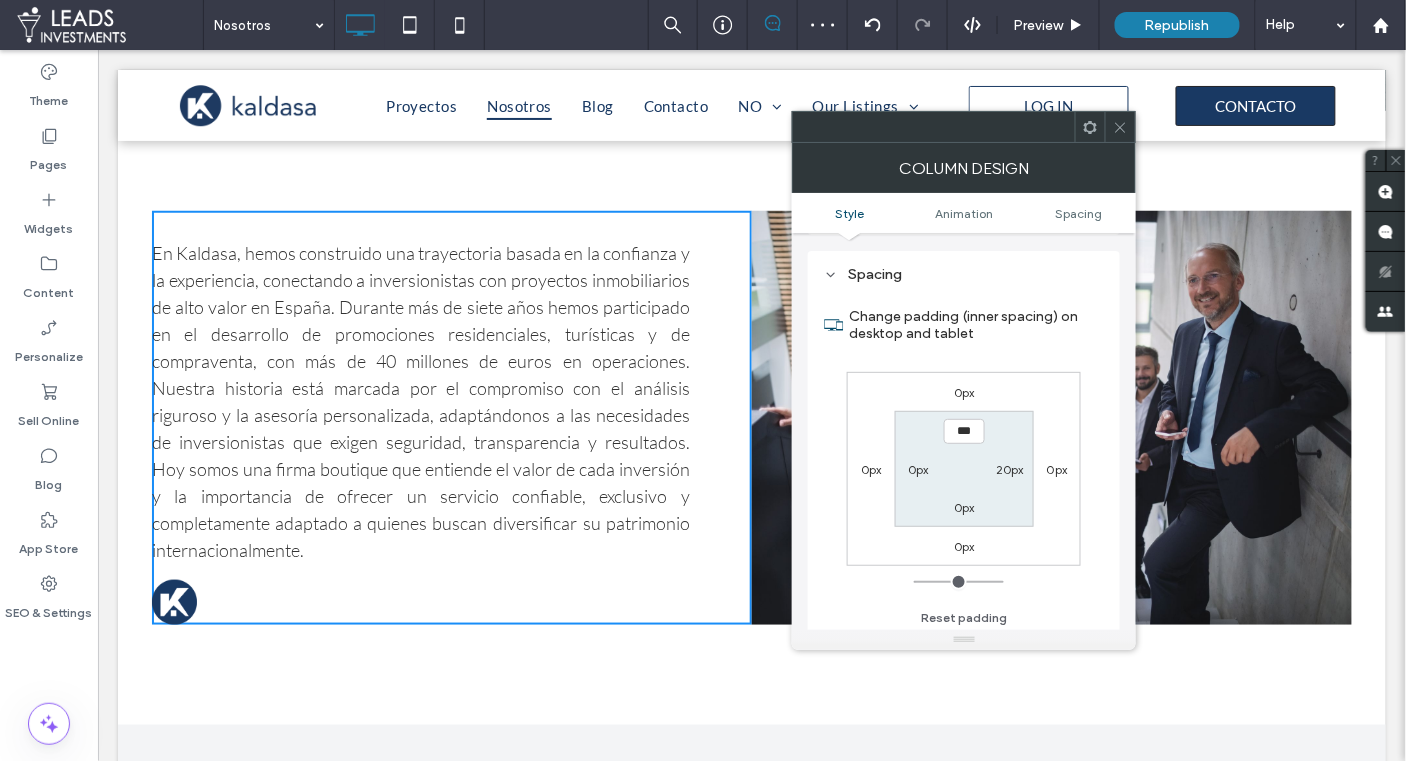 scroll, scrollTop: 467, scrollLeft: 0, axis: vertical 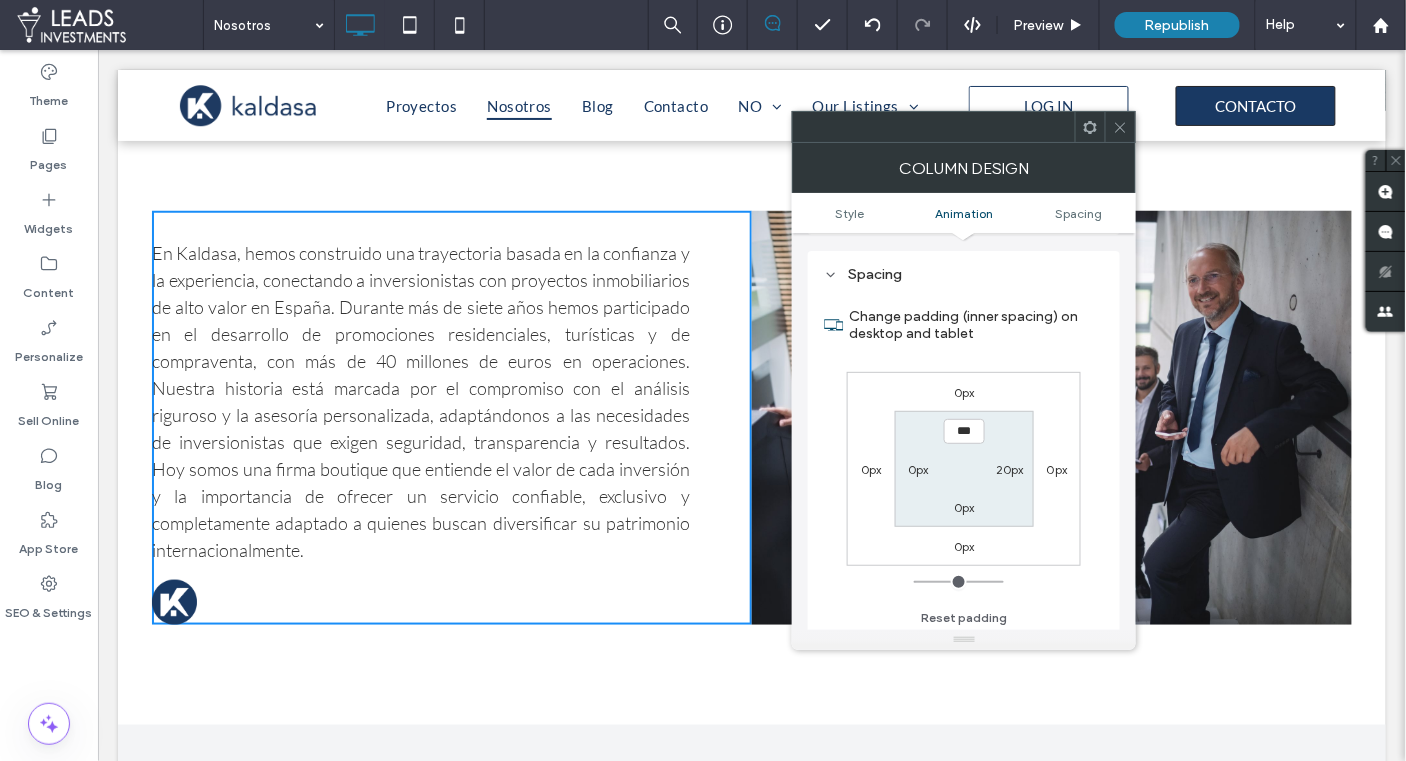 drag, startPoint x: 957, startPoint y: 430, endPoint x: 981, endPoint y: 484, distance: 59.093147 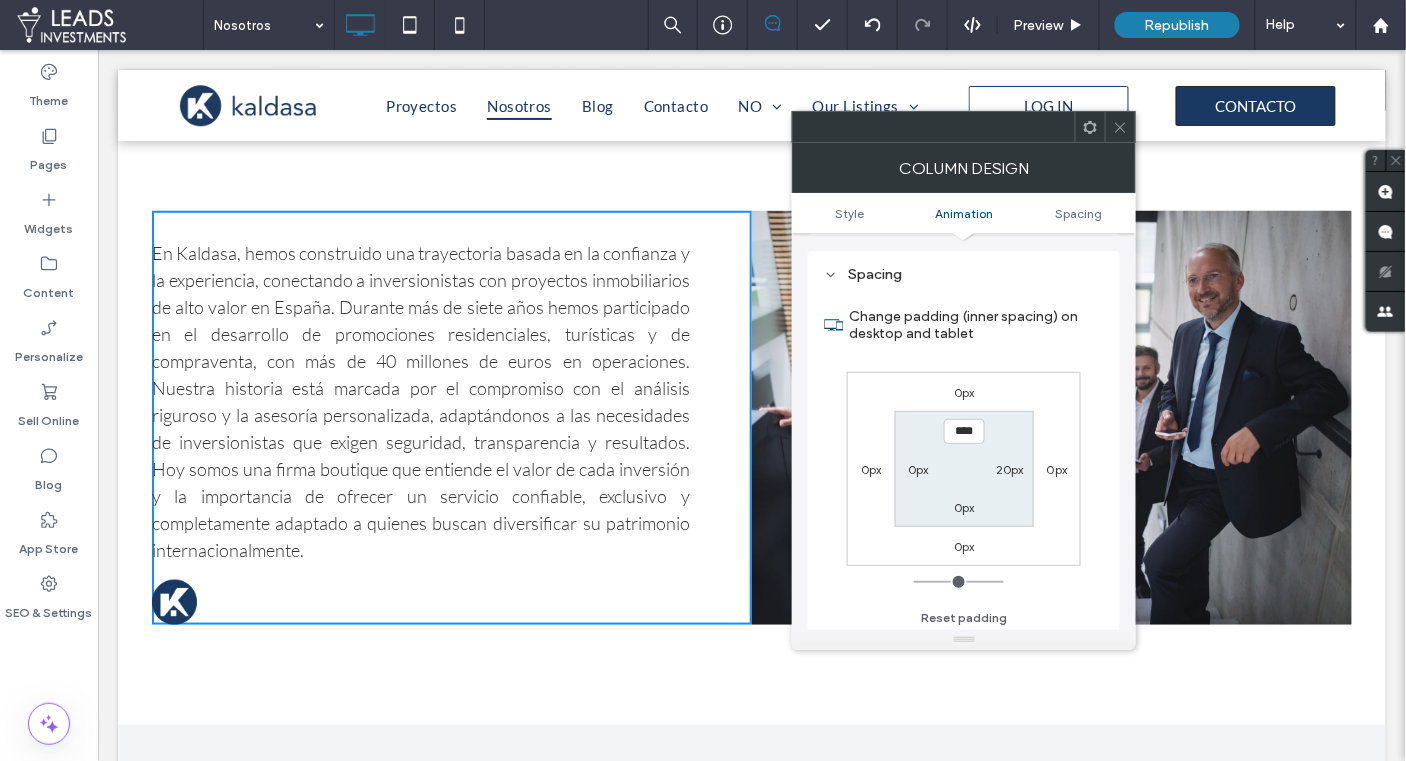 type on "****" 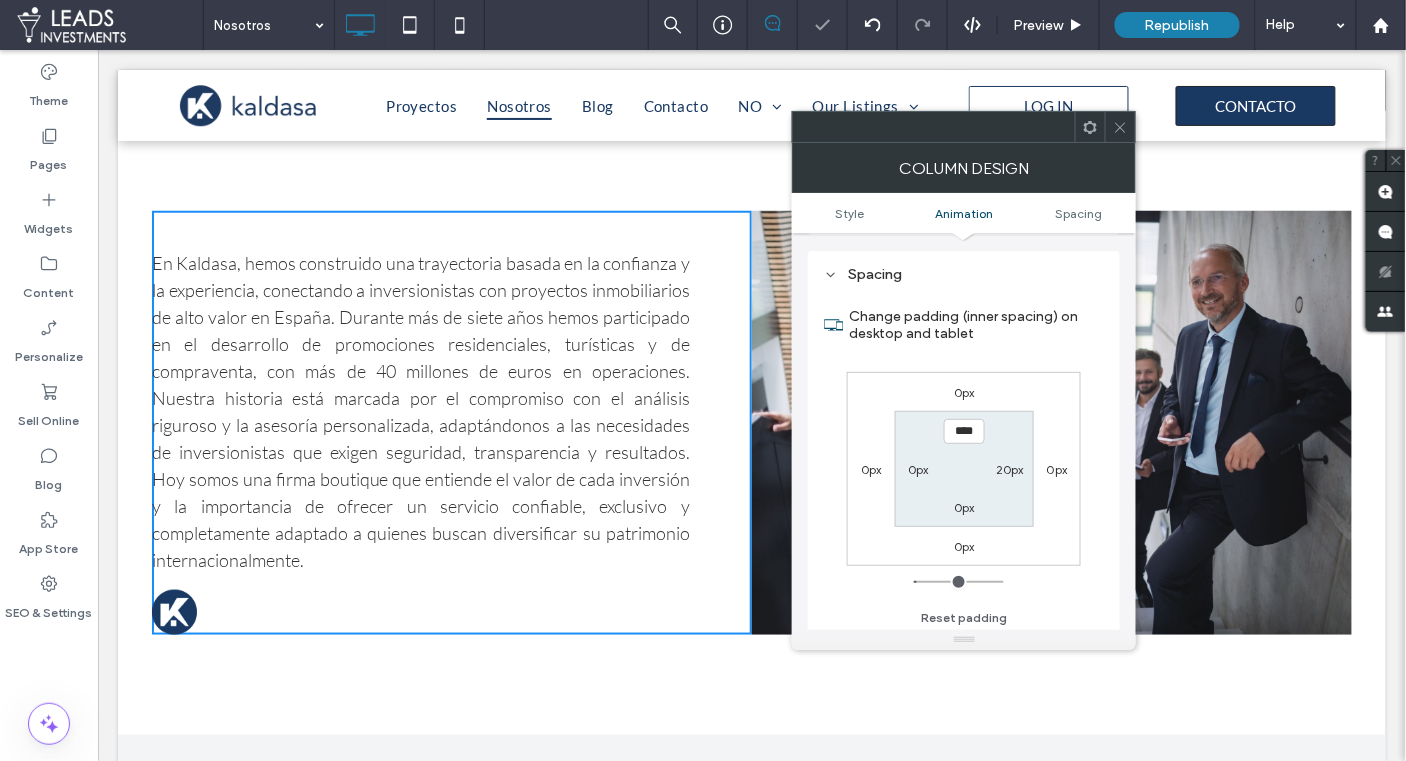 click on "0px" at bounding box center (964, 507) 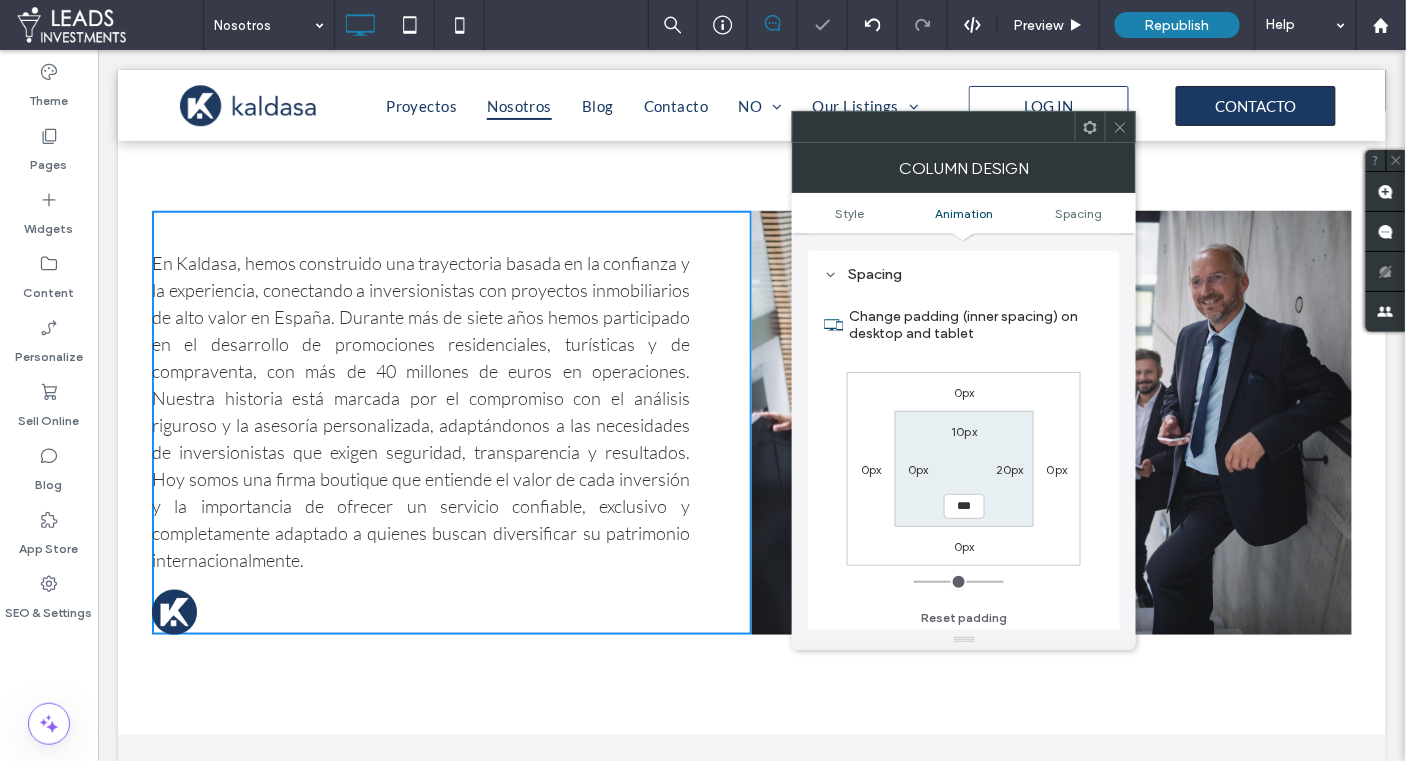 click on "***" at bounding box center (964, 506) 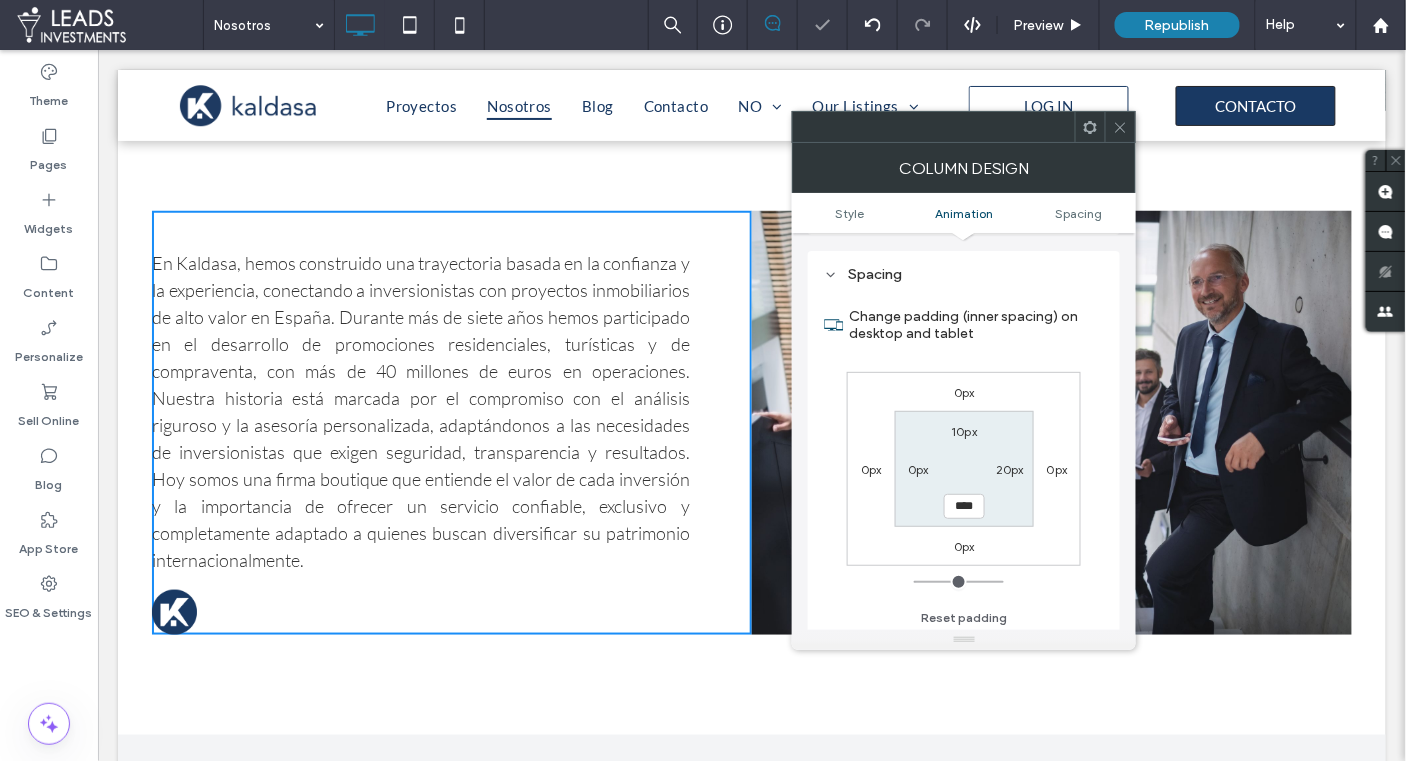 type on "****" 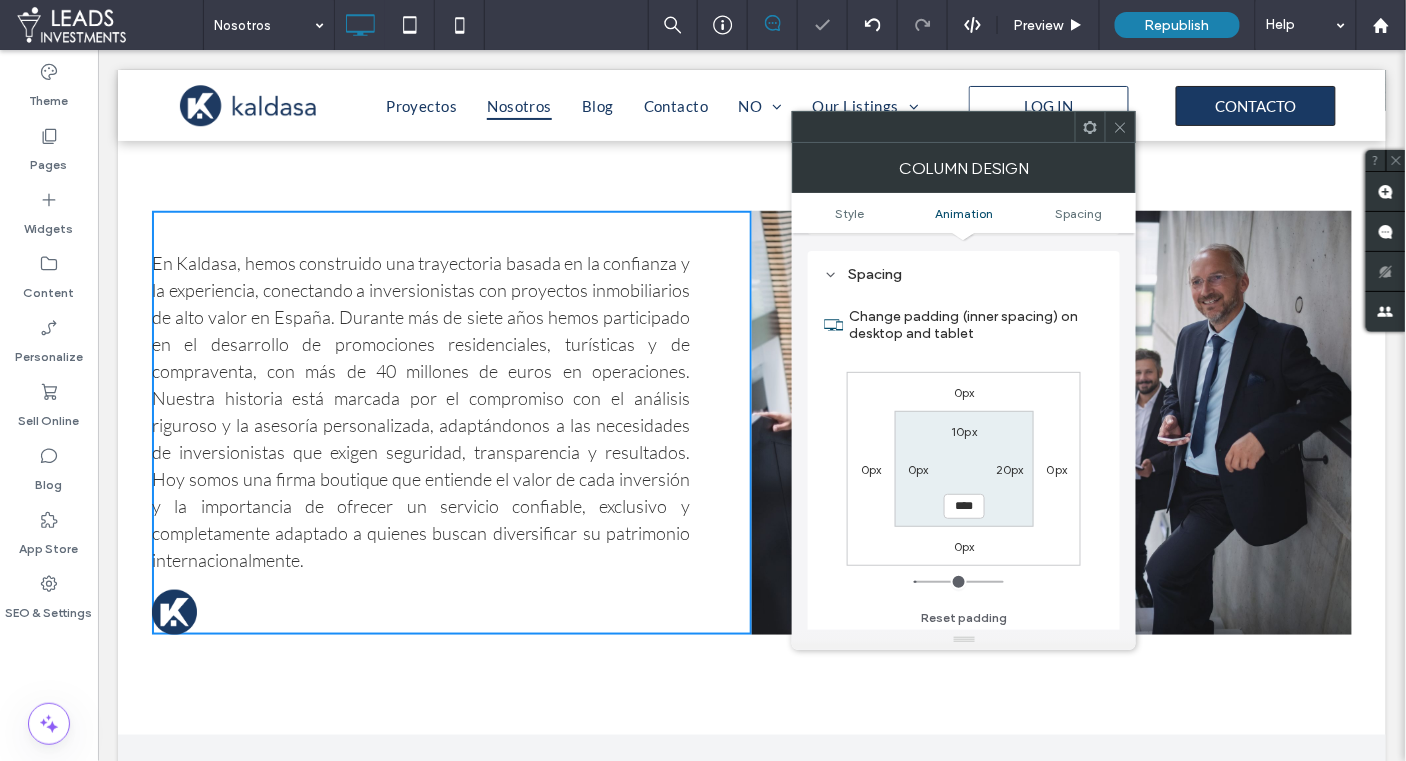 type on "**" 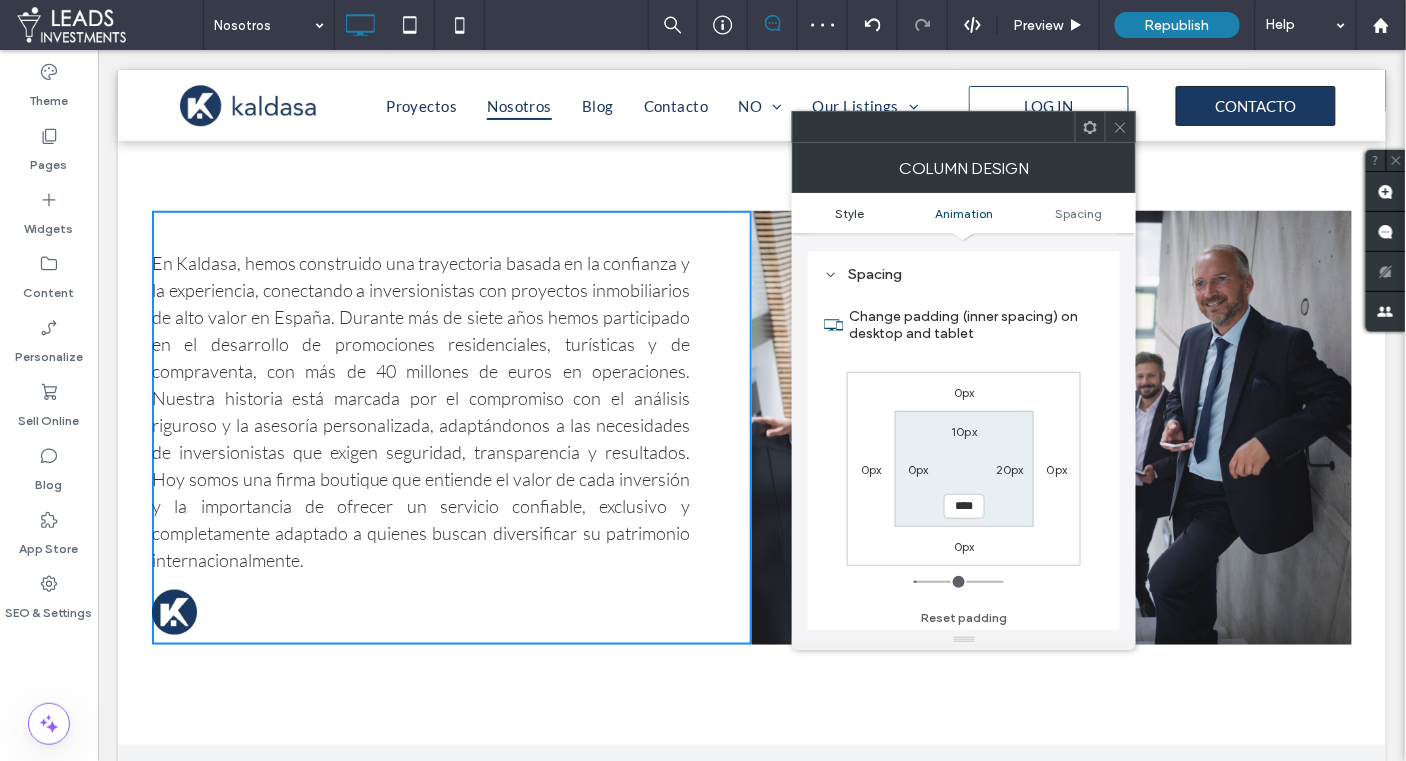 drag, startPoint x: 1118, startPoint y: 127, endPoint x: 805, endPoint y: 213, distance: 324.59976 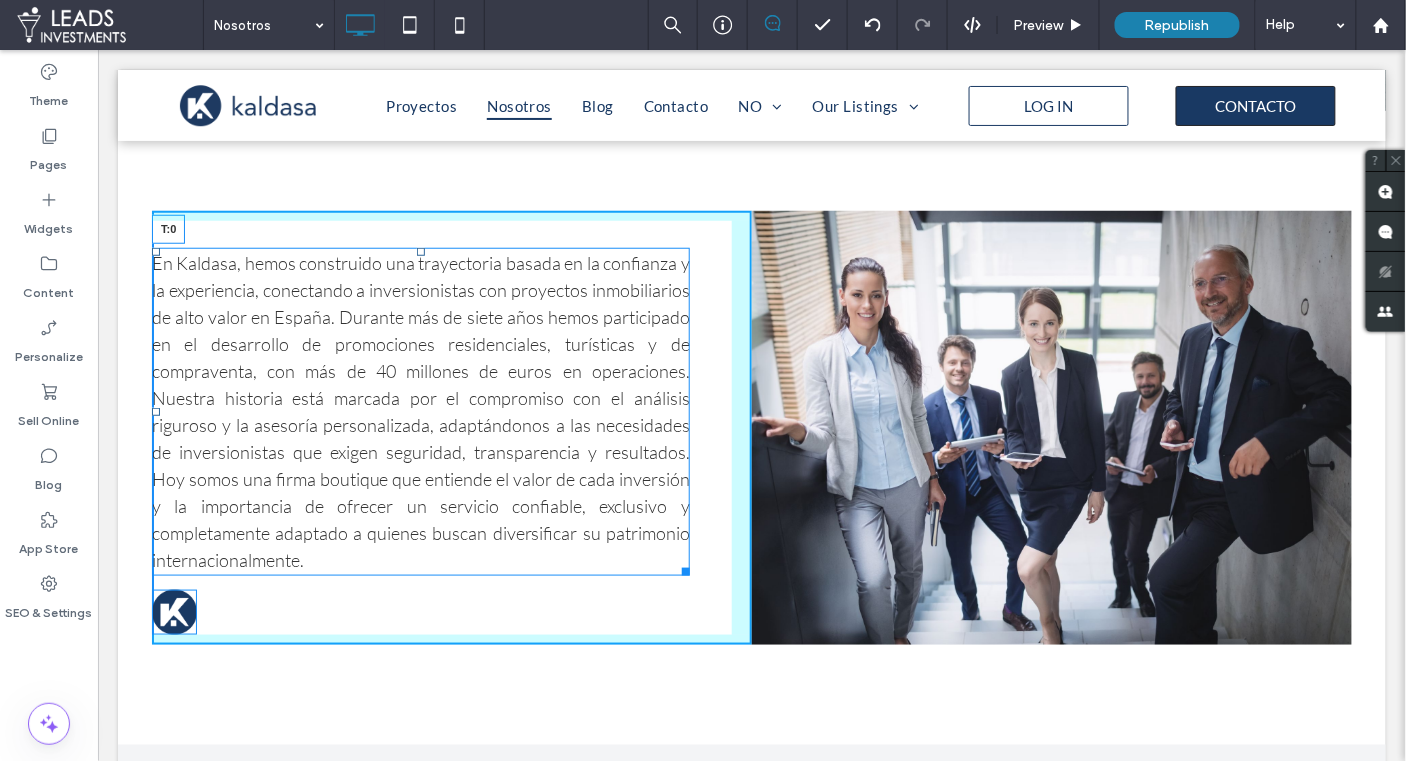 drag, startPoint x: 420, startPoint y: 248, endPoint x: 426, endPoint y: 222, distance: 26.683329 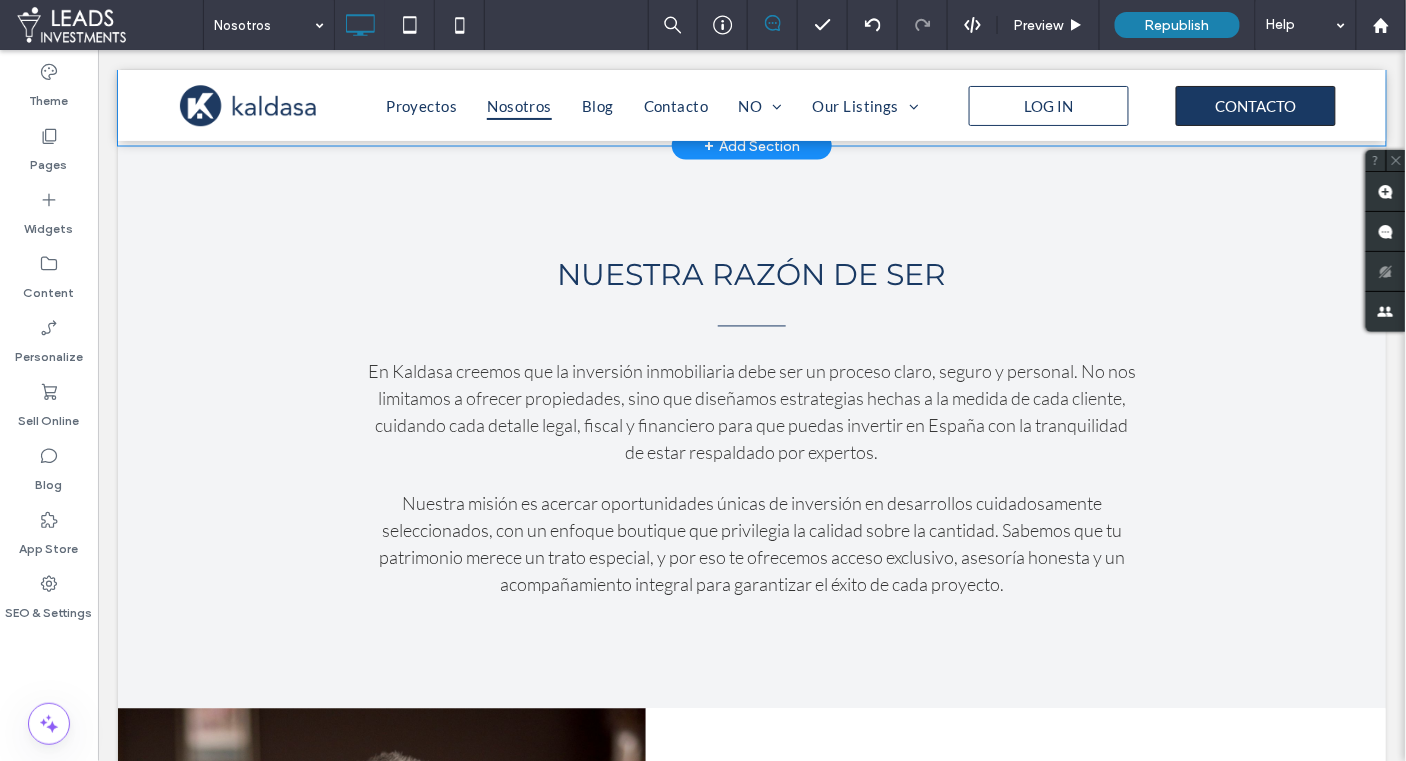 scroll, scrollTop: 913, scrollLeft: 0, axis: vertical 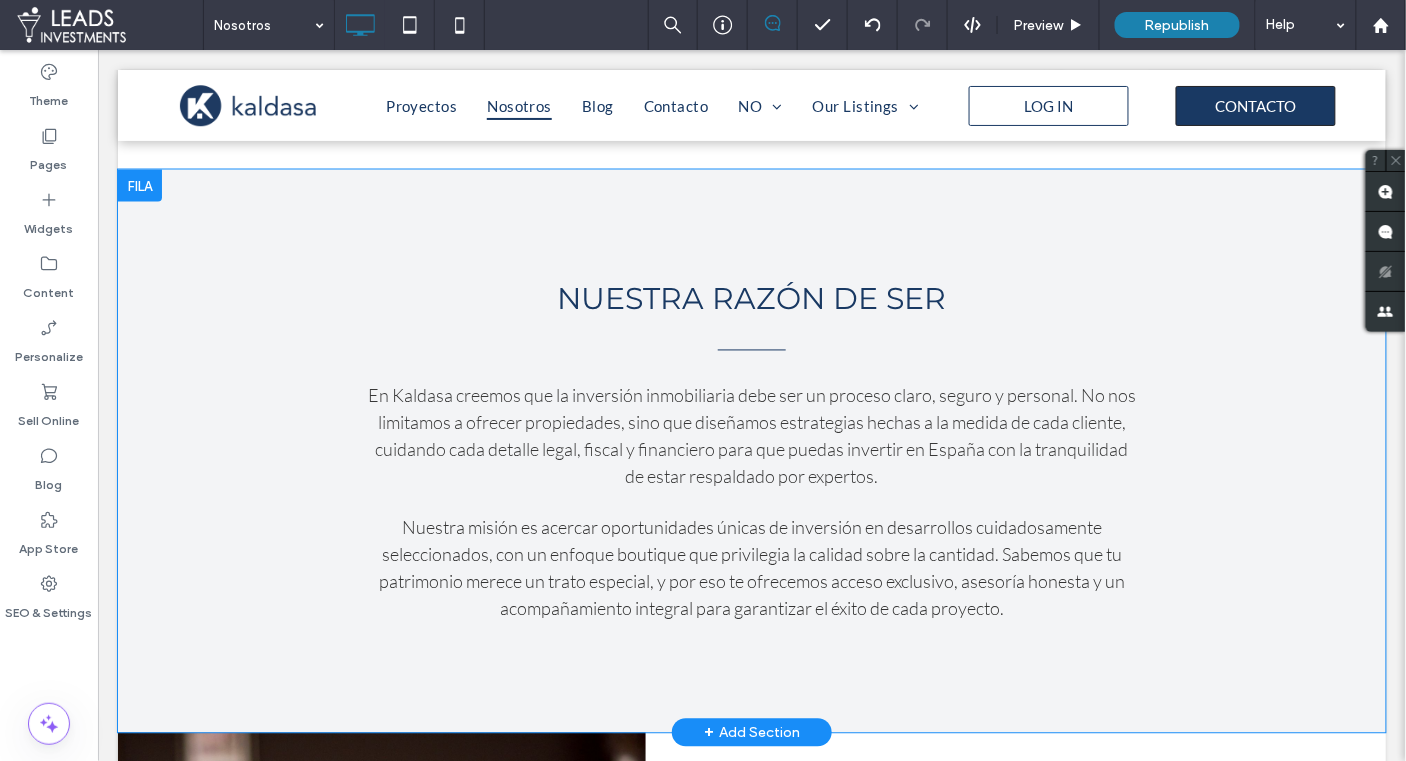 click at bounding box center (139, 185) 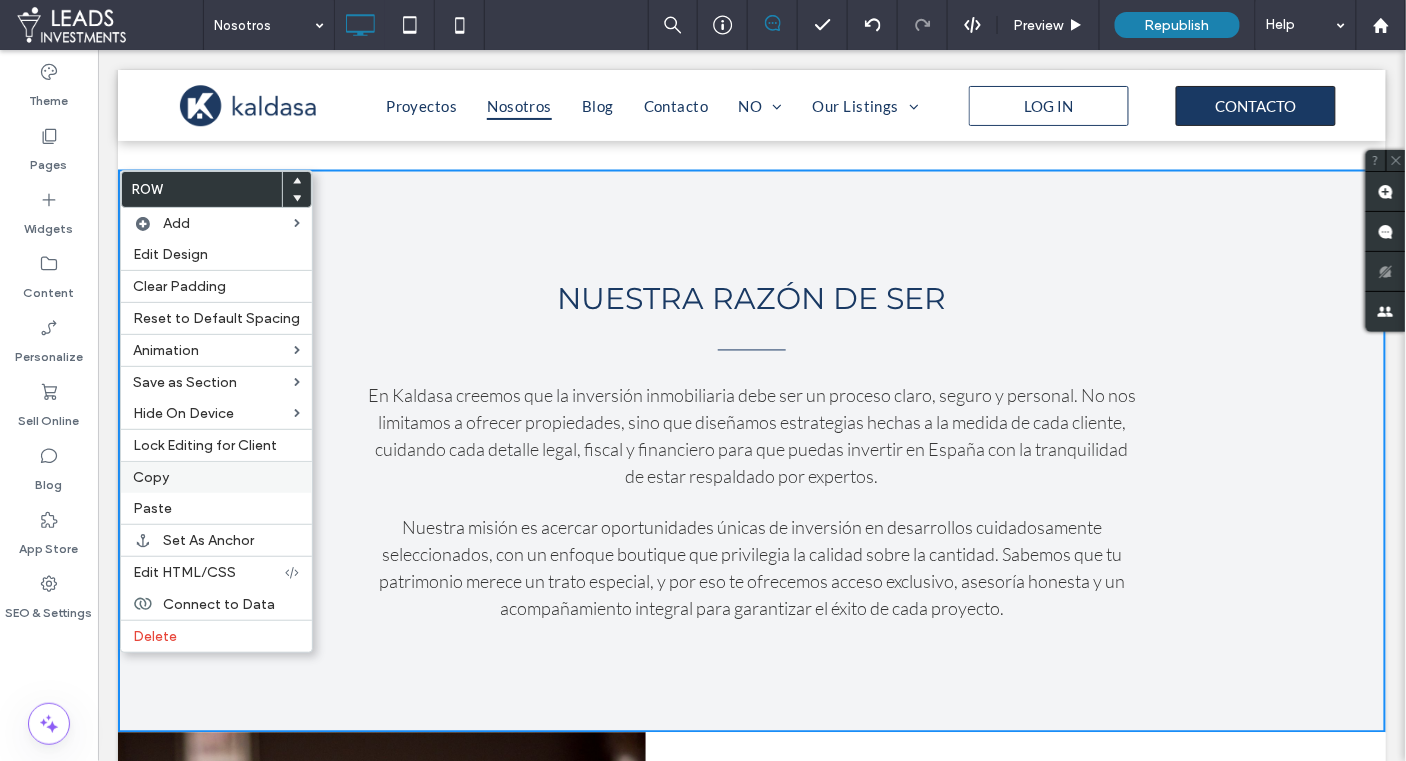 click on "Copy" at bounding box center (216, 477) 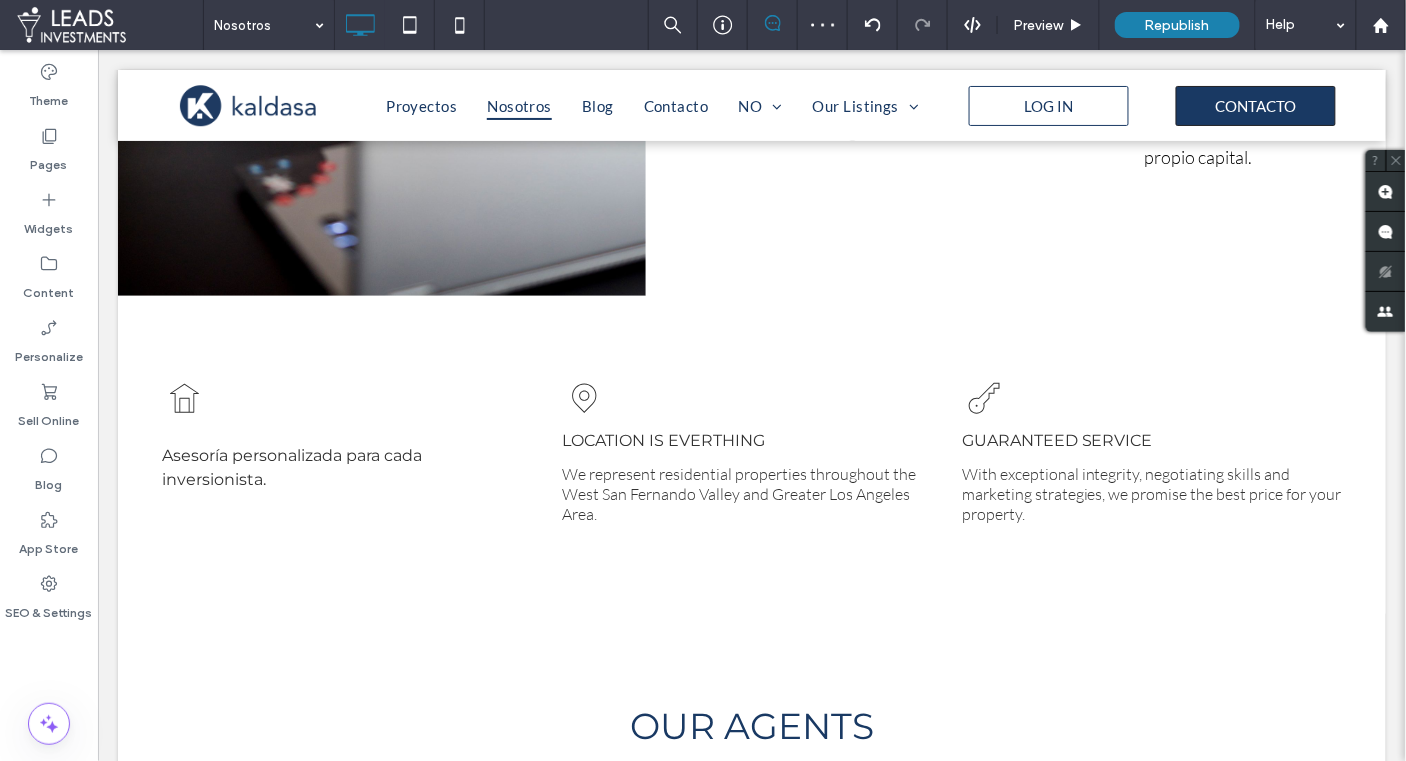 scroll, scrollTop: 2382, scrollLeft: 0, axis: vertical 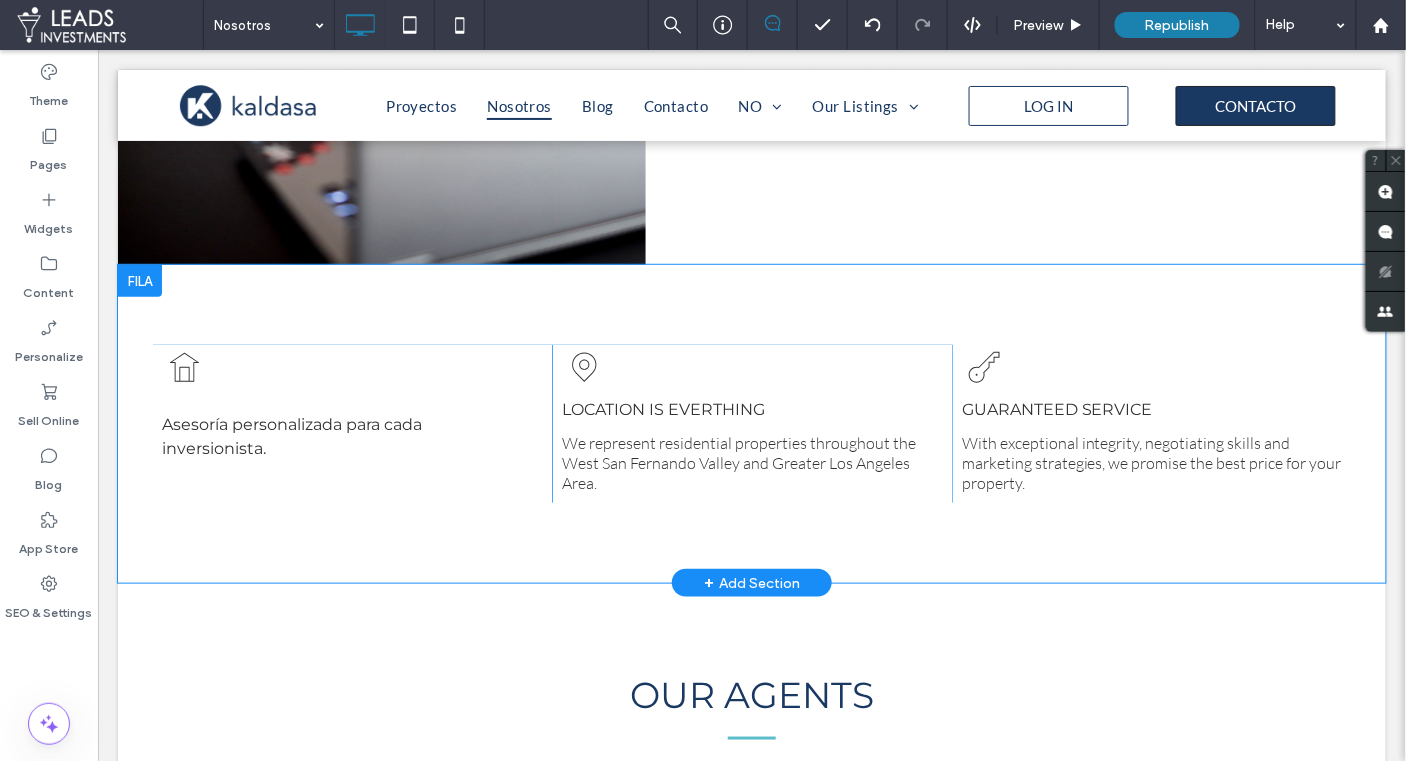 click at bounding box center [139, 280] 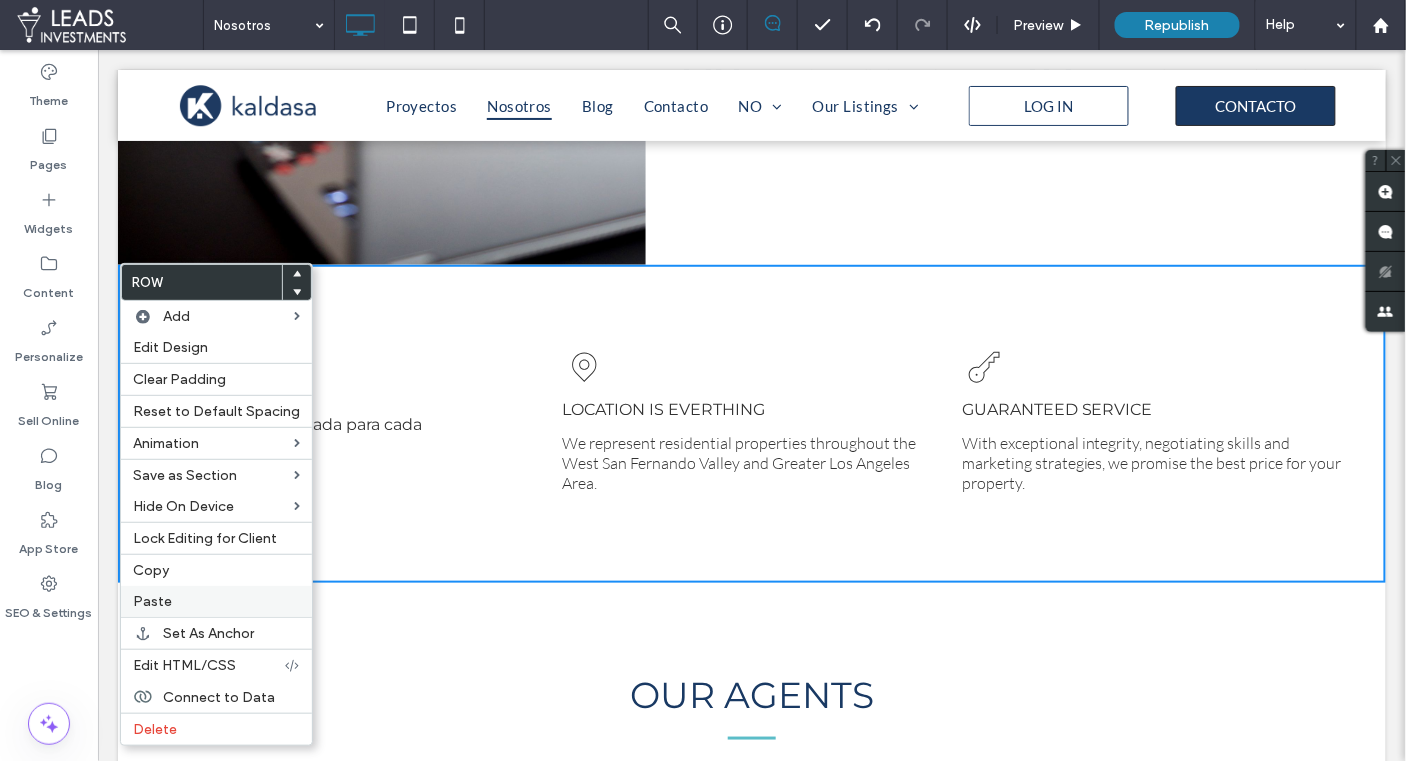 click on "Paste" at bounding box center (216, 601) 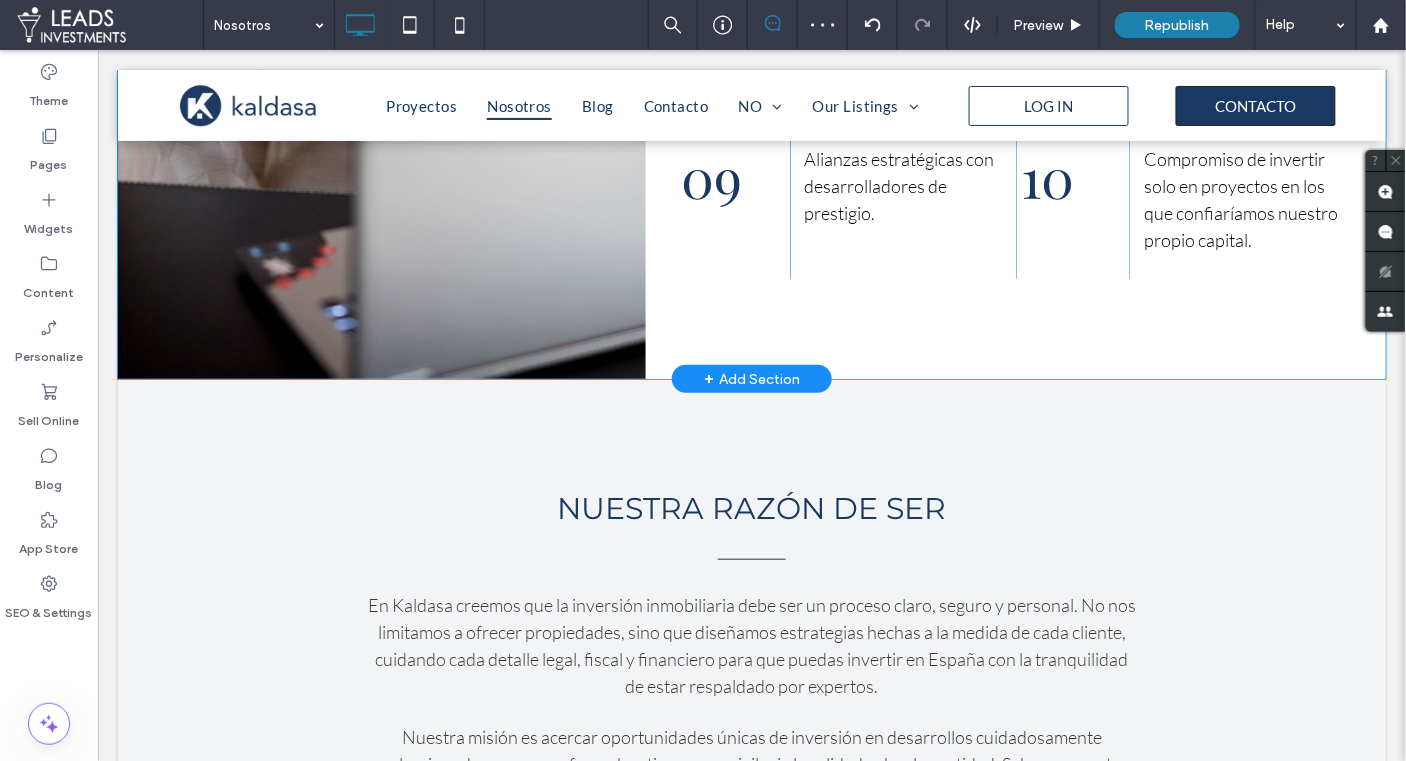 scroll, scrollTop: 2318, scrollLeft: 0, axis: vertical 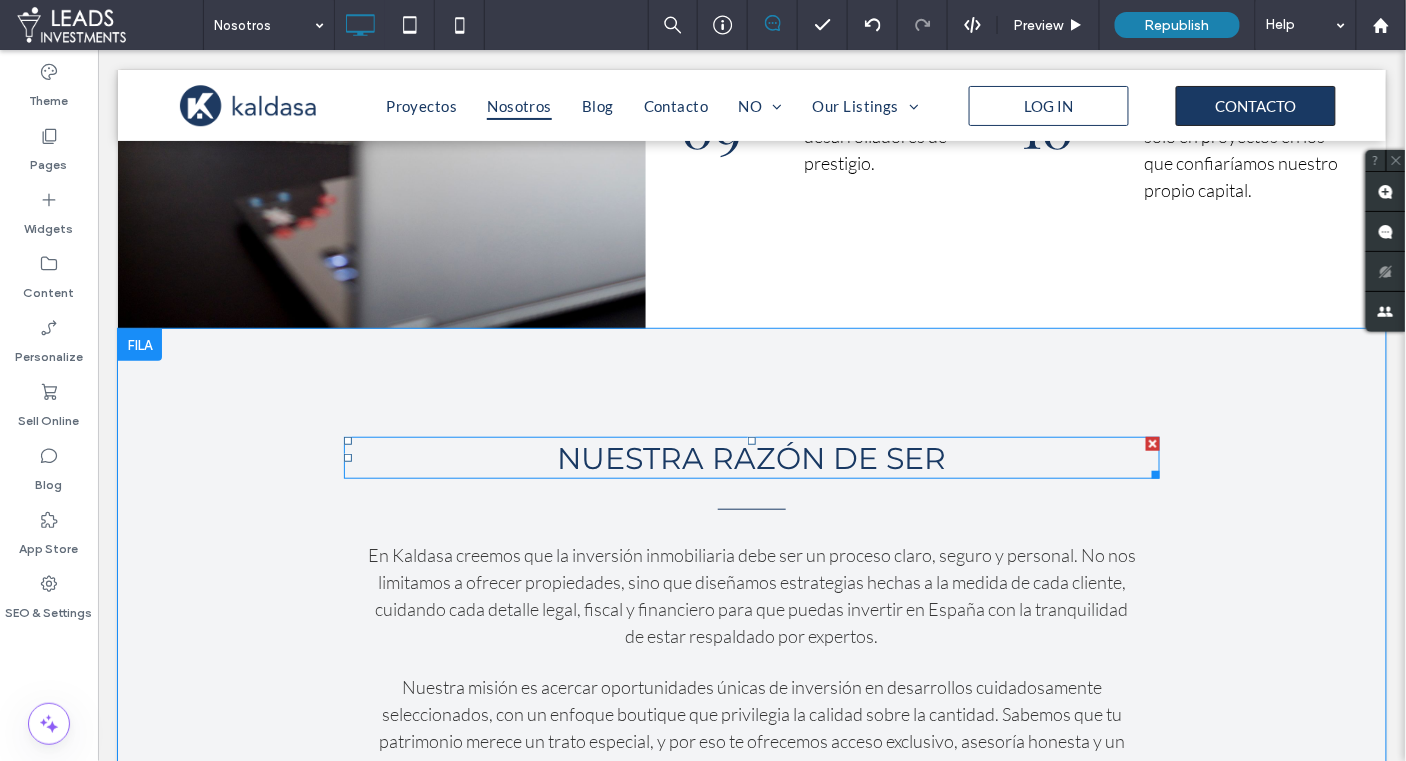 click on "NUESTRA RAZÓN DE SER" at bounding box center [751, 457] 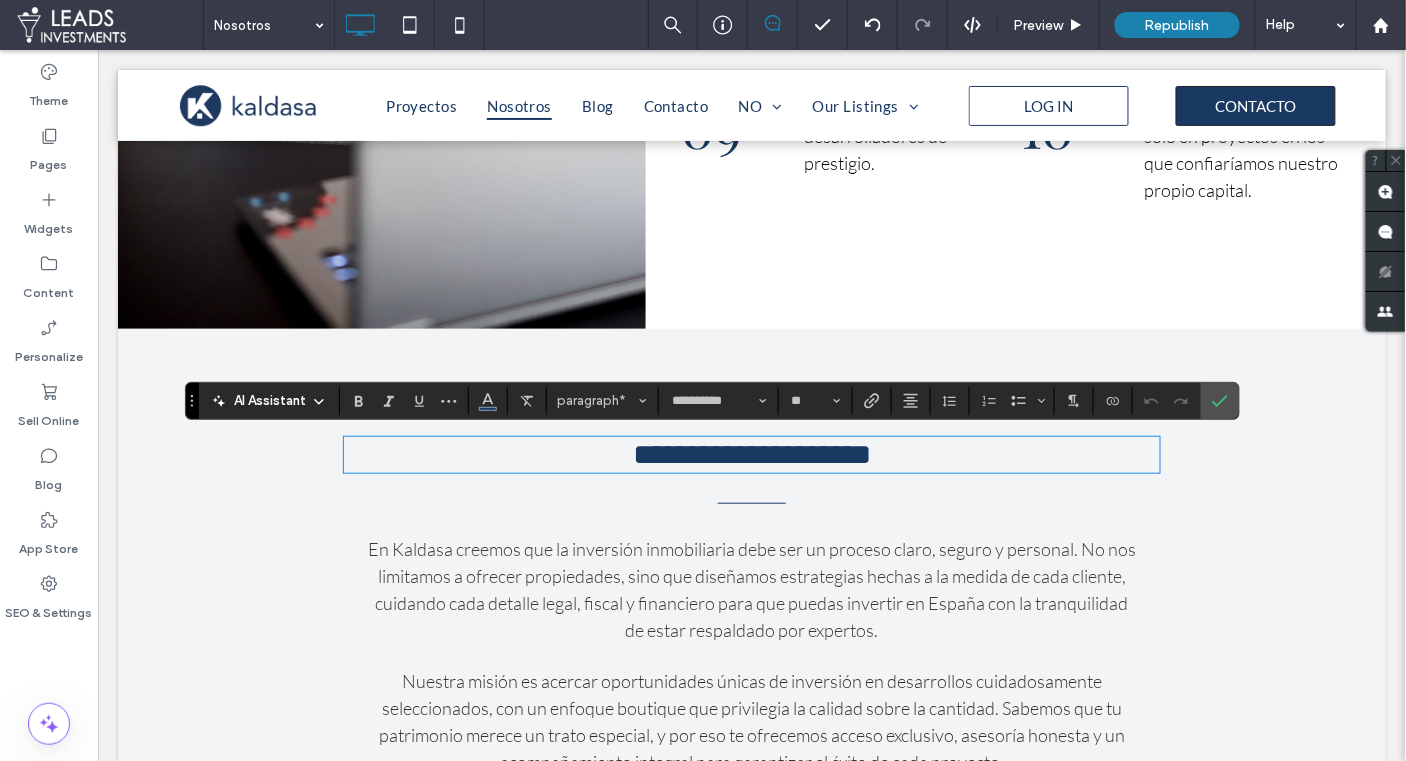 click on "**********" at bounding box center [751, 454] 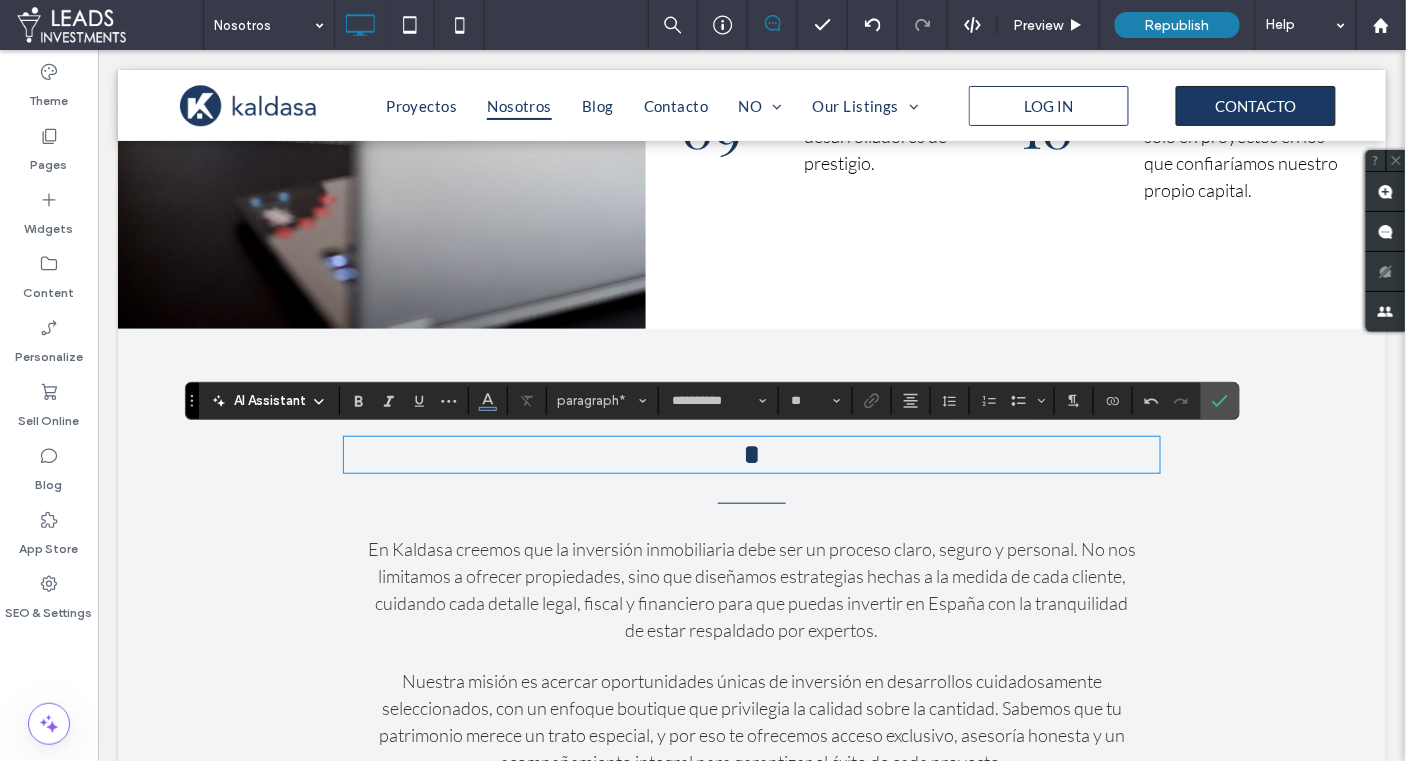 type on "****" 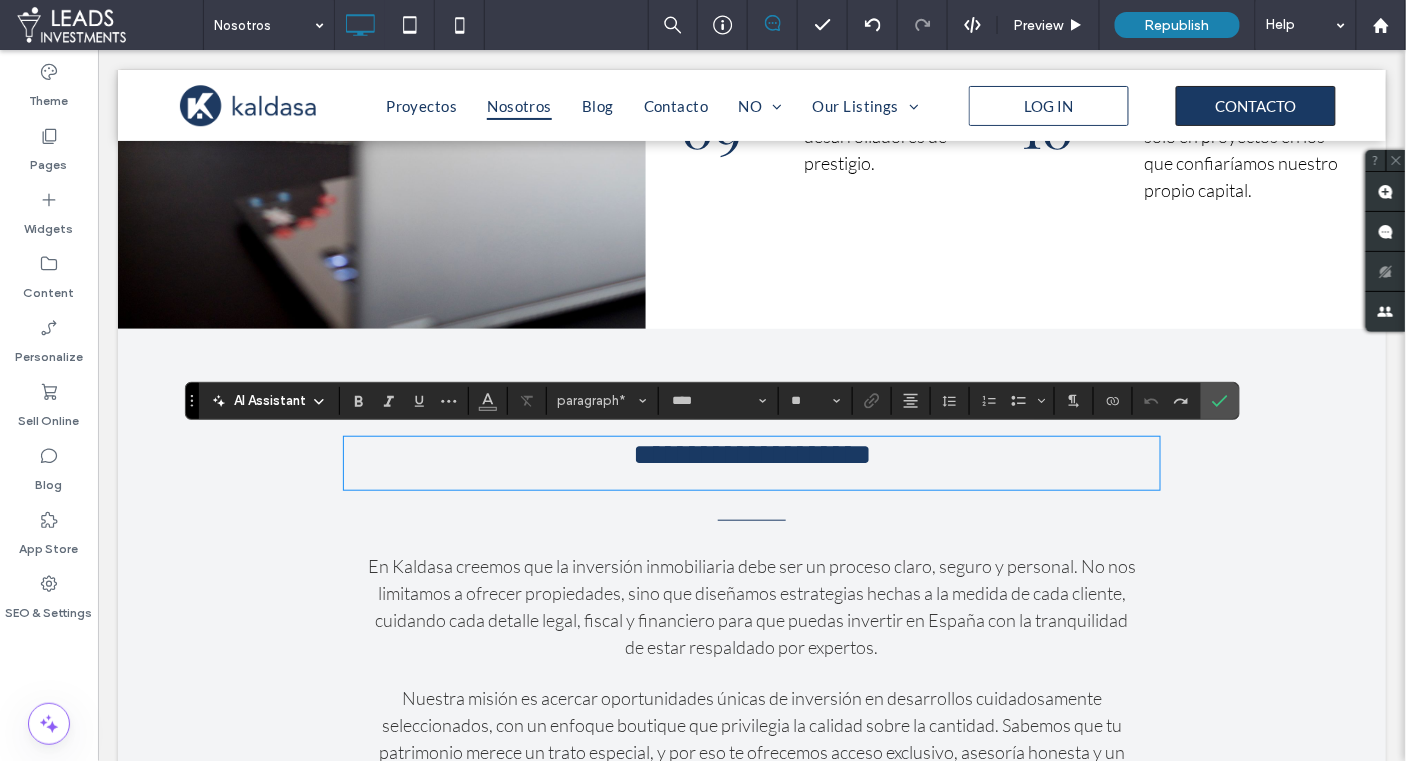 paste 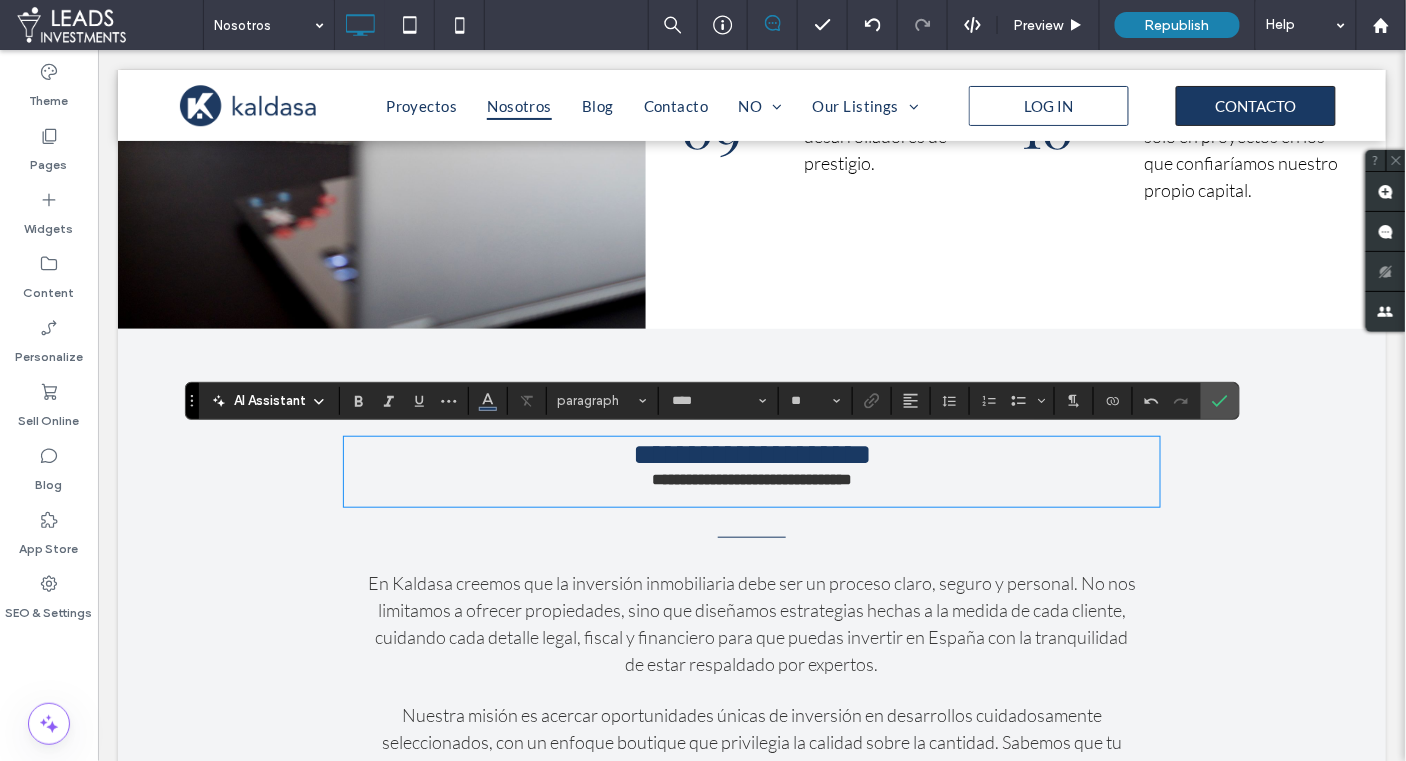 type on "**********" 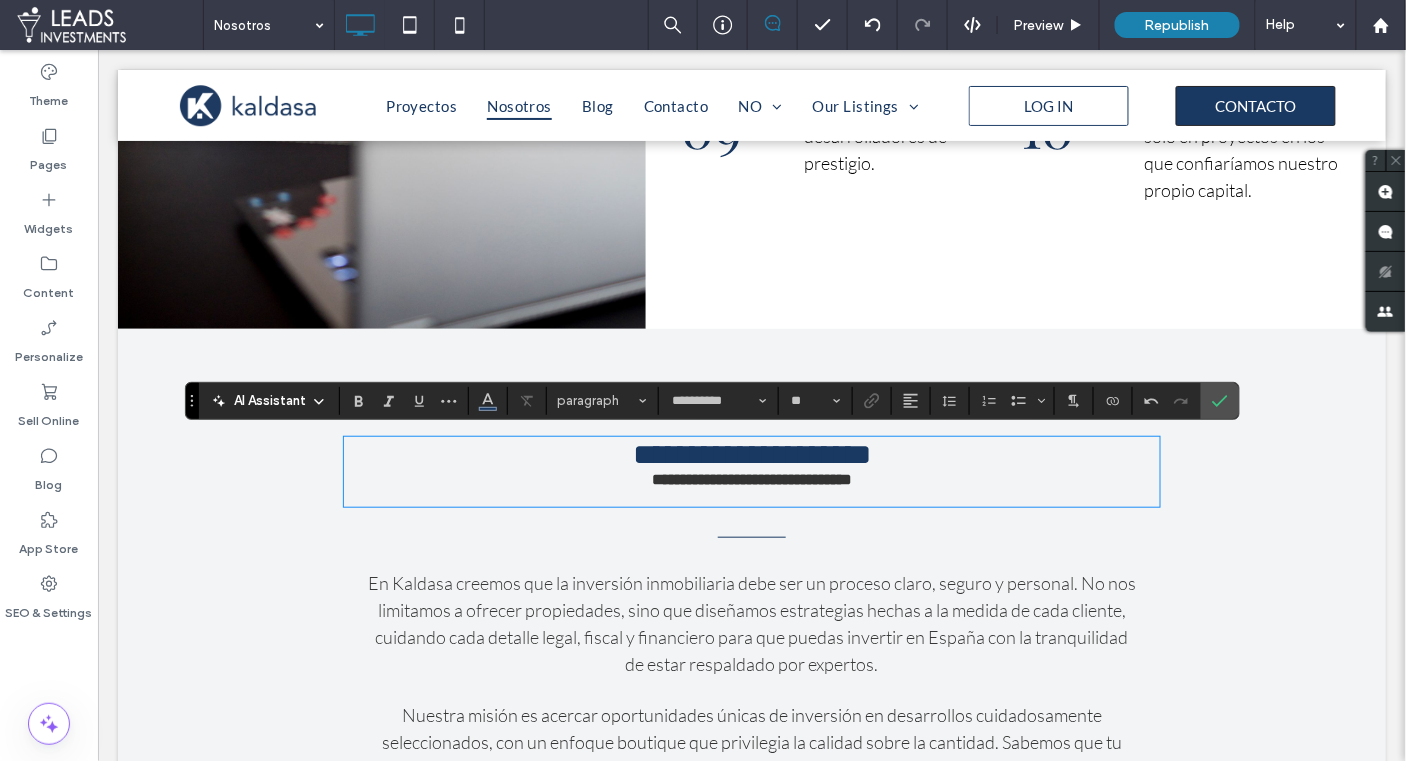 click on "**********" at bounding box center [751, 453] 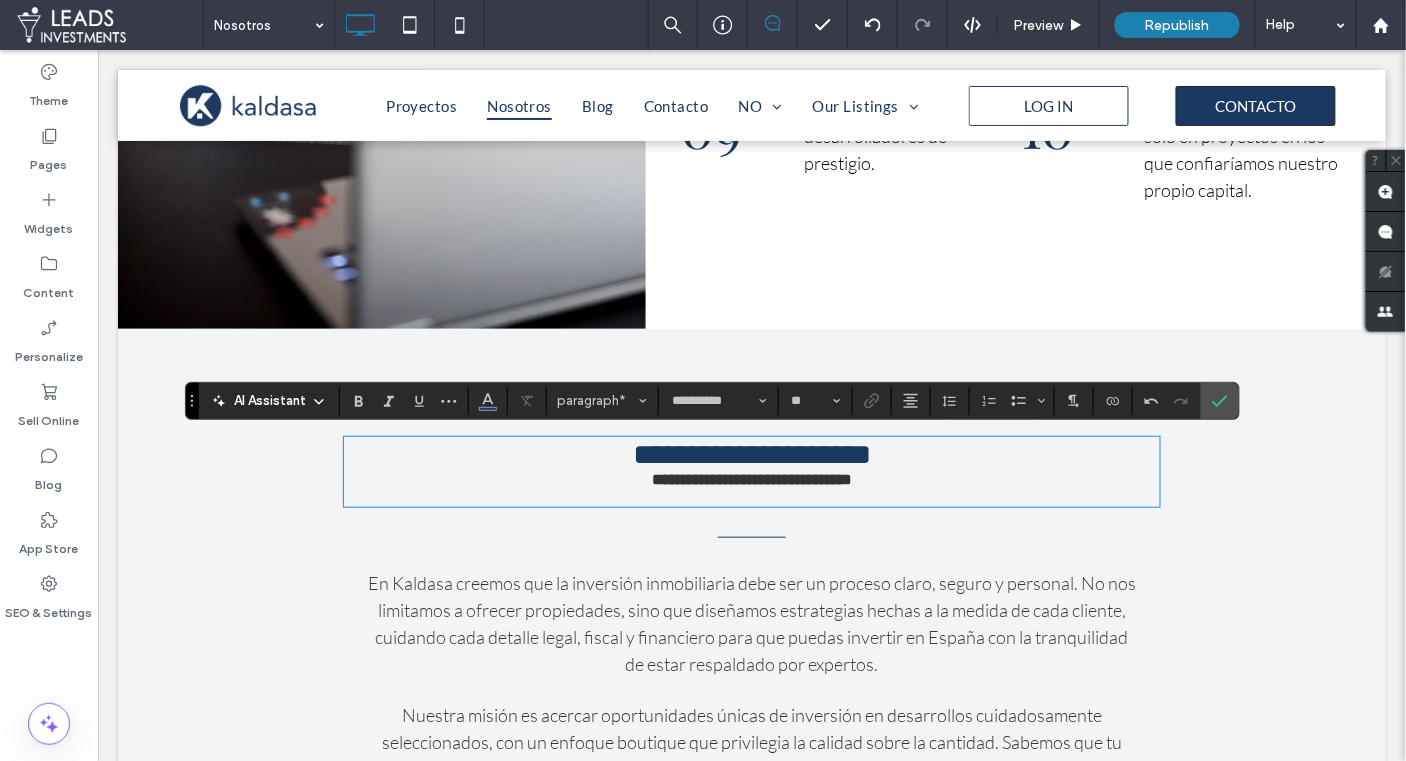 type on "****" 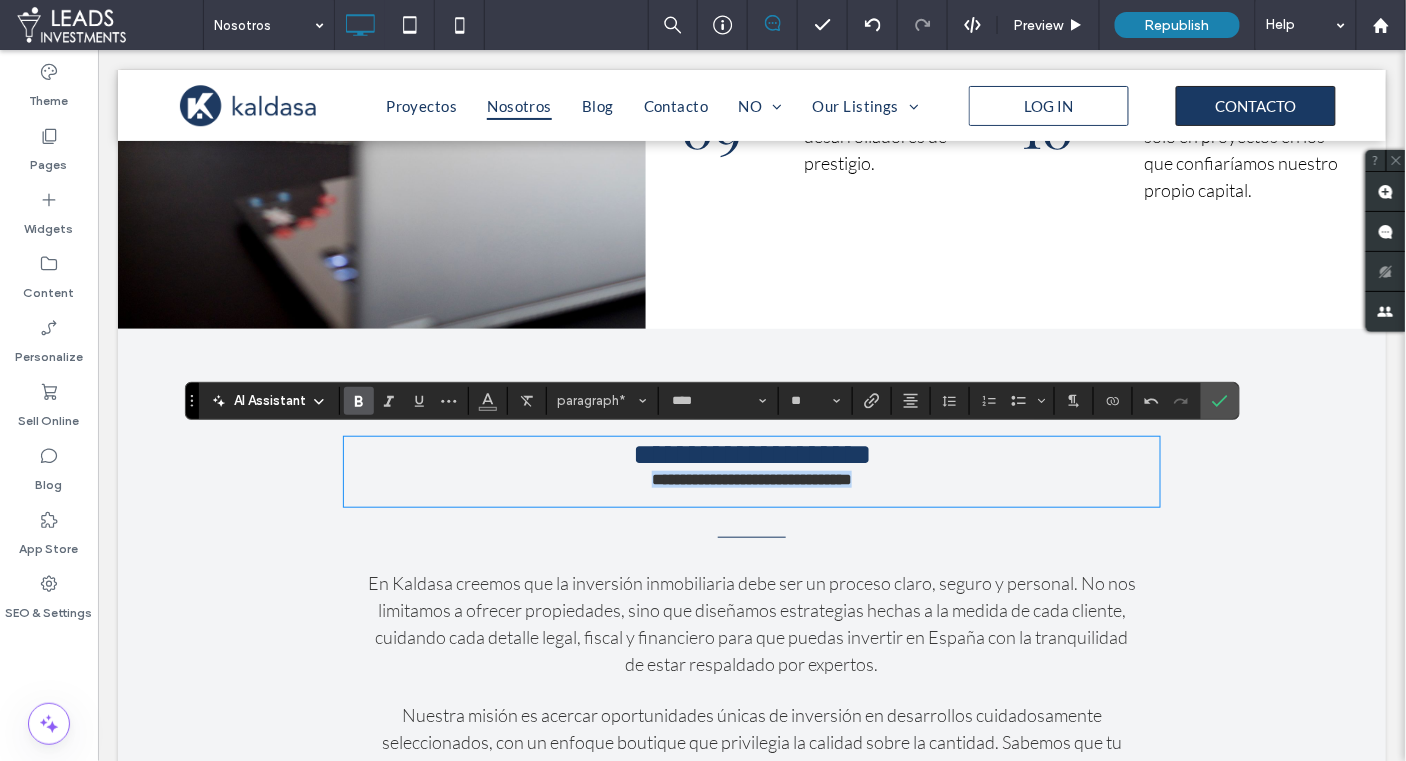 drag, startPoint x: 574, startPoint y: 484, endPoint x: 1012, endPoint y: 485, distance: 438.00113 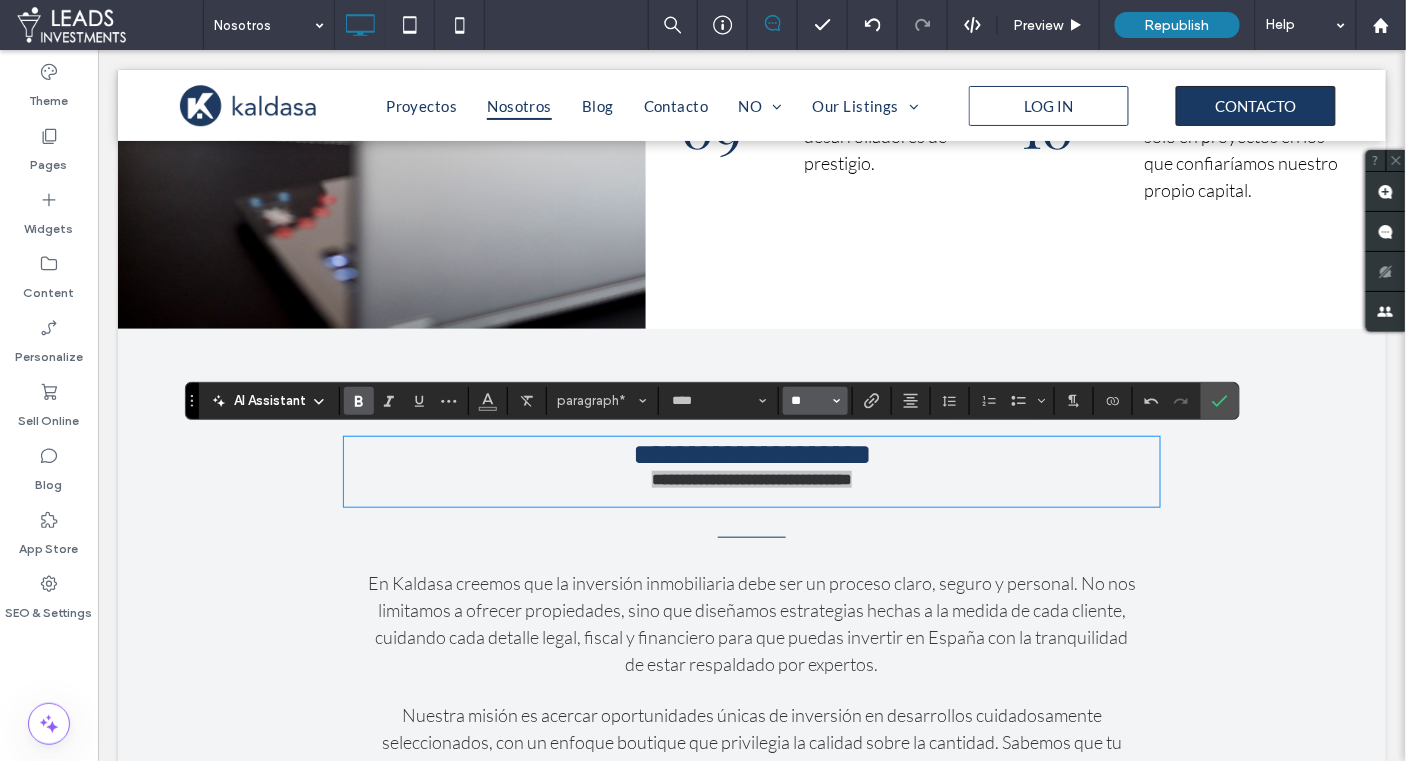 click on "**" at bounding box center [809, 401] 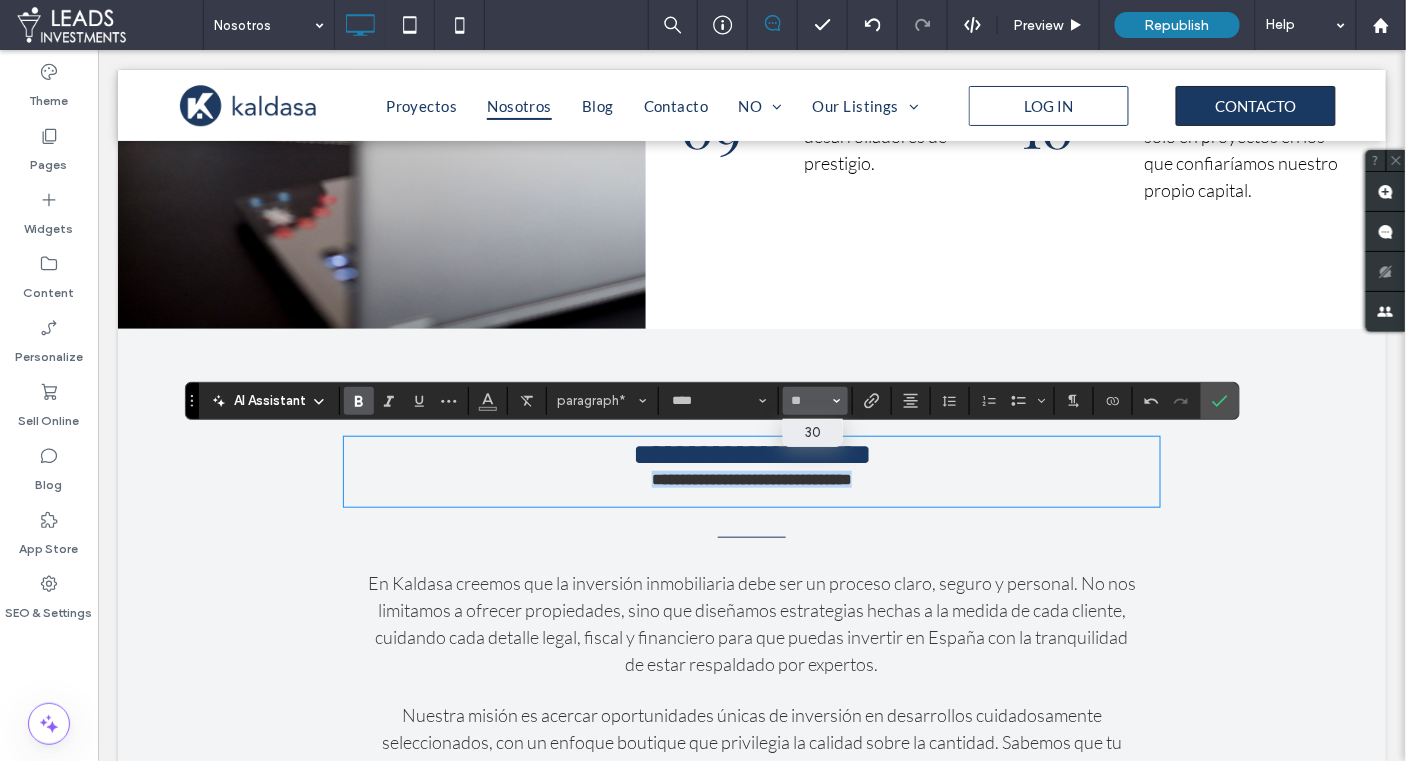 type on "**" 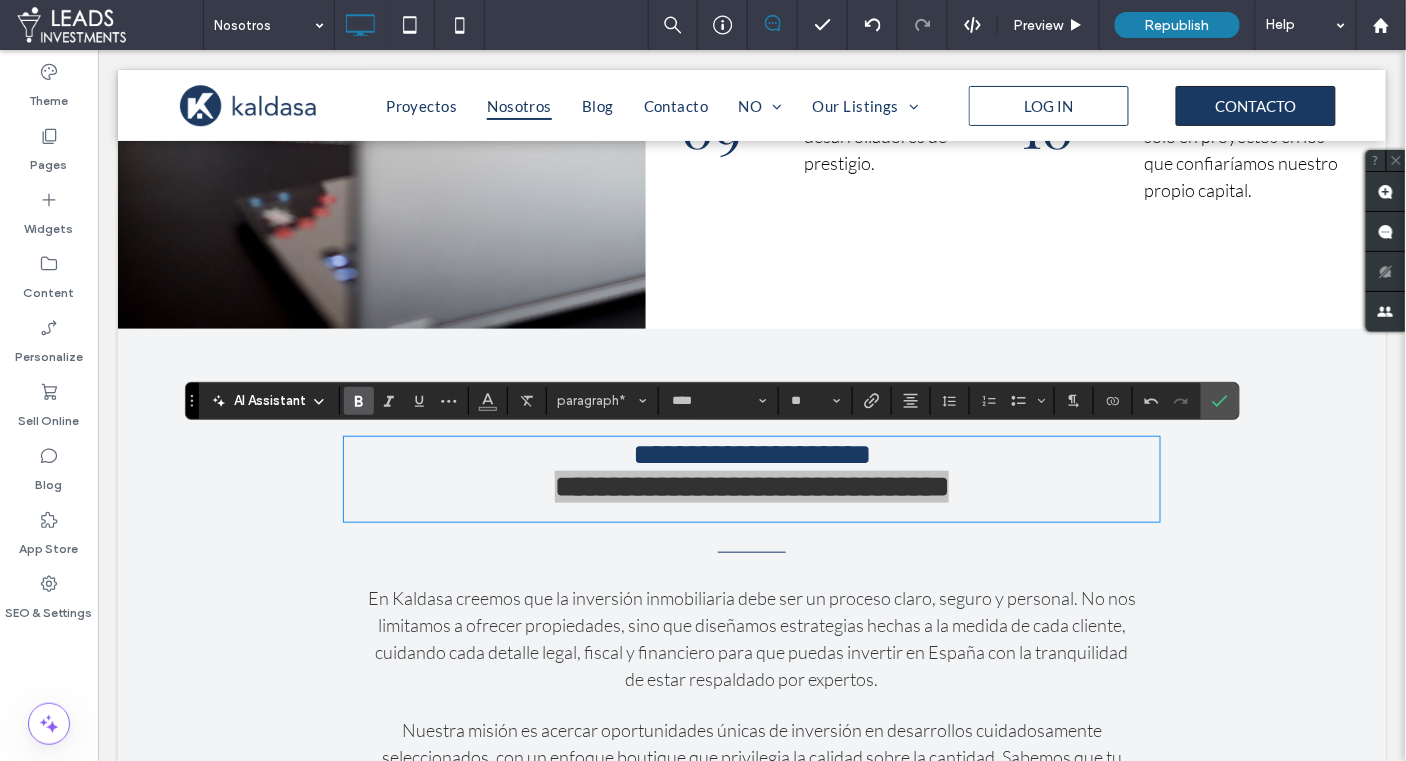 click 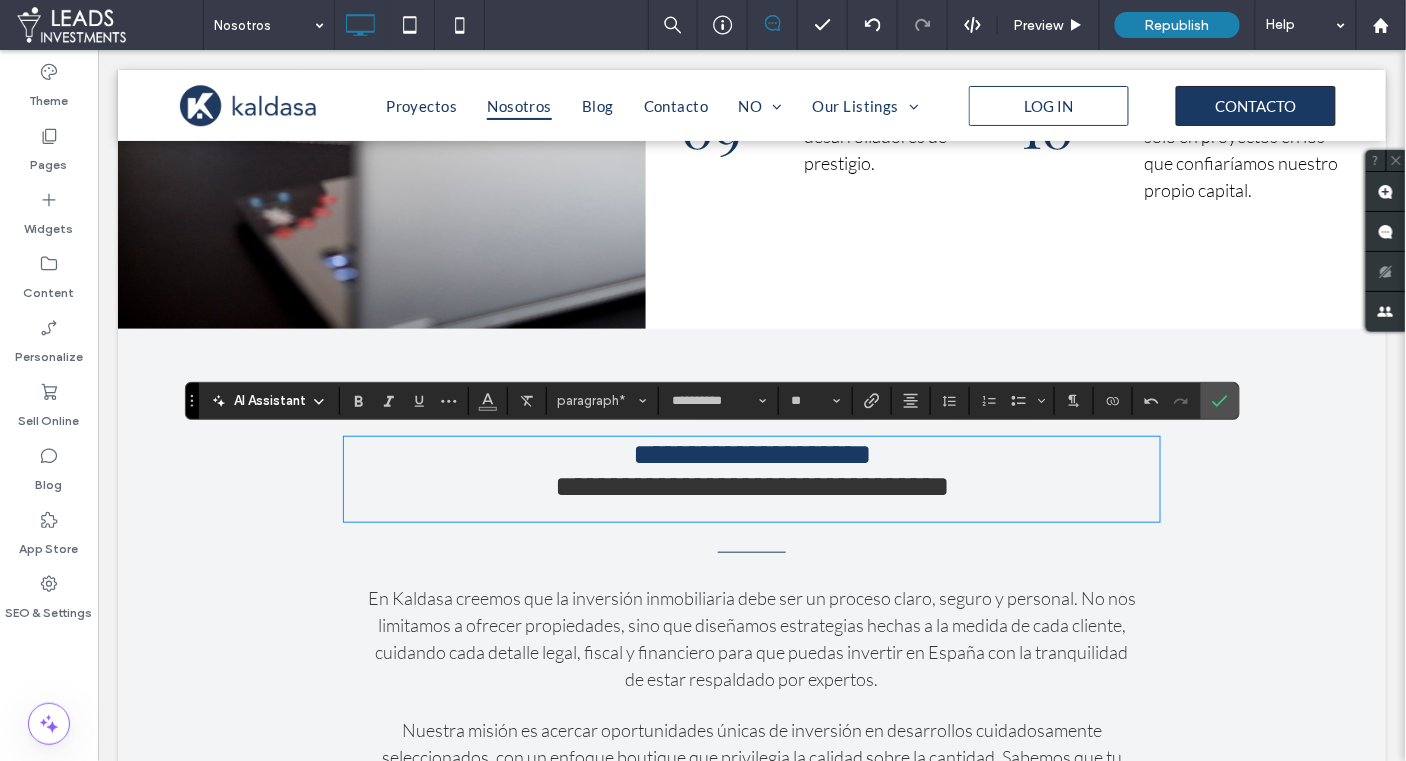 click on "**********" at bounding box center (751, 453) 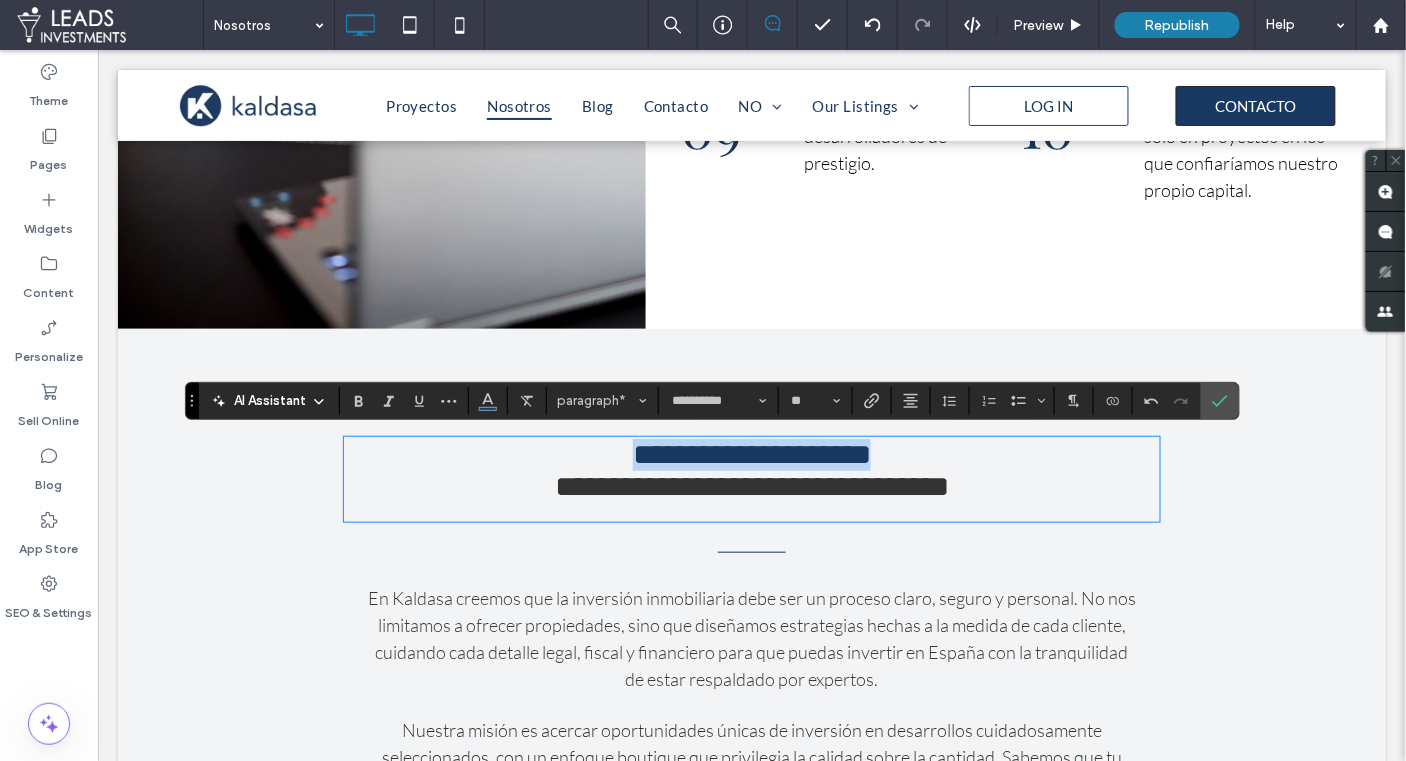 drag, startPoint x: 545, startPoint y: 452, endPoint x: 1076, endPoint y: 460, distance: 531.06024 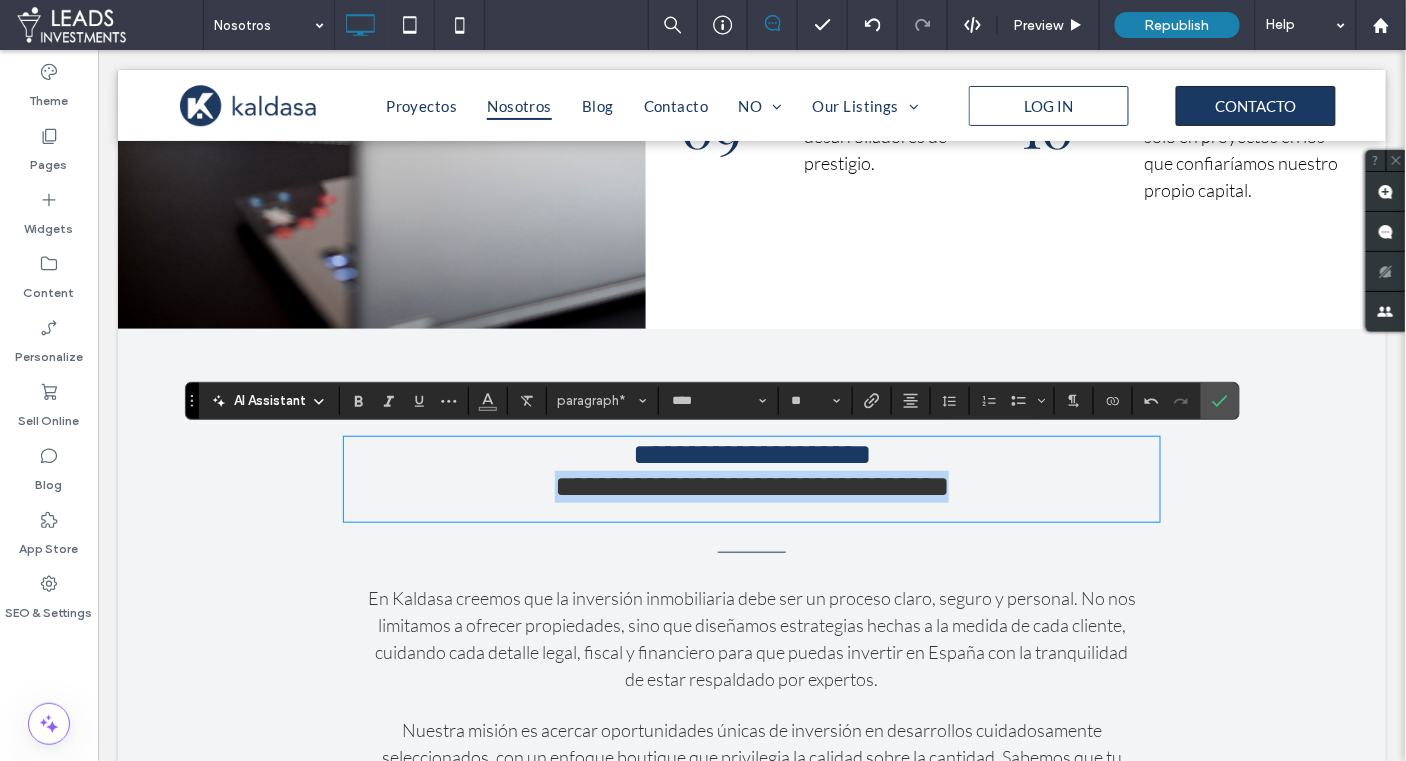 drag, startPoint x: 439, startPoint y: 489, endPoint x: 916, endPoint y: 473, distance: 477.26828 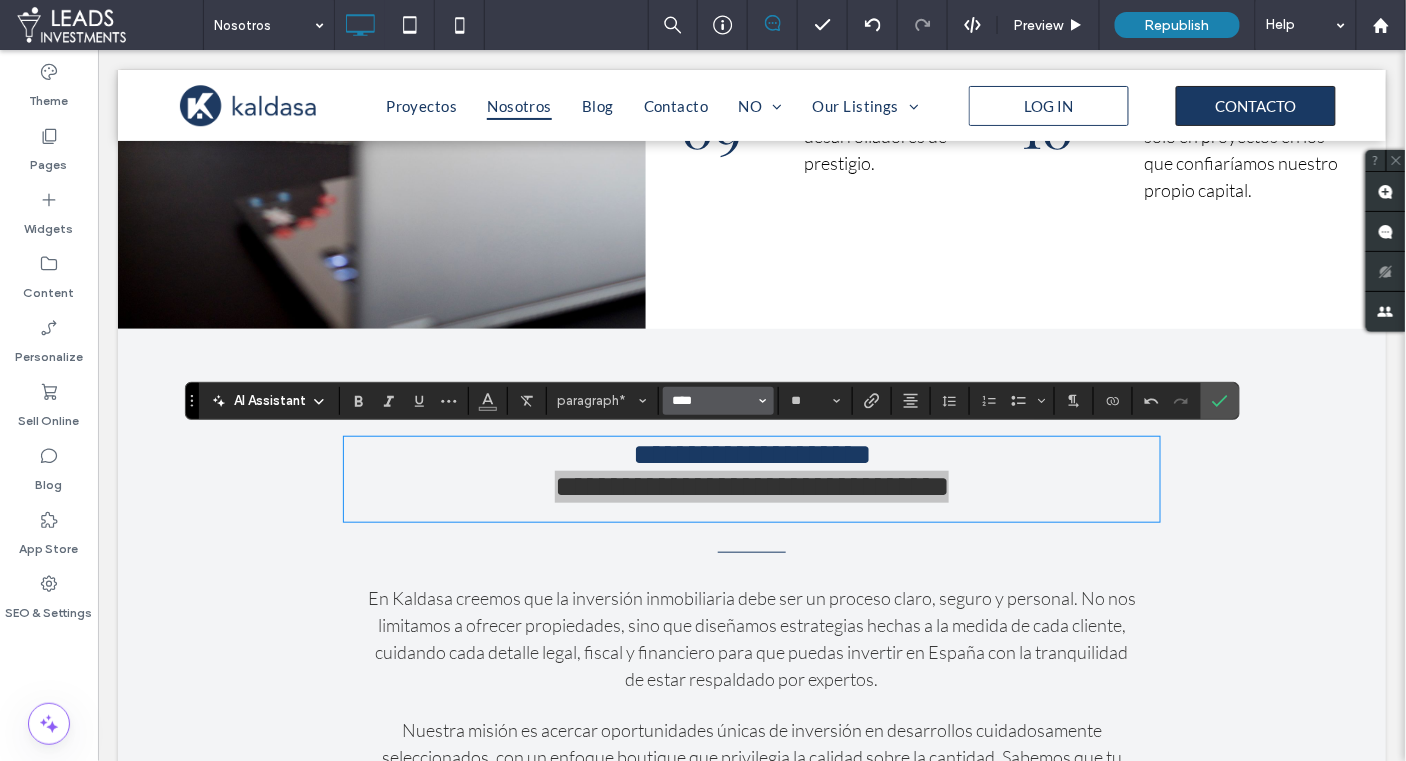 click on "****" at bounding box center (712, 401) 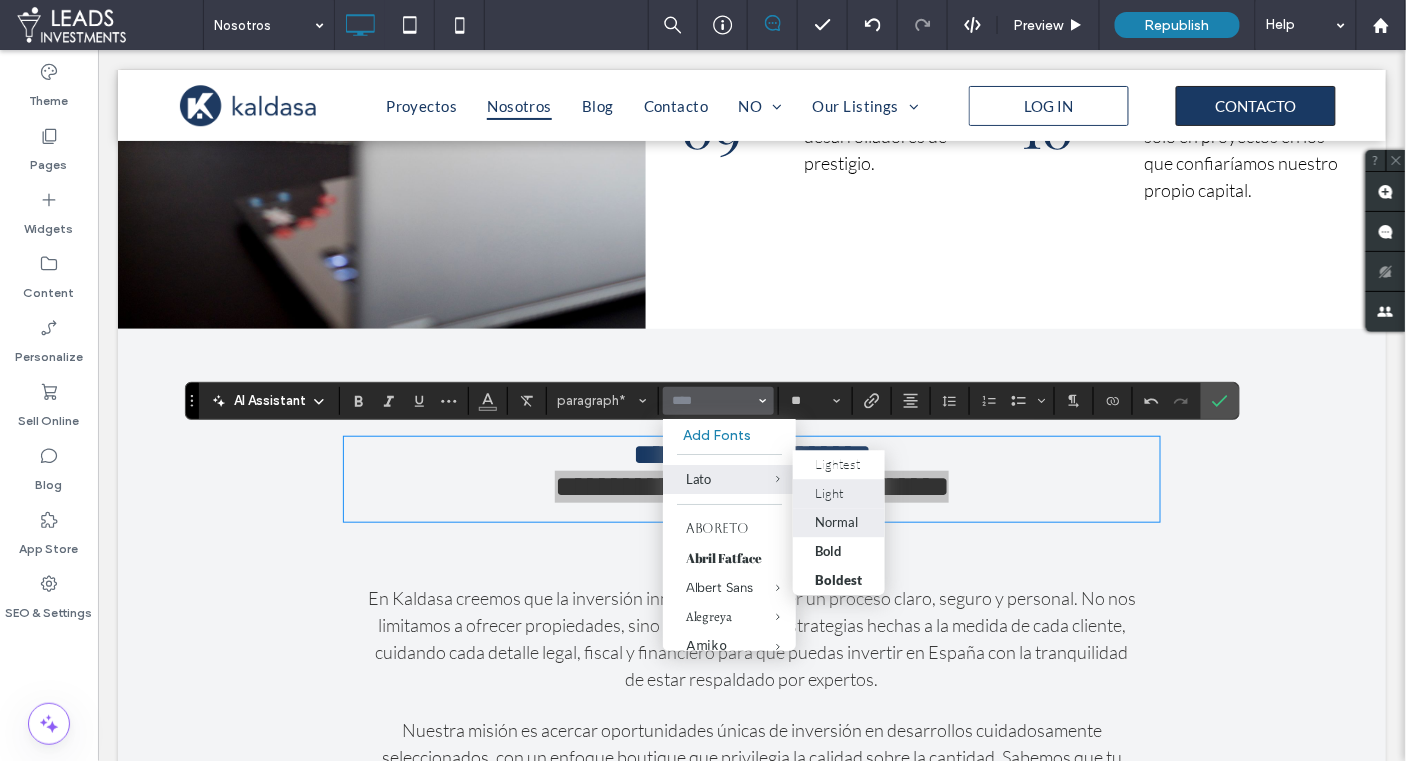 click on "Light" at bounding box center (839, 494) 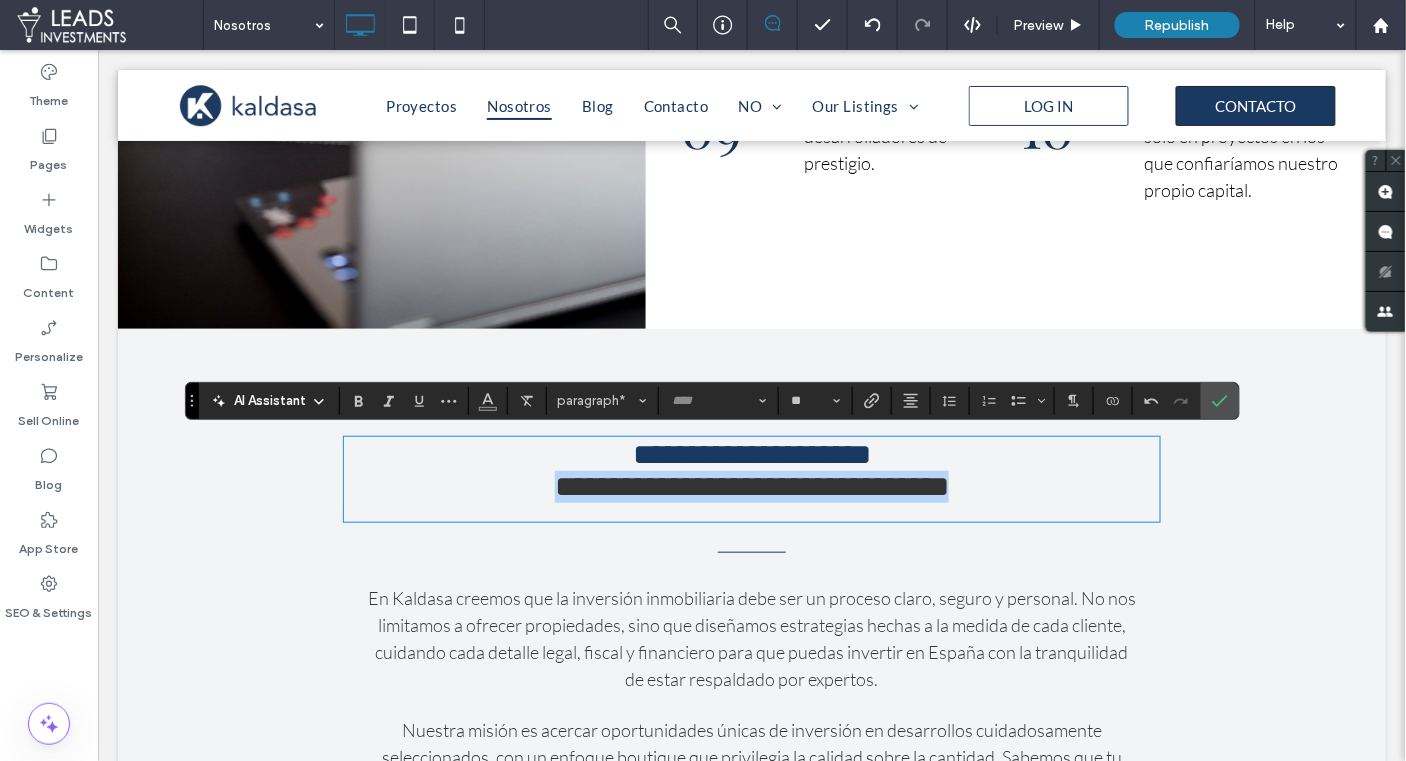 type on "****" 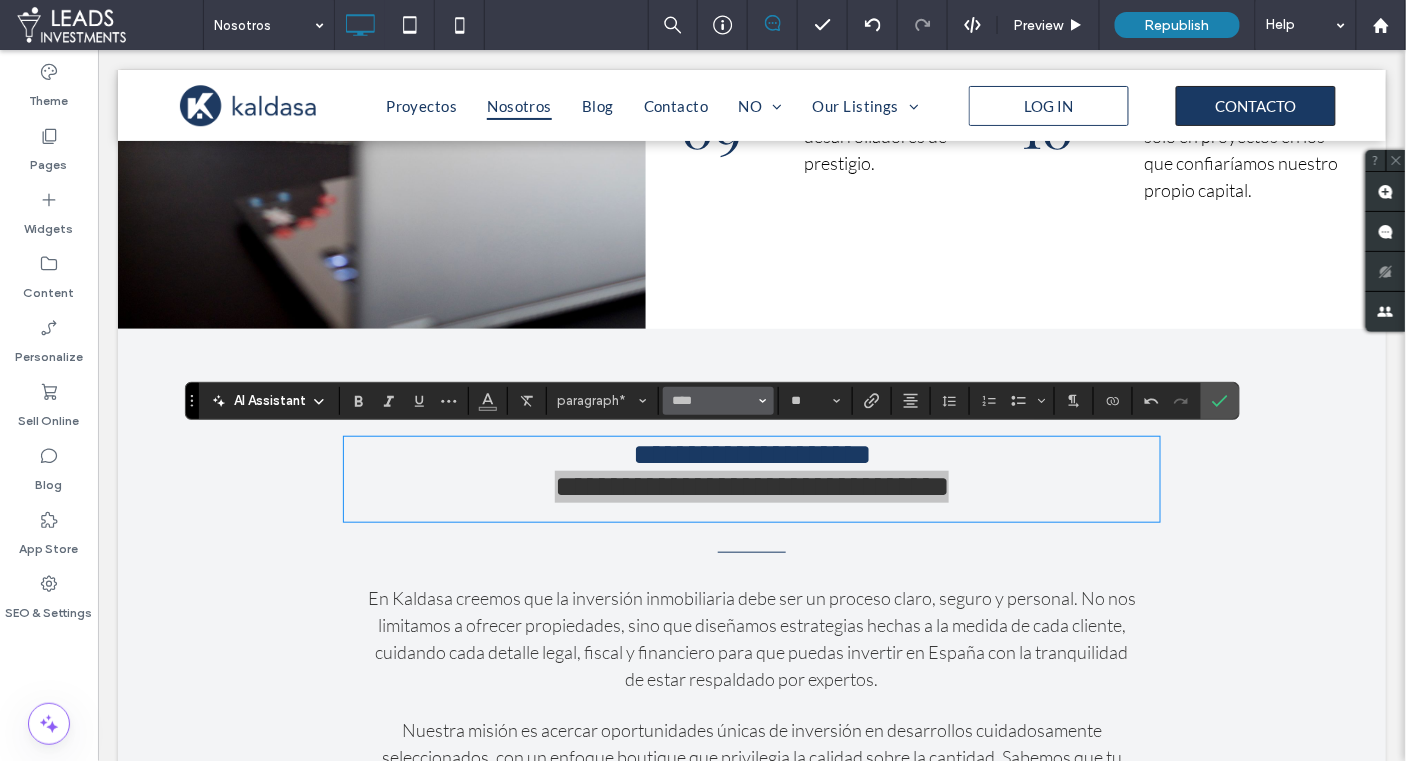 click on "****" at bounding box center [718, 401] 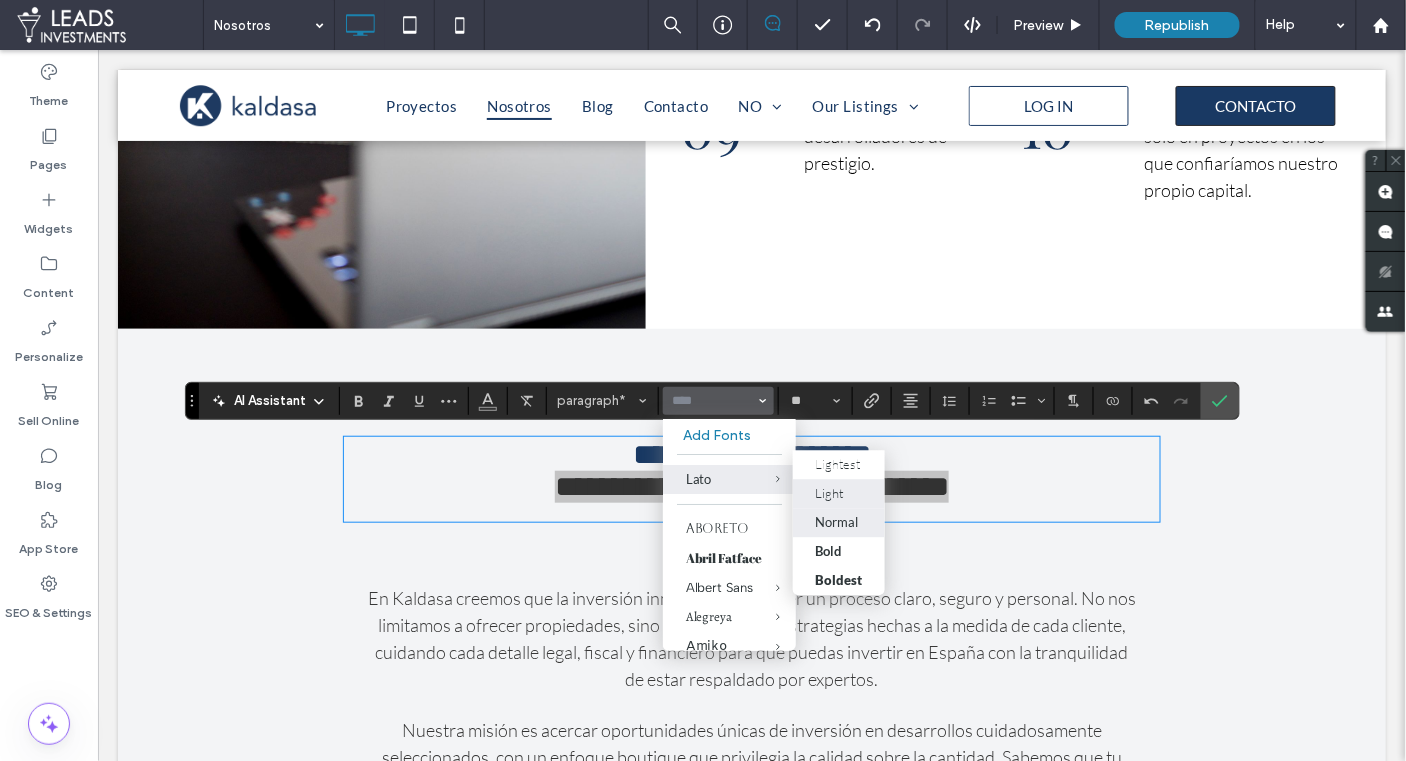 click on "Normal" at bounding box center (837, 523) 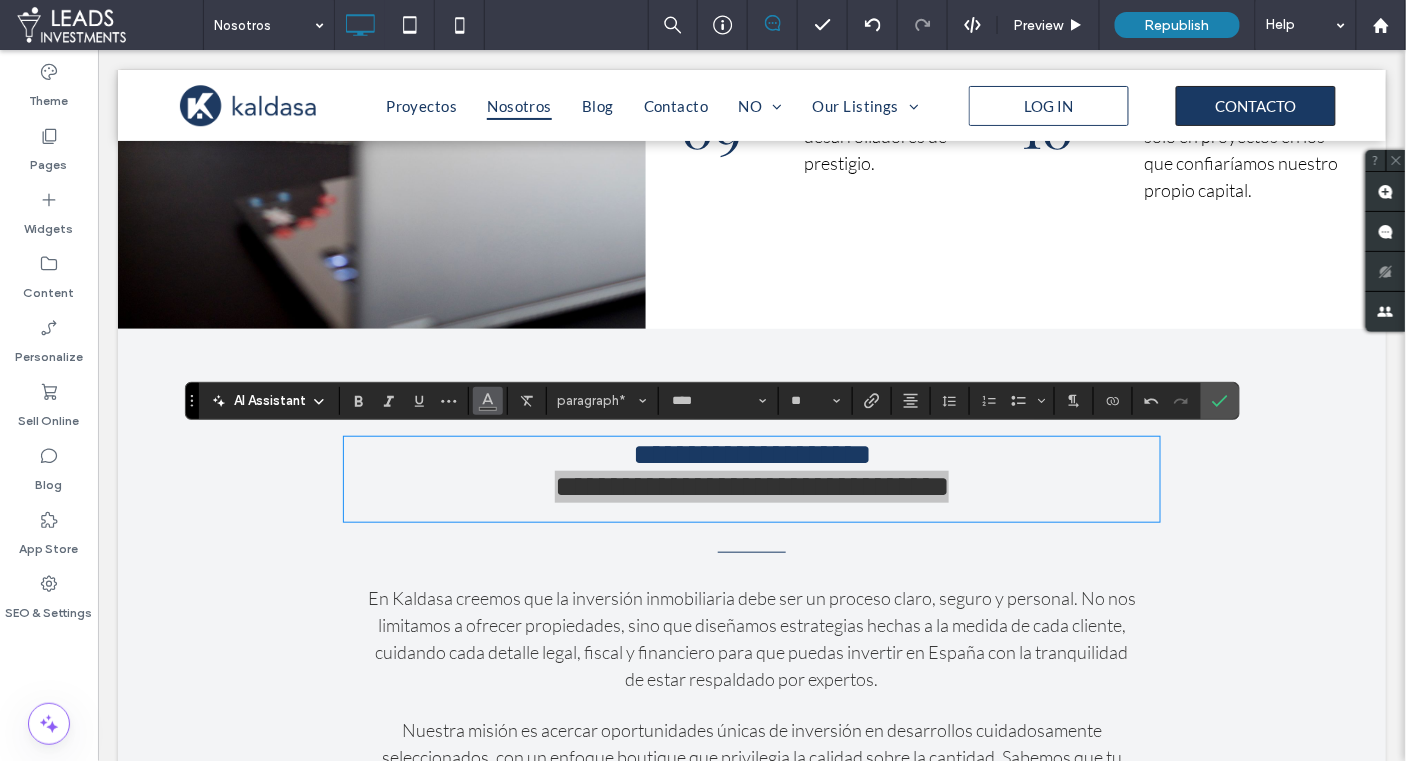 click 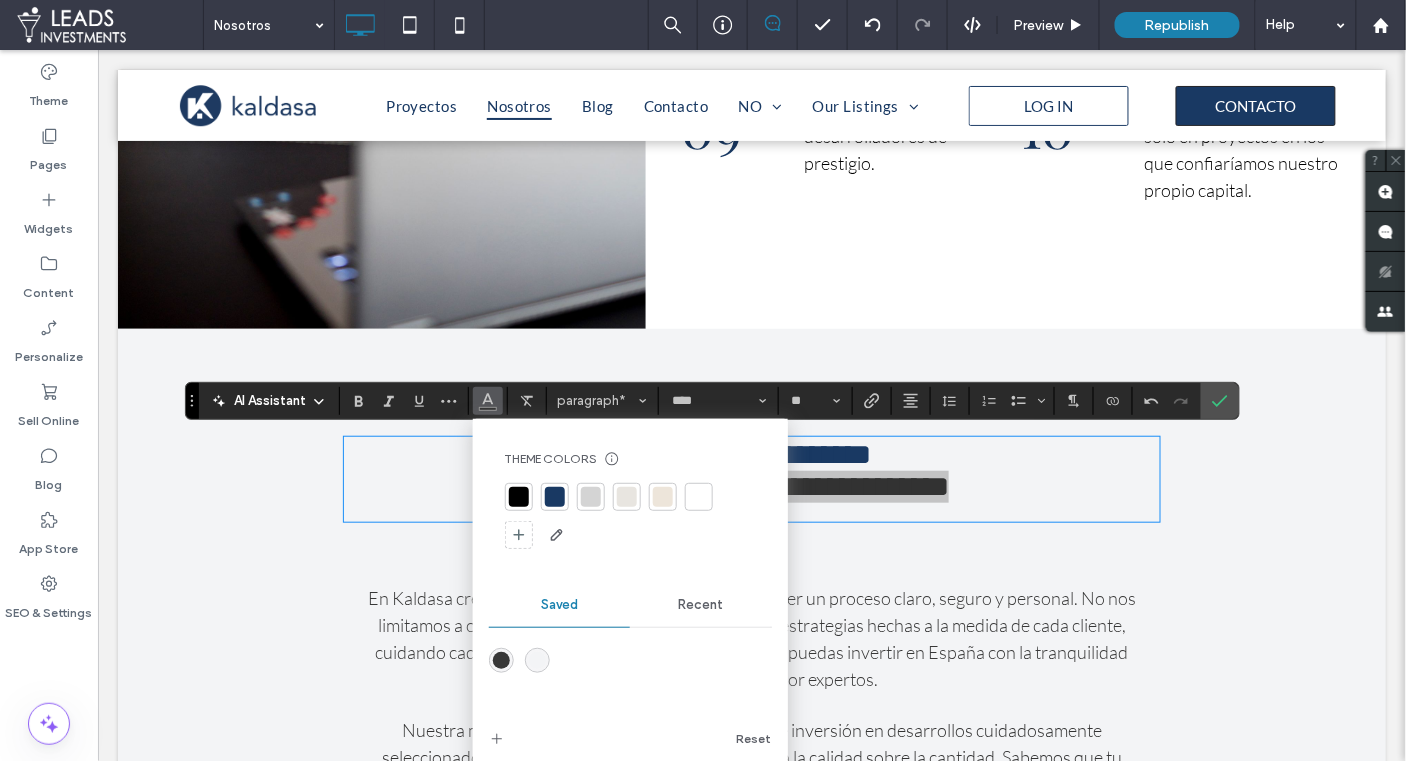 click at bounding box center (555, 497) 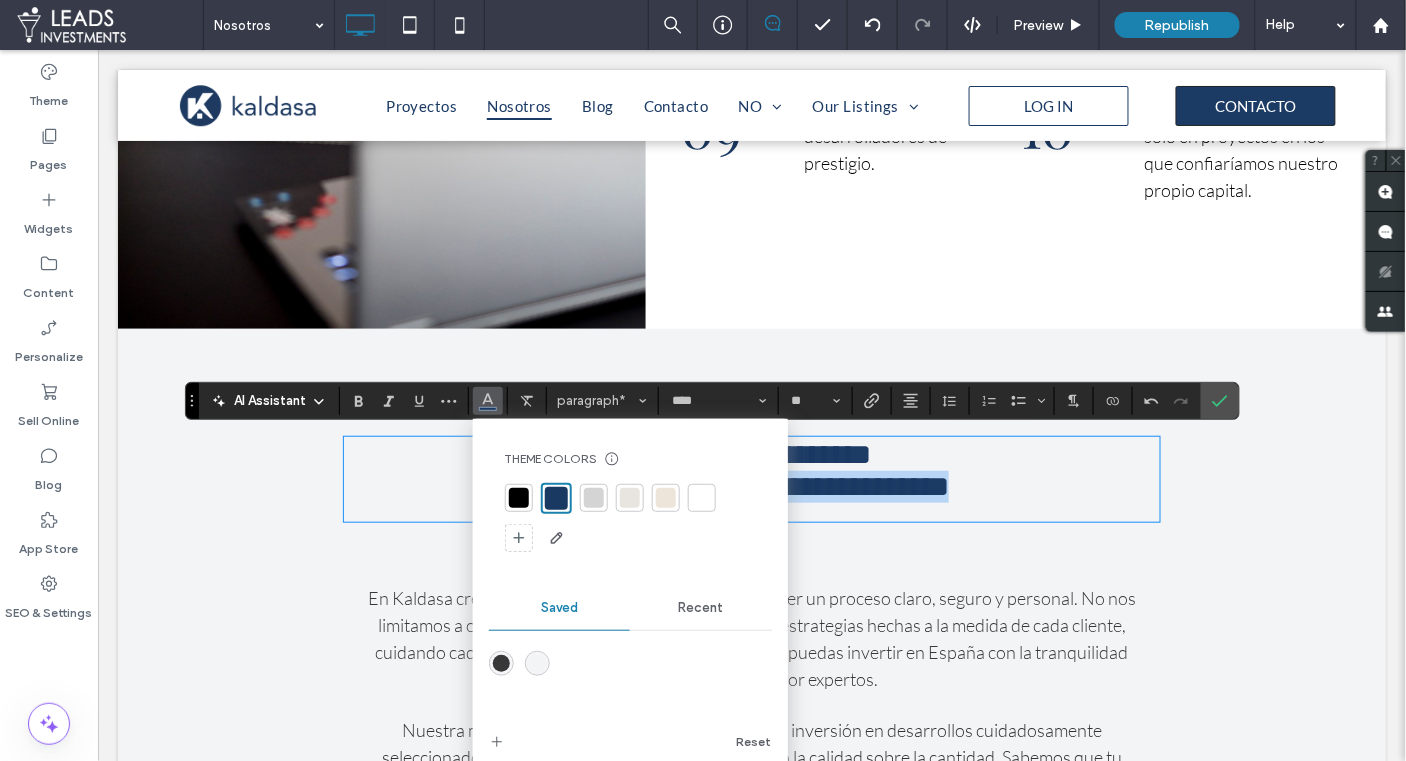 type on "**********" 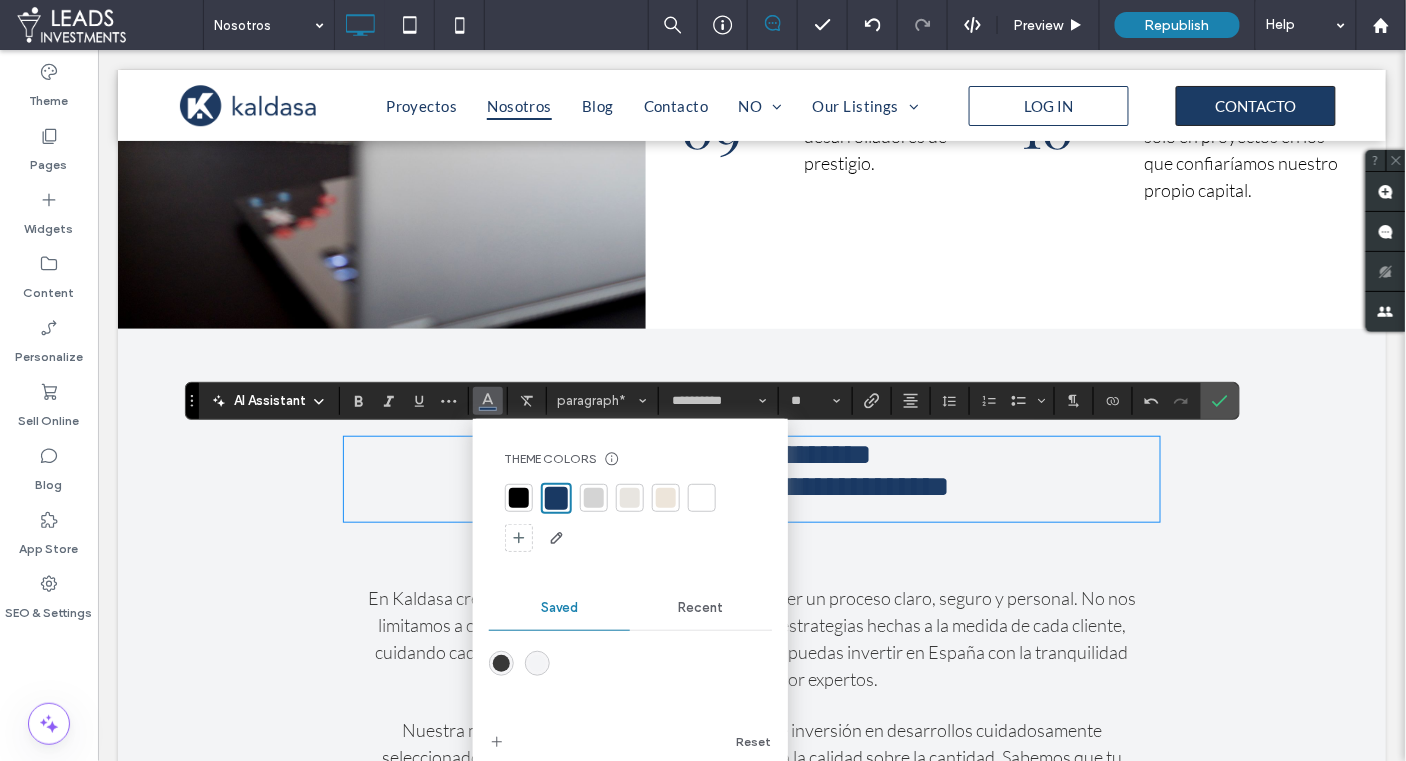 click on "**********" at bounding box center [751, 453] 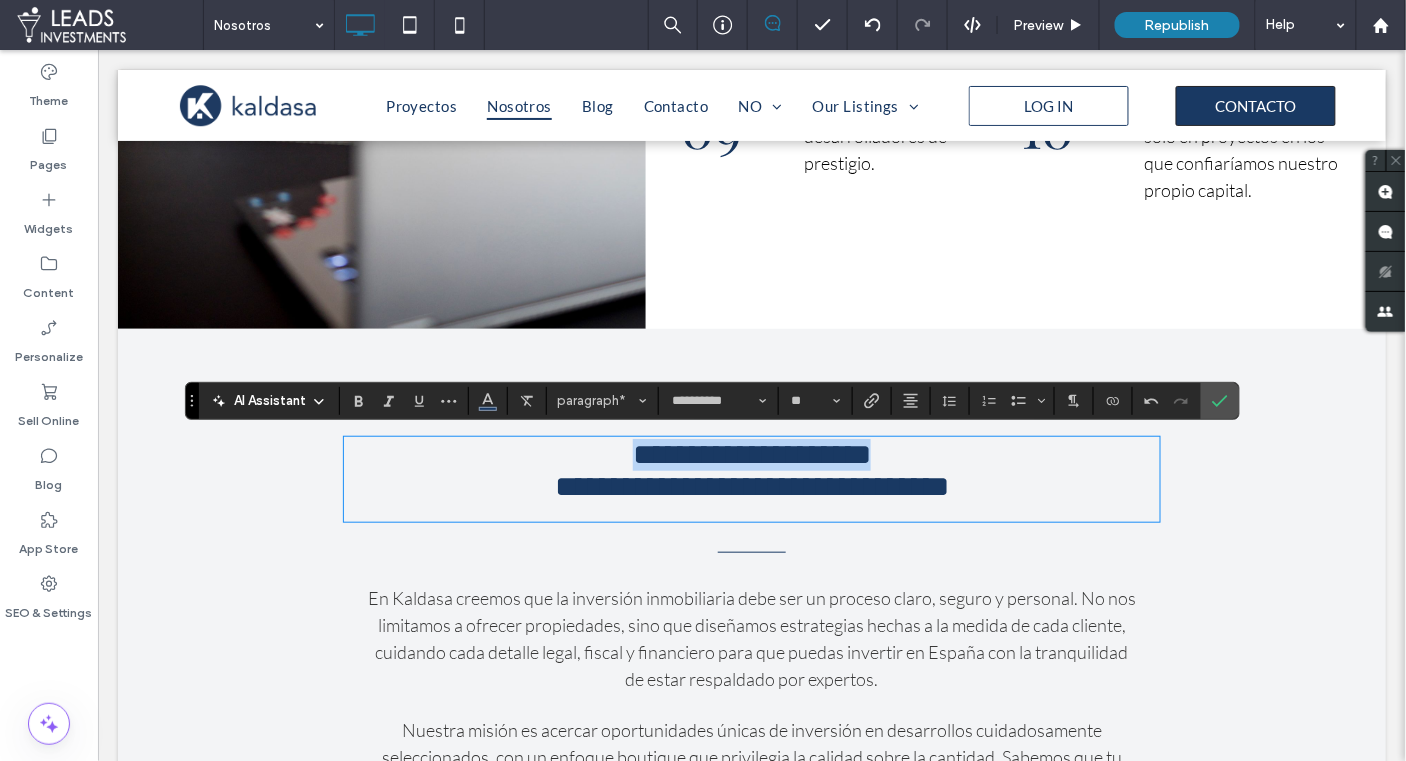 drag, startPoint x: 1028, startPoint y: 455, endPoint x: 522, endPoint y: 439, distance: 506.2529 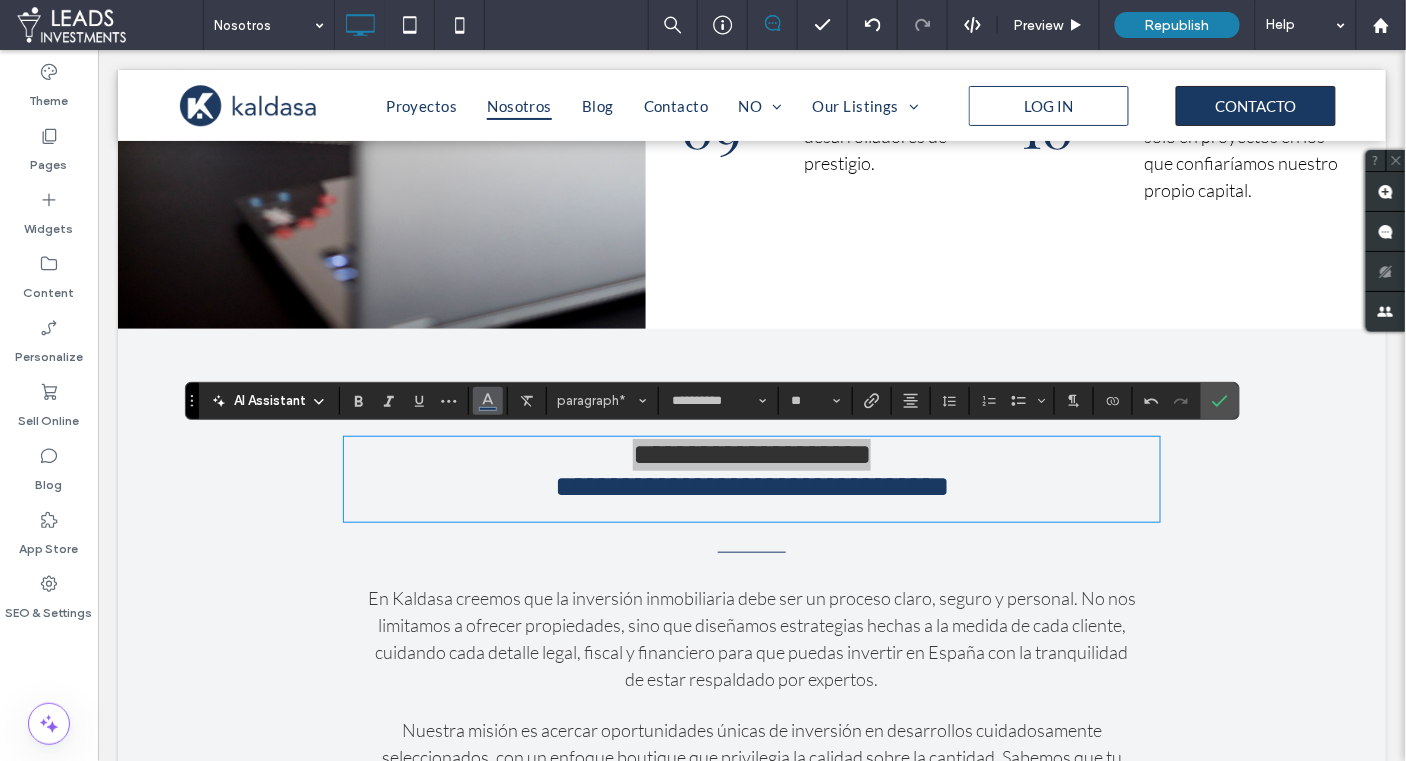 drag, startPoint x: 502, startPoint y: 403, endPoint x: 490, endPoint y: 403, distance: 12 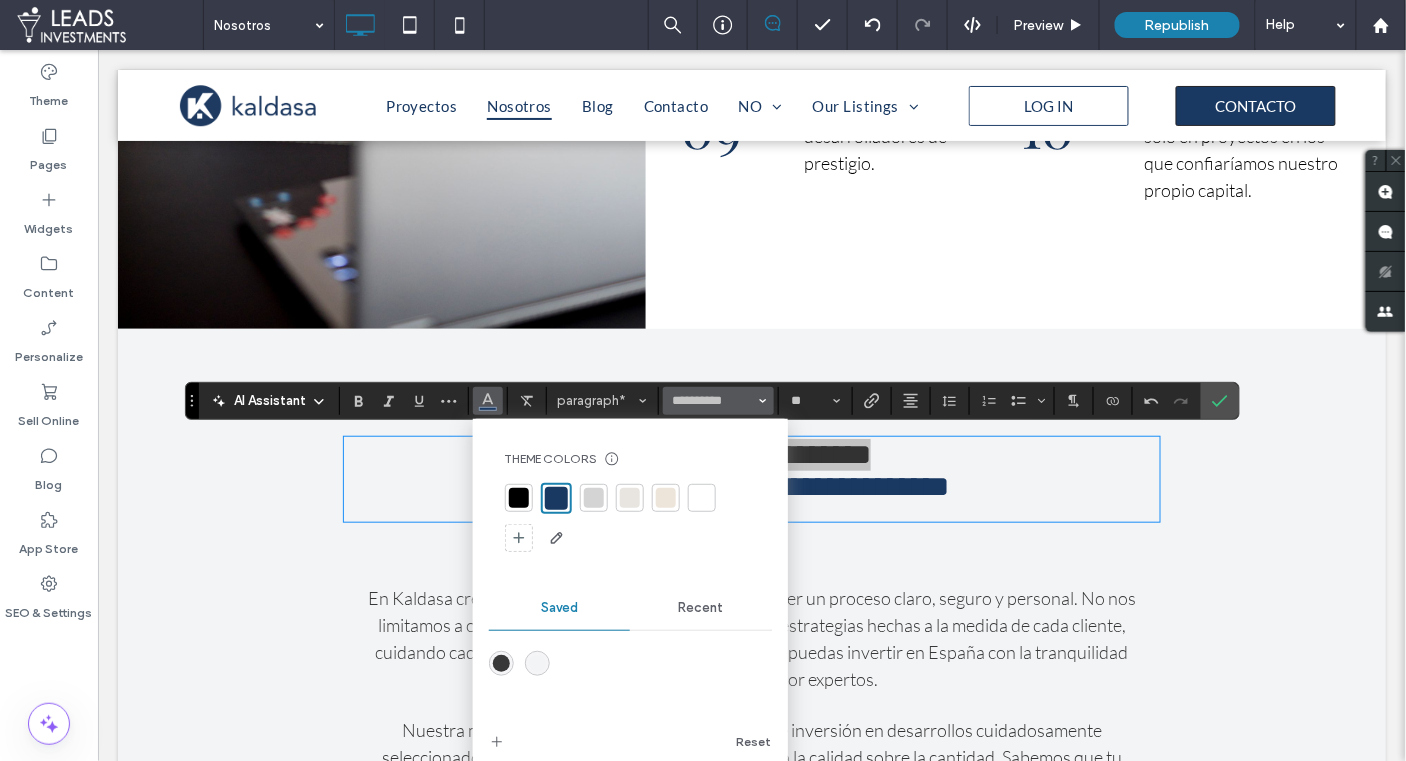 click on "**********" at bounding box center (718, 401) 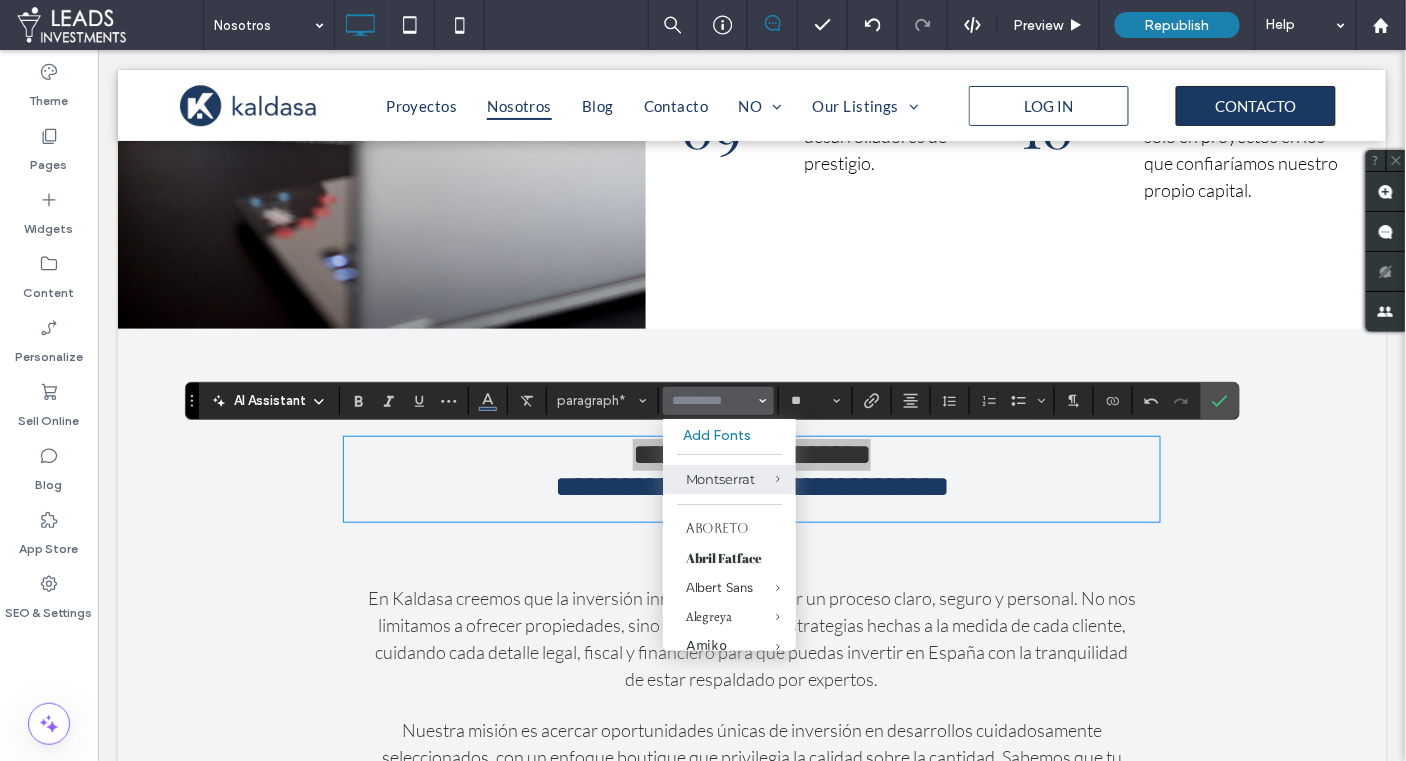 click at bounding box center (712, 401) 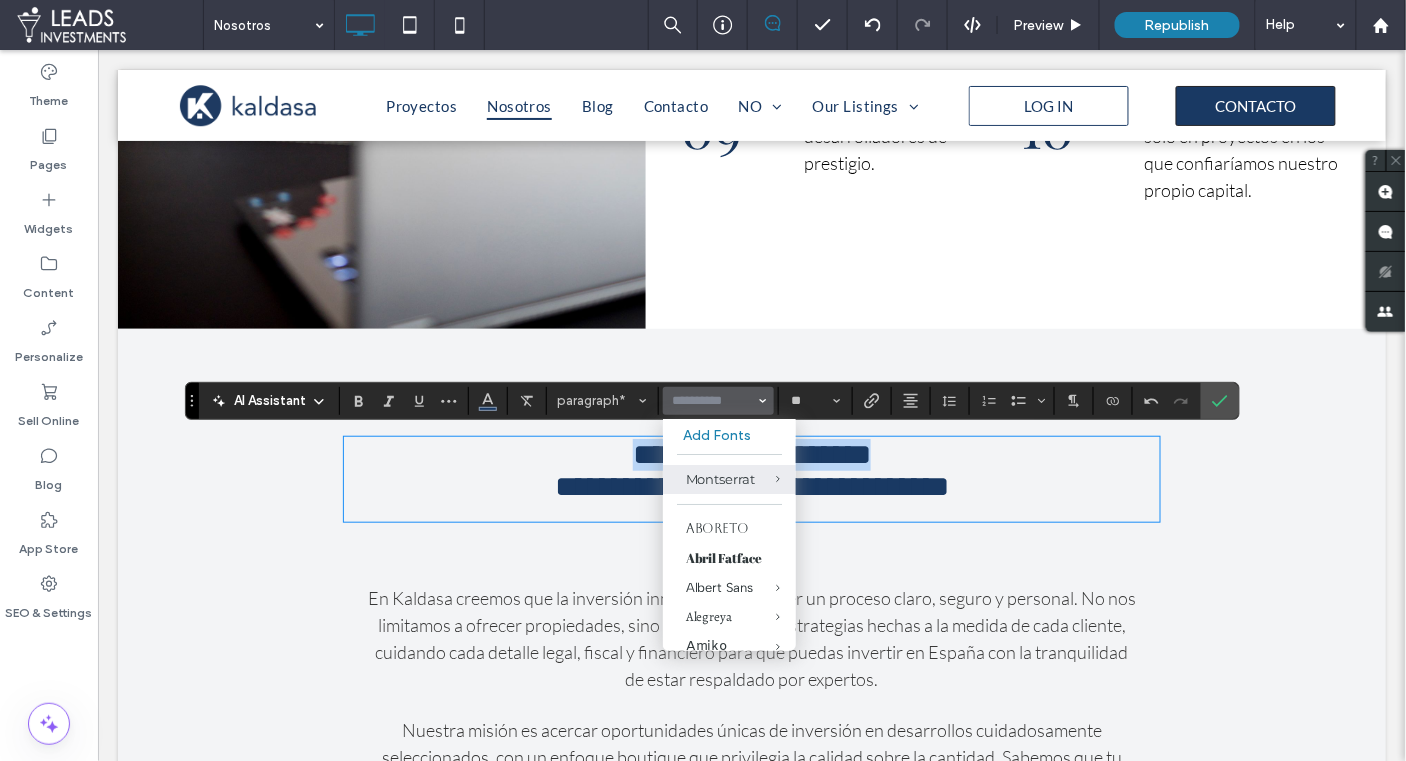 drag, startPoint x: 577, startPoint y: 489, endPoint x: 435, endPoint y: 492, distance: 142.0317 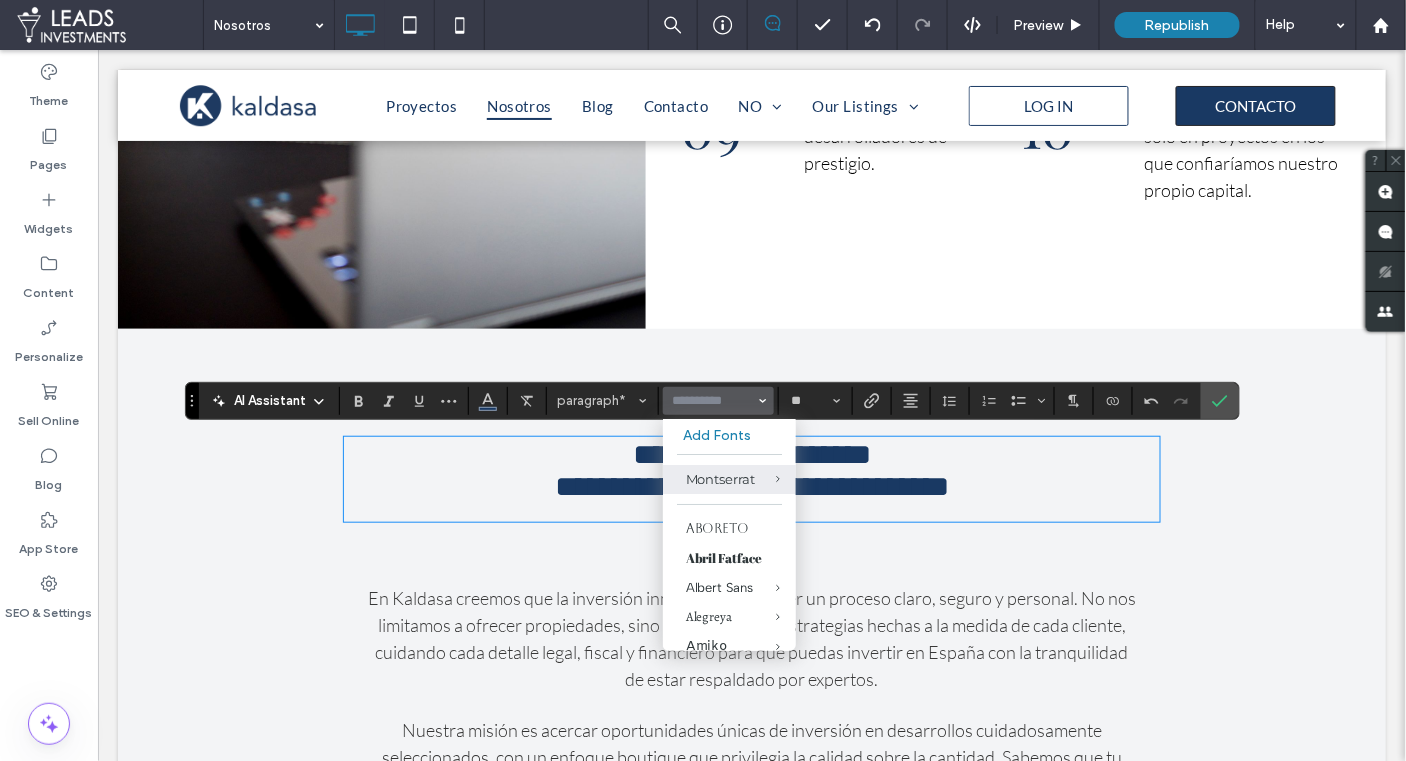 type on "****" 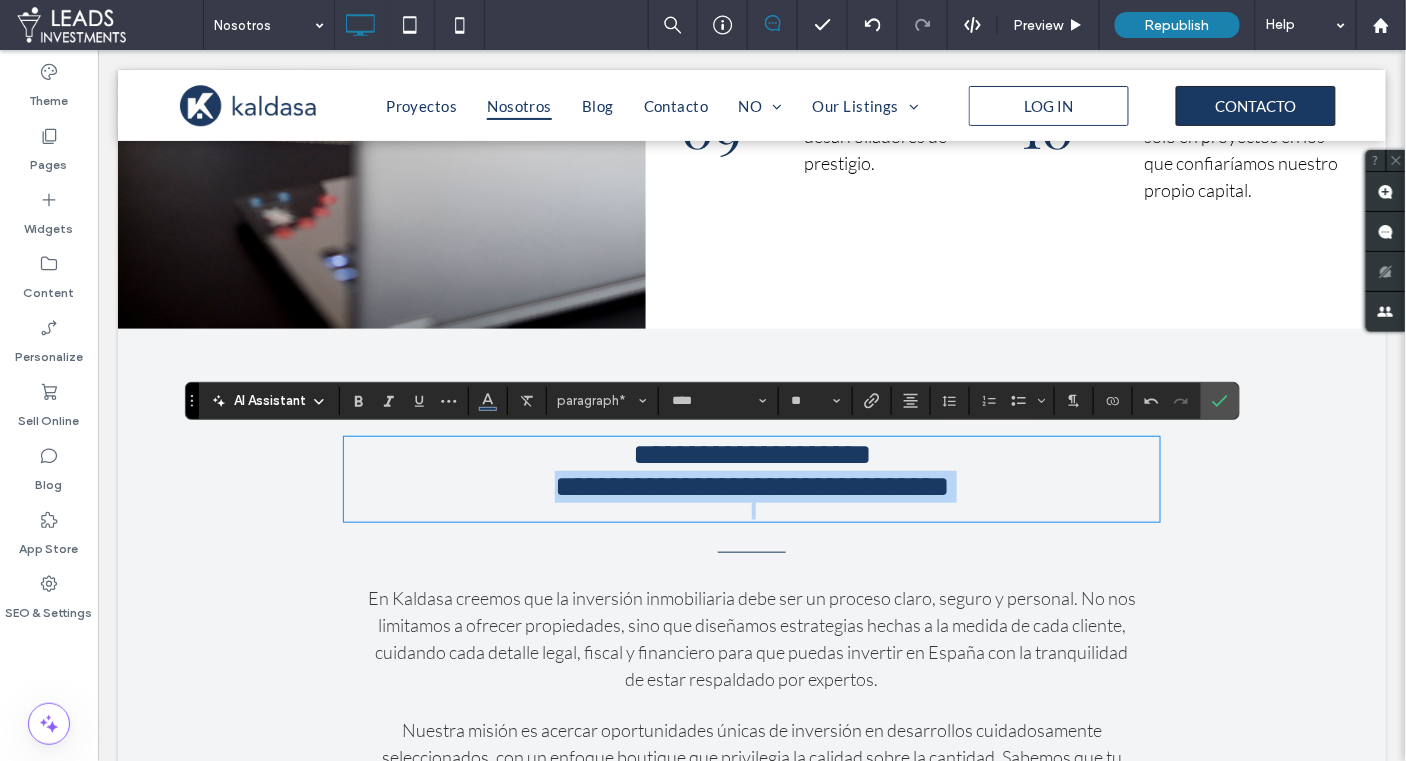drag, startPoint x: 854, startPoint y: 509, endPoint x: 1086, endPoint y: 509, distance: 232 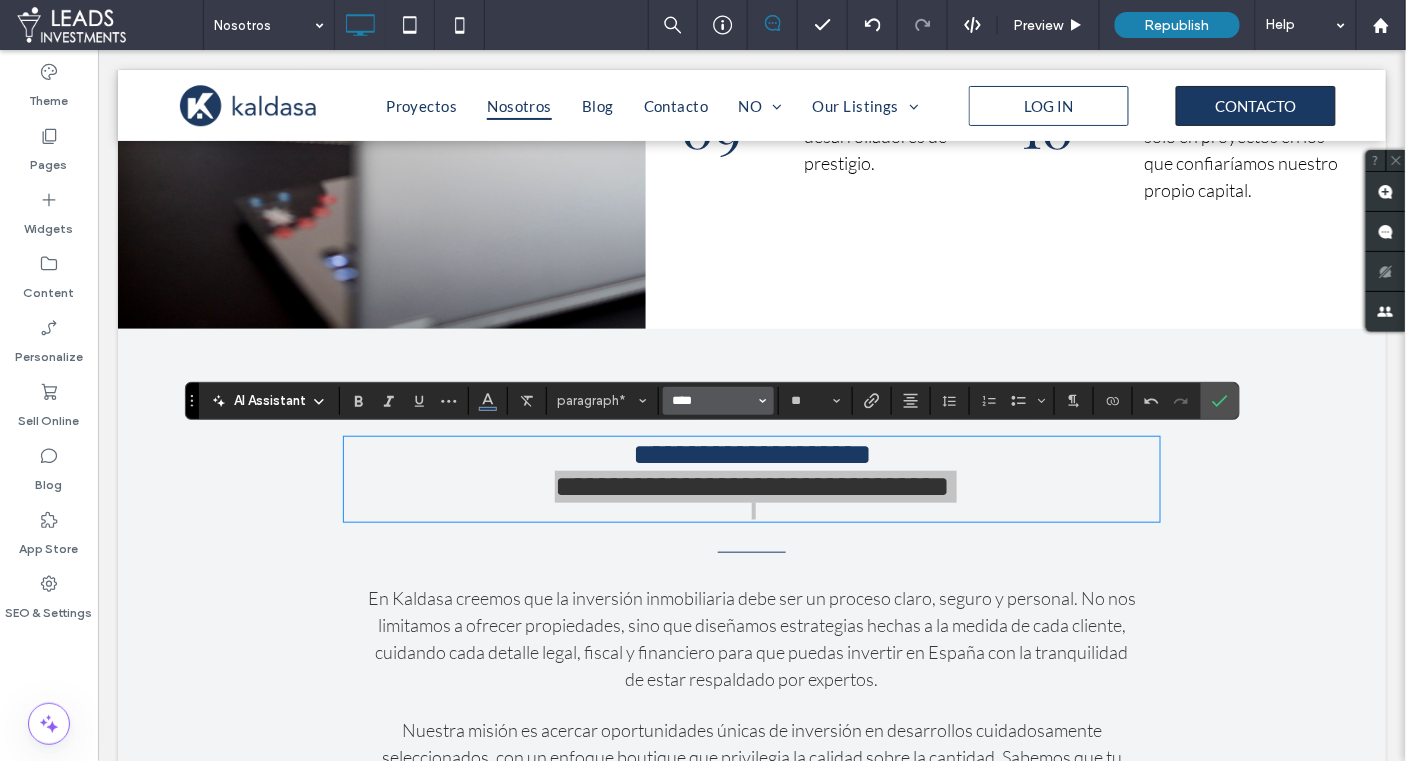 click on "****" at bounding box center (712, 401) 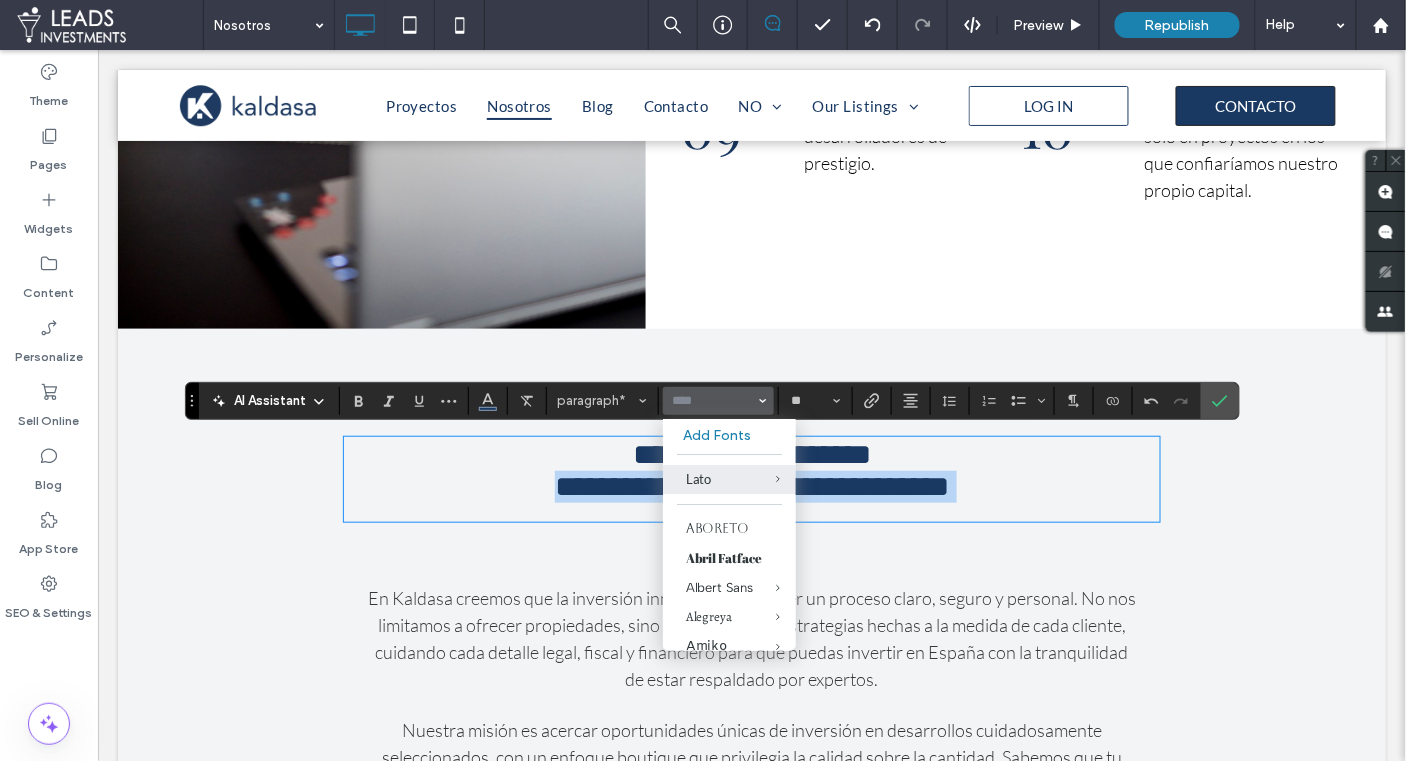click at bounding box center (751, 510) 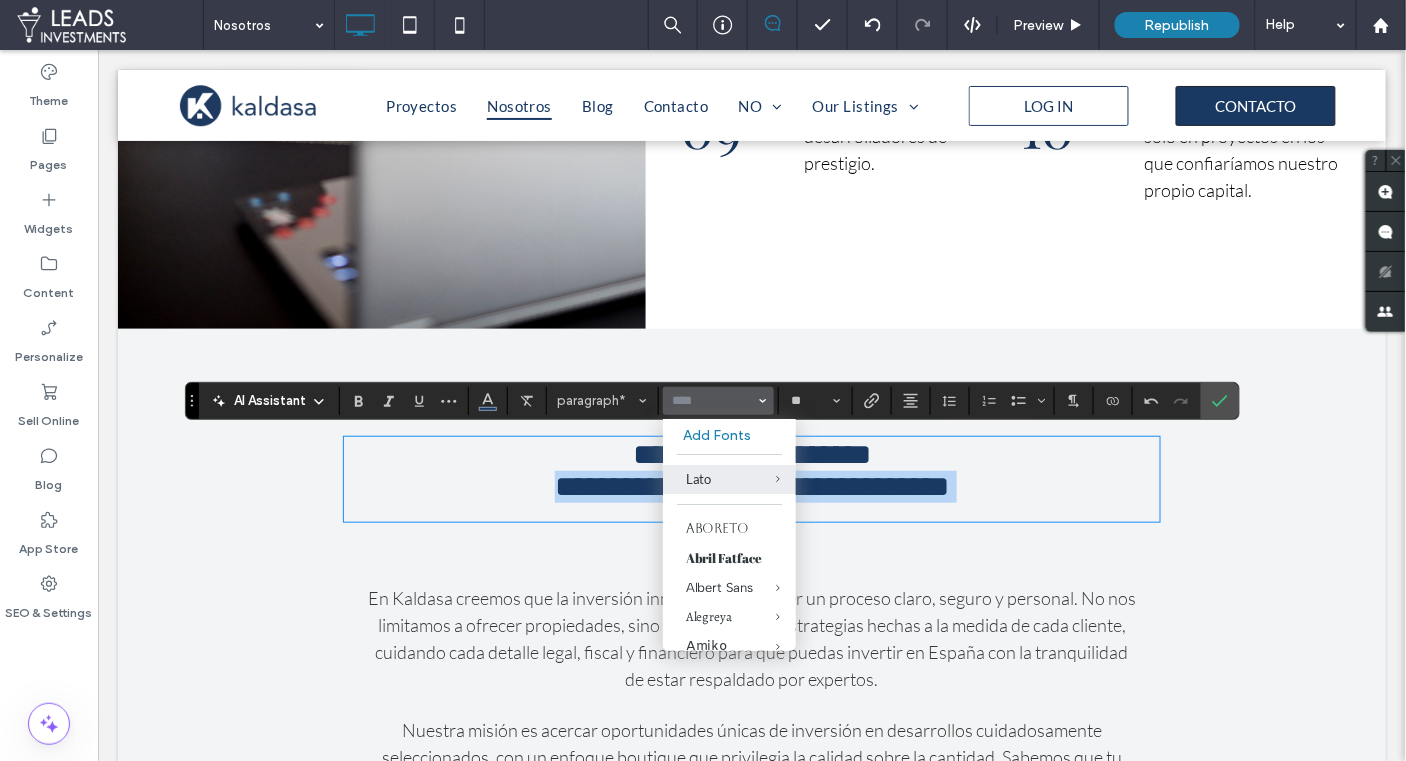 type on "****" 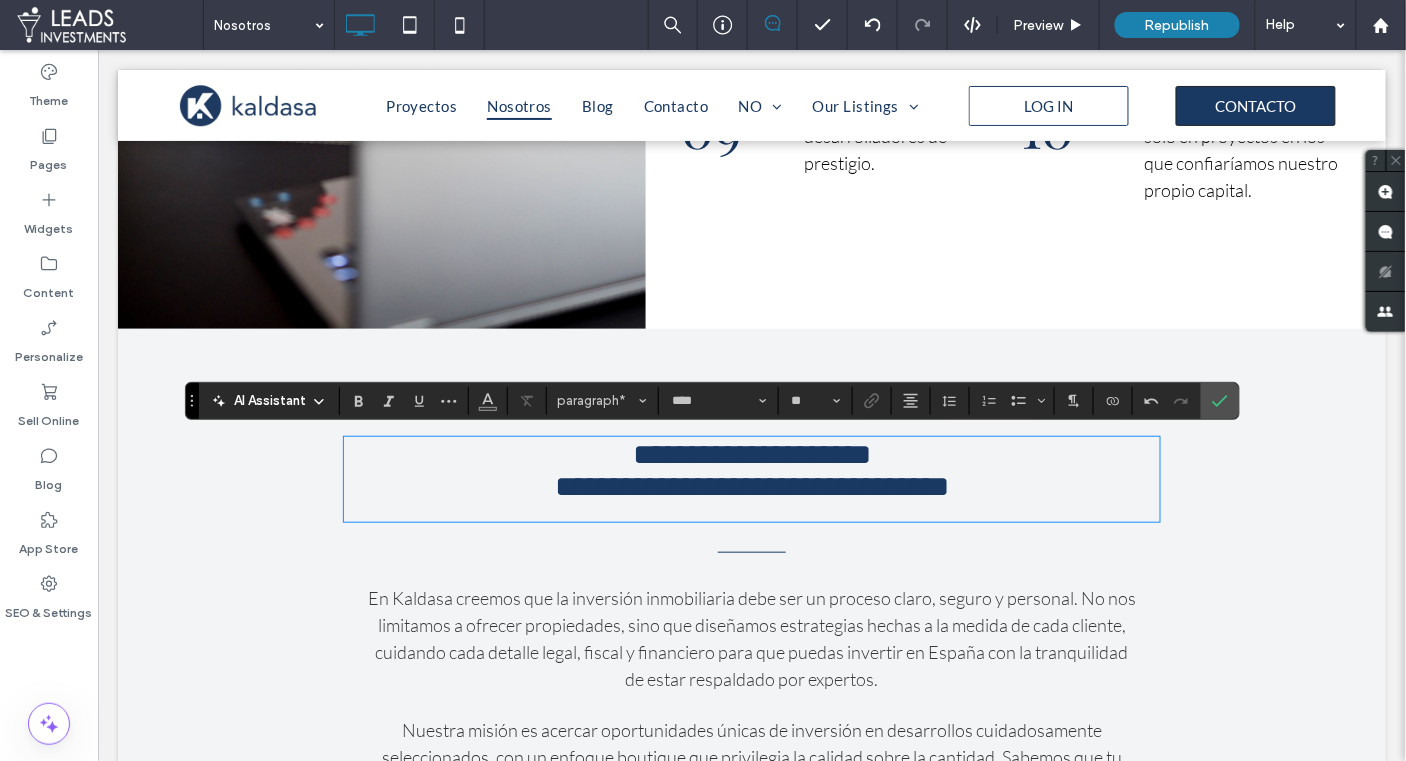 click on "**********" at bounding box center (751, 485) 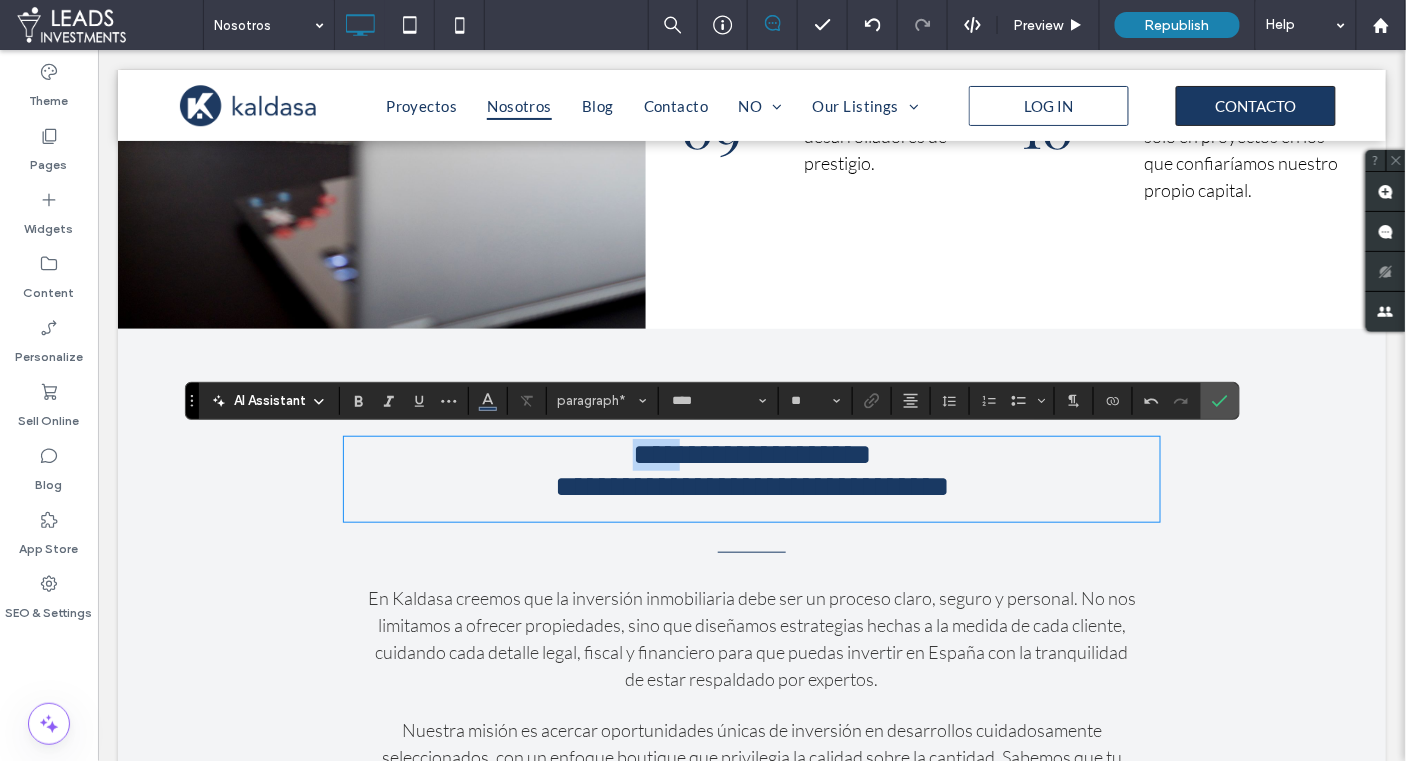 type on "**********" 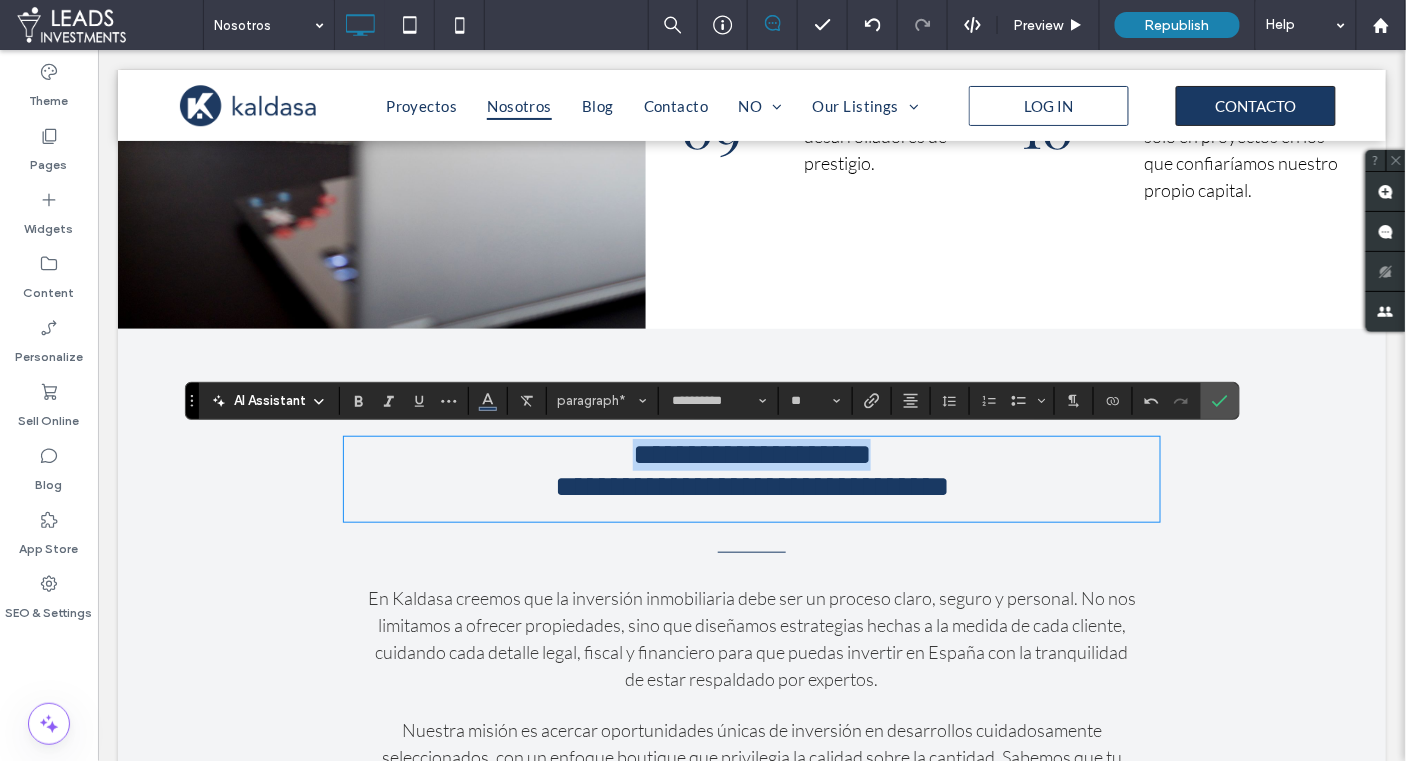 drag, startPoint x: 591, startPoint y: 460, endPoint x: 964, endPoint y: 464, distance: 373.02145 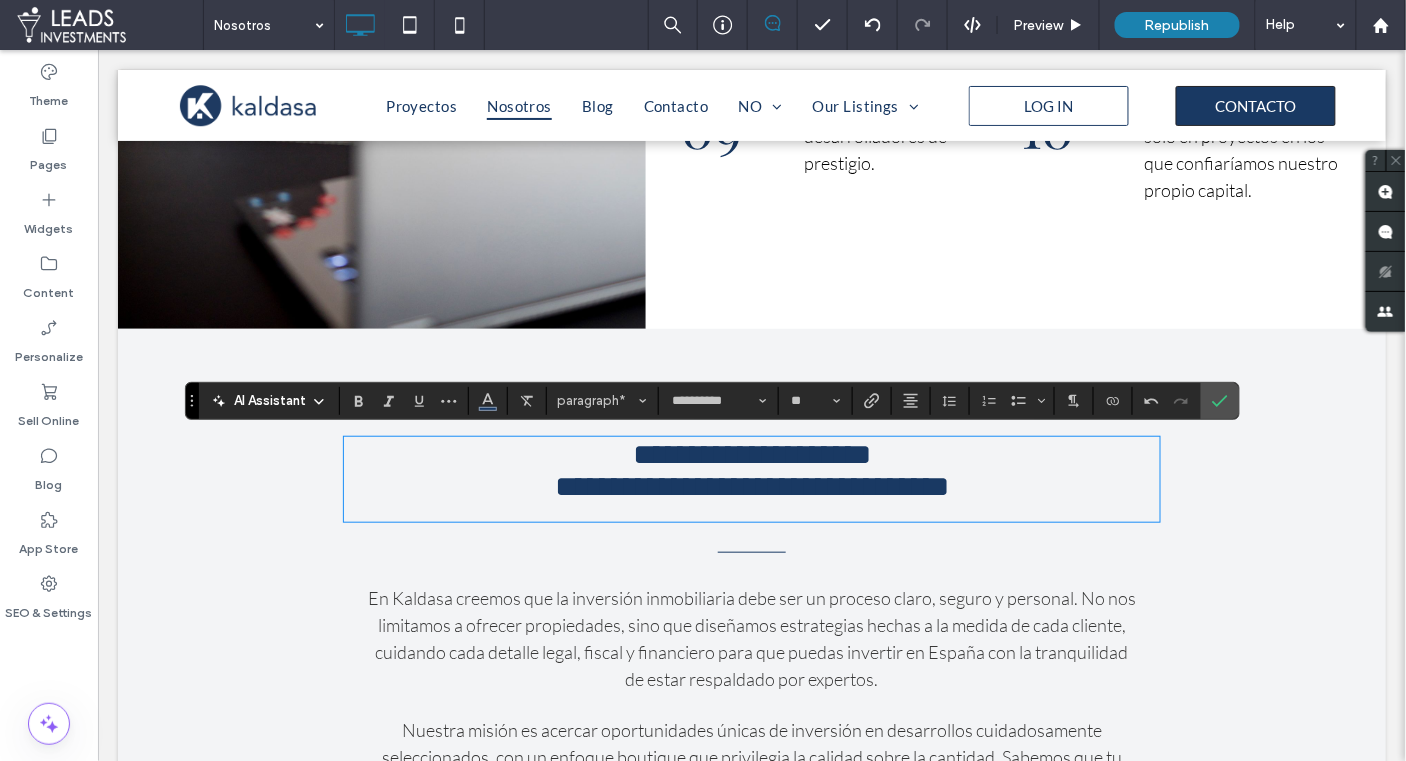type on "**" 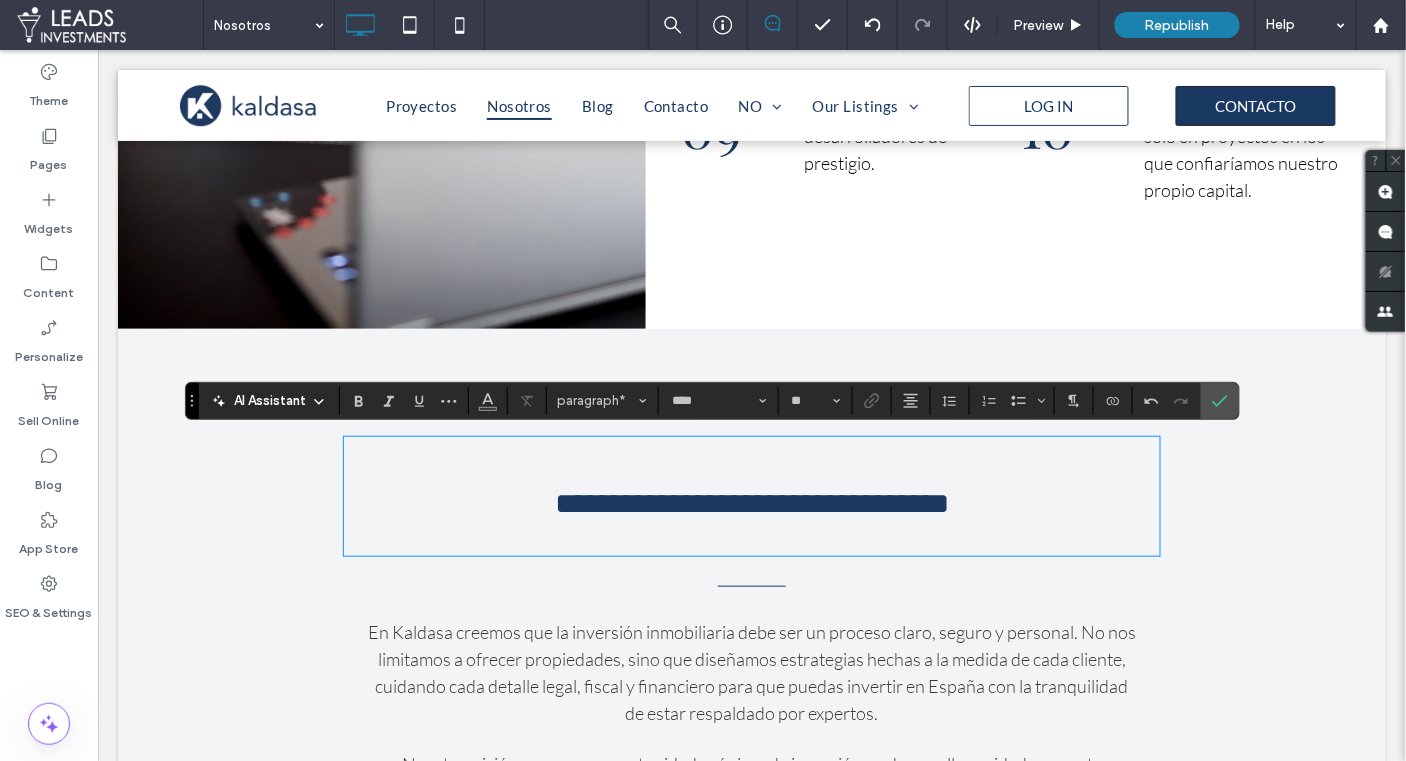 type on "**" 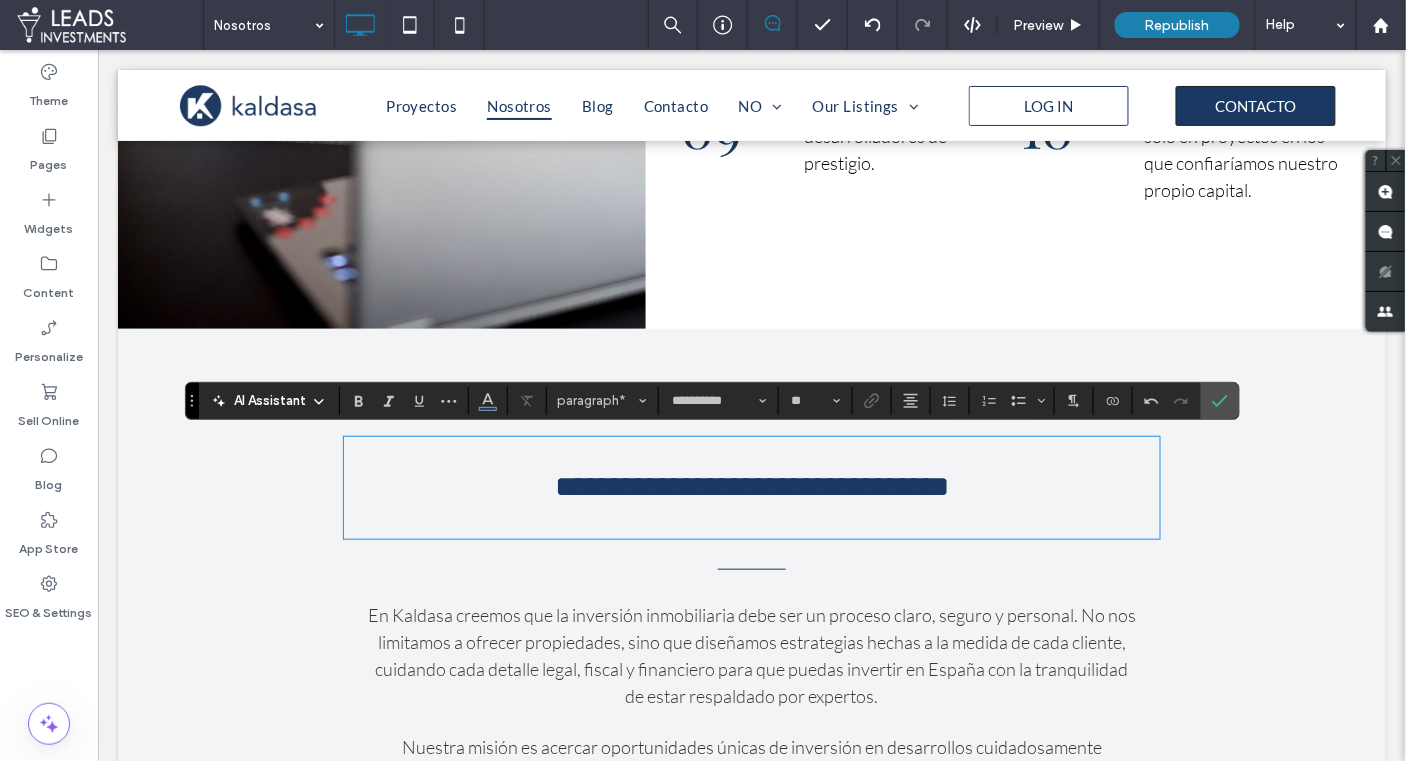 click on "**********" at bounding box center [751, 487] 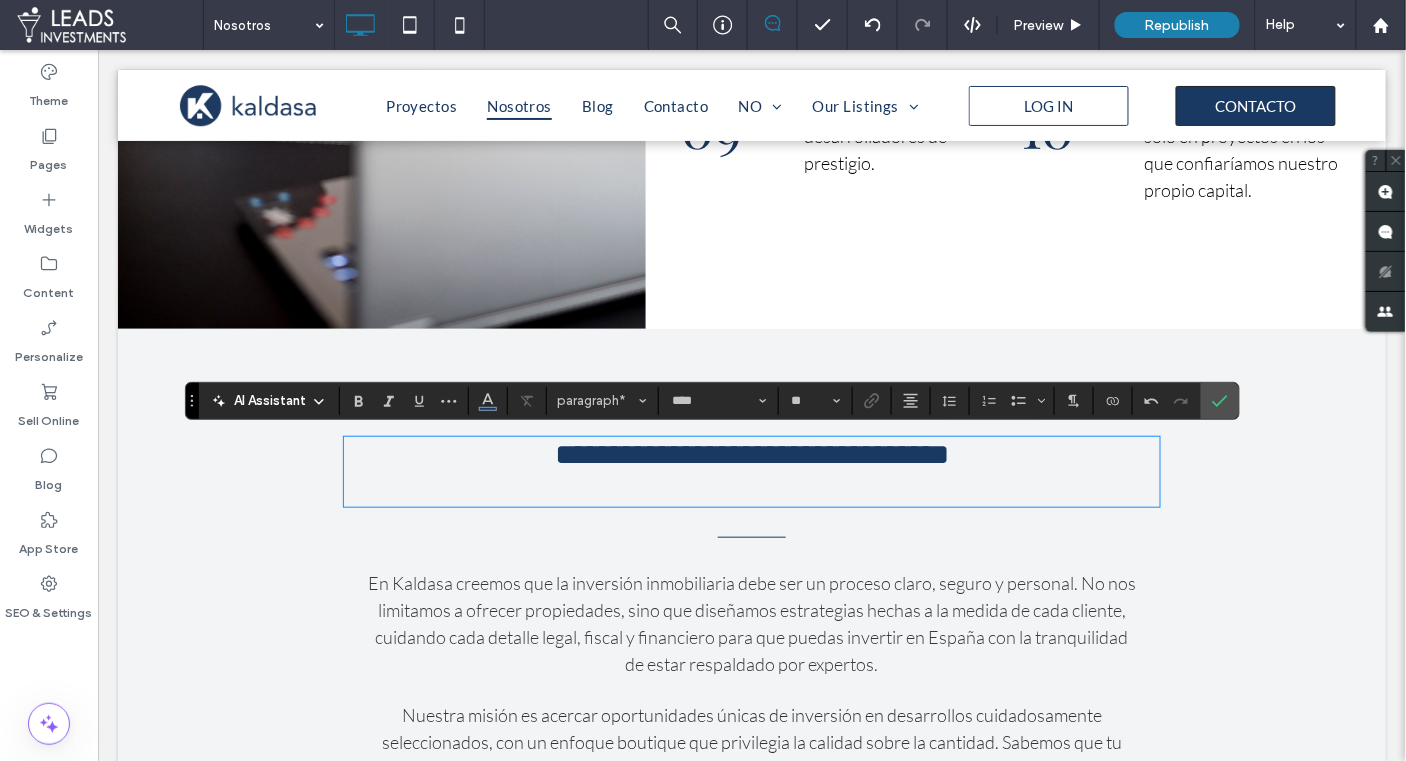 click at bounding box center [751, 495] 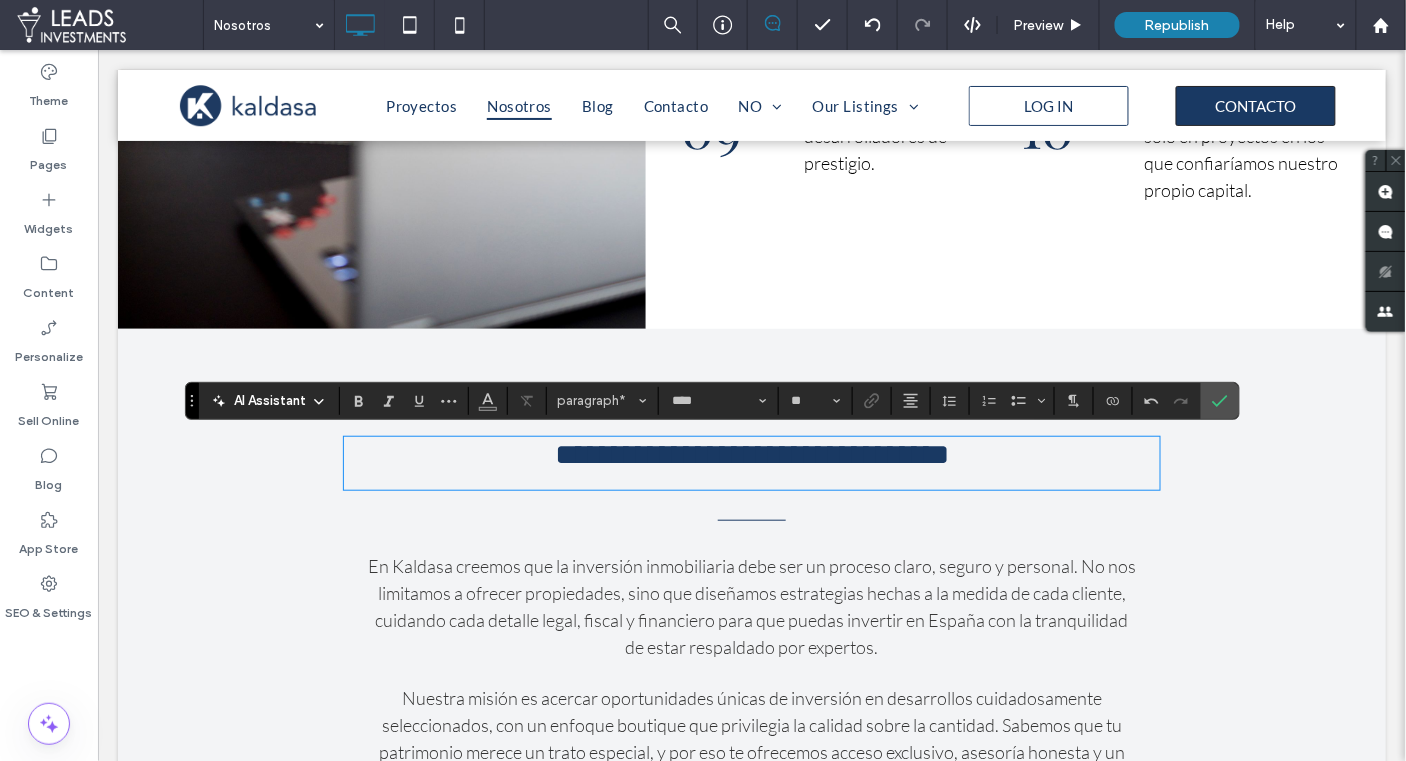 type on "**" 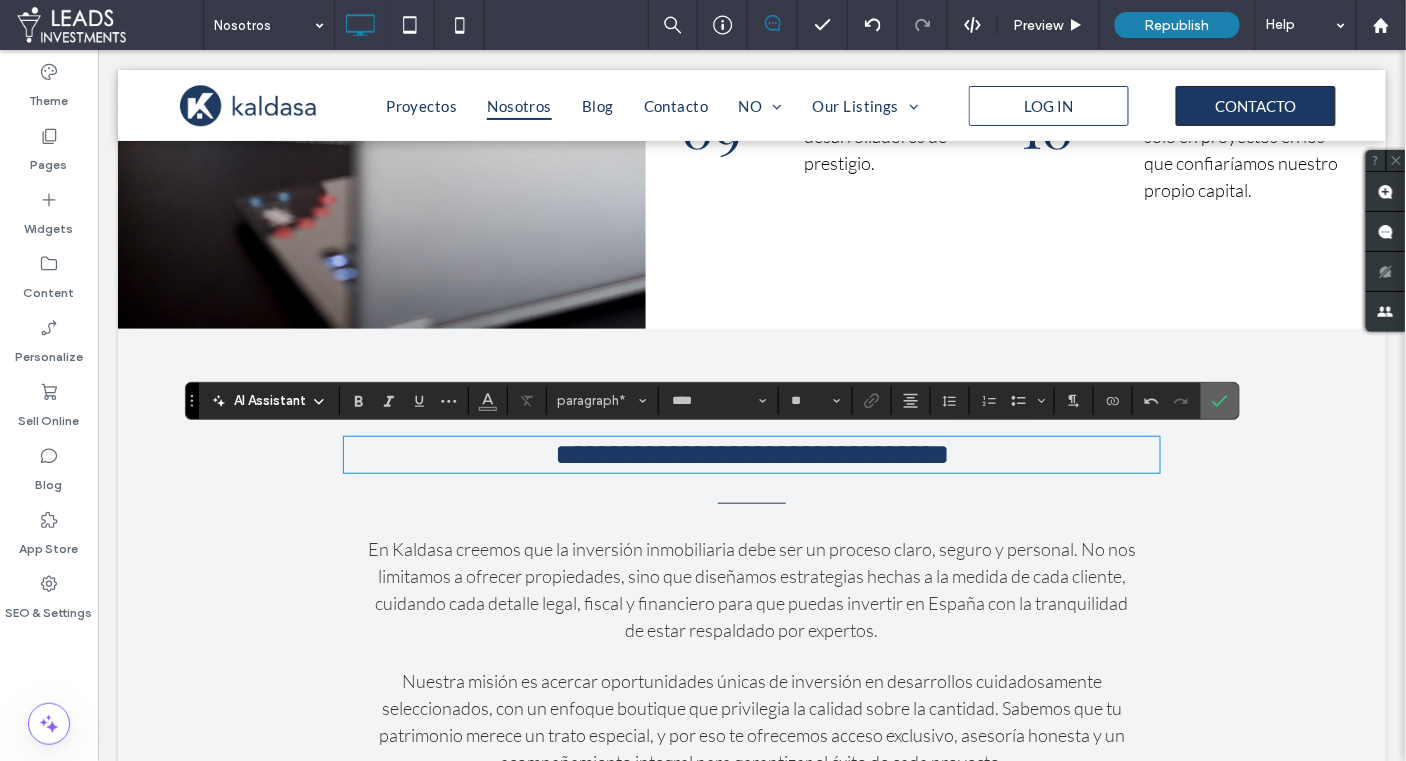 drag, startPoint x: 1204, startPoint y: 393, endPoint x: 1108, endPoint y: 344, distance: 107.78219 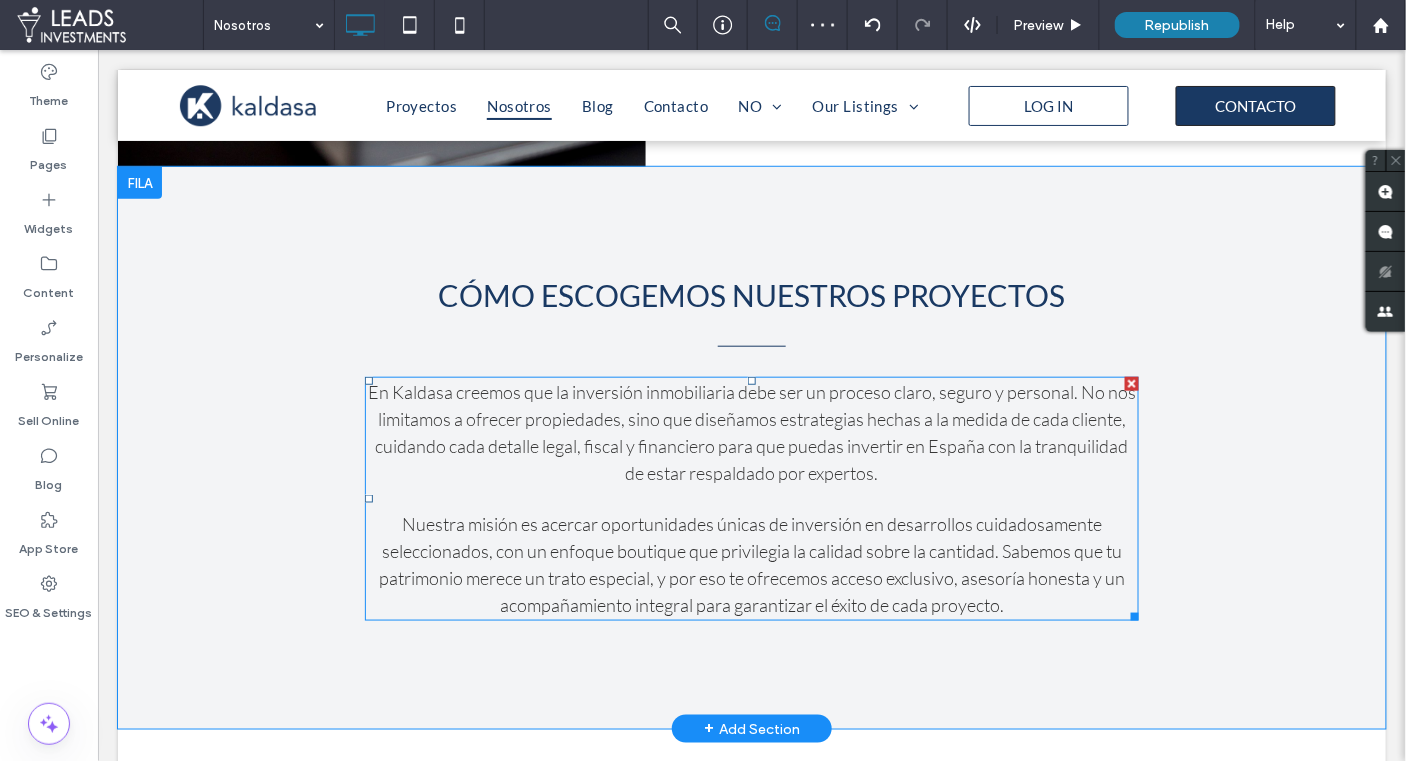 scroll, scrollTop: 2483, scrollLeft: 0, axis: vertical 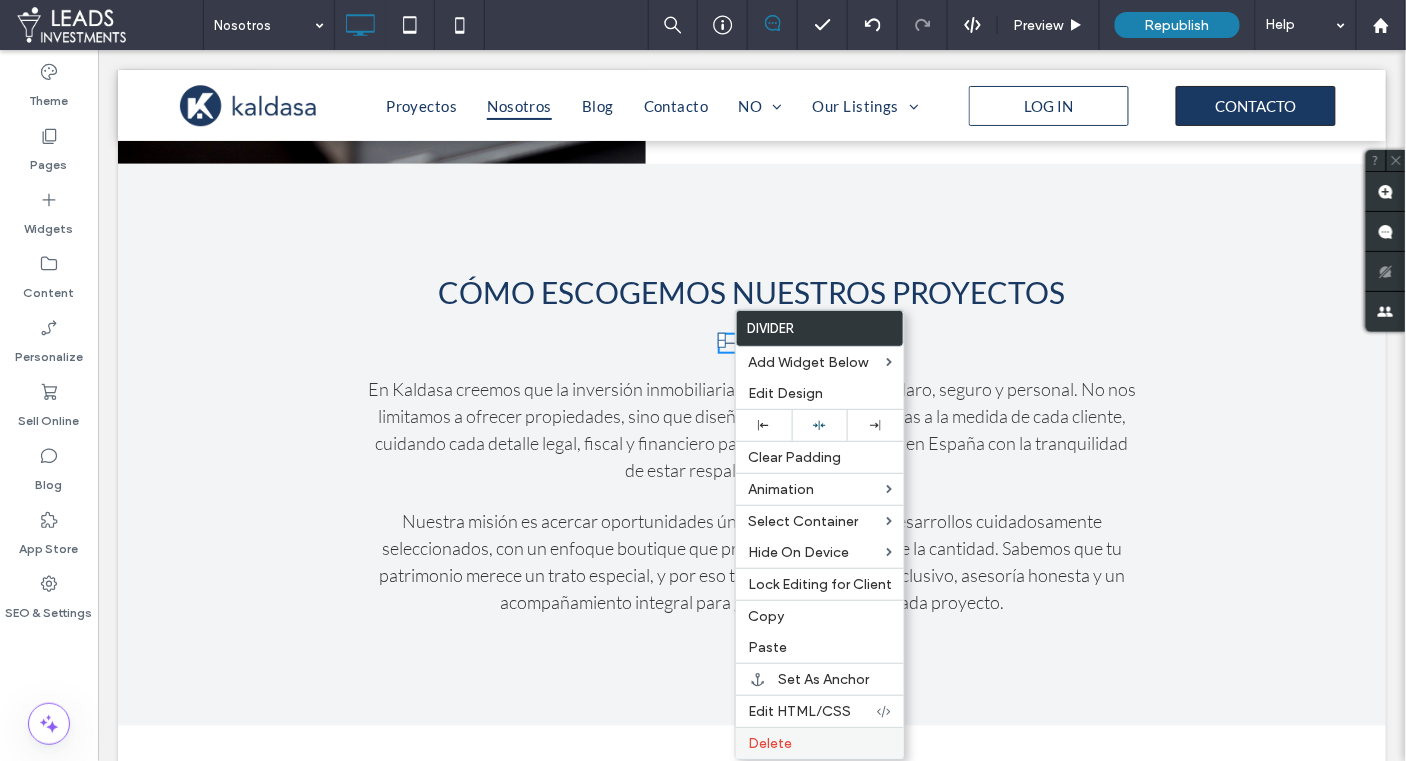 click on "Delete" at bounding box center (820, 743) 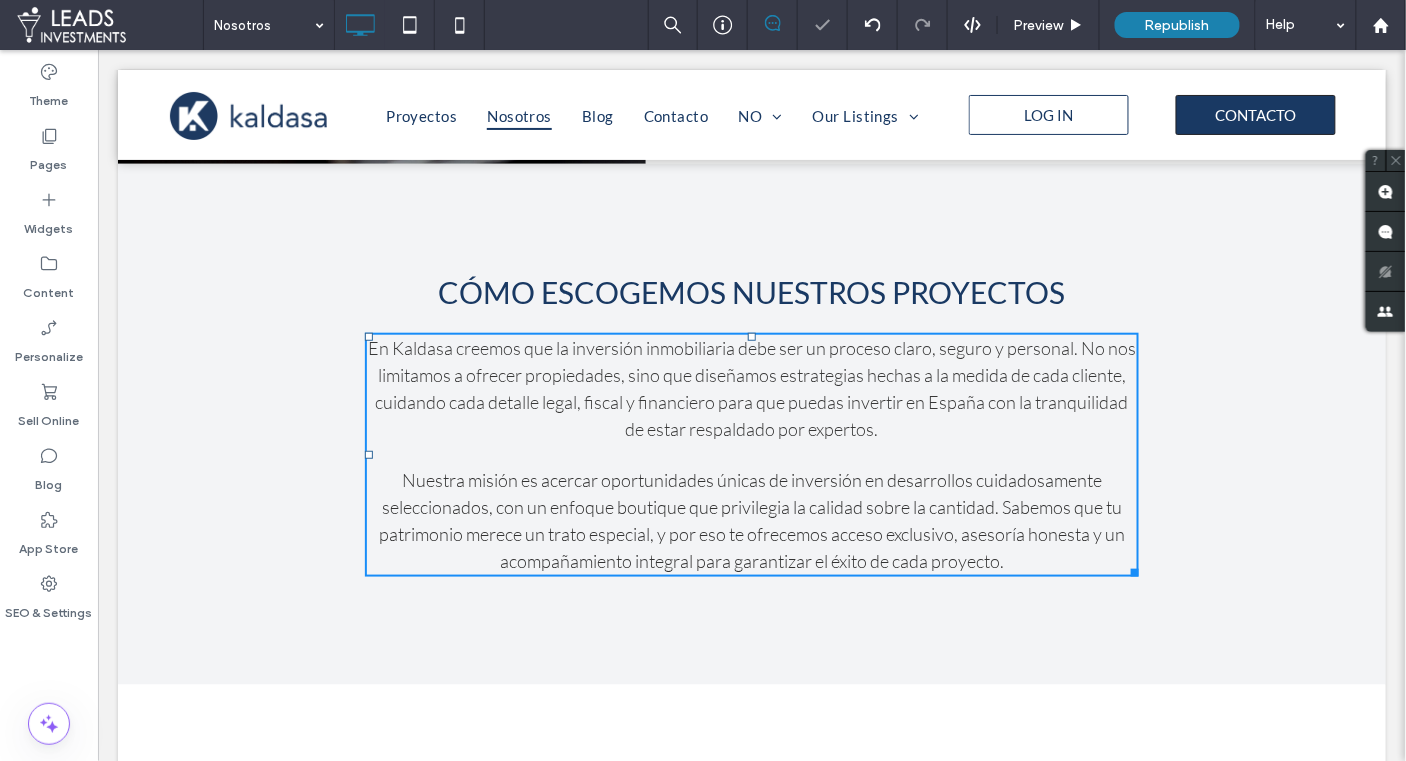 scroll, scrollTop: 2501, scrollLeft: 0, axis: vertical 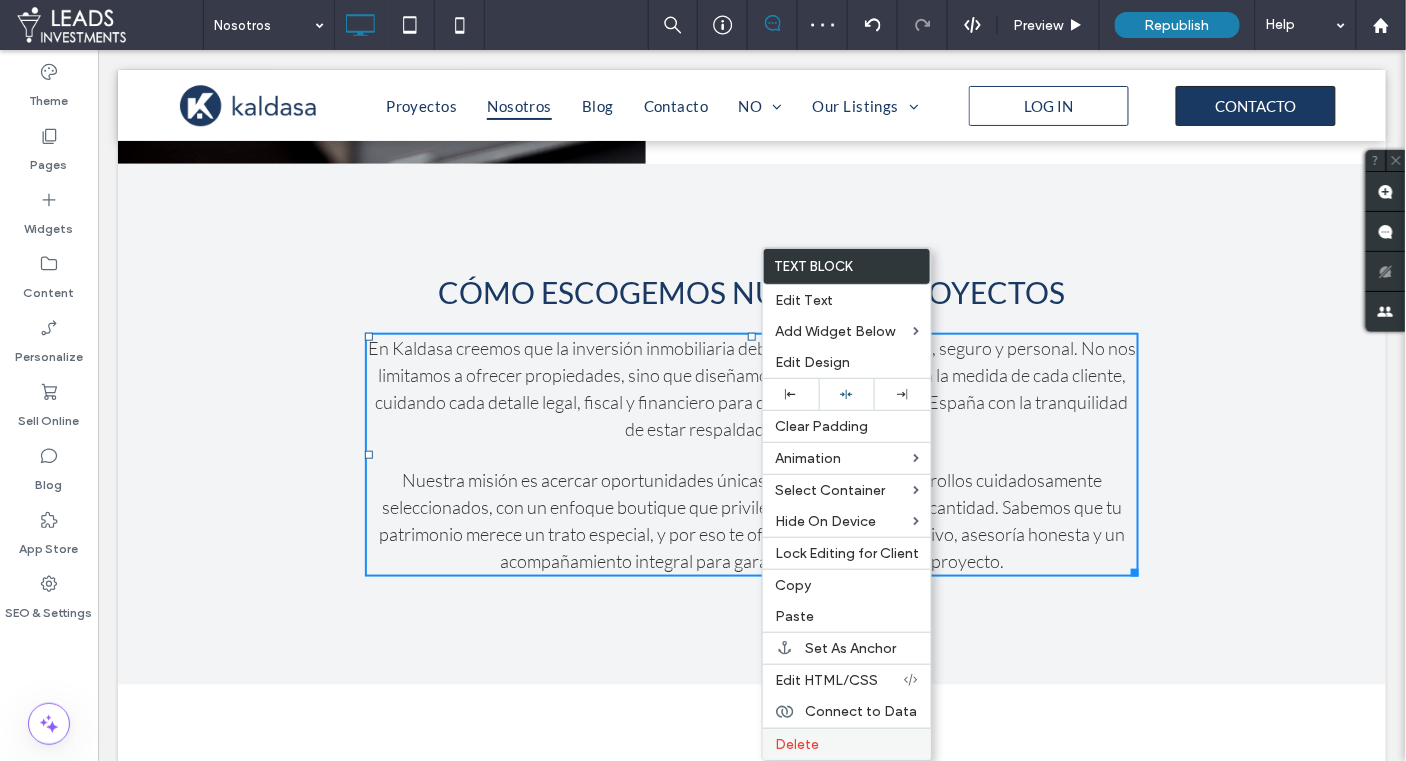click on "Delete" at bounding box center [797, 744] 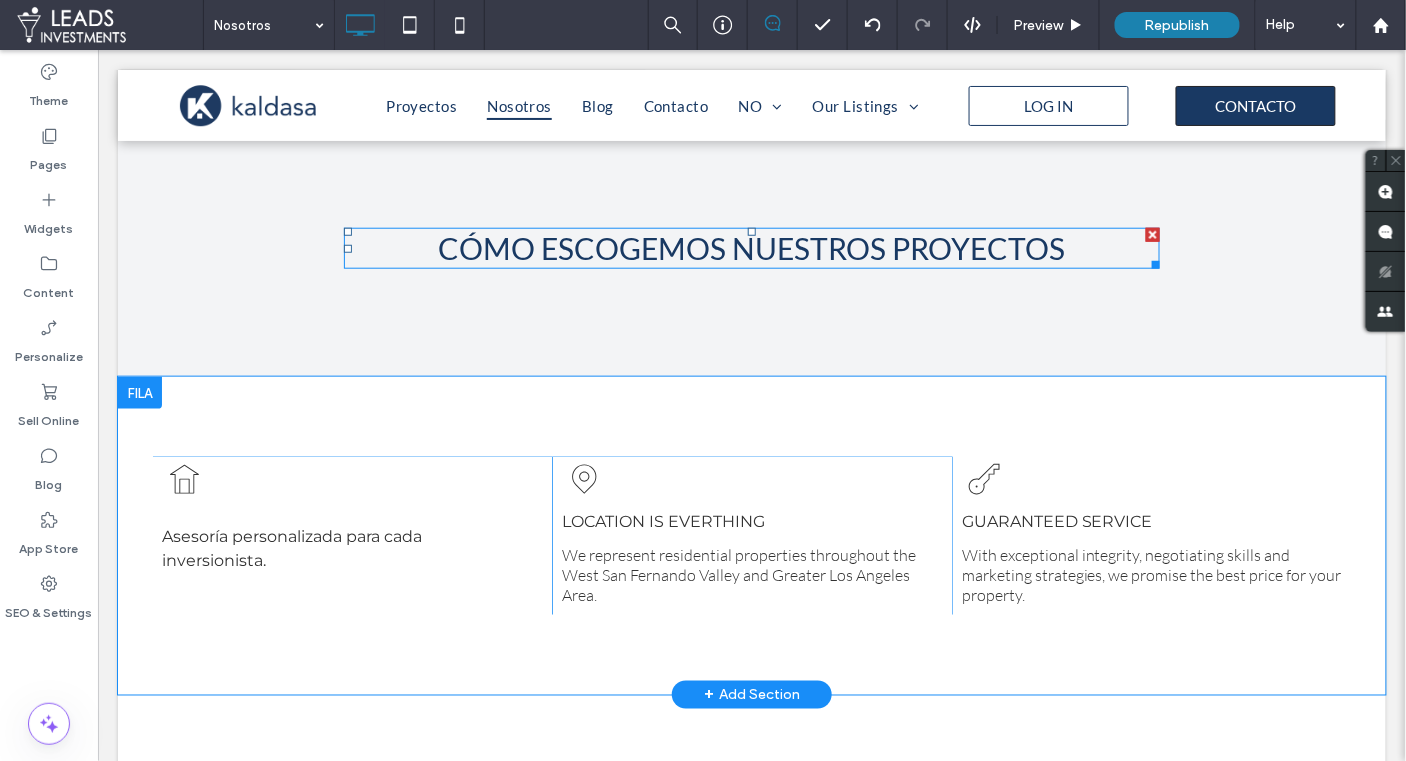 scroll, scrollTop: 2548, scrollLeft: 0, axis: vertical 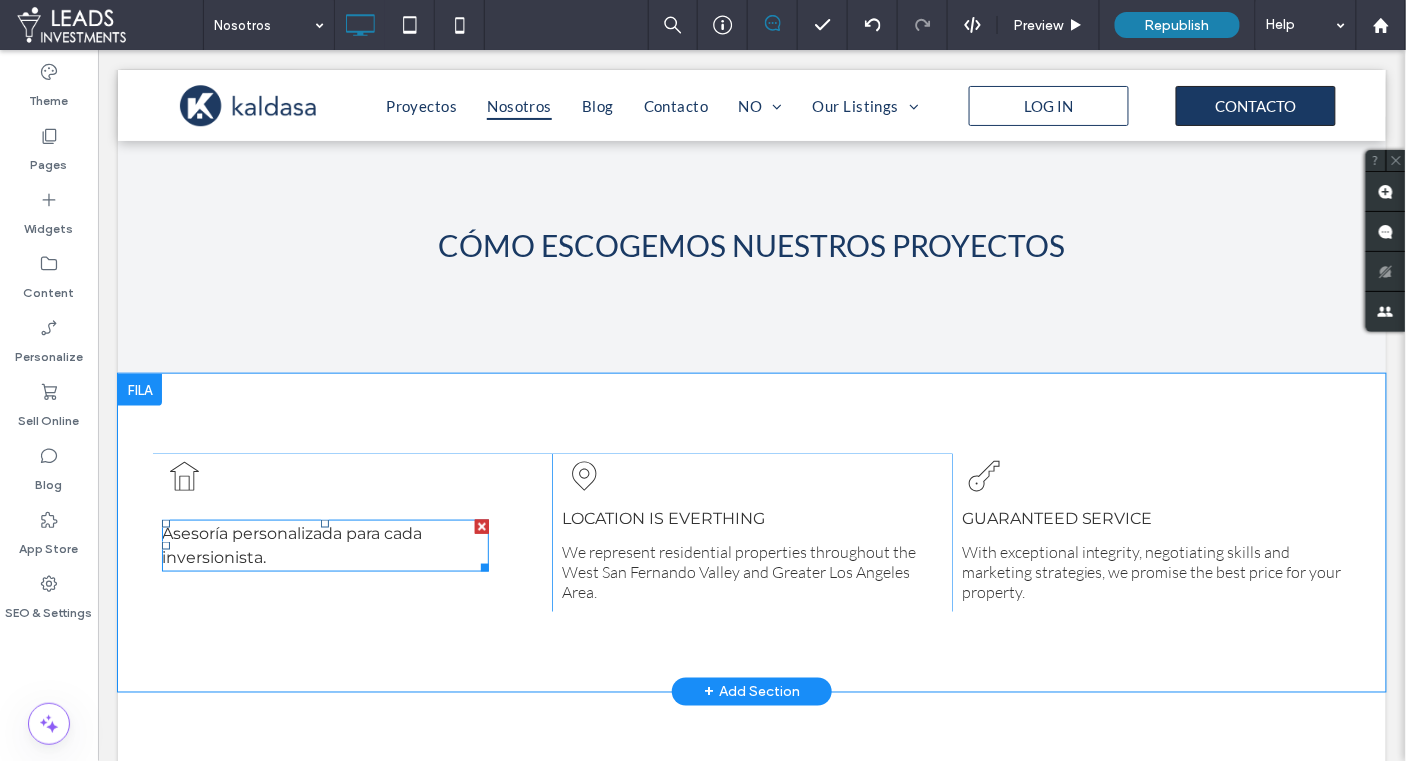 click on "Asesoría personalizada para cada inversionista." at bounding box center (324, 545) 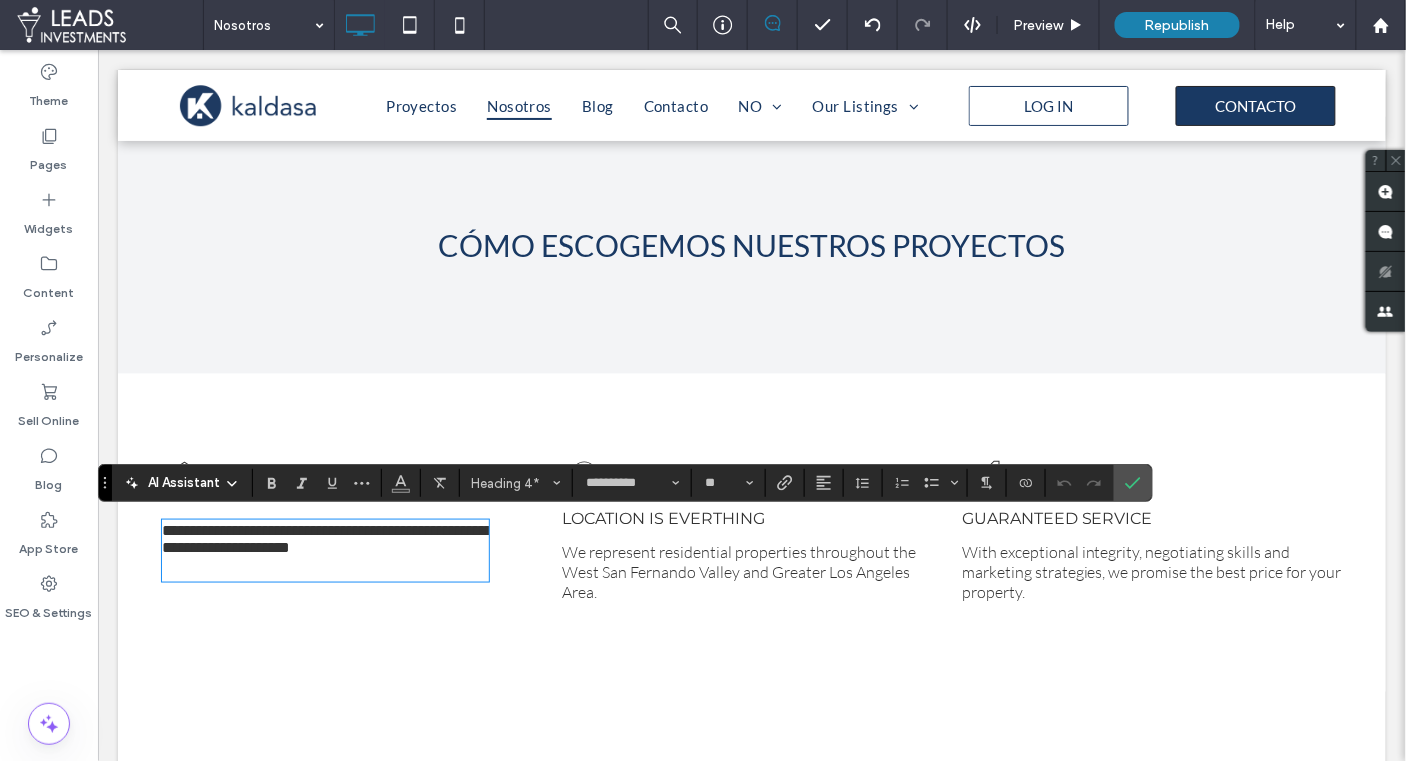 type on "****" 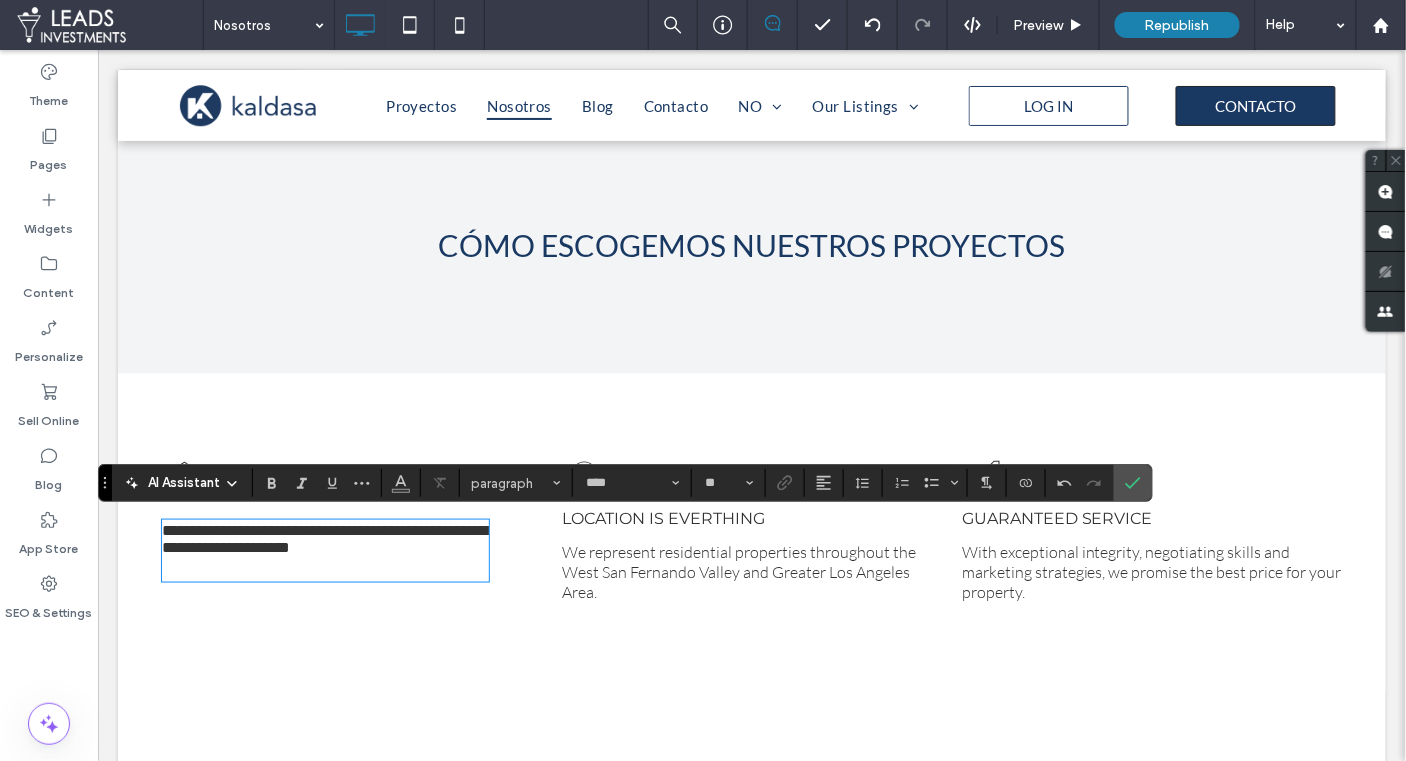 scroll, scrollTop: 0, scrollLeft: 0, axis: both 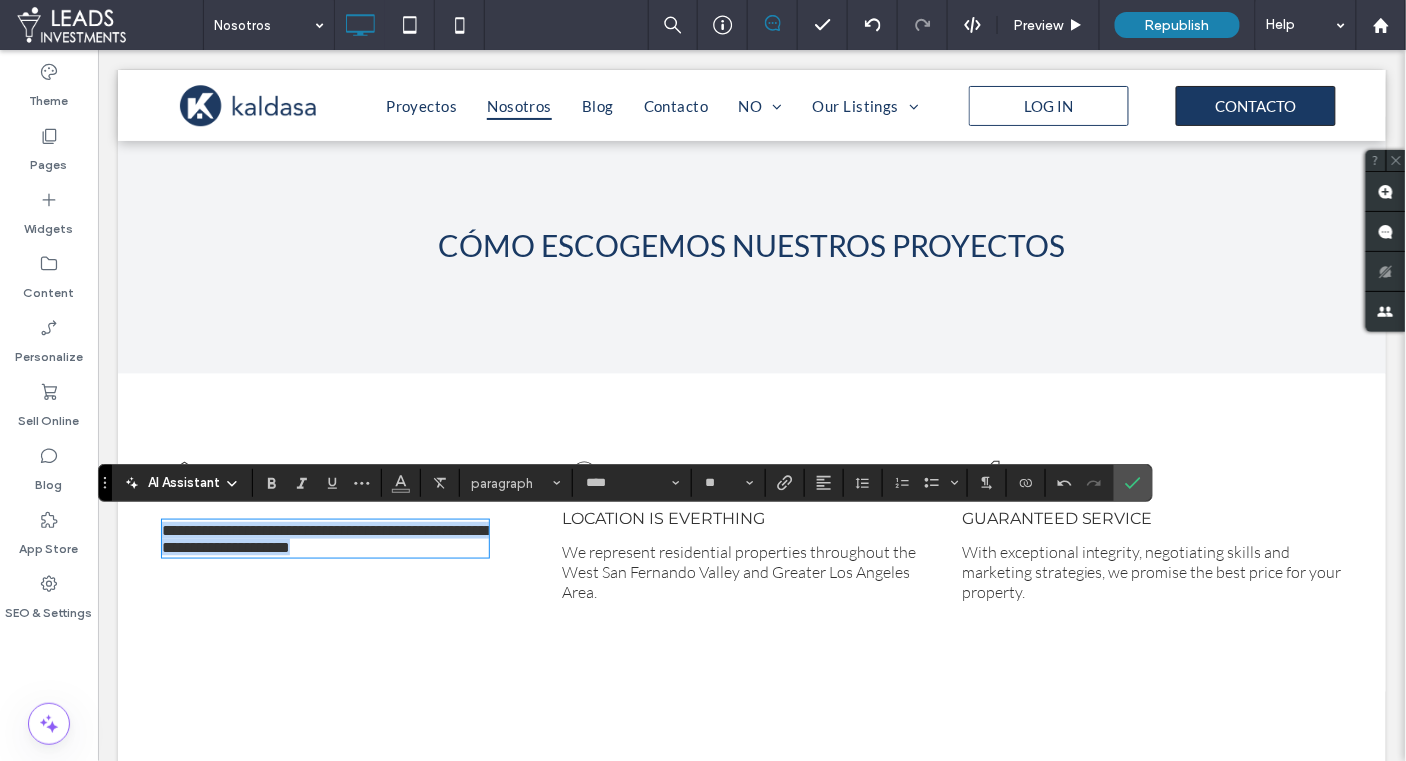 drag, startPoint x: 162, startPoint y: 526, endPoint x: 761, endPoint y: 545, distance: 599.3013 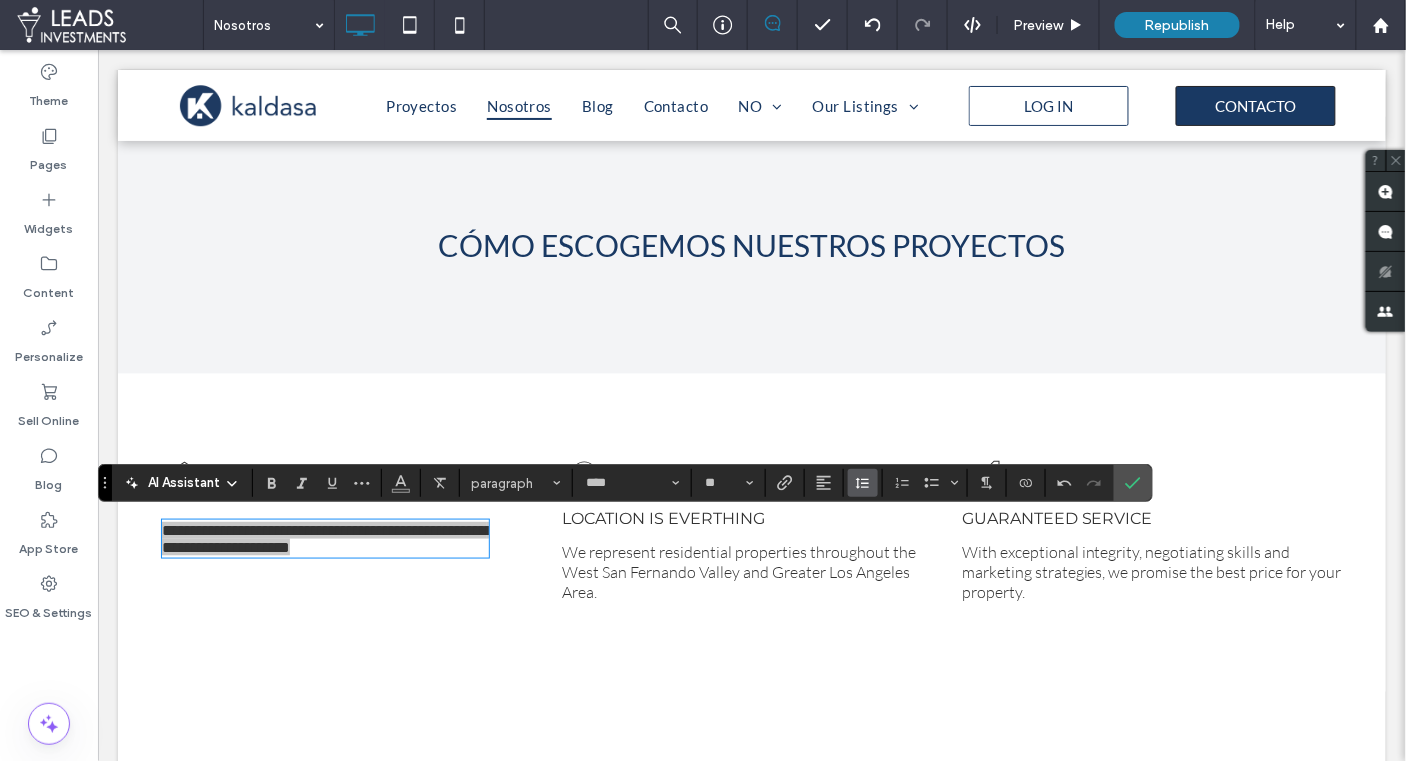 click 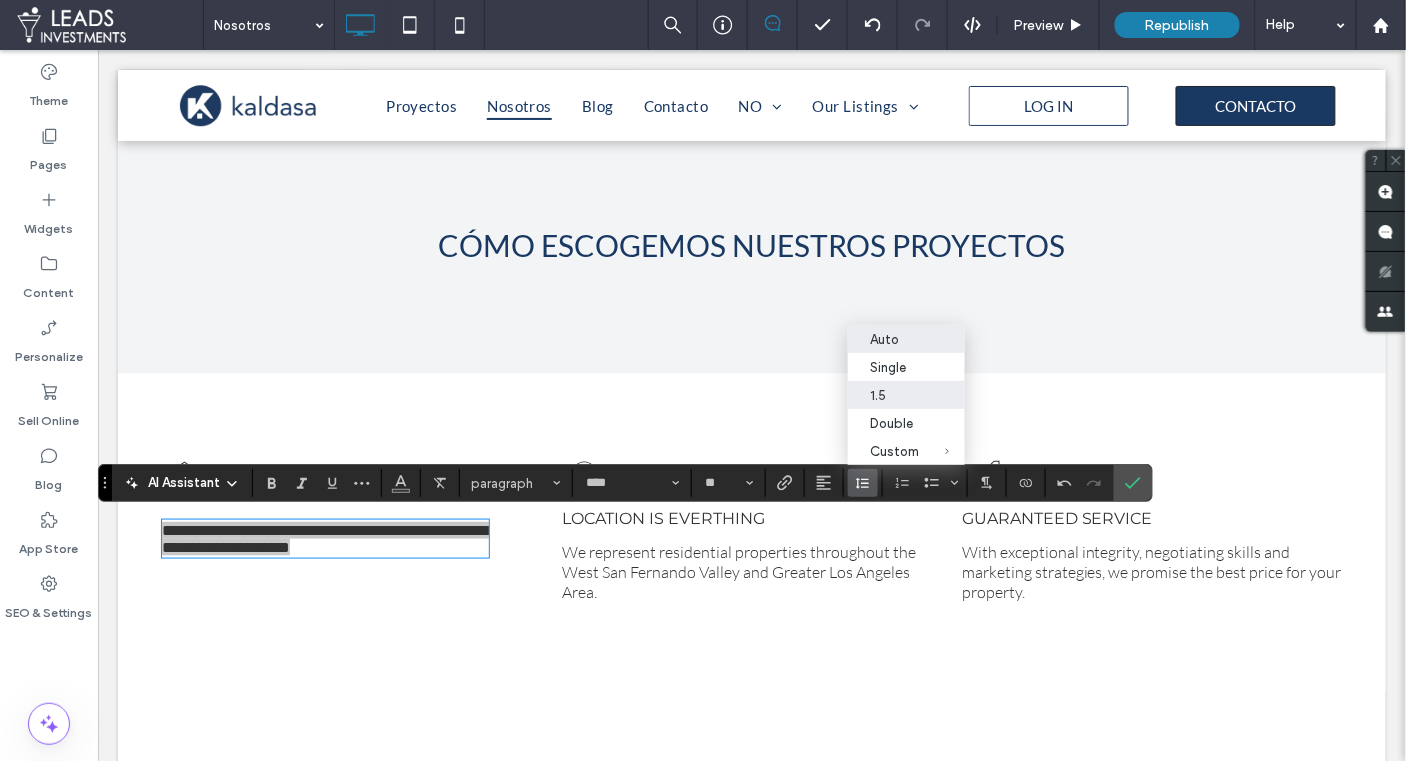 drag, startPoint x: 883, startPoint y: 390, endPoint x: 785, endPoint y: 340, distance: 110.01818 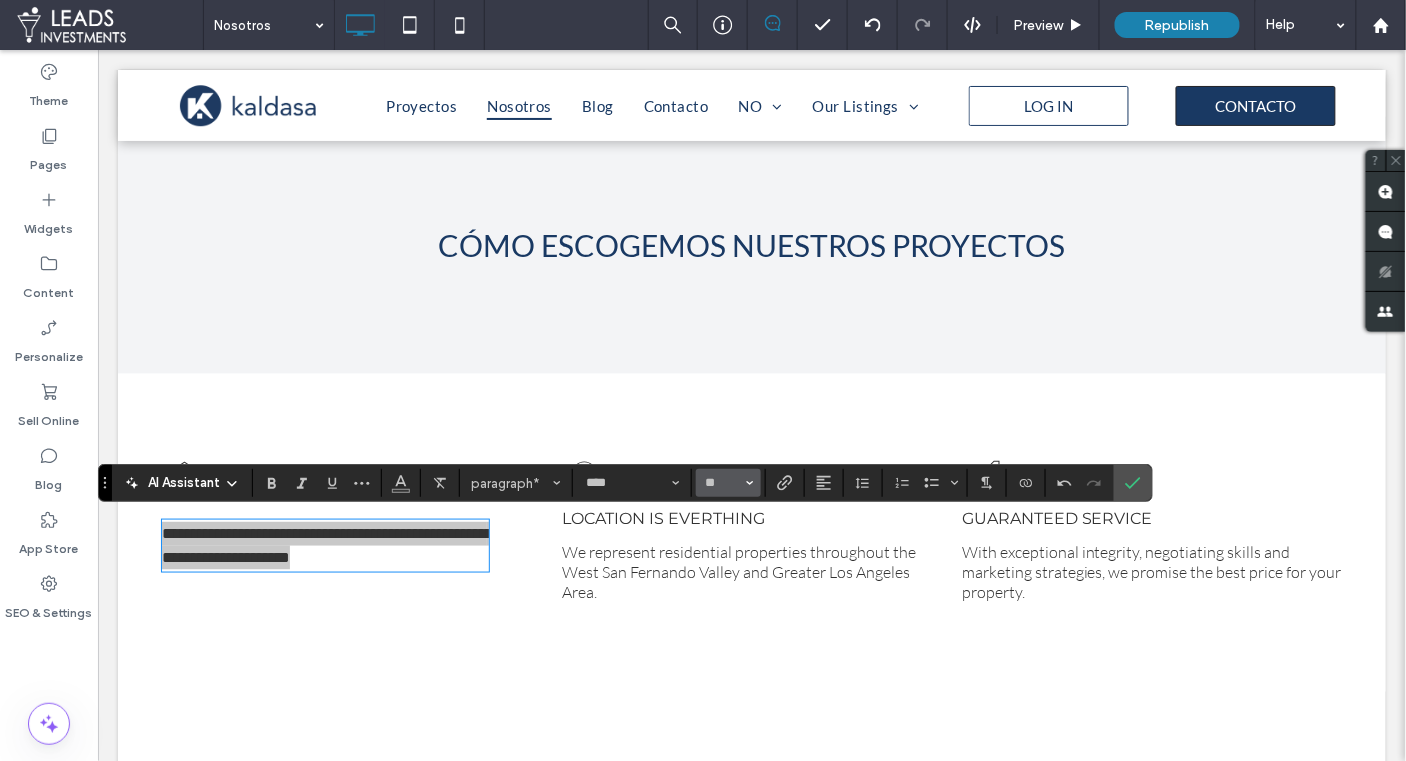 click on "**" at bounding box center (728, 483) 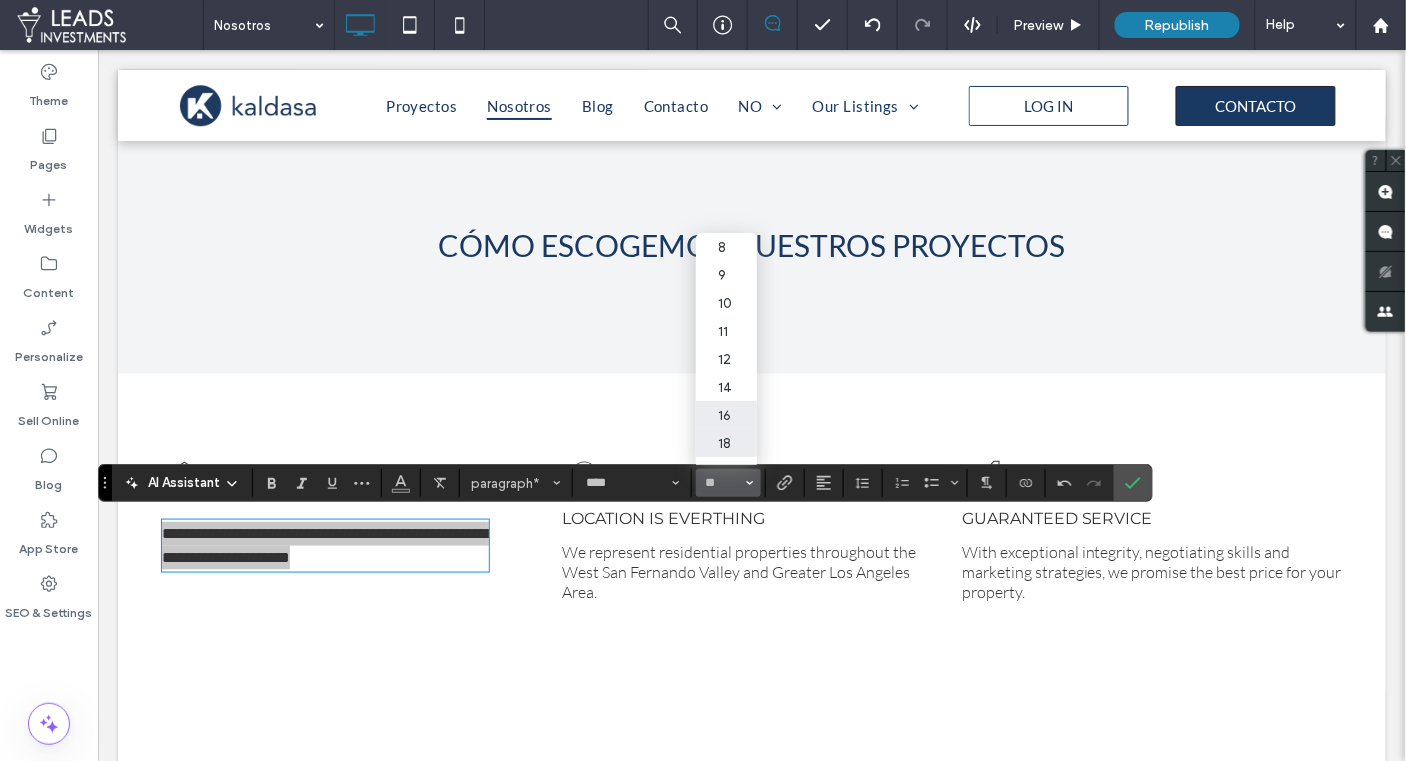 click on "18" at bounding box center (726, 443) 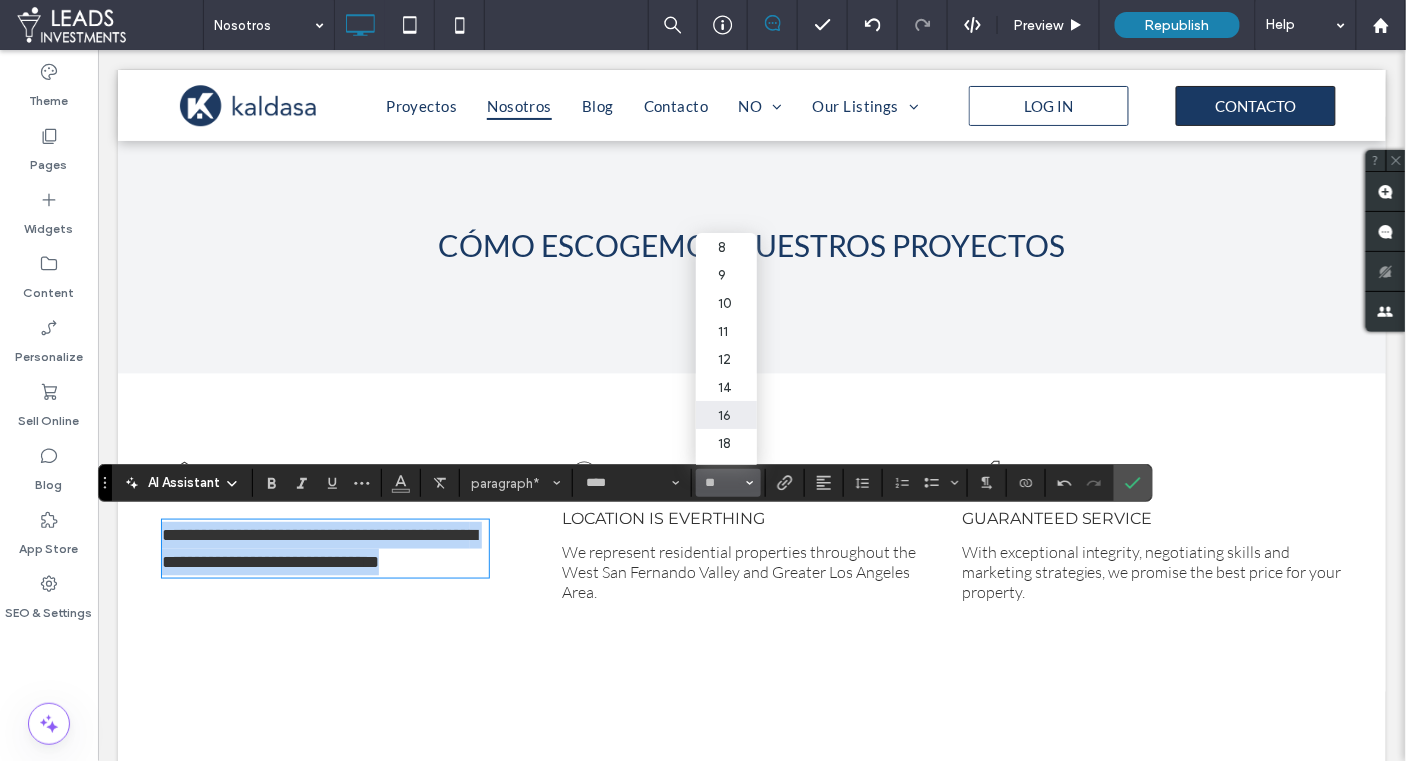 type on "**" 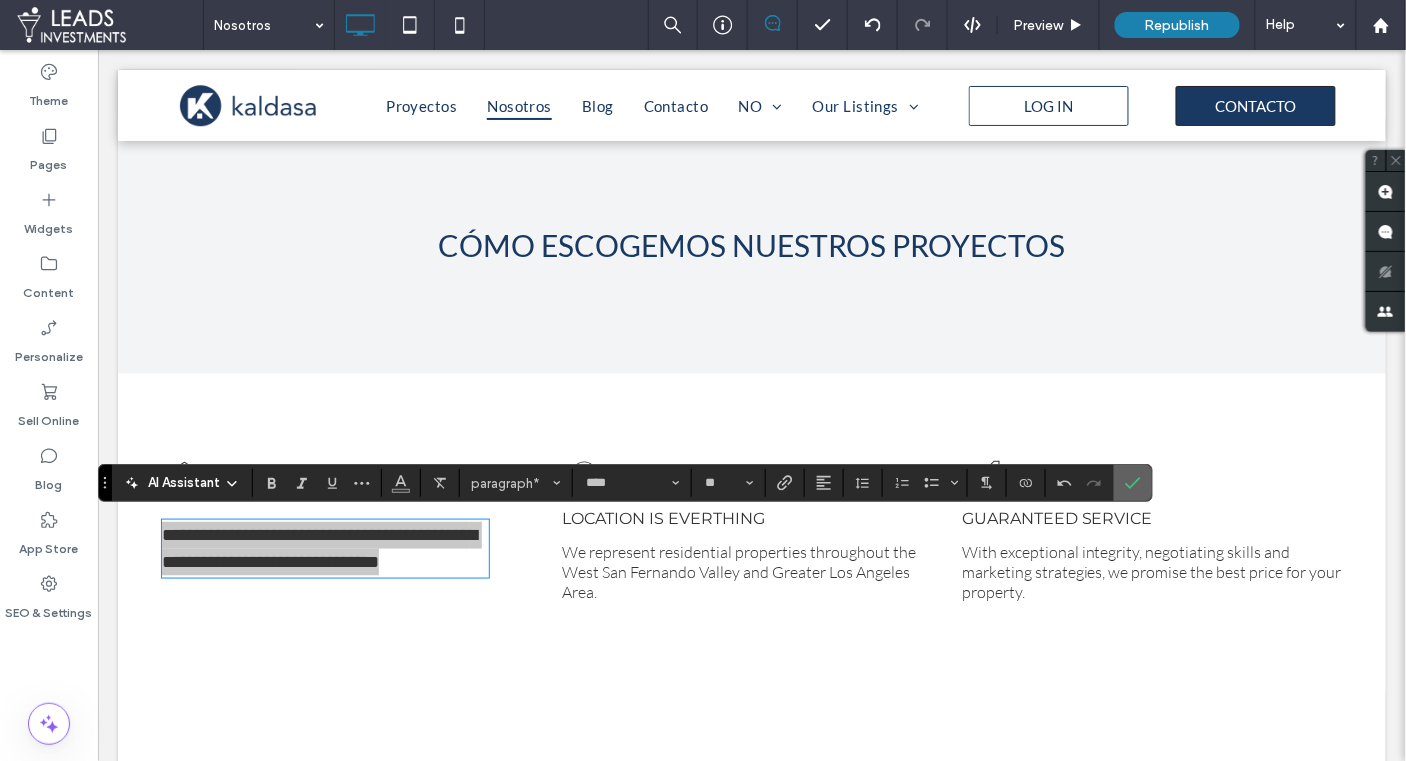 click 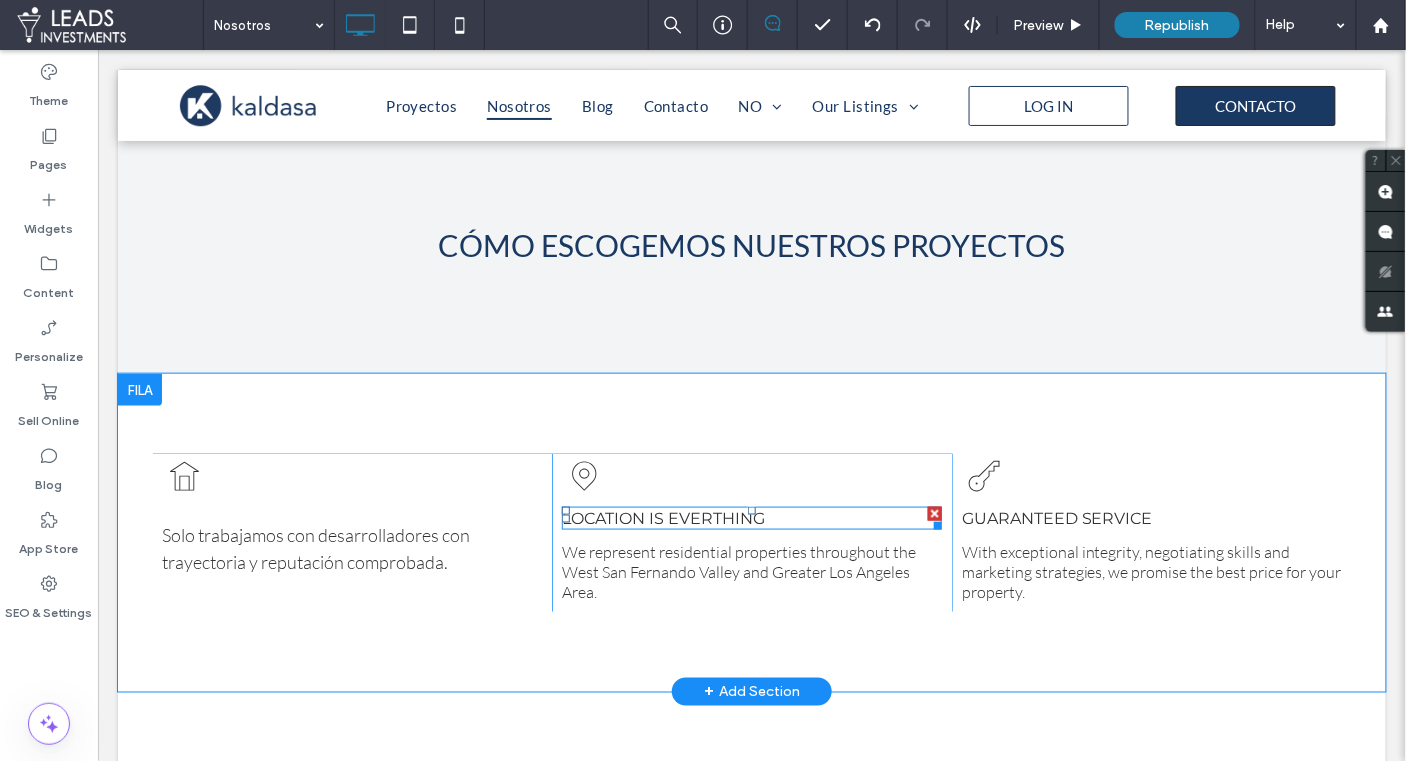 drag, startPoint x: 934, startPoint y: 507, endPoint x: 859, endPoint y: 575, distance: 101.23734 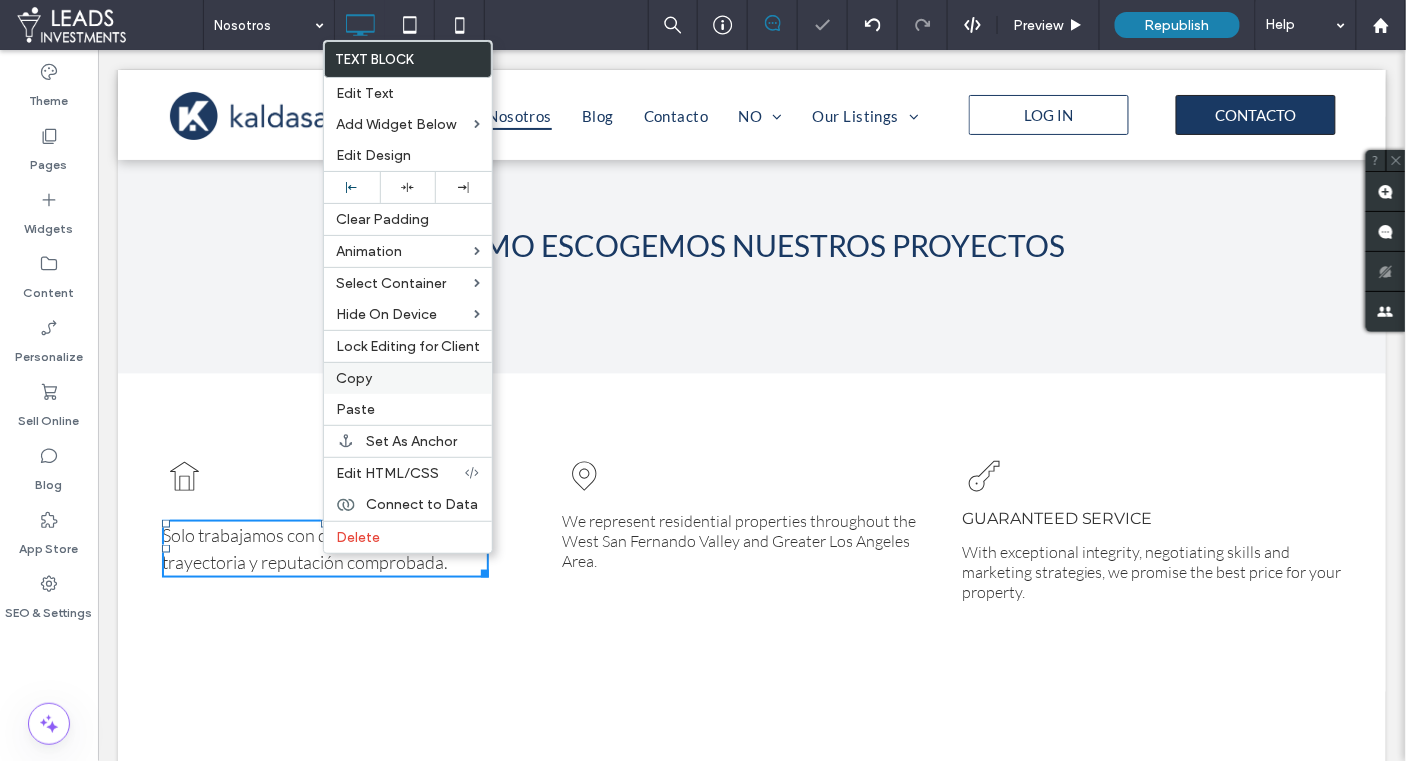click on "Copy" at bounding box center [354, 378] 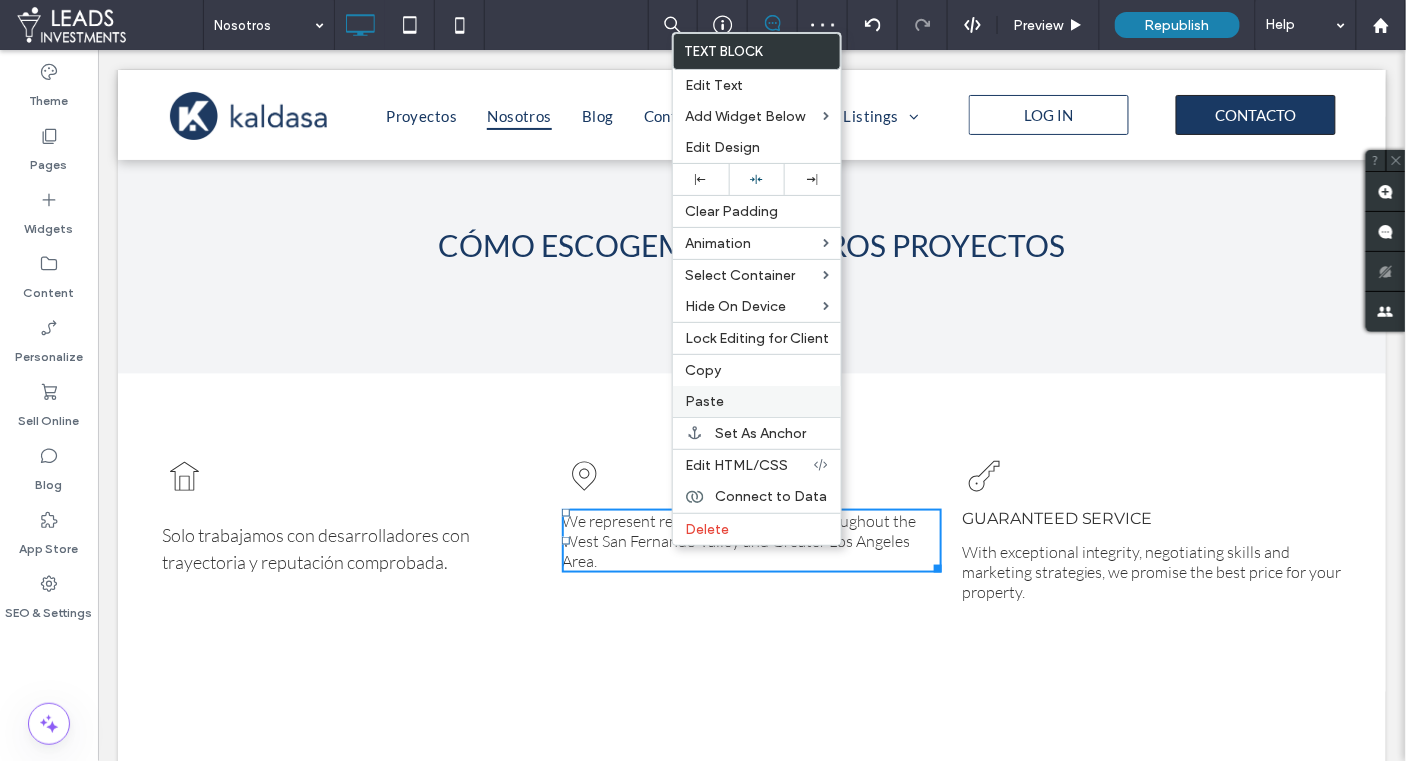 click on "Paste" at bounding box center [704, 401] 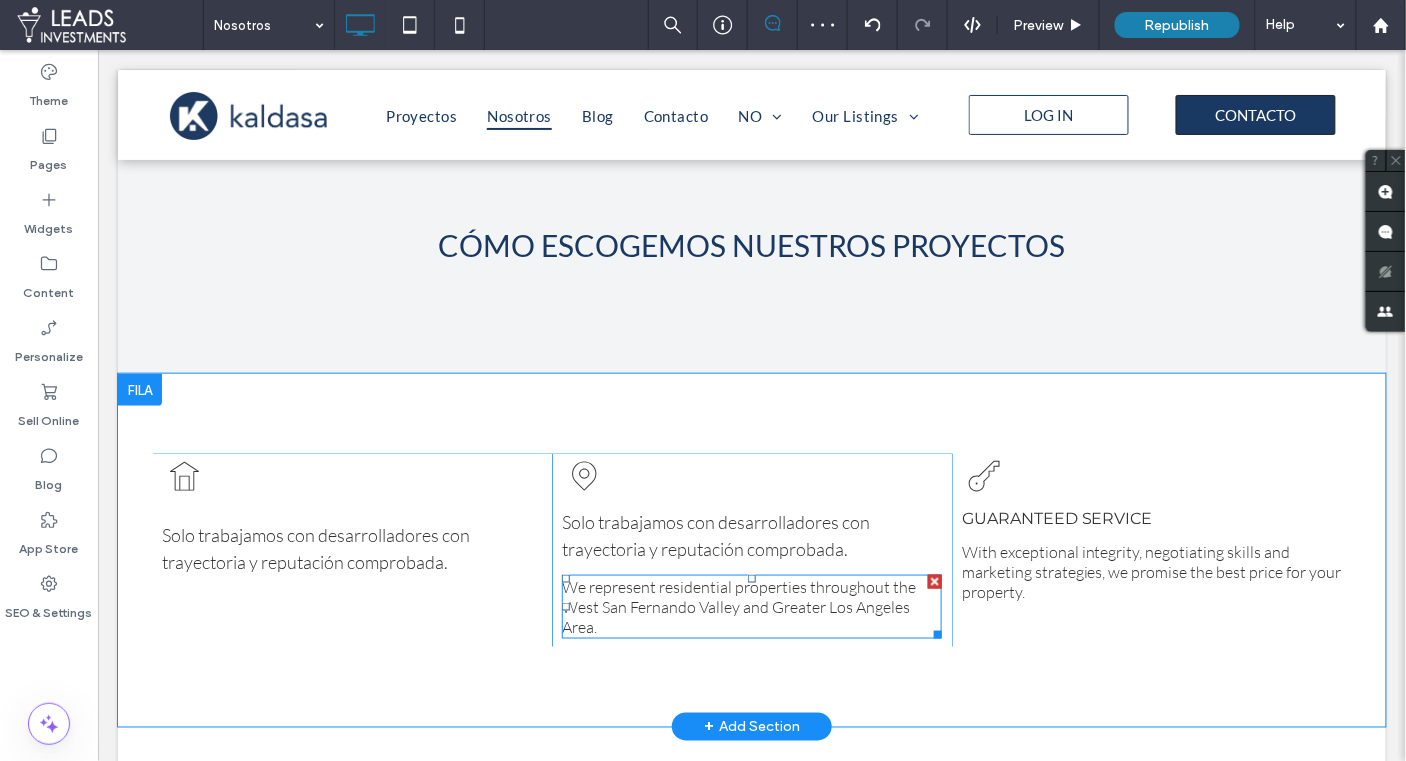 drag, startPoint x: 931, startPoint y: 577, endPoint x: 807, endPoint y: 587, distance: 124.40257 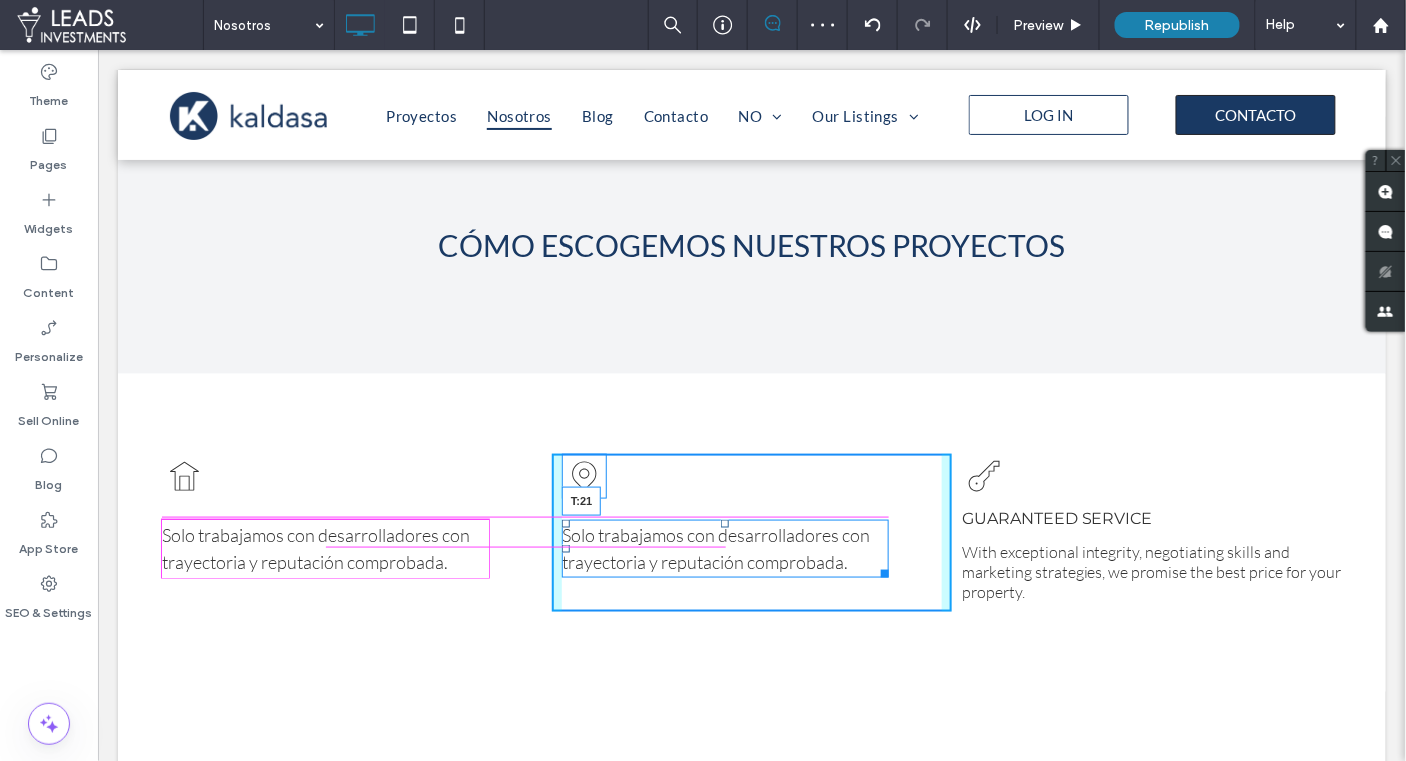 drag, startPoint x: 724, startPoint y: 505, endPoint x: 722, endPoint y: 517, distance: 12.165525 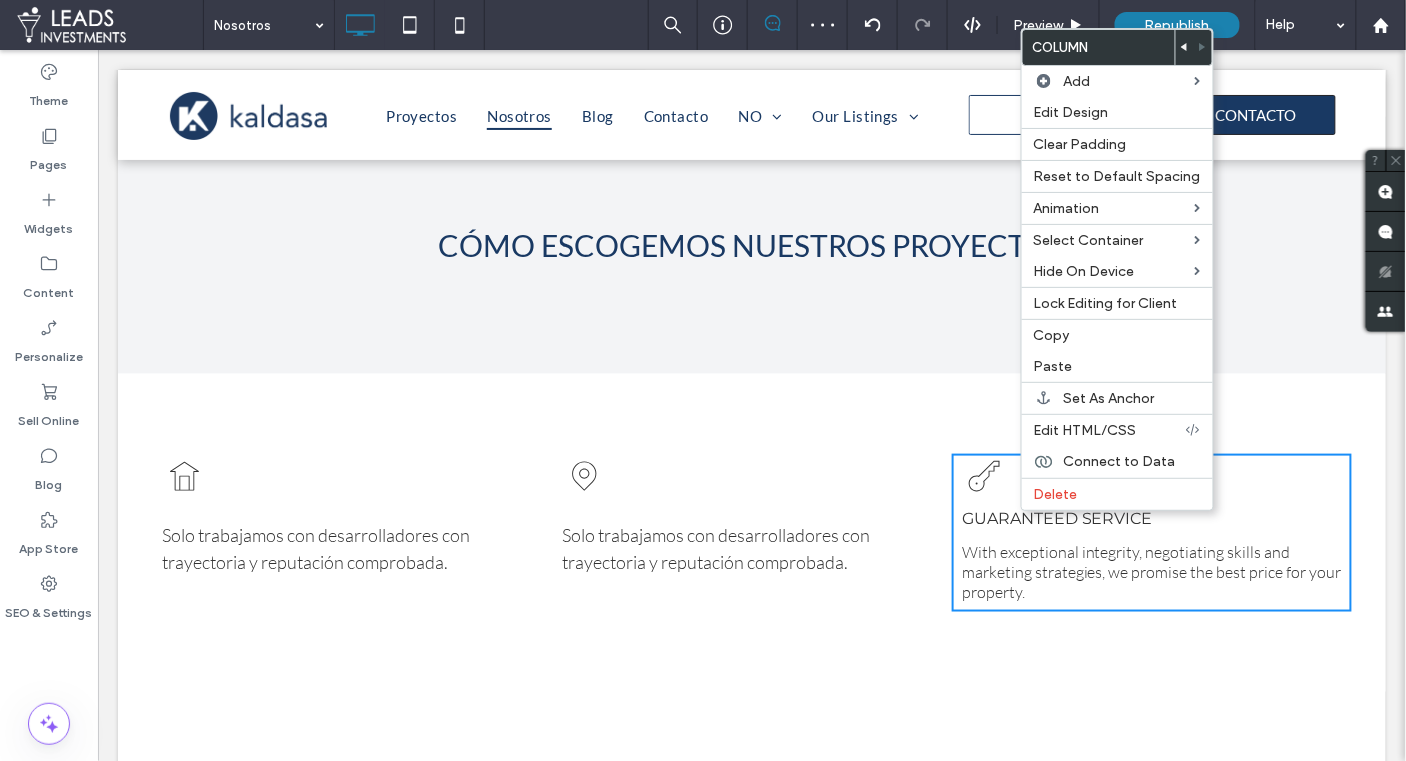 click on "GUARANTEED SERVICE" at bounding box center [1056, 517] 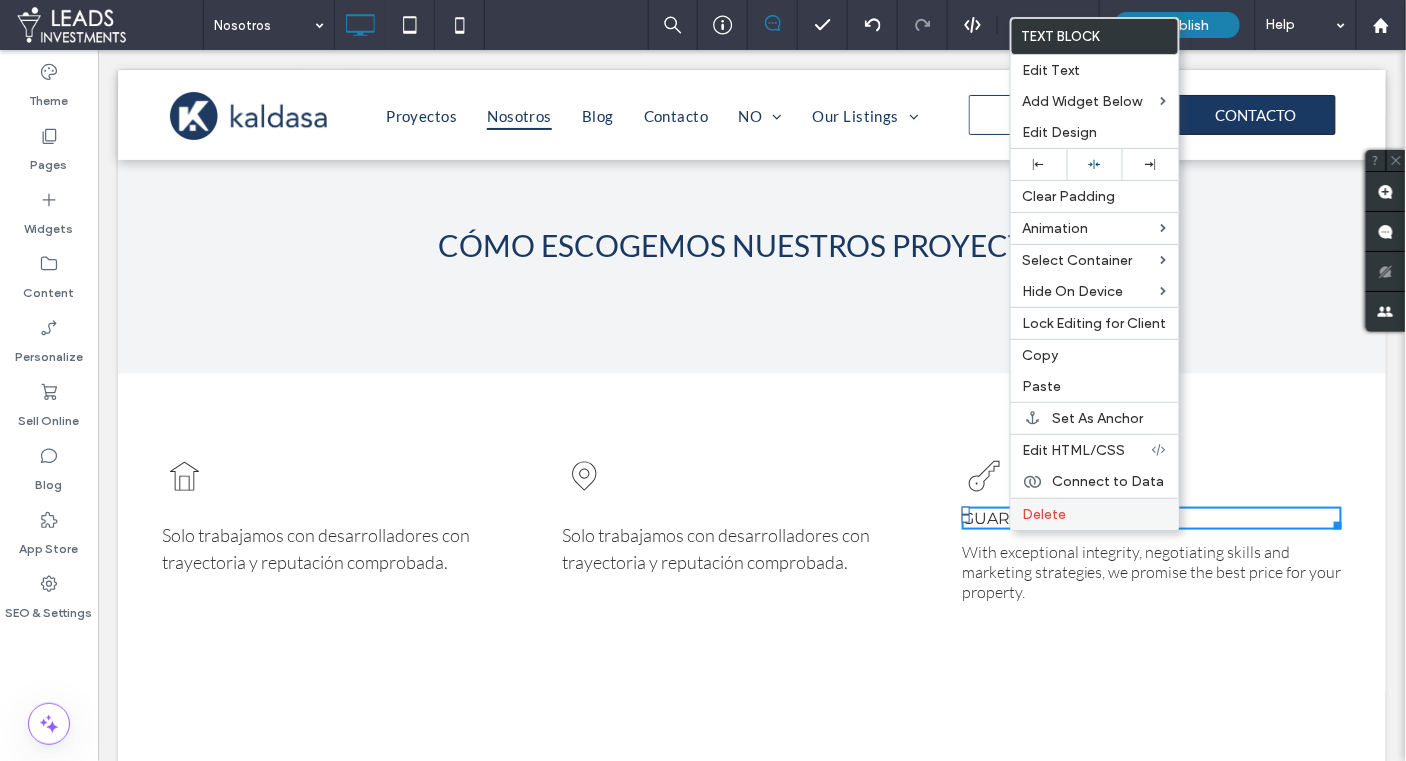 click on "Delete" at bounding box center [1045, 514] 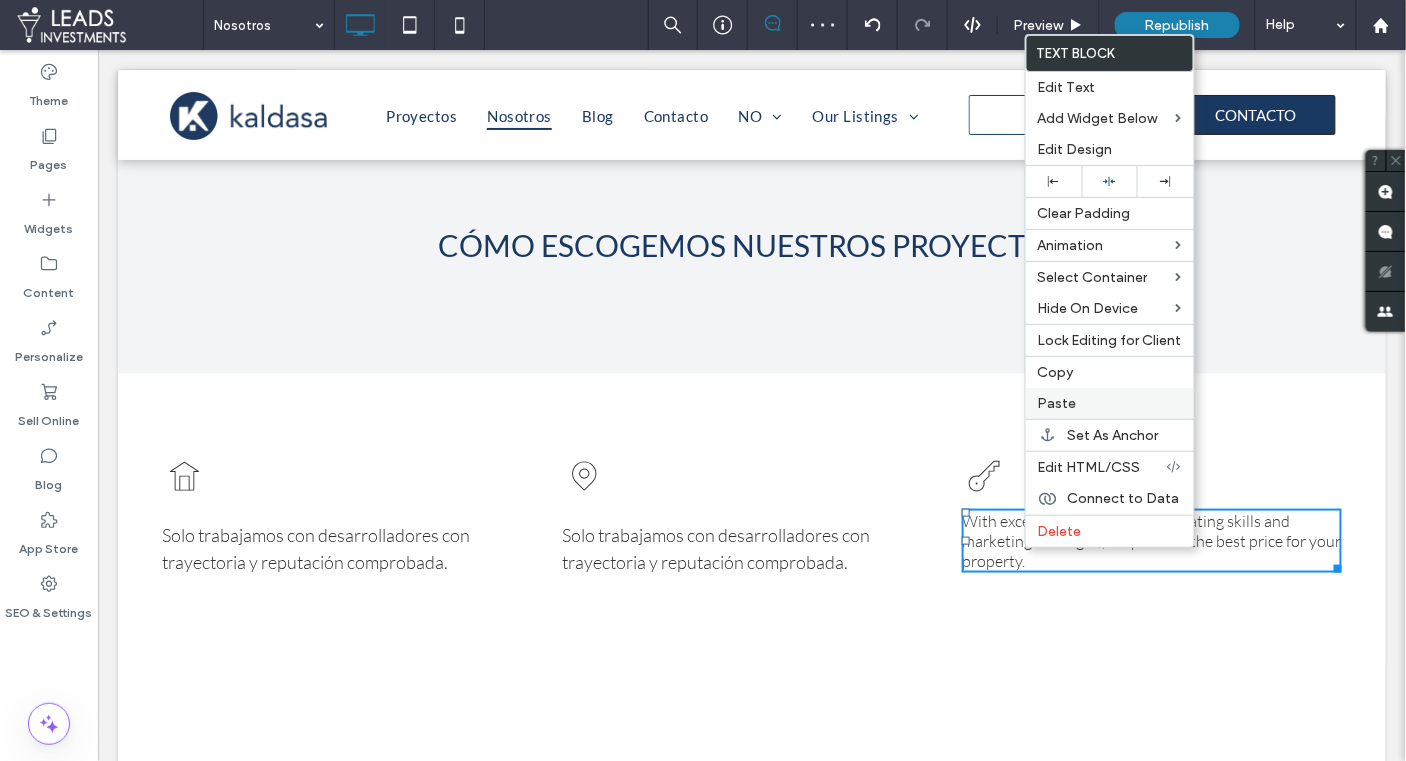 click on "Paste" at bounding box center [1057, 403] 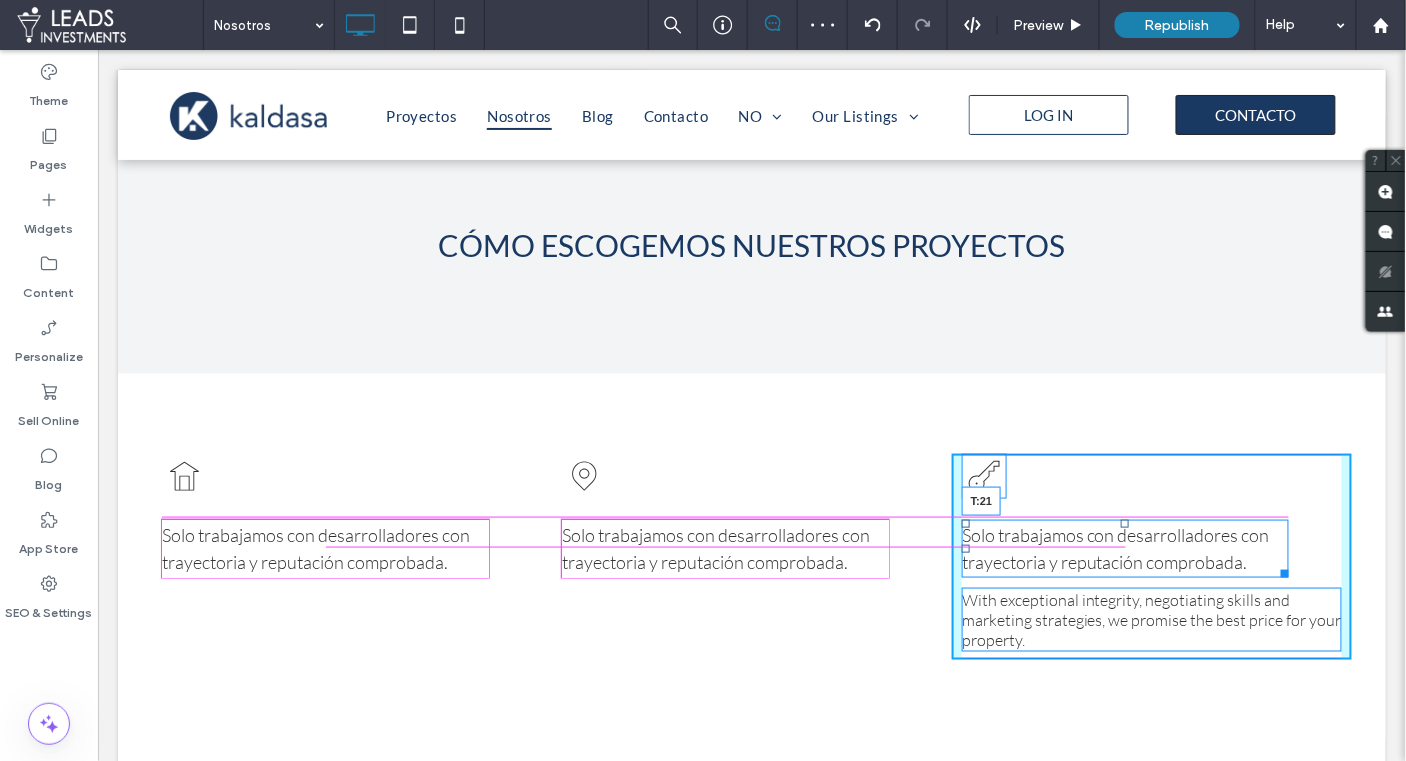 drag, startPoint x: 1126, startPoint y: 506, endPoint x: 1125, endPoint y: 516, distance: 10.049875 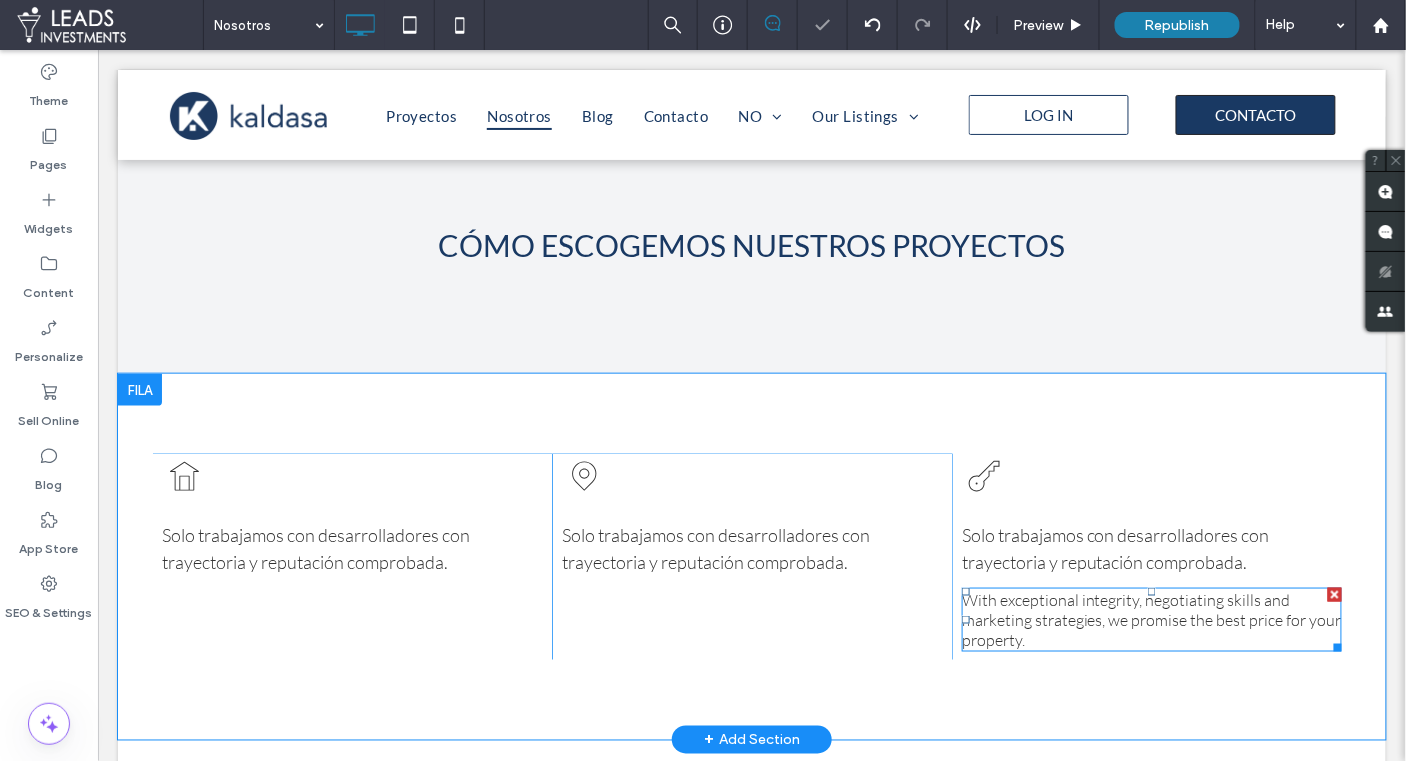 click at bounding box center (1334, 594) 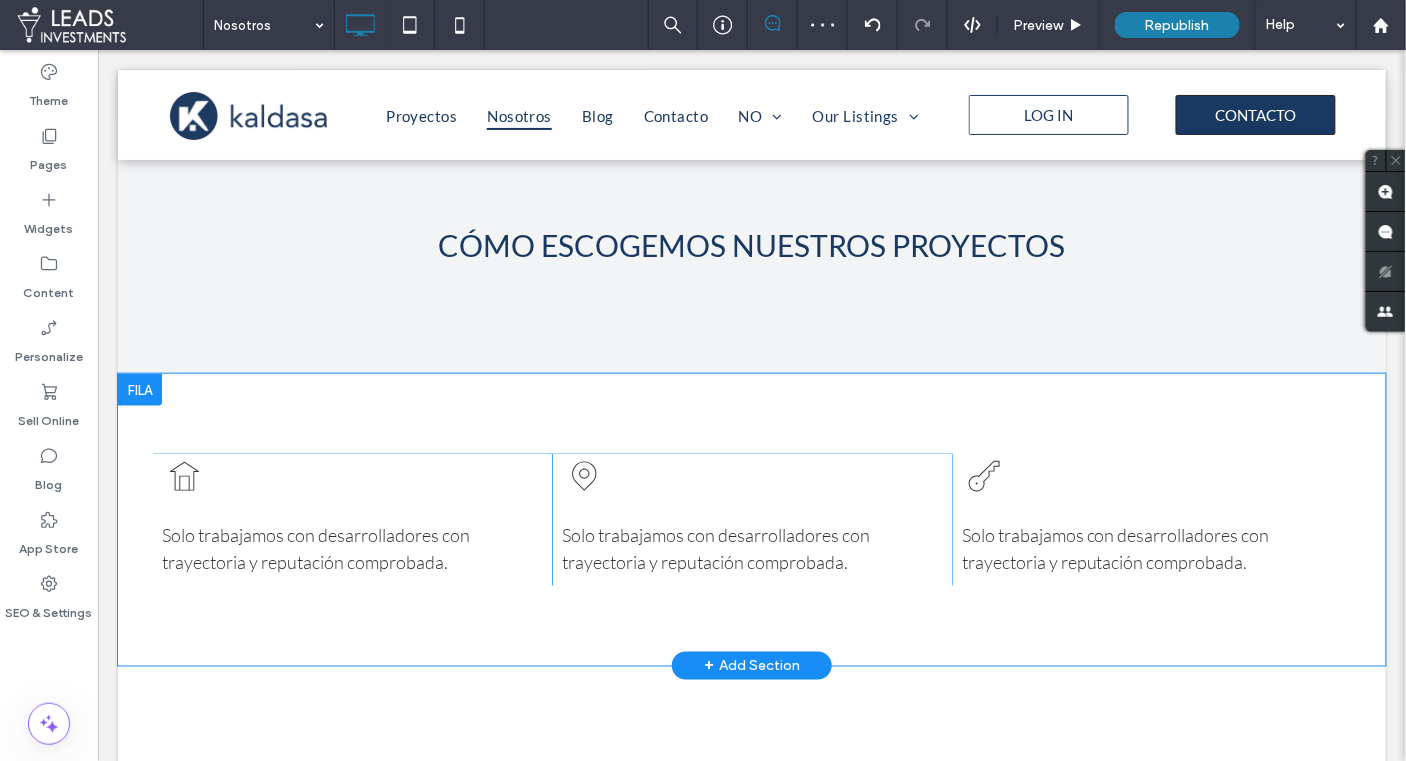 click at bounding box center [139, 389] 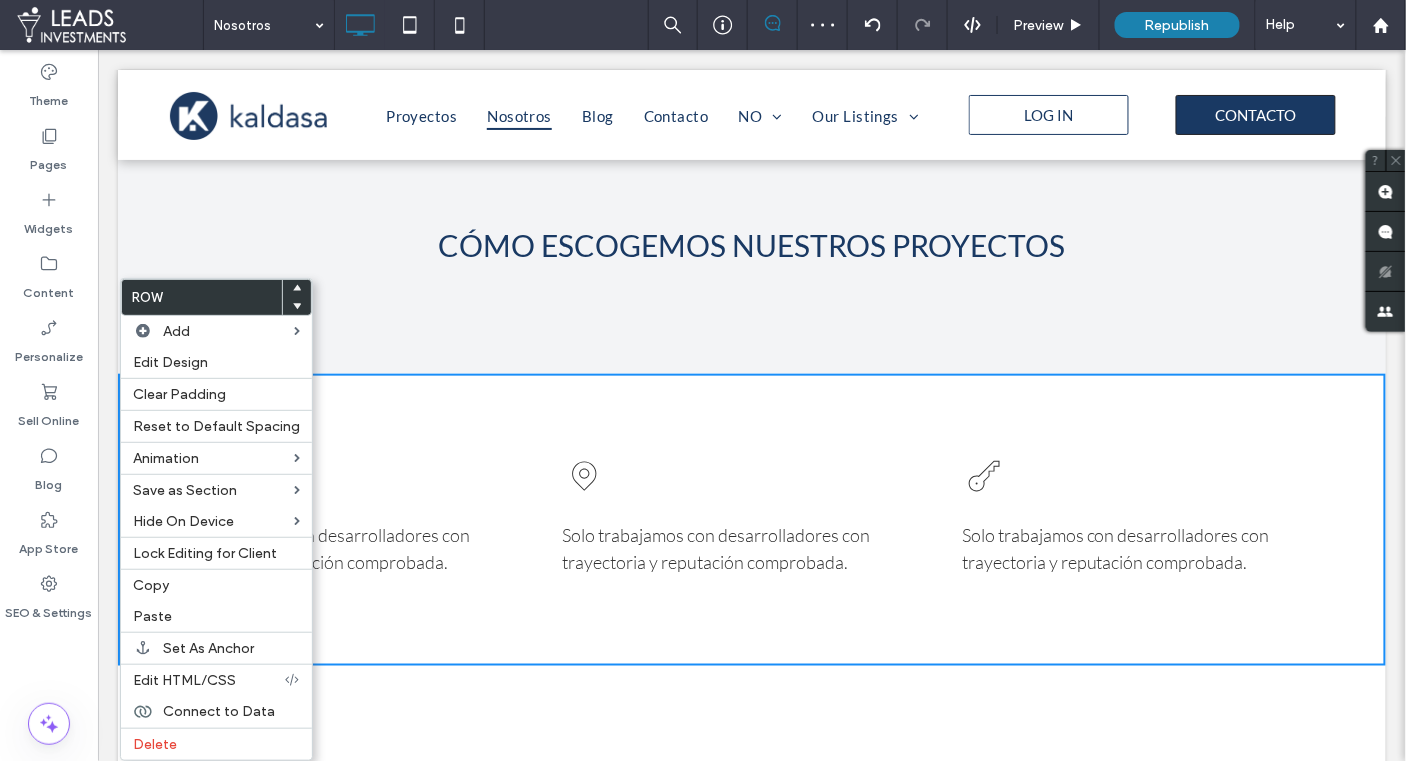 drag, startPoint x: 169, startPoint y: 571, endPoint x: 335, endPoint y: 480, distance: 189.30663 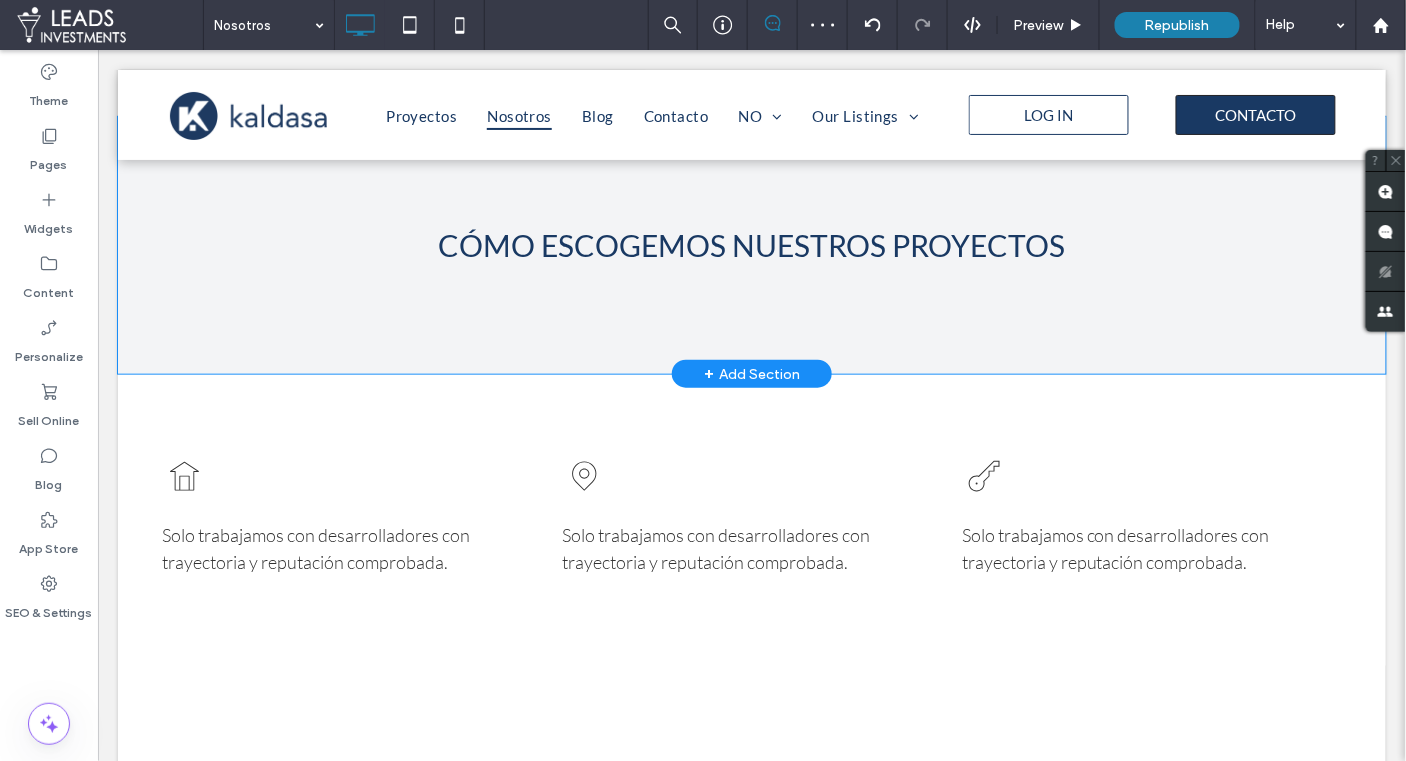 click on "CÓMO ESCOGEMOS NUESTROS PROYECTOS ﻿
Click To Paste     Click To Paste
Row + Add Section" at bounding box center [751, 244] 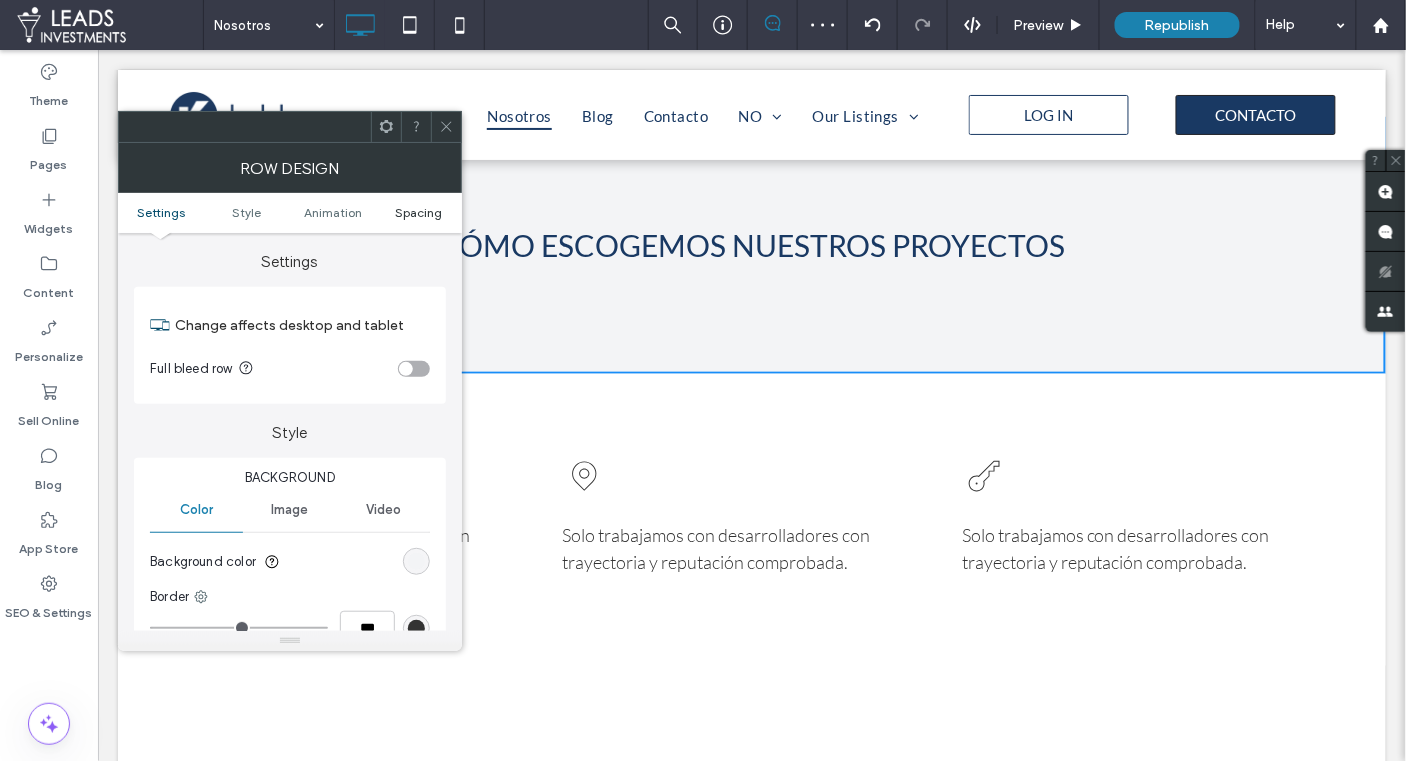 click on "Spacing" at bounding box center (418, 212) 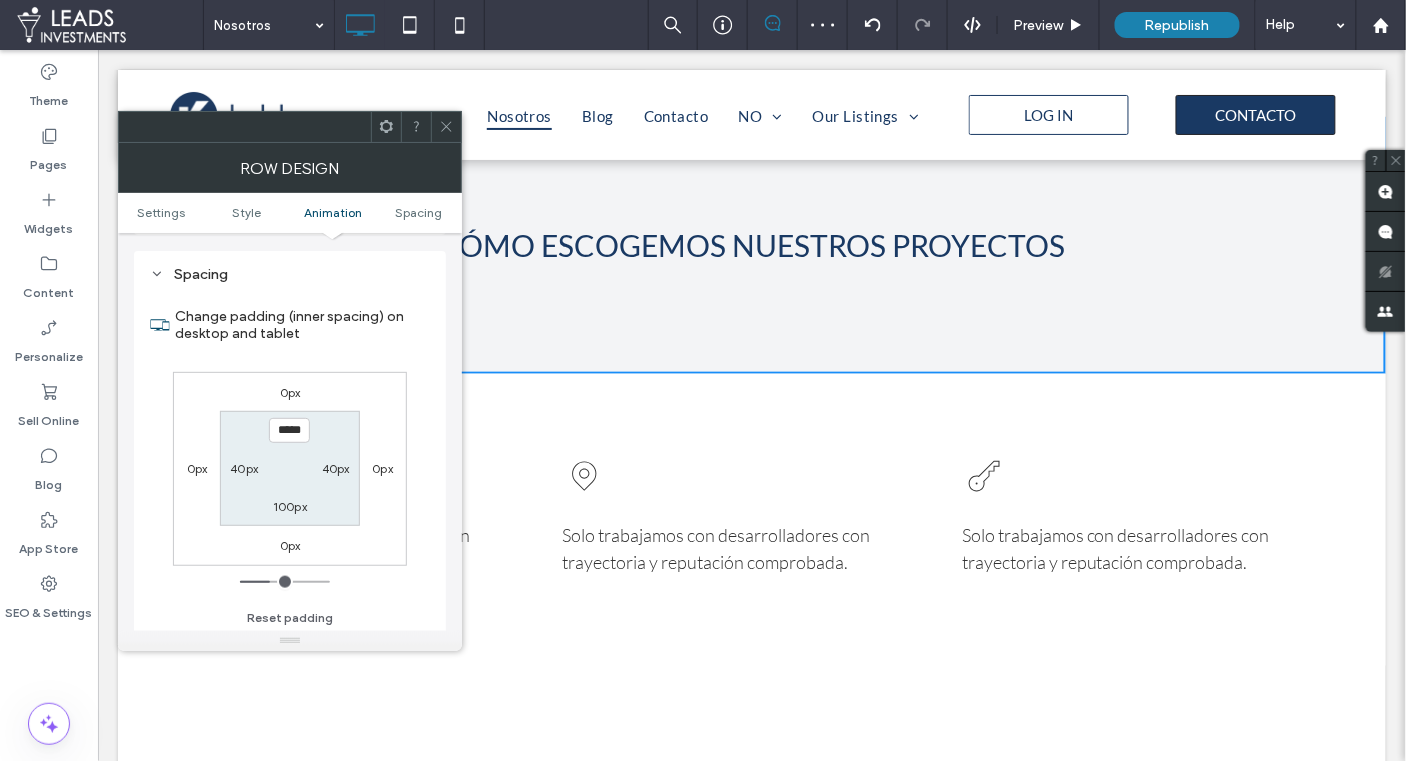 scroll, scrollTop: 563, scrollLeft: 0, axis: vertical 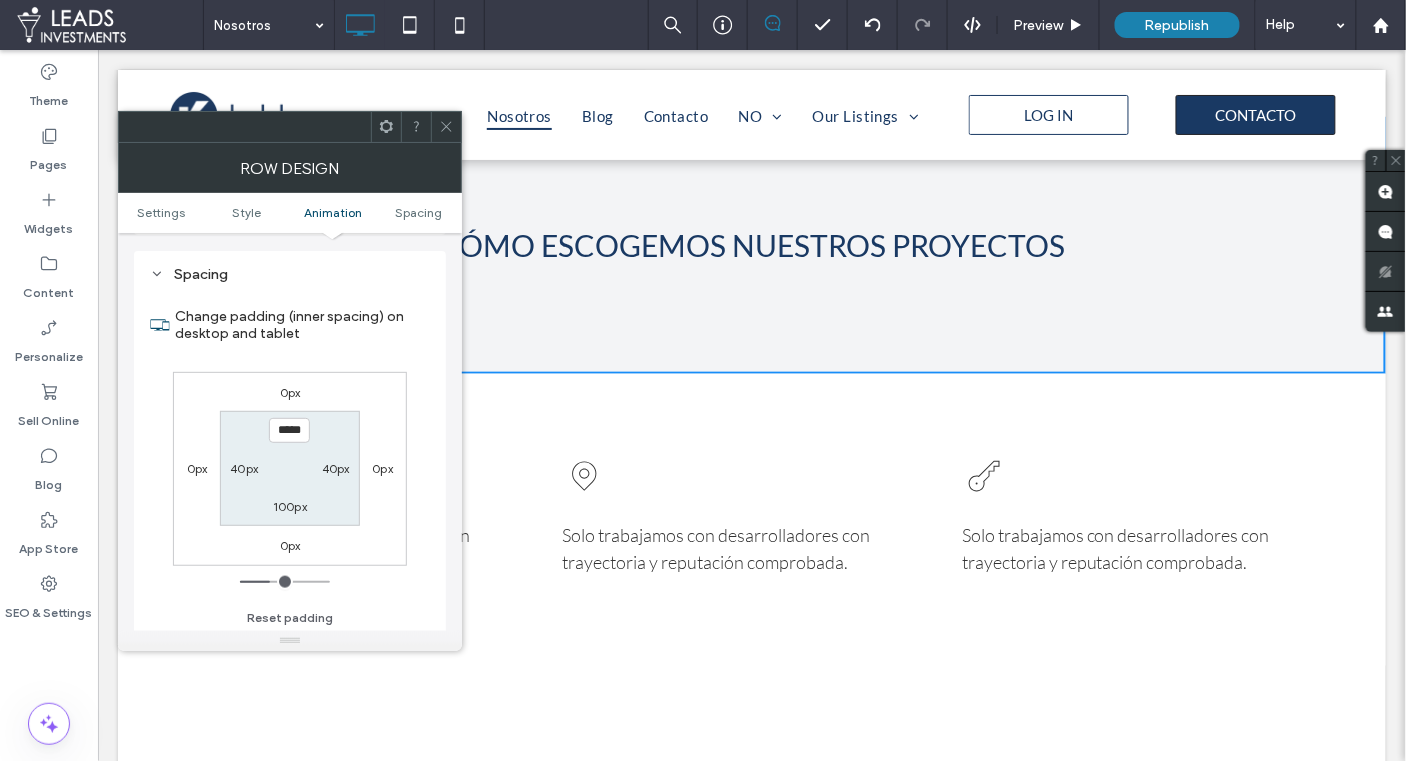 click on "100px" at bounding box center (290, 506) 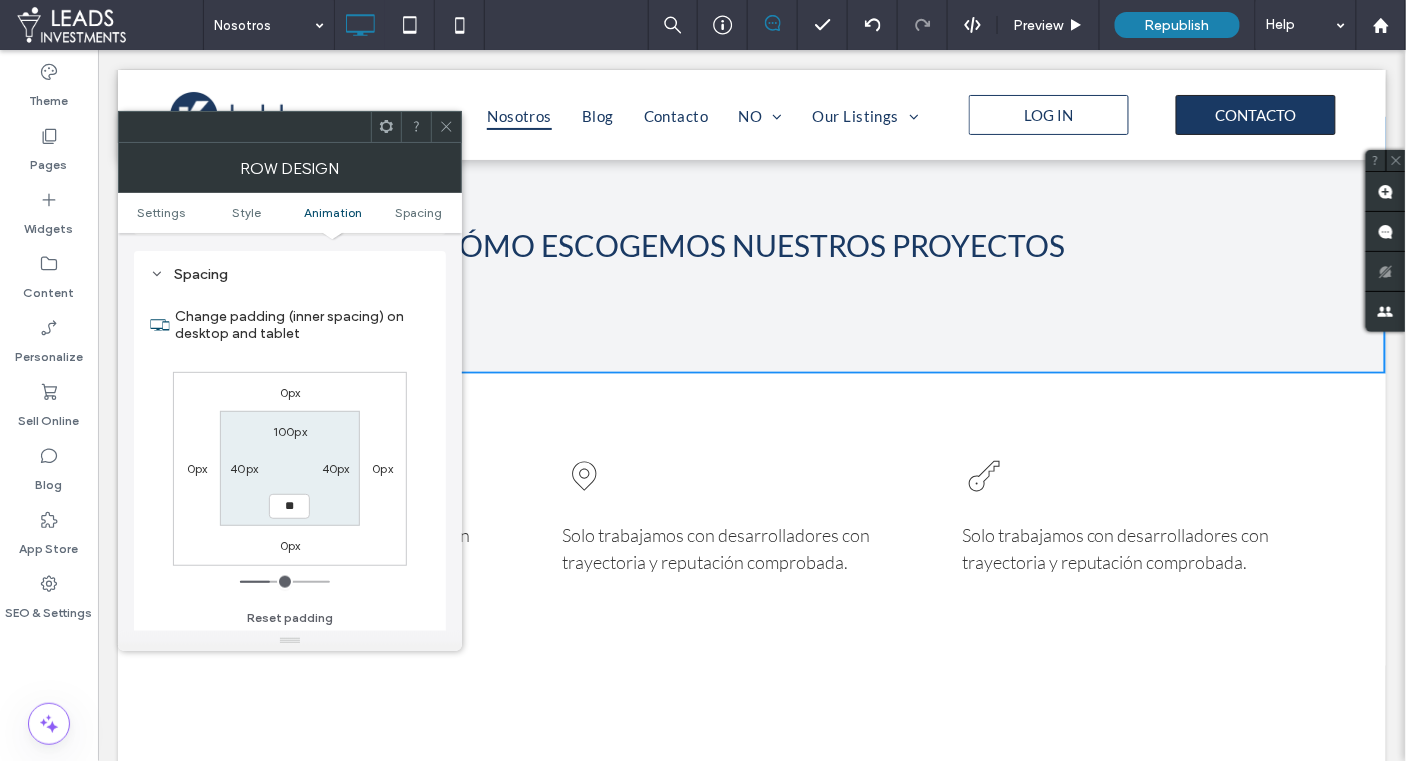 type on "**" 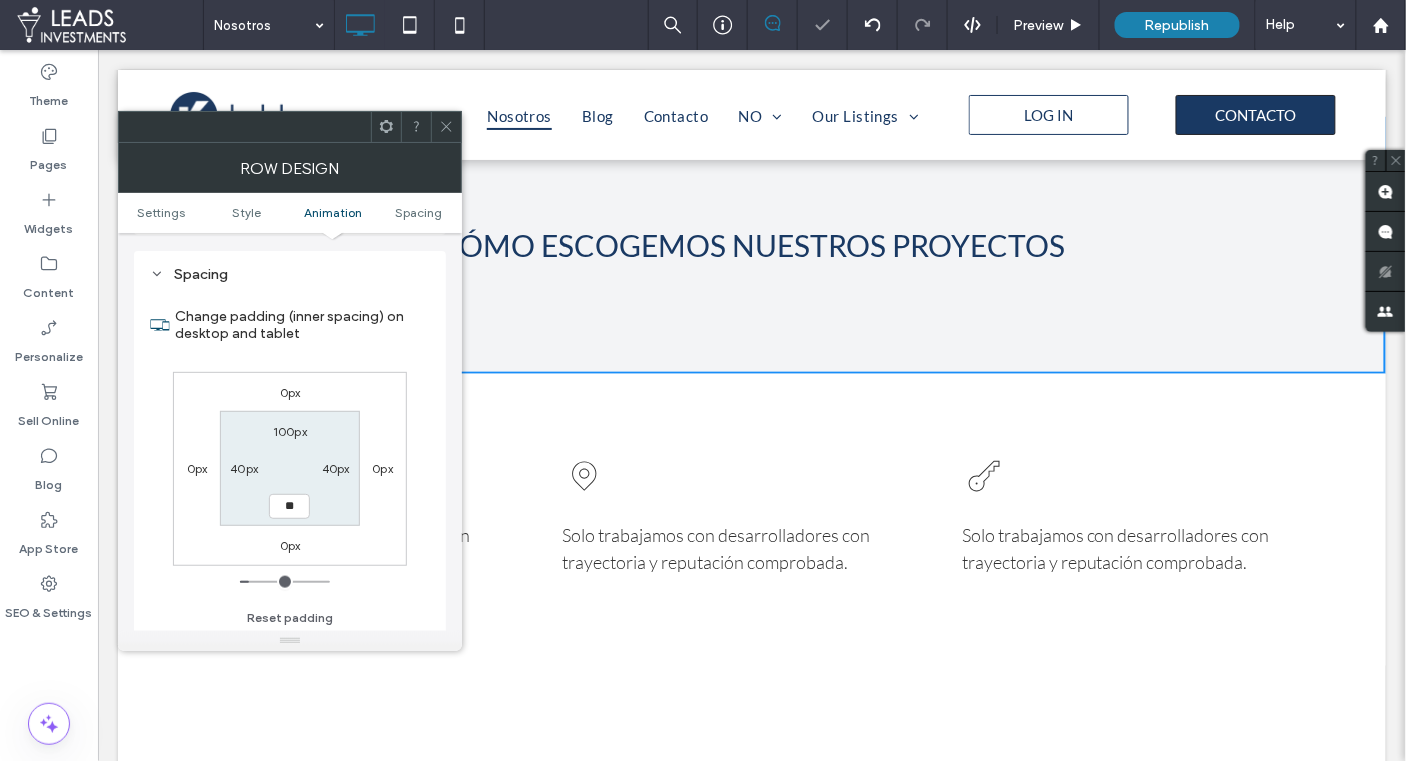 type on "**" 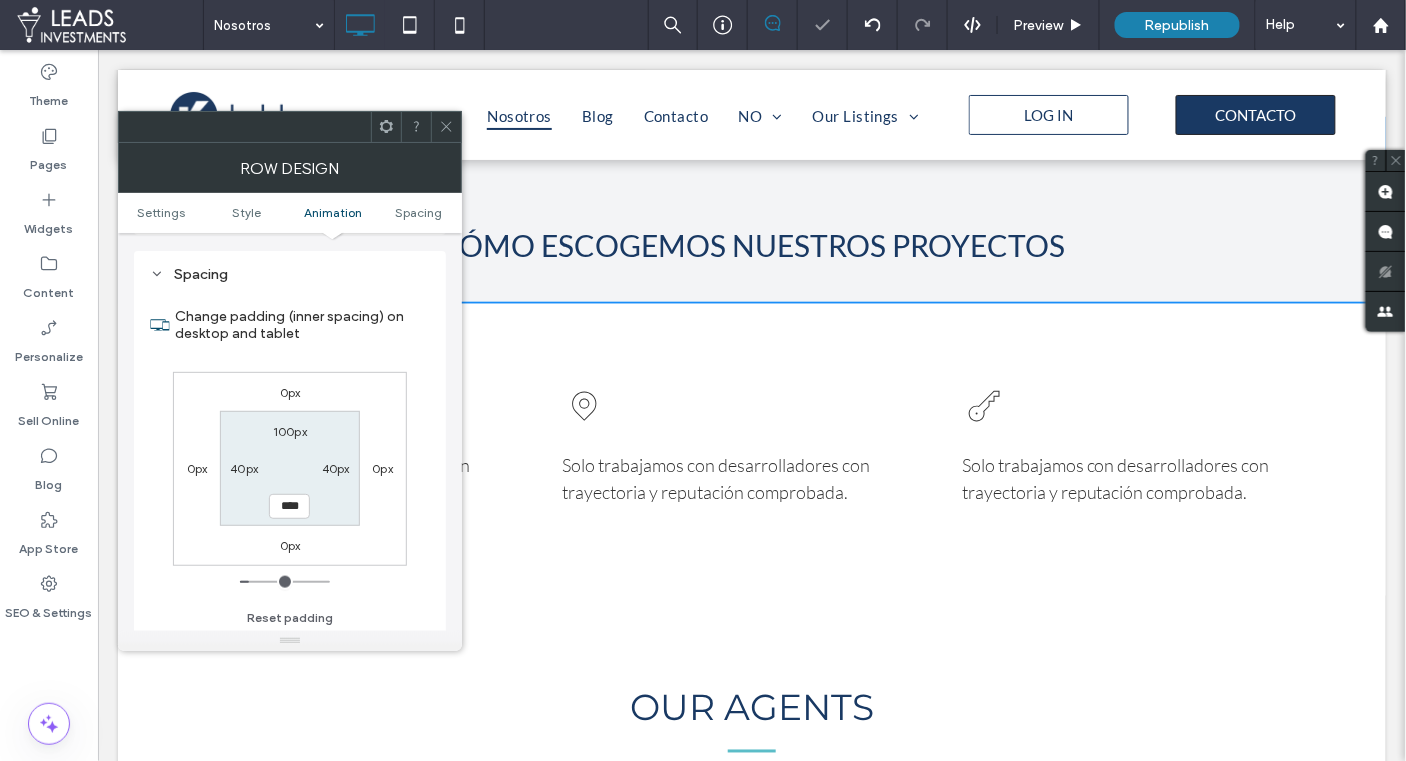 click 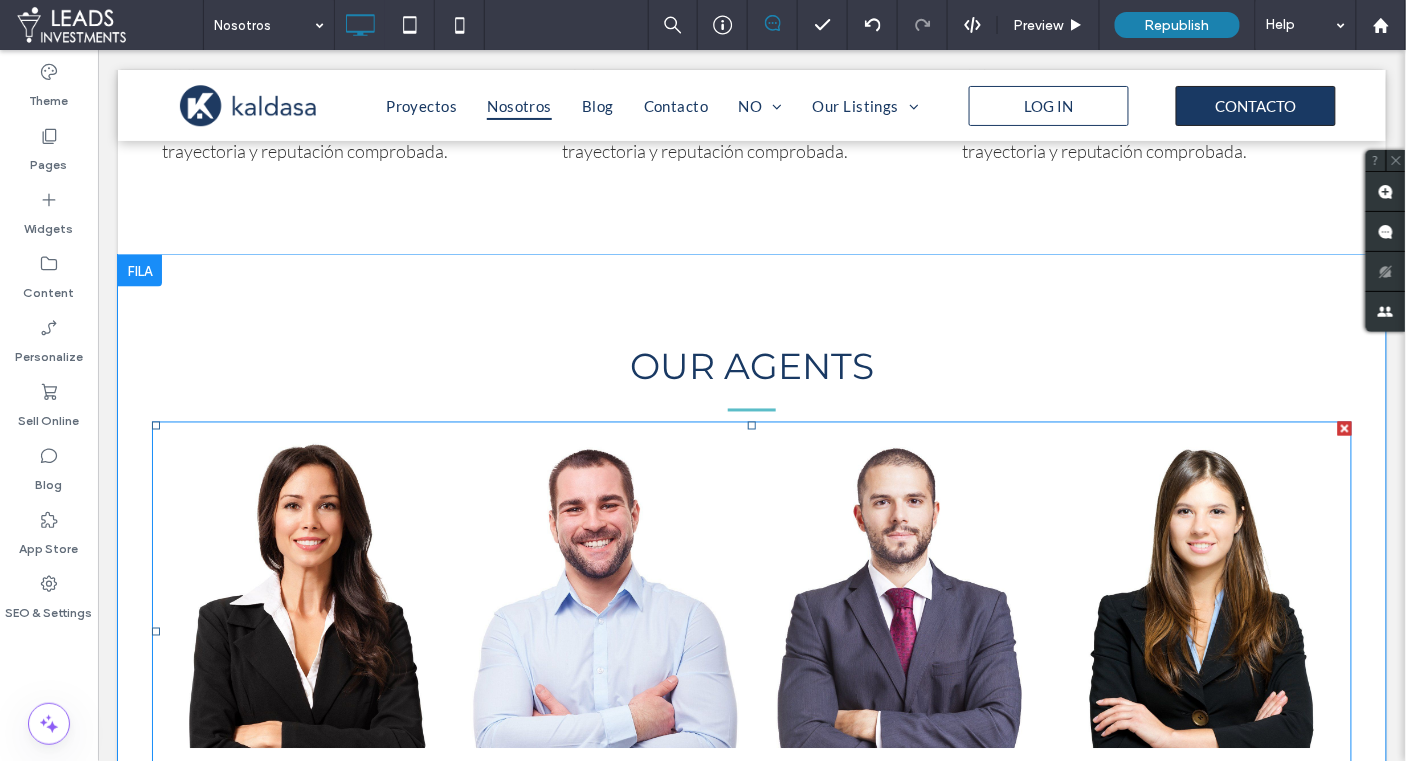 scroll, scrollTop: 2859, scrollLeft: 0, axis: vertical 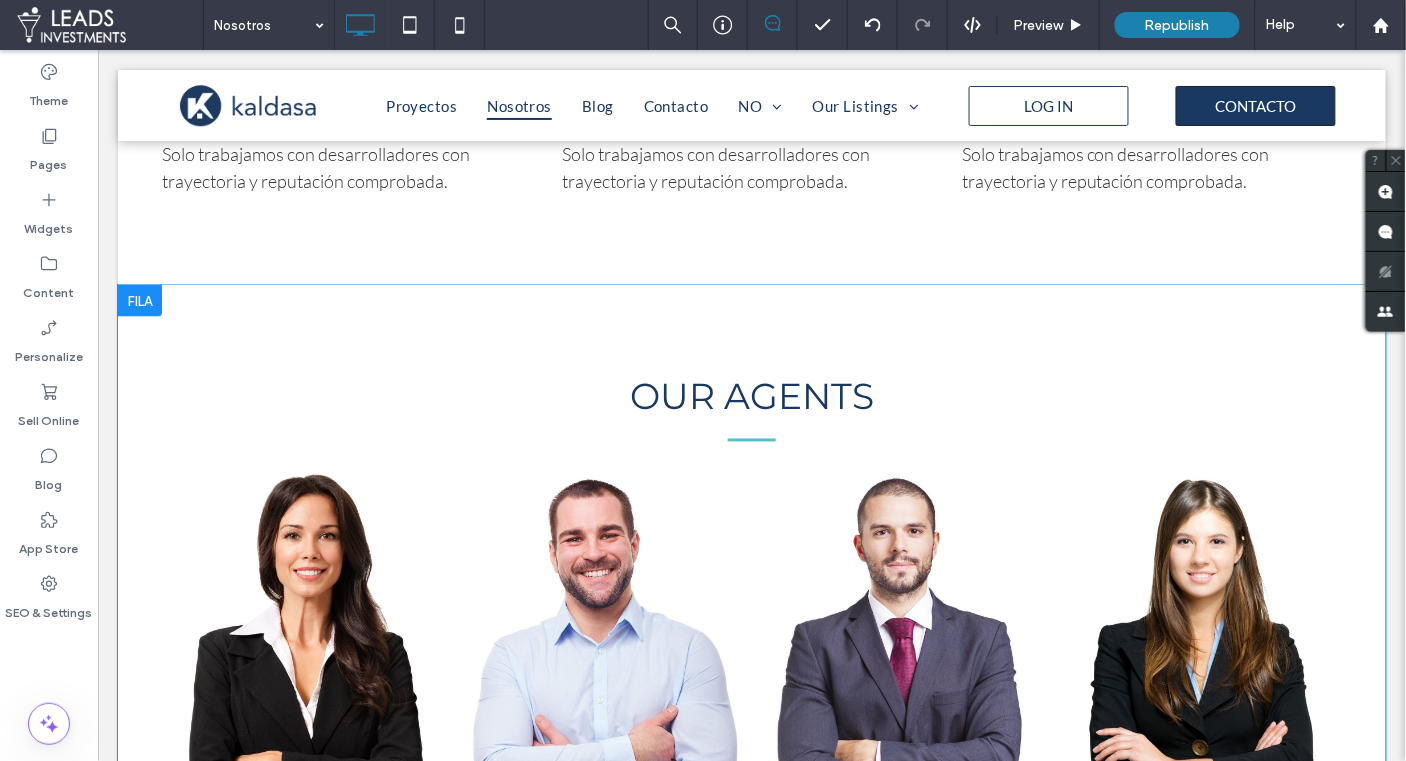 click at bounding box center [139, 300] 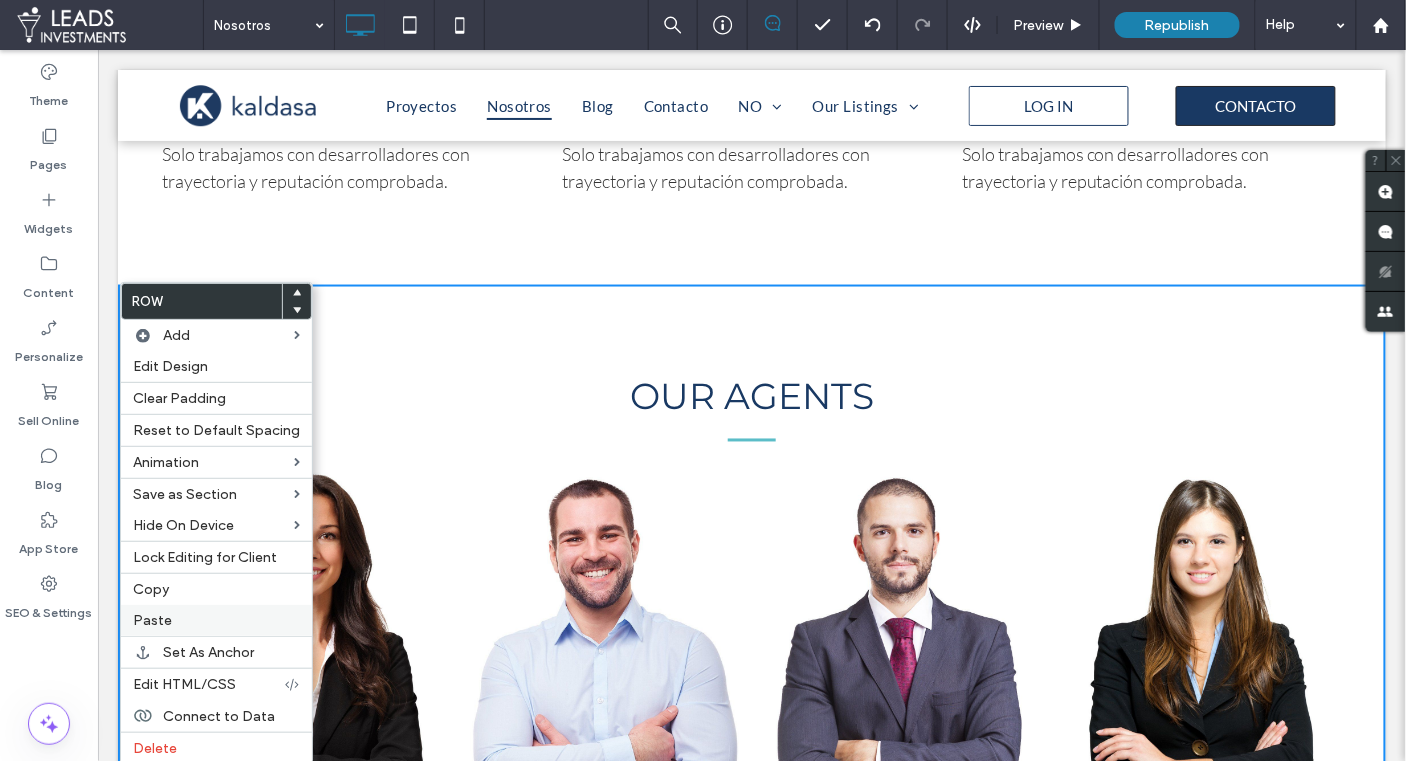 click on "Paste" at bounding box center (216, 620) 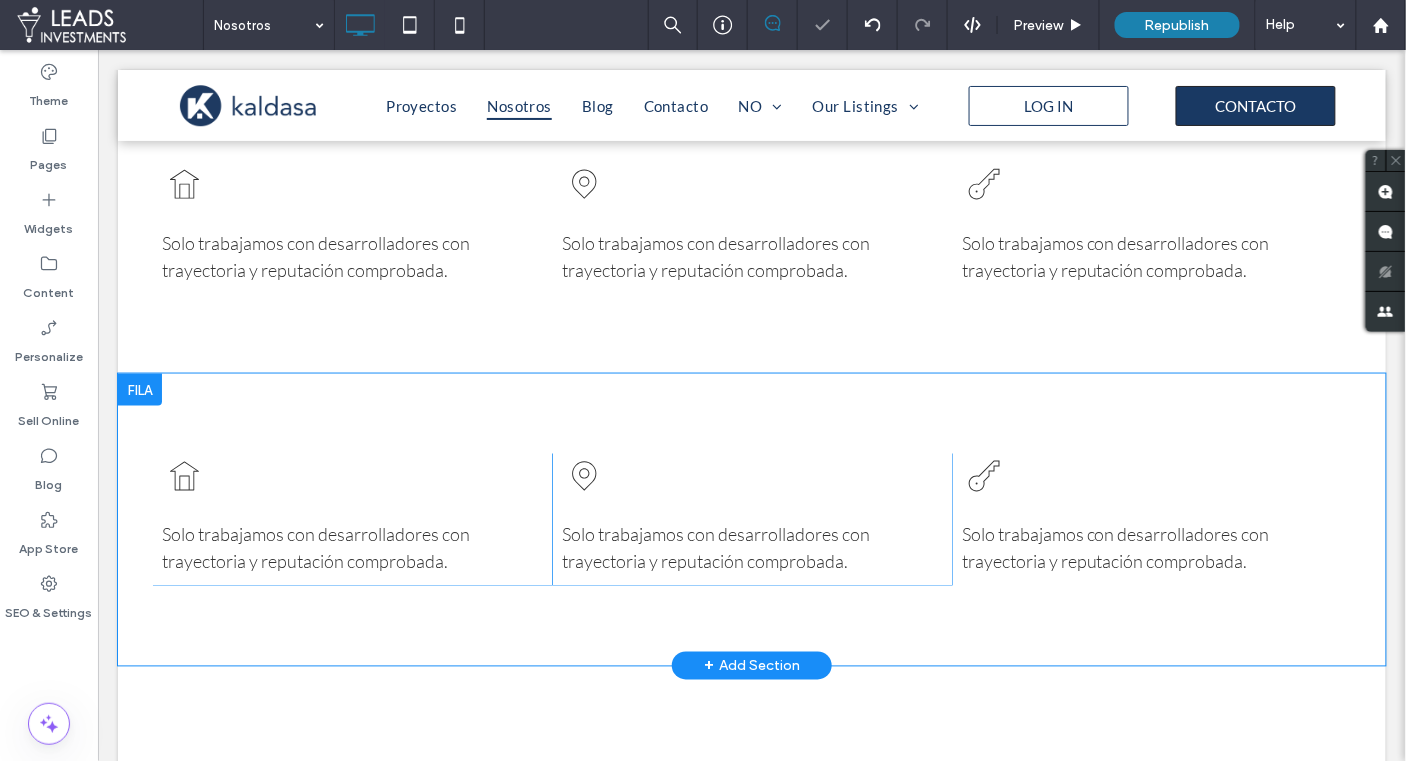 scroll, scrollTop: 2763, scrollLeft: 0, axis: vertical 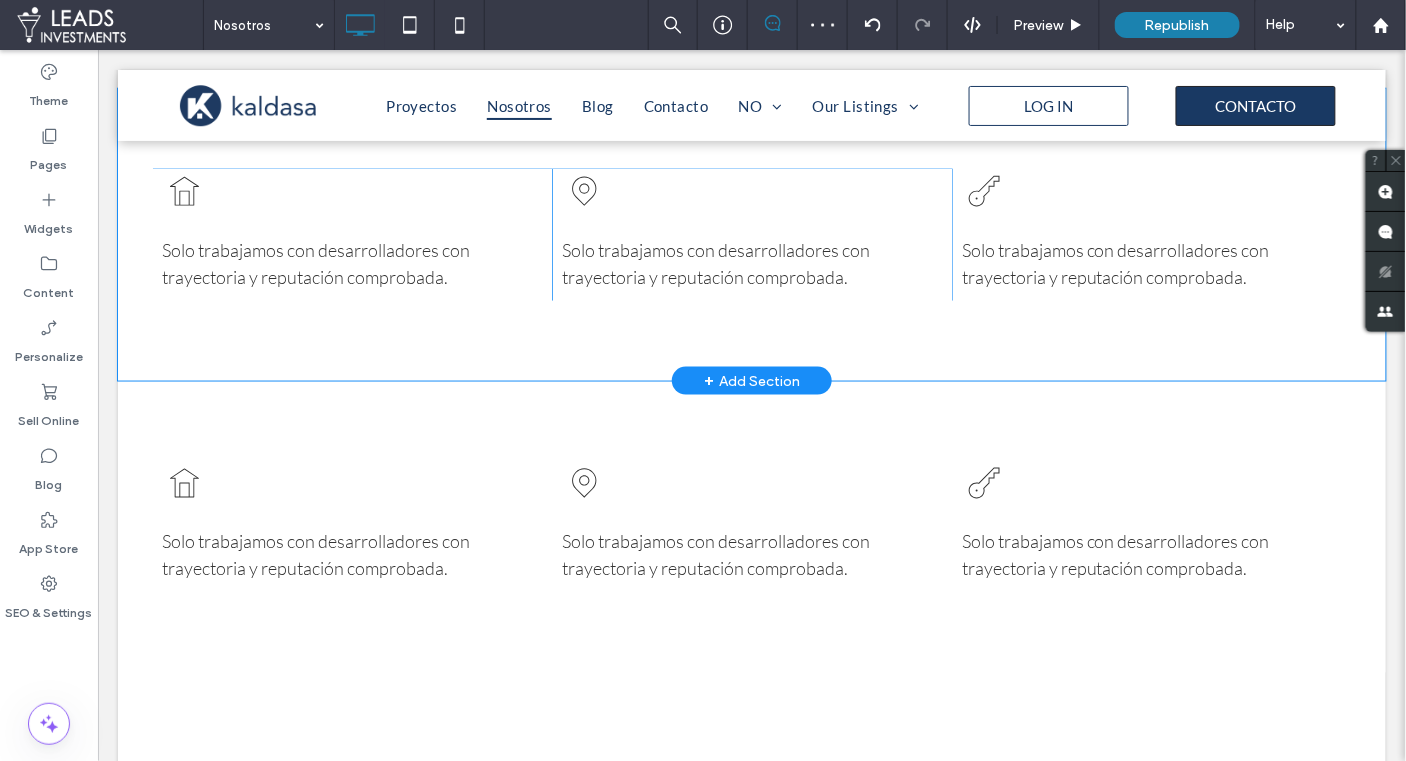 click on "Solo trabajamos con desarrolladores con trayectoria y reputación comprobada.   Click To Paste     Click To Paste
Solo trabajamos con desarrolladores con trayectoria y reputación comprobada. Click To Paste     Click To Paste
Solo trabajamos con desarrolladores con trayectoria y reputación comprobada. Click To Paste     Click To Paste
Row + Add Section" at bounding box center [751, 234] 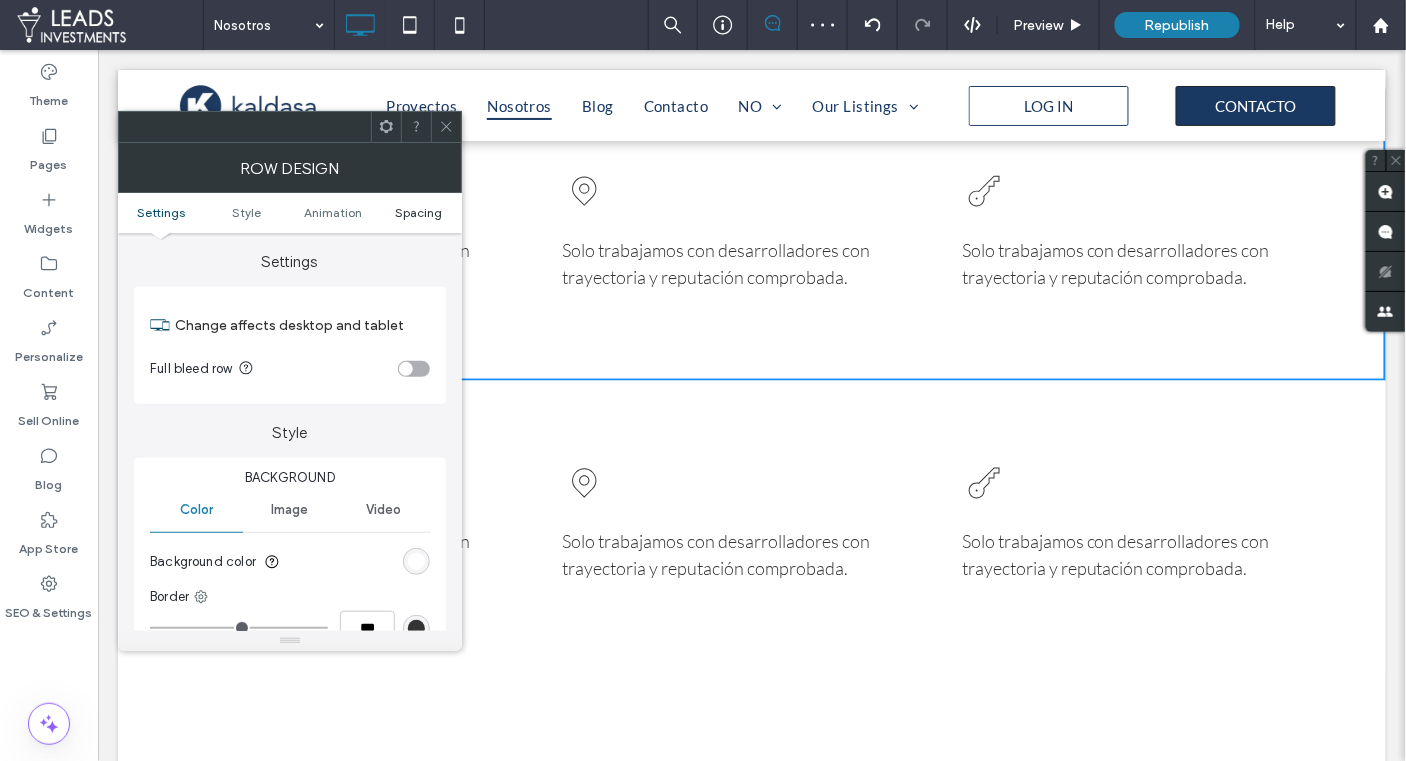 click on "Spacing" at bounding box center (418, 212) 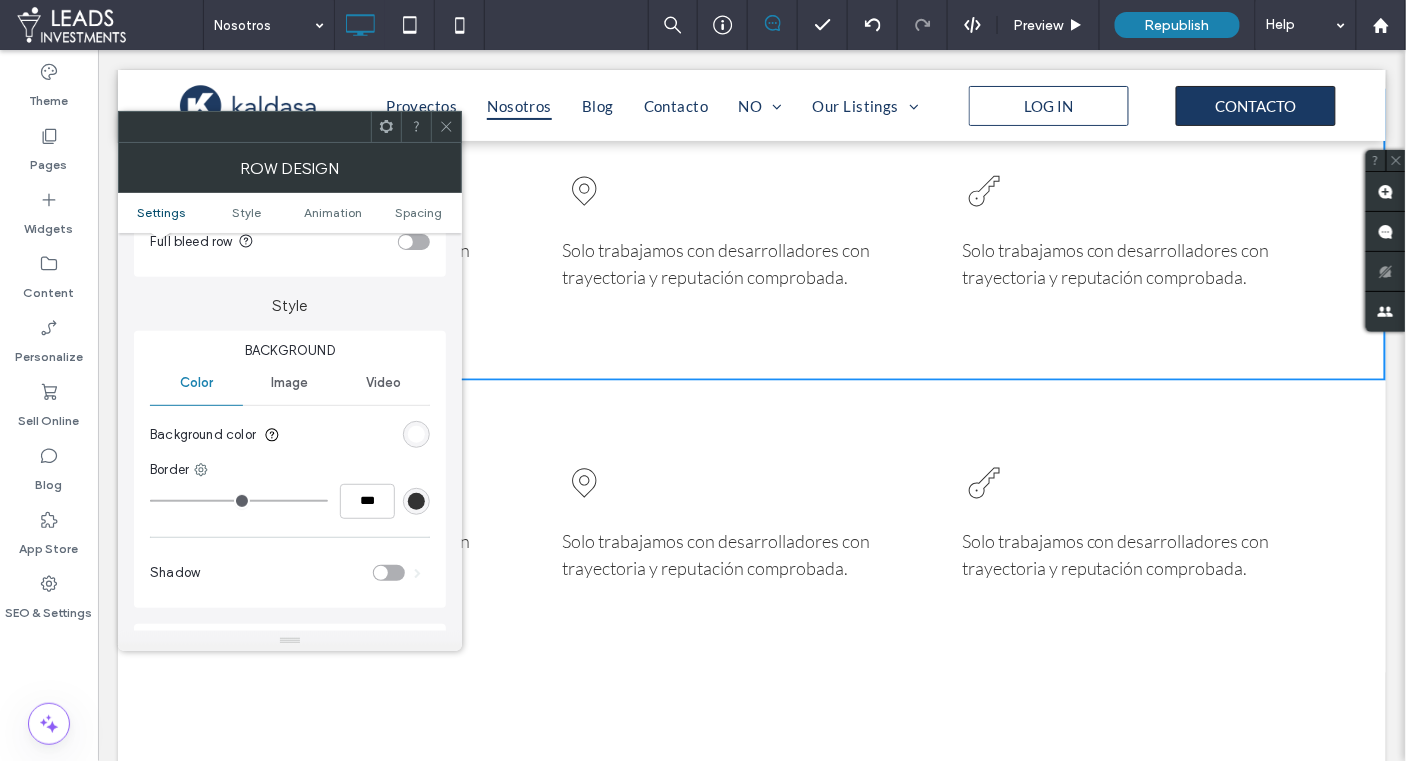 scroll, scrollTop: 115, scrollLeft: 0, axis: vertical 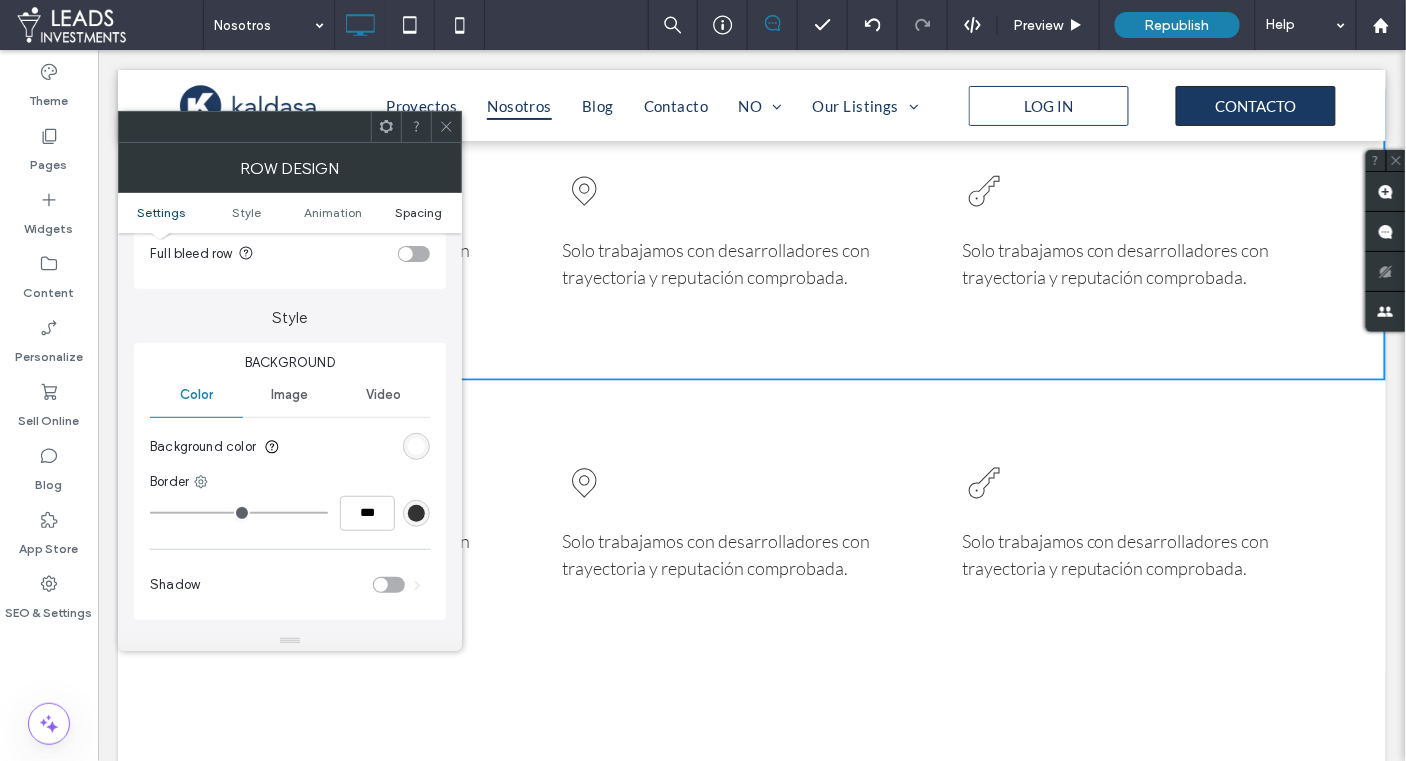click on "Spacing" at bounding box center (418, 212) 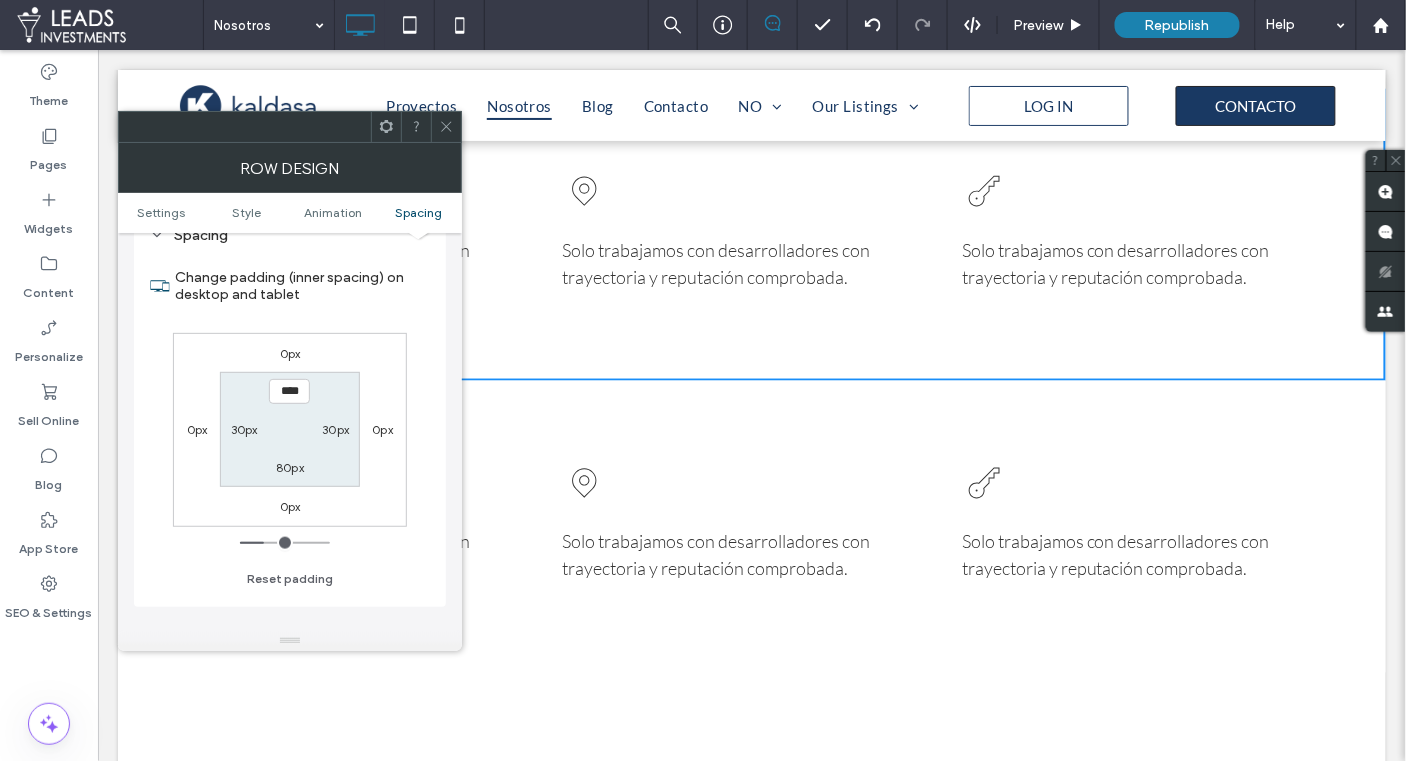 scroll, scrollTop: 608, scrollLeft: 0, axis: vertical 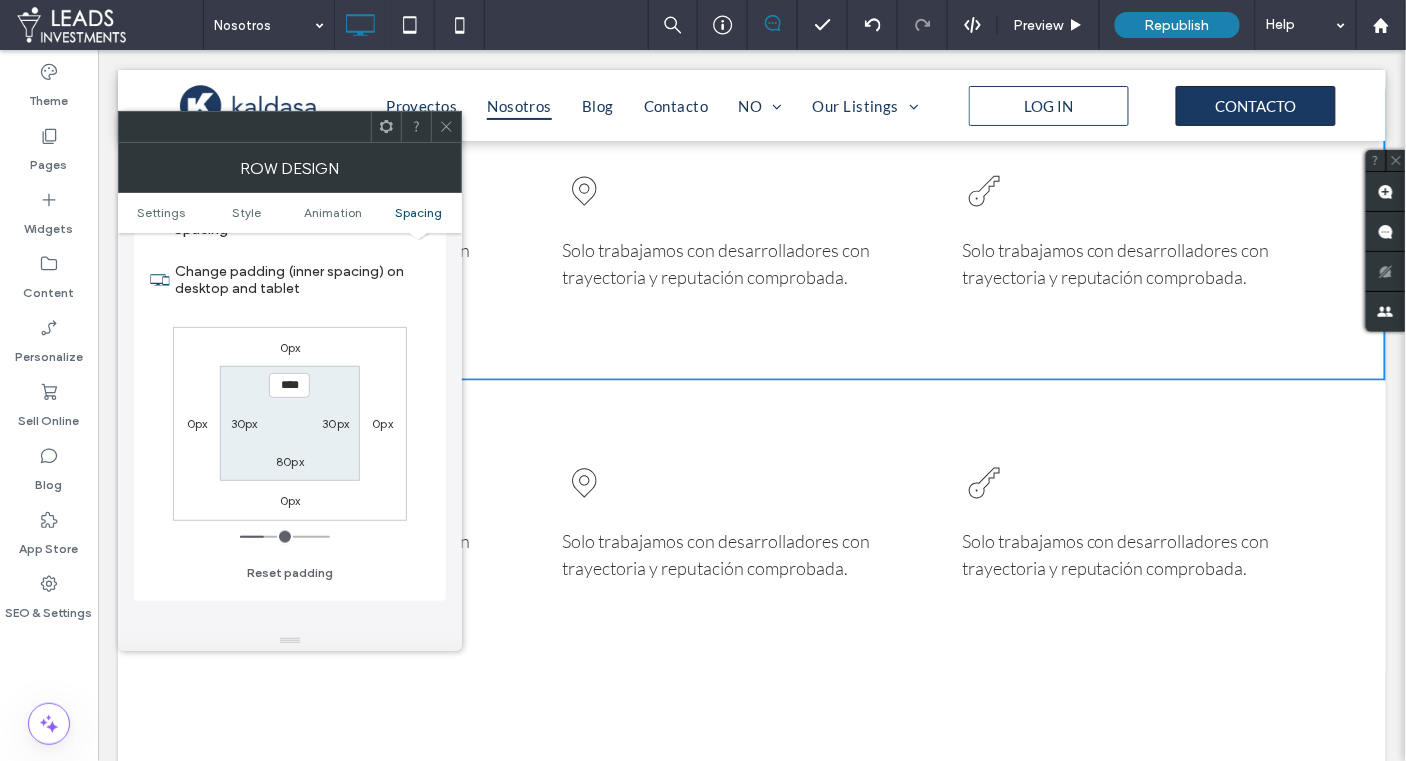 click on "80px" at bounding box center [290, 461] 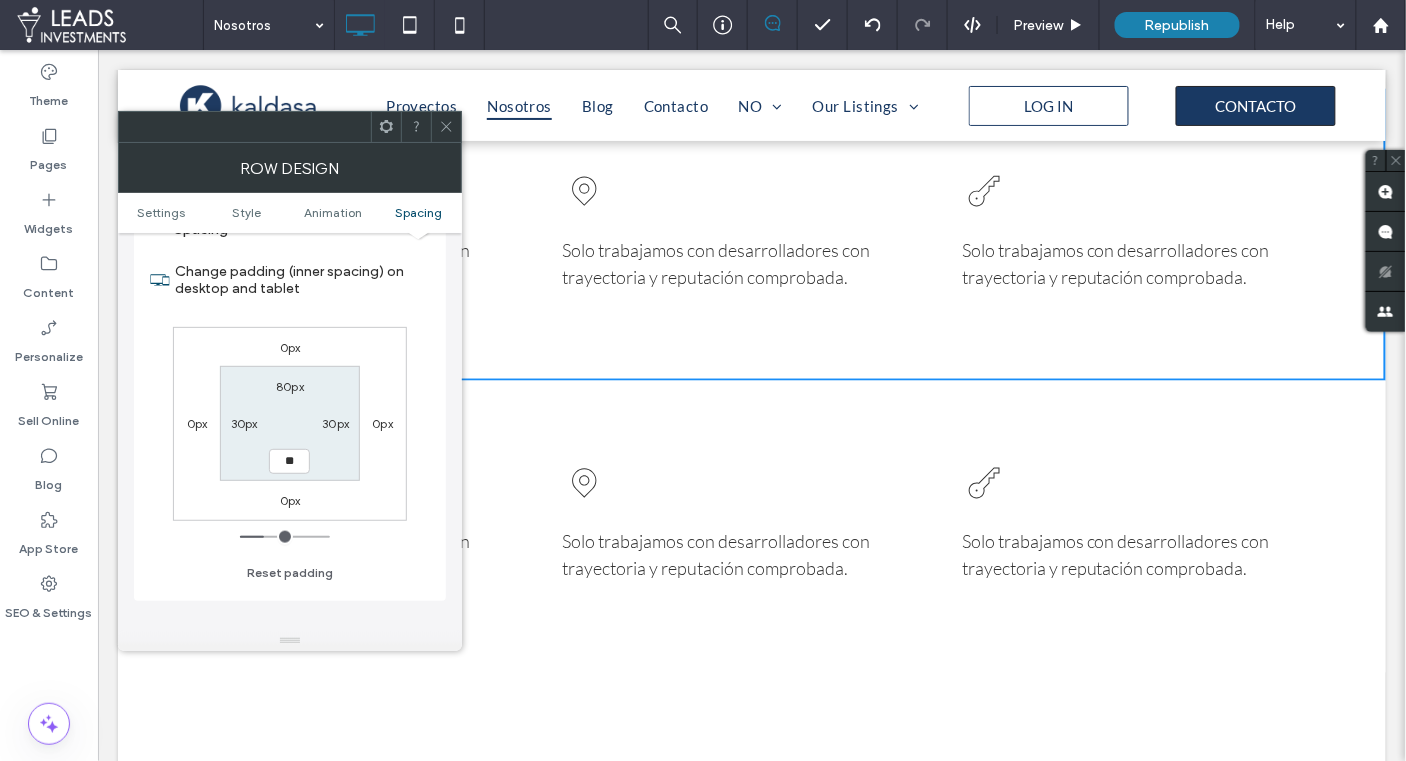 type on "**" 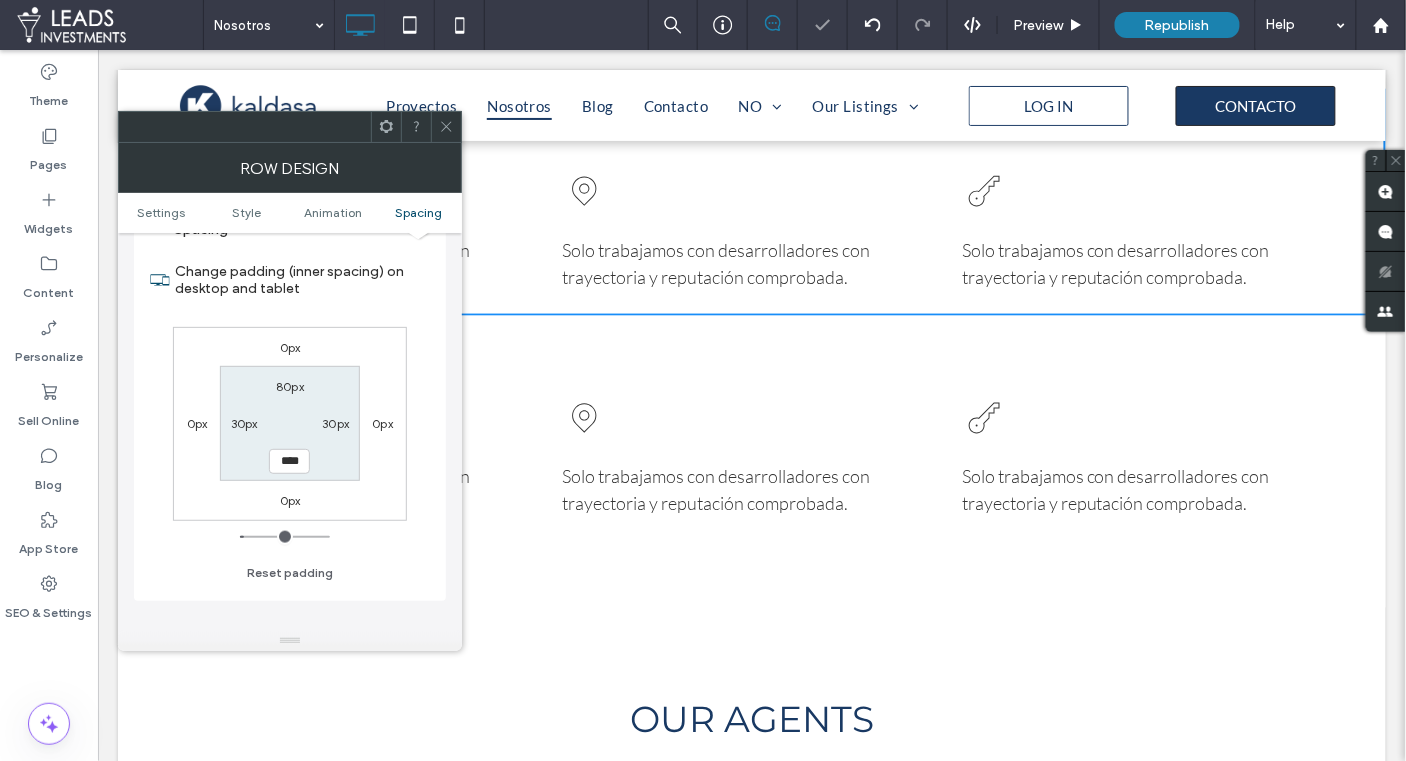 drag, startPoint x: 442, startPoint y: 116, endPoint x: 449, endPoint y: 129, distance: 14.764823 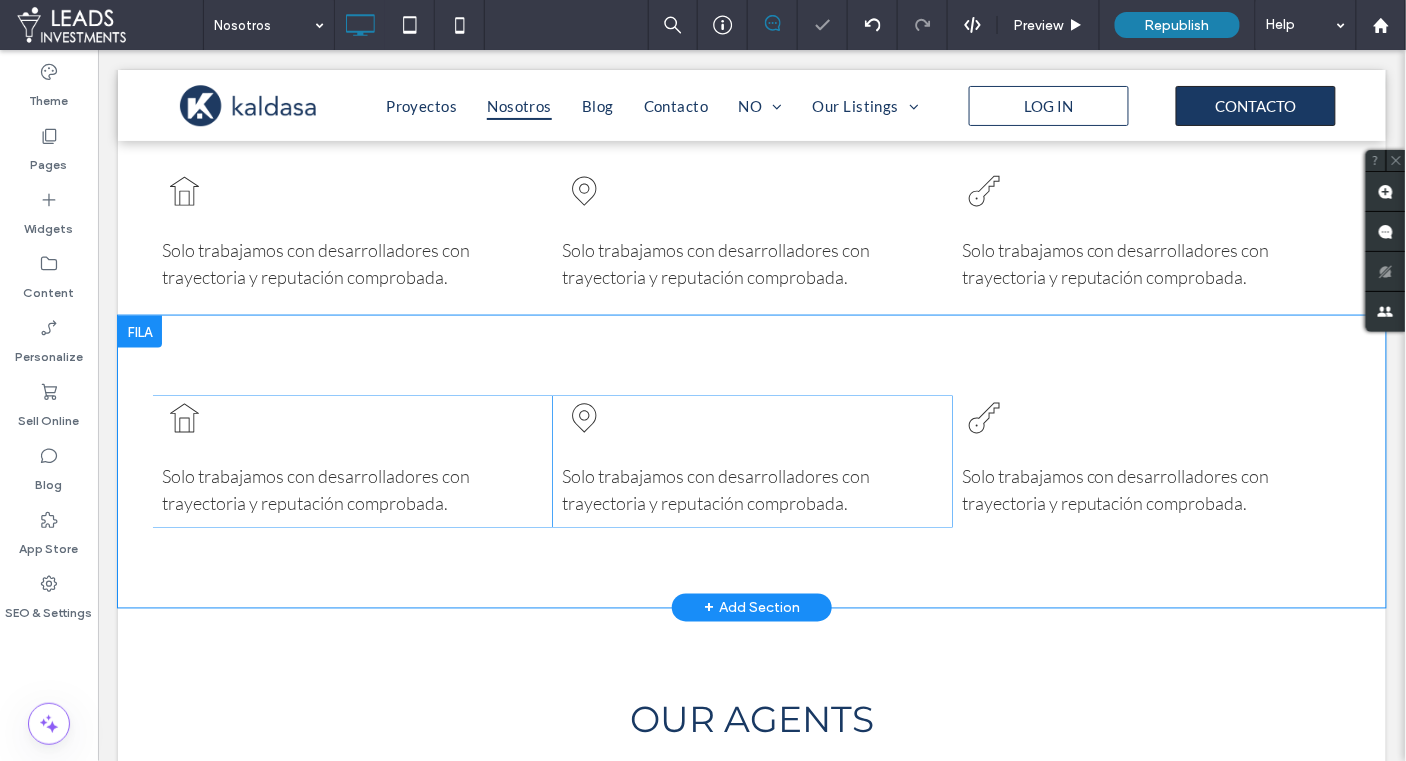 click on "Solo trabajamos con desarrolladores con trayectoria y reputación comprobada. Click To Paste     Click To Paste
Solo trabajamos con desarrolladores con trayectoria y reputación comprobada. Click To Paste     Click To Paste
Solo trabajamos con desarrolladores con trayectoria y reputación comprobada. Click To Paste     Click To Paste
Row + Add Section" at bounding box center (751, 461) 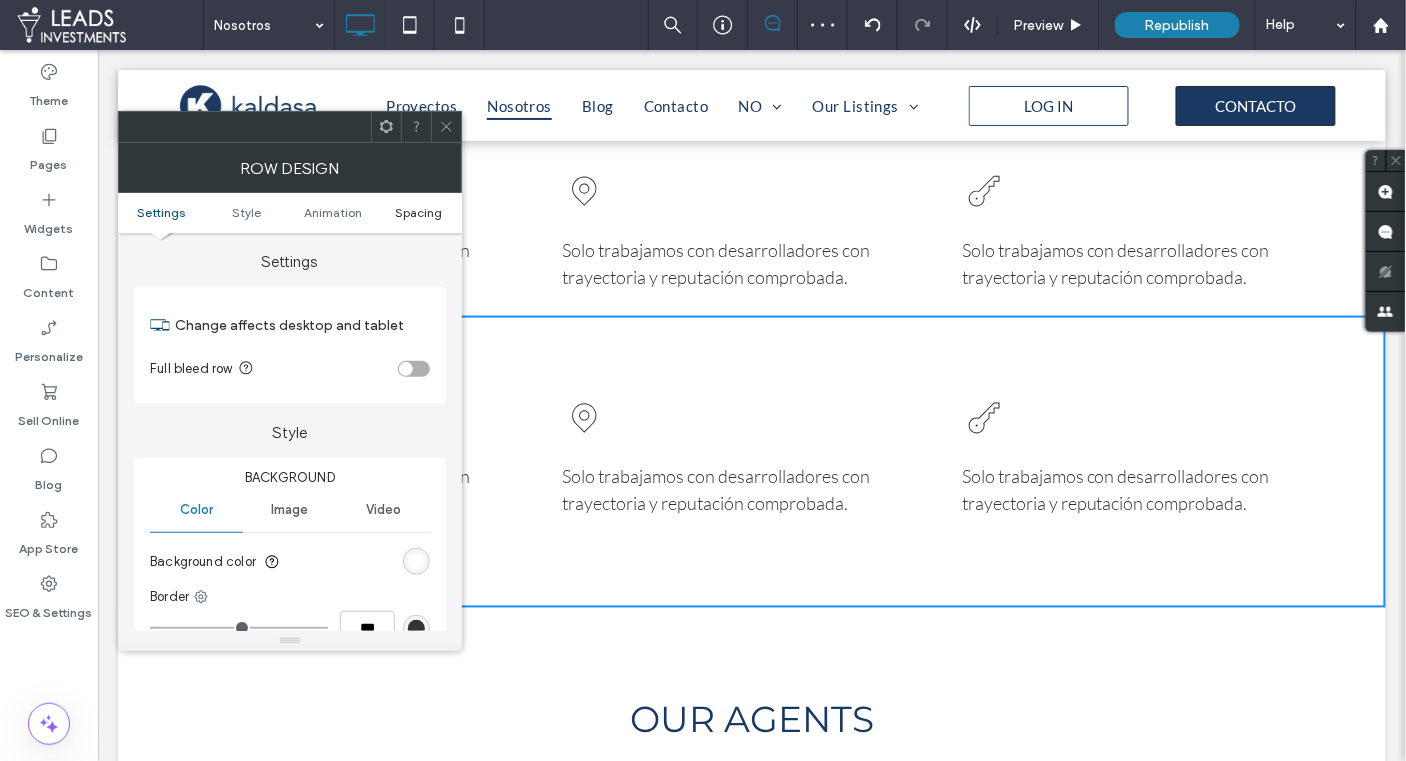 click on "Spacing" at bounding box center (418, 212) 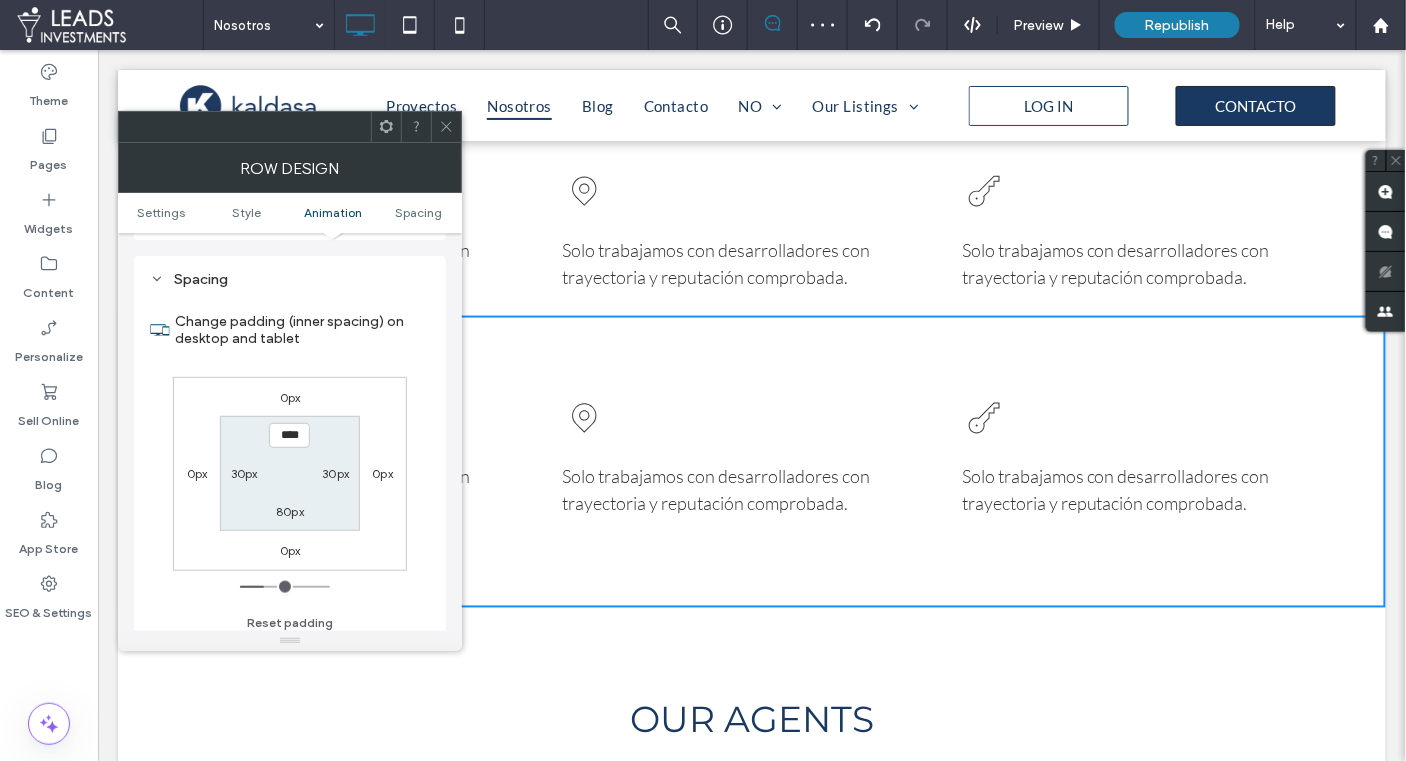scroll, scrollTop: 563, scrollLeft: 0, axis: vertical 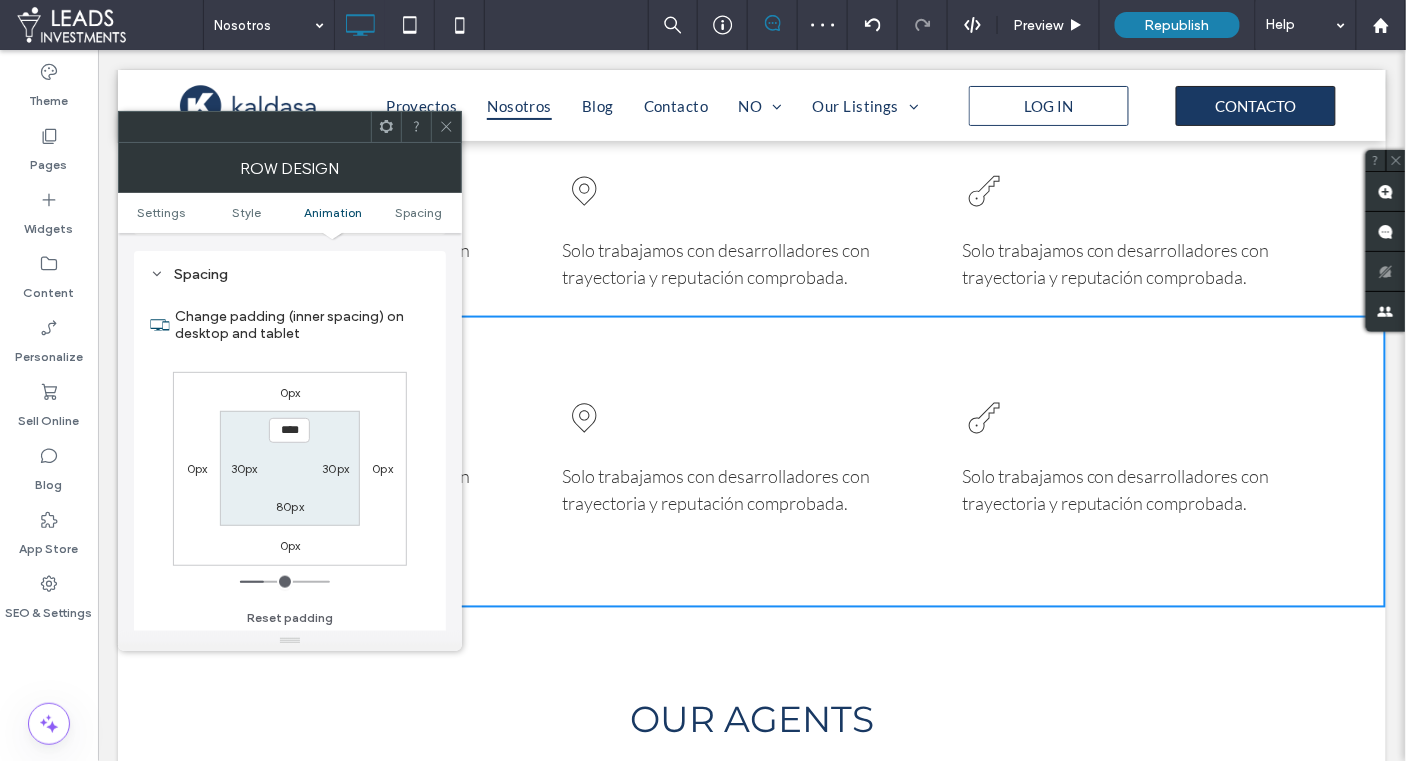 drag, startPoint x: 287, startPoint y: 425, endPoint x: 284, endPoint y: 447, distance: 22.203604 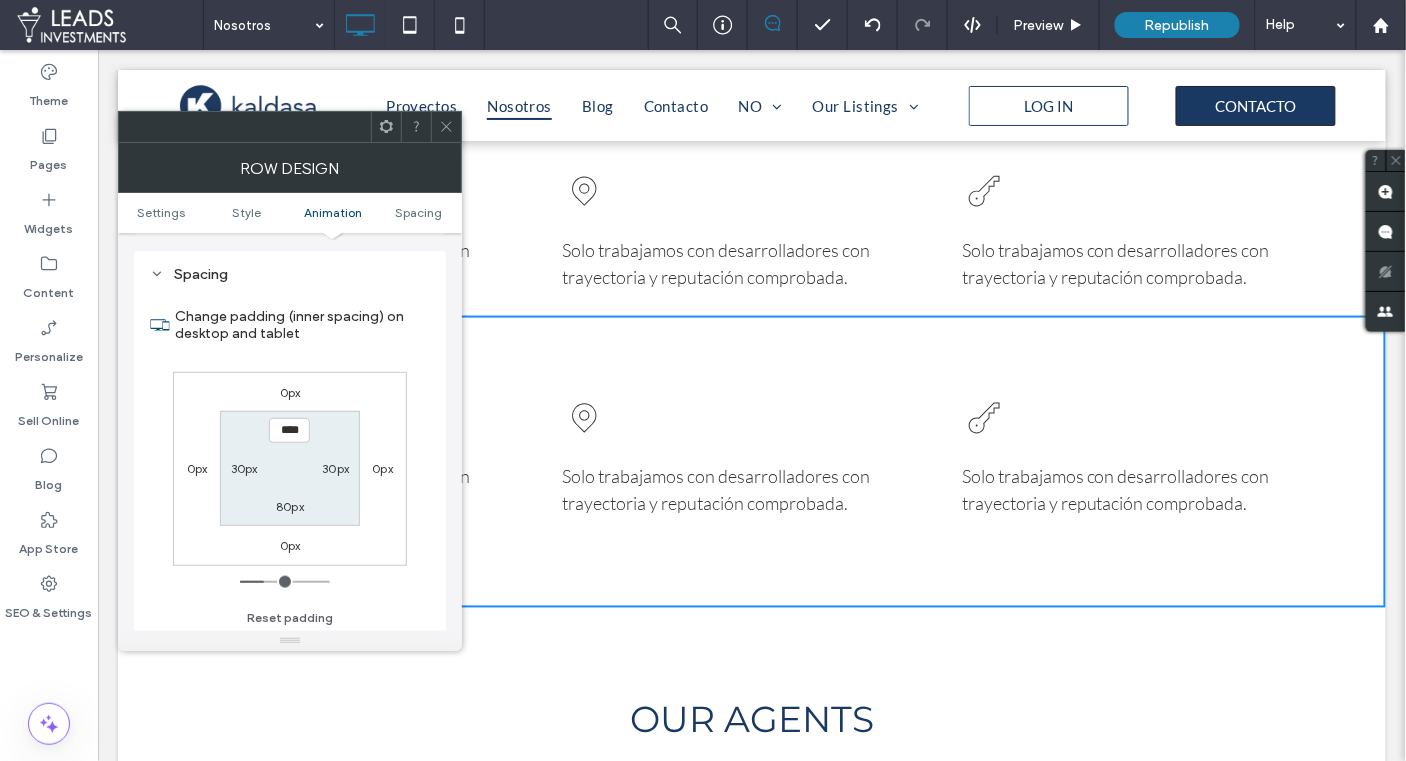 type on "****" 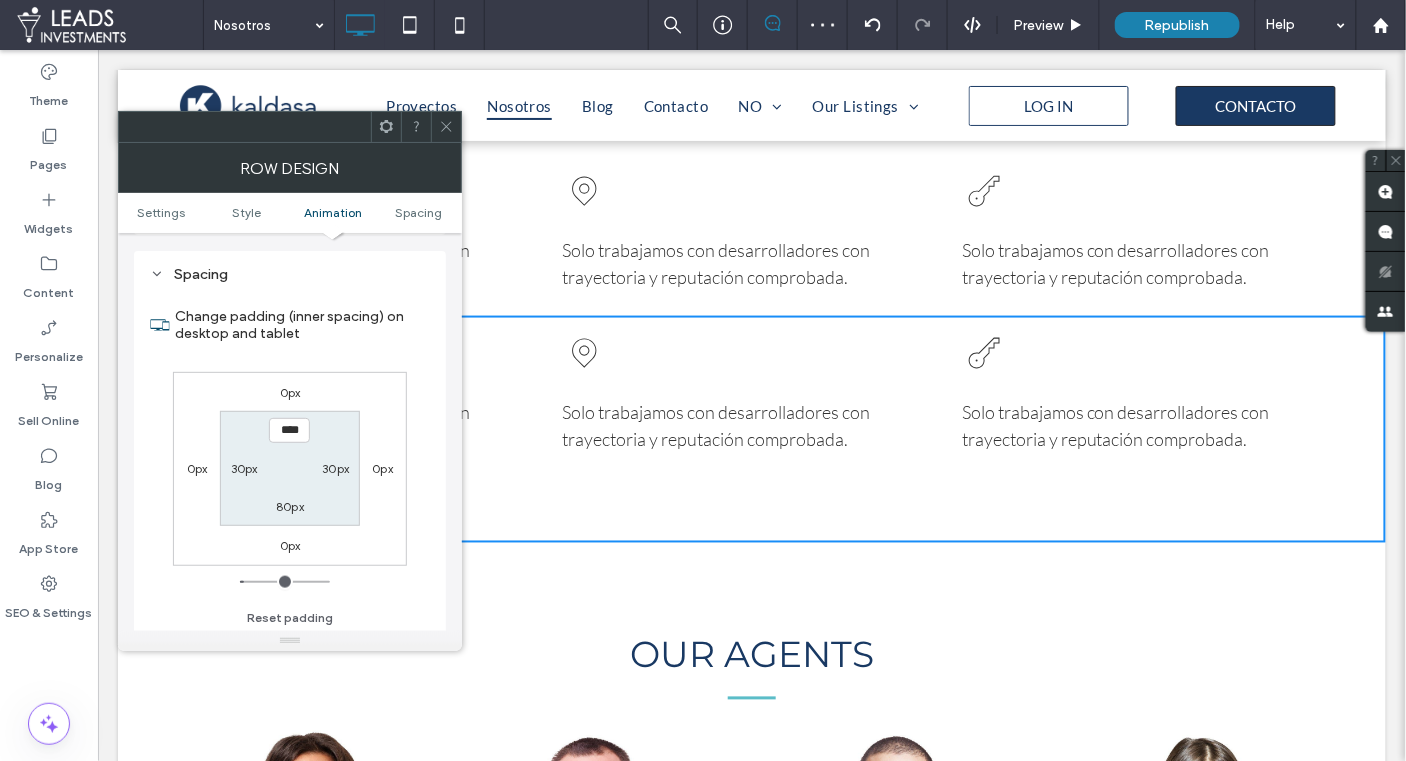 type on "****" 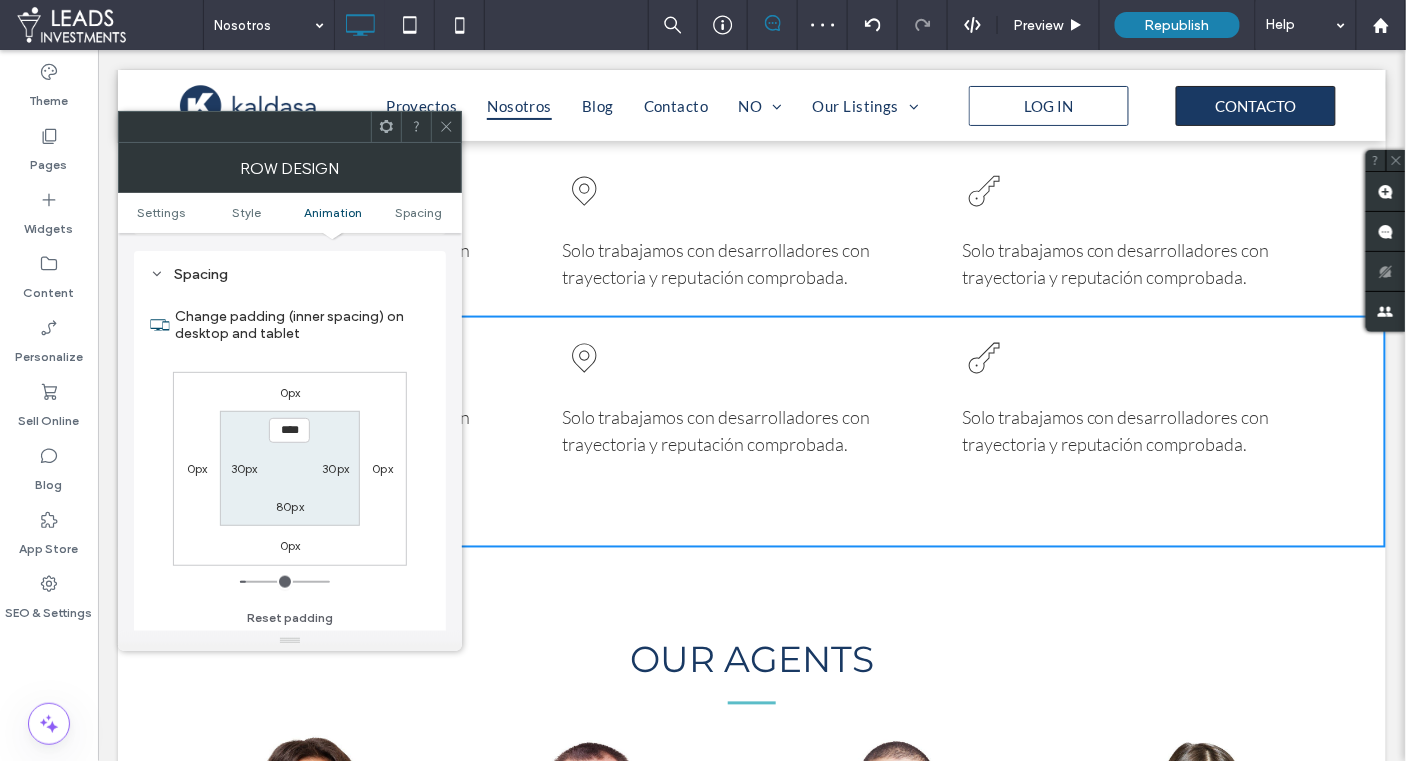 click on "80px" at bounding box center [290, 506] 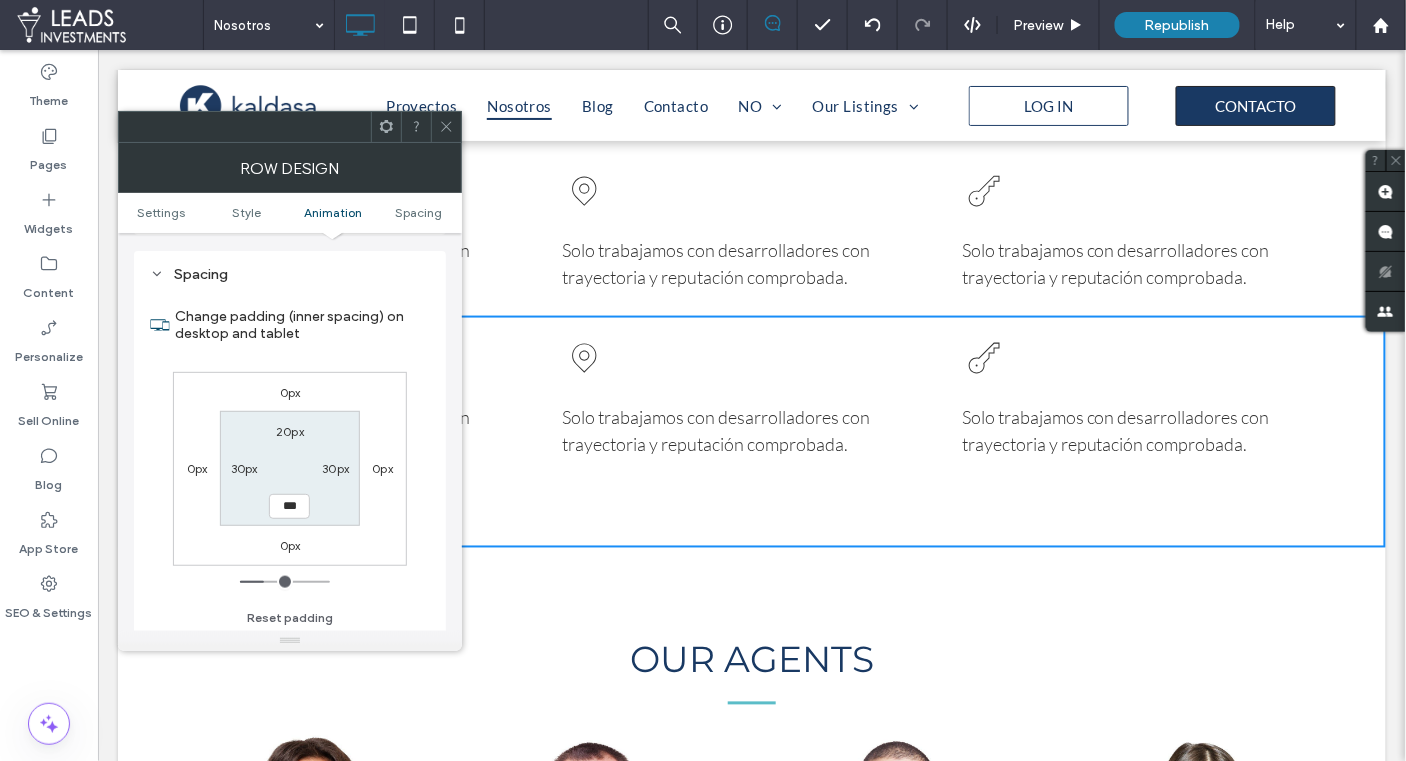 type on "***" 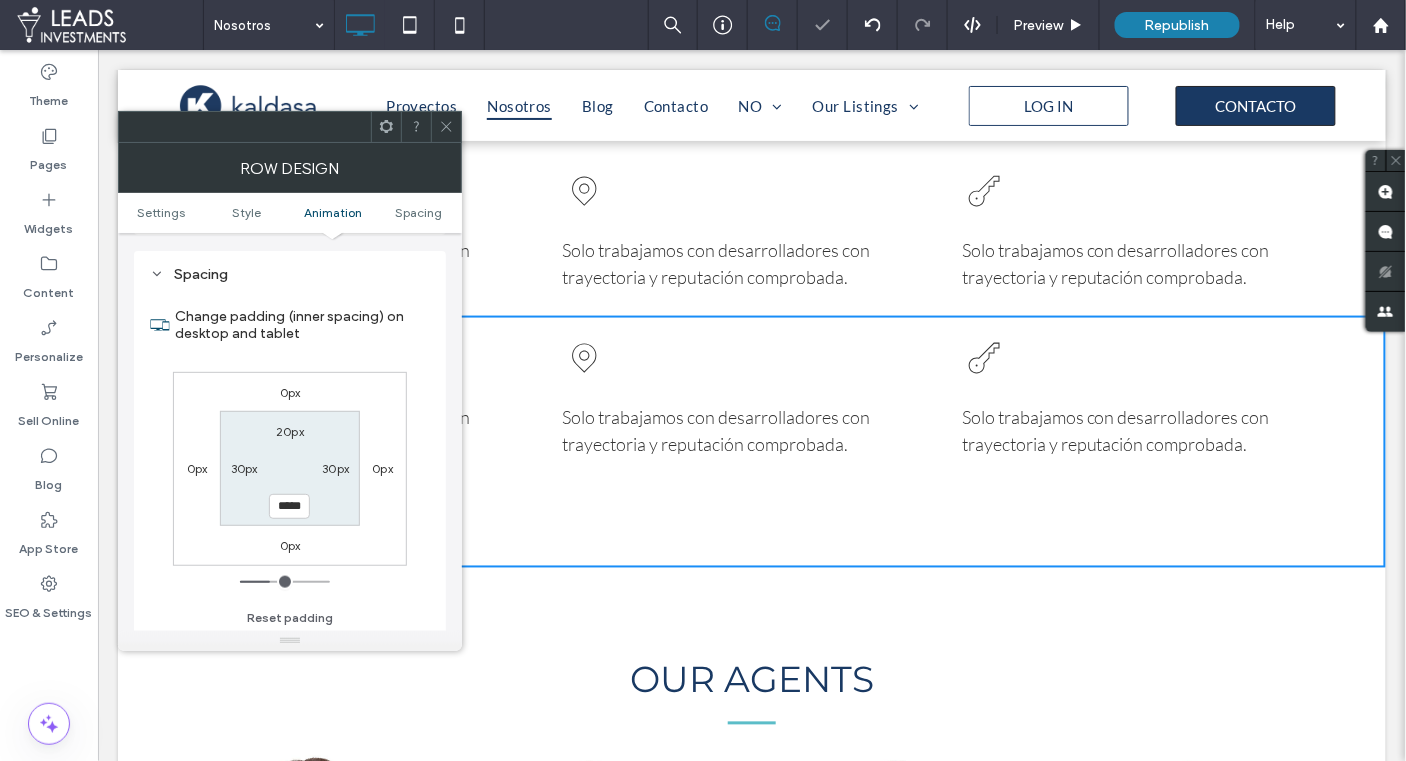 click 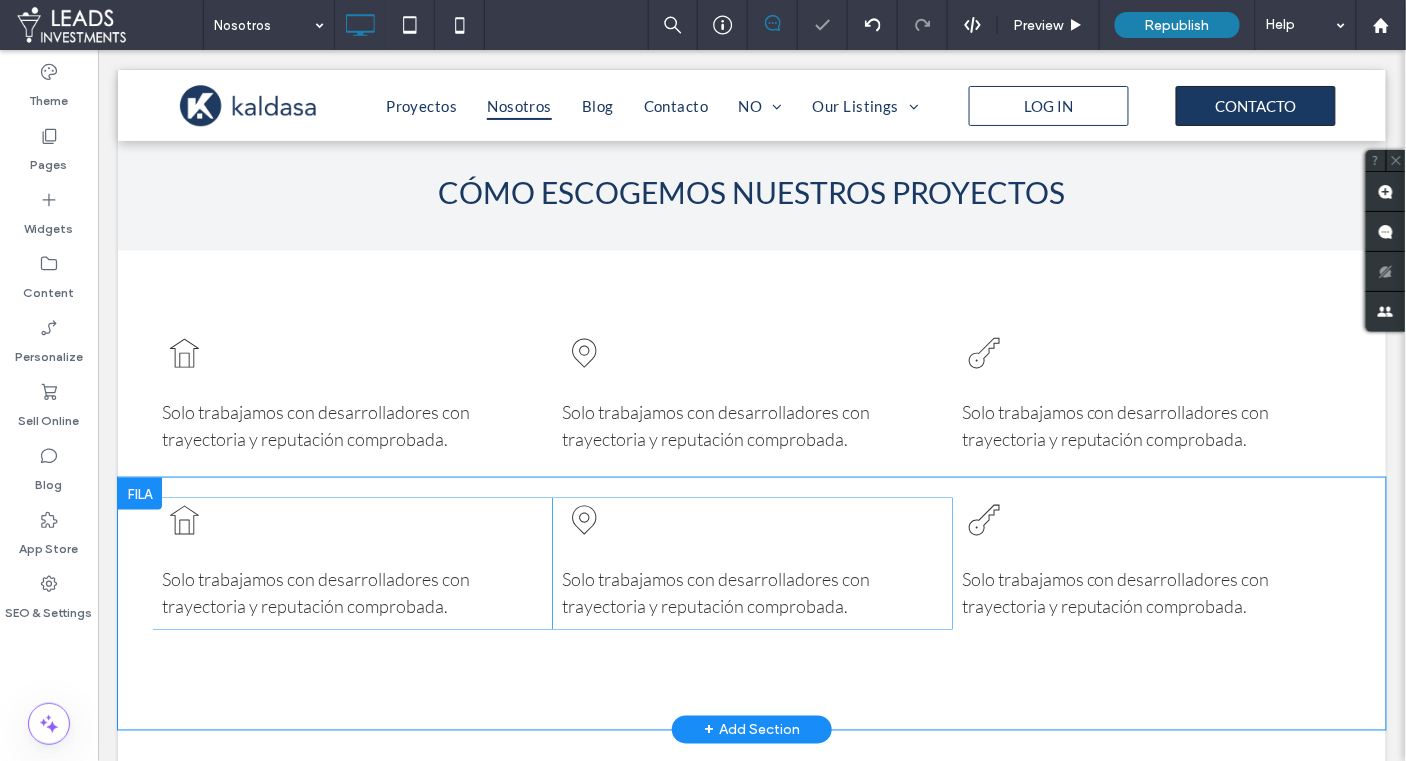 scroll, scrollTop: 2587, scrollLeft: 0, axis: vertical 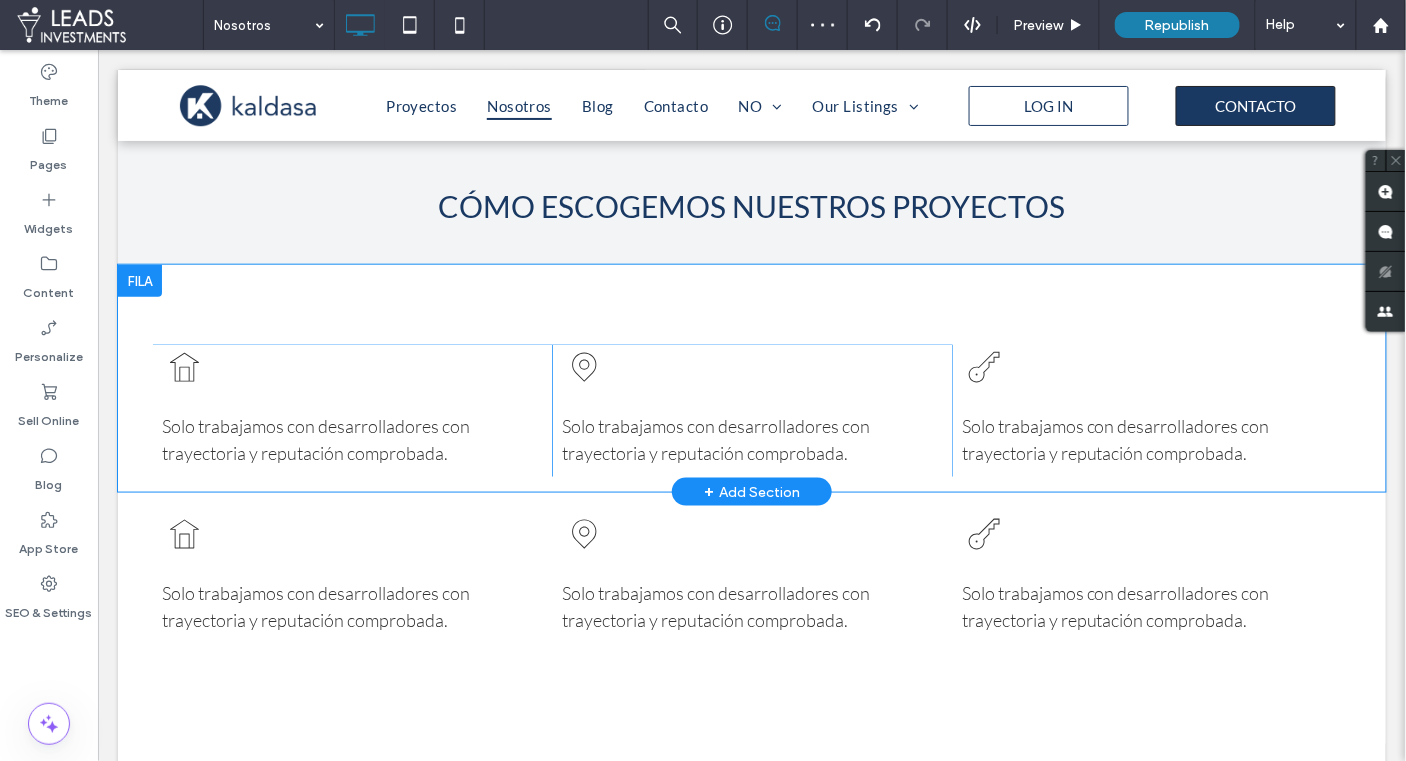 click on "Solo trabajamos con desarrolladores con trayectoria y reputación comprobada.   Click To Paste     Click To Paste
Solo trabajamos con desarrolladores con trayectoria y reputación comprobada. Click To Paste     Click To Paste
Solo trabajamos con desarrolladores con trayectoria y reputación comprobada. Click To Paste     Click To Paste
Row + Add Section" at bounding box center (751, 377) 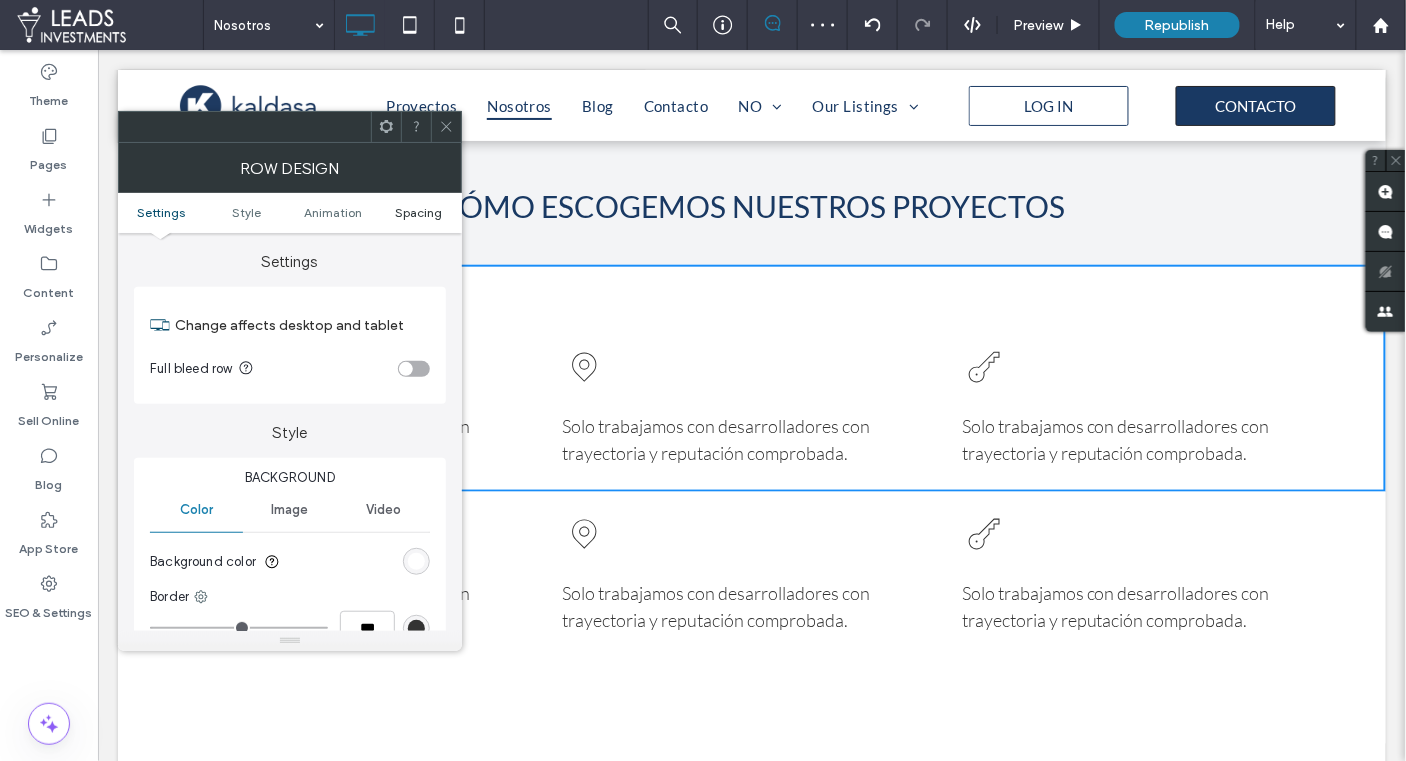 click on "Spacing" at bounding box center [418, 212] 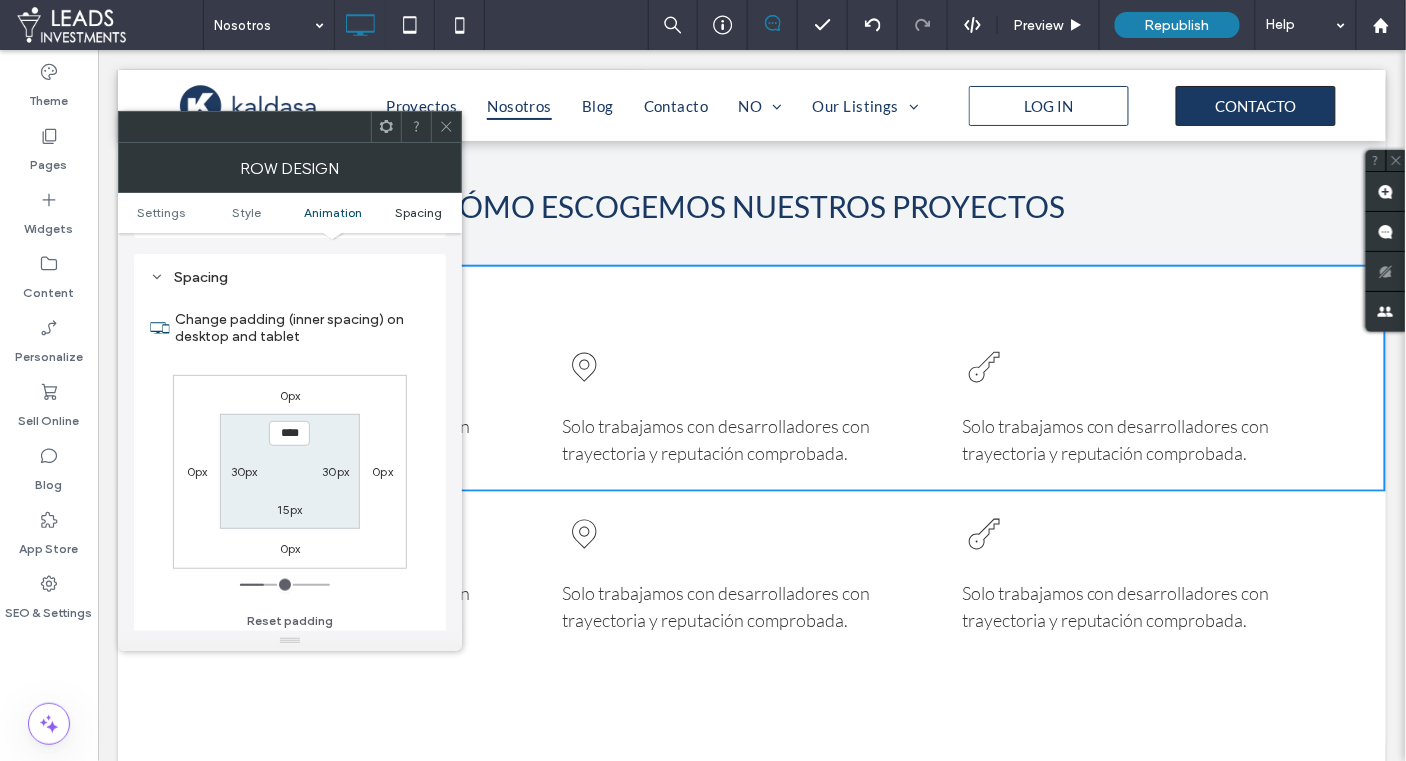 scroll, scrollTop: 563, scrollLeft: 0, axis: vertical 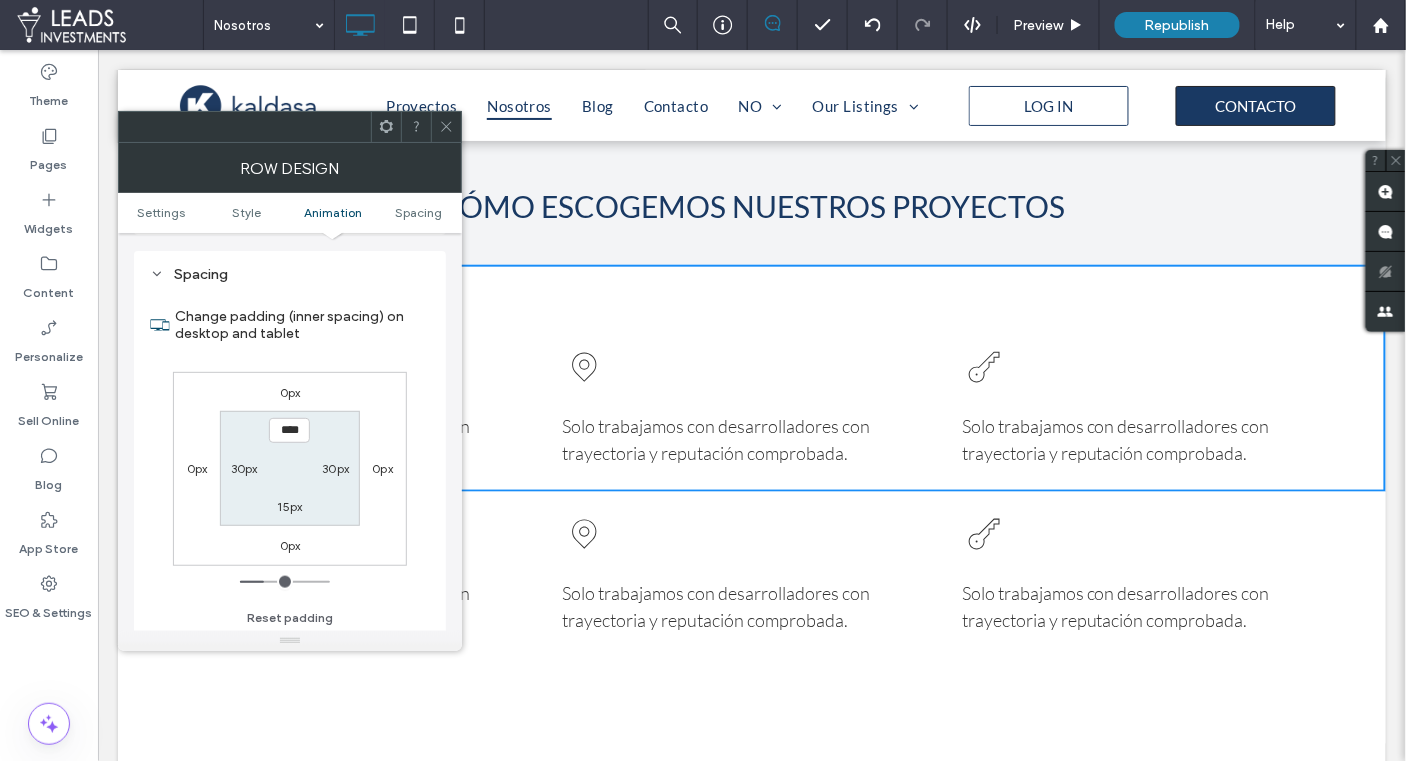 click on "15px" at bounding box center (290, 506) 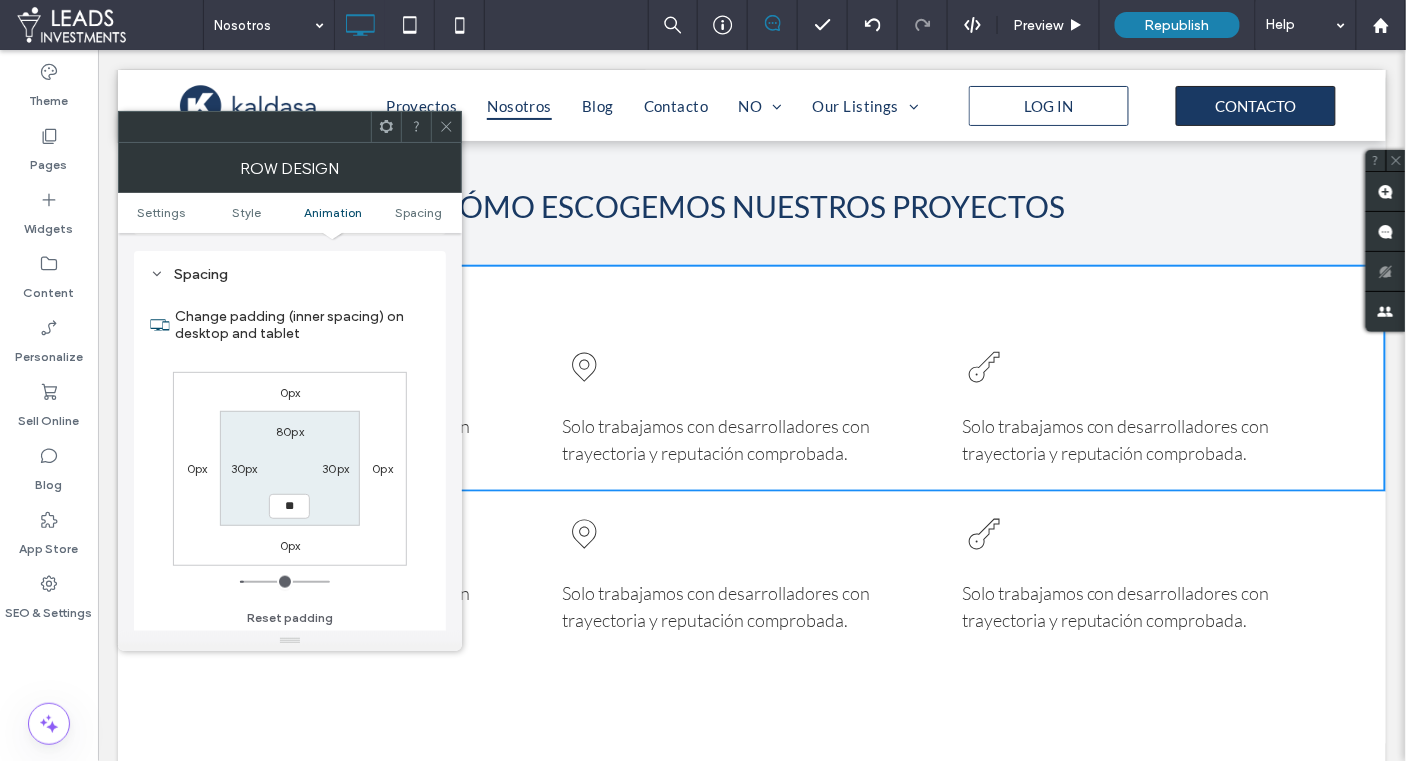 type on "**" 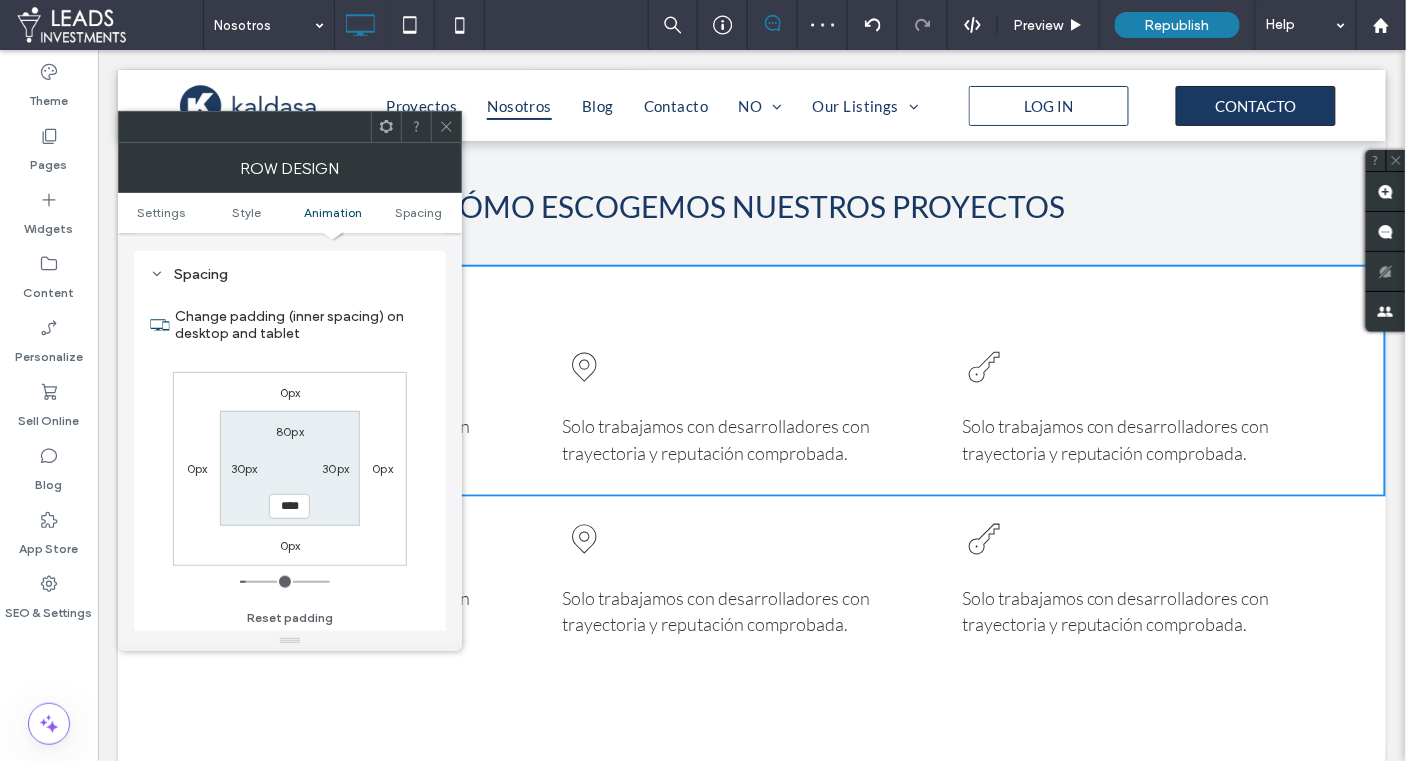 click on "80px" at bounding box center (290, 431) 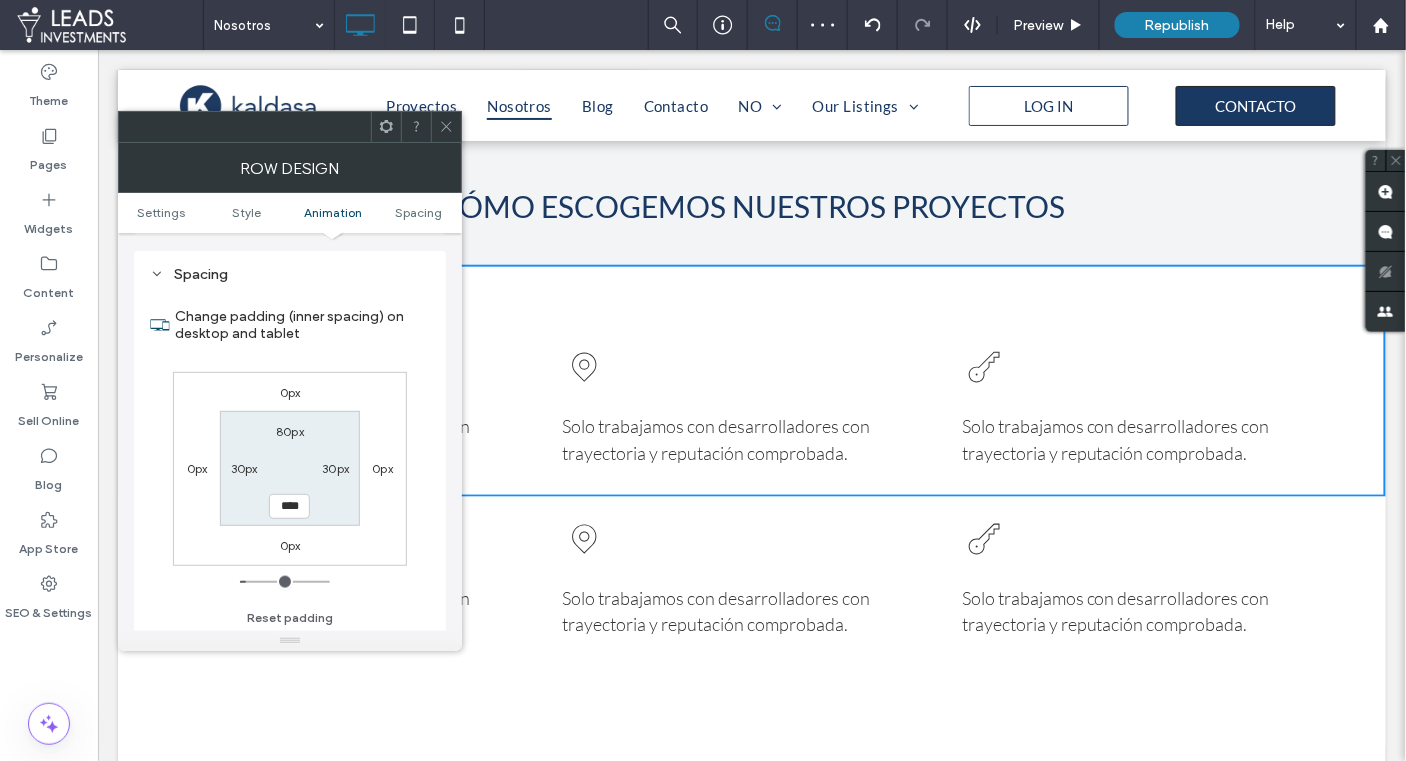 type on "**" 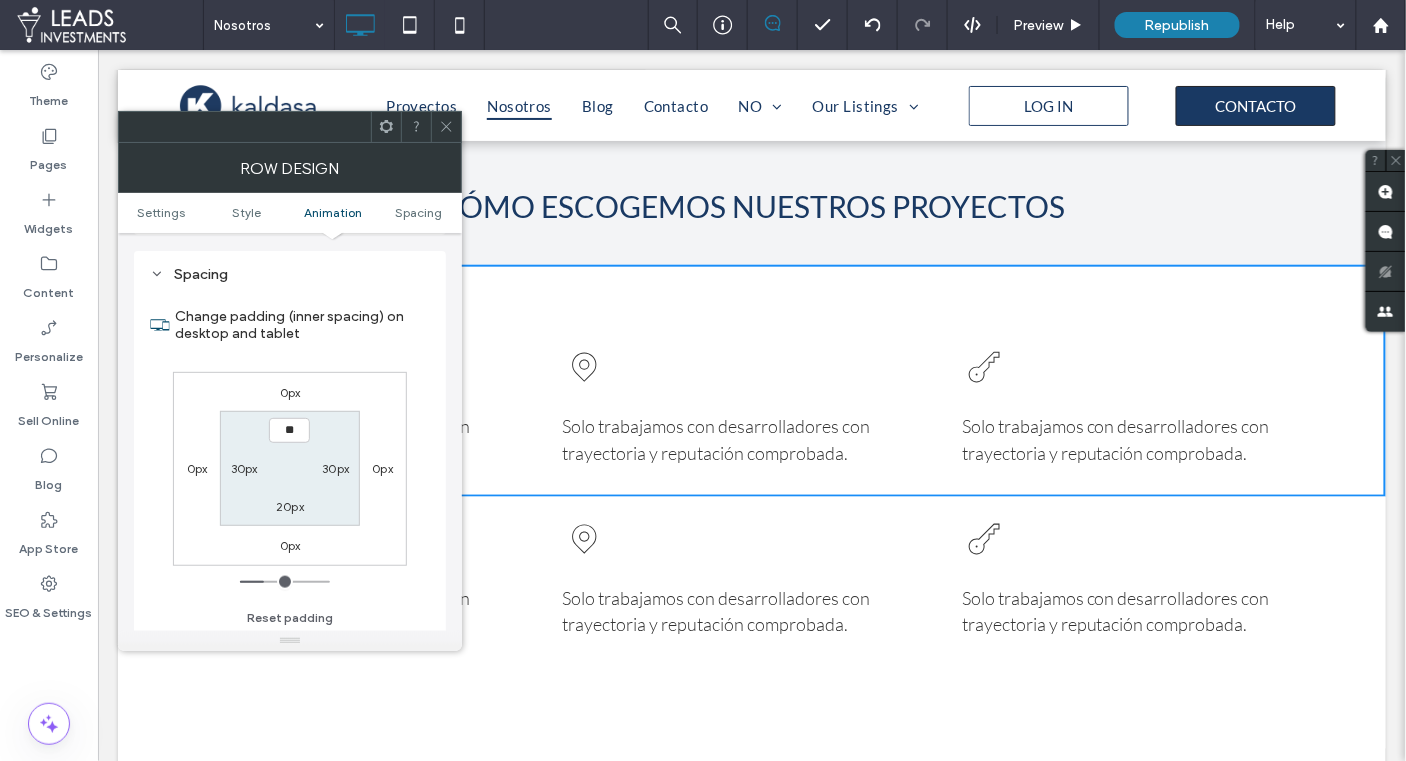 type on "**" 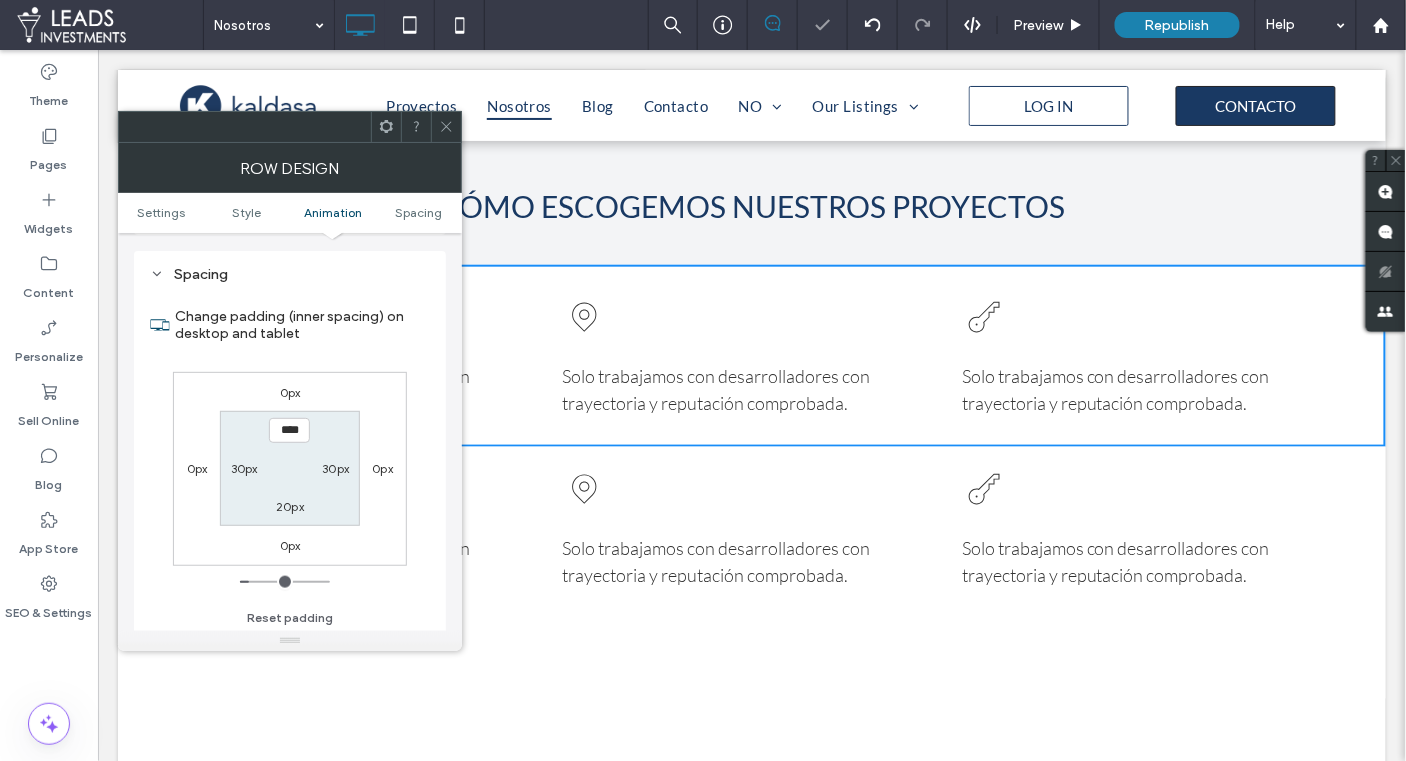 drag, startPoint x: 451, startPoint y: 122, endPoint x: 386, endPoint y: 267, distance: 158.90248 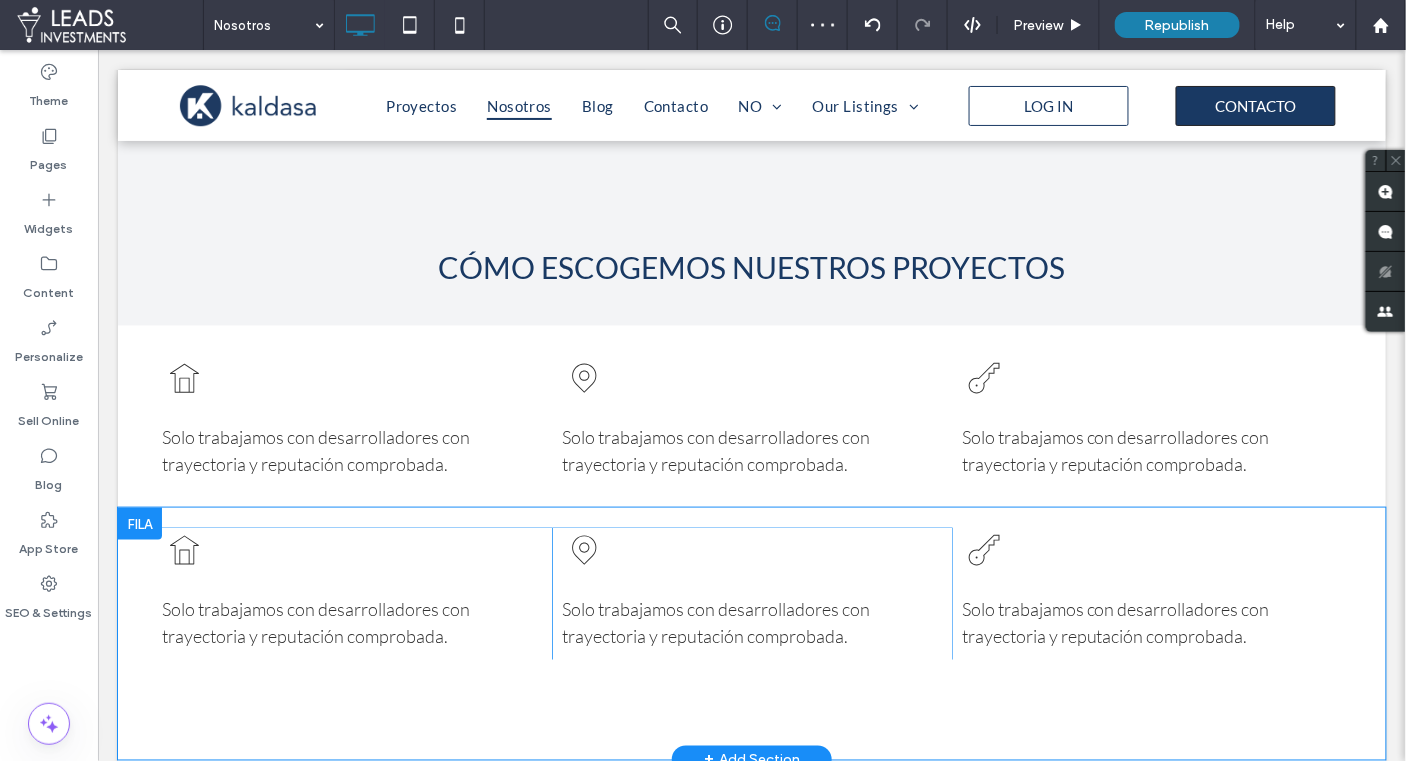 scroll, scrollTop: 2521, scrollLeft: 0, axis: vertical 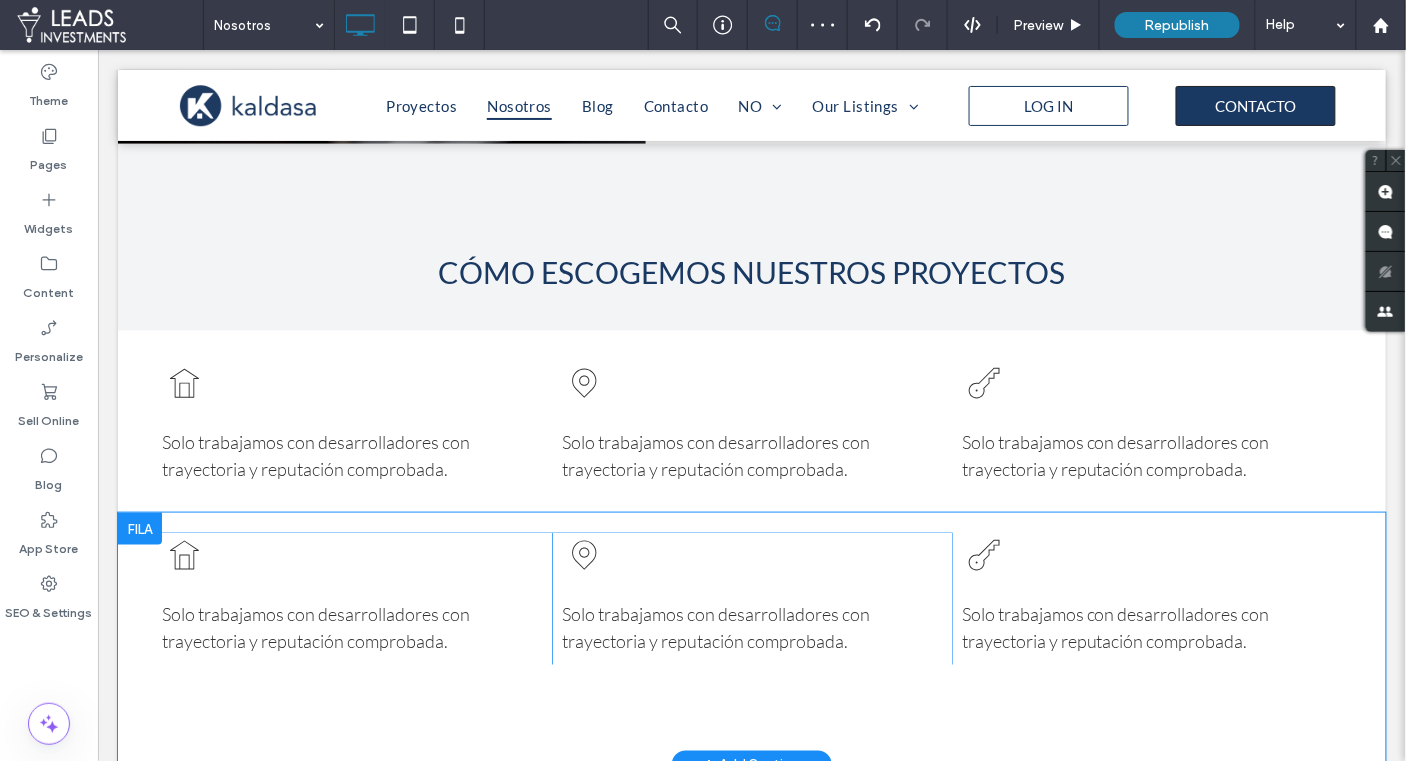 click on "Solo trabajamos con desarrolladores con trayectoria y reputación comprobada. Click To Paste     Click To Paste" at bounding box center [1151, 598] 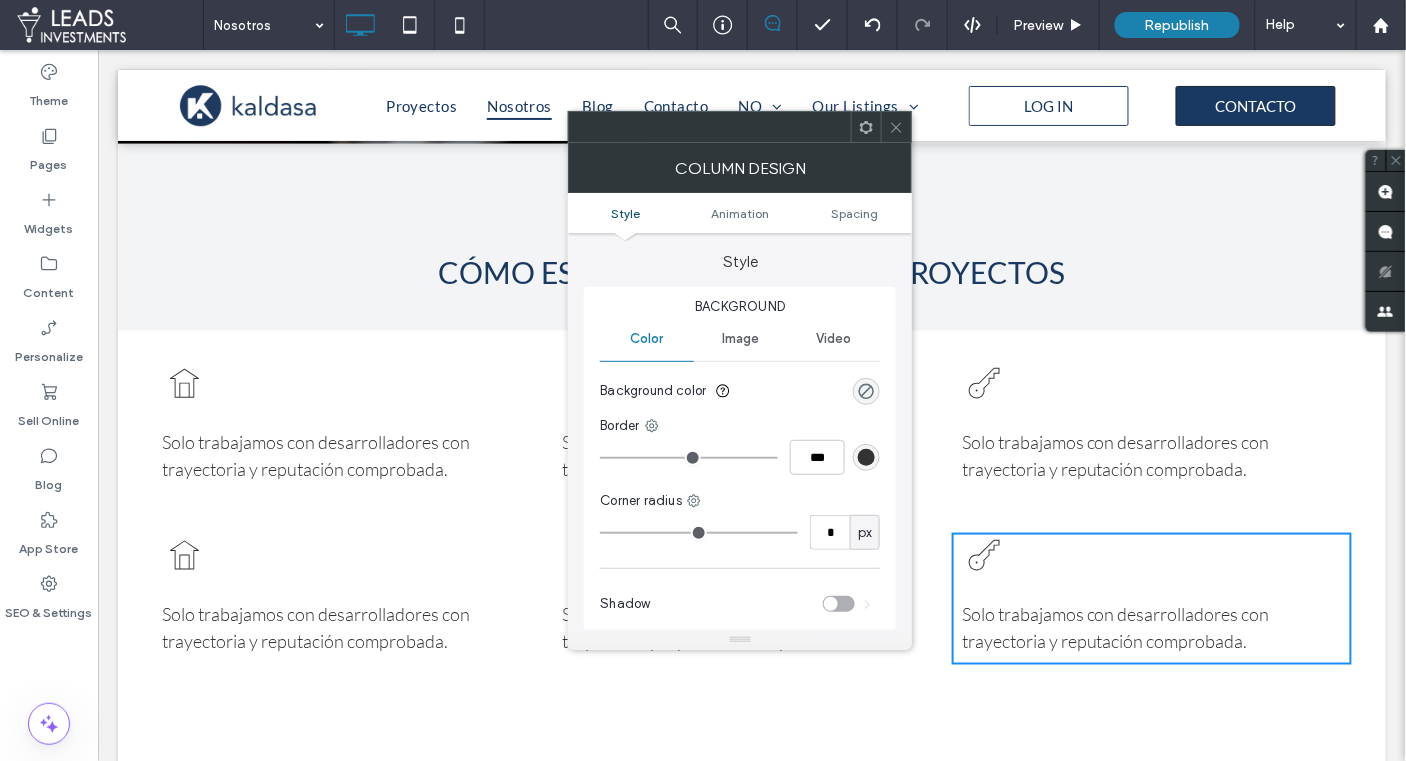 click 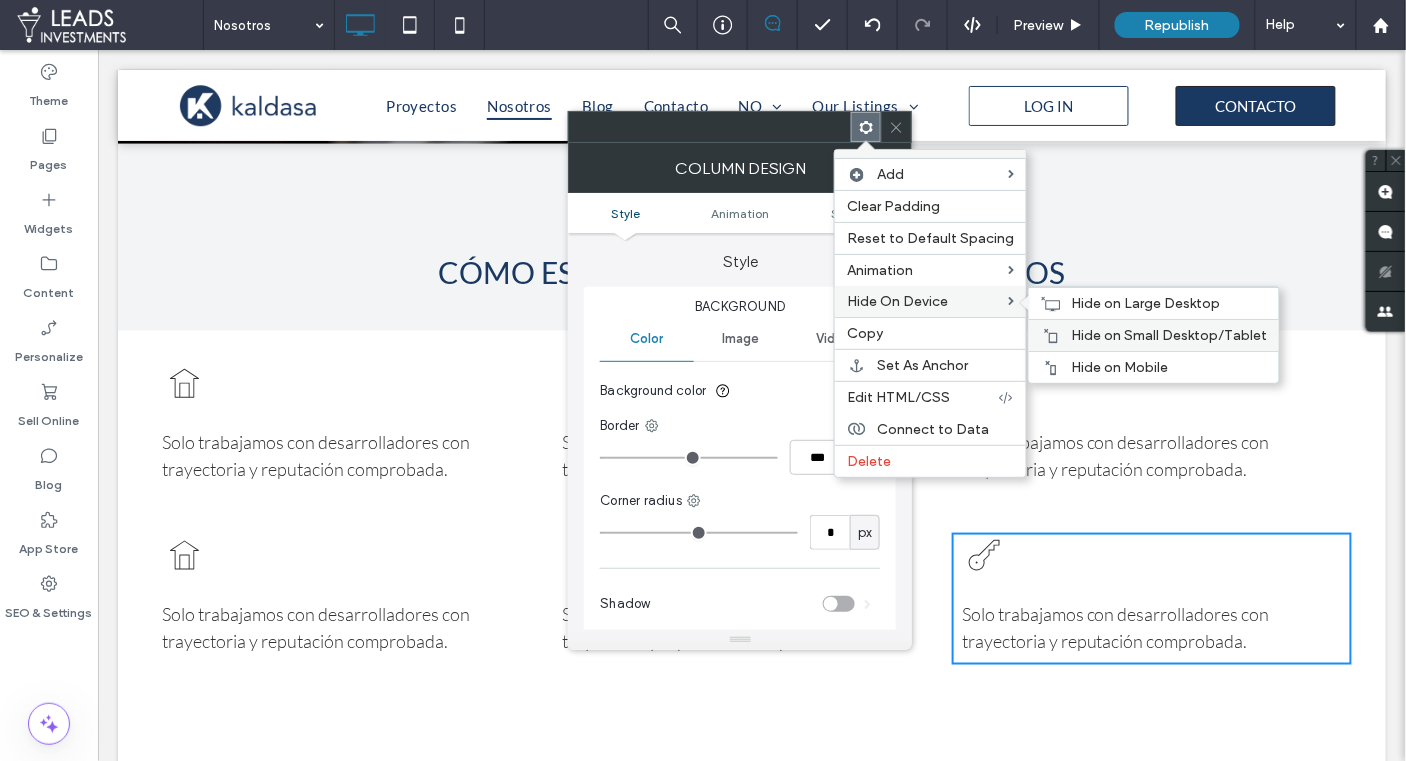 drag, startPoint x: 1081, startPoint y: 362, endPoint x: 1032, endPoint y: 321, distance: 63.89053 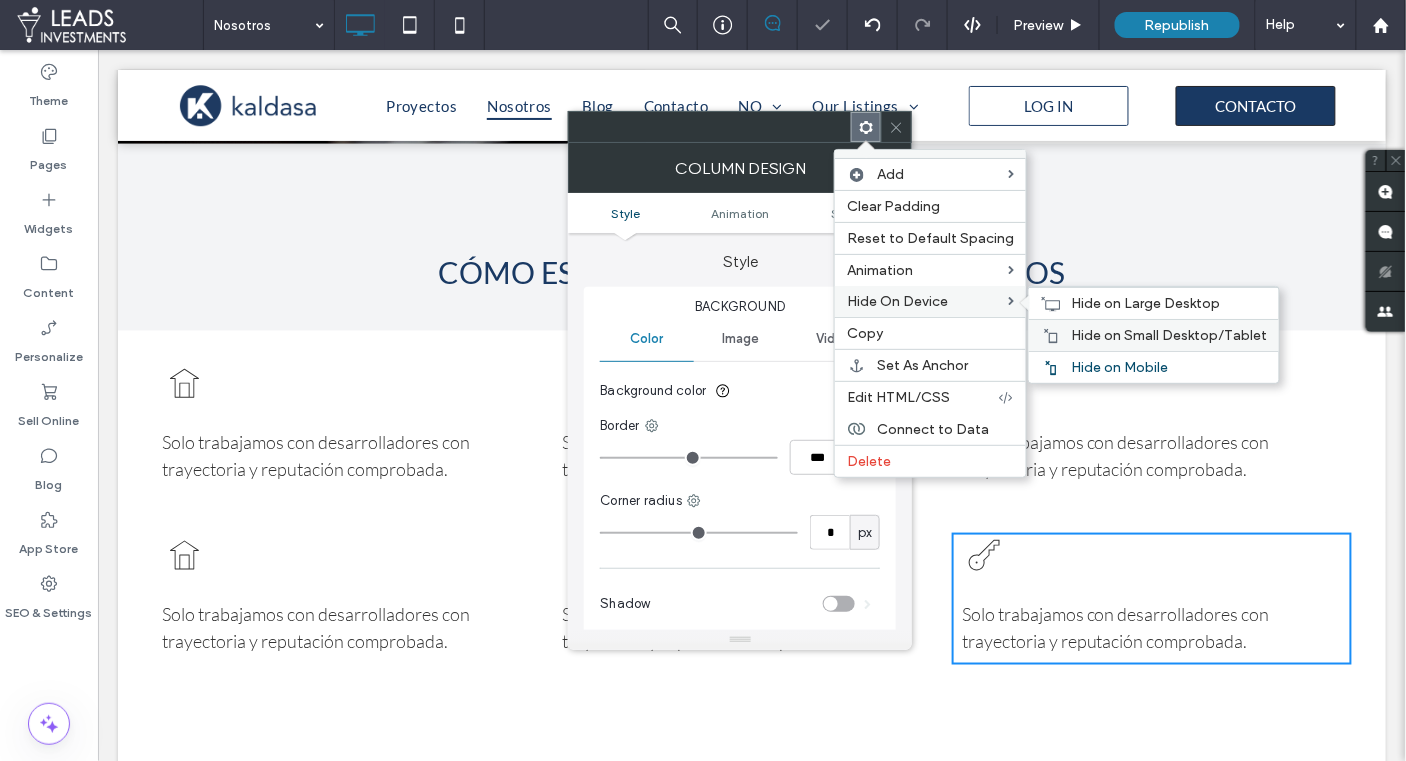 click on "Hide on Small Desktop/Tablet" at bounding box center [1169, 335] 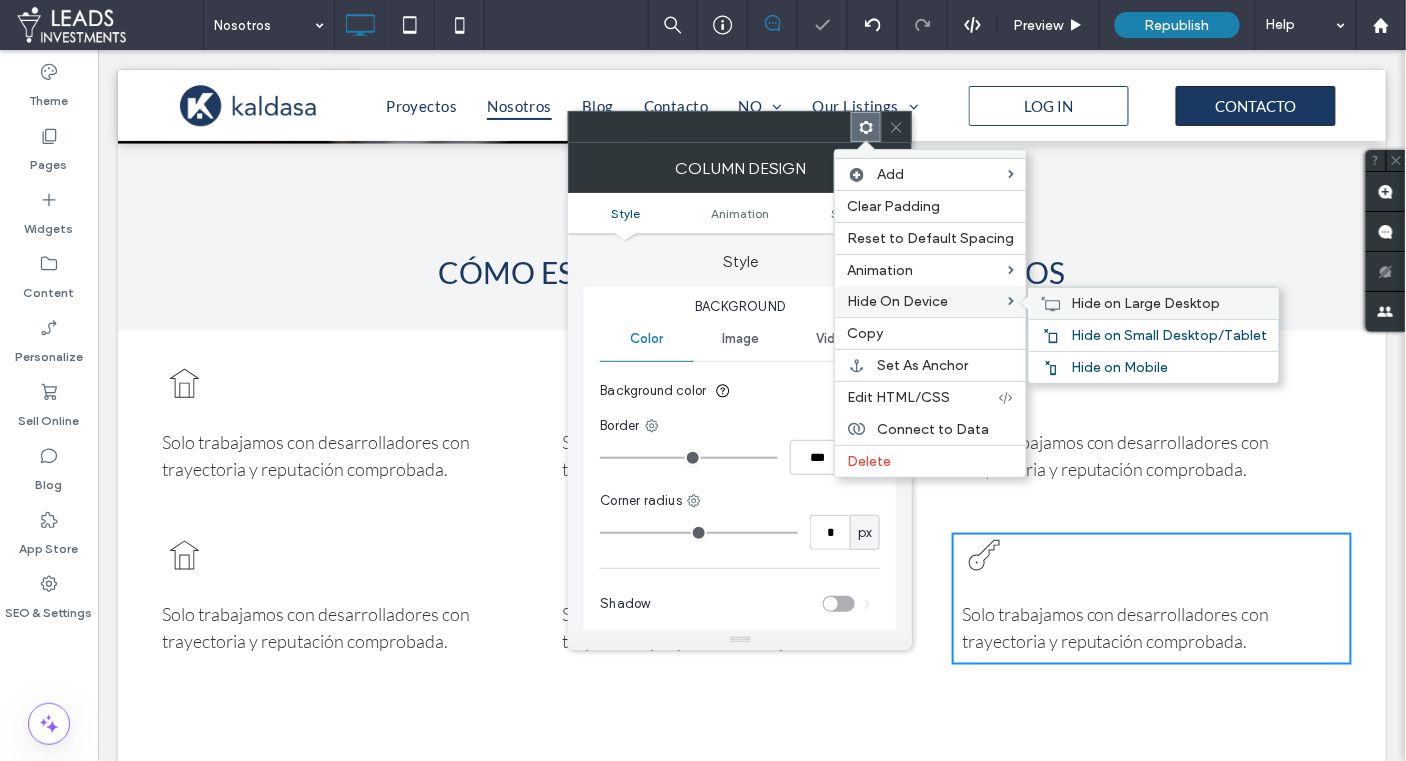 click on "Hide on Large Desktop" at bounding box center [1145, 303] 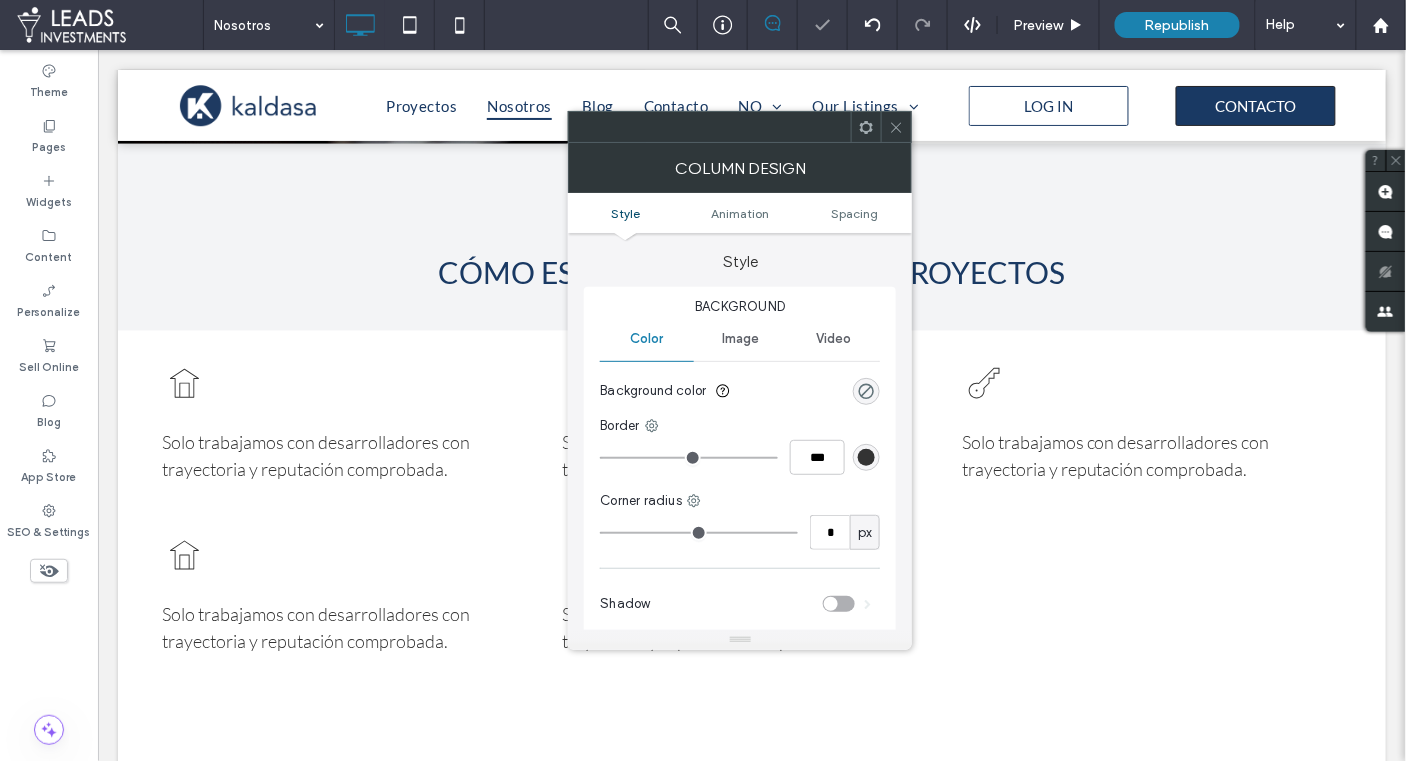 drag, startPoint x: 898, startPoint y: 125, endPoint x: 904, endPoint y: 145, distance: 20.880613 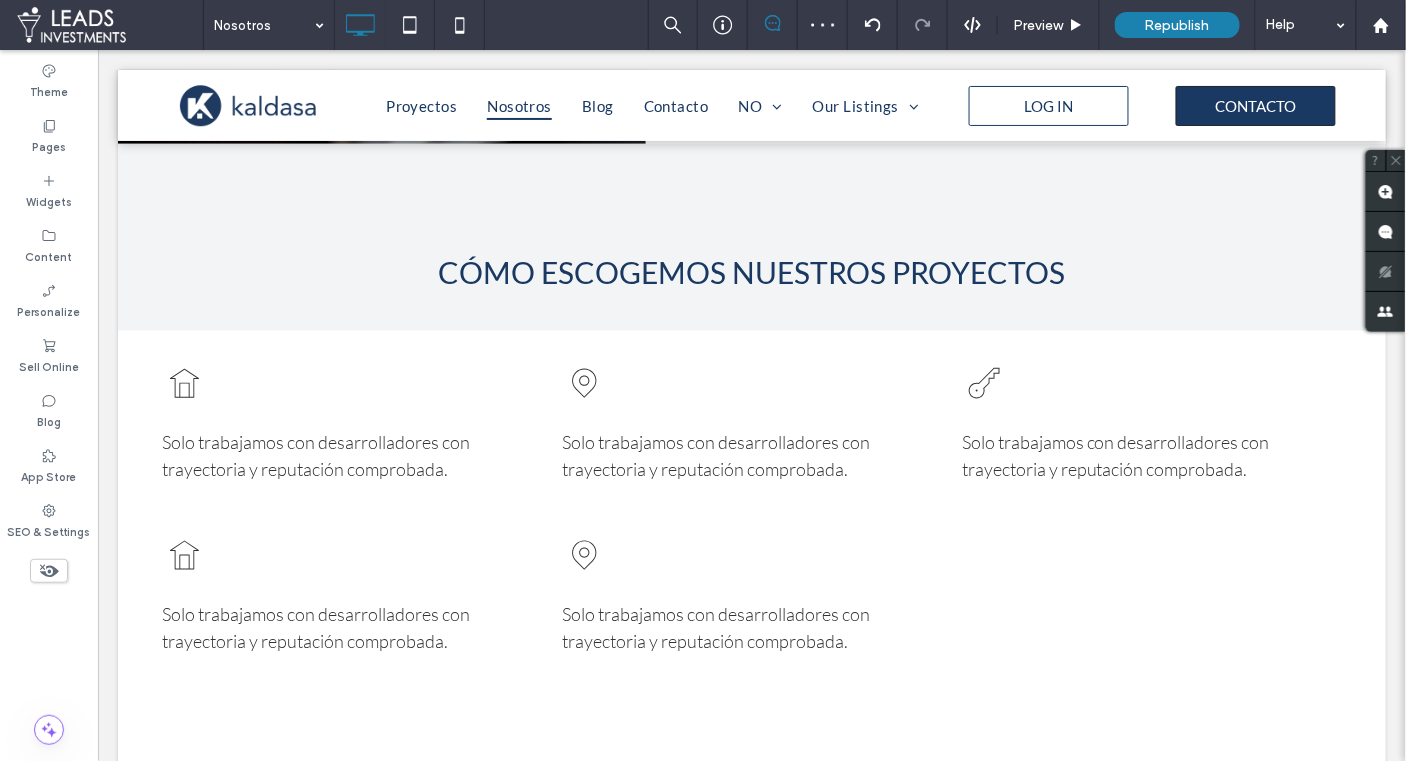 scroll, scrollTop: 2483, scrollLeft: 0, axis: vertical 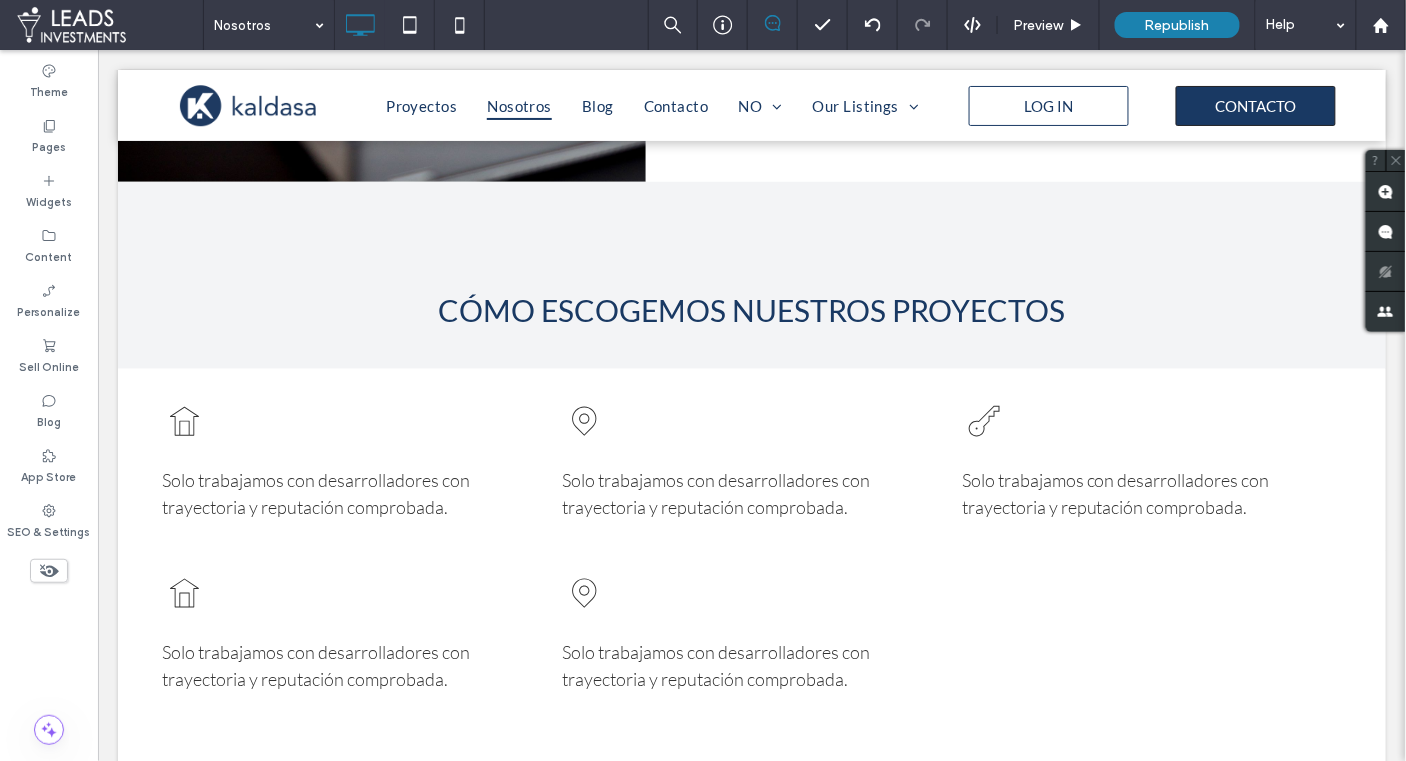 click on "Solo trabajamos con desarrolladores con trayectoria y reputación comprobada.   Click To Paste     Click To Paste
Solo trabajamos con desarrolladores con trayectoria y reputación comprobada. Click To Paste     Click To Paste
Solo trabajamos con desarrolladores con trayectoria y reputación comprobada. Click To Paste     Click To Paste
Row + Add Section" at bounding box center (751, 459) 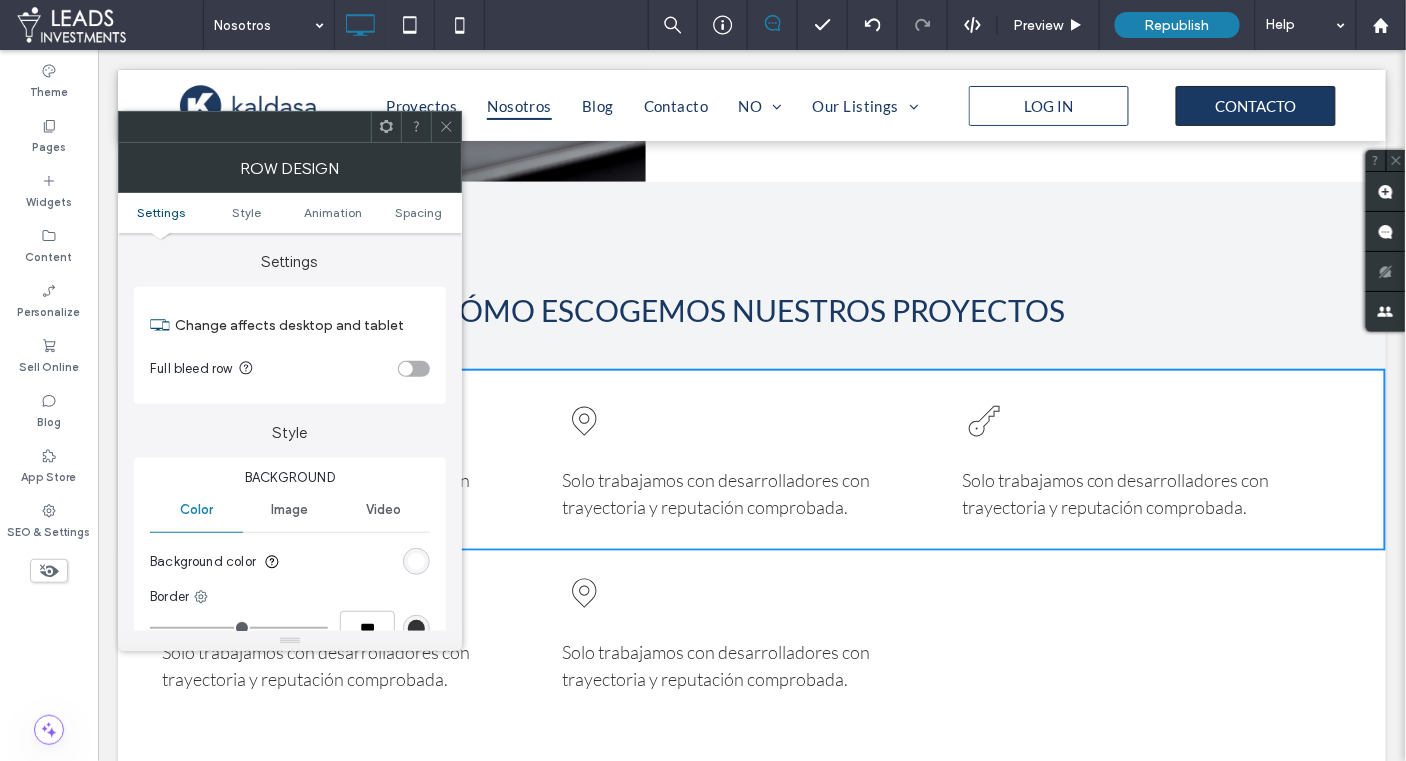 click at bounding box center [416, 561] 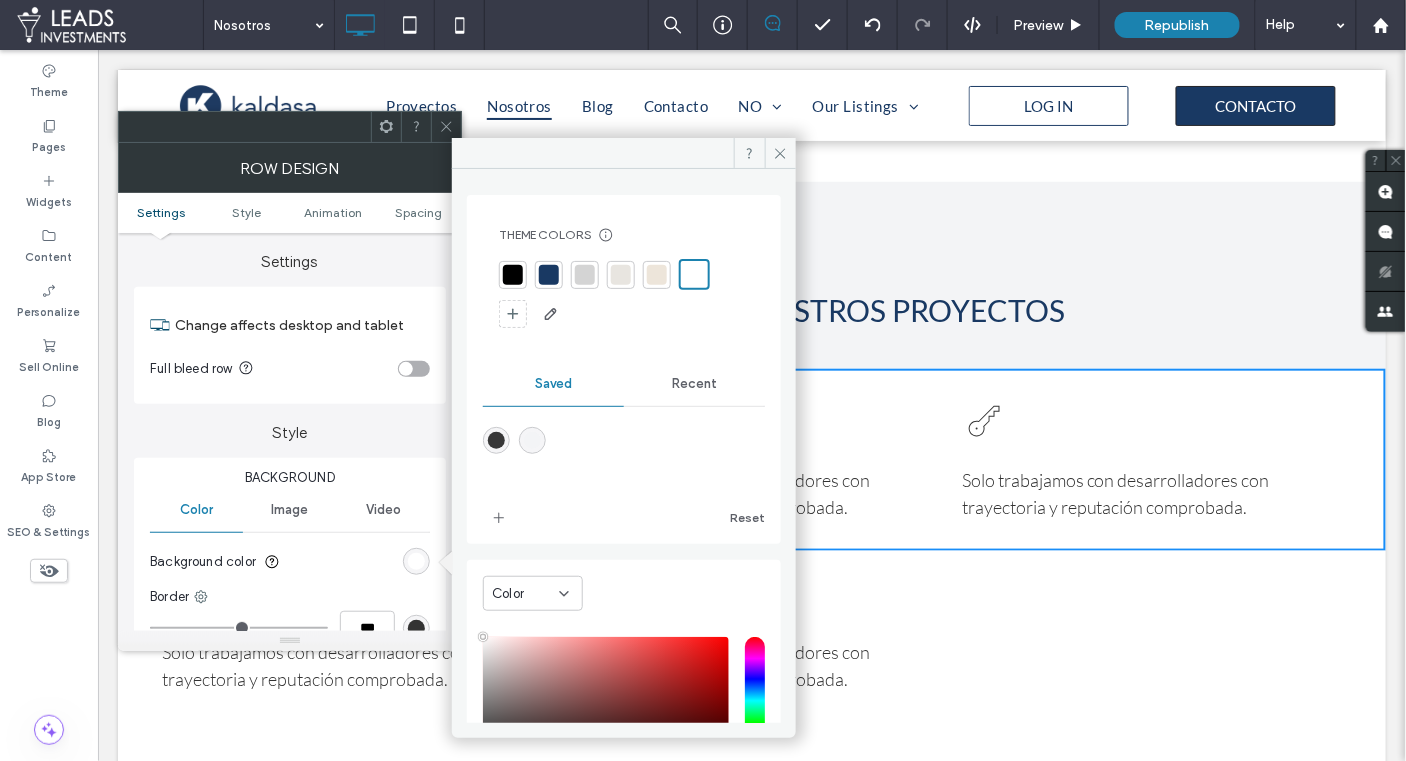 click at bounding box center (532, 440) 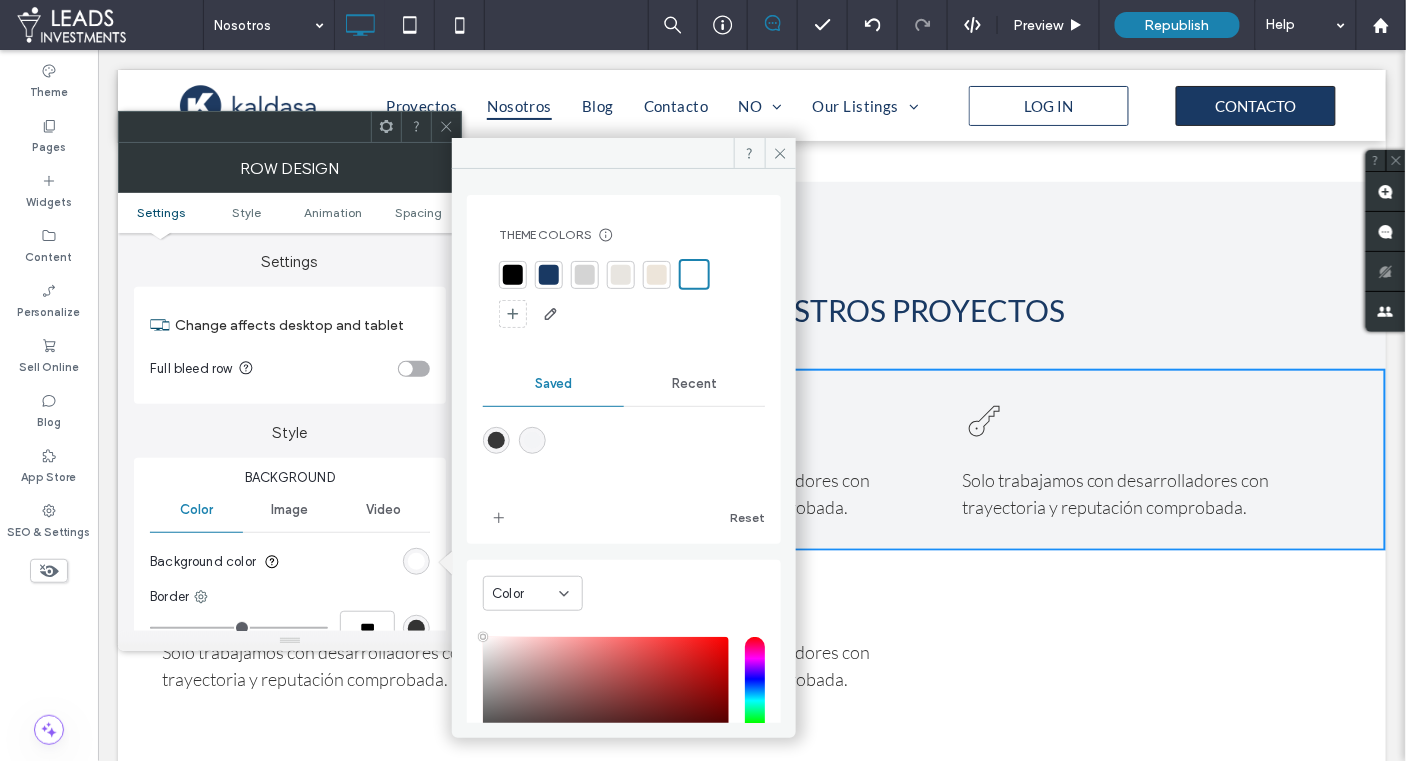 type on "*******" 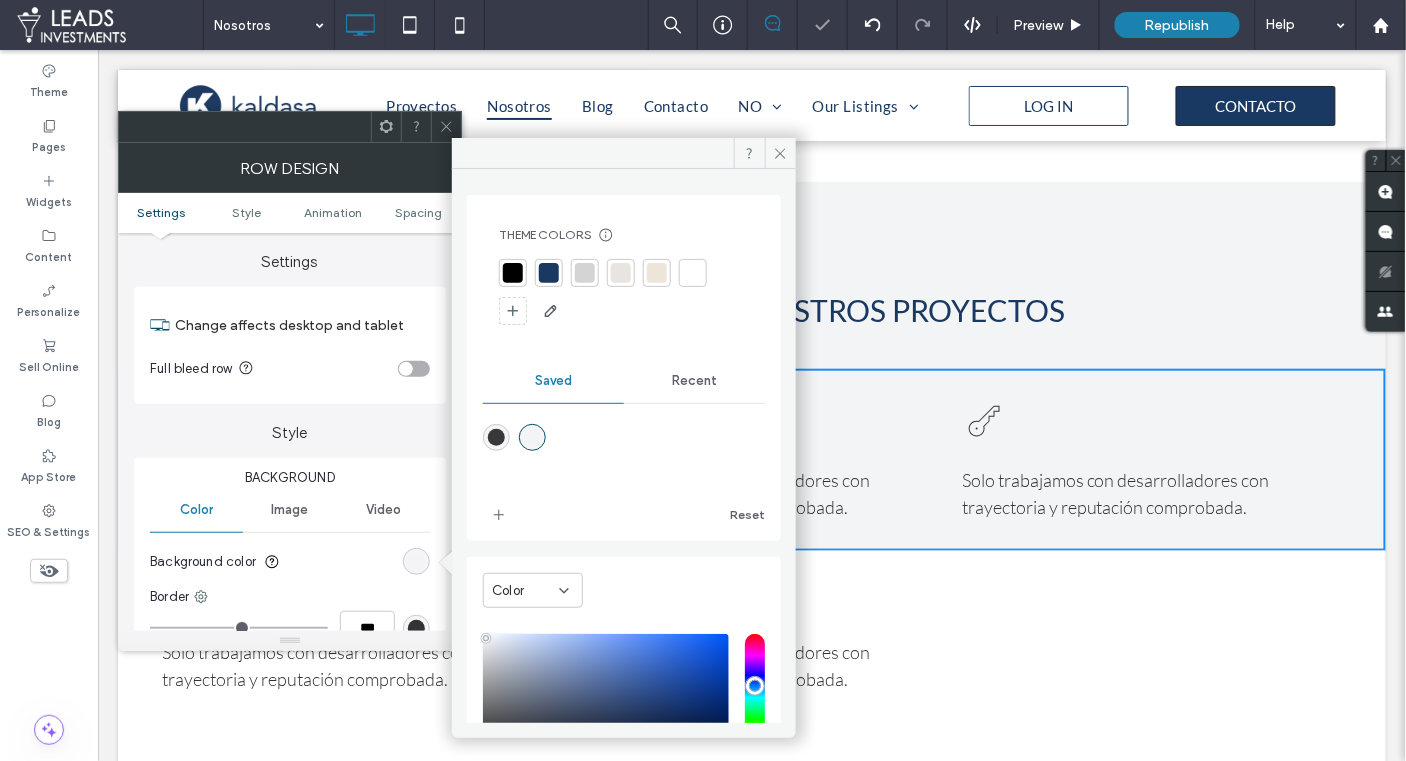 drag, startPoint x: 449, startPoint y: 117, endPoint x: 416, endPoint y: 415, distance: 299.82162 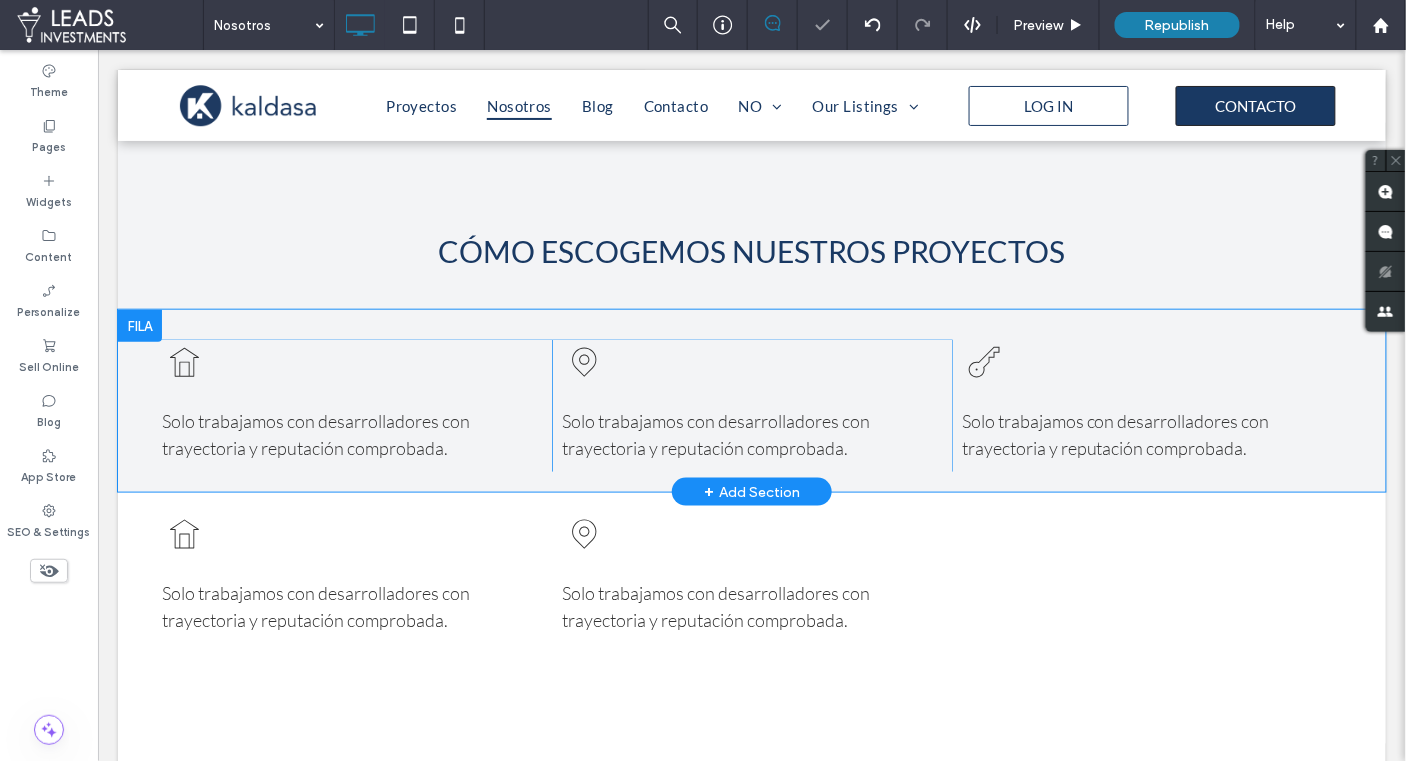 scroll, scrollTop: 2586, scrollLeft: 0, axis: vertical 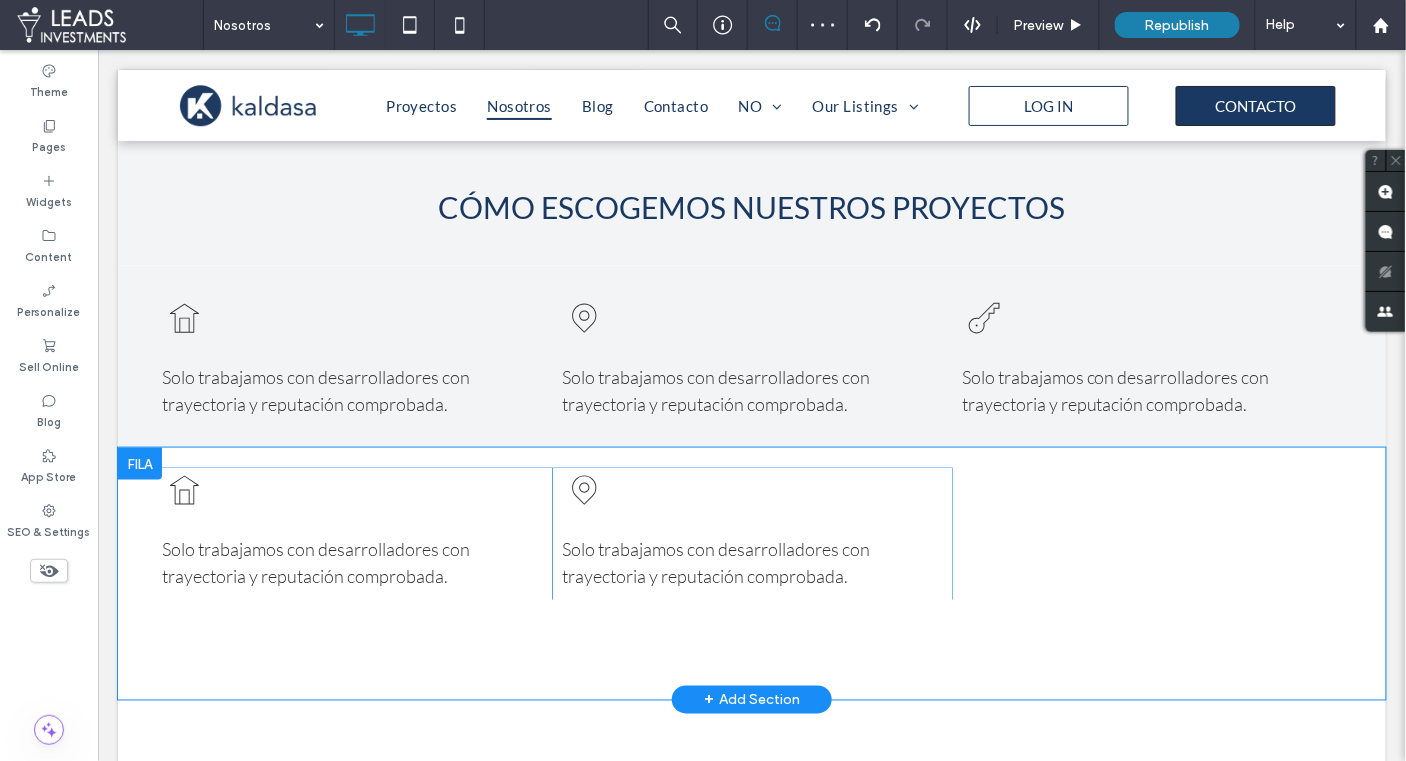 click on "Solo trabajamos con desarrolladores con trayectoria y reputación comprobada. Click To Paste     Click To Paste
Solo trabajamos con desarrolladores con trayectoria y reputación comprobada. Click To Paste     Click To Paste
Solo trabajamos con desarrolladores con trayectoria y reputación comprobada. Click To Paste     Click To Paste
Row + Add Section" at bounding box center (751, 573) 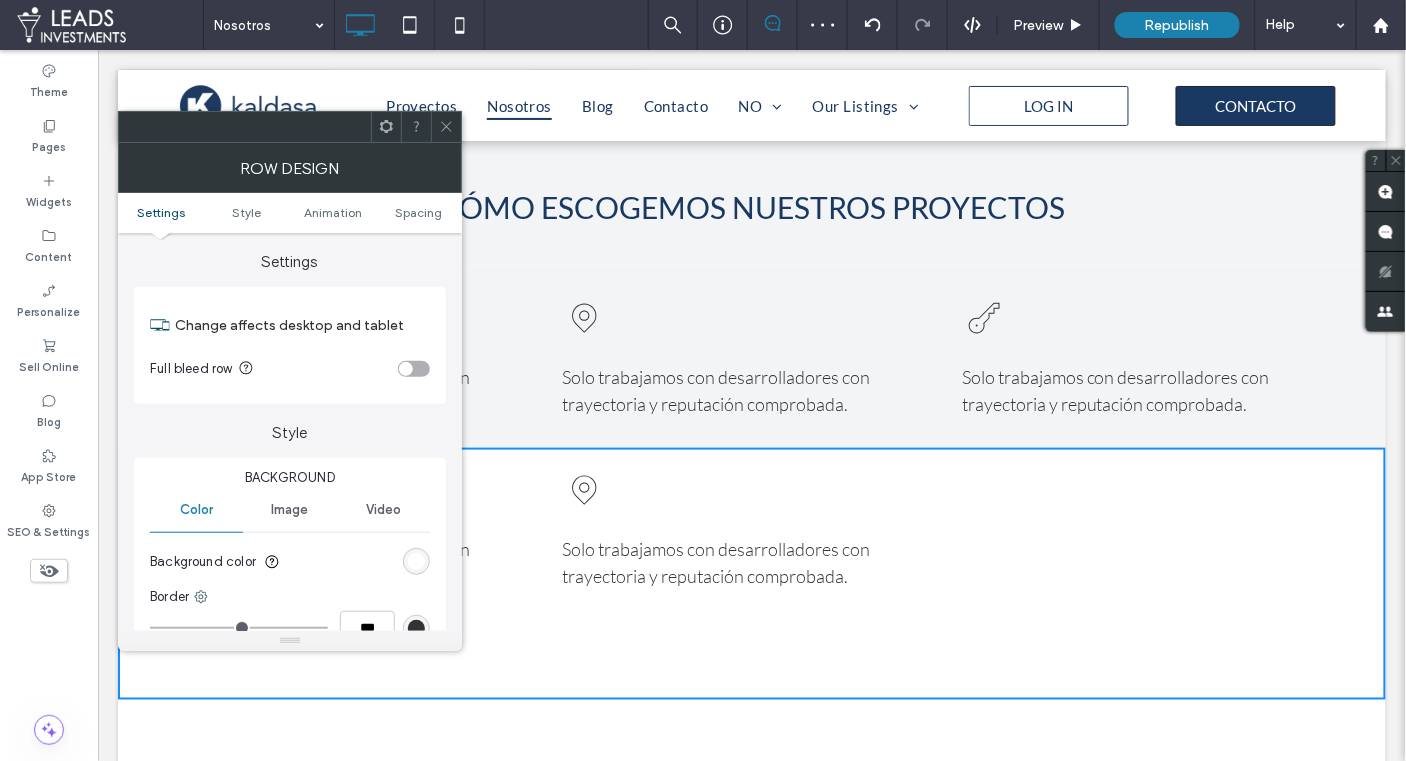 click at bounding box center (416, 561) 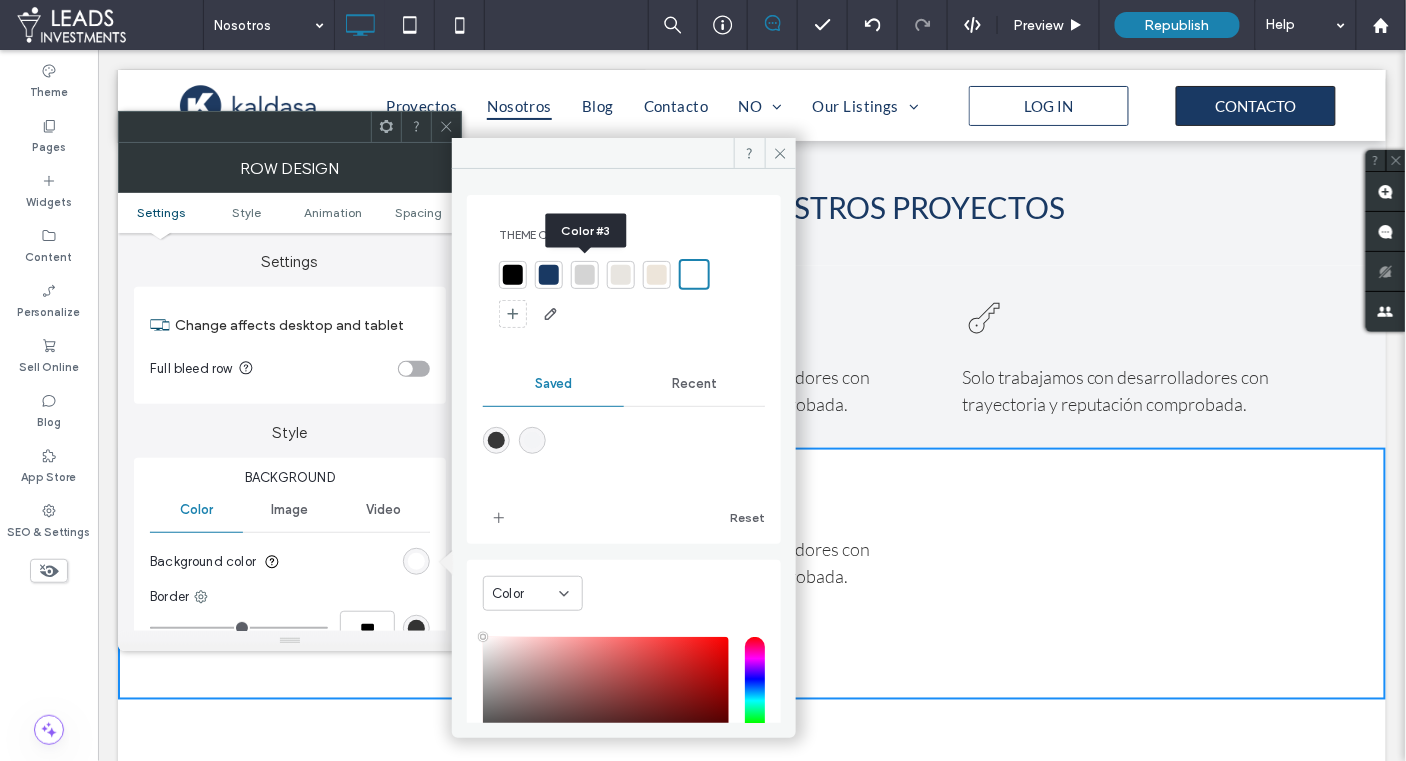 click at bounding box center [585, 275] 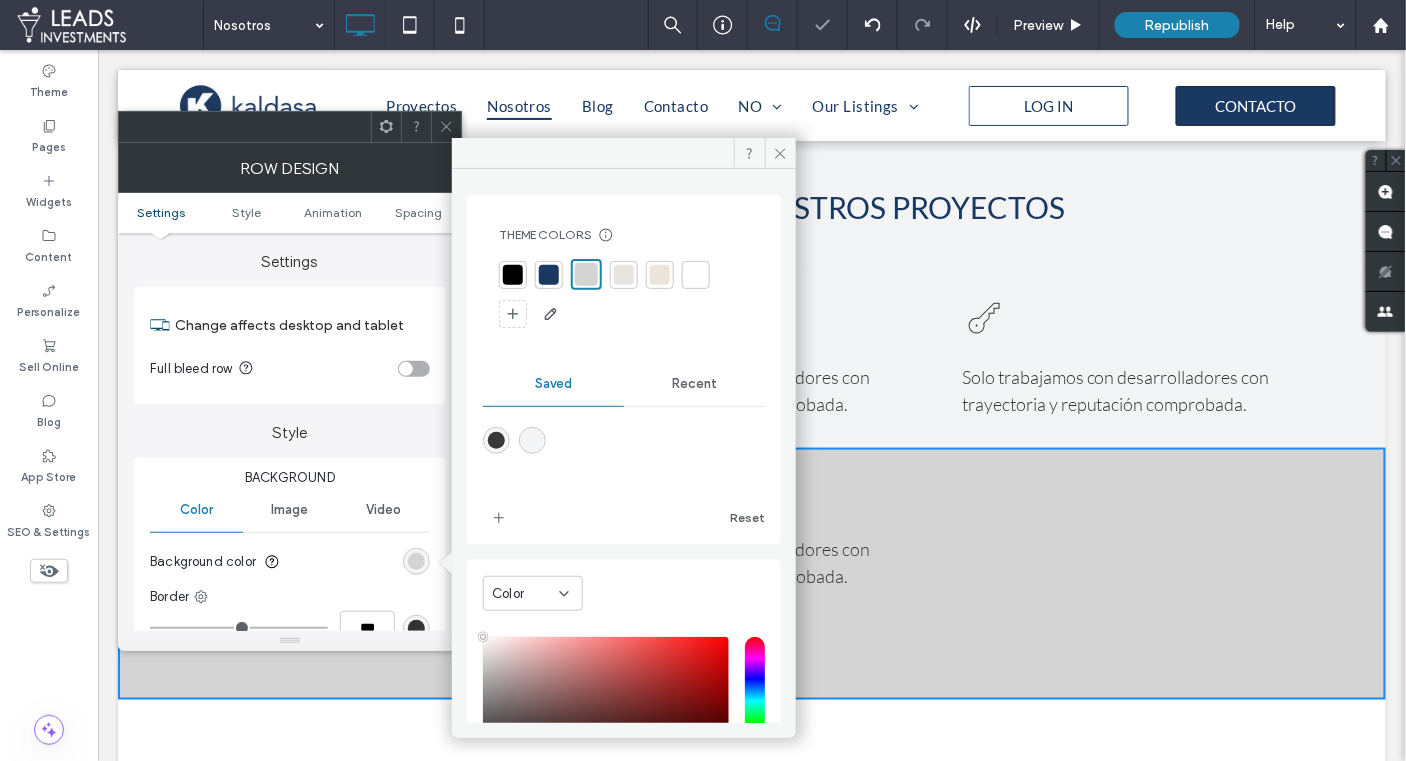 click at bounding box center [532, 440] 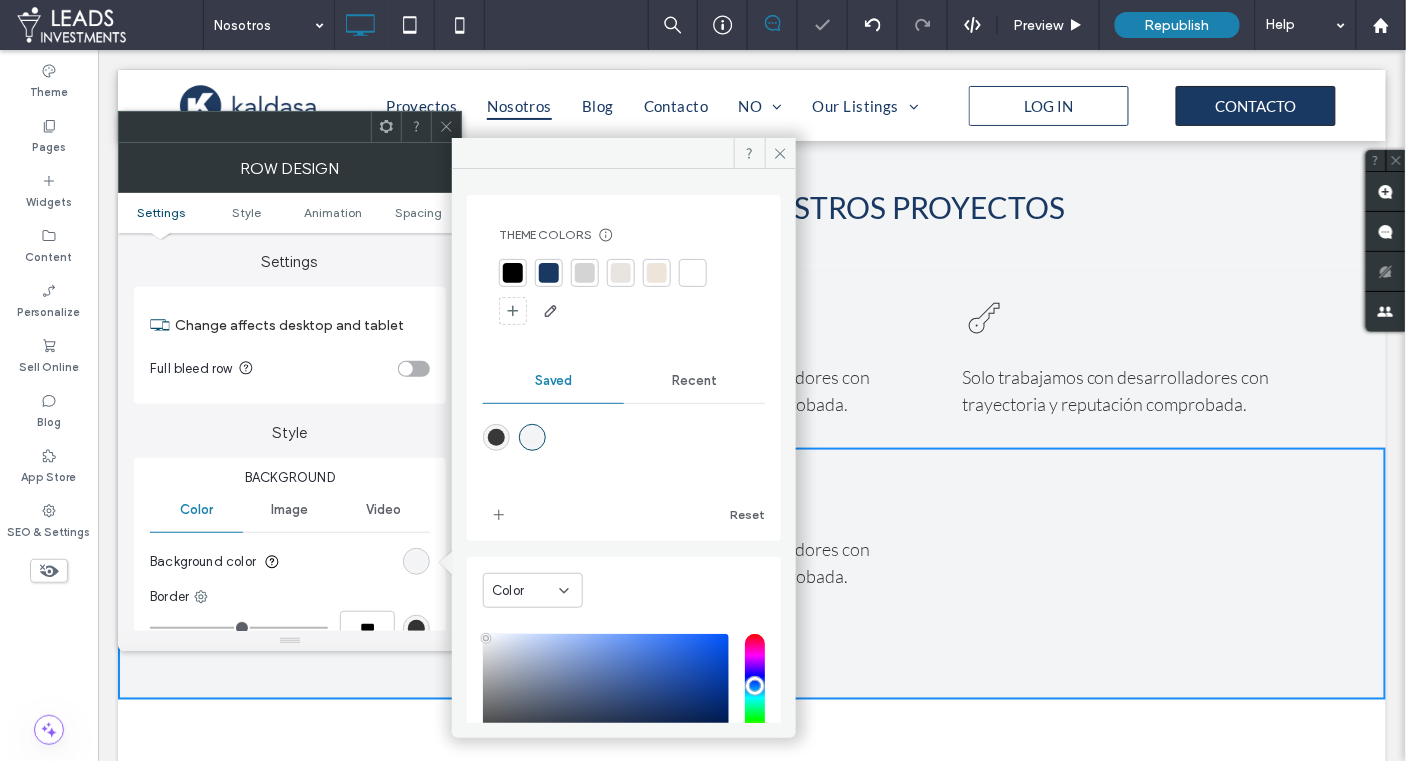 drag, startPoint x: 444, startPoint y: 119, endPoint x: 365, endPoint y: 79, distance: 88.54942 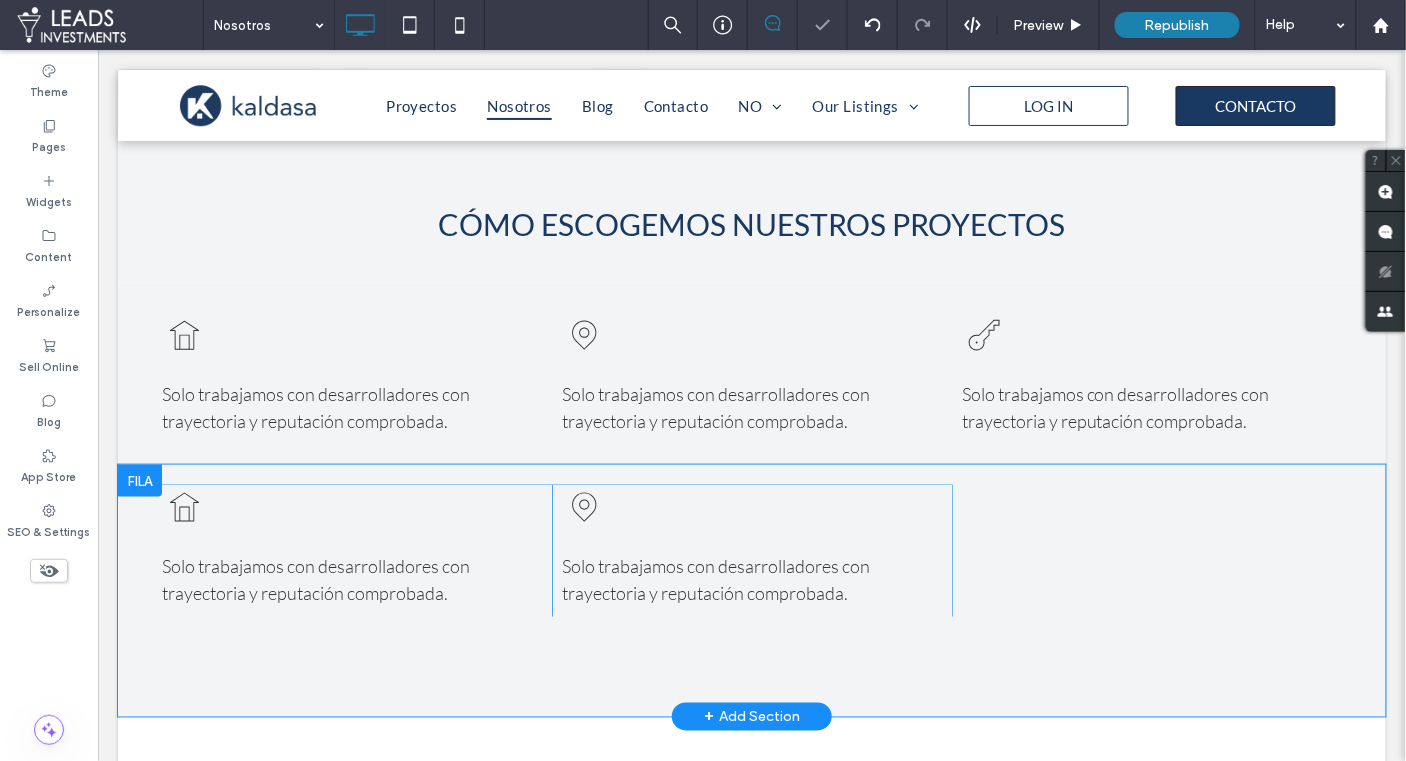 scroll, scrollTop: 2559, scrollLeft: 0, axis: vertical 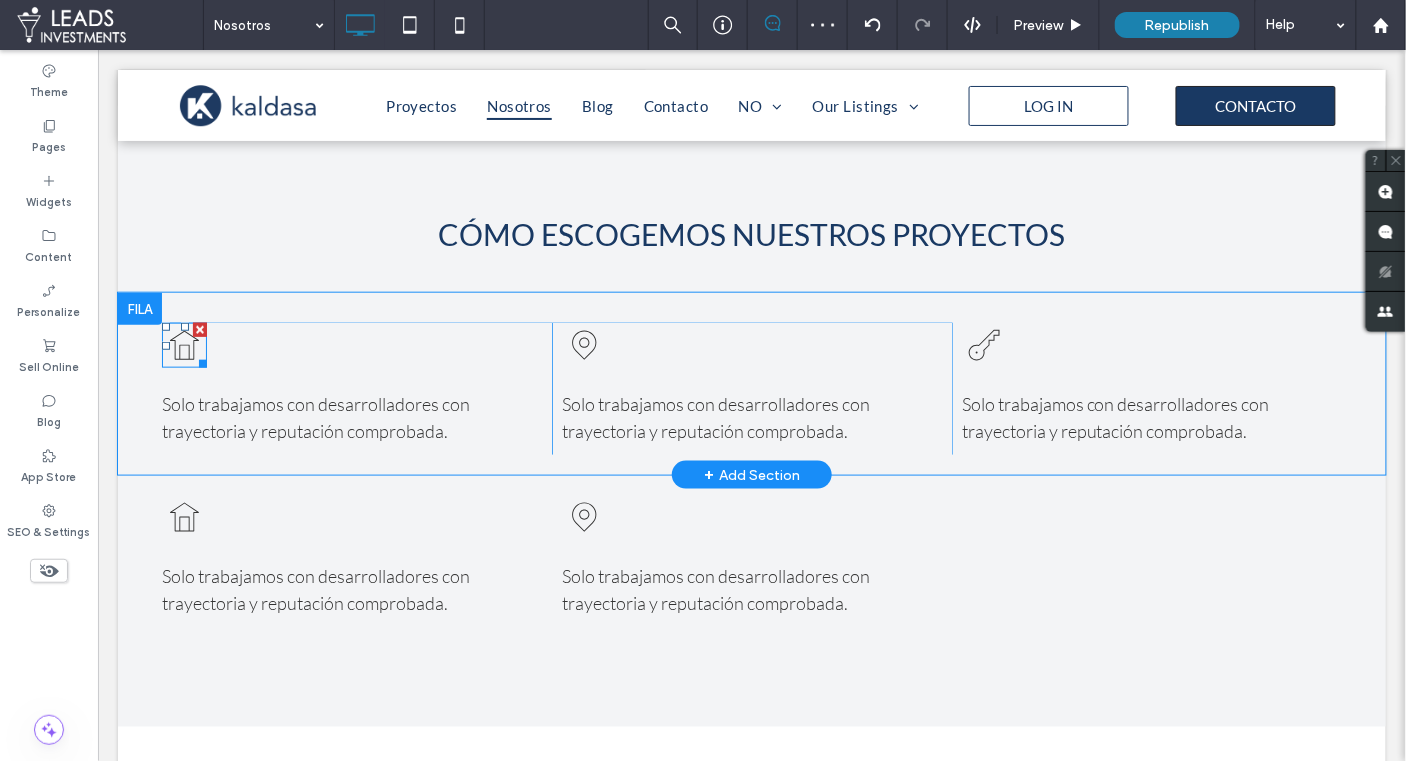 click 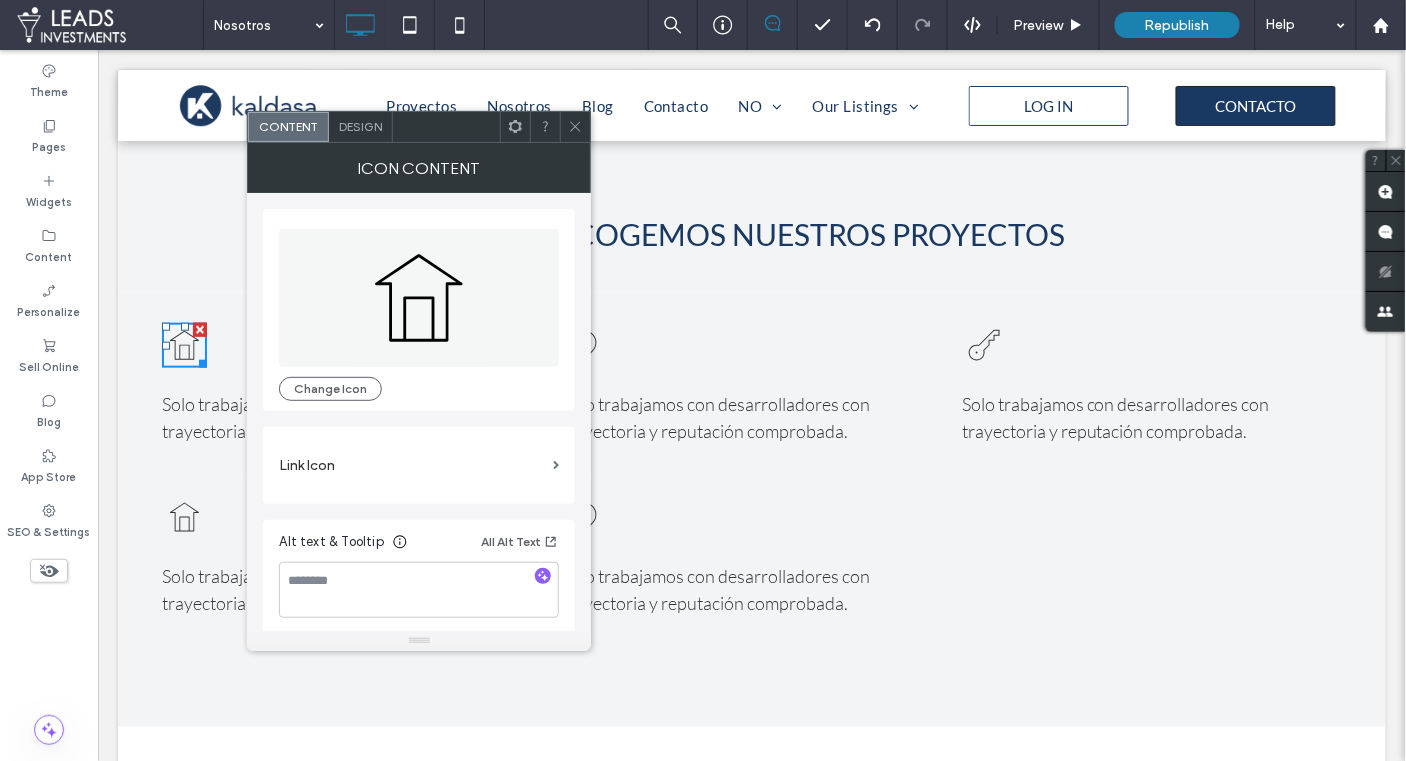 click on "Design" at bounding box center (360, 126) 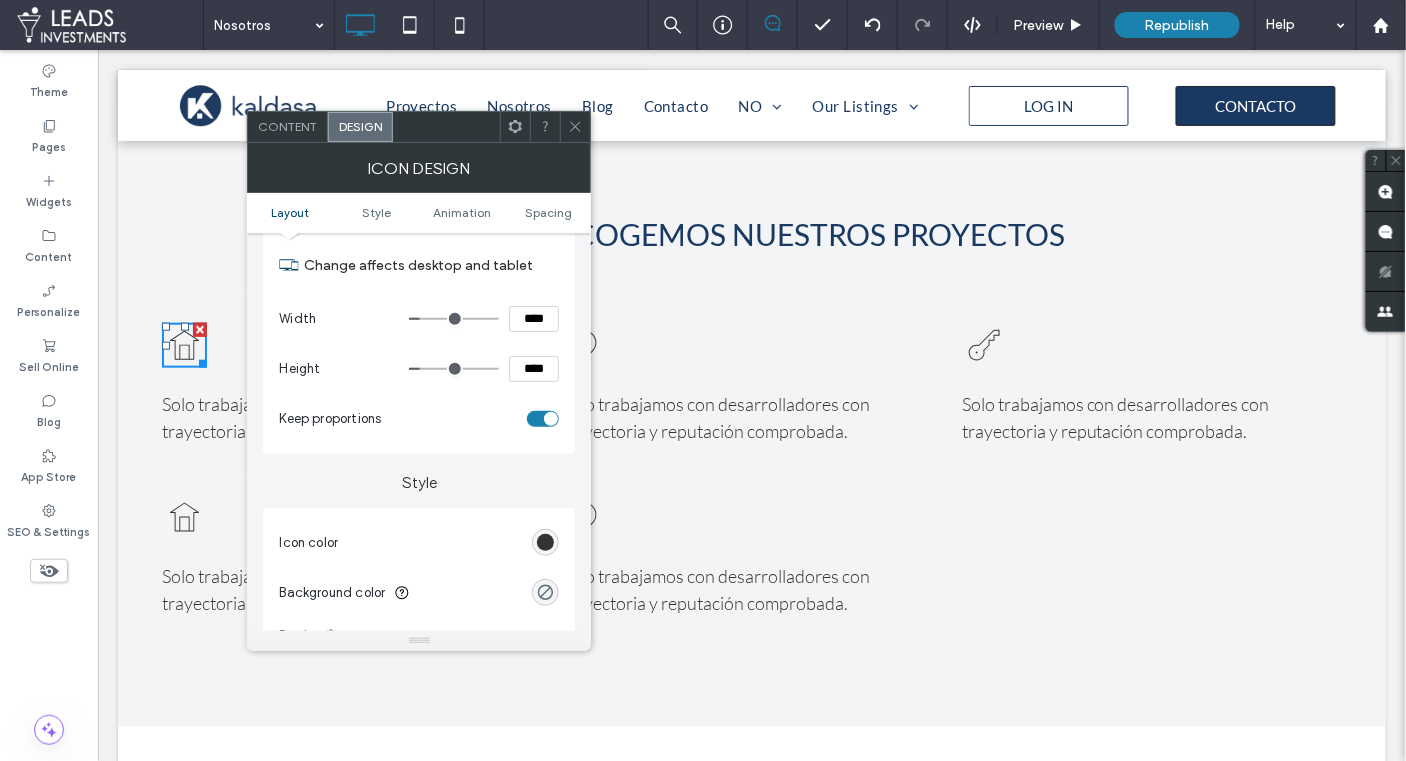 scroll, scrollTop: 213, scrollLeft: 0, axis: vertical 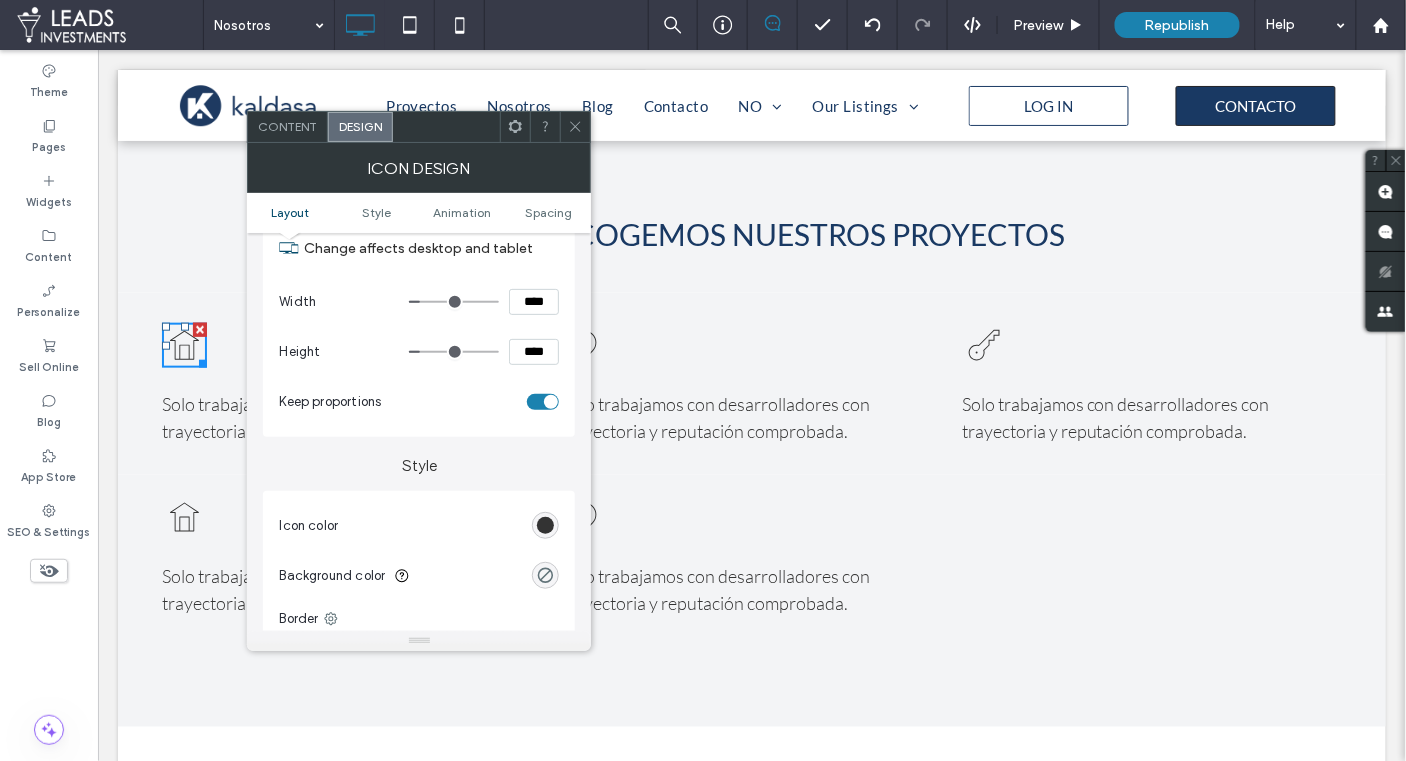 click at bounding box center [545, 525] 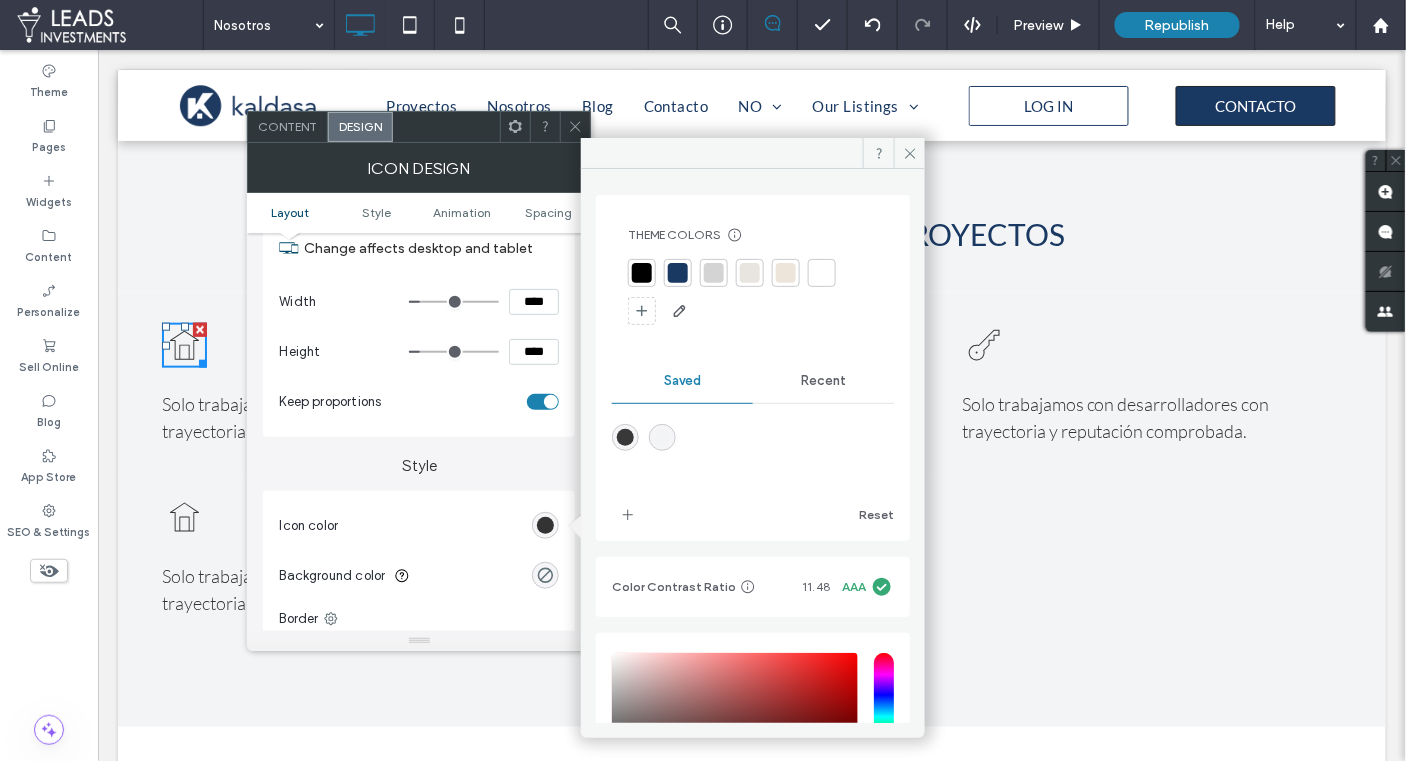 click at bounding box center [678, 273] 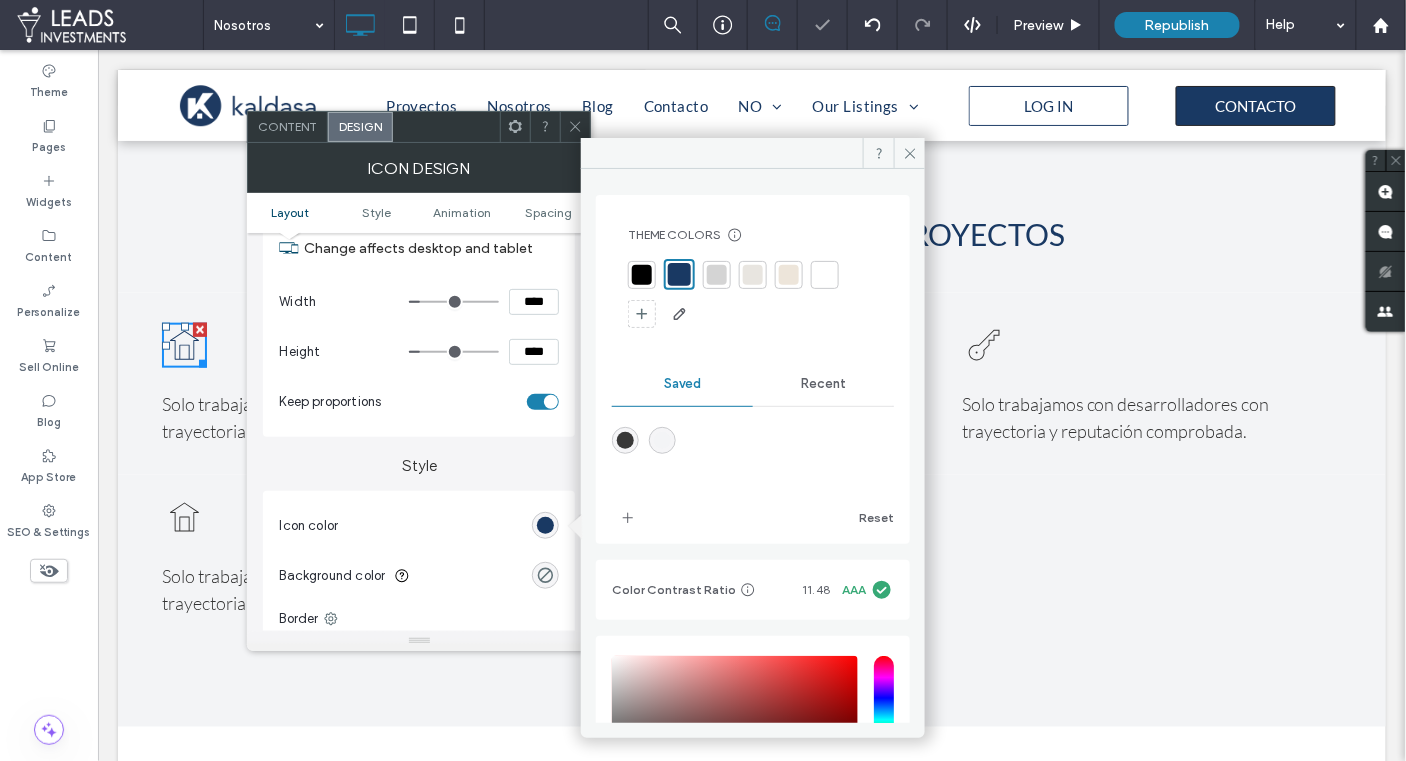 click 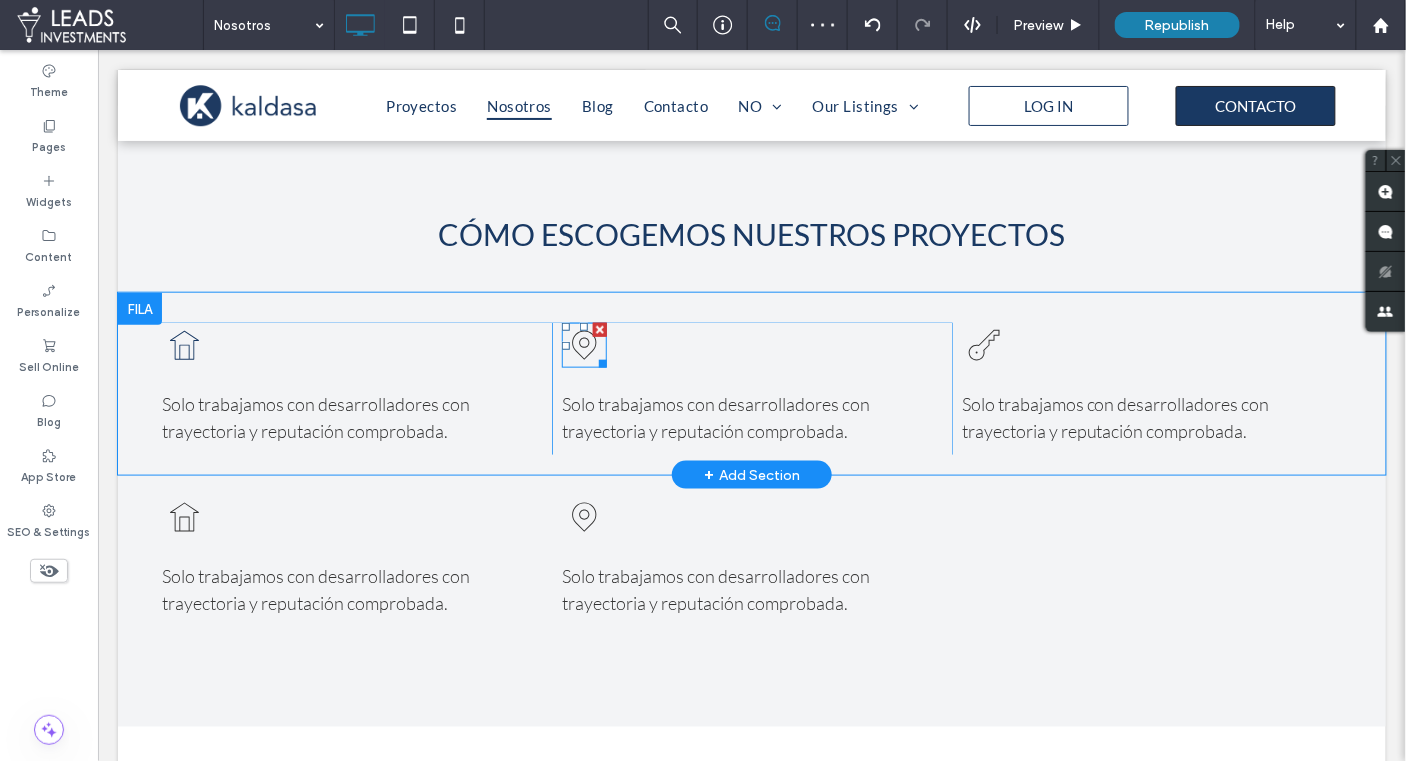 click at bounding box center [598, 359] 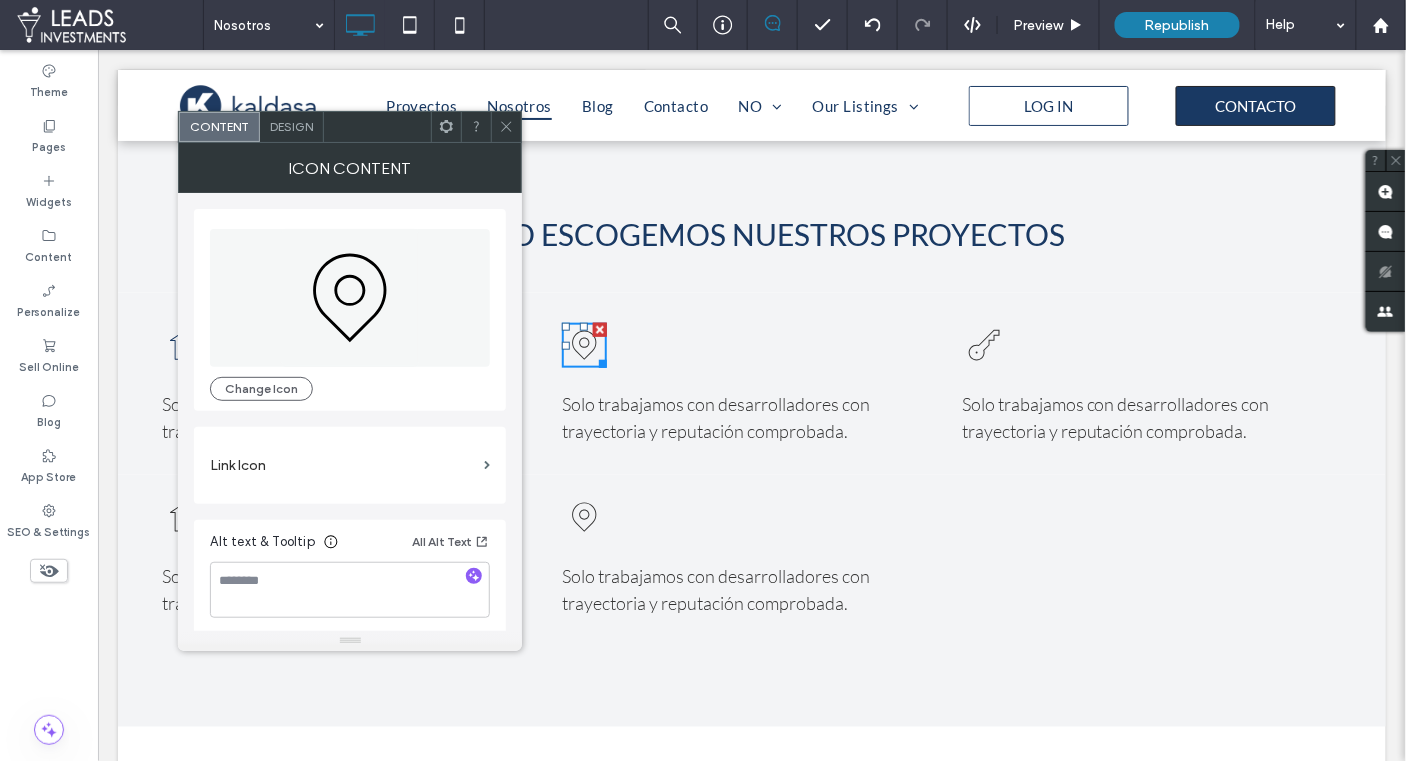click on "Design" at bounding box center (292, 127) 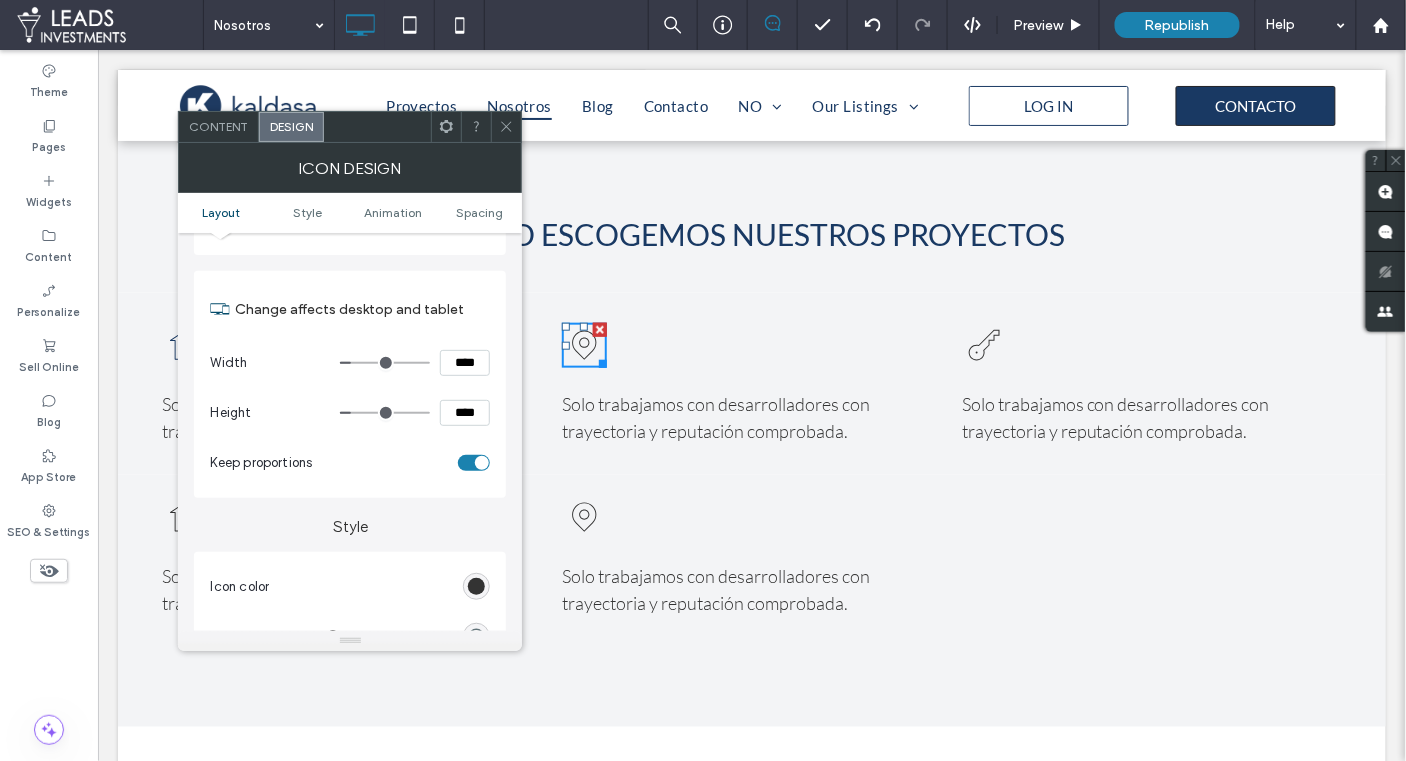 scroll, scrollTop: 162, scrollLeft: 0, axis: vertical 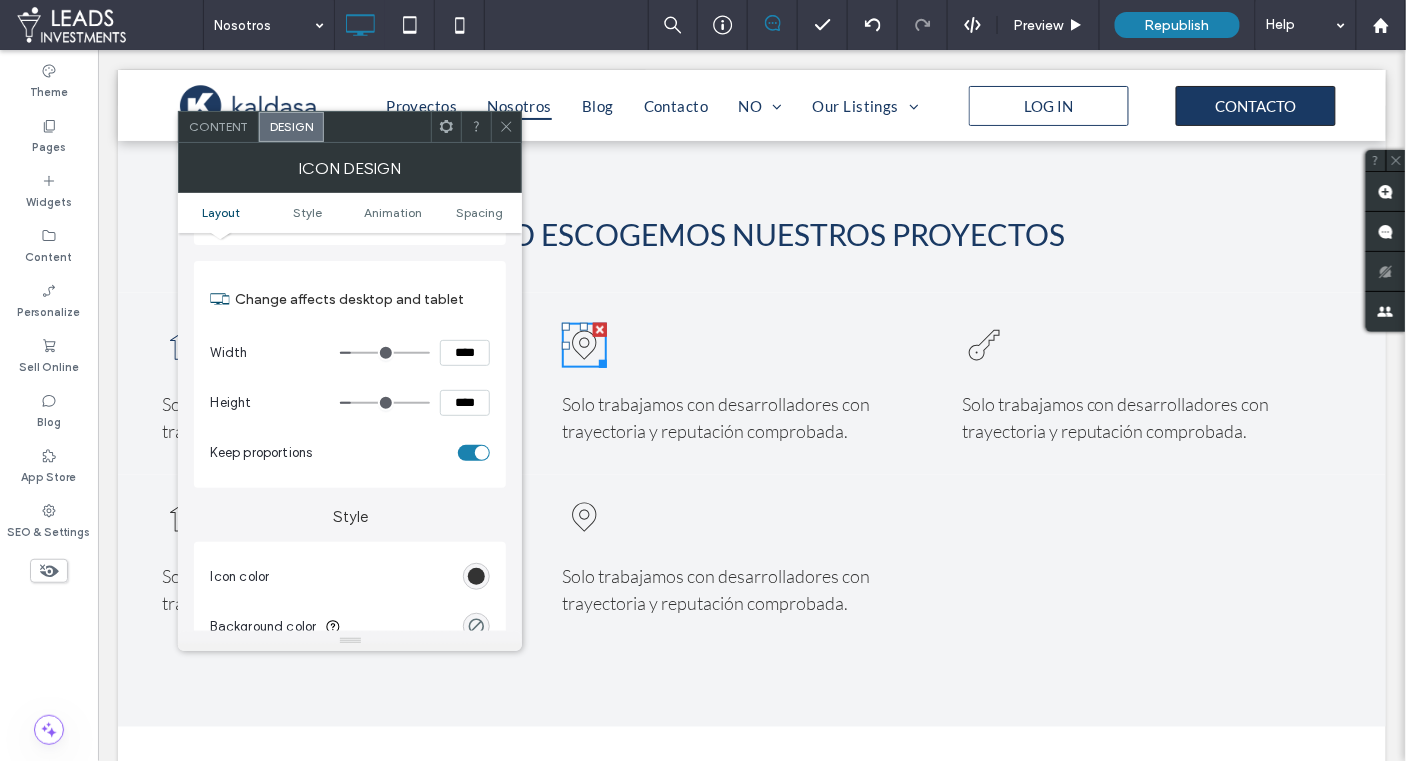 click on "Icon color" at bounding box center [350, 577] 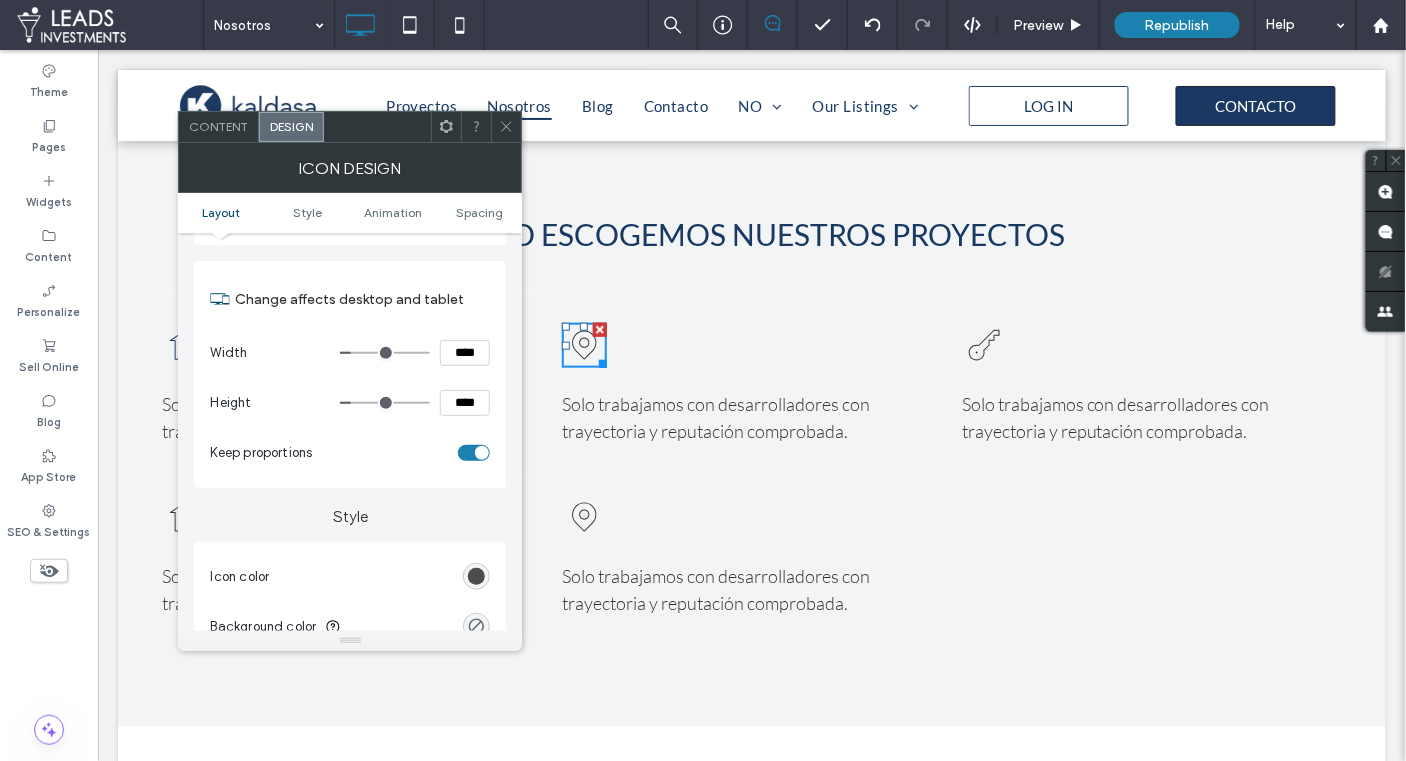 click at bounding box center [476, 576] 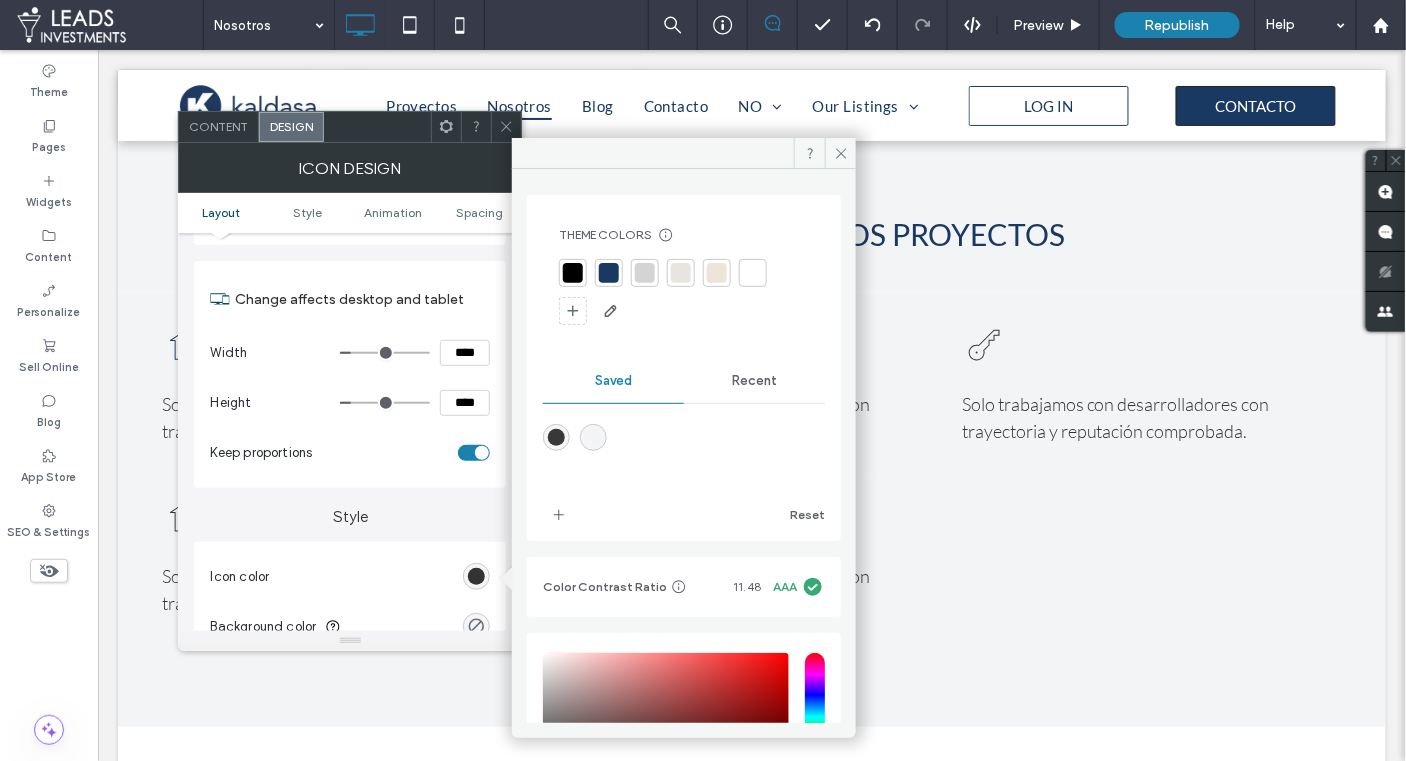 click at bounding box center [609, 273] 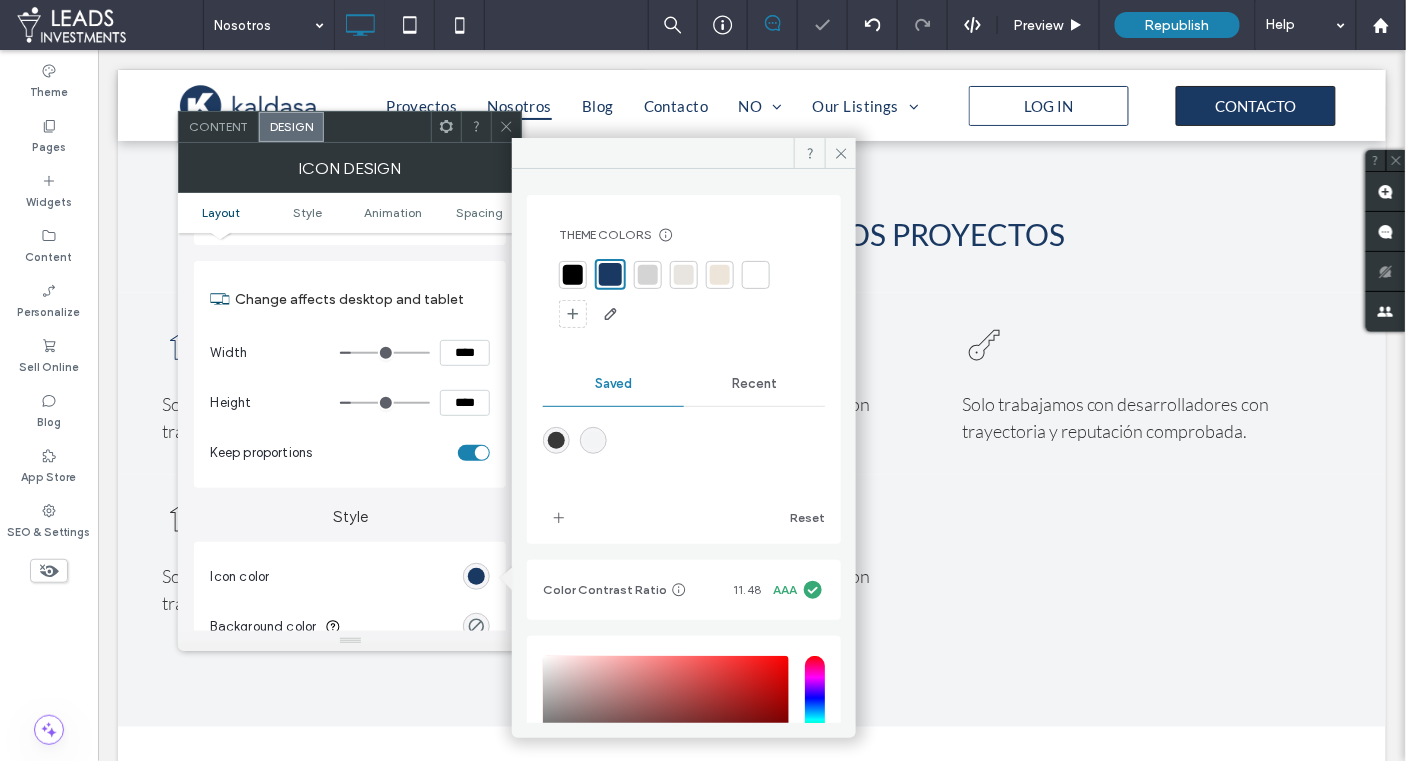 drag, startPoint x: 499, startPoint y: 126, endPoint x: 599, endPoint y: 138, distance: 100.71743 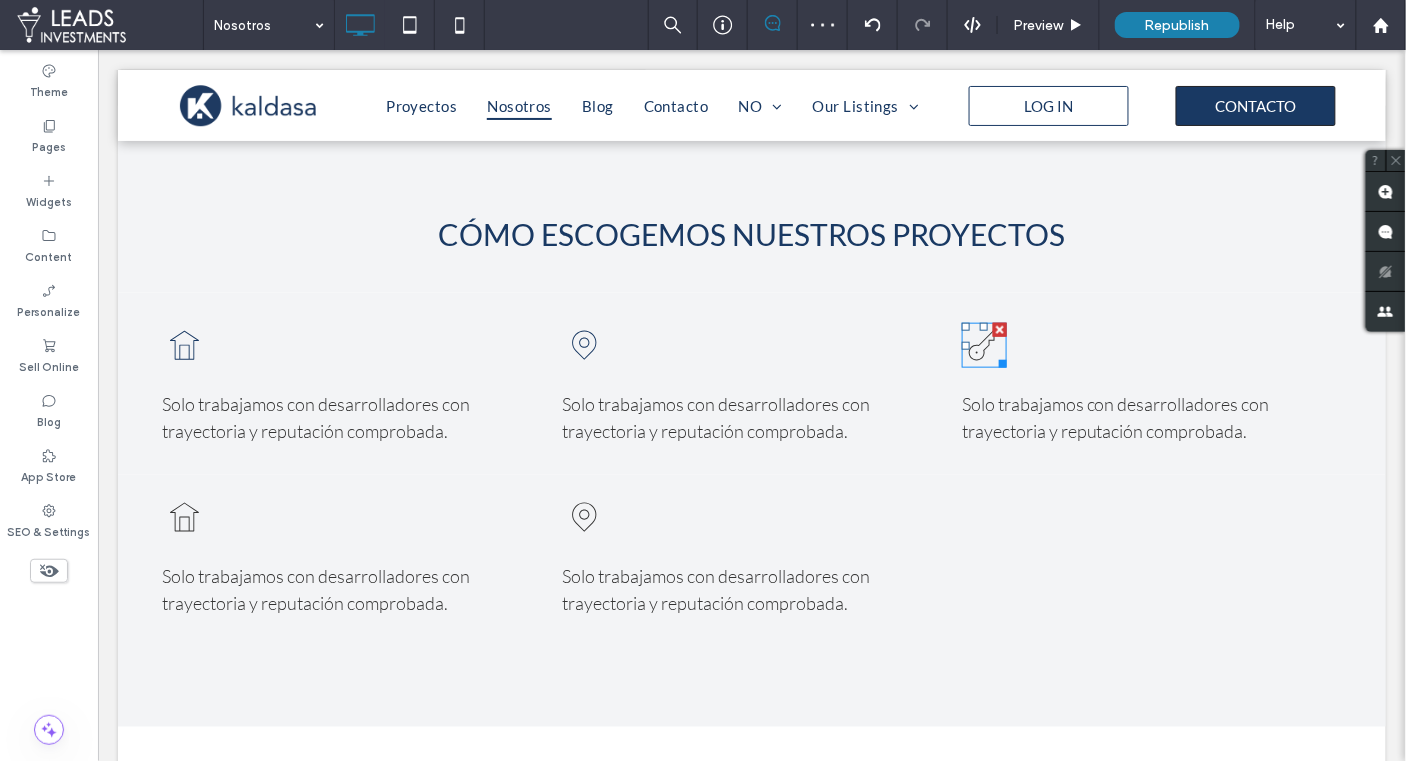 click 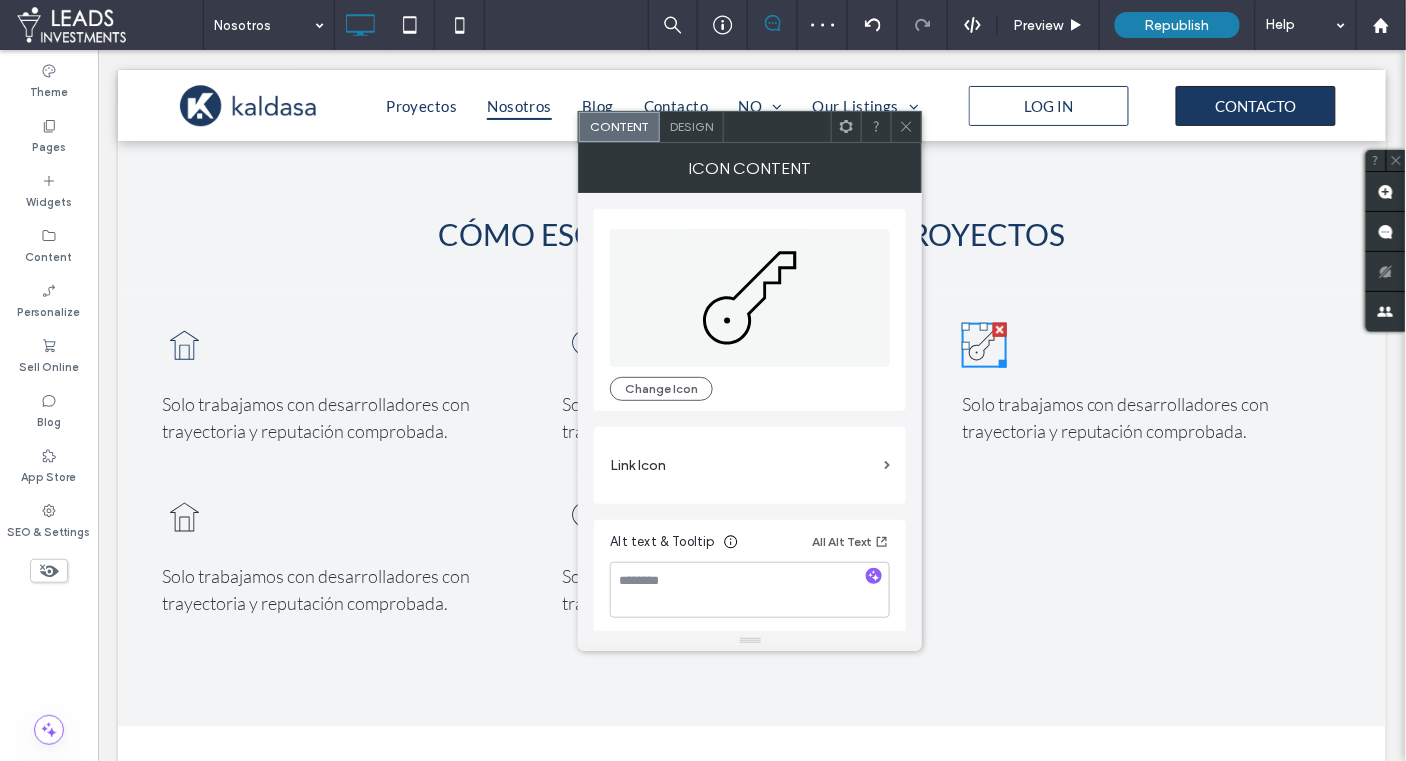 click on "Design" at bounding box center (691, 126) 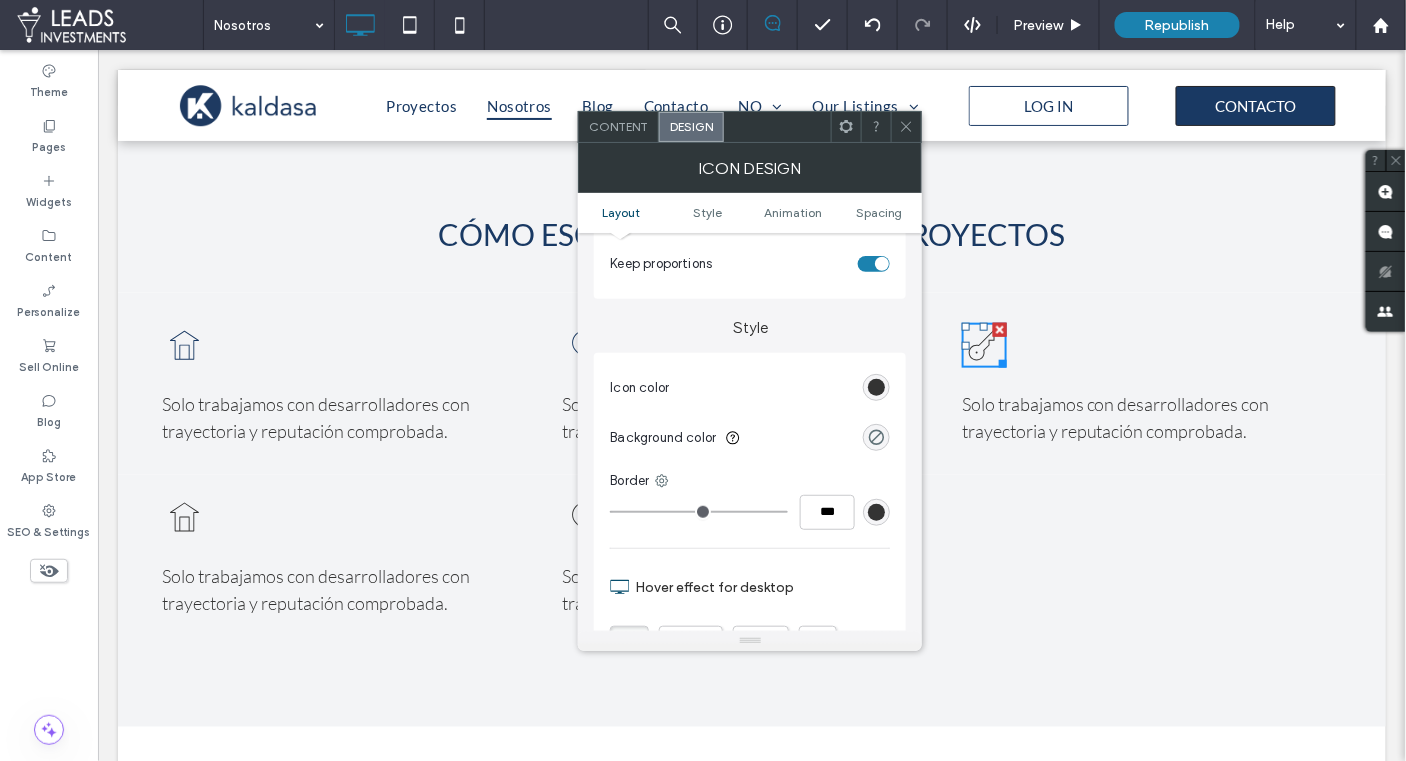 scroll, scrollTop: 382, scrollLeft: 0, axis: vertical 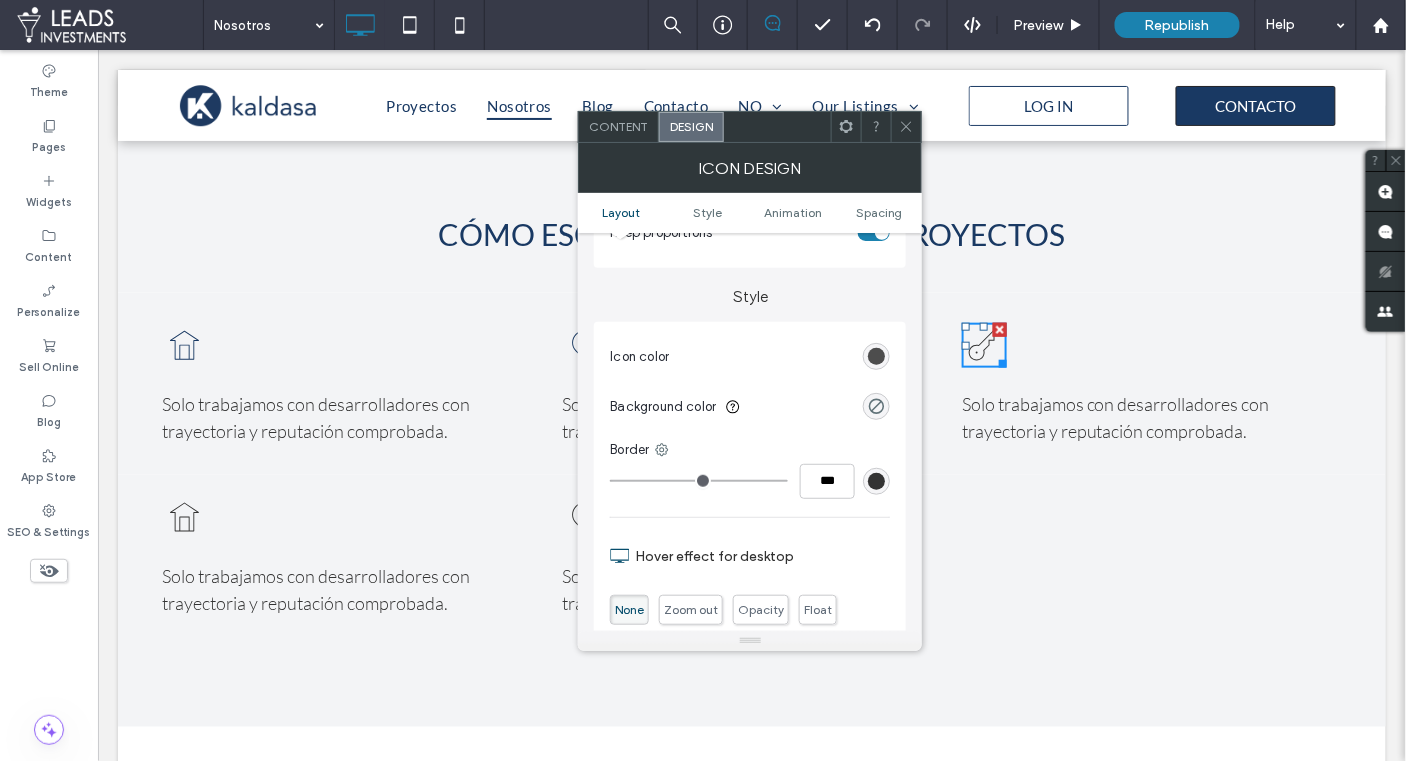 click at bounding box center (876, 356) 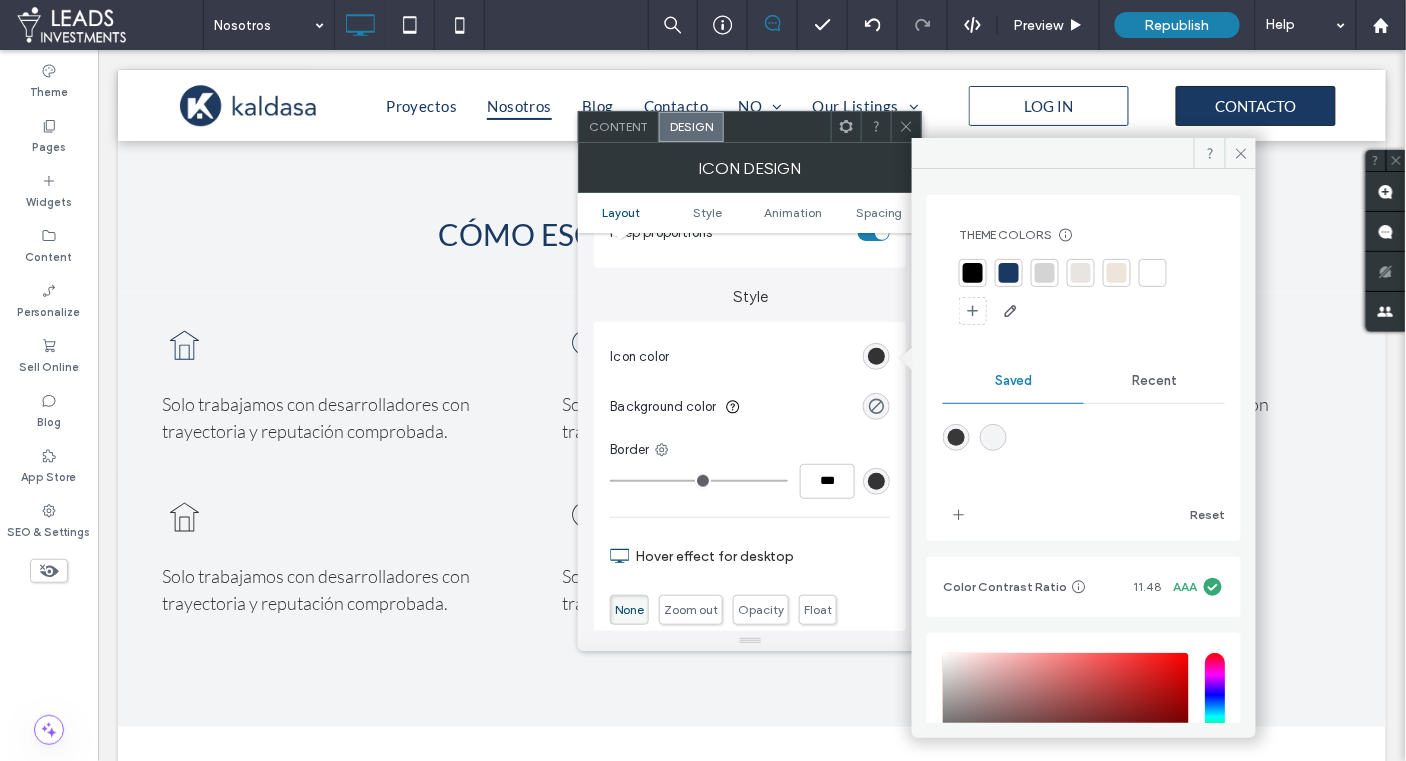 click at bounding box center [1009, 273] 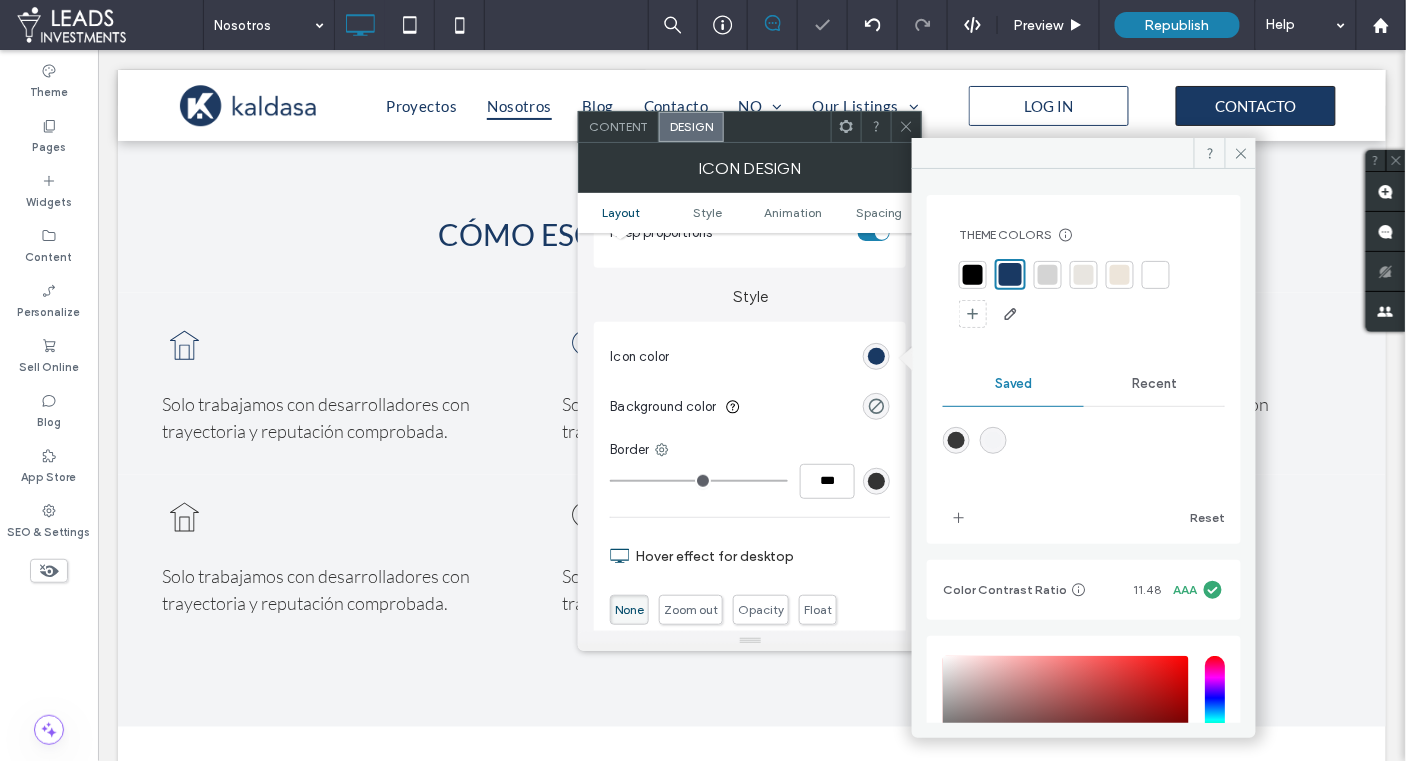 click 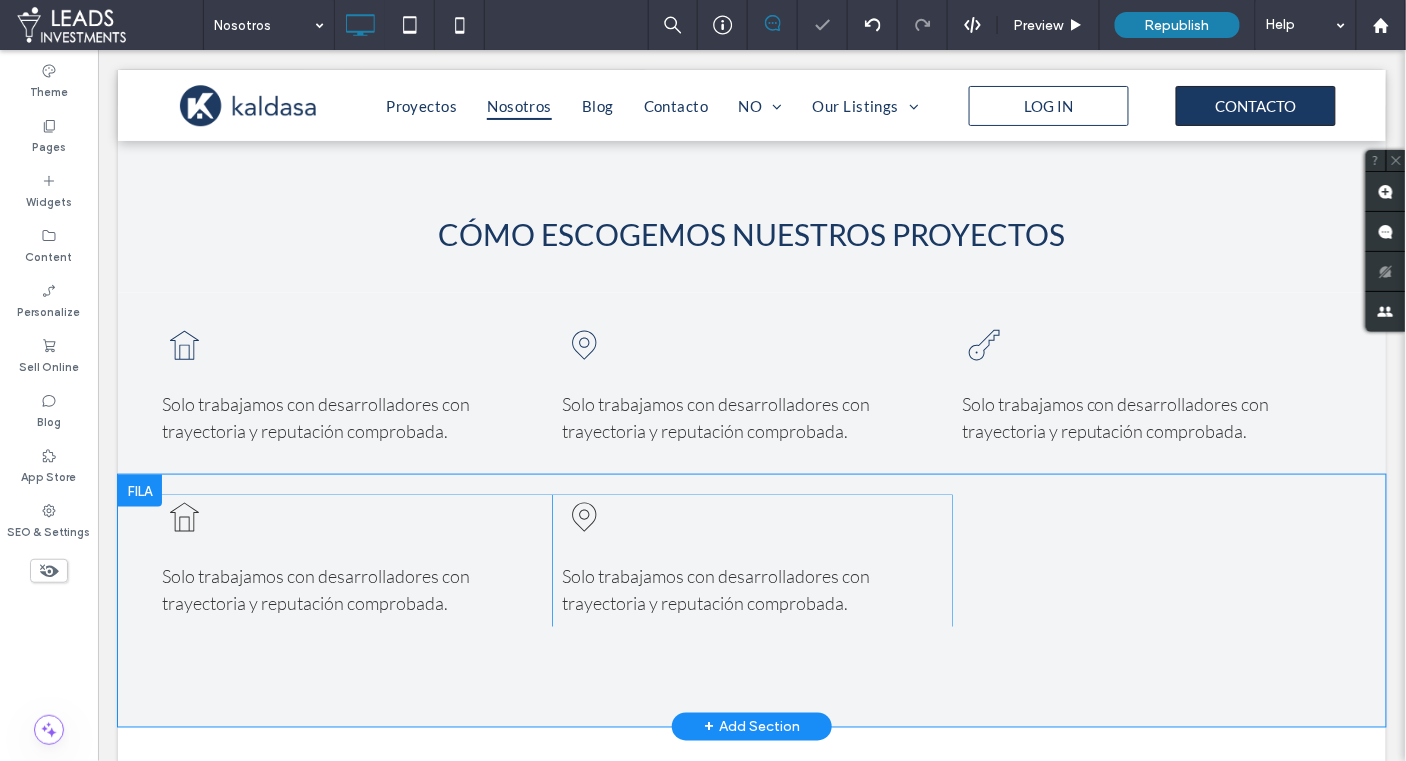 scroll, scrollTop: 2682, scrollLeft: 0, axis: vertical 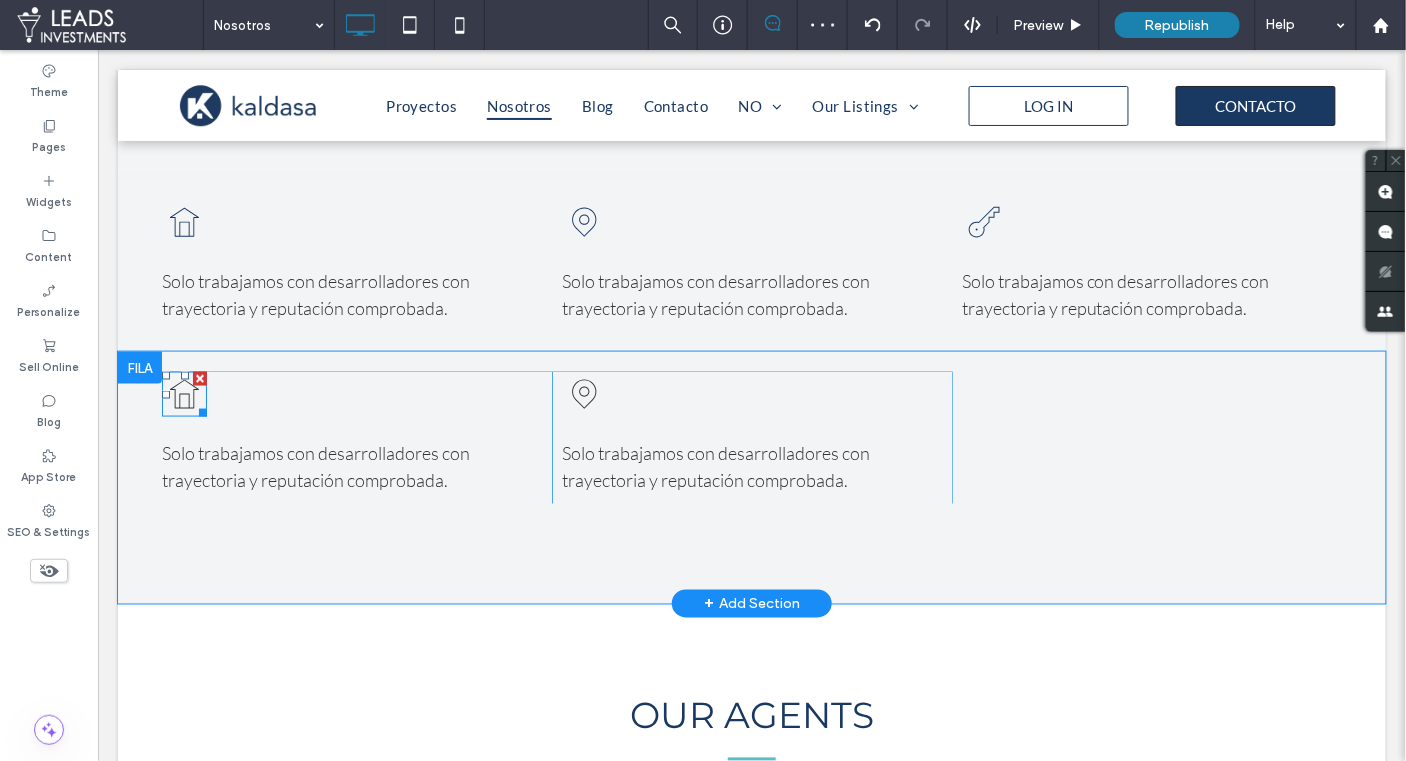 click 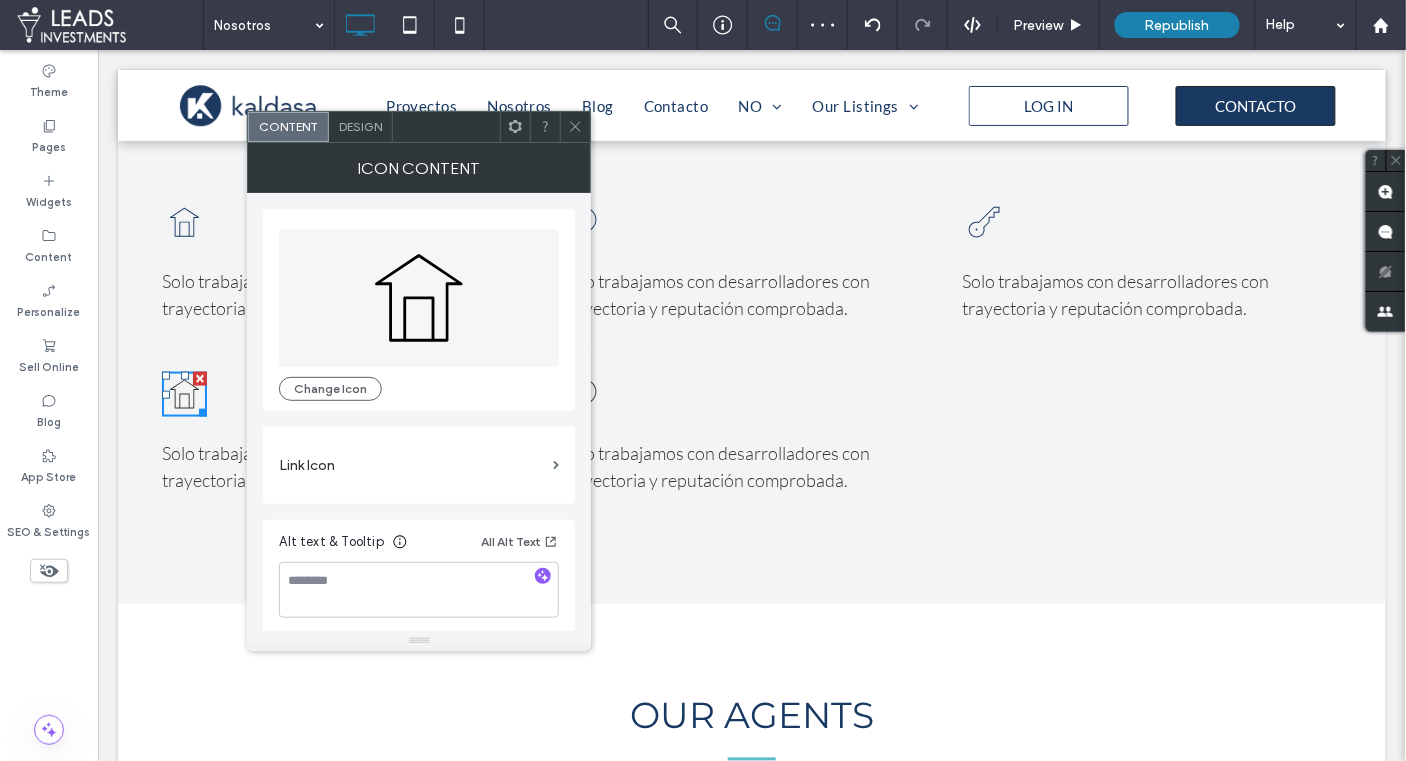 scroll, scrollTop: 2, scrollLeft: 0, axis: vertical 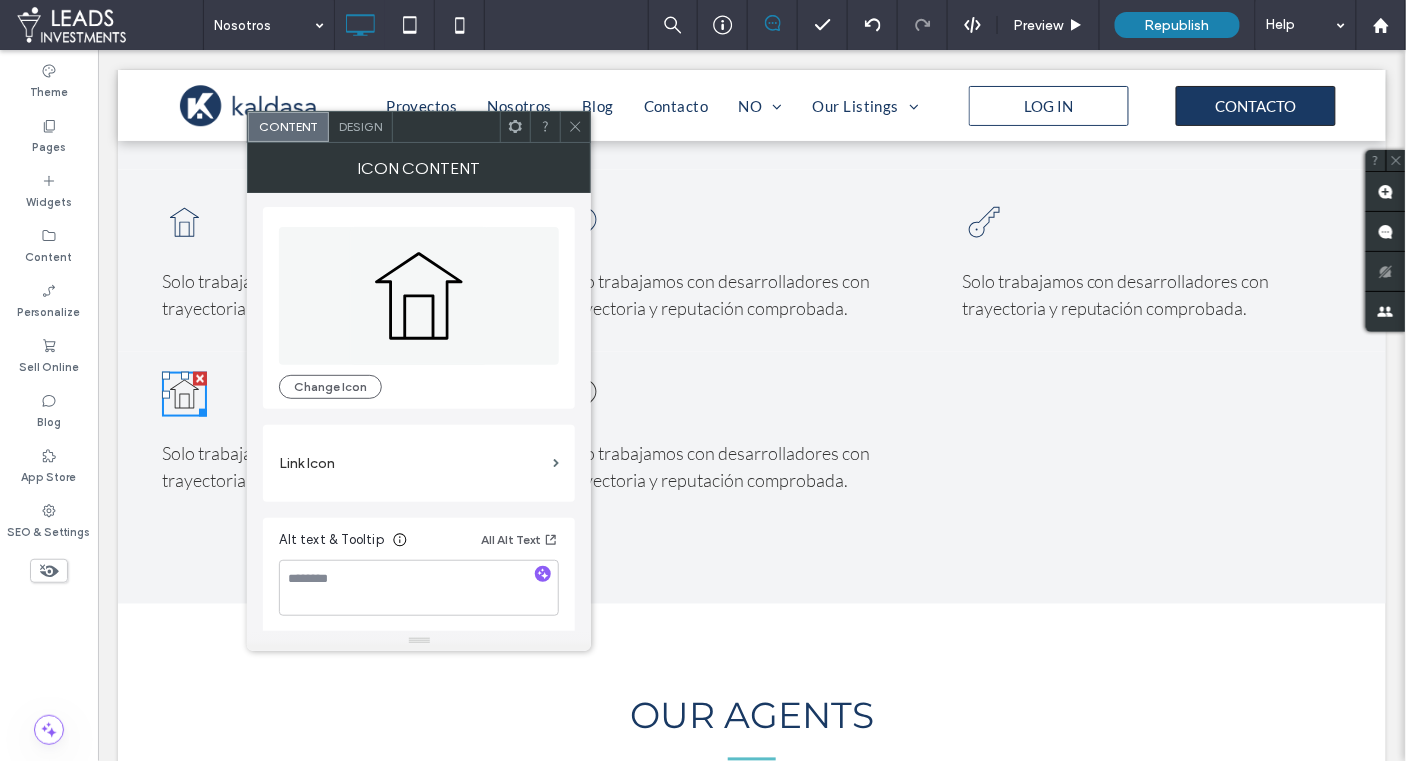 click on "Design" at bounding box center [360, 126] 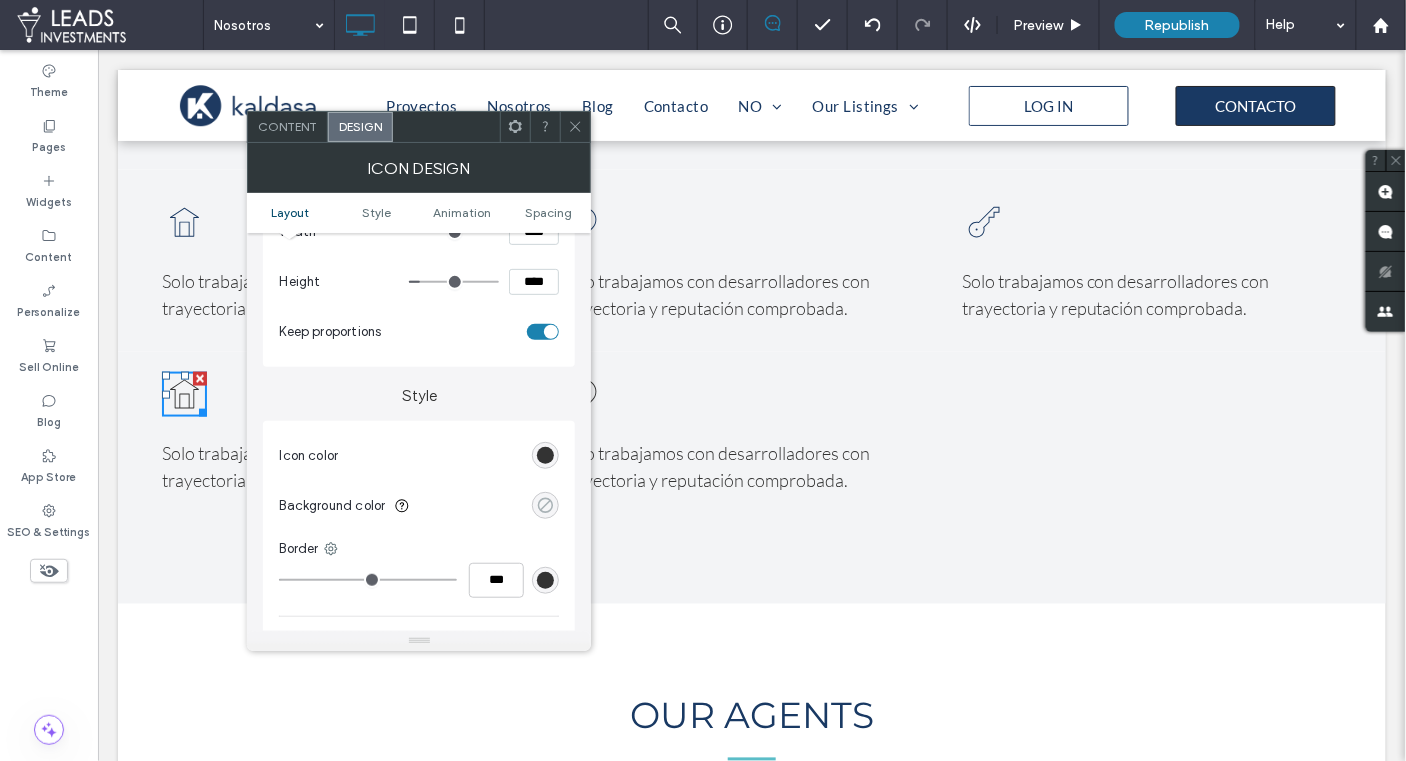 scroll, scrollTop: 292, scrollLeft: 0, axis: vertical 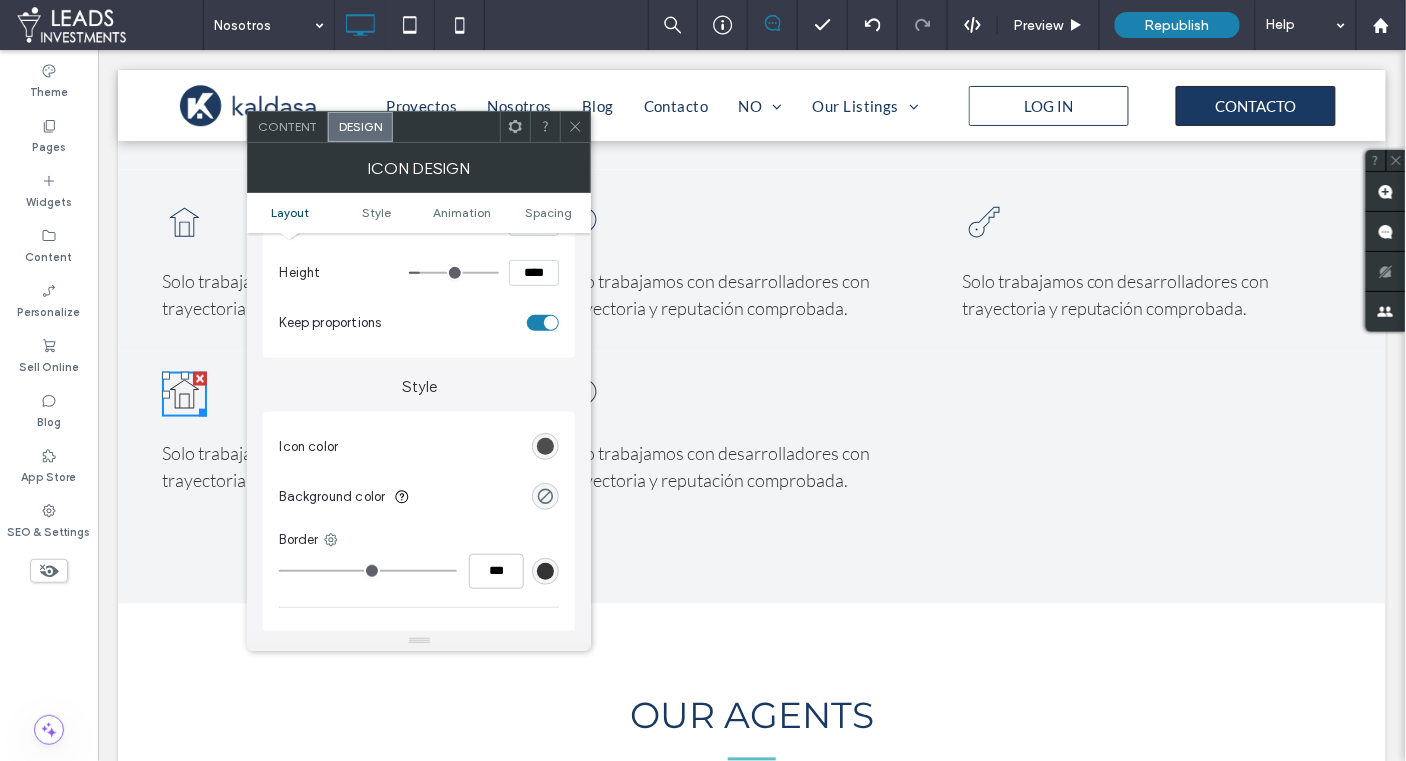 click at bounding box center (545, 446) 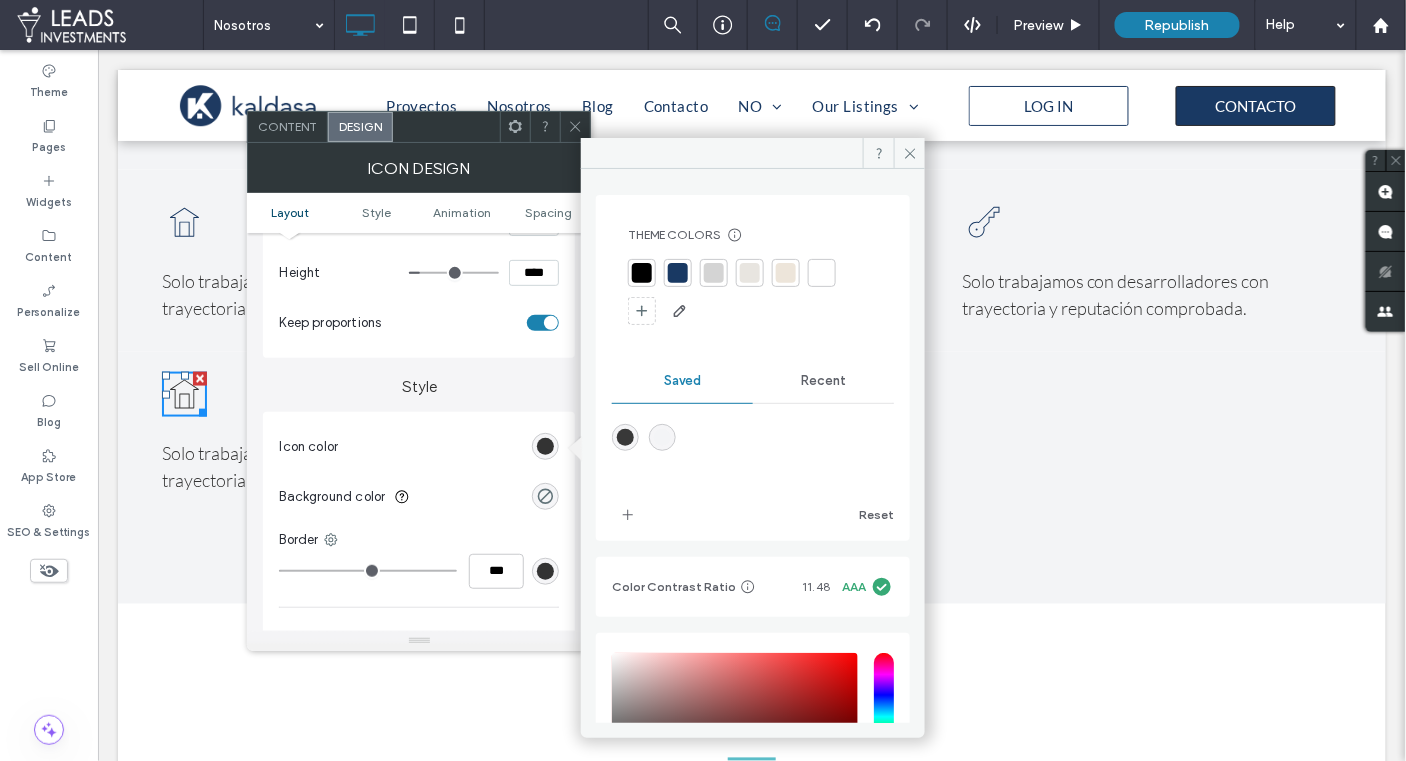 click at bounding box center (678, 273) 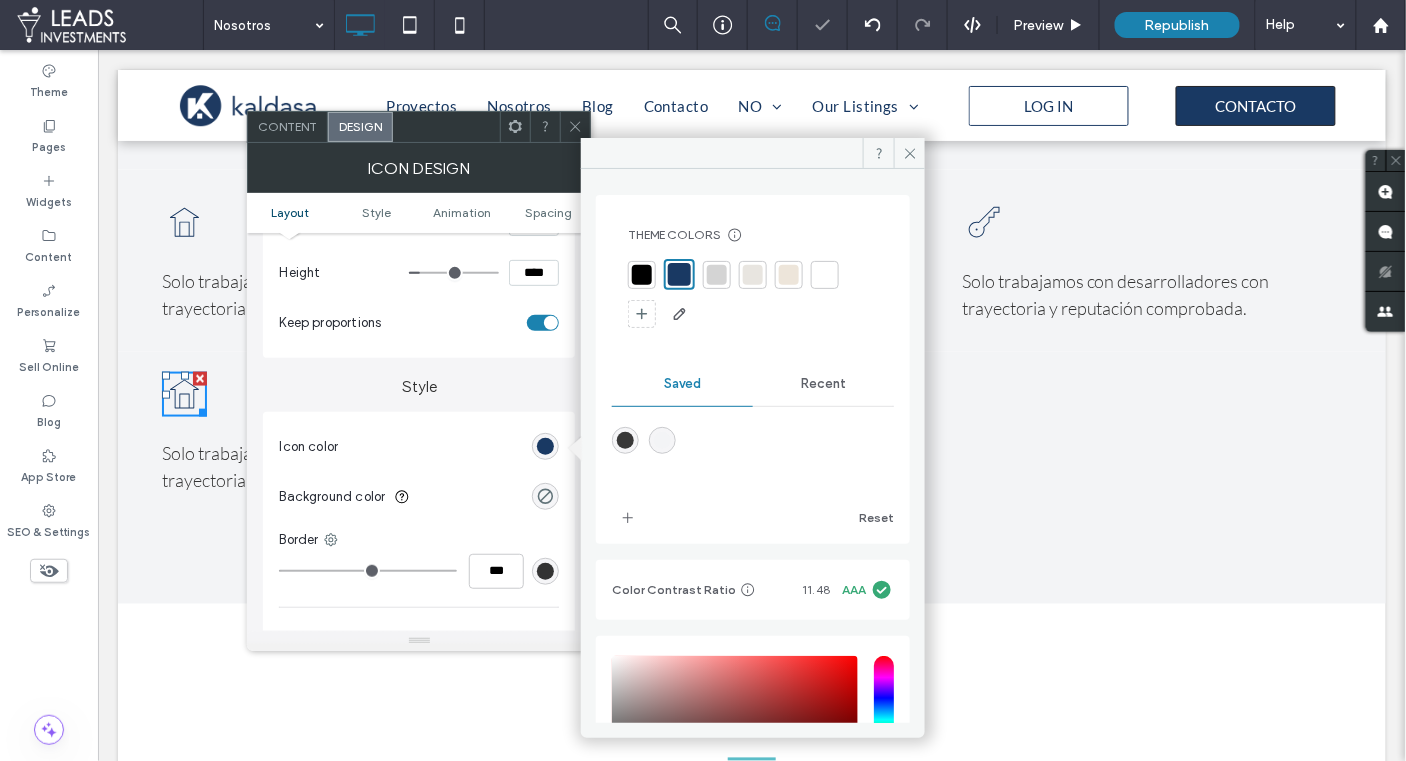 click 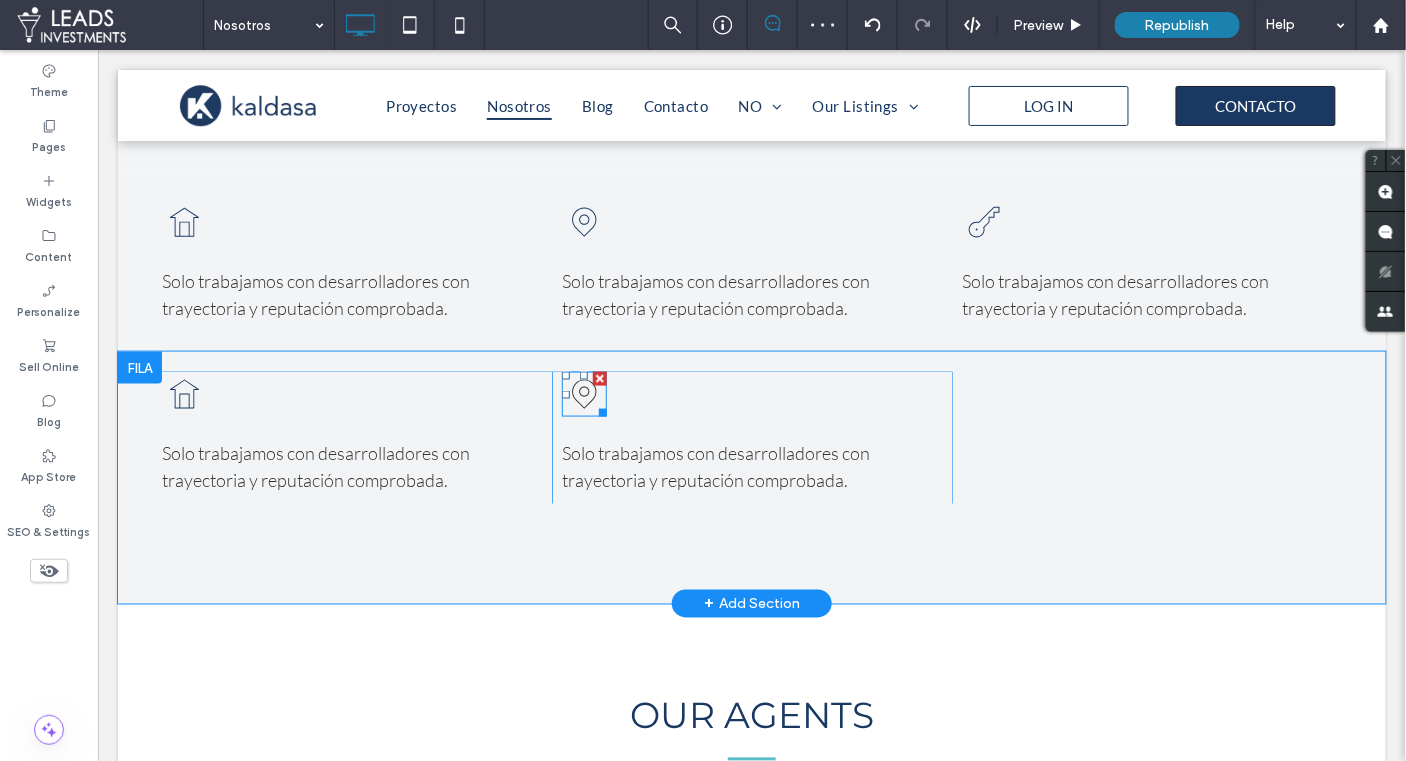 click 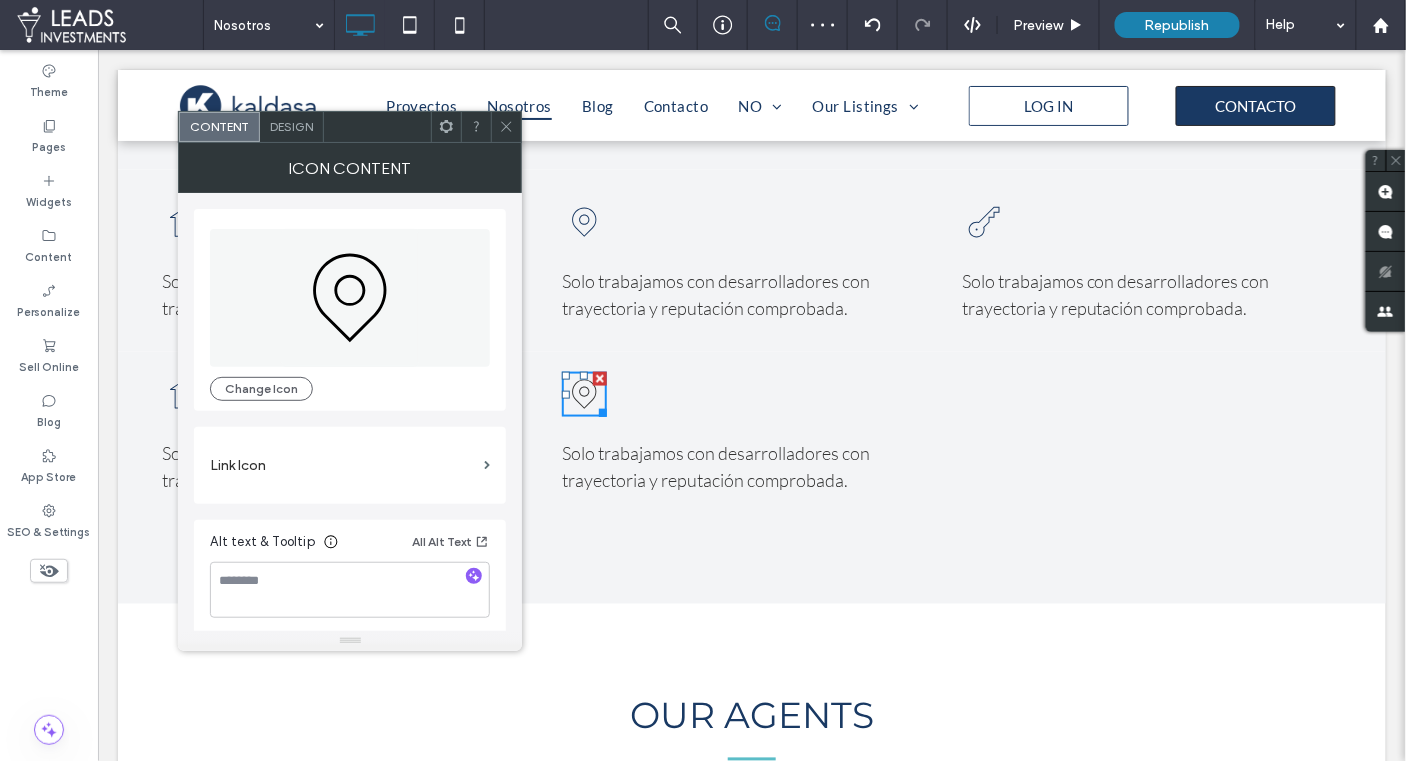 click on "Design" at bounding box center (291, 126) 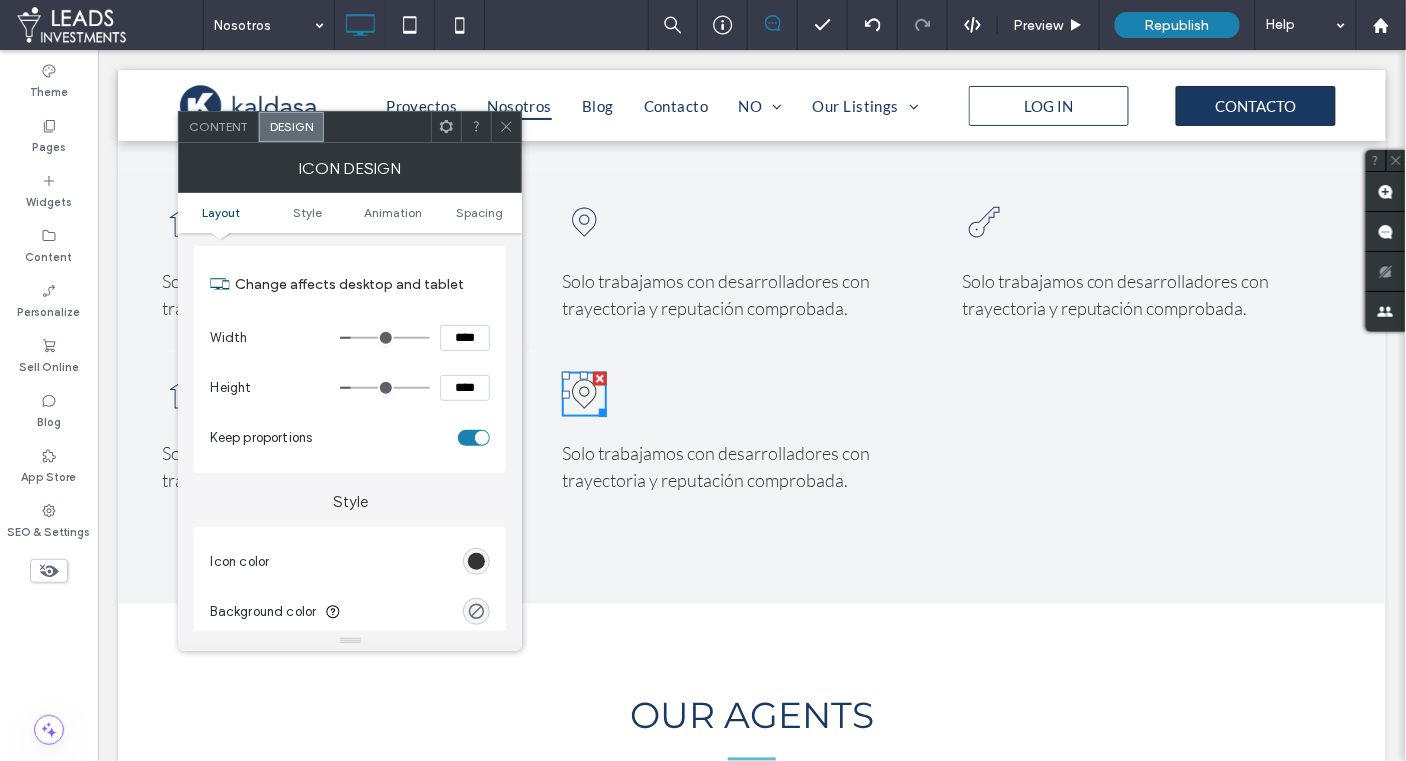 scroll, scrollTop: 198, scrollLeft: 0, axis: vertical 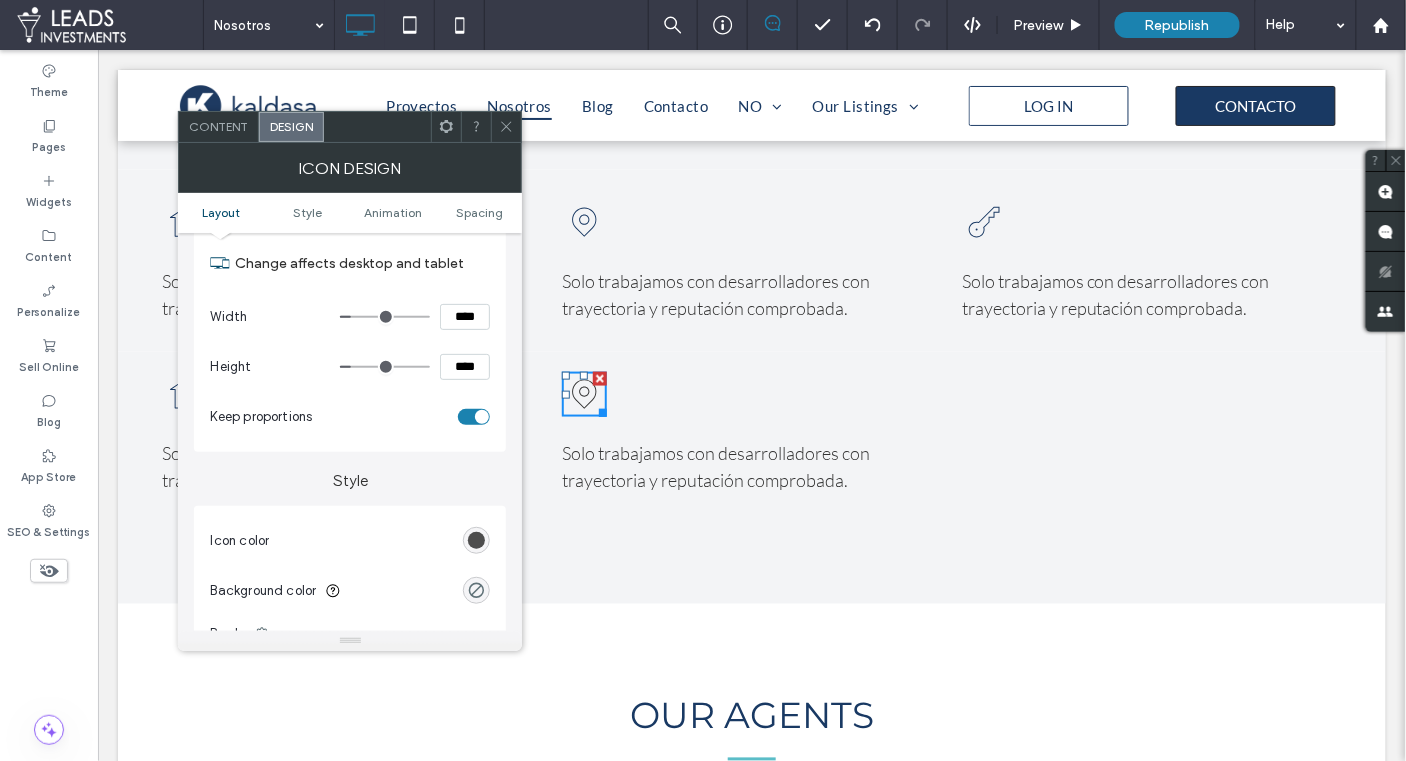 click at bounding box center (476, 540) 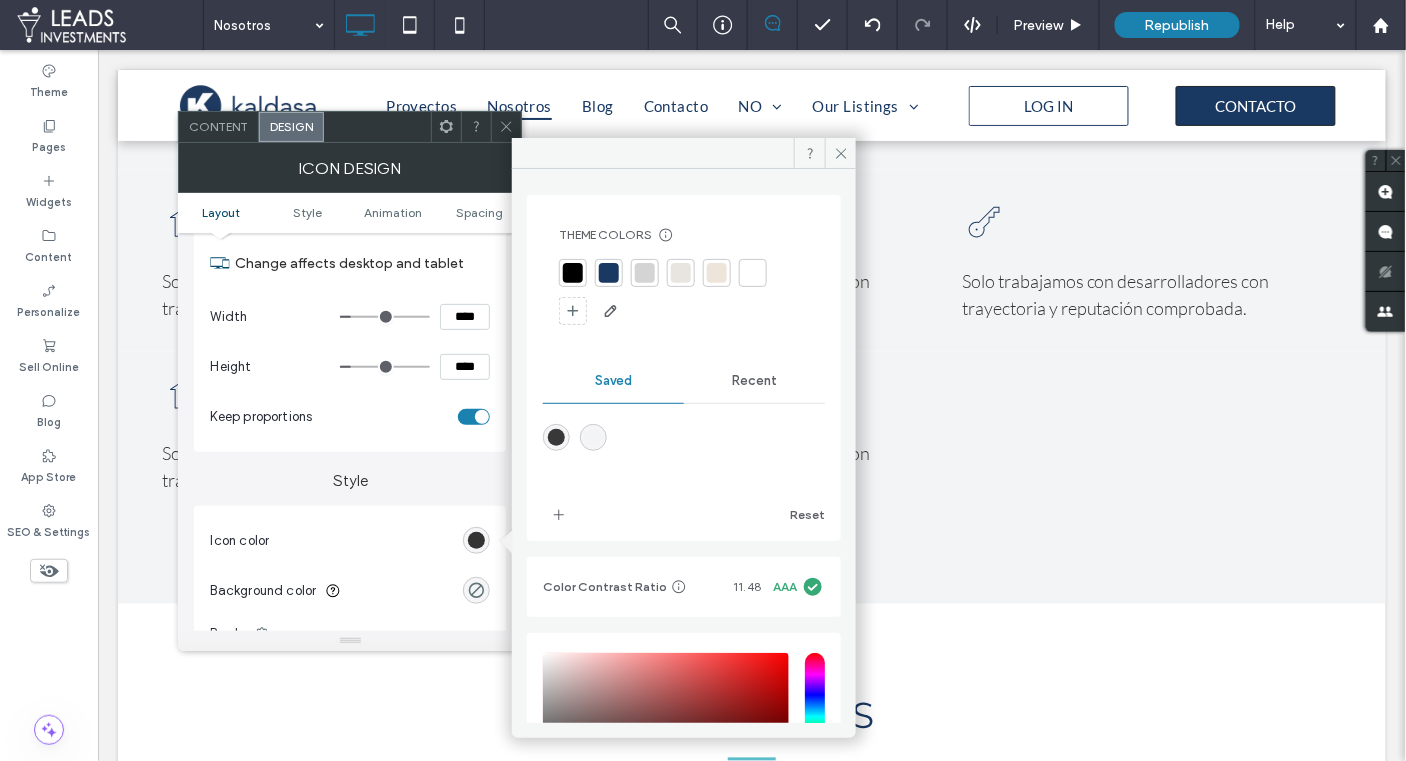click at bounding box center (609, 273) 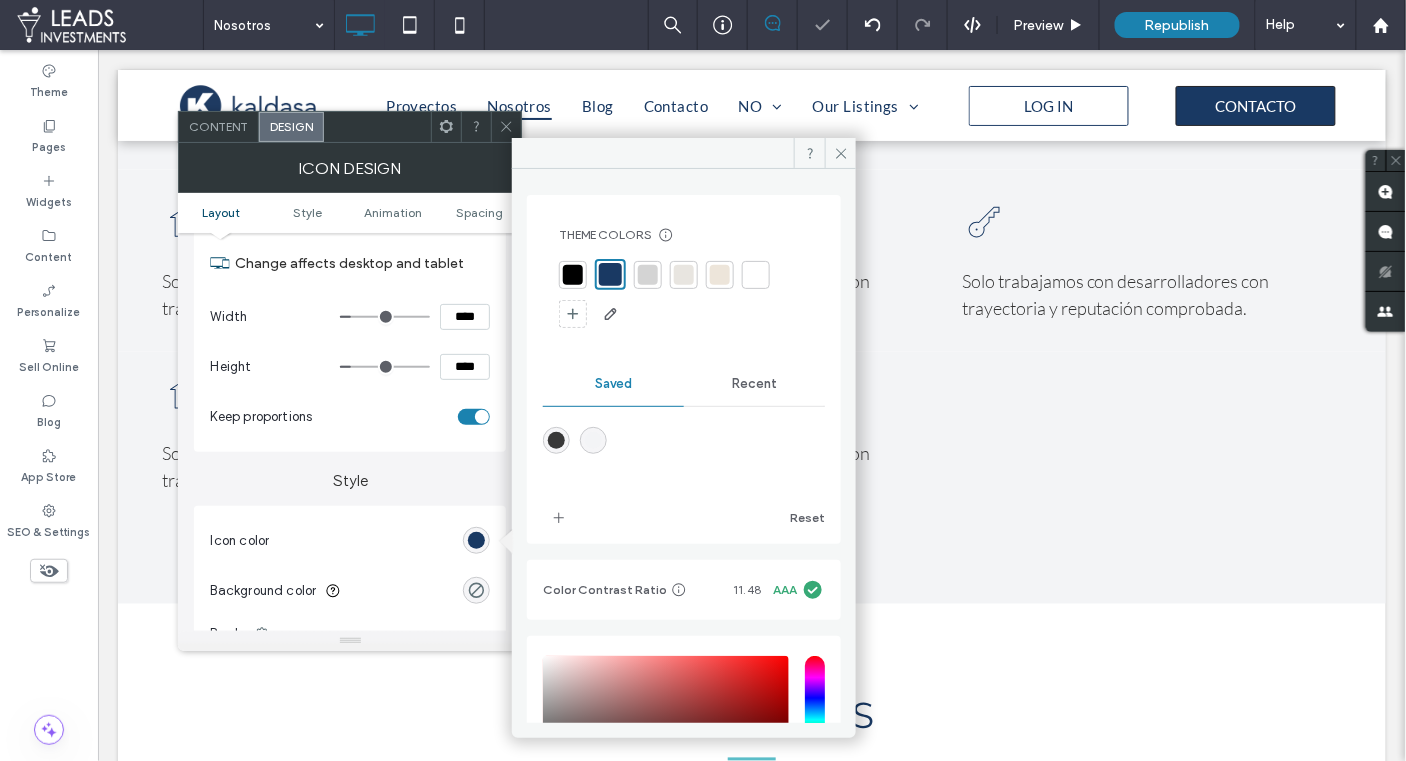 click 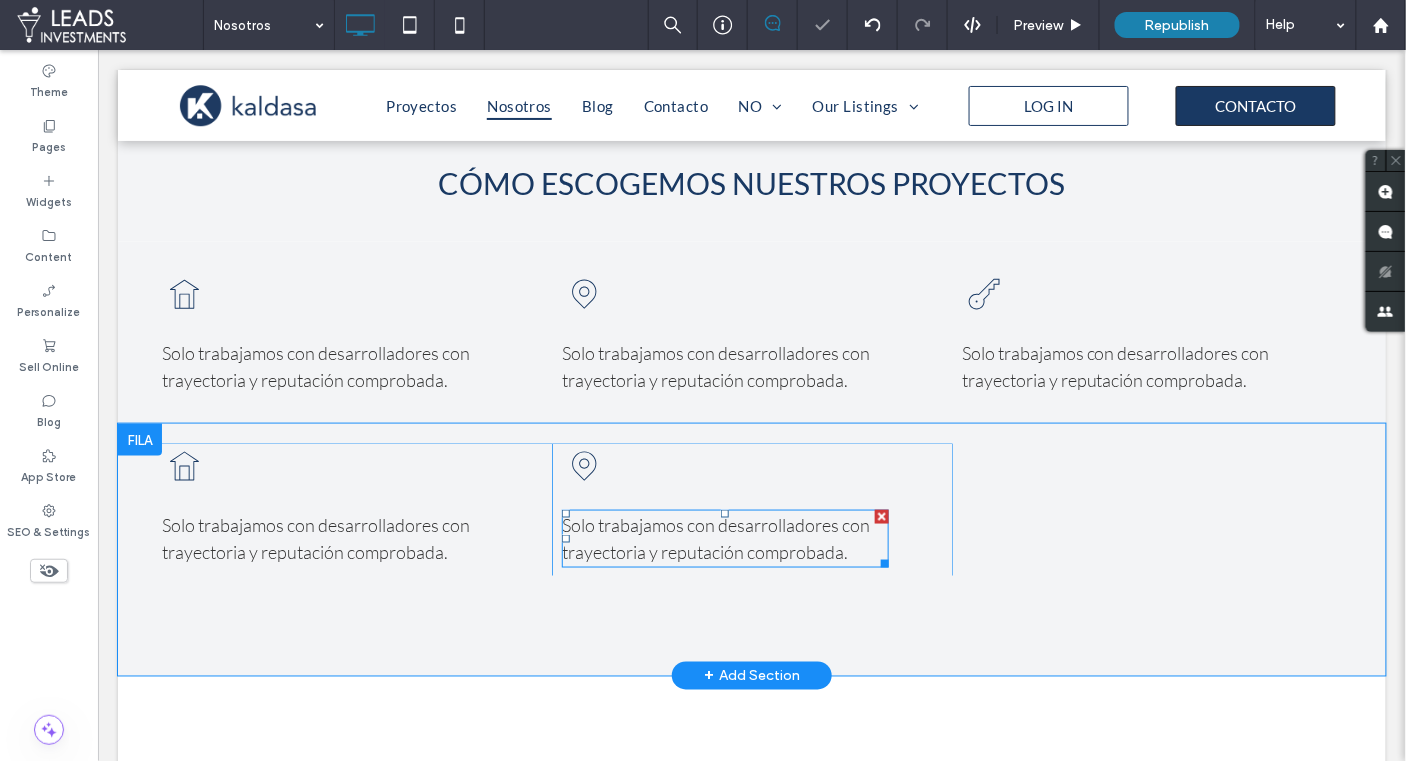 scroll, scrollTop: 2602, scrollLeft: 0, axis: vertical 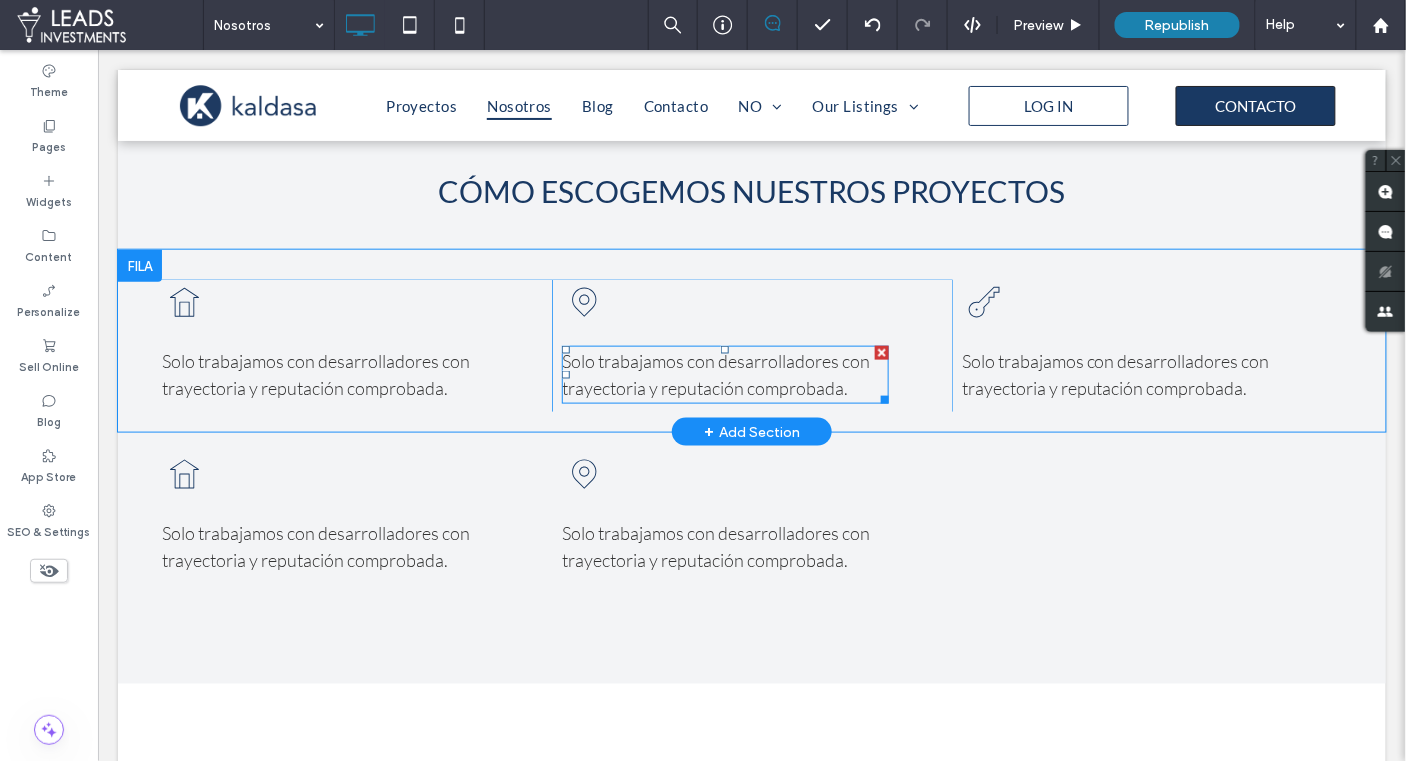 click on "Solo trabajamos con desarrolladores con trayectoria y reputación comprobada." at bounding box center (715, 373) 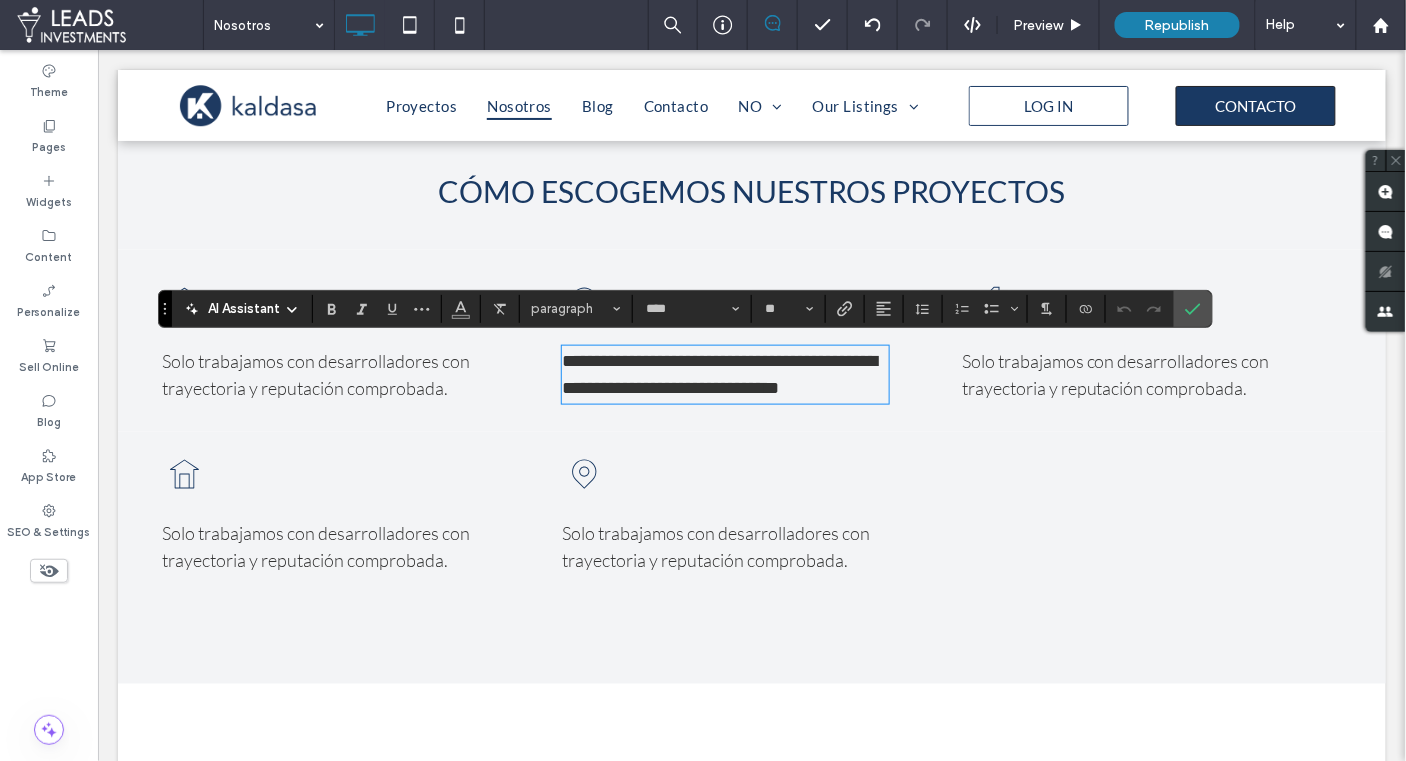 click on "**********" at bounding box center [718, 373] 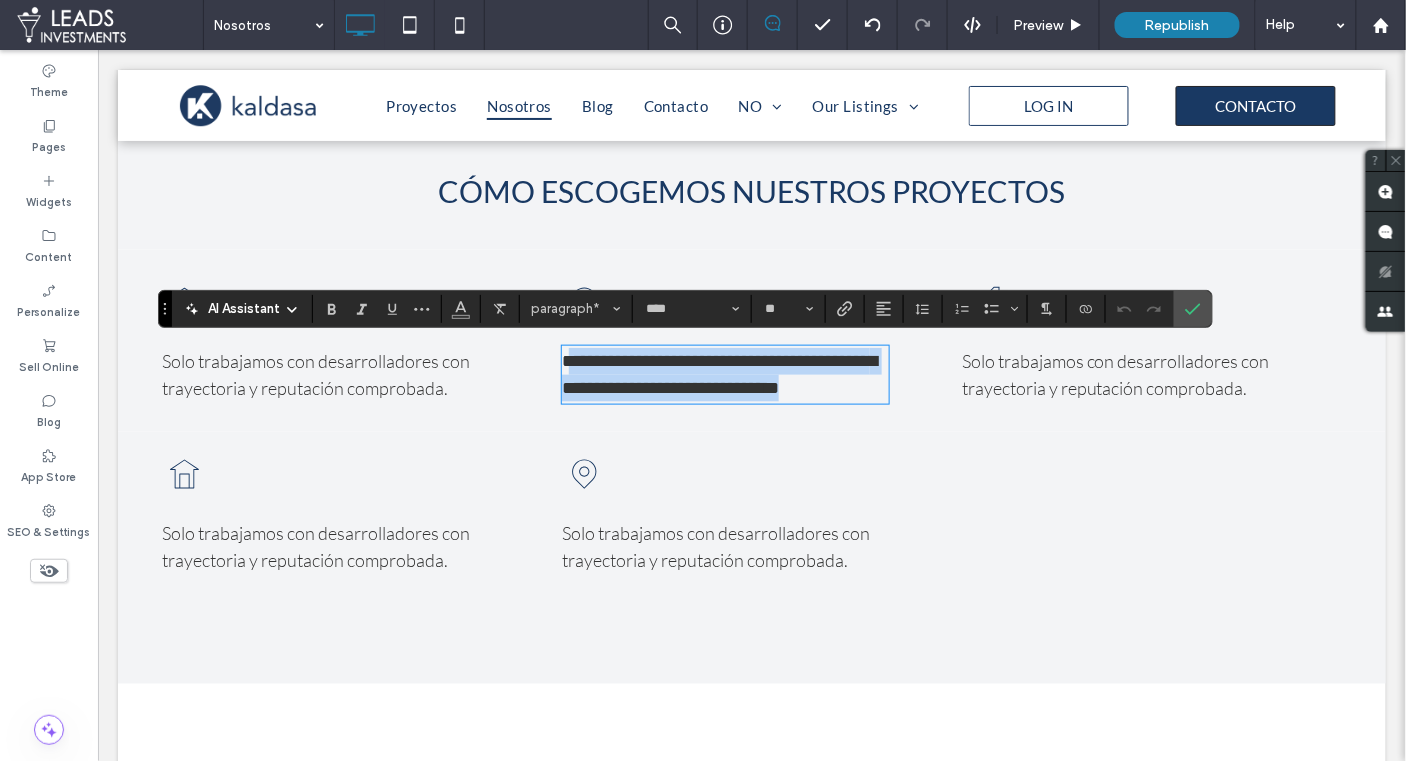 drag, startPoint x: 574, startPoint y: 355, endPoint x: 969, endPoint y: 413, distance: 399.23553 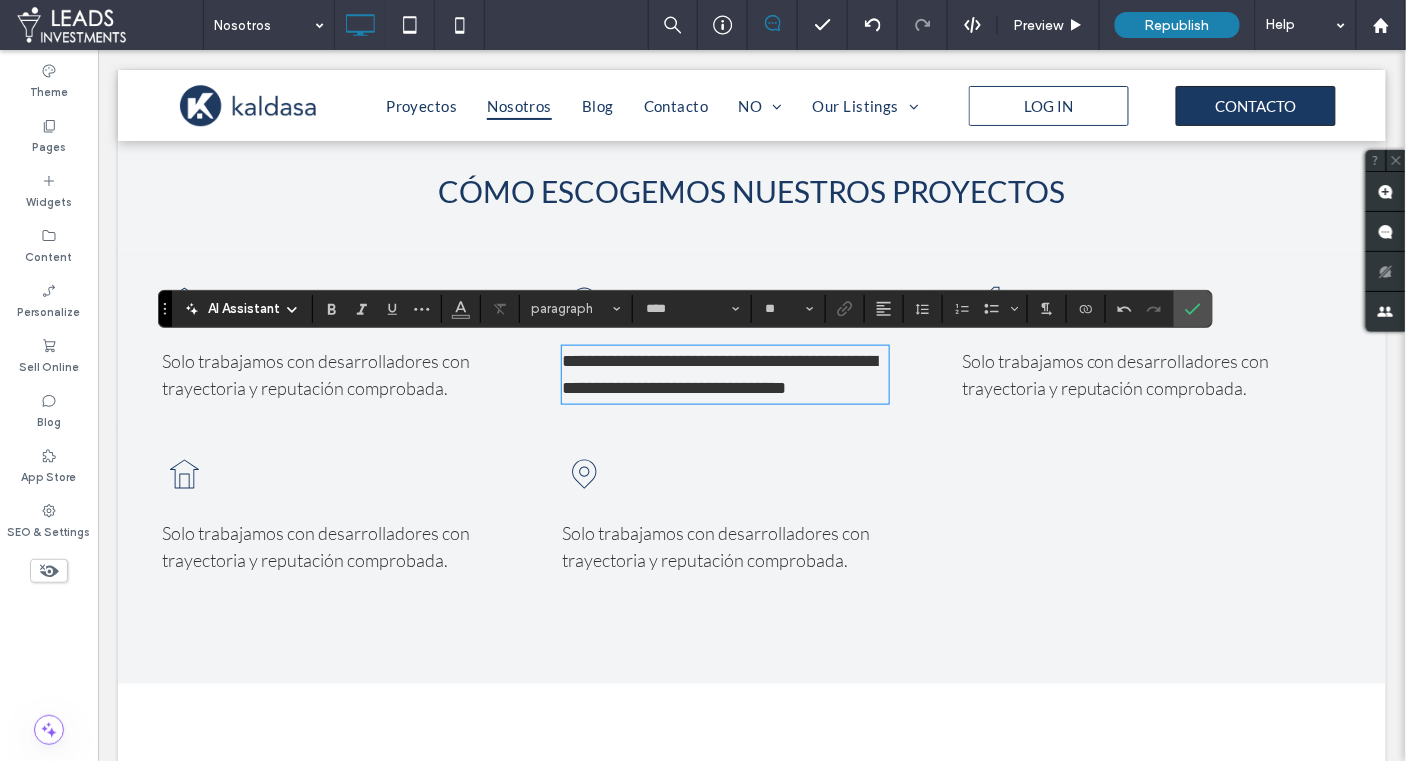 type on "**" 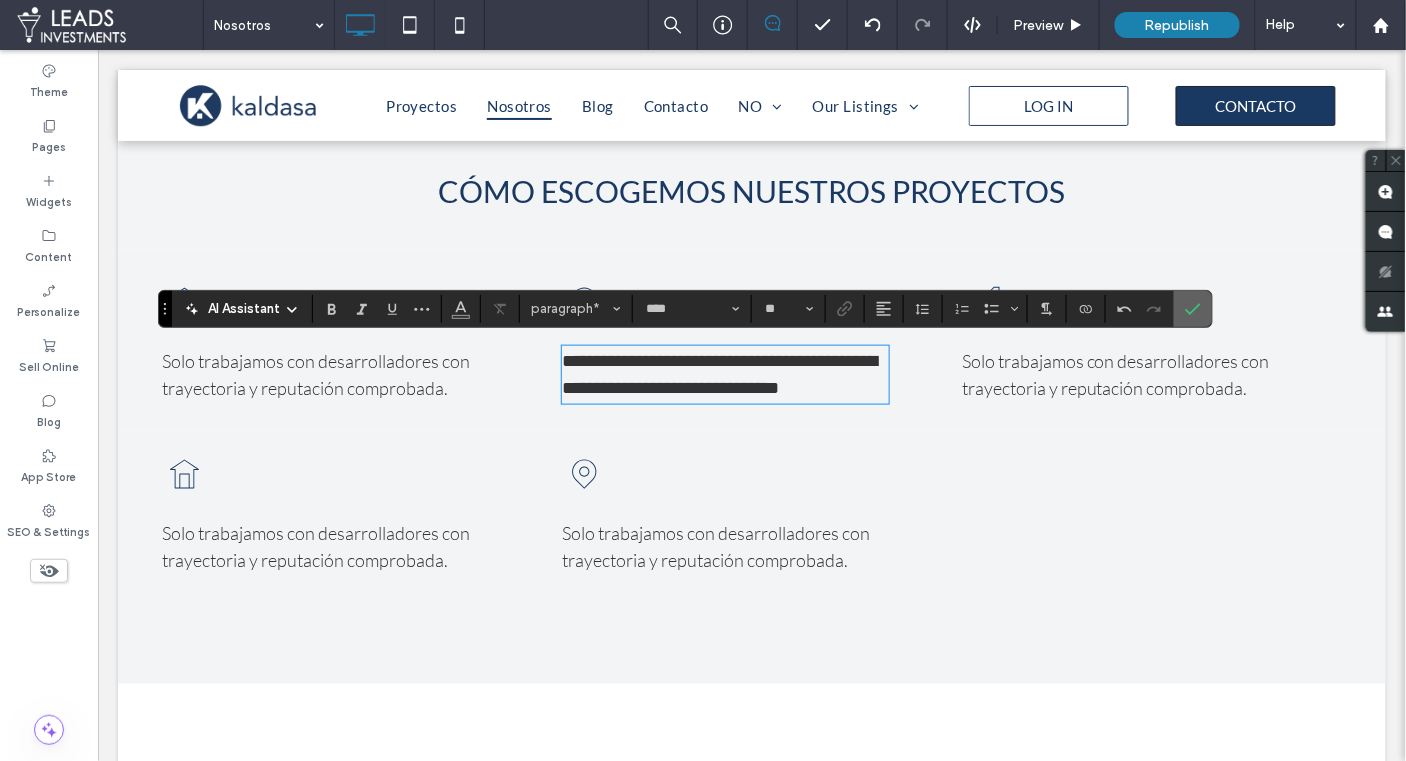 drag, startPoint x: 965, startPoint y: 223, endPoint x: 1181, endPoint y: 308, distance: 232.12282 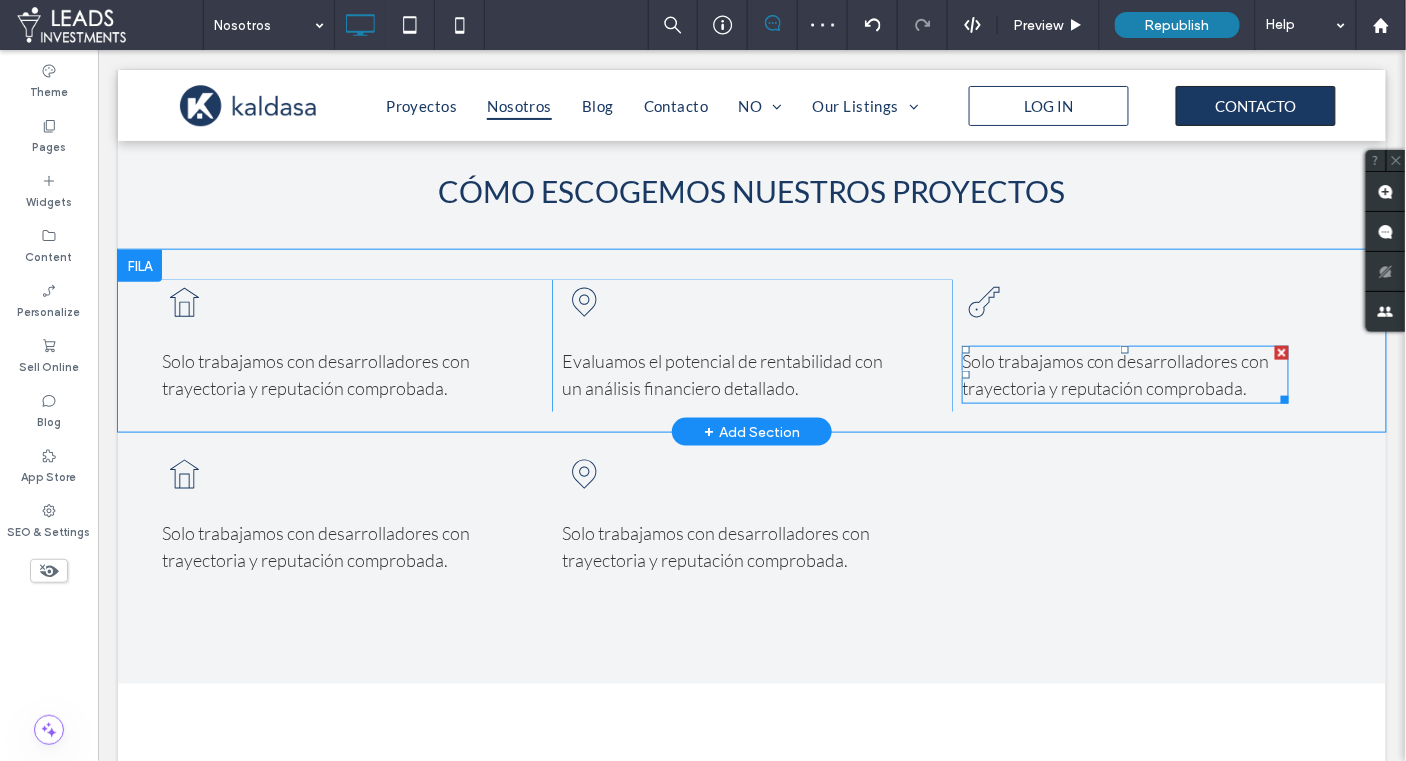click on "Solo trabajamos con desarrolladores con trayectoria y reputación comprobada." at bounding box center (1115, 373) 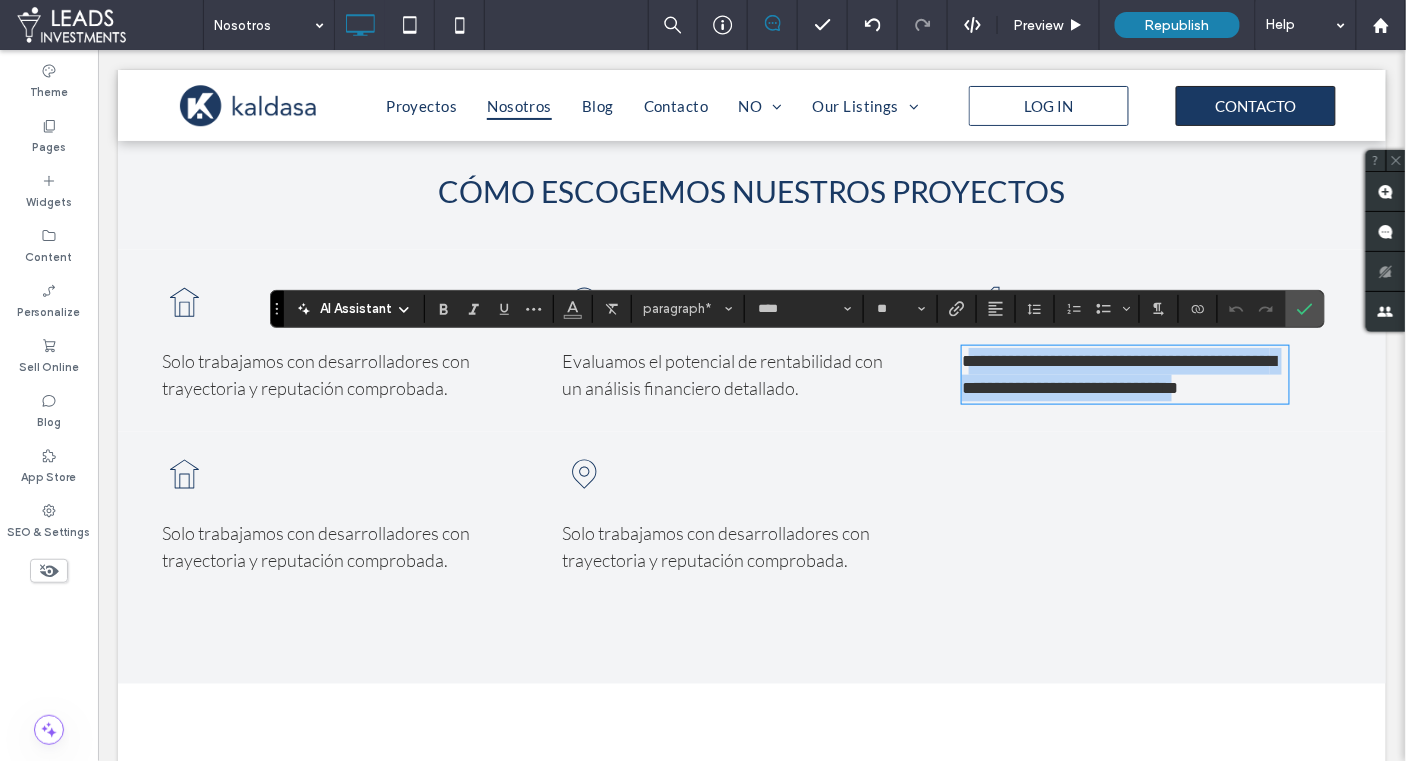 drag, startPoint x: 1243, startPoint y: 386, endPoint x: 970, endPoint y: 365, distance: 273.8065 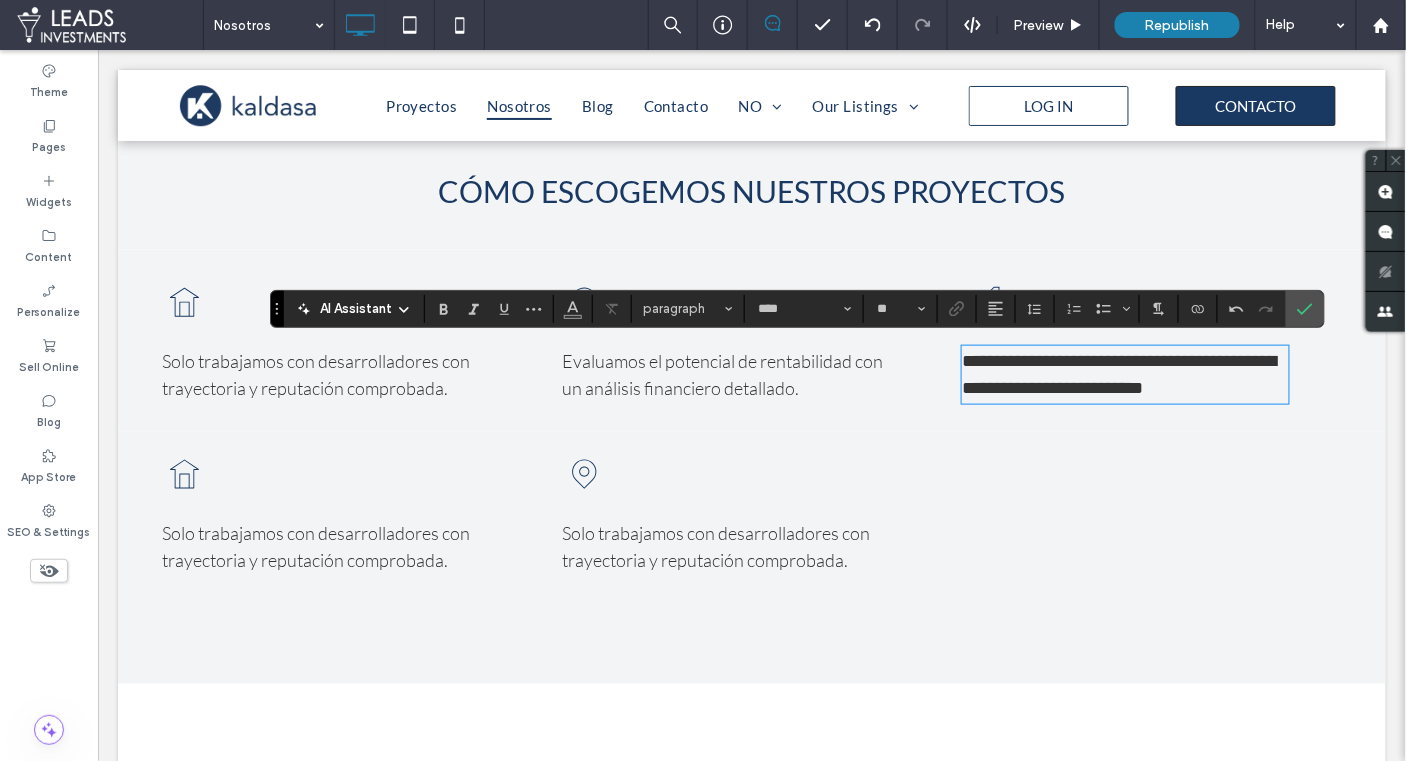 type on "**" 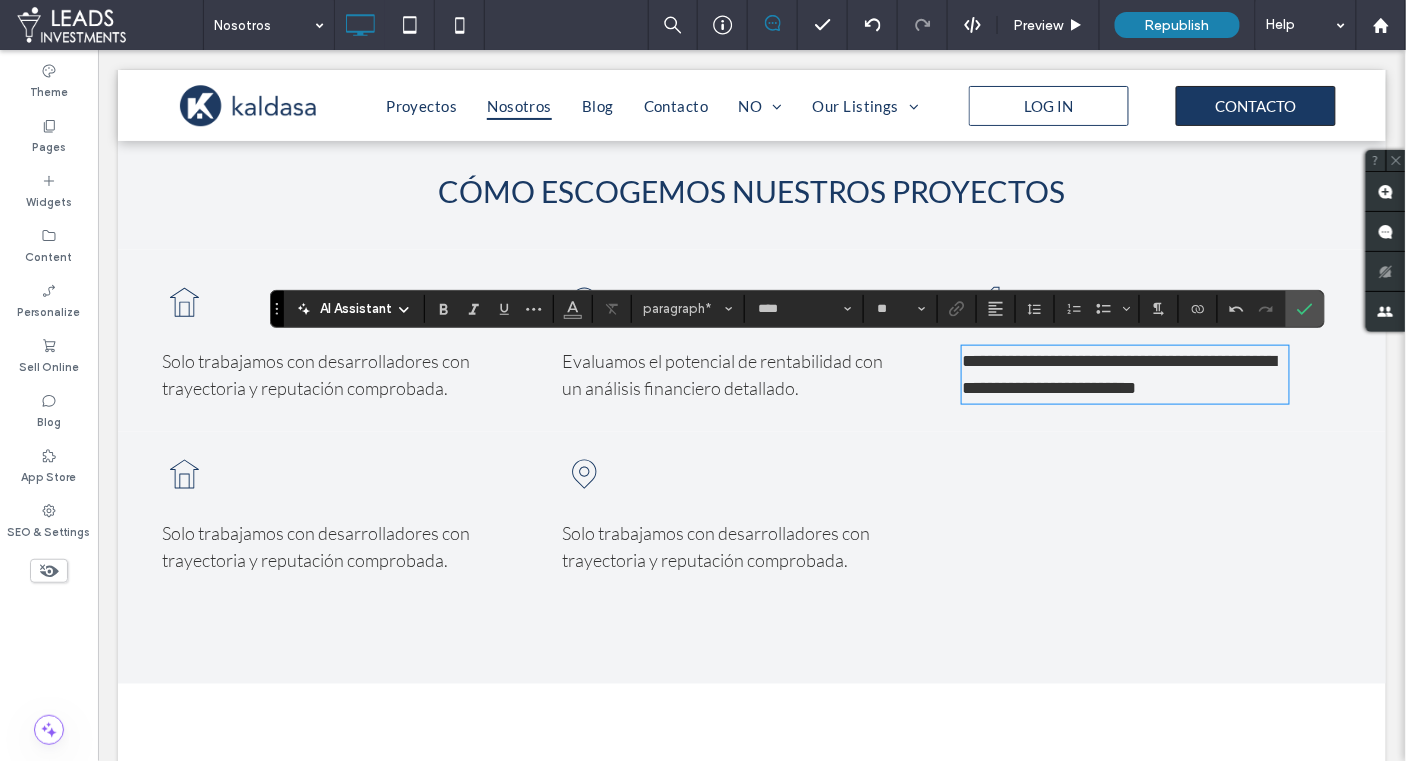 click on "**********" at bounding box center [1124, 374] 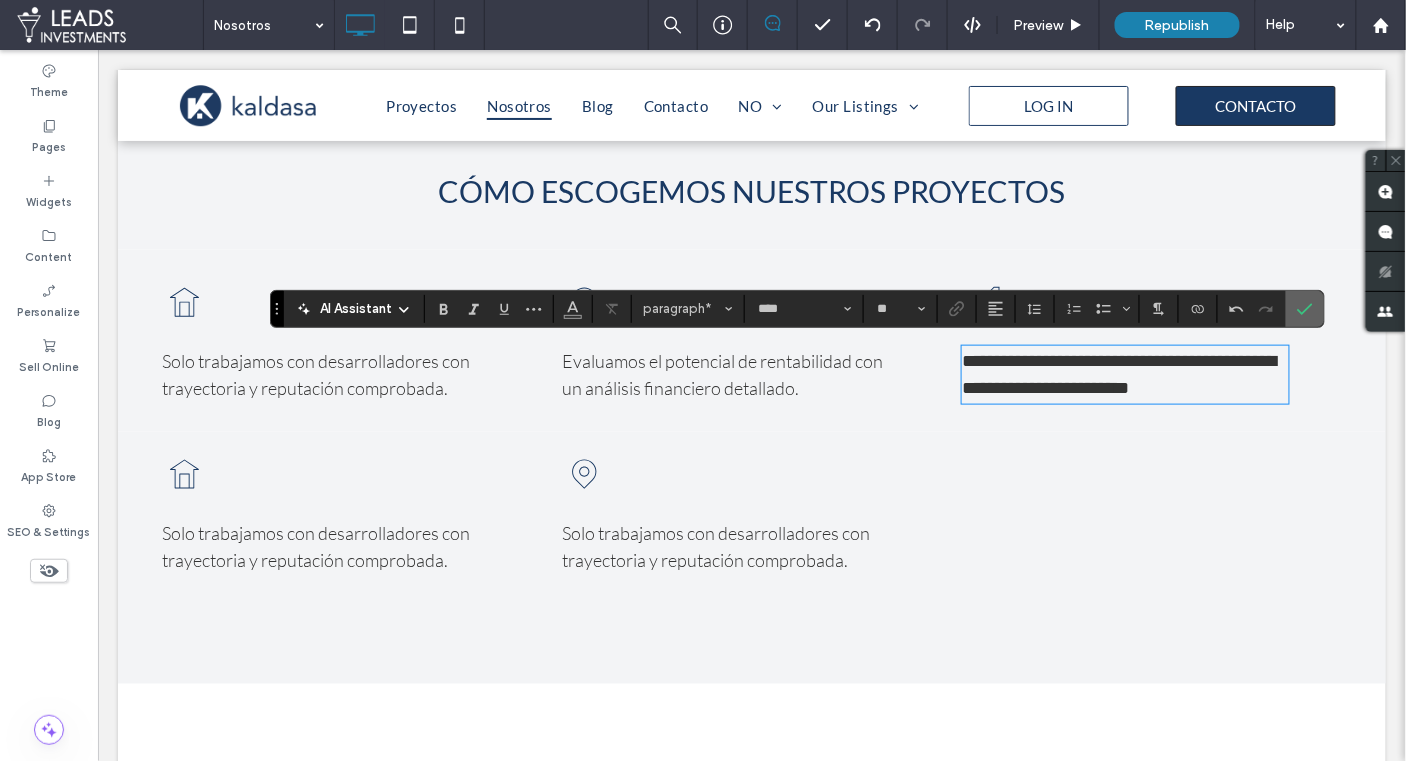click 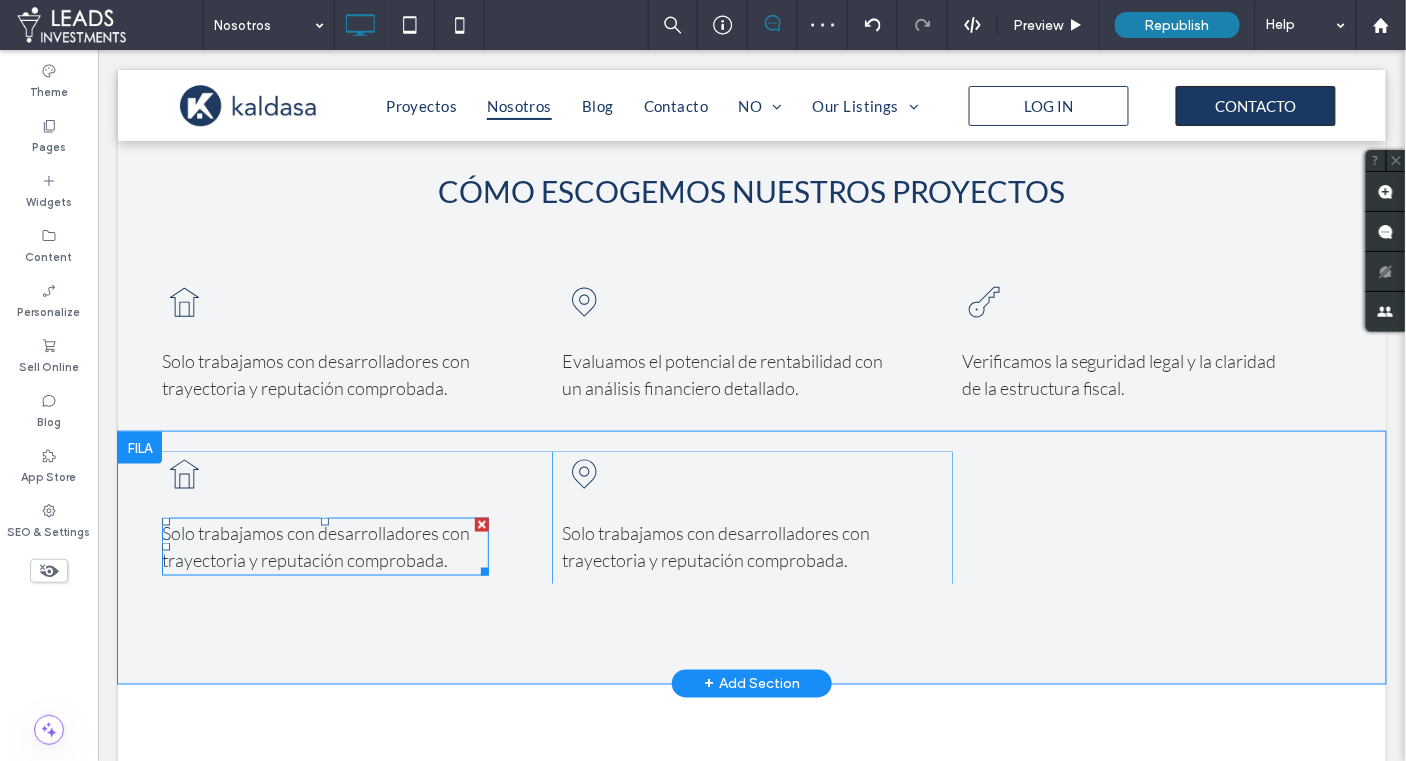 click on "Solo trabajamos con desarrolladores con trayectoria y reputación comprobada." at bounding box center (324, 546) 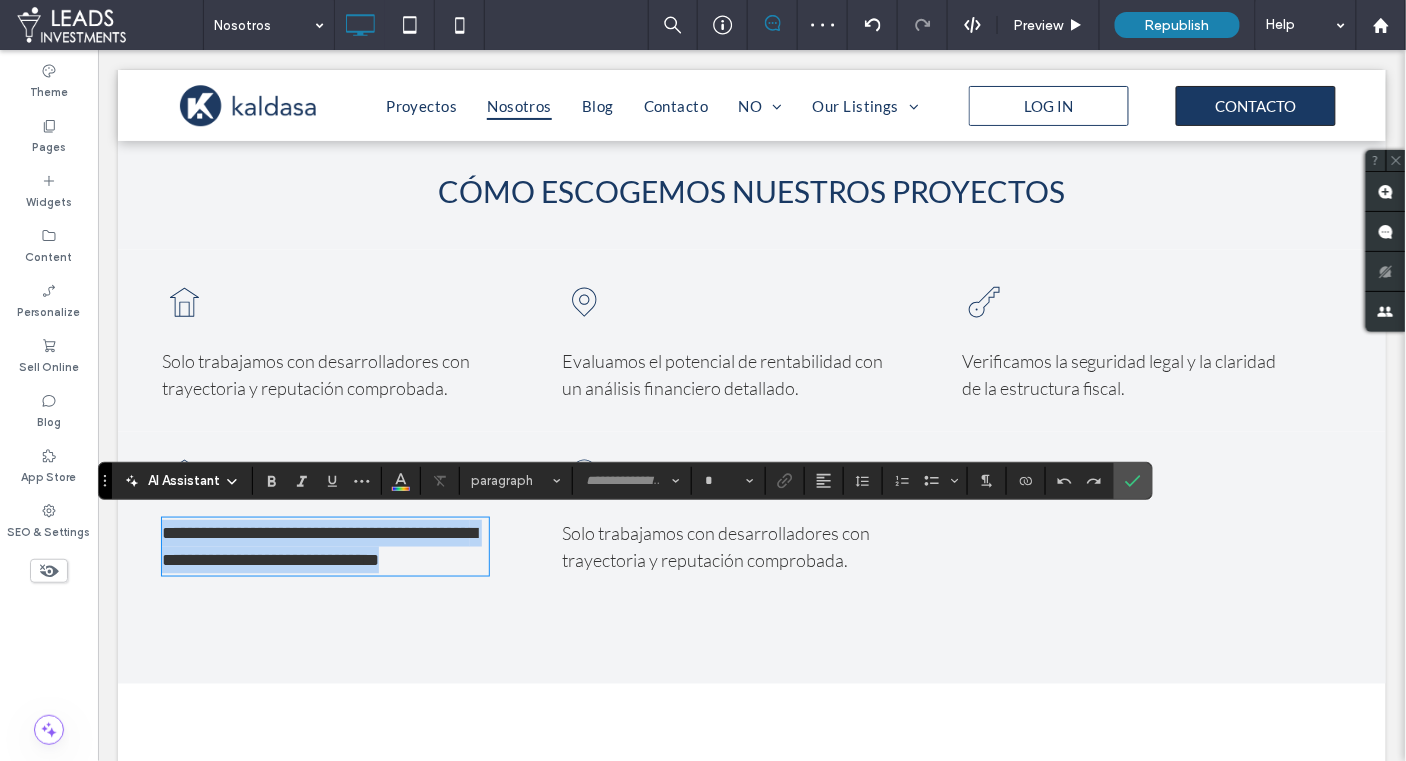 click on "**********" at bounding box center (318, 545) 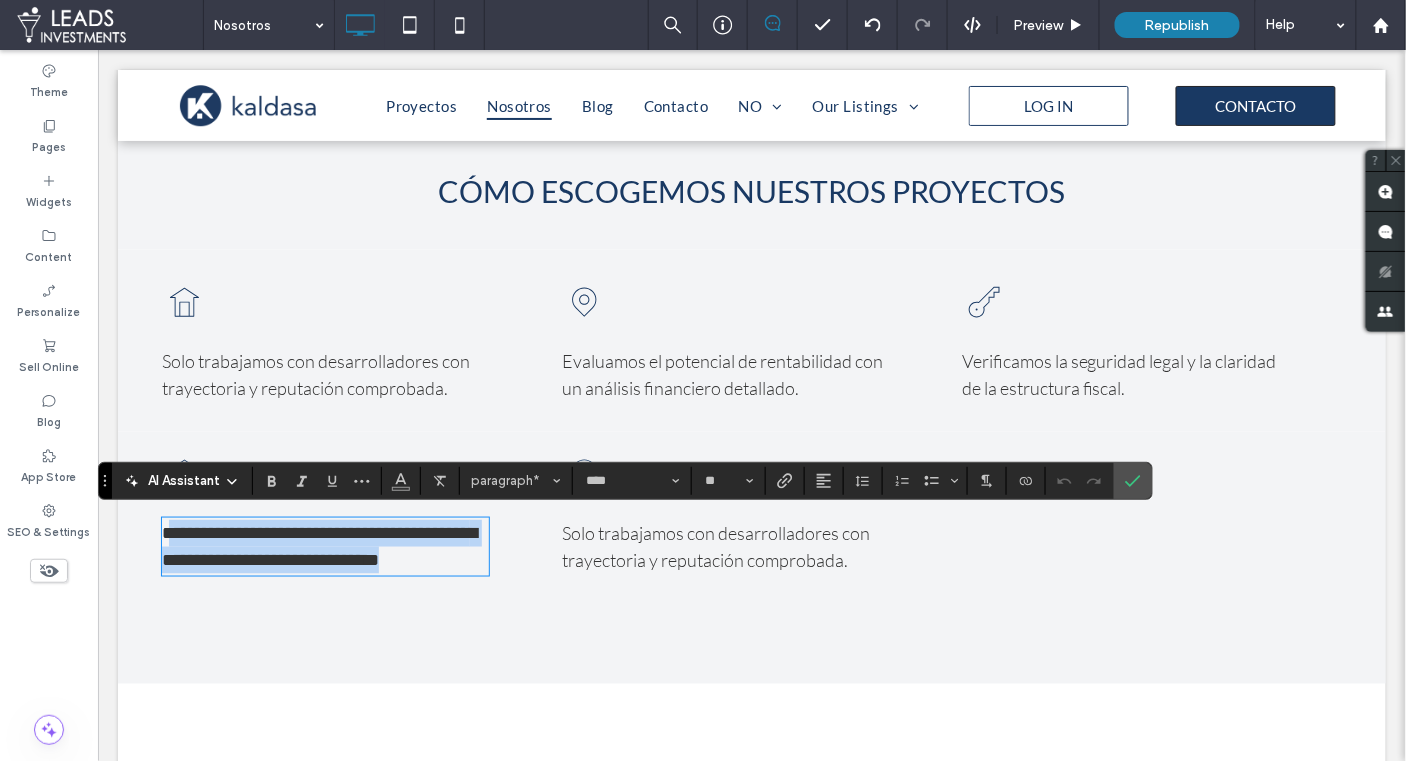 drag, startPoint x: 463, startPoint y: 557, endPoint x: 173, endPoint y: 535, distance: 290.83328 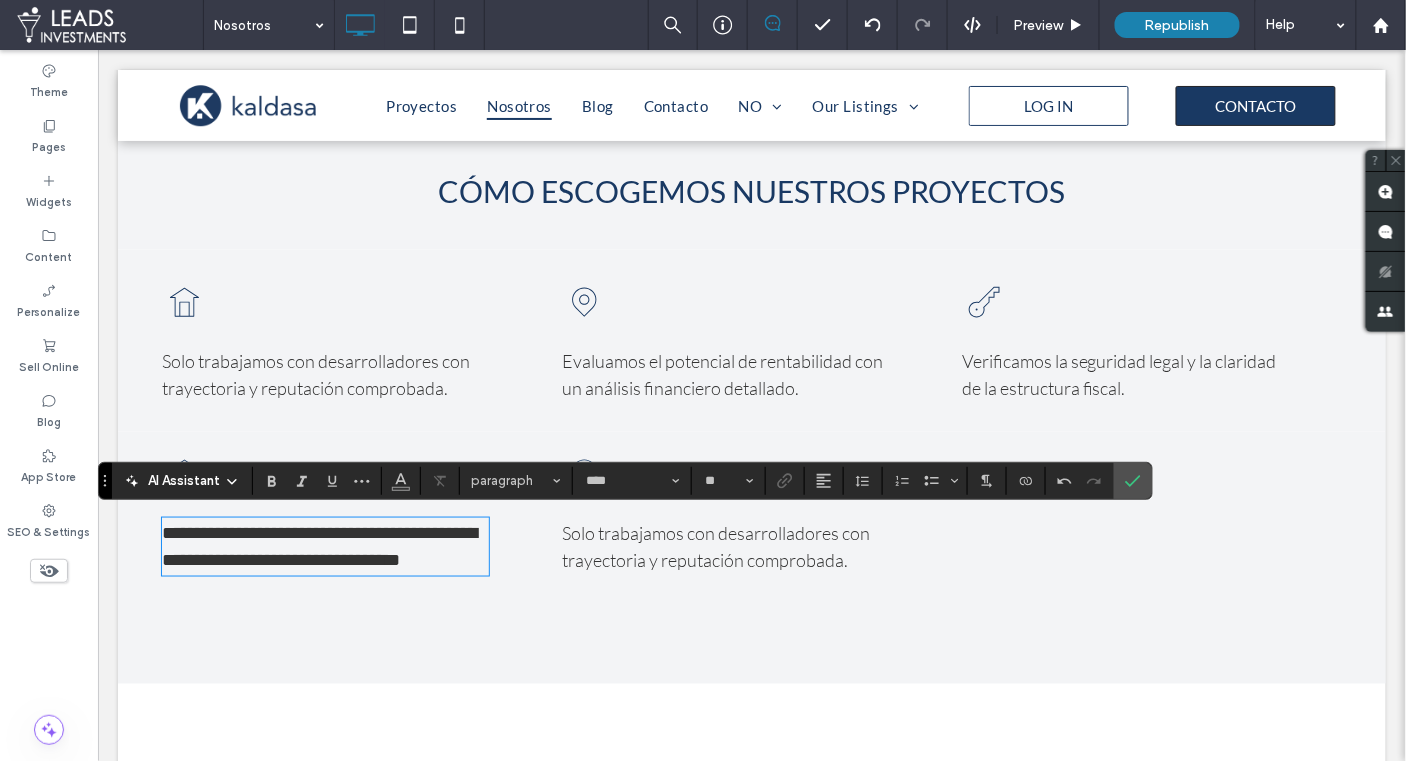 type on "**" 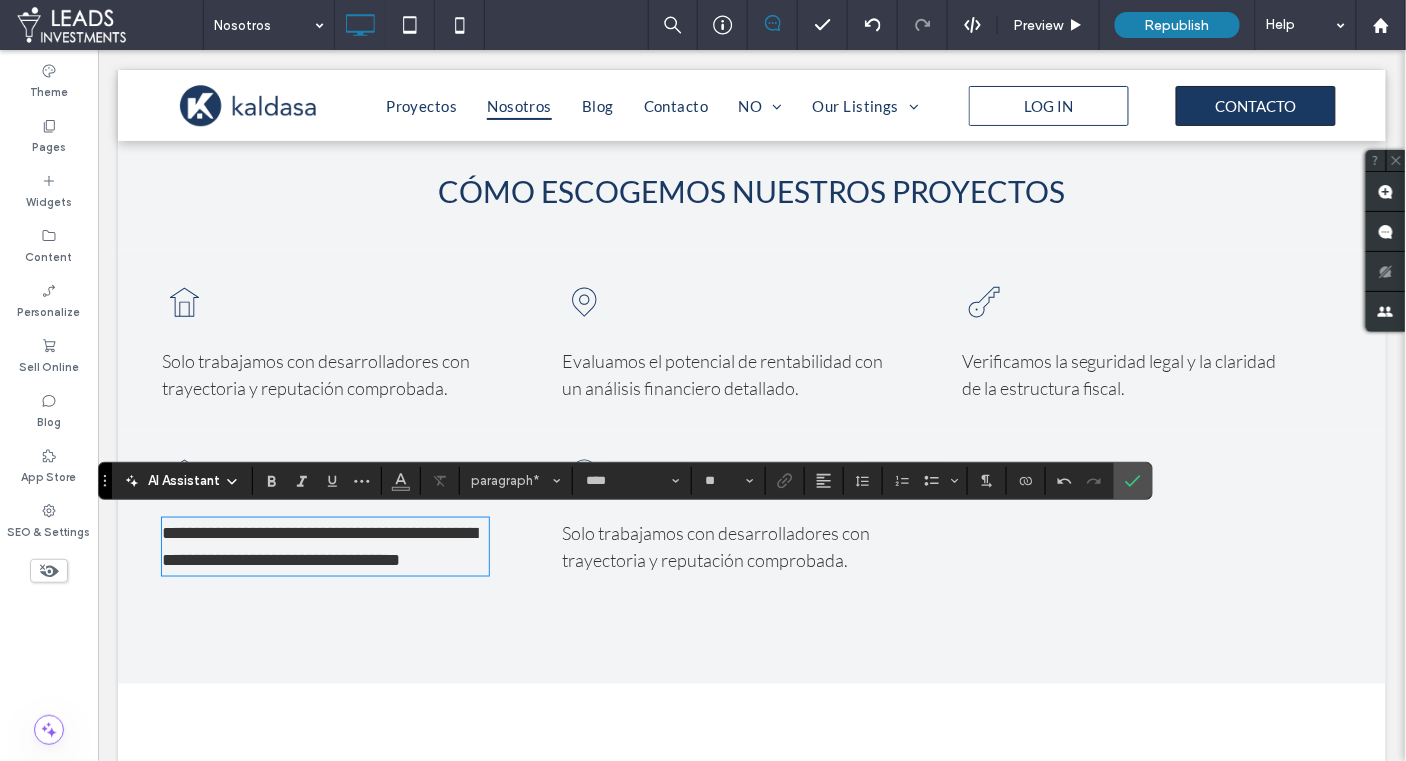 click on "**********" at bounding box center [318, 545] 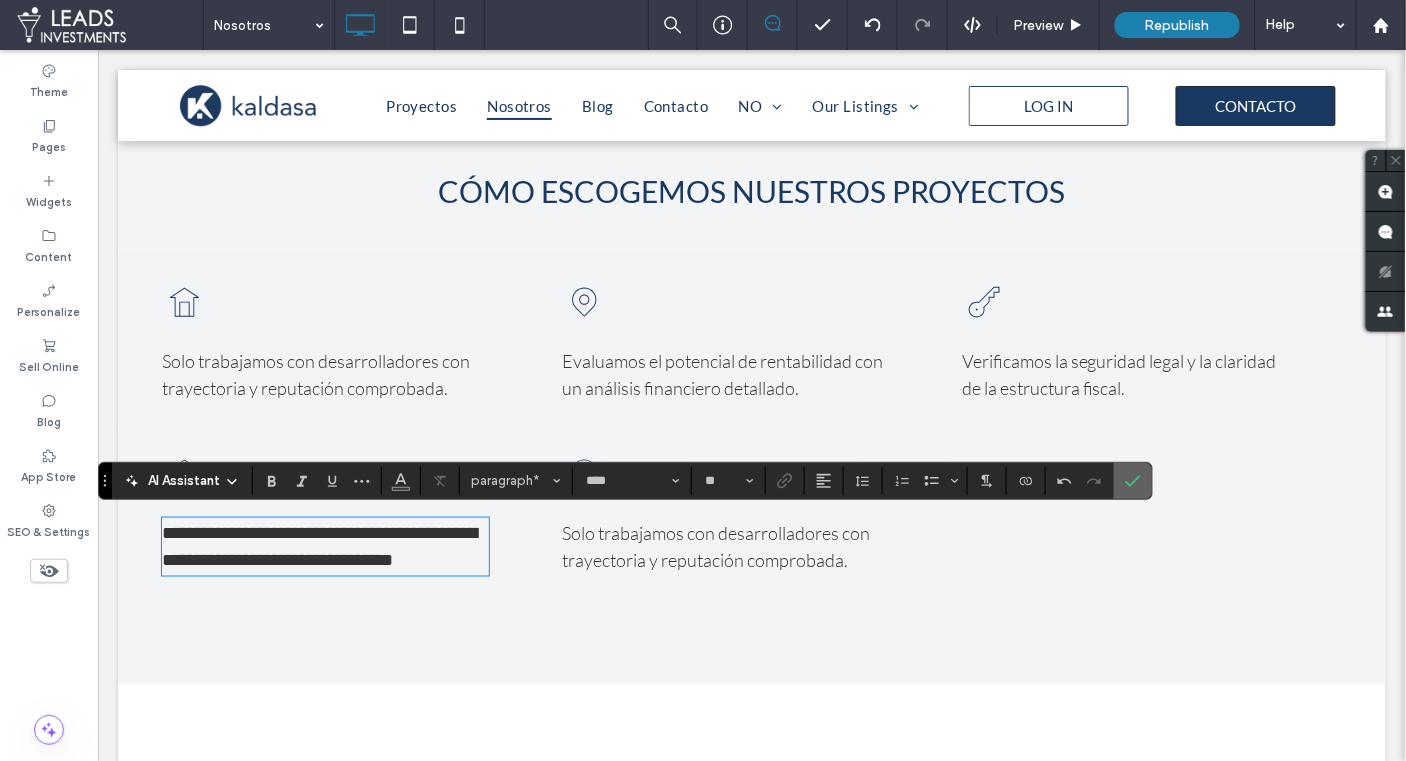 click 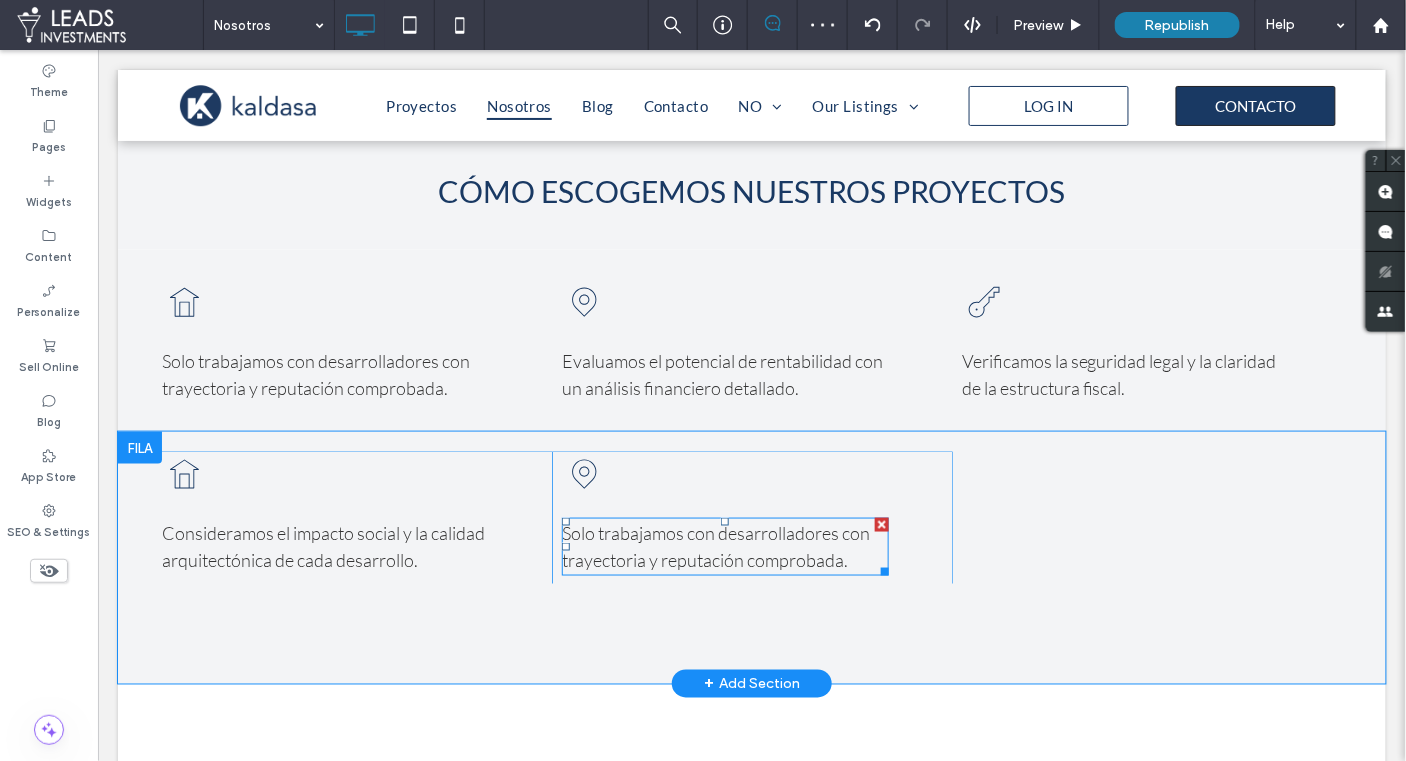 click on "Solo trabajamos con desarrolladores con trayectoria y reputación comprobada." at bounding box center [715, 545] 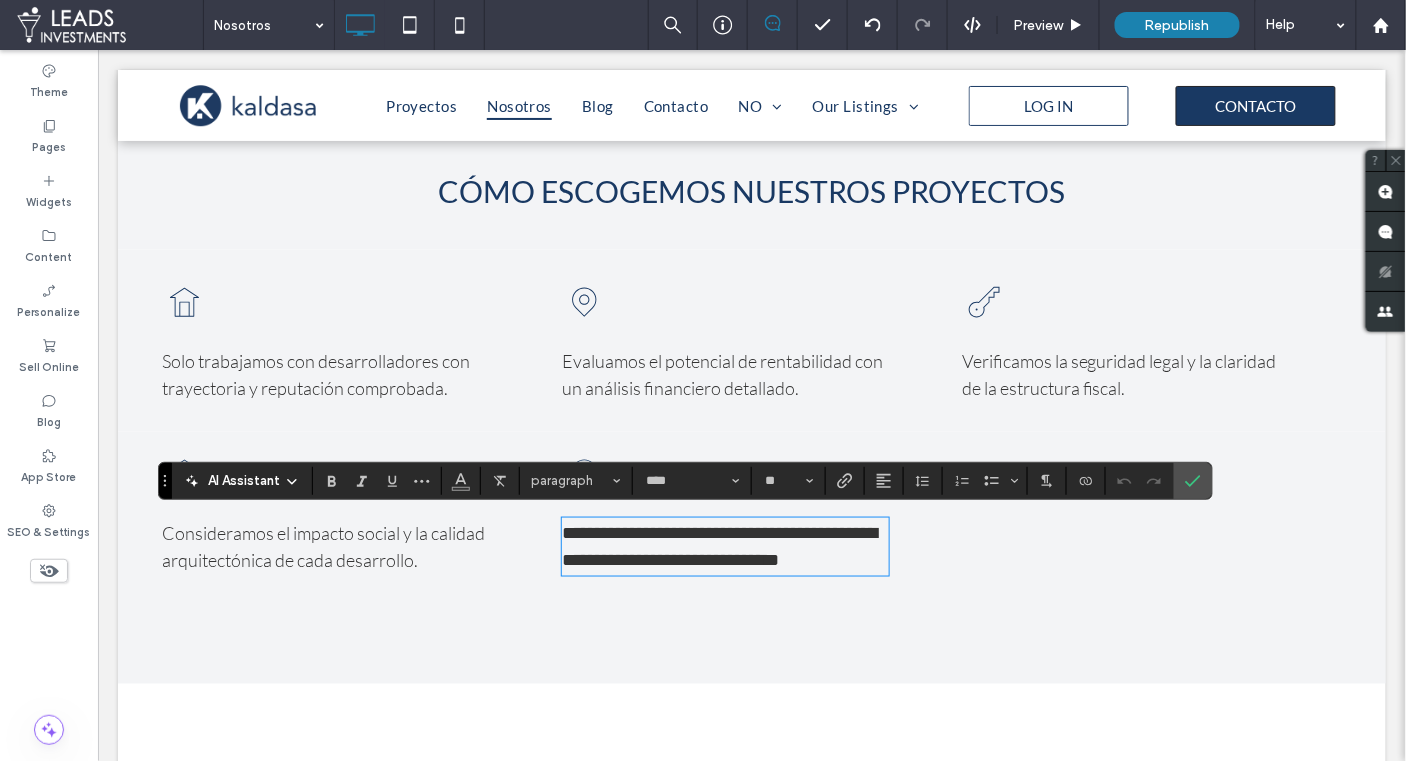 click on "**********" at bounding box center (718, 545) 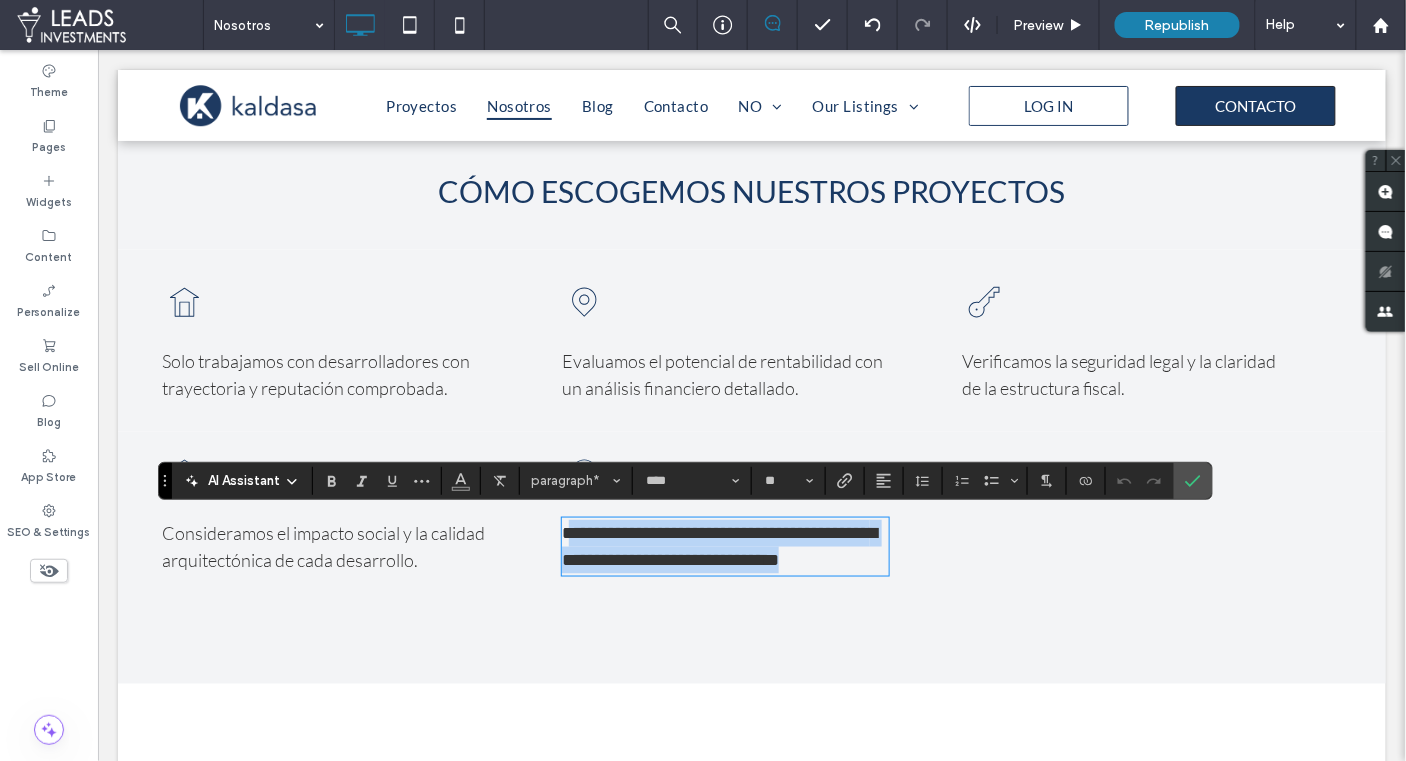 drag, startPoint x: 854, startPoint y: 559, endPoint x: 572, endPoint y: 539, distance: 282.70834 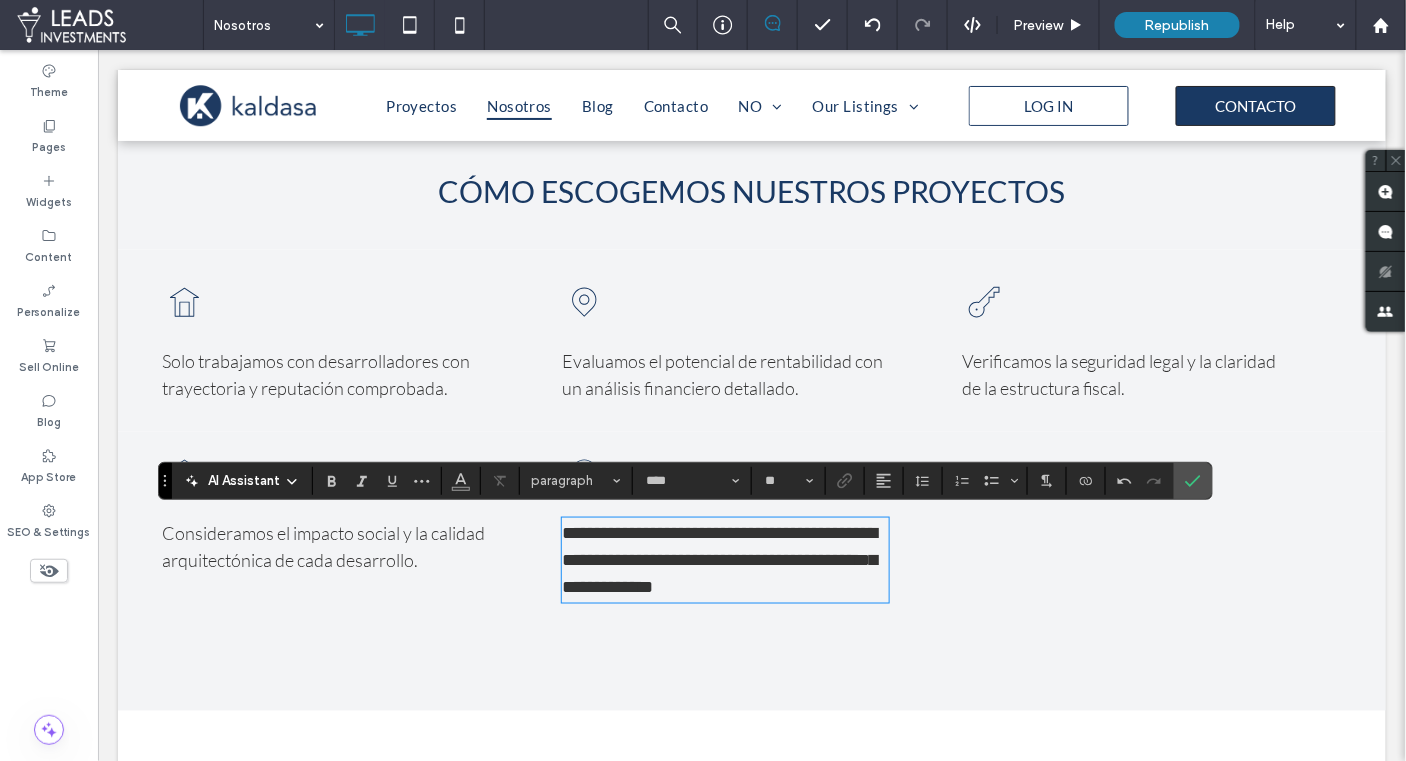 type on "**" 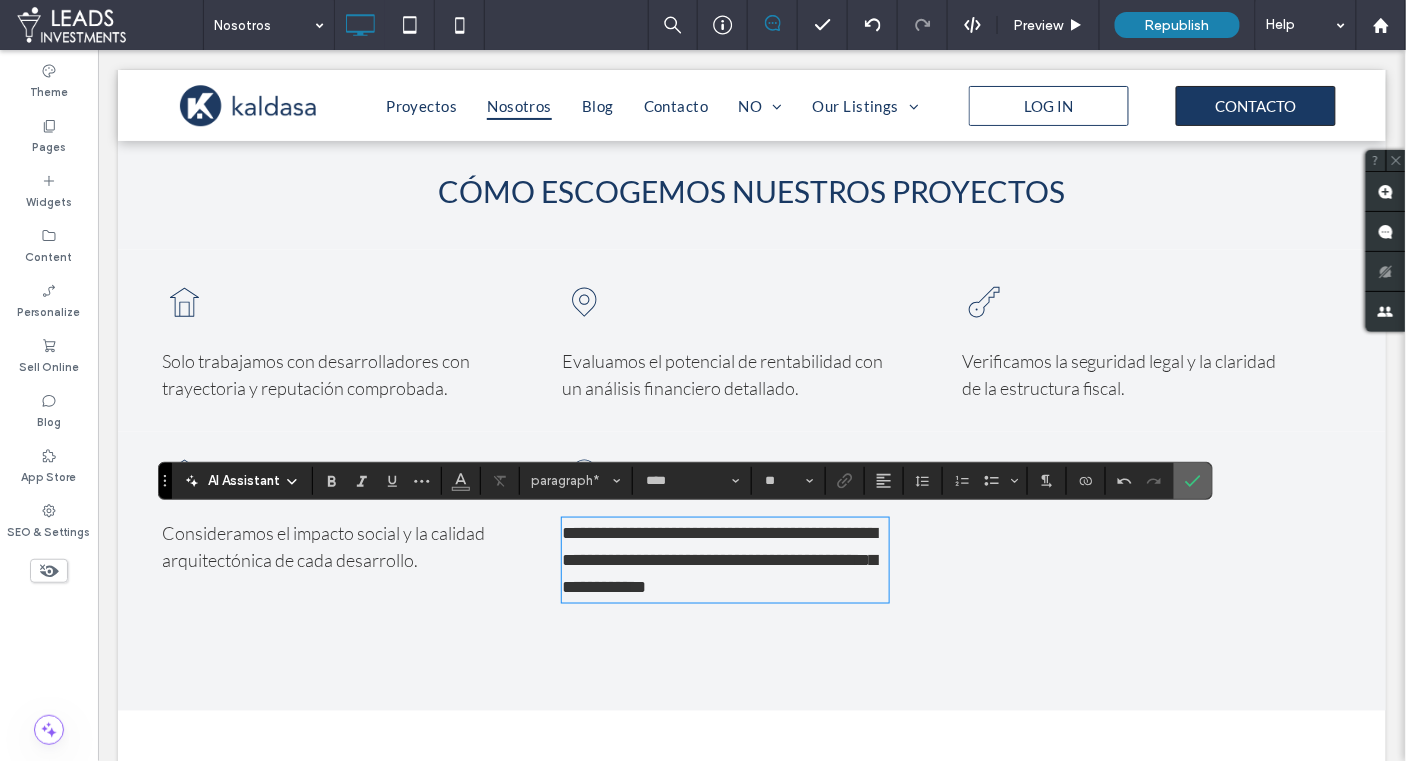 drag, startPoint x: 1186, startPoint y: 481, endPoint x: 1083, endPoint y: 432, distance: 114.061386 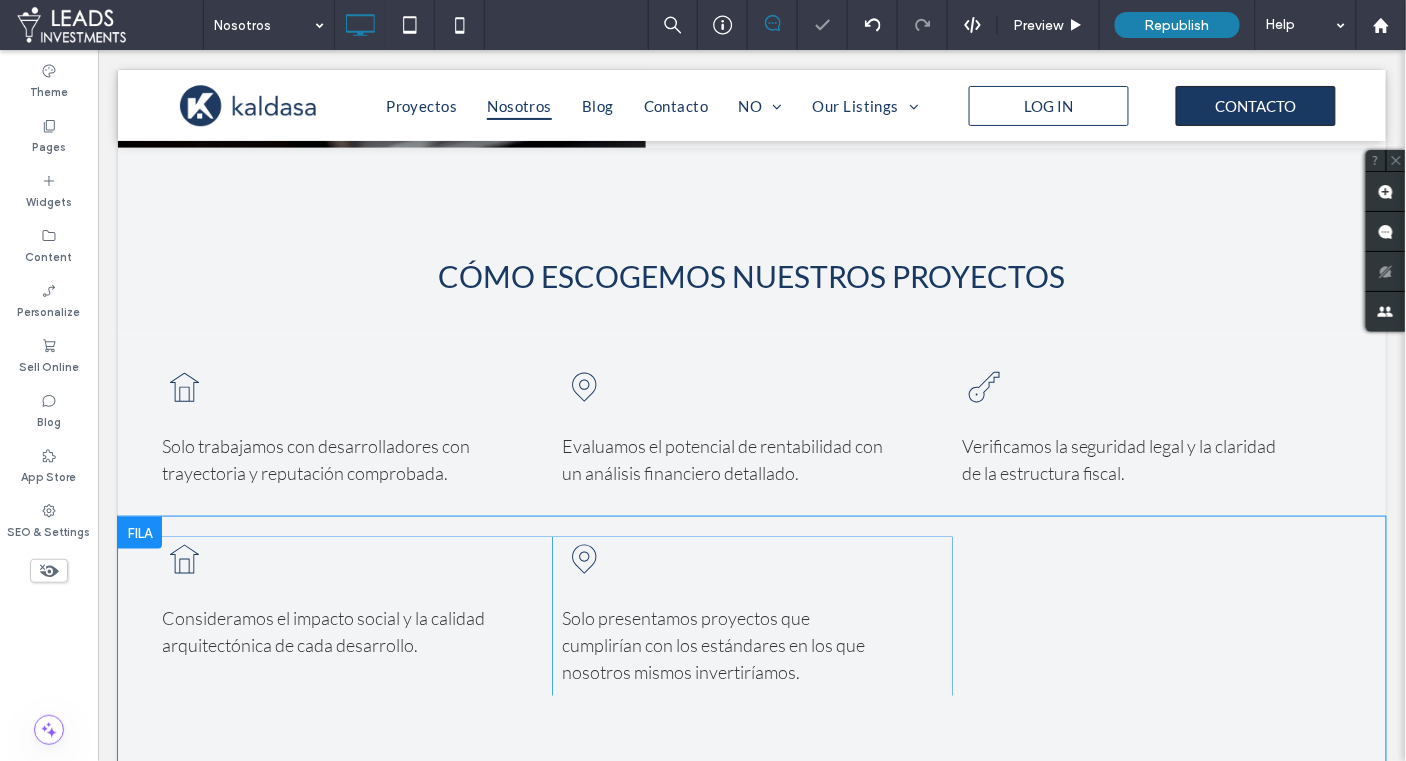 scroll, scrollTop: 2513, scrollLeft: 0, axis: vertical 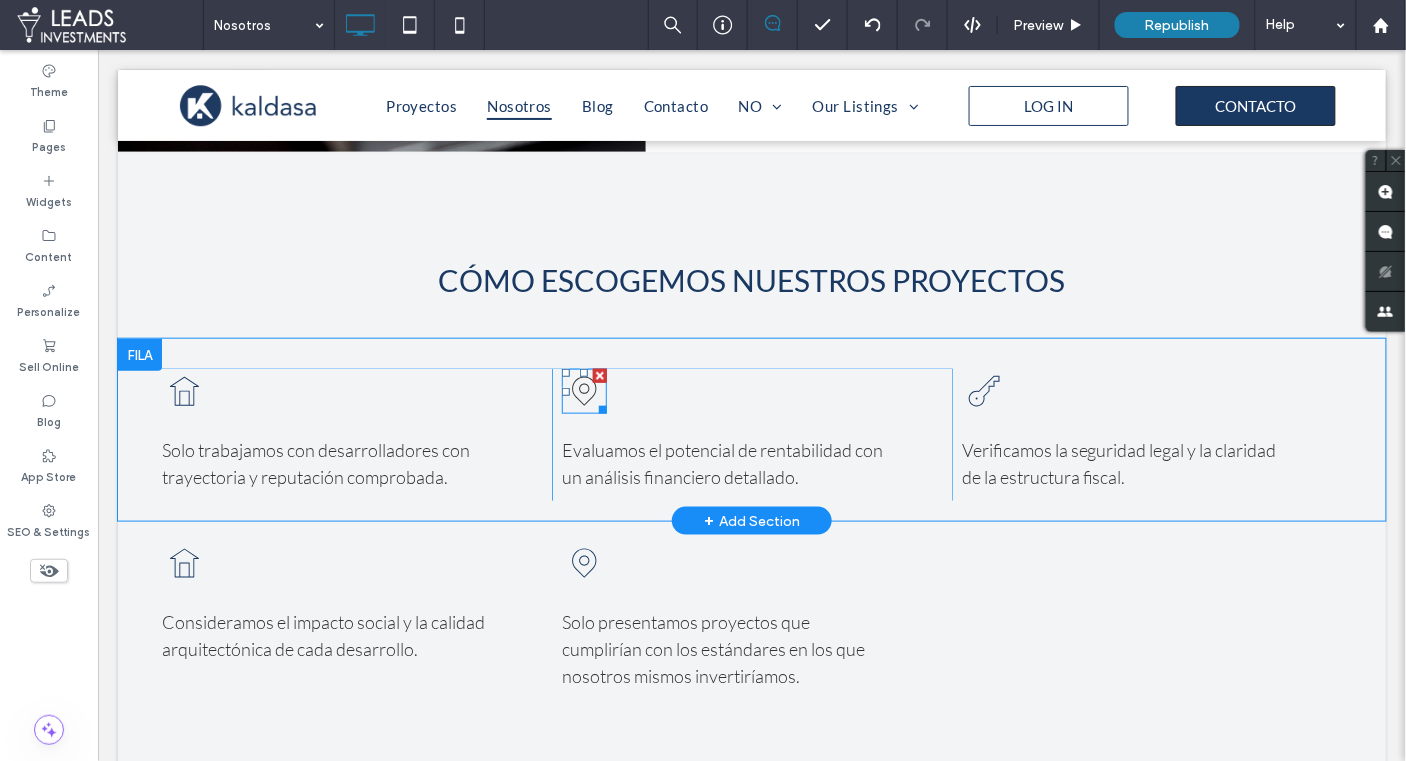 click 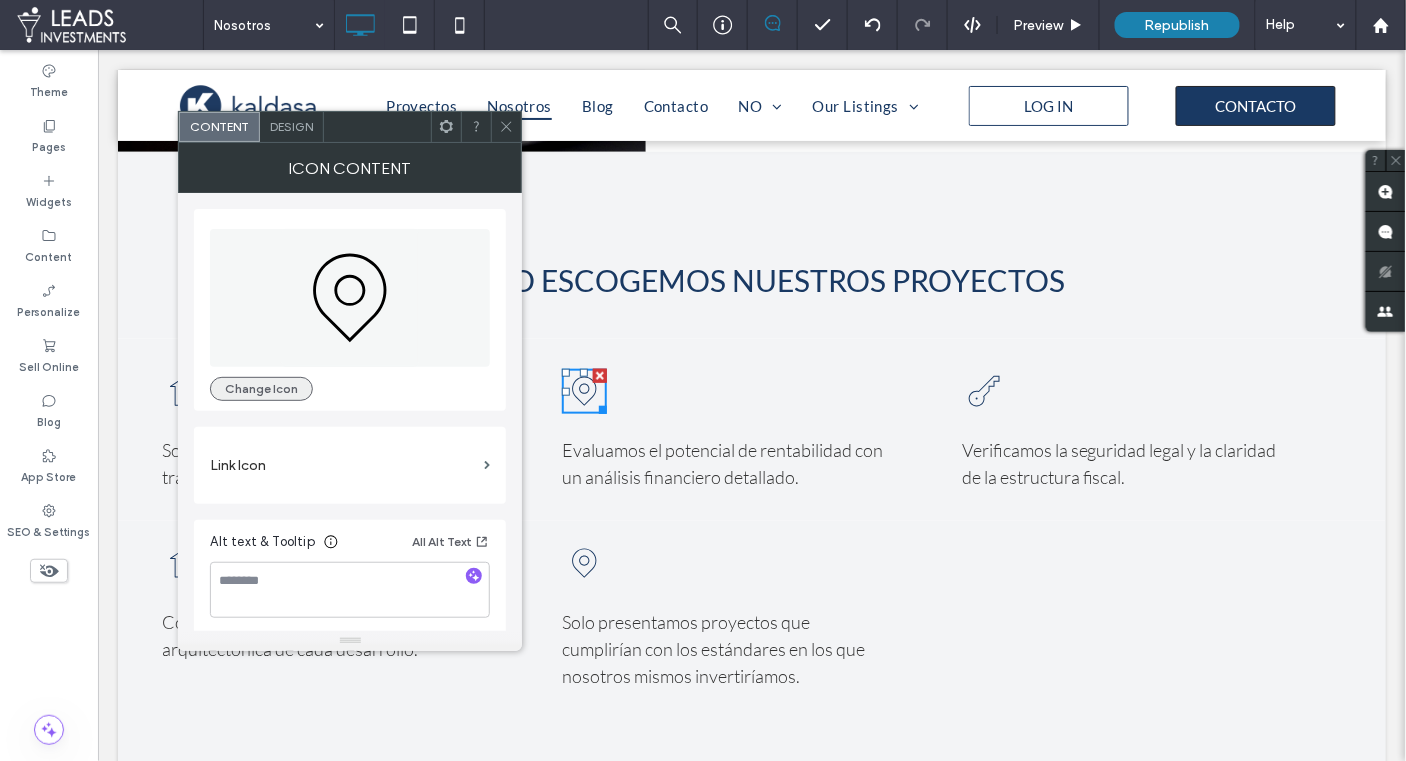 click on "Change Icon" at bounding box center [261, 389] 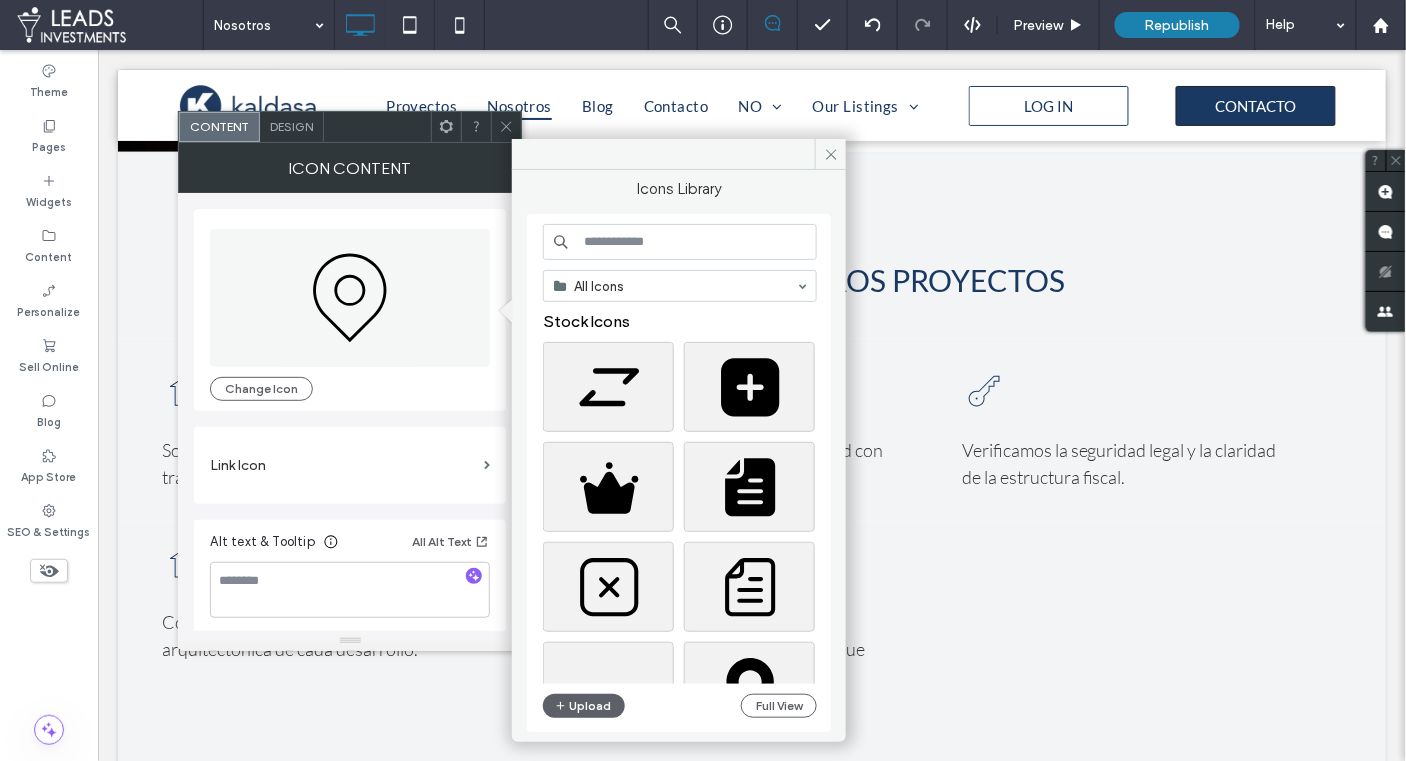 click at bounding box center (680, 242) 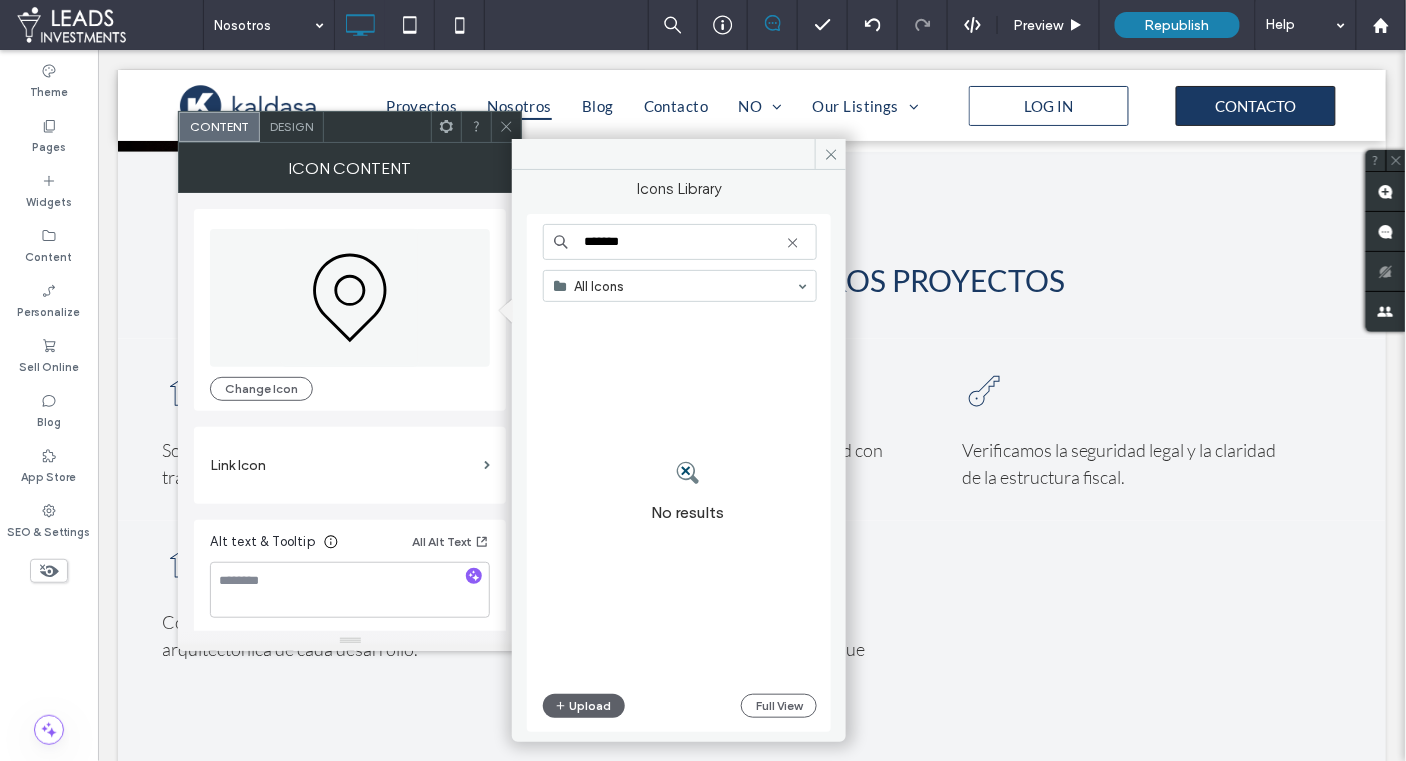 drag, startPoint x: 648, startPoint y: 245, endPoint x: 543, endPoint y: 232, distance: 105.801704 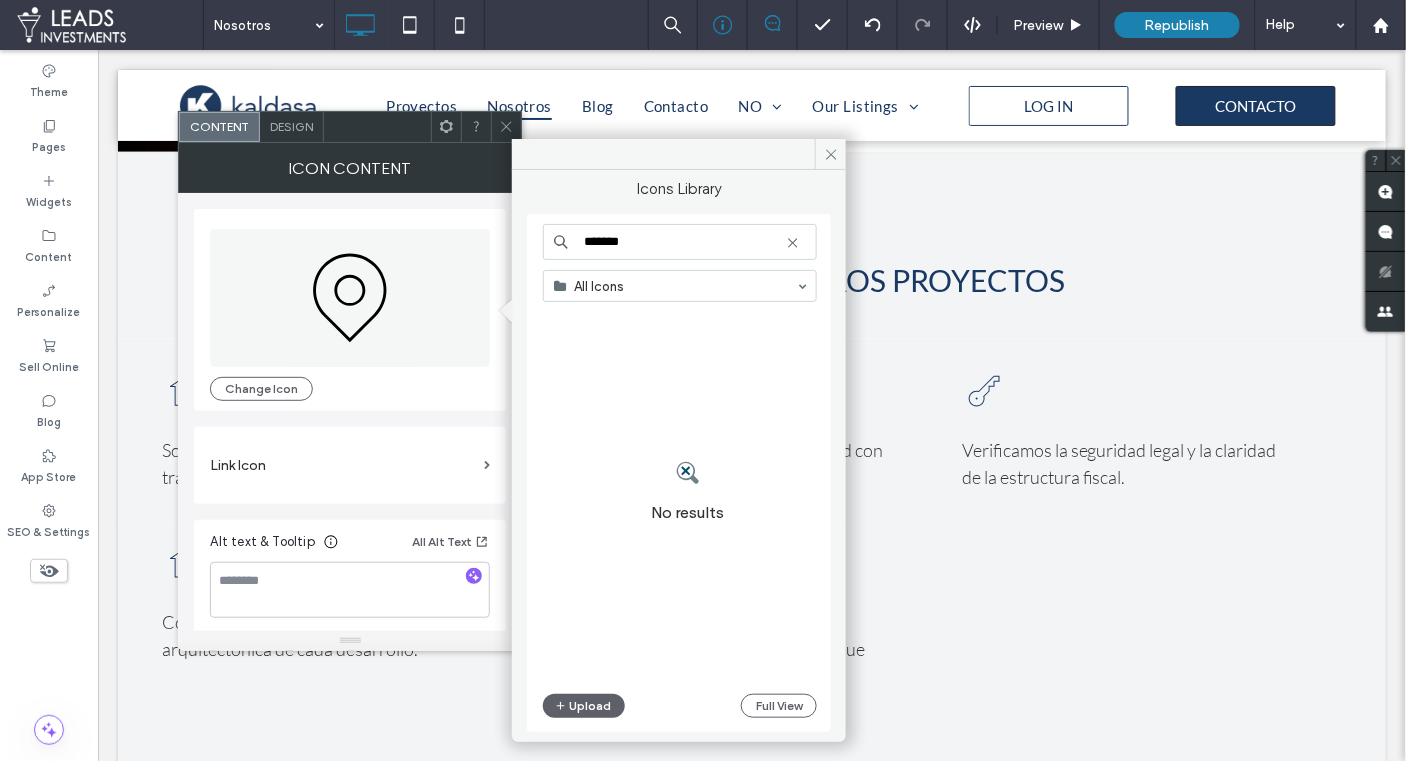 type on "*******" 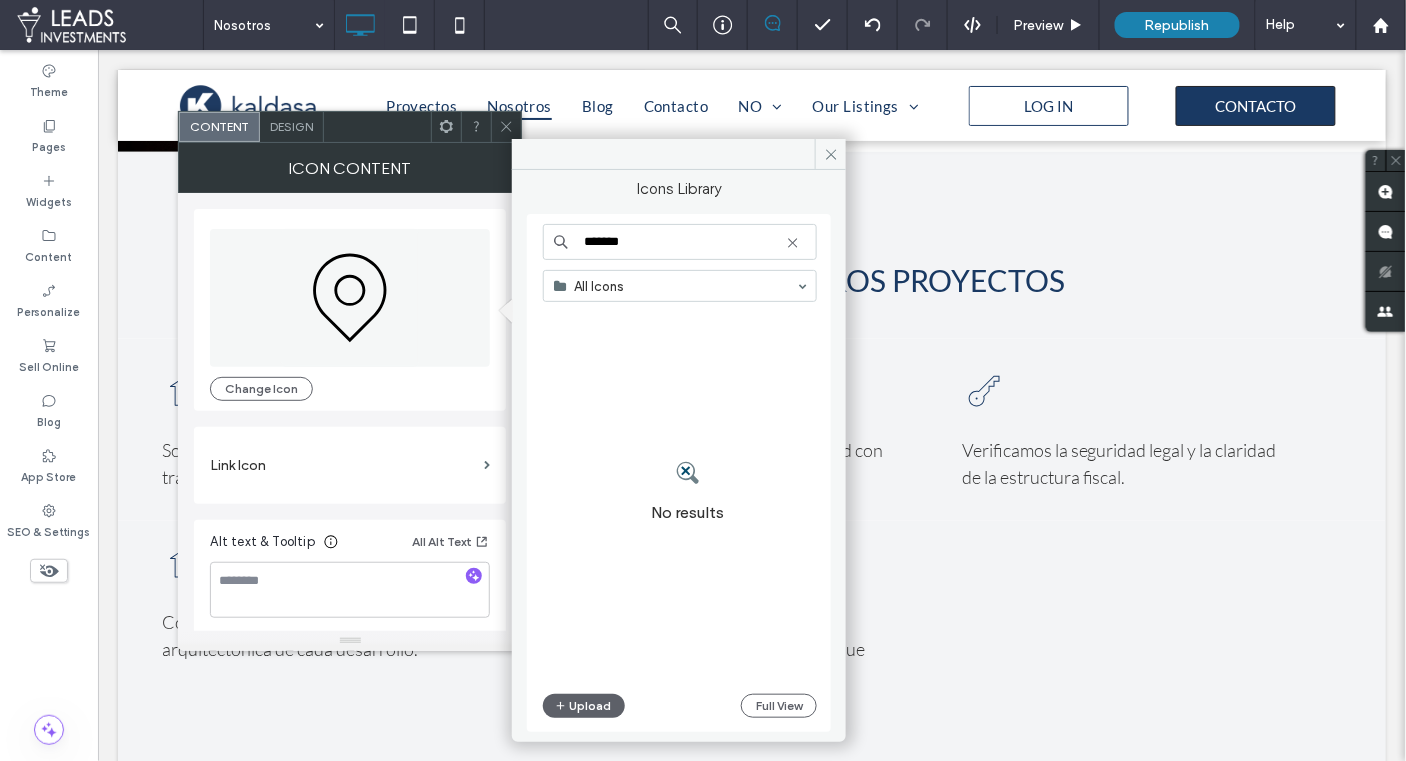 click 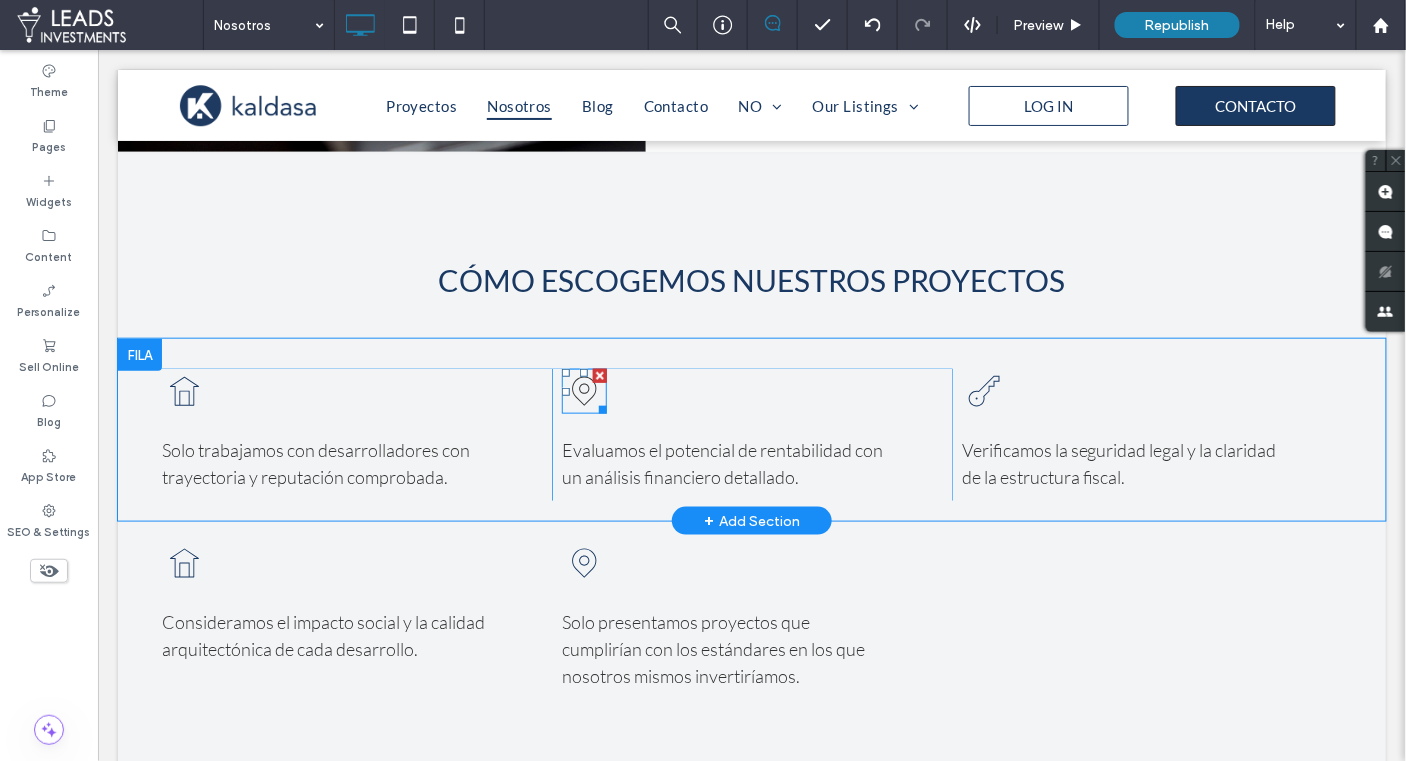 click 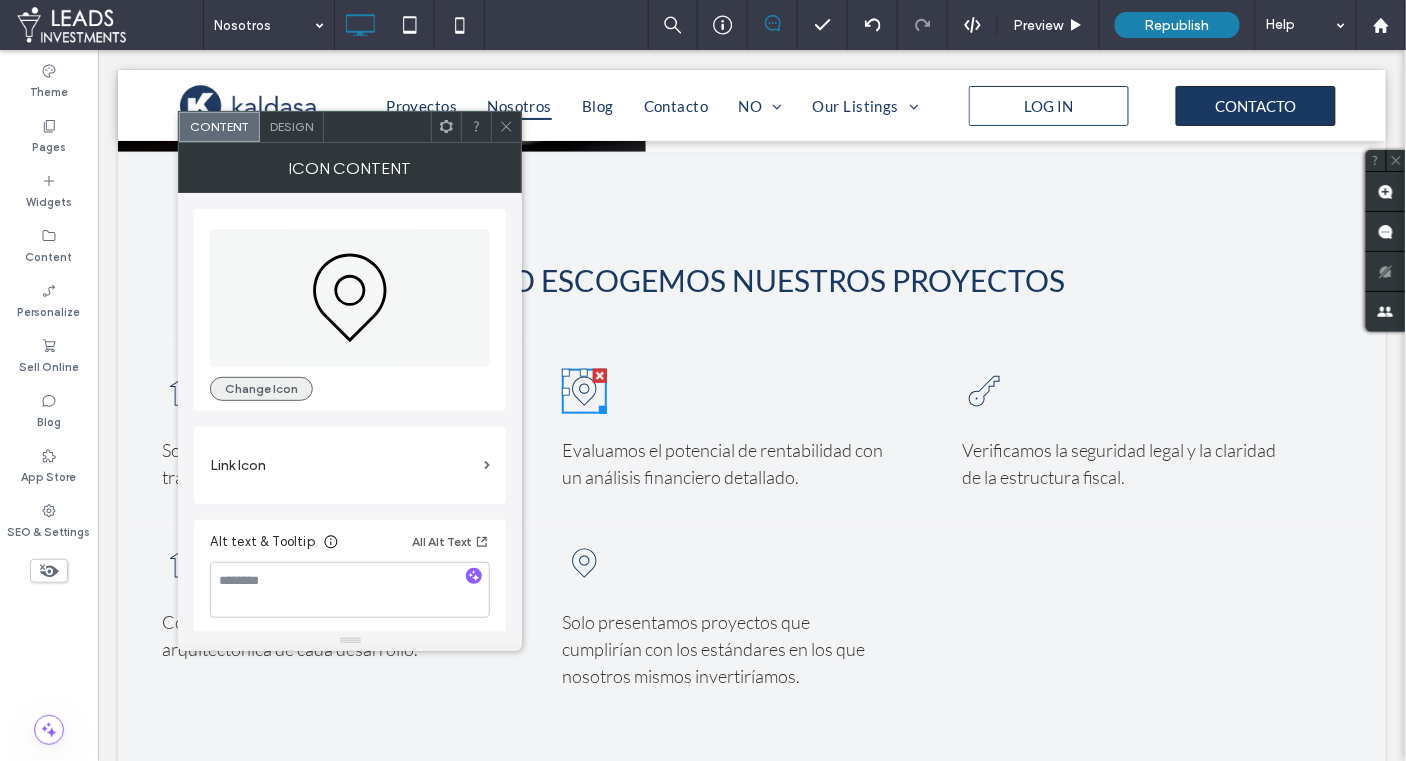 click on "Change Icon" at bounding box center [261, 389] 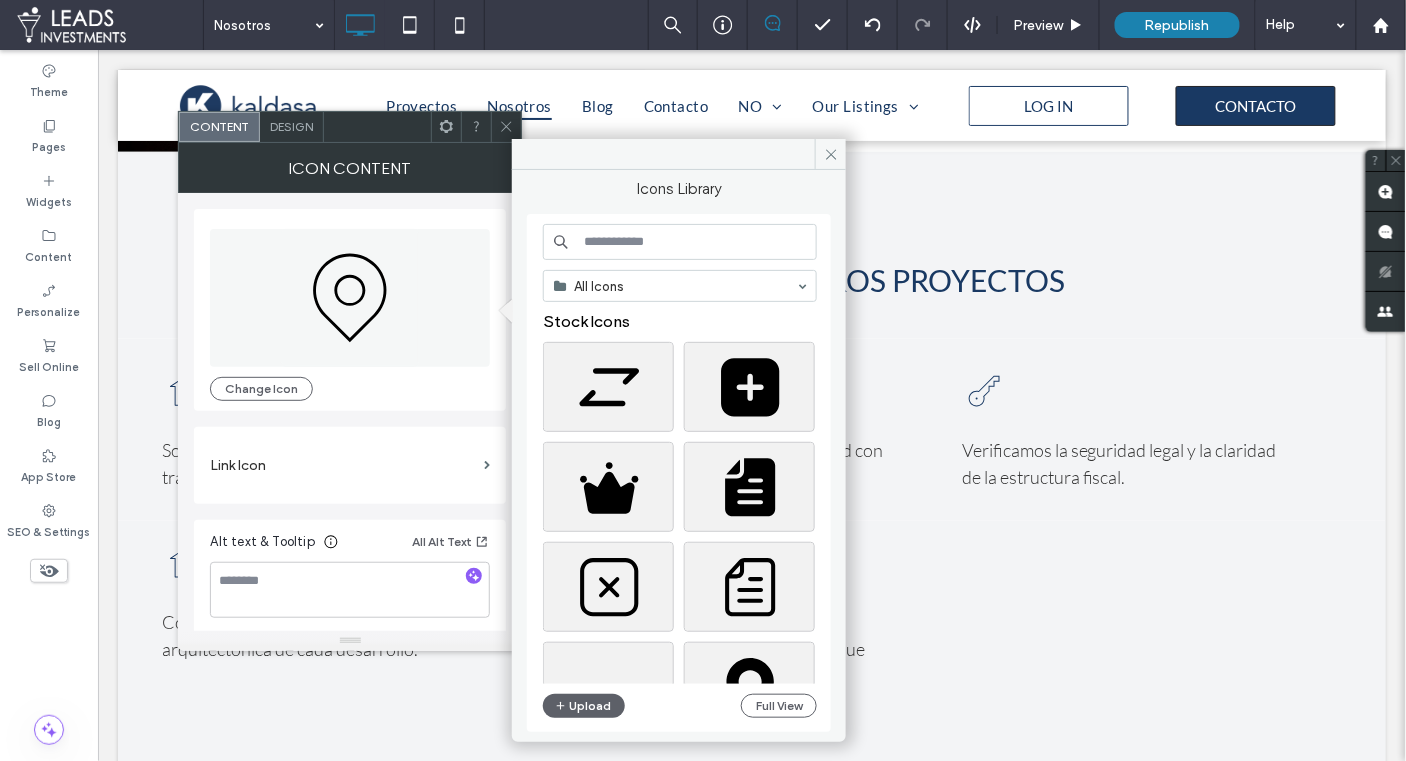 click at bounding box center (680, 242) 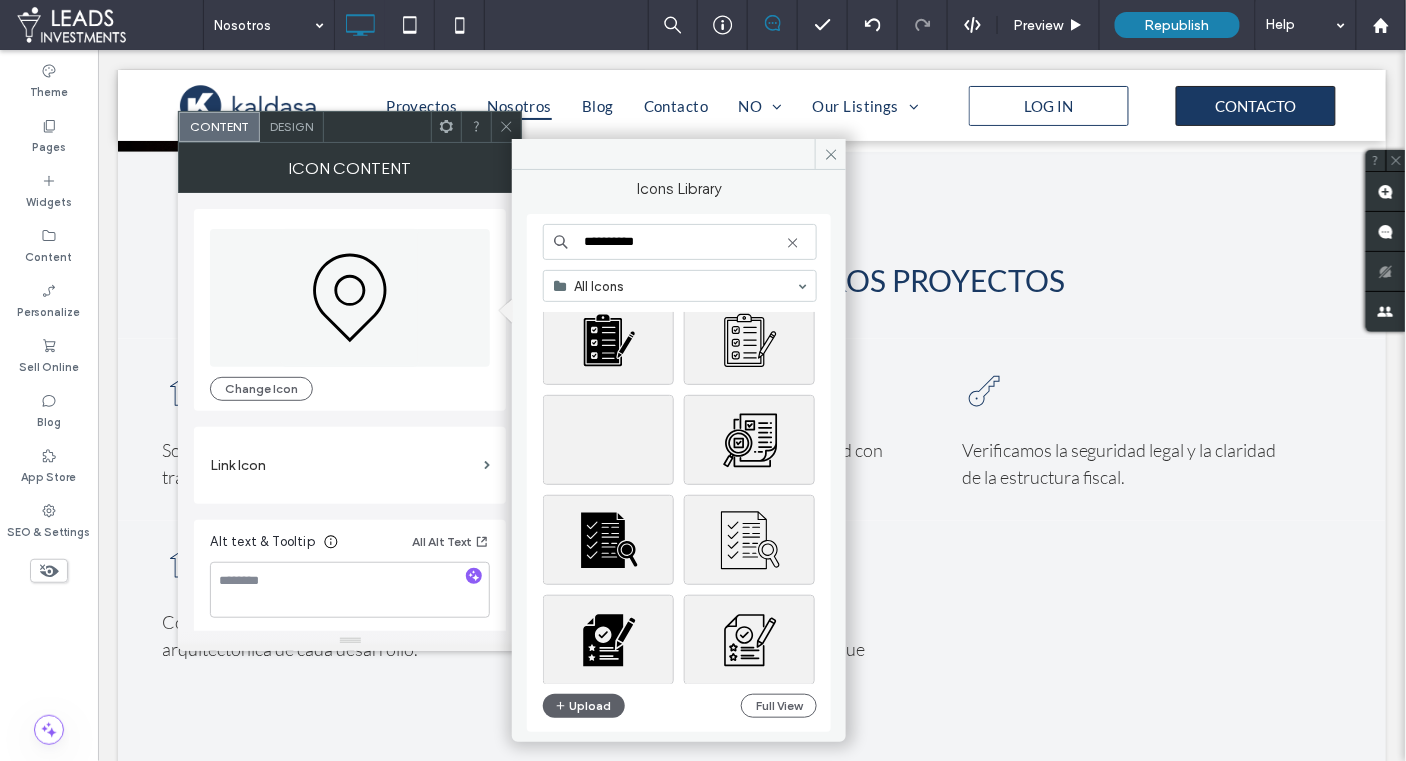 scroll, scrollTop: 3452, scrollLeft: 0, axis: vertical 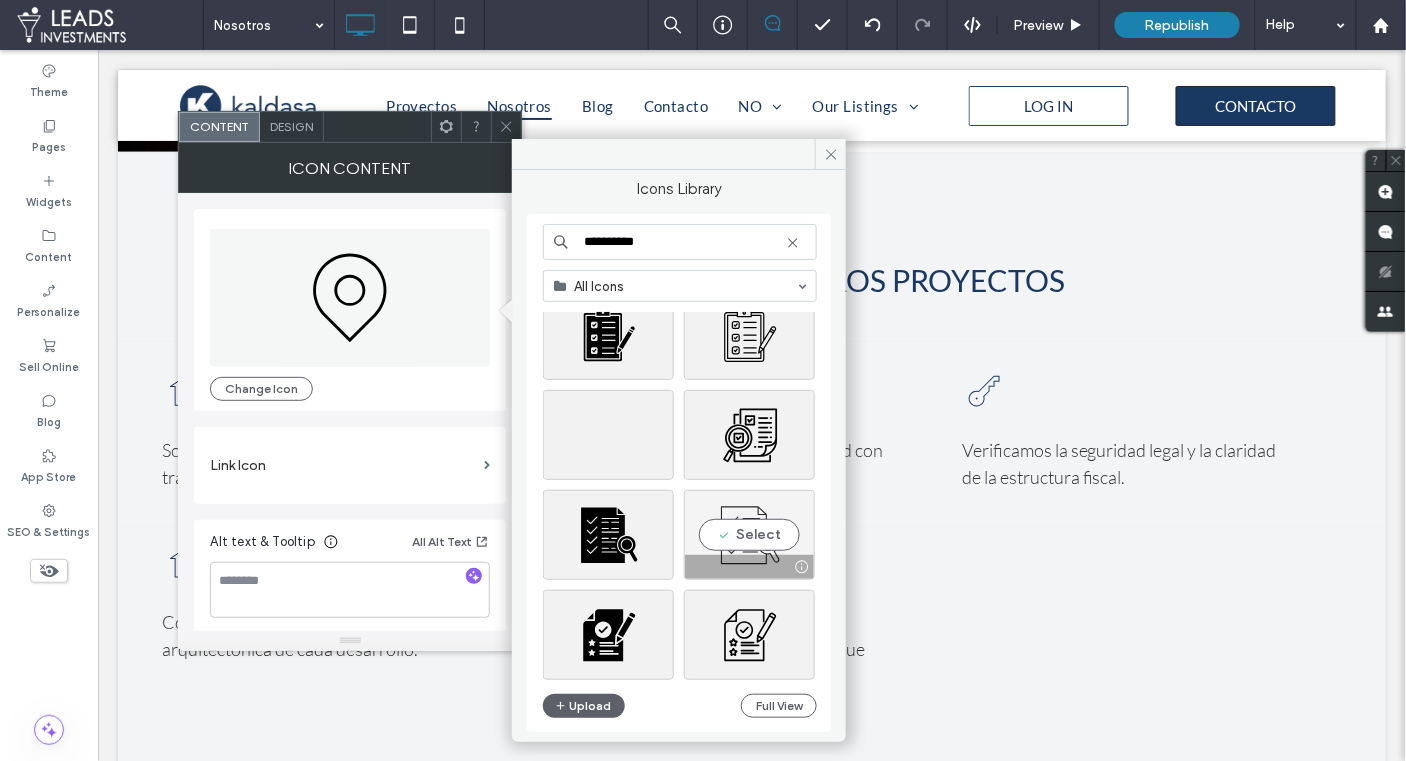 type on "**********" 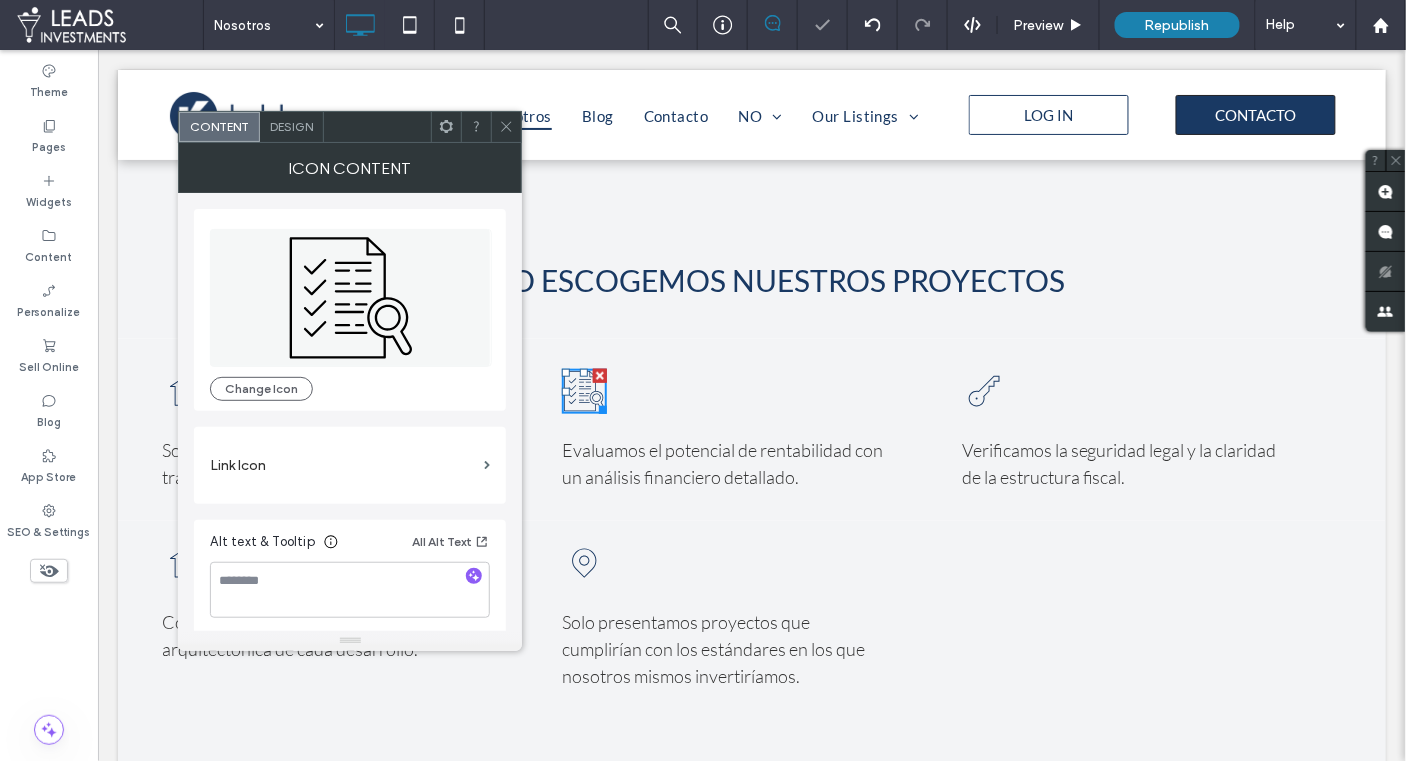 drag, startPoint x: 502, startPoint y: 123, endPoint x: 460, endPoint y: 128, distance: 42.296574 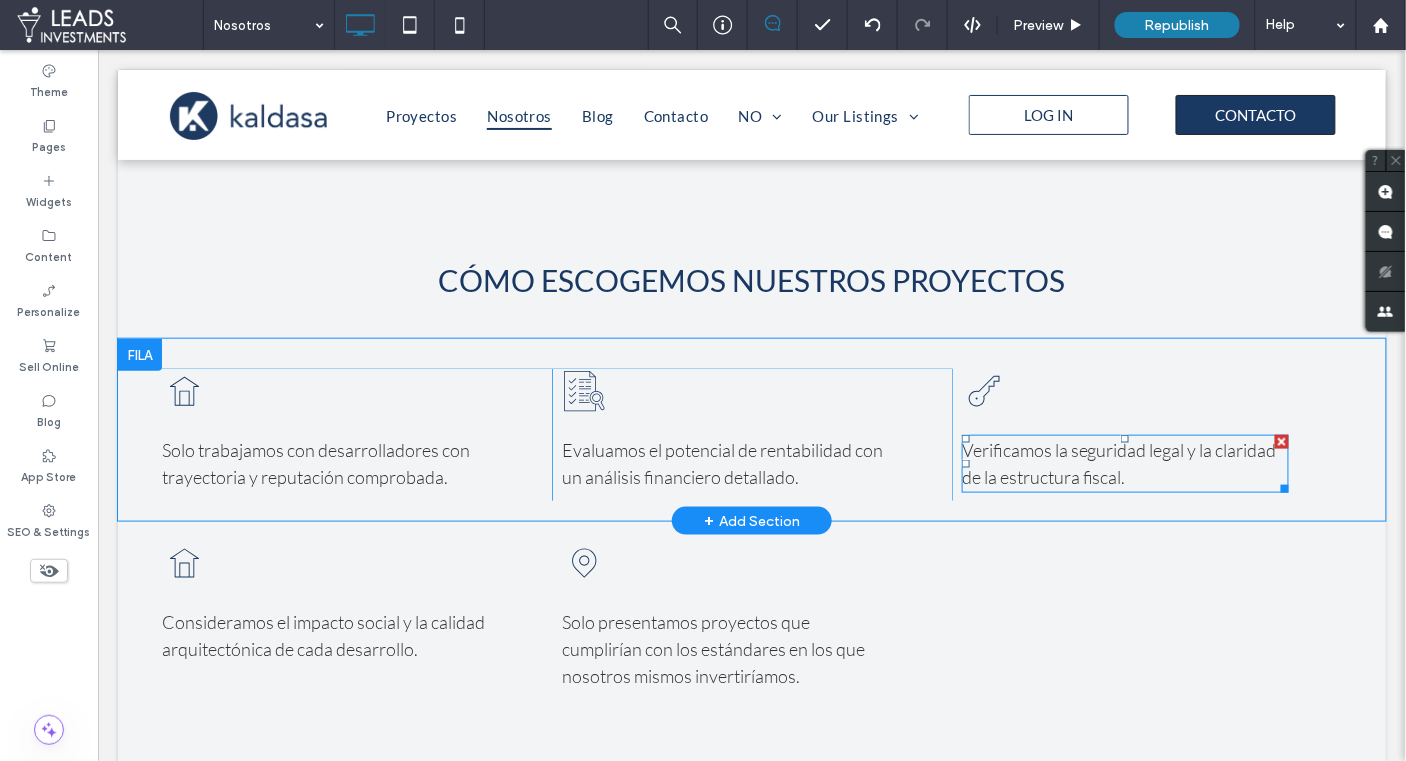 click on "Verificamos la seguridad legal y la claridad de la estructura fiscal." at bounding box center [1118, 462] 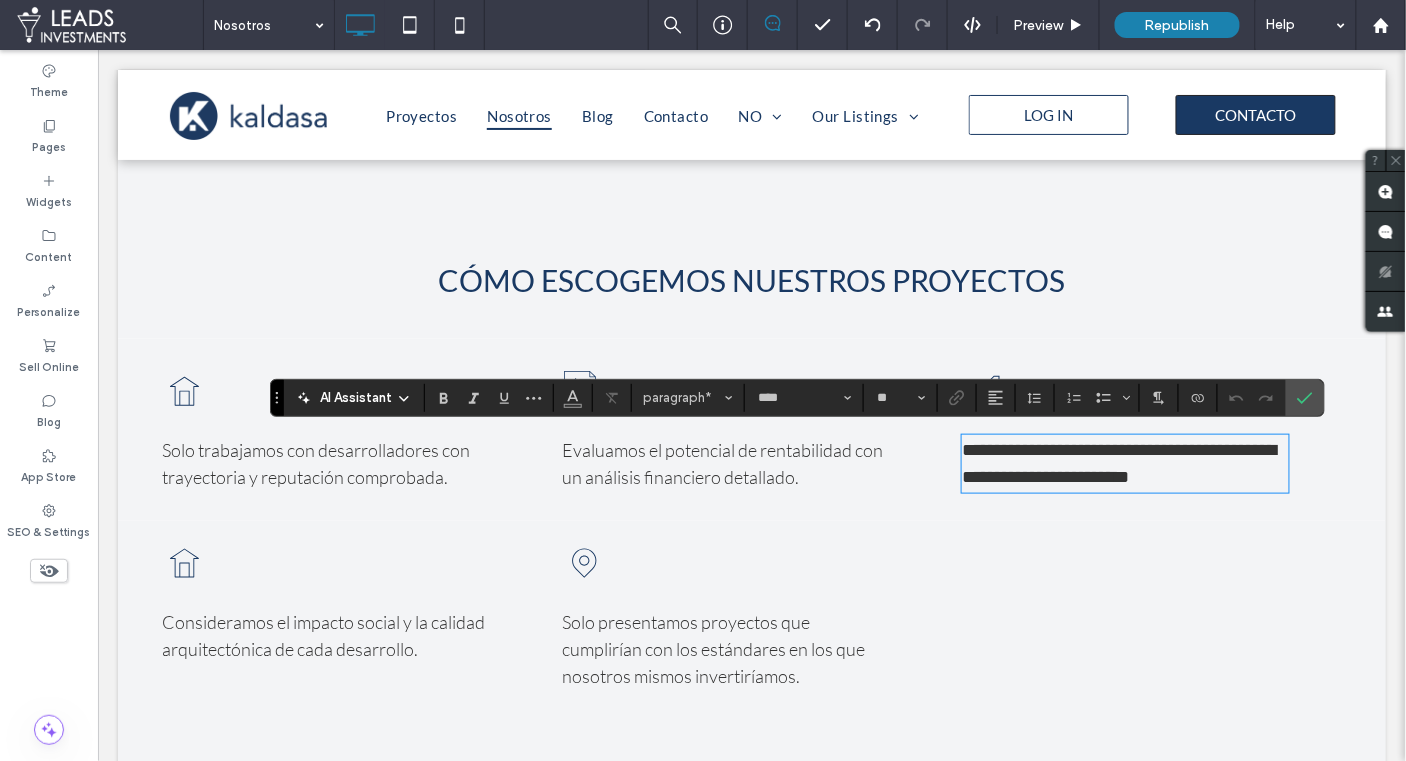 click on "**********" at bounding box center (1118, 462) 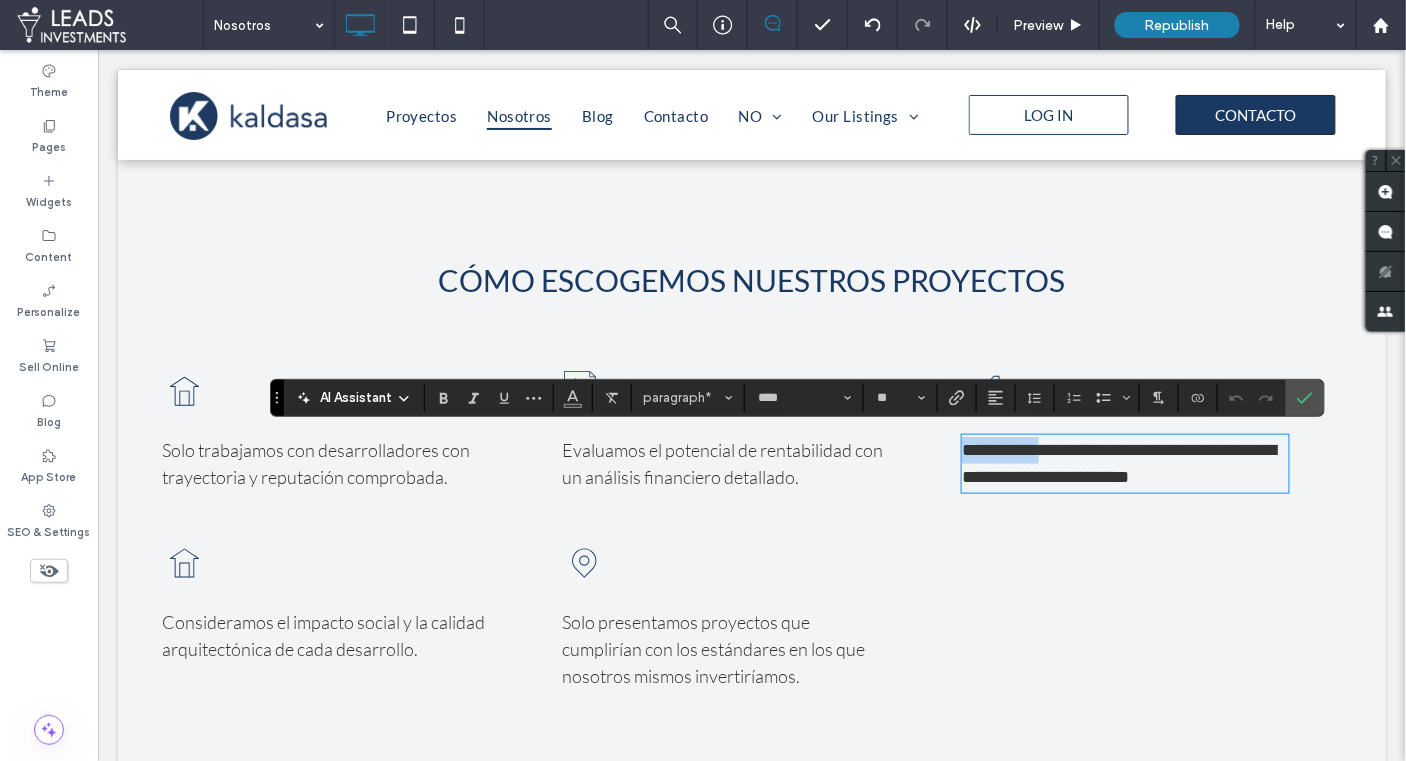 drag, startPoint x: 1051, startPoint y: 450, endPoint x: 941, endPoint y: 445, distance: 110.11358 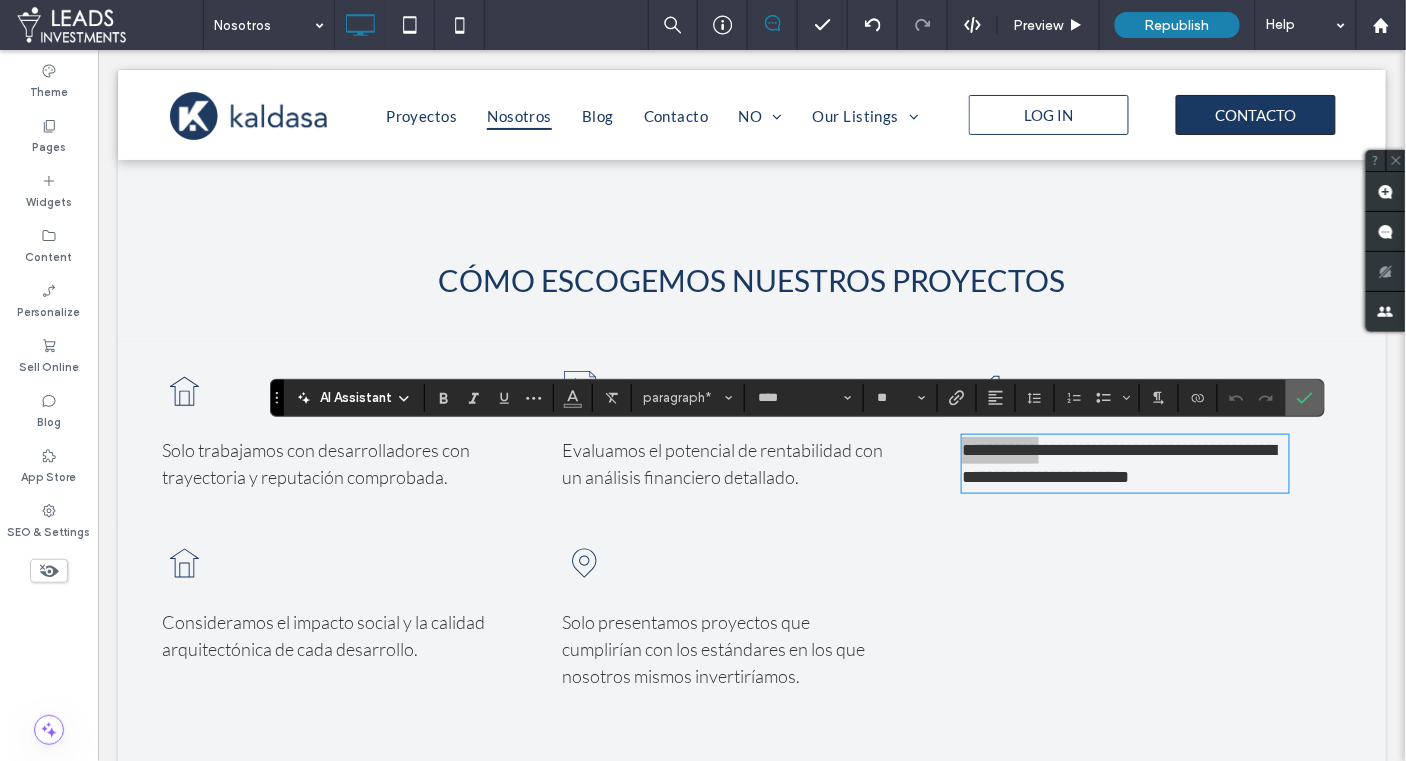click 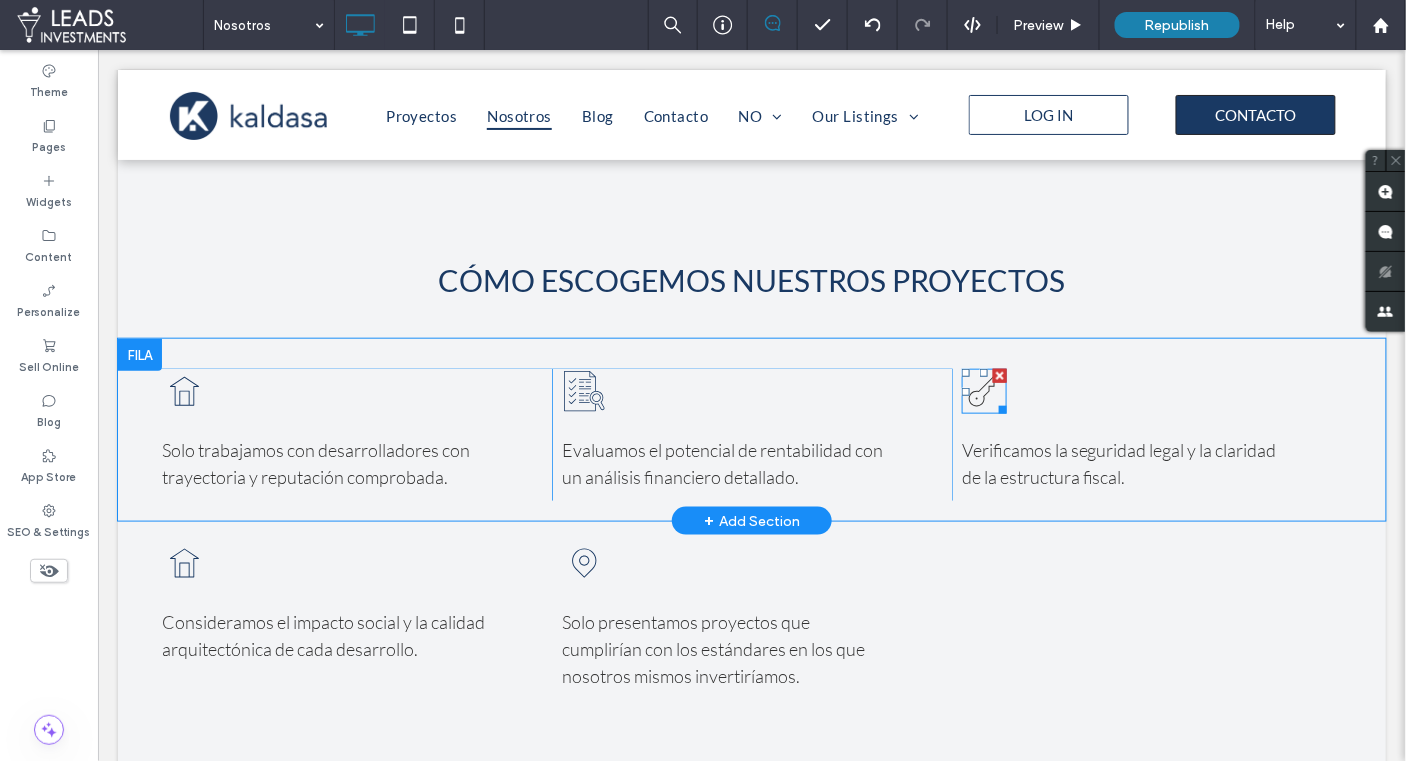 click 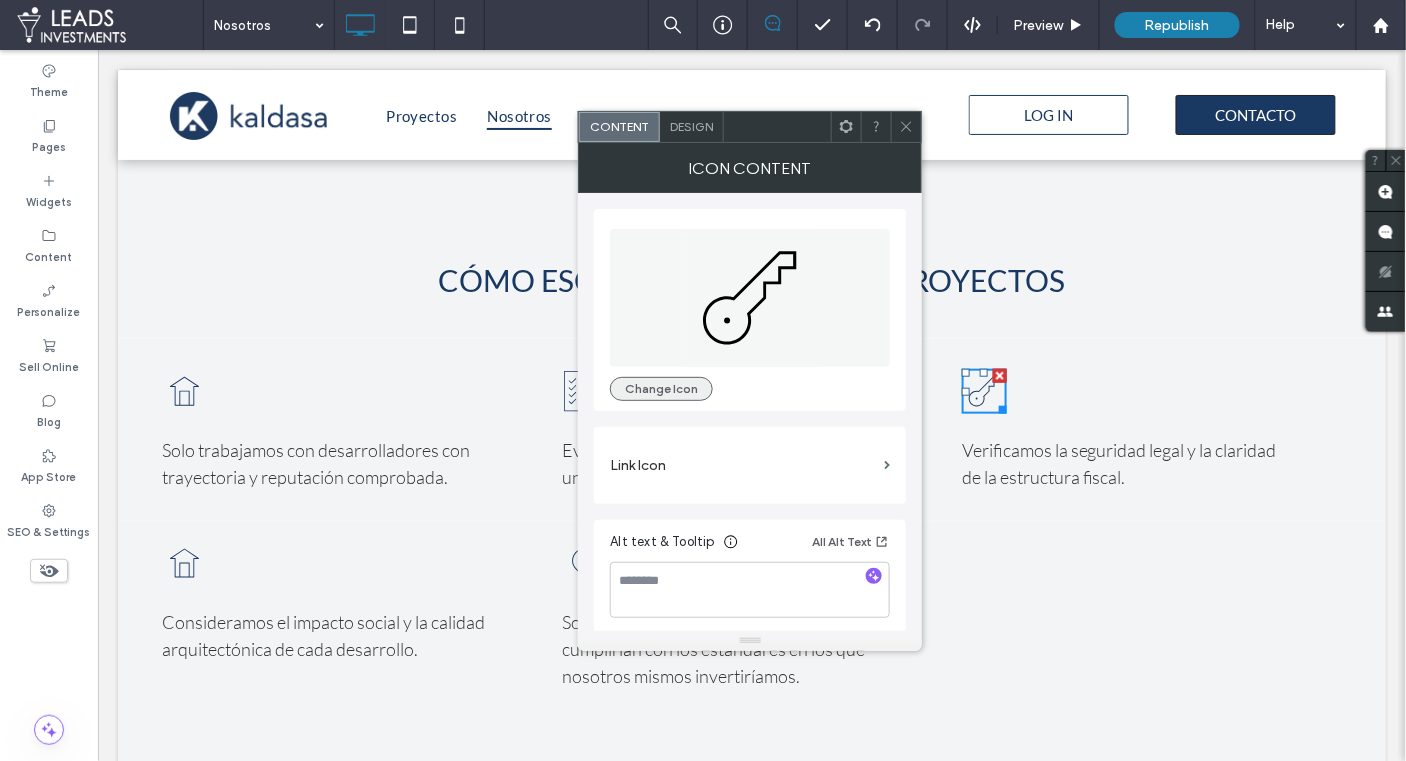 click on "Change Icon" at bounding box center [661, 389] 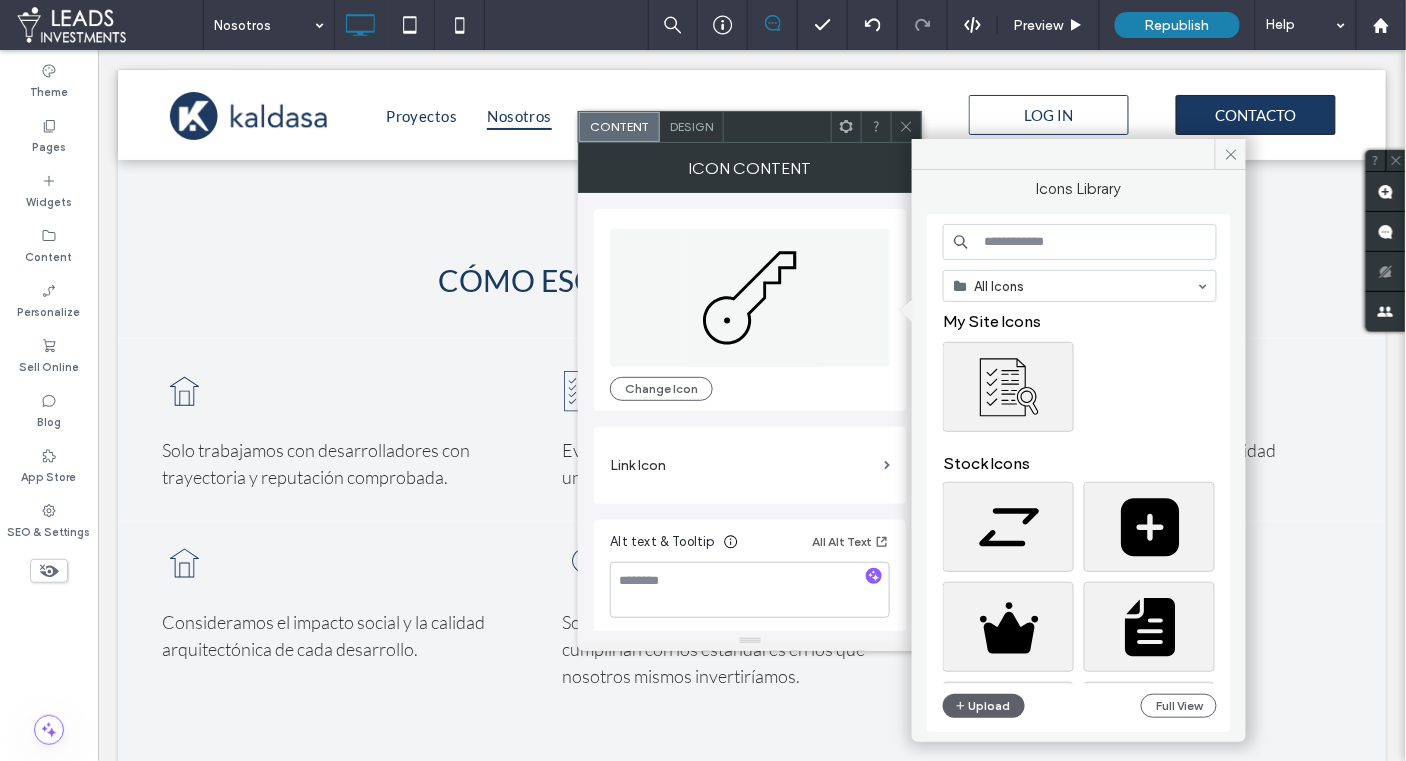 click at bounding box center [1080, 242] 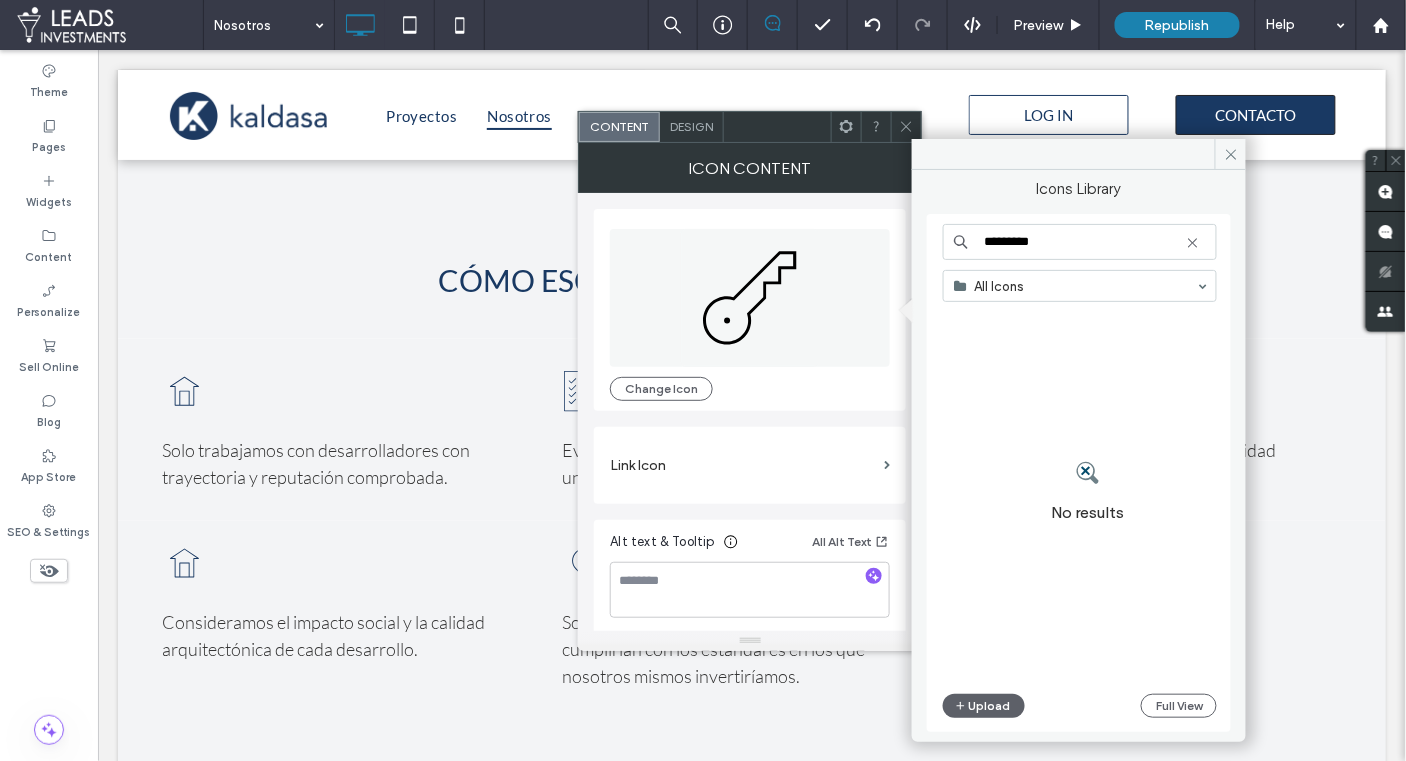 drag, startPoint x: 1007, startPoint y: 241, endPoint x: 946, endPoint y: 240, distance: 61.008198 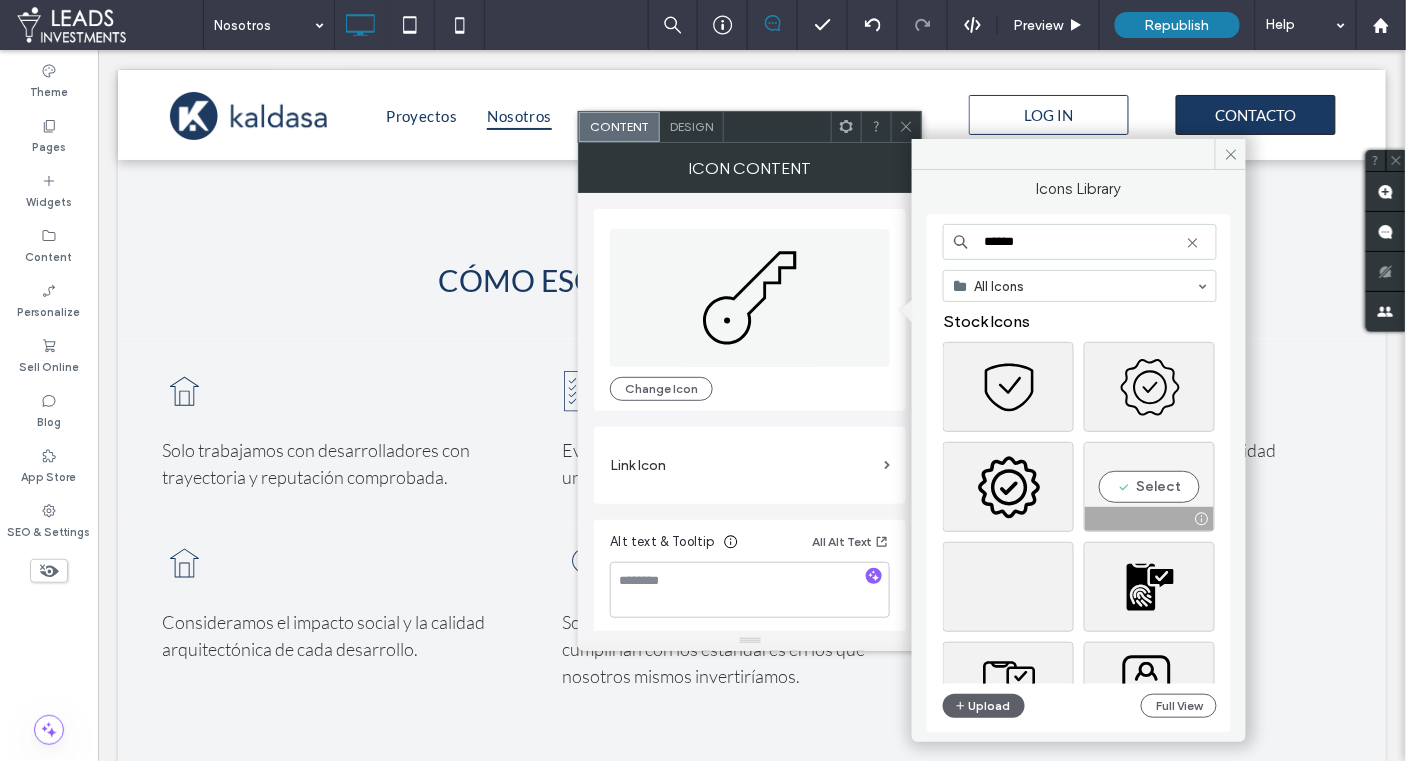 scroll, scrollTop: 25, scrollLeft: 0, axis: vertical 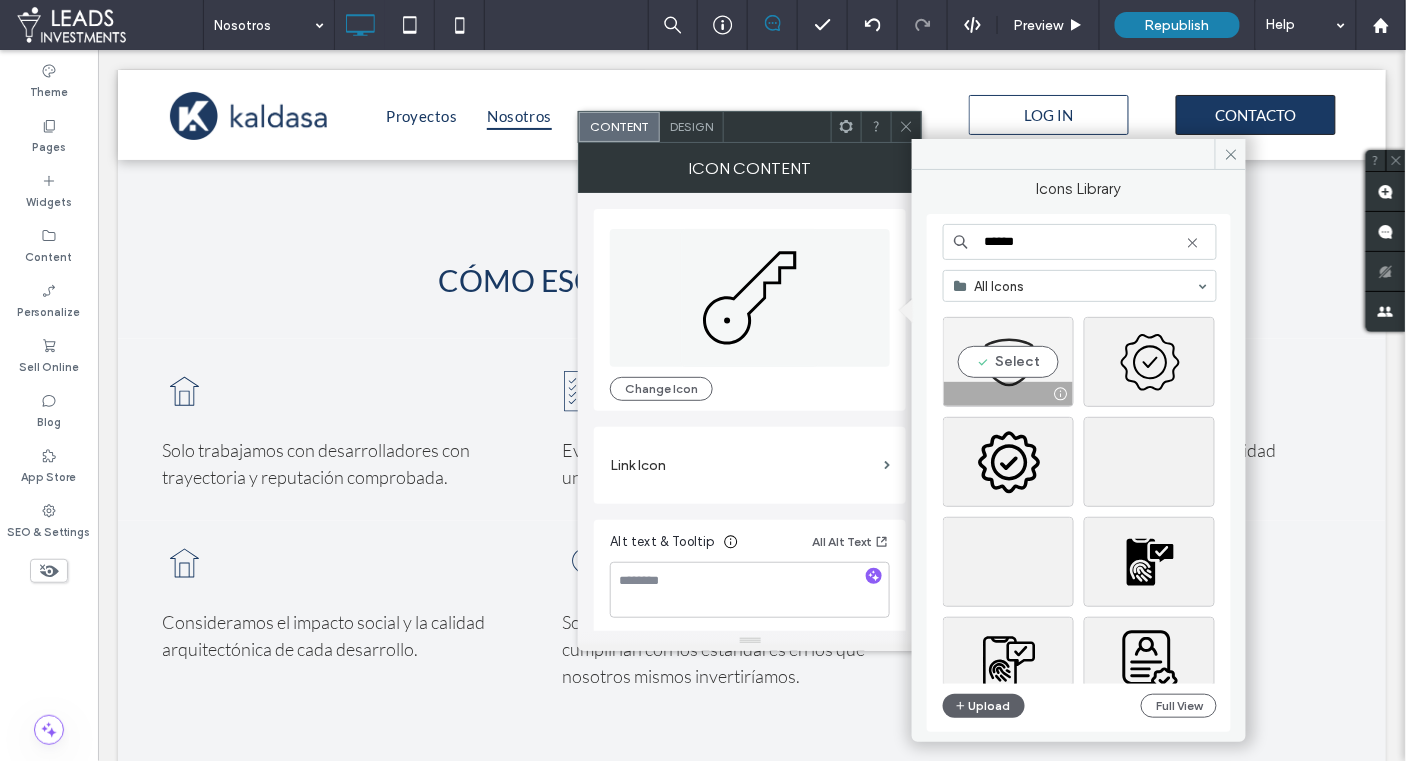 type on "******" 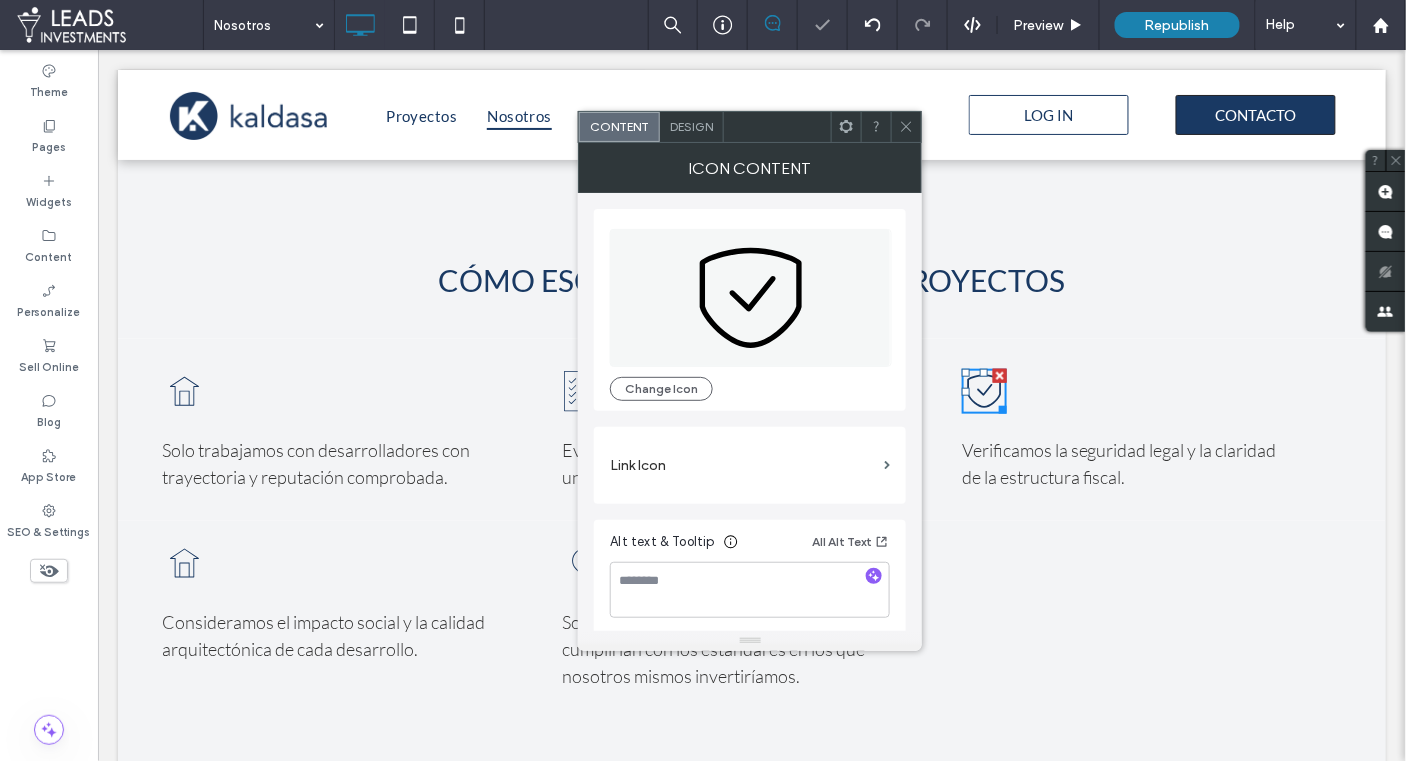 click 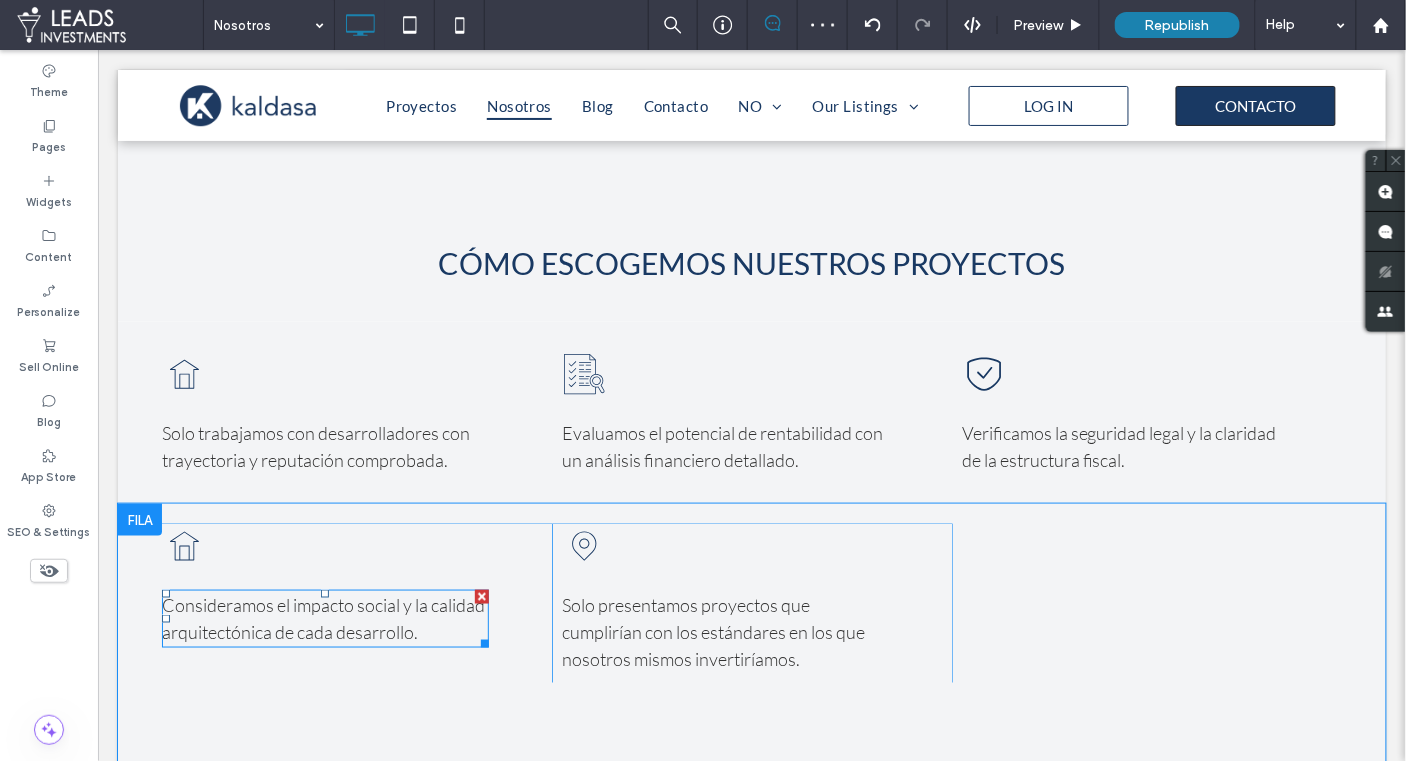 scroll, scrollTop: 2535, scrollLeft: 0, axis: vertical 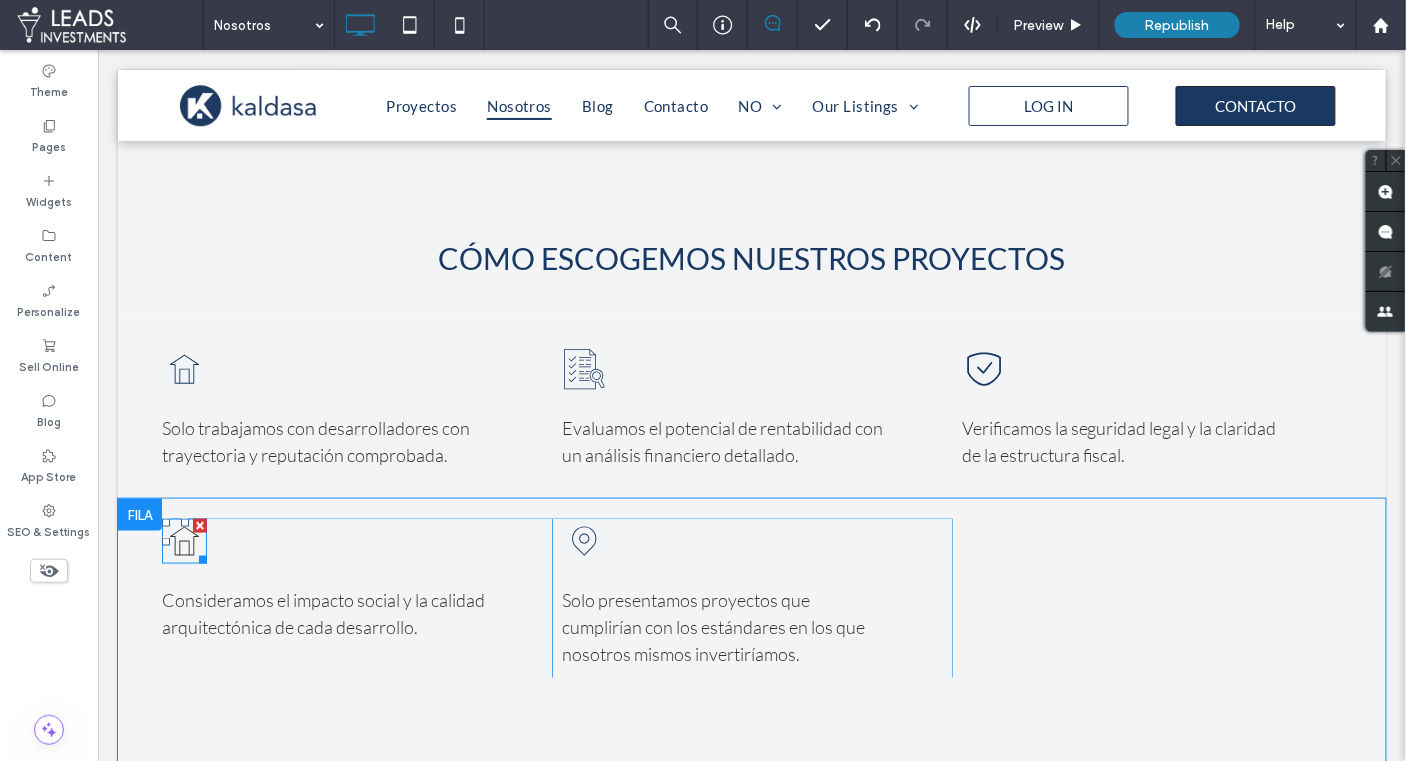 click 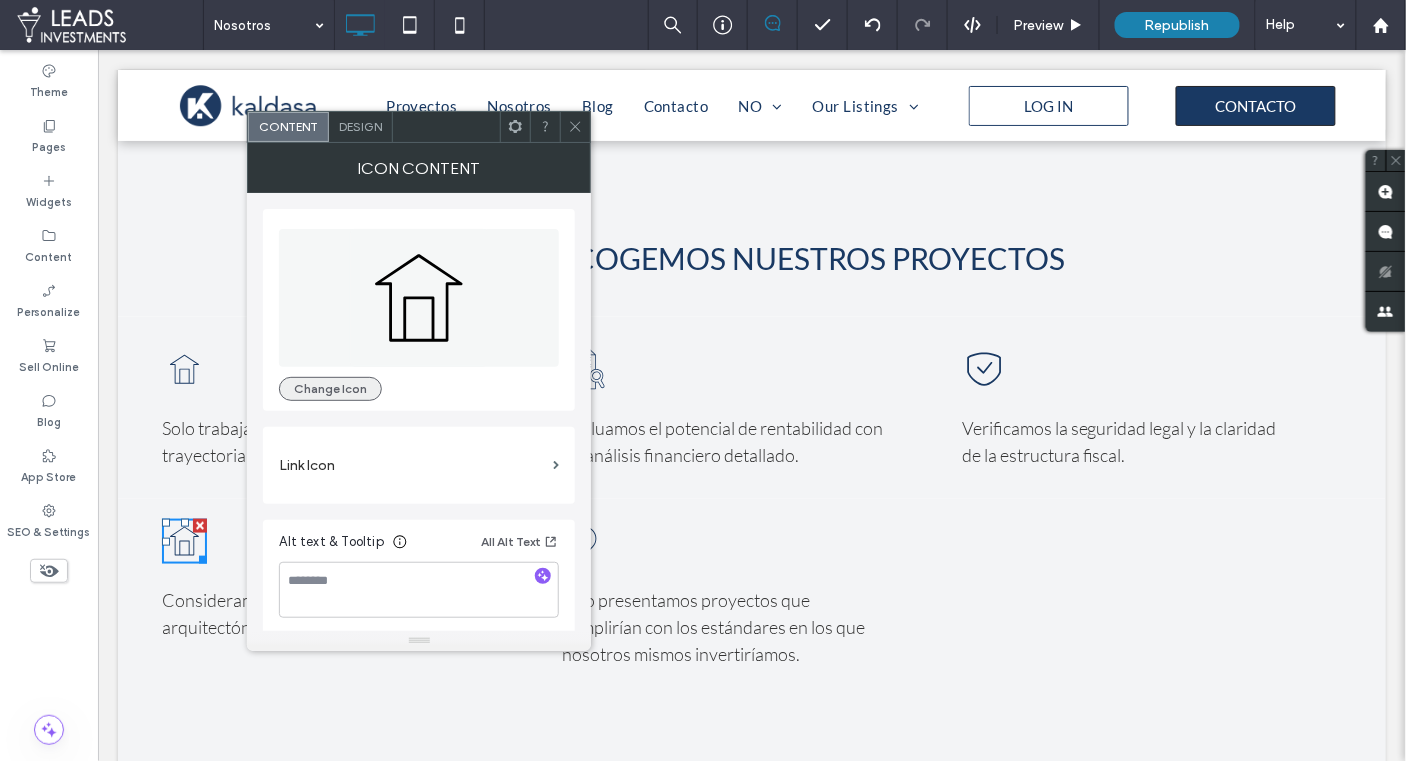click on "Change Icon" at bounding box center [330, 389] 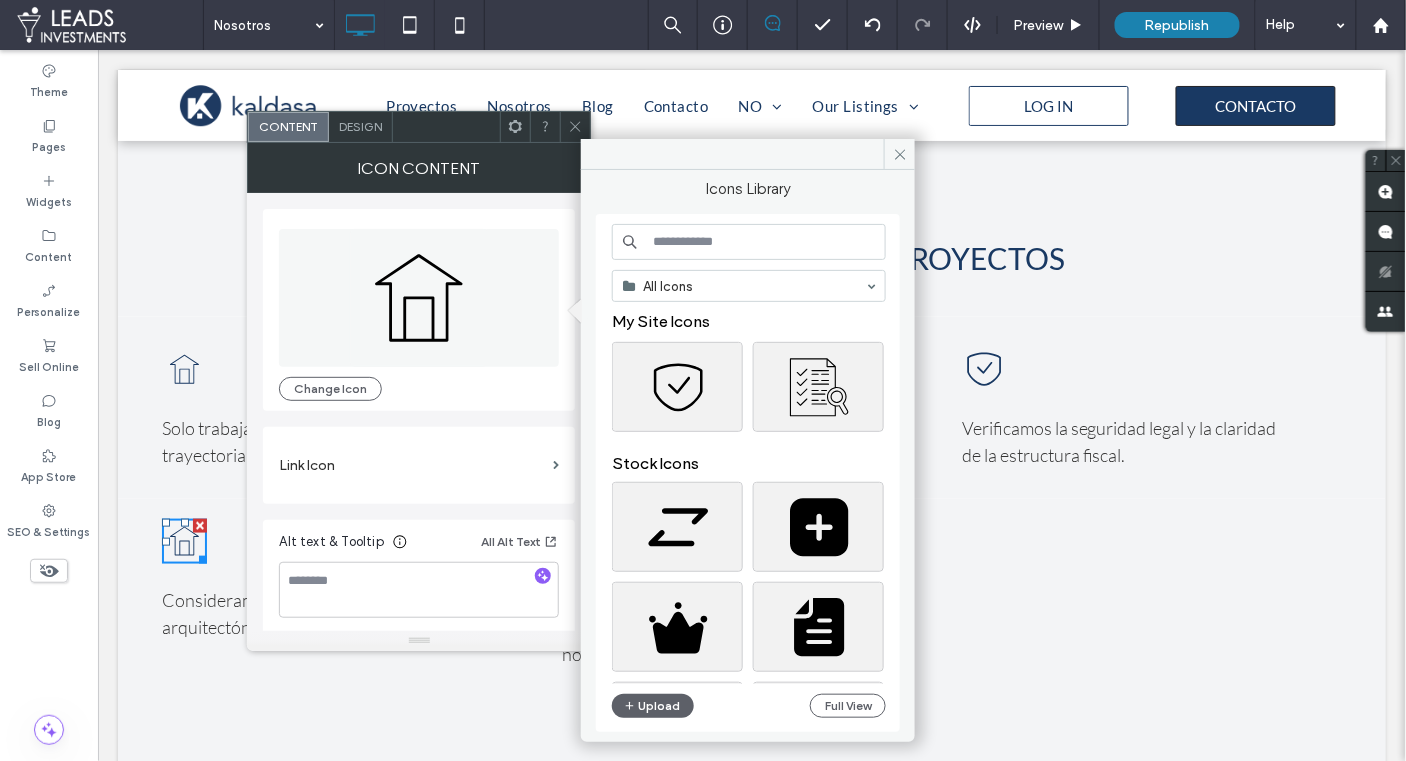 click at bounding box center (749, 242) 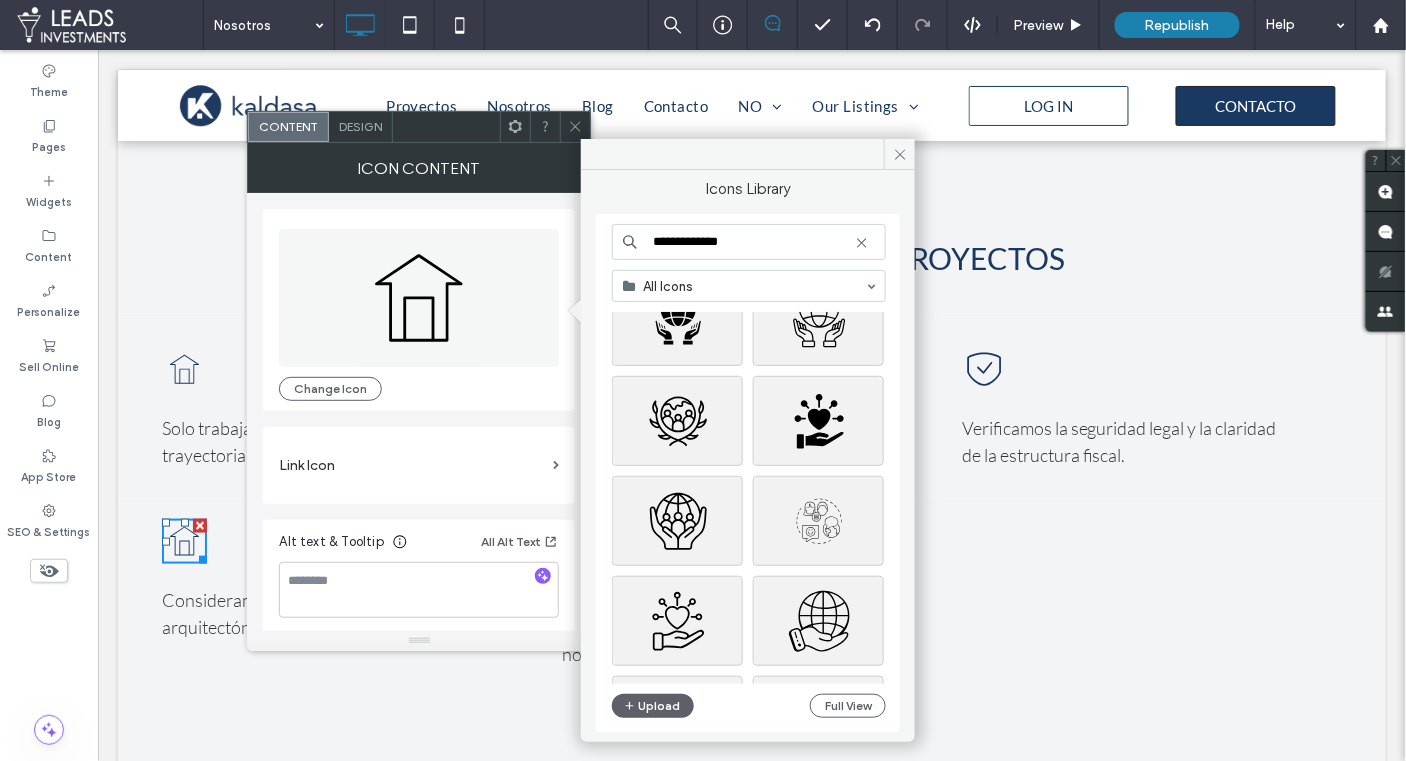 scroll, scrollTop: 62, scrollLeft: 0, axis: vertical 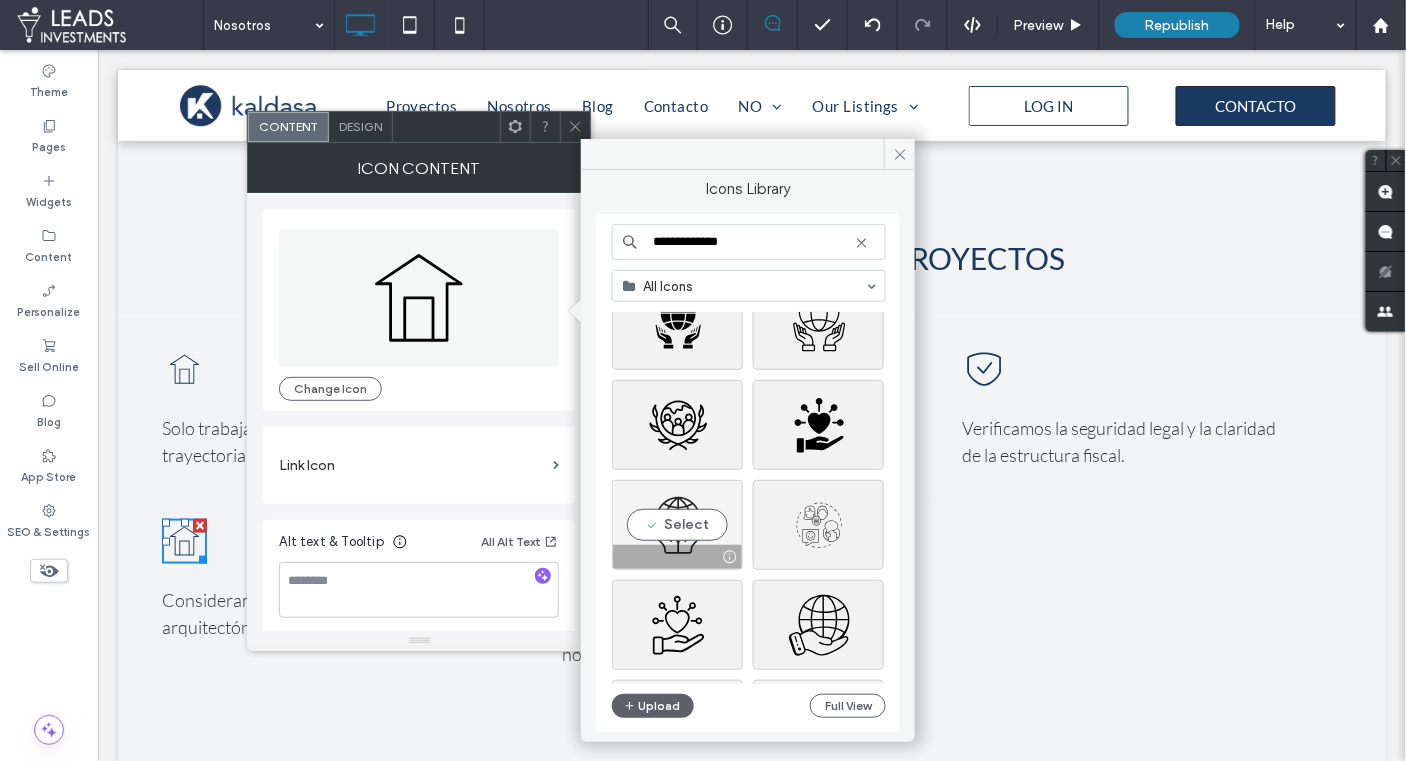 type on "**********" 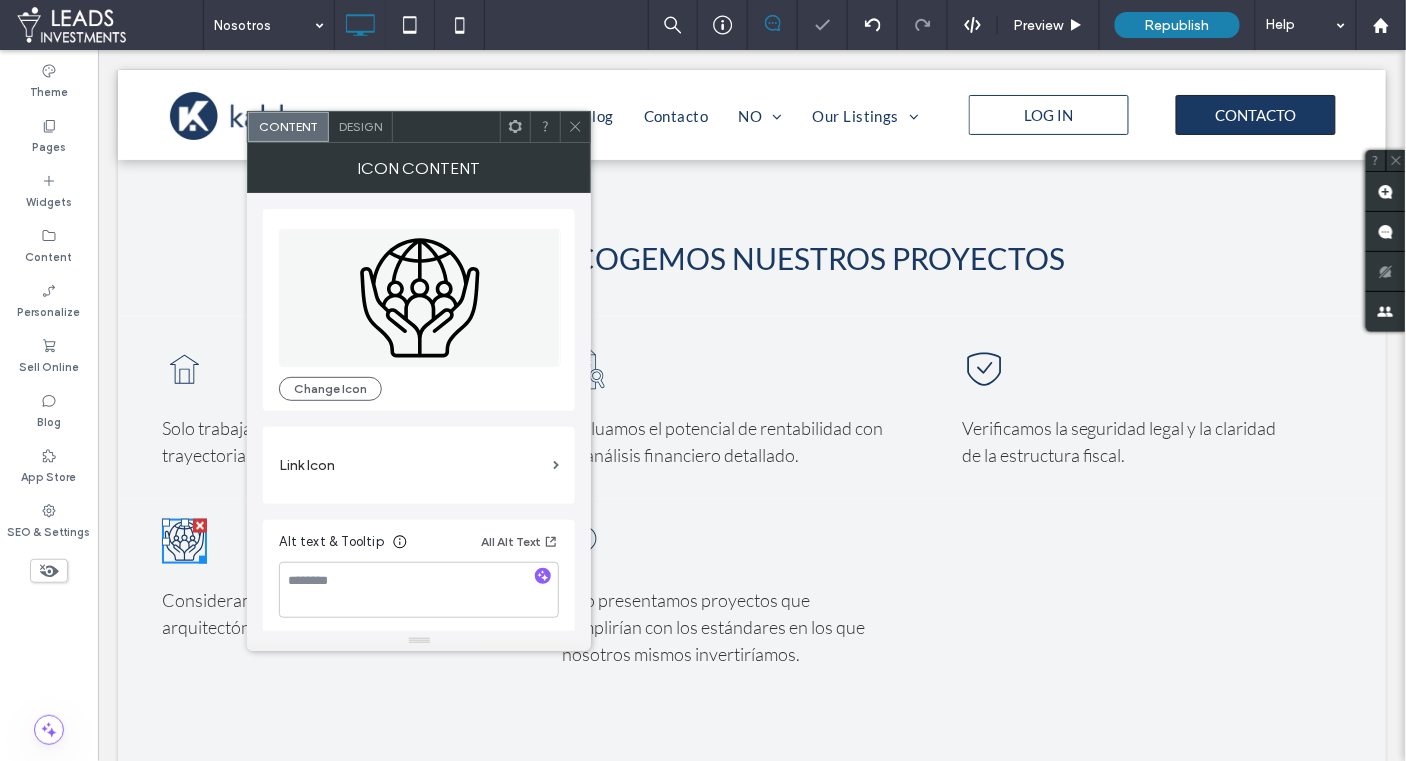 drag, startPoint x: 579, startPoint y: 119, endPoint x: 589, endPoint y: 128, distance: 13.453624 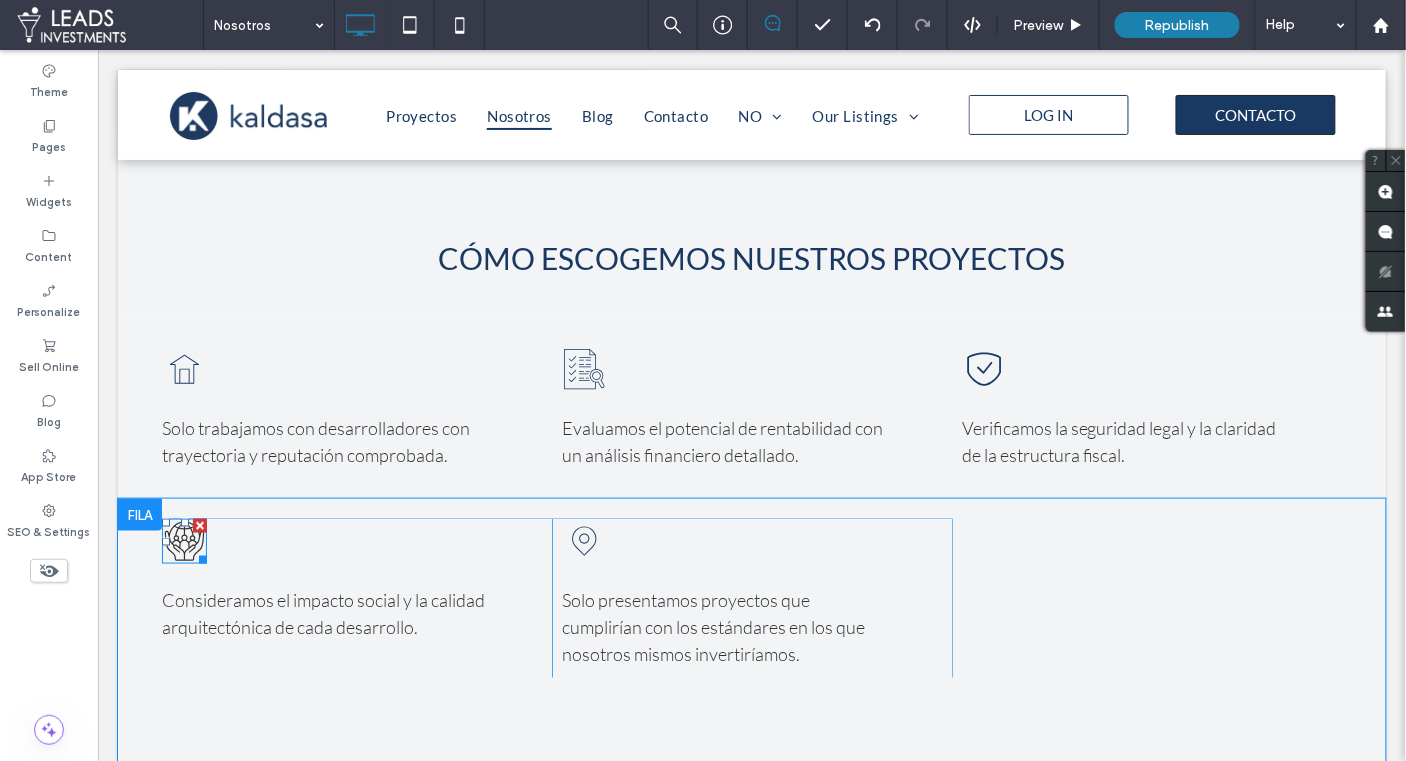 click 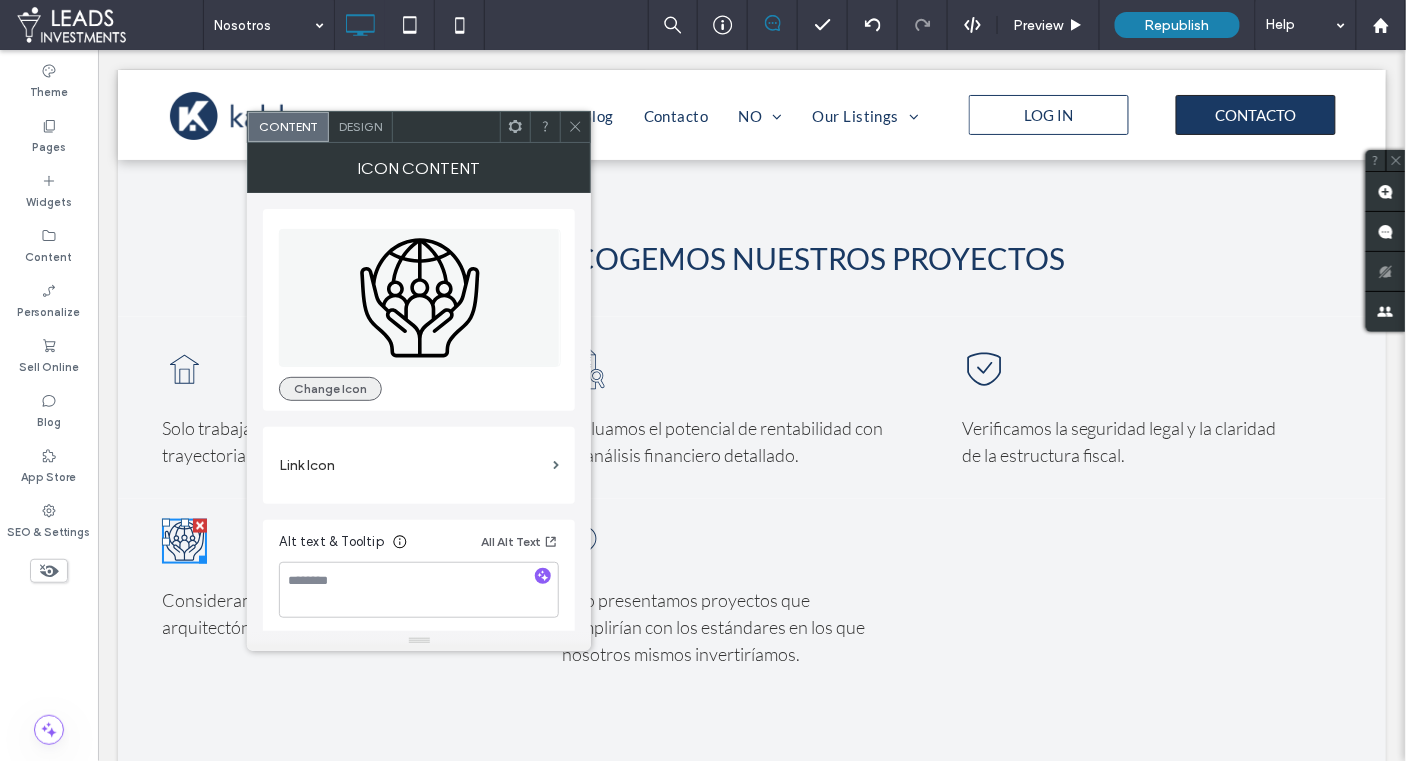 click on "Change Icon" at bounding box center (330, 389) 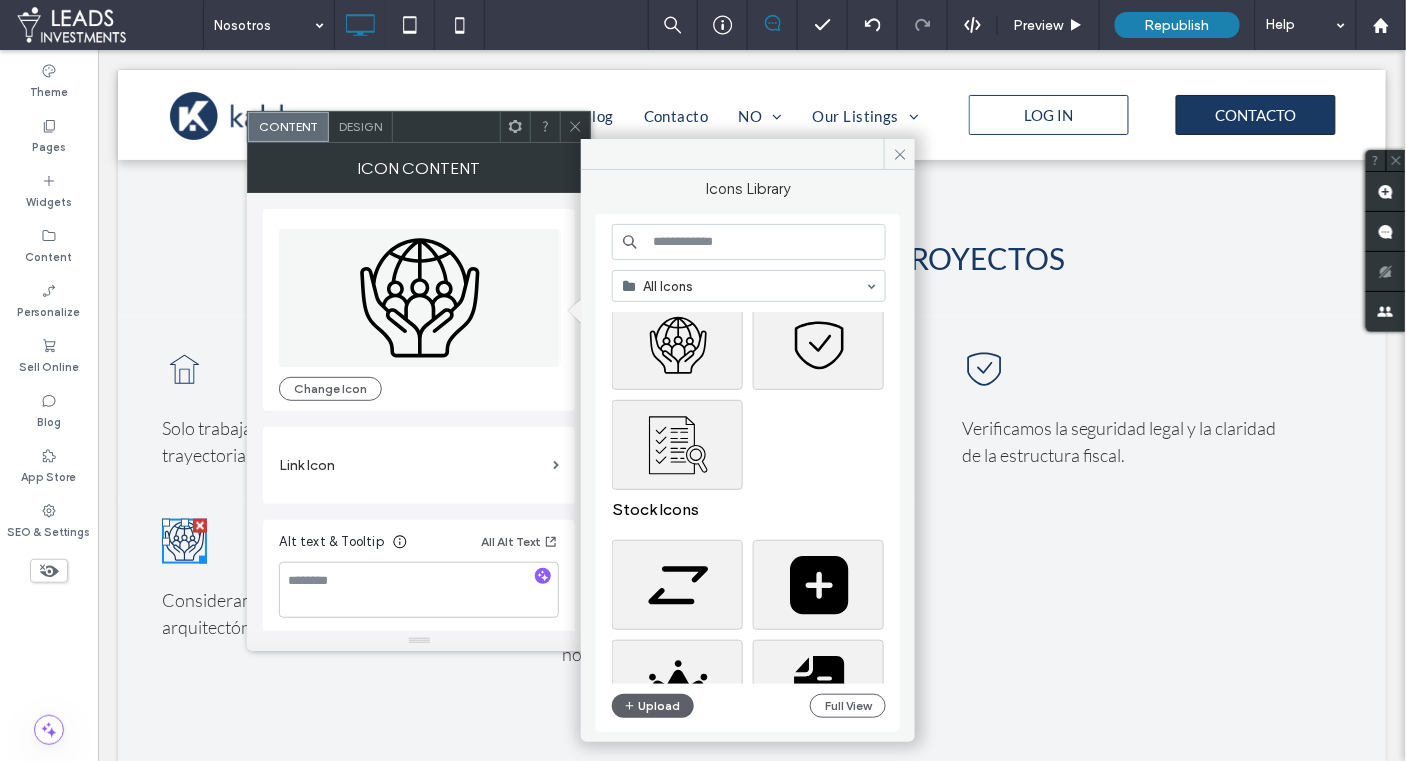scroll, scrollTop: 58, scrollLeft: 0, axis: vertical 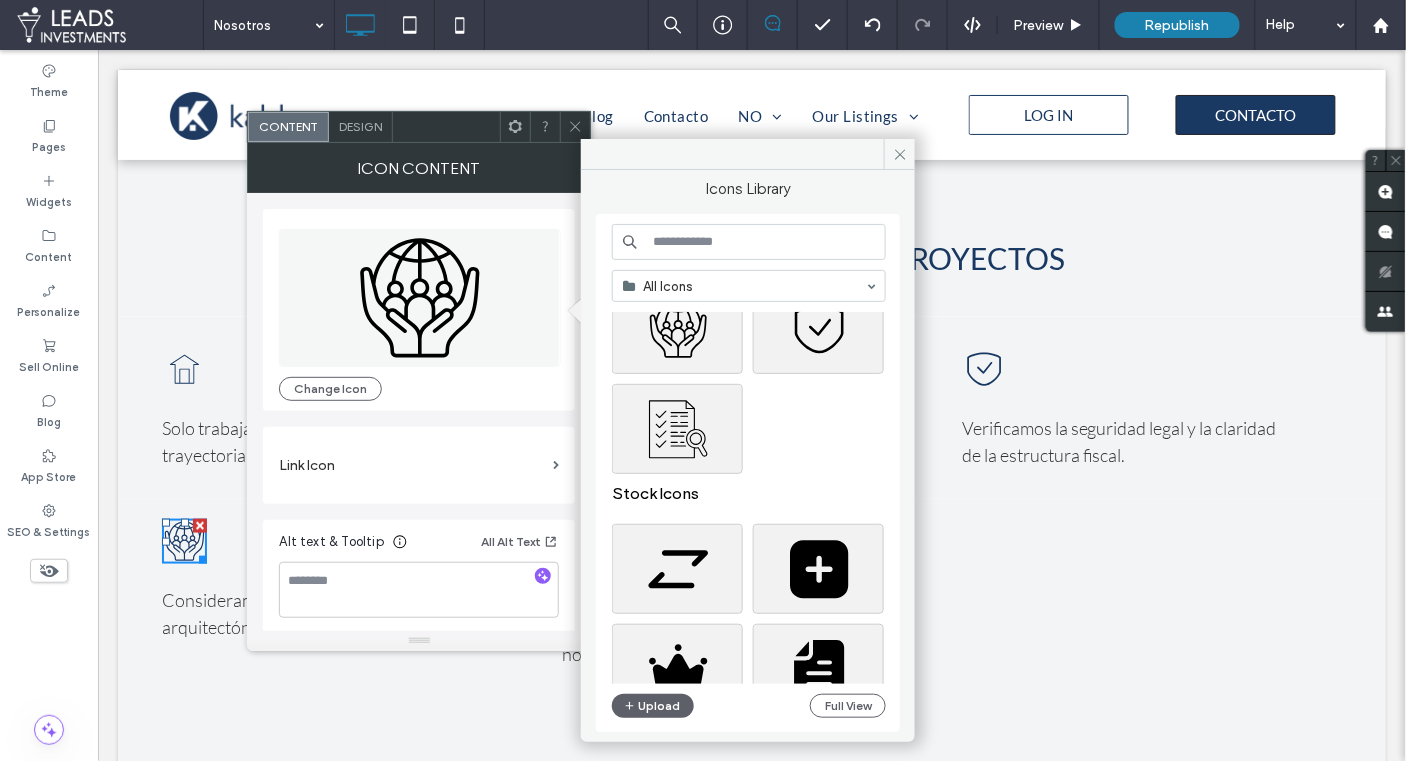 click at bounding box center (749, 242) 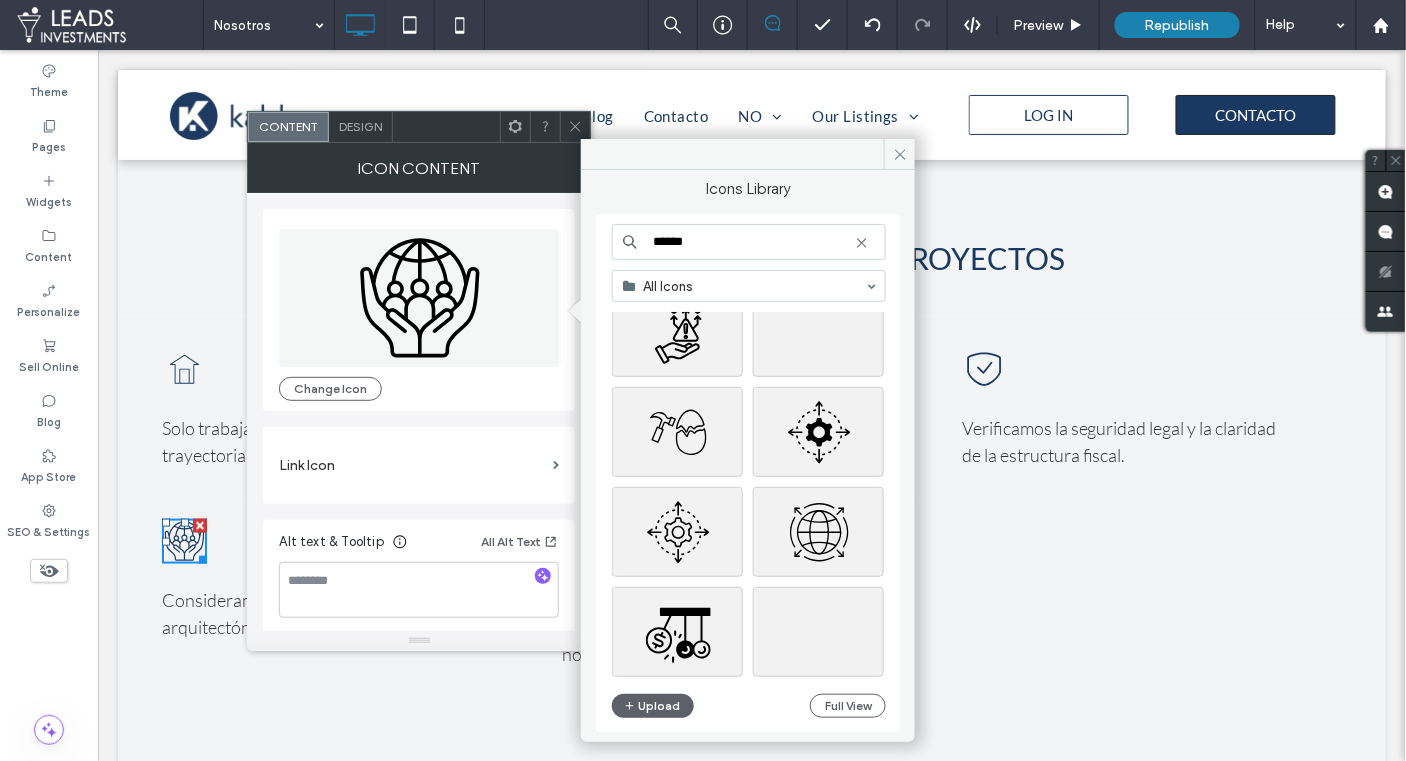 scroll, scrollTop: 1204, scrollLeft: 0, axis: vertical 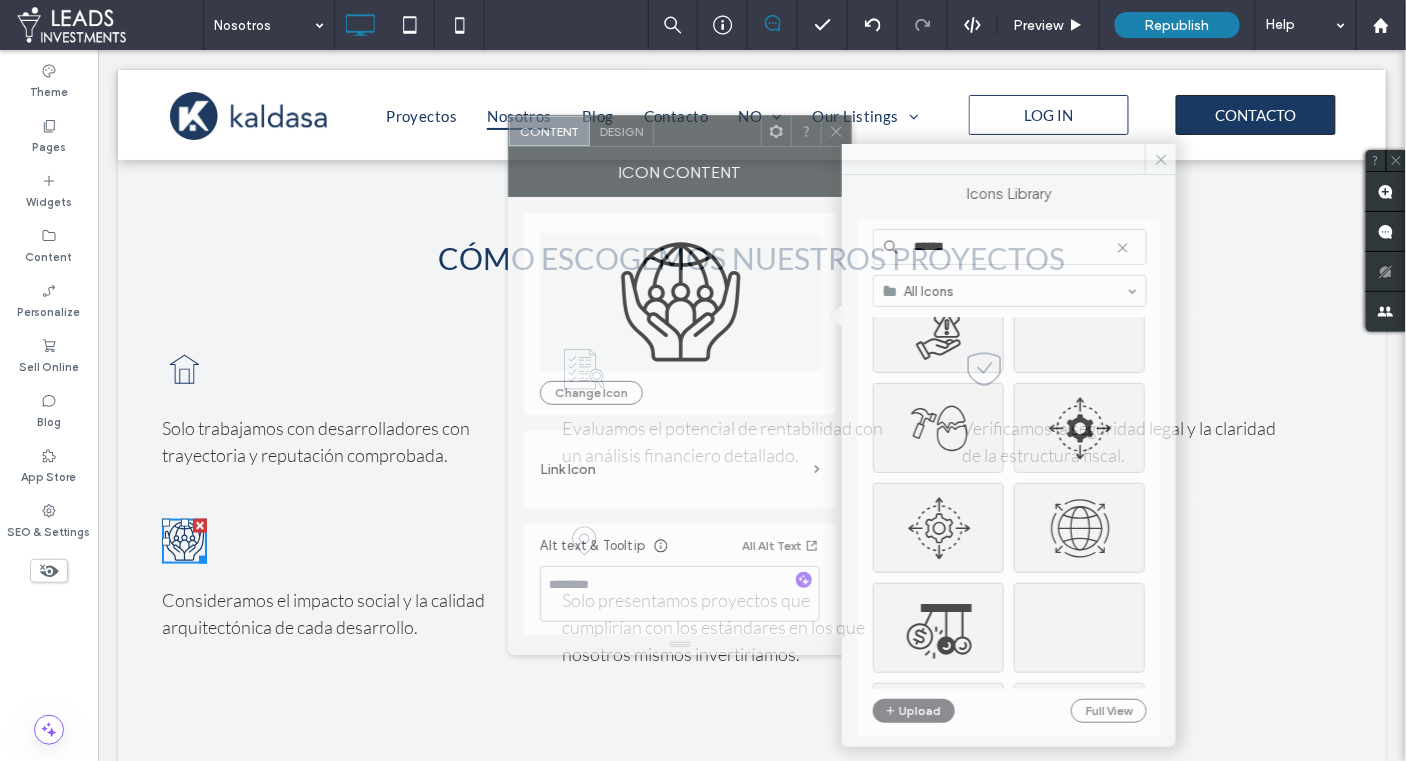drag, startPoint x: 437, startPoint y: 128, endPoint x: 698, endPoint y: 133, distance: 261.04788 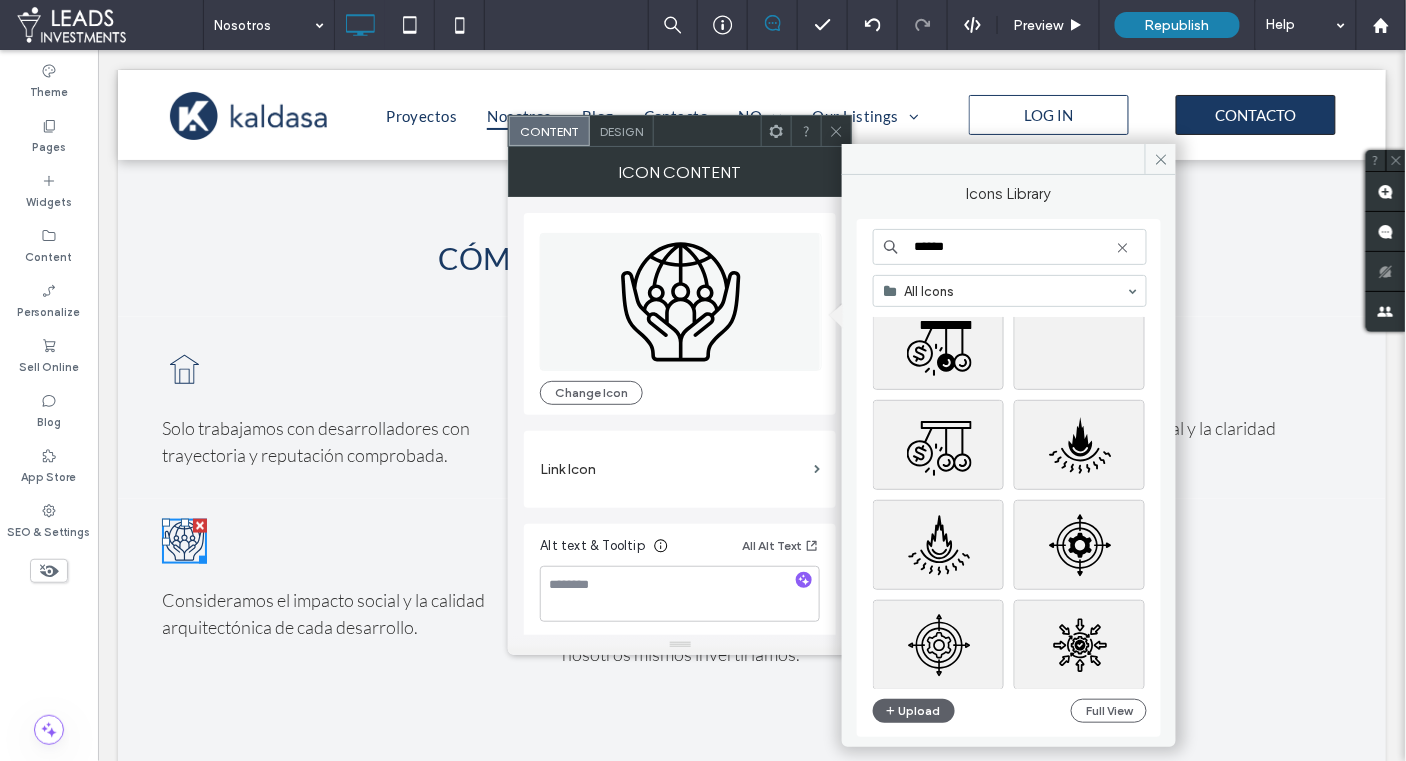 scroll, scrollTop: 1578, scrollLeft: 0, axis: vertical 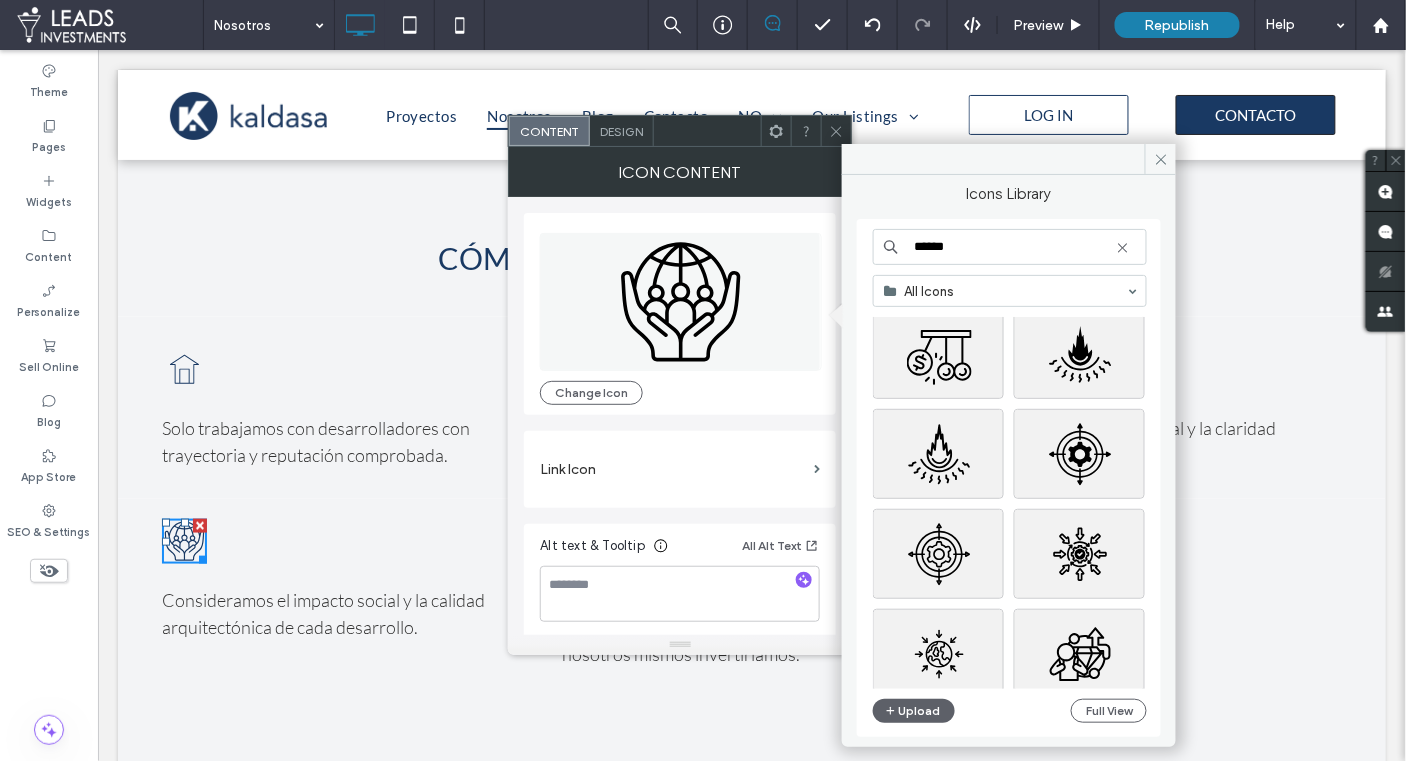 drag, startPoint x: 975, startPoint y: 245, endPoint x: 881, endPoint y: 238, distance: 94.26028 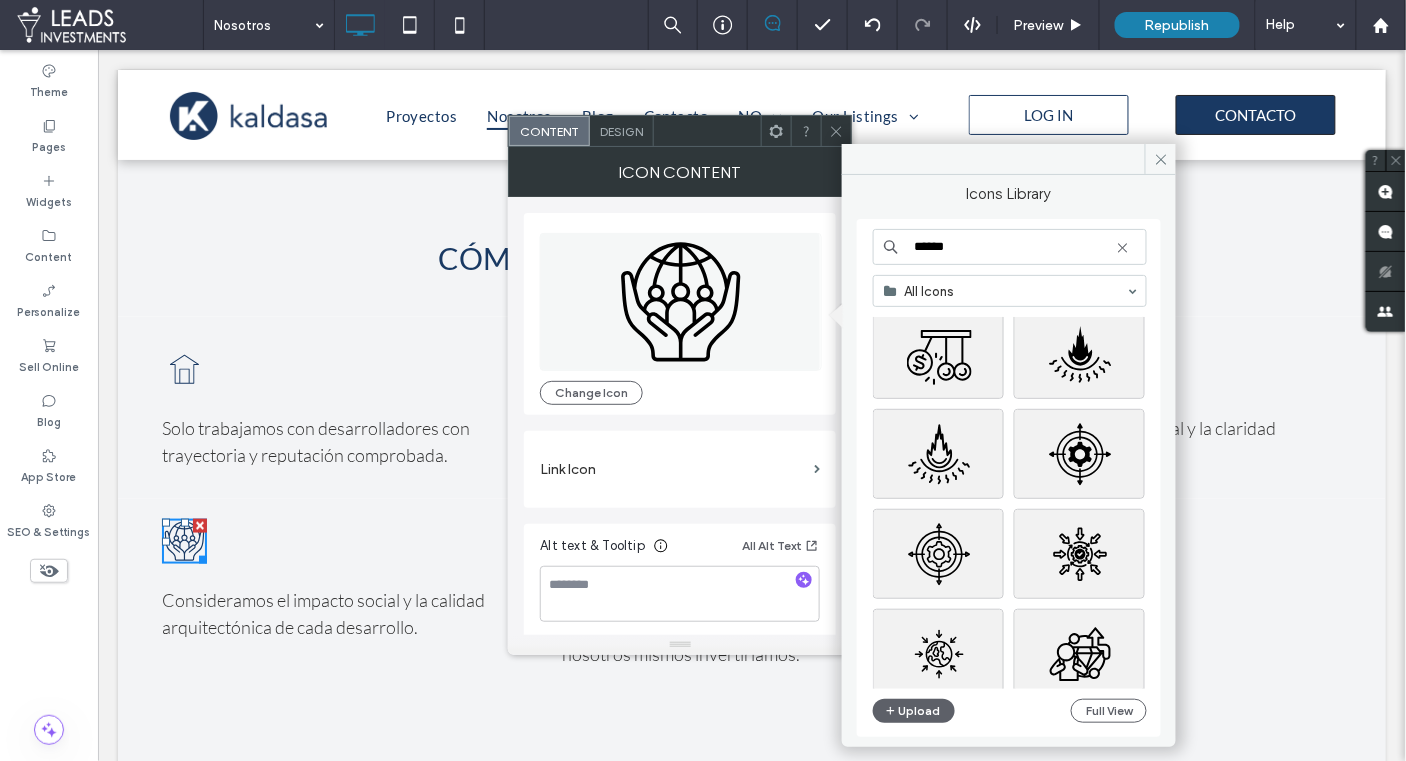 paste on "*******" 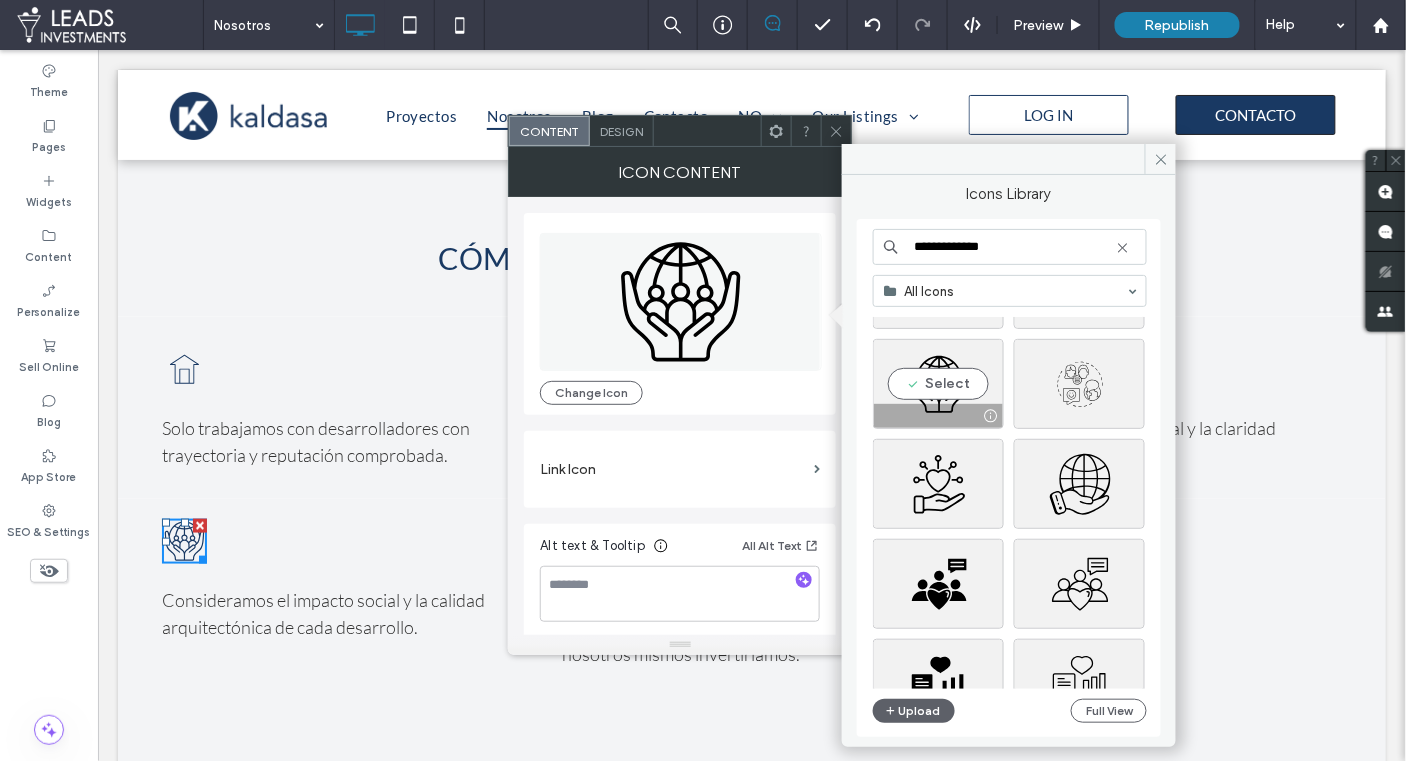 scroll, scrollTop: 355, scrollLeft: 0, axis: vertical 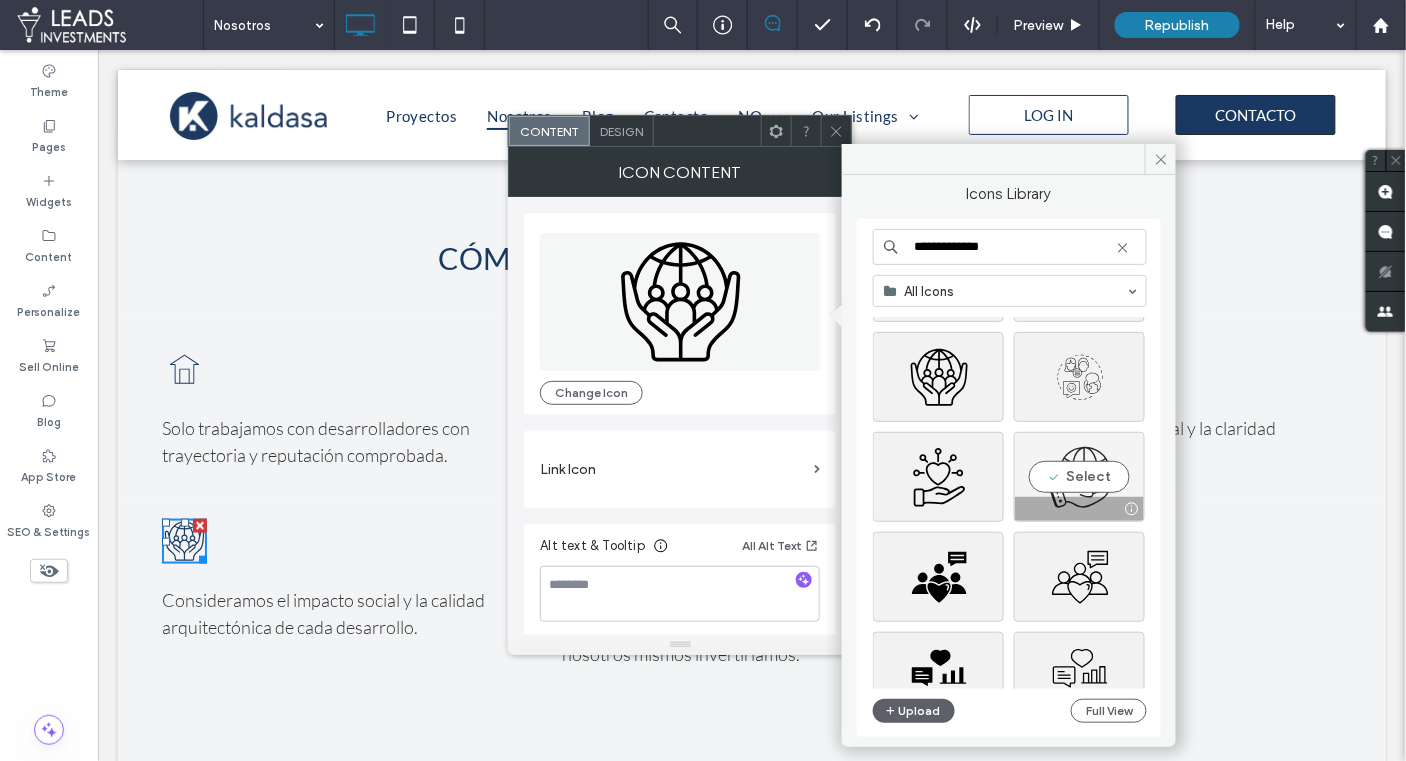 type on "**********" 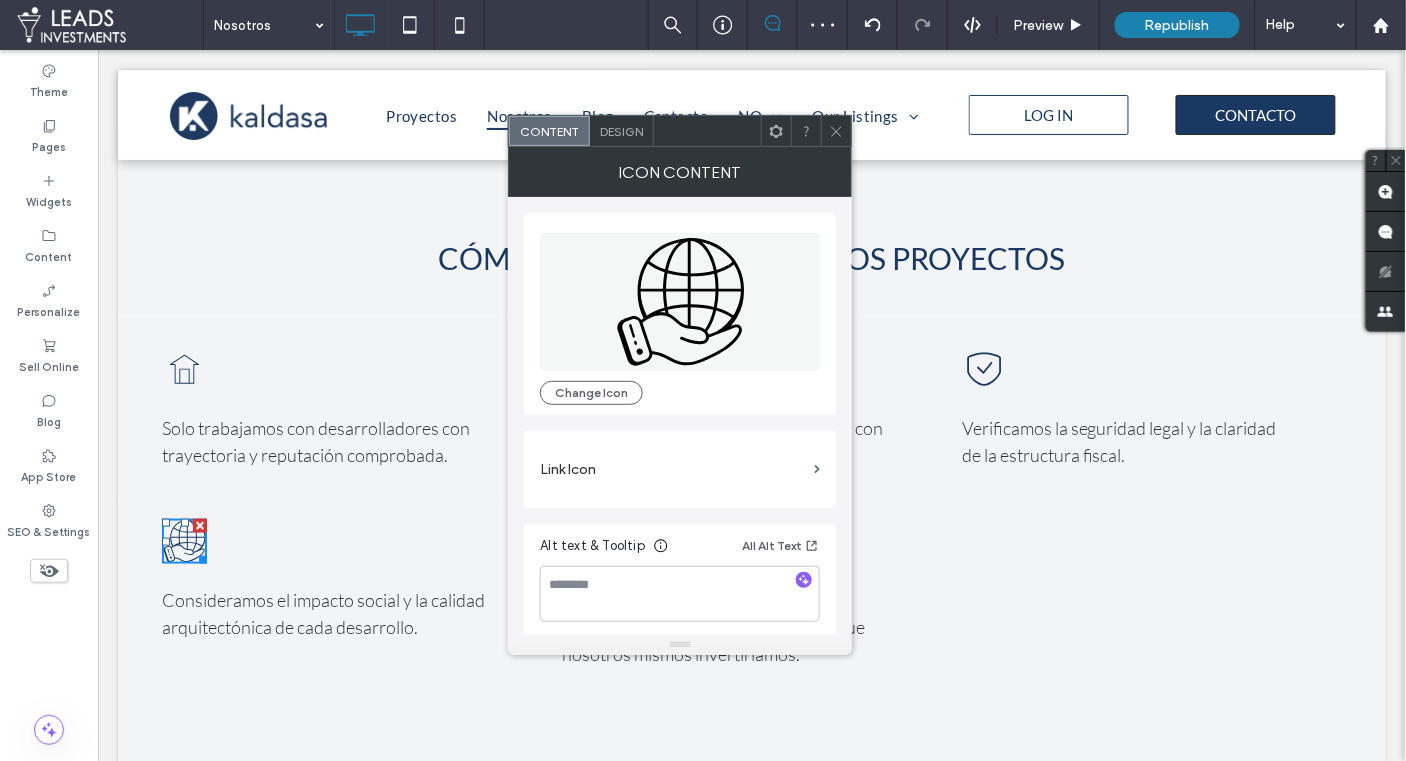 click 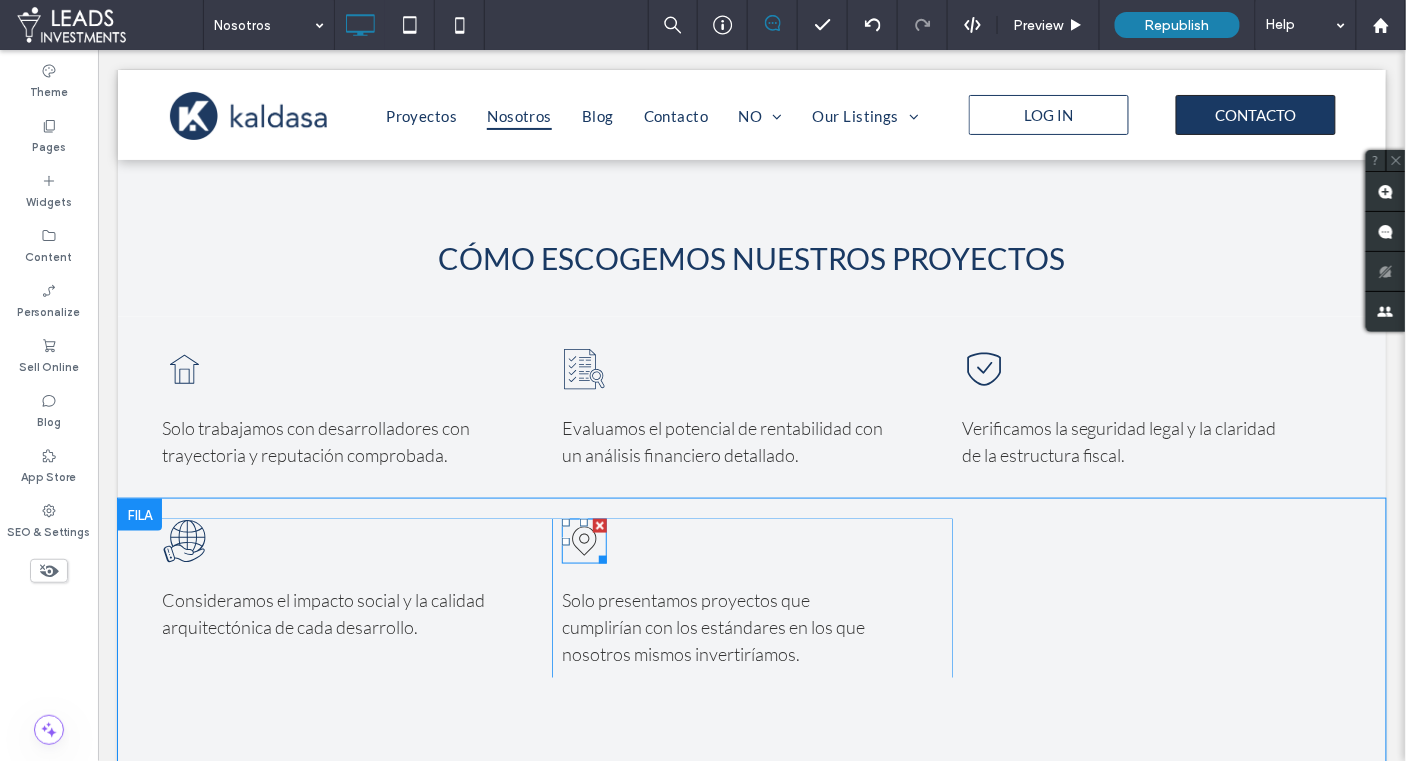 click 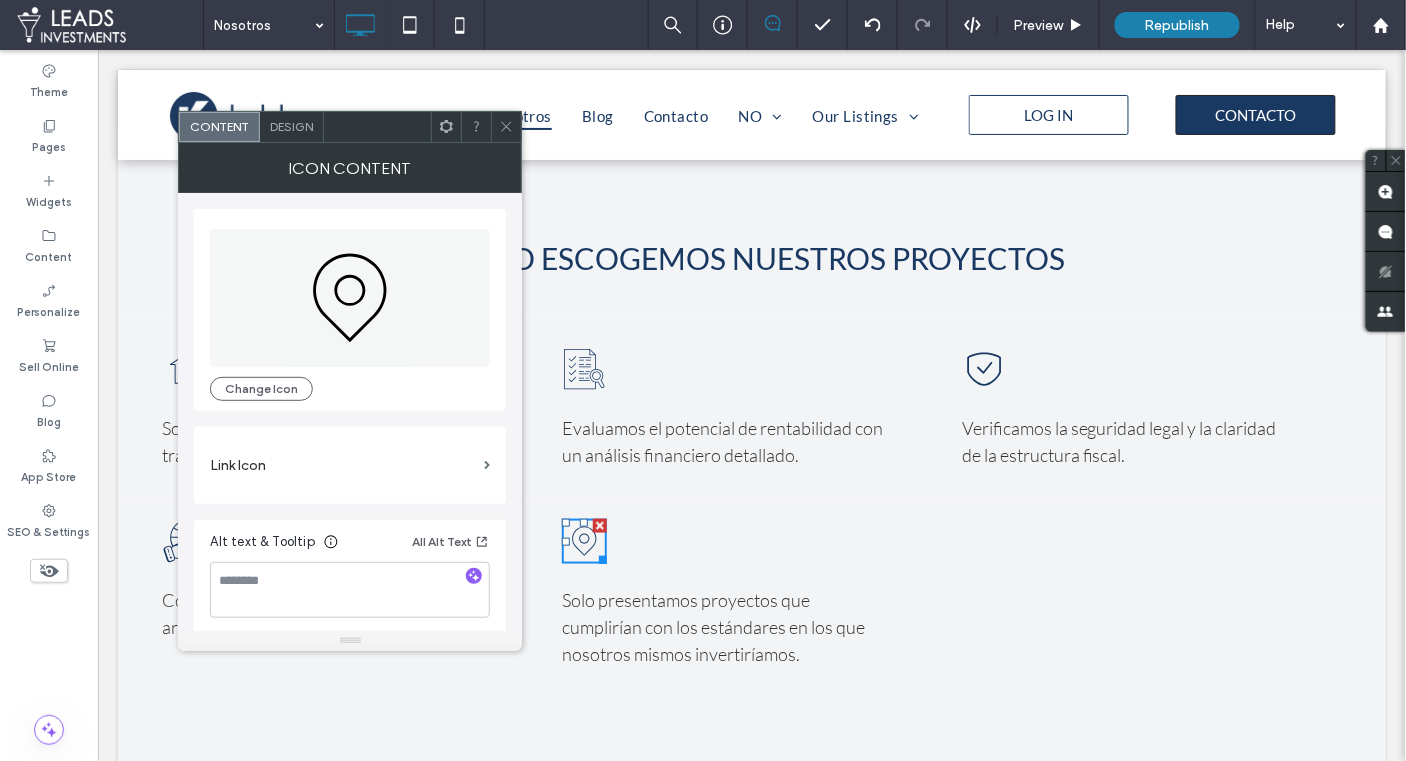 drag, startPoint x: 280, startPoint y: 385, endPoint x: 426, endPoint y: 369, distance: 146.8741 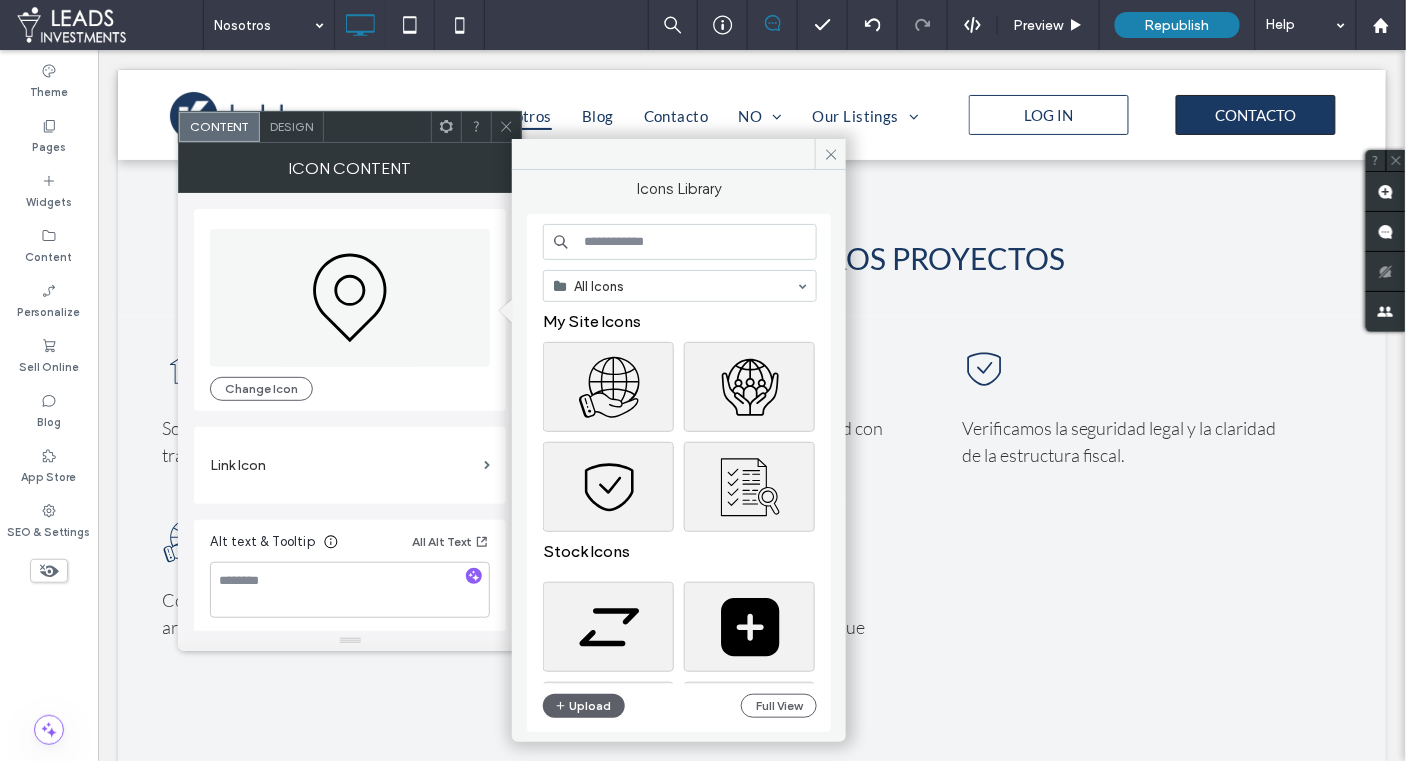 click at bounding box center (680, 242) 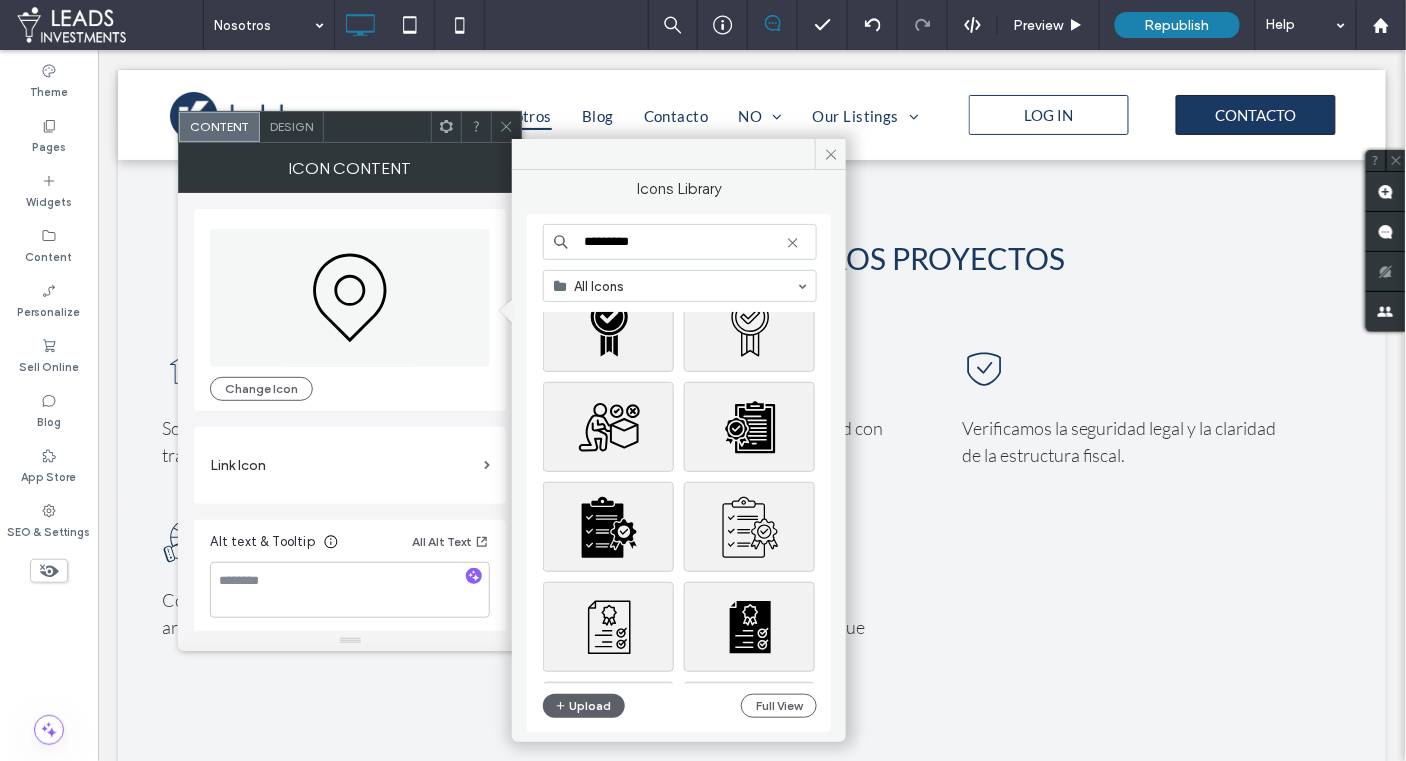 scroll, scrollTop: 2655, scrollLeft: 0, axis: vertical 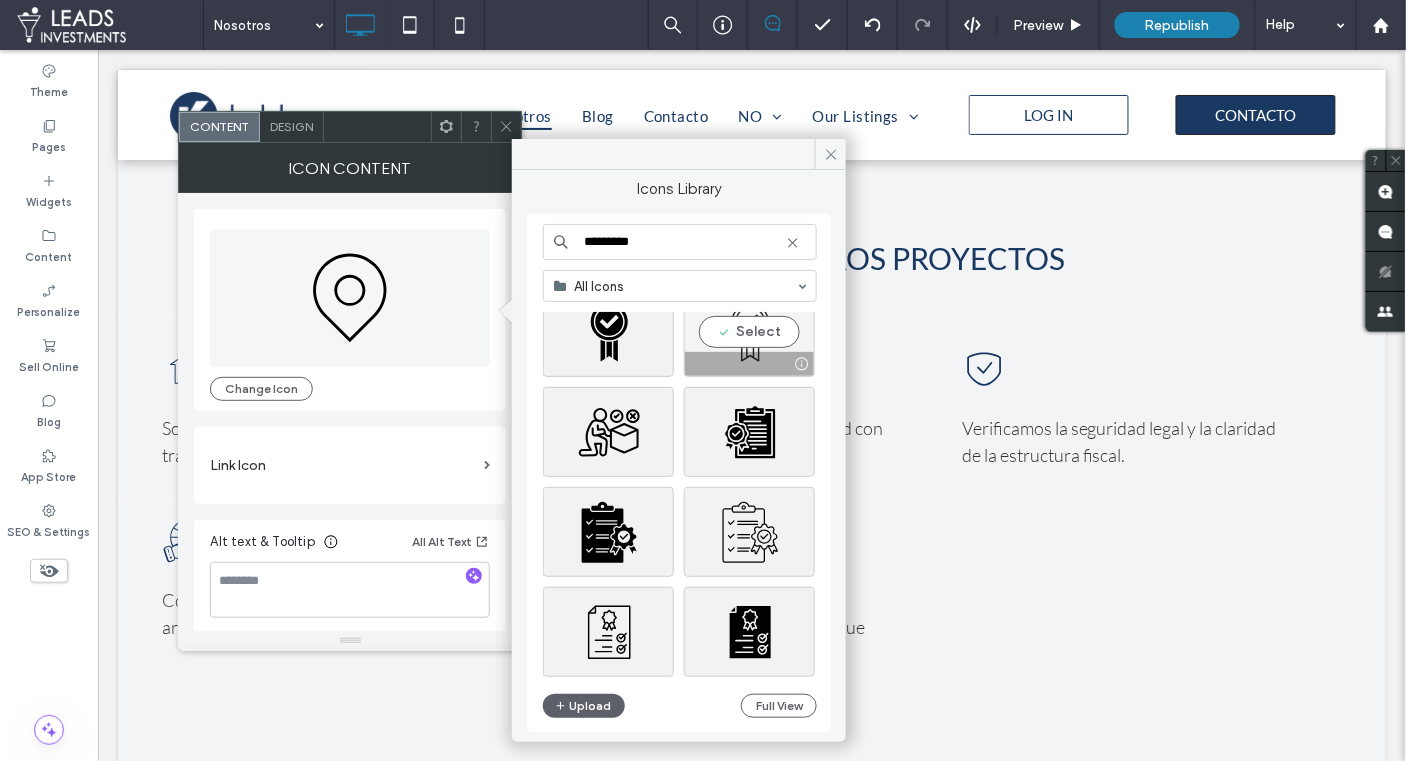 type on "*********" 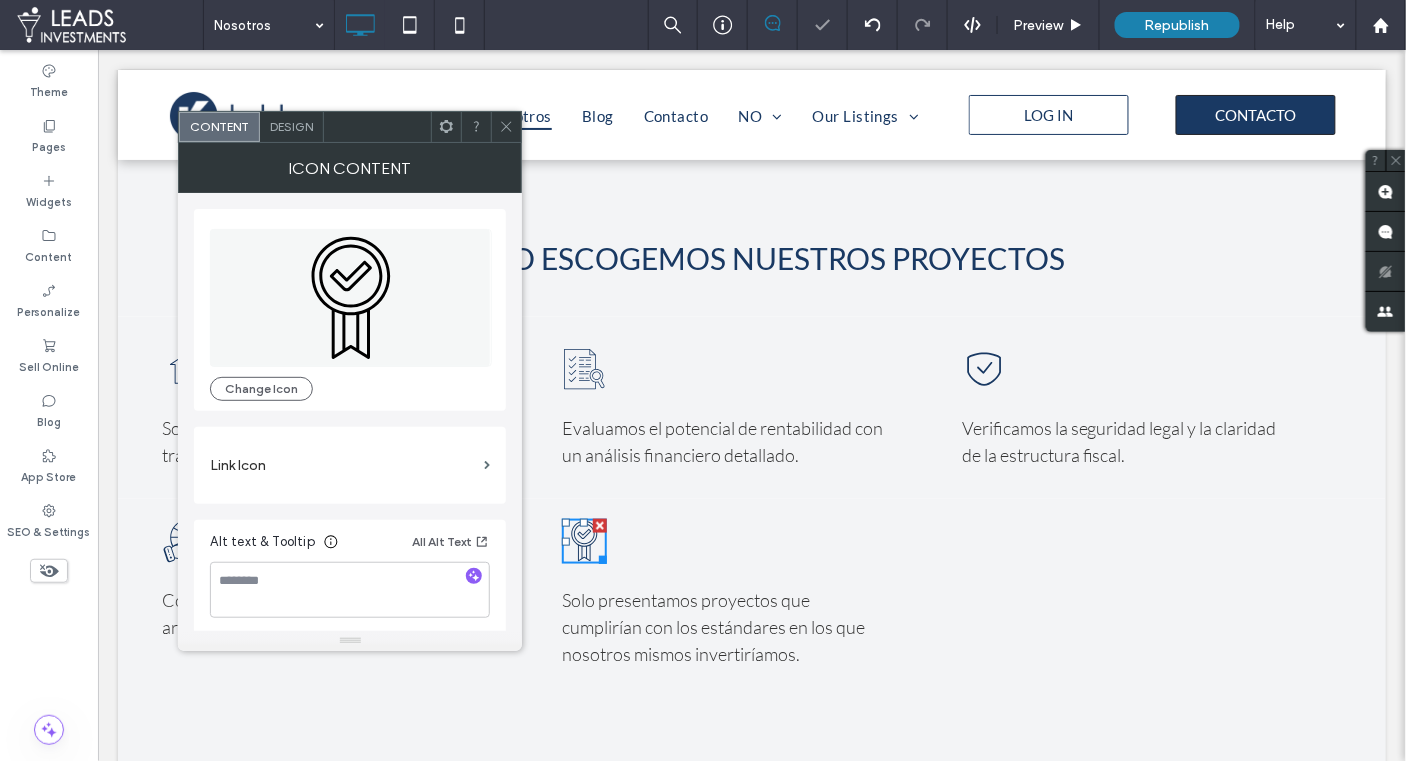 click at bounding box center [506, 127] 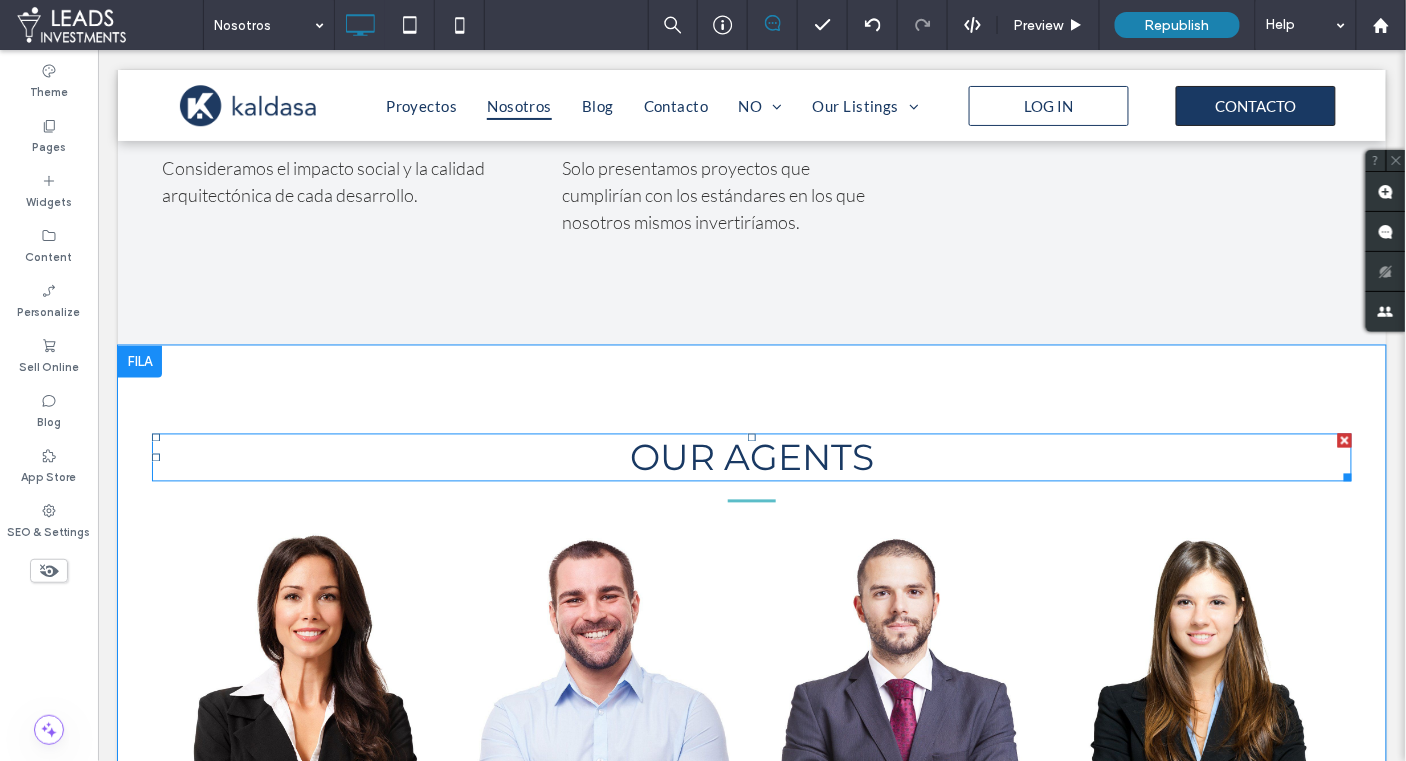scroll, scrollTop: 2951, scrollLeft: 0, axis: vertical 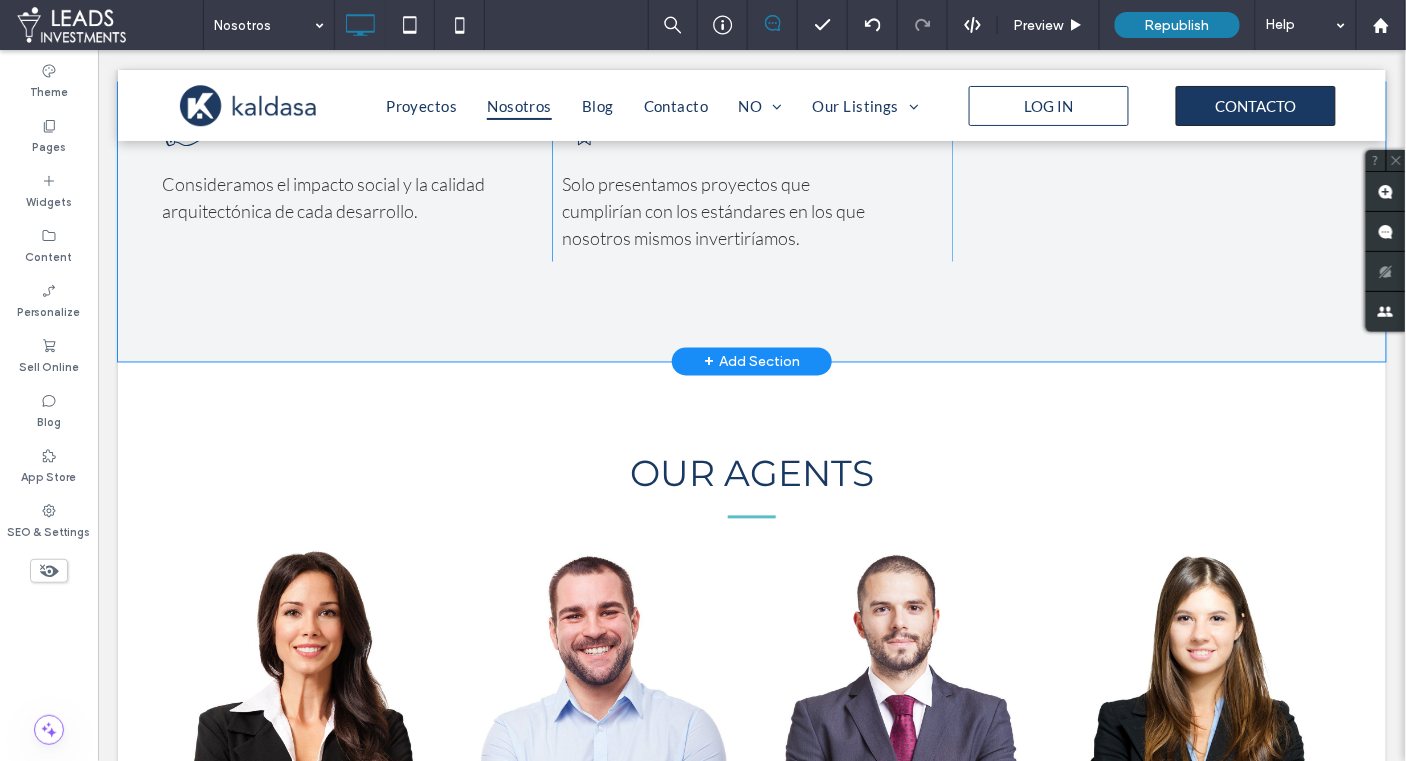 drag, startPoint x: 758, startPoint y: 351, endPoint x: 860, endPoint y: 401, distance: 113.59577 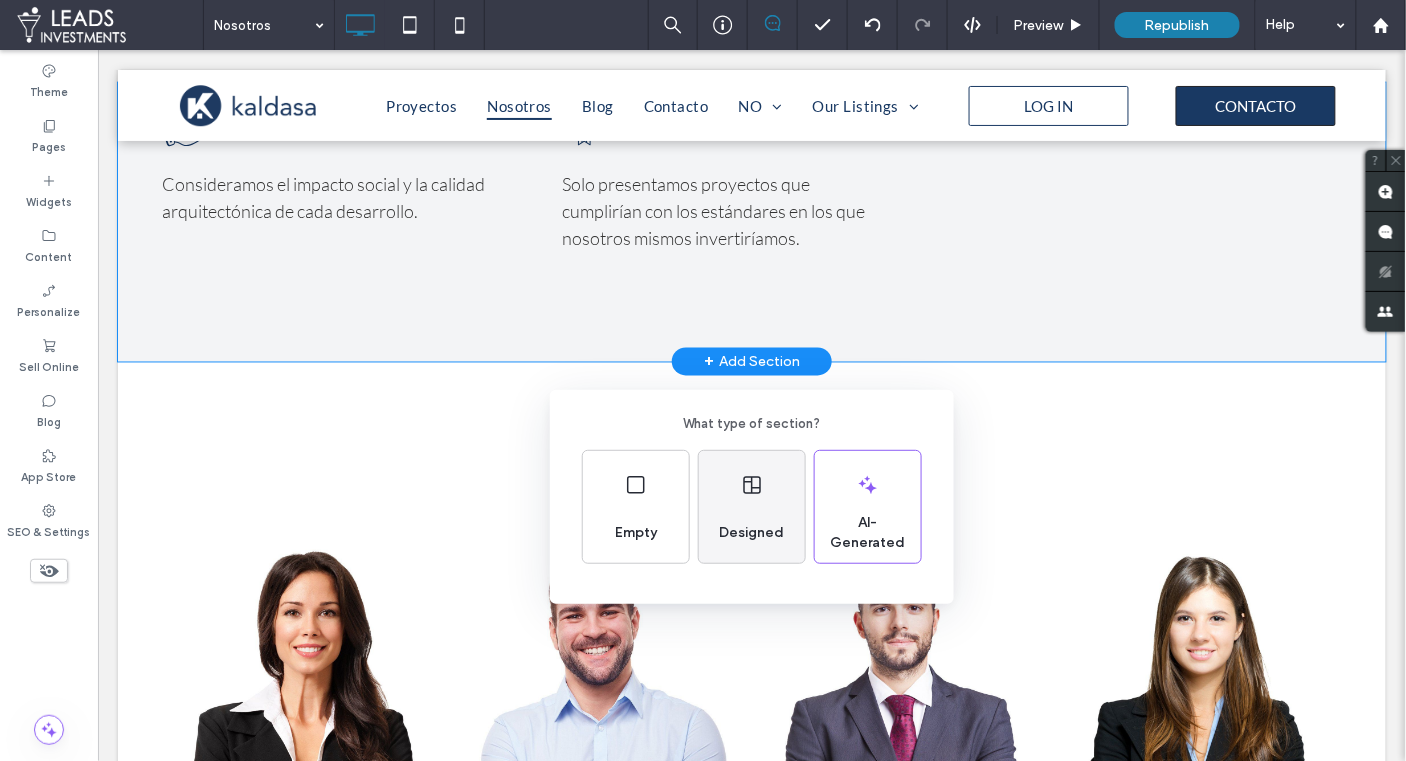 click 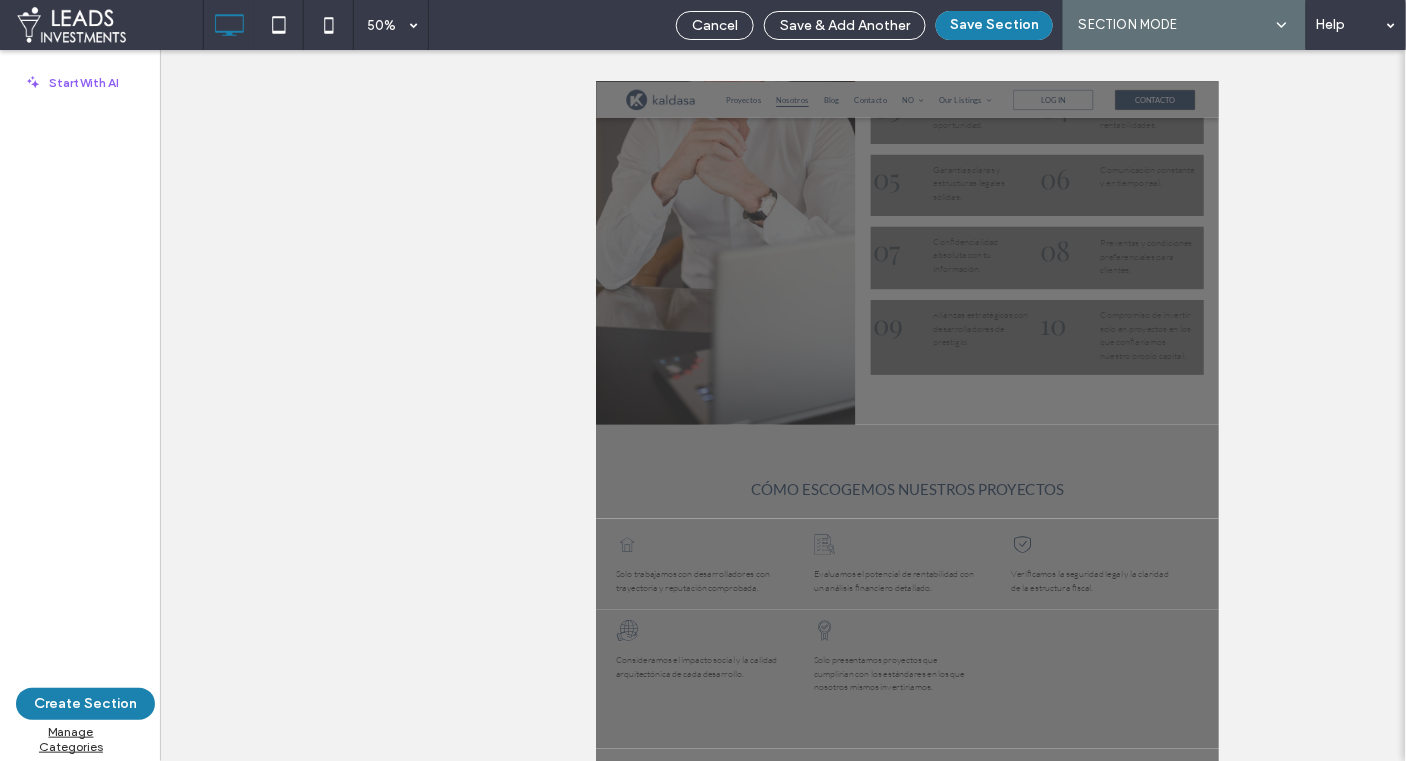 scroll, scrollTop: 1846, scrollLeft: 0, axis: vertical 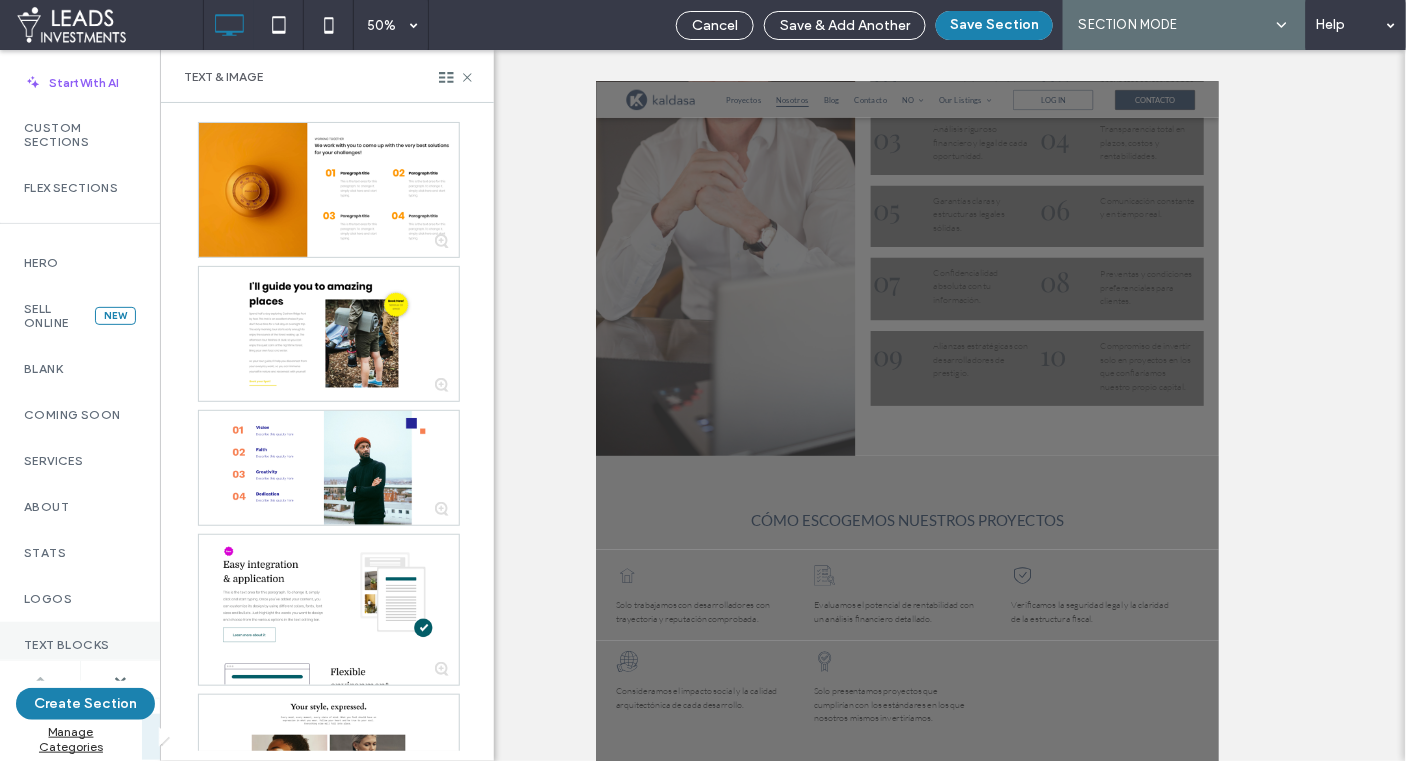 click on "Text Blocks" at bounding box center [80, 645] 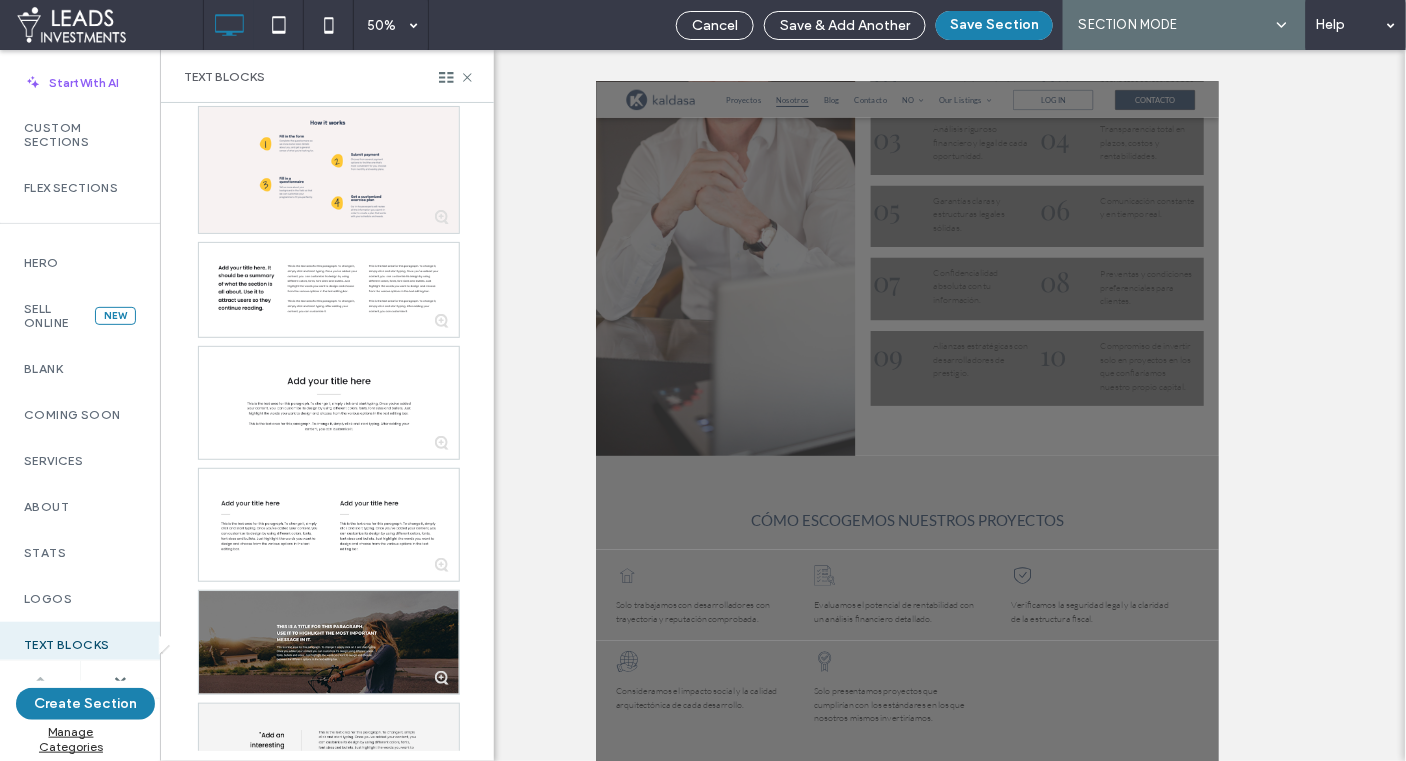 scroll, scrollTop: 0, scrollLeft: 0, axis: both 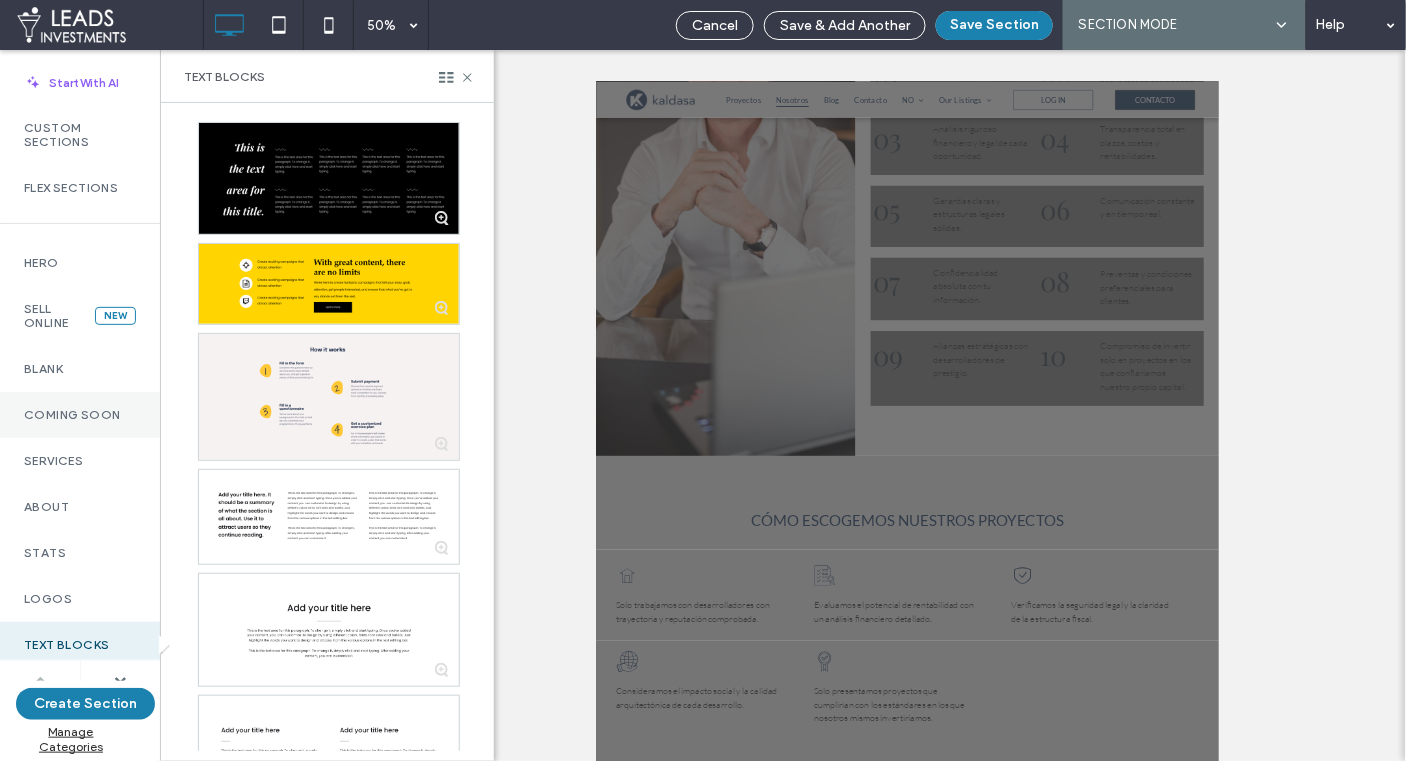 click on "Coming Soon" at bounding box center [80, 415] 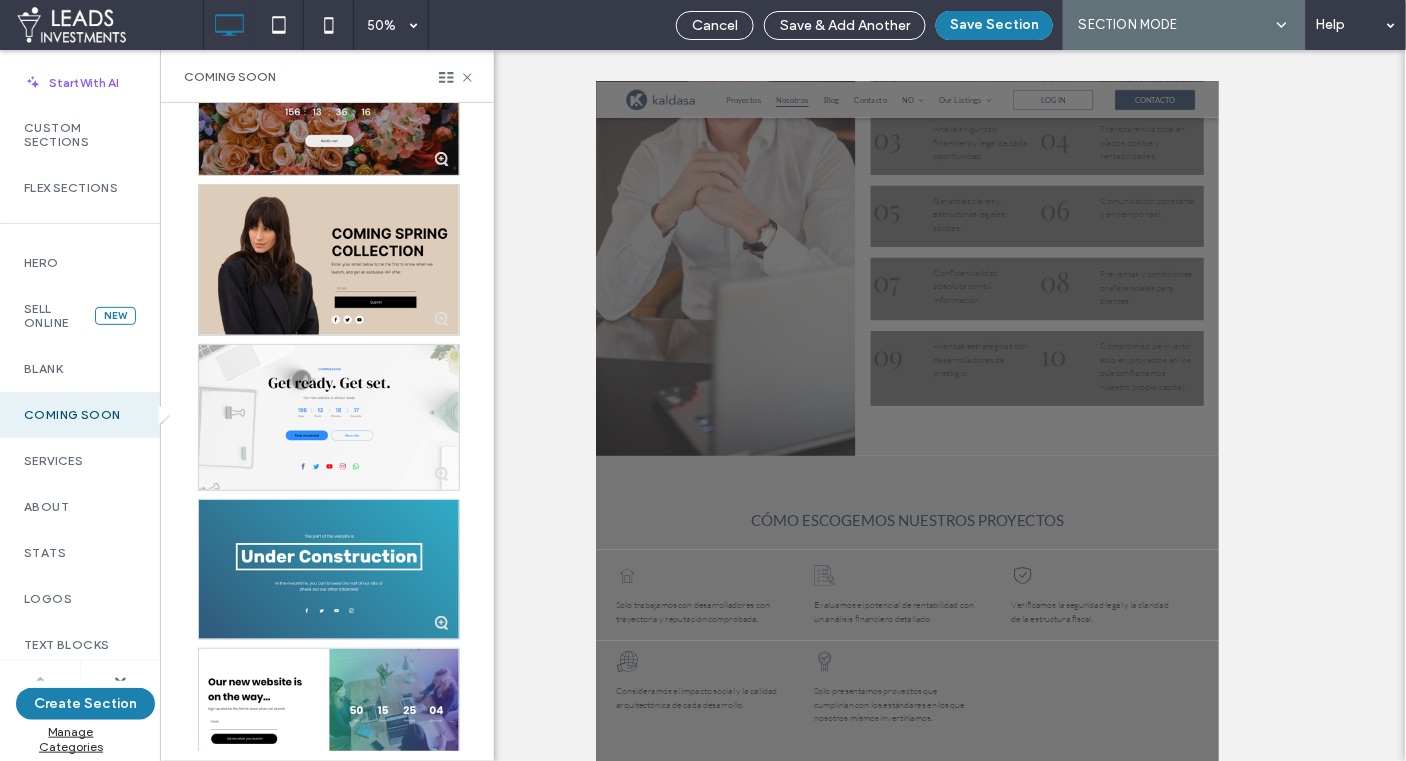 scroll, scrollTop: 427, scrollLeft: 0, axis: vertical 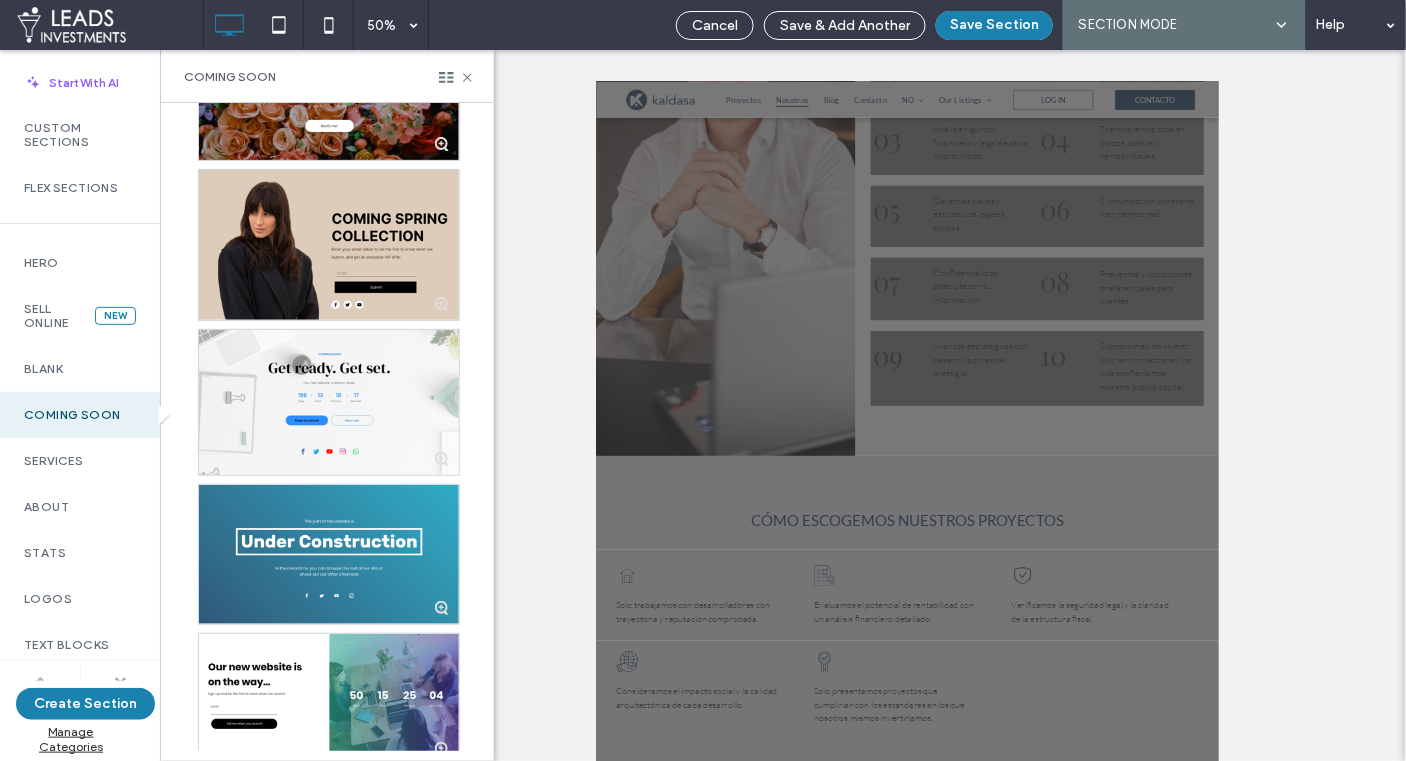 click at bounding box center (120, 680) 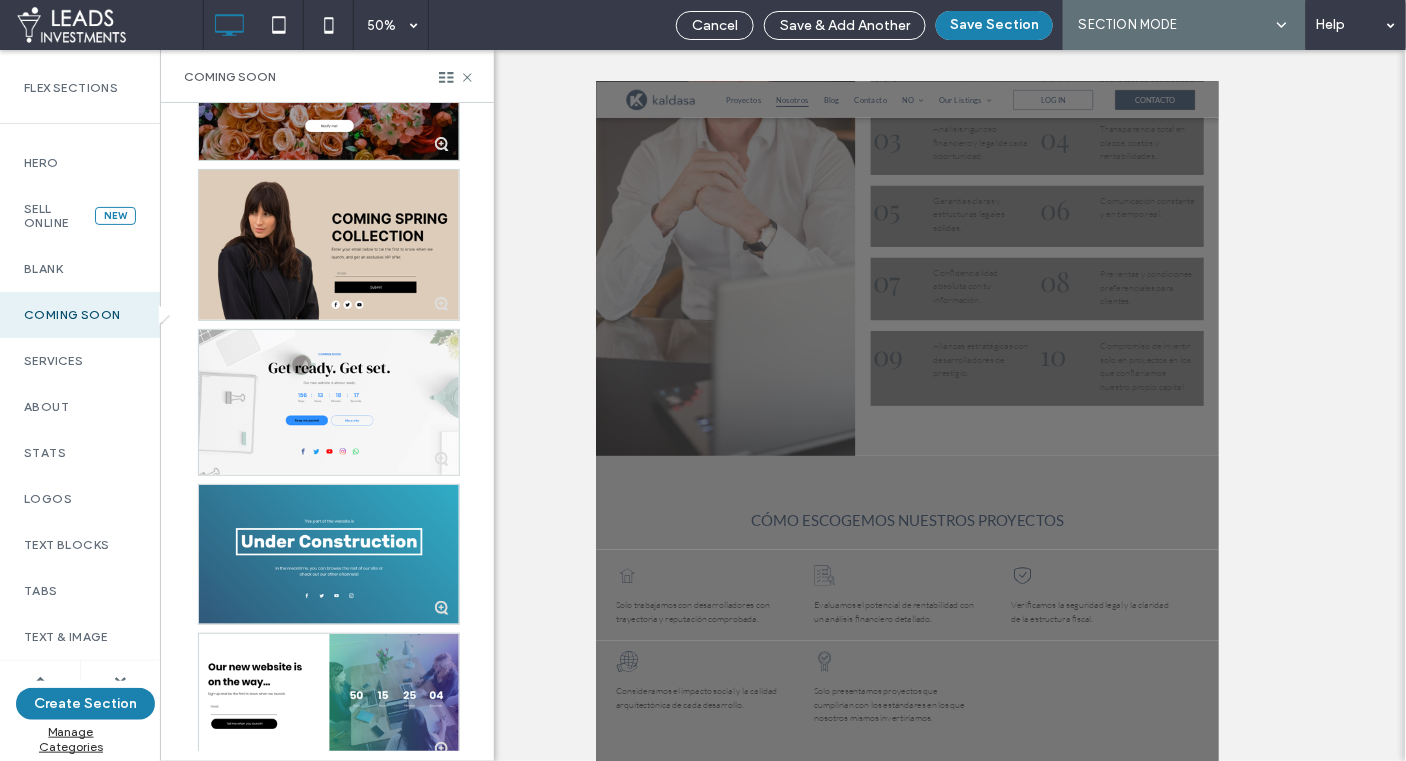 click at bounding box center (121, 679) 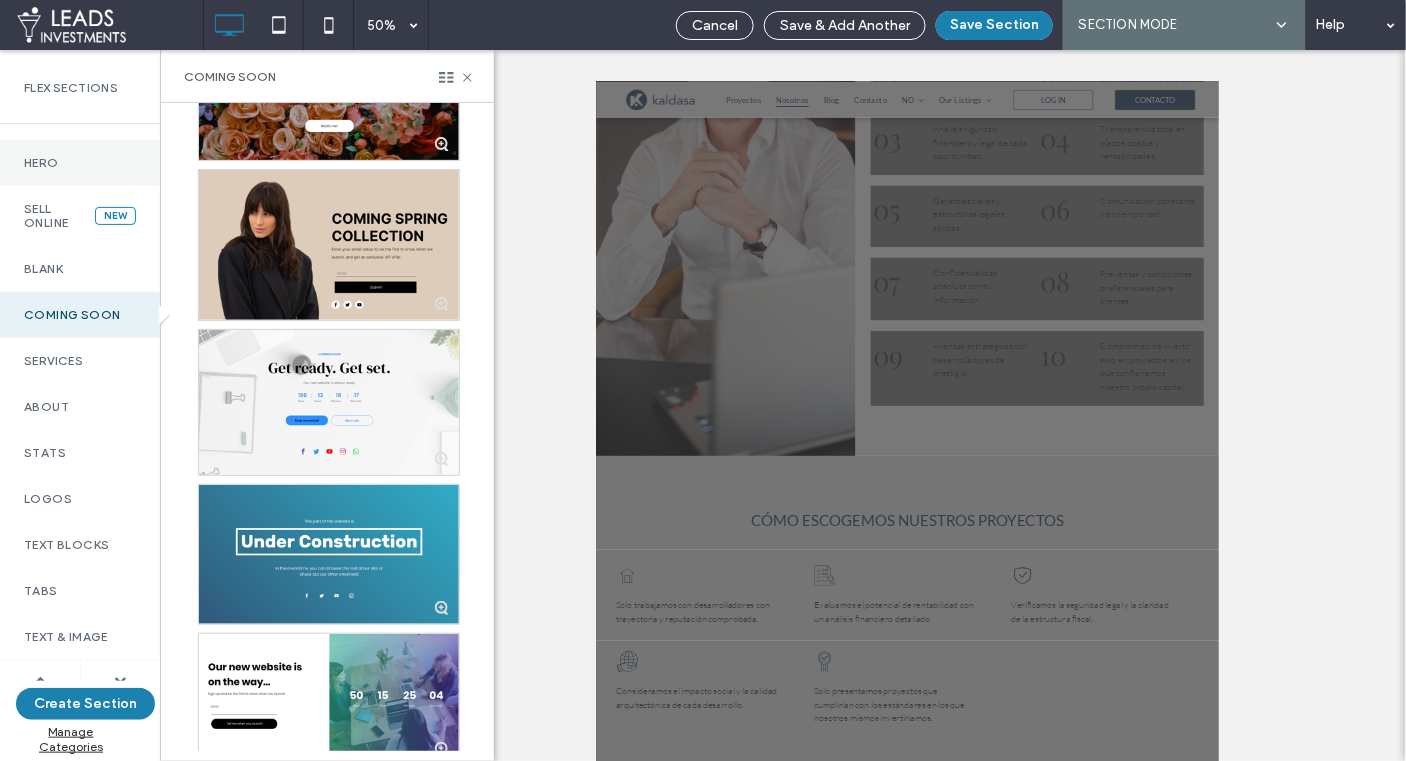 click on "Hero" at bounding box center (80, 163) 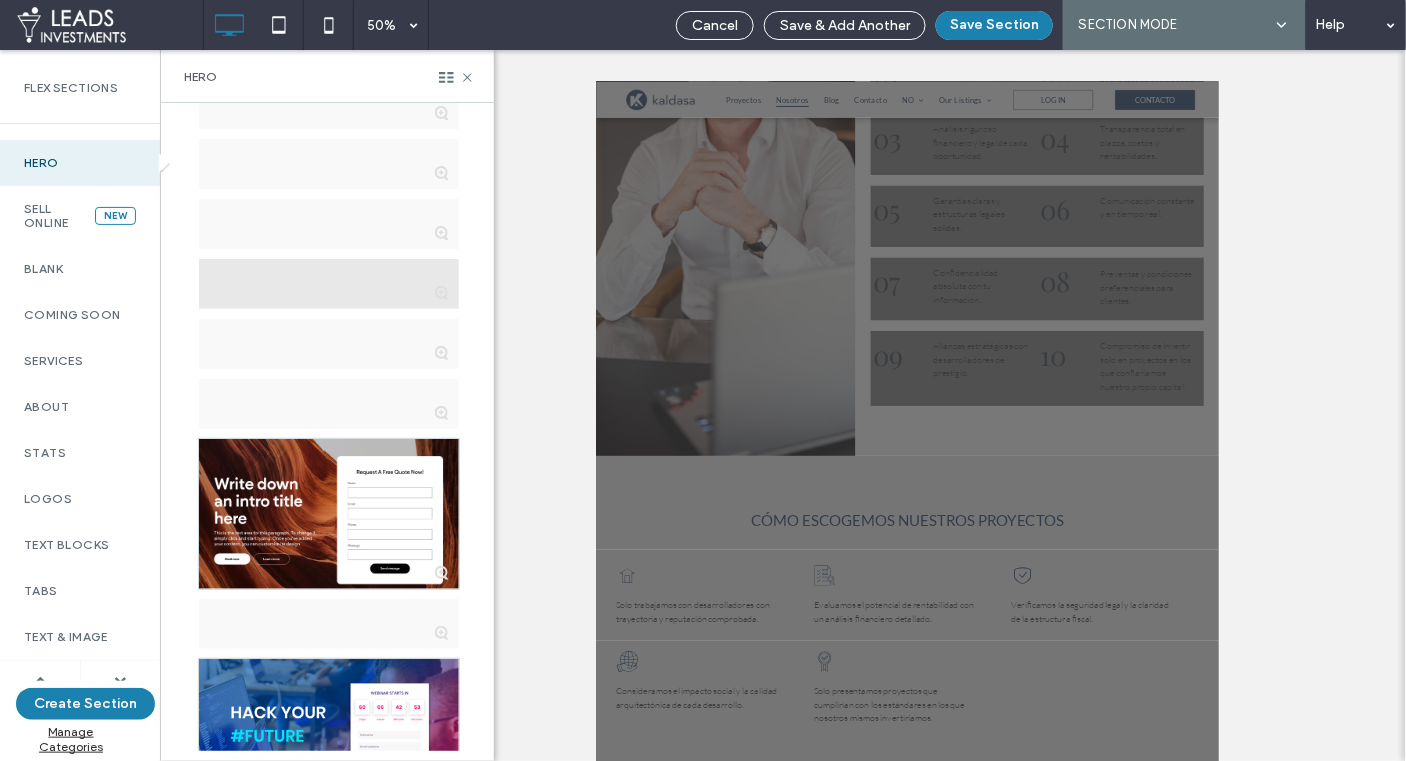 scroll, scrollTop: 0, scrollLeft: 0, axis: both 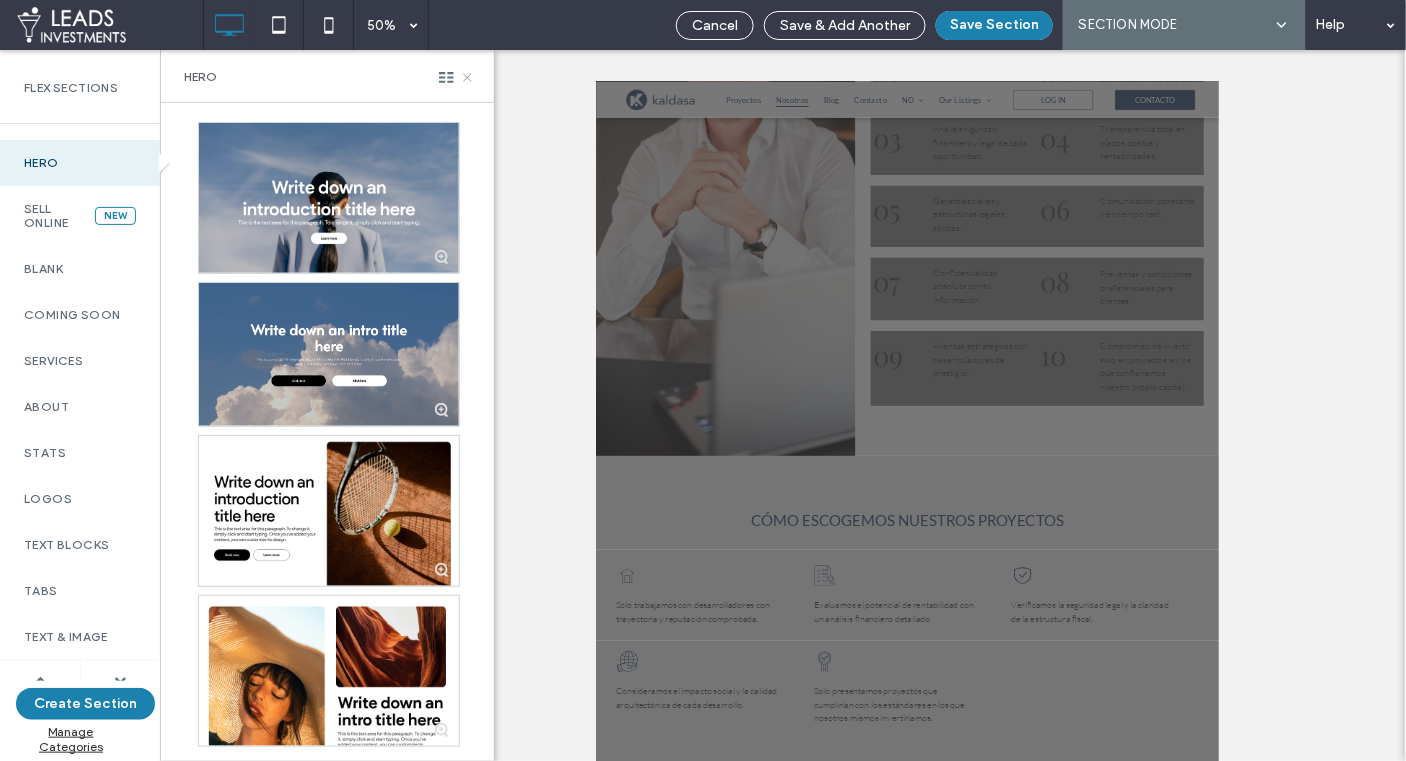 drag, startPoint x: 464, startPoint y: 70, endPoint x: 756, endPoint y: 281, distance: 360.25687 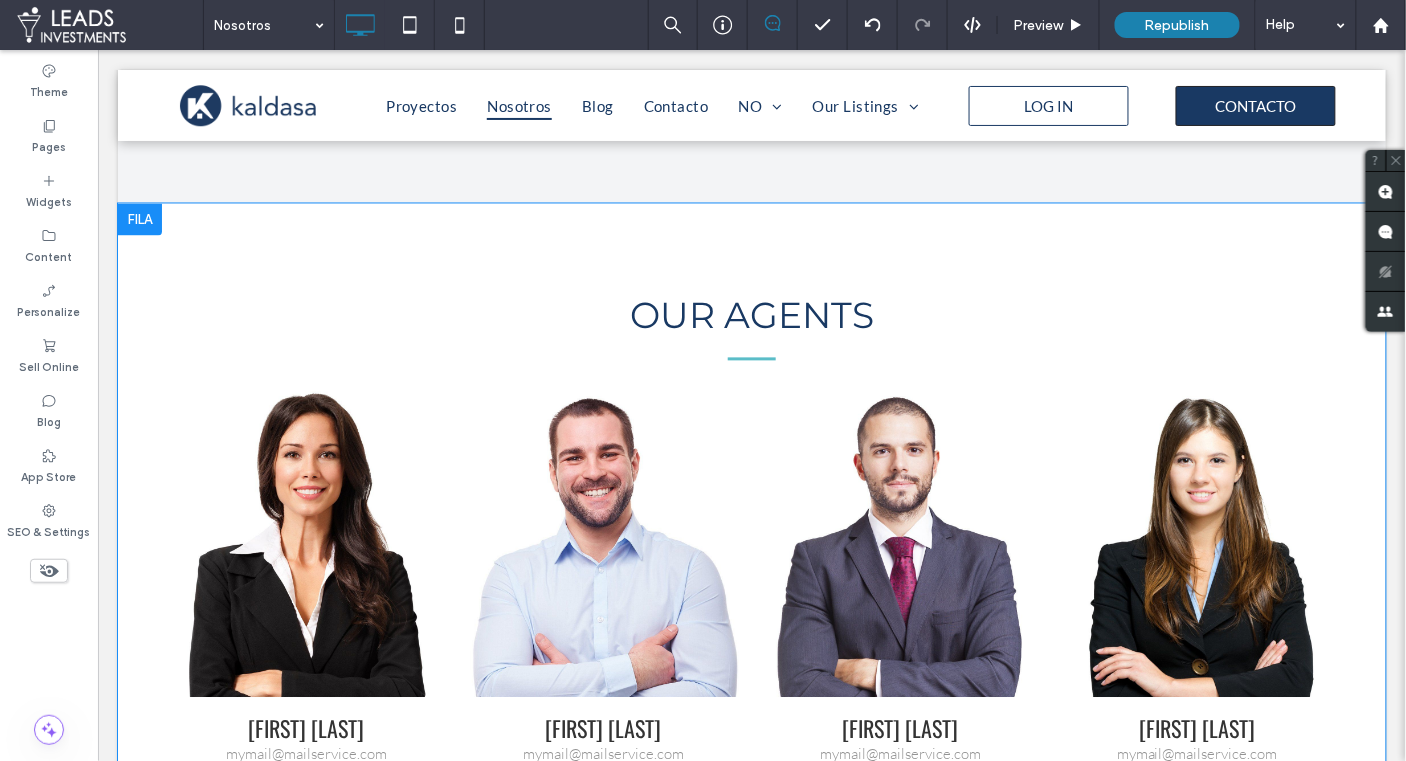 scroll, scrollTop: 3112, scrollLeft: 0, axis: vertical 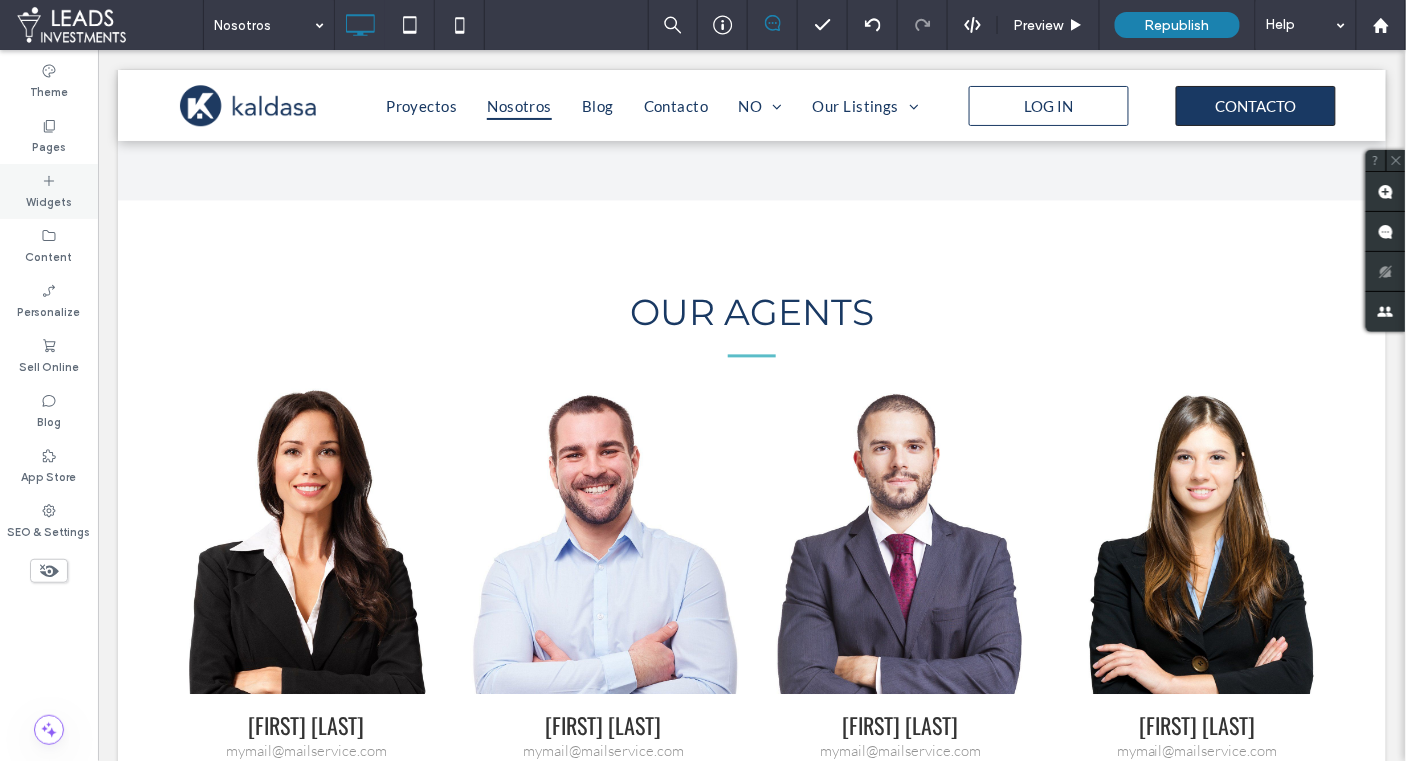 click on "Widgets" at bounding box center [49, 200] 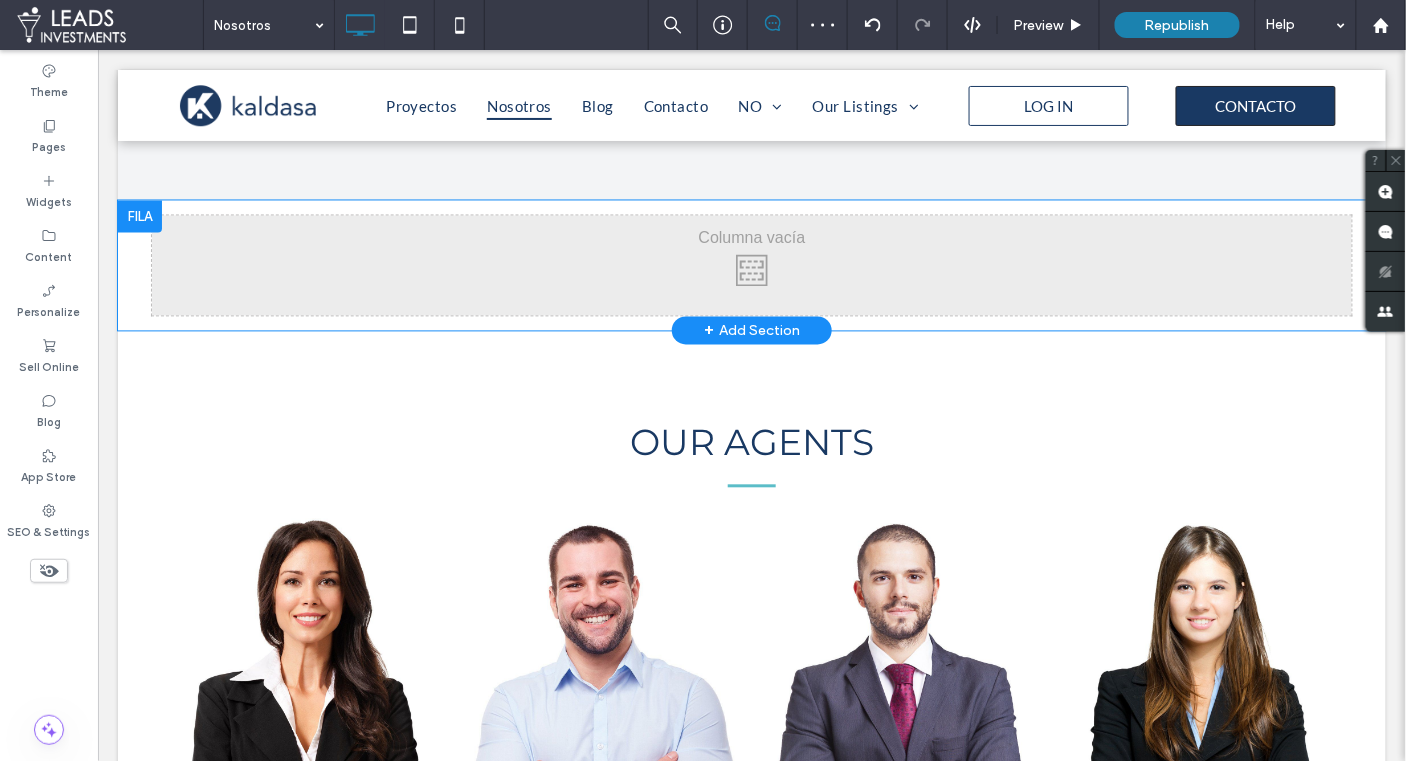 click on "Click To Paste     Click To Paste
Row + Add Section" at bounding box center [751, 265] 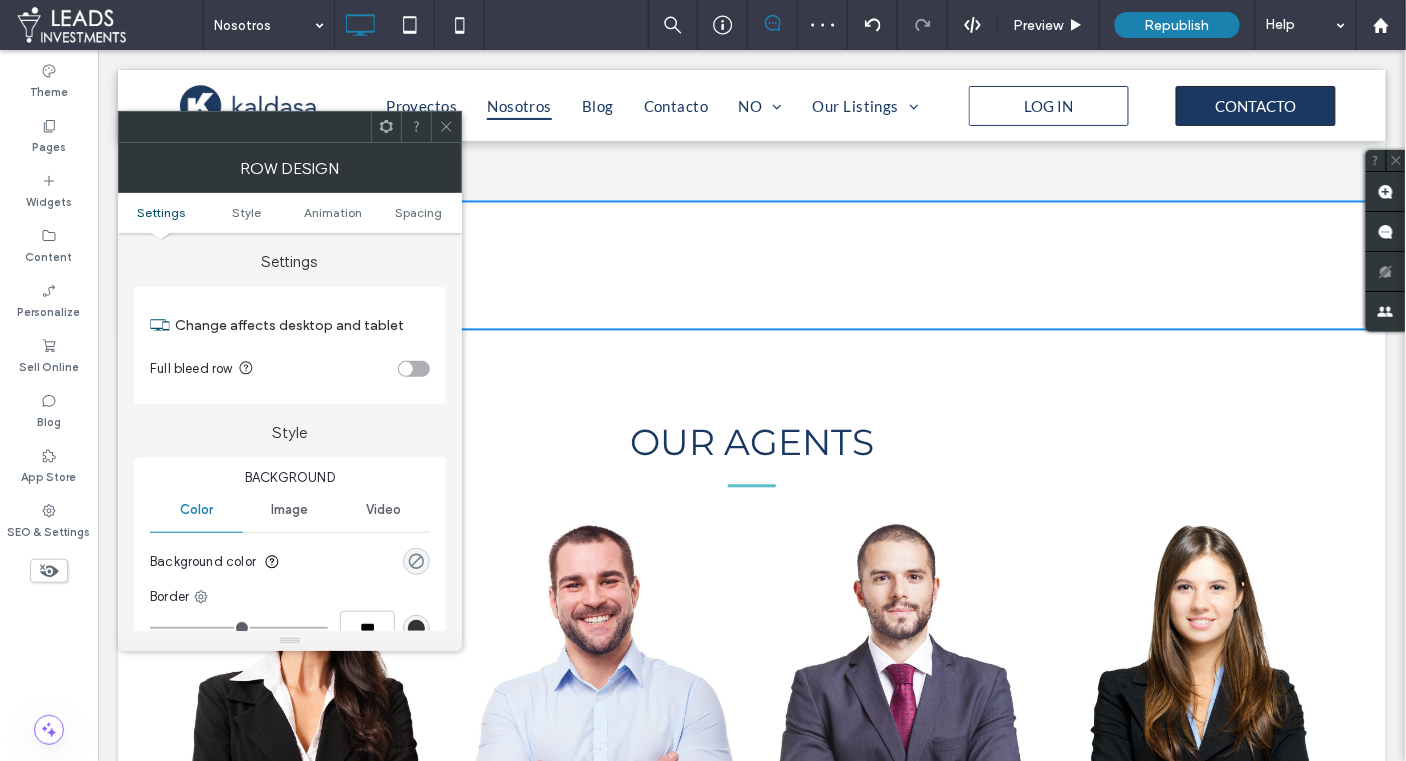 click at bounding box center (416, 561) 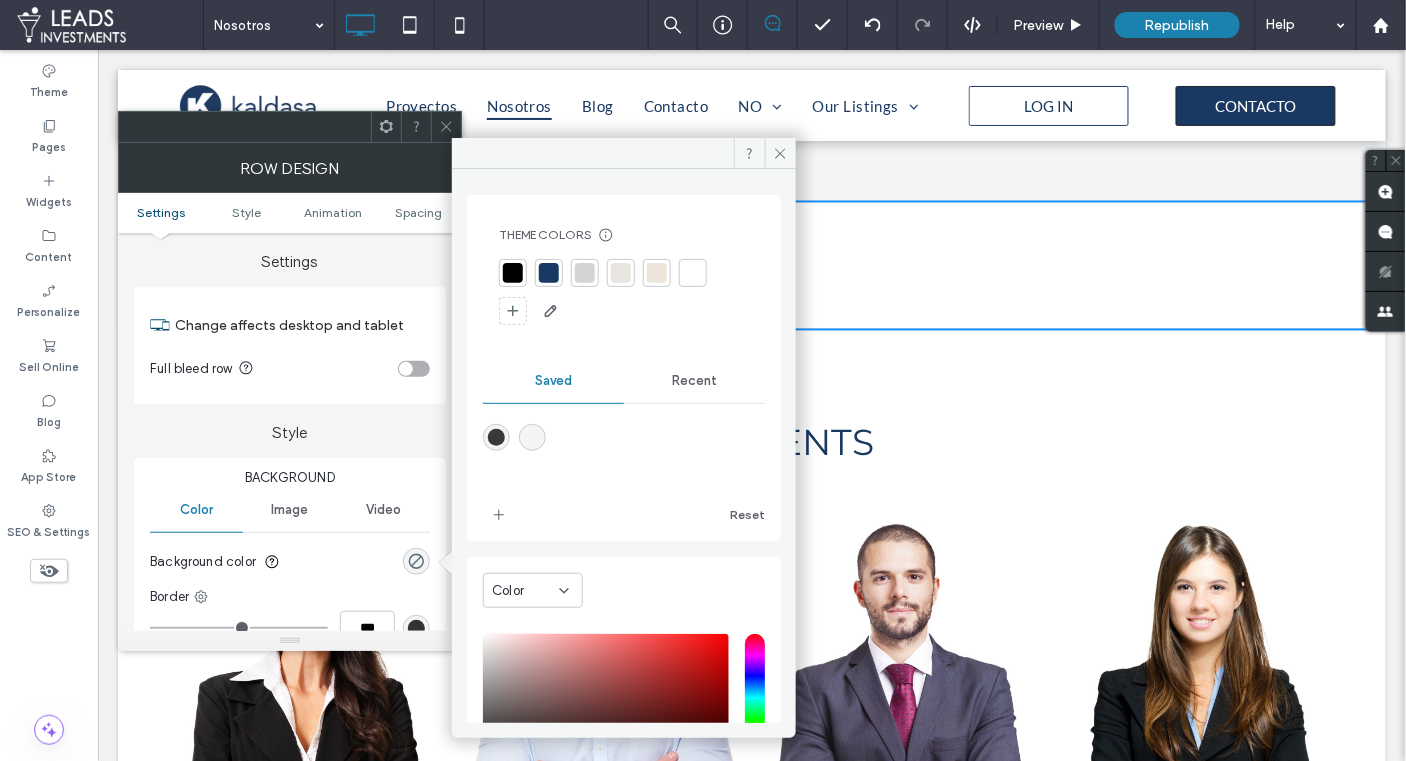click at bounding box center (549, 273) 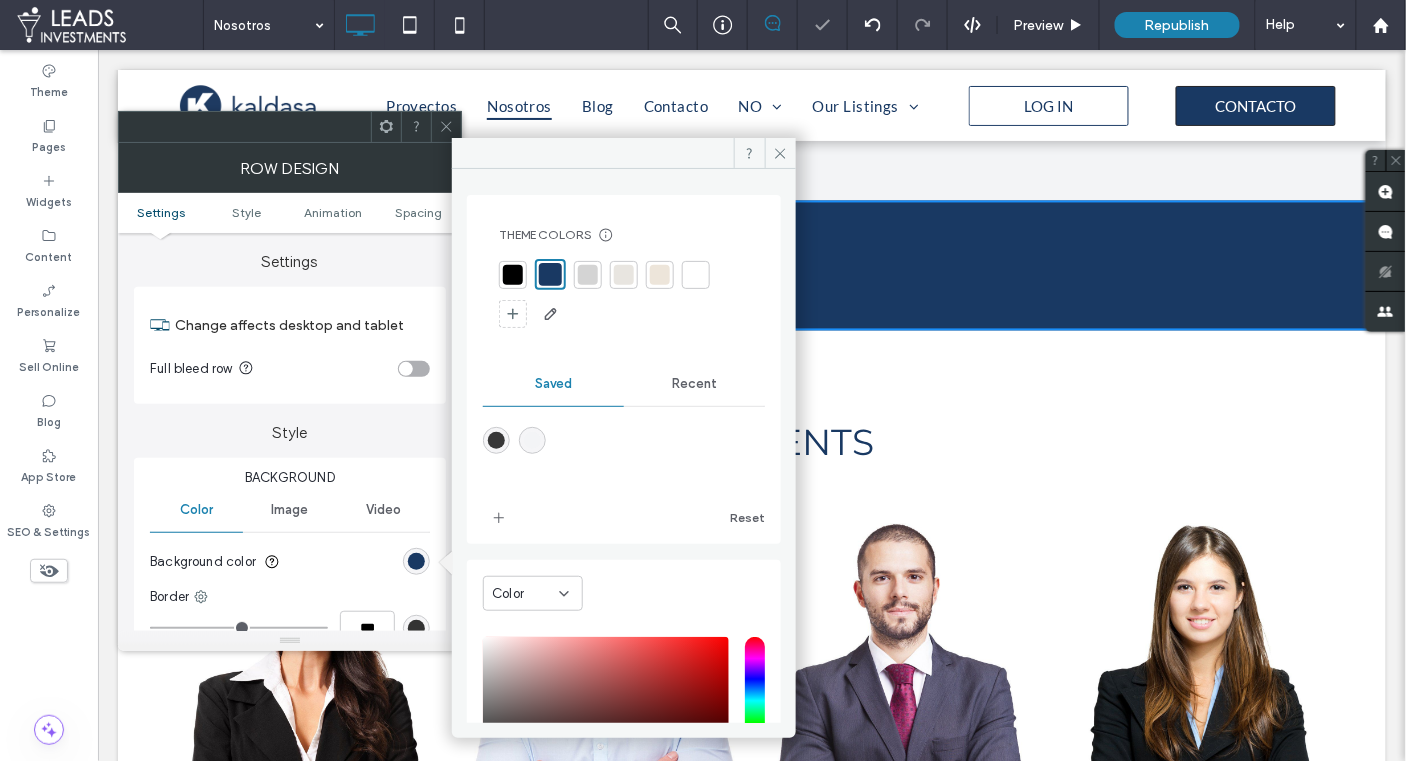 click 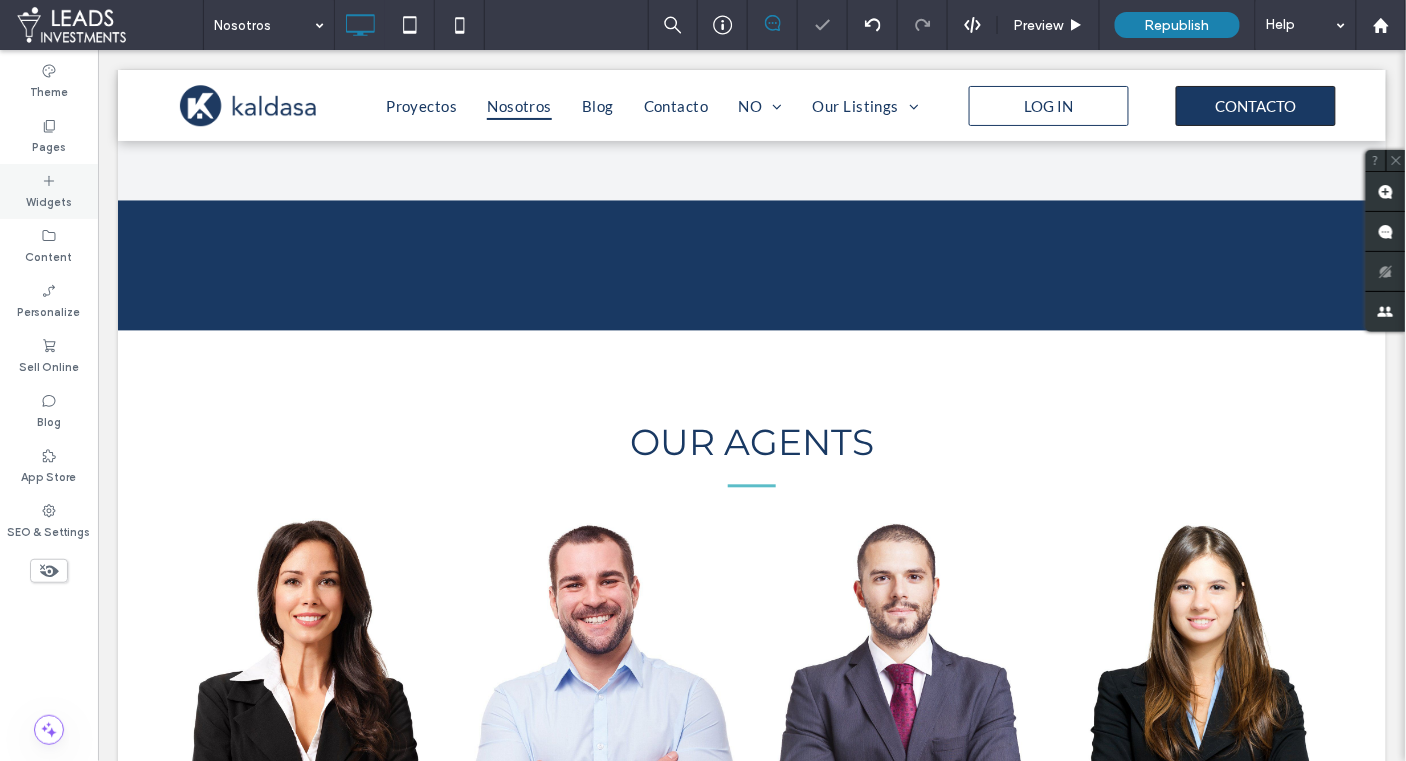 click on "Widgets" at bounding box center [49, 191] 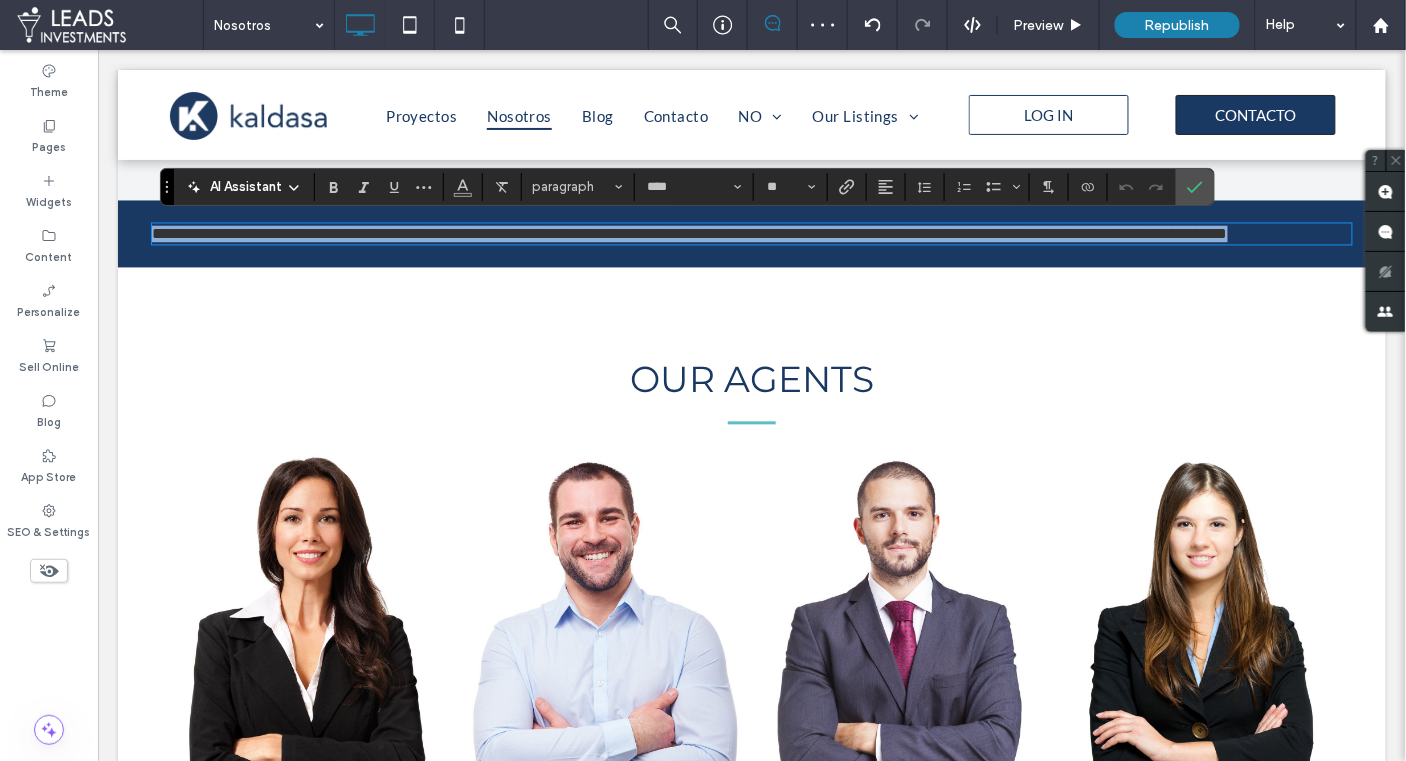 type on "****" 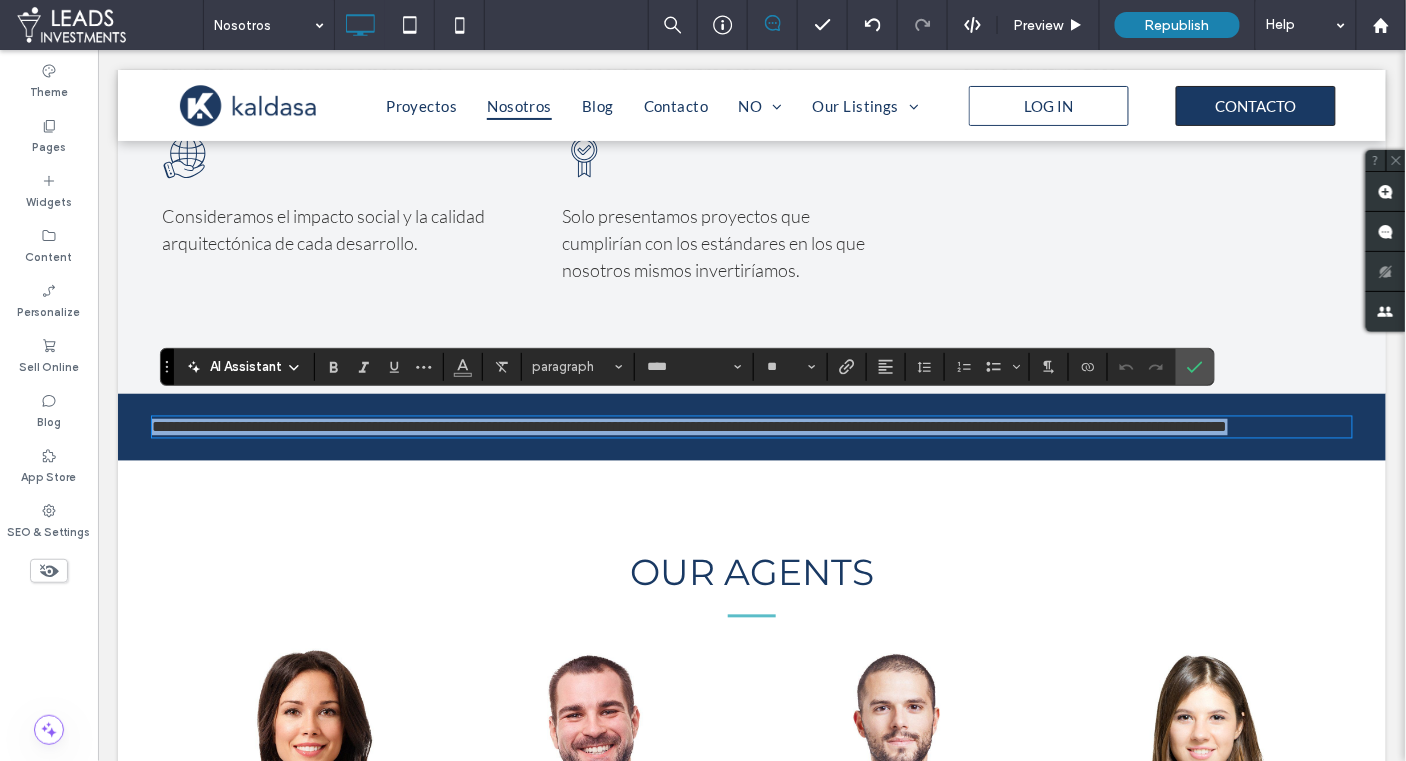 scroll, scrollTop: 2825, scrollLeft: 0, axis: vertical 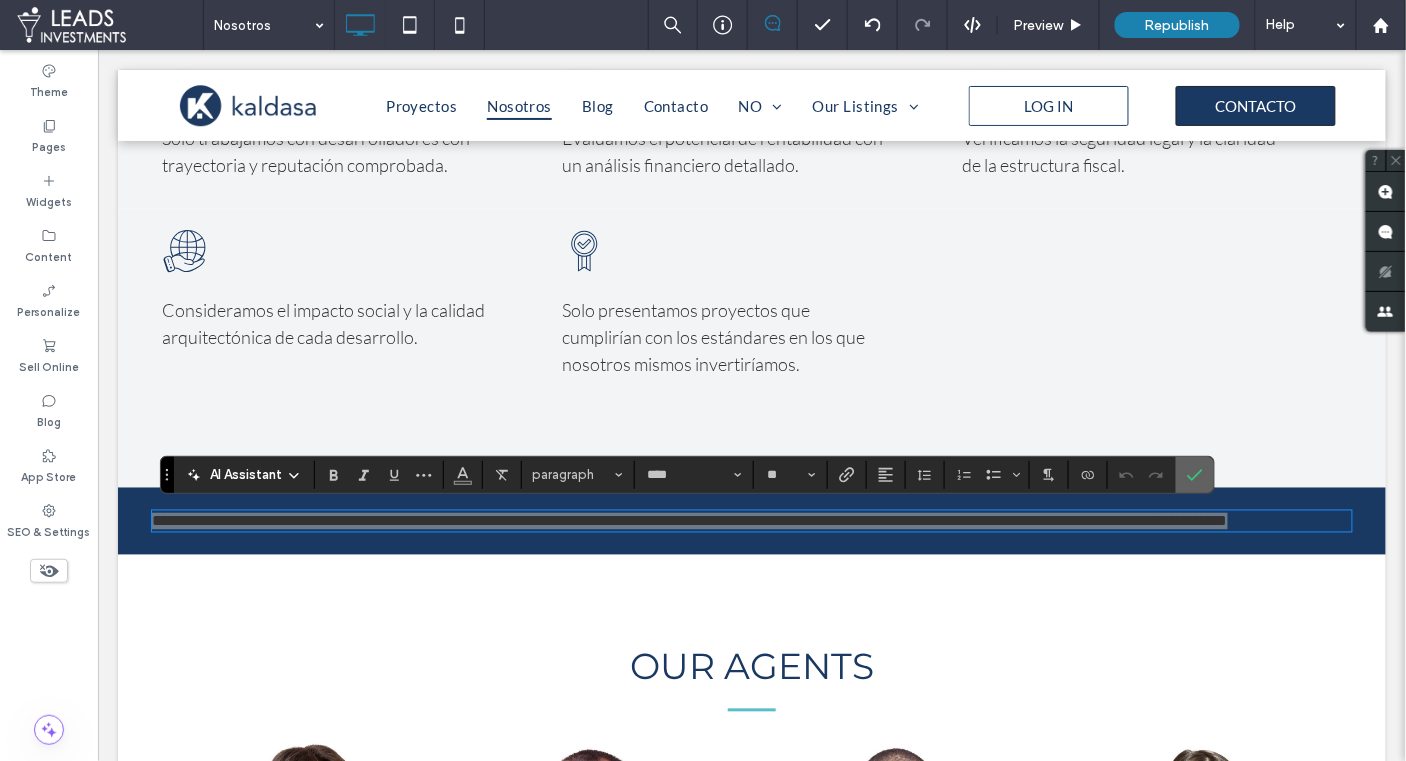 drag, startPoint x: 1200, startPoint y: 475, endPoint x: 1097, endPoint y: 424, distance: 114.93476 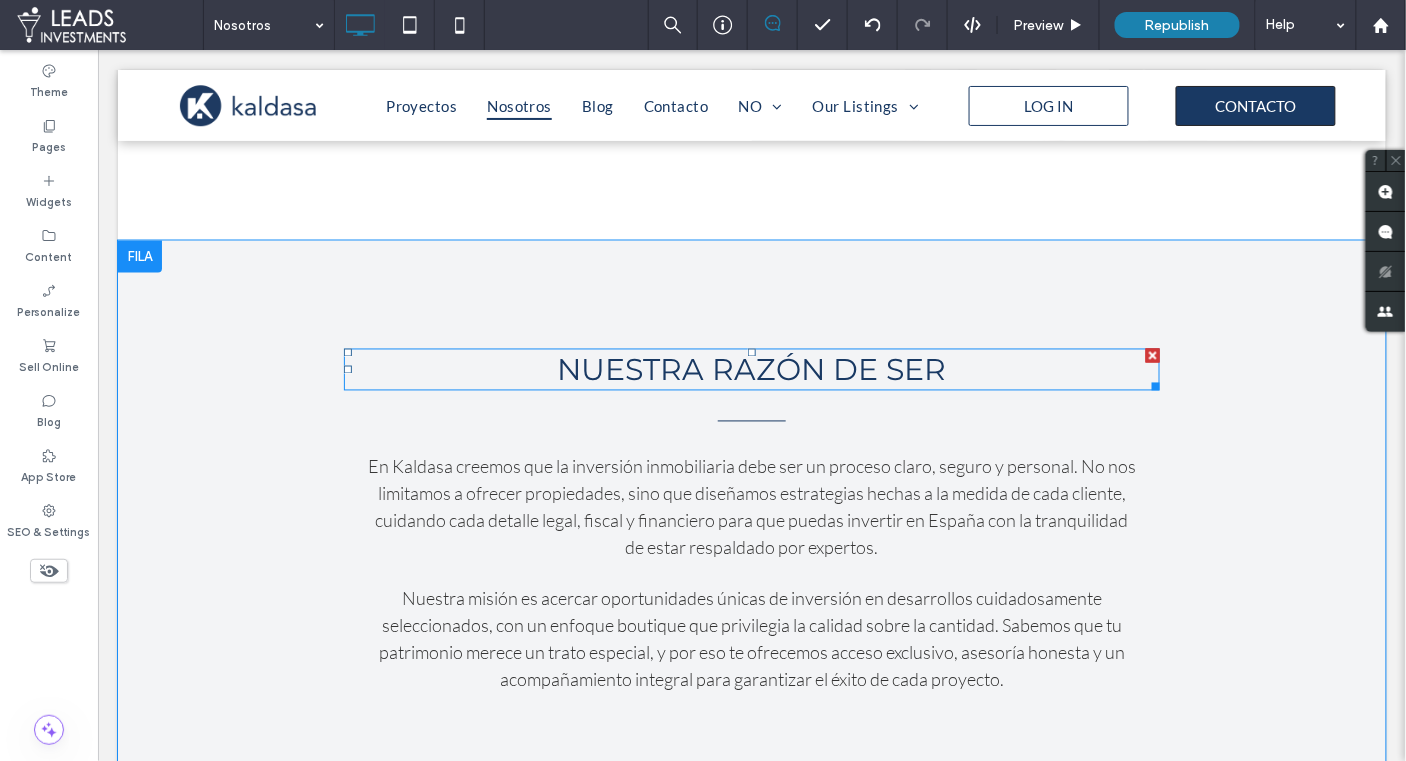 scroll, scrollTop: 867, scrollLeft: 0, axis: vertical 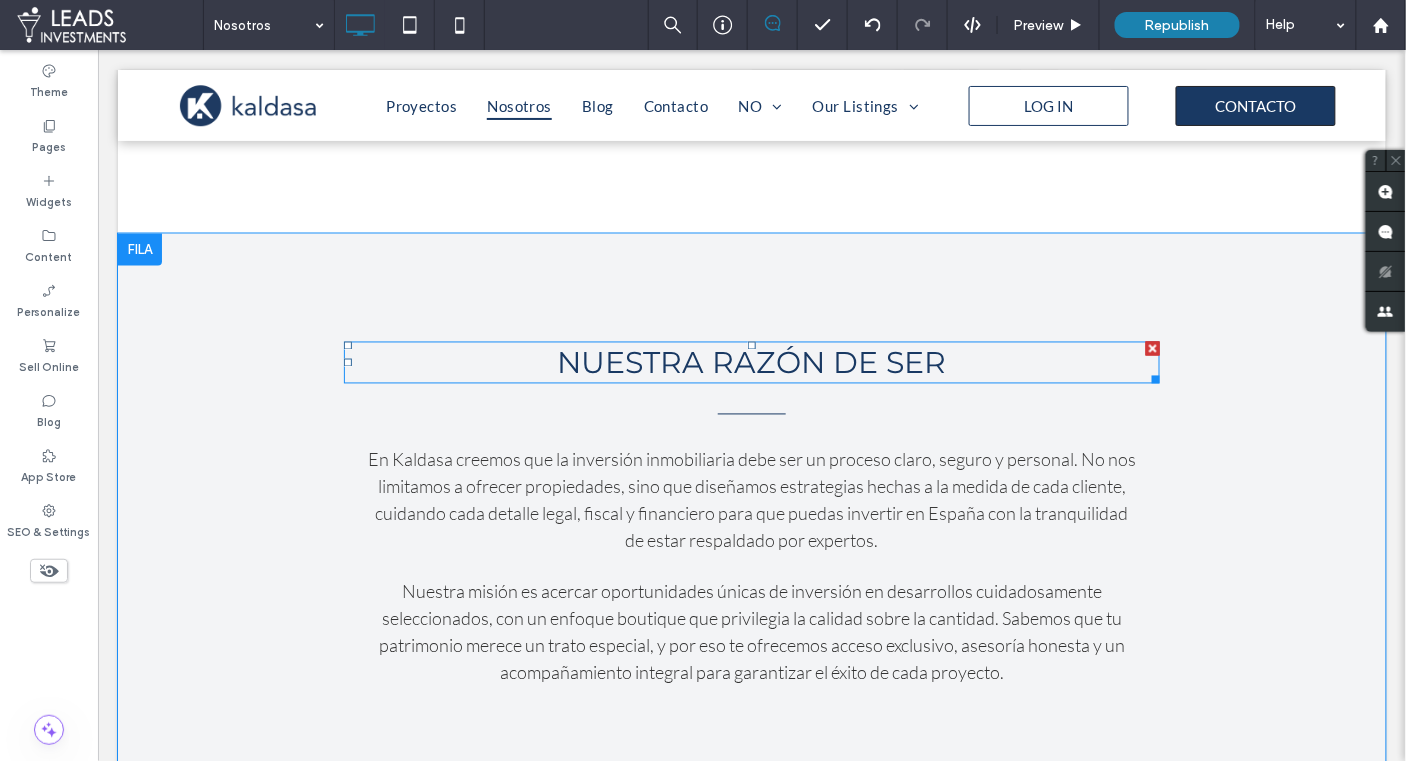 click on "NUESTRA RAZÓN DE SER" at bounding box center (751, 362) 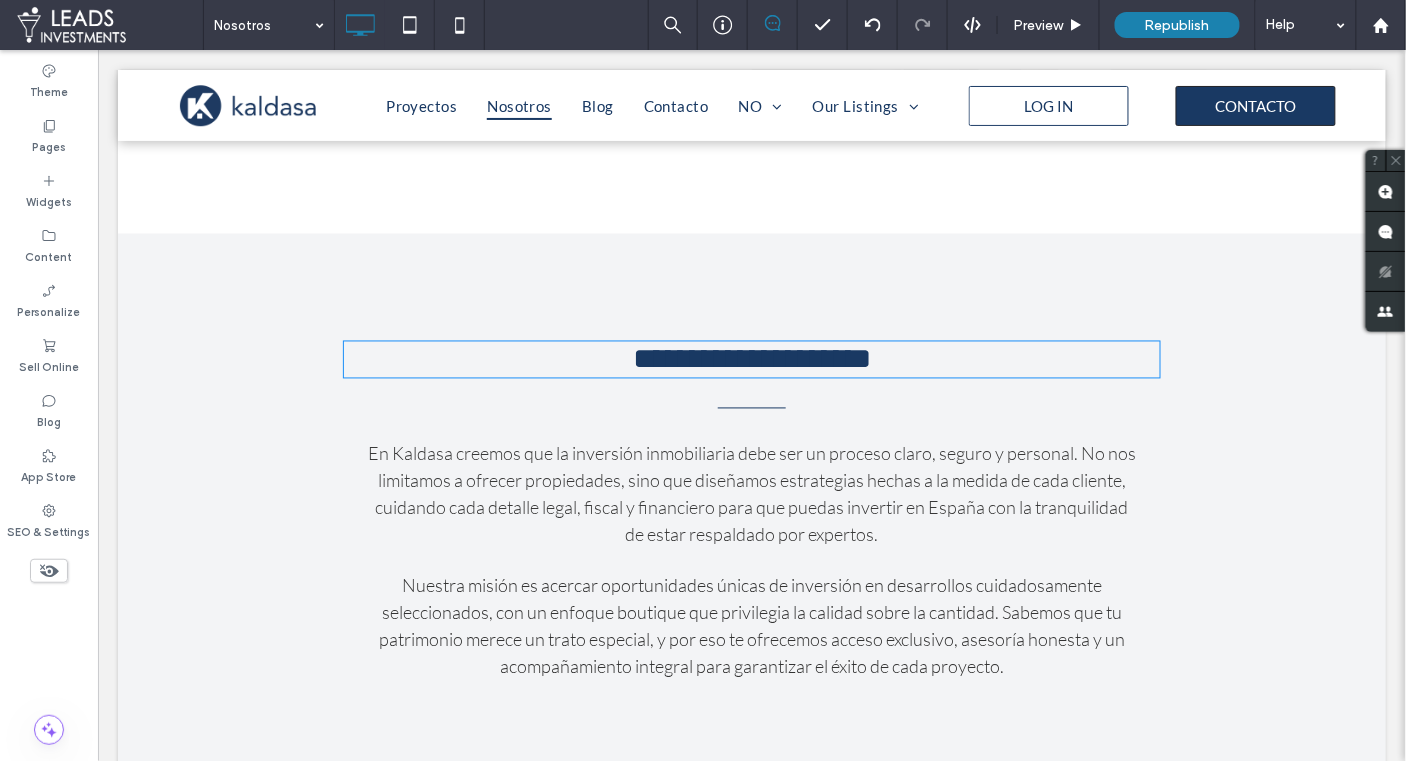 type on "**********" 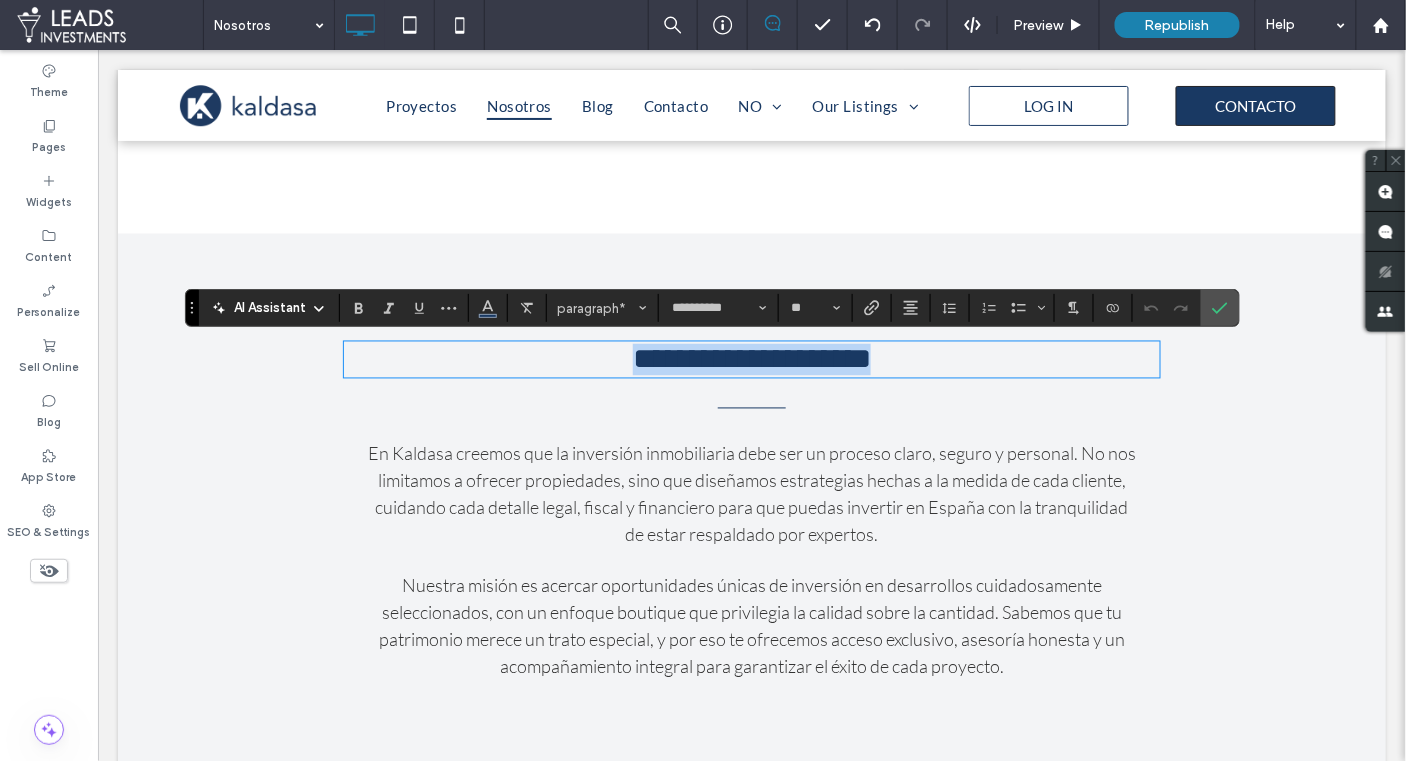 drag, startPoint x: 1001, startPoint y: 364, endPoint x: 356, endPoint y: 342, distance: 645.37506 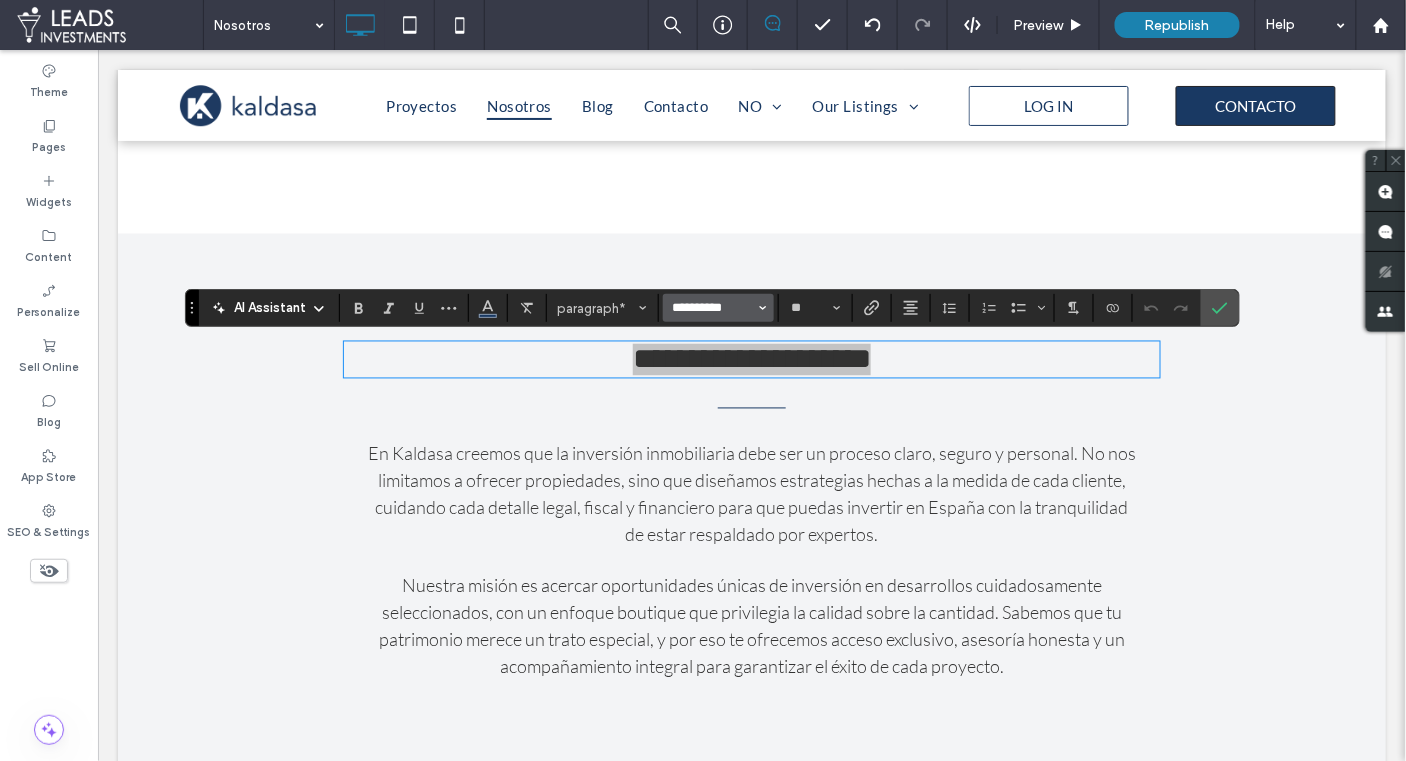 click on "**********" at bounding box center (712, 308) 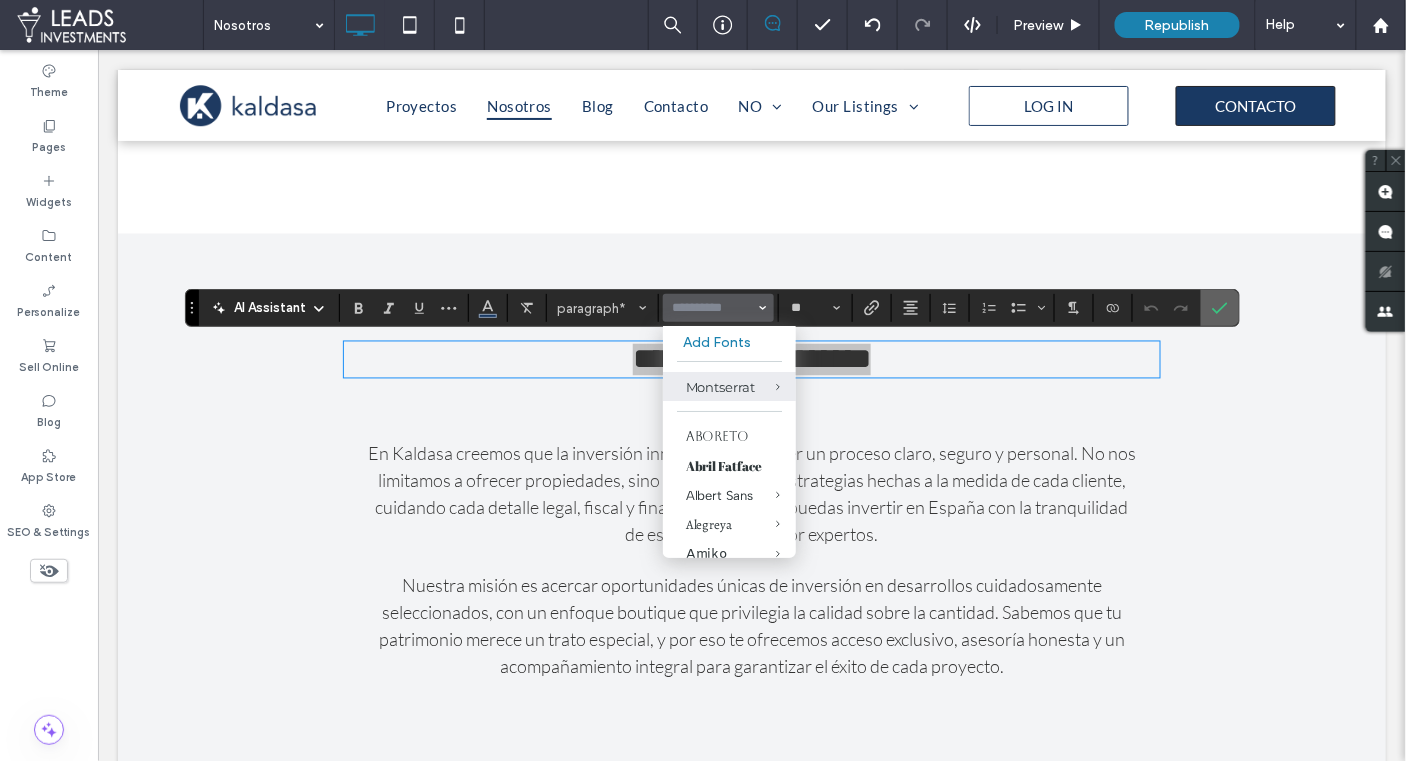 click at bounding box center (1216, 308) 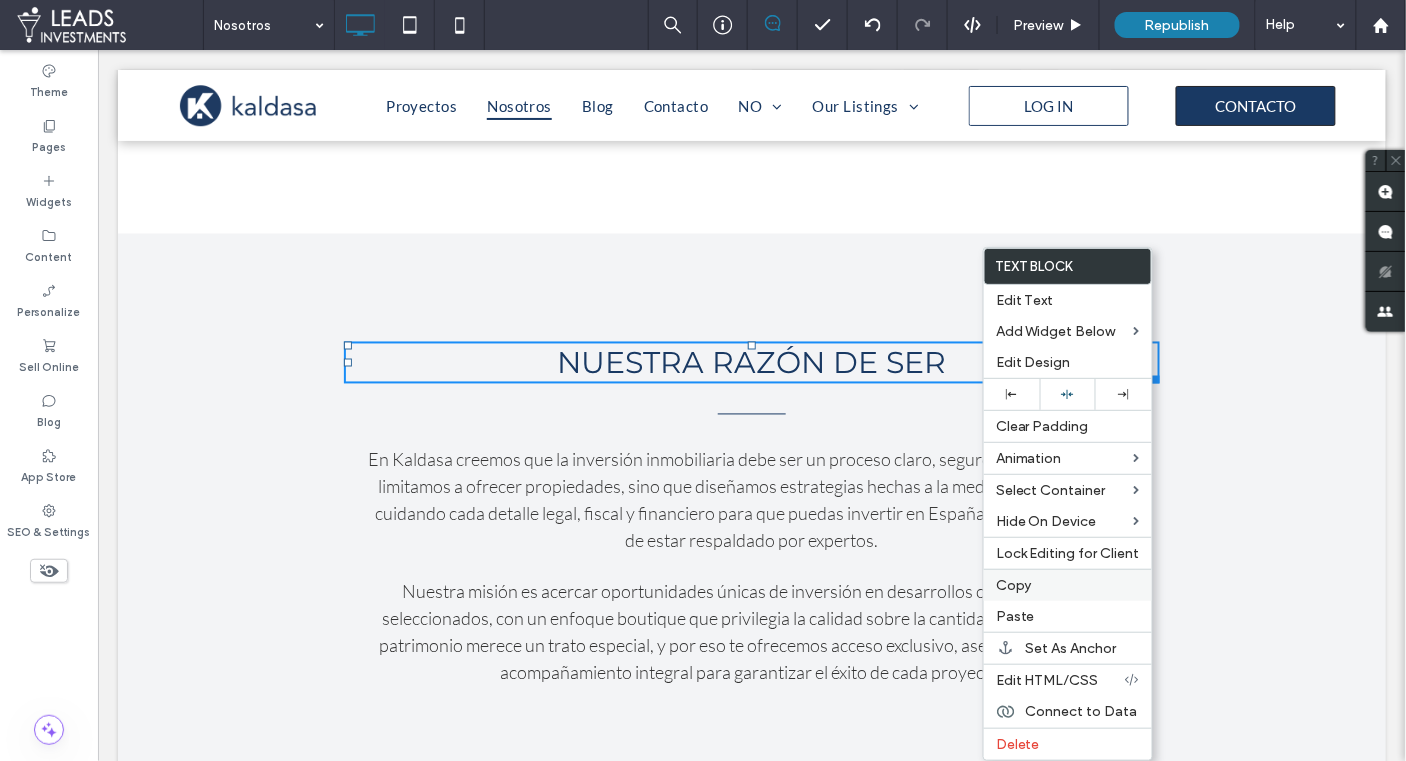 click on "Copy" at bounding box center [1014, 585] 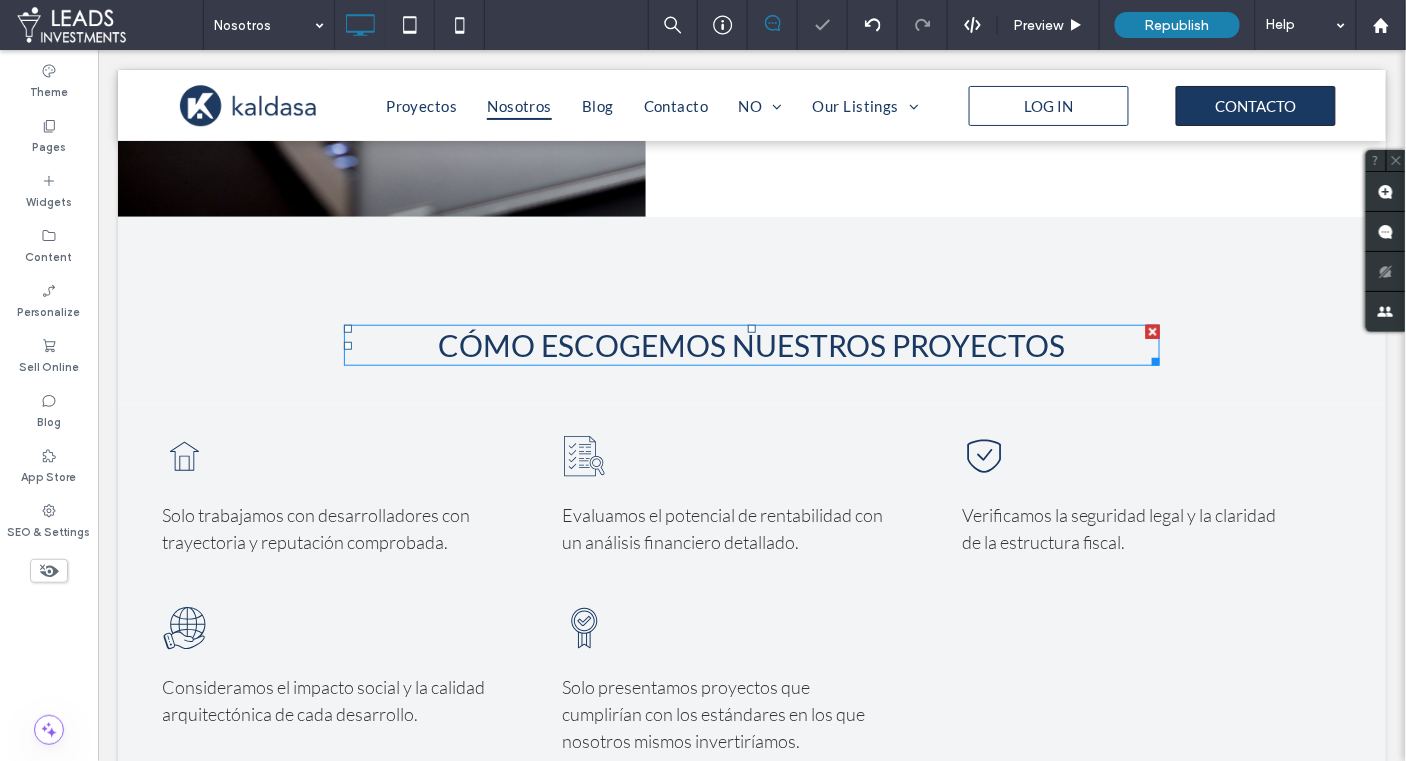 scroll, scrollTop: 2452, scrollLeft: 0, axis: vertical 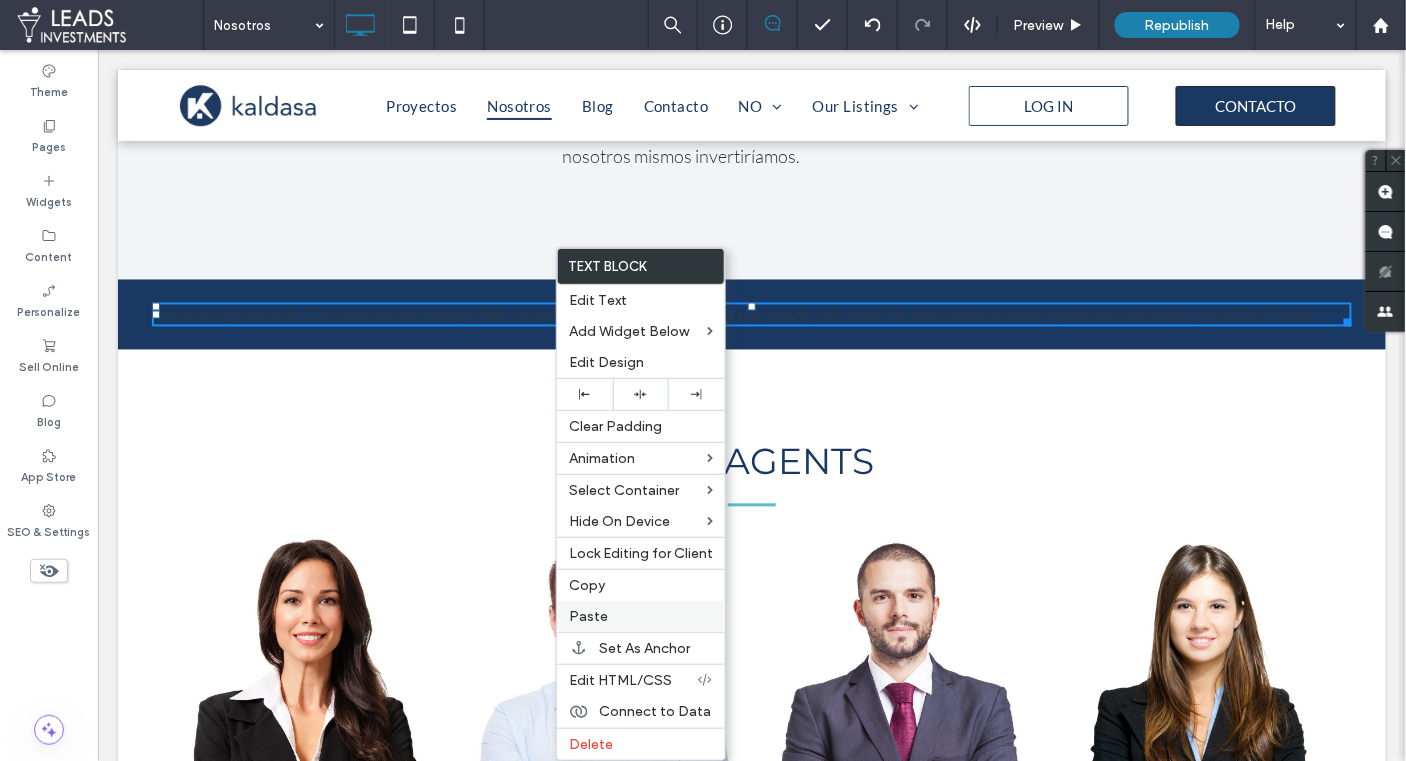 drag, startPoint x: 625, startPoint y: 609, endPoint x: 630, endPoint y: 598, distance: 12.083046 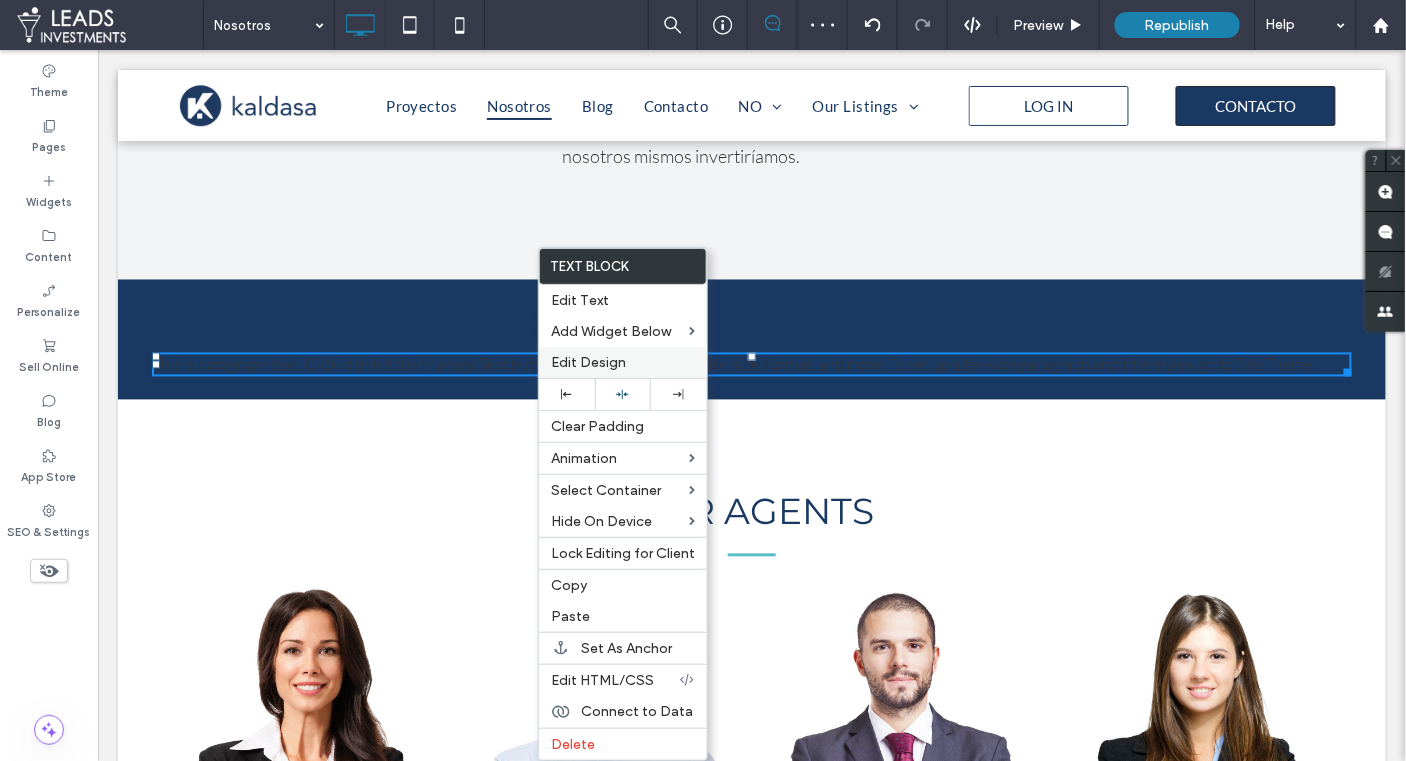 drag, startPoint x: 589, startPoint y: 733, endPoint x: 596, endPoint y: 373, distance: 360.06805 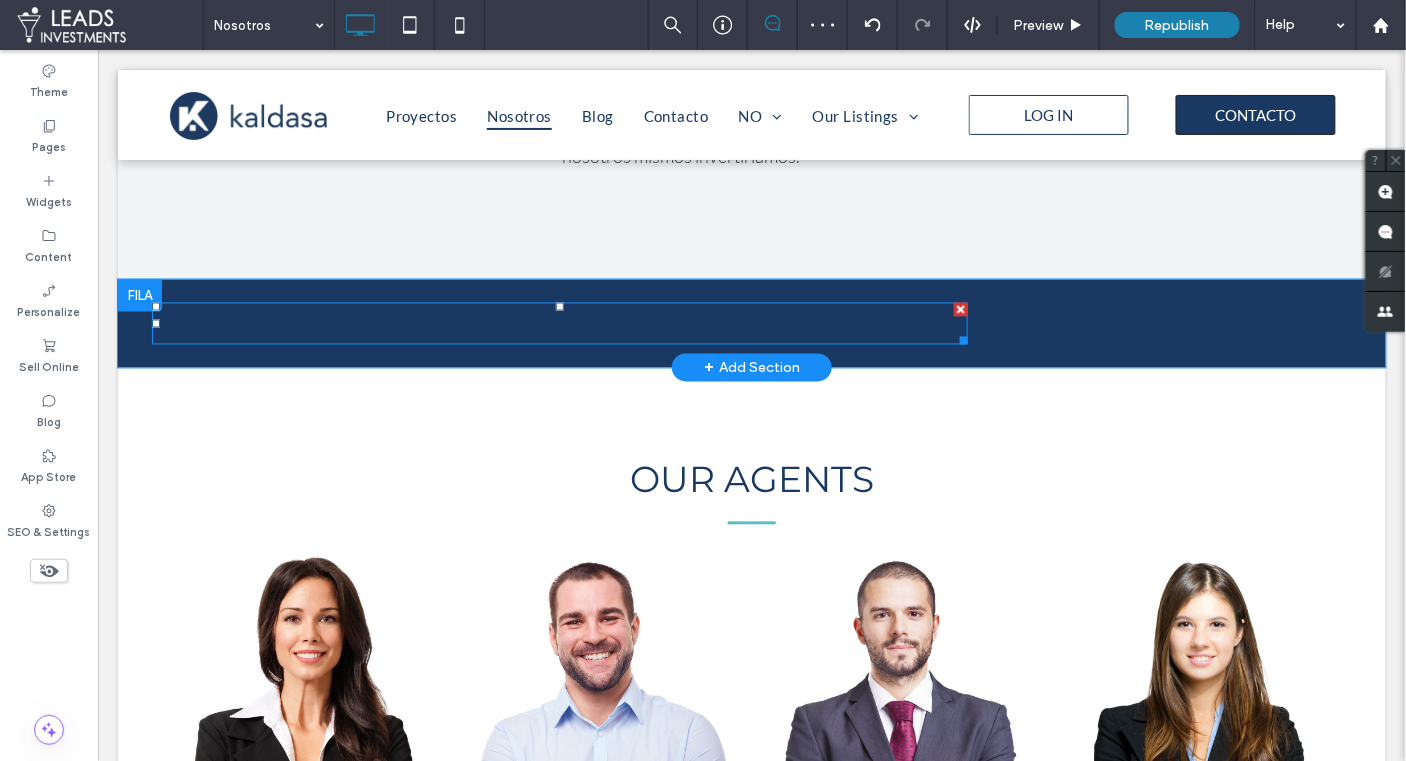 click on "NUESTRA RAZÓN DE SER" at bounding box center (559, 323) 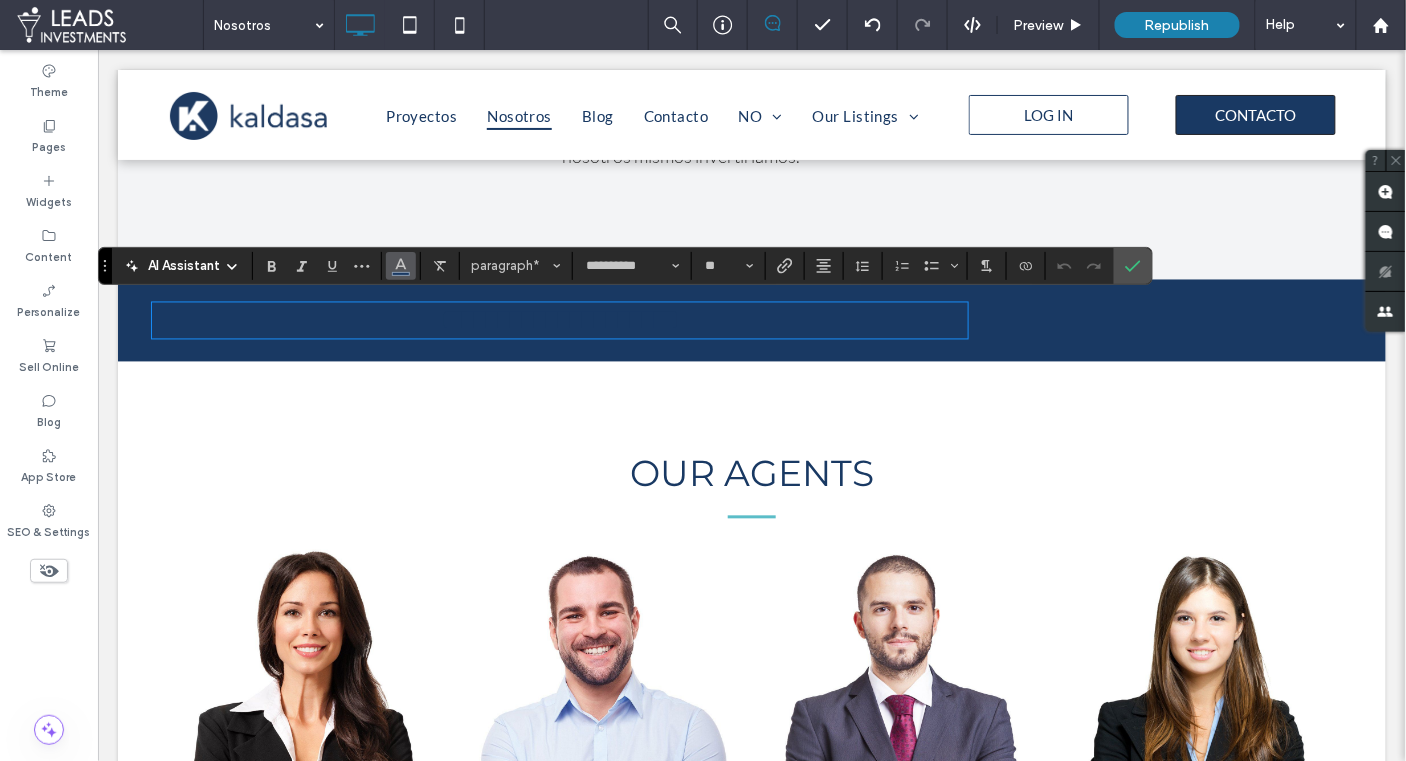 click 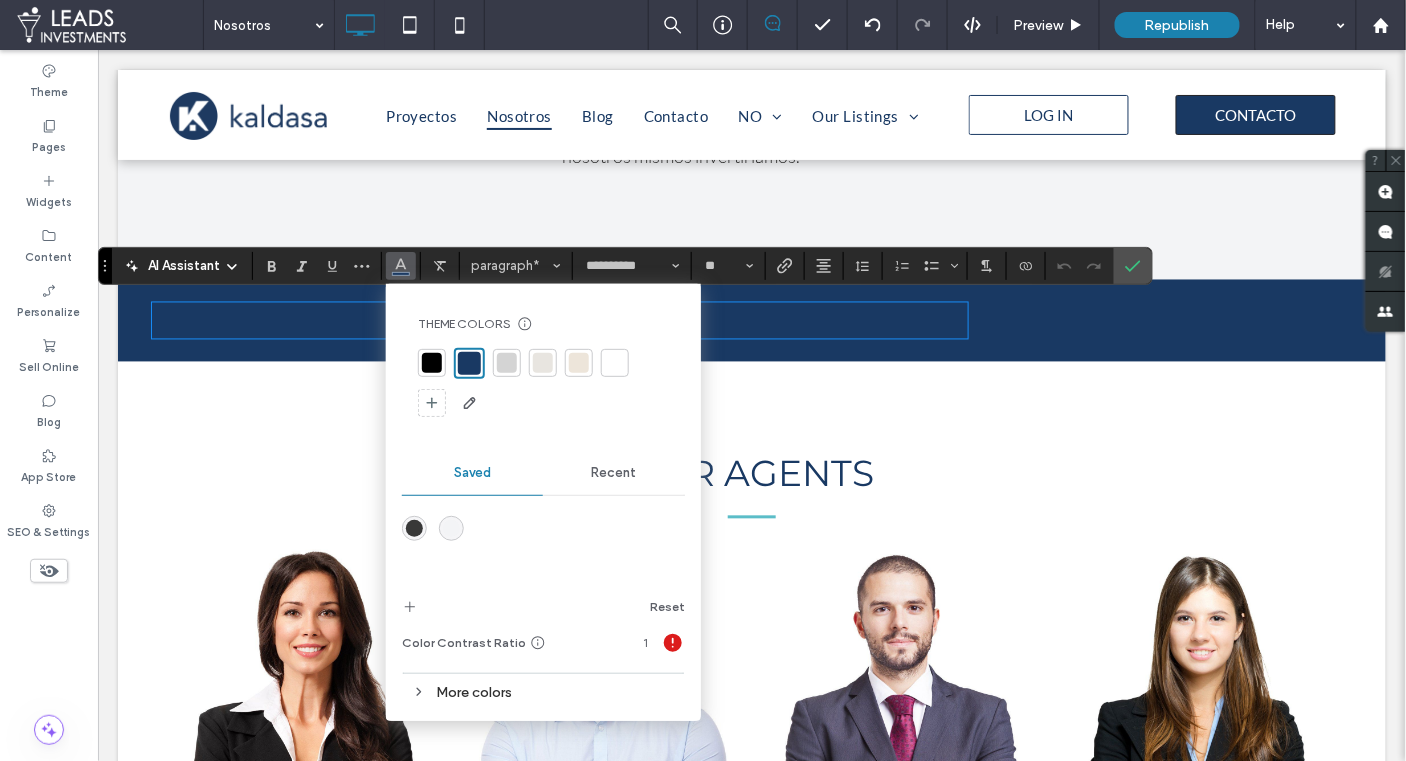 click at bounding box center (615, 363) 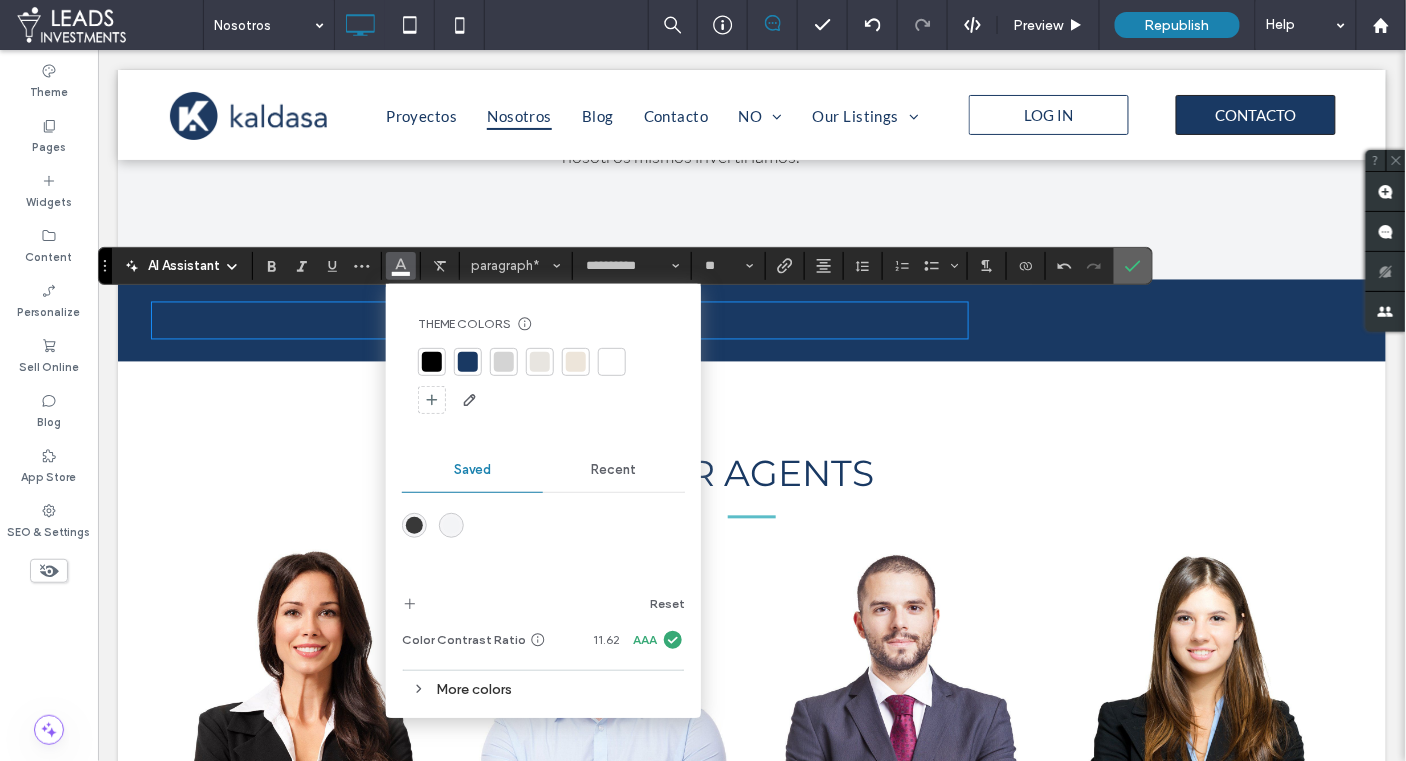 click at bounding box center (1133, 266) 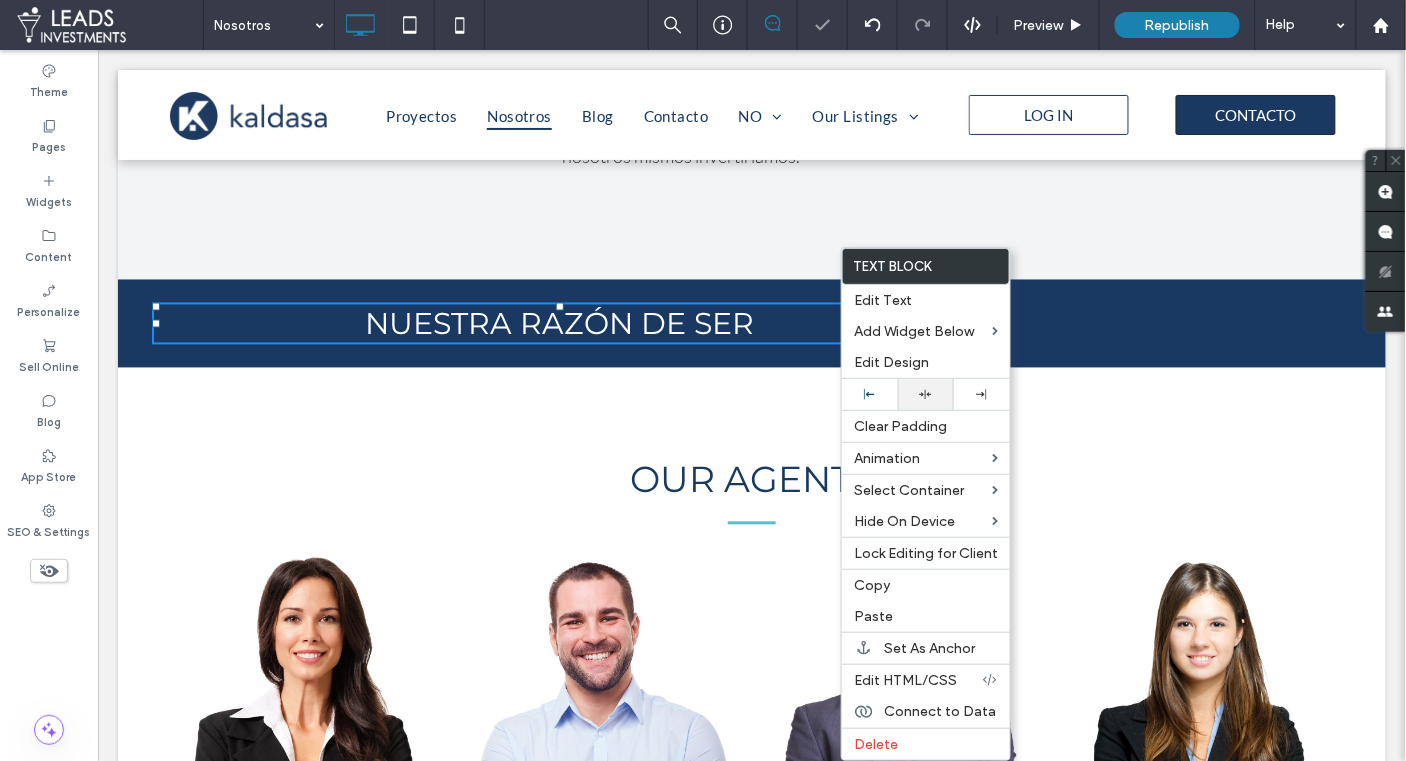 click 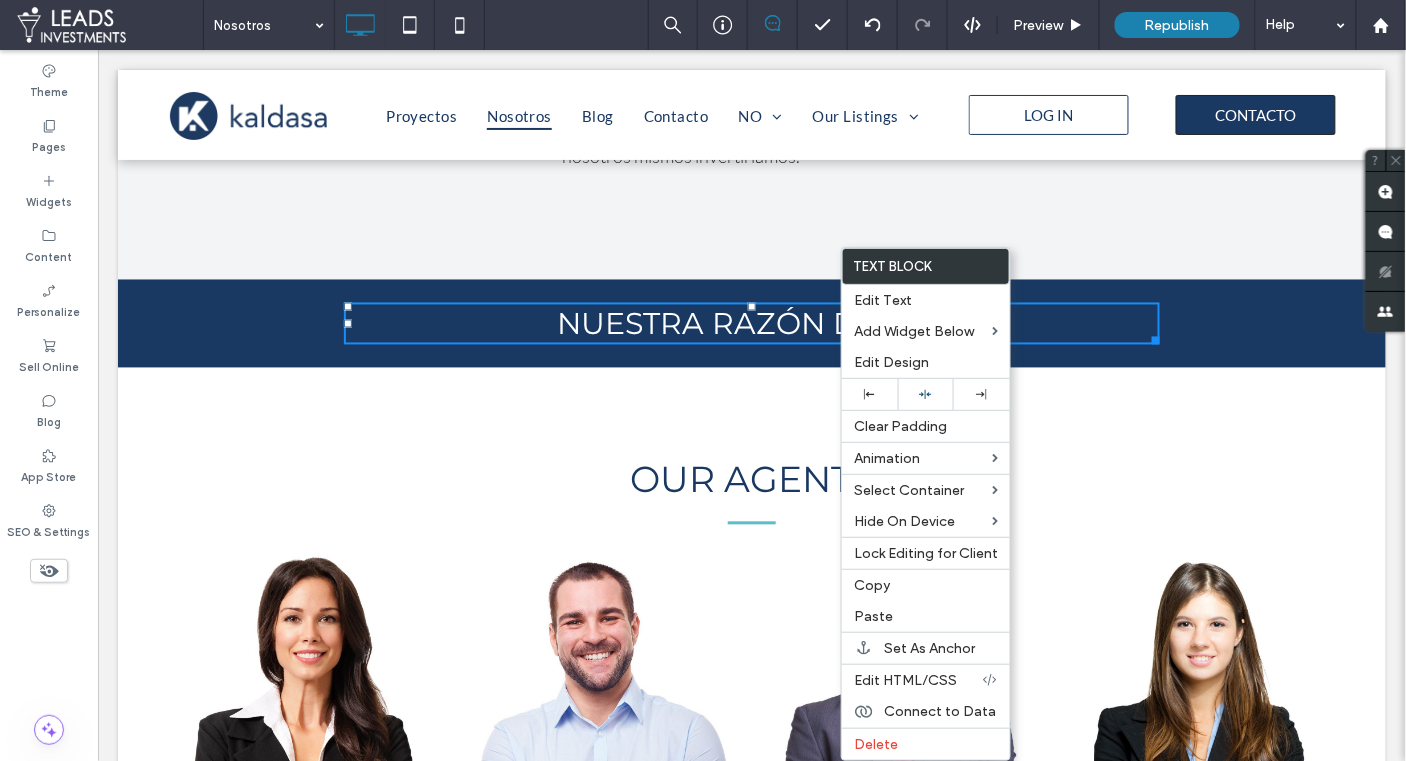 drag, startPoint x: 713, startPoint y: 320, endPoint x: 728, endPoint y: 319, distance: 15.033297 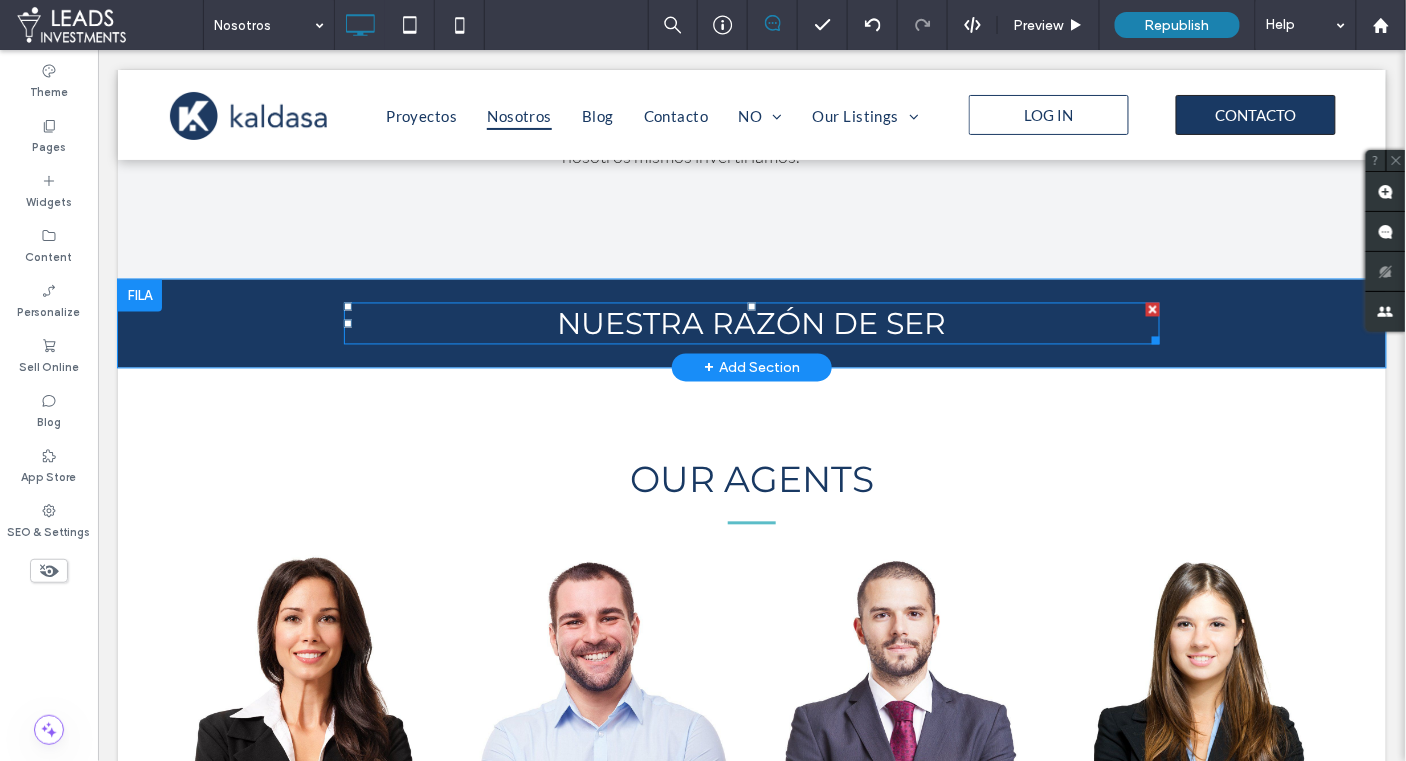 click on "NUESTRA RAZÓN DE SER" at bounding box center (750, 323) 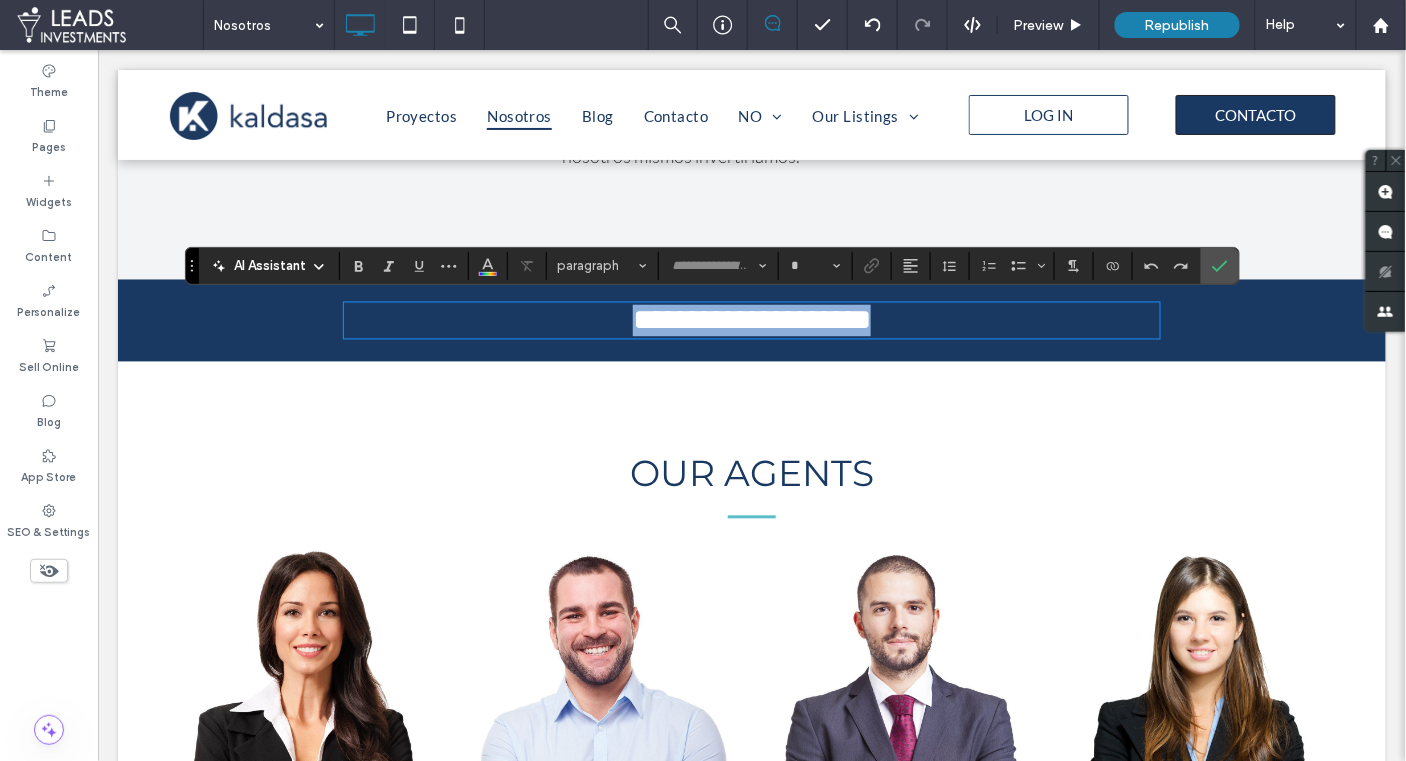 type on "**********" 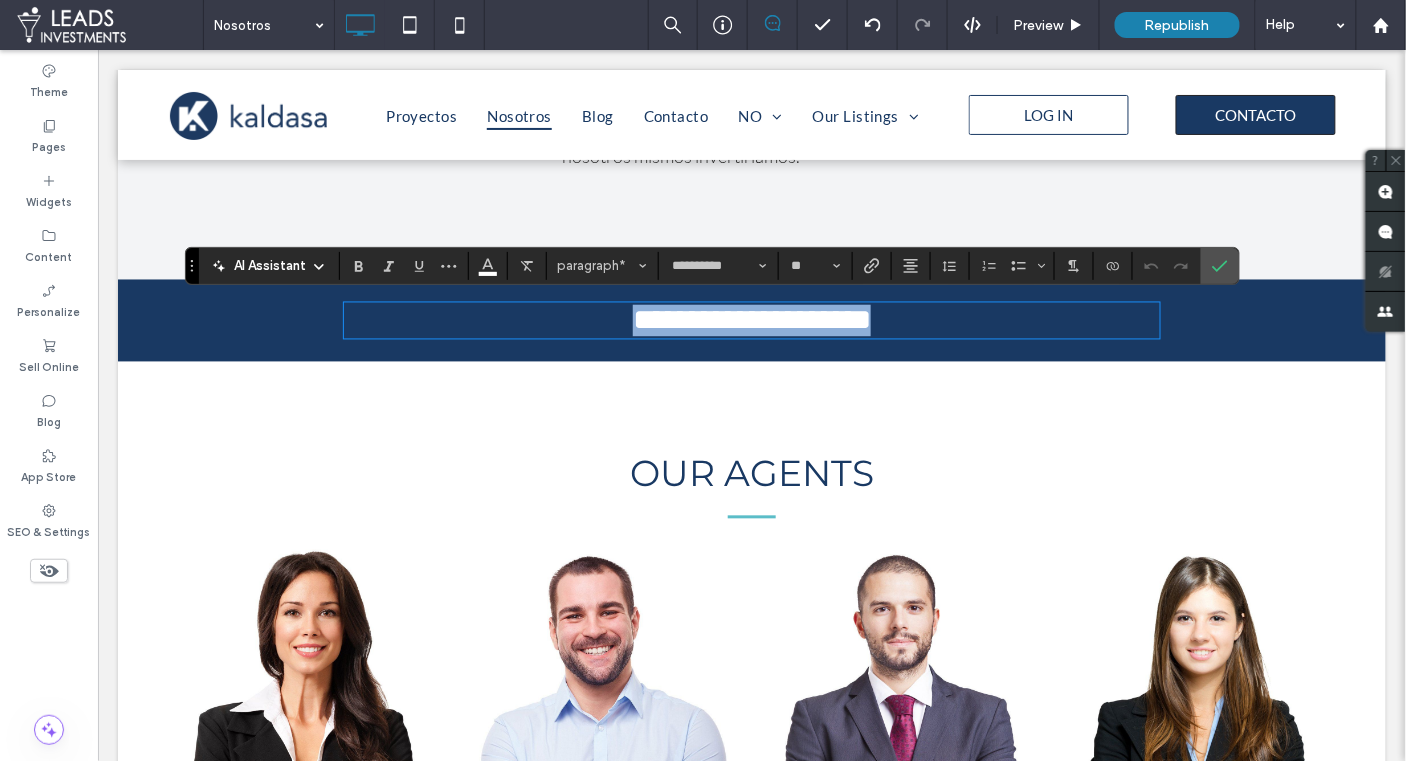 click on "**********" at bounding box center (751, 320) 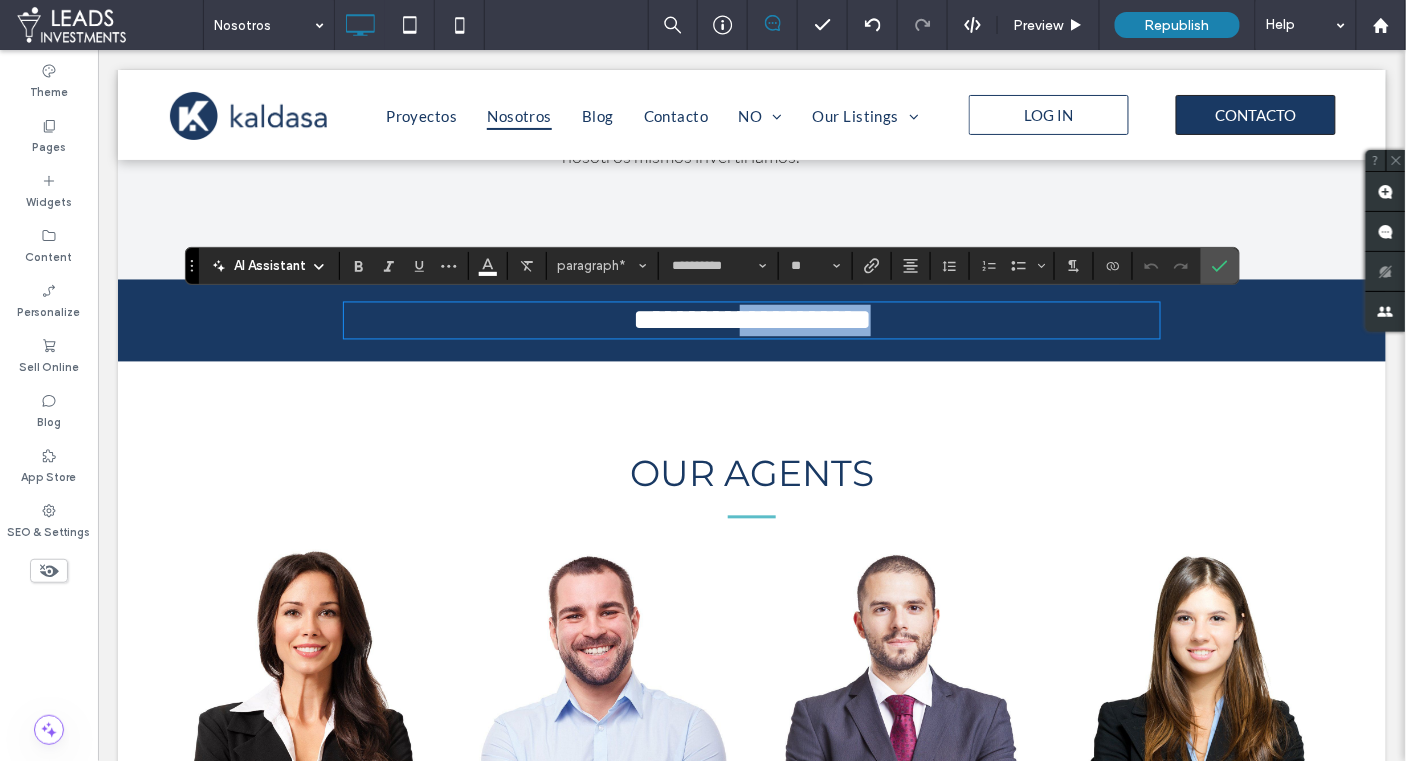 drag, startPoint x: 968, startPoint y: 318, endPoint x: 722, endPoint y: 318, distance: 246 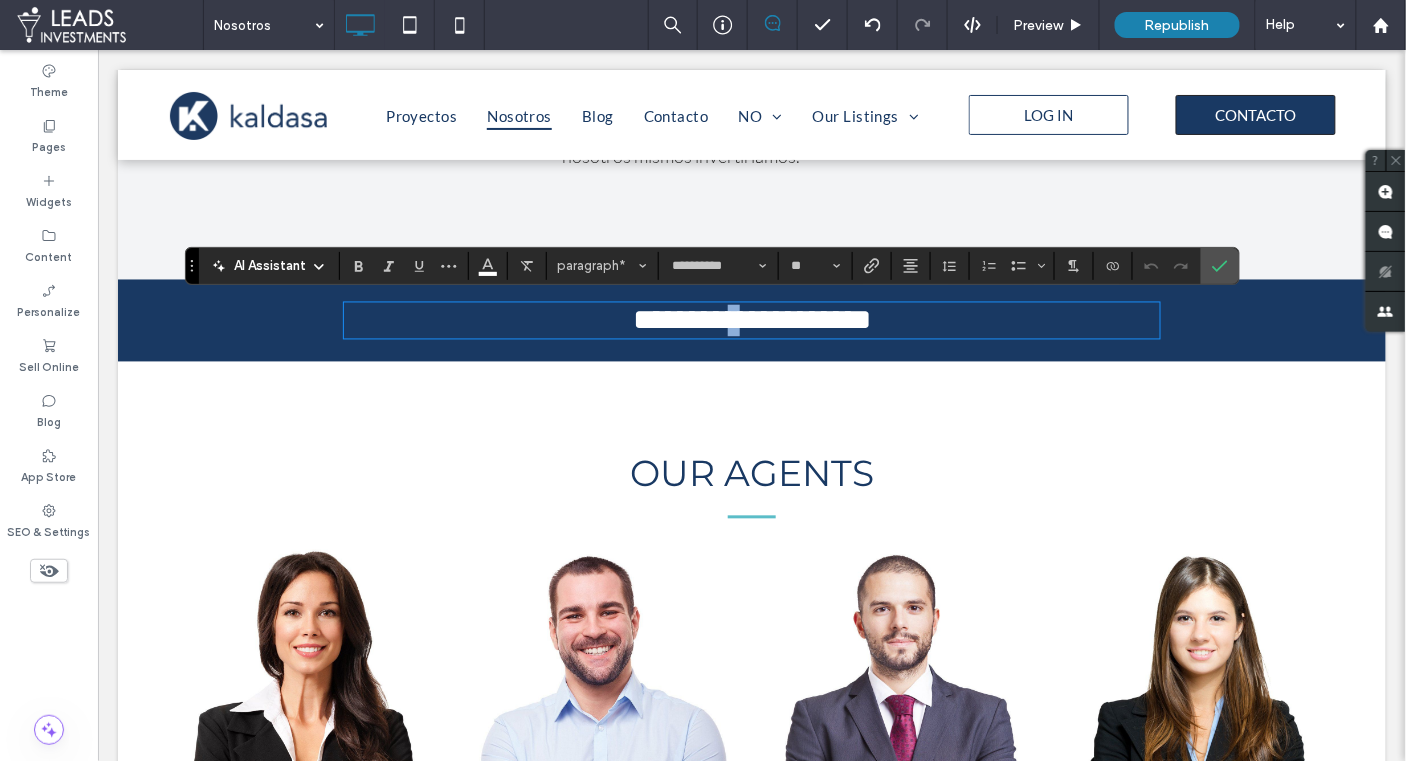 drag, startPoint x: 715, startPoint y: 316, endPoint x: 966, endPoint y: 321, distance: 251.04979 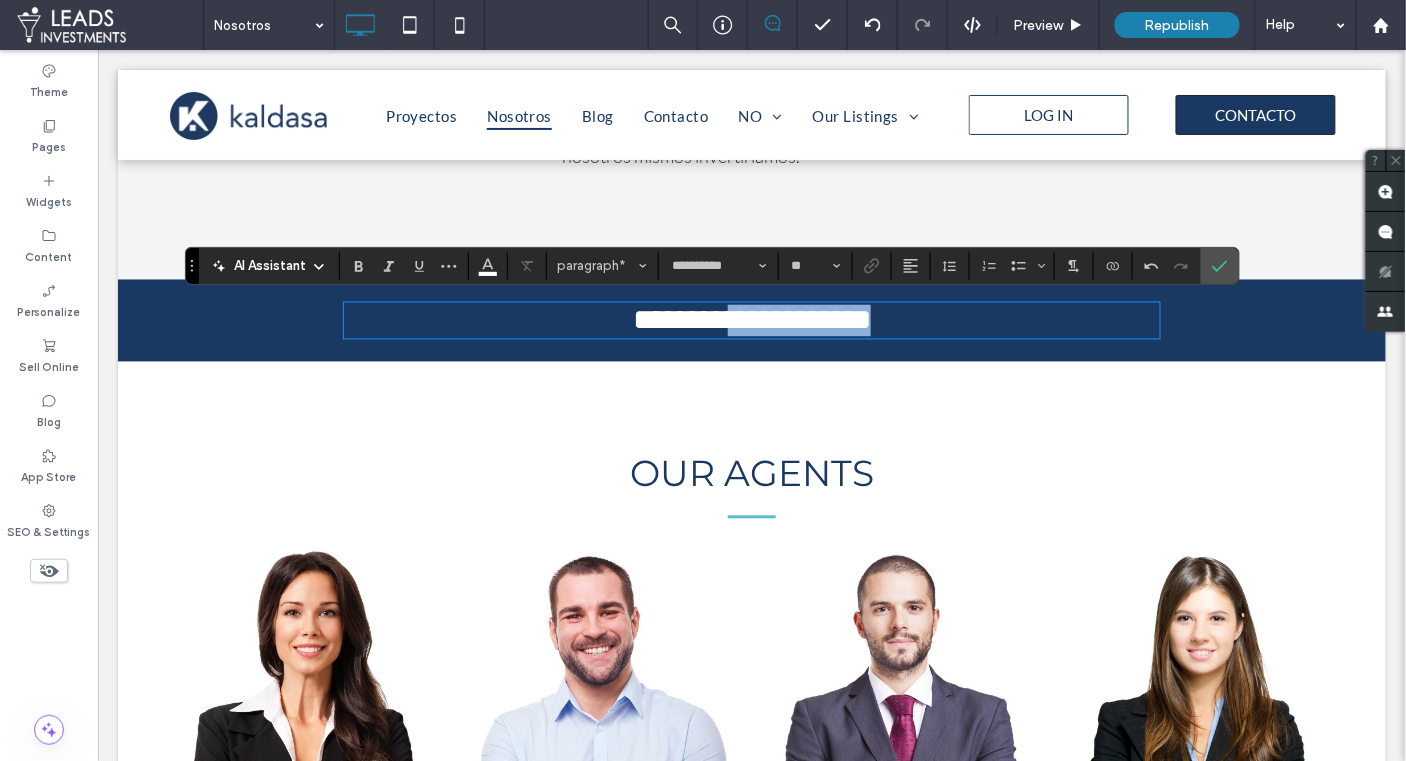 type on "****" 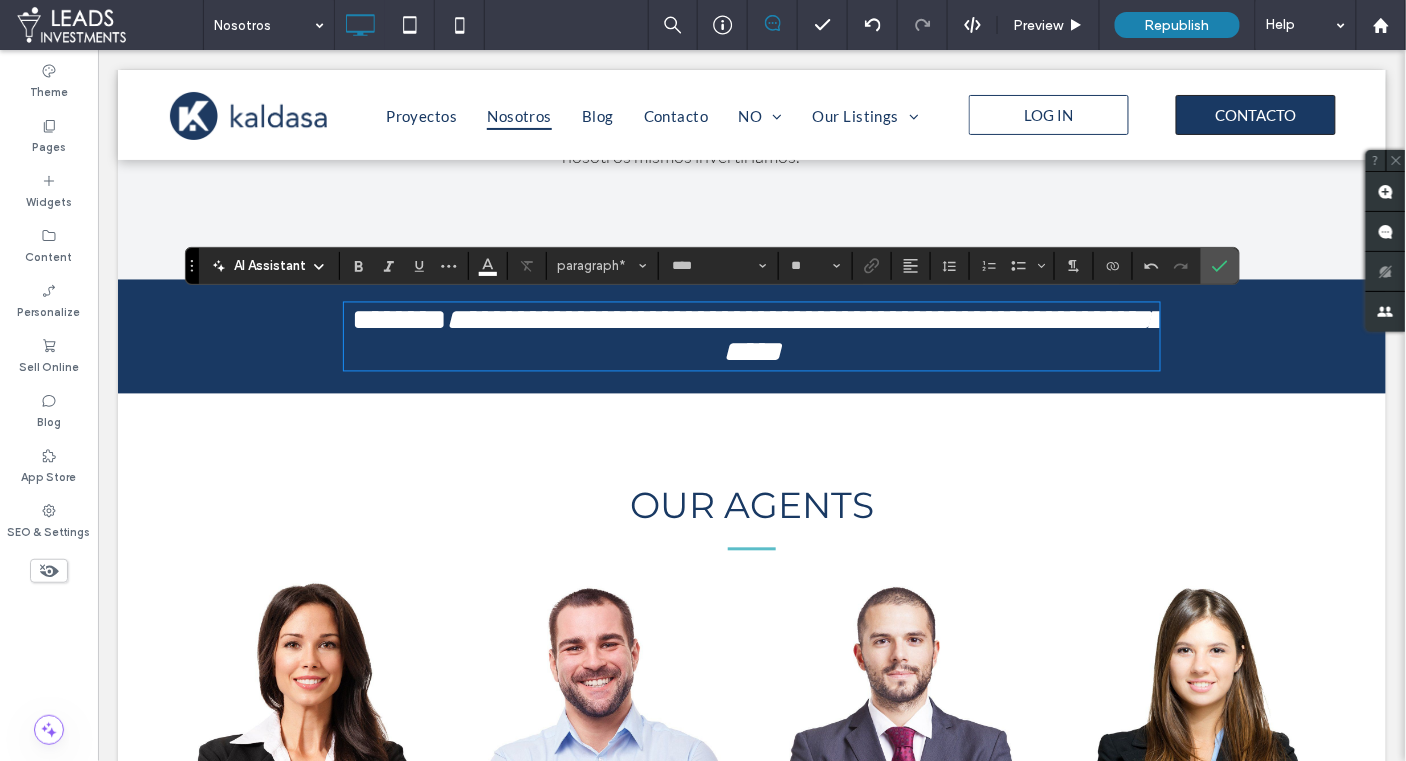scroll, scrollTop: 0, scrollLeft: 0, axis: both 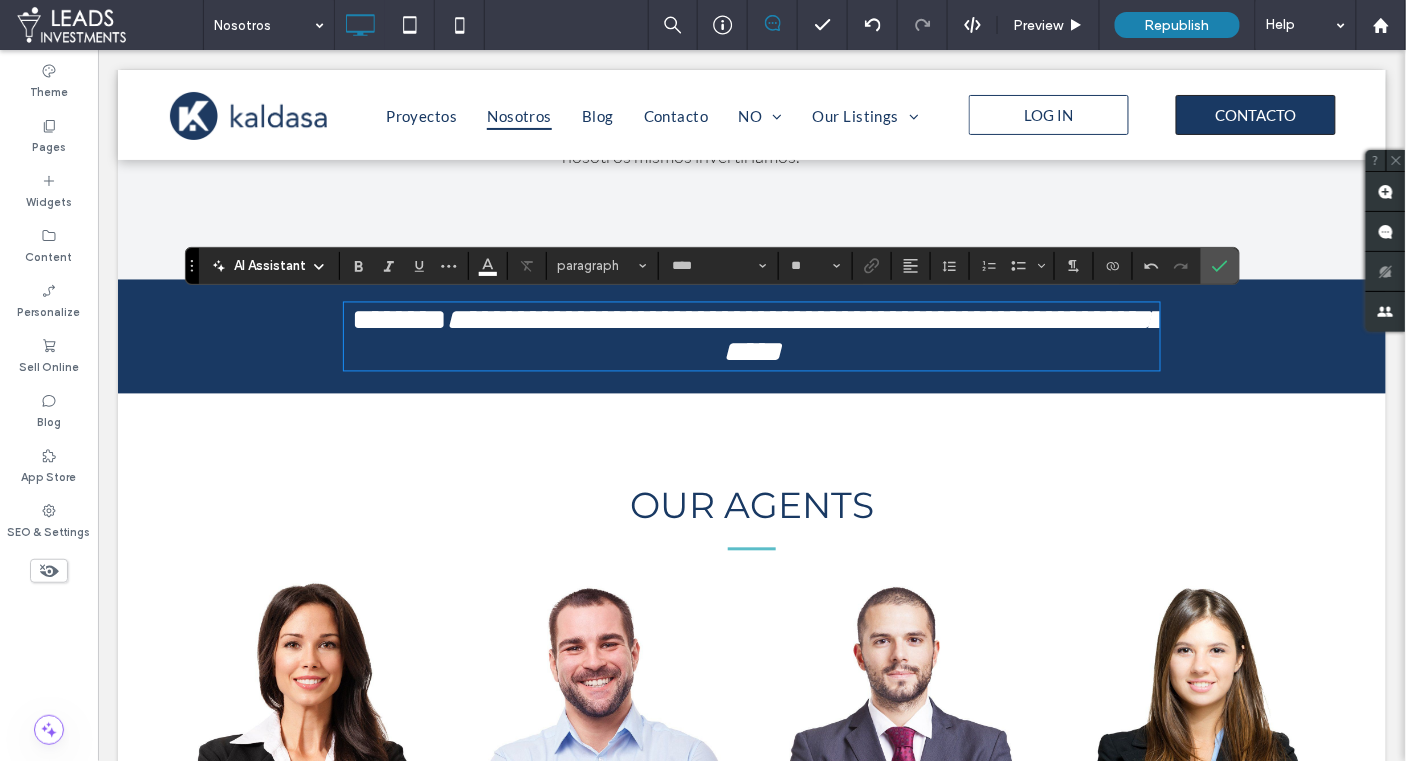 type on "**********" 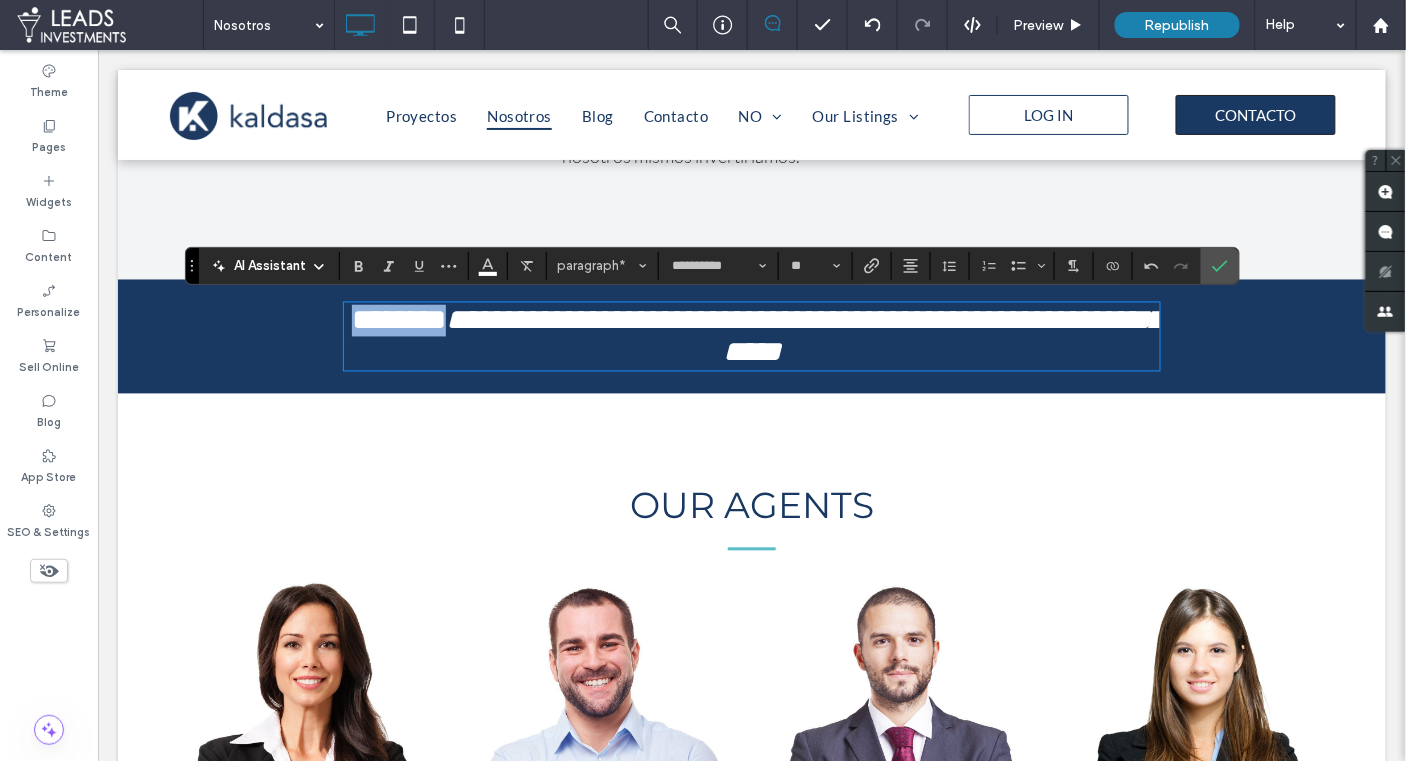 drag, startPoint x: 510, startPoint y: 324, endPoint x: 306, endPoint y: 306, distance: 204.79257 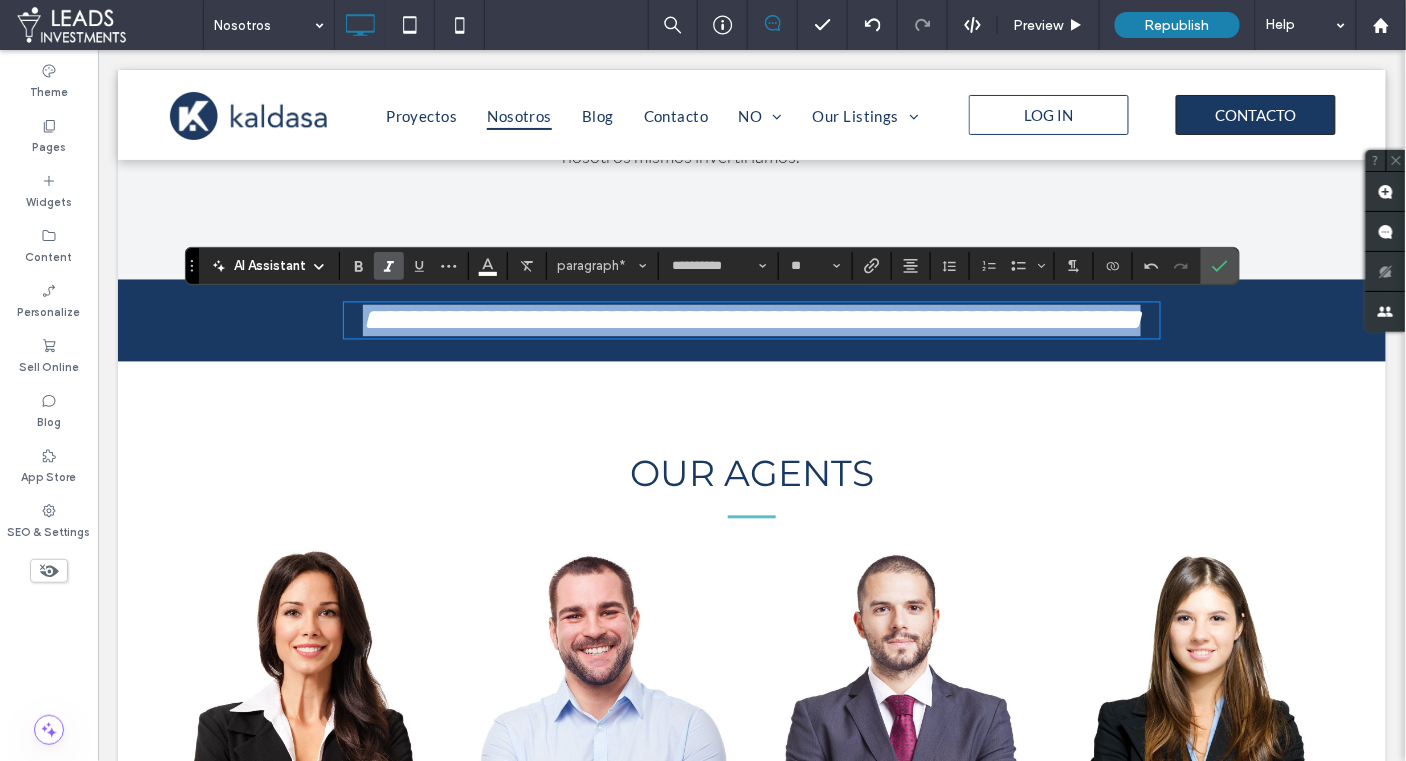 drag, startPoint x: 424, startPoint y: 326, endPoint x: 969, endPoint y: 366, distance: 546.46594 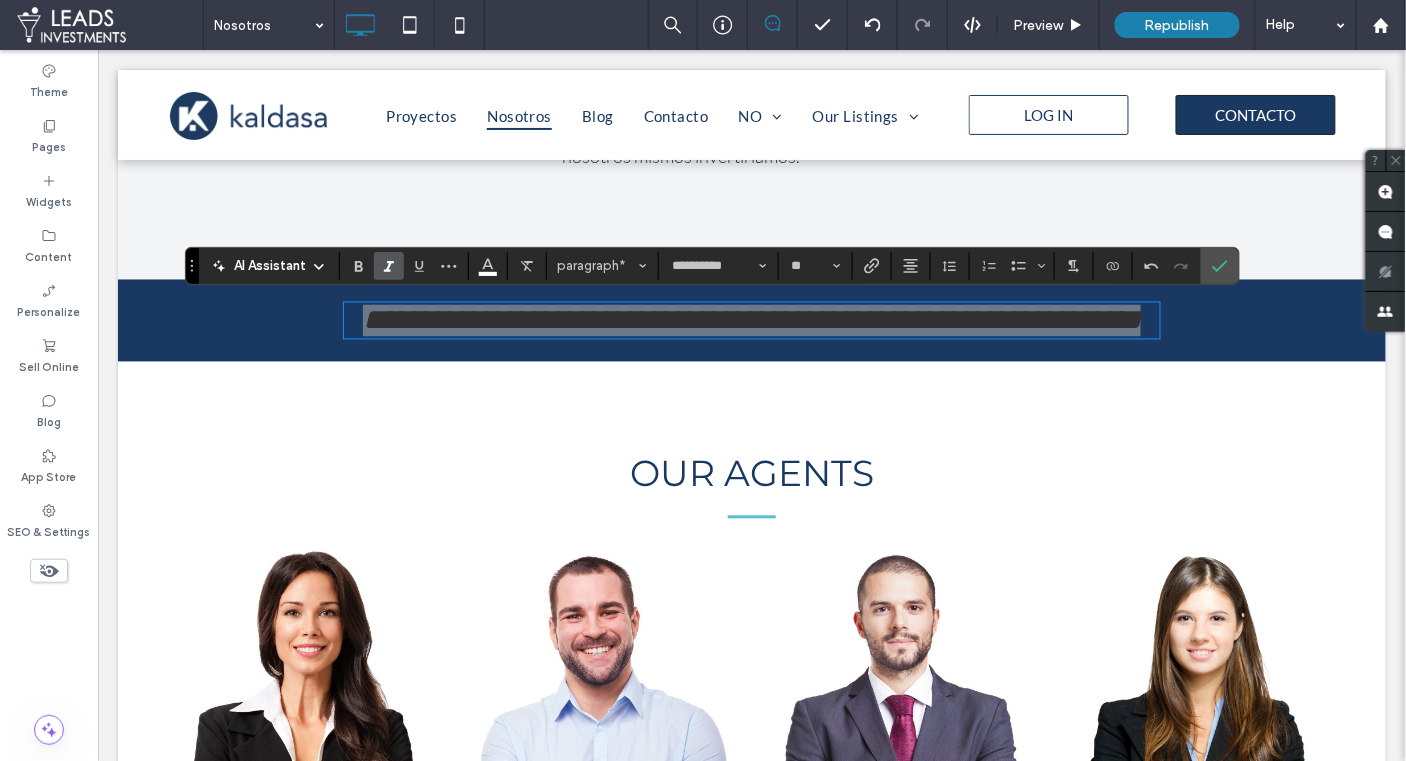 click at bounding box center (389, 266) 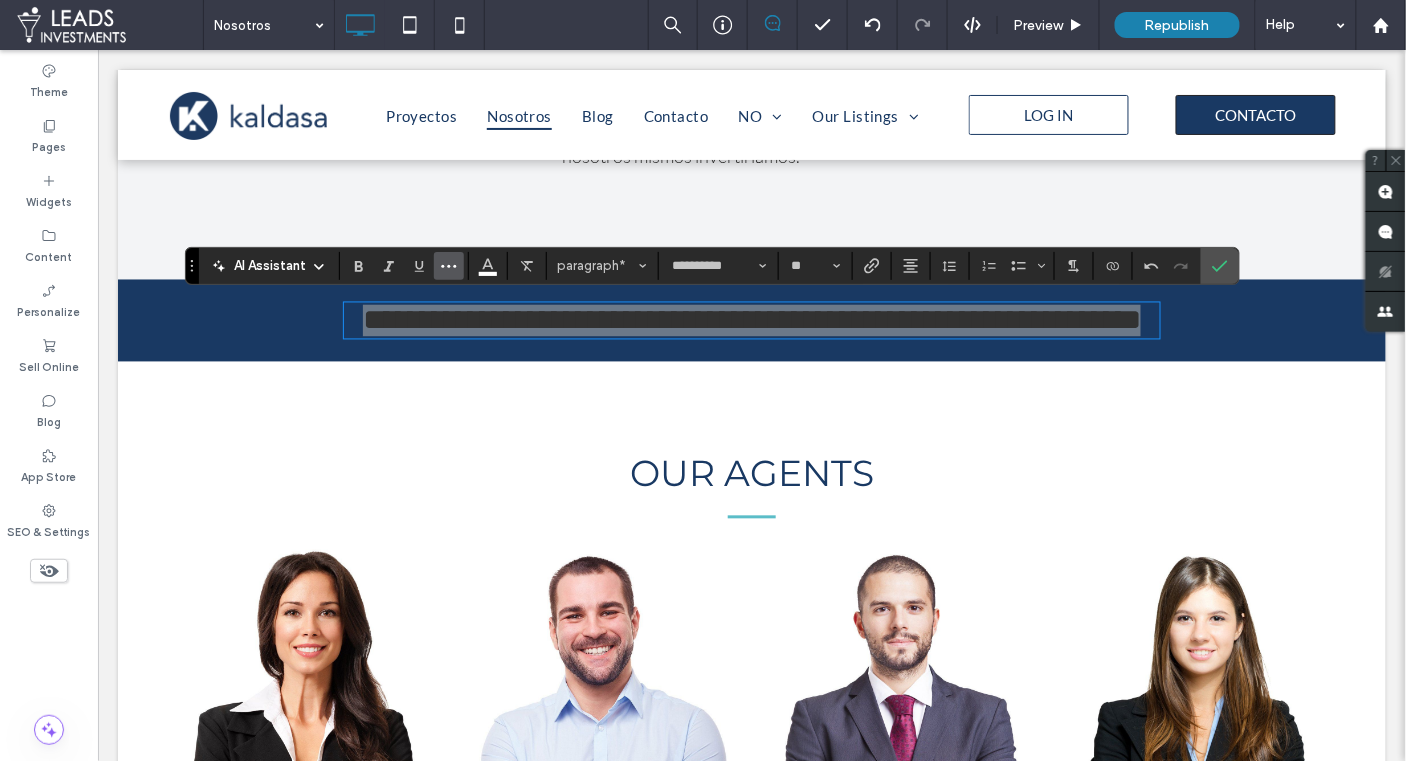 click 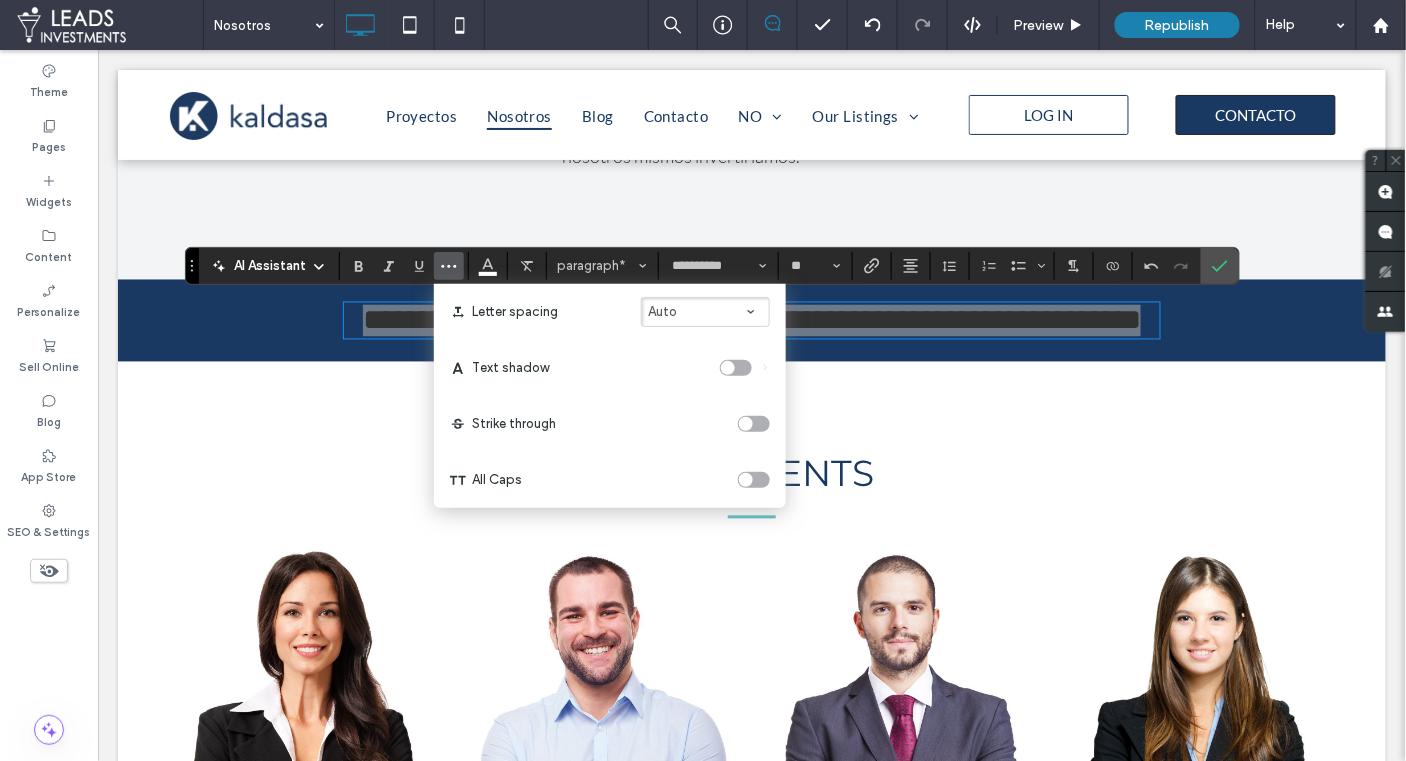 click at bounding box center (754, 480) 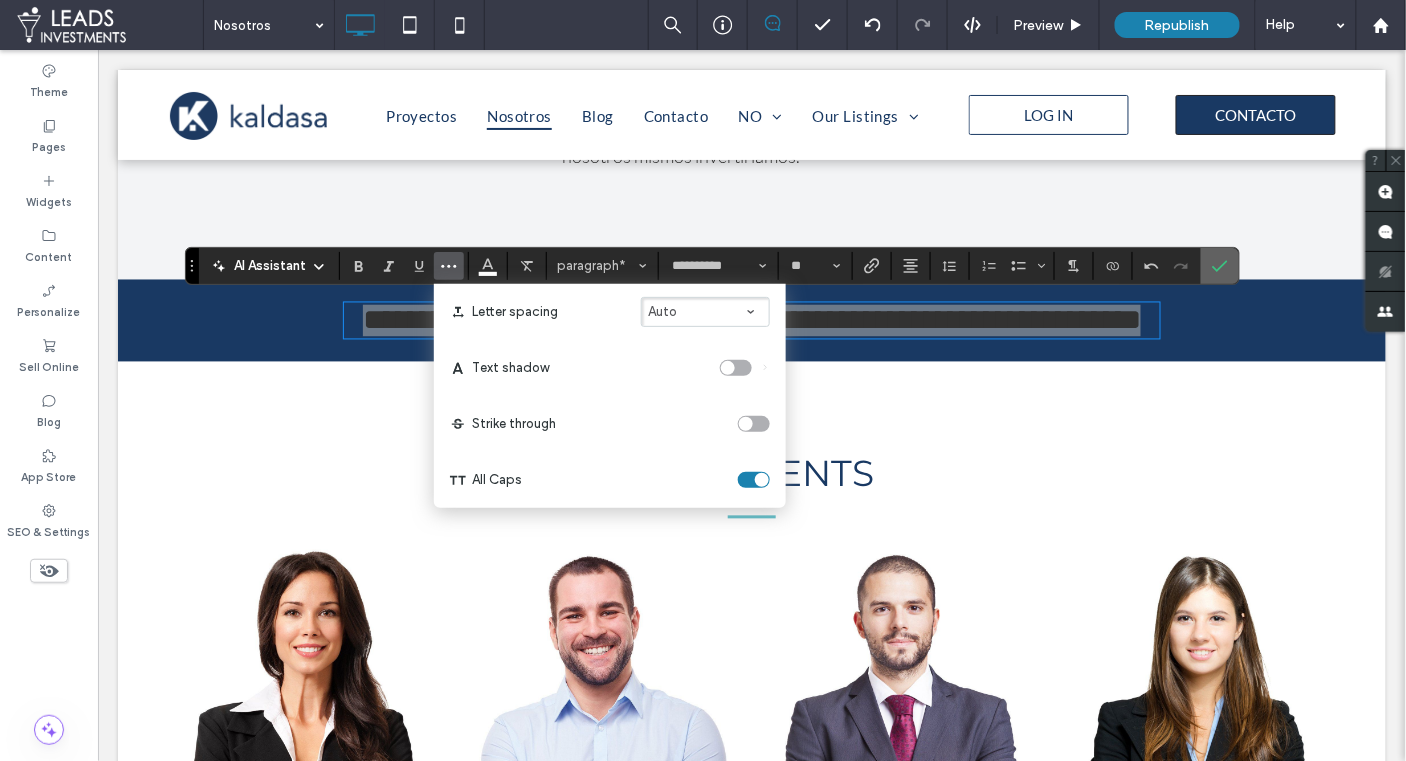 click 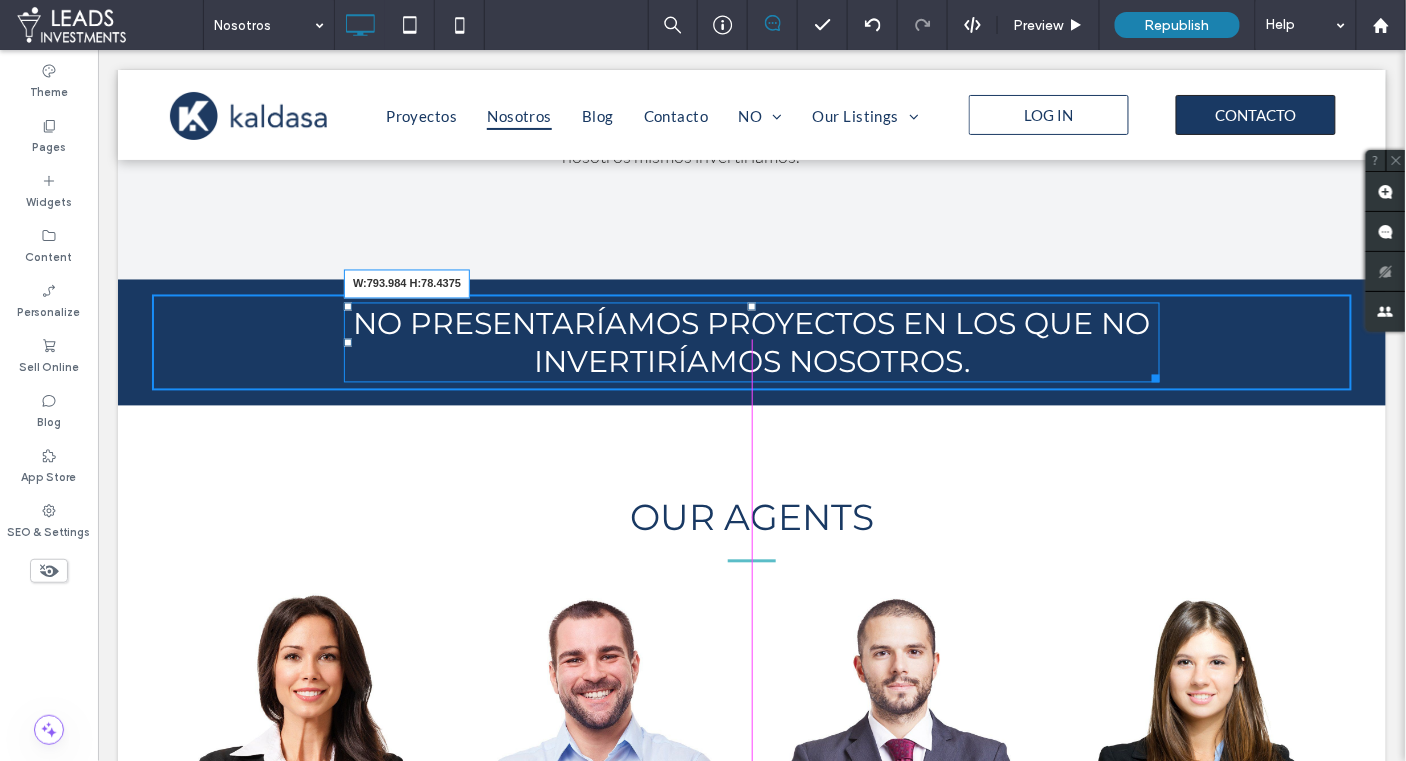drag, startPoint x: 1149, startPoint y: 373, endPoint x: 1138, endPoint y: 358, distance: 18.601076 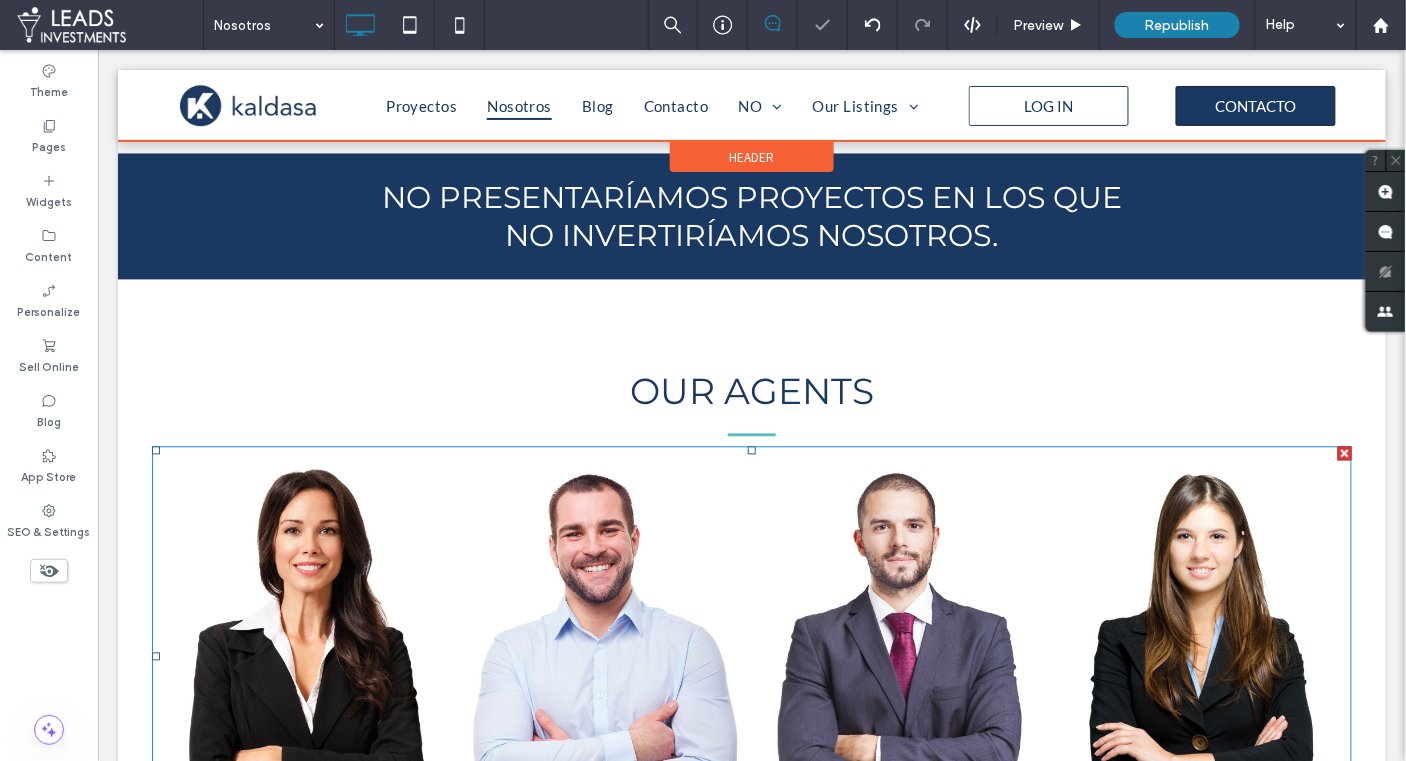 scroll, scrollTop: 3160, scrollLeft: 0, axis: vertical 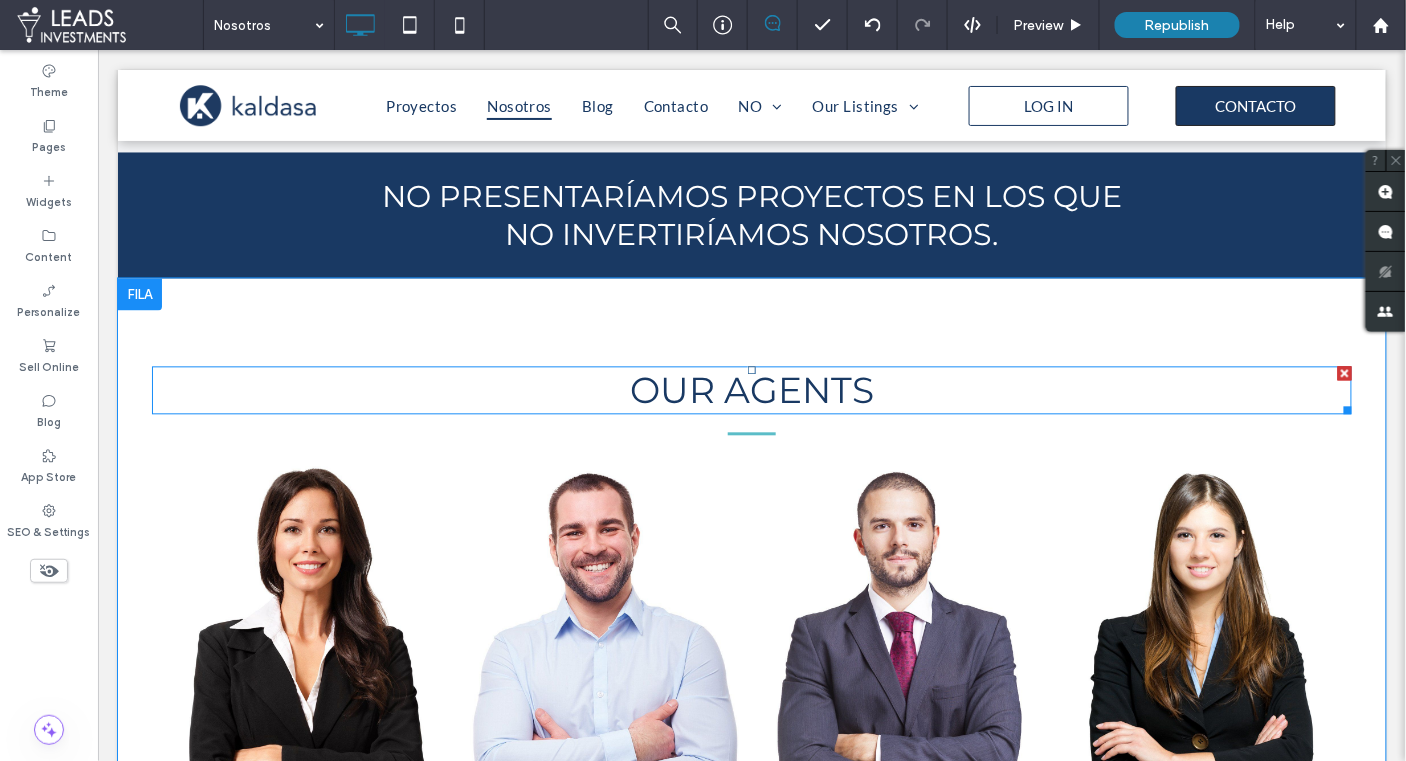 click on "OUR AGENTS" at bounding box center [751, 390] 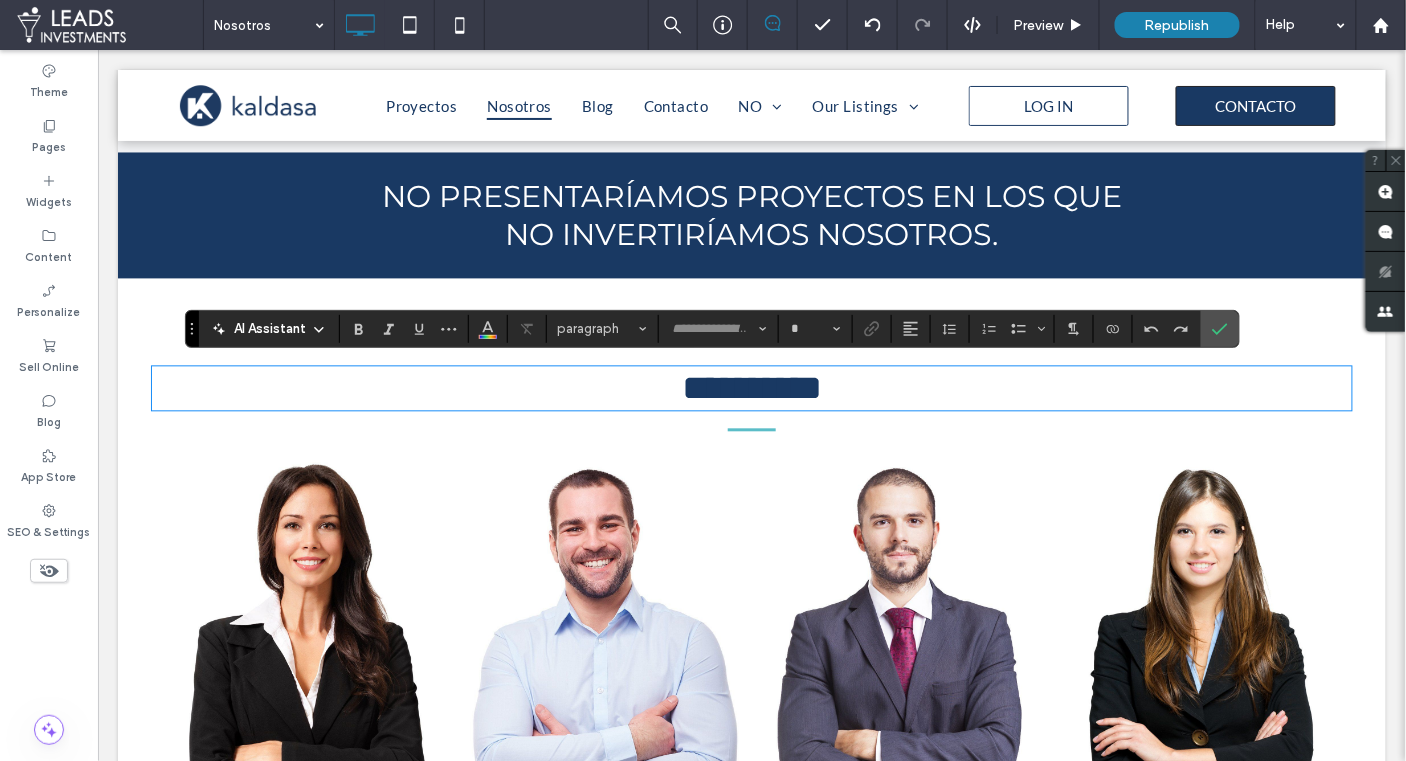 type on "**********" 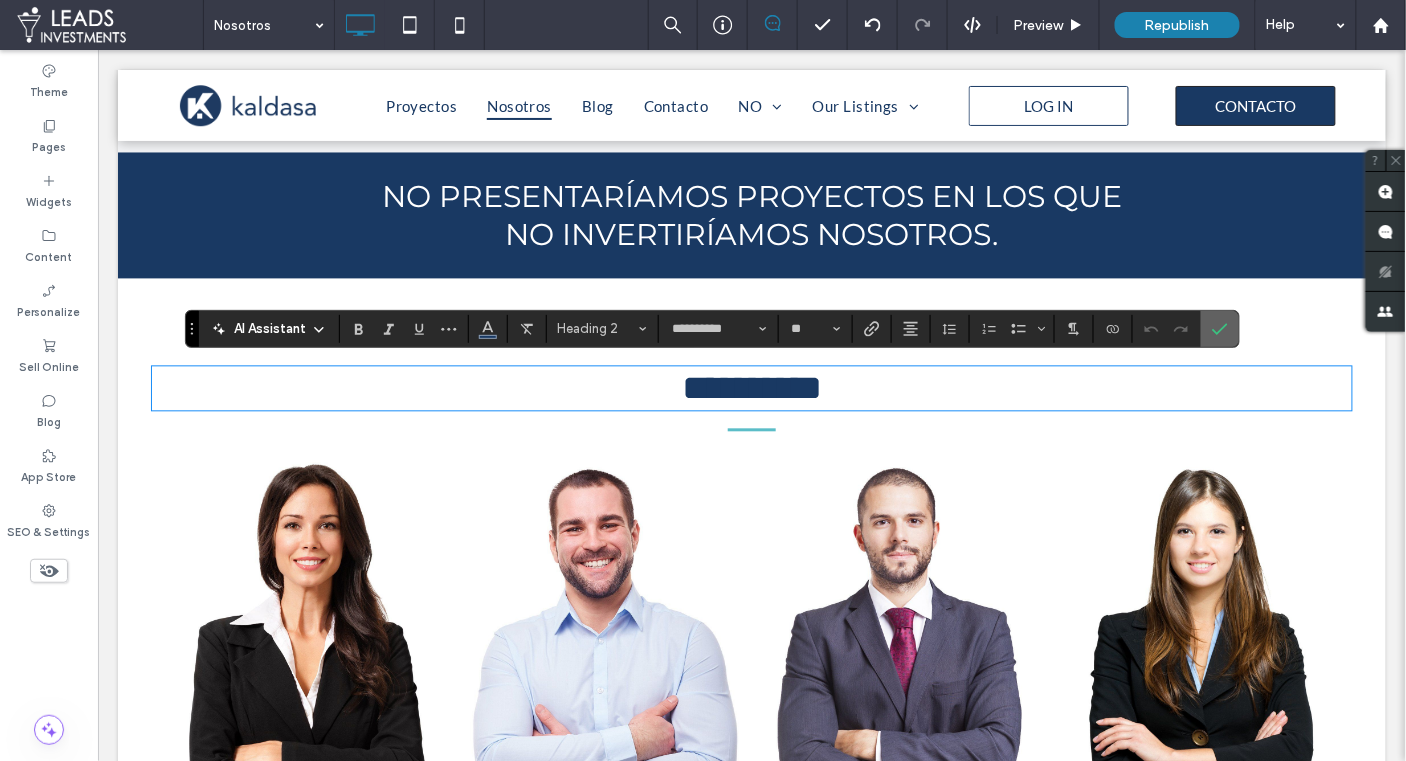 click 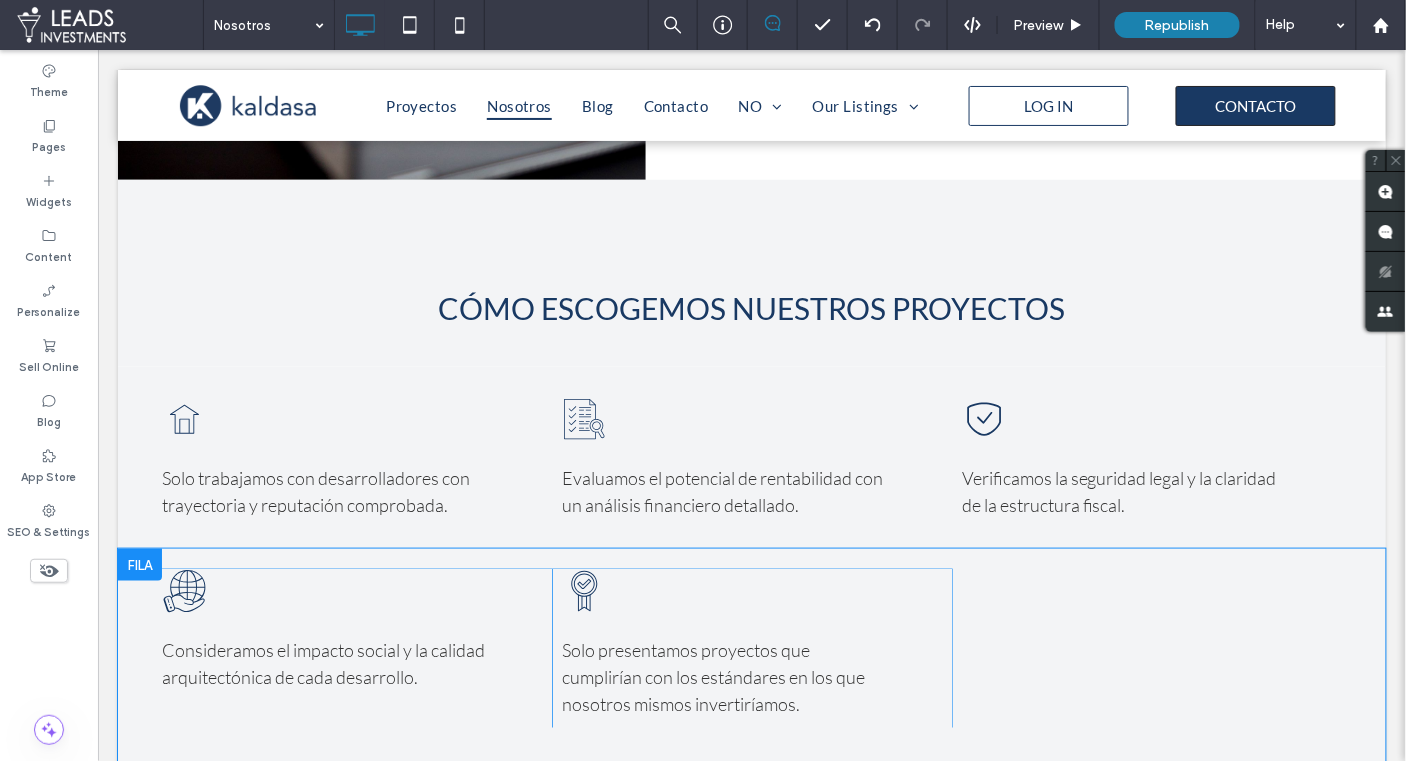 scroll, scrollTop: 2270, scrollLeft: 0, axis: vertical 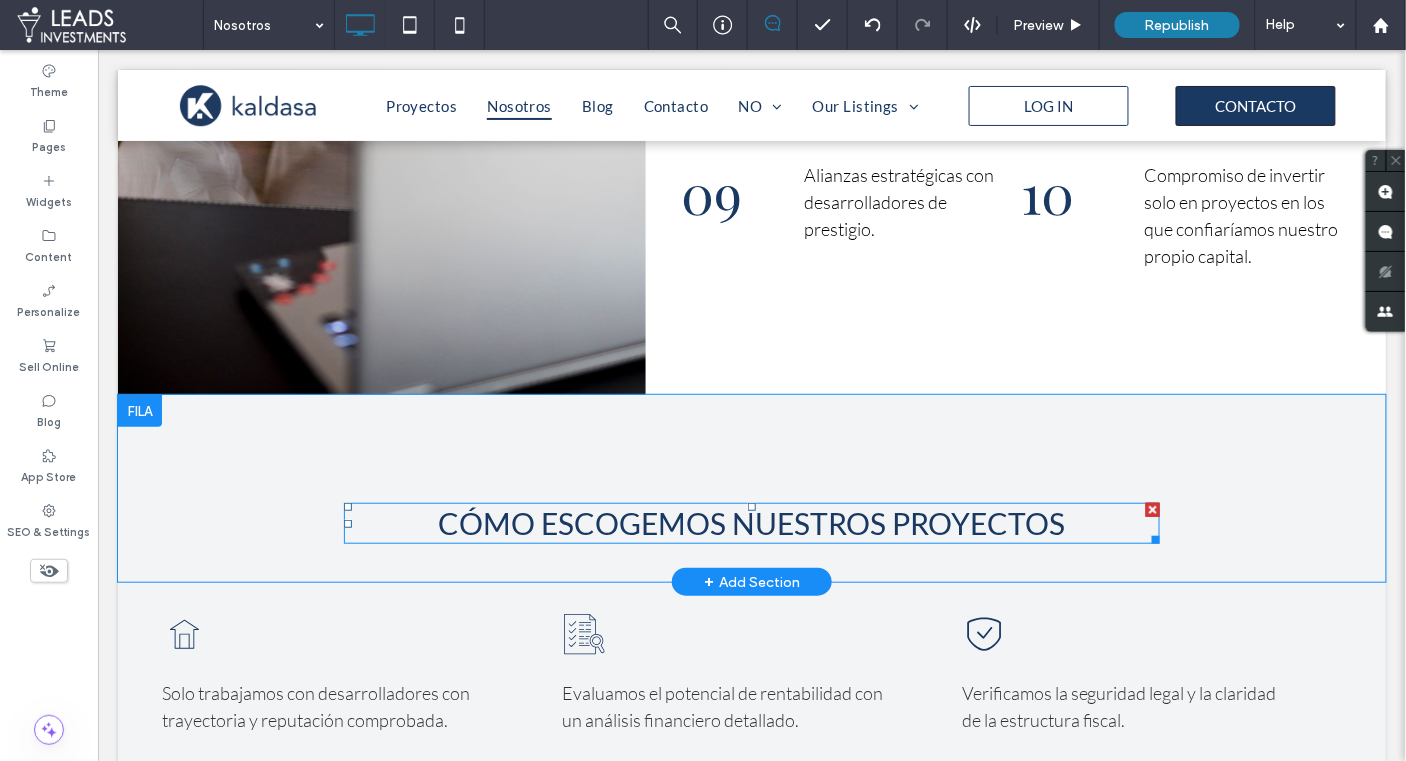 click on "CÓMO ESCOGEMOS NUESTROS PROYECTOS" at bounding box center (751, 522) 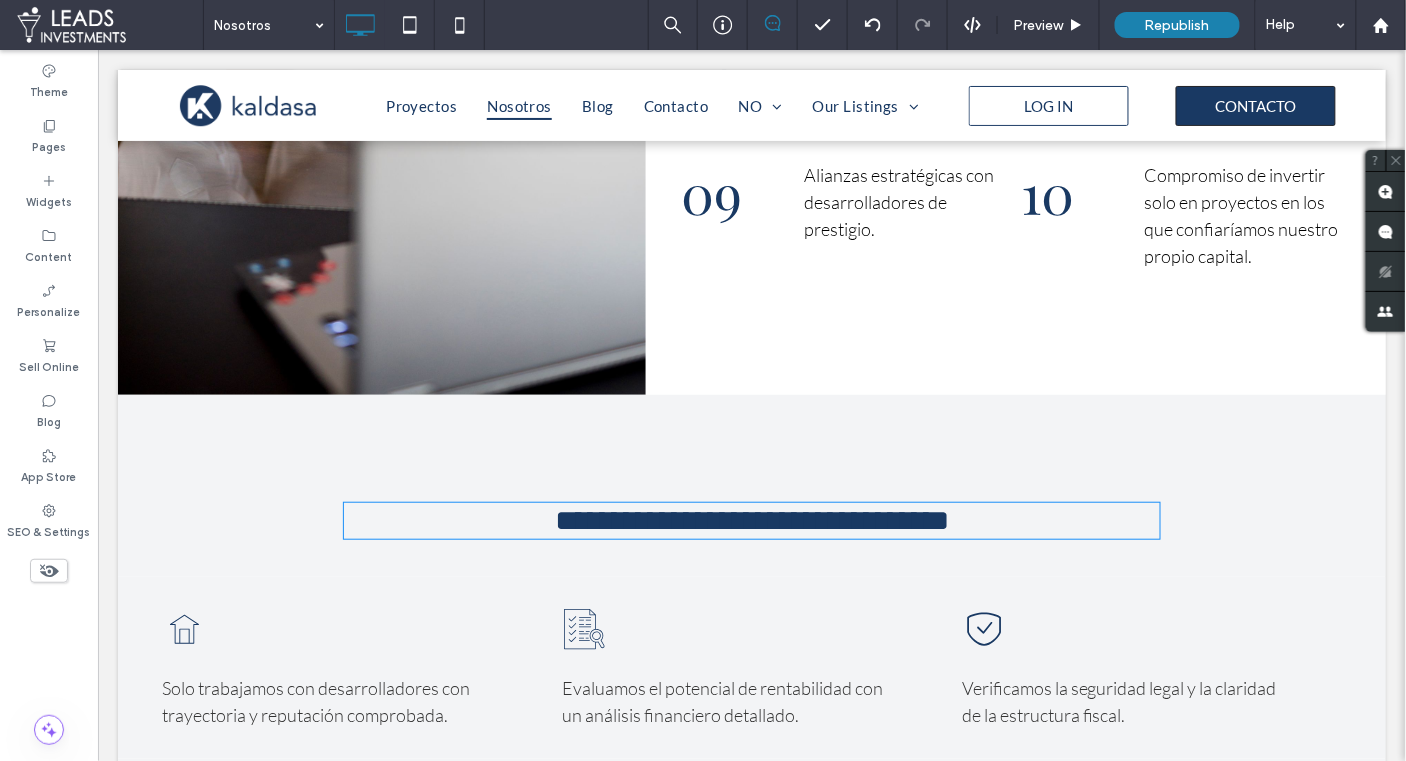 type on "****" 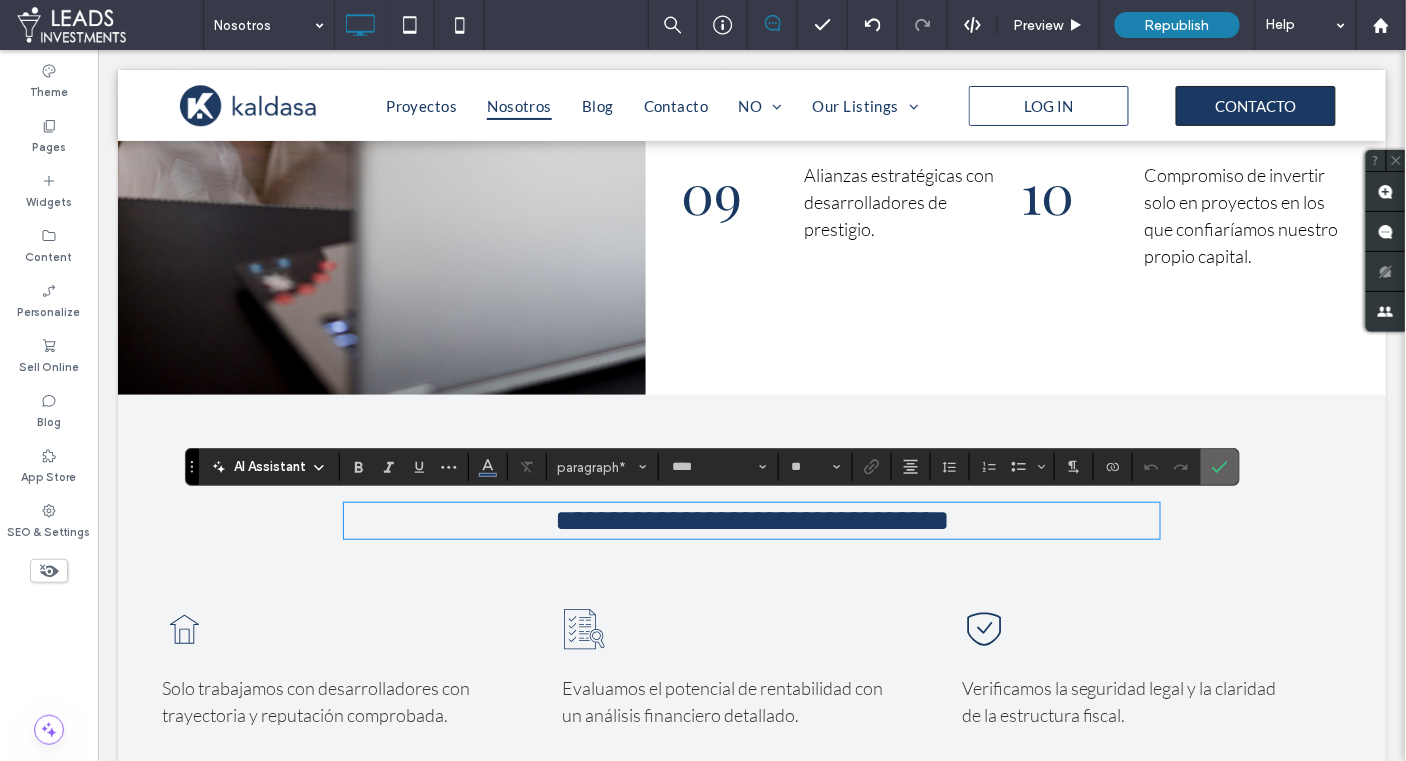 drag, startPoint x: 1210, startPoint y: 461, endPoint x: 1099, endPoint y: 413, distance: 120.93387 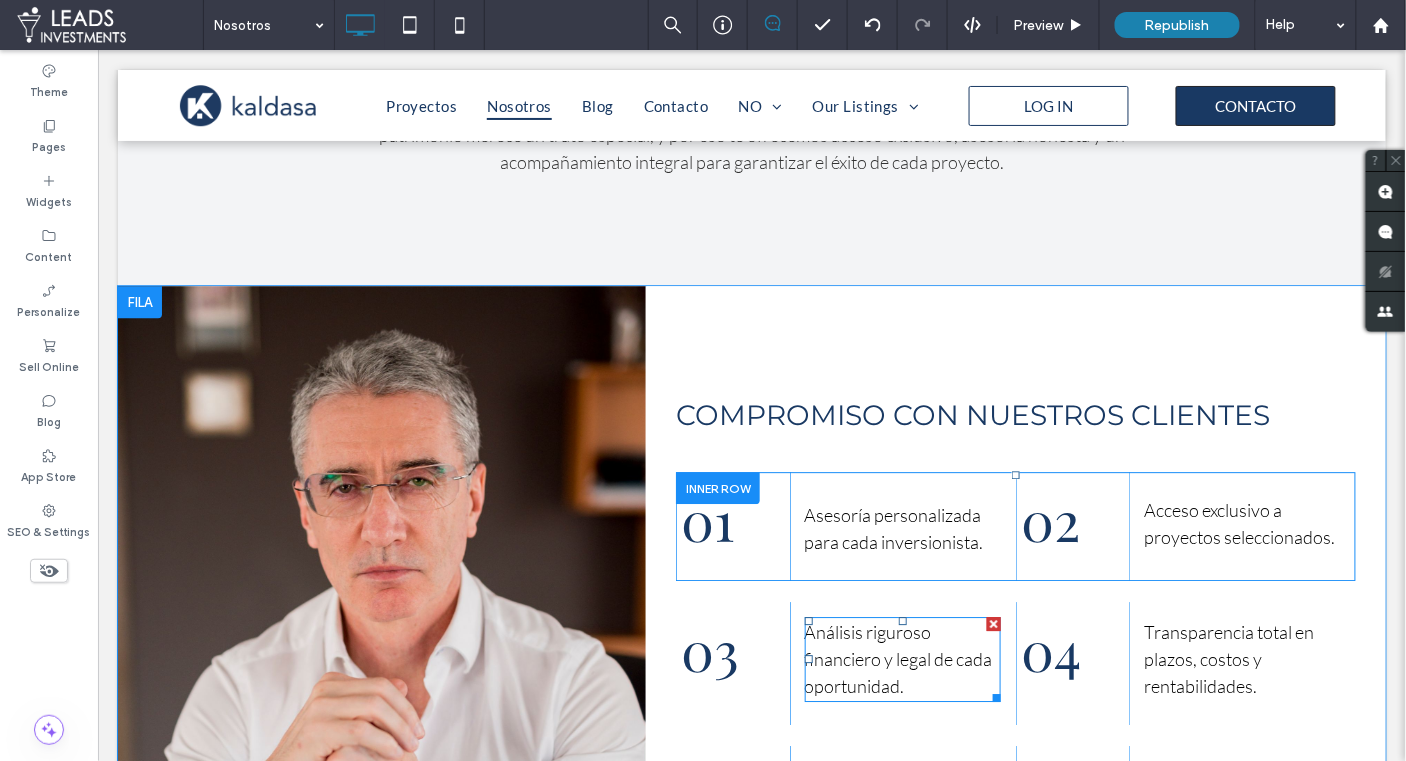 scroll, scrollTop: 1377, scrollLeft: 0, axis: vertical 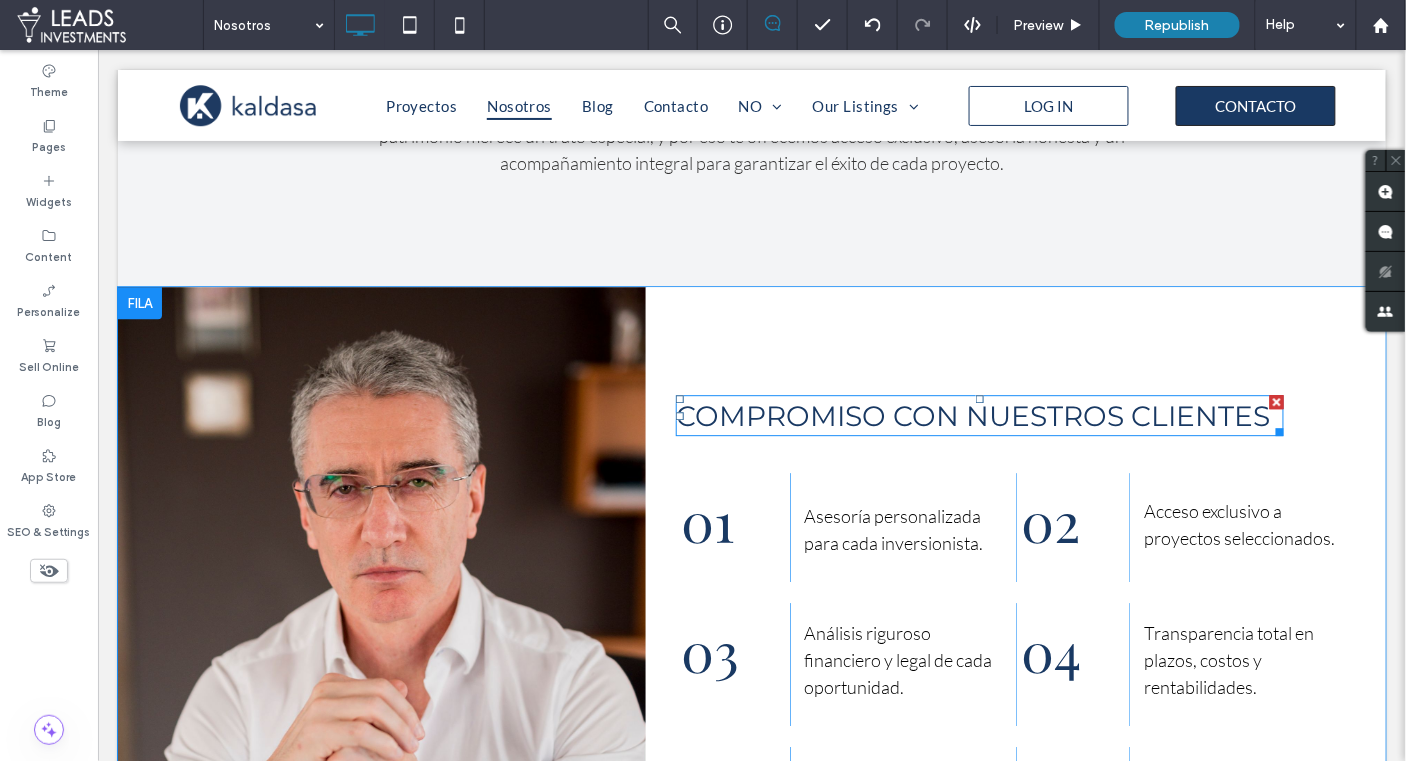 click on "COMPROMISO CON NUESTROS CLIENTES" at bounding box center (972, 415) 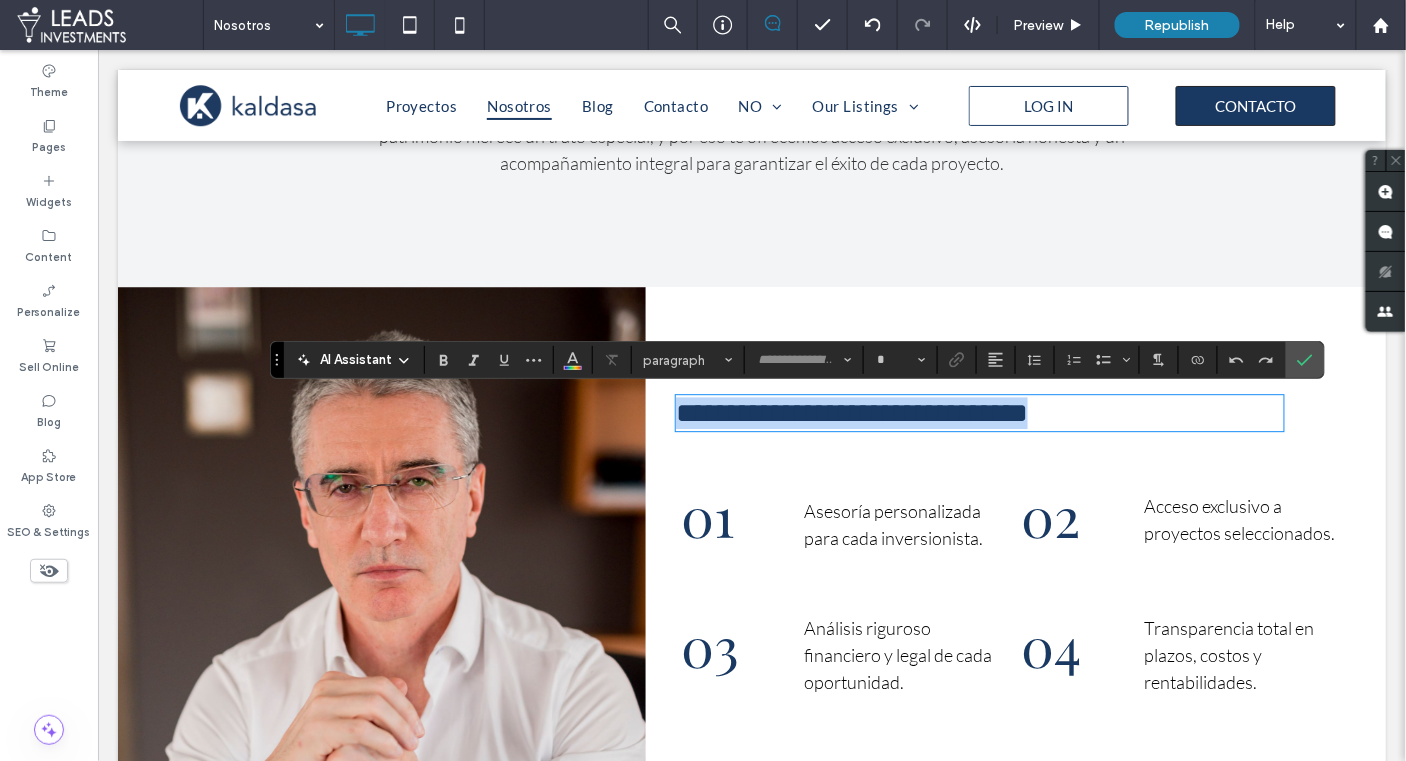 type on "**********" 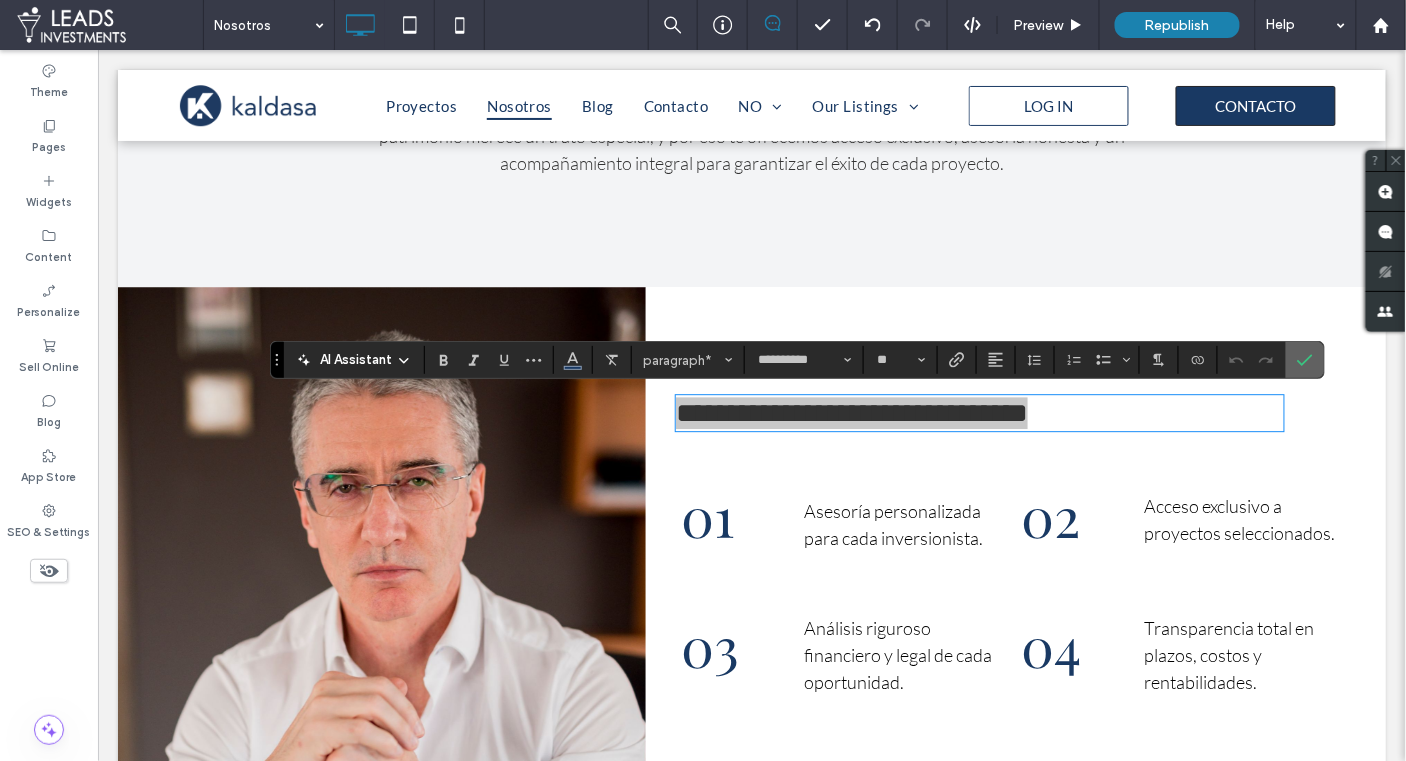 click 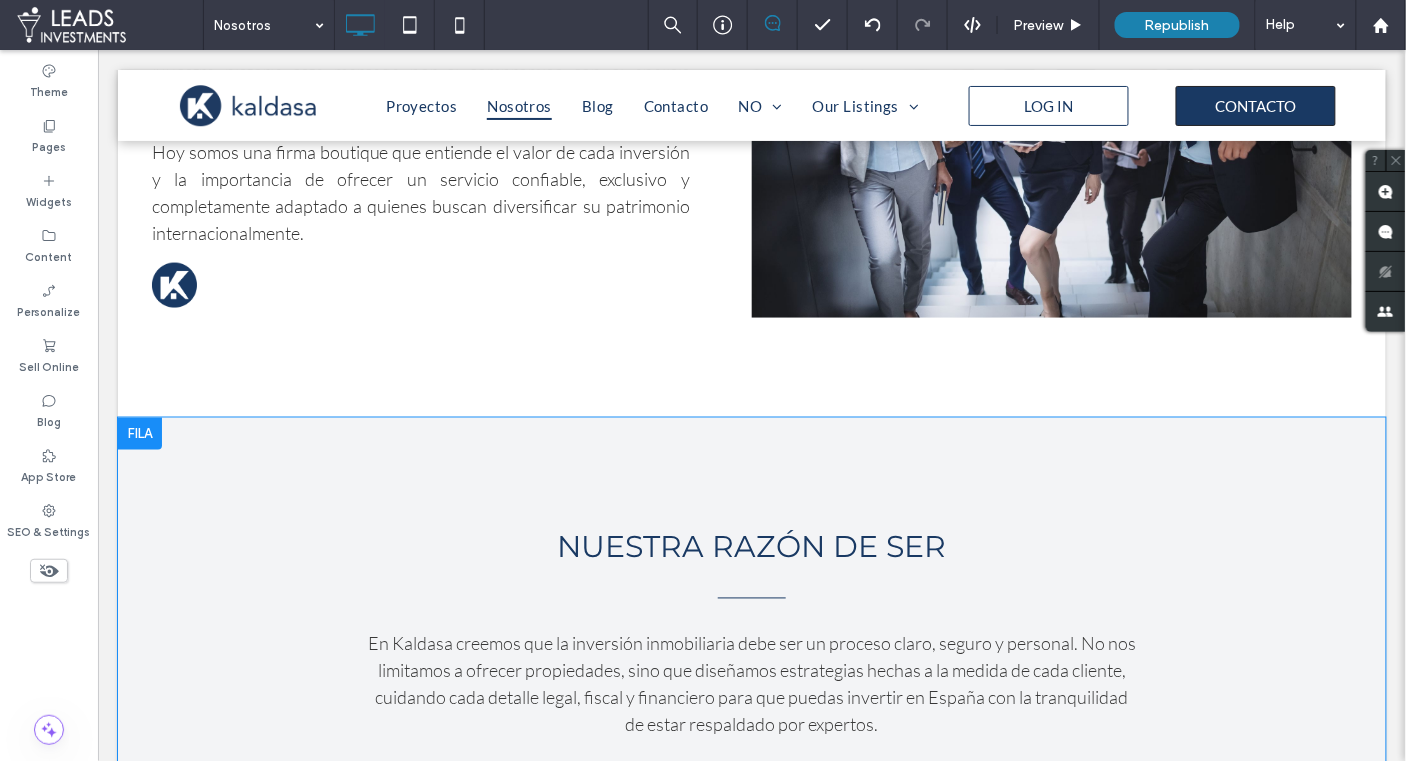 scroll, scrollTop: 678, scrollLeft: 0, axis: vertical 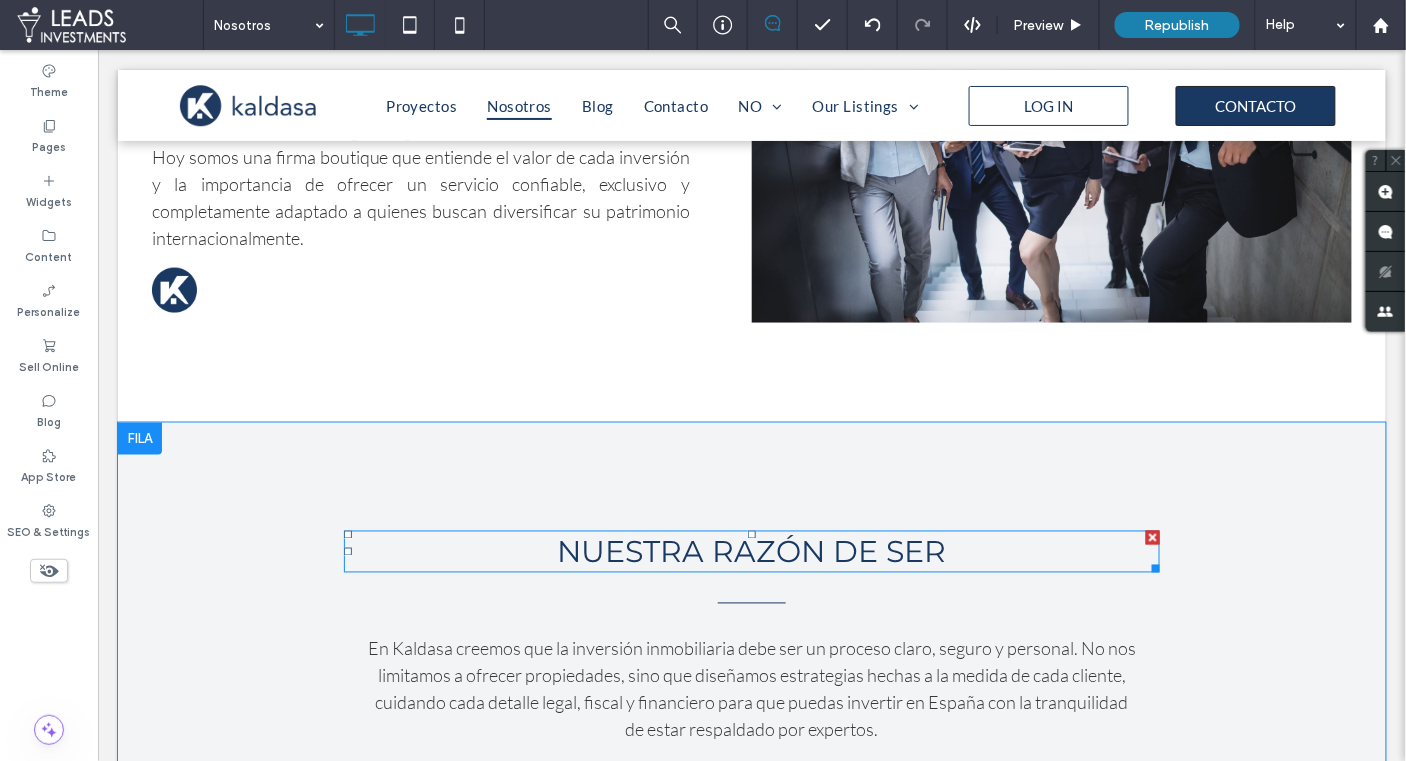 click on "NUESTRA RAZÓN DE SER" at bounding box center [751, 551] 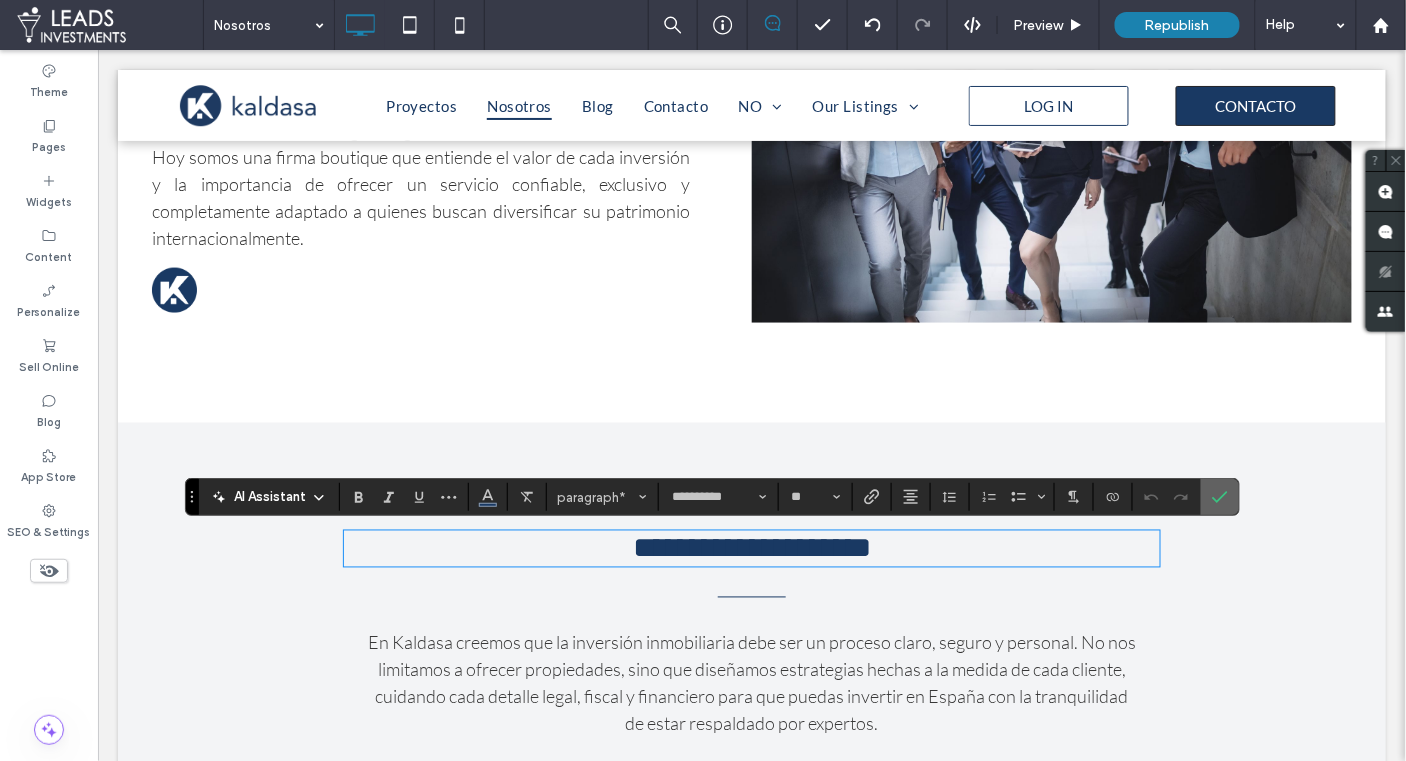 click at bounding box center (1220, 497) 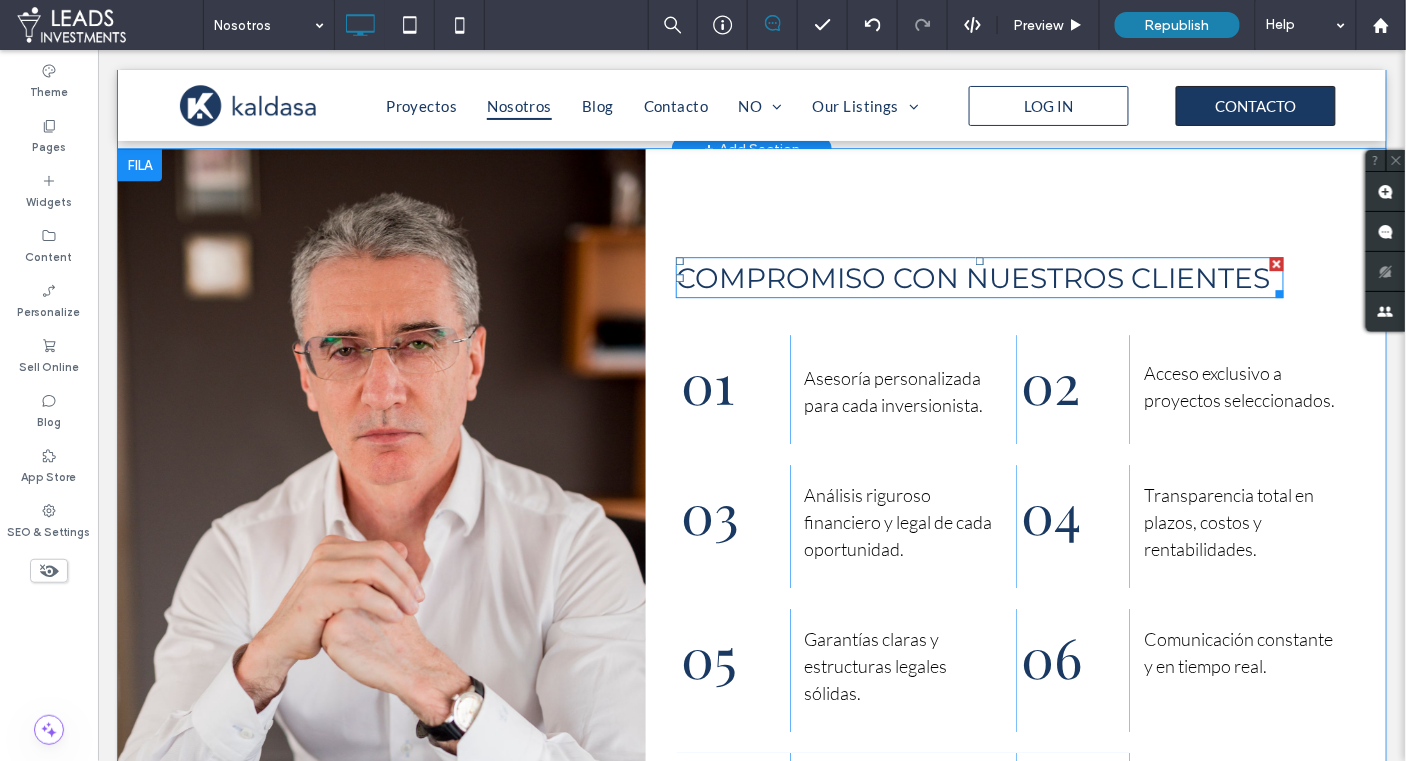 scroll, scrollTop: 1502, scrollLeft: 0, axis: vertical 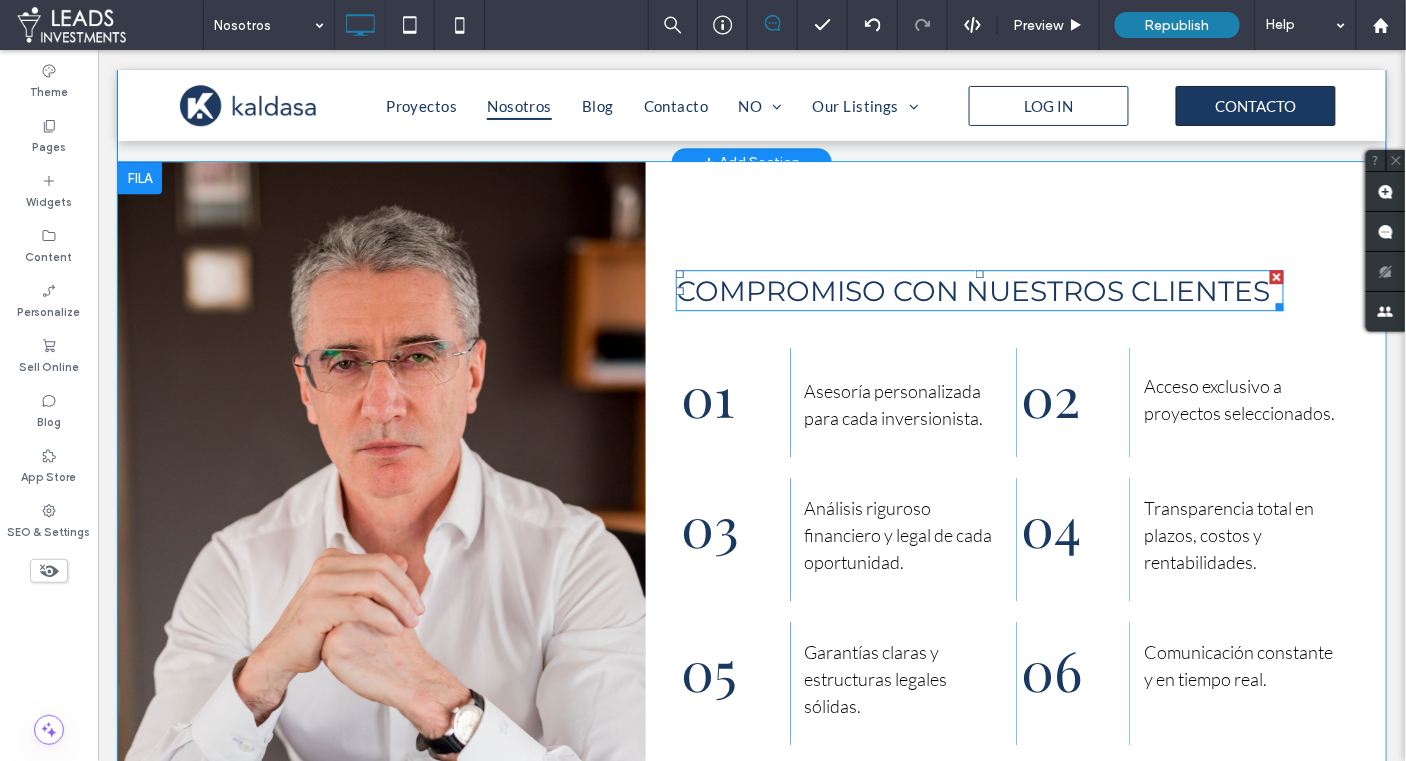 click on "COMPROMISO CON NUESTROS CLIENTES" at bounding box center [972, 290] 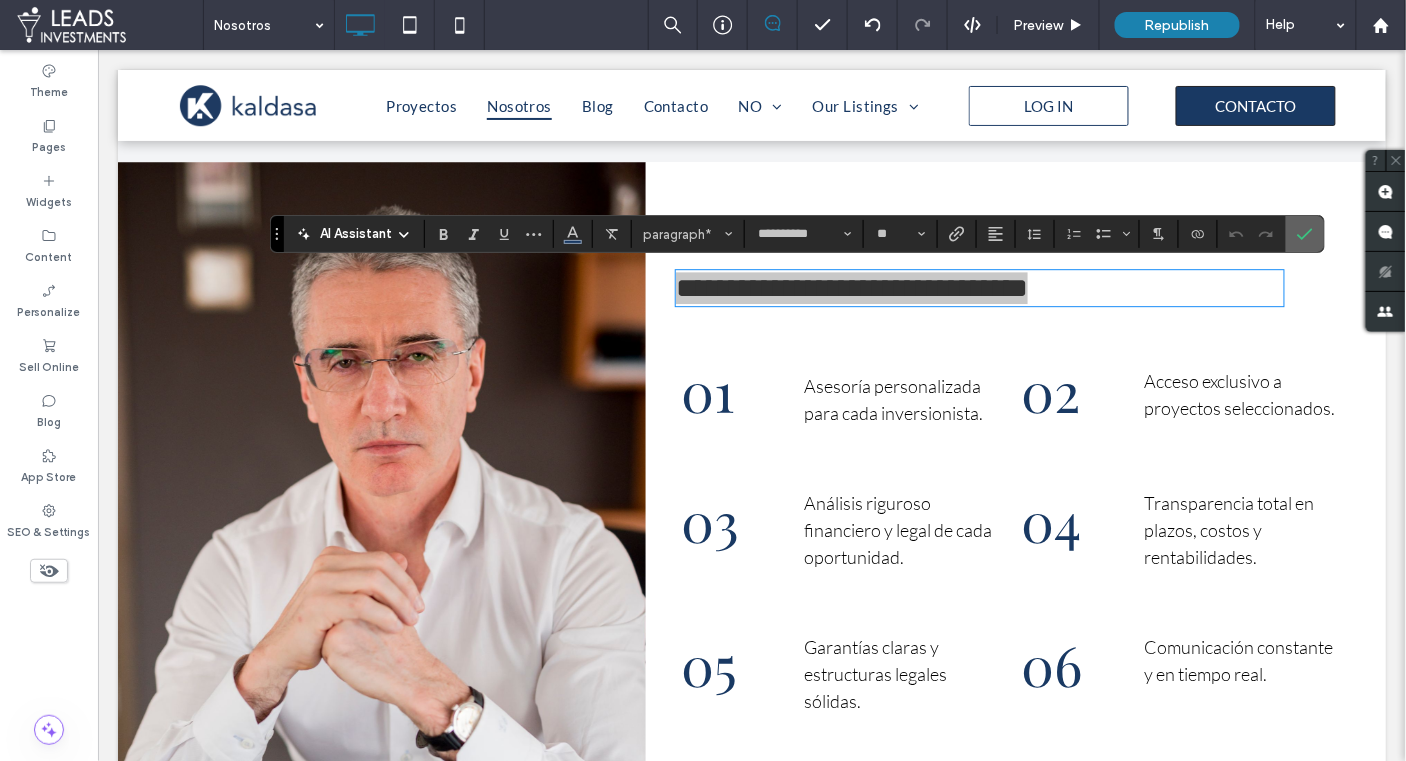 drag, startPoint x: 1308, startPoint y: 235, endPoint x: 1178, endPoint y: 242, distance: 130.18832 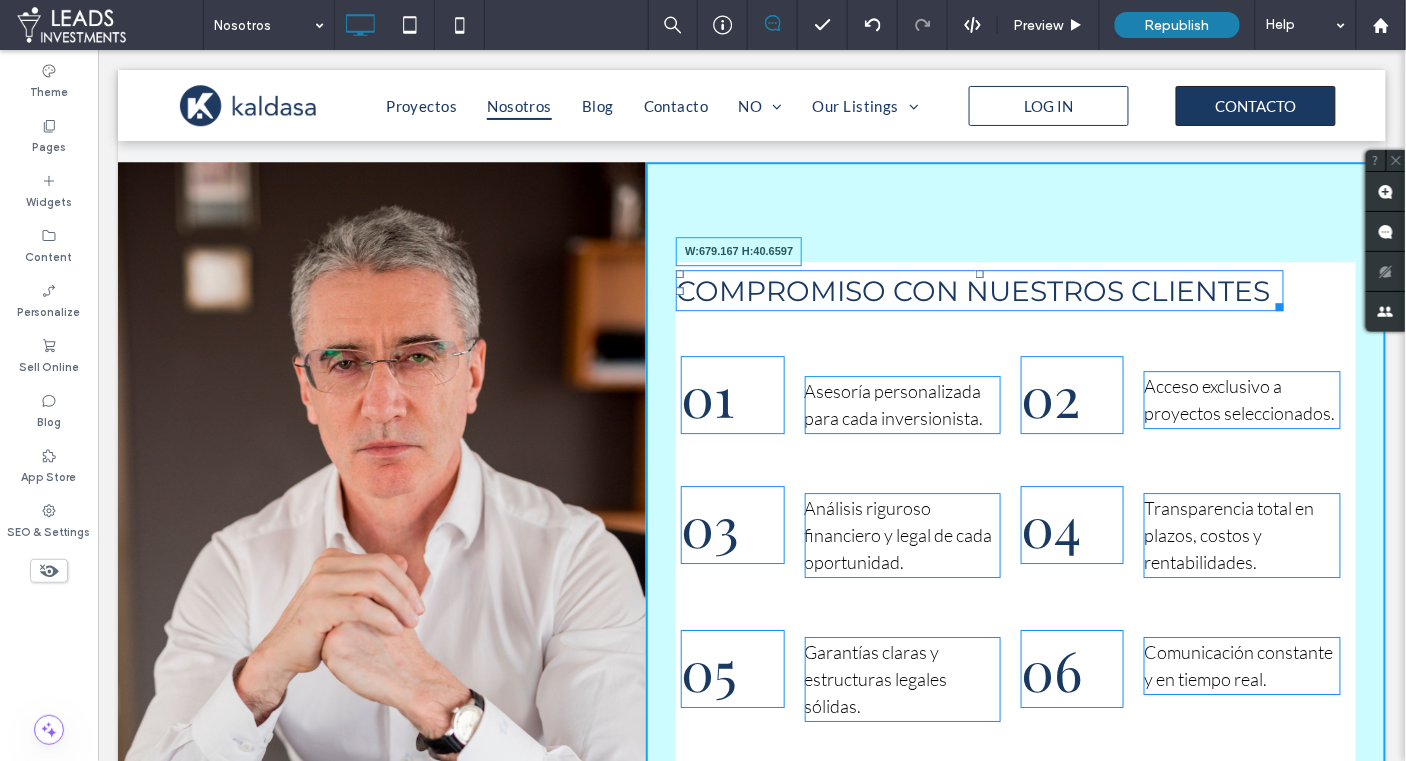 drag, startPoint x: 1297, startPoint y: 302, endPoint x: 1326, endPoint y: 339, distance: 47.010635 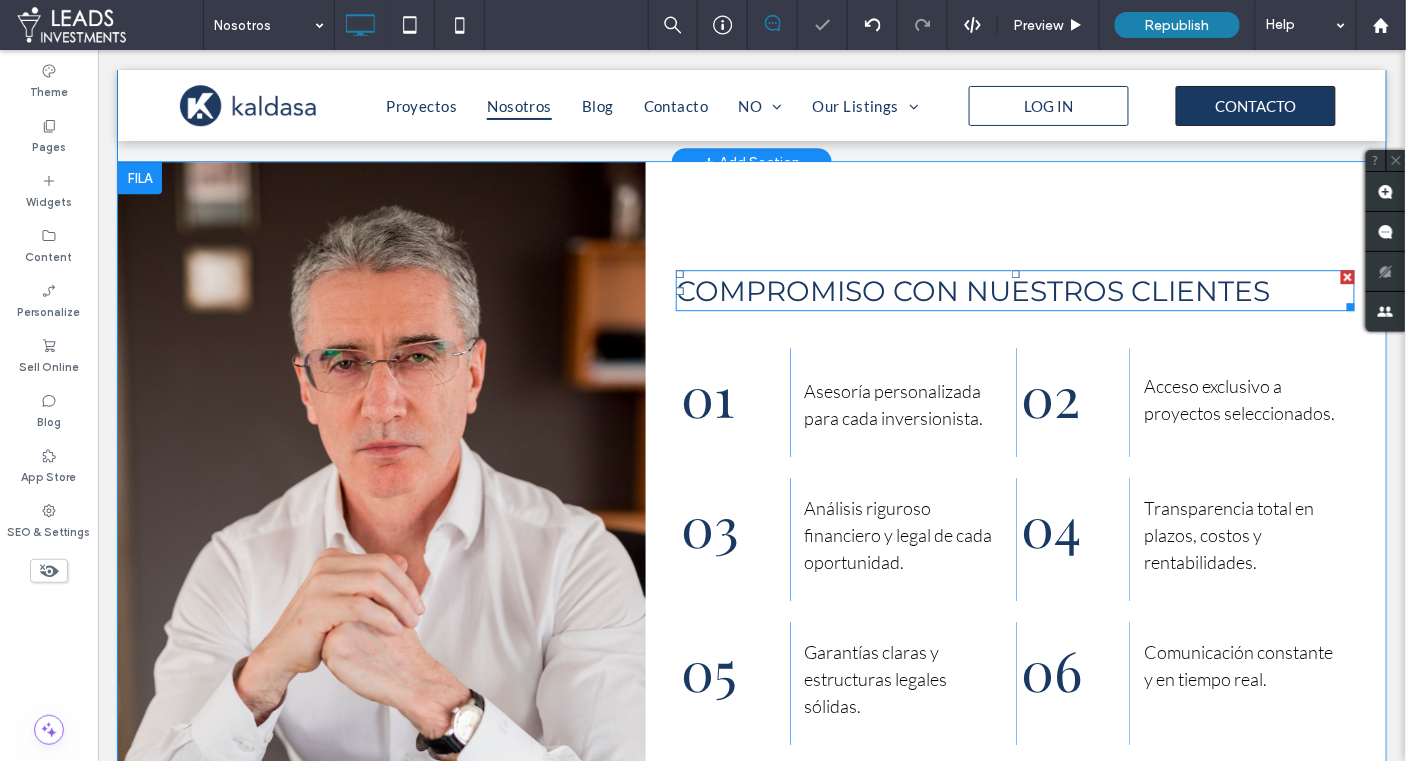click on "COMPROMISO CON NUESTROS CLIENTES" at bounding box center (972, 290) 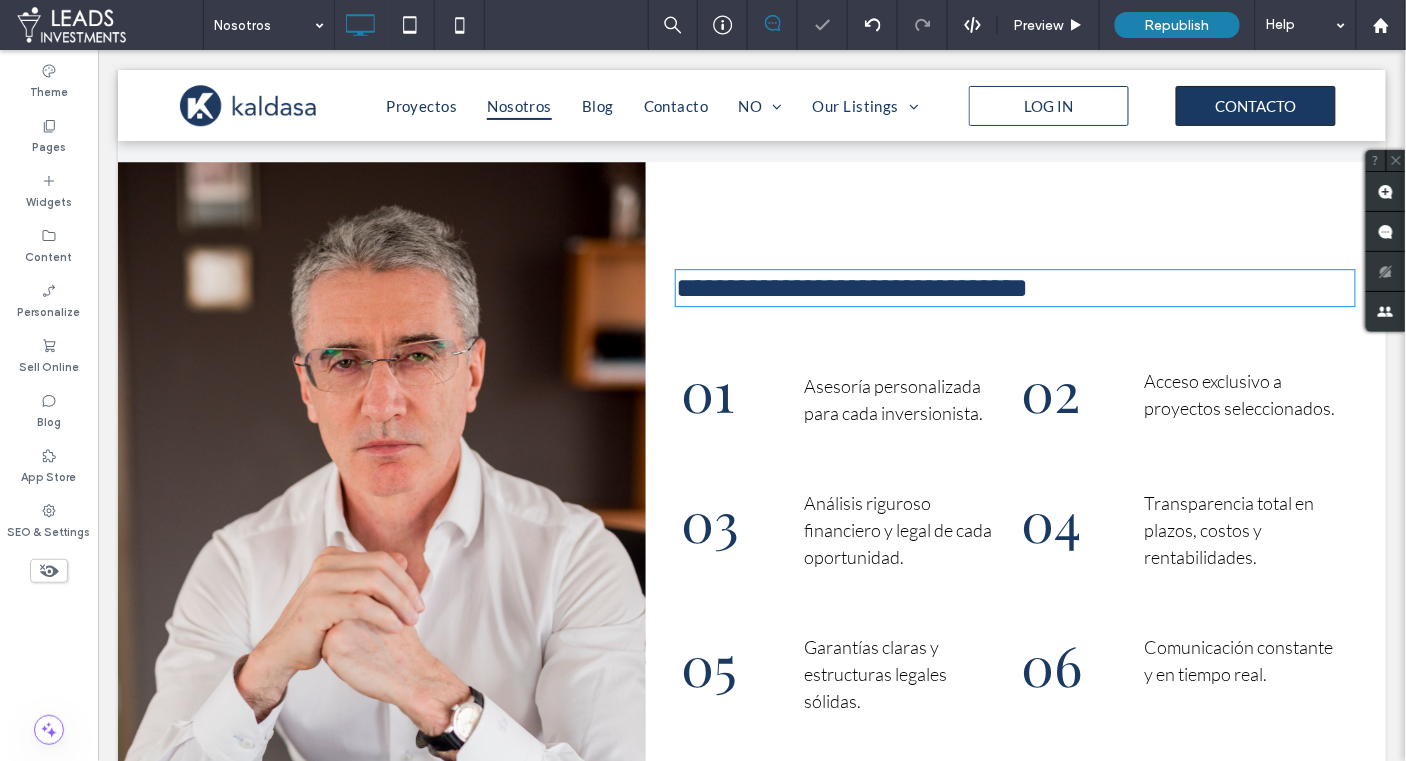type on "**********" 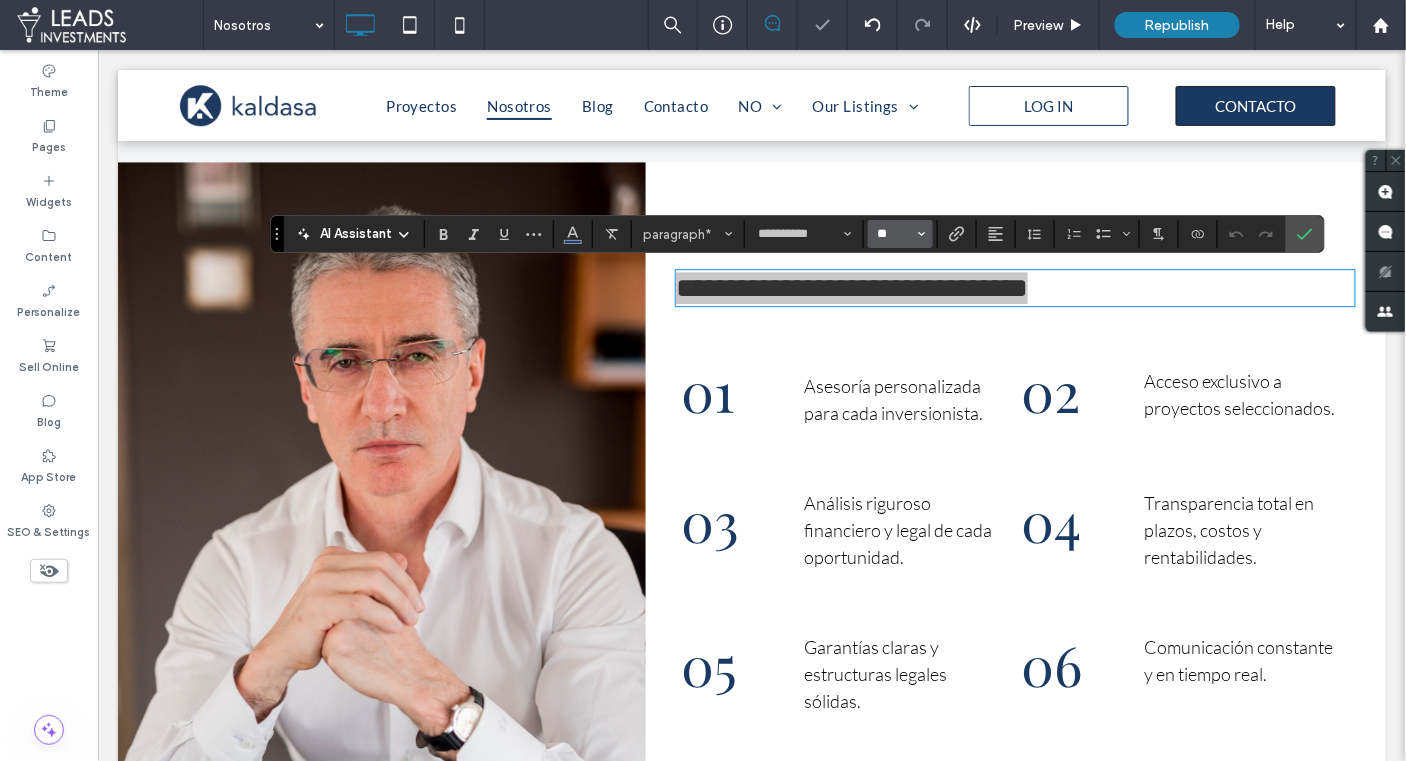click on "**" at bounding box center [894, 234] 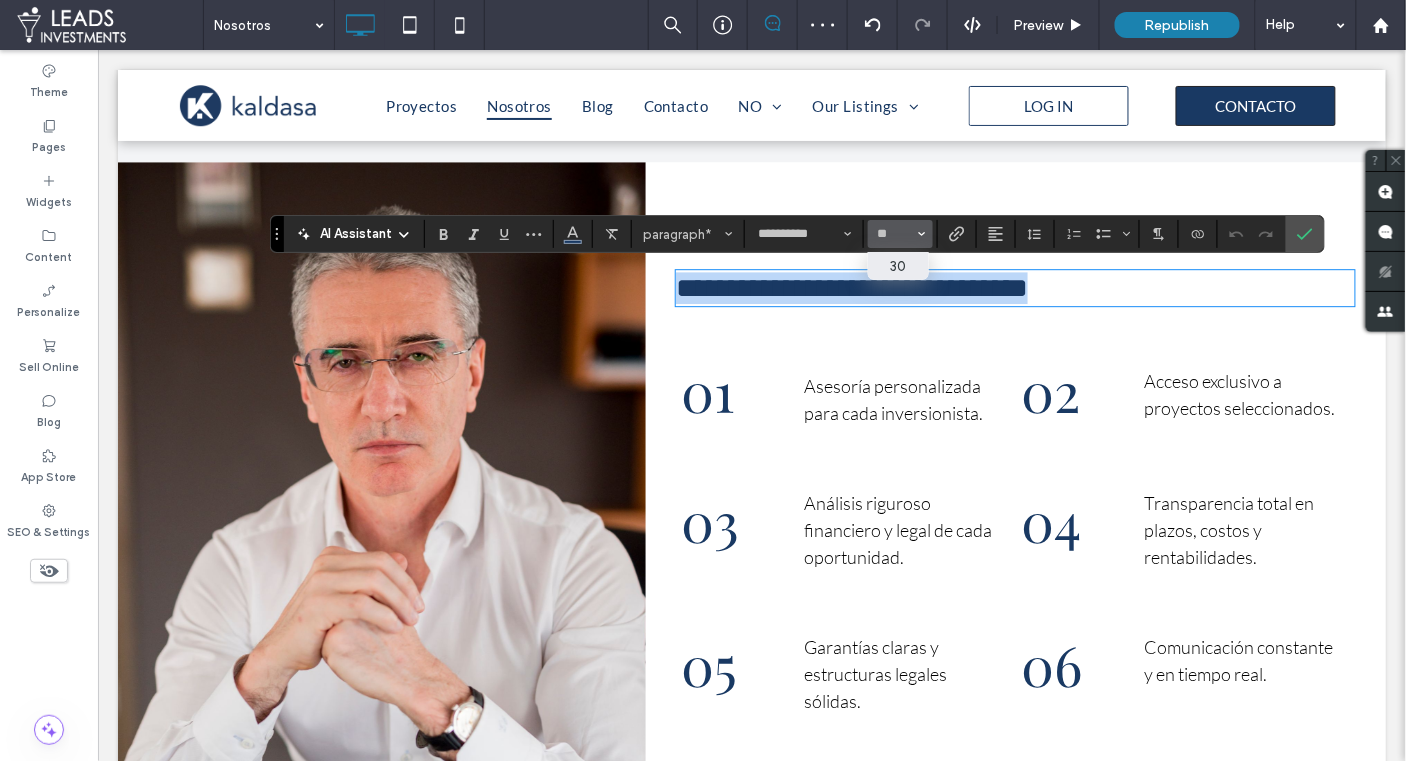 type on "**" 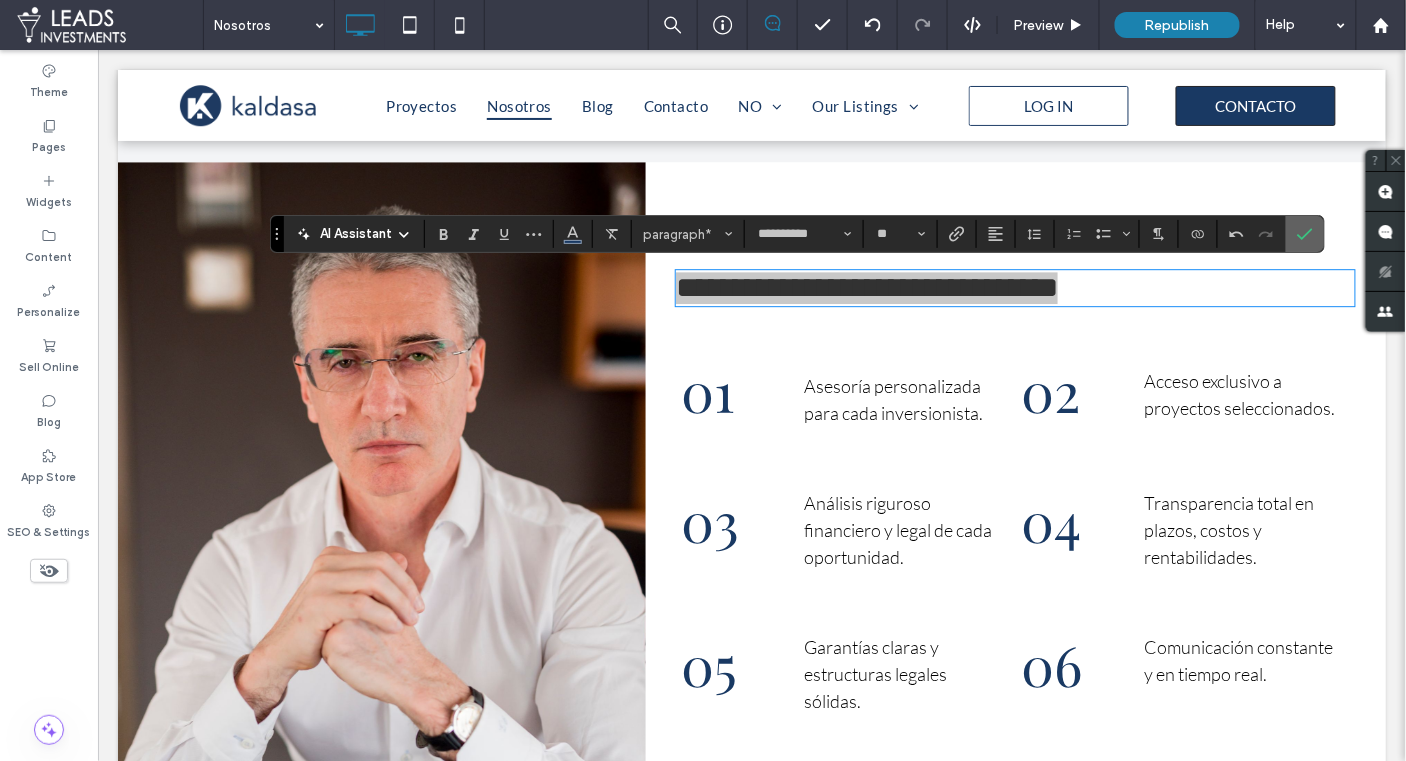 click 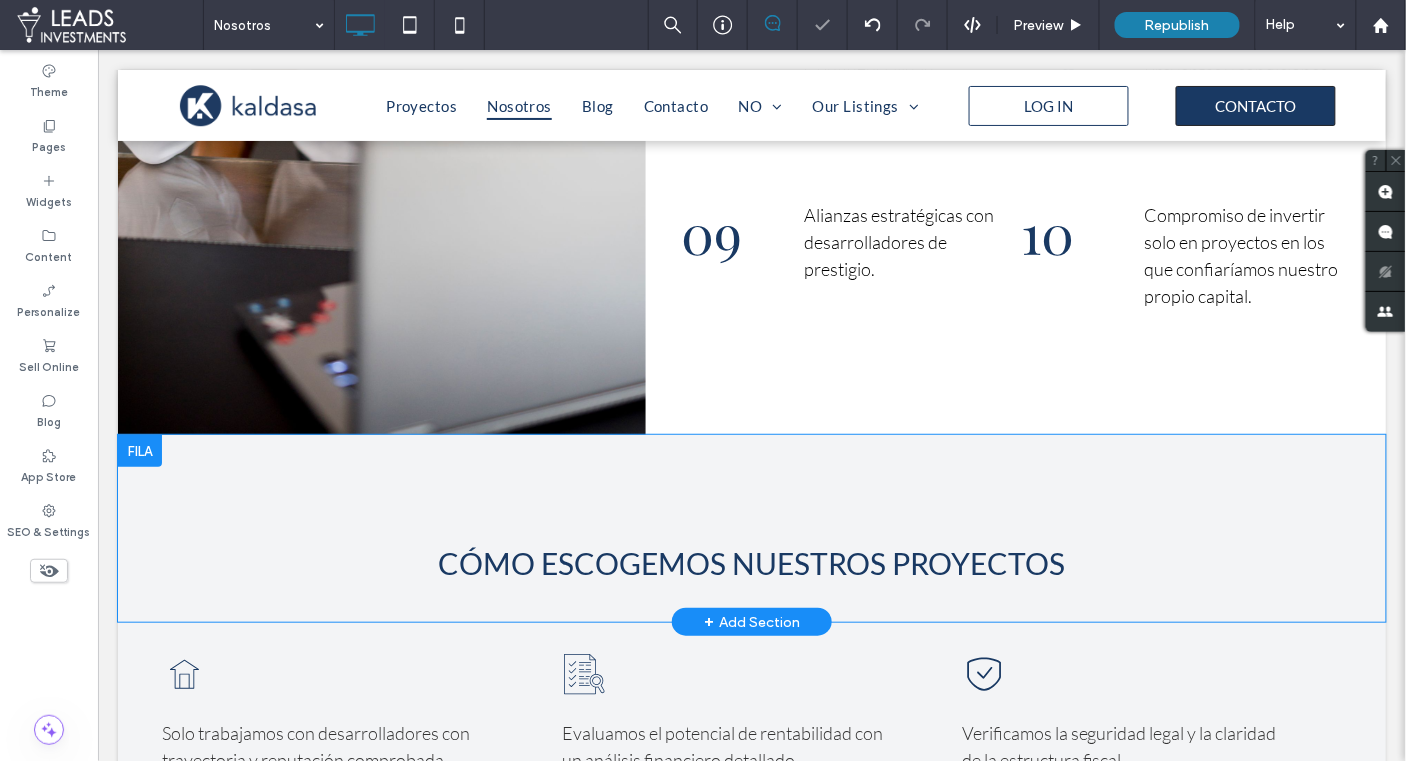 scroll, scrollTop: 2247, scrollLeft: 0, axis: vertical 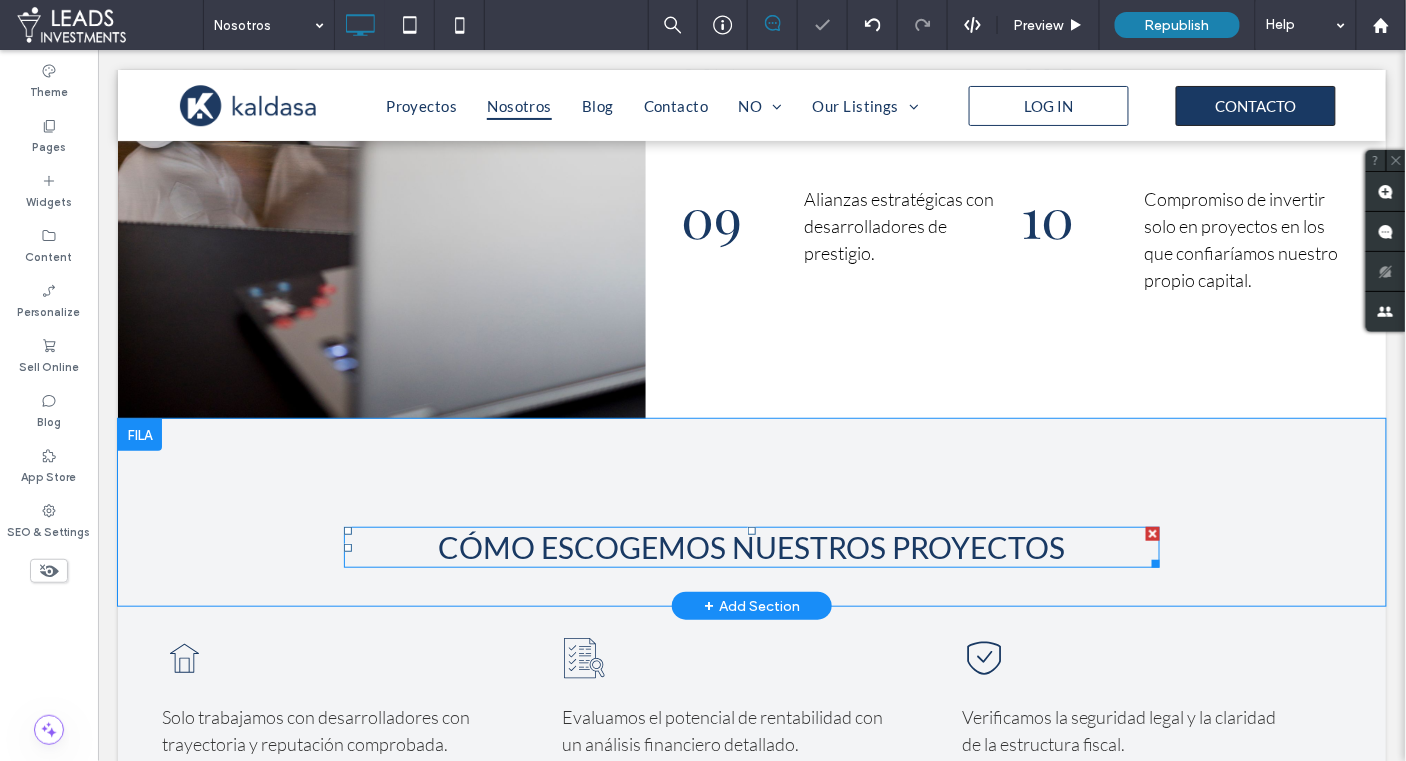 click on "CÓMO ESCOGEMOS NUESTROS PROYECTOS" at bounding box center (751, 546) 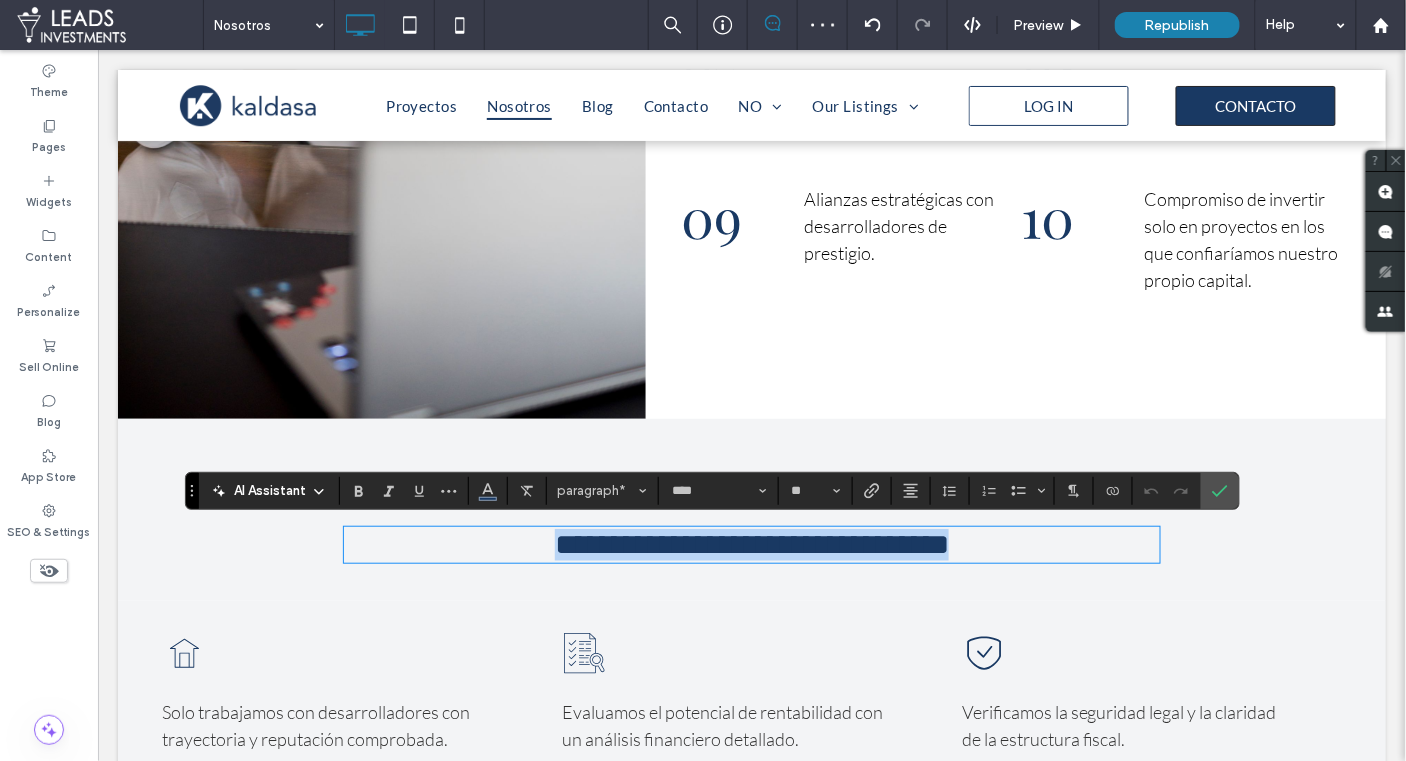 drag, startPoint x: 445, startPoint y: 540, endPoint x: 1241, endPoint y: 564, distance: 796.36176 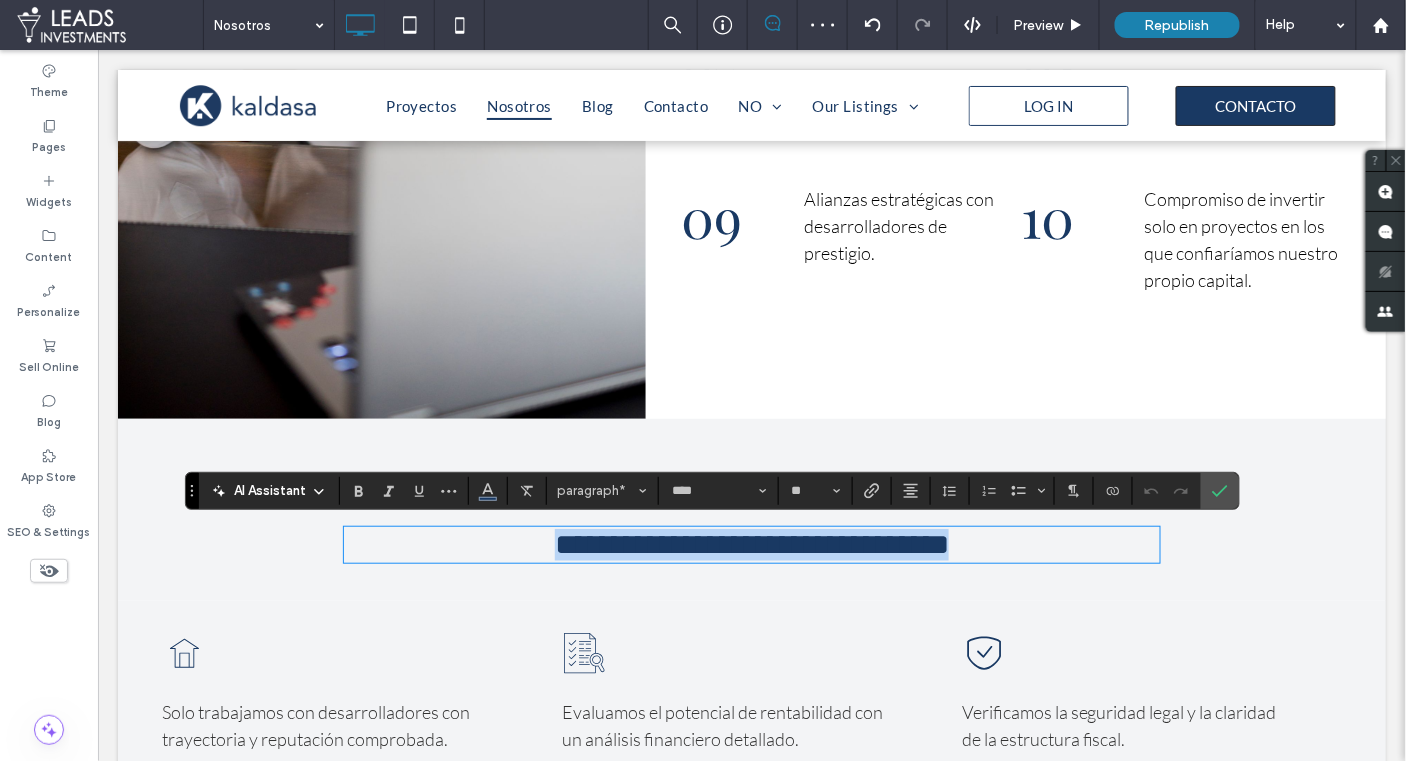 click on "**********" at bounding box center [751, 544] 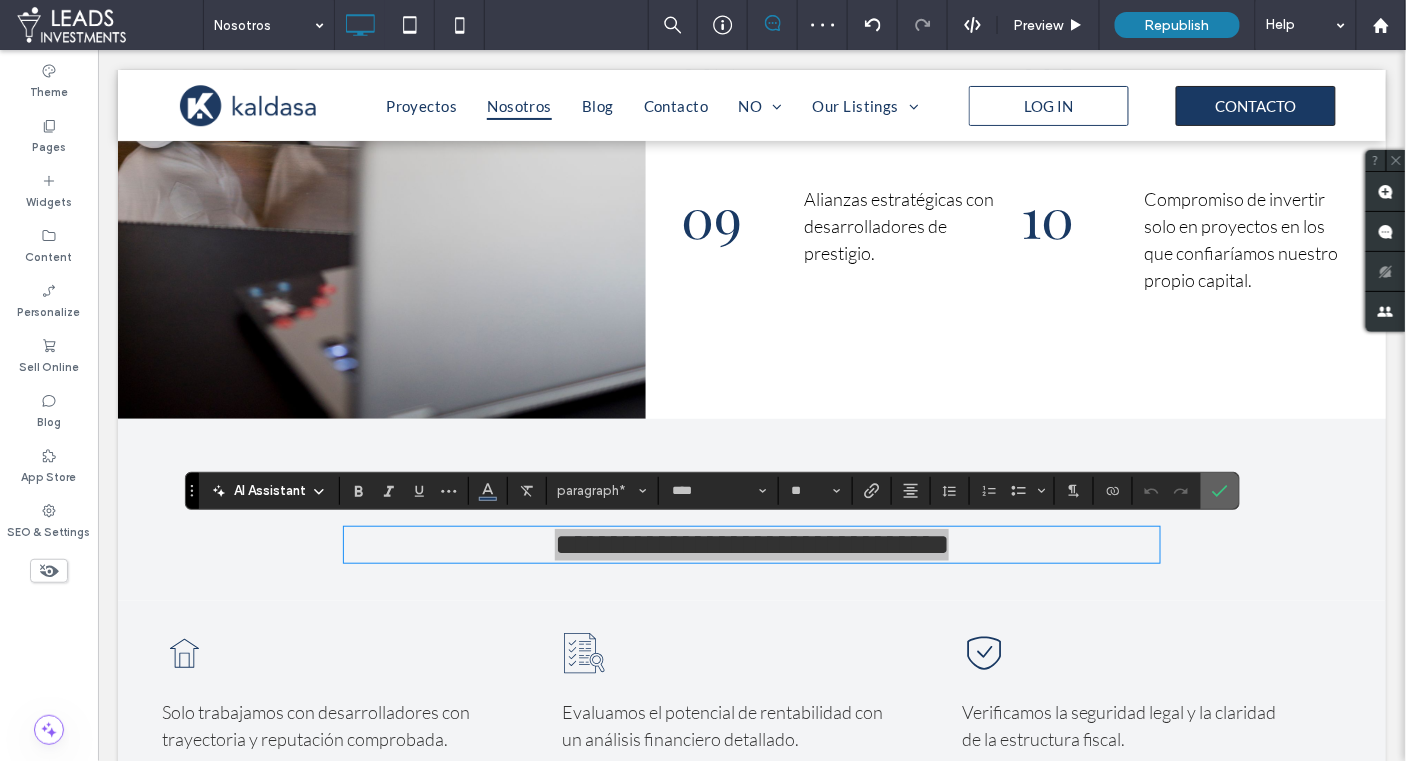click at bounding box center (1220, 491) 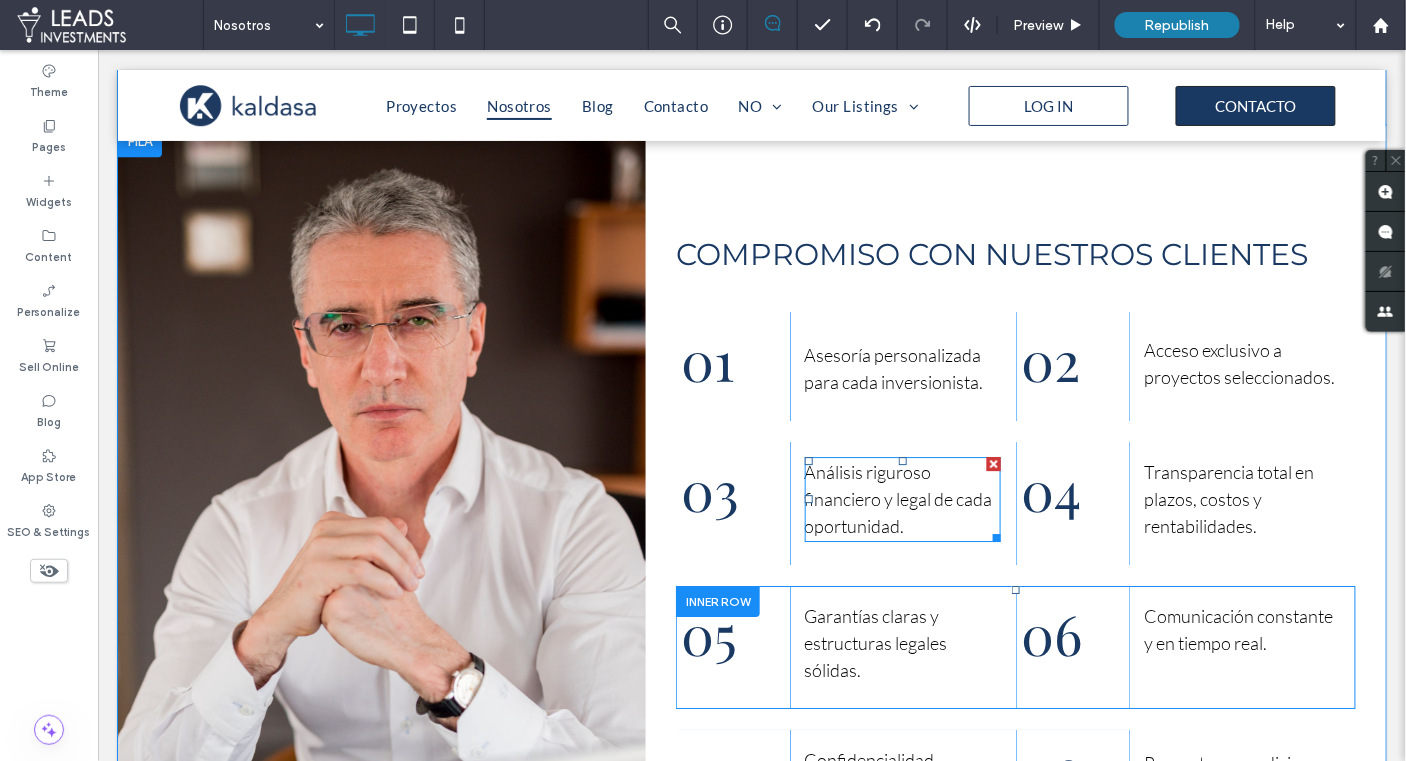 scroll, scrollTop: 1491, scrollLeft: 0, axis: vertical 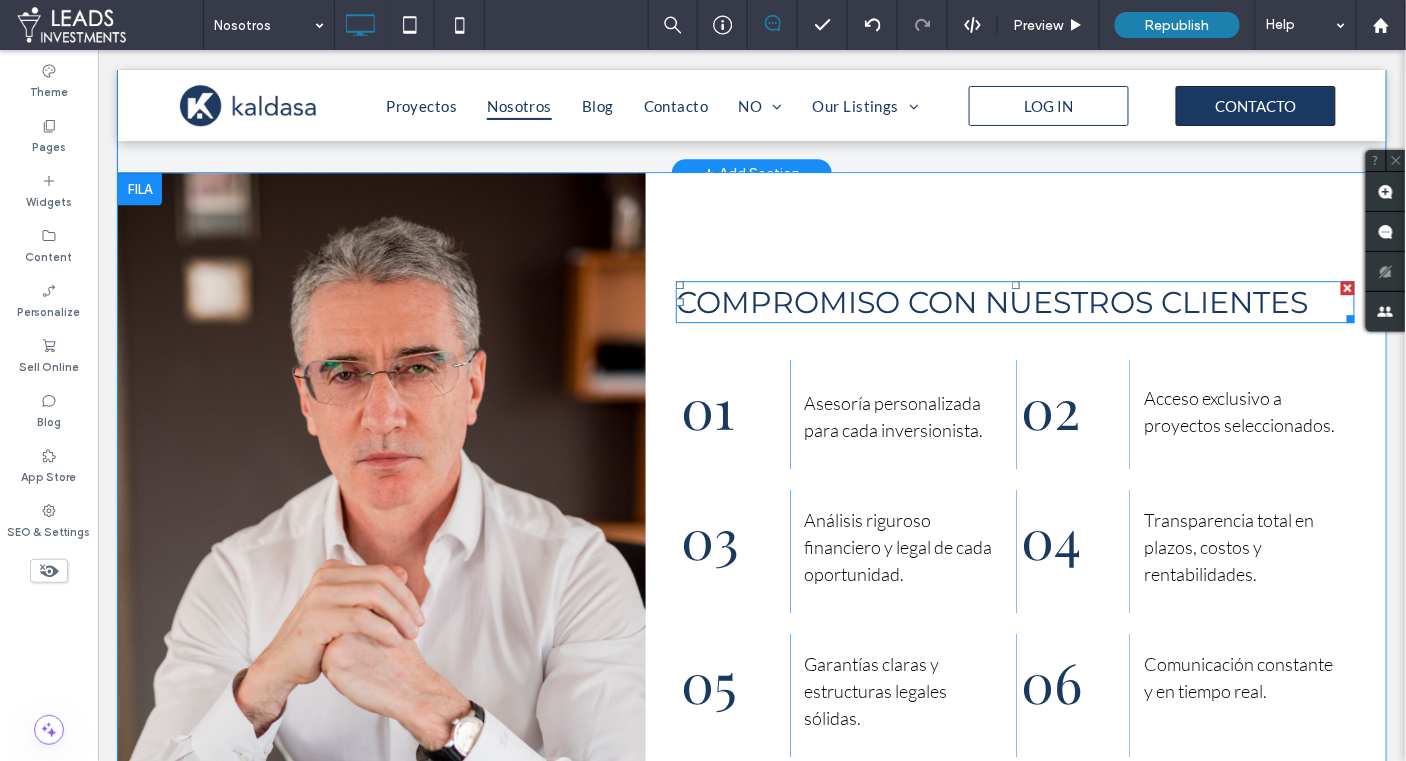click on "COMPROMISO CON NUESTROS CLIENTES" at bounding box center (991, 301) 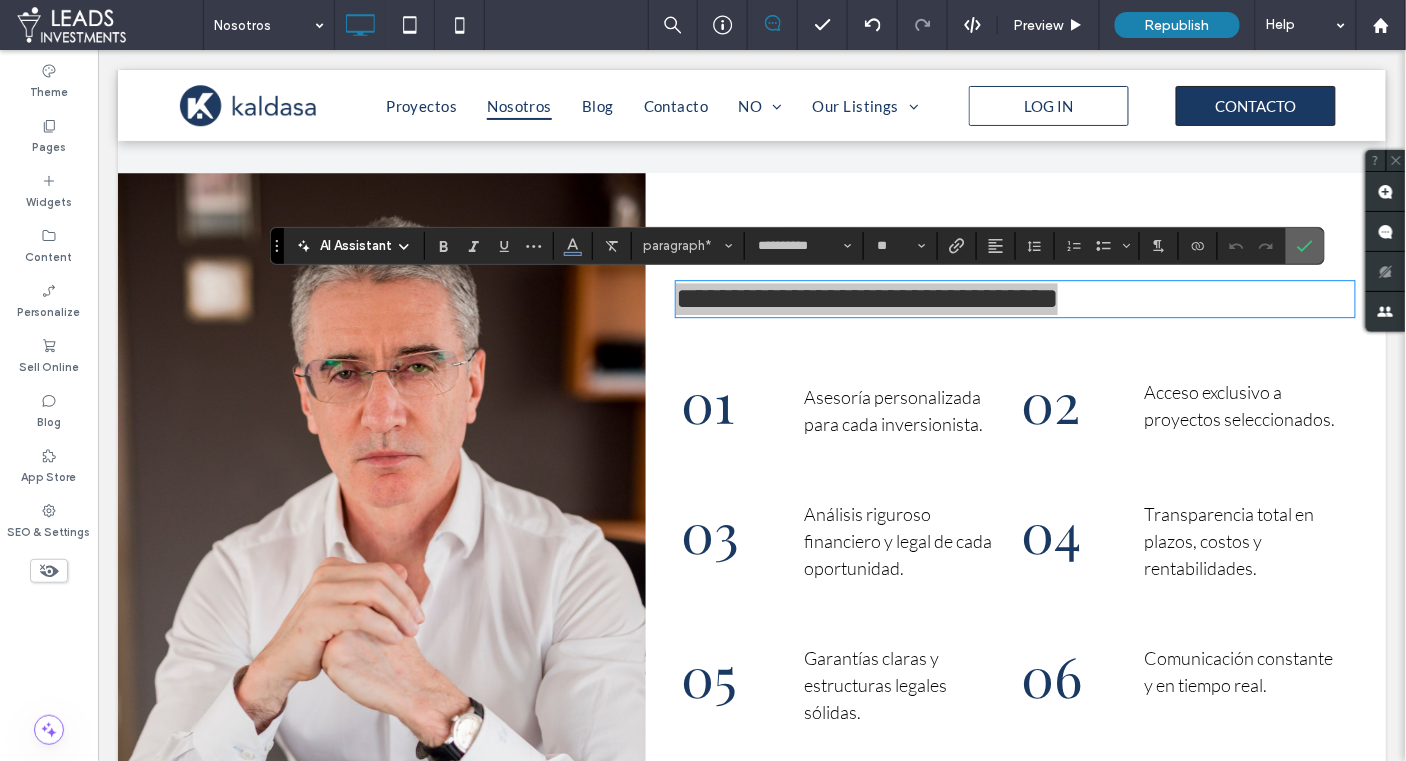 click 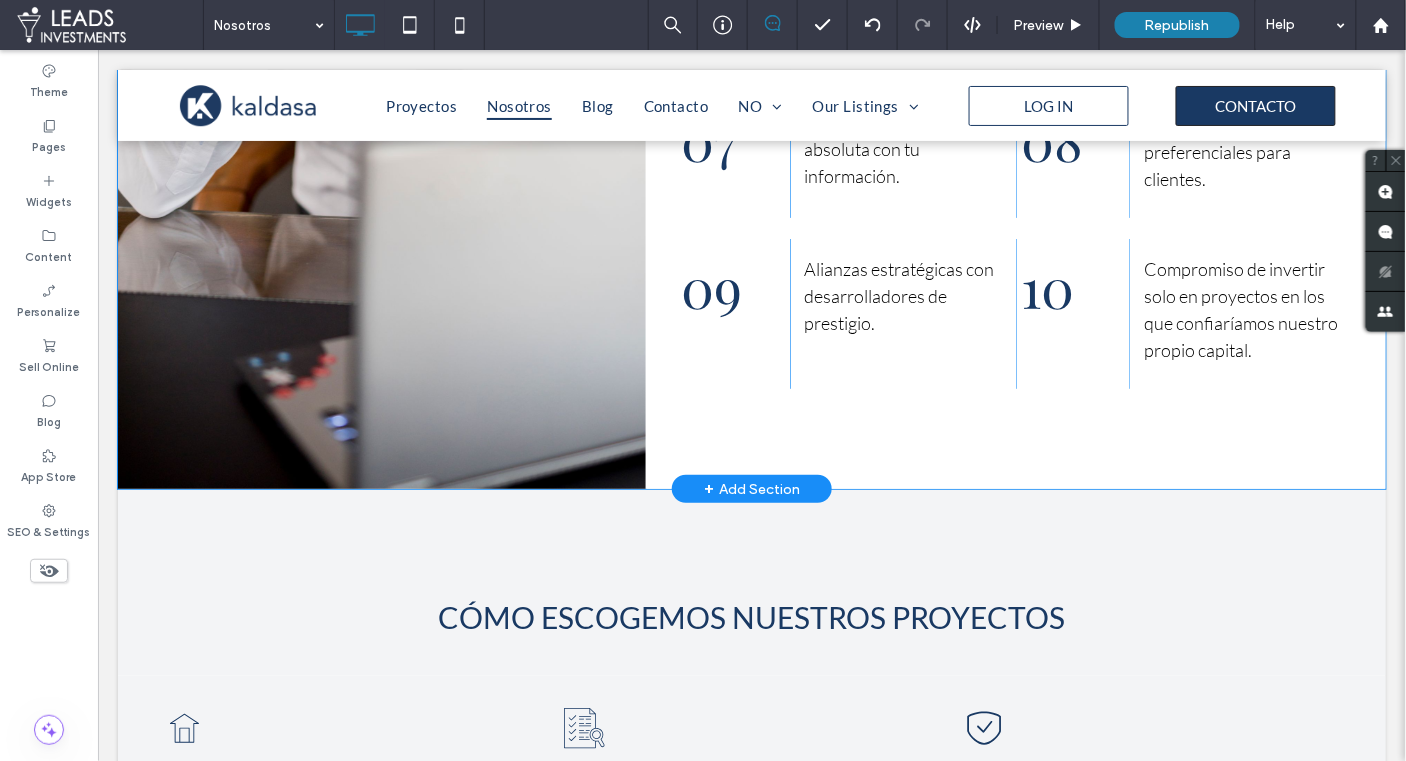 scroll, scrollTop: 2182, scrollLeft: 0, axis: vertical 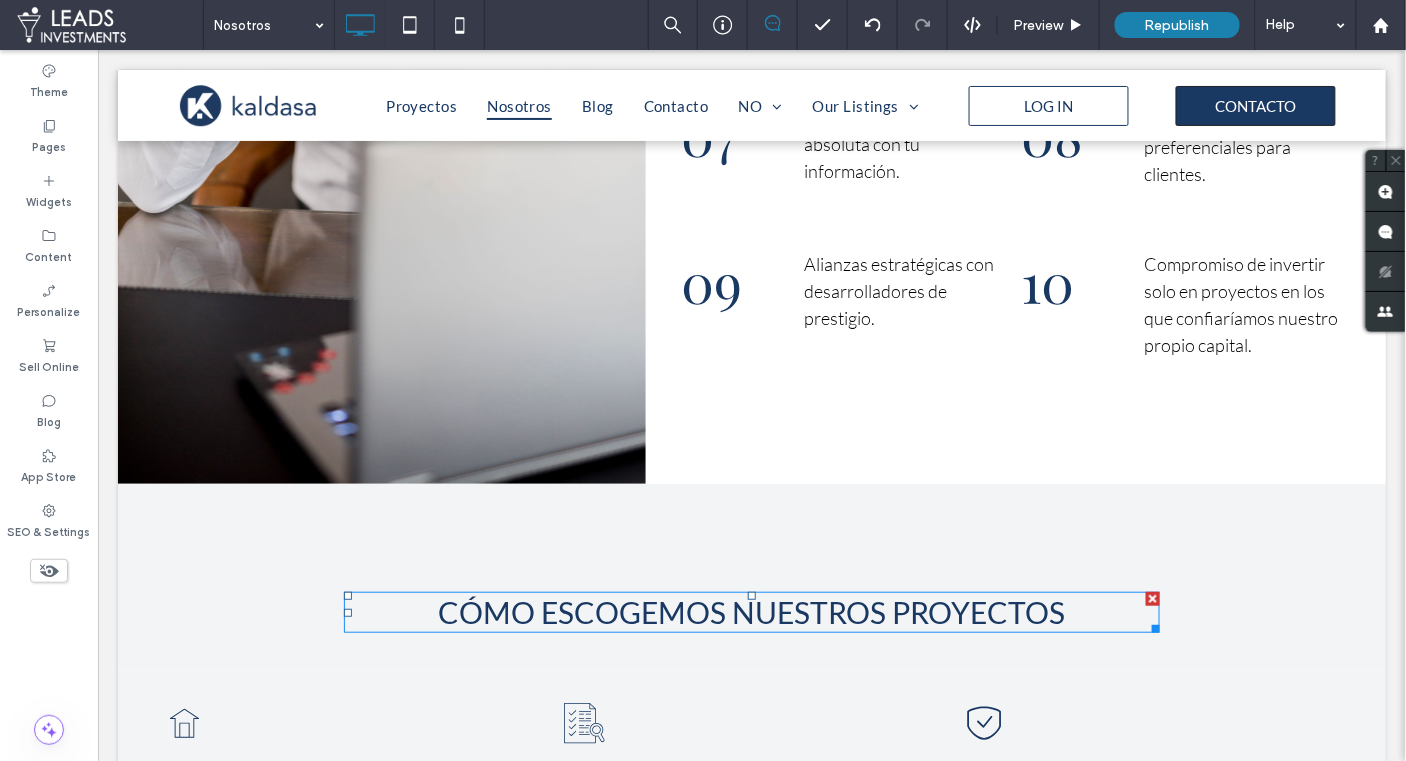 click on "CÓMO ESCOGEMOS NUESTROS PROYECTOS" at bounding box center [751, 611] 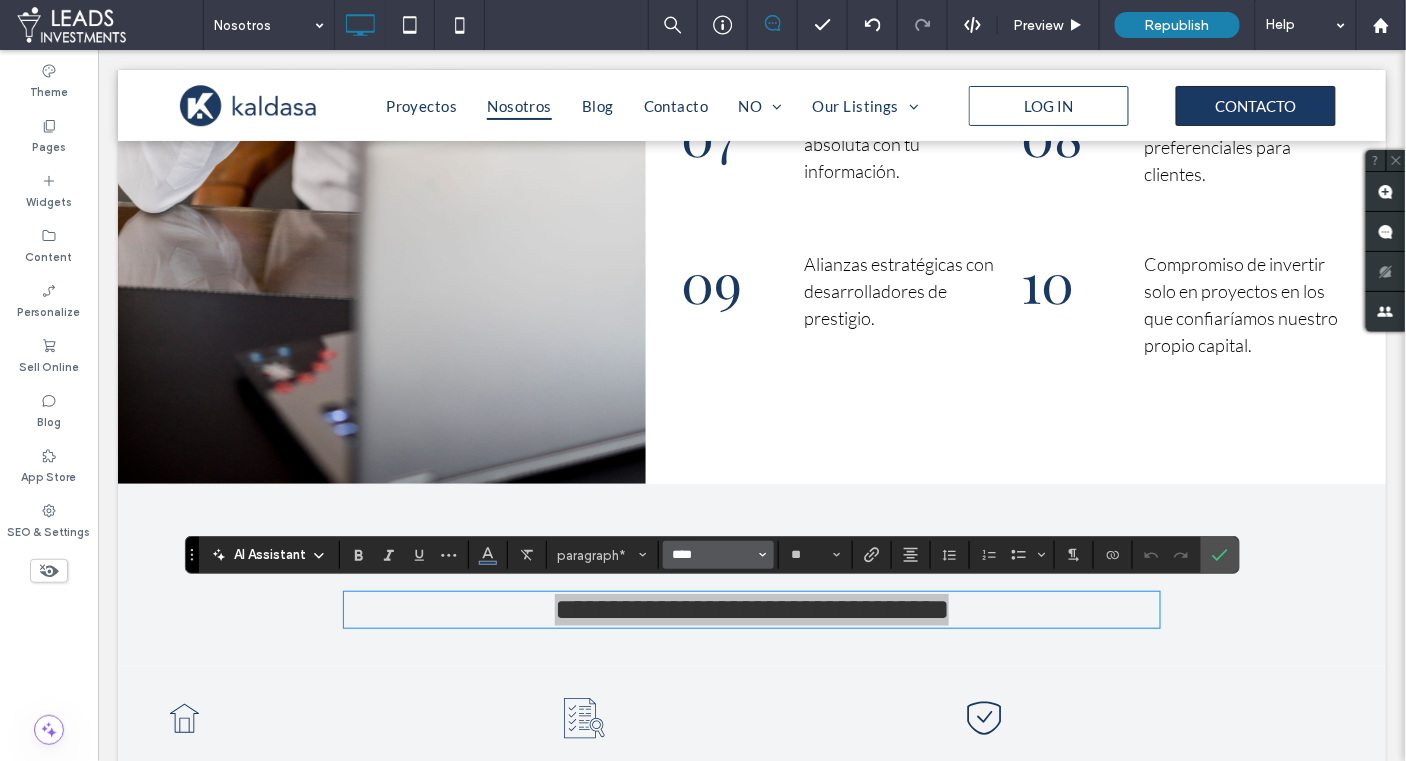click on "****" at bounding box center [712, 555] 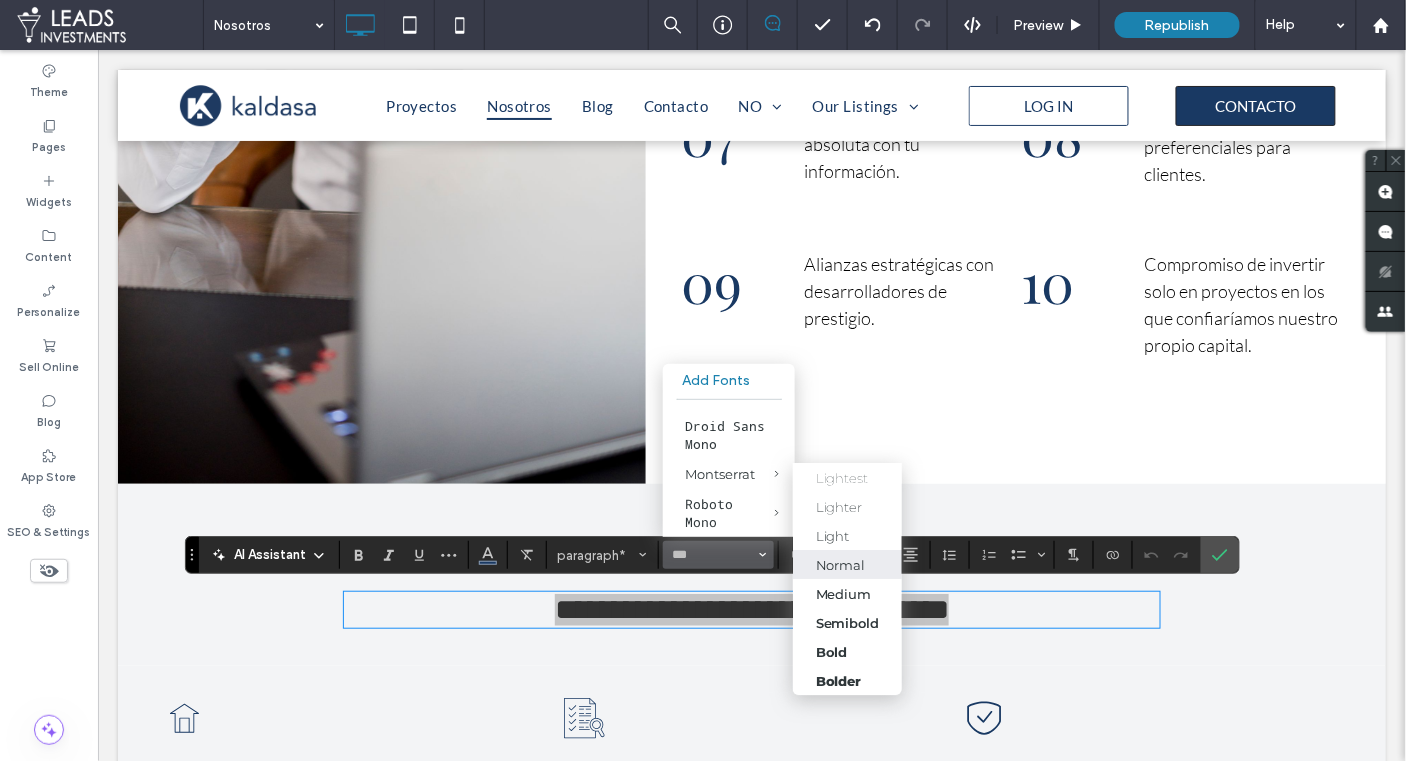click on "Normal" at bounding box center (841, 565) 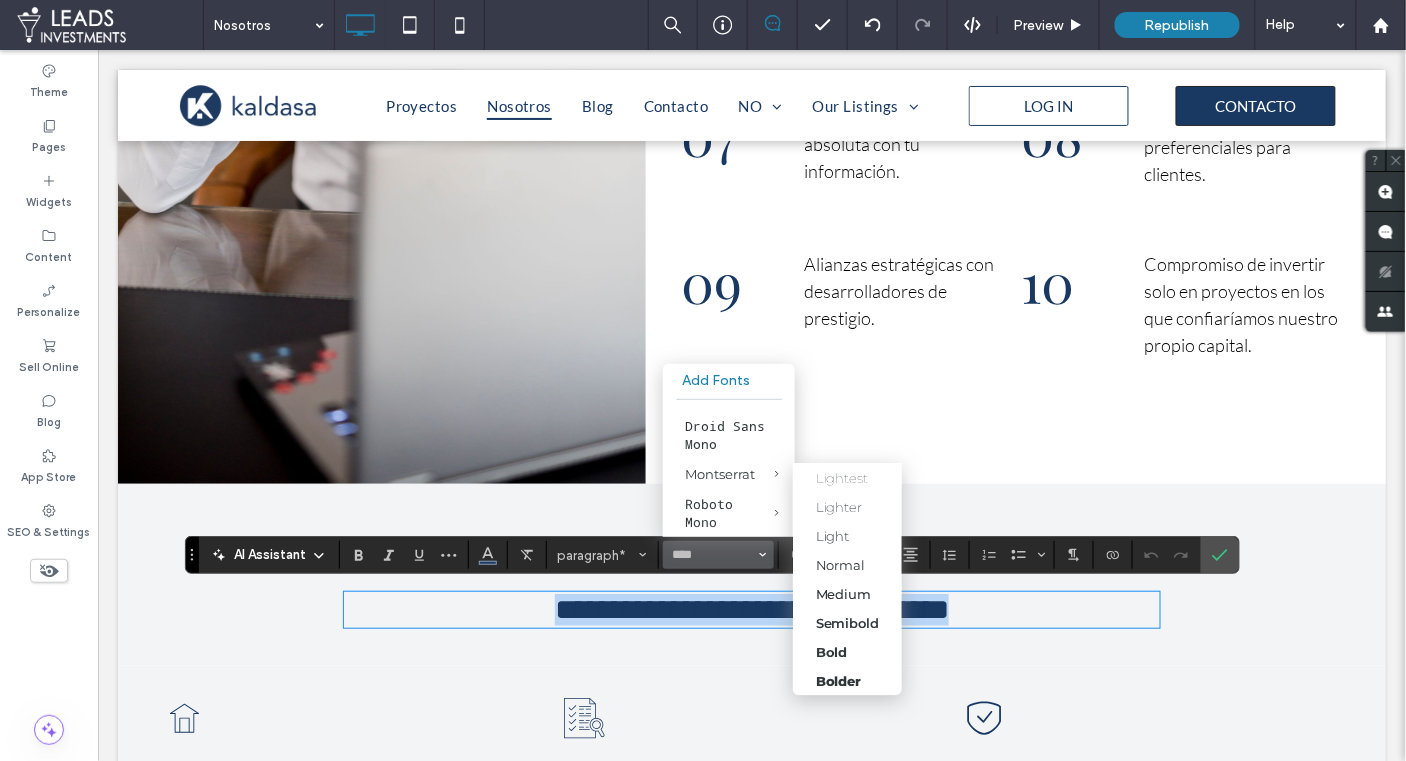 type on "**********" 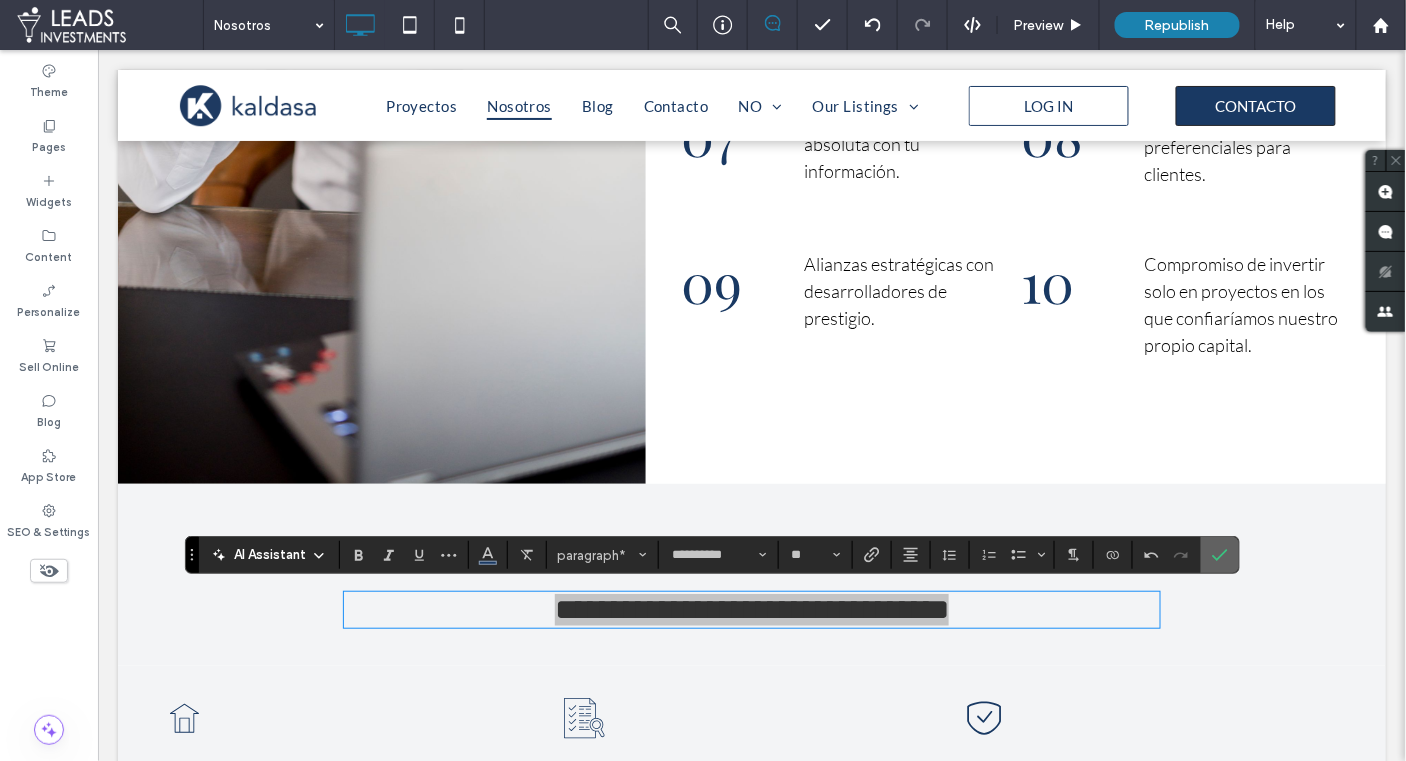 click at bounding box center (1220, 555) 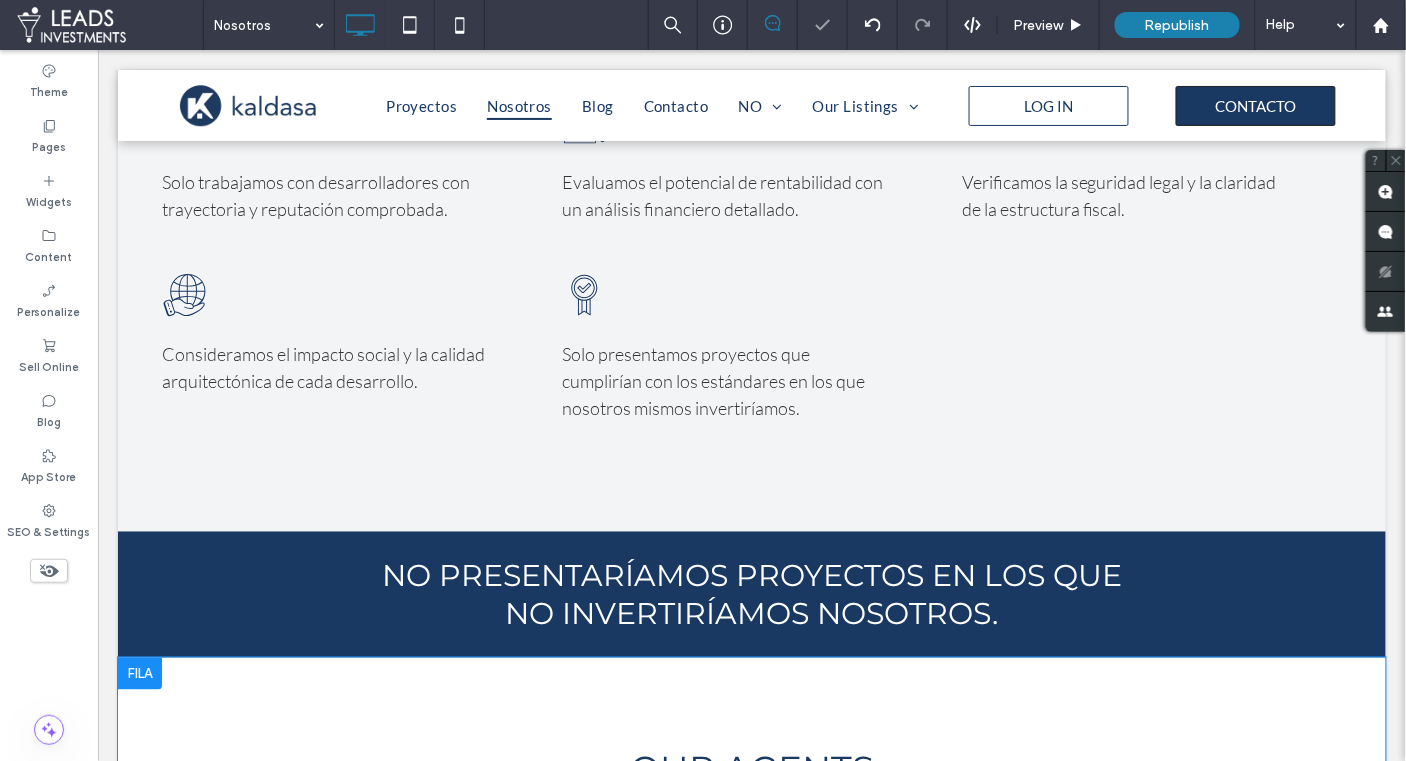 scroll, scrollTop: 2828, scrollLeft: 0, axis: vertical 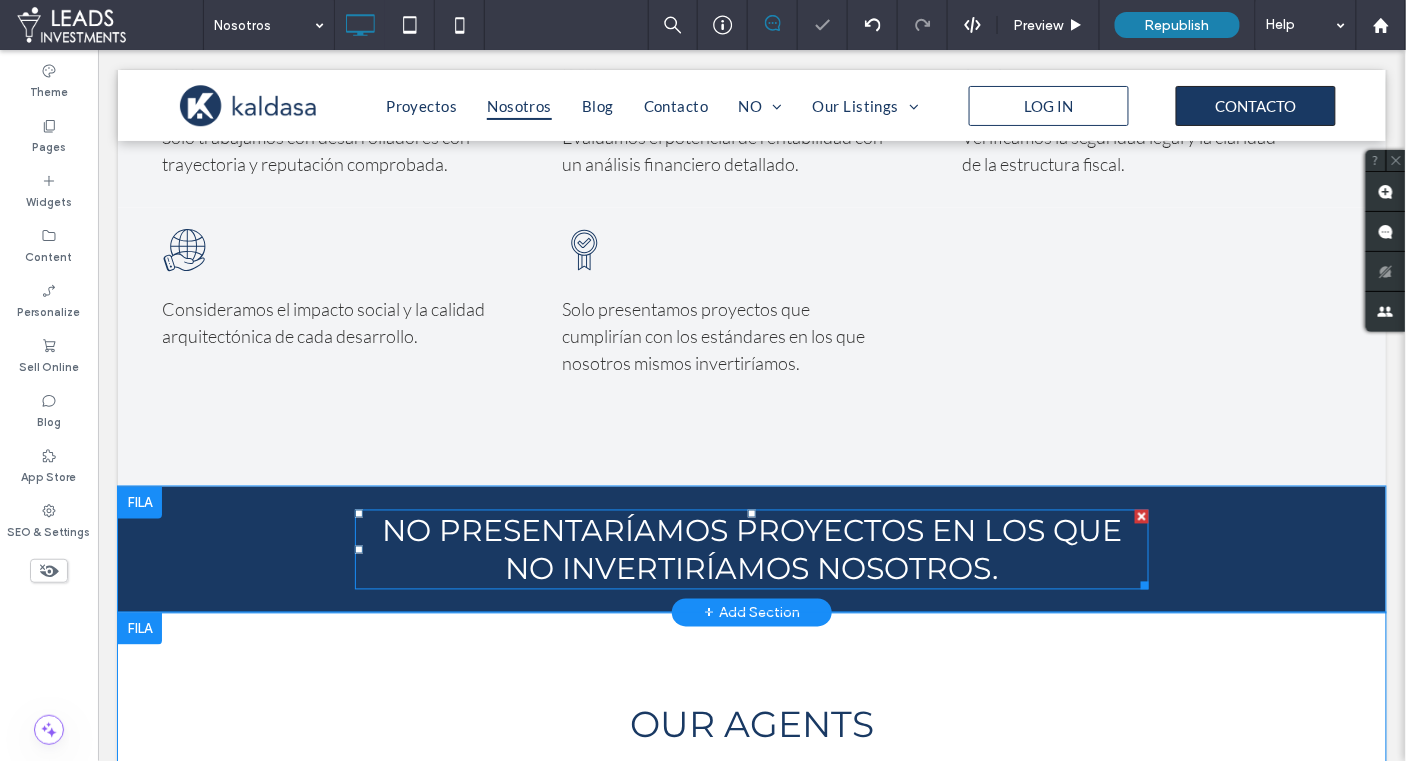 click on "No presentaríamos proyectos en los que no invertiríamos nosotros." at bounding box center [751, 549] 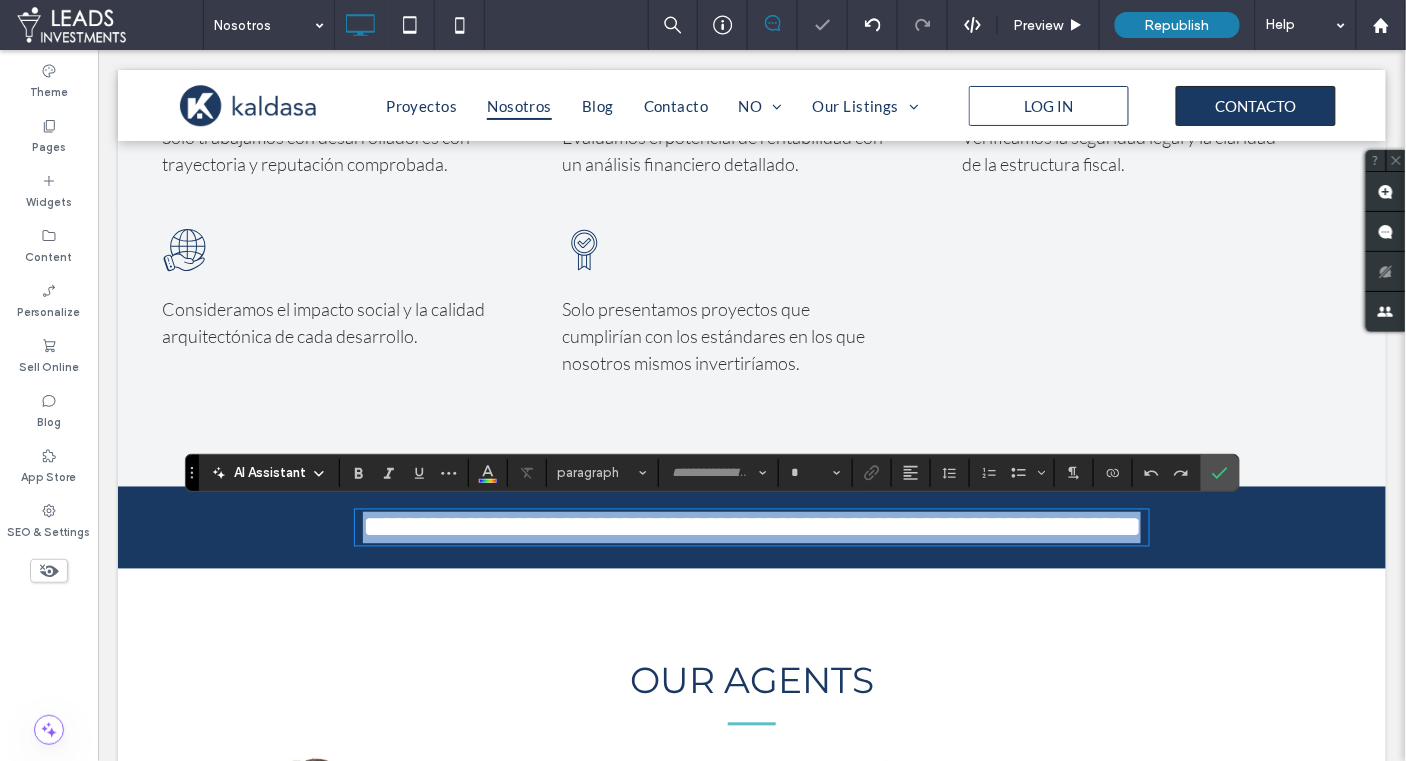 type on "**********" 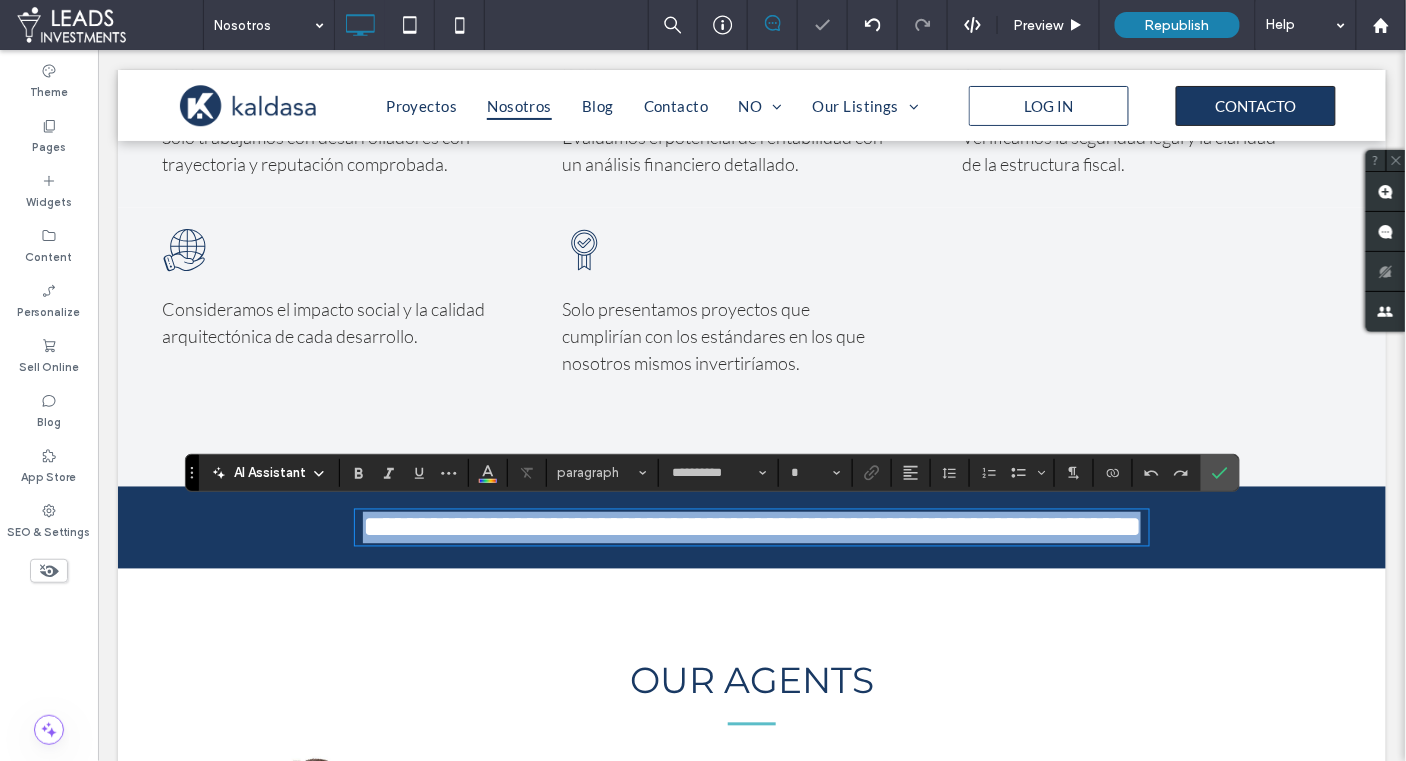 type on "**" 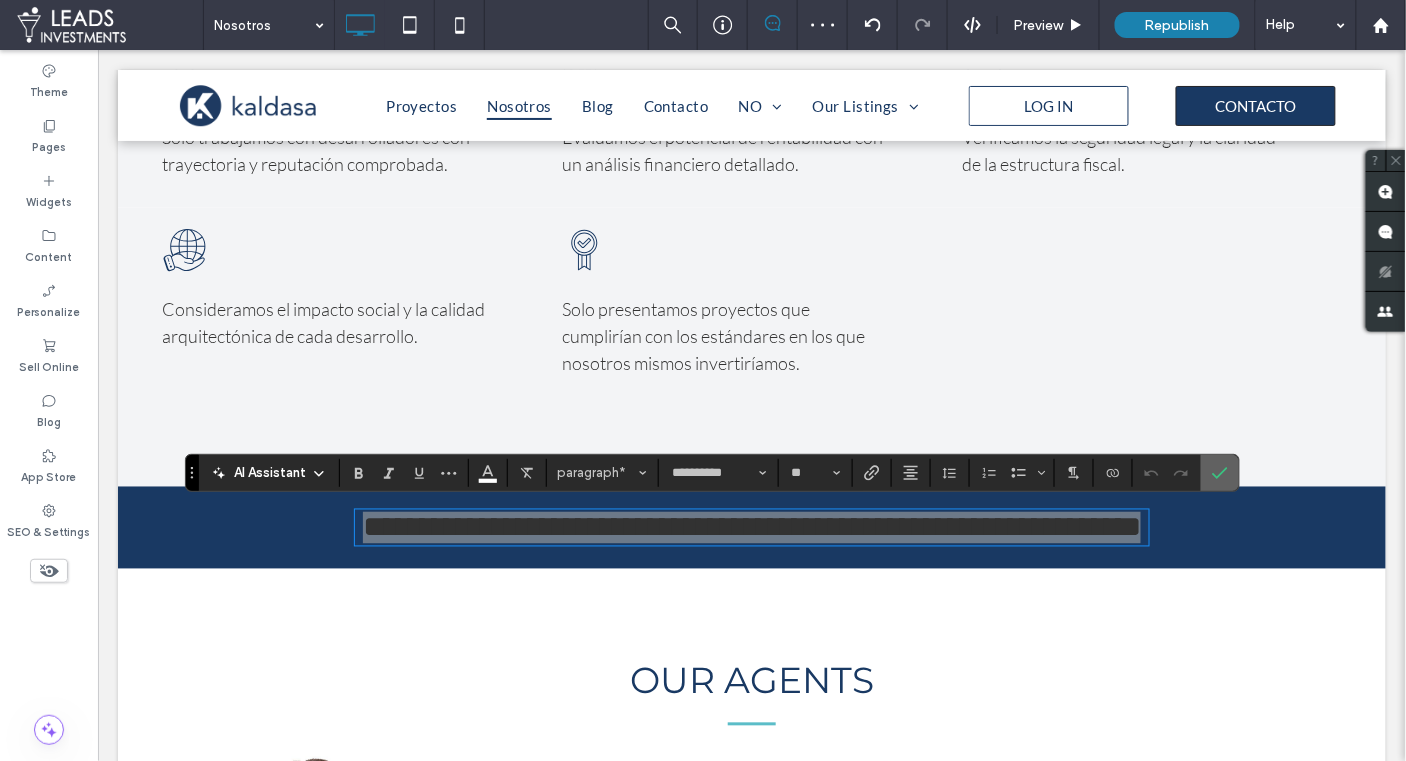 click 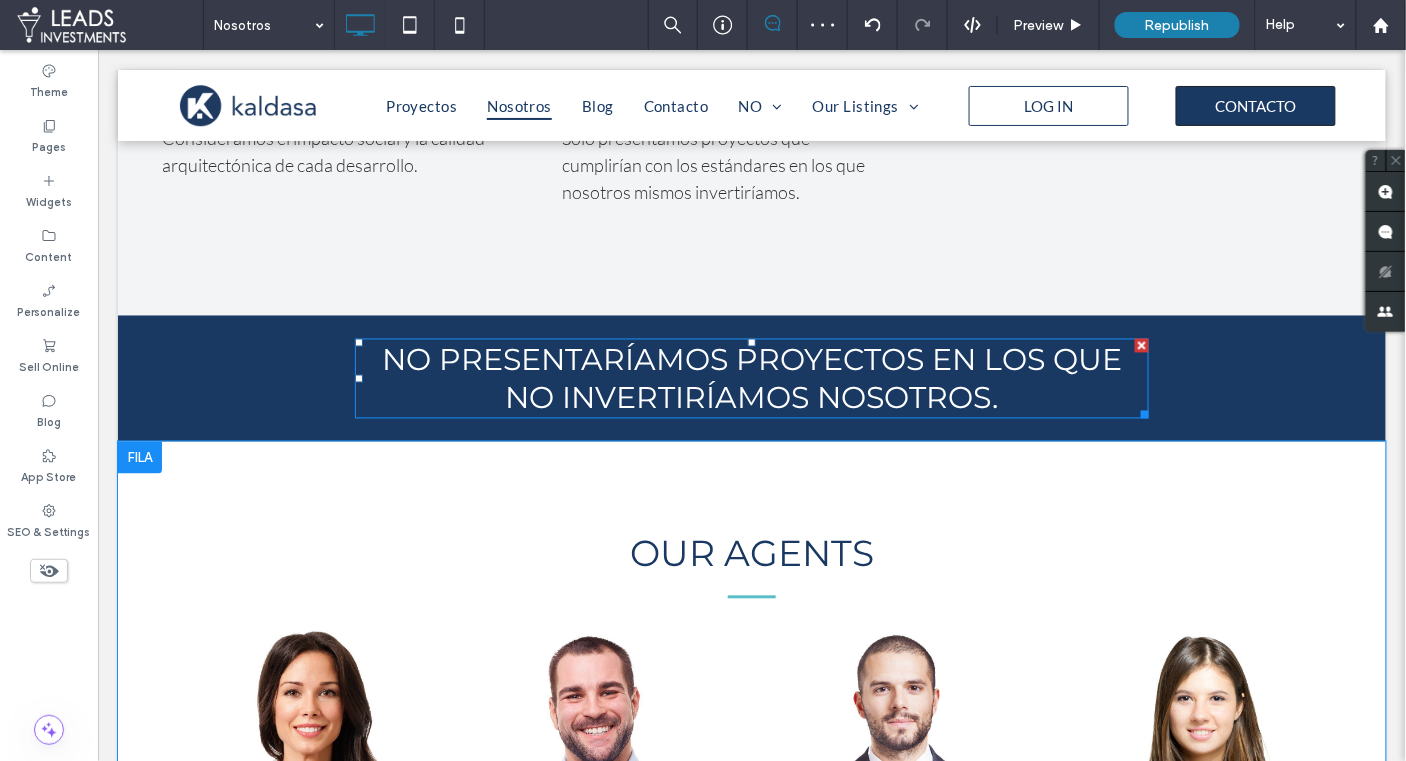scroll, scrollTop: 3003, scrollLeft: 0, axis: vertical 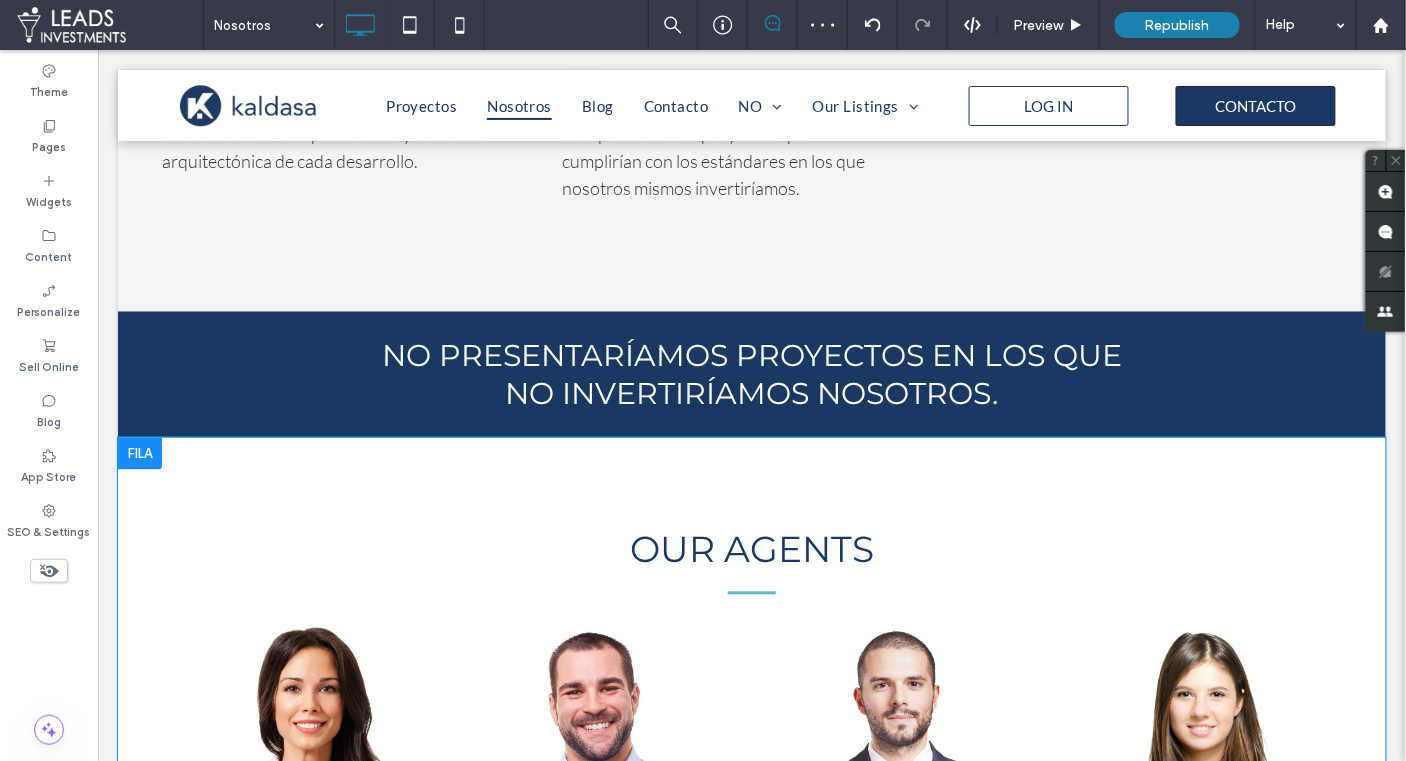 click on "[FIRST] [LAST]
[EMAIL]
Button
[FIRST] [LAST]
[EMAIL]
Button
[FIRST] [LAST]
[EMAIL]
Button
[FIRST] [LAST]
[EMAIL]
Button
Ver más
Click To Paste     Click To Paste     Click To Paste" at bounding box center [751, 770] 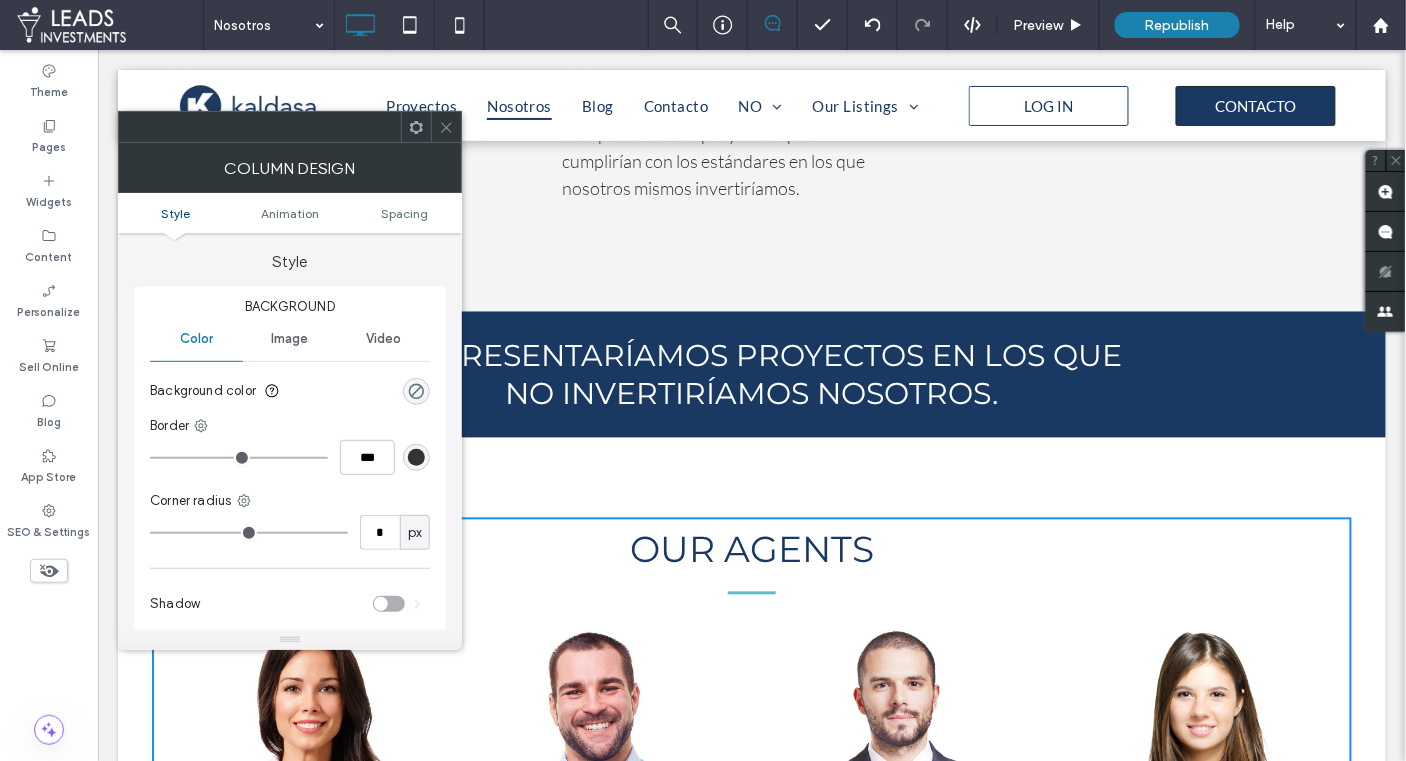 click 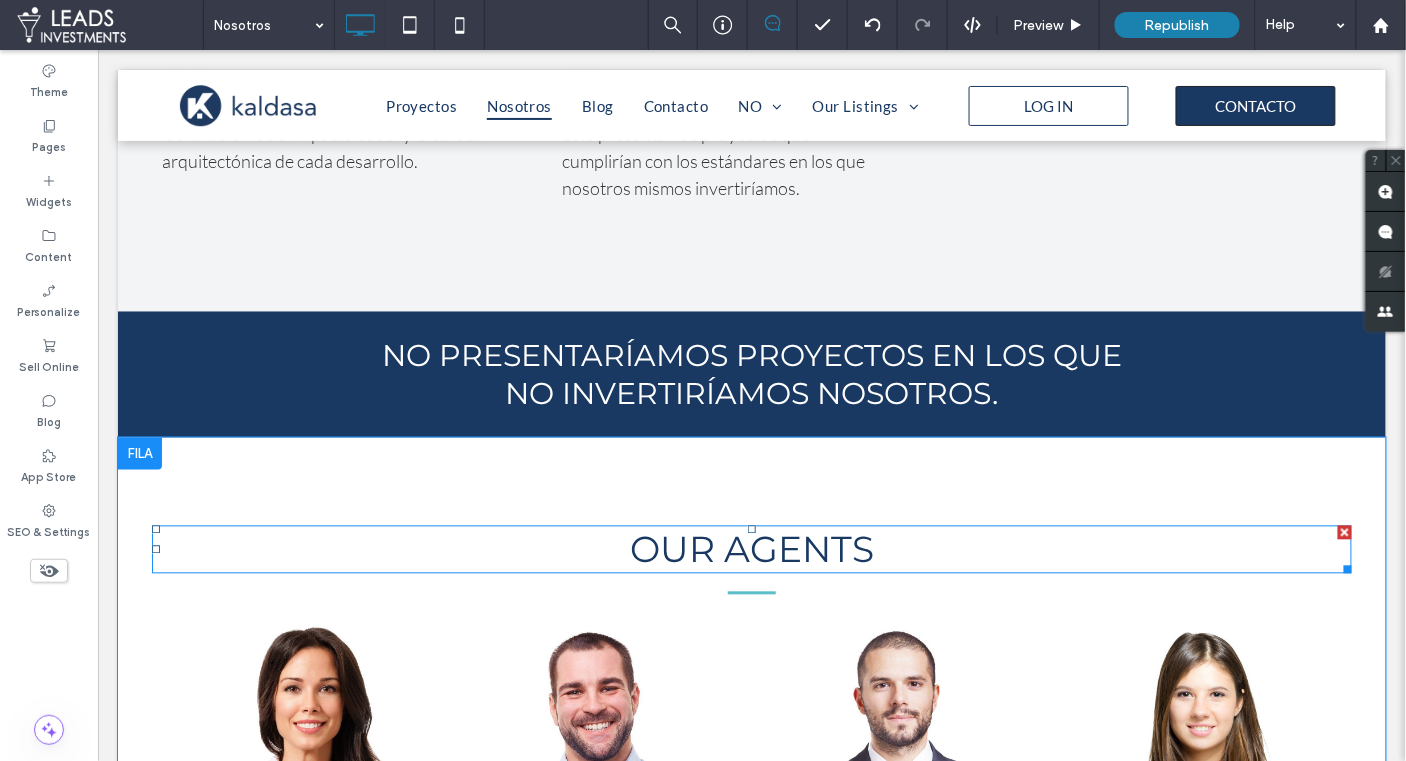 click on "OUR AGENTS" at bounding box center [751, 549] 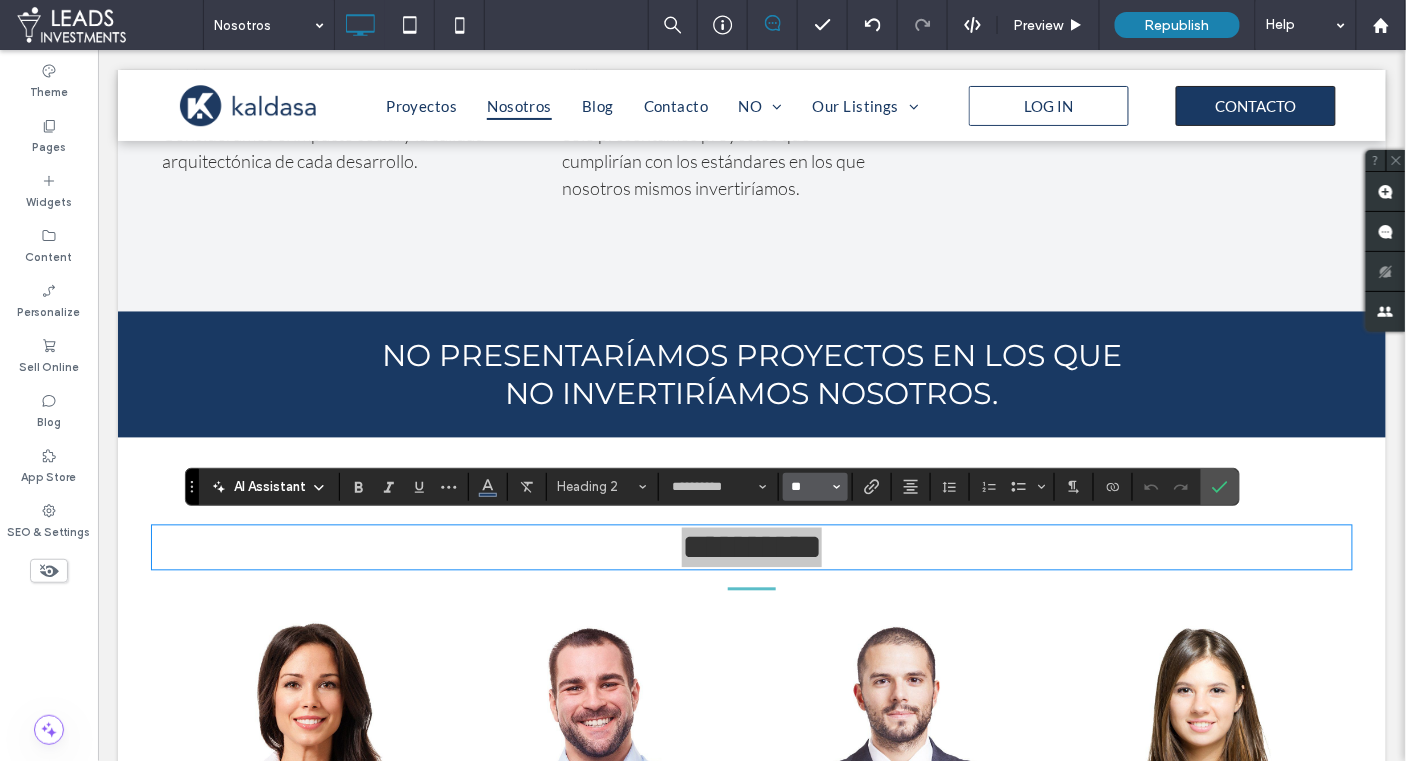 click on "**" at bounding box center [809, 487] 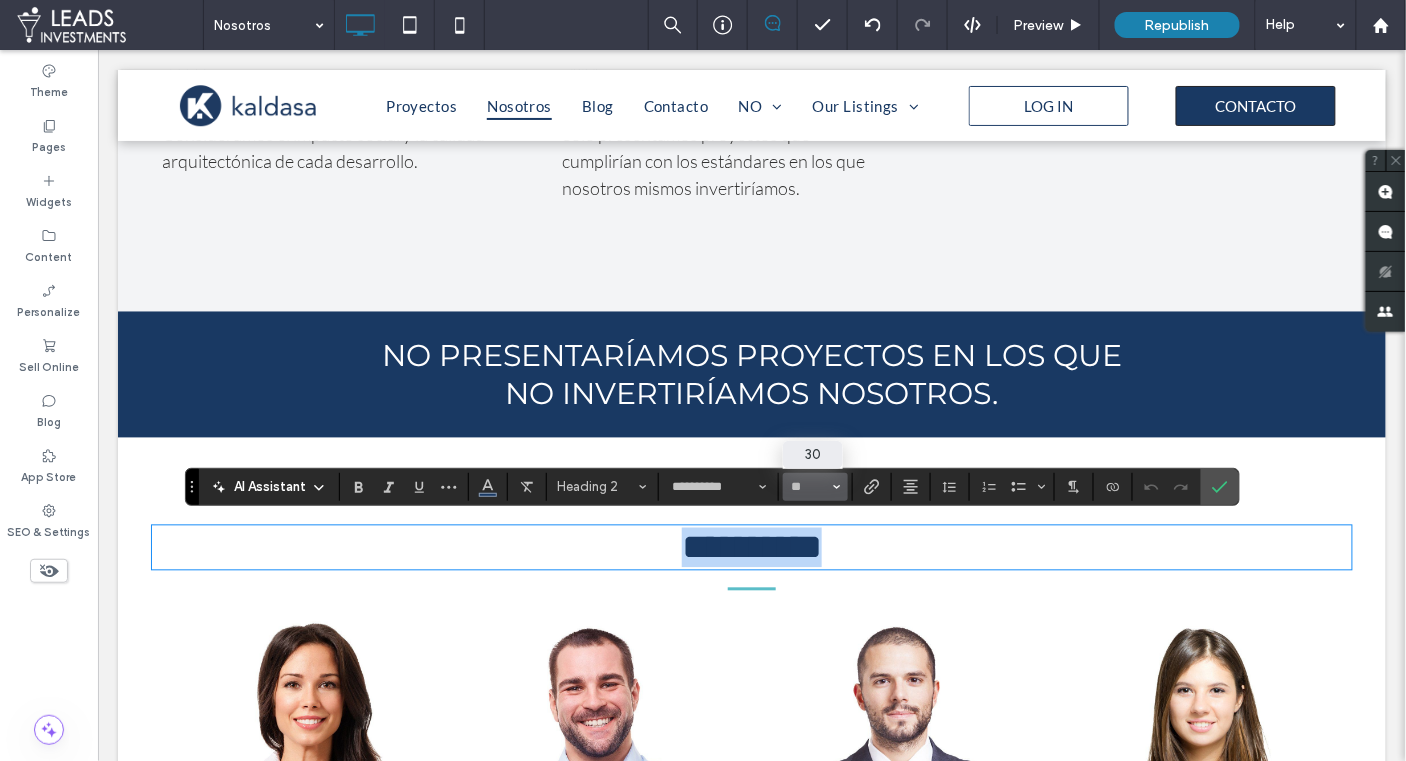 type on "**" 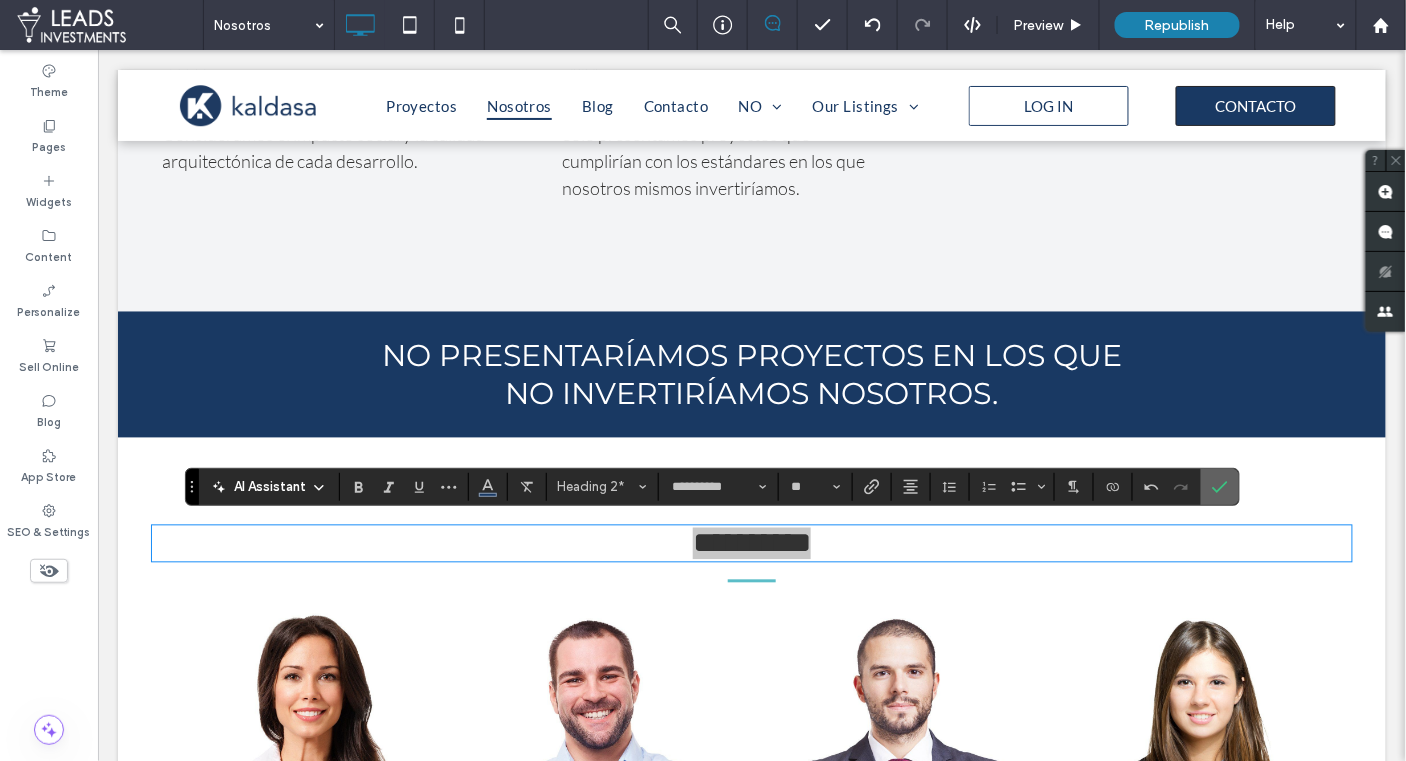 click at bounding box center (1220, 487) 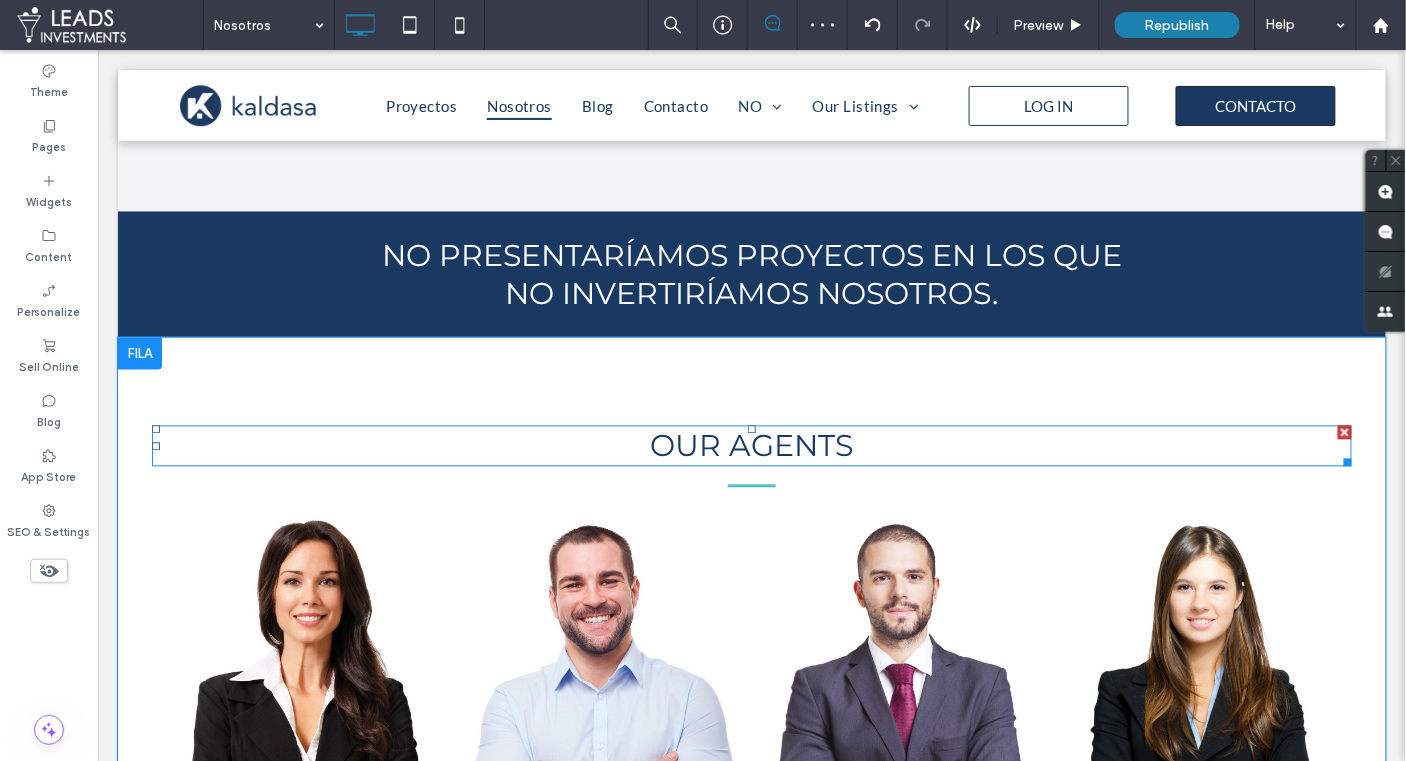 scroll, scrollTop: 3178, scrollLeft: 0, axis: vertical 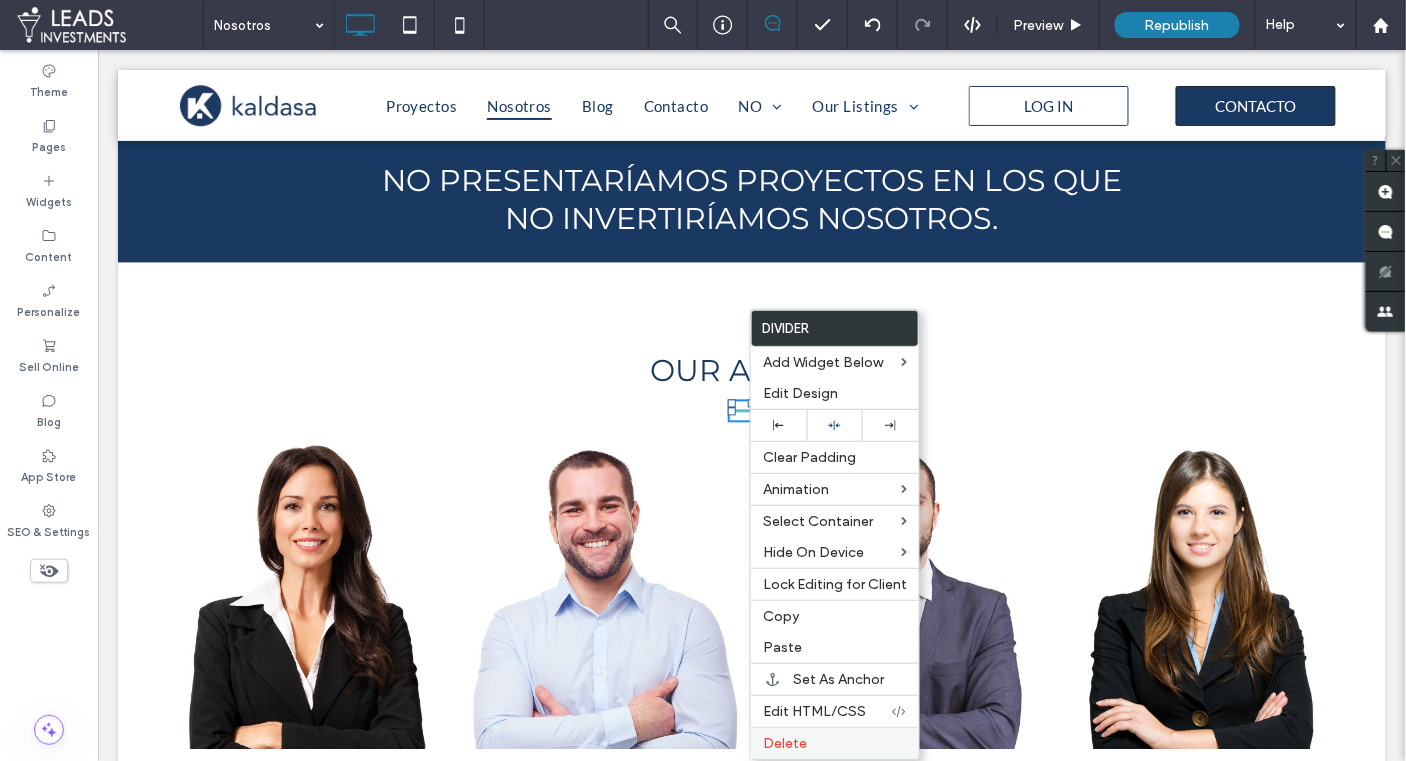 click on "Delete" at bounding box center (785, 743) 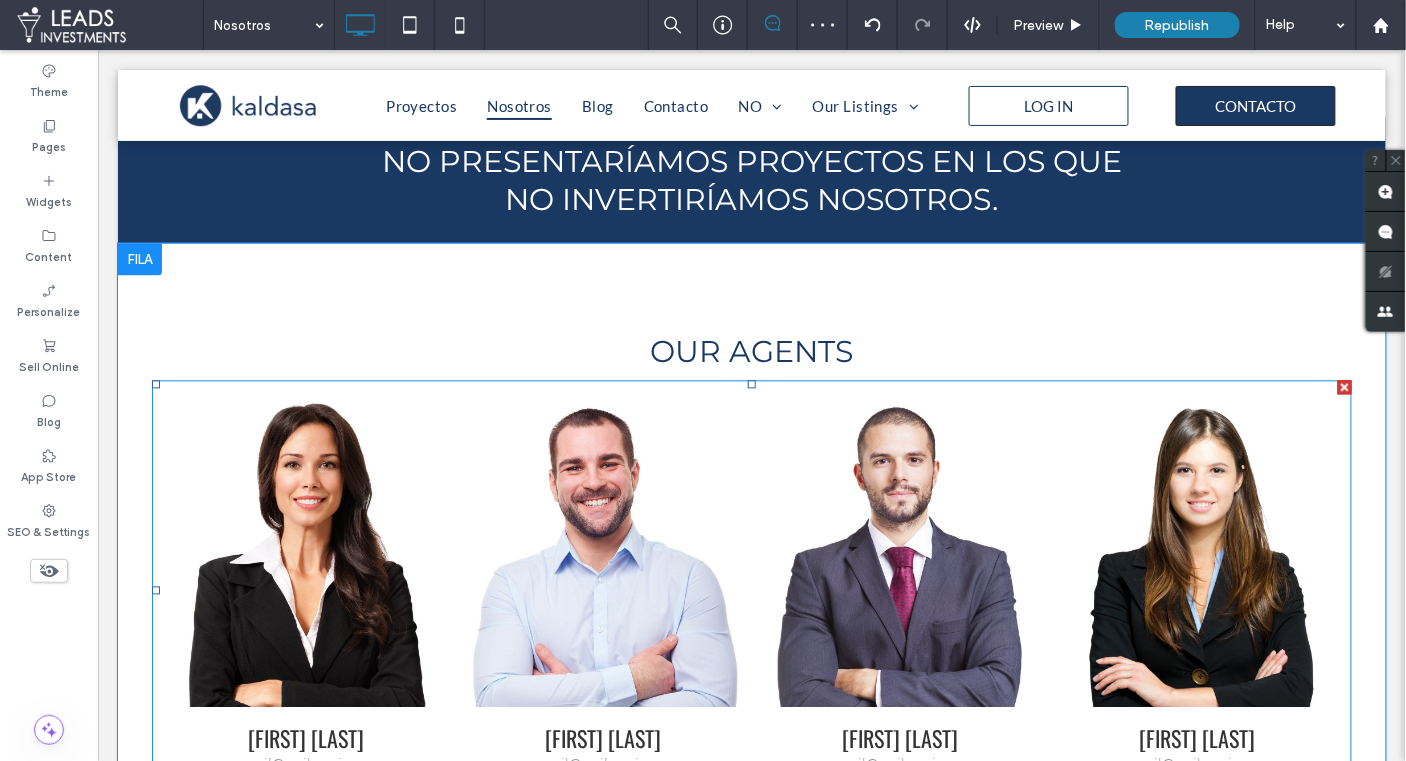 scroll, scrollTop: 3182, scrollLeft: 0, axis: vertical 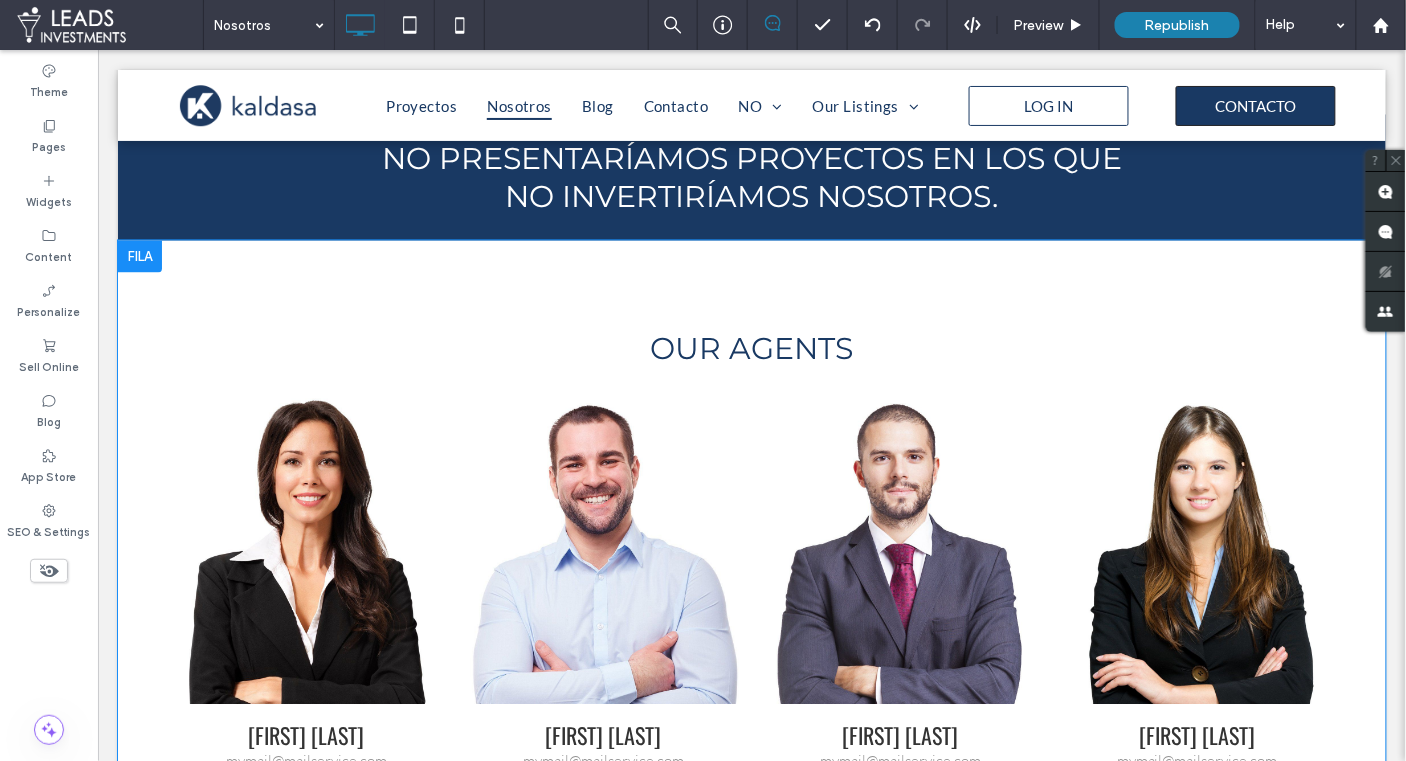 click on "OUR AGENTS
[FIRST] [LAST]
[EMAIL]
Button
[FIRST] [LAST]
[EMAIL]
Button
[FIRST] [LAST]
[EMAIL]
Button
[FIRST] [LAST]
[EMAIL]
Button
Ver más
Click To Paste     Click To Paste     Click To Paste
Row + Add Section" at bounding box center [751, 558] 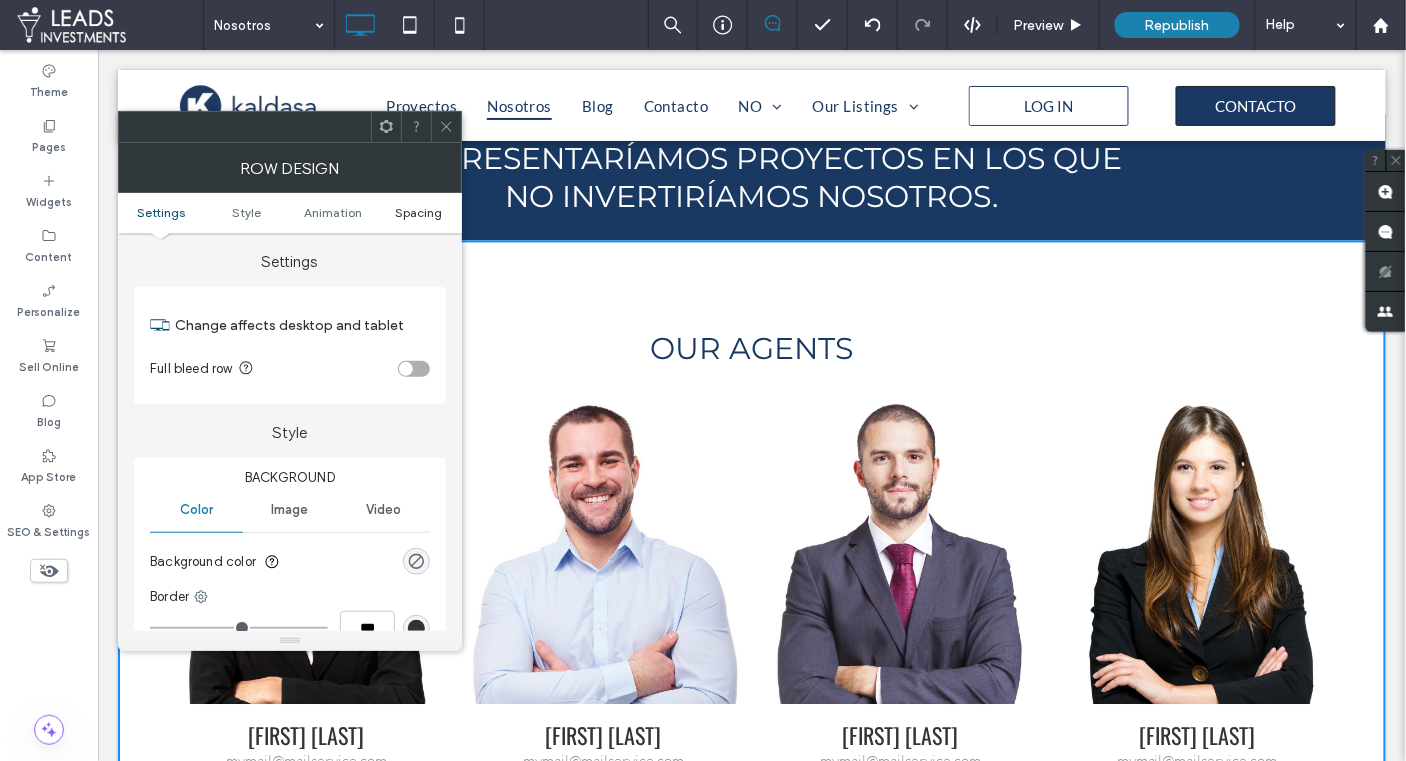 click on "Spacing" at bounding box center [418, 212] 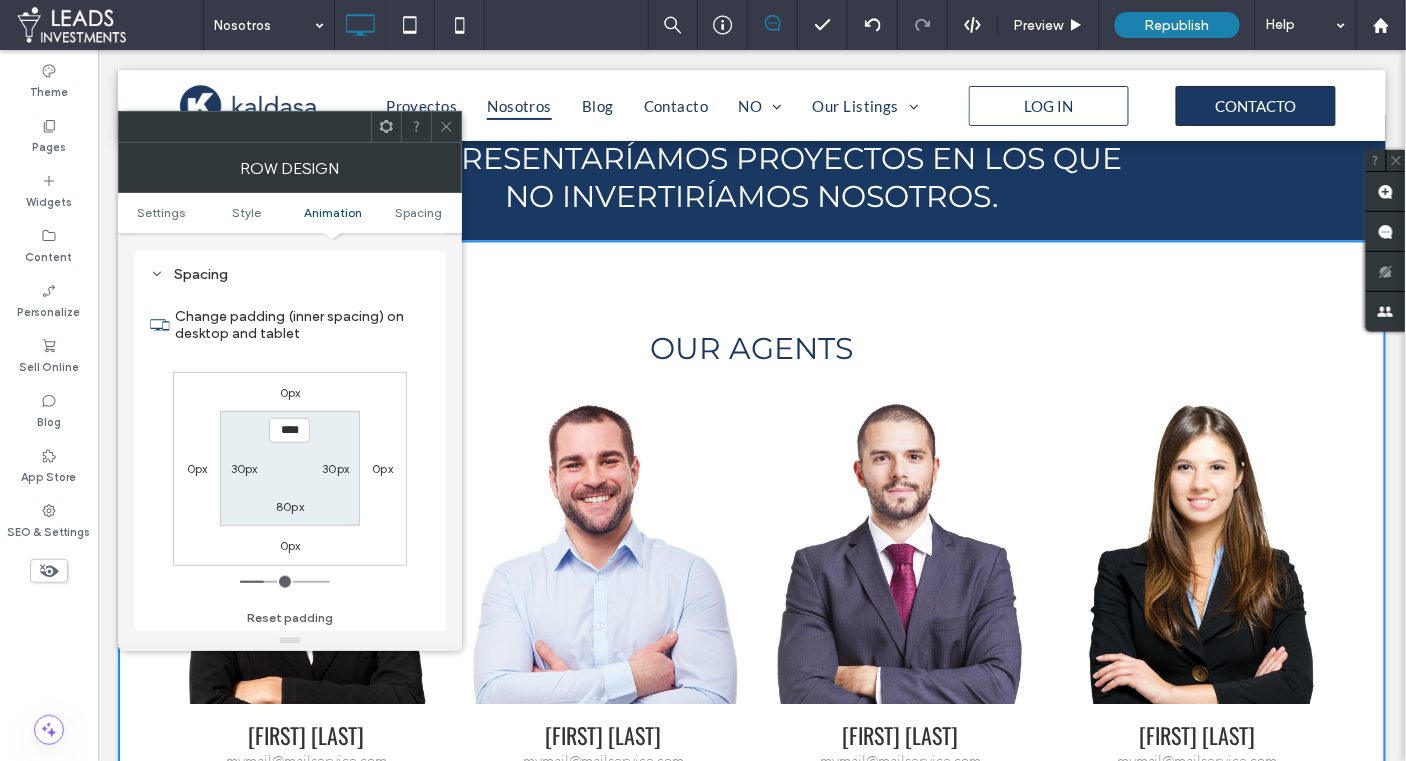 scroll, scrollTop: 563, scrollLeft: 0, axis: vertical 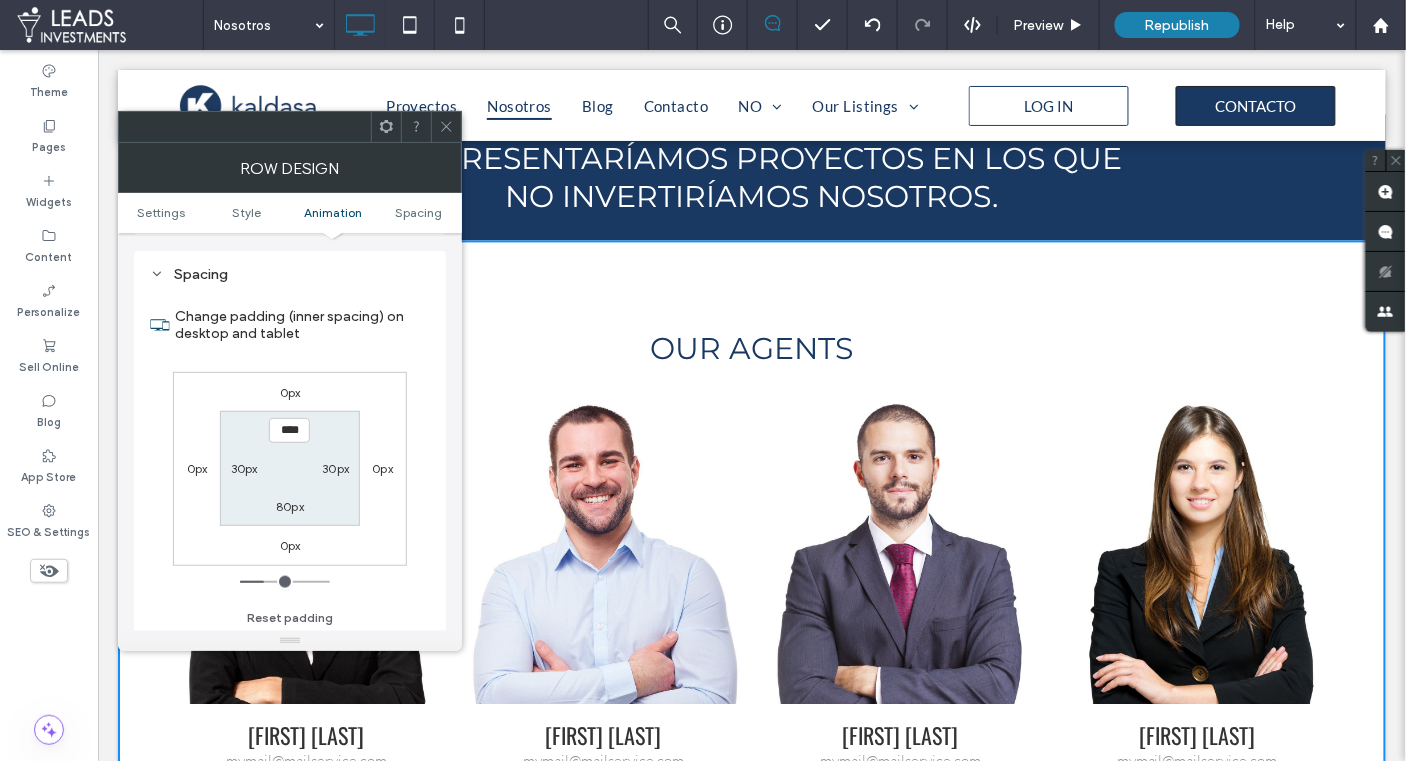 click on "****" at bounding box center [289, 430] 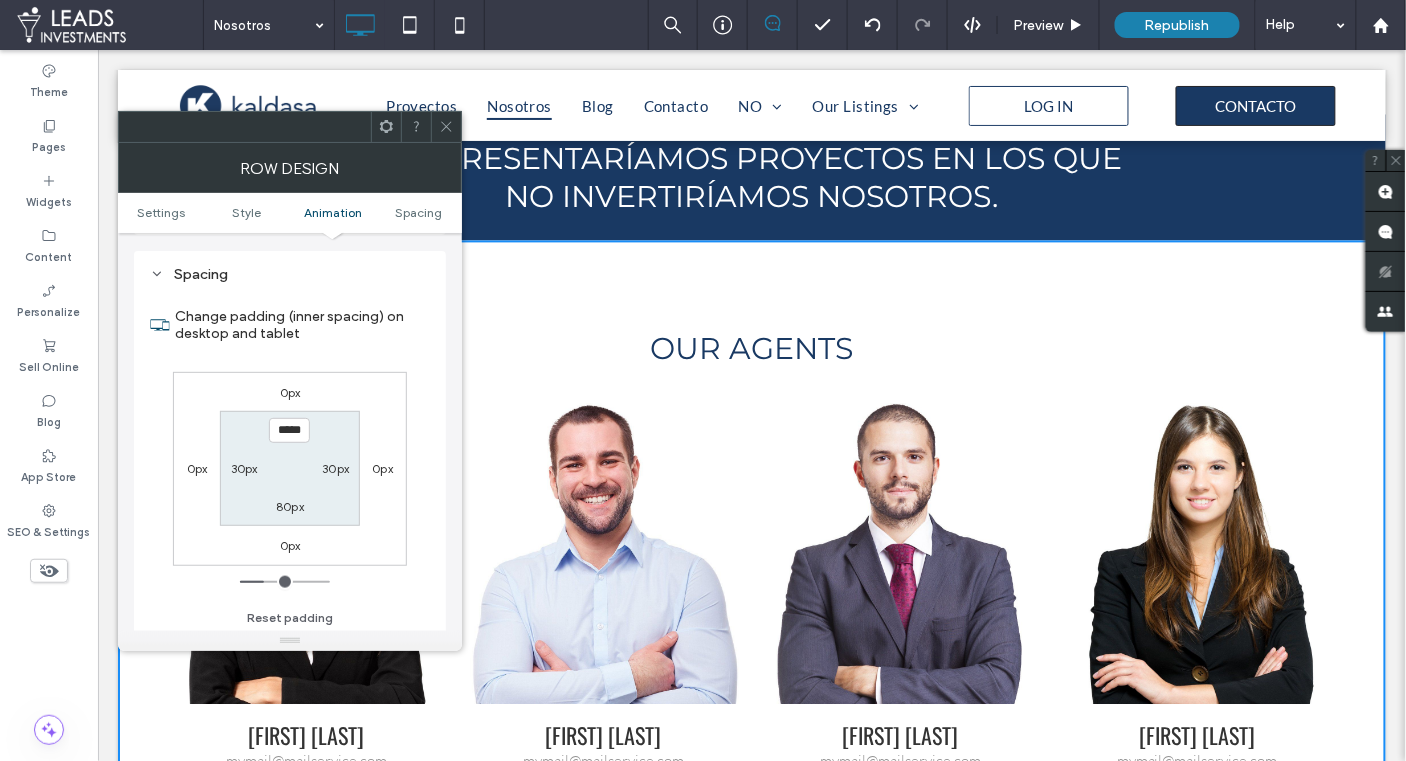 type on "*****" 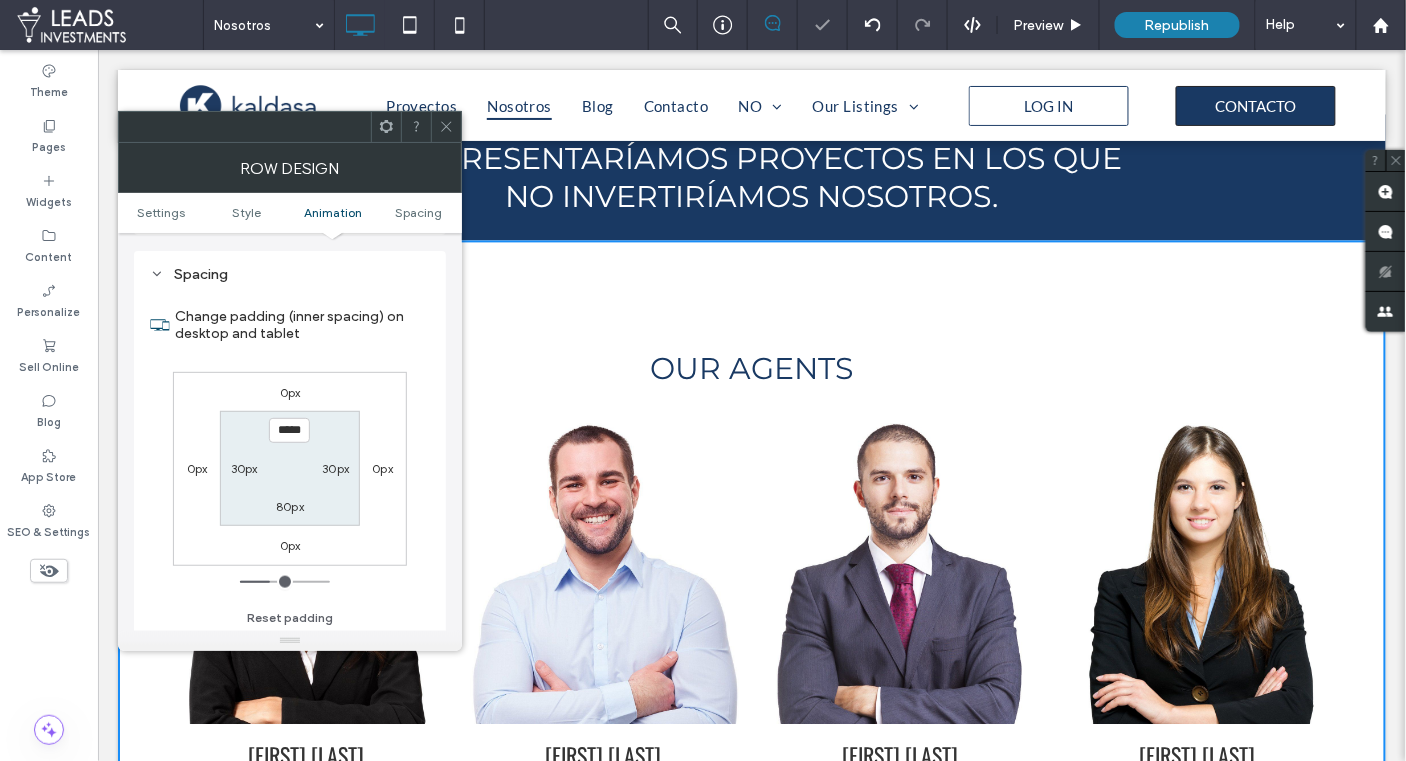 click on "80px" at bounding box center [290, 506] 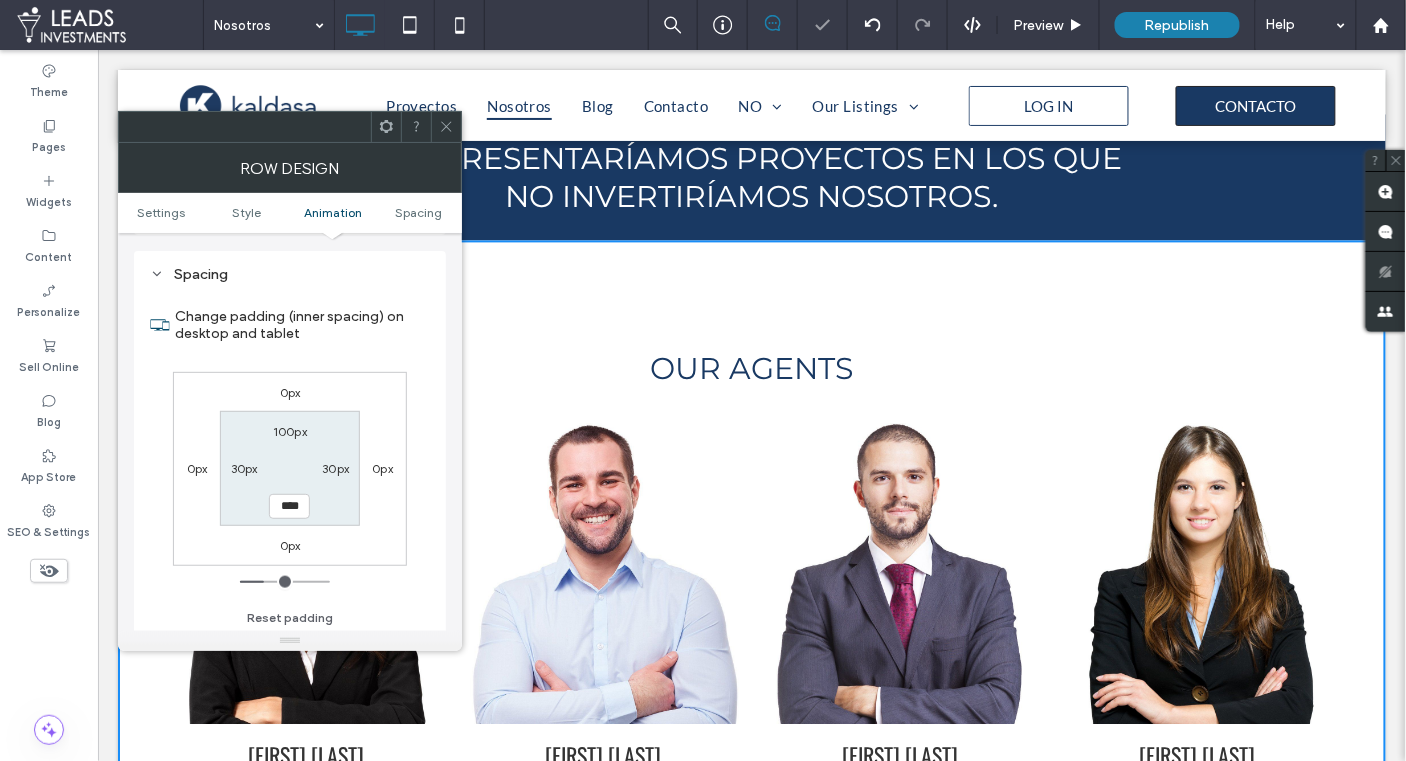 click on "****" at bounding box center (289, 506) 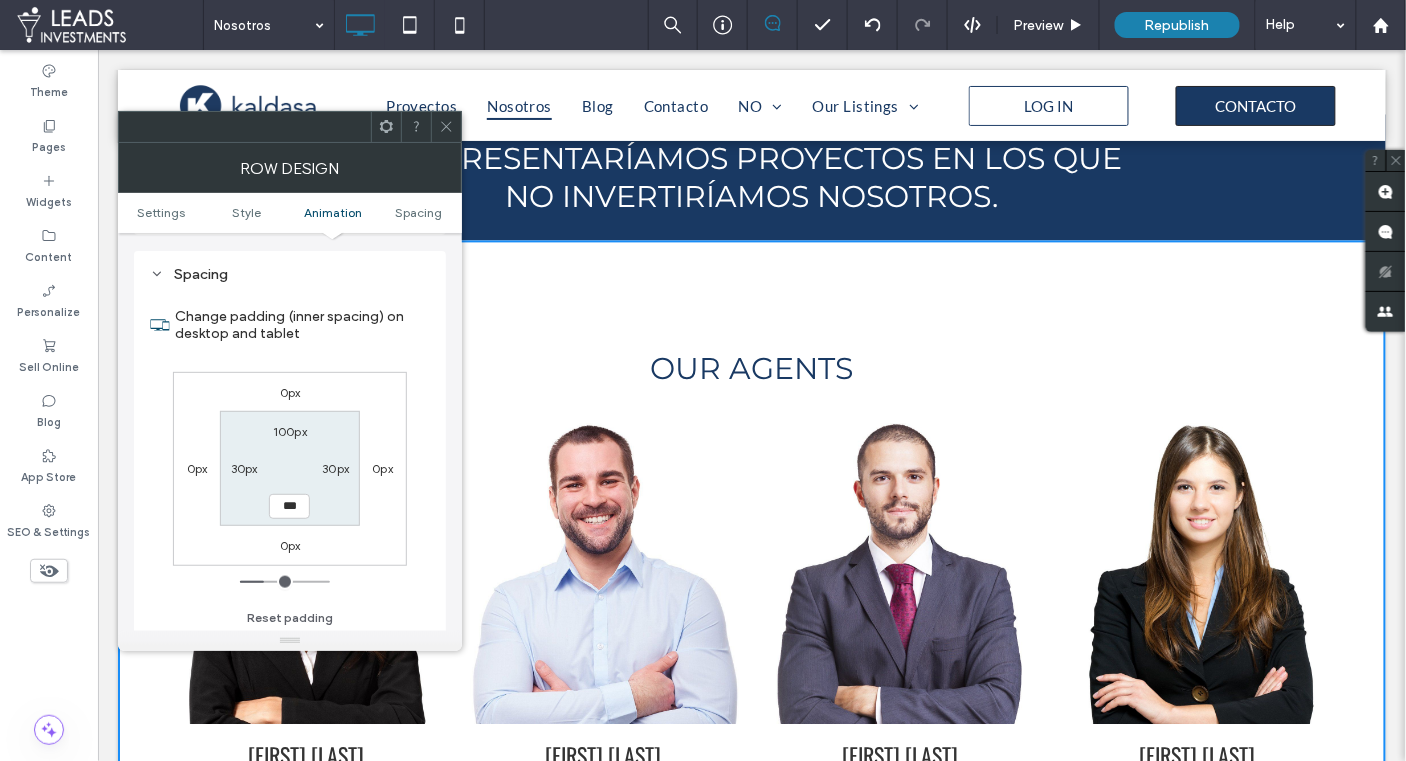 type on "***" 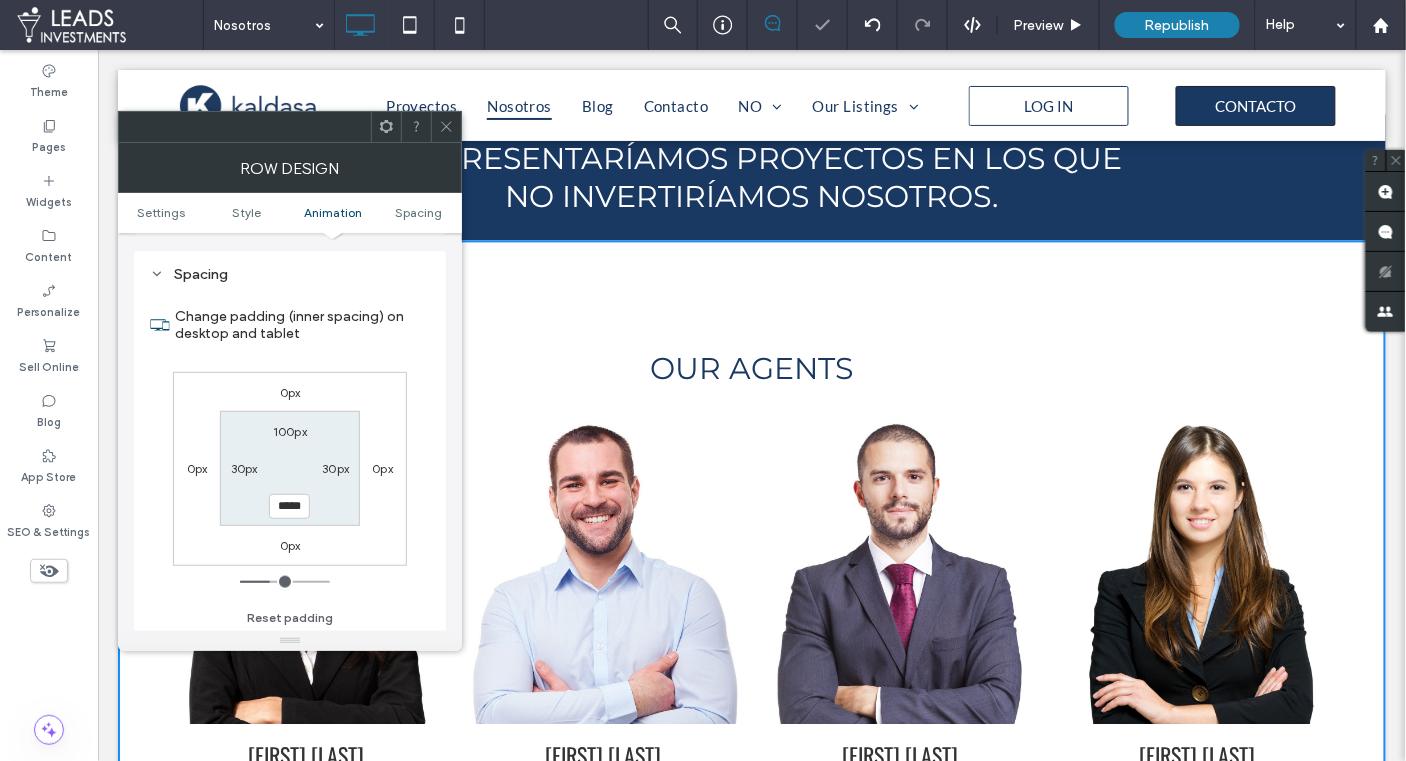 click 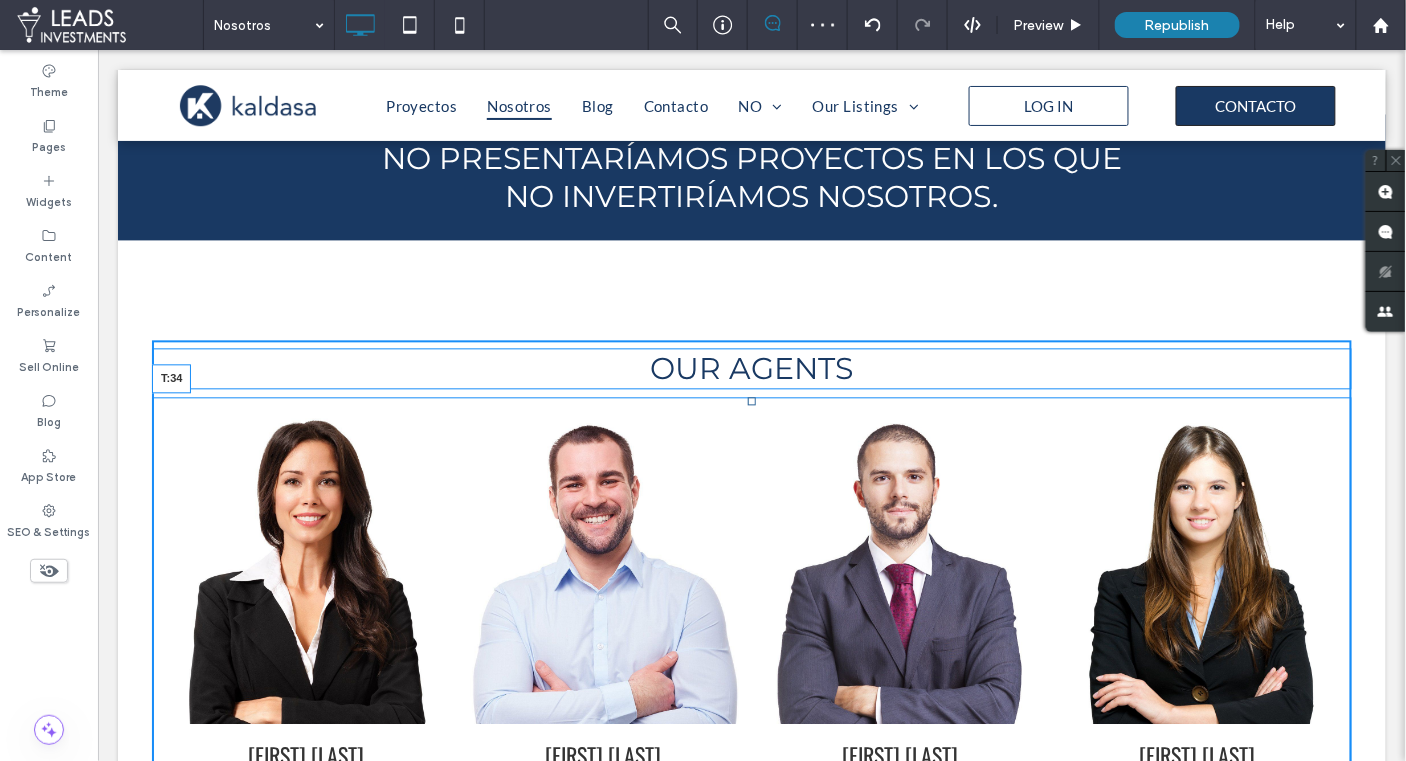 drag, startPoint x: 750, startPoint y: 395, endPoint x: 899, endPoint y: 499, distance: 181.70581 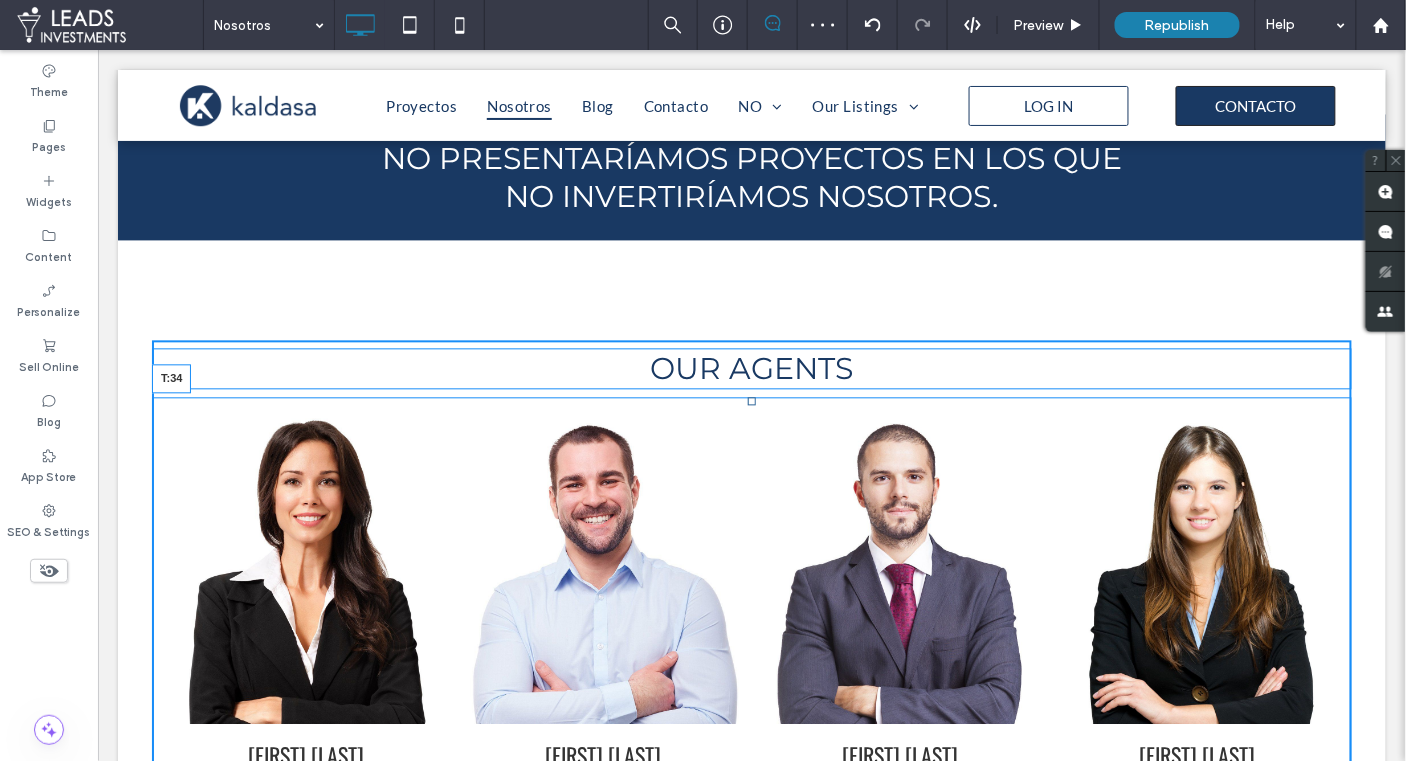 click on "[FIRST] [LAST]
[EMAIL]
Button
[FIRST] [LAST]
[EMAIL]
Button
[FIRST] [LAST]
[EMAIL]
Button
[FIRST] [LAST]
[EMAIL]
Button
Ver más
T:[PHONE]" at bounding box center [751, 607] 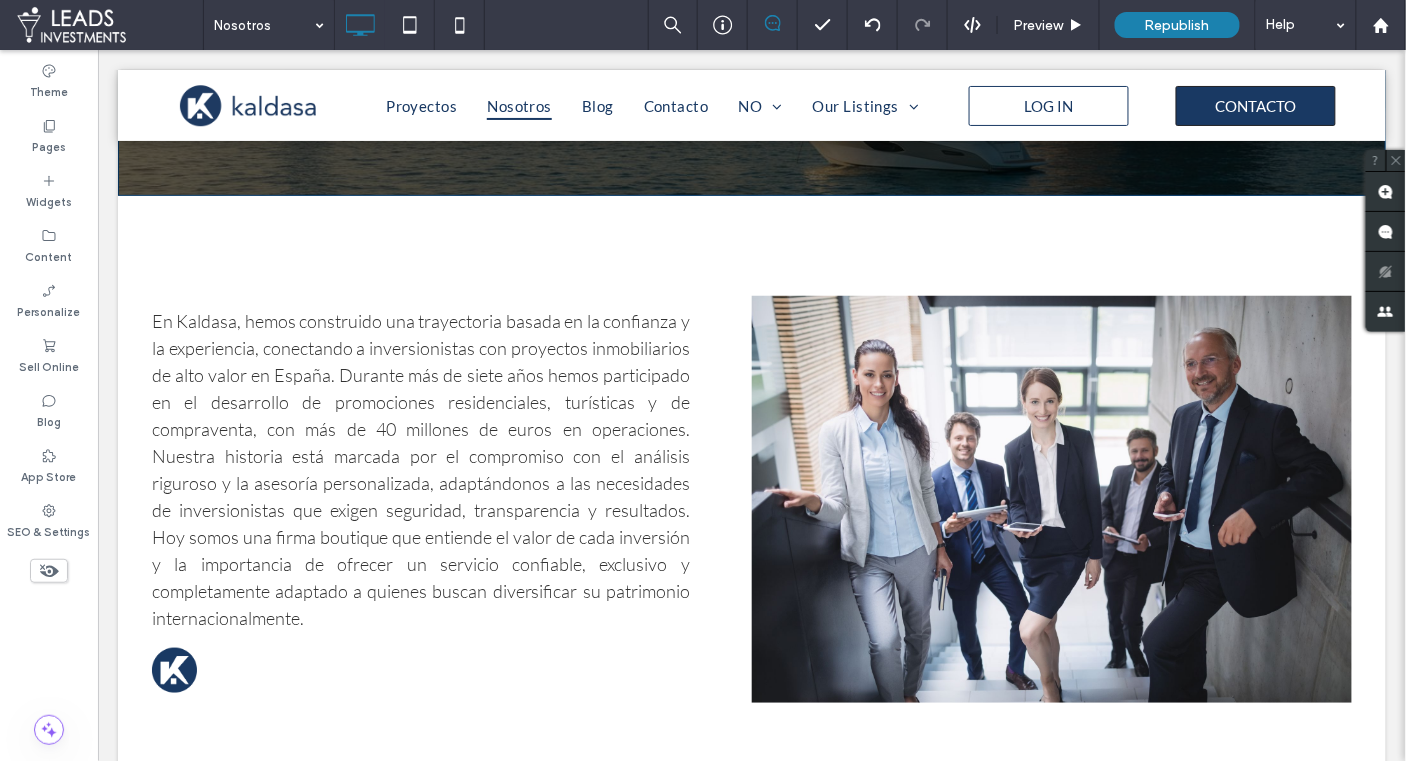 scroll, scrollTop: 0, scrollLeft: 0, axis: both 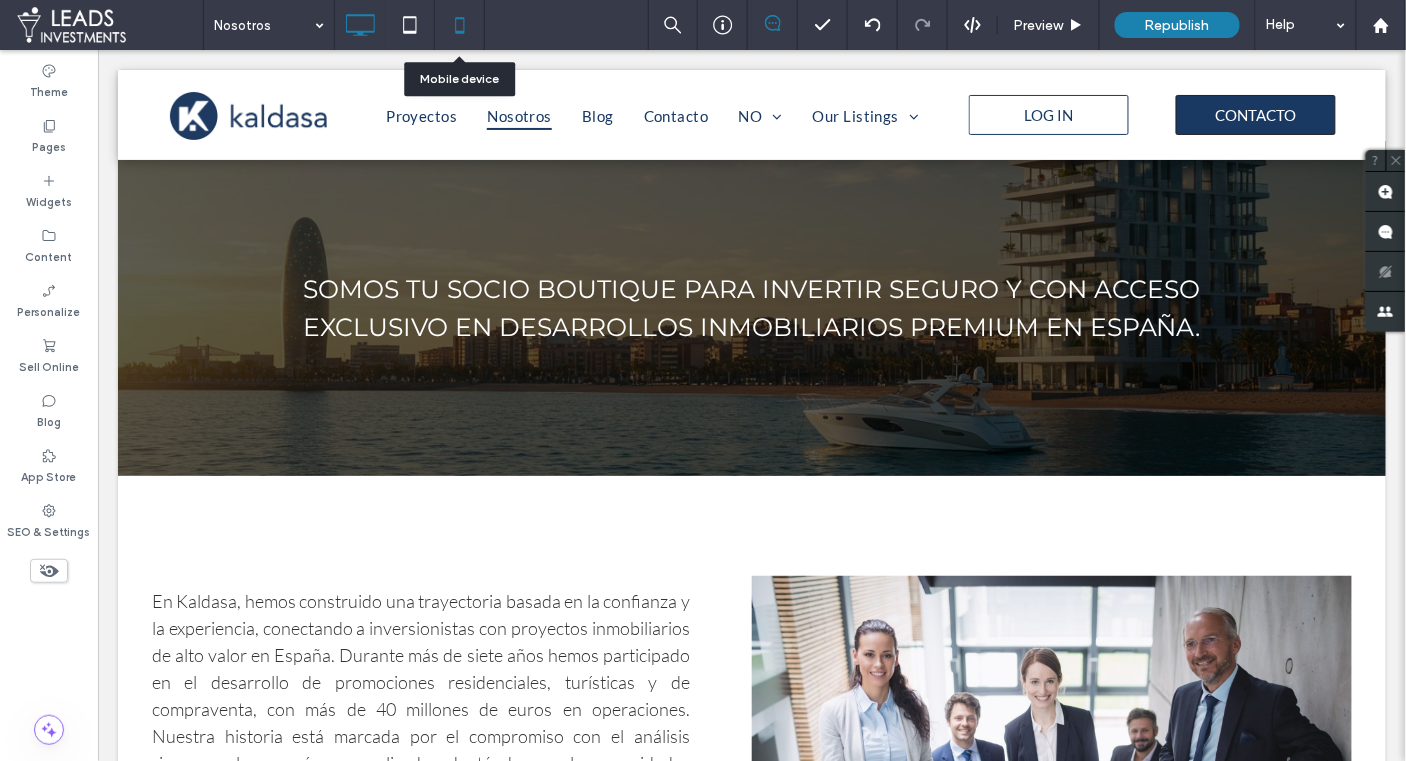 click 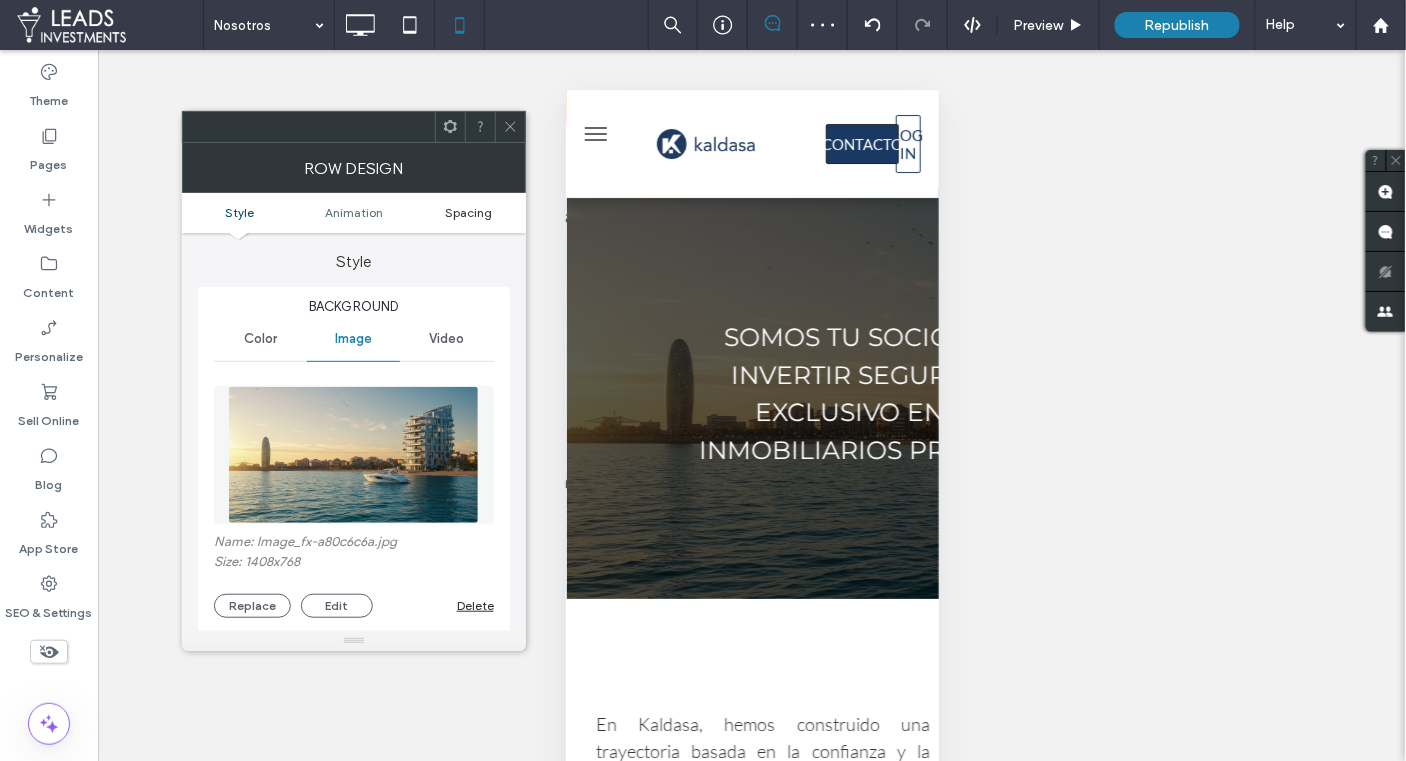 click on "Spacing" at bounding box center (468, 212) 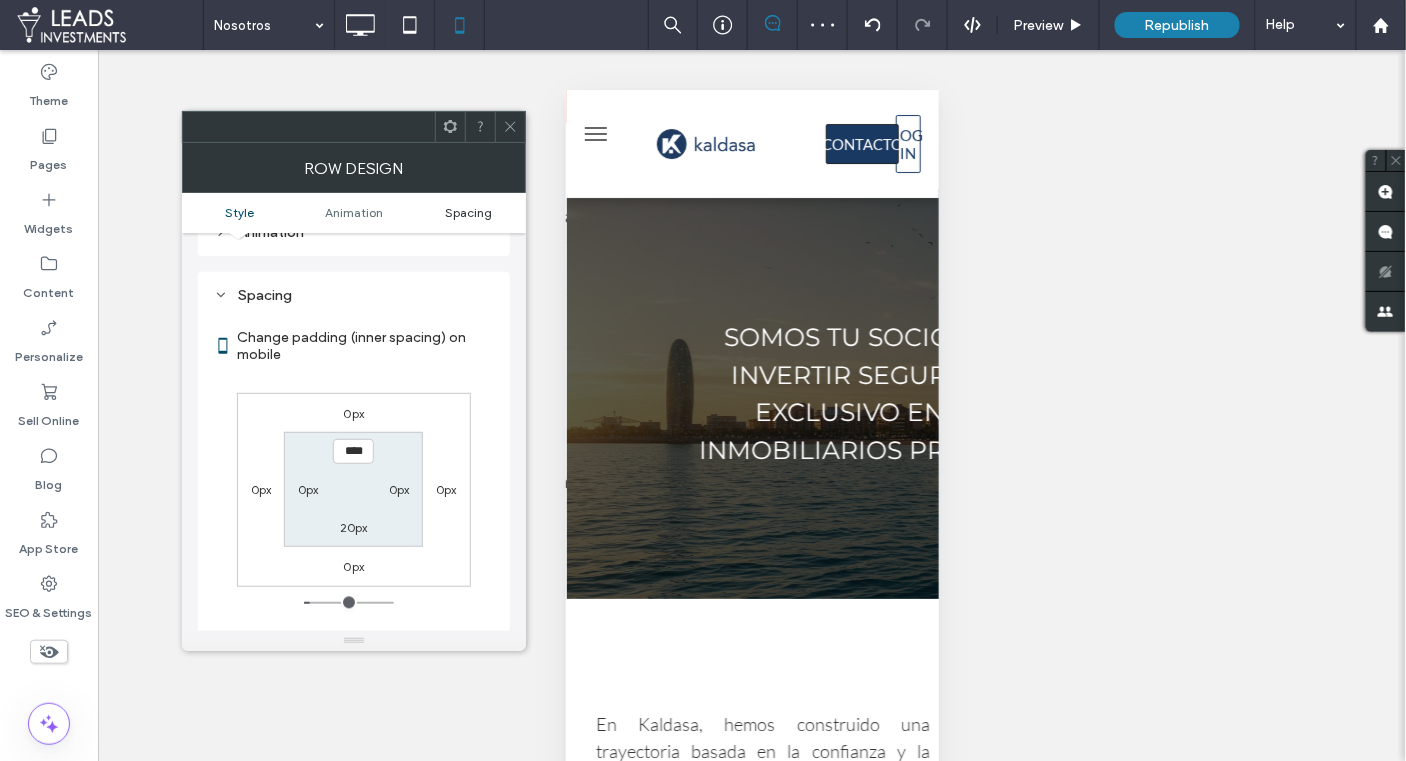 scroll, scrollTop: 1048, scrollLeft: 0, axis: vertical 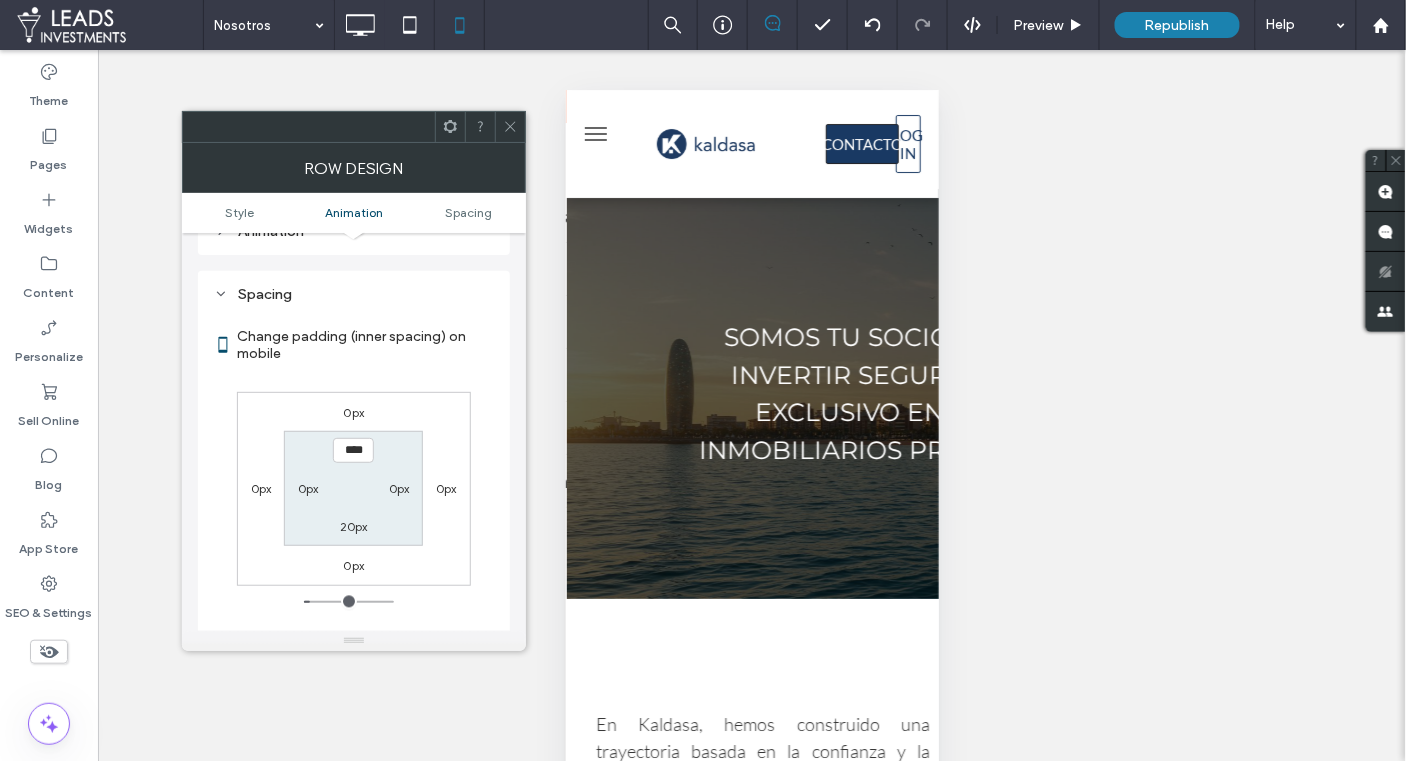 drag, startPoint x: 347, startPoint y: 427, endPoint x: 363, endPoint y: 441, distance: 21.260292 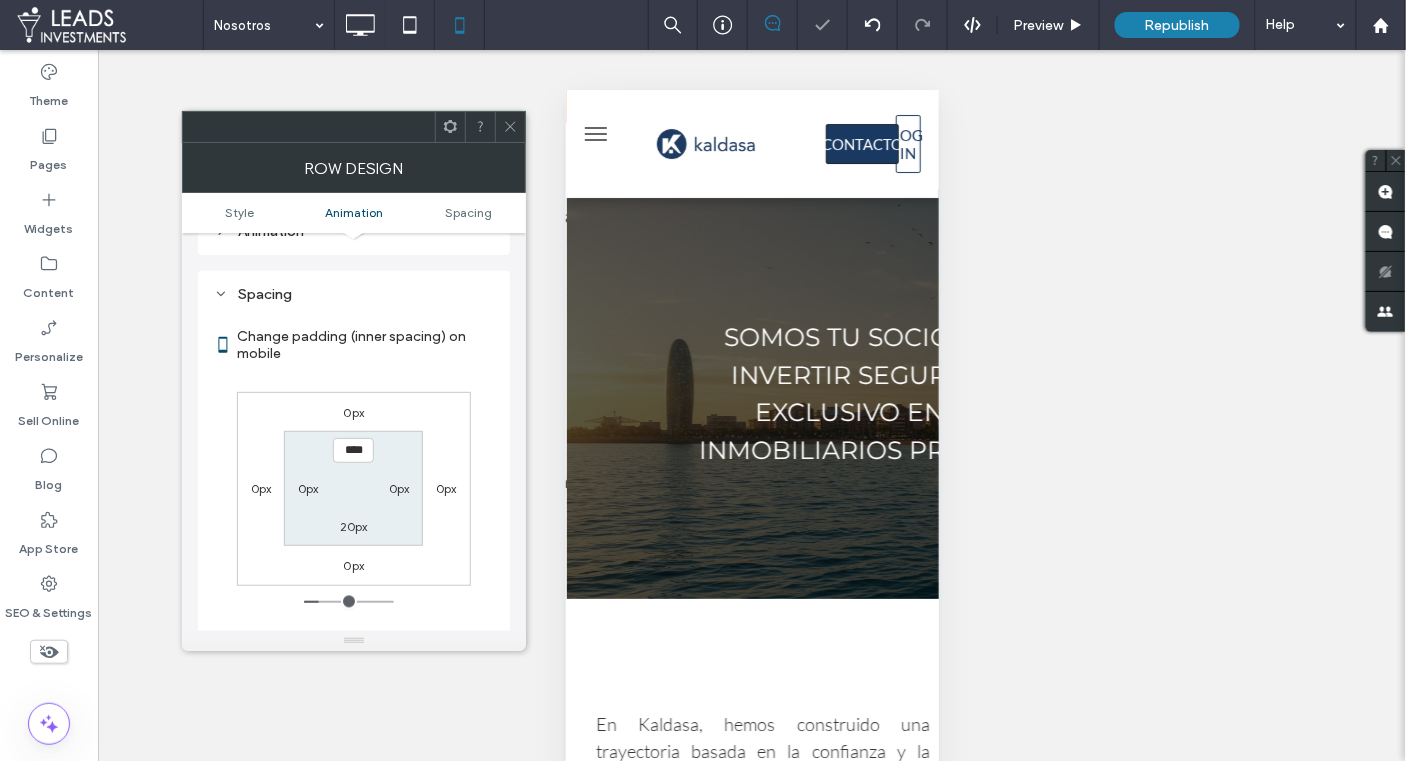 click on "20px" at bounding box center [354, 526] 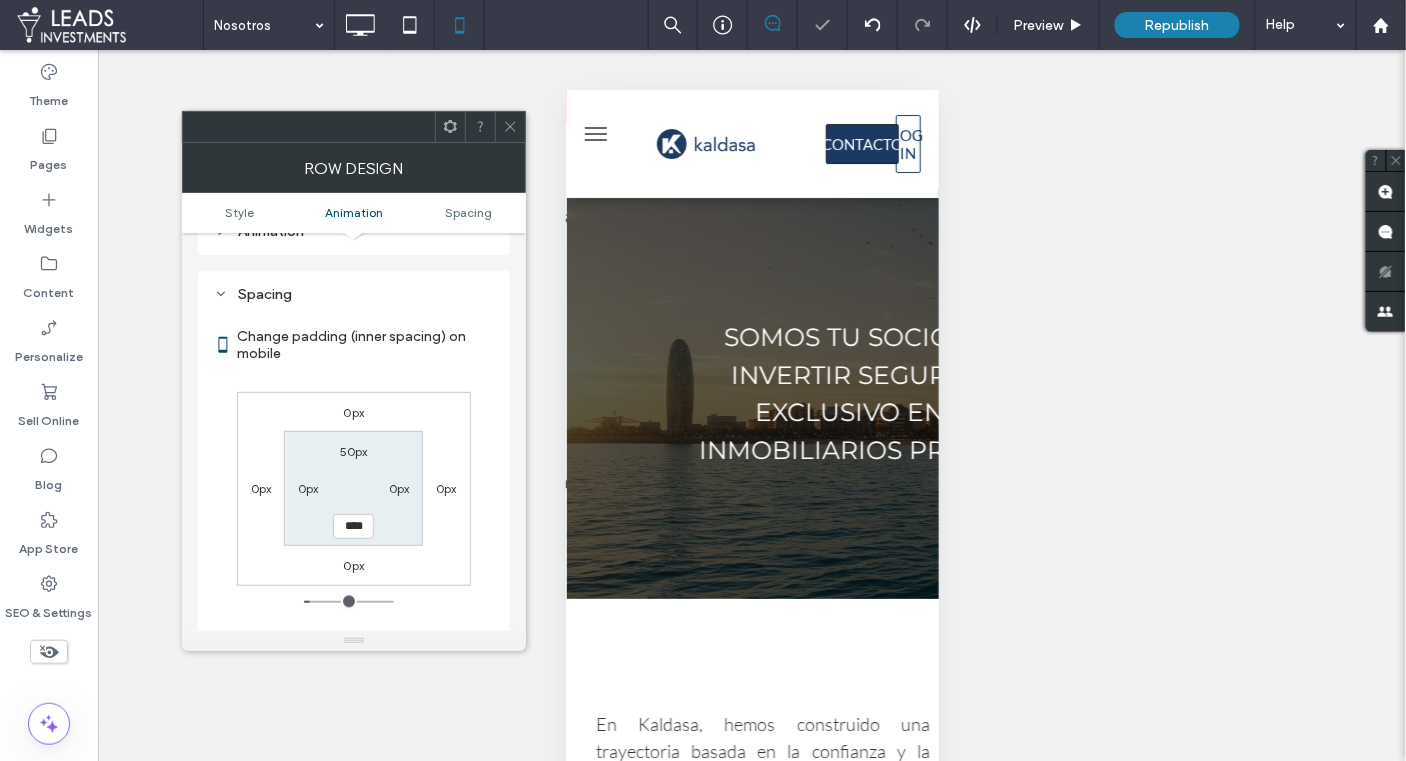 drag, startPoint x: 346, startPoint y: 501, endPoint x: 366, endPoint y: 510, distance: 21.931713 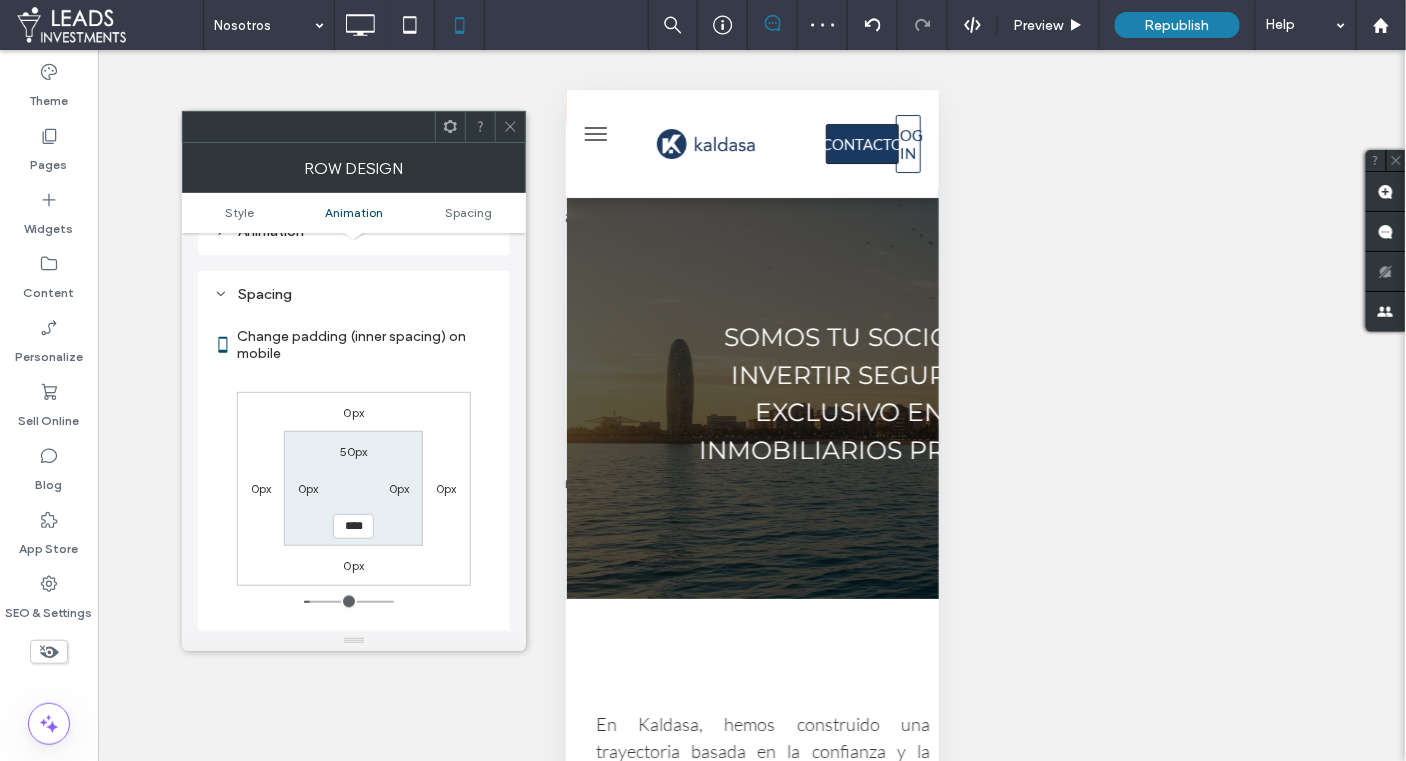 type on "****" 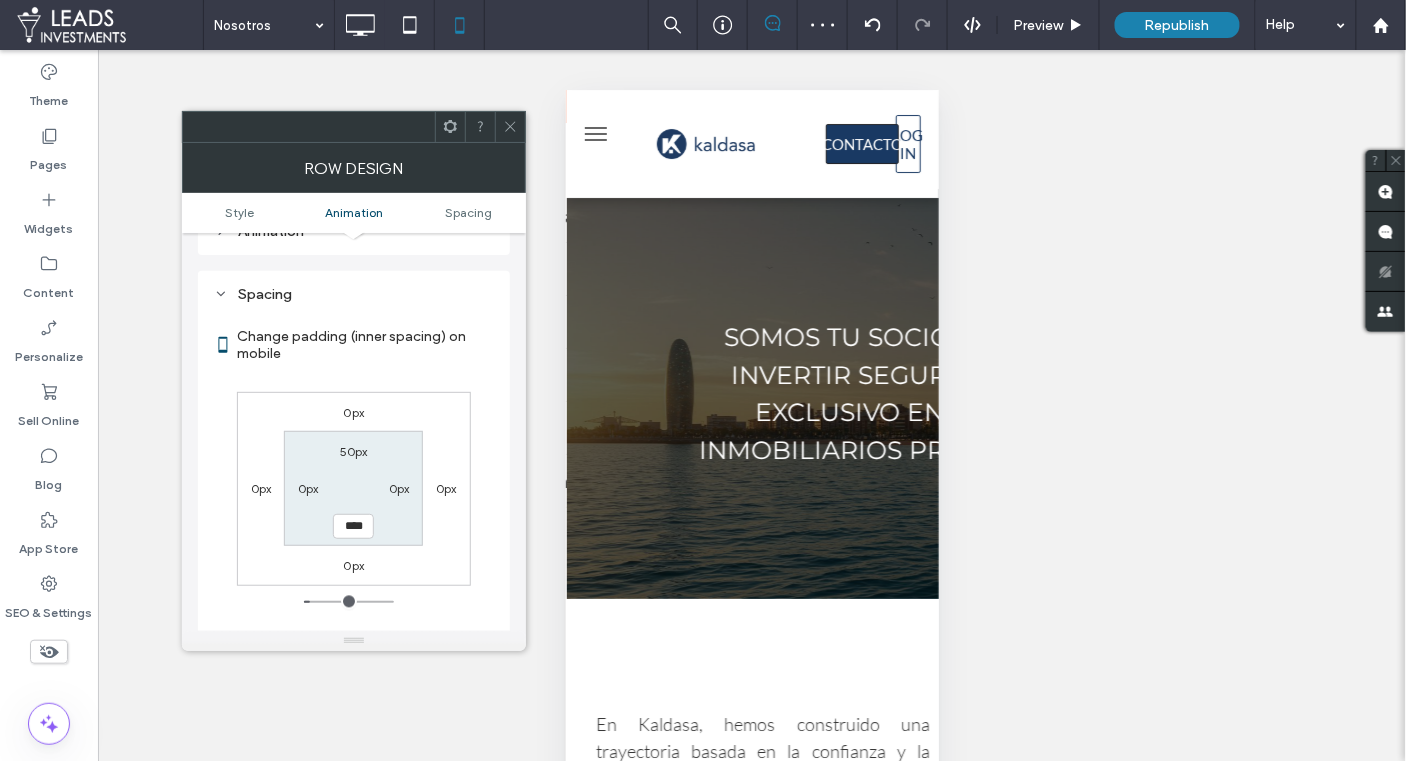 type on "**" 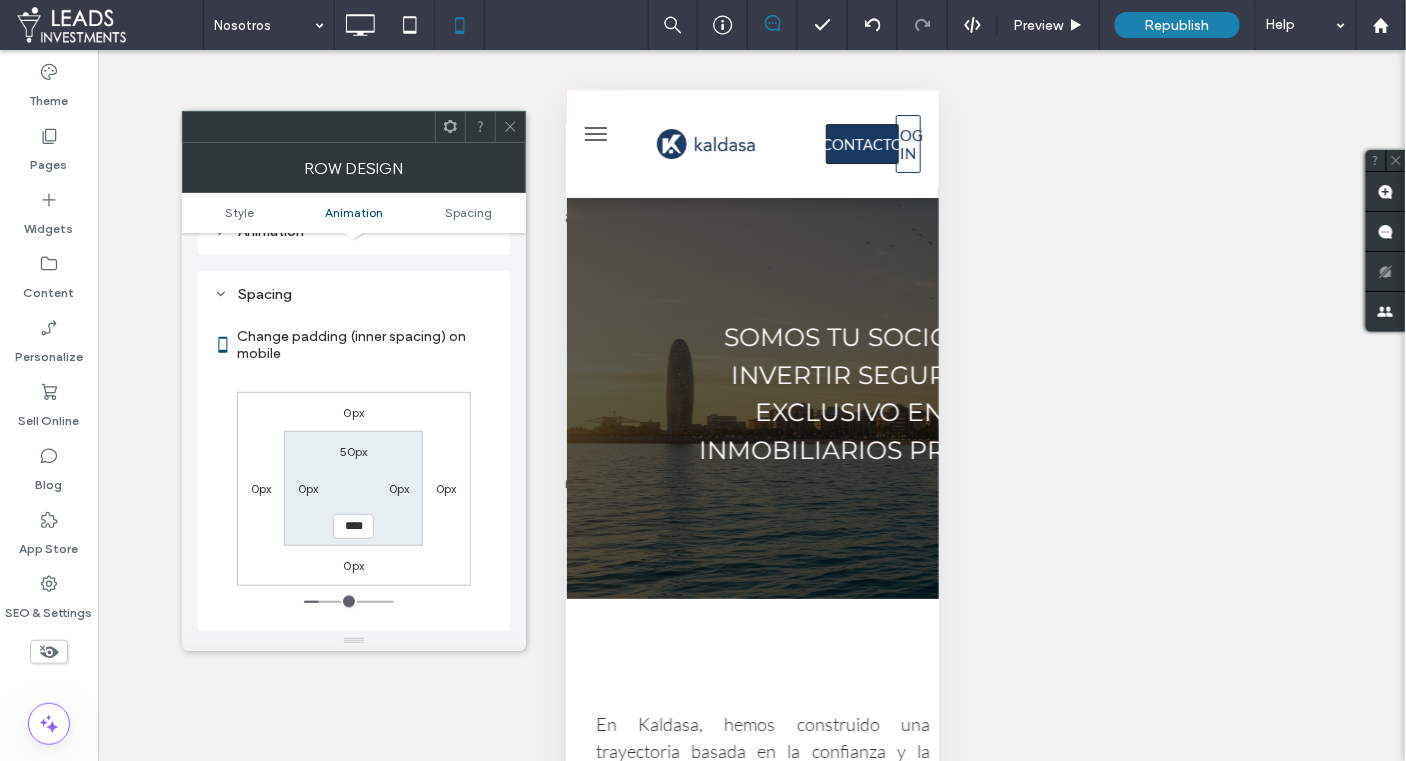click 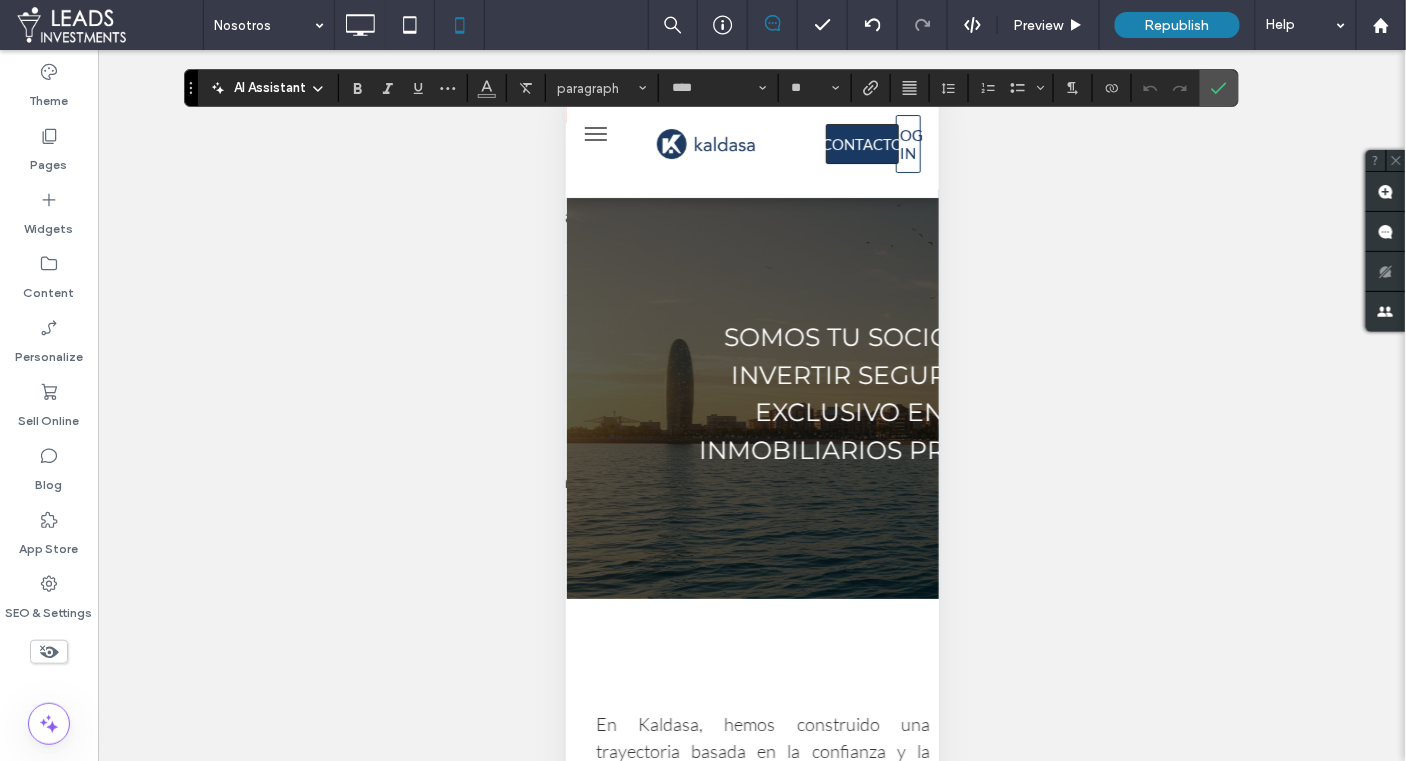 scroll, scrollTop: 40, scrollLeft: 0, axis: vertical 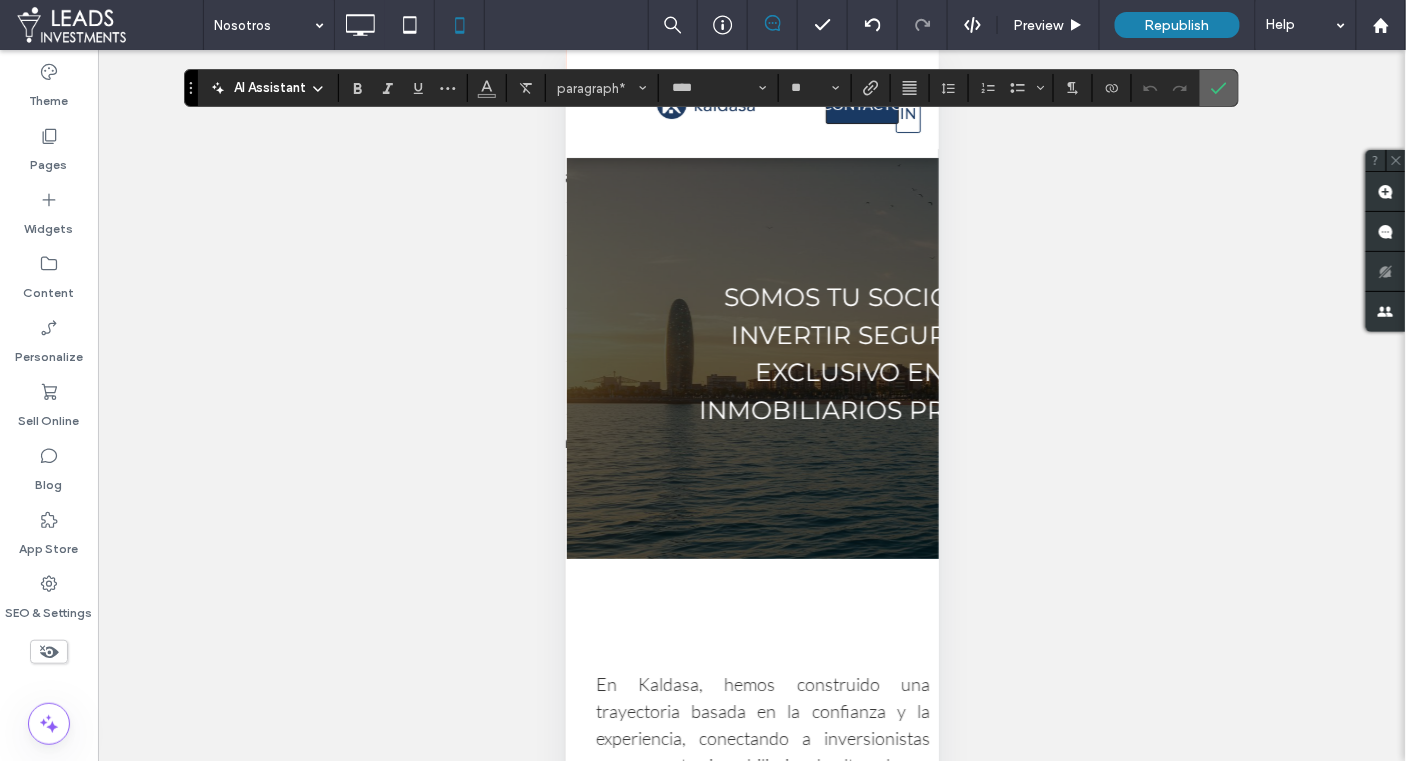 click at bounding box center [1219, 88] 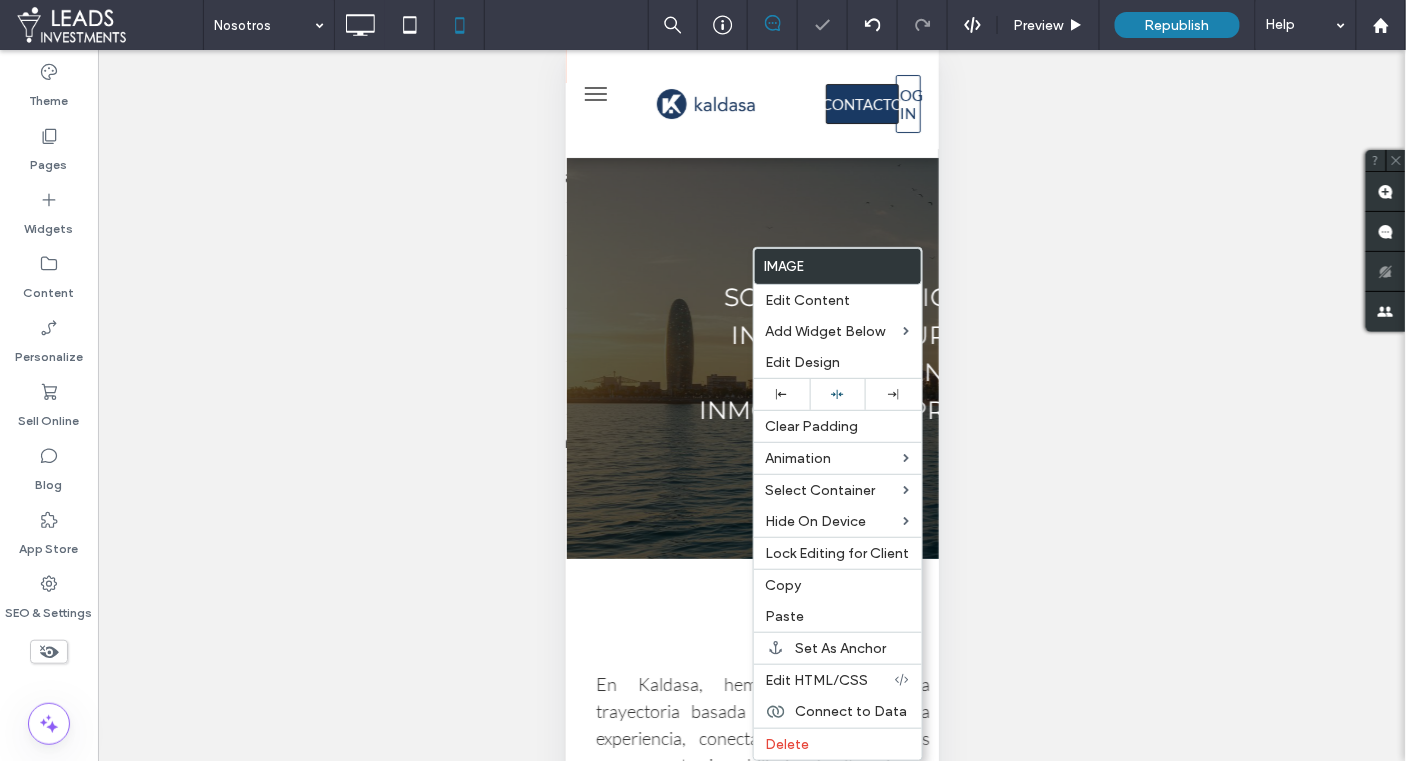 drag, startPoint x: 779, startPoint y: 382, endPoint x: 652, endPoint y: 387, distance: 127.09839 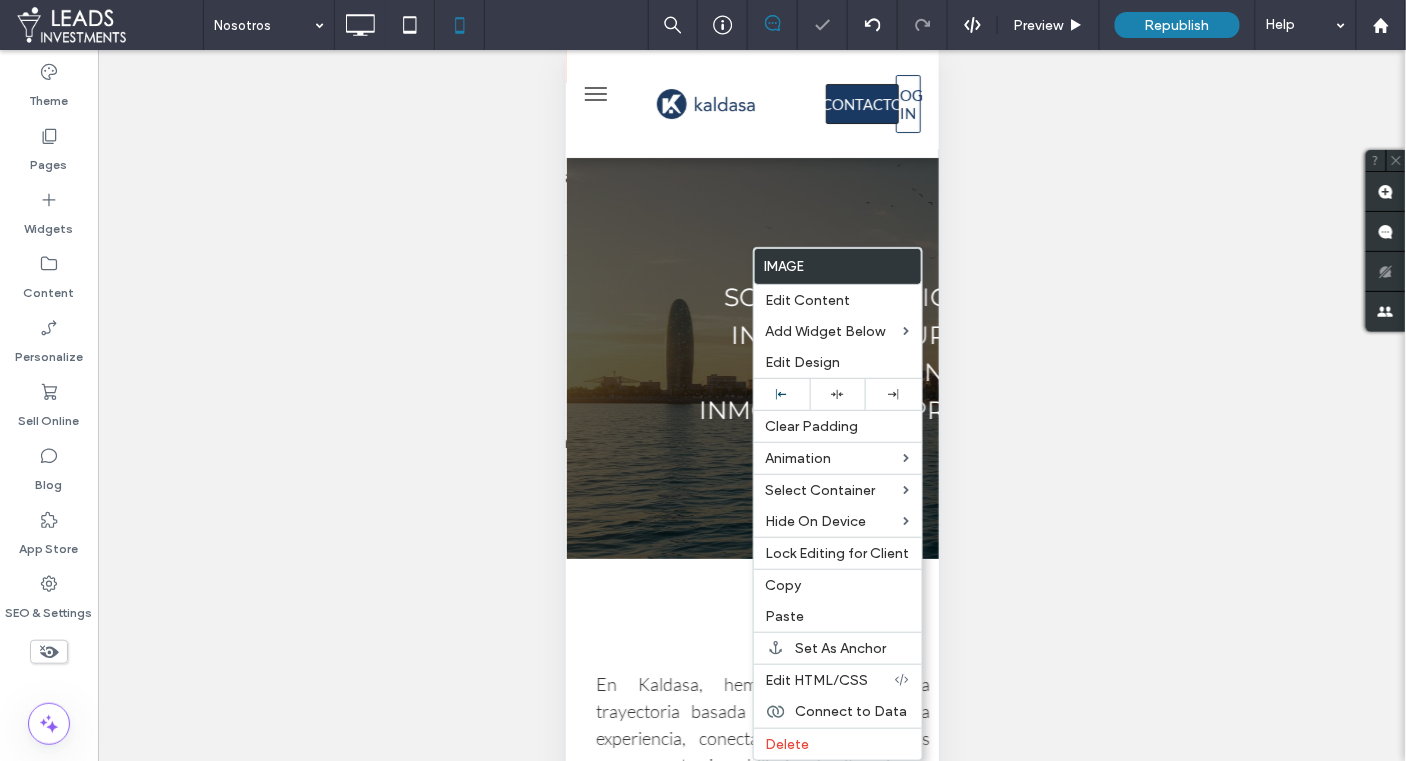 click at bounding box center (703, 380) 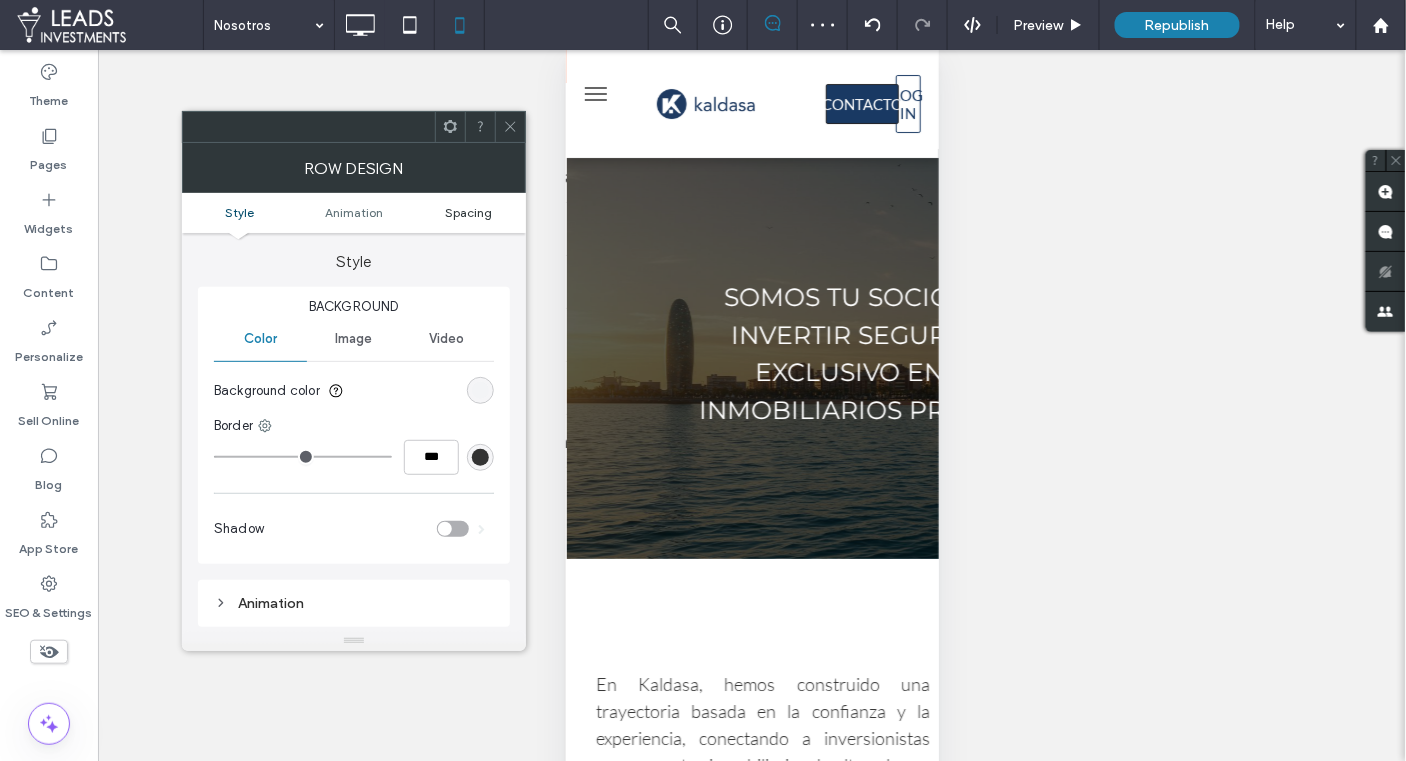 click on "Spacing" at bounding box center [468, 212] 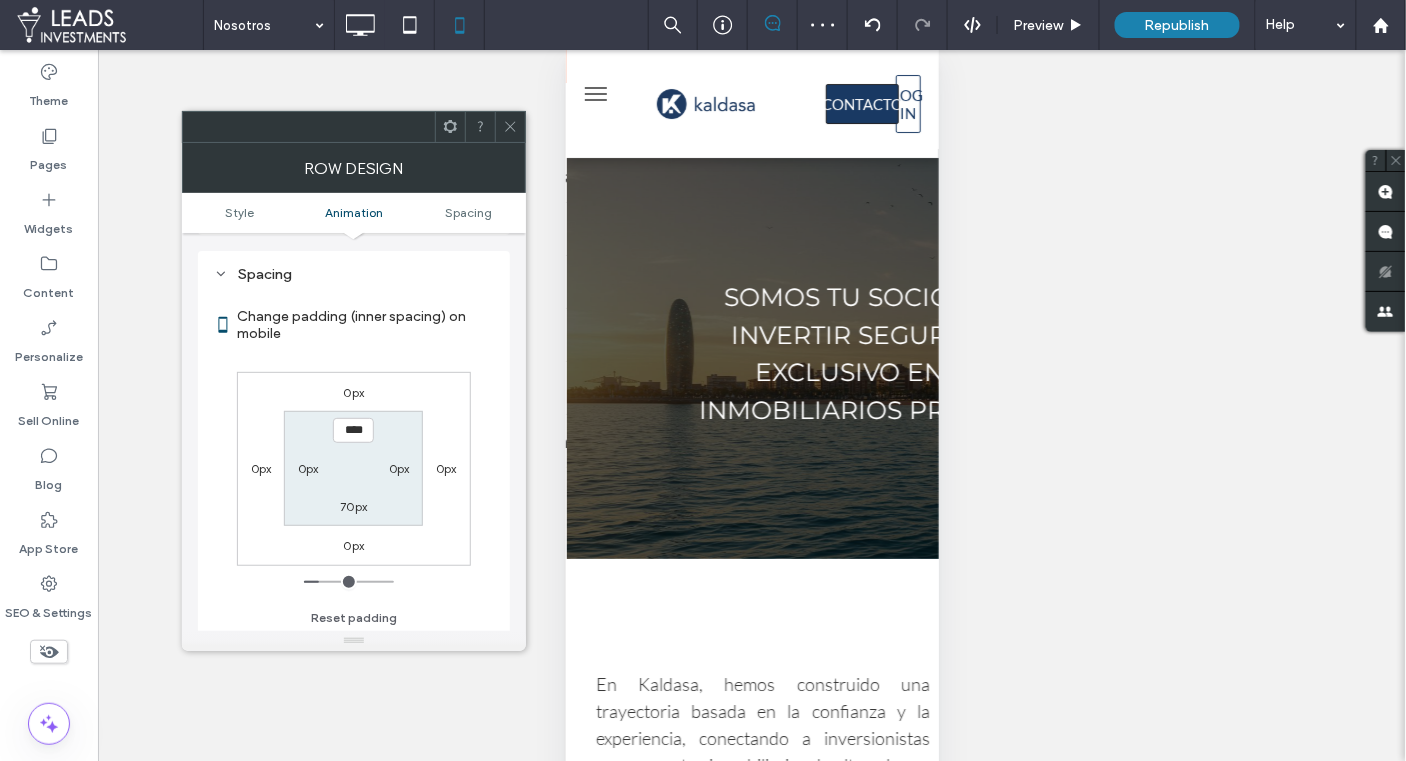 scroll, scrollTop: 392, scrollLeft: 0, axis: vertical 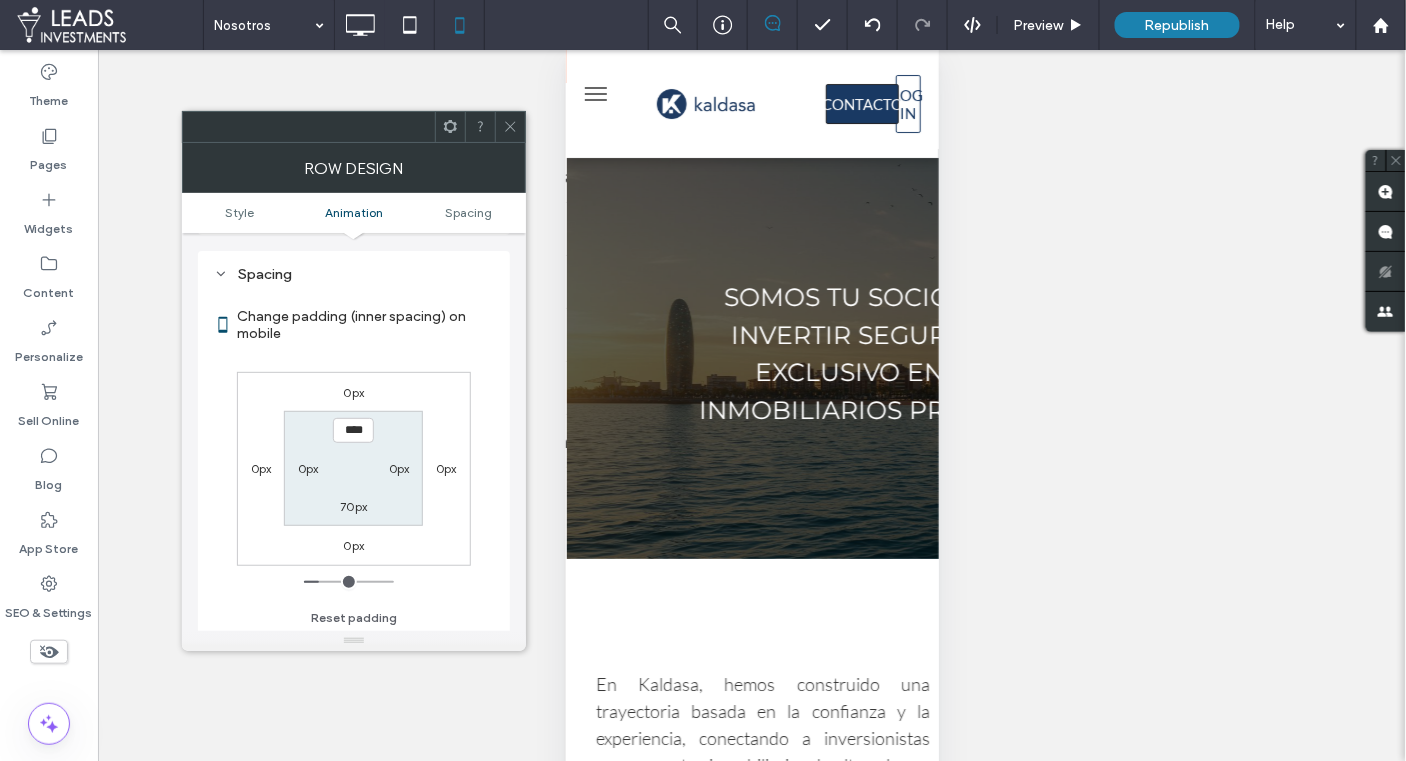 drag, startPoint x: 346, startPoint y: 432, endPoint x: 358, endPoint y: 456, distance: 26.832815 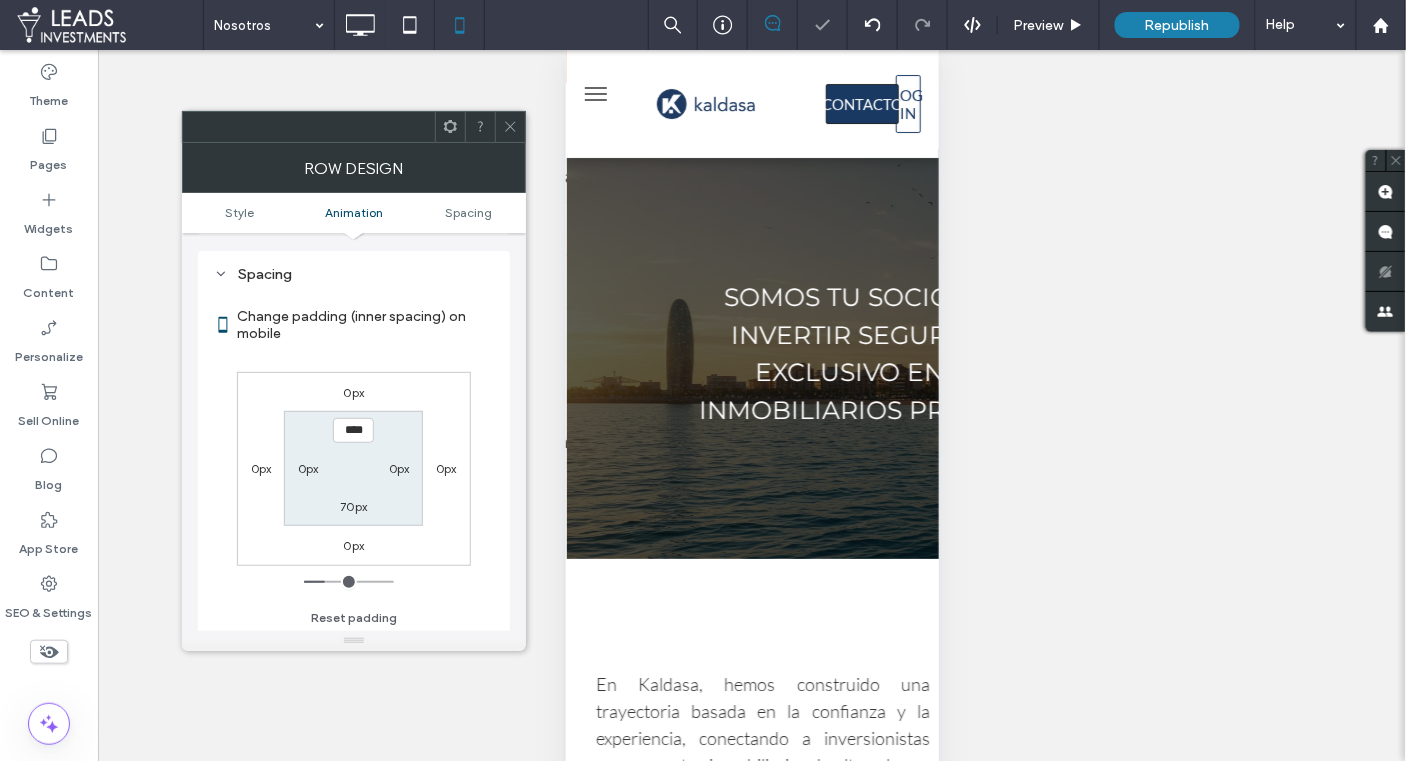click 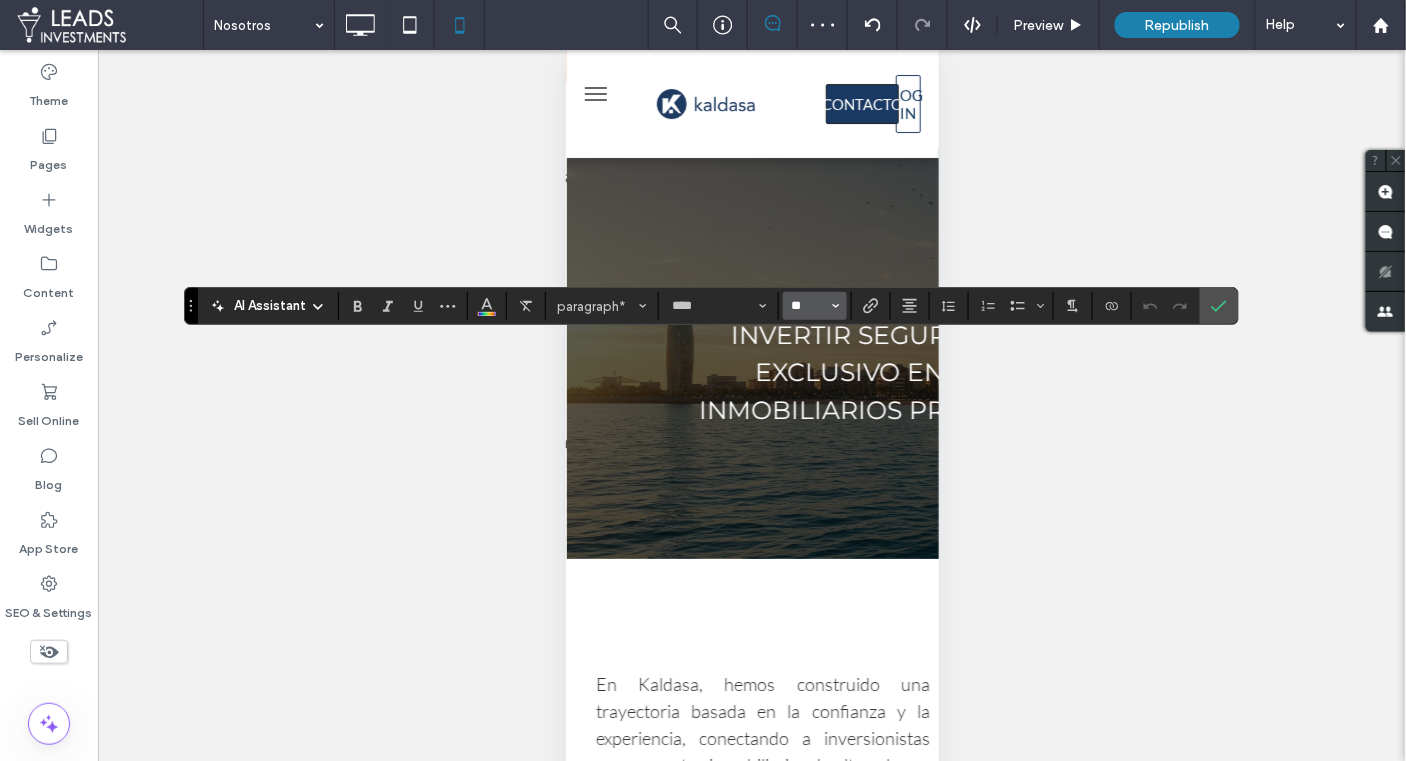 click on "**" at bounding box center [809, 306] 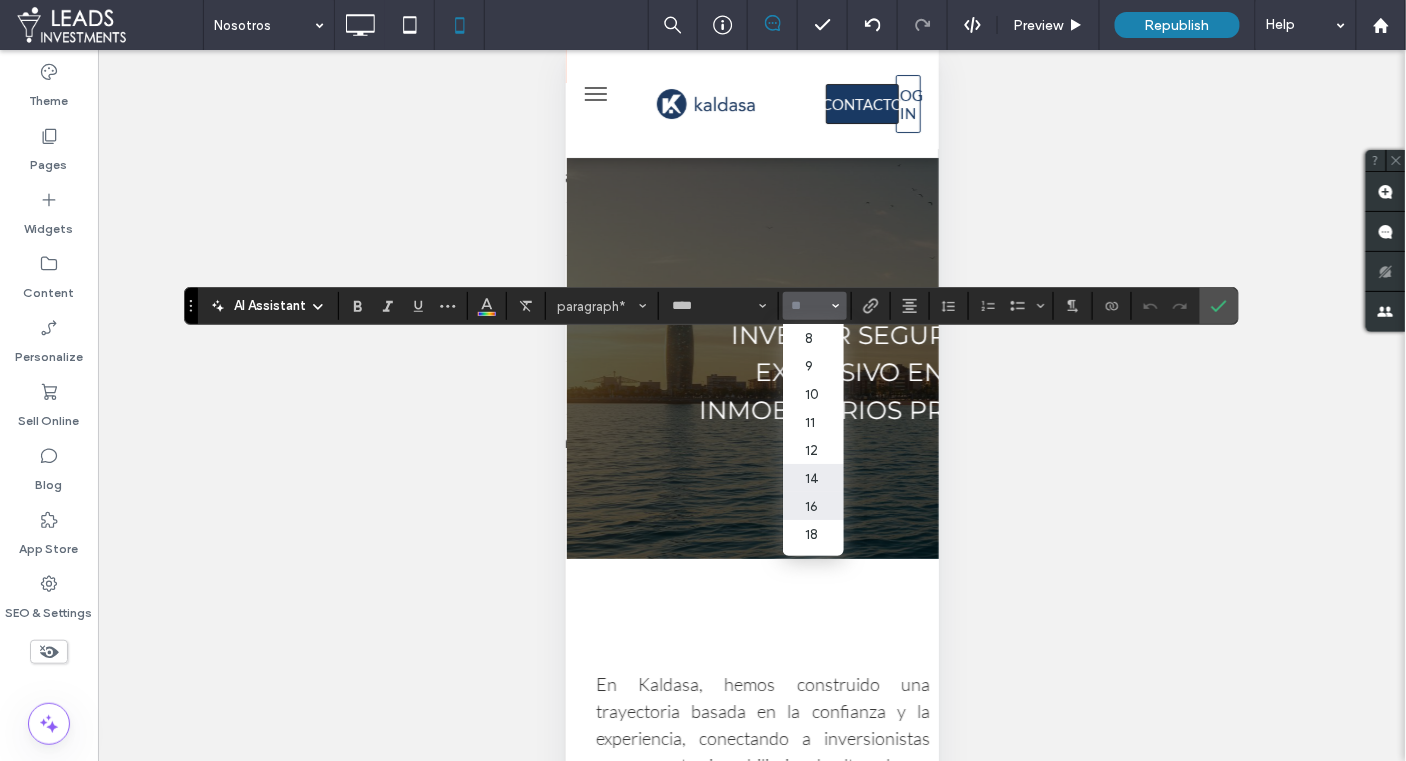 click on "16" at bounding box center [813, 506] 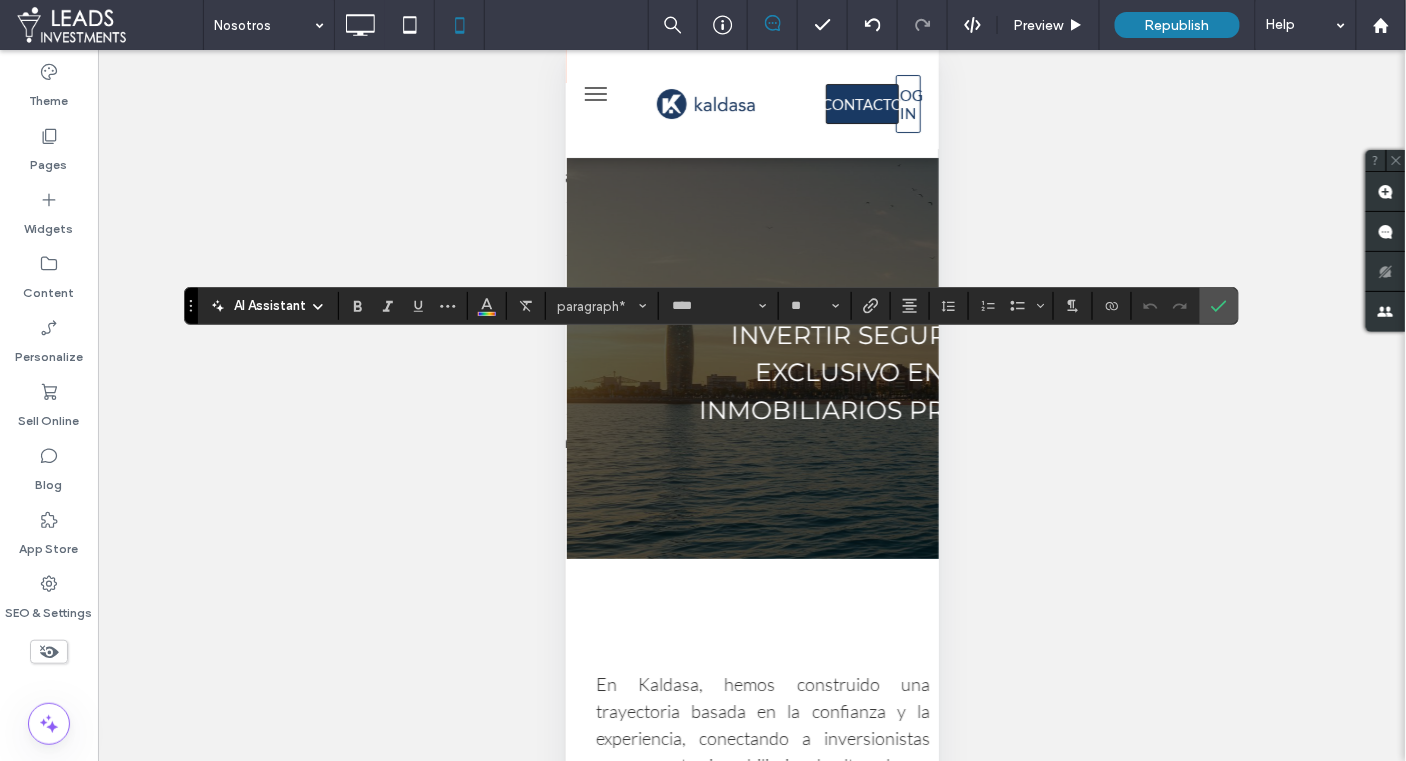 type on "**" 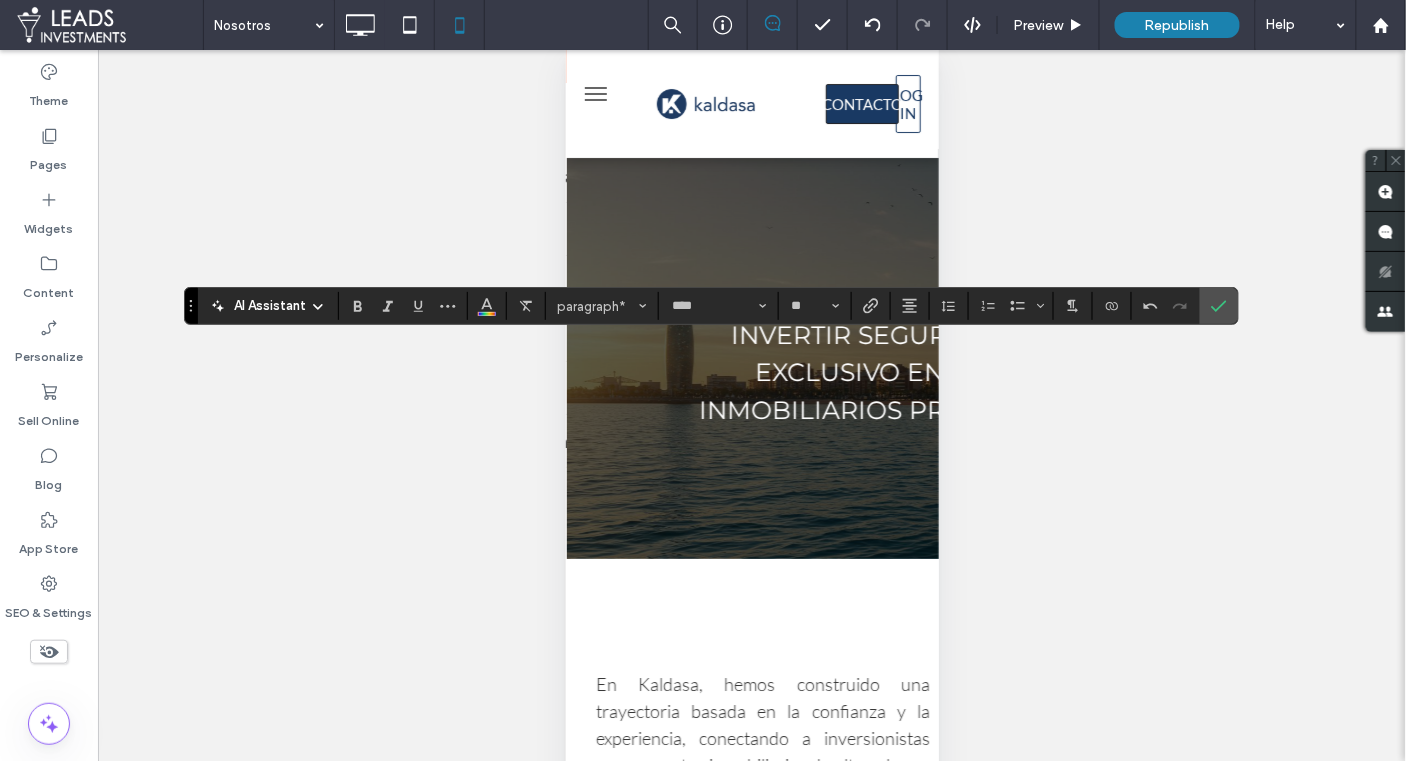 drag, startPoint x: 1211, startPoint y: 306, endPoint x: 1041, endPoint y: 400, distance: 194.25757 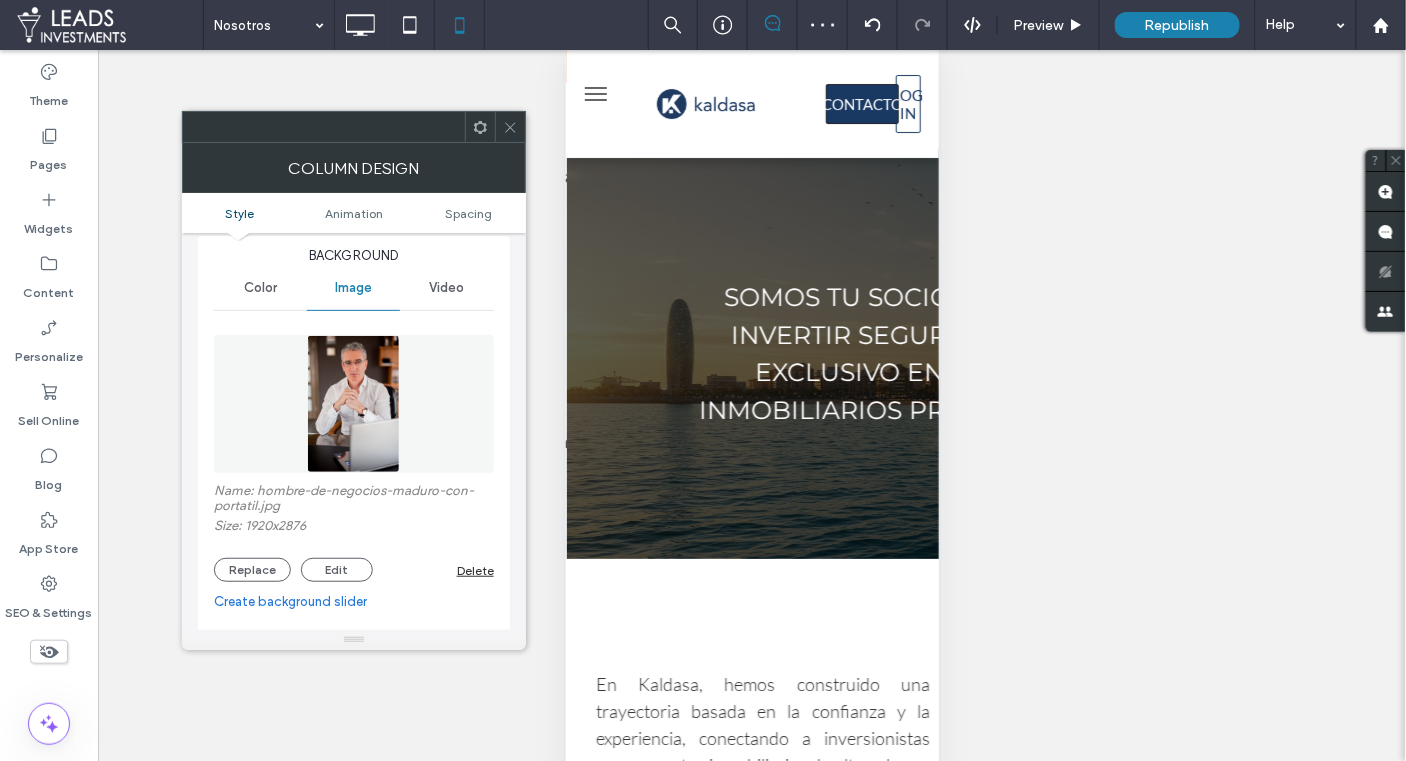 scroll, scrollTop: 98, scrollLeft: 0, axis: vertical 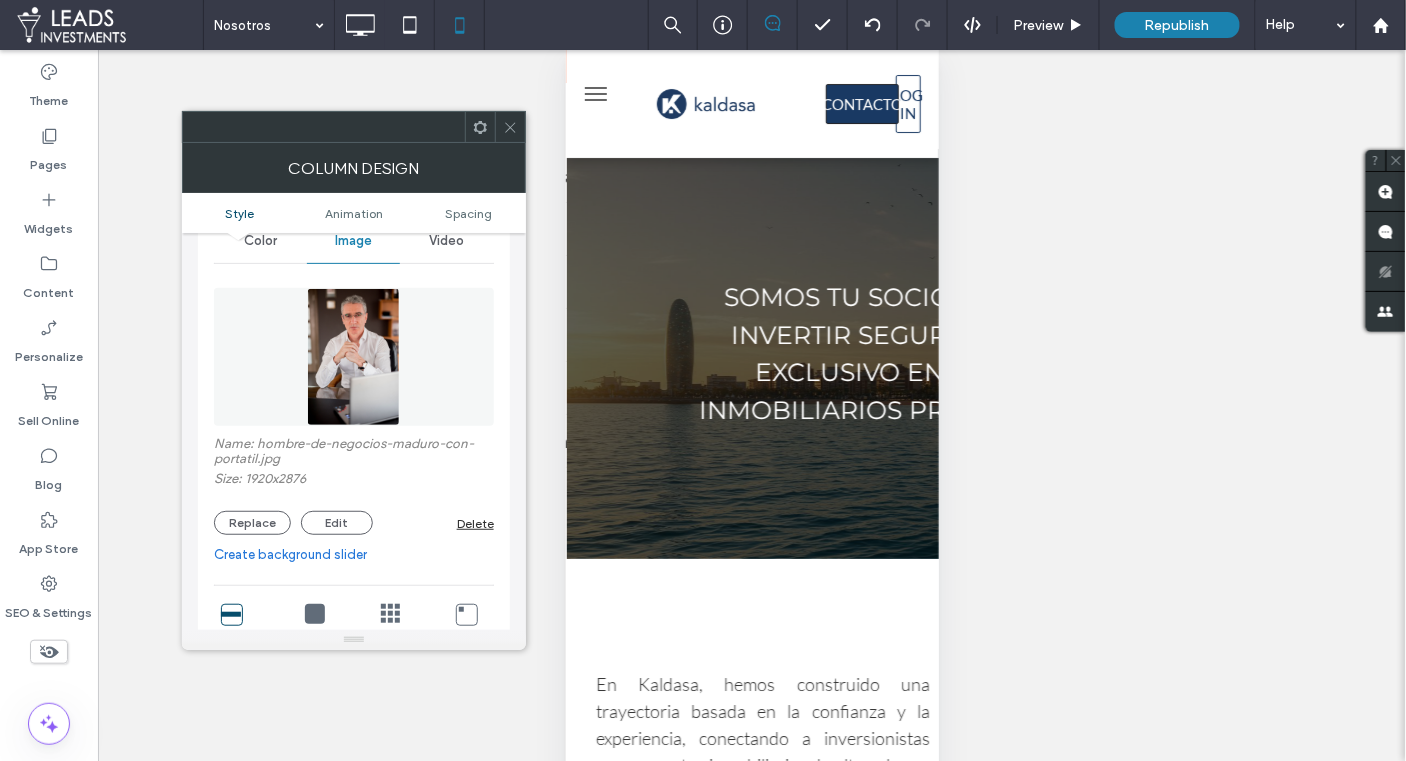 click 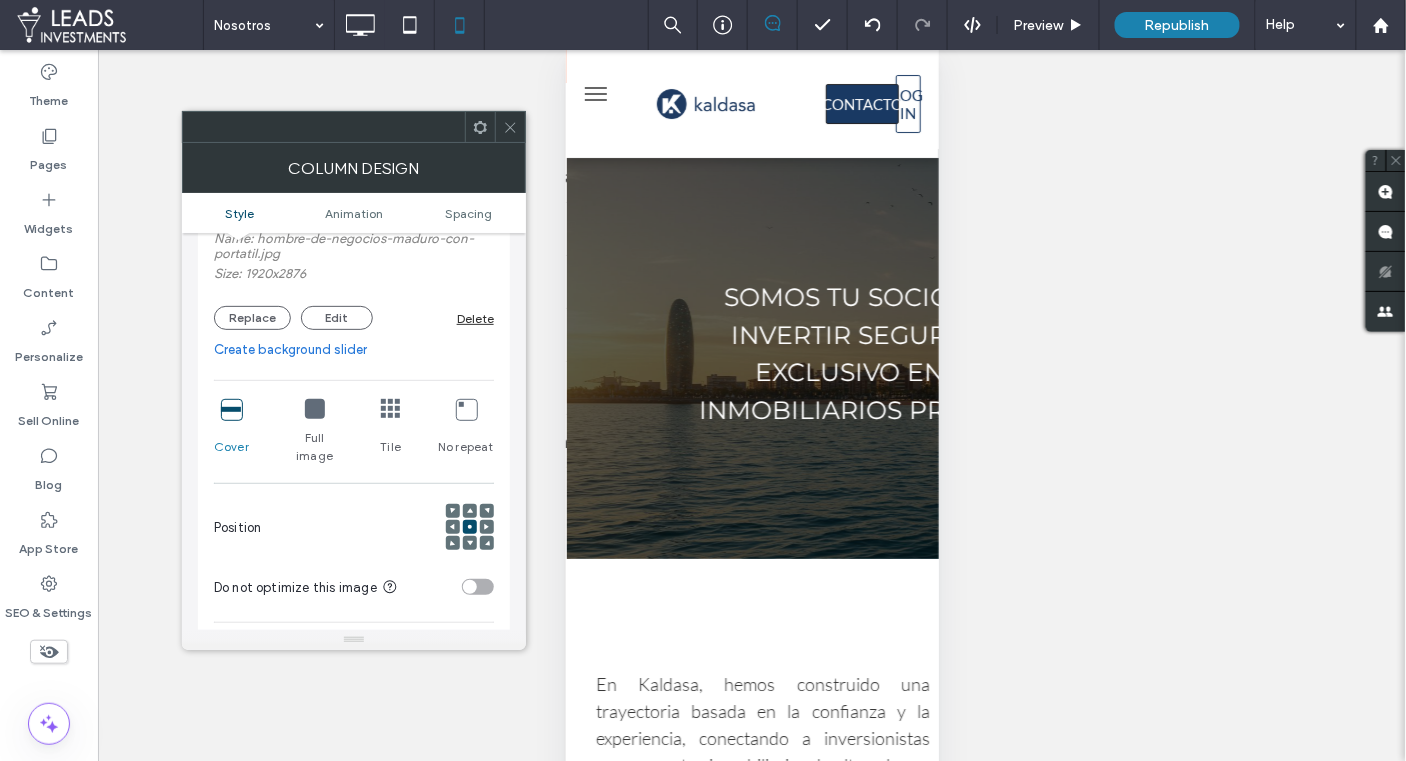 scroll, scrollTop: 304, scrollLeft: 0, axis: vertical 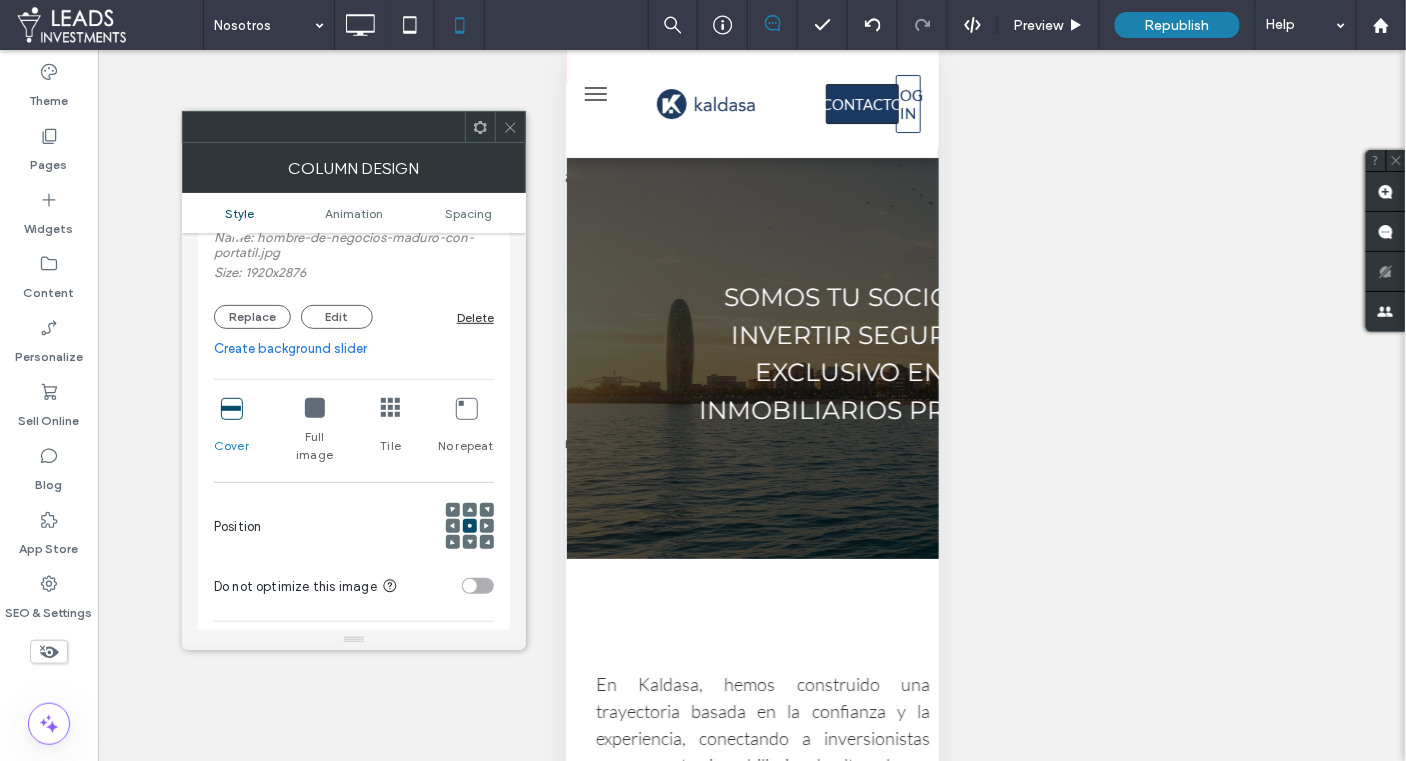 click at bounding box center (470, 510) 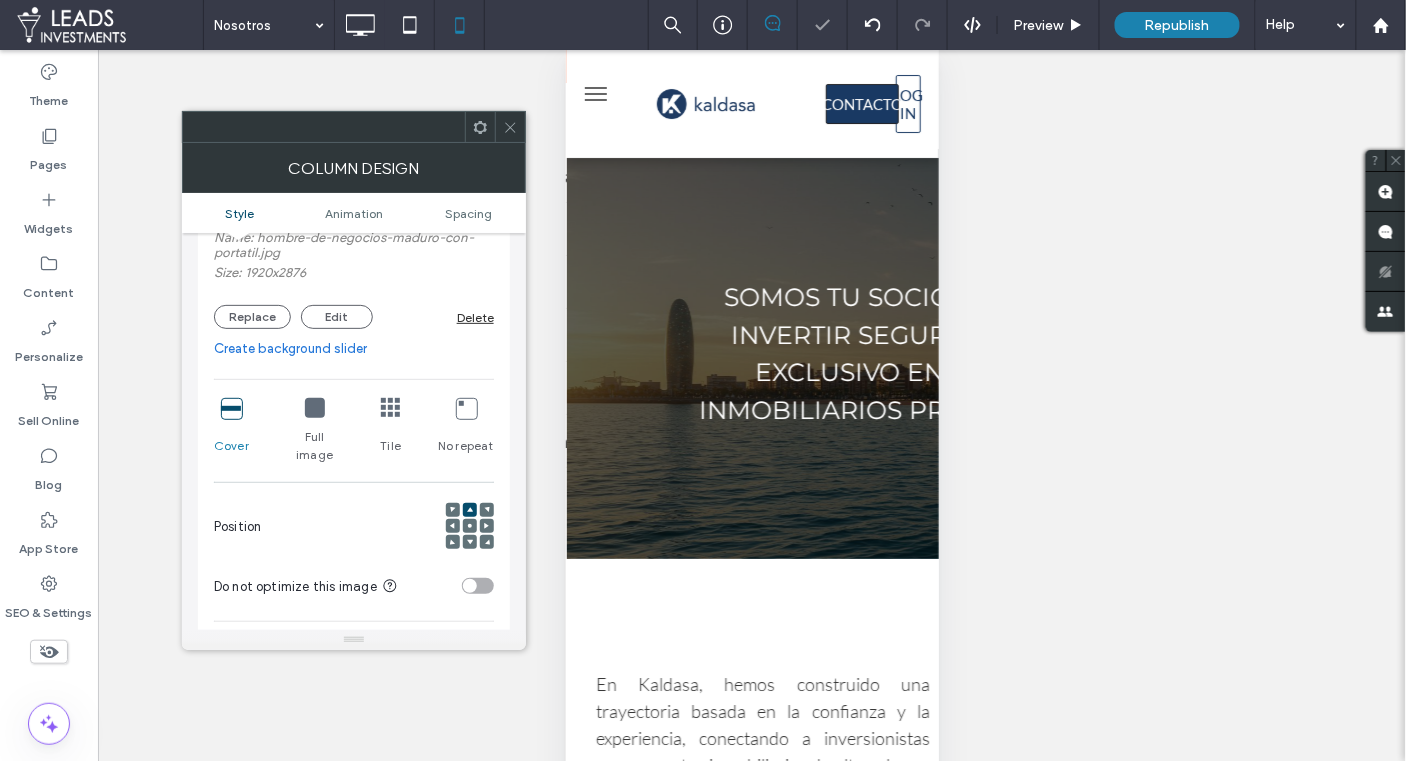 click 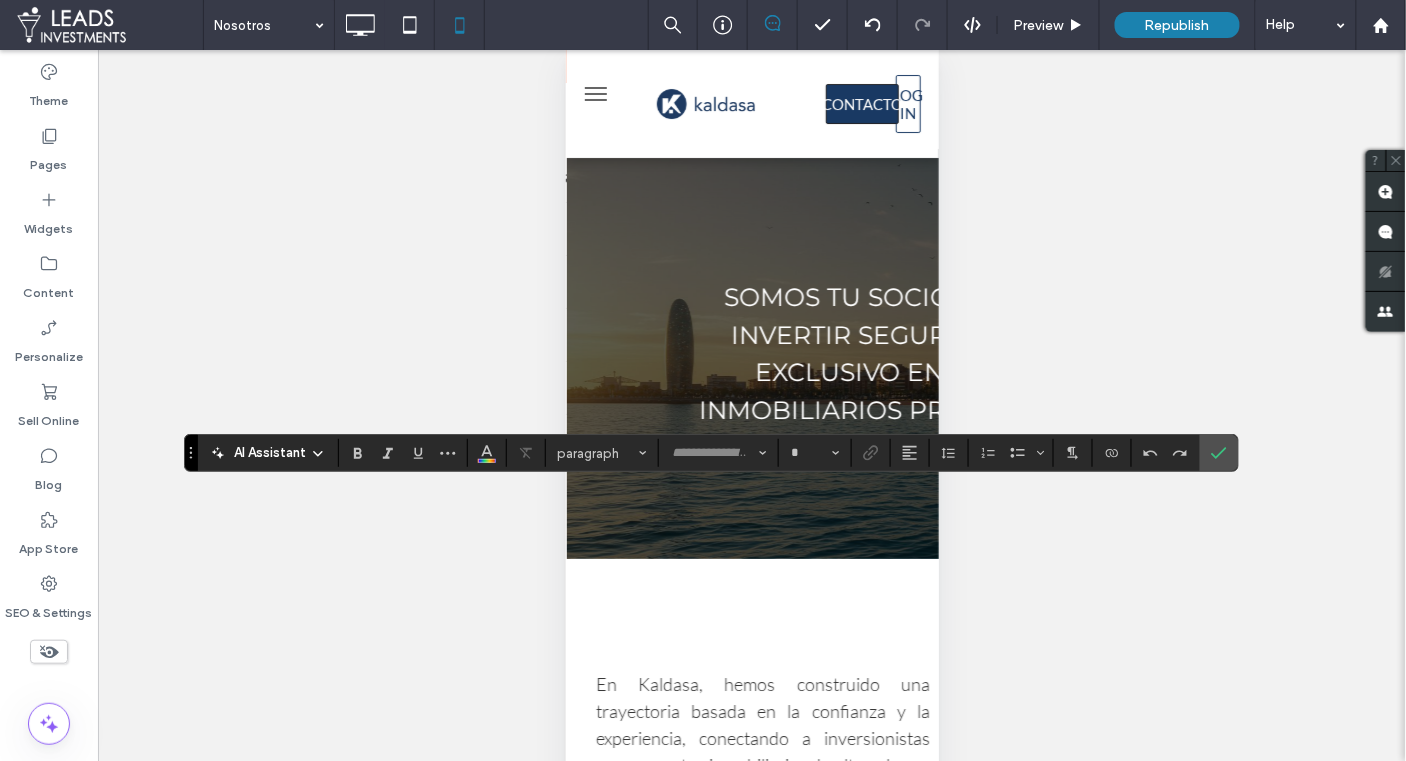 type on "****" 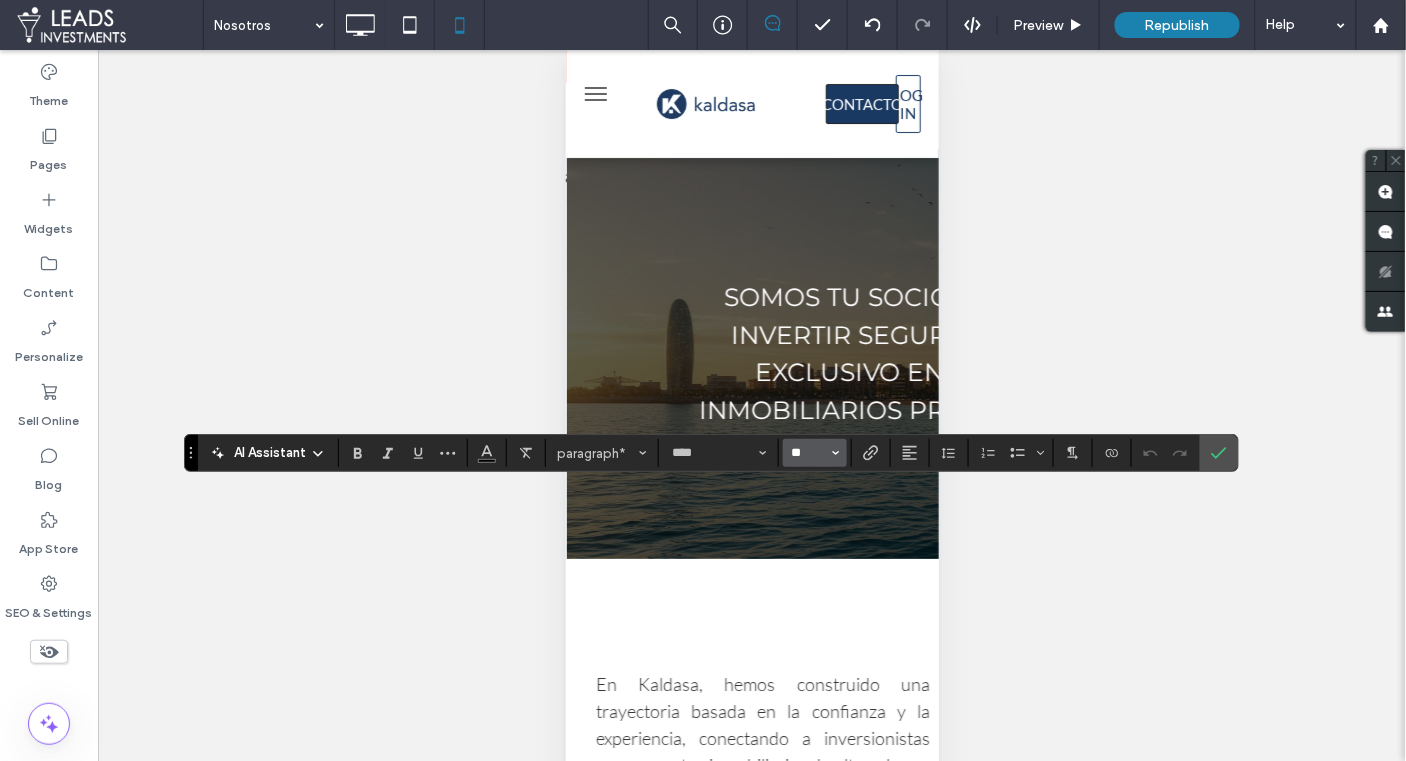 click on "**" at bounding box center [809, 453] 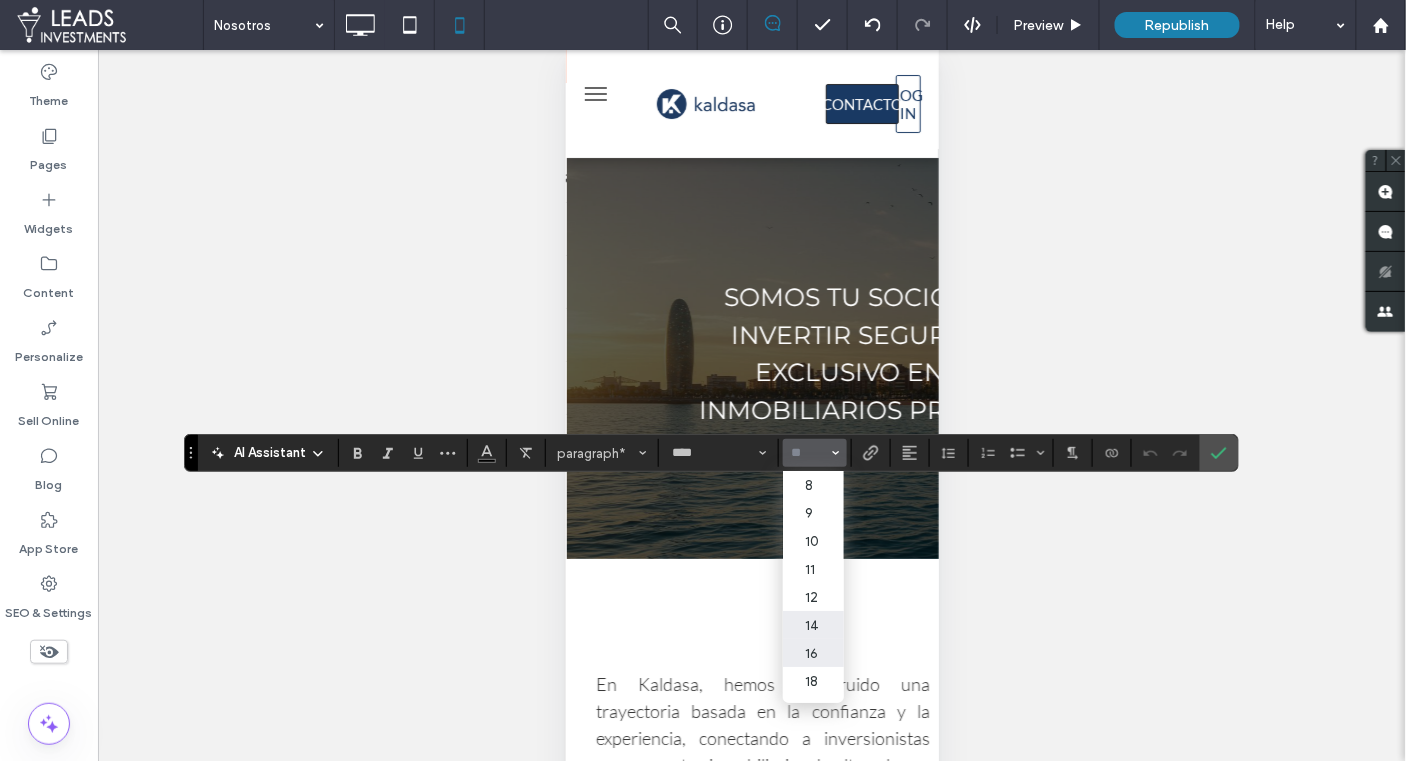 click on "16" at bounding box center (813, 653) 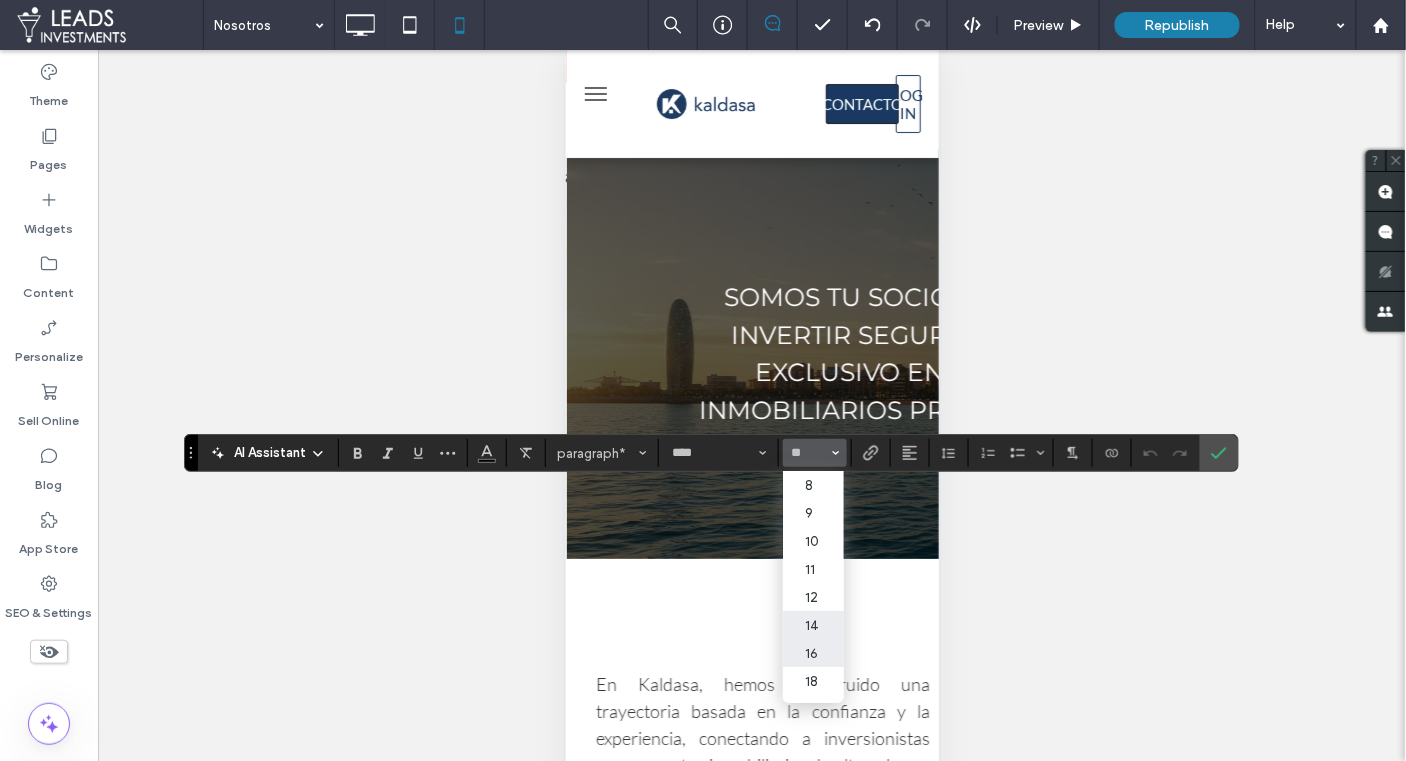 type on "**" 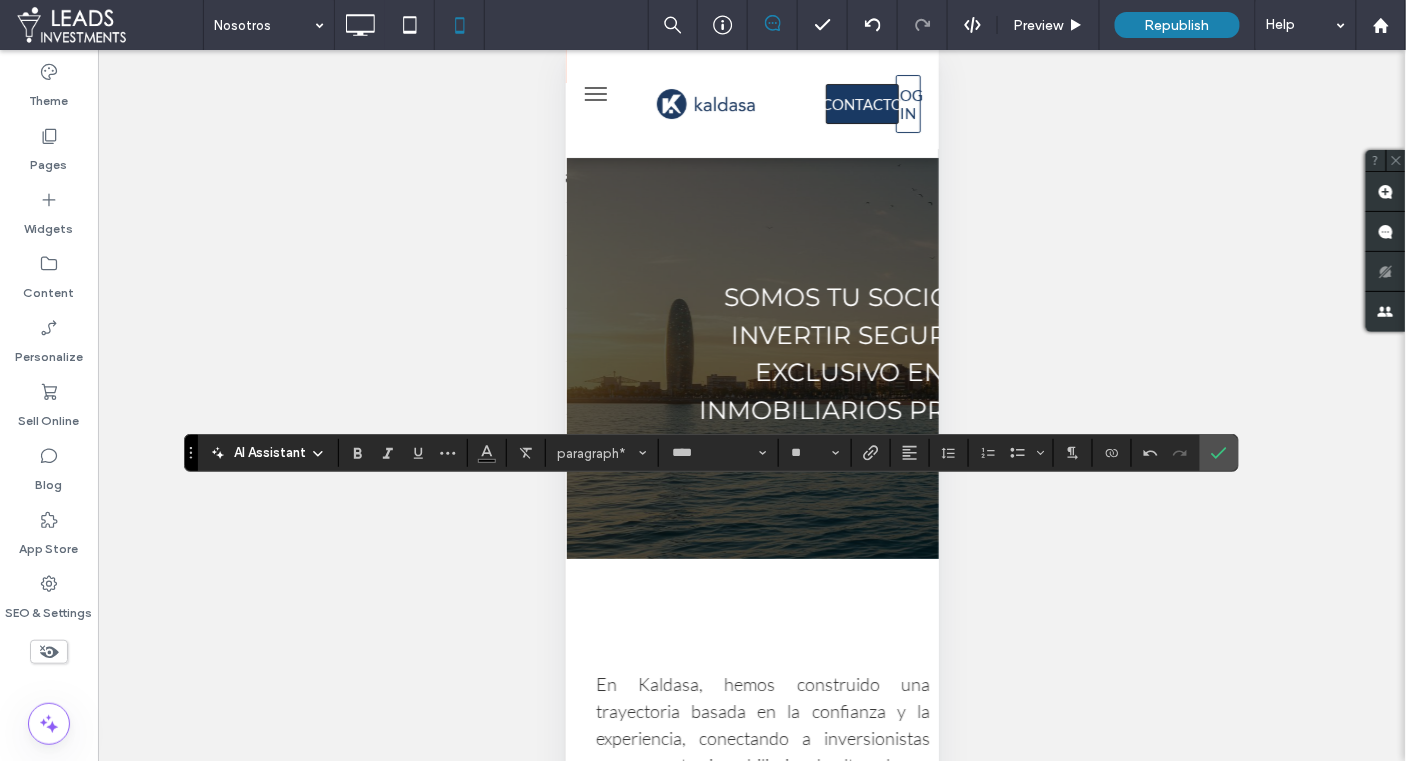 drag, startPoint x: 1223, startPoint y: 444, endPoint x: 1128, endPoint y: 478, distance: 100.90094 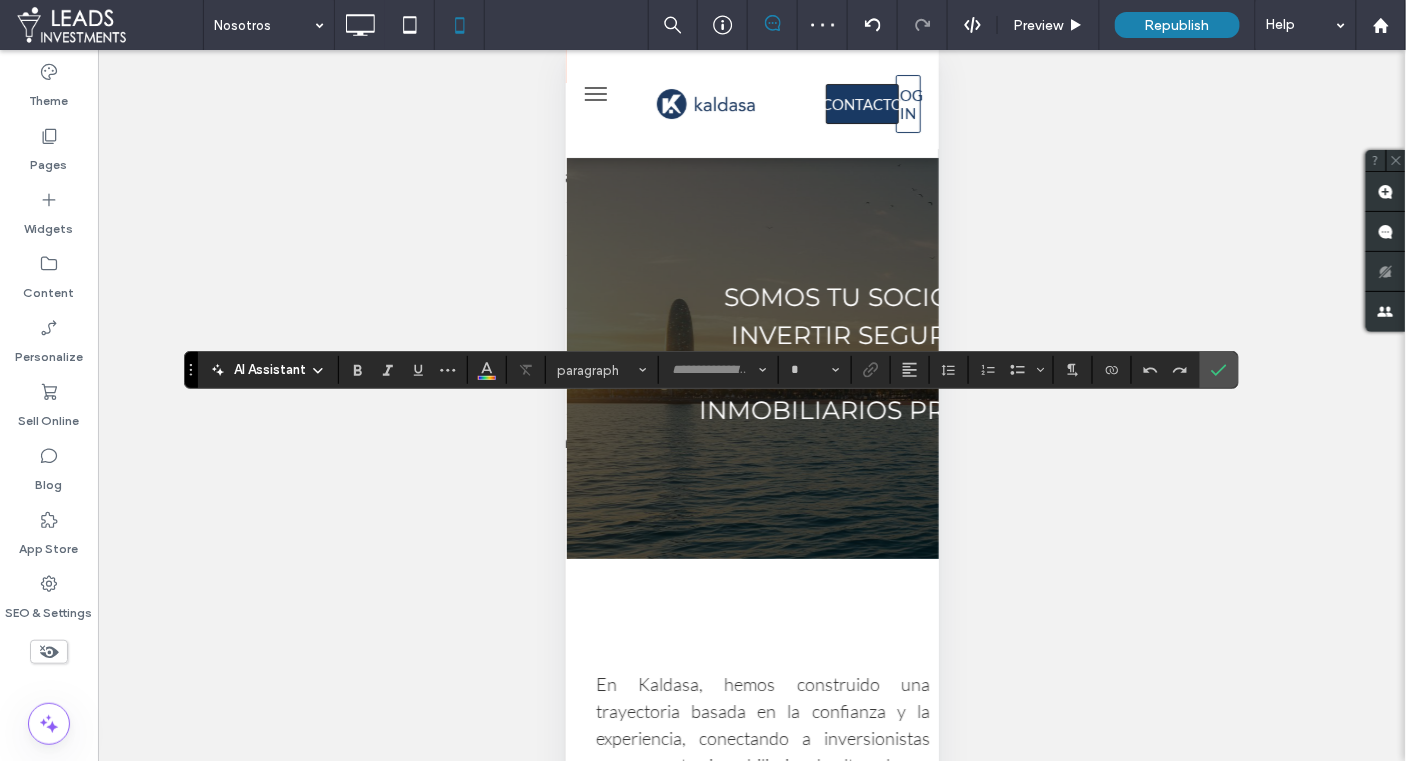 type on "****" 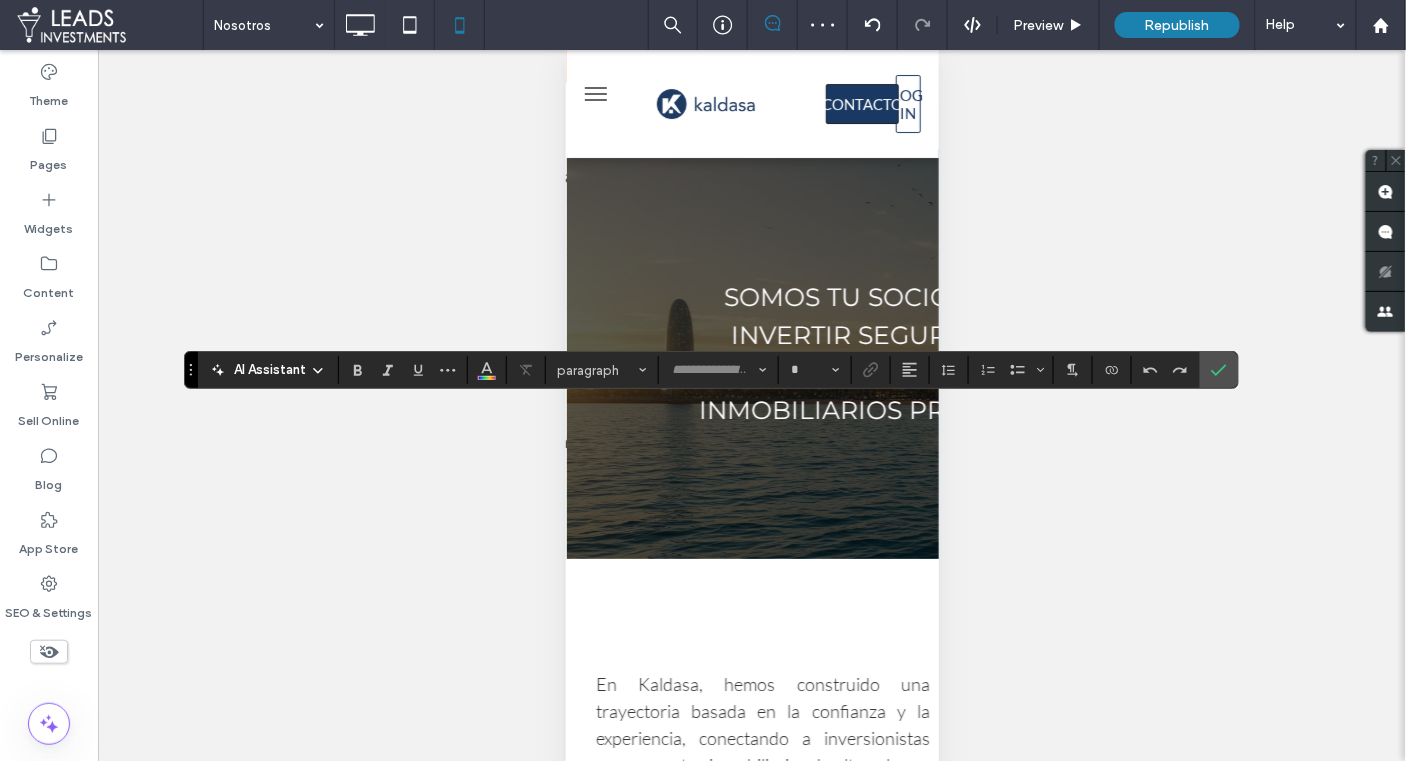 type on "**" 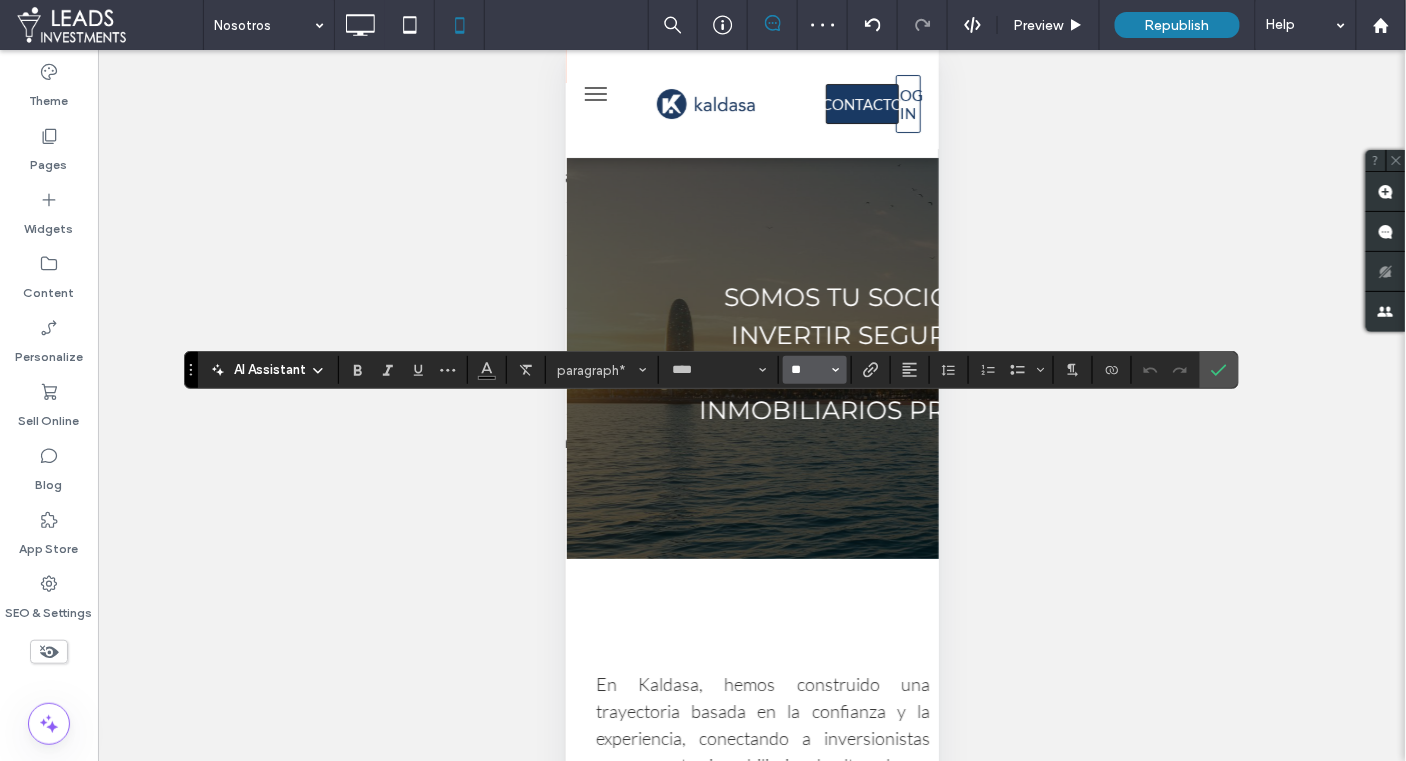 click on "**" at bounding box center (809, 370) 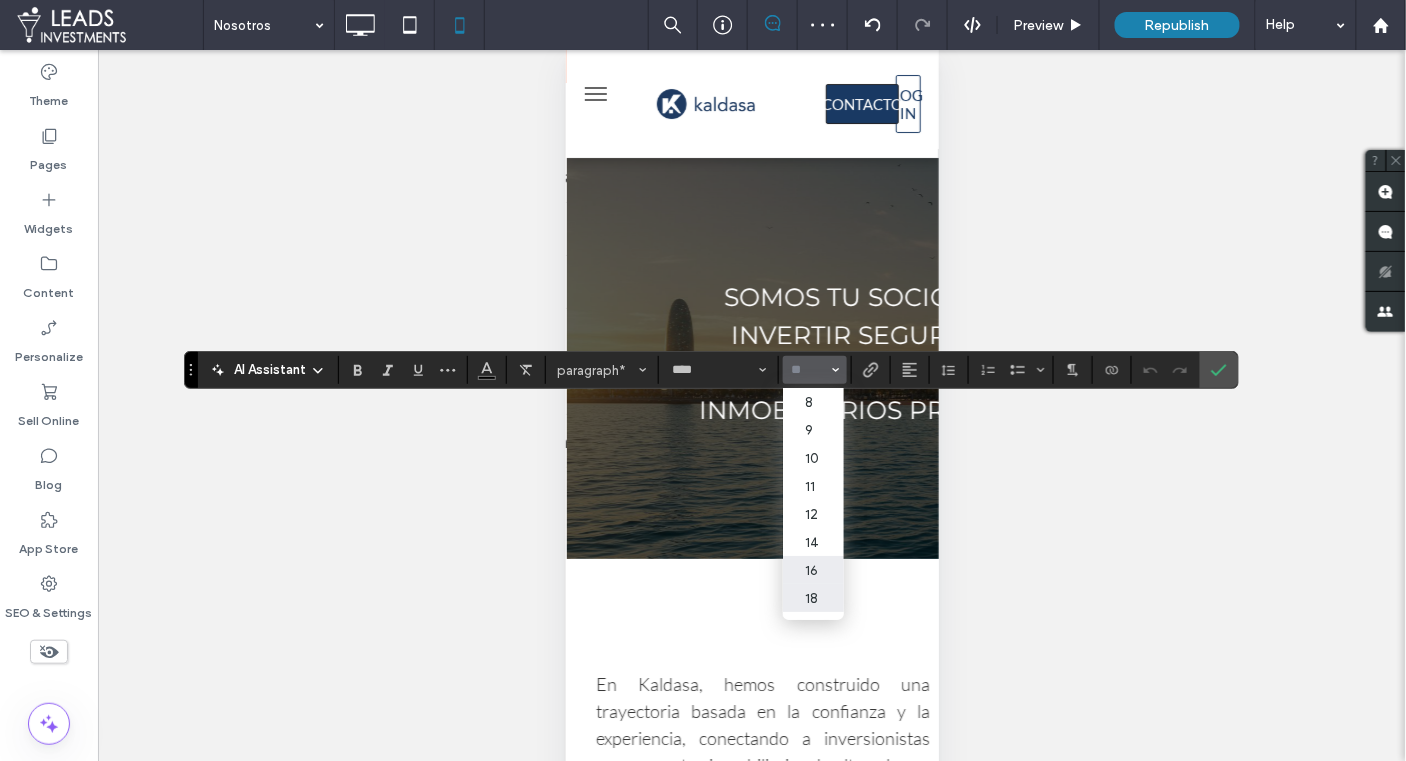 click on "18" at bounding box center (813, 598) 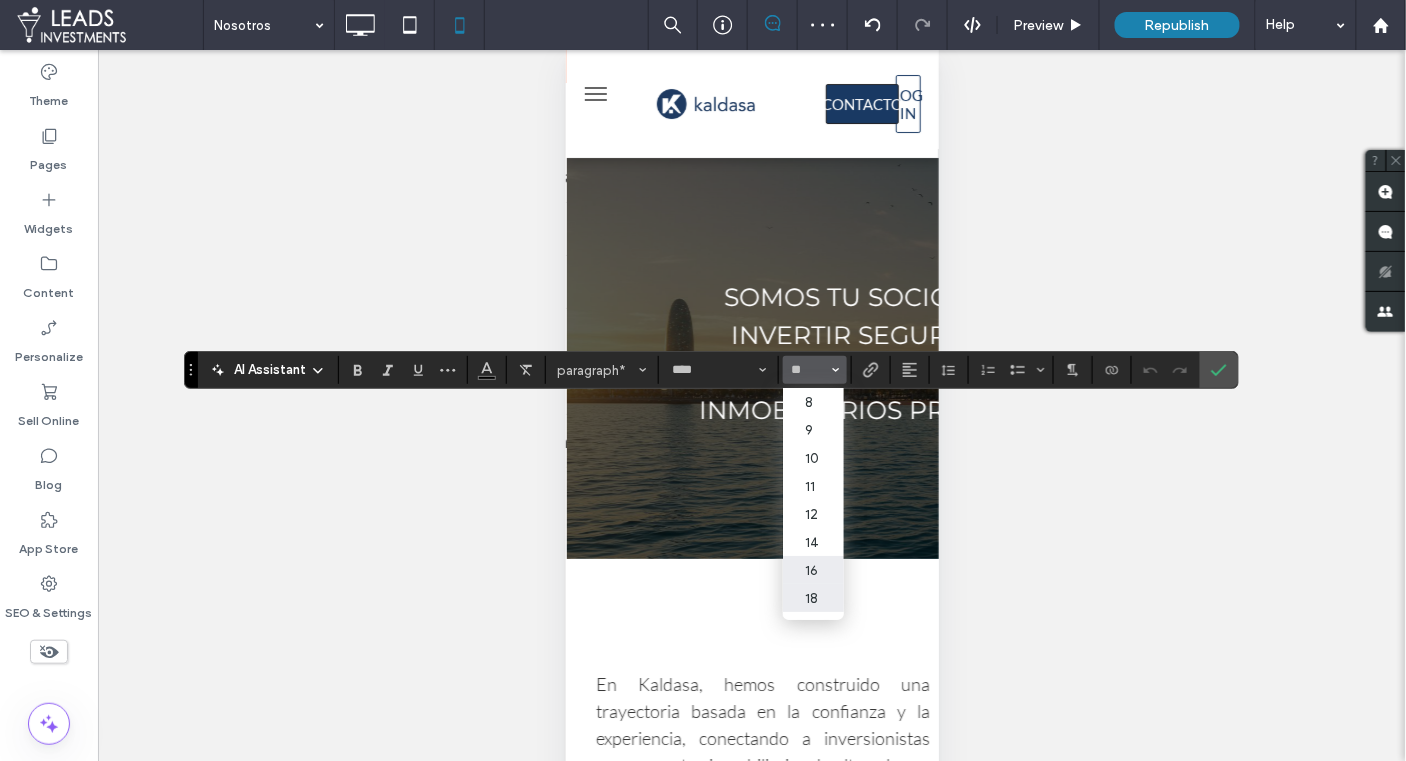 type on "**" 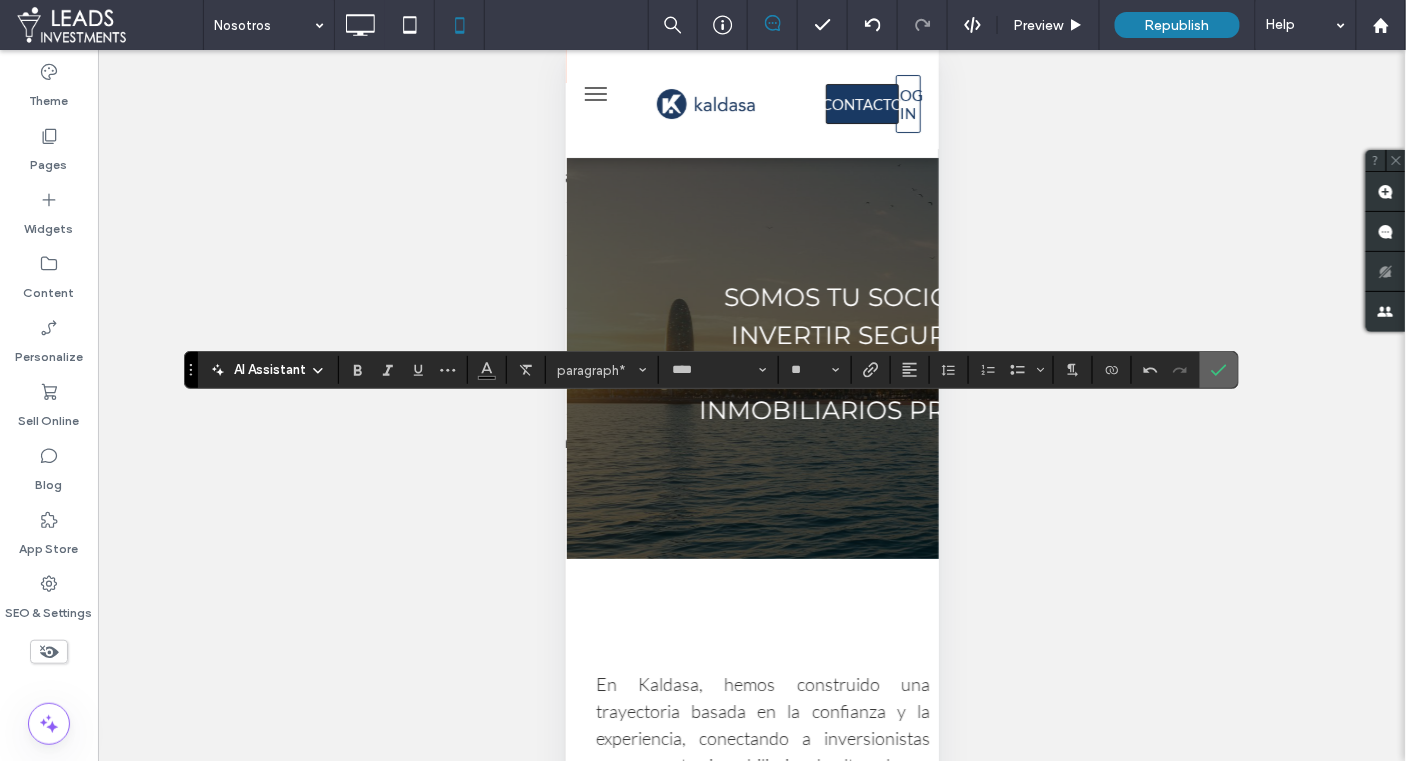 click at bounding box center [1219, 370] 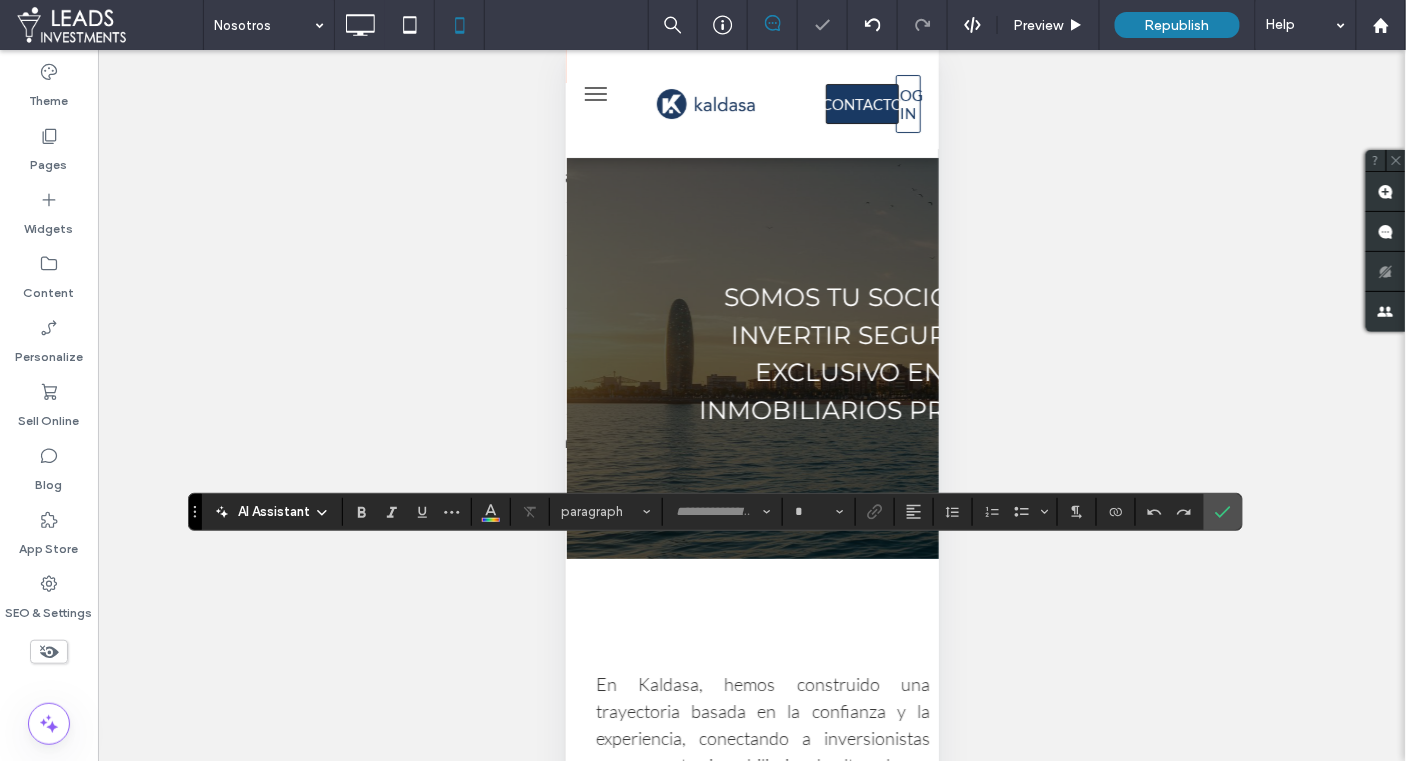 type on "****" 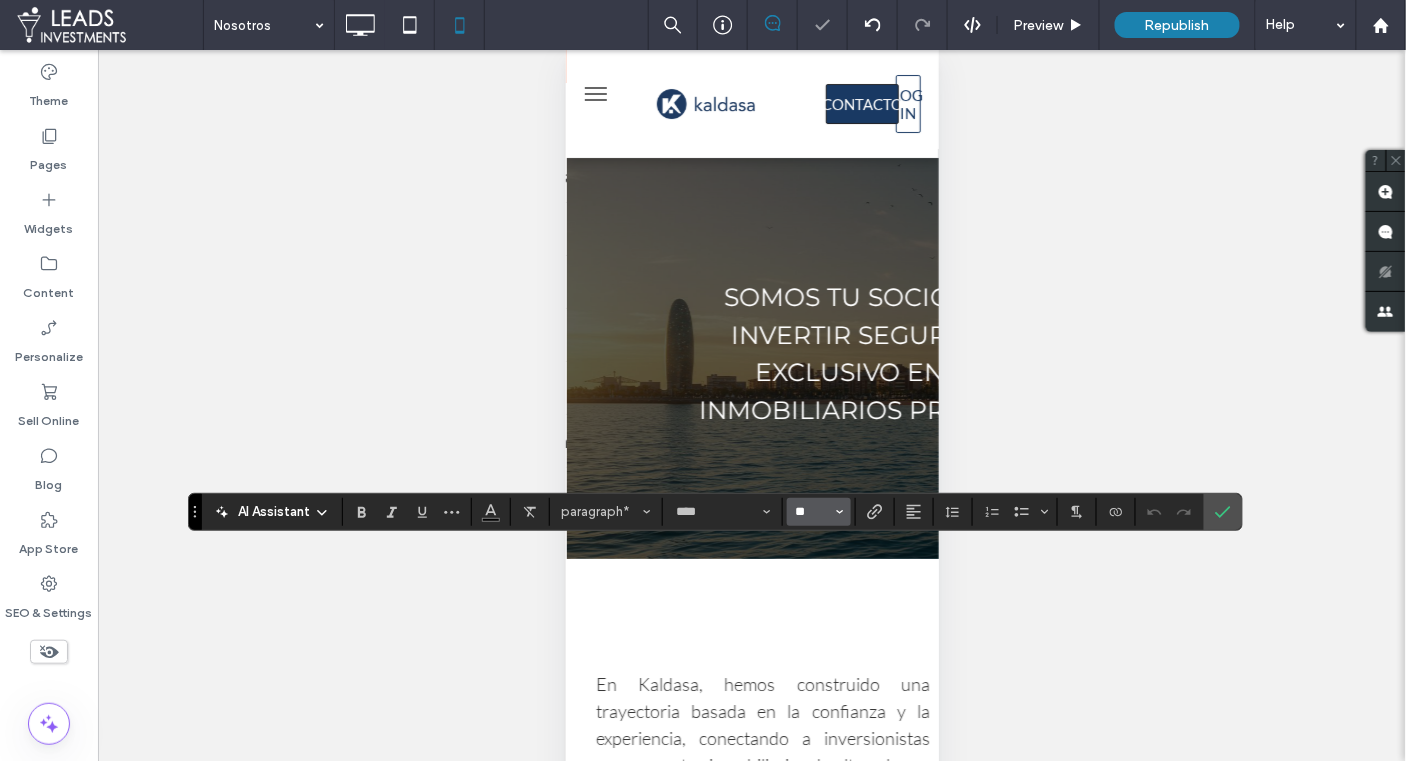 click on "**" at bounding box center [813, 512] 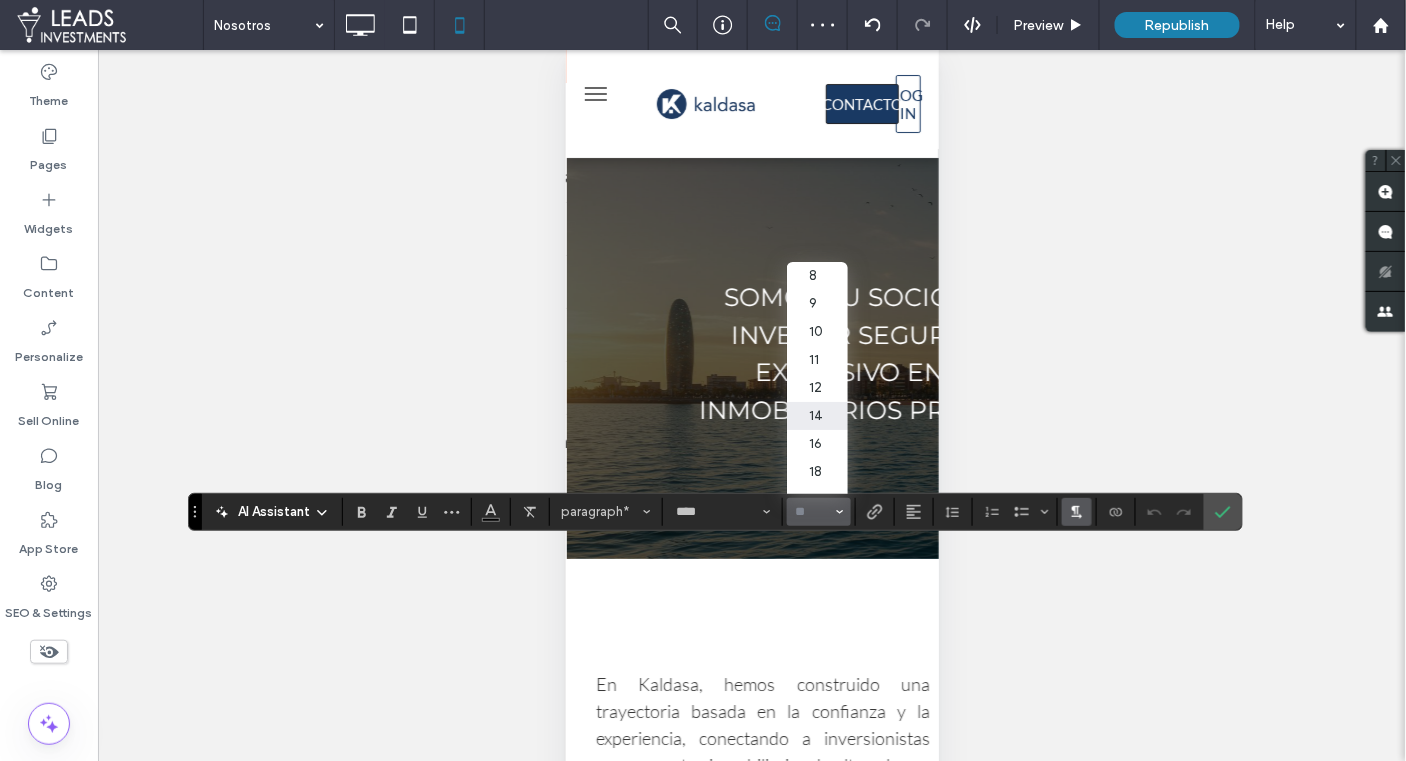 drag, startPoint x: 820, startPoint y: 473, endPoint x: 1073, endPoint y: 518, distance: 256.97083 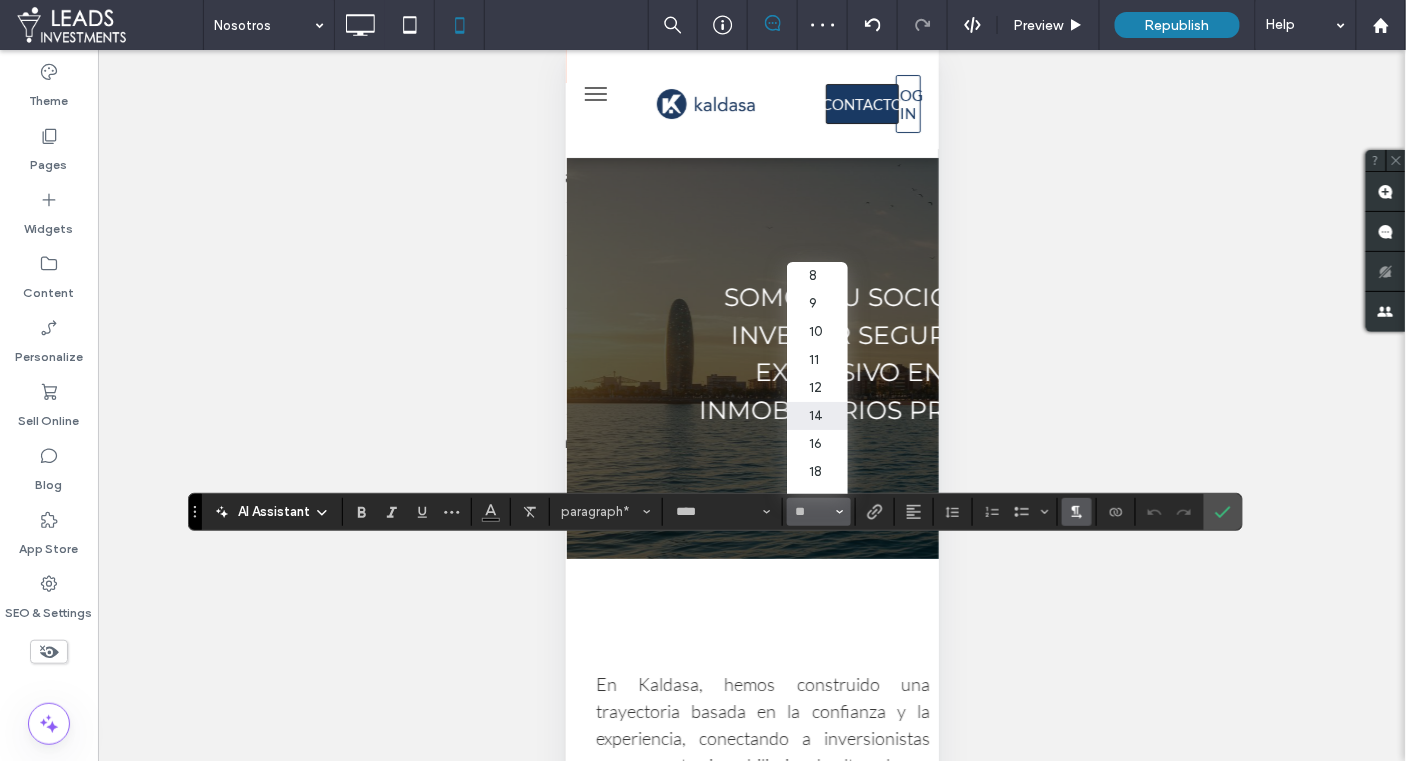 type on "**" 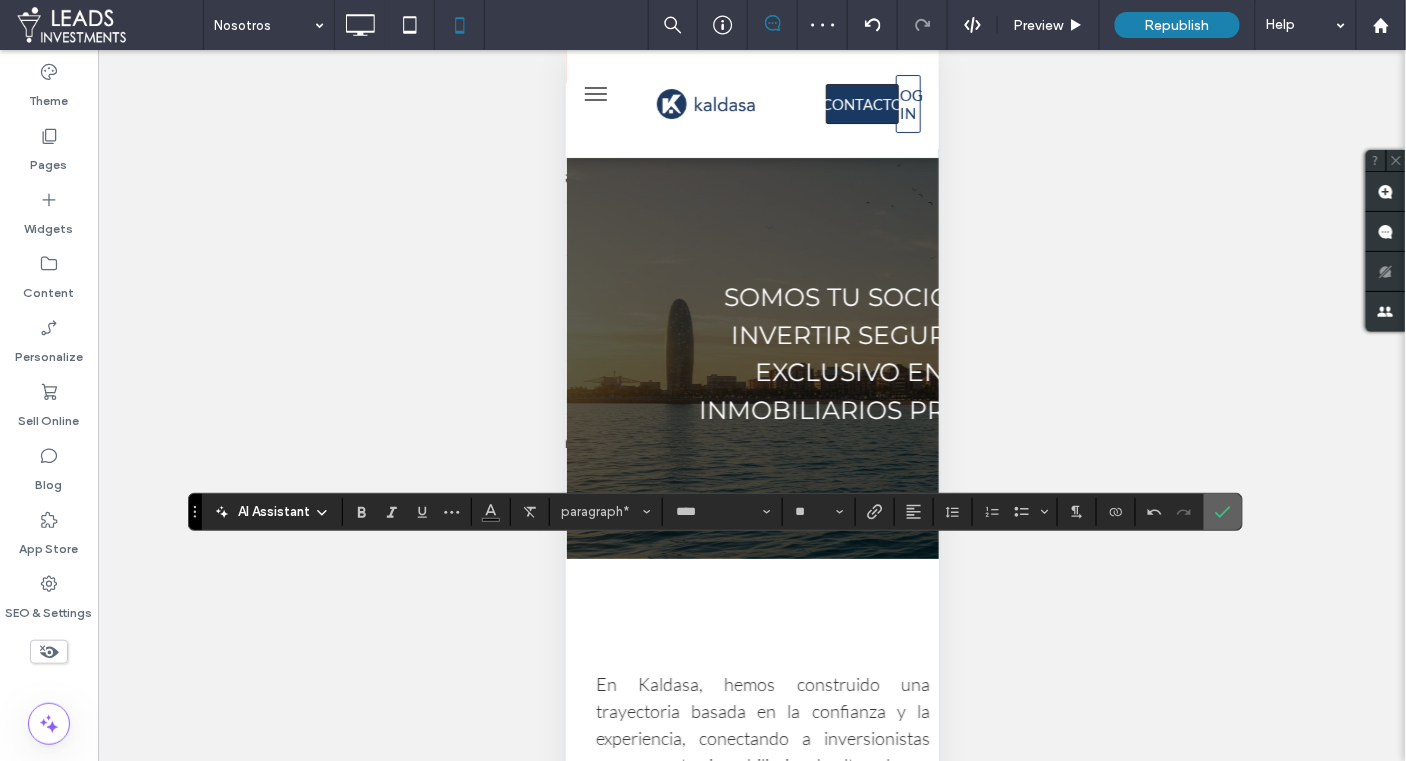 click 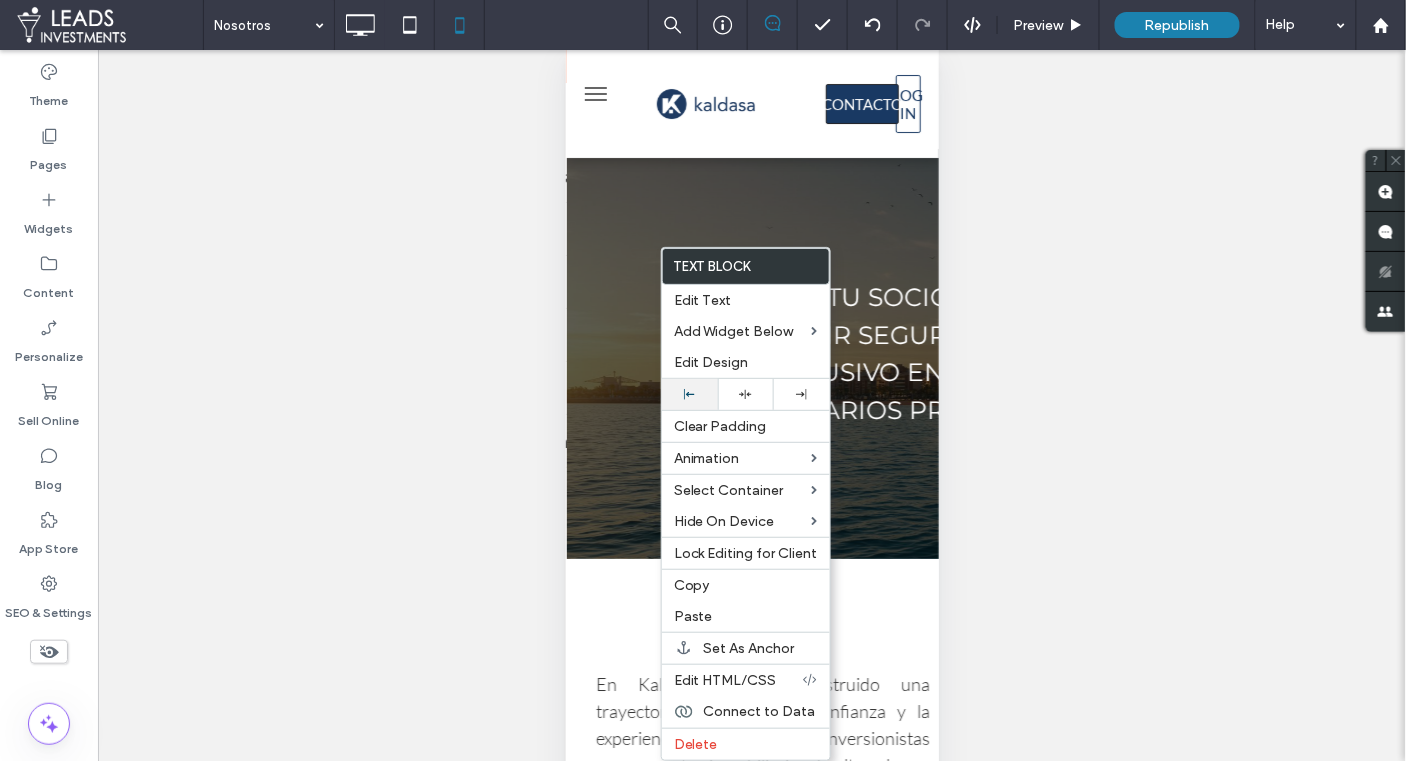 click at bounding box center (690, 394) 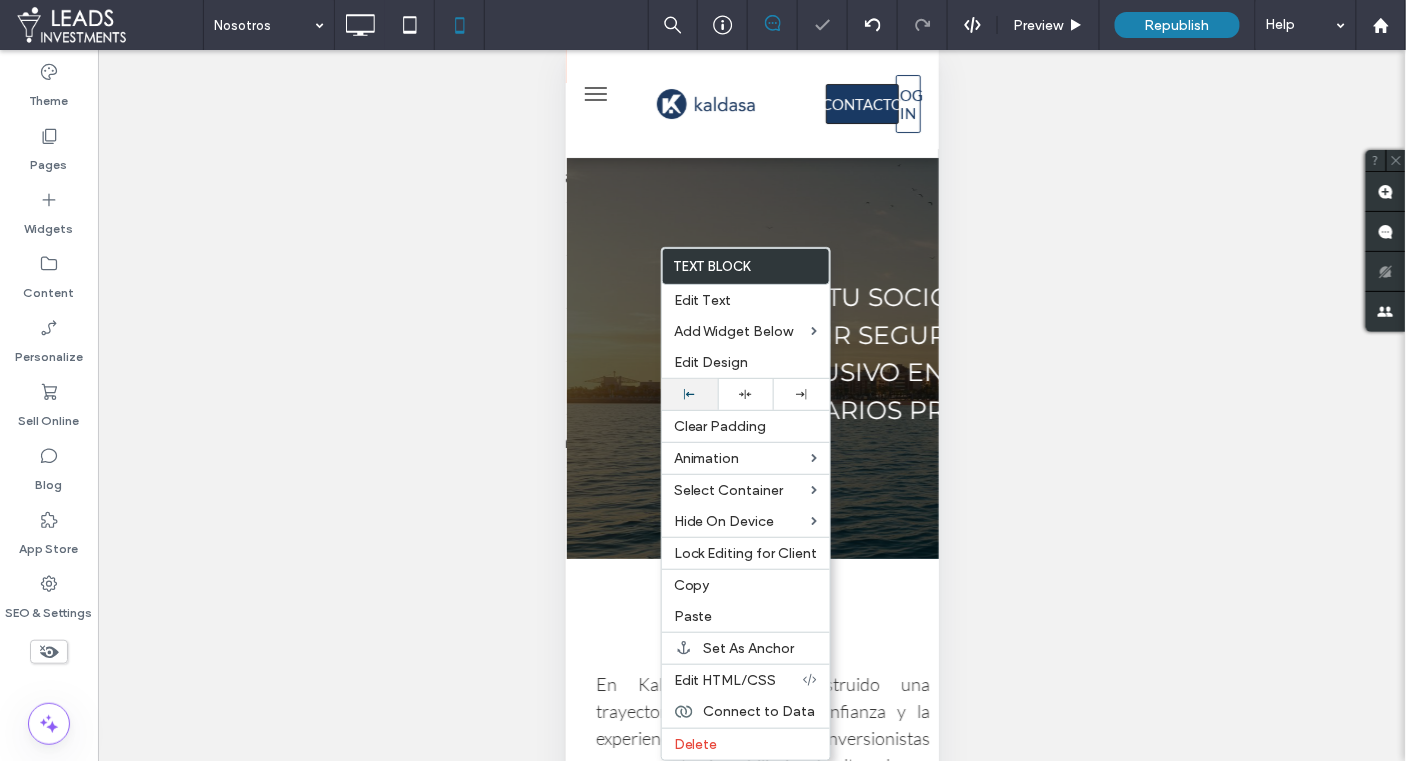 click at bounding box center (690, 394) 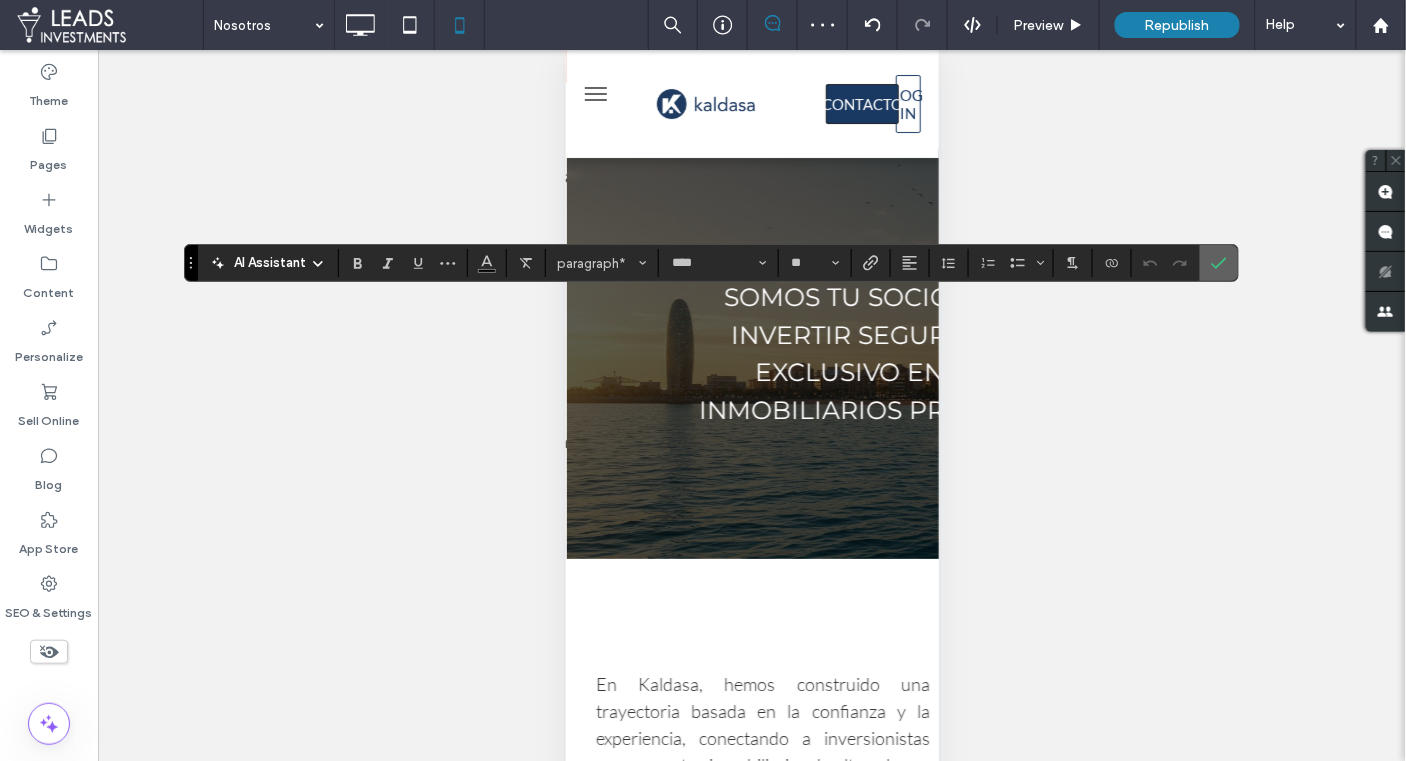 click 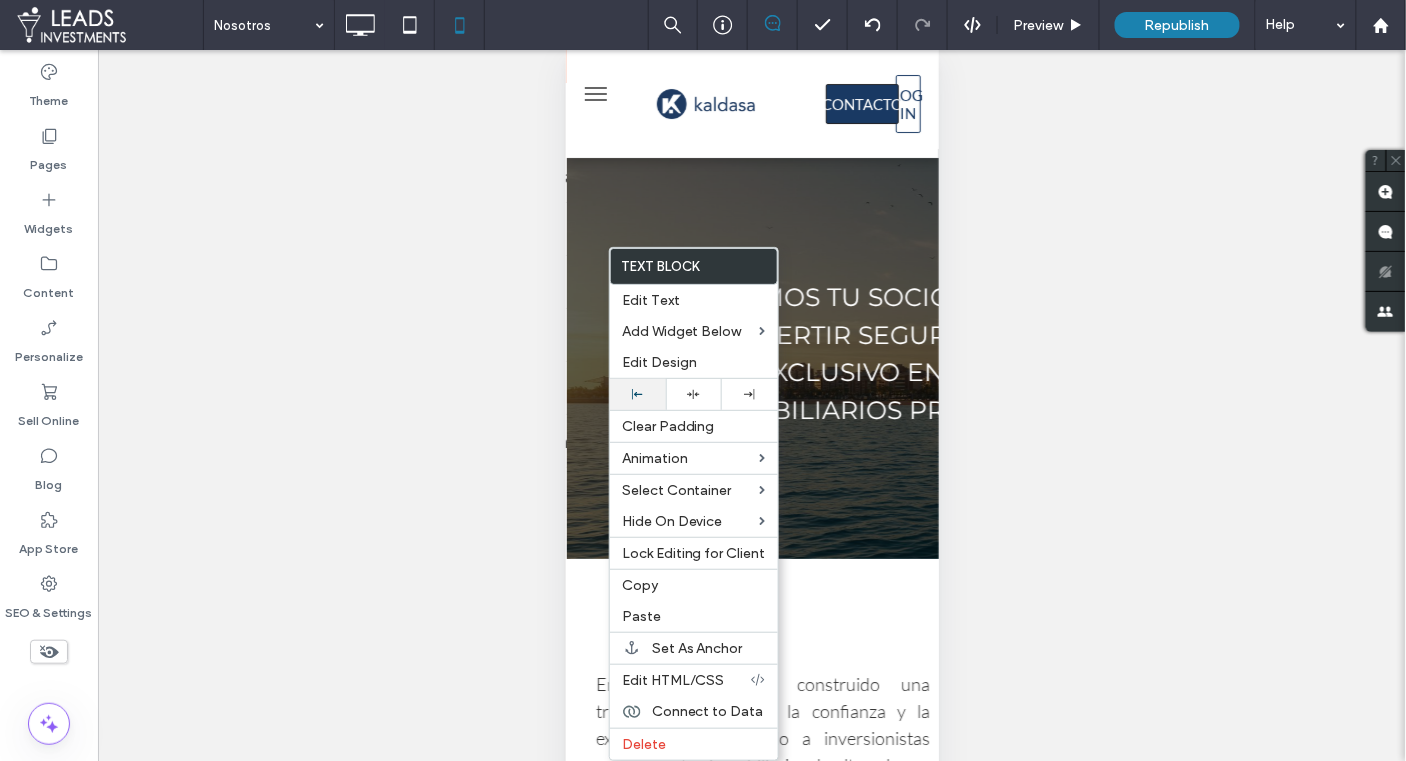 click at bounding box center (638, 394) 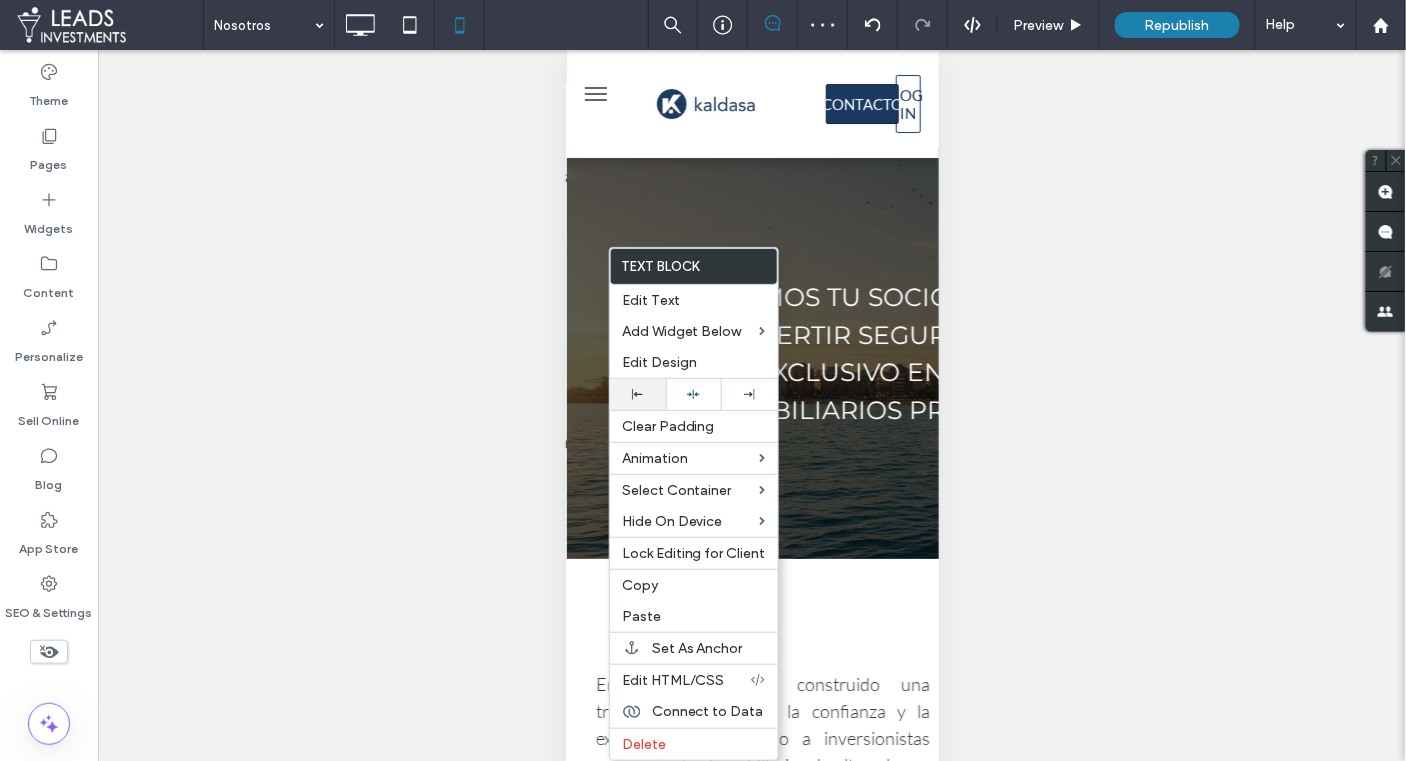 click at bounding box center (638, 394) 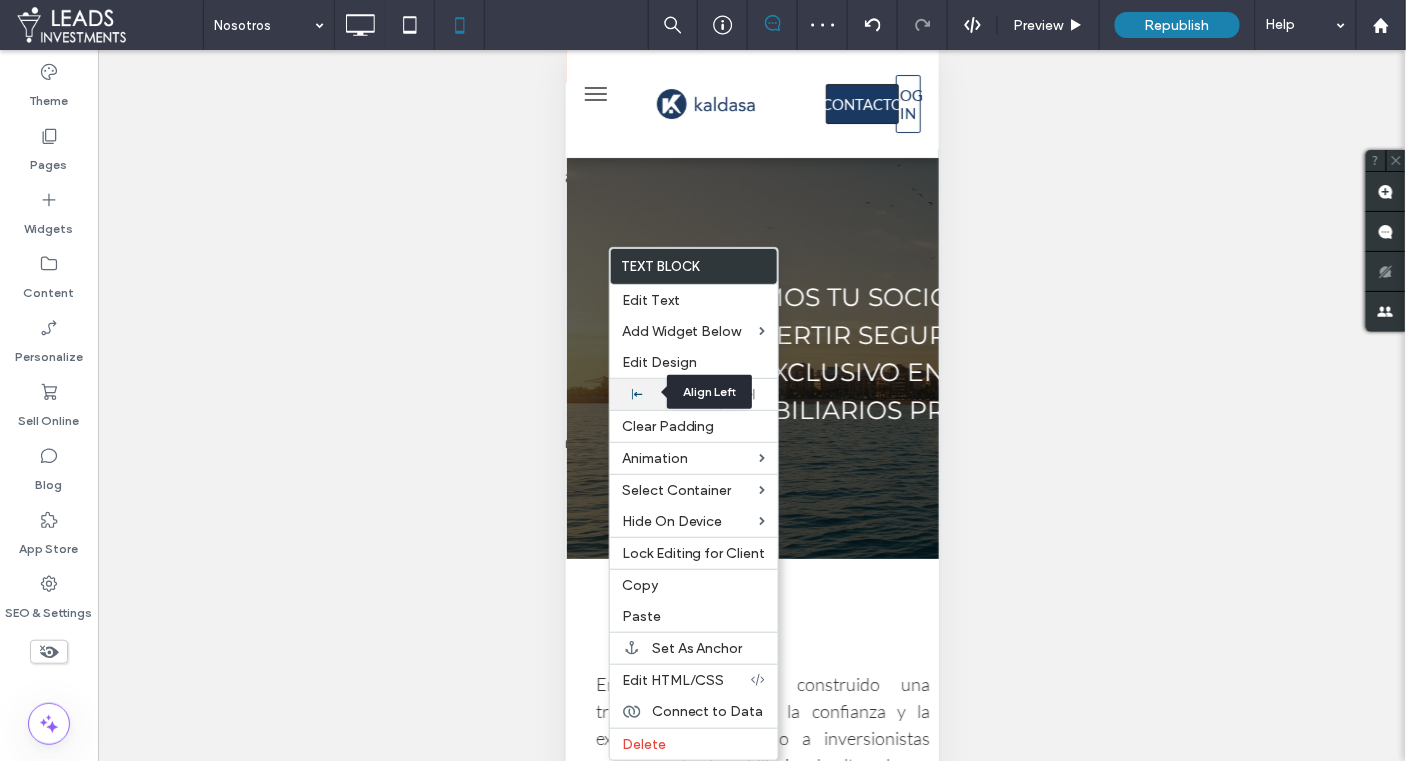 click 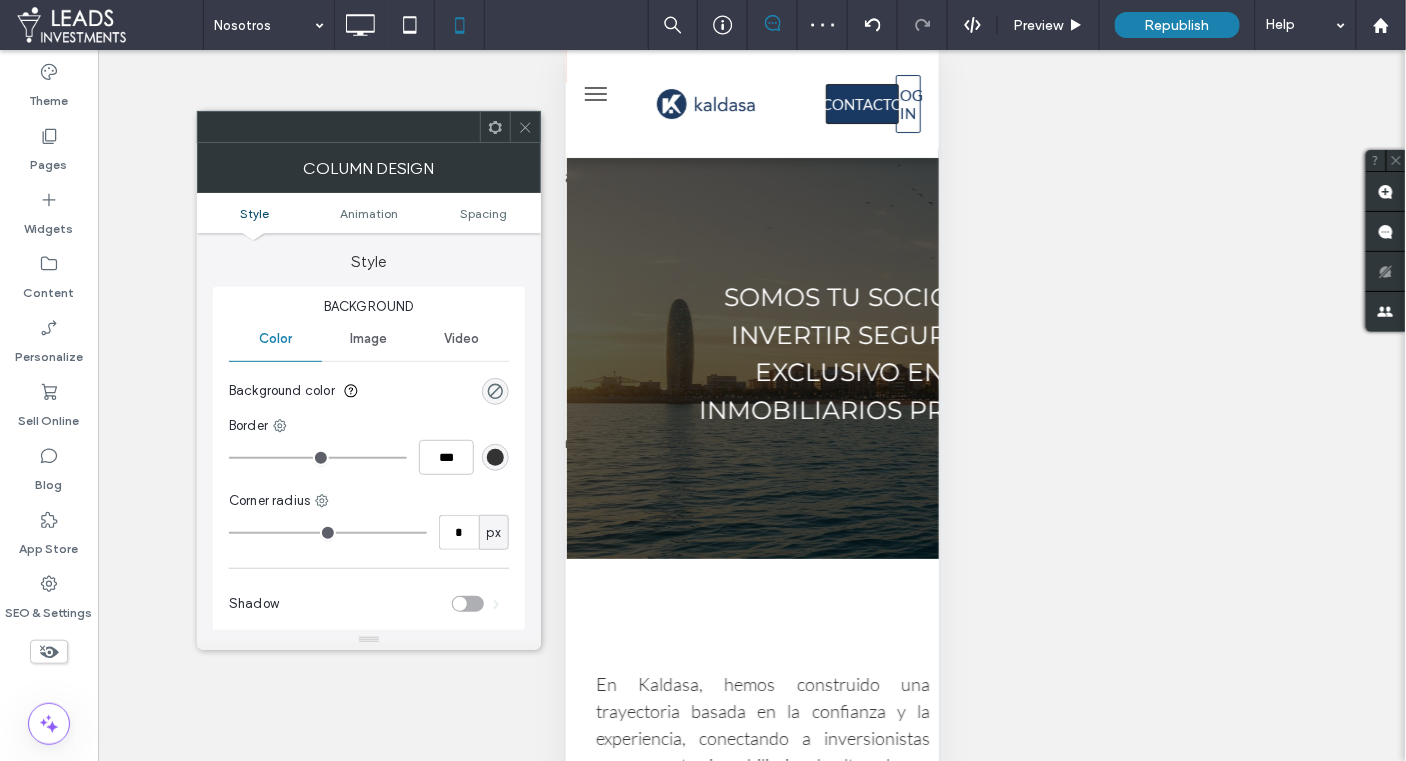 click at bounding box center [525, 127] 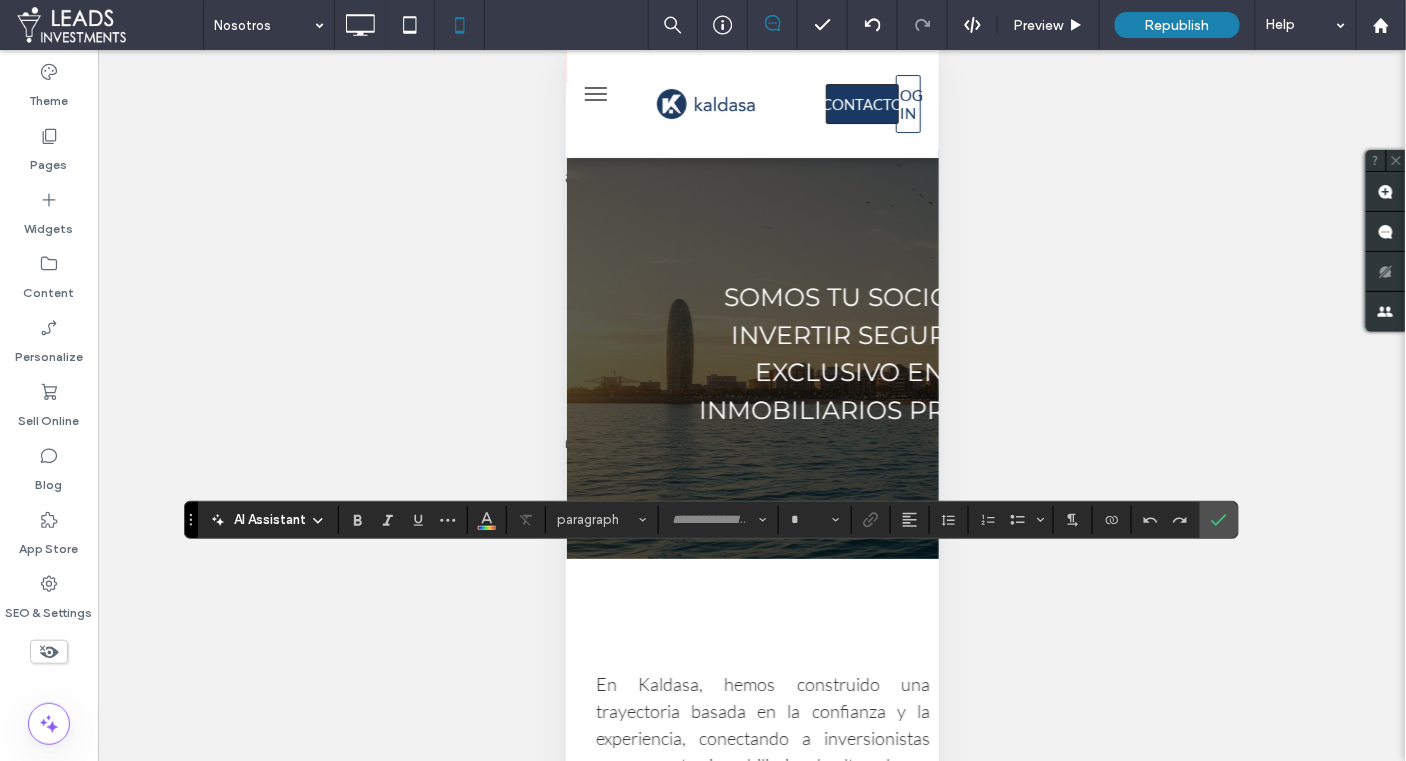 type on "****" 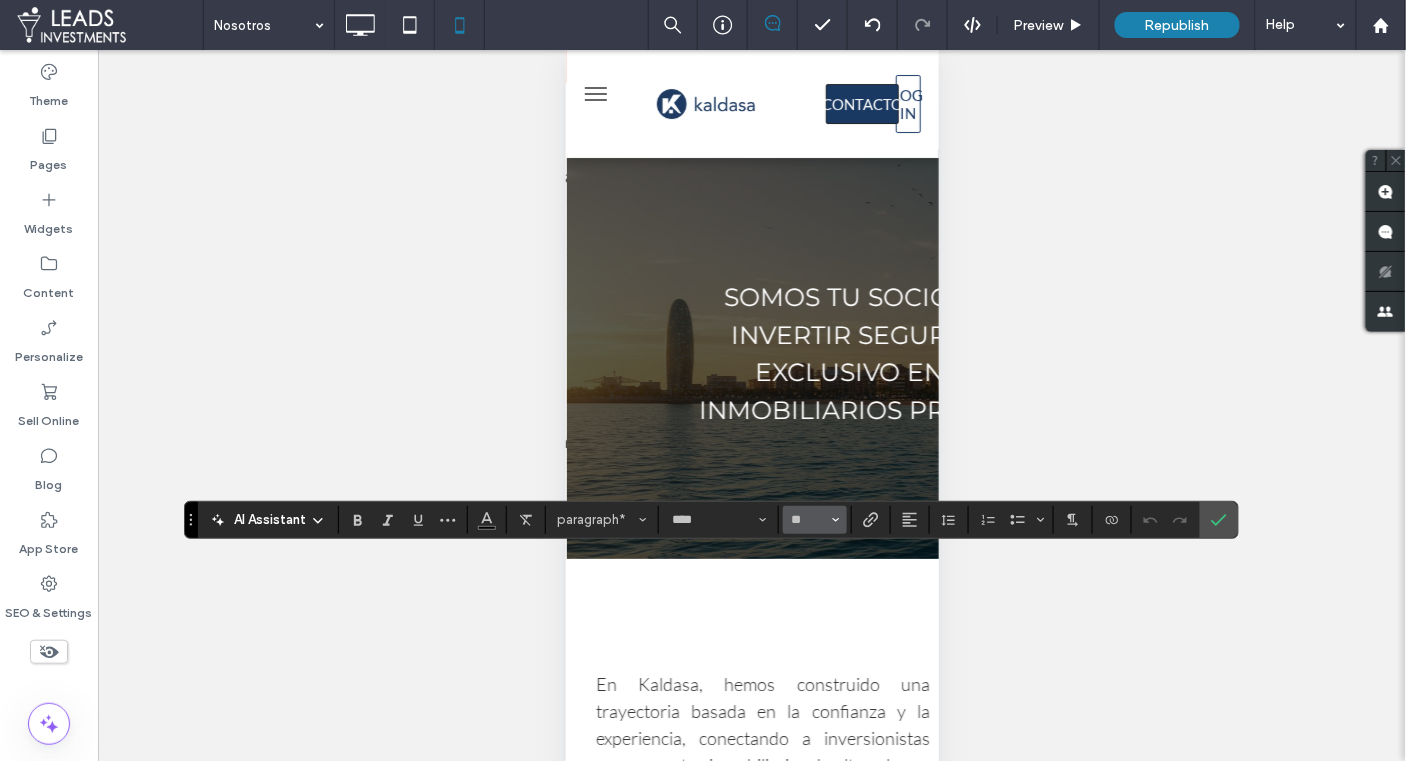 click on "**" at bounding box center [815, 520] 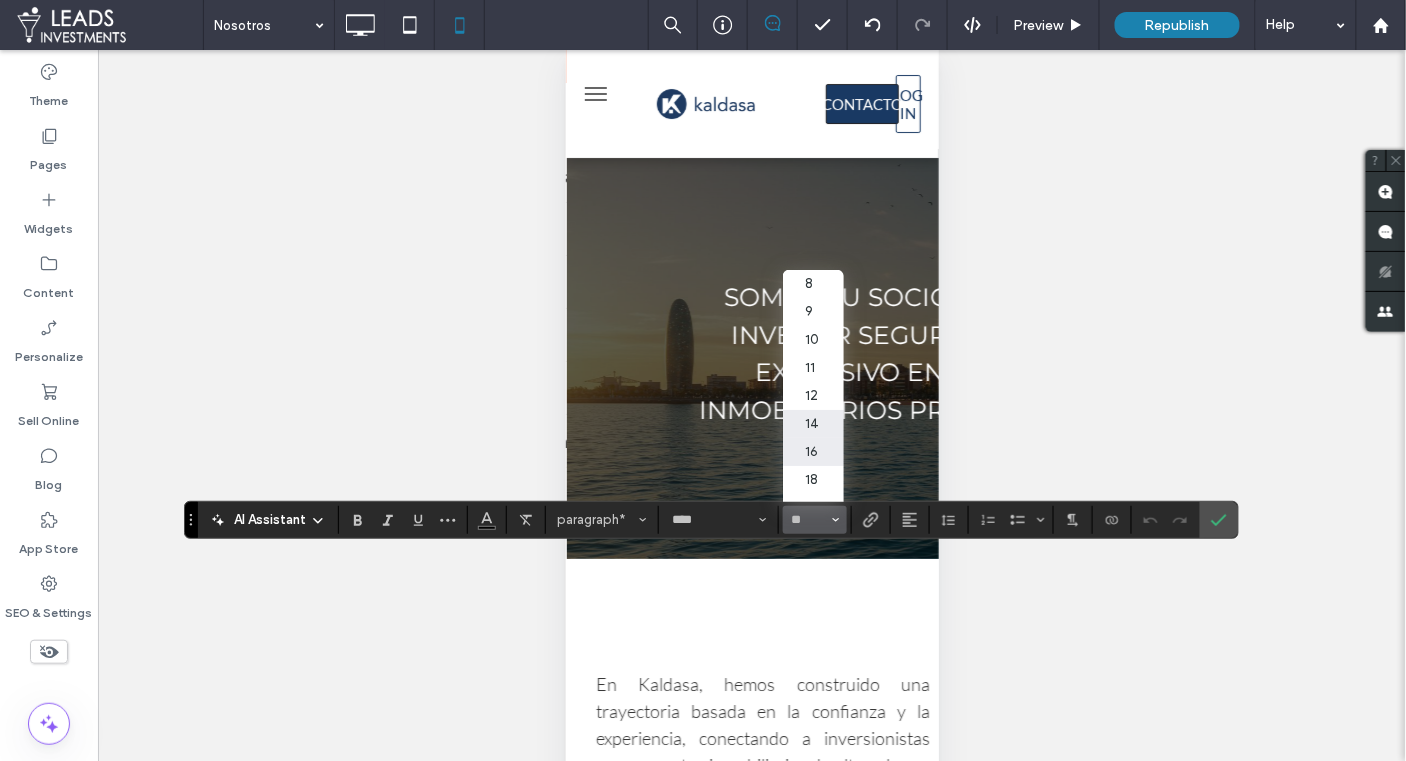 click on "16" at bounding box center (813, 452) 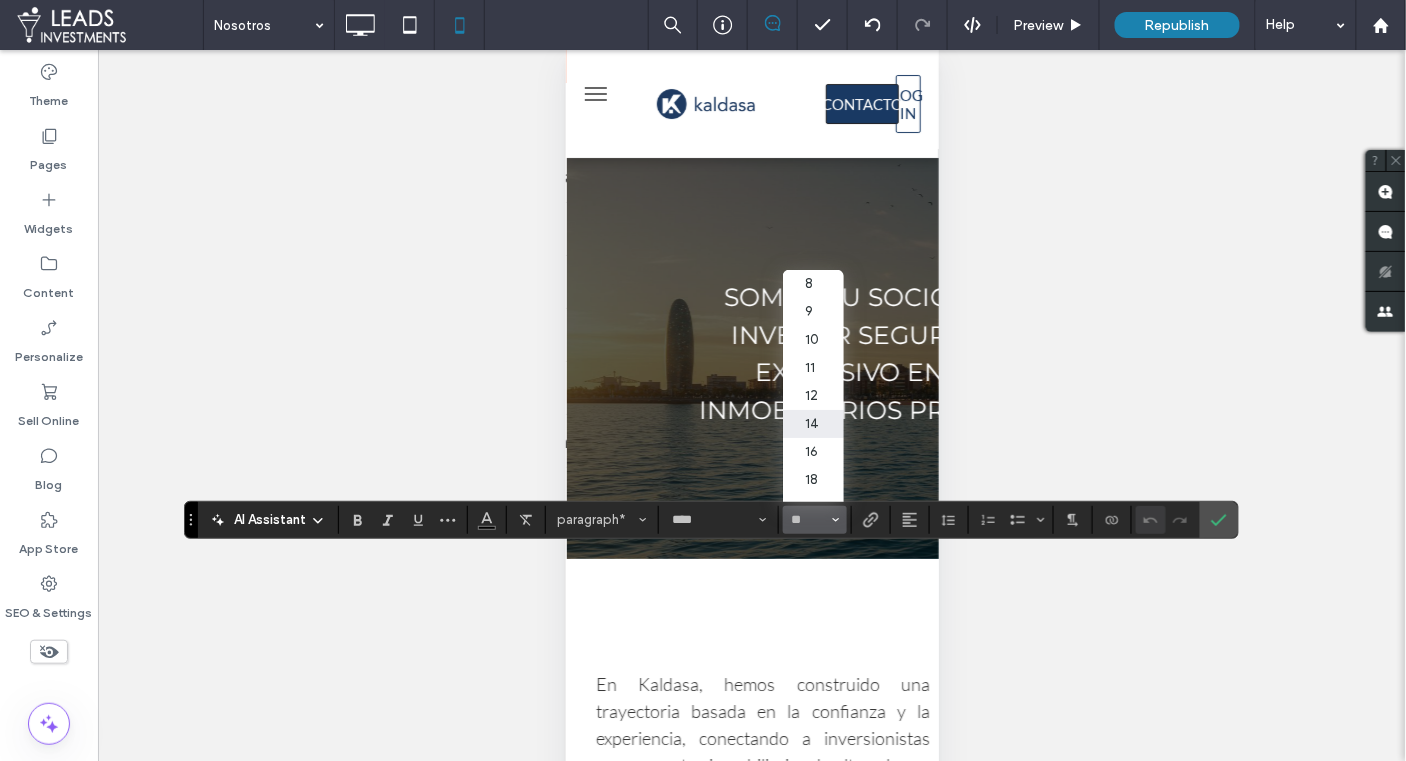 type on "**" 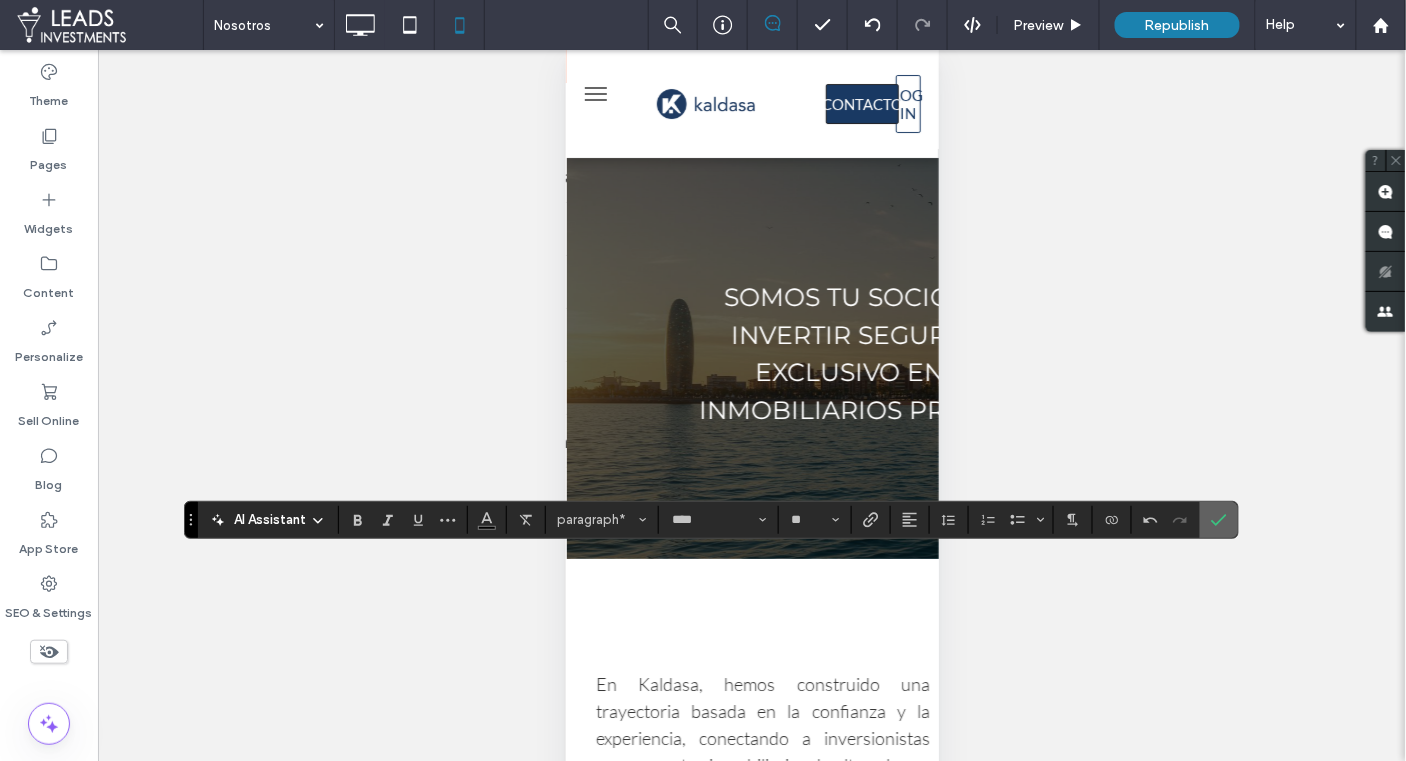 click 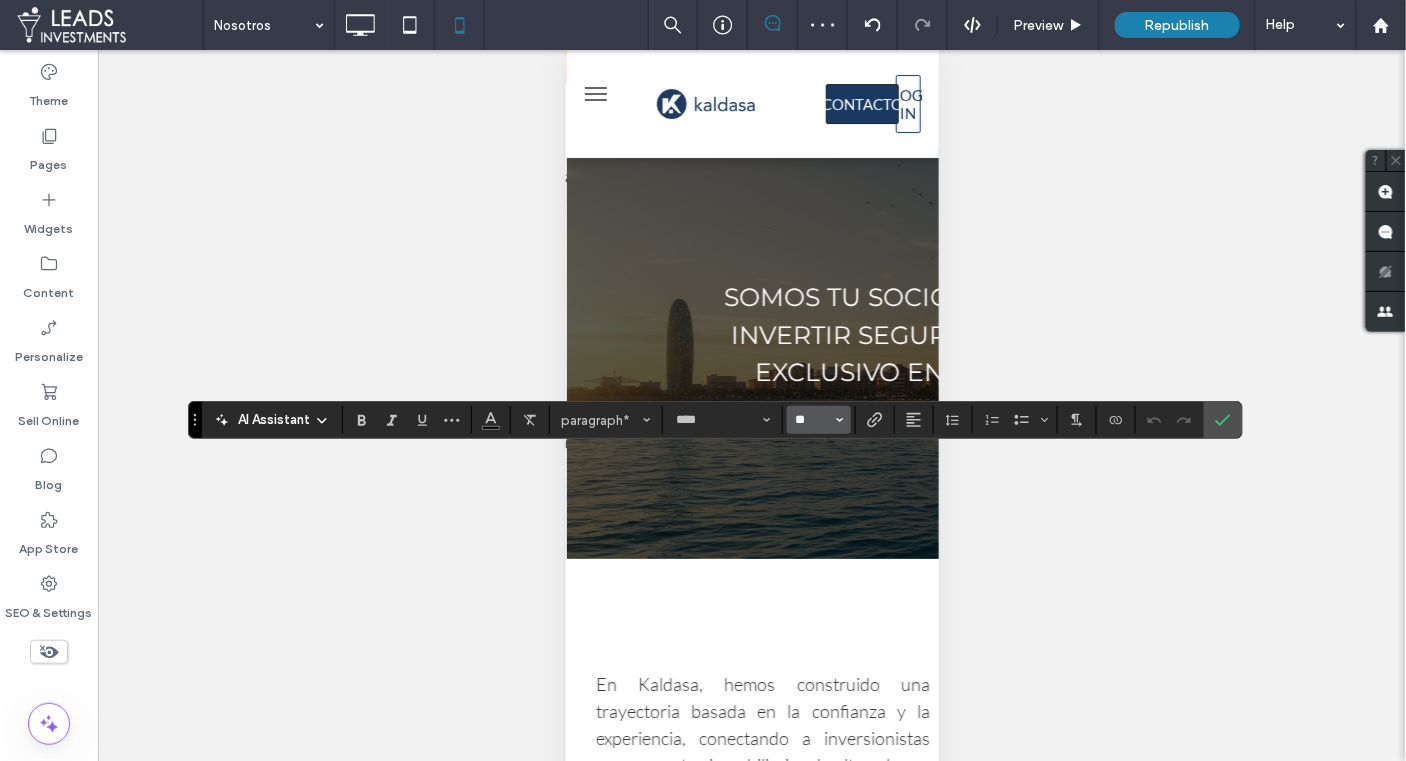 click on "**" at bounding box center (813, 420) 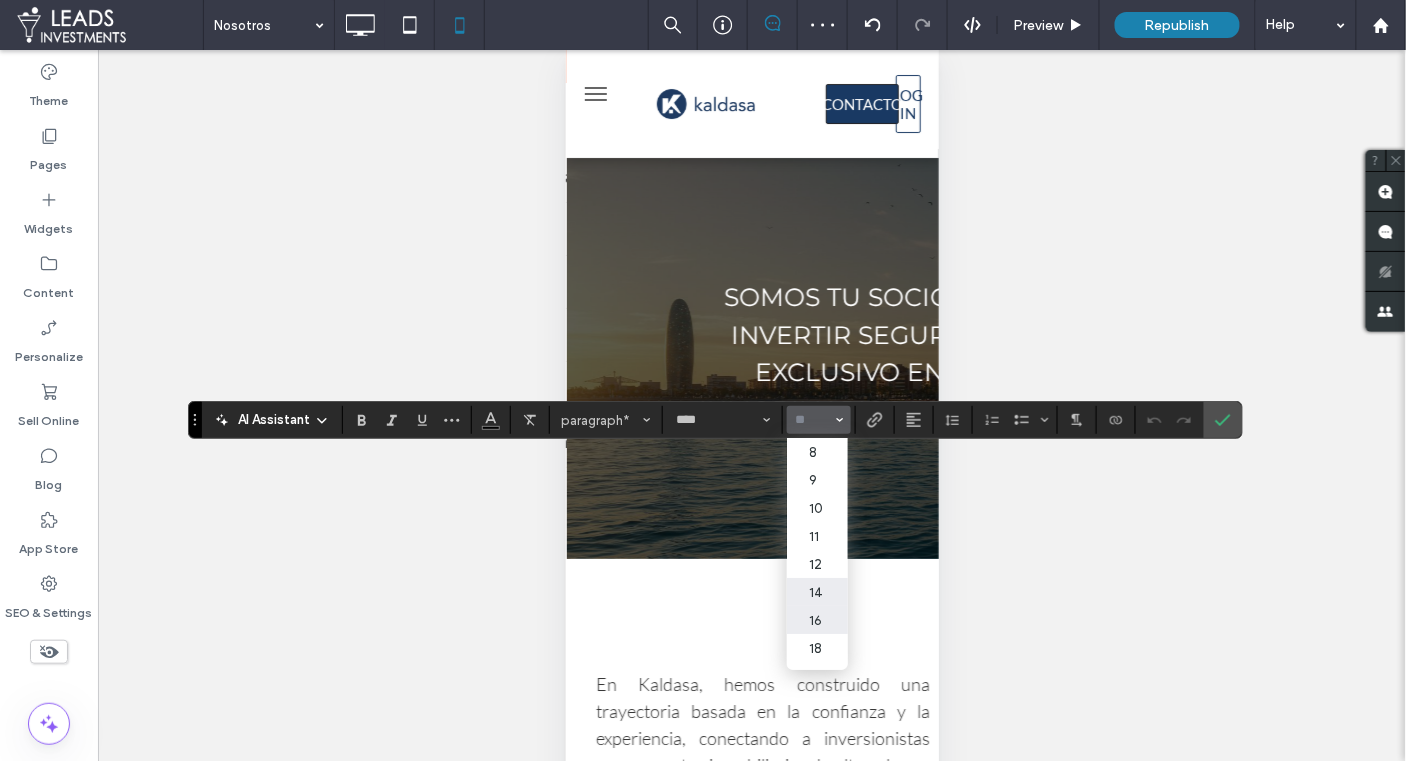click on "16" at bounding box center [817, 620] 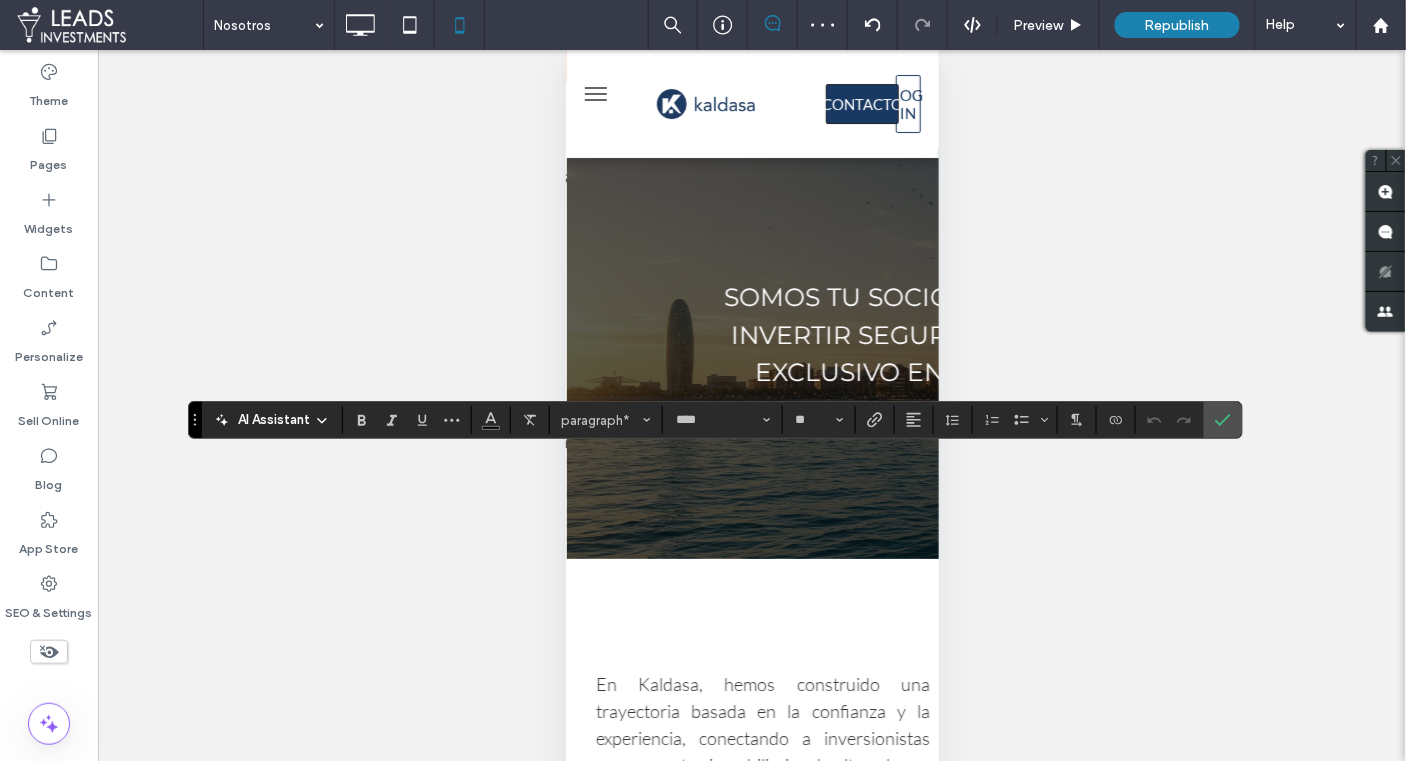 type on "**" 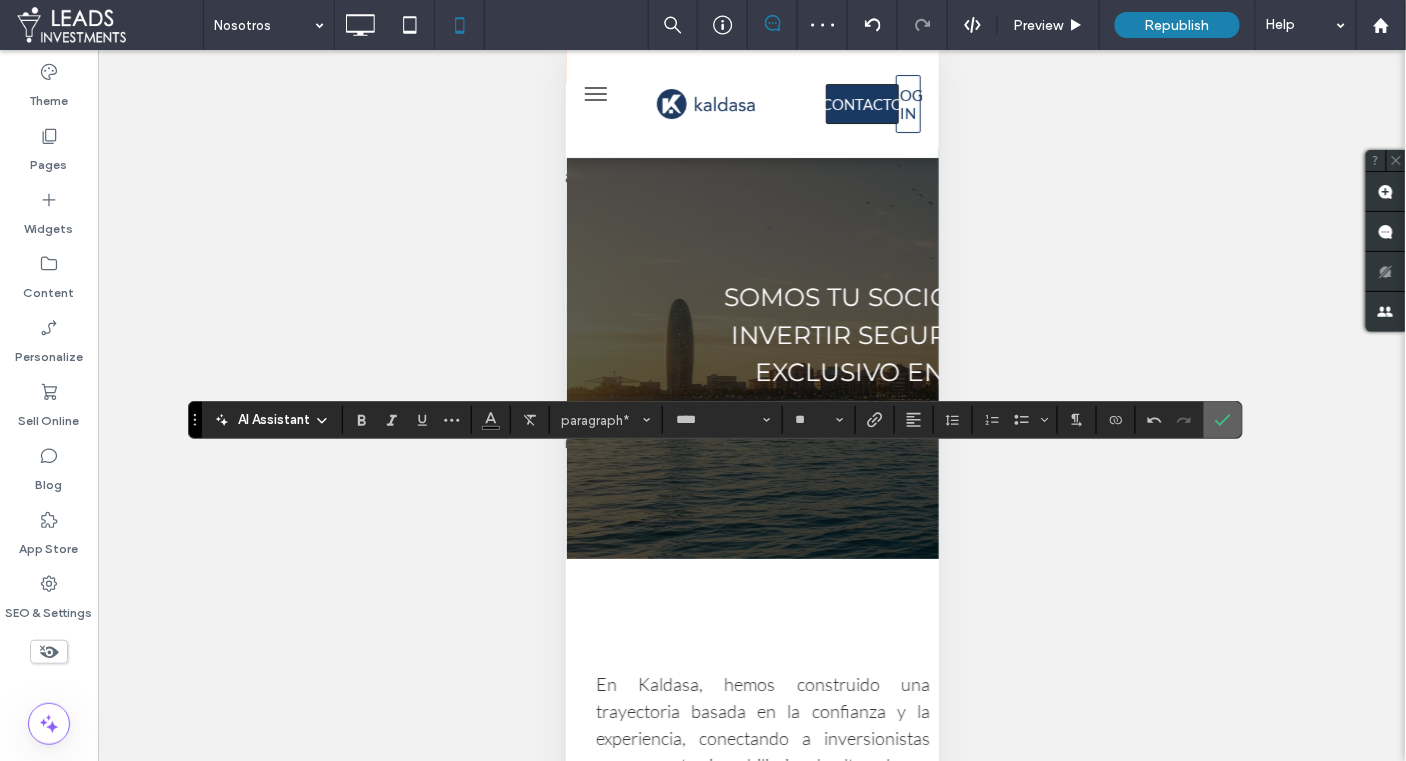 click at bounding box center [1223, 420] 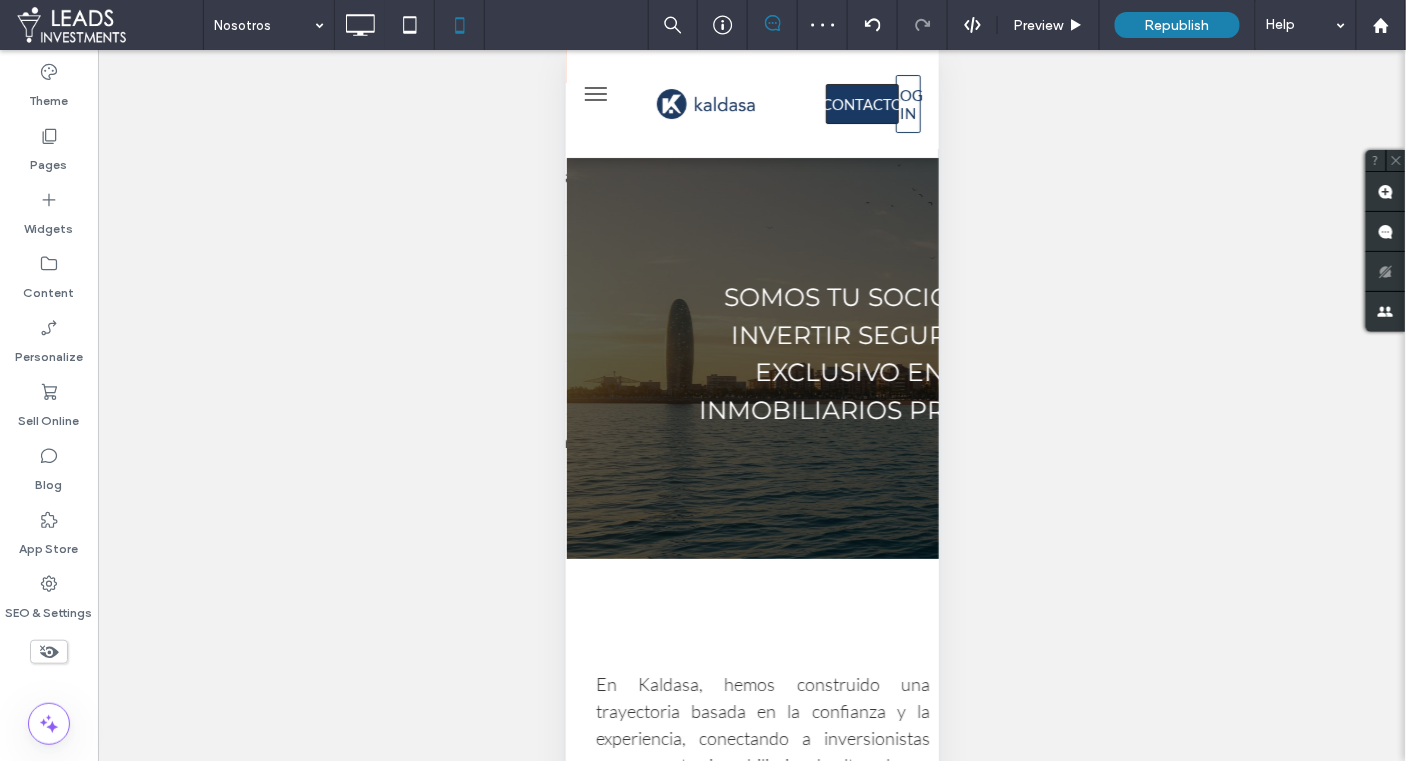 type on "****" 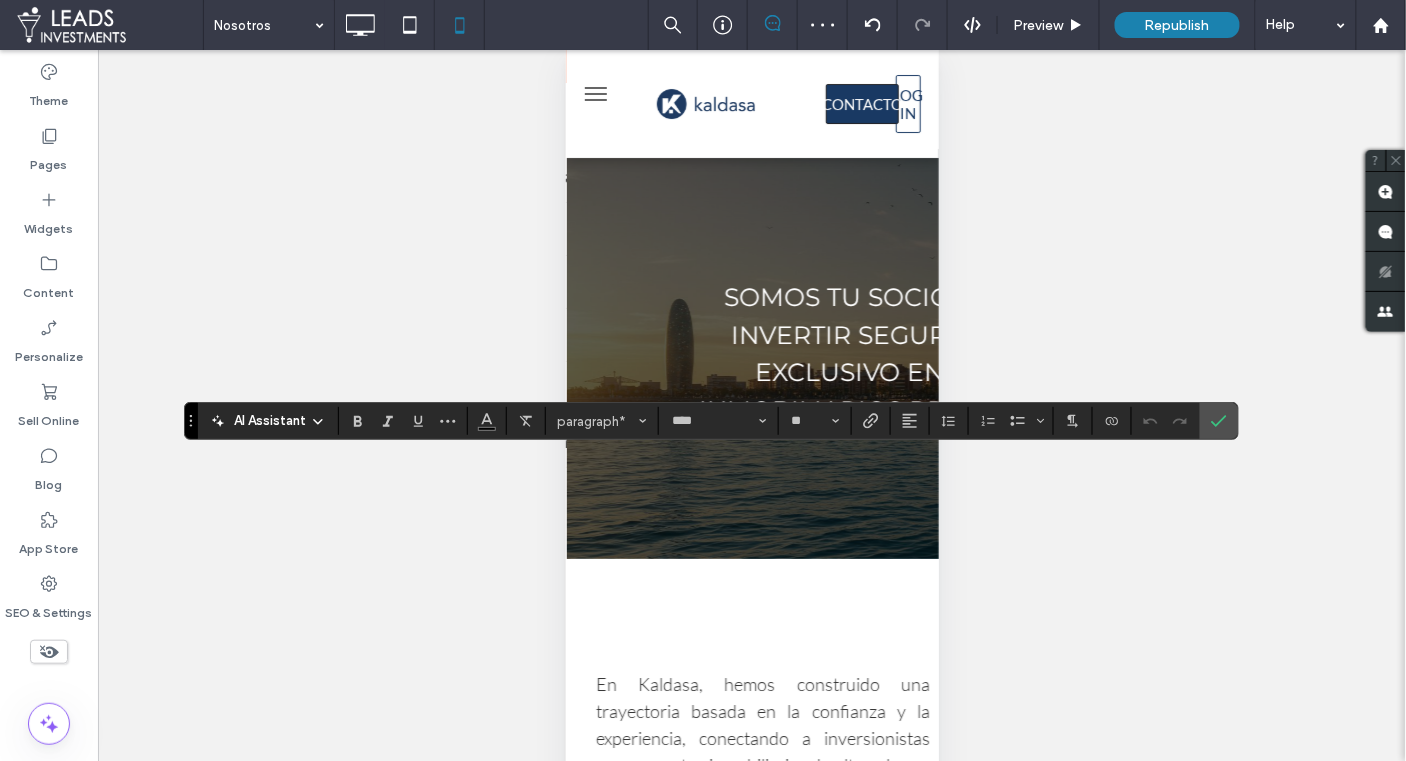 click on "AI Assistant paragraph* **** **" at bounding box center (711, 421) 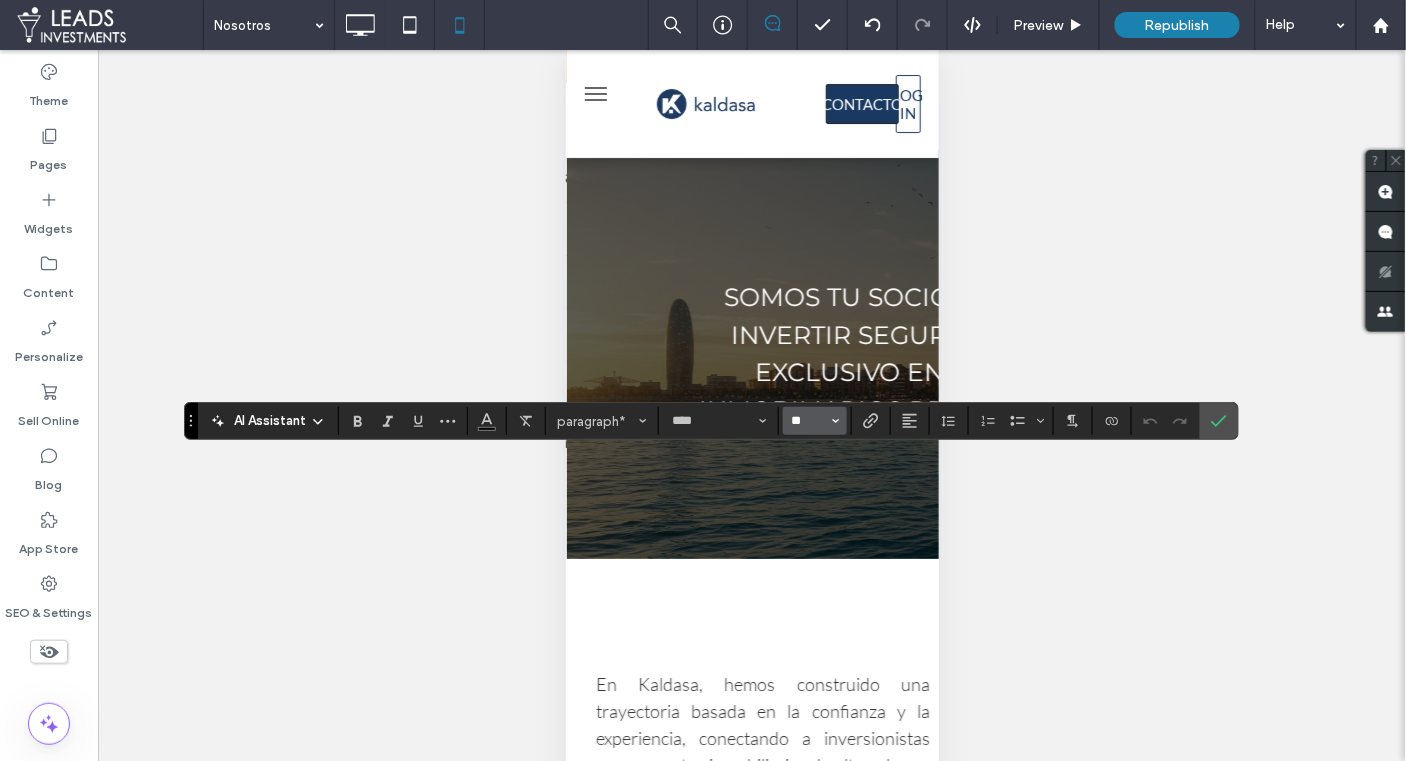 click on "**" at bounding box center (809, 421) 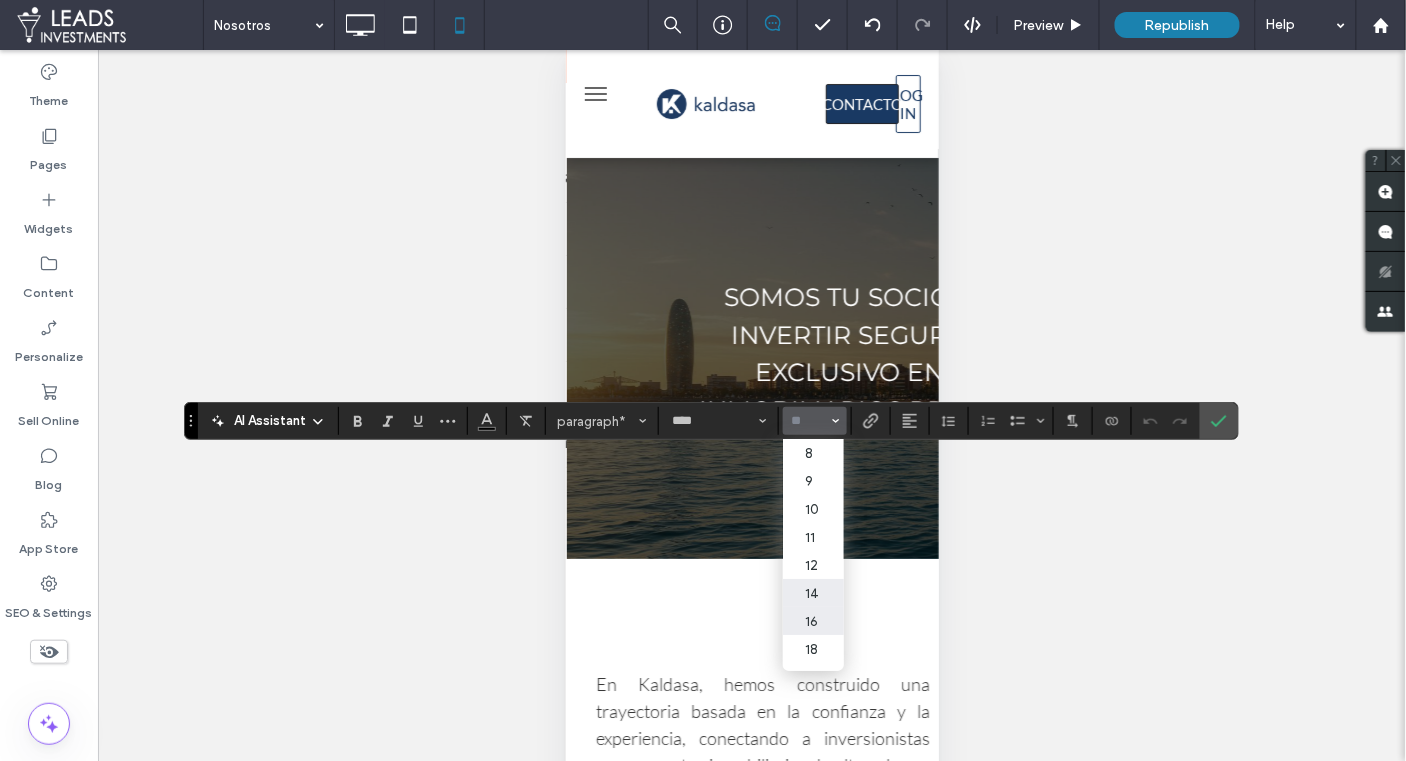 click on "16" at bounding box center [813, 621] 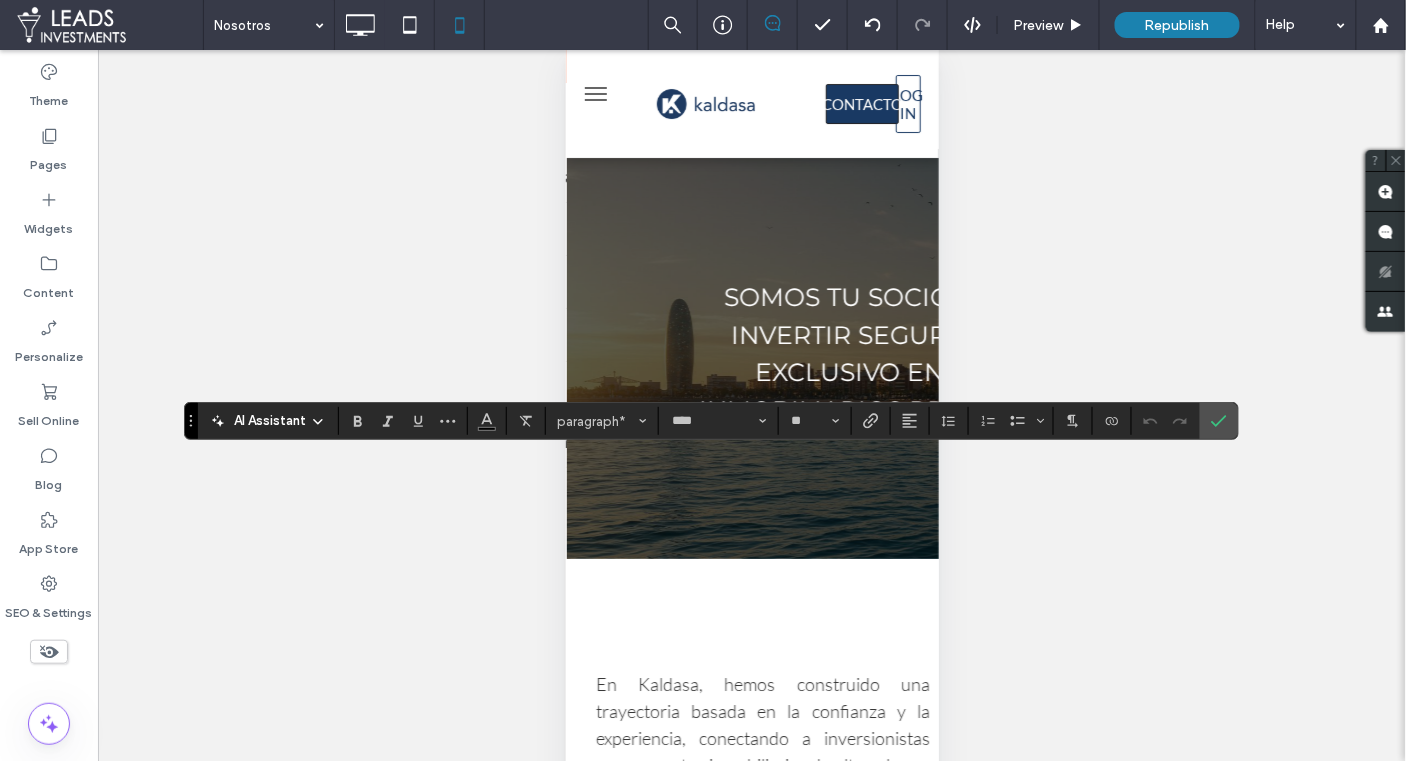 type on "**" 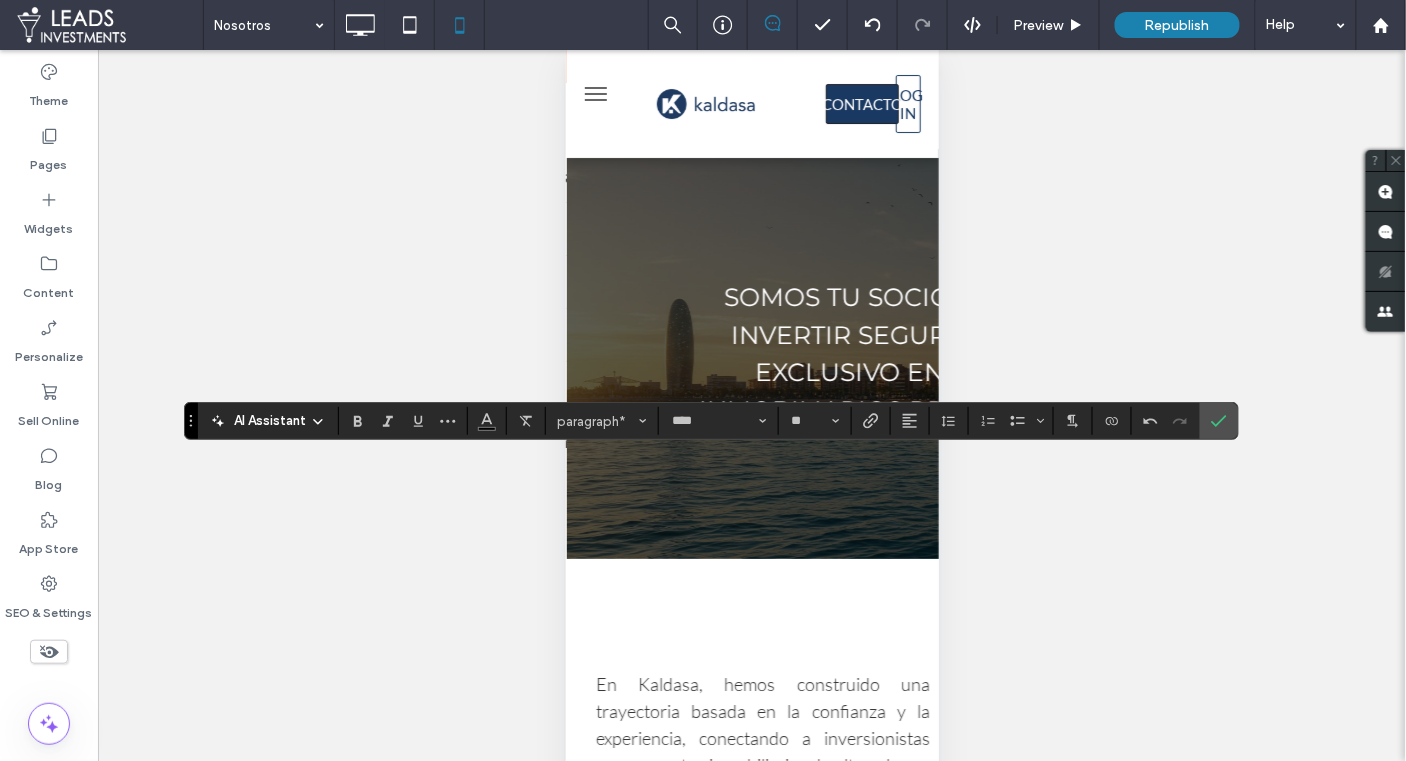 drag, startPoint x: 1226, startPoint y: 423, endPoint x: 1201, endPoint y: 421, distance: 25.079872 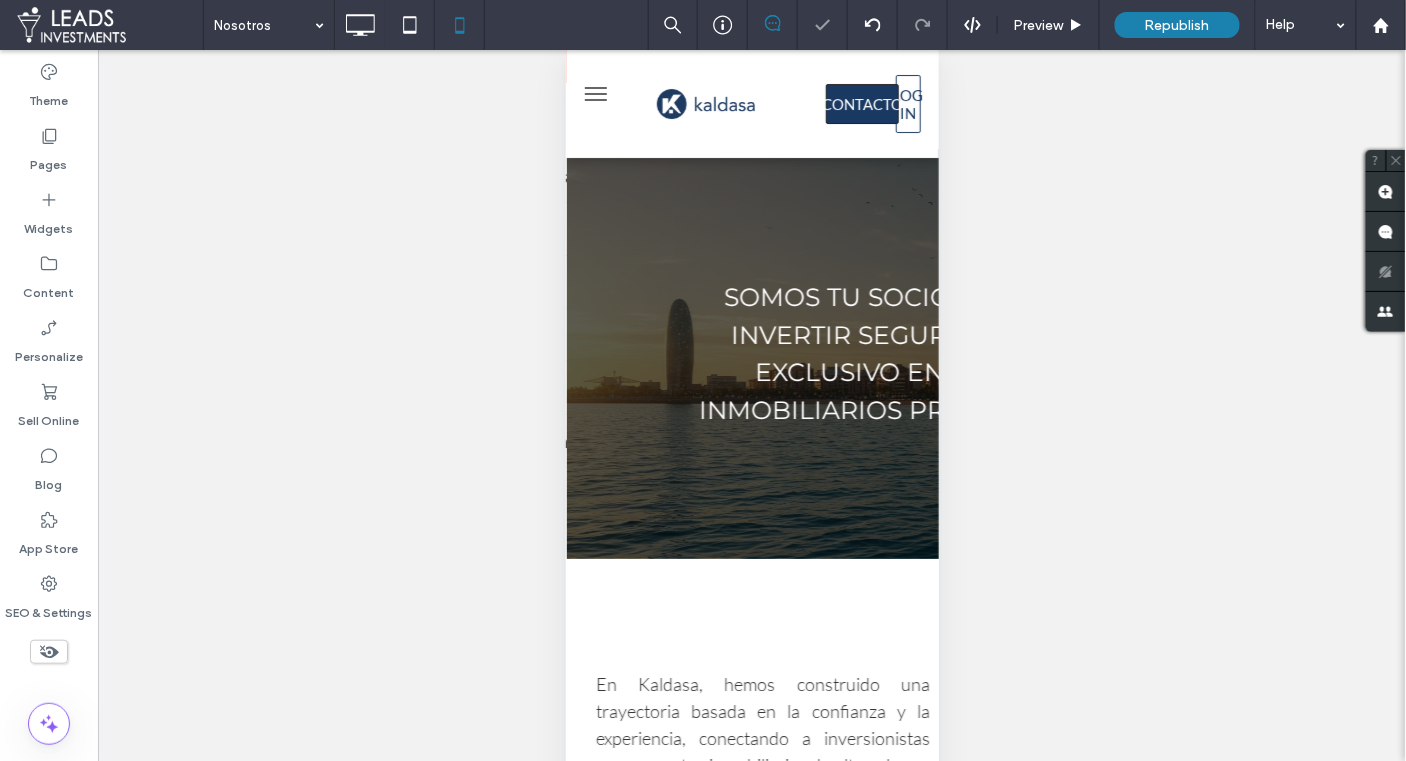 click on "Unhide?
Yes
Unhide?
Yes
Unhide?
Yes
Unhide?
Yes
Unhide?
Yes
Unhide?
Yes
Unhide?
Yes
Unhide?
Yes
Unhide?
Yes
Unhide?
Yes
Unhide?
Yes
Unhide?
Yes
Yes" at bounding box center [752, 430] 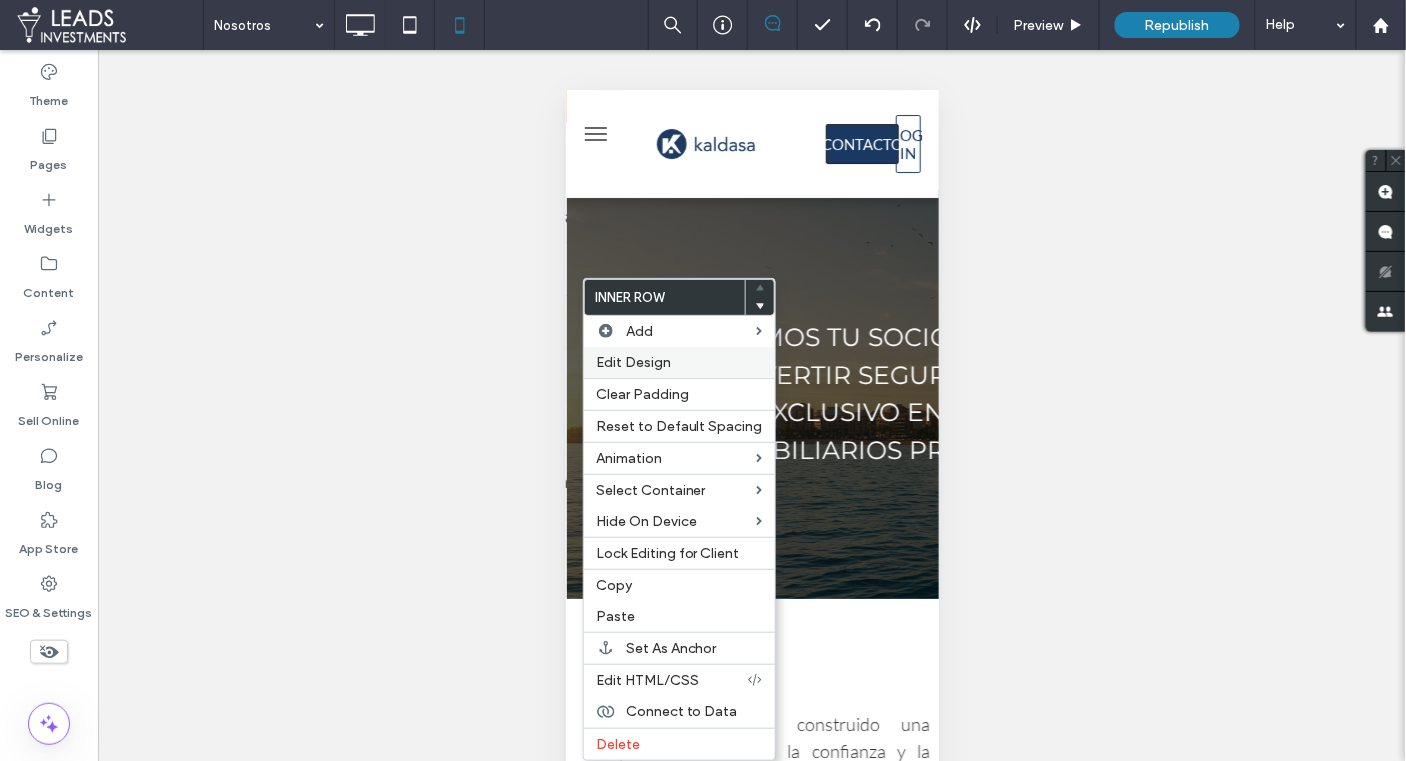 click on "Edit Design" at bounding box center (633, 362) 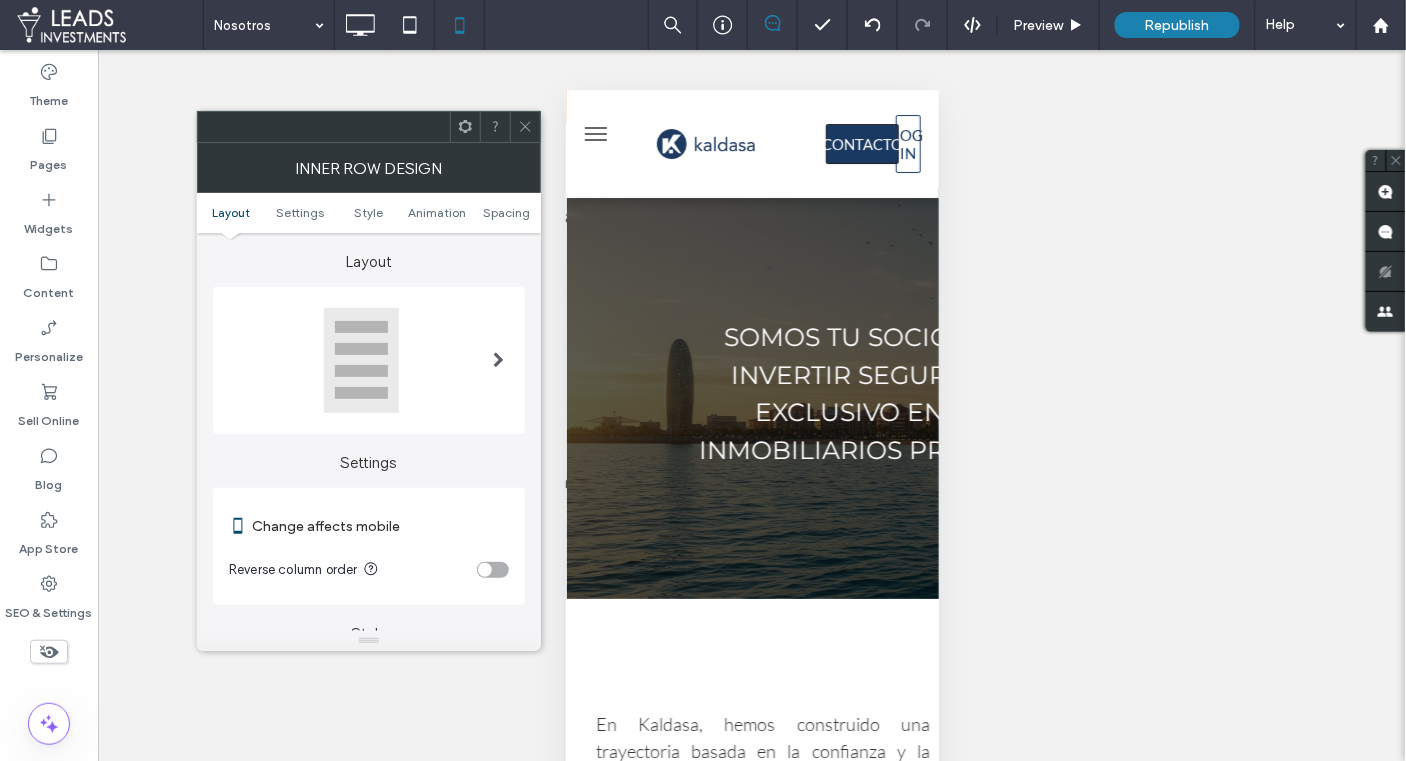 click at bounding box center [498, 360] 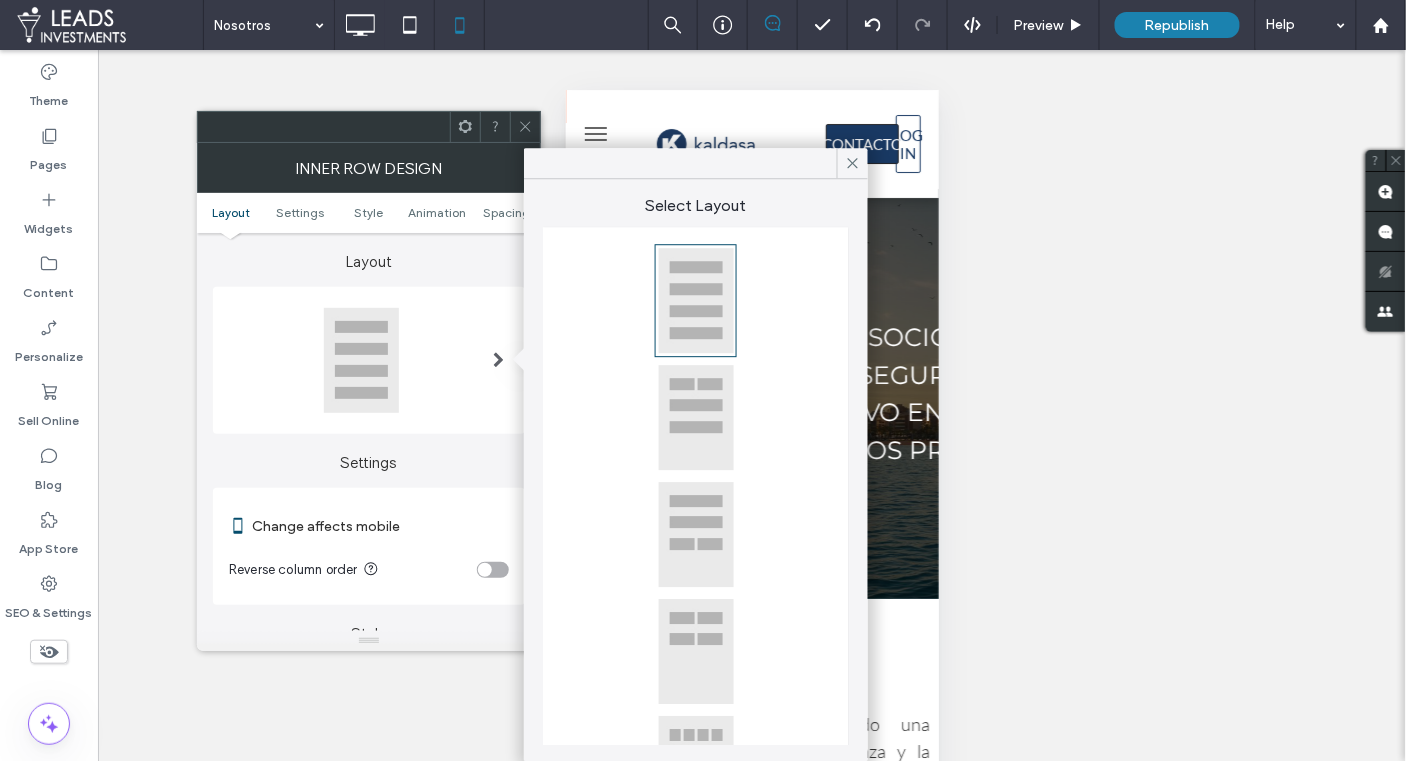 click at bounding box center [696, 651] 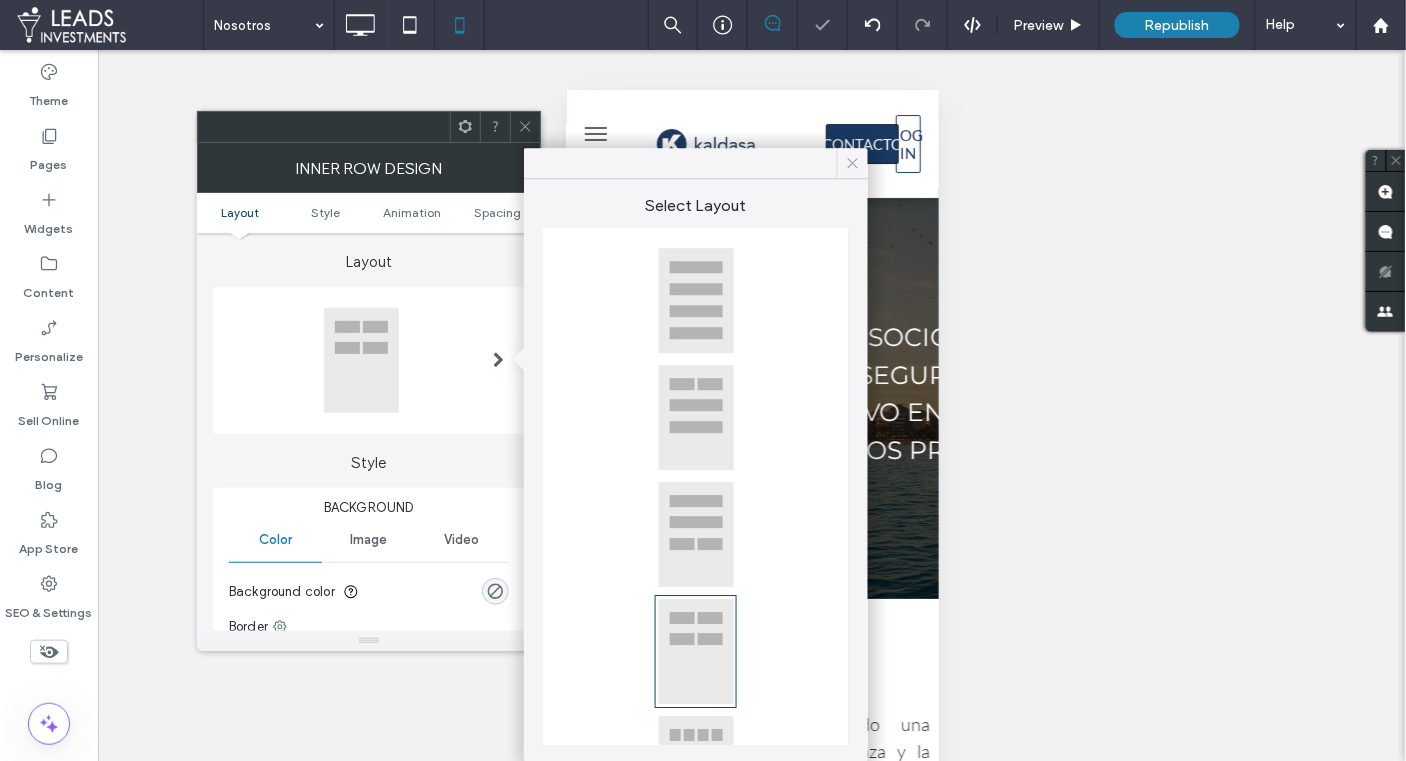 click 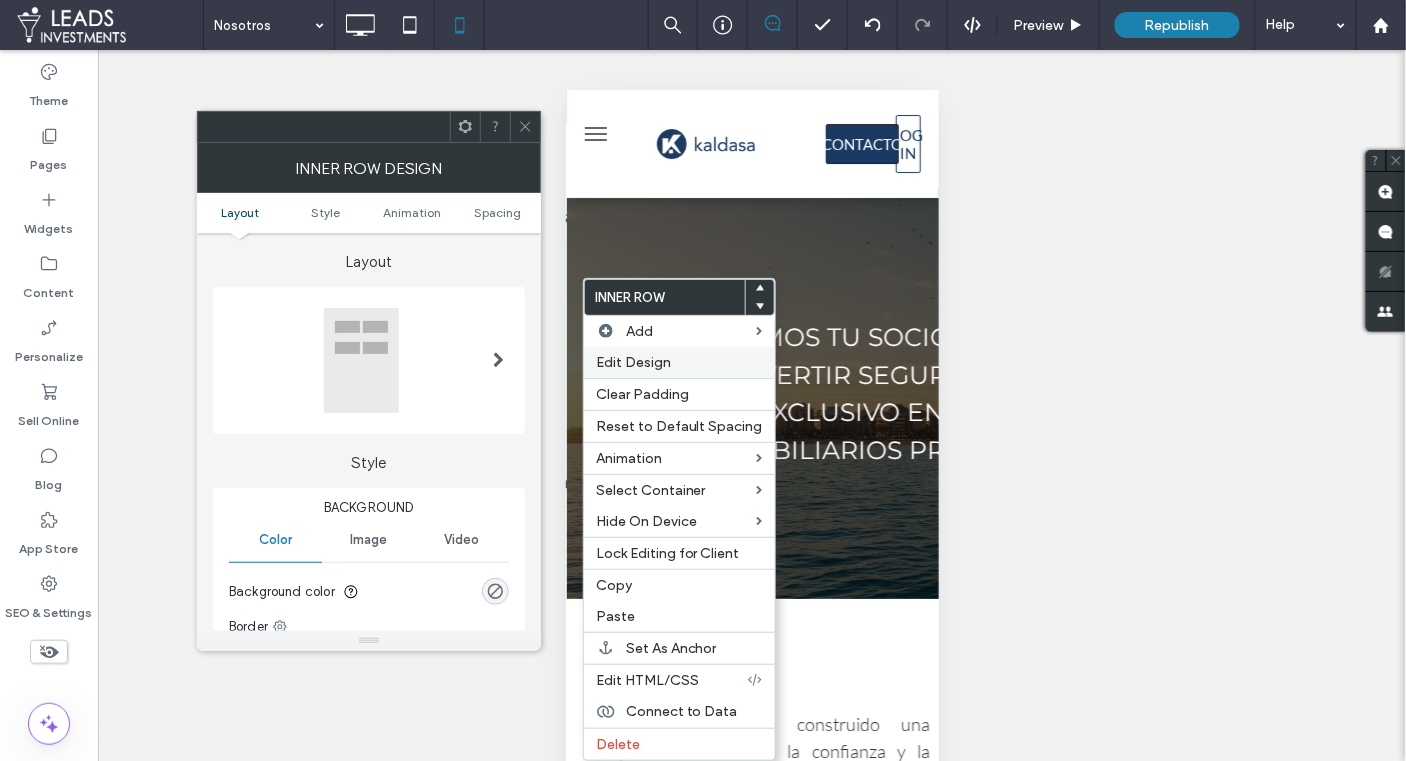 click on "Edit Design" at bounding box center [633, 362] 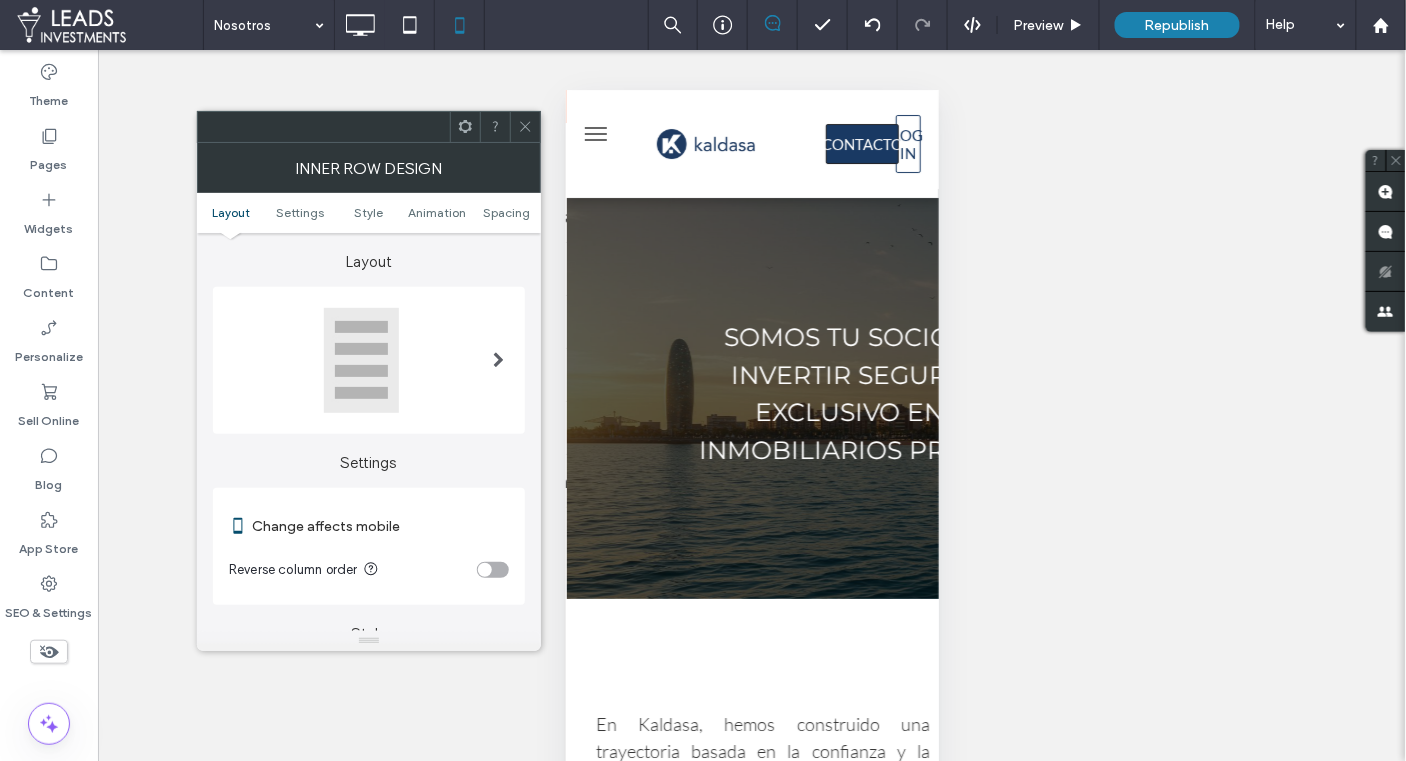 click at bounding box center [498, 360] 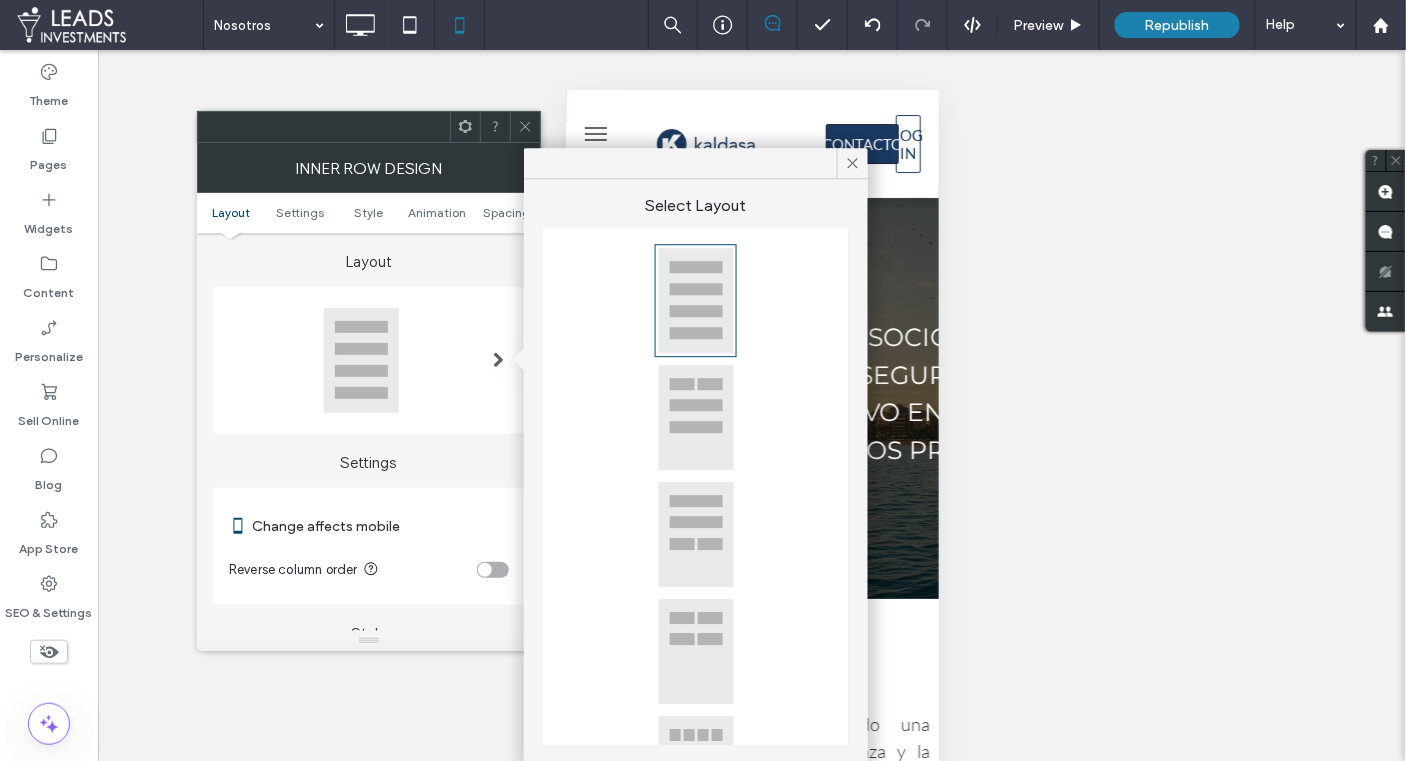 click at bounding box center (696, 651) 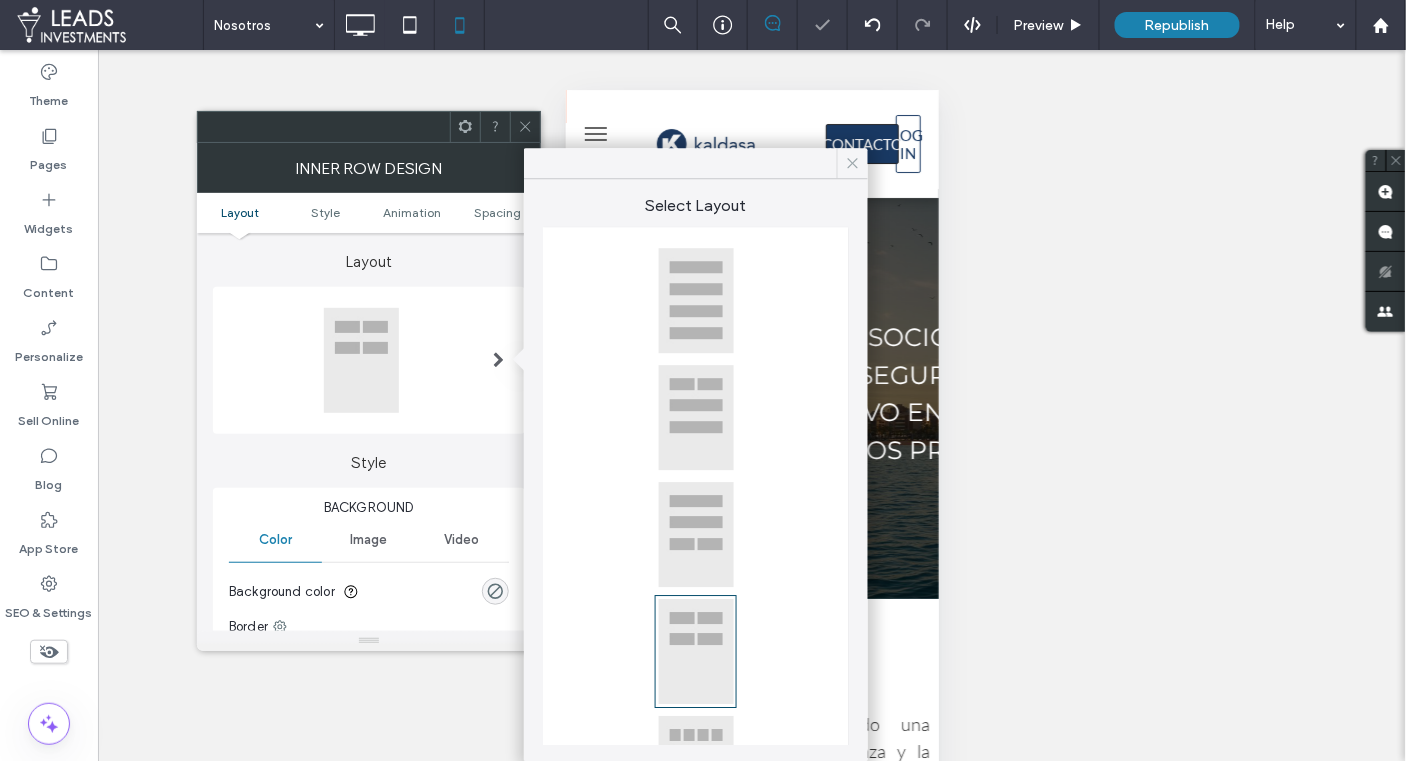click at bounding box center (853, 163) 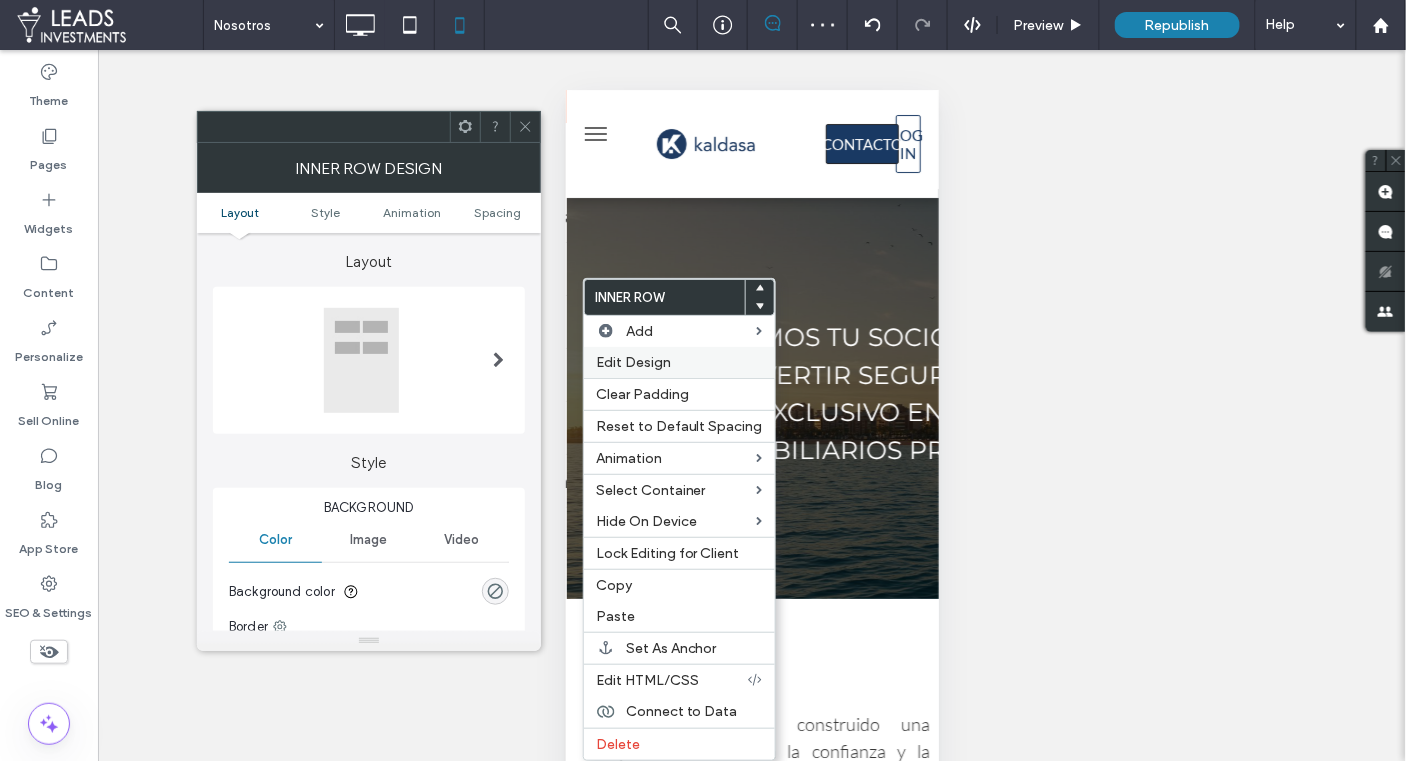 click on "Edit Design" at bounding box center [633, 362] 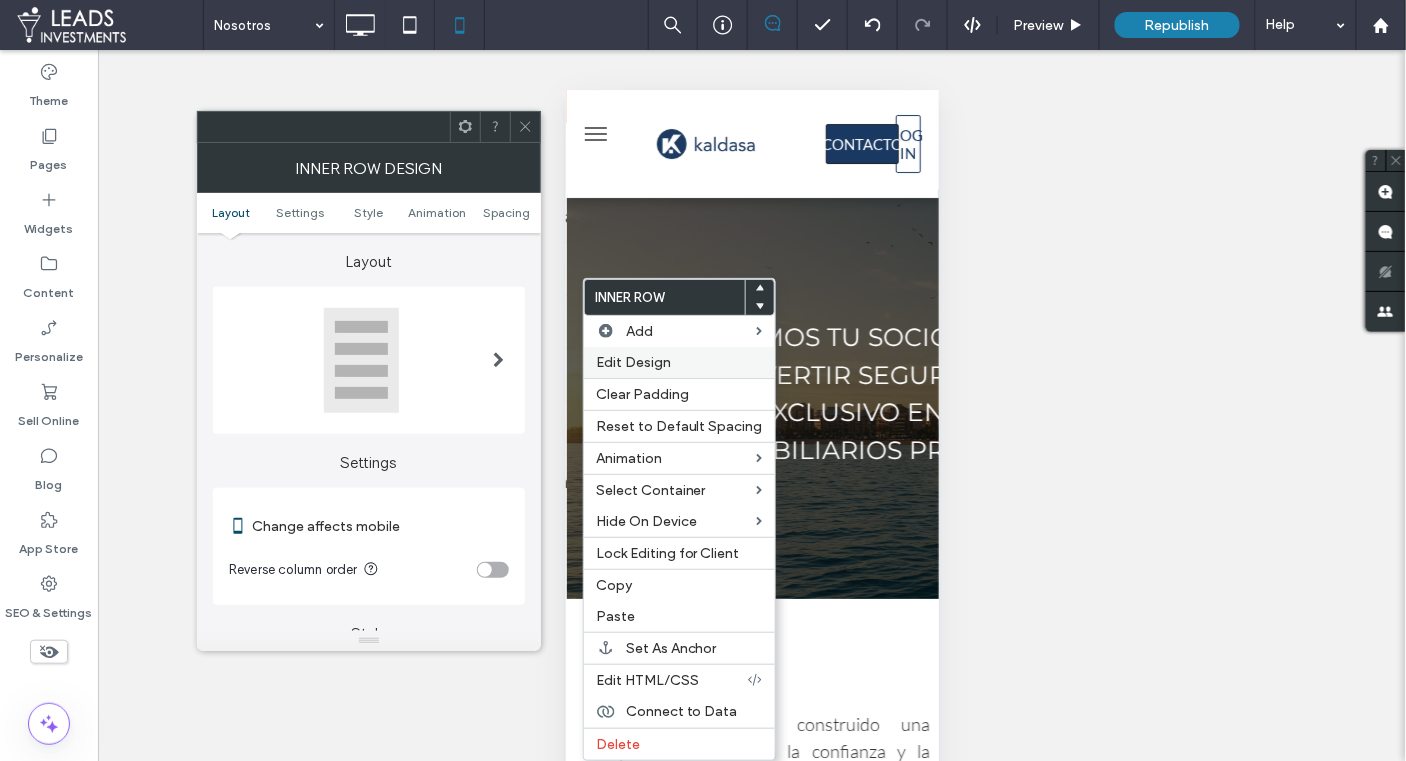 click on "Edit Design" at bounding box center (633, 362) 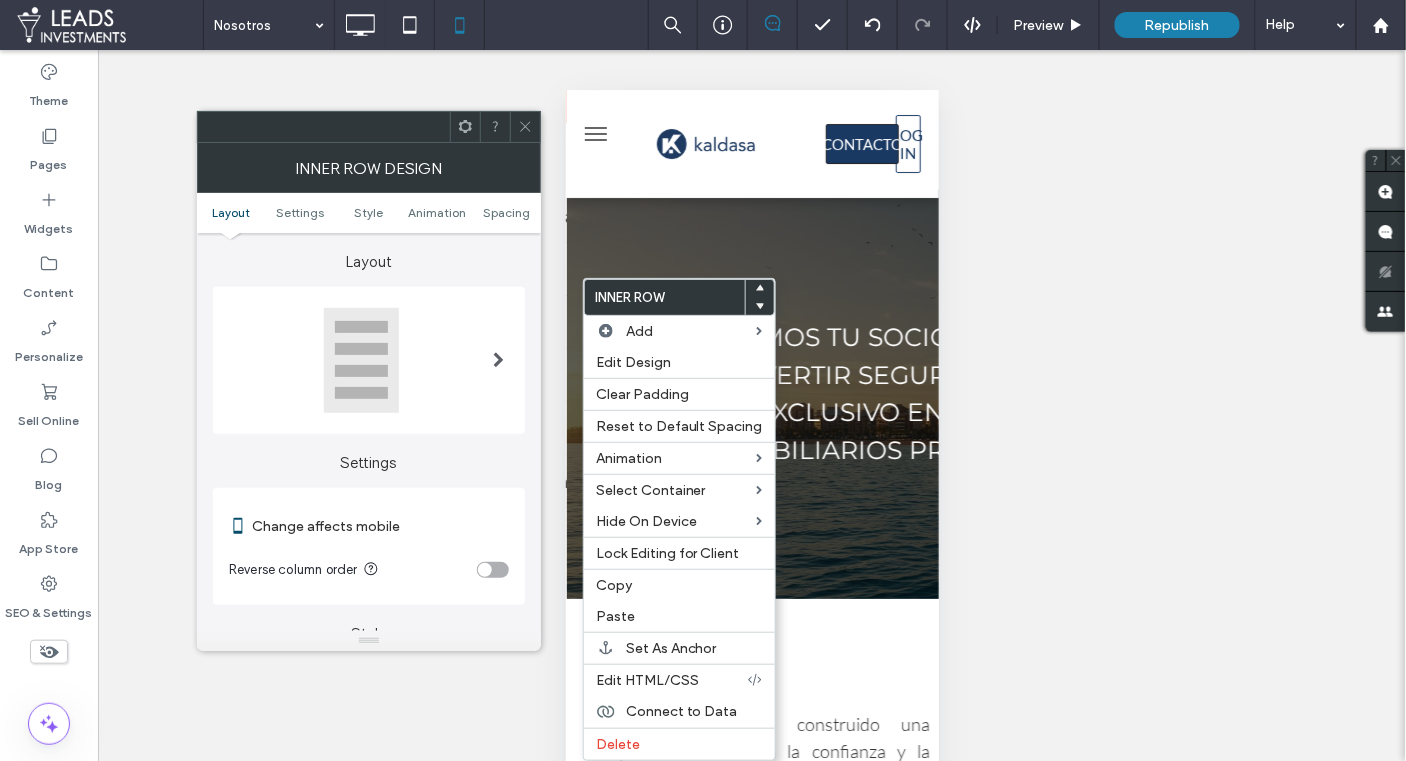 click at bounding box center [498, 360] 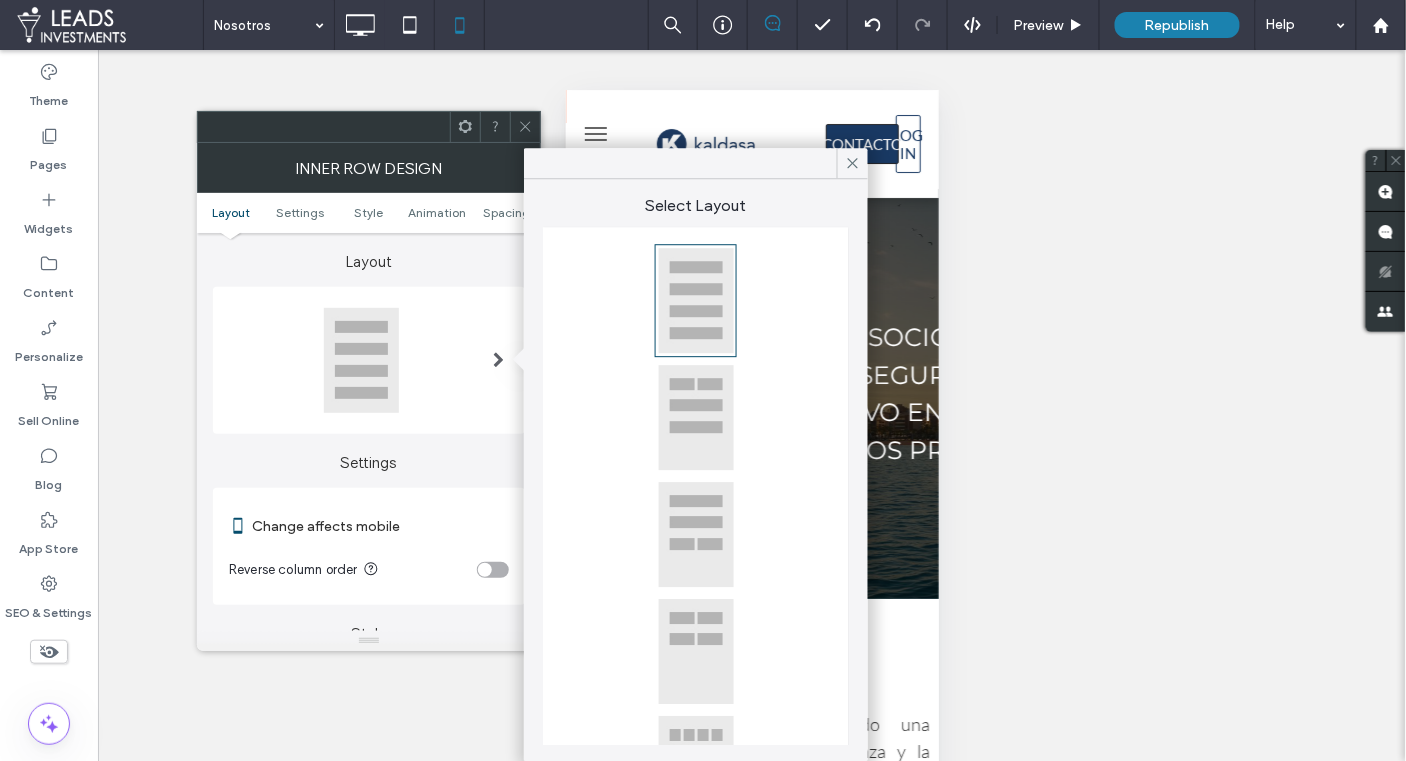 click at bounding box center (696, 651) 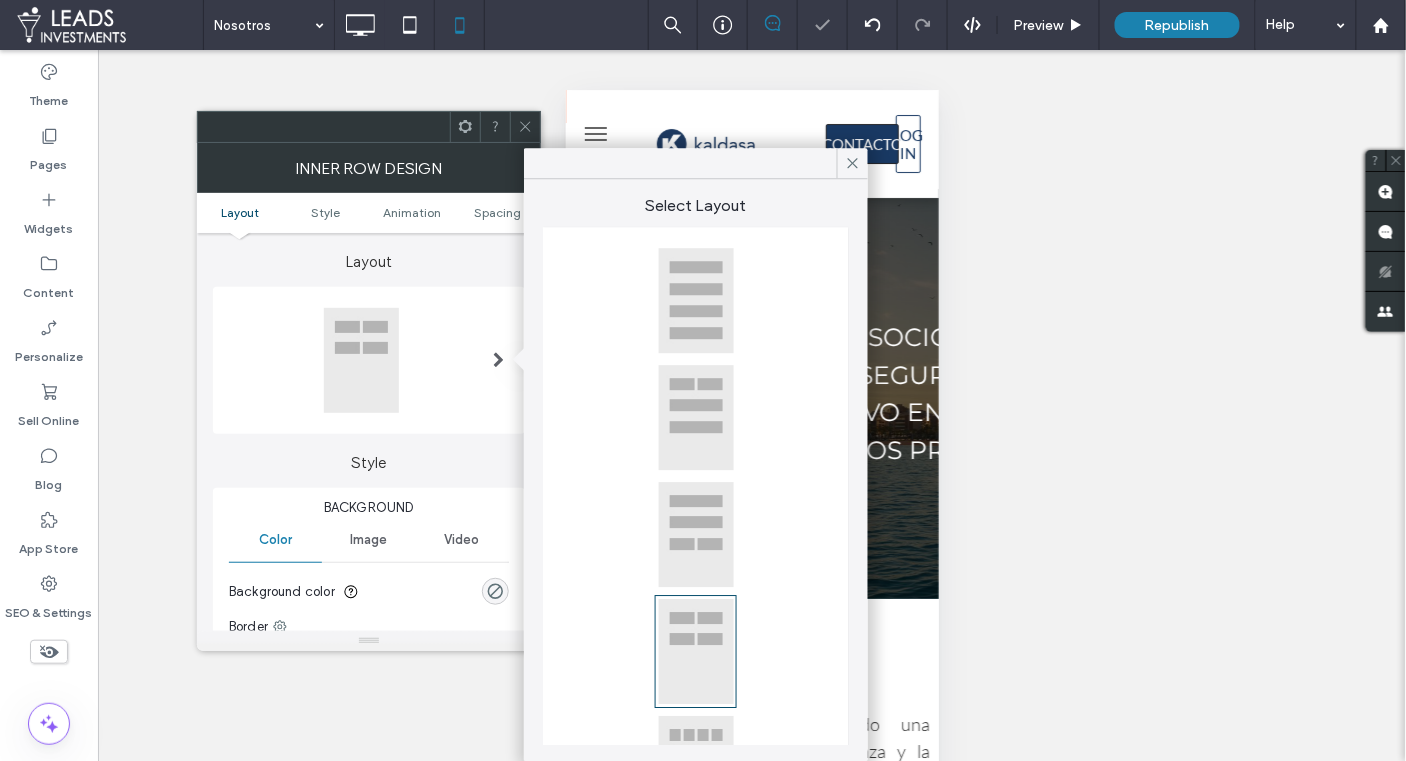 click 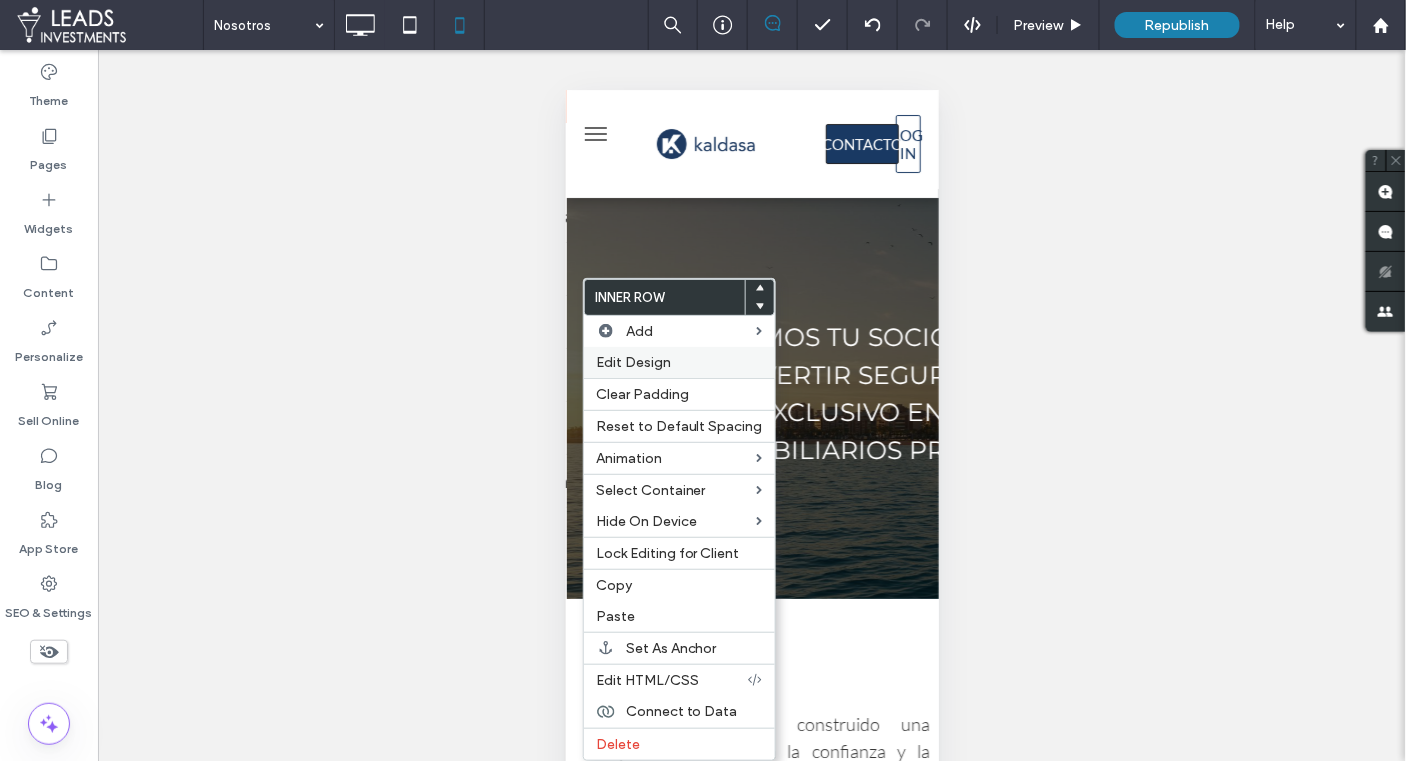 click on "Edit Design" at bounding box center [633, 362] 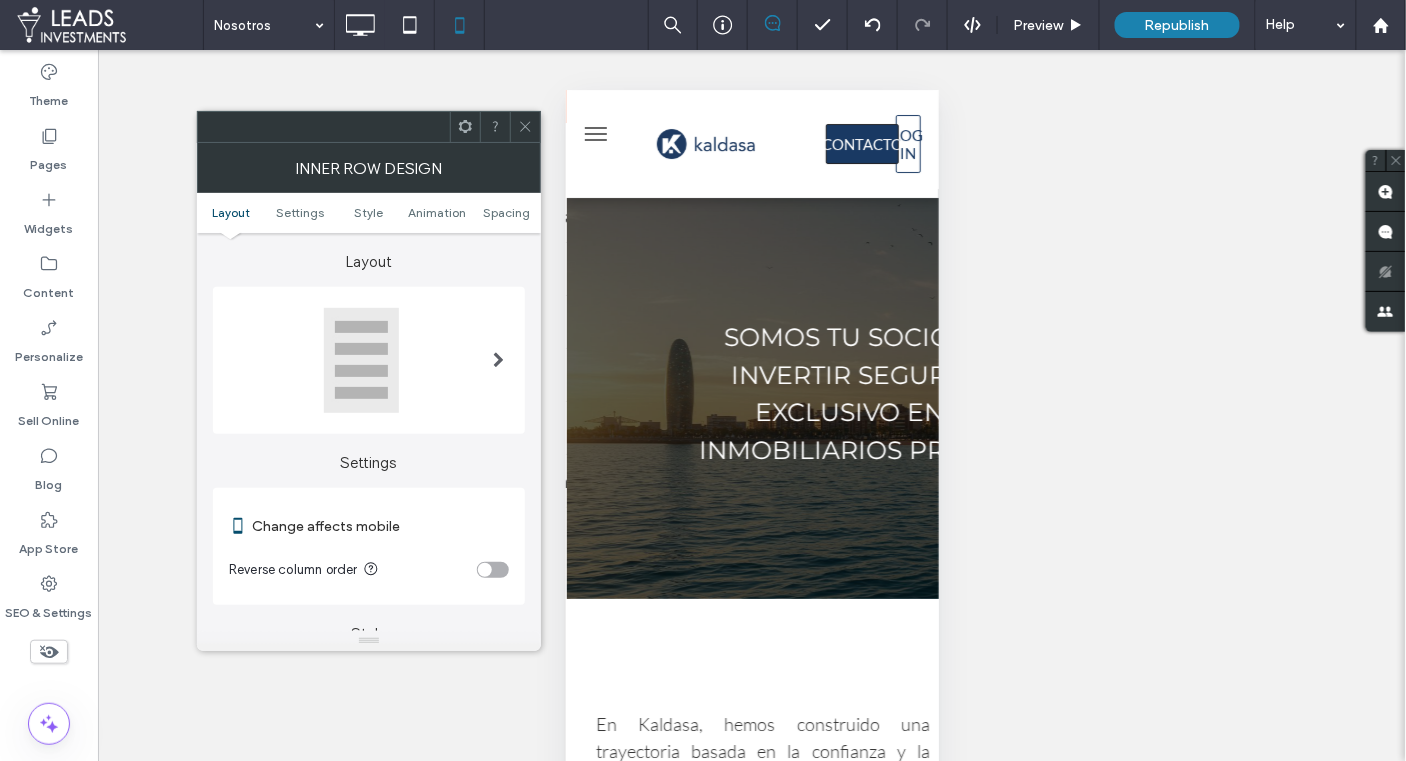 click at bounding box center (498, 360) 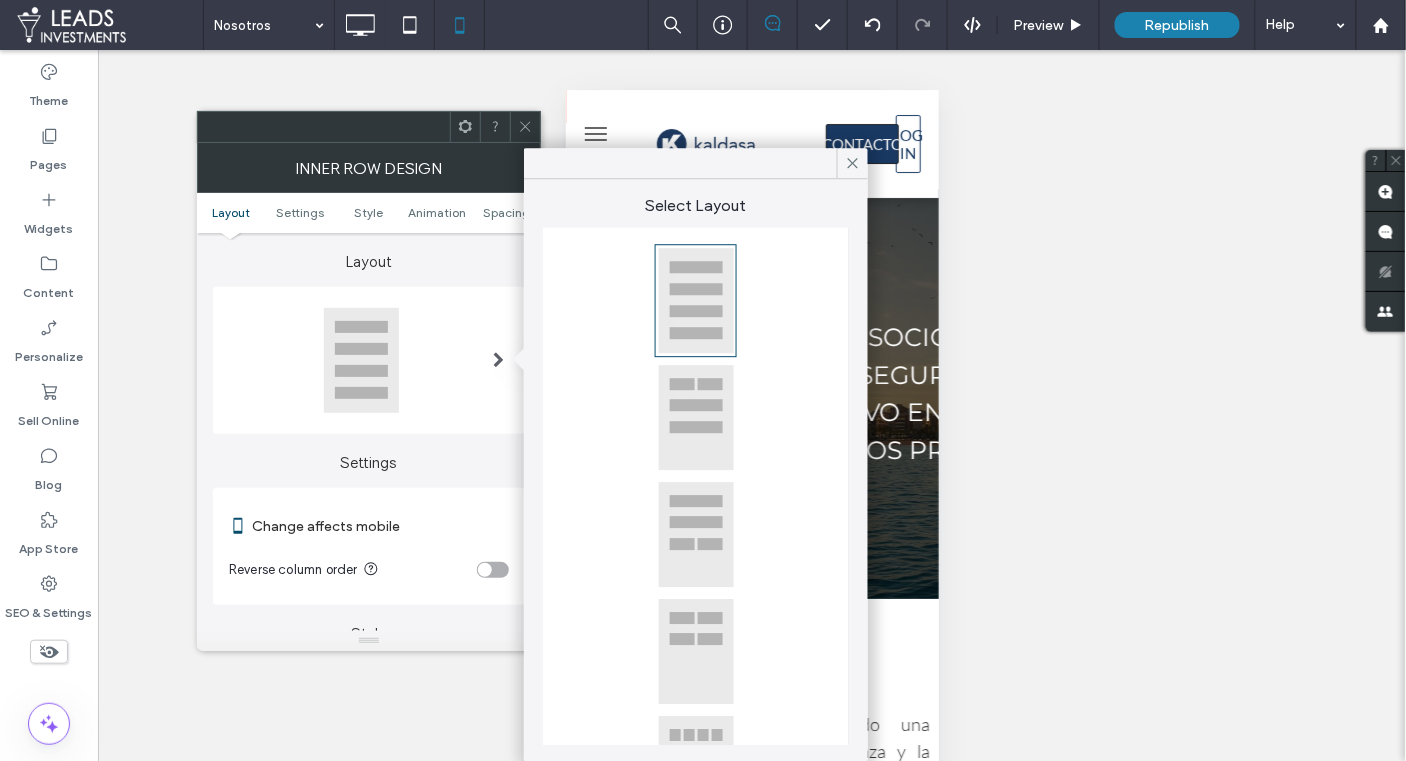 click at bounding box center (696, 651) 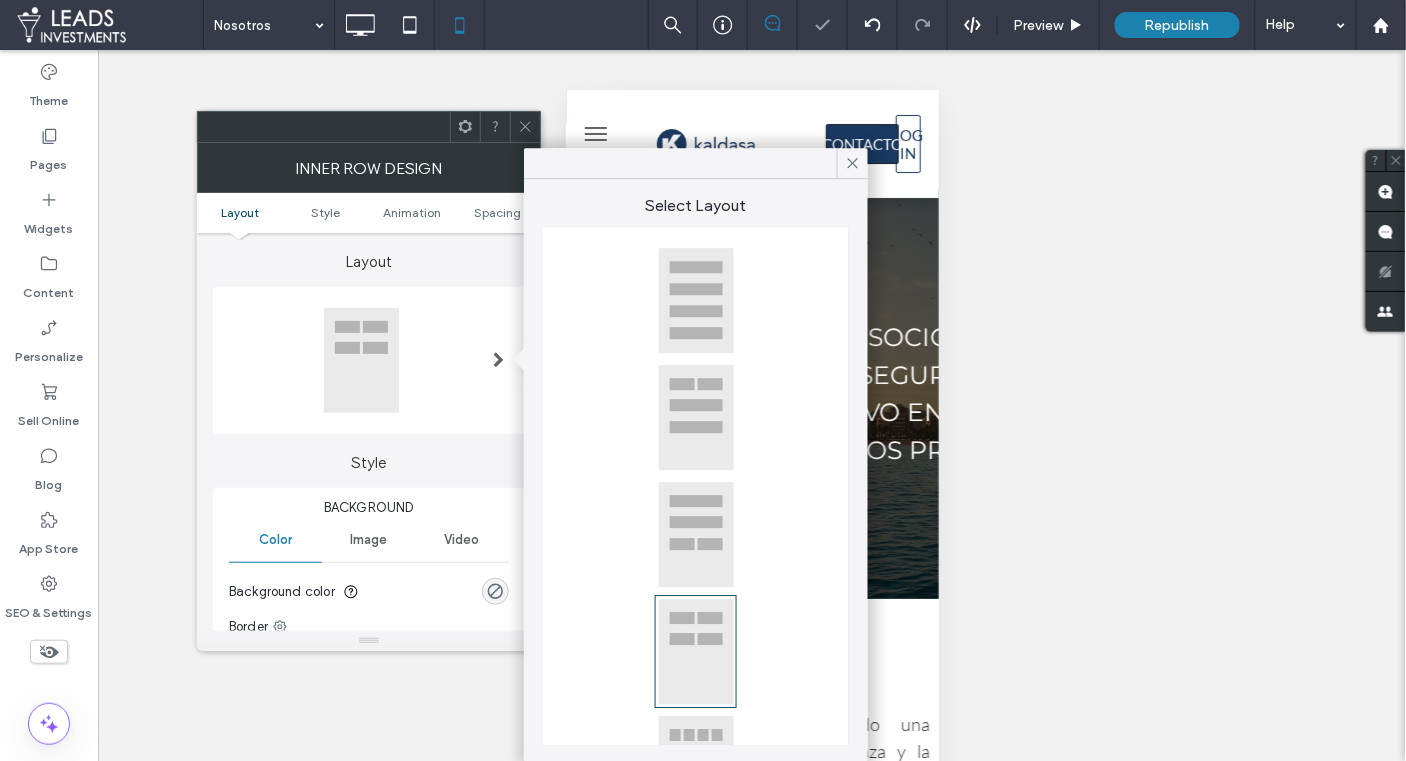drag, startPoint x: 523, startPoint y: 123, endPoint x: 555, endPoint y: 258, distance: 138.74077 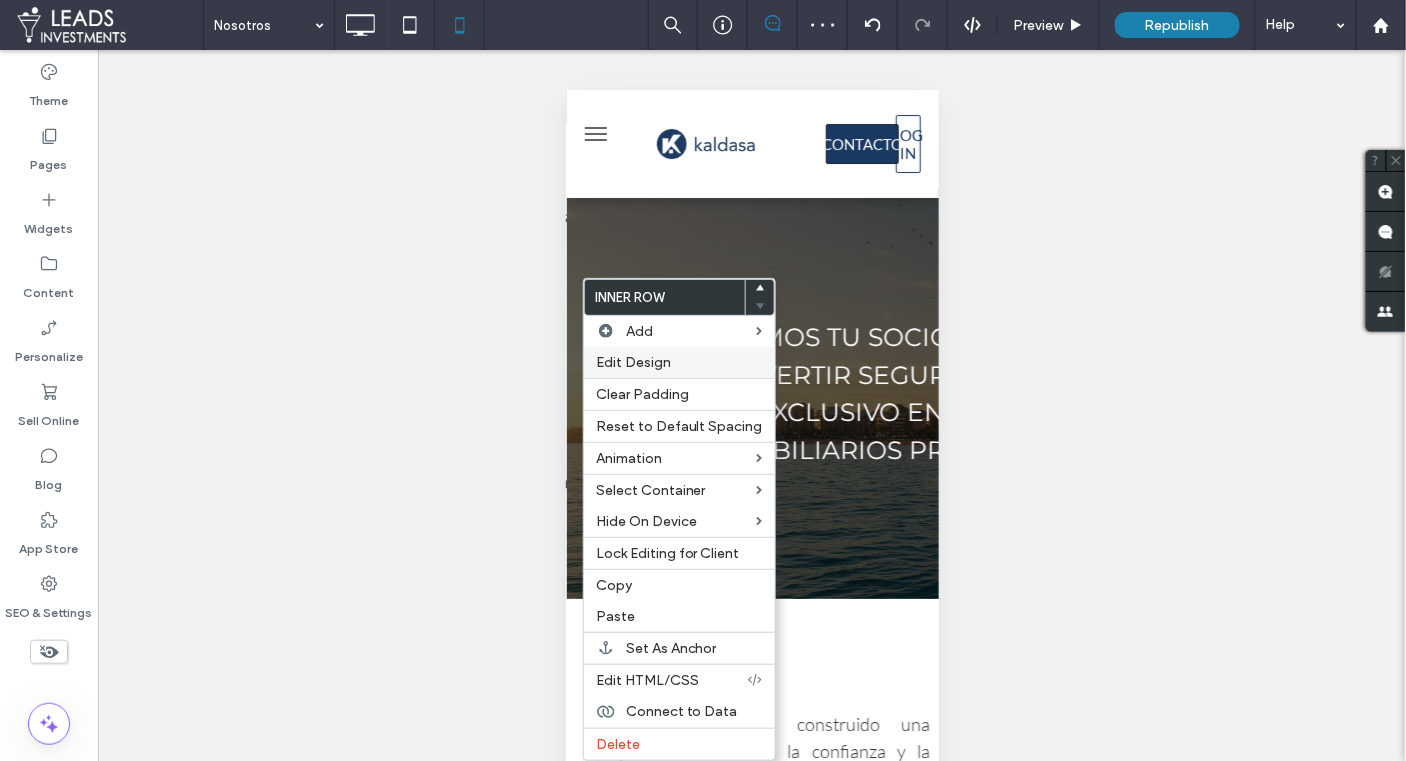 click on "Edit Design" at bounding box center (633, 362) 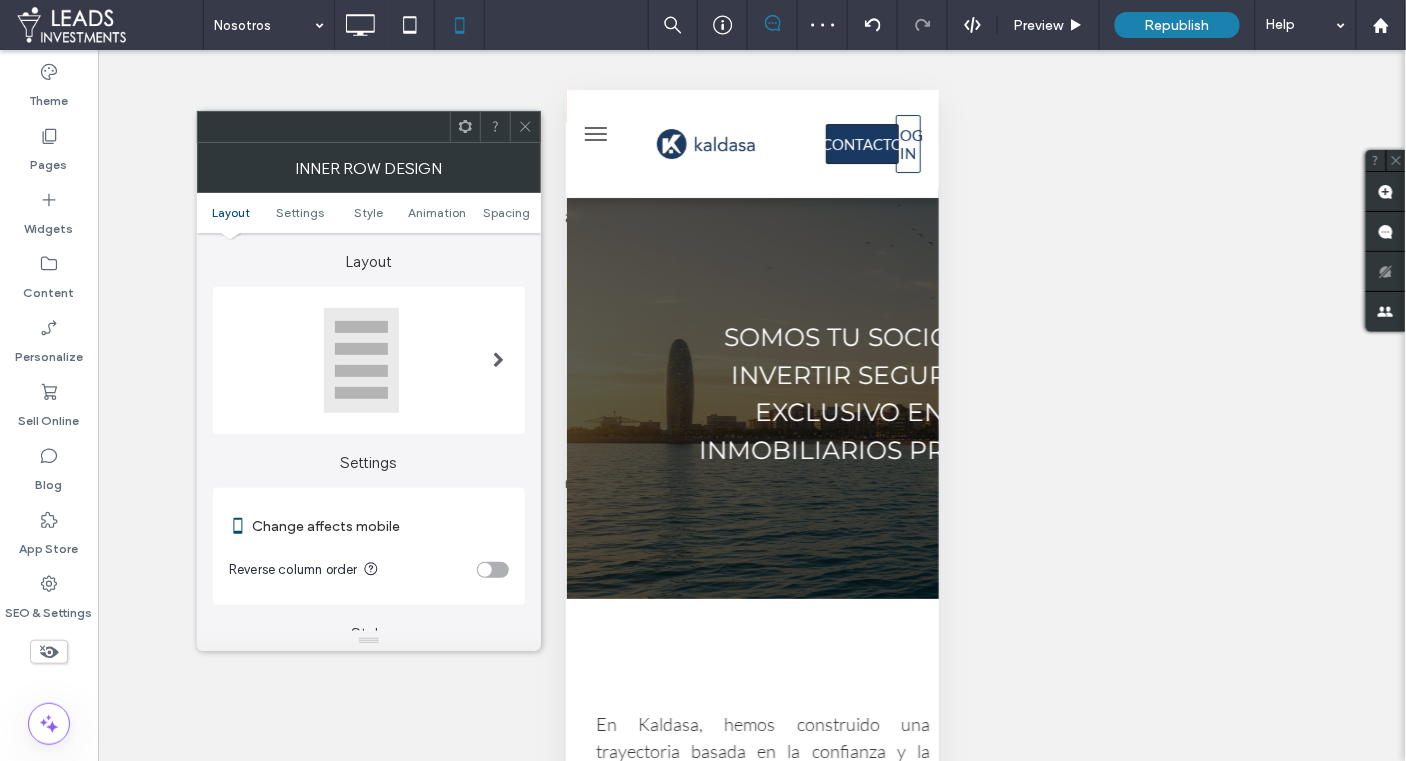 click at bounding box center (498, 360) 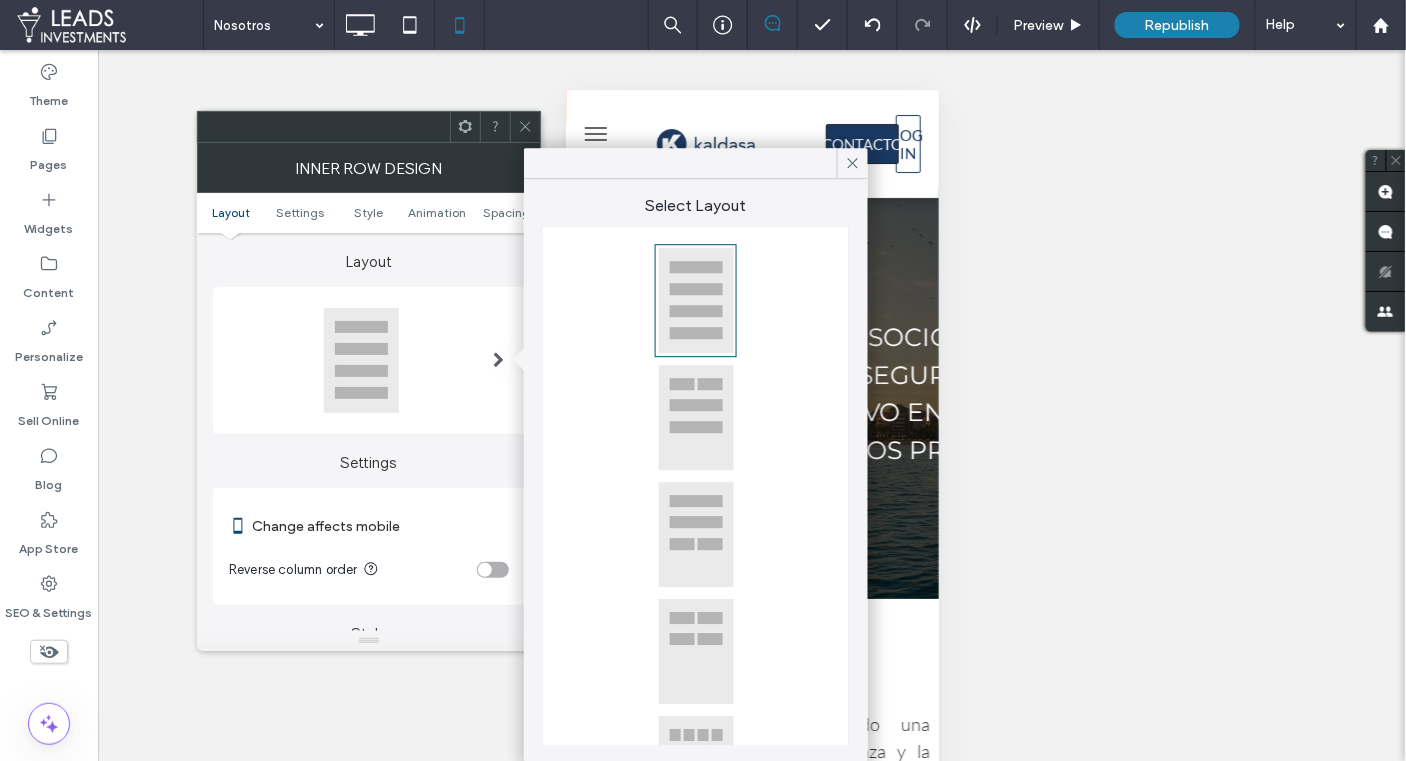click at bounding box center (696, 651) 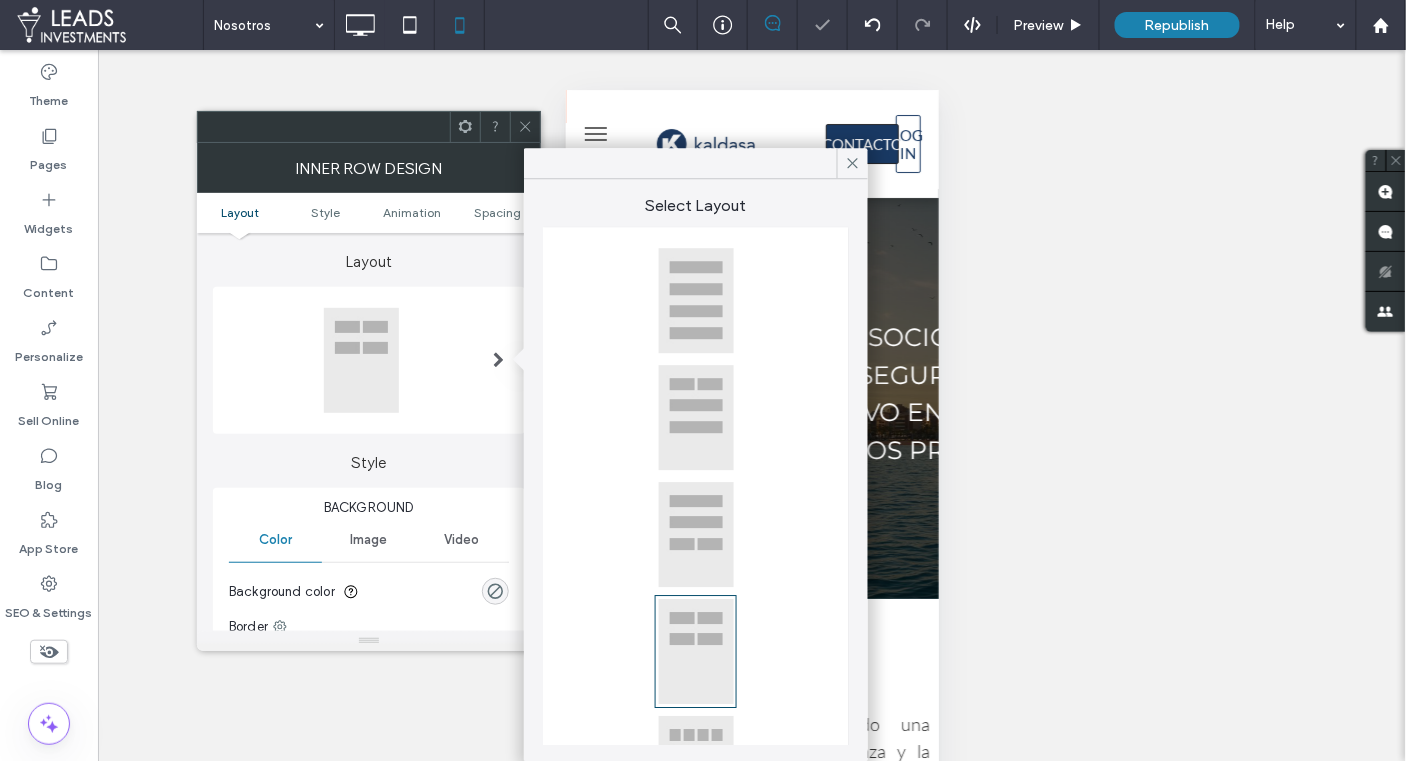 click 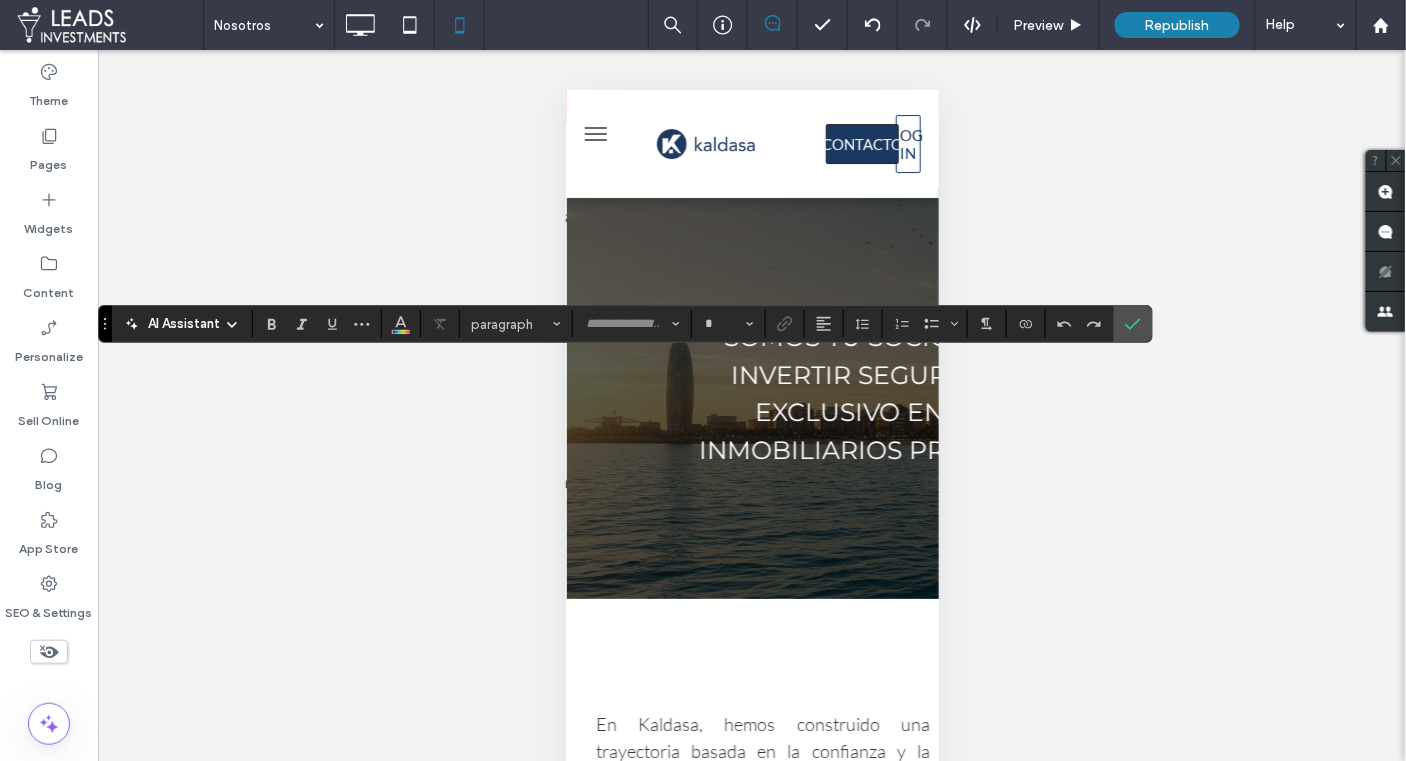 type on "**********" 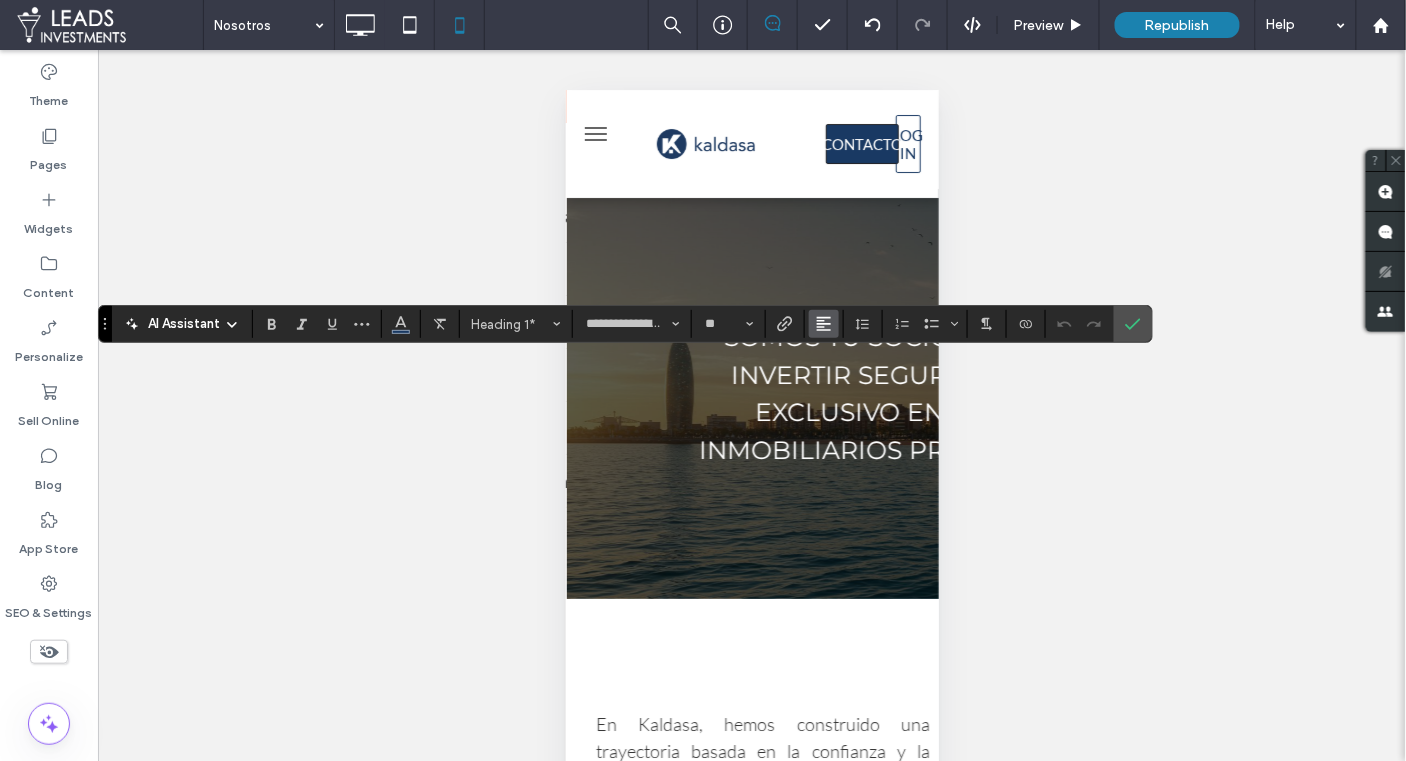 click 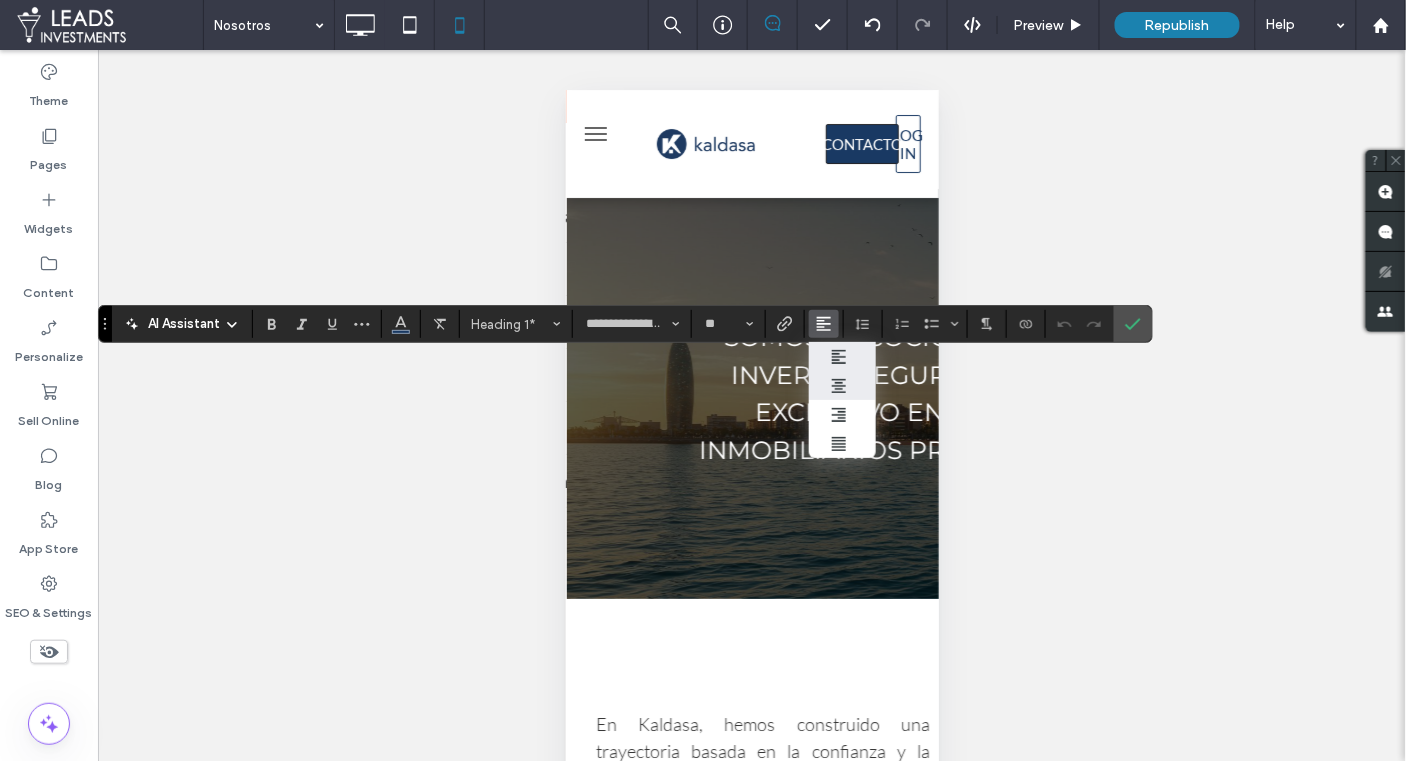 click 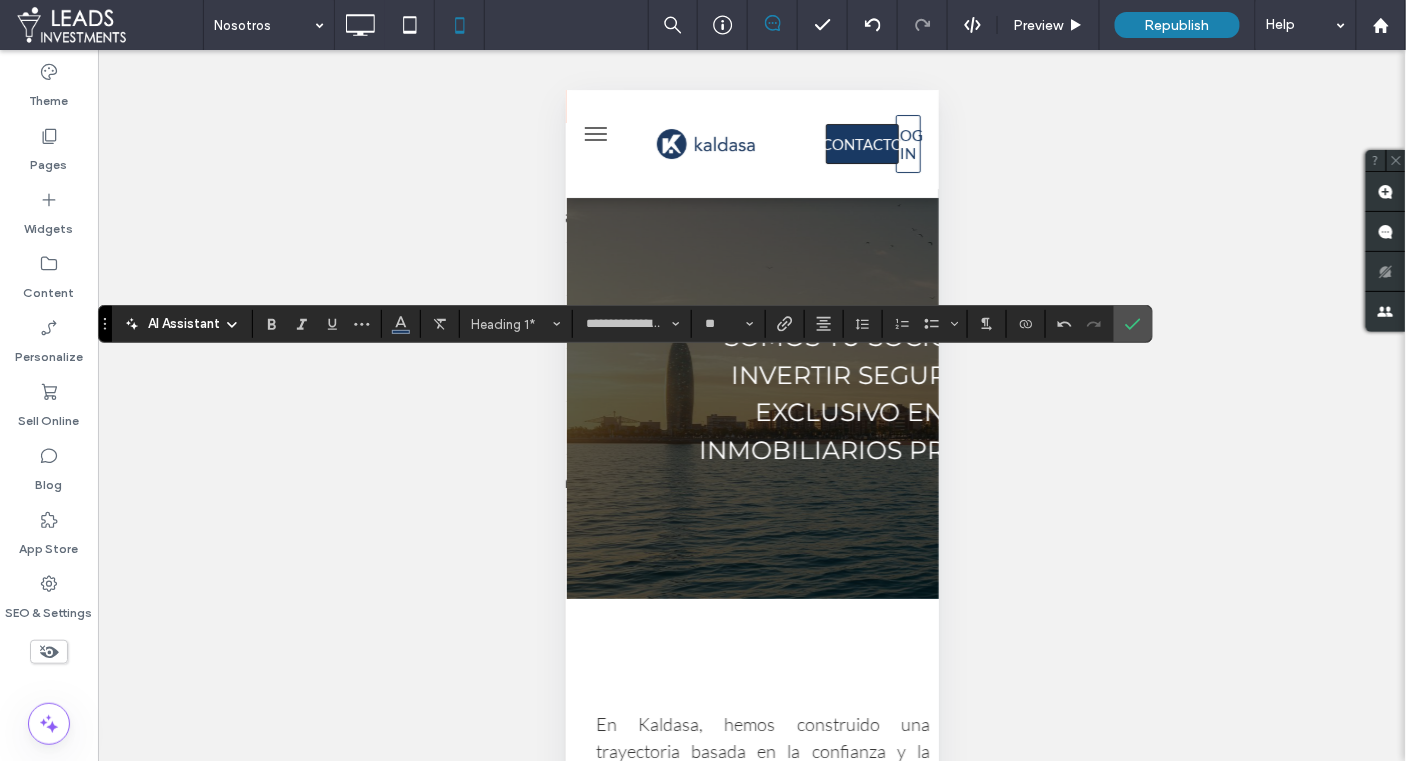 drag, startPoint x: 1128, startPoint y: 323, endPoint x: 954, endPoint y: 367, distance: 179.47702 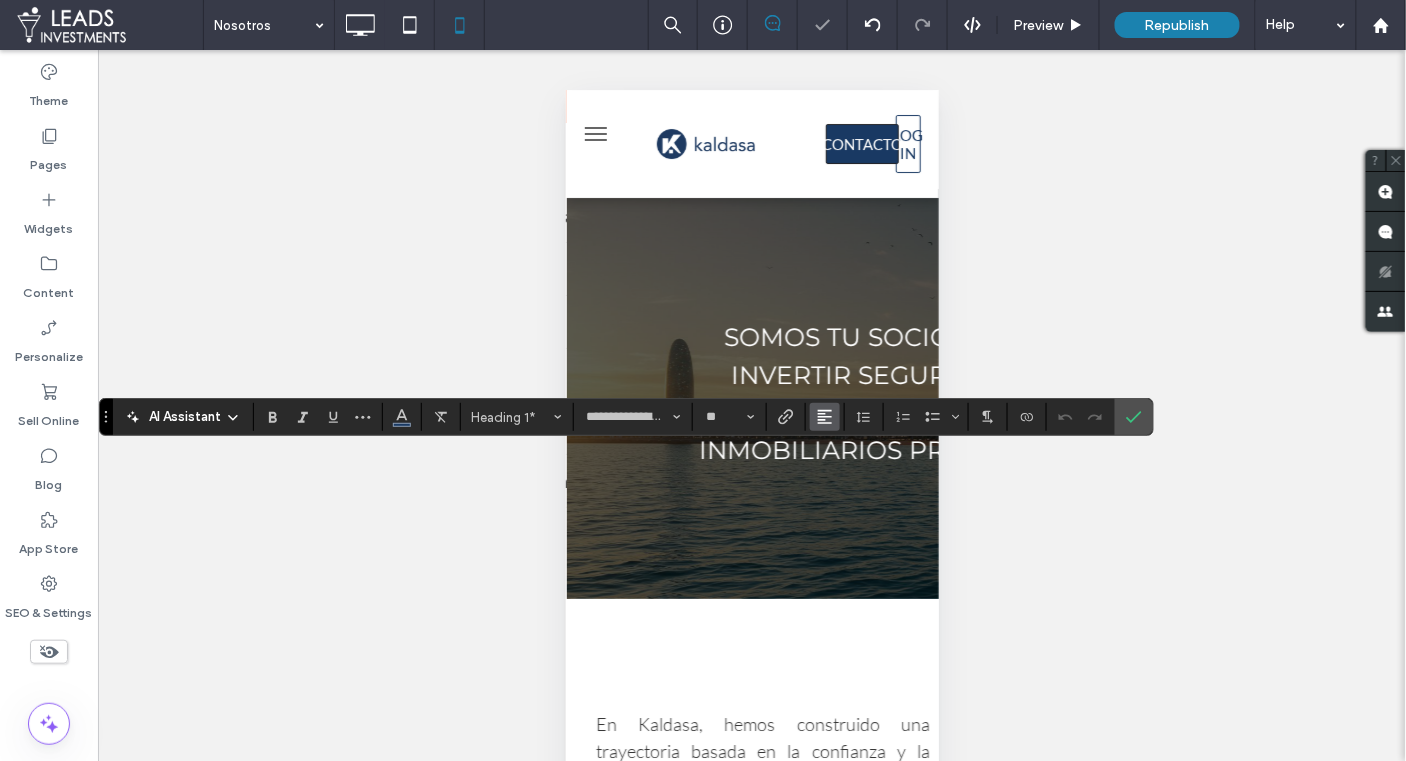 click 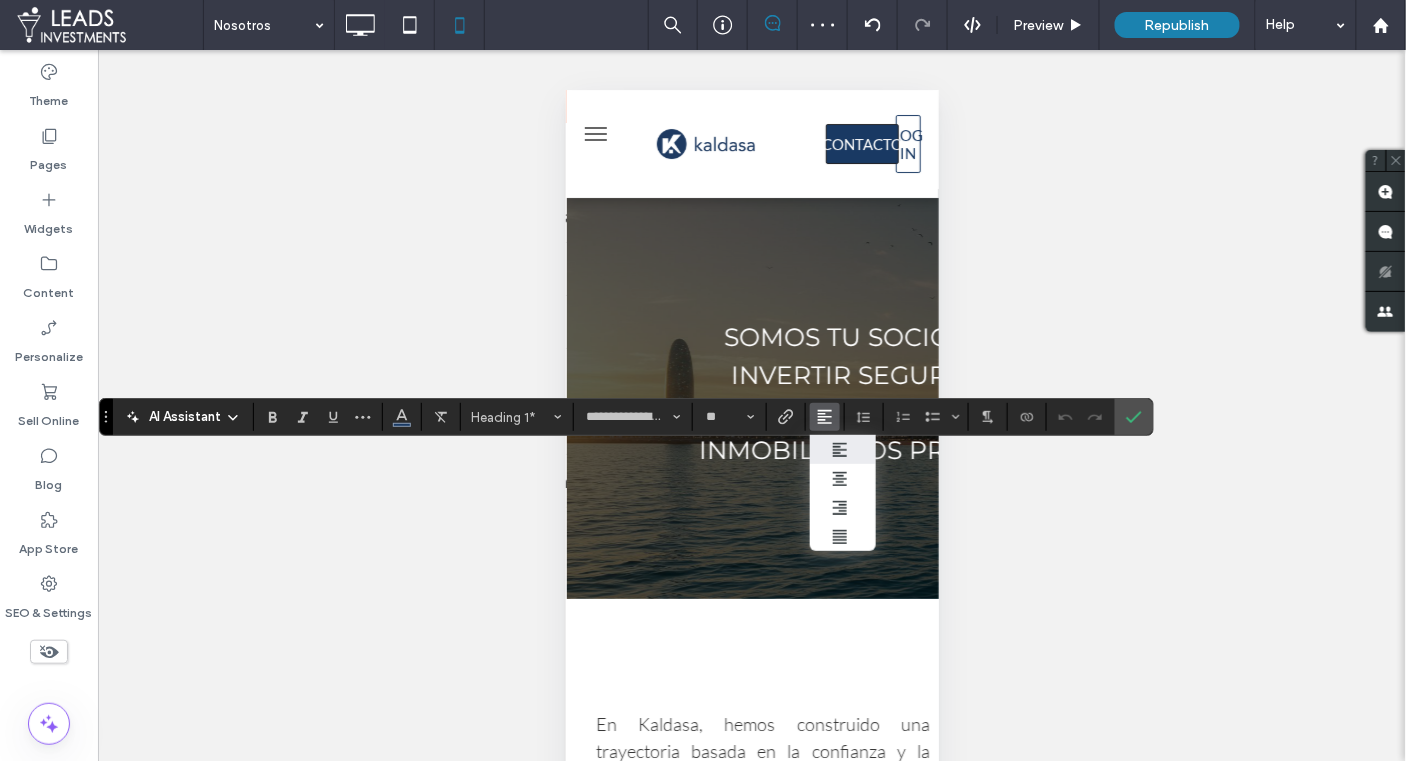 drag, startPoint x: 829, startPoint y: 473, endPoint x: 953, endPoint y: 467, distance: 124.14507 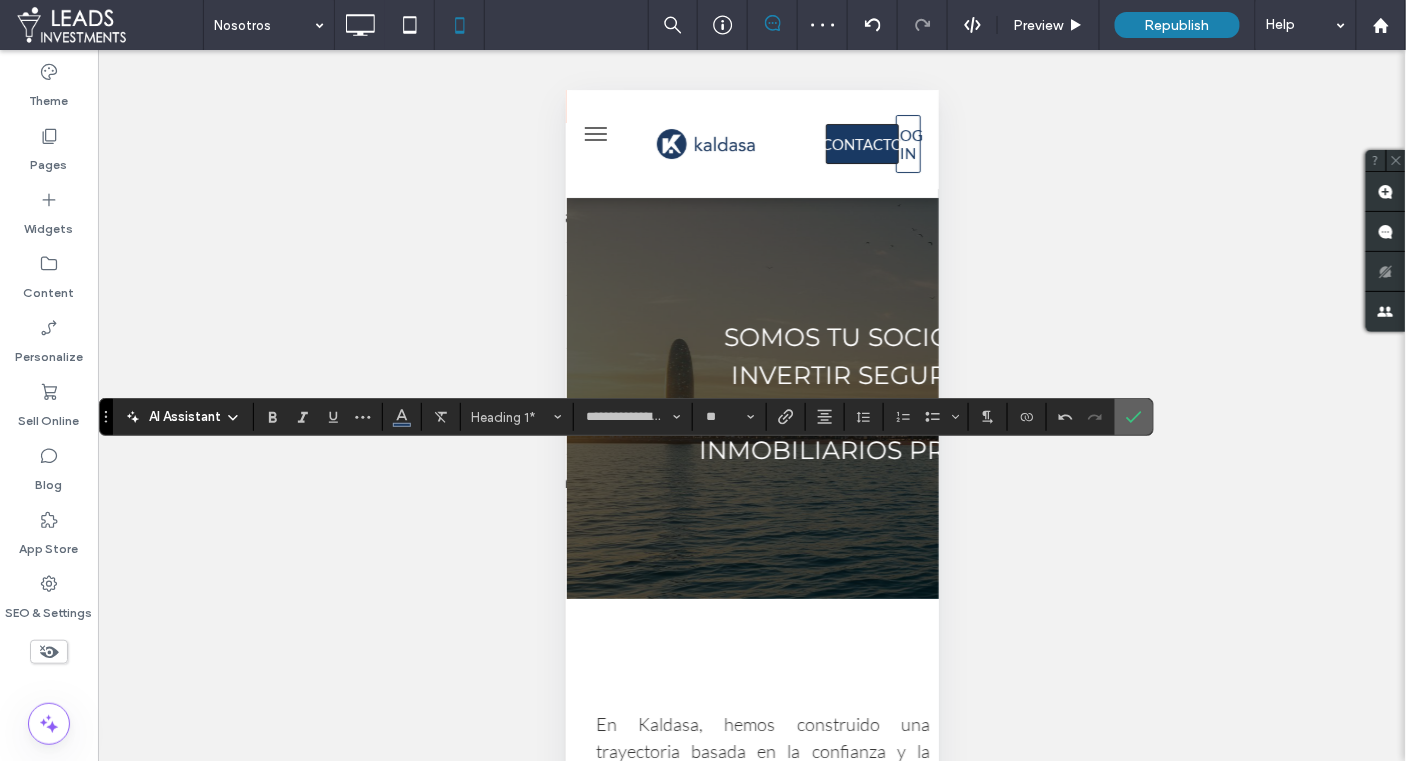 click 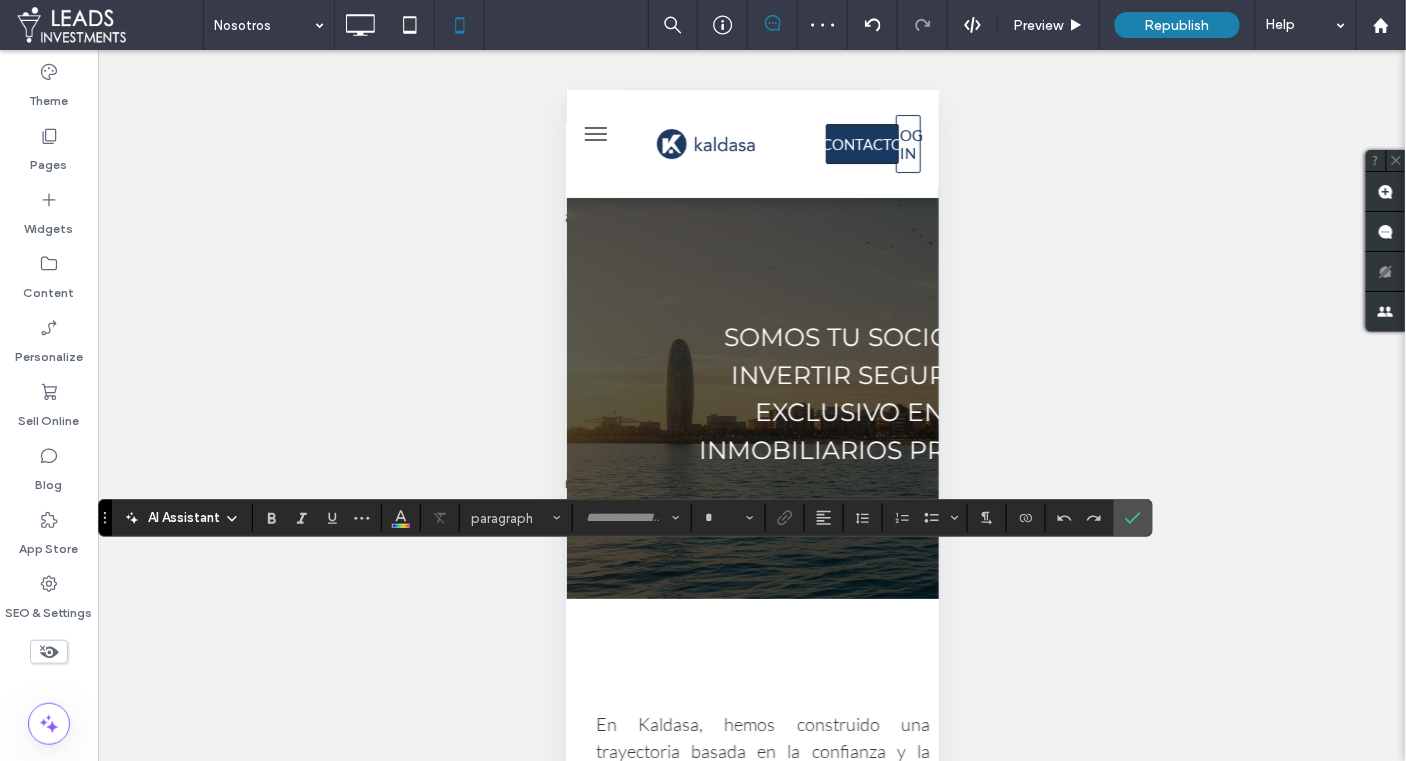 type on "**********" 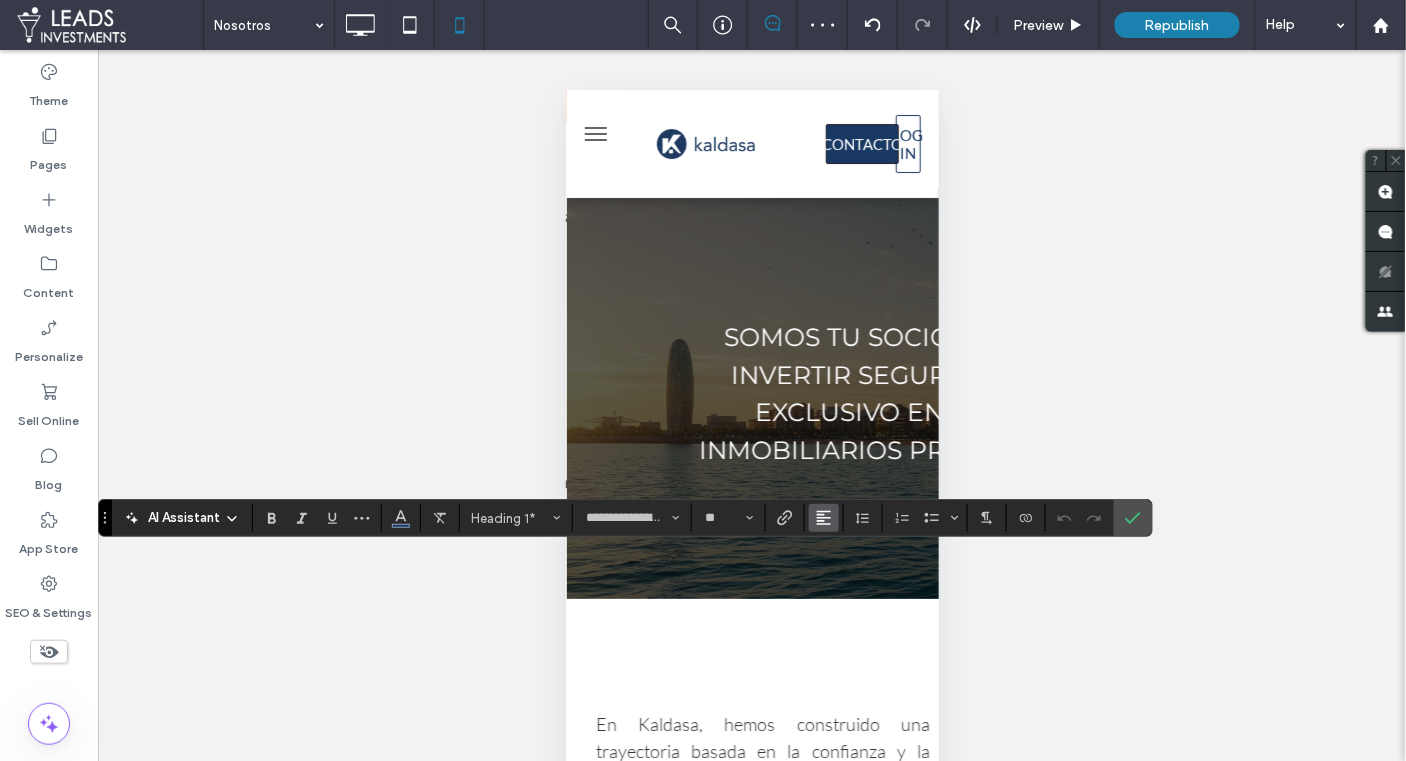 click 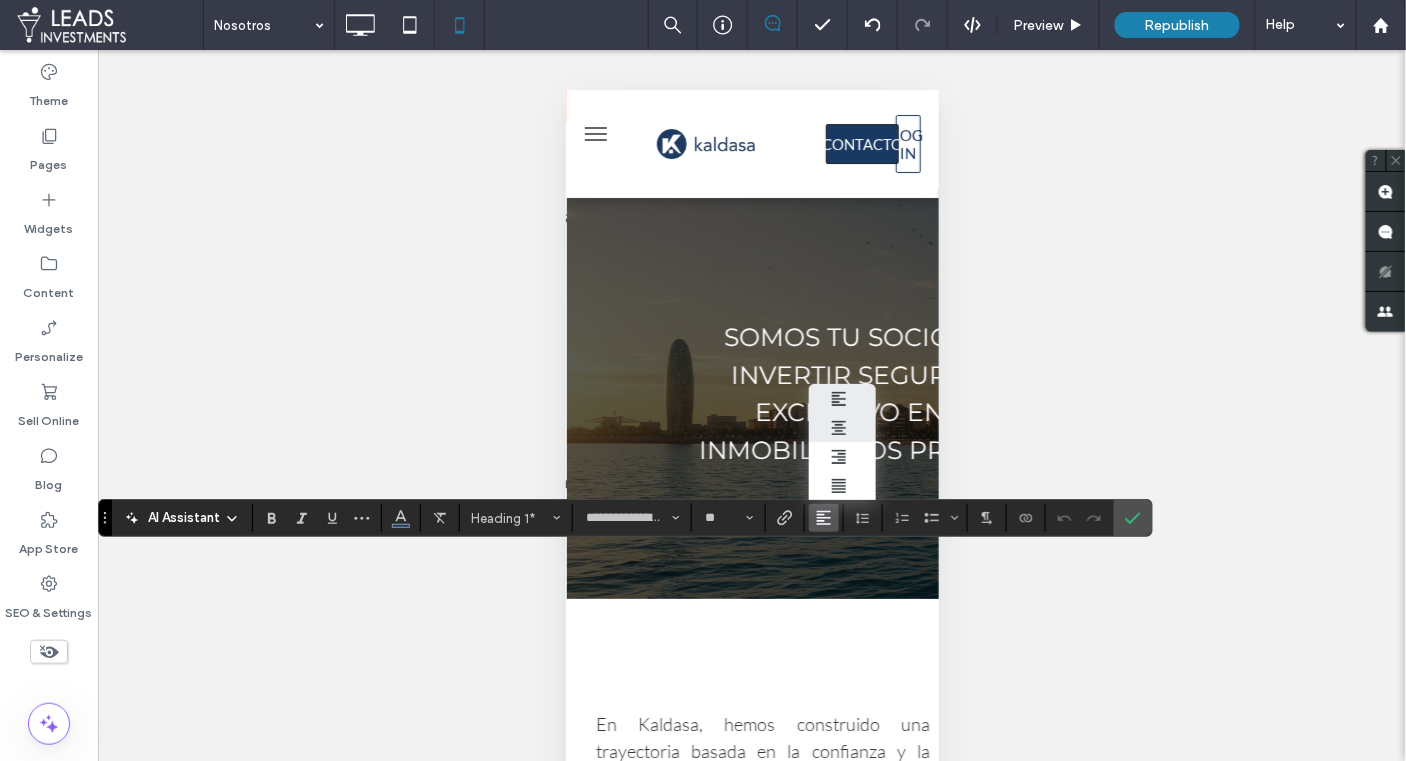 click 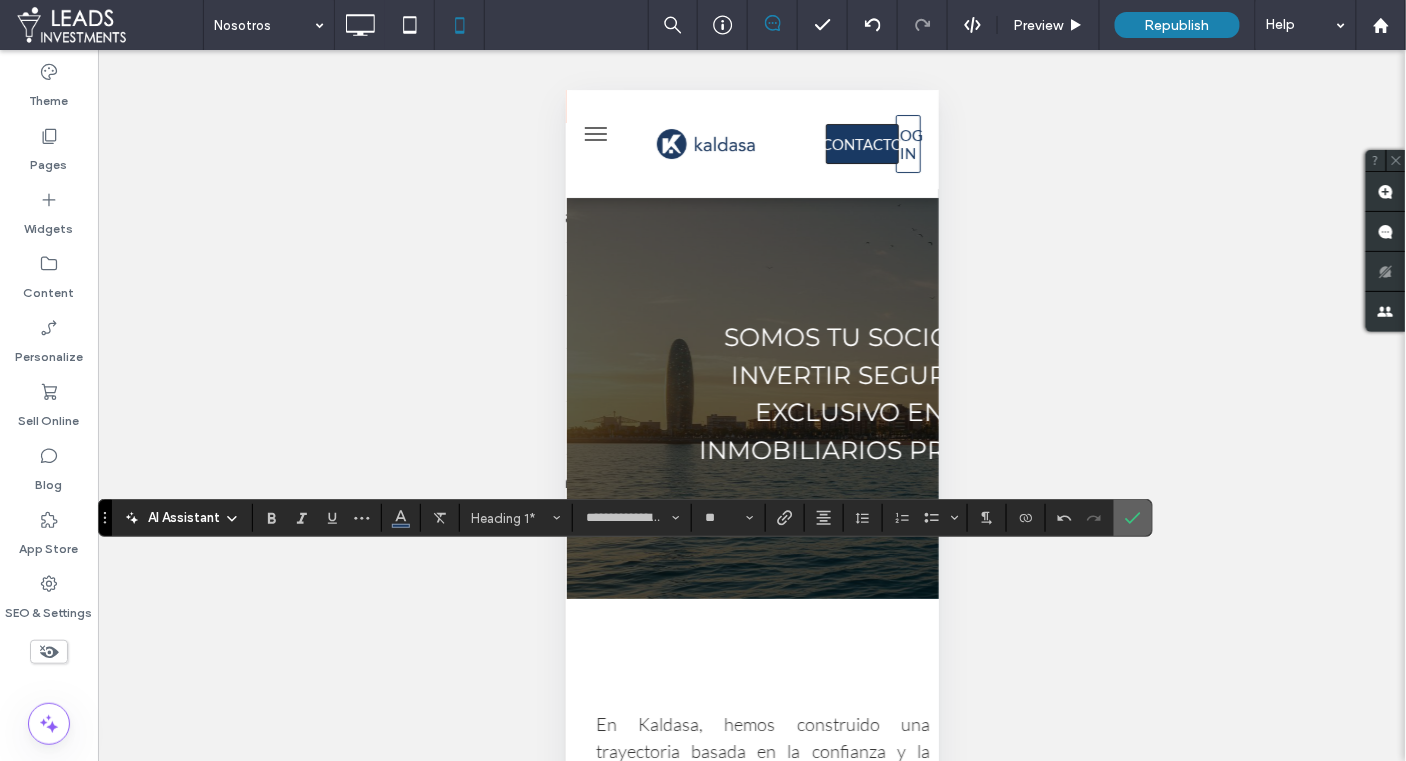 click 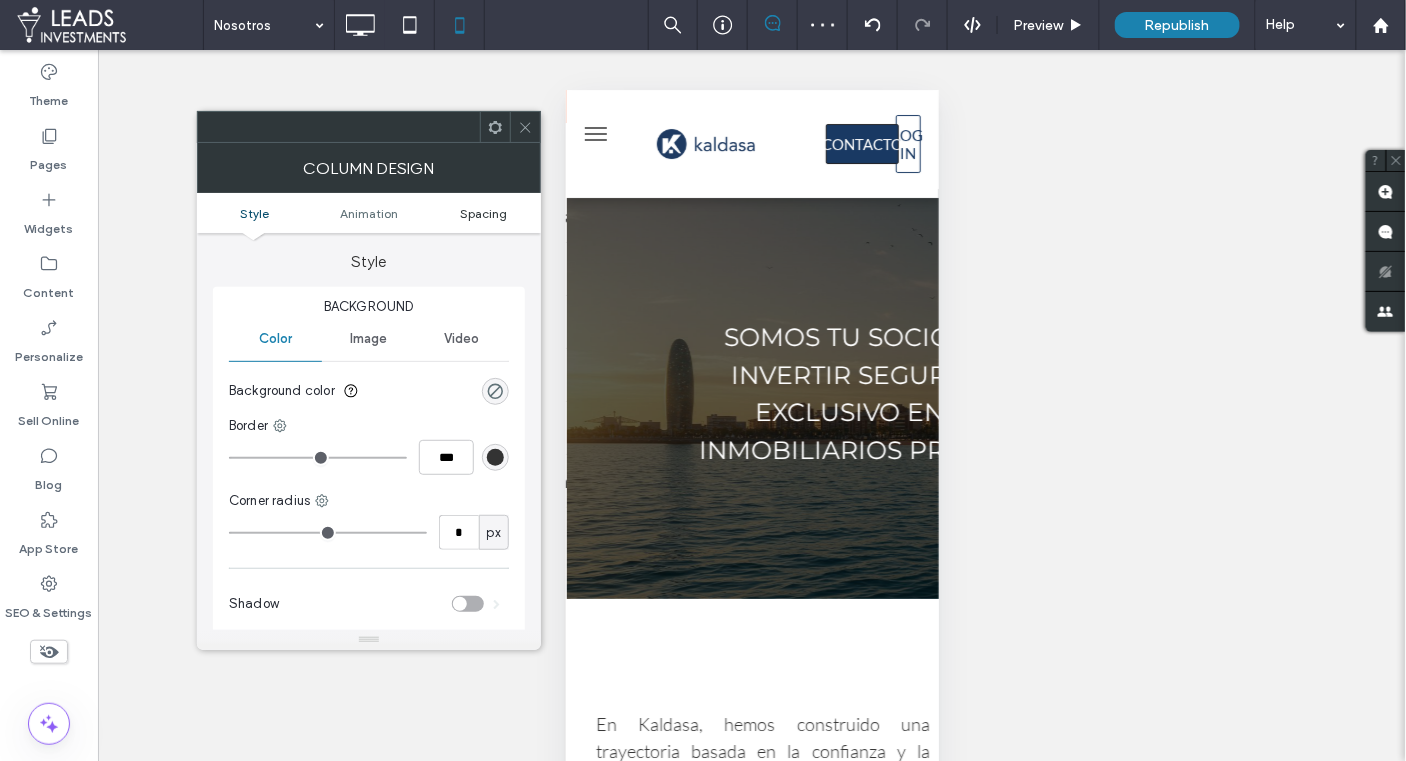 click on "Spacing" at bounding box center (483, 213) 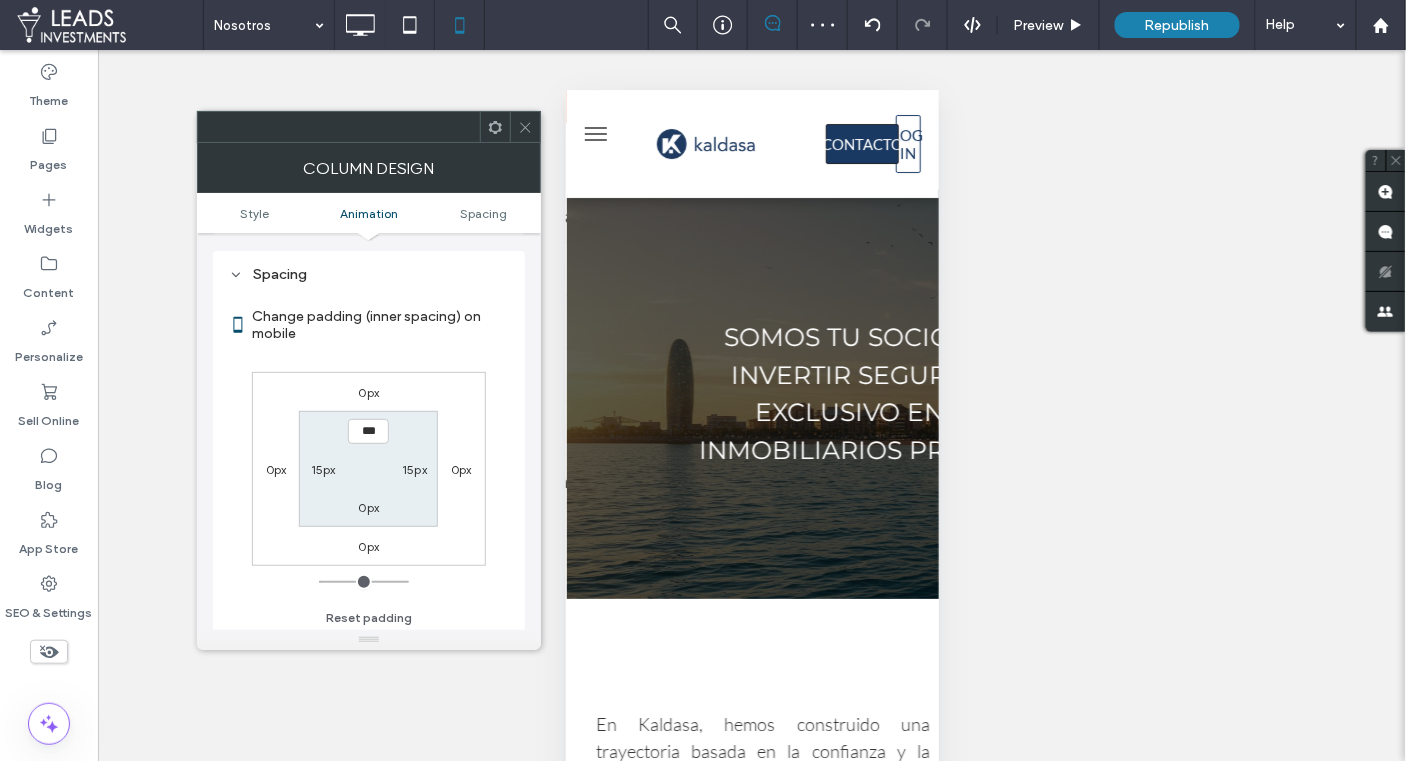 scroll, scrollTop: 467, scrollLeft: 0, axis: vertical 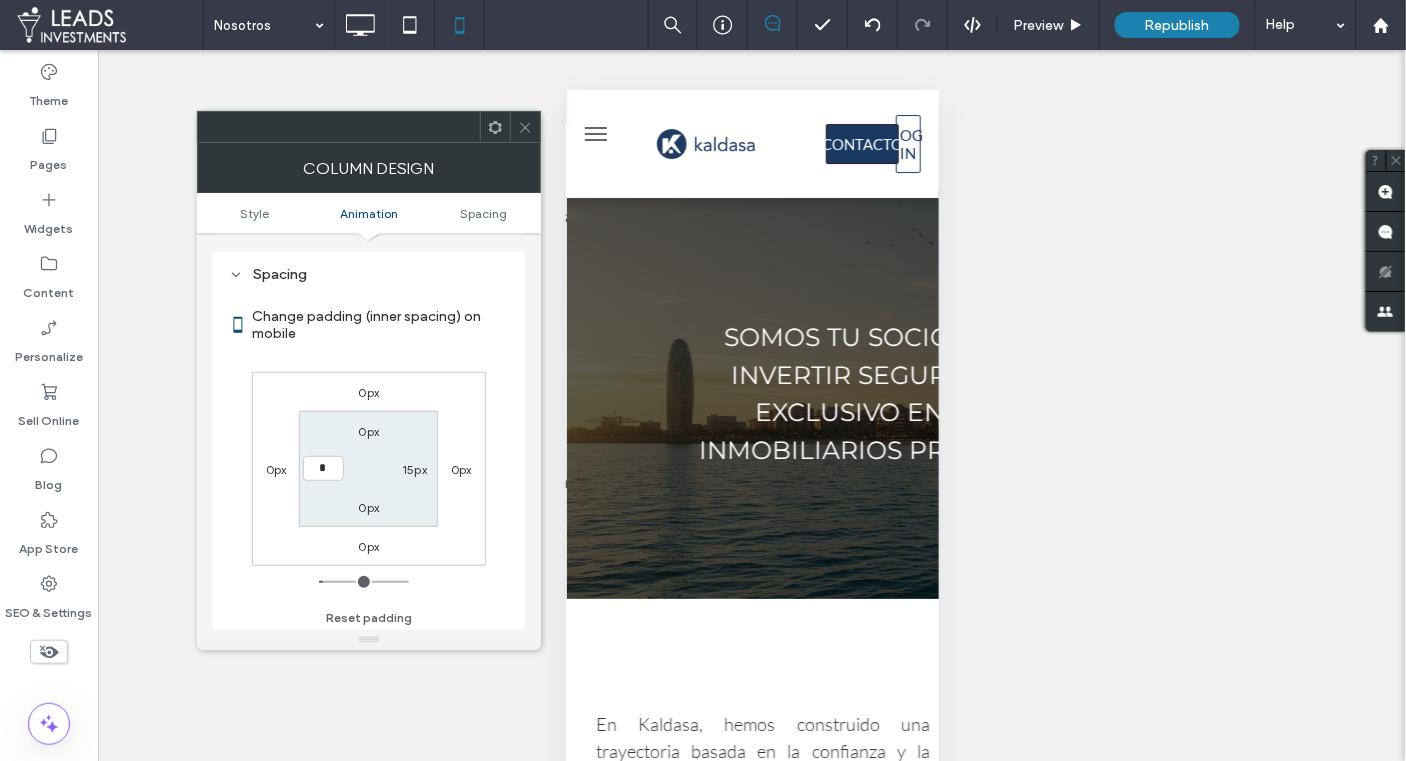 type on "*" 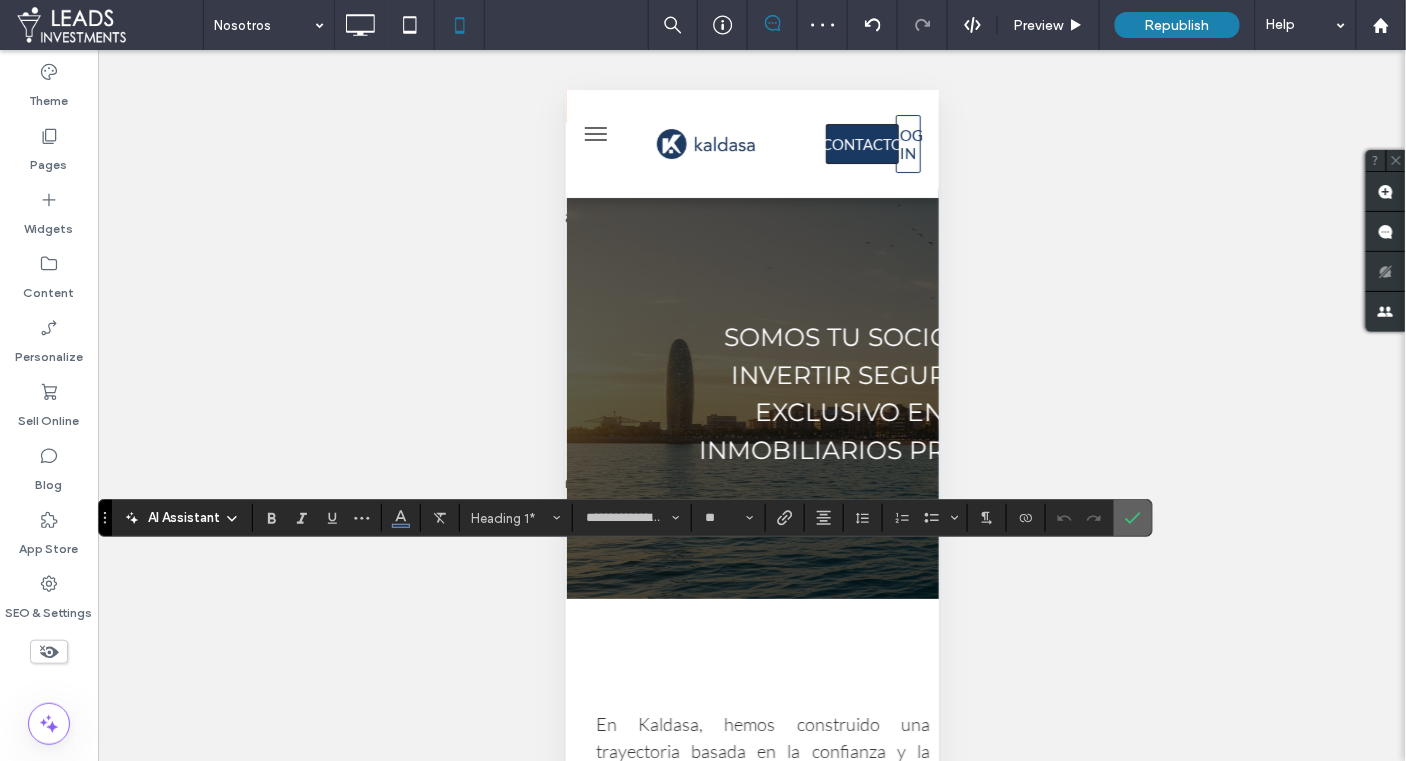 click 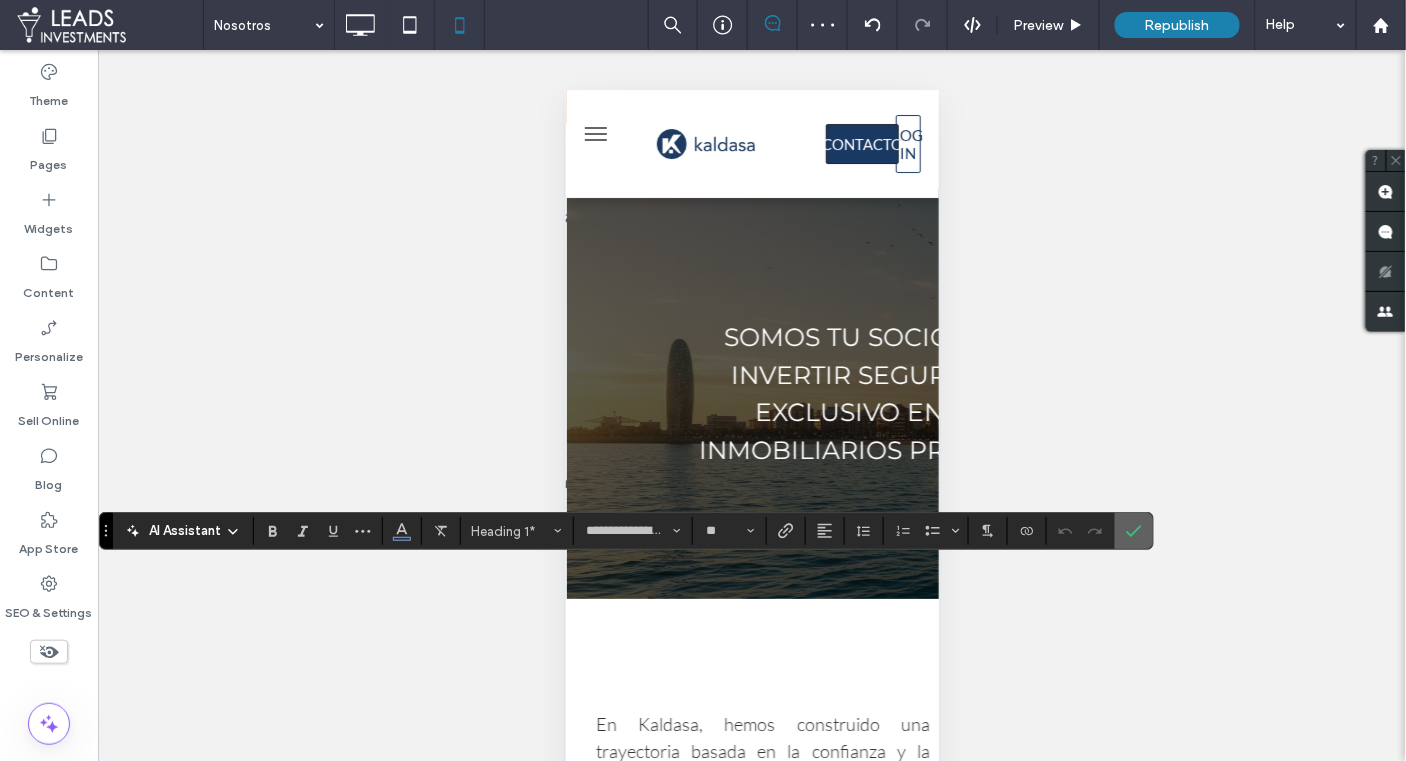 click 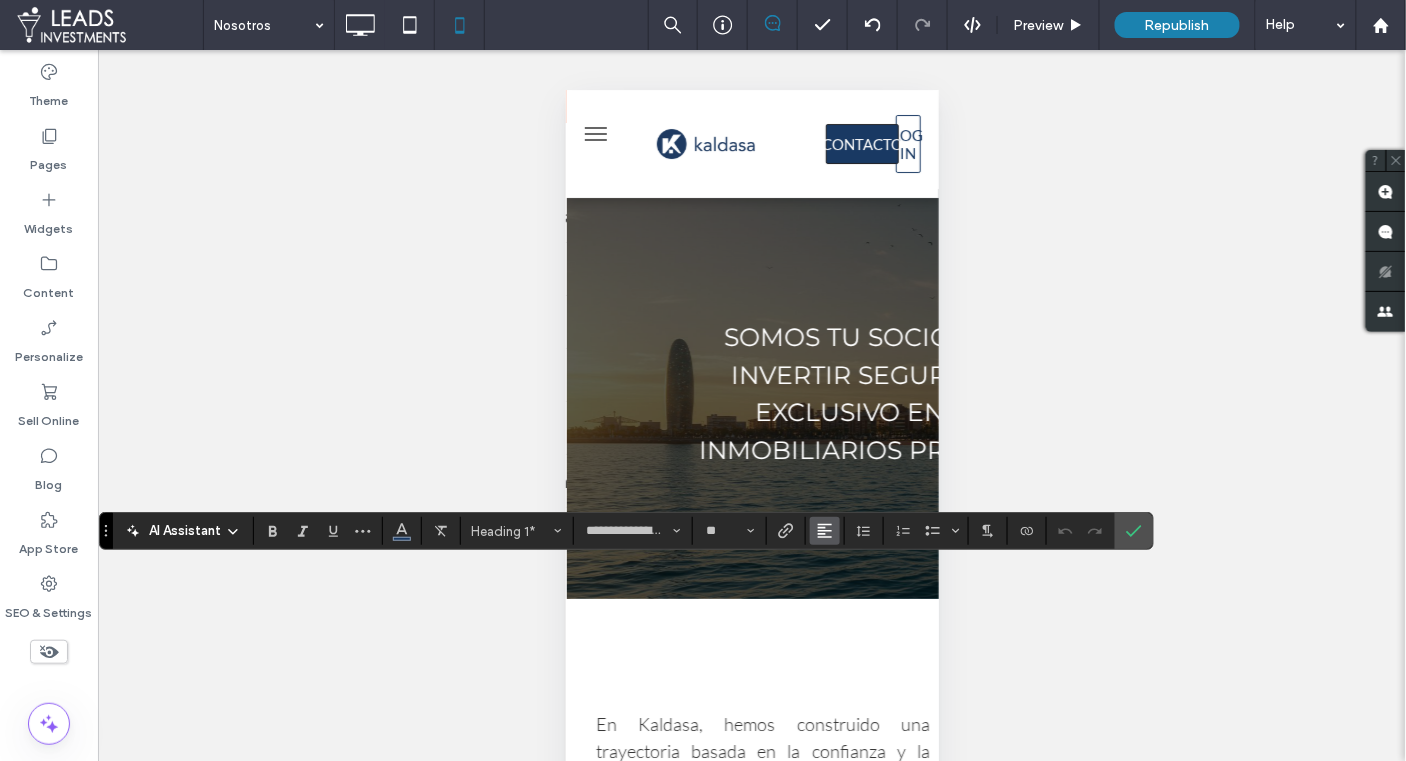 click 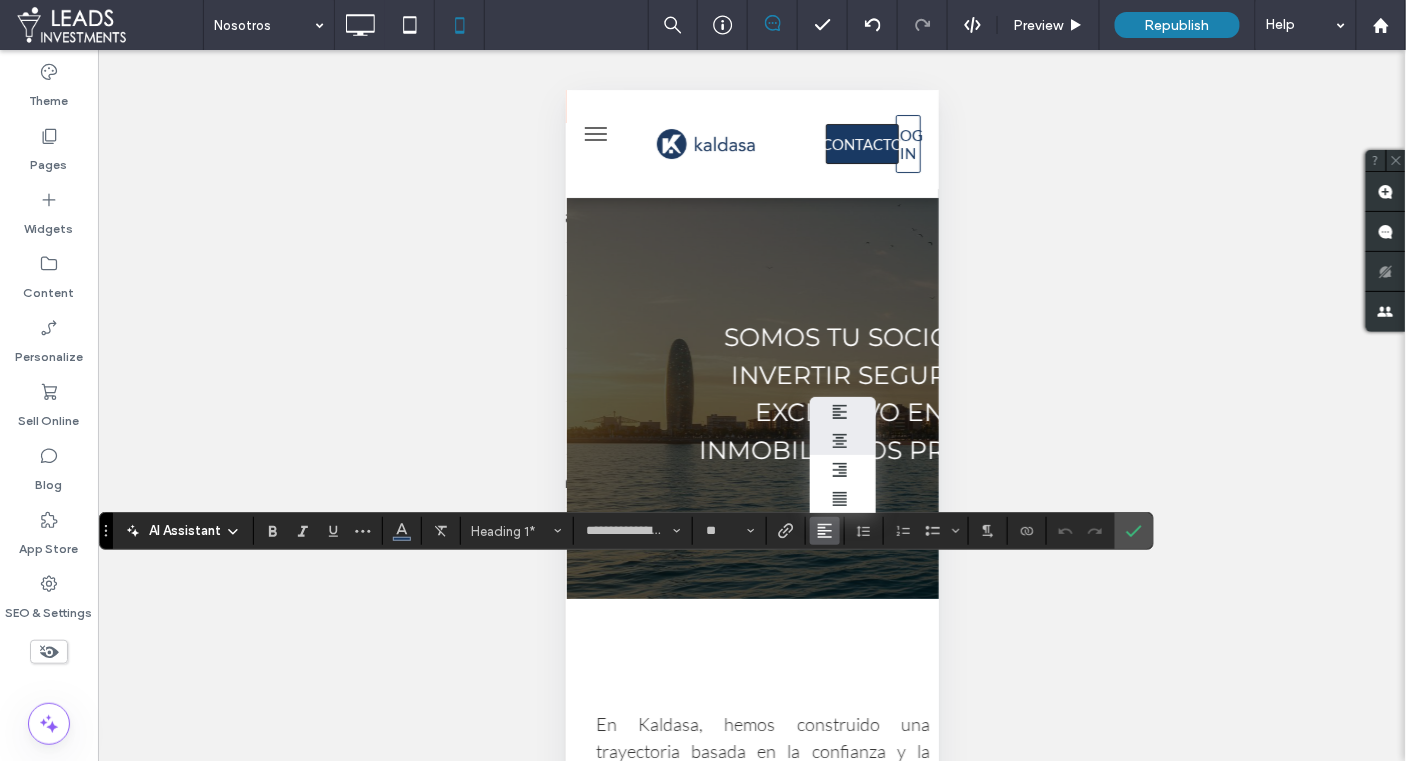 click at bounding box center [843, 440] 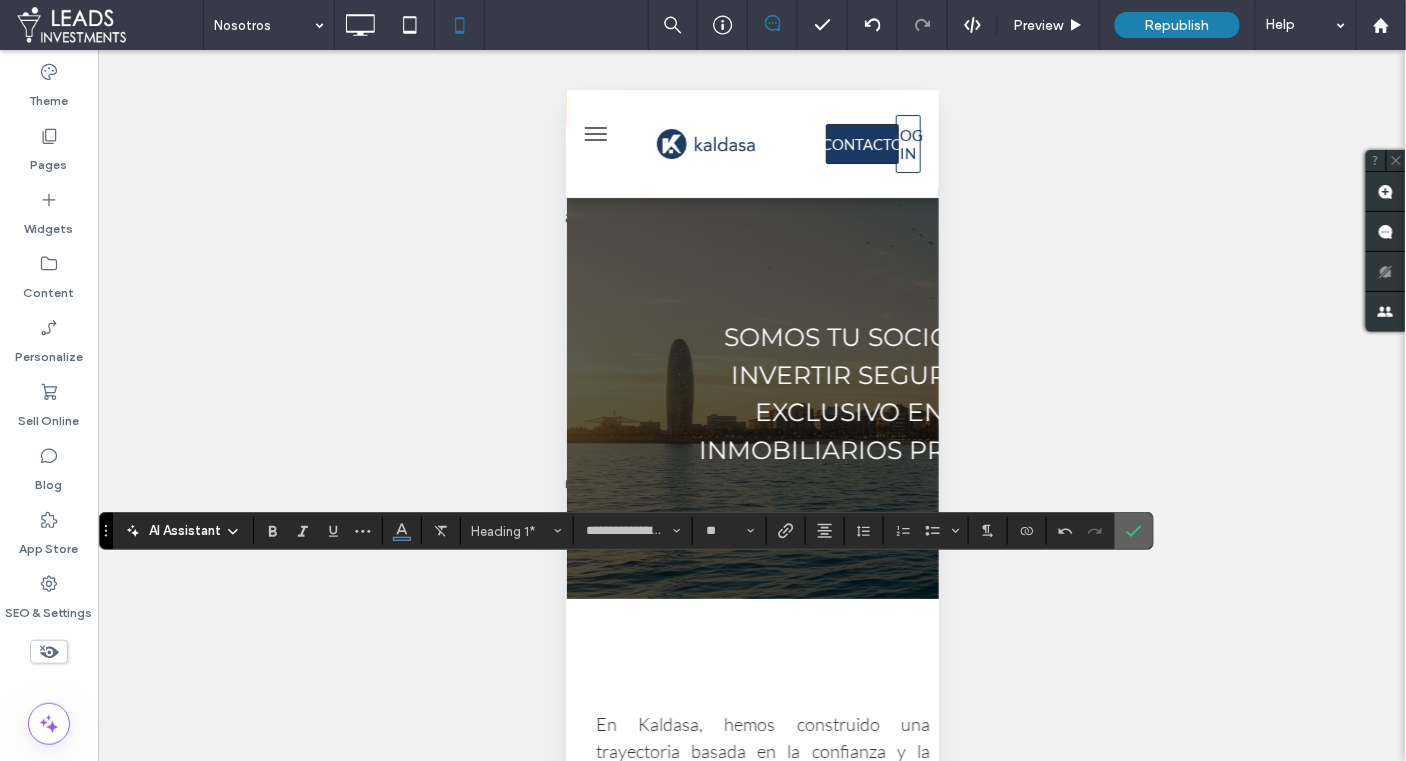 click 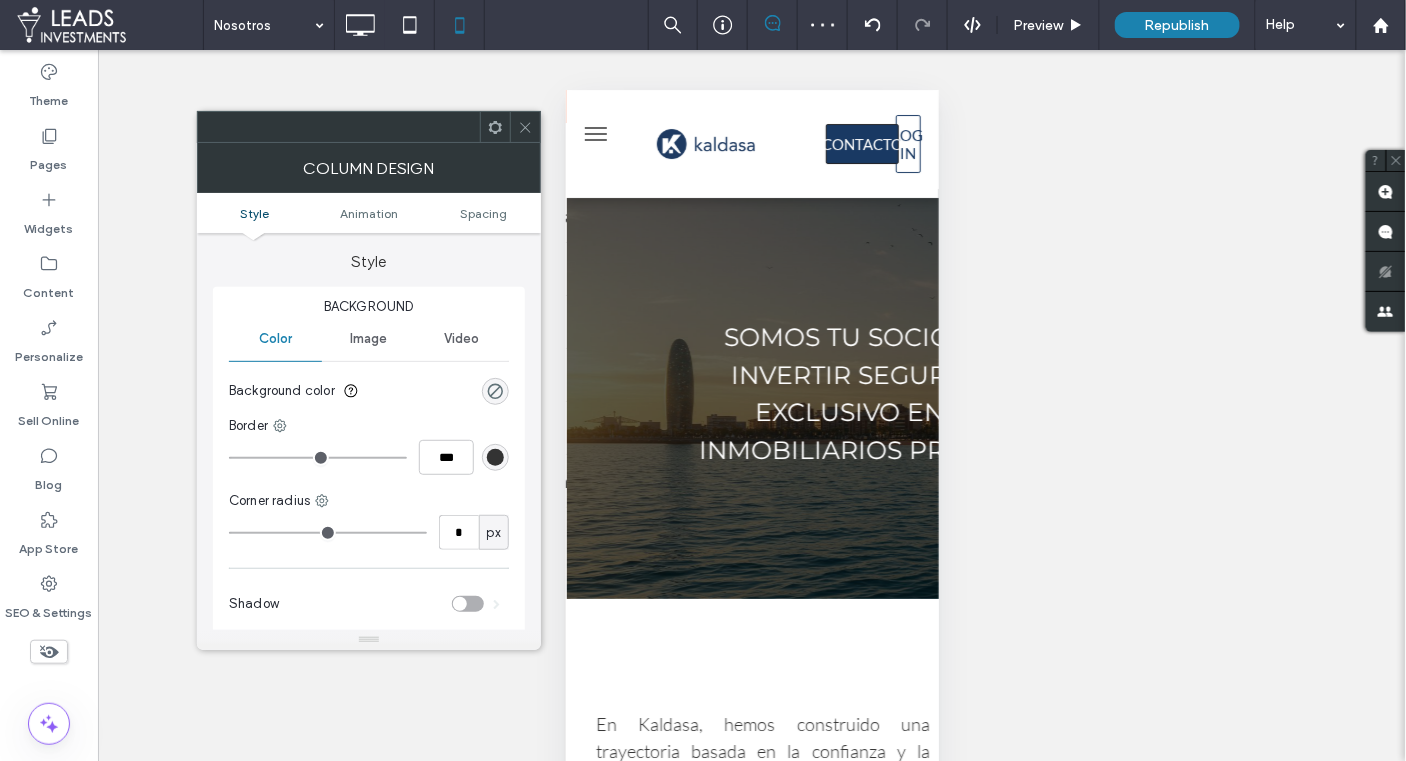 click on "Style Animation Spacing" at bounding box center [369, 213] 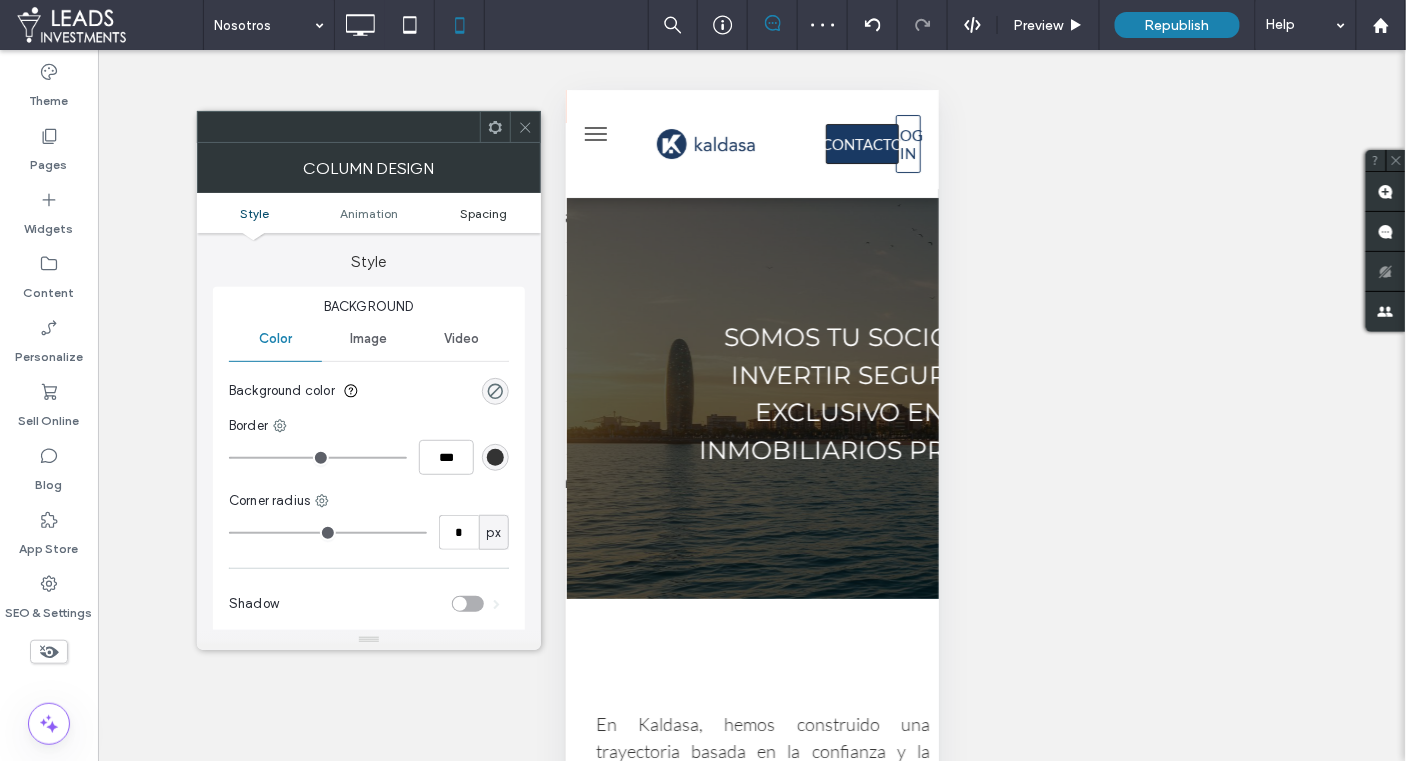 click on "Spacing" at bounding box center (483, 213) 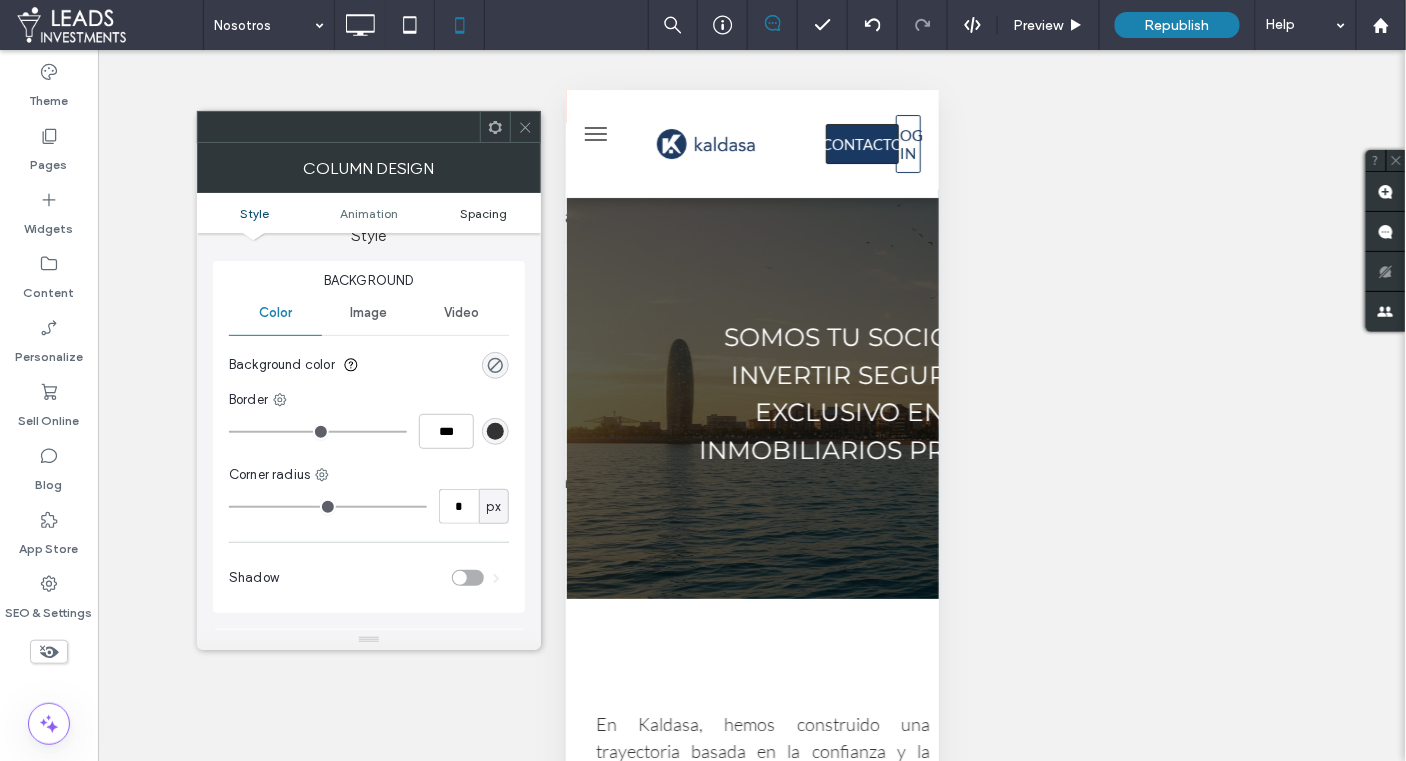 click on "Spacing" at bounding box center [483, 213] 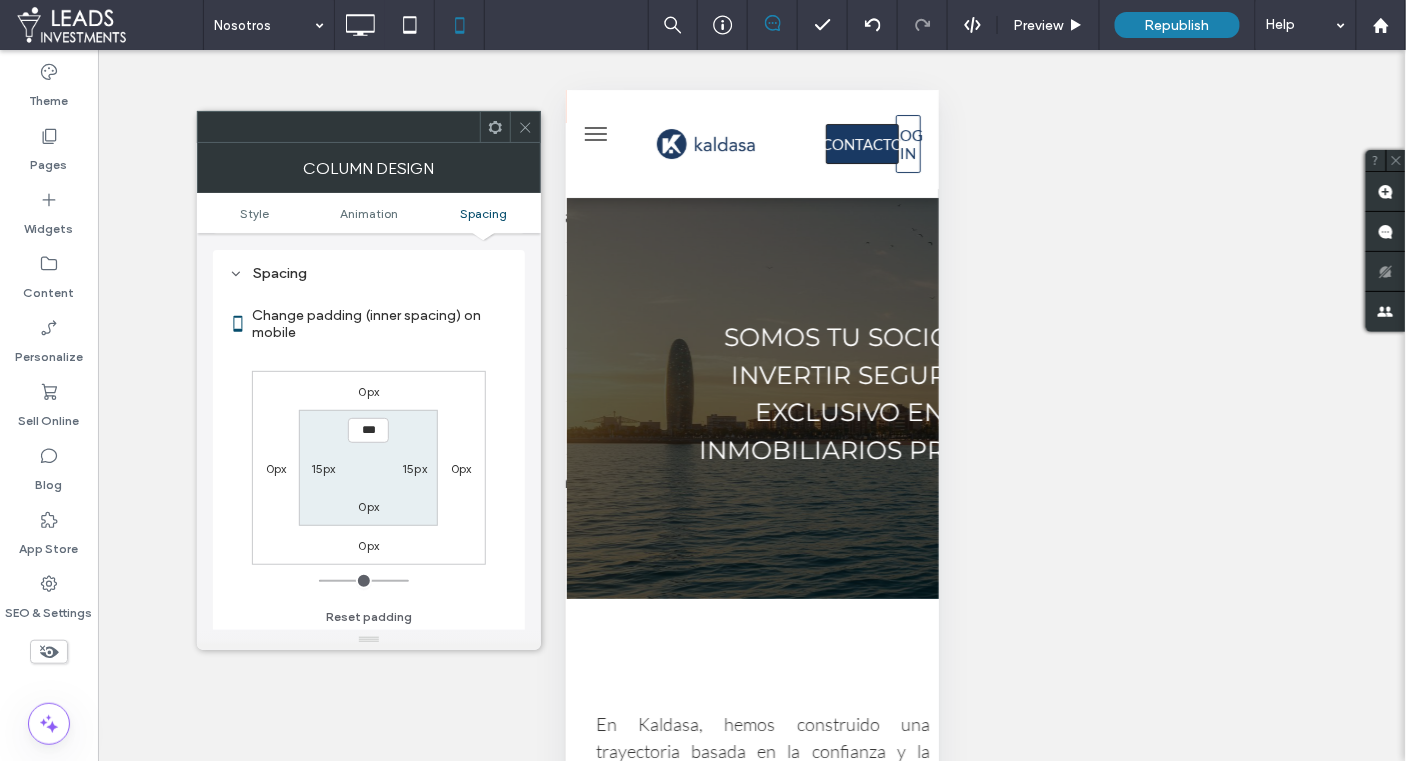 scroll, scrollTop: 469, scrollLeft: 0, axis: vertical 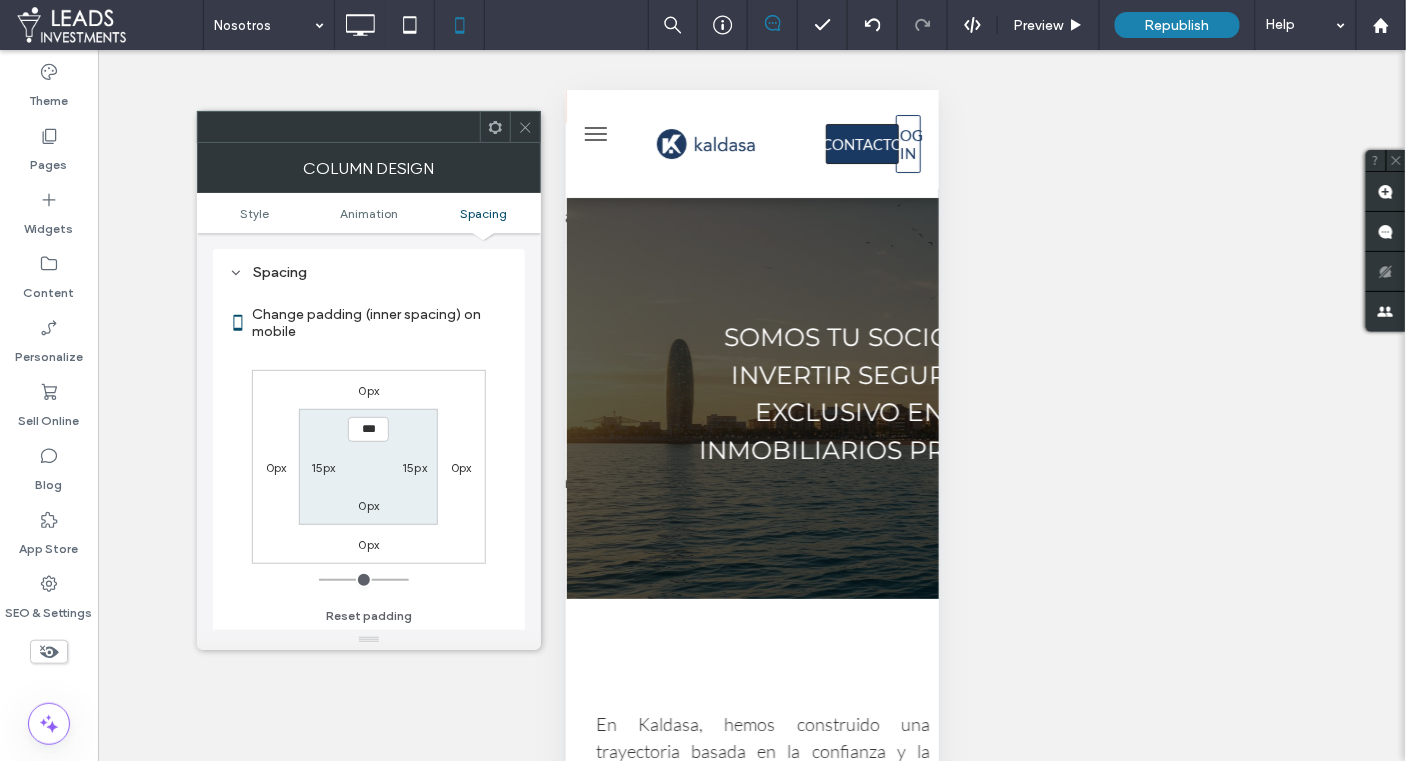 click on "15px" at bounding box center (323, 467) 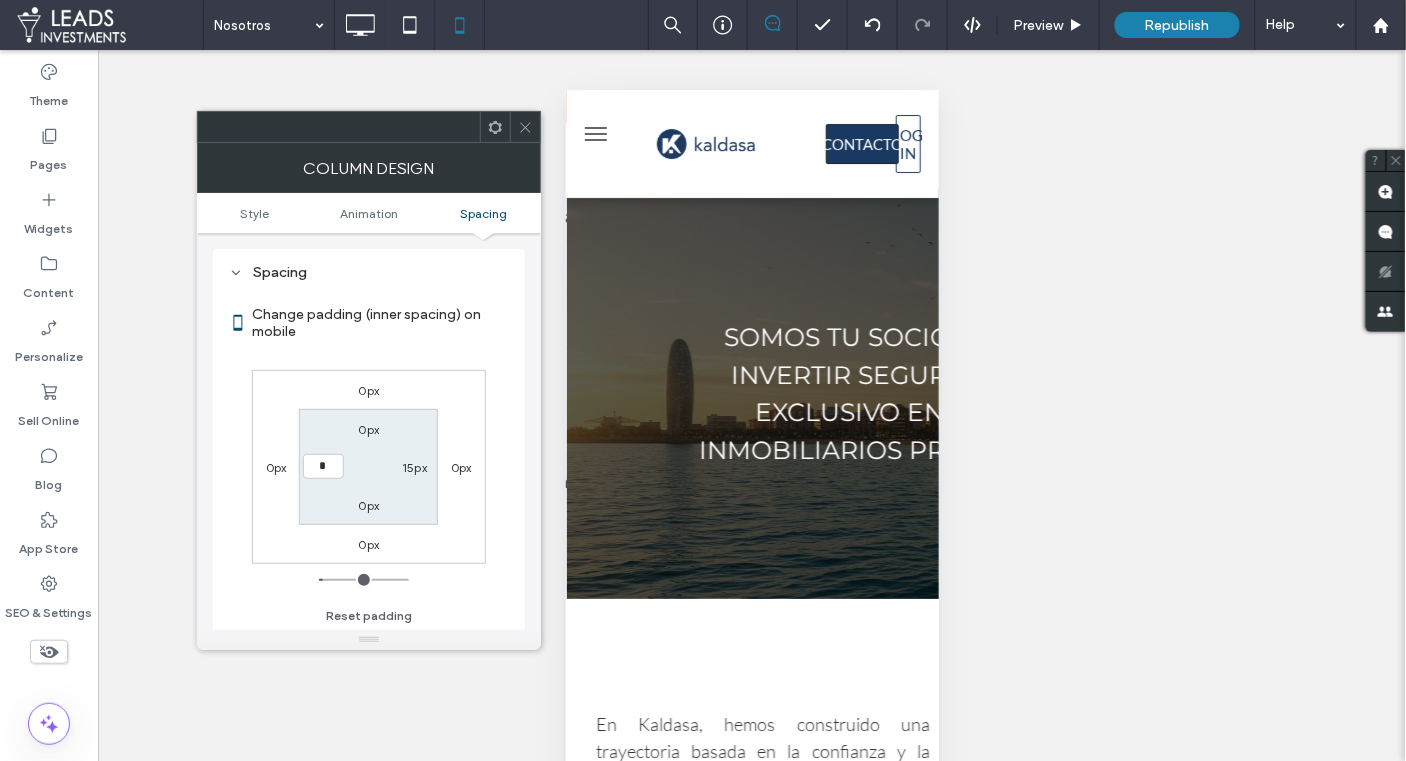type on "*" 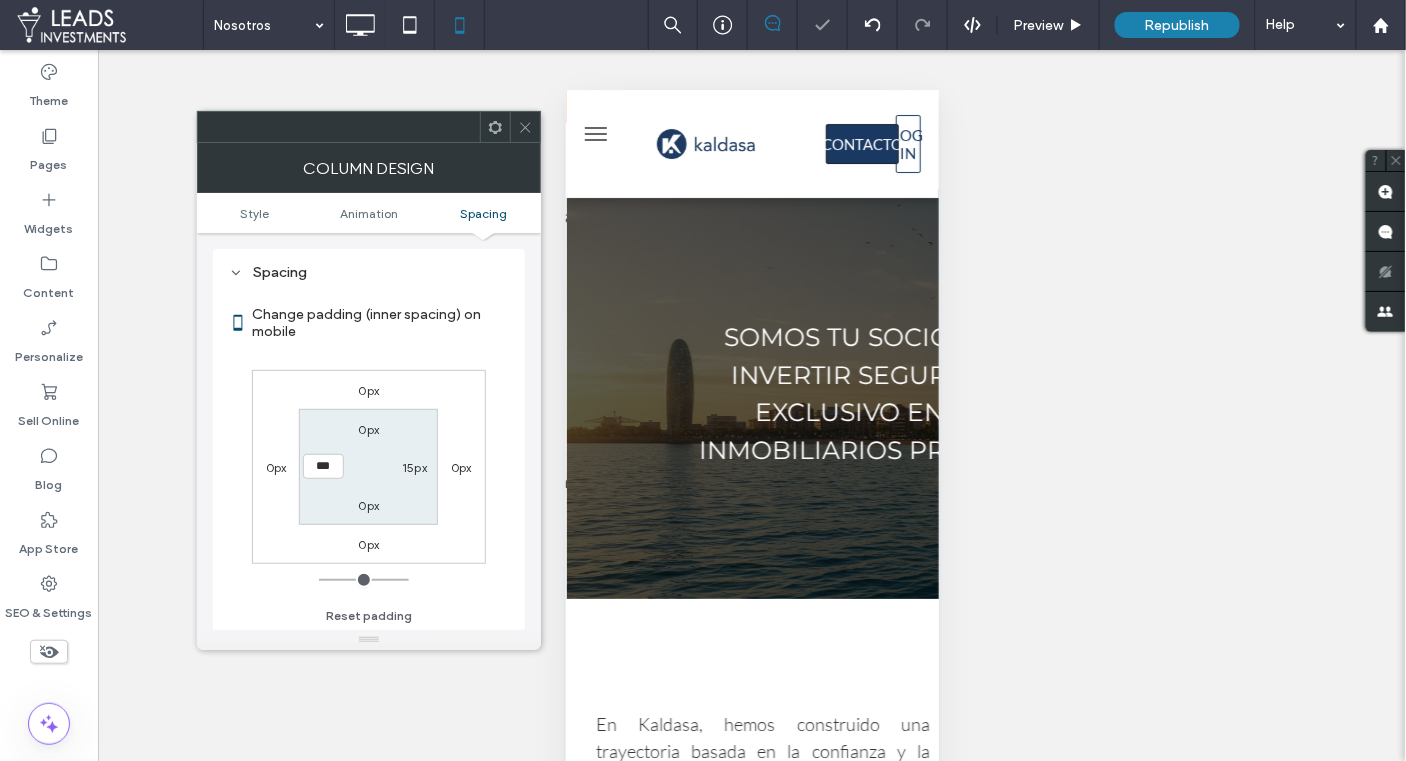 drag, startPoint x: 522, startPoint y: 124, endPoint x: 534, endPoint y: 126, distance: 12.165525 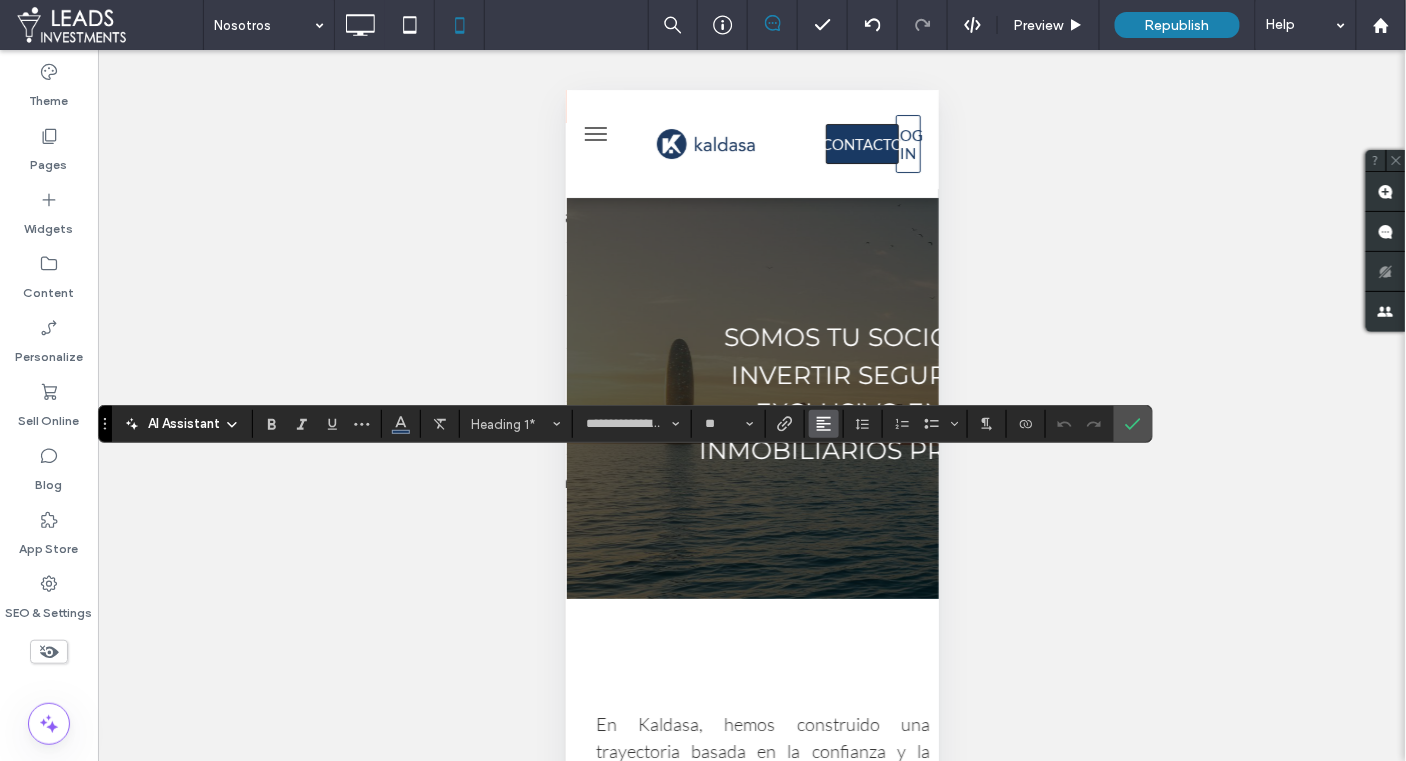 click 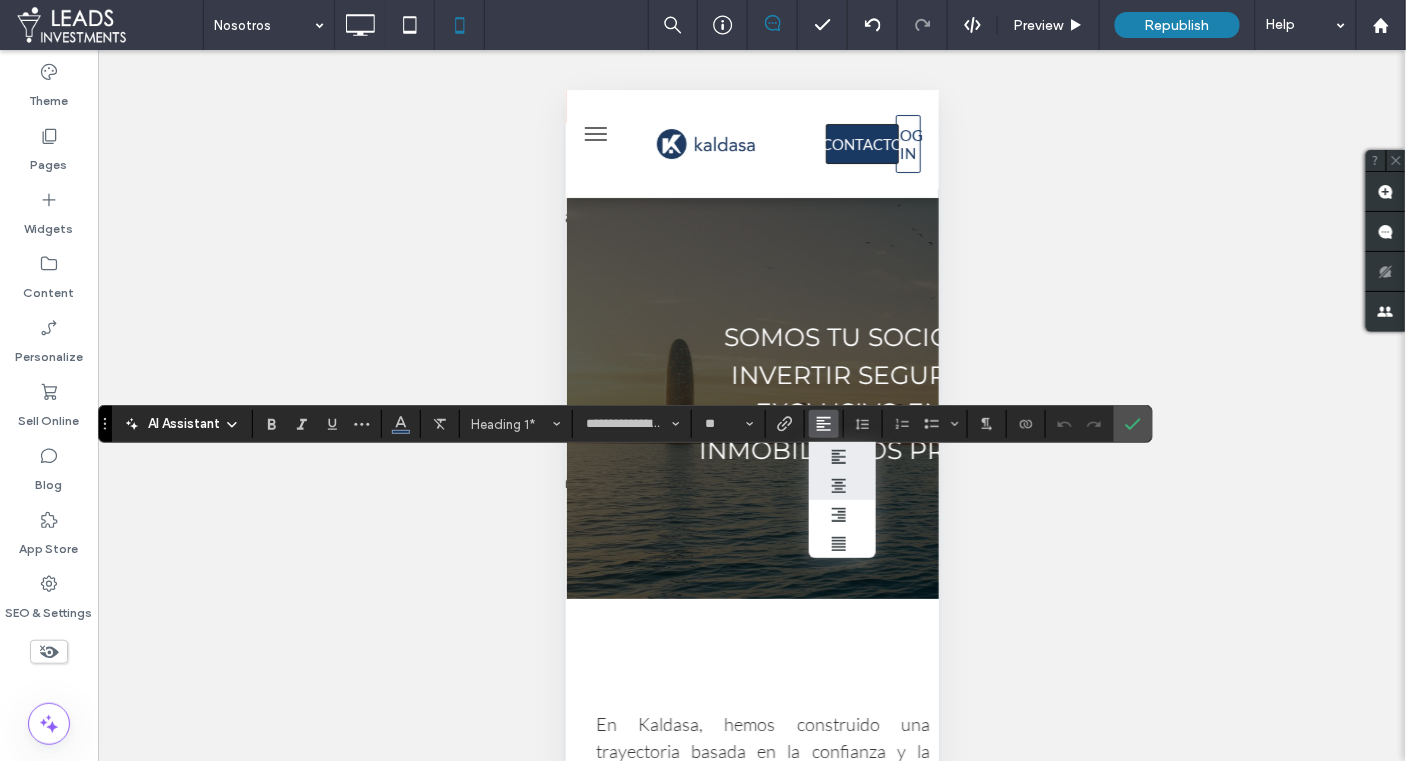 click 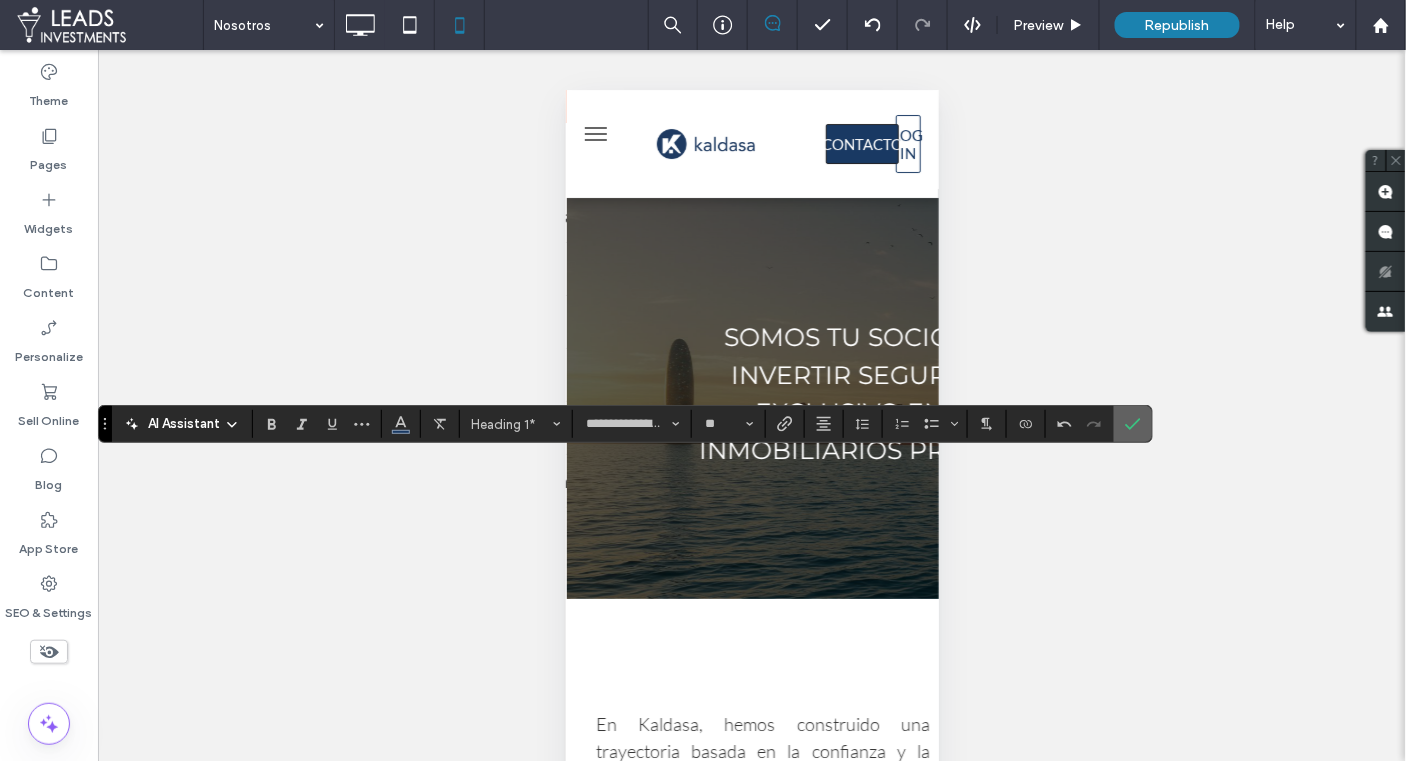 click 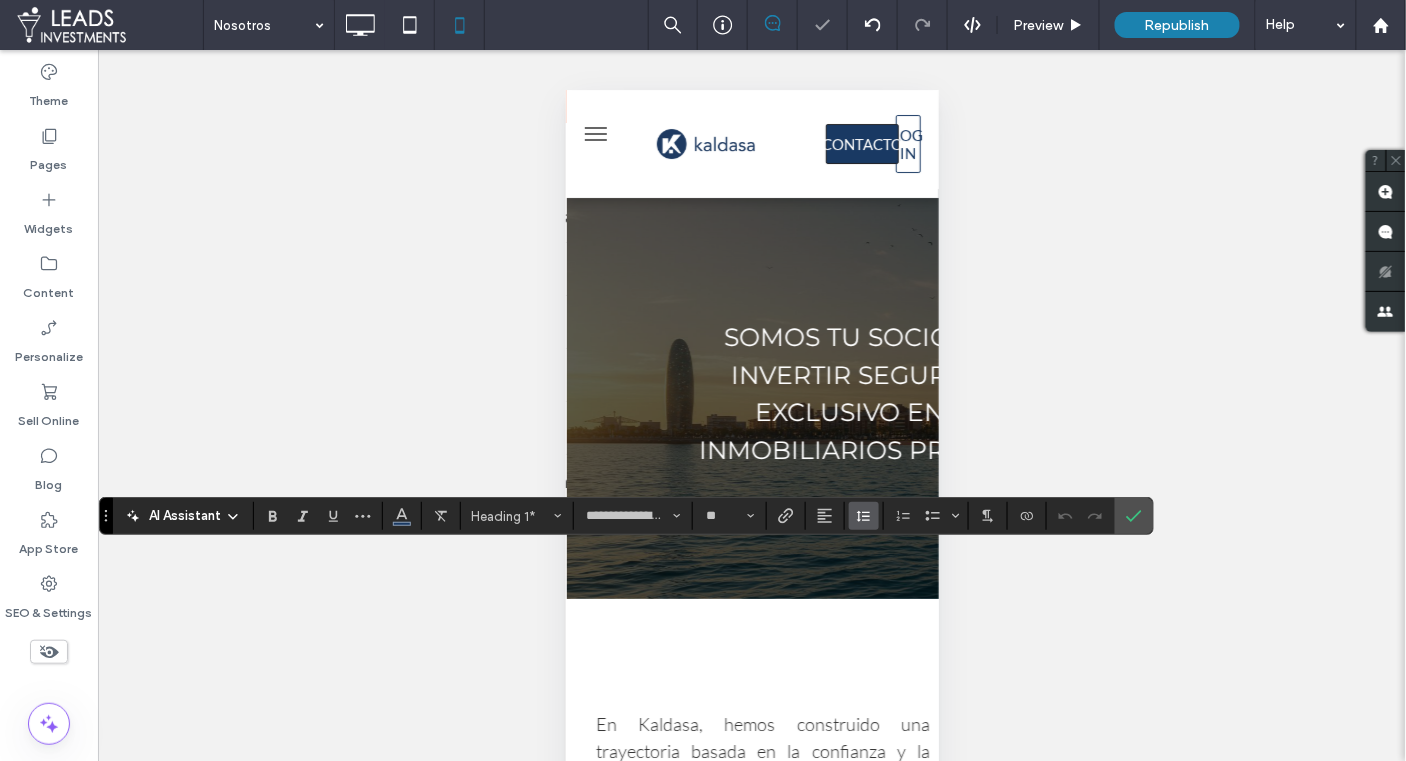 drag, startPoint x: 821, startPoint y: 512, endPoint x: 843, endPoint y: 522, distance: 24.166092 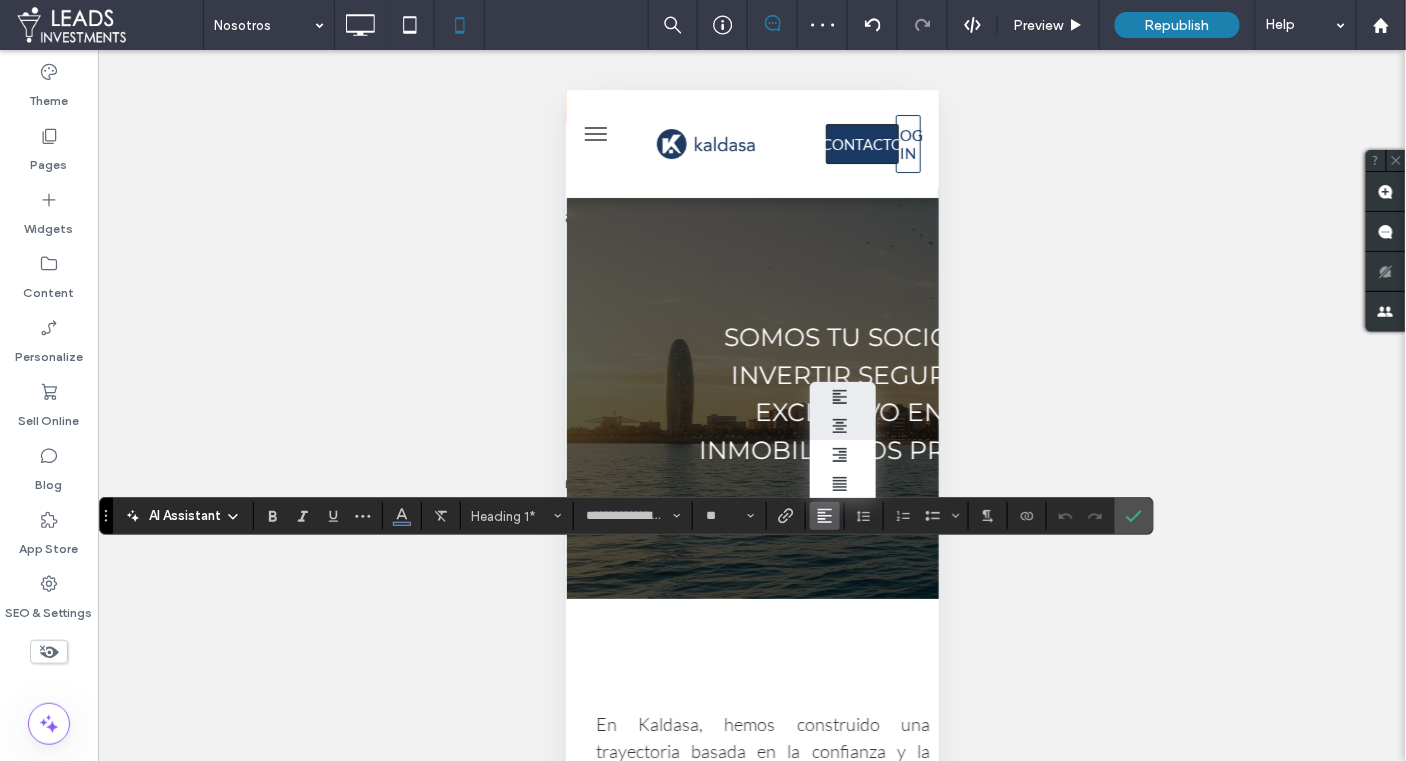 click at bounding box center [843, 426] 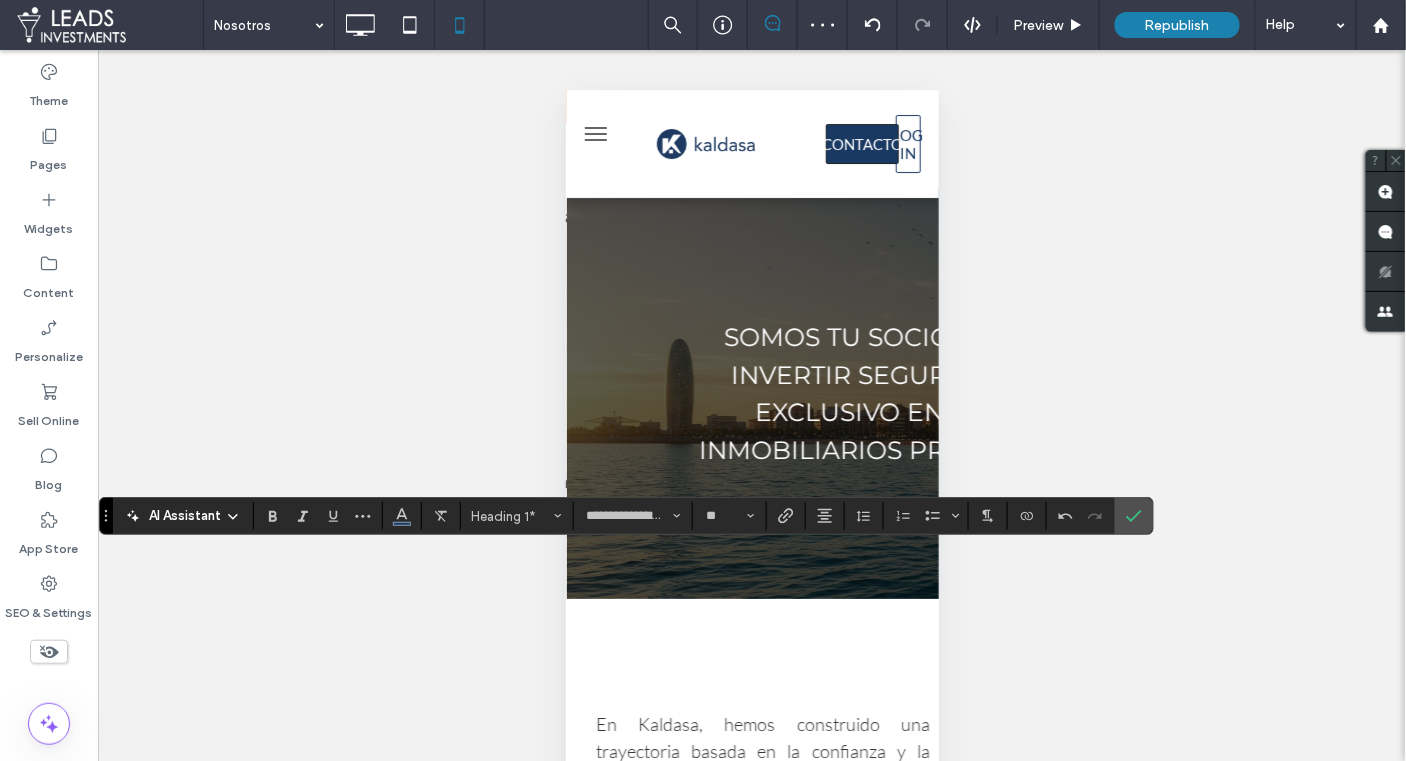 drag, startPoint x: 1136, startPoint y: 513, endPoint x: 999, endPoint y: 543, distance: 140.24622 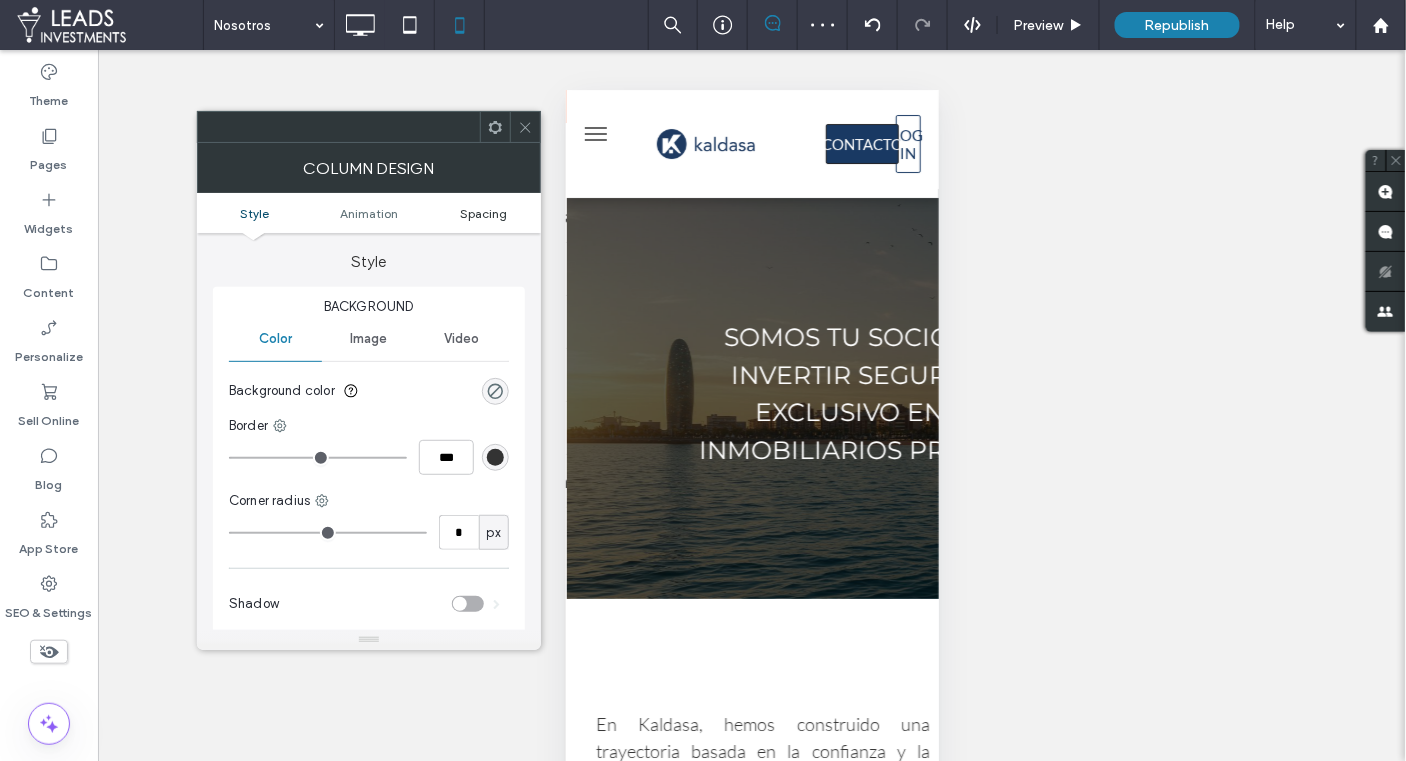 click on "Spacing" at bounding box center [483, 213] 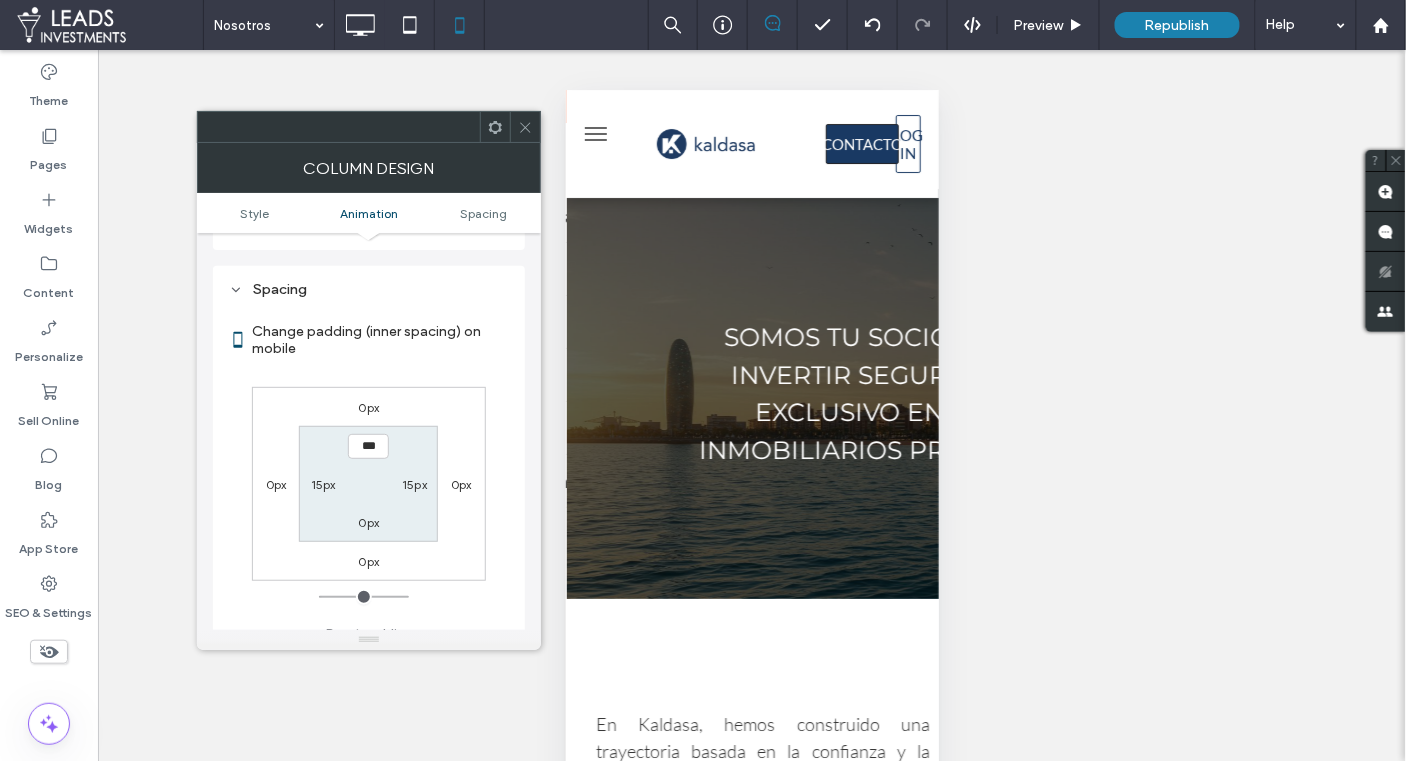 scroll, scrollTop: 467, scrollLeft: 0, axis: vertical 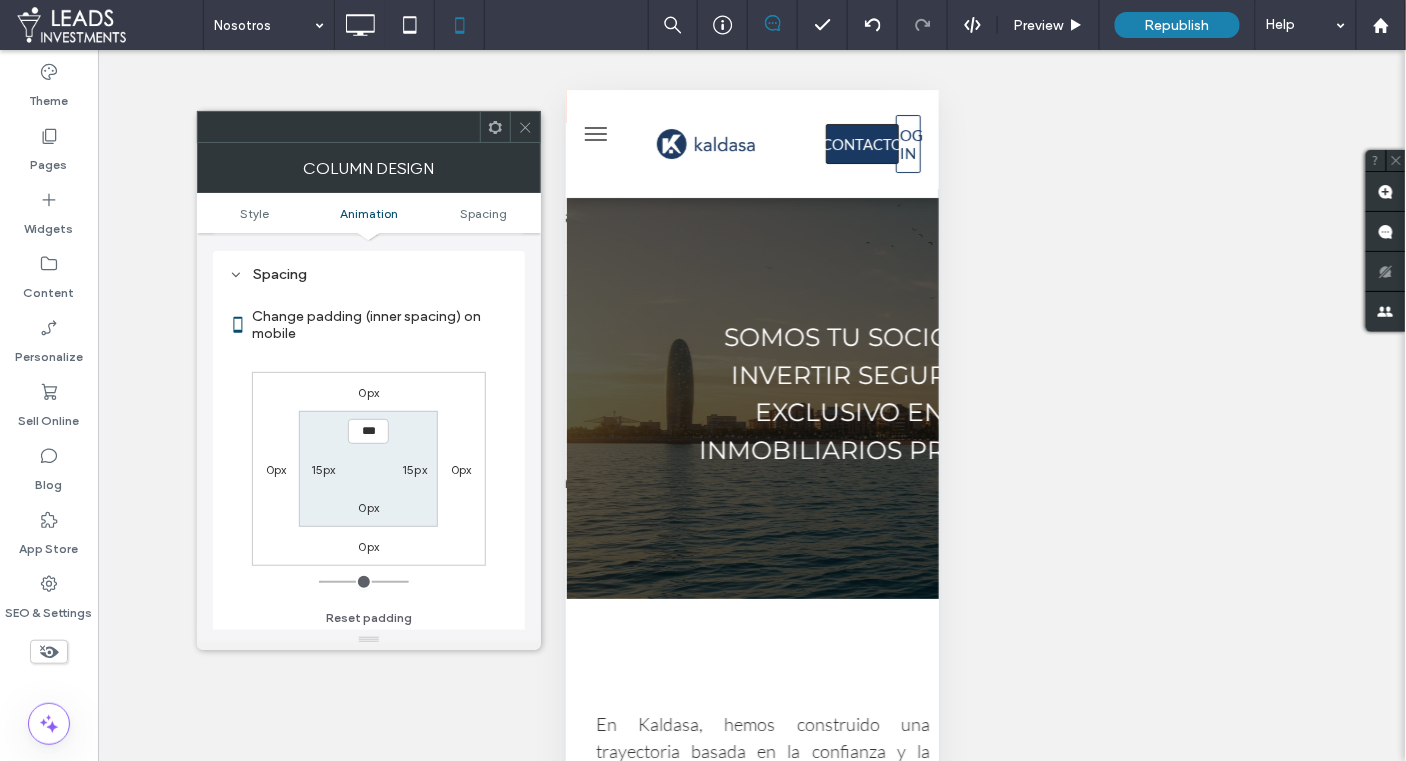 click on "15px" at bounding box center (323, 469) 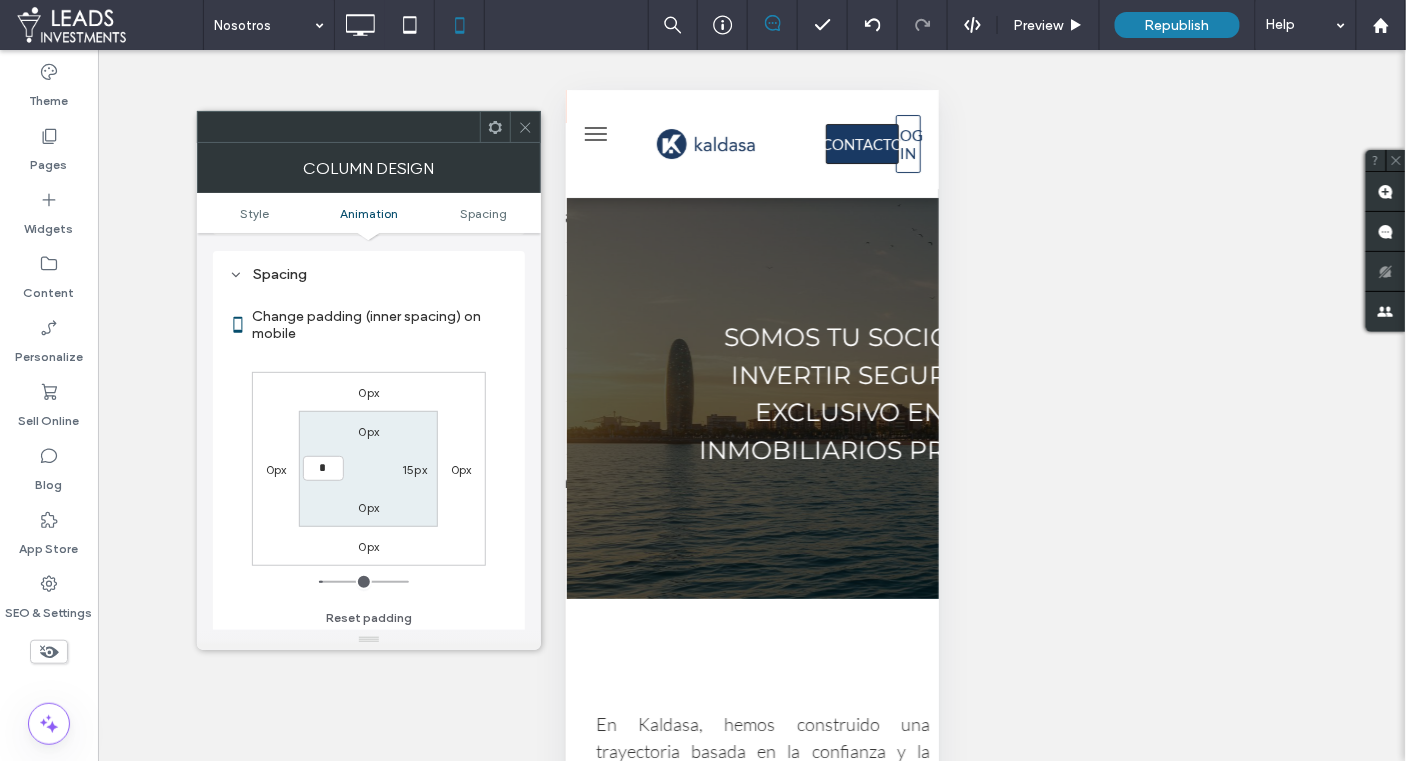 type on "*" 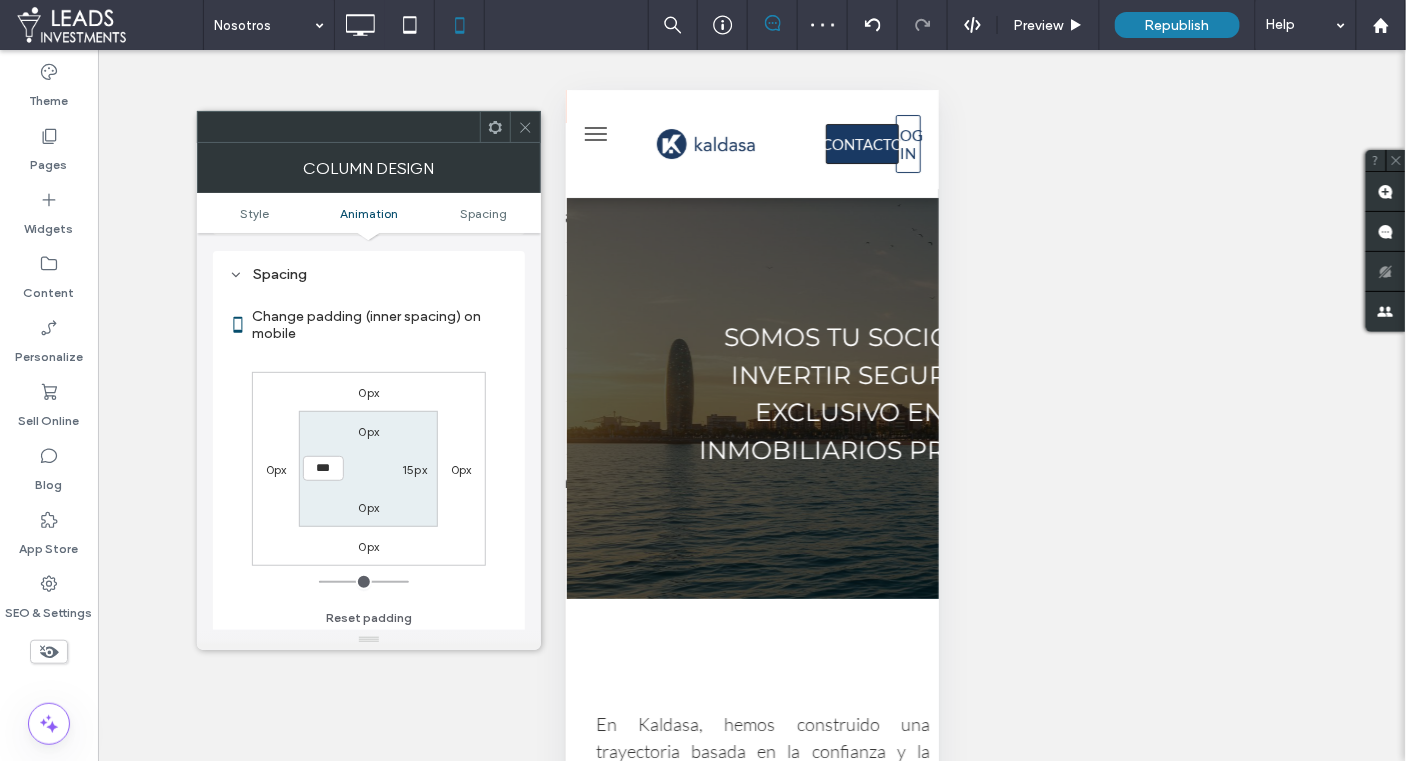click 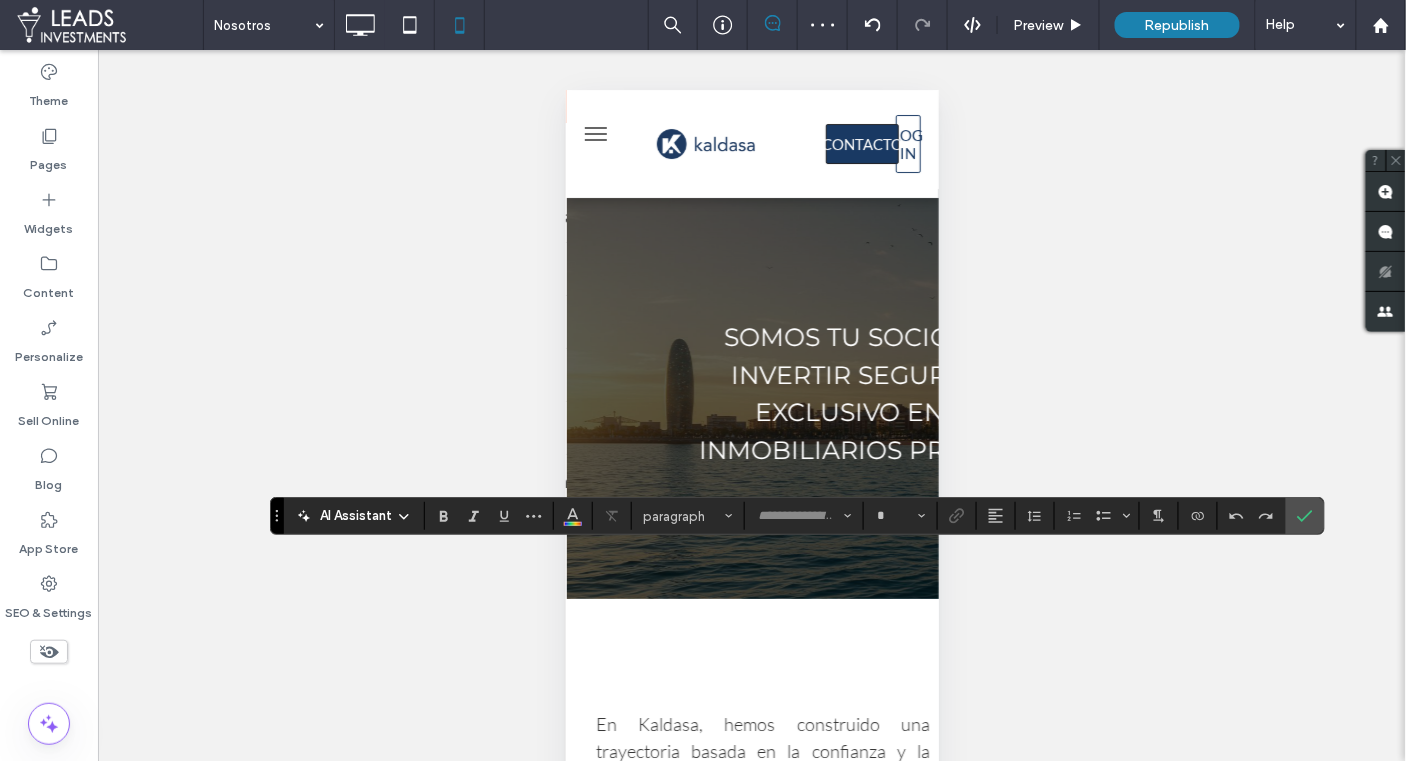 type on "****" 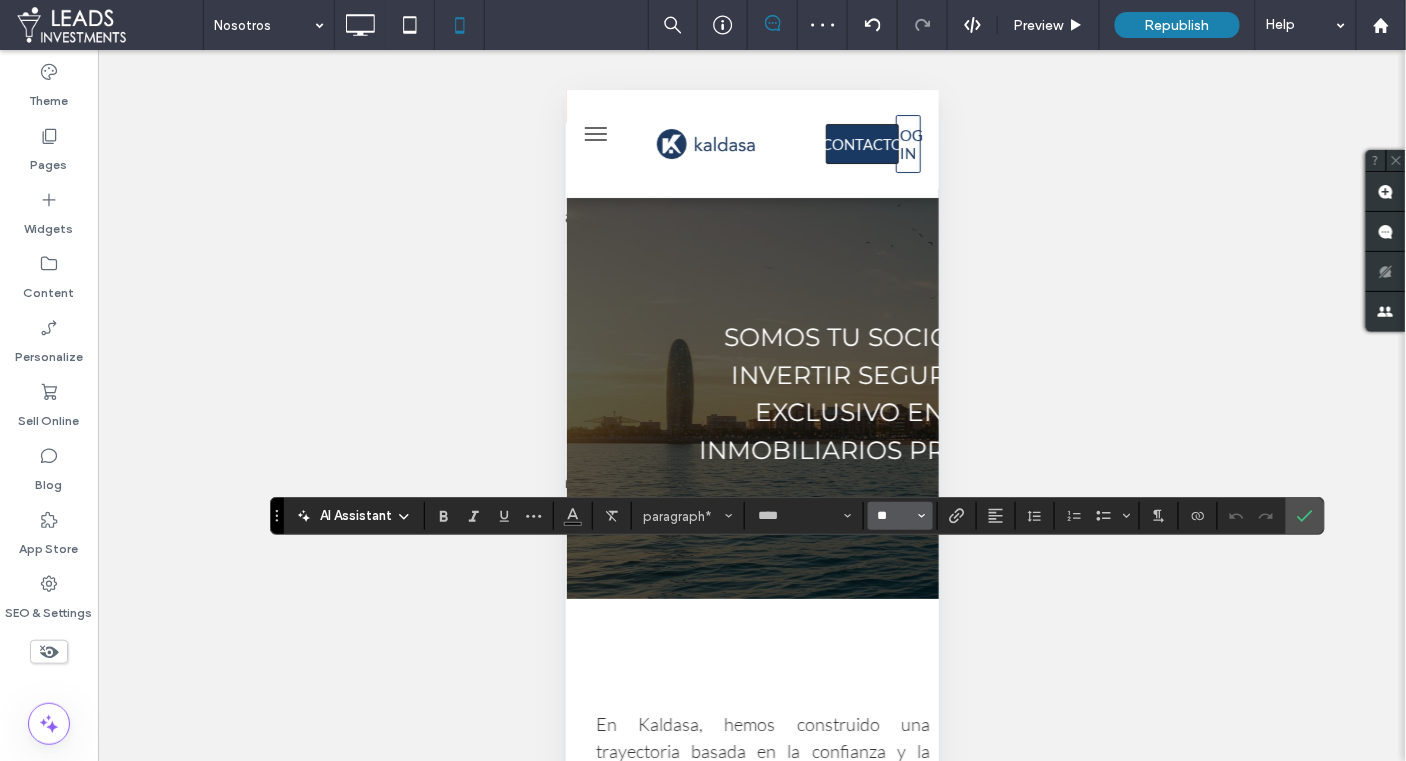 click on "**" at bounding box center [894, 516] 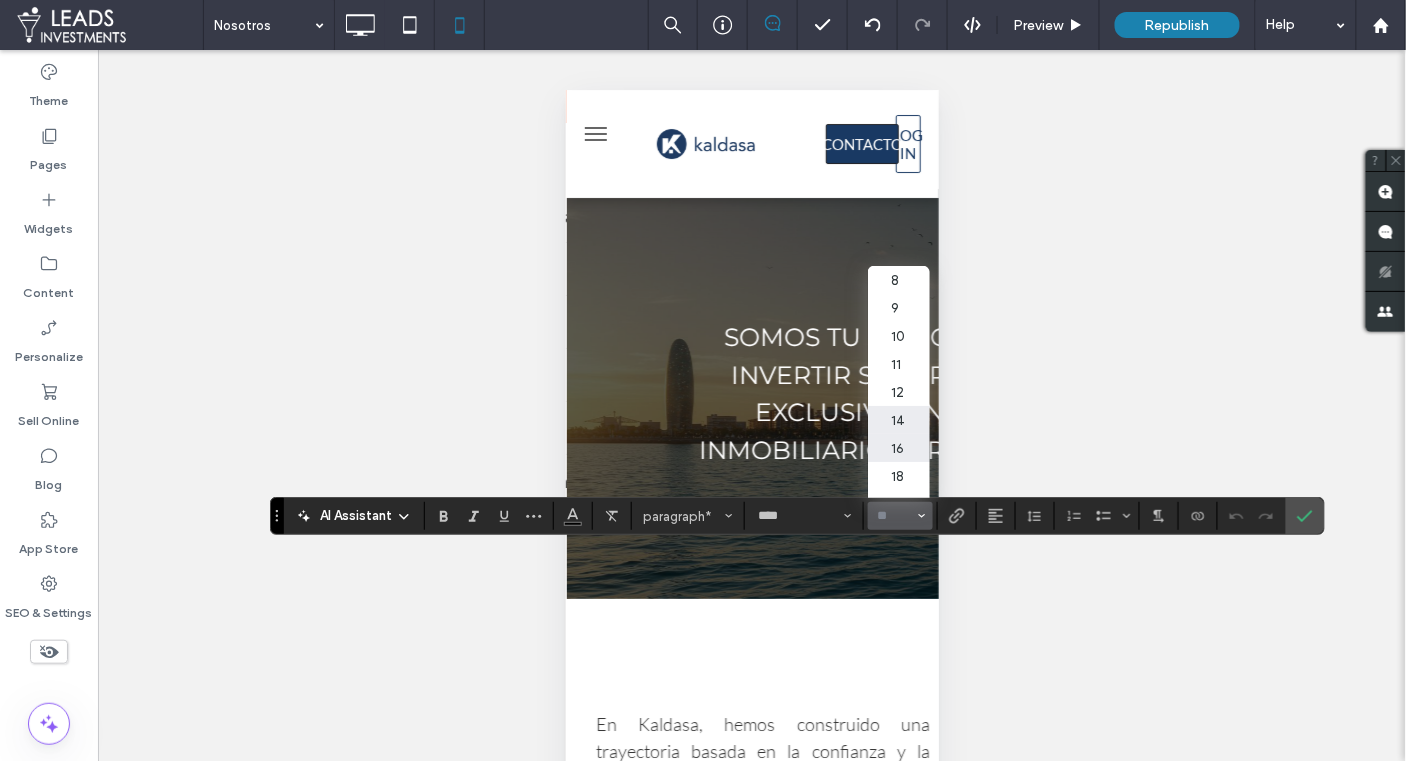 click on "16" at bounding box center (898, 448) 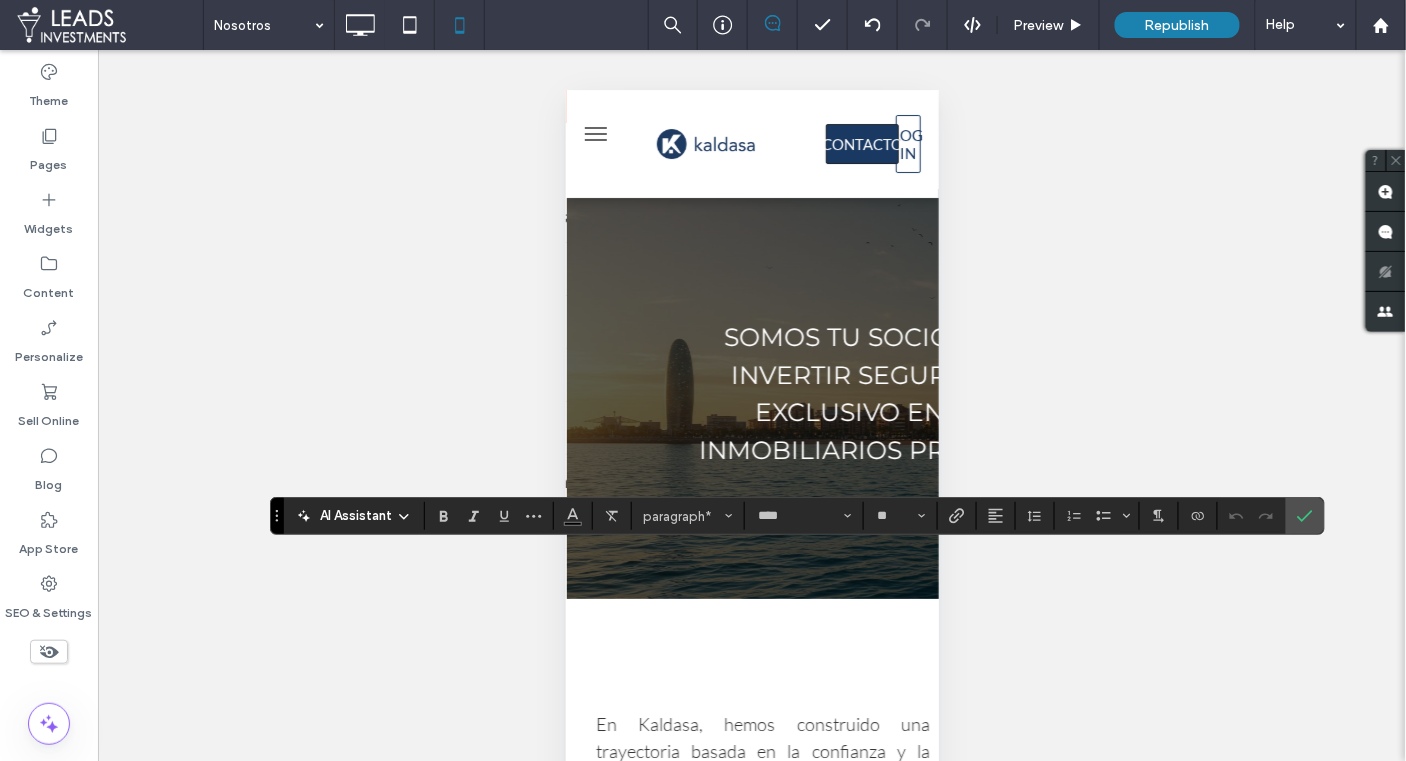 type on "**" 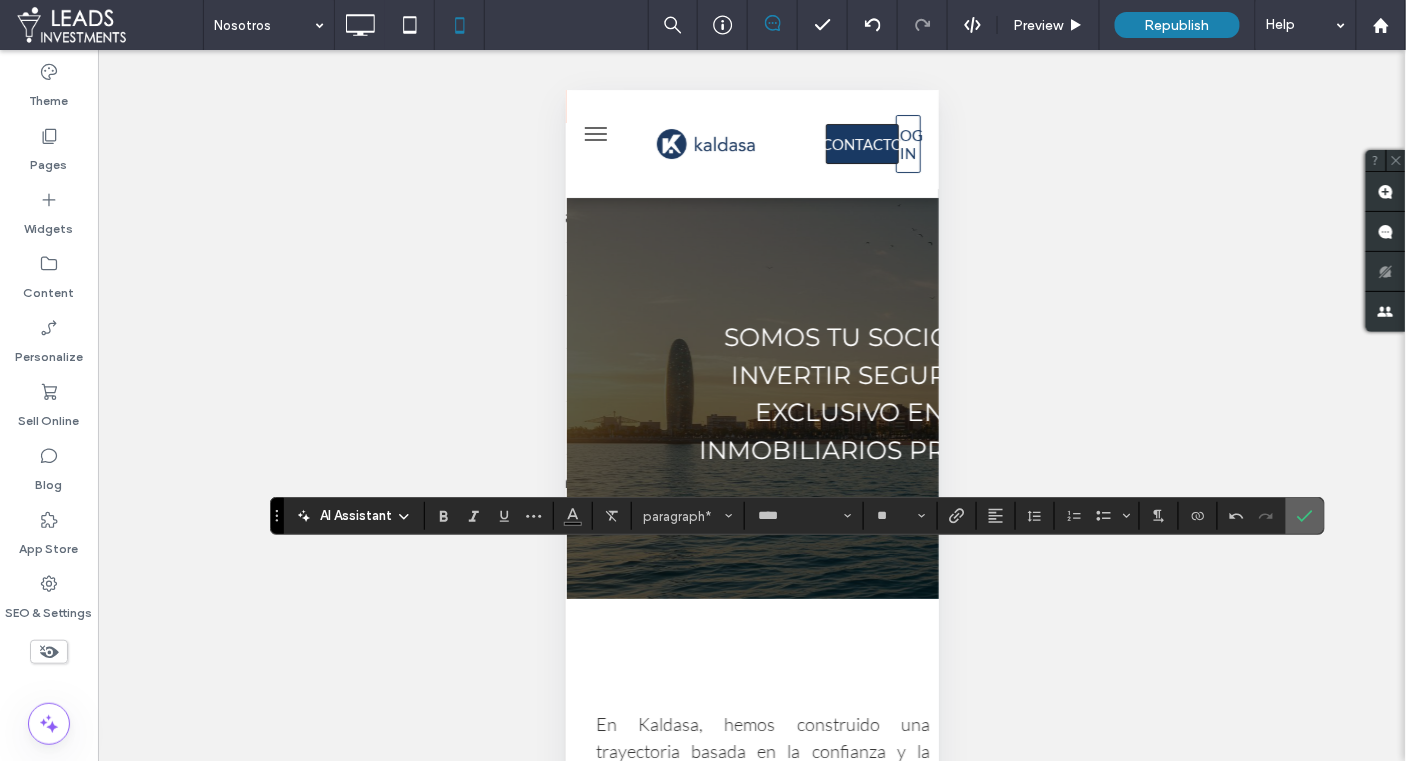 click 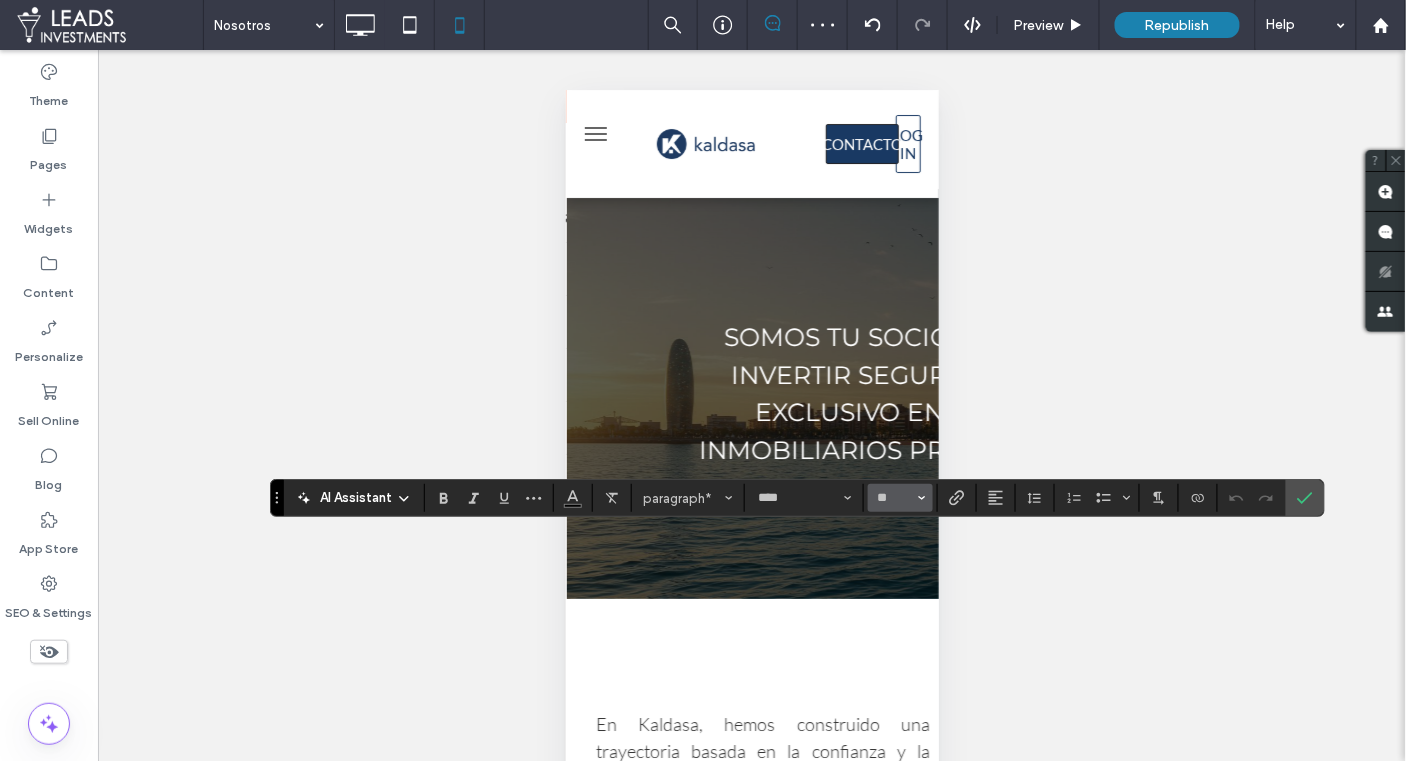 click on "**" at bounding box center (900, 498) 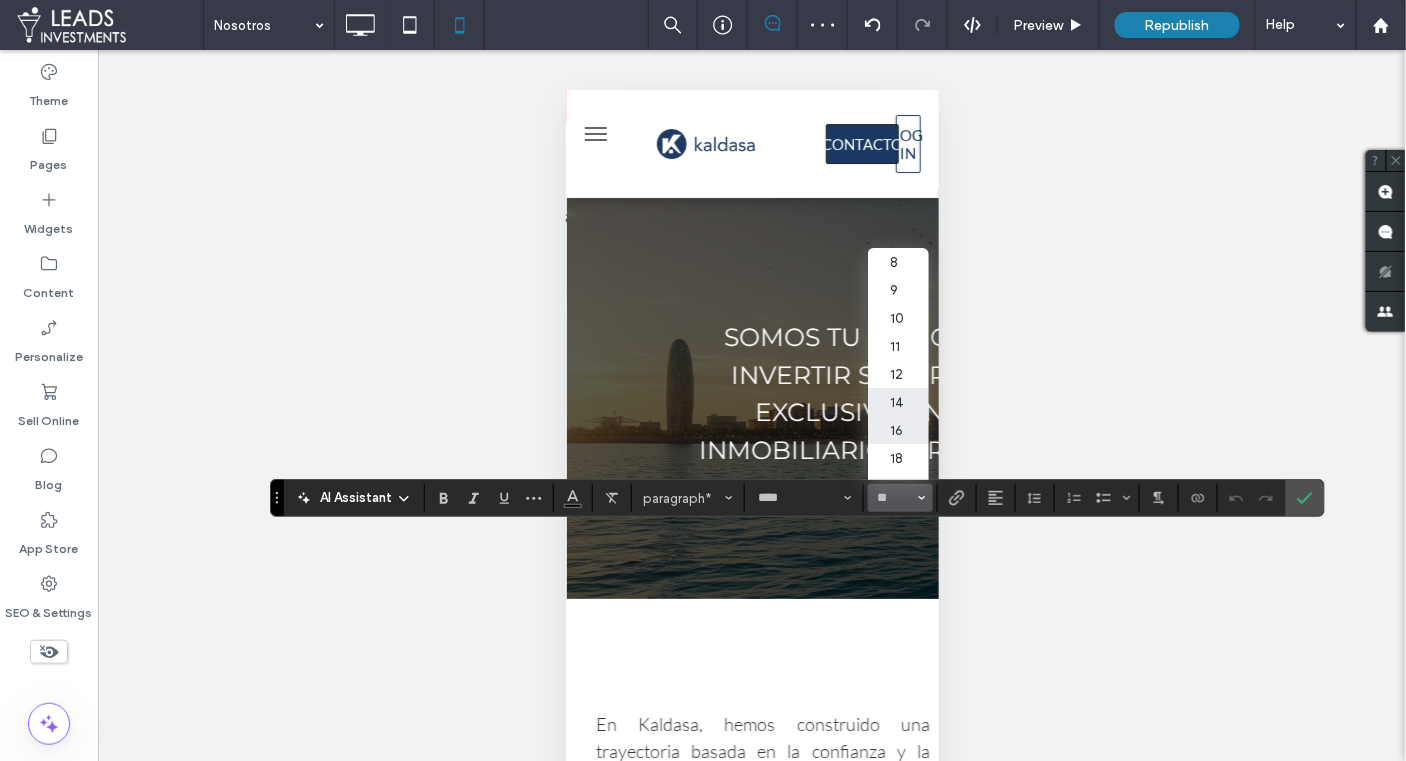 click on "16" at bounding box center (898, 430) 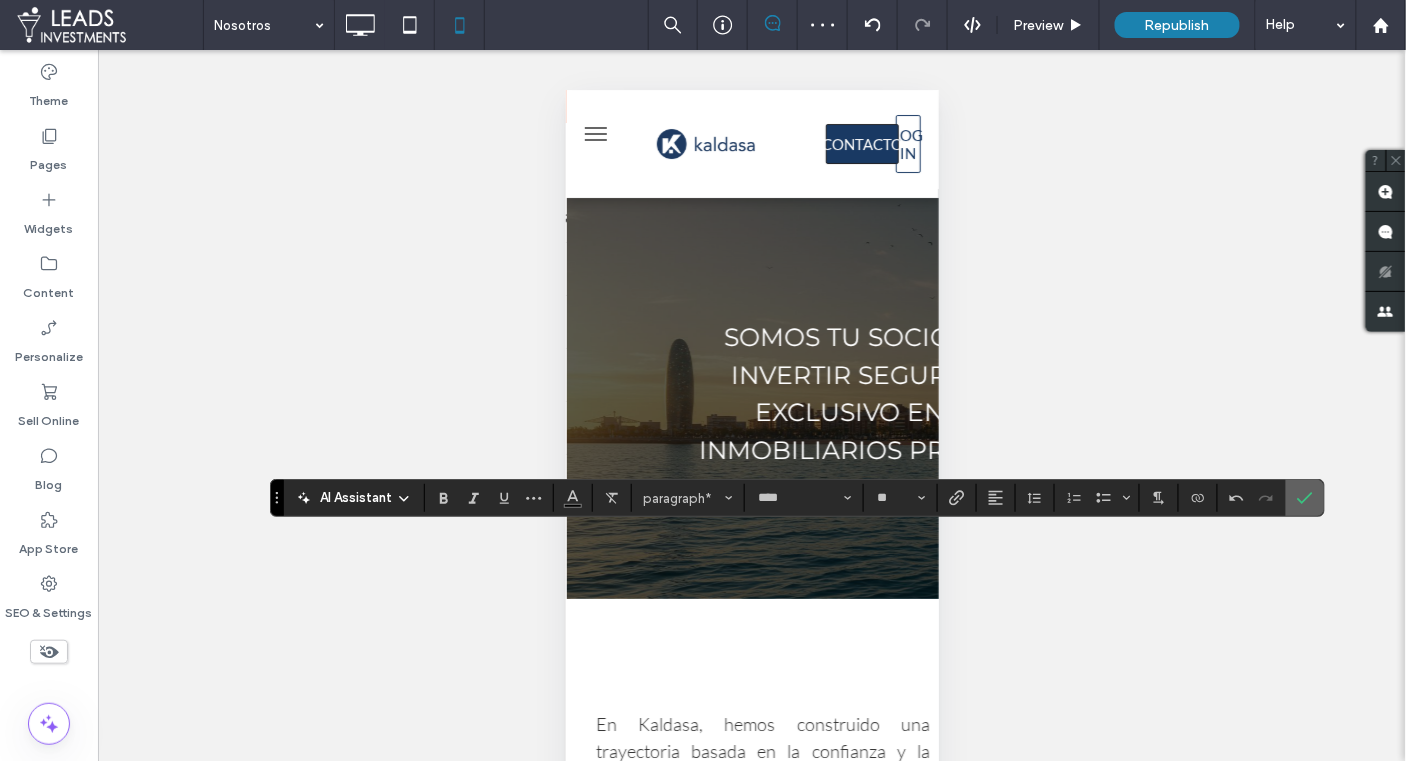 click 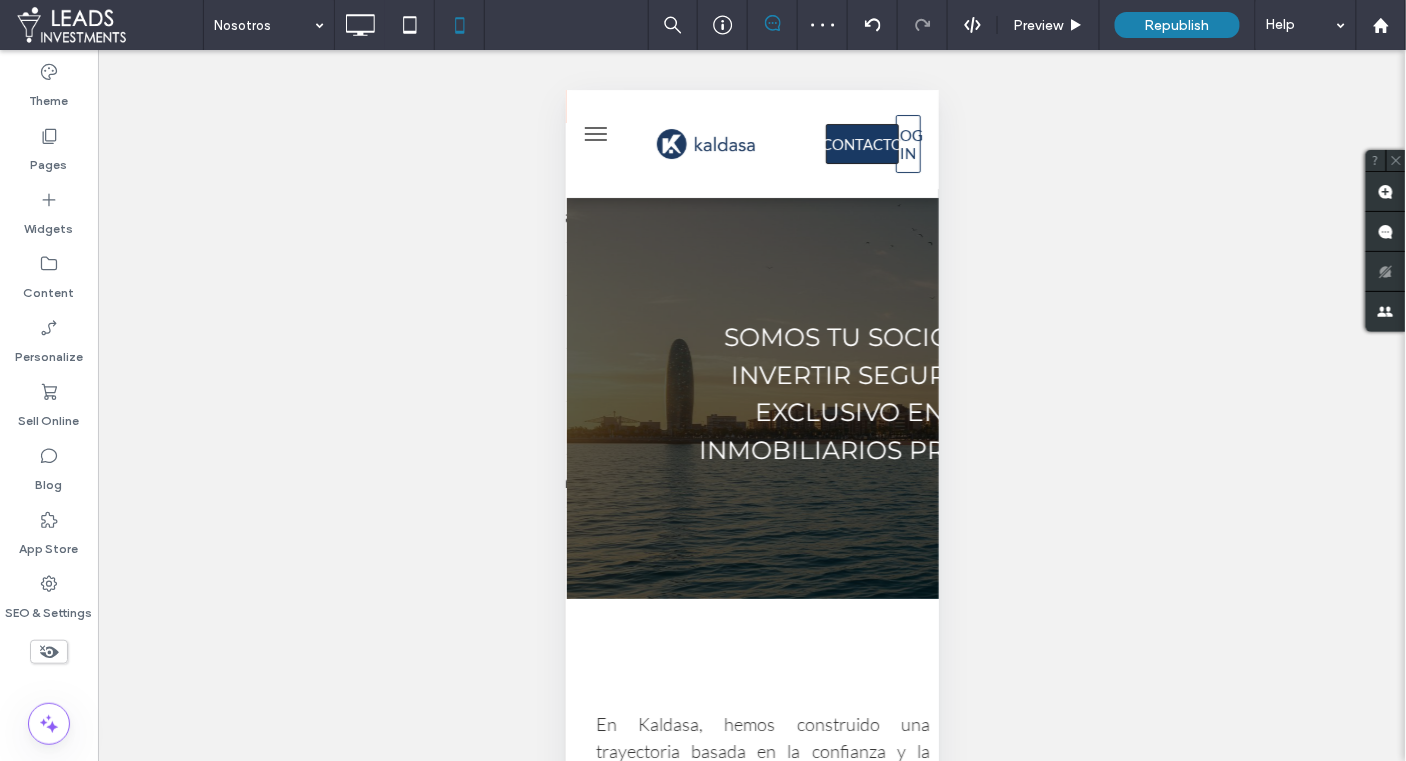 type on "**********" 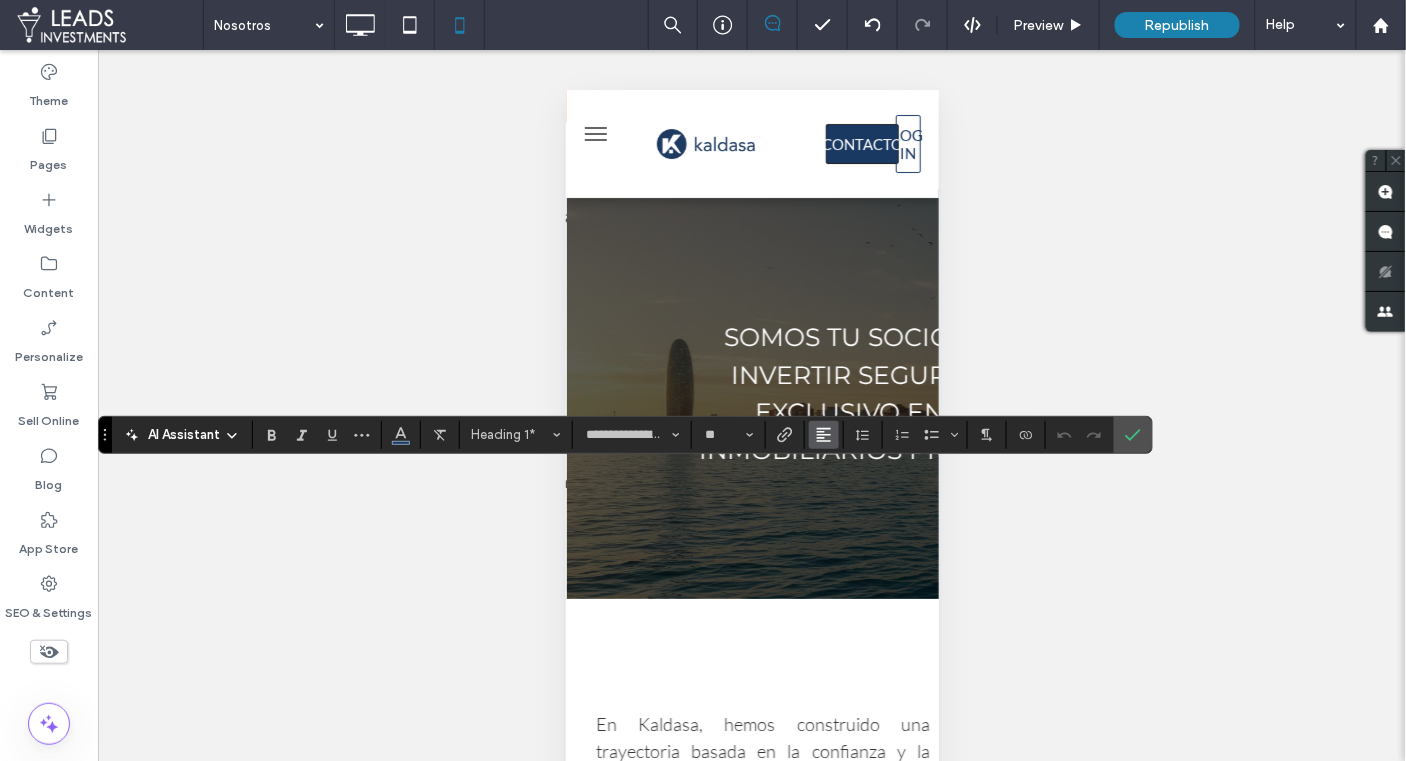 click 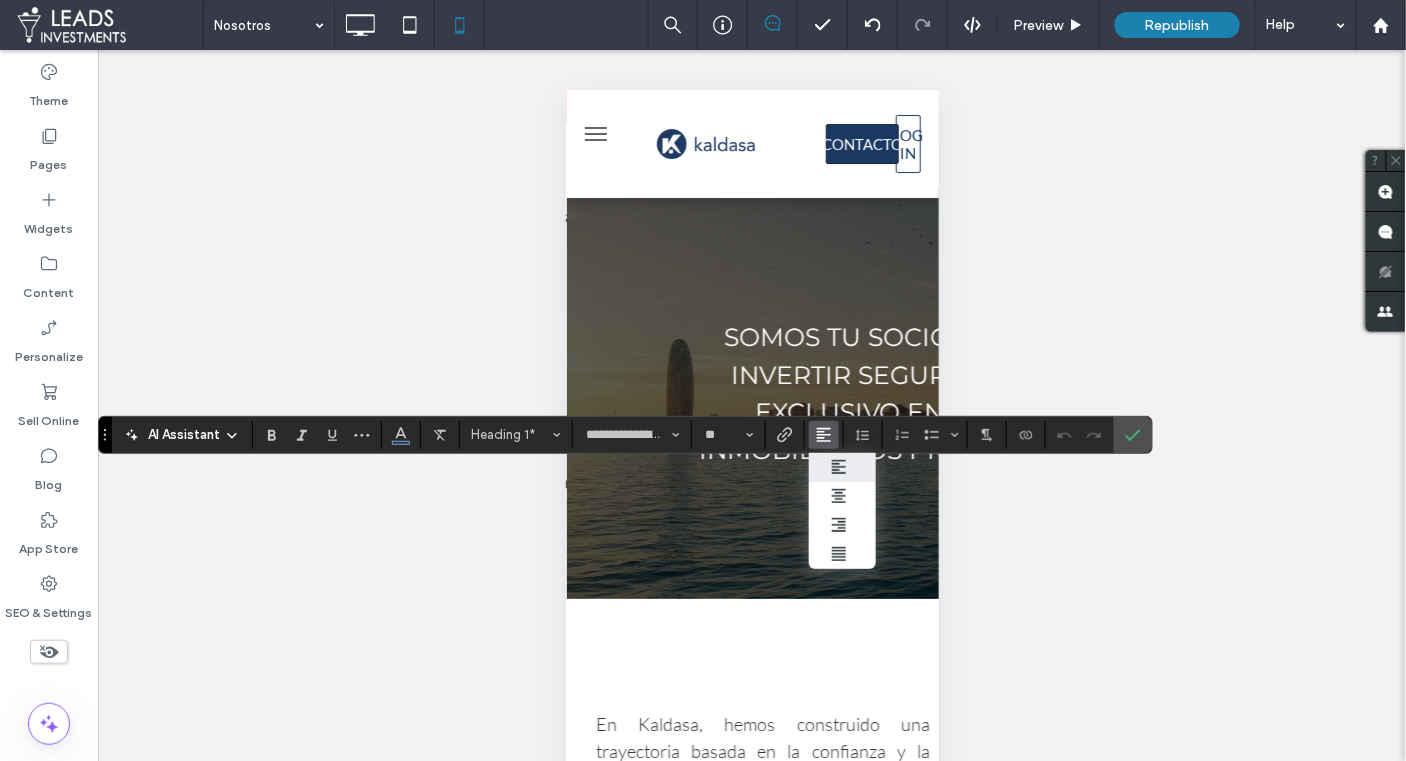 drag, startPoint x: 840, startPoint y: 489, endPoint x: 1113, endPoint y: 465, distance: 274.05292 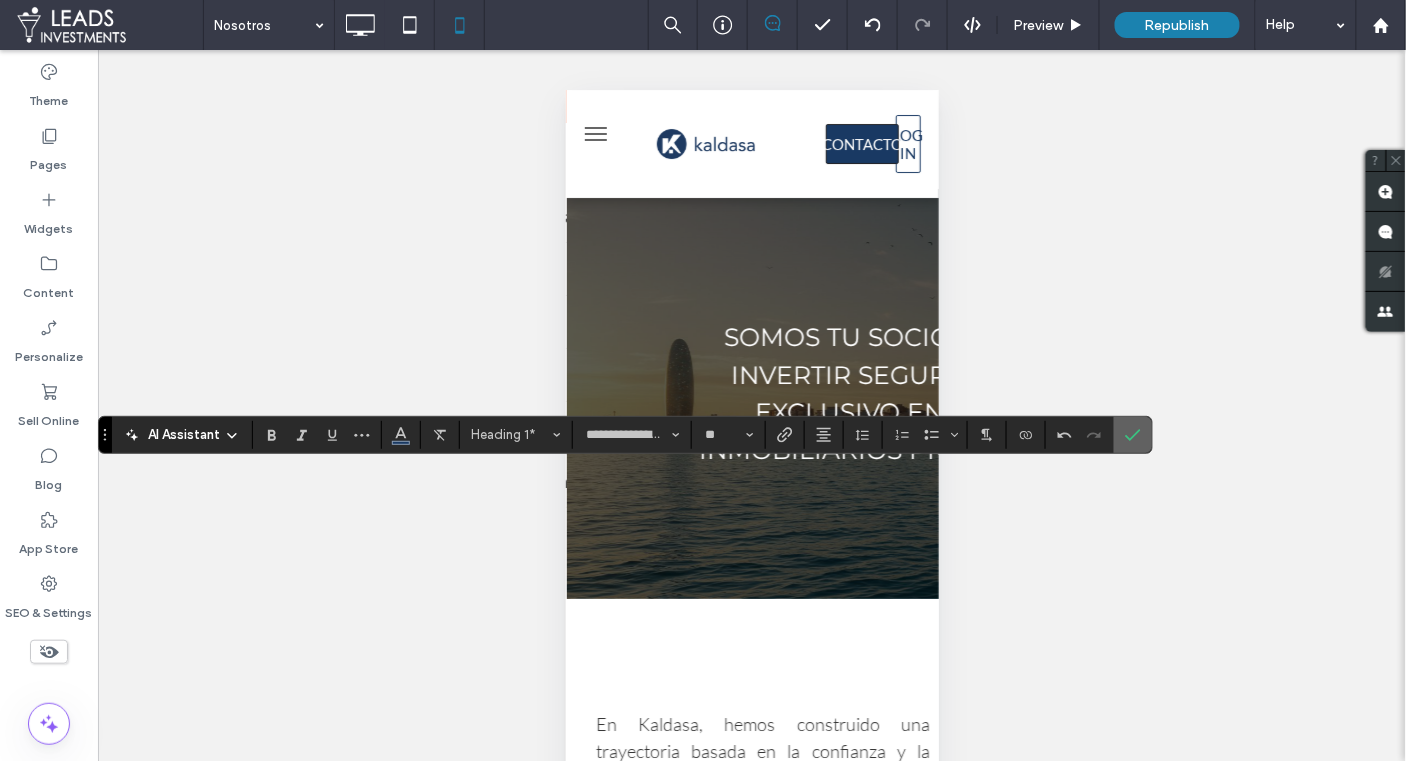 click 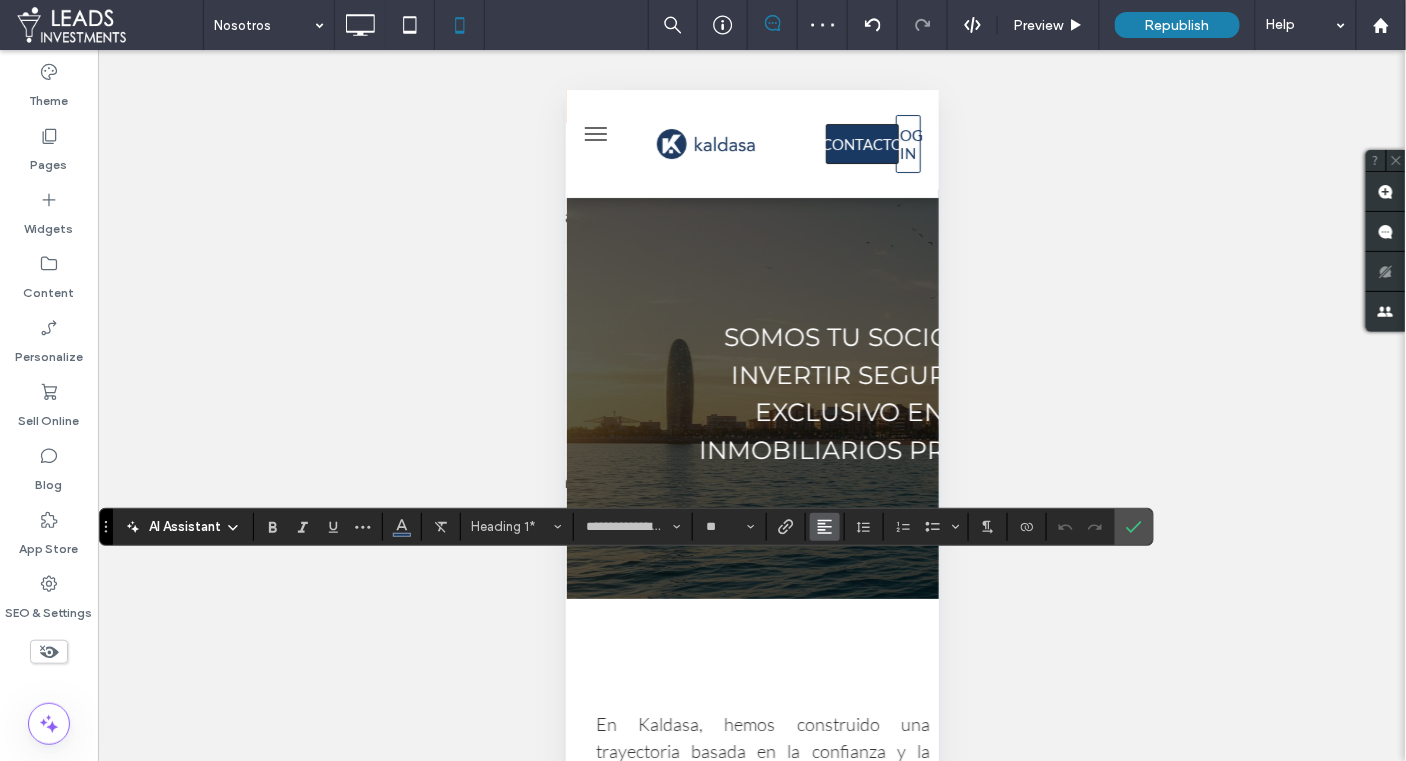 click 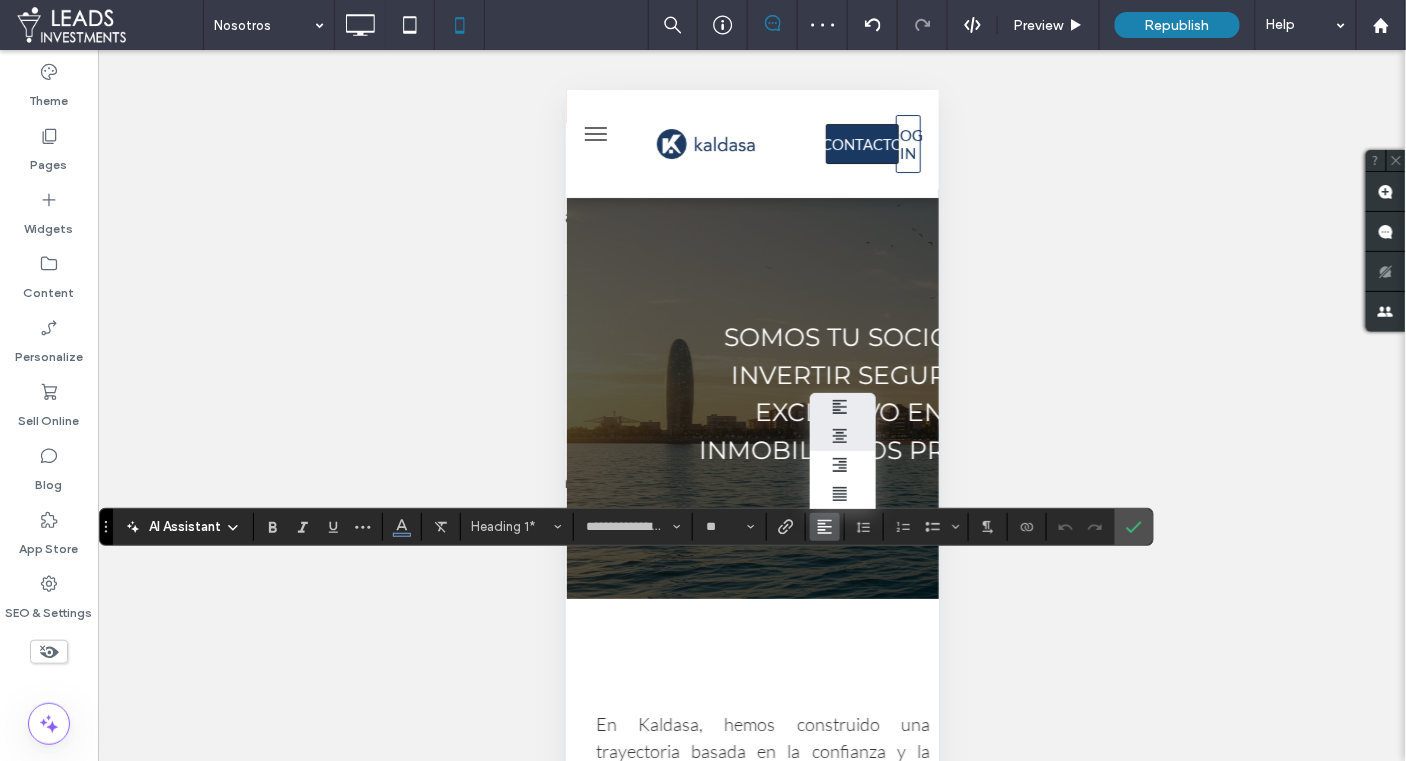 click 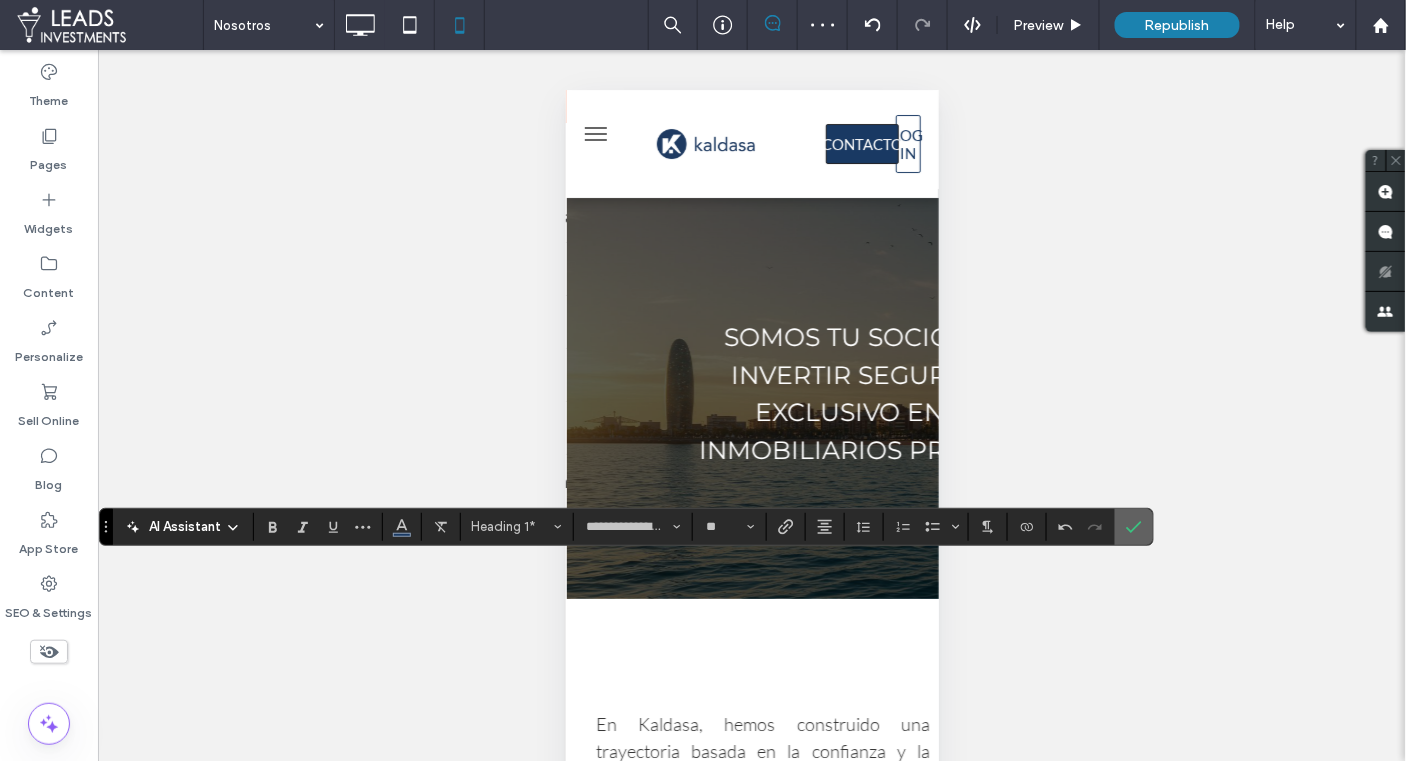 click 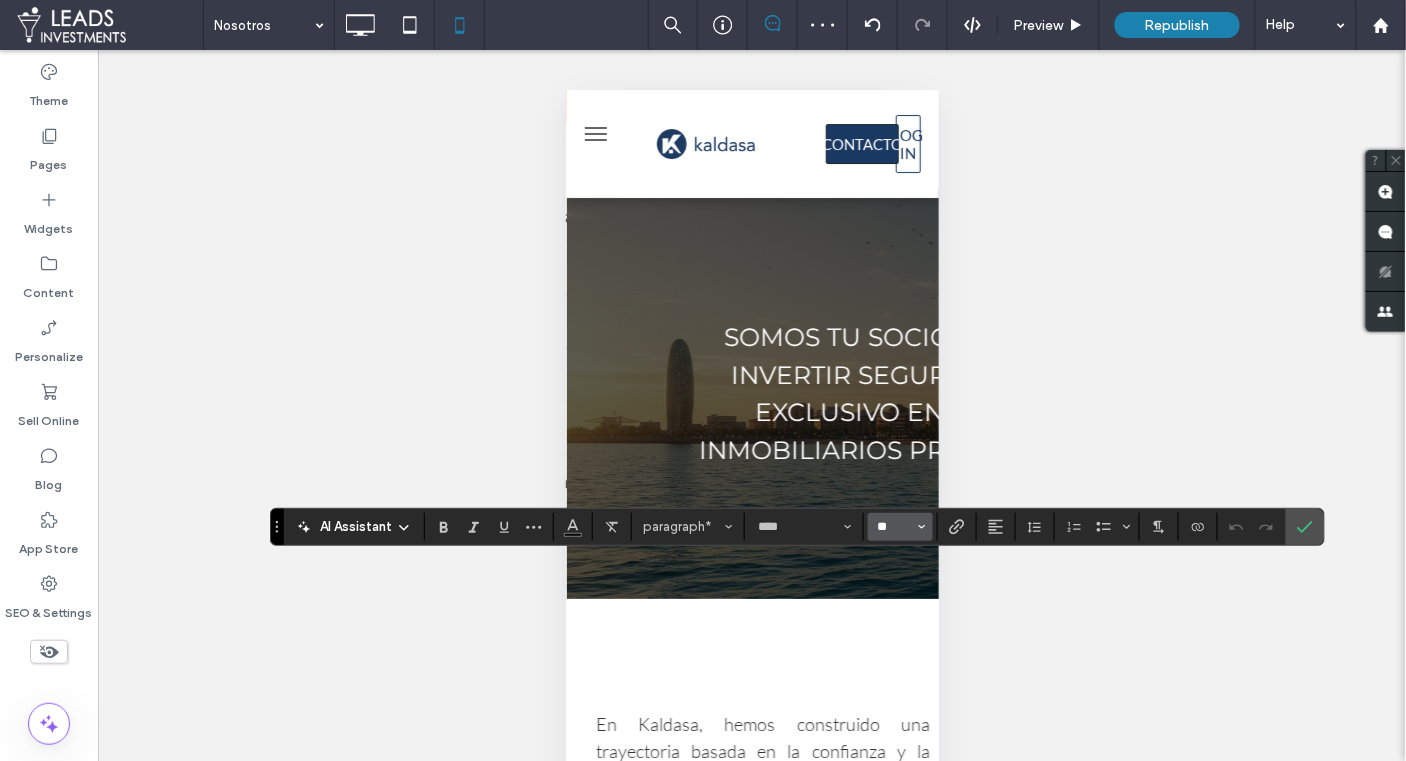 click on "**" at bounding box center (894, 527) 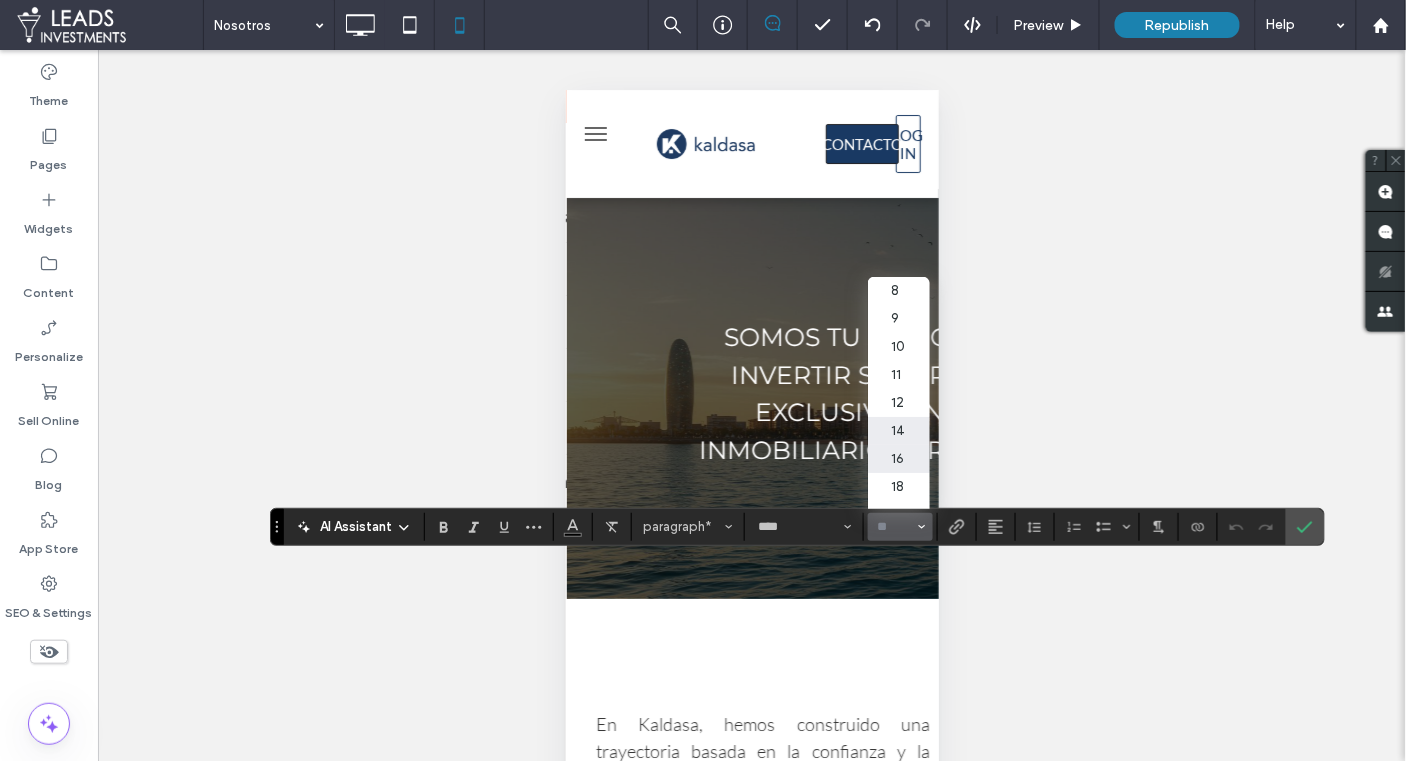 click on "16" at bounding box center [898, 459] 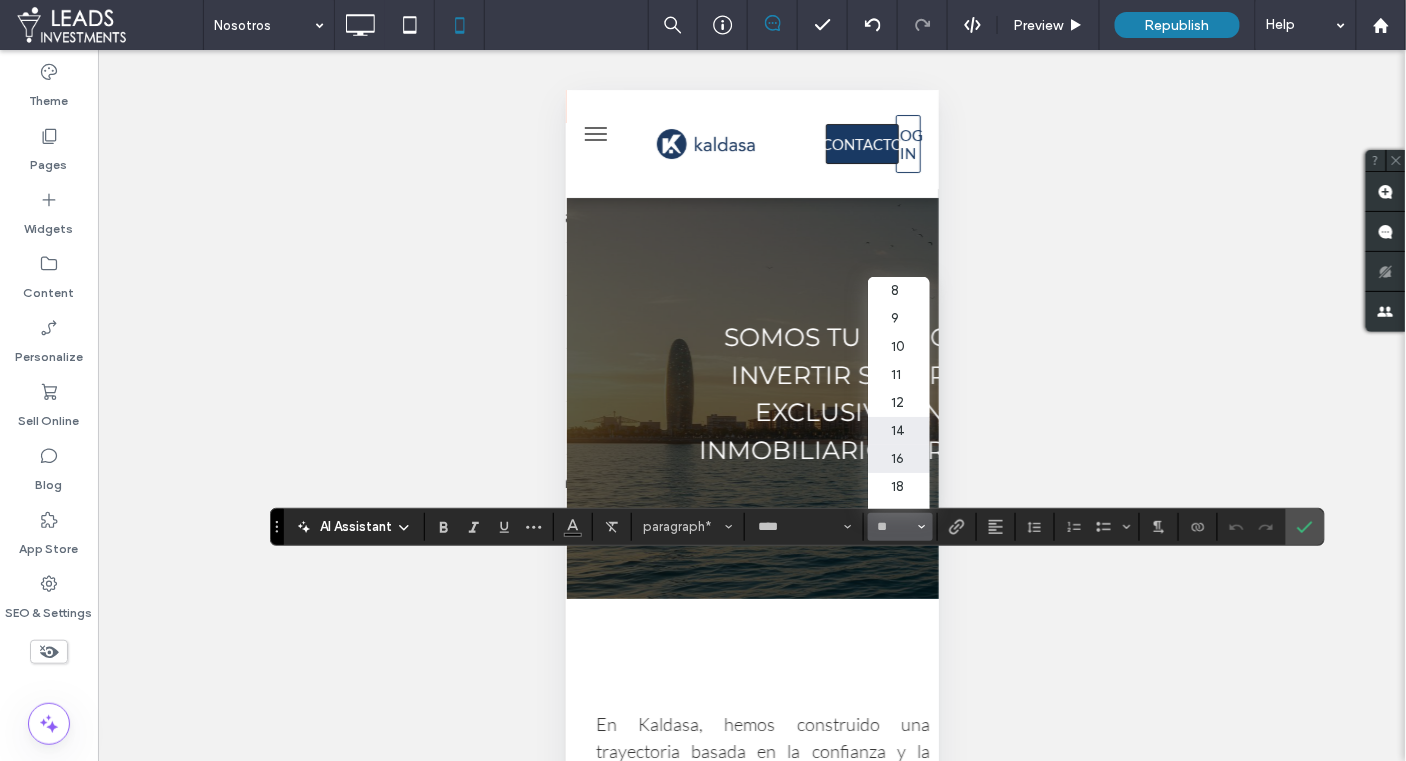type on "**" 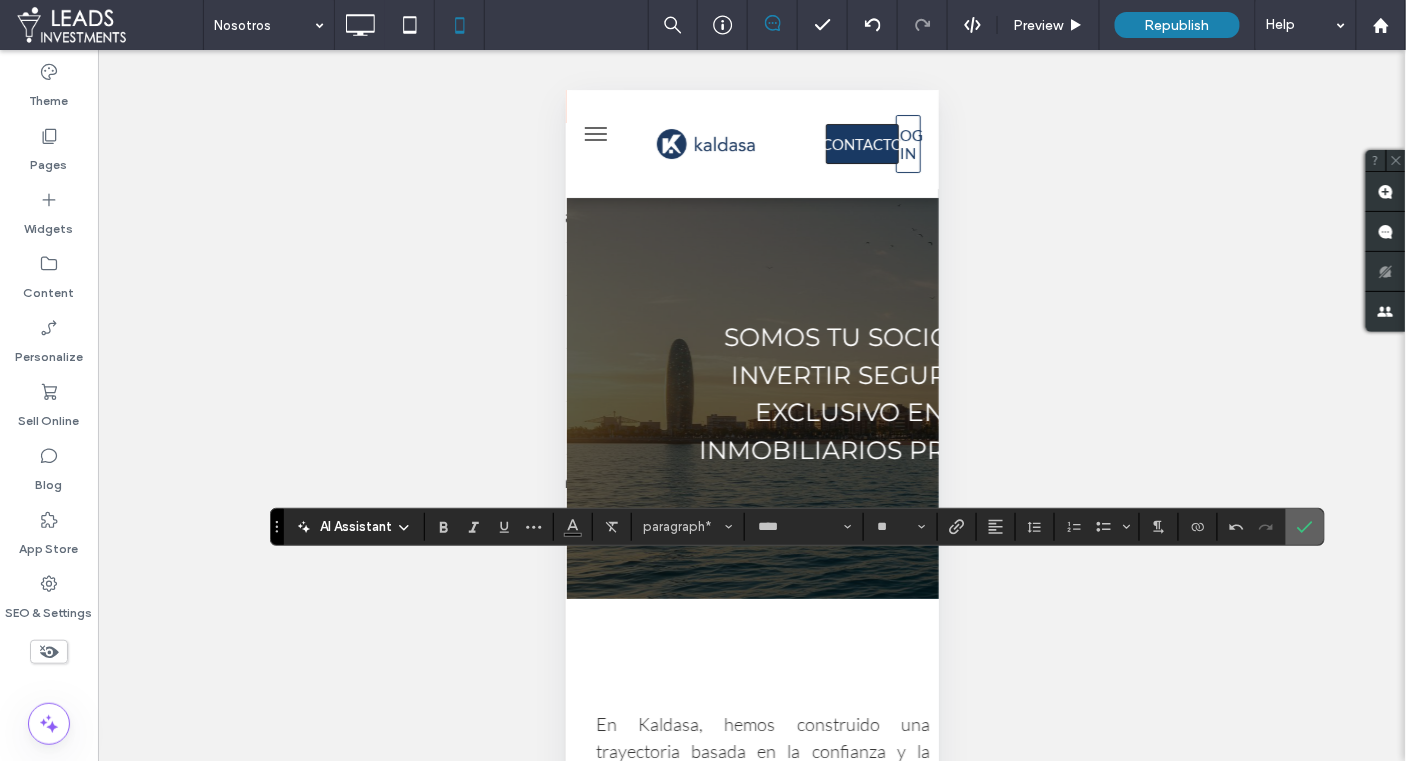 click 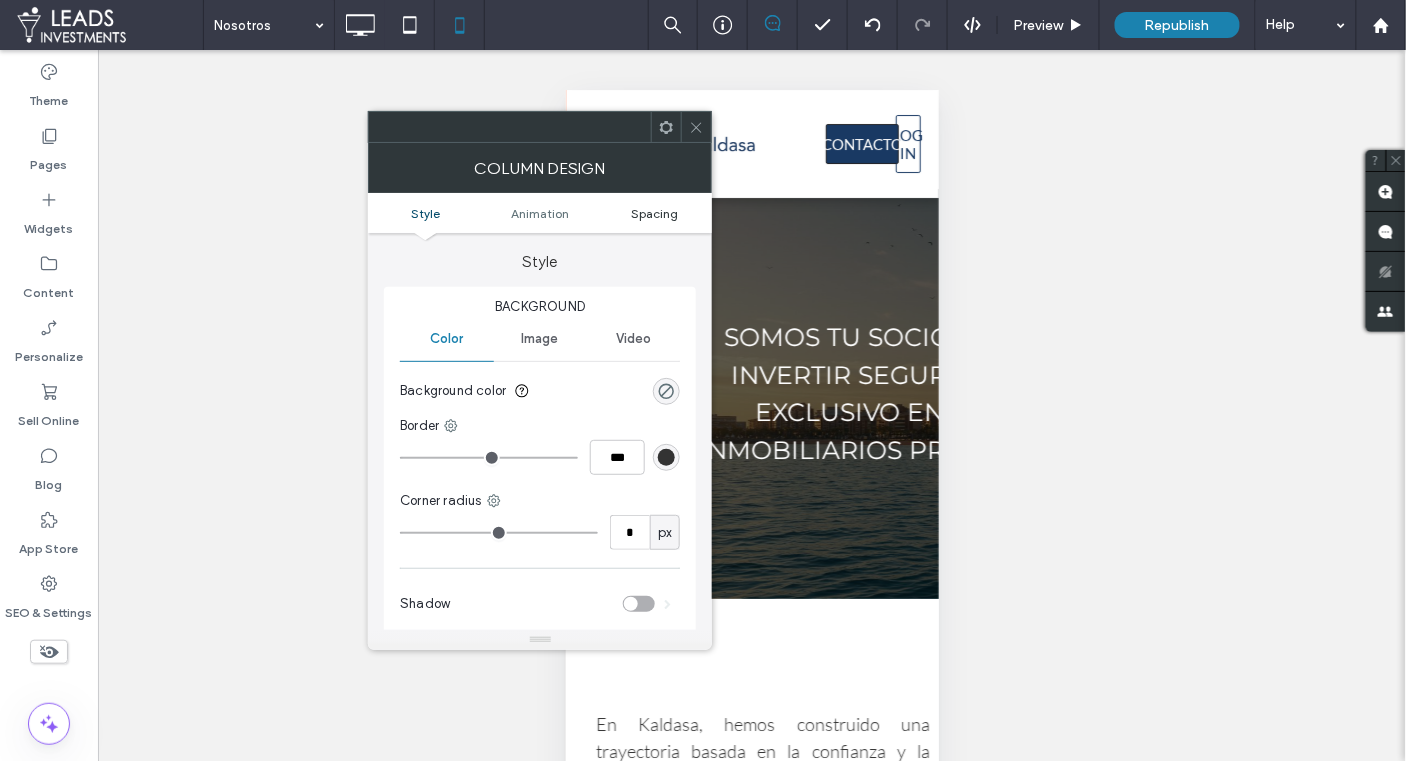 click on "Spacing" at bounding box center (654, 213) 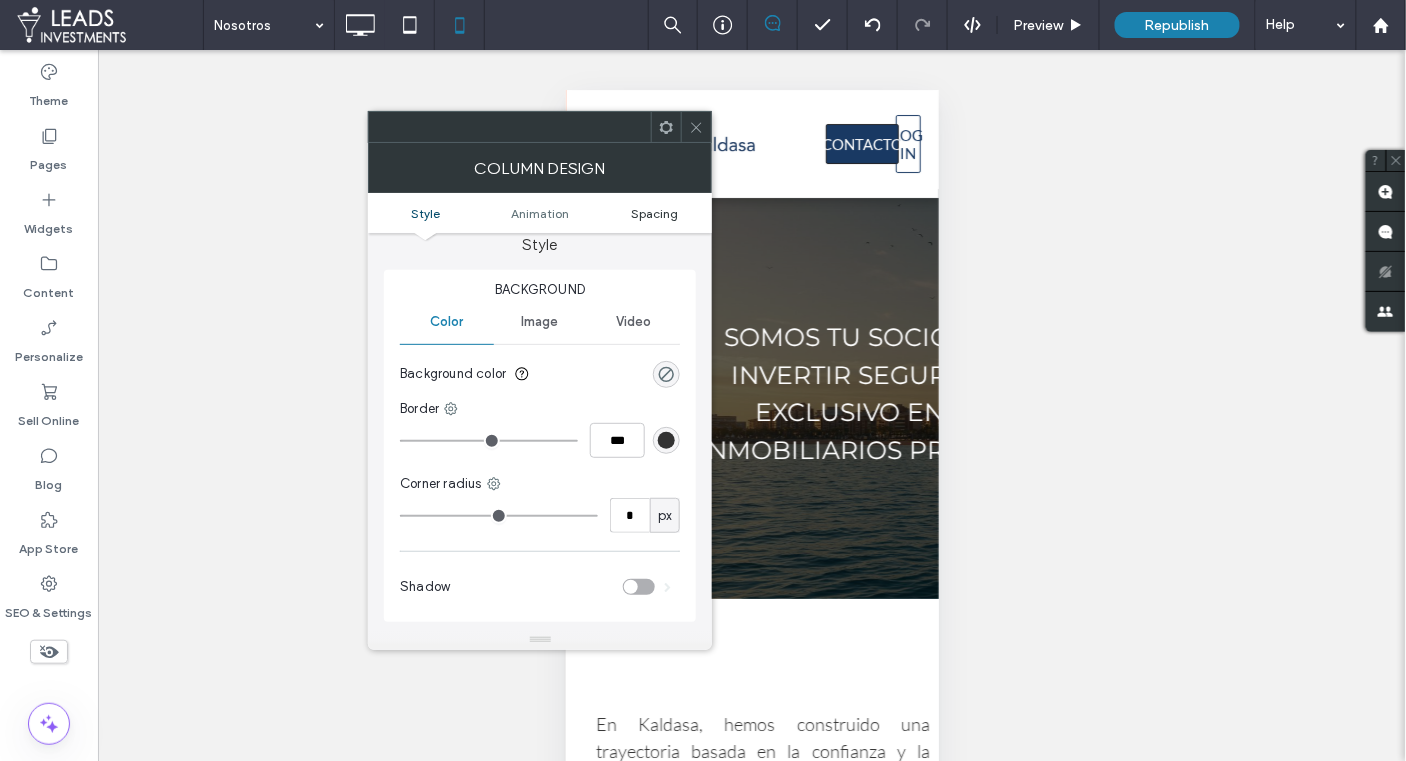 click on "Spacing" at bounding box center (654, 213) 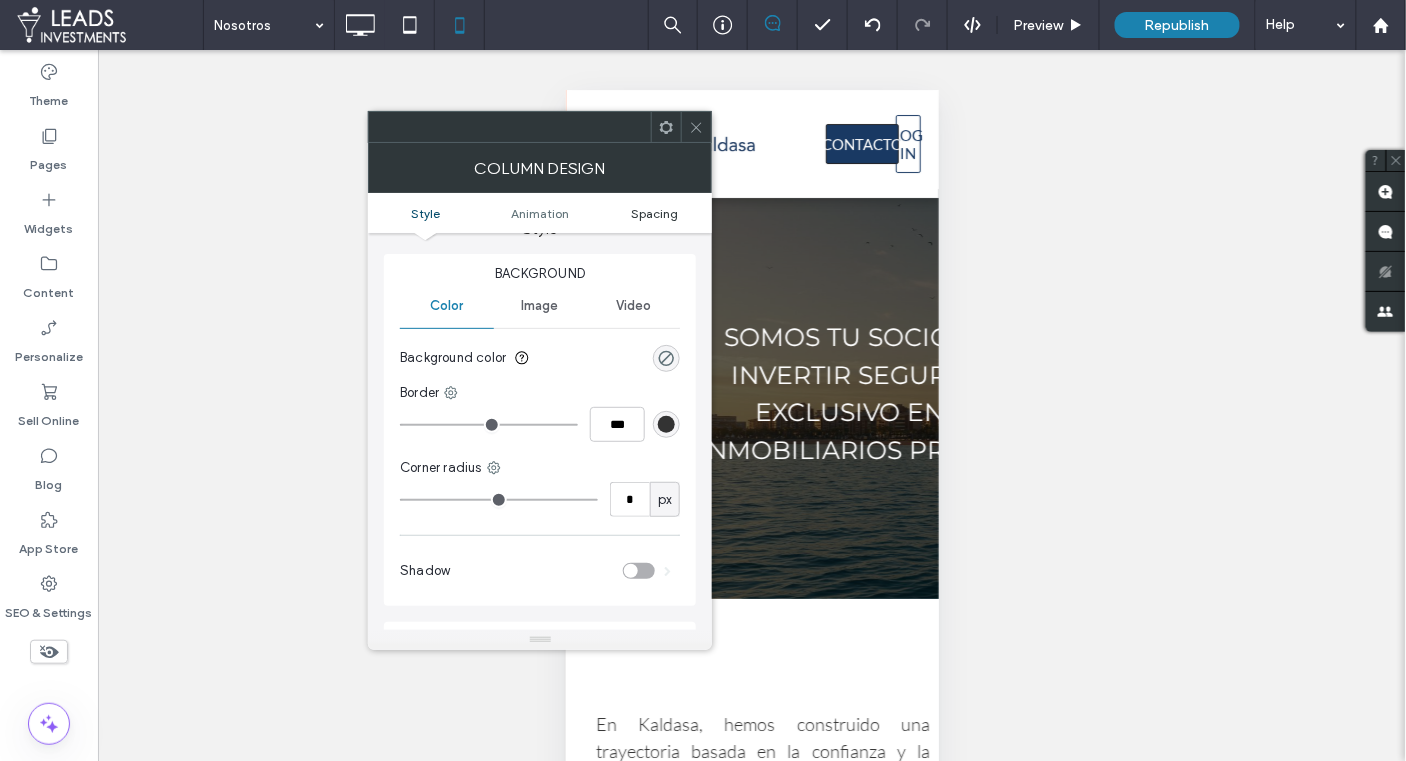 click on "Spacing" at bounding box center (654, 213) 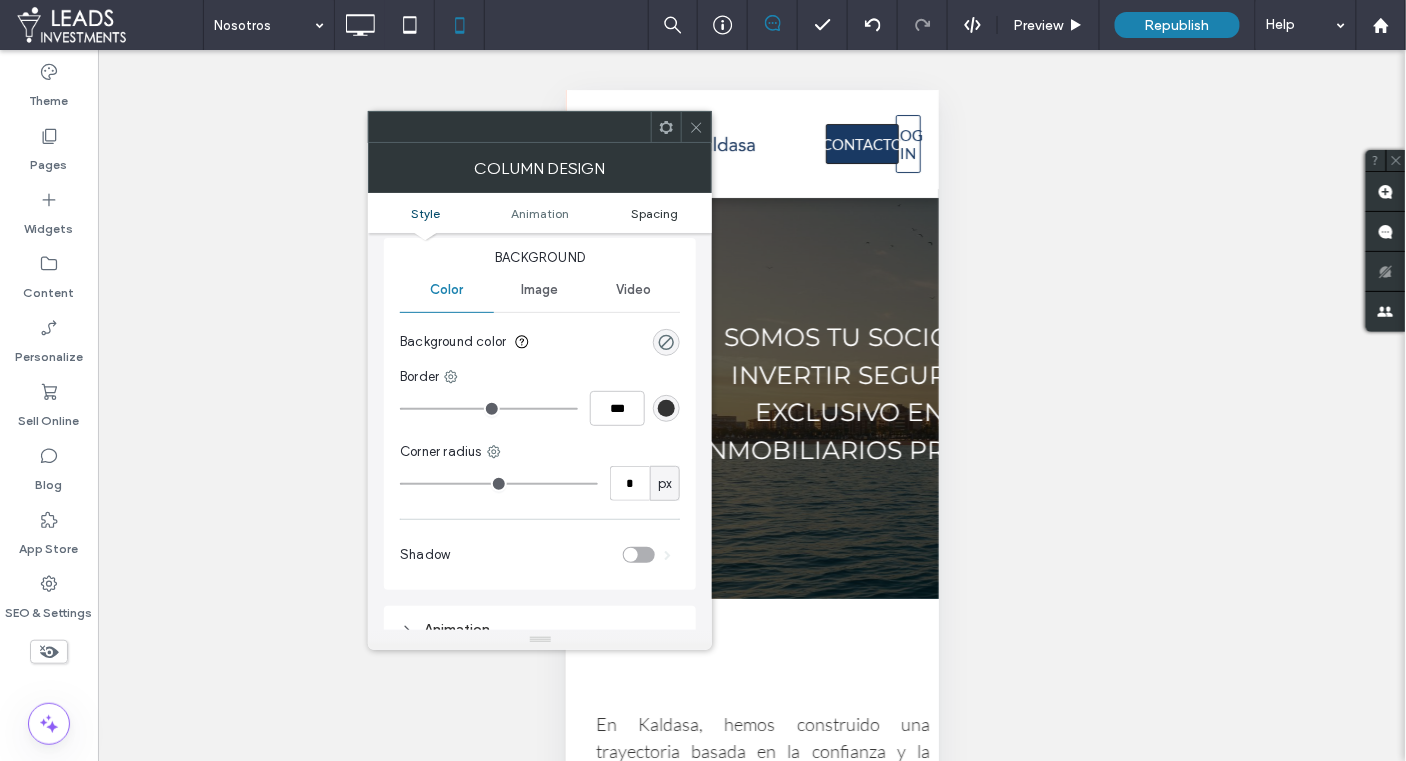 click on "Spacing" at bounding box center (654, 213) 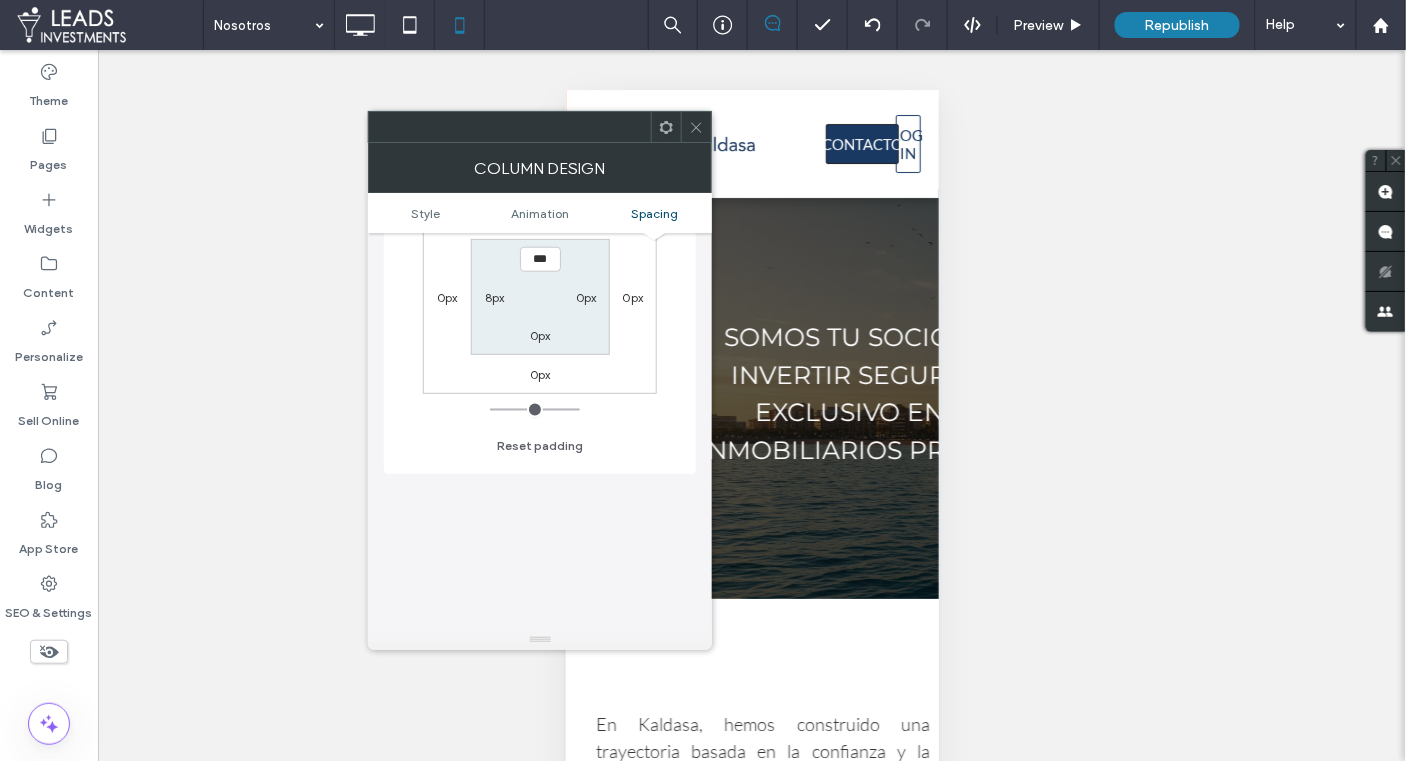 scroll, scrollTop: 468, scrollLeft: 0, axis: vertical 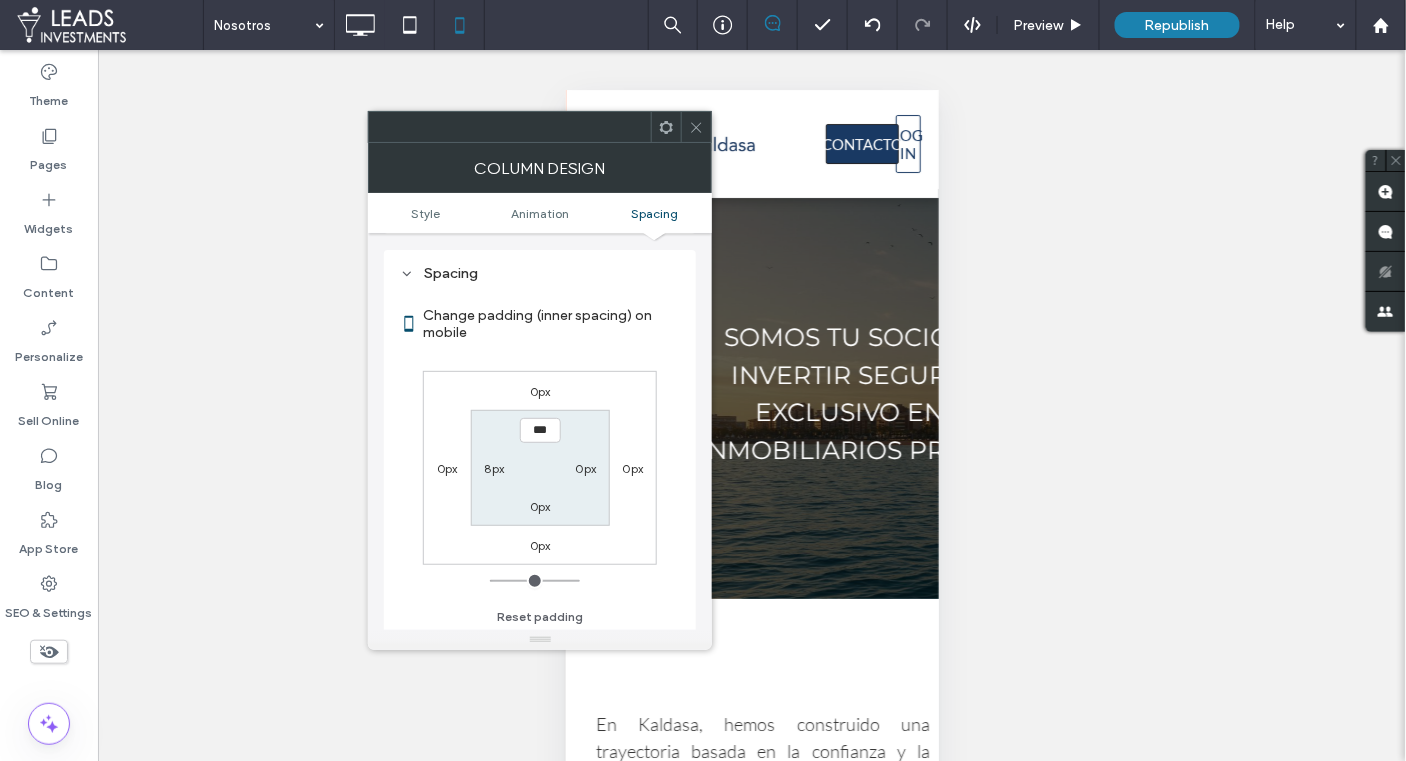 click on "8px" at bounding box center (495, 468) 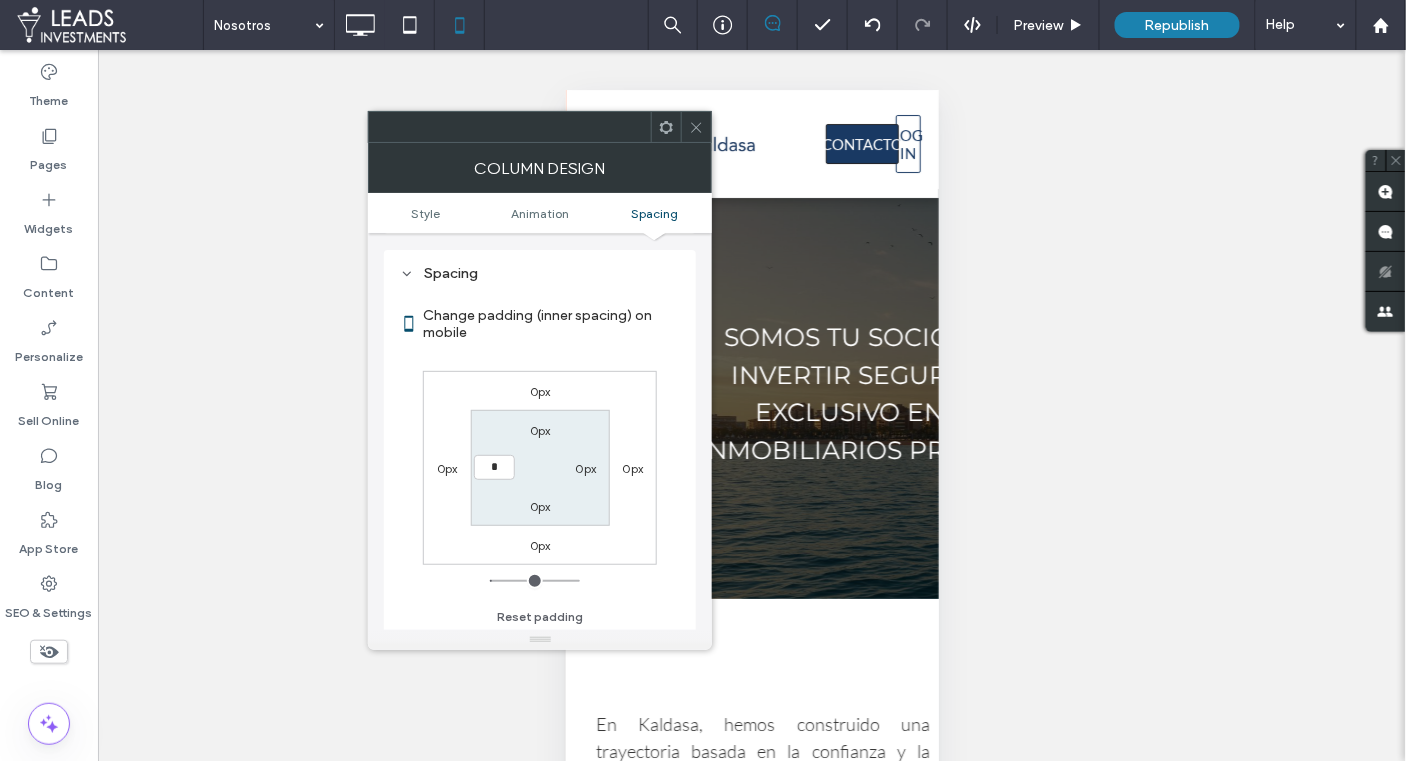 type on "*" 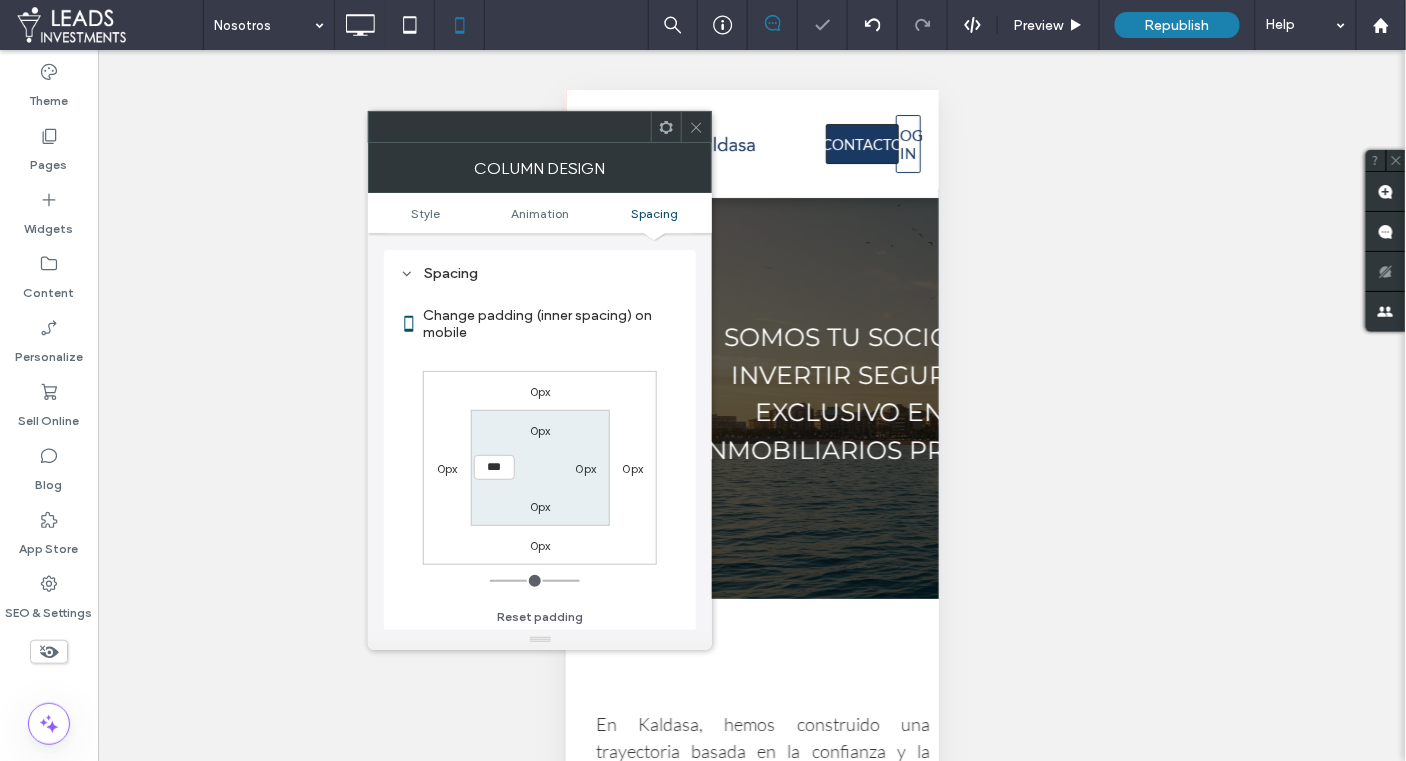 click 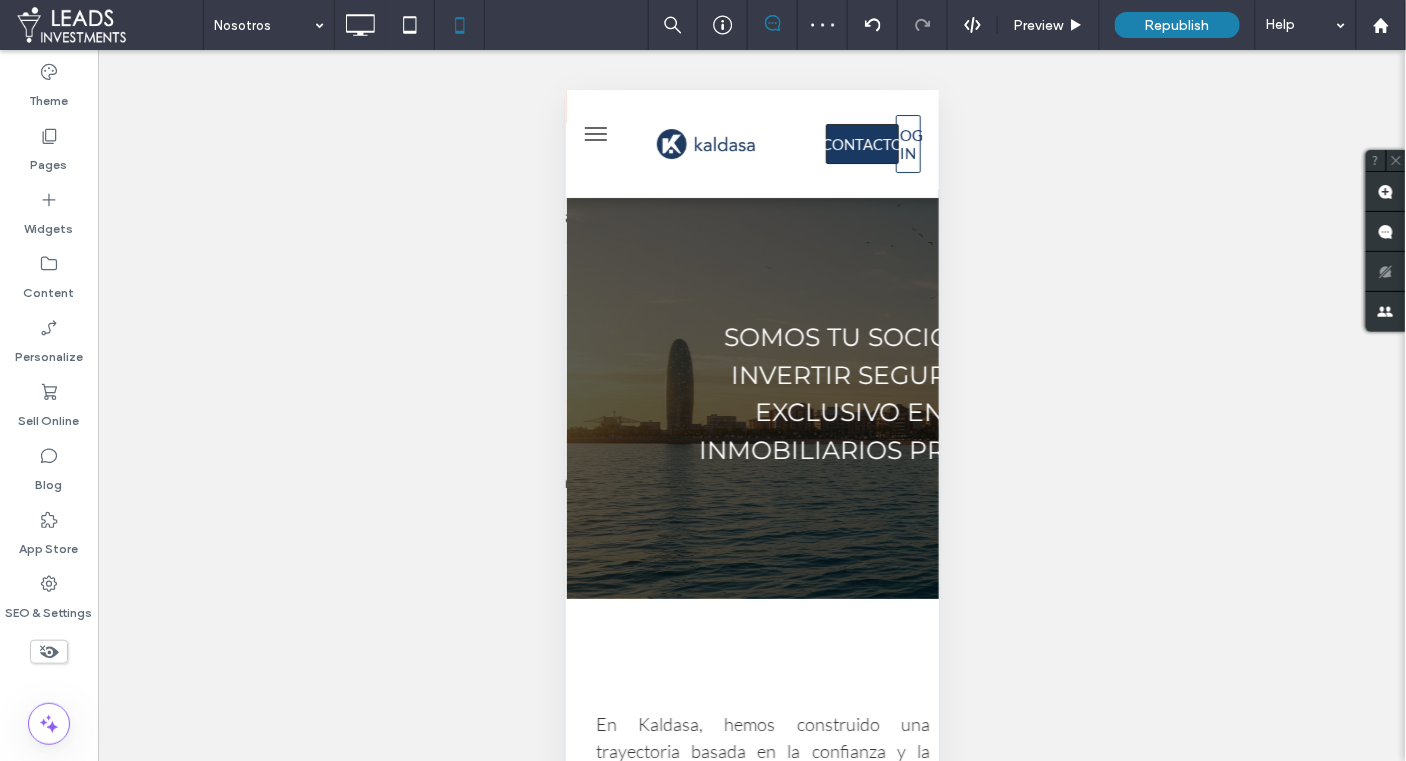 type on "****" 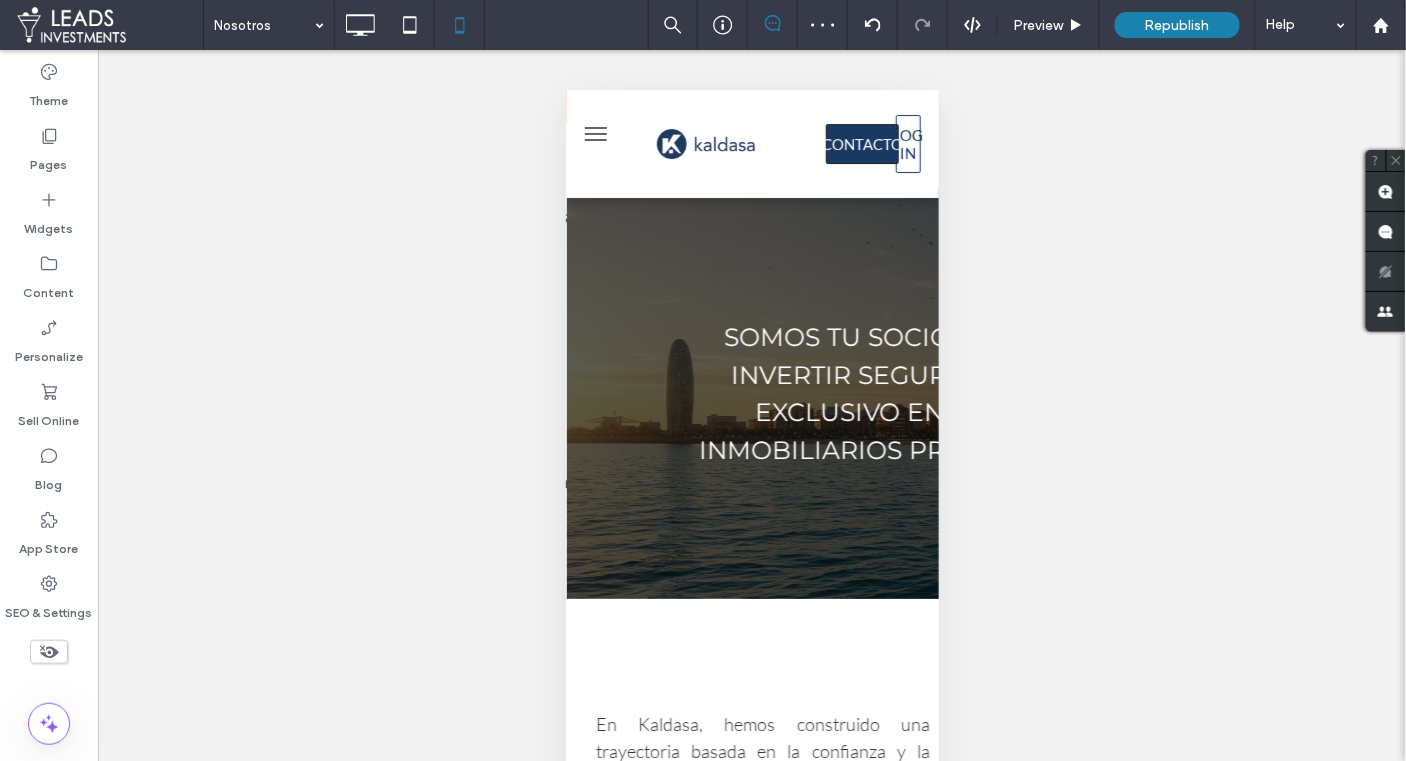 type on "**" 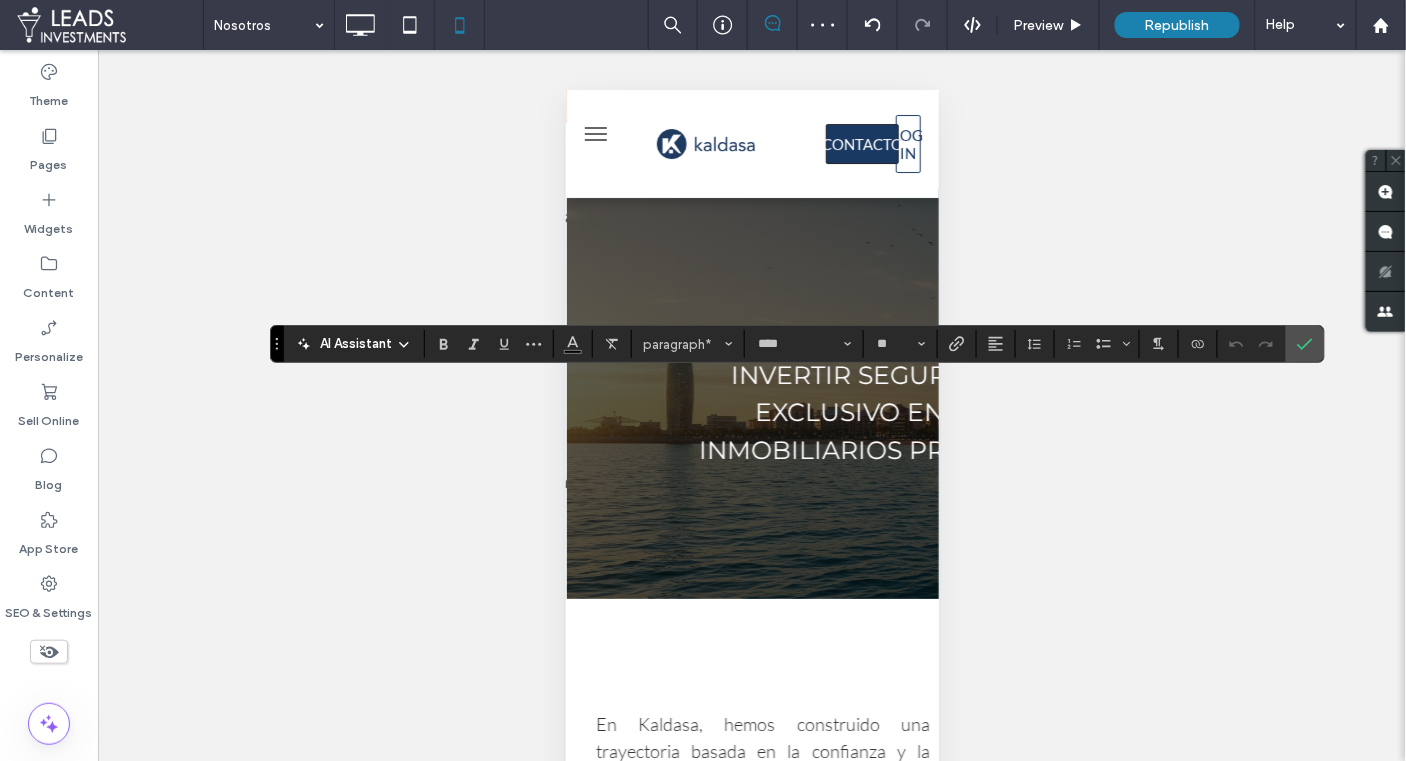 drag, startPoint x: 1298, startPoint y: 341, endPoint x: 1159, endPoint y: 395, distance: 149.12076 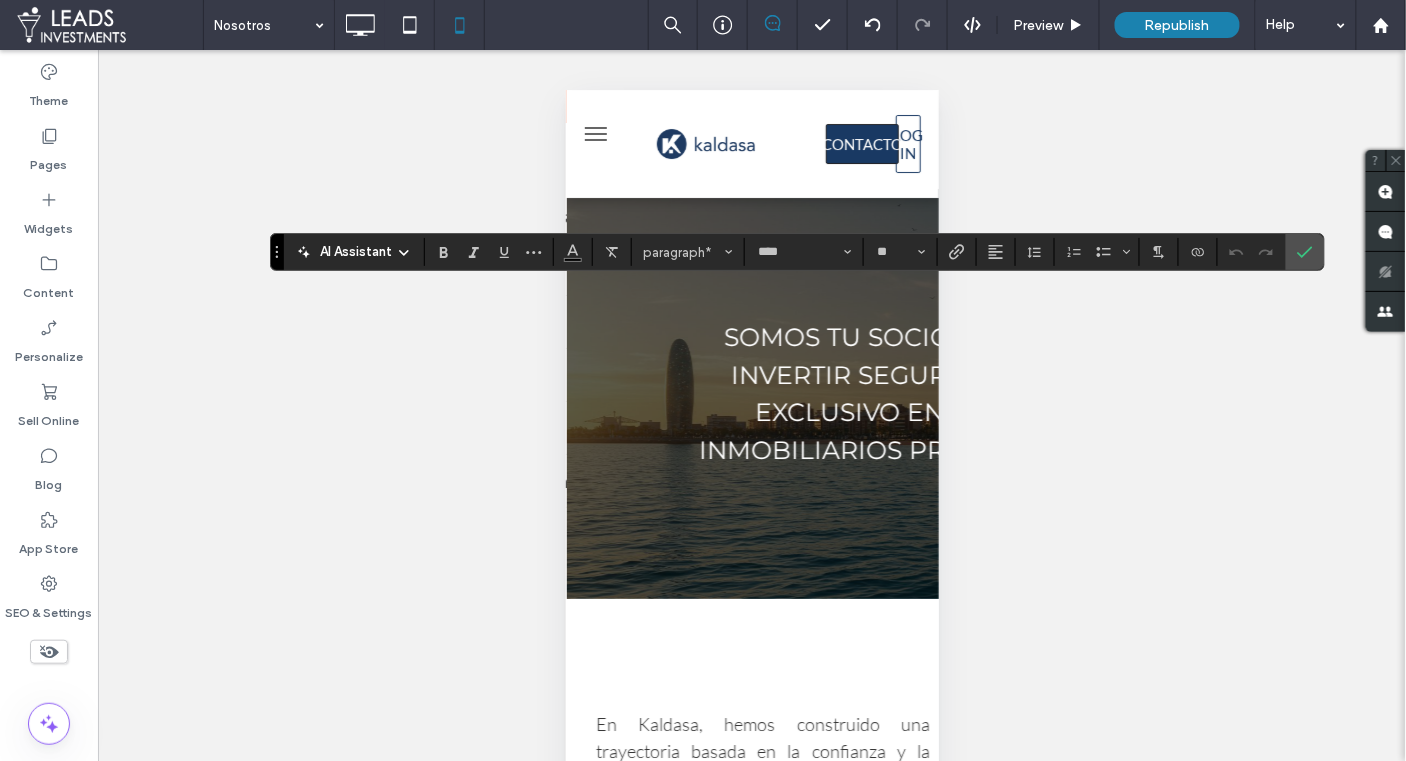 drag, startPoint x: 1301, startPoint y: 250, endPoint x: 1027, endPoint y: 297, distance: 278.0018 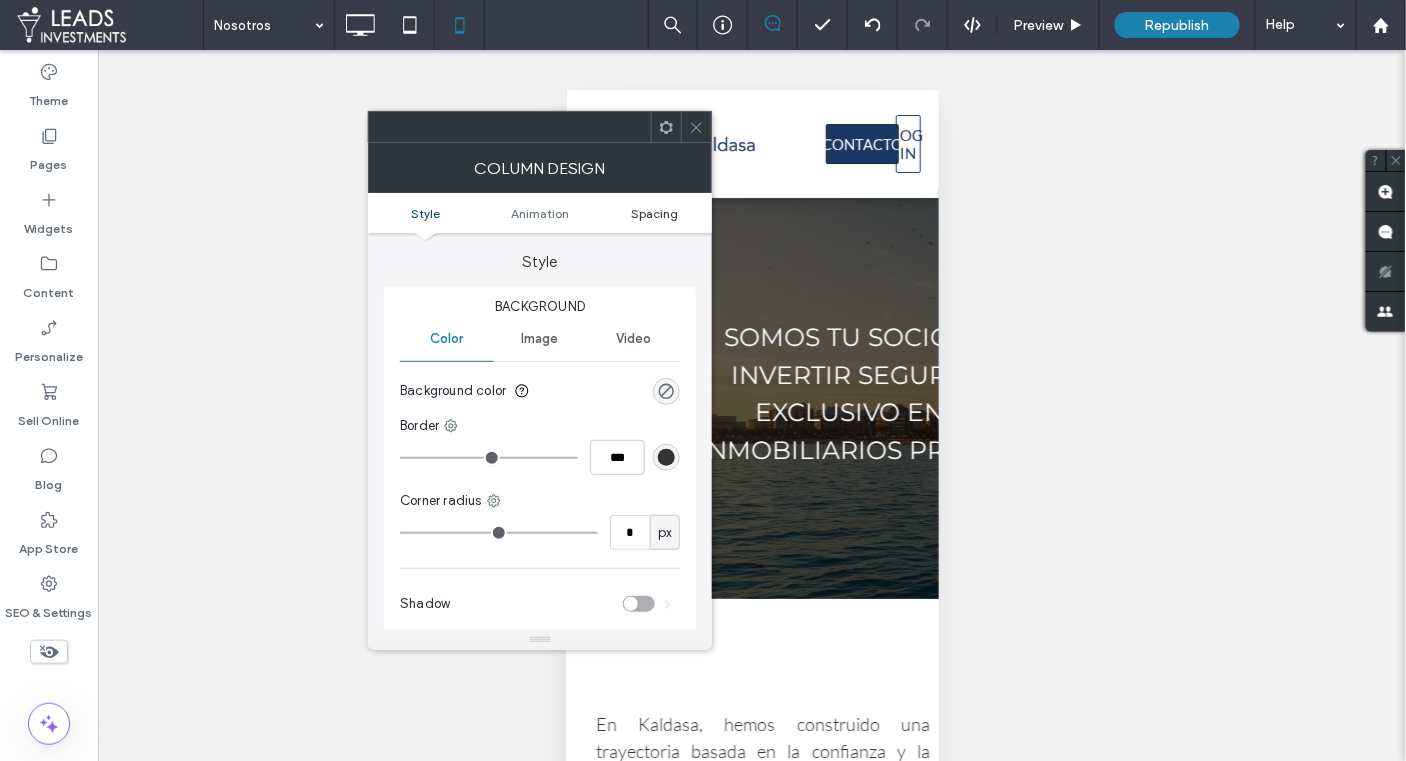 click on "Spacing" at bounding box center (654, 213) 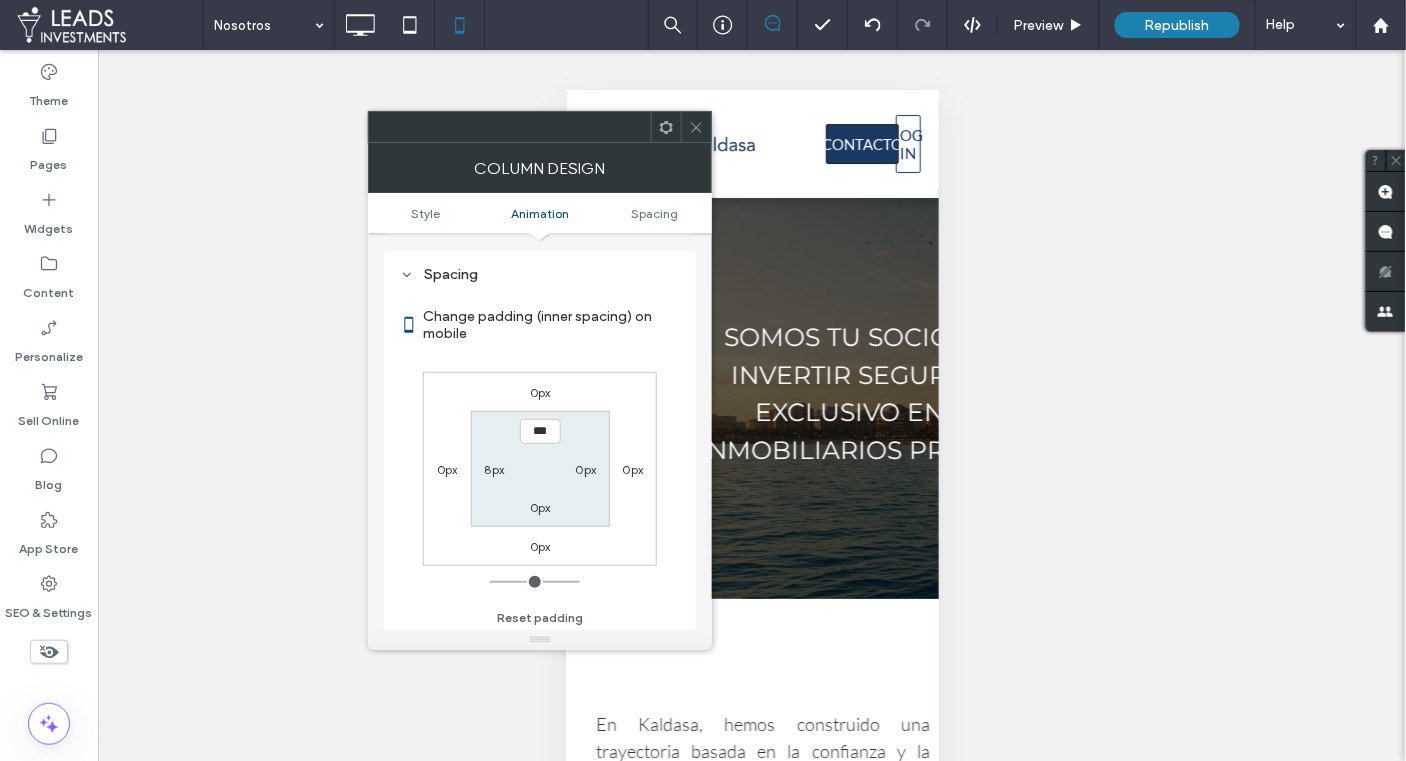 scroll, scrollTop: 467, scrollLeft: 0, axis: vertical 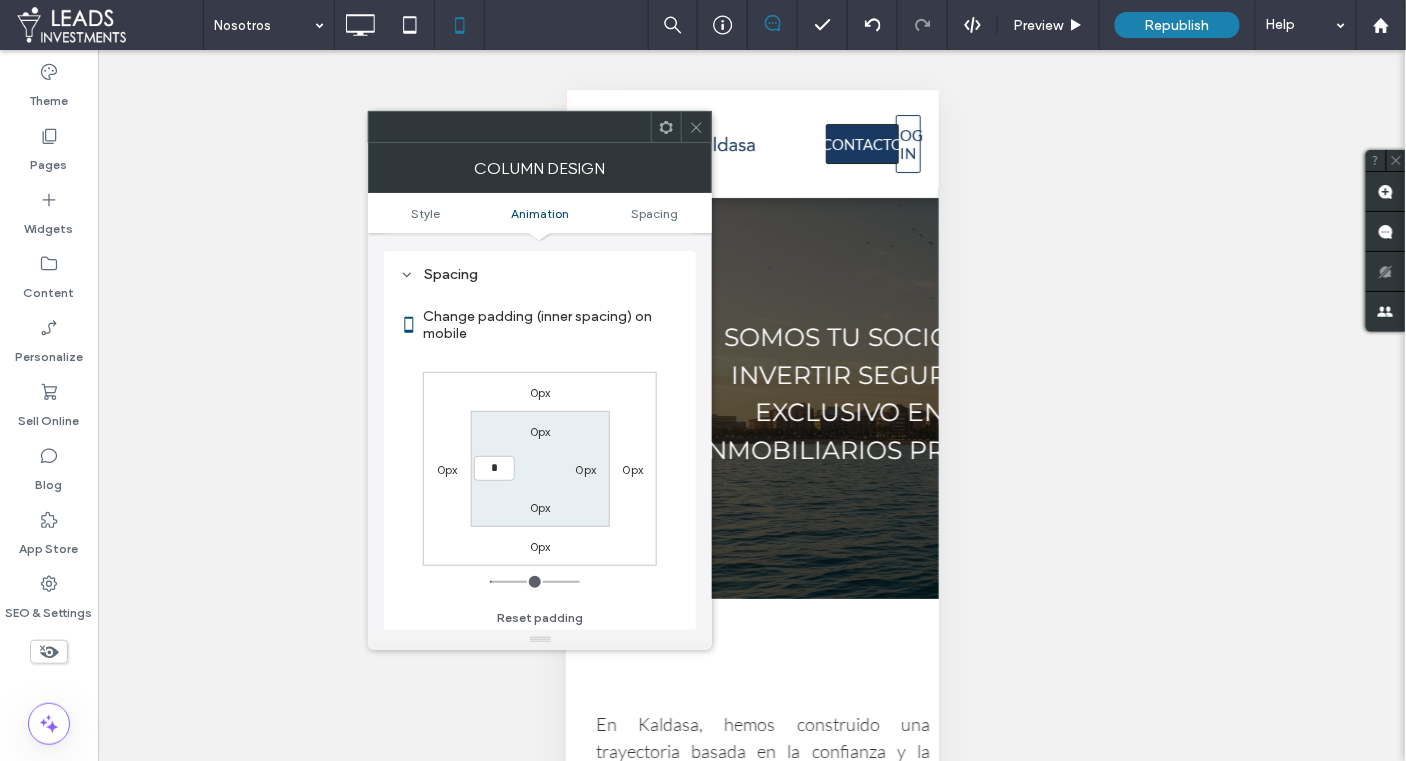 type on "*" 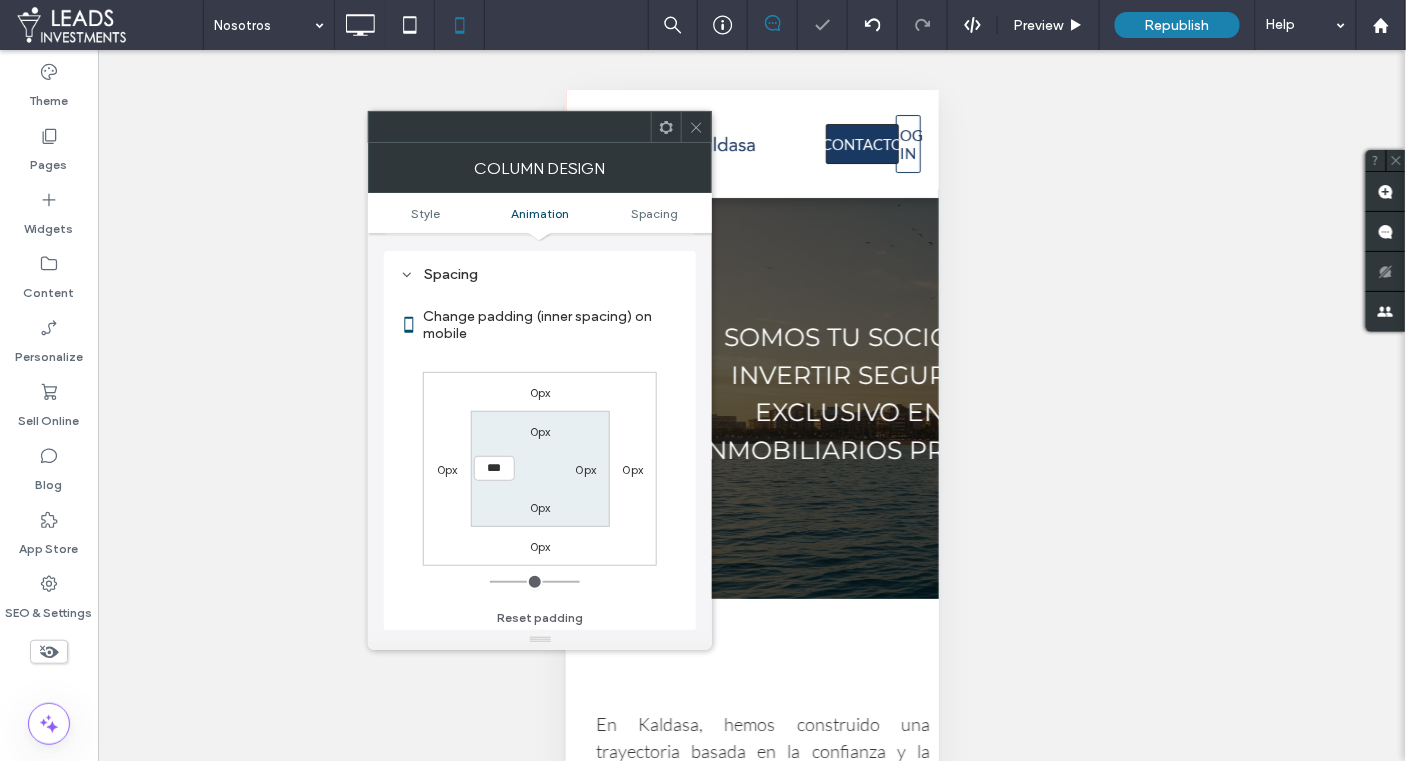 click 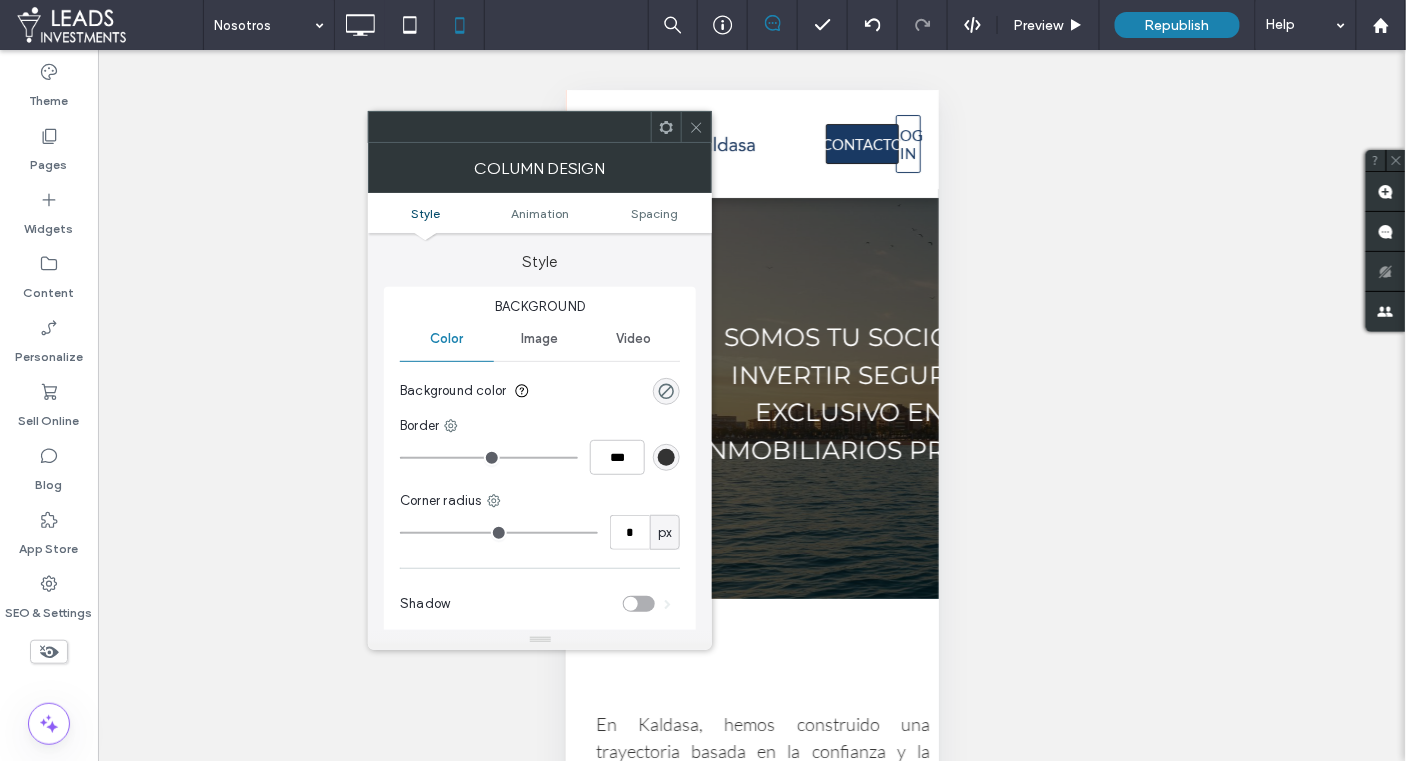 click 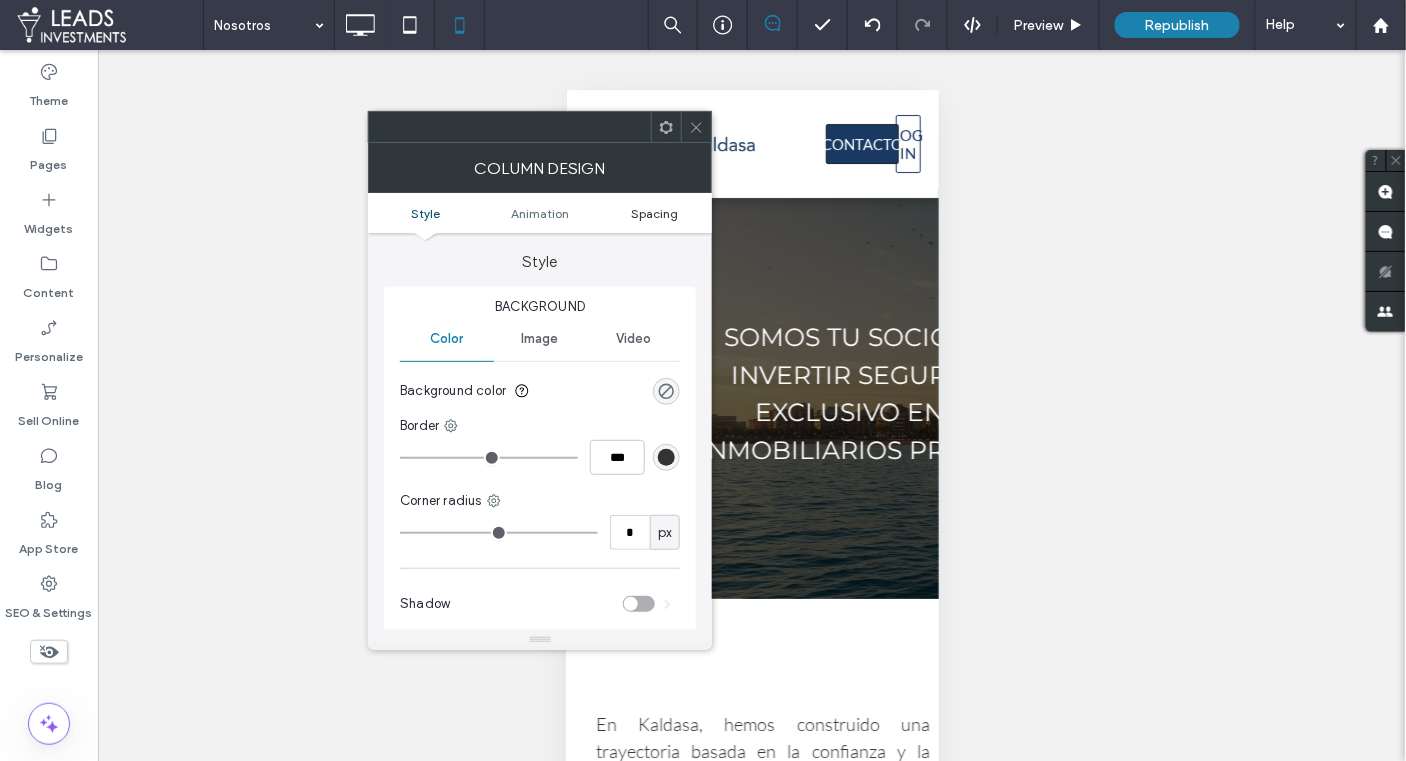 click on "Style Animation Spacing" at bounding box center (540, 213) 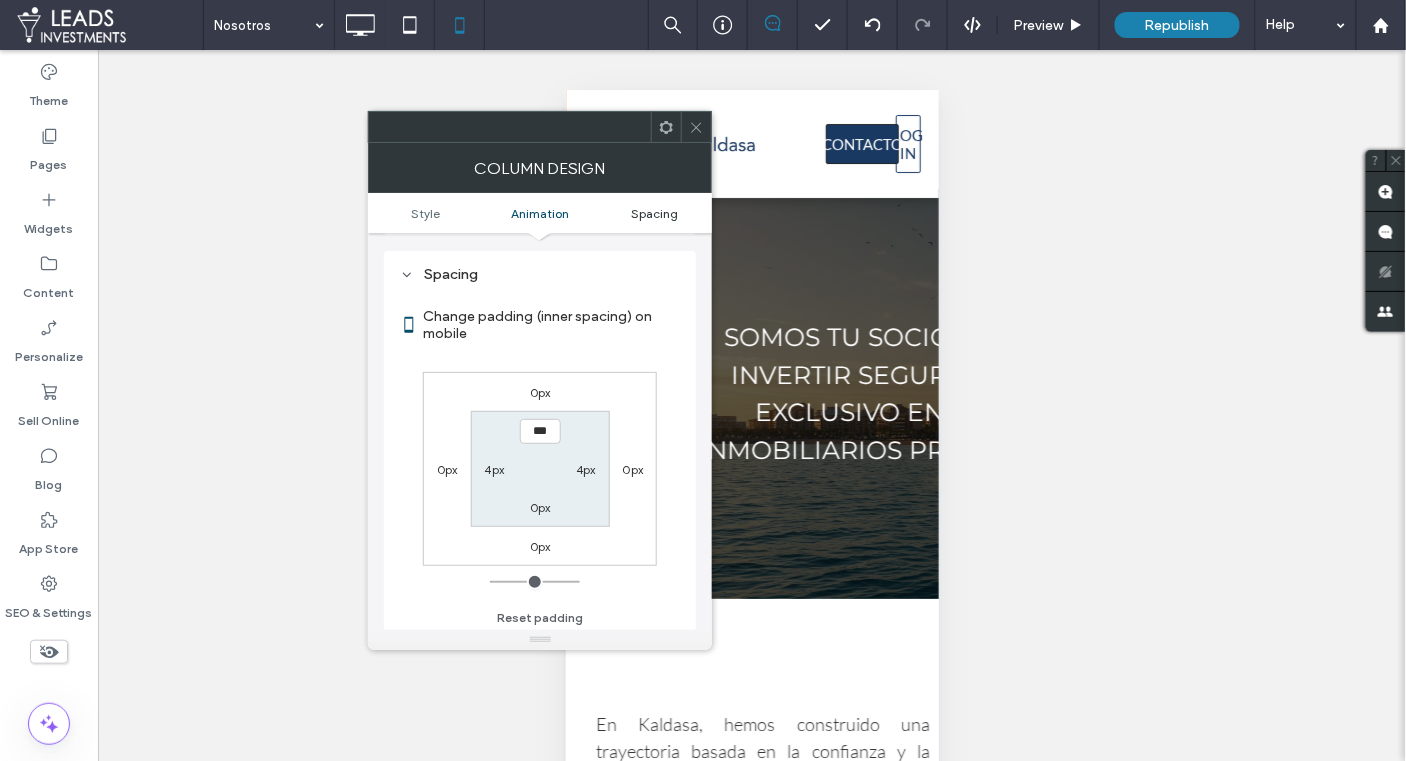 scroll, scrollTop: 467, scrollLeft: 0, axis: vertical 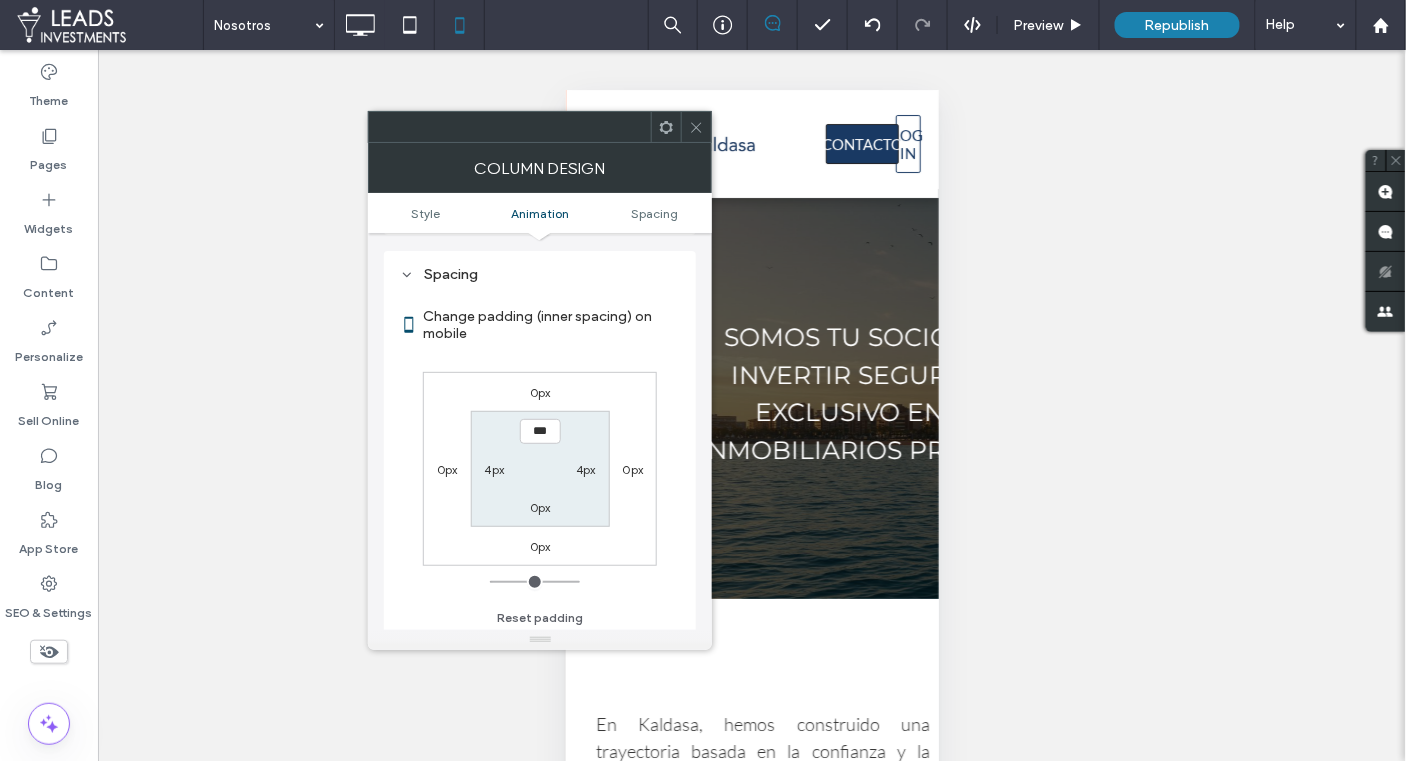 click on "4px" at bounding box center (495, 469) 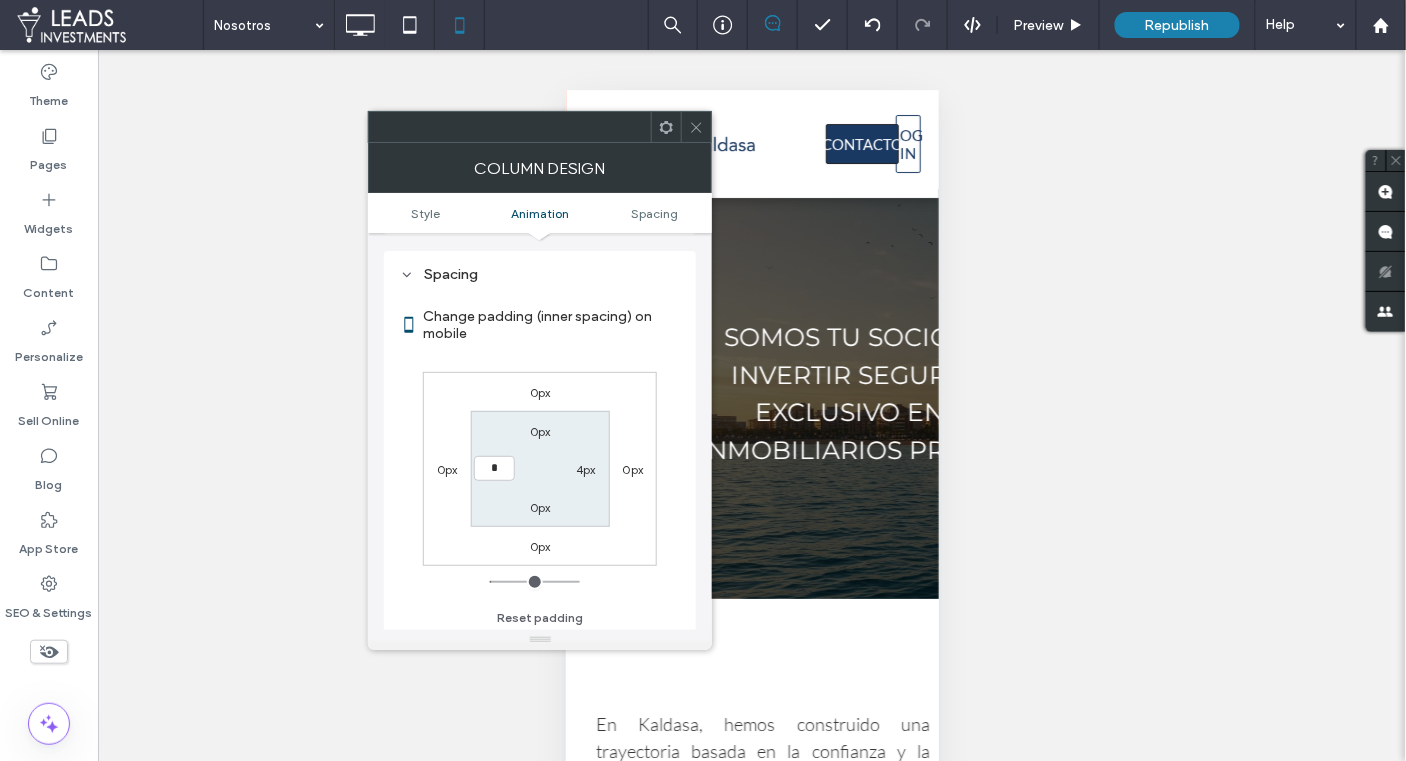 type on "*" 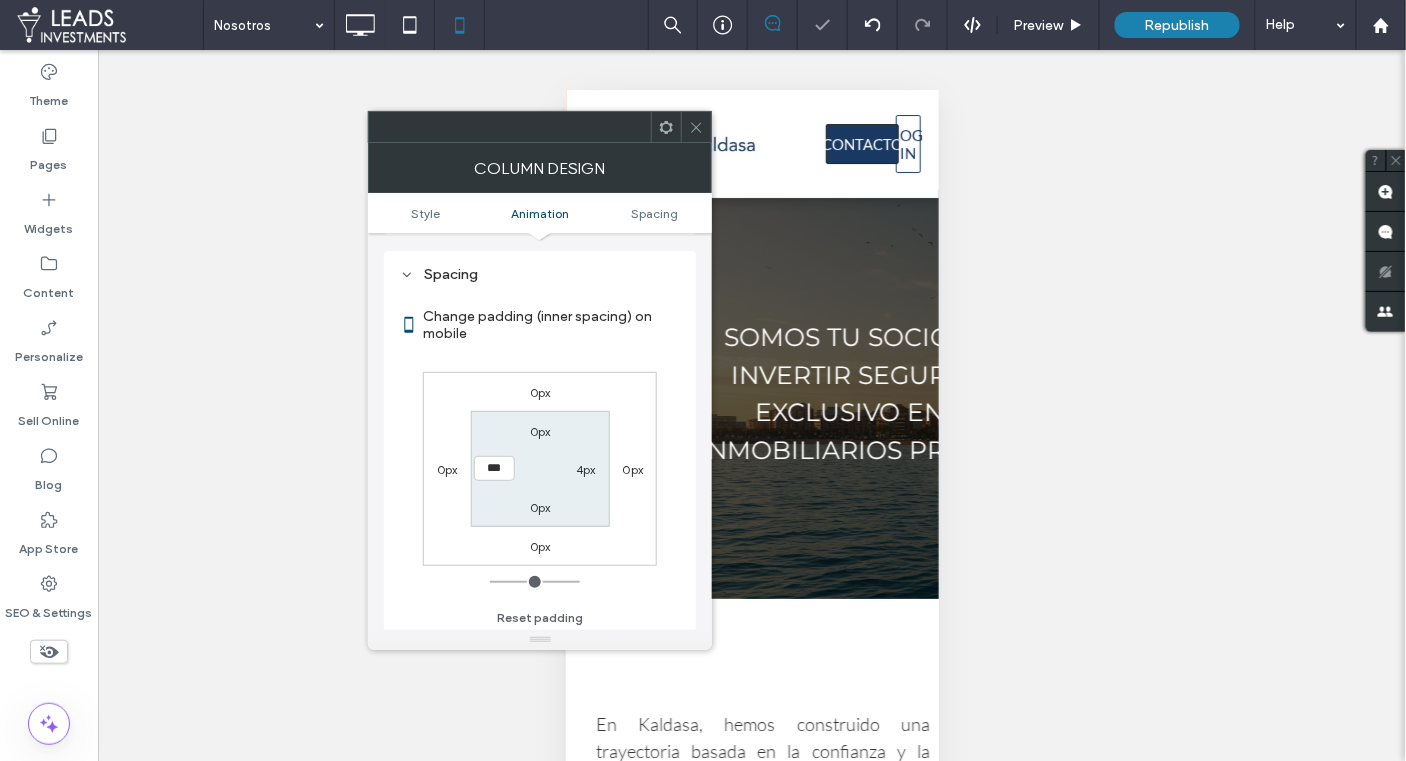 click at bounding box center (696, 127) 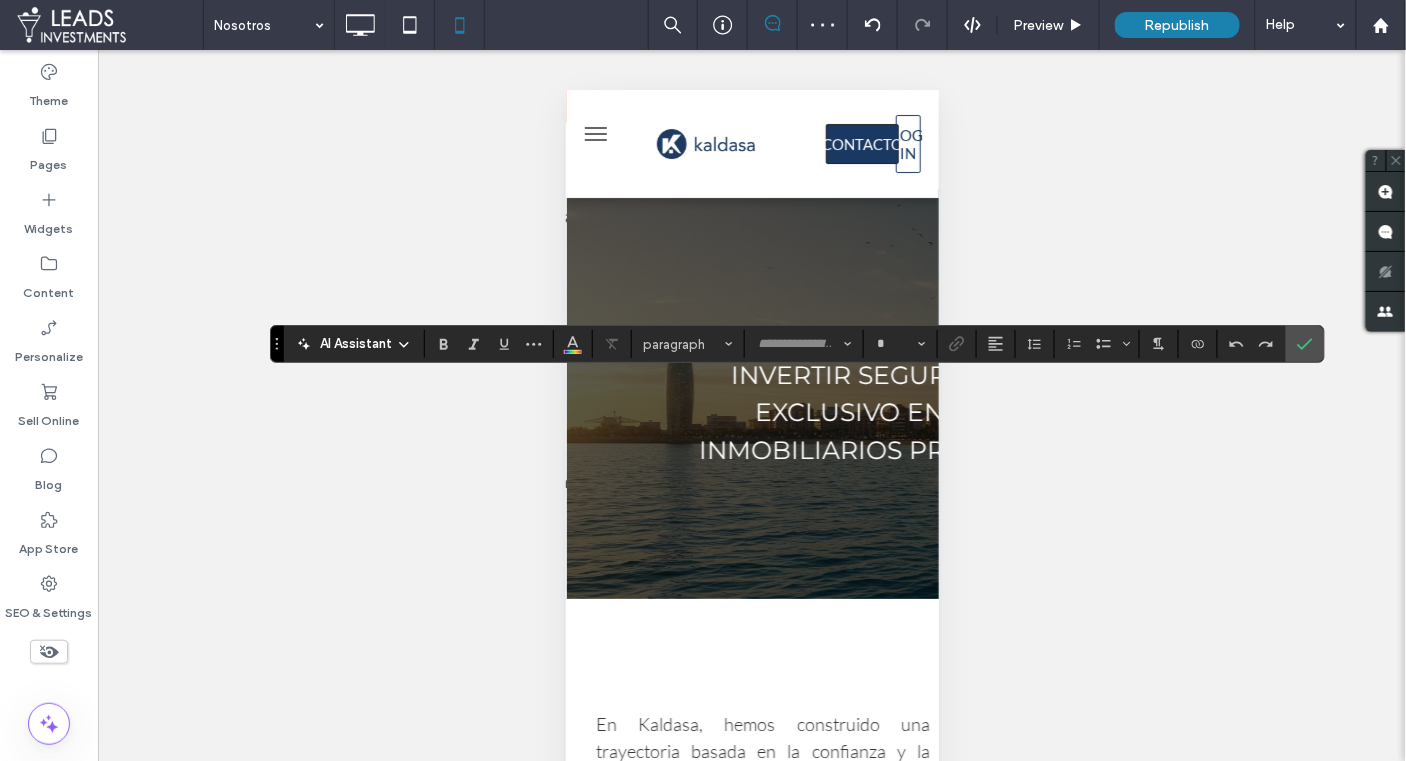 type on "****" 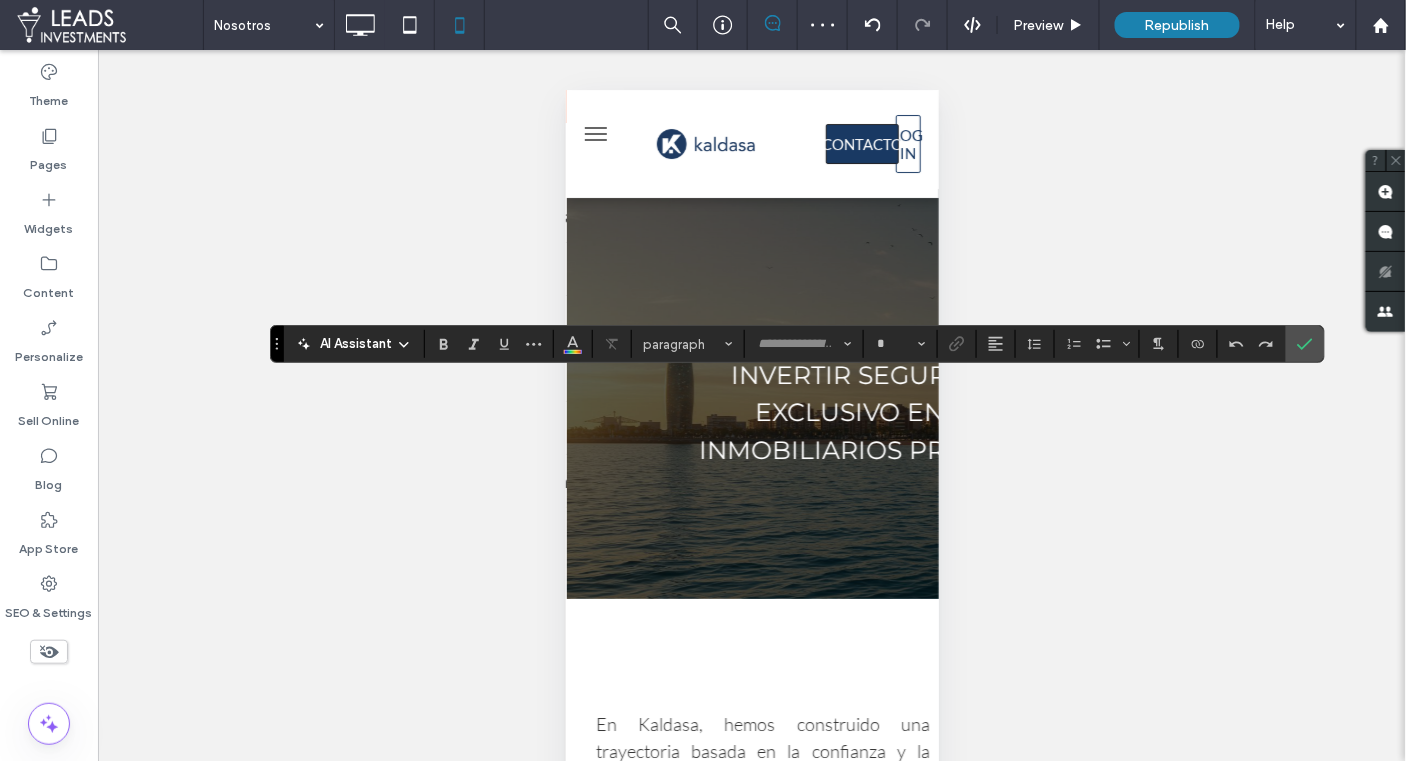 type on "**" 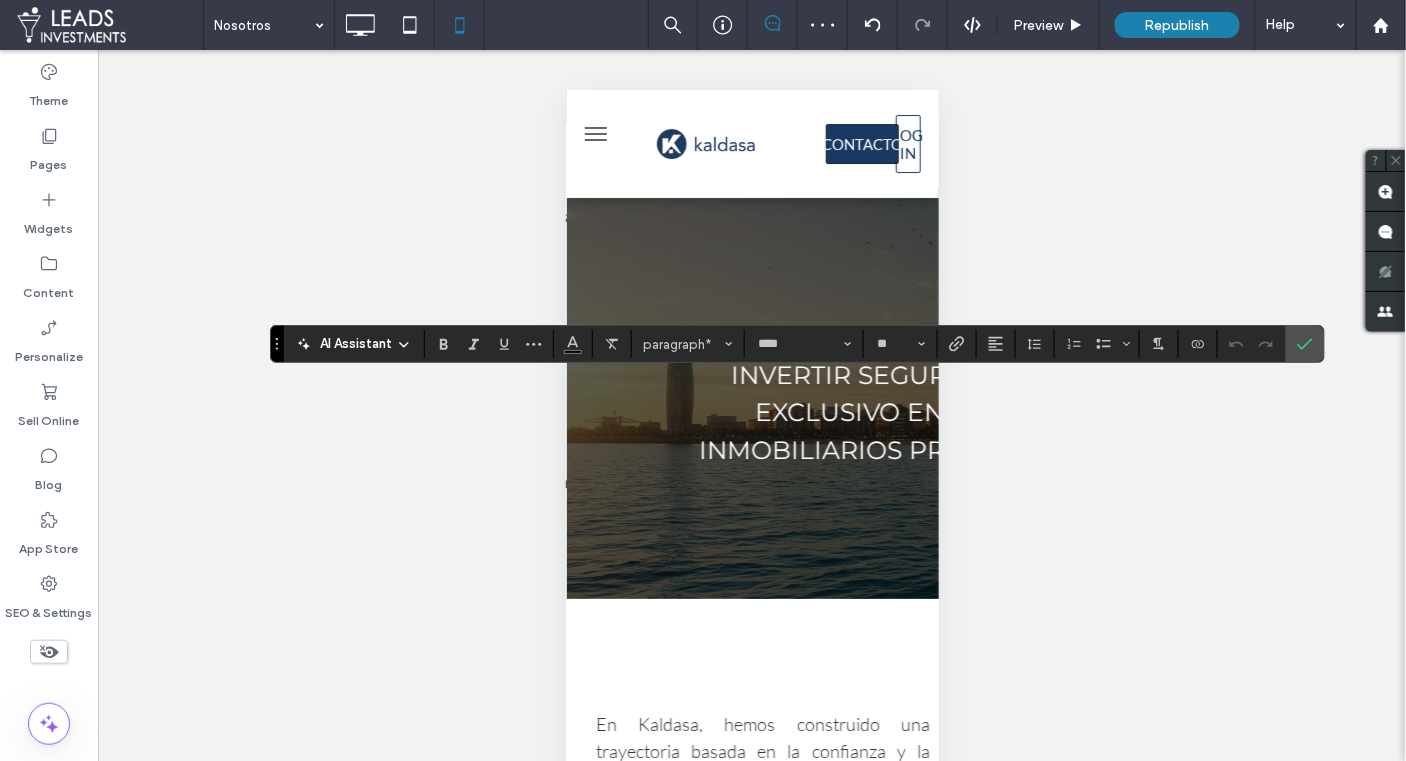 click at bounding box center [1305, 344] 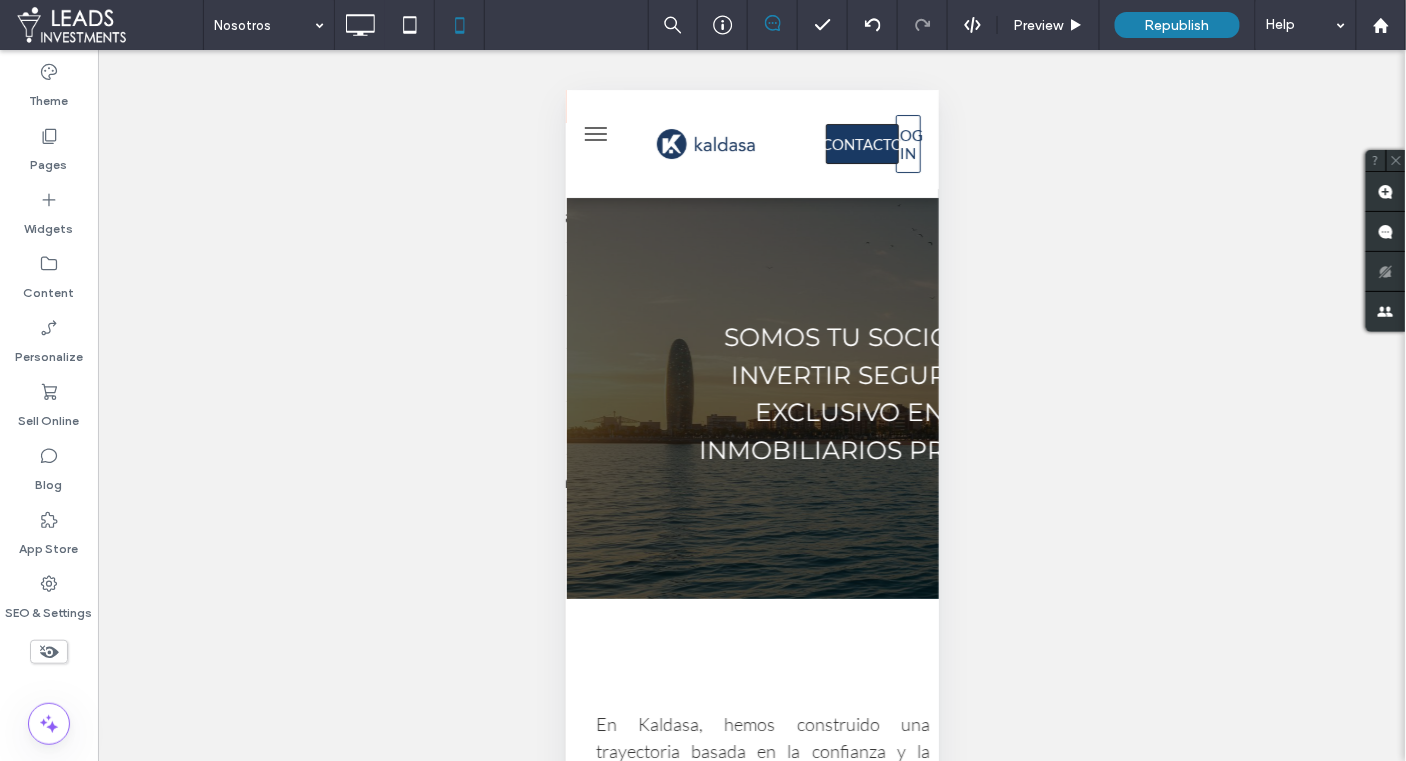 click on "Unhide?
Yes
Unhide?
Yes
Unhide?
Yes
Unhide?
Yes
Unhide?
Yes
Unhide?
Yes
Unhide?
Yes
Unhide?
Yes
Unhide?
Yes
Unhide?
Yes
Unhide?
Yes
Unhide?
Yes
Yes" at bounding box center [752, 430] 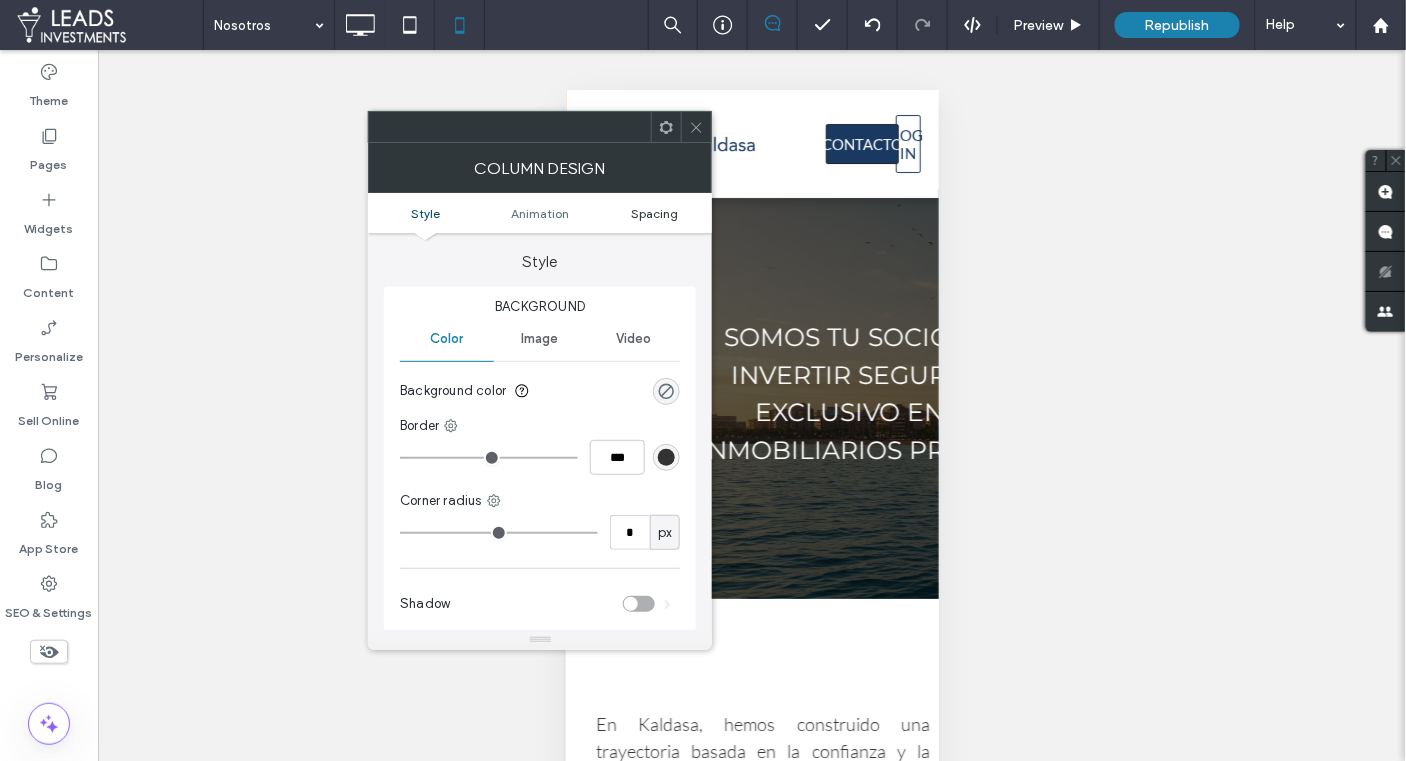 click on "Spacing" at bounding box center (654, 213) 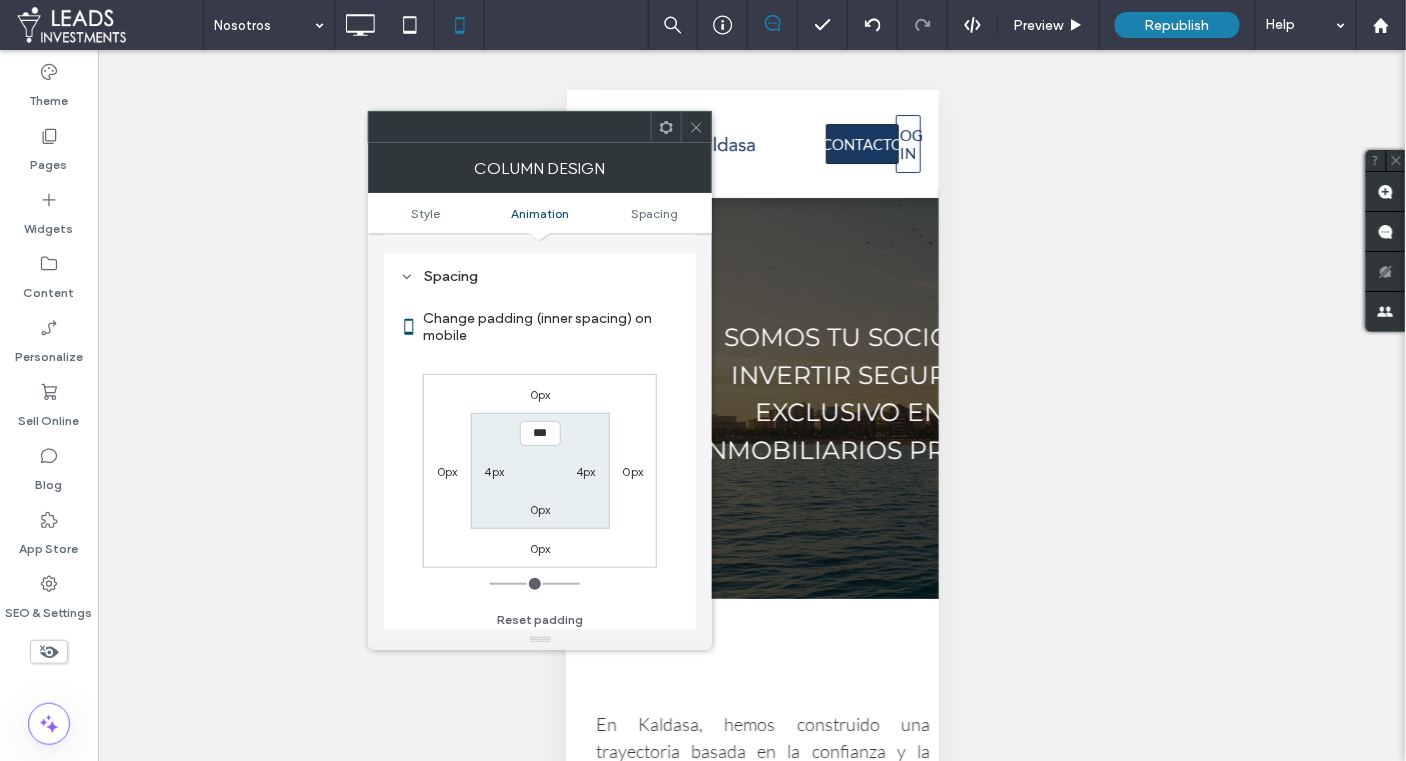 scroll, scrollTop: 467, scrollLeft: 0, axis: vertical 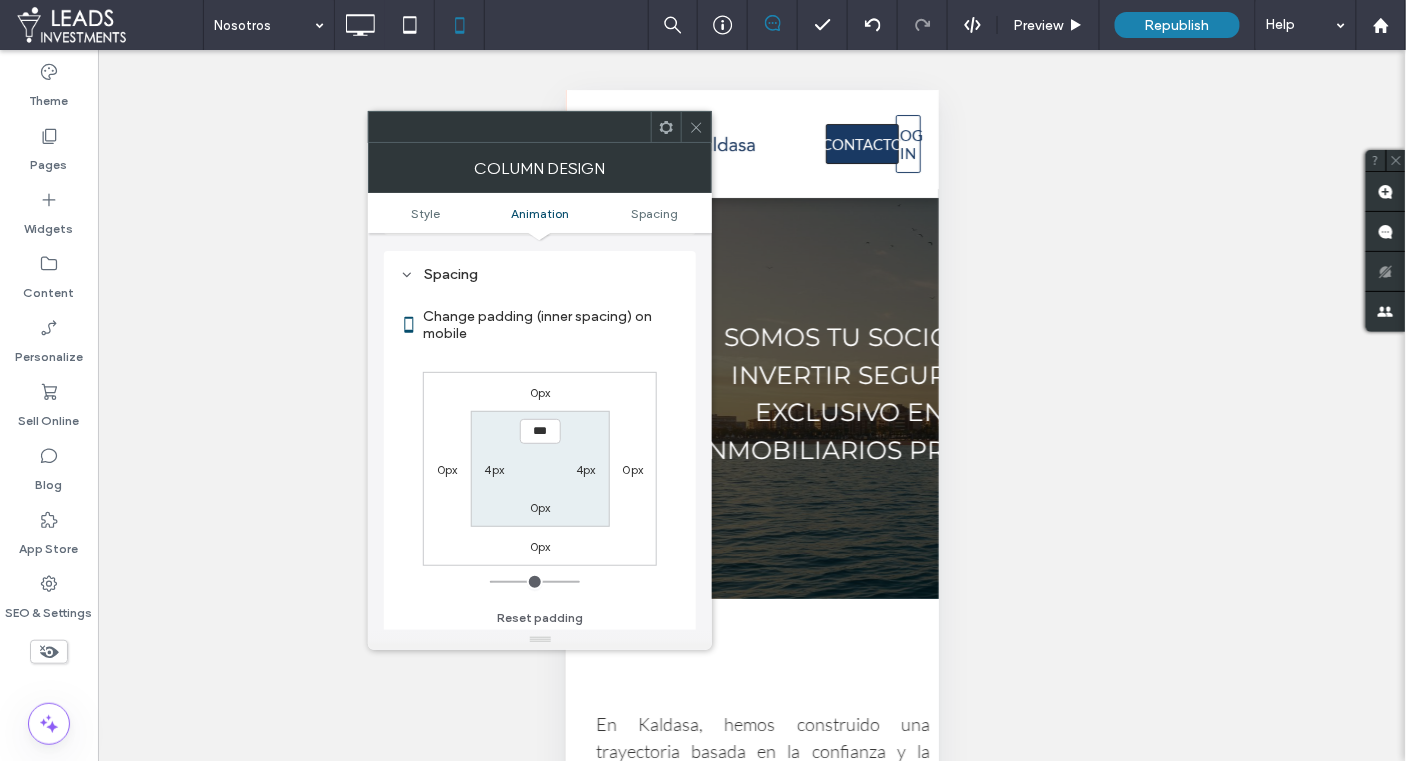 click on "4px" at bounding box center [495, 469] 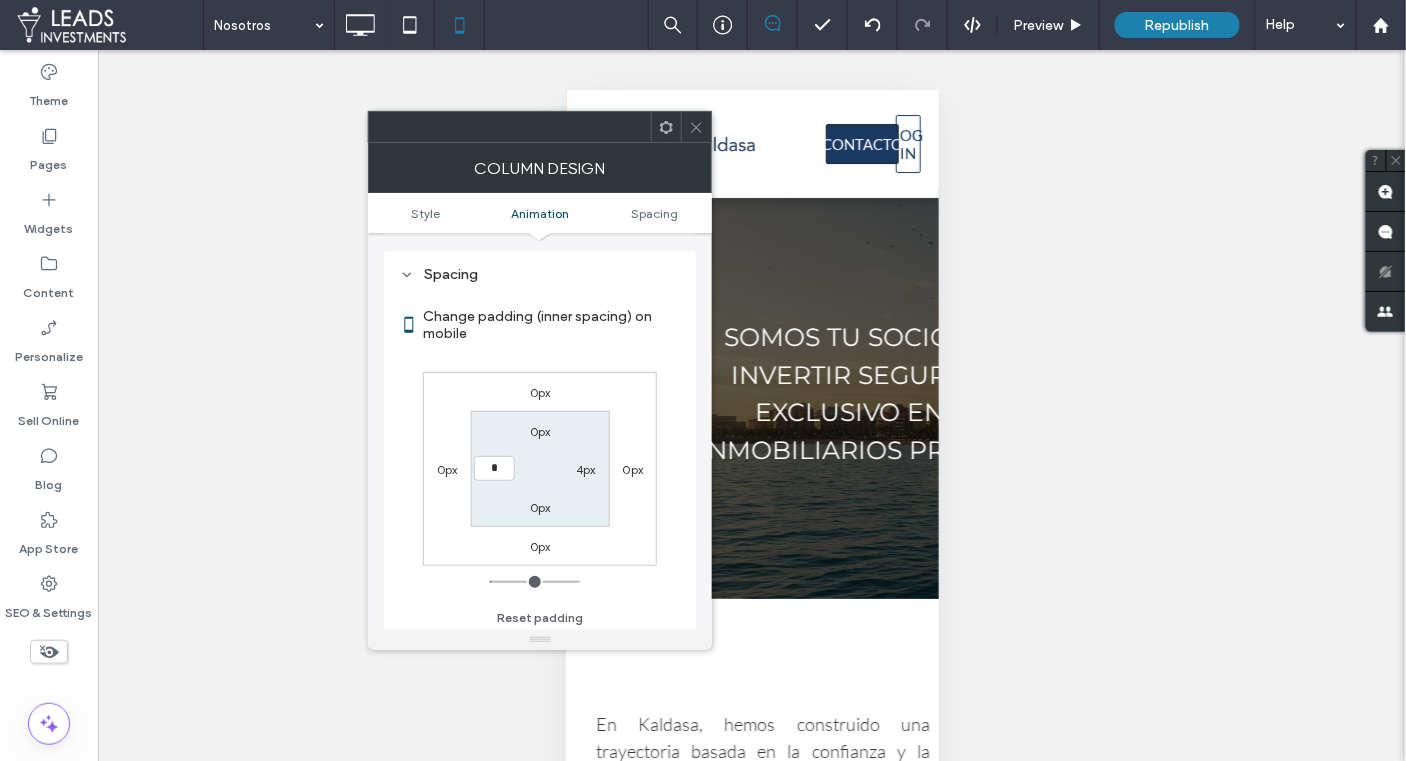 type on "*" 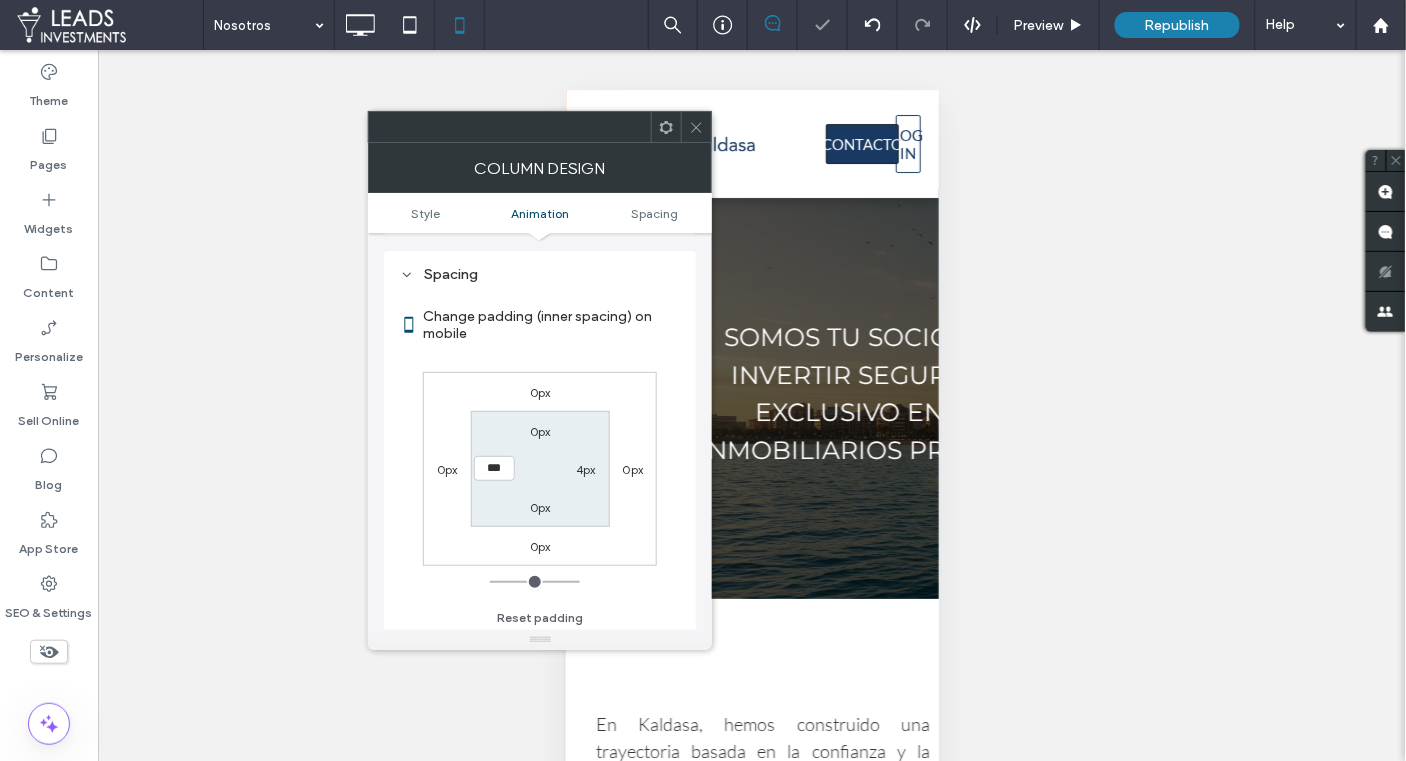 drag, startPoint x: 693, startPoint y: 126, endPoint x: 703, endPoint y: 144, distance: 20.59126 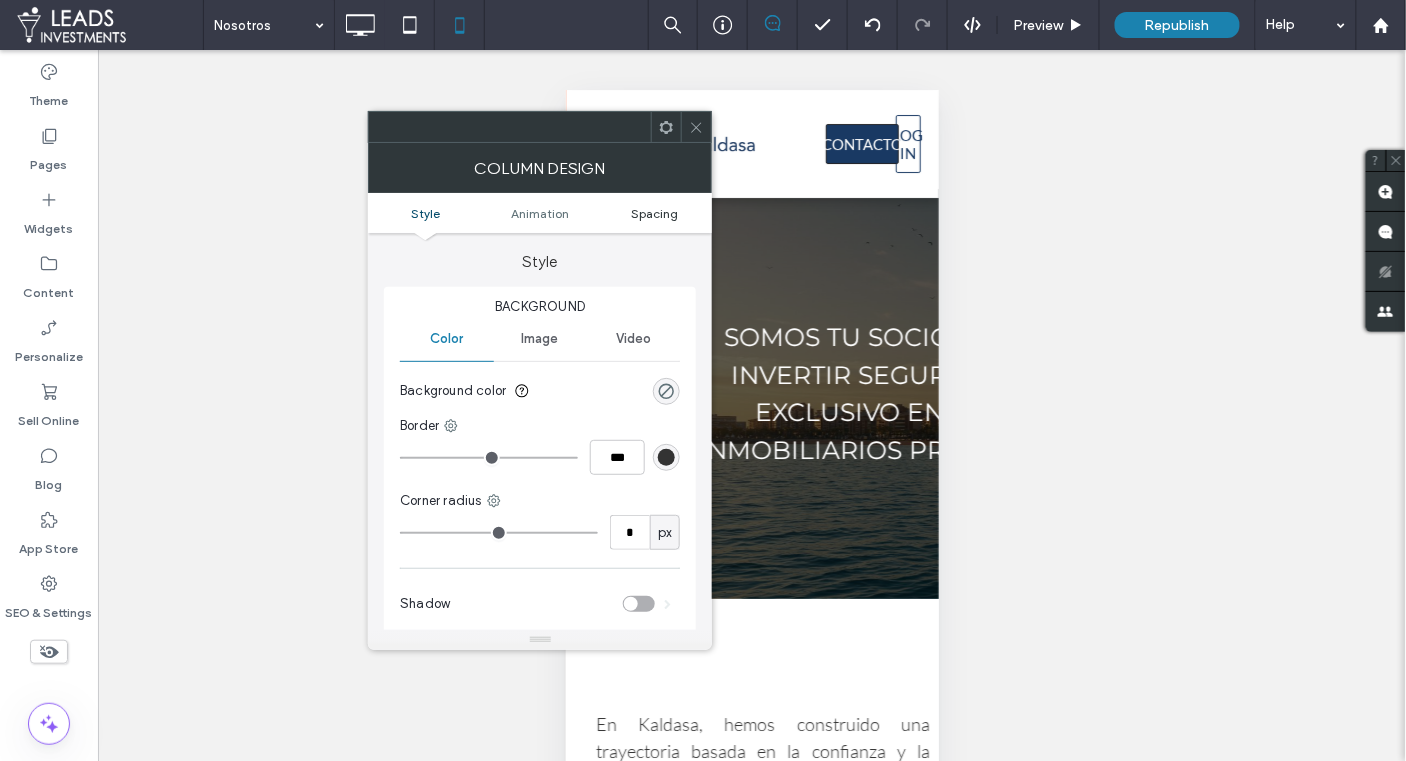click on "Spacing" at bounding box center [654, 213] 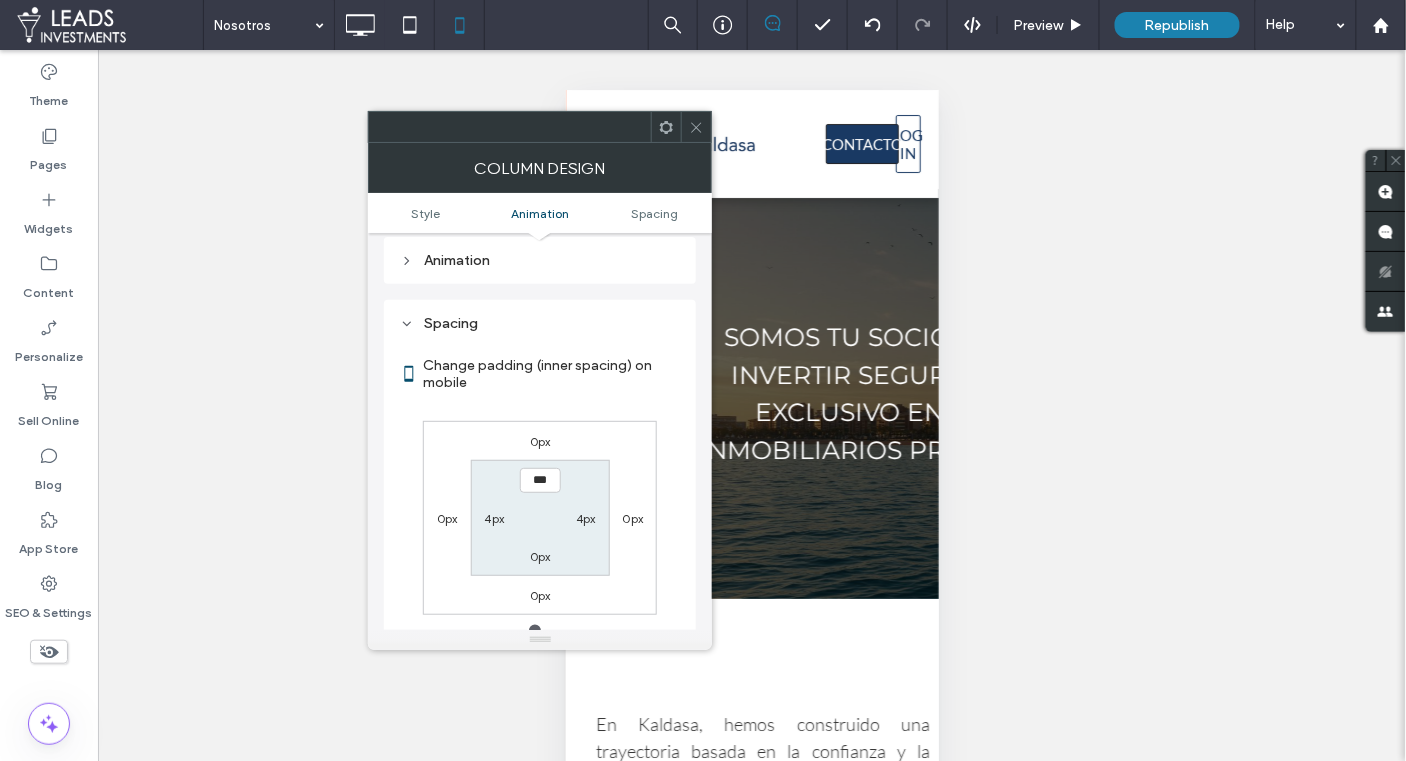scroll, scrollTop: 467, scrollLeft: 0, axis: vertical 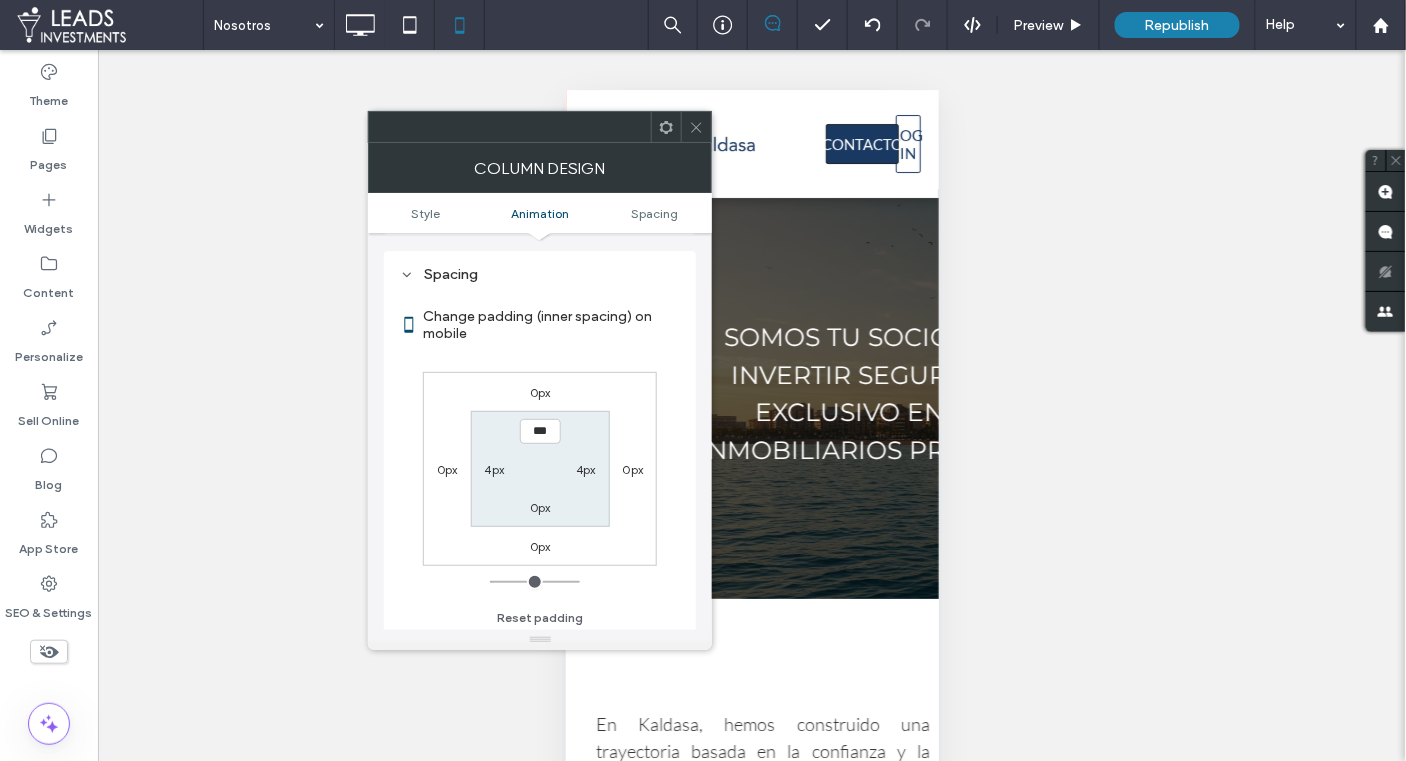 click on "4px" at bounding box center [495, 469] 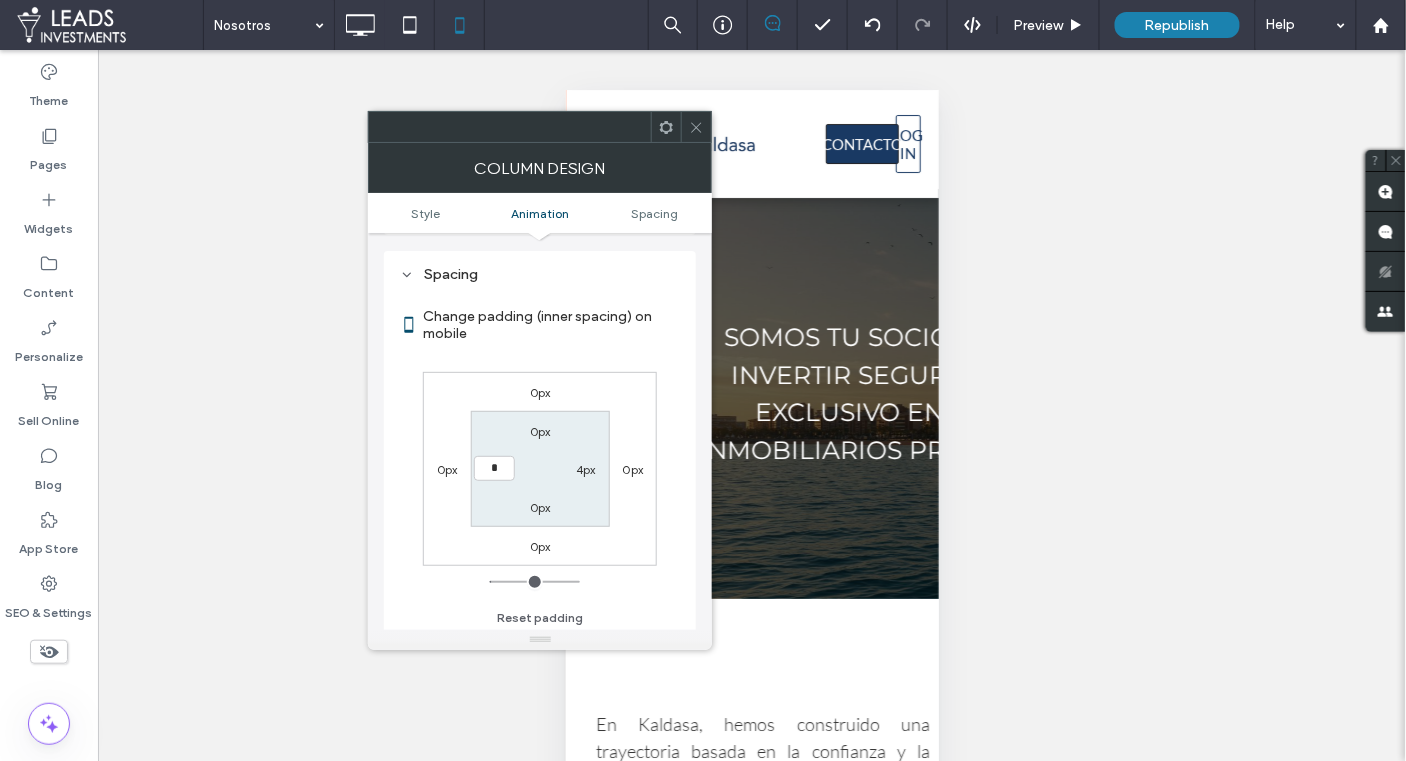 type on "*" 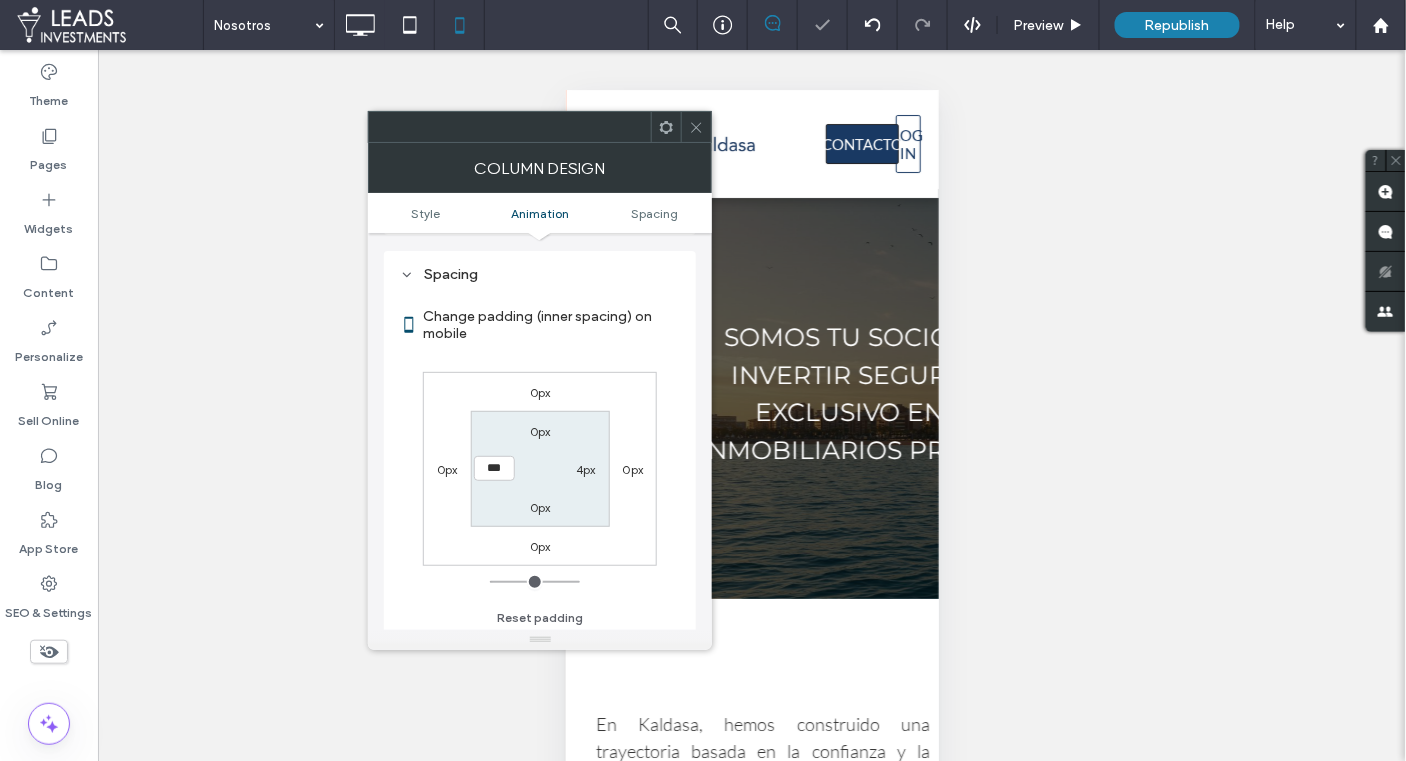 drag, startPoint x: 695, startPoint y: 129, endPoint x: 704, endPoint y: 146, distance: 19.235384 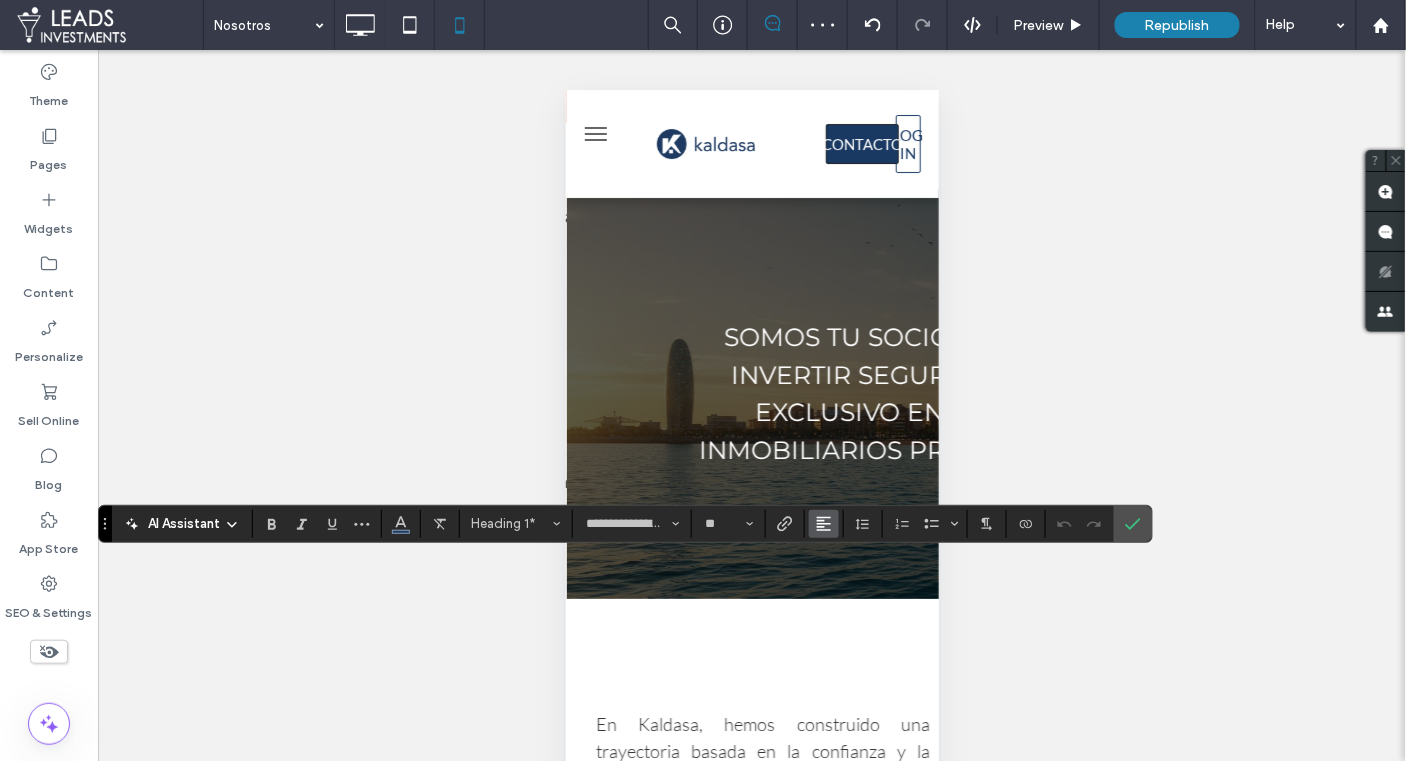 click at bounding box center [824, 524] 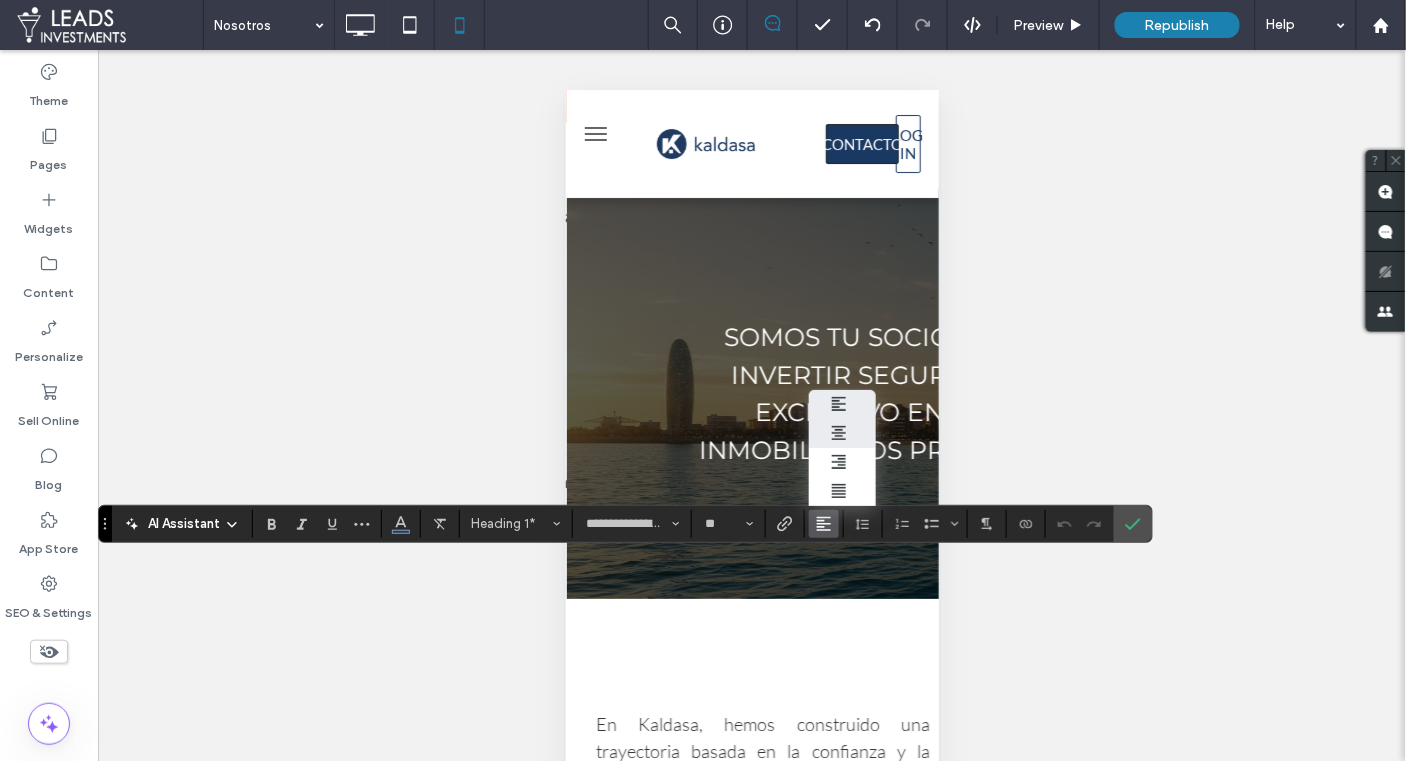 click 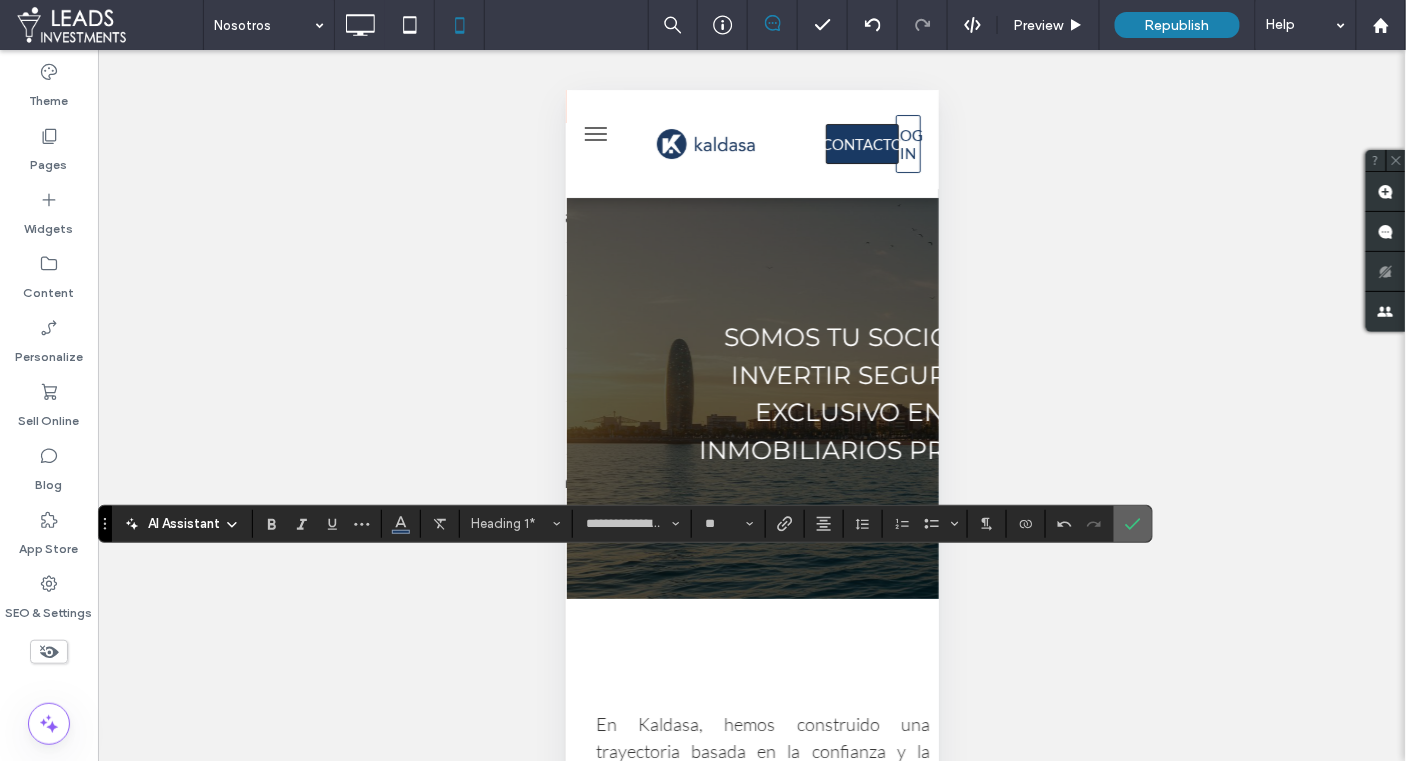 click 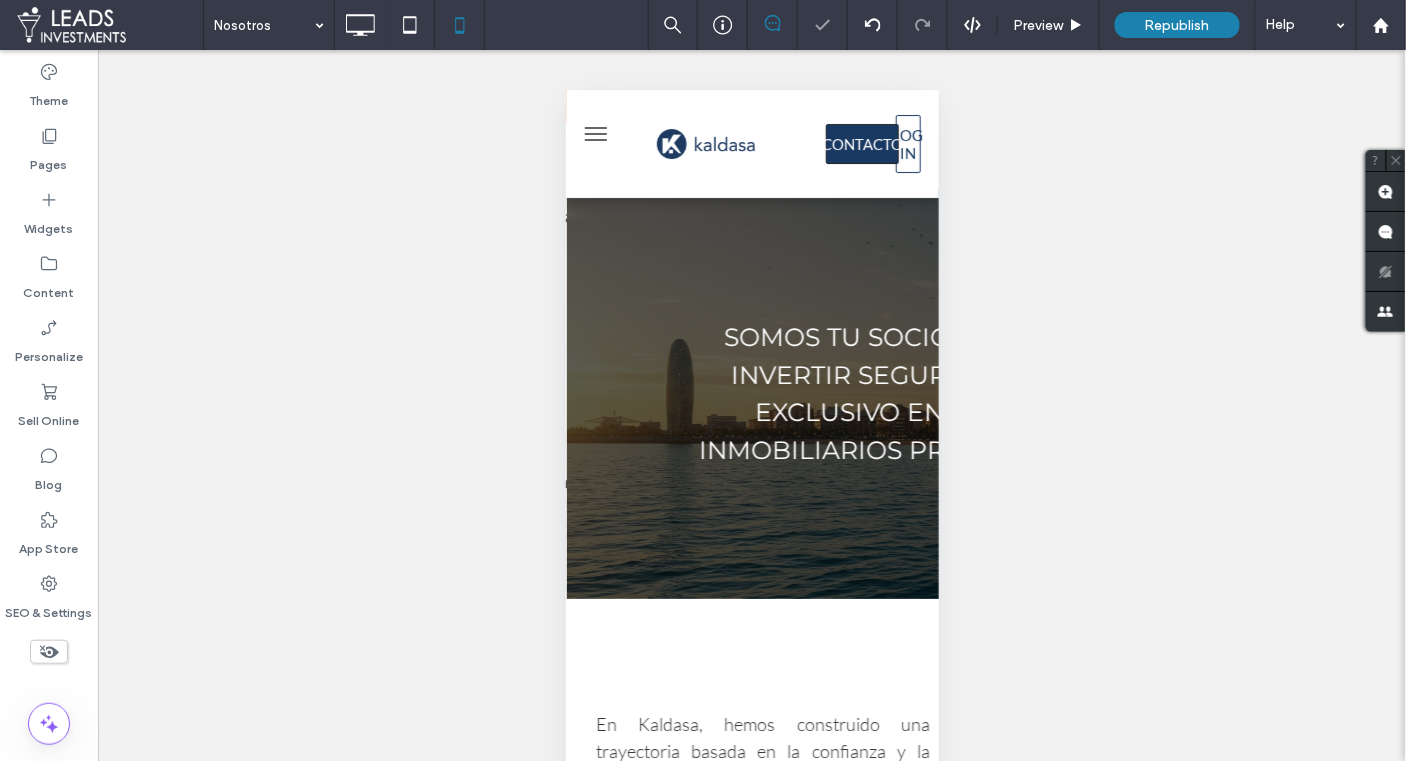 type on "**********" 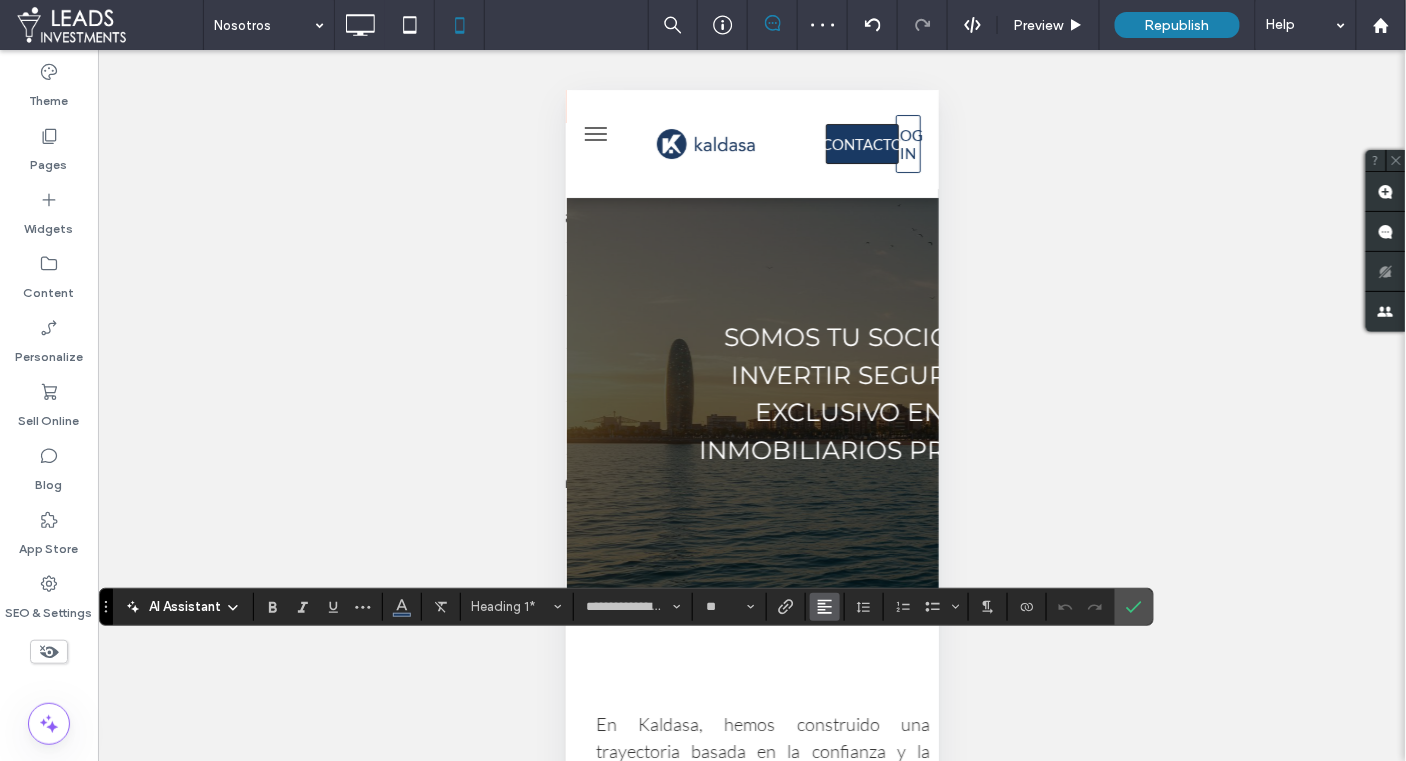 click 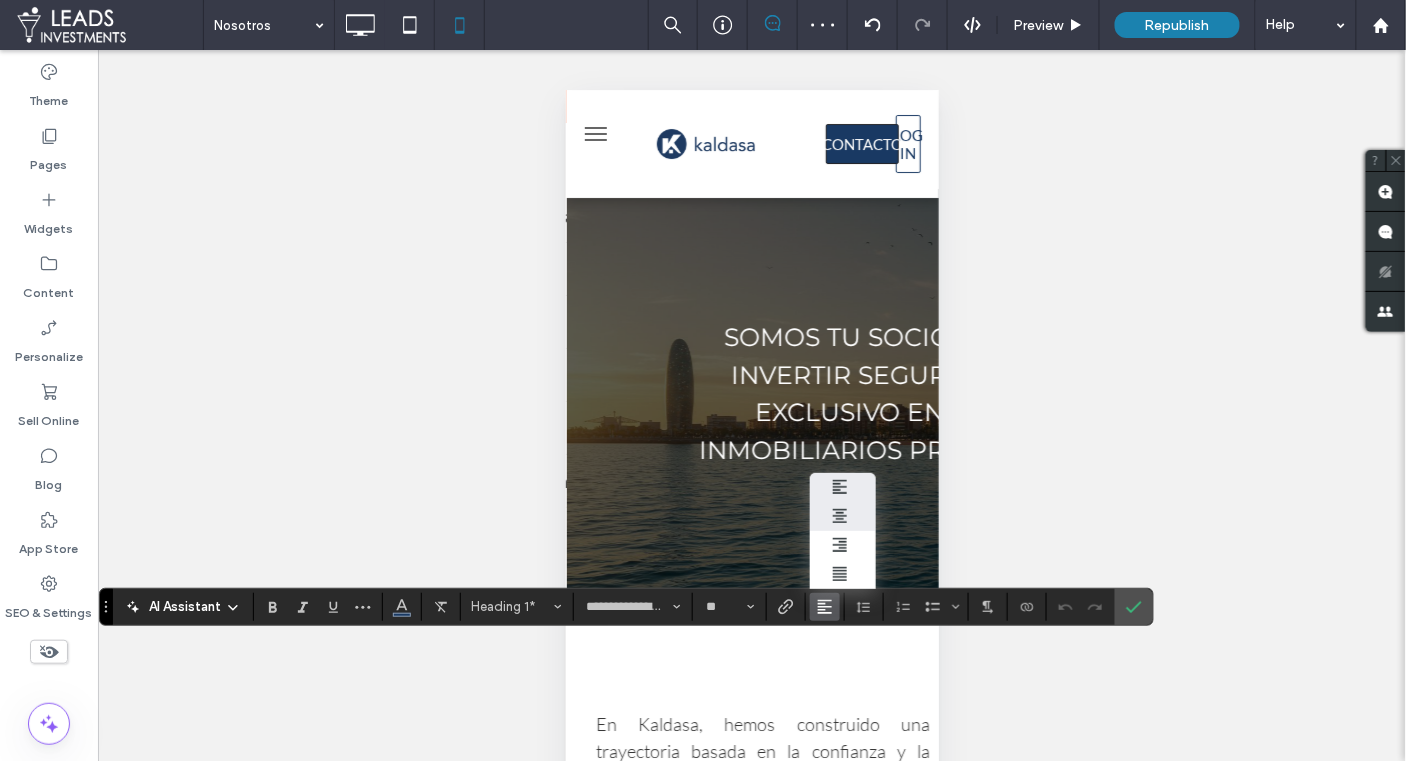click 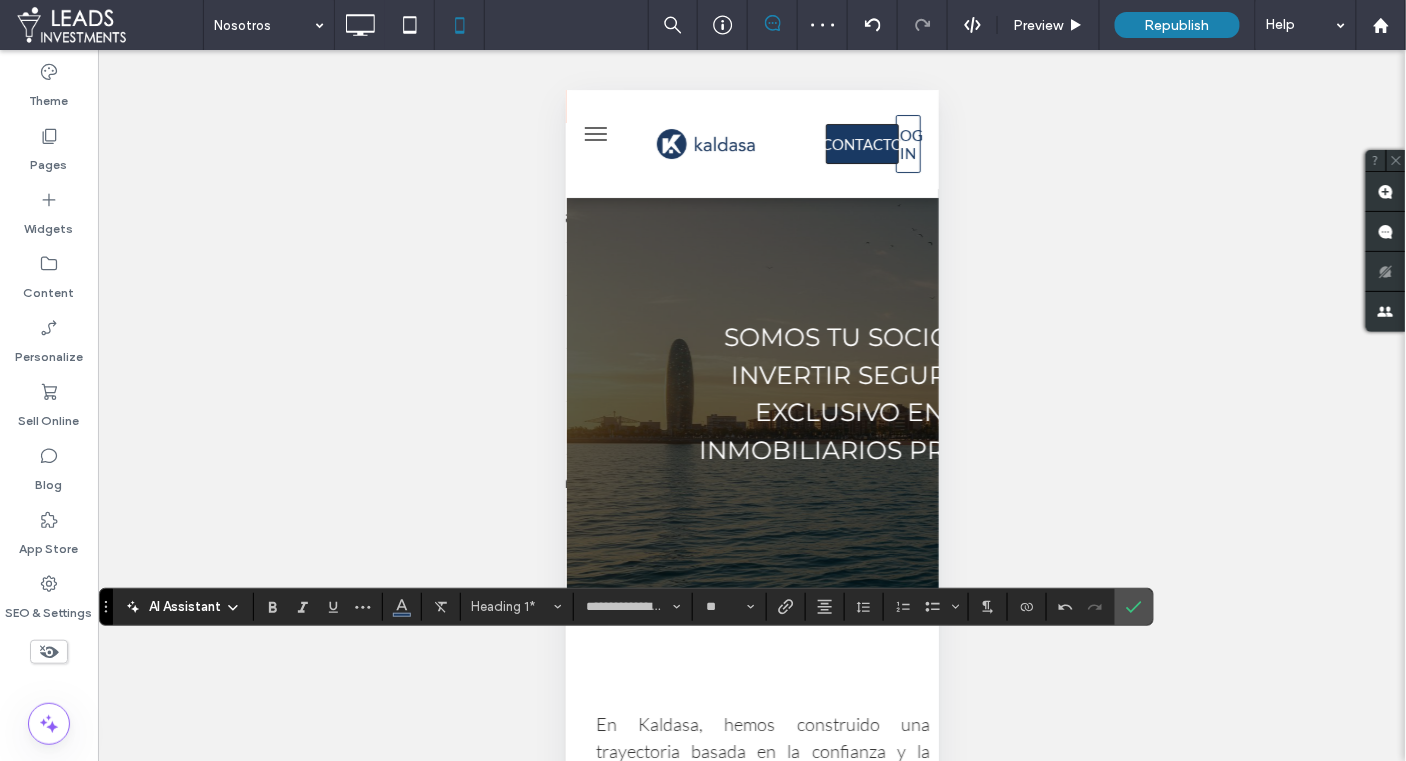 drag, startPoint x: 1129, startPoint y: 601, endPoint x: 986, endPoint y: 639, distance: 147.96283 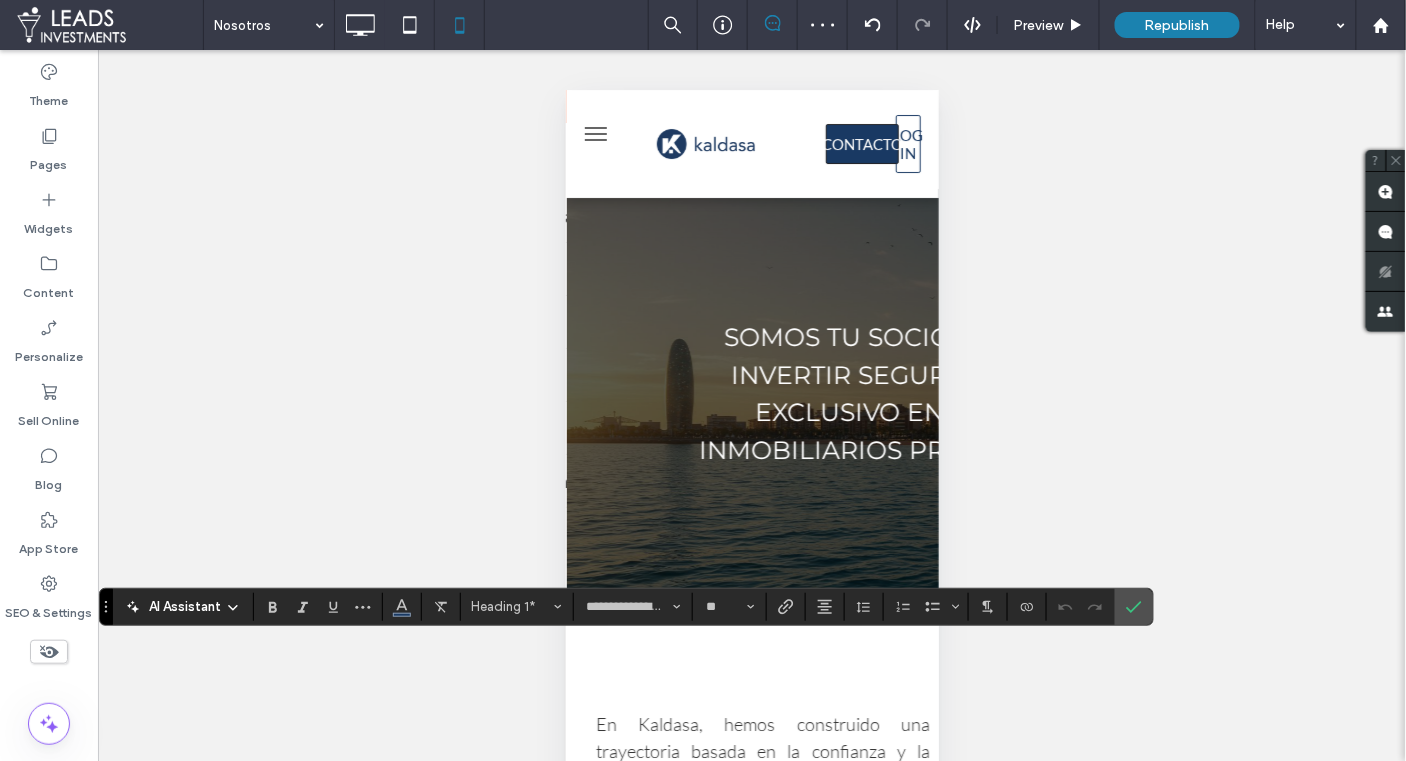 drag, startPoint x: 1119, startPoint y: 606, endPoint x: 973, endPoint y: 648, distance: 151.92104 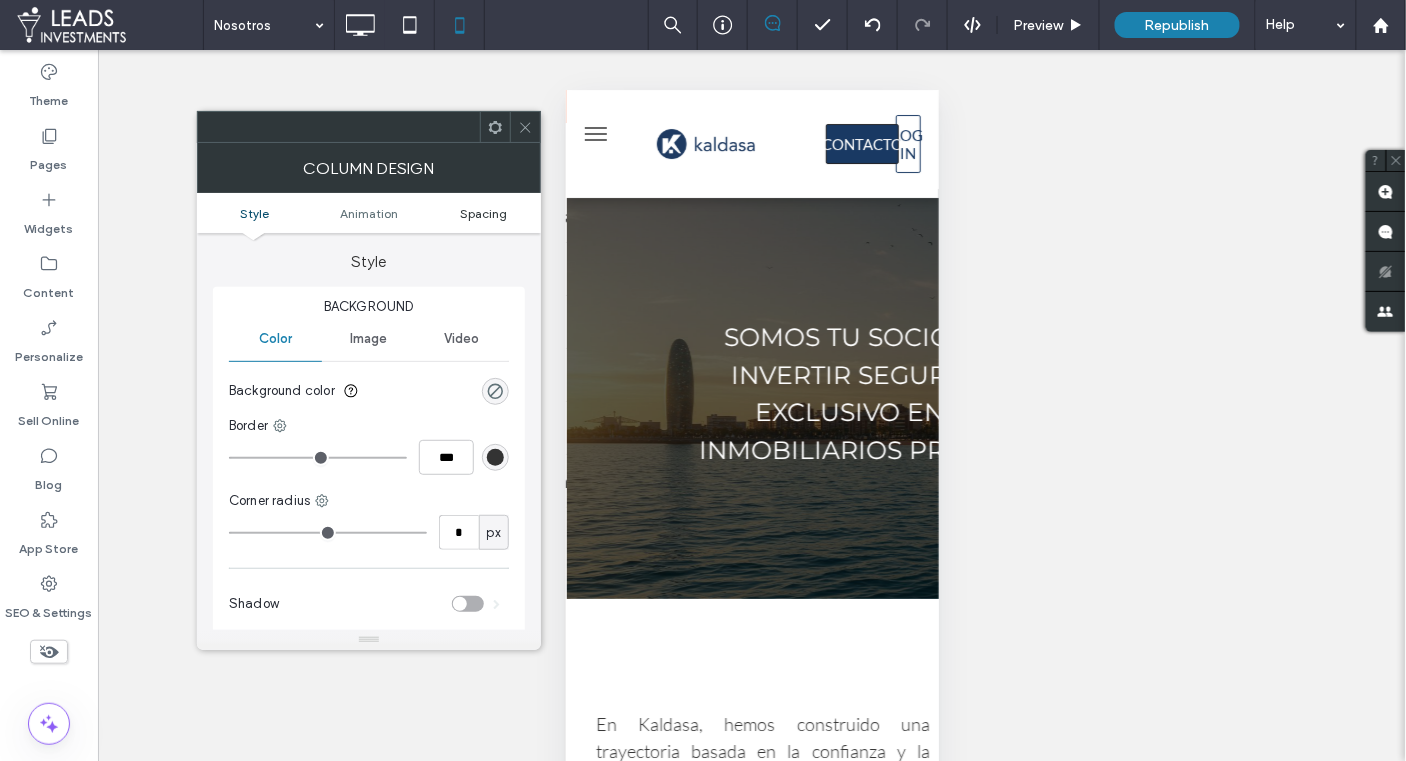 click on "Style Animation Spacing" at bounding box center (369, 213) 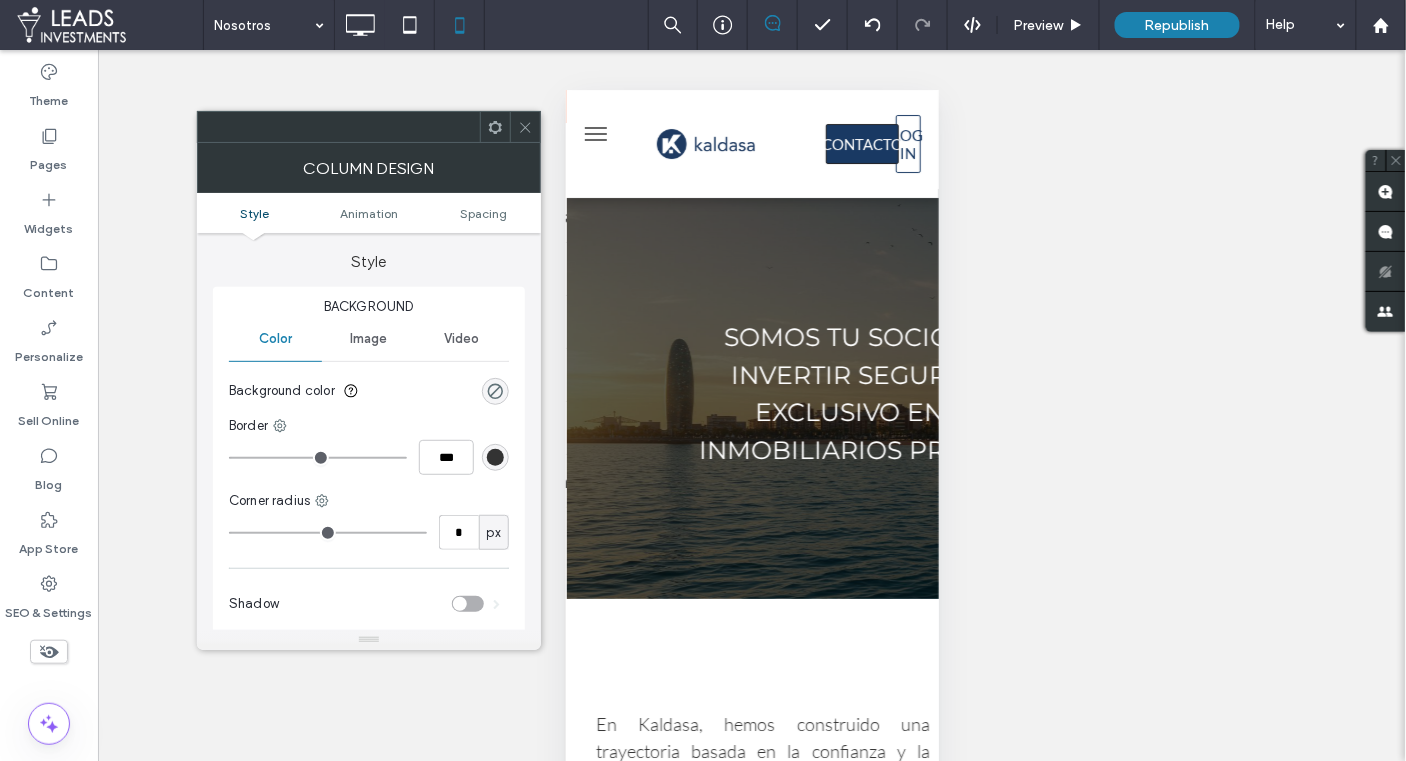 scroll, scrollTop: 26, scrollLeft: 0, axis: vertical 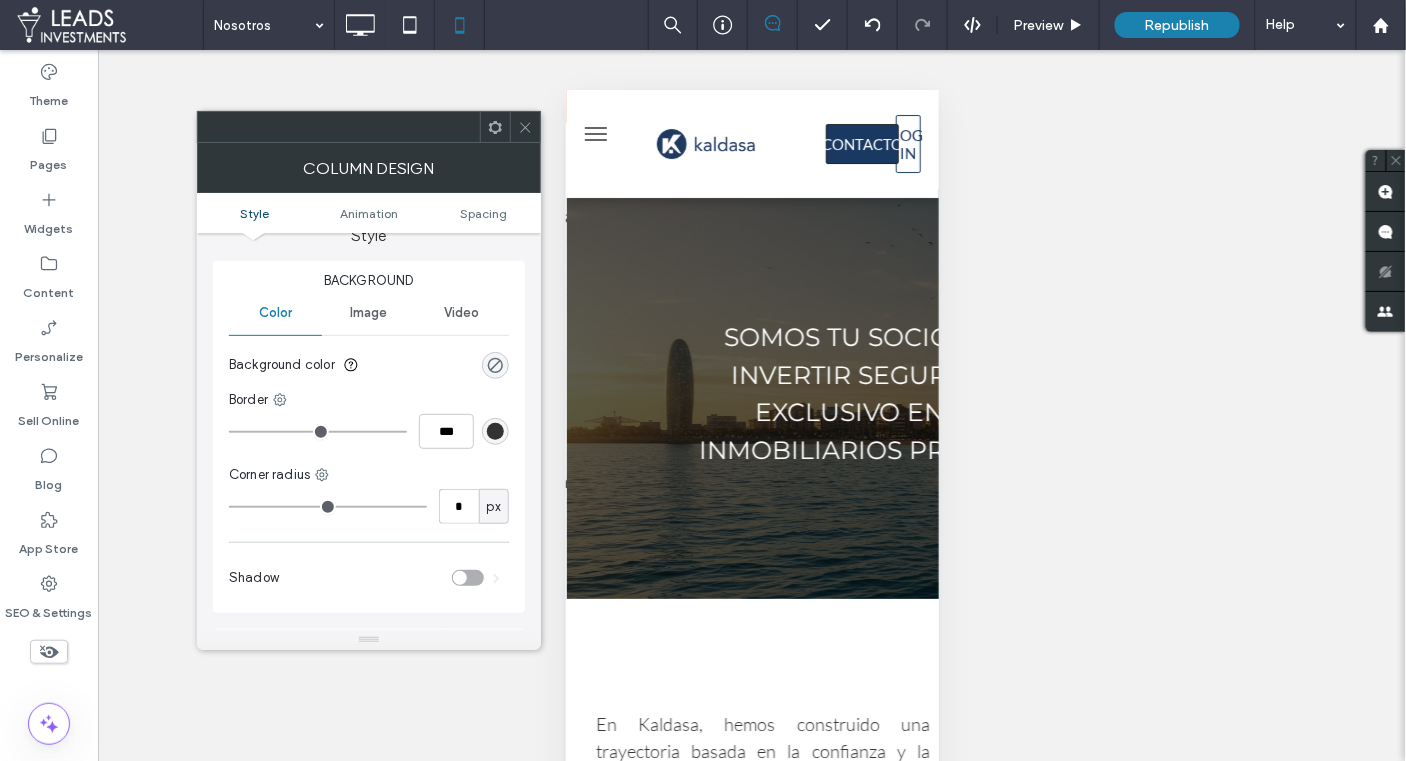 click on "Style Animation Spacing" at bounding box center (369, 213) 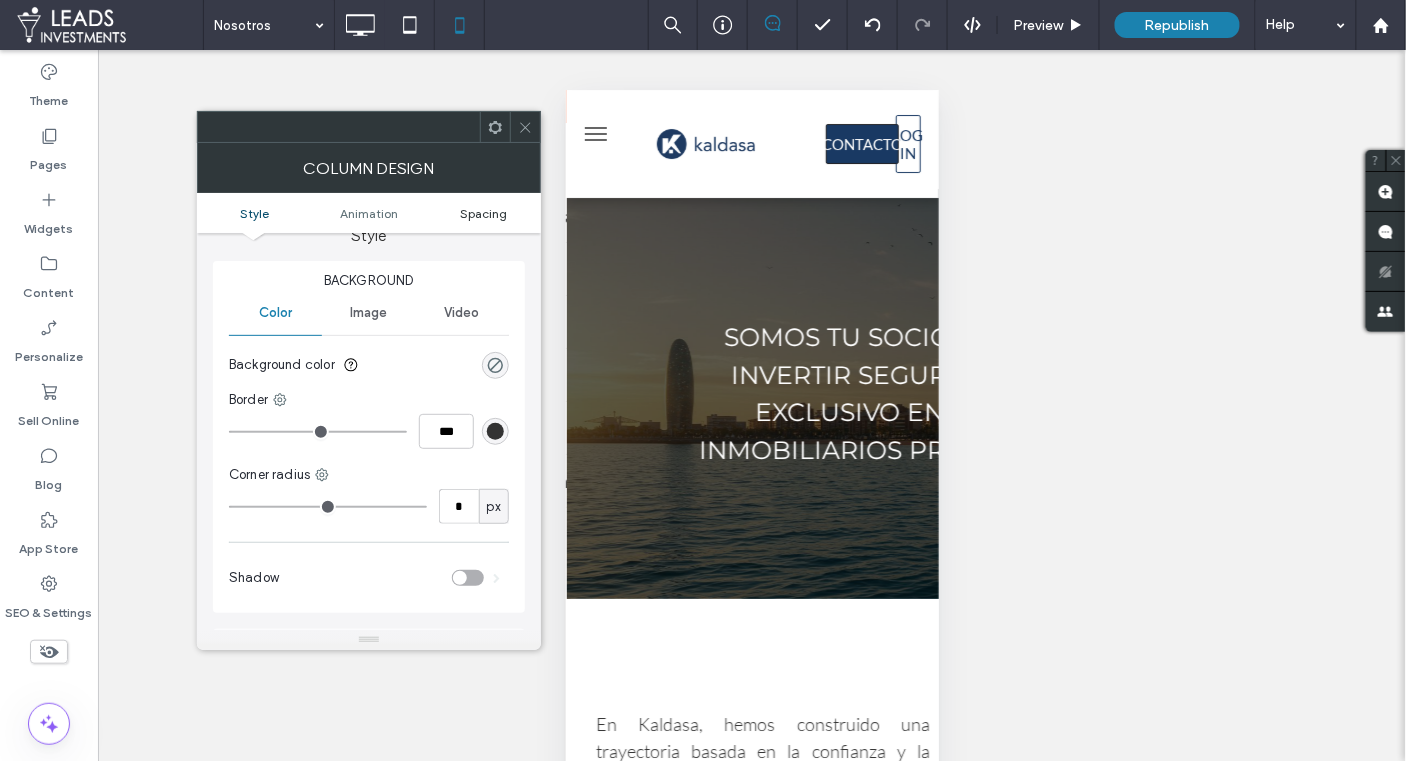 click on "Spacing" at bounding box center (483, 213) 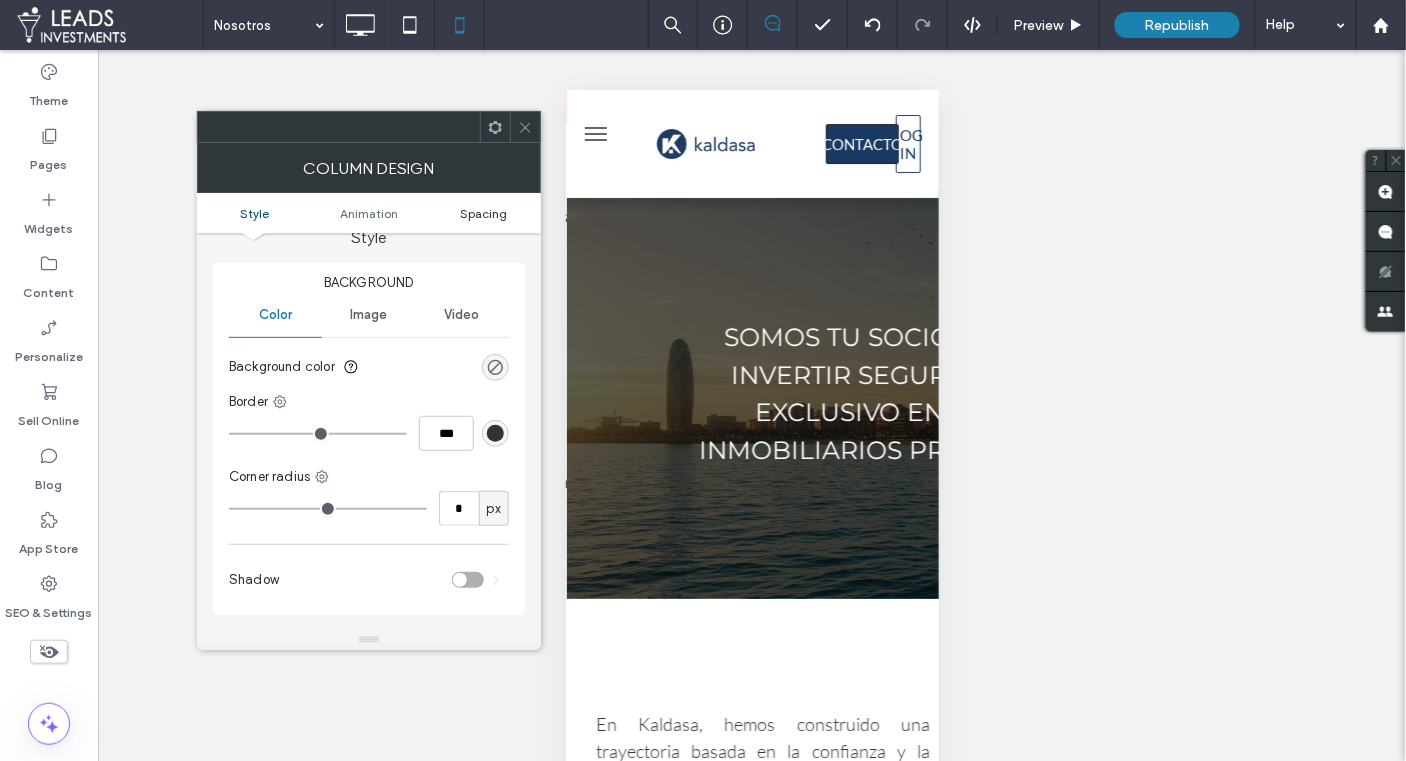 click on "Spacing" at bounding box center (483, 213) 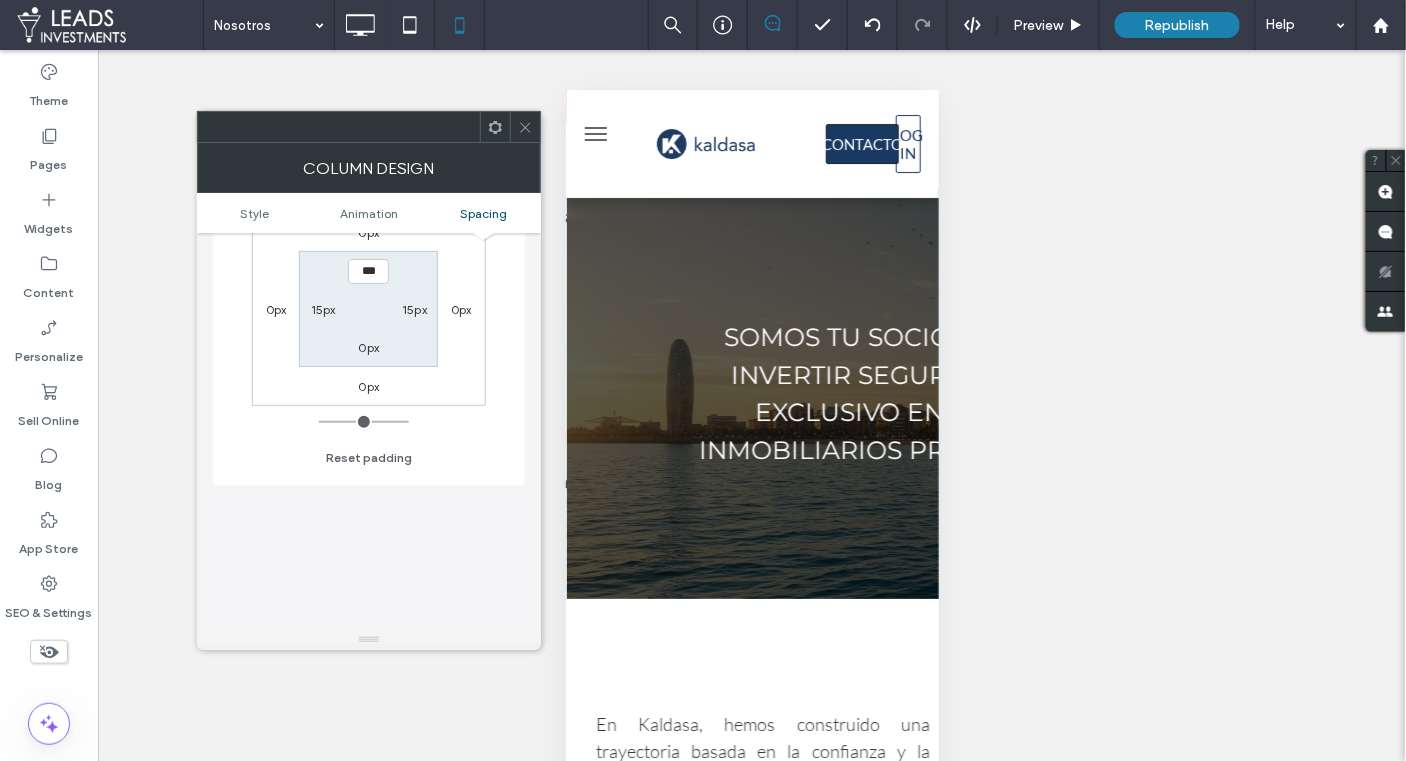 scroll, scrollTop: 601, scrollLeft: 0, axis: vertical 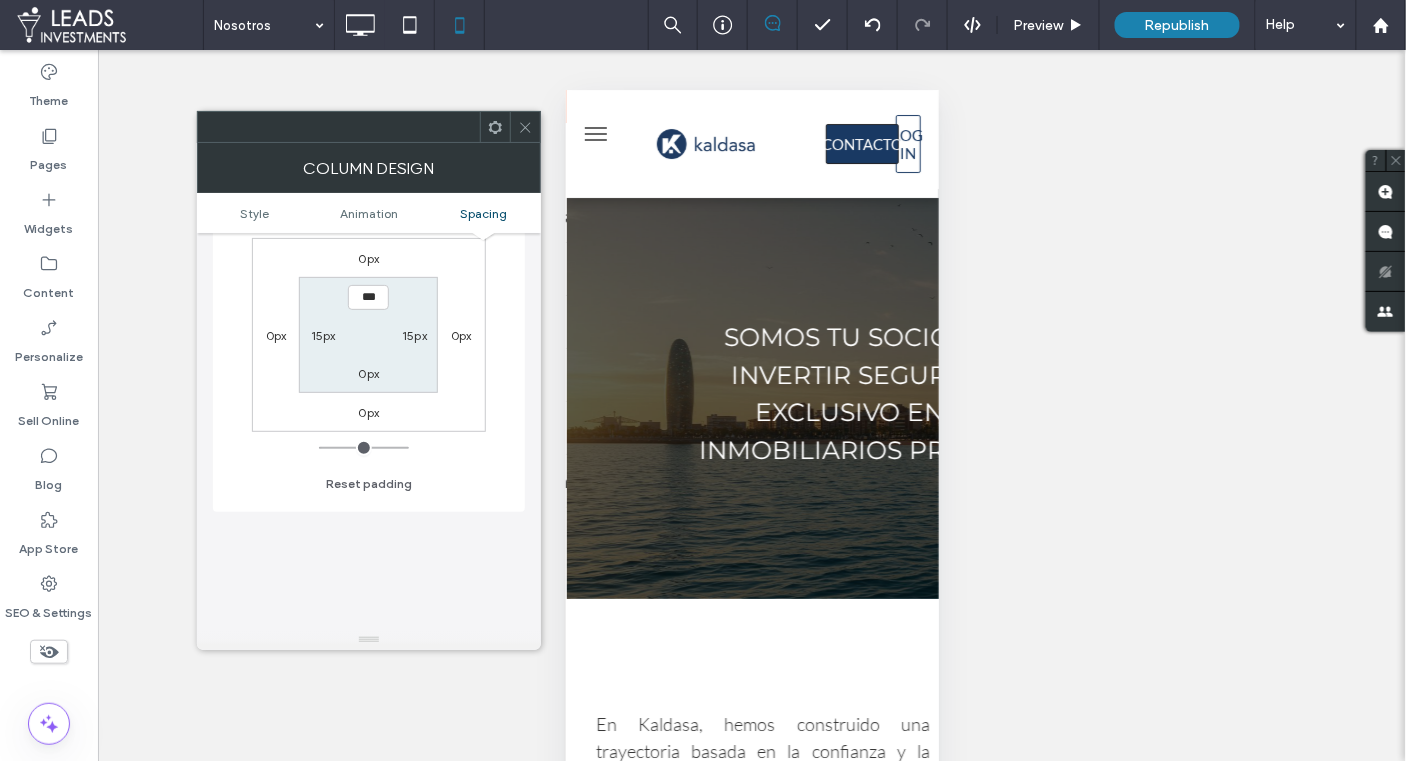 click on "15px" at bounding box center [323, 335] 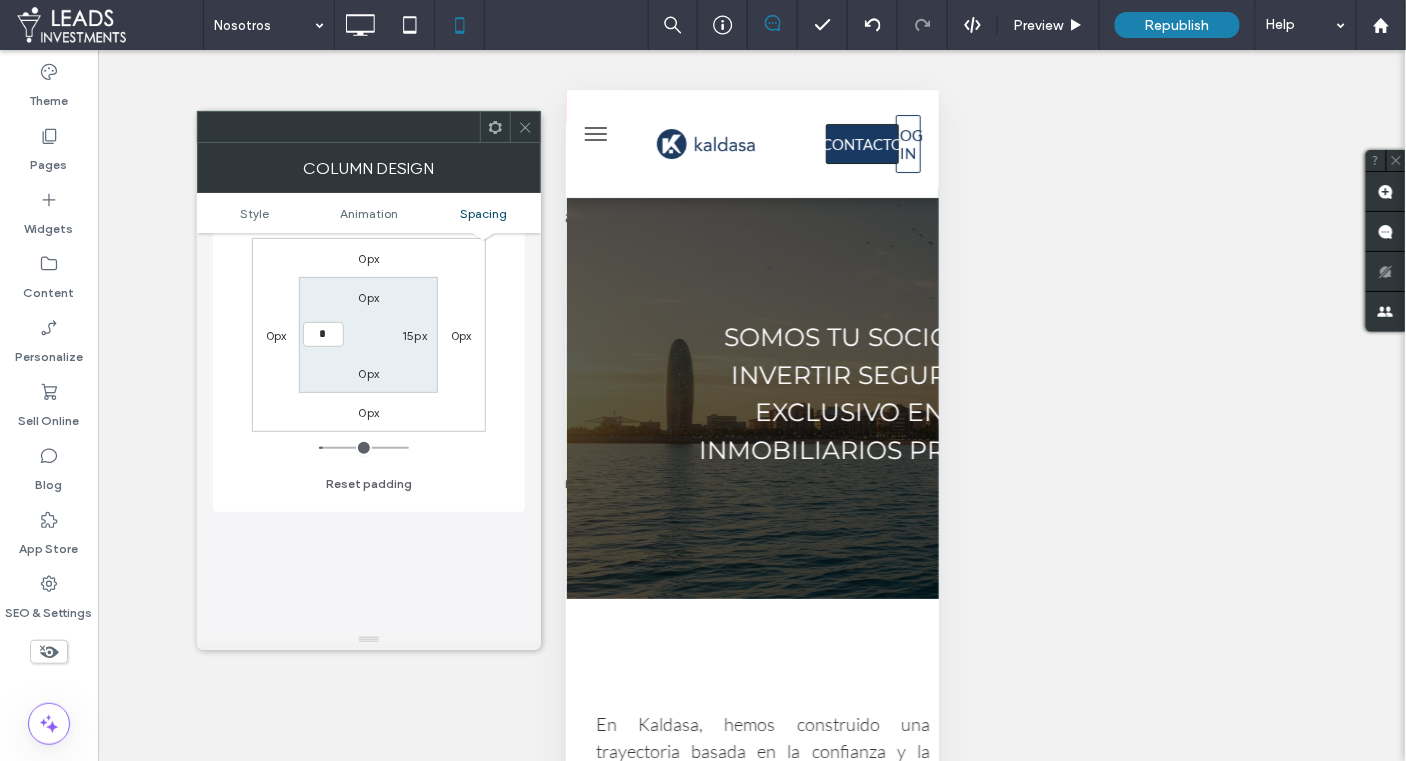 type on "*" 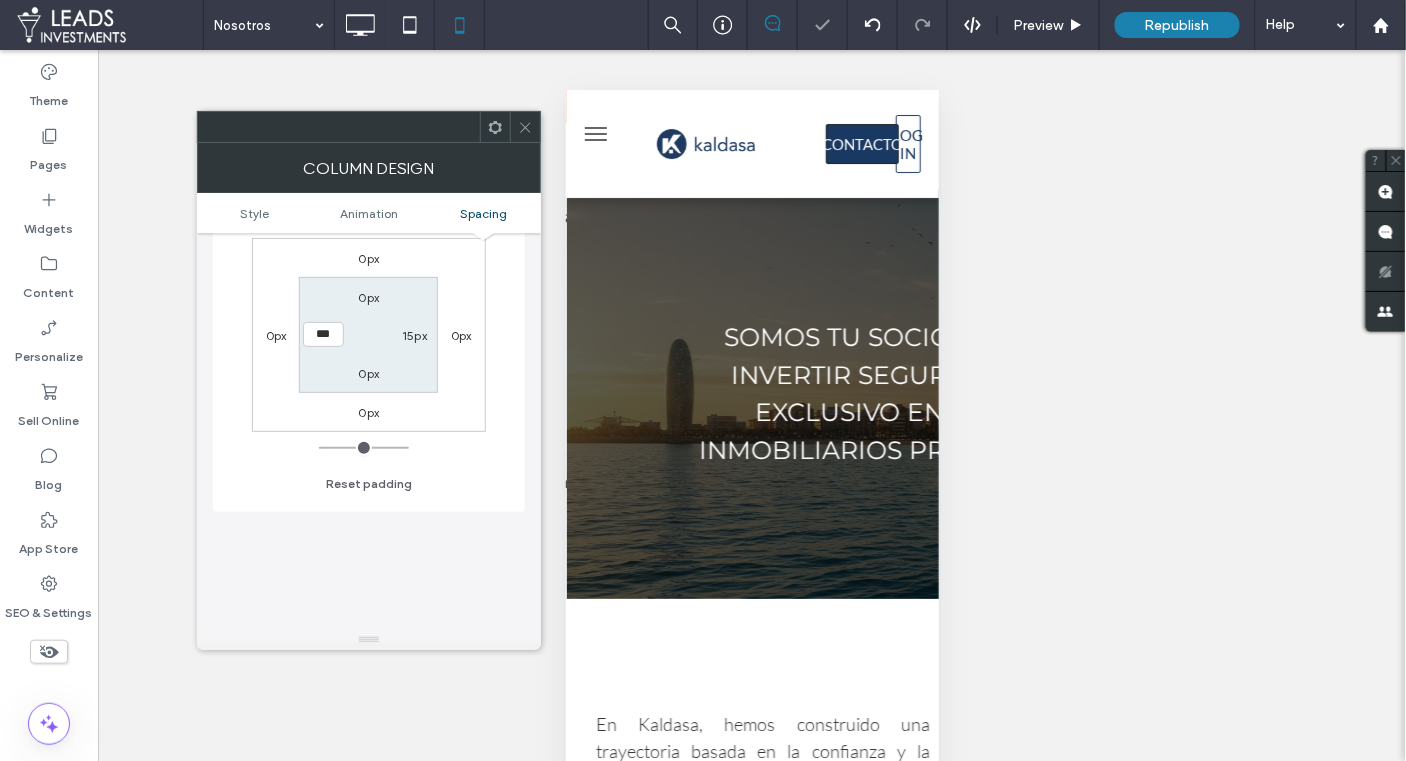 click at bounding box center [525, 127] 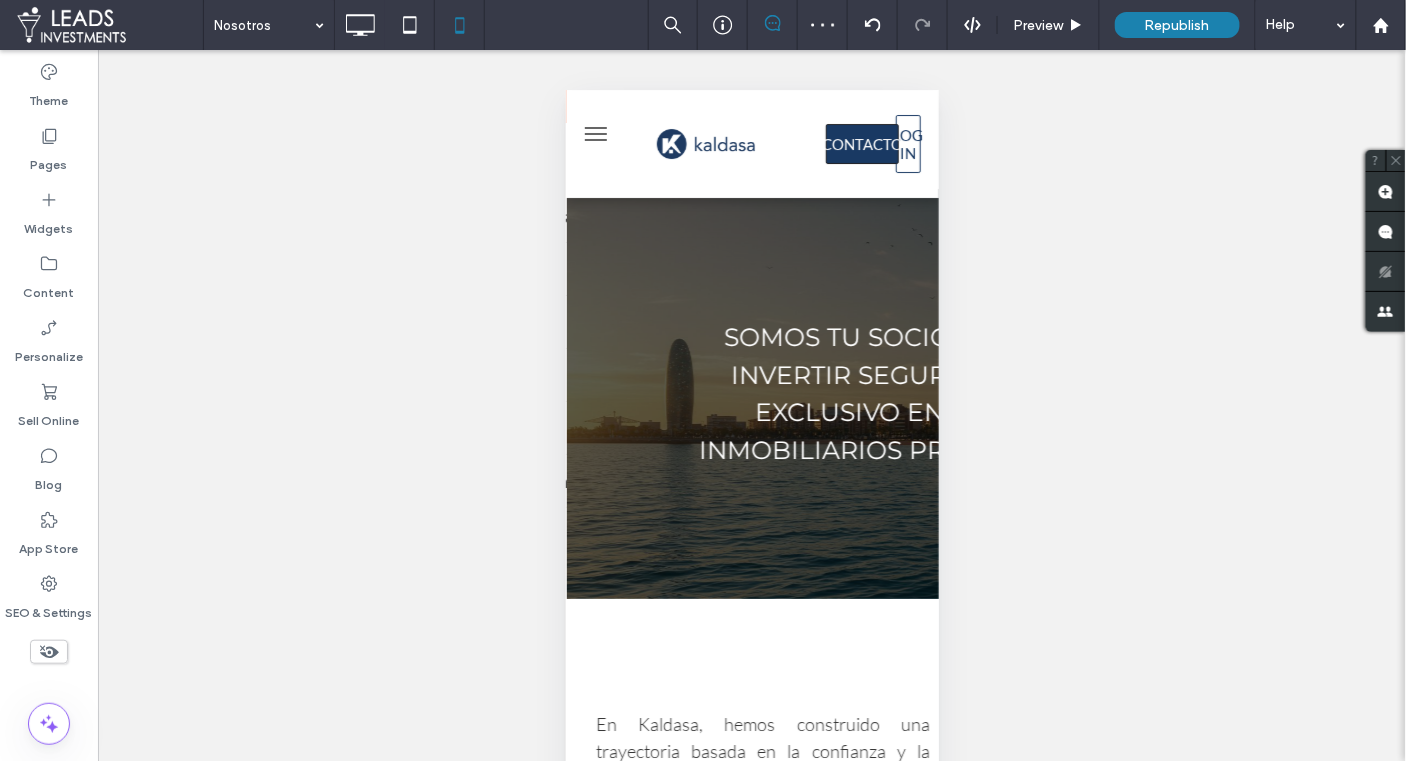 type on "****" 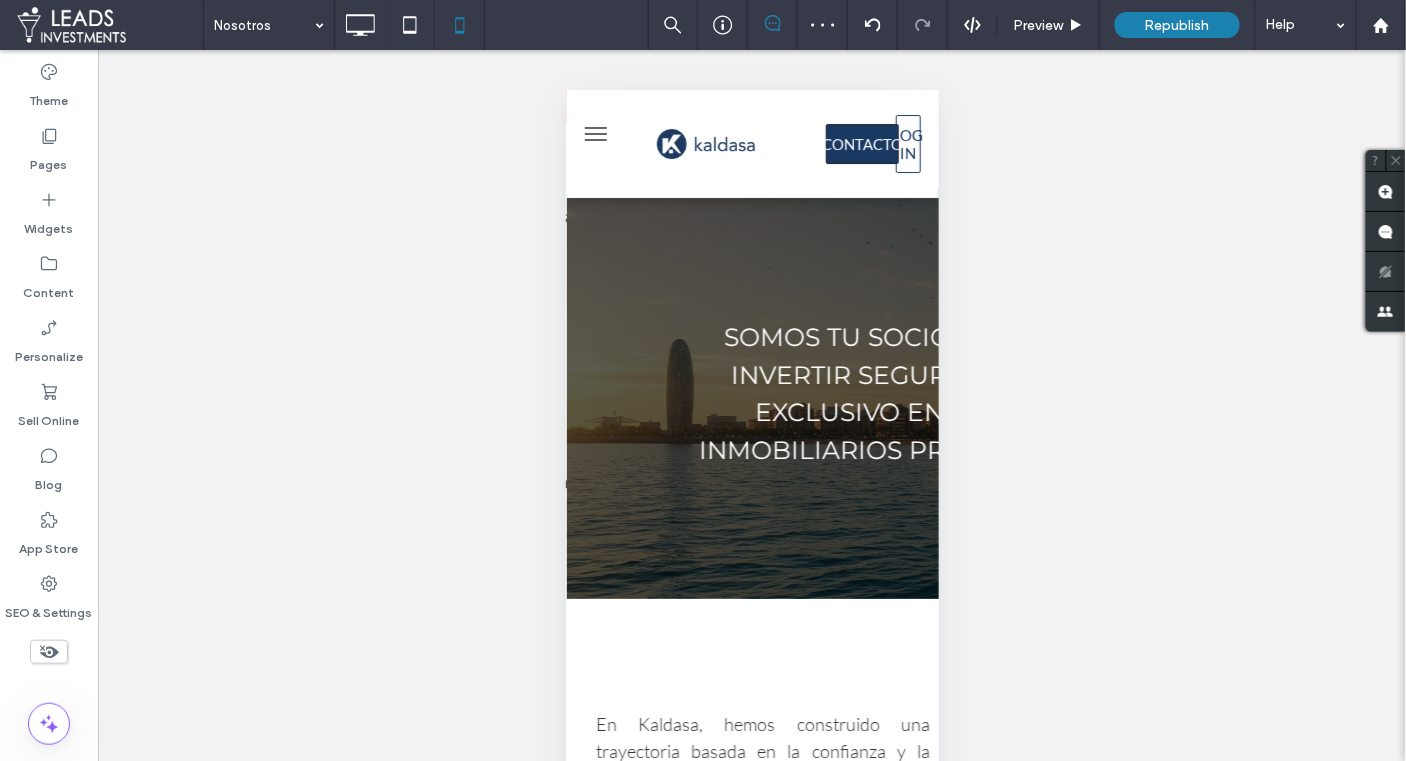 type on "**" 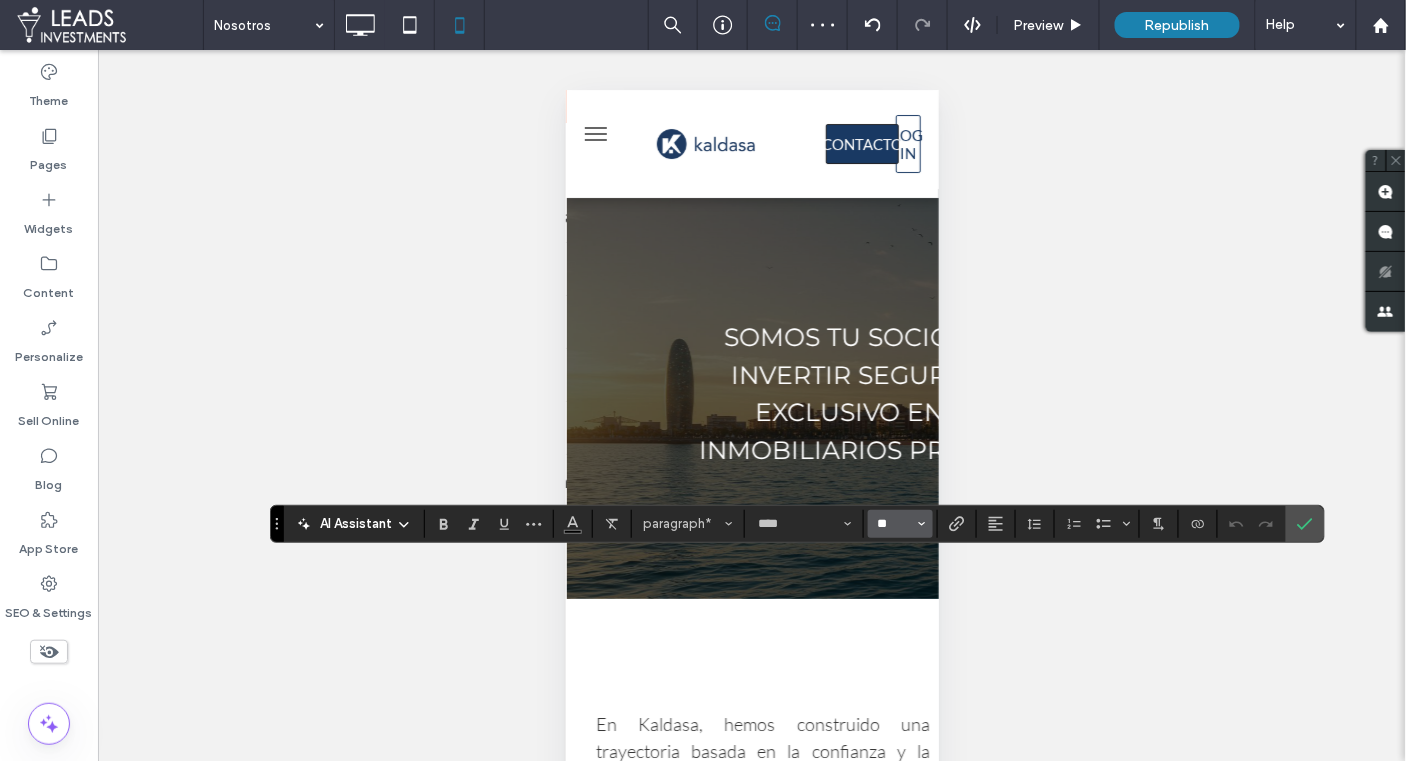 click on "**" at bounding box center [894, 524] 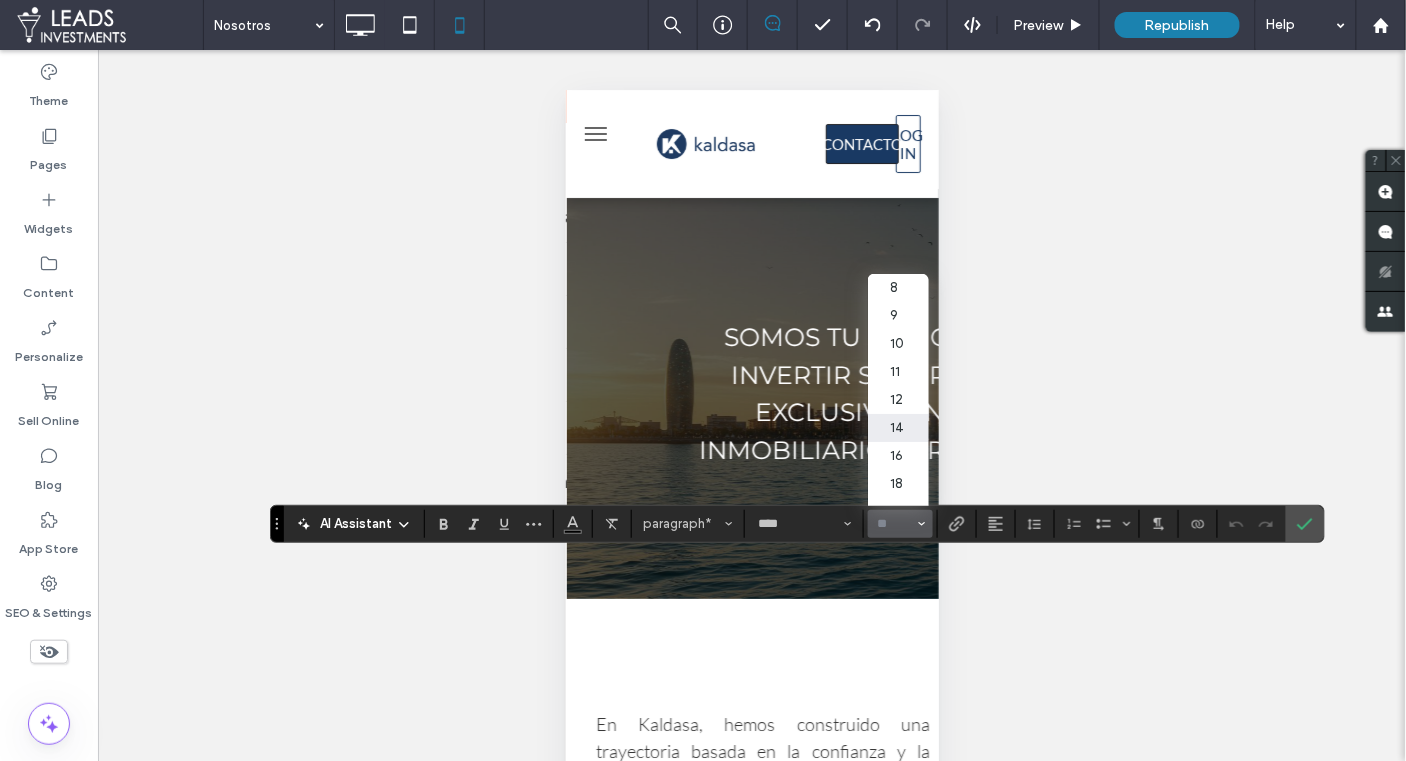 drag, startPoint x: 907, startPoint y: 451, endPoint x: 1269, endPoint y: 544, distance: 373.75528 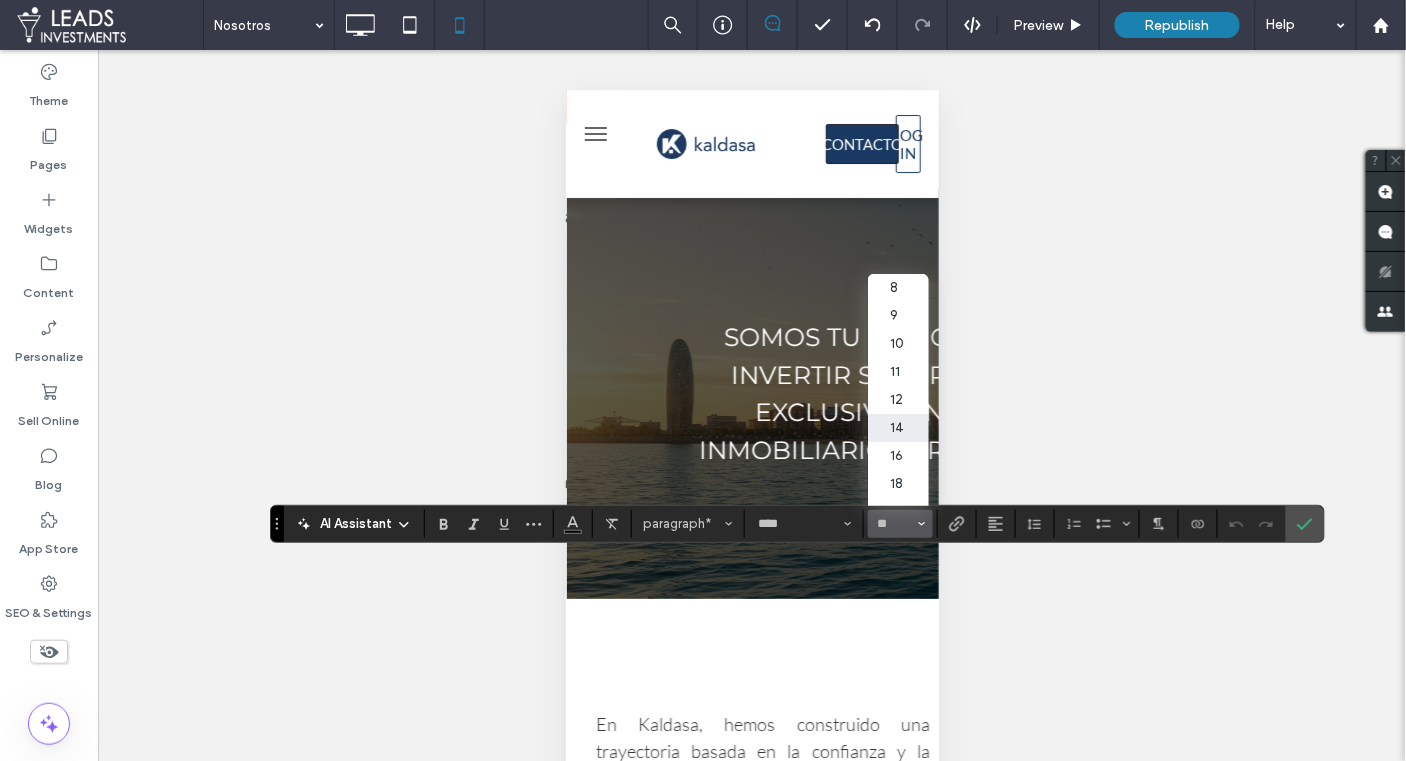 type on "**" 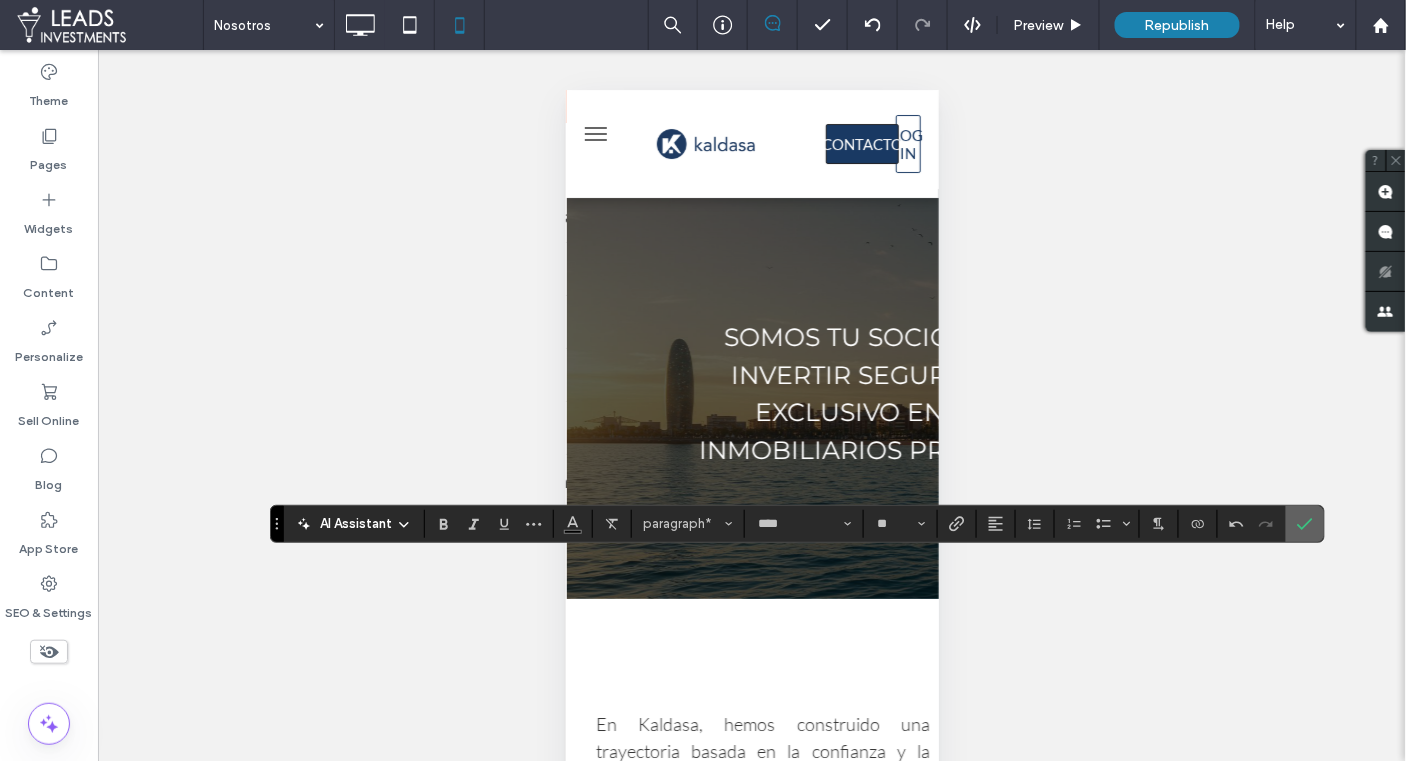 click 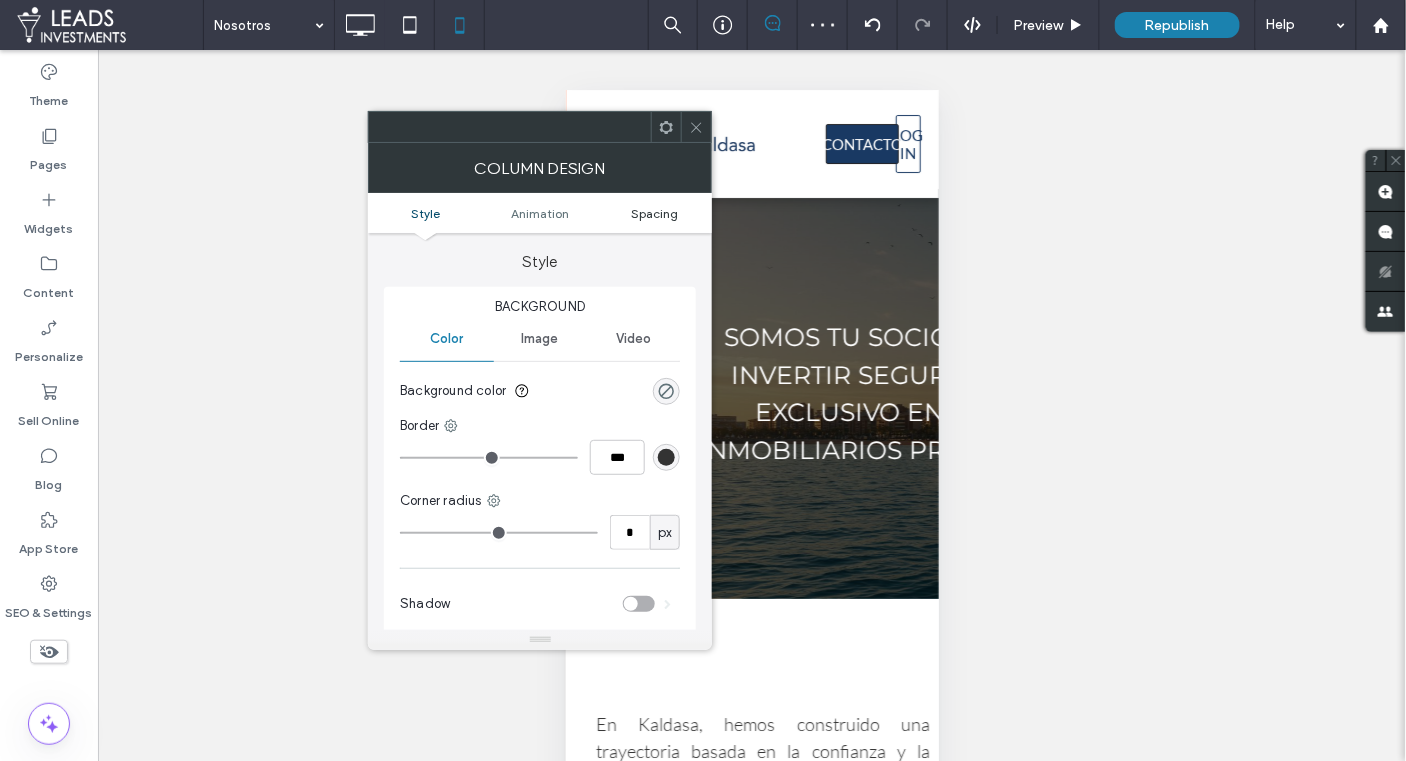 click on "Spacing" at bounding box center [654, 213] 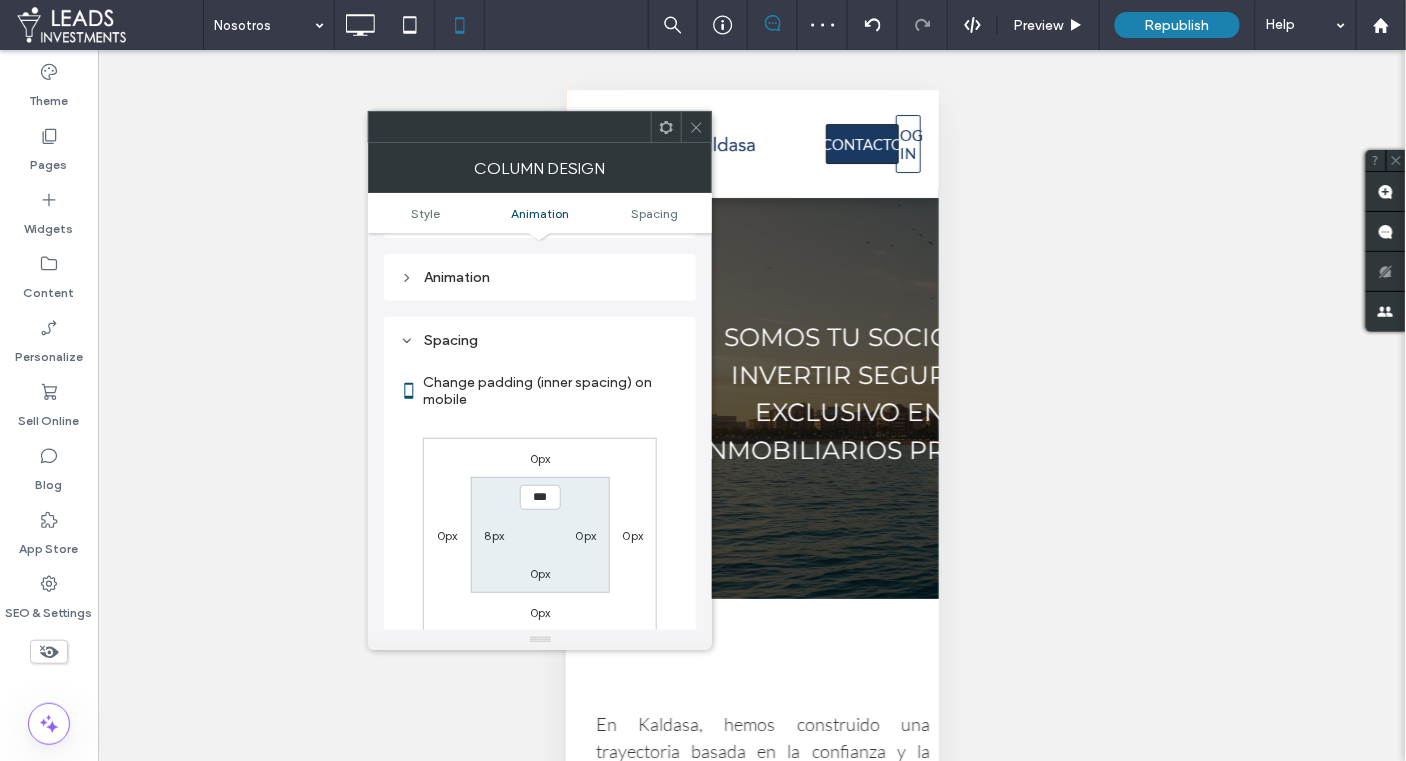 scroll, scrollTop: 467, scrollLeft: 0, axis: vertical 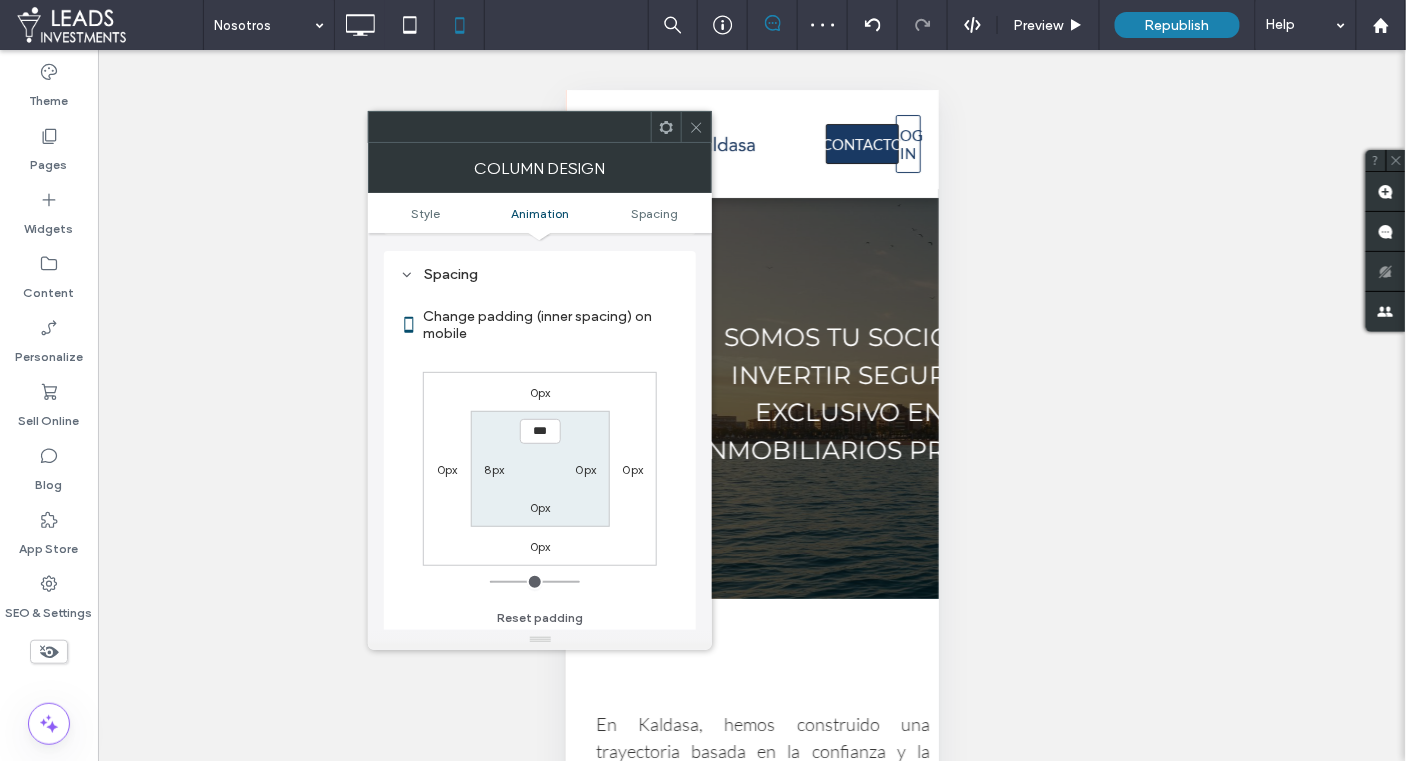 click on "8px" at bounding box center (495, 469) 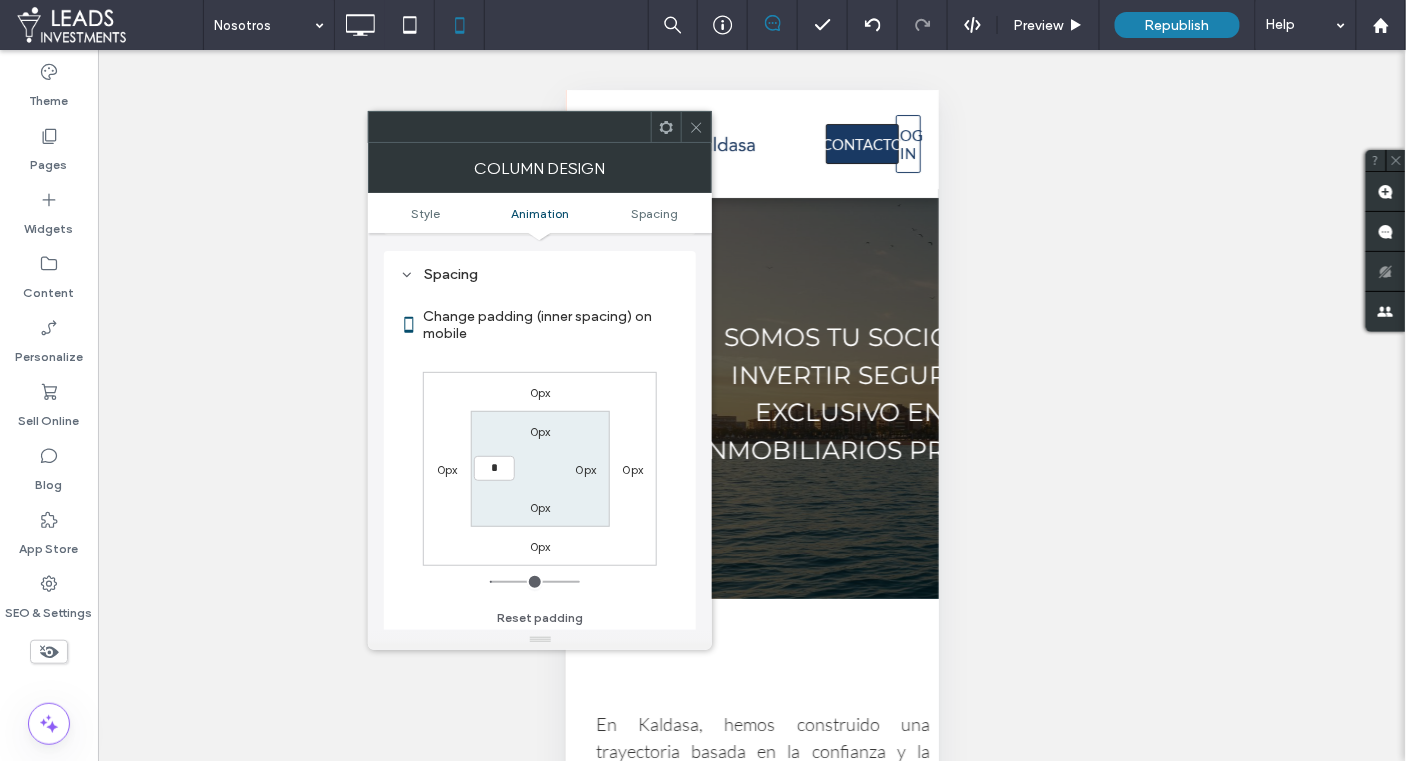 type on "*" 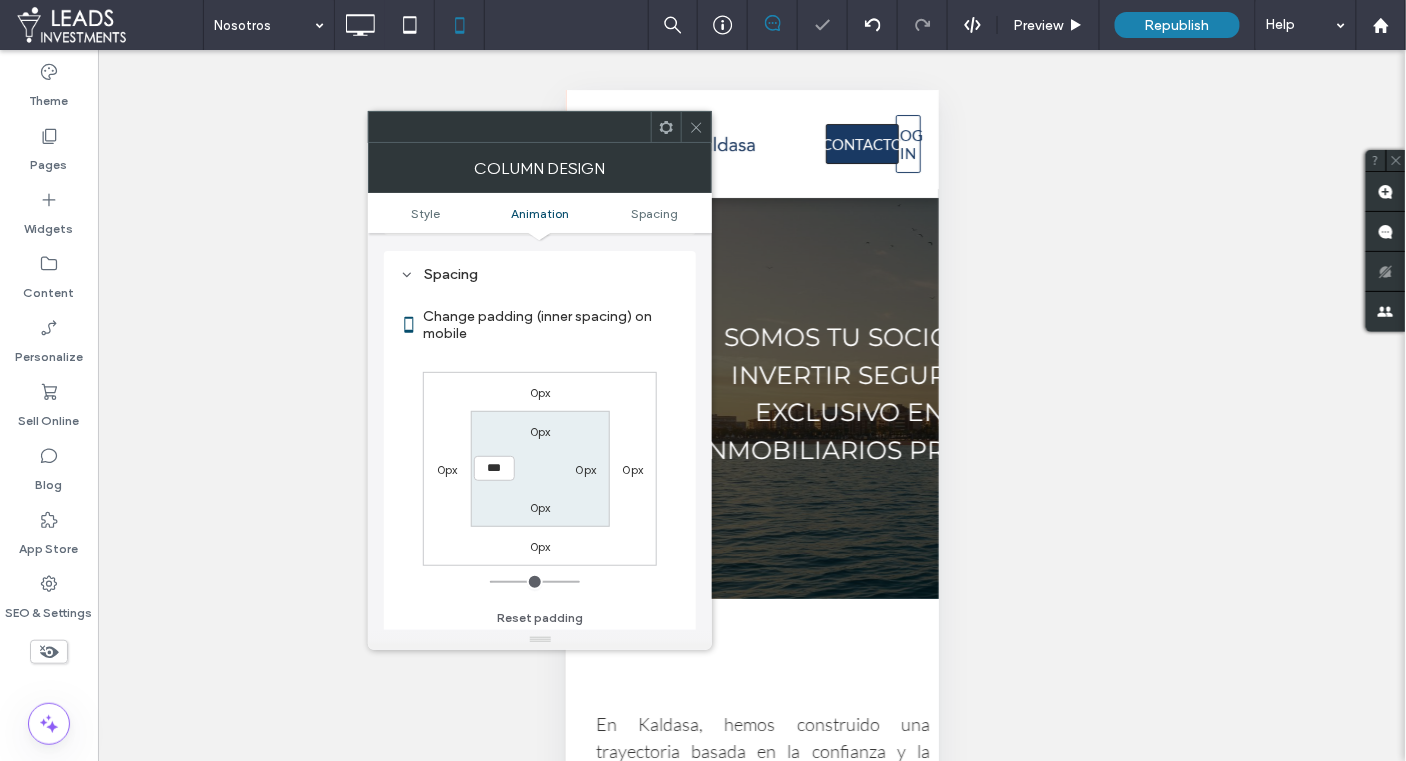 click 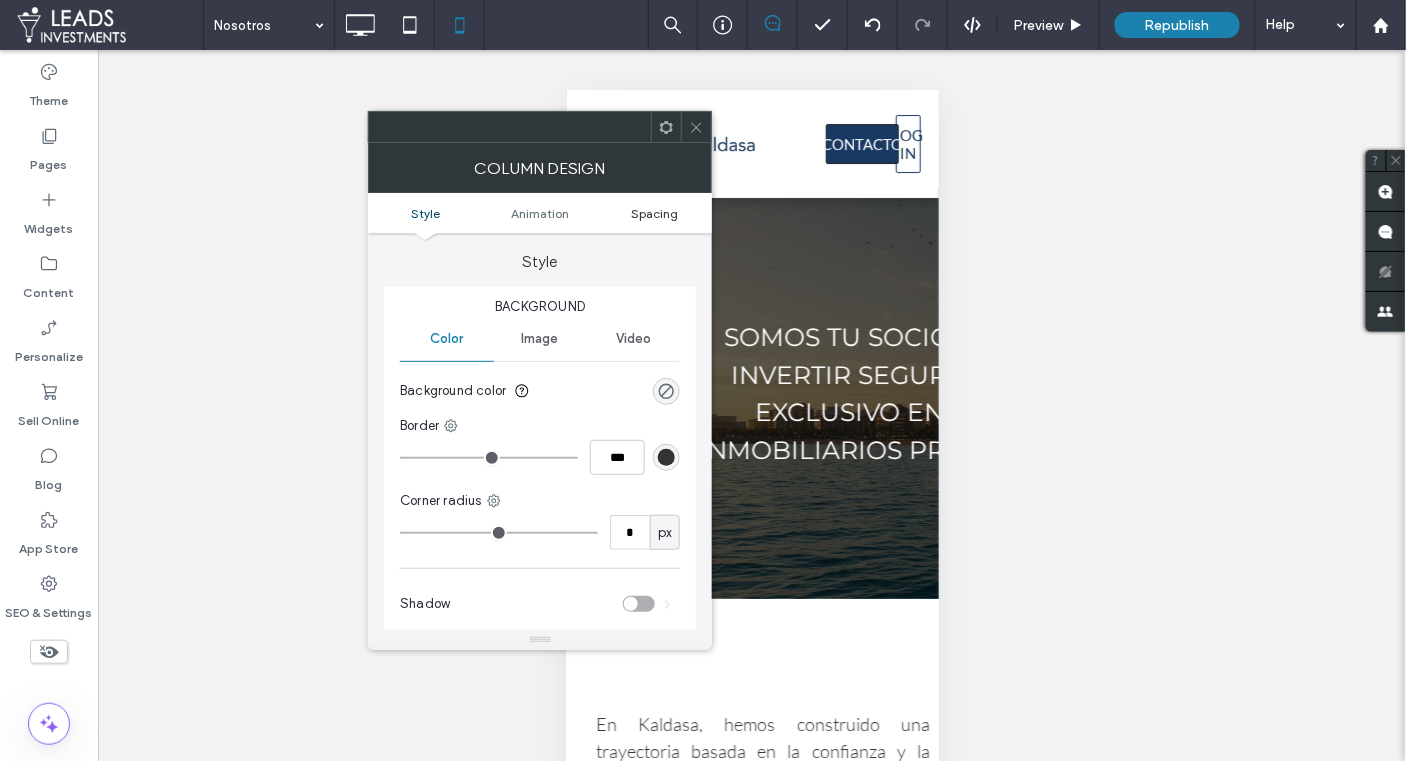 click on "Spacing" at bounding box center [654, 213] 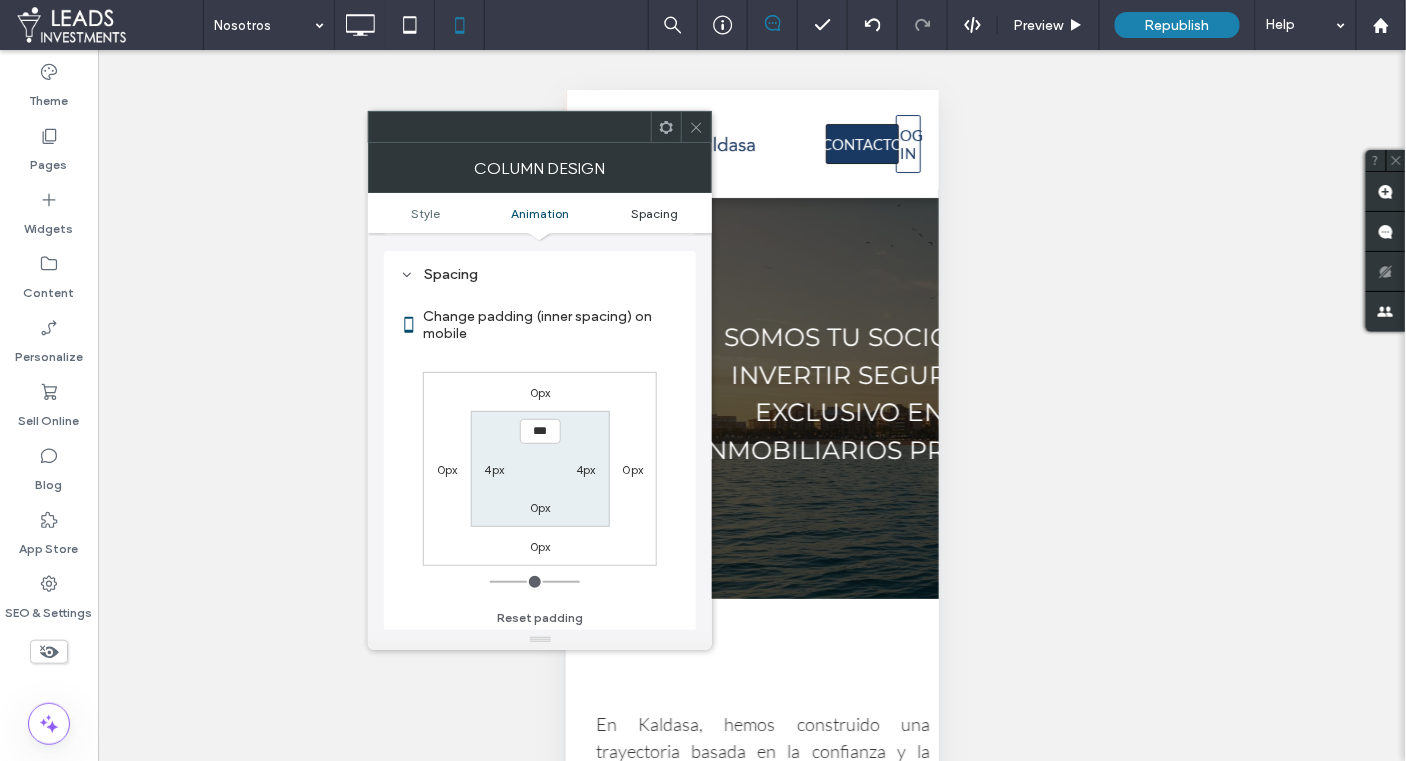 scroll, scrollTop: 467, scrollLeft: 0, axis: vertical 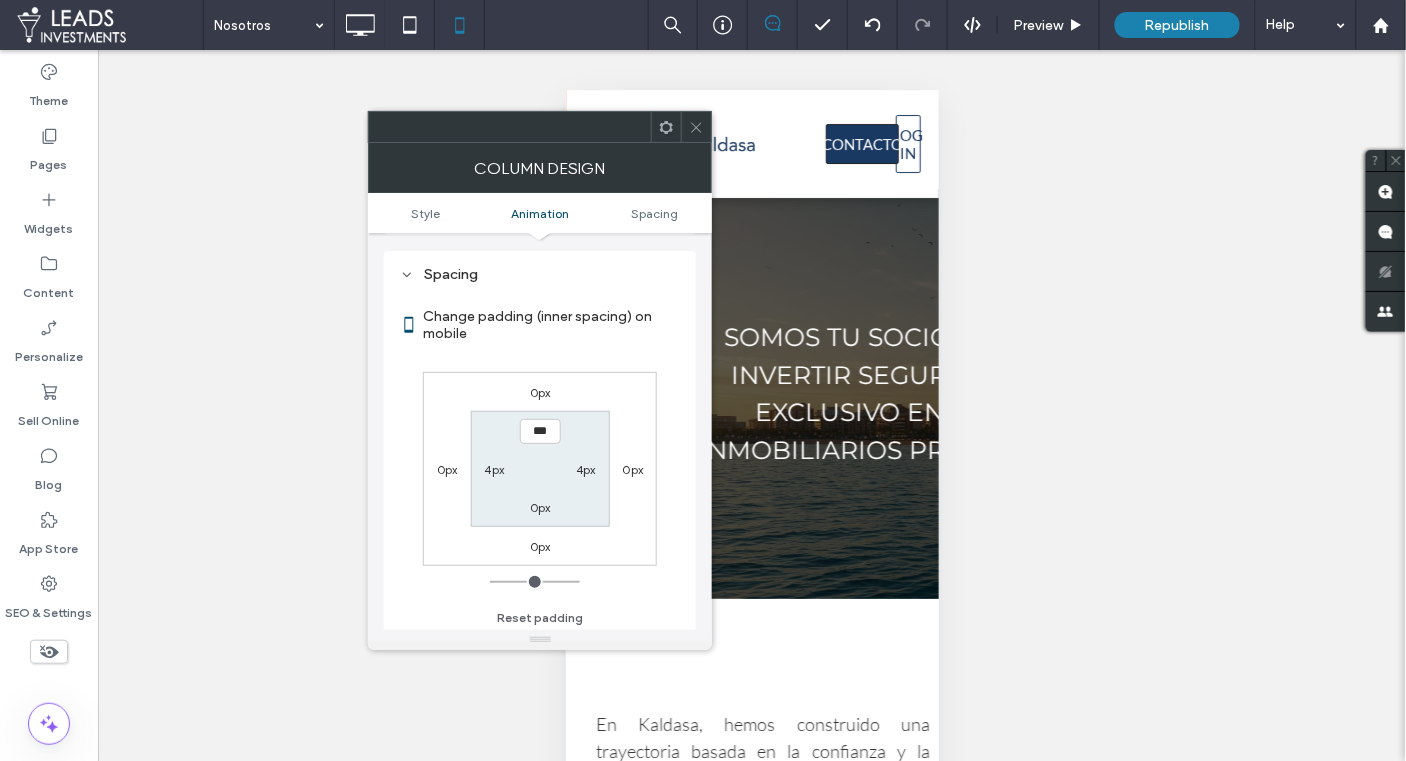 click on "4px" at bounding box center [495, 469] 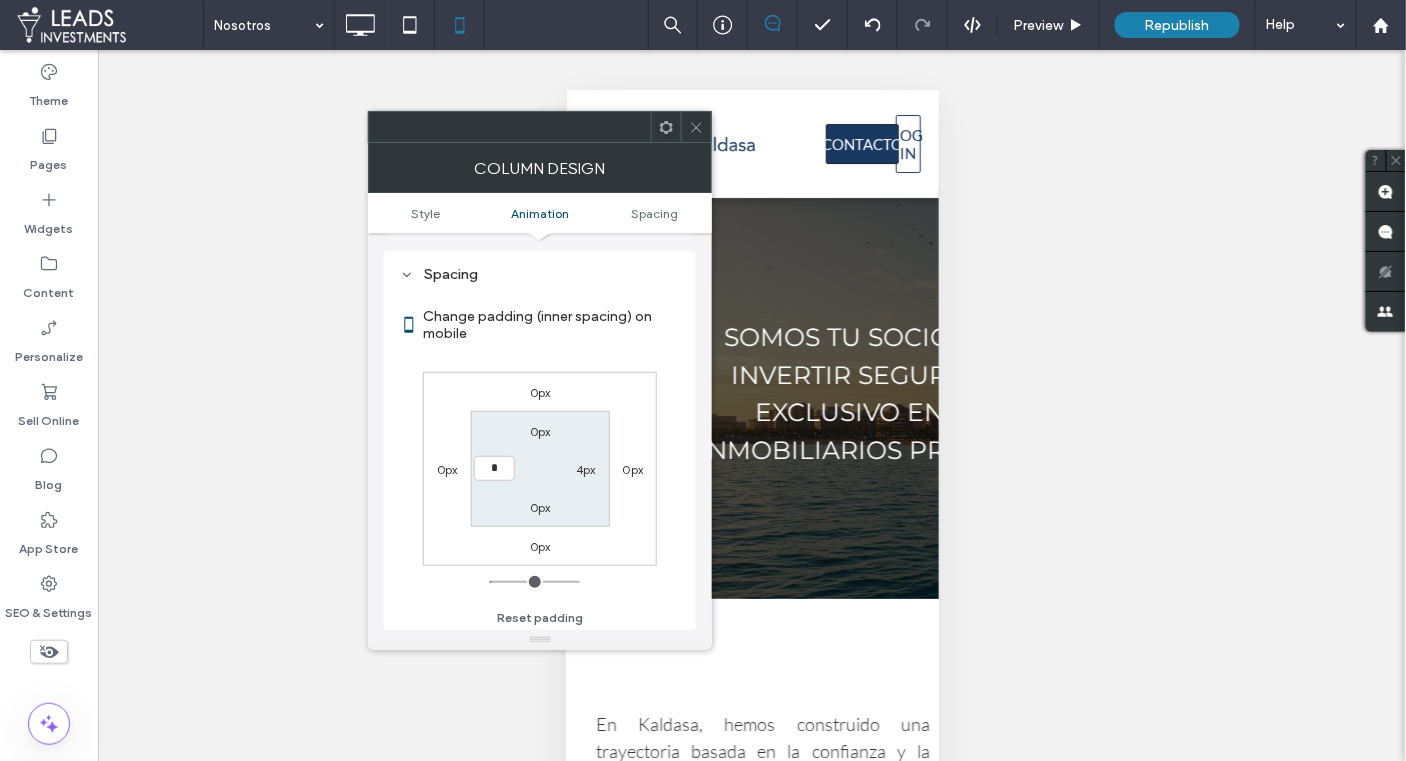 type on "*" 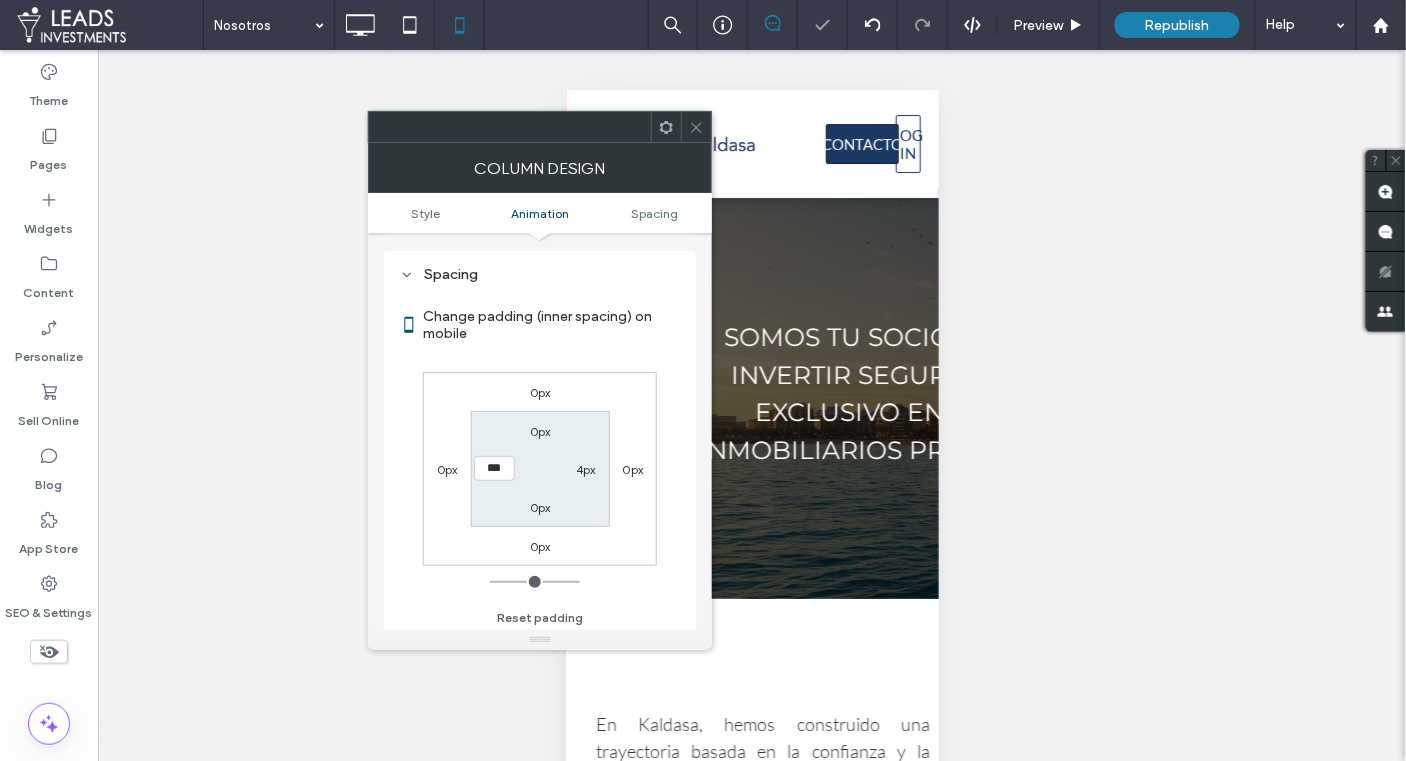drag, startPoint x: 700, startPoint y: 135, endPoint x: 708, endPoint y: 152, distance: 18.788294 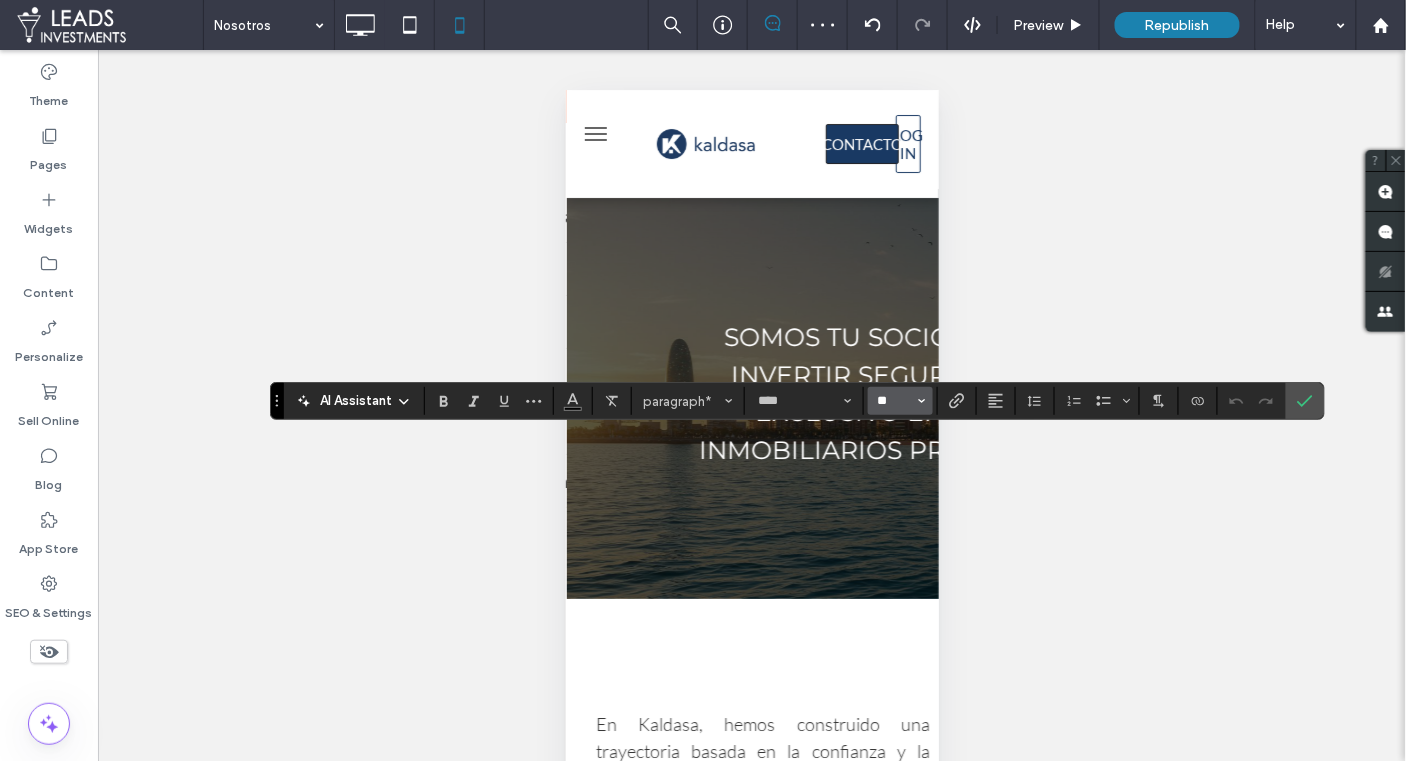 click on "**" at bounding box center (894, 401) 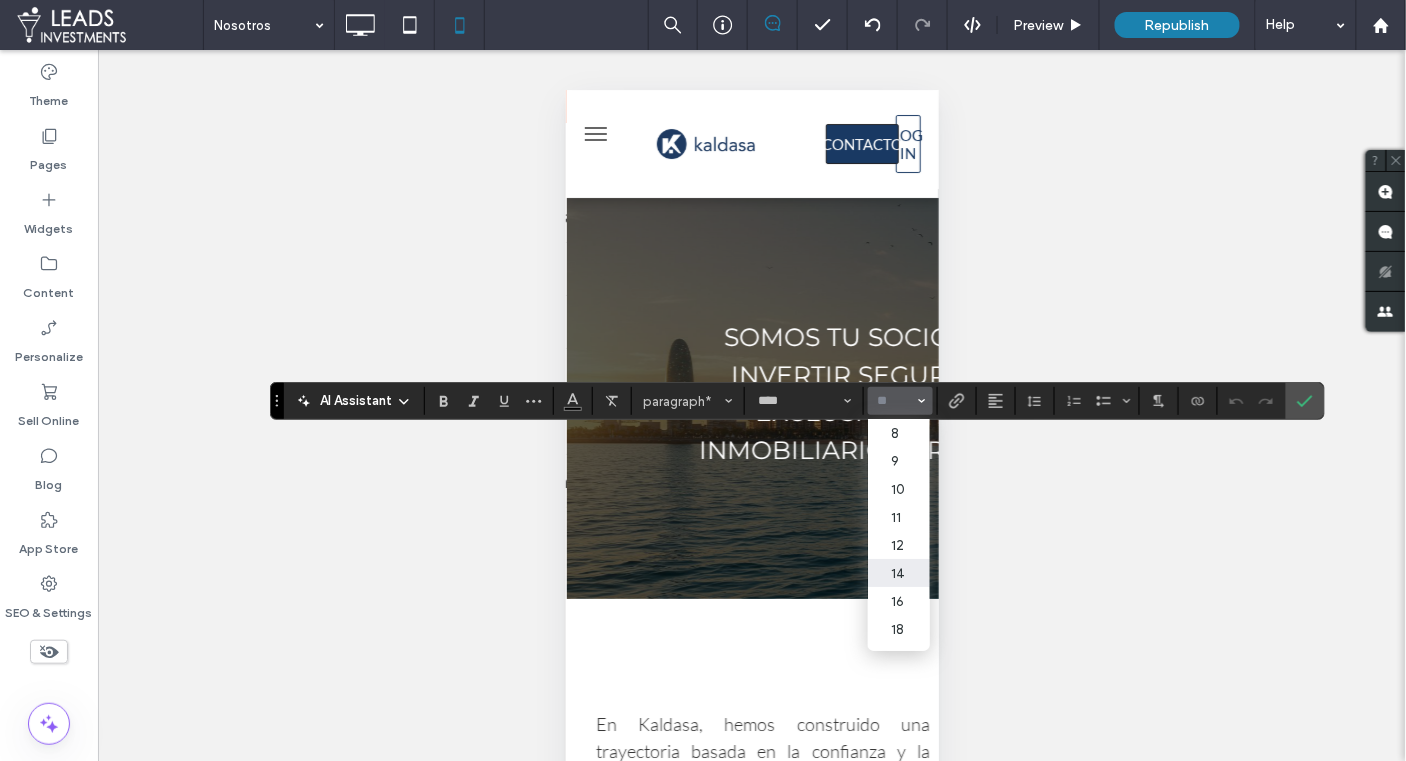 drag, startPoint x: 895, startPoint y: 601, endPoint x: 1142, endPoint y: 506, distance: 264.63937 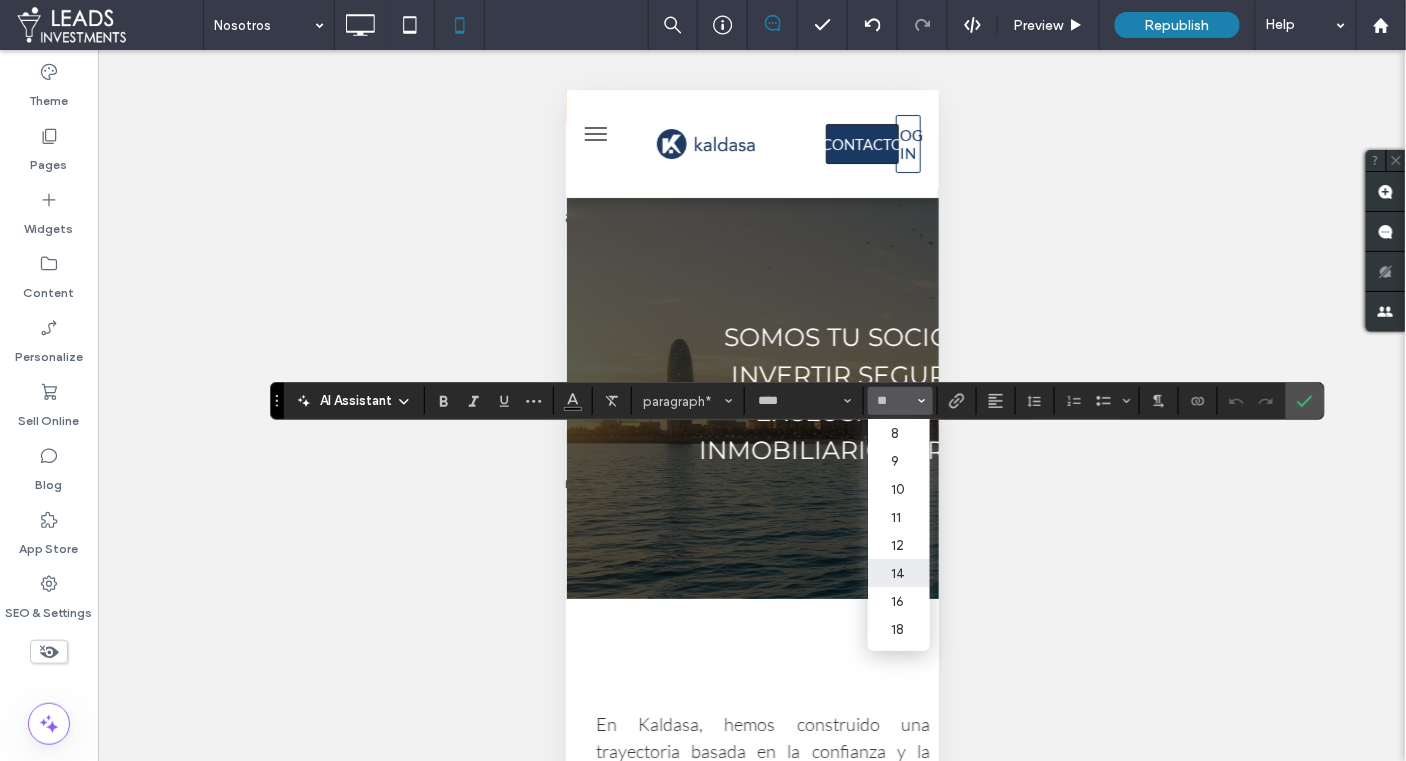 type on "**" 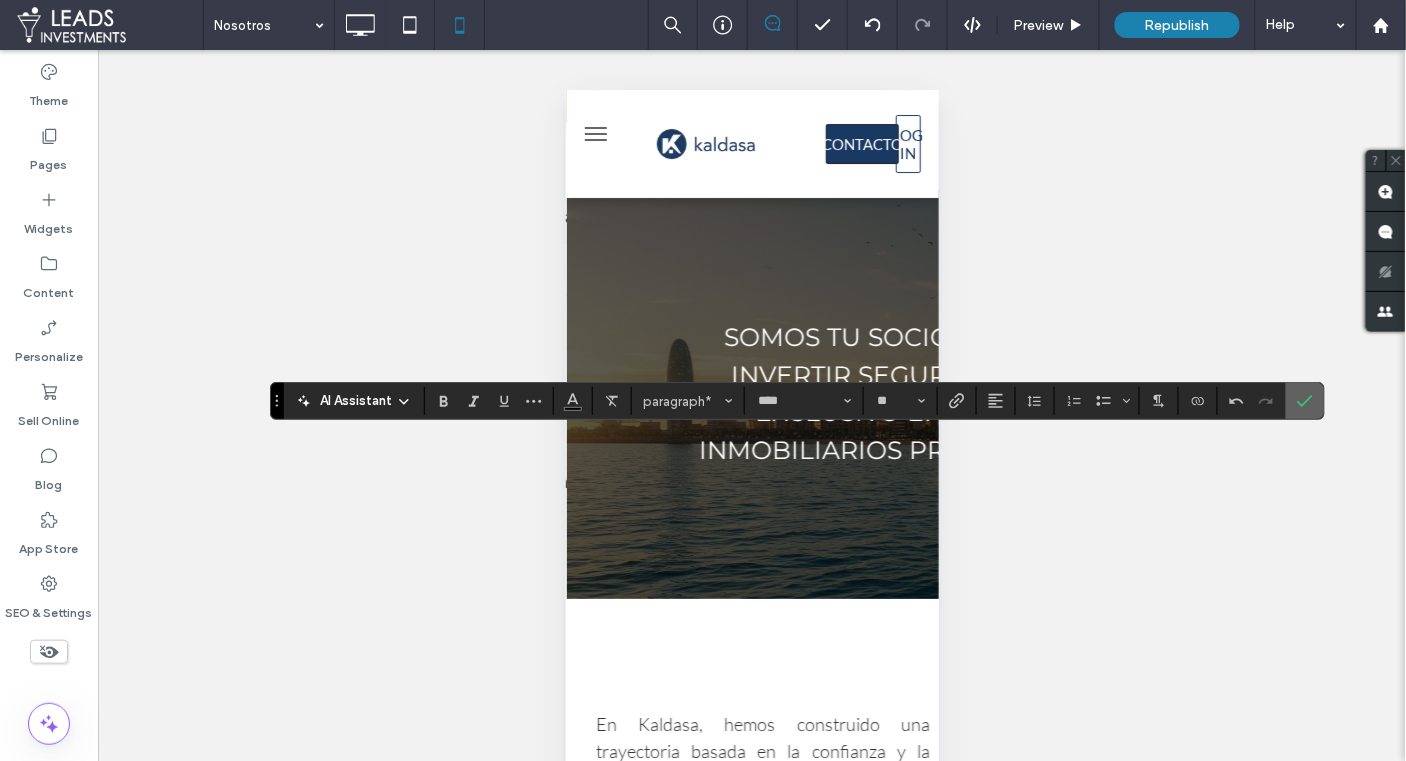 click 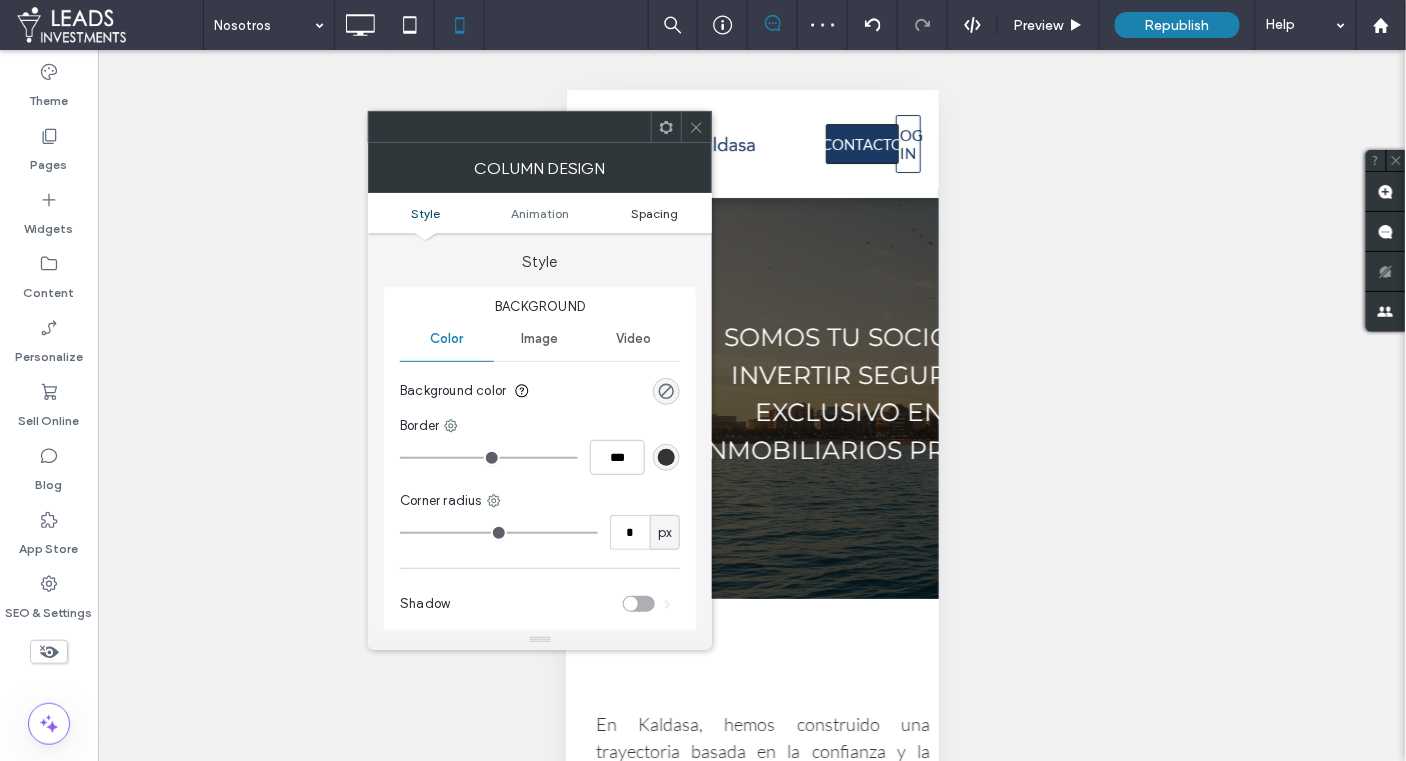 click on "Spacing" at bounding box center (654, 213) 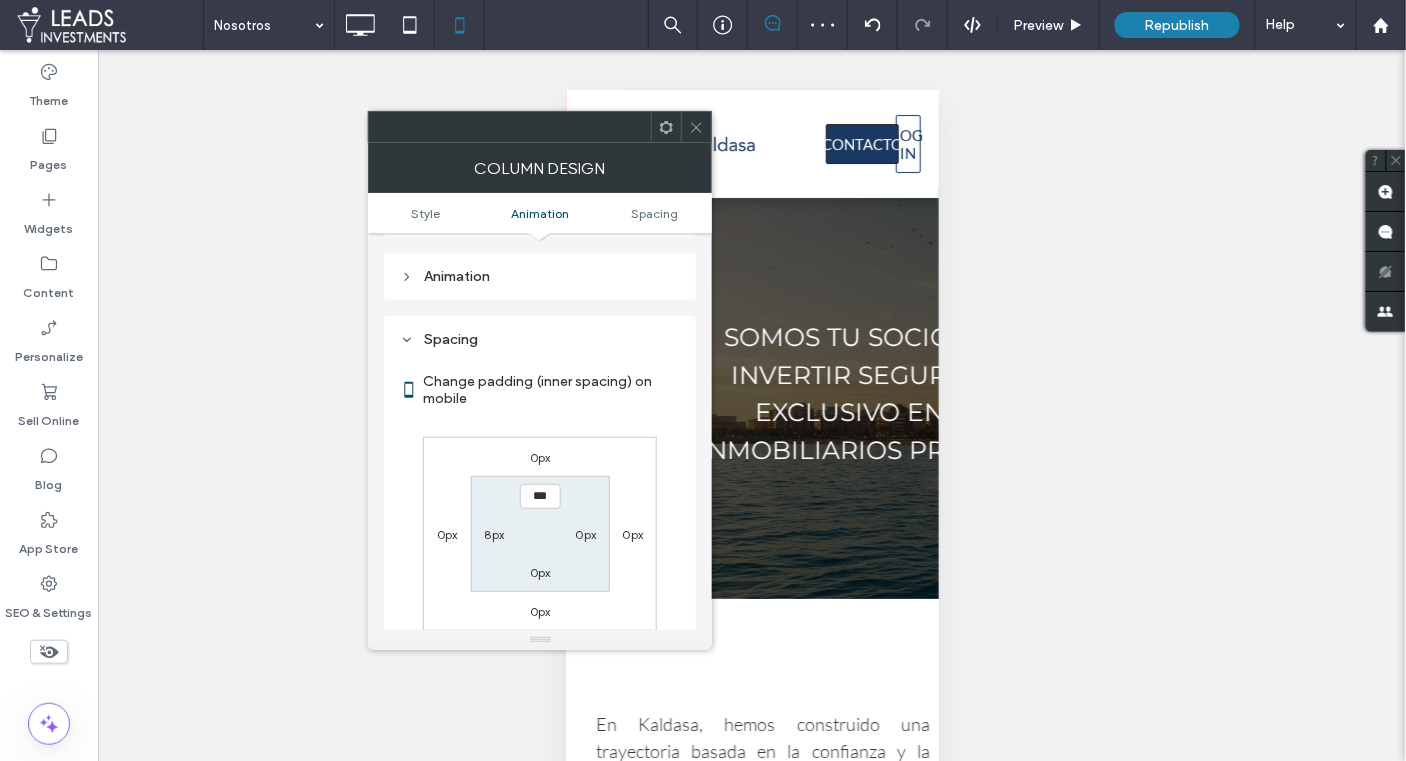 scroll, scrollTop: 467, scrollLeft: 0, axis: vertical 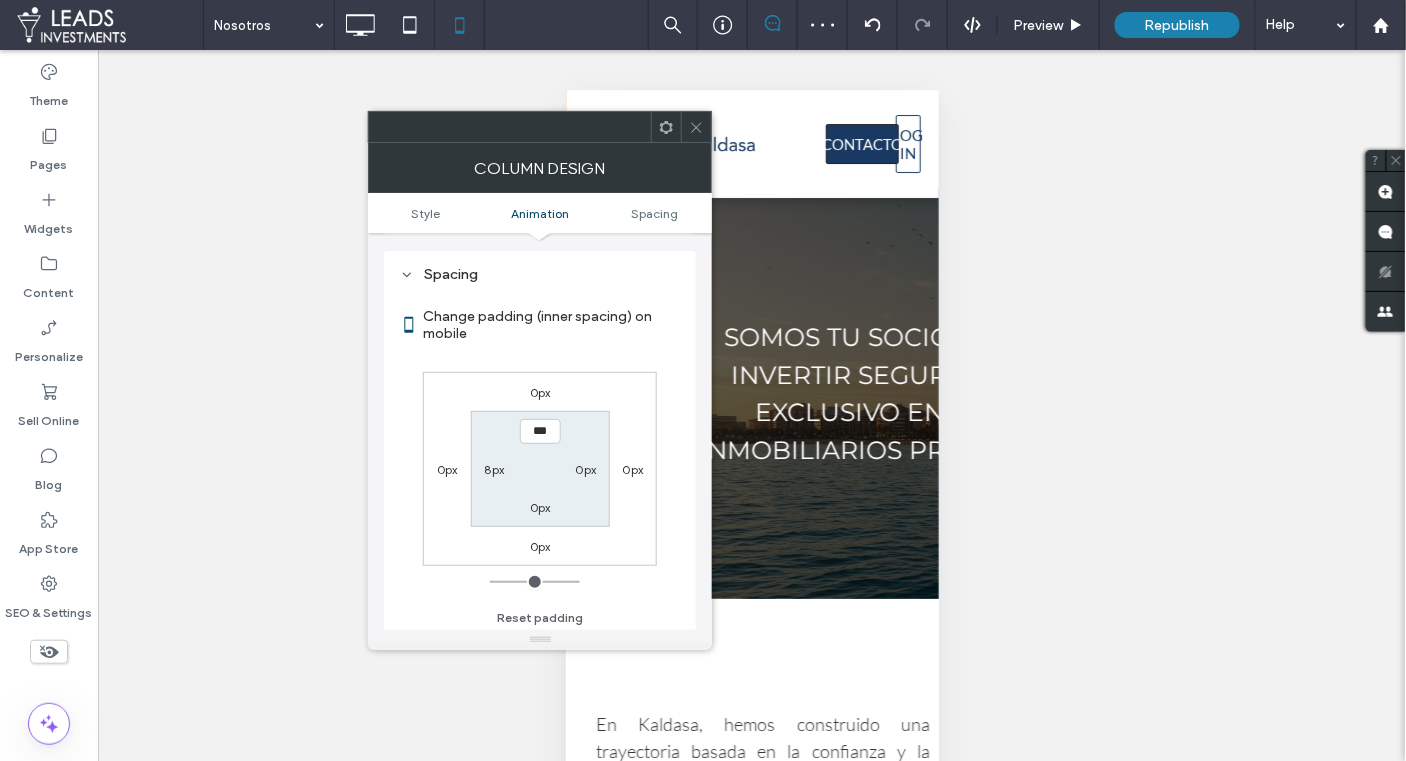 click on "8px" at bounding box center (495, 469) 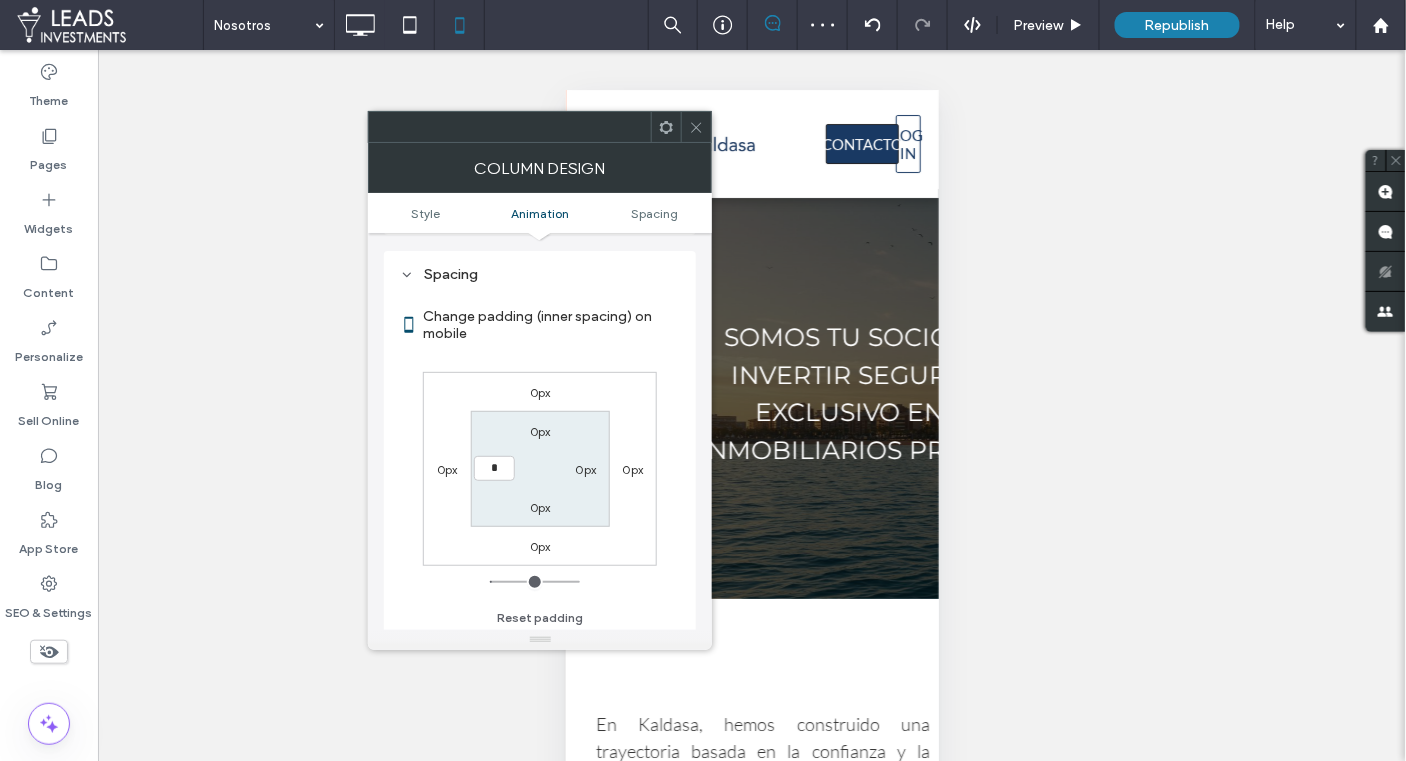 type on "*" 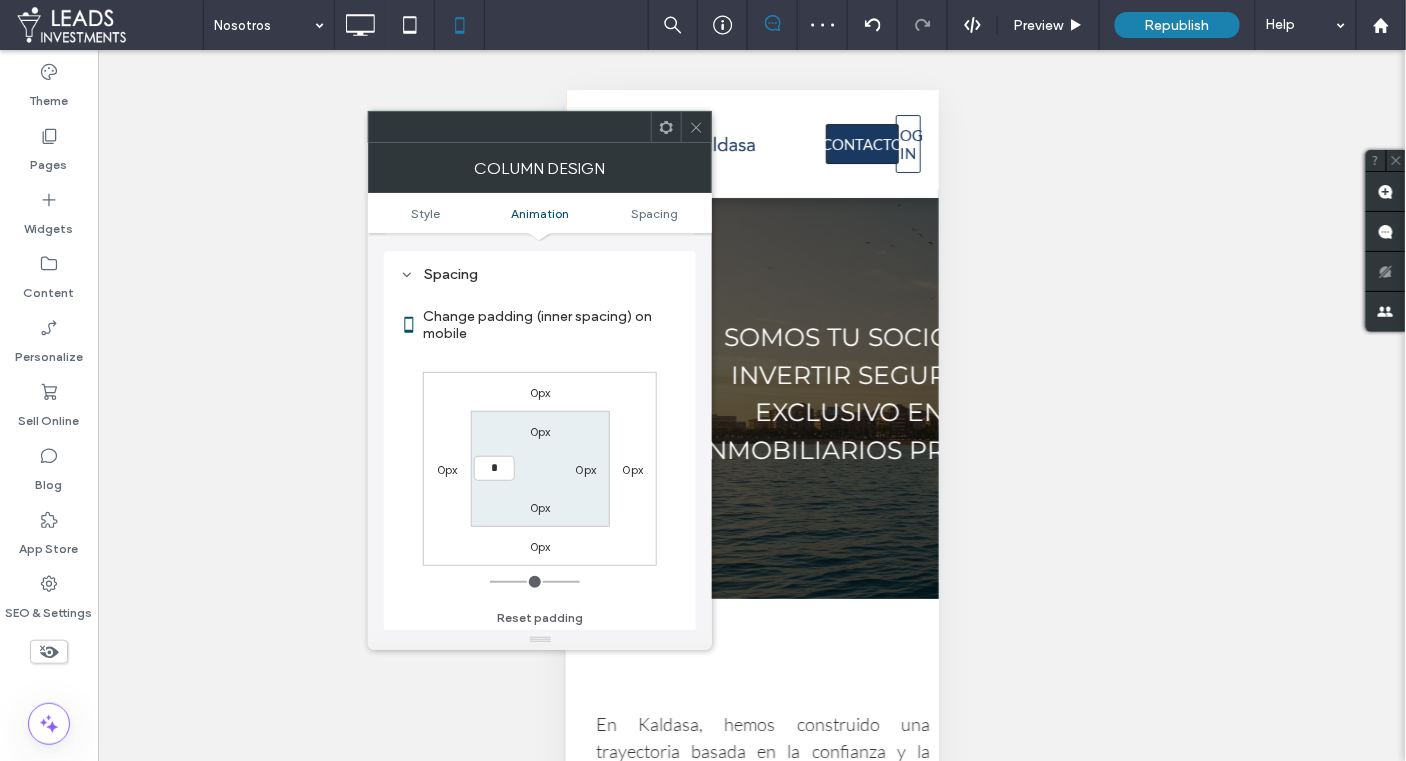 type on "*" 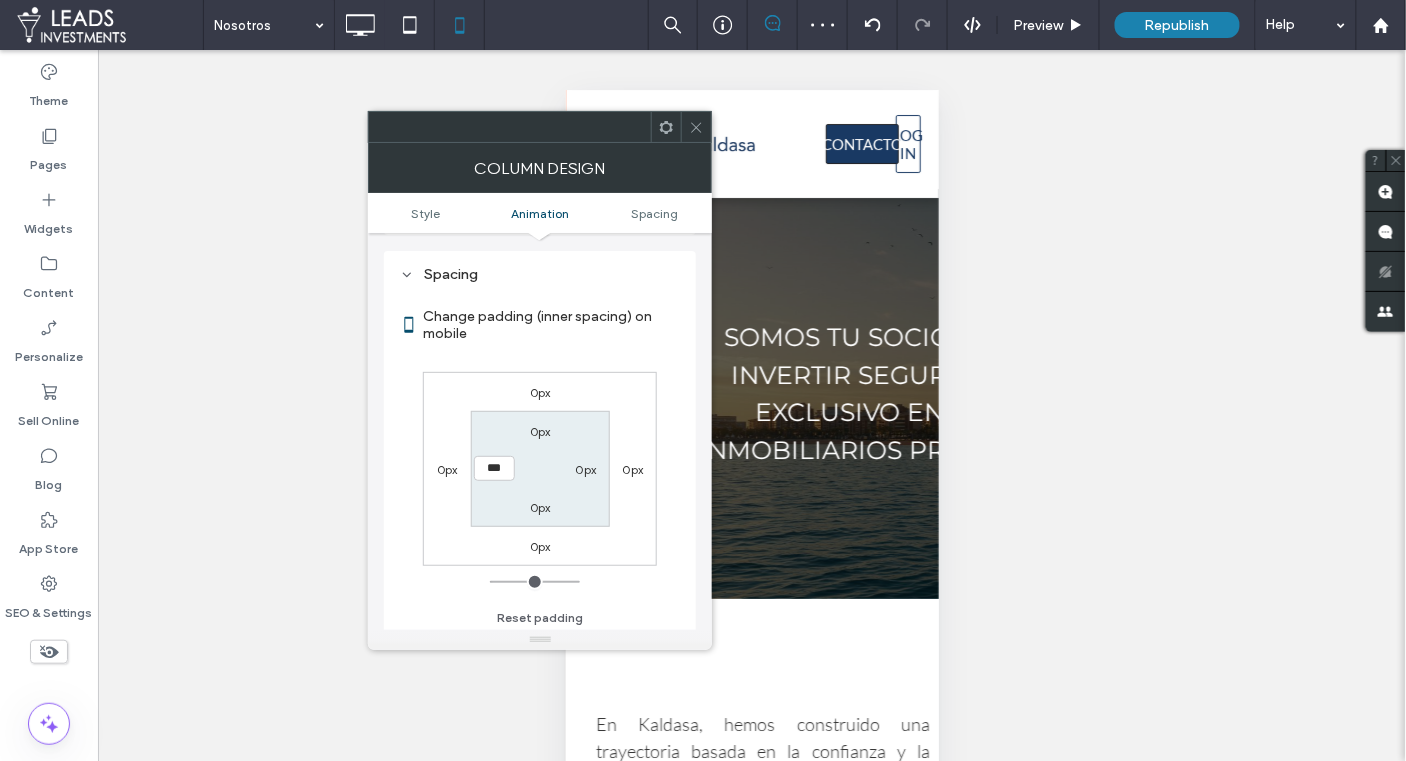 click 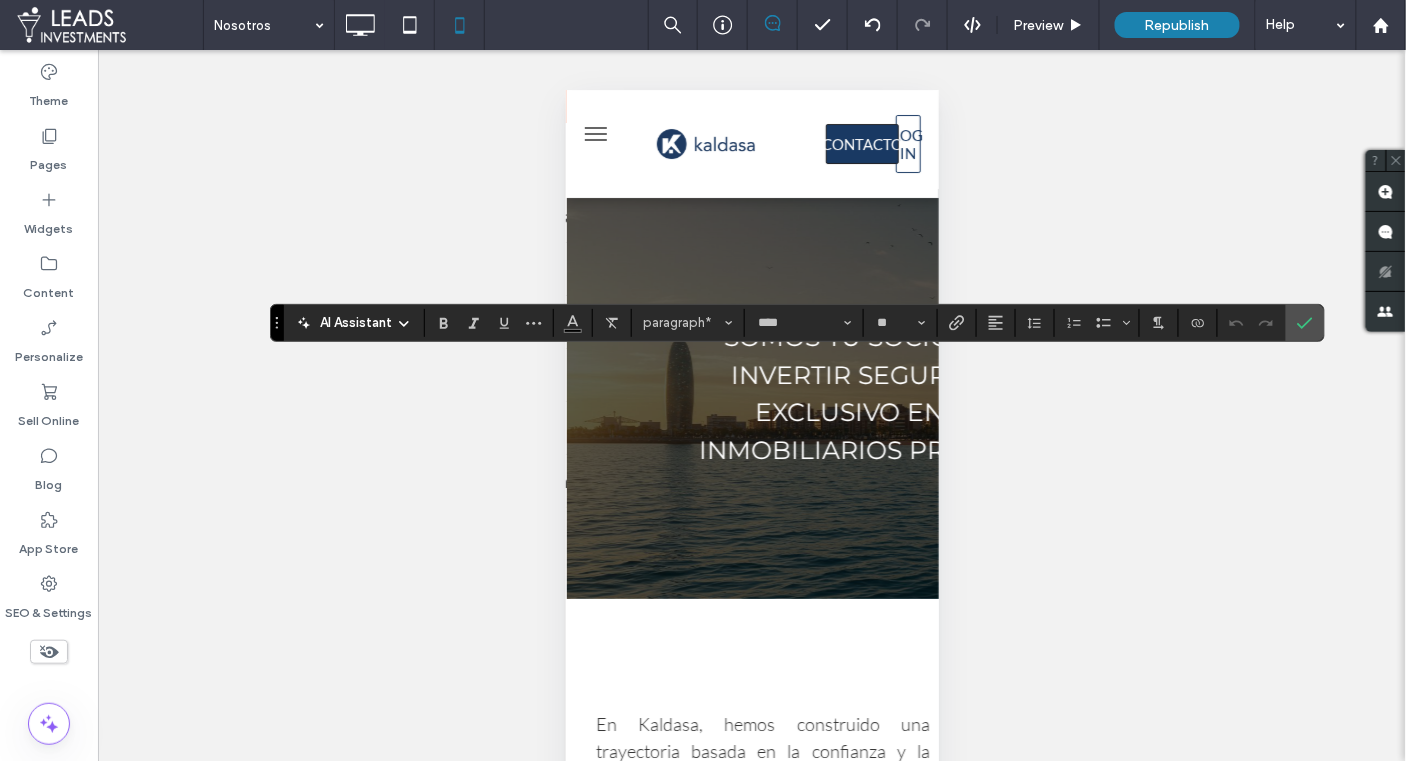 drag, startPoint x: 1299, startPoint y: 316, endPoint x: 1260, endPoint y: 335, distance: 43.382023 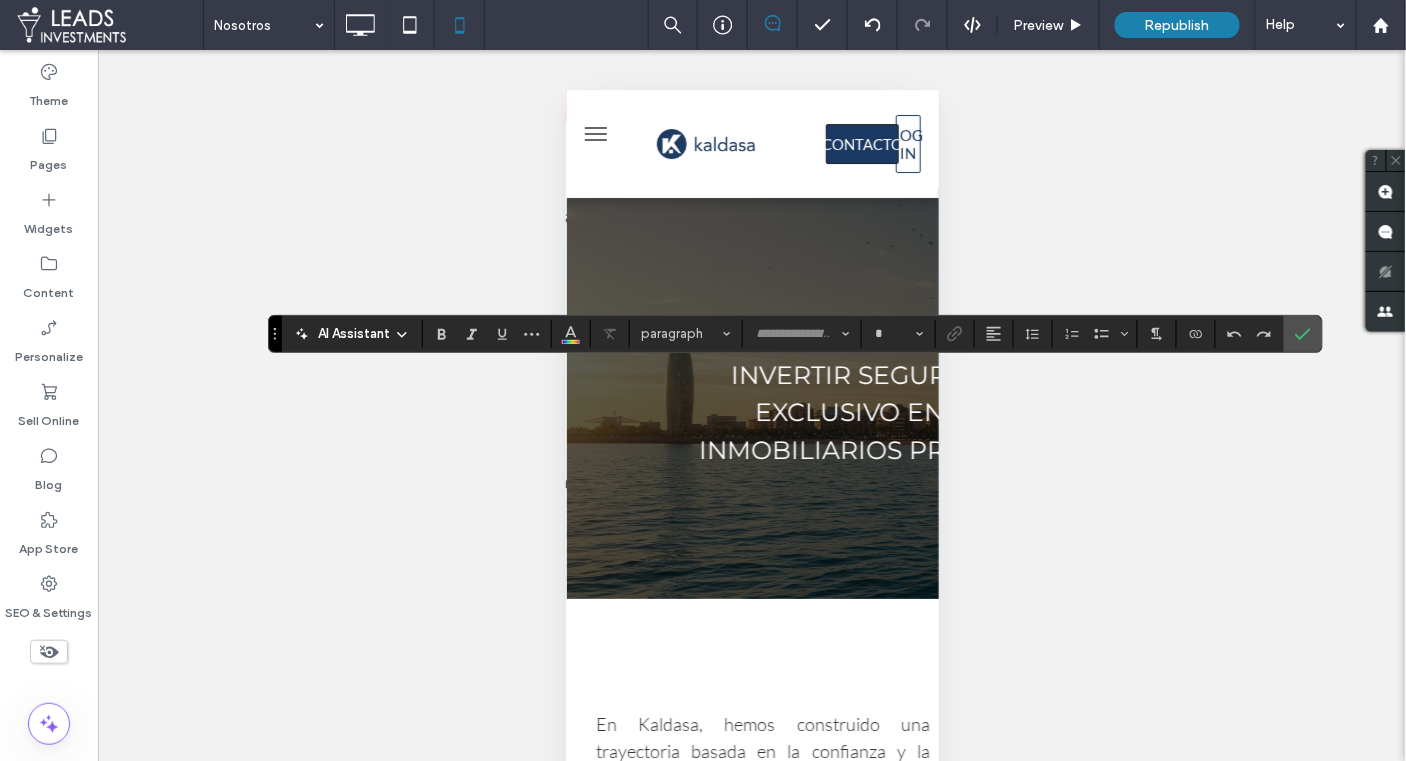 type on "****" 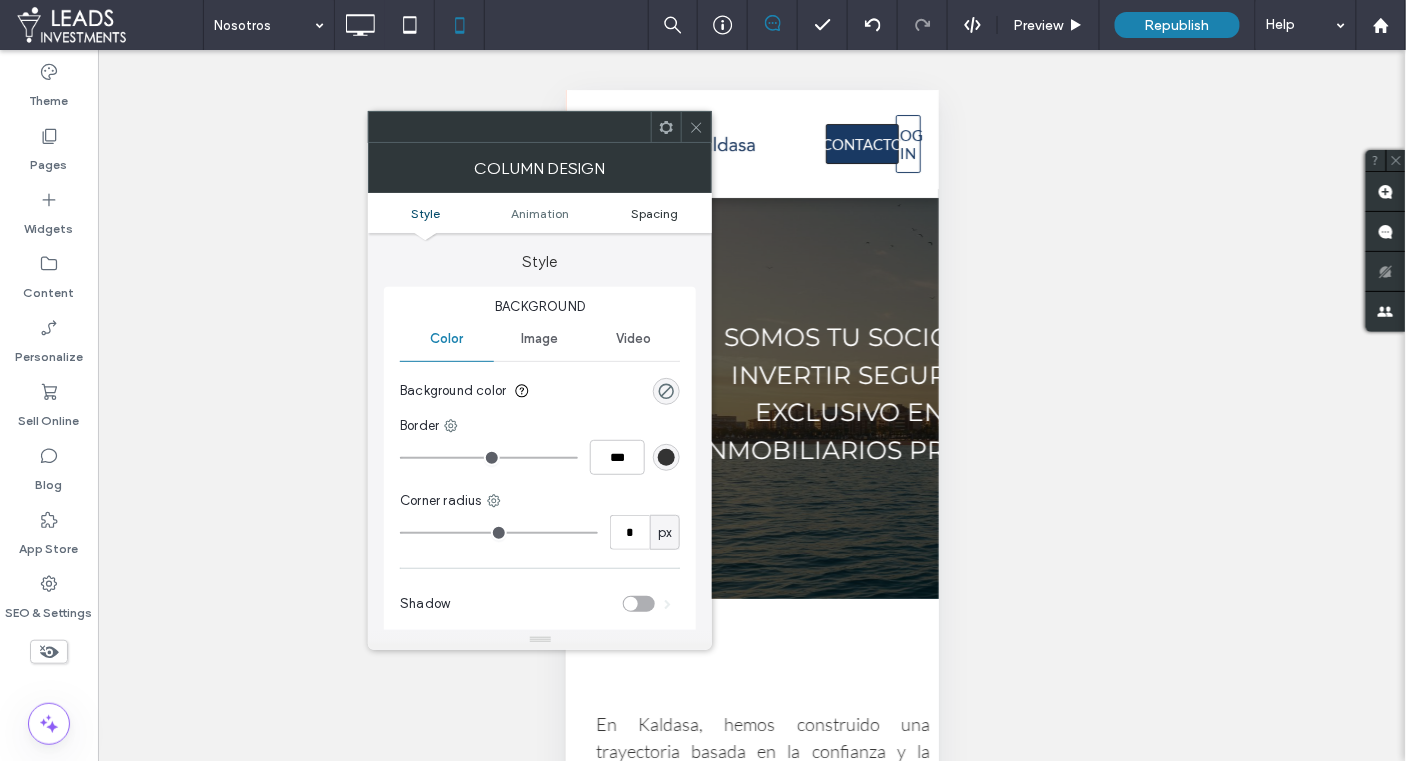 click on "Spacing" at bounding box center (654, 213) 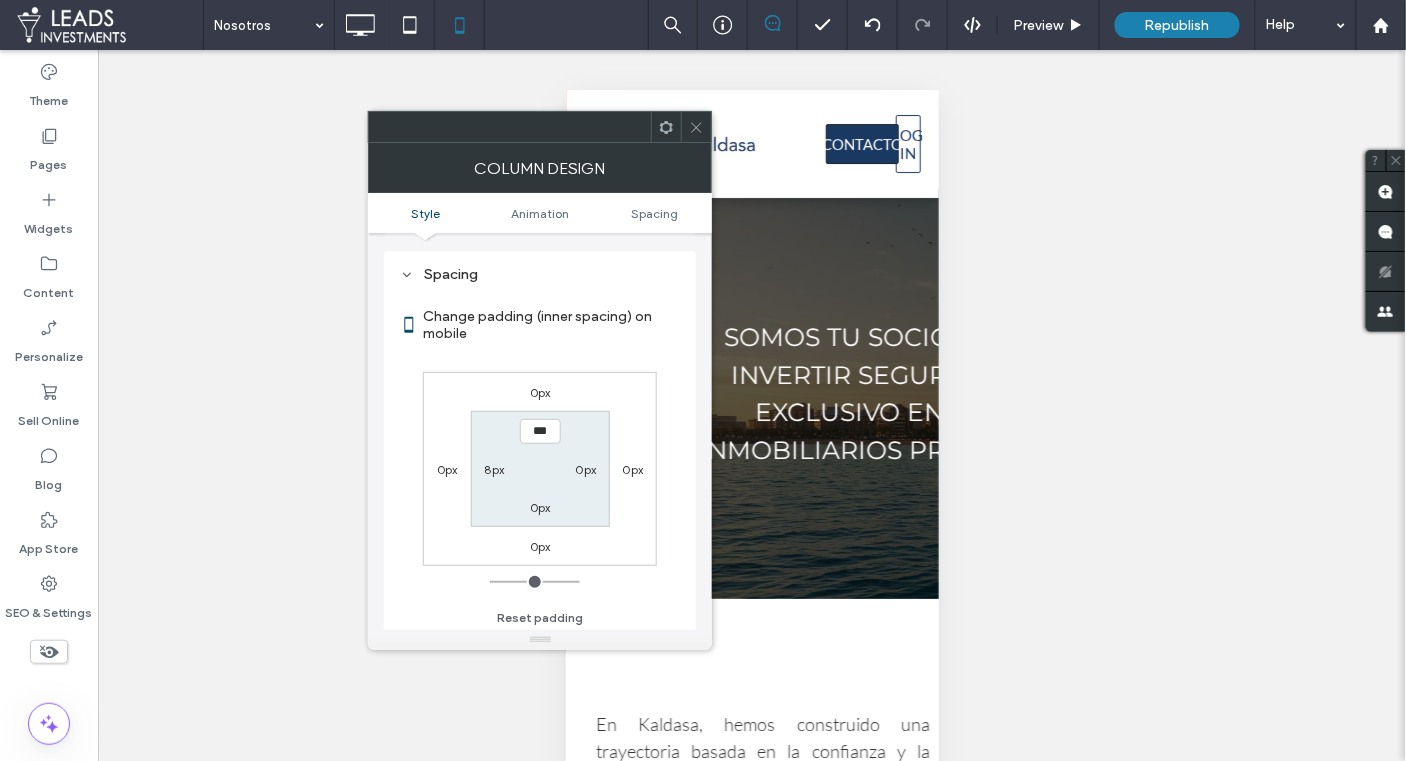 scroll, scrollTop: 467, scrollLeft: 0, axis: vertical 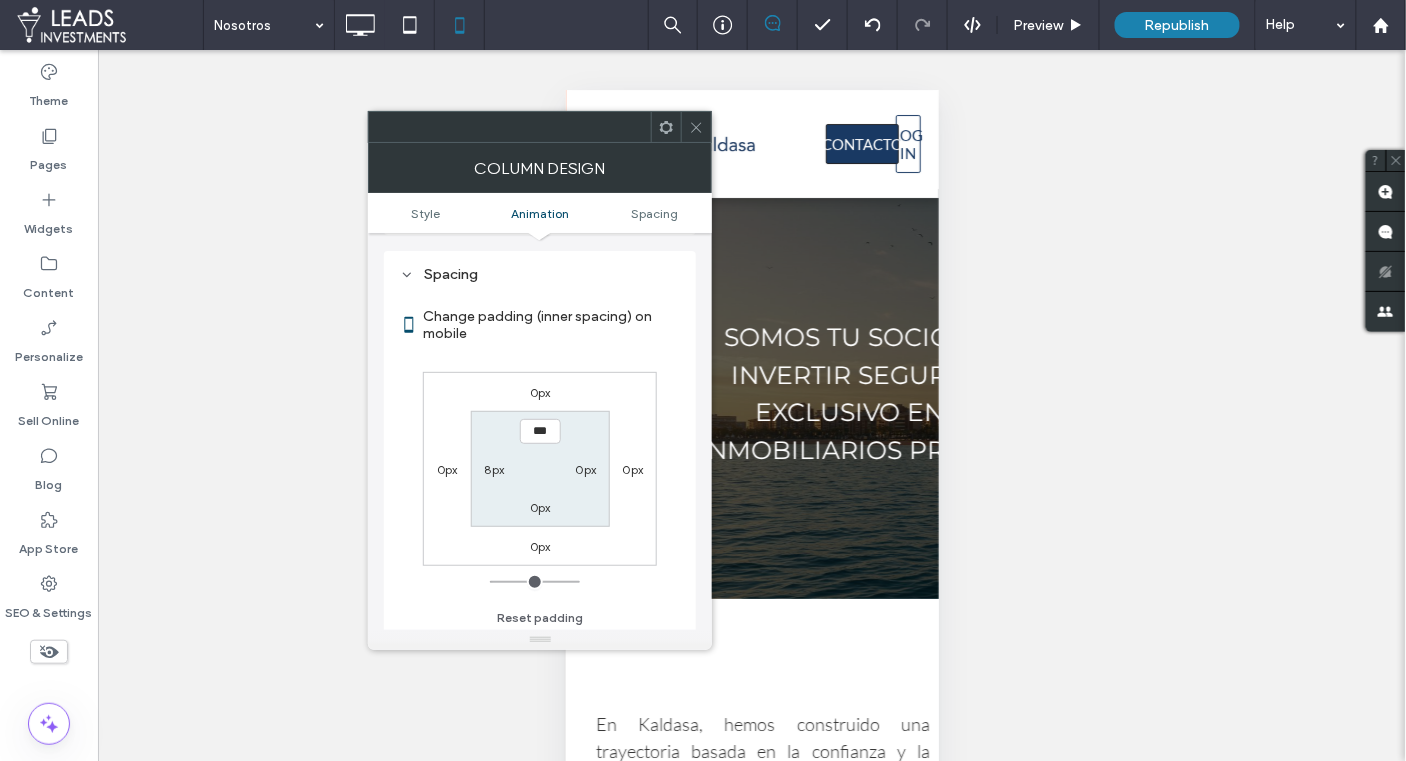 click on "8px" at bounding box center [495, 469] 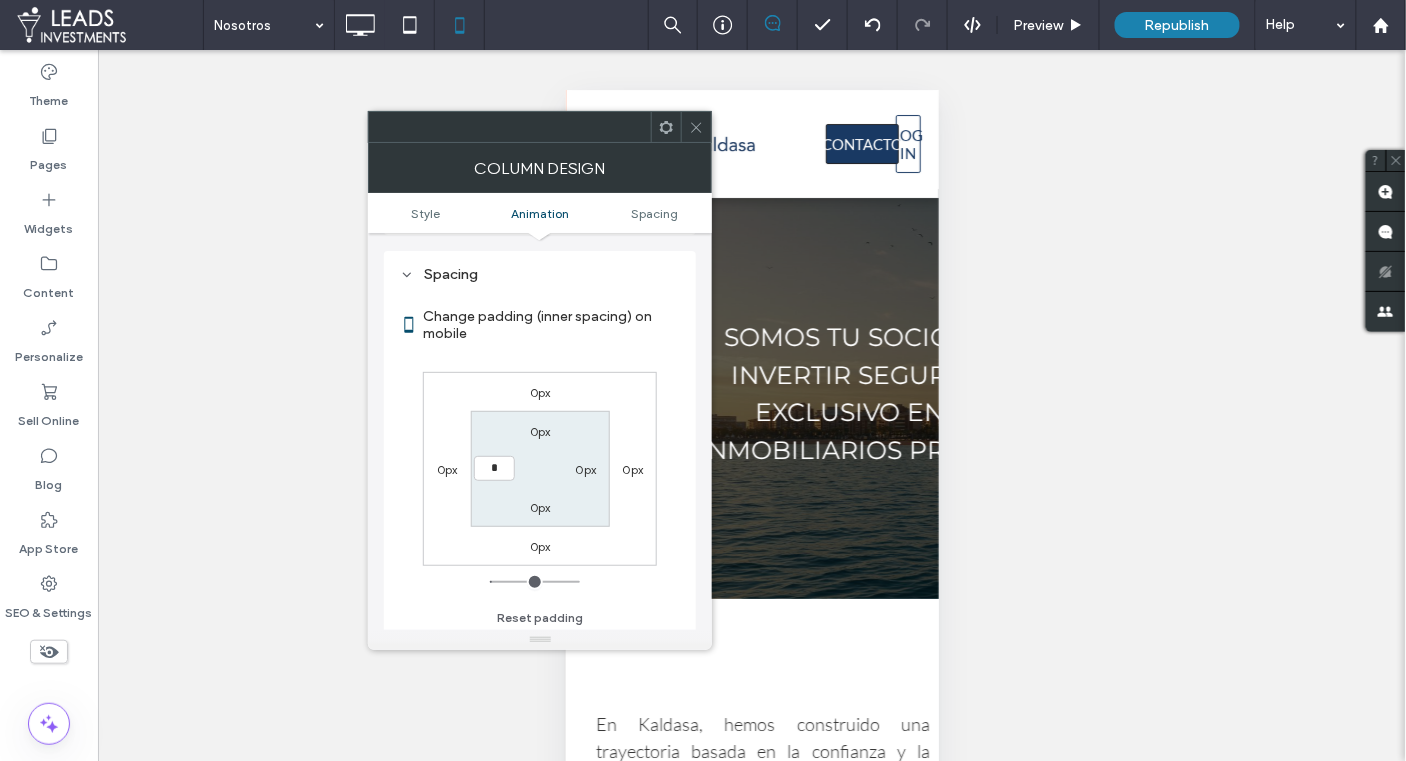 type on "*" 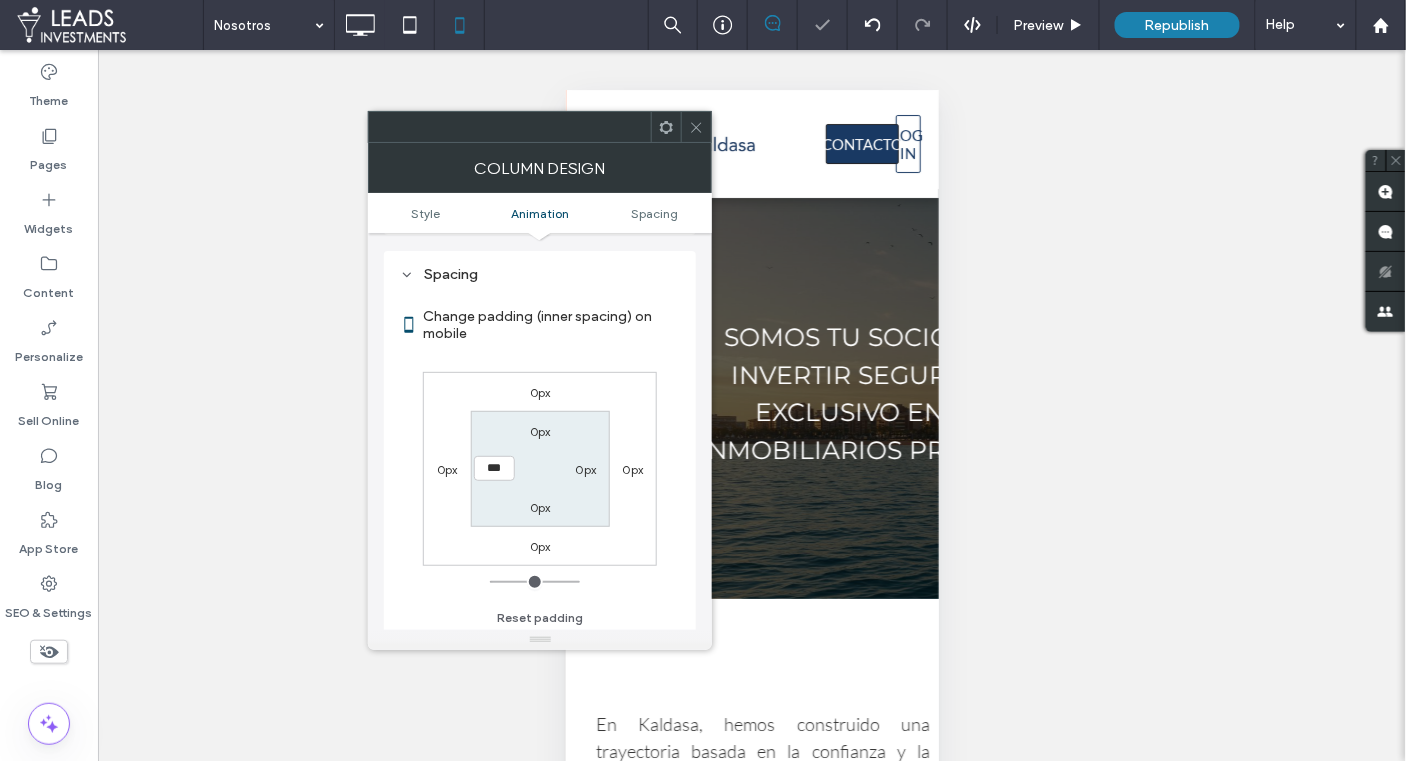 click 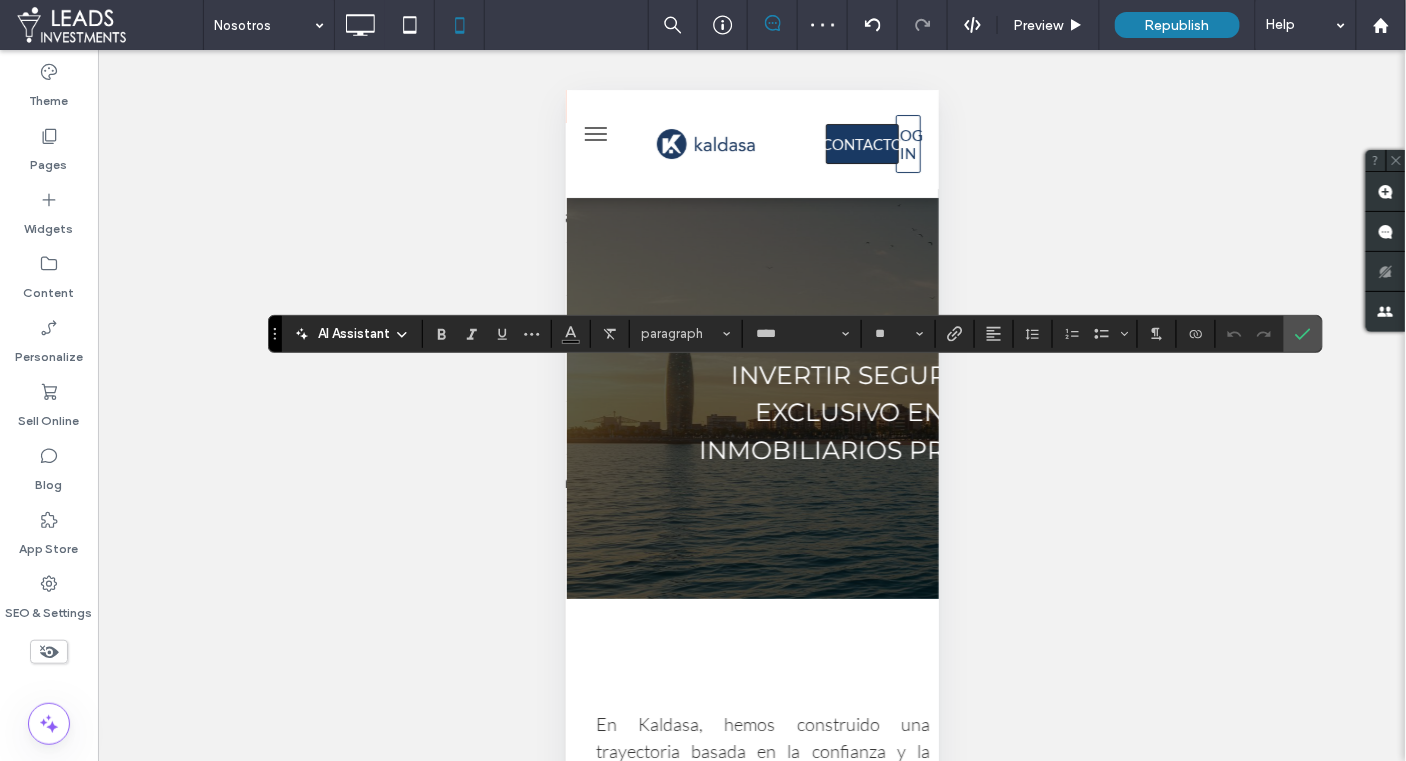 type on "****" 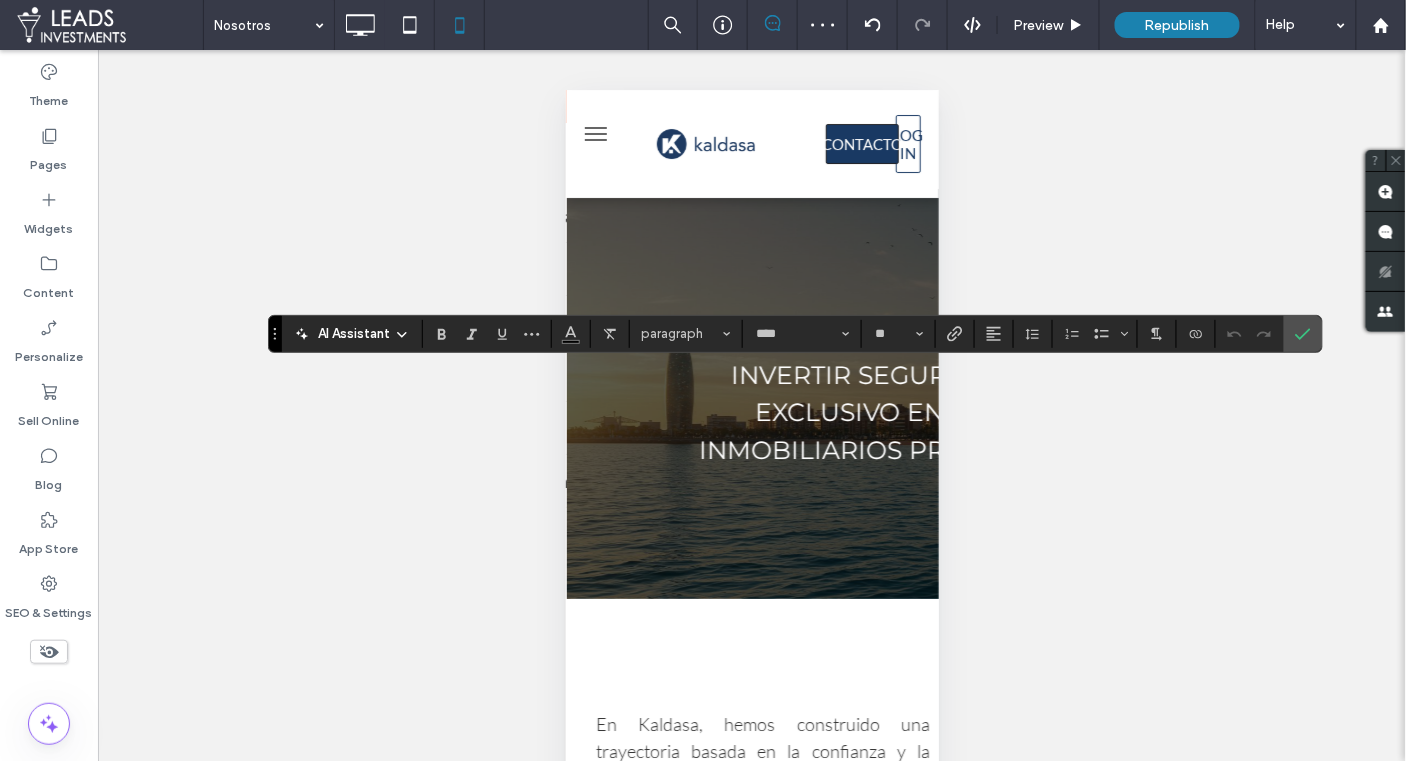 type on "**" 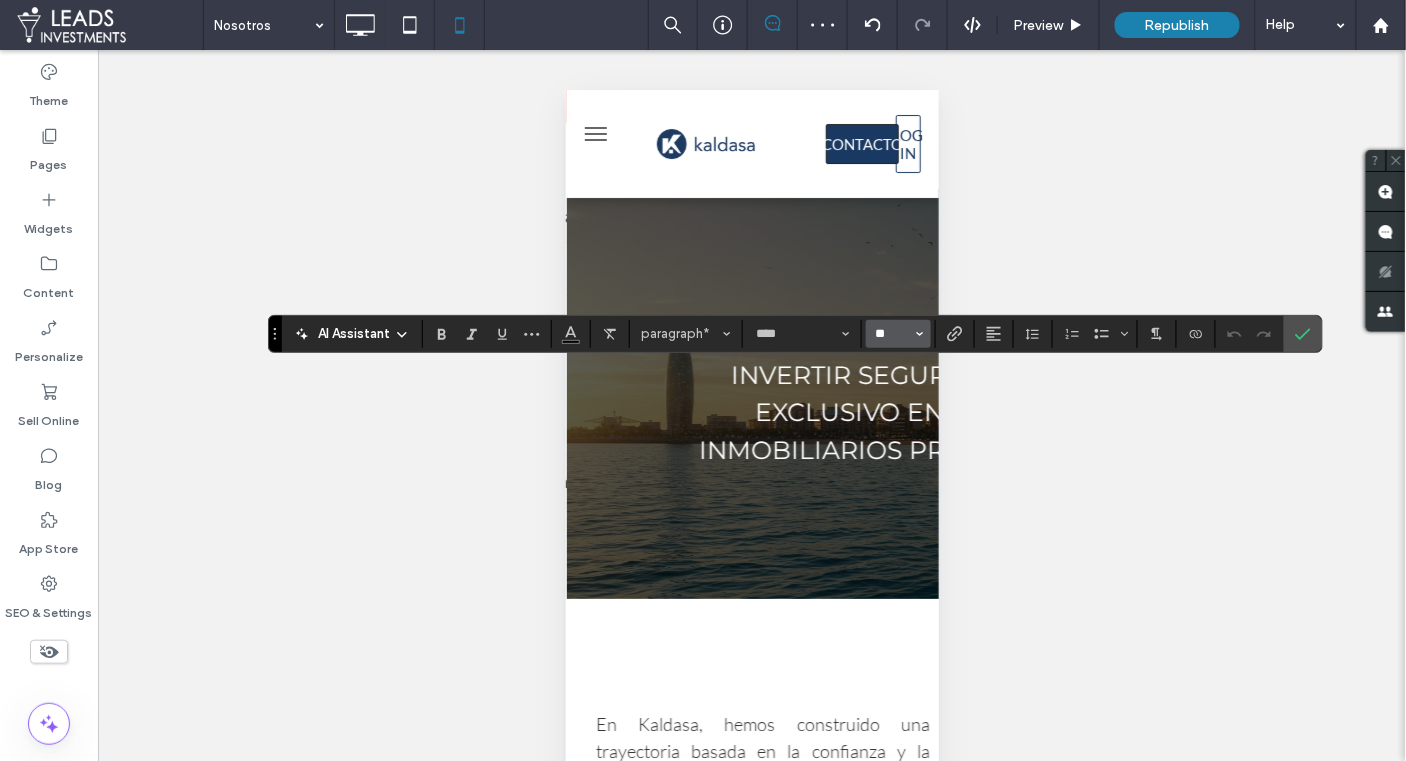 click on "**" at bounding box center [892, 334] 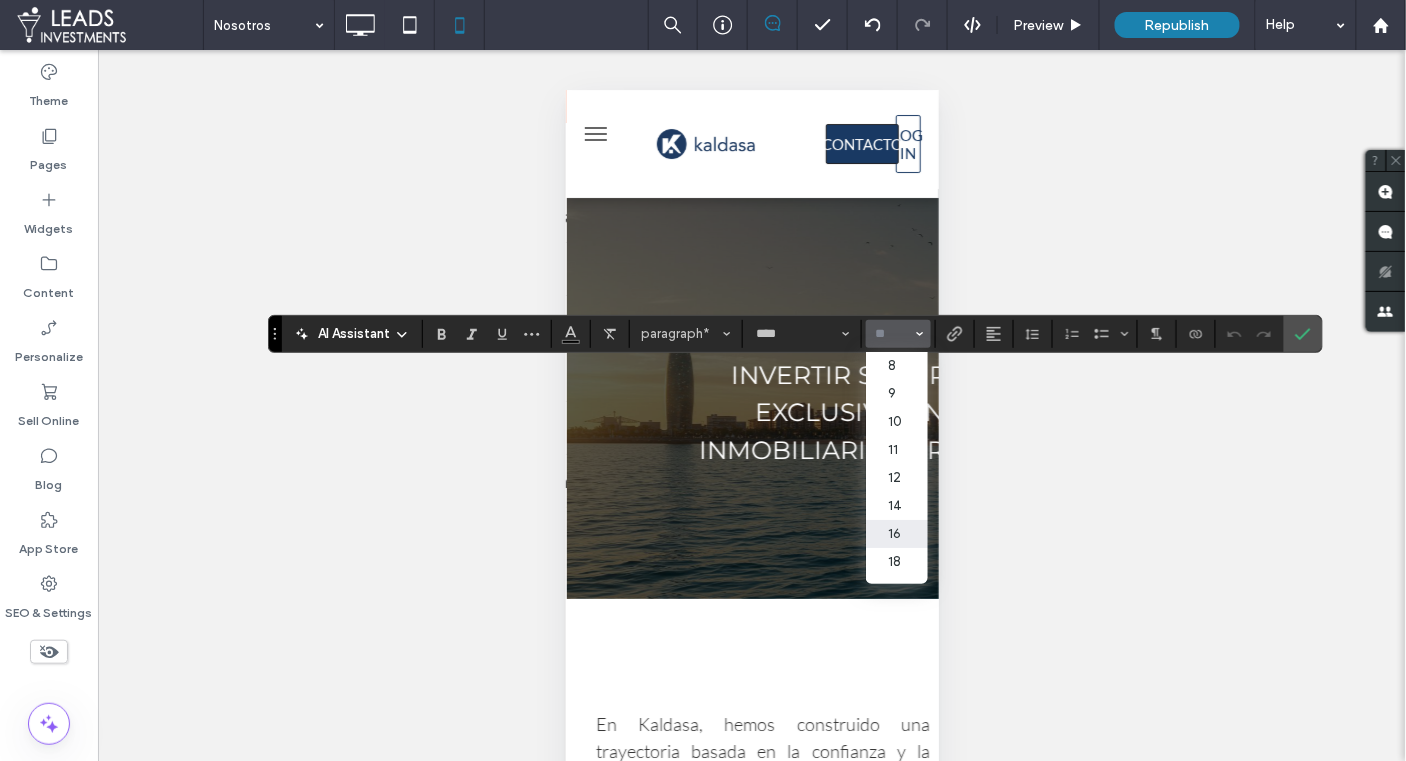 drag, startPoint x: 894, startPoint y: 570, endPoint x: 1084, endPoint y: 475, distance: 212.42645 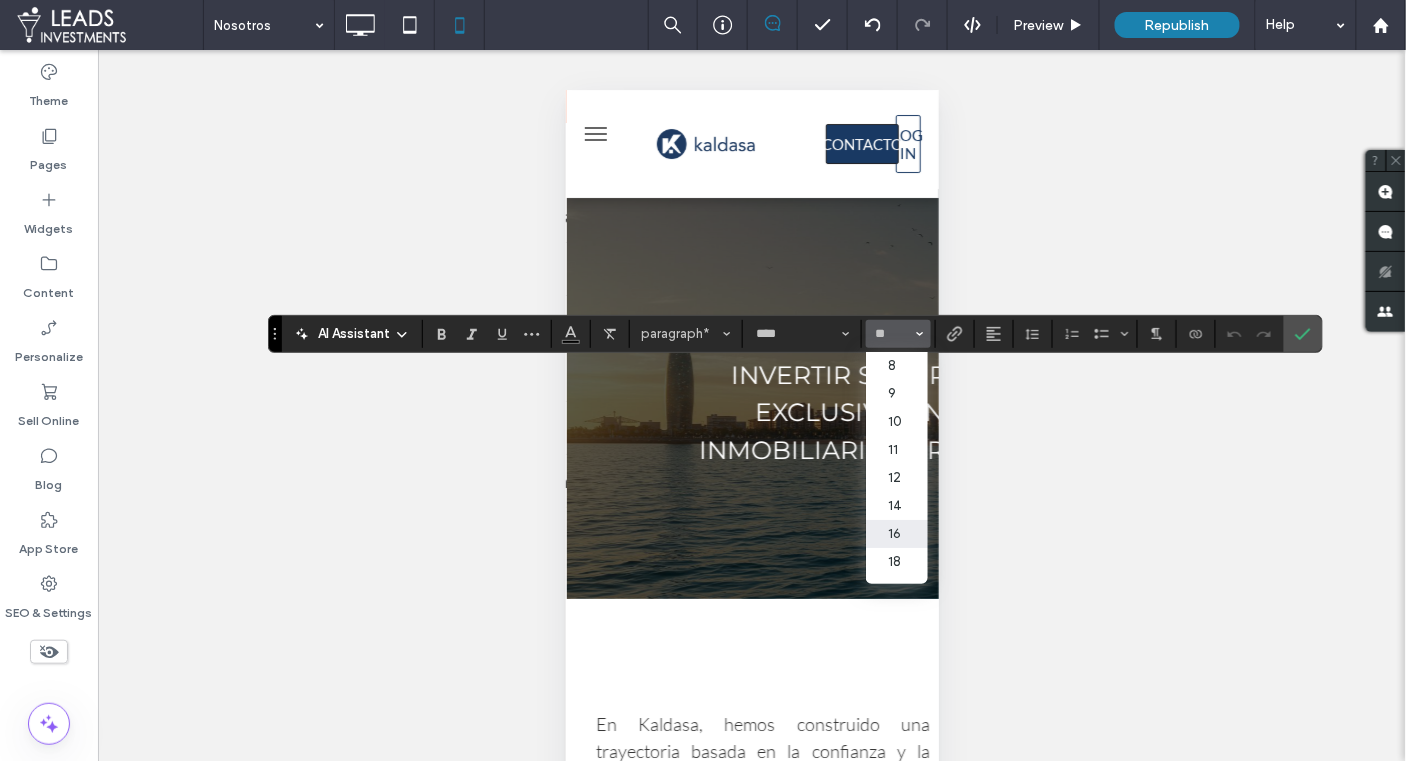 type on "**" 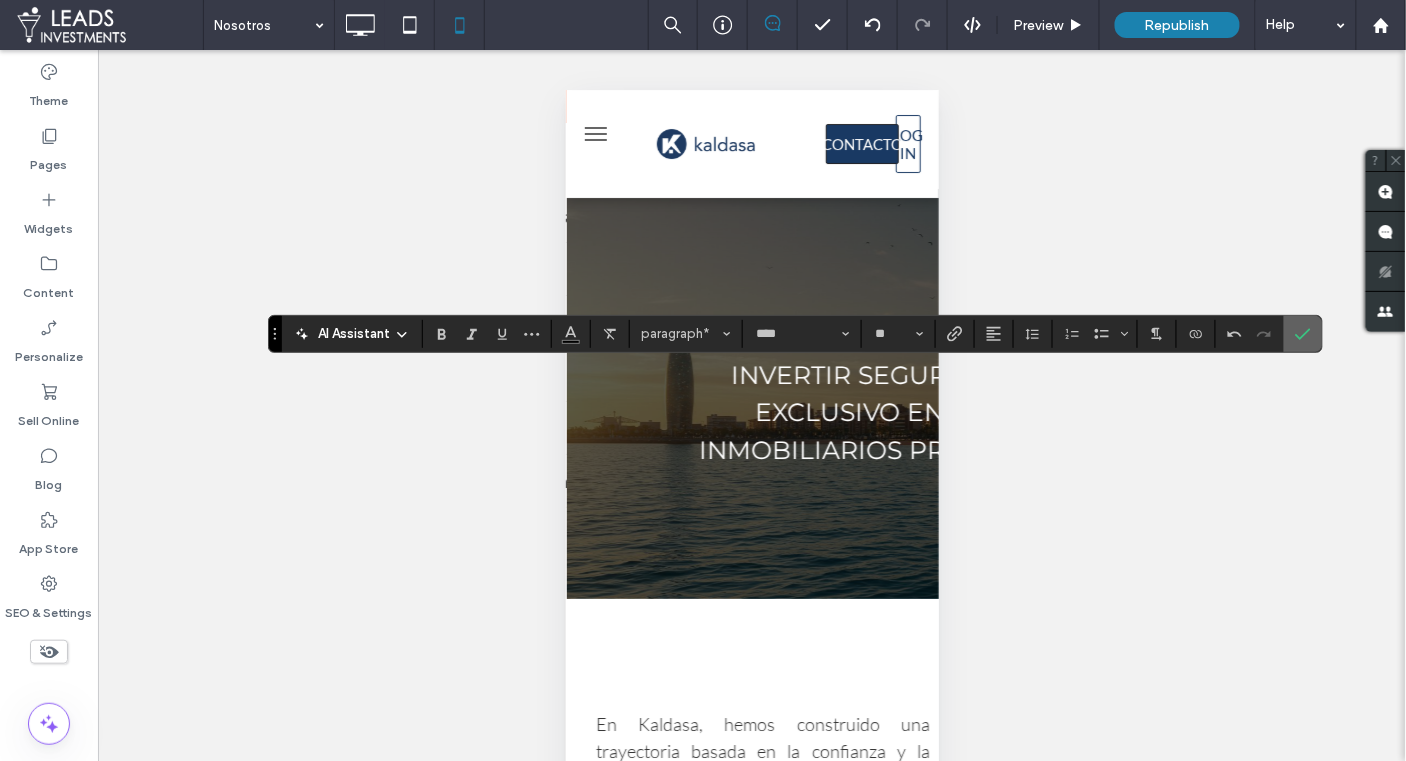 click 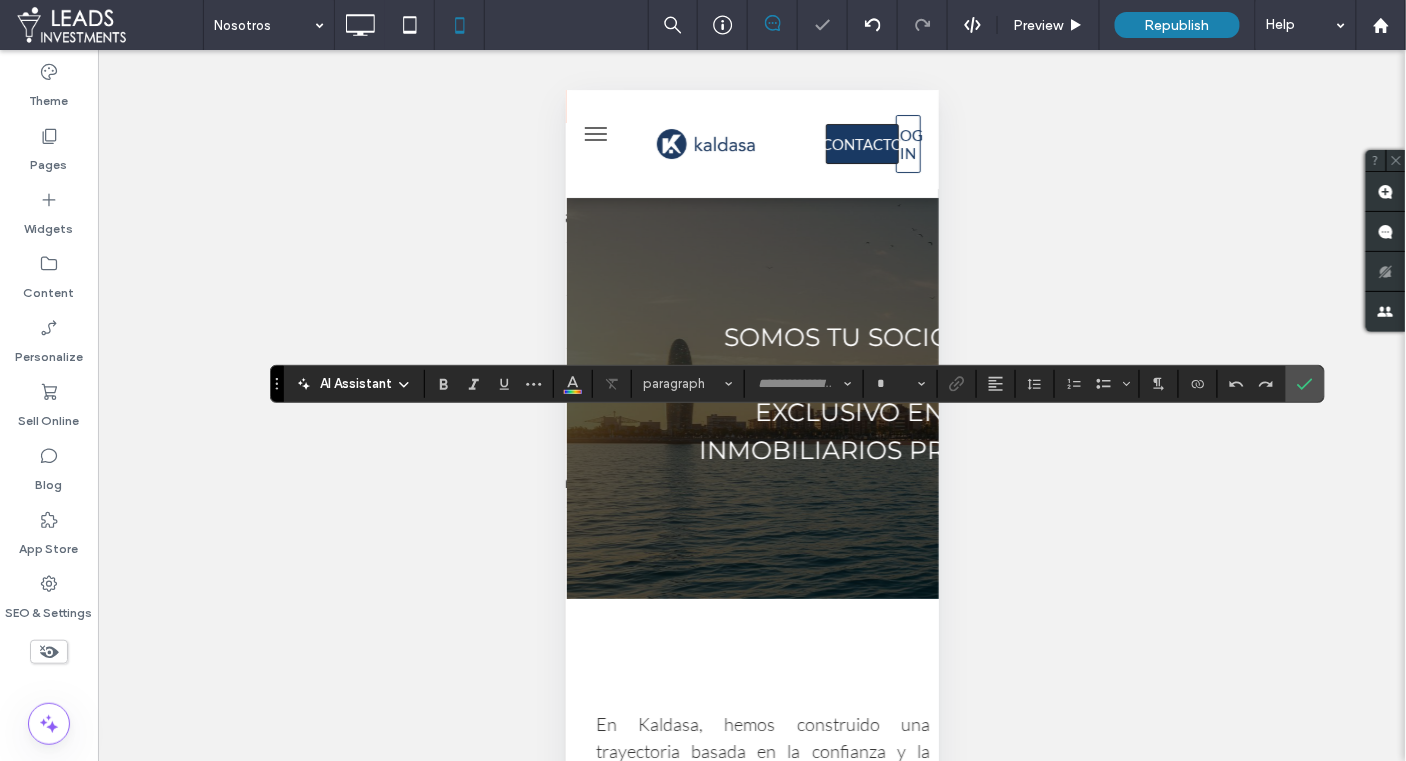 type on "****" 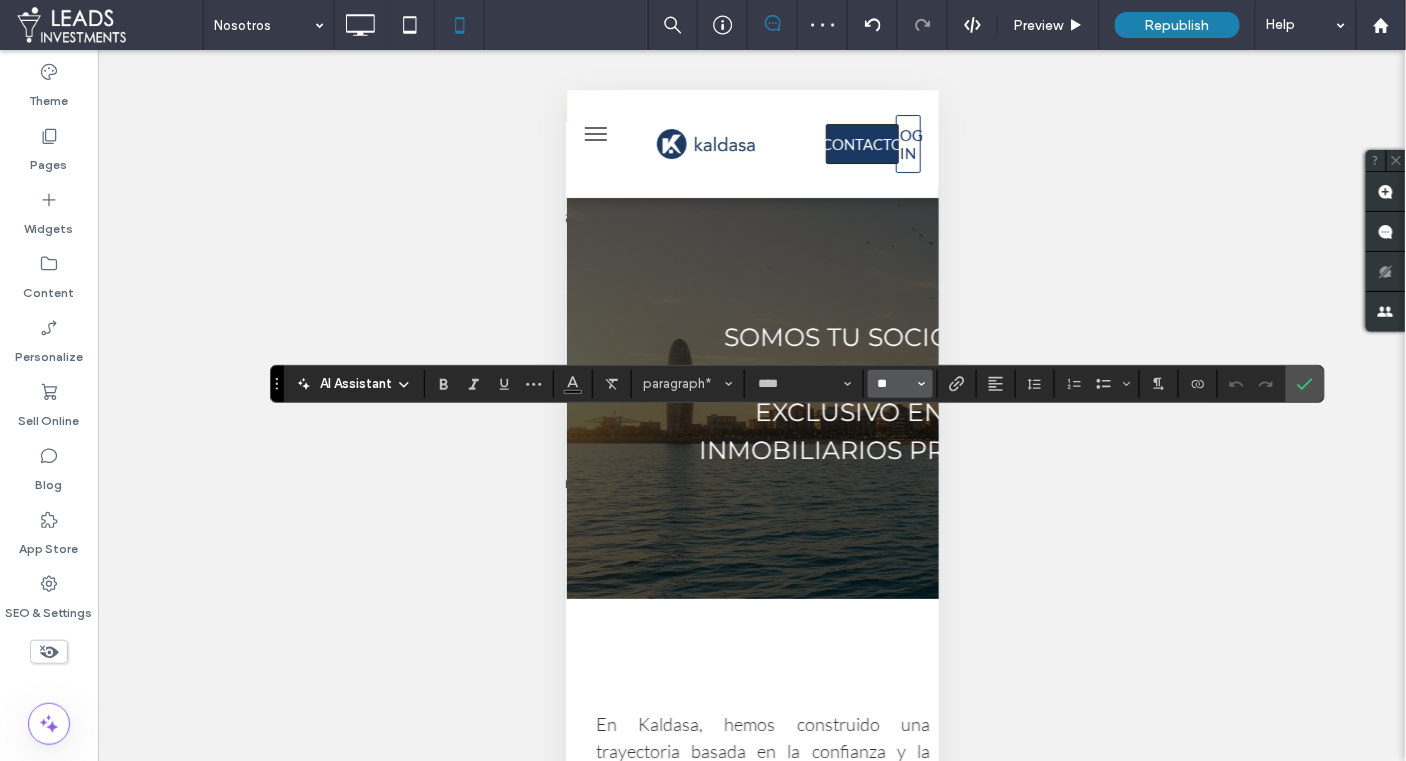click on "**" at bounding box center [894, 384] 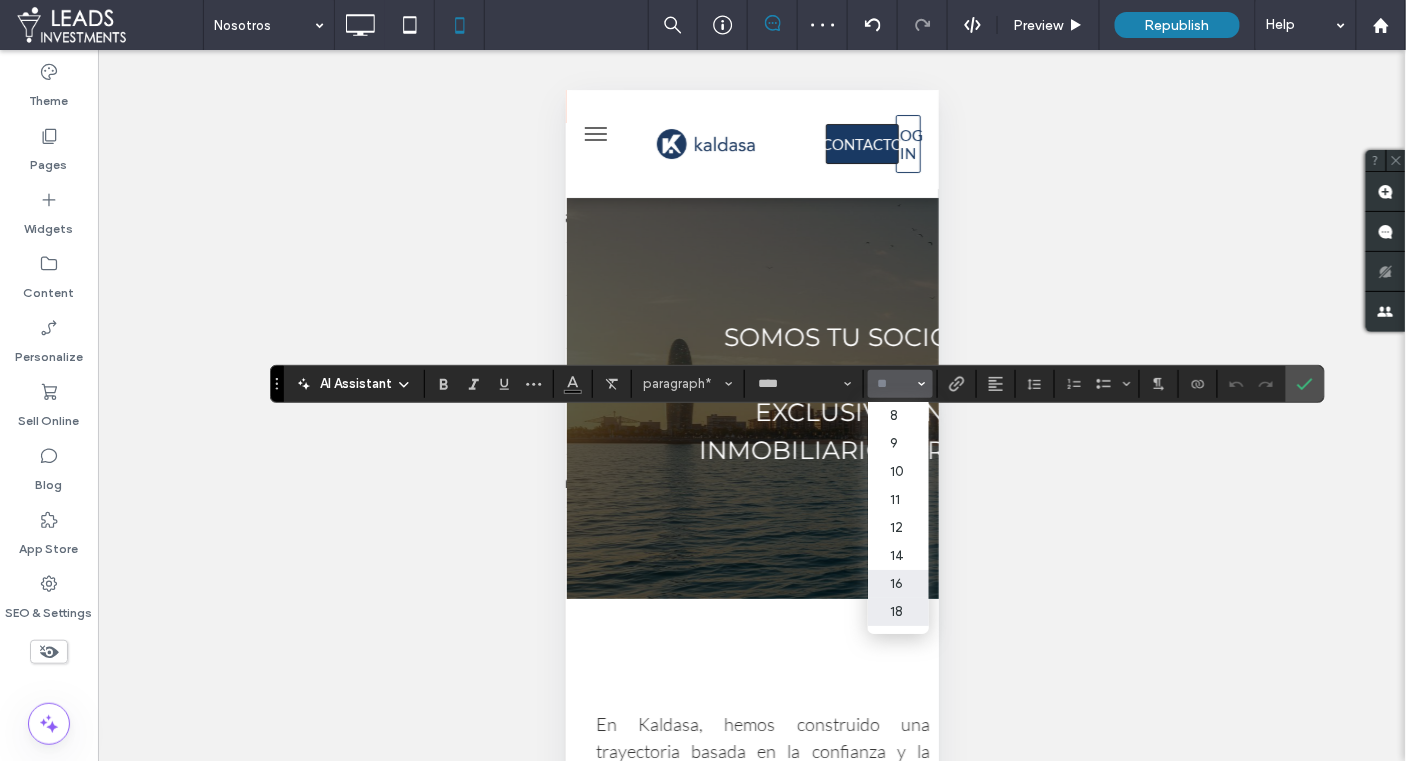 click on "18" at bounding box center [898, 612] 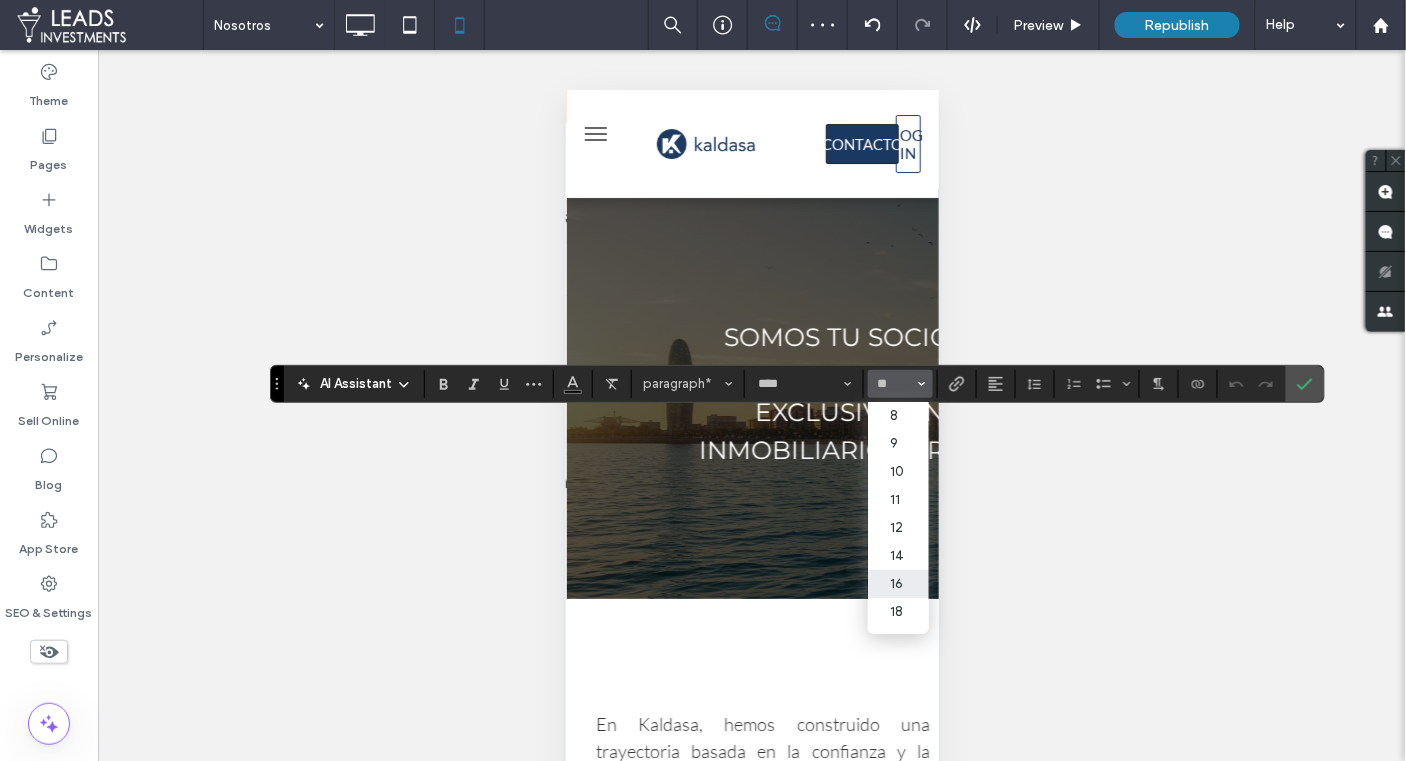 type on "**" 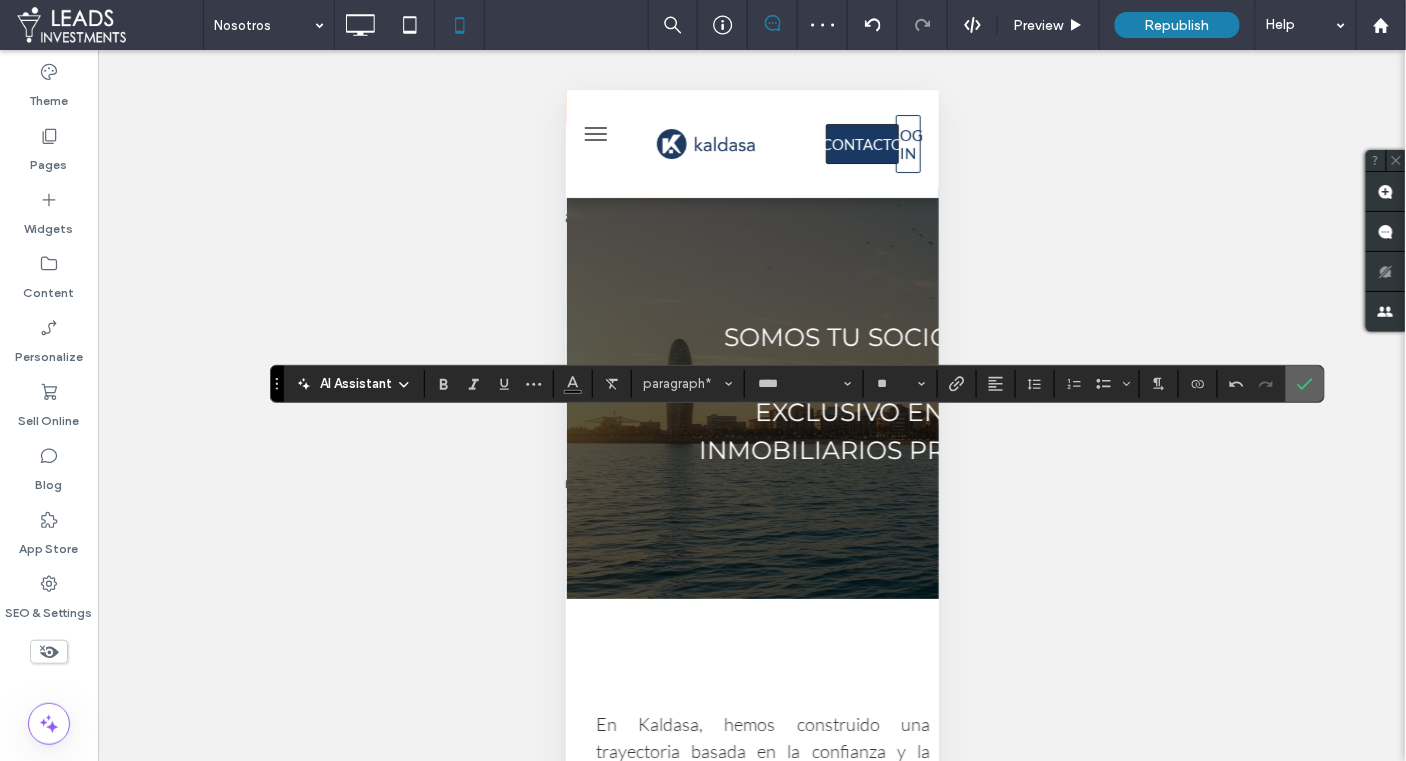click 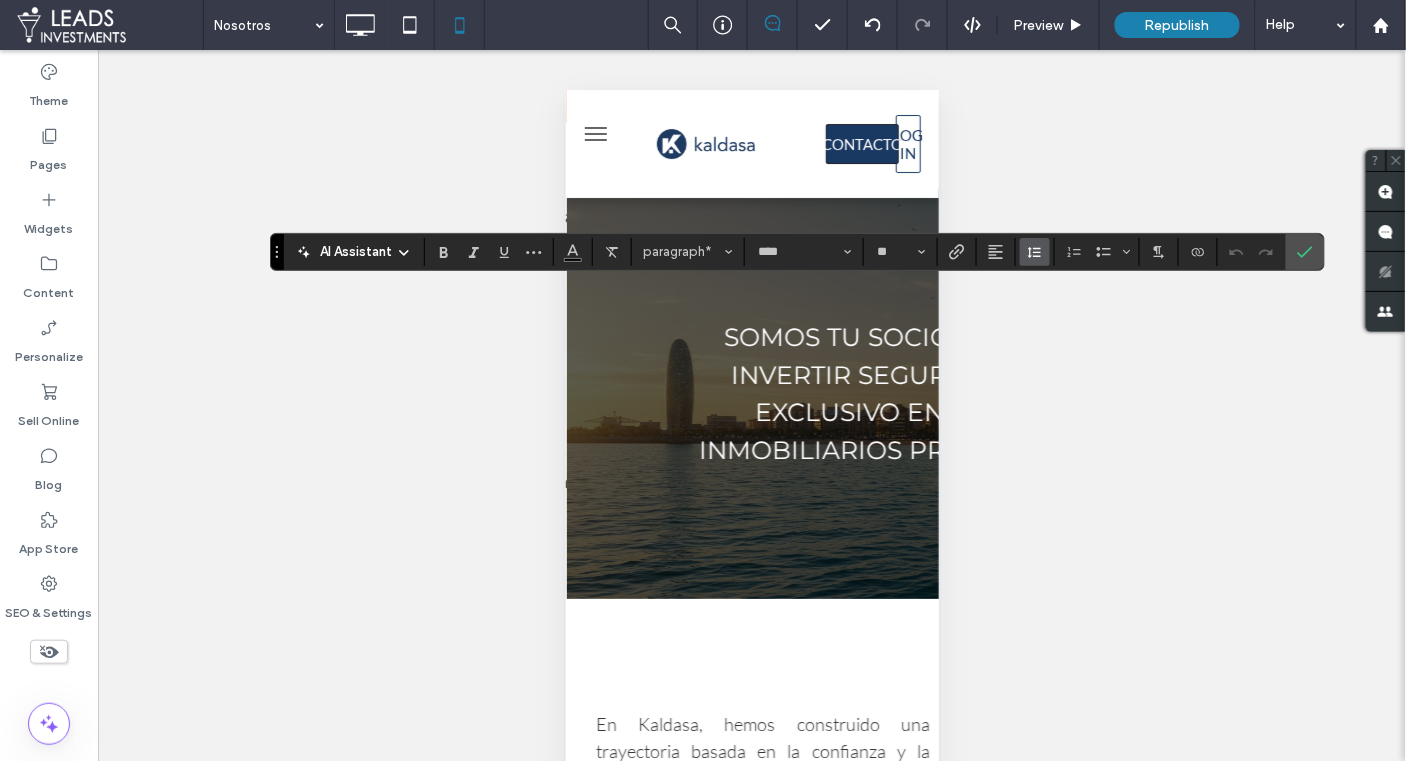 click 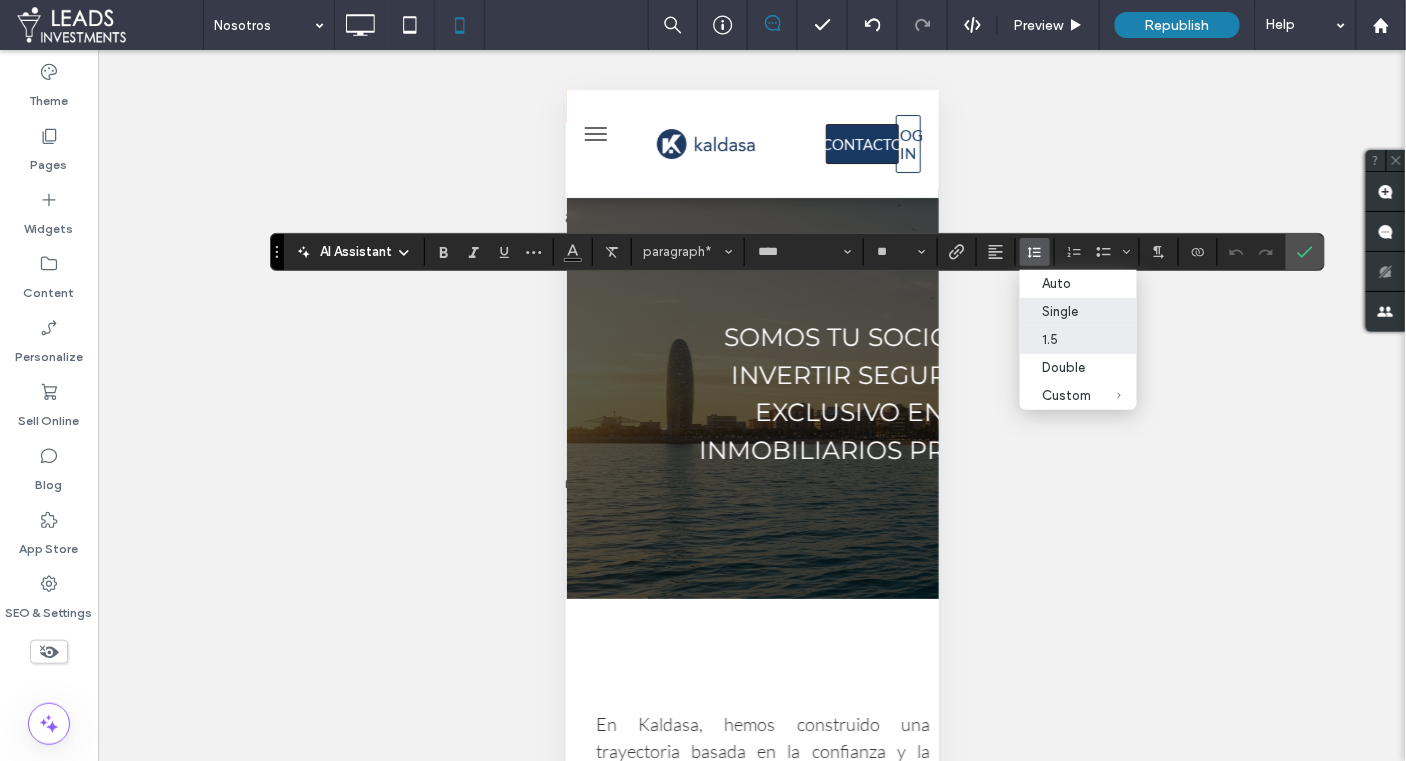 click on "Single" at bounding box center [1066, 311] 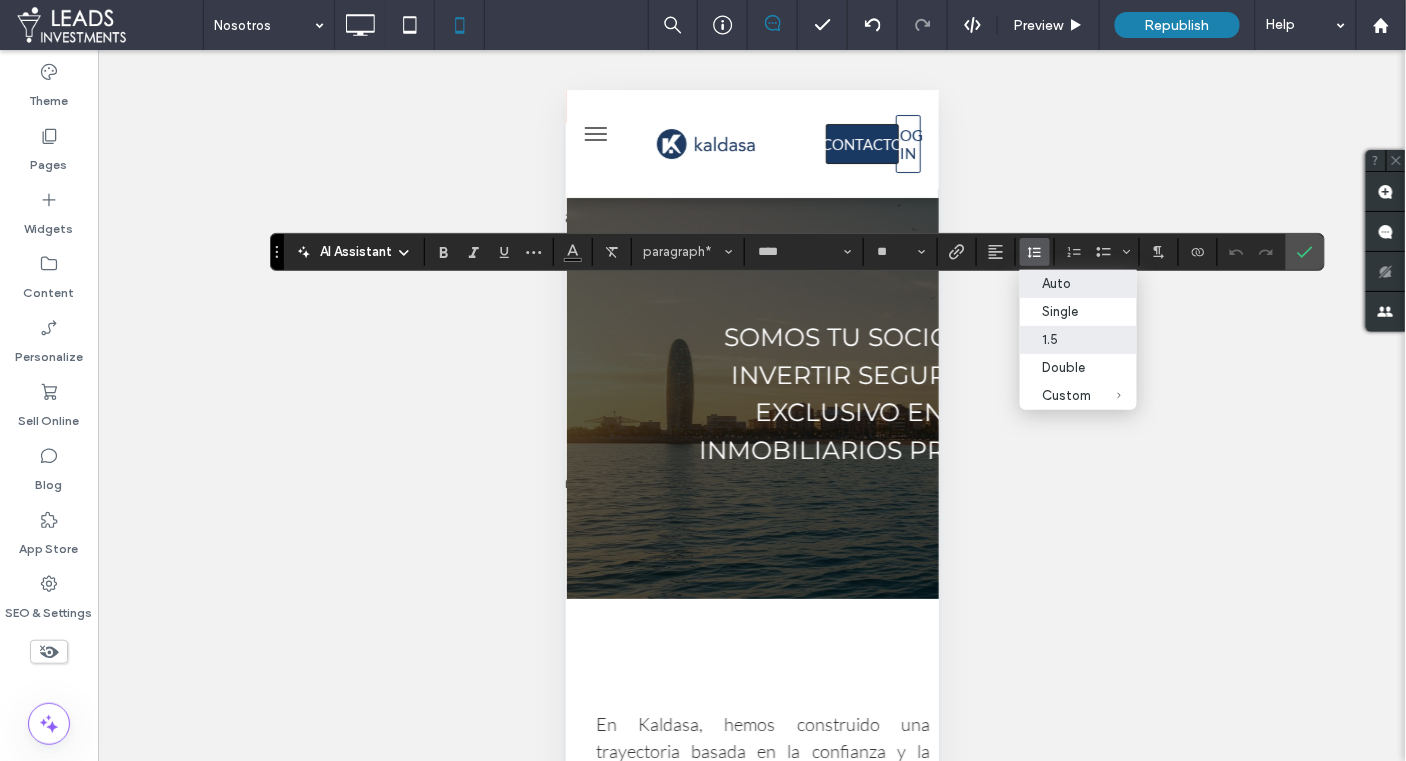 click on "Auto" at bounding box center (1066, 283) 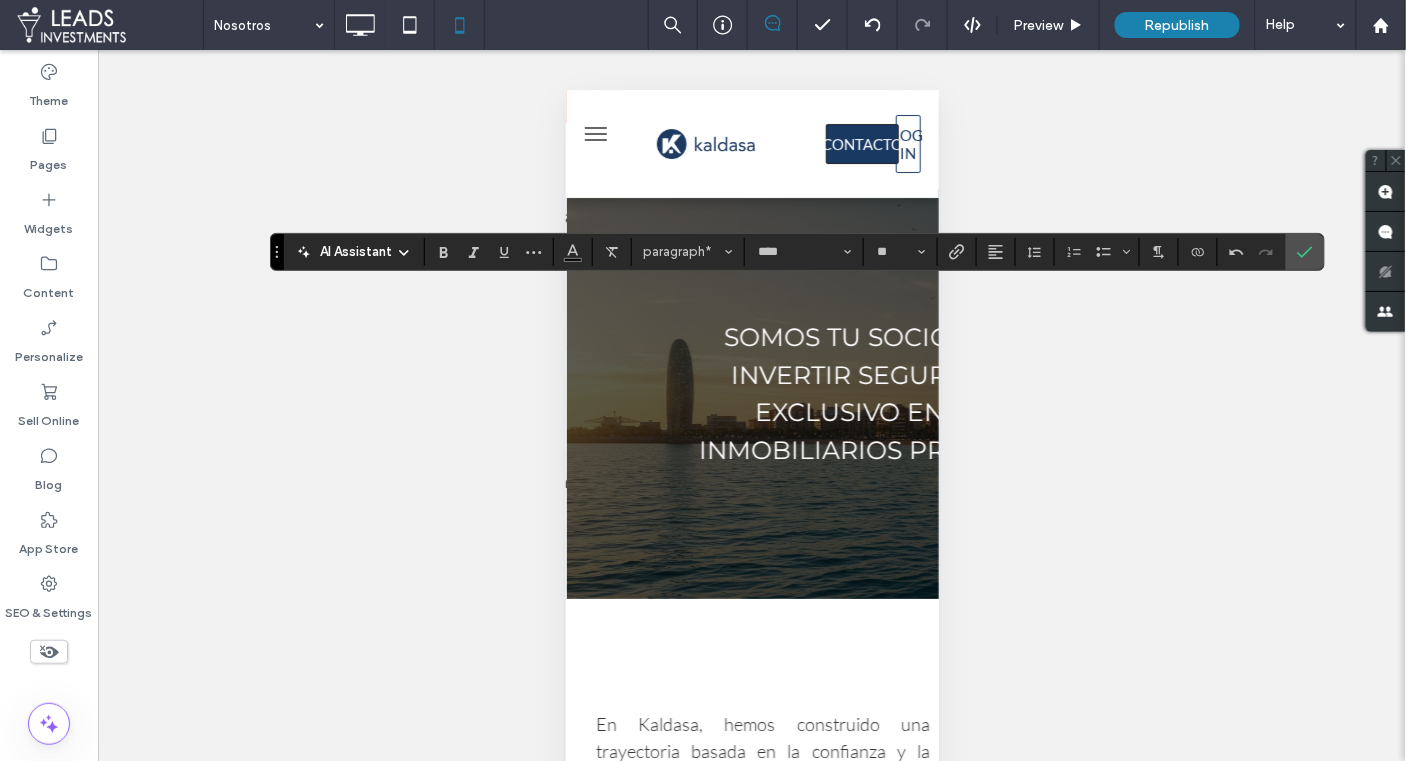 drag, startPoint x: 1294, startPoint y: 249, endPoint x: 999, endPoint y: 377, distance: 321.5727 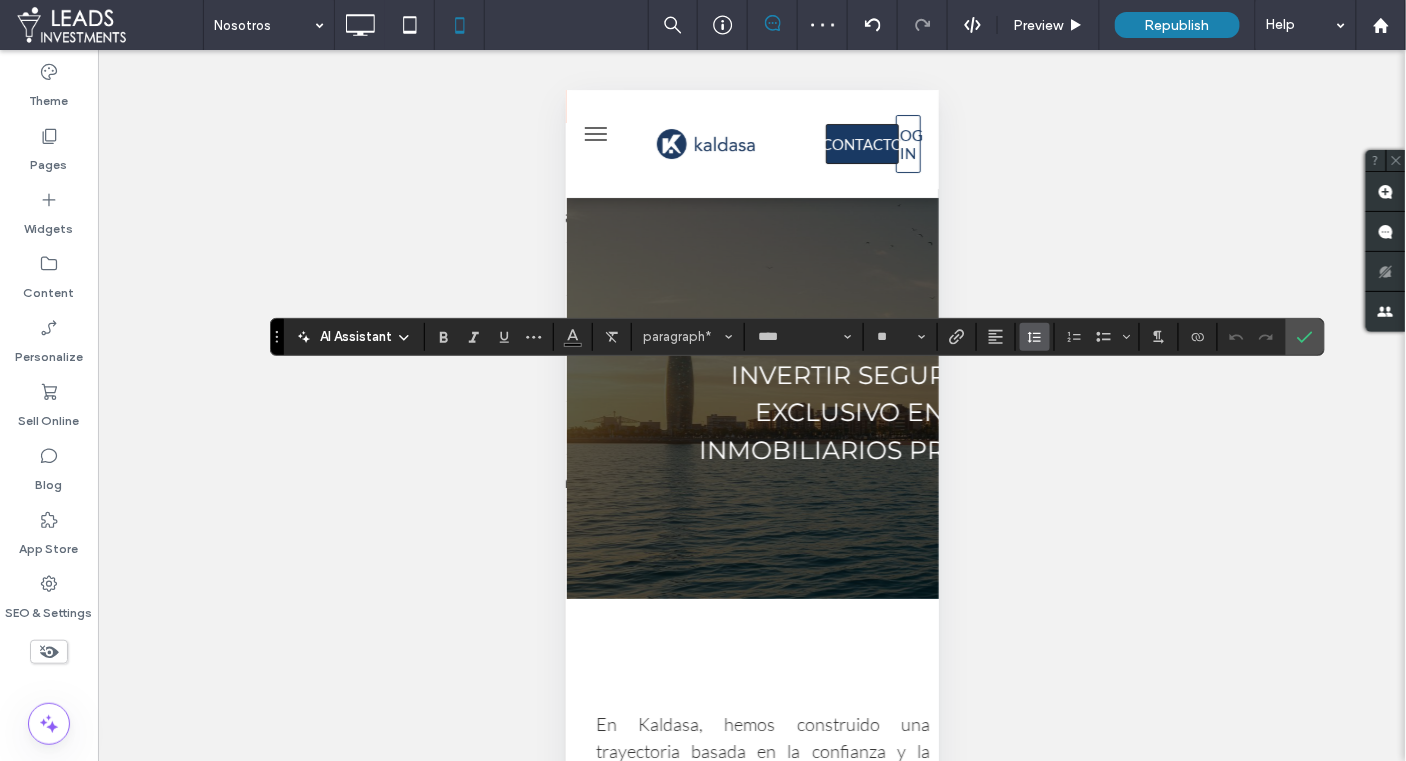 click 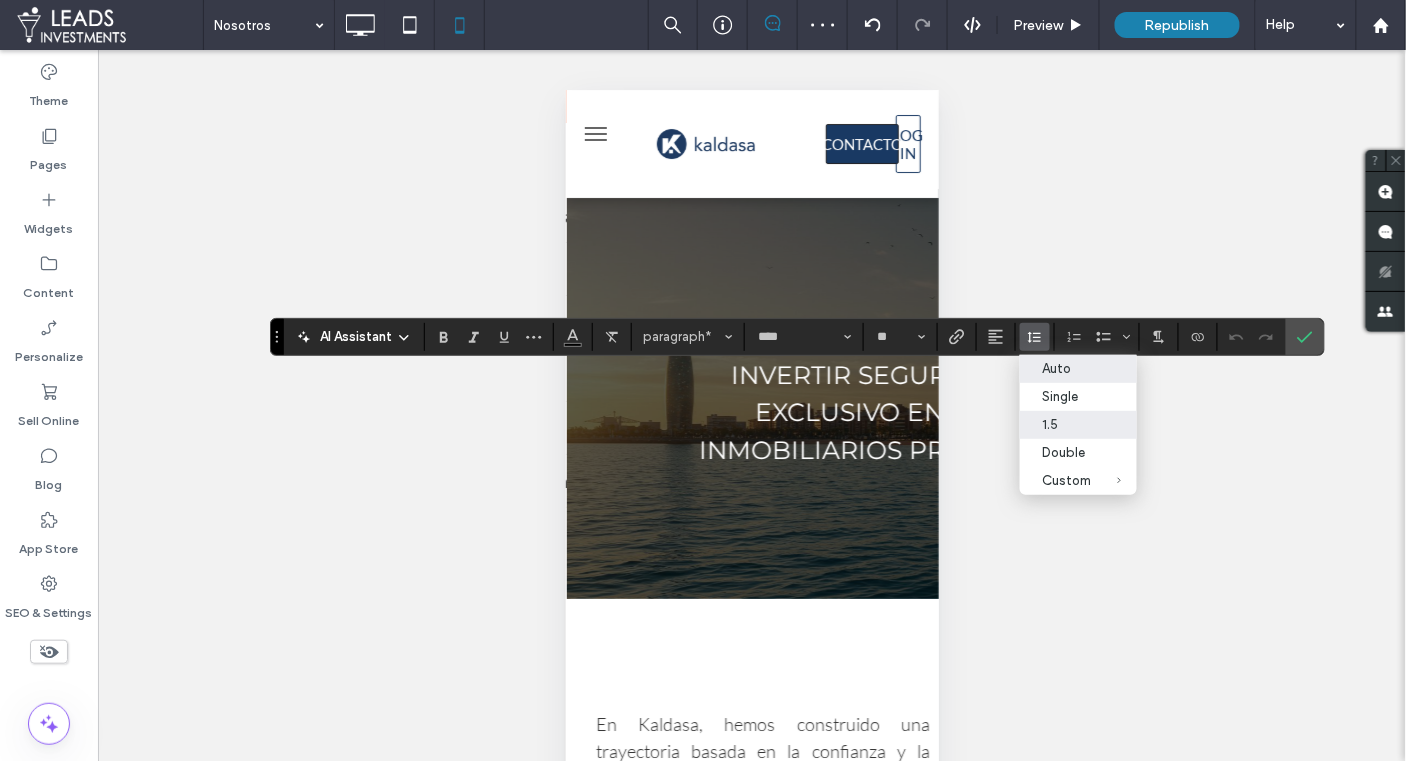 click on "Auto" at bounding box center (1066, 368) 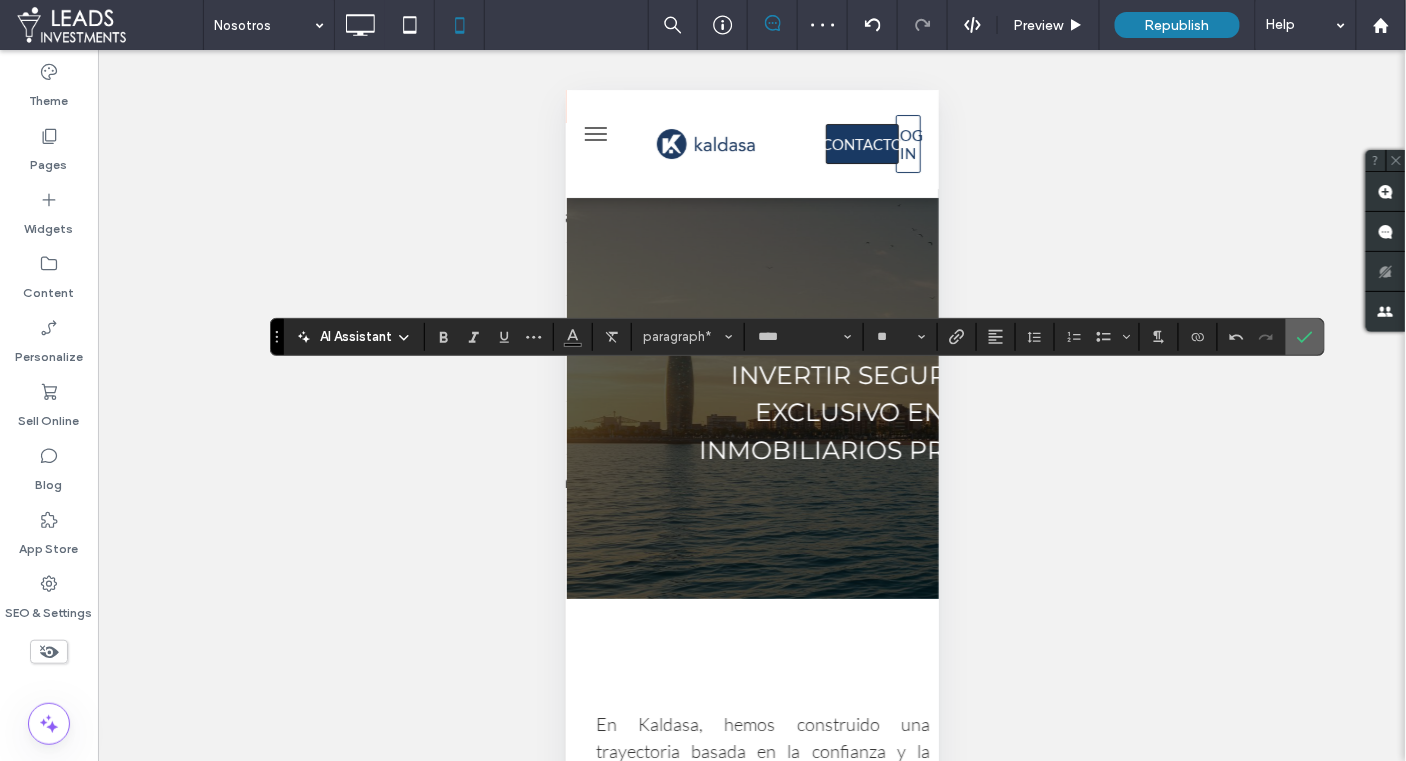 click 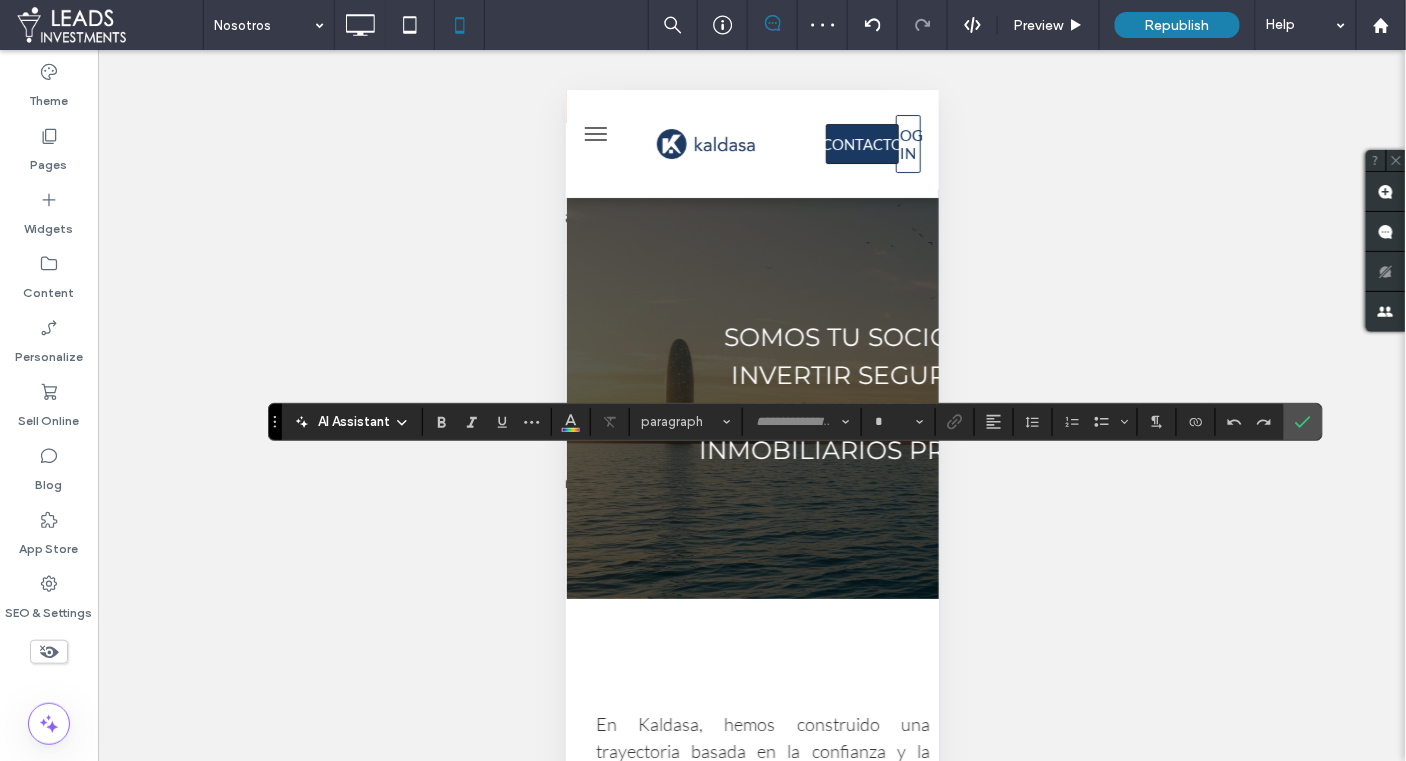 type on "****" 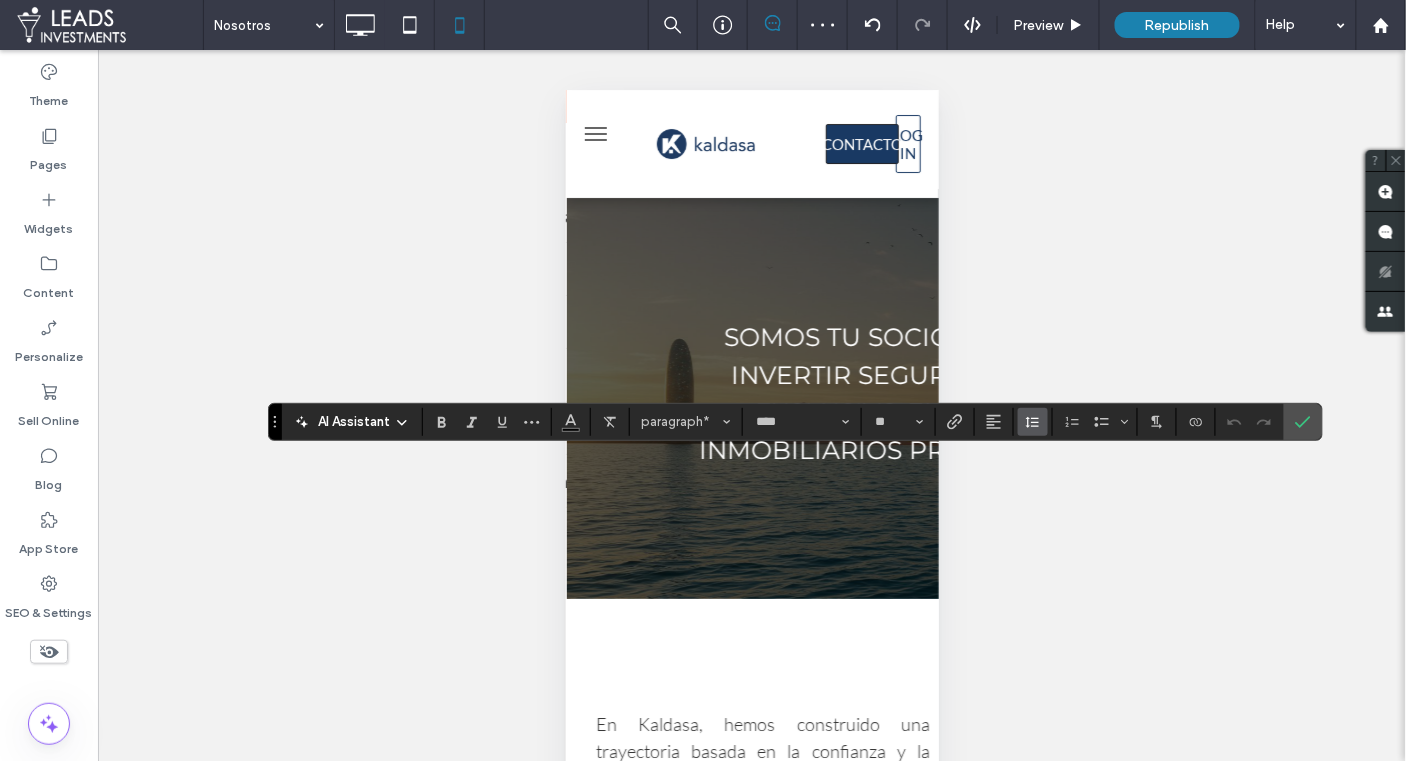 click at bounding box center [1033, 422] 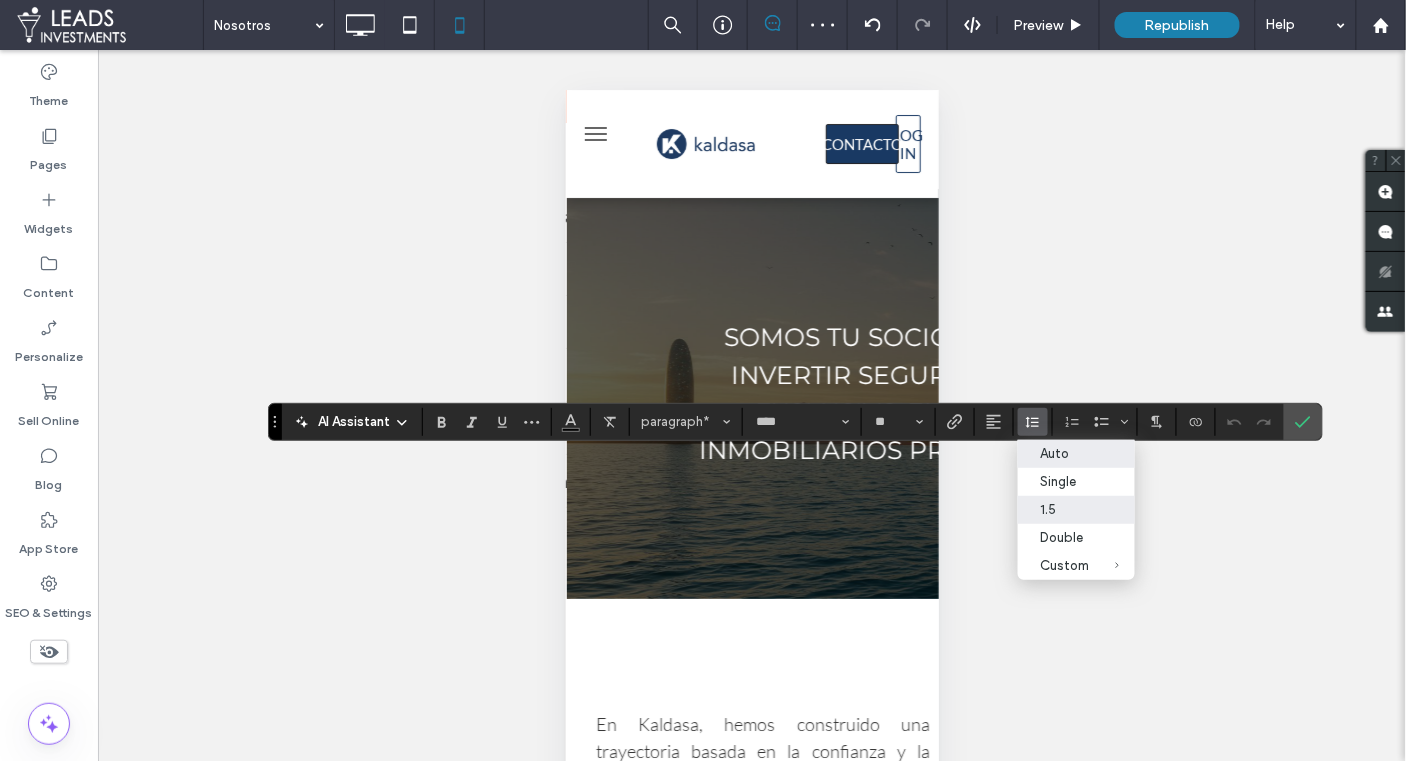 click on "Auto" at bounding box center (1064, 453) 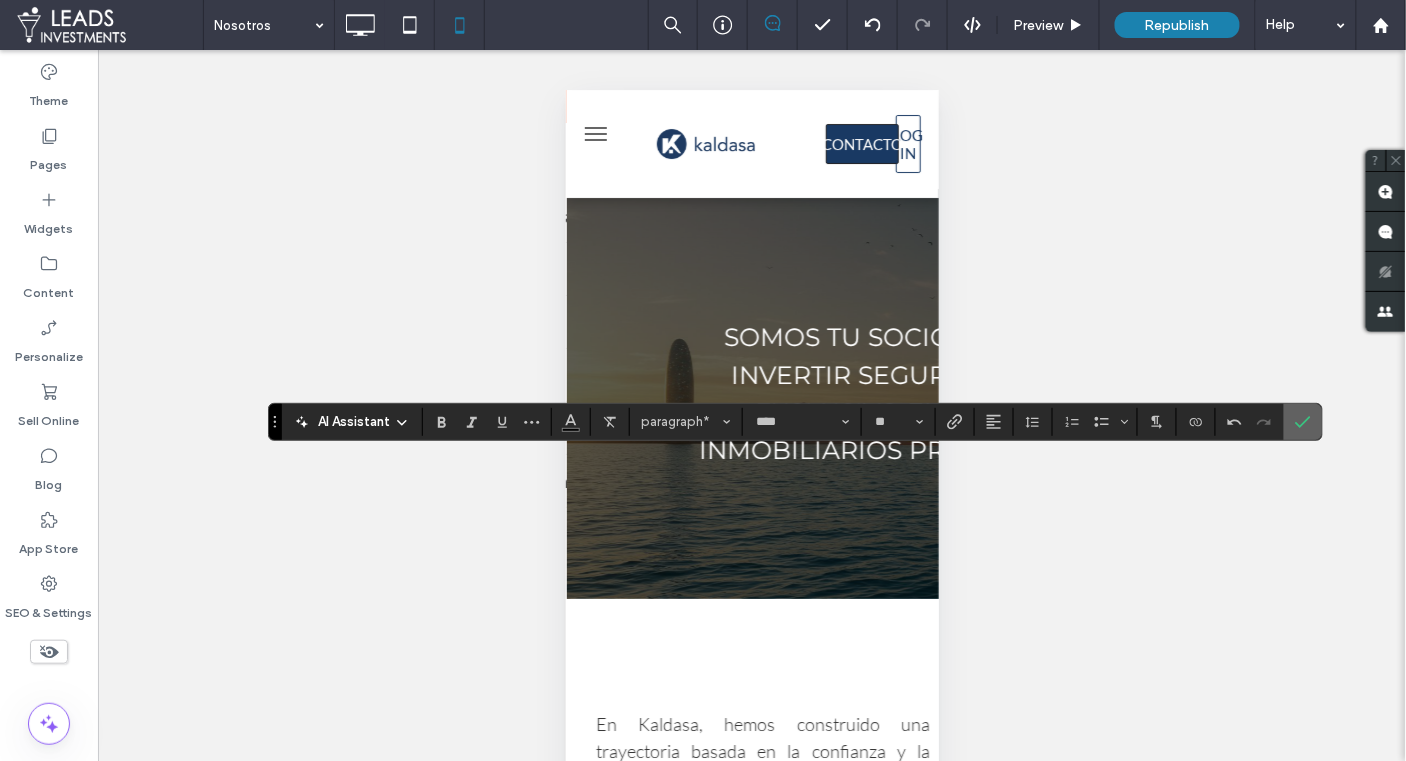 click 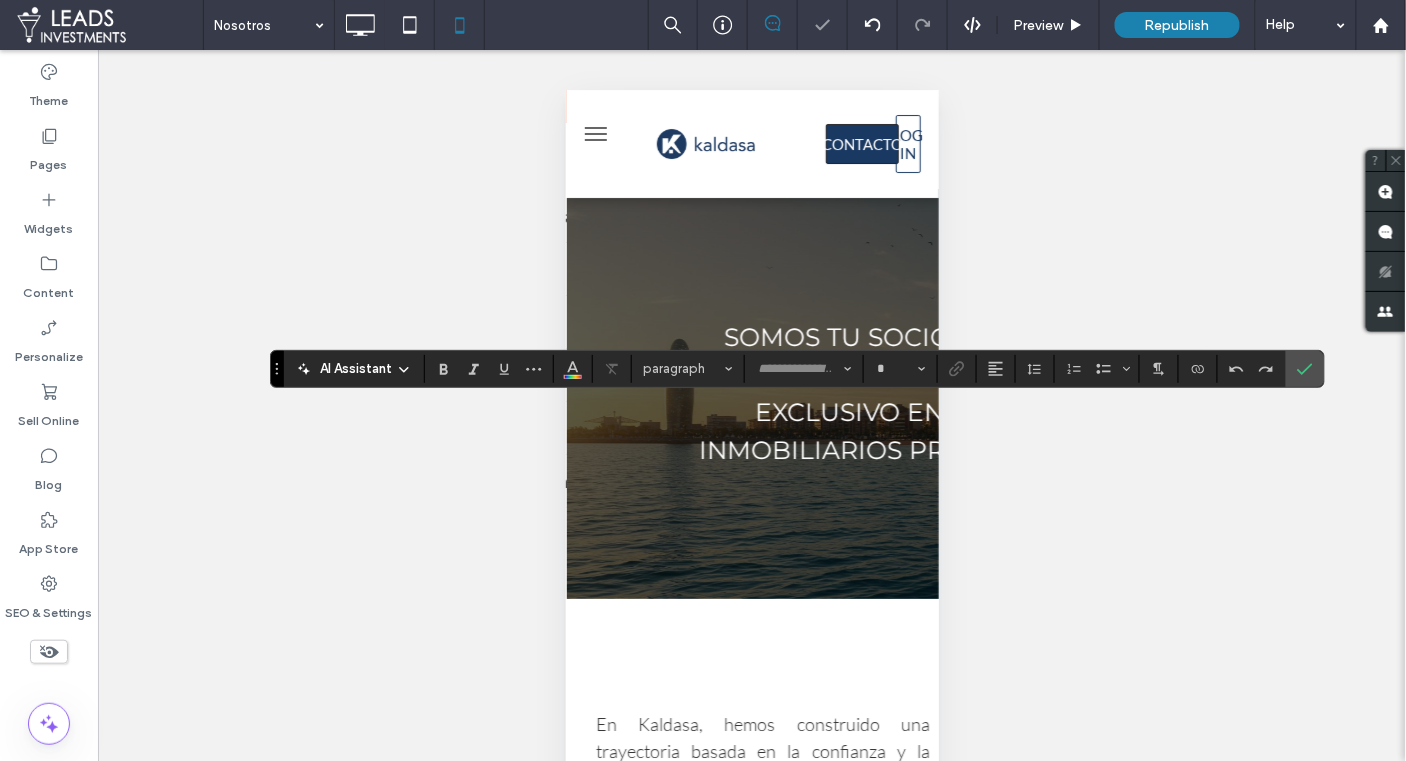 type on "****" 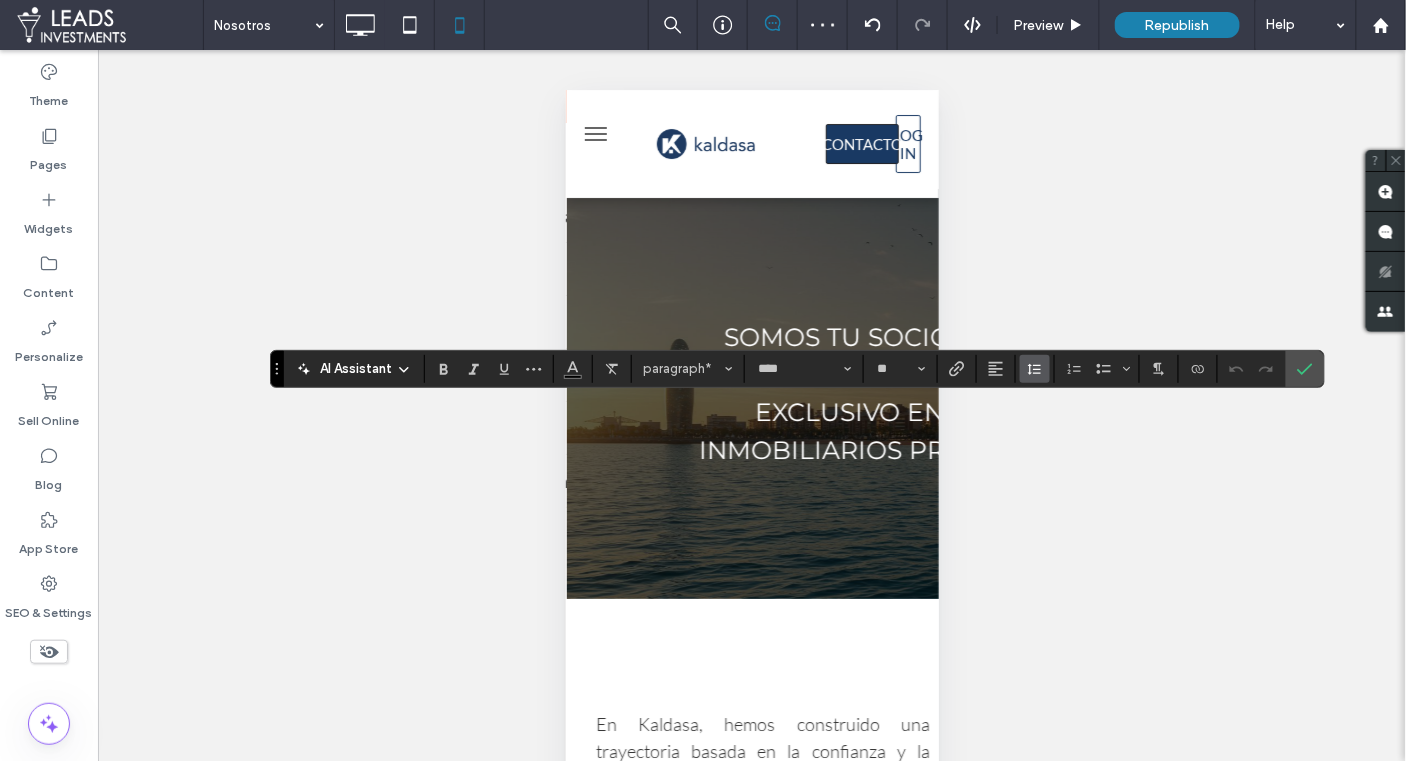 click 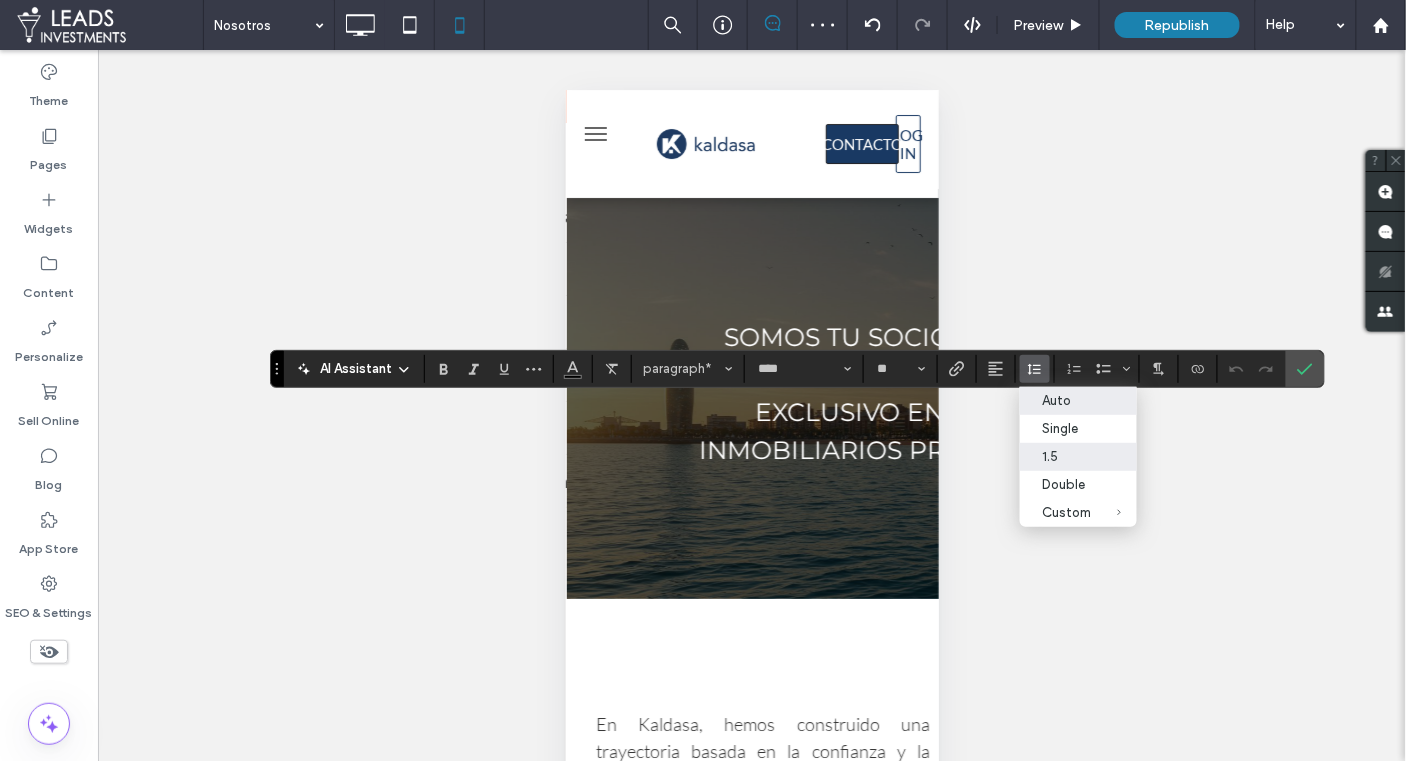 click on "Auto" at bounding box center (1066, 400) 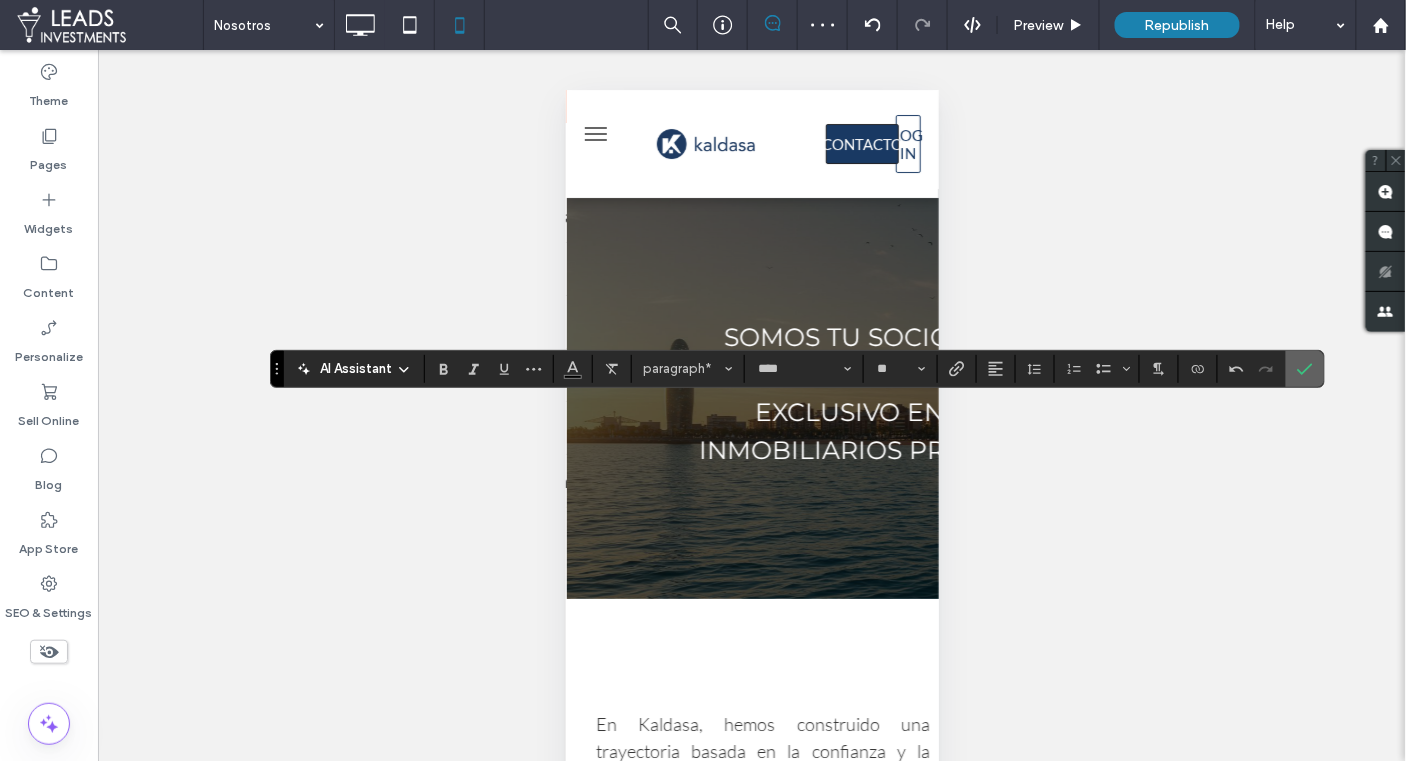 click 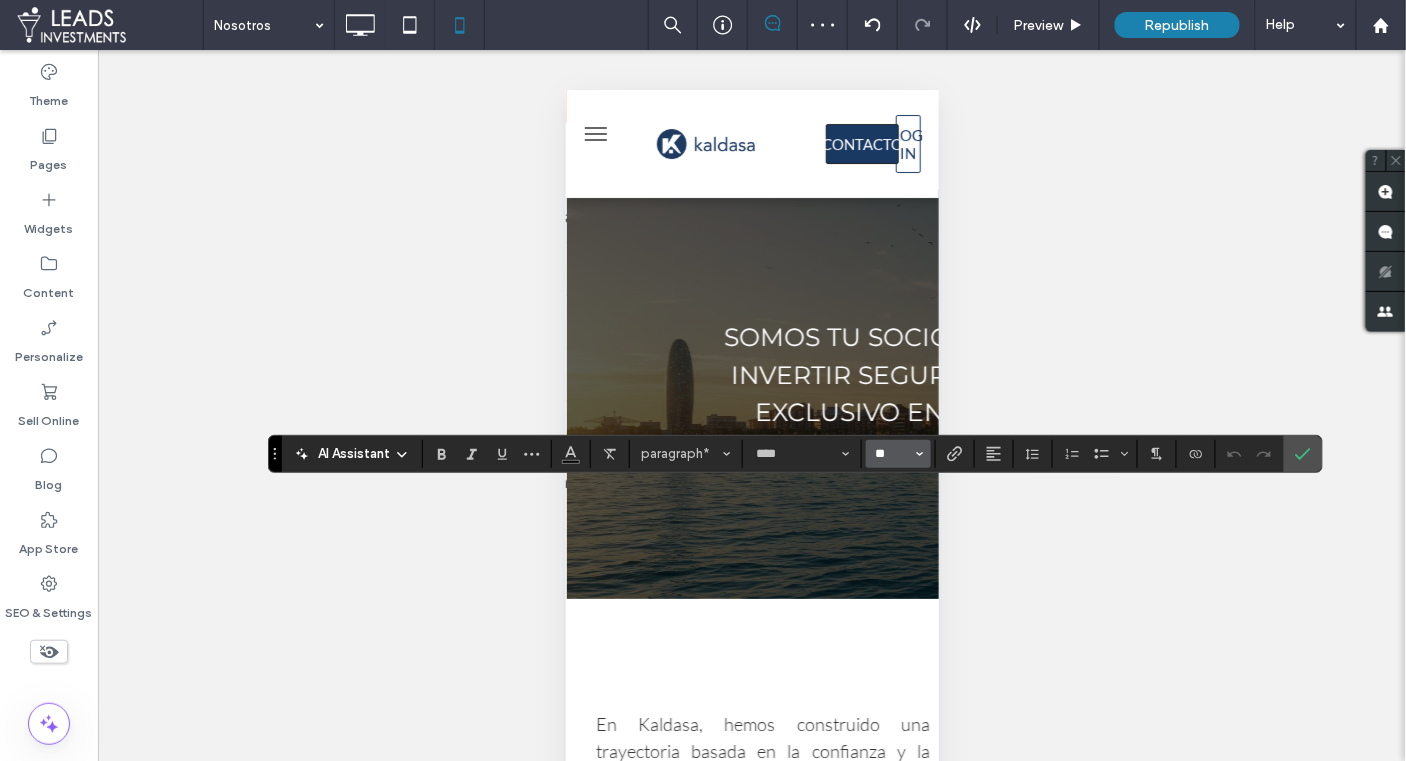 click on "**" at bounding box center (892, 454) 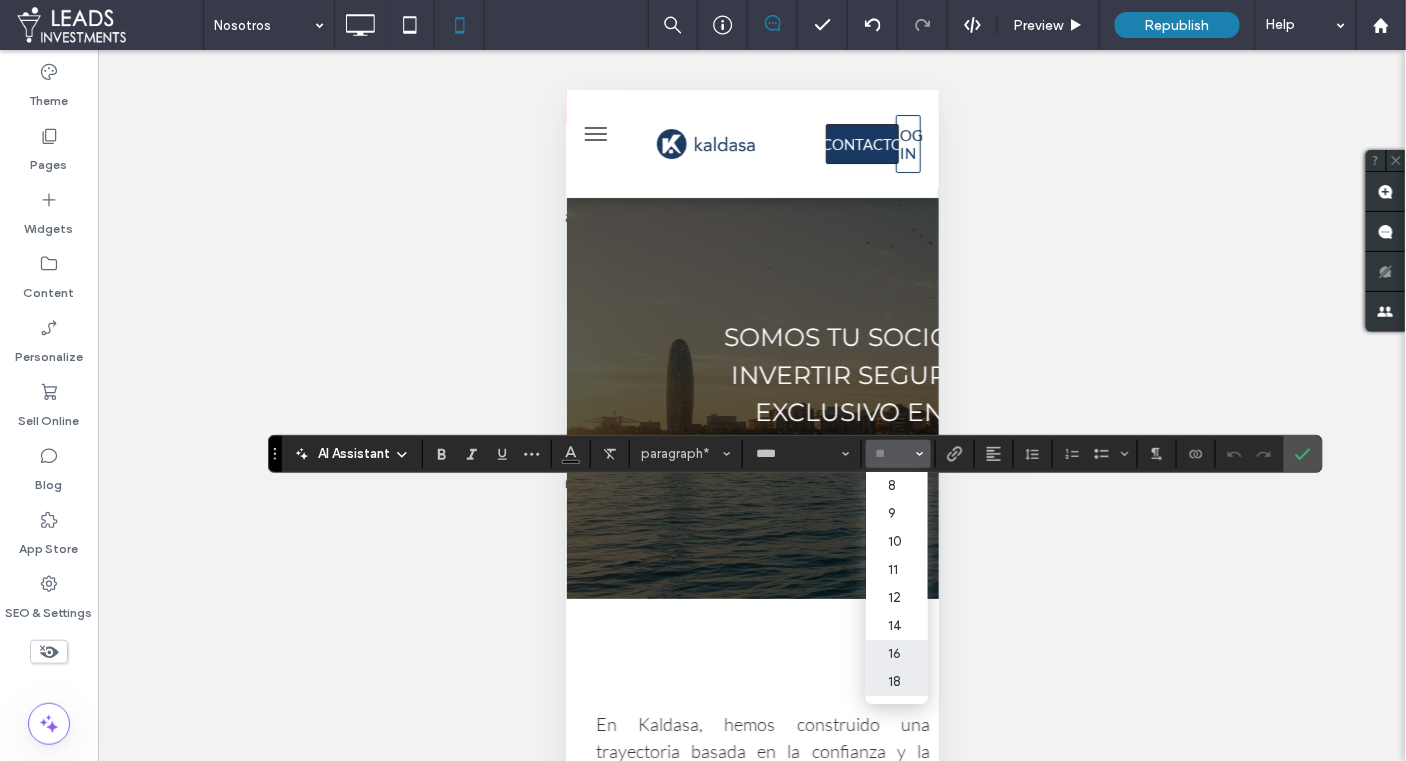 click on "18" at bounding box center (896, 682) 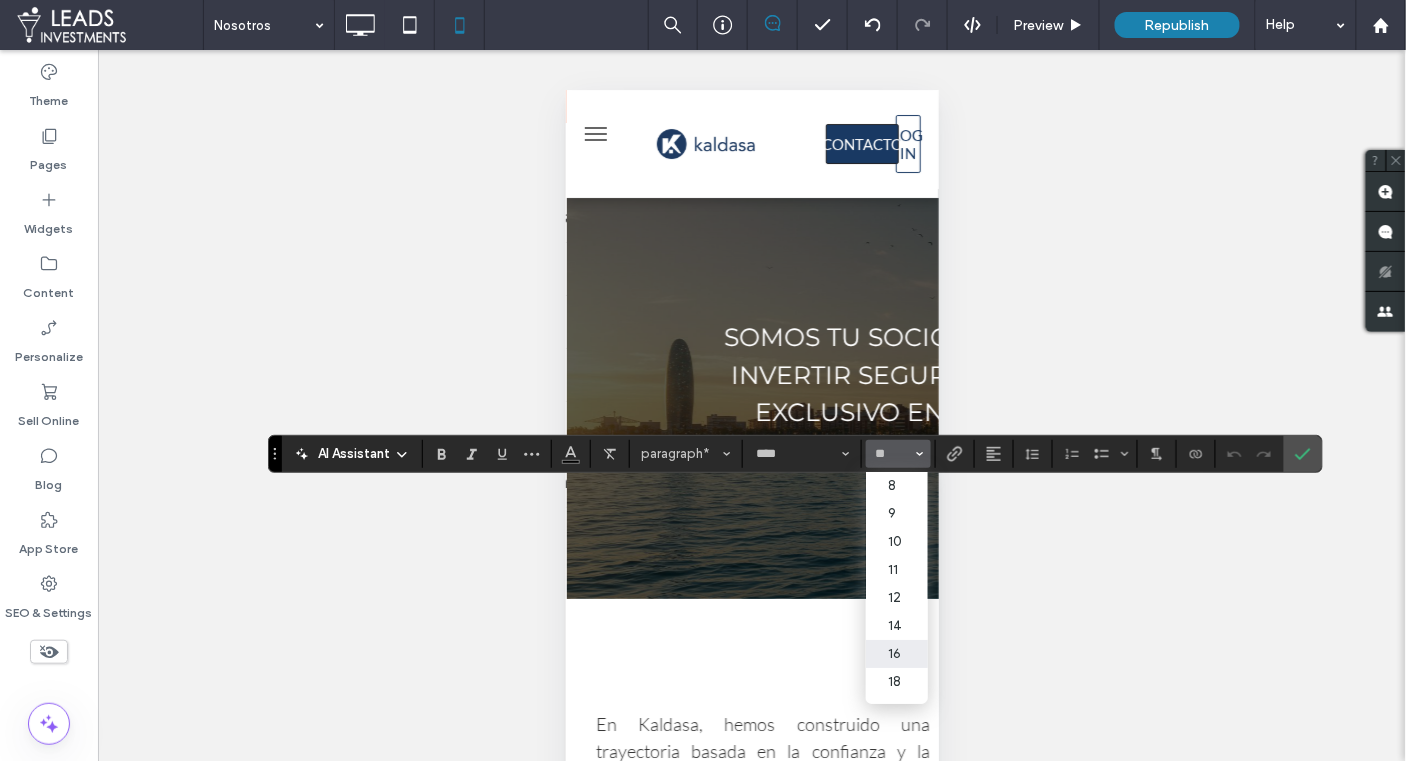 type on "**" 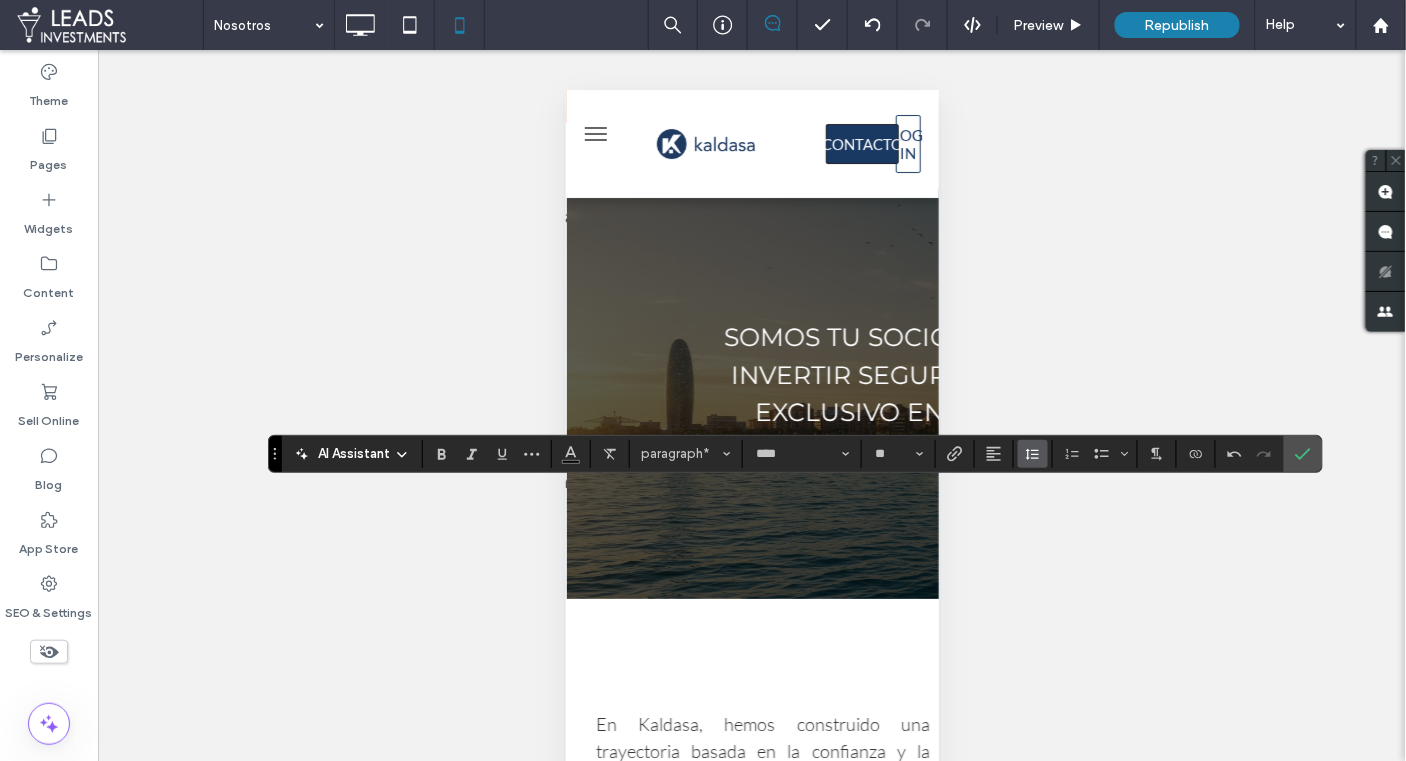 click at bounding box center (1033, 454) 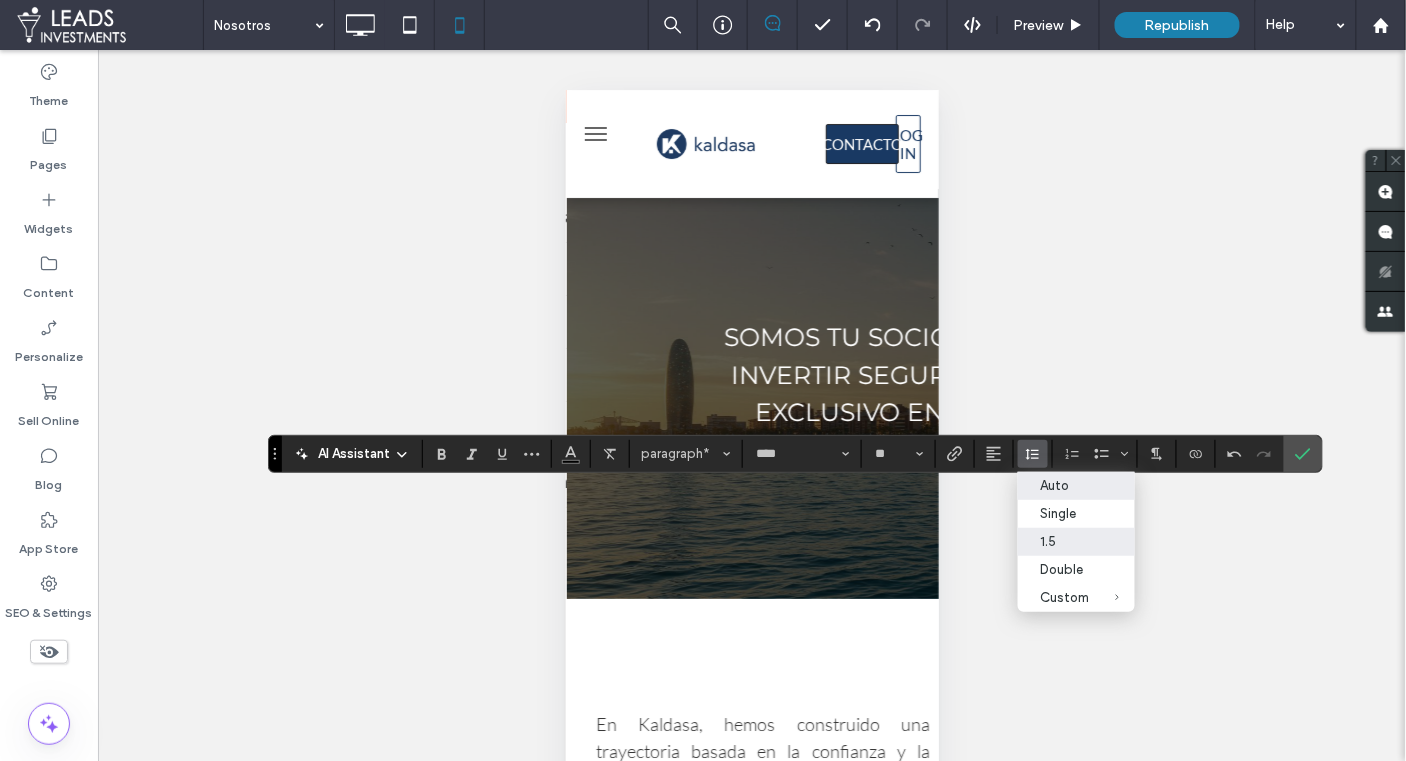 click on "Auto" at bounding box center [1076, 486] 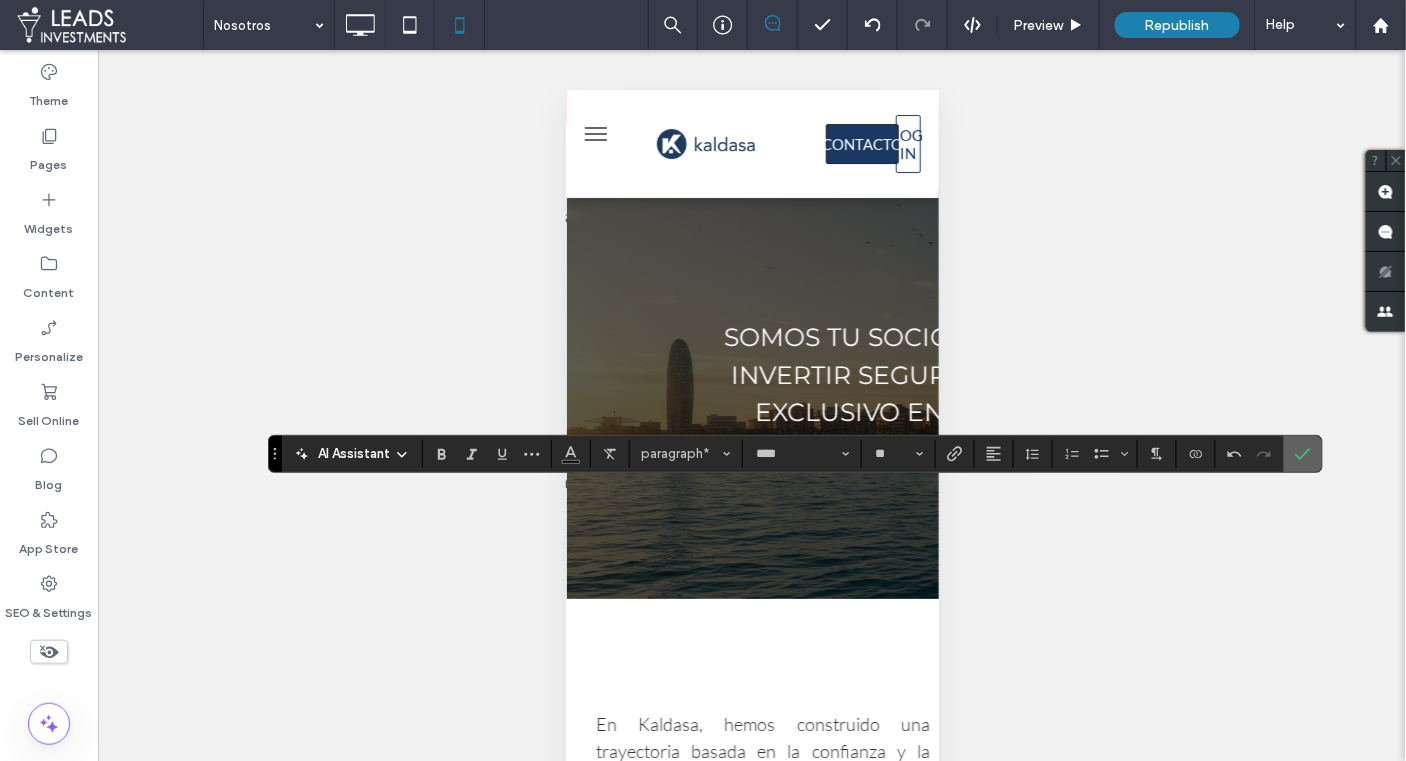 click 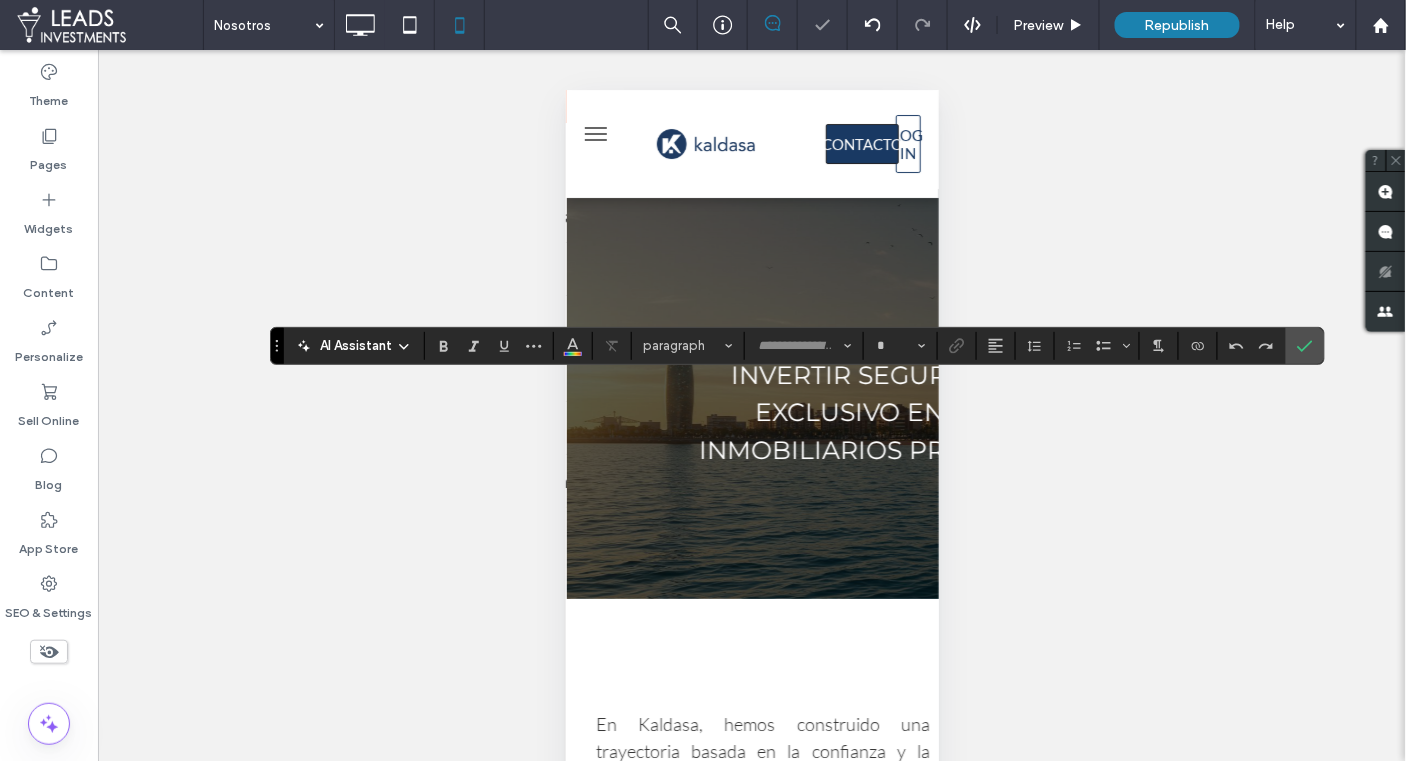 type on "****" 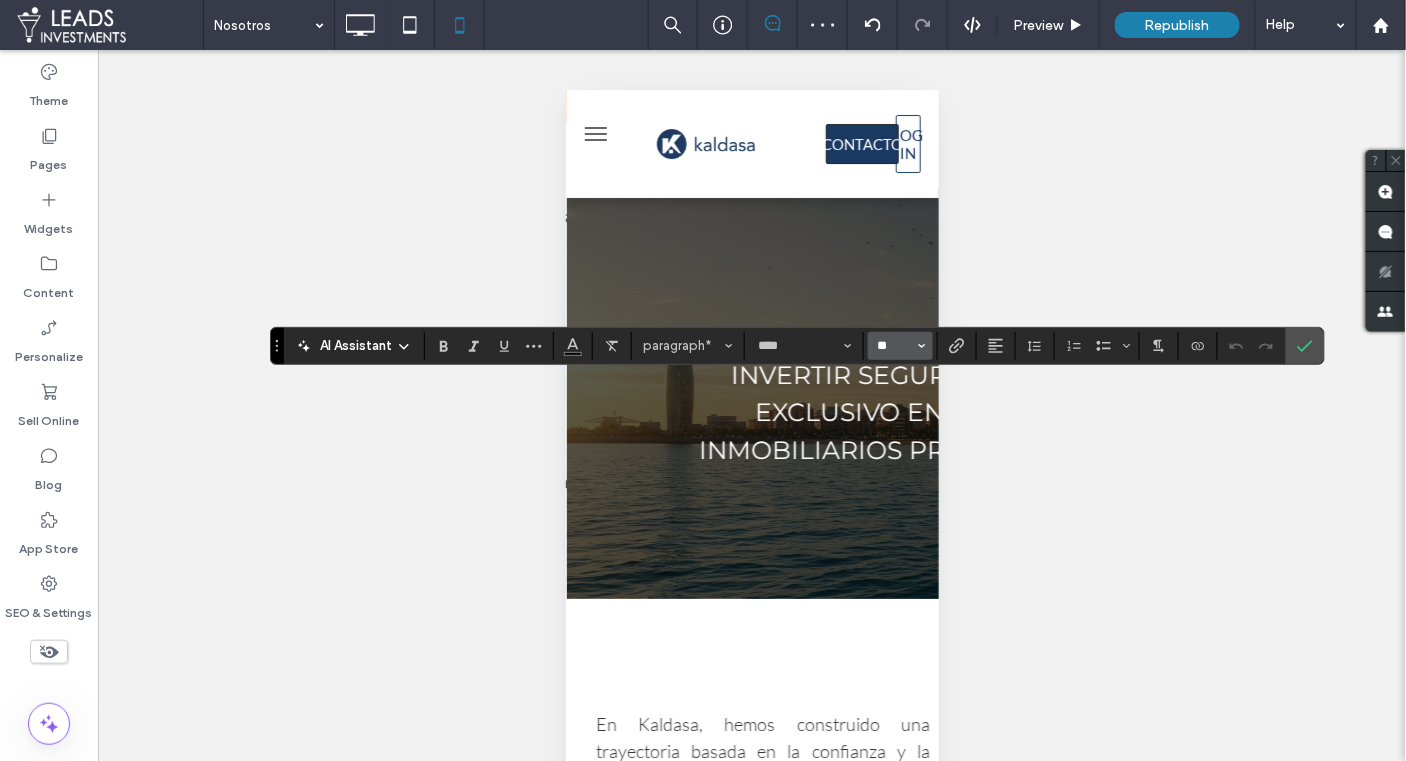 click on "**" at bounding box center (894, 346) 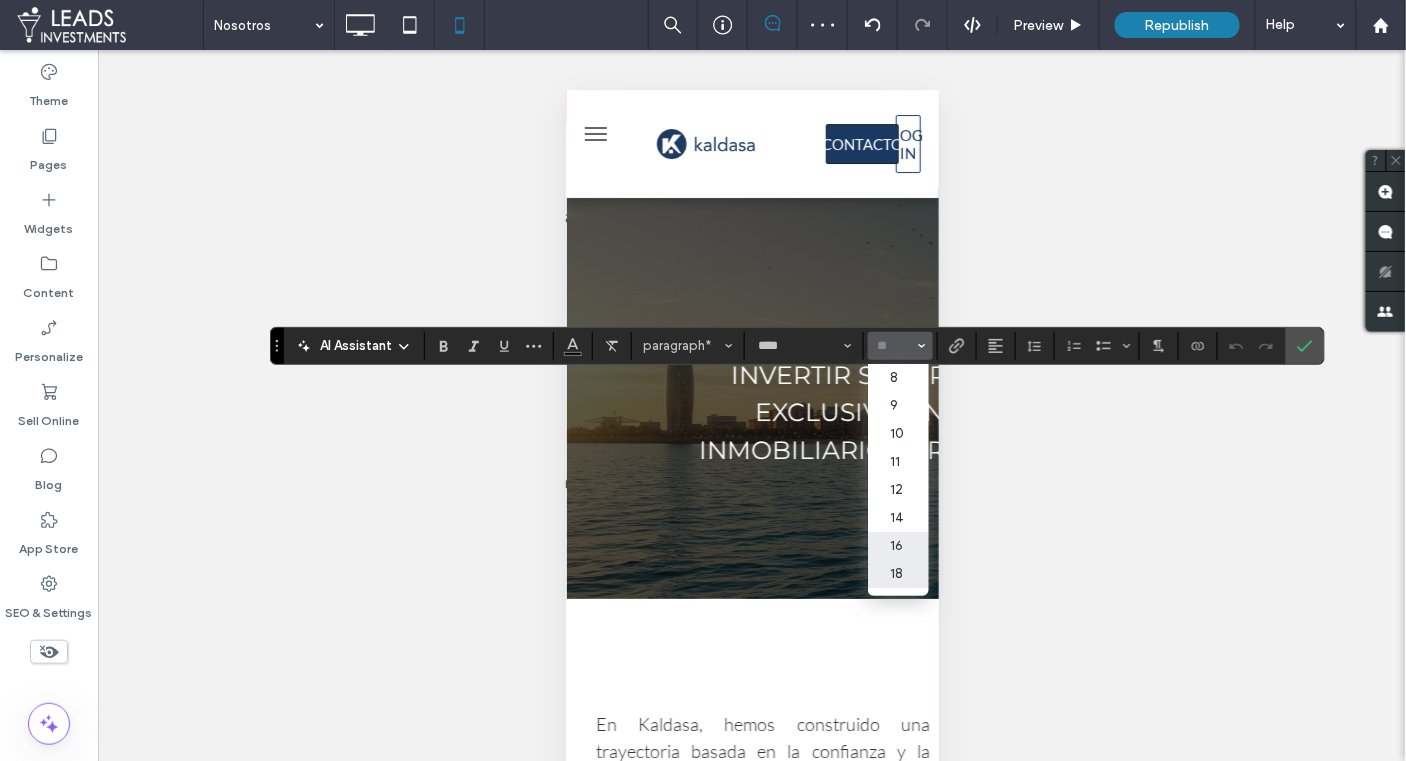 click on "18" at bounding box center [898, 574] 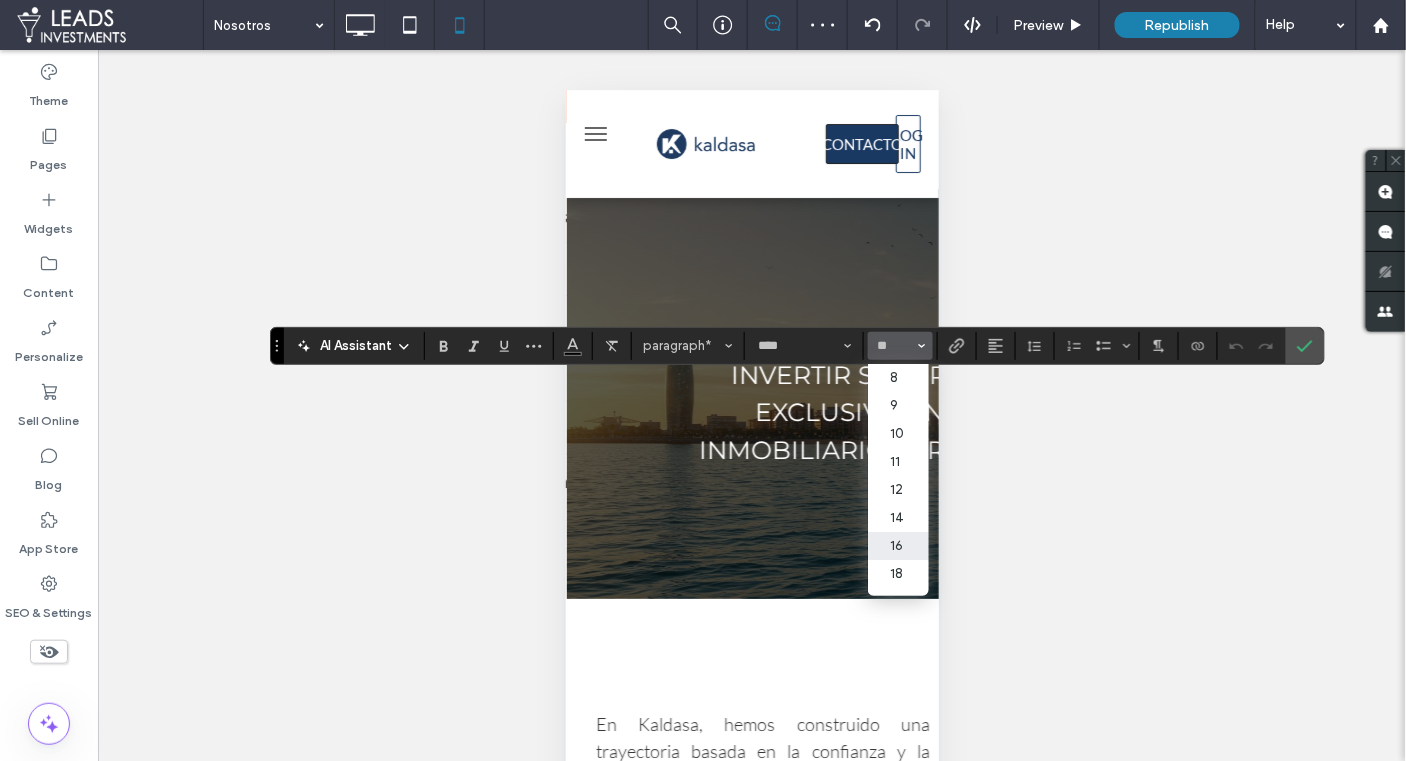 type on "**" 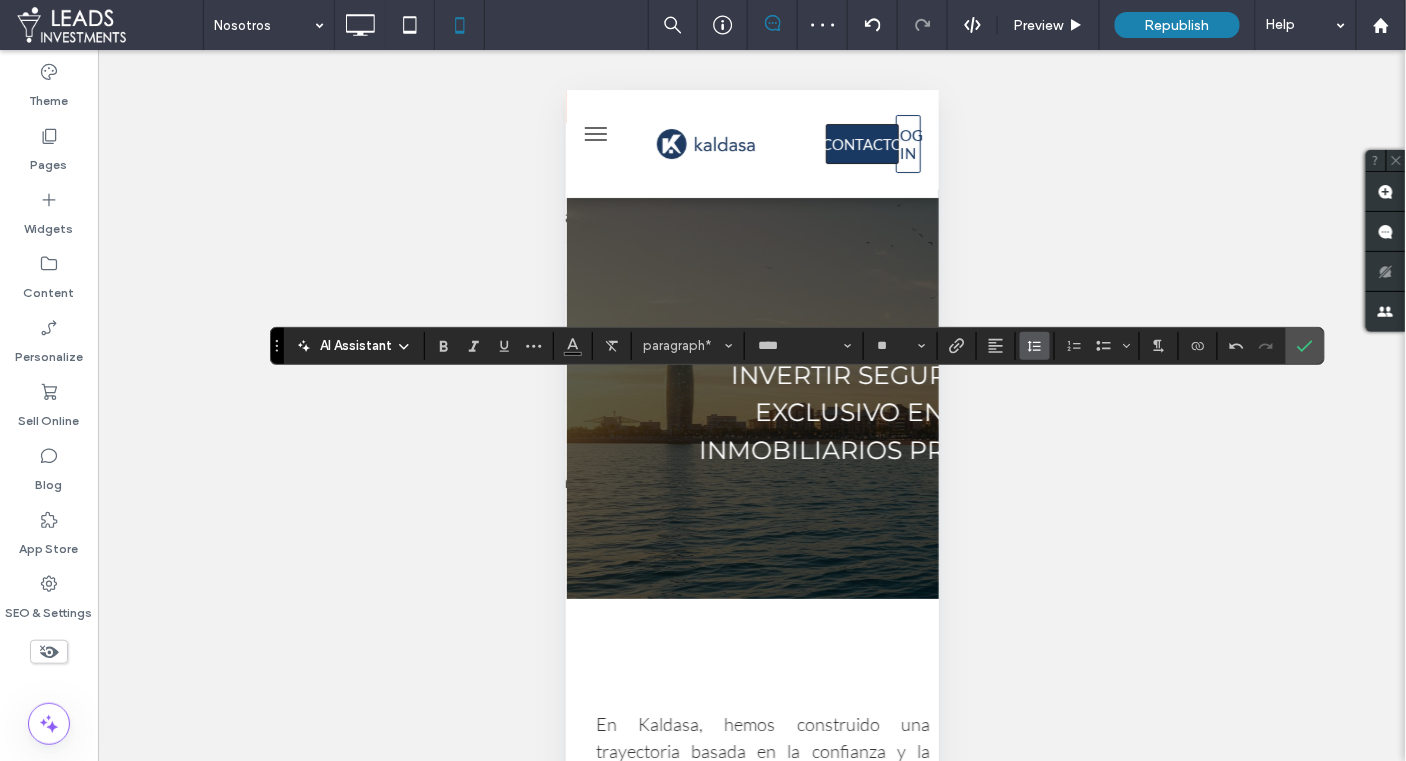 click 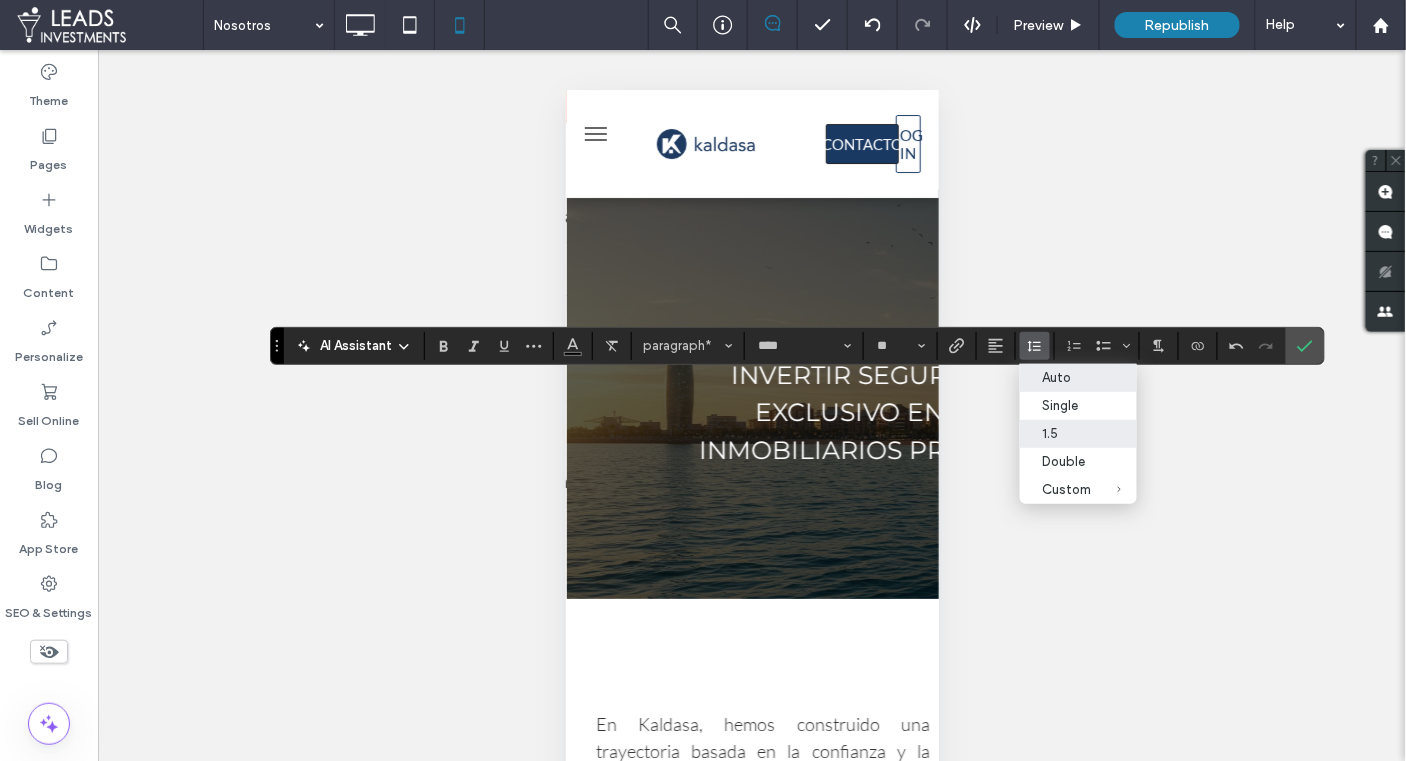 click on "Auto" at bounding box center (1066, 377) 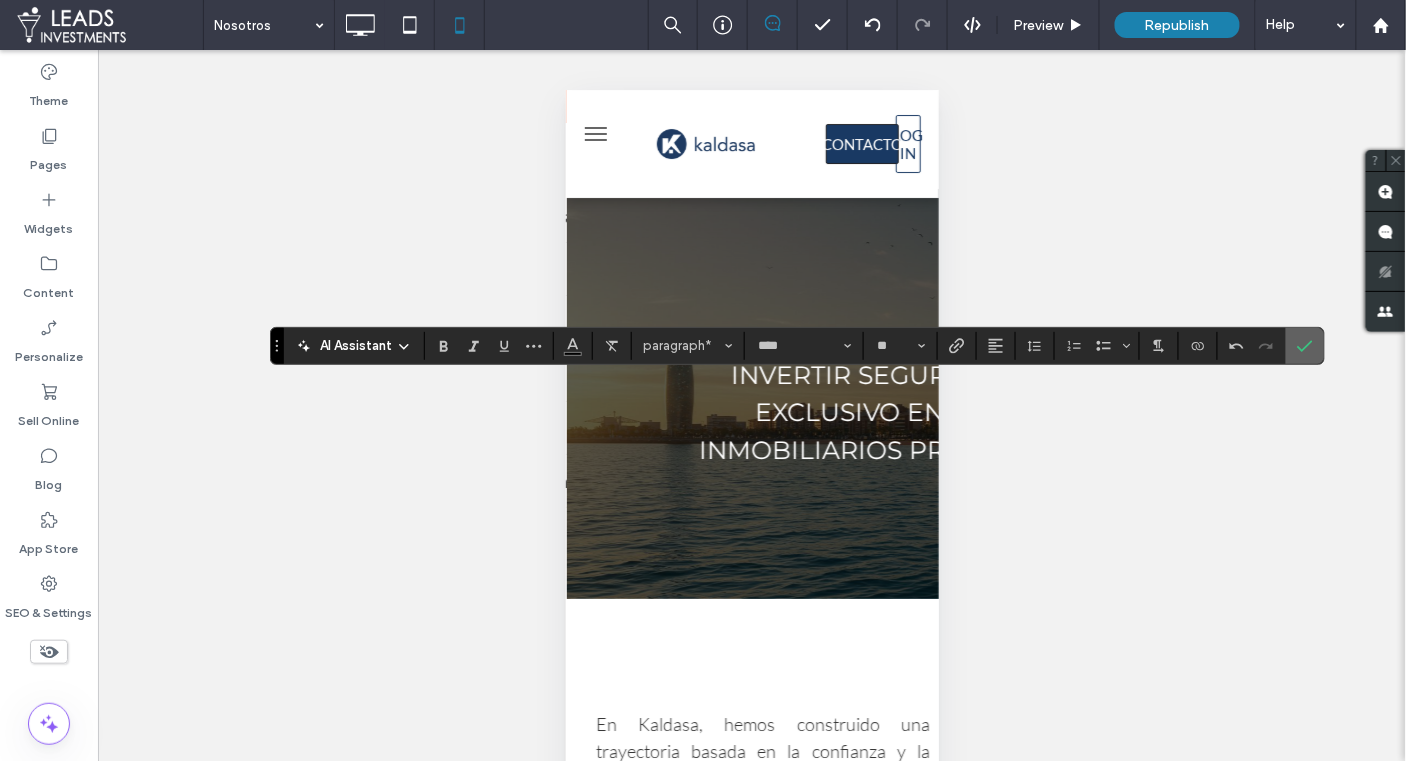 click at bounding box center (1305, 346) 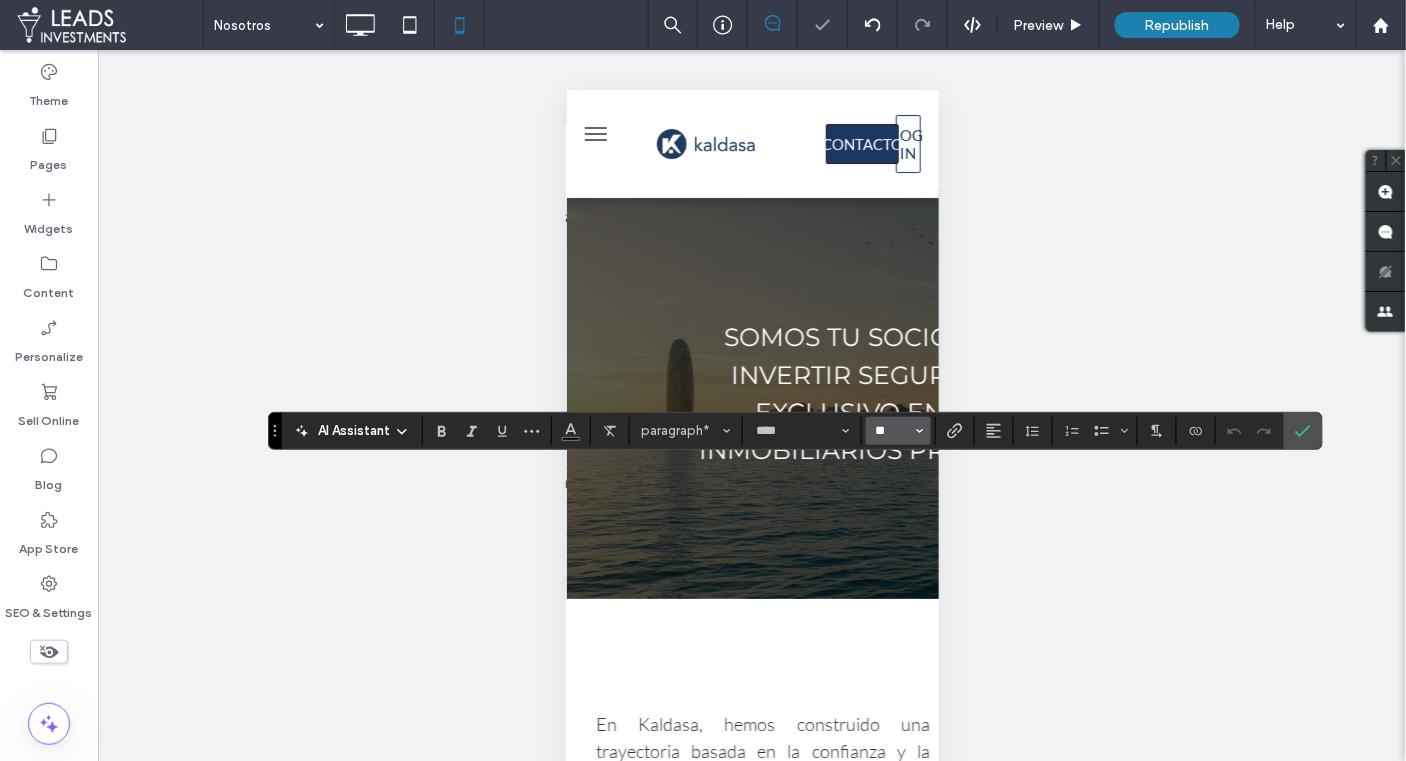 click on "**" at bounding box center (892, 431) 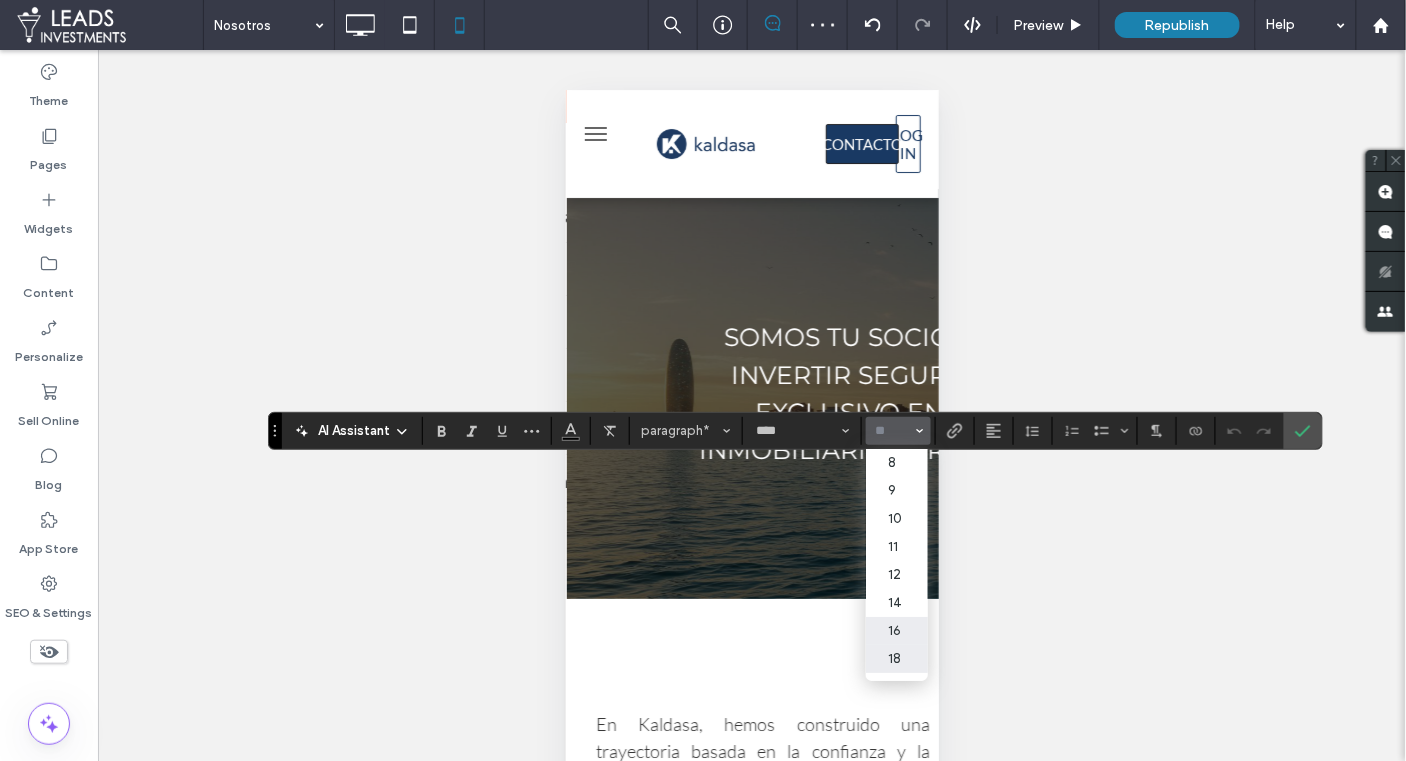 click on "18" at bounding box center (896, 659) 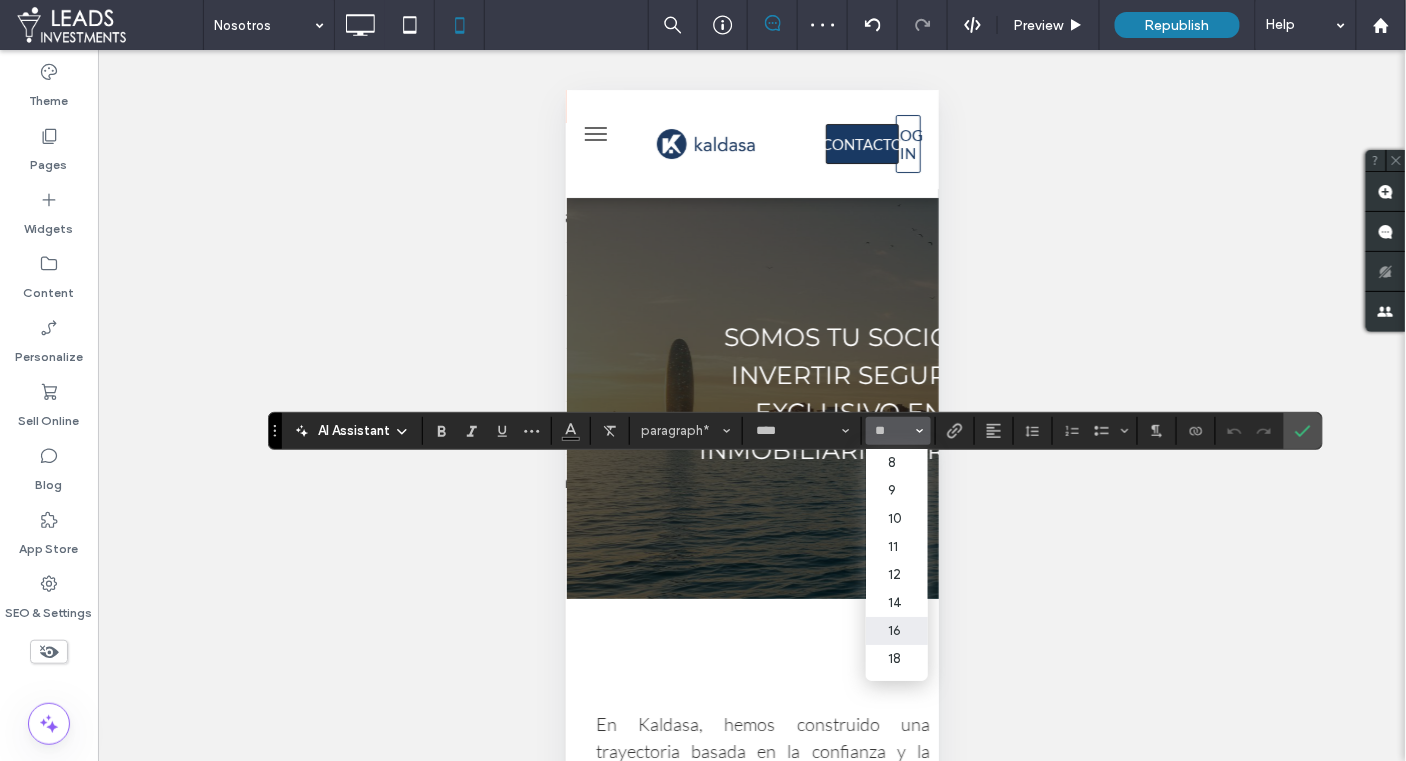 type on "**" 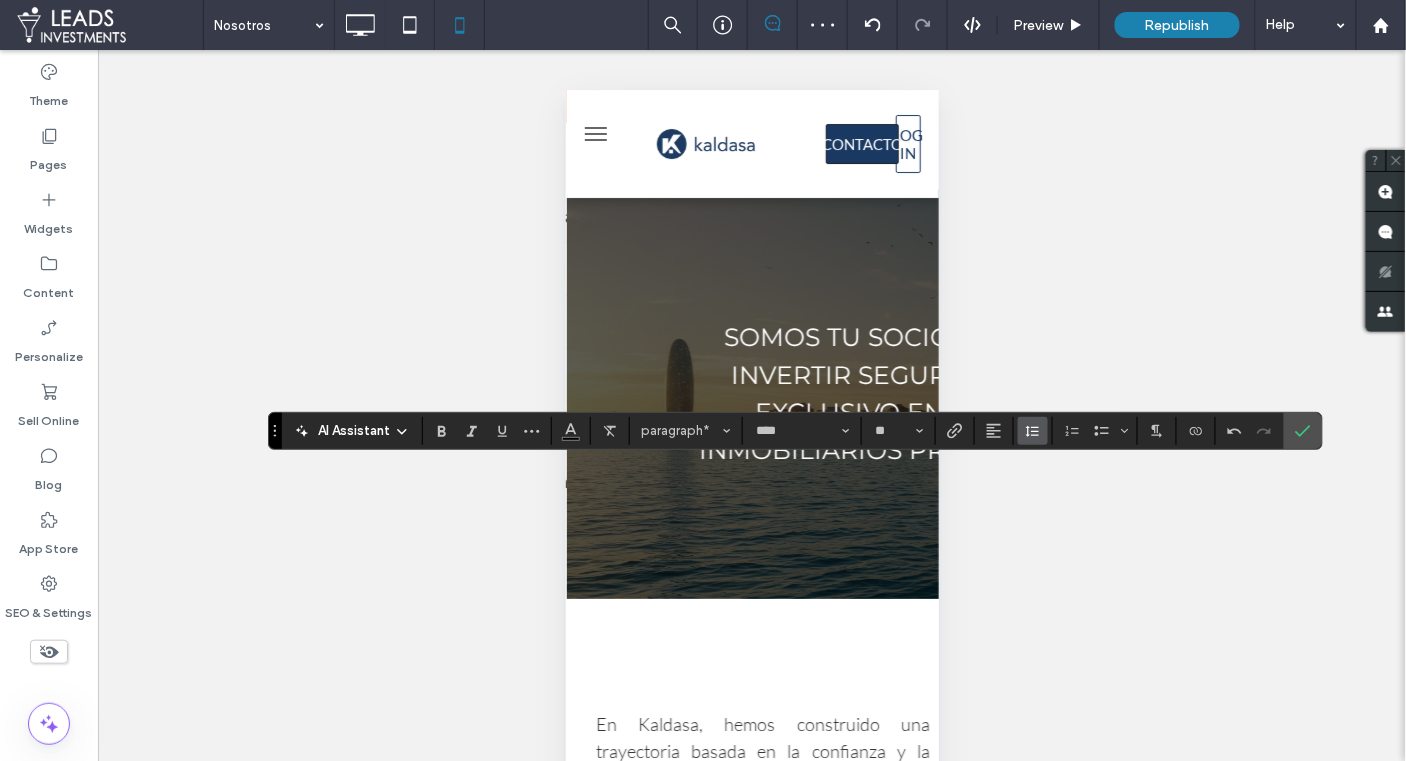 click 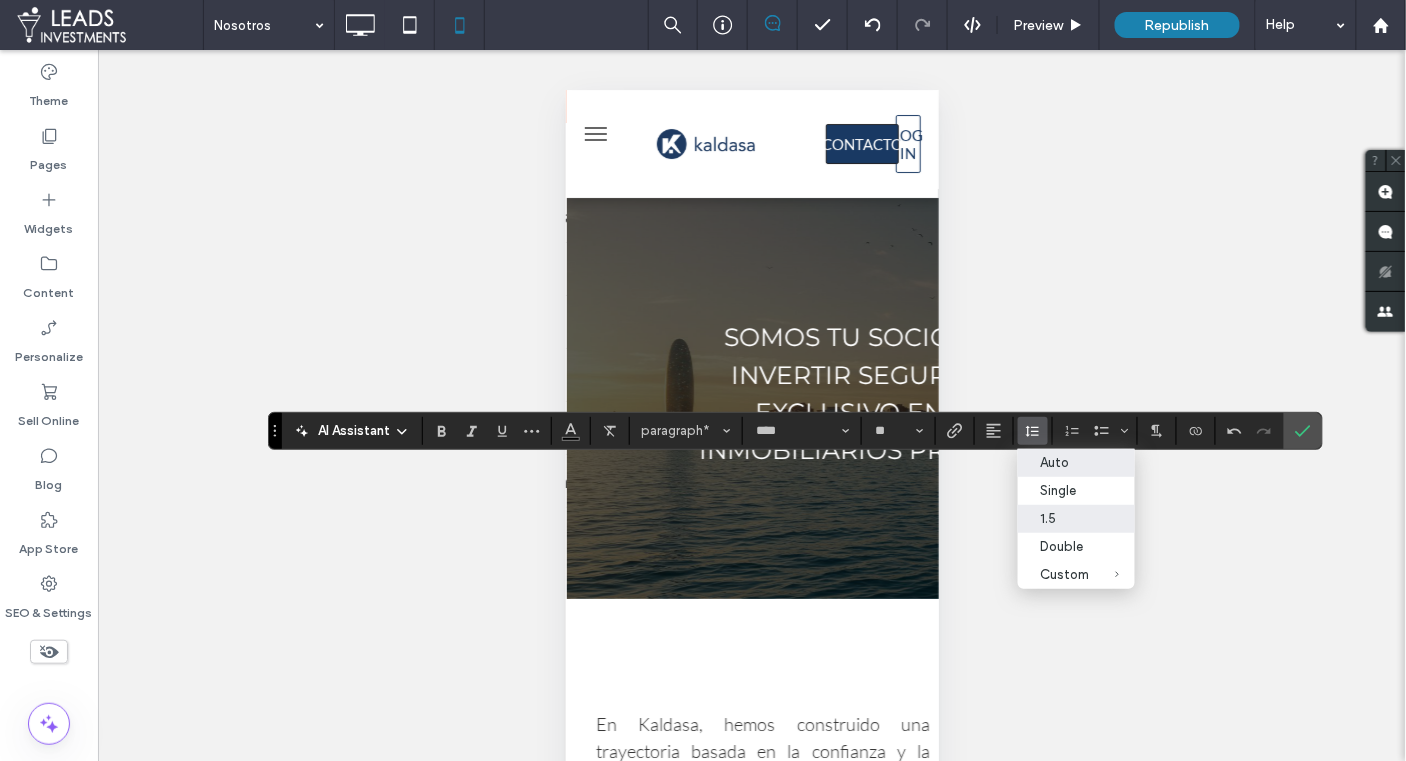 click on "Auto" at bounding box center [1064, 462] 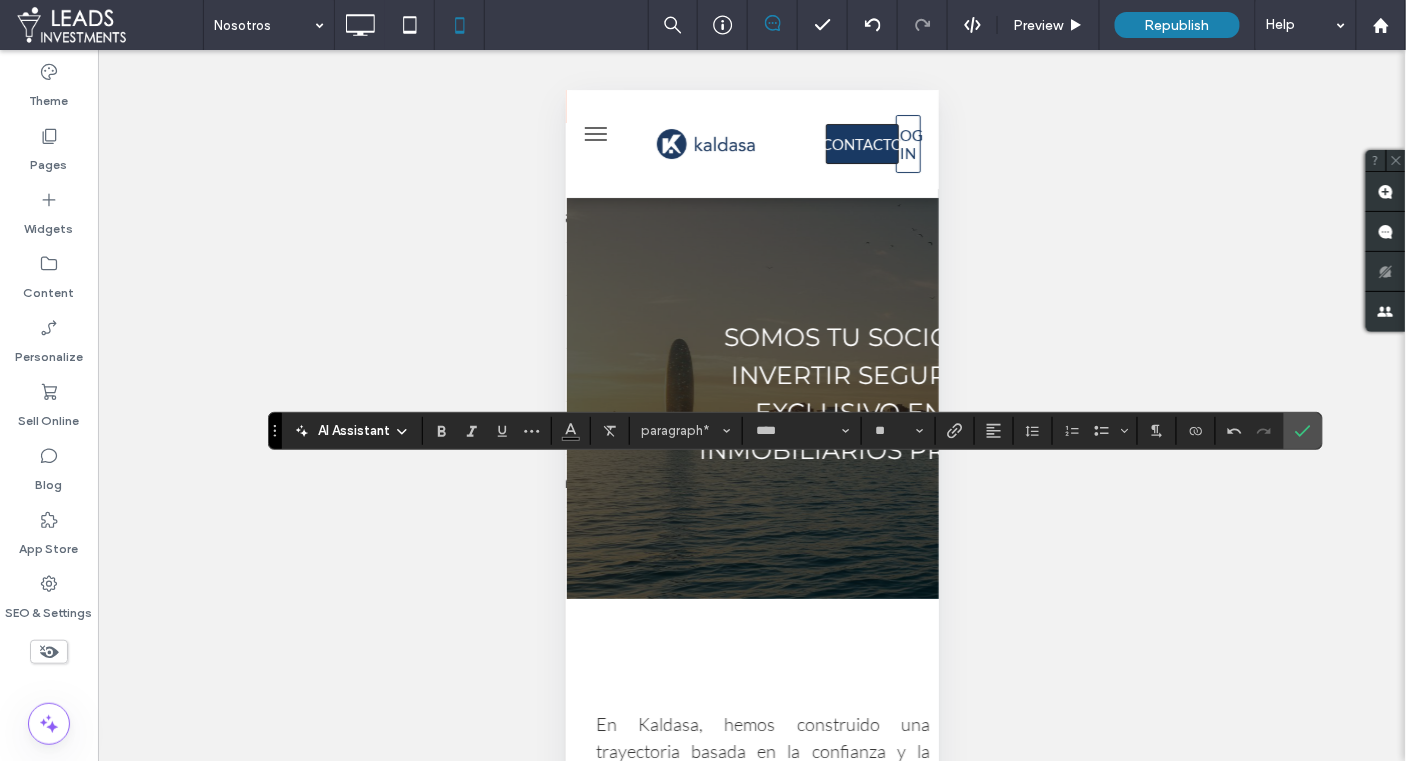 drag, startPoint x: 1292, startPoint y: 423, endPoint x: 975, endPoint y: 470, distance: 320.4653 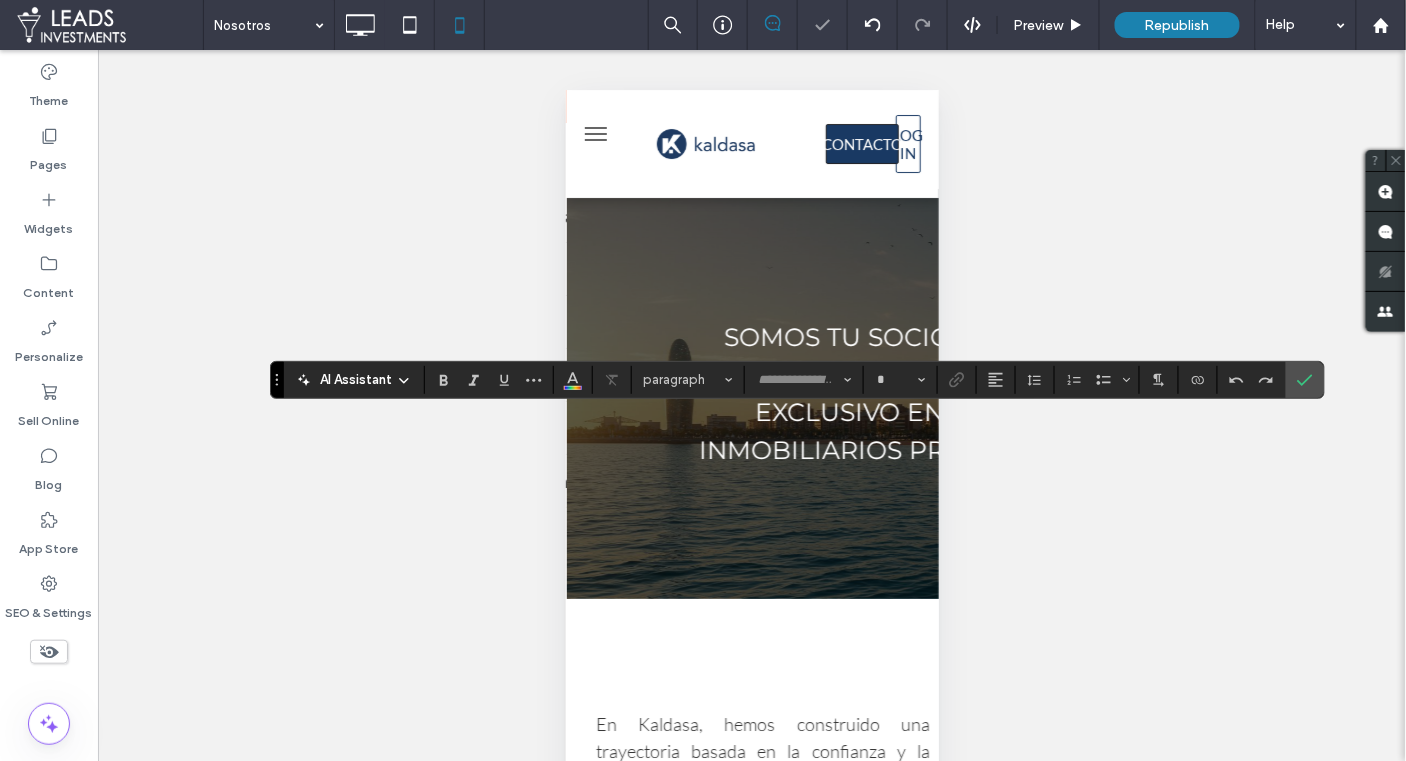 type on "****" 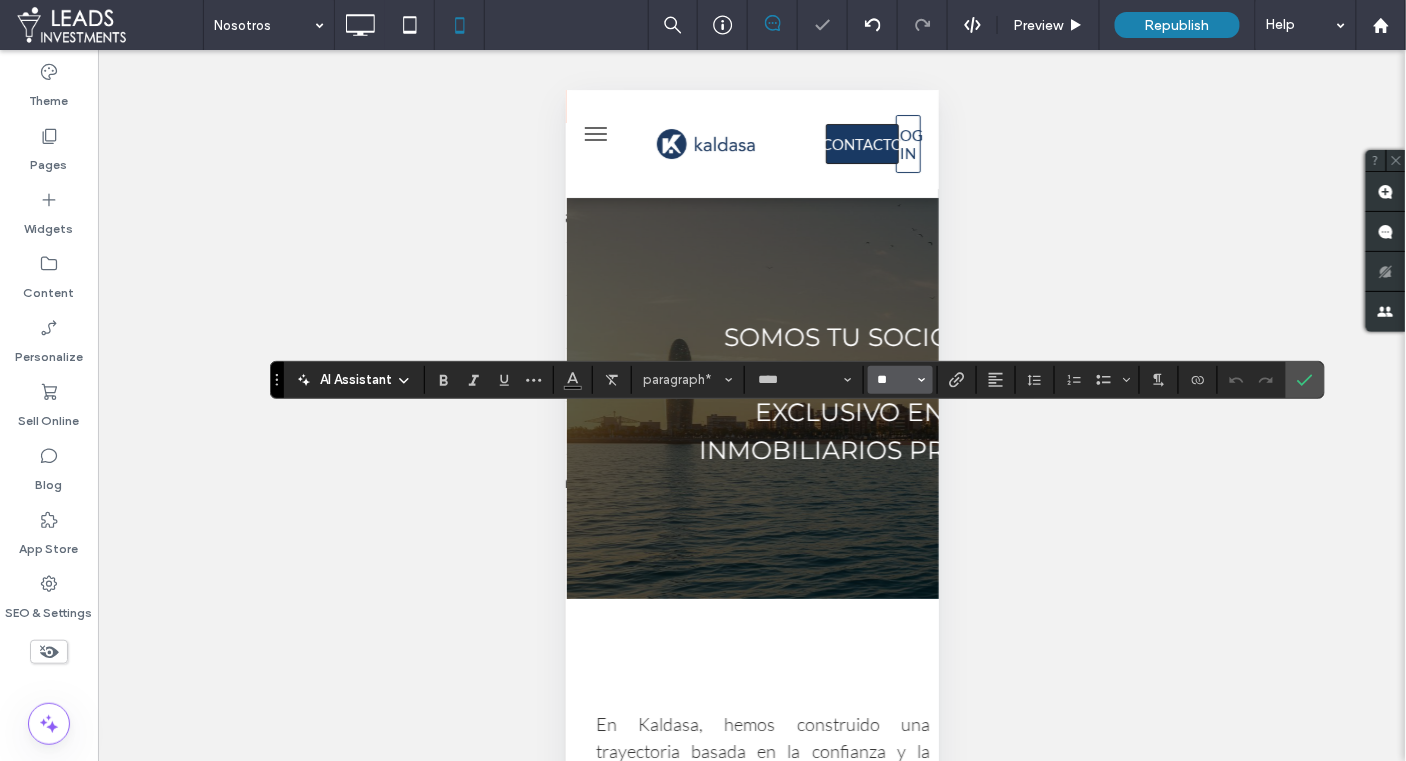 click on "**" at bounding box center [894, 380] 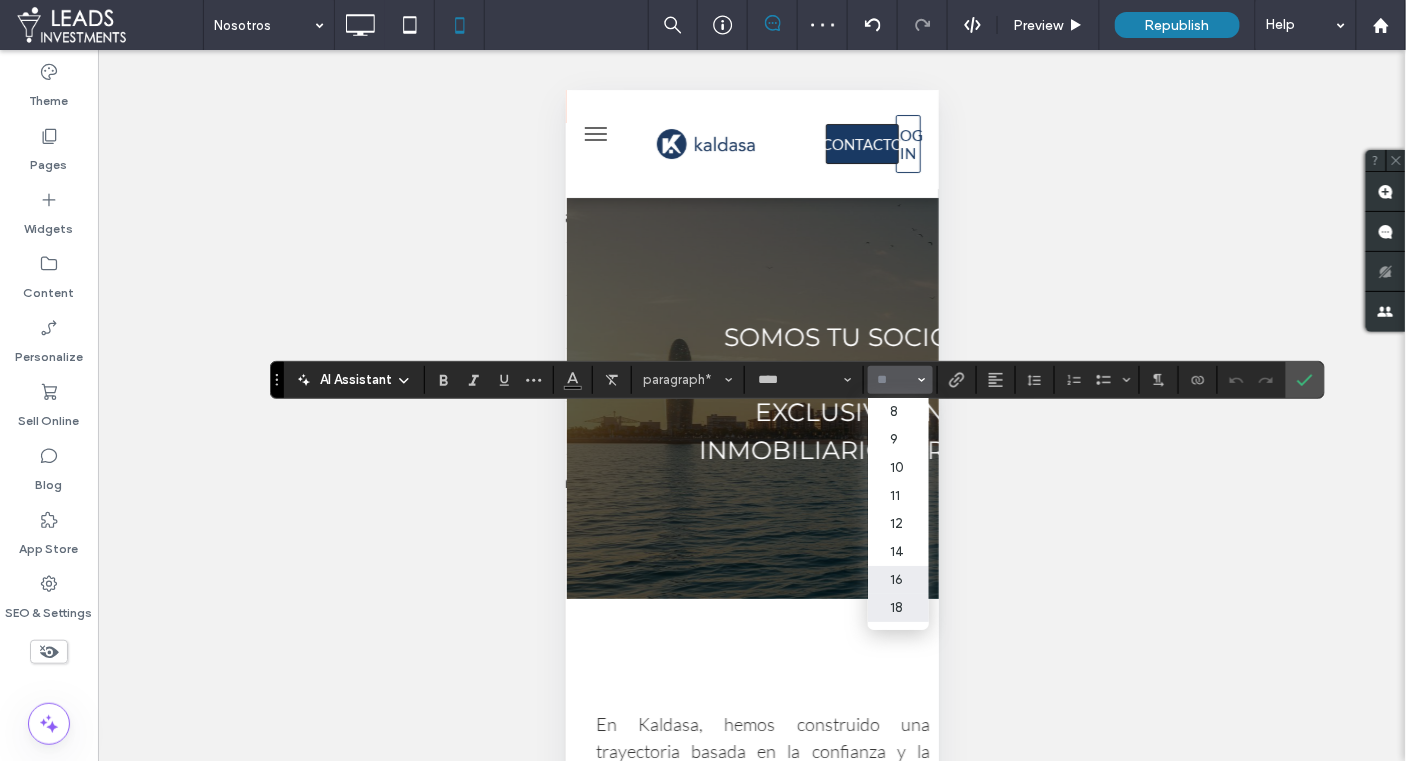 click on "18" at bounding box center (898, 608) 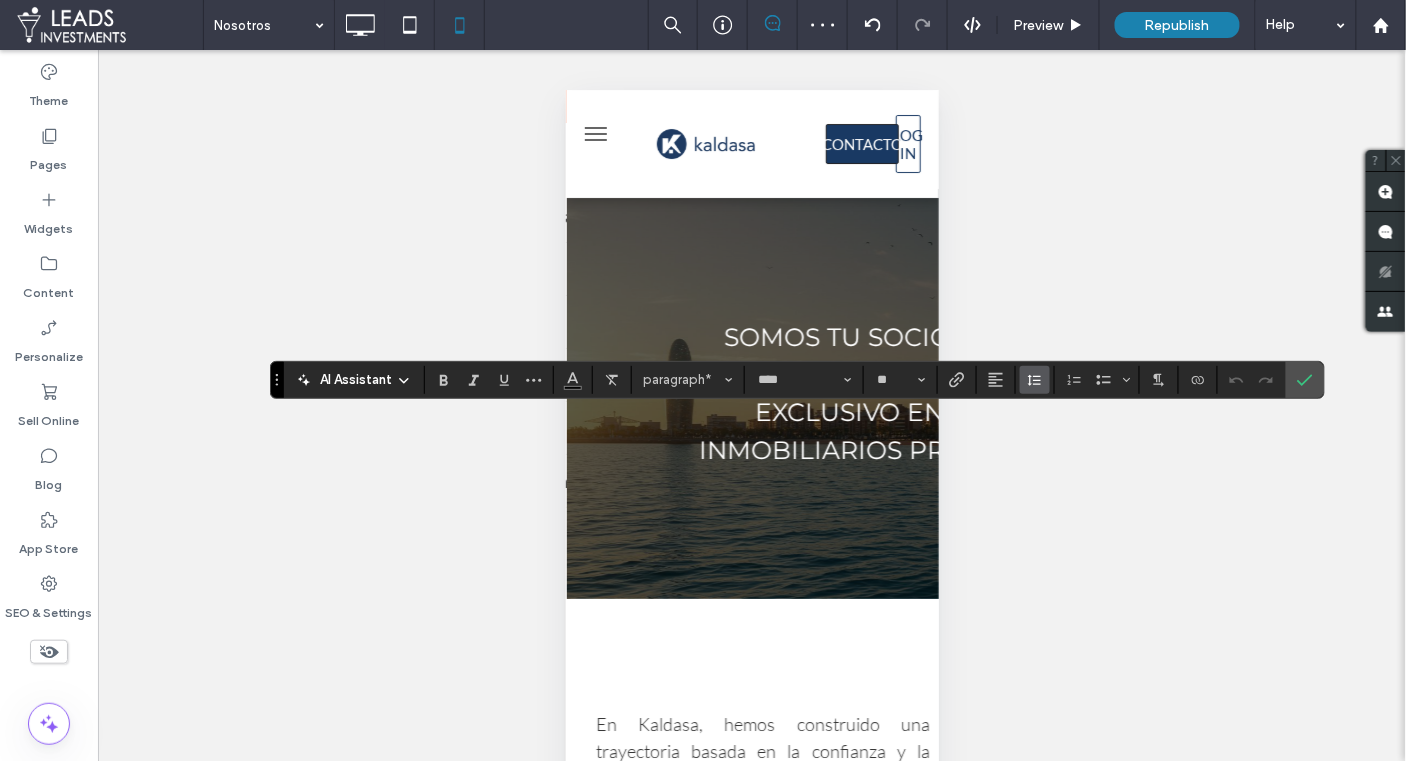 type on "**" 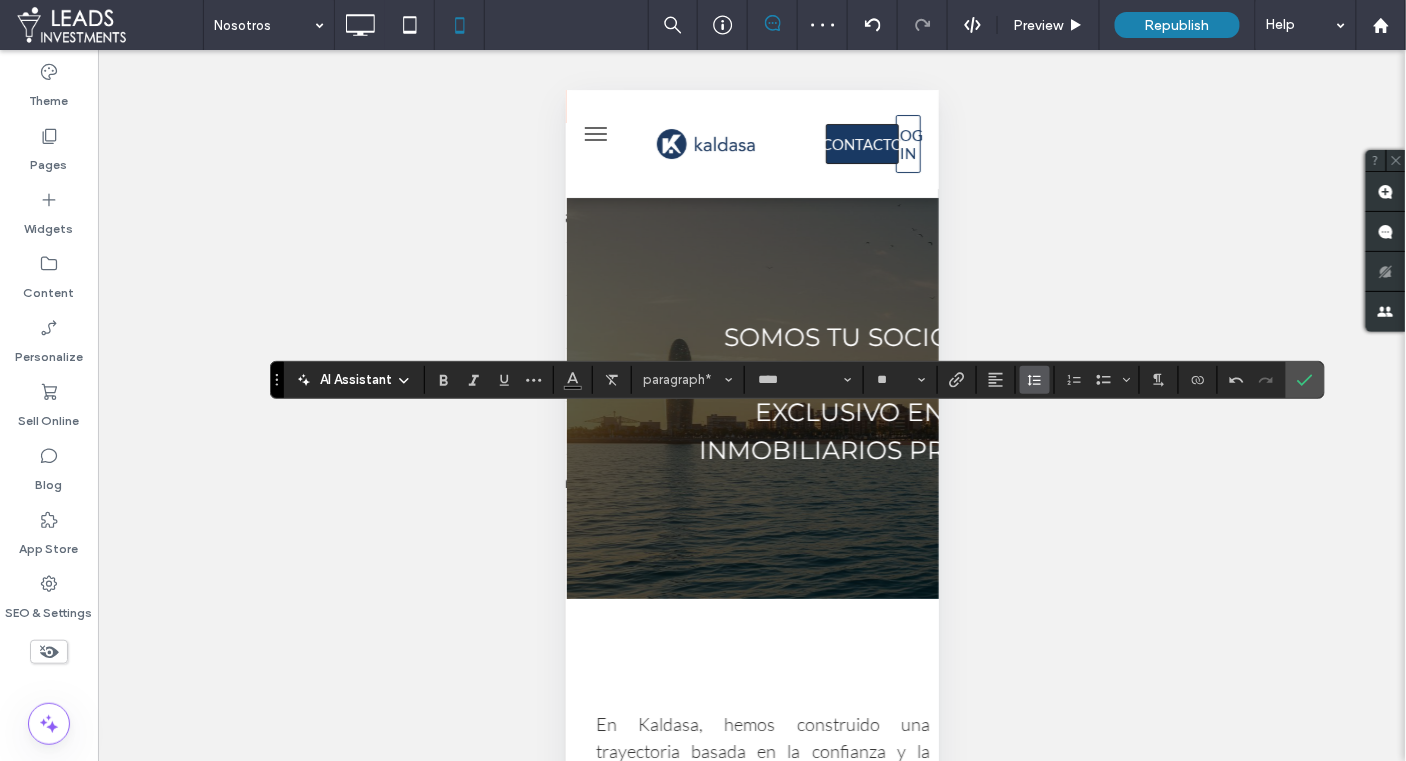 click 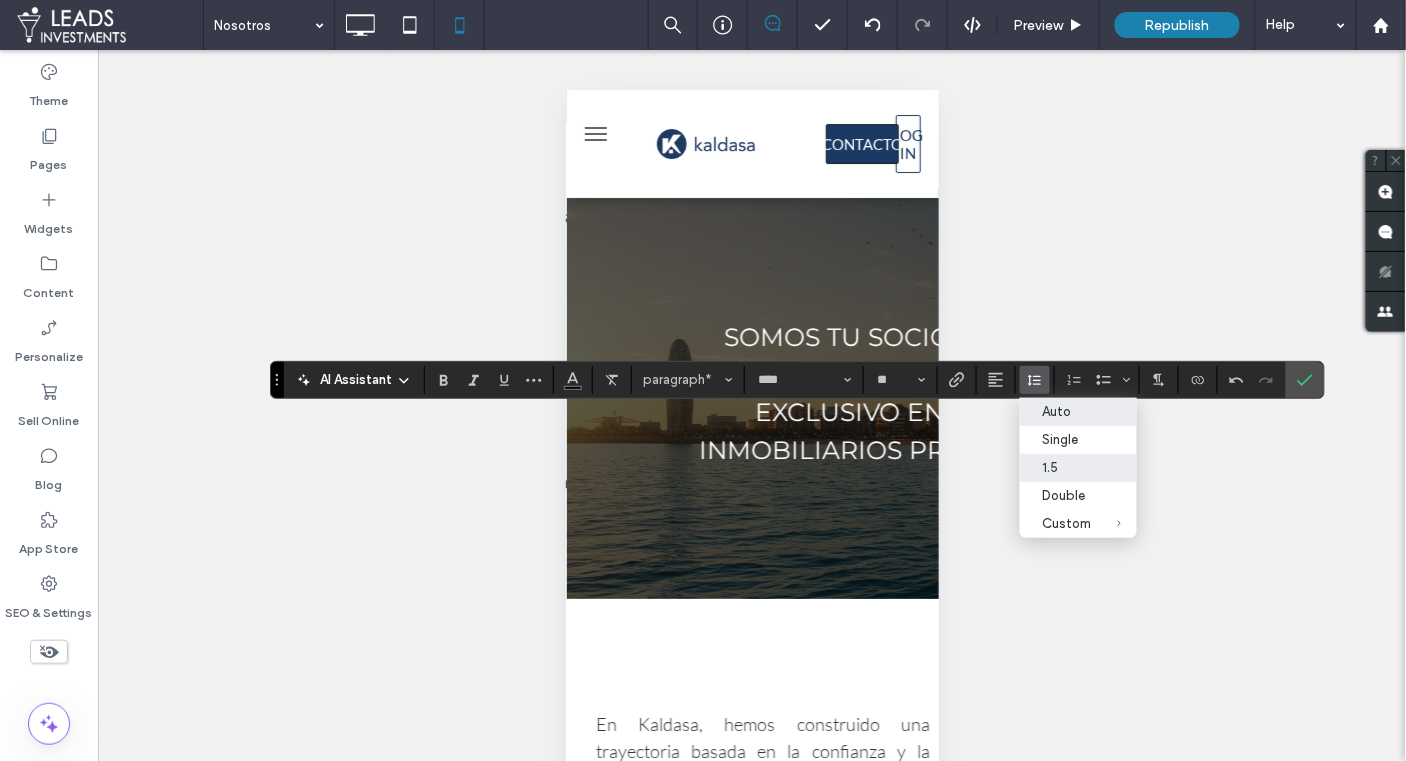 click on "Auto" at bounding box center (1078, 412) 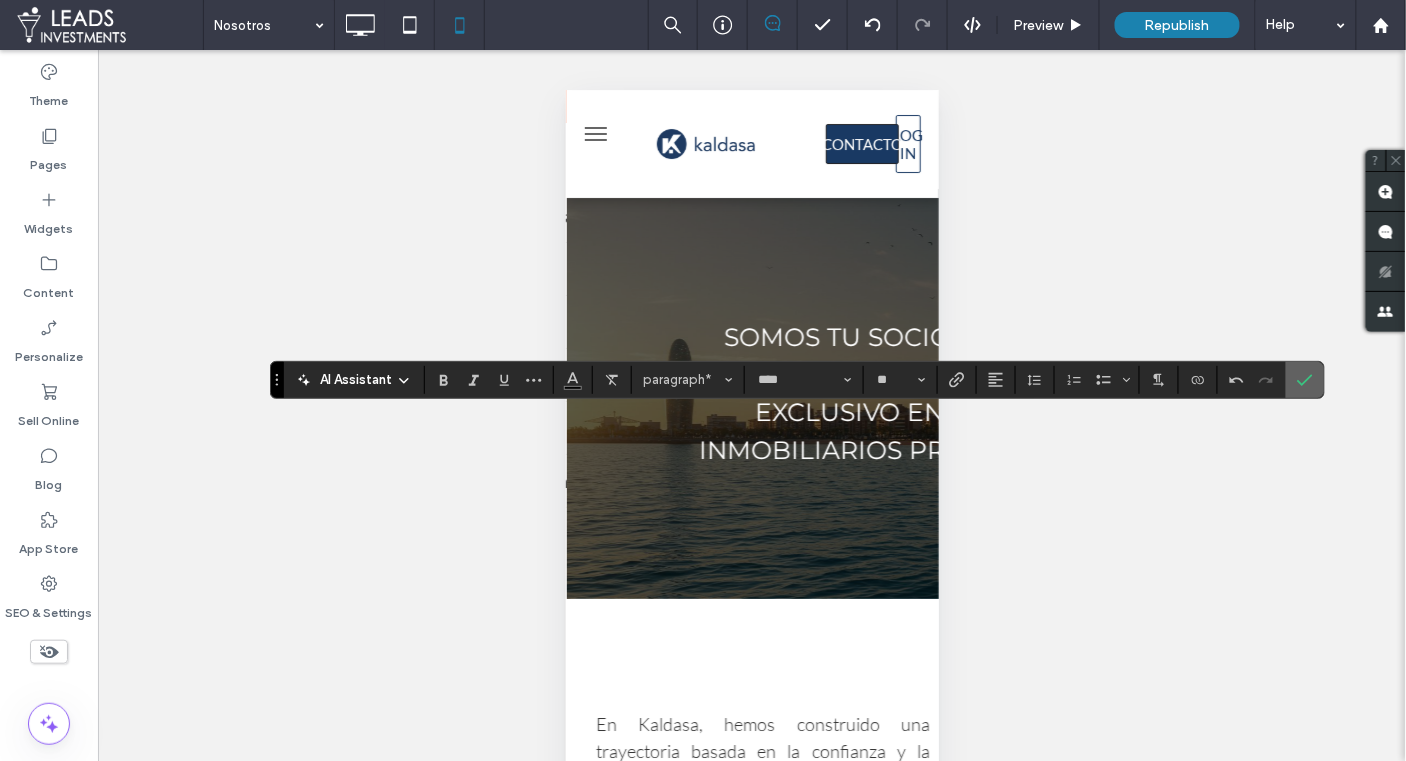 click at bounding box center [1305, 380] 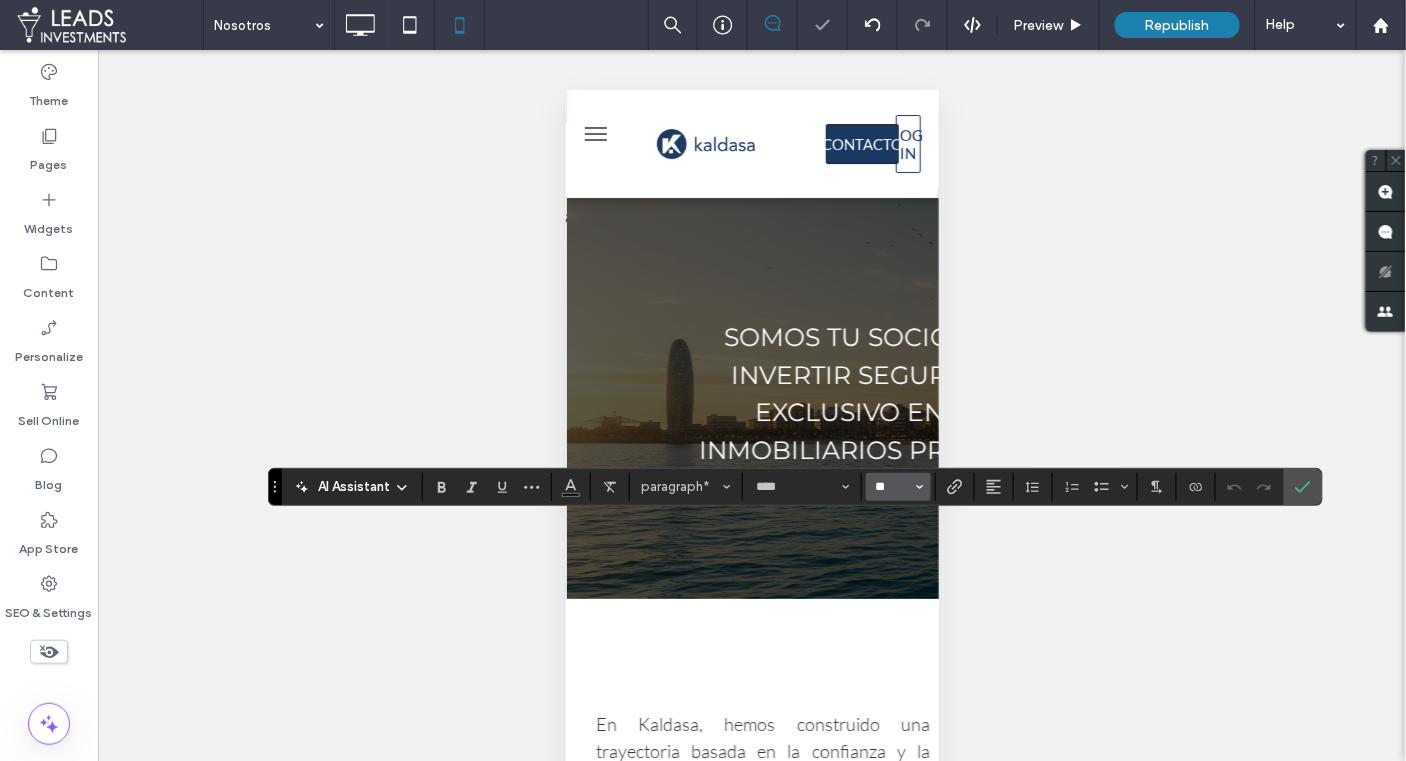 click on "**" at bounding box center [892, 487] 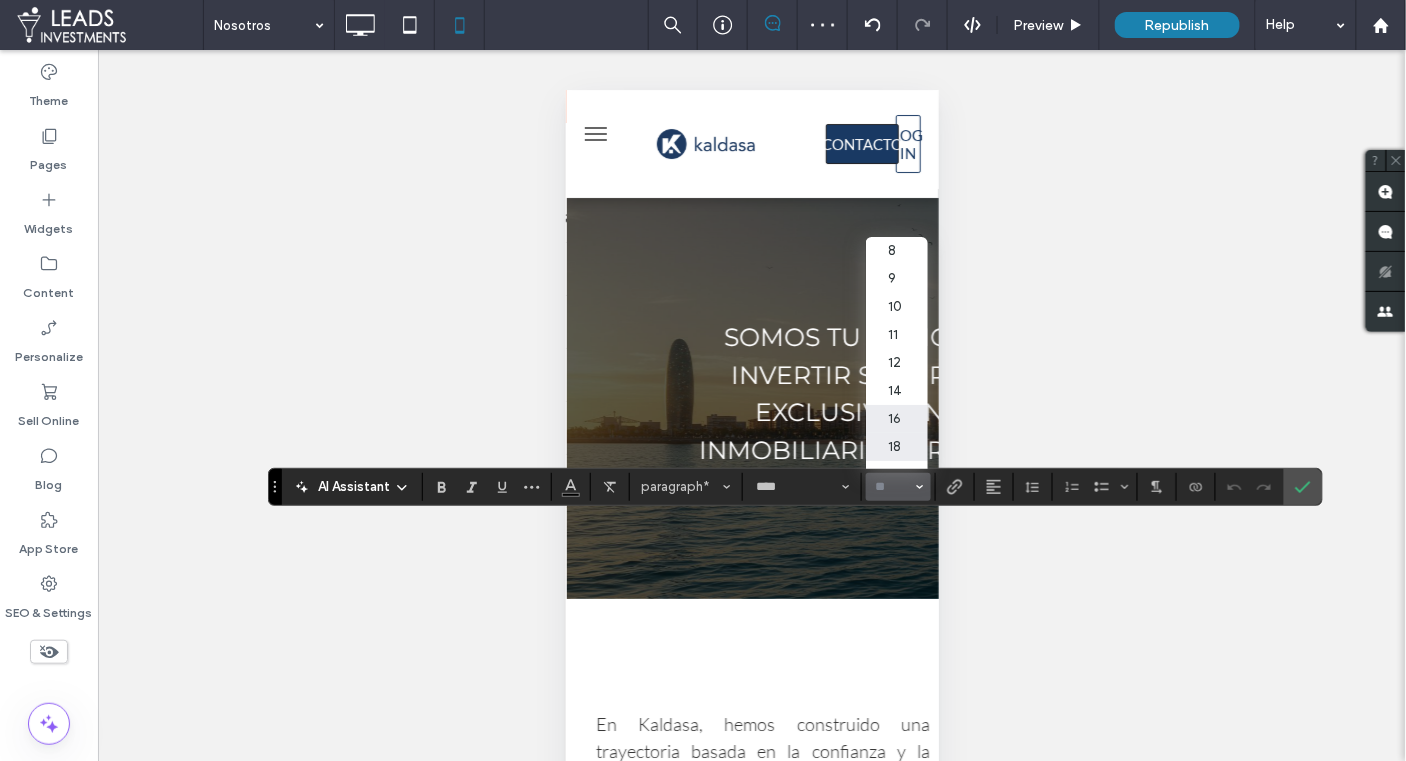 click on "18" at bounding box center (896, 447) 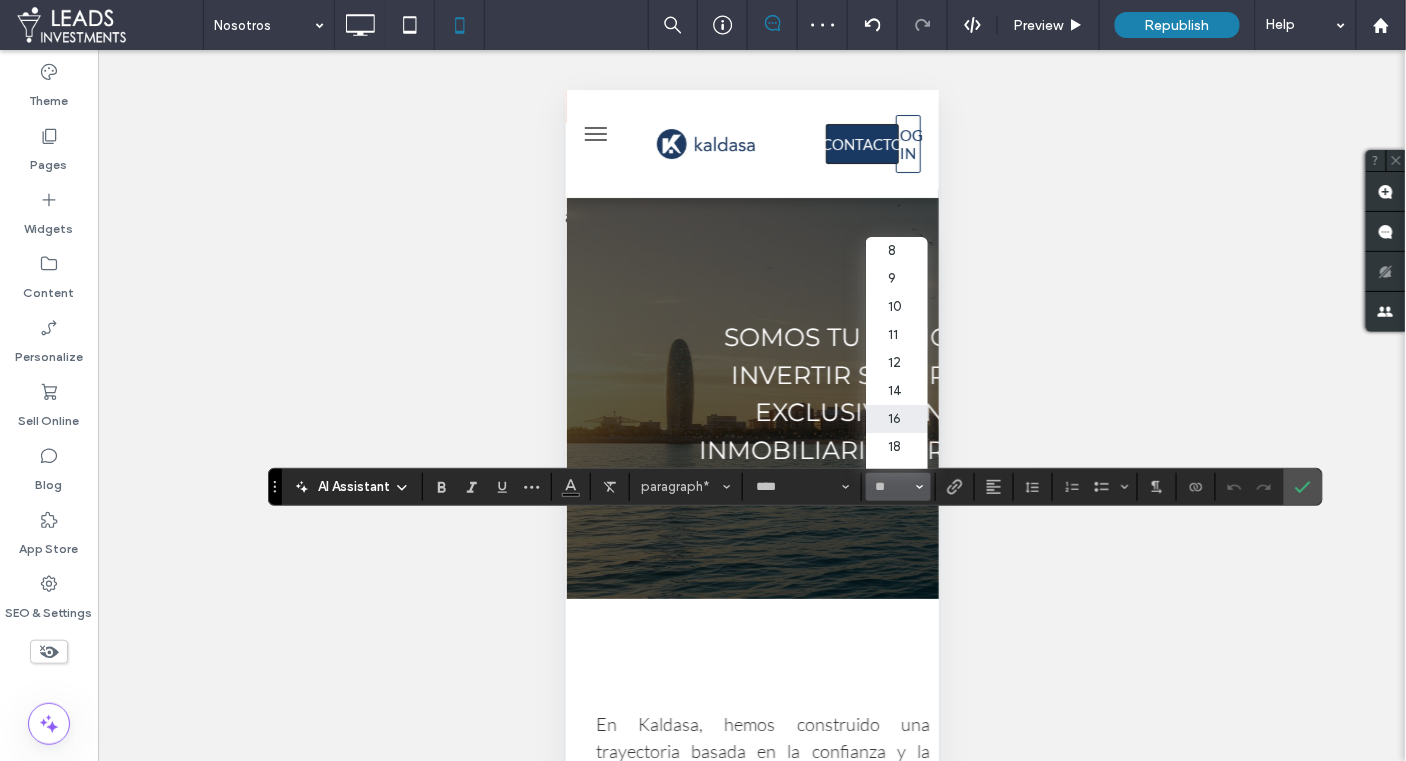 type on "**" 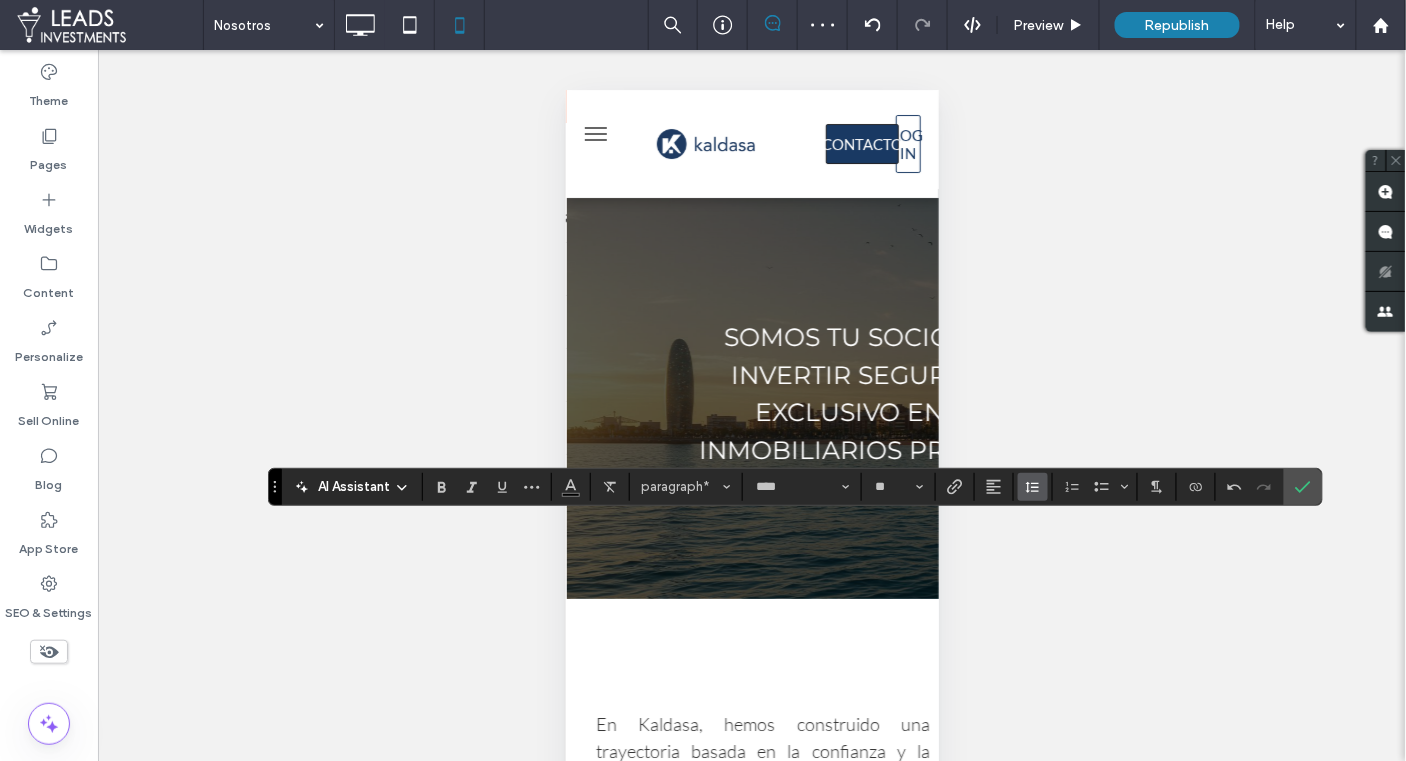 click 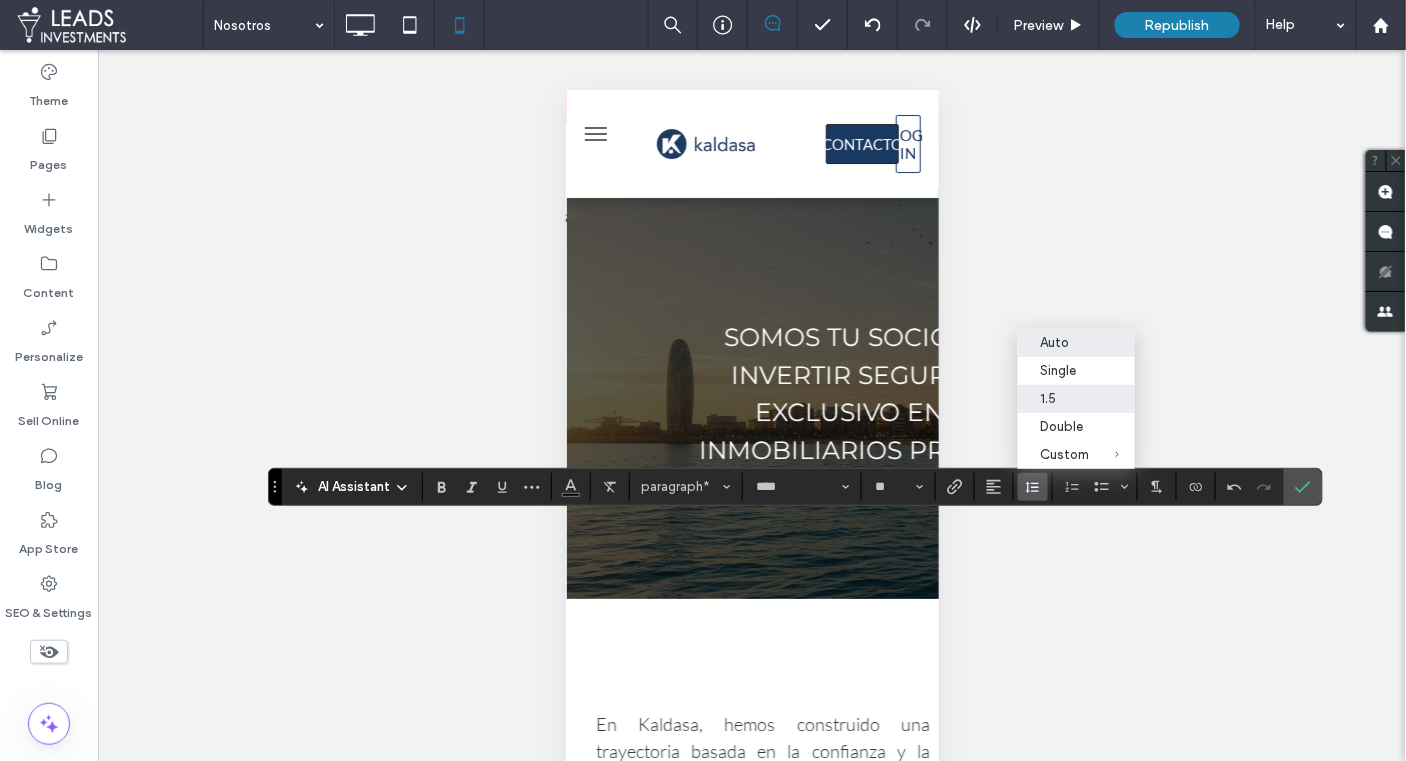 click on "Auto" at bounding box center (1064, 342) 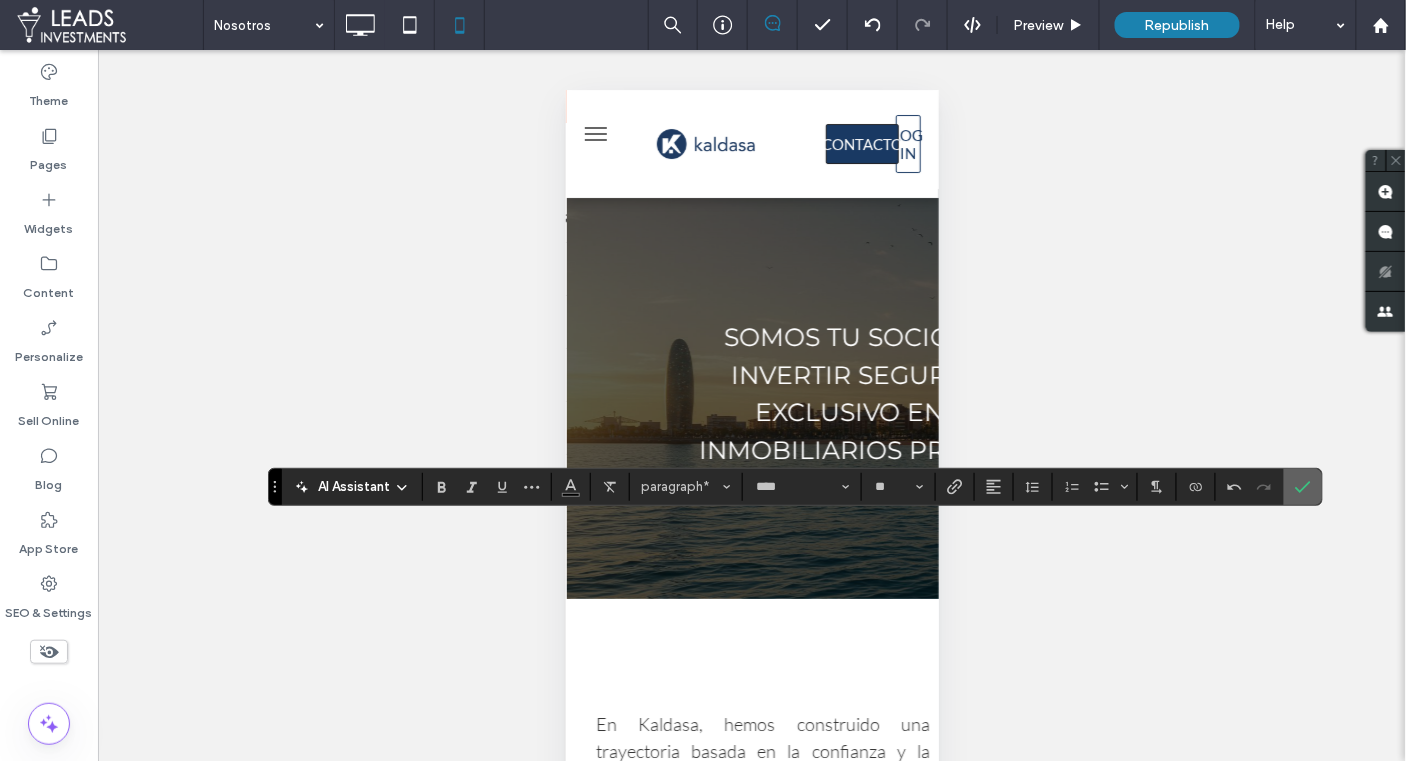 click 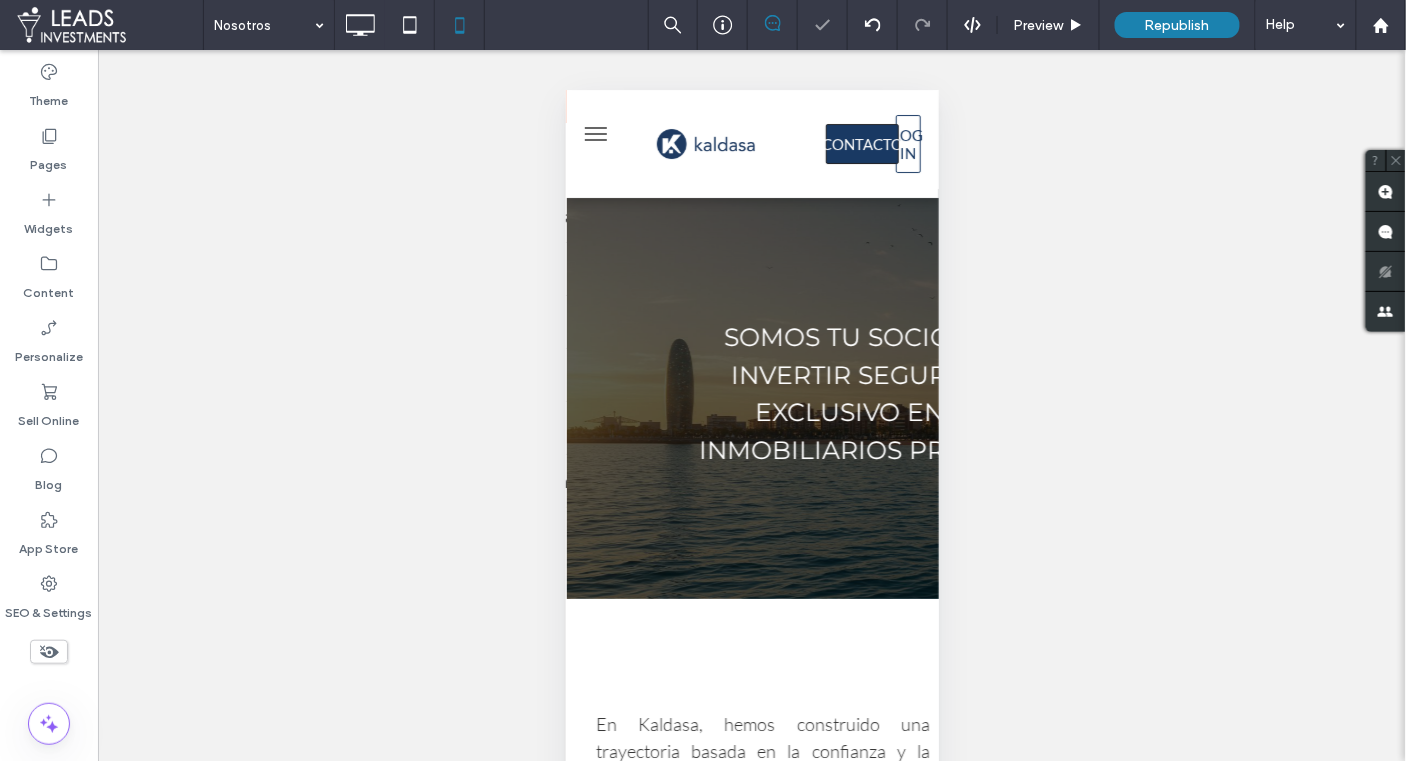 type on "****" 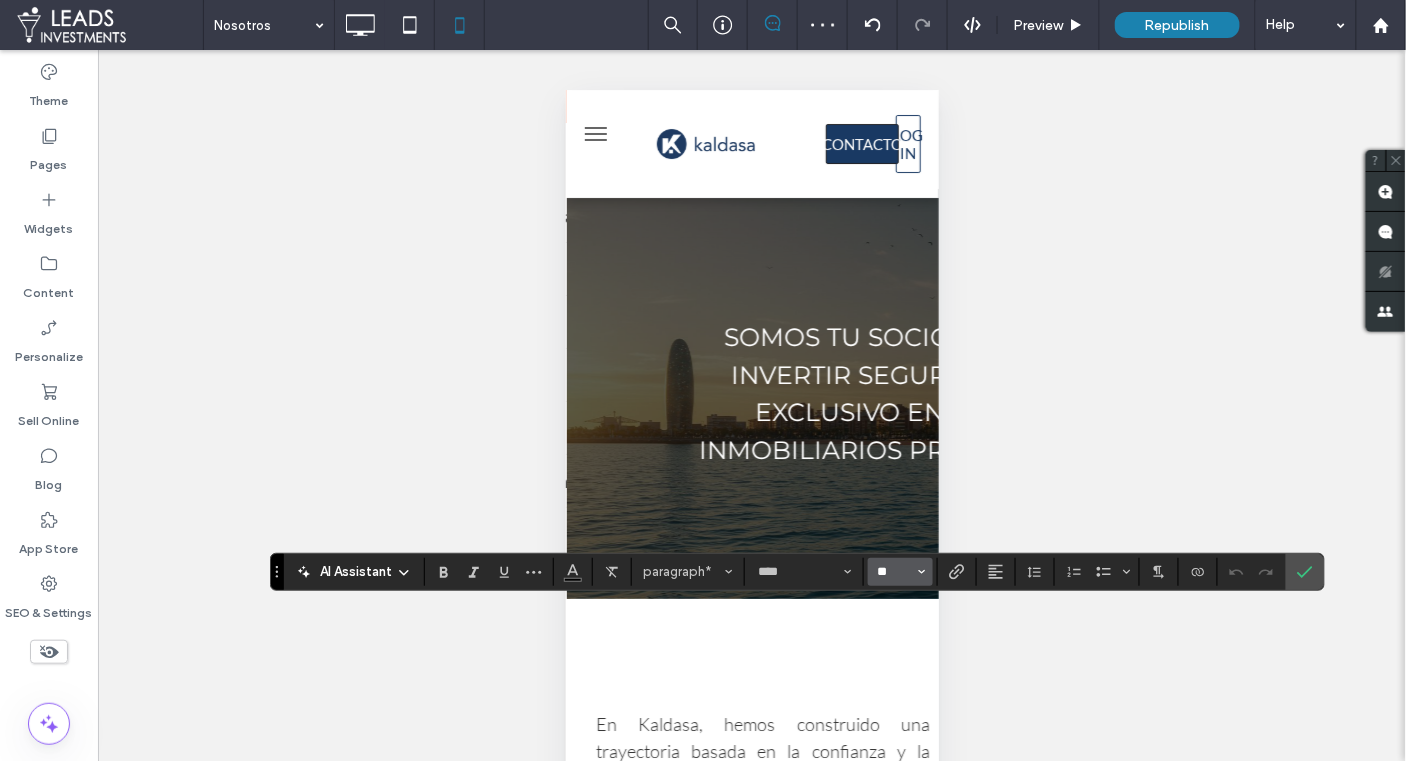 click on "**" at bounding box center [894, 572] 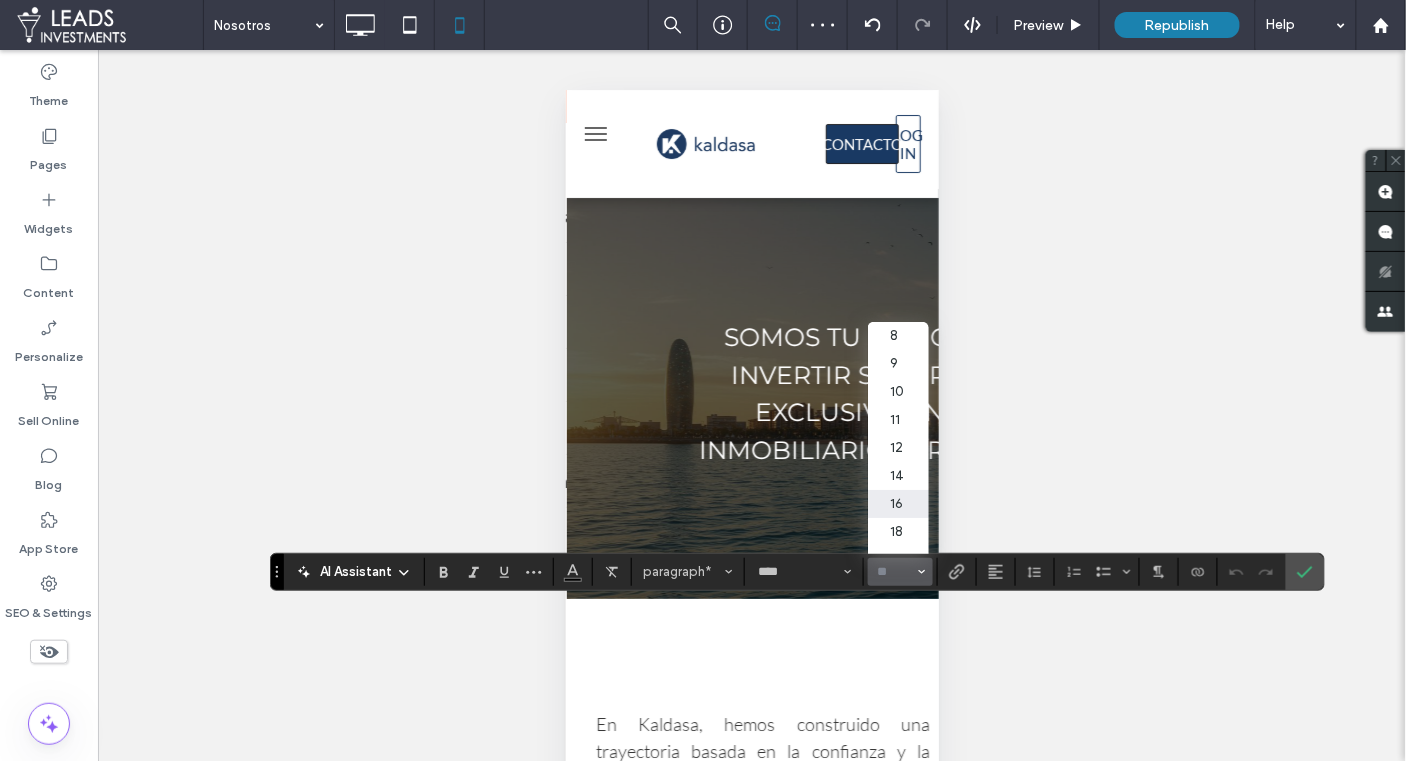 drag, startPoint x: 909, startPoint y: 534, endPoint x: 1048, endPoint y: 541, distance: 139.17615 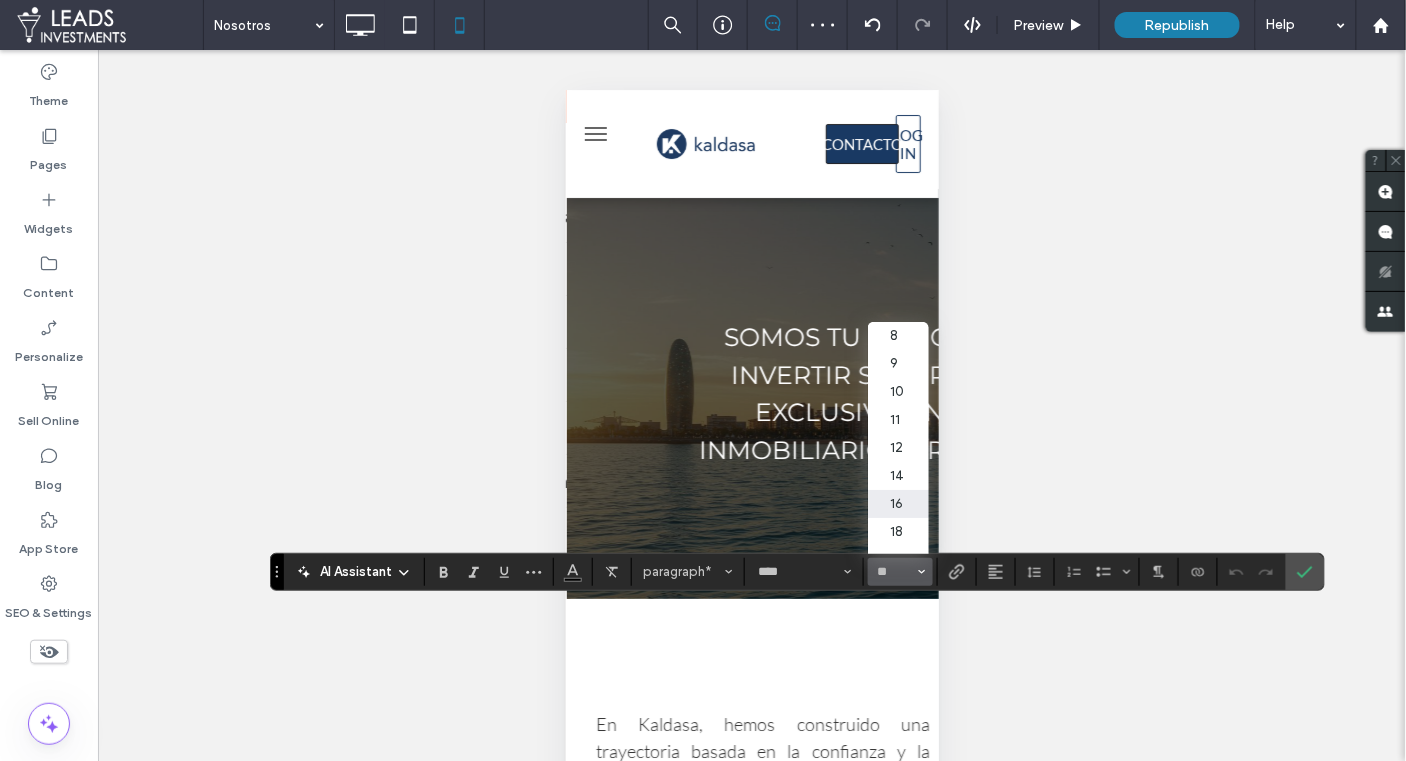 type on "**" 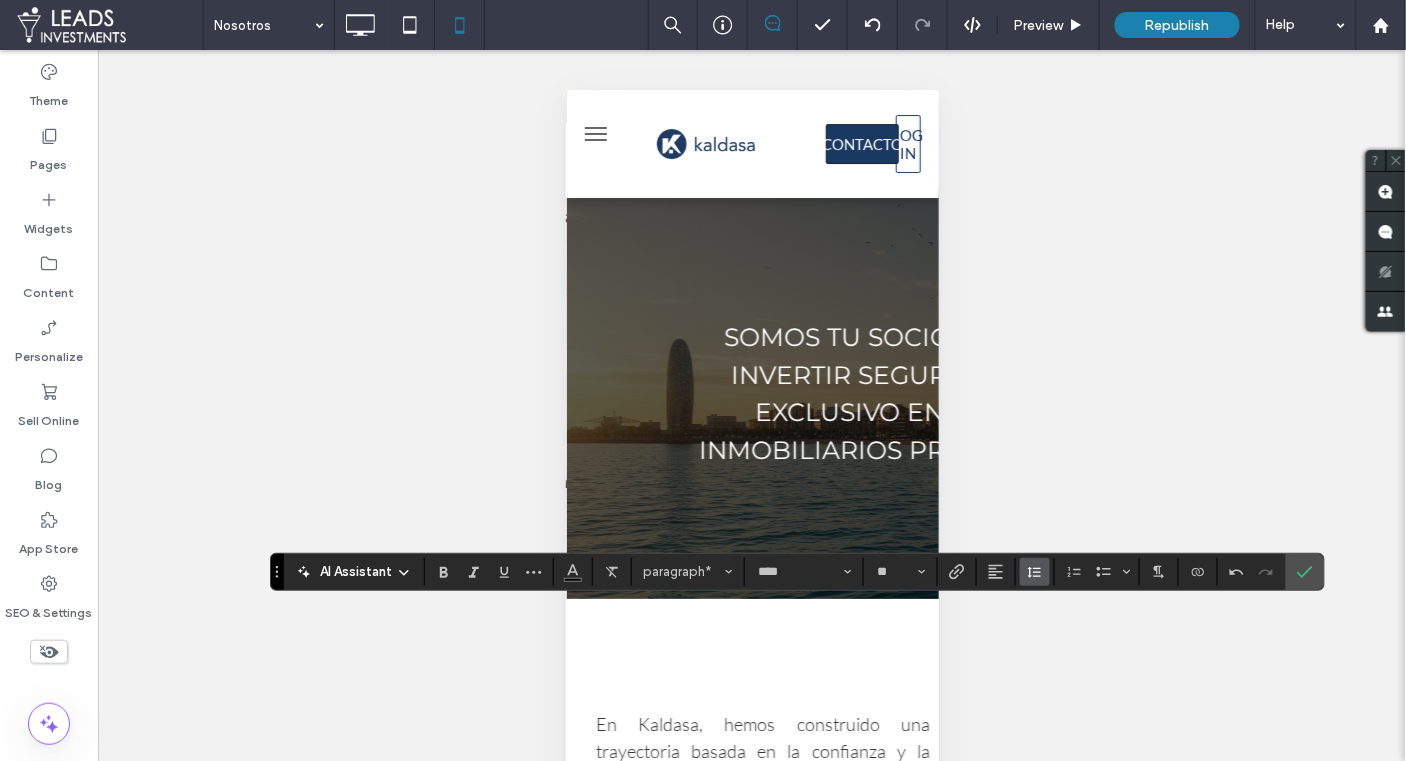 click 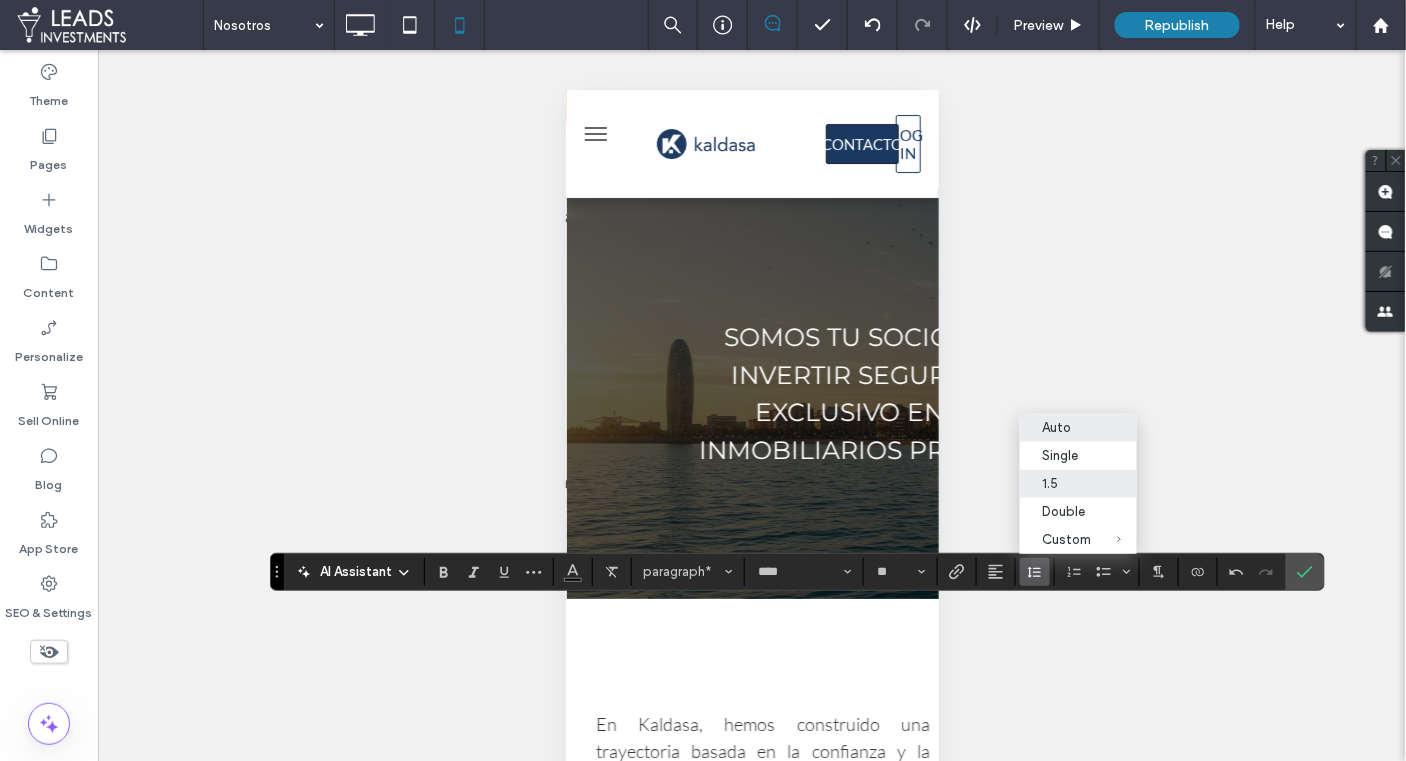 click on "Auto" at bounding box center [1066, 427] 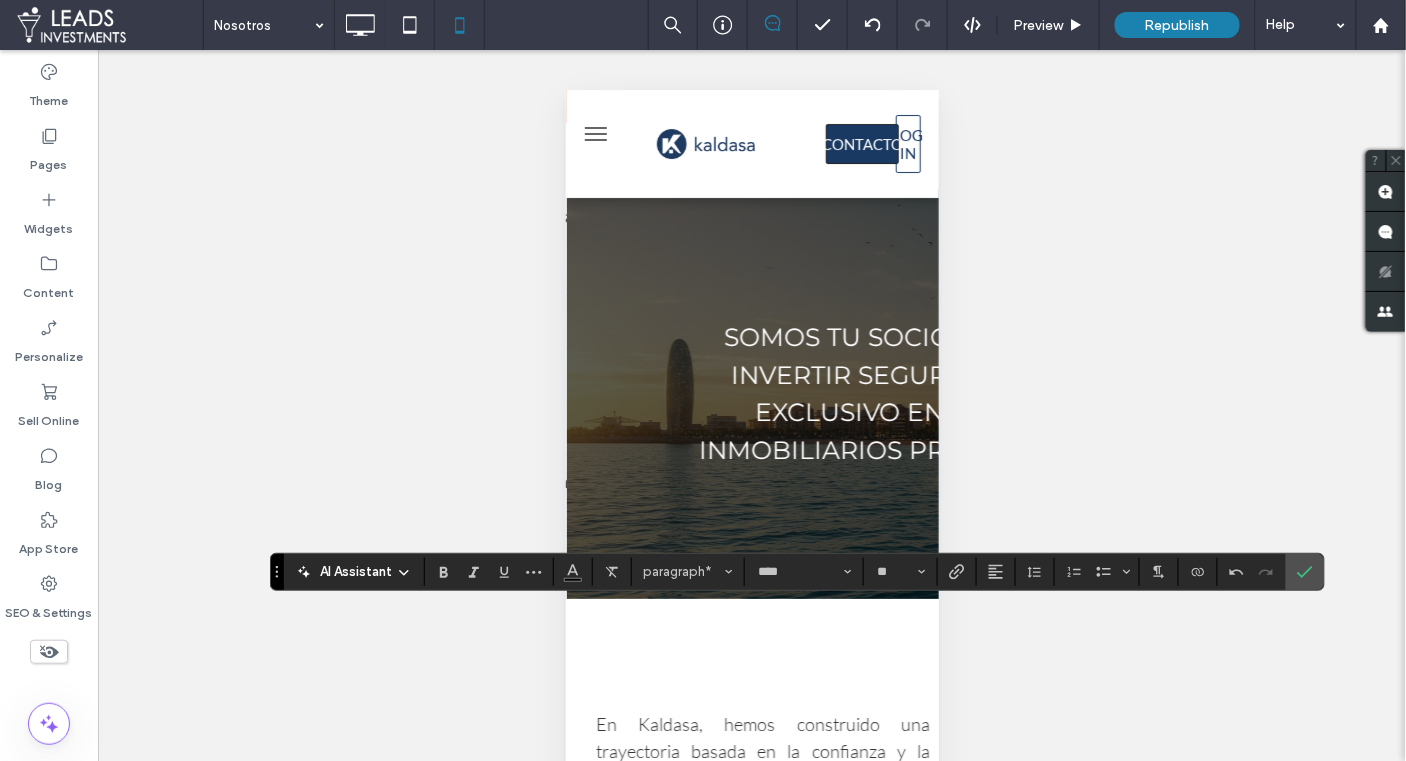 drag, startPoint x: 1301, startPoint y: 565, endPoint x: 948, endPoint y: 563, distance: 353.00568 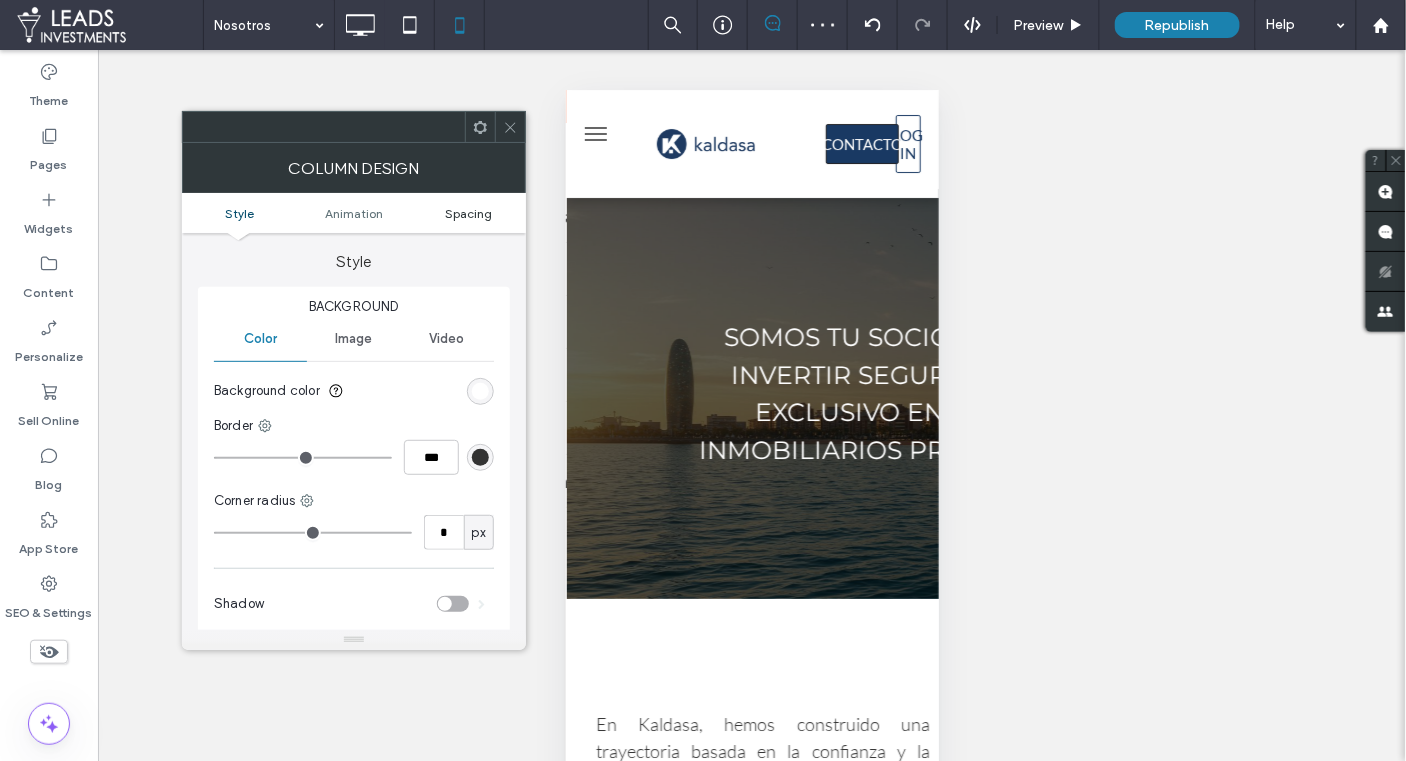 click on "Spacing" at bounding box center [468, 213] 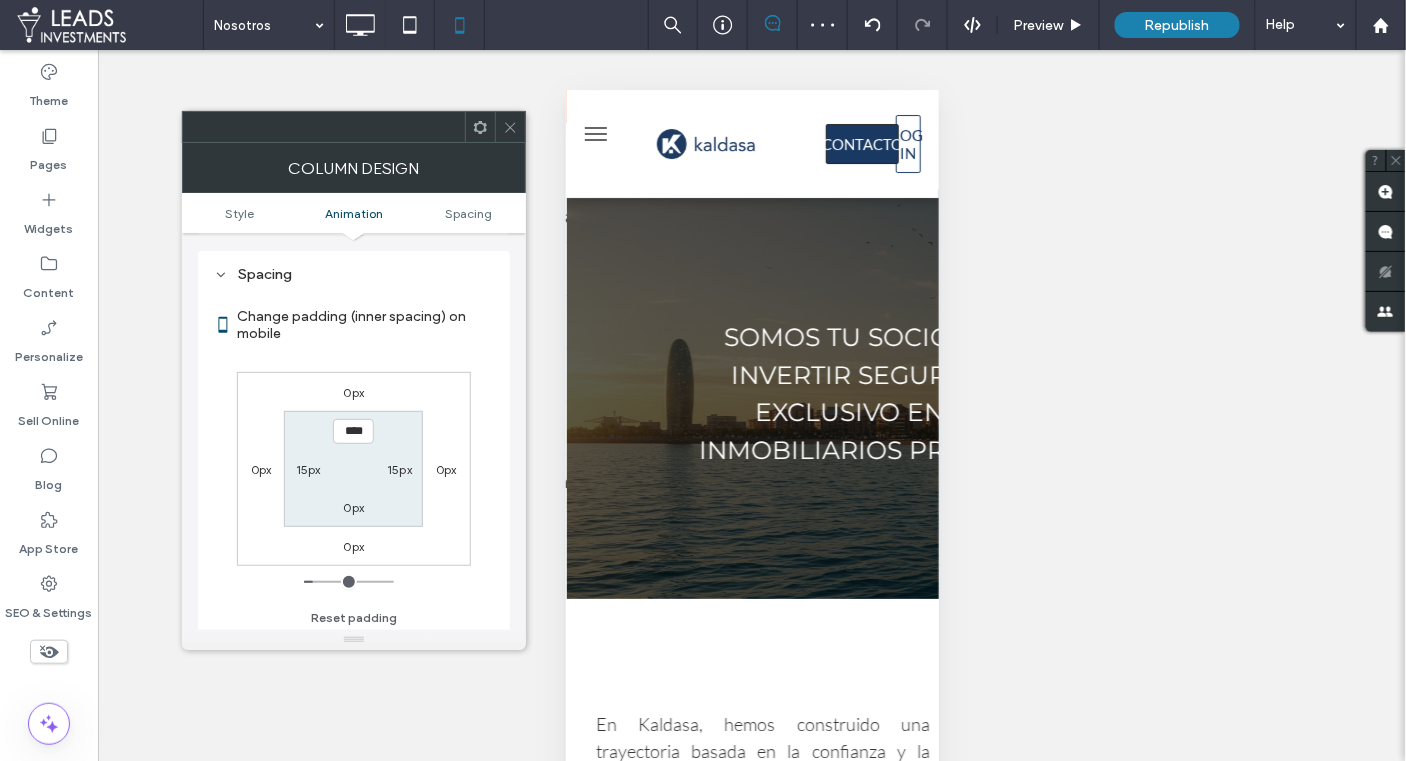 scroll, scrollTop: 467, scrollLeft: 0, axis: vertical 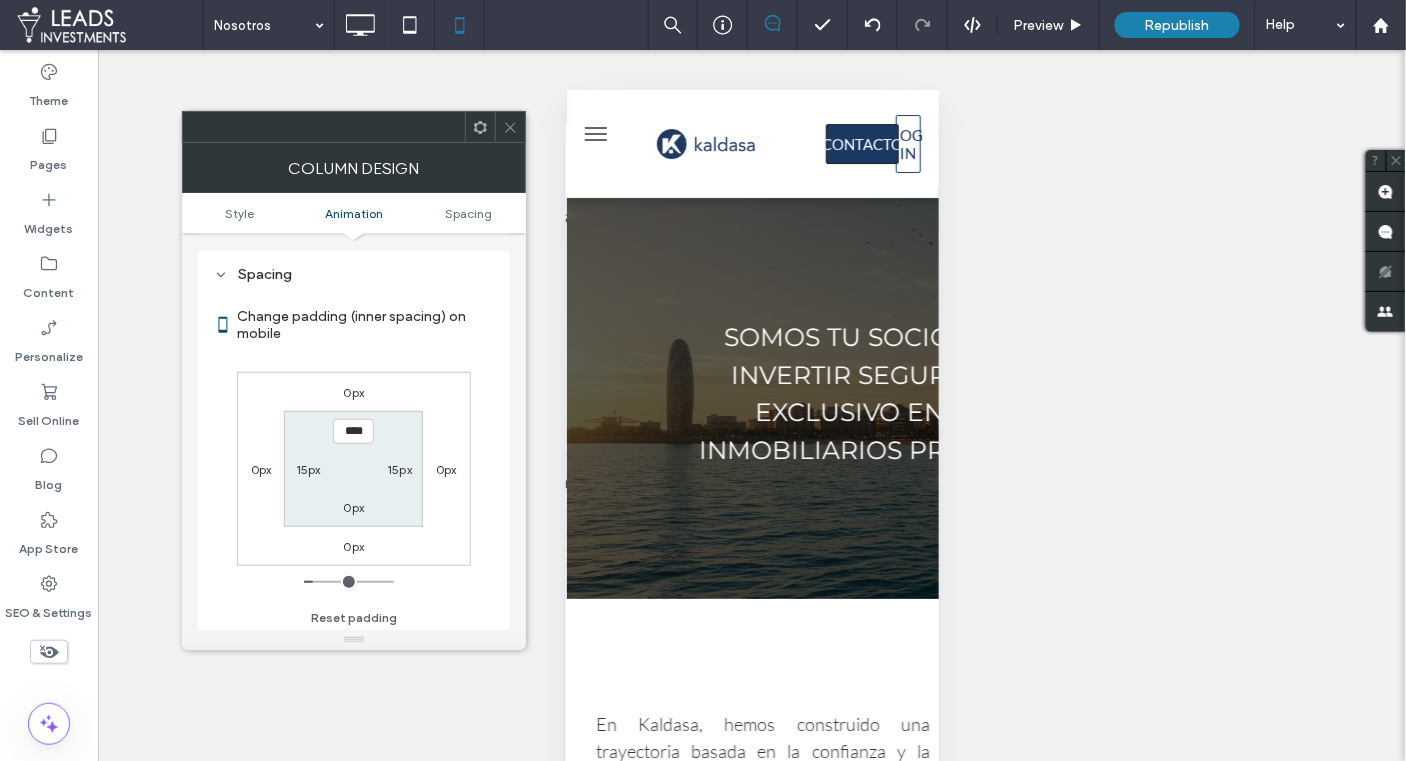 click on "0px" at bounding box center (354, 507) 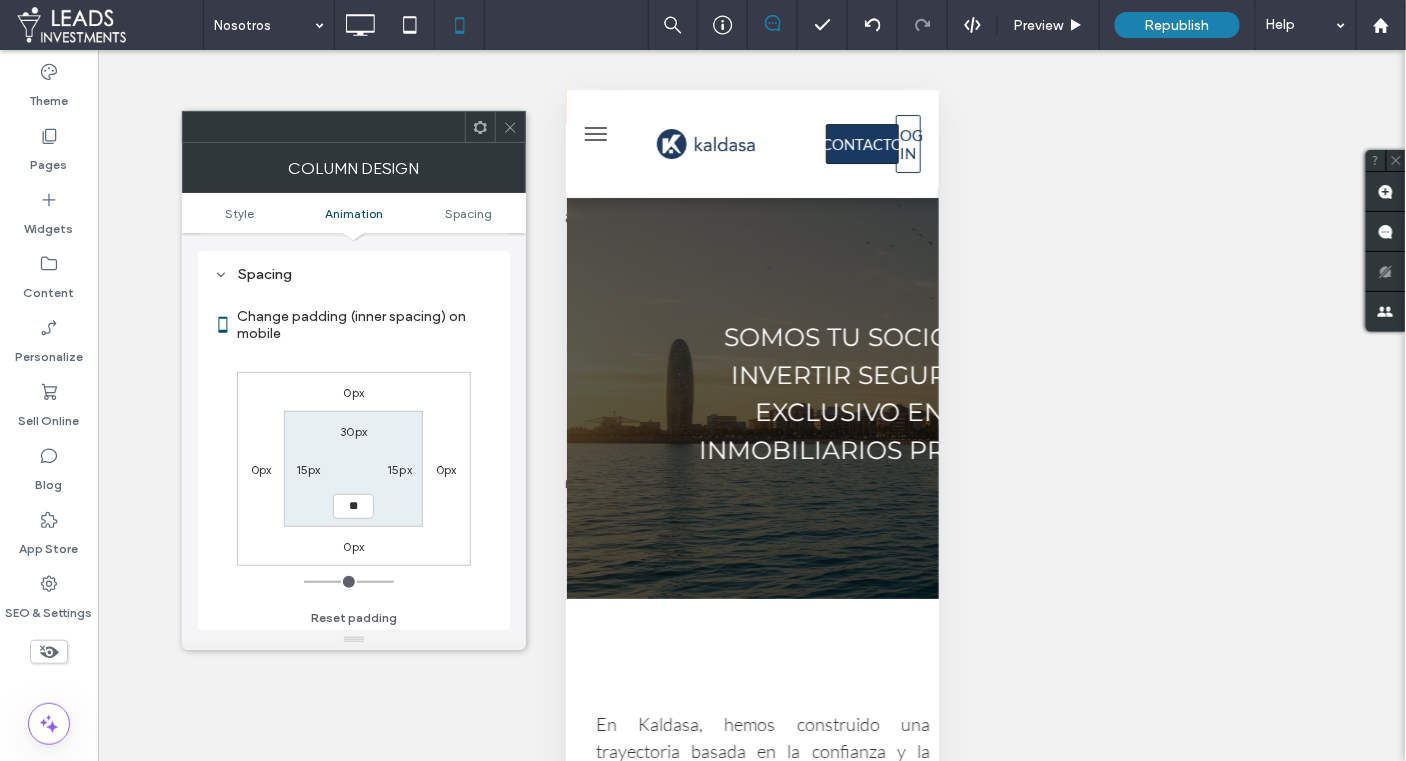 type on "**" 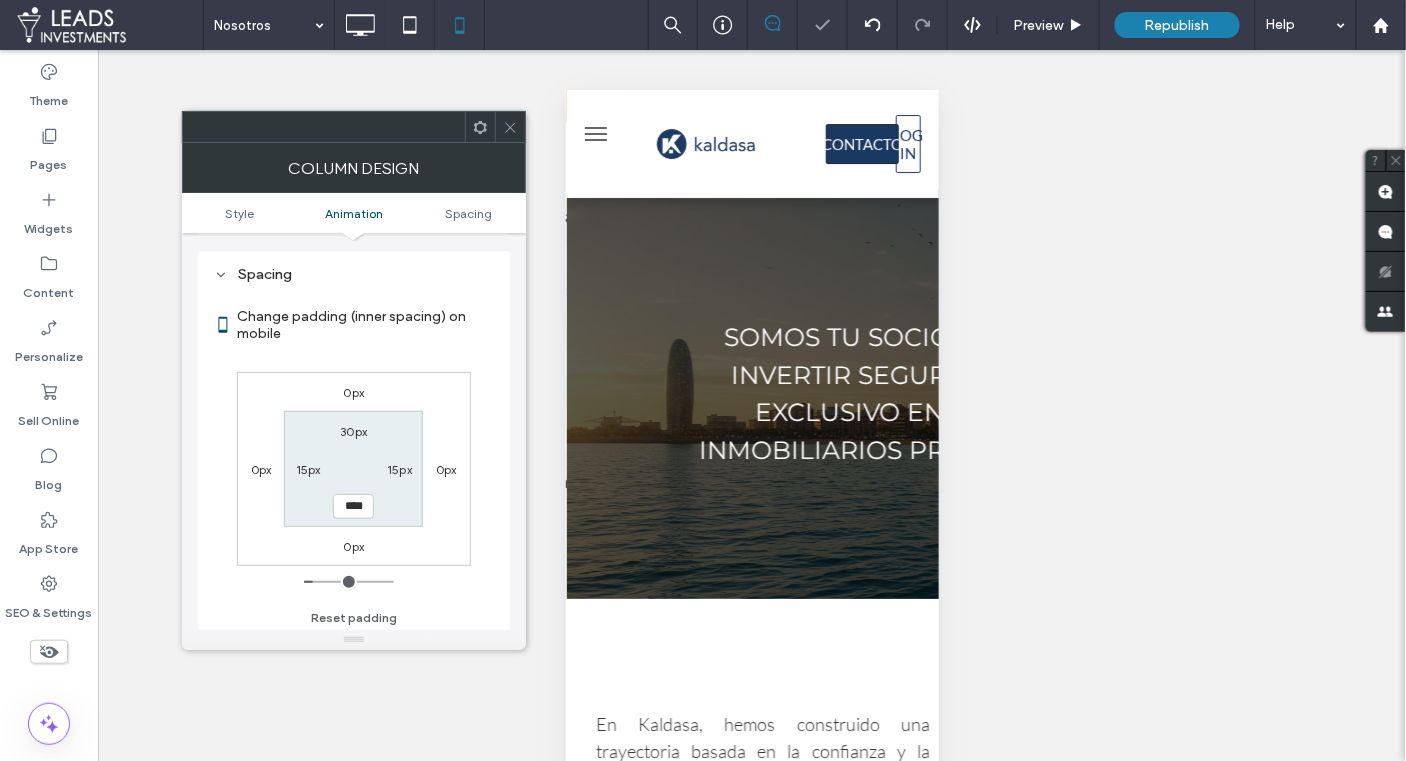 drag, startPoint x: 346, startPoint y: 500, endPoint x: 309, endPoint y: 494, distance: 37.48333 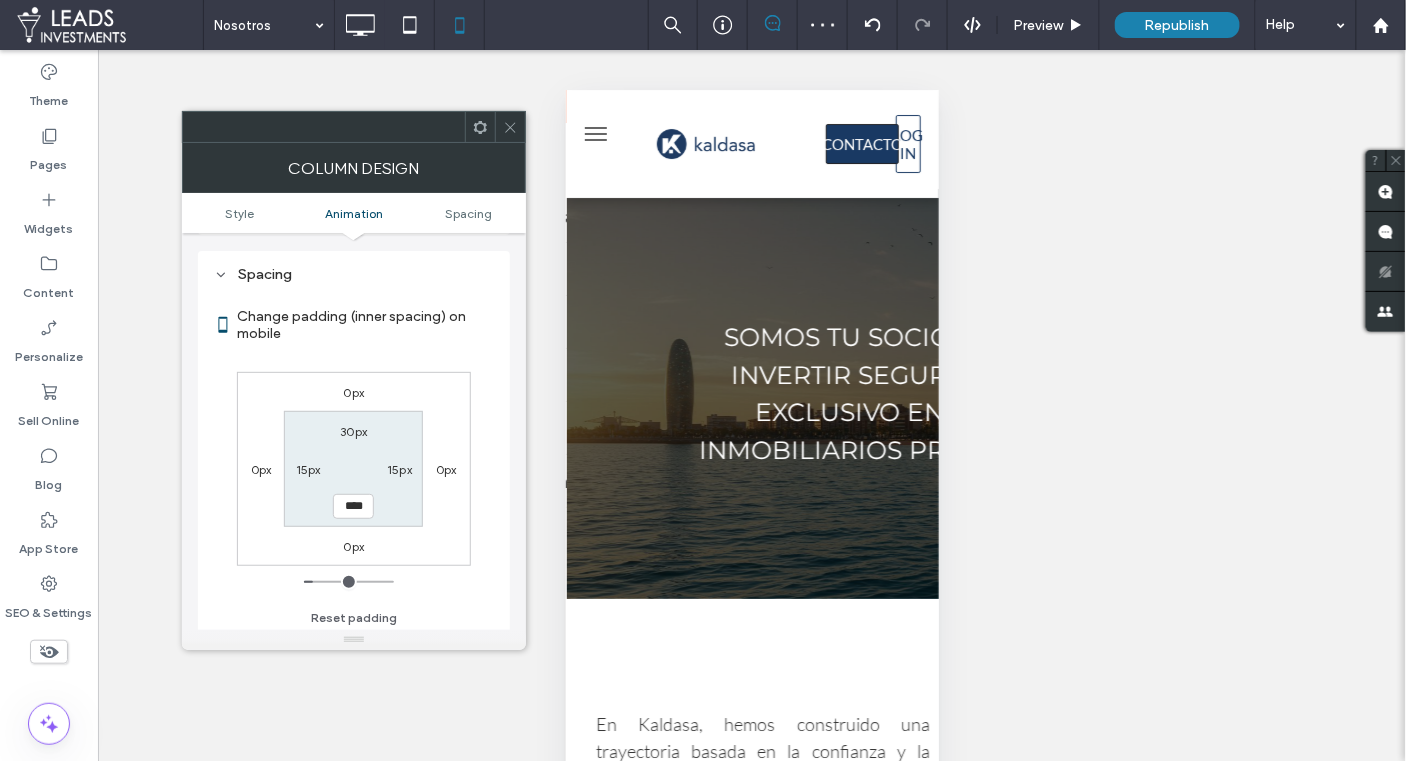 type on "****" 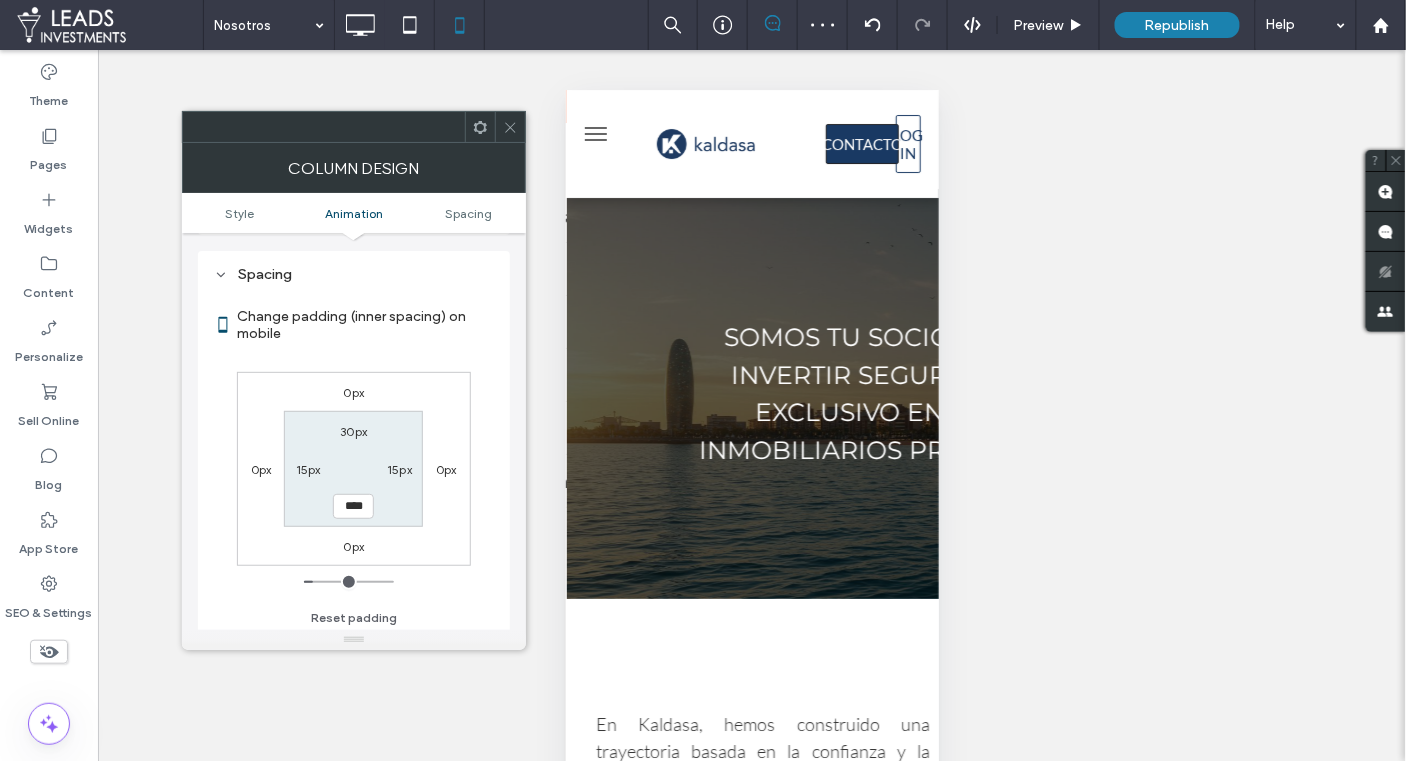 type on "**" 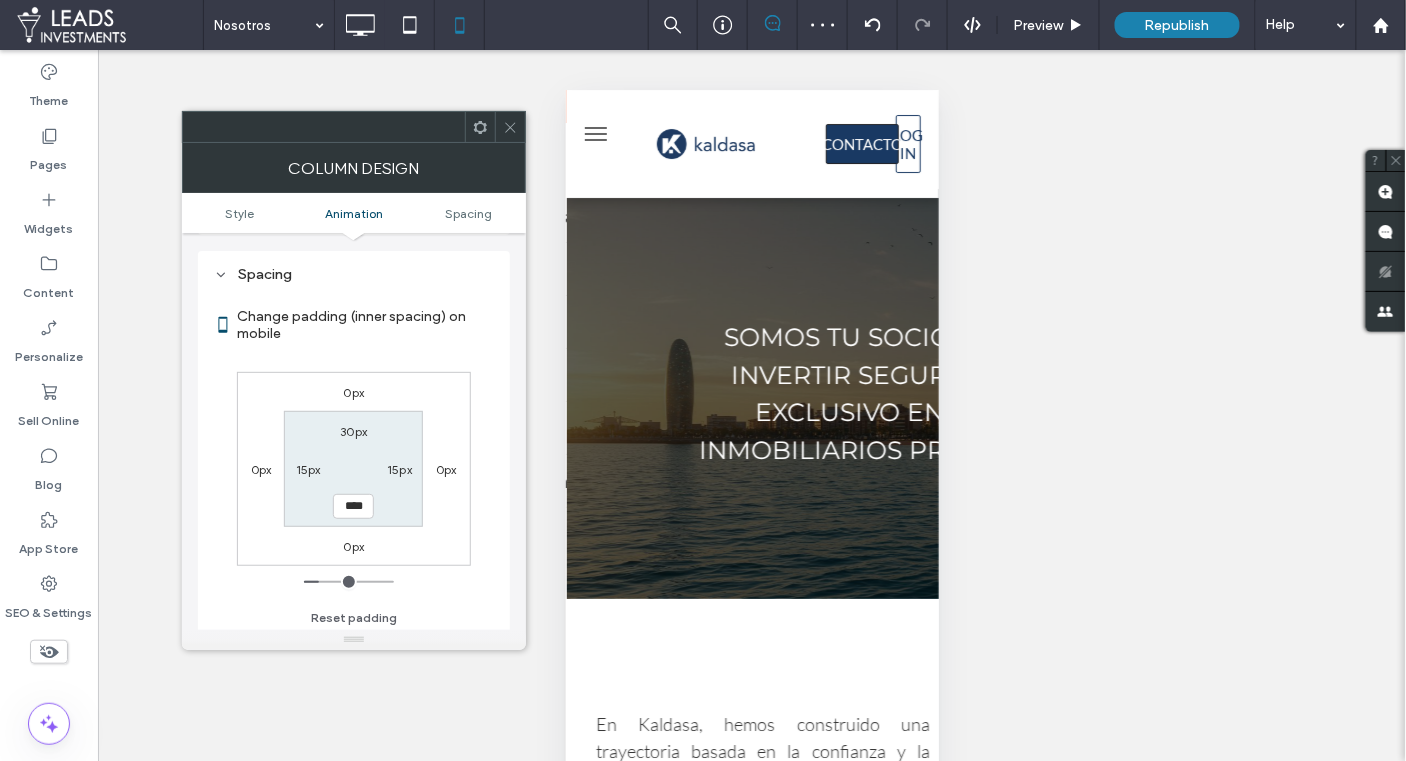 drag, startPoint x: 521, startPoint y: 124, endPoint x: 510, endPoint y: 123, distance: 11.045361 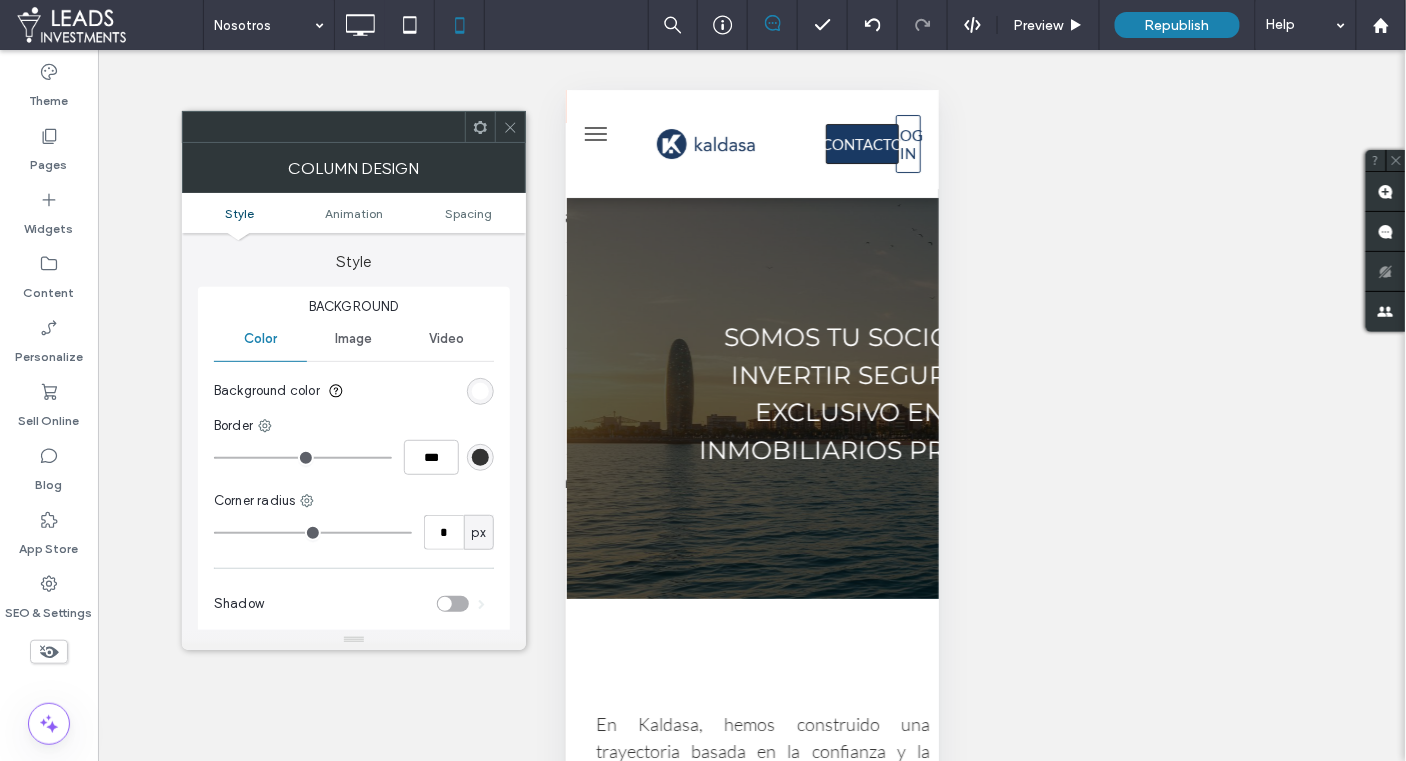 drag, startPoint x: 508, startPoint y: 123, endPoint x: 524, endPoint y: 138, distance: 21.931713 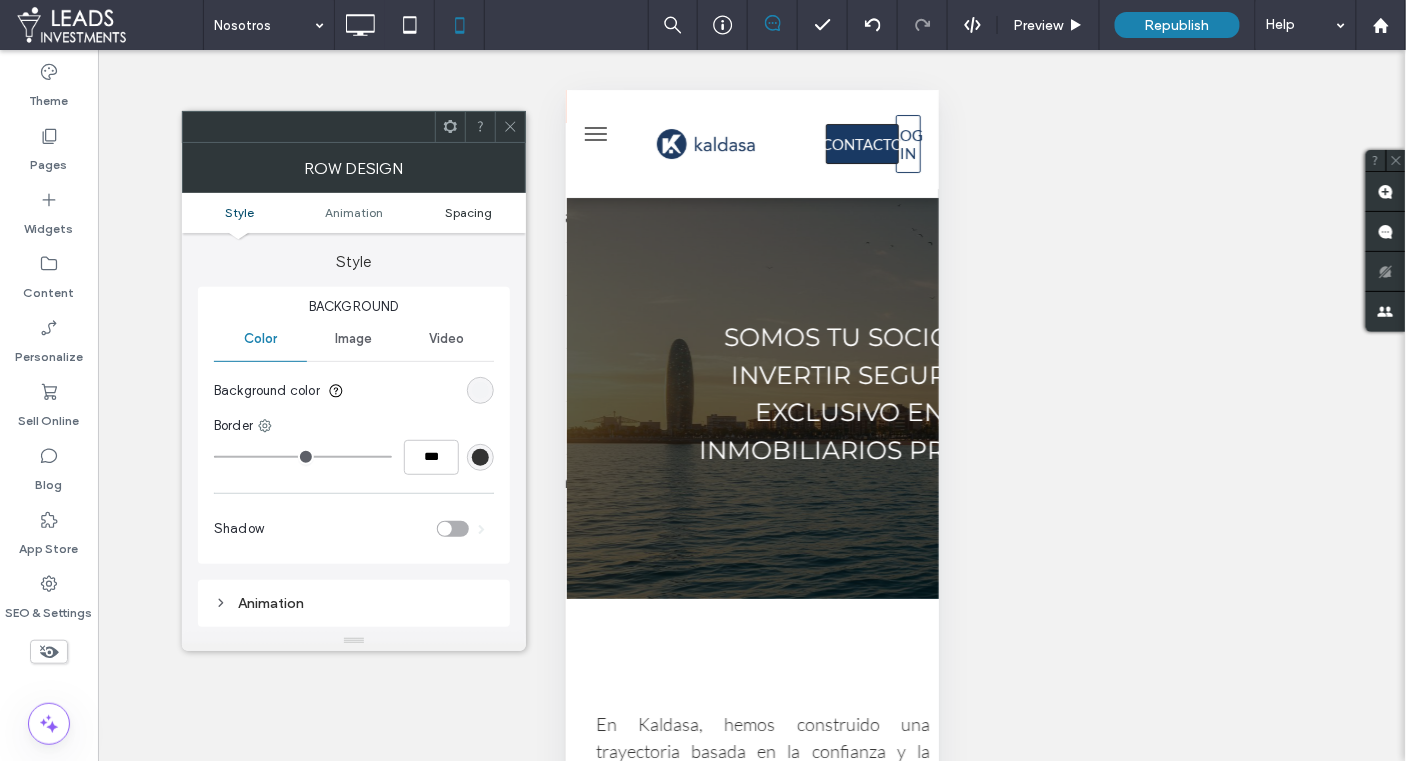 click on "Spacing" at bounding box center [468, 212] 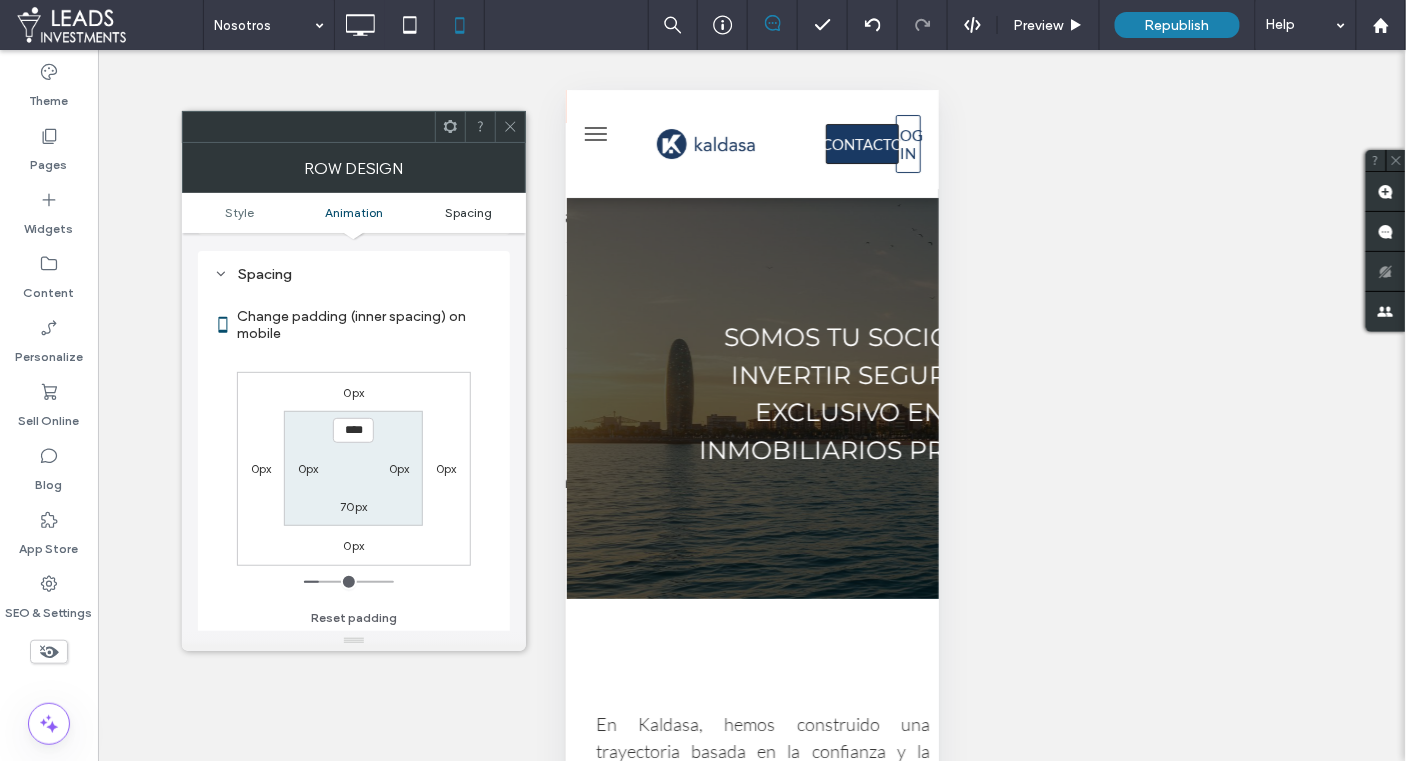 scroll, scrollTop: 392, scrollLeft: 0, axis: vertical 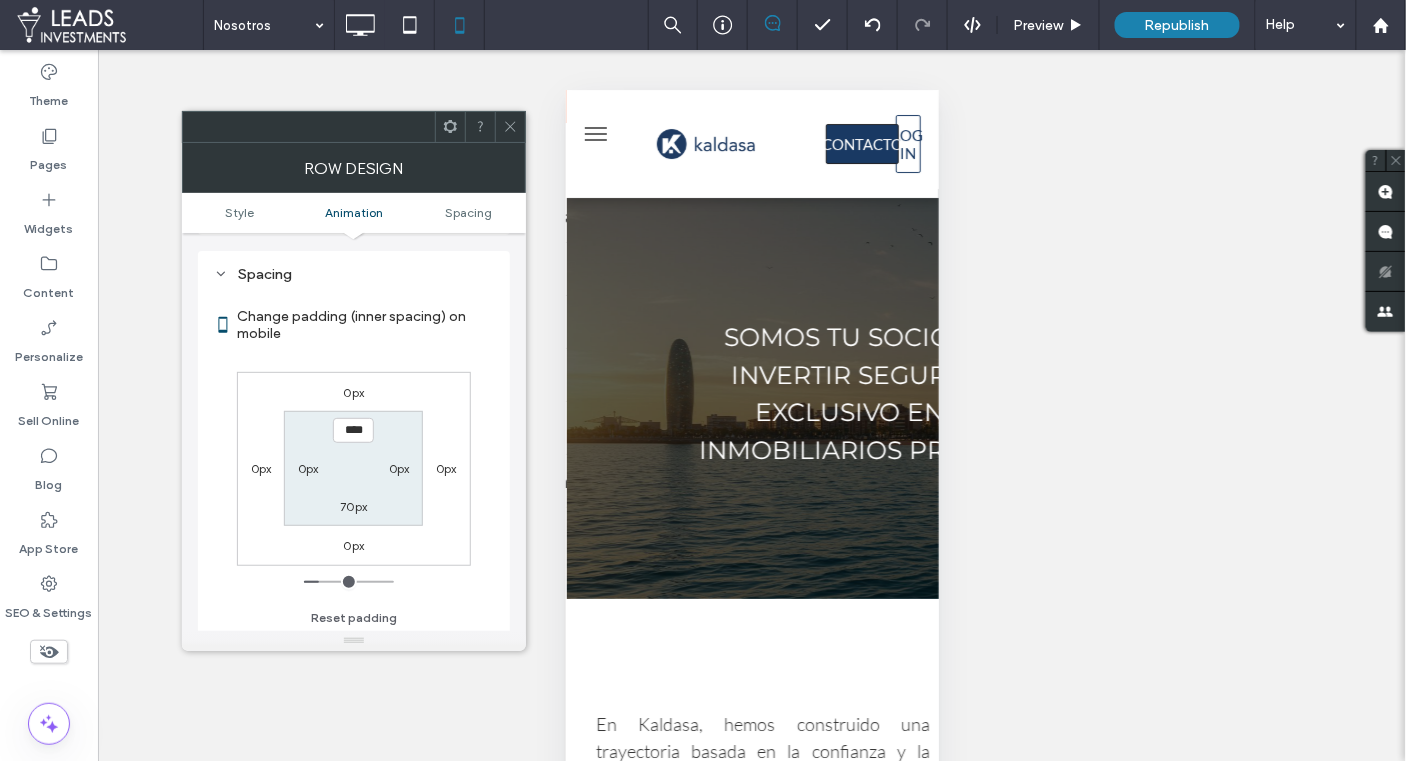 drag, startPoint x: 347, startPoint y: 426, endPoint x: 346, endPoint y: 493, distance: 67.00746 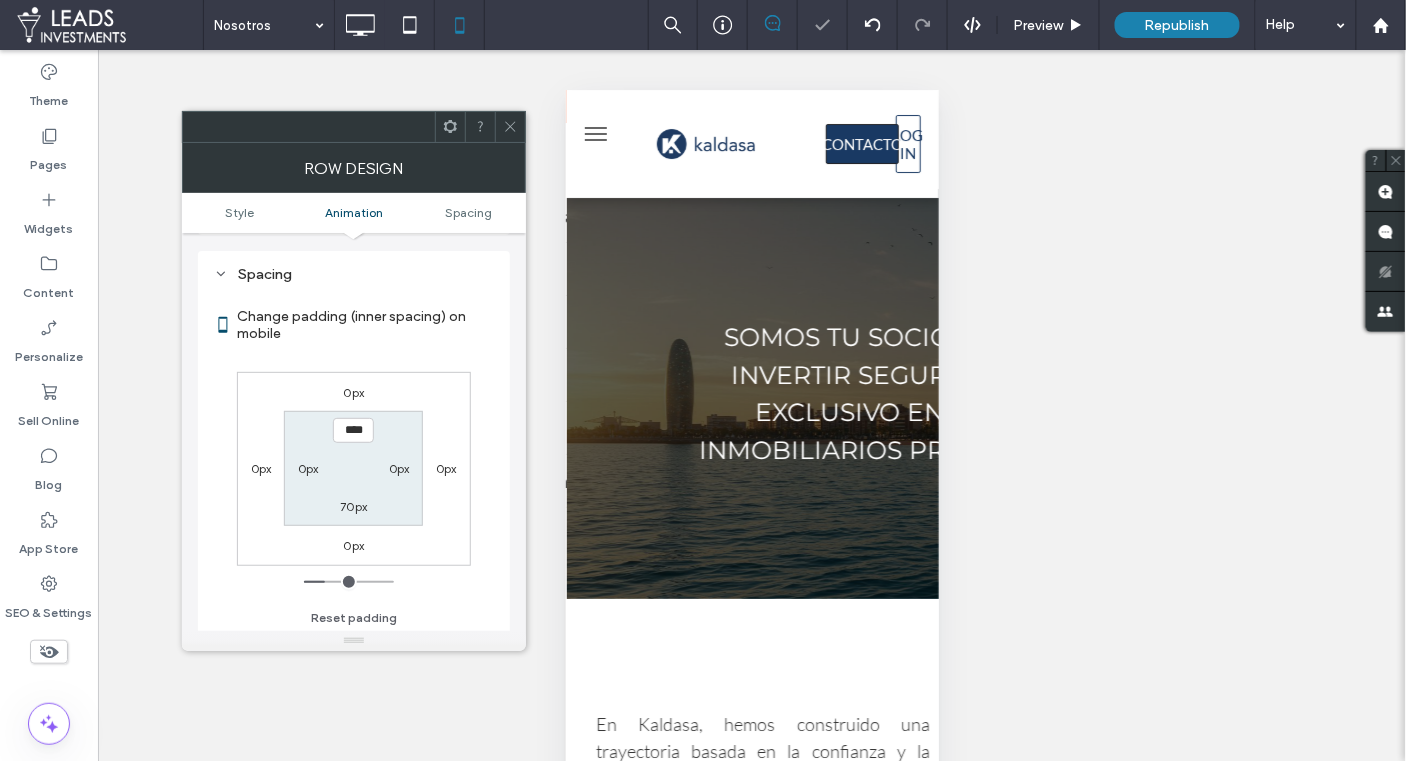 click on "70px" at bounding box center (353, 506) 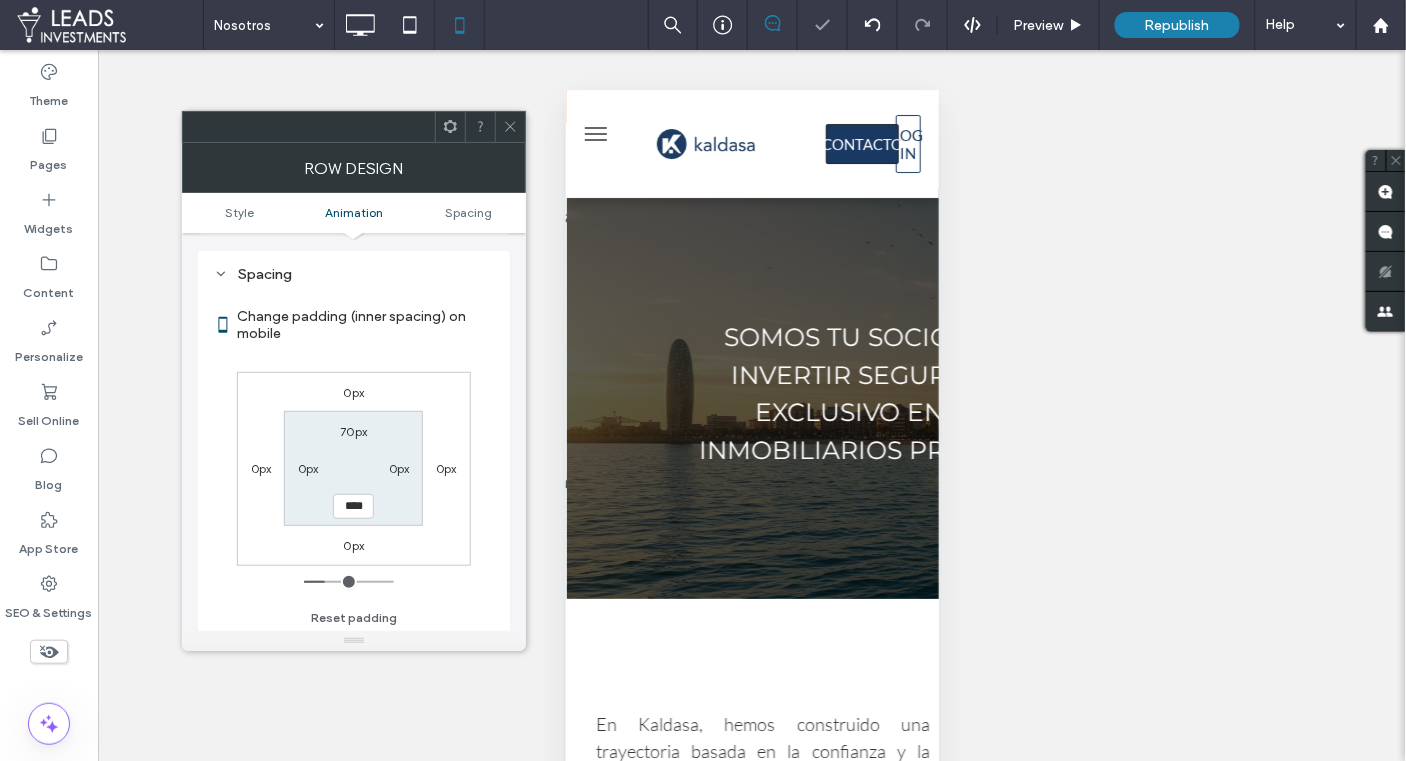 click on "****" at bounding box center (353, 506) 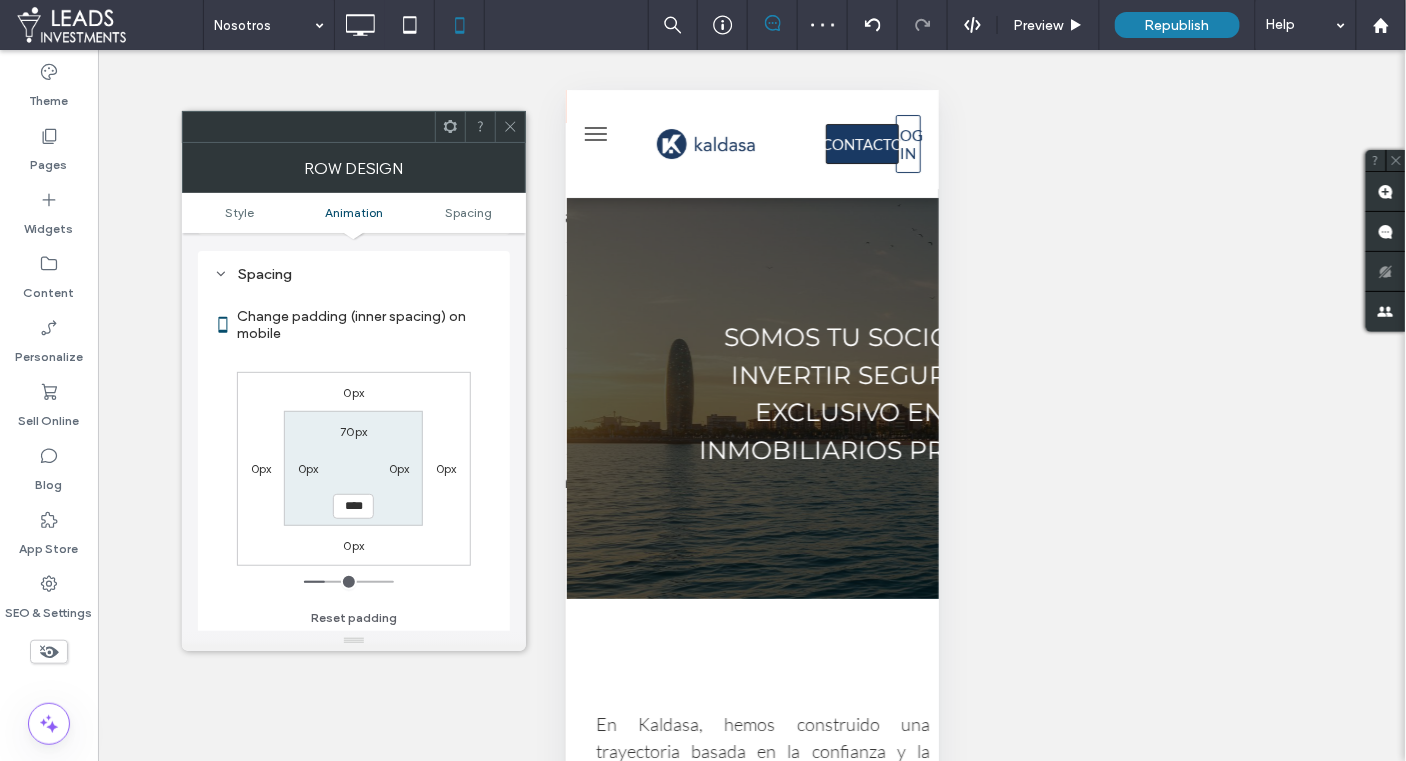 type on "****" 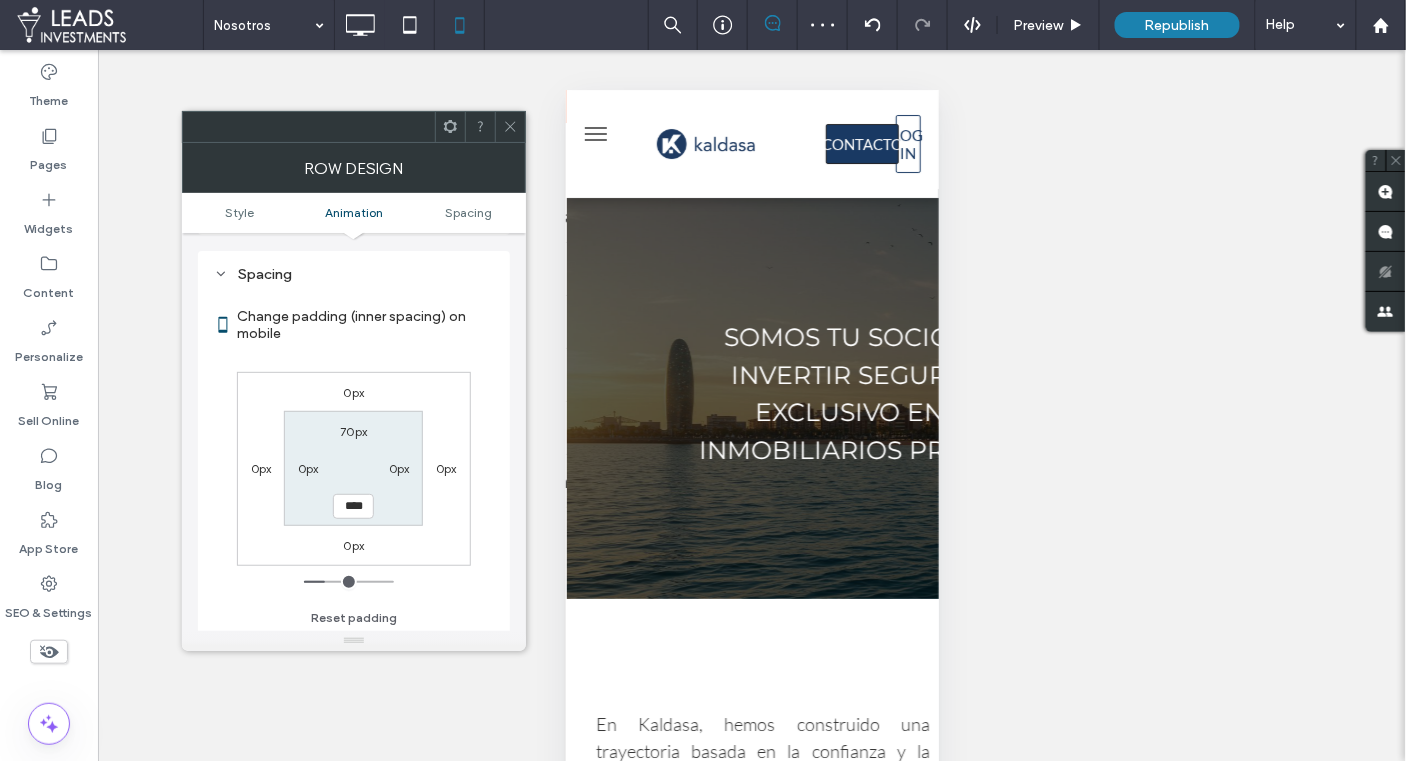 type on "**" 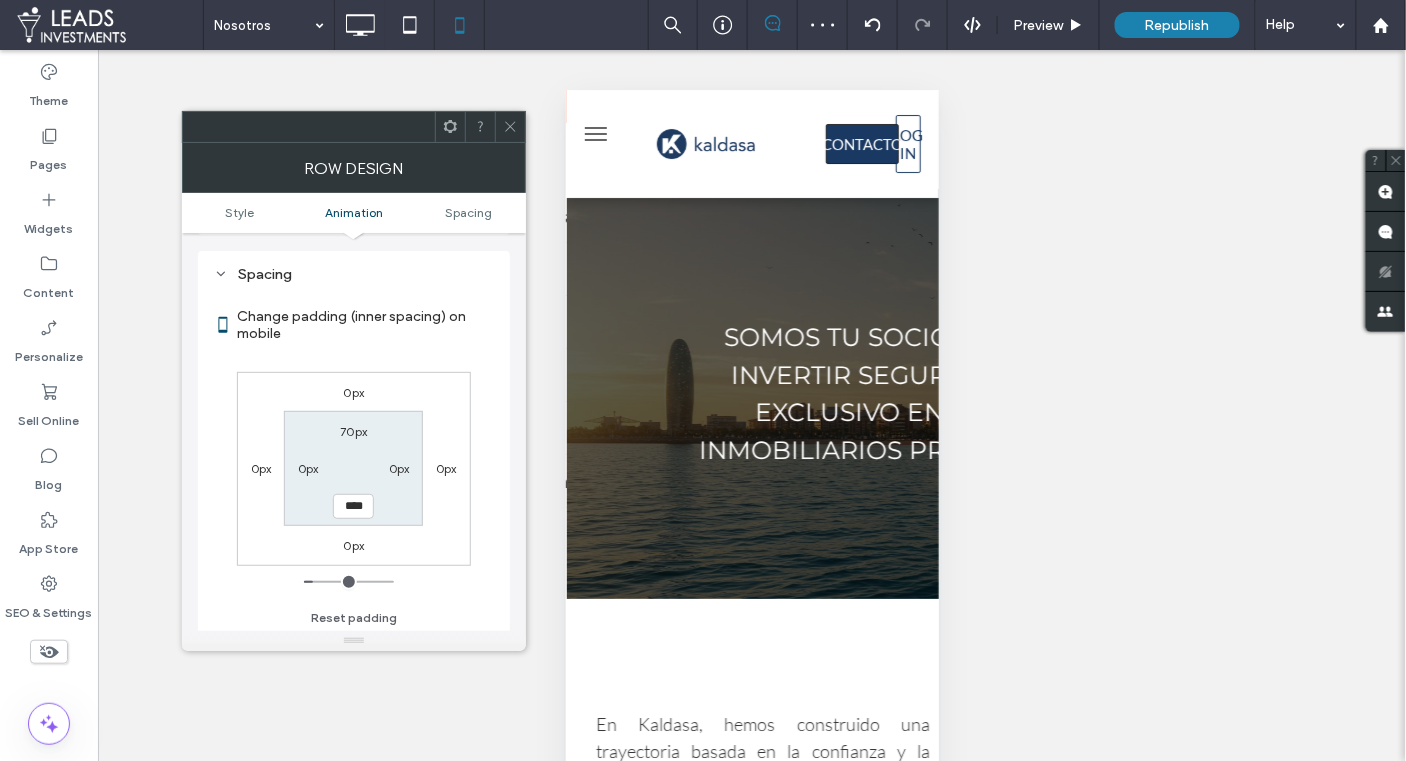 type on "****" 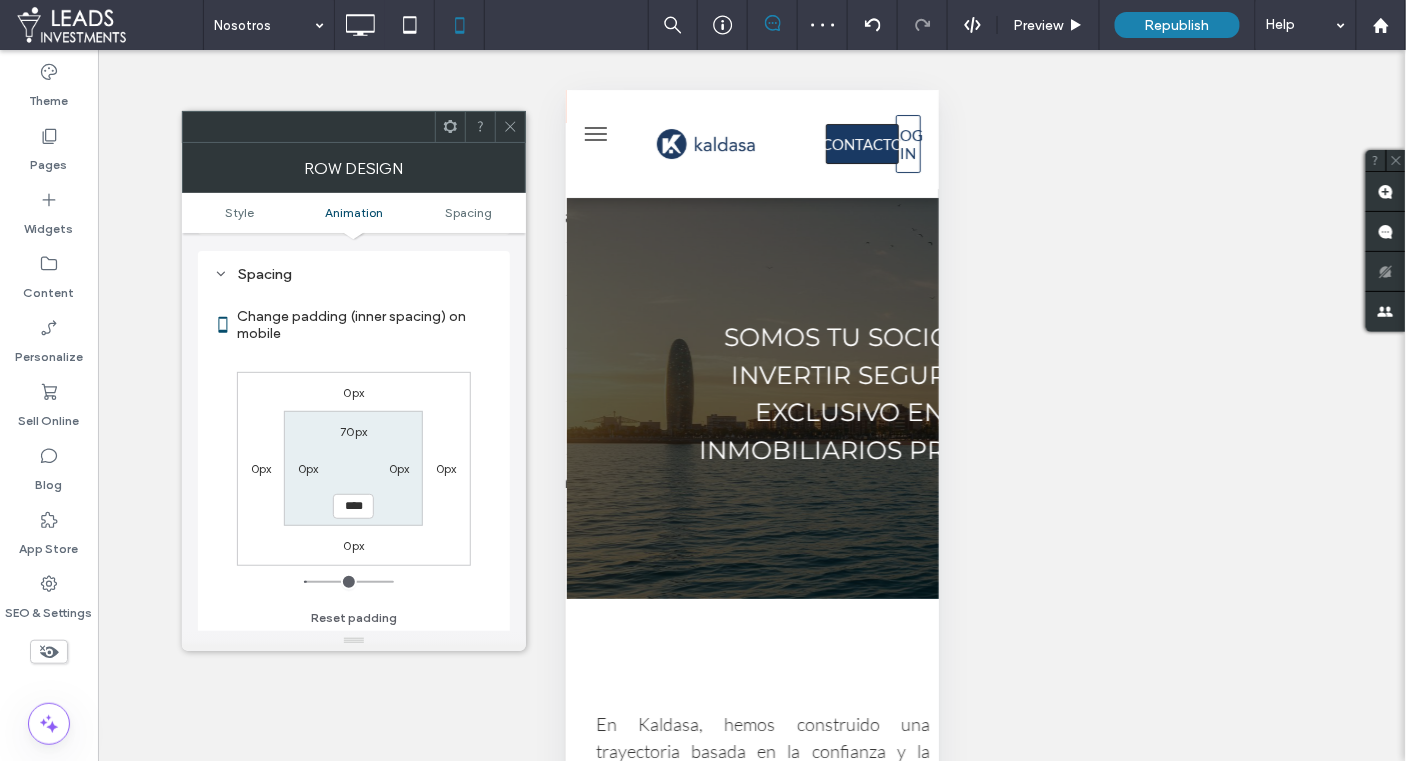 click 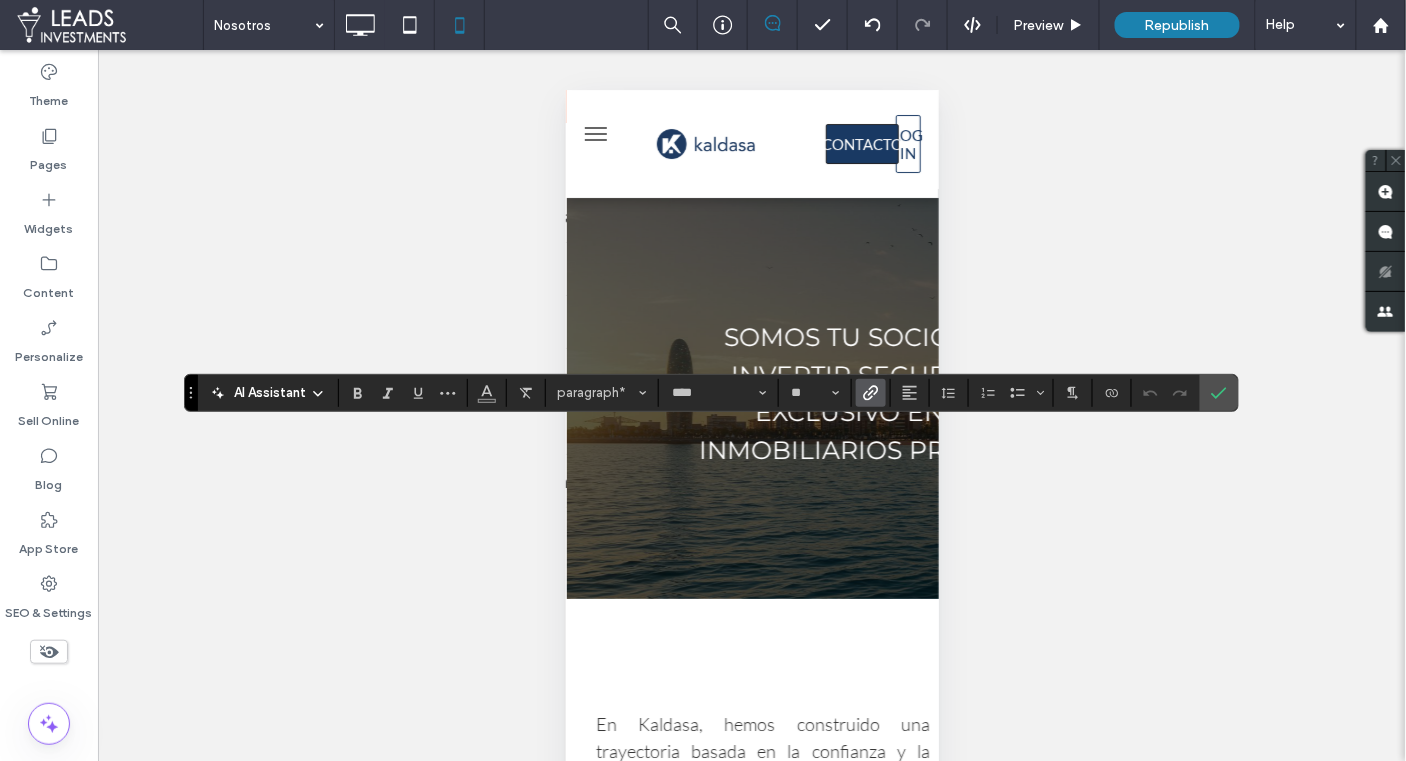 click at bounding box center (871, 393) 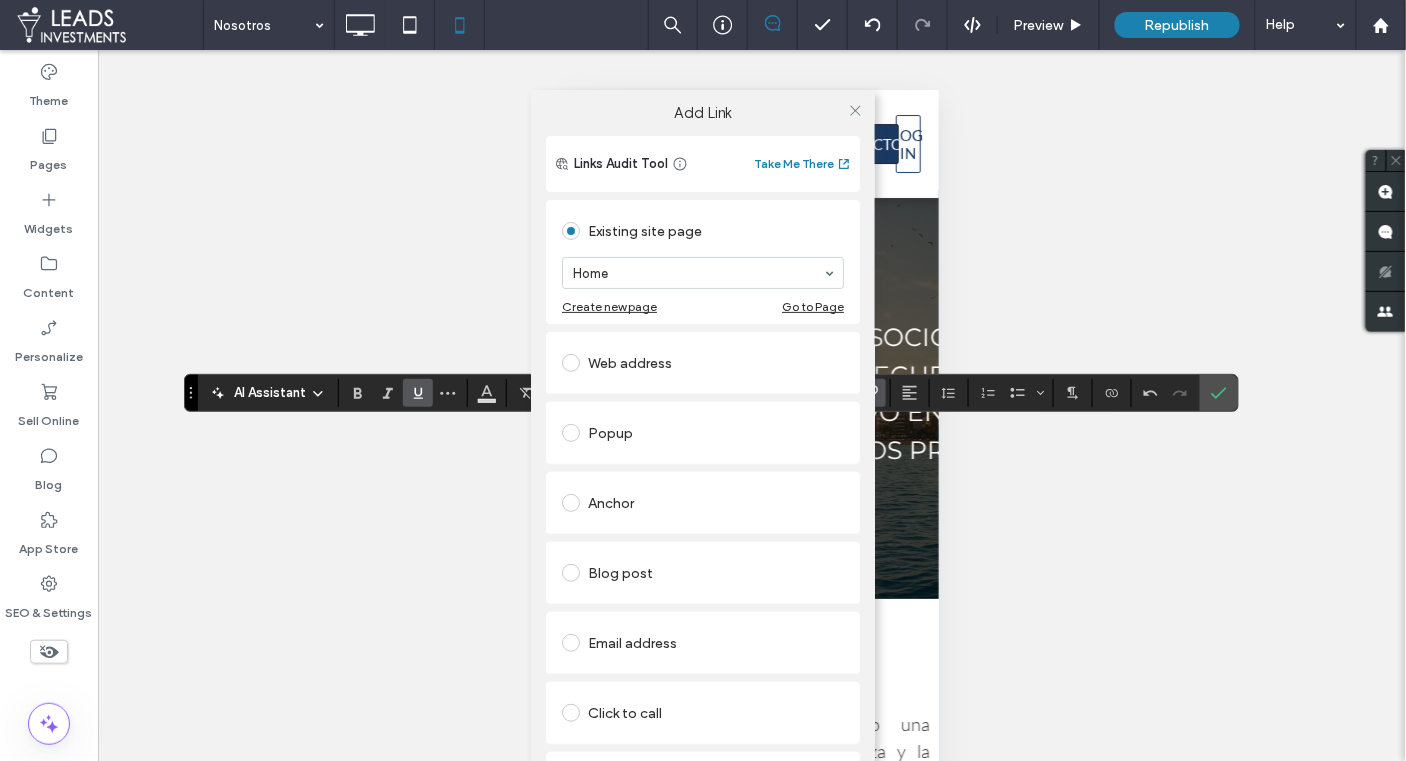 scroll, scrollTop: 35, scrollLeft: 0, axis: vertical 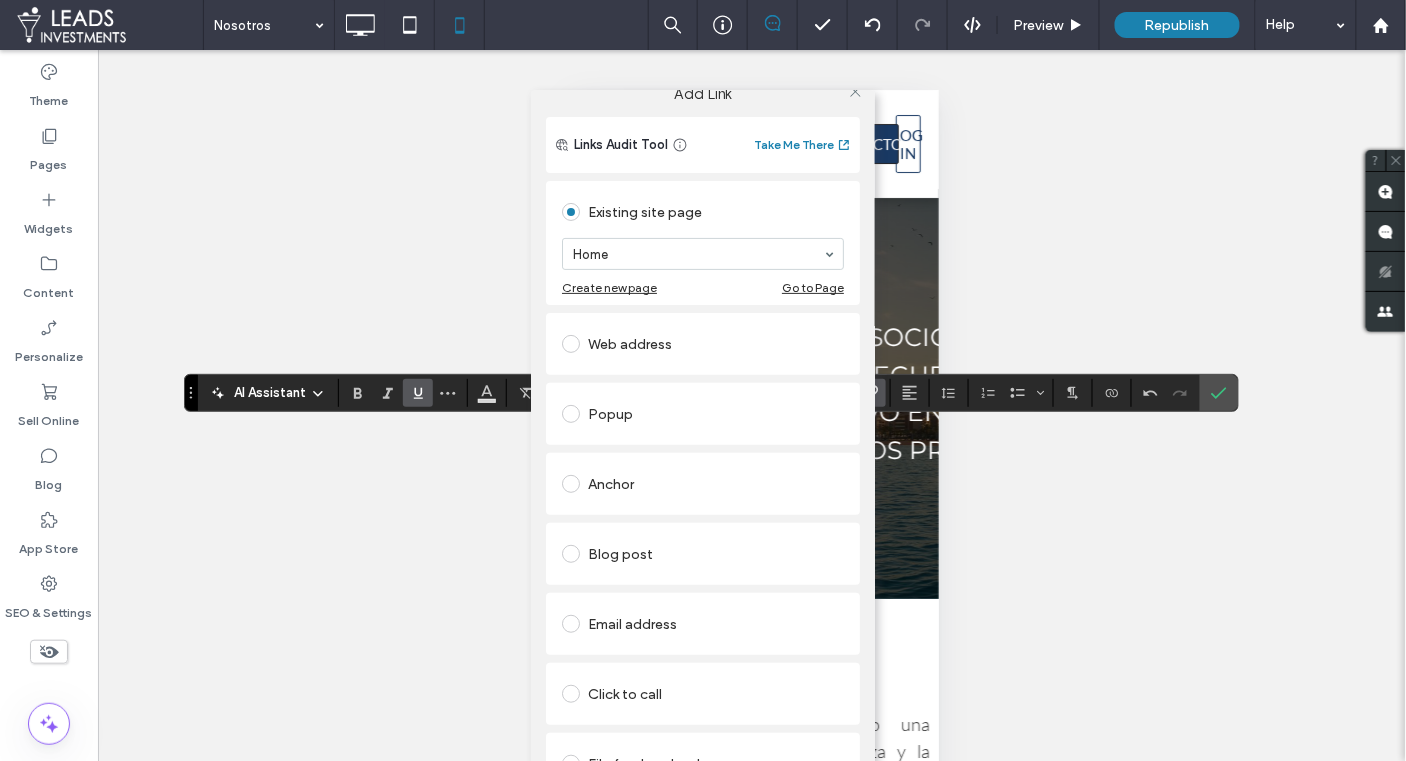 click on "Add Link Links Audit Tool Take Me There Existing site page Home Create new page Go to Page Web address Popup Anchor Blog post Email address Click to call File for download Remove link" at bounding box center [703, 470] 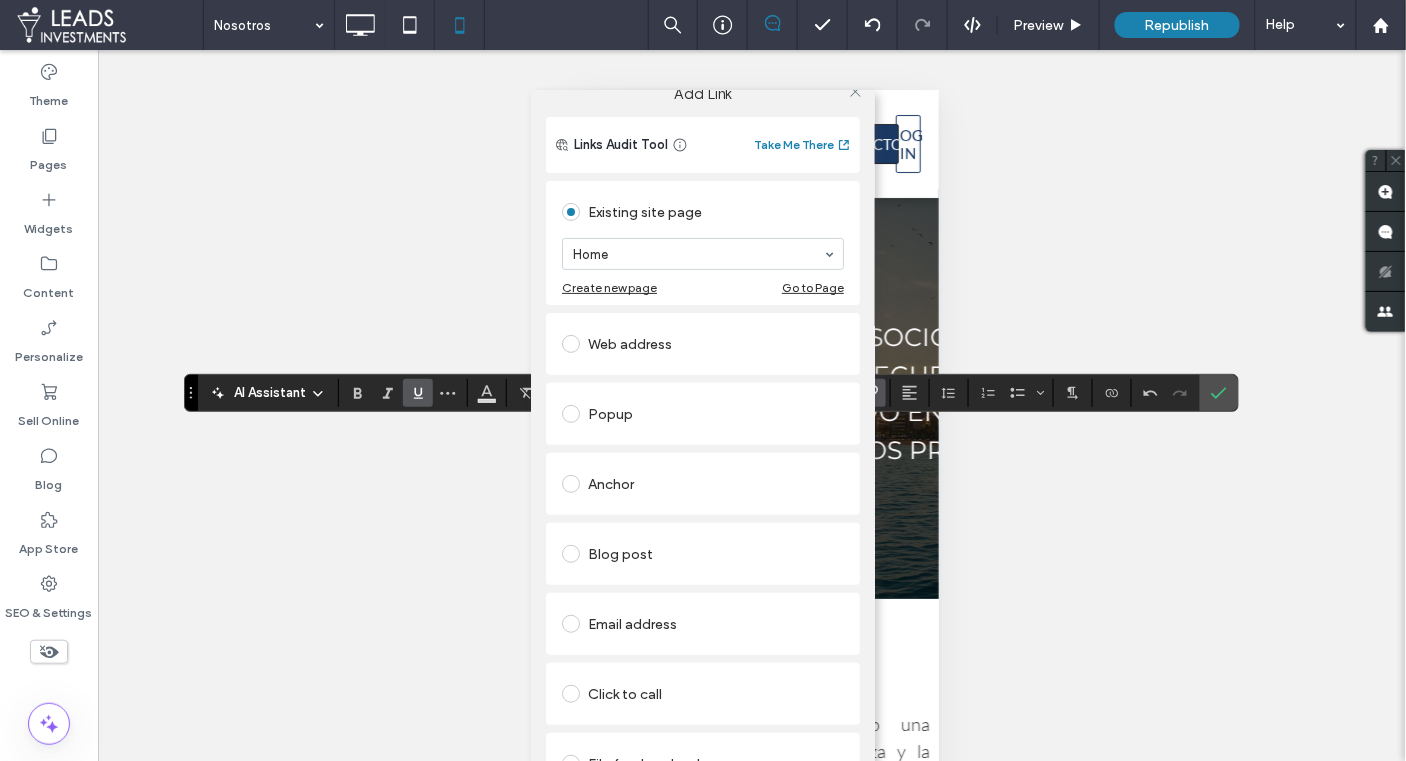 click on "Add Link Links Audit Tool Take Me There Existing site page Home Create new page Go to Page Web address Popup Anchor Blog post Email address Click to call File for download Remove link" at bounding box center (703, 470) 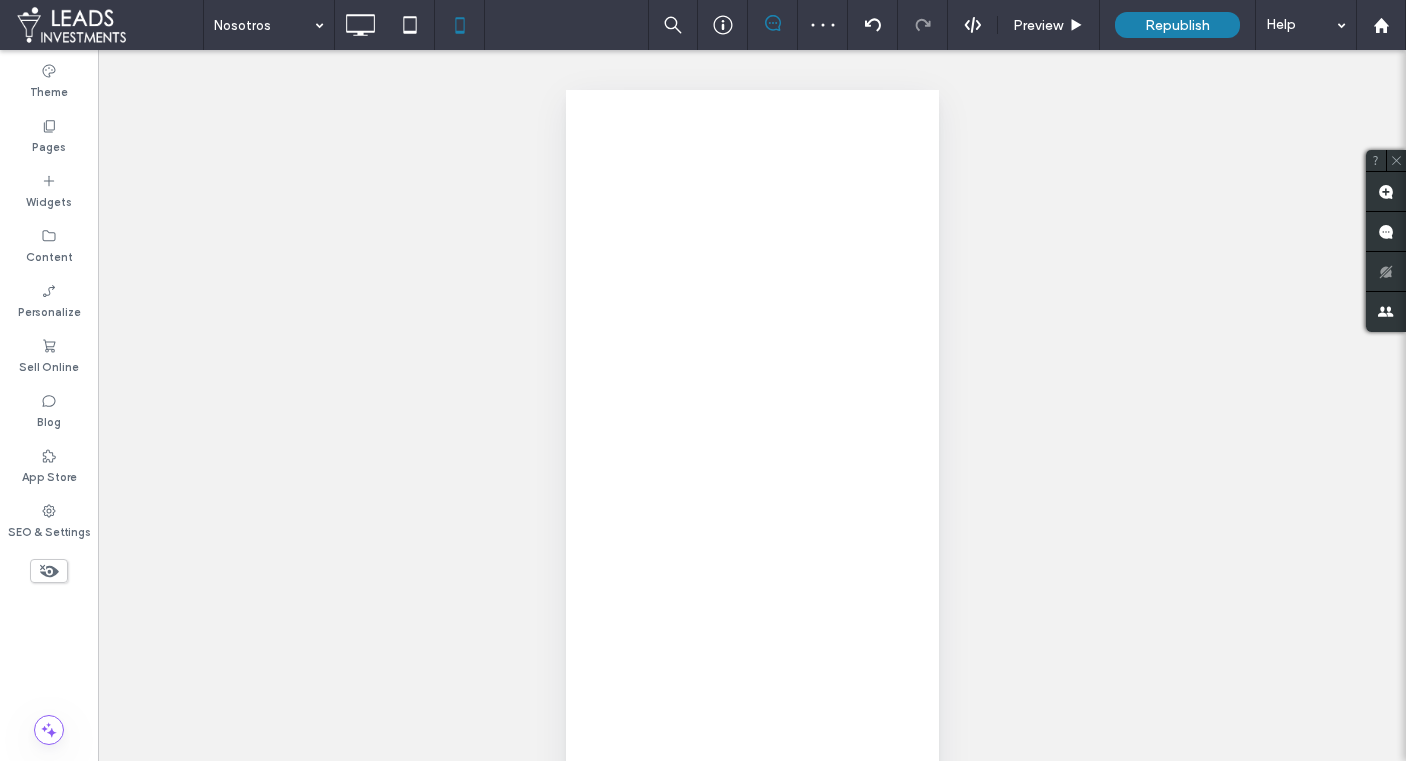 scroll, scrollTop: 0, scrollLeft: 0, axis: both 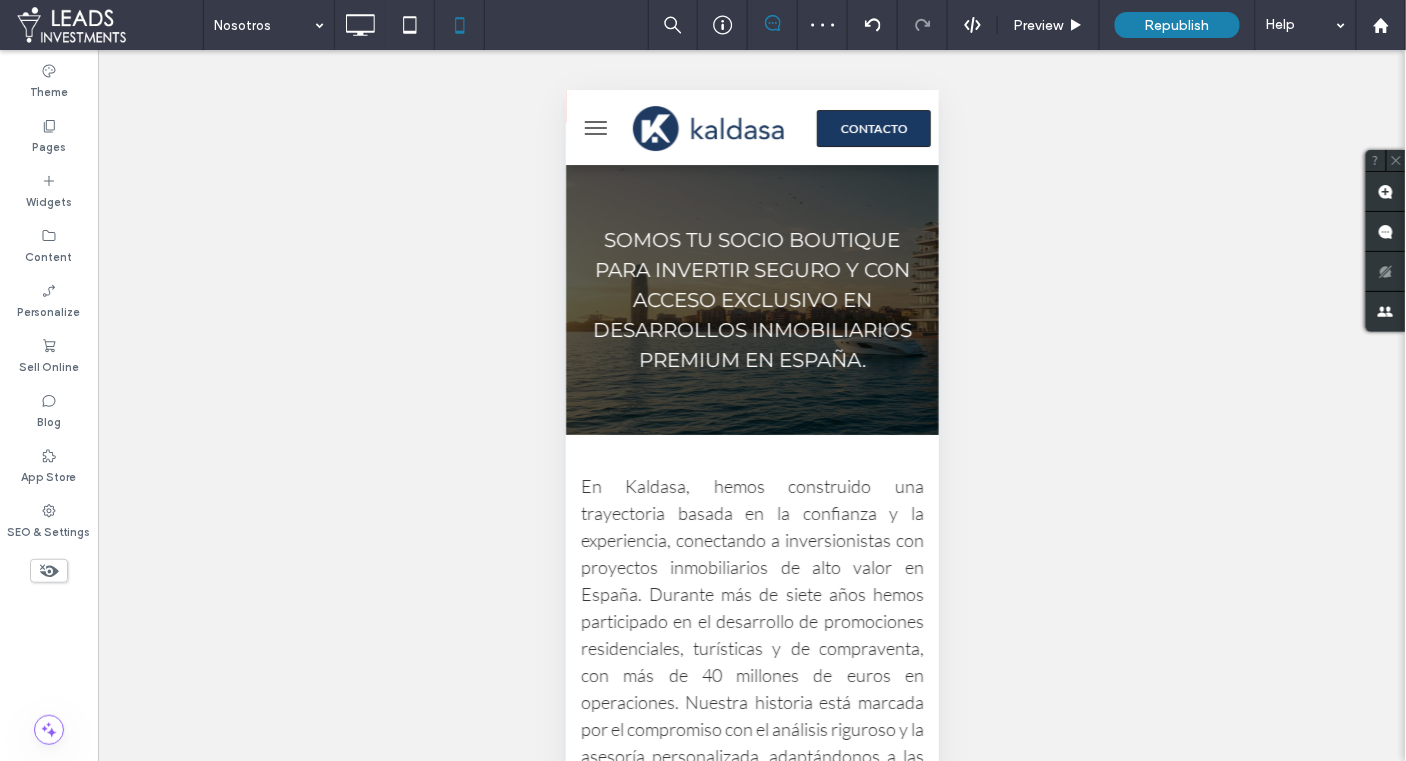 click on "Nuestra misión es acercar oportunidades únicas de inversión en desarrollos cuidadosamente seleccionados, con un enfoque boutique que privilegia la calidad sobre la cantidad. Sabemos que tu patrimonio merece un trato especial, y por eso te ofrecemos acceso exclusivo, asesoría honesta y un acompañamiento integral para garantizar el éxito de cada proyecto." at bounding box center (751, 1706) 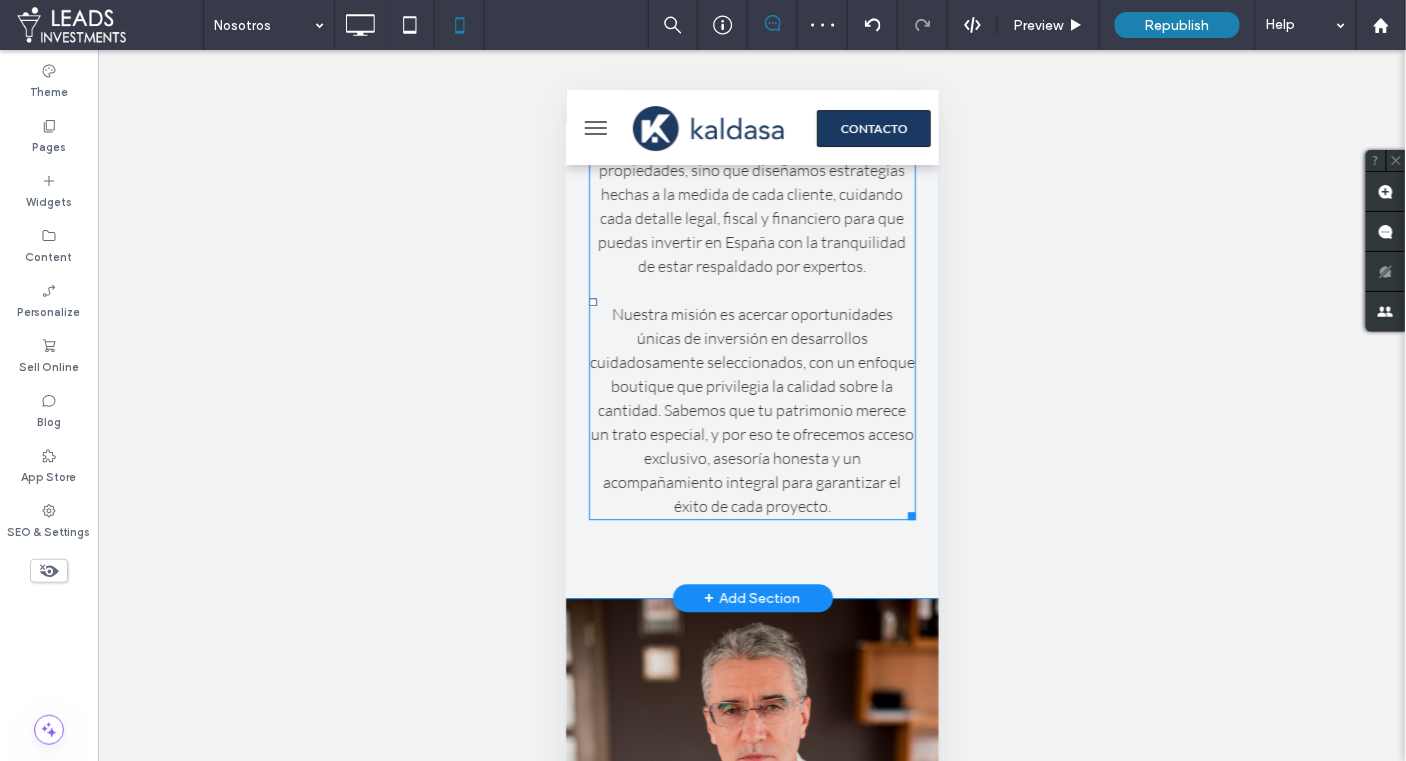 scroll, scrollTop: 0, scrollLeft: 0, axis: both 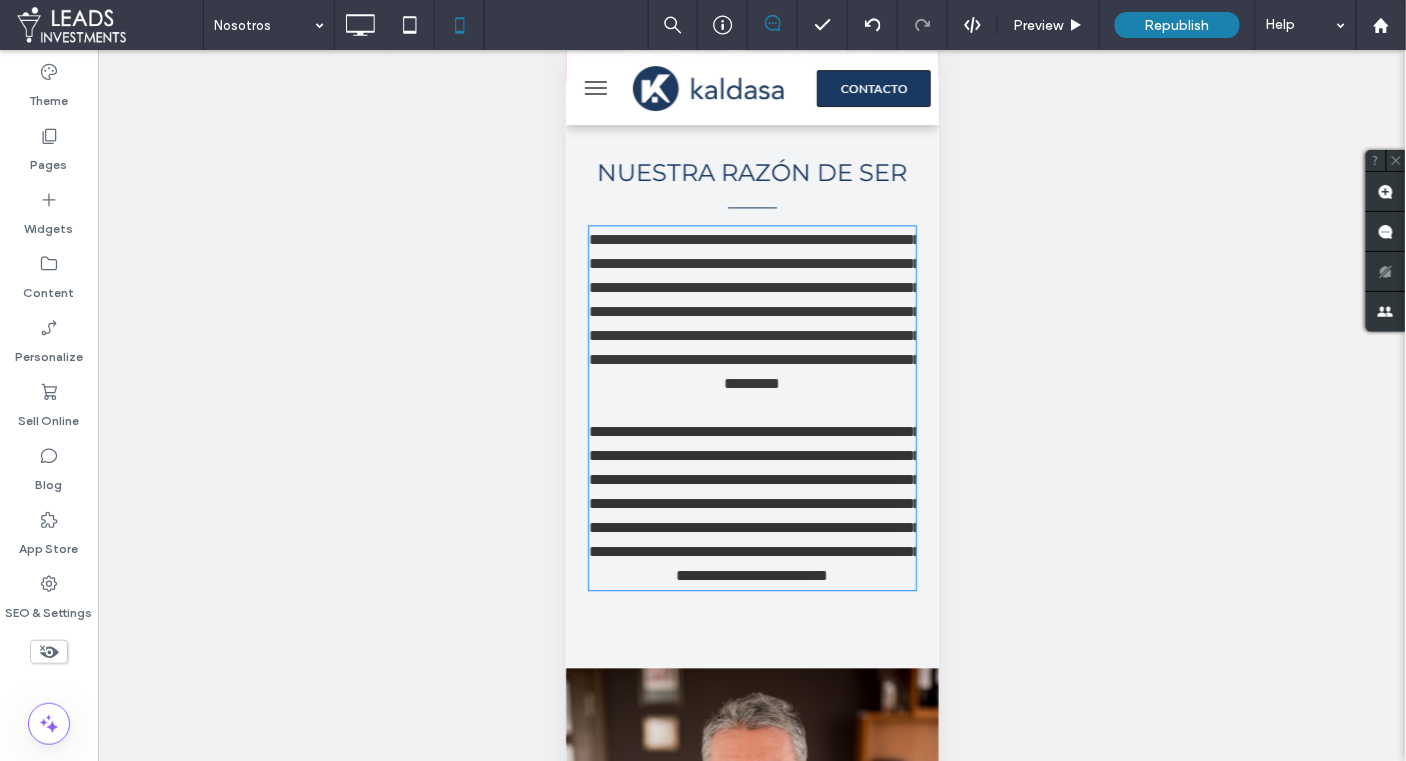 click on "**********" at bounding box center (754, 310) 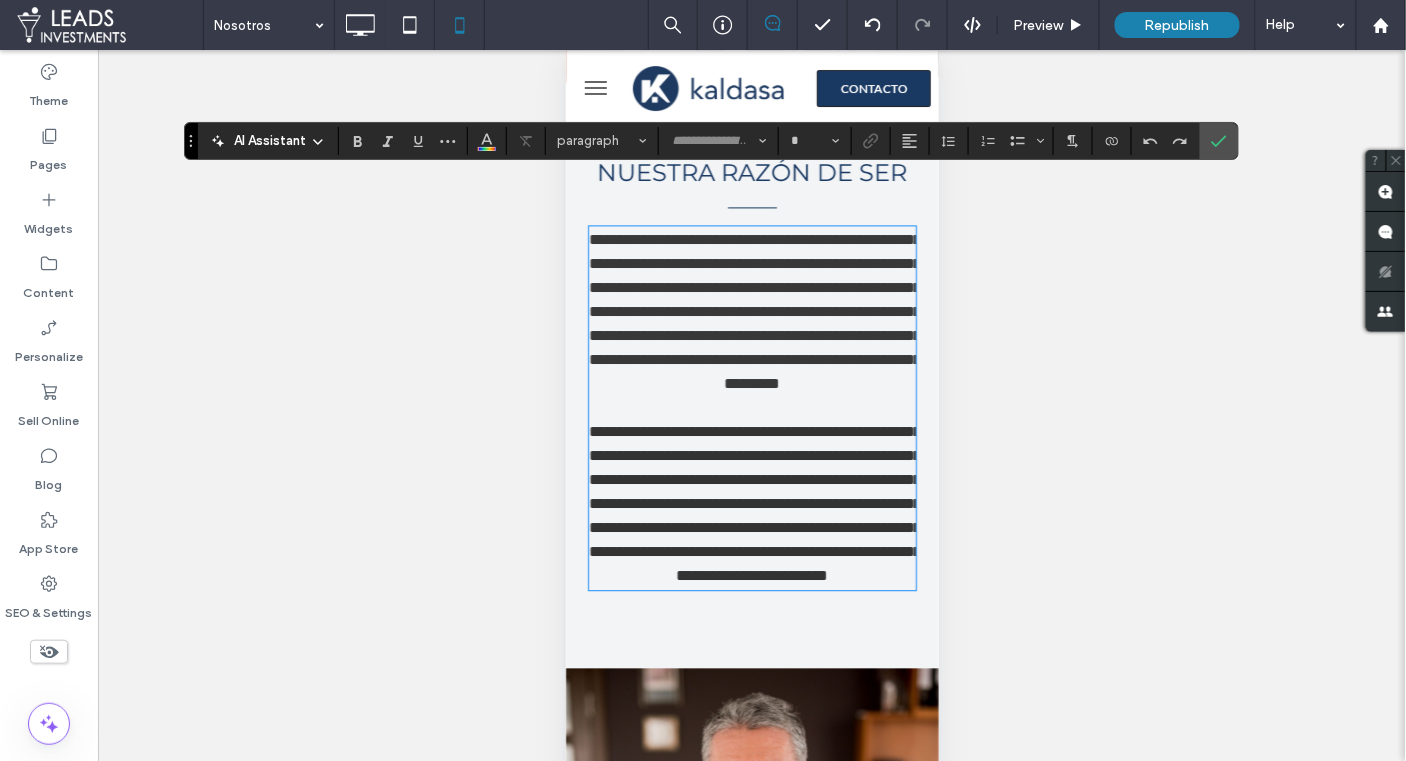 type on "****" 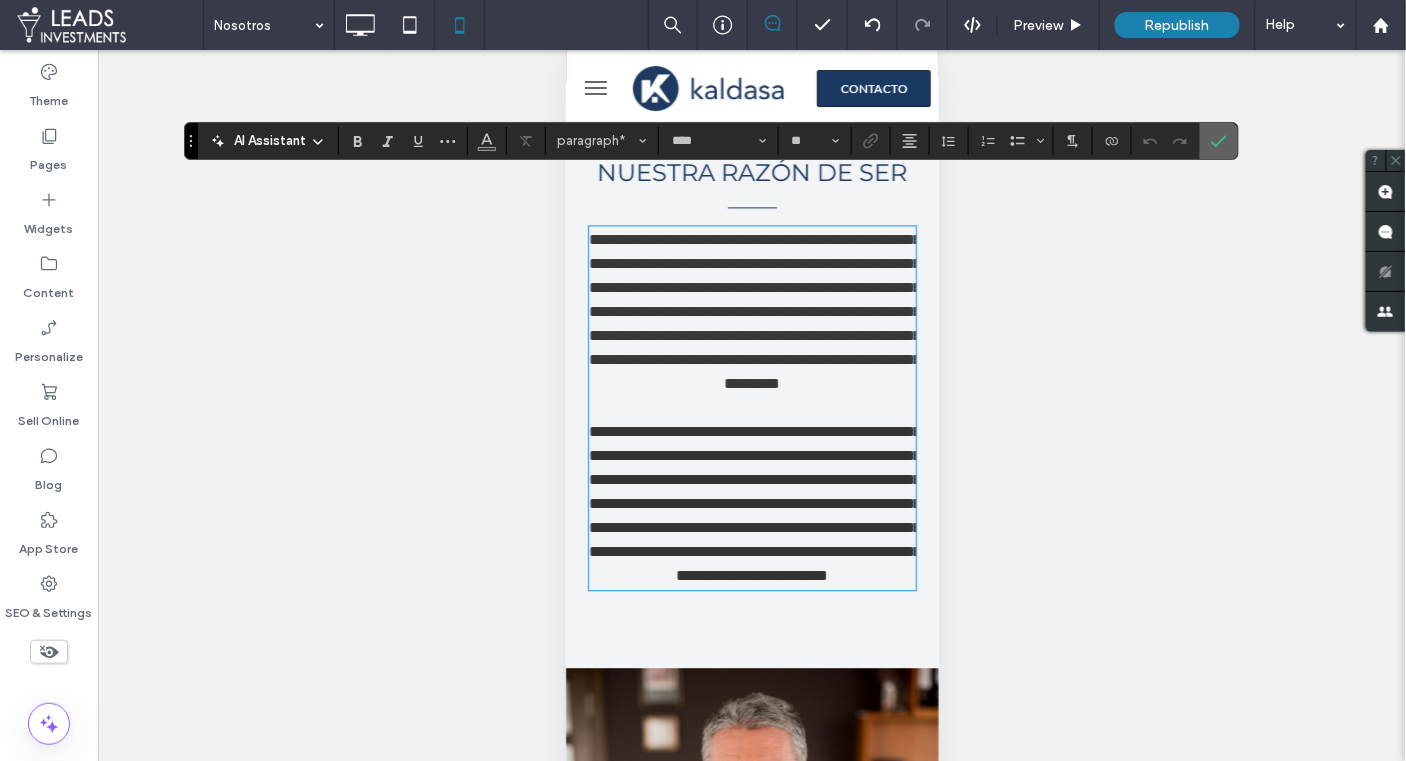 click 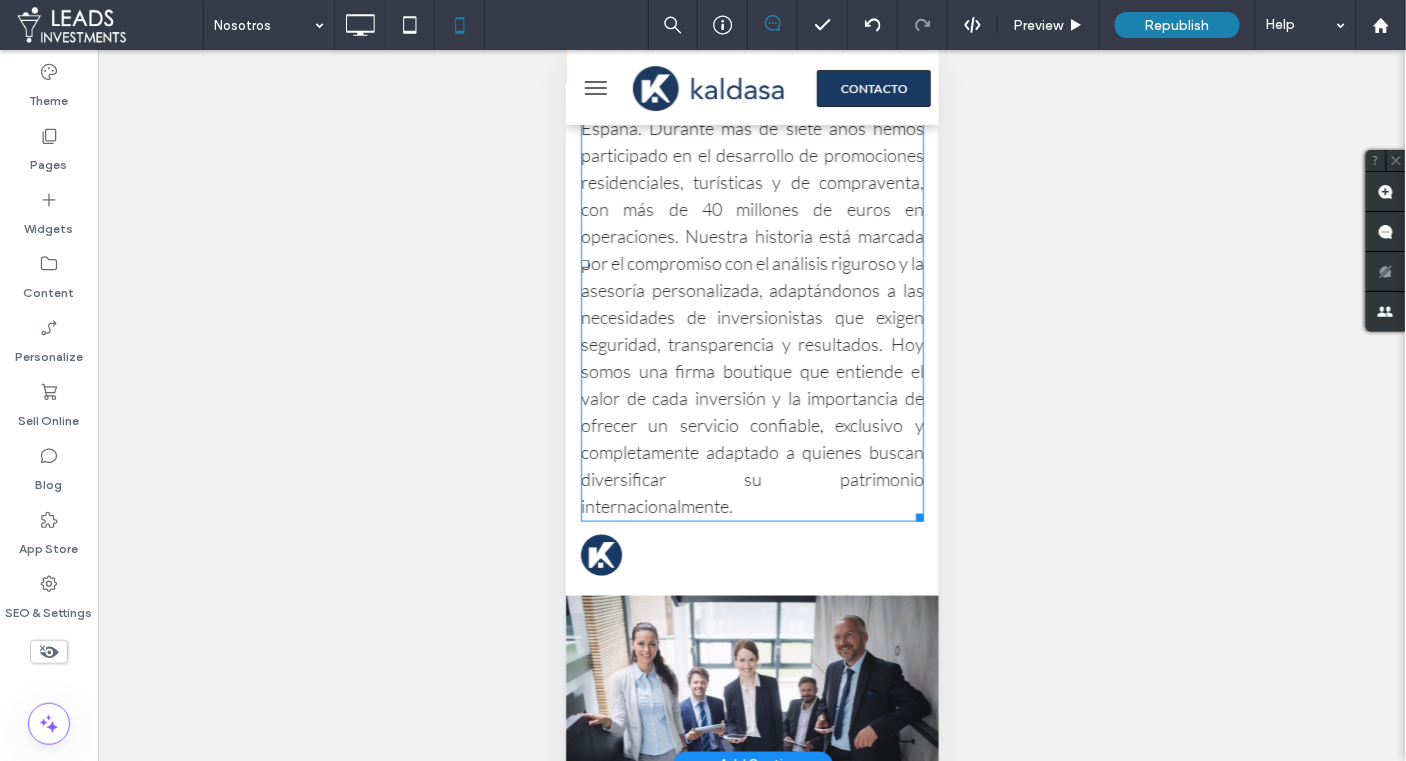 click on "En Kaldasa, hemos construido una trayectoria basada en la confianza y la experiencia, conectando a inversionistas con proyectos inmobiliarios de alto valor en España. Durante más de siete años hemos participado en el desarrollo de promociones residenciales, turísticas y de compraventa, con más de 40 millones de euros en operaciones. Nuestra historia está marcada por el compromiso con el análisis riguroso y la asesoría personalizada, adaptándonos a las necesidades de inversionistas que exigen seguridad, transparencia y resultados. Hoy somos una firma boutique que entiende el valor de cada inversión y la importancia de ofrecer un servicio confiable, exclusivo y completamente adaptado a quienes buscan diversificar su patrimonio internacionalmente." at bounding box center (751, 262) 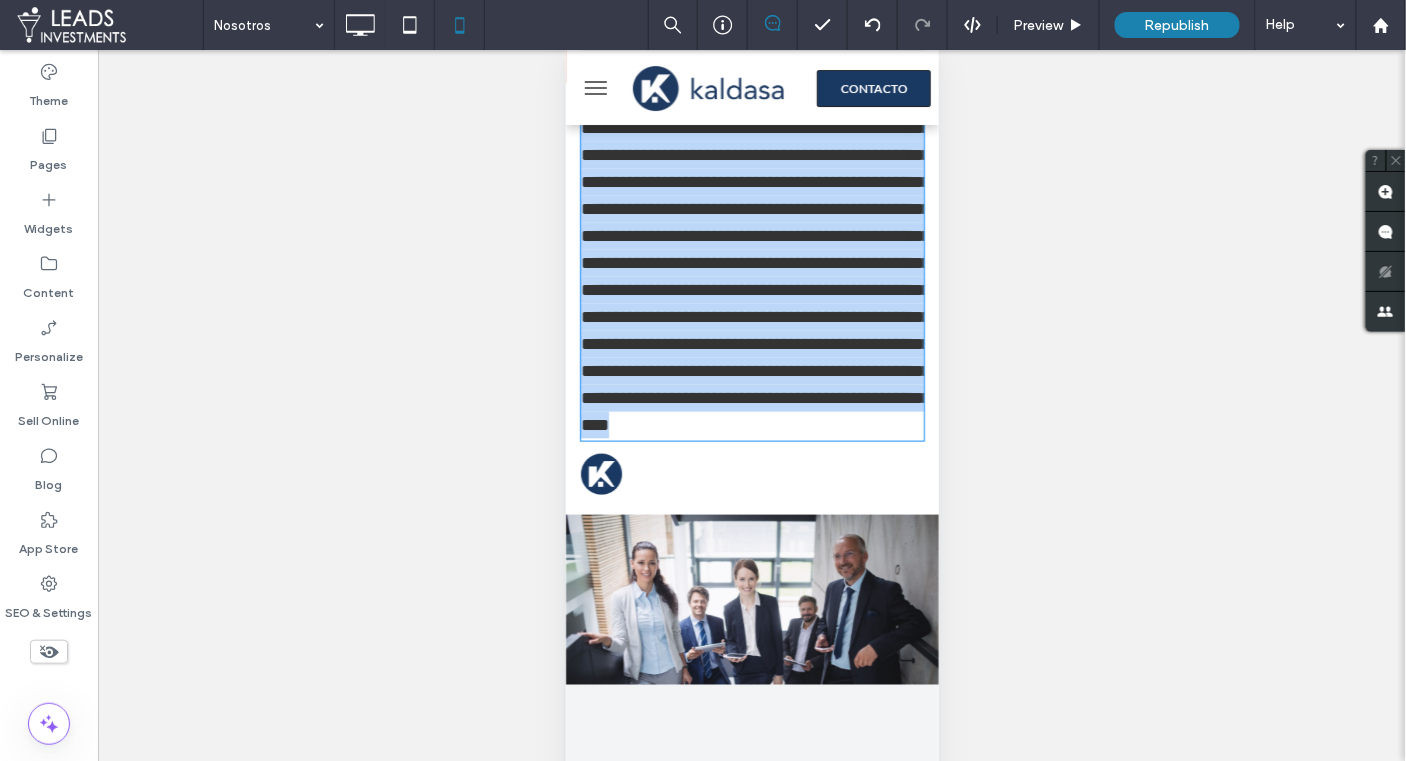 scroll, scrollTop: 258, scrollLeft: 0, axis: vertical 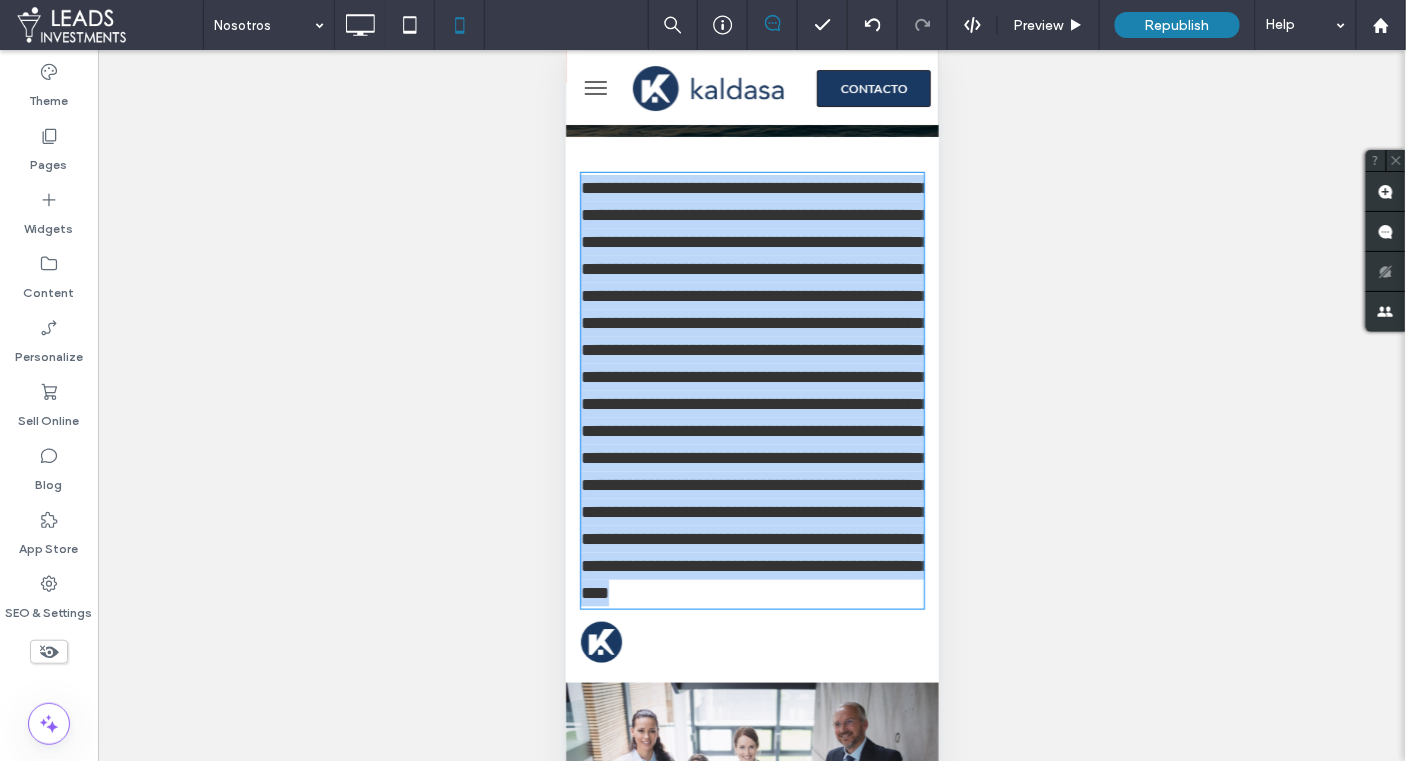type on "****" 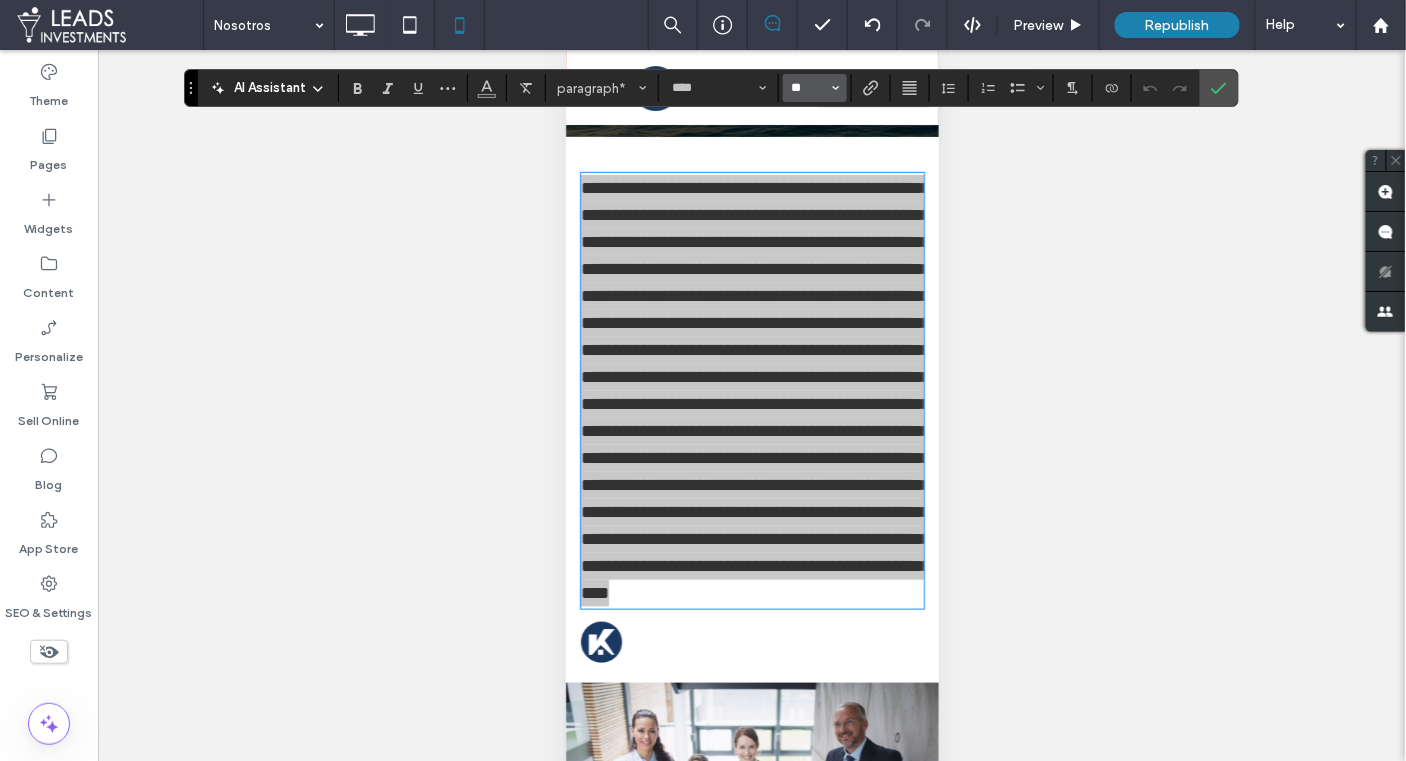click on "**" at bounding box center [809, 88] 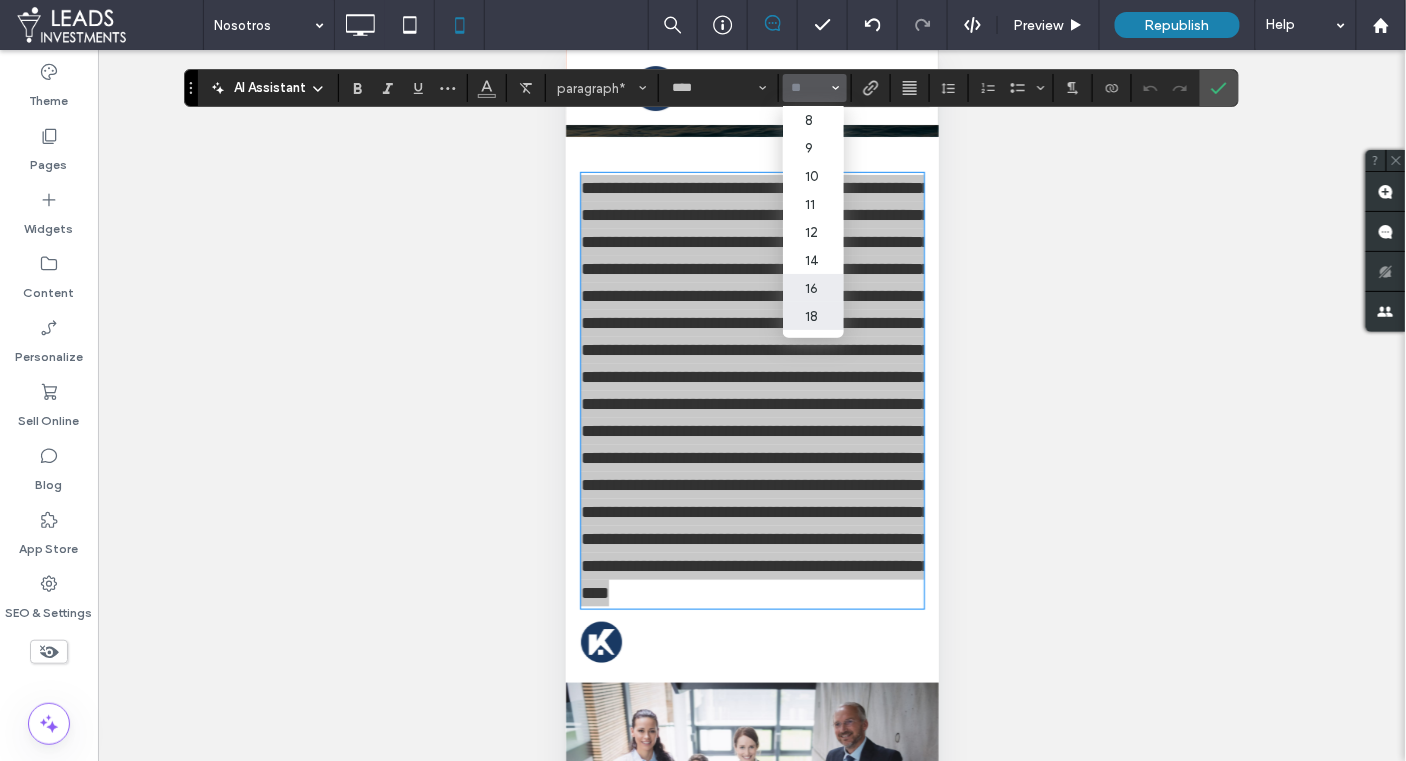 click on "16" at bounding box center (813, 288) 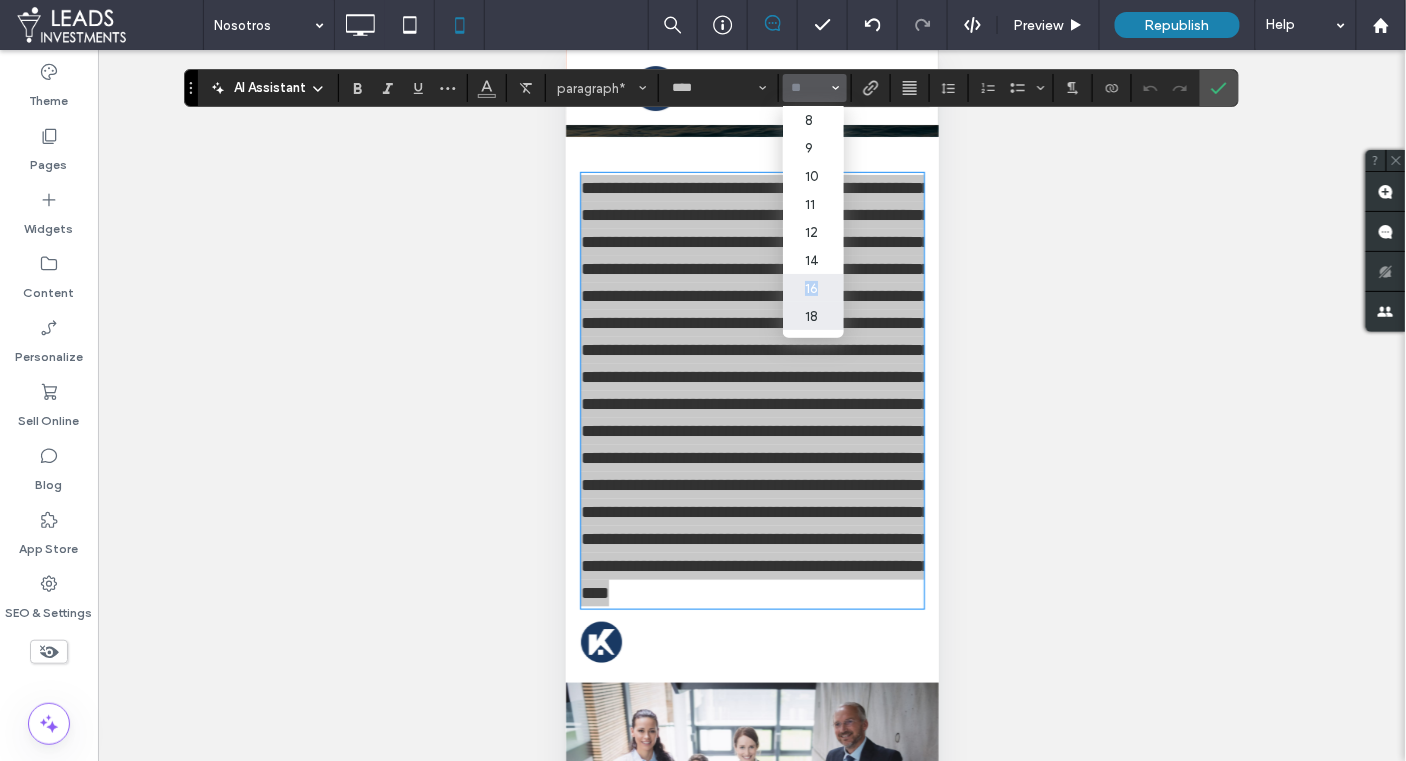 click on "16" at bounding box center (813, 288) 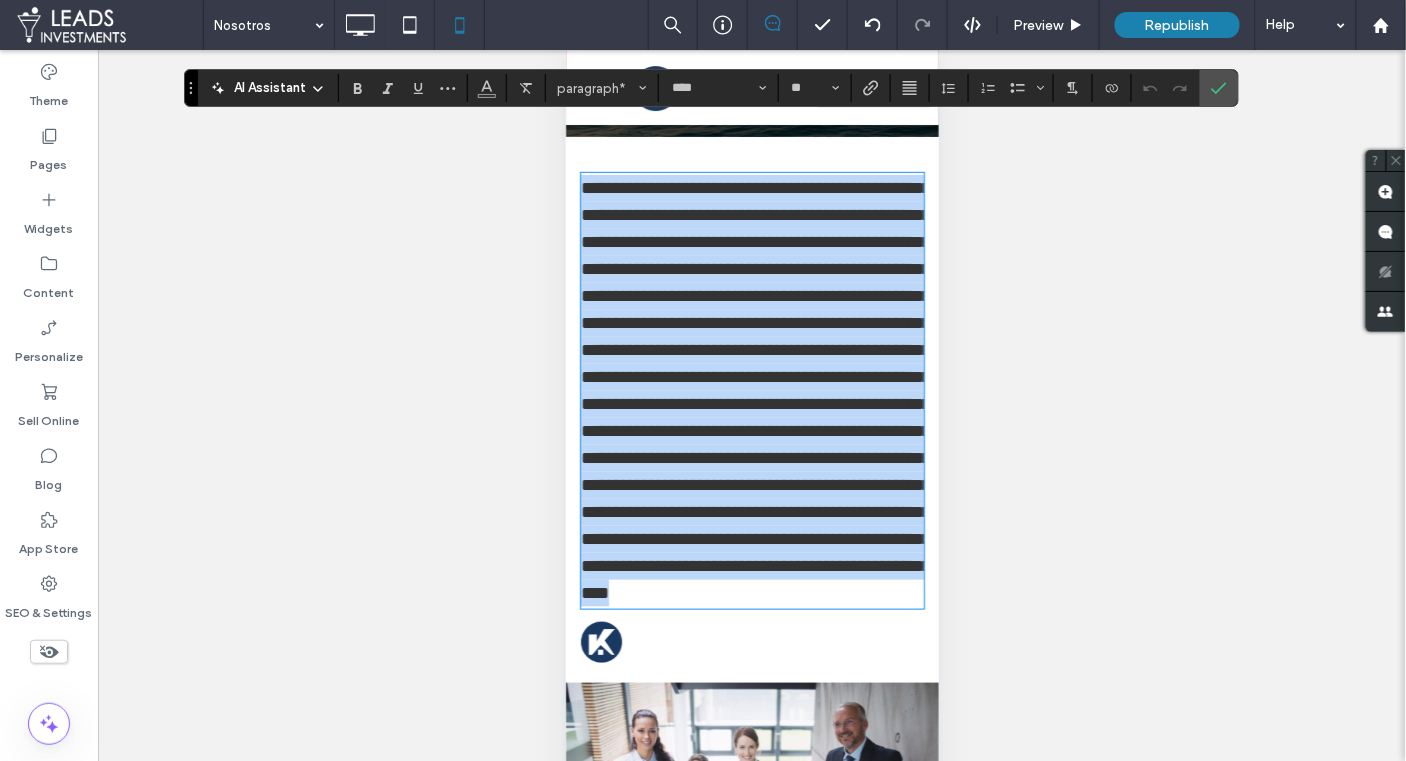 type on "**" 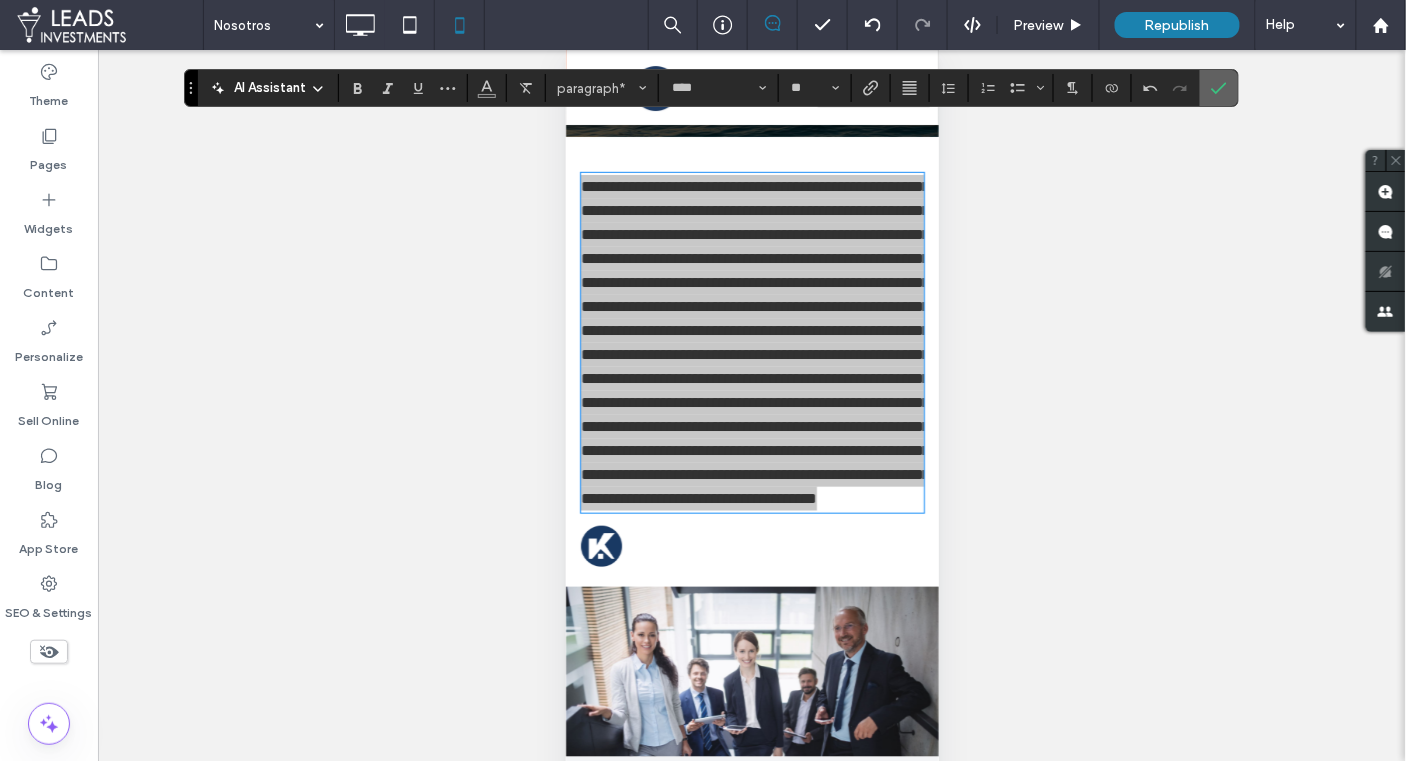 click 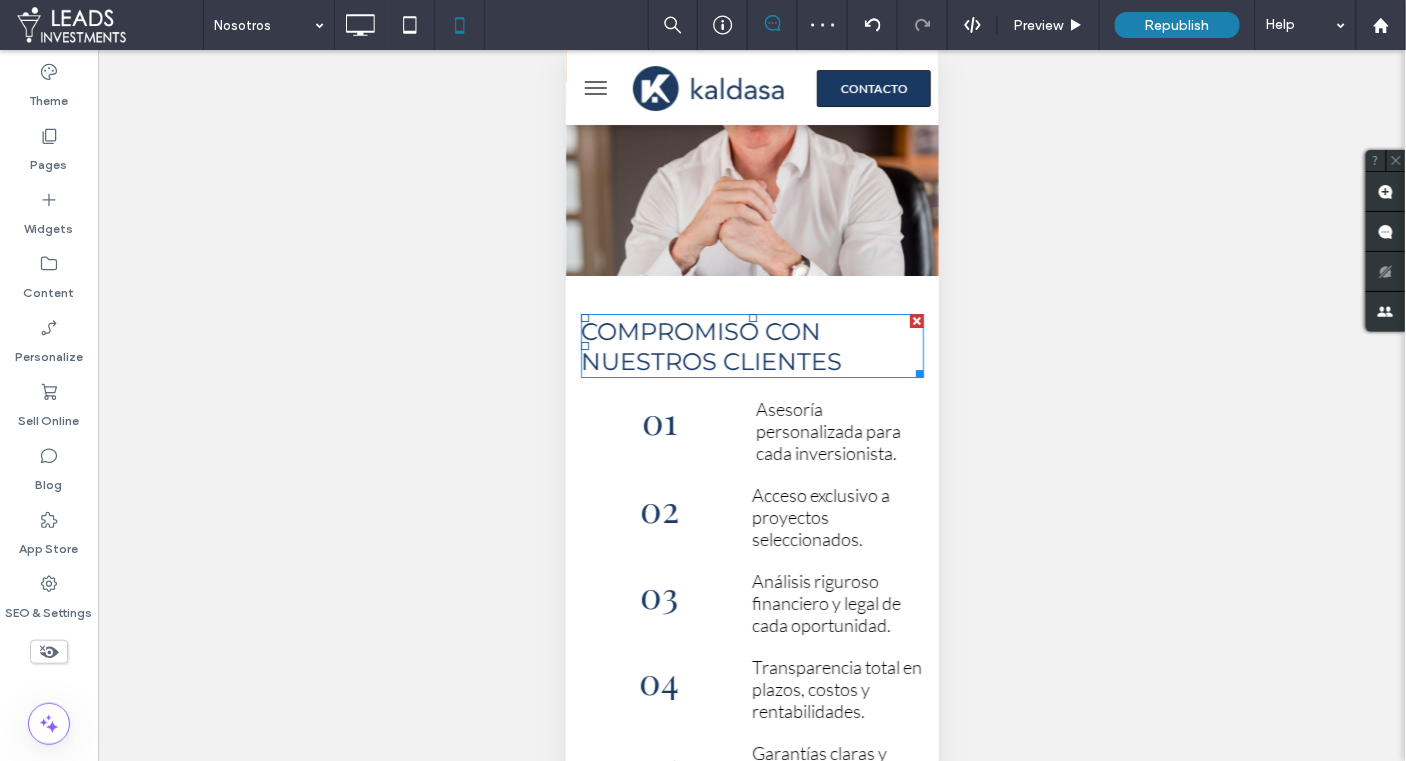 scroll, scrollTop: 1793, scrollLeft: 0, axis: vertical 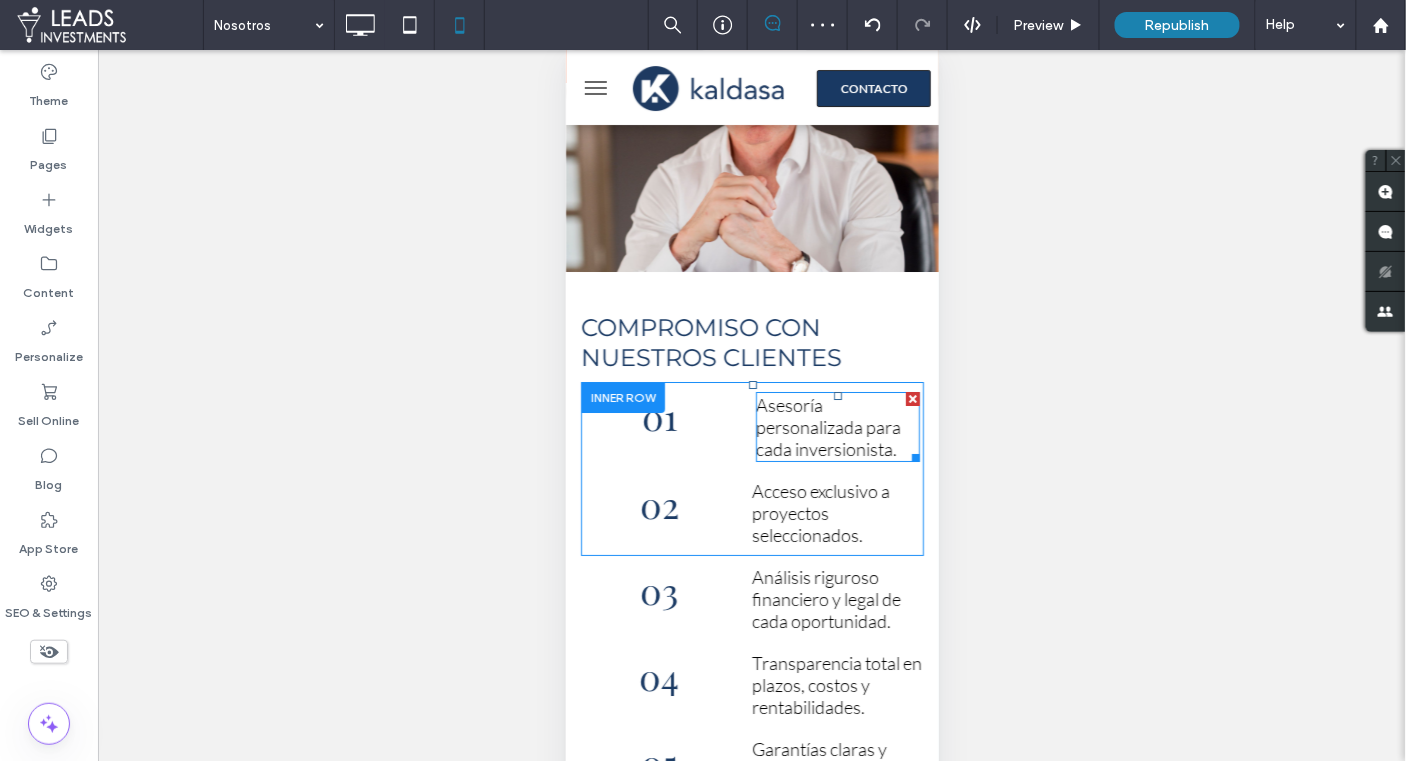 click on "Asesoría personalizada para cada inversionista." at bounding box center (827, 426) 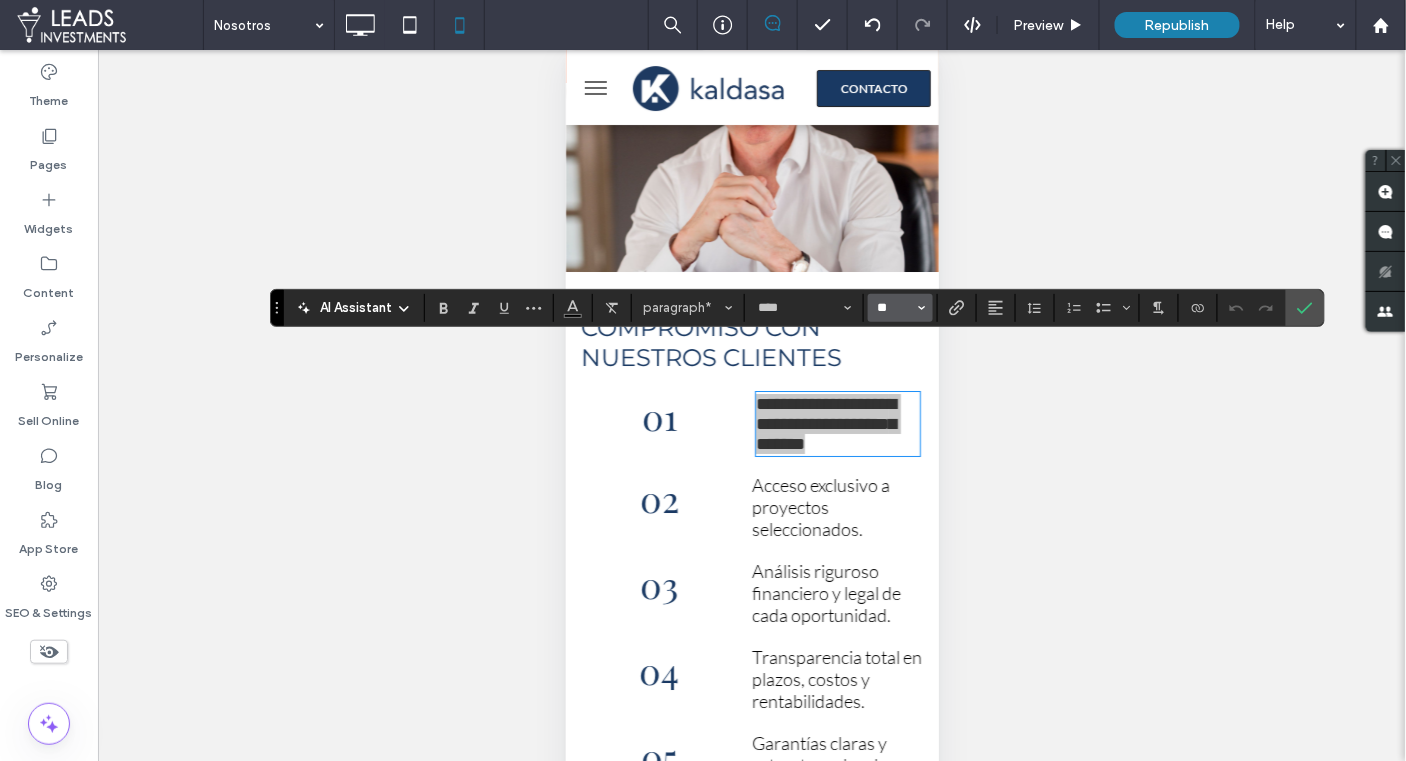 click on "**" at bounding box center [894, 308] 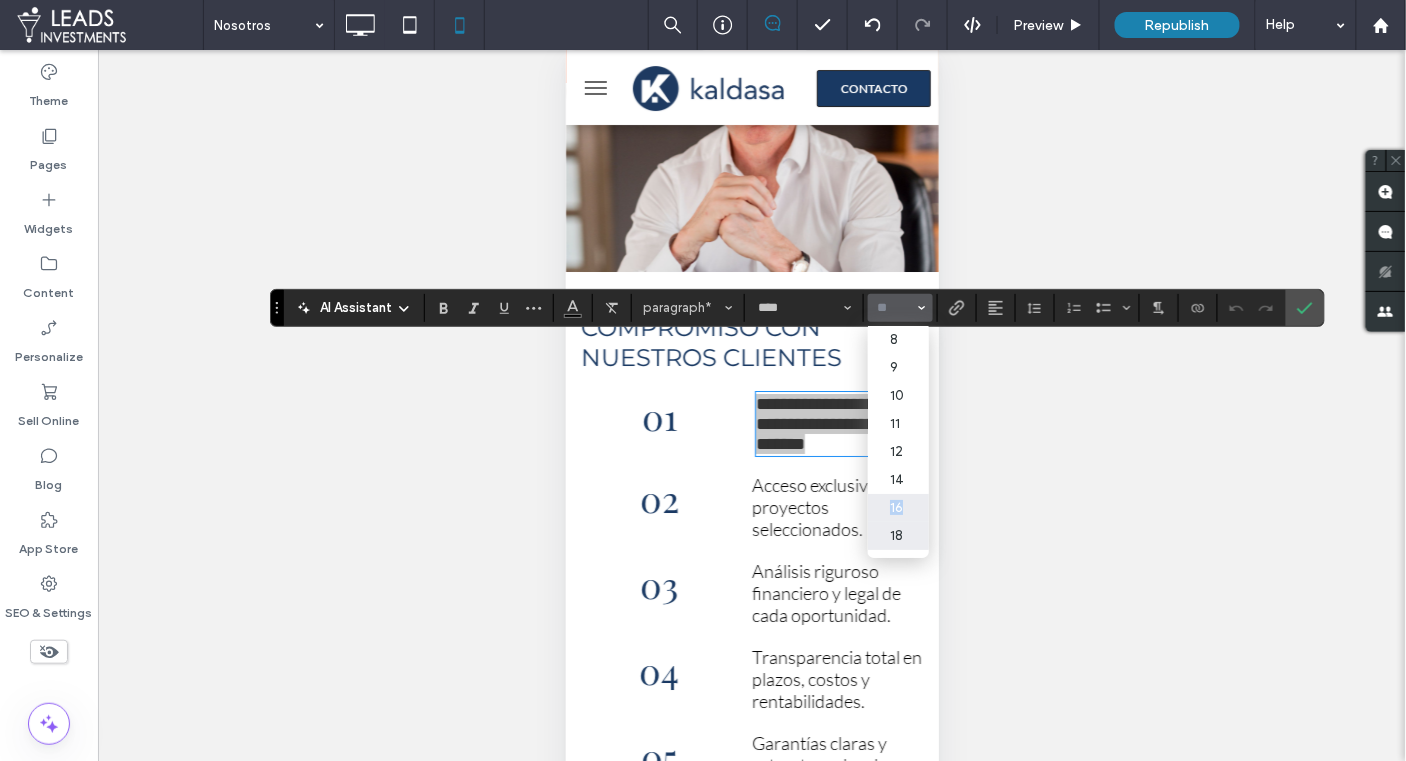 click on "16" at bounding box center (898, 508) 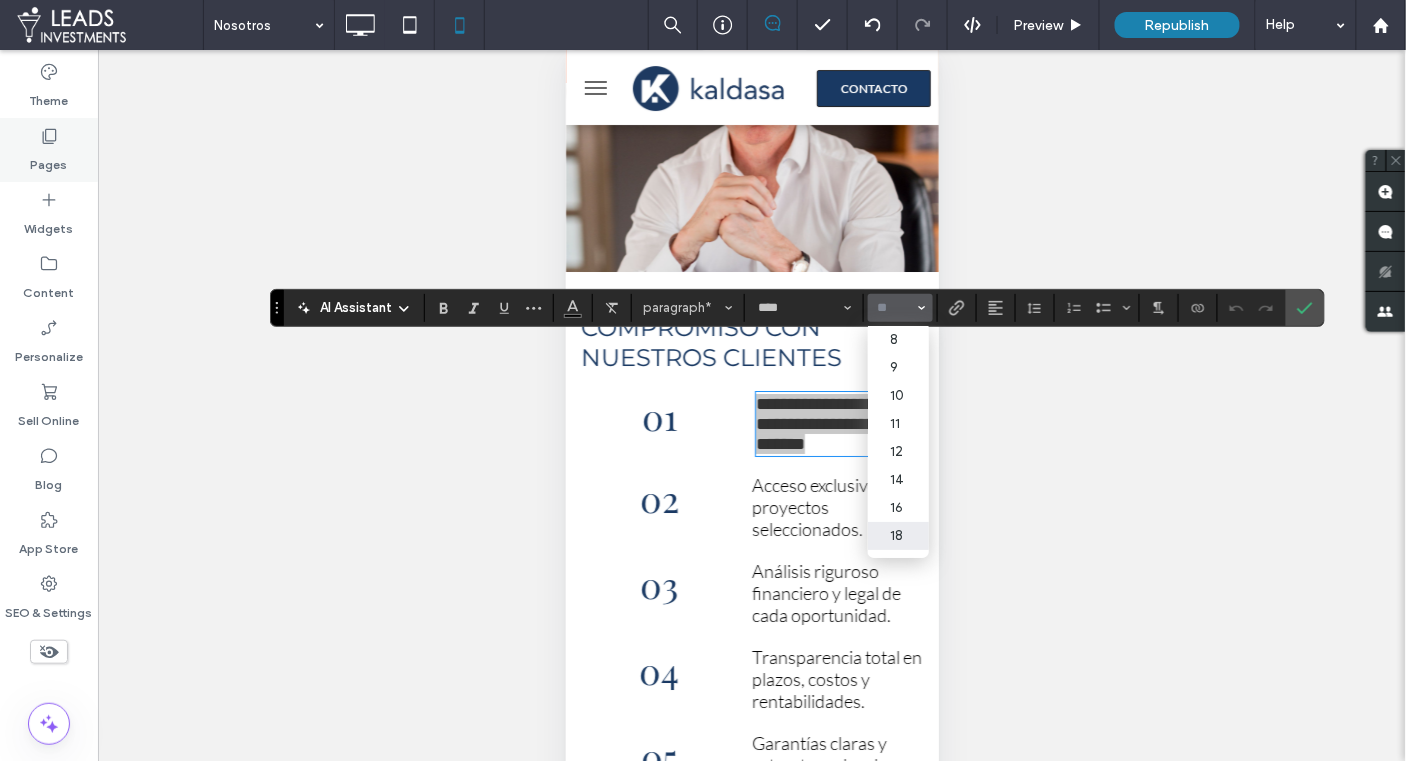click on "Pages" at bounding box center (49, 150) 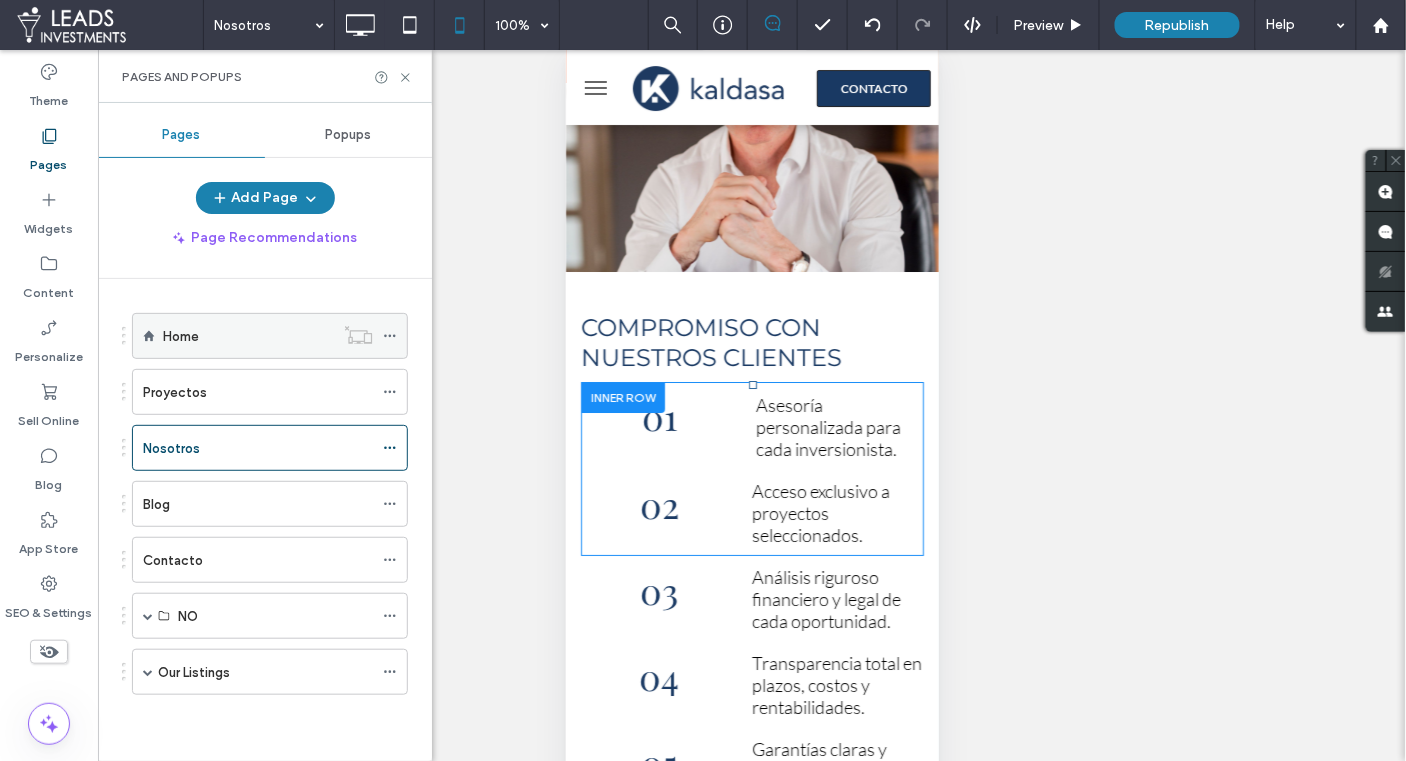 click on "Home" at bounding box center (248, 336) 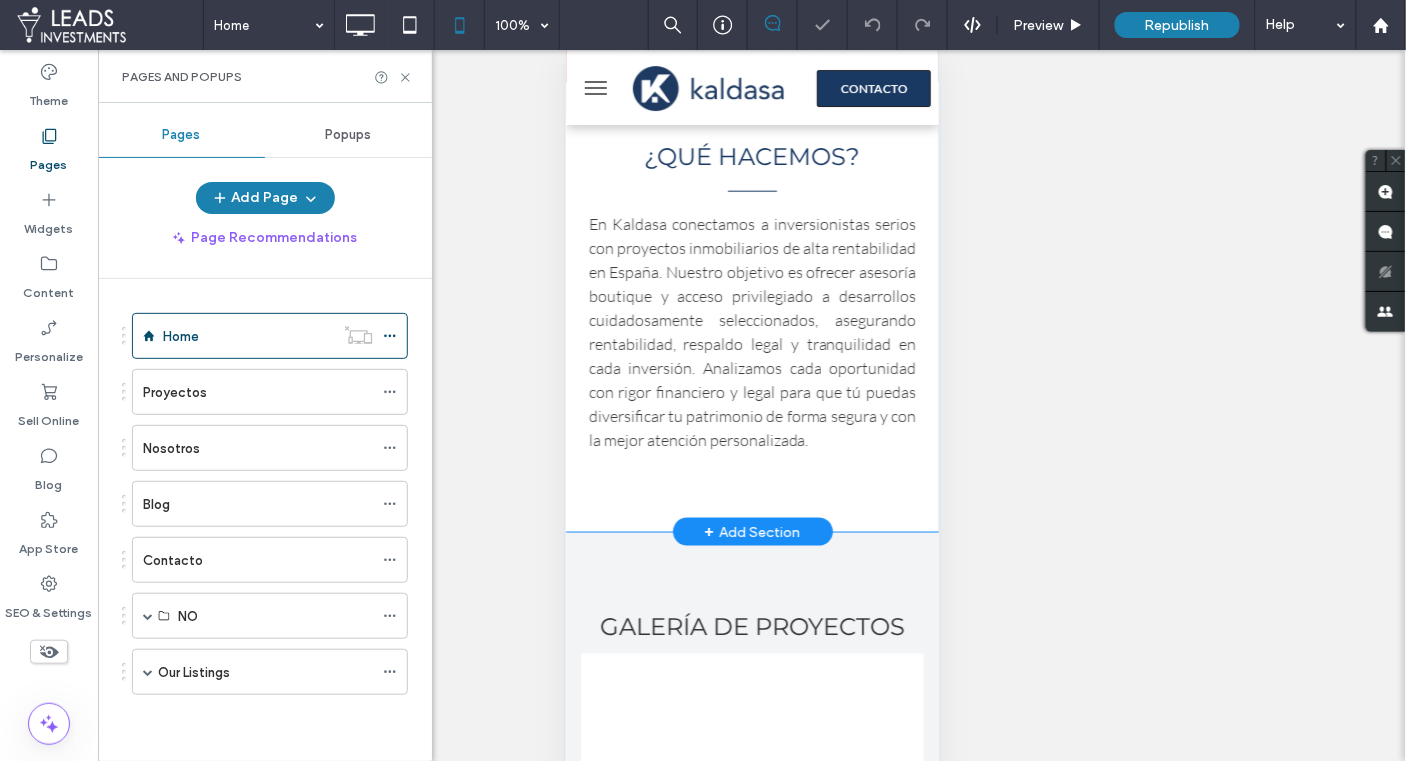 scroll, scrollTop: 542, scrollLeft: 0, axis: vertical 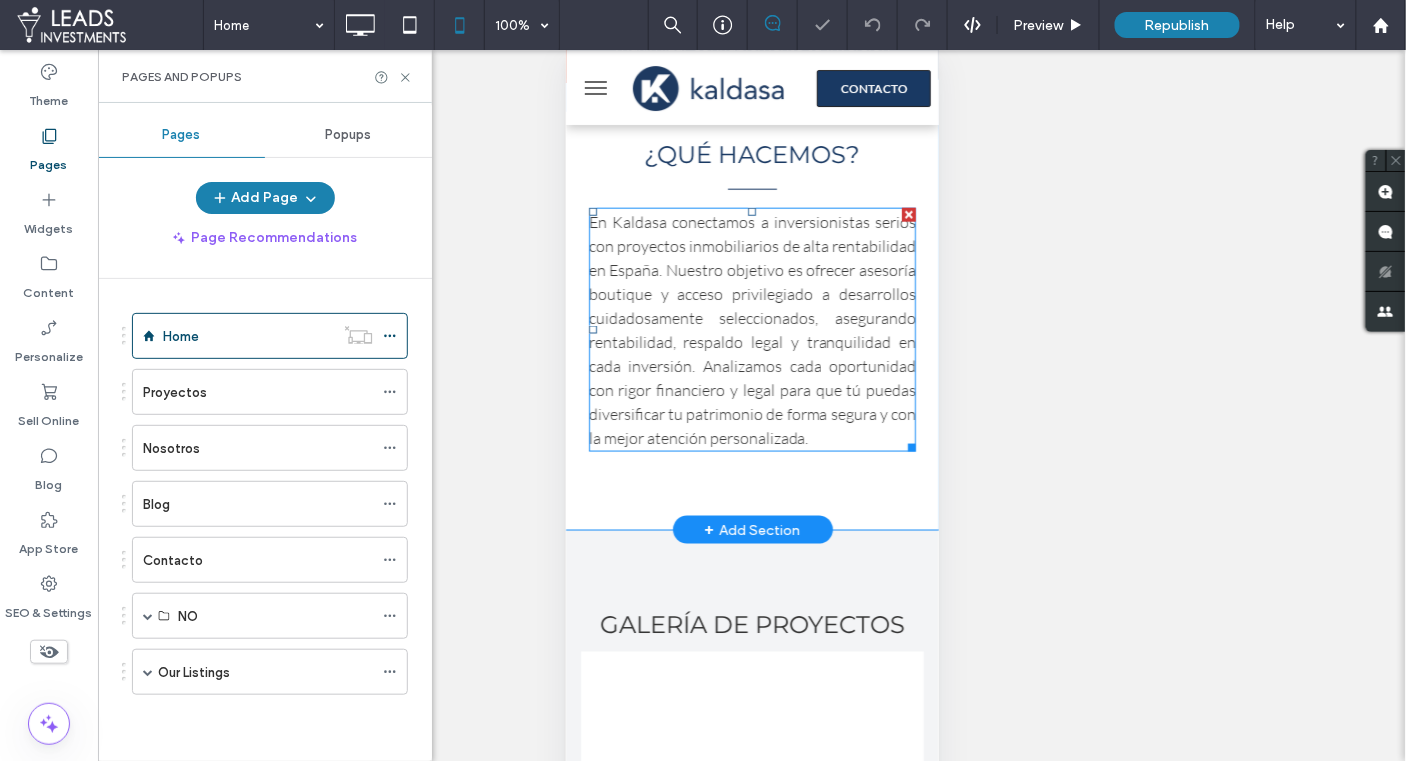 click on "En Kaldasa conectamos a inversionistas serios con proyectos inmobiliarios de alta rentabilidad en España. Nuestro objetivo es ofrecer asesoría boutique y acceso privilegiado a desarrollos cuidadosamente seleccionados, asegurando rentabilidad, respaldo legal y tranquilidad en cada inversión. Analizamos cada oportunidad con rigor financiero y legal para que tú puedas diversificar tu patrimonio de forma segura y con la mejor atención personalizada." at bounding box center [752, 329] 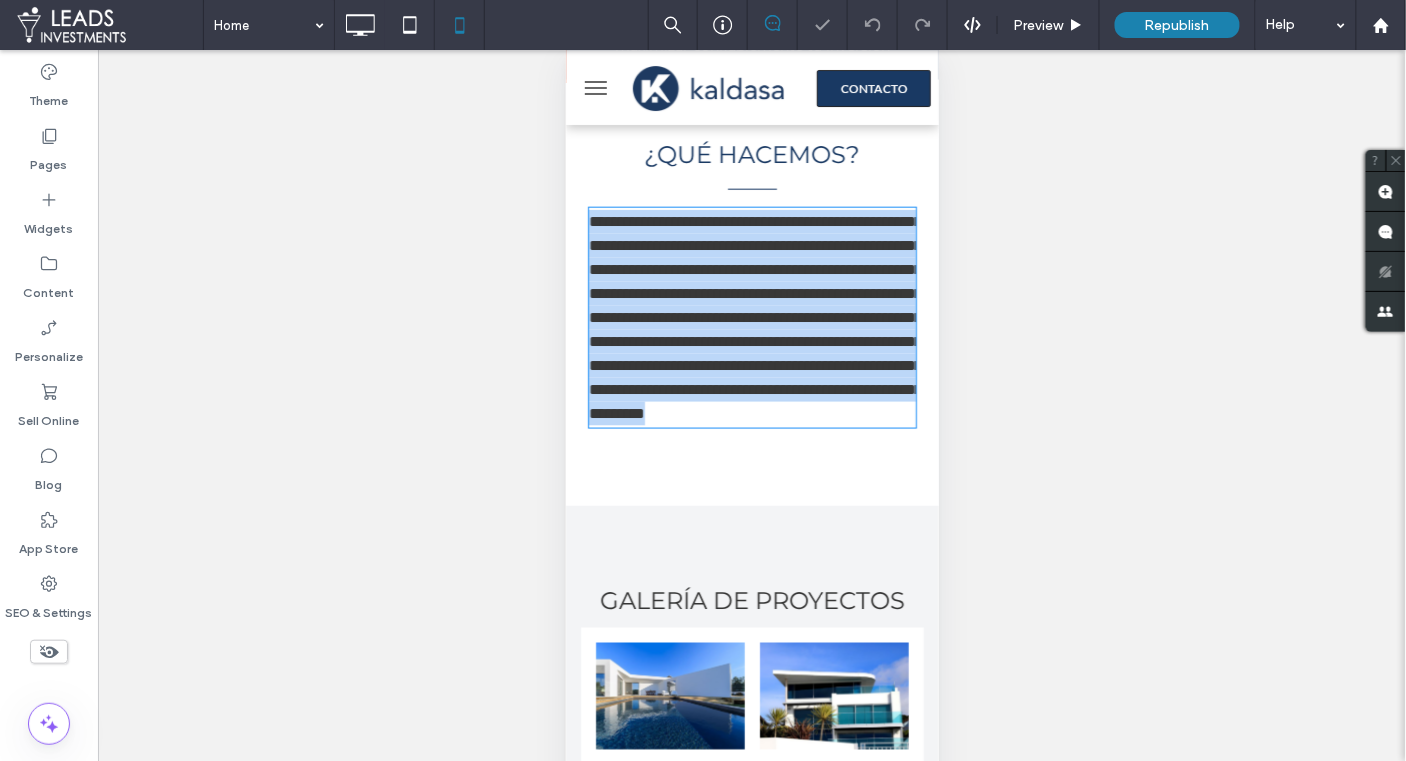 type on "****" 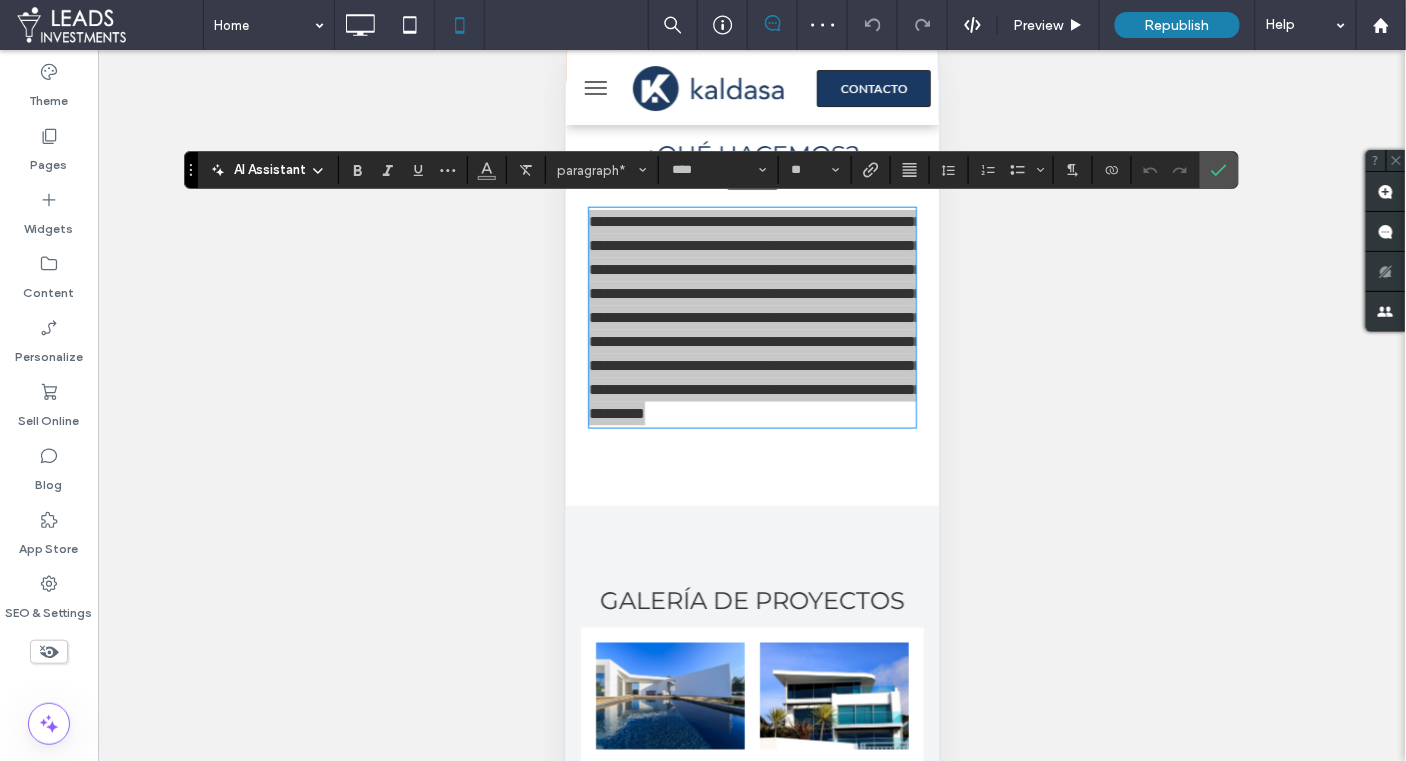 drag, startPoint x: 354, startPoint y: 190, endPoint x: 1038, endPoint y: 206, distance: 684.18713 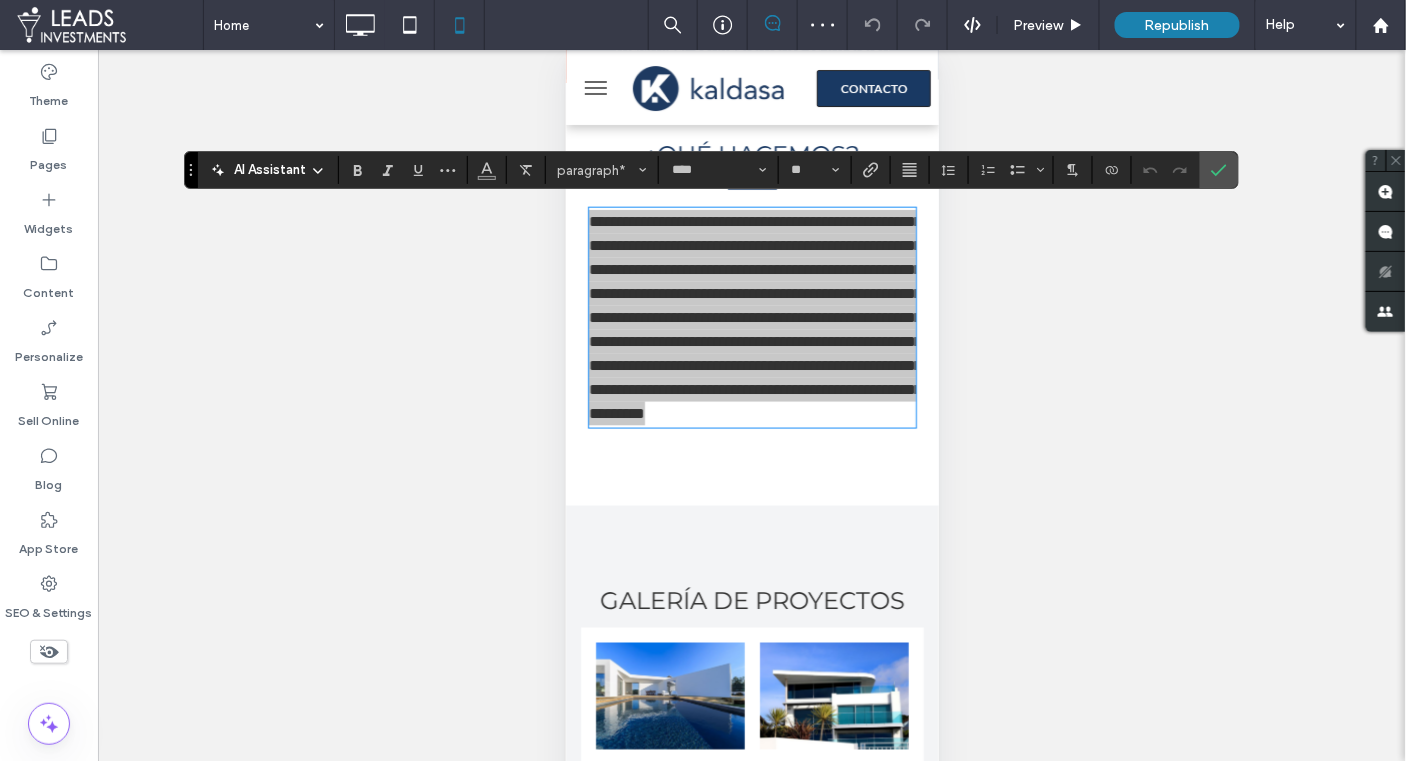 click 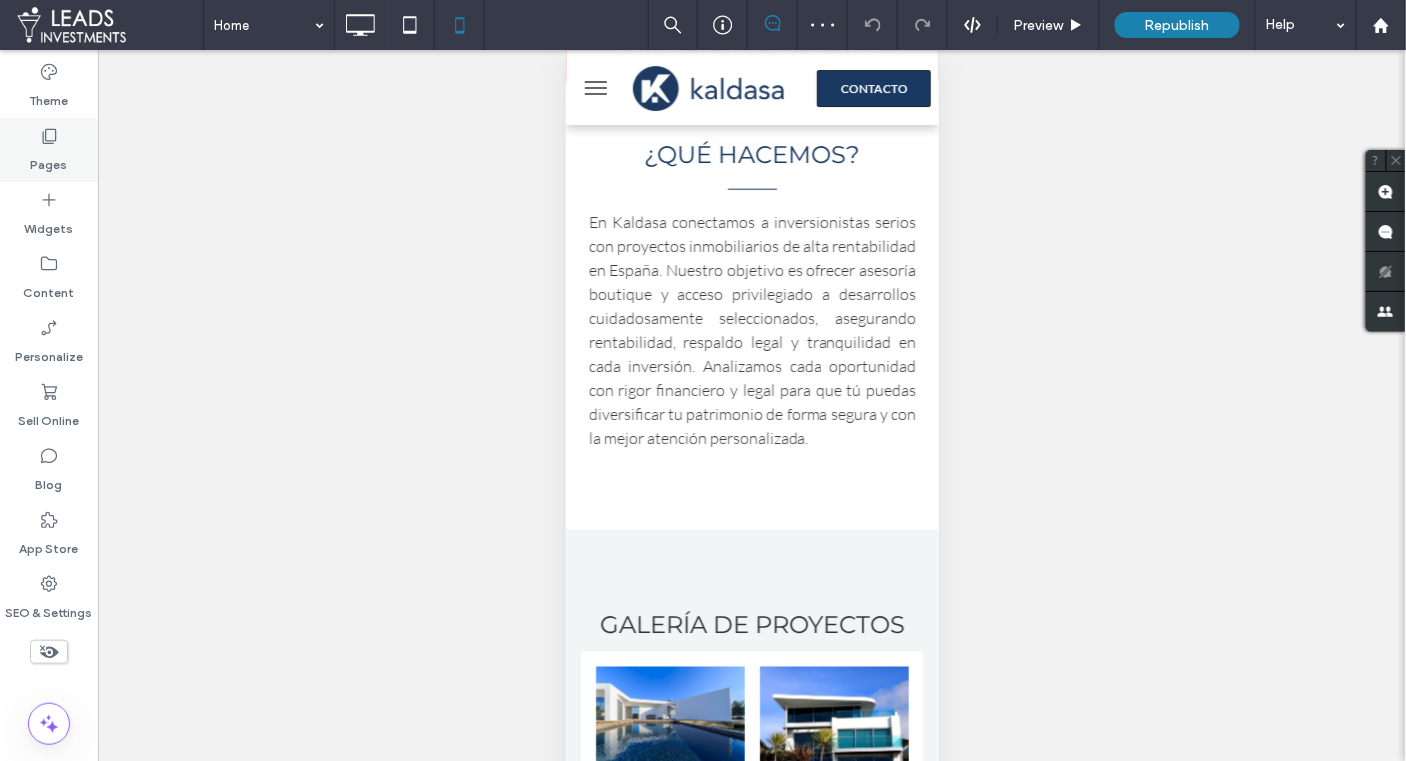 click on "Pages" at bounding box center (49, 150) 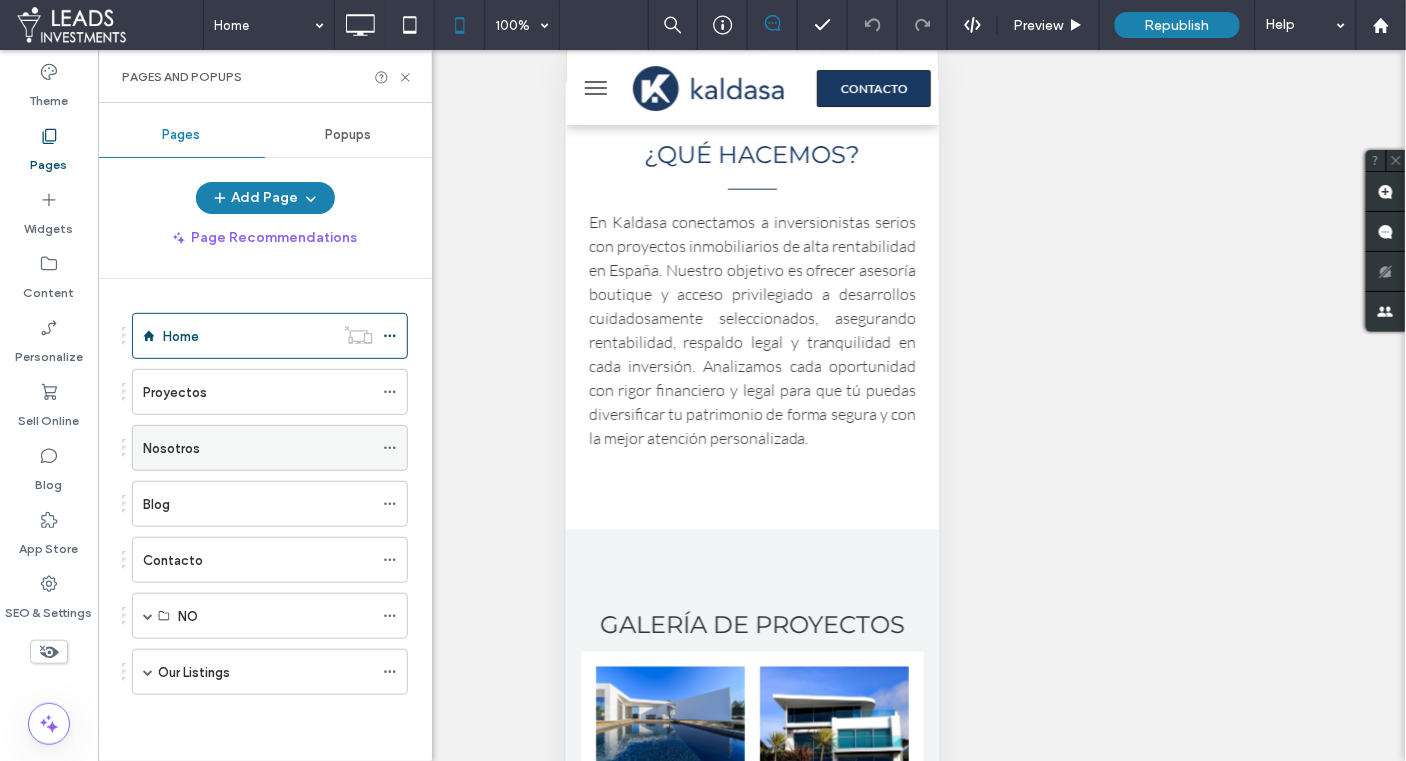 click on "Nosotros" at bounding box center [258, 448] 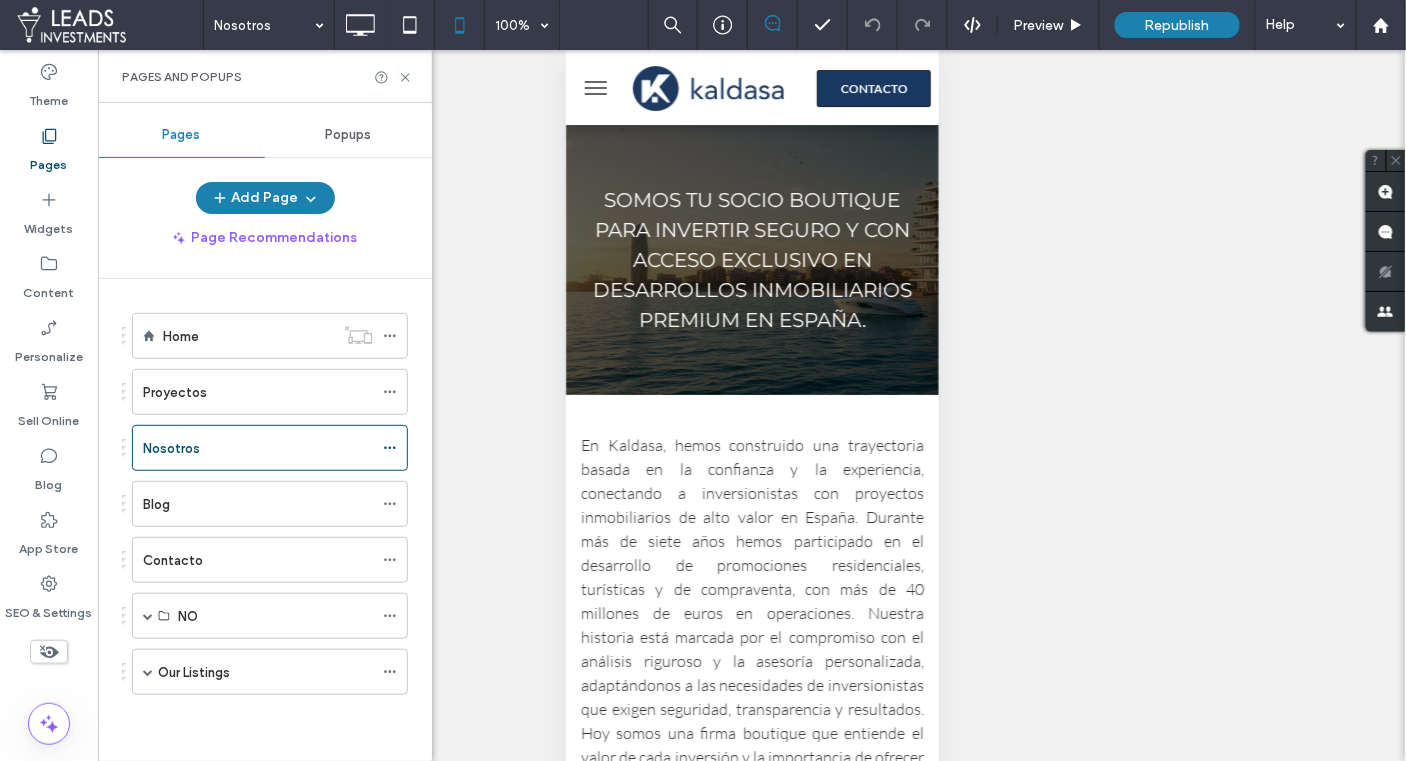 scroll, scrollTop: 0, scrollLeft: 0, axis: both 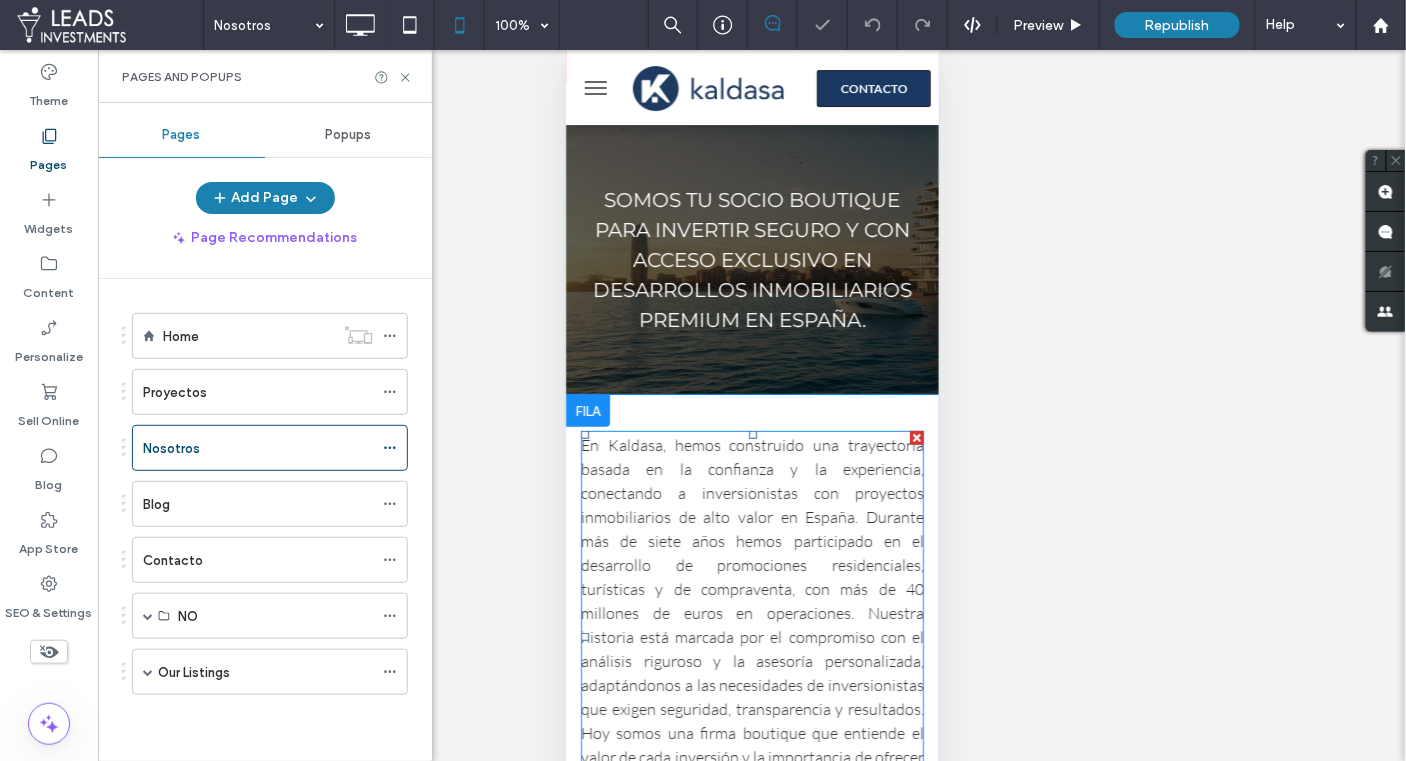 click on "En Kaldasa, hemos construido una trayectoria basada en la confianza y la experiencia, conectando a inversionistas con proyectos inmobiliarios de alto valor en España. Durante más de siete años hemos participado en el desarrollo de promociones residenciales, turísticas y de compraventa, con más de 40 millones de euros en operaciones. Nuestra historia está marcada por el compromiso con el análisis riguroso y la asesoría personalizada, adaptándonos a las necesidades de inversionistas que exigen seguridad, transparencia y resultados. Hoy somos una firma boutique que entiende el valor de cada inversión y la importancia de ofrecer un servicio confiable, exclusivo y completamente adaptado a quienes buscan diversificar su patrimonio internacionalmente." at bounding box center (751, 636) 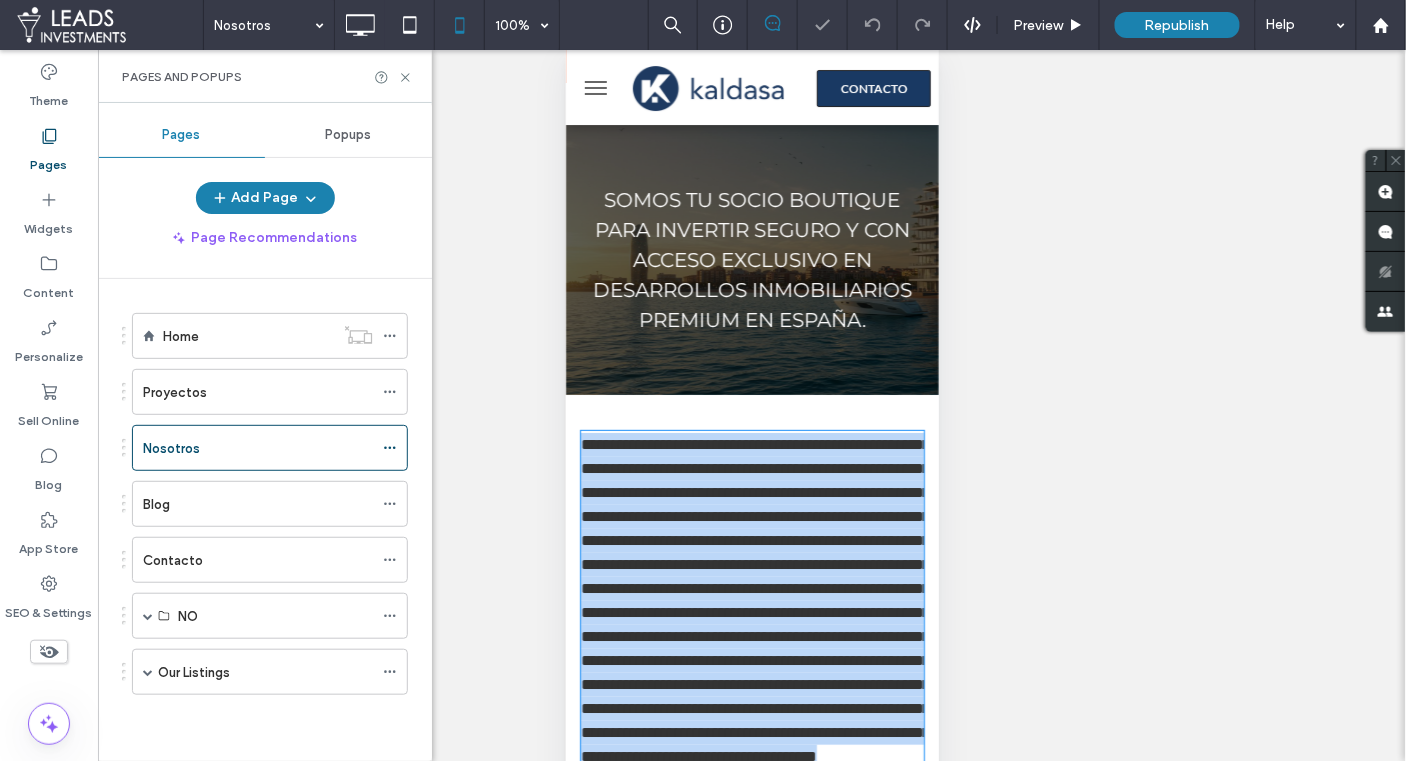 scroll, scrollTop: 193, scrollLeft: 0, axis: vertical 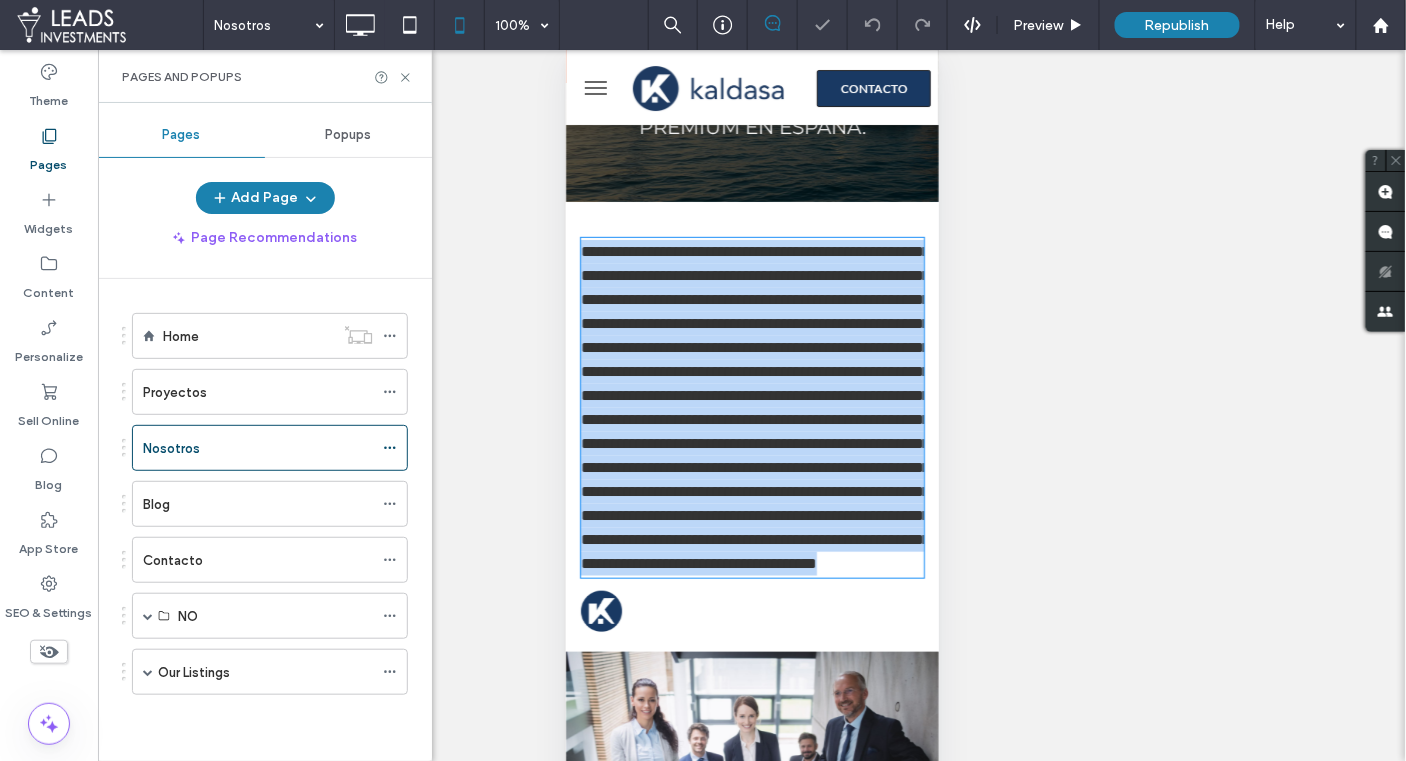 type on "****" 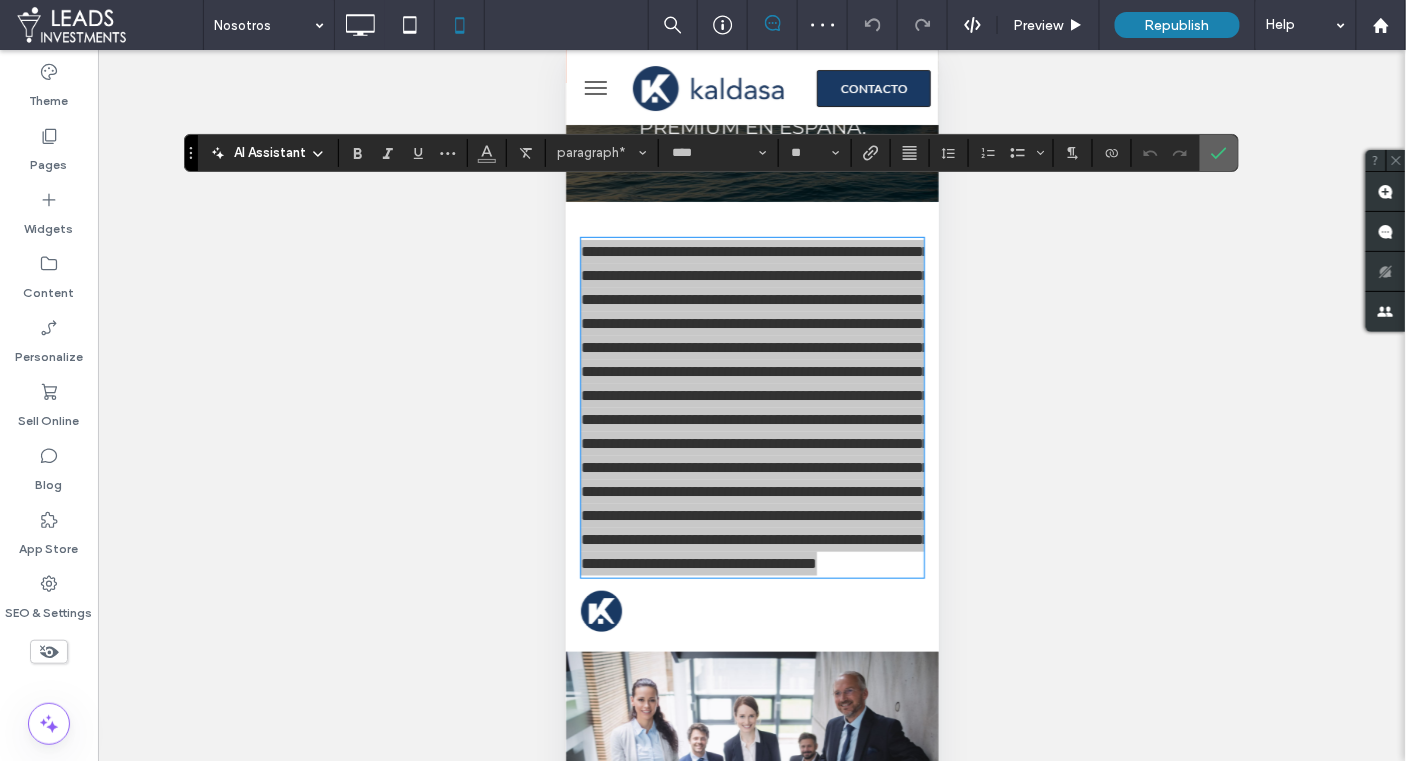 click 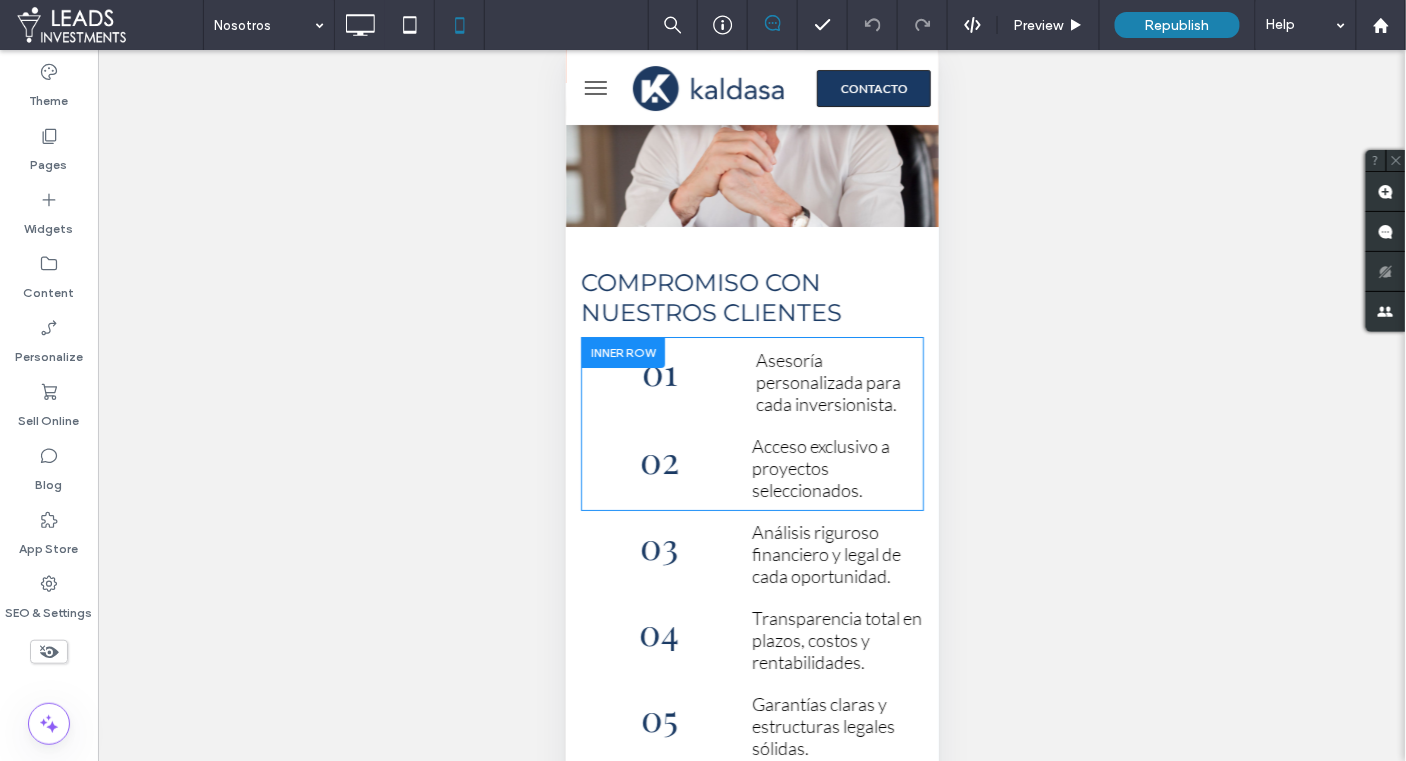 scroll, scrollTop: 1842, scrollLeft: 0, axis: vertical 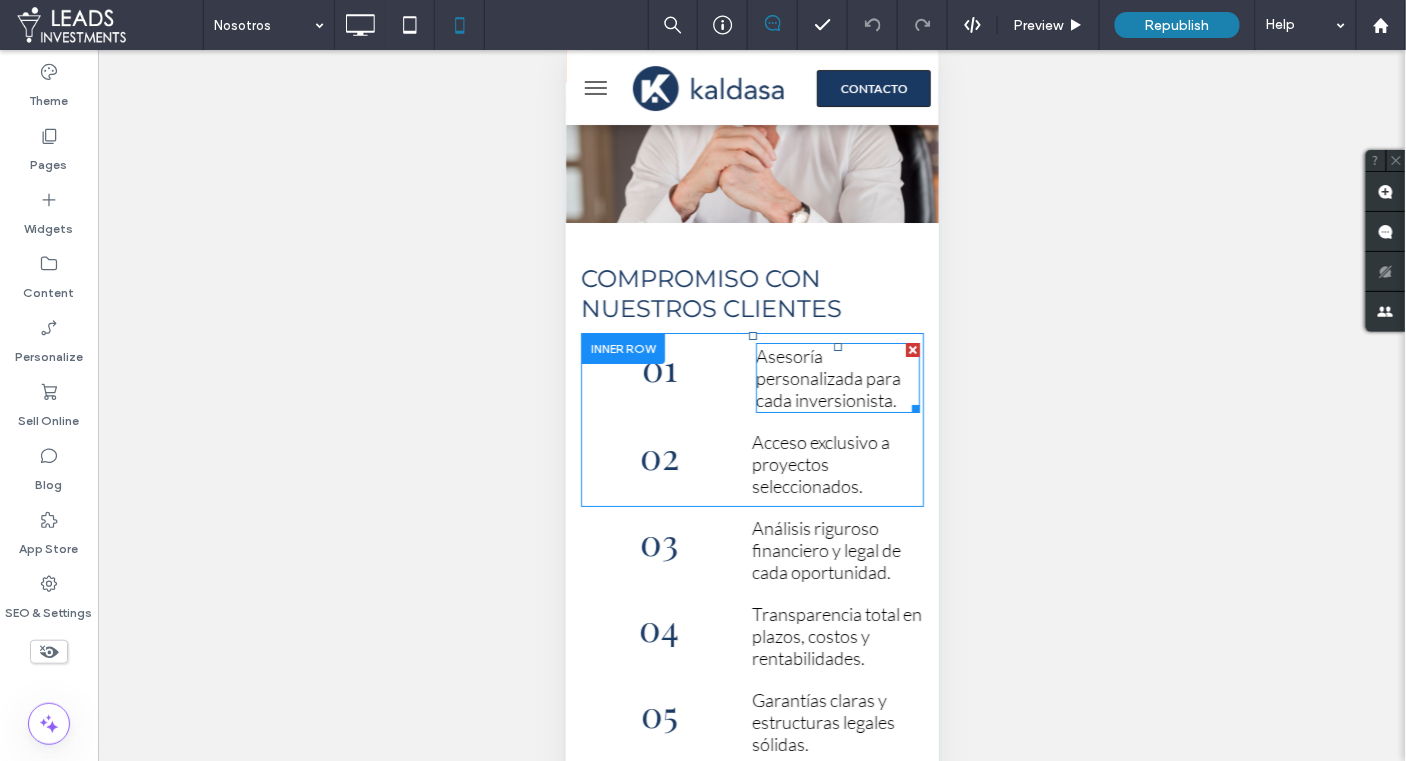 click on "Asesoría personalizada para cada inversionista." at bounding box center (827, 377) 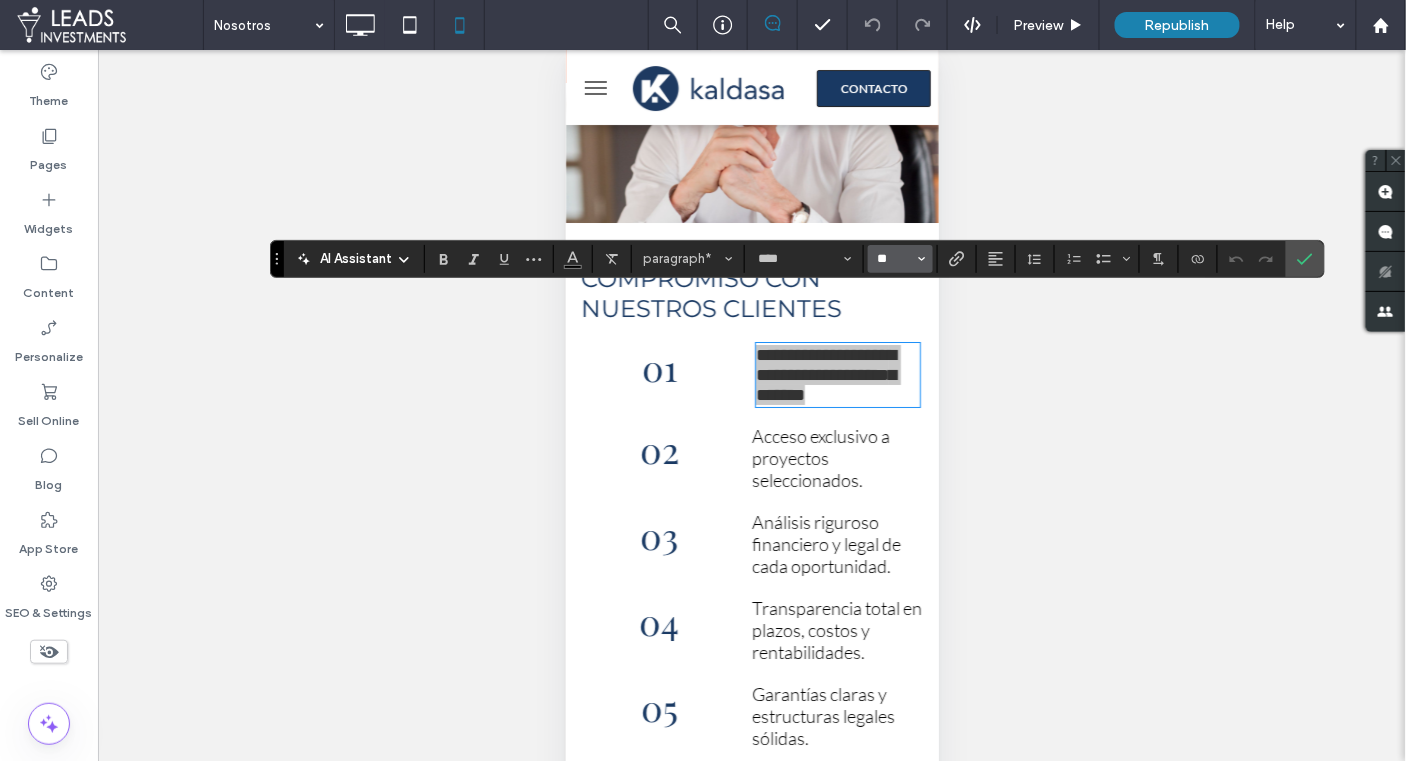 click on "**" at bounding box center (894, 259) 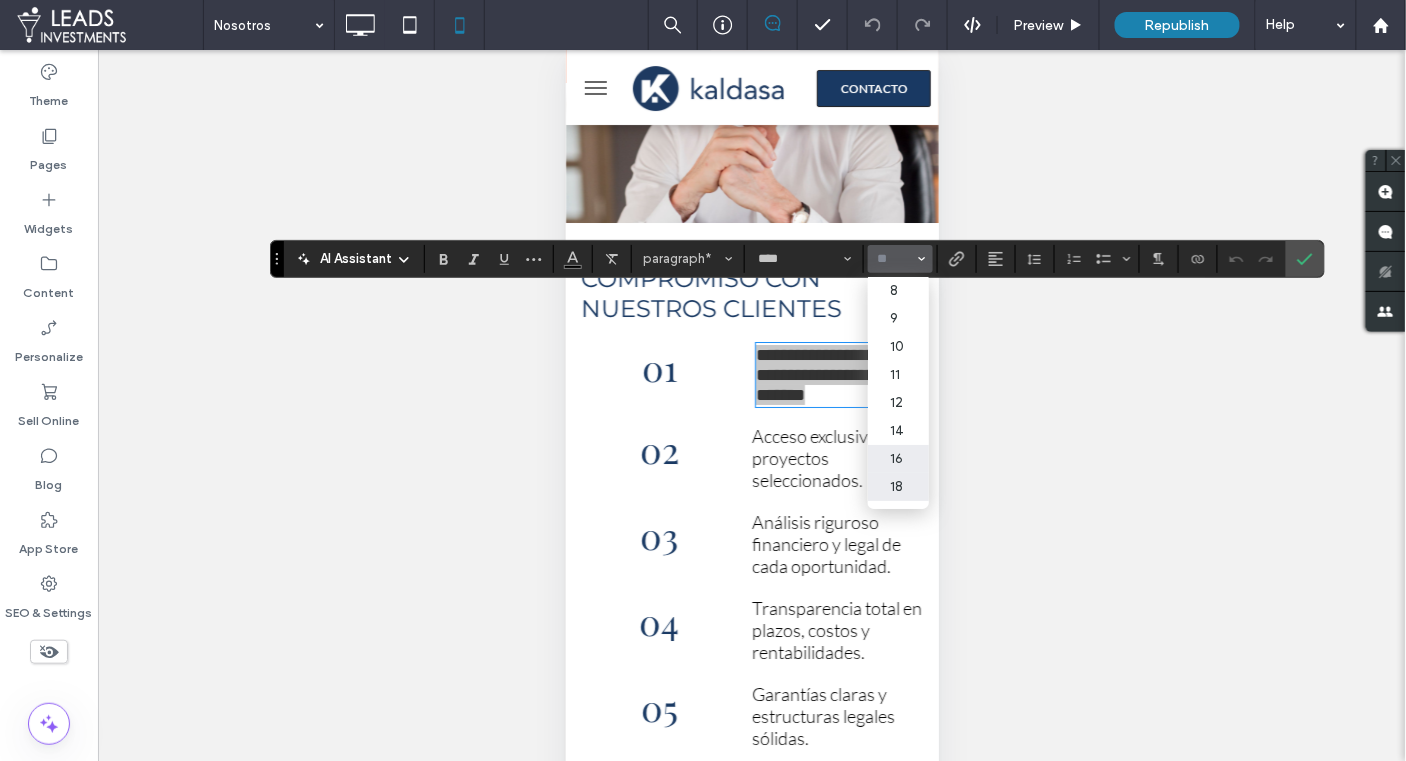 click on "16" at bounding box center (898, 459) 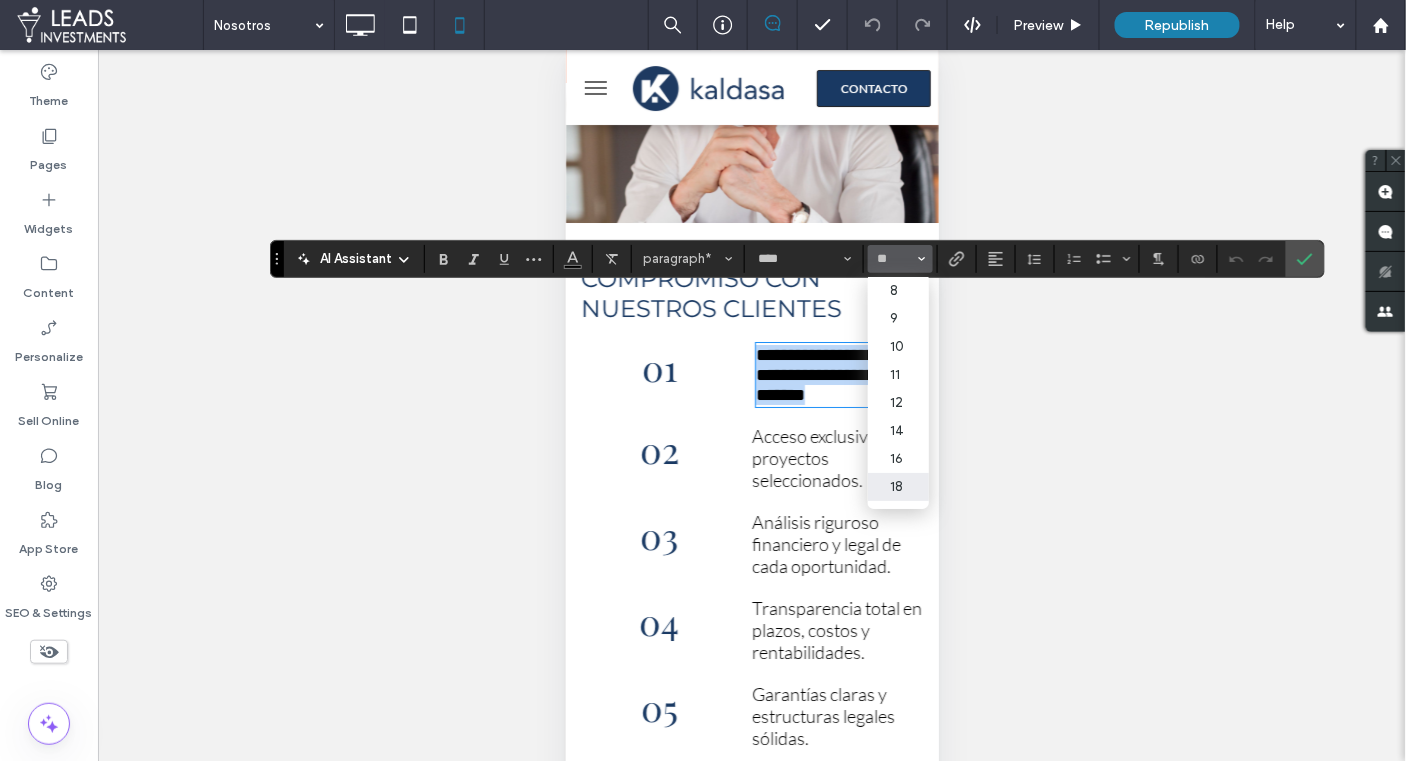 type on "**" 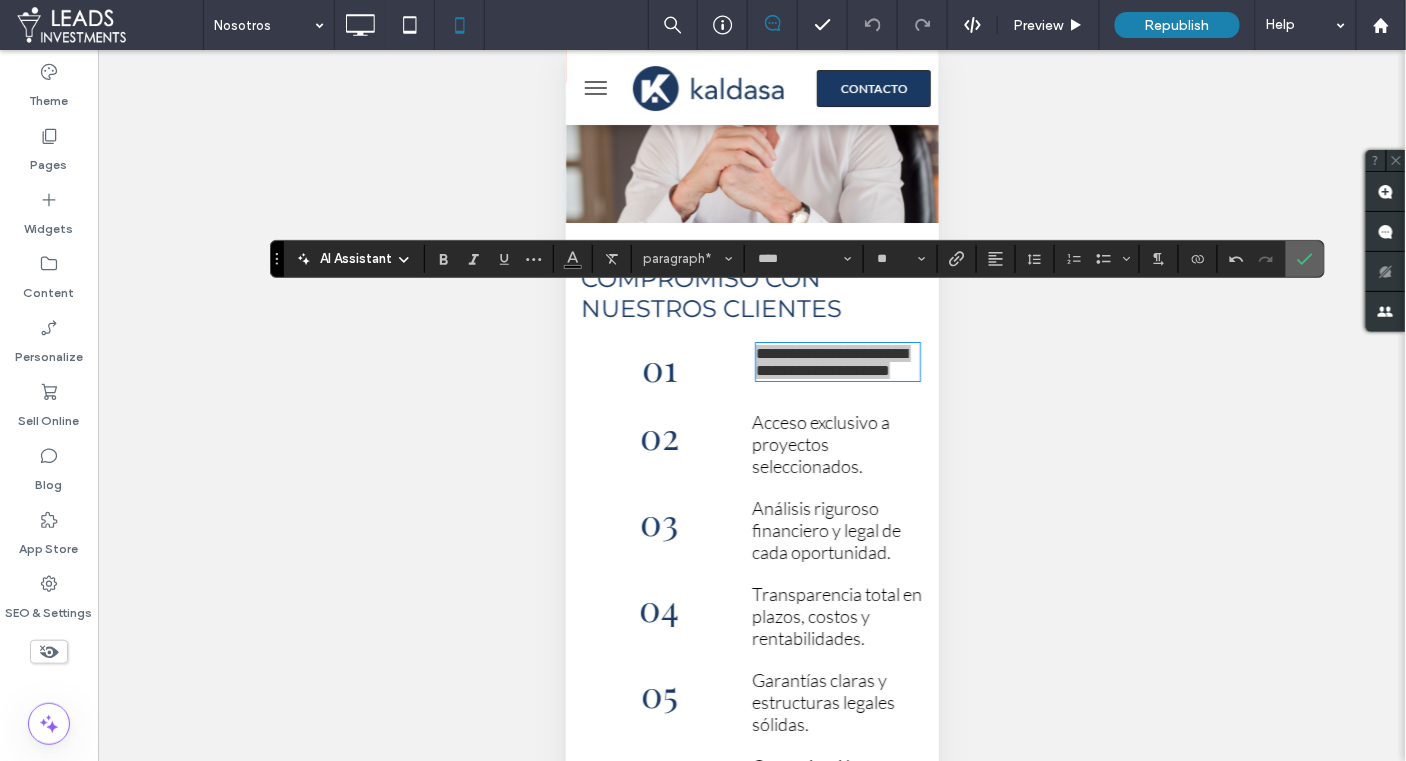 click 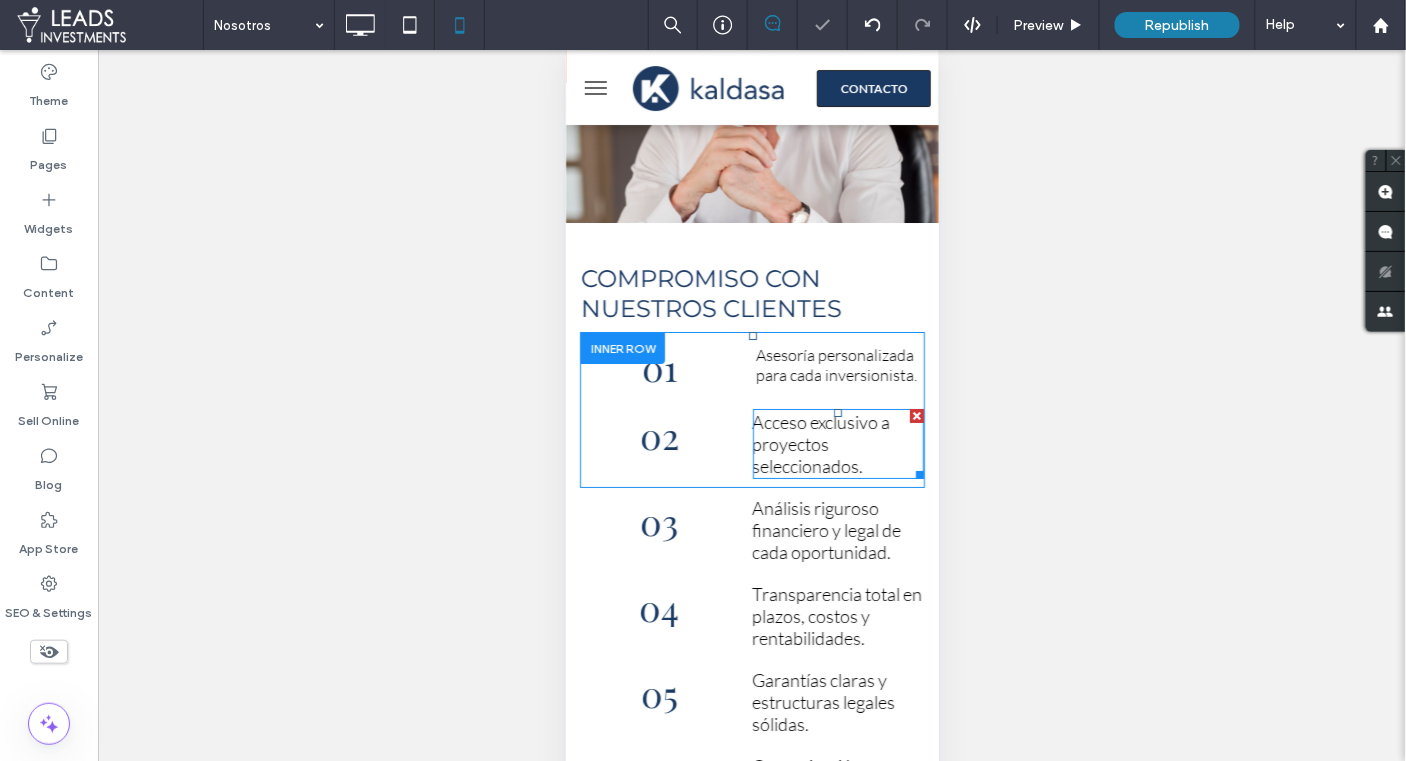 click on "Acceso exclusivo a proyectos seleccionados." at bounding box center (821, 443) 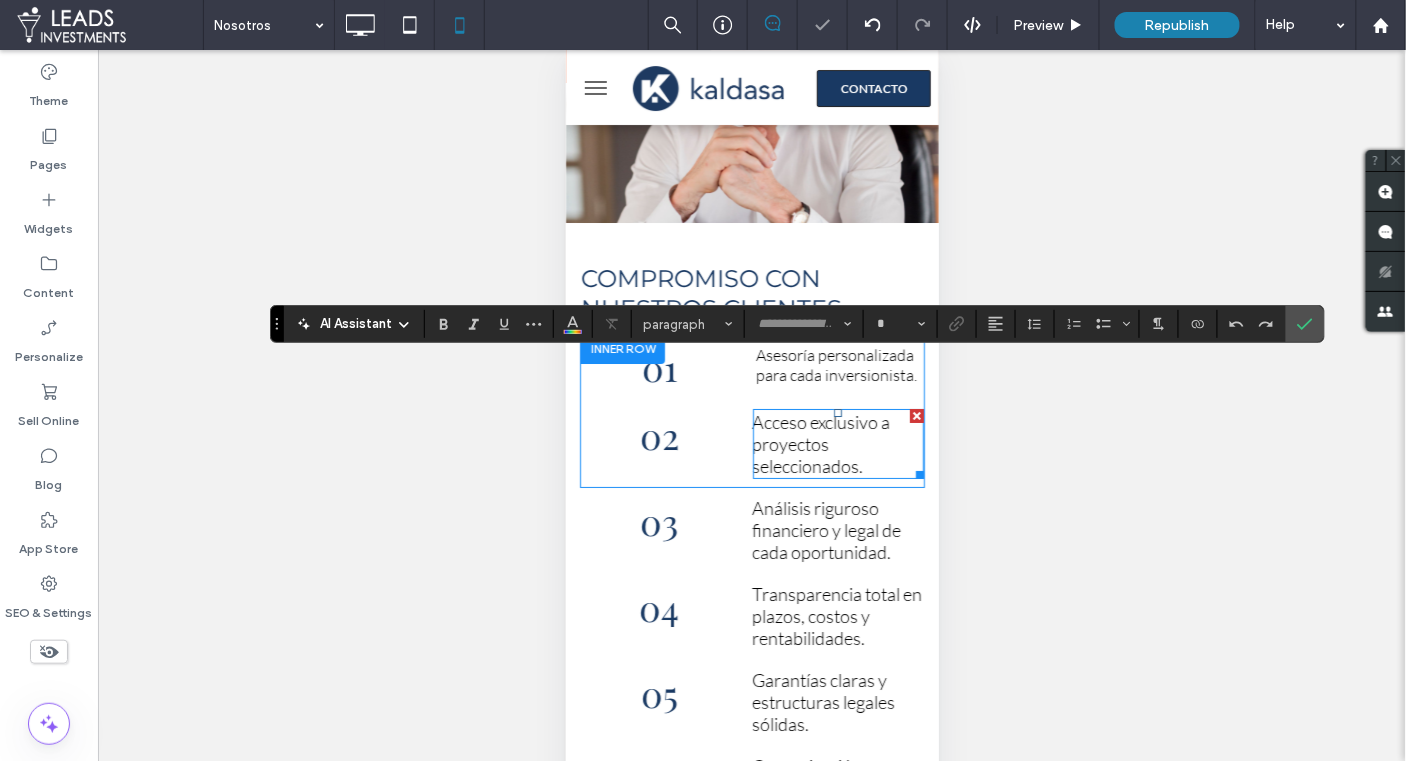 type on "****" 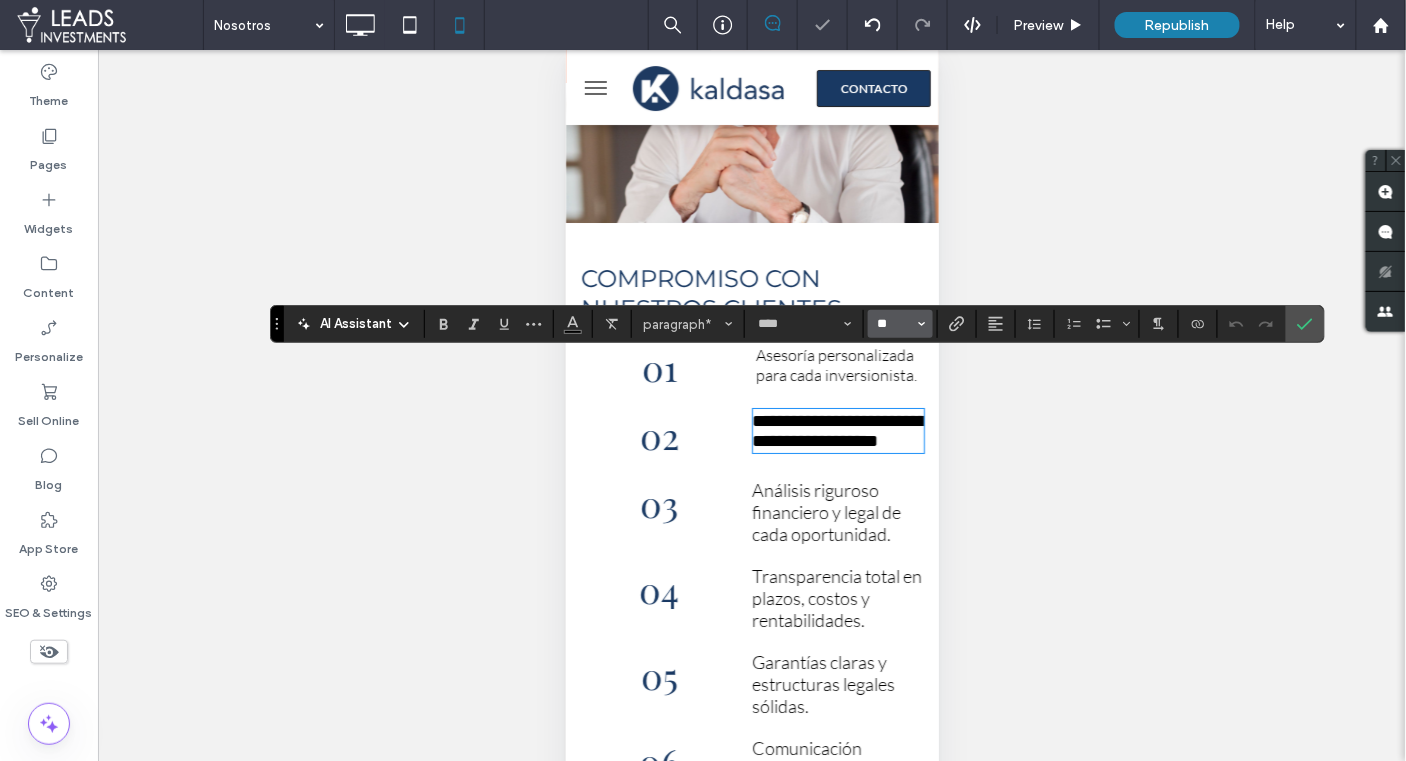 click on "**" at bounding box center [894, 324] 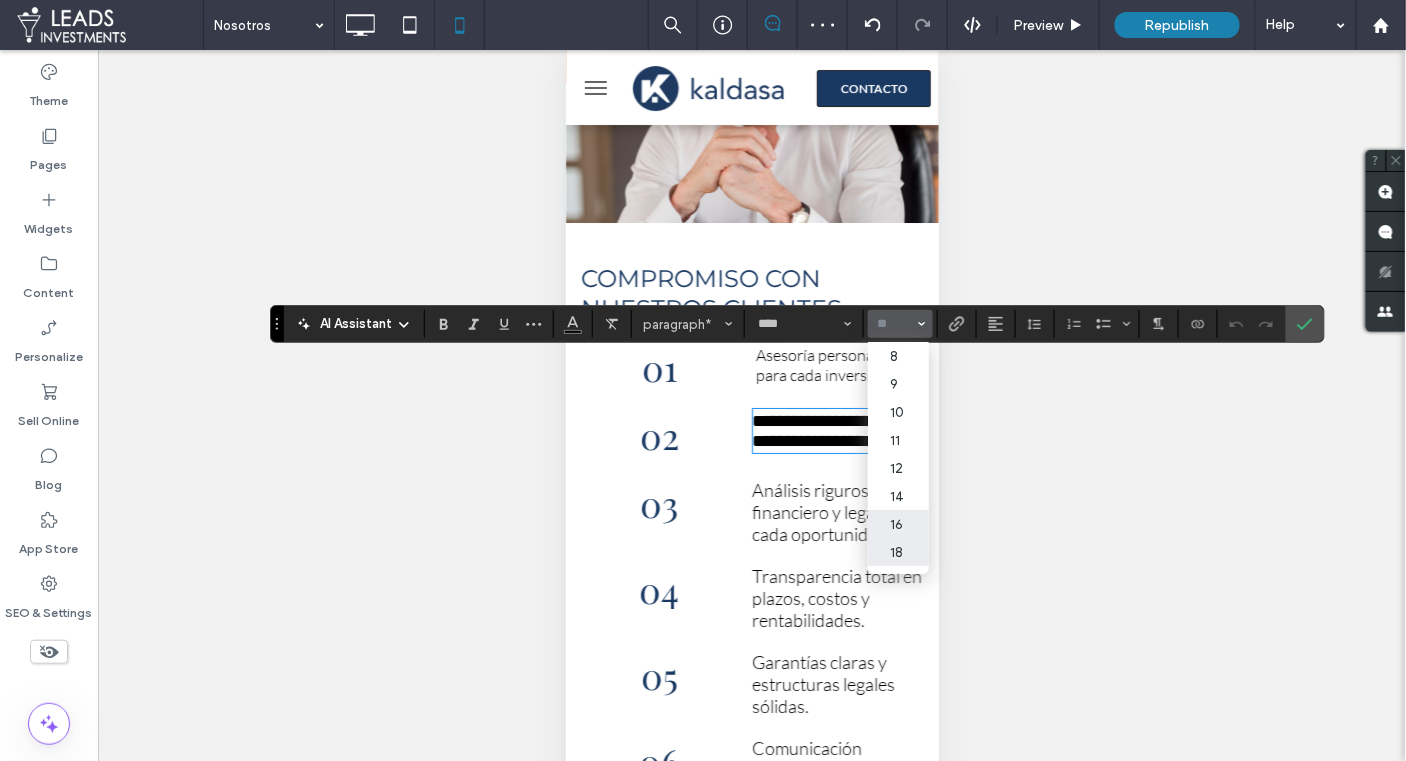 click on "16" at bounding box center [898, 524] 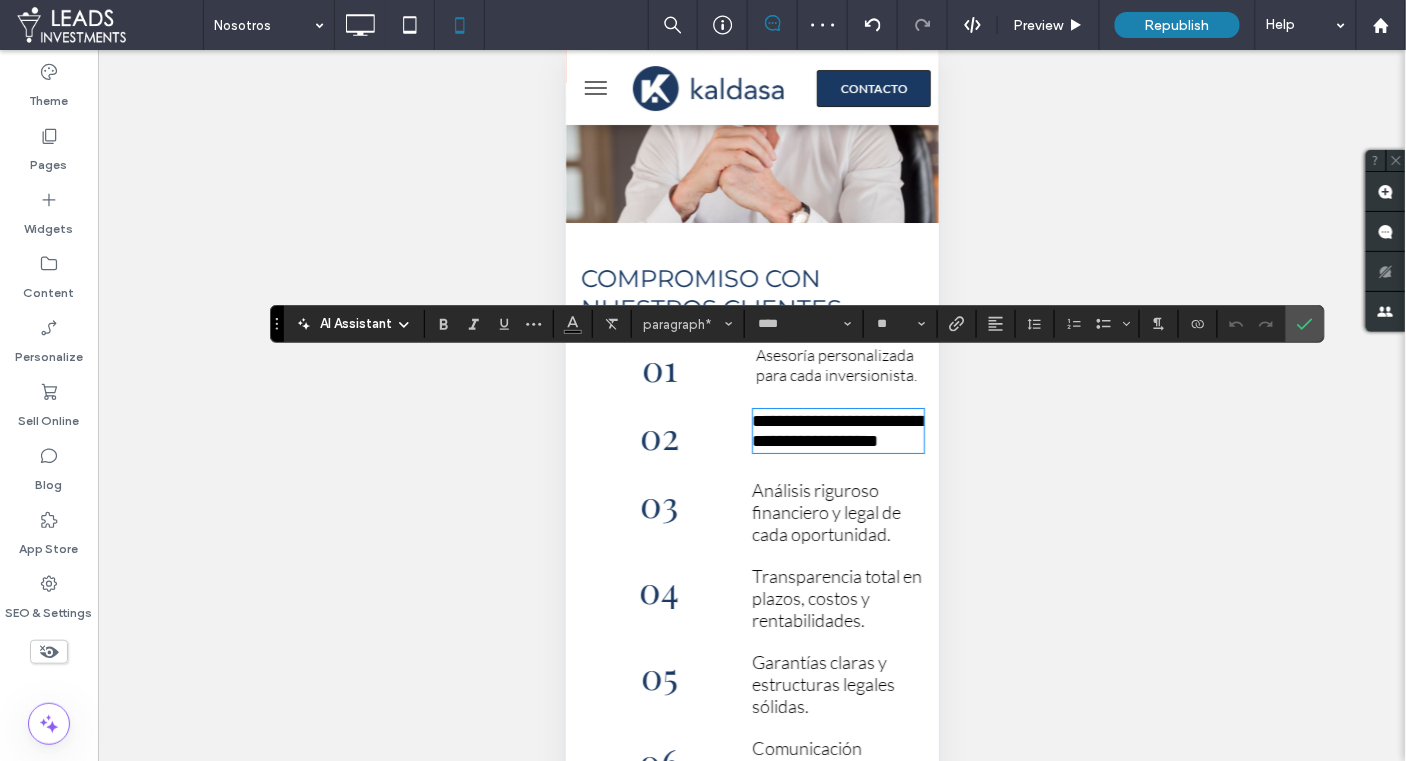 type on "**" 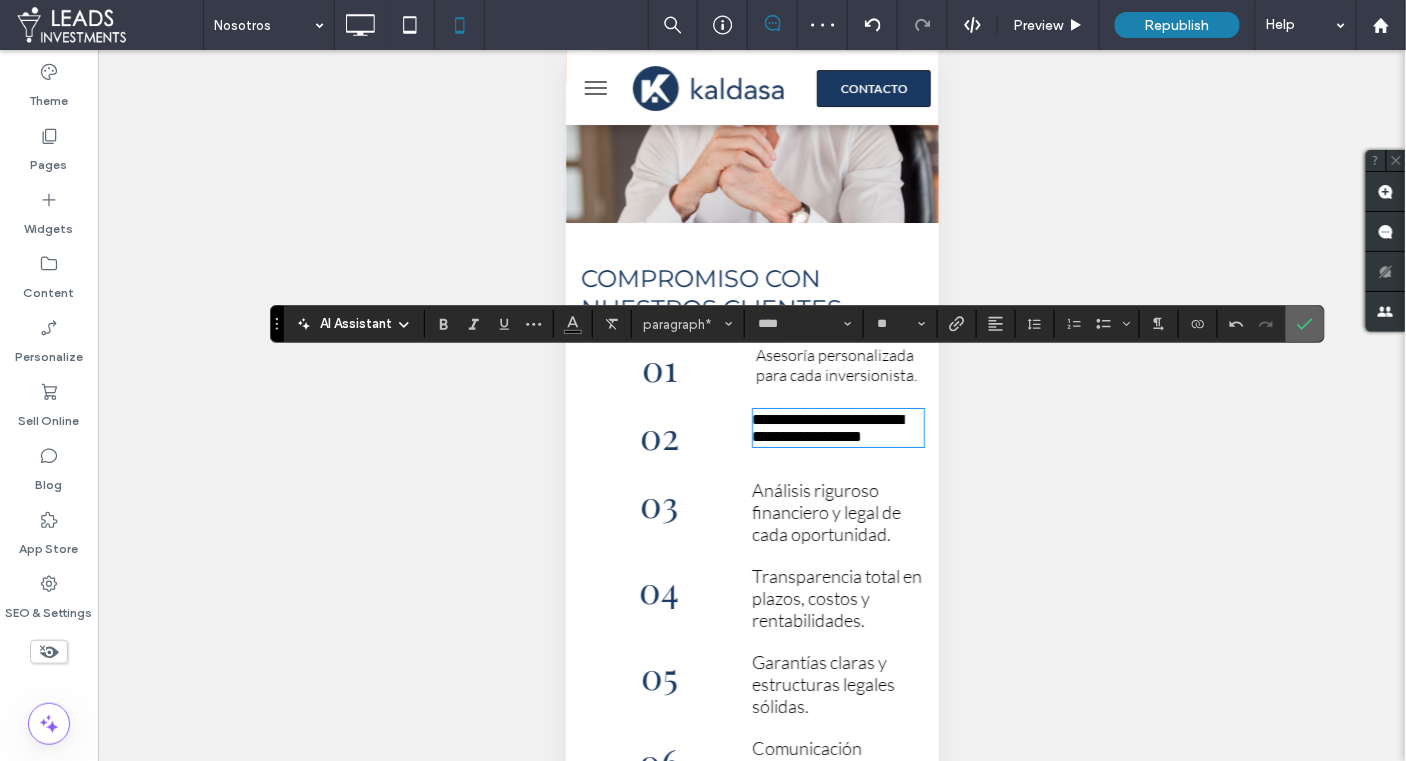 click at bounding box center (1305, 324) 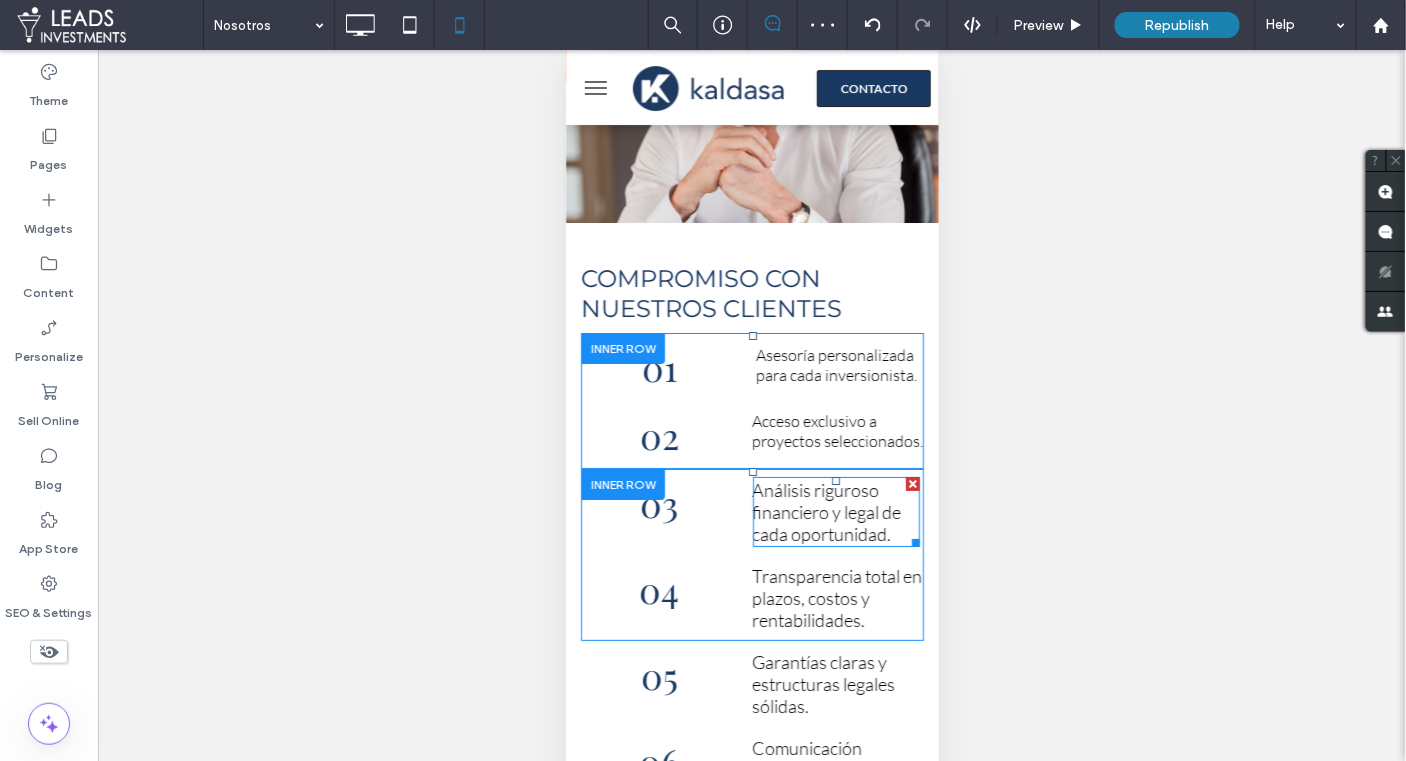 click on "Análisis riguroso financiero y legal de cada oportunidad." at bounding box center (826, 511) 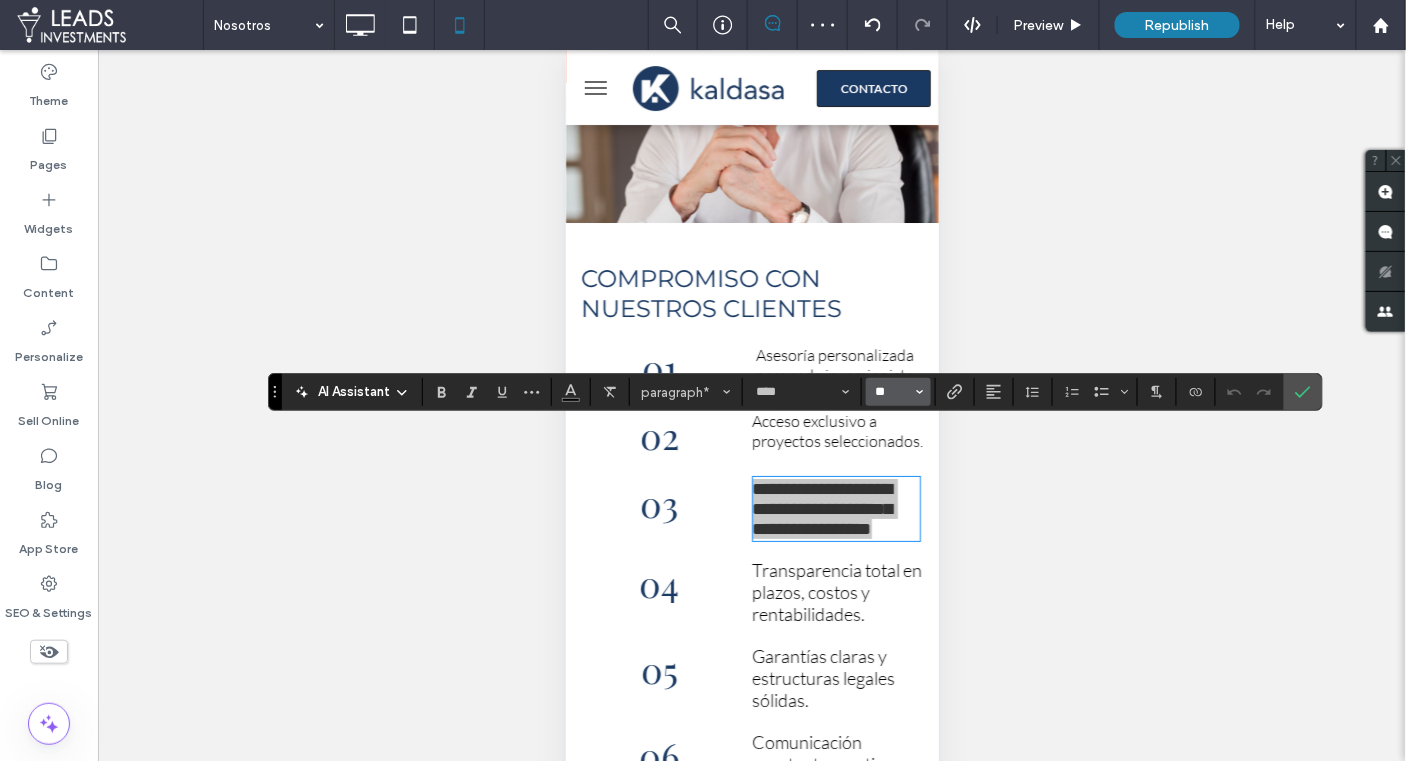 click on "**" at bounding box center (892, 392) 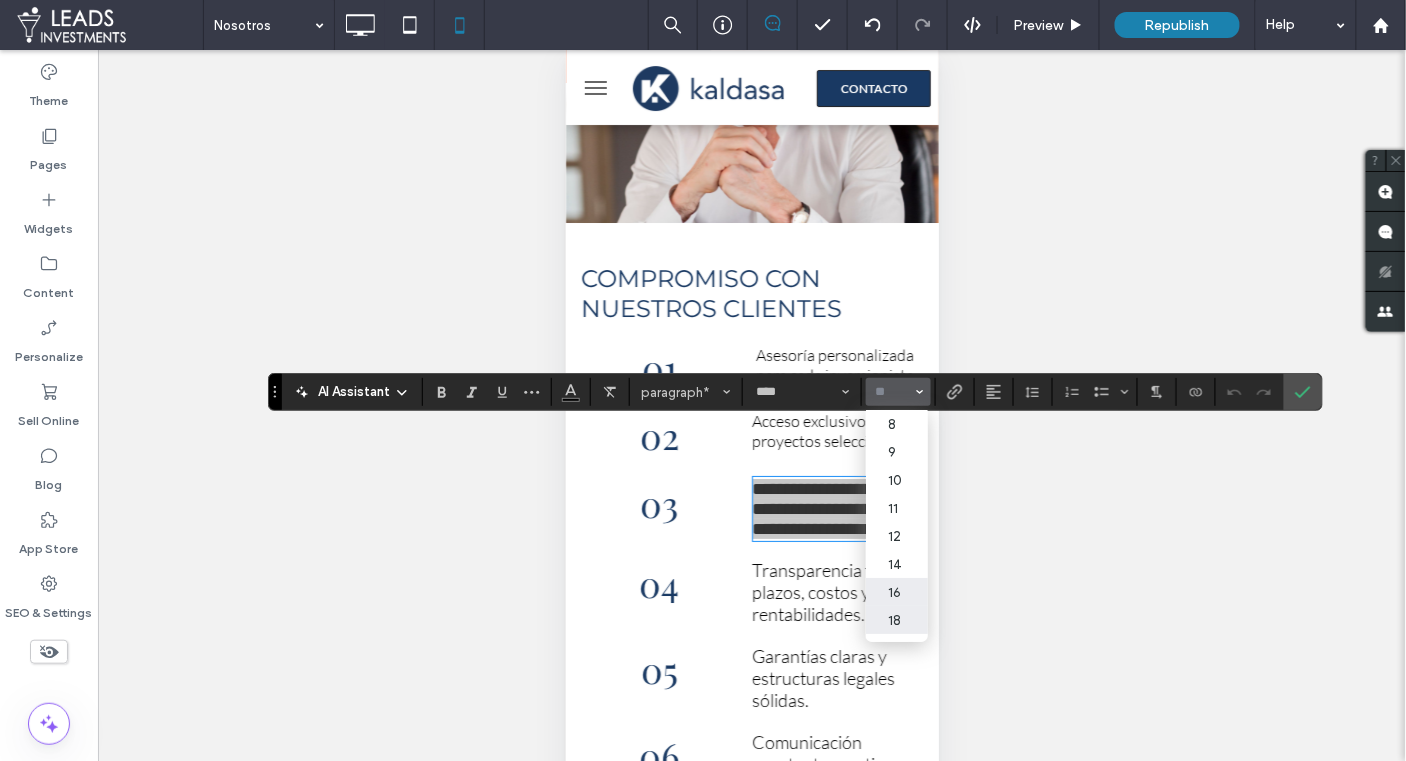 click on "16" at bounding box center (896, 592) 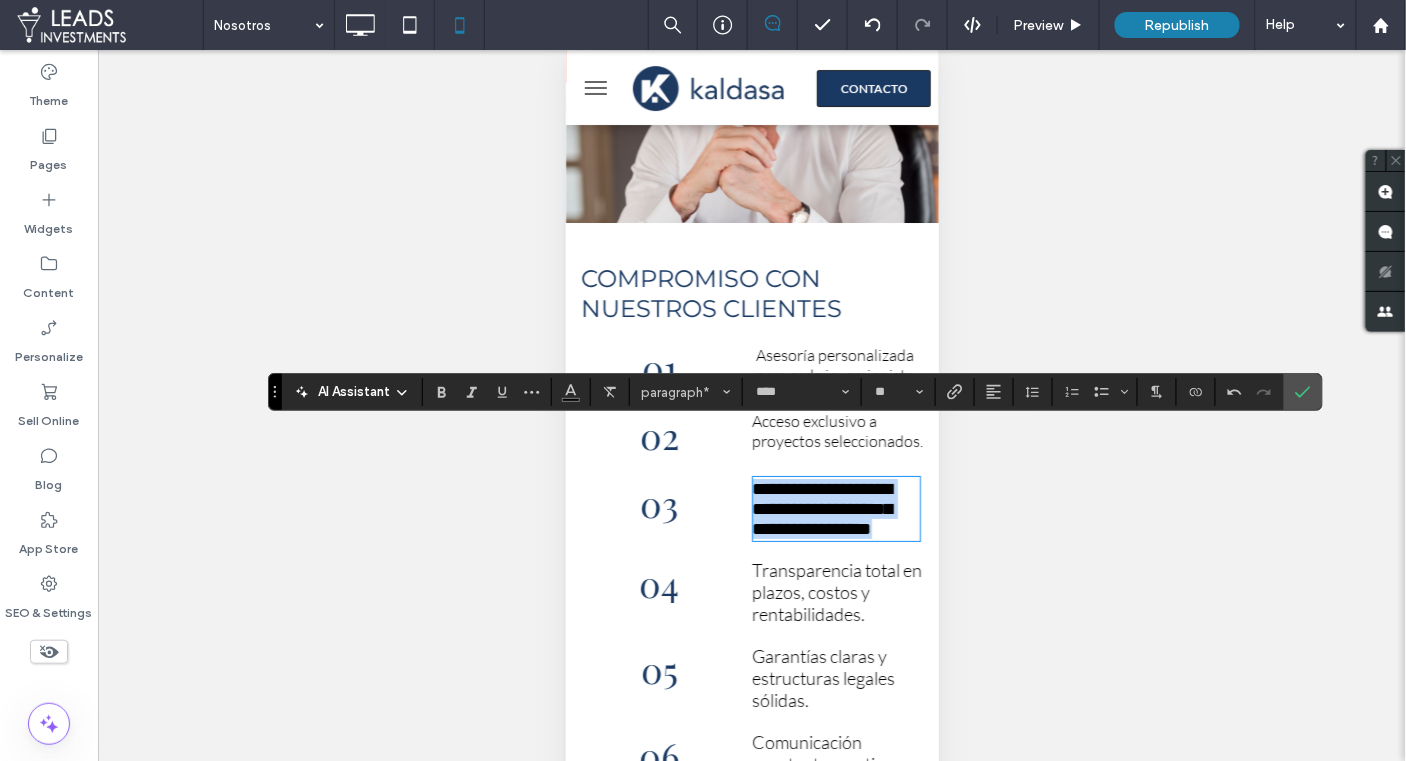 type on "**" 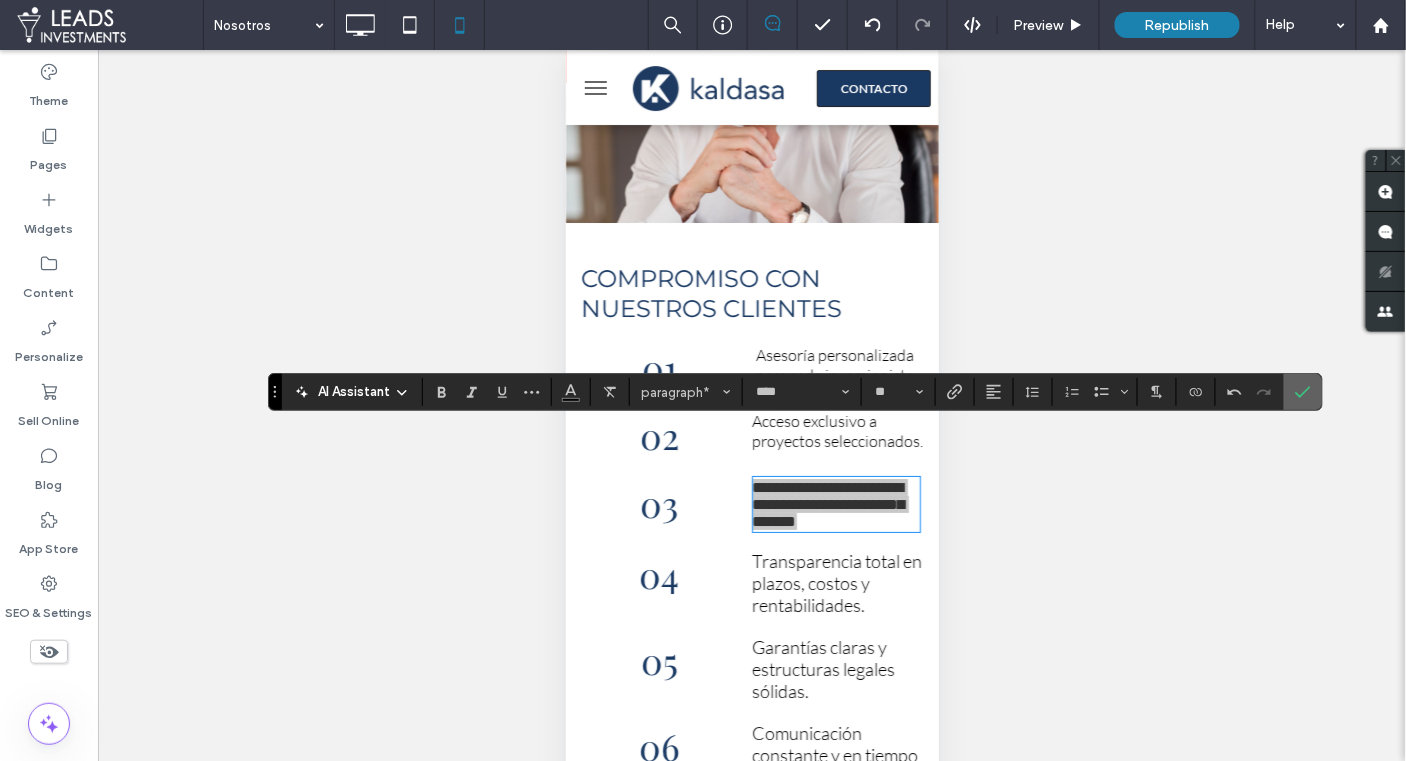 click 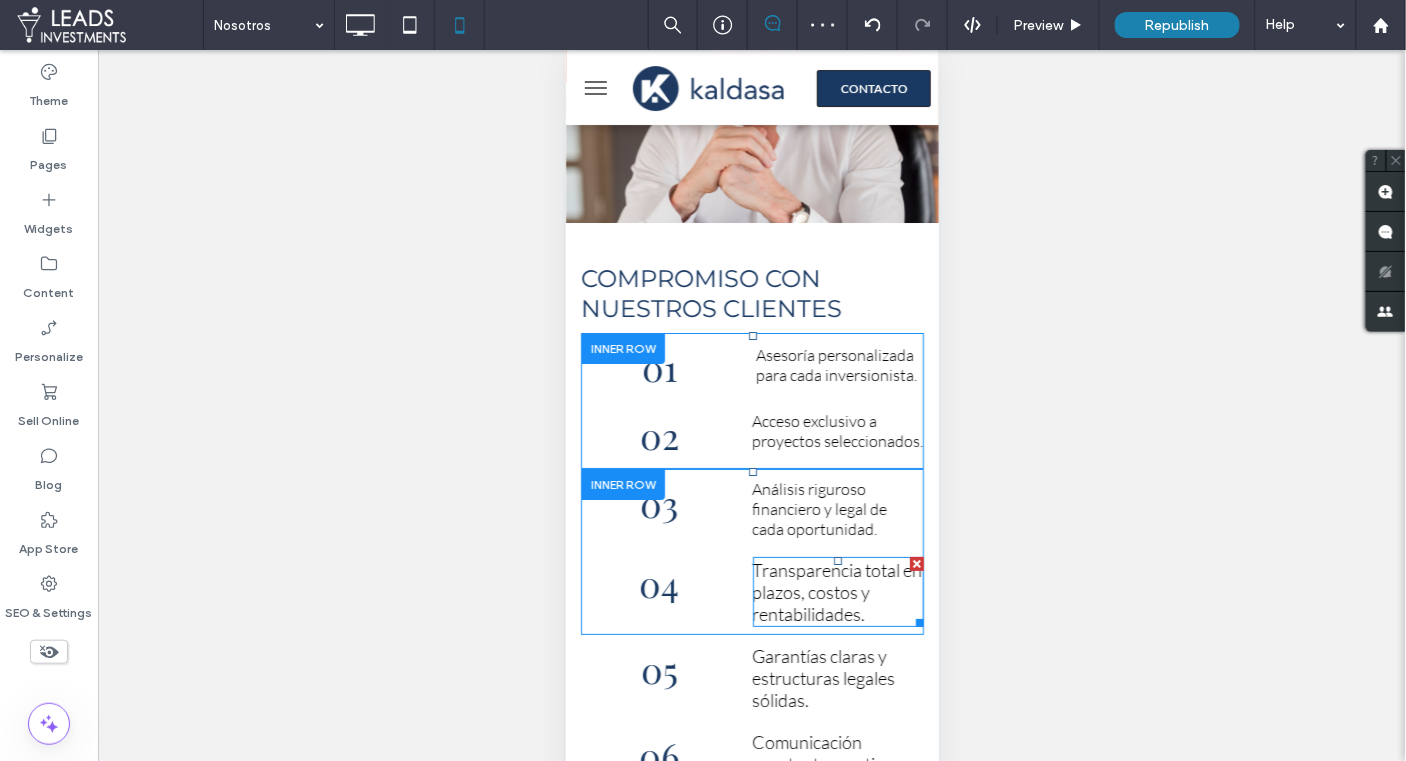 click on "Transparencia total en plazos, costos y rentabilidades." at bounding box center (837, 591) 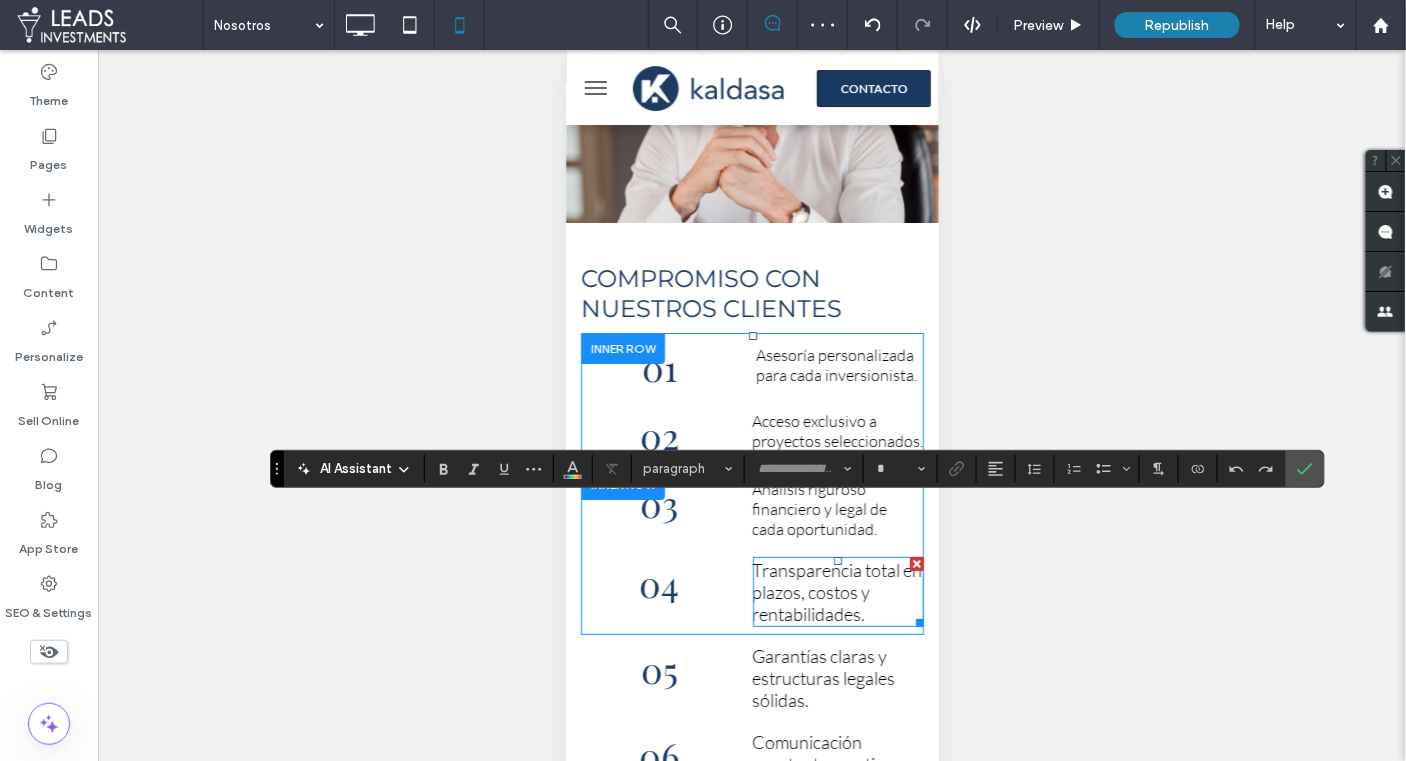 type on "****" 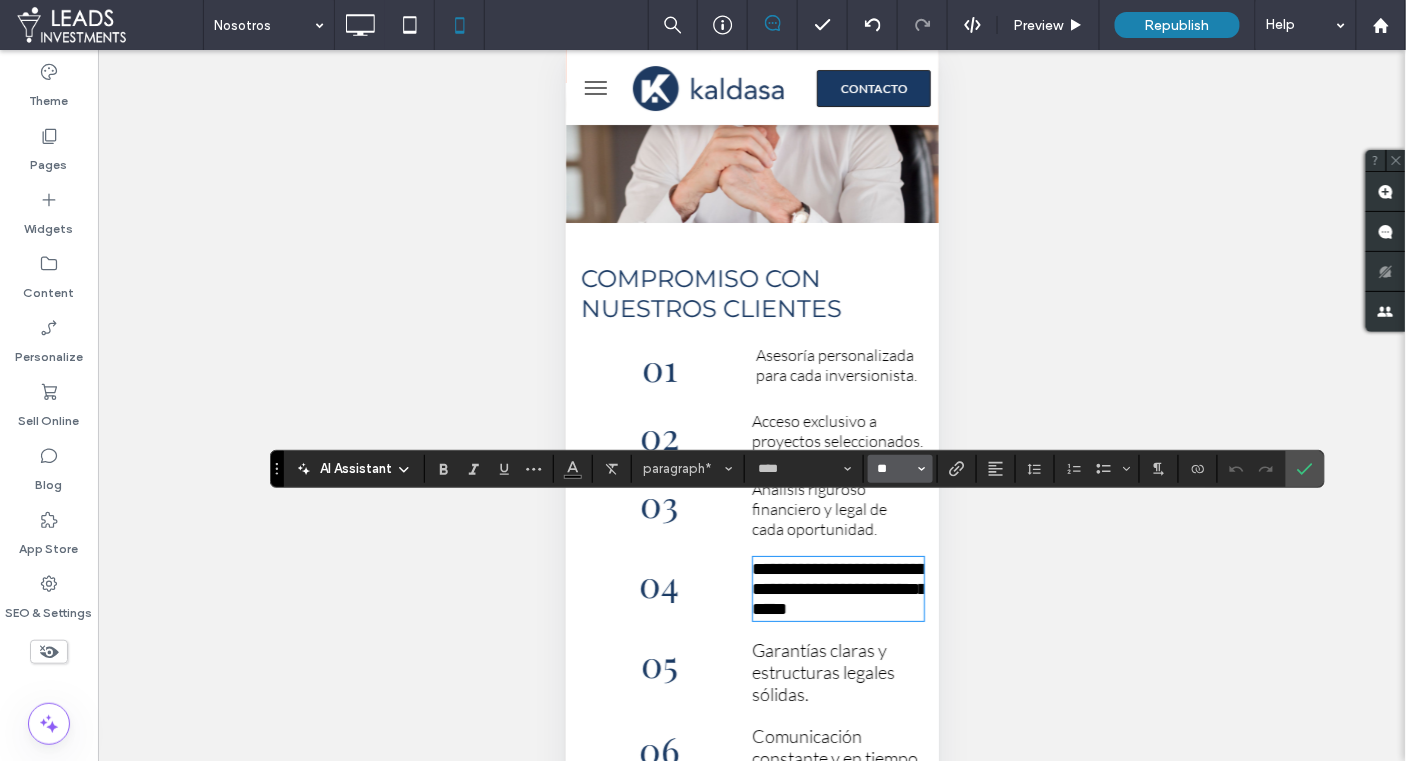 click on "**" at bounding box center [894, 469] 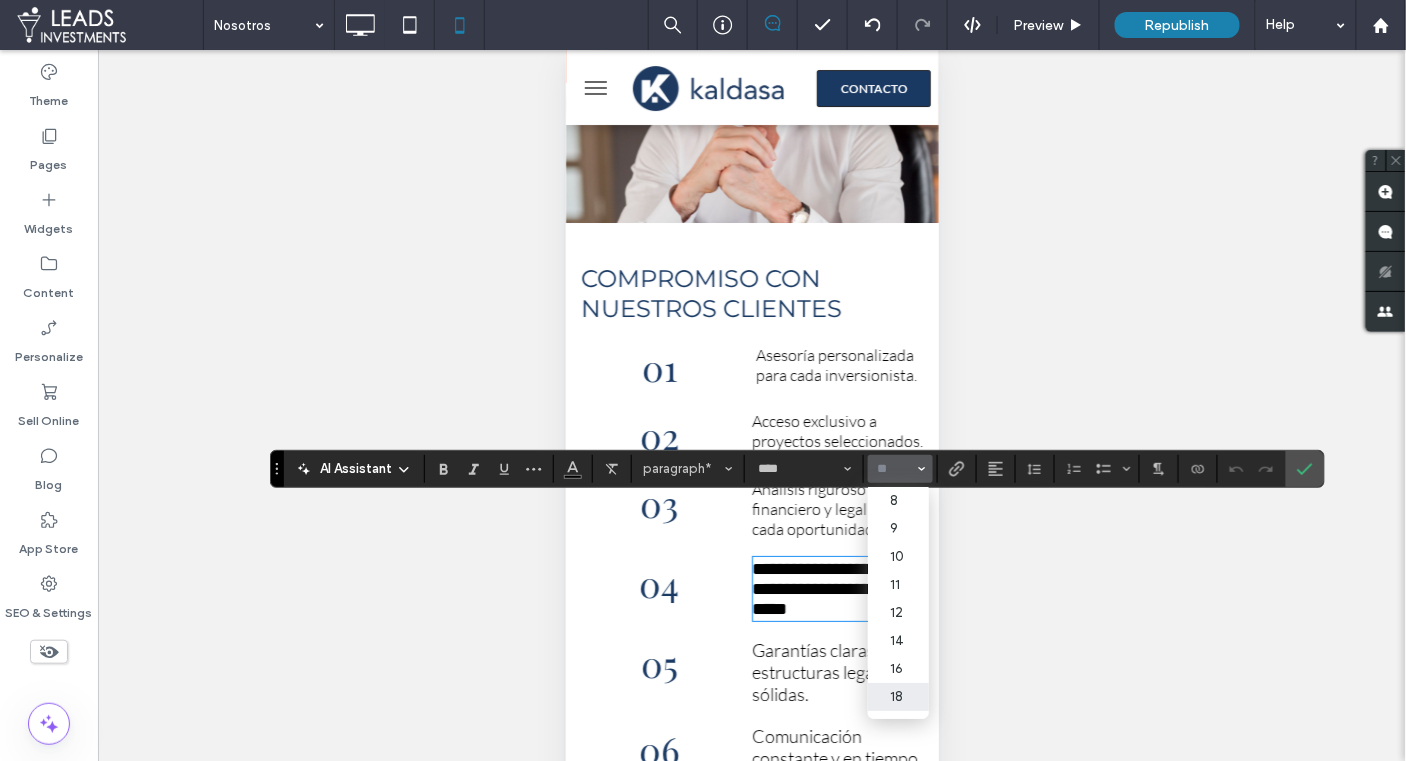 click on "16" at bounding box center [898, 669] 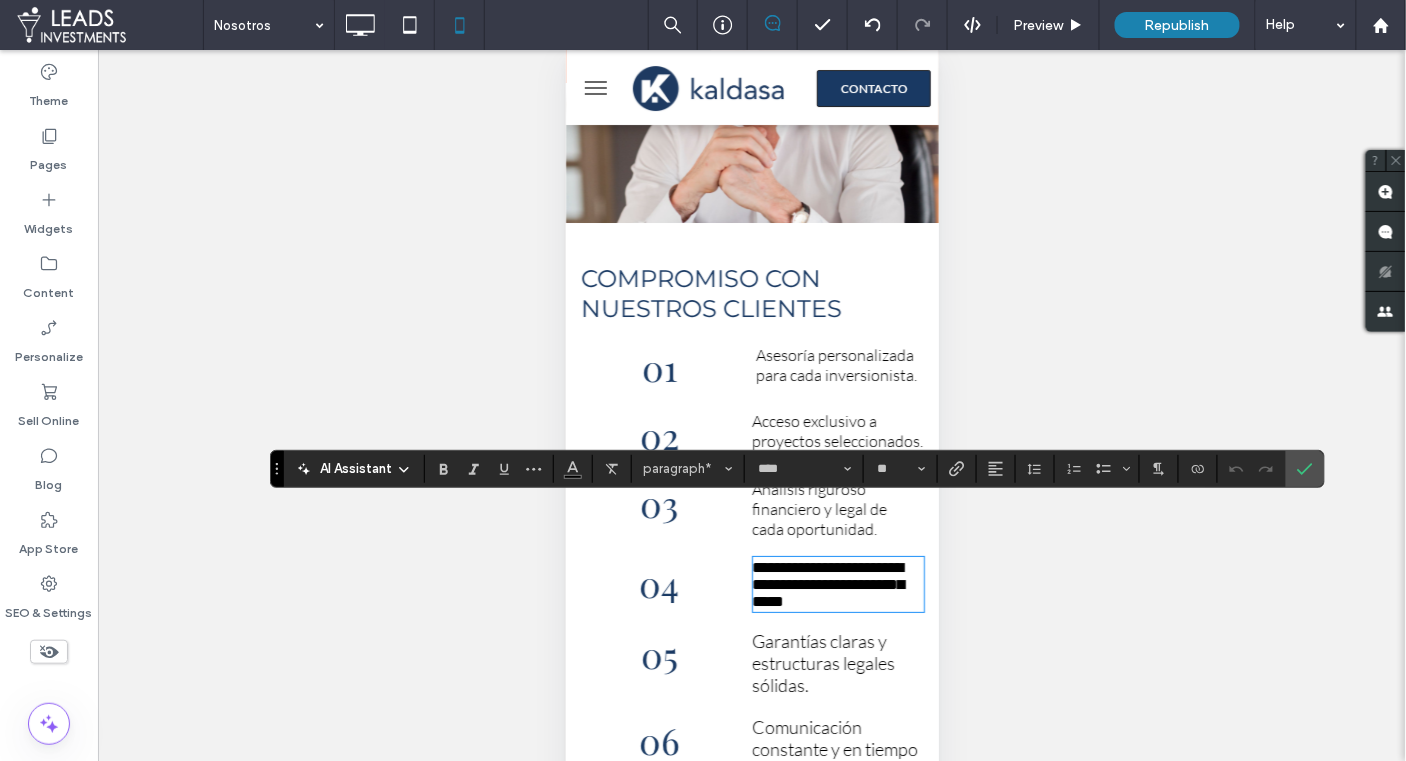 type on "**" 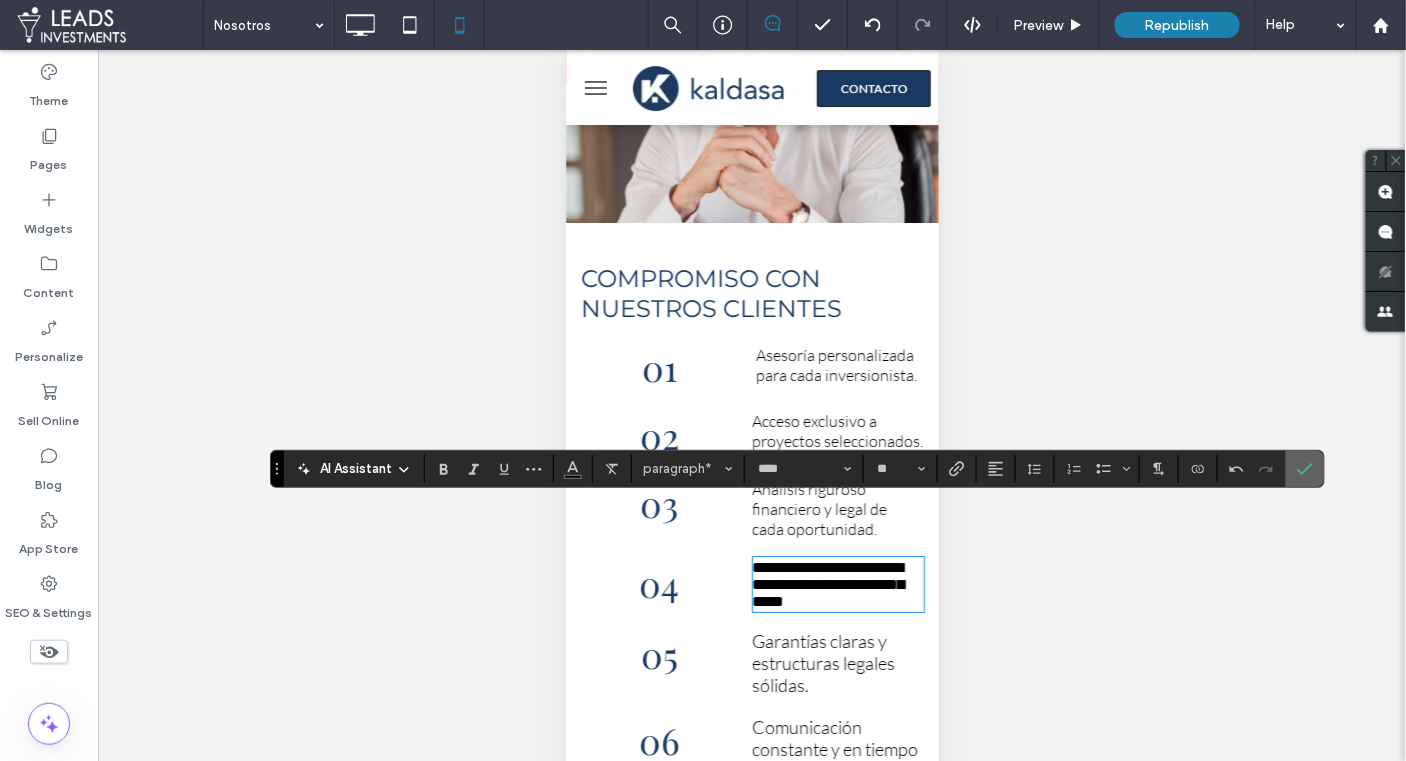 click 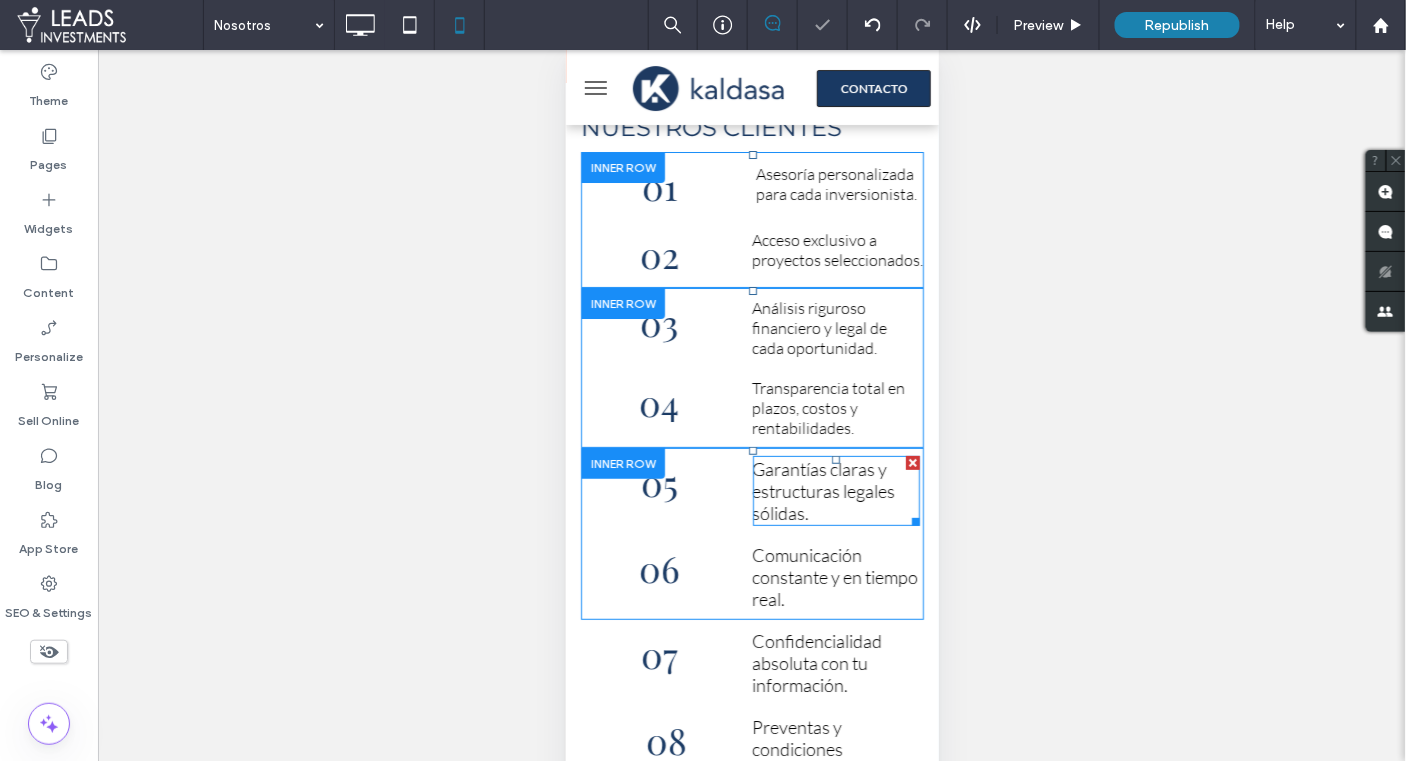 scroll, scrollTop: 2041, scrollLeft: 0, axis: vertical 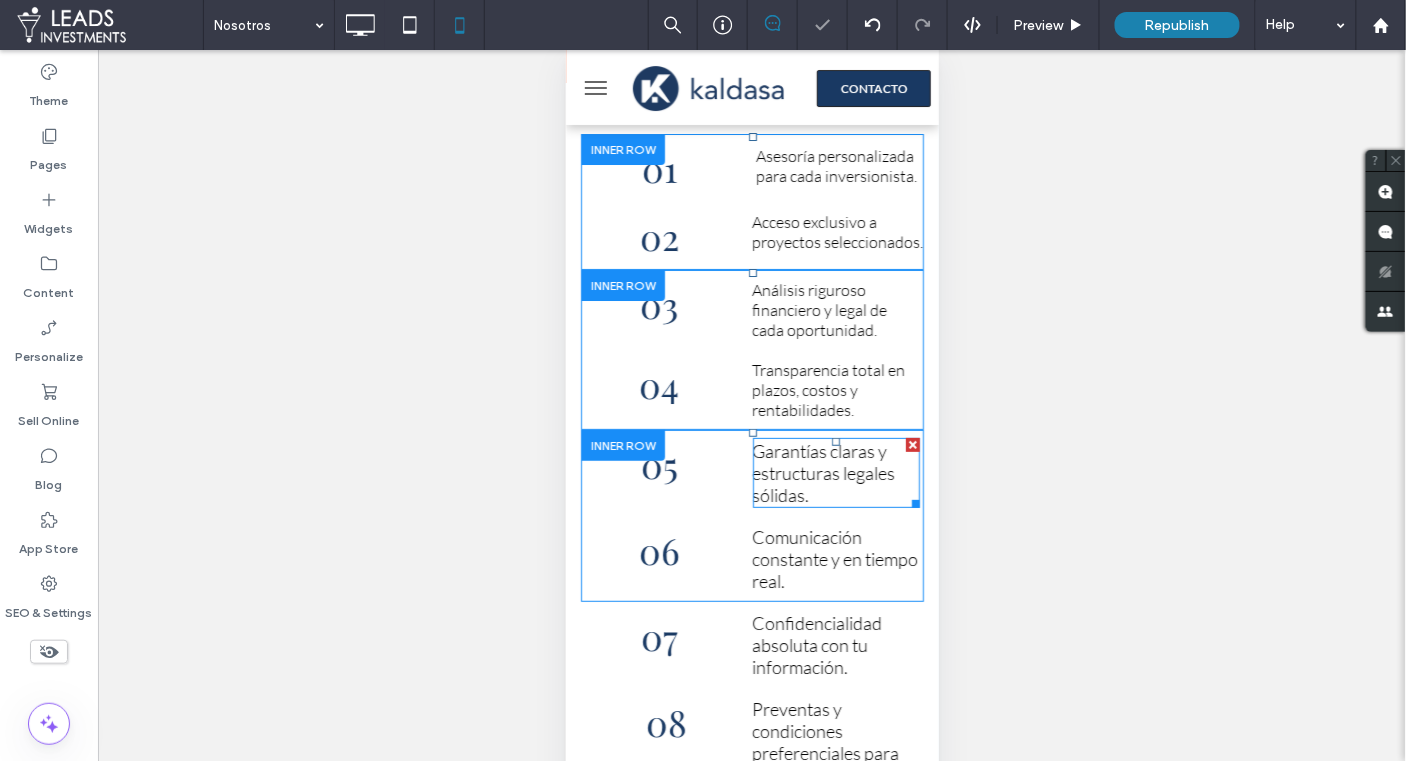click on "Garantías claras y estructuras legales sólidas." at bounding box center (836, 472) 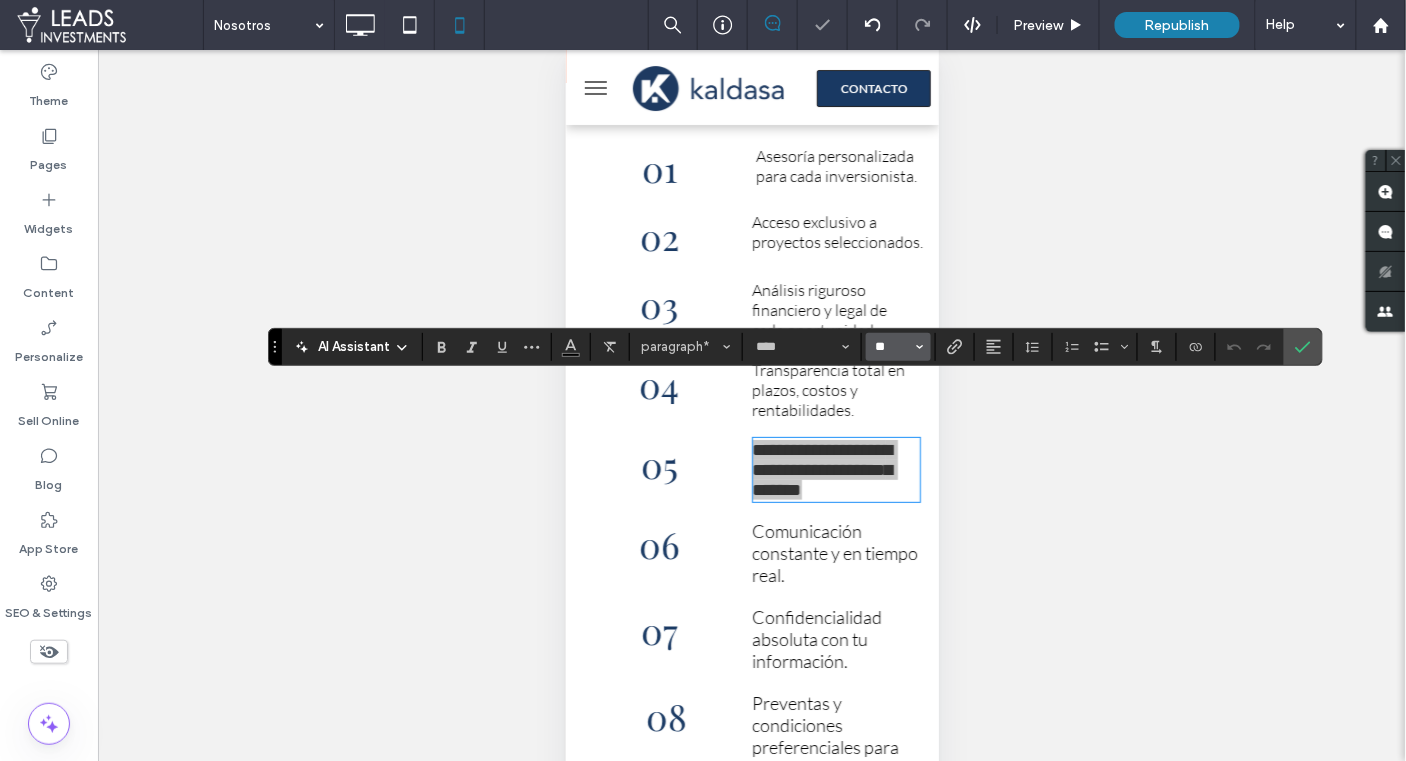 click on "**" at bounding box center (892, 347) 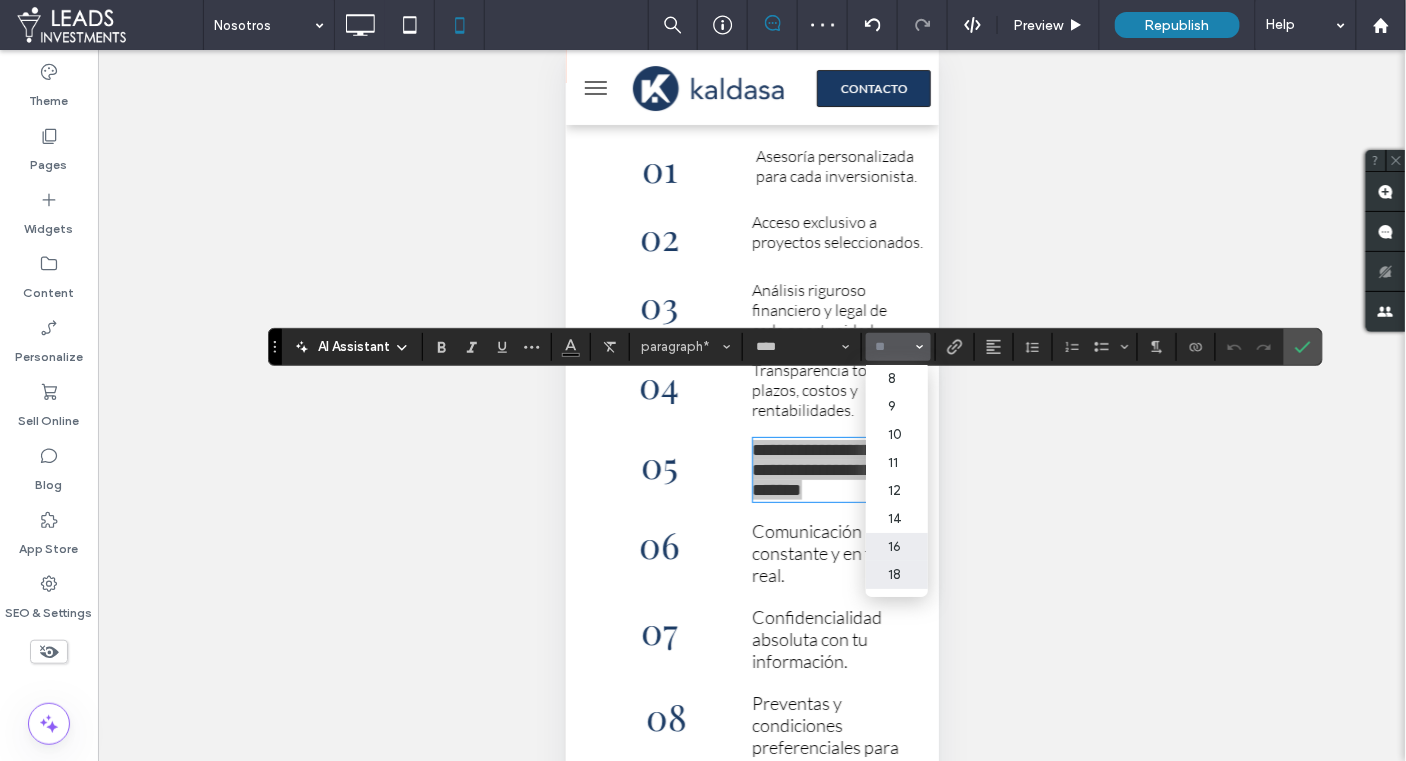click on "16" at bounding box center (896, 547) 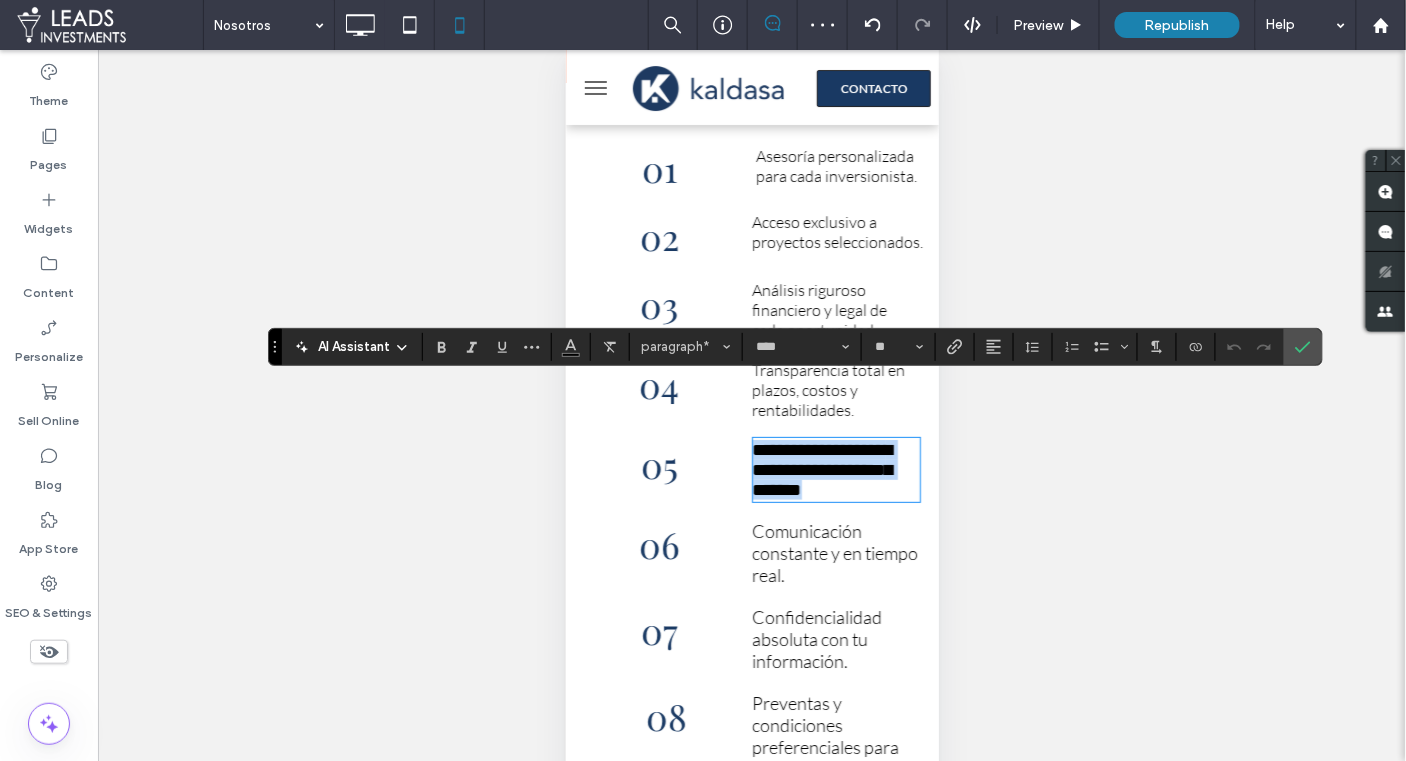 type on "**" 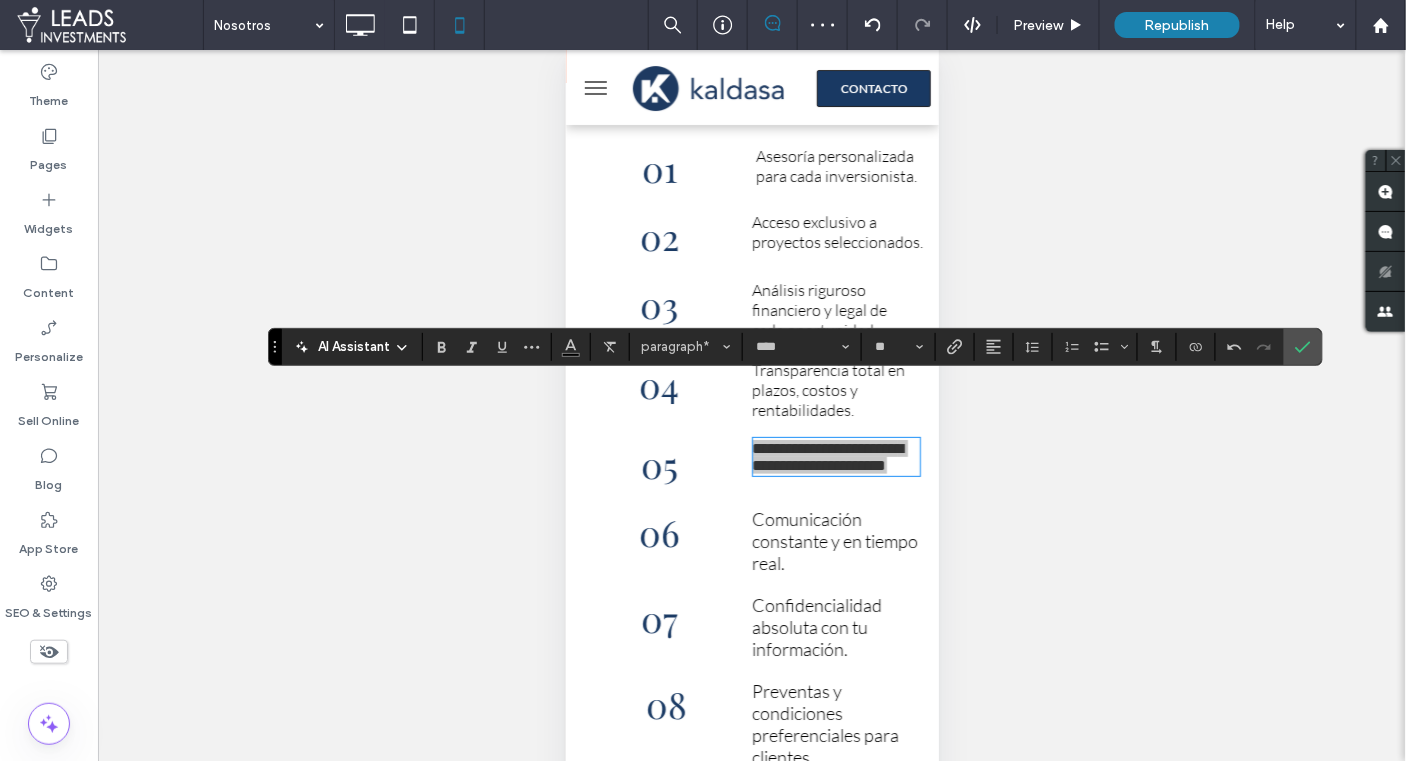 drag, startPoint x: 1294, startPoint y: 347, endPoint x: 1027, endPoint y: 511, distance: 313.34485 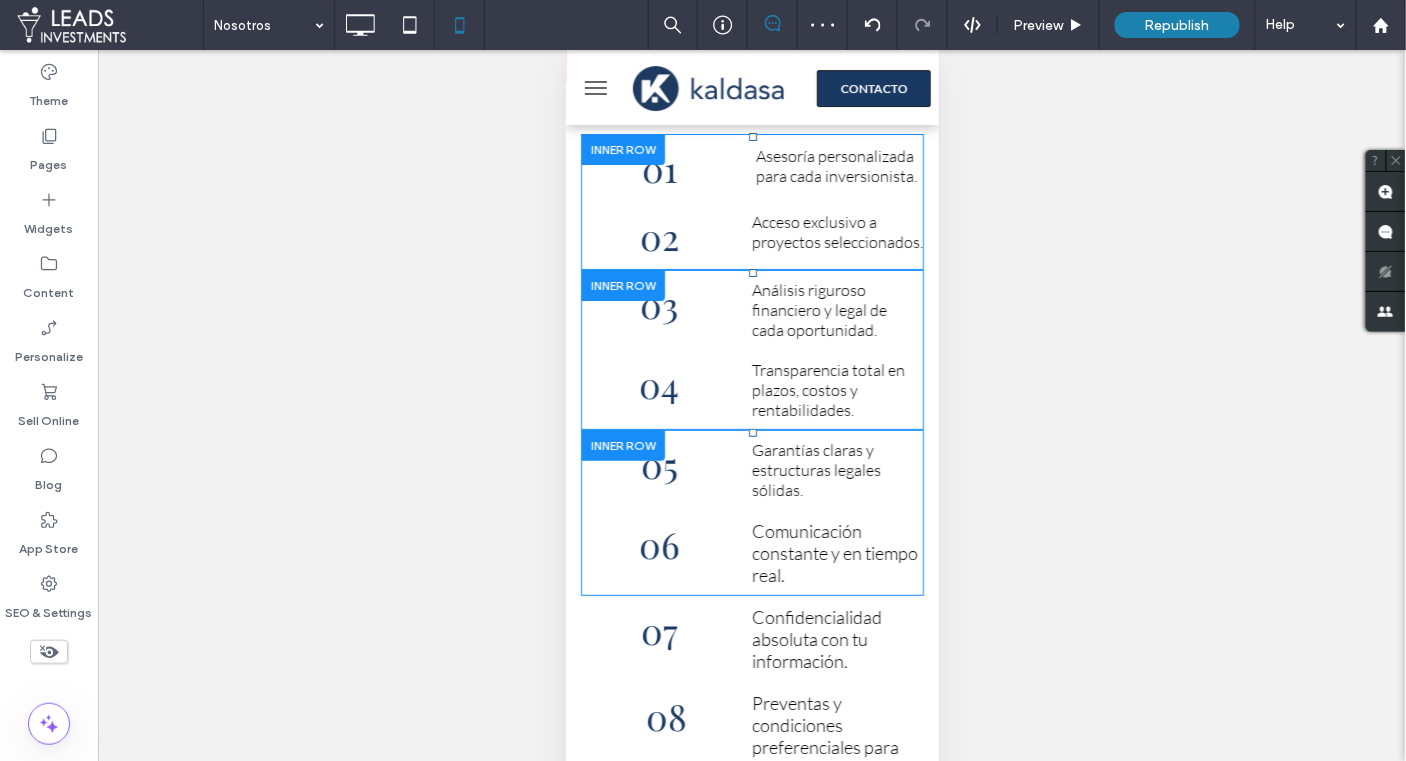 click on "Comunicación constante y en tiempo real. Click To Paste" at bounding box center (838, 552) 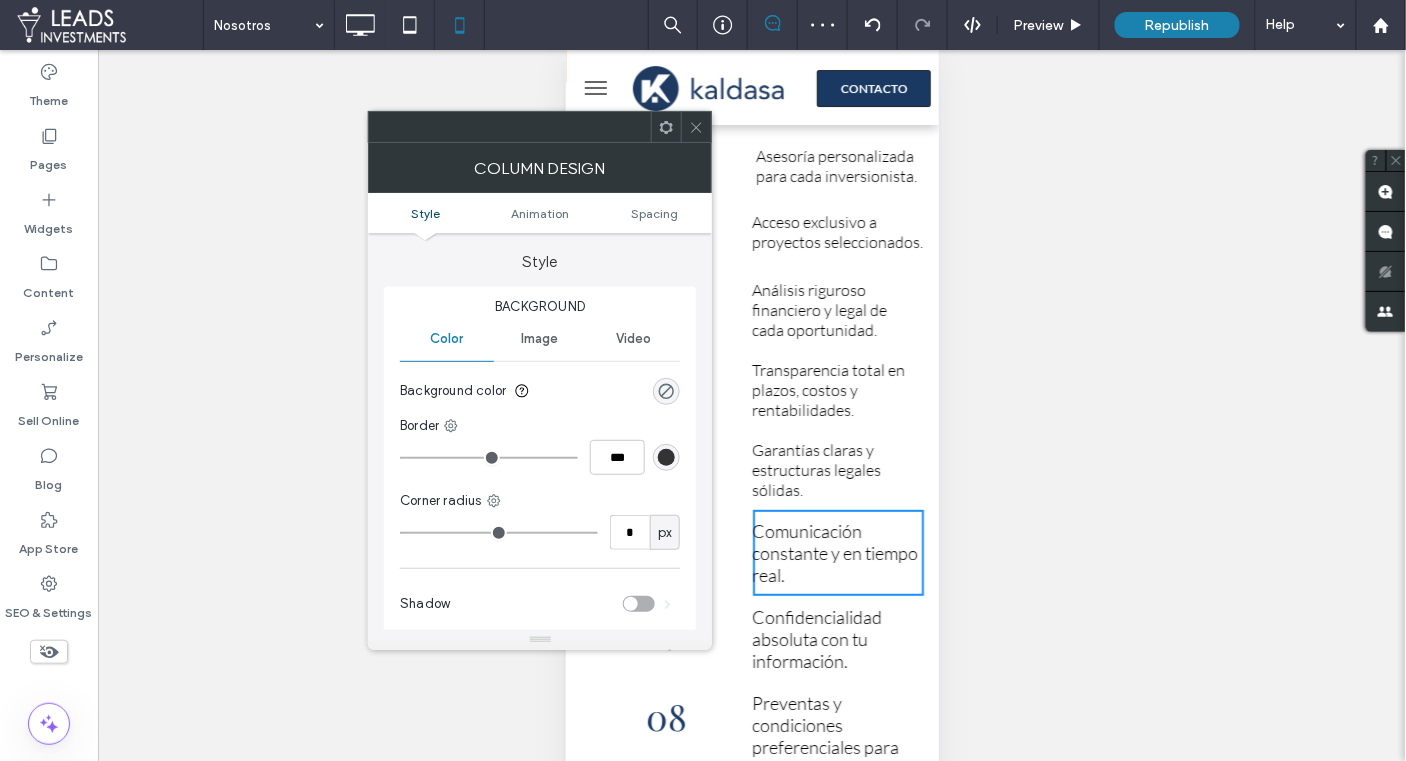 click 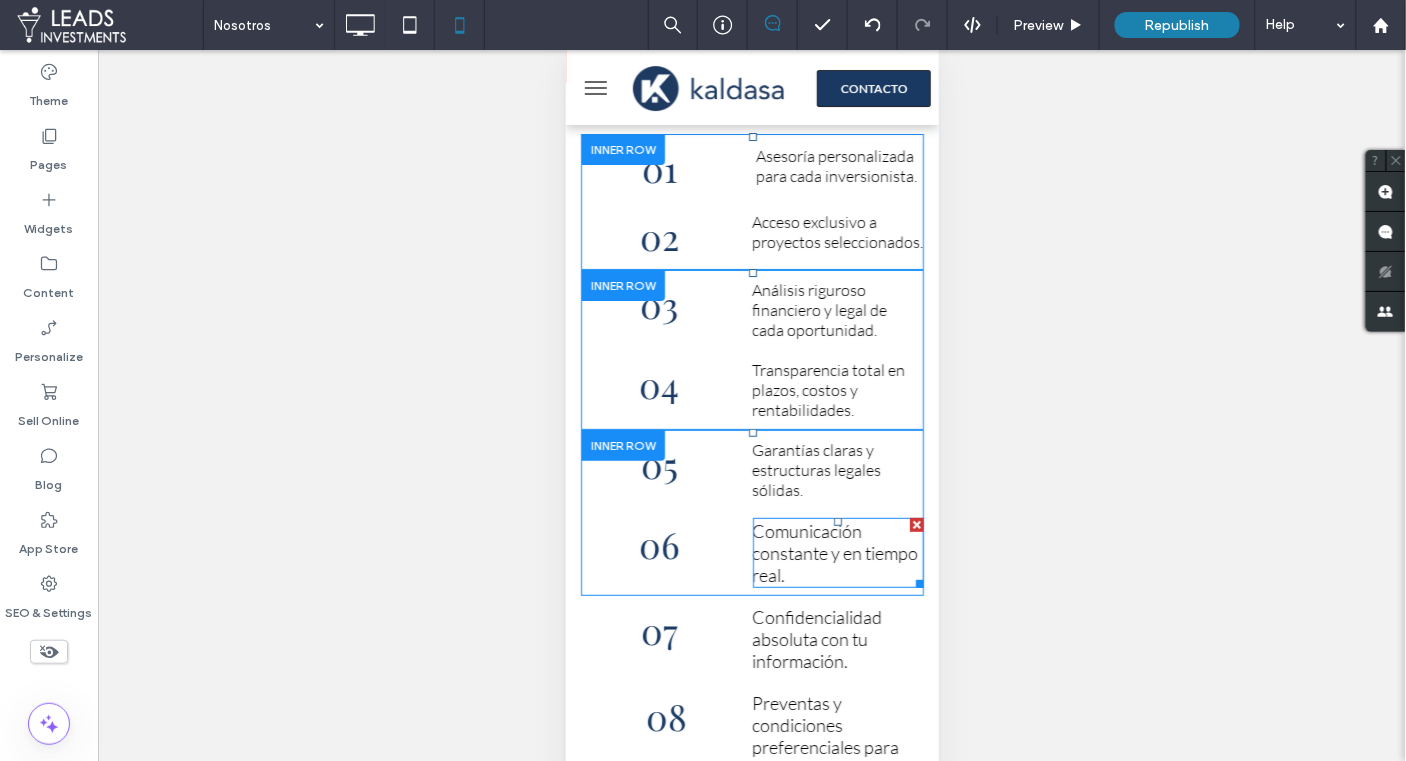 click on "Comunicación constante y en tiempo real." at bounding box center [835, 552] 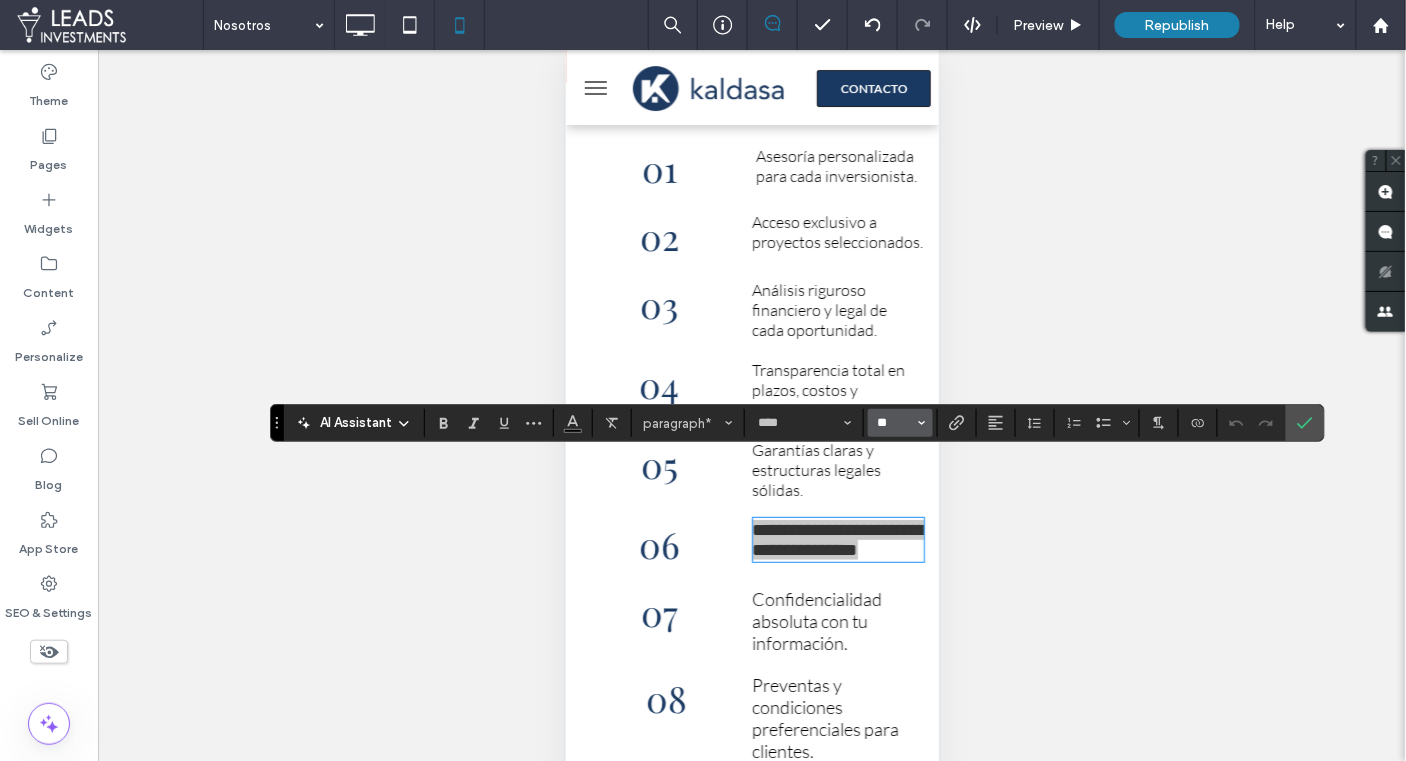 click on "**" at bounding box center (894, 423) 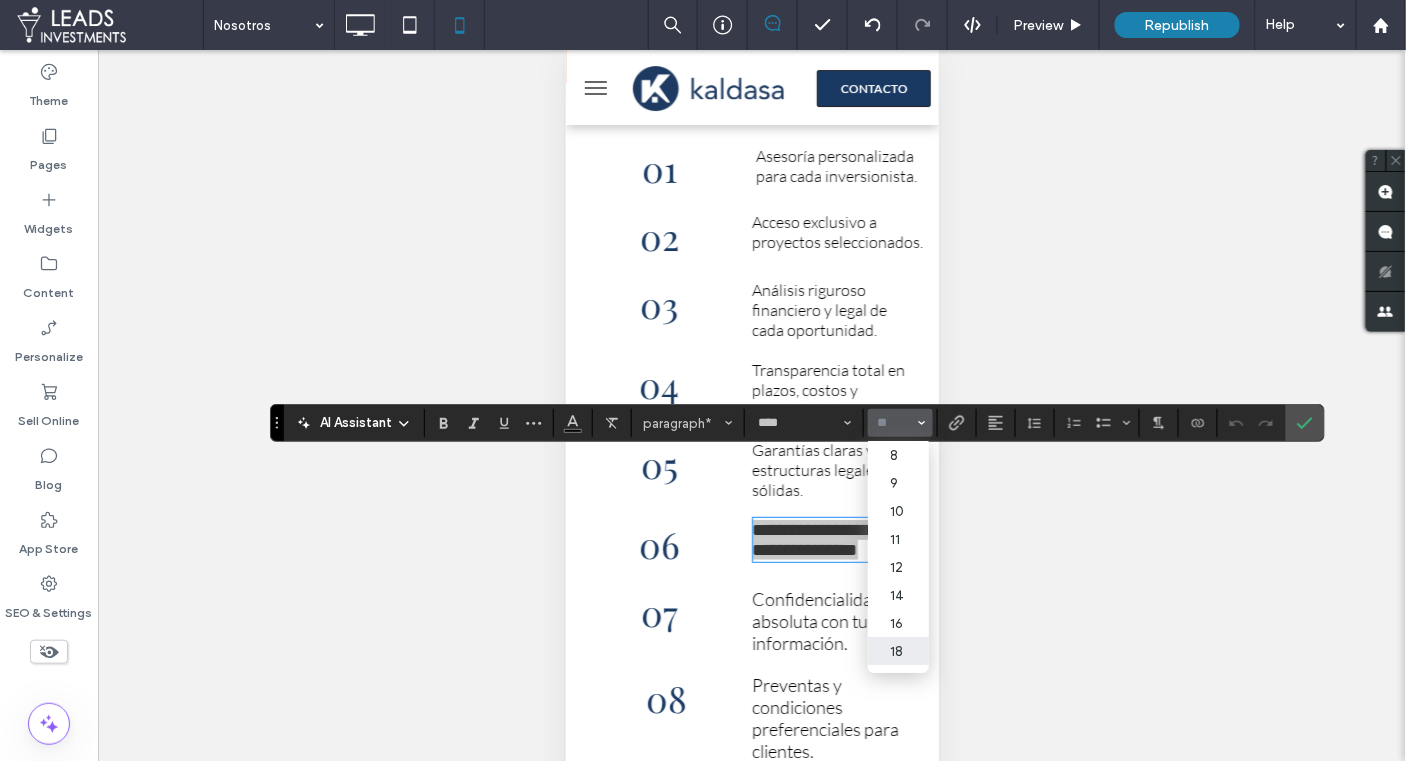 drag, startPoint x: 895, startPoint y: 626, endPoint x: 1240, endPoint y: 448, distance: 388.2126 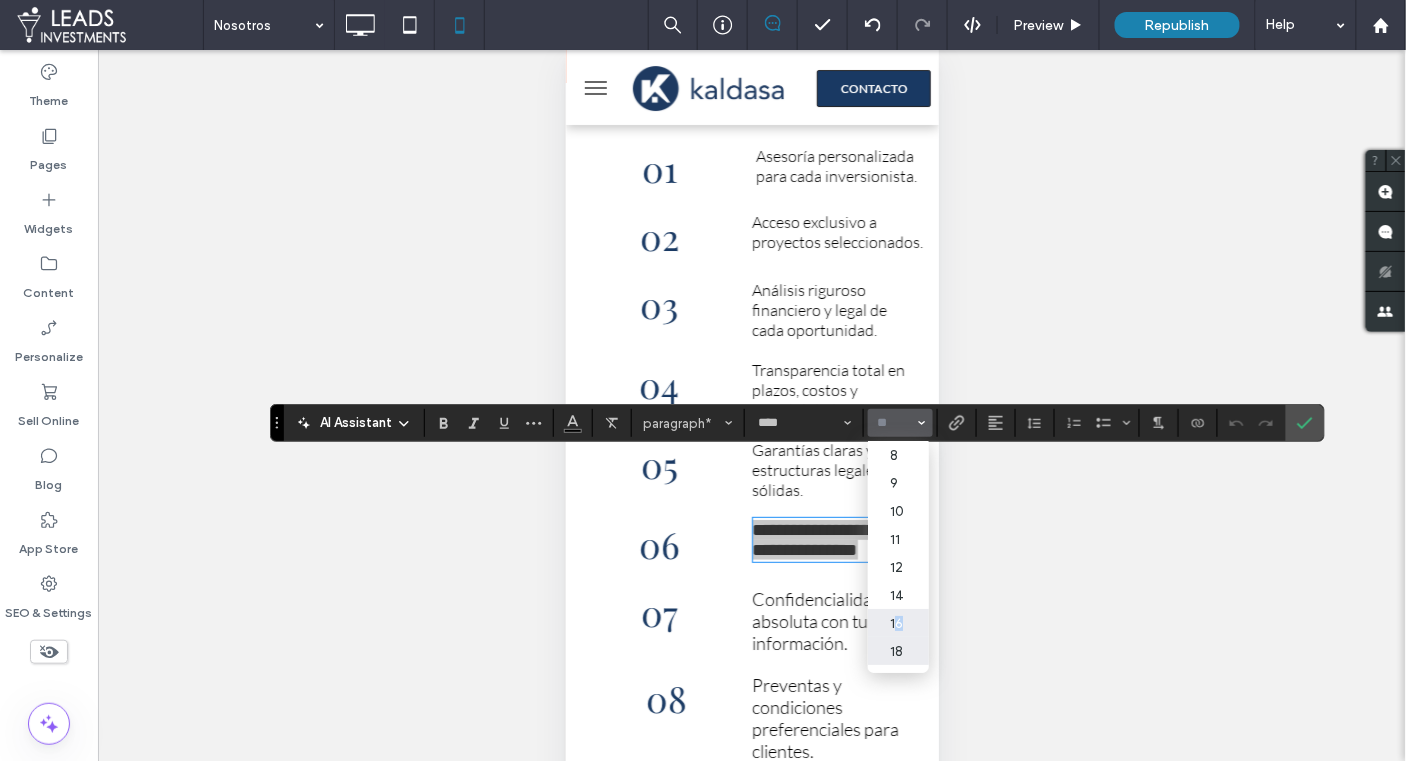 click on "16" at bounding box center (898, 623) 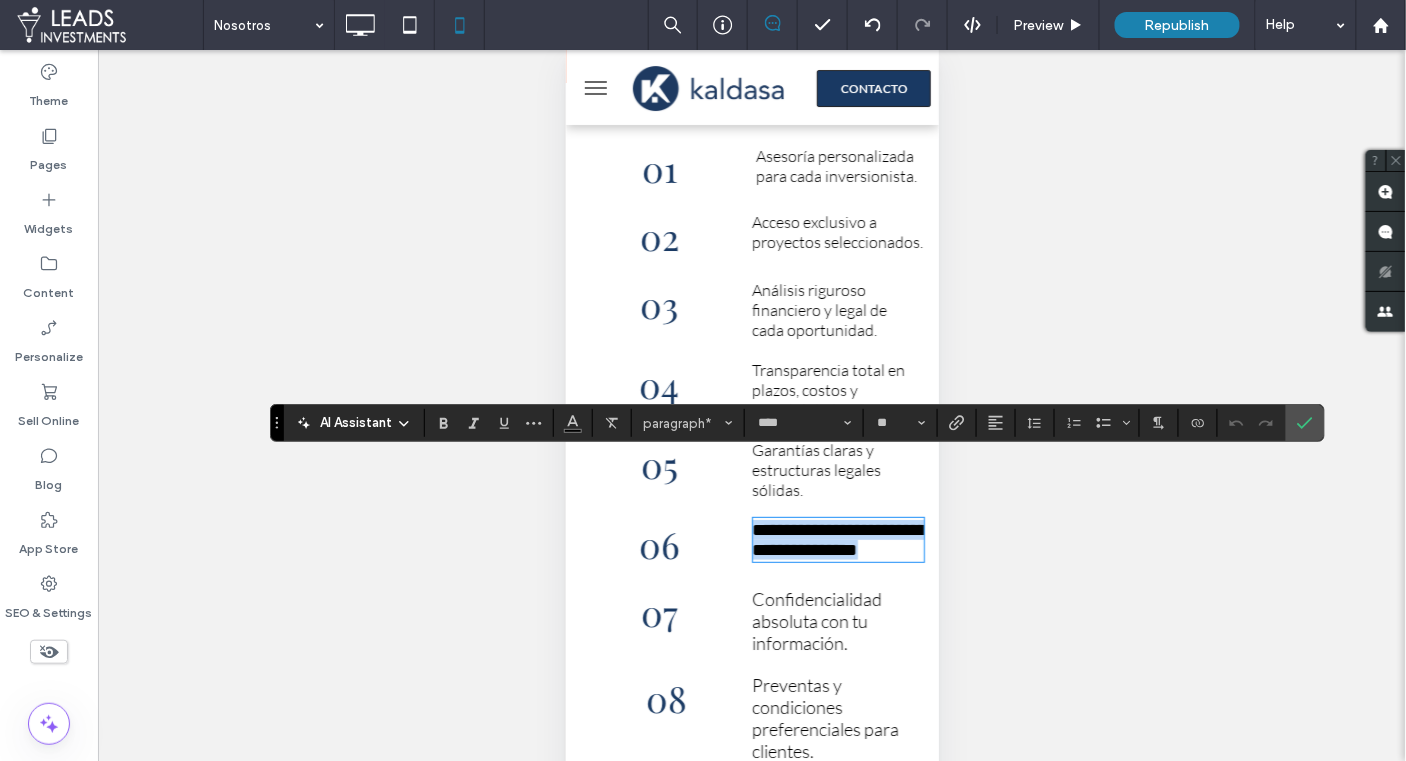 type on "**" 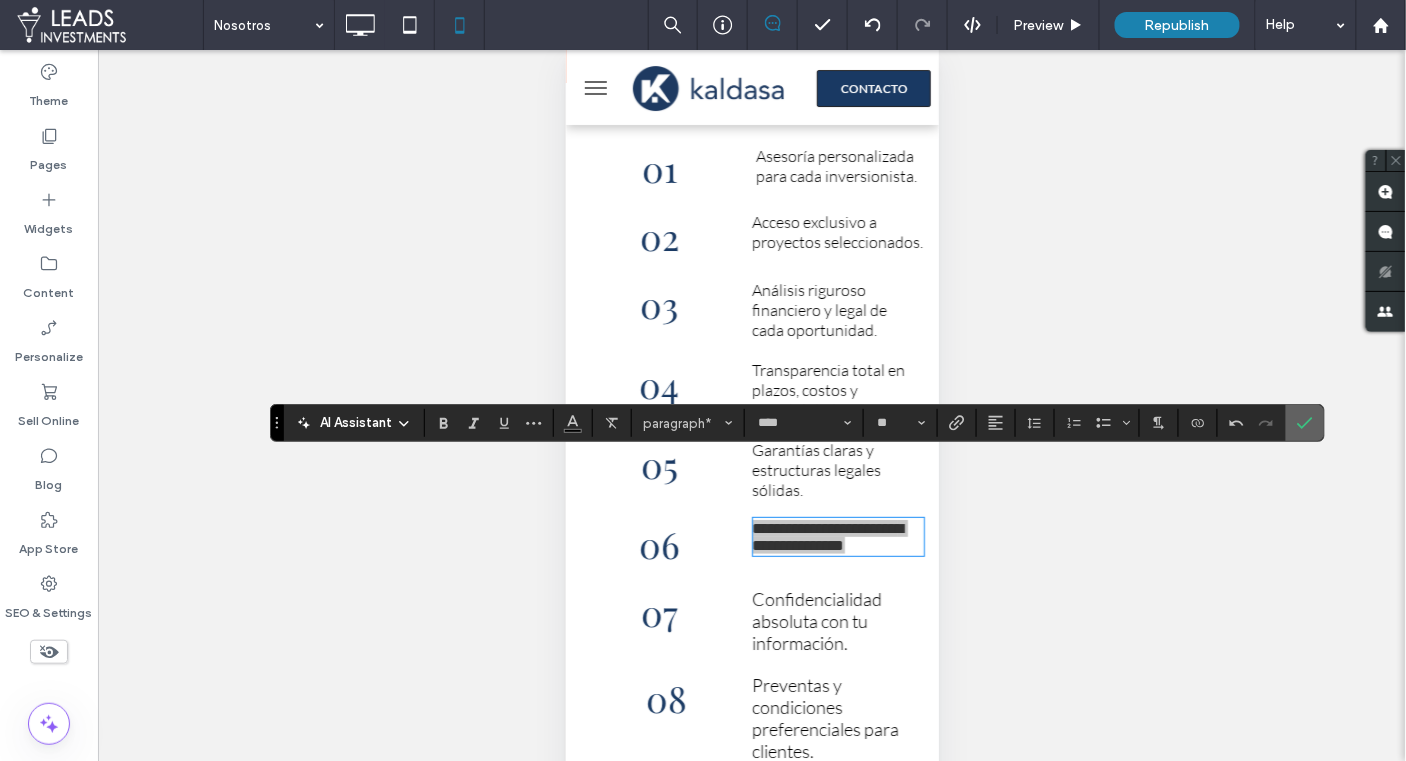 click 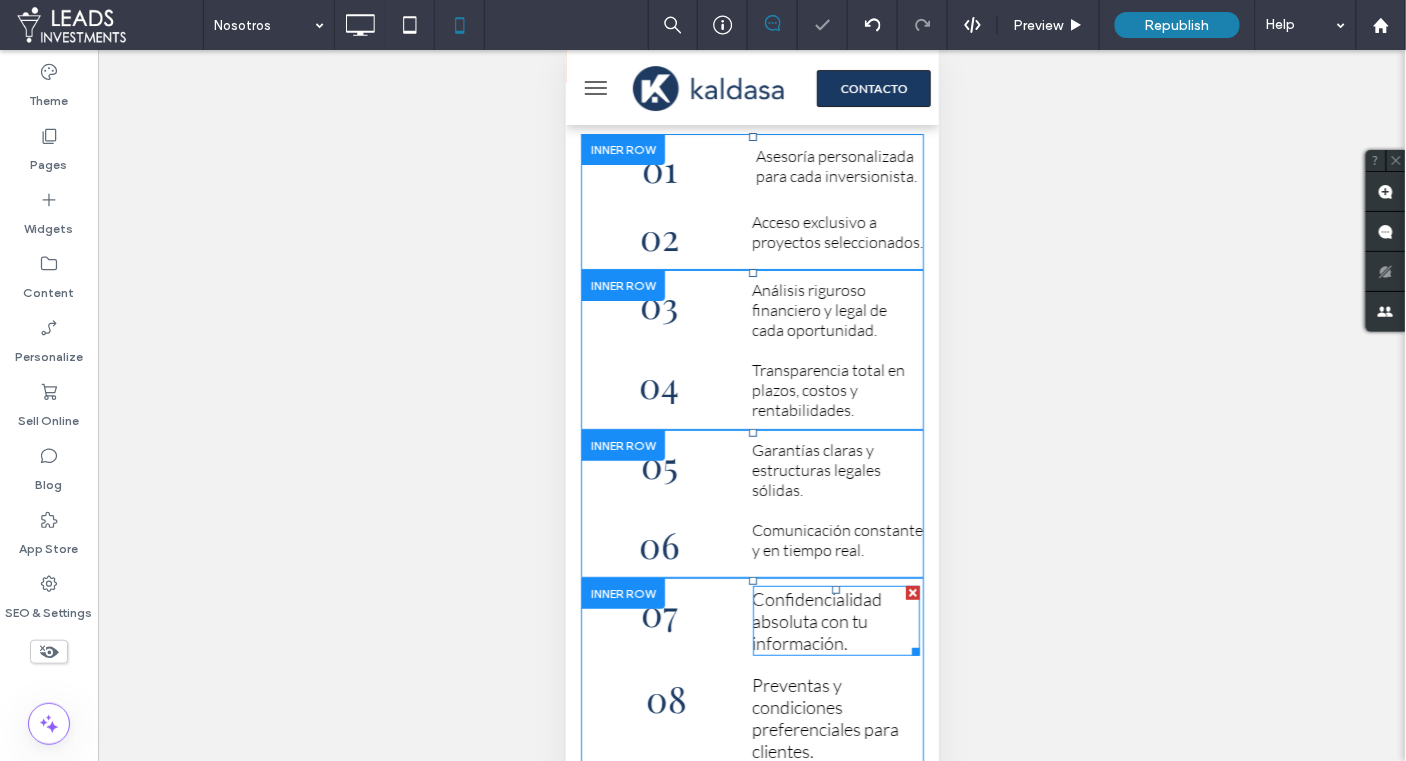 click on "Confidencialidad absoluta con tu información." at bounding box center [817, 620] 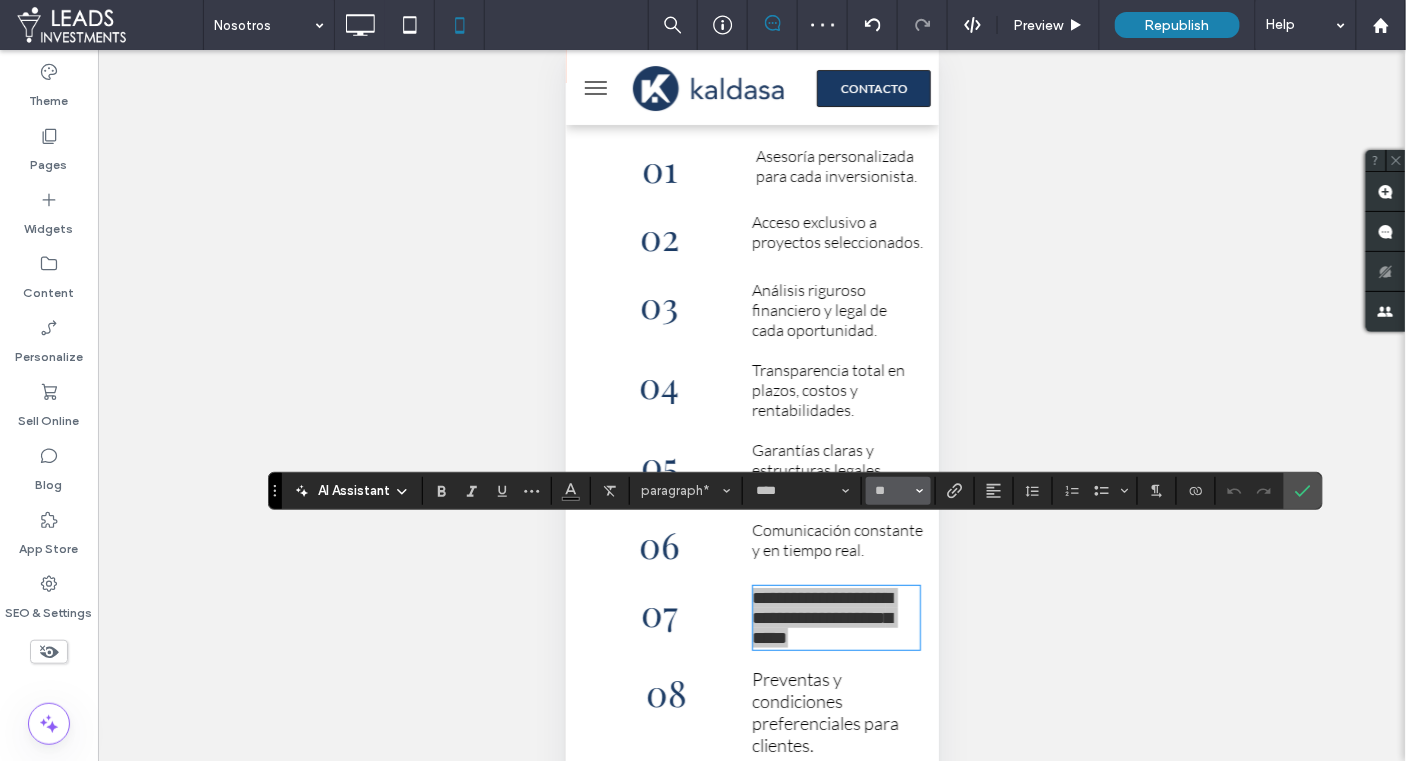 click 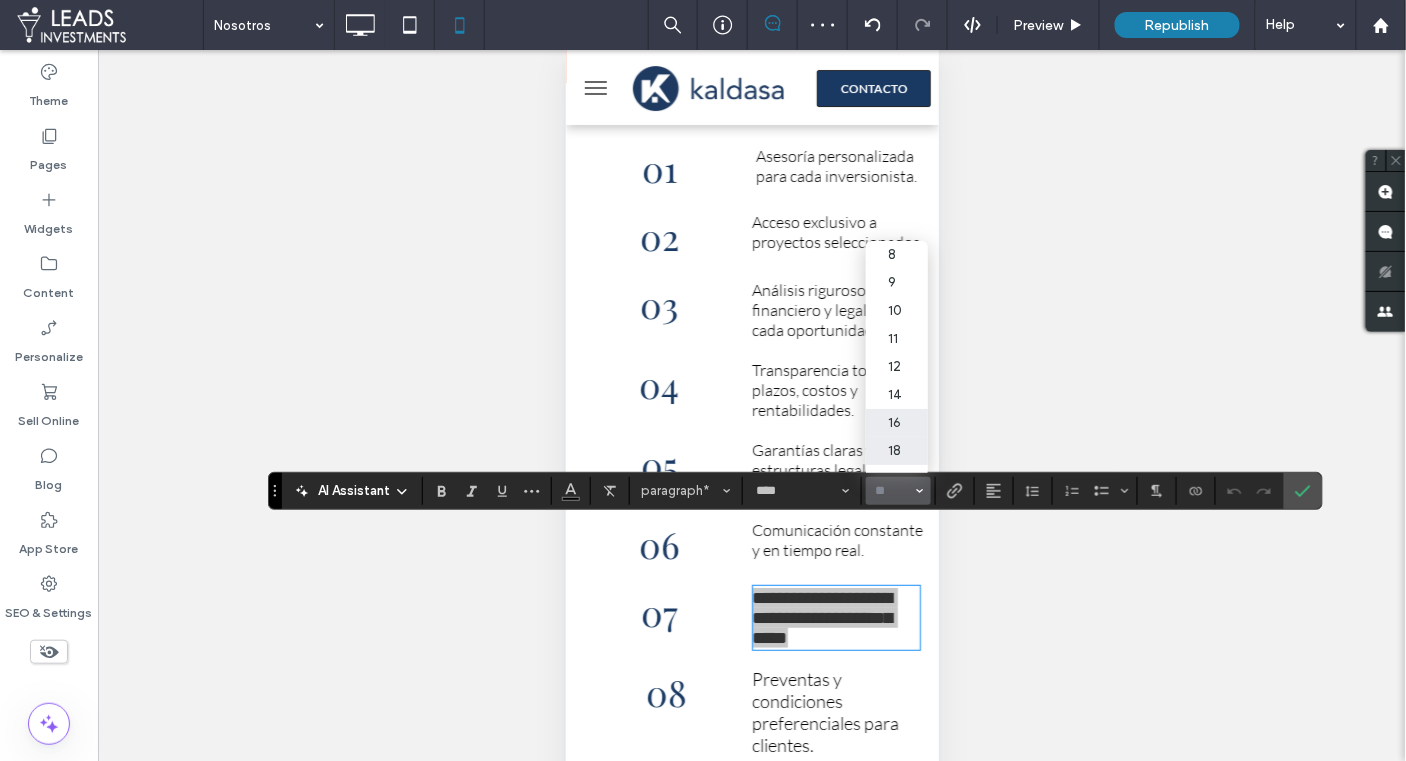 click on "16" at bounding box center [896, 423] 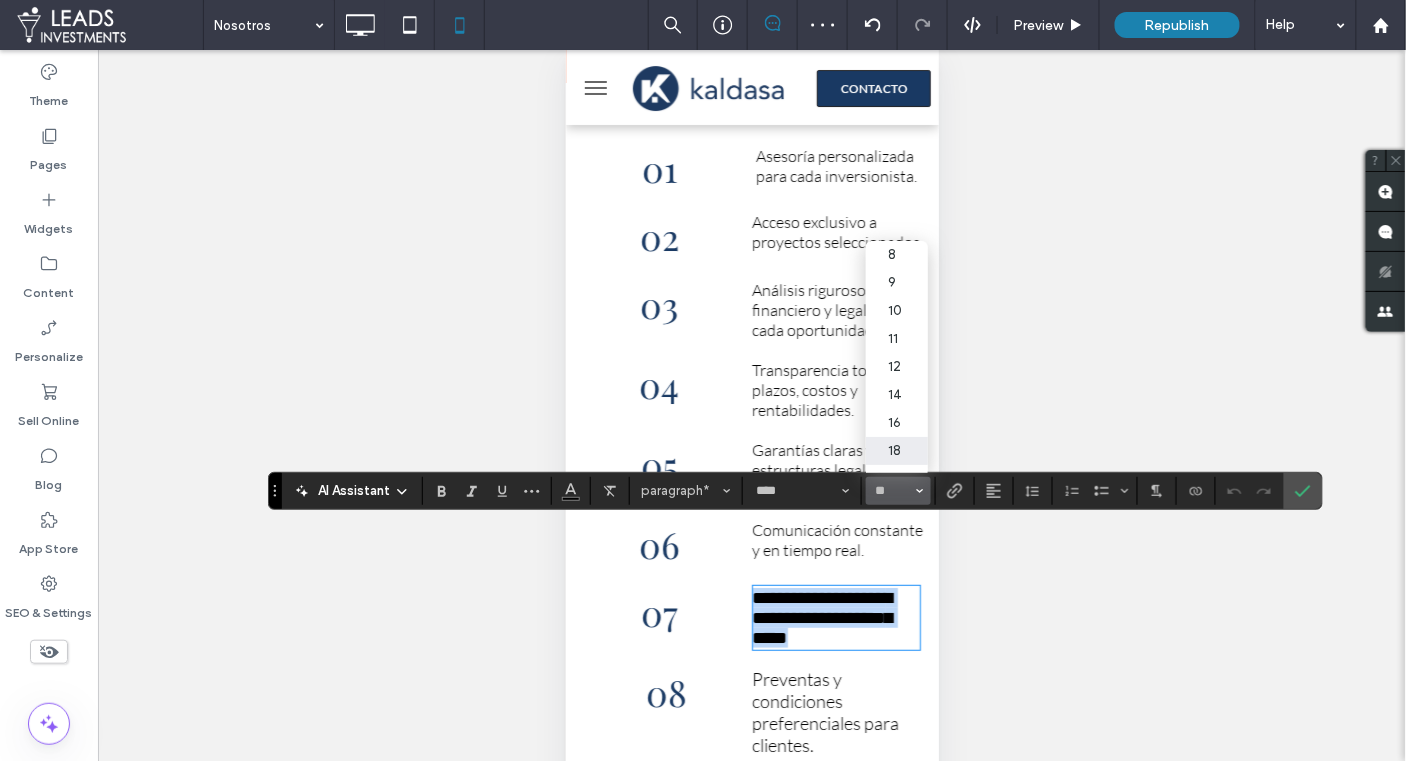 type on "**" 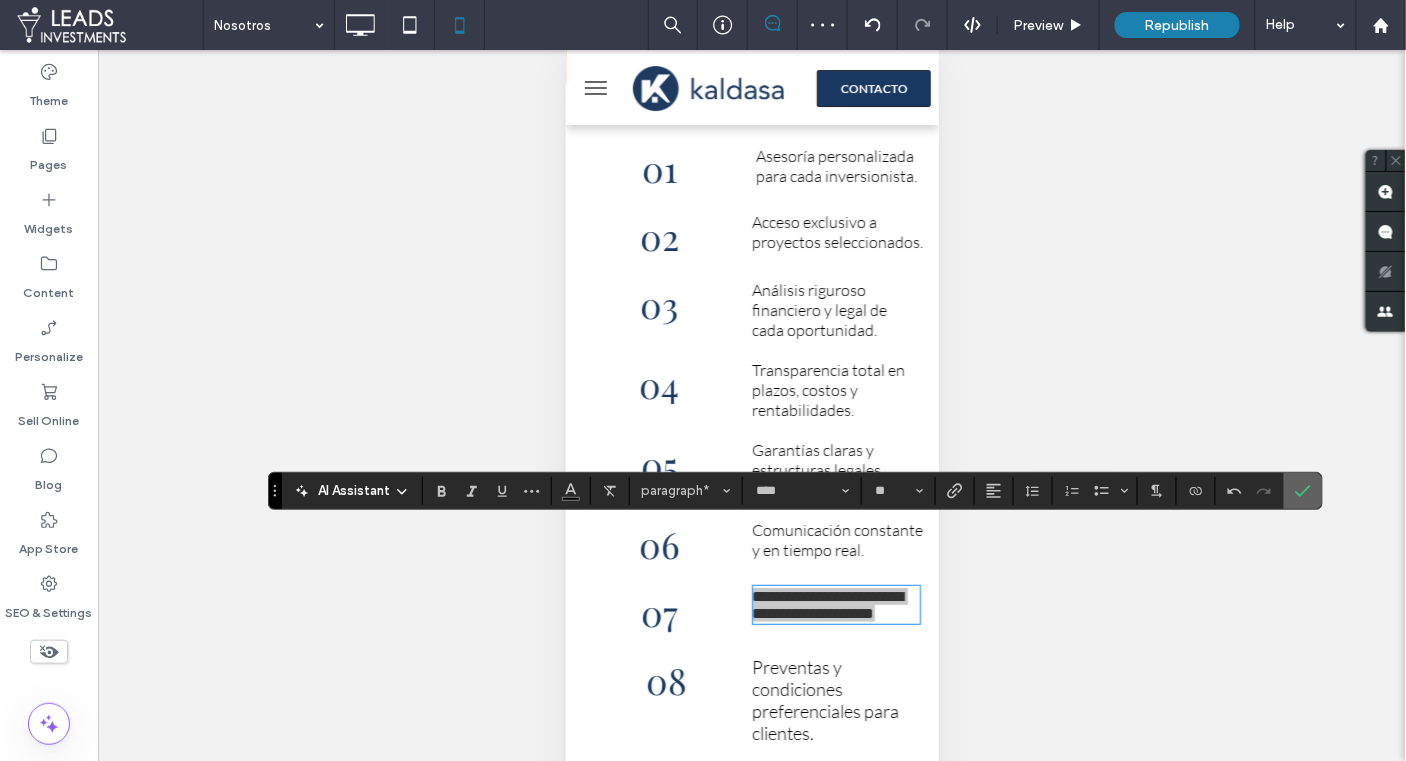 click 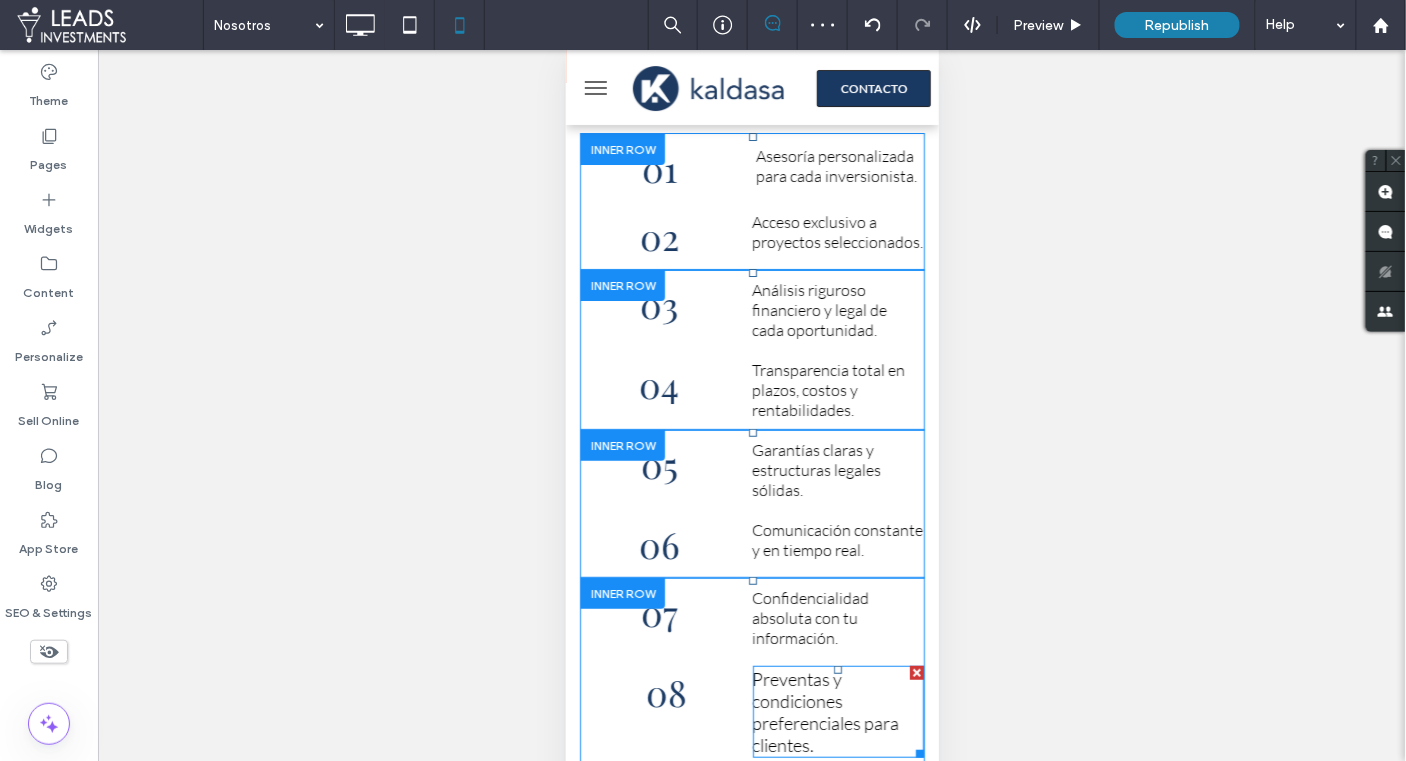 click on "Preventas y condiciones preferenciales para clientes." at bounding box center [825, 711] 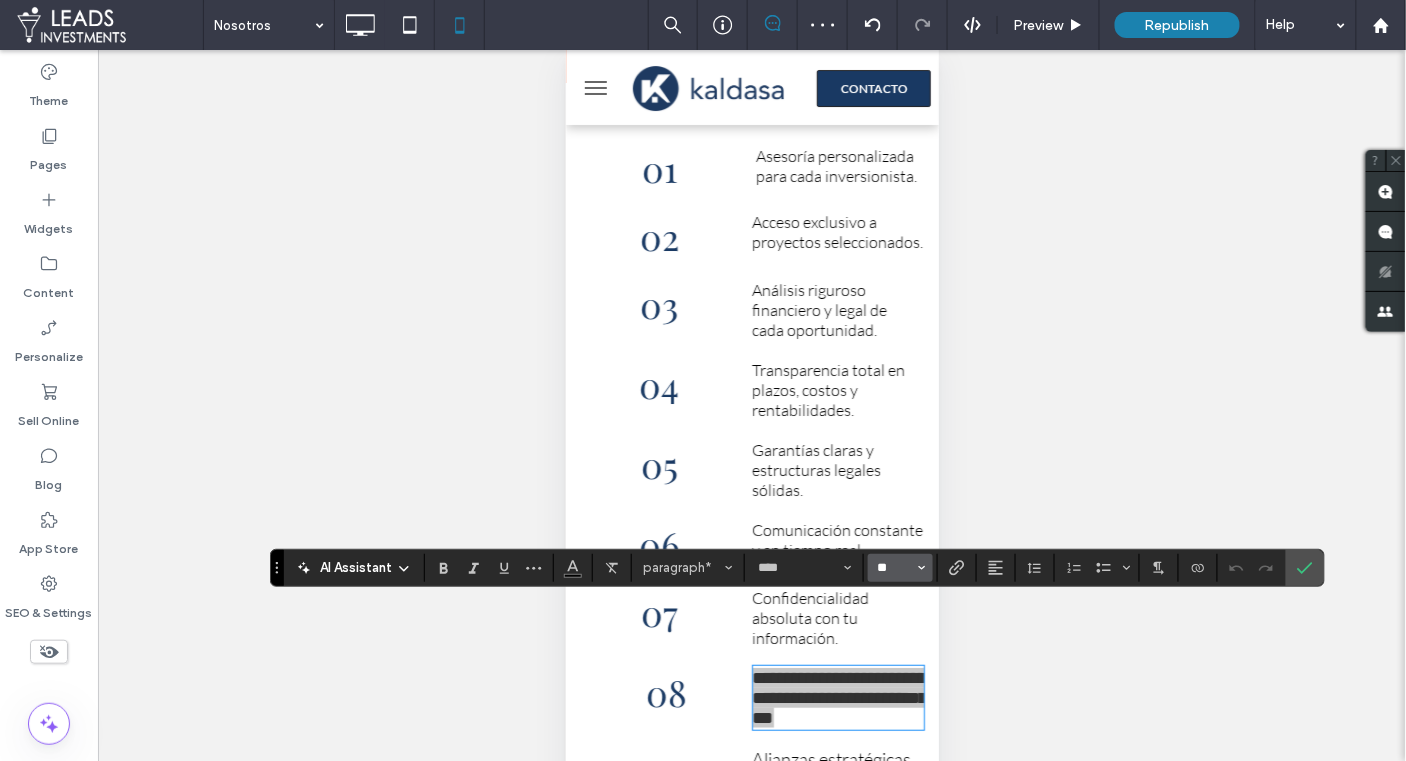 click on "**" at bounding box center (894, 568) 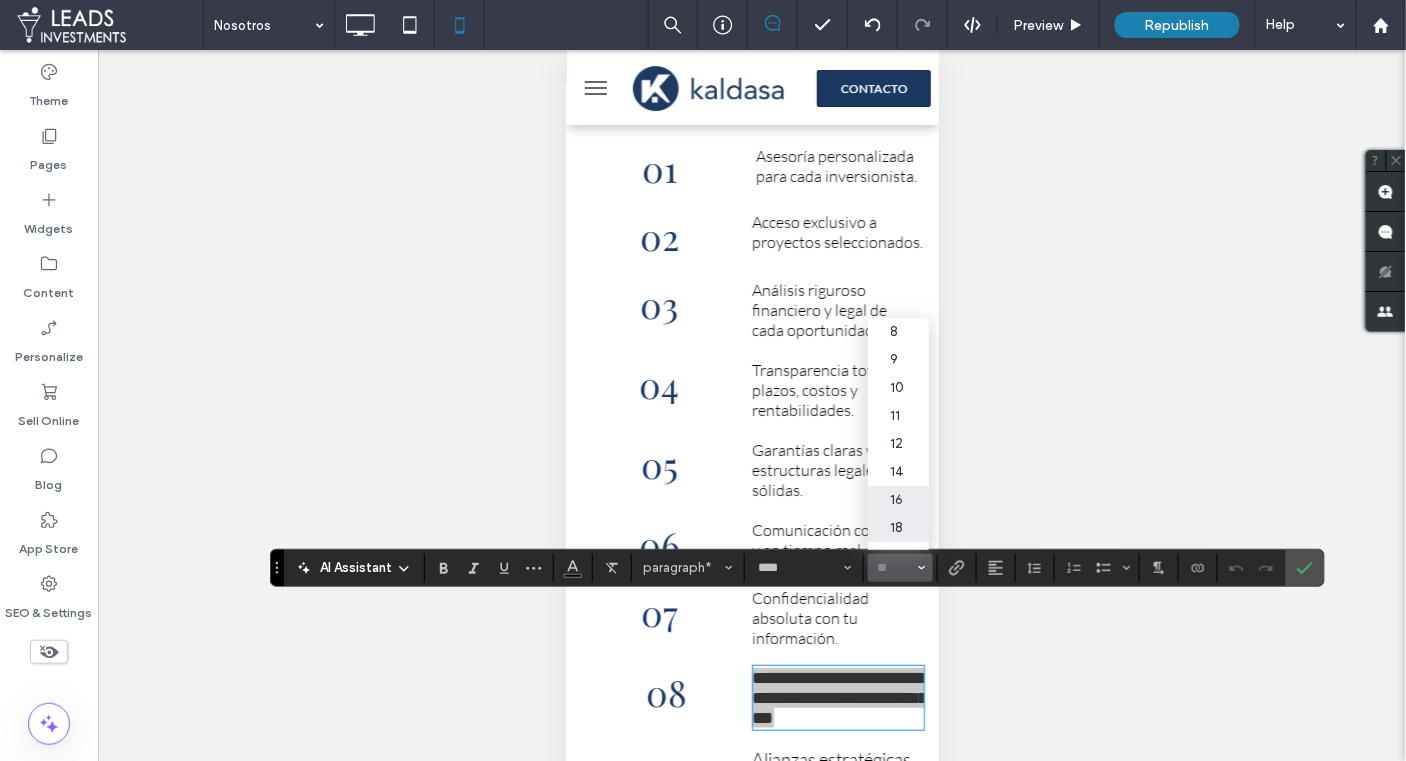 click on "16" at bounding box center (898, 500) 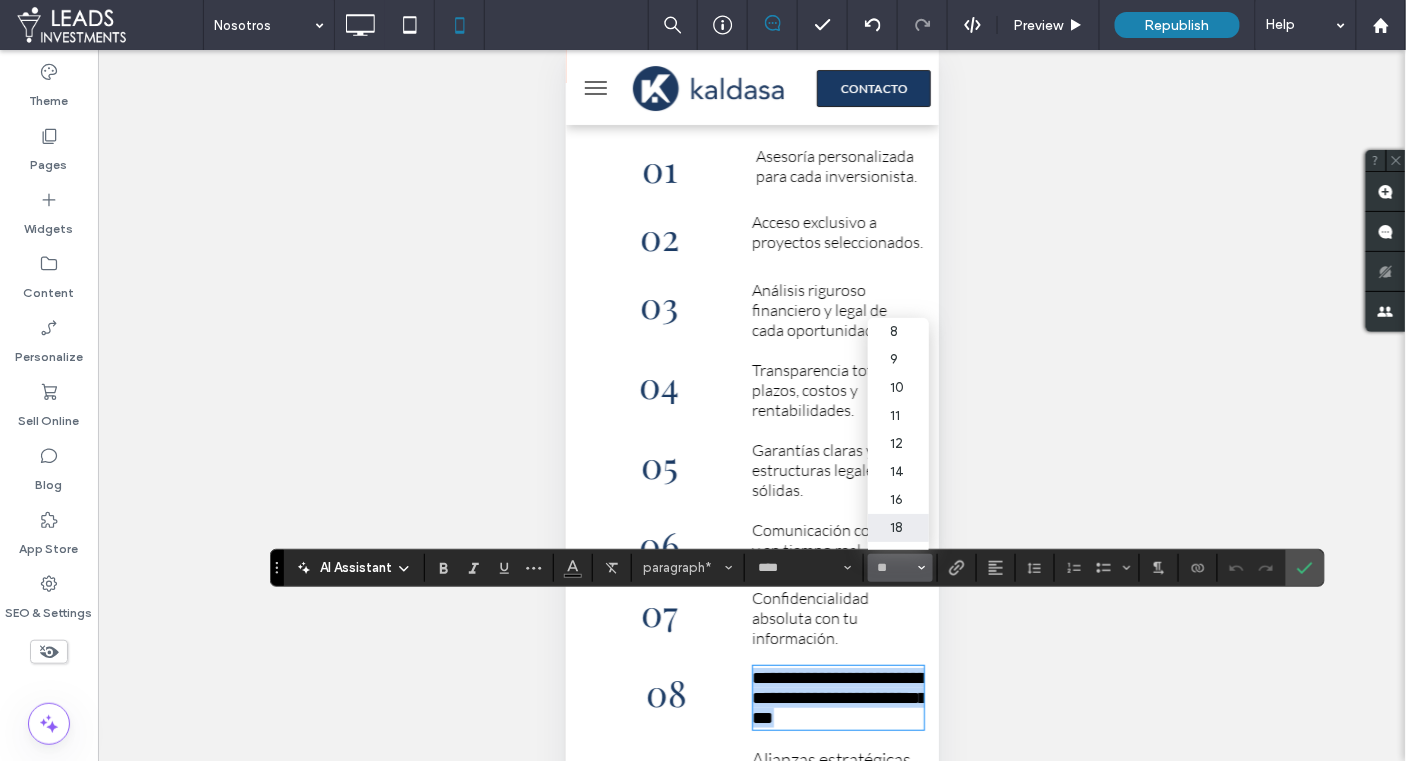 type on "**" 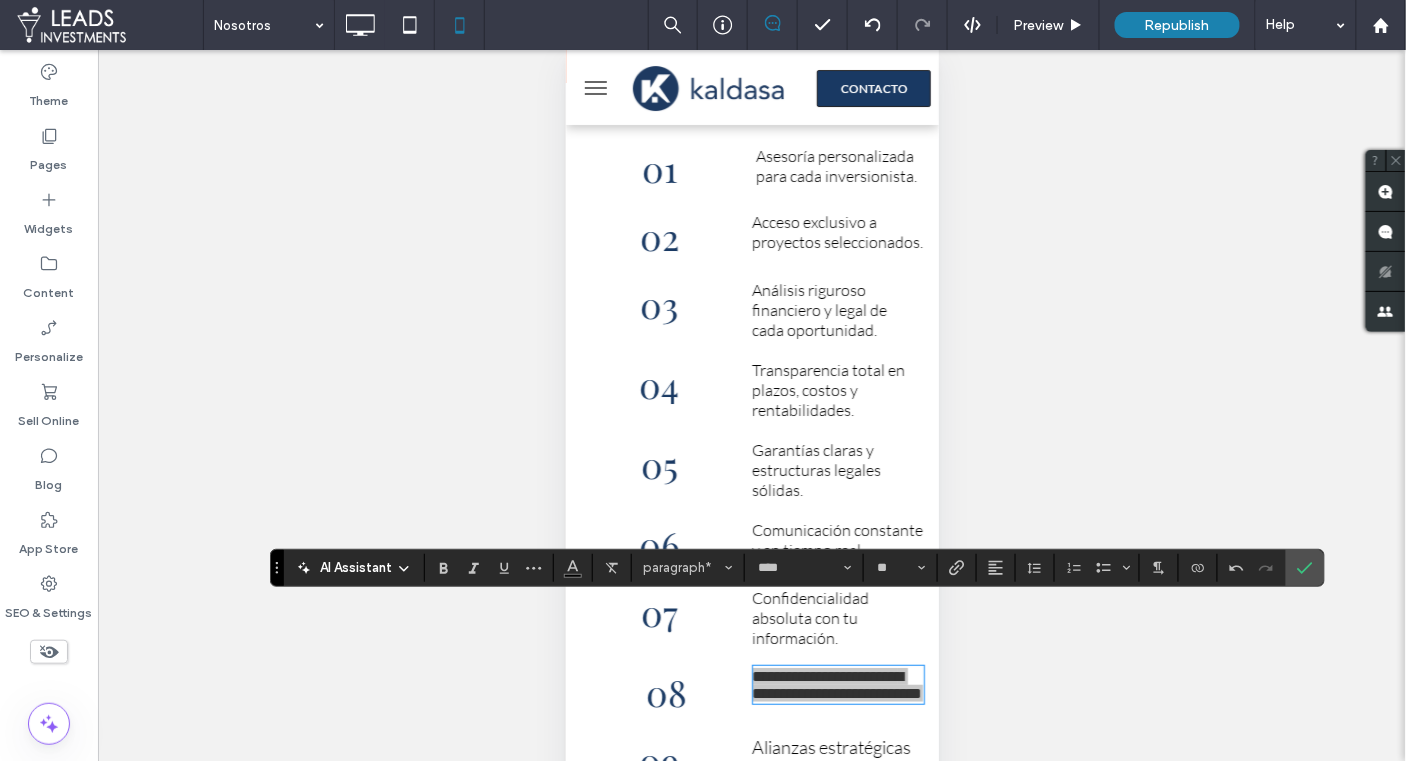 drag, startPoint x: 1293, startPoint y: 570, endPoint x: 1259, endPoint y: 566, distance: 34.234486 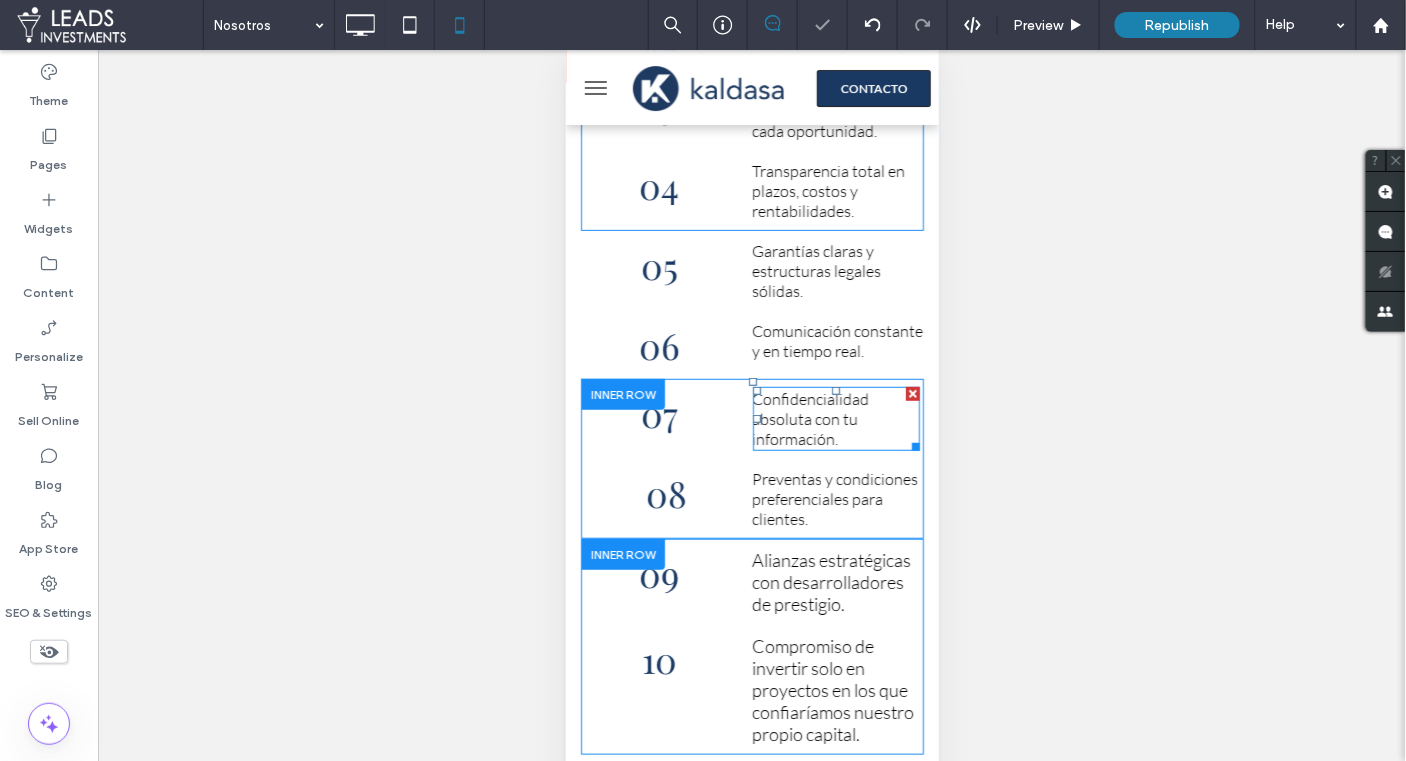 scroll, scrollTop: 2242, scrollLeft: 0, axis: vertical 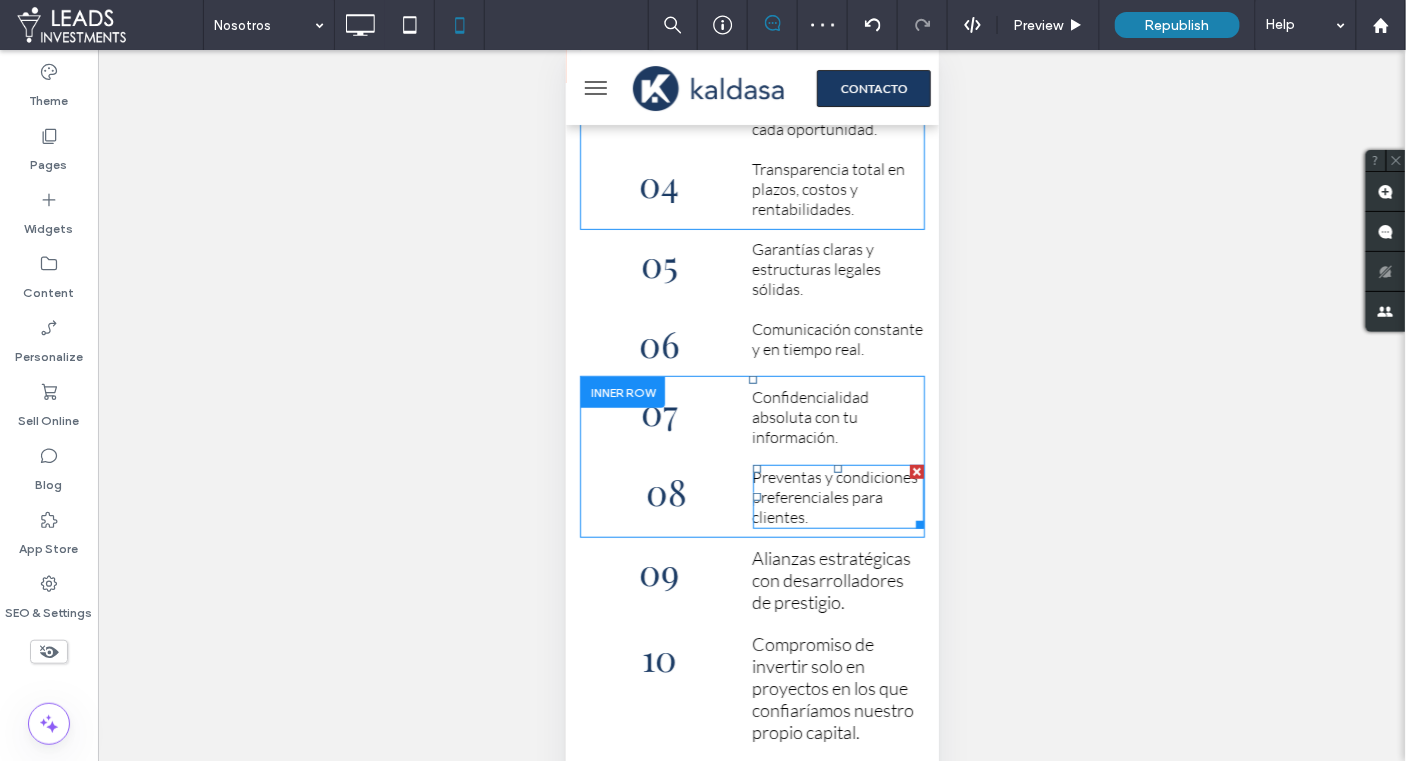 click on "Preventas y condiciones preferenciales para clientes." at bounding box center (835, 496) 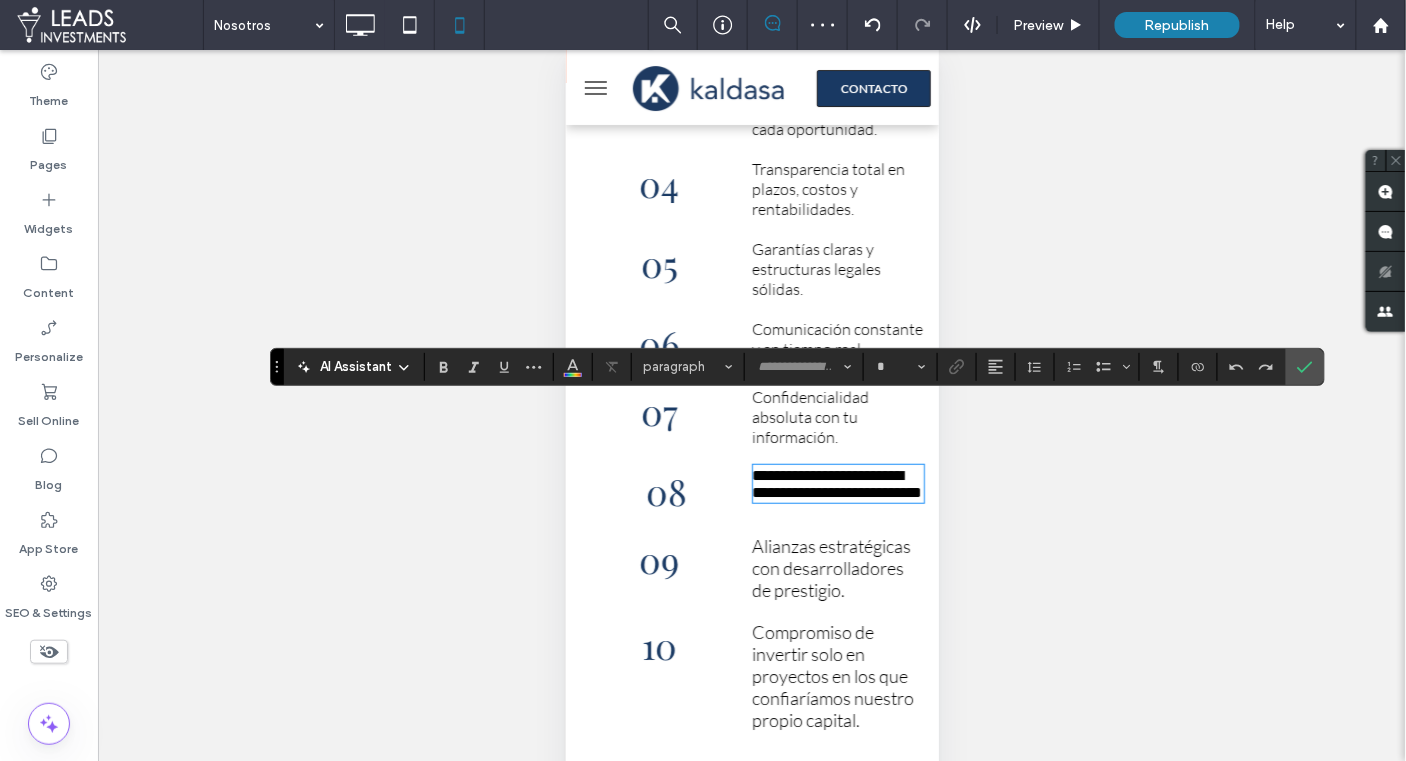 type on "****" 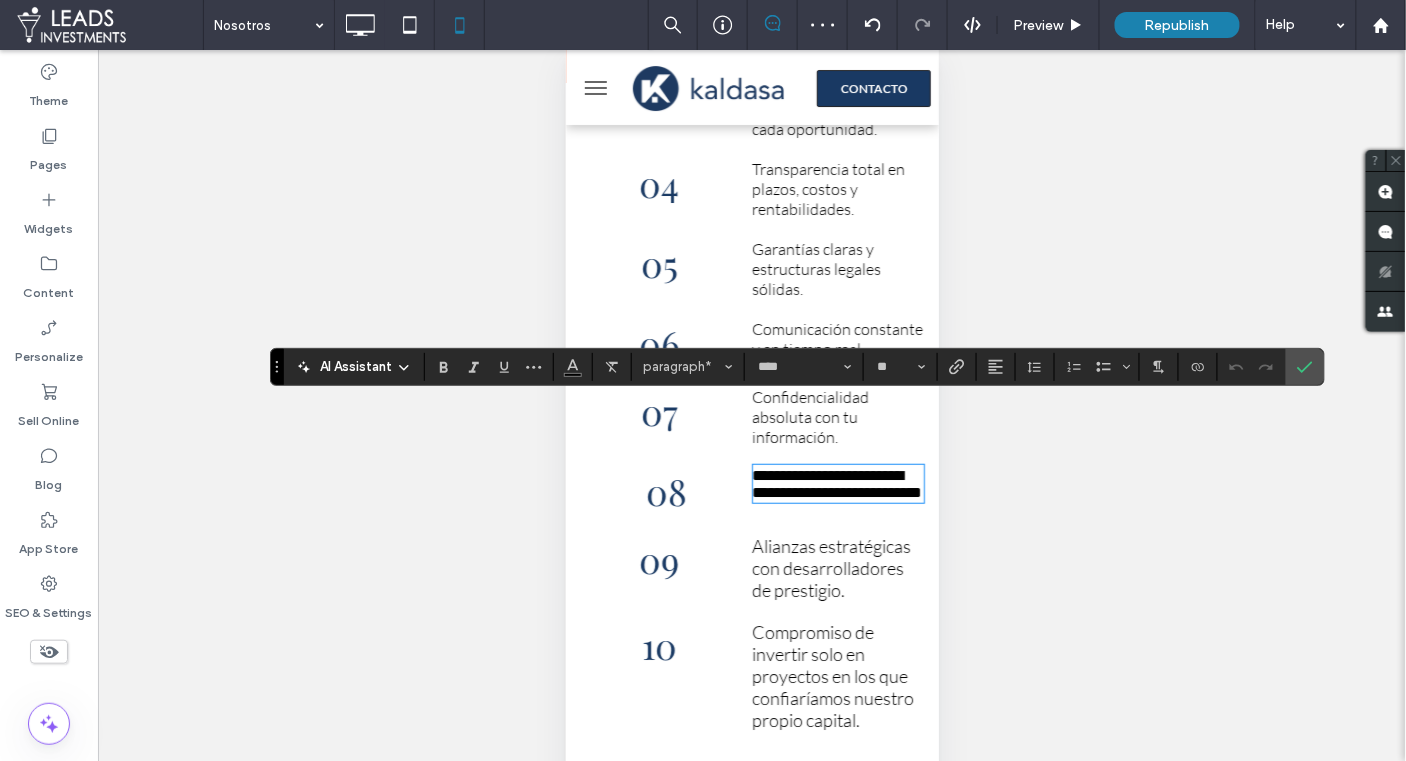 click on "AI Assistant paragraph* **** **" at bounding box center [797, 367] 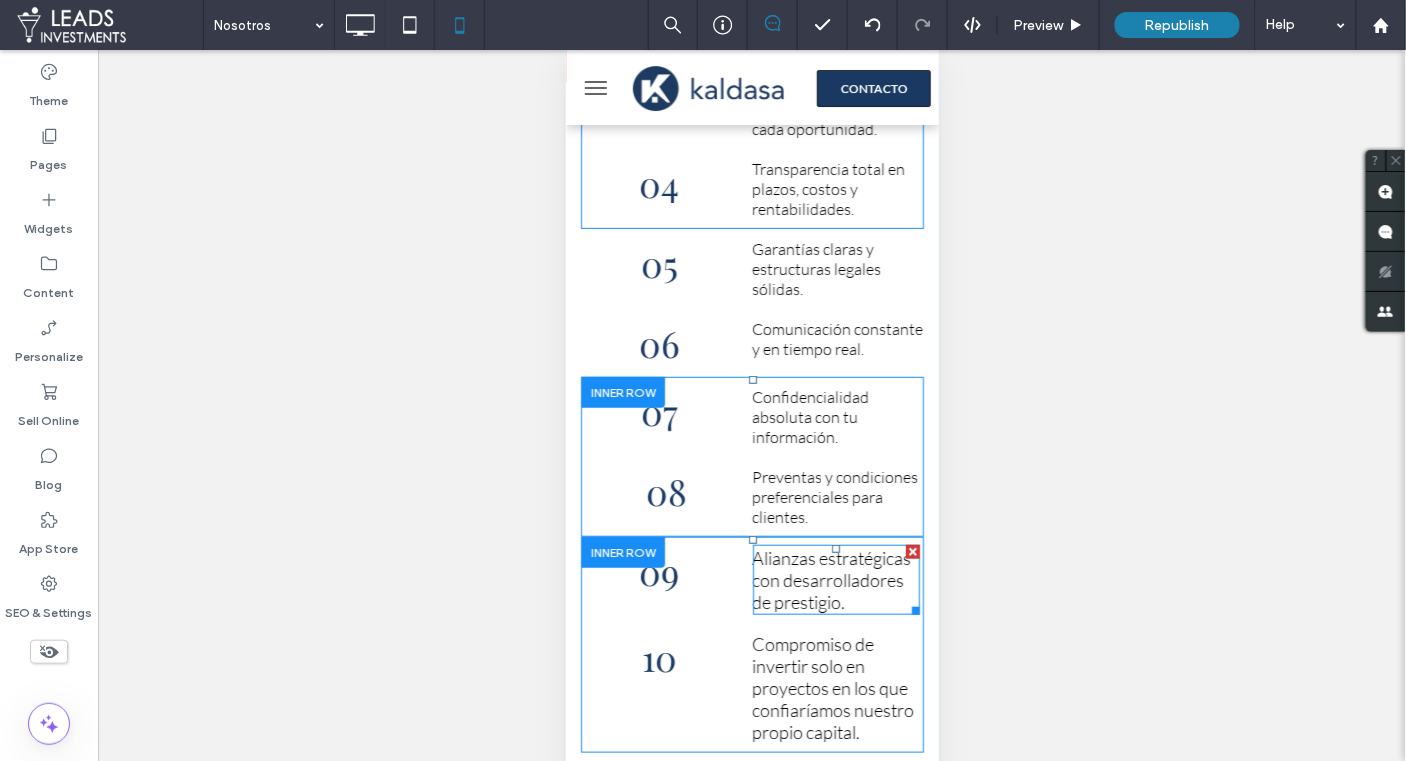 click on "Alianzas estratégicas con desarrolladores de prestigio." at bounding box center (831, 579) 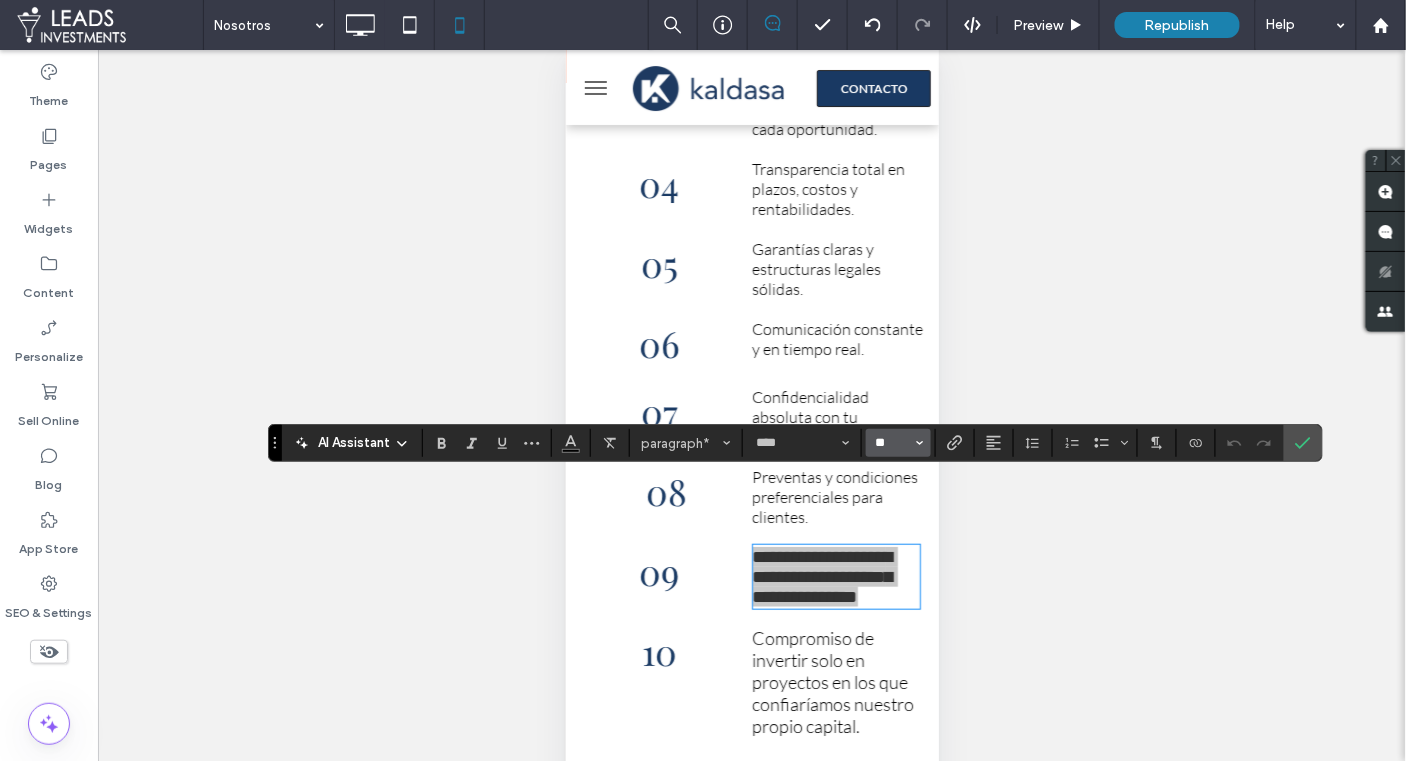 click on "**" at bounding box center [892, 443] 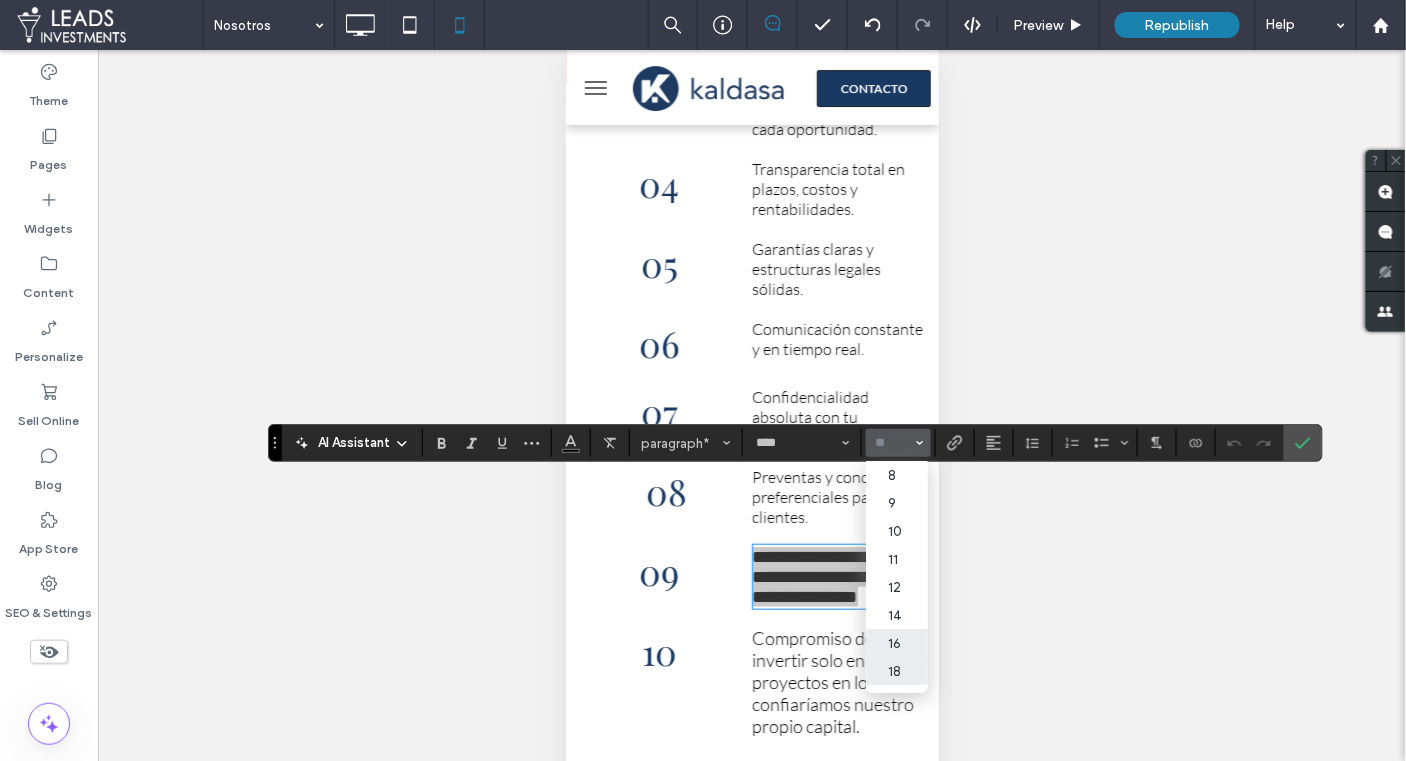 drag, startPoint x: 888, startPoint y: 637, endPoint x: 356, endPoint y: 576, distance: 535.4858 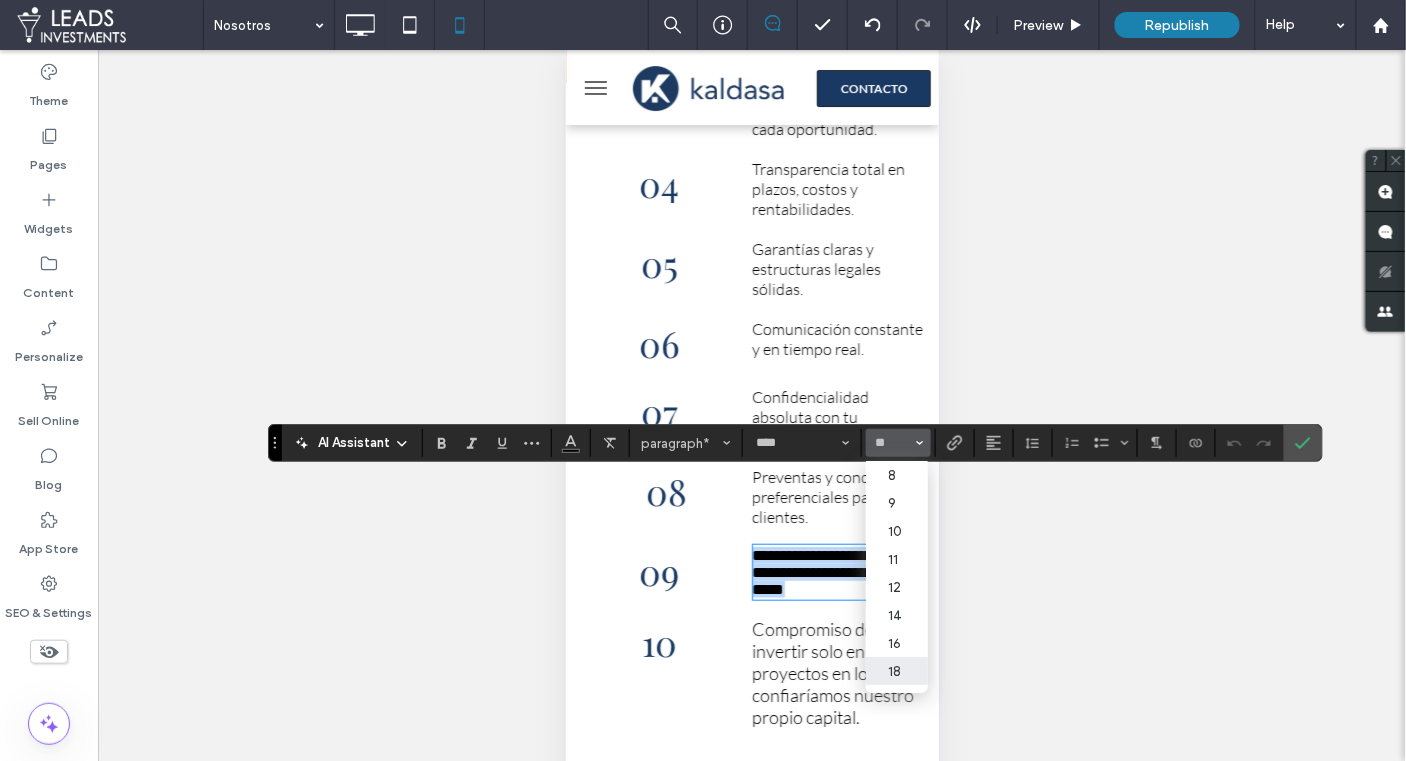 type on "**" 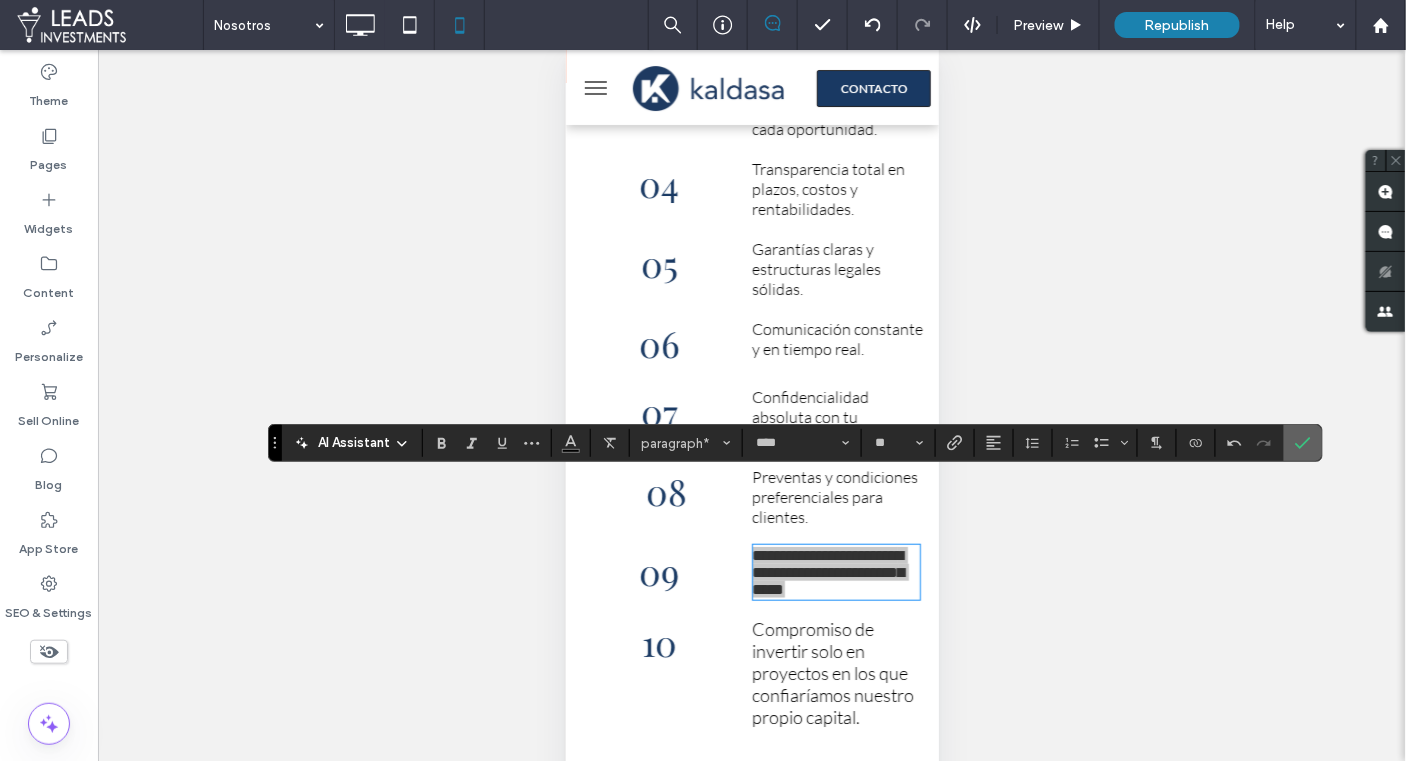 click 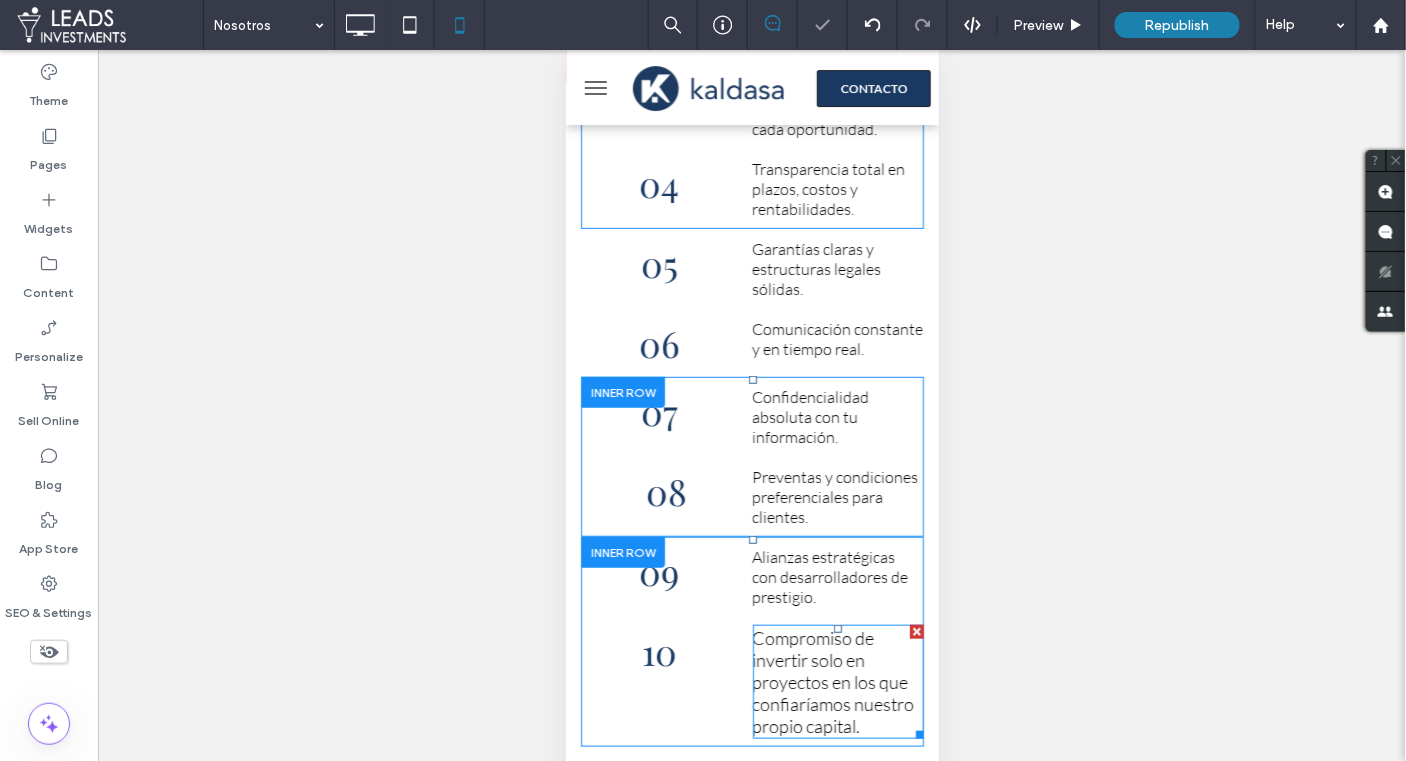 click on "Compromiso de invertir solo en proyectos en los que confiaríamos nuestro propio capital." at bounding box center [833, 681] 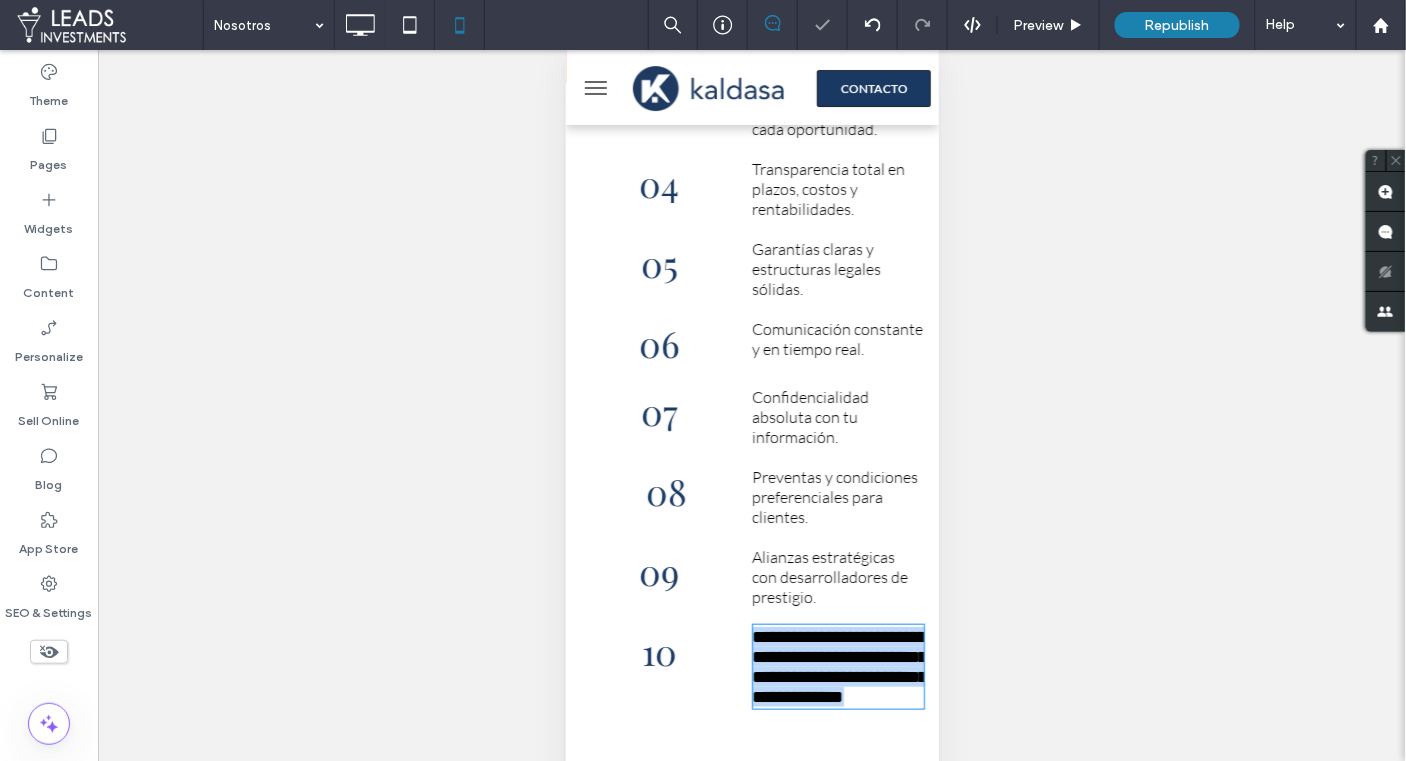 type on "****" 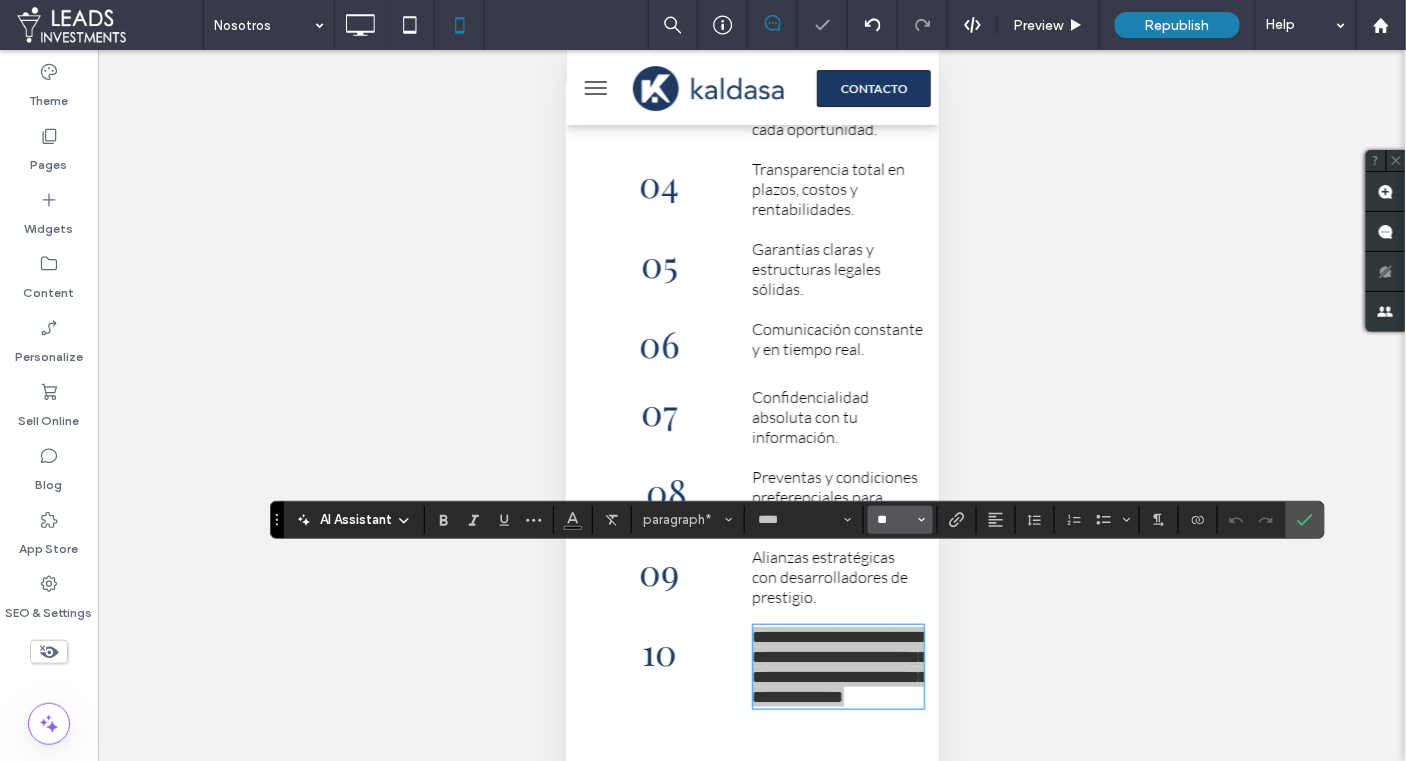 click on "**" at bounding box center (894, 520) 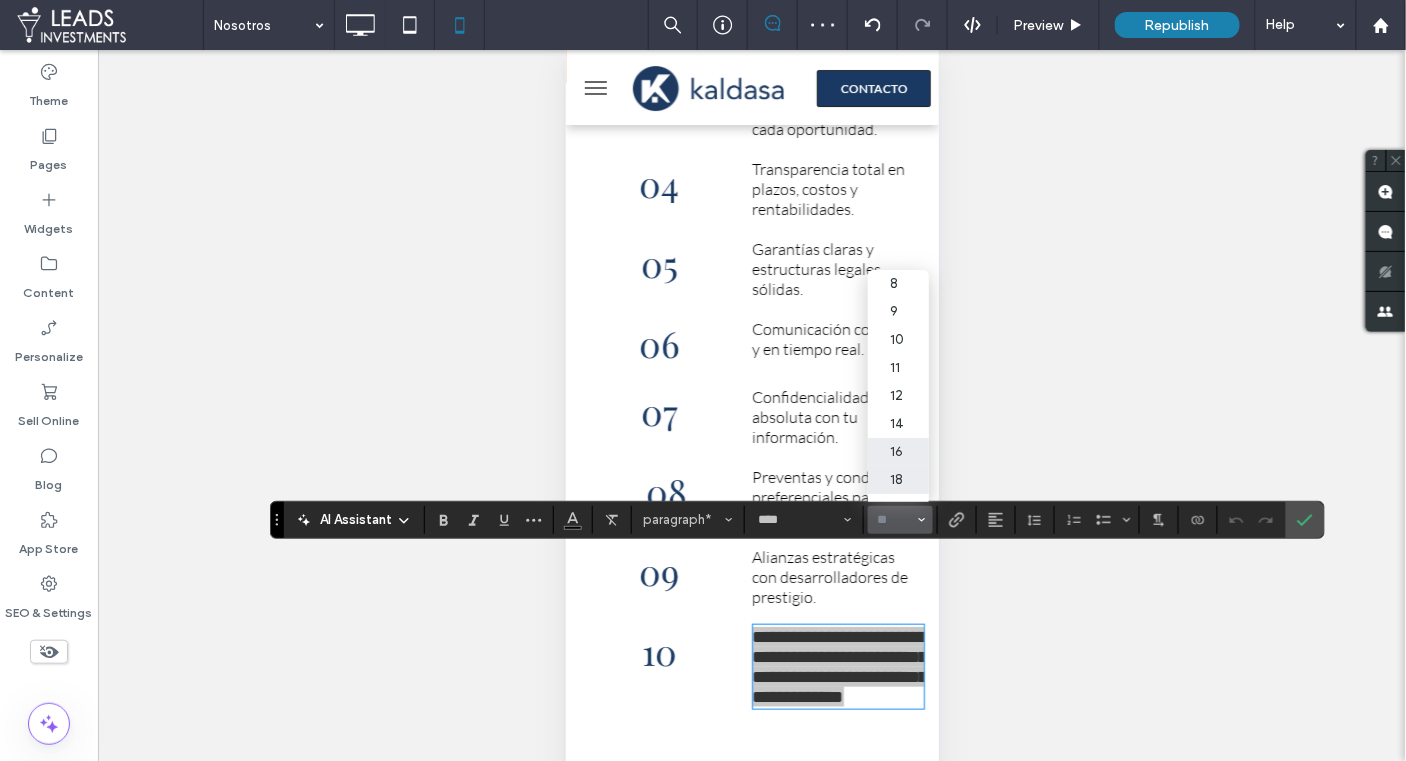 click on "16" at bounding box center (898, 452) 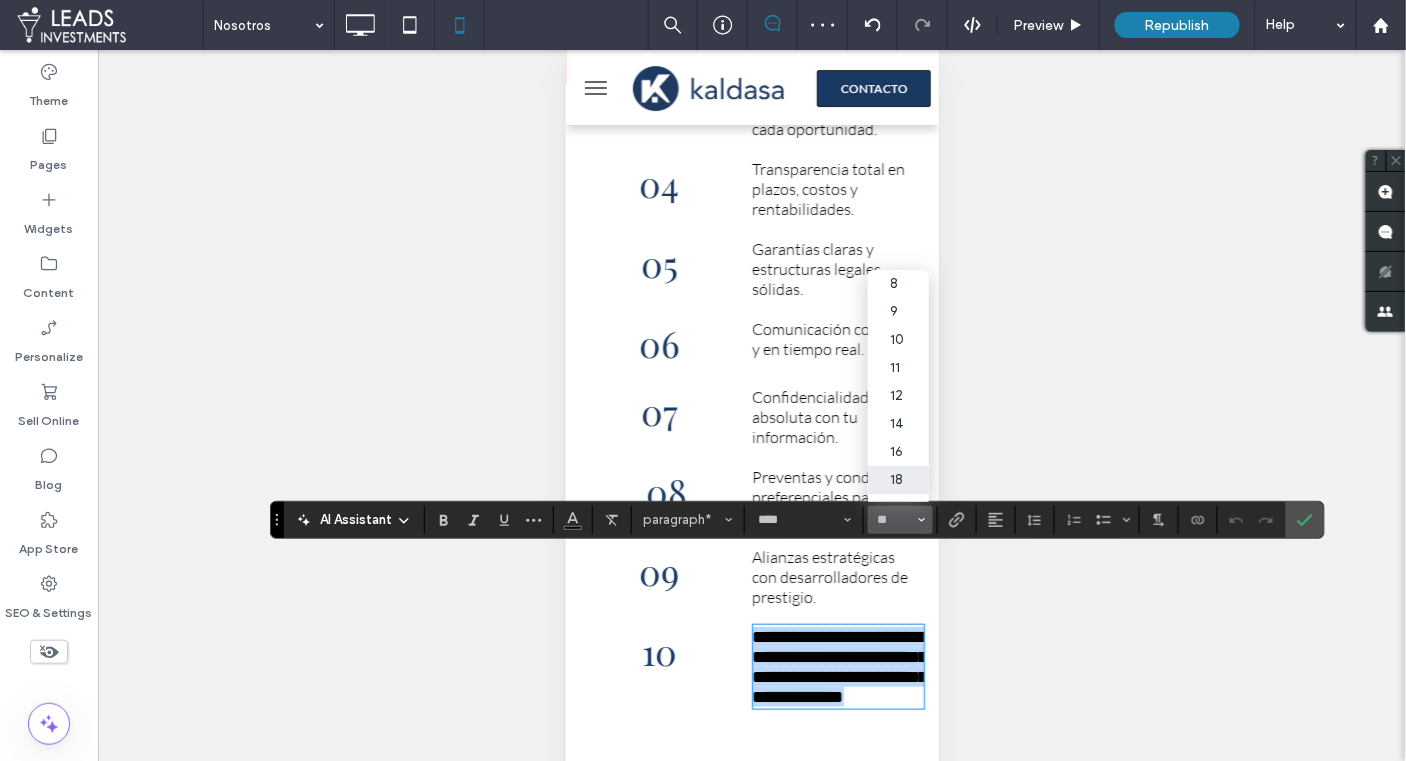type on "**" 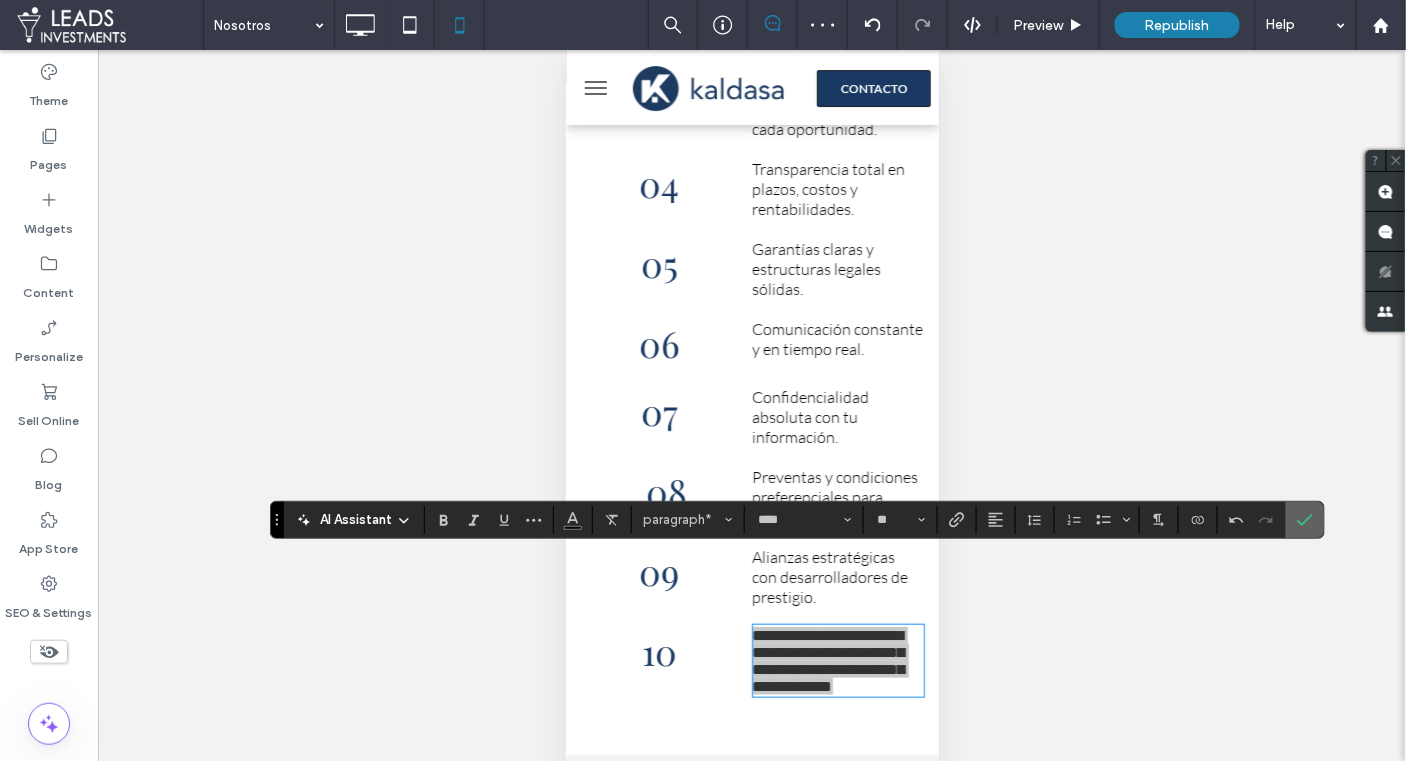 click 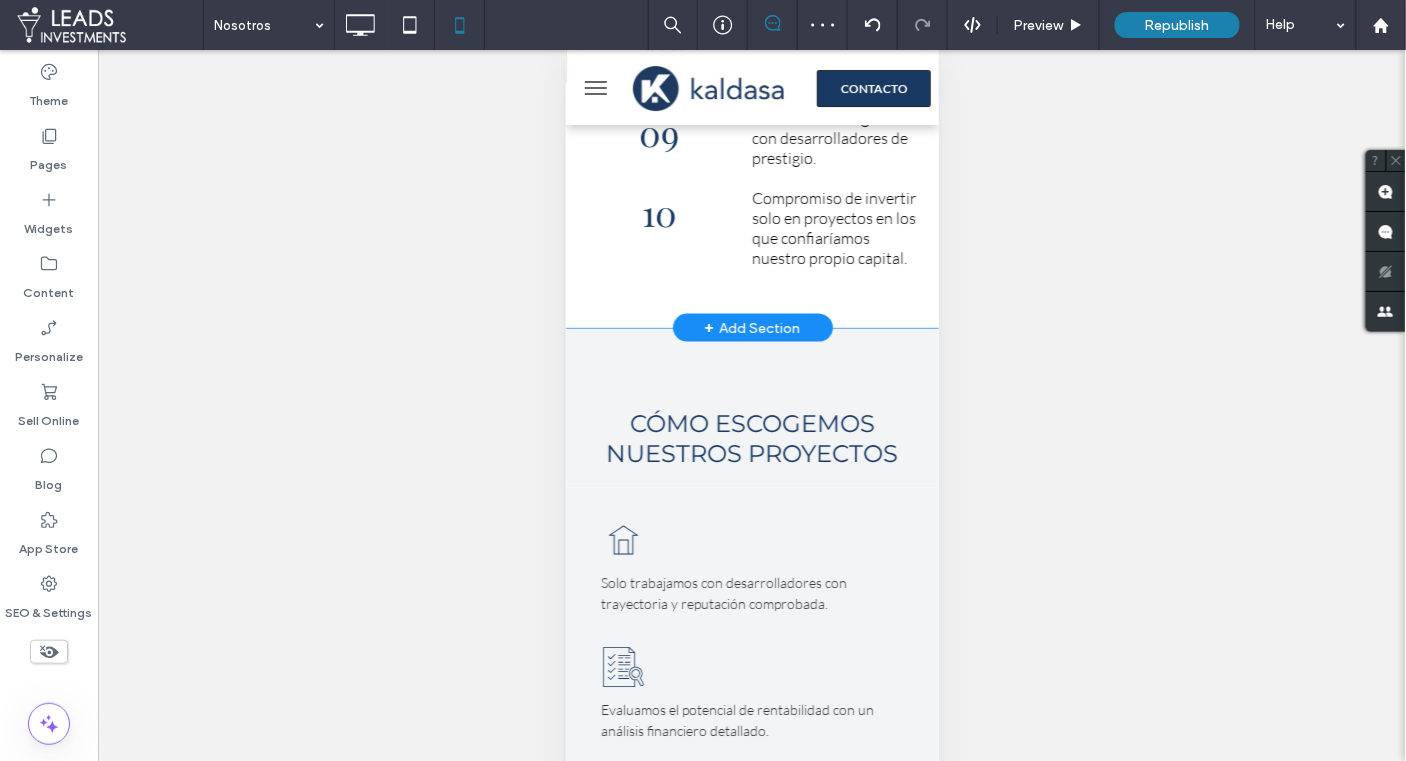 scroll, scrollTop: 2691, scrollLeft: 0, axis: vertical 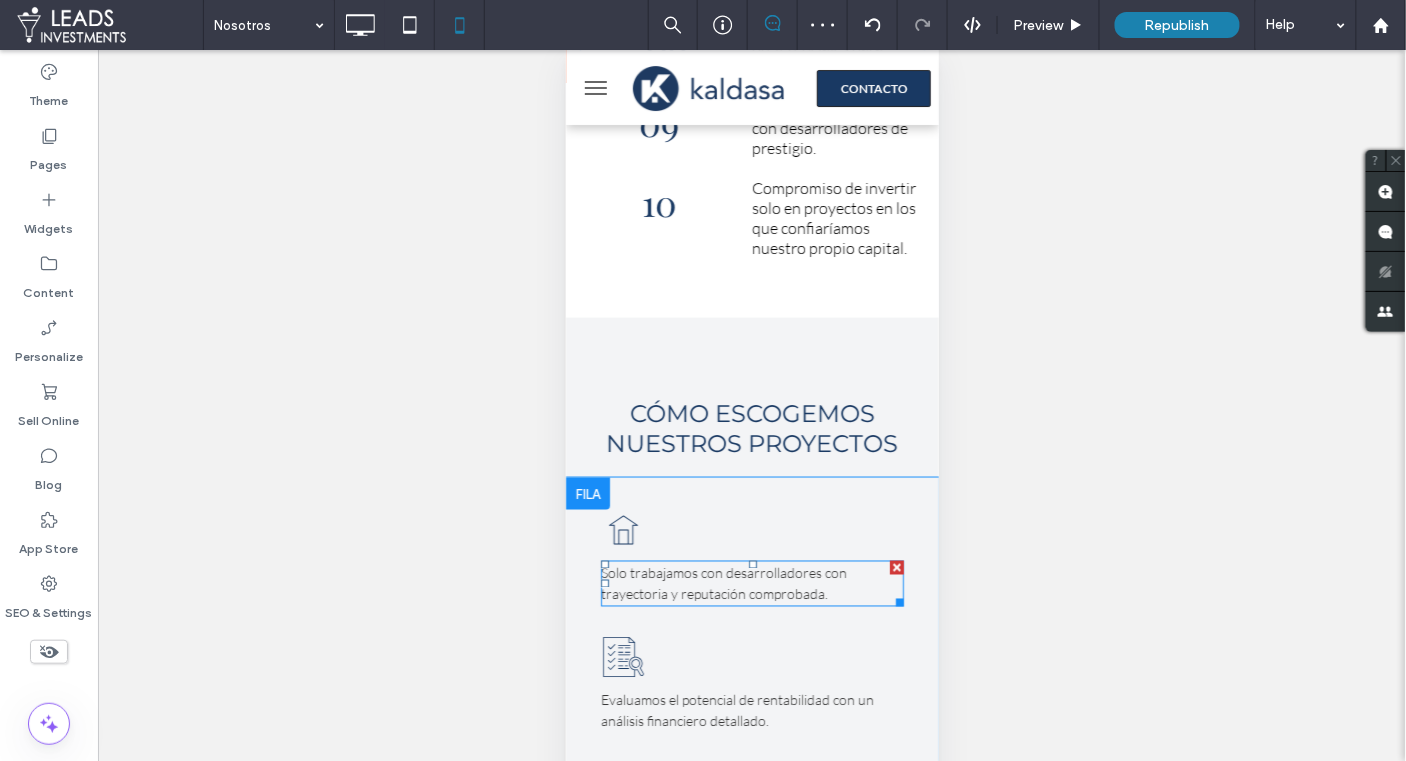 click on "Solo trabajamos con desarrolladores con trayectoria y reputación comprobada." at bounding box center (751, 583) 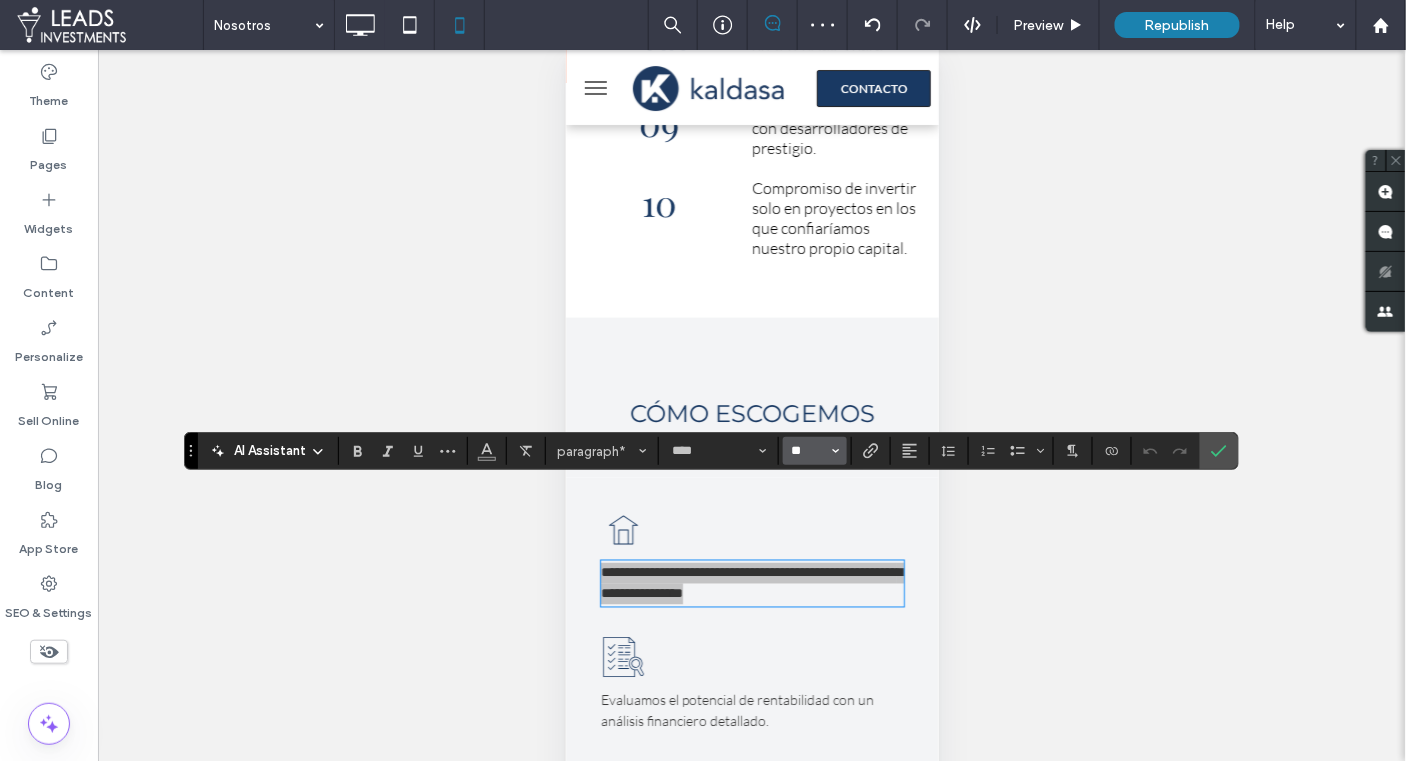 click on "**" at bounding box center (809, 451) 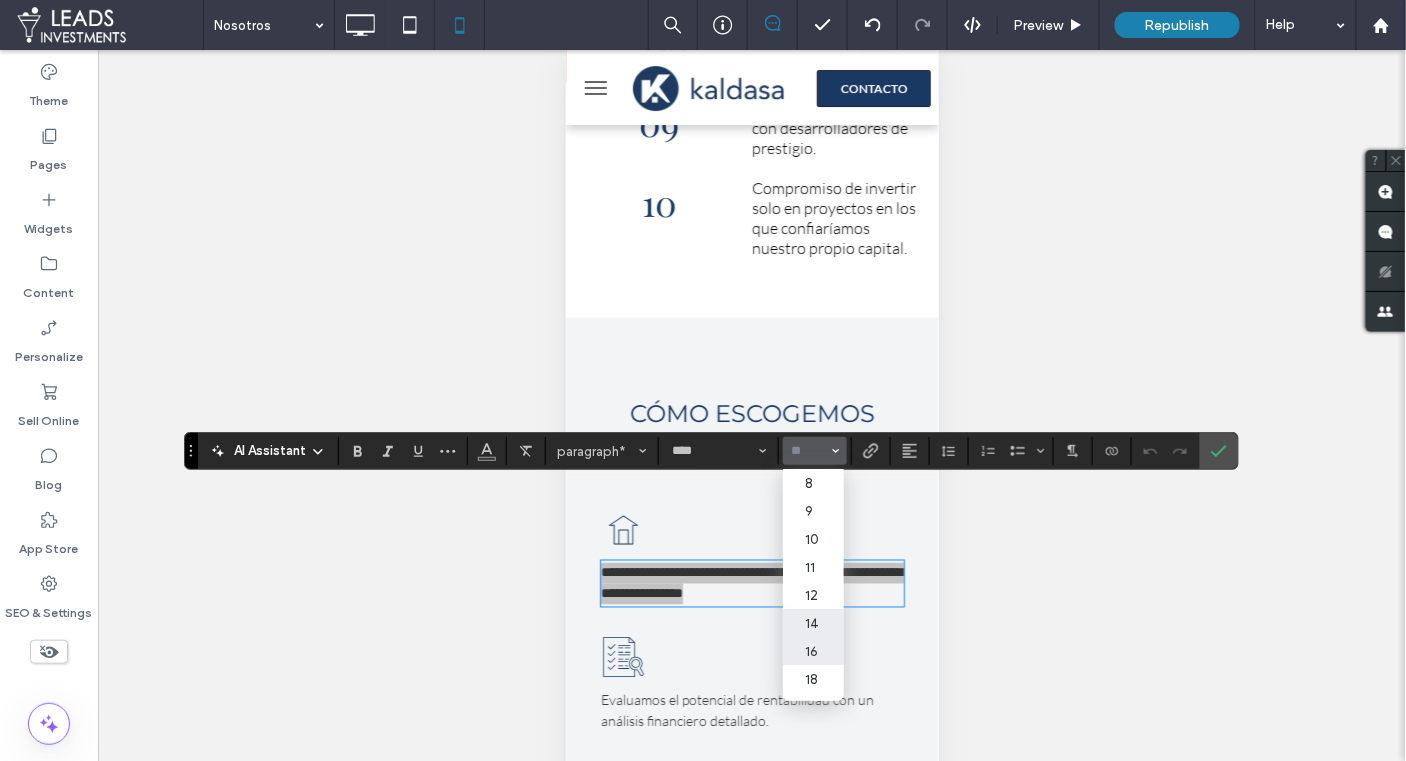 click on "16" at bounding box center [813, 651] 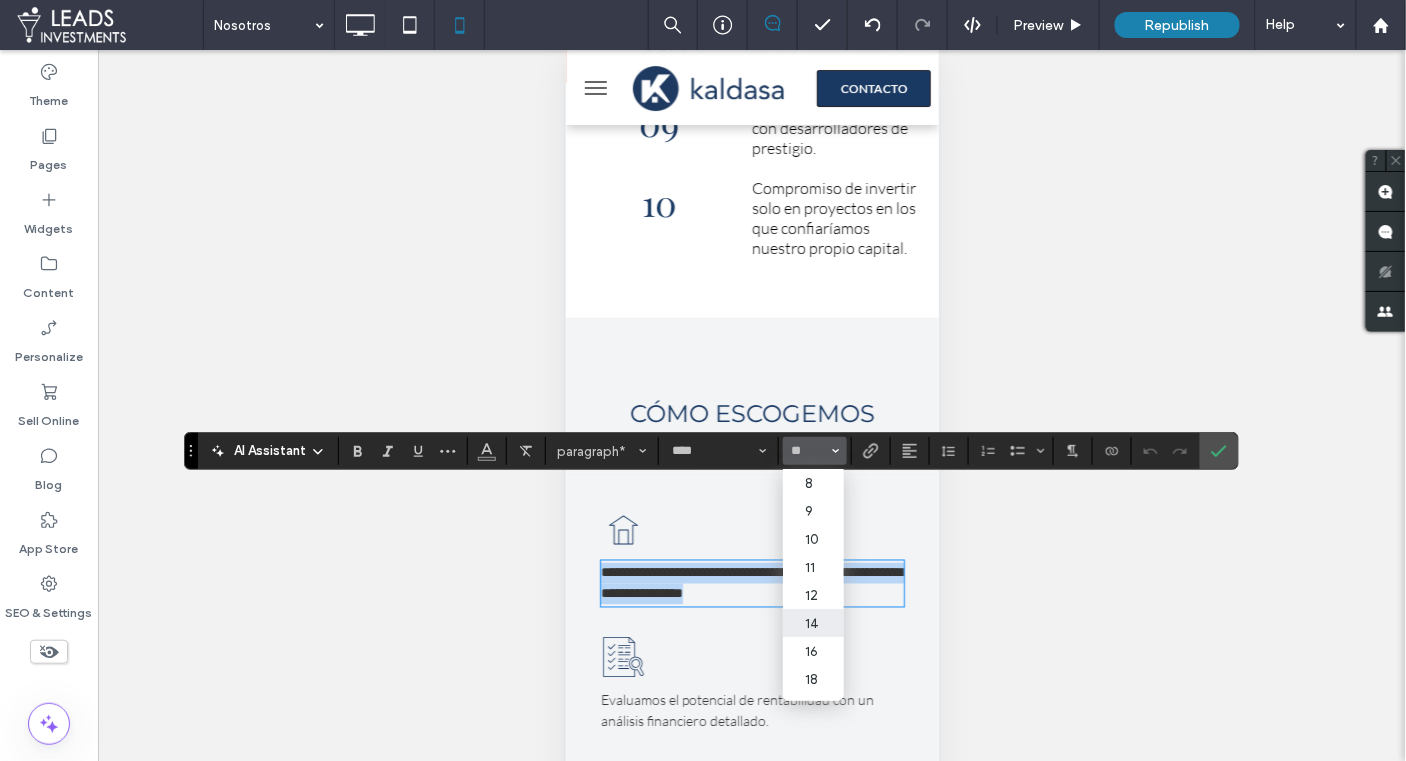 type on "**" 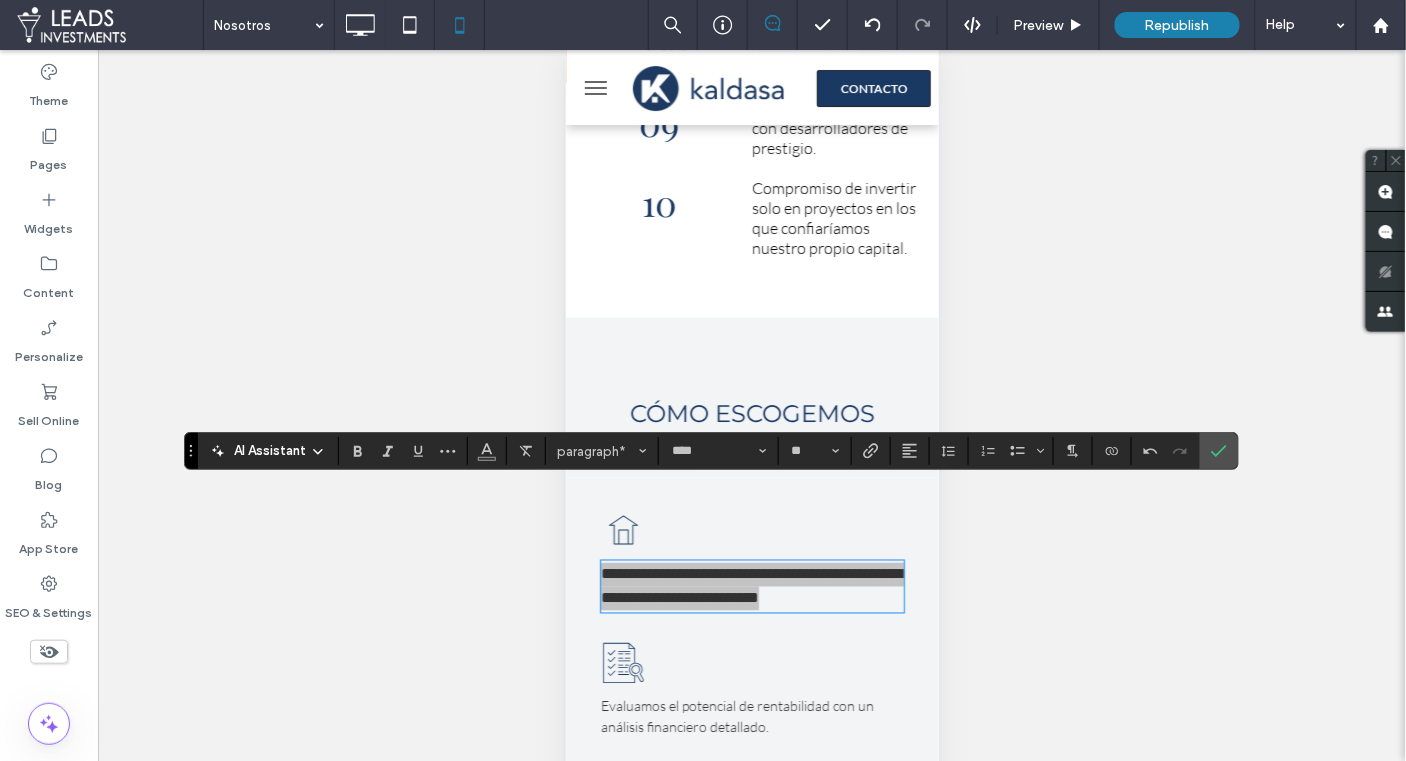 click 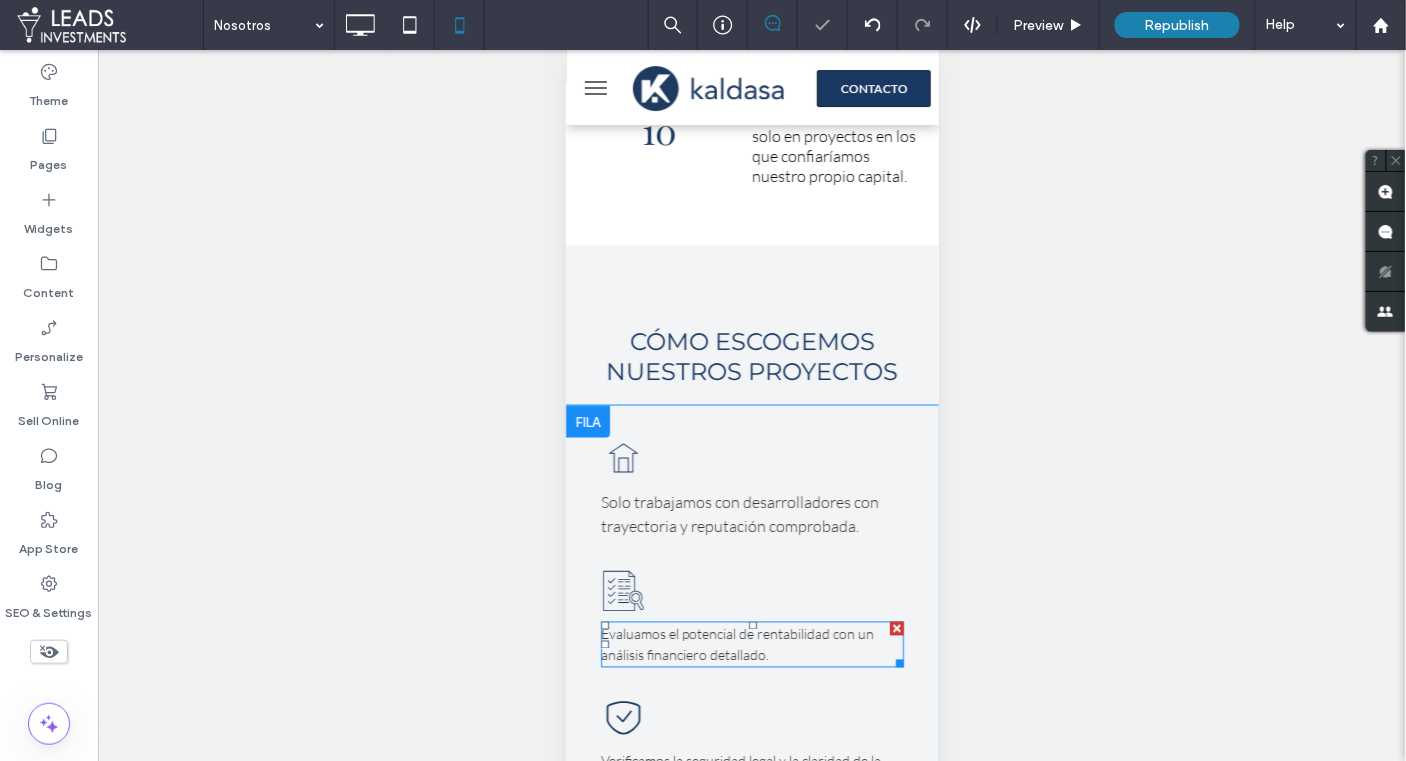scroll, scrollTop: 2780, scrollLeft: 0, axis: vertical 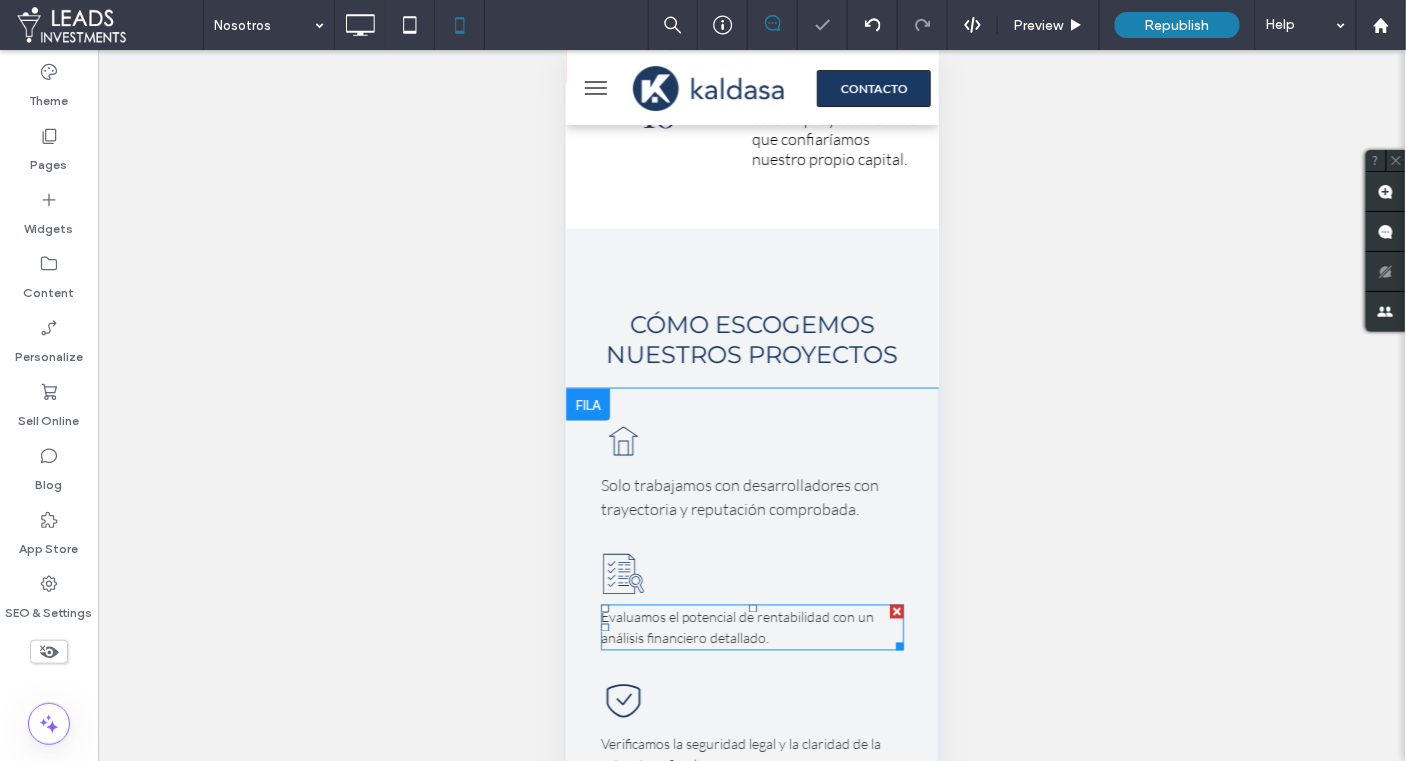click at bounding box center [752, 608] 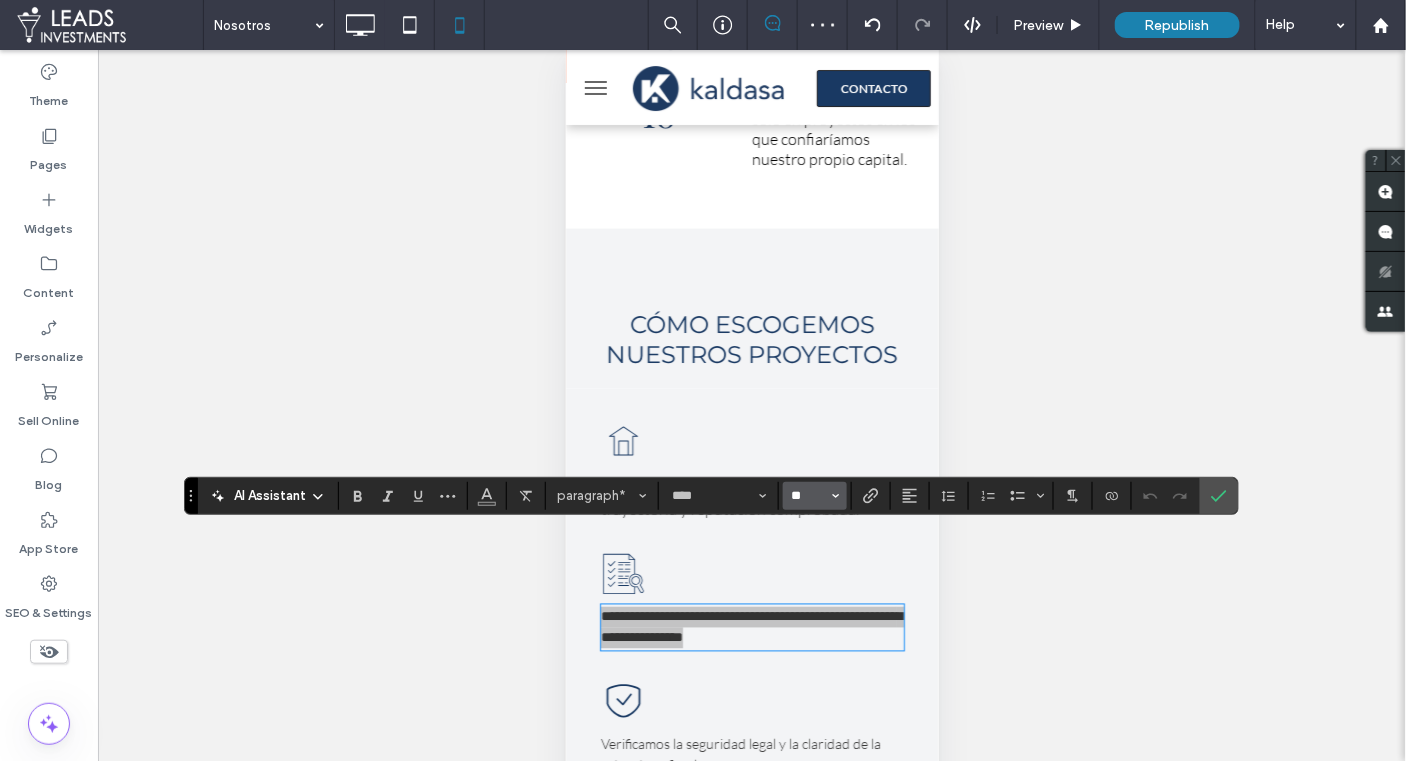 click on "**" at bounding box center [809, 496] 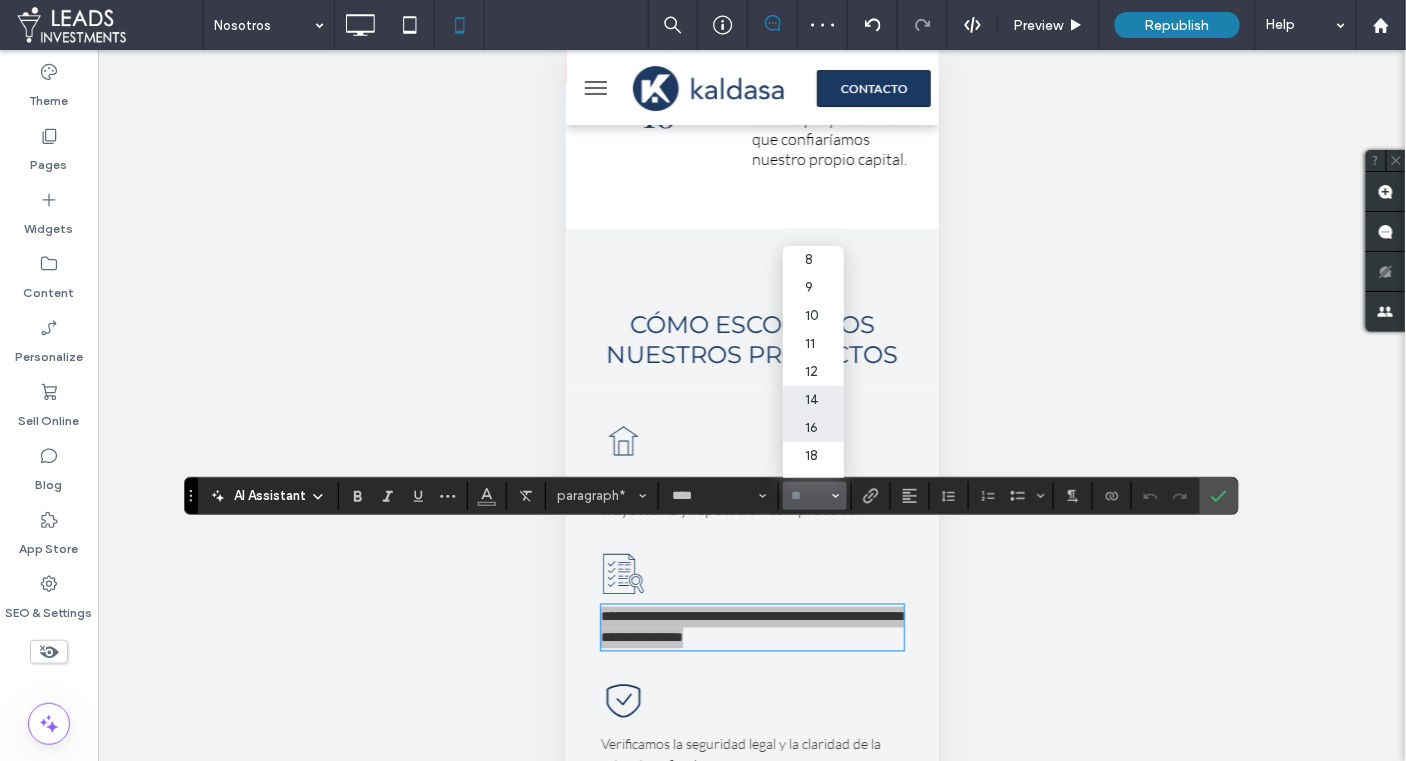 click on "16" at bounding box center (813, 428) 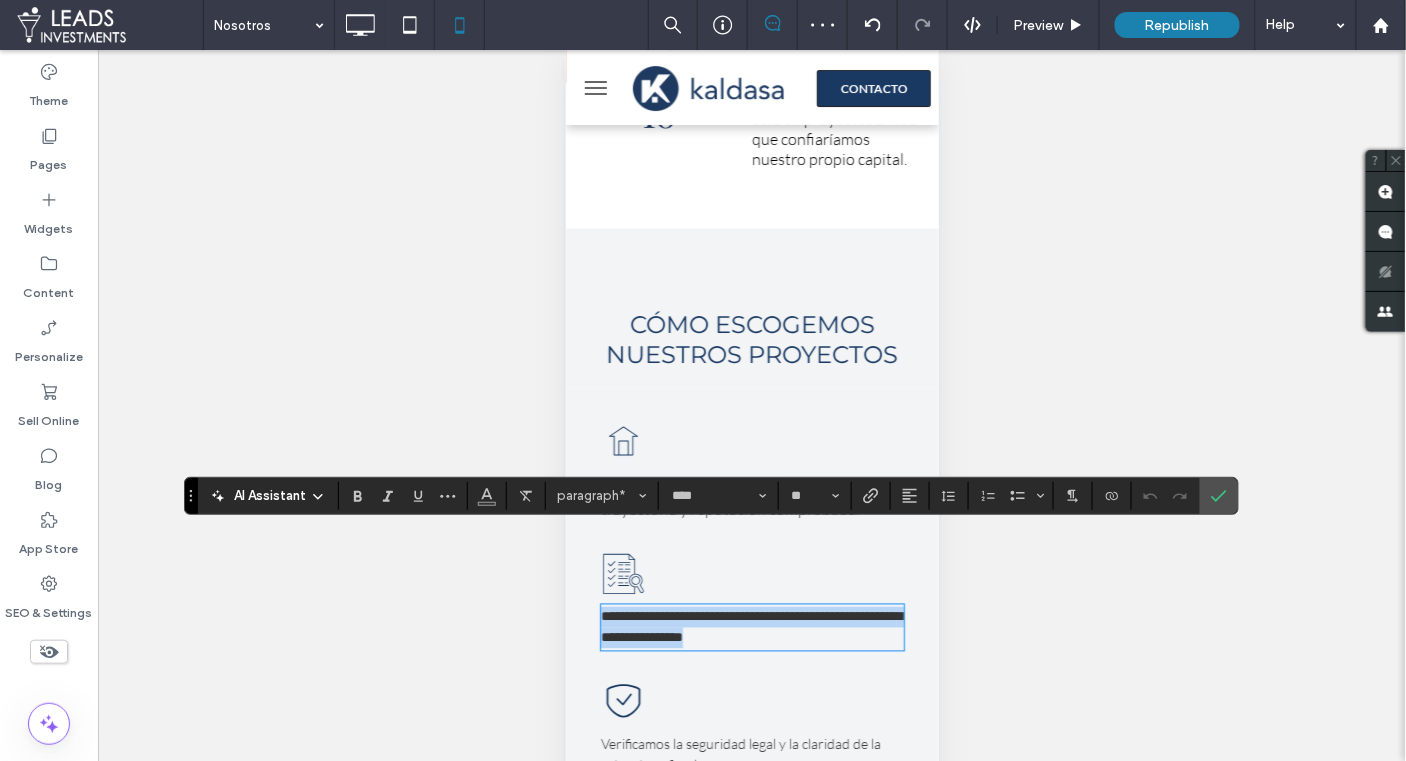 type on "**" 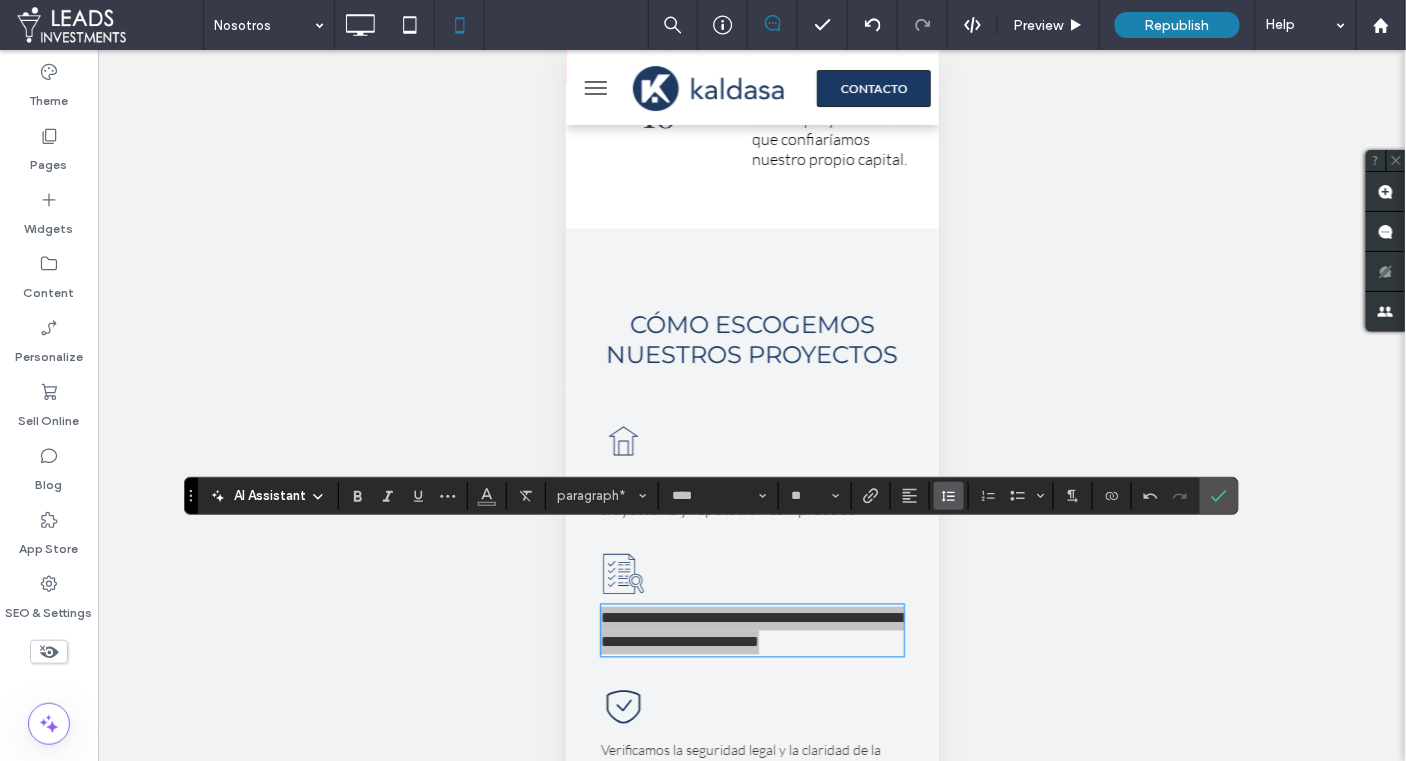 click 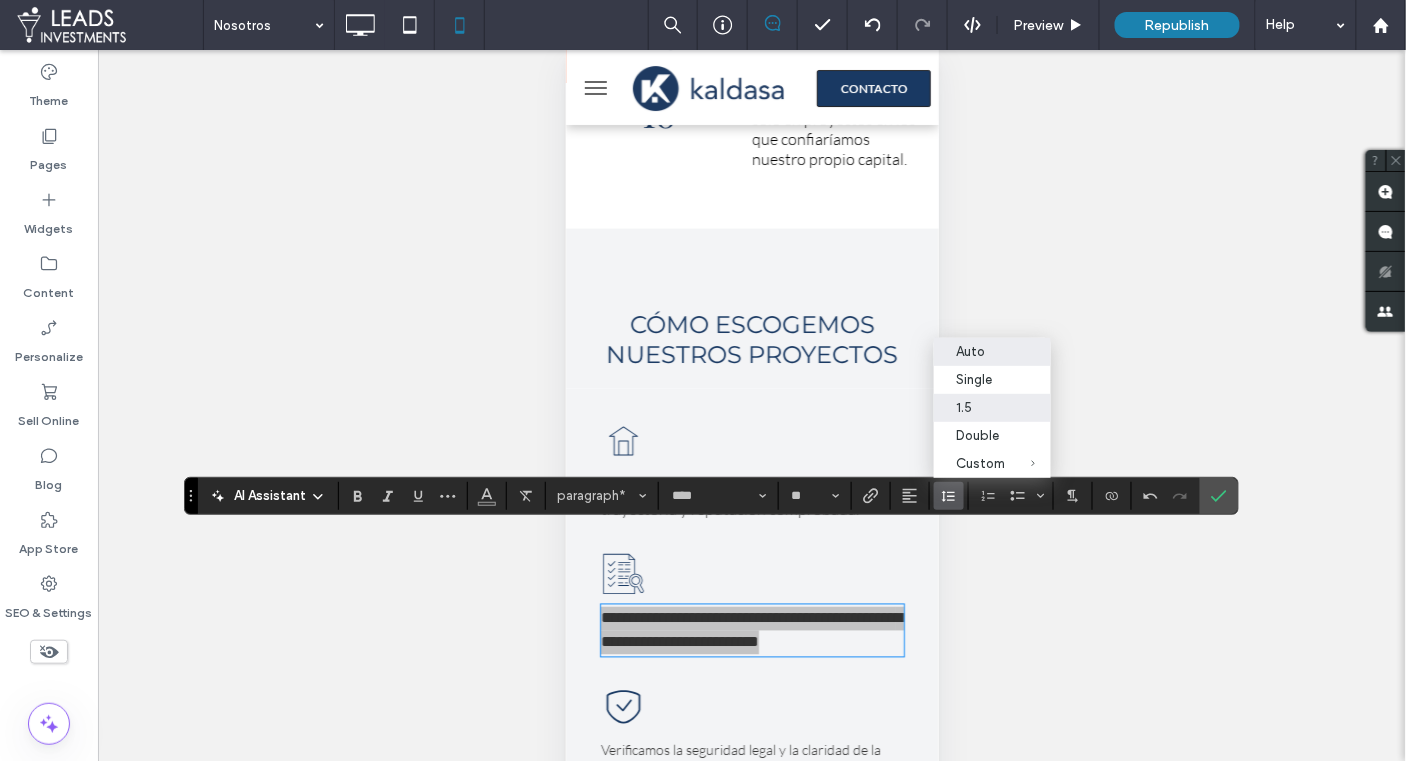 click on "Auto" at bounding box center [981, 351] 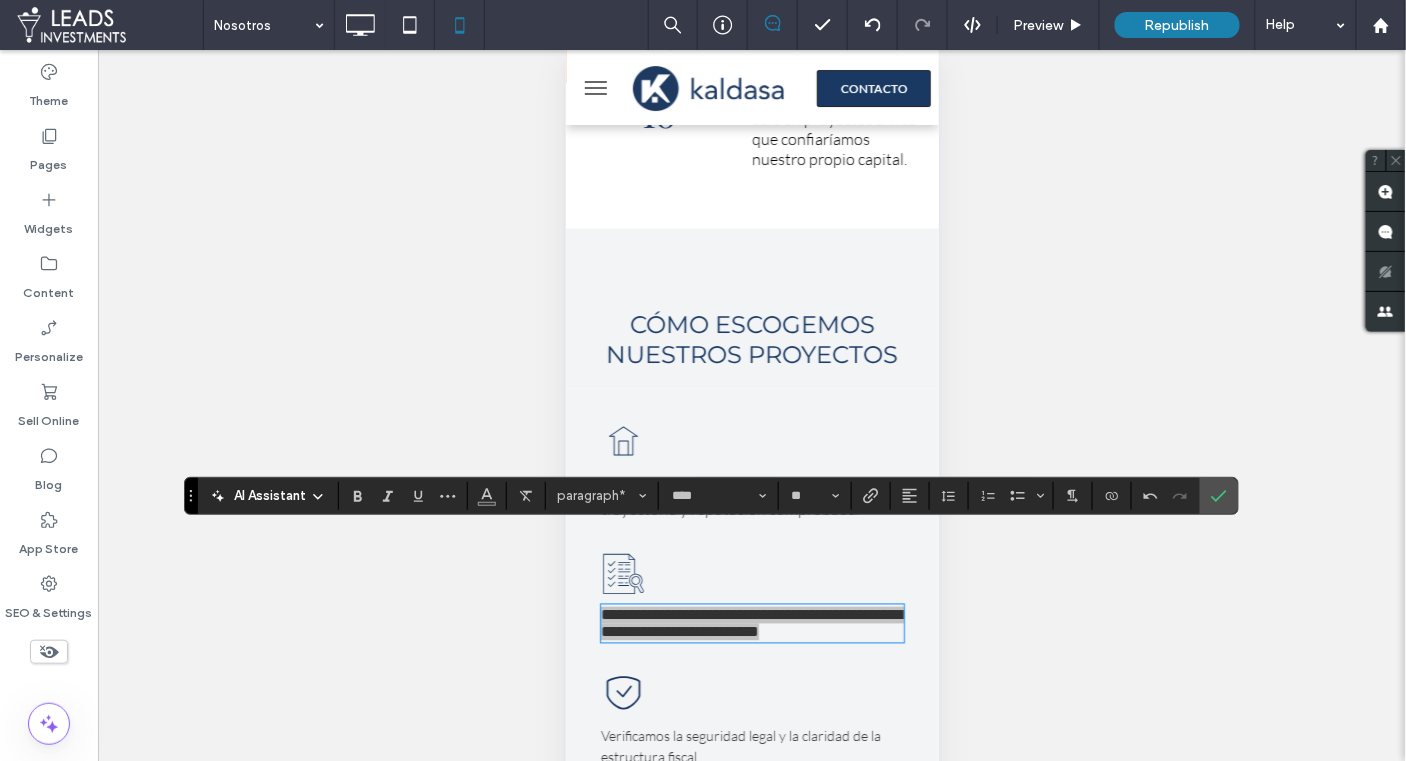 drag, startPoint x: 1213, startPoint y: 495, endPoint x: 1026, endPoint y: 467, distance: 189.08464 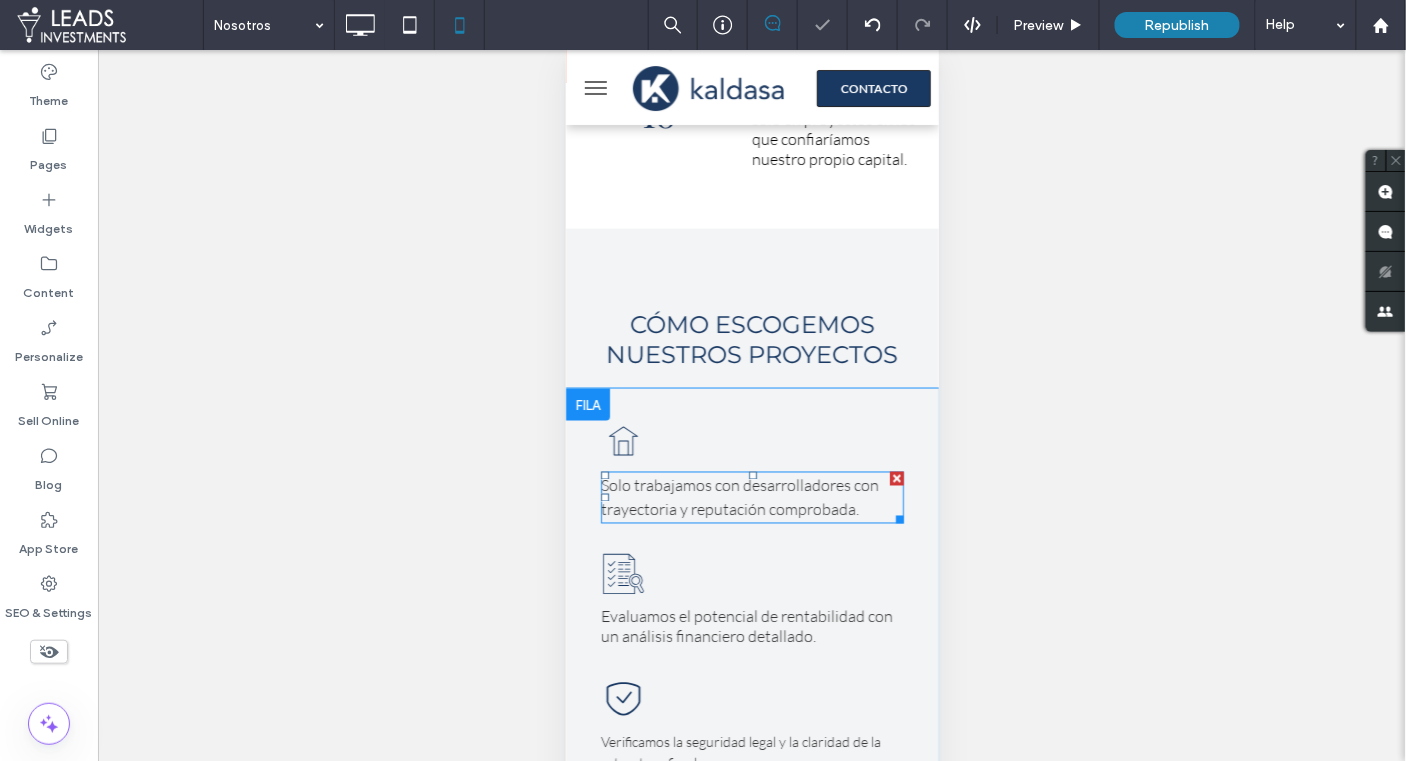 click on "Solo trabajamos con desarrolladores con trayectoria y reputación comprobada." at bounding box center [739, 497] 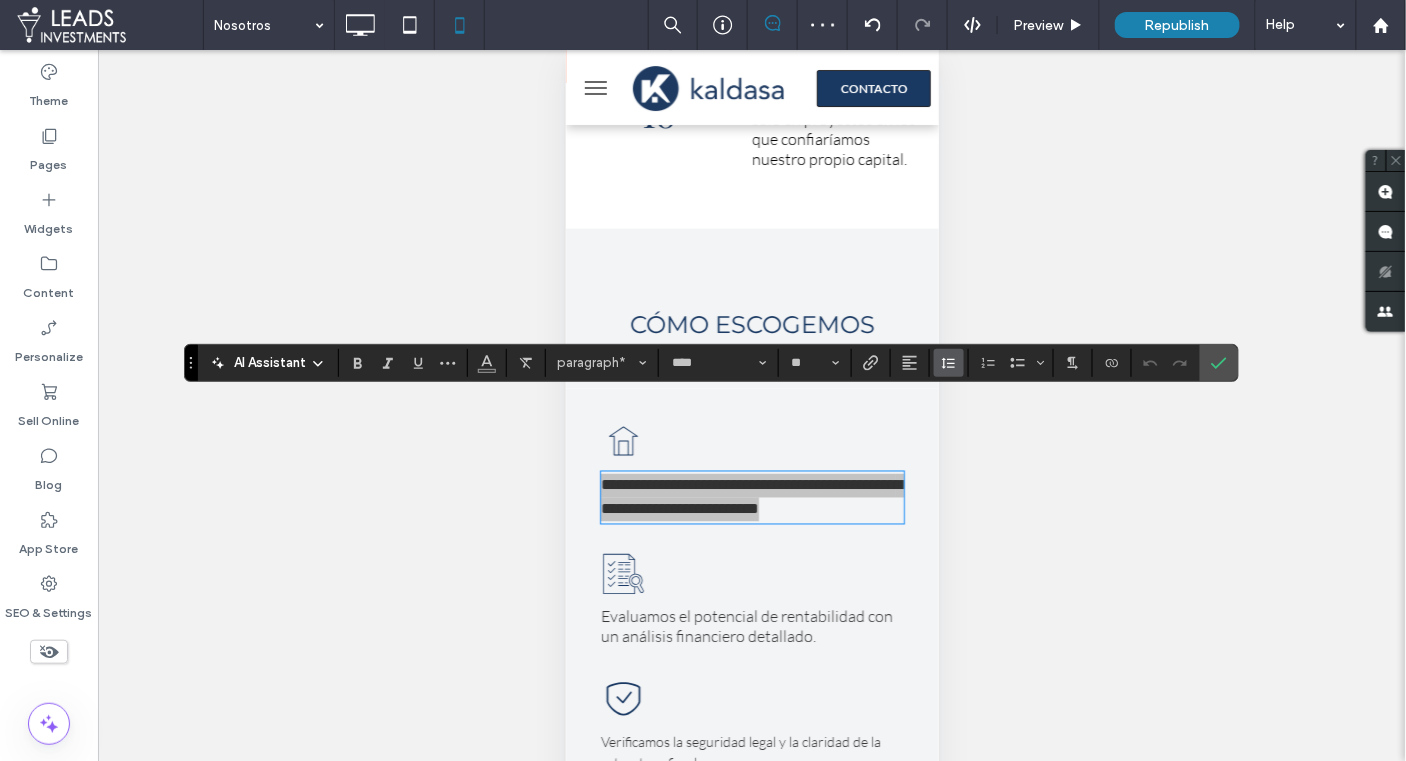 click 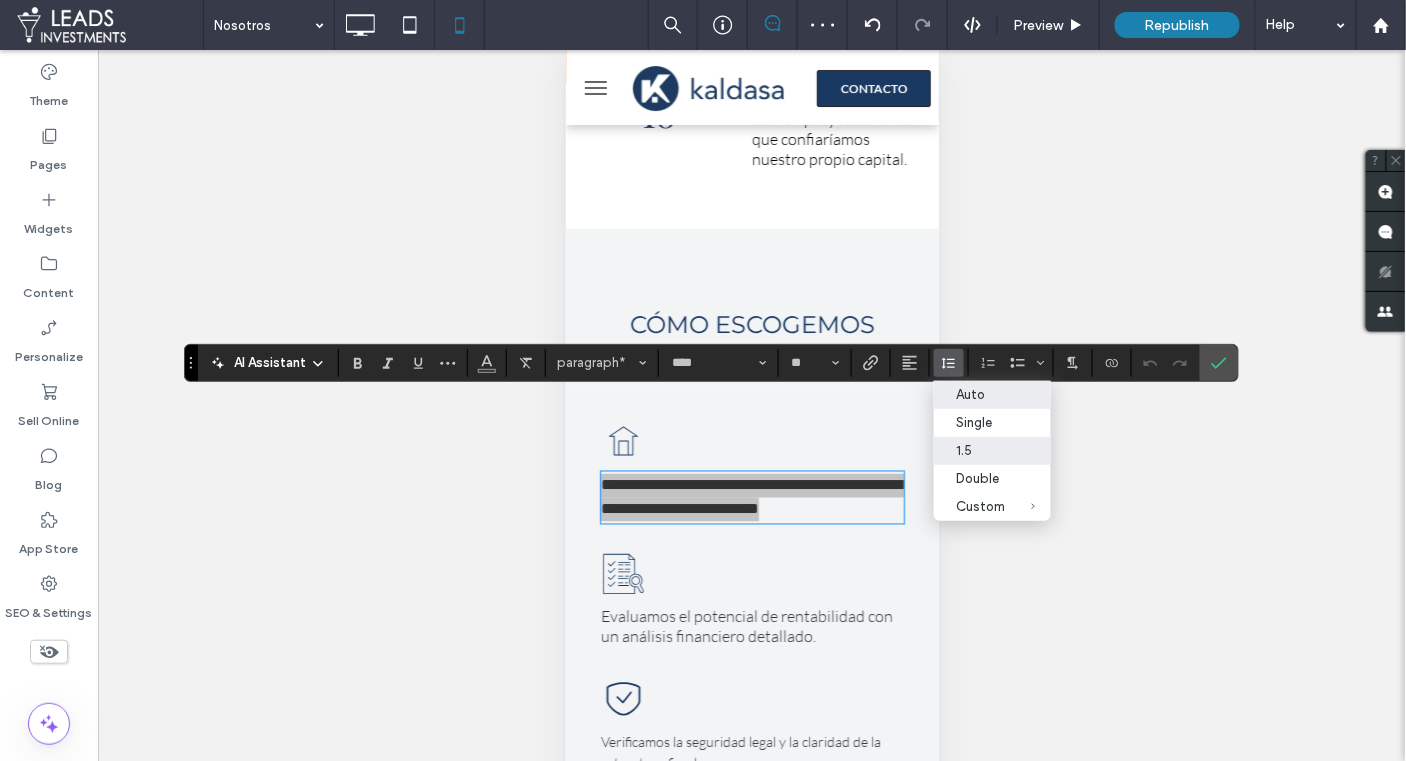 click on "Auto" at bounding box center [981, 394] 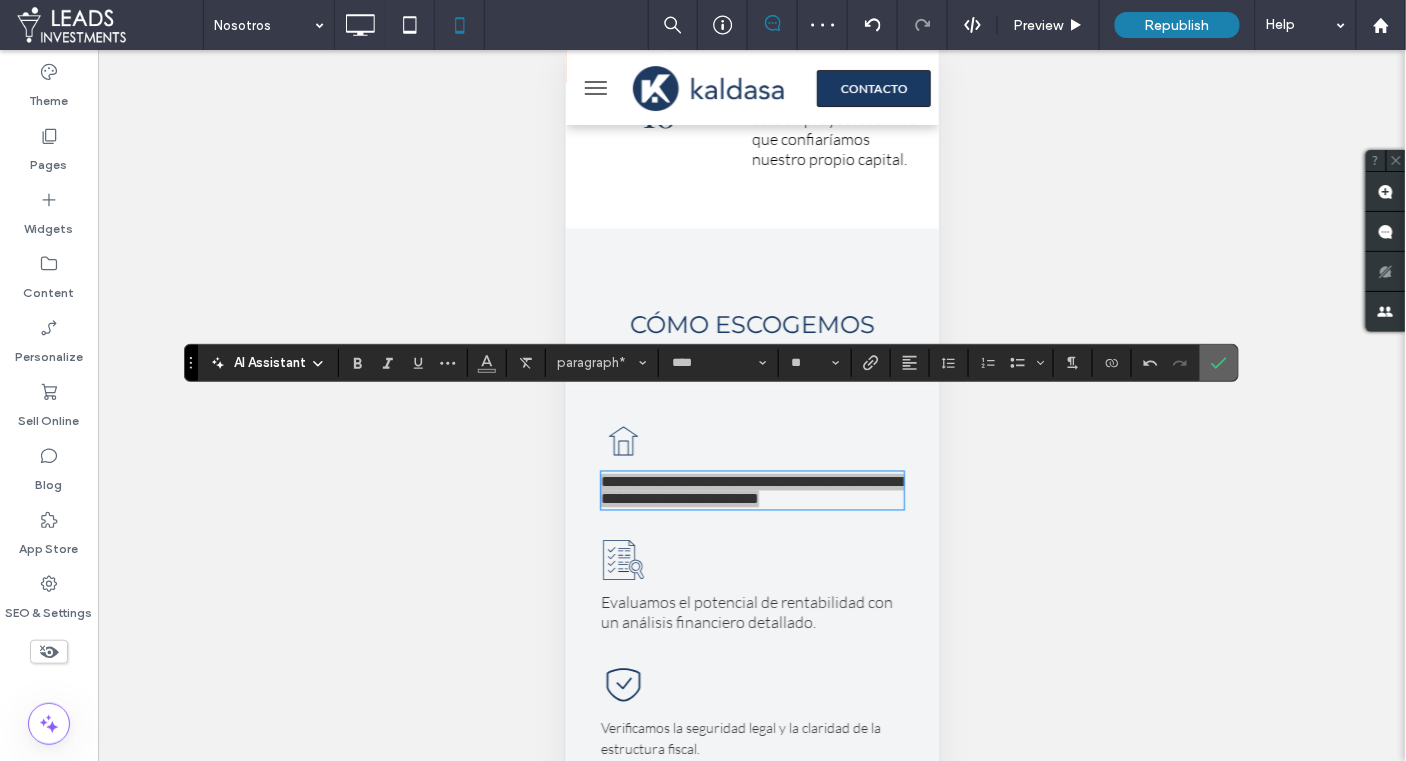 click 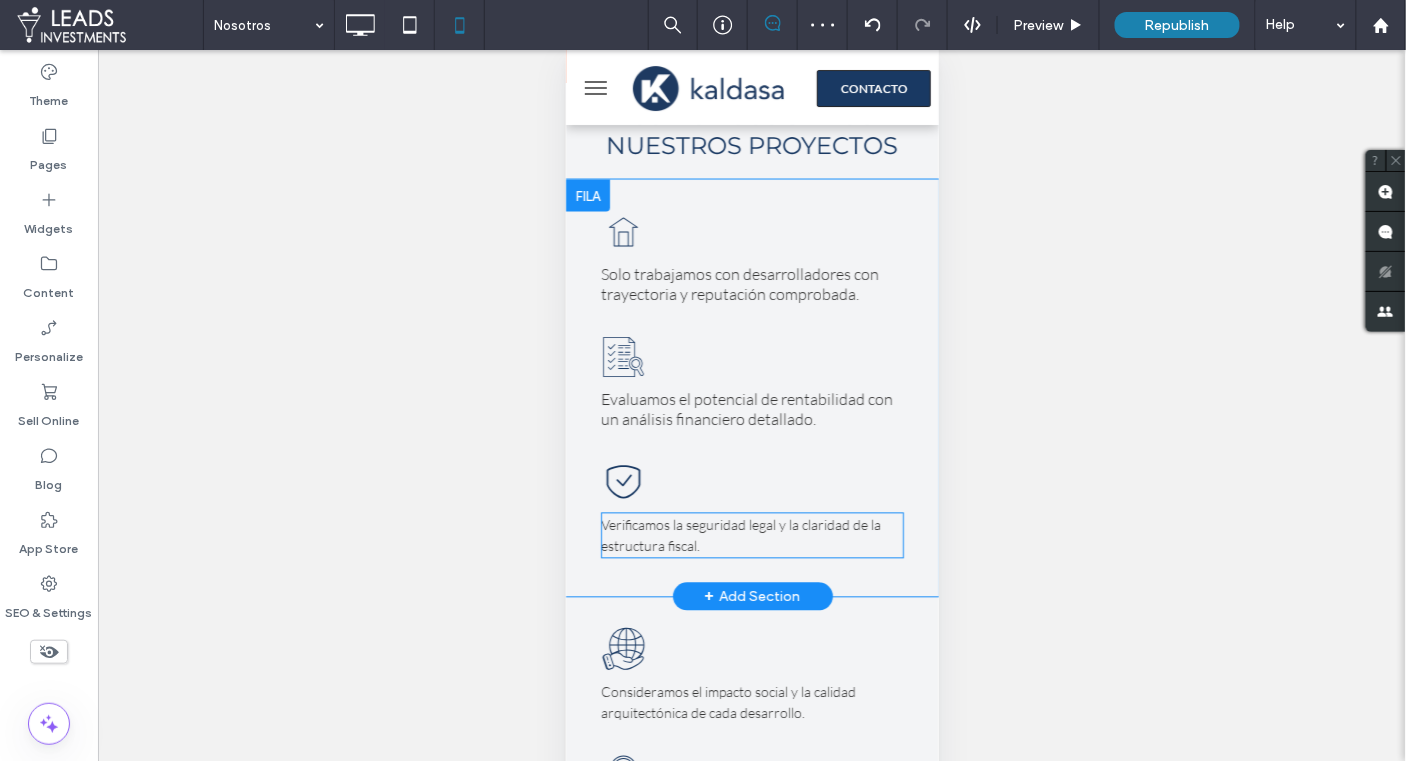 scroll, scrollTop: 2993, scrollLeft: 0, axis: vertical 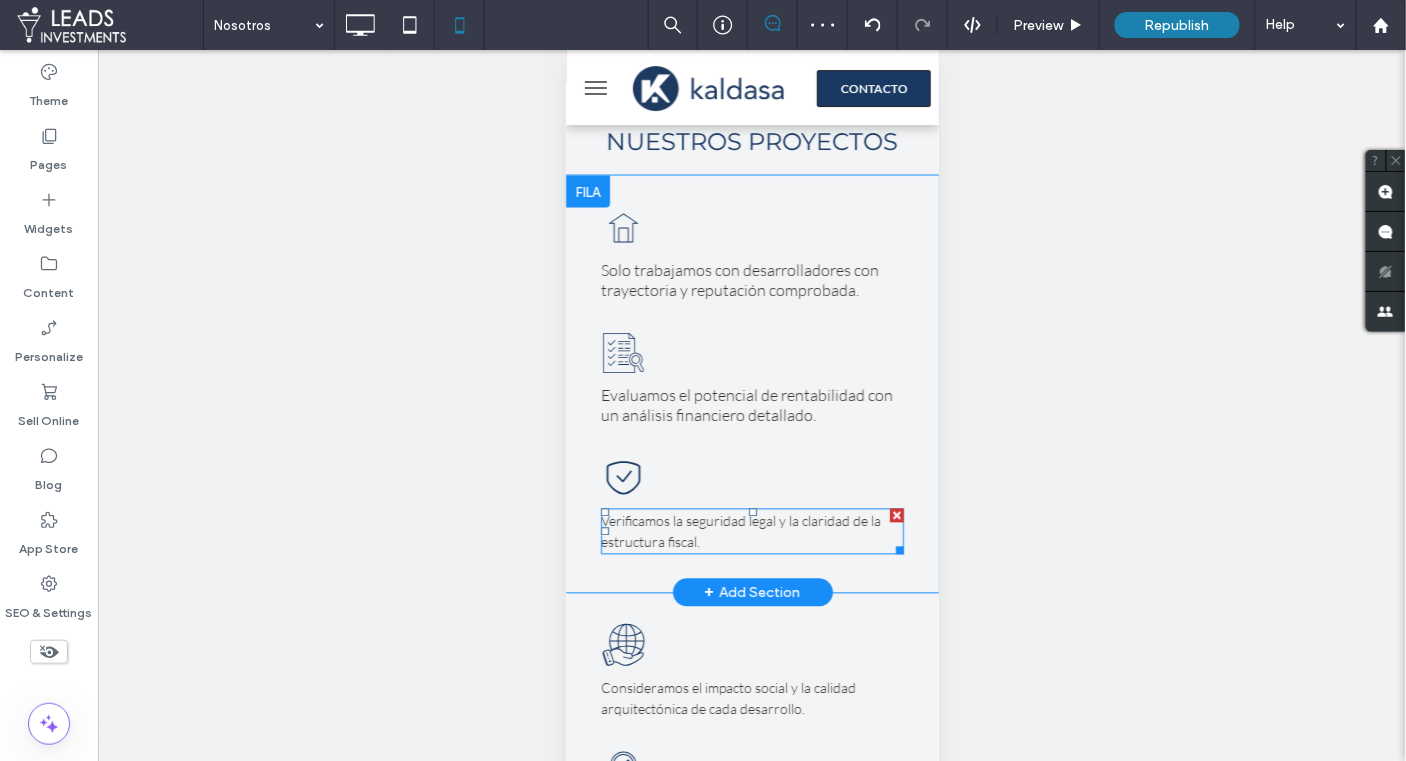 click on "Verificamos la seguridad legal y la claridad de la estructura fiscal." at bounding box center (751, 531) 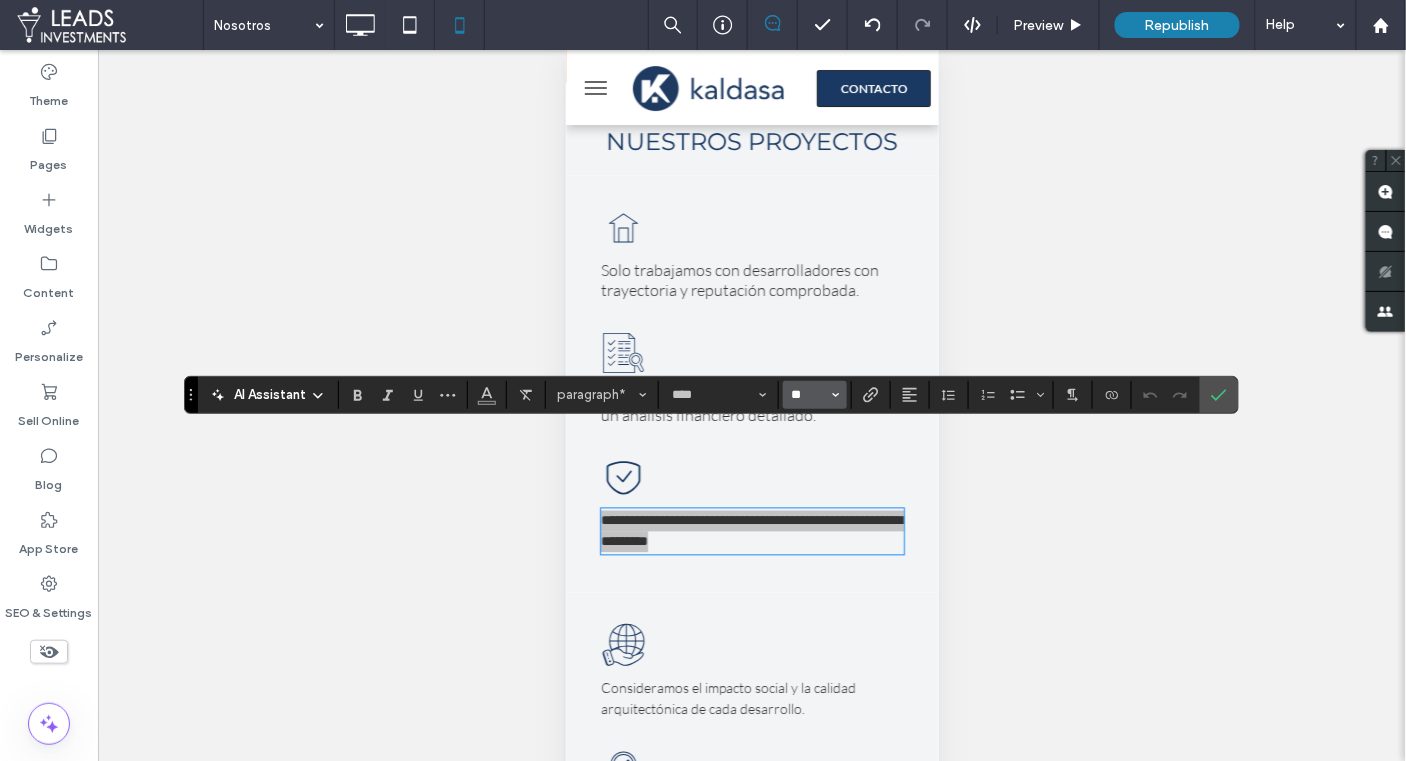click on "**" at bounding box center [809, 395] 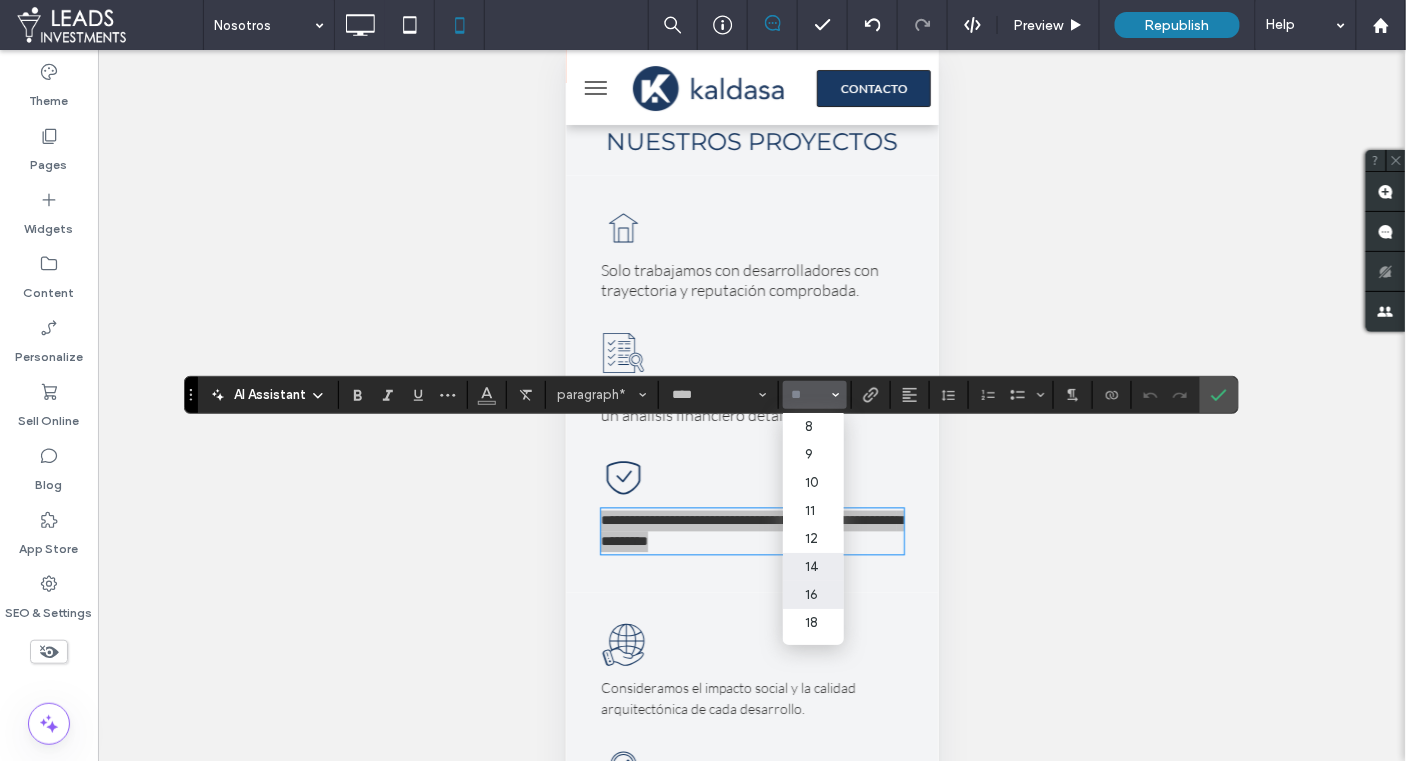 click at bounding box center (794, 595) 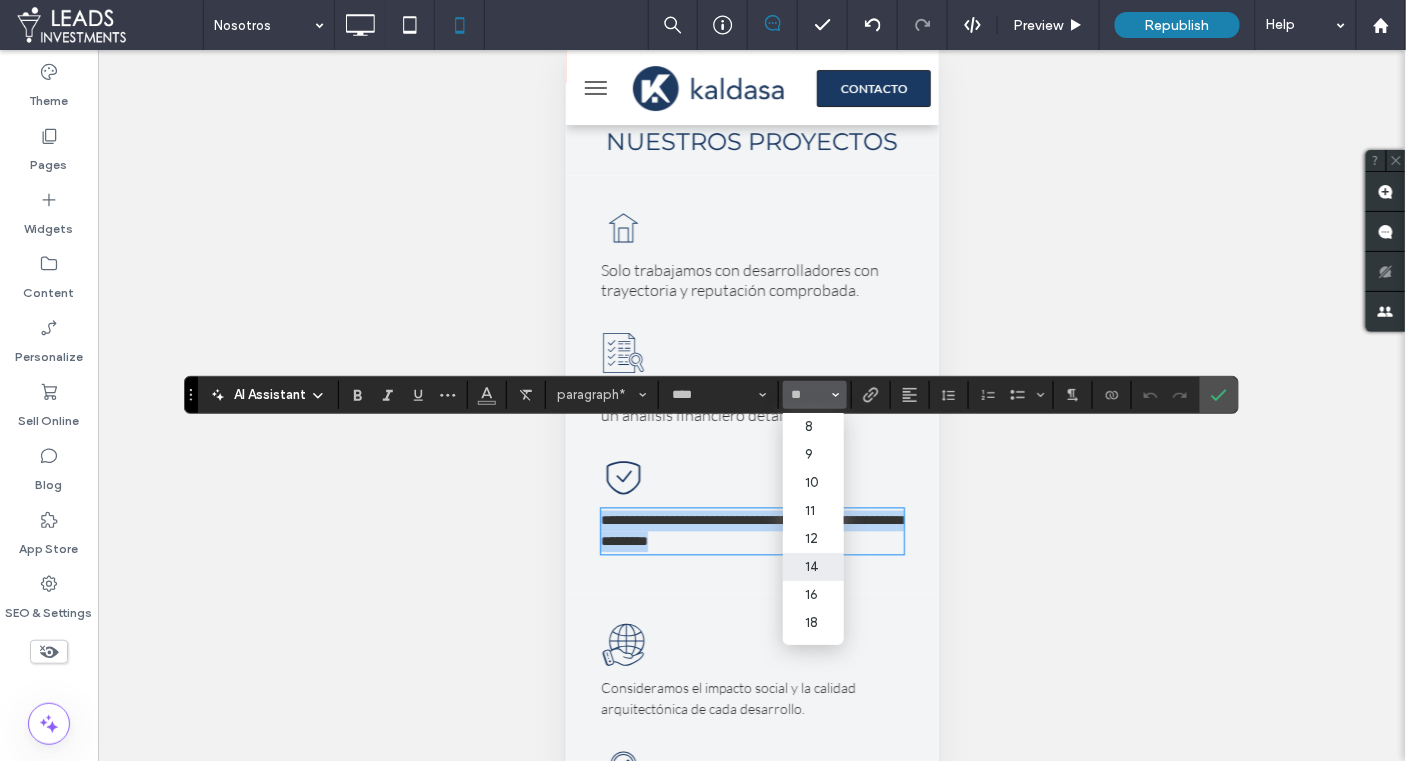 type on "**" 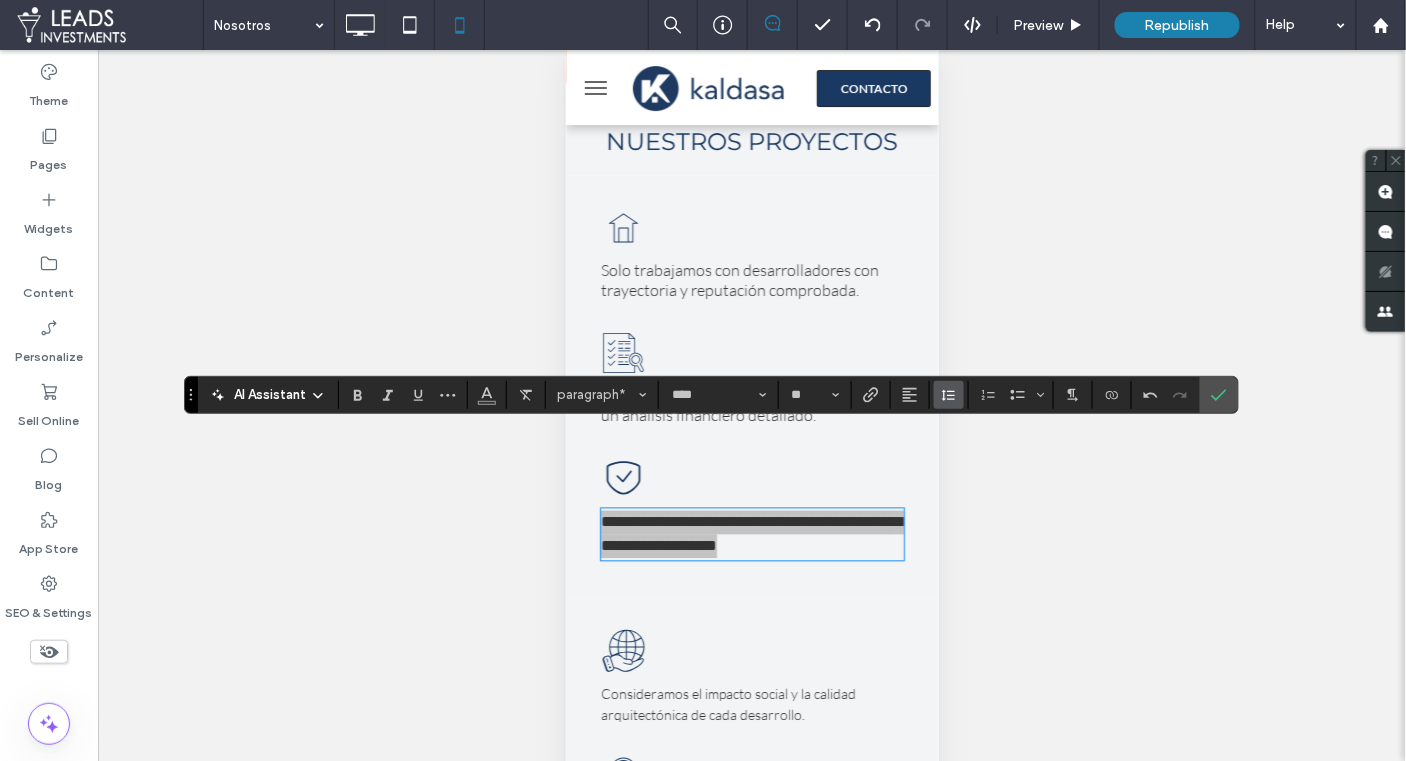 click 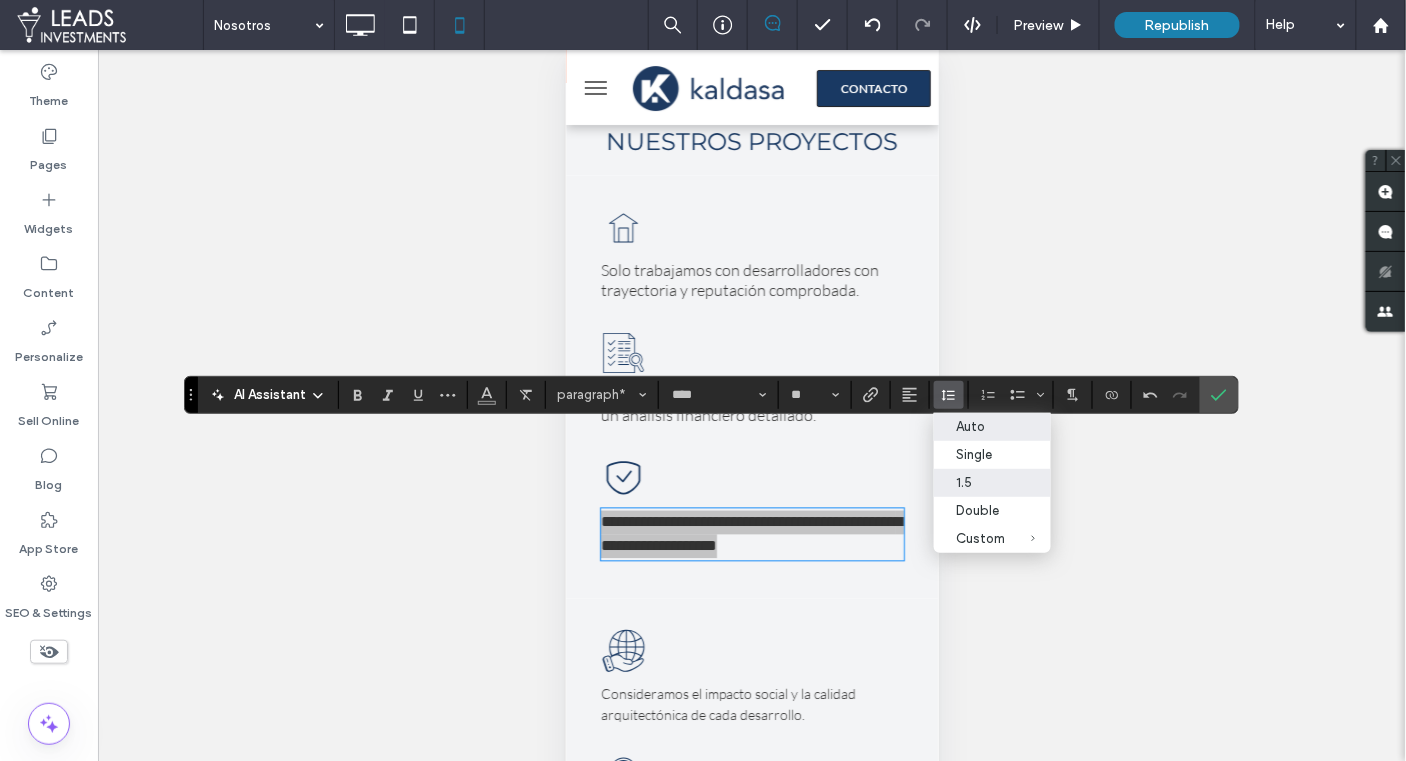 click on "Auto" at bounding box center (981, 426) 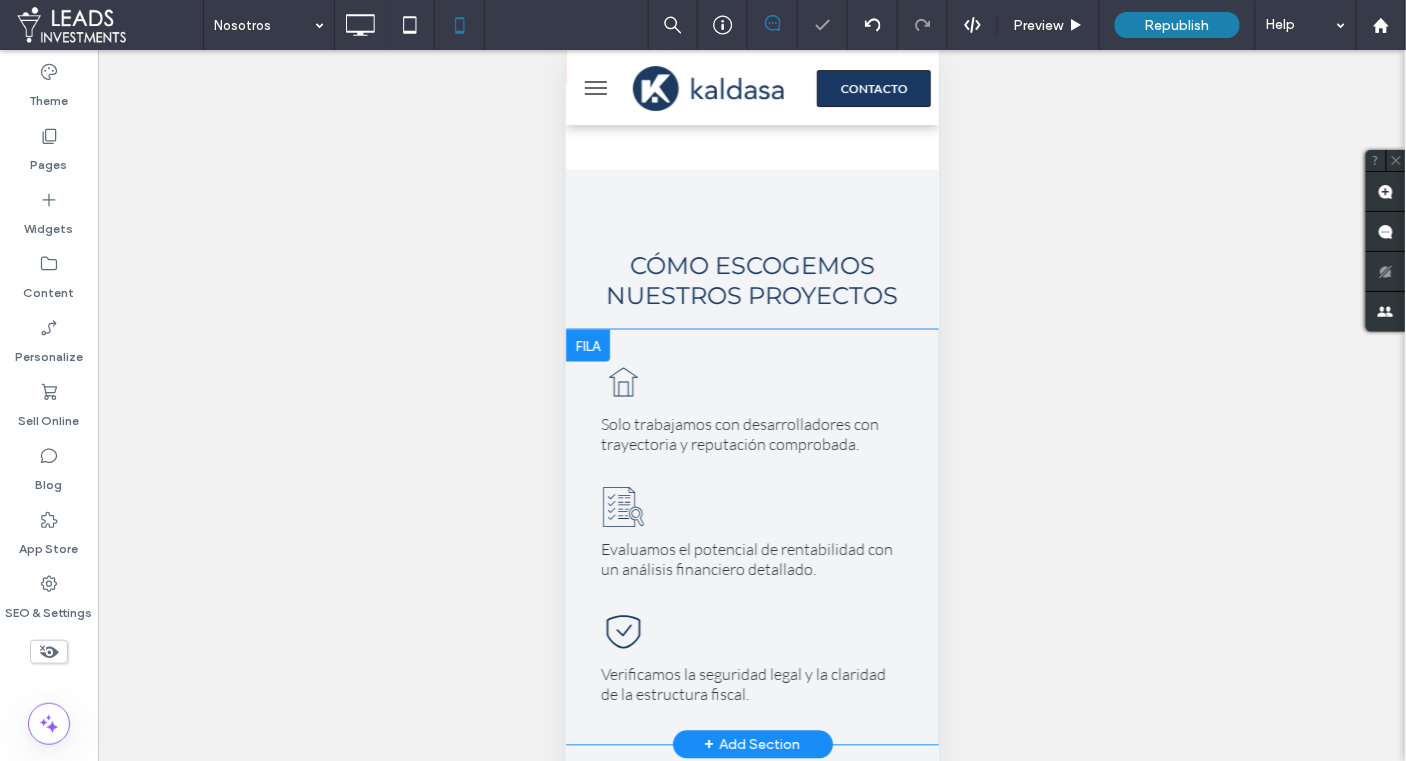 scroll, scrollTop: 2857, scrollLeft: 0, axis: vertical 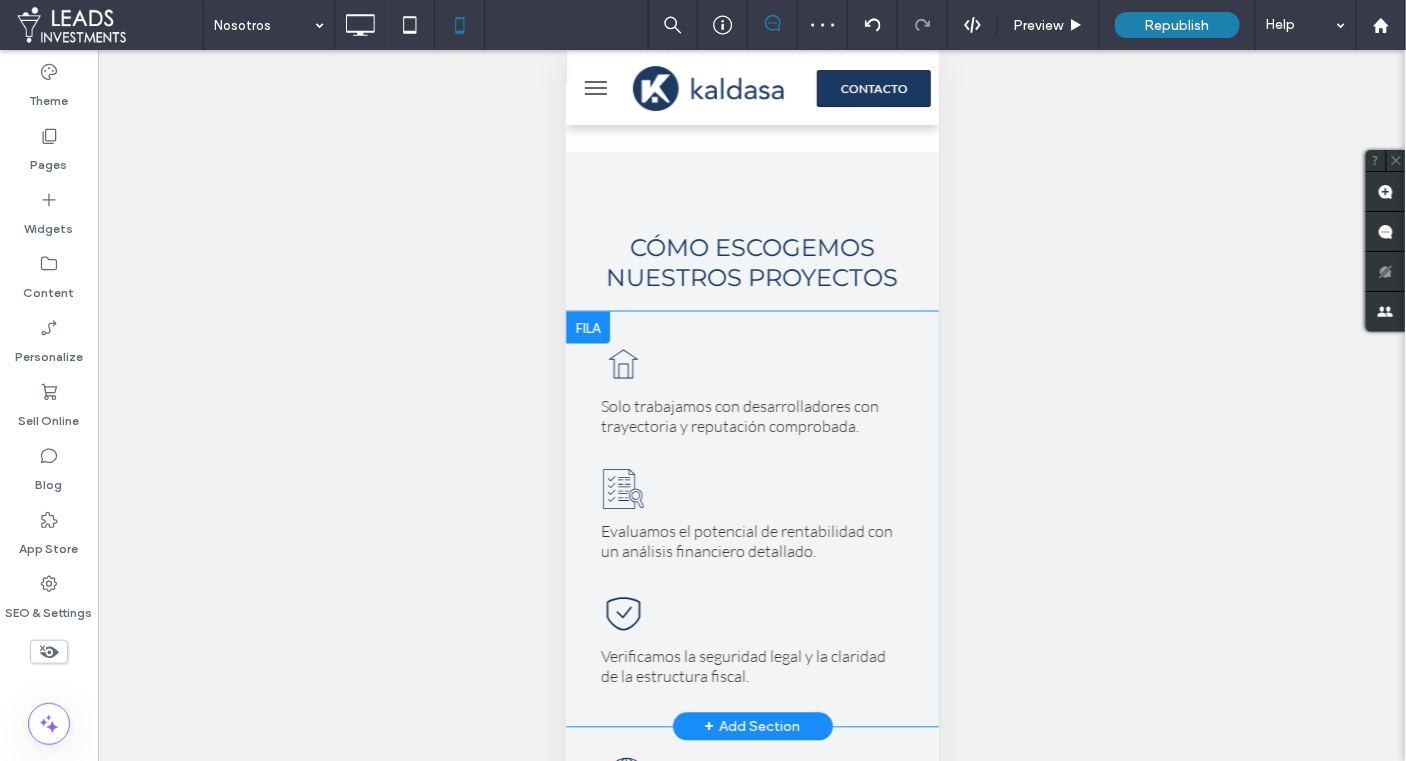 click on "Solo trabajamos con desarrolladores con trayectoria y reputación comprobada. Click To Paste
Evaluamos el potencial de rentabilidad con un análisis financiero detallado. Click To Paste
Verificamos la seguridad legal y la claridad de la estructura fiscal. Click To Paste
Row + Add Section" at bounding box center [751, 518] 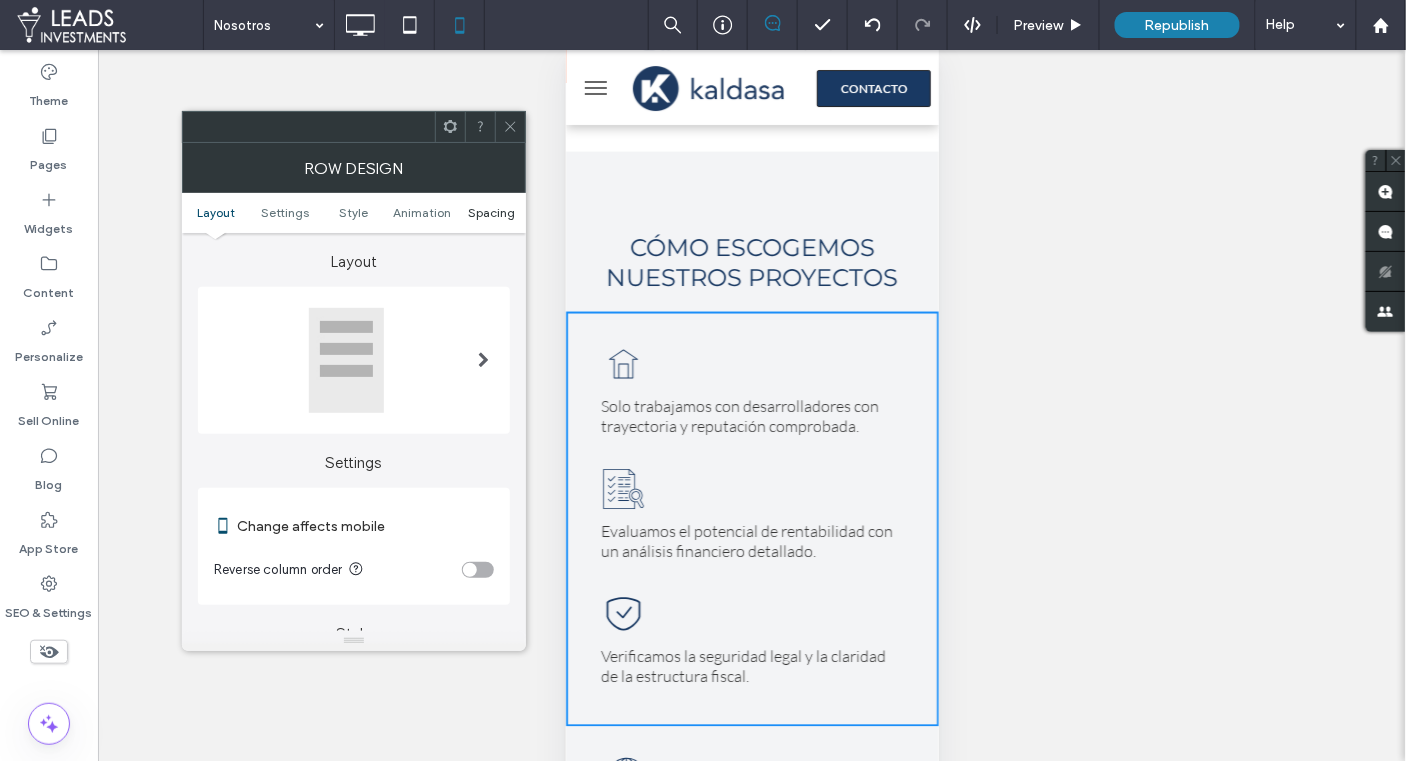 click on "Spacing" at bounding box center (491, 212) 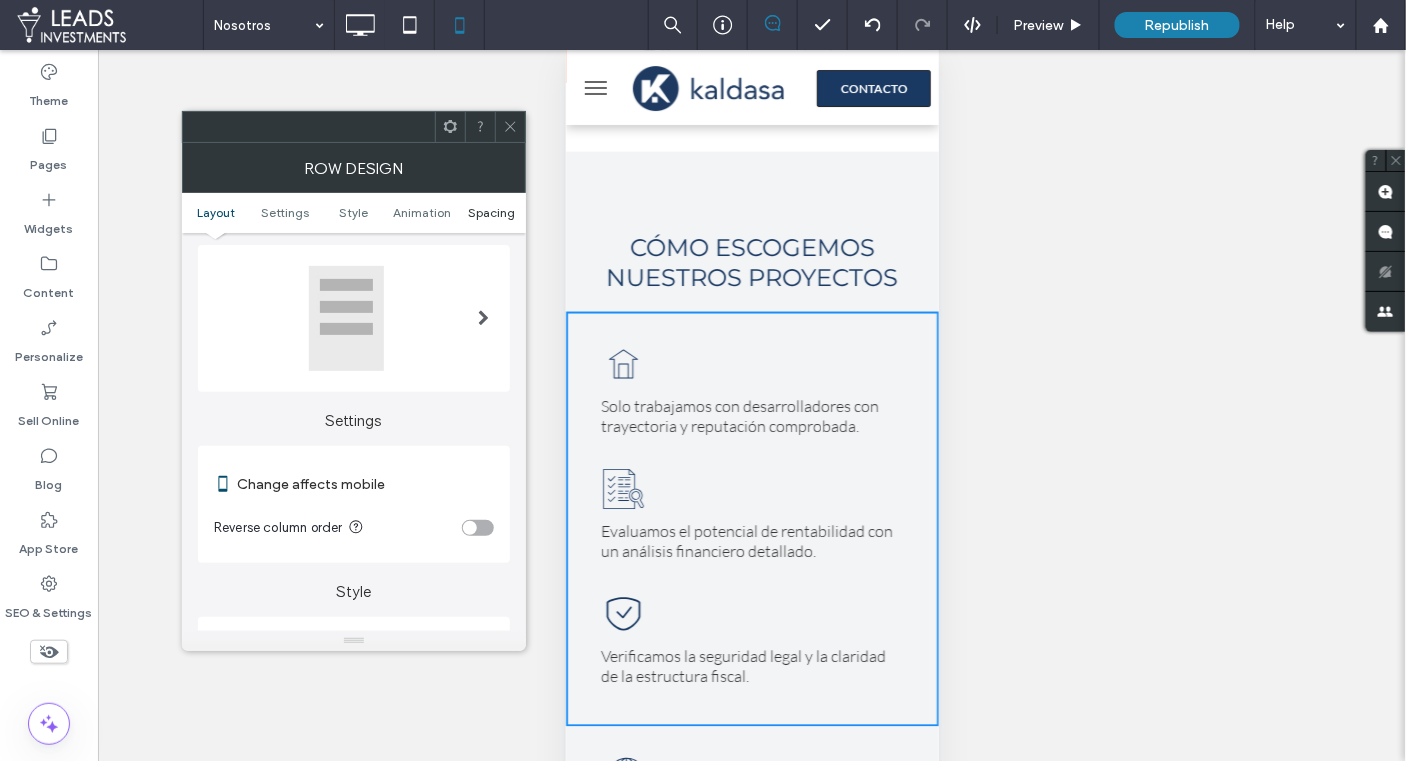 click on "Spacing" at bounding box center [491, 212] 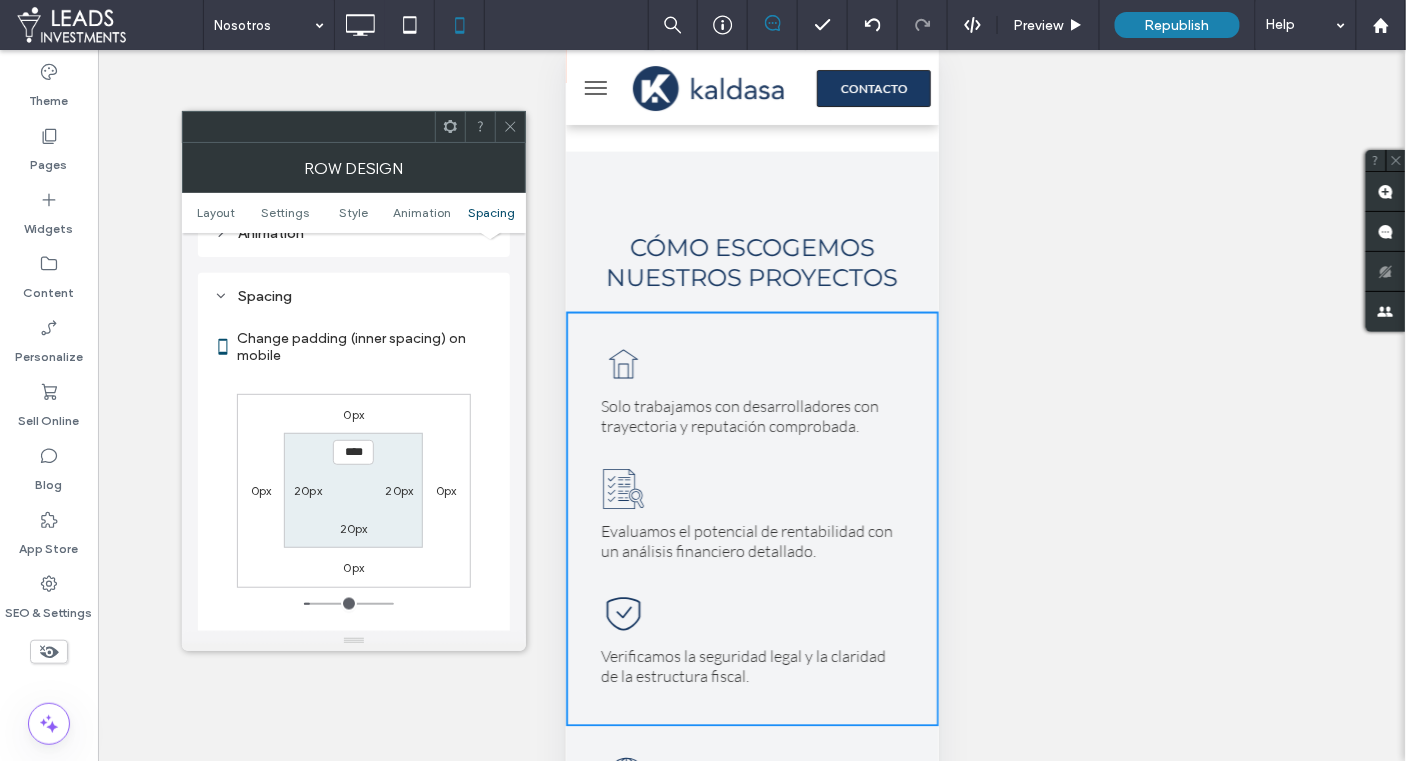 scroll, scrollTop: 765, scrollLeft: 0, axis: vertical 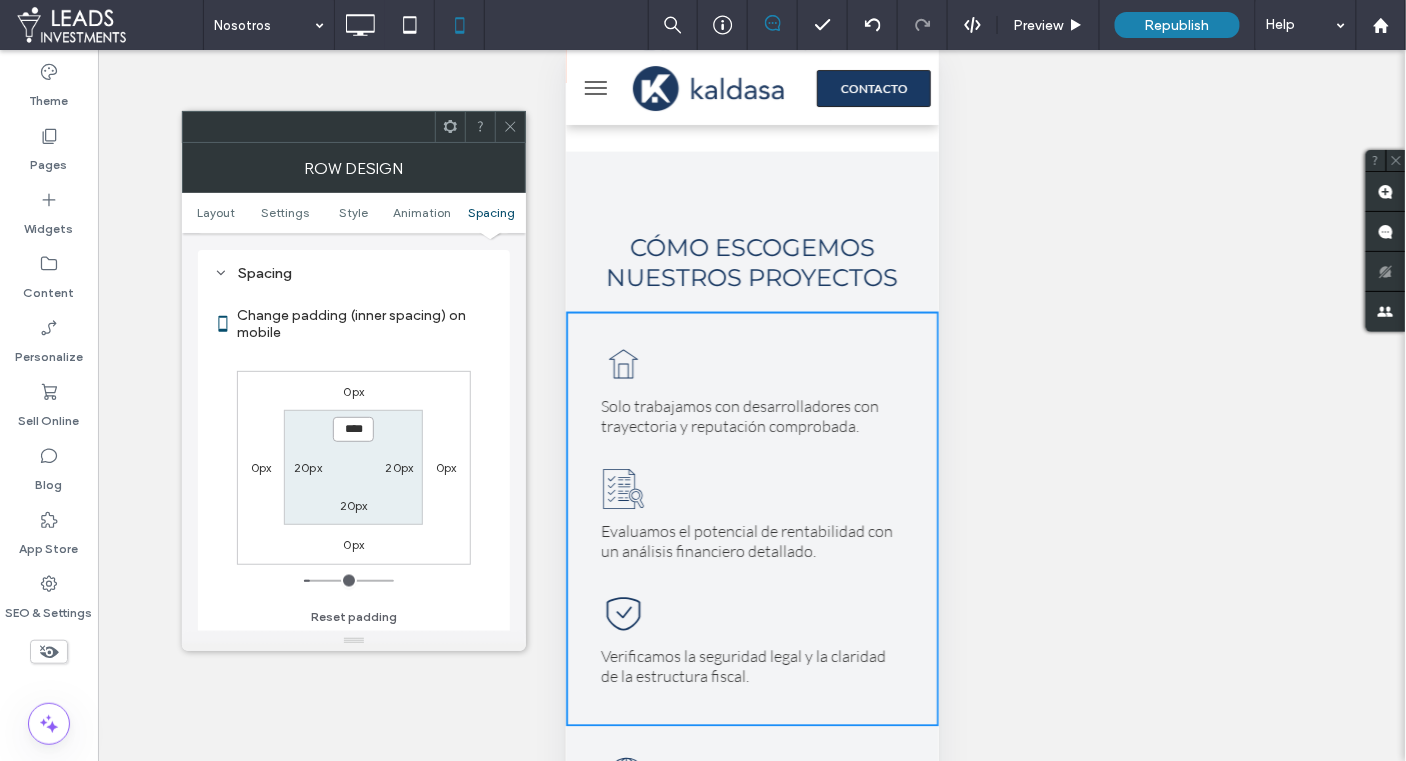 drag, startPoint x: 348, startPoint y: 425, endPoint x: 355, endPoint y: 447, distance: 23.086792 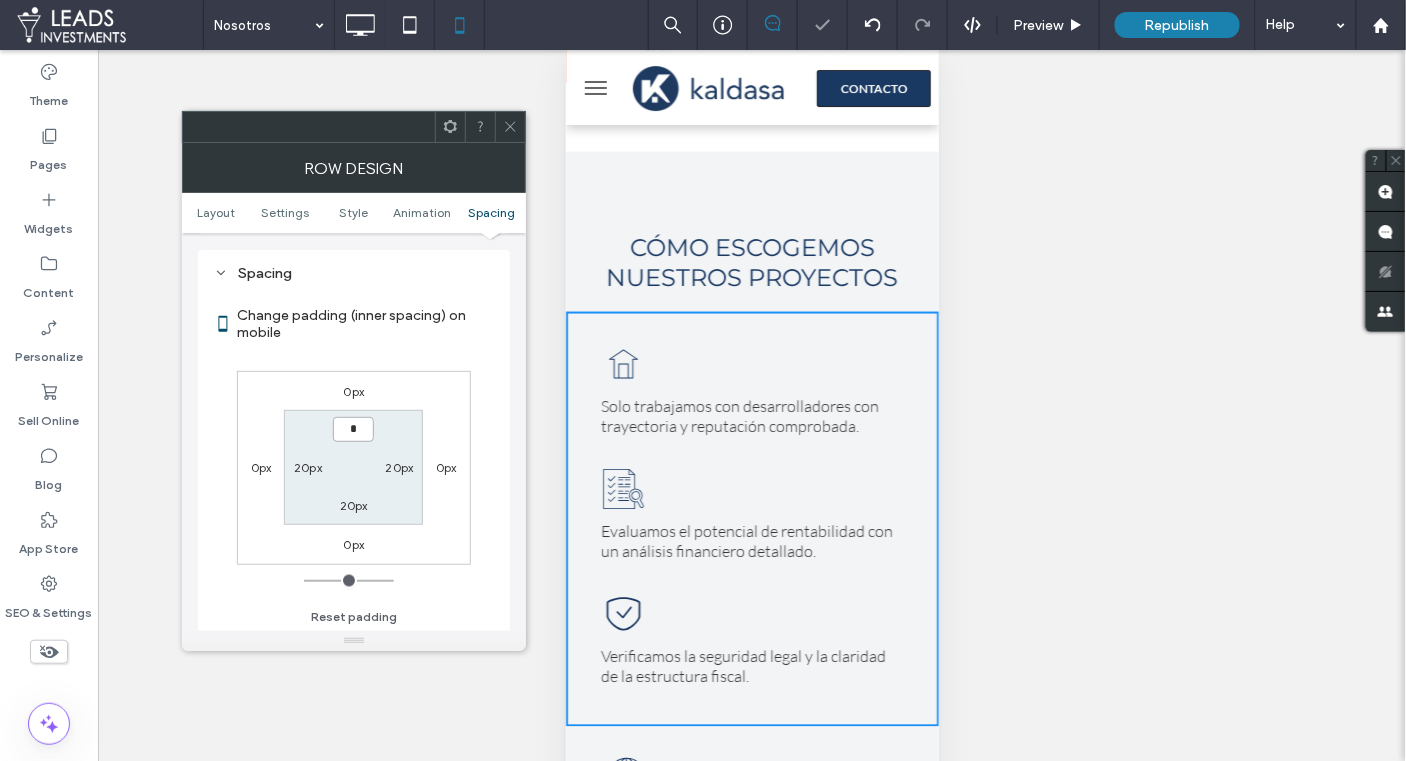type on "***" 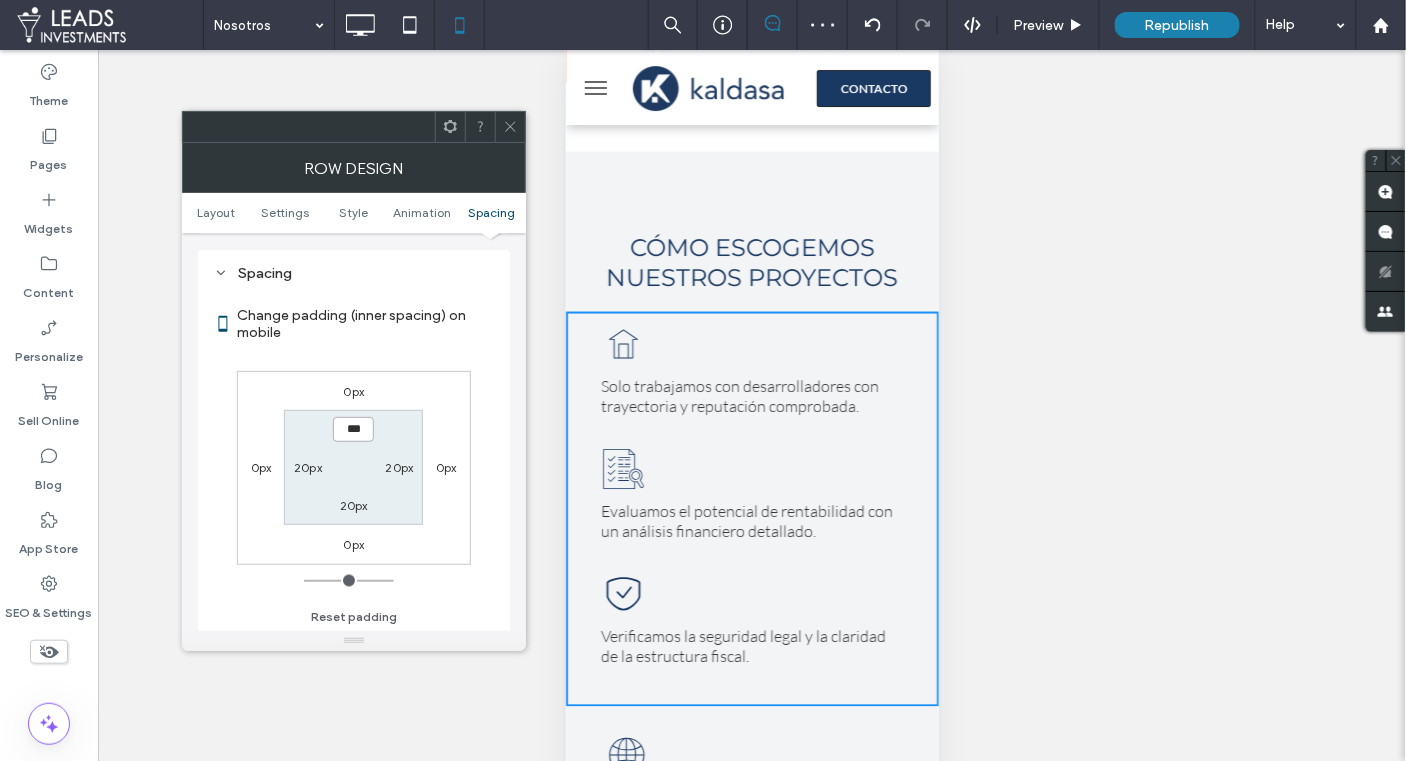 drag, startPoint x: 352, startPoint y: 426, endPoint x: 336, endPoint y: 425, distance: 16.03122 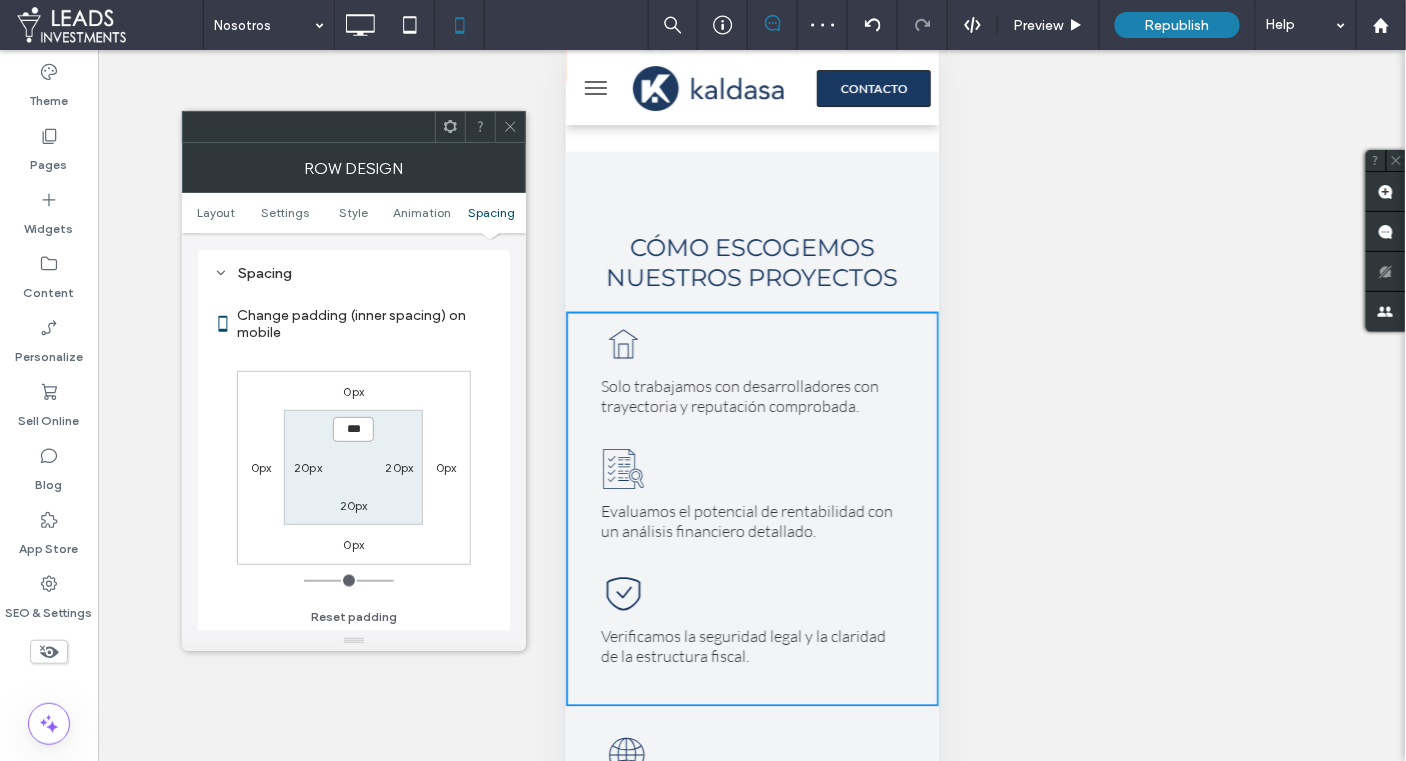 click on "***" at bounding box center (353, 429) 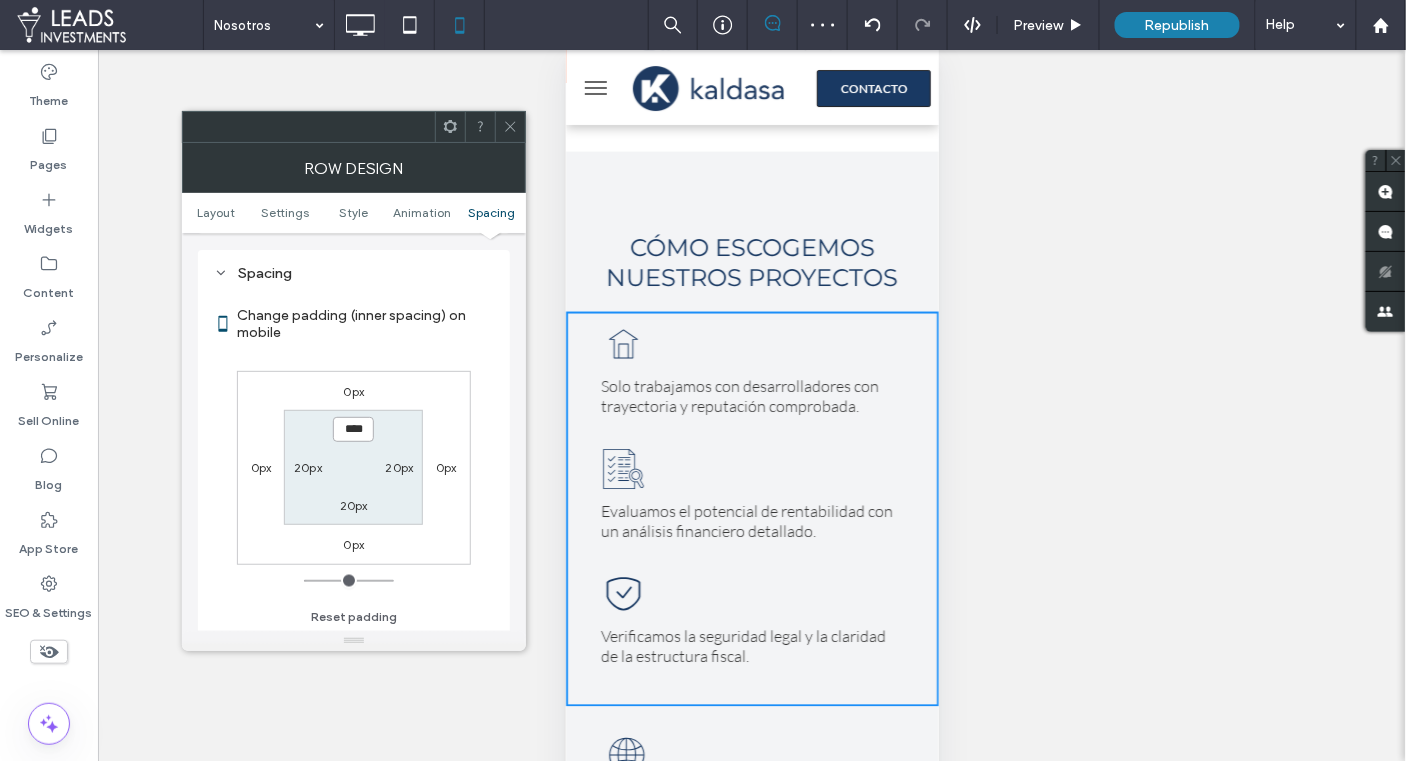 type on "****" 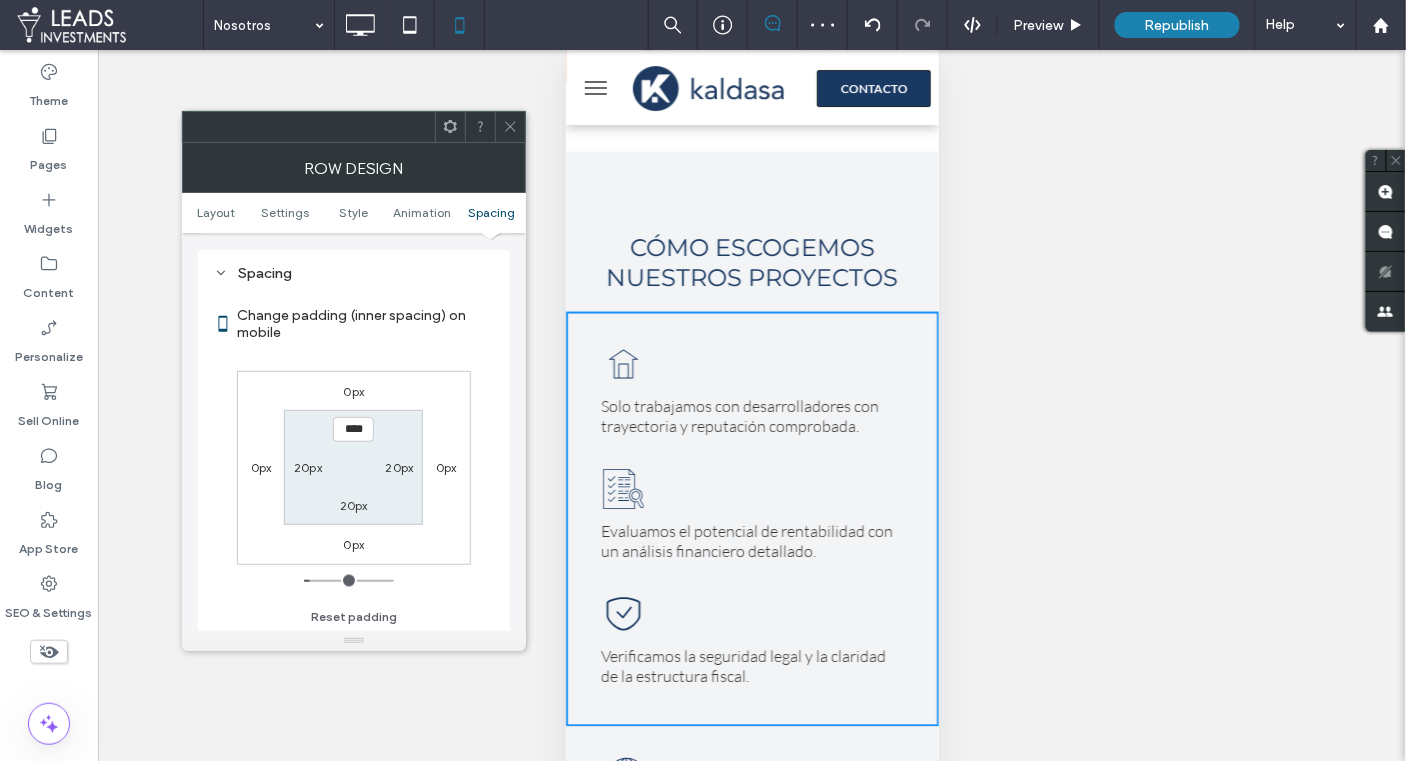 click on "20px" at bounding box center (354, 505) 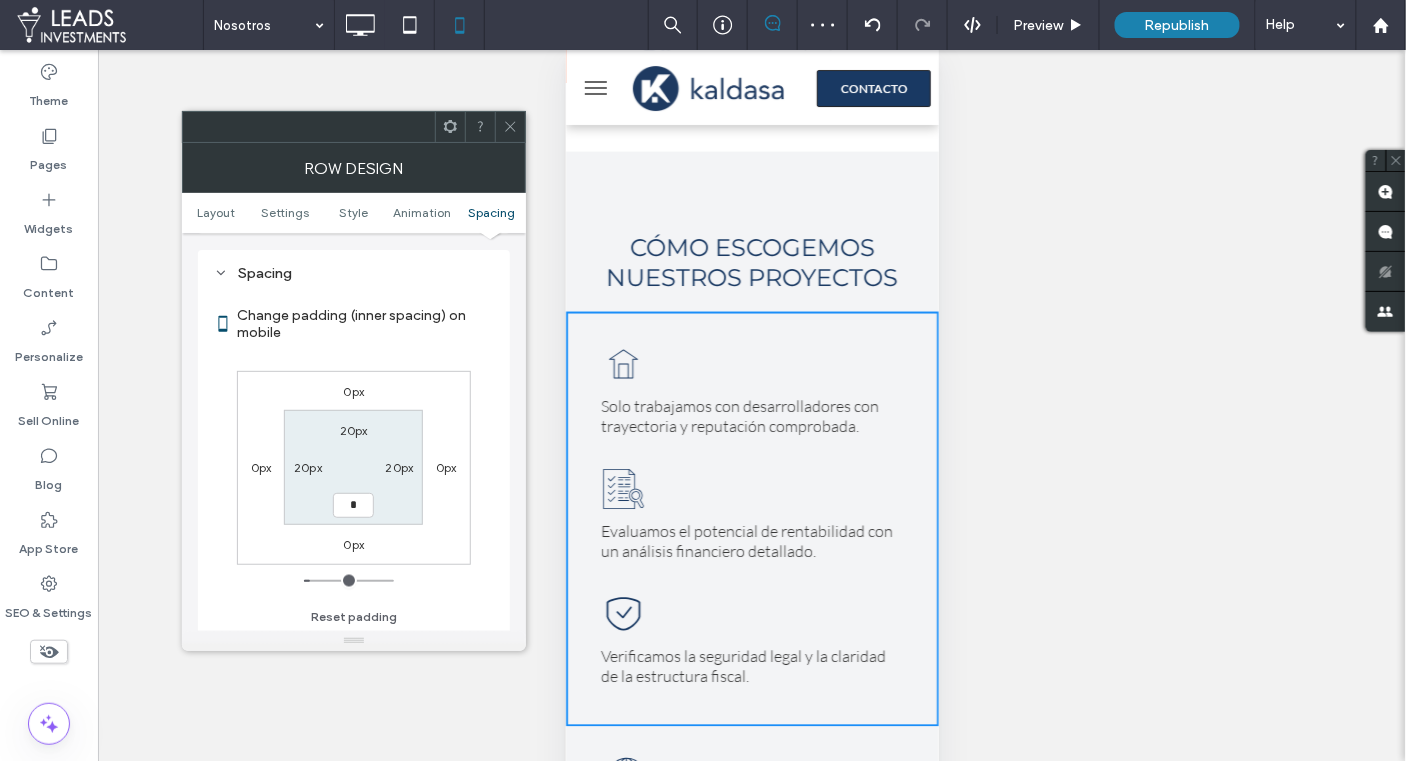 type on "*" 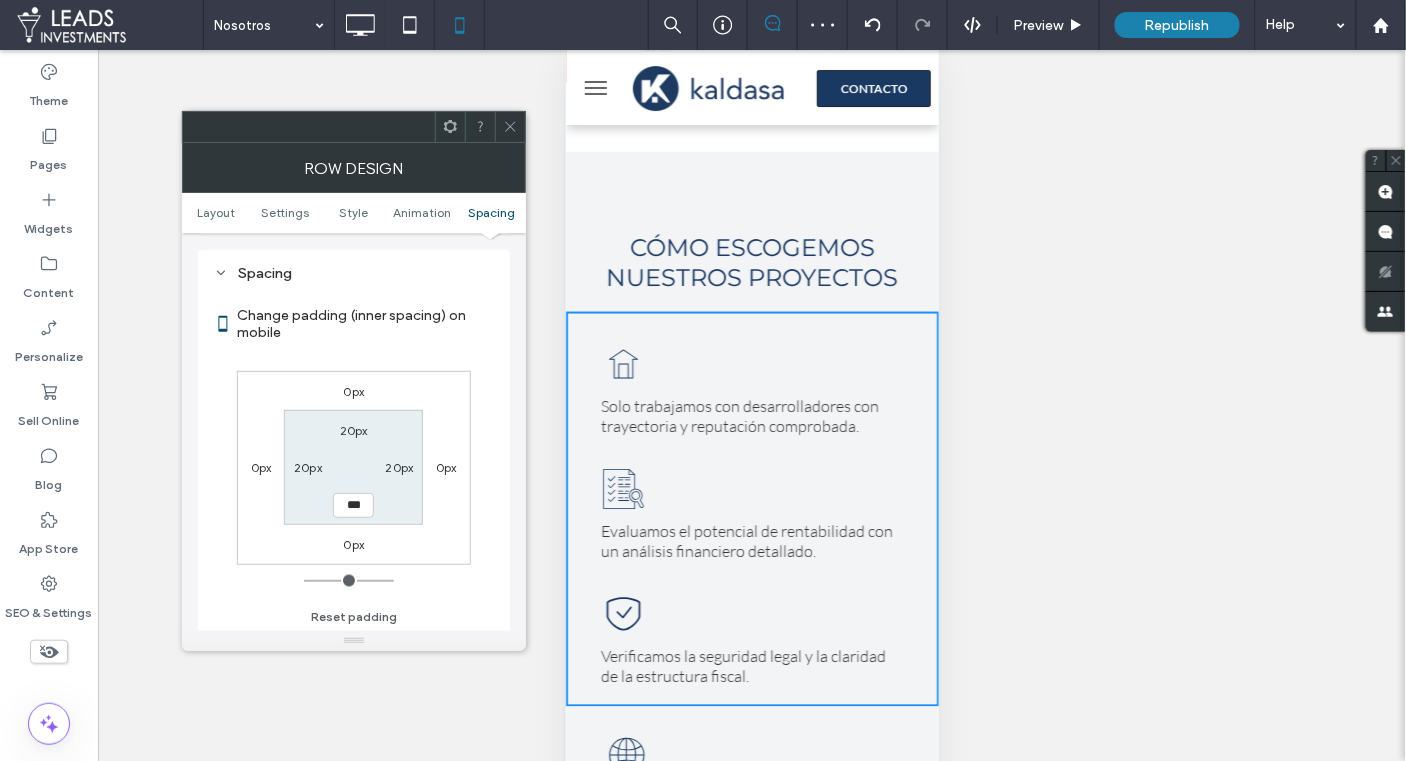 click 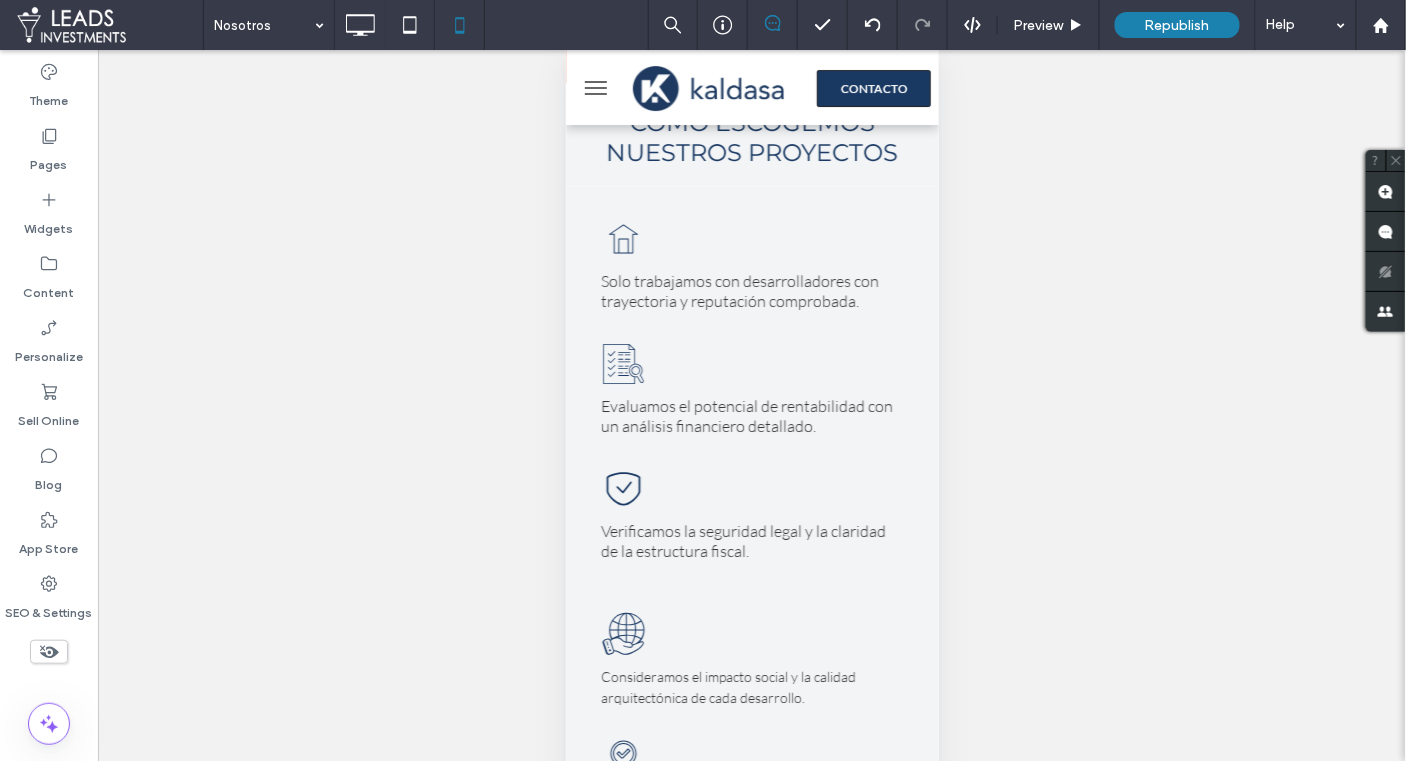 scroll, scrollTop: 2985, scrollLeft: 0, axis: vertical 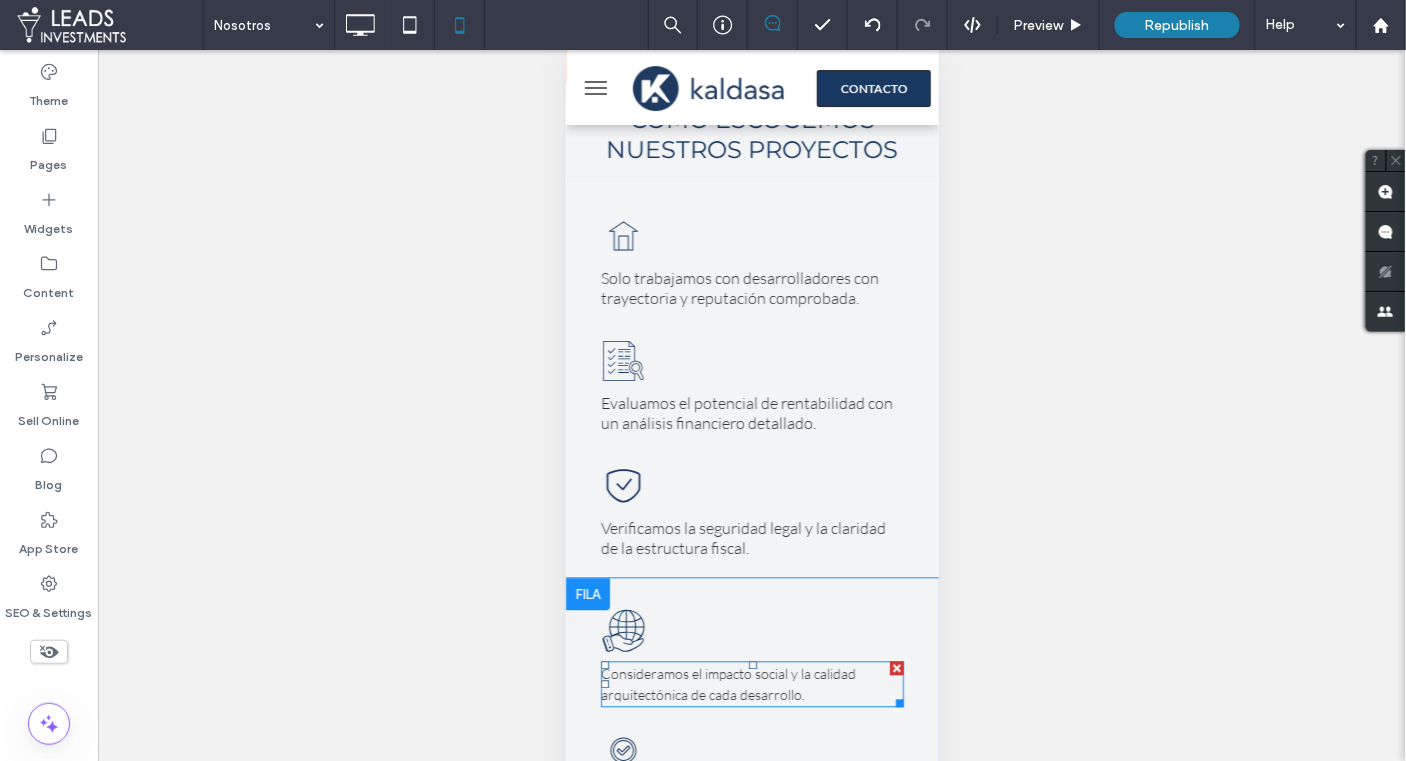click on "Consideramos el impacto social y la calidad arquitectónica de cada desarrollo." at bounding box center (751, 684) 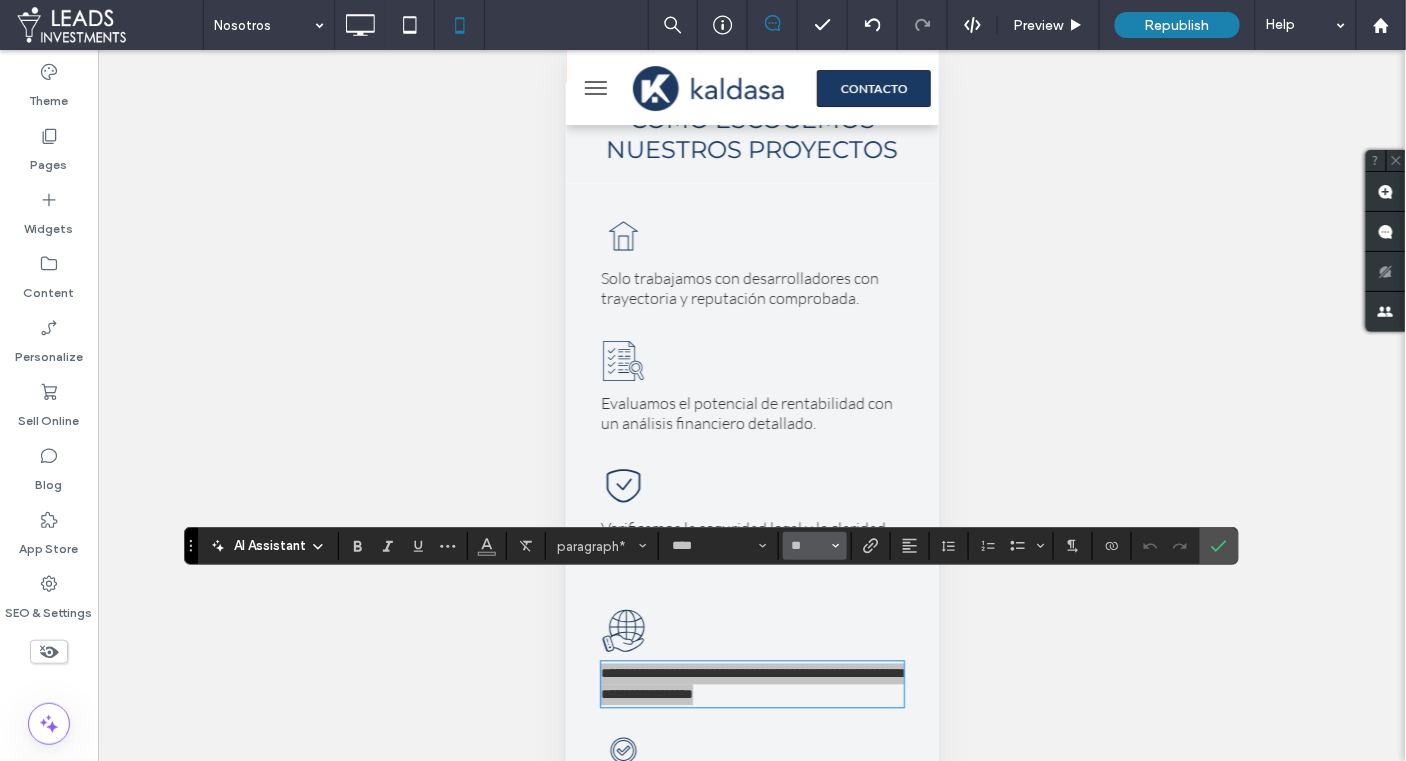 click 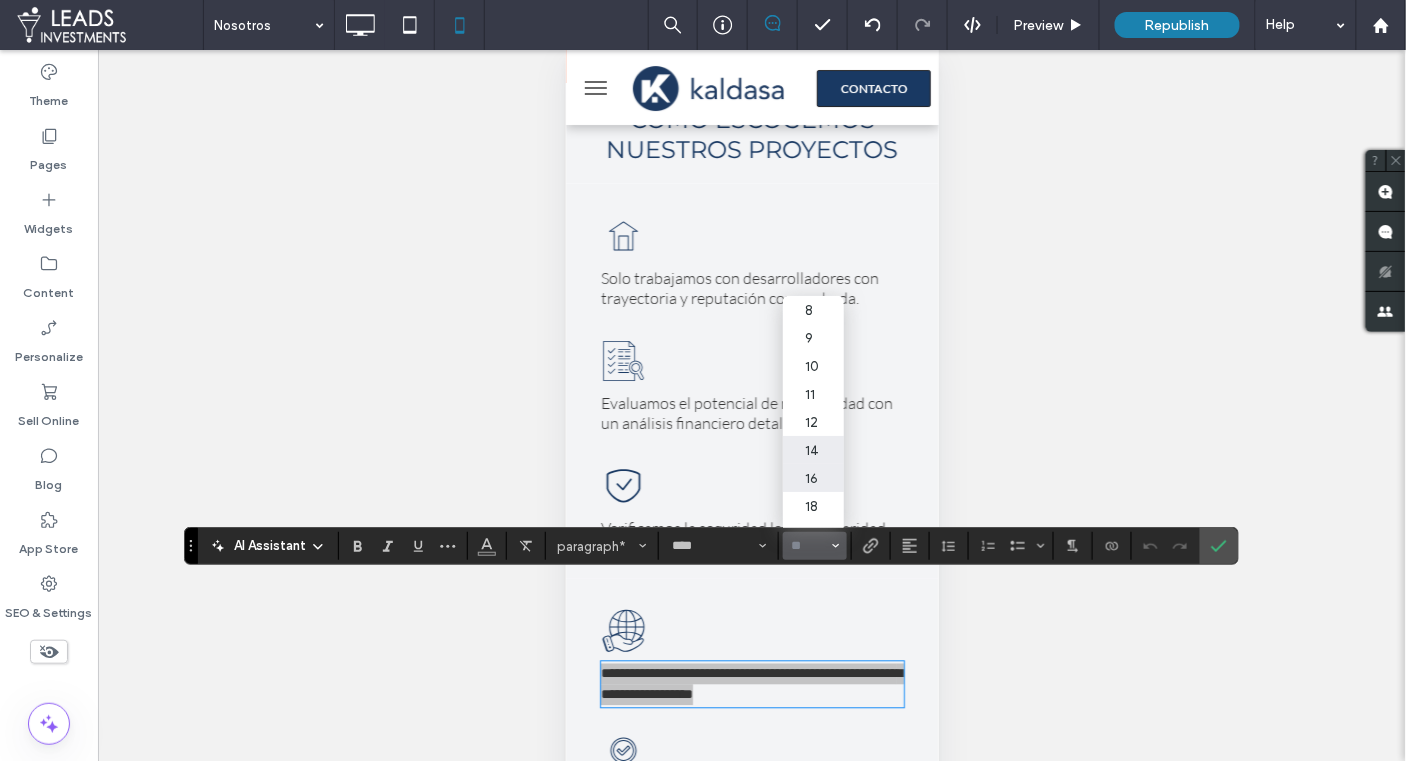 click on "16" at bounding box center (813, 478) 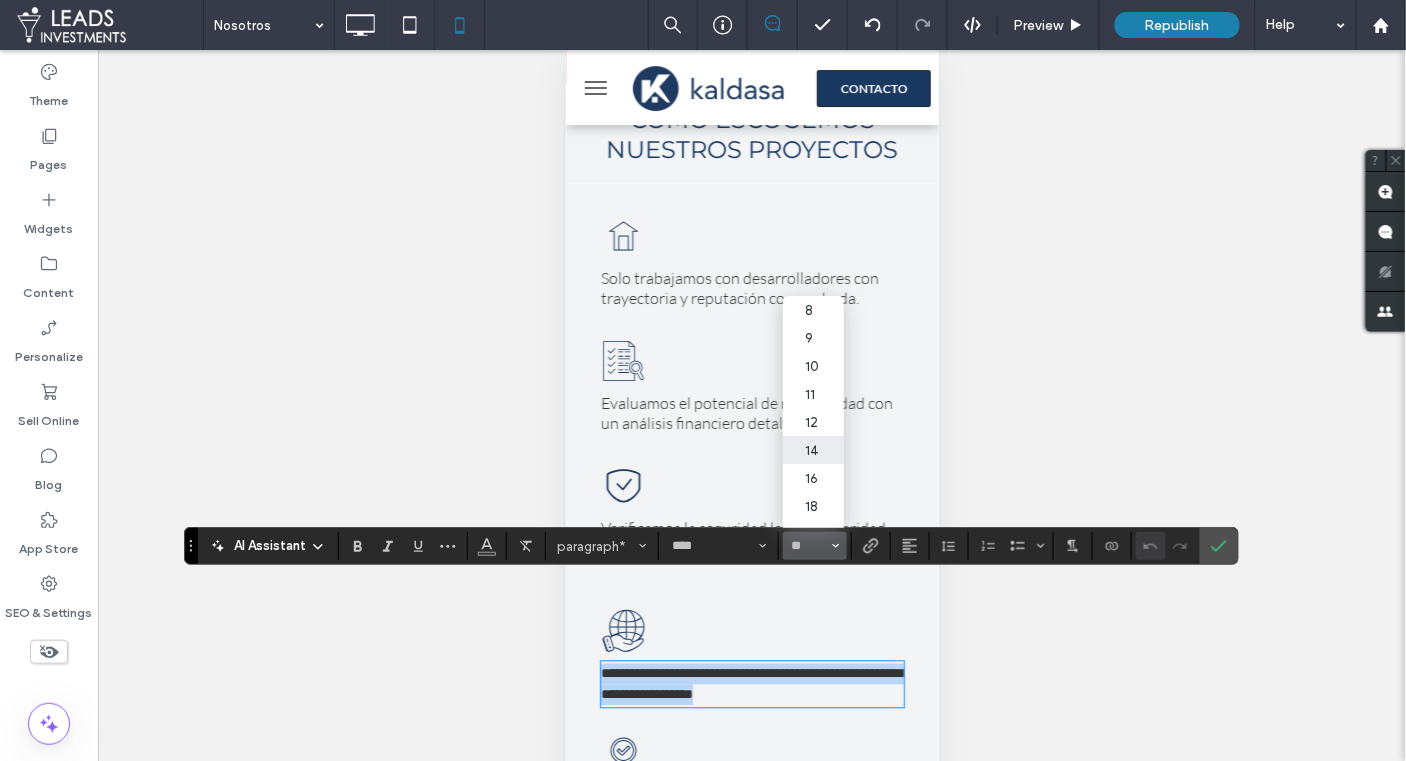 type on "**" 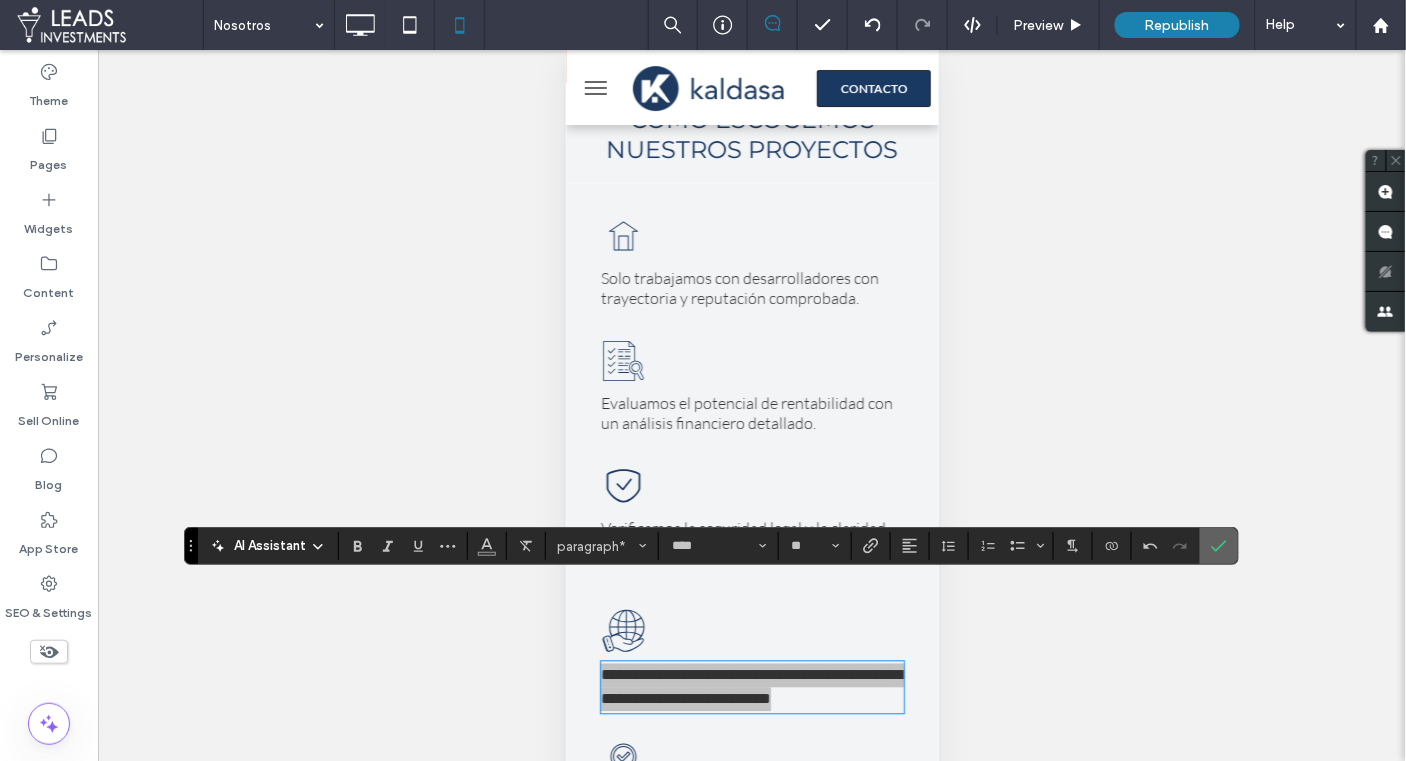 click 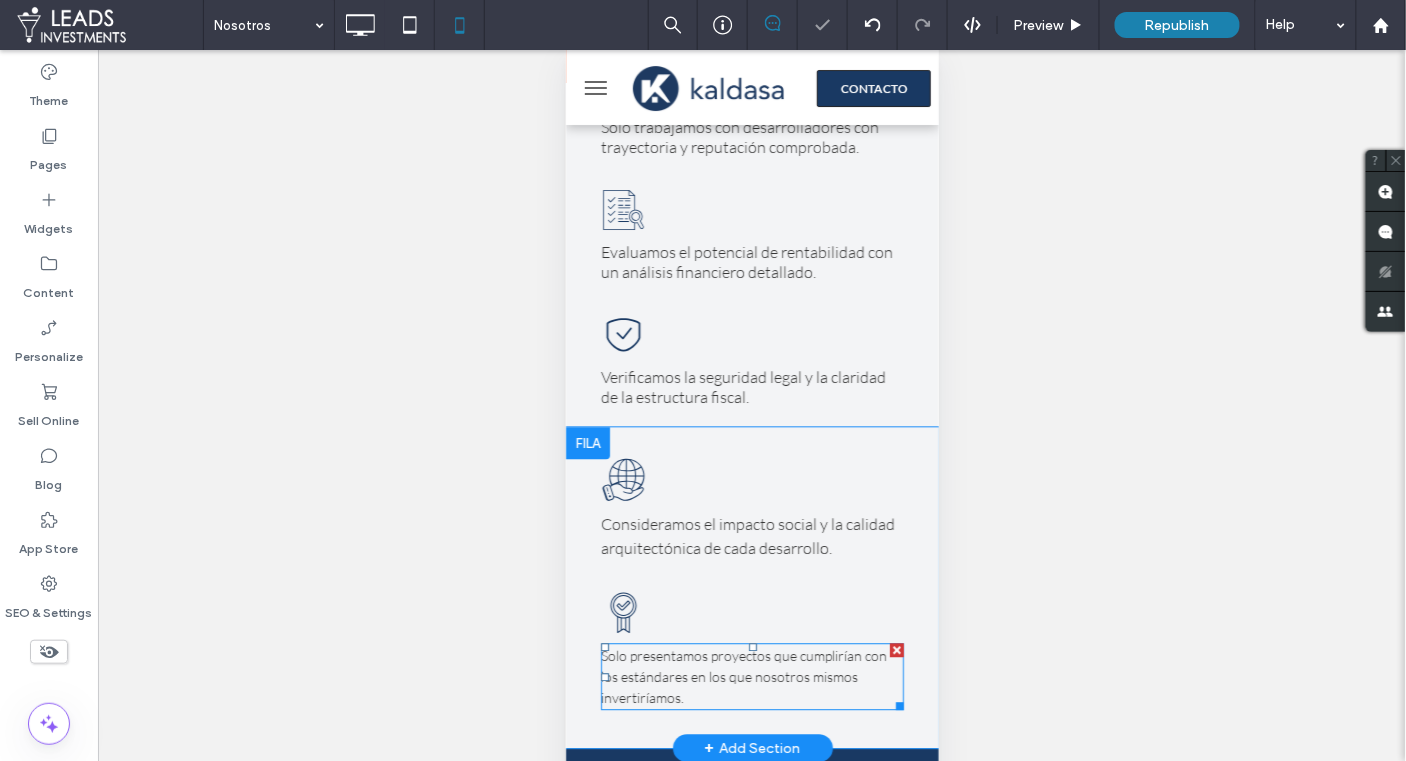scroll, scrollTop: 3149, scrollLeft: 0, axis: vertical 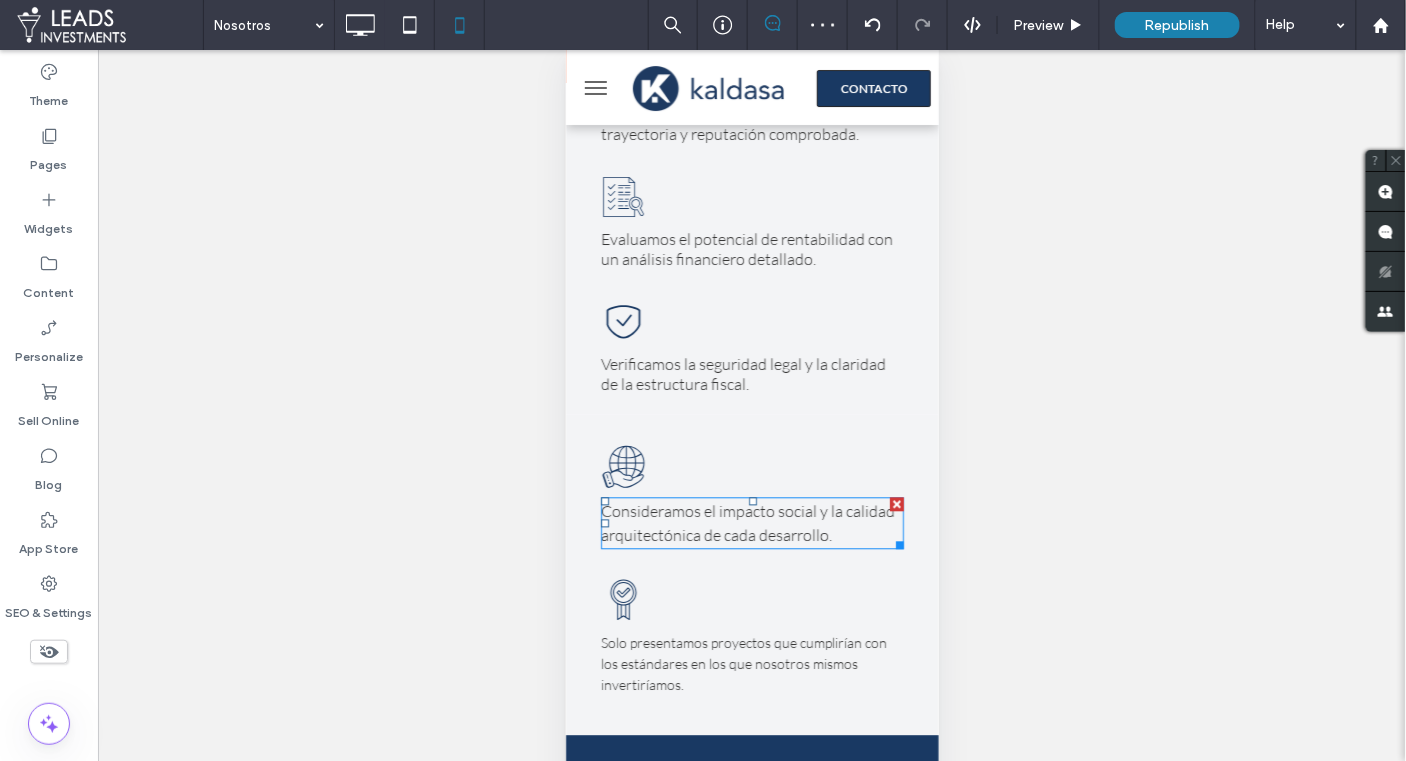 click on "Consideramos el impacto social y la calidad arquitectónica de cada desarrollo." at bounding box center [747, 523] 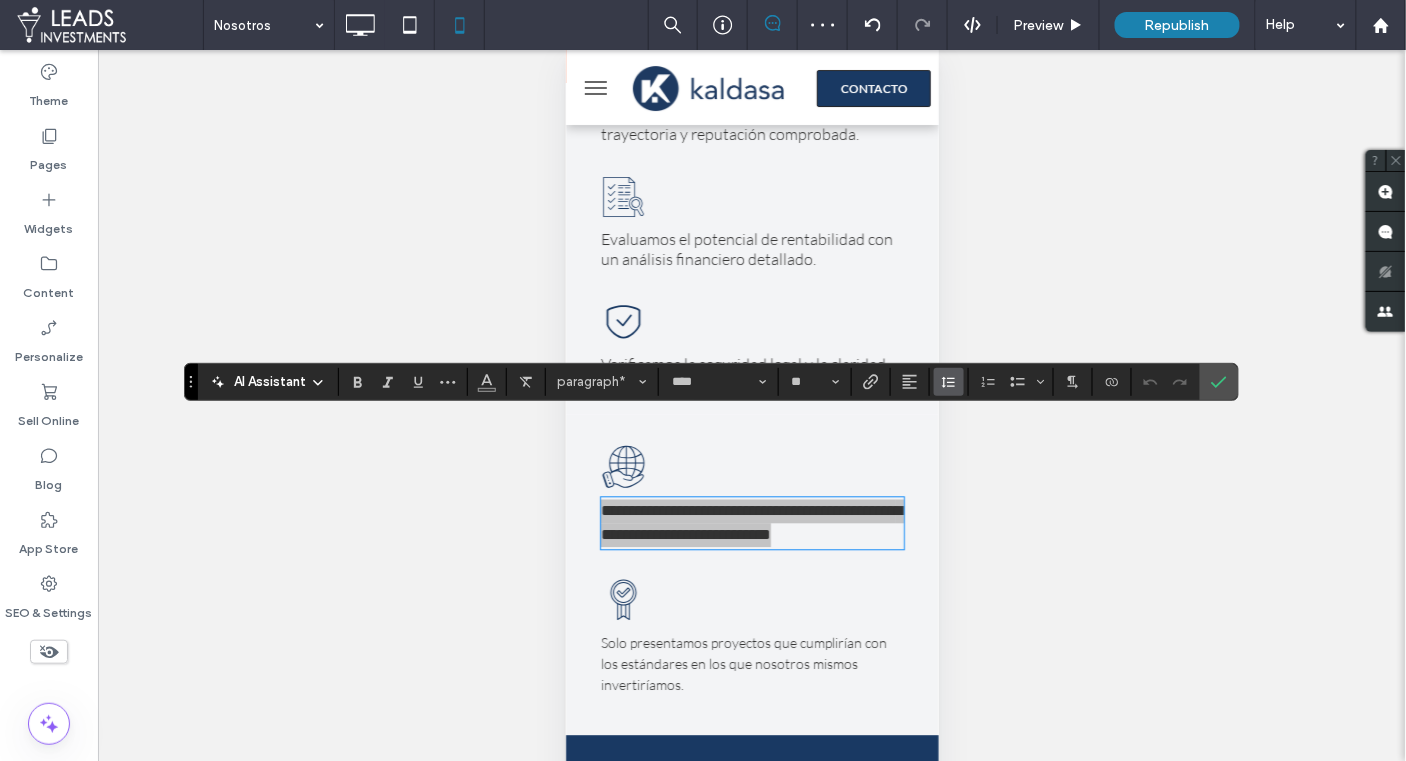 click at bounding box center [949, 382] 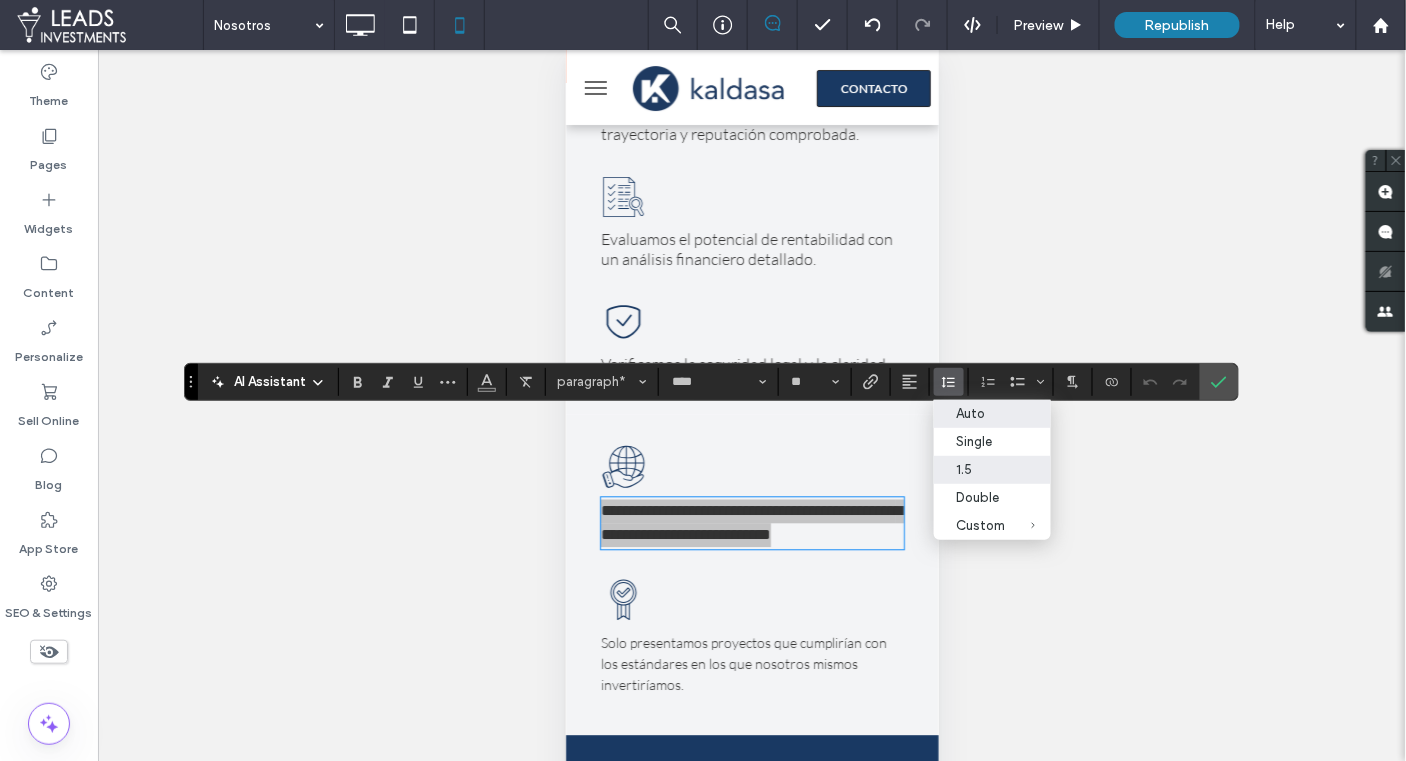 click on "Auto" at bounding box center [981, 413] 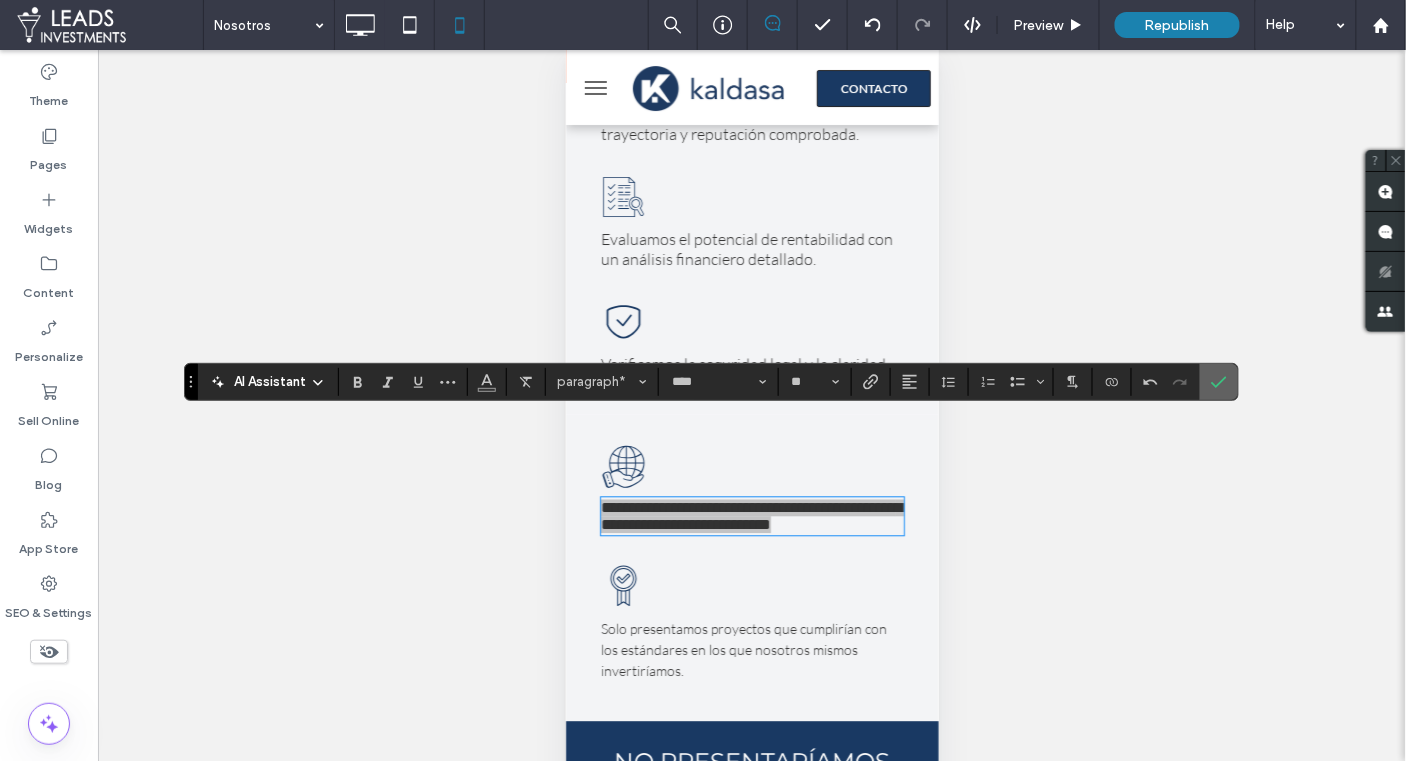 click at bounding box center (1219, 382) 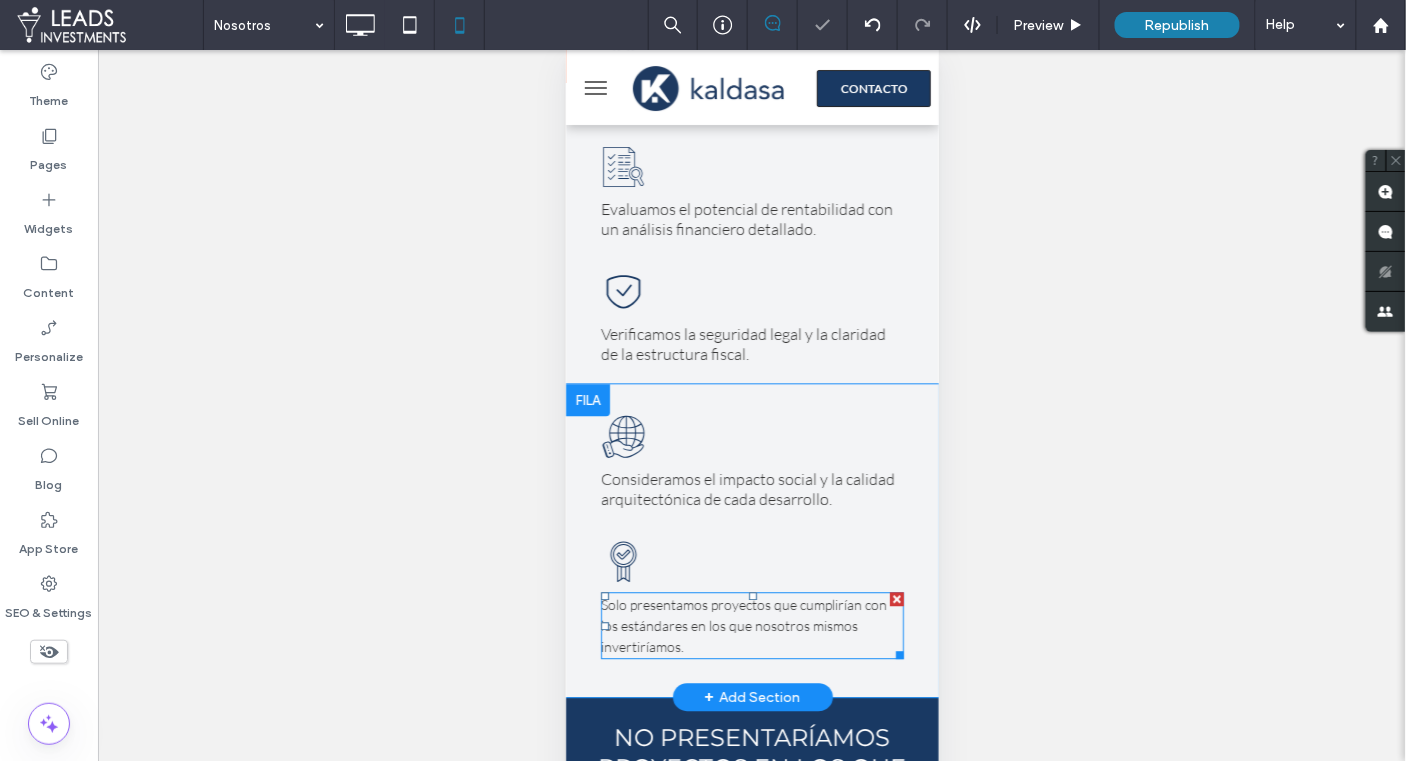 scroll, scrollTop: 3181, scrollLeft: 0, axis: vertical 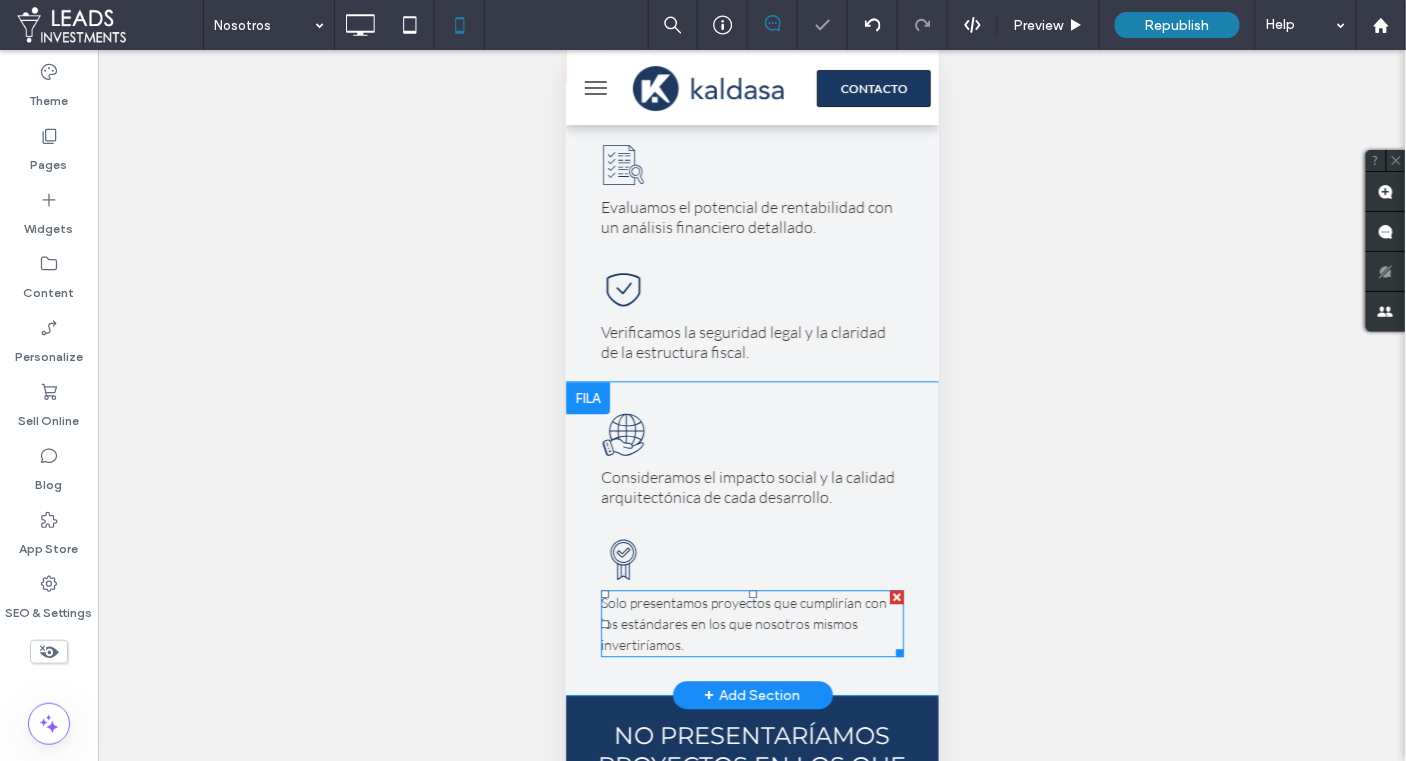 click on "Solo presentamos proyectos que cumplirían con los estándares en los que nosotros mismos invertiríamos." at bounding box center [743, 623] 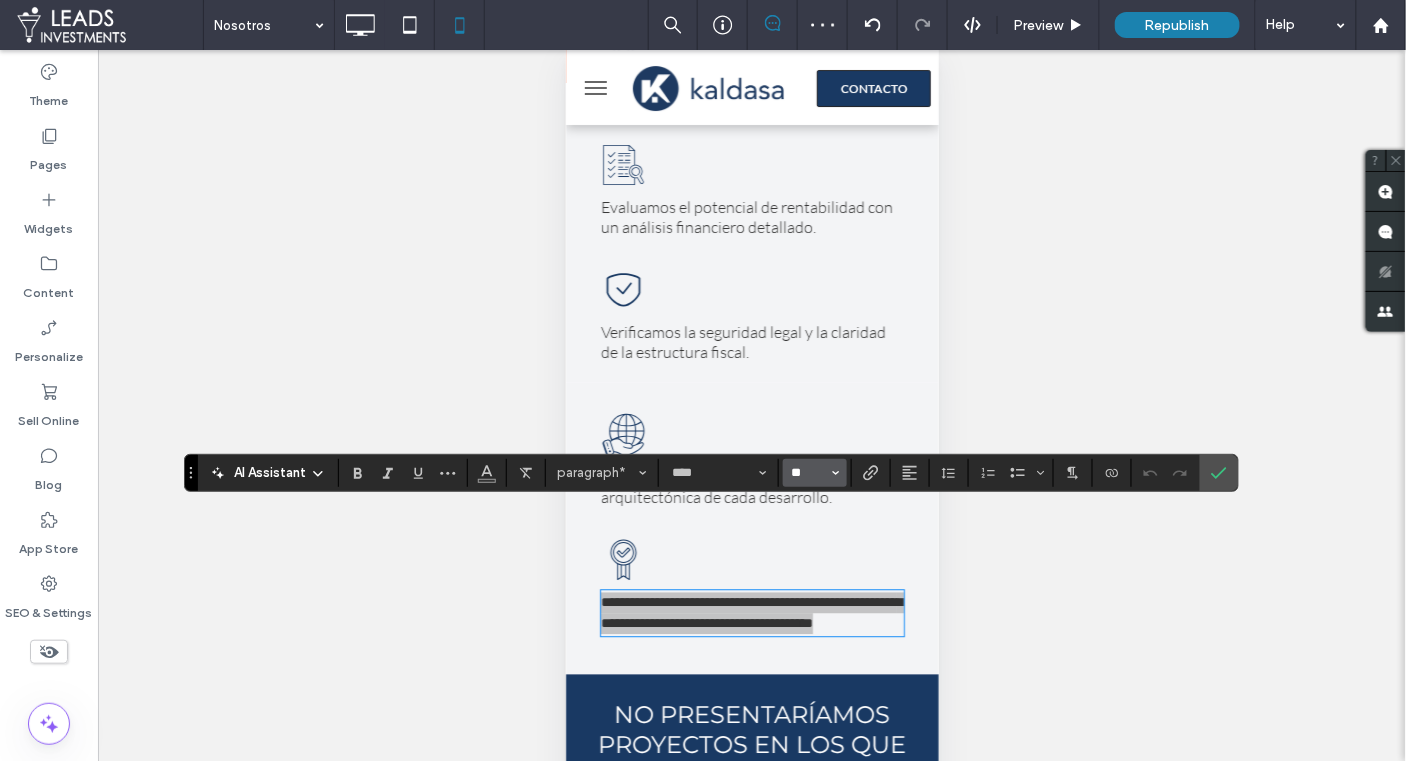 click on "**" at bounding box center (809, 473) 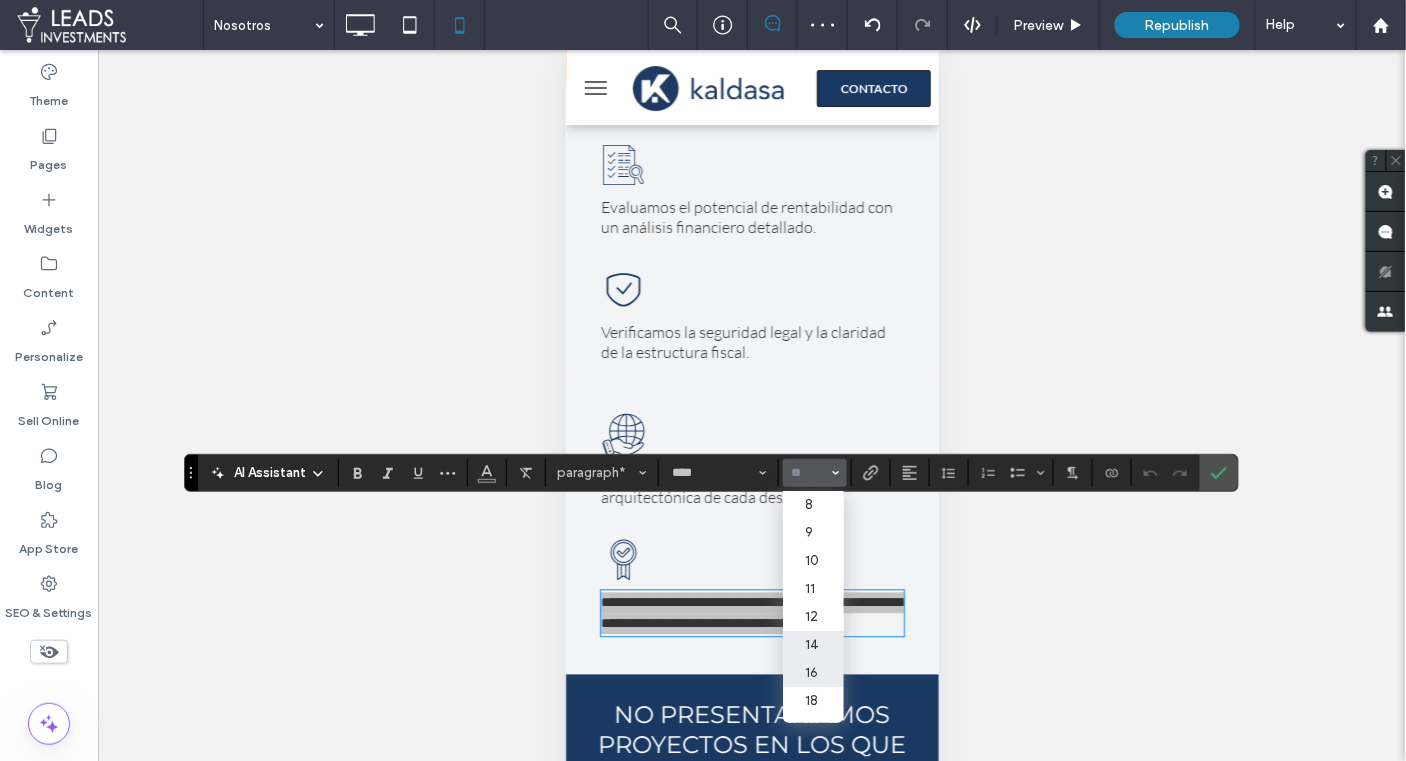 click on "16" at bounding box center [813, 673] 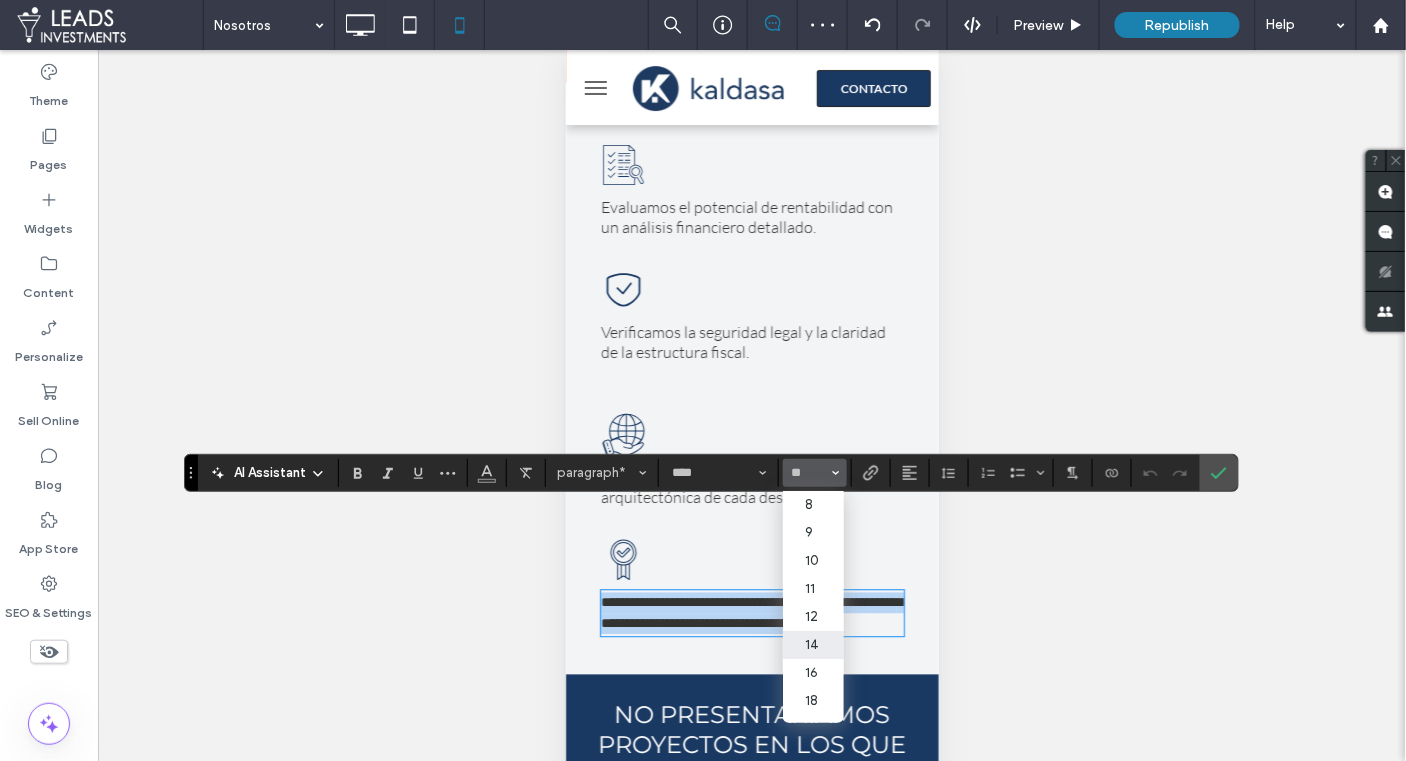 type on "**" 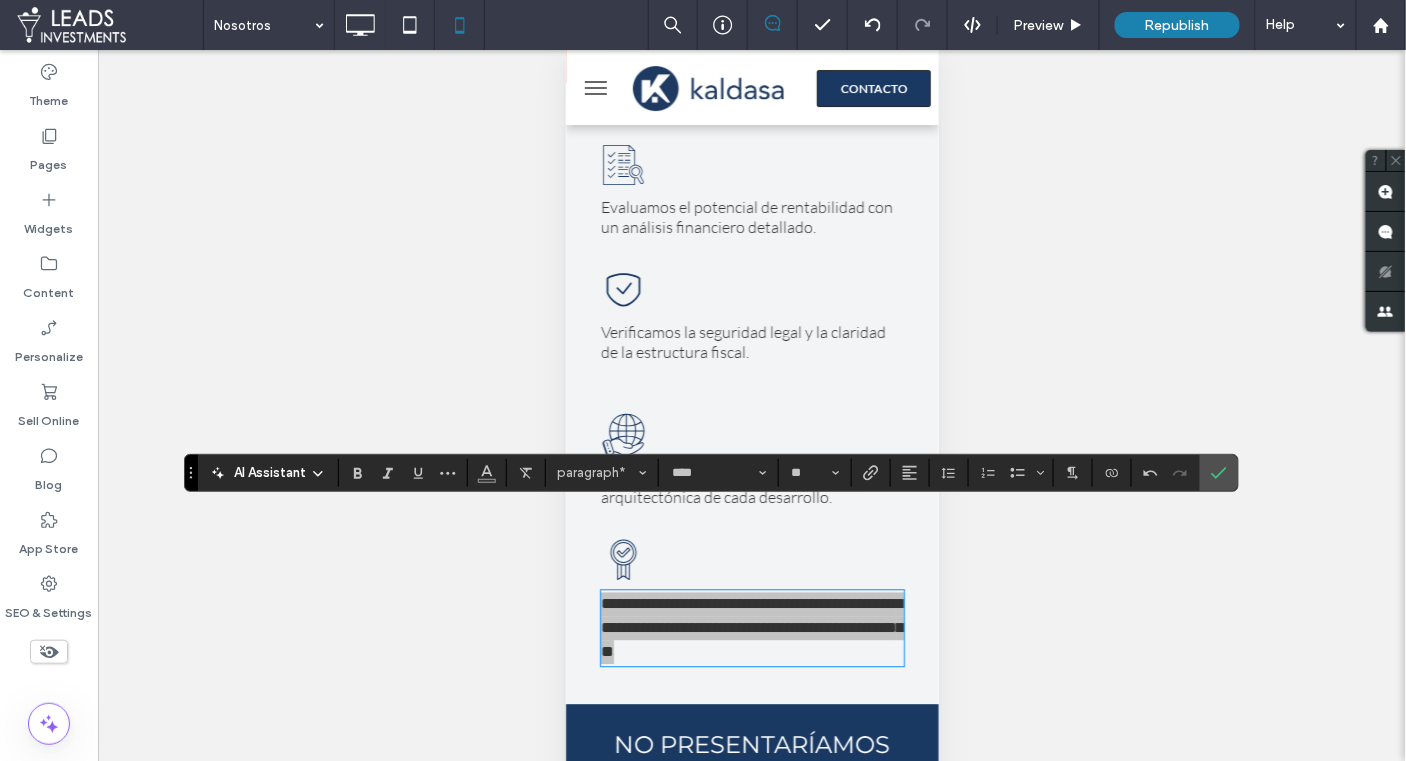 click at bounding box center [1011, 473] 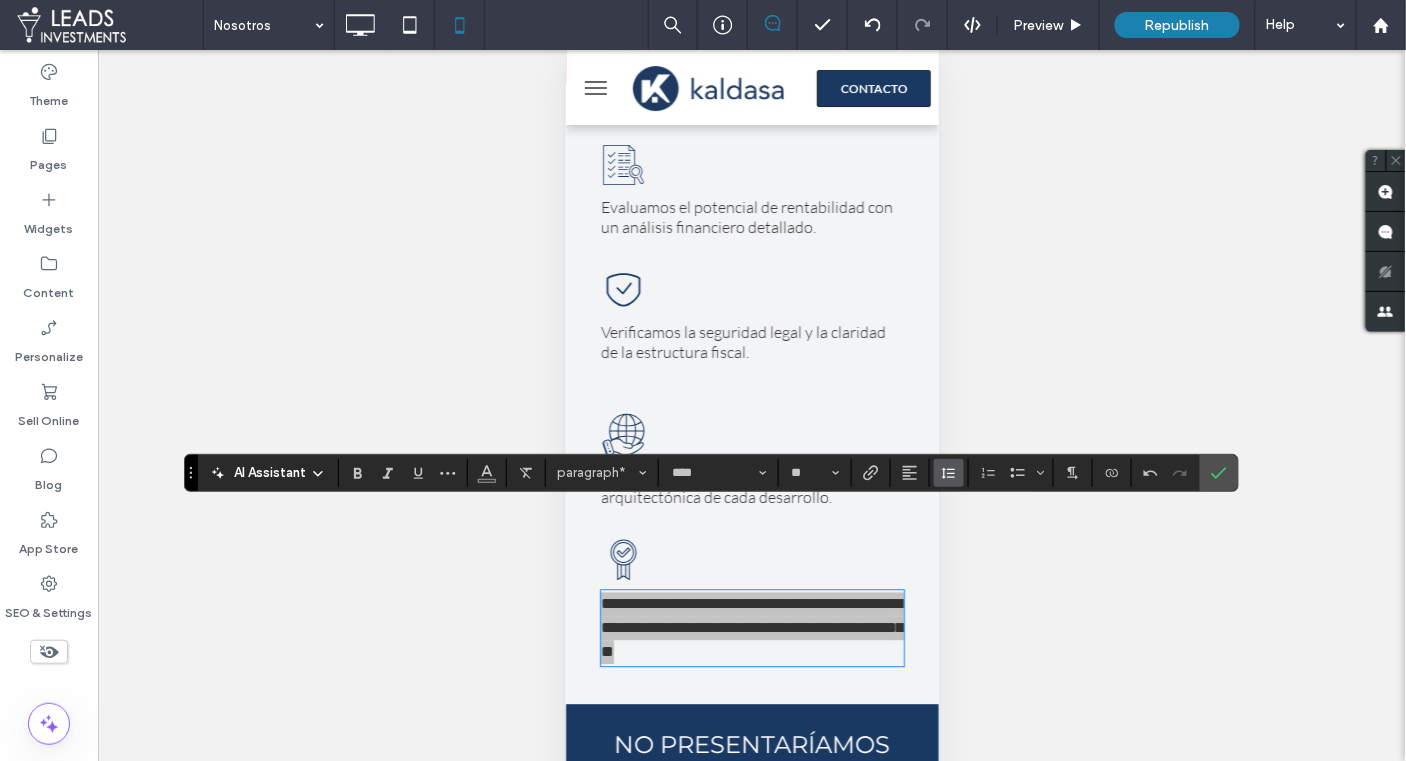 click 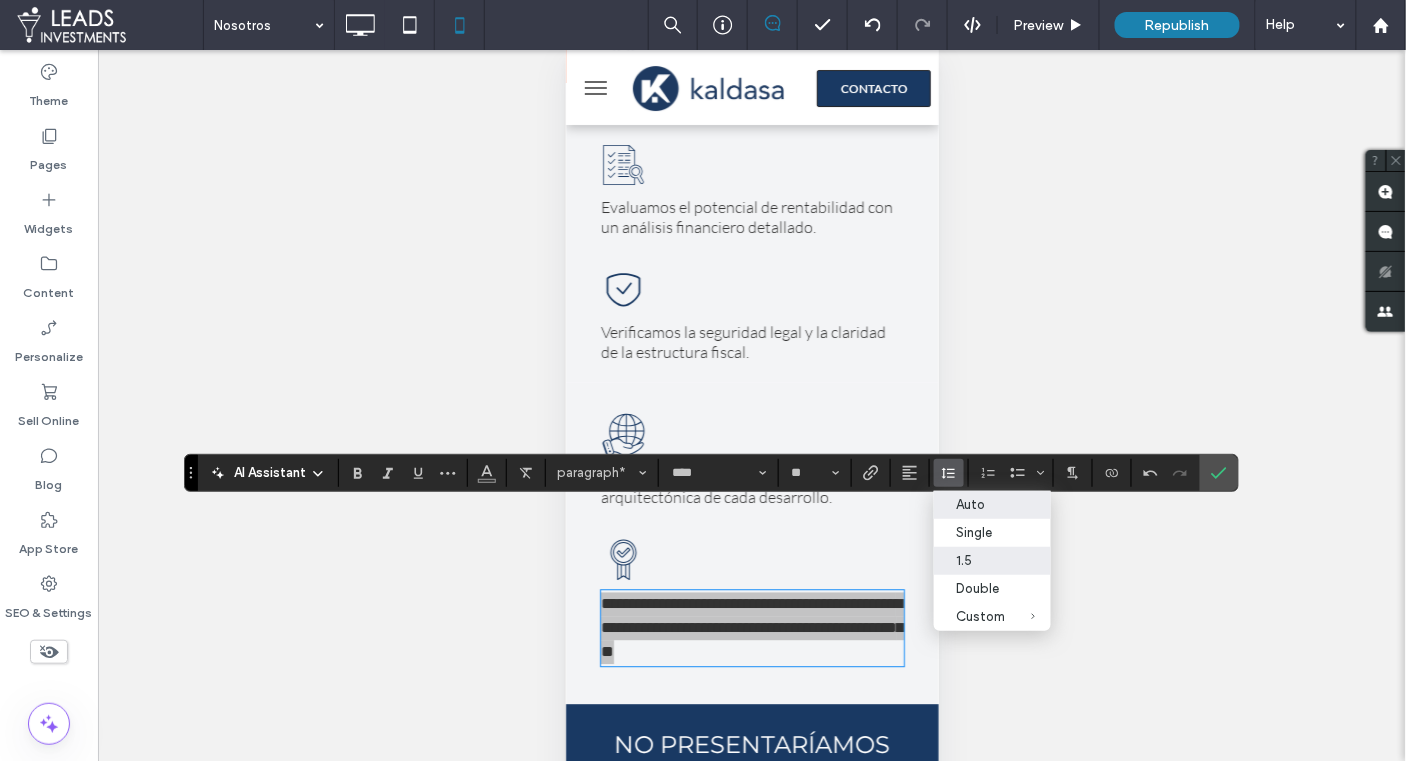 click on "Auto" at bounding box center [981, 504] 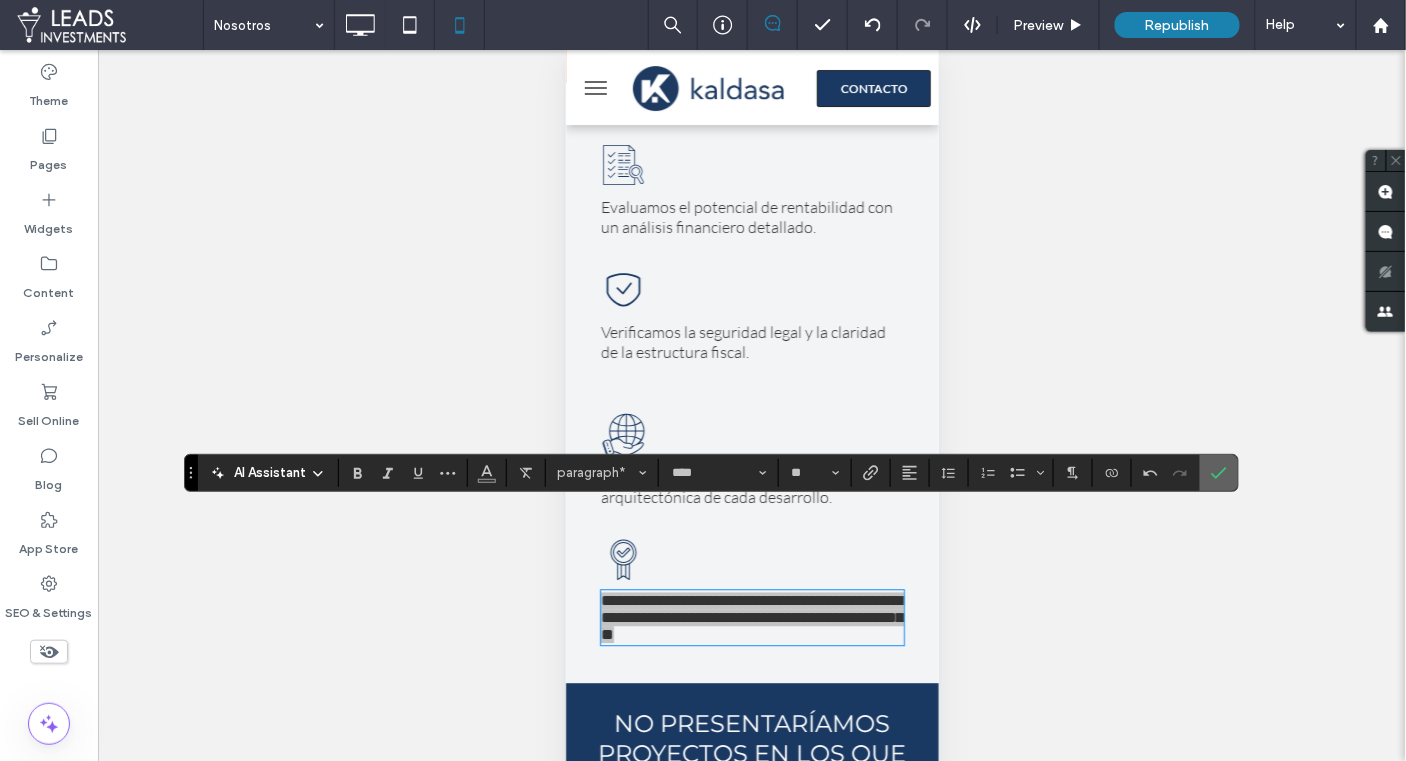 click 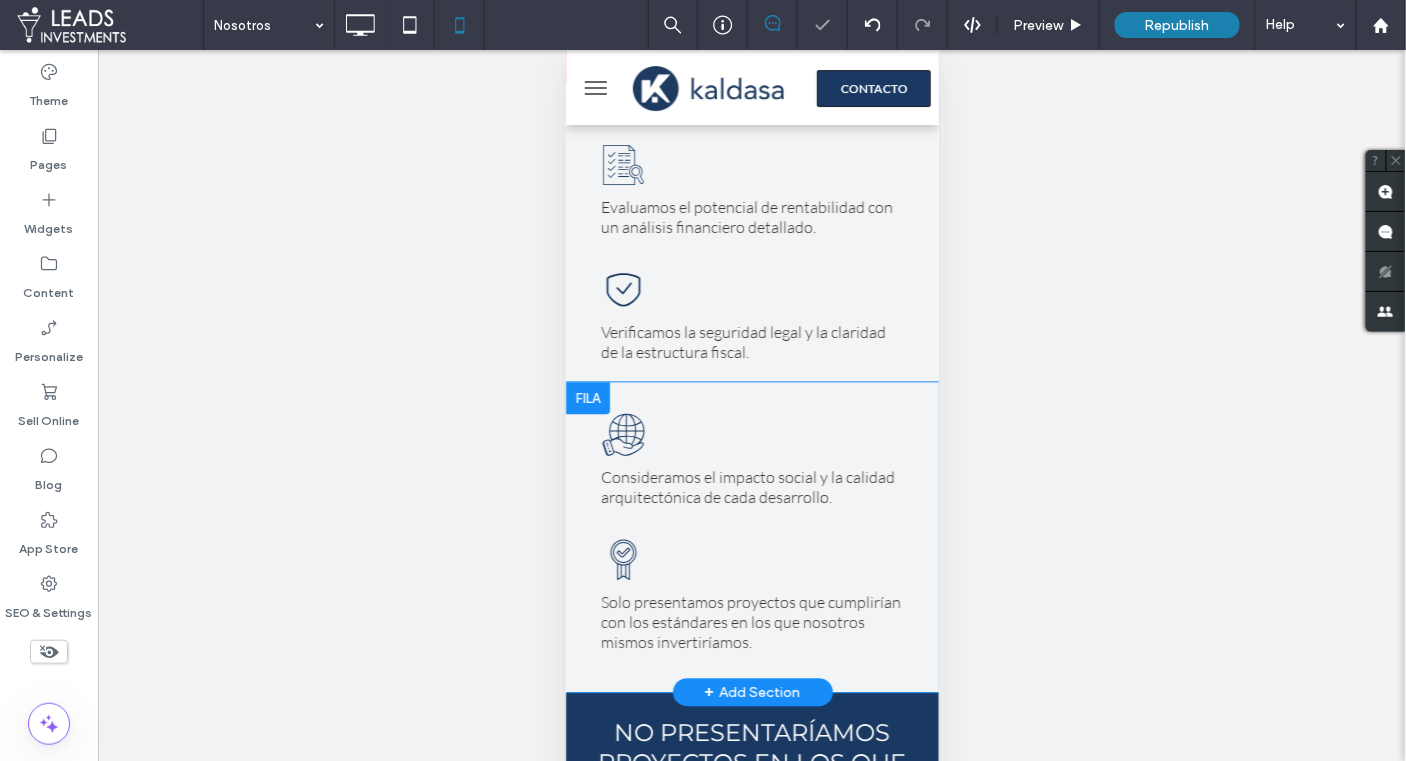 click on "Solo presentamos proyectos que cumplirían con los estándares en los que nosotros mismos invertiríamos. Click To Paste" at bounding box center [751, 599] 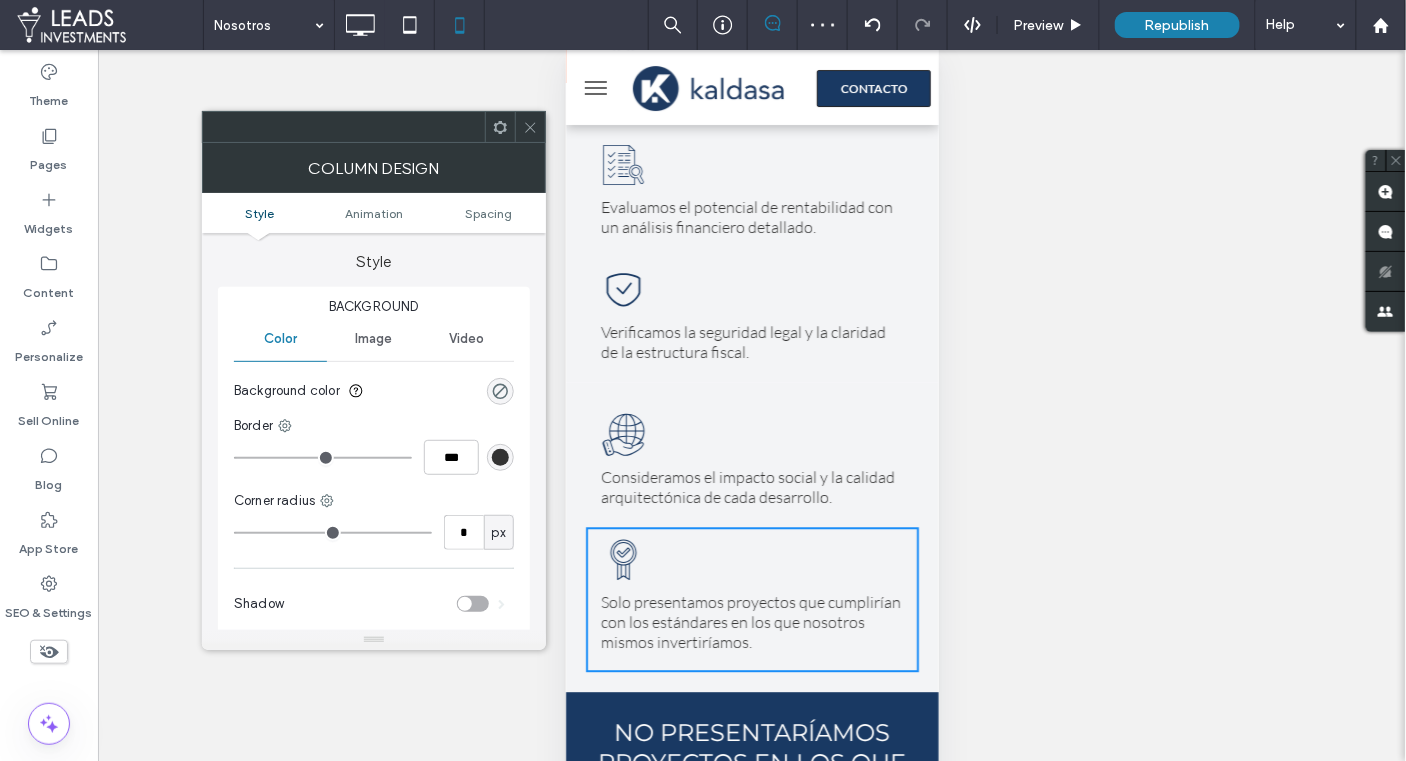 click 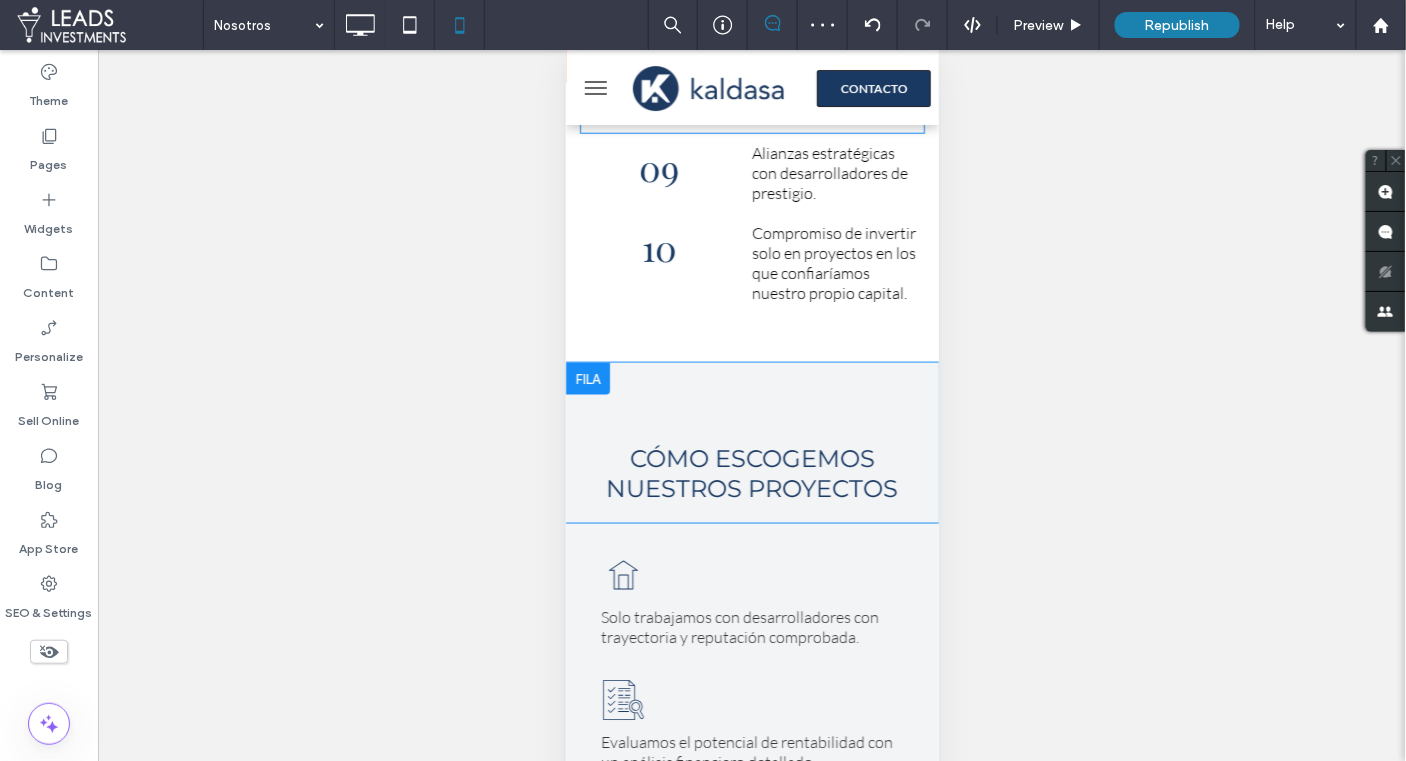 scroll, scrollTop: 2643, scrollLeft: 0, axis: vertical 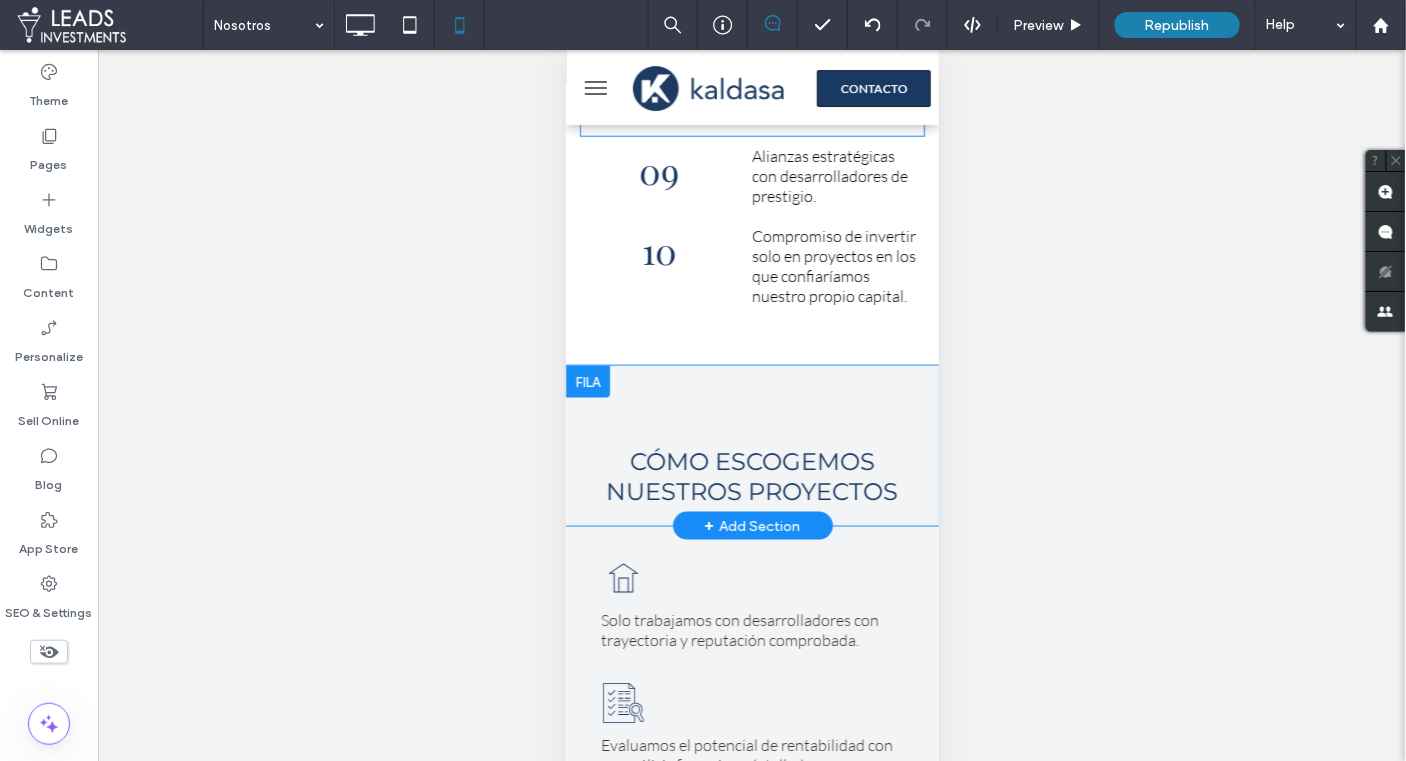 click on "CÓMO ESCOGEMOS NUESTROS PROYECTOS Click To Paste
Row + Add Section" at bounding box center [751, 445] 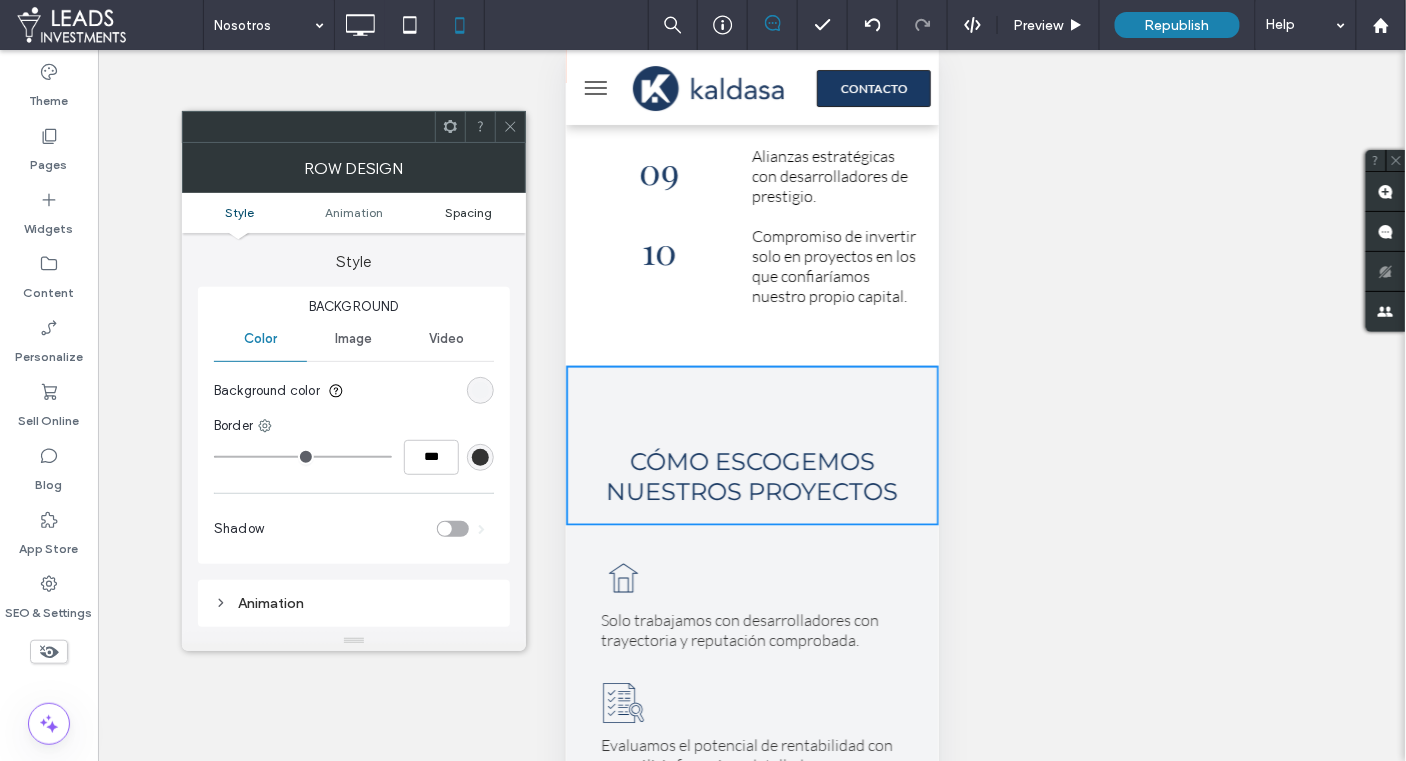 click on "Spacing" at bounding box center (468, 212) 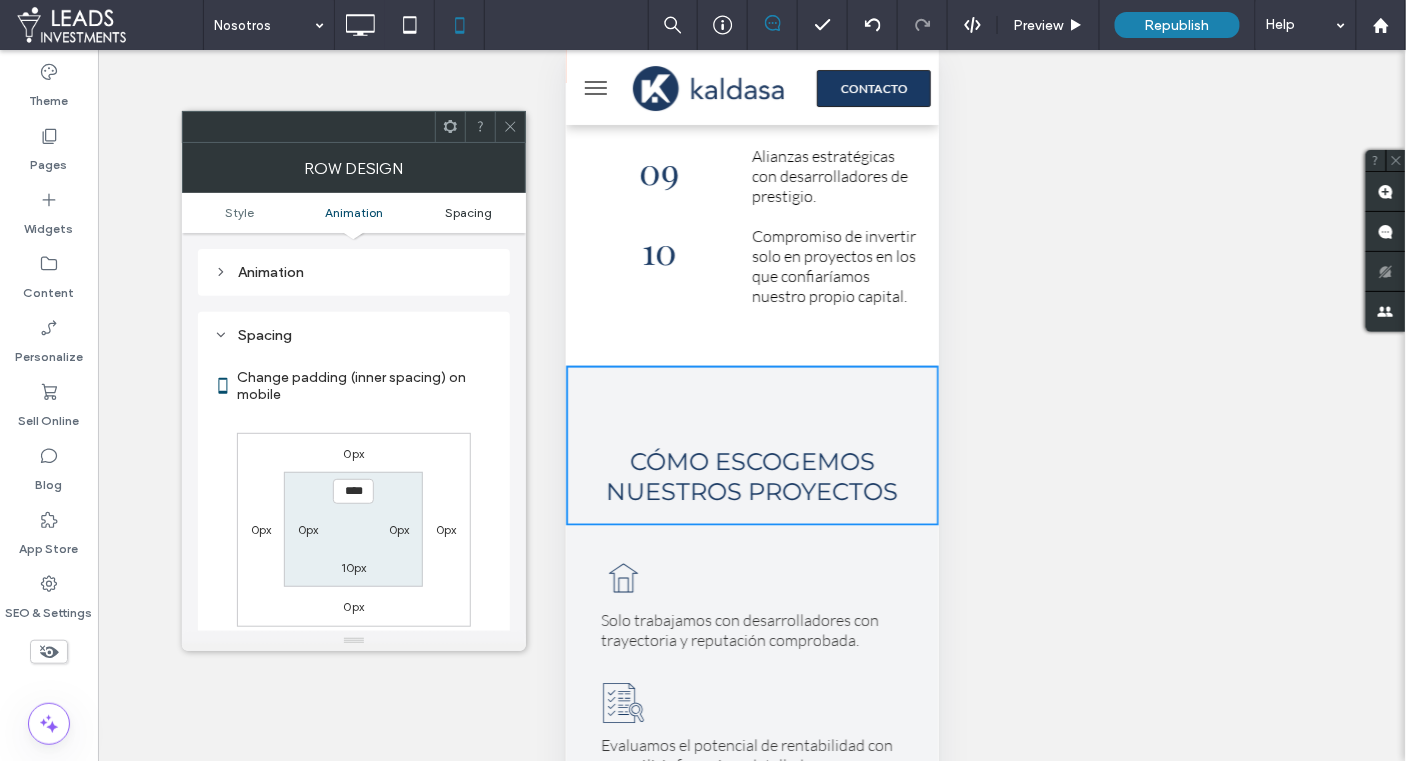 scroll, scrollTop: 392, scrollLeft: 0, axis: vertical 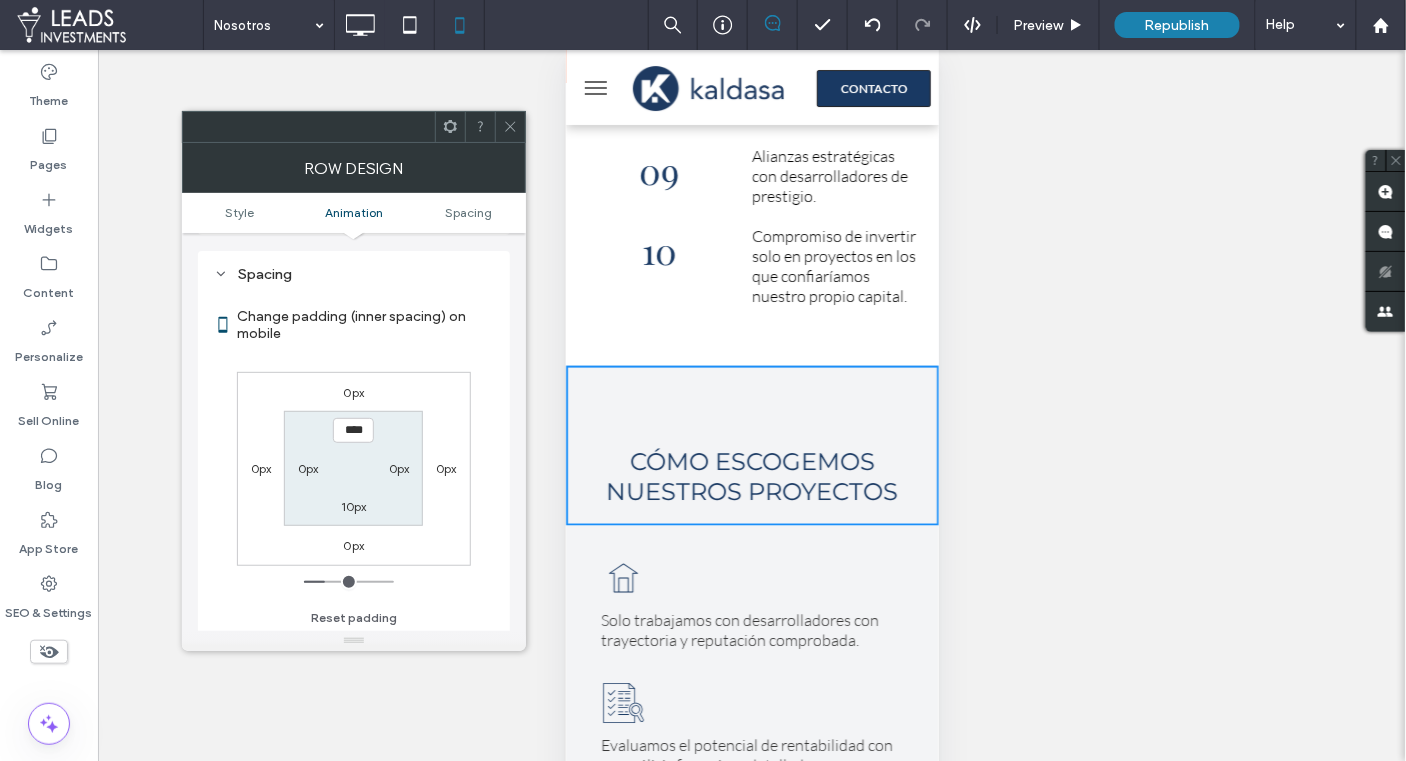 drag, startPoint x: 514, startPoint y: 124, endPoint x: 553, endPoint y: 202, distance: 87.20665 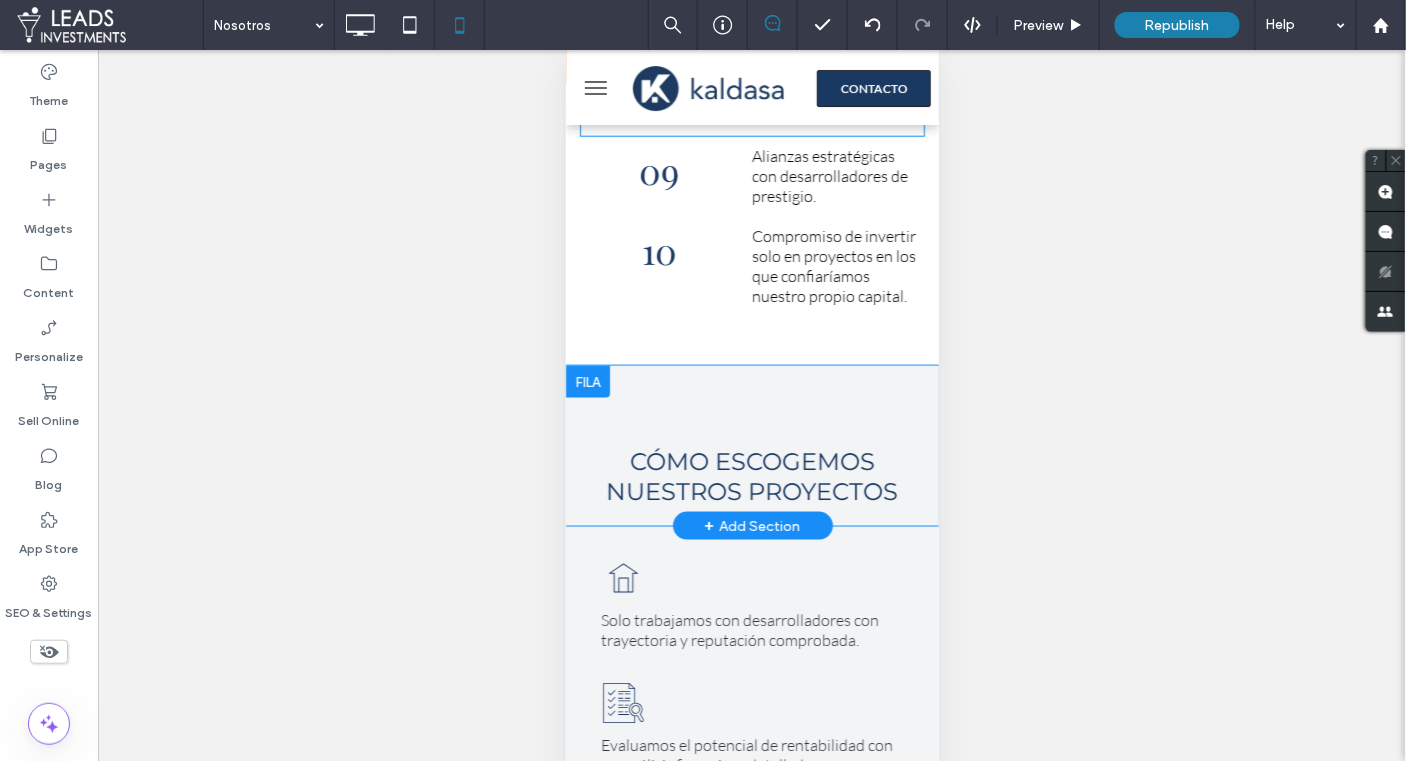 click at bounding box center (587, 381) 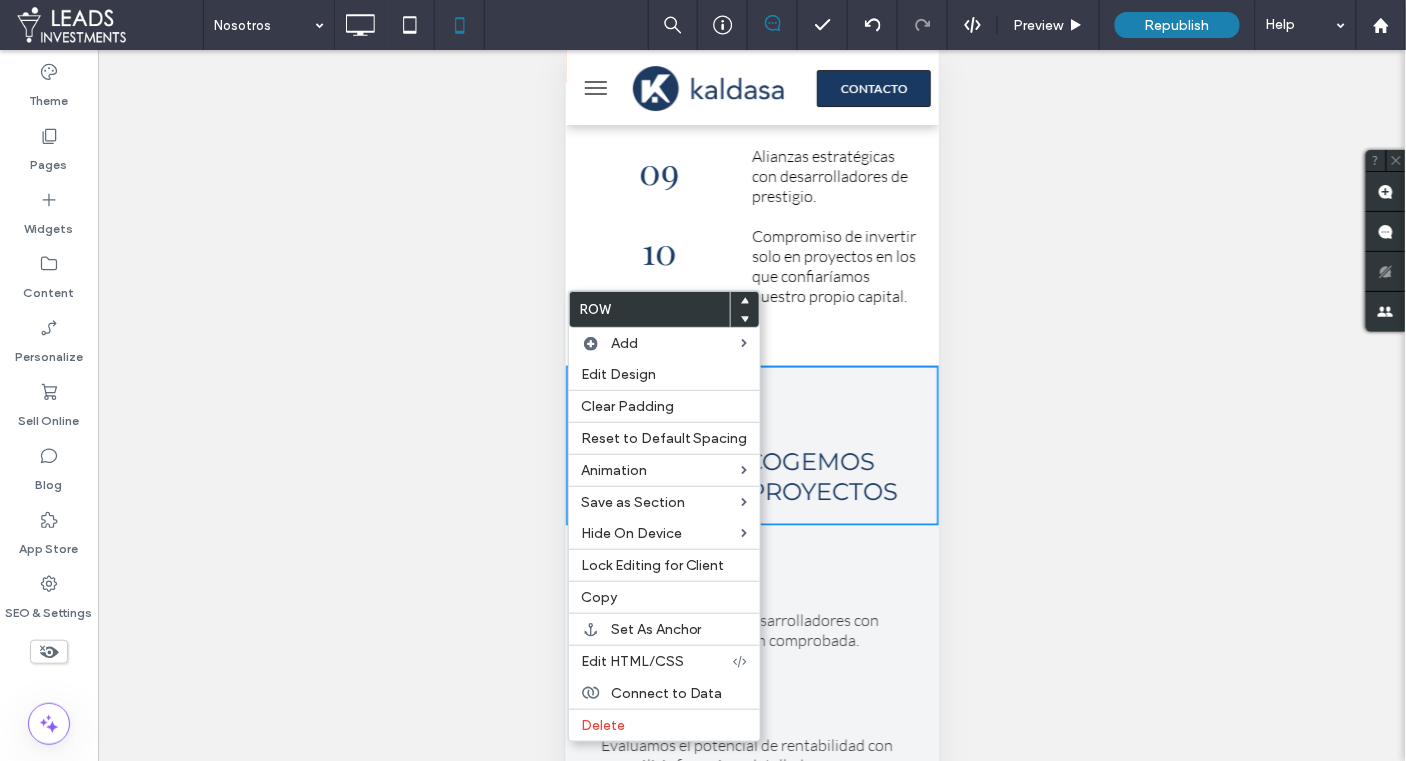 click on "Unhide?
Yes
Unhide?
Yes
Unhide?
Yes
Unhide?
Yes
Unhide?
Yes
Unhide?
Yes
Unhide?
Yes
Unhide?
Yes
Unhide?
Yes" at bounding box center [752, 430] 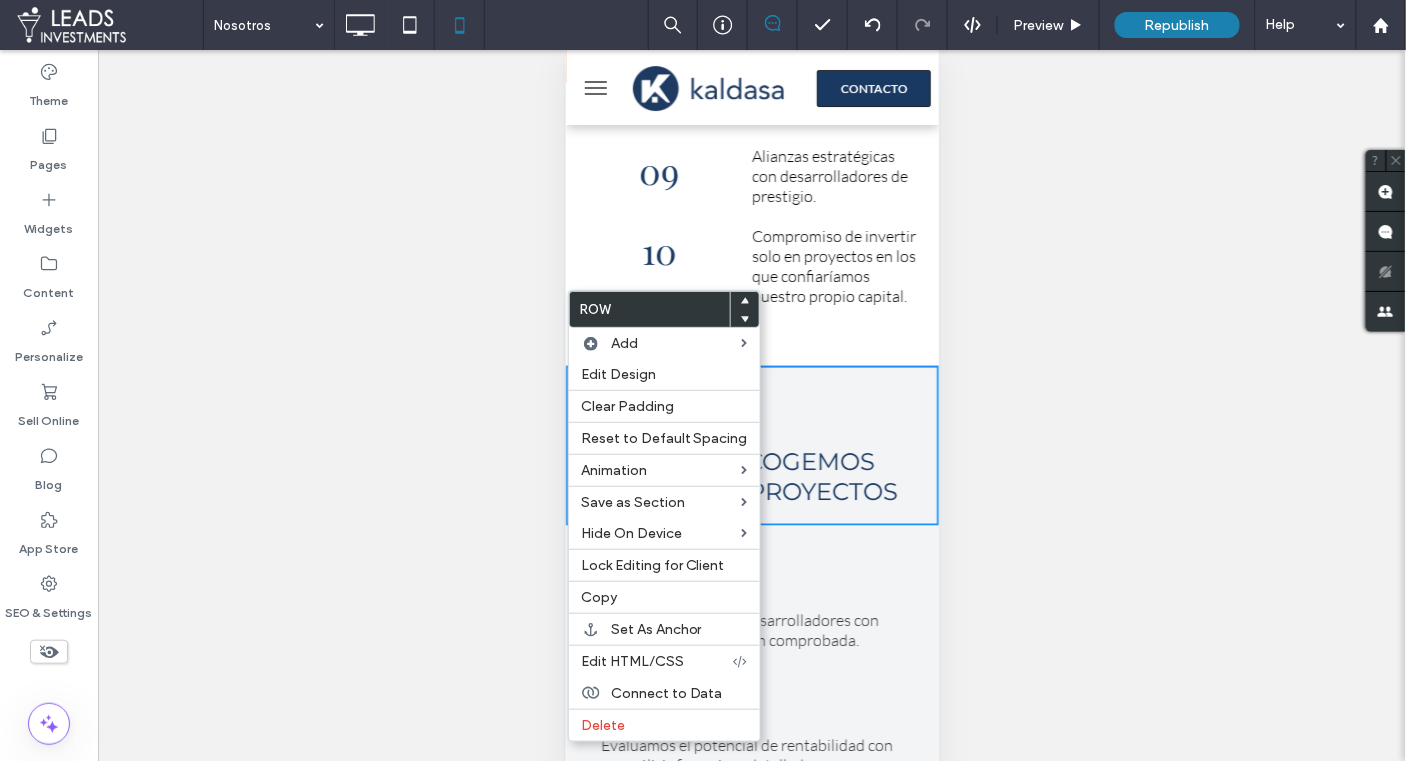 click on "Solo trabajamos con desarrolladores con trayectoria y reputación comprobada. Click To Paste
Evaluamos el potencial de rentabilidad con un análisis financiero detallado. Click To Paste
Verificamos la seguridad legal y la claridad de la estructura fiscal. Click To Paste
Row + Add Section" at bounding box center (751, 722) 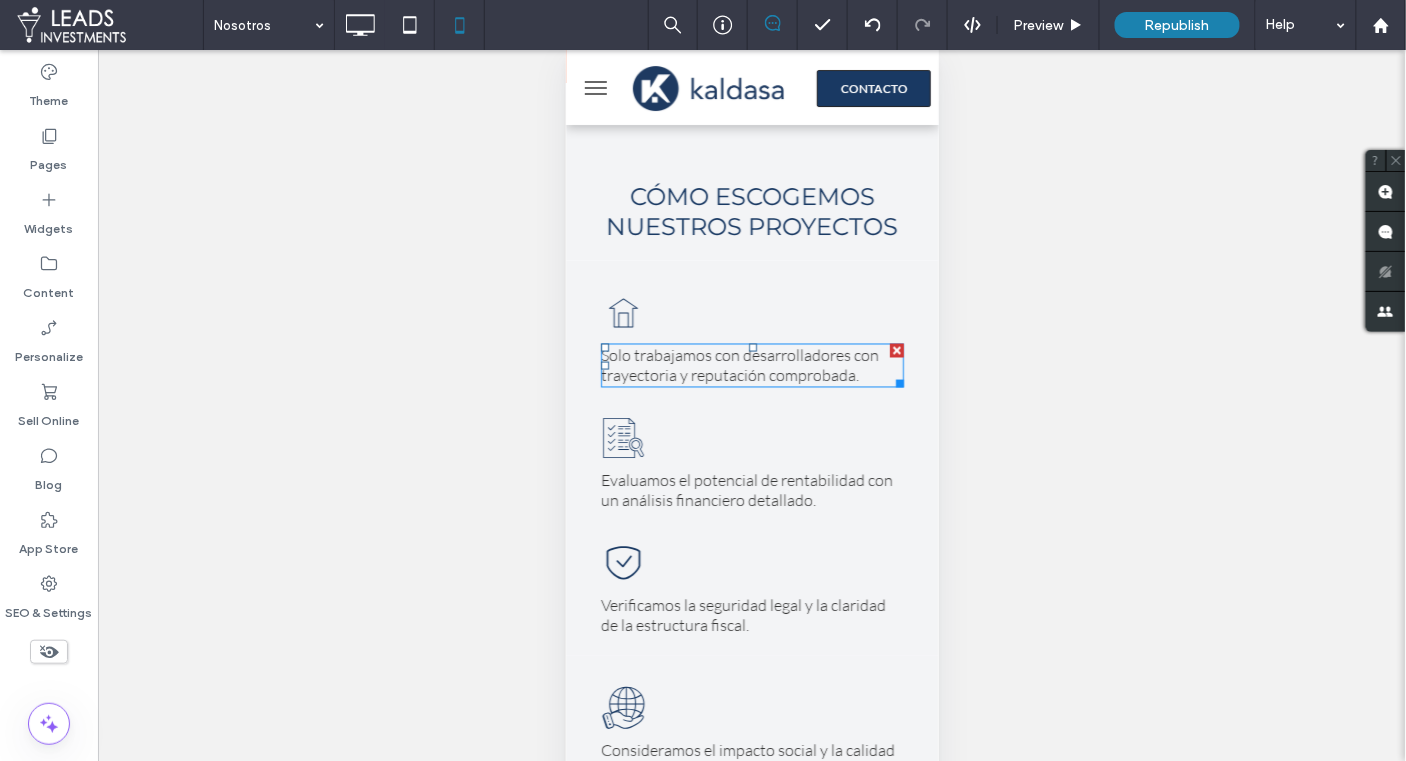 scroll, scrollTop: 2946, scrollLeft: 0, axis: vertical 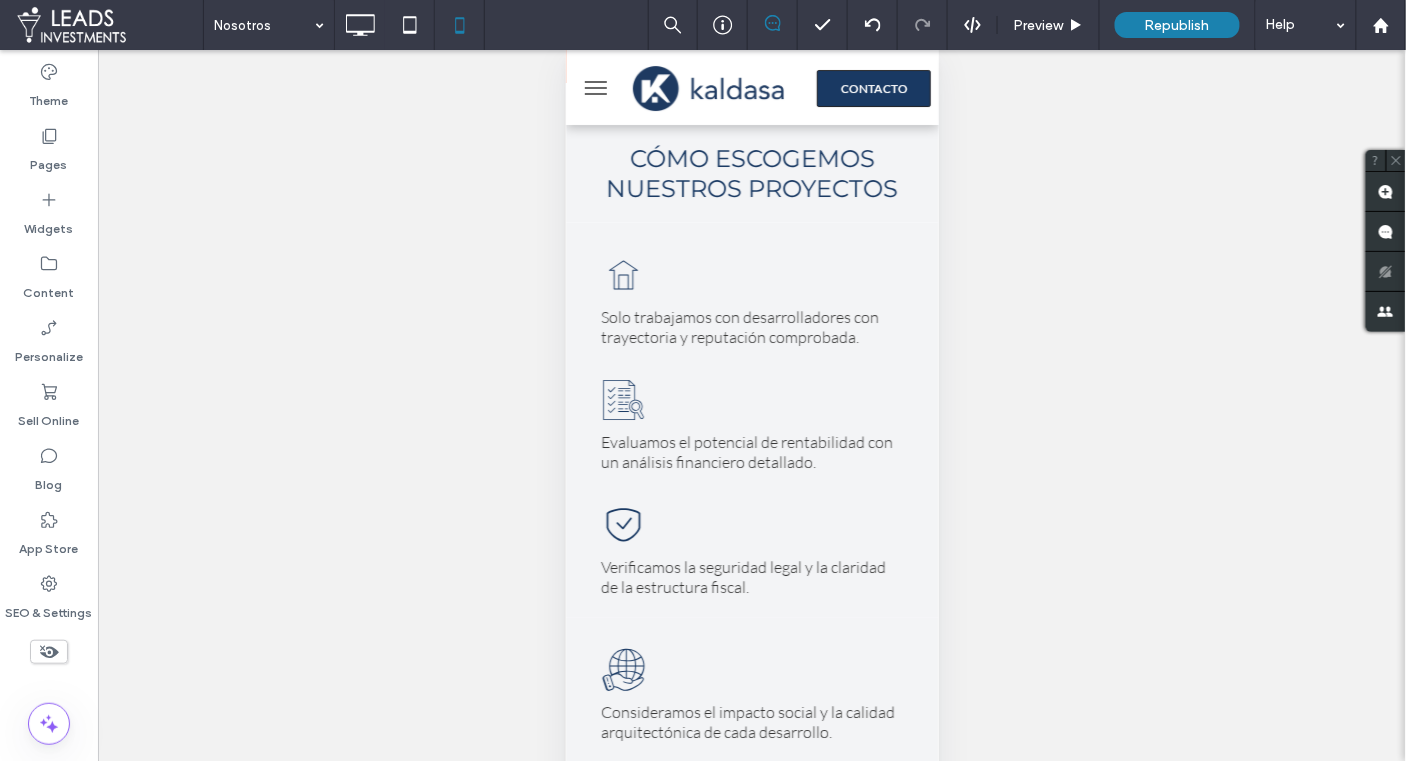 click at bounding box center (587, 238) 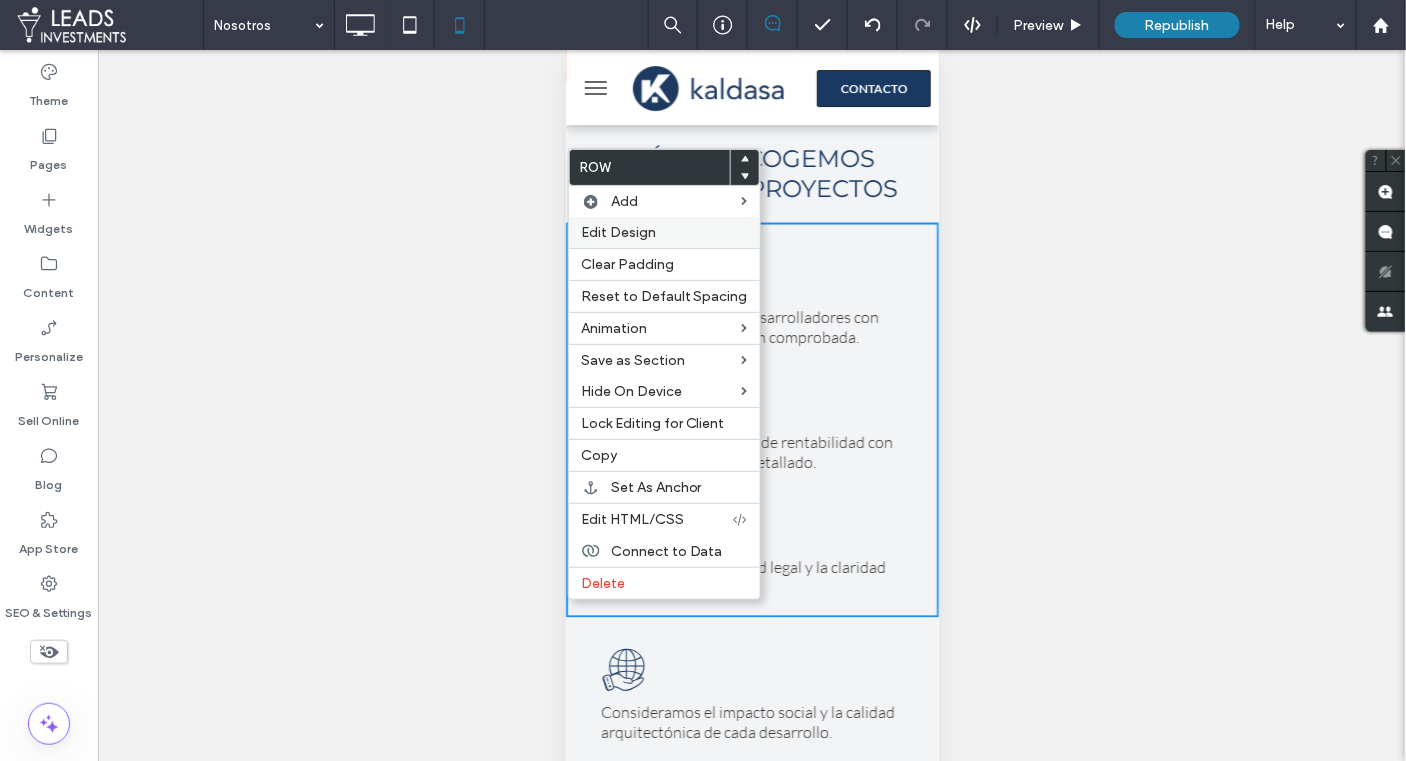 click on "Edit Design" at bounding box center [618, 232] 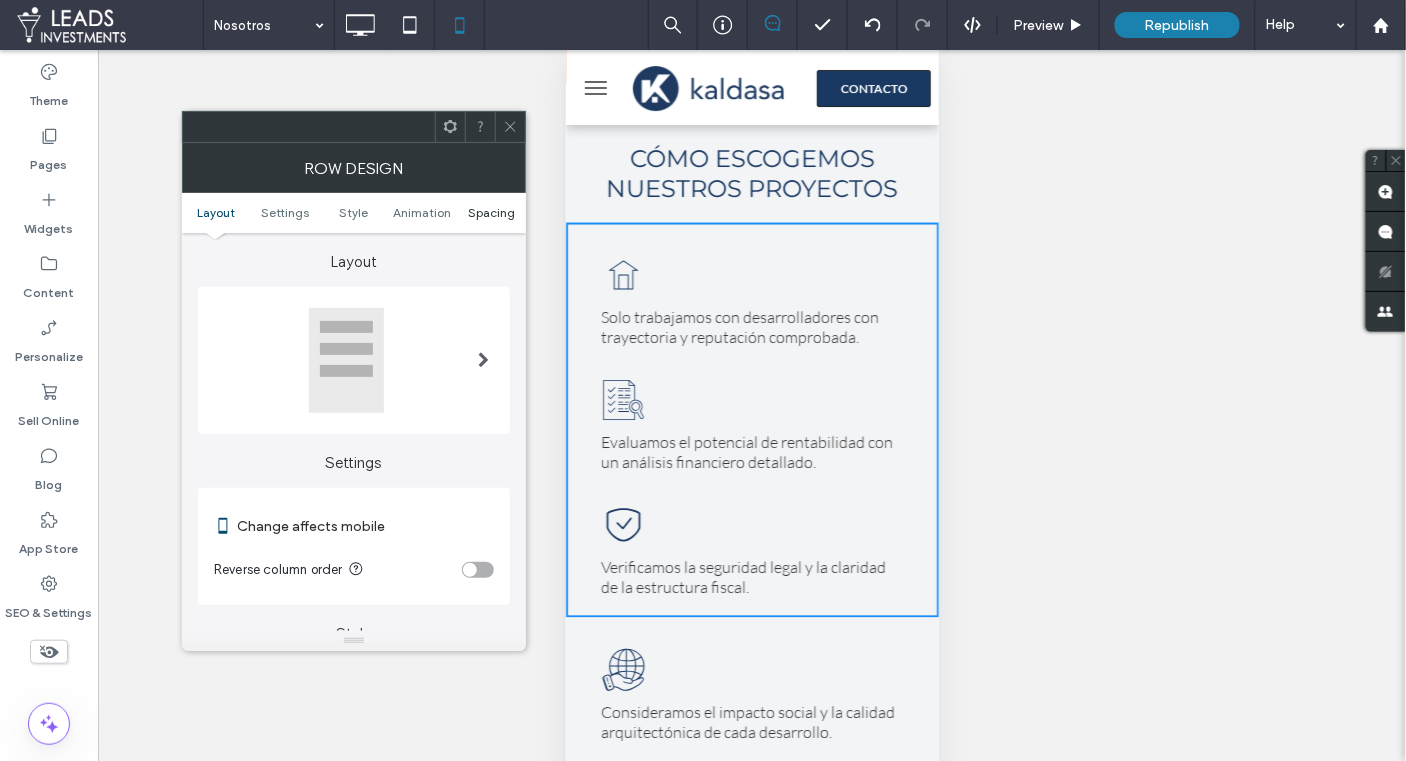 click on "Spacing" at bounding box center (491, 212) 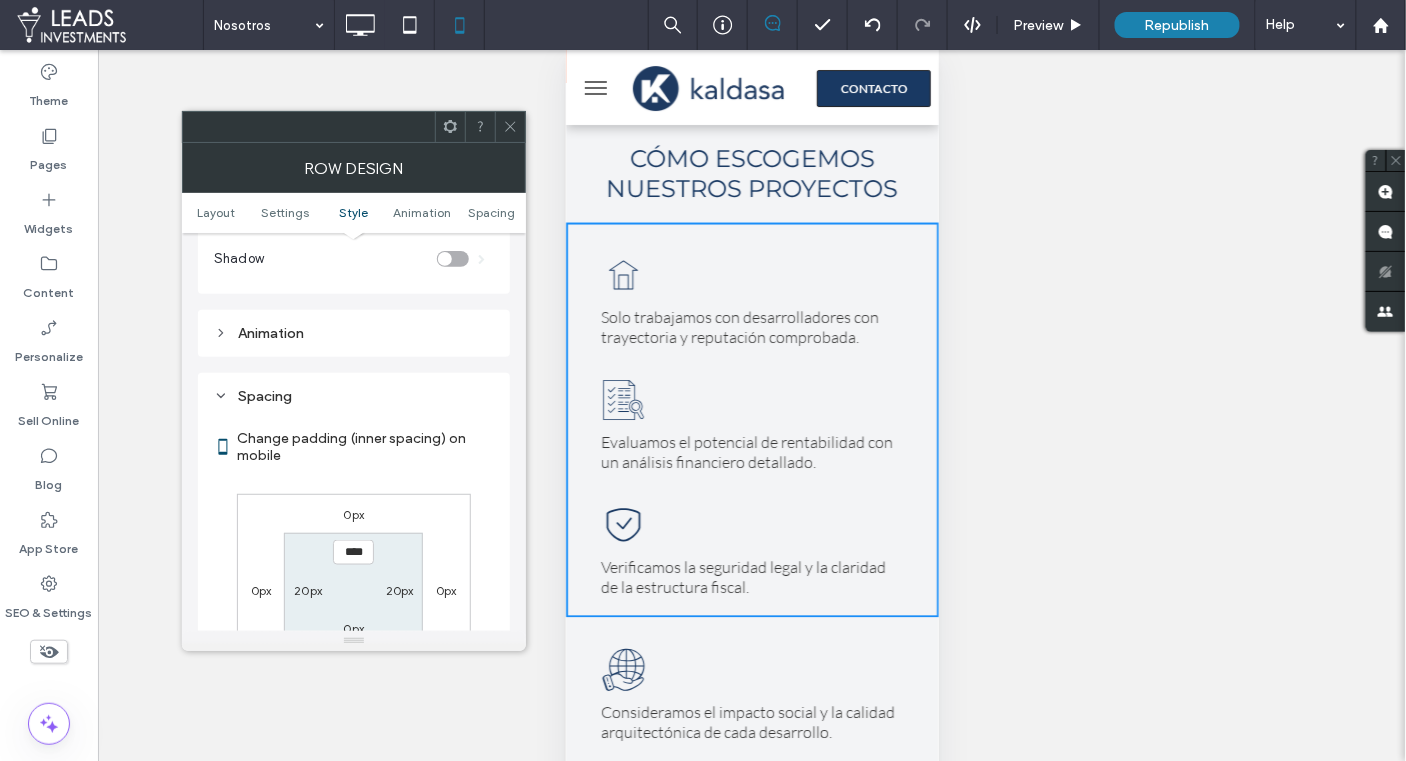 scroll, scrollTop: 765, scrollLeft: 0, axis: vertical 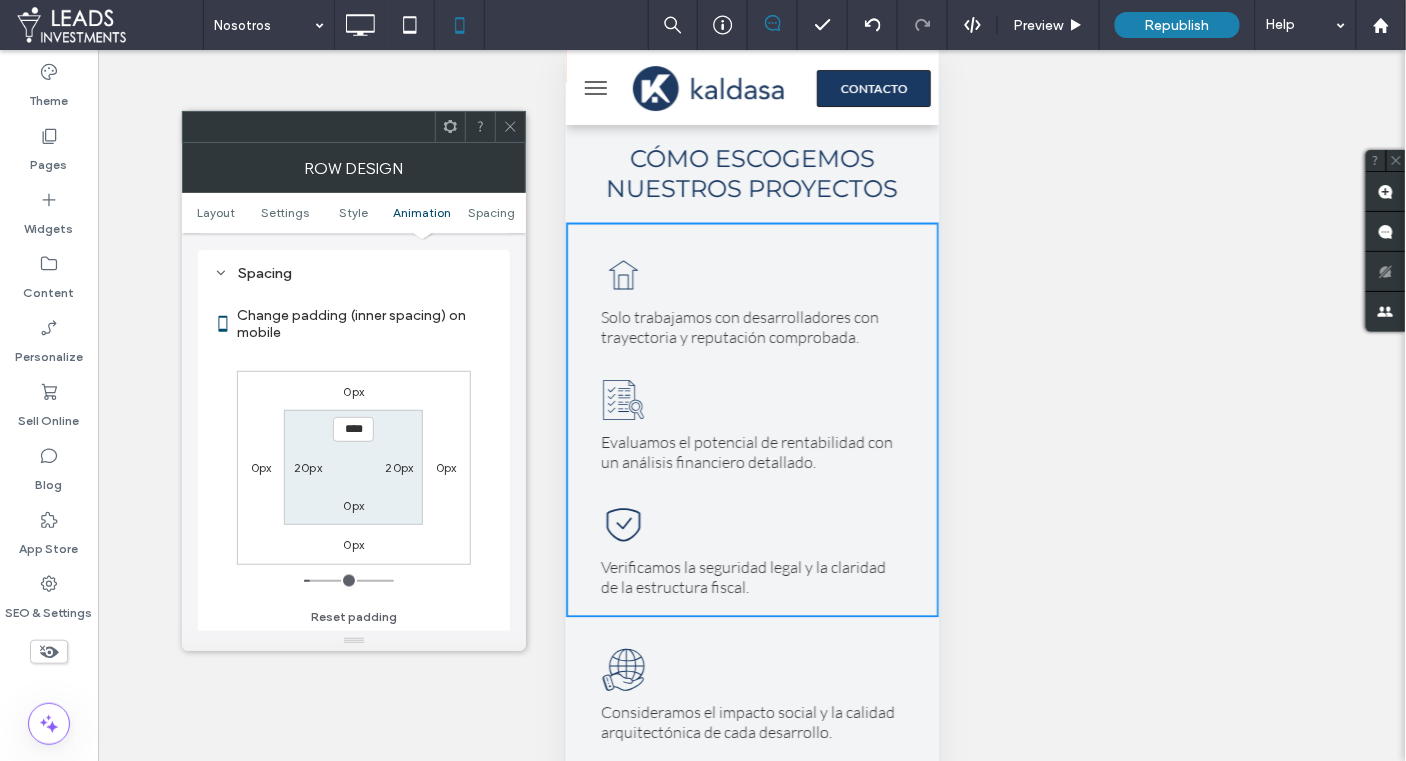 click on "0px" at bounding box center [354, 505] 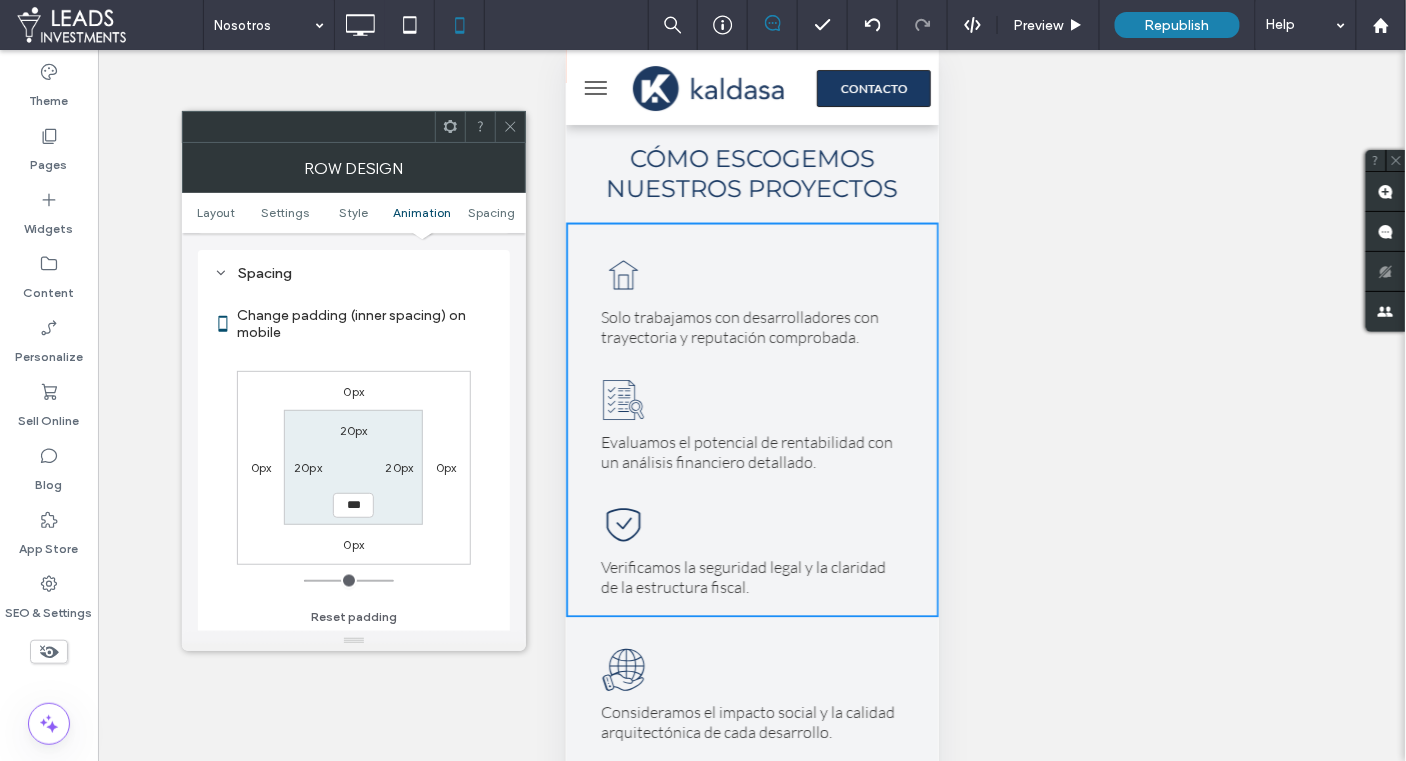 type on "*" 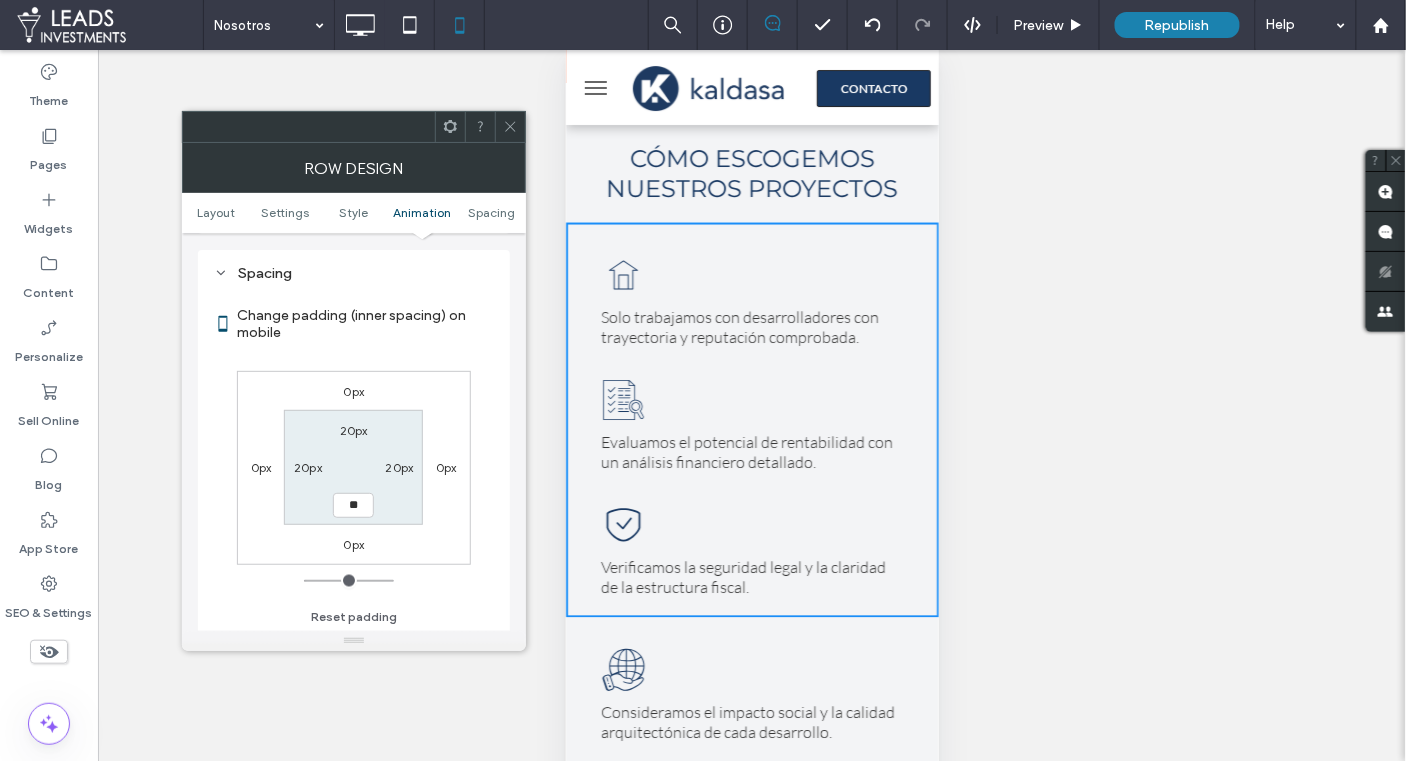 type on "**" 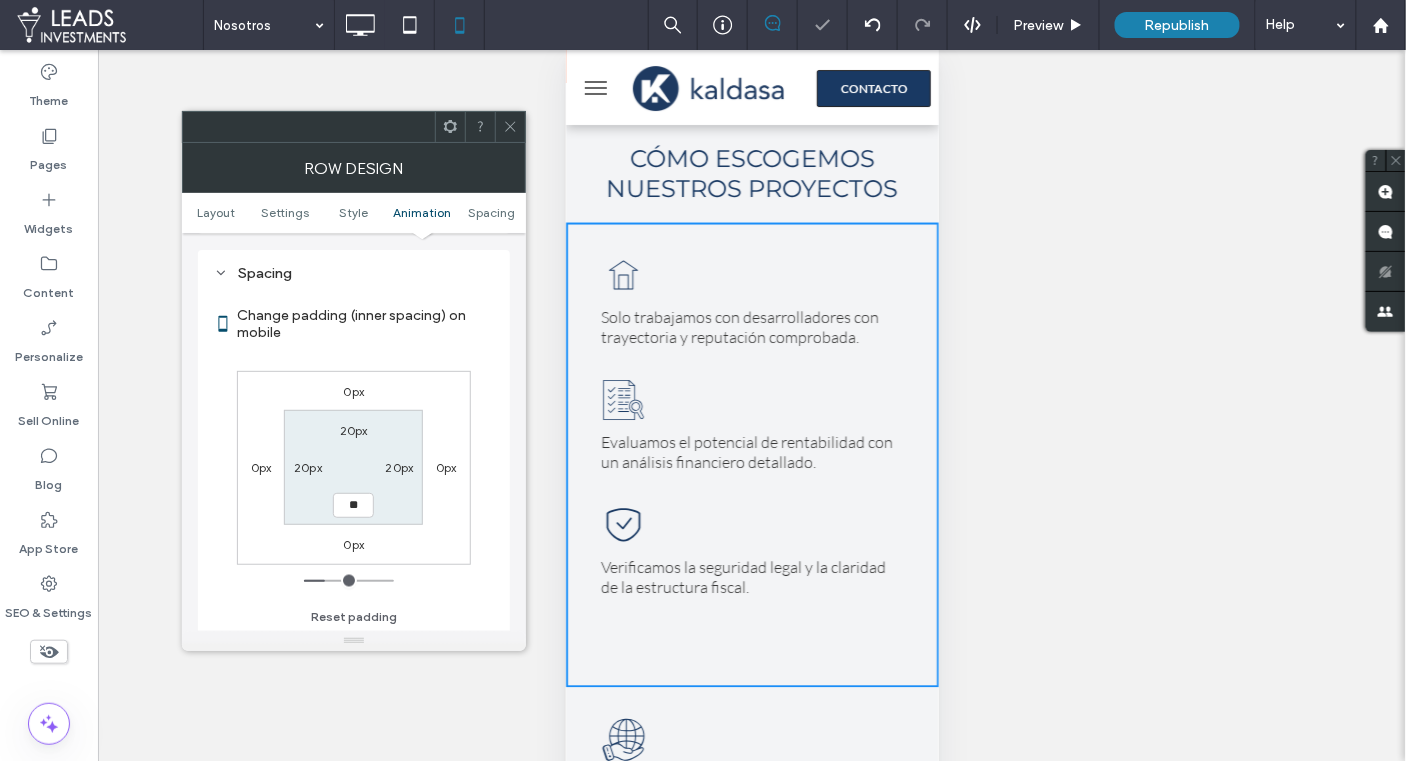 type on "*" 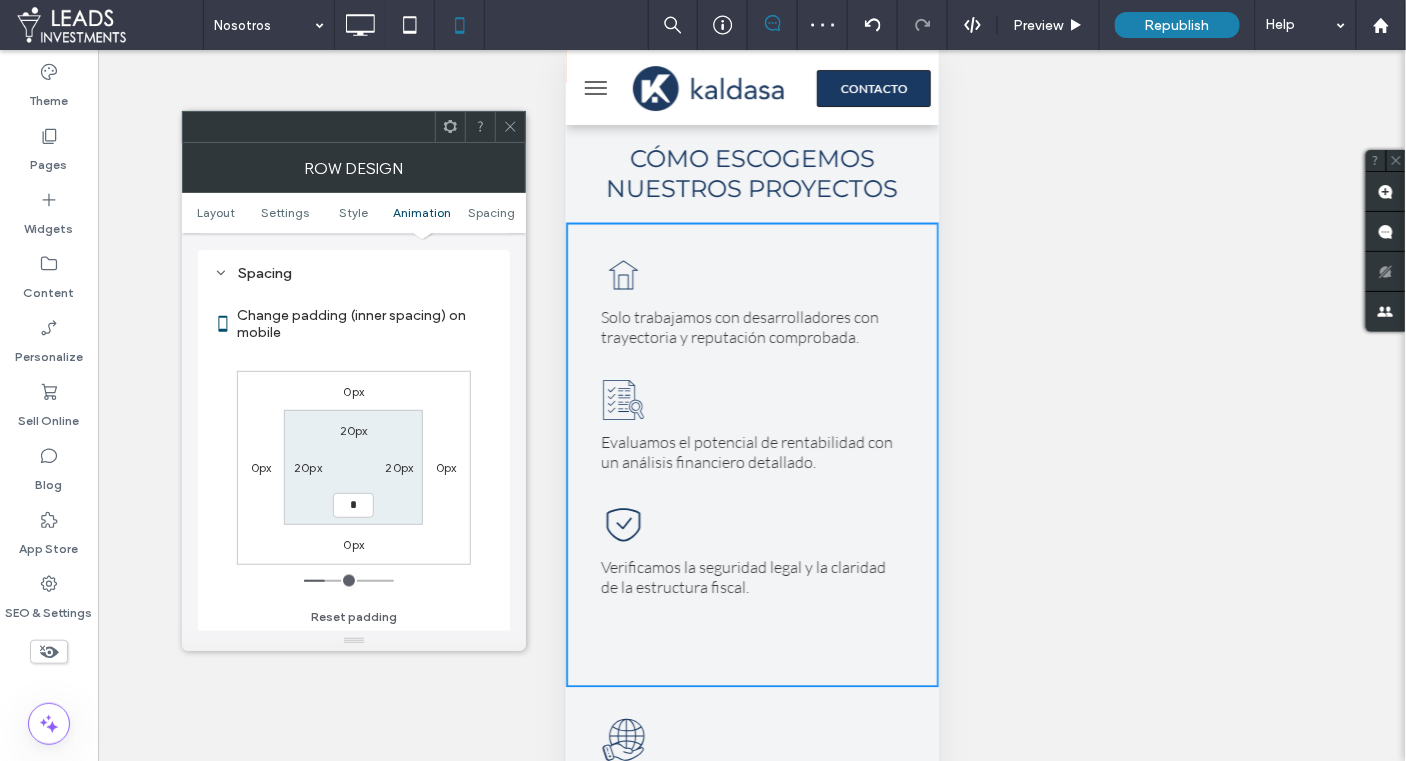 type on "*" 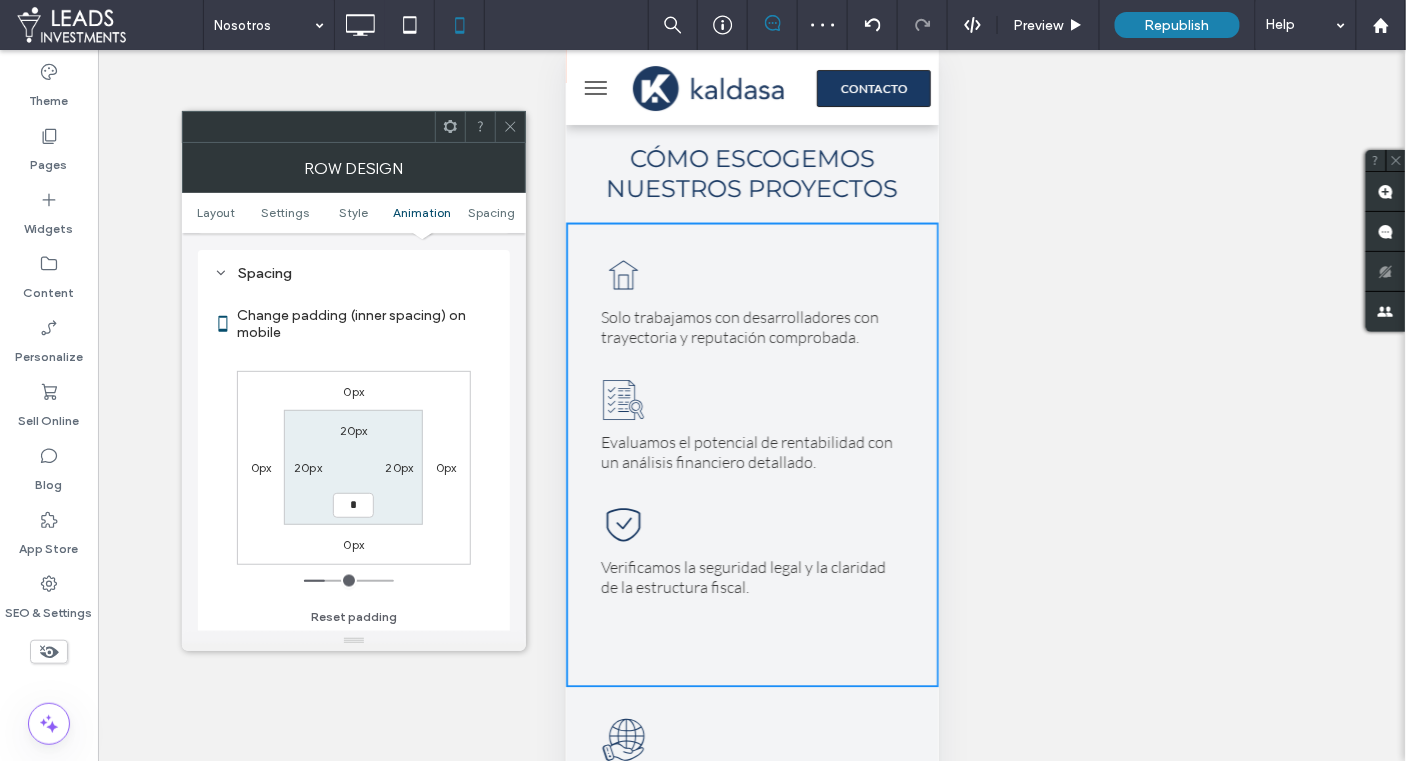 type on "*" 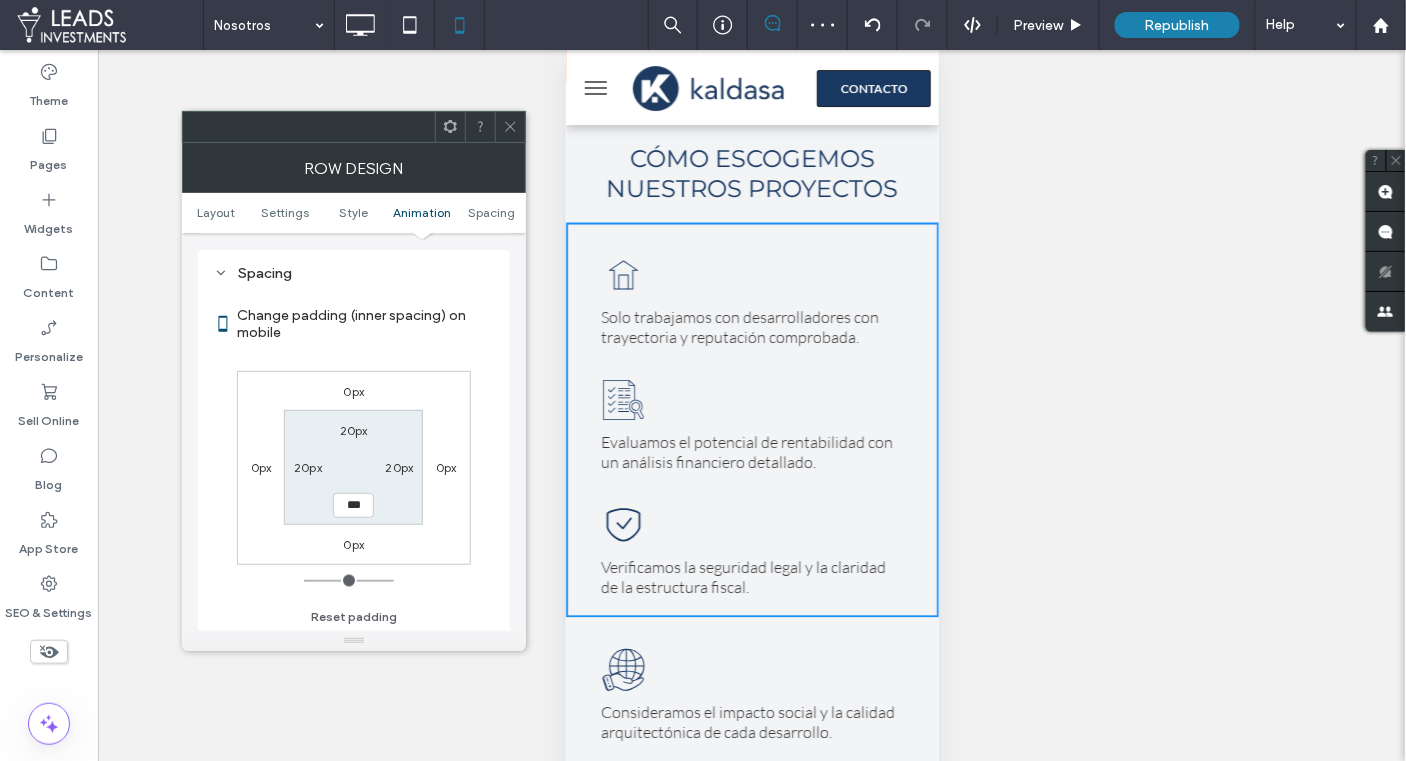 click 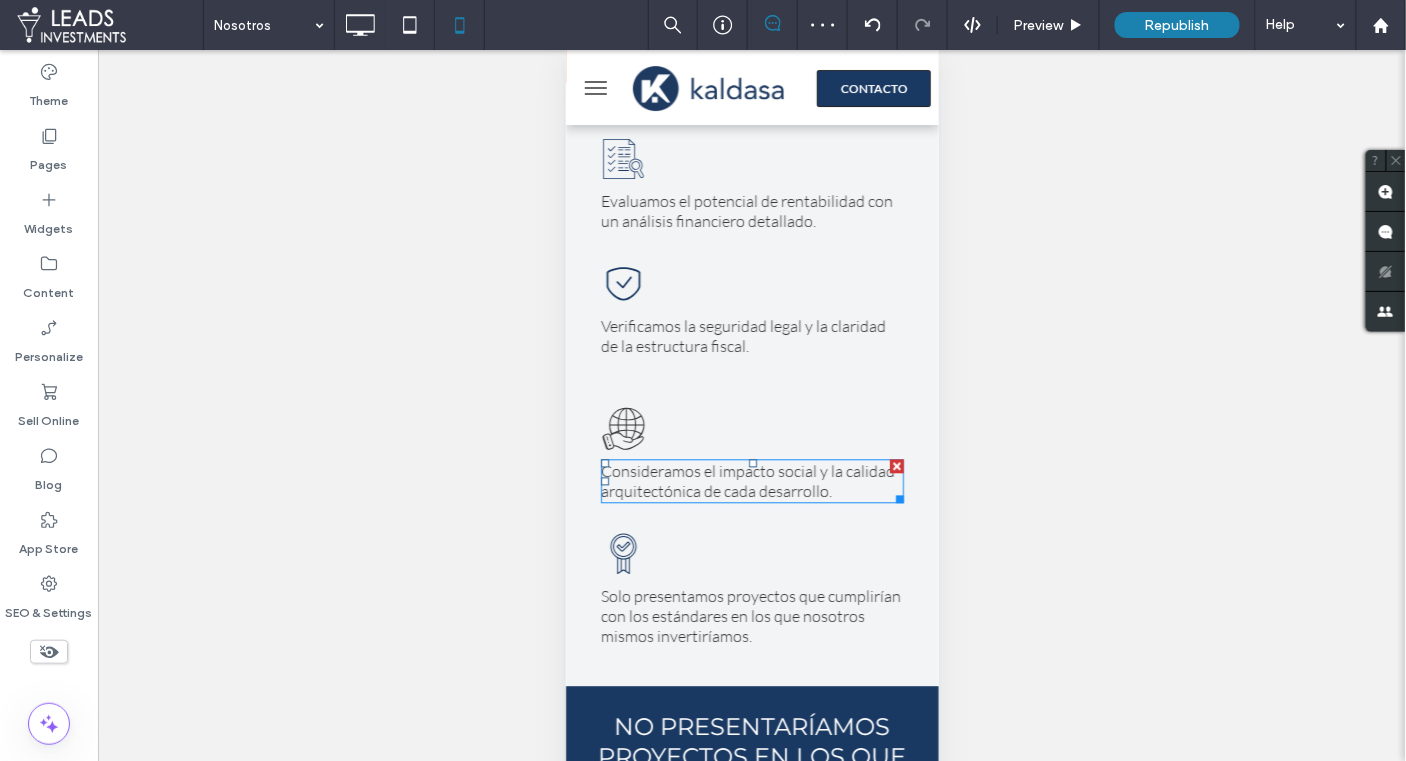 scroll, scrollTop: 3188, scrollLeft: 0, axis: vertical 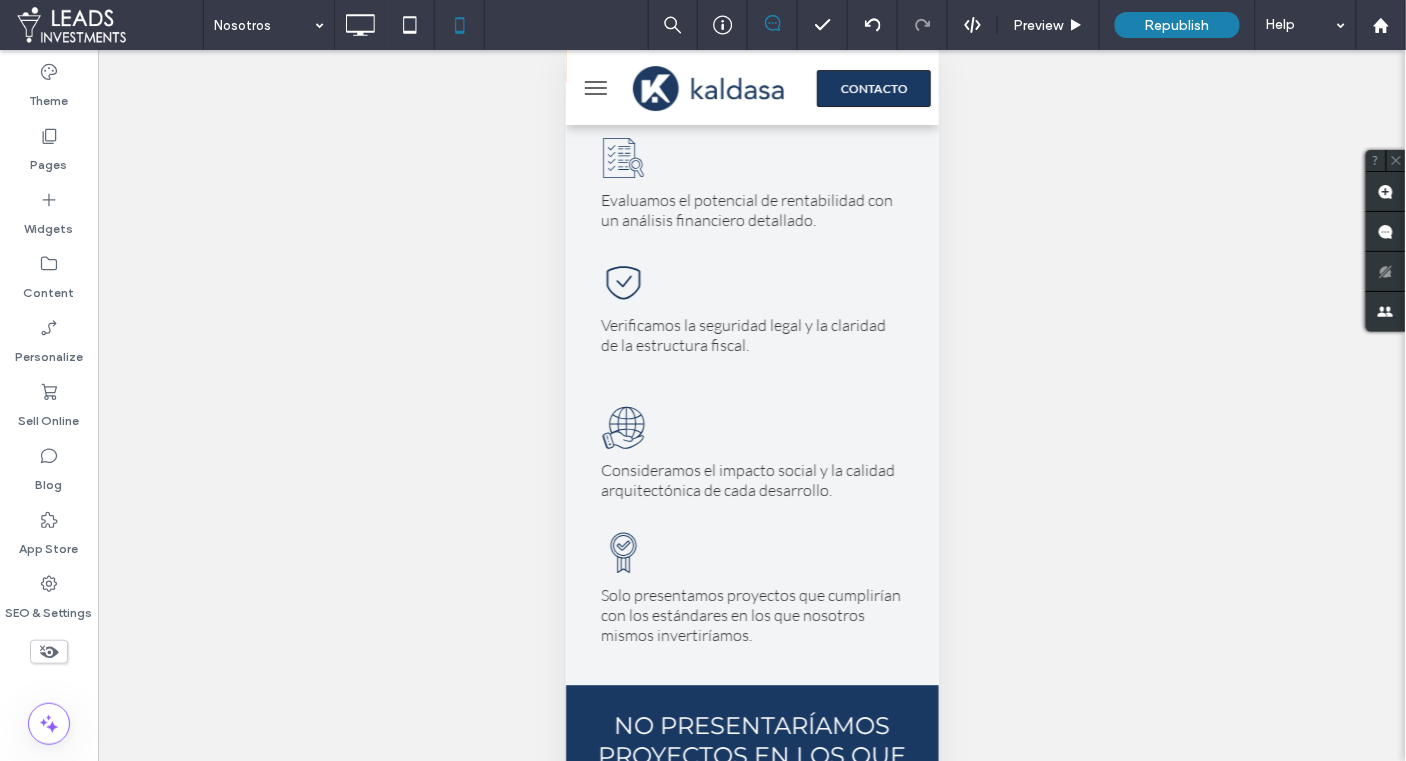 click at bounding box center [587, 391] 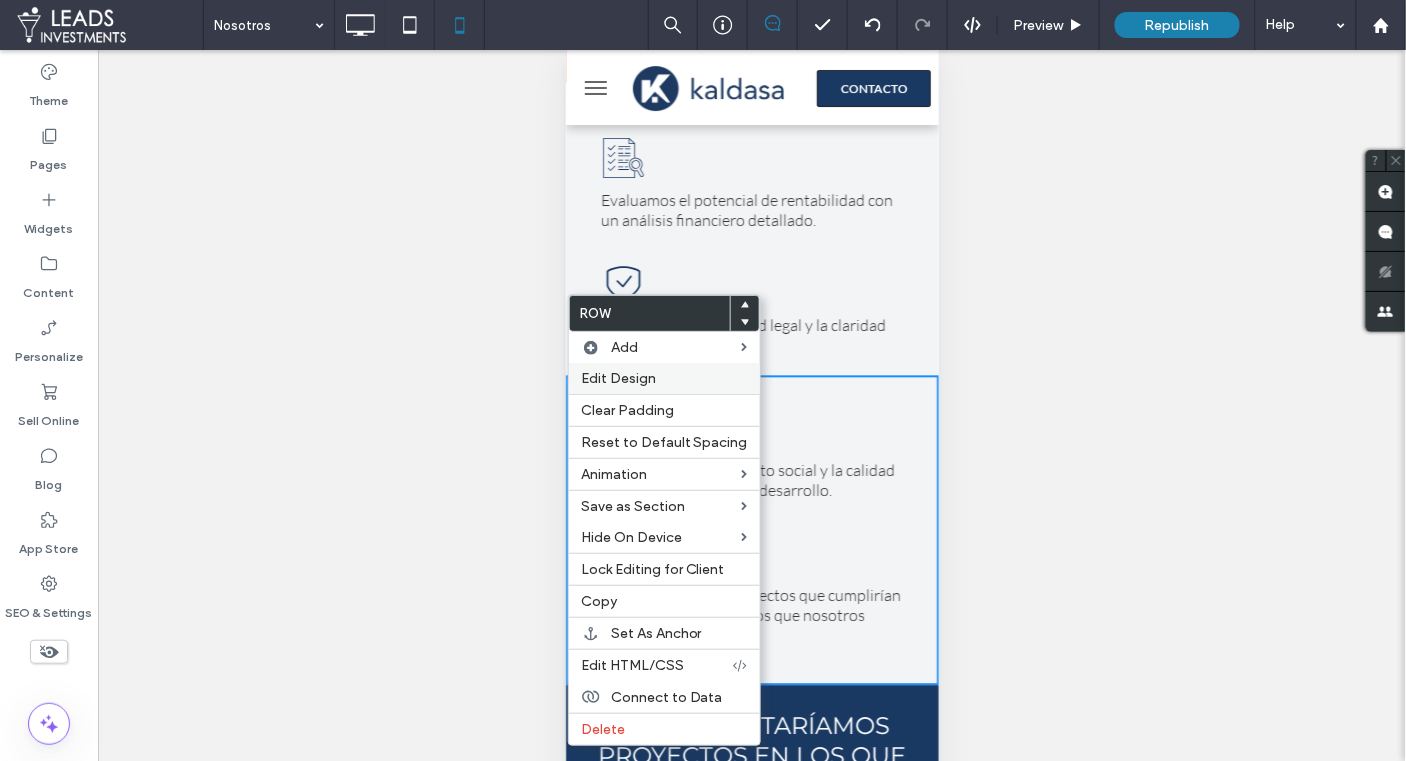 click on "Edit Design" at bounding box center [618, 378] 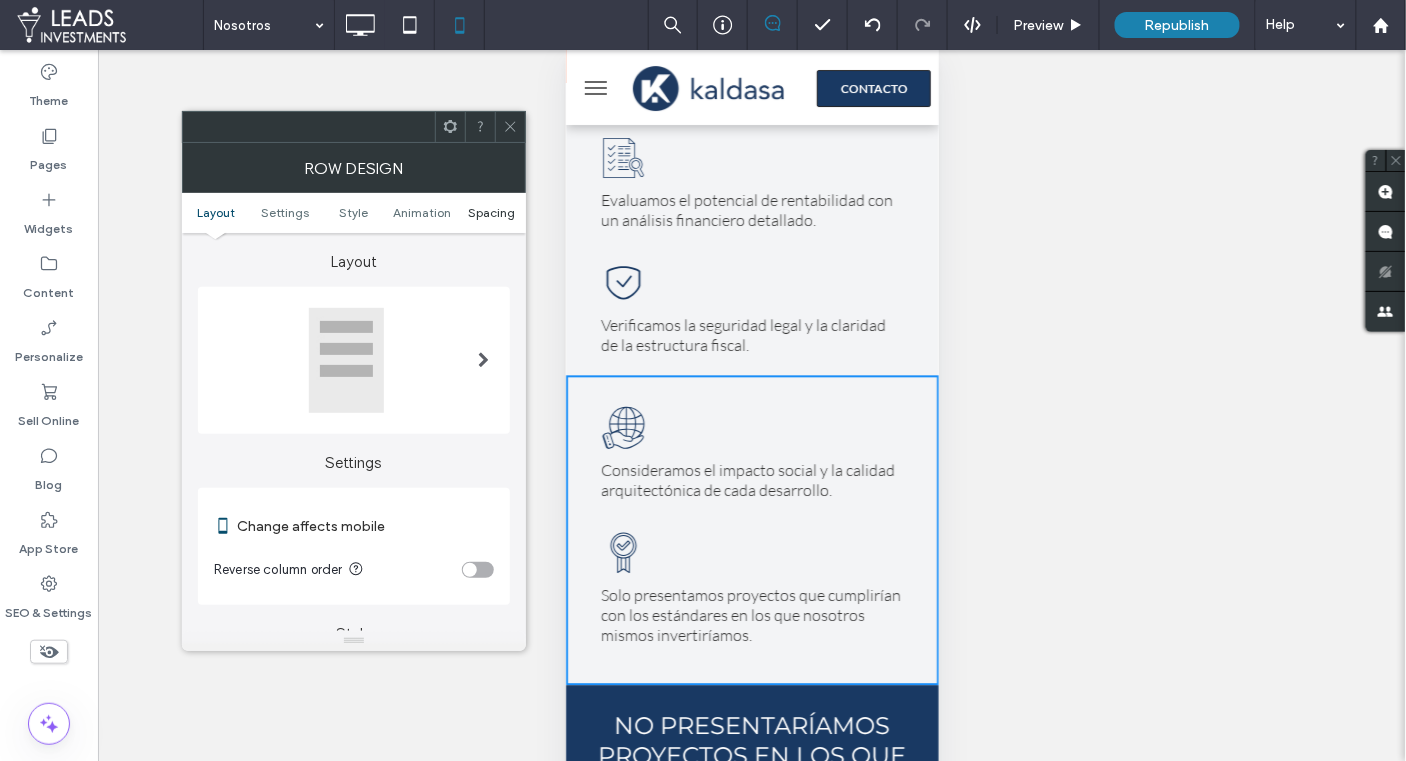 click on "Spacing" at bounding box center (491, 212) 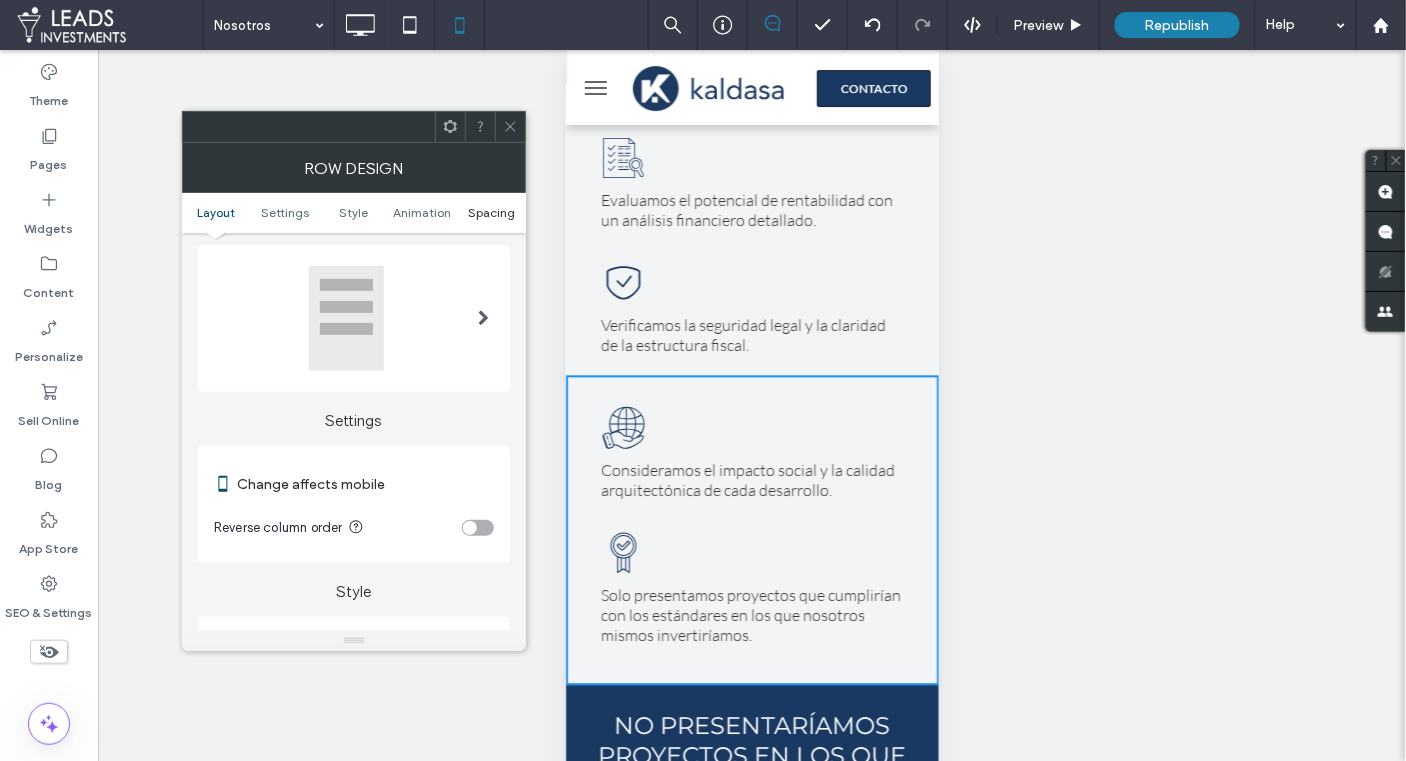 click on "Spacing" at bounding box center (491, 212) 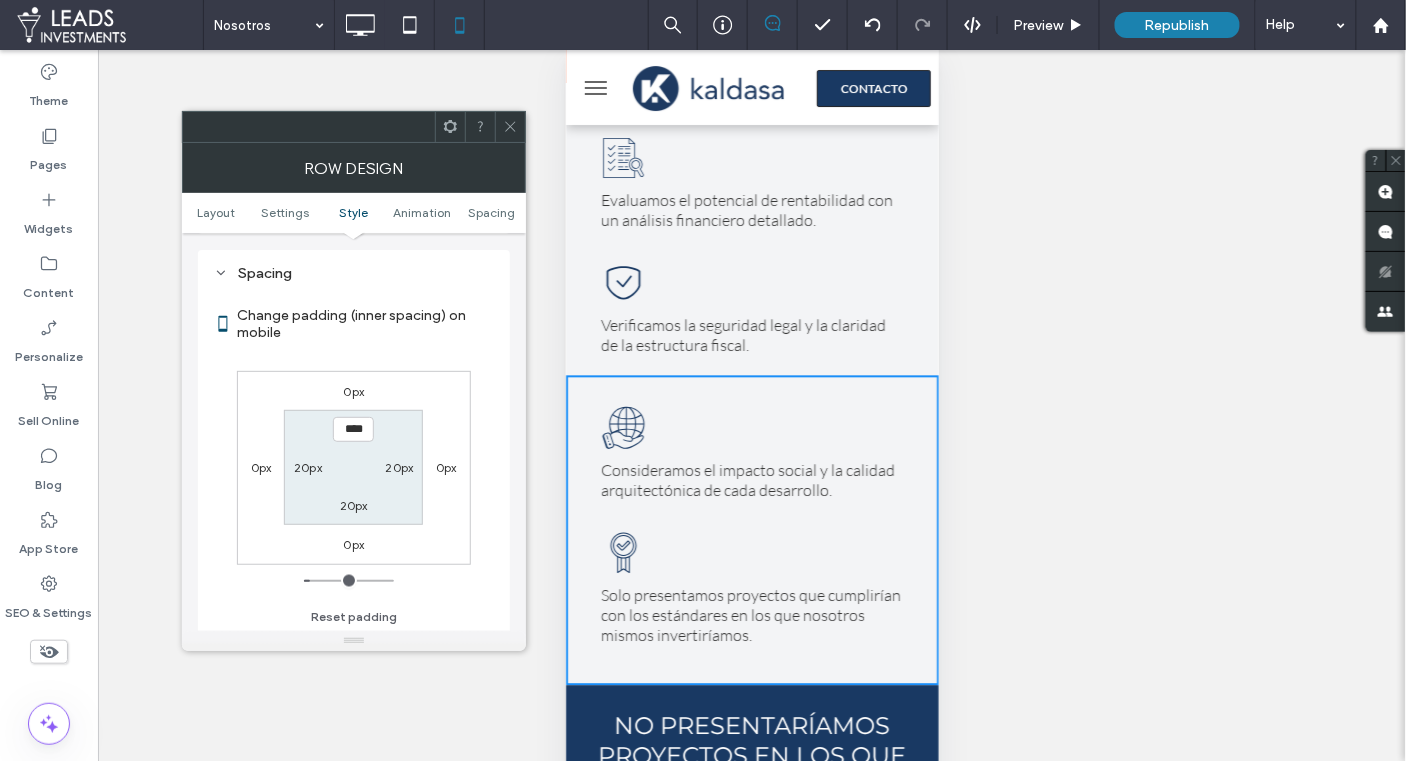 scroll, scrollTop: 765, scrollLeft: 0, axis: vertical 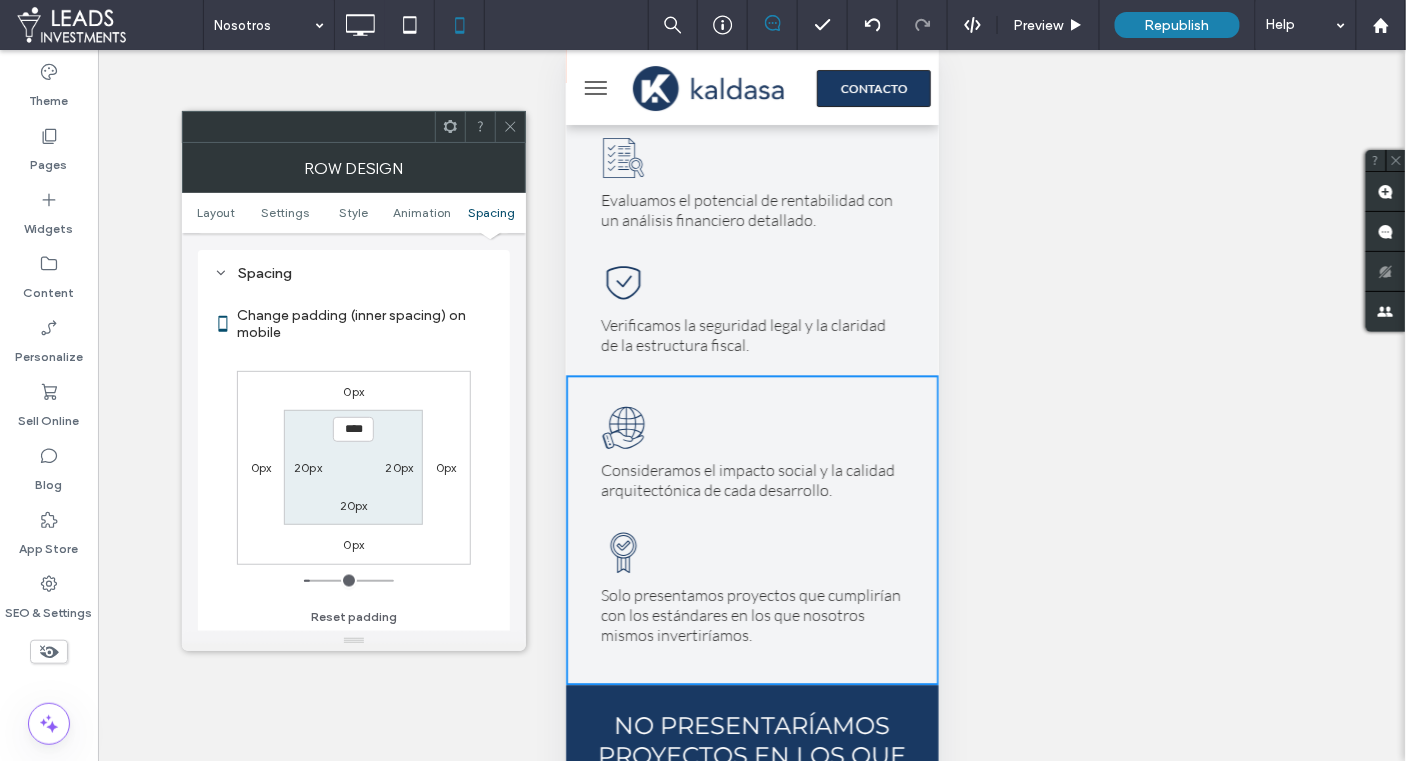 click on "20px" at bounding box center [354, 505] 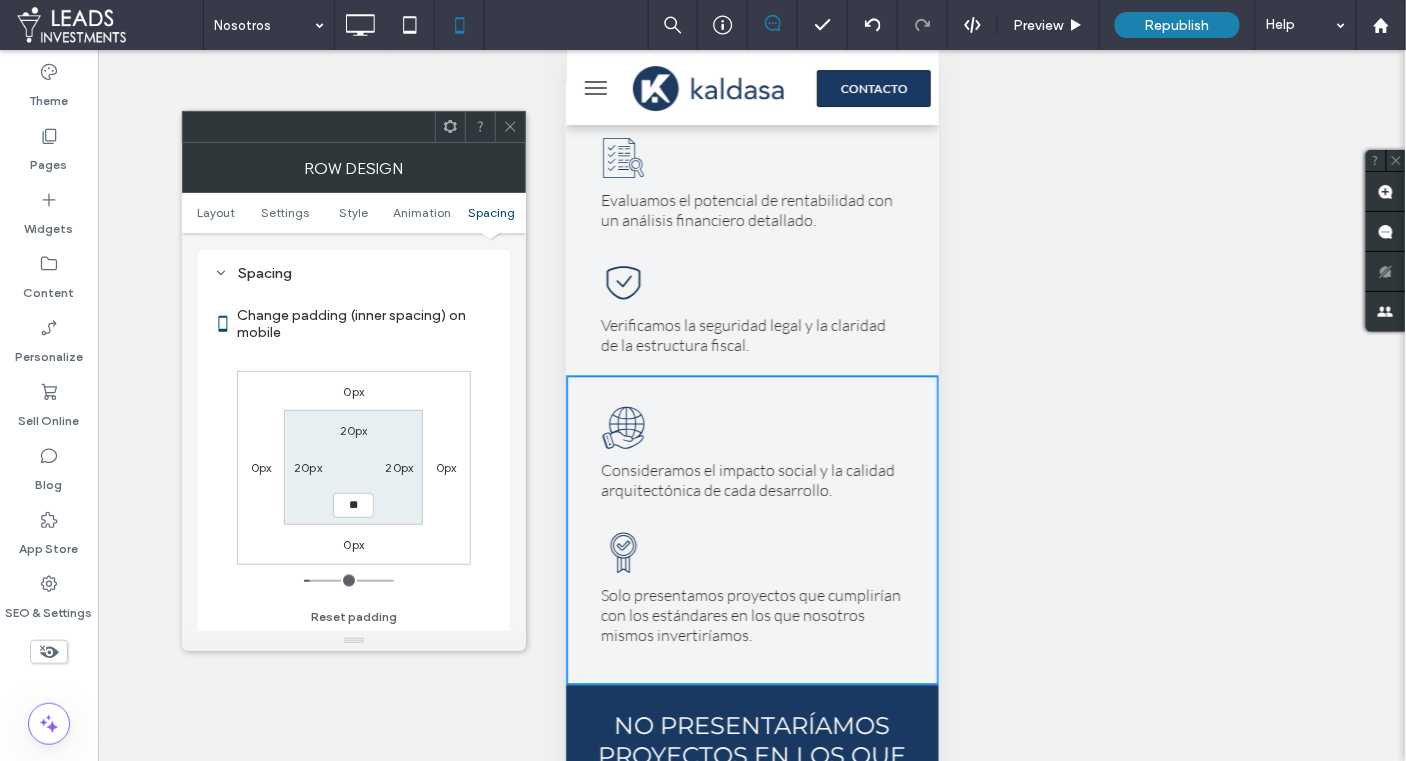 type on "**" 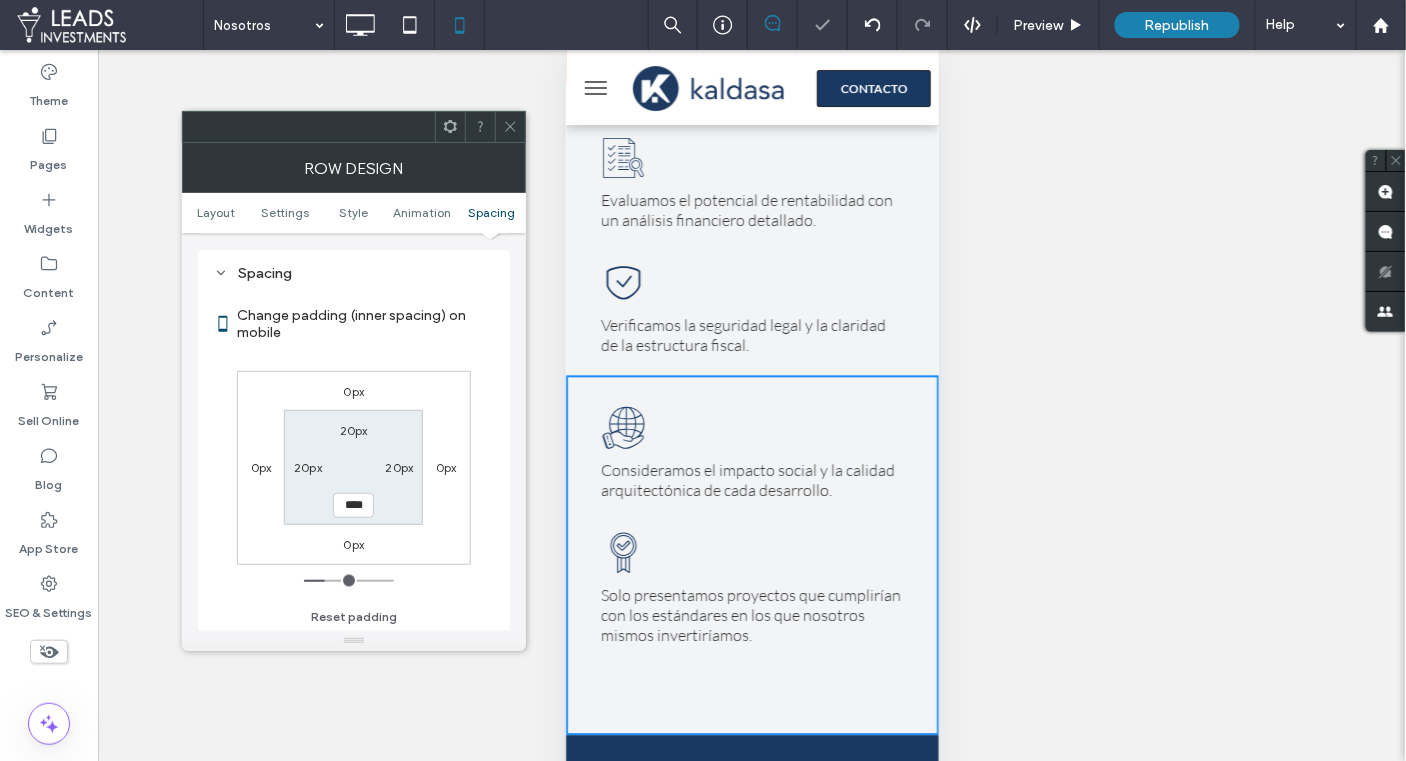 click 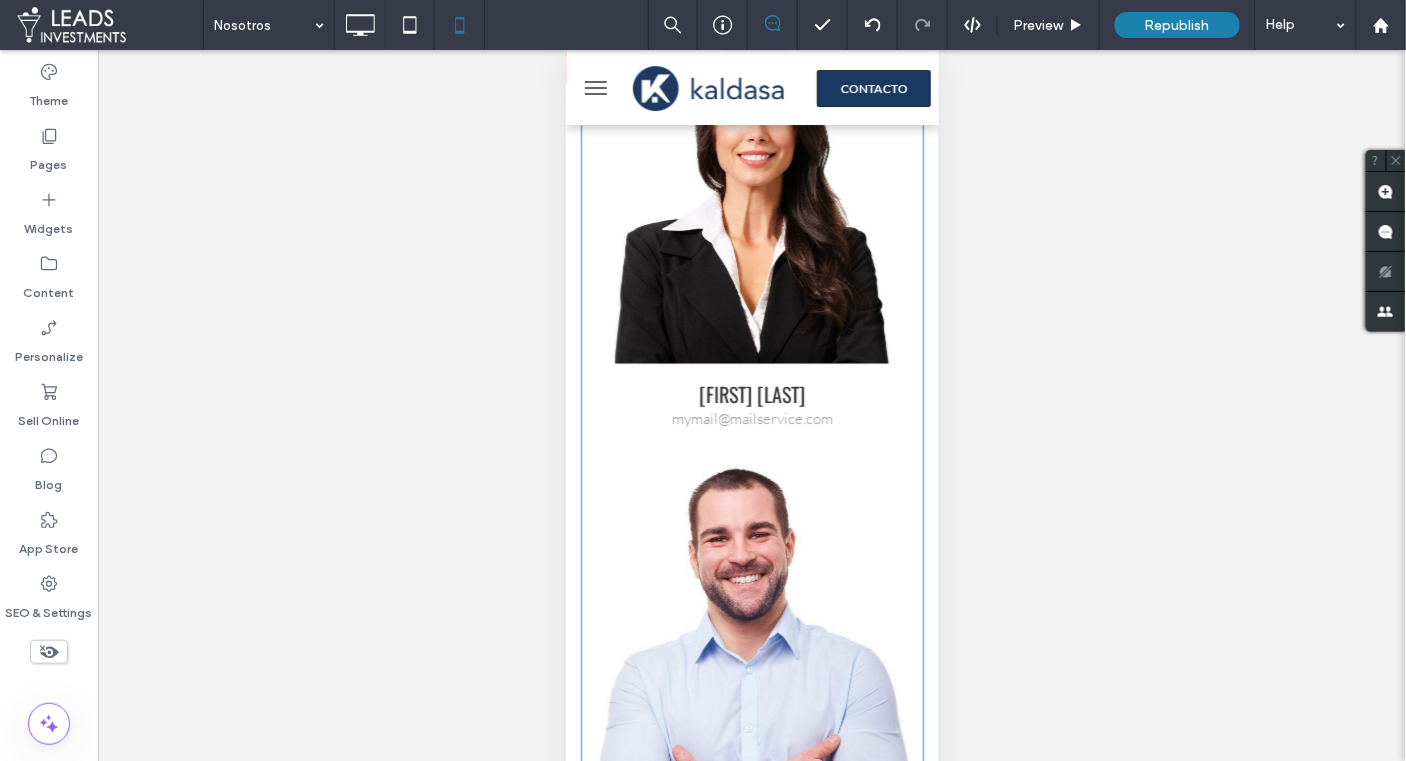 scroll, scrollTop: 4112, scrollLeft: 0, axis: vertical 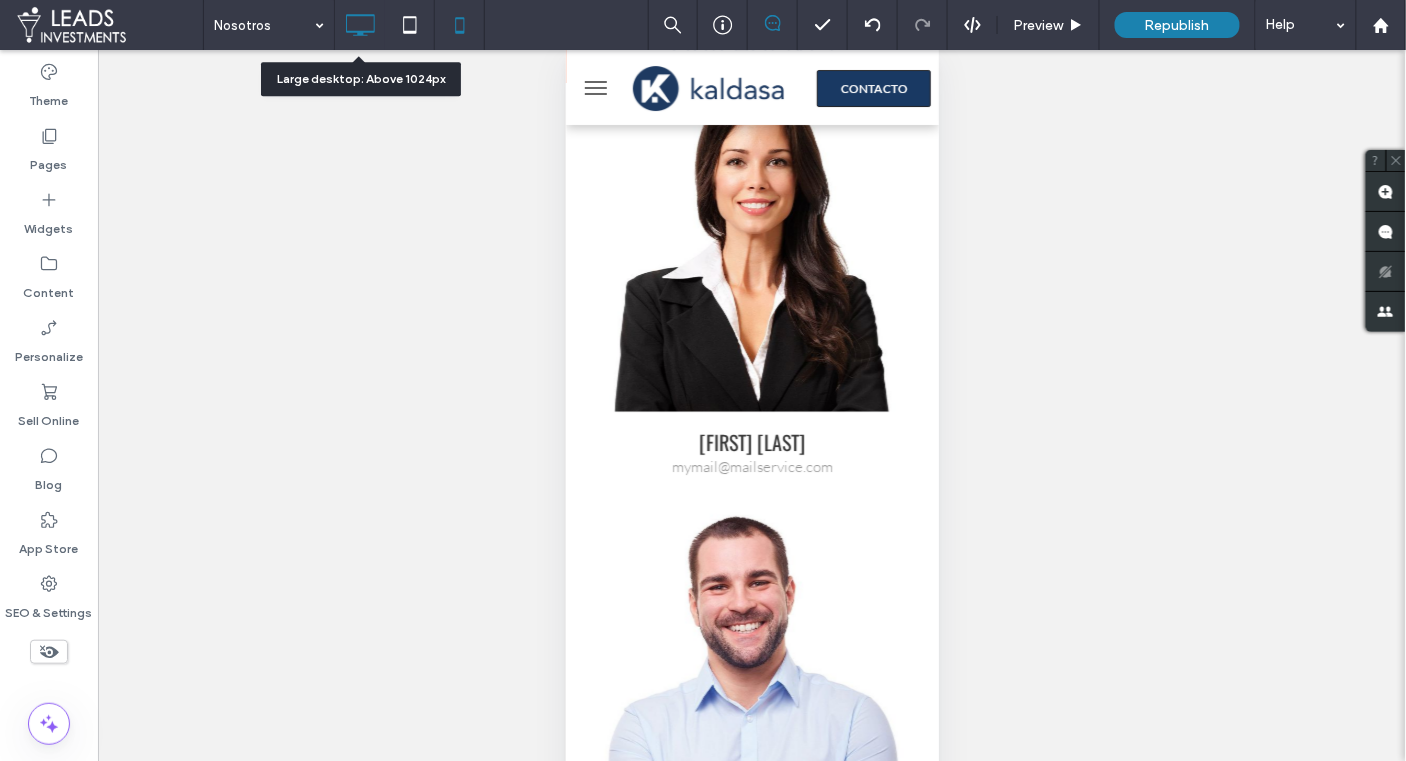 click 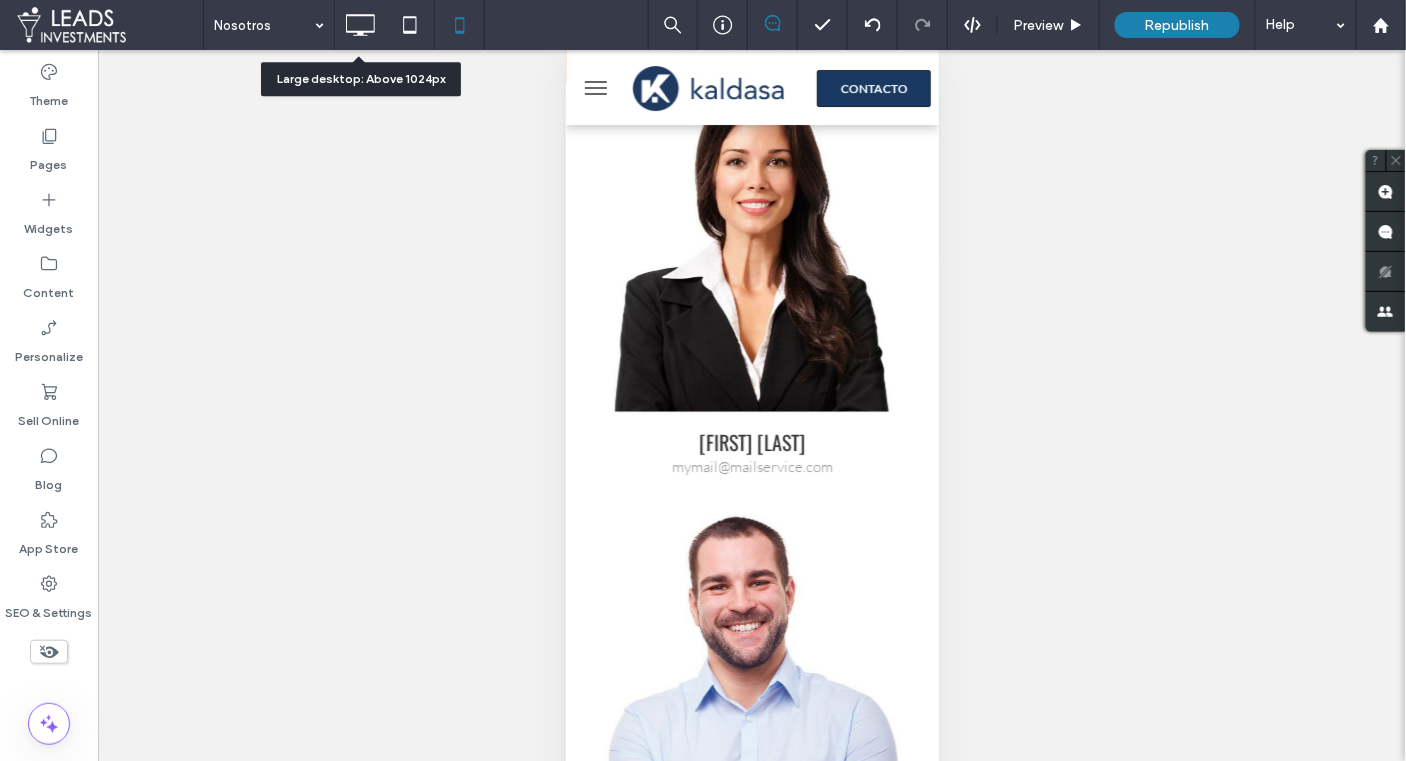 scroll, scrollTop: 0, scrollLeft: 0, axis: both 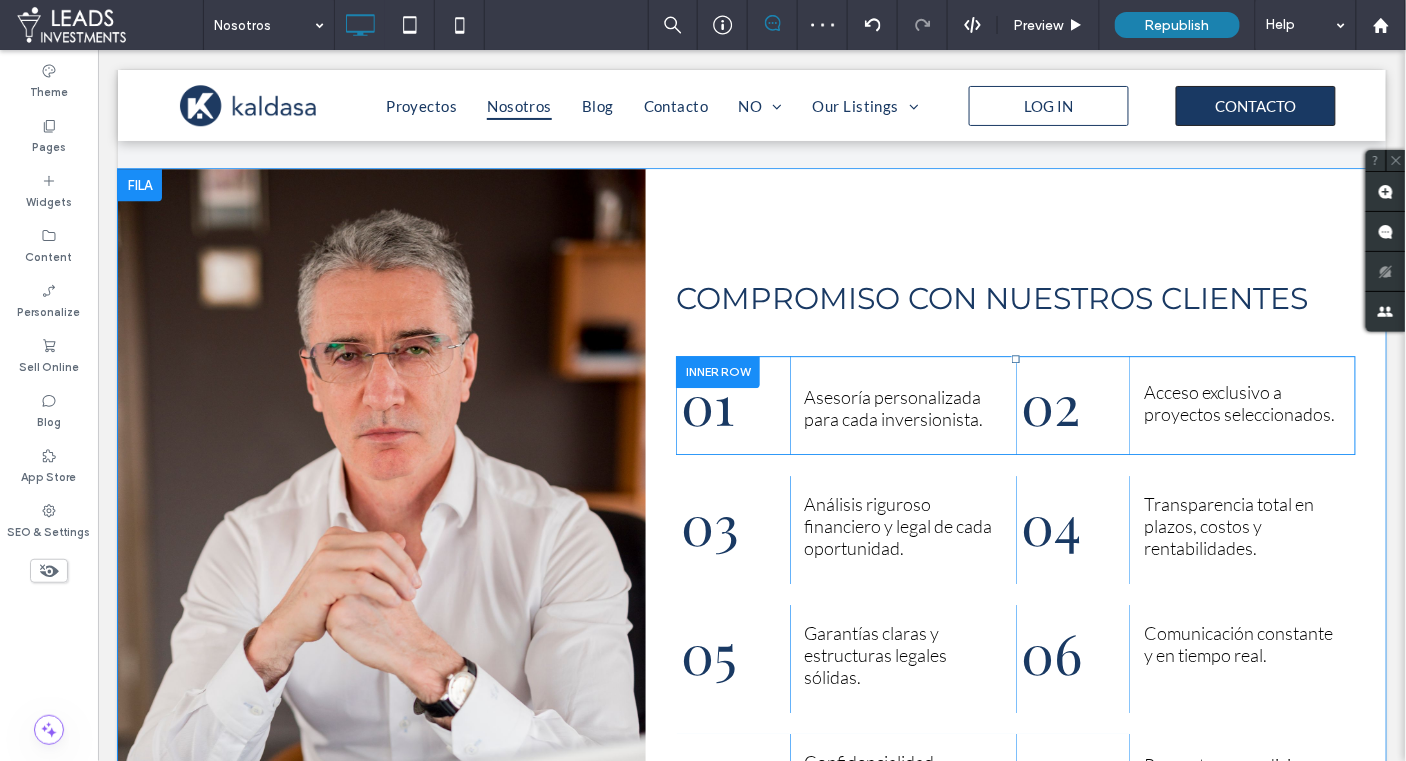 click at bounding box center (717, 370) 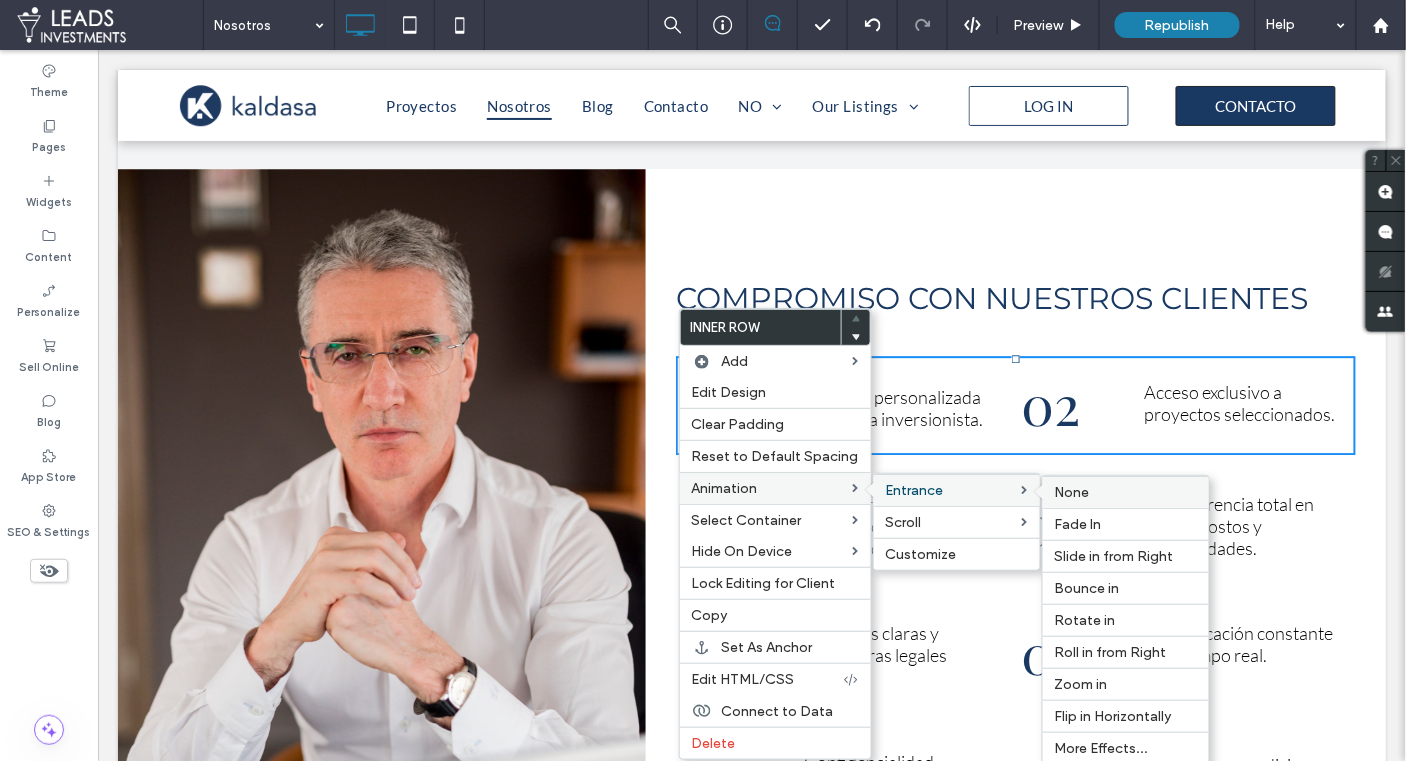 click on "None" at bounding box center (1126, 492) 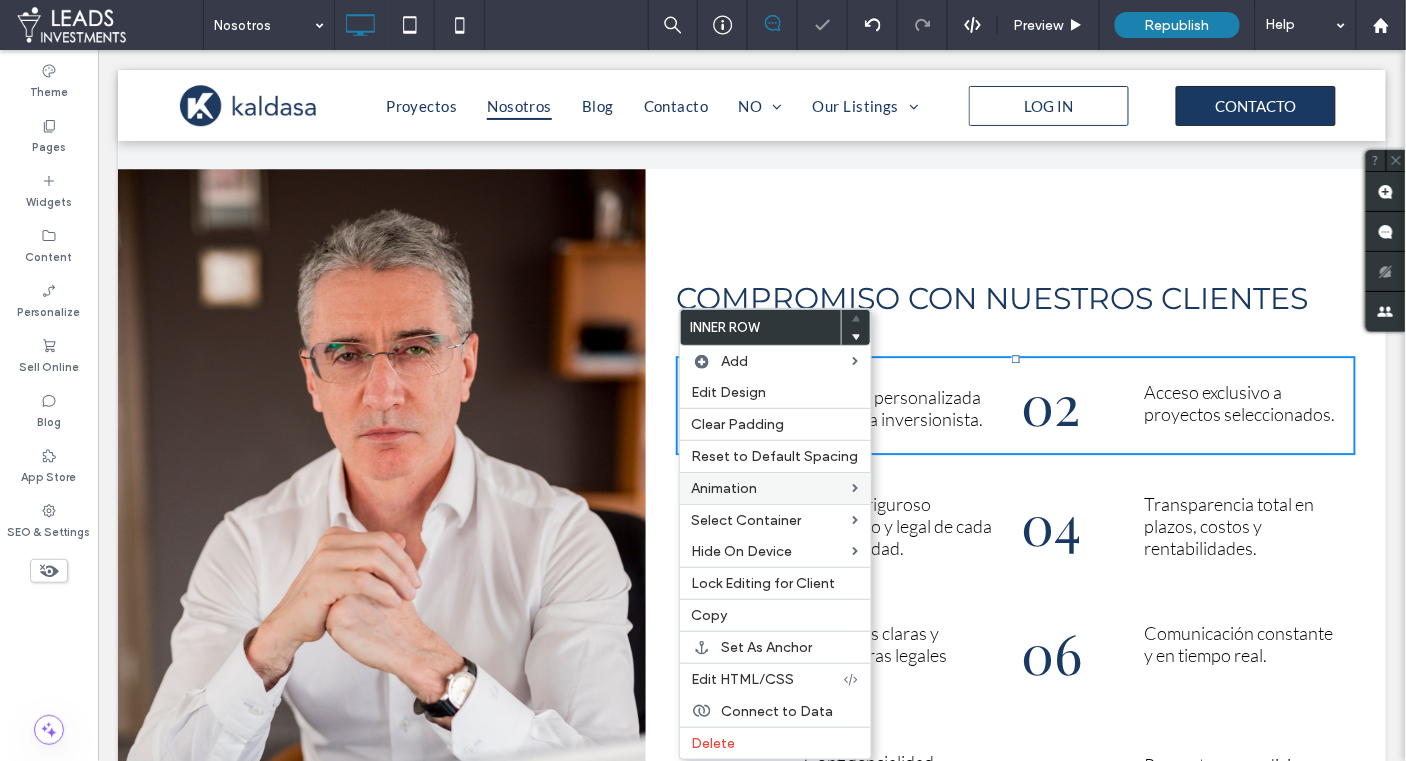 click on "COMPROMISO CON NUESTROS CLIENTES           01
Click To Paste
Asesoría personalizada para cada inversionista. Click To Paste
02
Click To Paste
Acceso exclusivo a proyectos seleccionados. Click To Paste
03
Click To Paste
Análisis riguroso financiero y legal de cada oportunidad. Click To Paste
04
Click To Paste
Transparencia total en plazos, costos y rentabilidades. Click To Paste
05
Click To Paste
Garantías claras y estructuras legales sólidas. Click To Paste
06
Click To Paste
Comunicación constante y en tiempo real. Click To Paste
07
Click To Paste
Confidencialidad absoluta con tu información. Click To Paste
08
Click To Paste
Preventas y condiciones preferenciales para clientes. Click To Paste
09
Click To Paste
Click To Paste
10" at bounding box center [1015, 631] 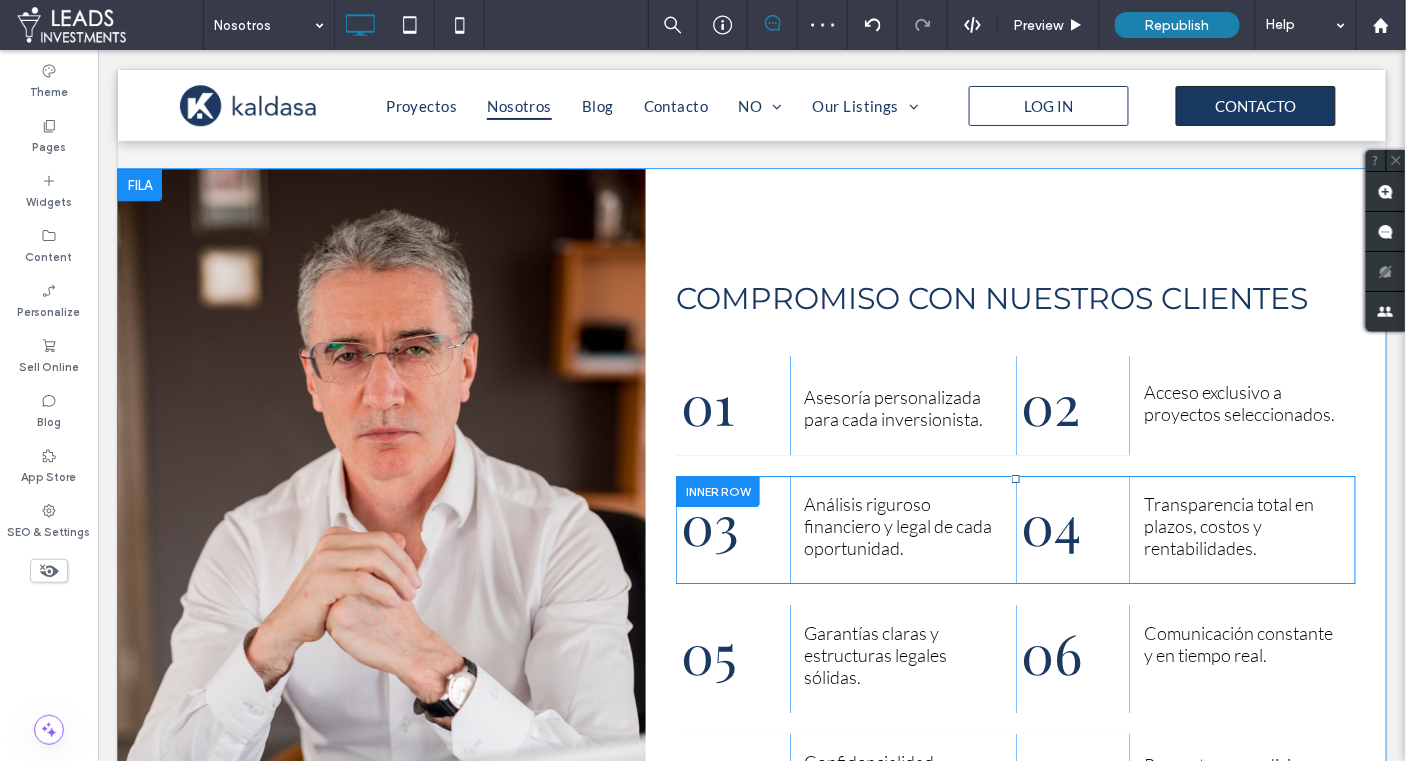 click at bounding box center (717, 490) 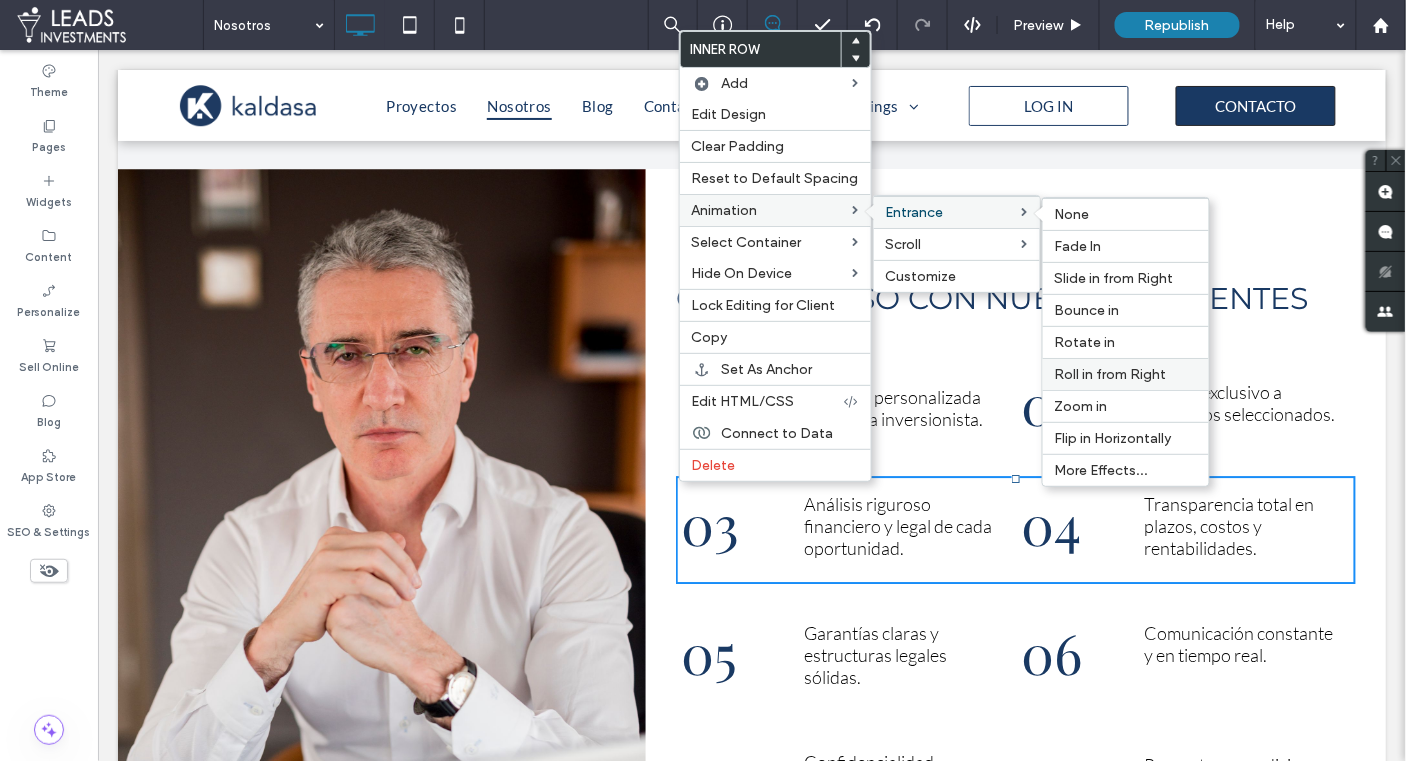 drag, startPoint x: 1120, startPoint y: 214, endPoint x: 1041, endPoint y: 372, distance: 176.64937 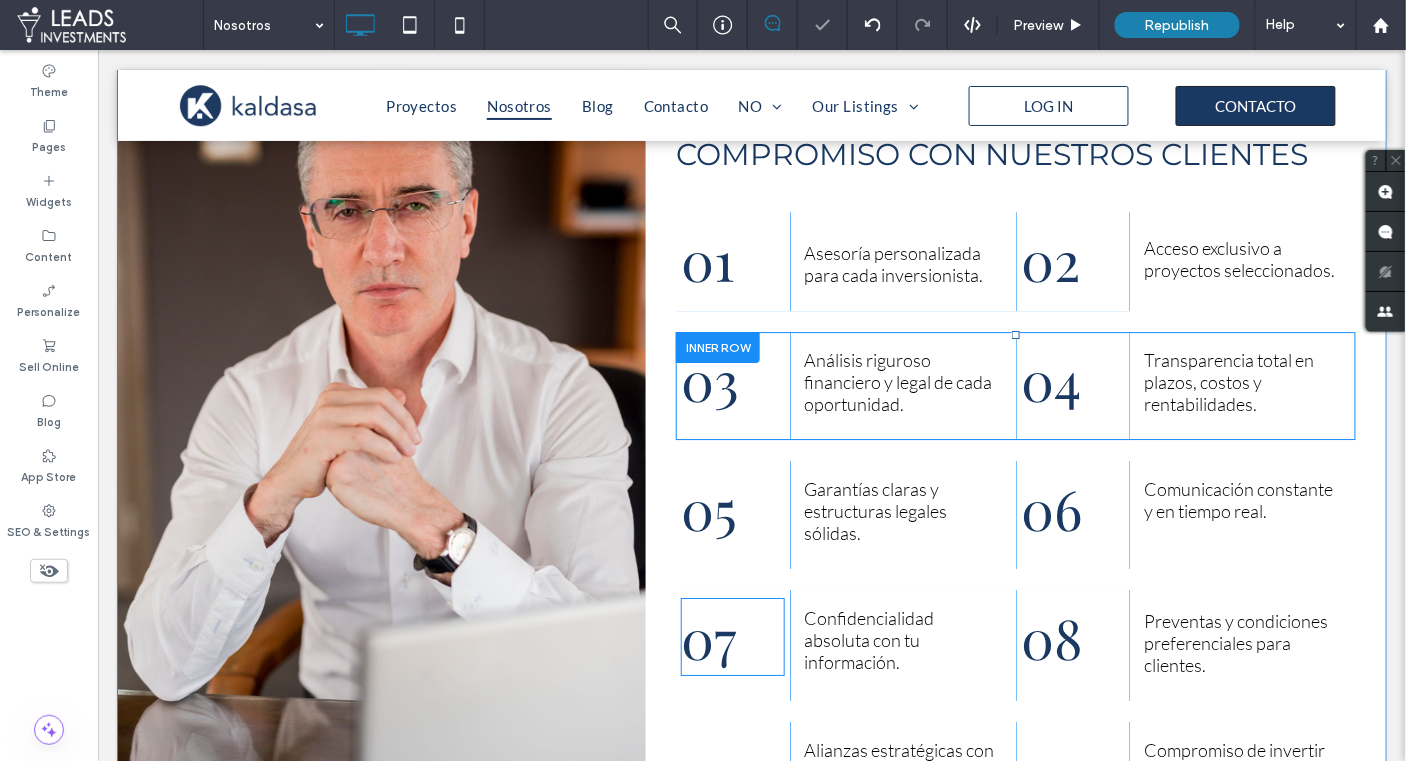 scroll, scrollTop: 1655, scrollLeft: 0, axis: vertical 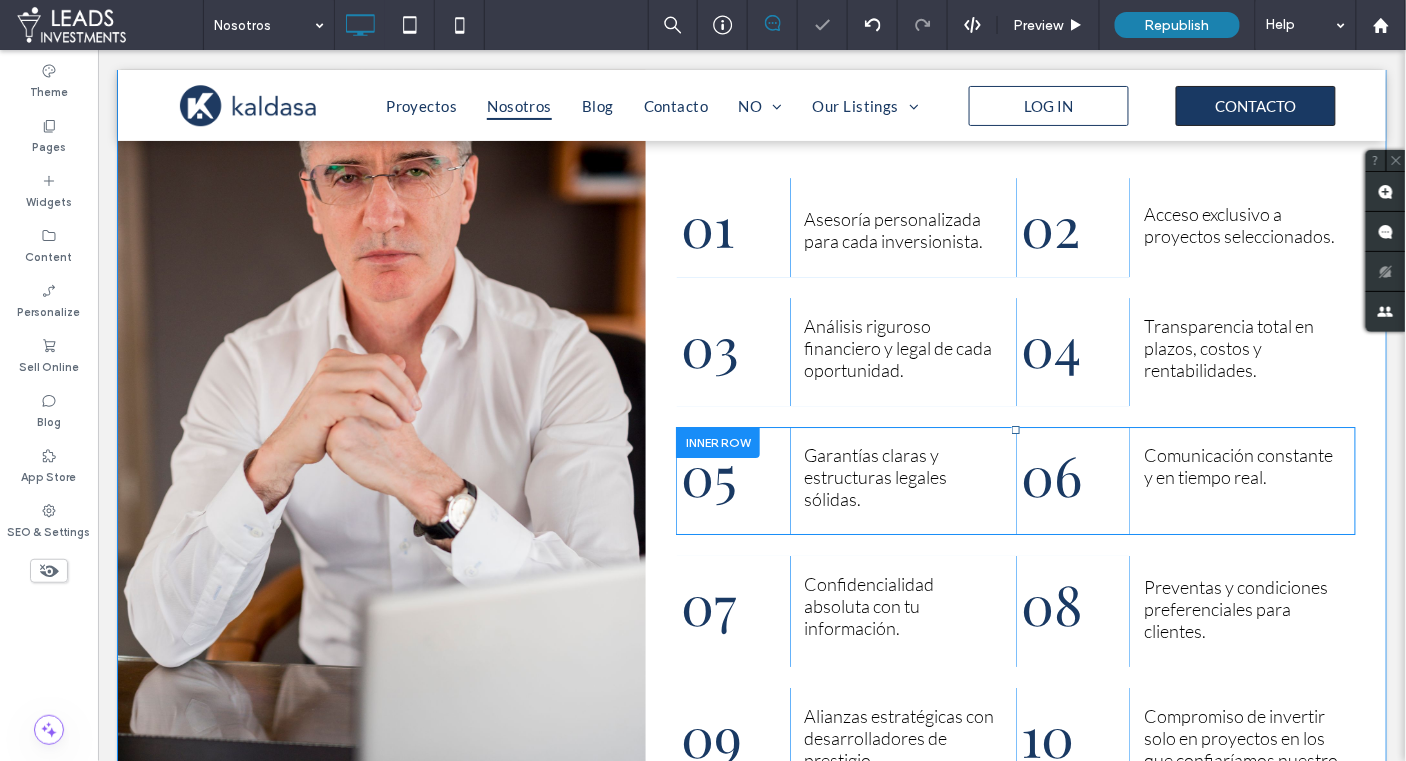 click at bounding box center [717, 441] 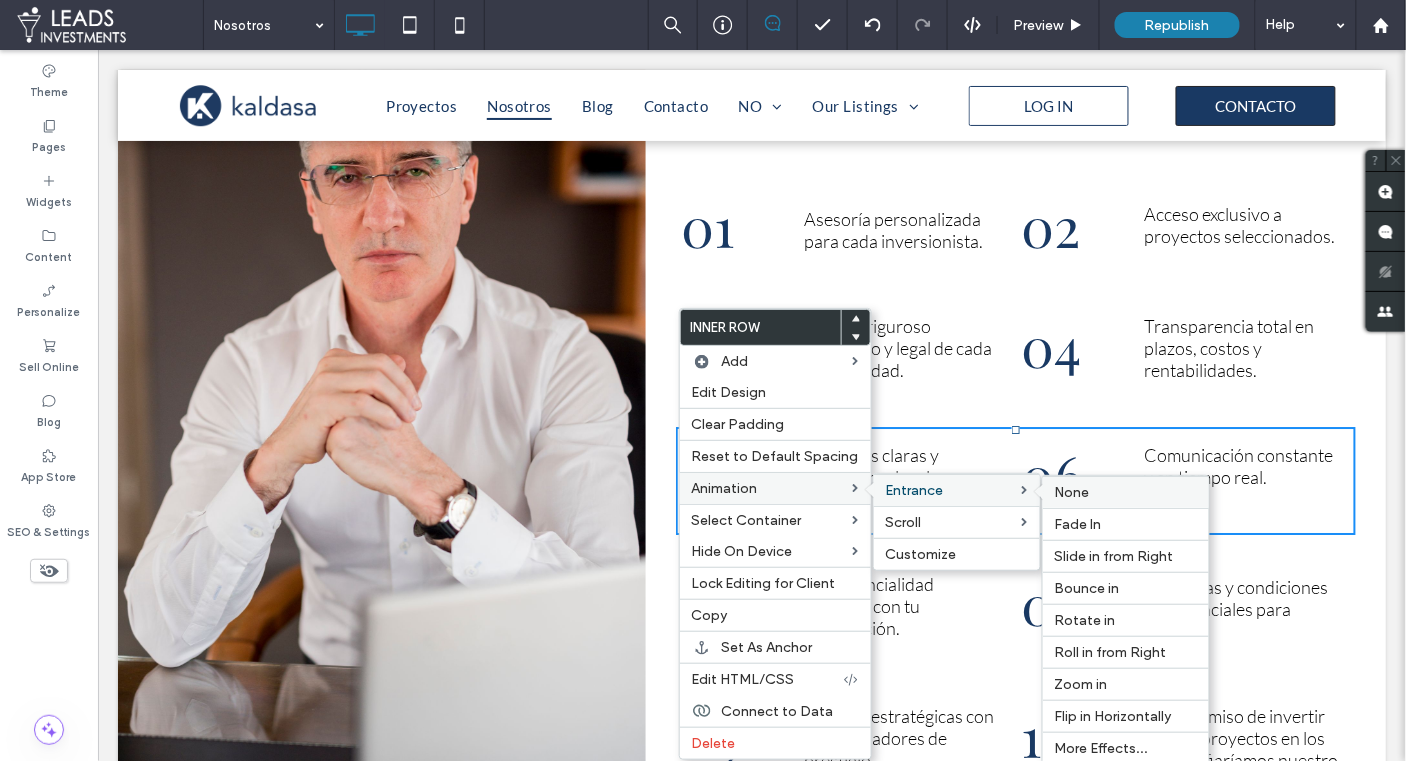 click on "None" at bounding box center [1126, 492] 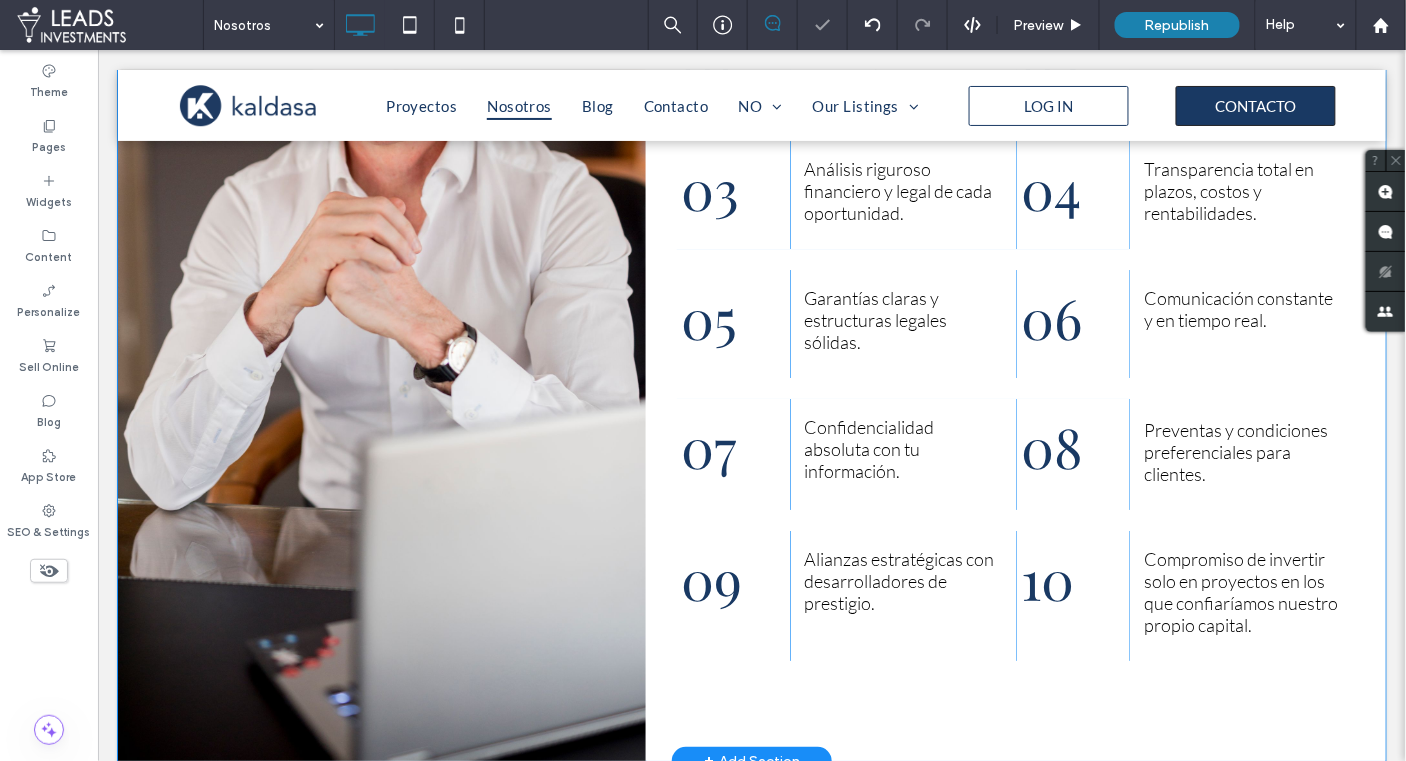 scroll, scrollTop: 1821, scrollLeft: 0, axis: vertical 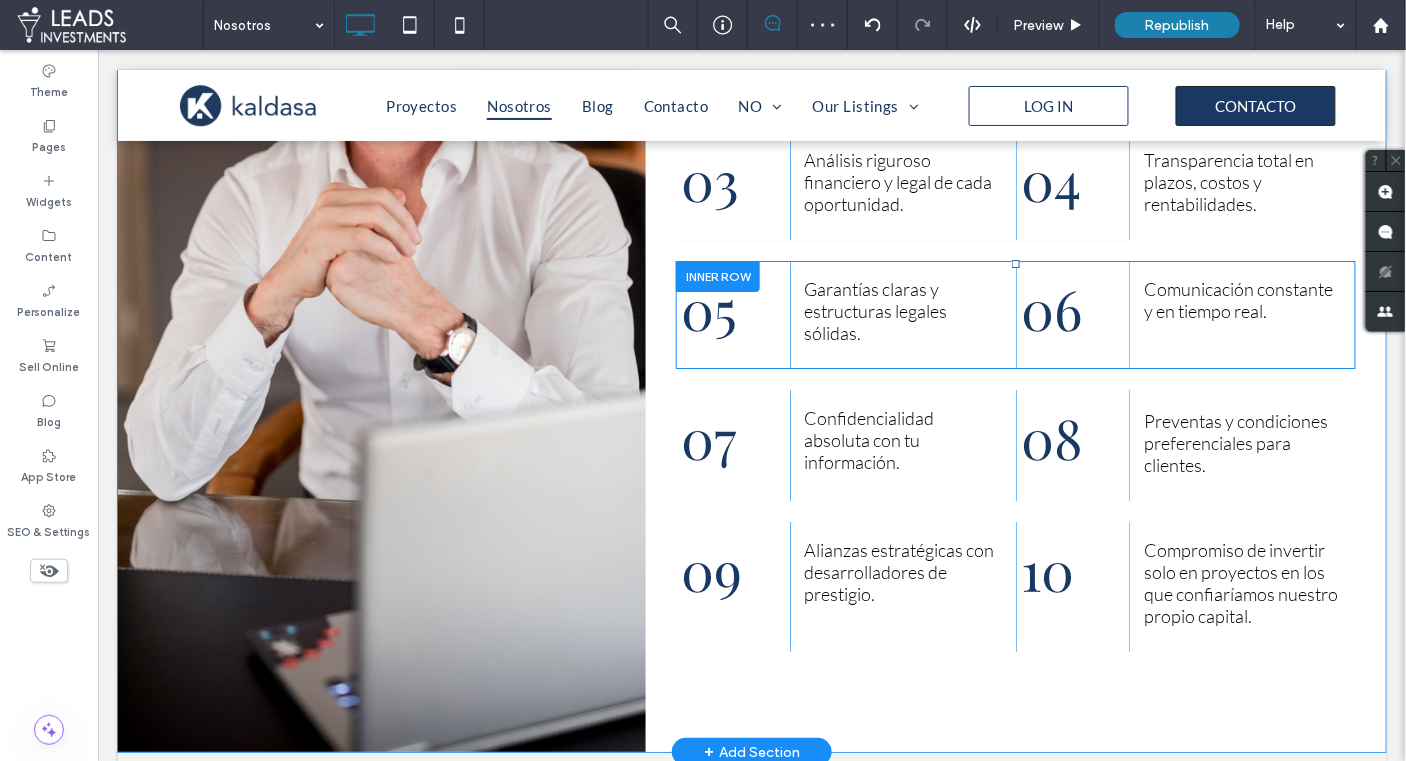 click at bounding box center (717, 275) 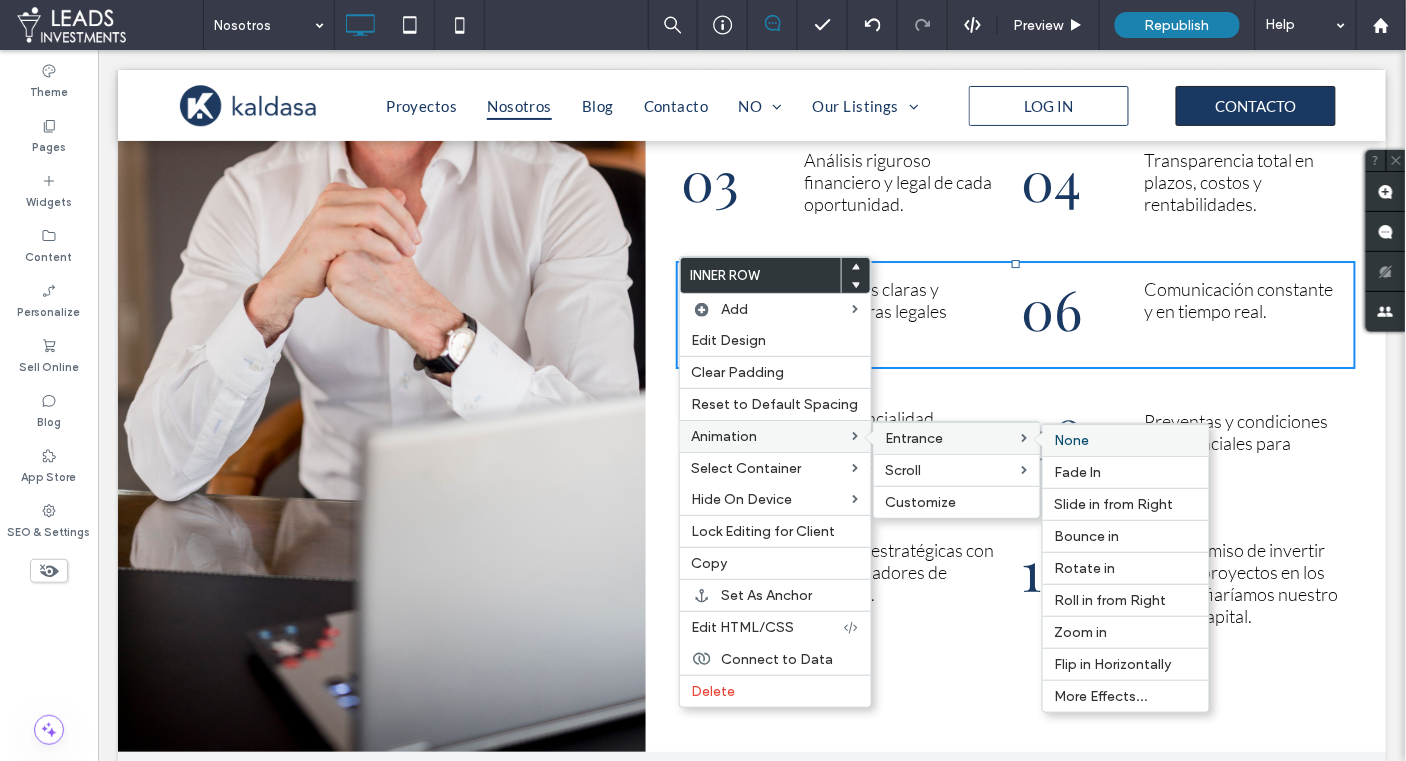 click on "None" at bounding box center [1126, 440] 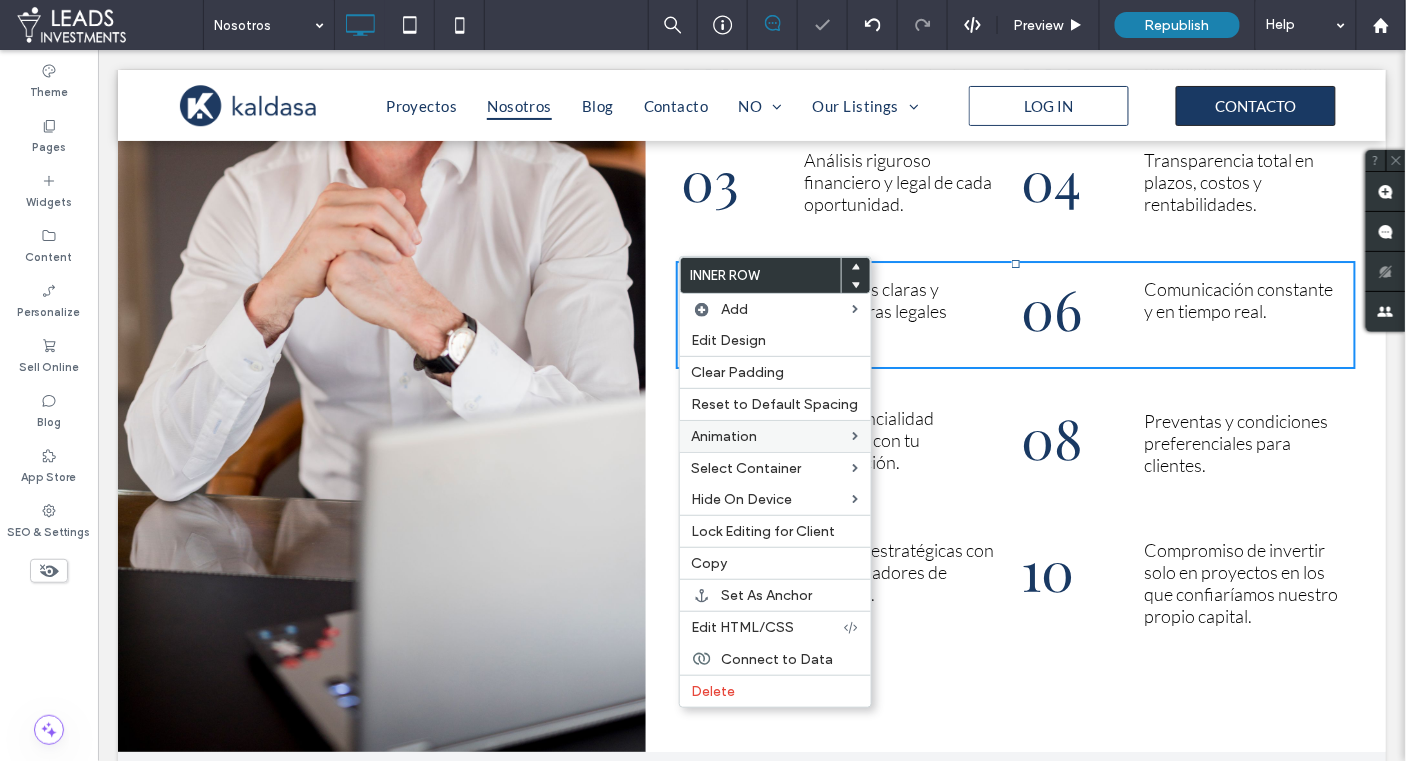 drag, startPoint x: 653, startPoint y: 398, endPoint x: 800, endPoint y: 452, distance: 156.6046 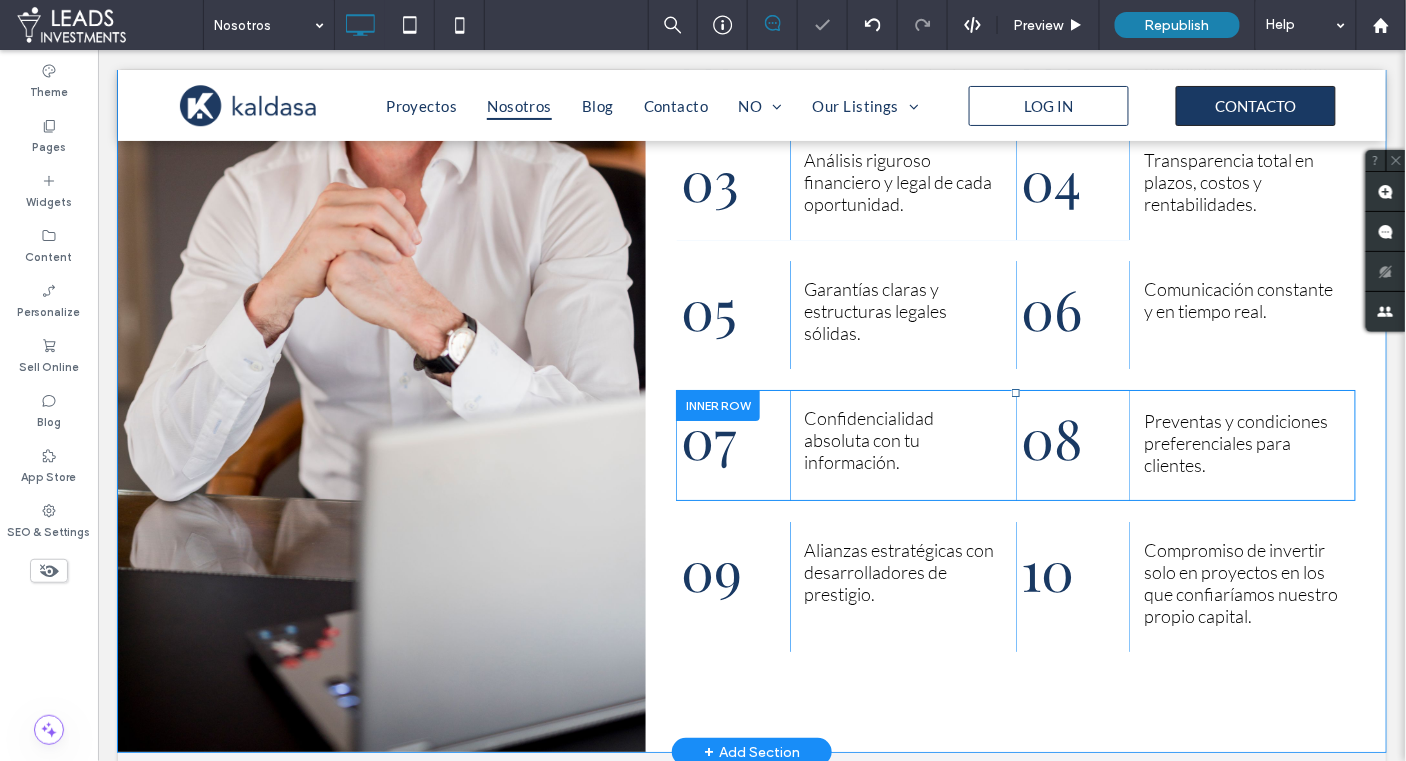click at bounding box center (717, 404) 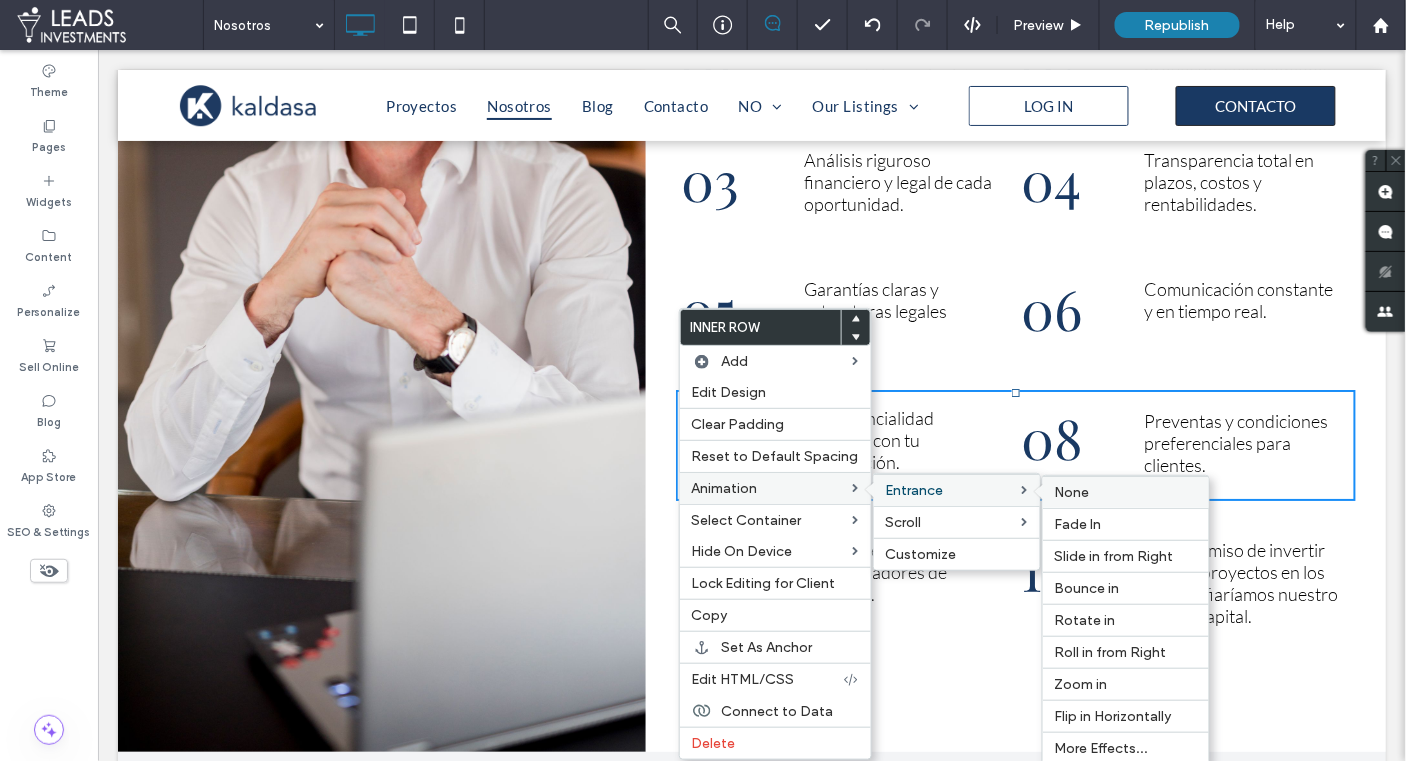 click on "None" at bounding box center [1072, 492] 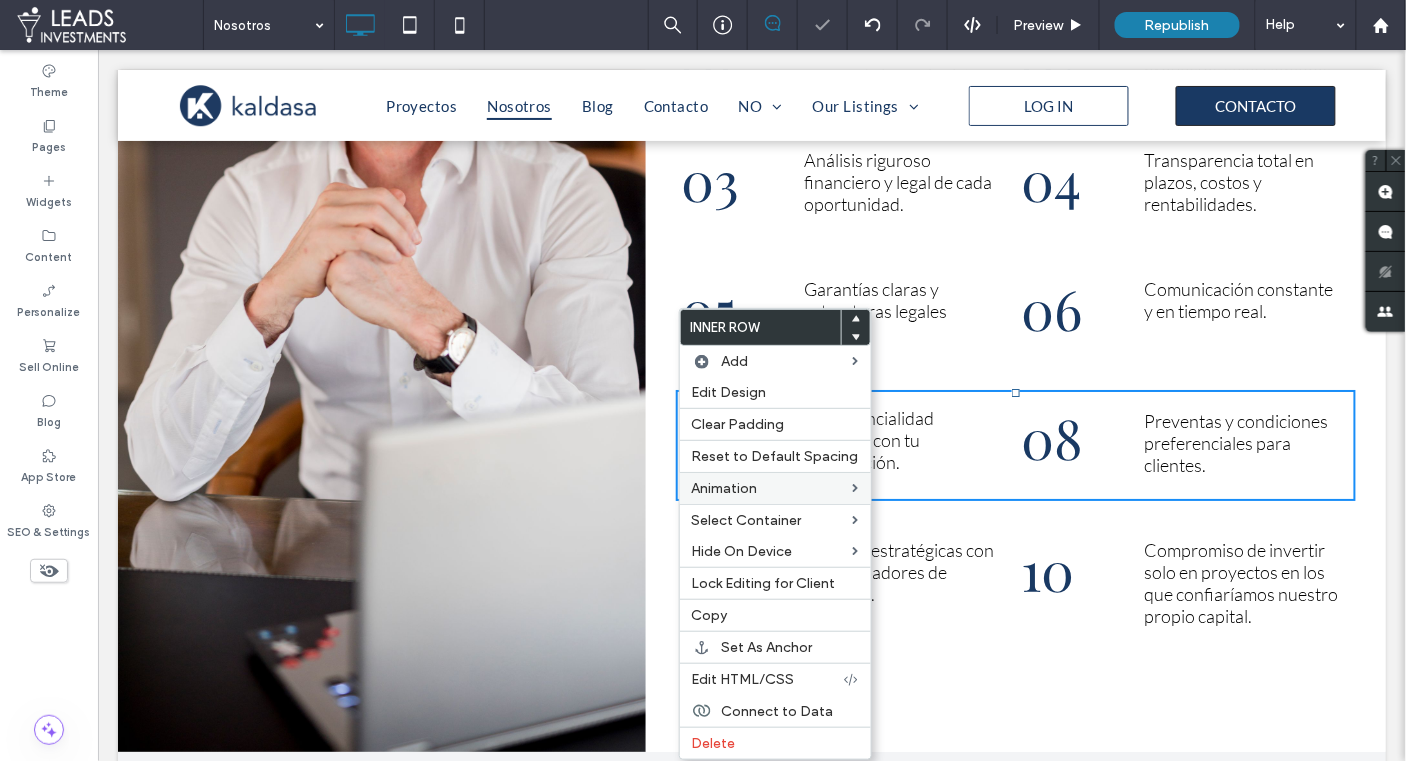 click on "COMPROMISO CON NUESTROS CLIENTES           01
Click To Paste
Asesoría personalizada para cada inversionista. Click To Paste
02
Click To Paste
Acceso exclusivo a proyectos seleccionados. Click To Paste
03
Click To Paste
Análisis riguroso financiero y legal de cada oportunidad. Click To Paste
04
Click To Paste
Transparencia total en plazos, costos y rentabilidades. Click To Paste
05
Click To Paste
Garantías claras y estructuras legales sólidas. Click To Paste
06
Click To Paste
Comunicación constante y en tiempo real. Click To Paste
07
Click To Paste
Confidencialidad absoluta con tu información. Click To Paste
08
Click To Paste
Preventas y condiciones preferenciales para clientes. Click To Paste
09
Click To Paste
Click To Paste
10" at bounding box center [1015, 287] 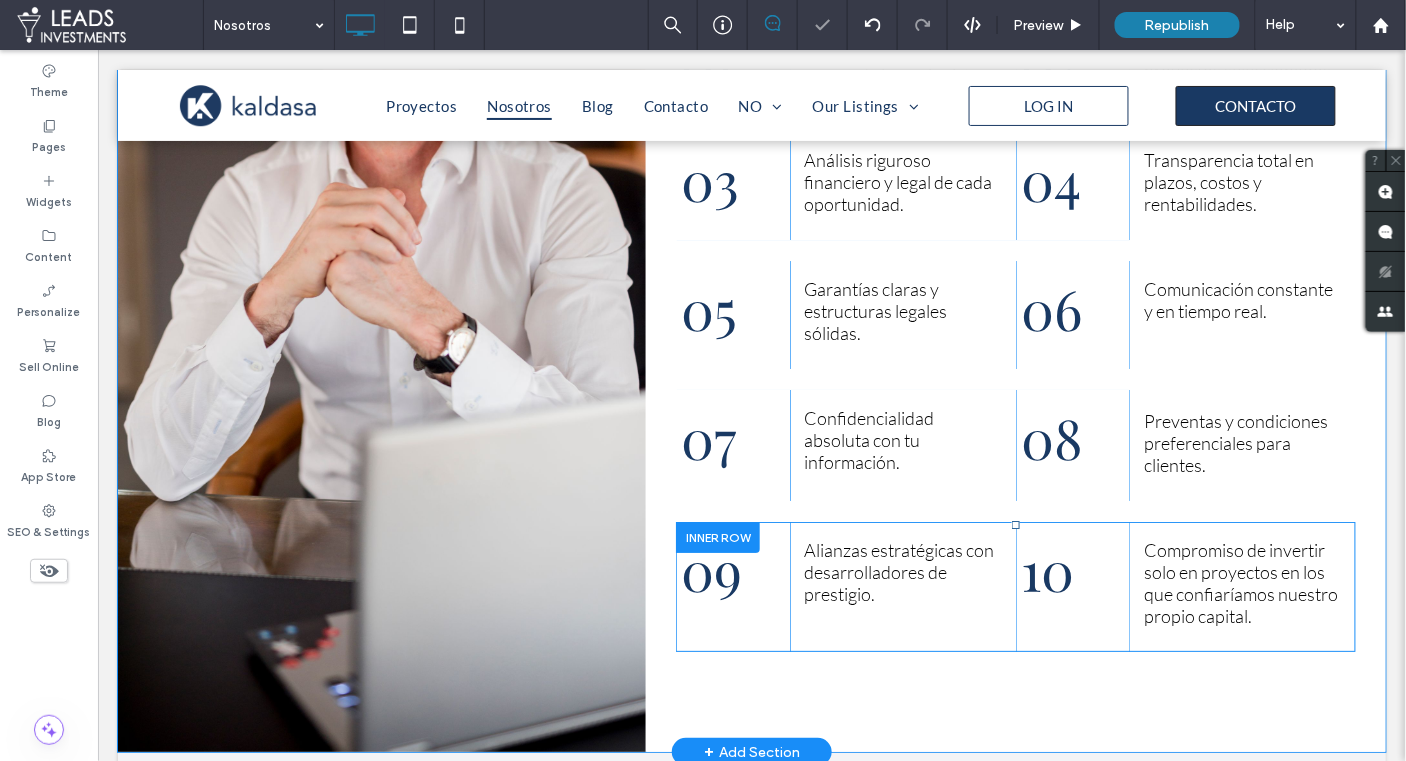 click at bounding box center [717, 536] 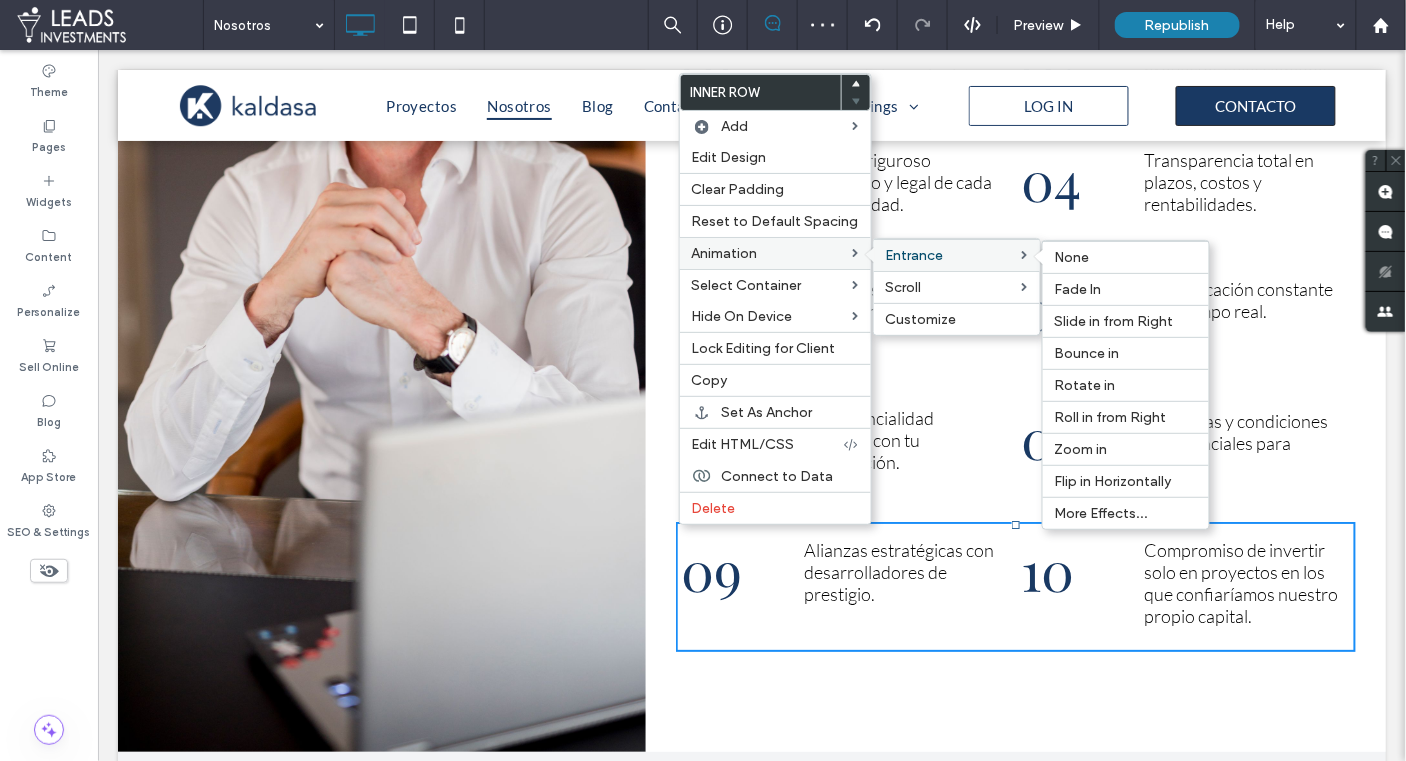 click on "Entrance" at bounding box center (915, 255) 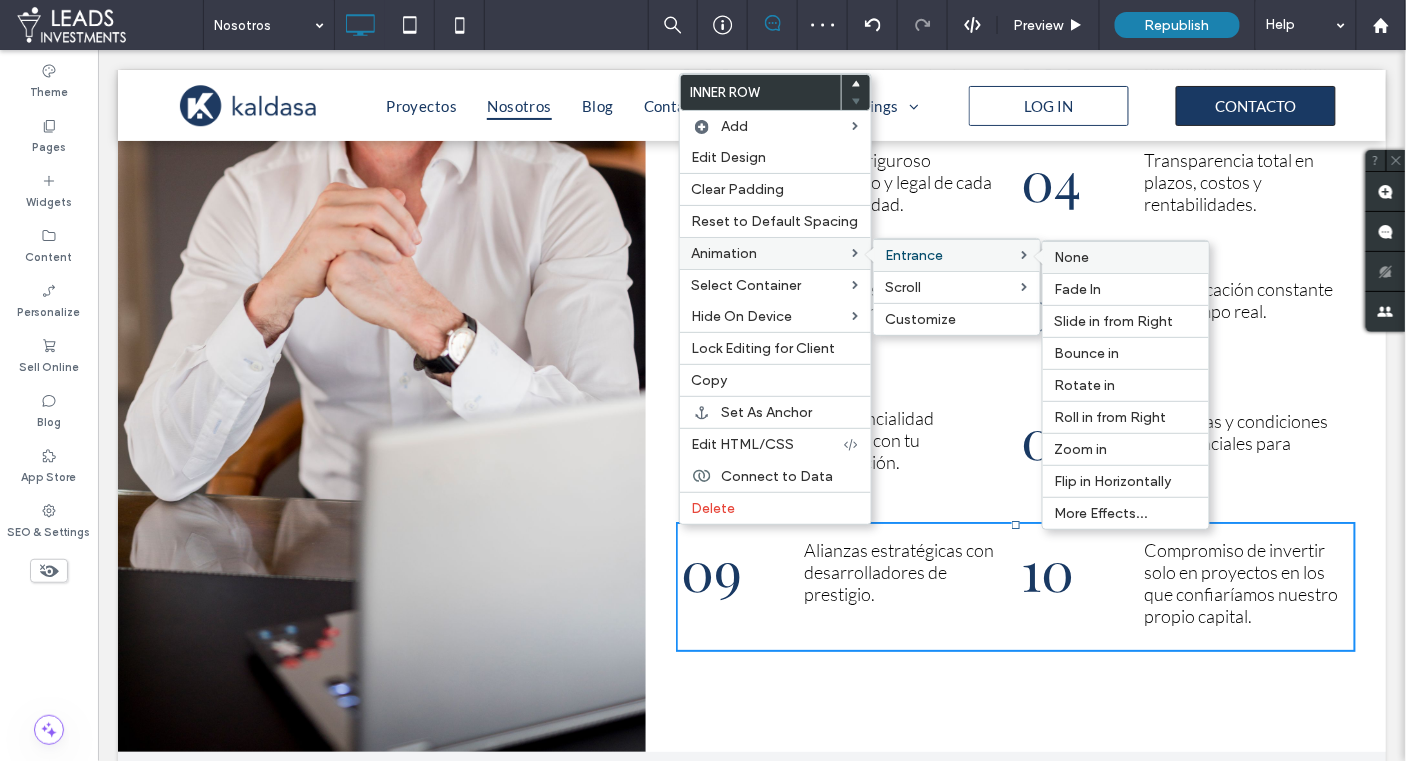 click on "None" at bounding box center (1072, 257) 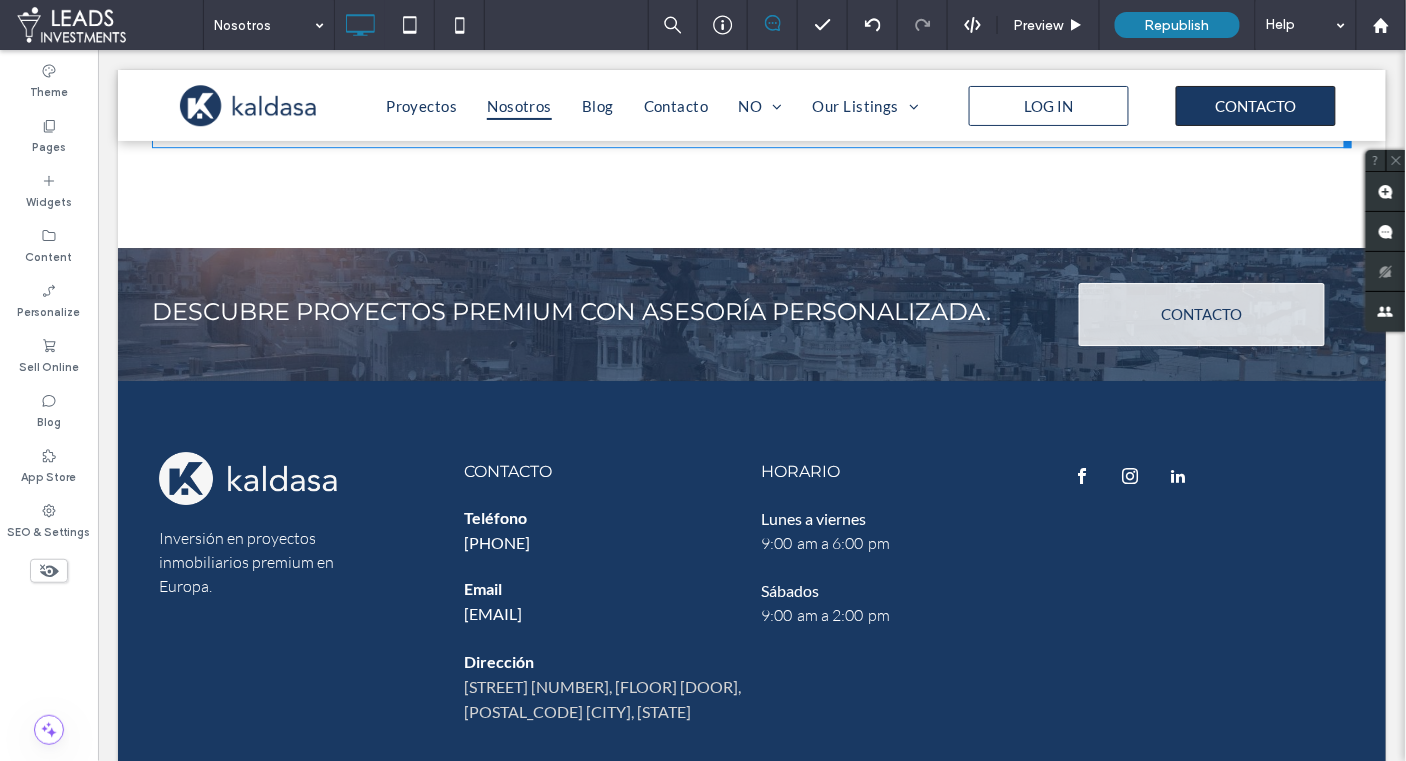 scroll, scrollTop: 3835, scrollLeft: 0, axis: vertical 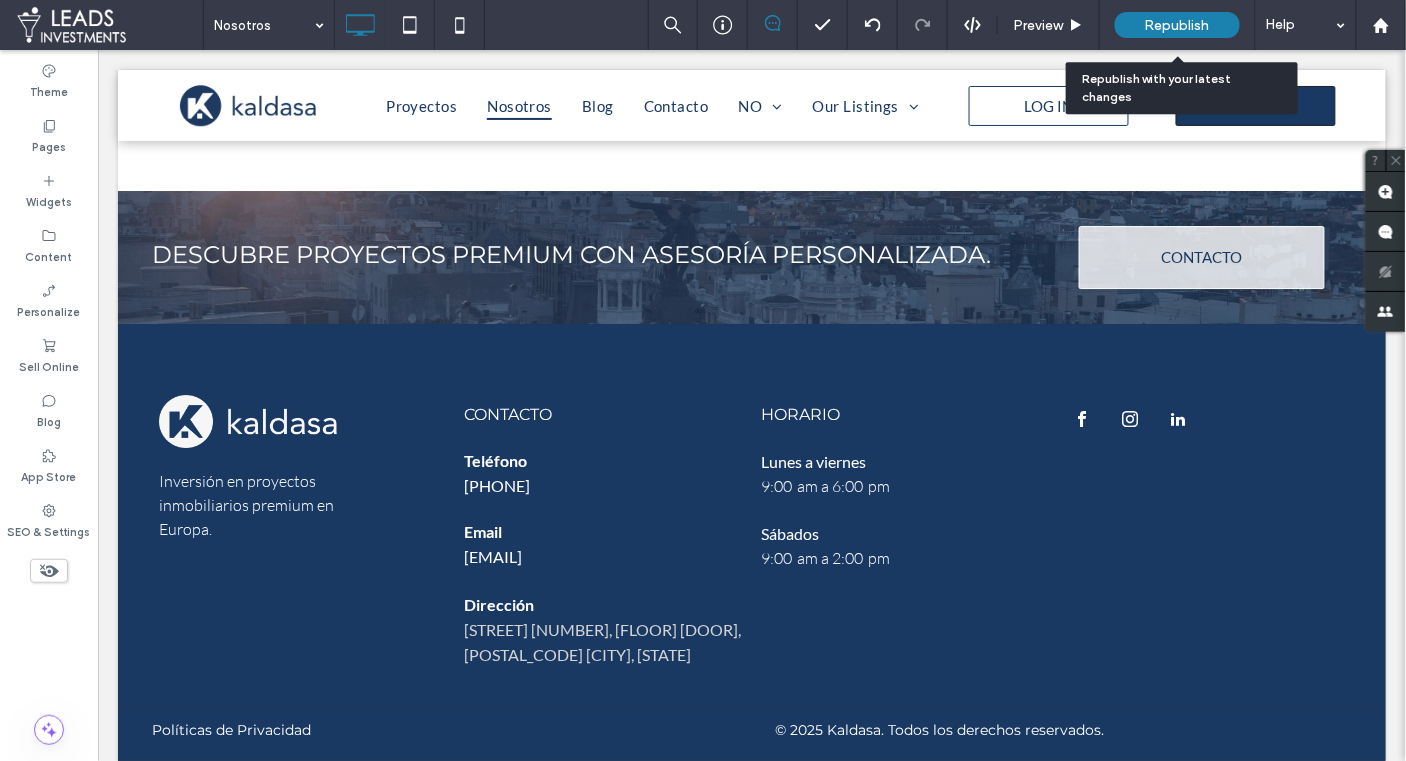 click on "Republish" at bounding box center (1177, 25) 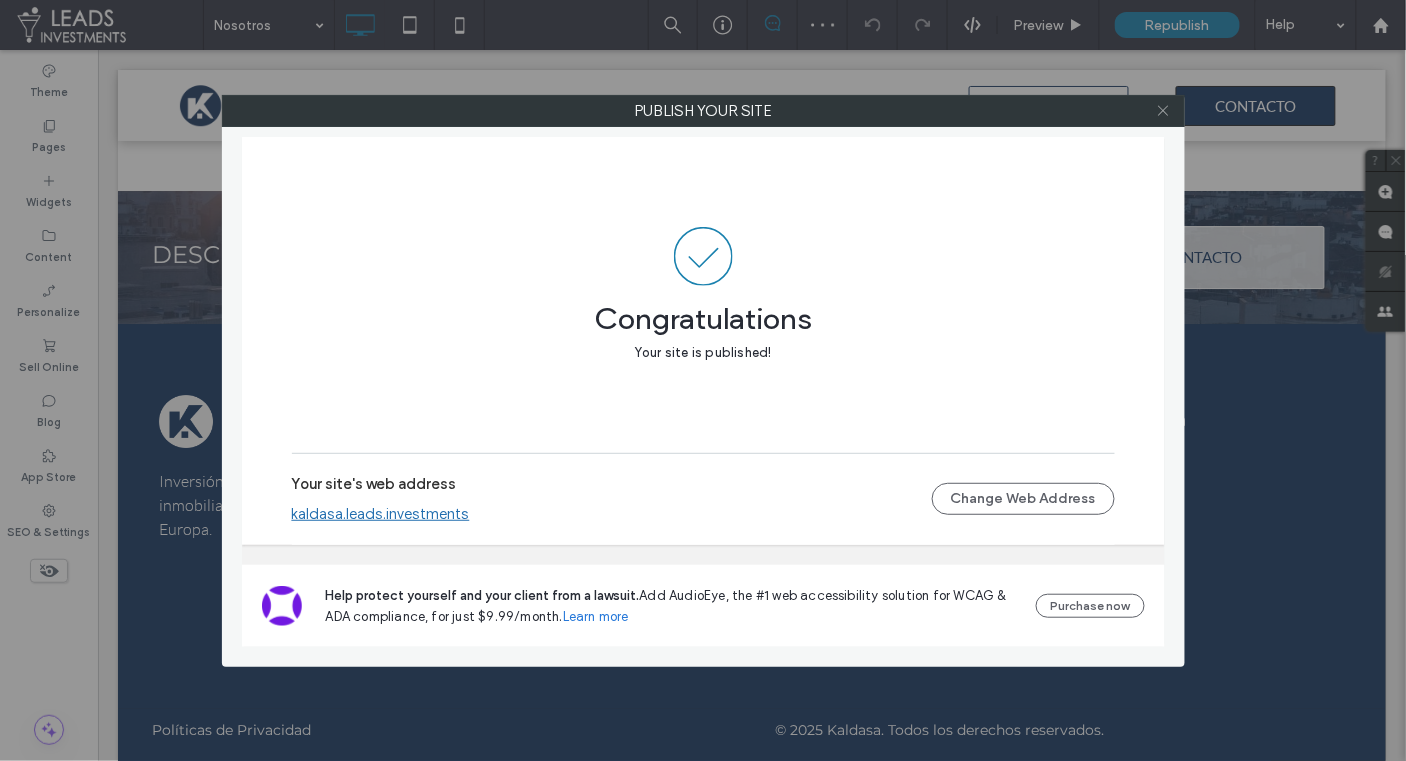 click 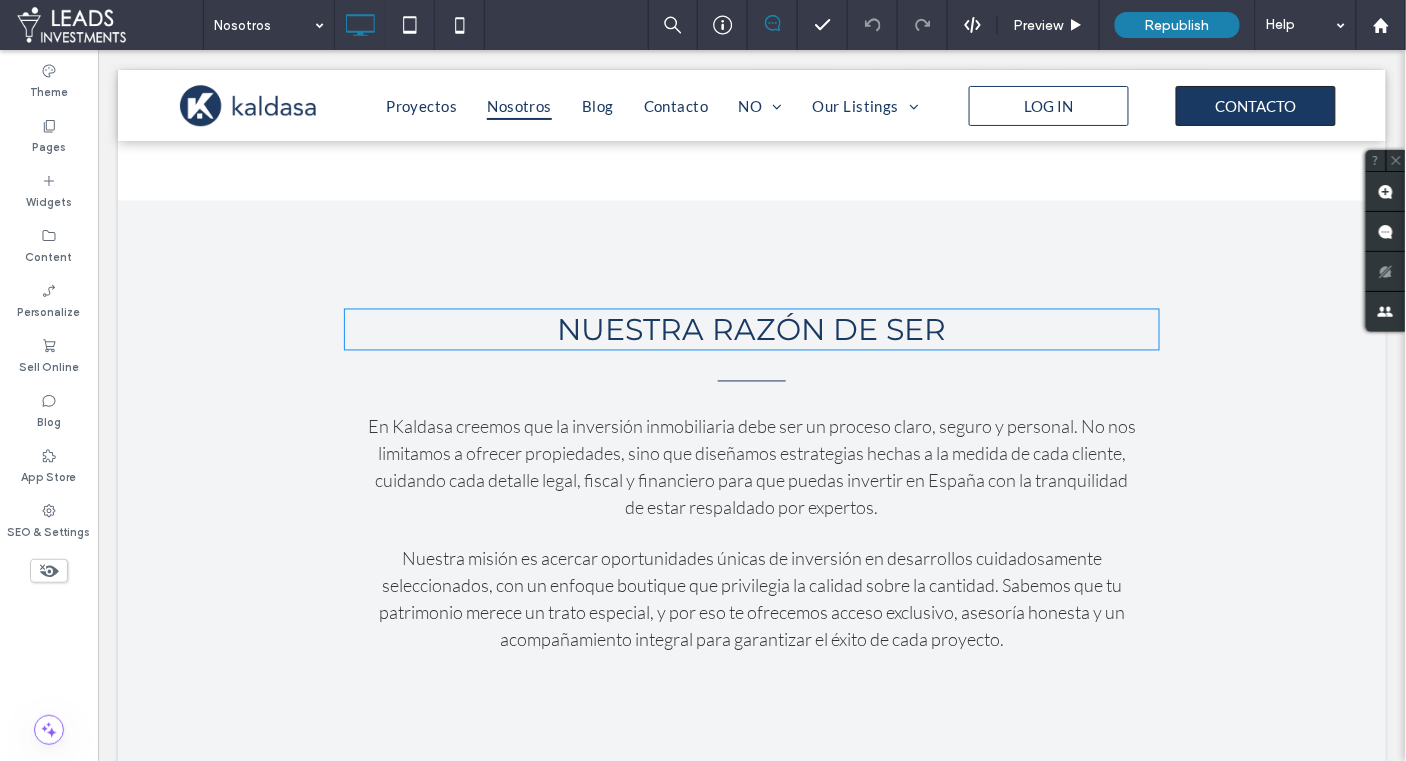 scroll, scrollTop: 0, scrollLeft: 0, axis: both 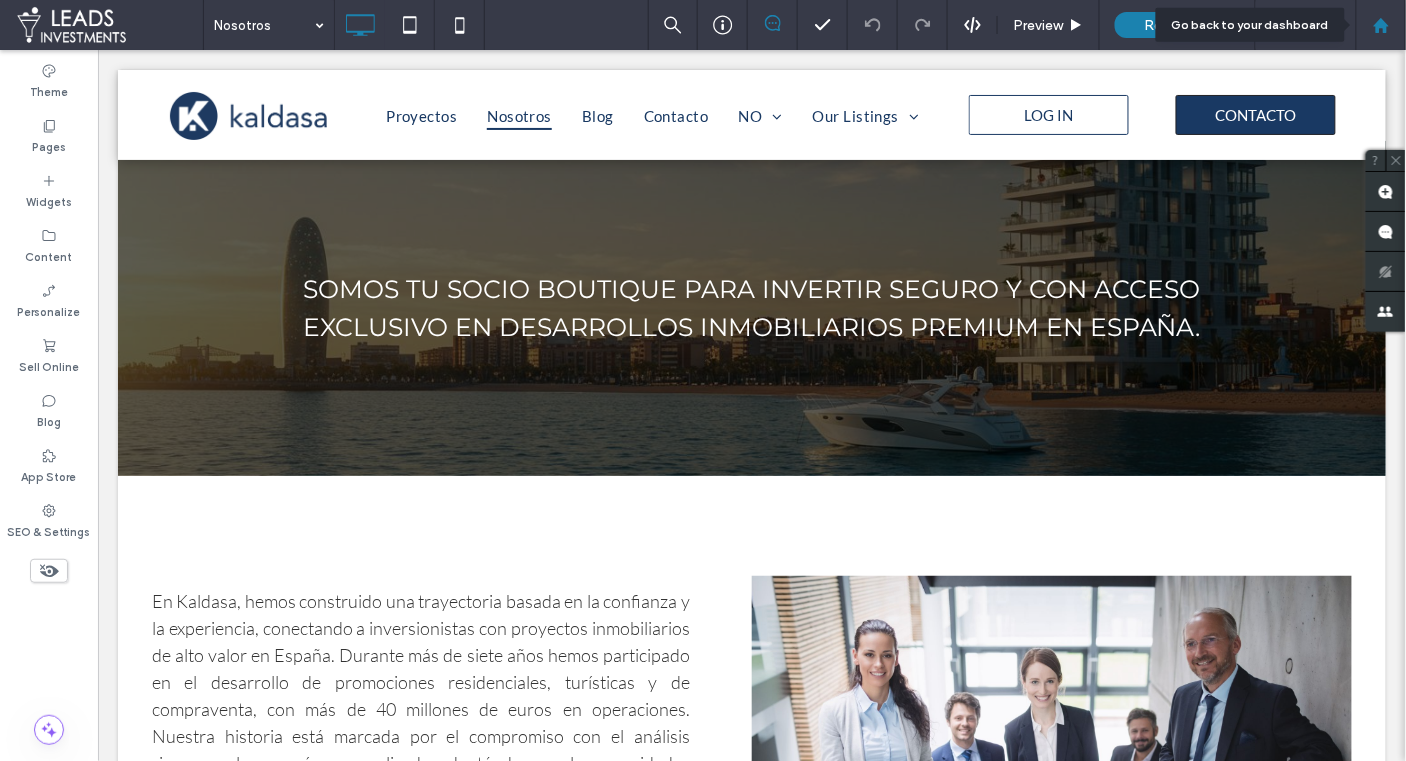 click 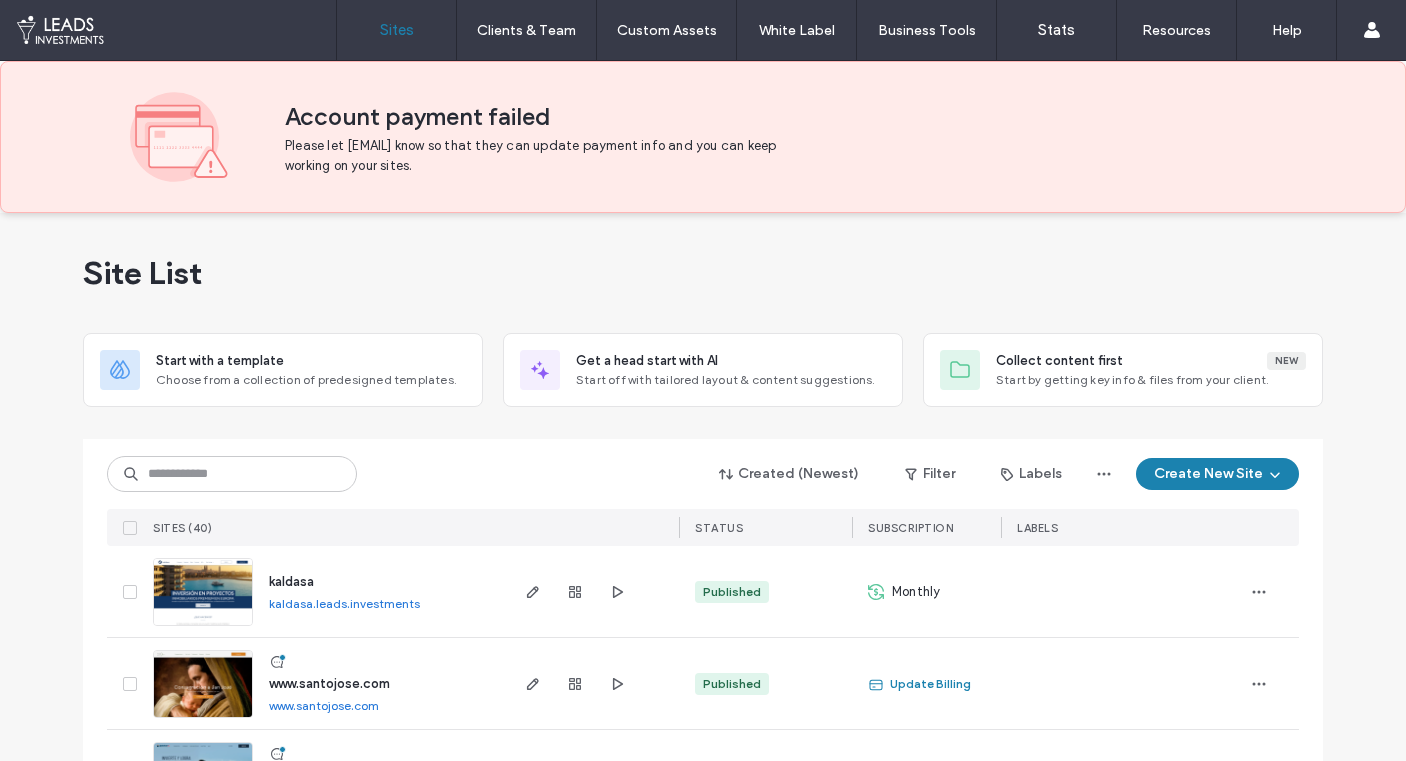 scroll, scrollTop: 0, scrollLeft: 0, axis: both 